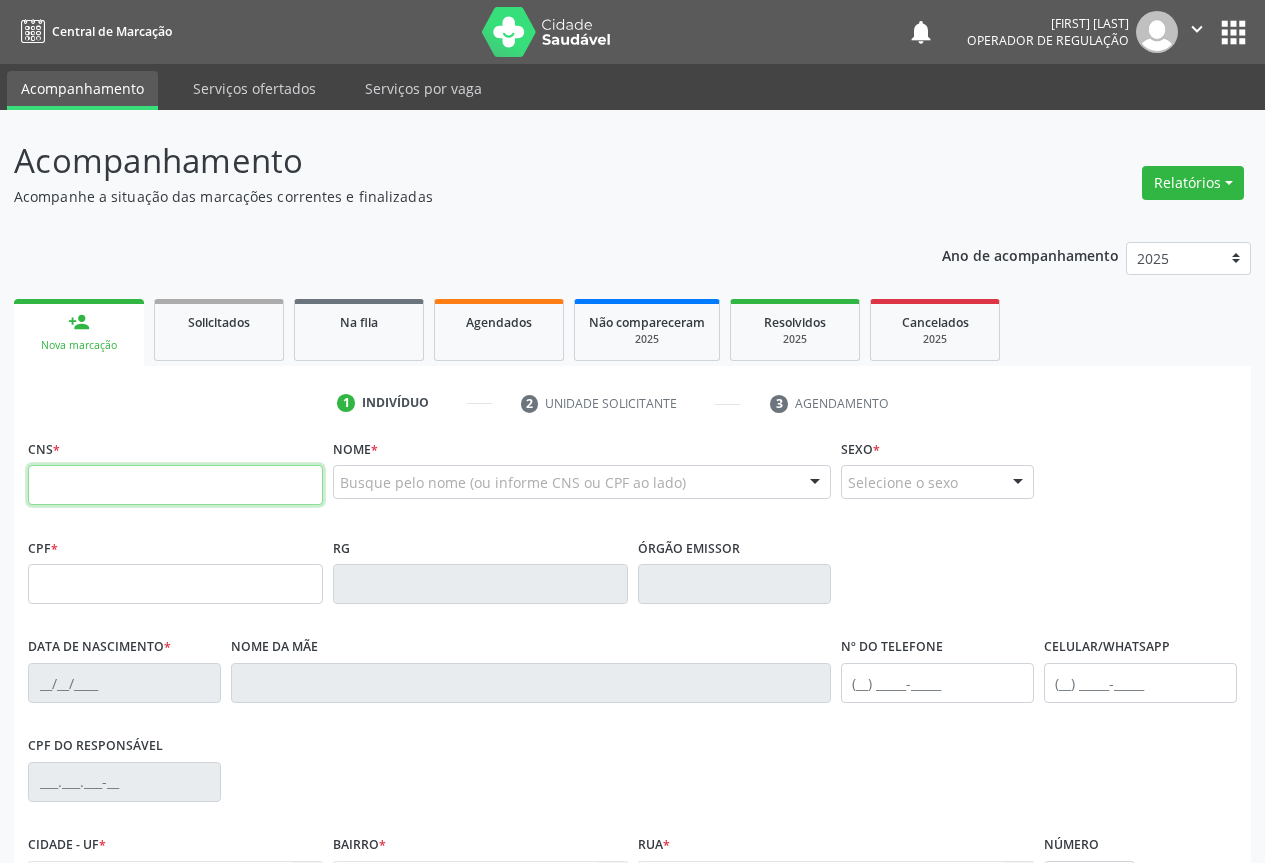 scroll, scrollTop: 0, scrollLeft: 0, axis: both 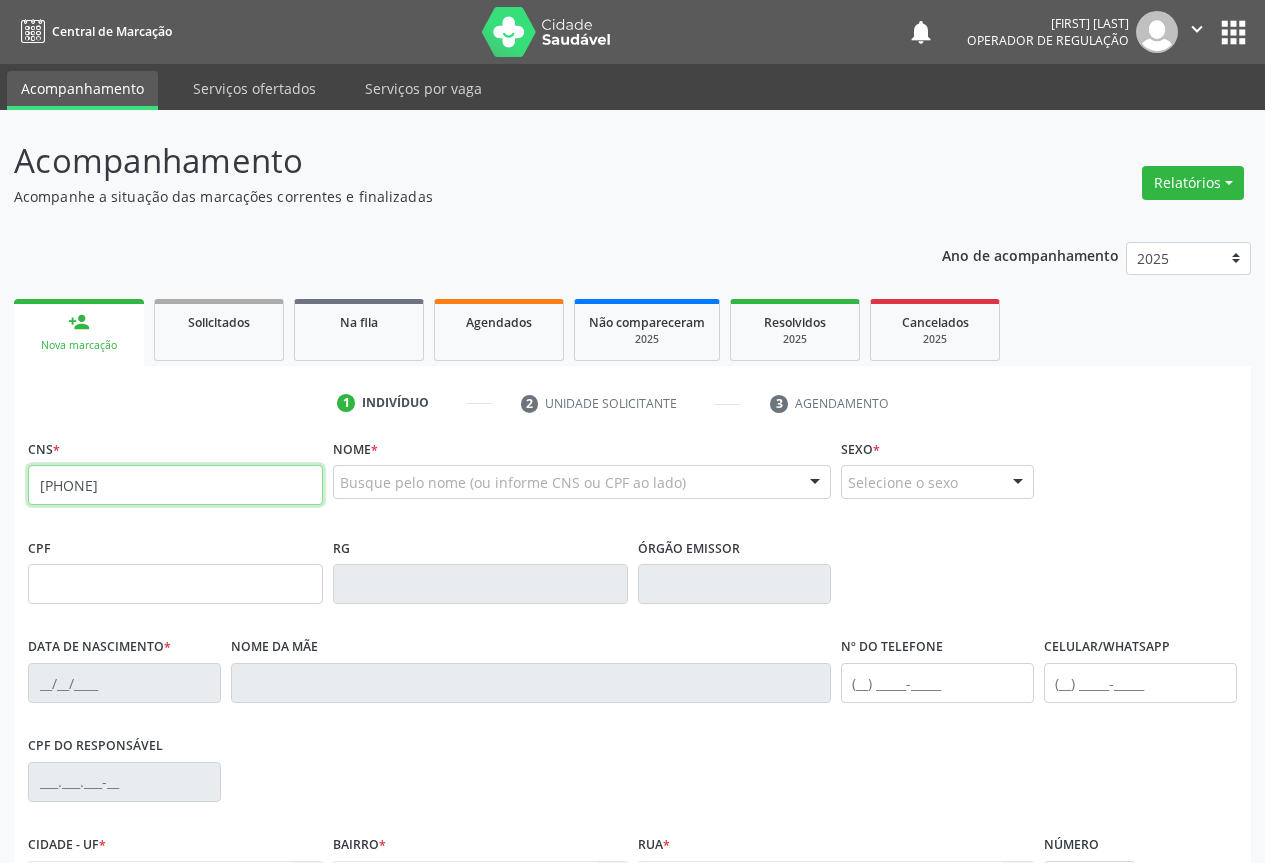 type on "700 0019 8924 6707" 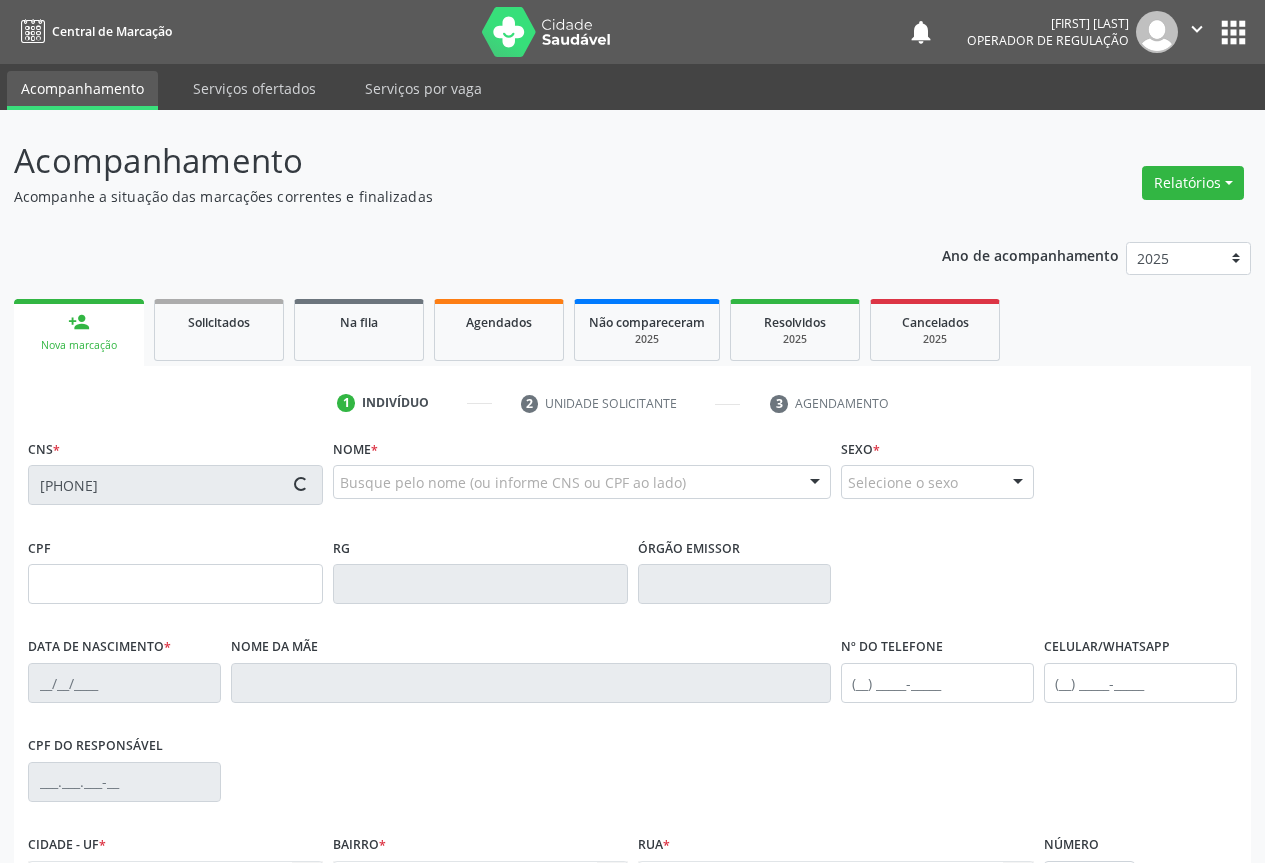 type on "30762933560" 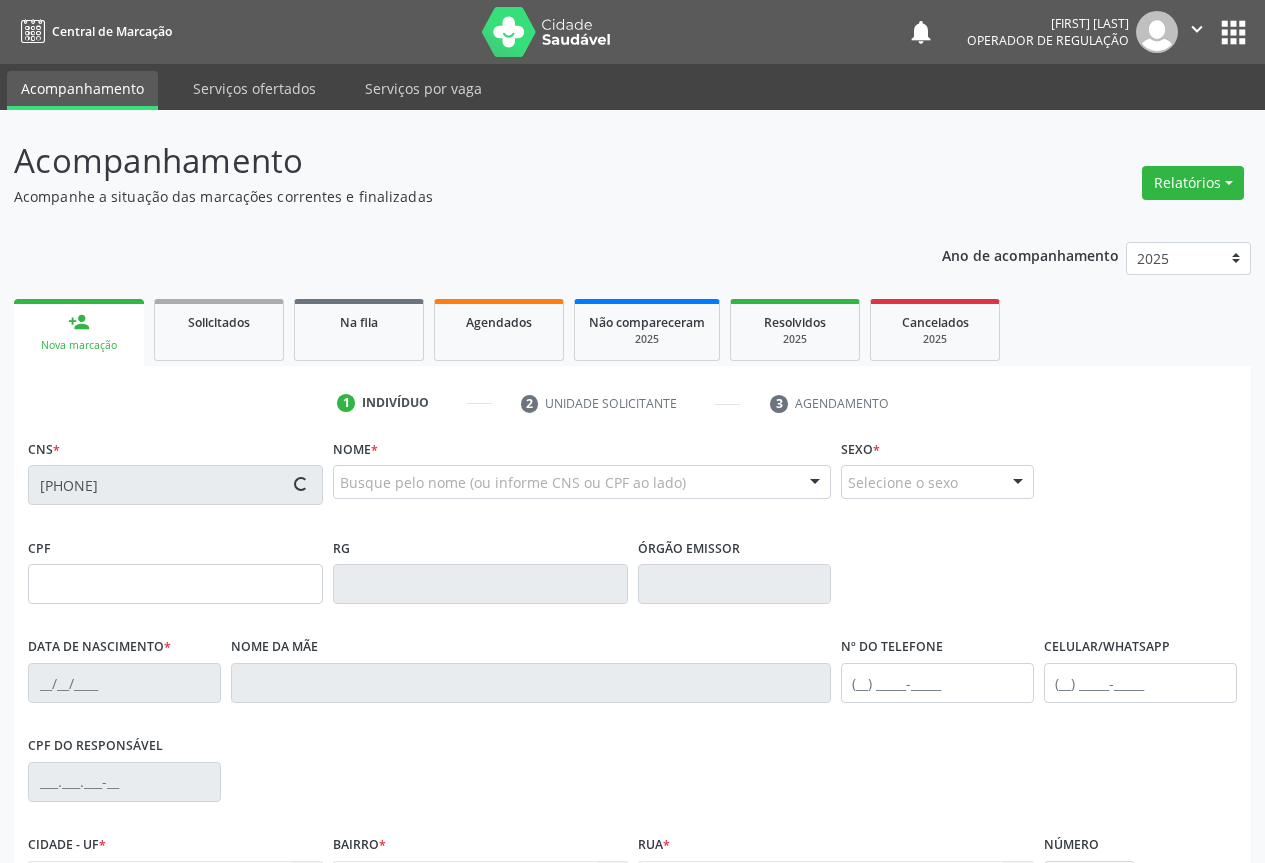 type on "12/06/2018" 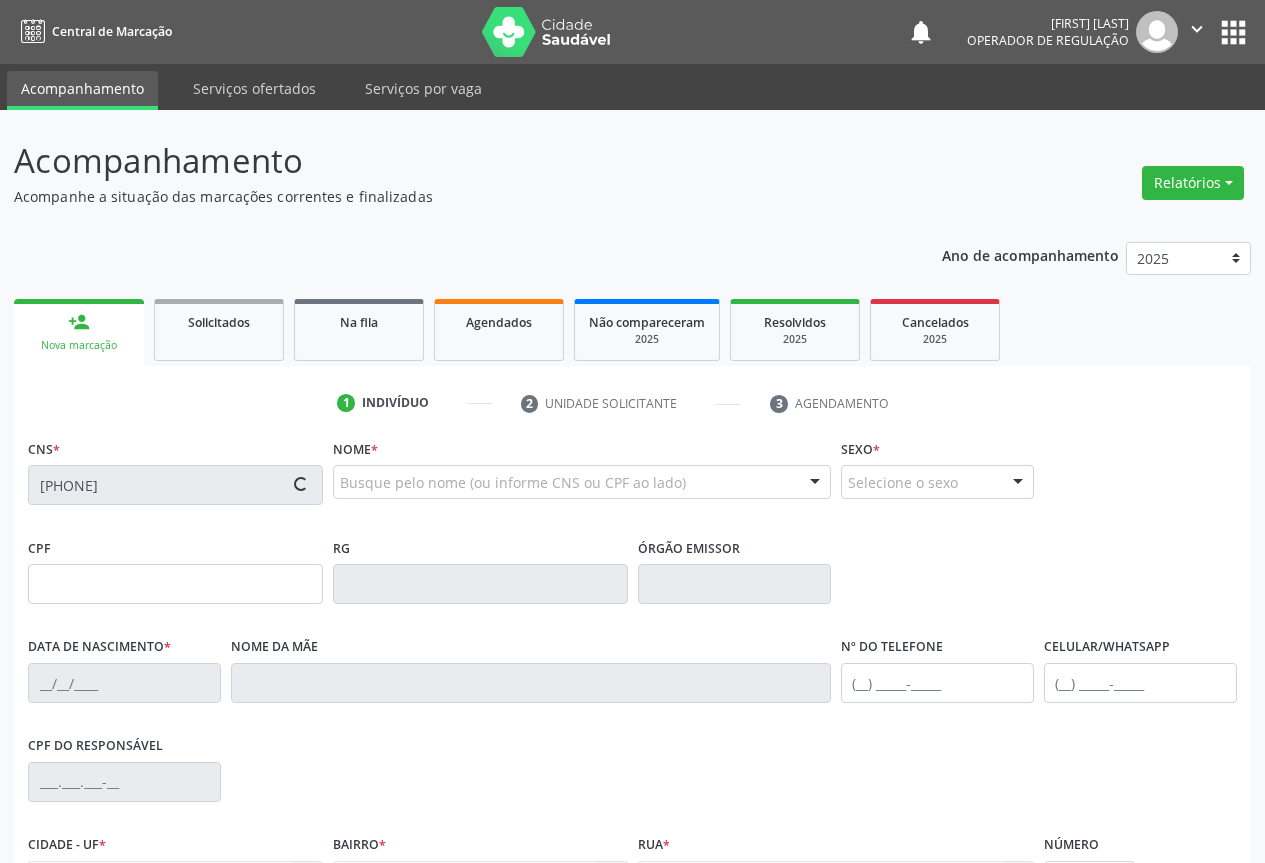 type on "104.893.545-05" 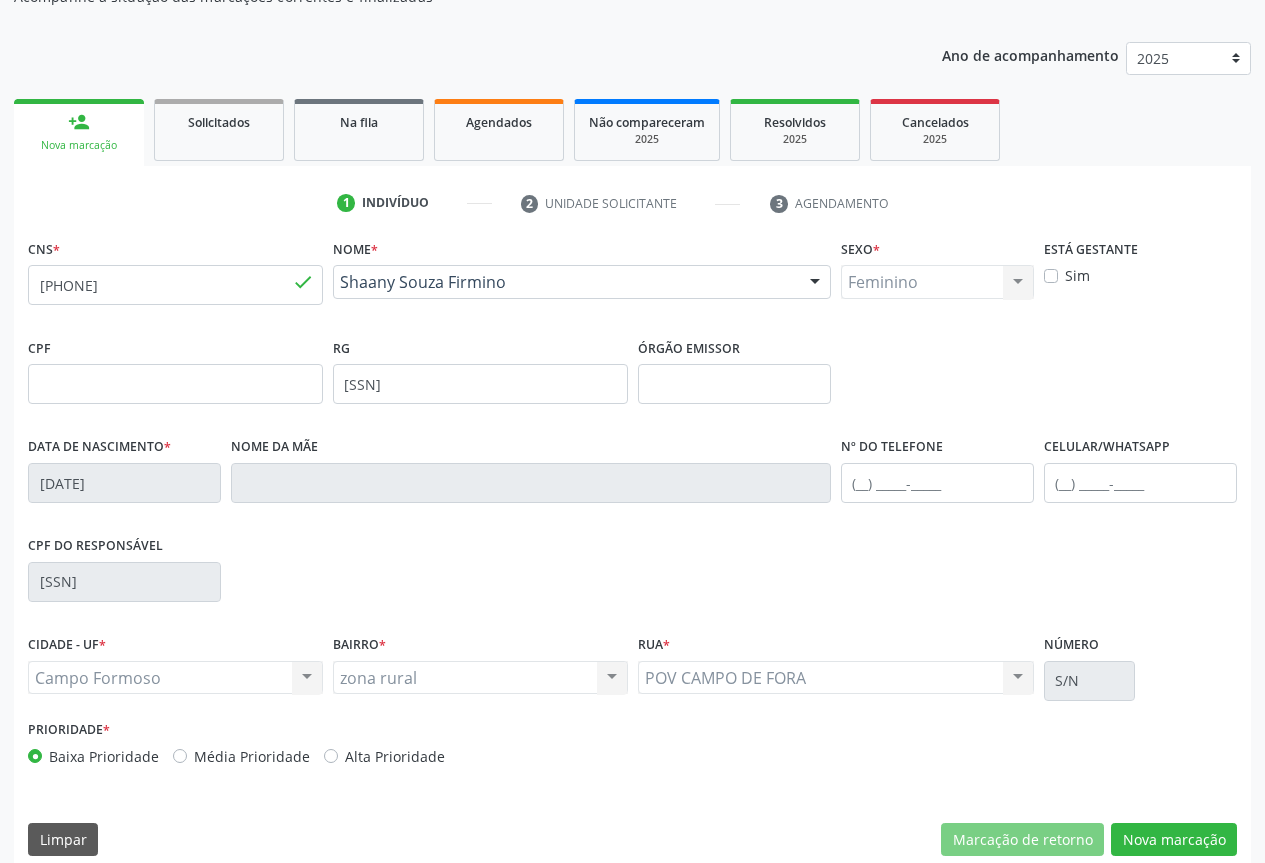 scroll, scrollTop: 221, scrollLeft: 0, axis: vertical 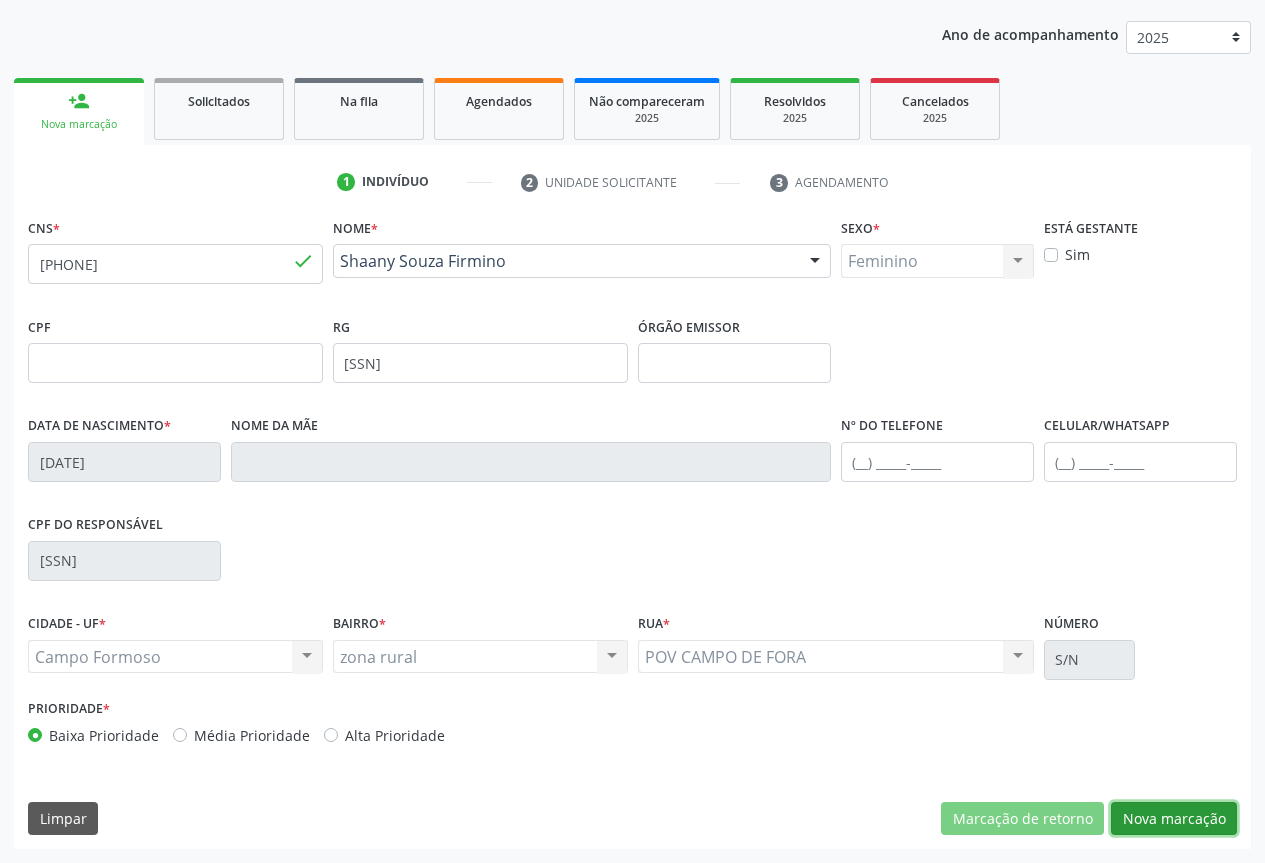 click on "Nova marcação" at bounding box center [1174, 819] 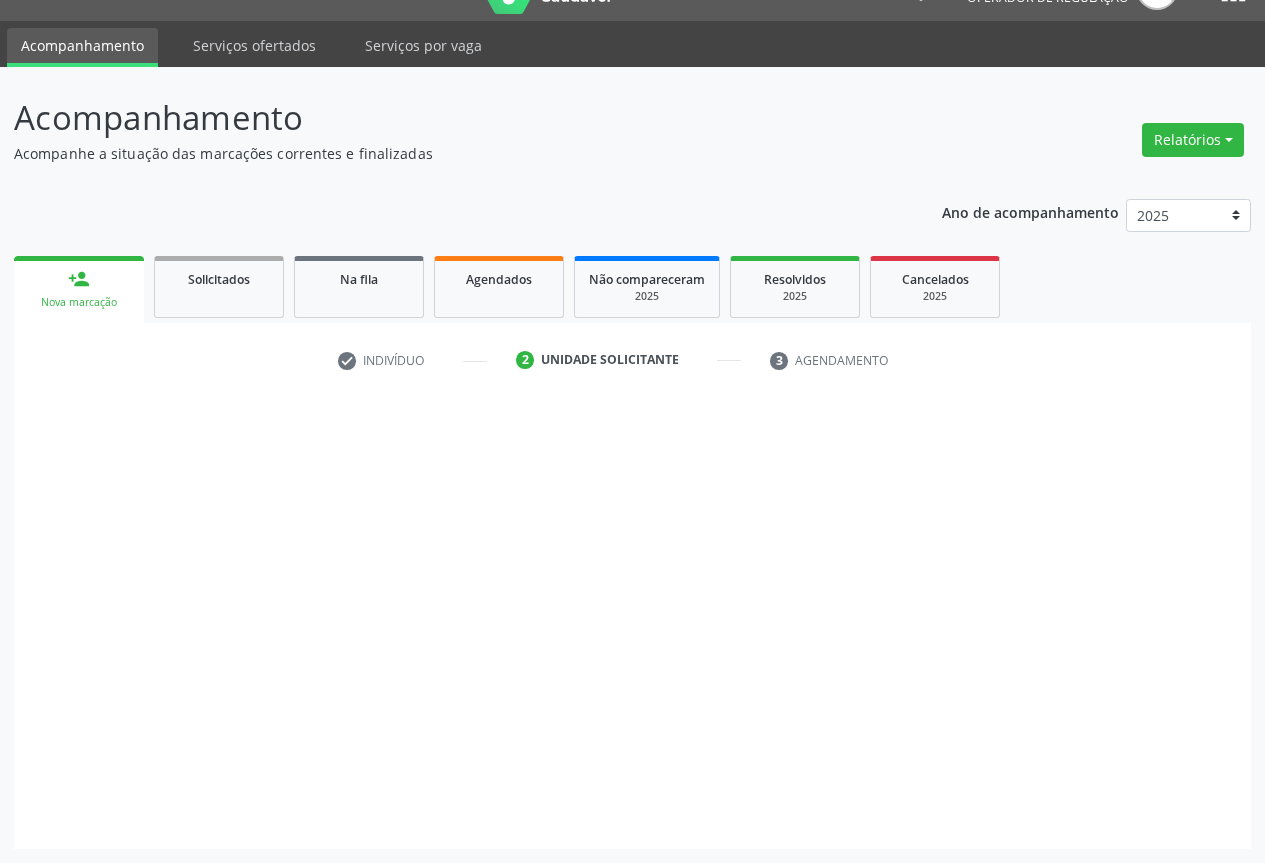 scroll, scrollTop: 43, scrollLeft: 0, axis: vertical 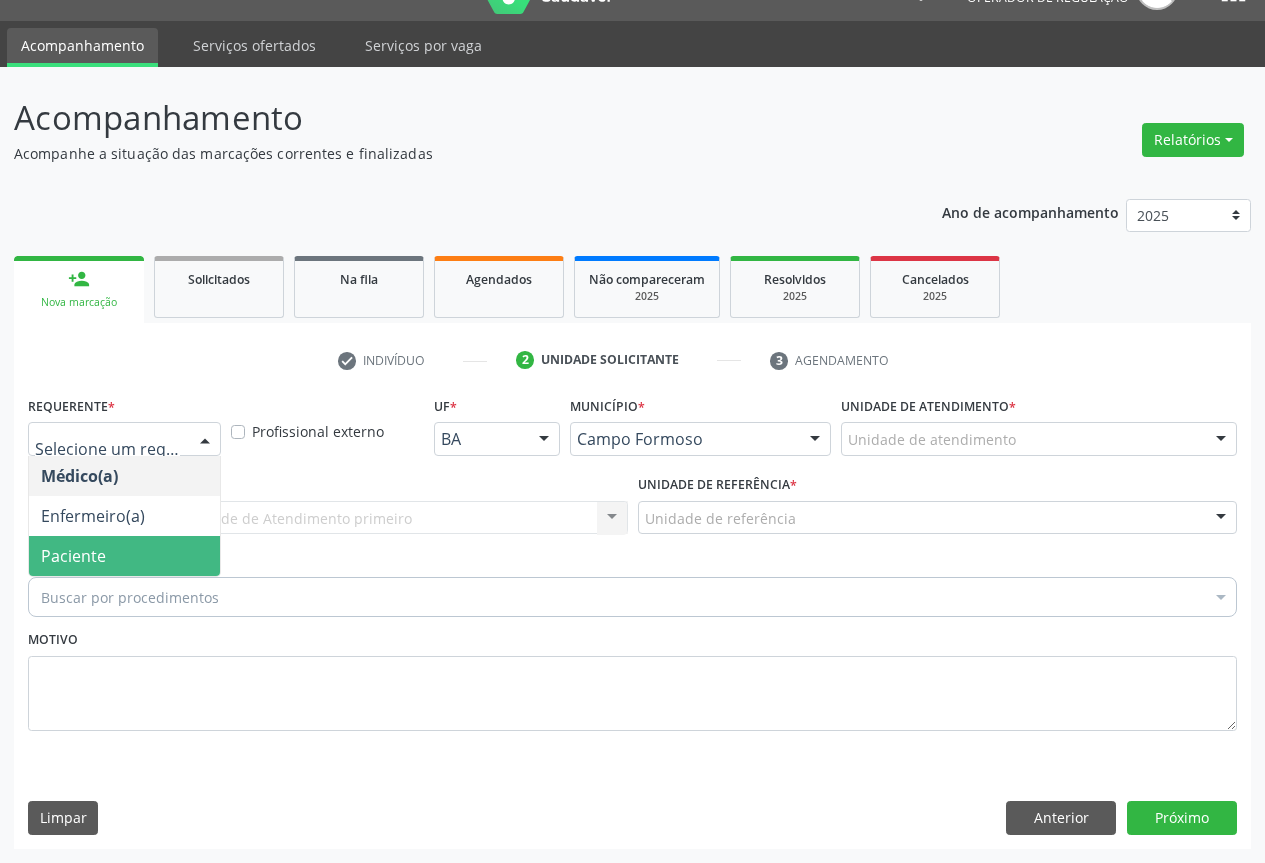 click on "Paciente" at bounding box center (73, 556) 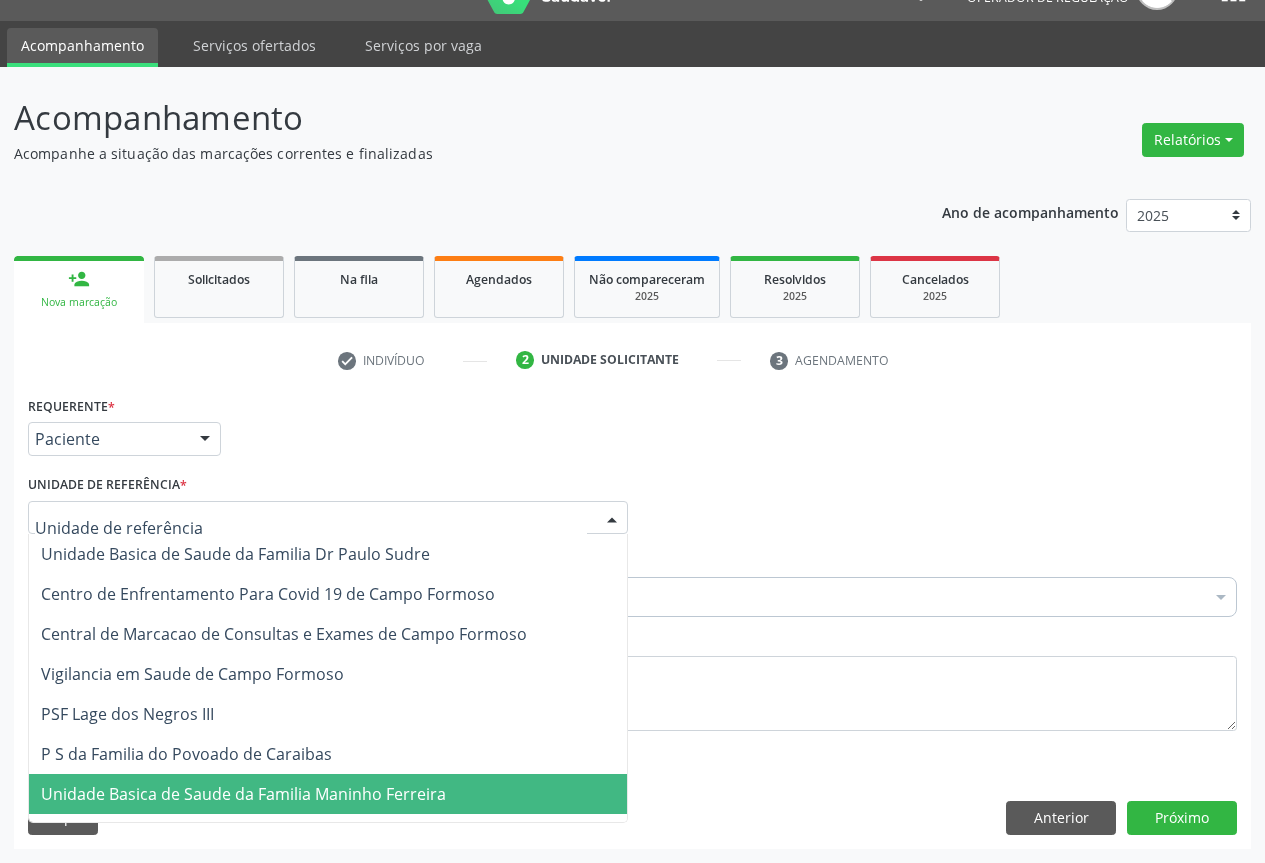 click on "Unidade Basica de Saude da Familia Maninho Ferreira" at bounding box center [243, 794] 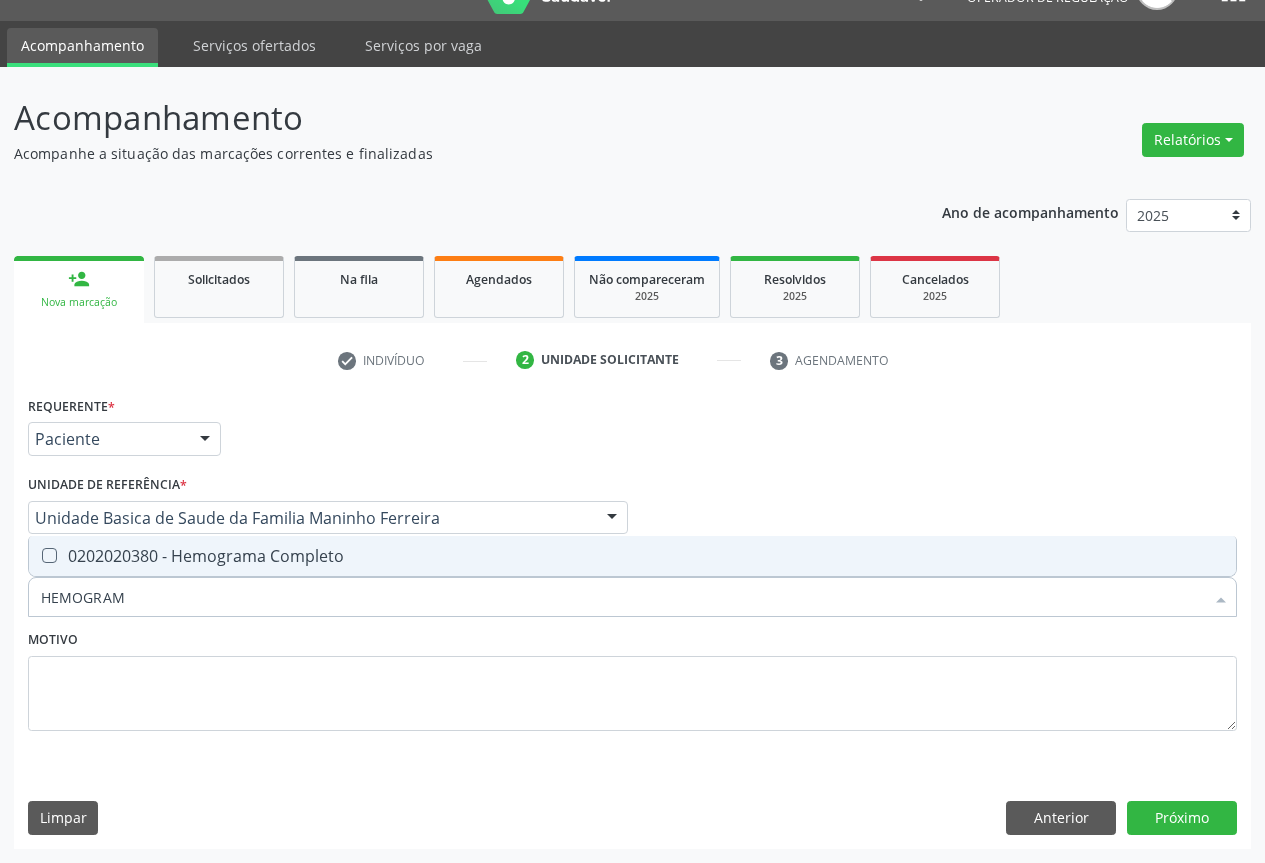 type on "HEMOGRAMA" 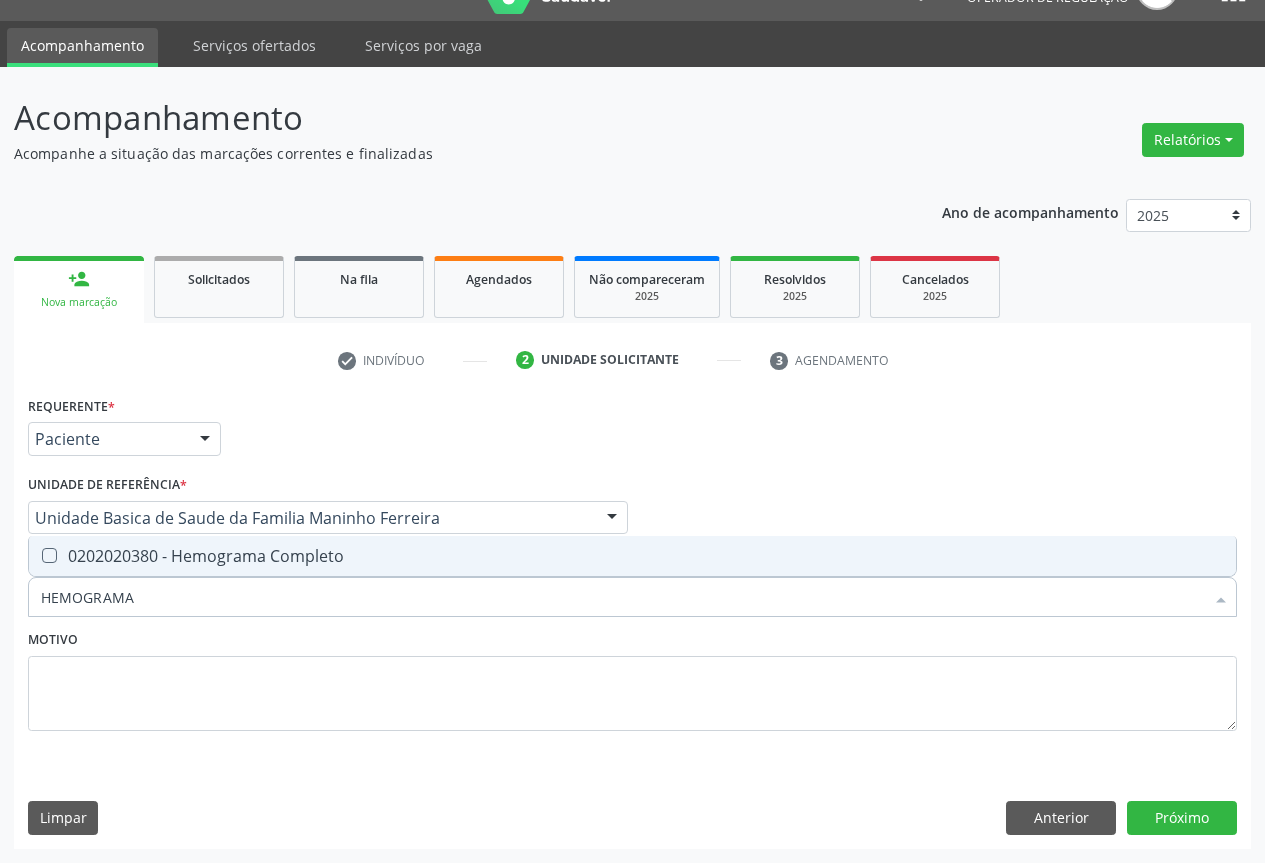 click on "0202020380 - Hemograma Completo" at bounding box center (632, 556) 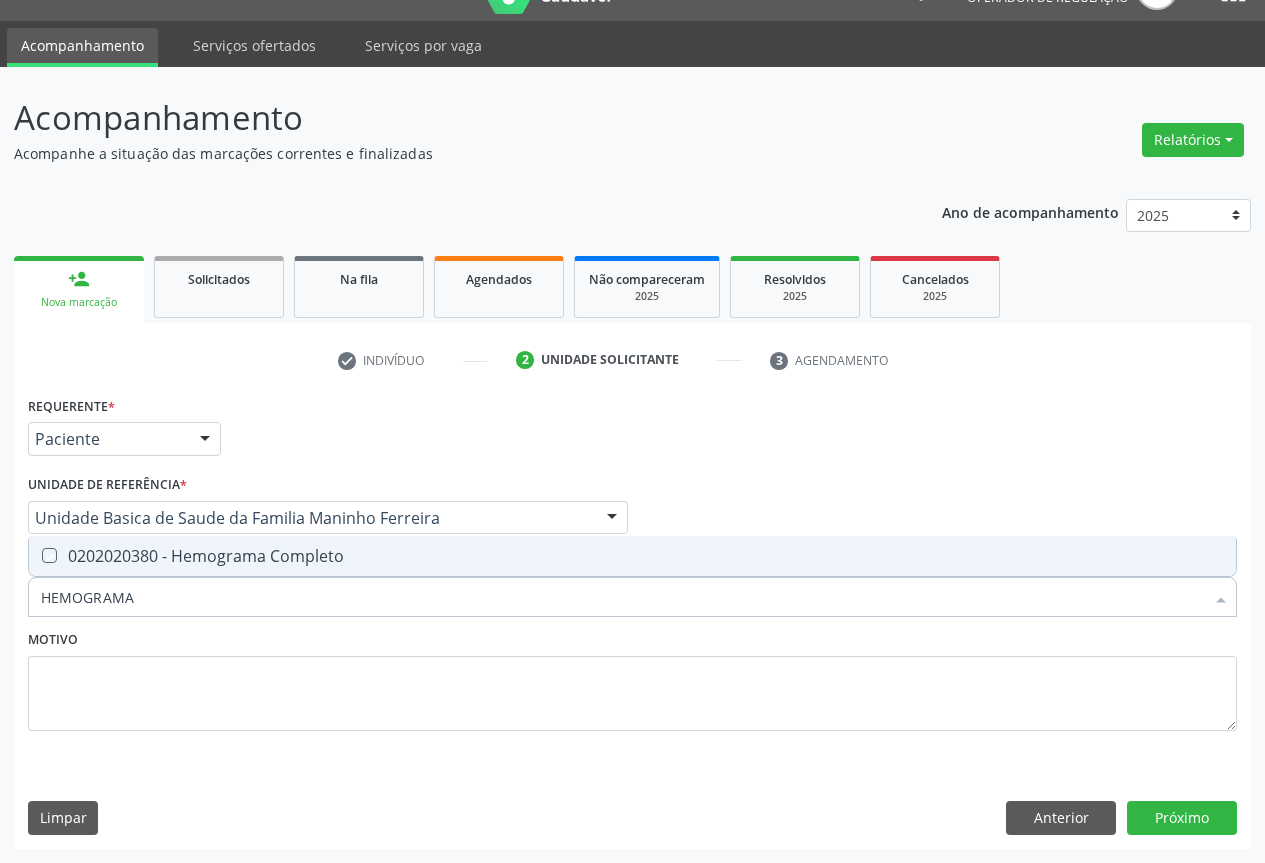 checkbox on "true" 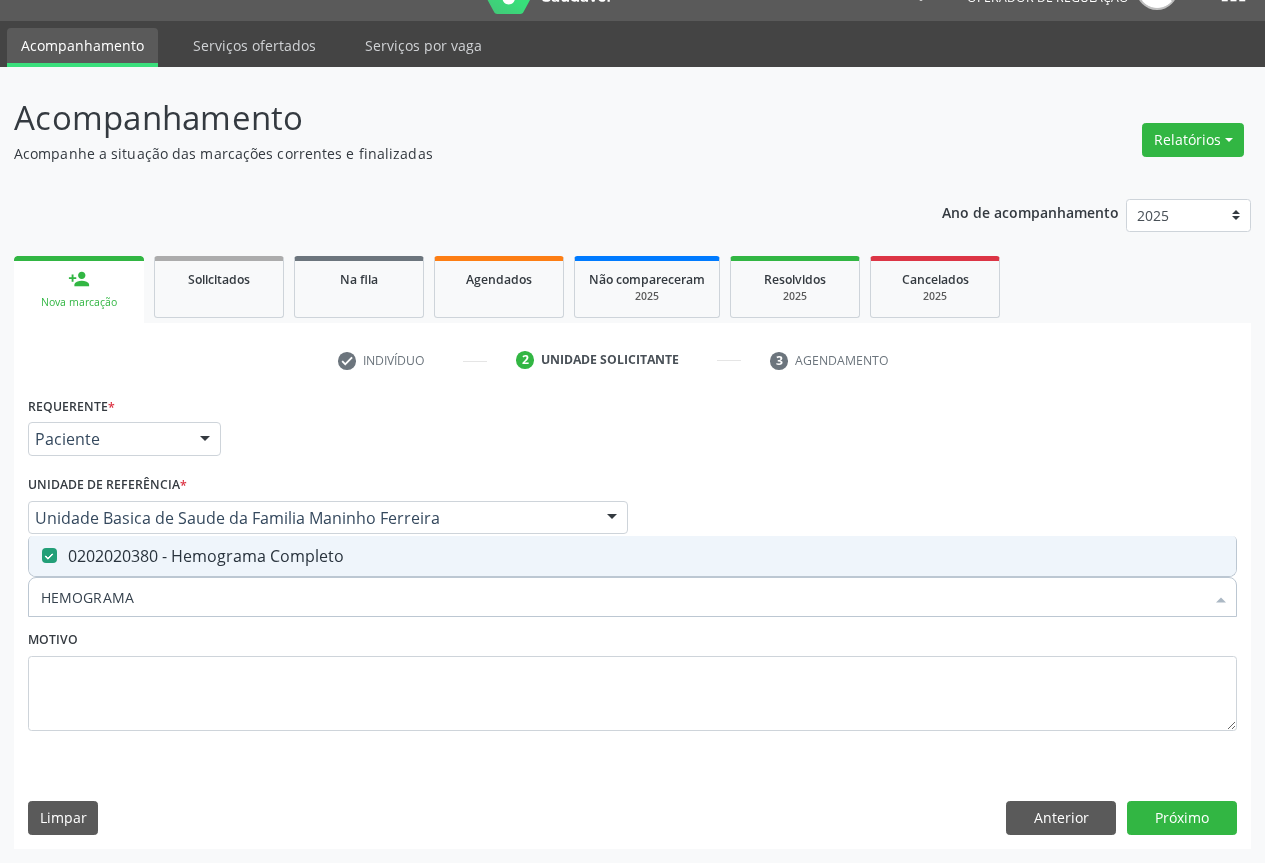 type on "HEMOGRAMA" 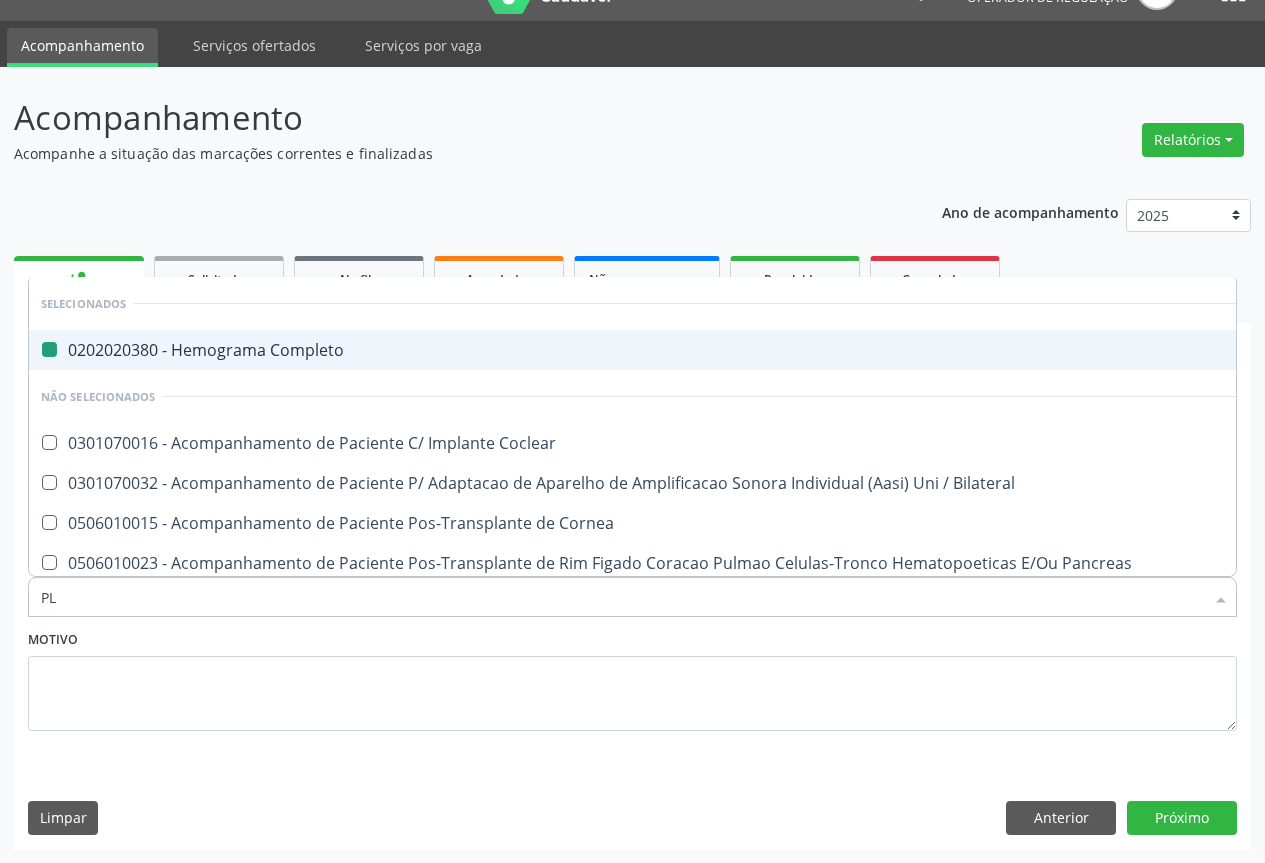 type on "PLA" 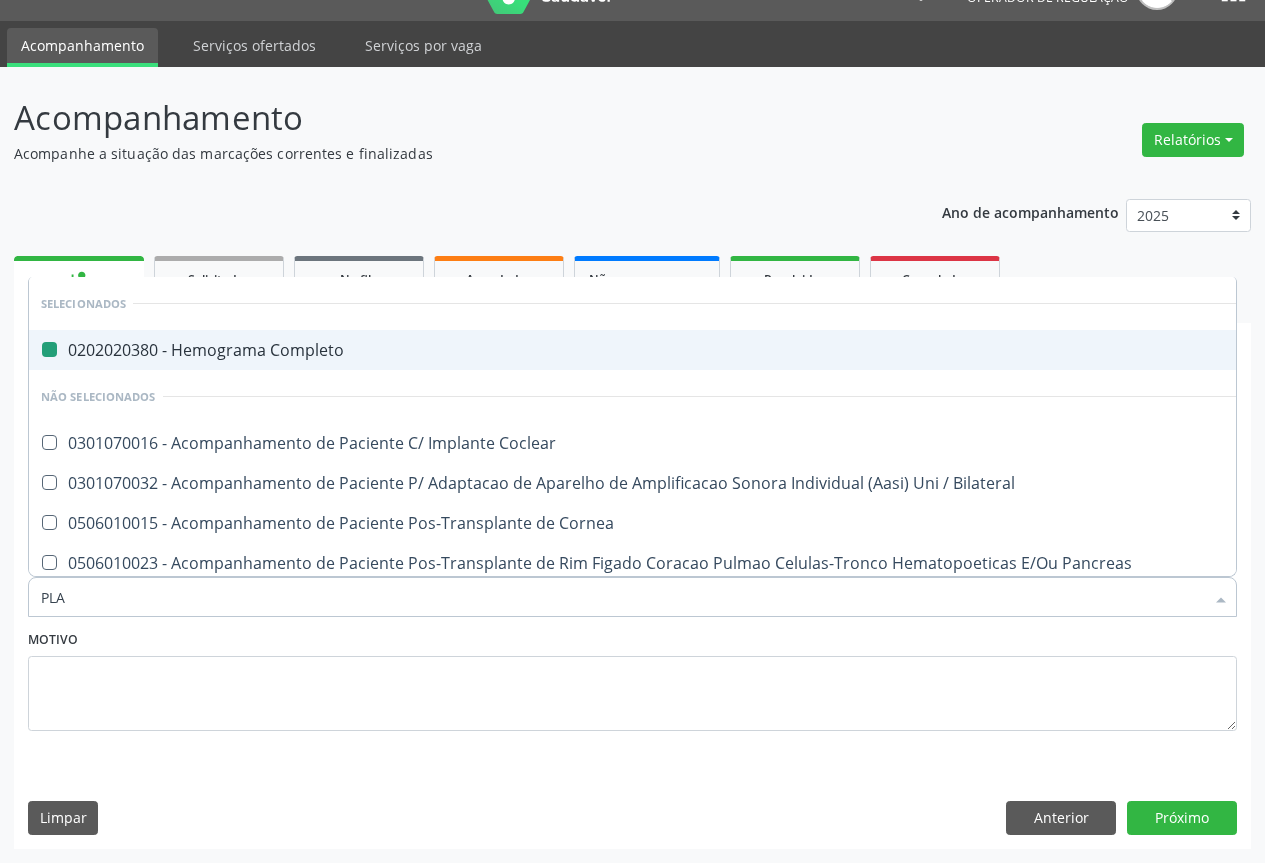 checkbox on "false" 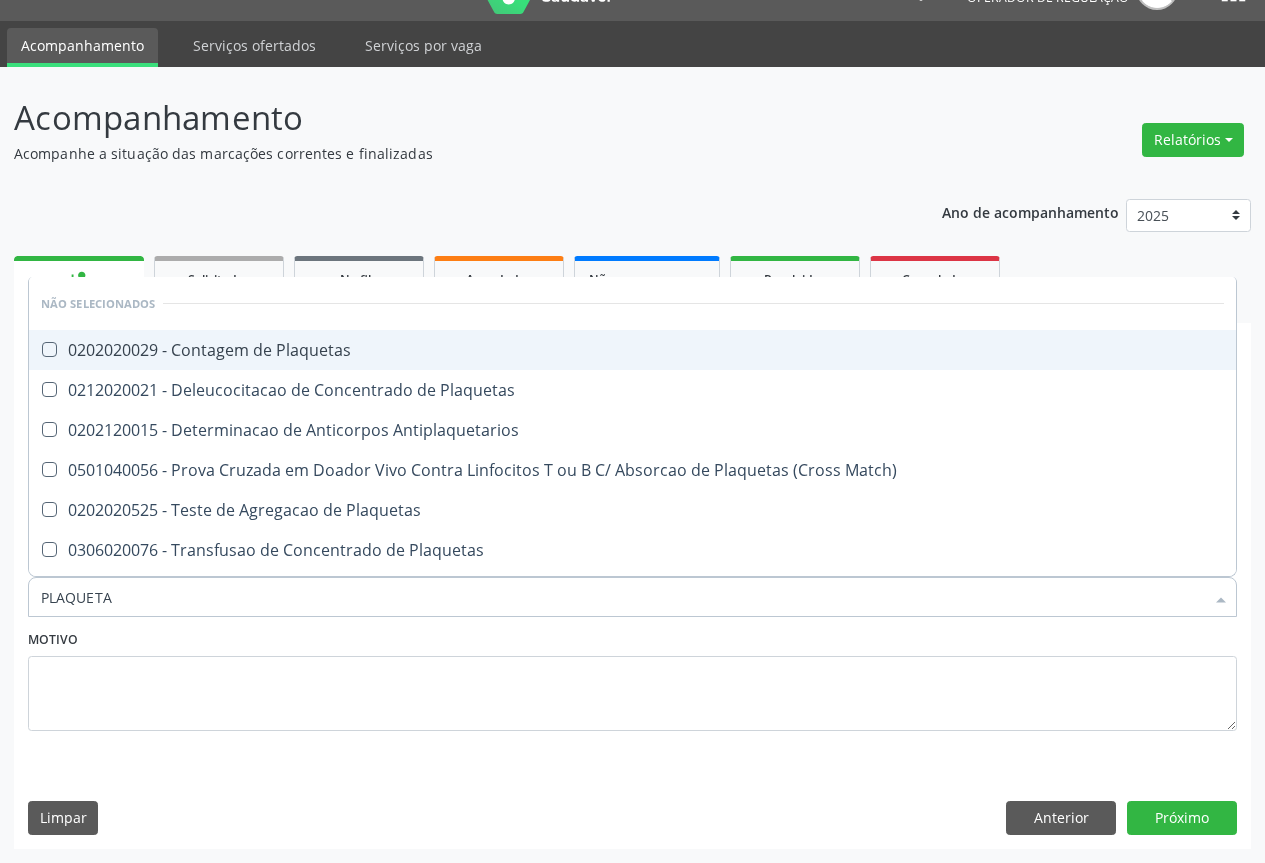 type on "PLAQUETAS" 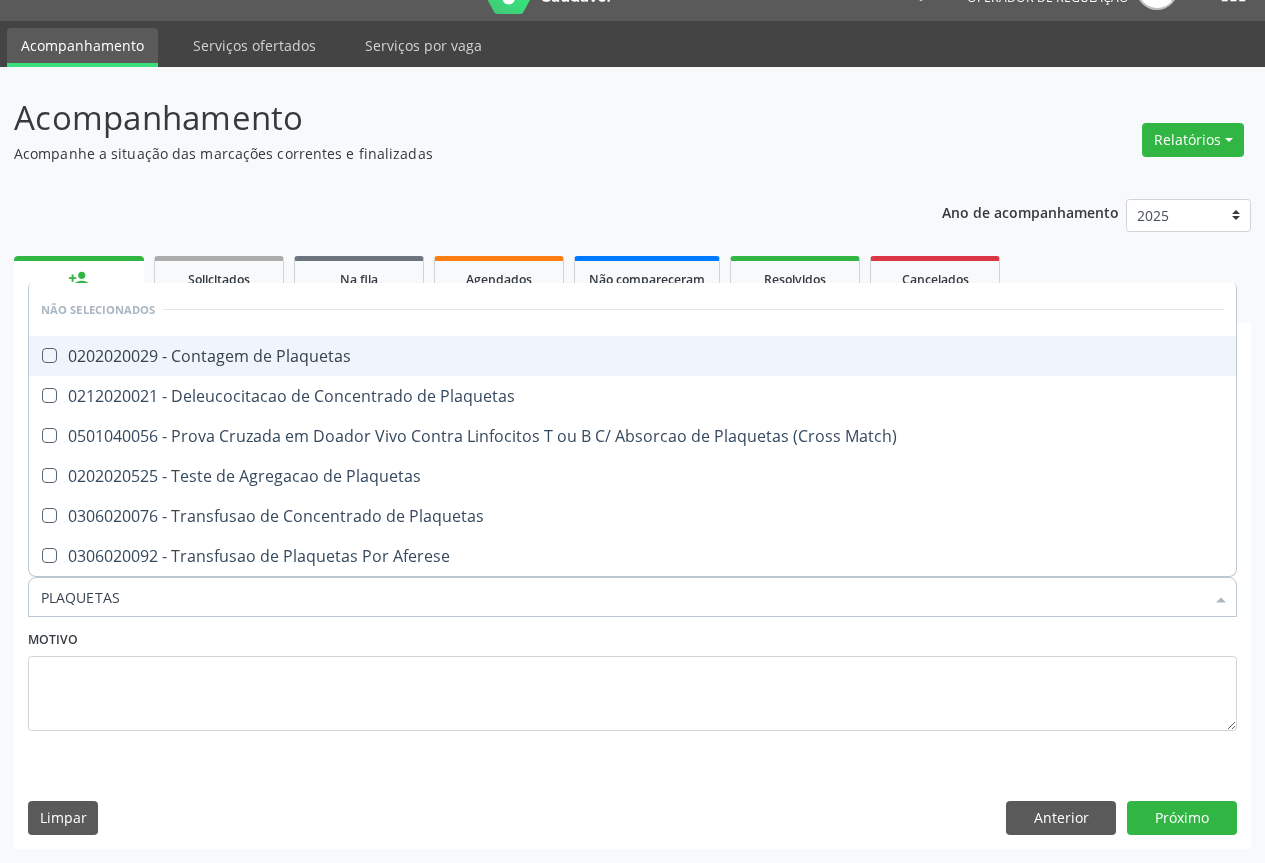 click on "0202020029 - Contagem de Plaquetas" at bounding box center [632, 356] 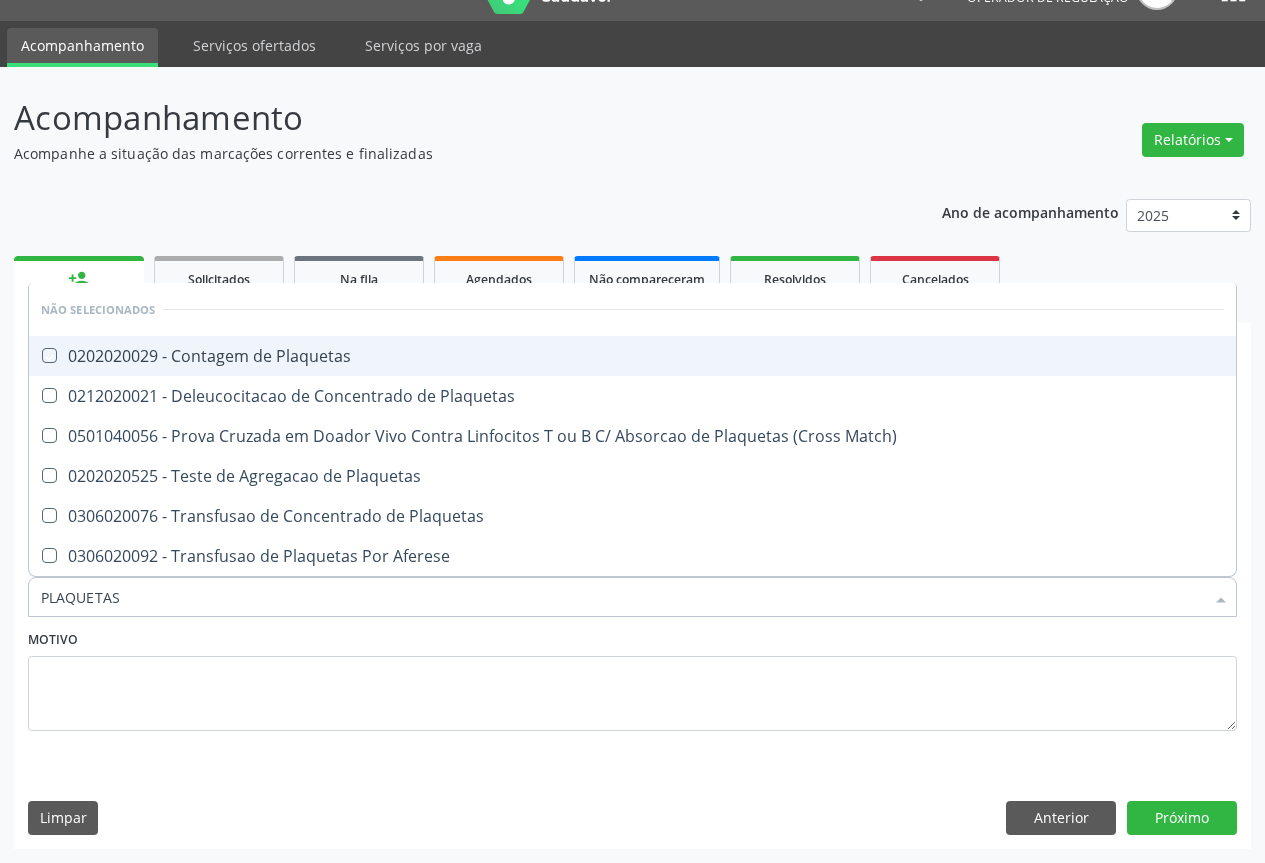 checkbox on "true" 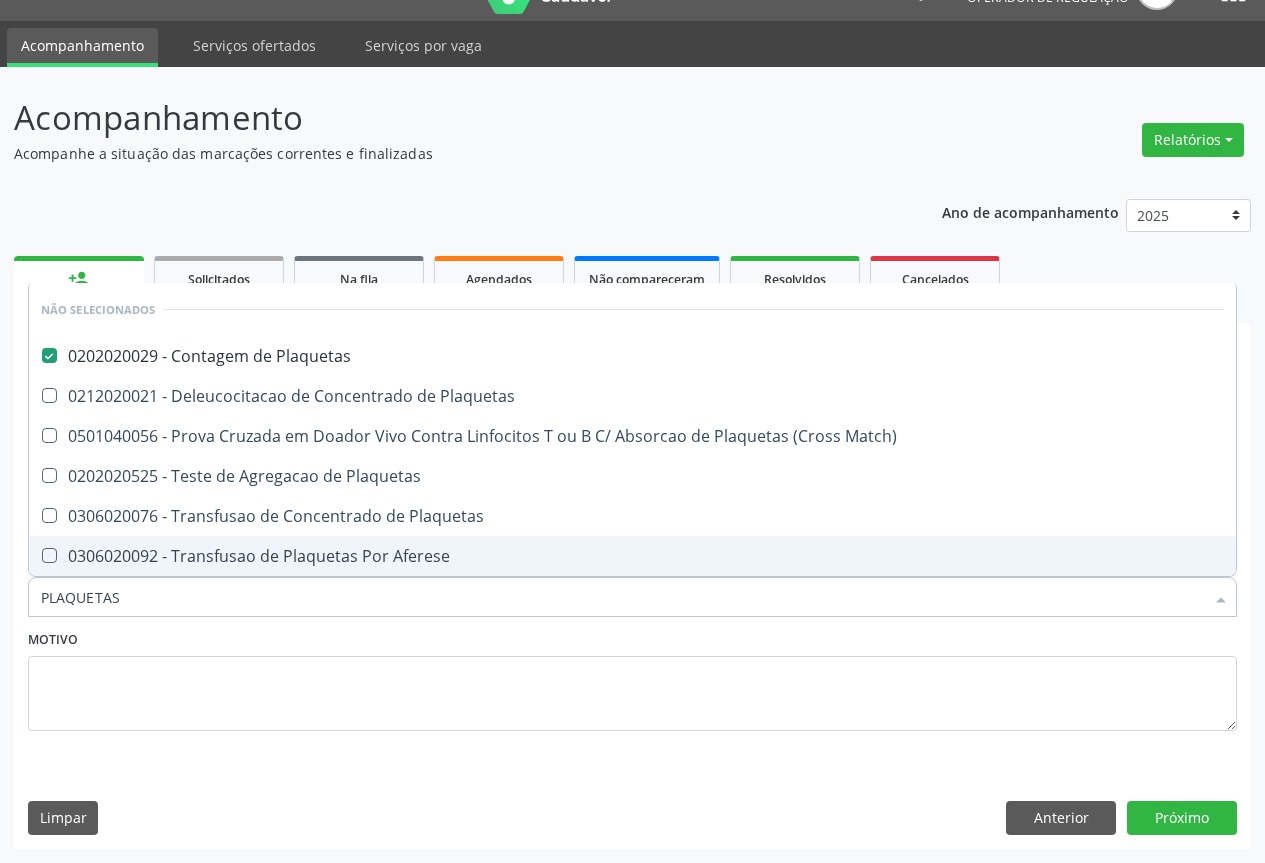 type on "PLAQUETAS" 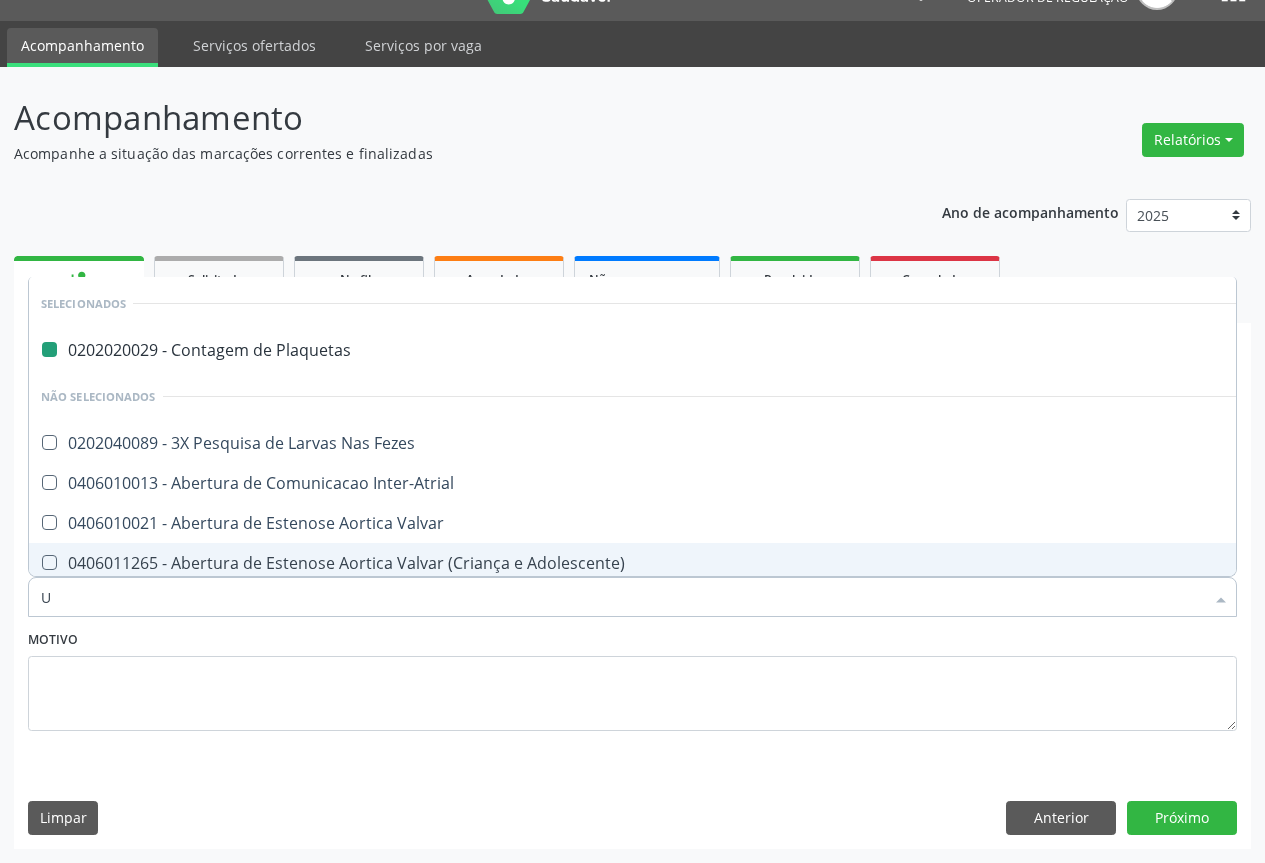 type on "UR" 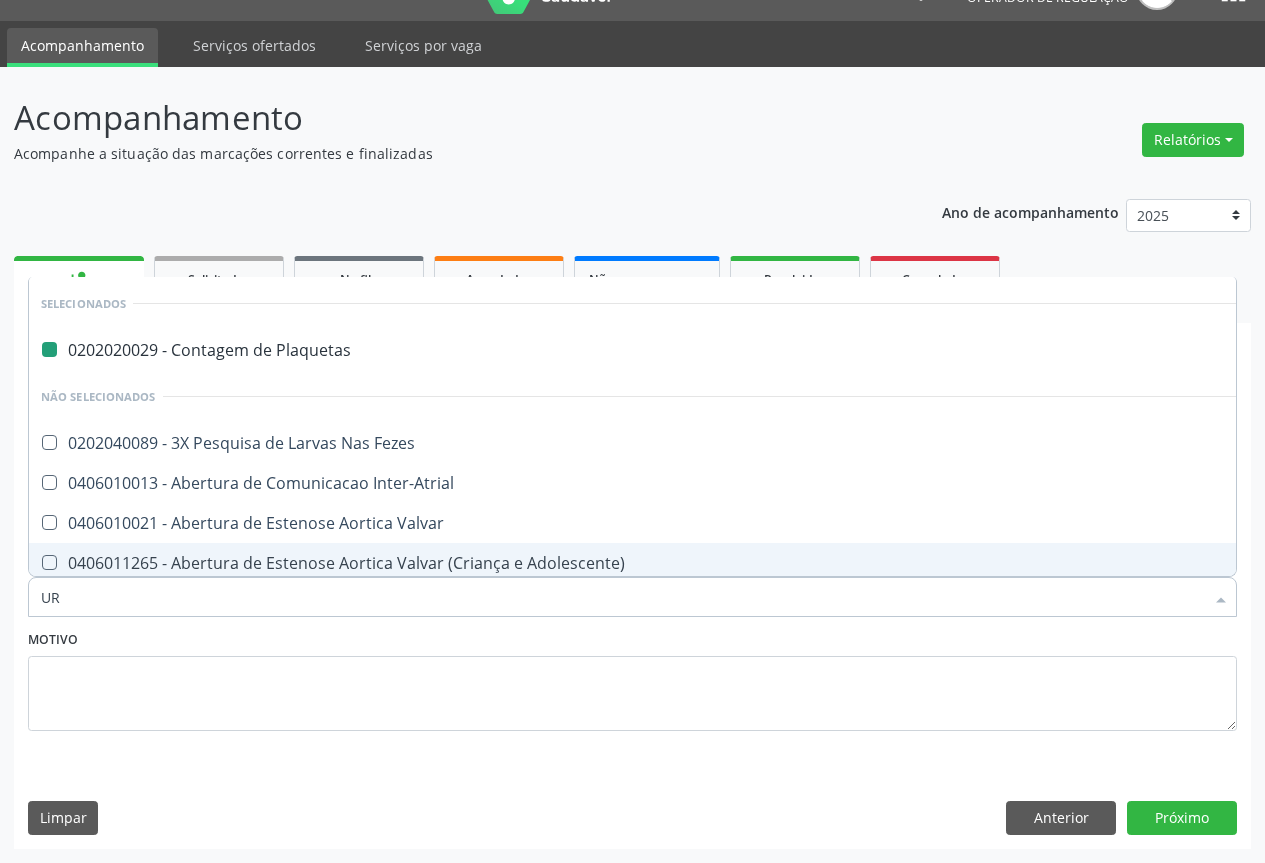 checkbox on "false" 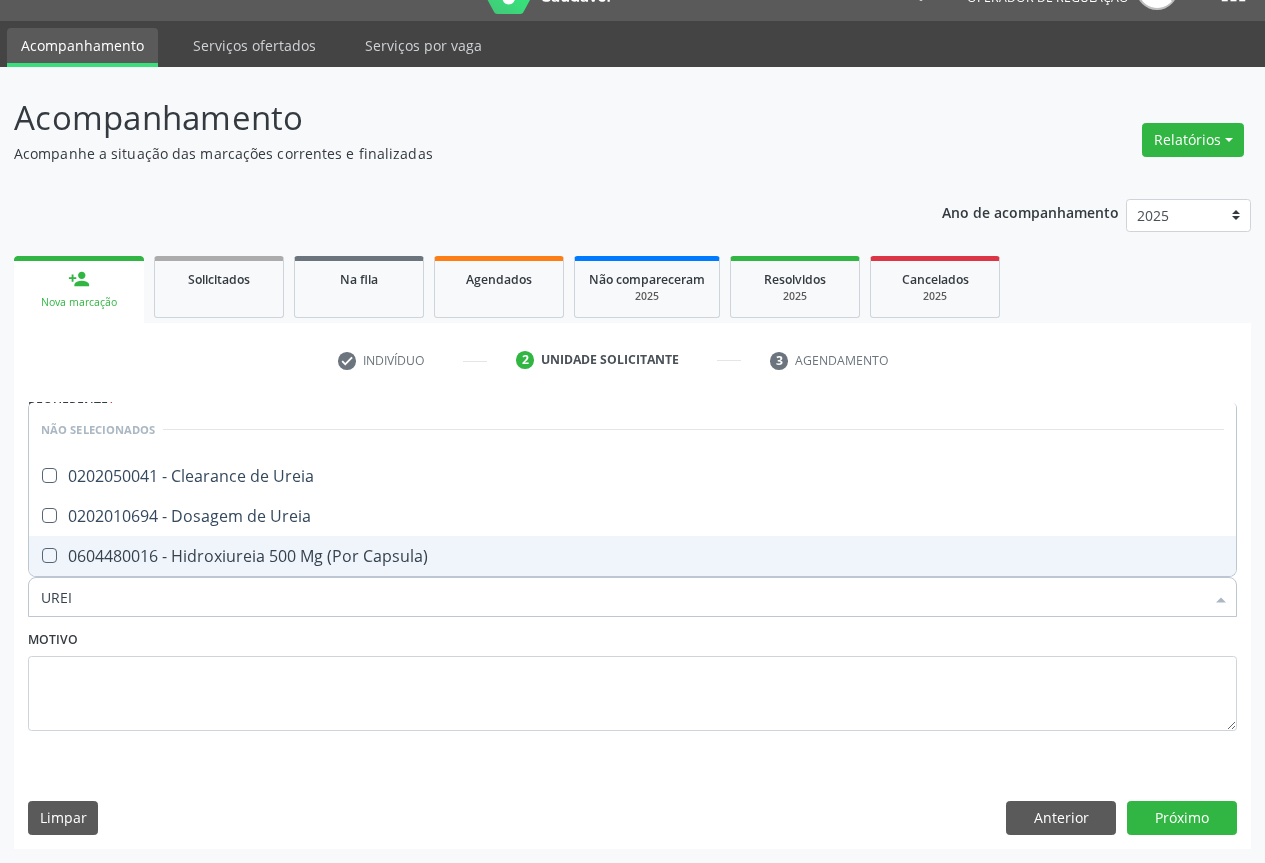type on "UREIA" 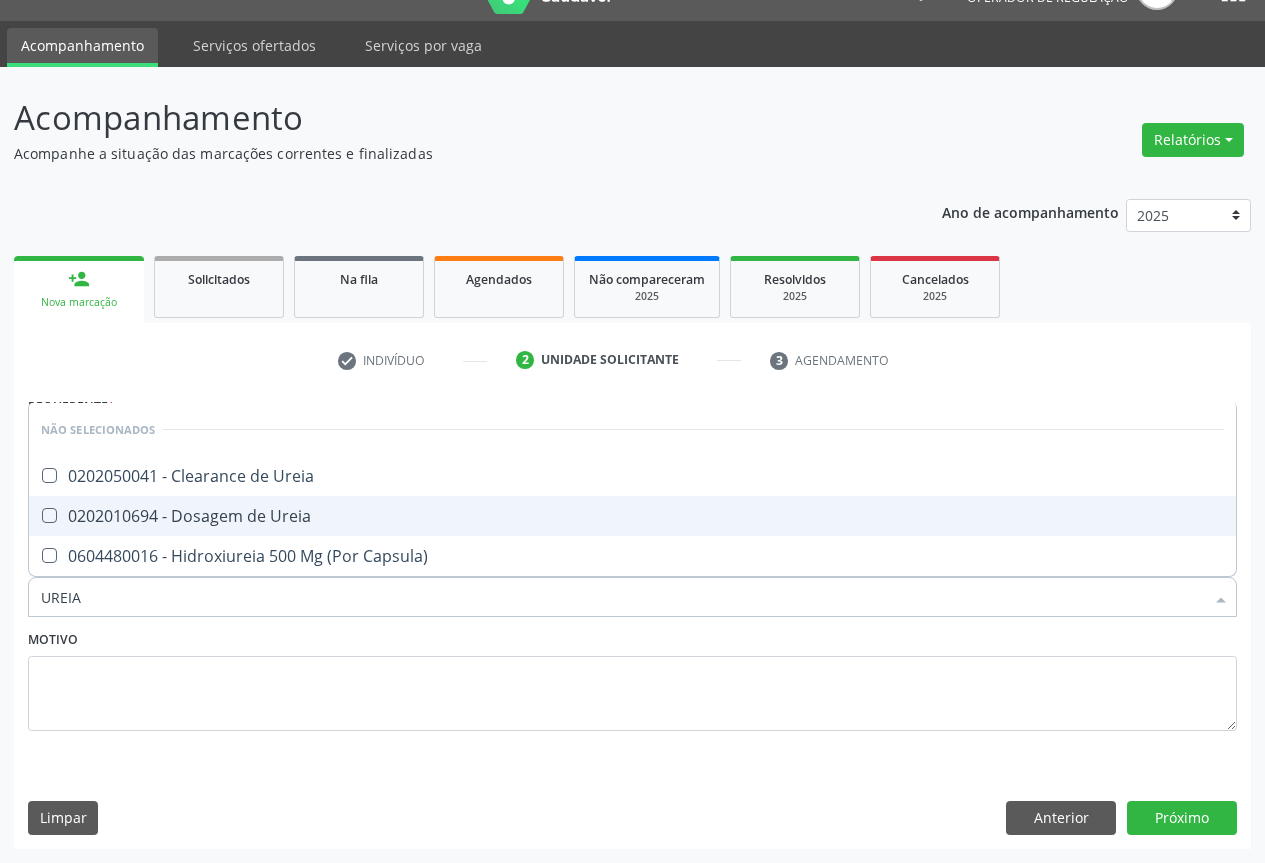 click on "0202010694 - Dosagem de Ureia" at bounding box center [632, 516] 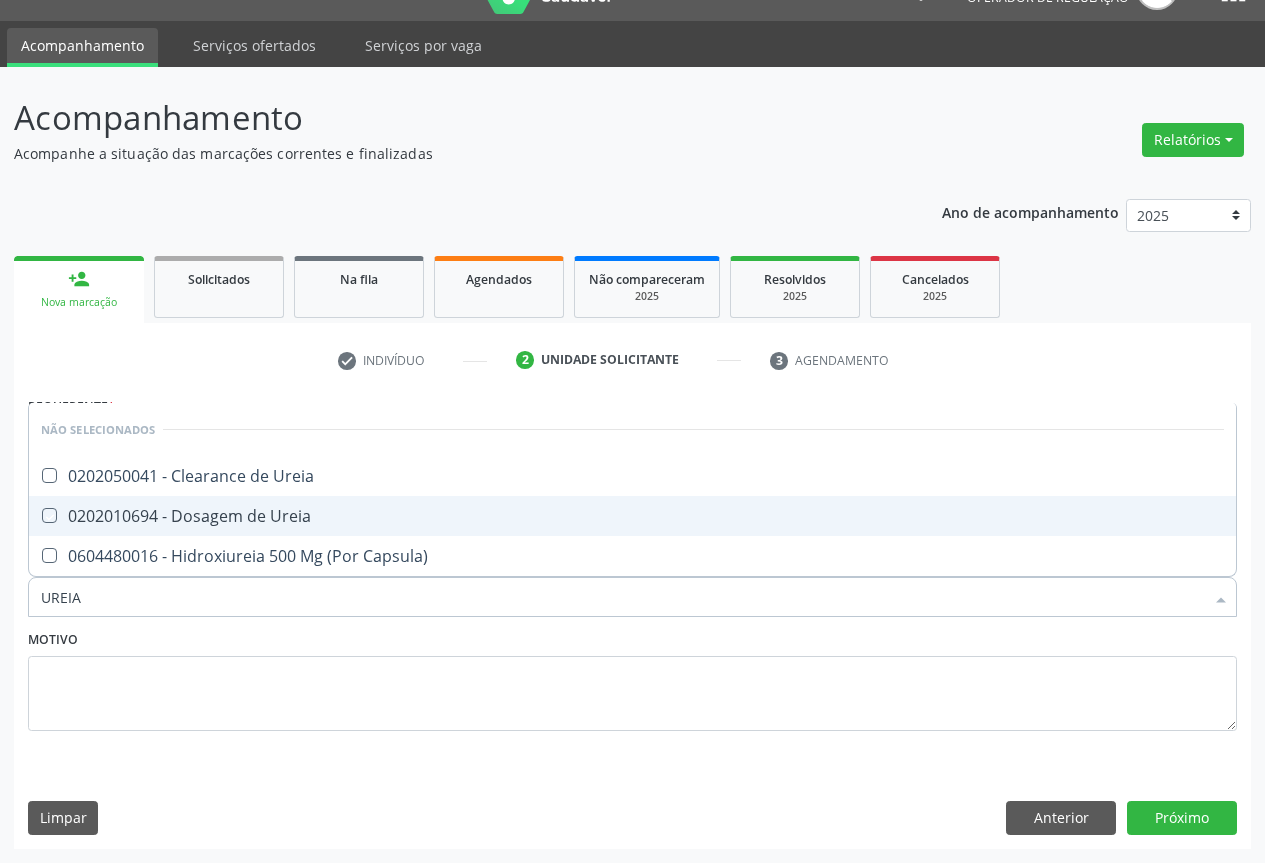checkbox on "true" 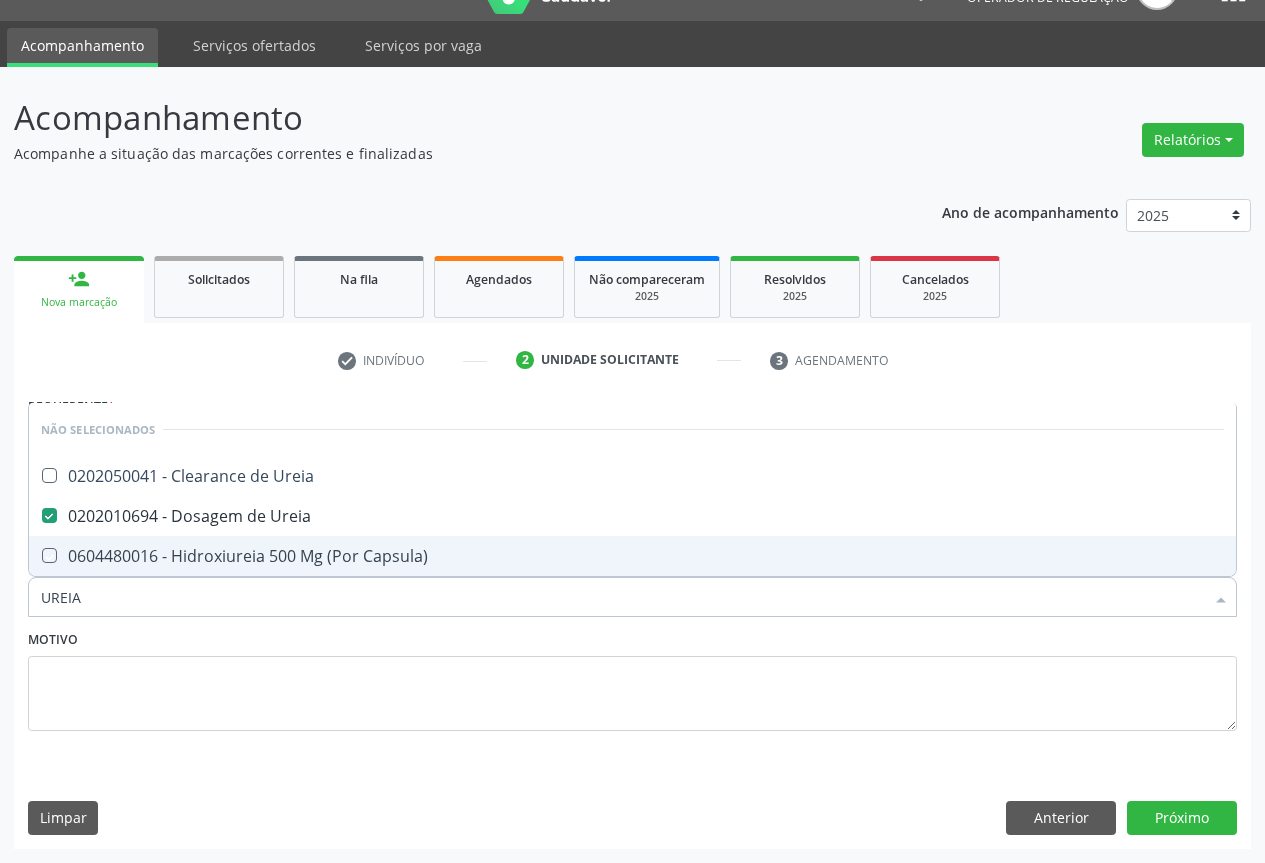 click on "Motivo" at bounding box center [632, 678] 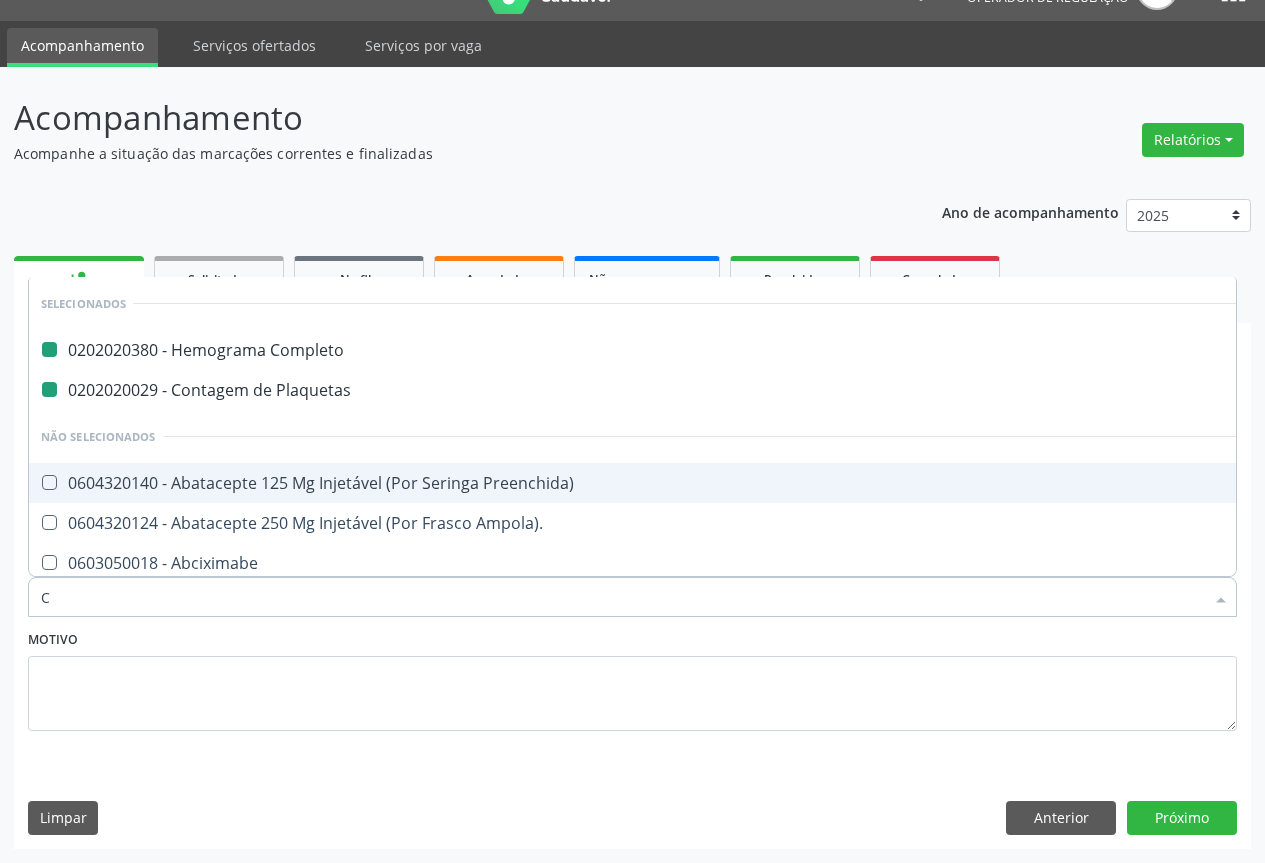 type on "CR" 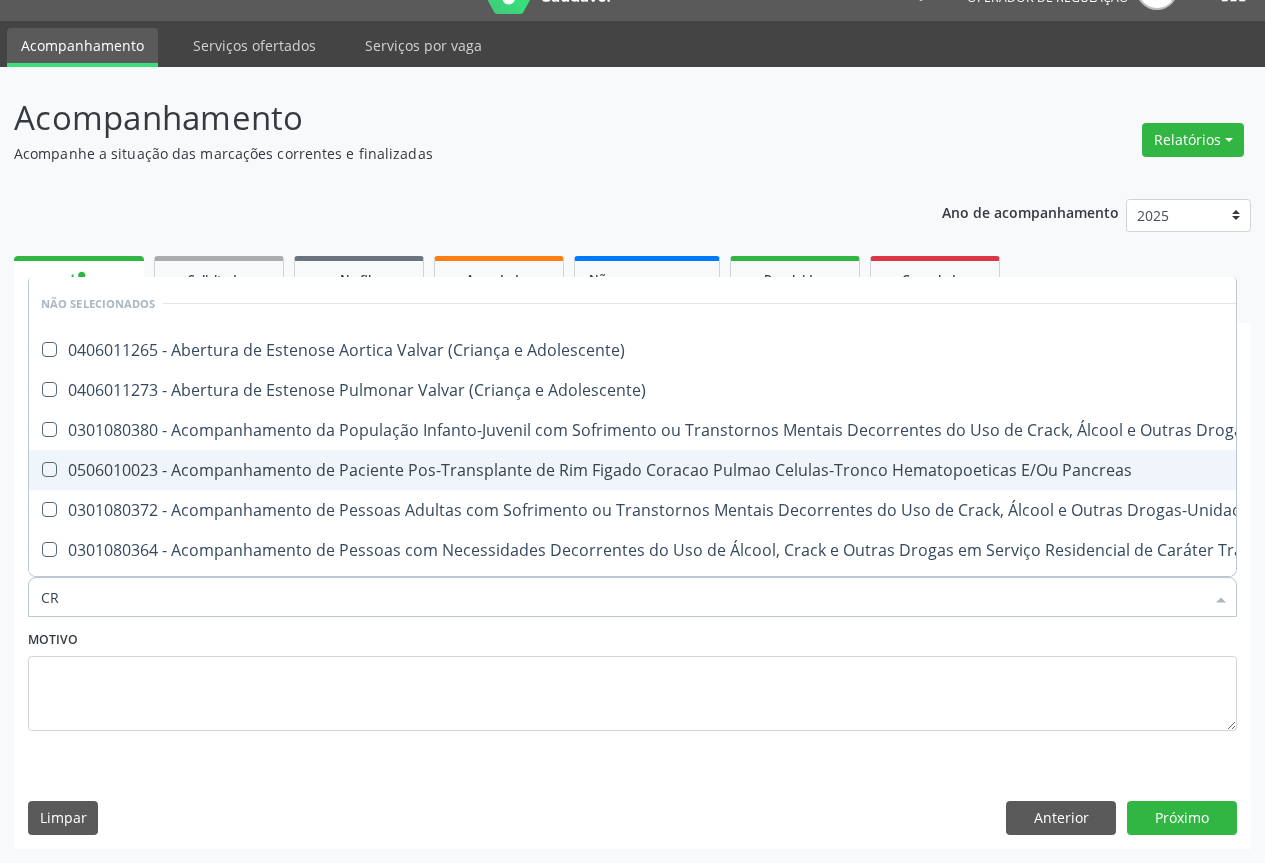 checkbox on "false" 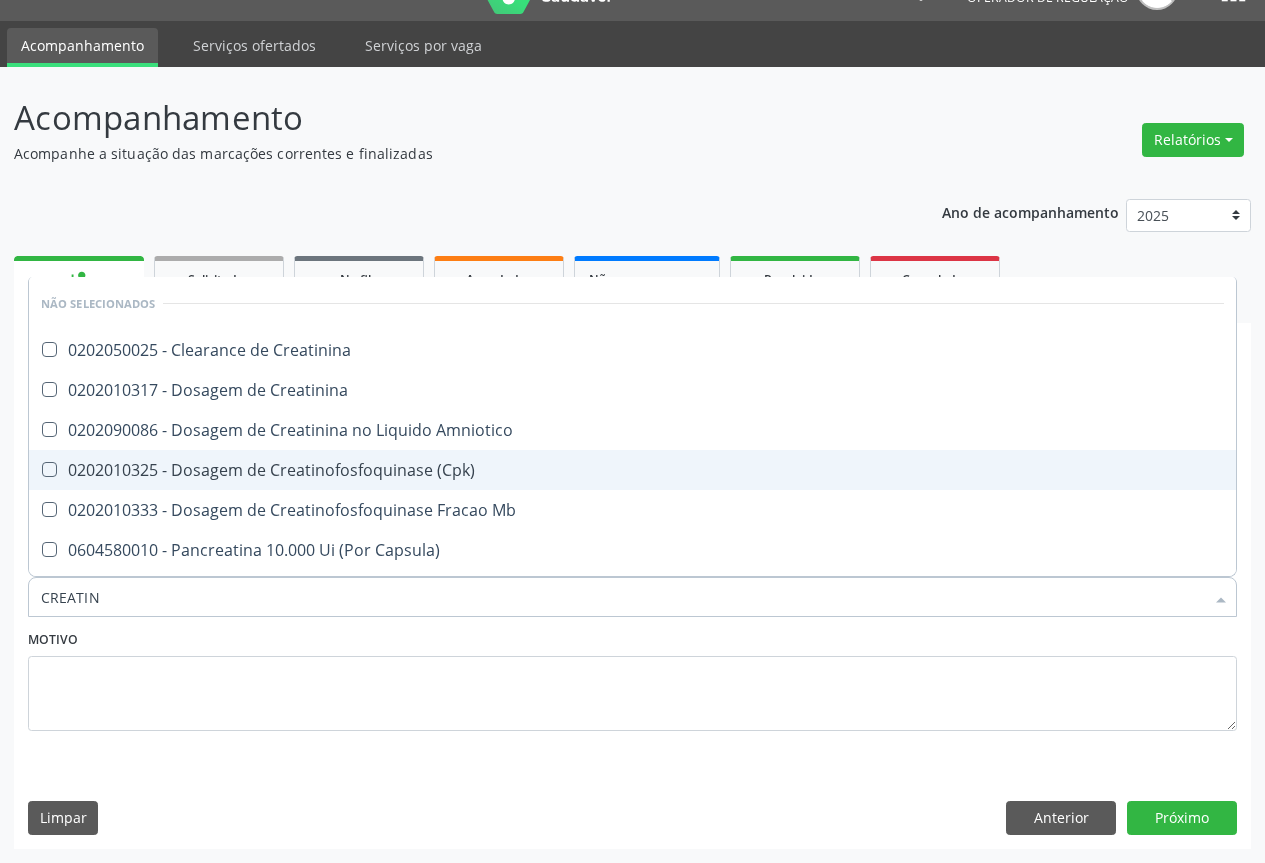 type on "CREATINI" 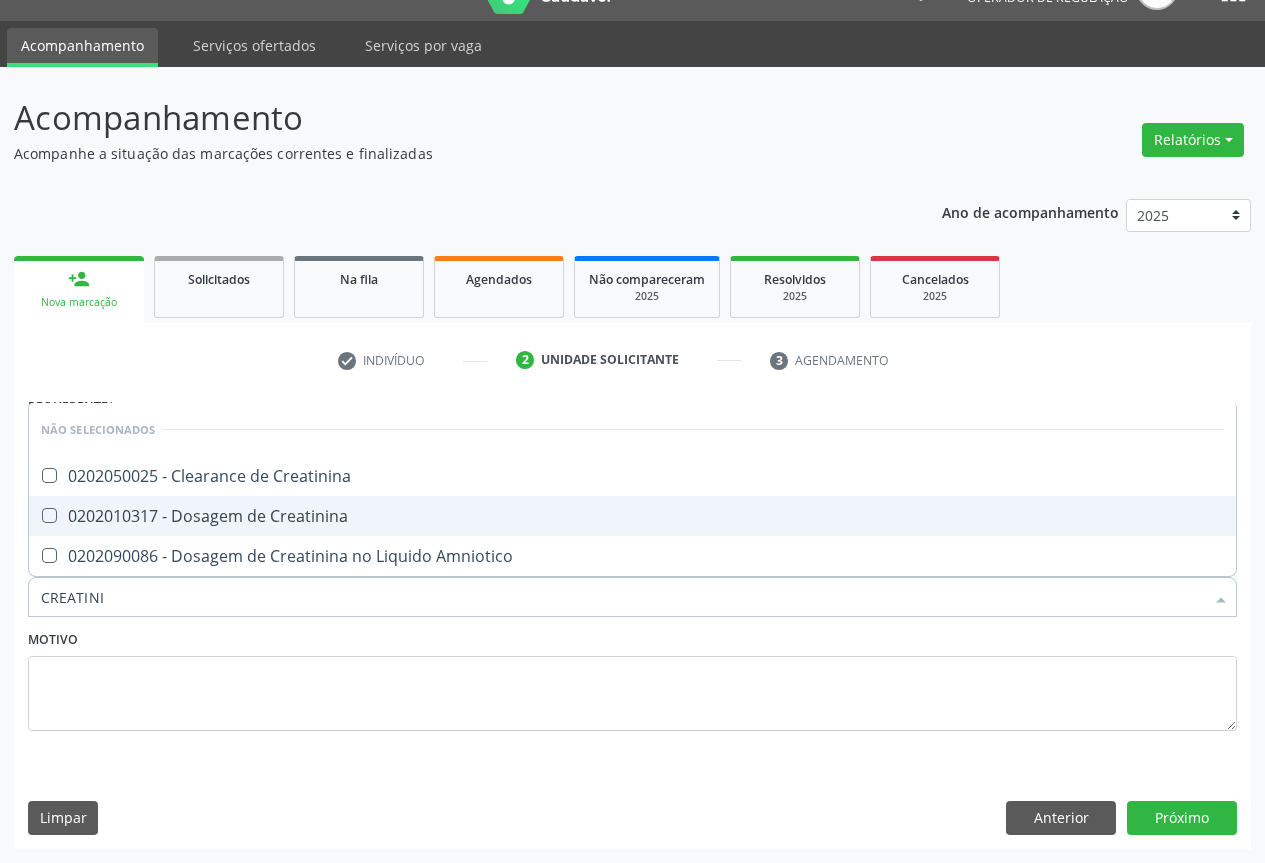 click on "0202010317 - Dosagem de Creatinina" at bounding box center [632, 516] 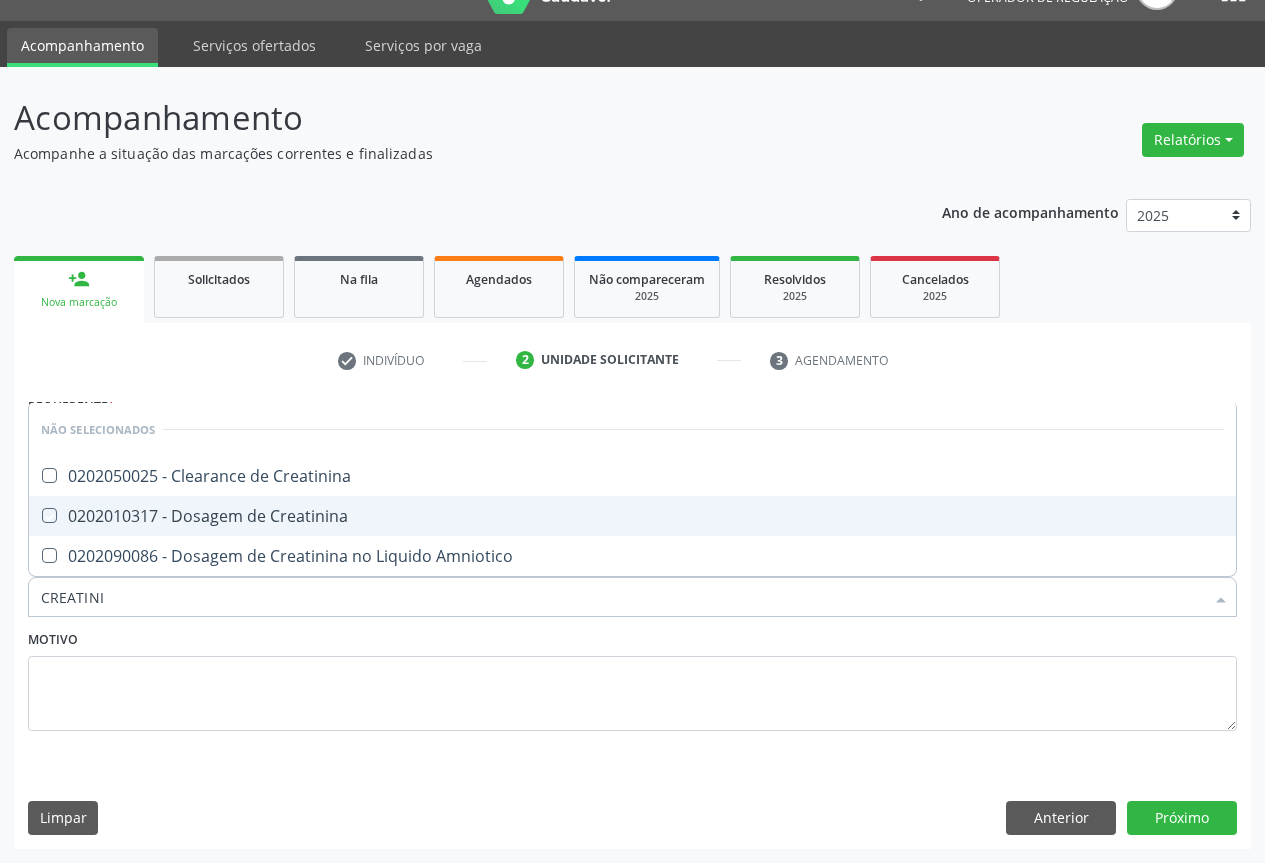 checkbox on "true" 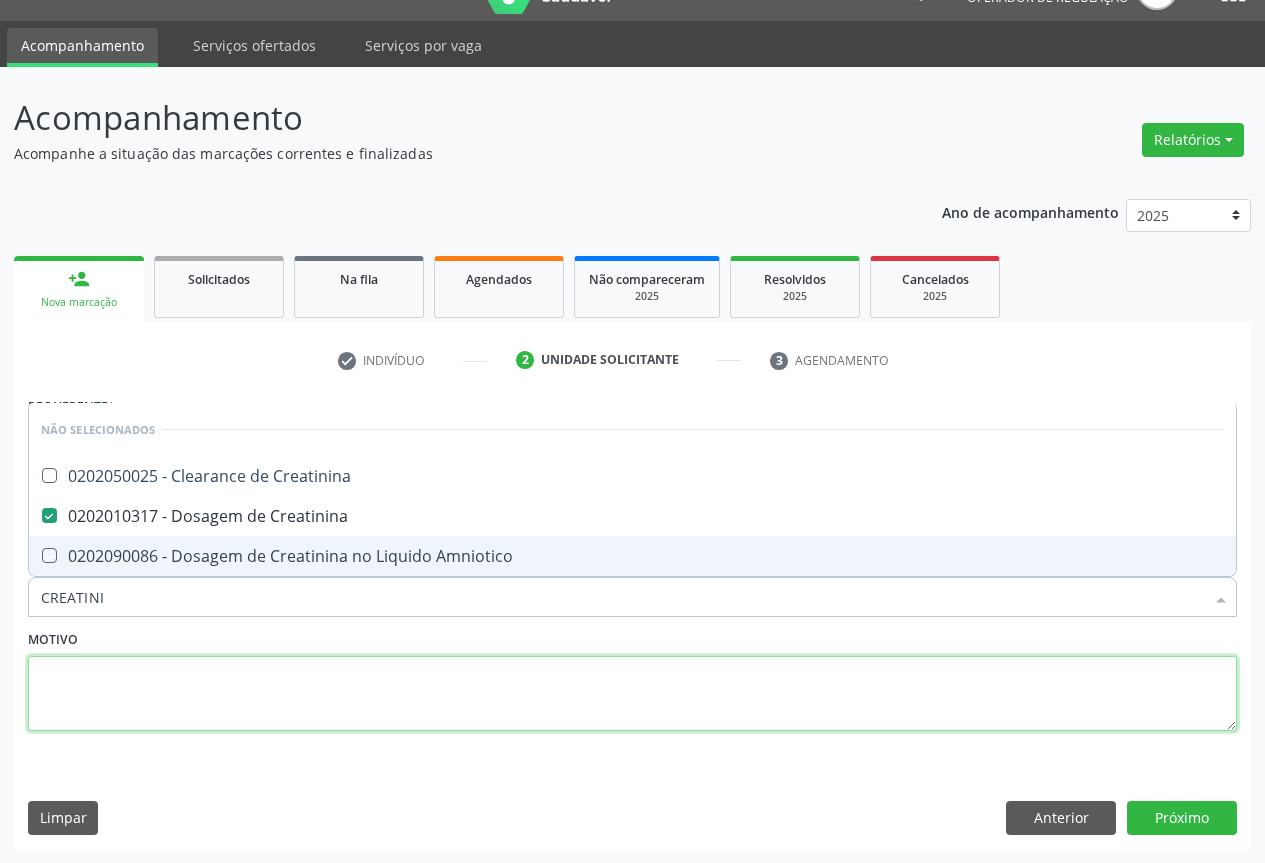 click at bounding box center (632, 694) 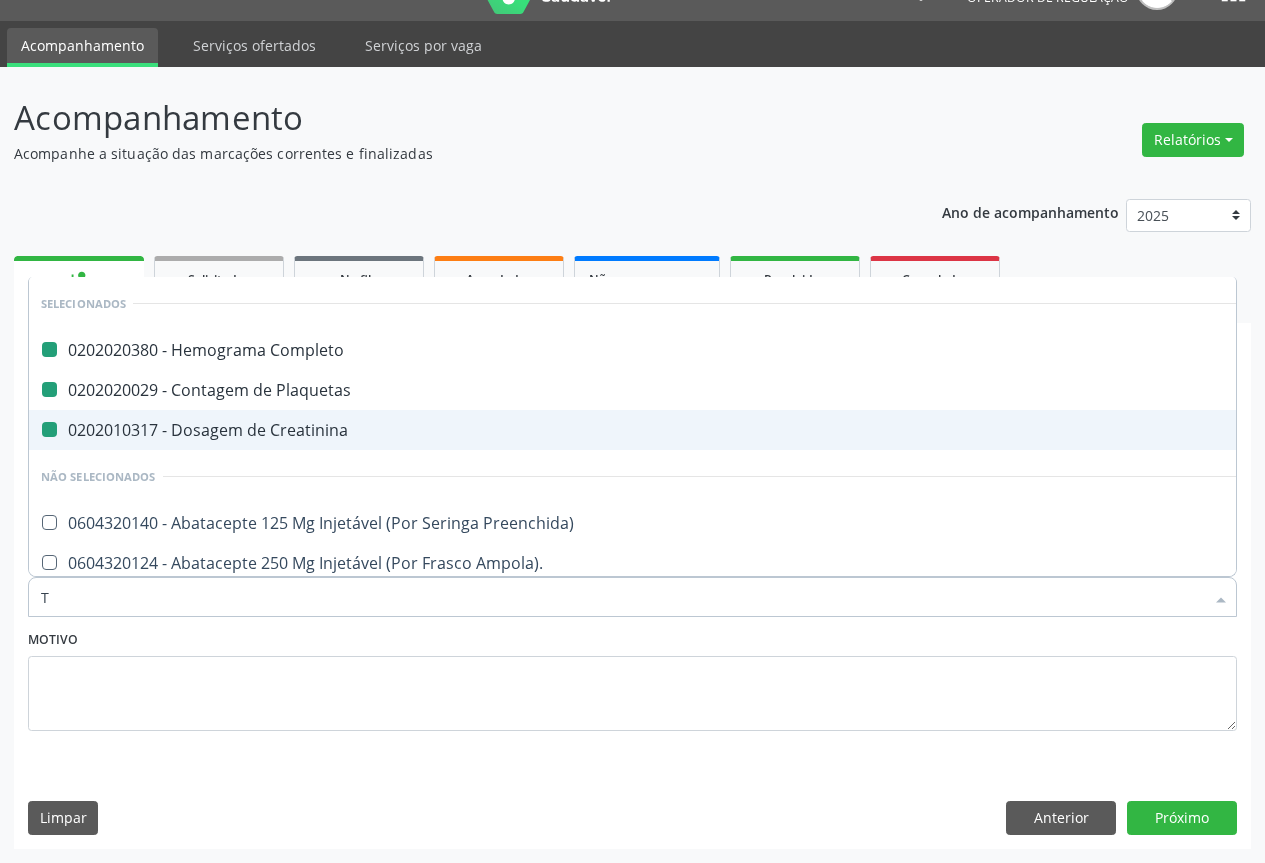 type on "TG" 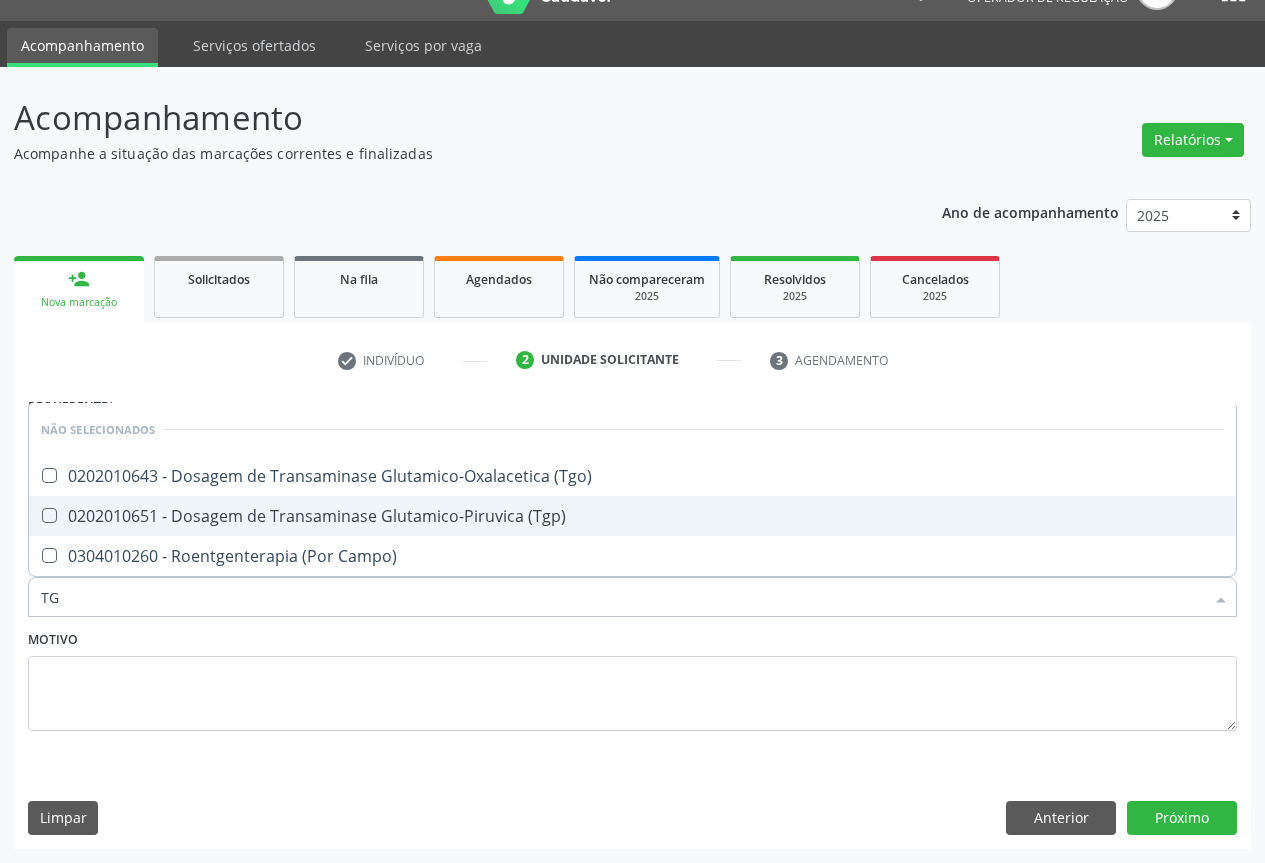 drag, startPoint x: 224, startPoint y: 524, endPoint x: 226, endPoint y: 507, distance: 17.117243 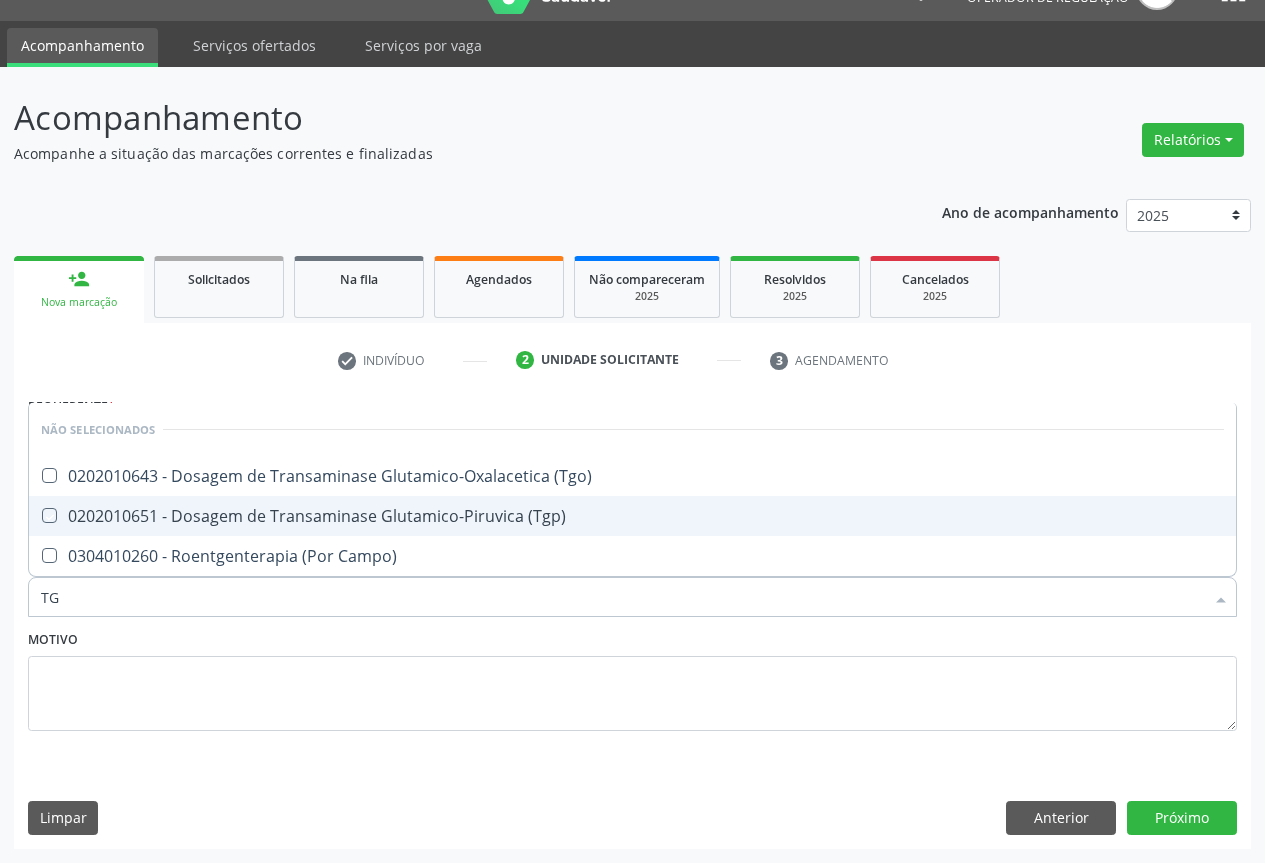 checkbox on "true" 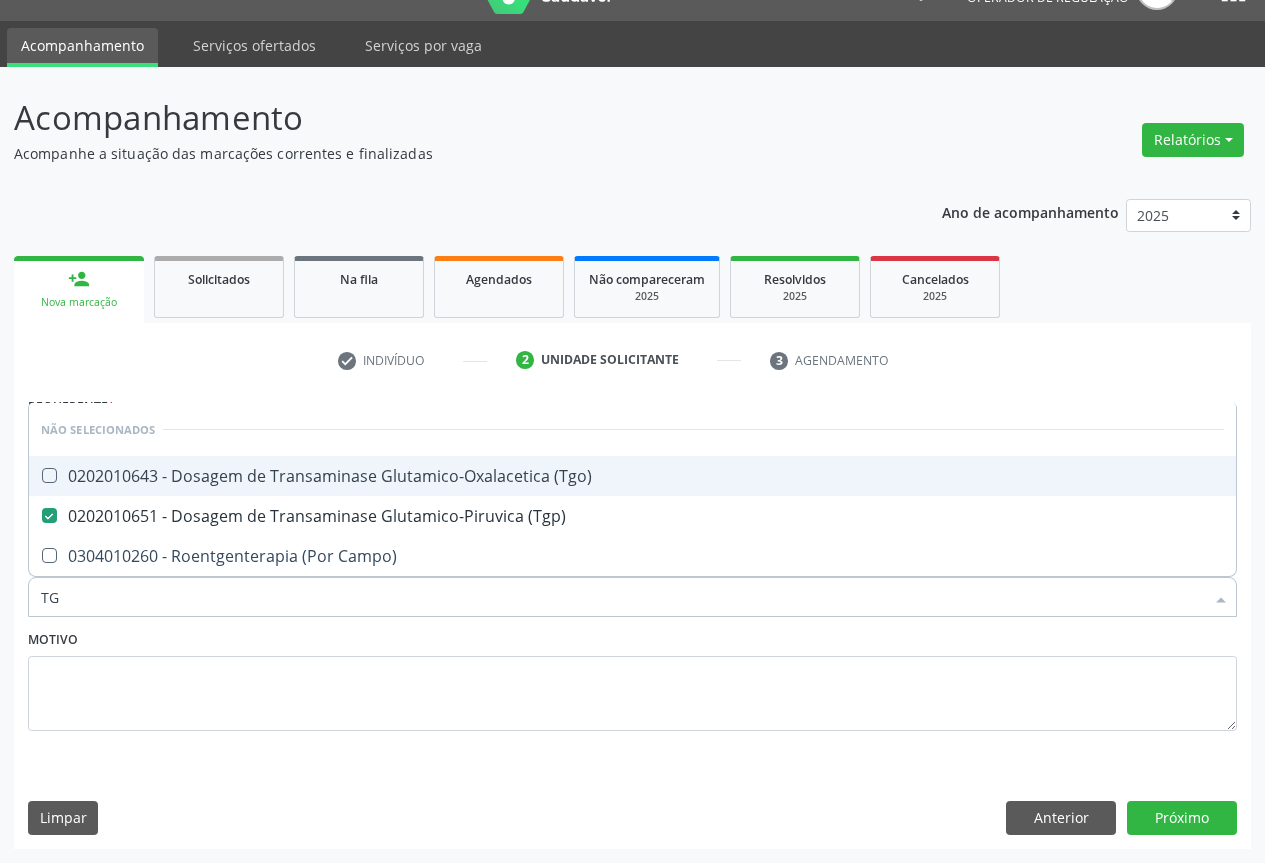 click on "0202010643 - Dosagem de Transaminase Glutamico-Oxalacetica (Tgo)" at bounding box center [632, 476] 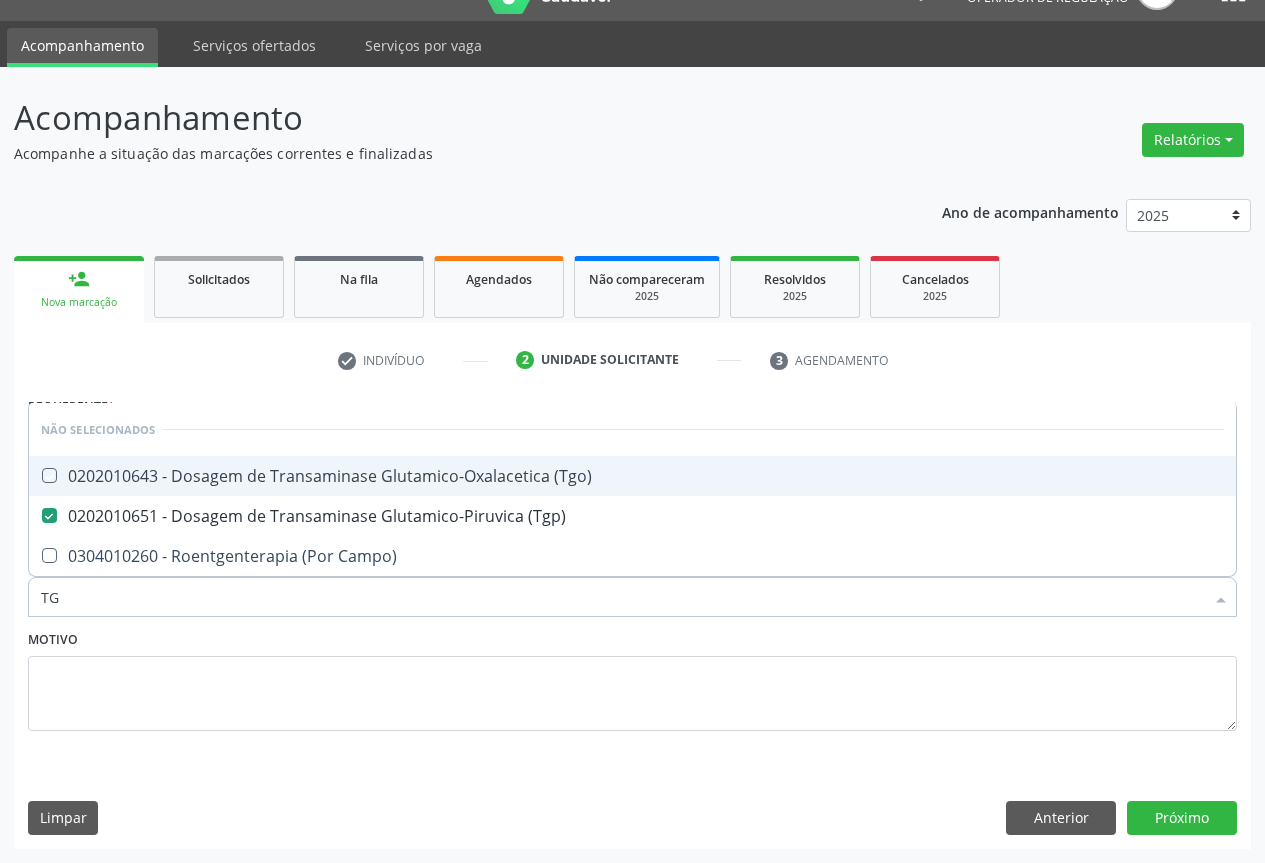 checkbox on "true" 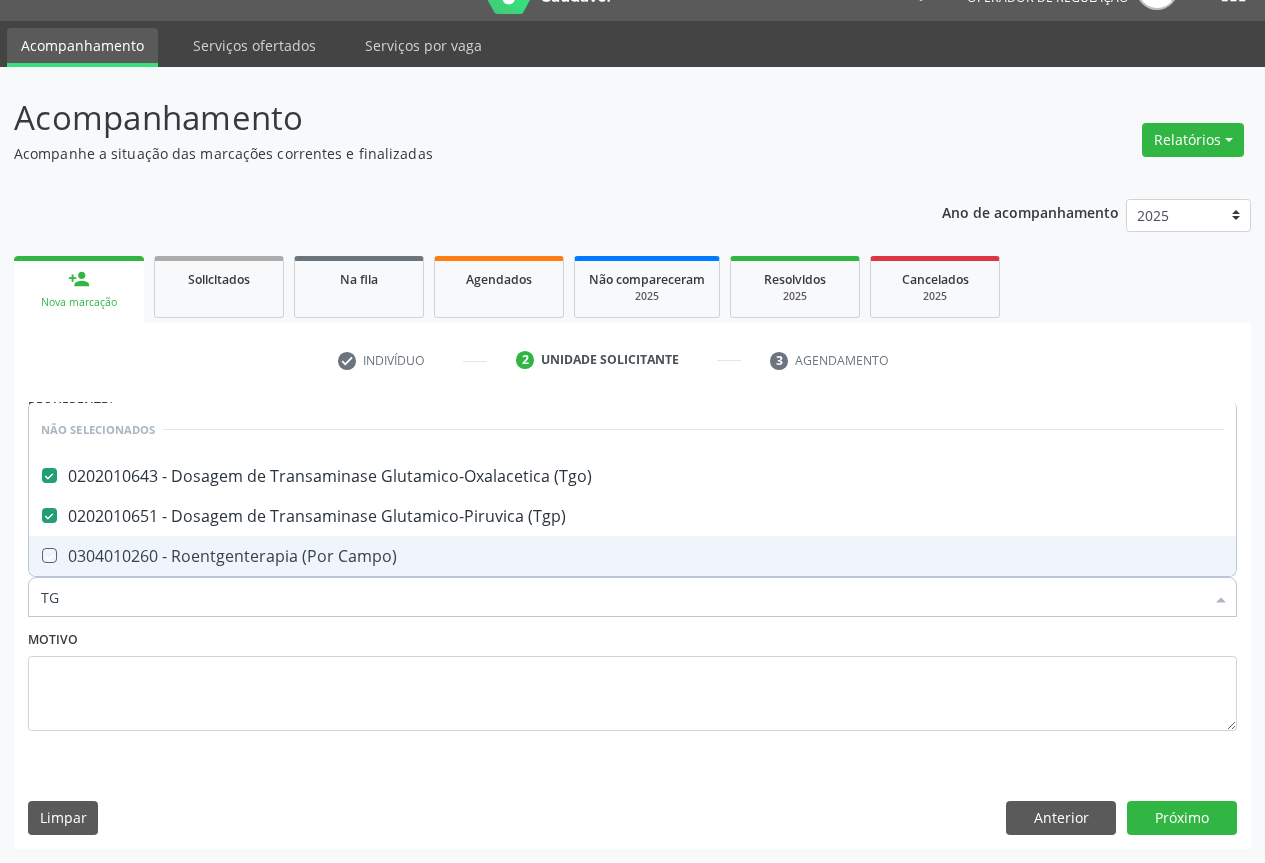 click on "Requerente
*
Paciente         Médico(a)   Enfermeiro(a)   Paciente
Nenhum resultado encontrado para: "   "
Não há nenhuma opção para ser exibida.
UF
BA         BA
Nenhum resultado encontrado para: "   "
Não há nenhuma opção para ser exibida.
Município
Campo Formoso         Campo Formoso
Nenhum resultado encontrado para: "   "
Não há nenhuma opção para ser exibida.
Médico Solicitante
Por favor, selecione a Unidade de Atendimento primeiro
Nenhum resultado encontrado para: "   "
Não há nenhuma opção para ser exibida.
Unidade de referência
*
Unidade Basica de Saude da Familia Maninho Ferreira         Unidade Basica de Saude da Familia Dr Paulo Sudre   Centro de Enfrentamento Para Covid 19 de Campo Formoso       PSF Lage dos Negros III" at bounding box center (632, 619) 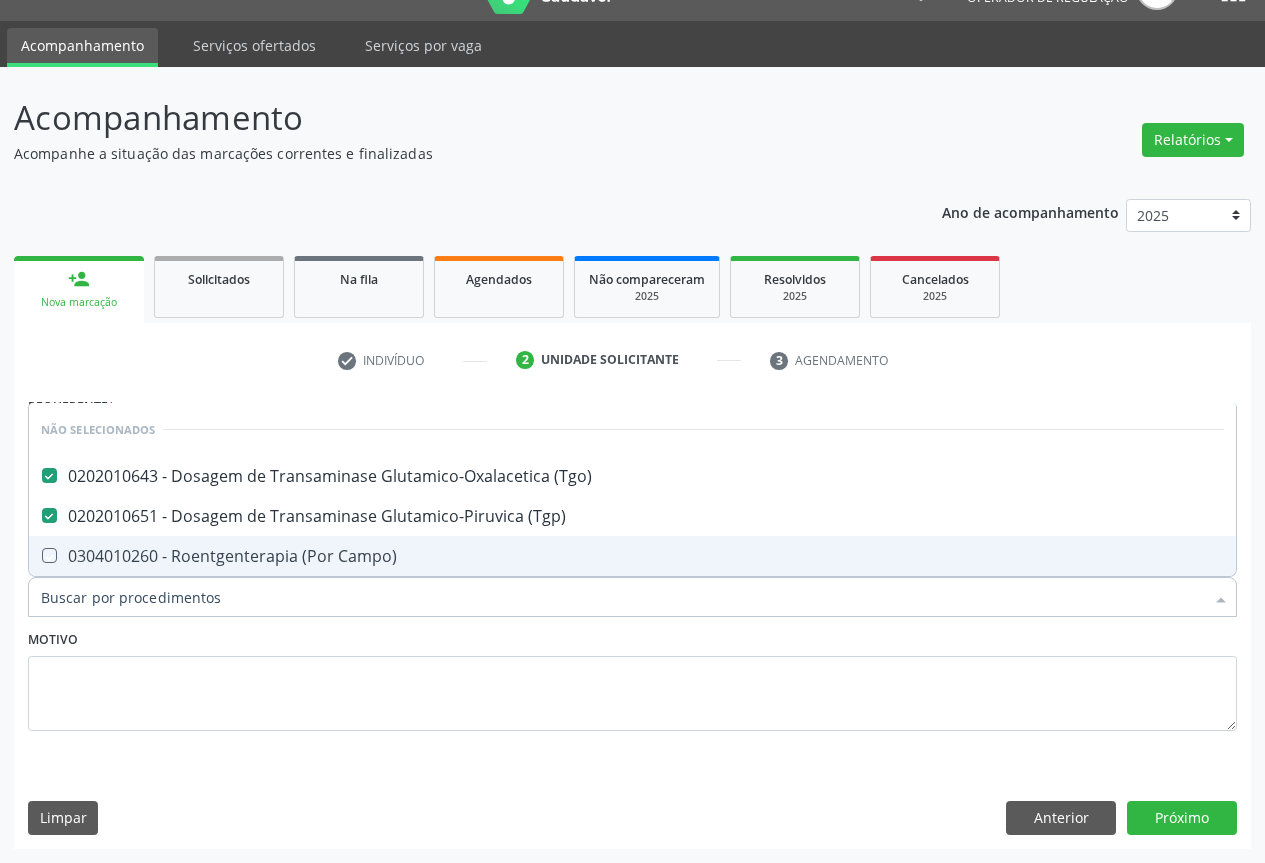 checkbox on "true" 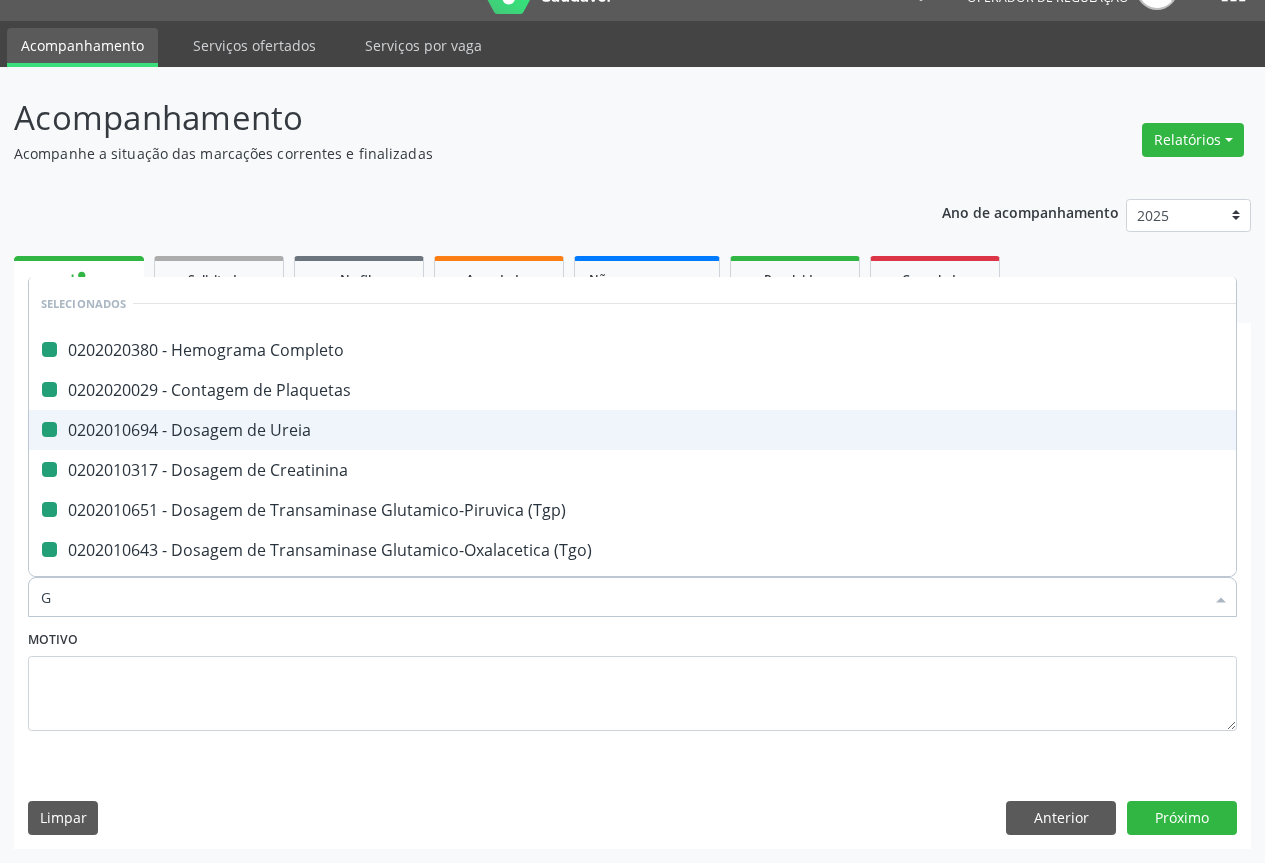 type on "GA" 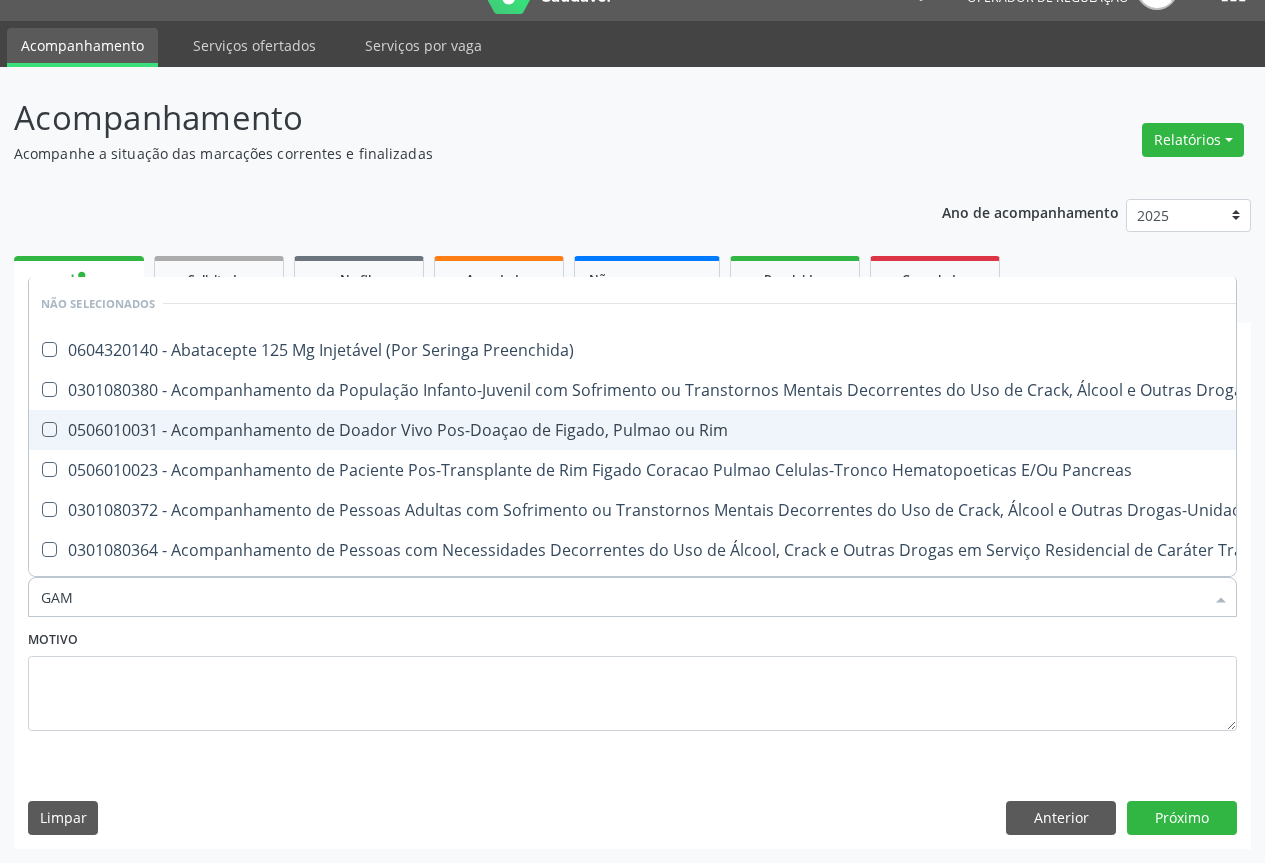 type on "GAMA" 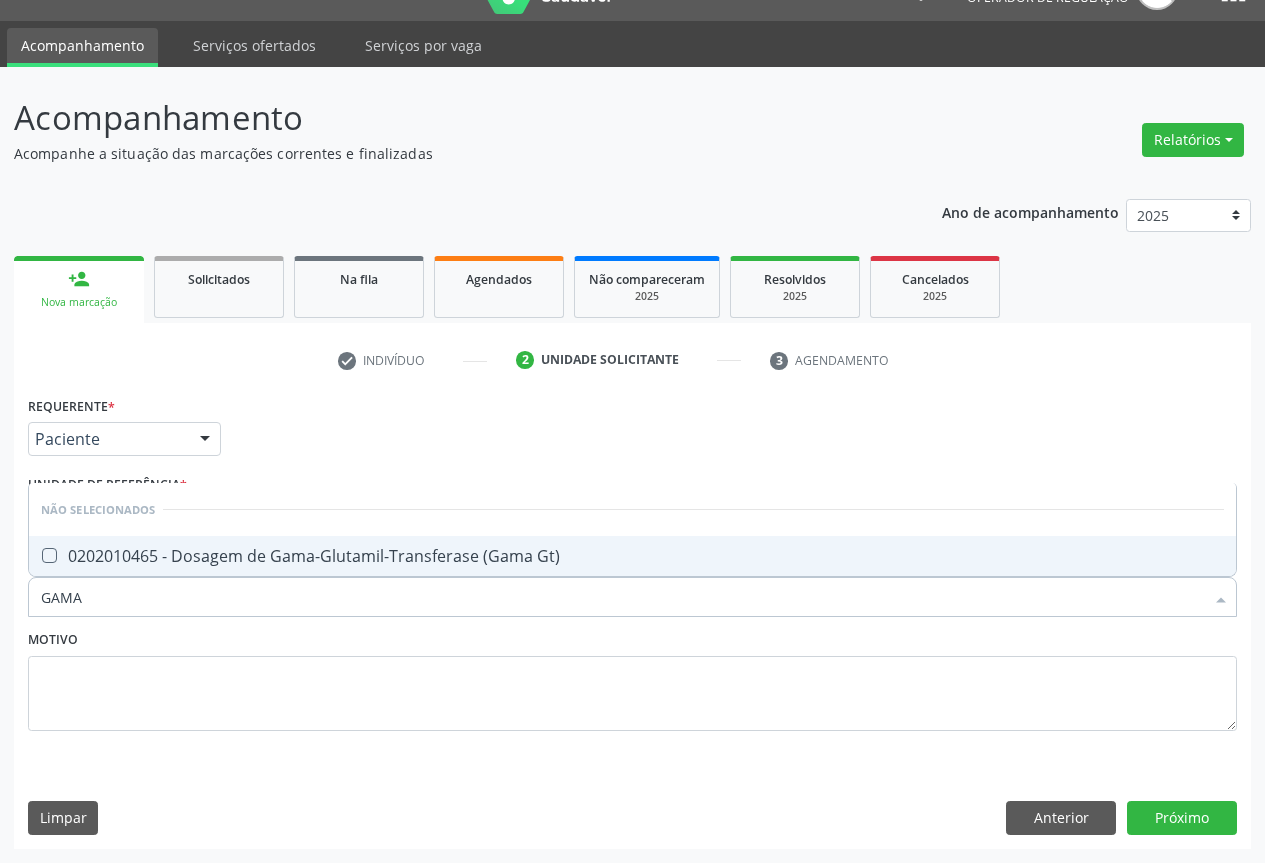 click on "0202010465 - Dosagem de Gama-Glutamil-Transferase (Gama Gt)" at bounding box center [632, 556] 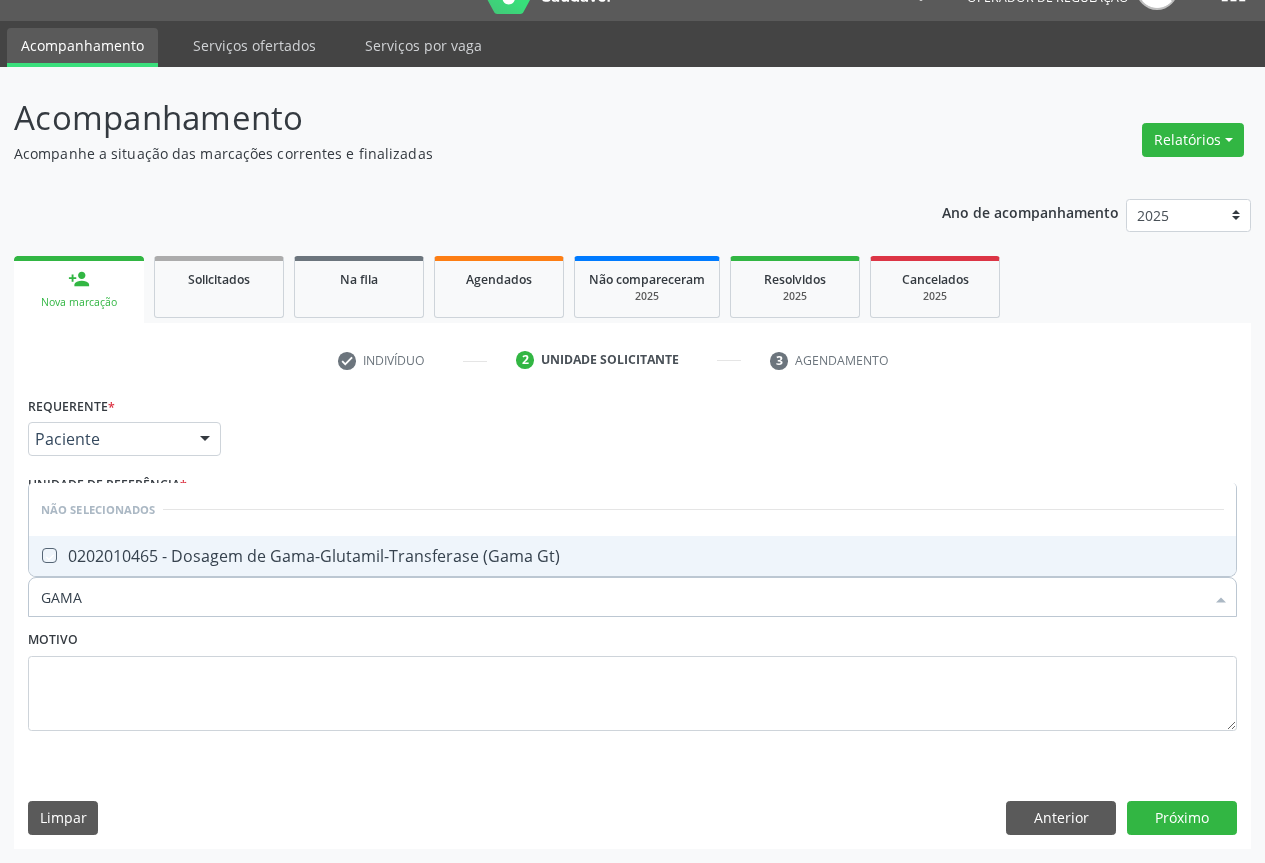 checkbox on "true" 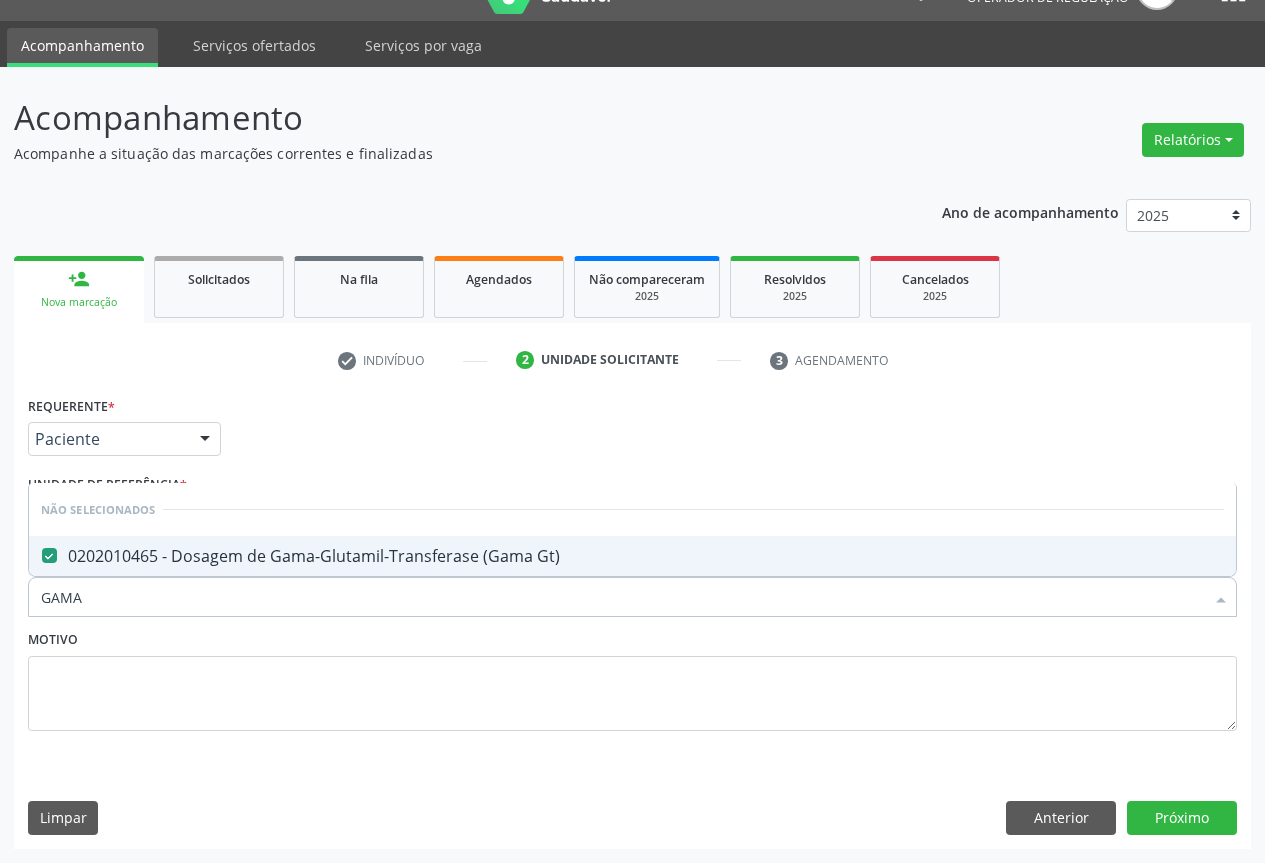 click on "Motivo" at bounding box center [632, 678] 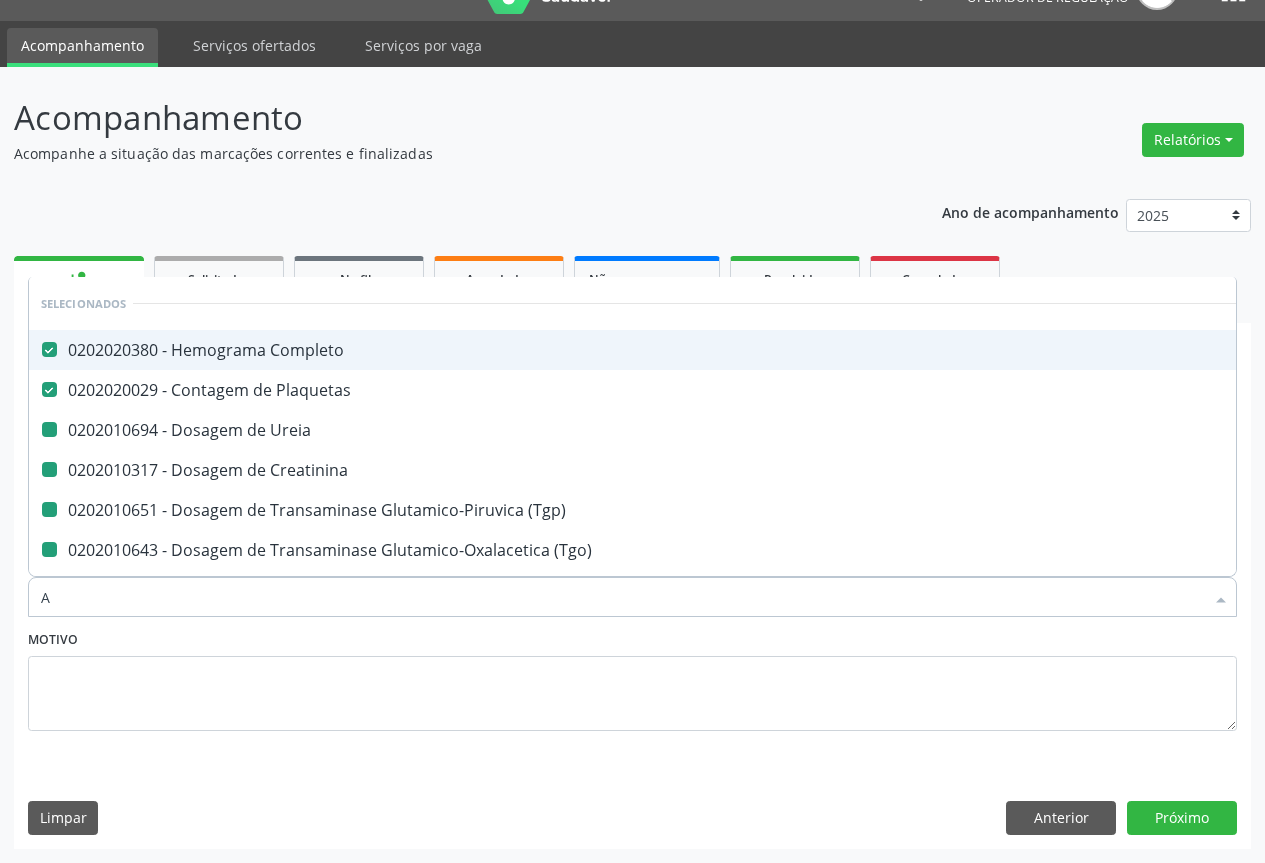 type on "AL" 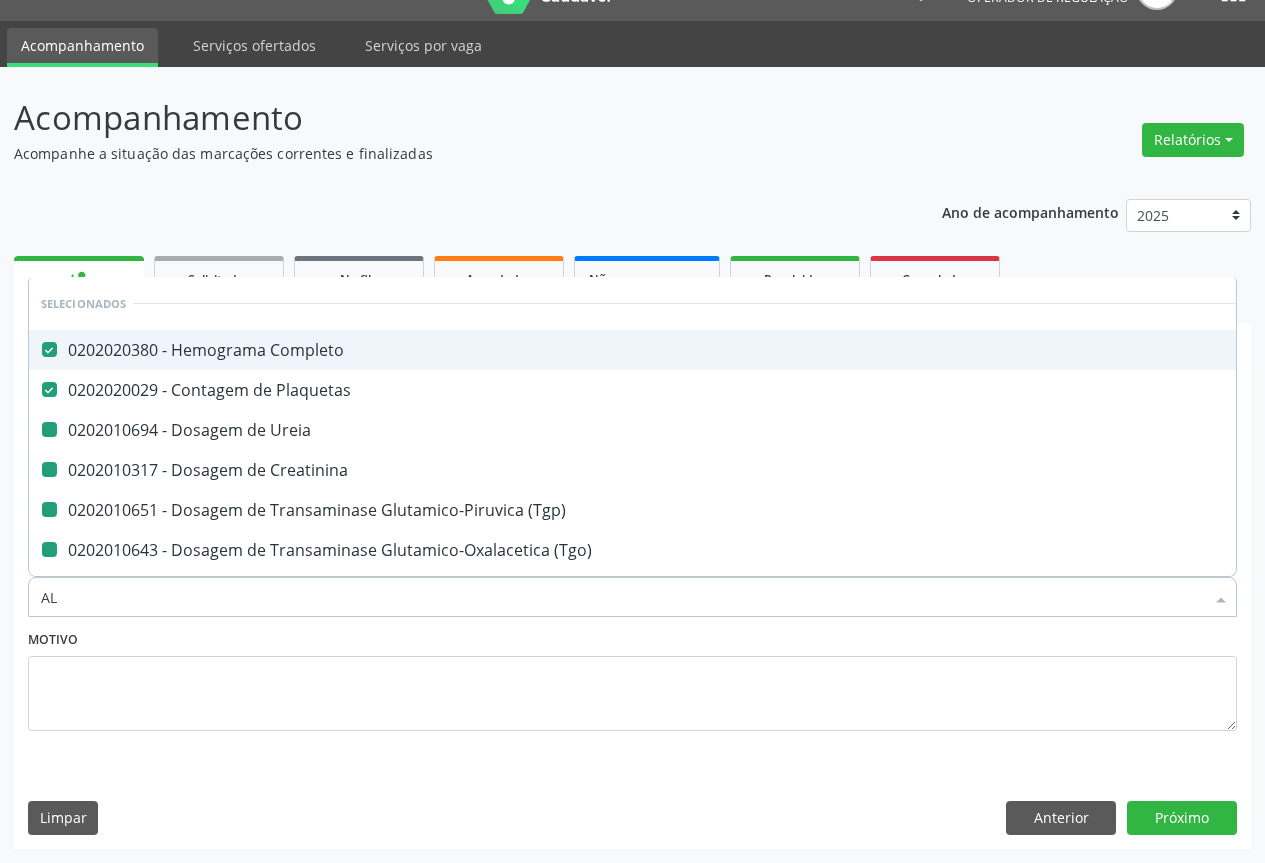 checkbox on "false" 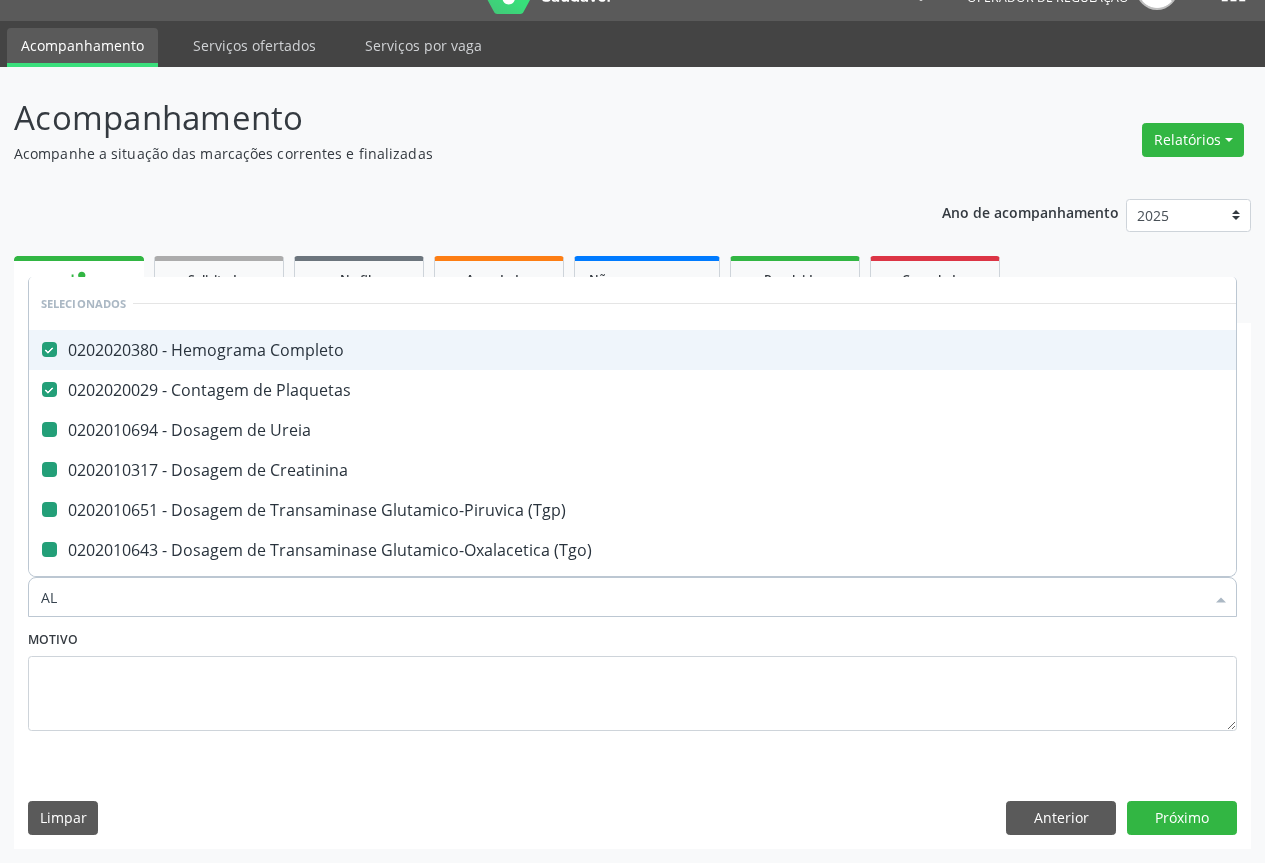 checkbox on "false" 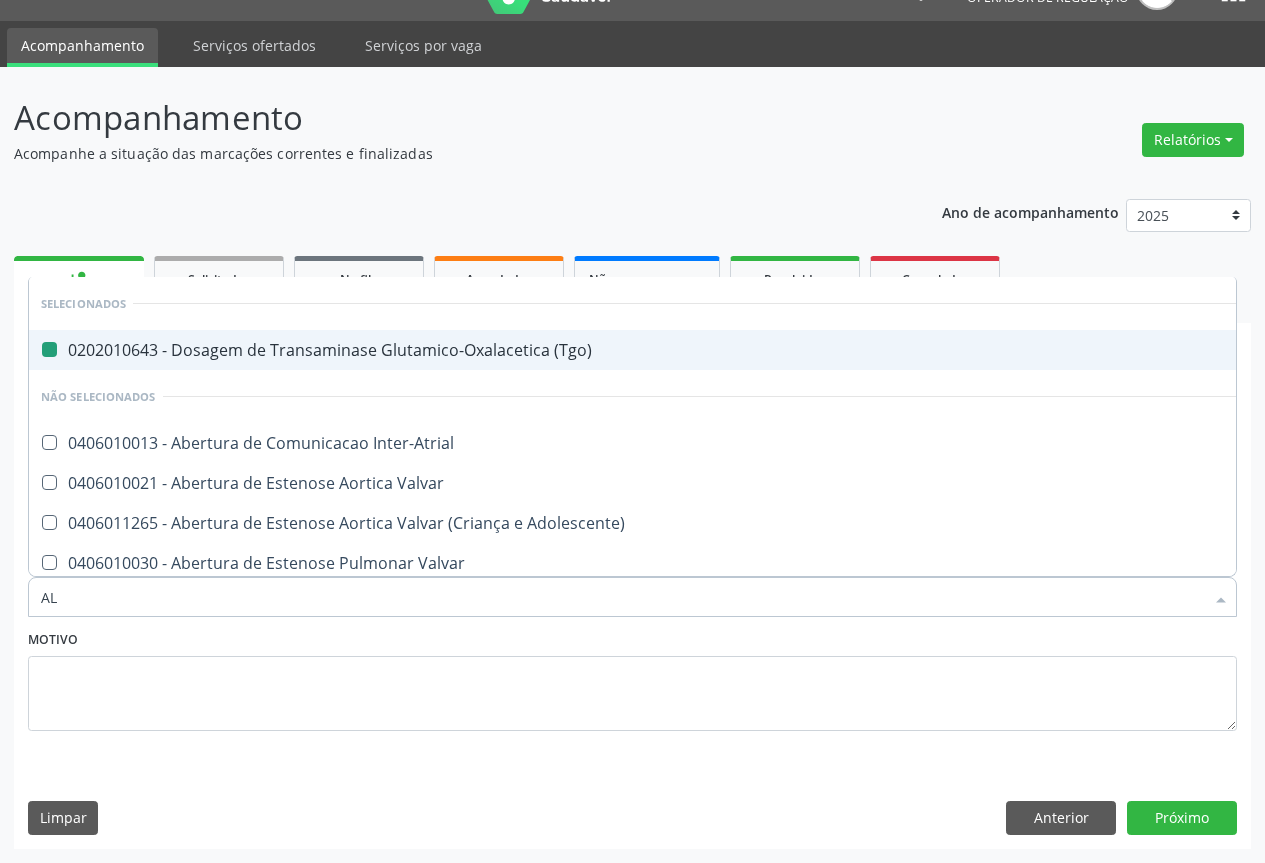 type on "ALC" 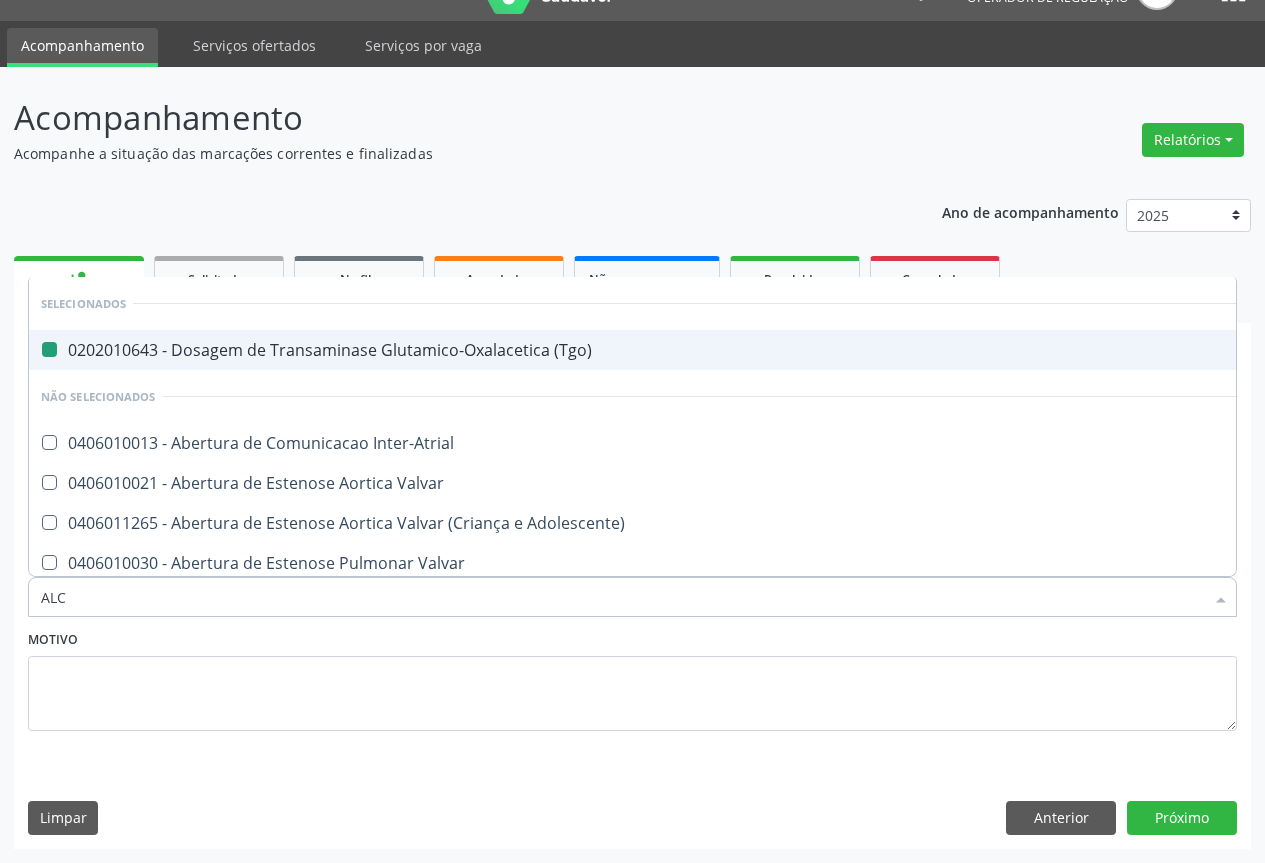 checkbox on "false" 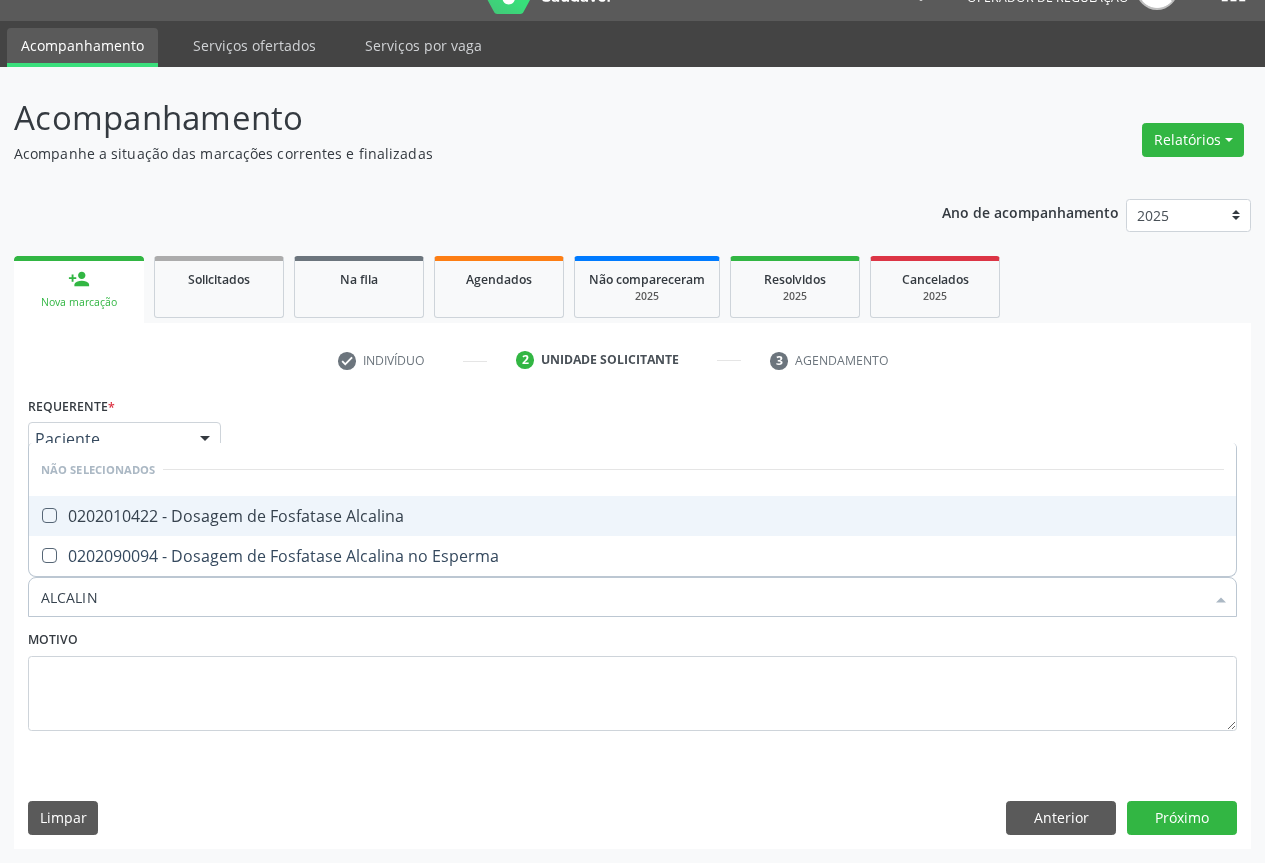 type on "ALCALINA" 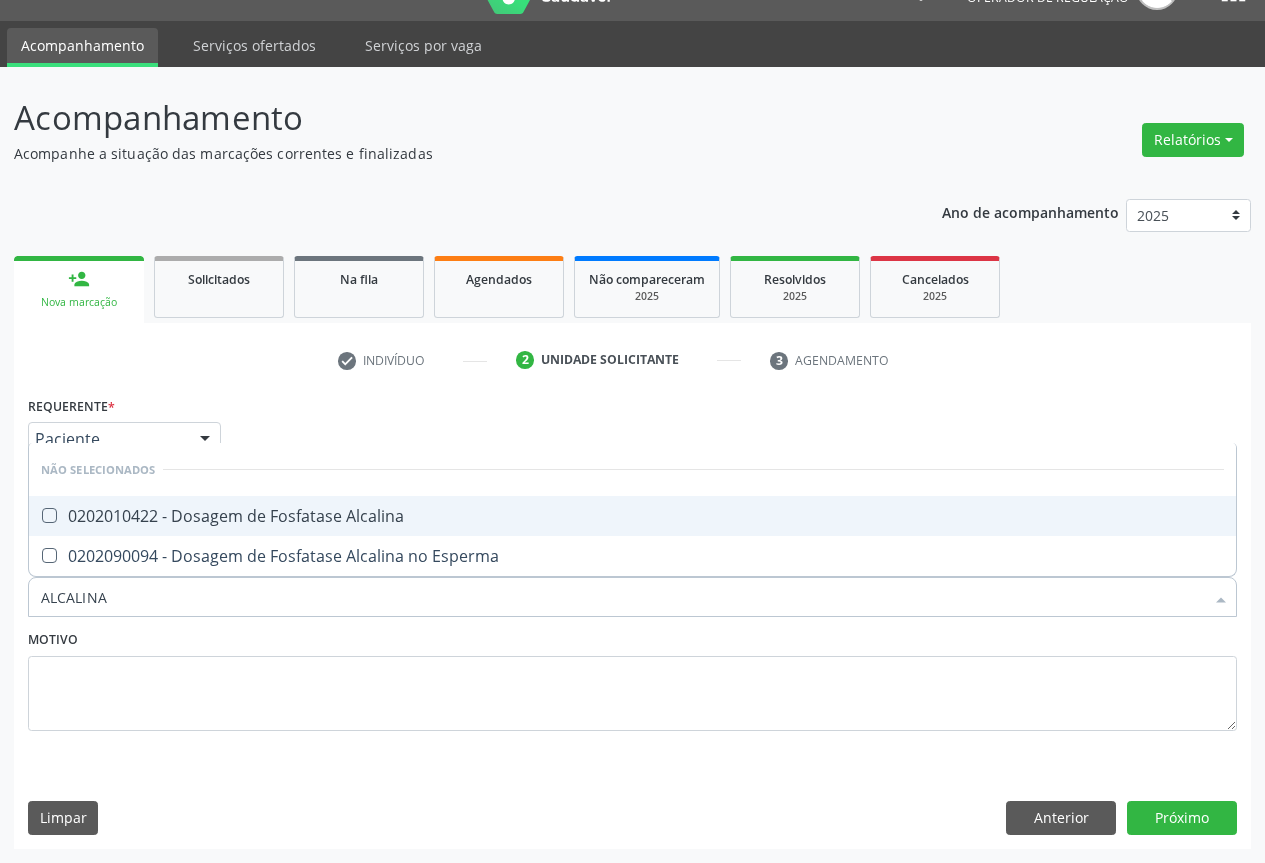 click on "0202010422 - Dosagem de Fosfatase Alcalina" at bounding box center (632, 516) 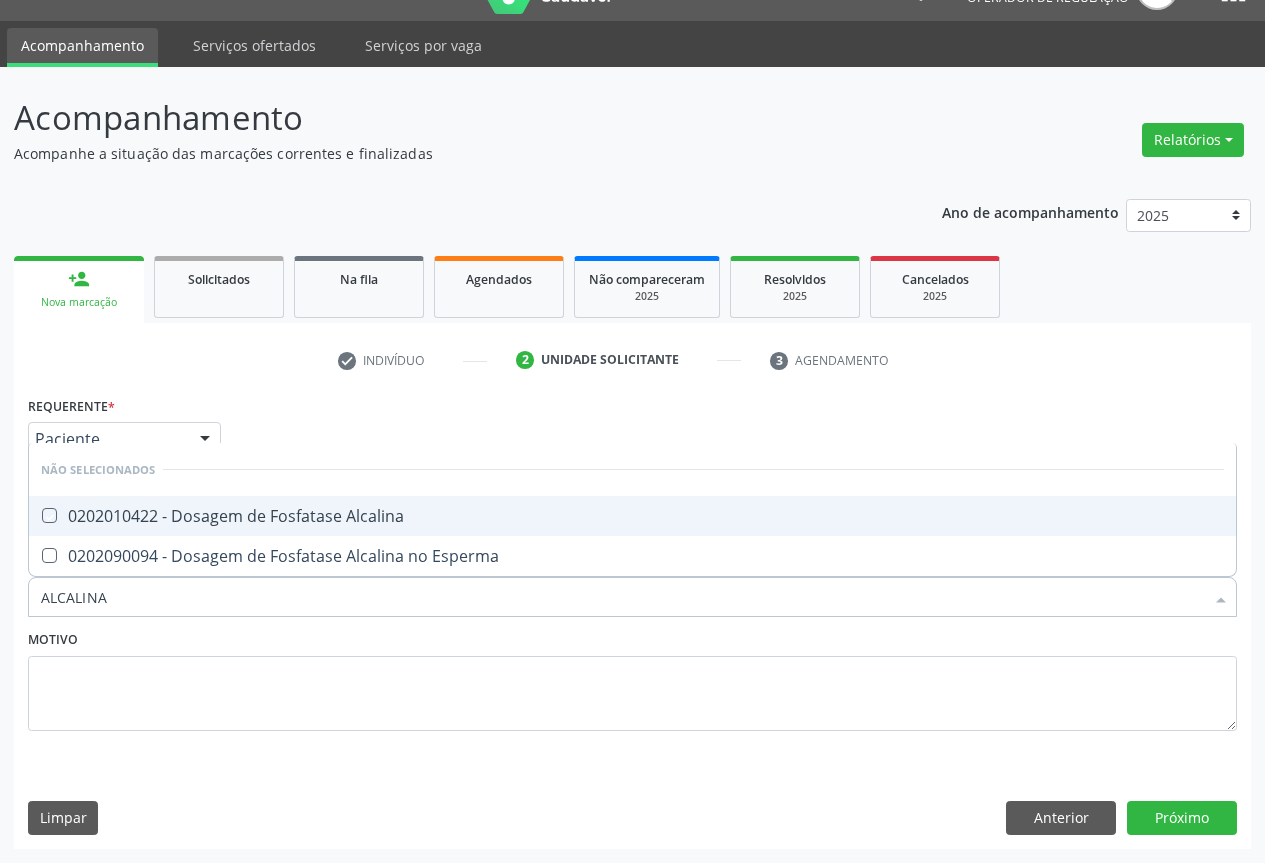 checkbox on "true" 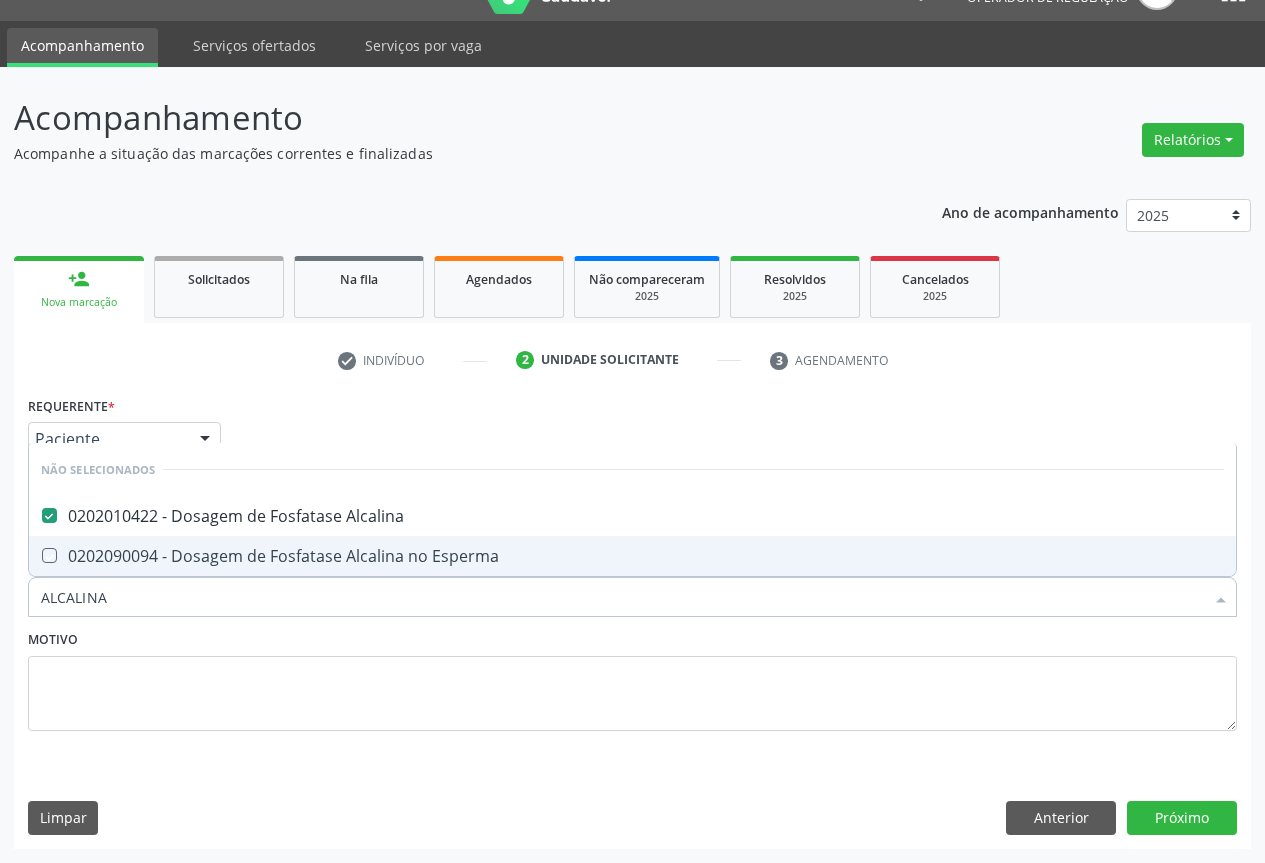 click on "Motivo" at bounding box center (632, 678) 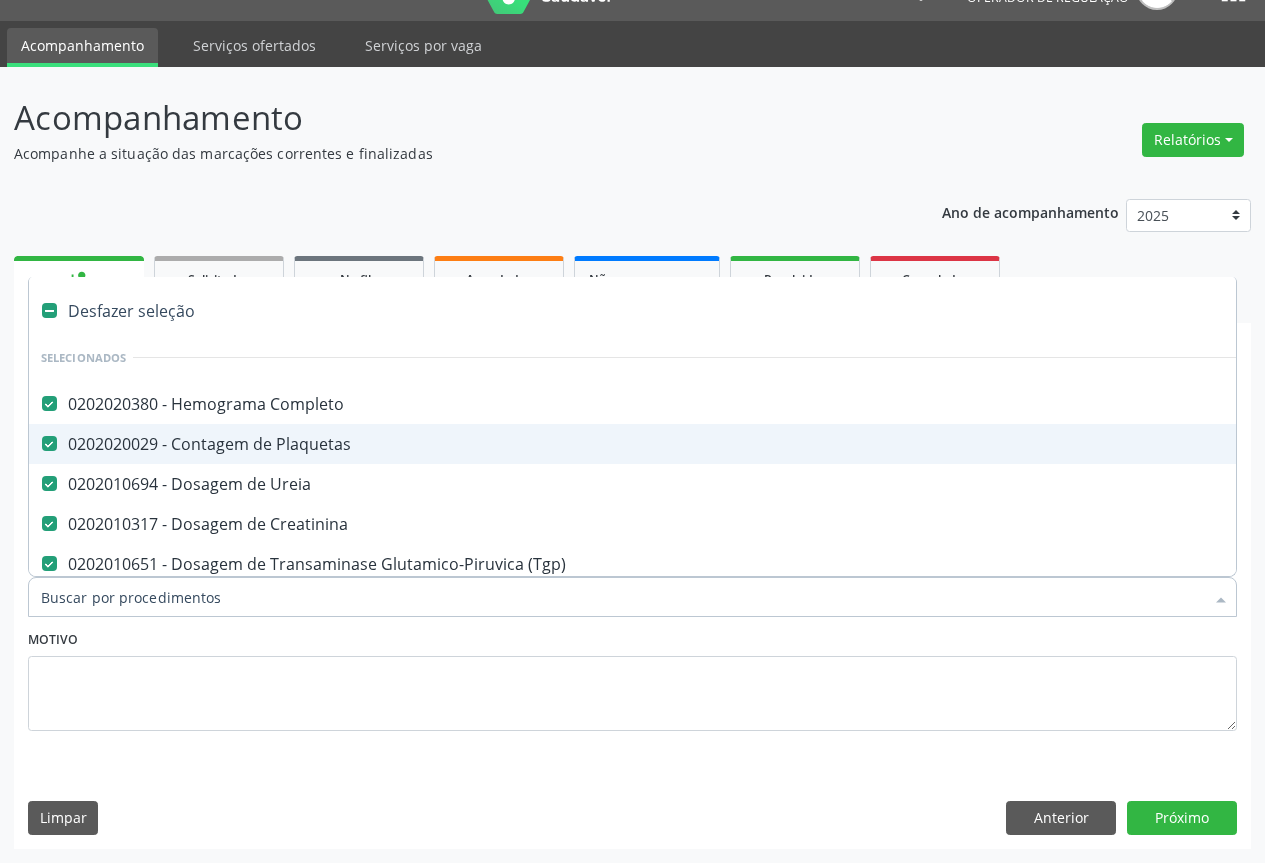 type on "U" 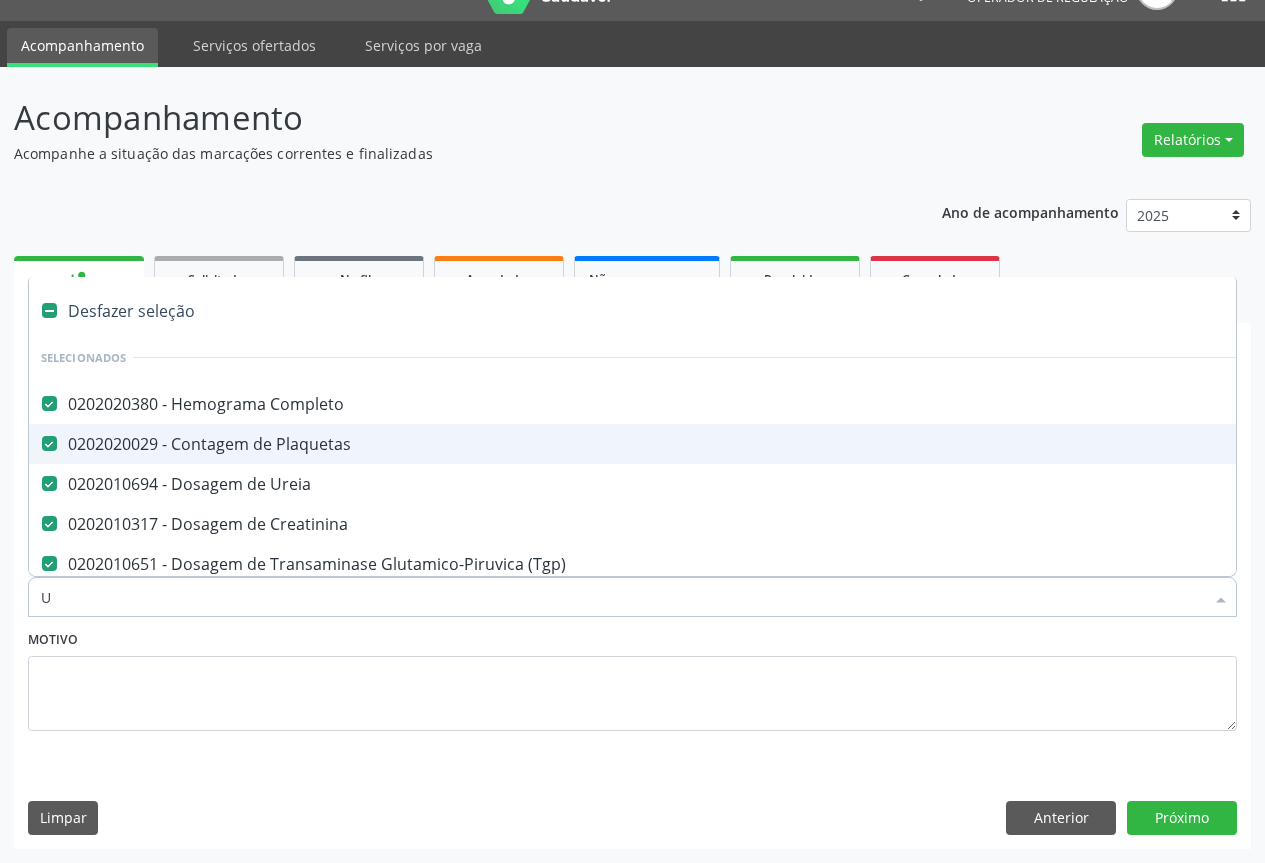 checkbox on "false" 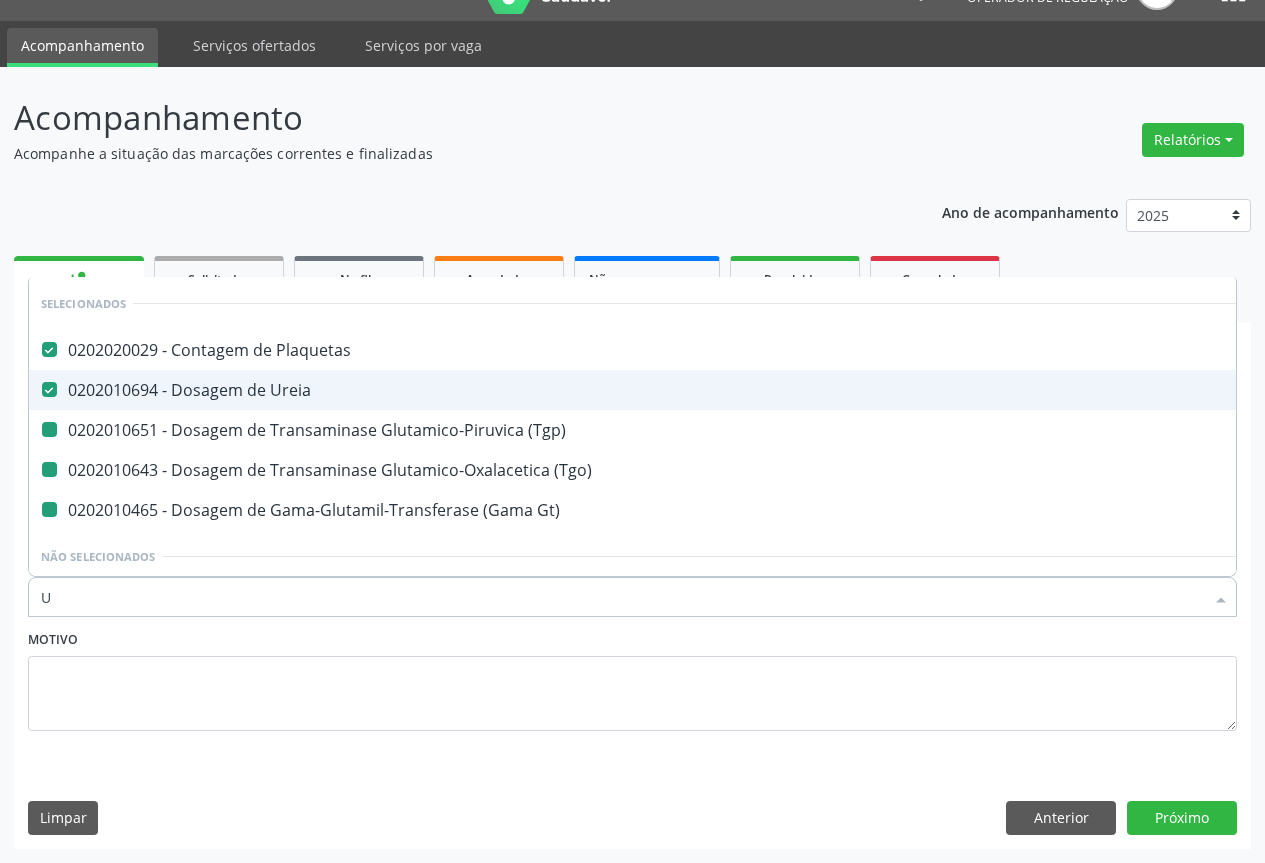 type on "UR" 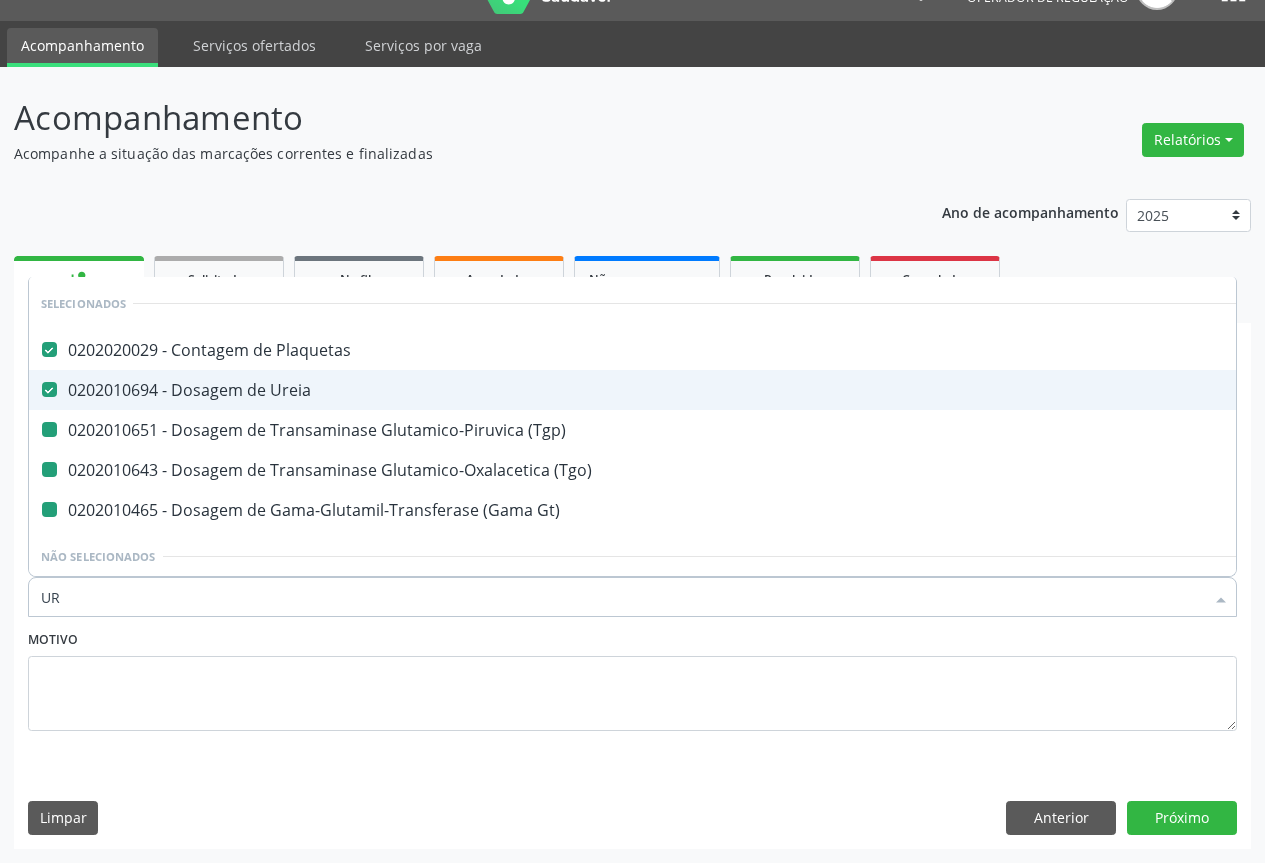 checkbox on "false" 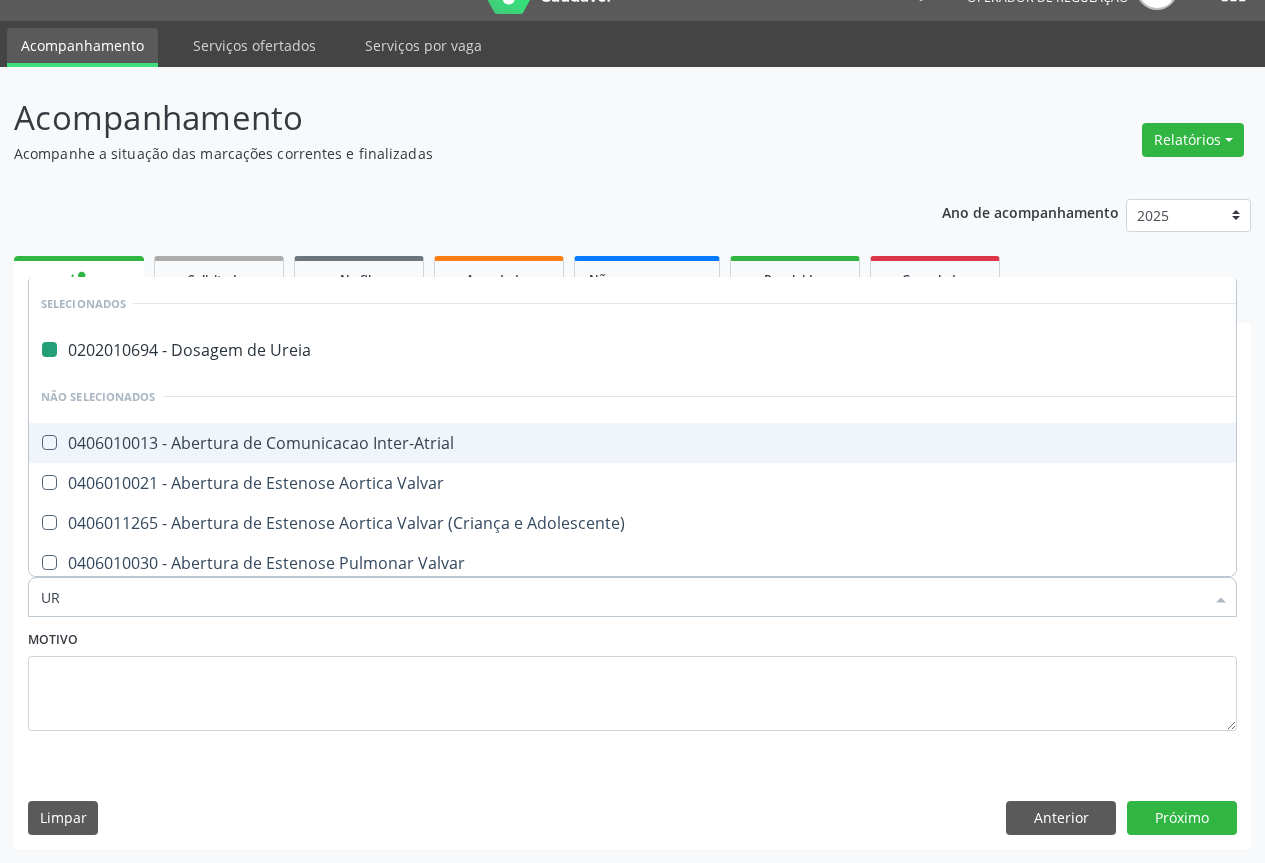 type on "URI" 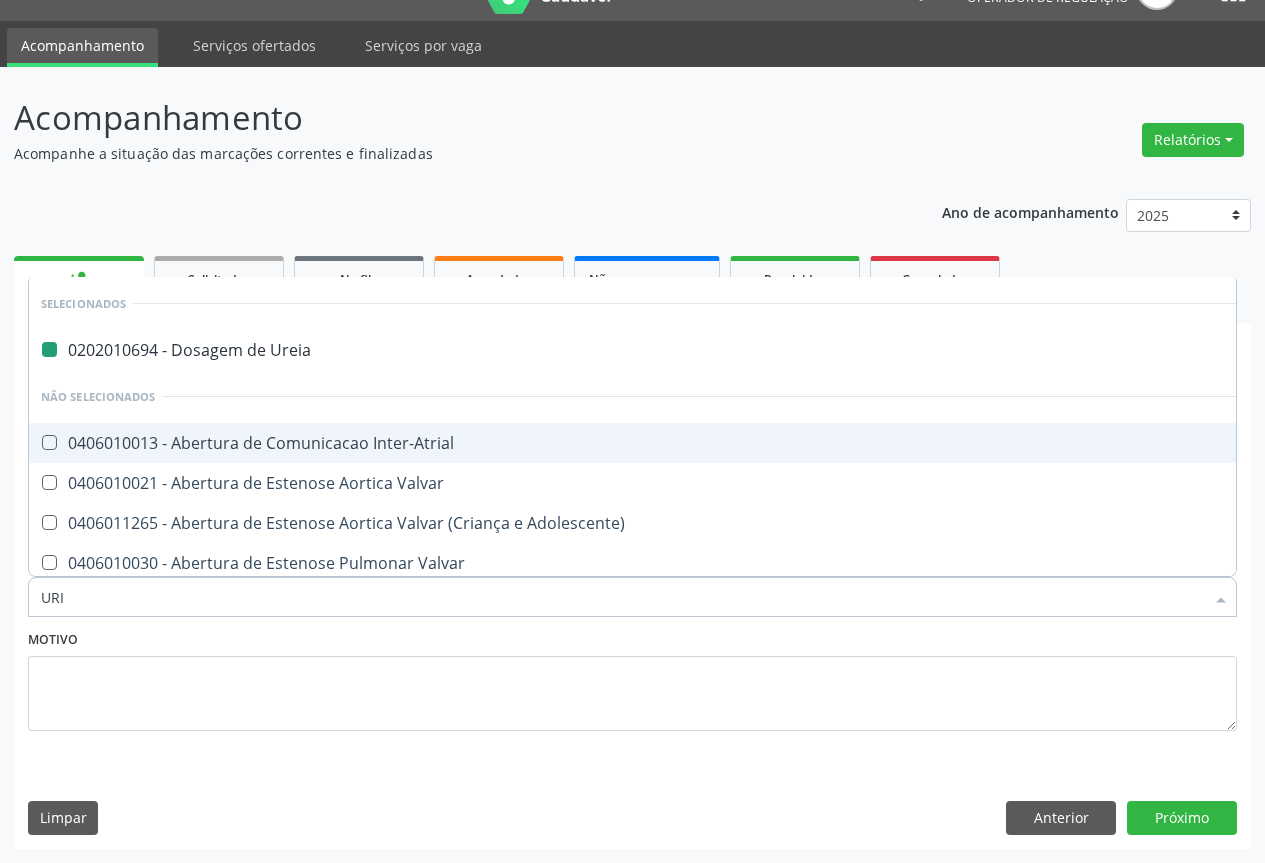 checkbox on "false" 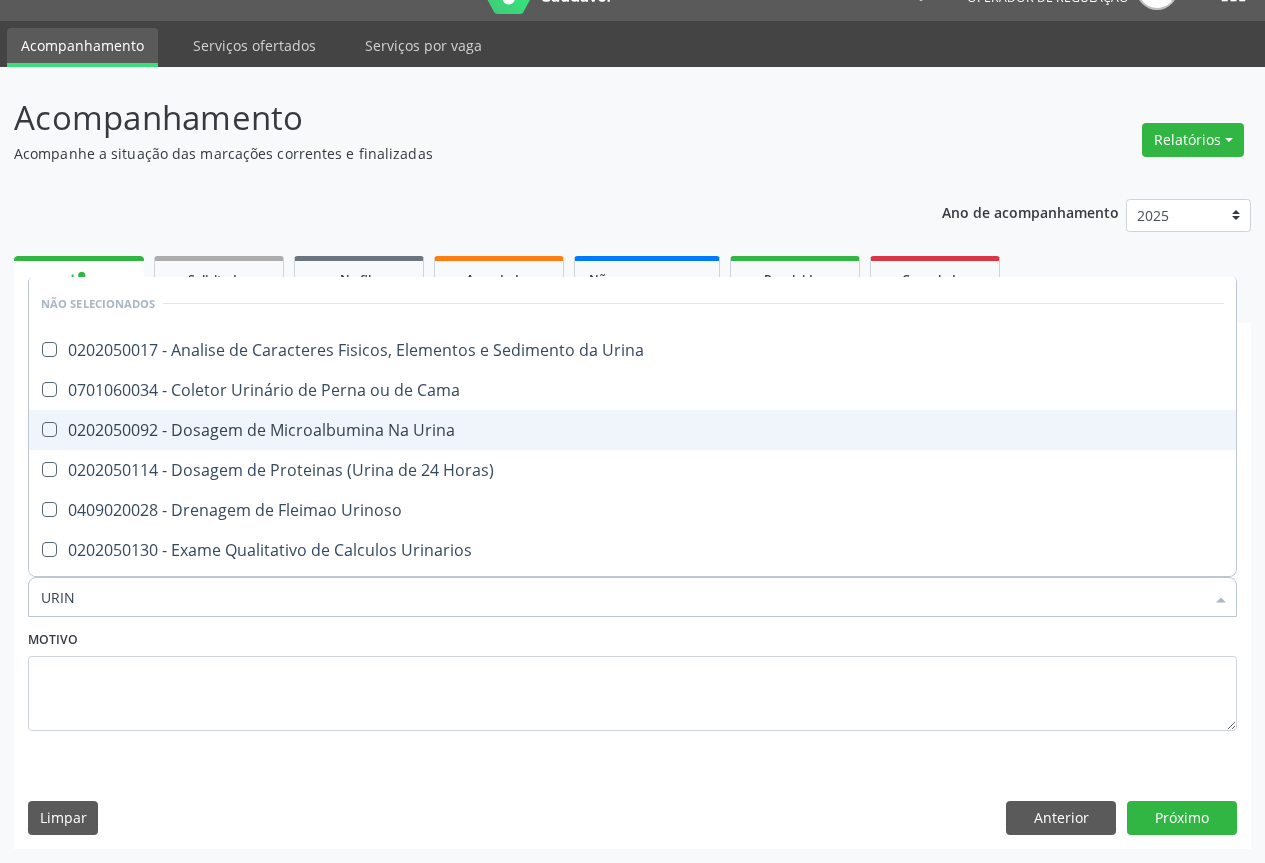 type on "URINA" 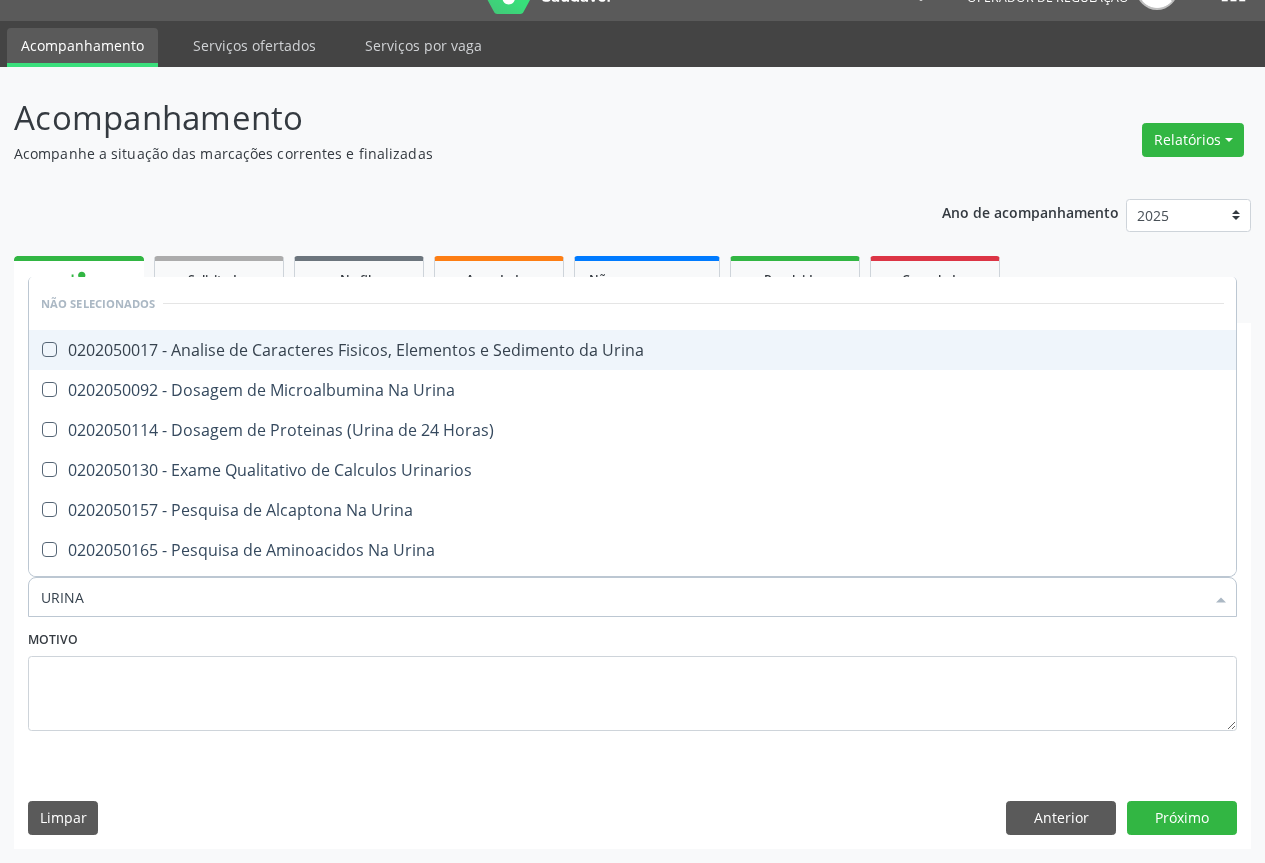 click on "0202050017 - Analise de Caracteres Fisicos, Elementos e Sedimento da Urina" at bounding box center (632, 350) 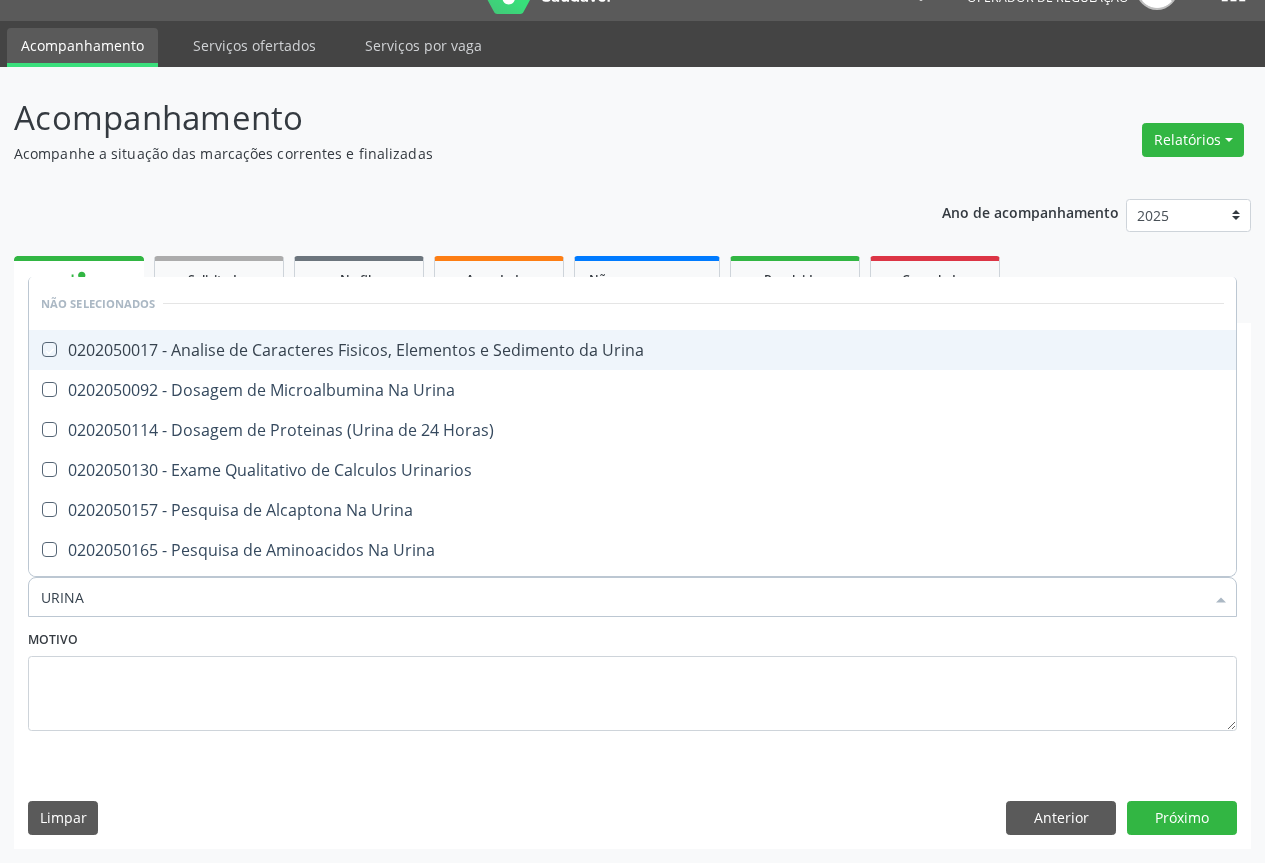 checkbox on "true" 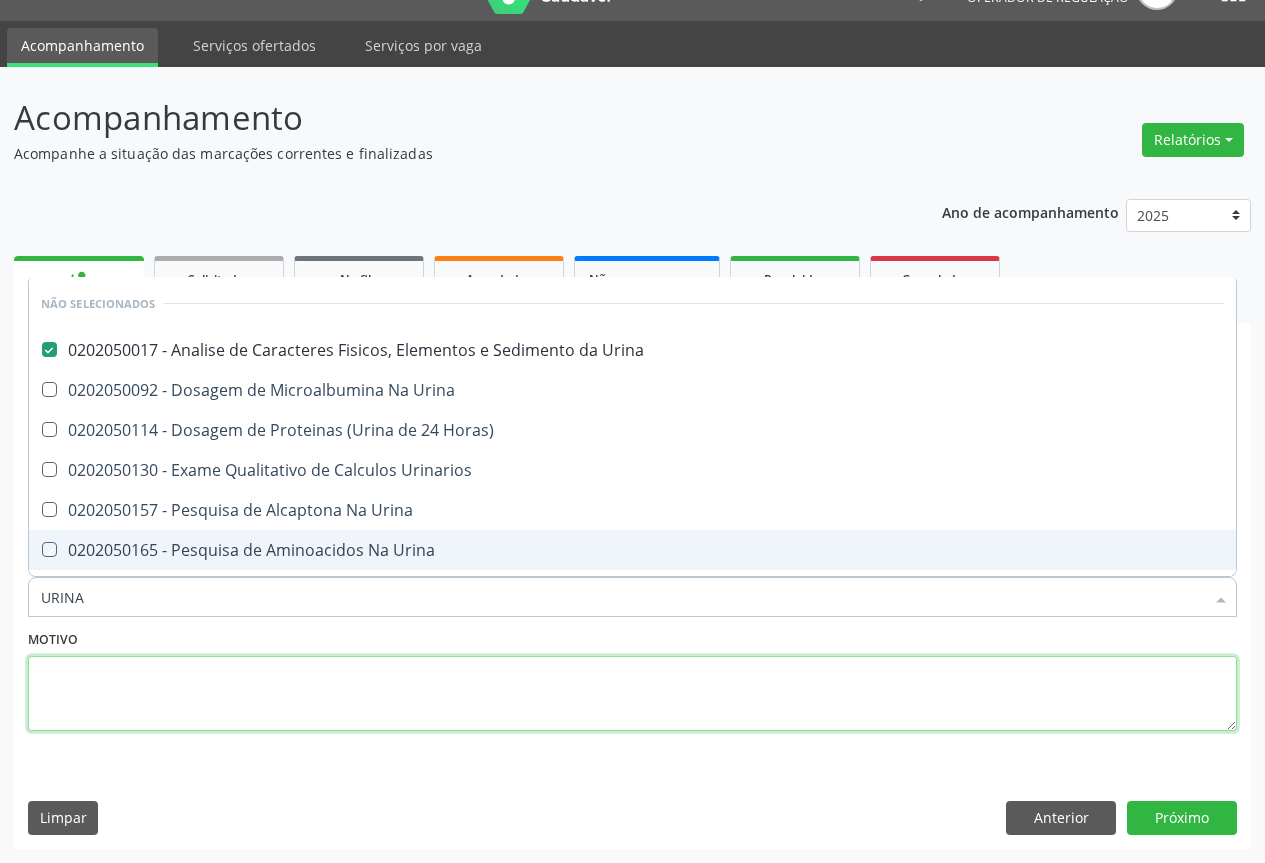 click at bounding box center (632, 694) 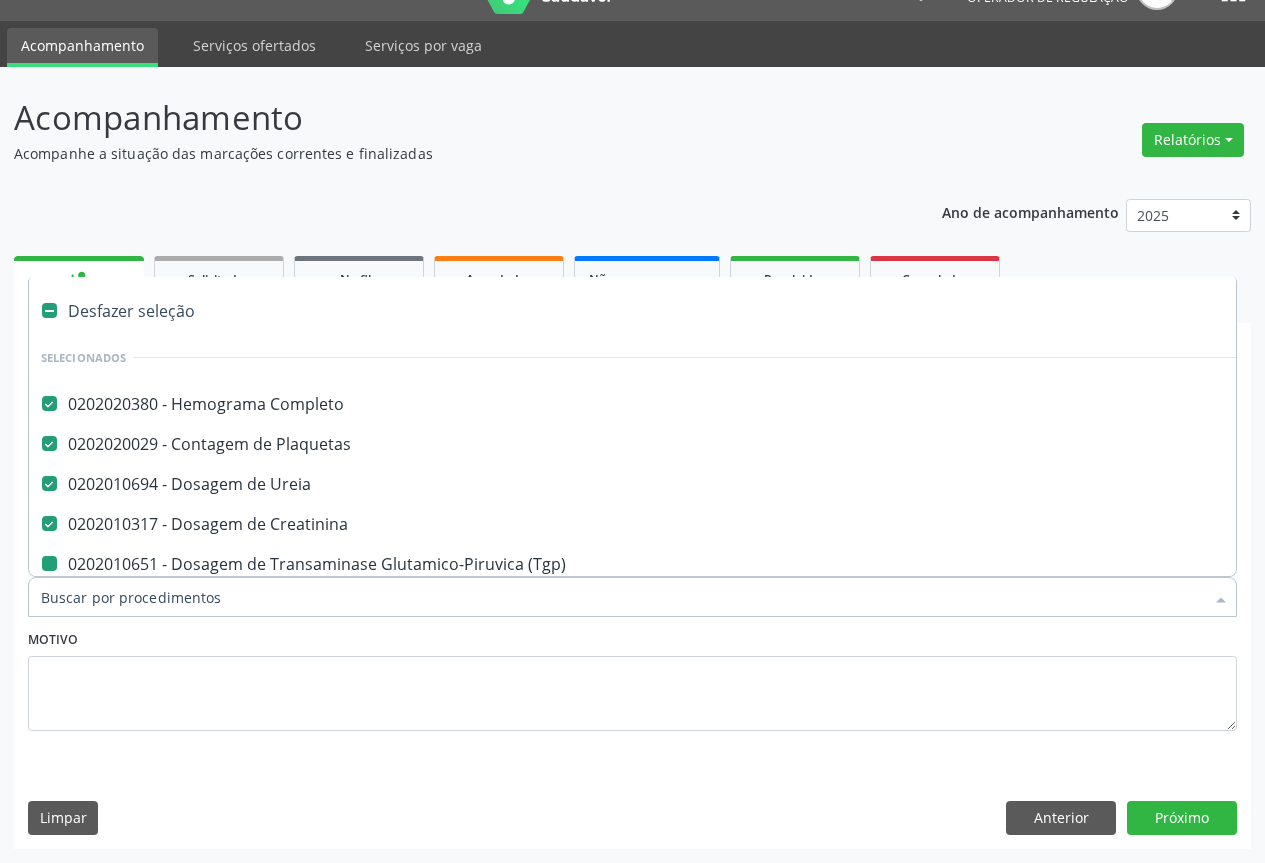type on "F" 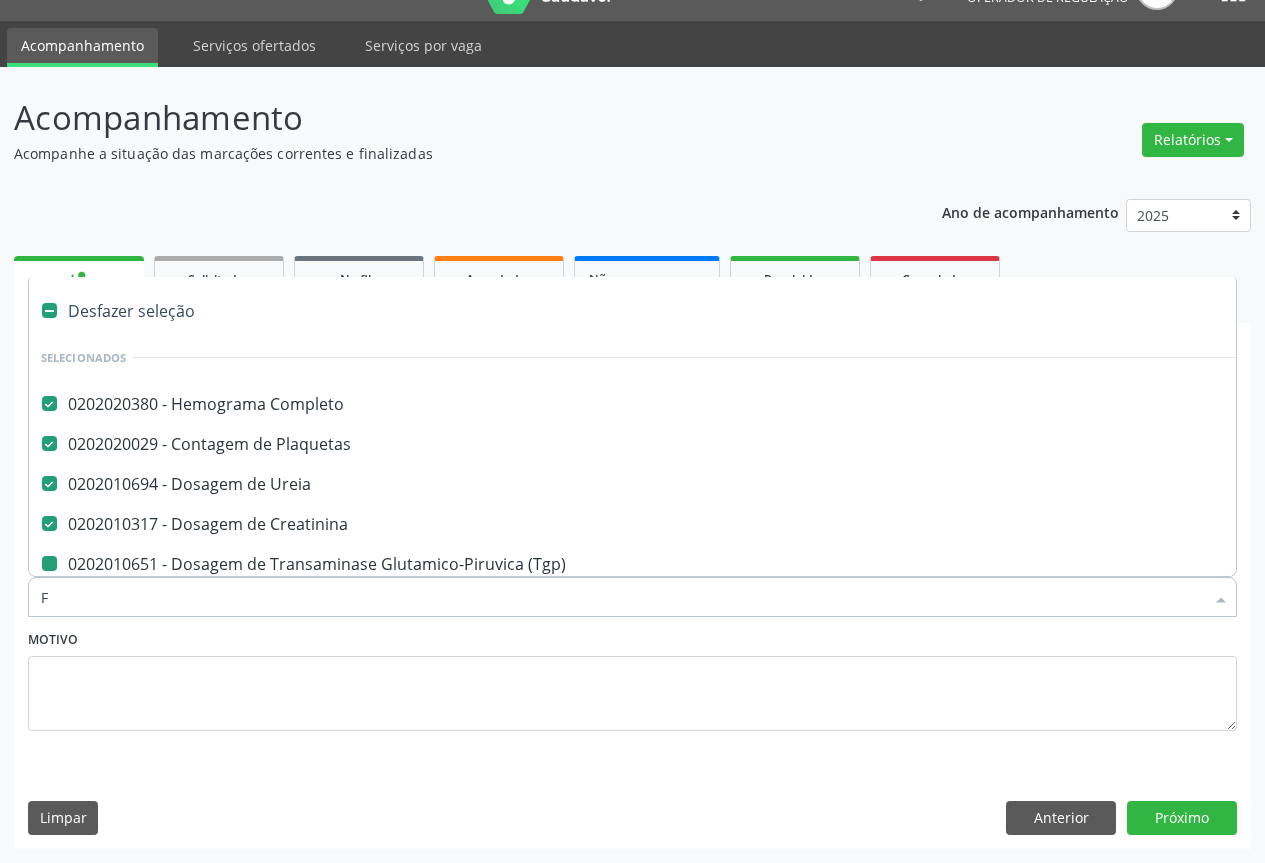 checkbox on "false" 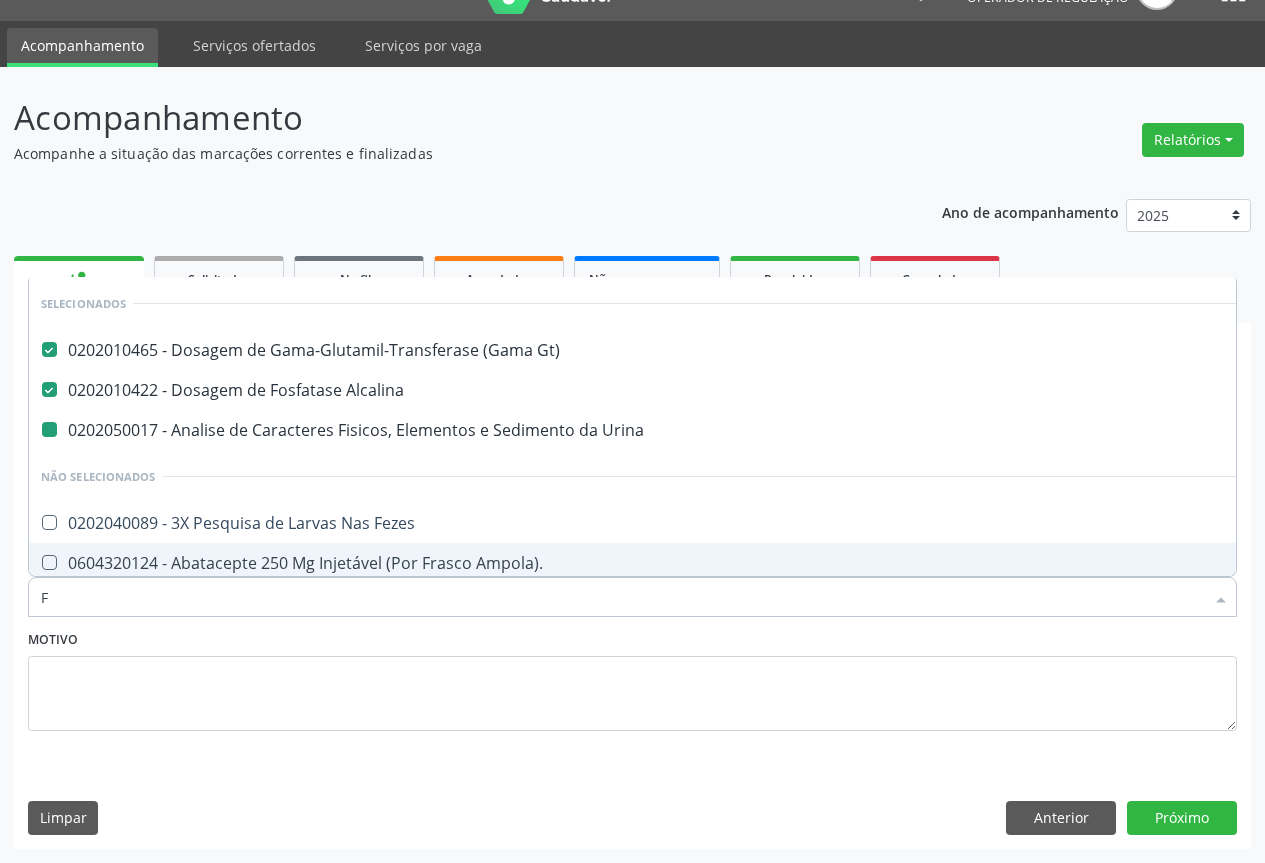 type on "FE" 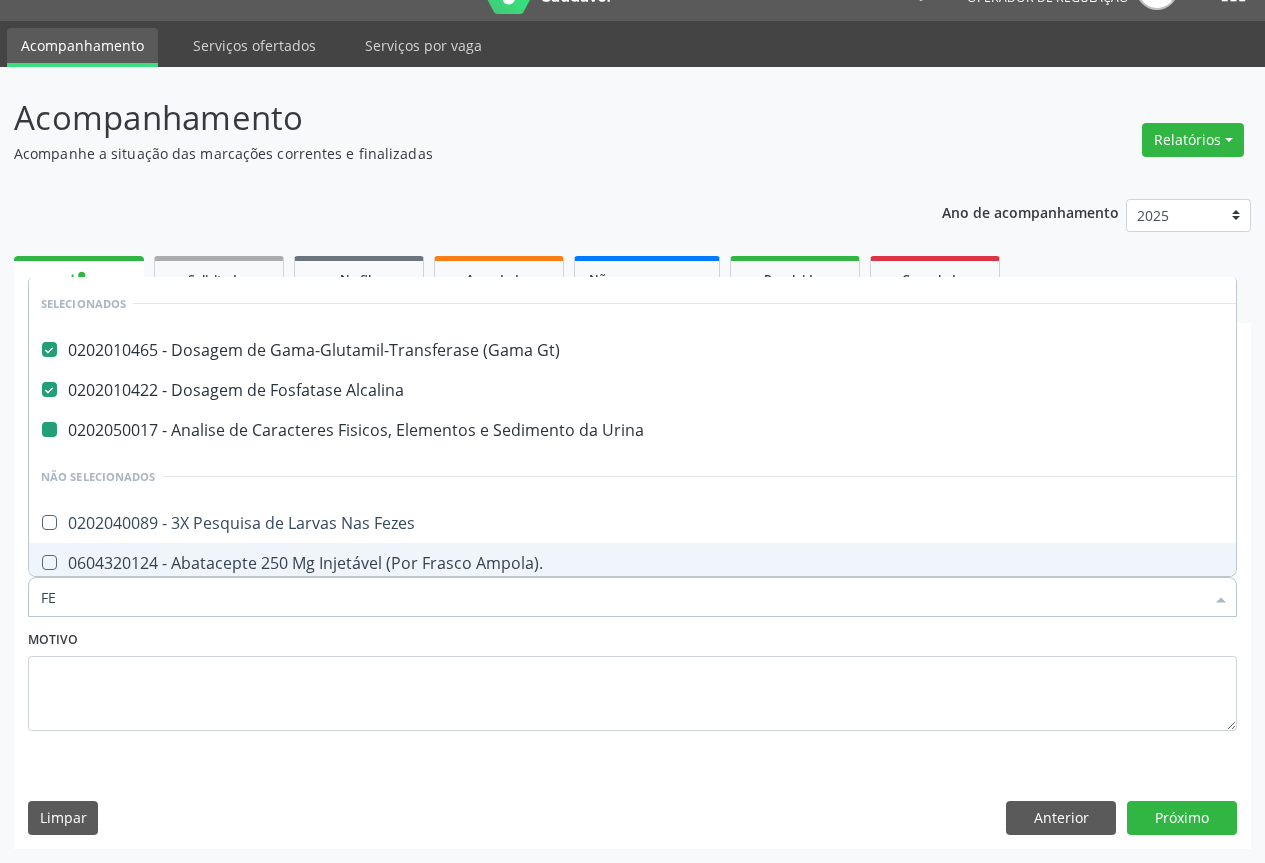 checkbox on "false" 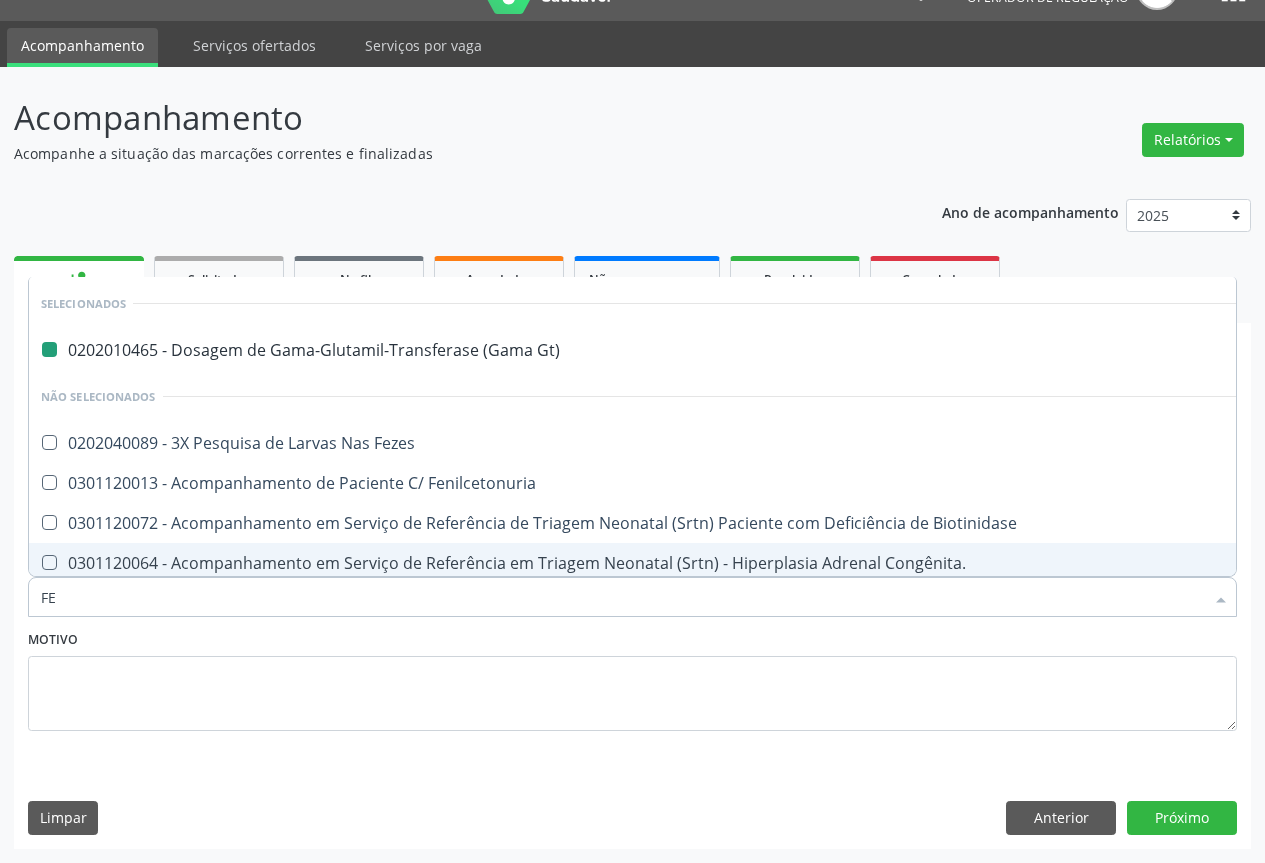 type on "FEZ" 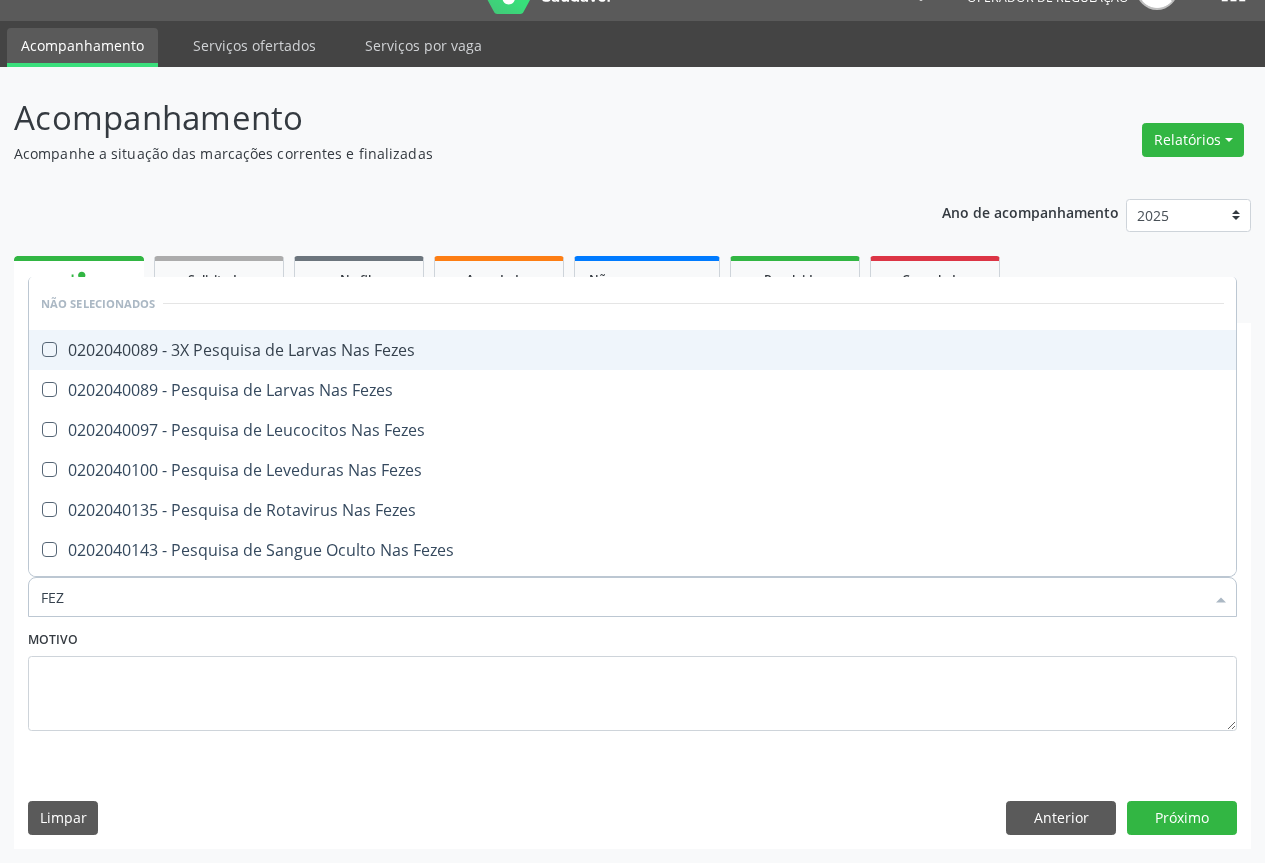 click on "0202040089 - 3X Pesquisa de Larvas Nas Fezes" at bounding box center (632, 350) 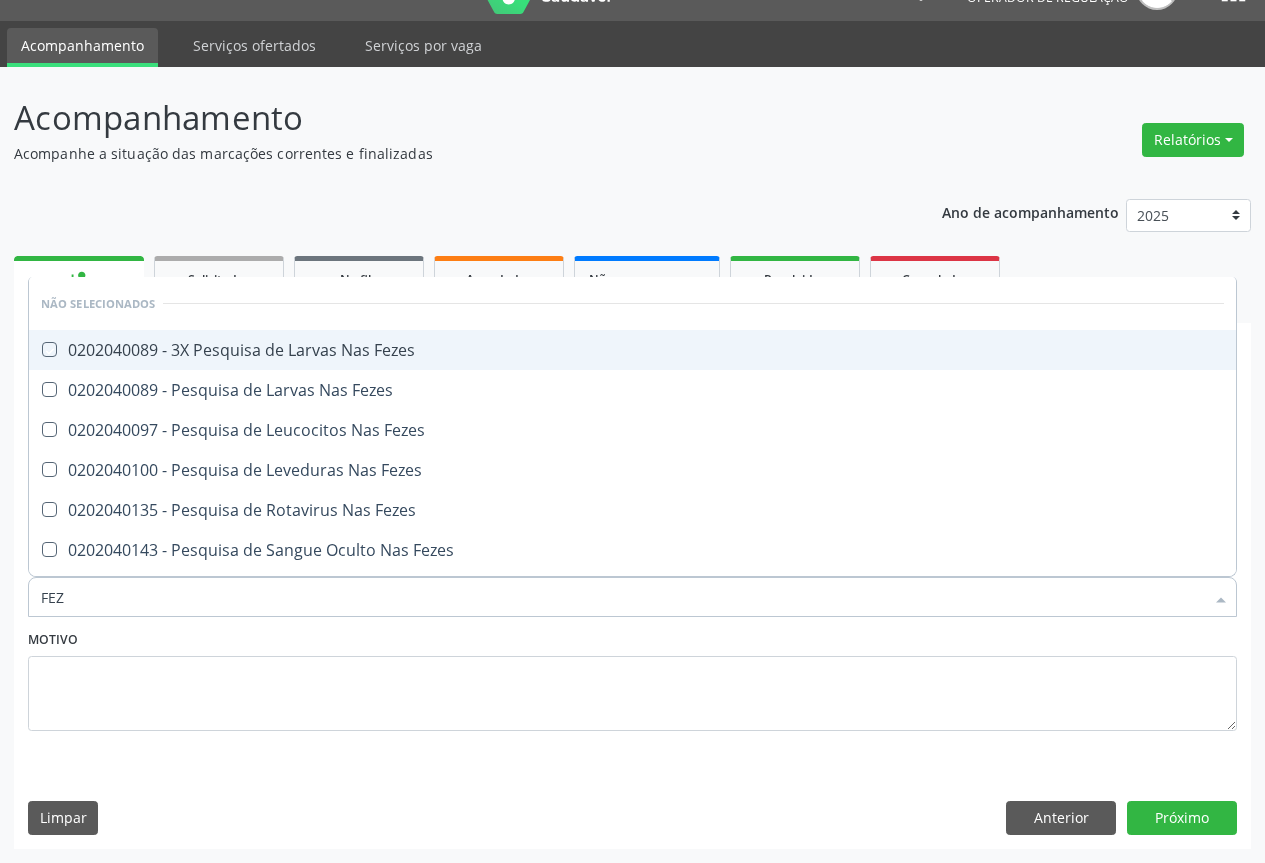 checkbox on "true" 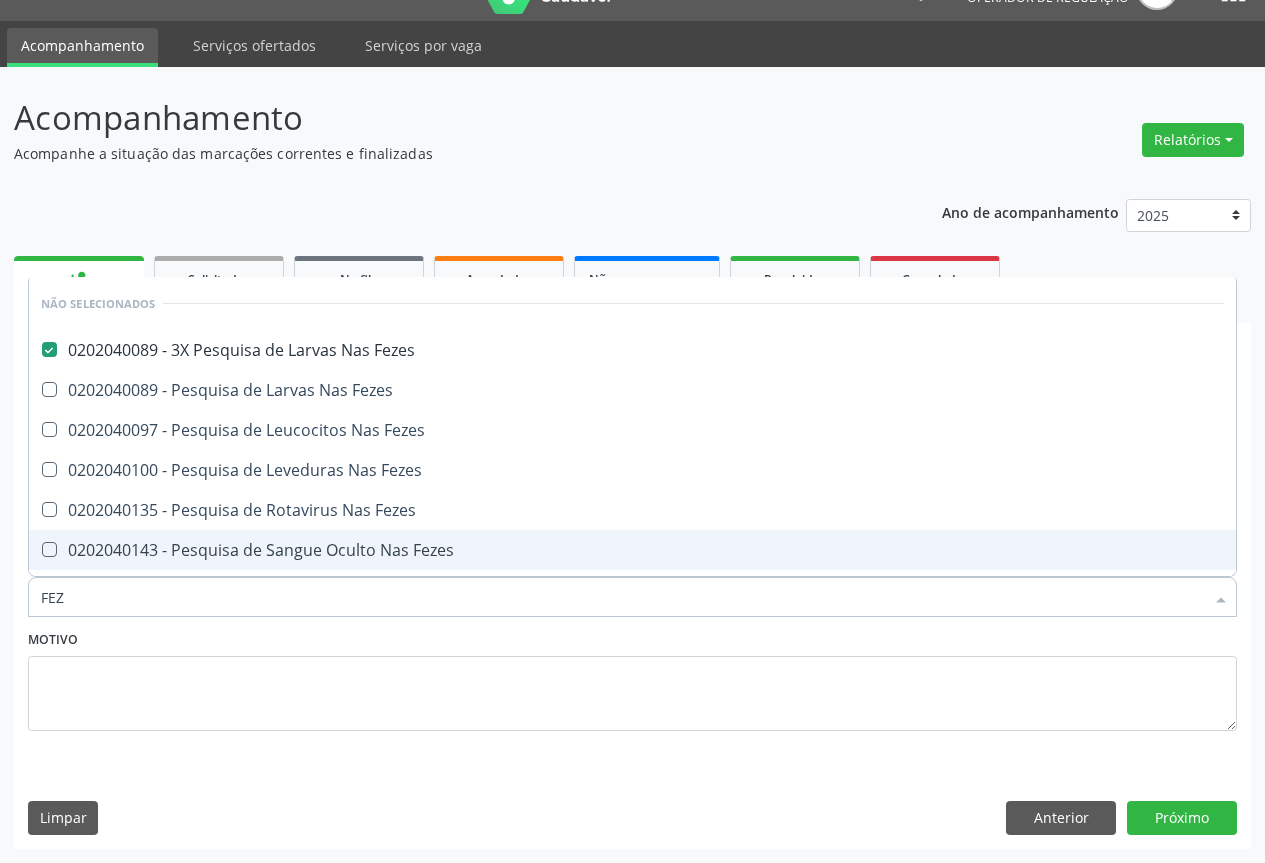 click on "FEZ" at bounding box center [622, 597] 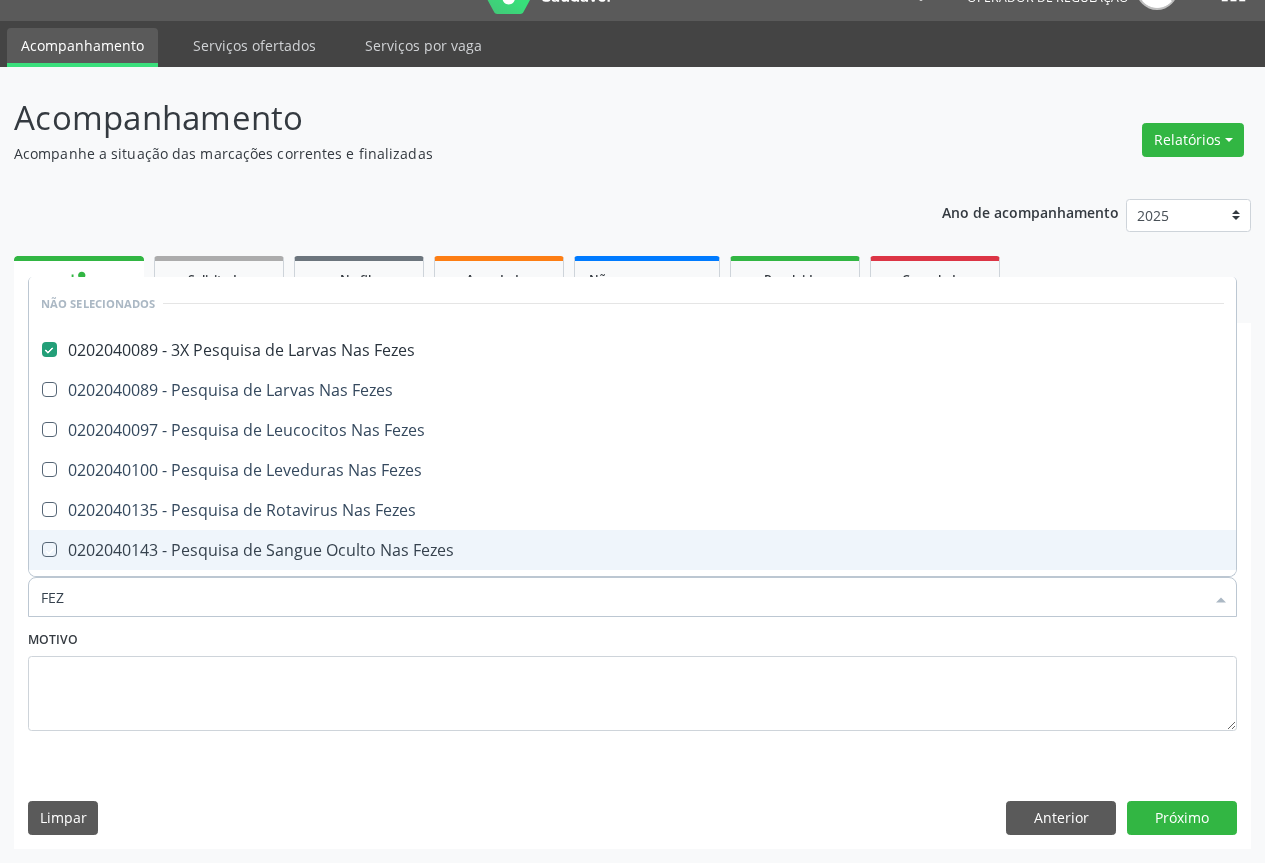 click on "Motivo" at bounding box center (632, 678) 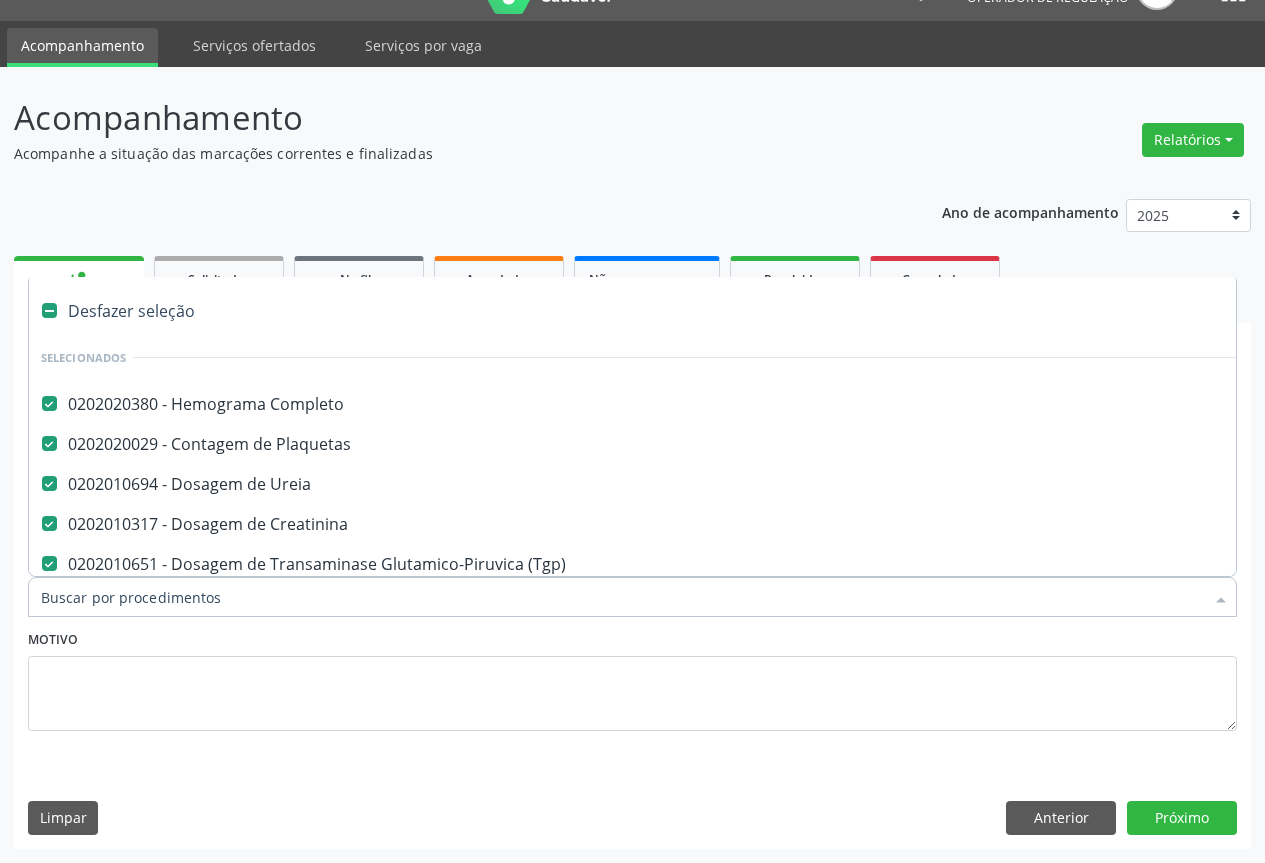 type on "F" 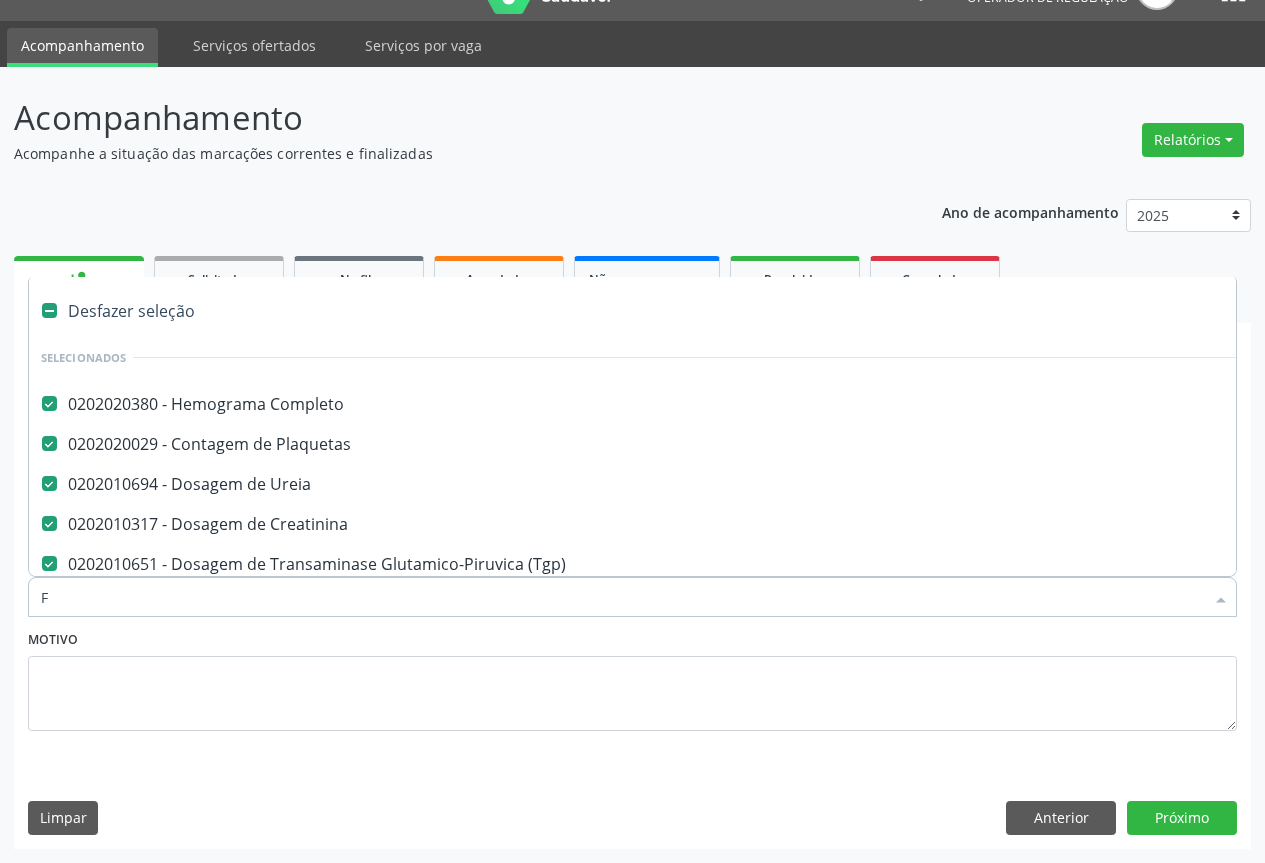 checkbox on "false" 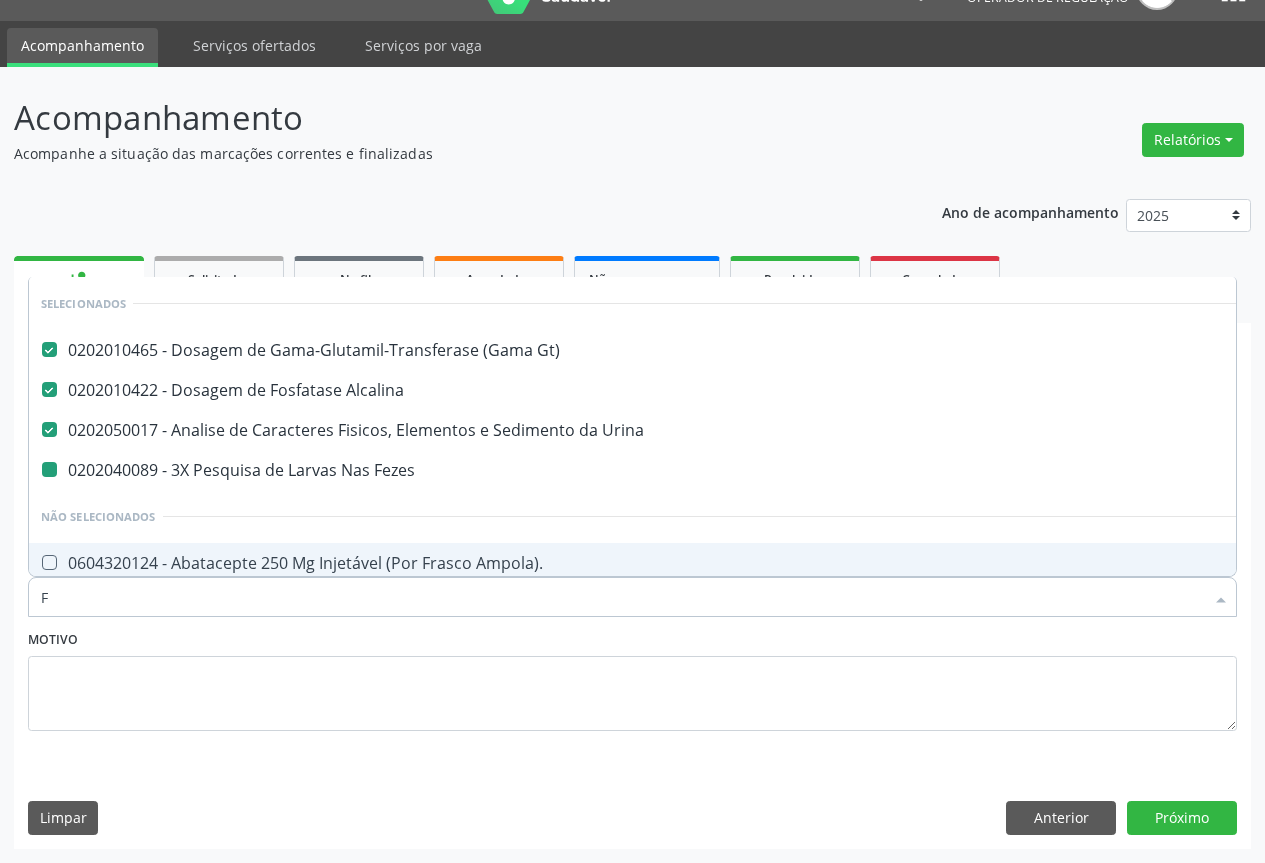 type on "FE" 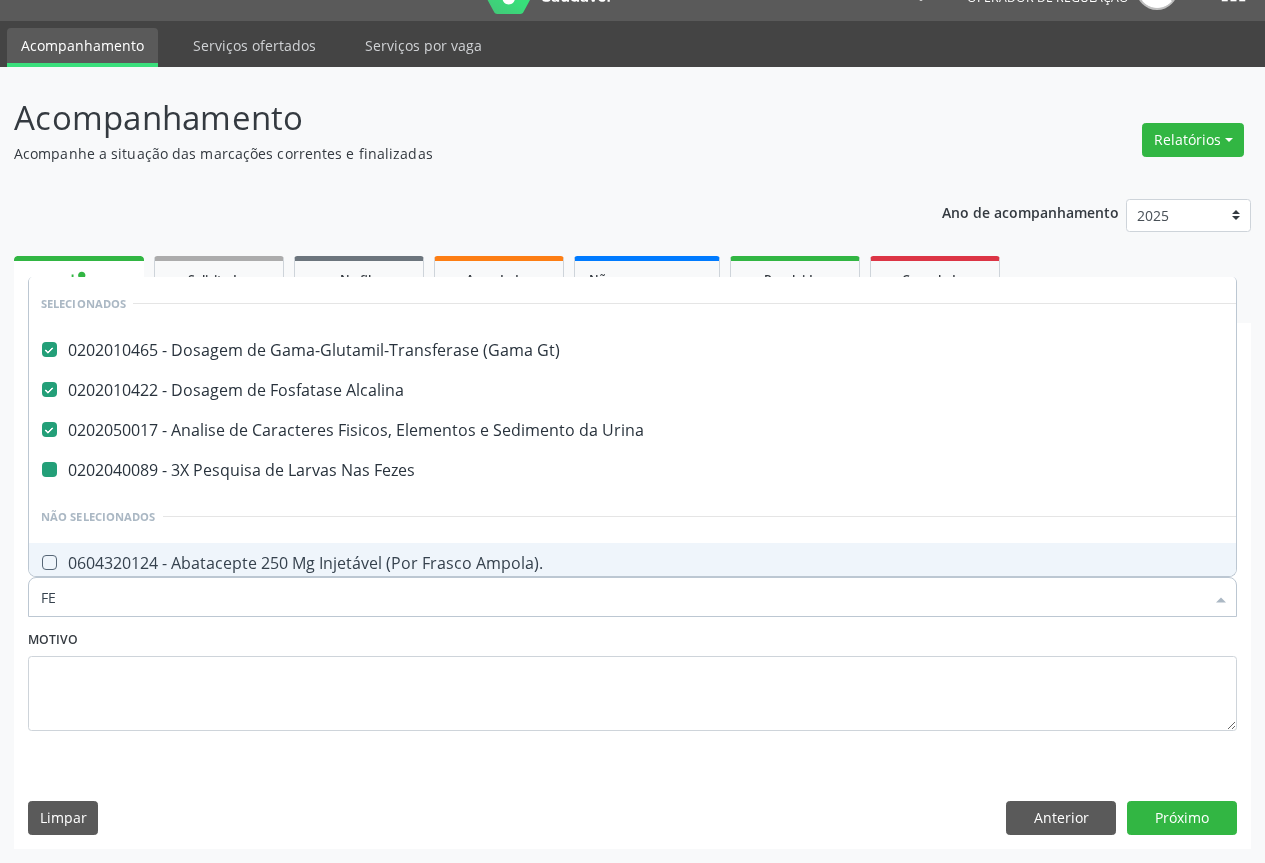checkbox on "false" 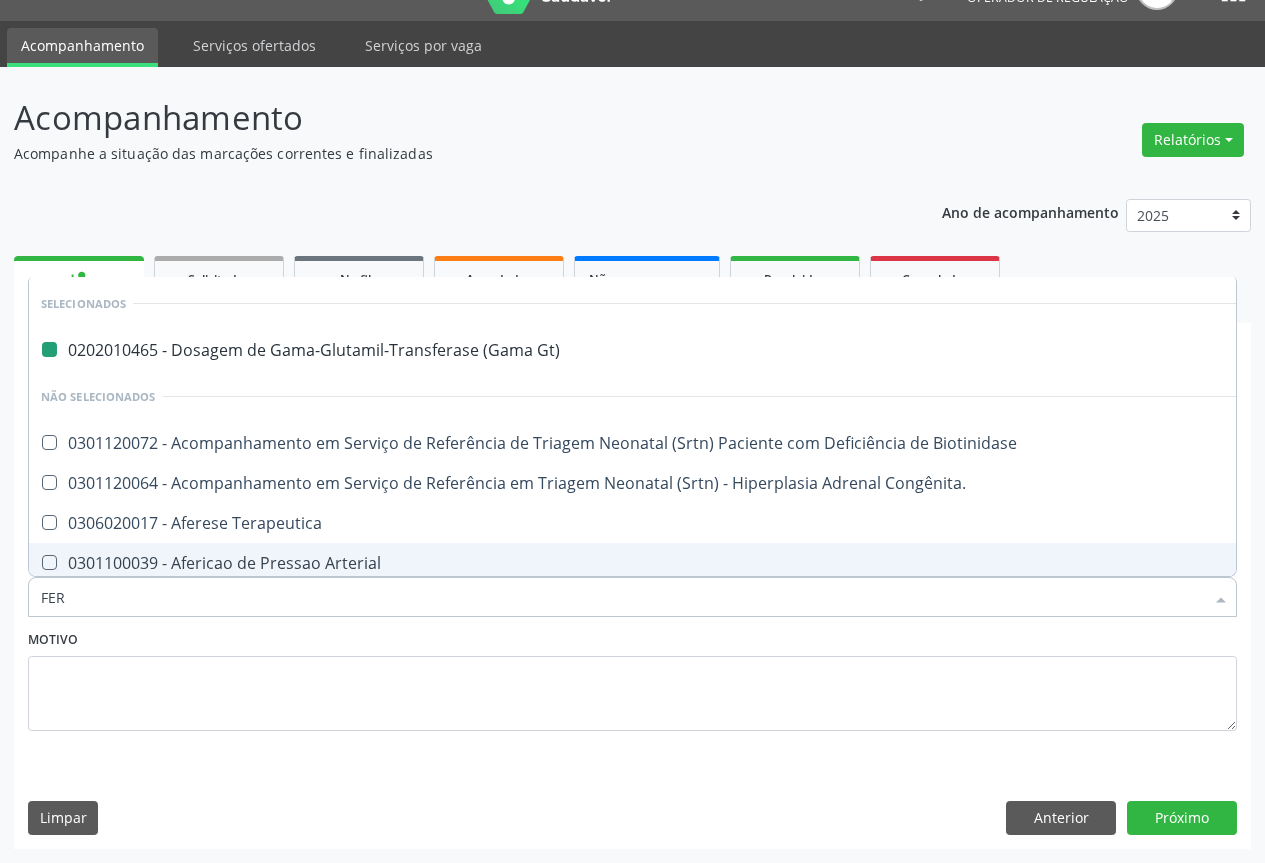 type on "FERR" 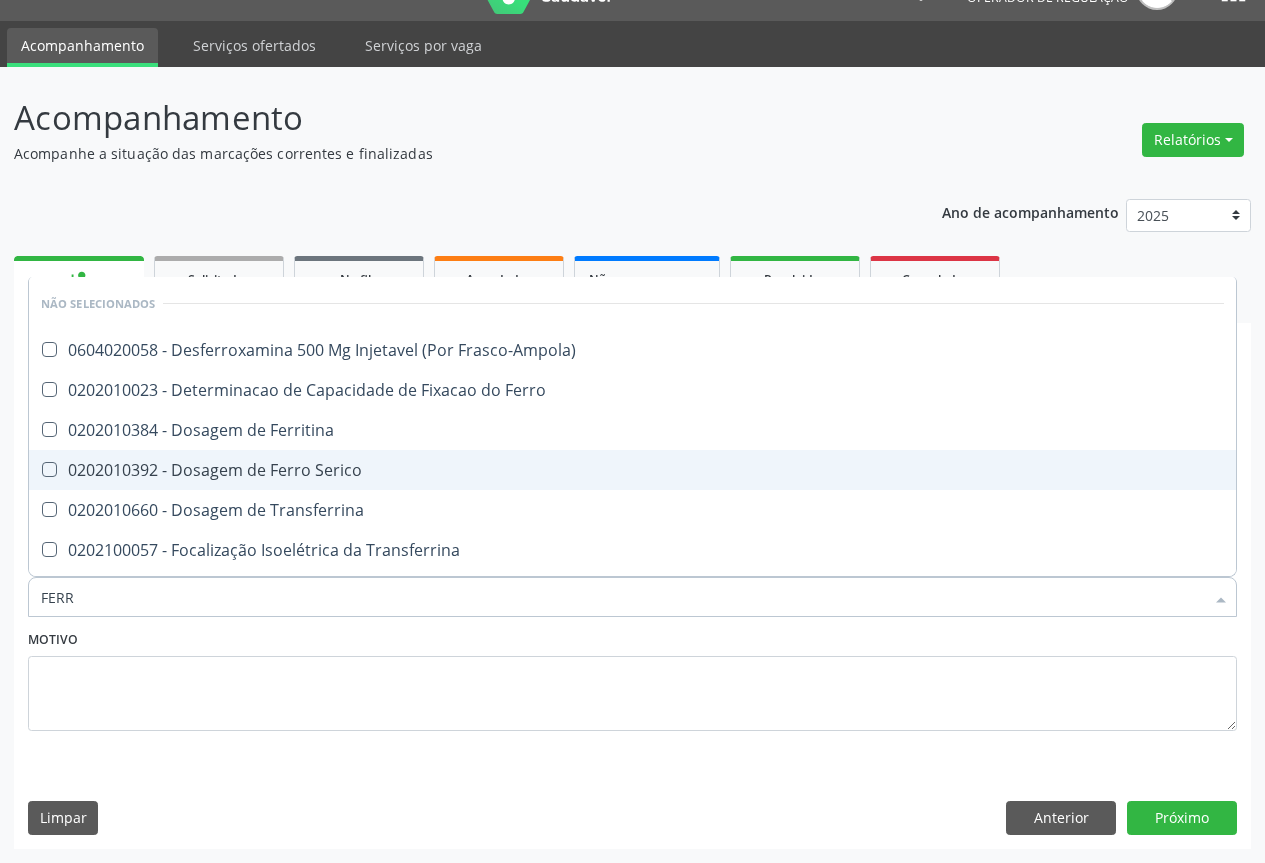 click on "0202010392 - Dosagem de Ferro Serico" at bounding box center (632, 470) 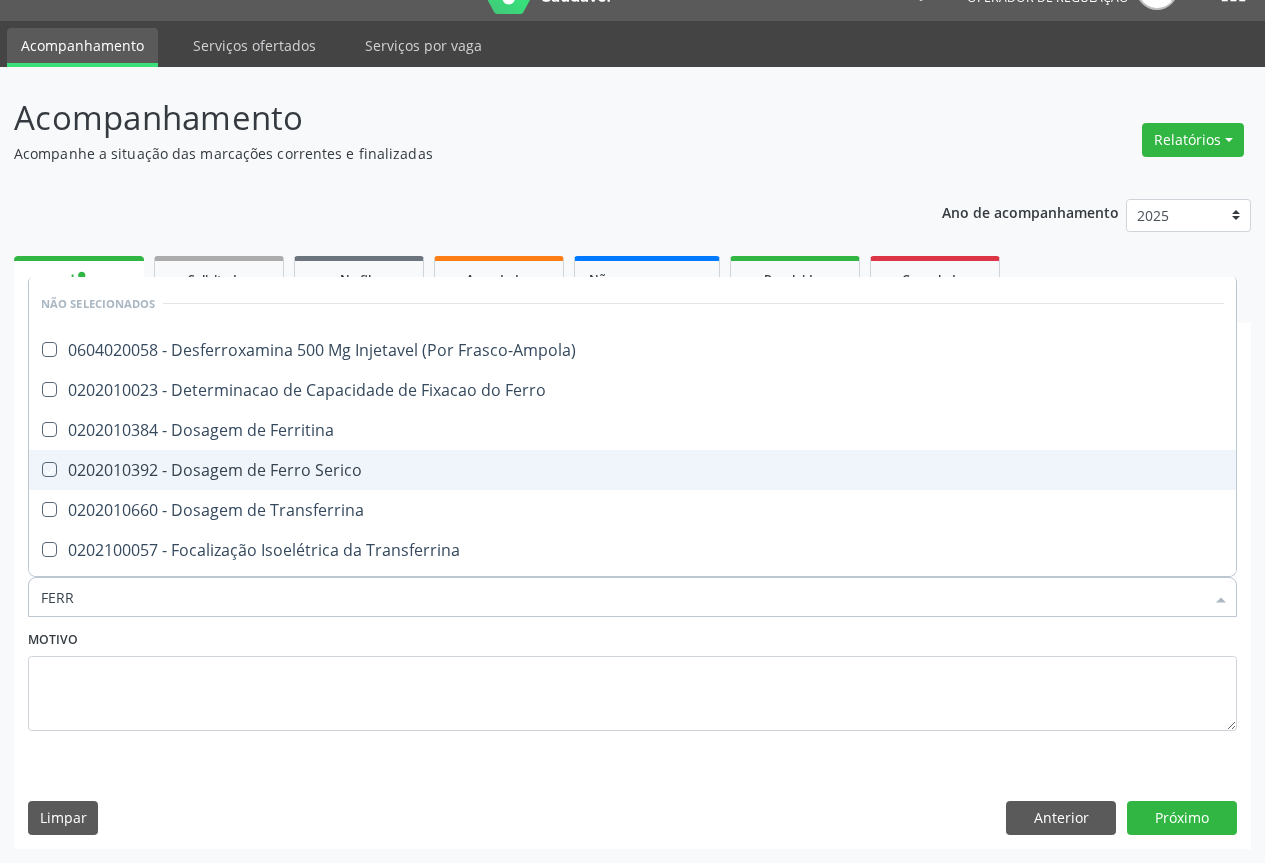 checkbox on "true" 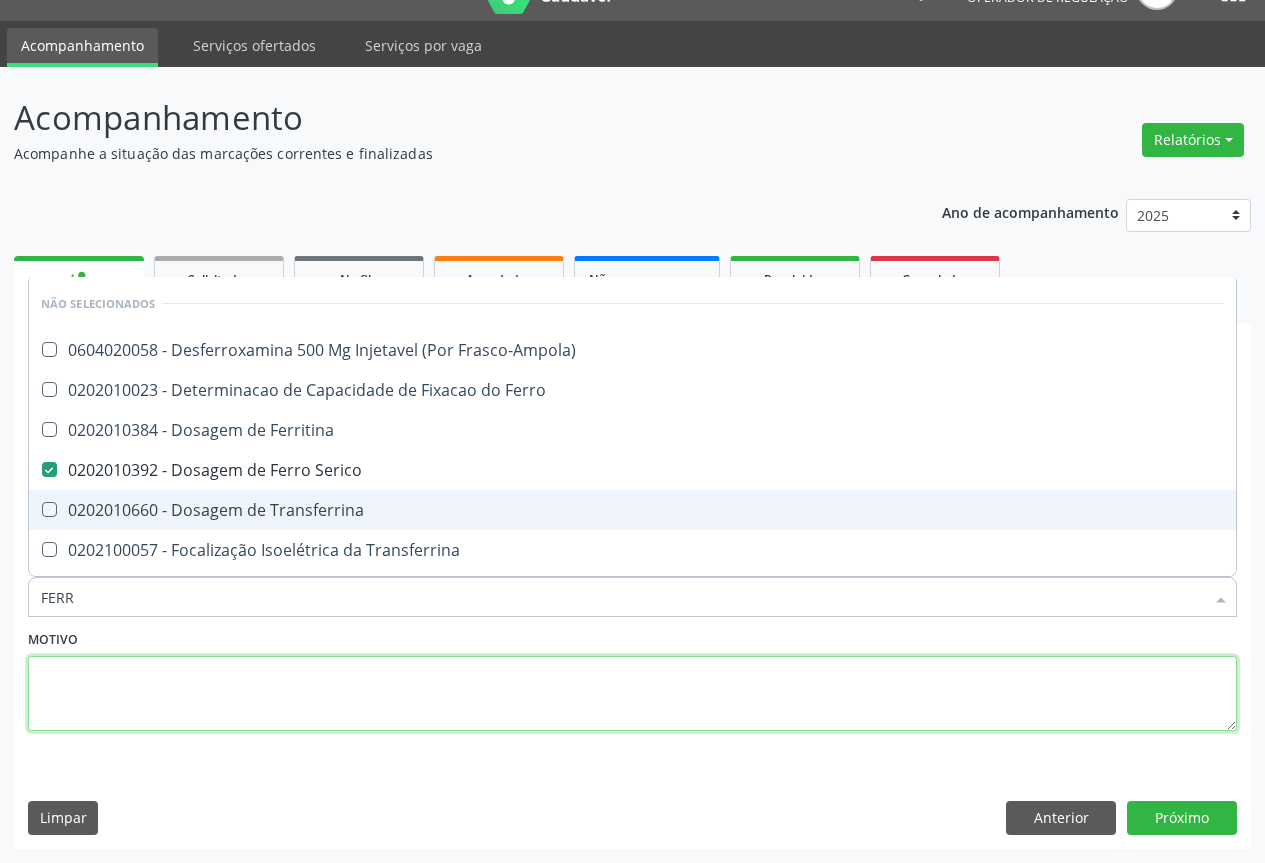 click at bounding box center [632, 694] 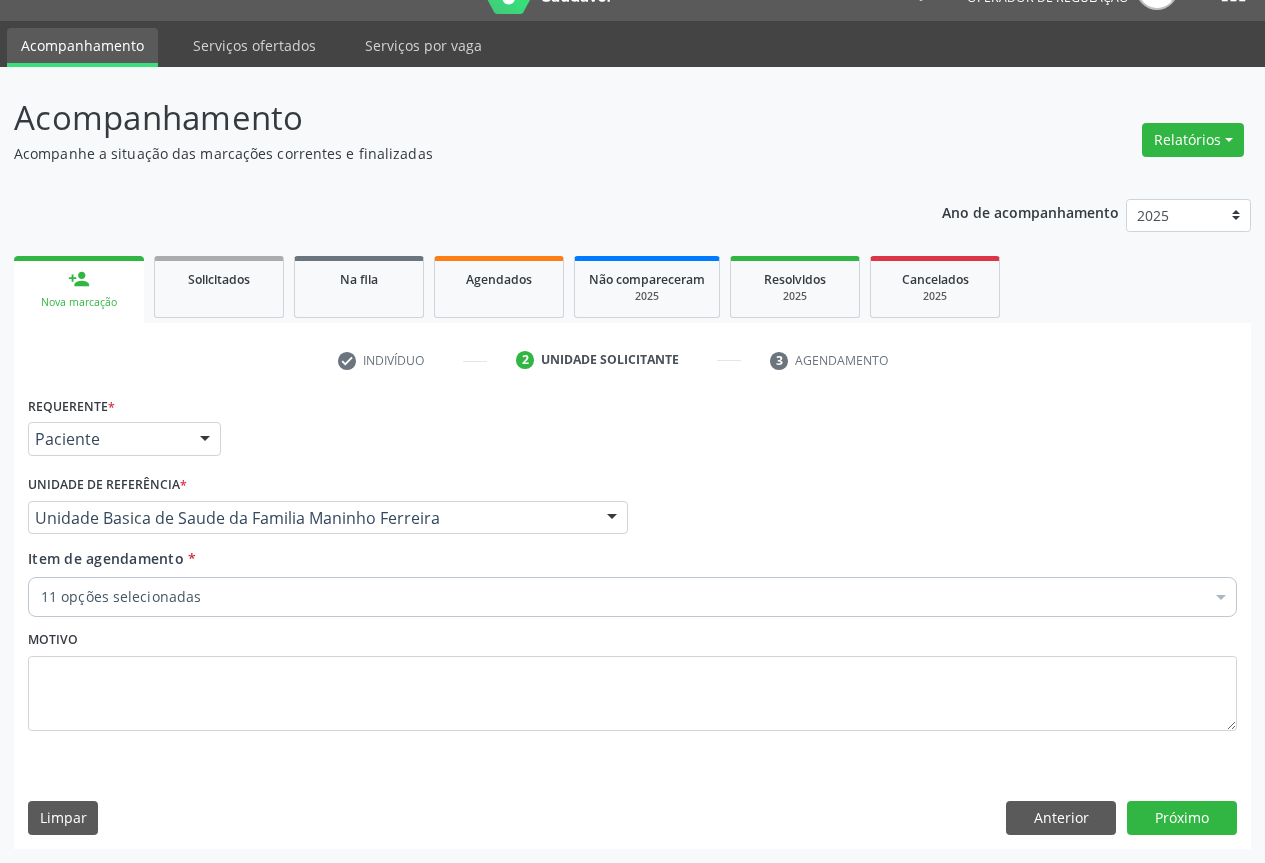 click on "11 opções selecionadas" at bounding box center (632, 597) 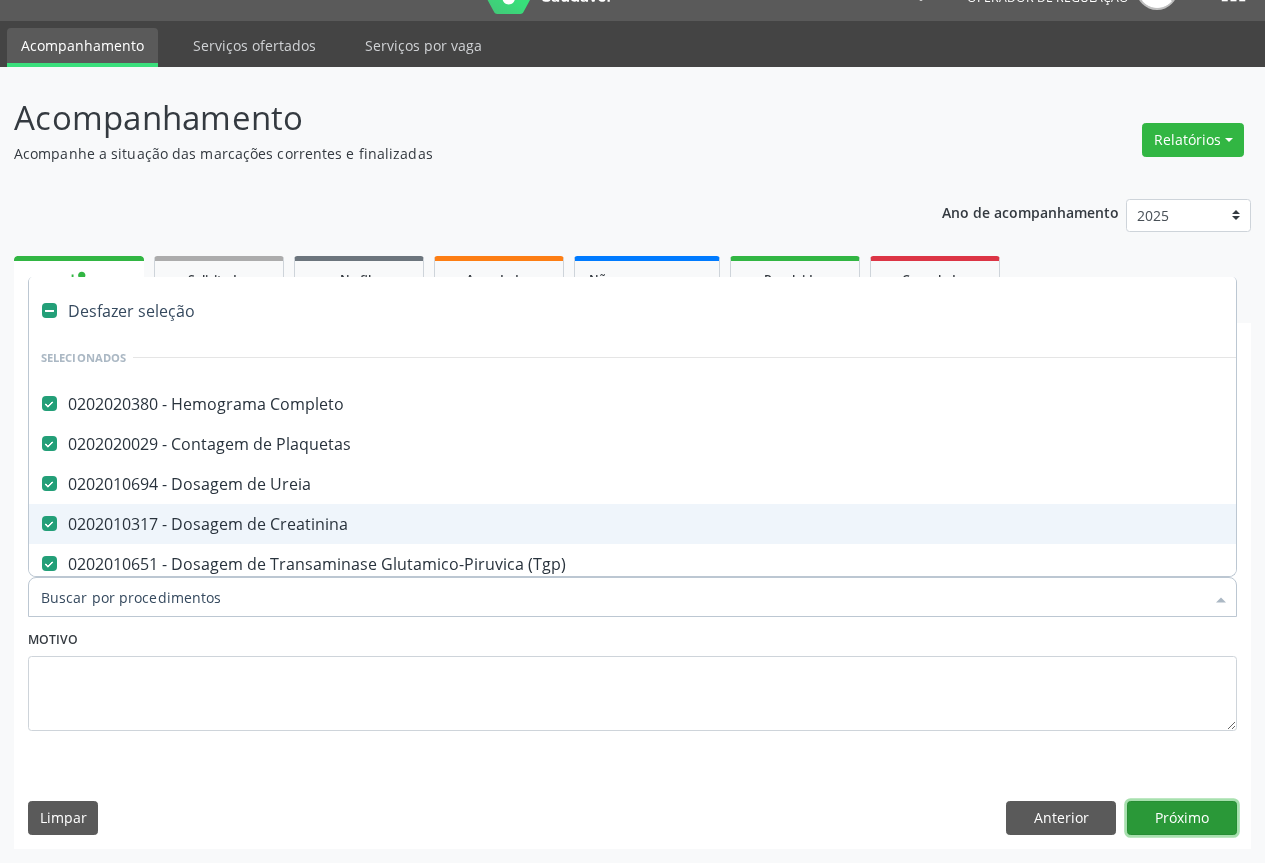 click on "Próximo" at bounding box center (1182, 818) 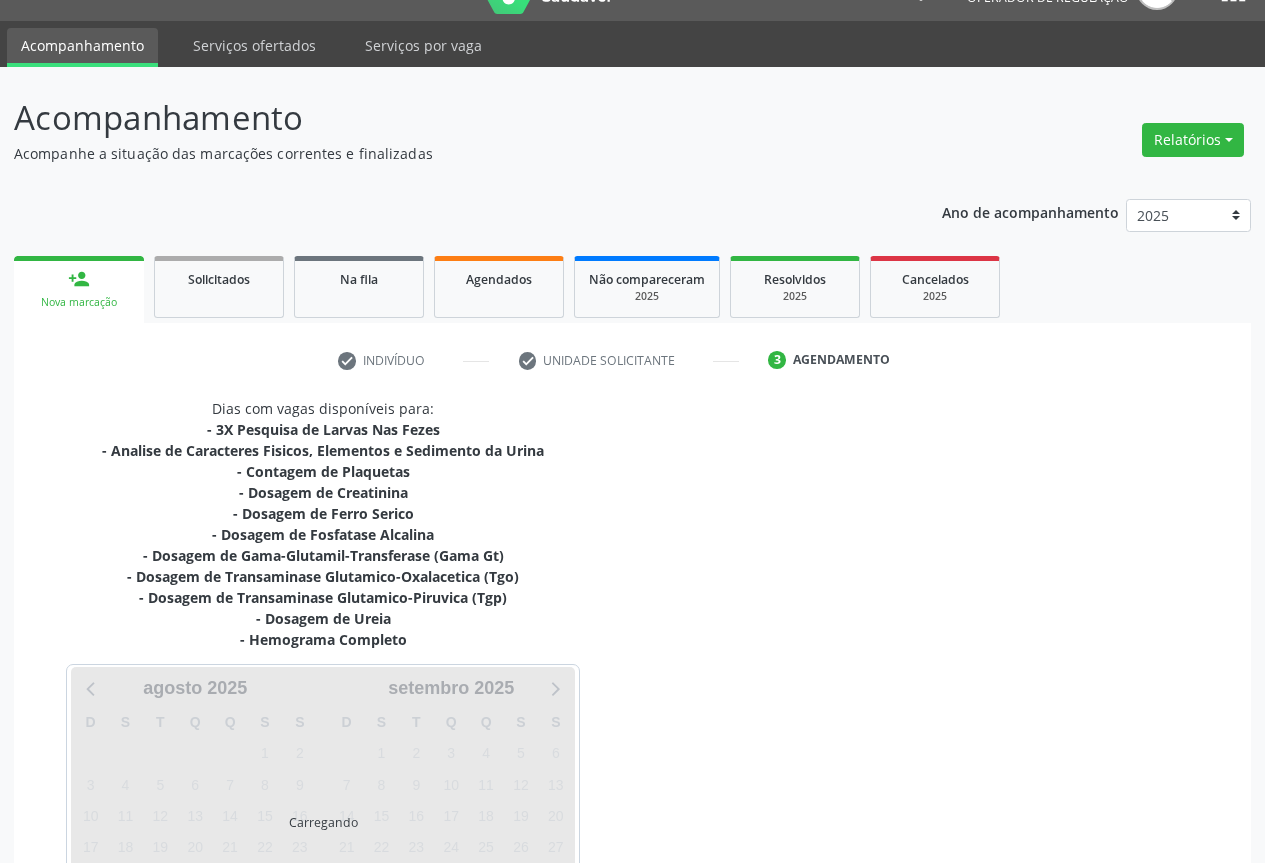 scroll, scrollTop: 217, scrollLeft: 0, axis: vertical 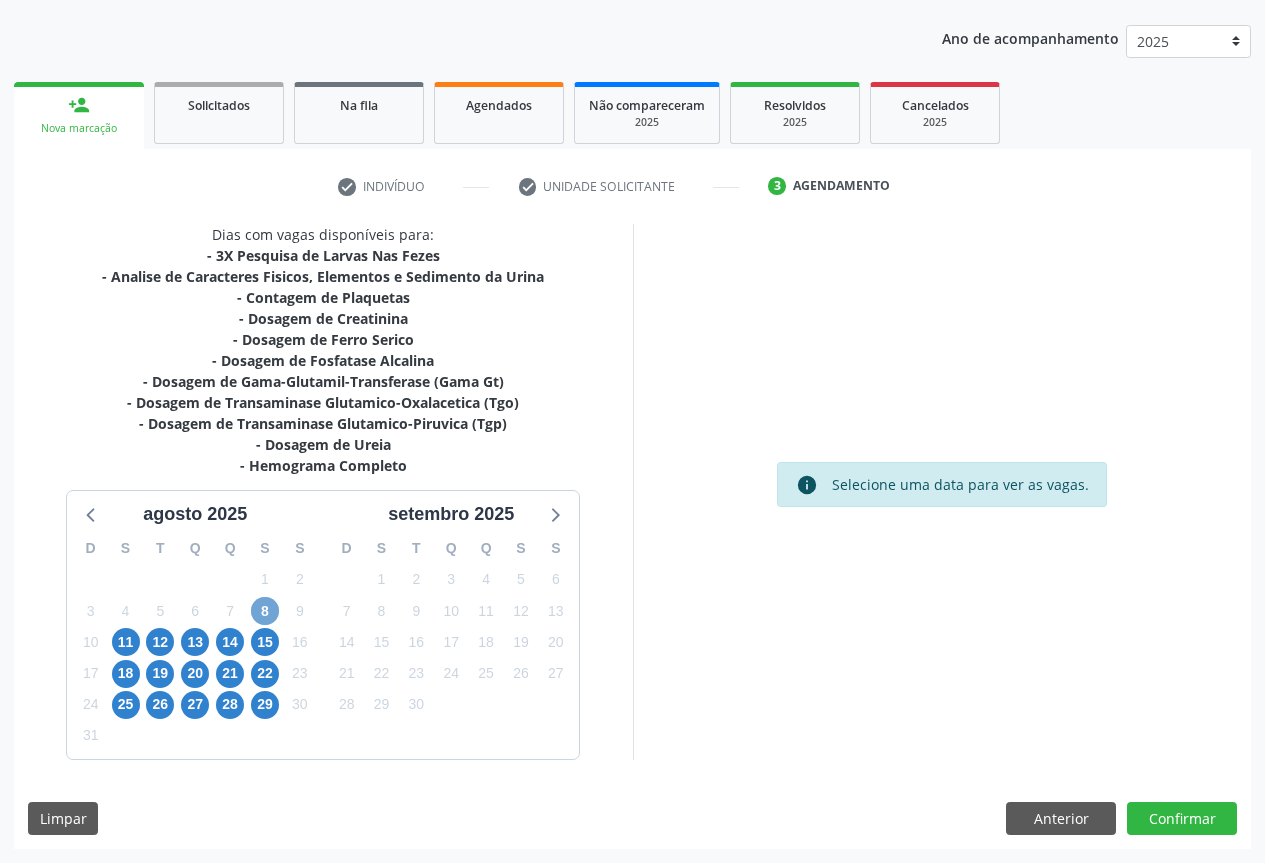 click on "8" at bounding box center [265, 611] 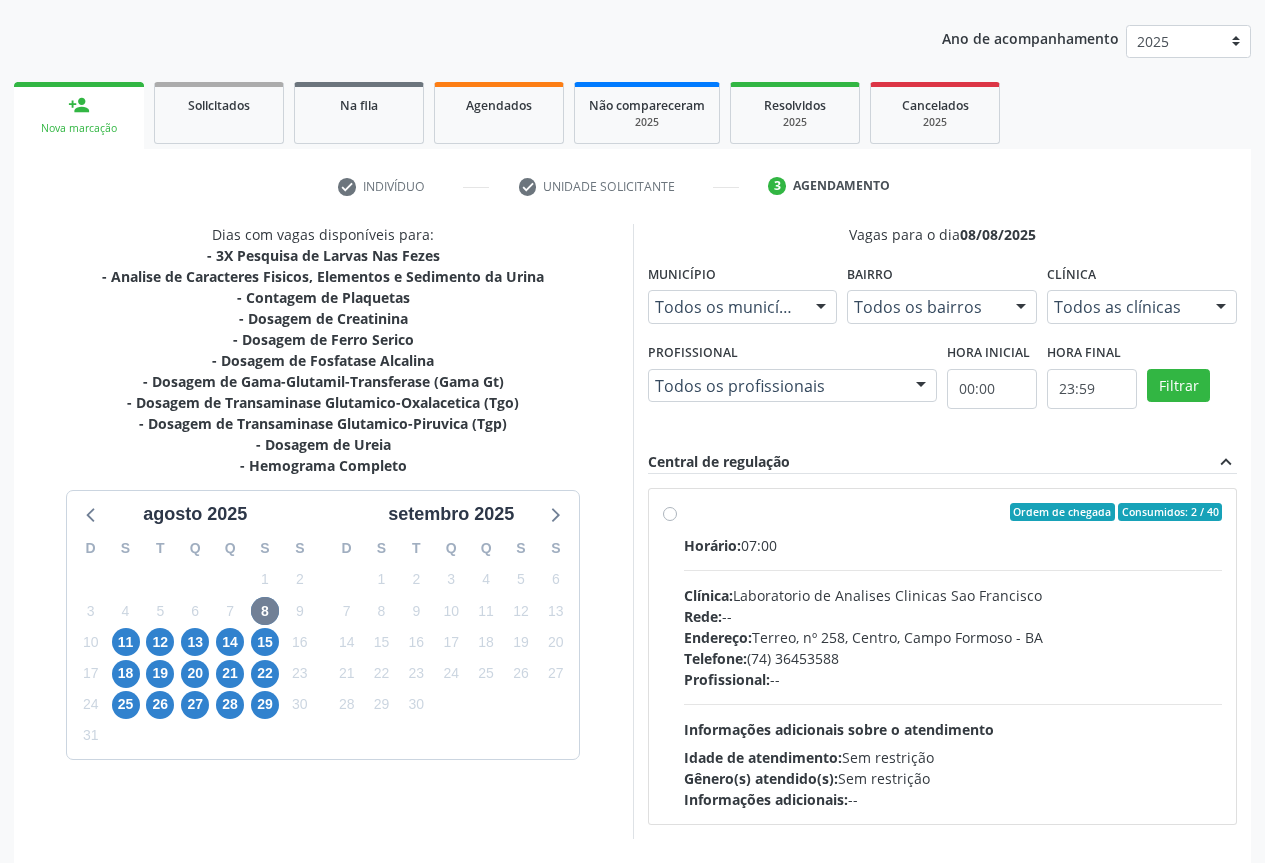 click on "Clínica:  Laboratorio de Analises Clinicas Sao Francisco" at bounding box center [953, 595] 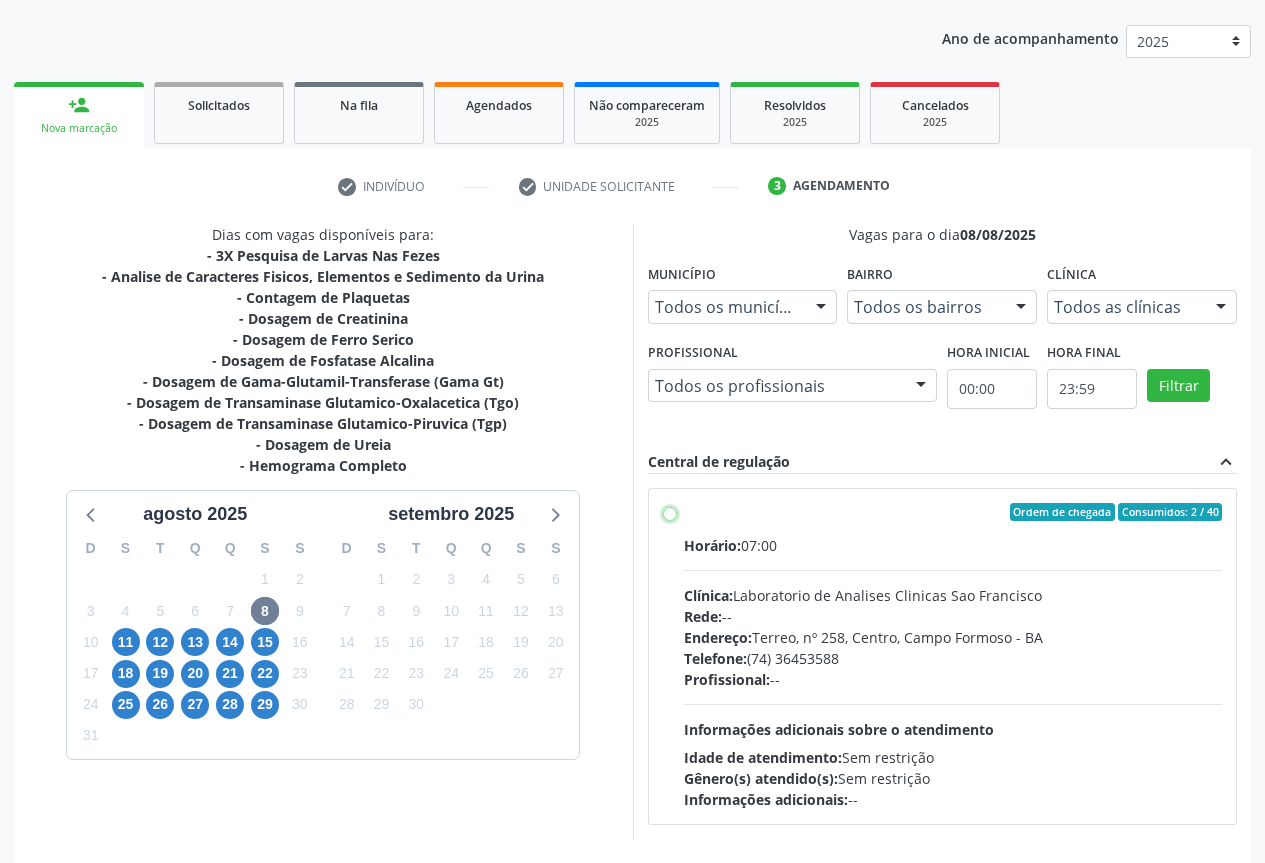 radio on "true" 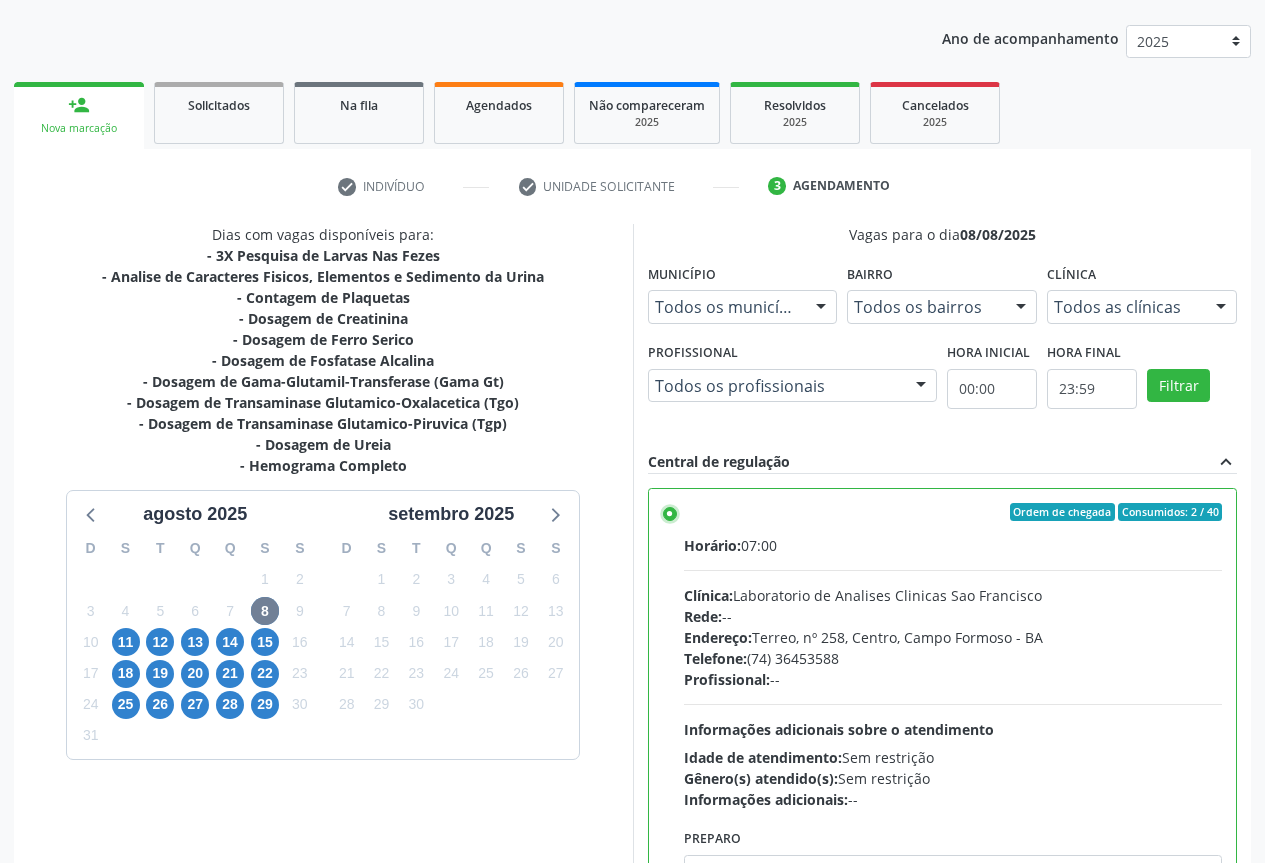 scroll, scrollTop: 332, scrollLeft: 0, axis: vertical 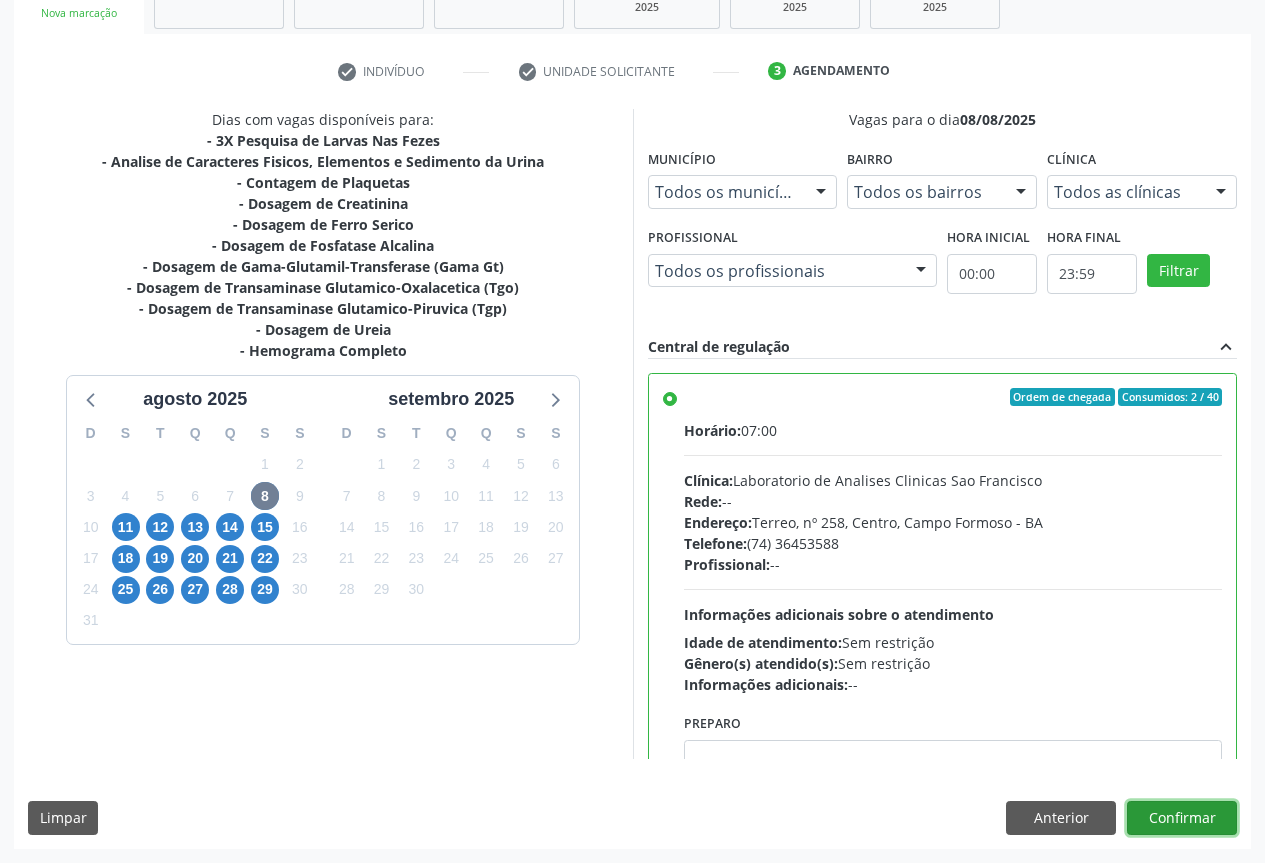 click on "Confirmar" at bounding box center [1182, 818] 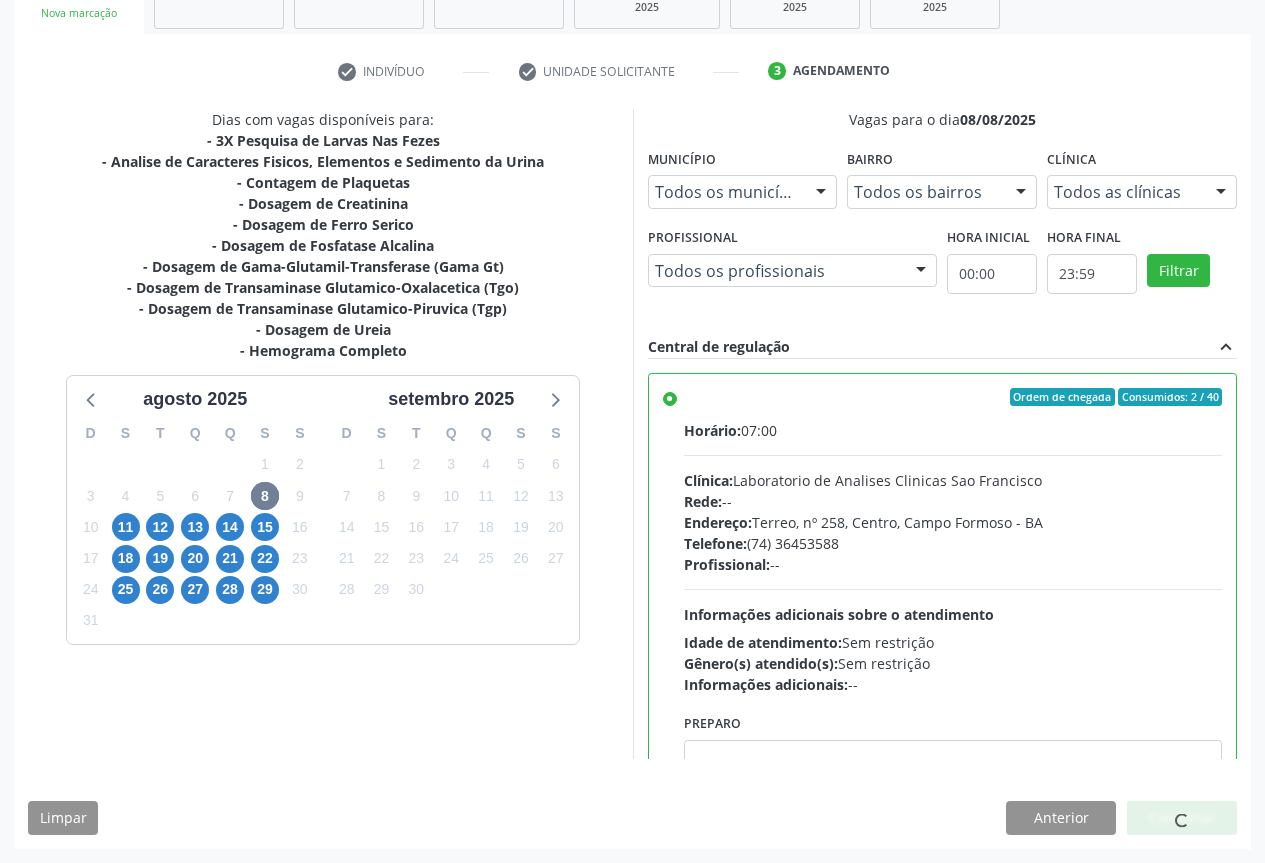 scroll, scrollTop: 0, scrollLeft: 0, axis: both 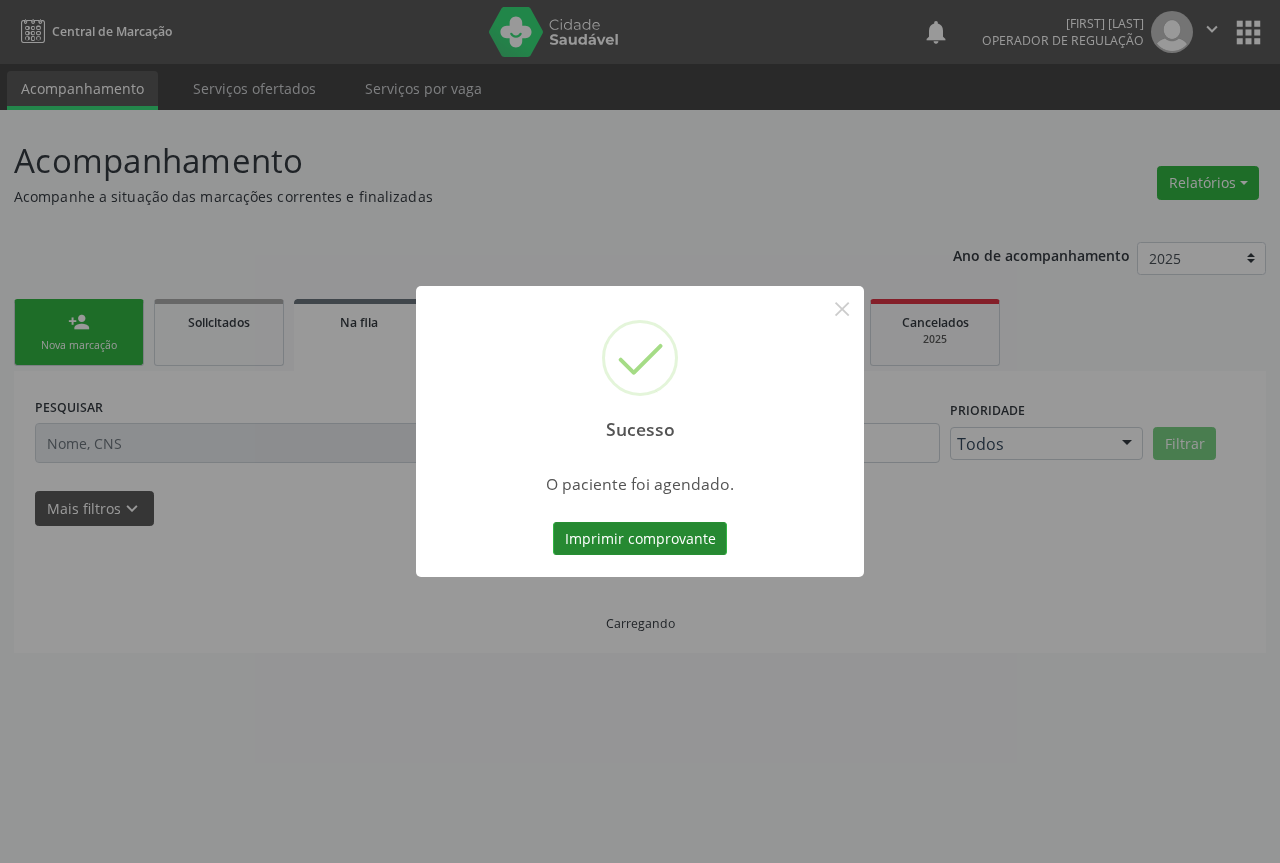 click on "Imprimir comprovante" at bounding box center (640, 539) 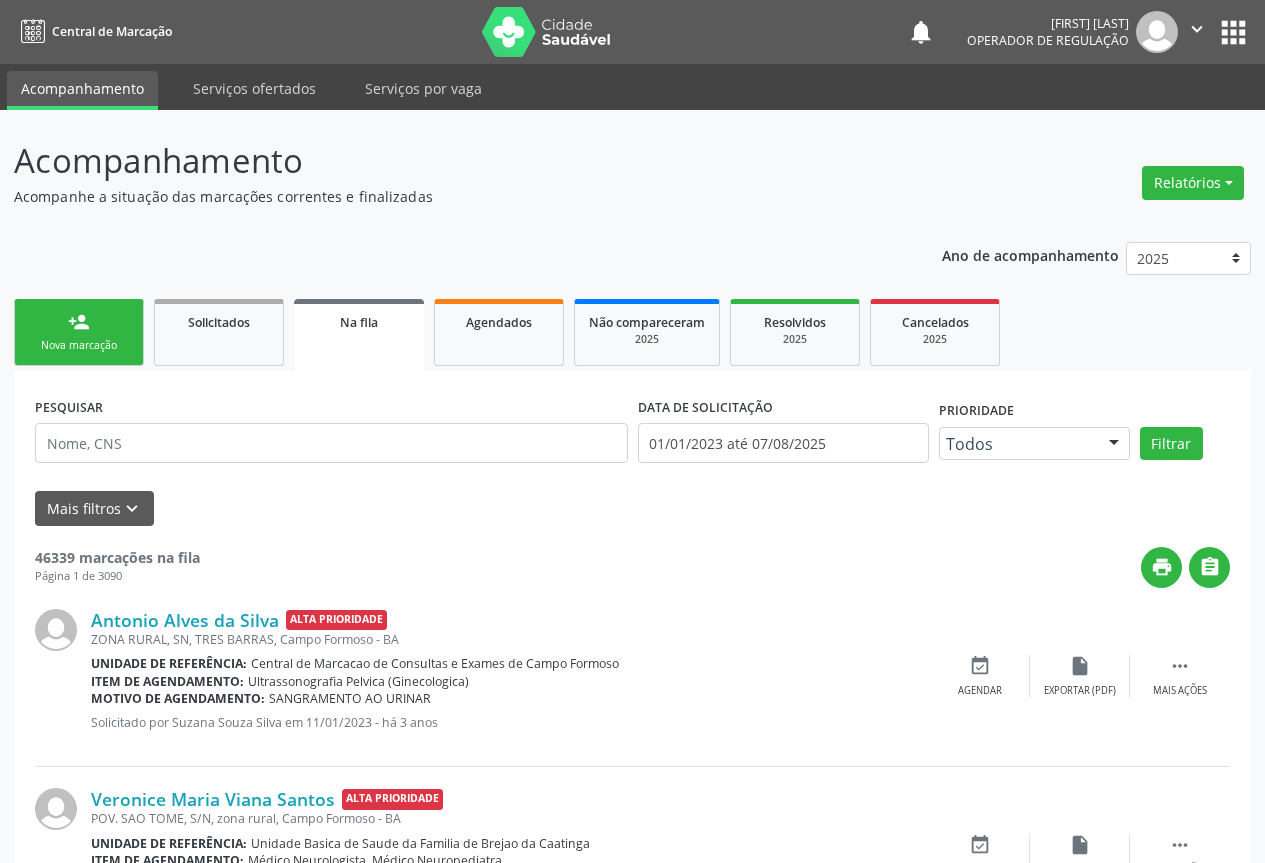 click on "Nova marcação" at bounding box center (79, 345) 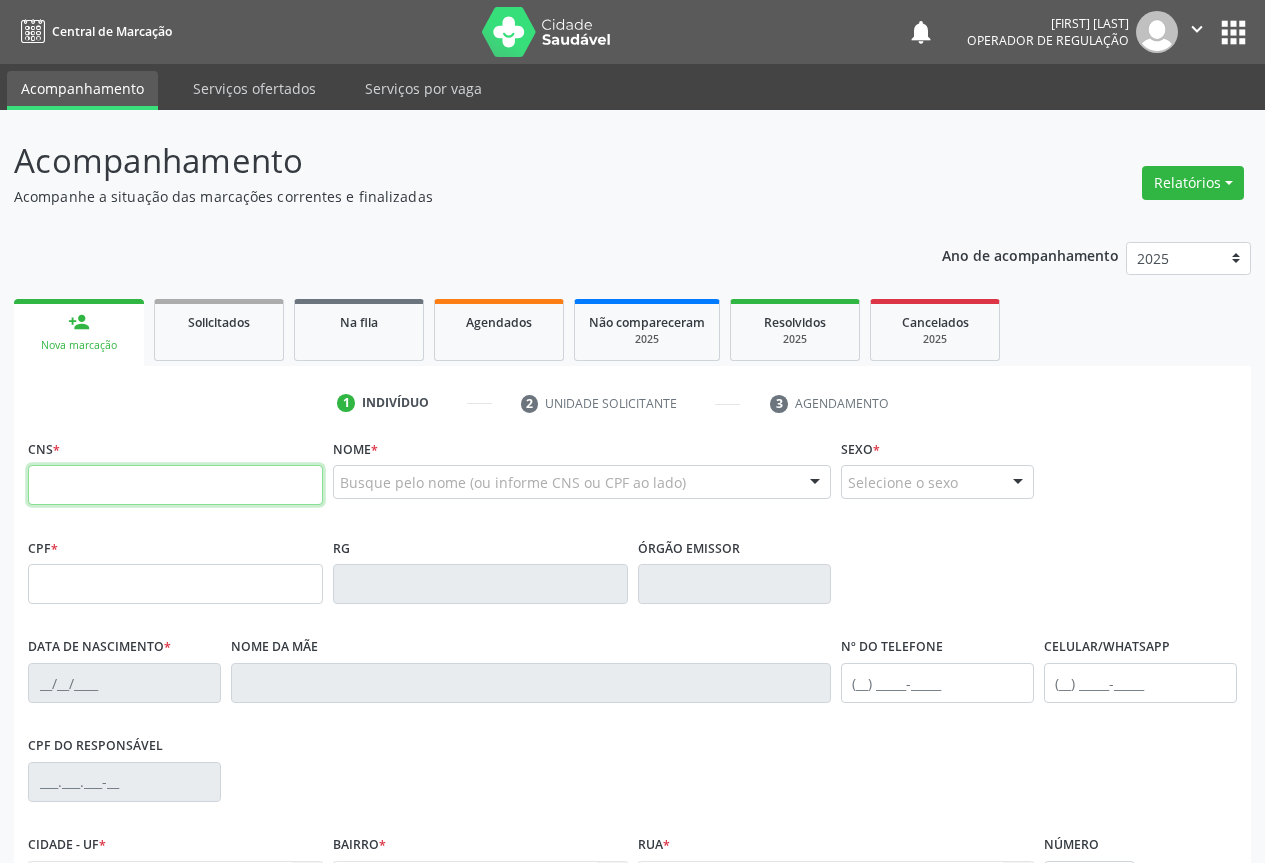 click at bounding box center (175, 485) 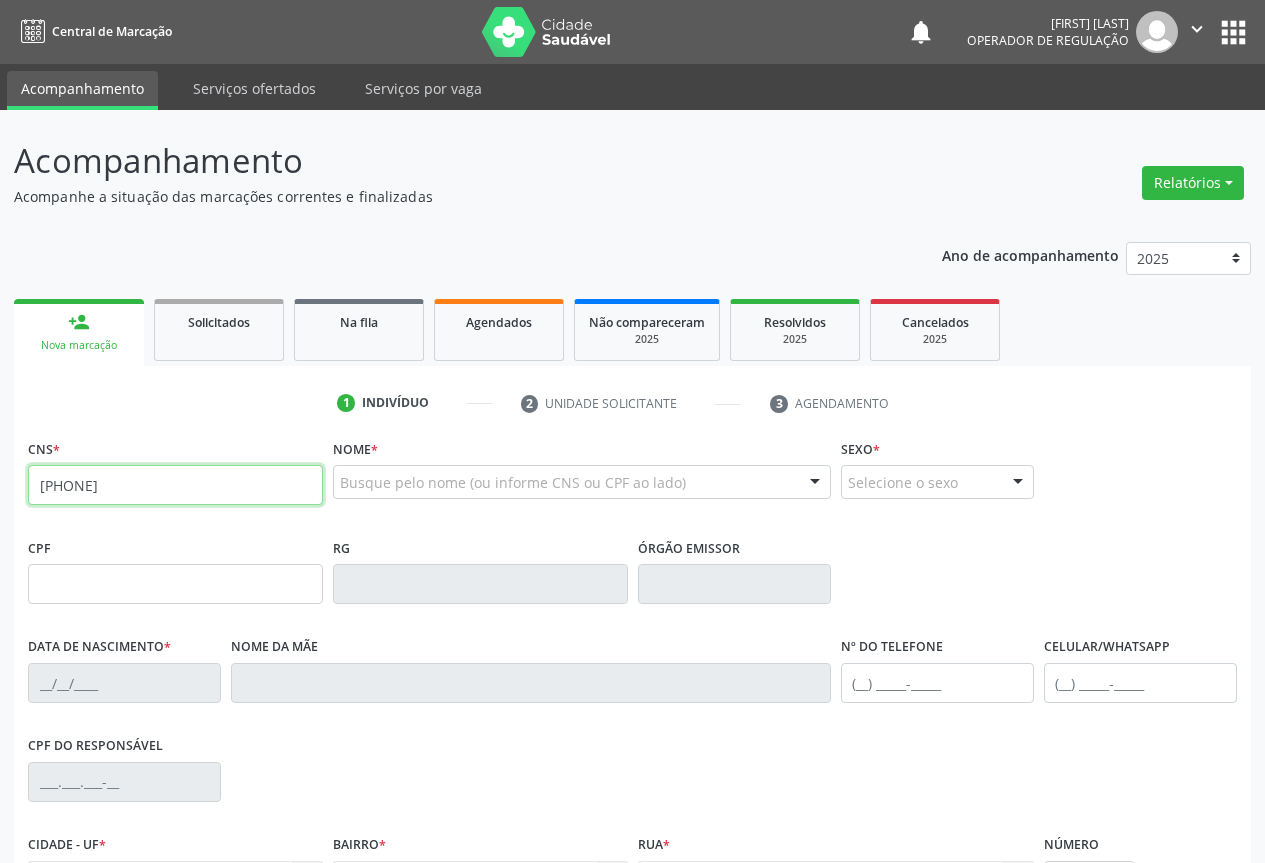 type on "708 6025 4949 5386" 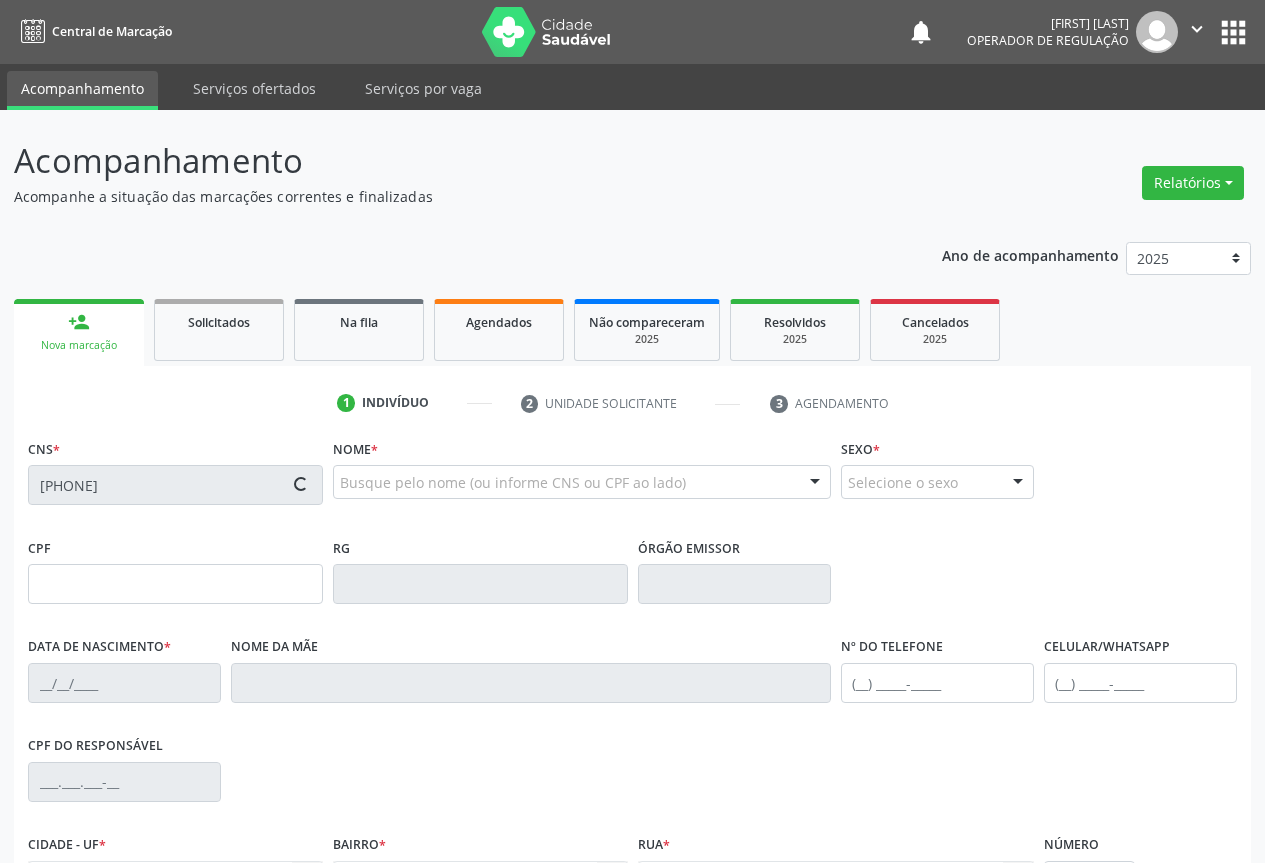 type on "1612542689" 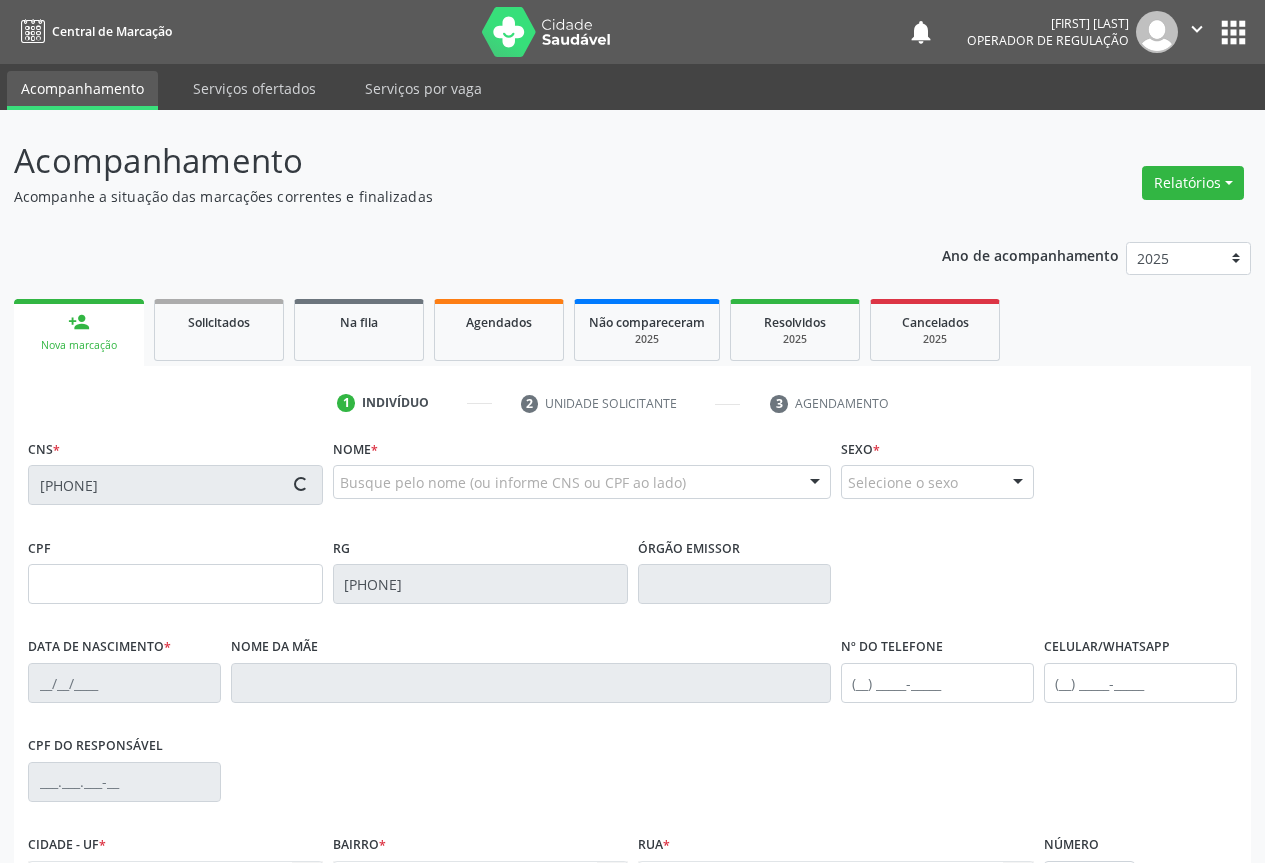 type on "23/03/1990" 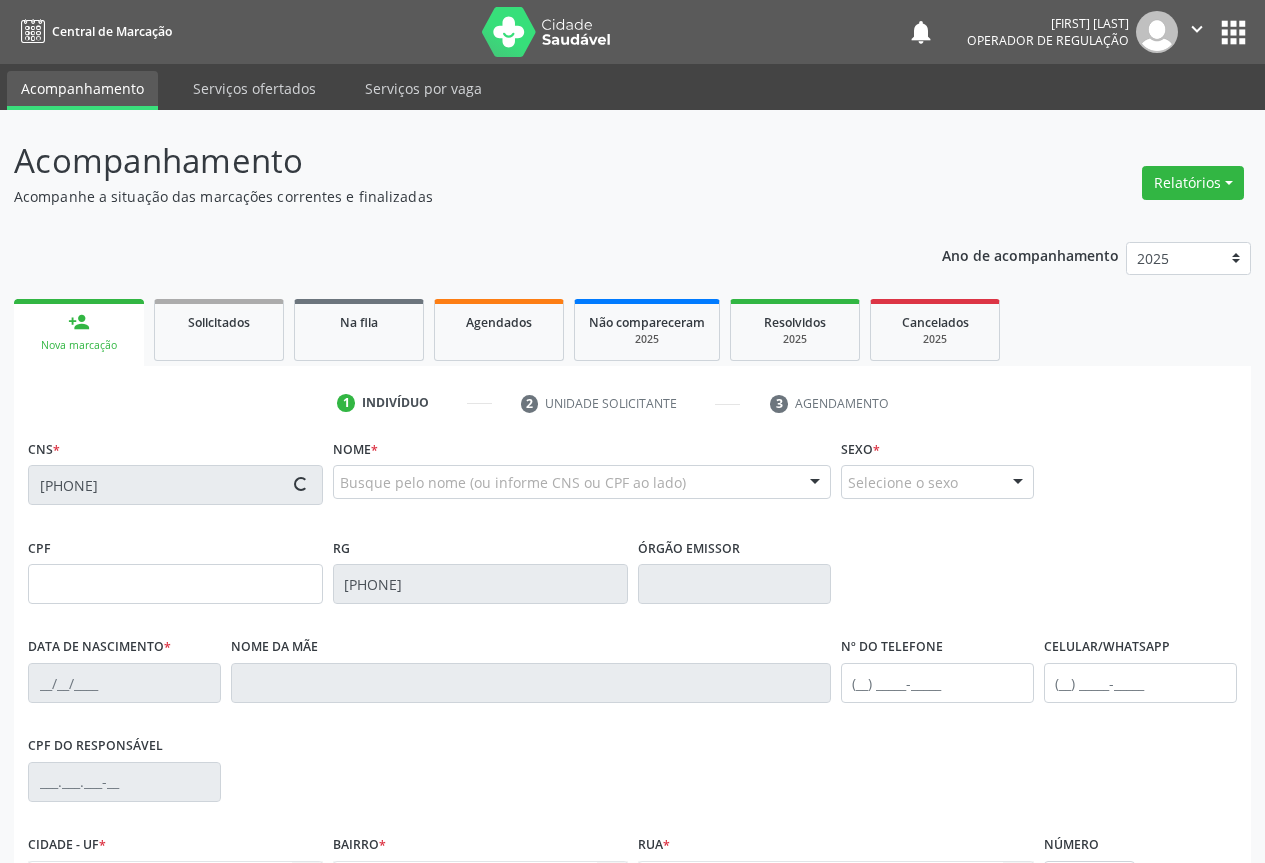 type on "(74) 99816-7792" 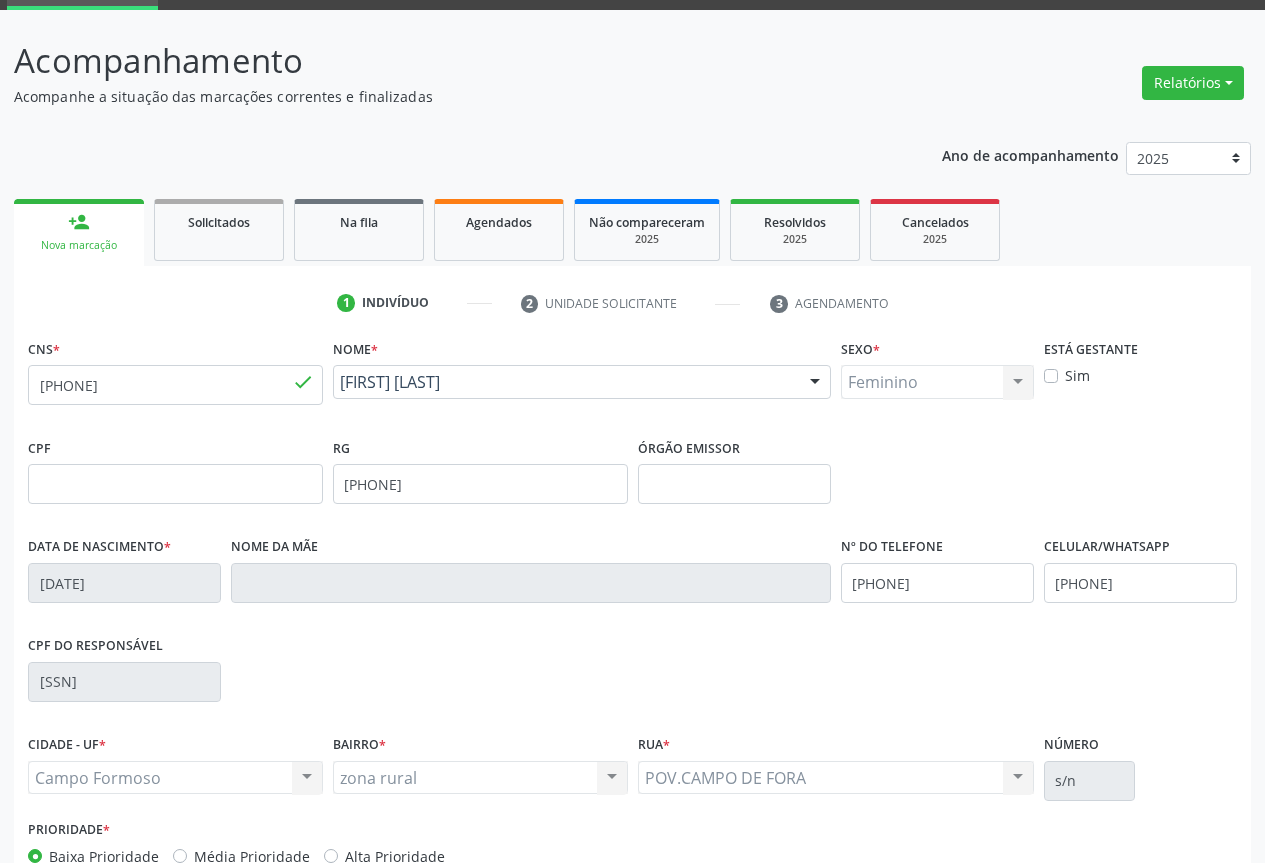 scroll, scrollTop: 221, scrollLeft: 0, axis: vertical 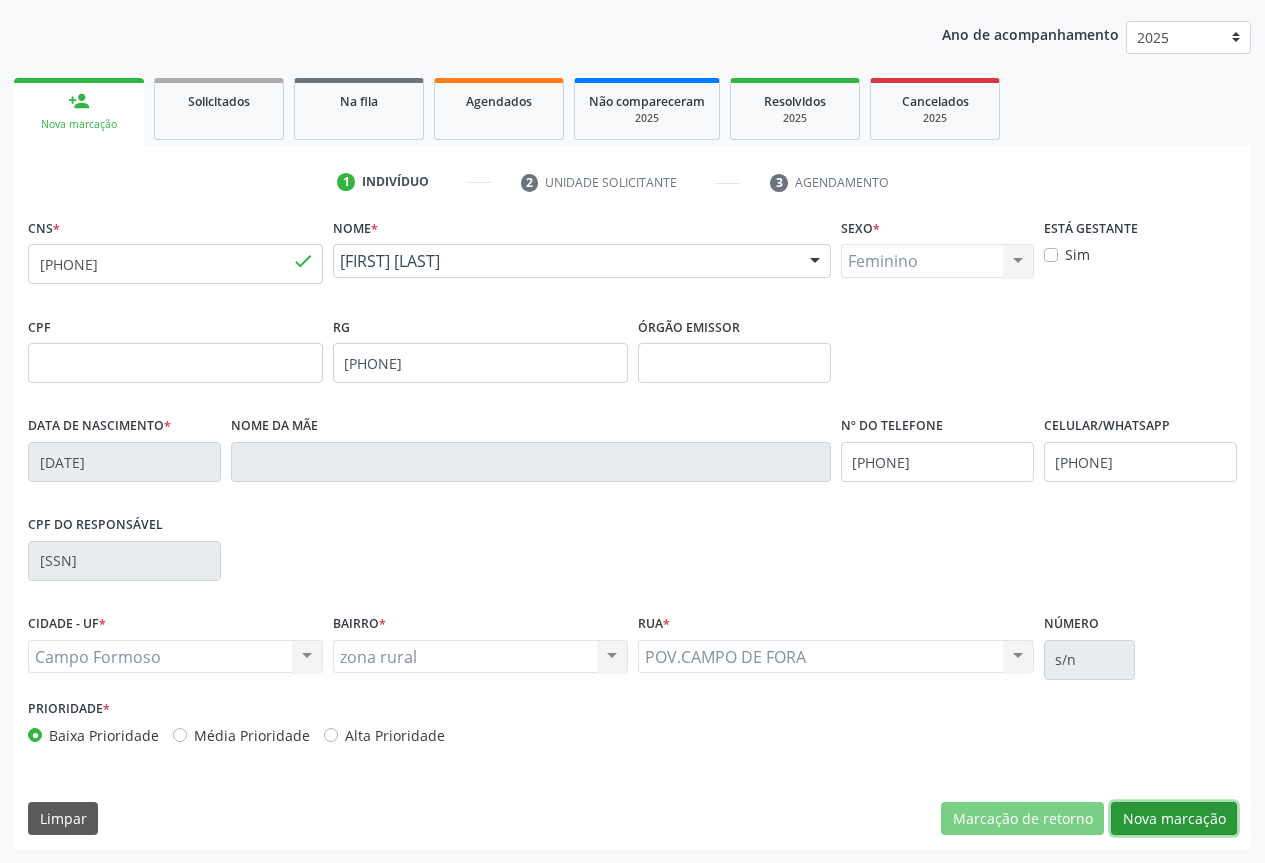 click on "Nova marcação" at bounding box center [1174, 819] 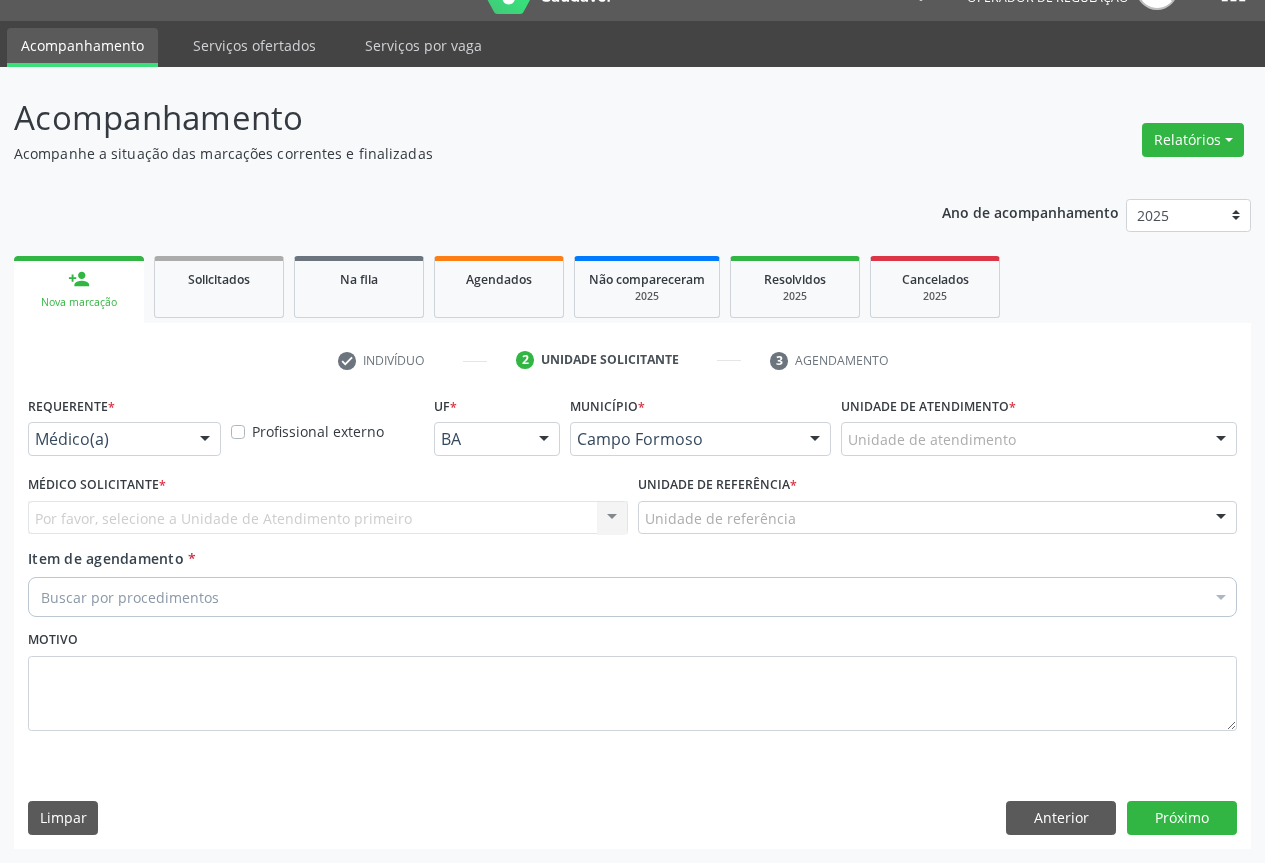 scroll, scrollTop: 43, scrollLeft: 0, axis: vertical 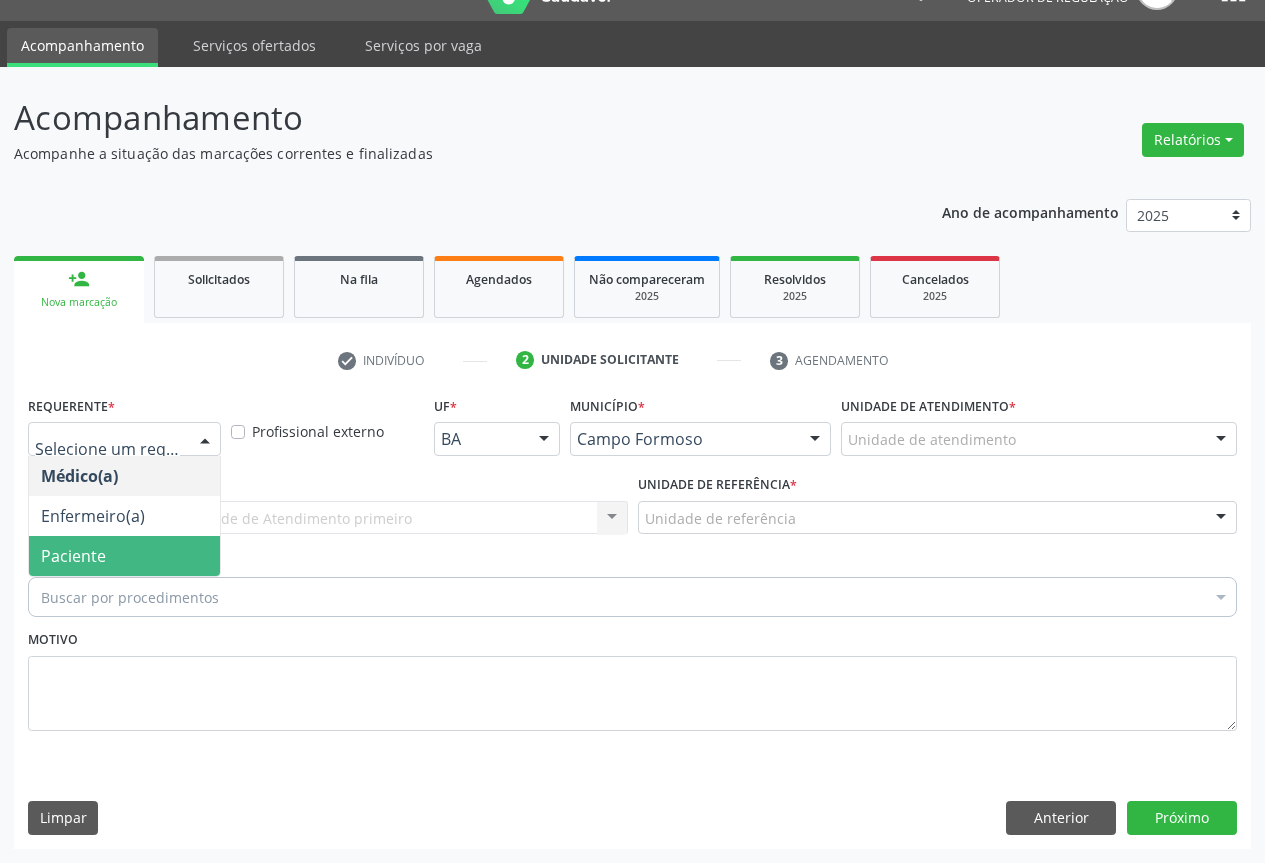 click on "Paciente" at bounding box center (73, 556) 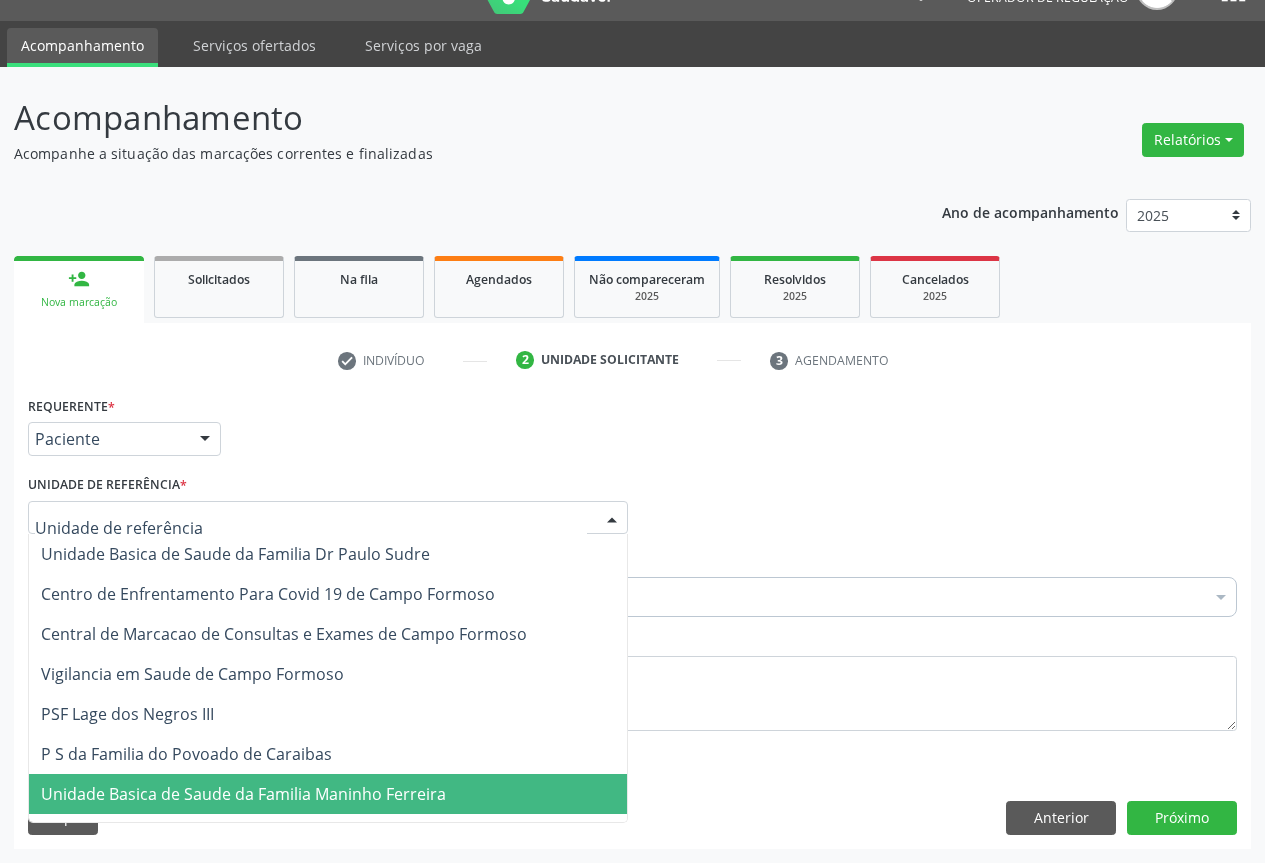 click on "Unidade Basica de Saude da Familia Maninho Ferreira" at bounding box center [243, 794] 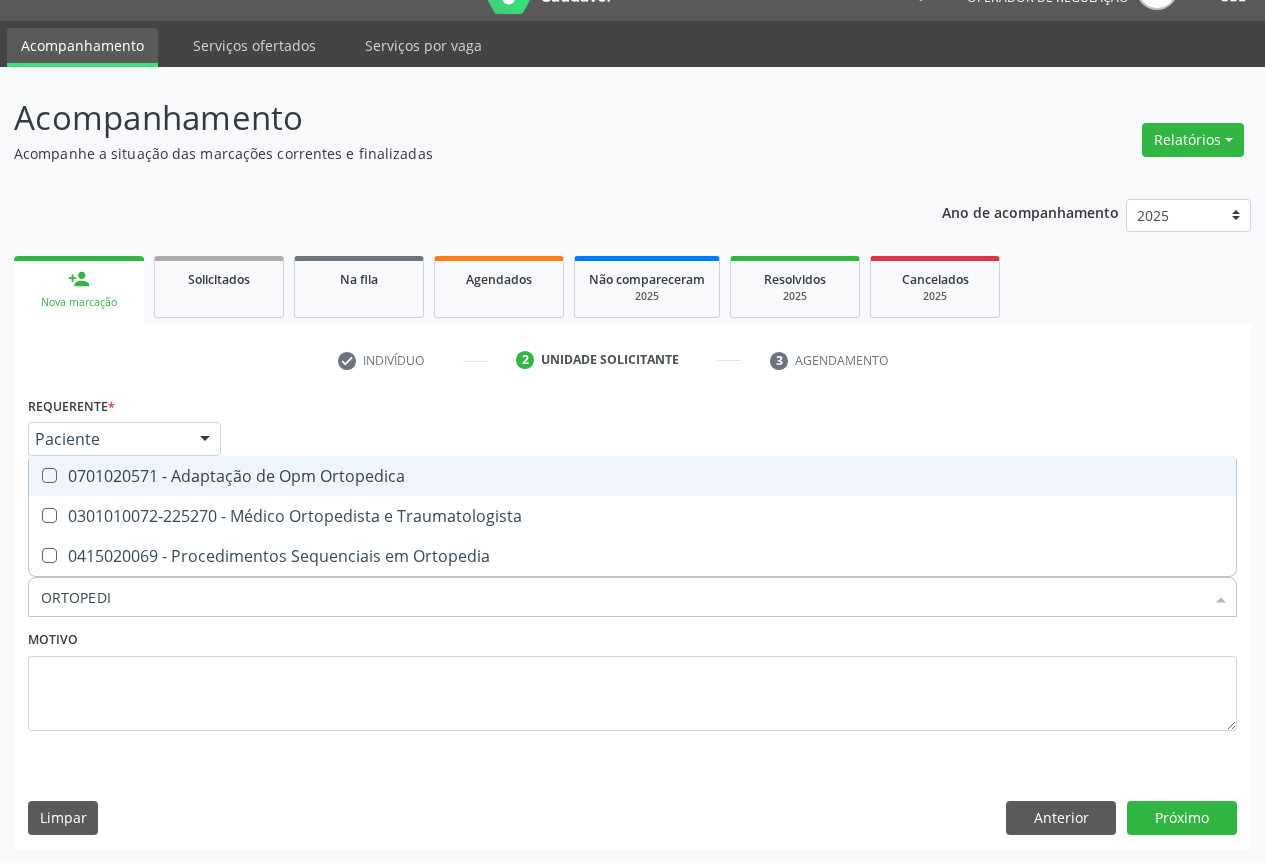 type on "ORTOPEDIS" 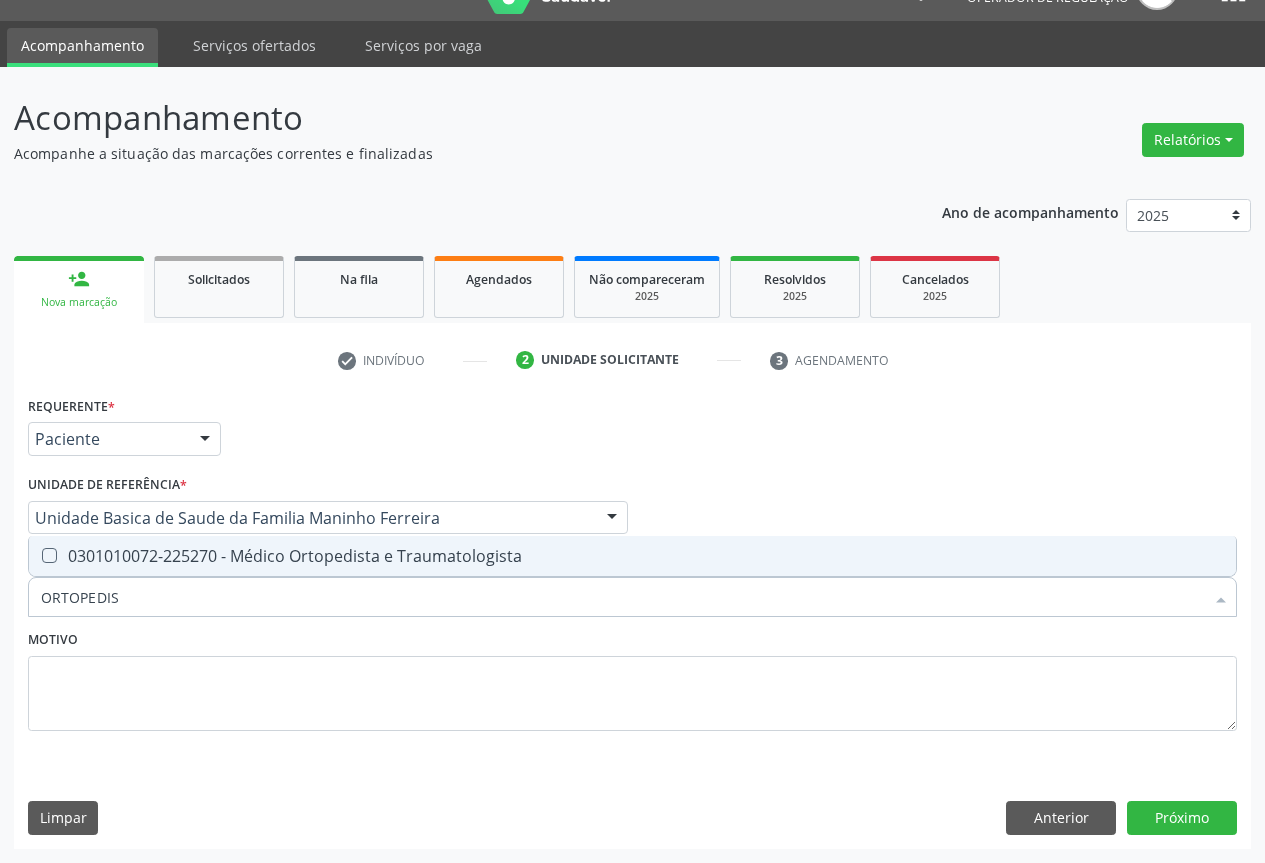 click on "0301010072-225270 - Médico Ortopedista e Traumatologista" at bounding box center [632, 556] 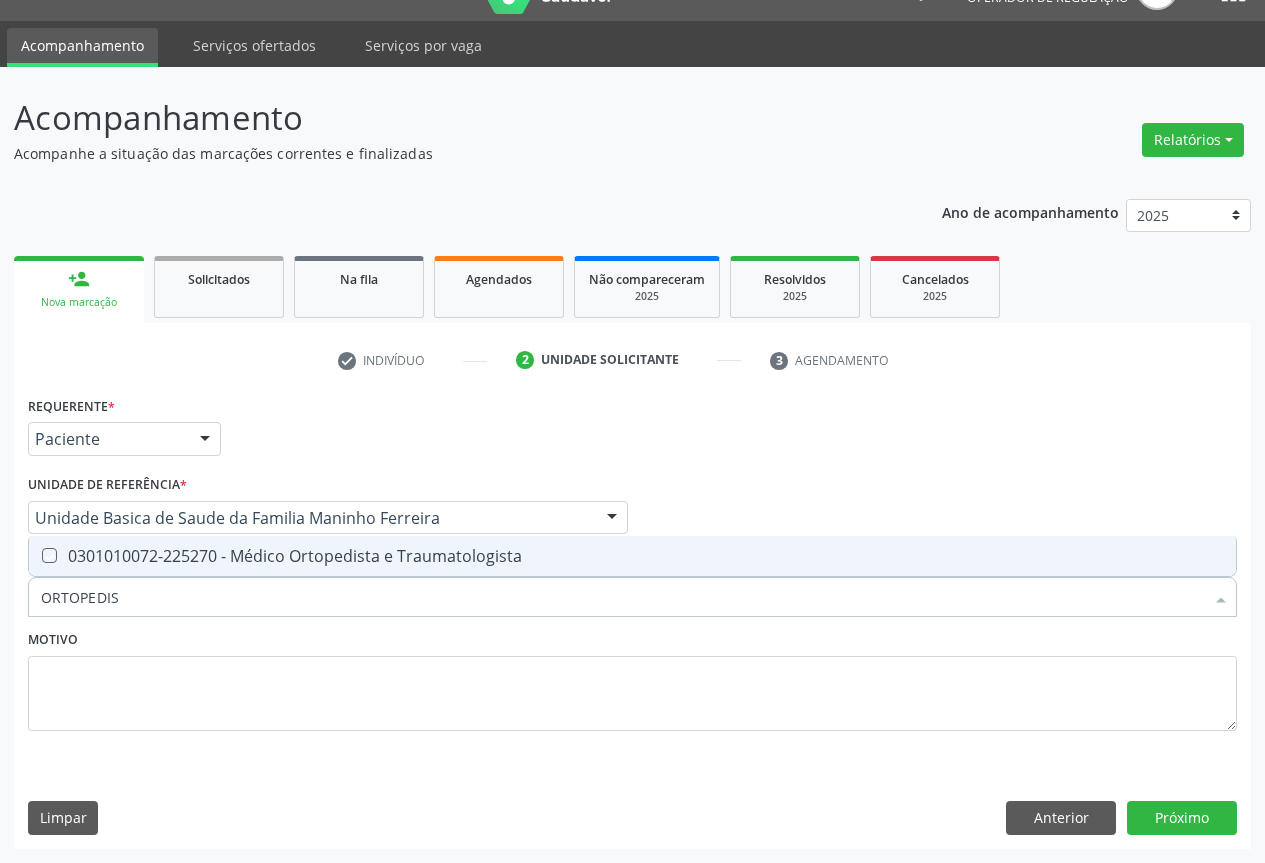 checkbox on "true" 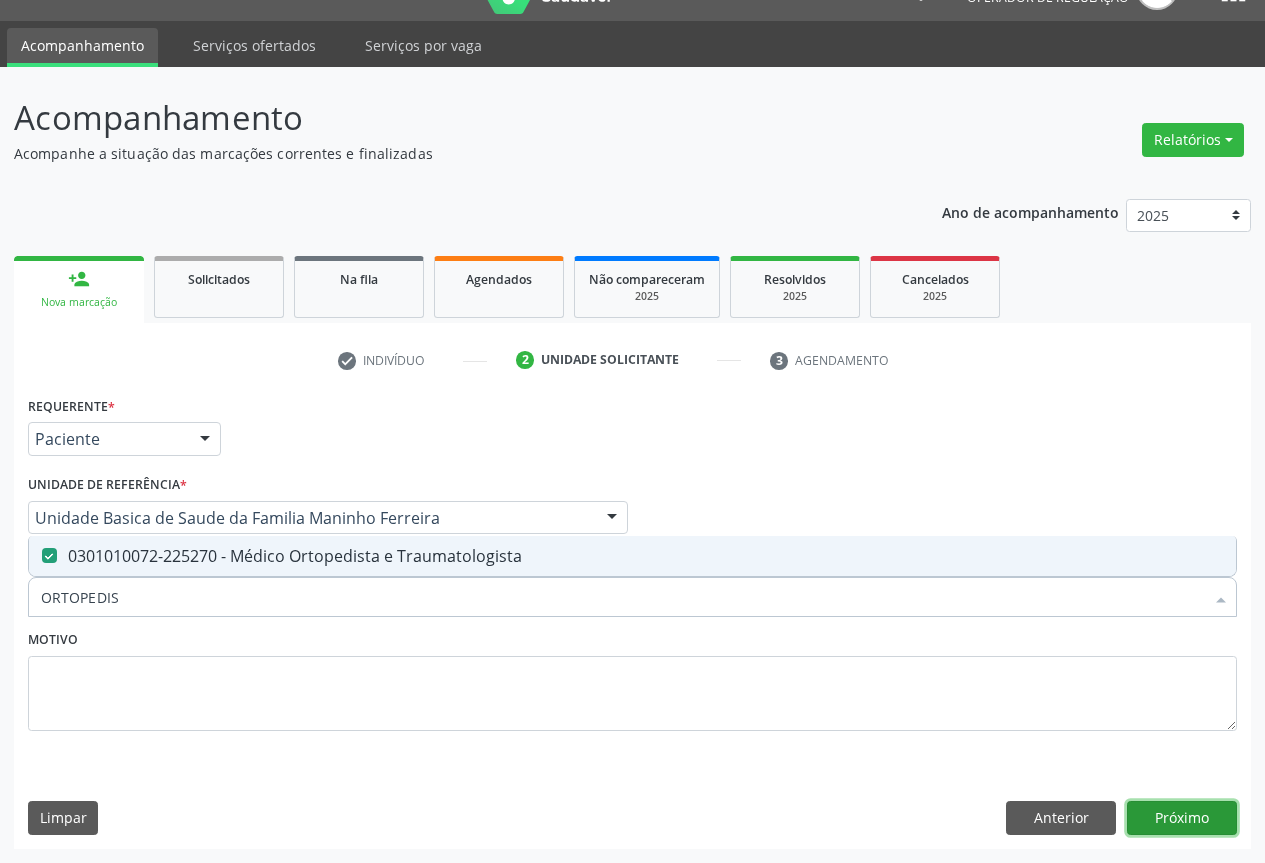 click on "Próximo" at bounding box center [1182, 818] 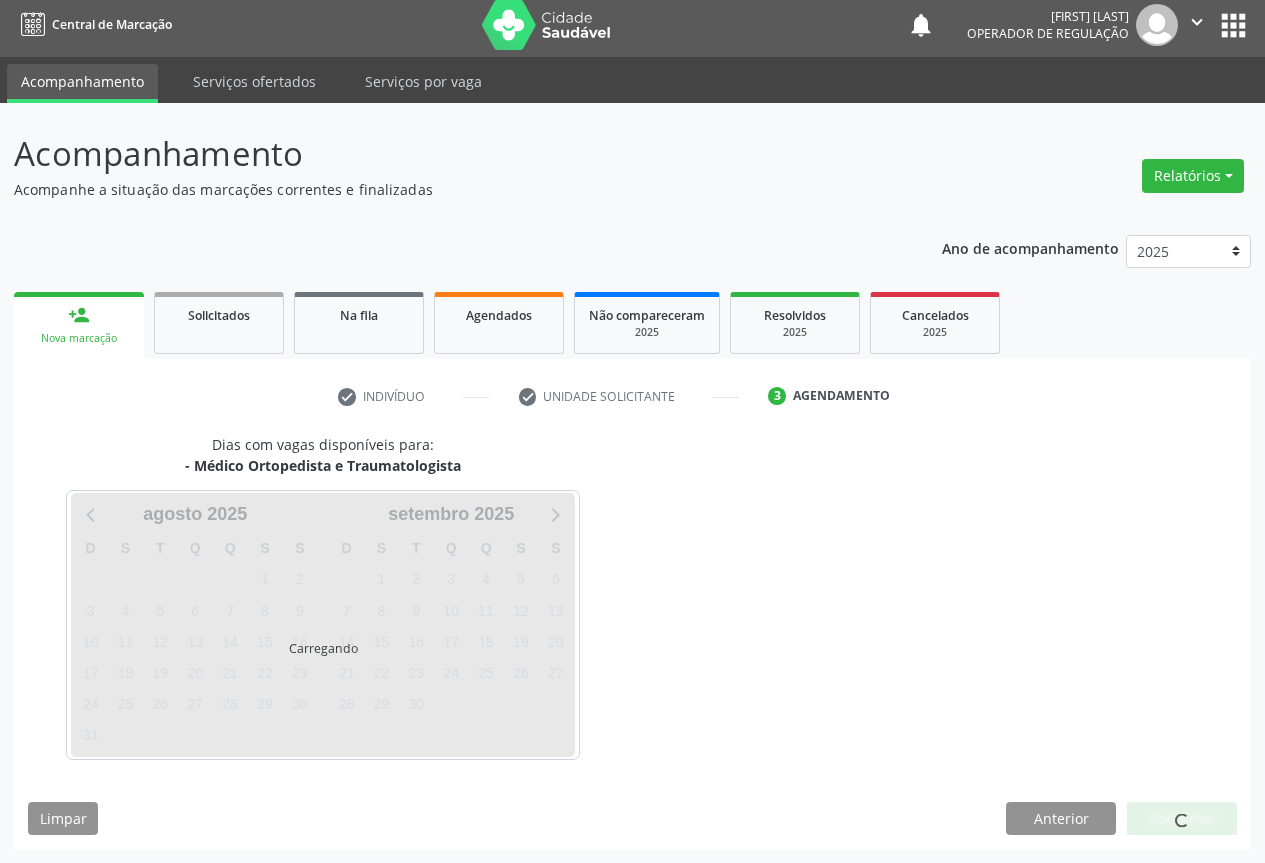 scroll, scrollTop: 7, scrollLeft: 0, axis: vertical 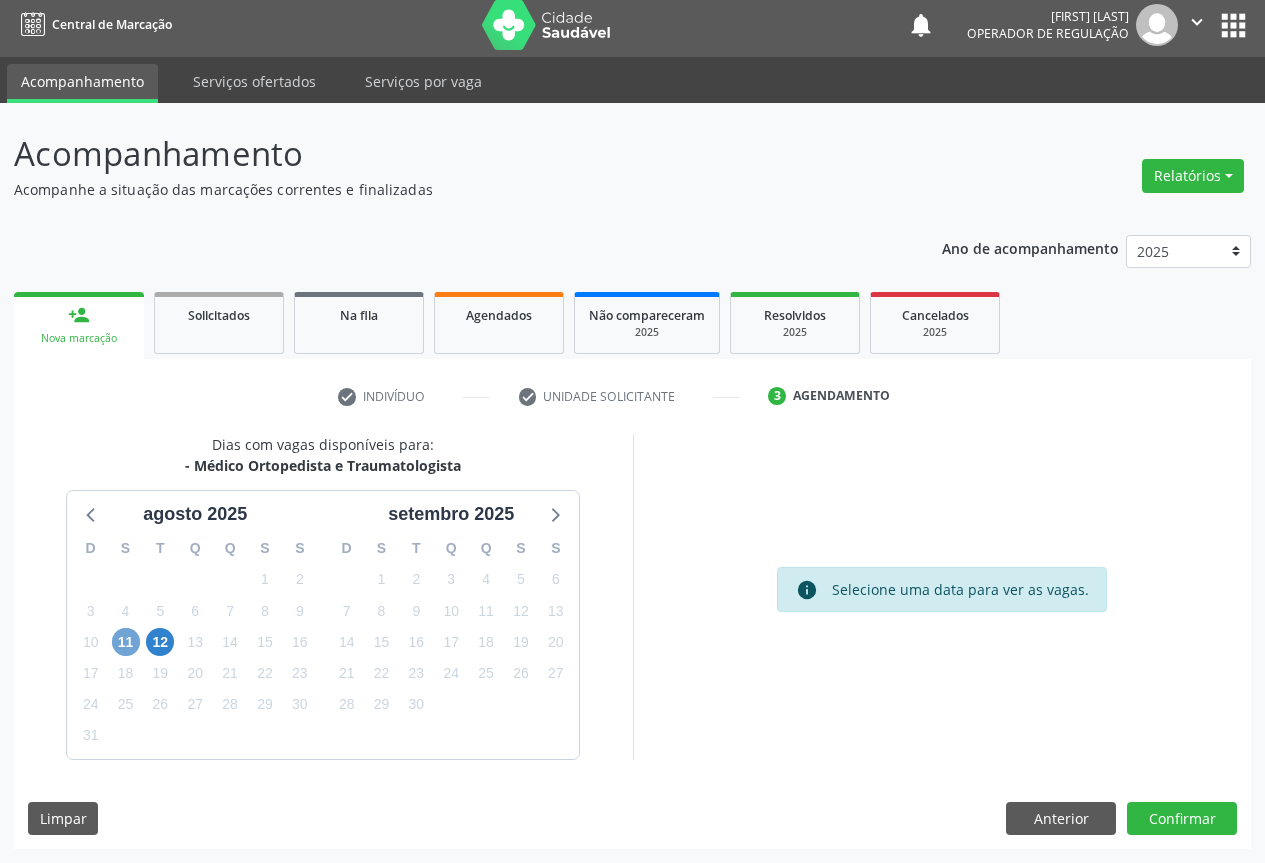 click on "11" at bounding box center [126, 642] 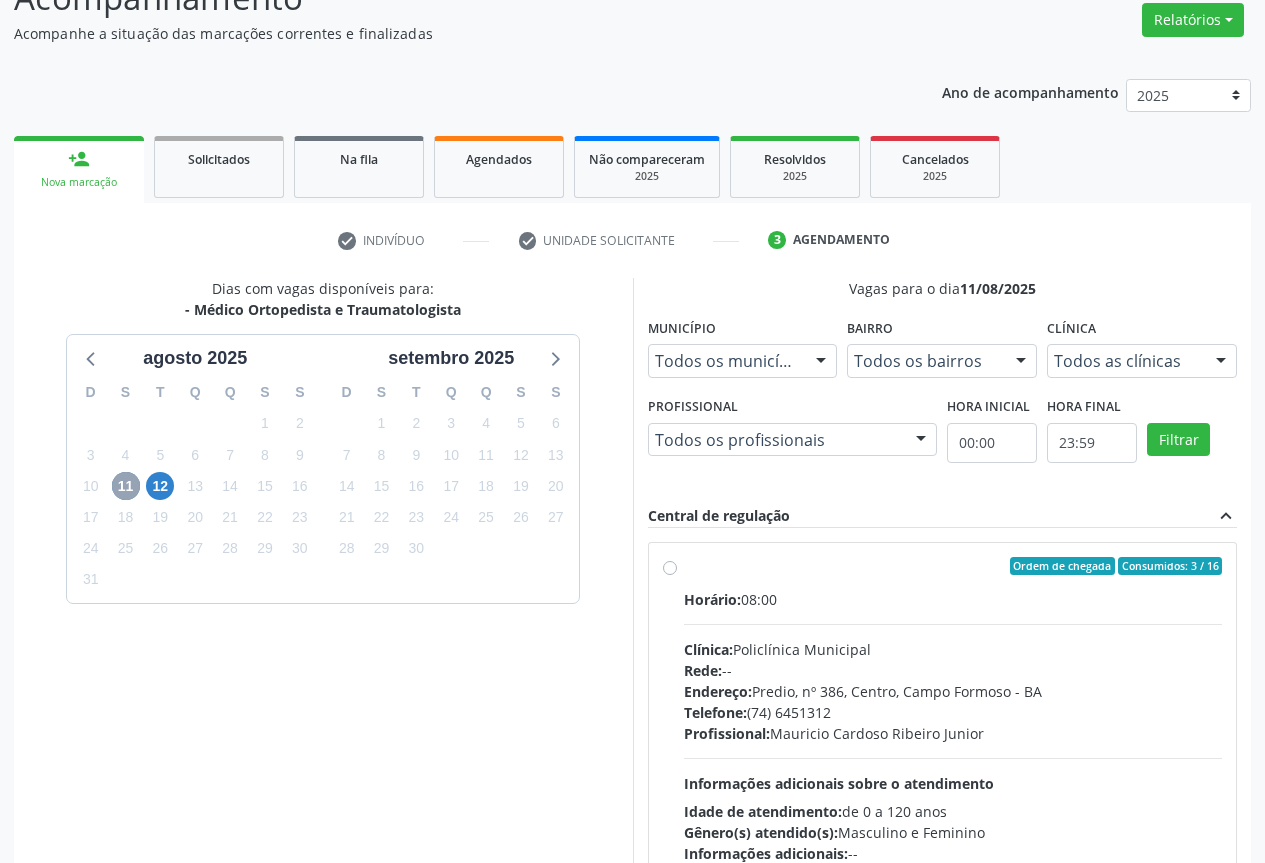 scroll, scrollTop: 263, scrollLeft: 0, axis: vertical 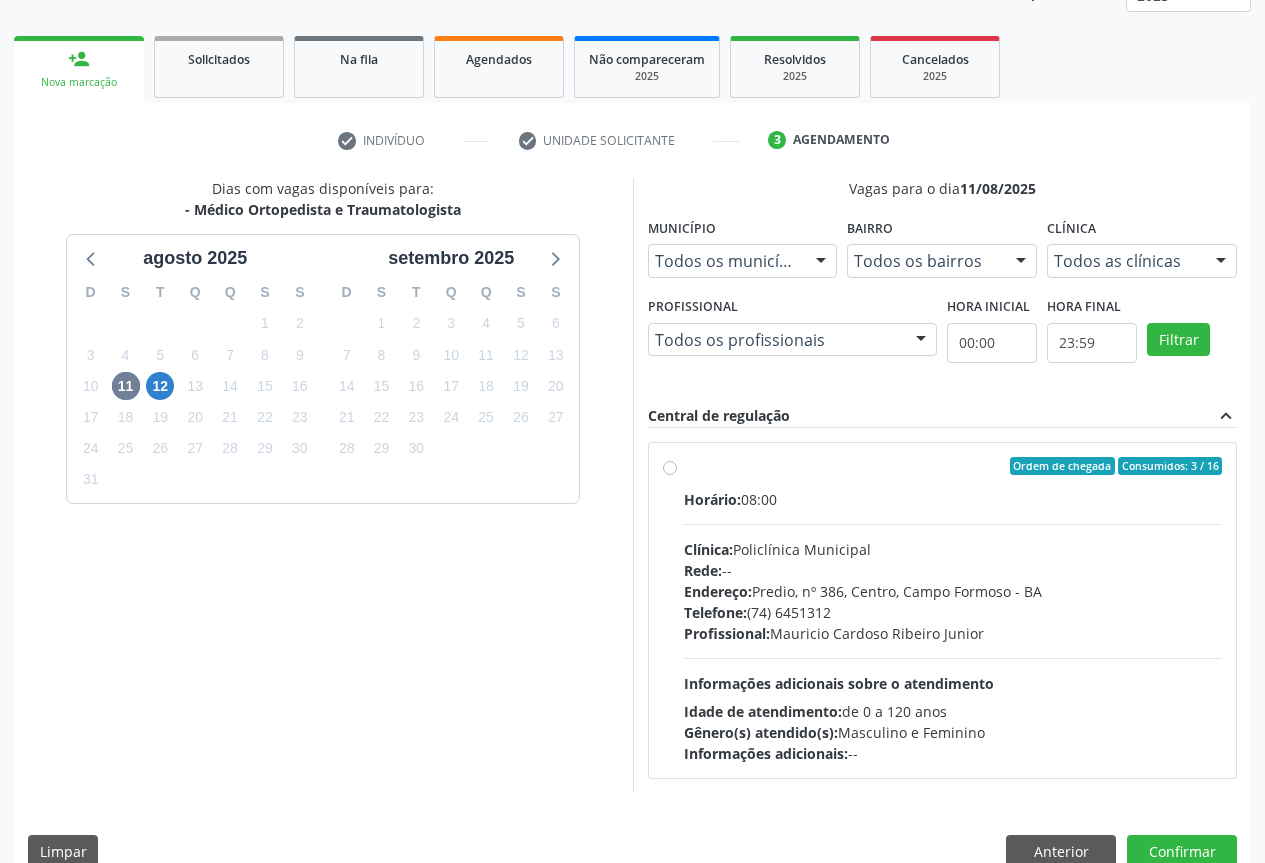 click on "Clínica:  Policlínica Municipal" at bounding box center [953, 549] 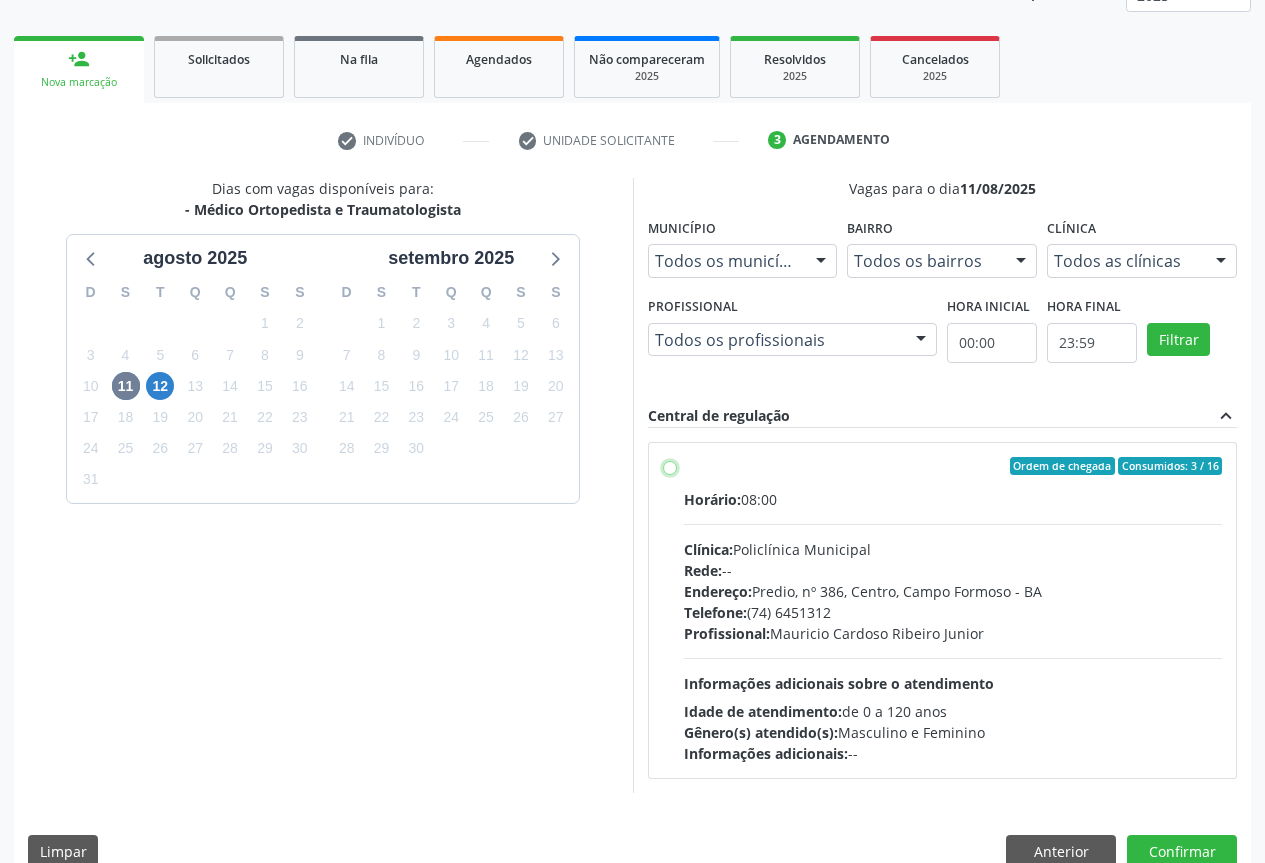 click on "Ordem de chegada
Consumidos: 3 / 16
Horário:   08:00
Clínica:  Policlínica Municipal
Rede:
--
Endereço:   Predio, nº 386, Centro, Campo Formoso - BA
Telefone:   (74) 6451312
Profissional:
Mauricio Cardoso Ribeiro Junior
Informações adicionais sobre o atendimento
Idade de atendimento:
de 0 a 120 anos
Gênero(s) atendido(s):
Masculino e Feminino
Informações adicionais:
--" at bounding box center [670, 466] 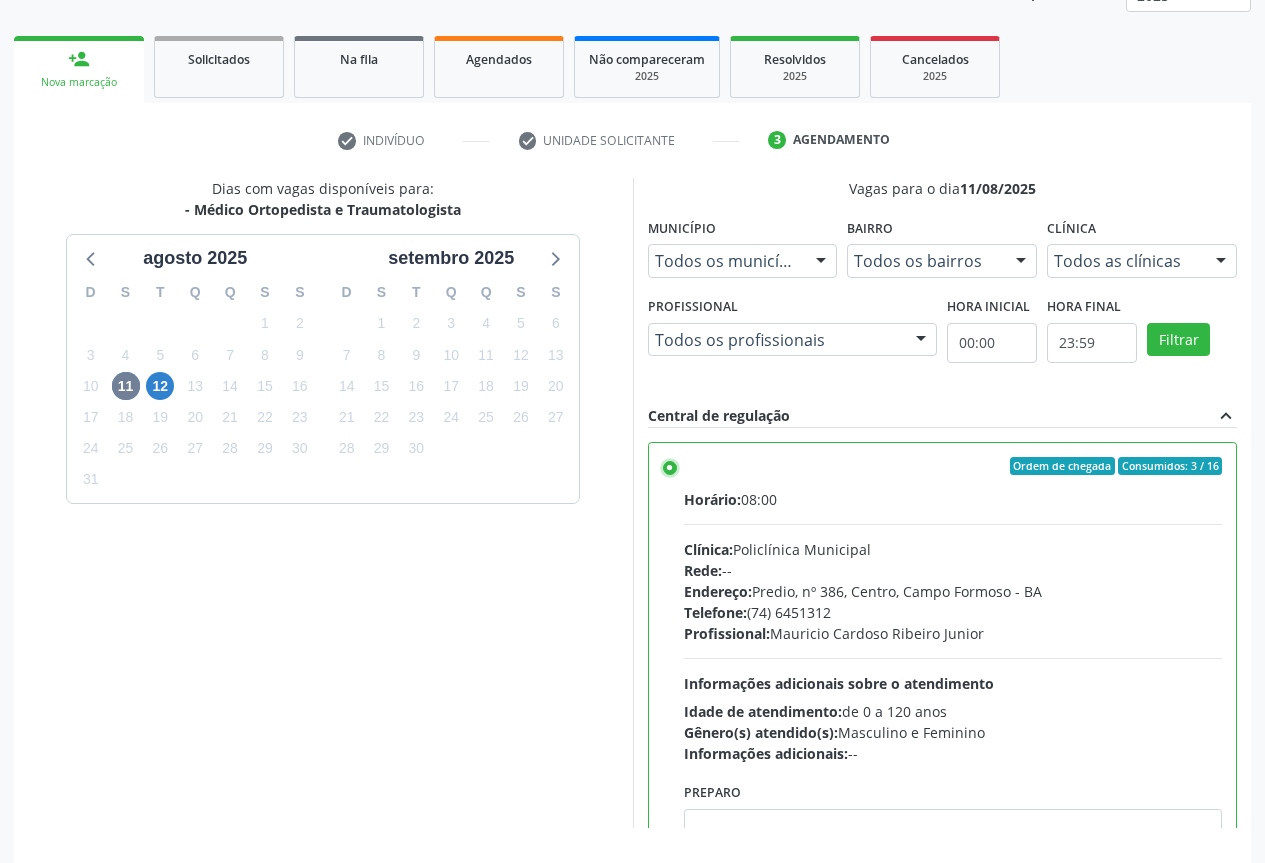 scroll, scrollTop: 332, scrollLeft: 0, axis: vertical 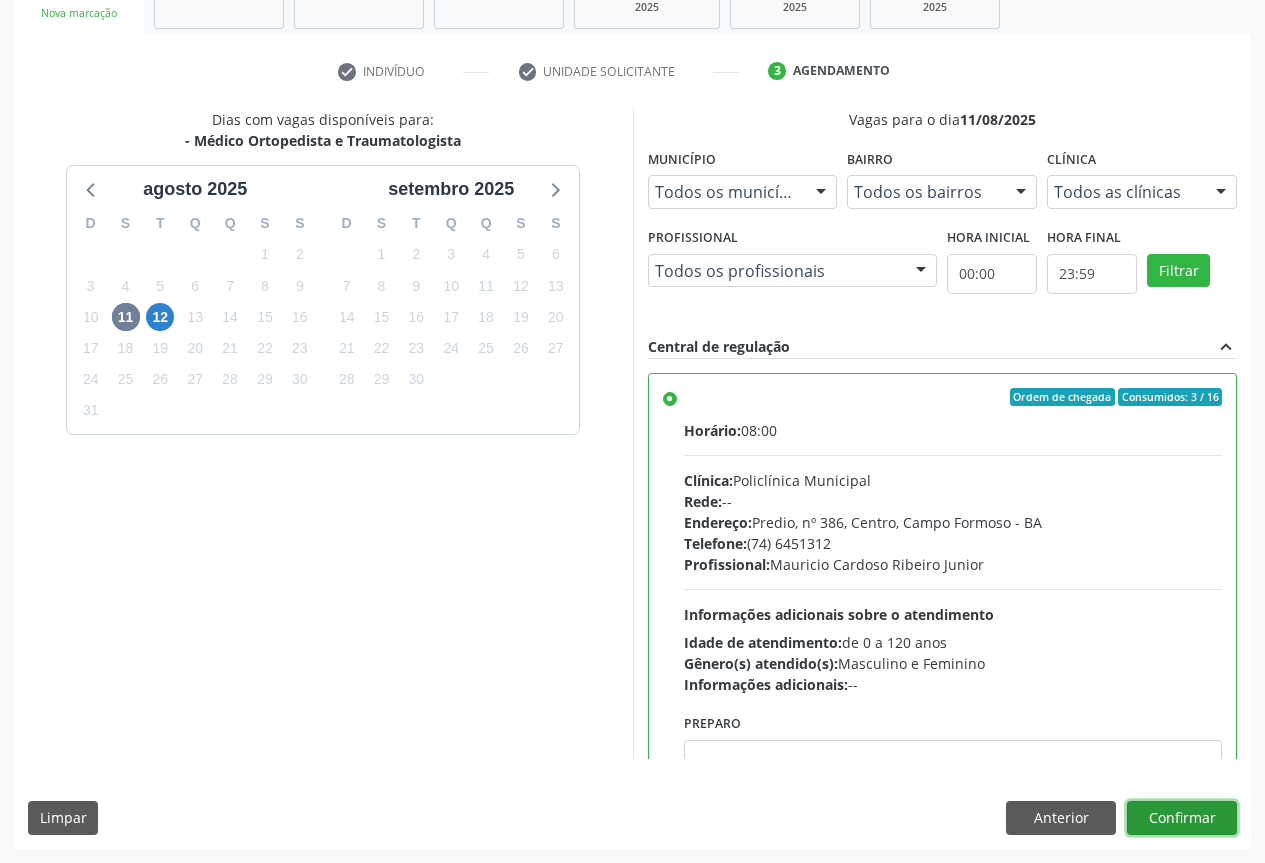 click on "Confirmar" at bounding box center (1182, 818) 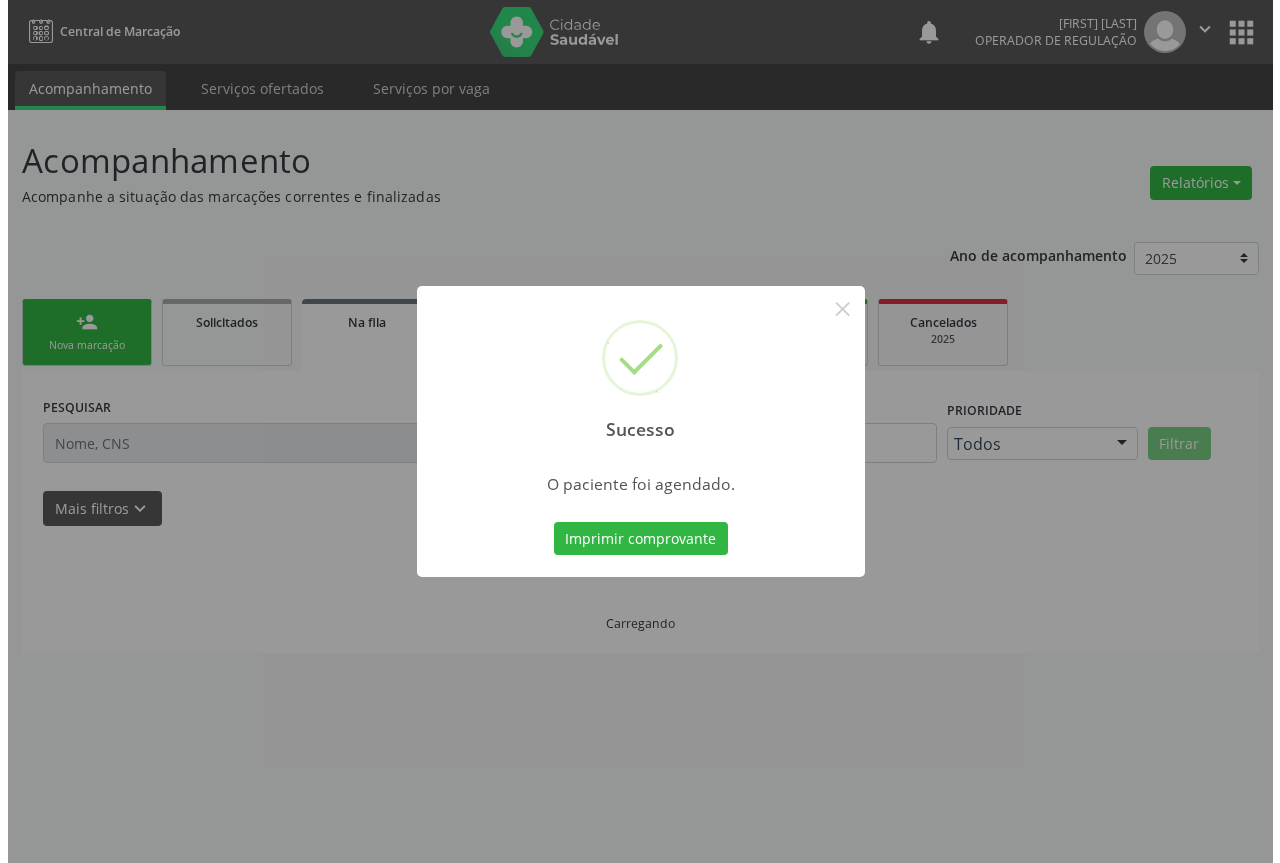scroll, scrollTop: 0, scrollLeft: 0, axis: both 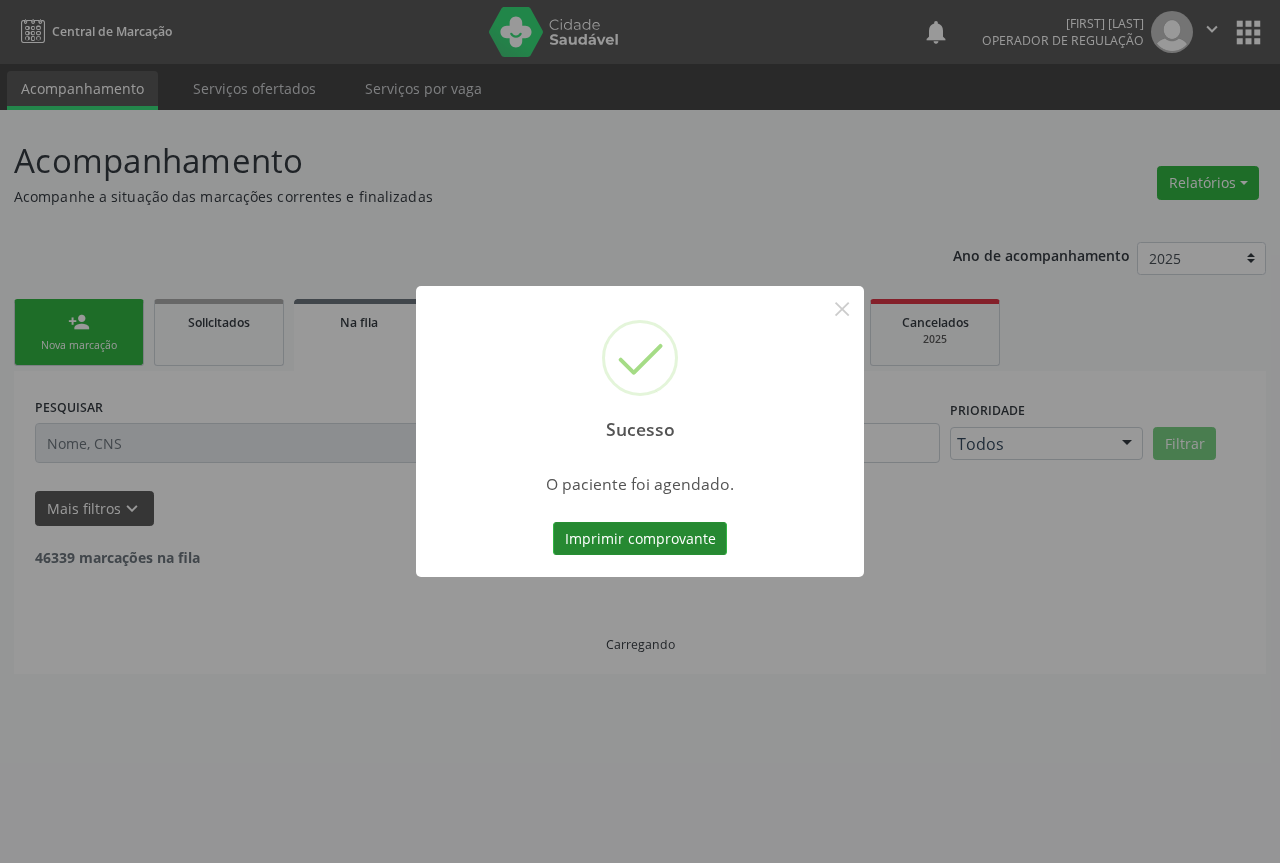 click on "Imprimir comprovante" at bounding box center [640, 539] 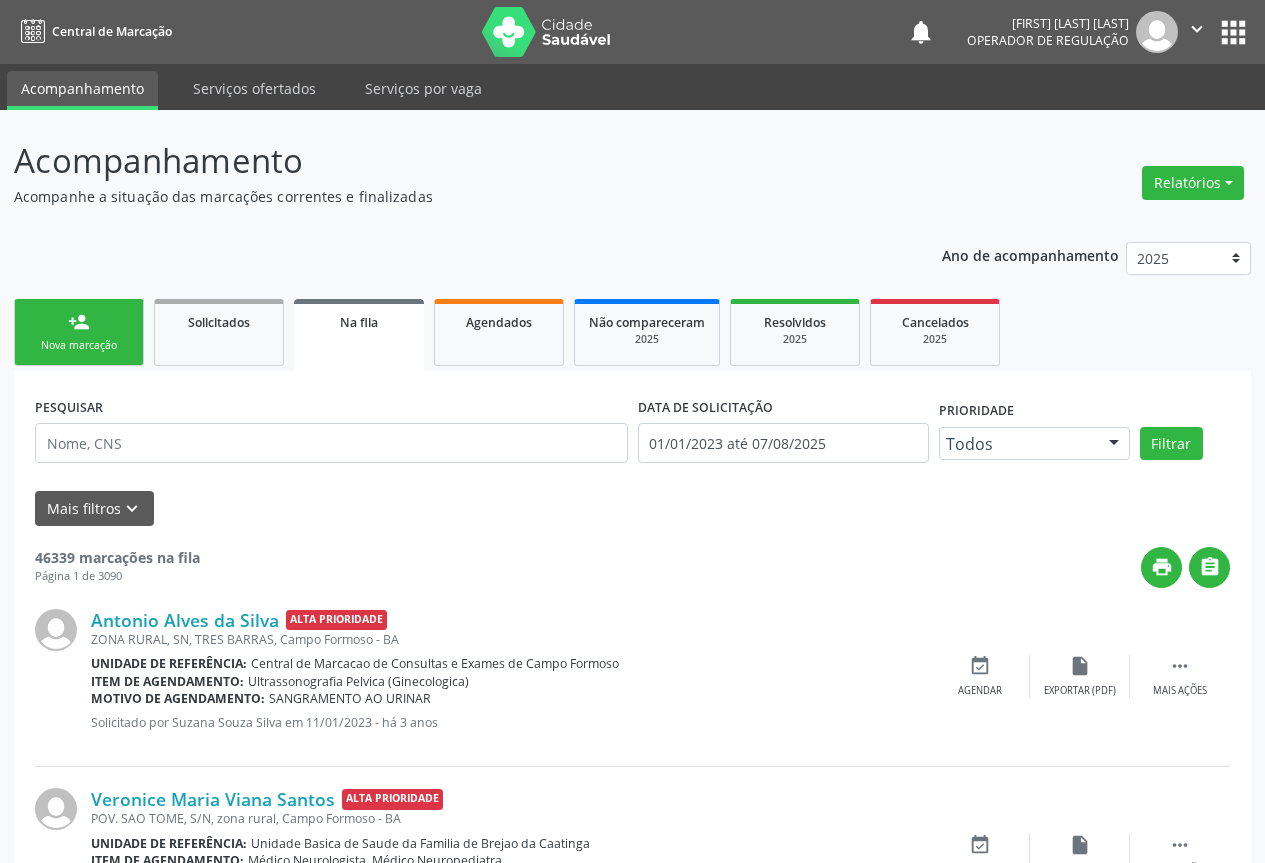 scroll, scrollTop: 0, scrollLeft: 0, axis: both 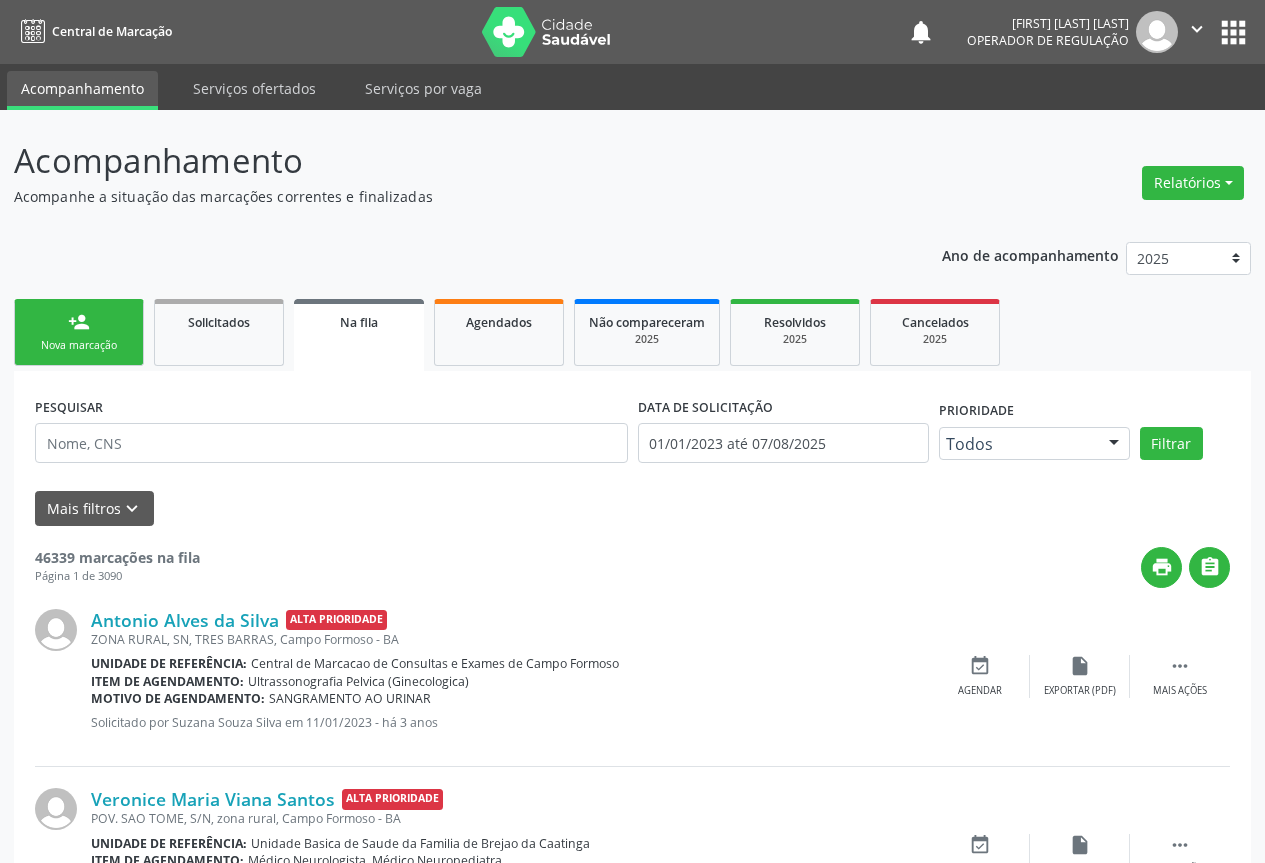 click on "Nova marcação" at bounding box center [79, 345] 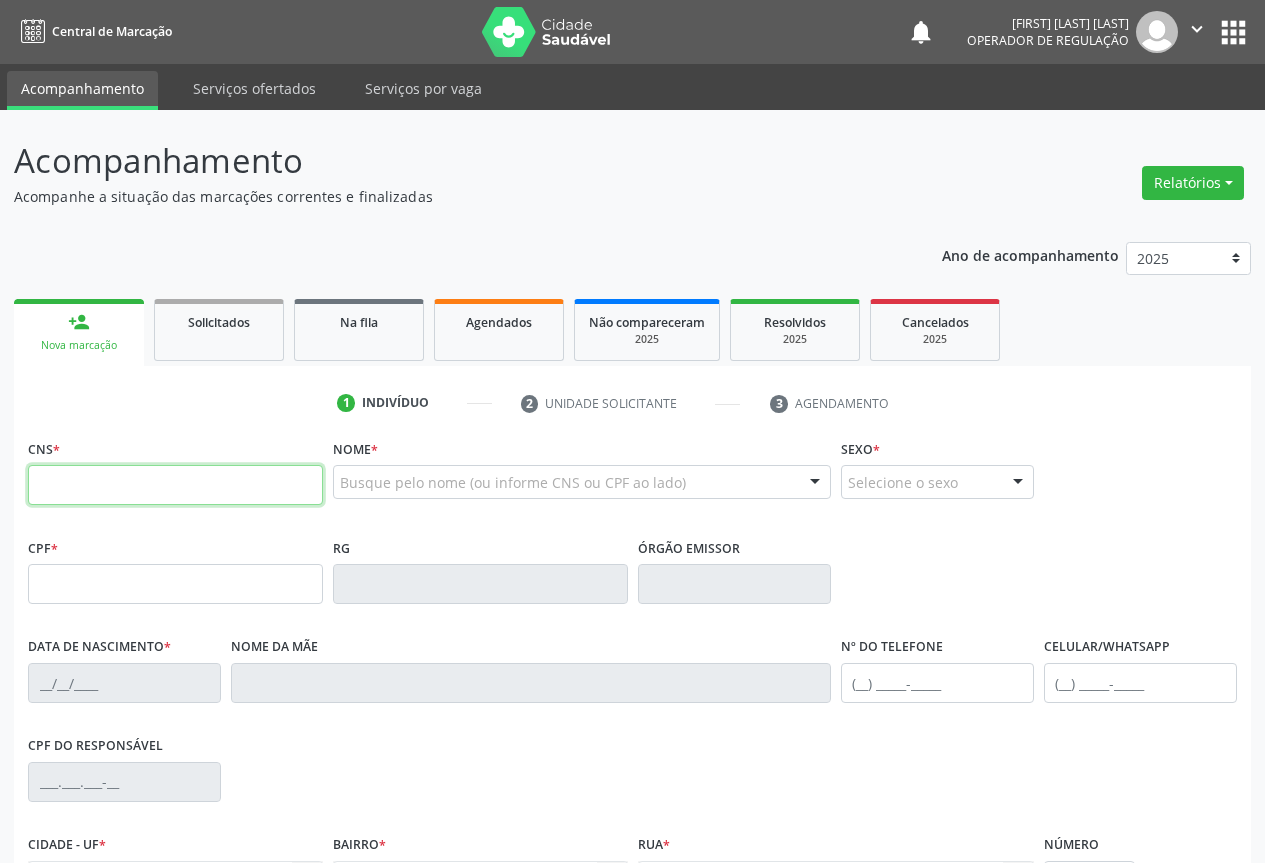 click at bounding box center [175, 485] 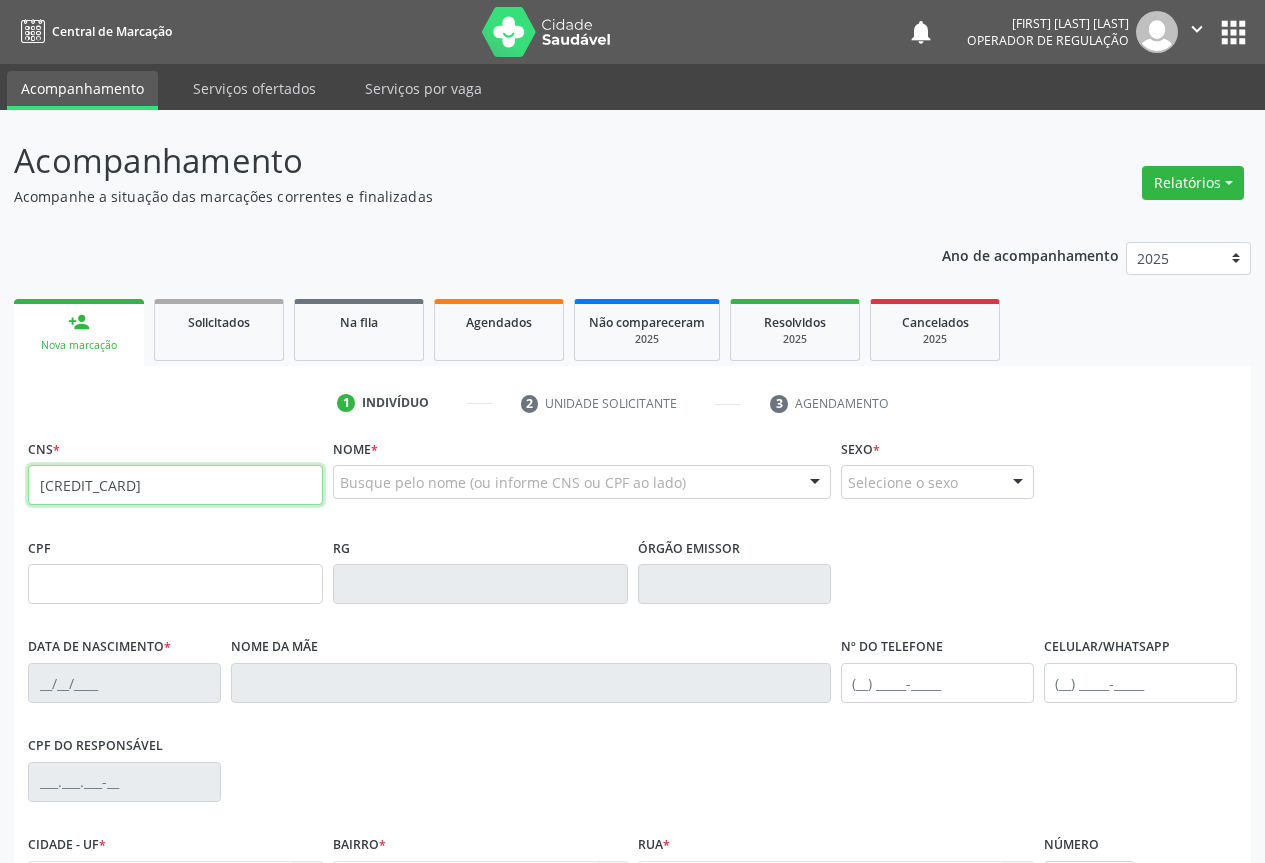type on "700 4034 2316 7042" 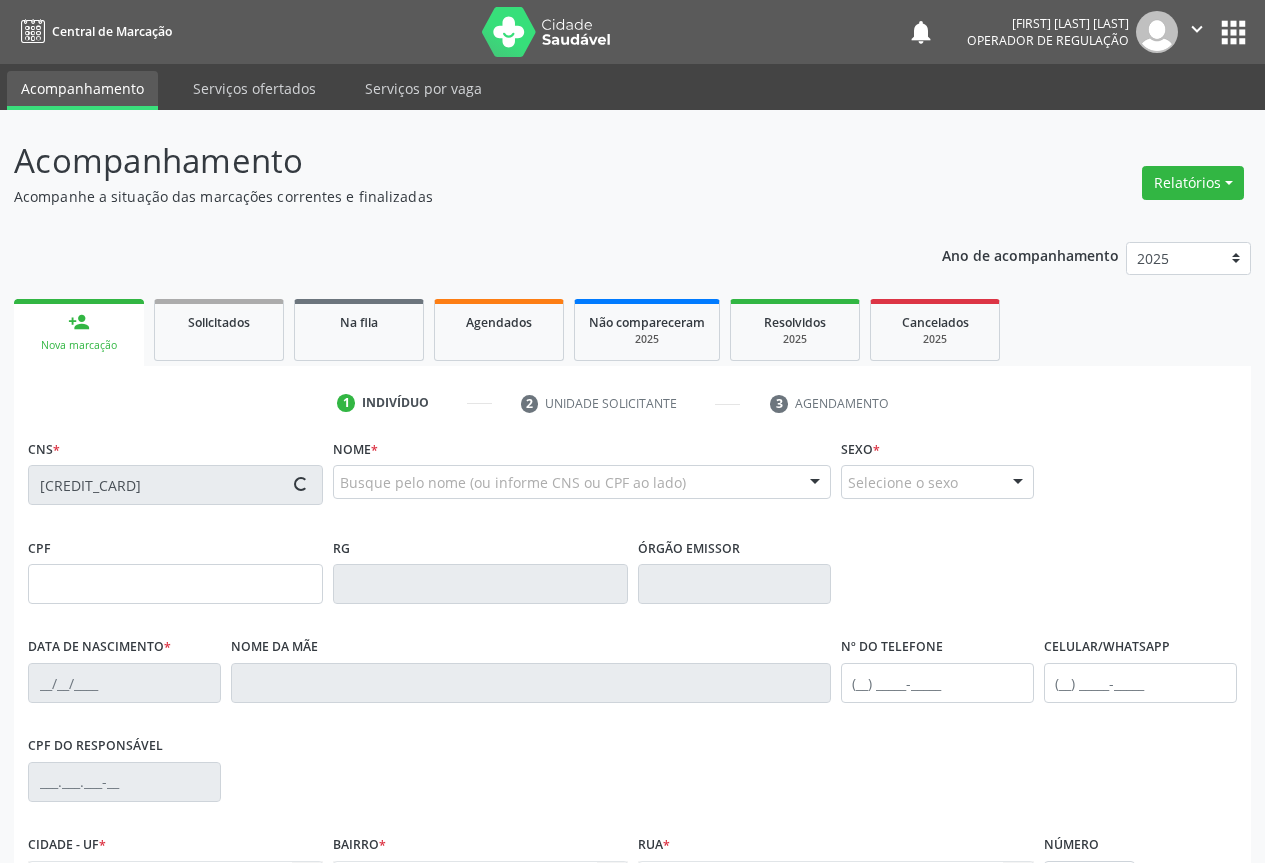 scroll, scrollTop: 200, scrollLeft: 0, axis: vertical 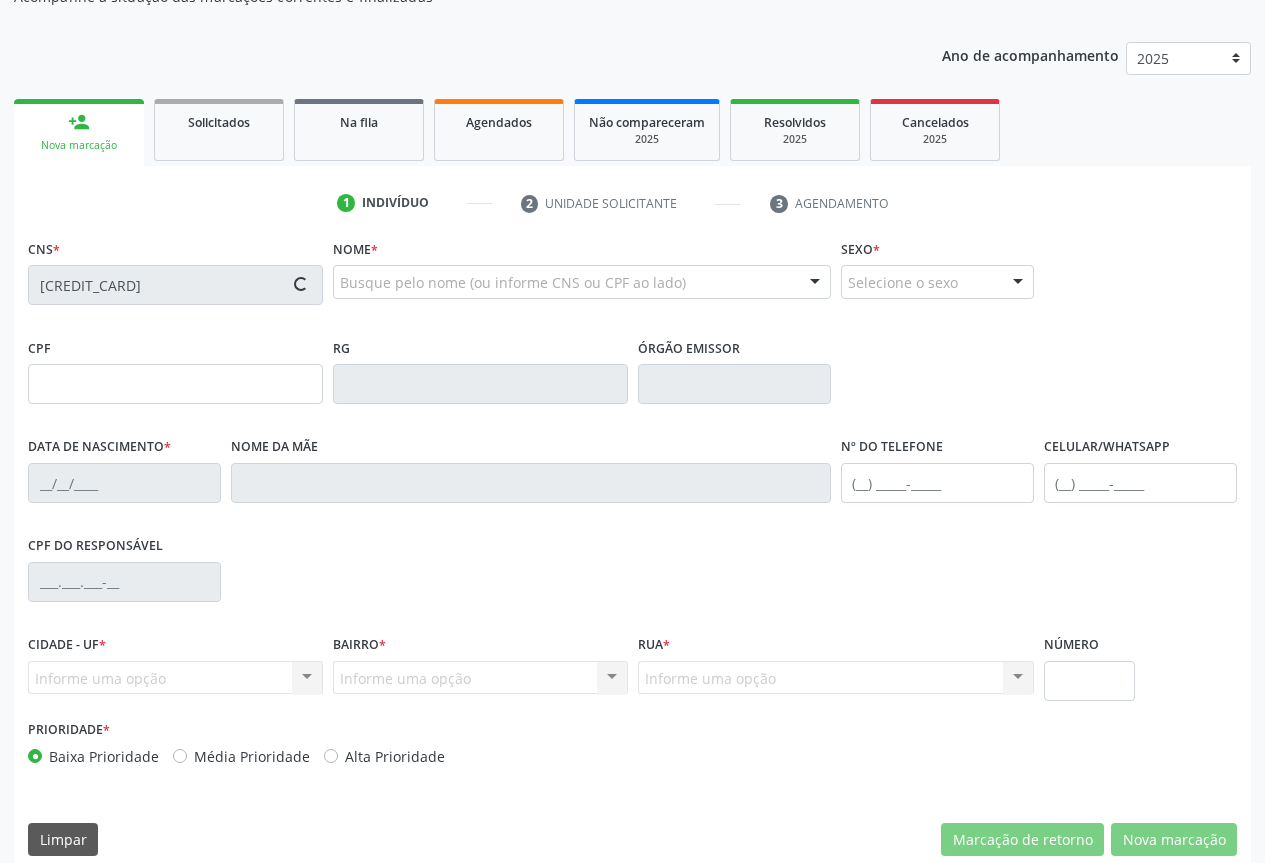 type on "030.757.185-80" 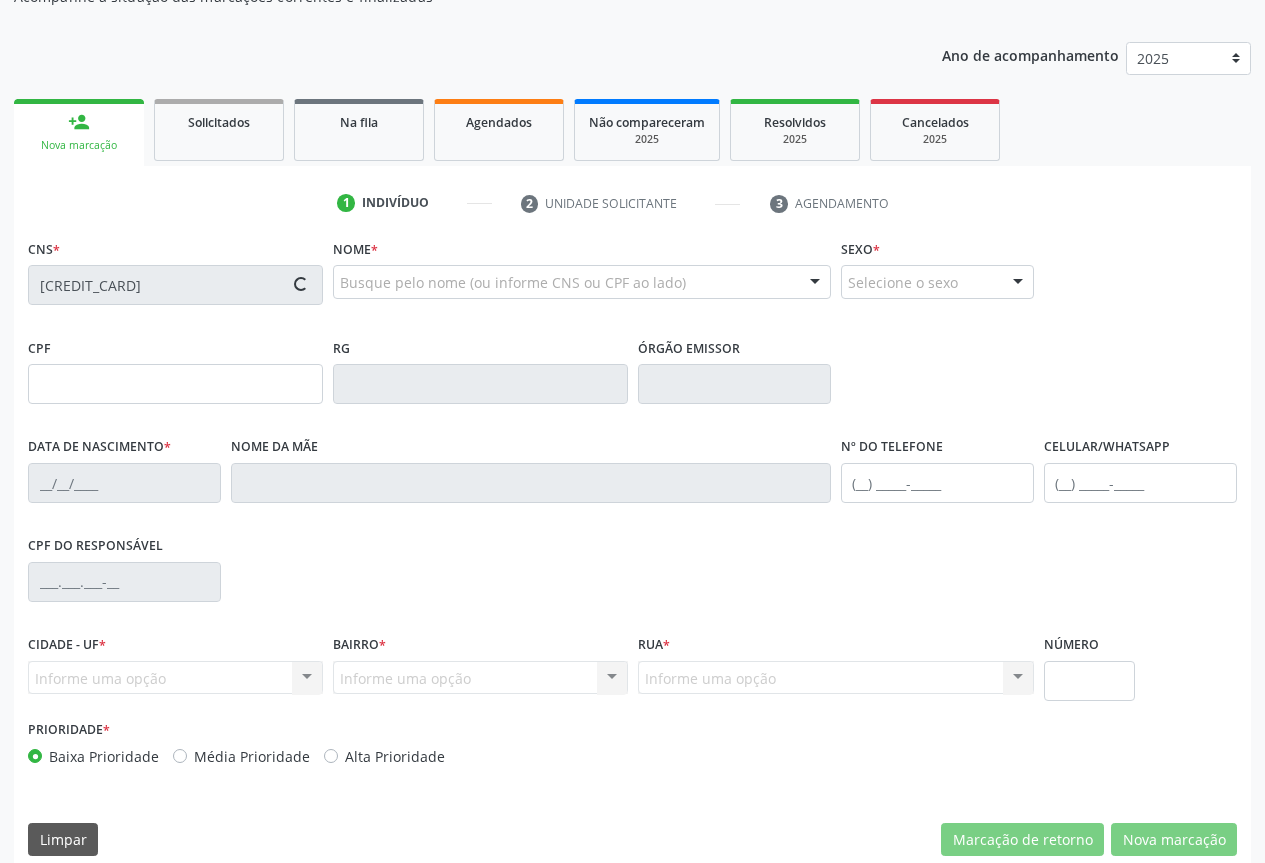 type on "1169525717" 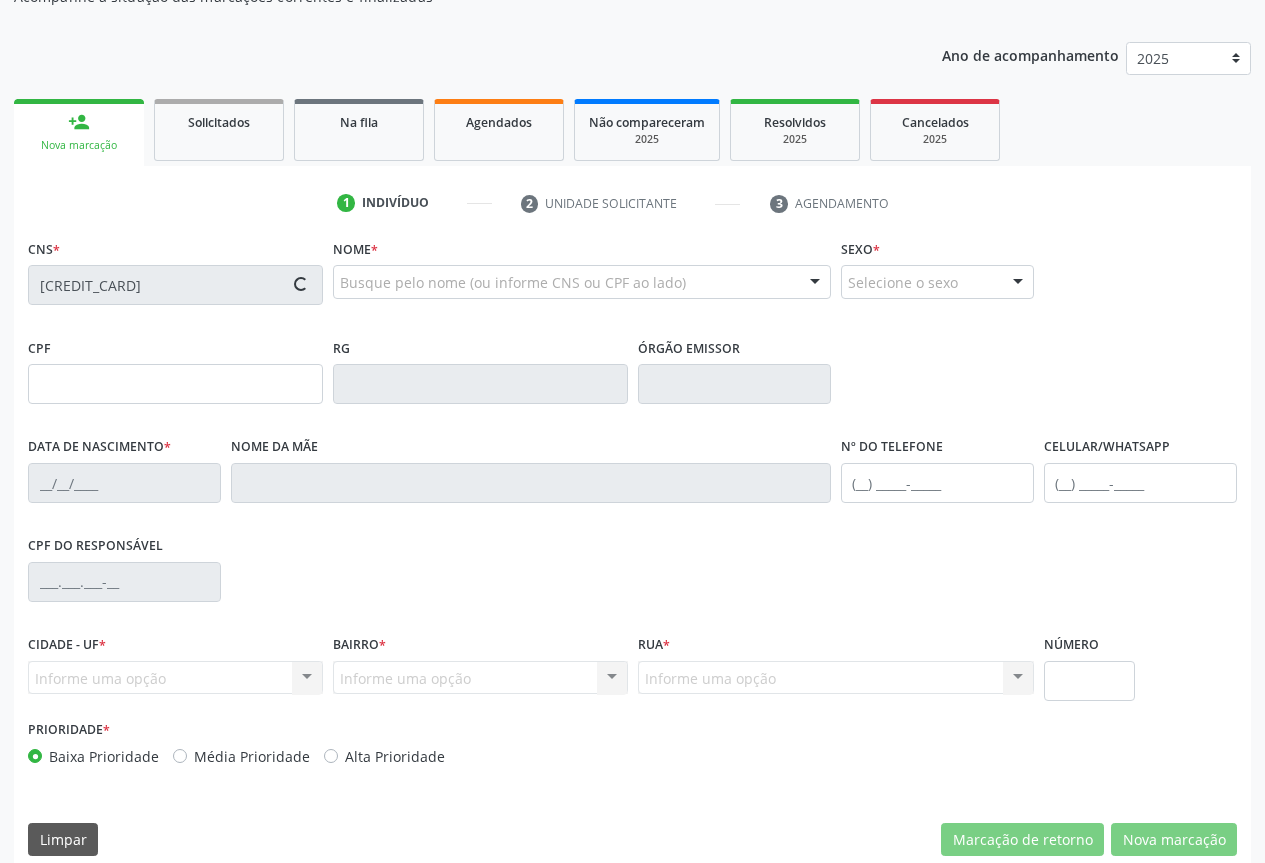 type on "16/12/1975" 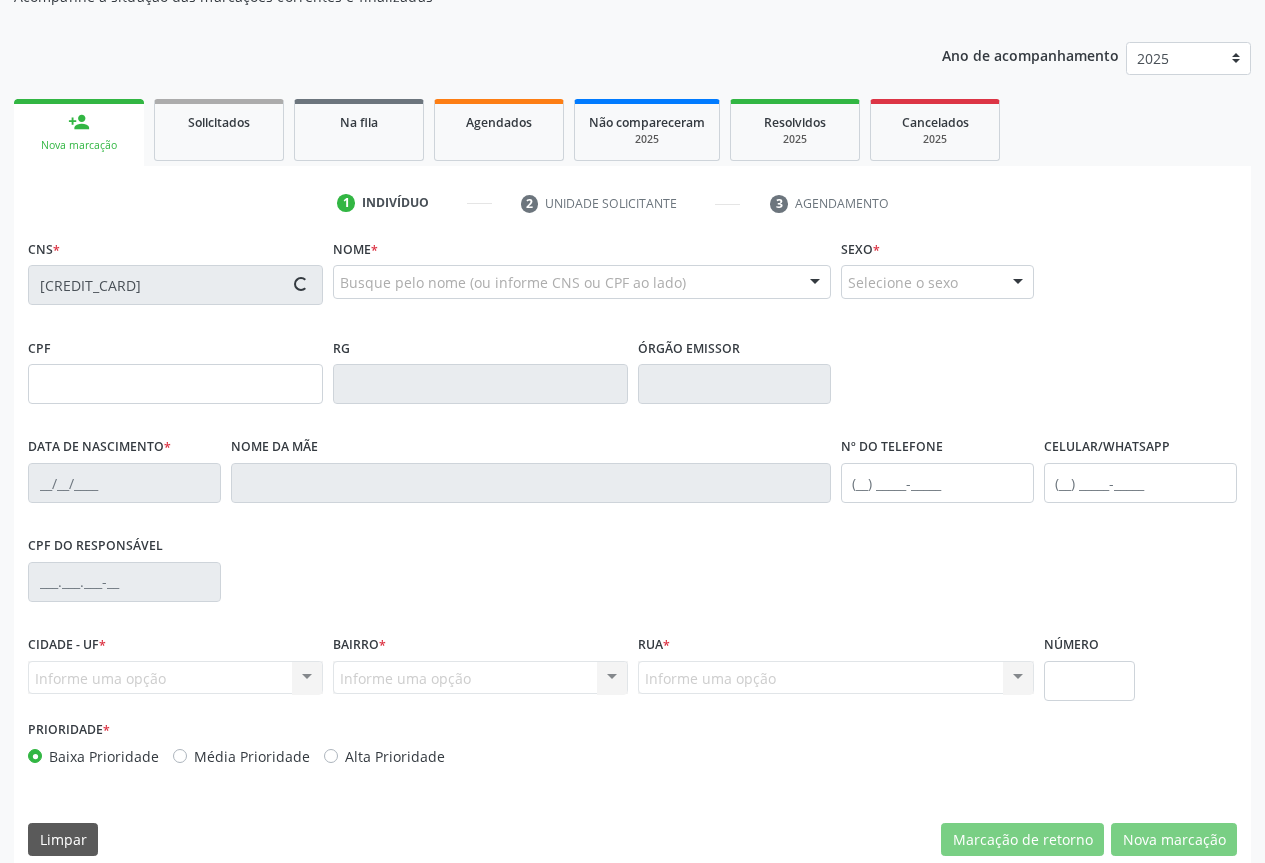 type on "030.757.185-80" 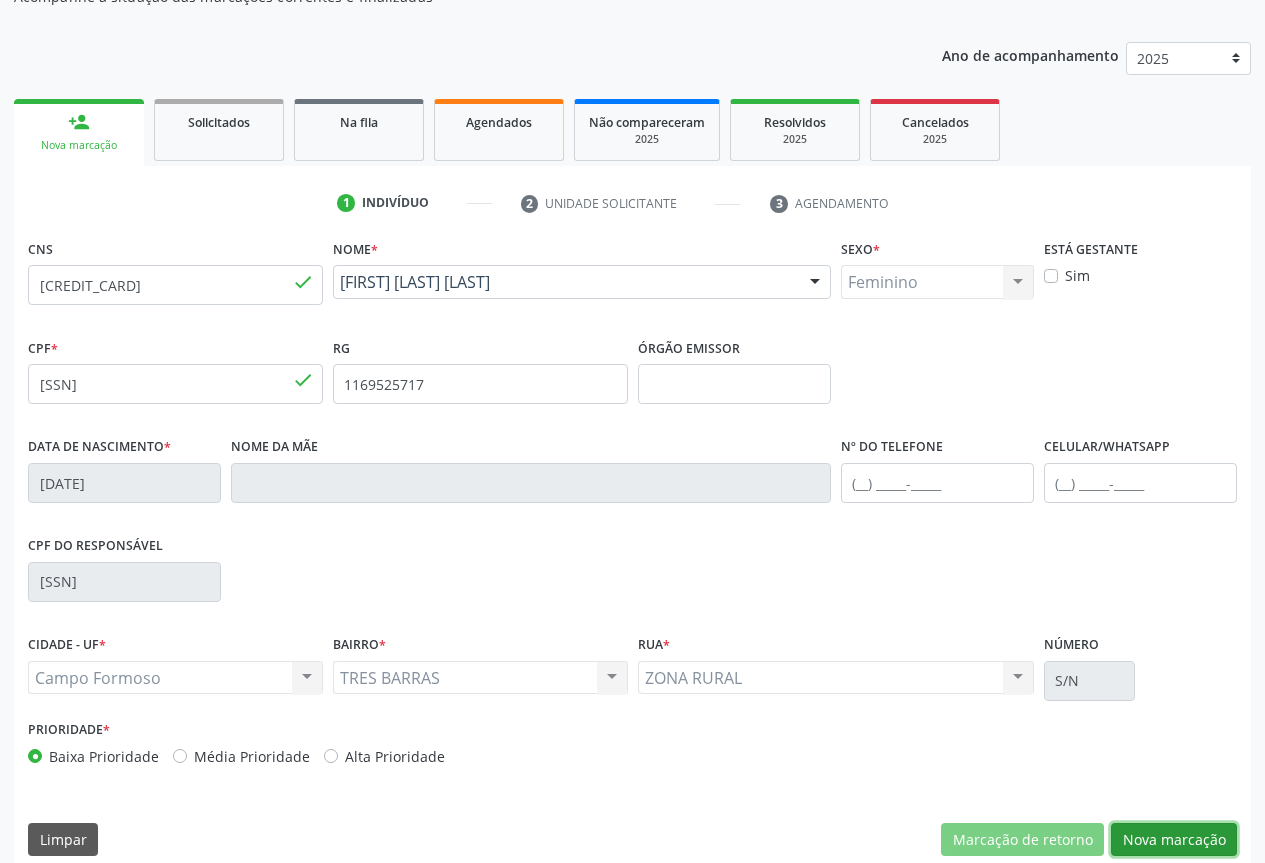 click on "Nova marcação" at bounding box center (1174, 840) 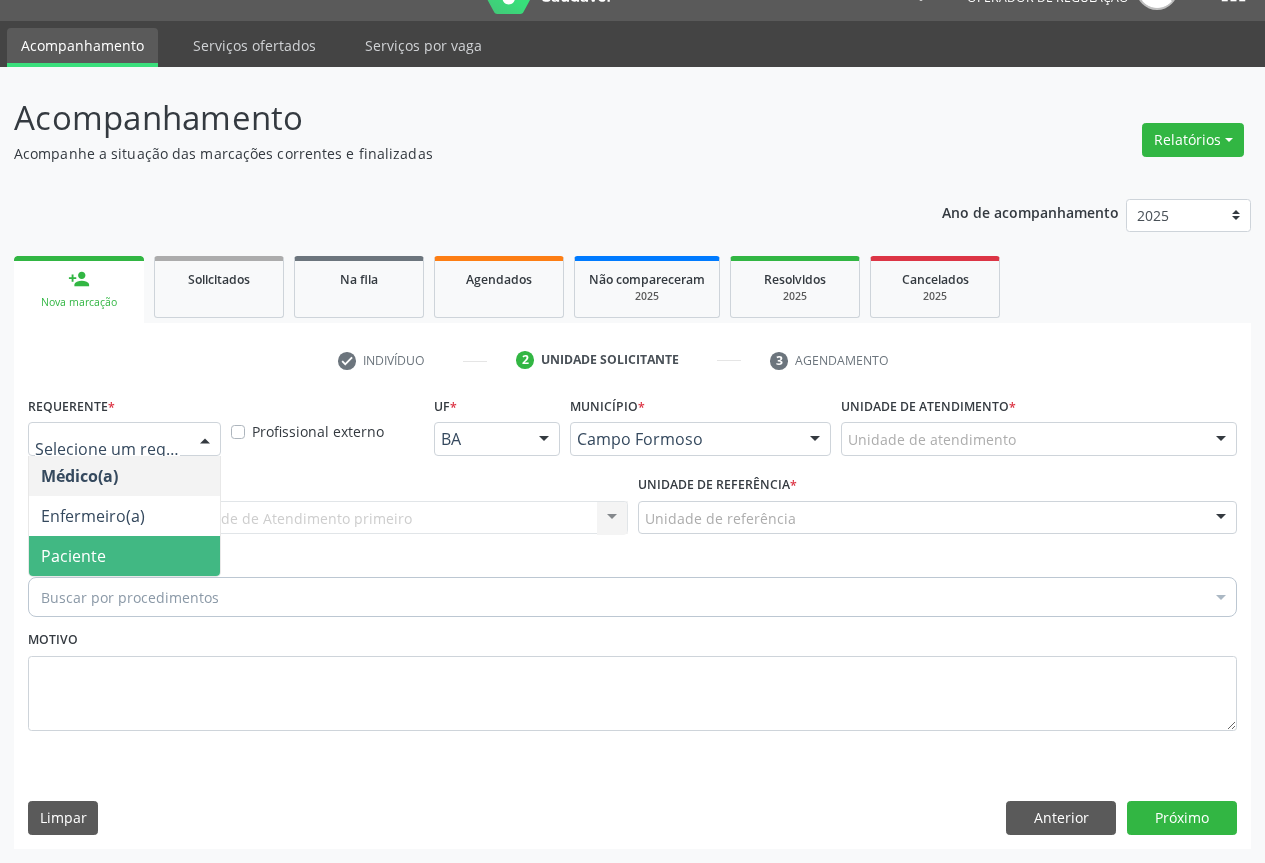 click on "Paciente" at bounding box center [73, 556] 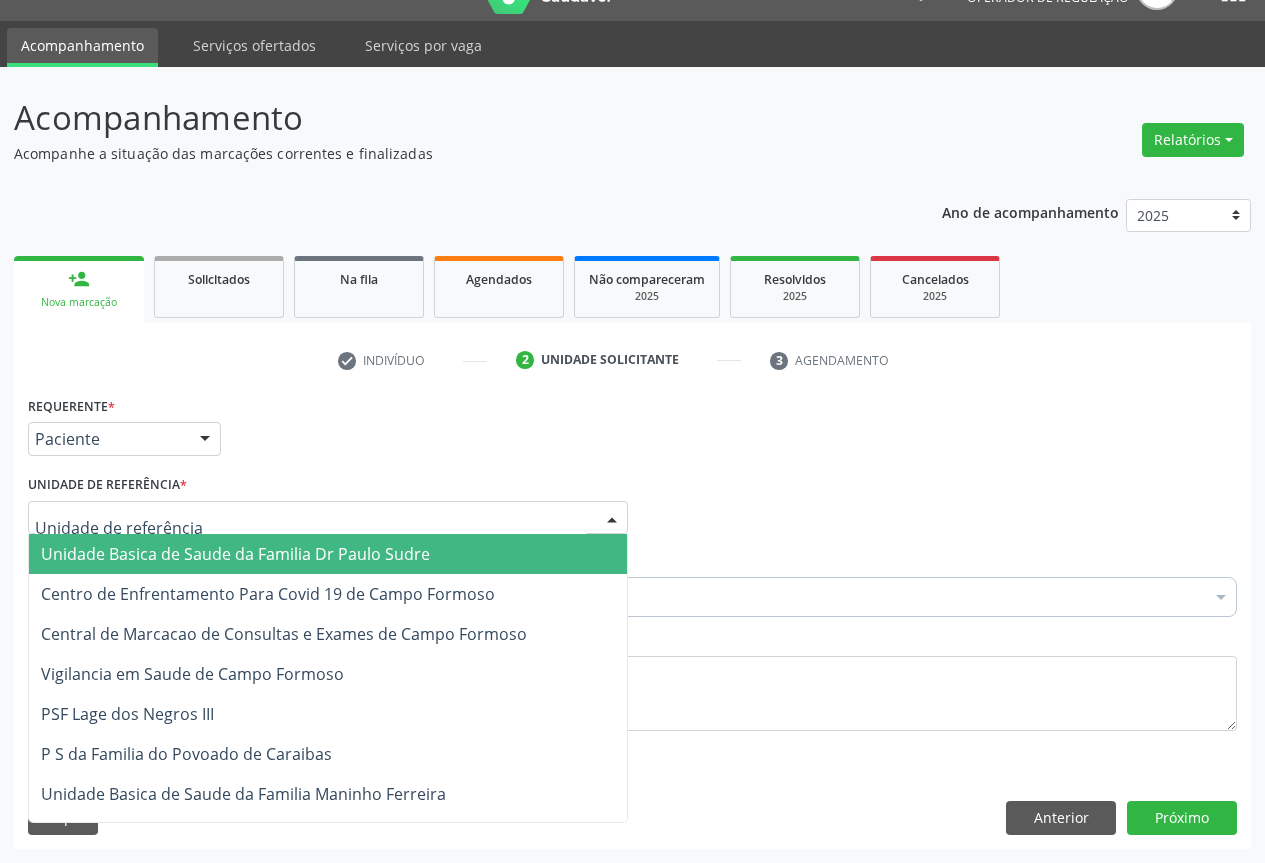 click on "Unidade Basica de Saude da Familia Dr Paulo Sudre" at bounding box center [328, 554] 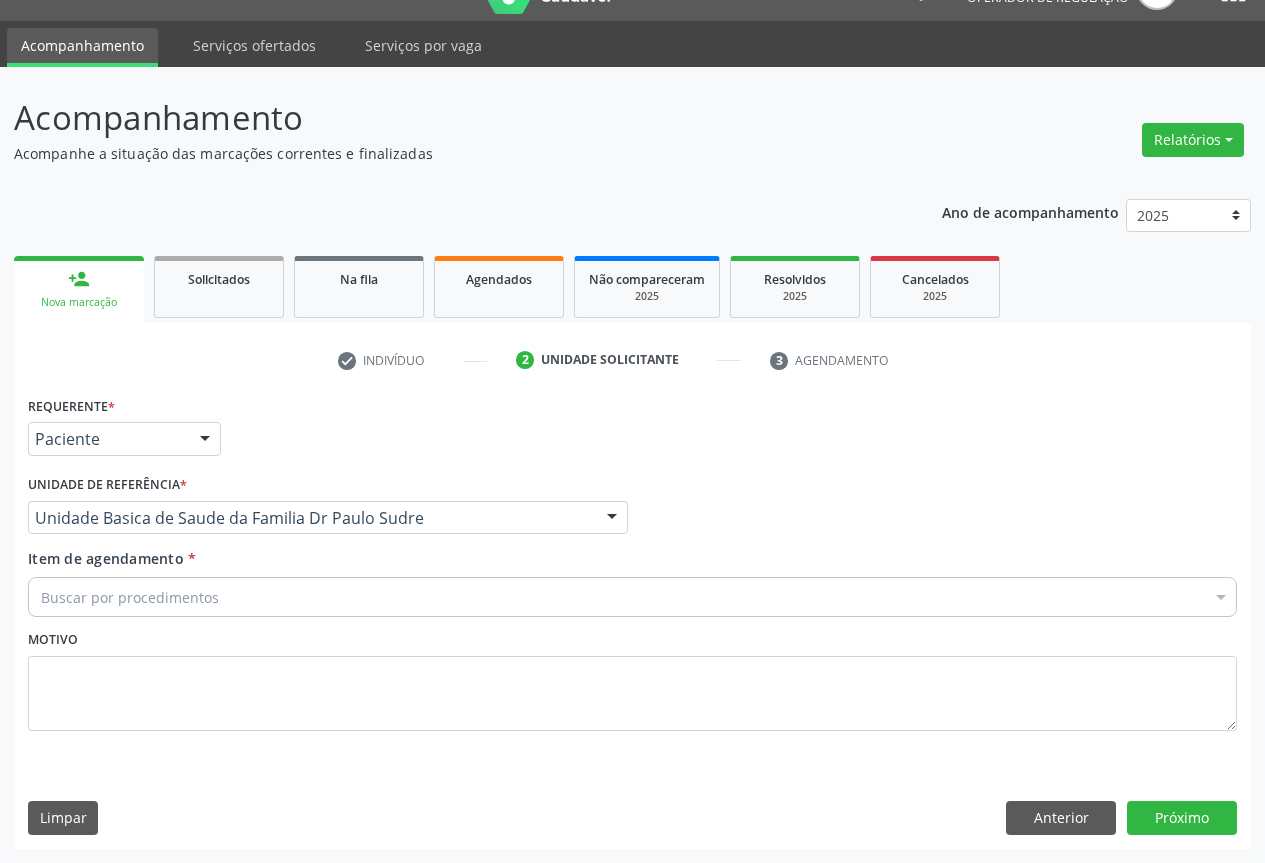click on "Buscar por procedimentos" at bounding box center [632, 597] 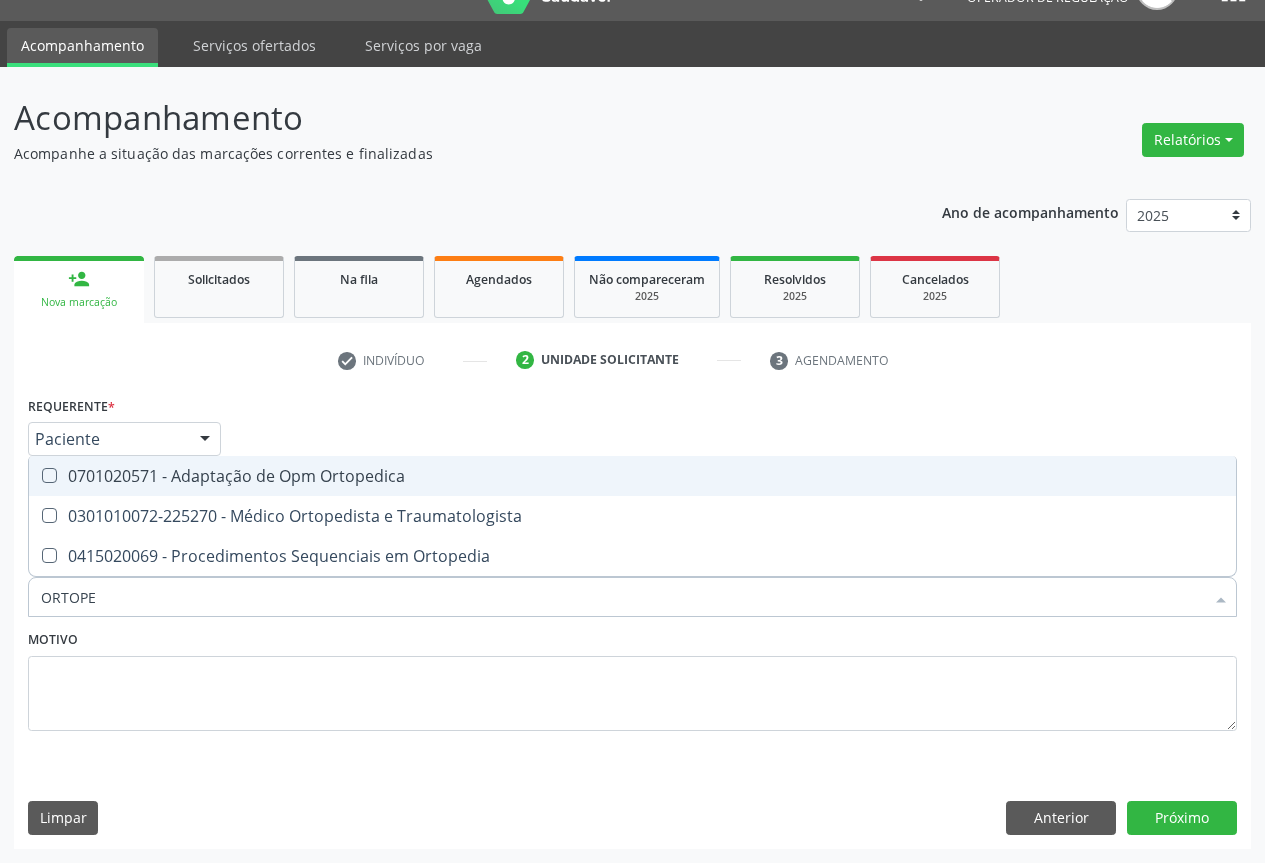 type on "ORTOPED" 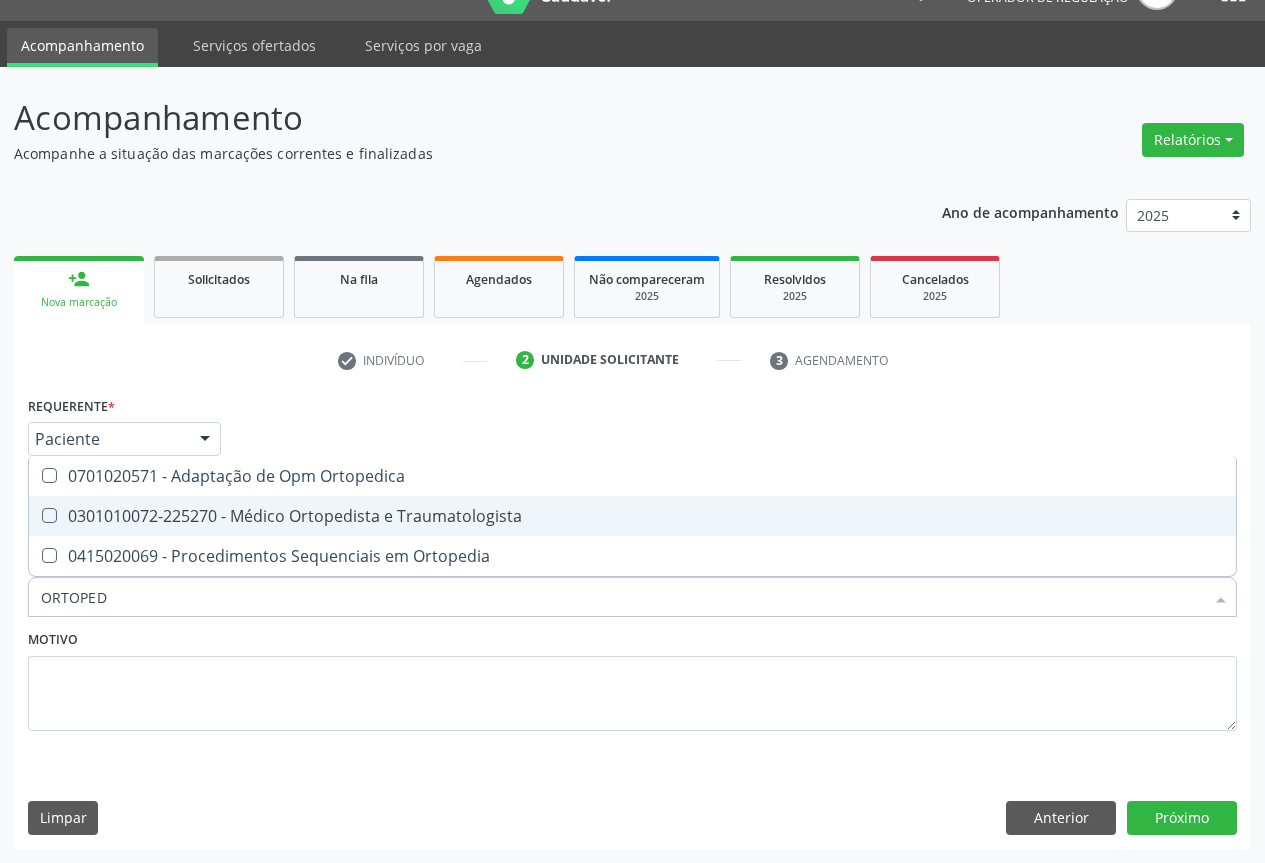 click on "0301010072-225270 - Médico Ortopedista e Traumatologista" at bounding box center [632, 516] 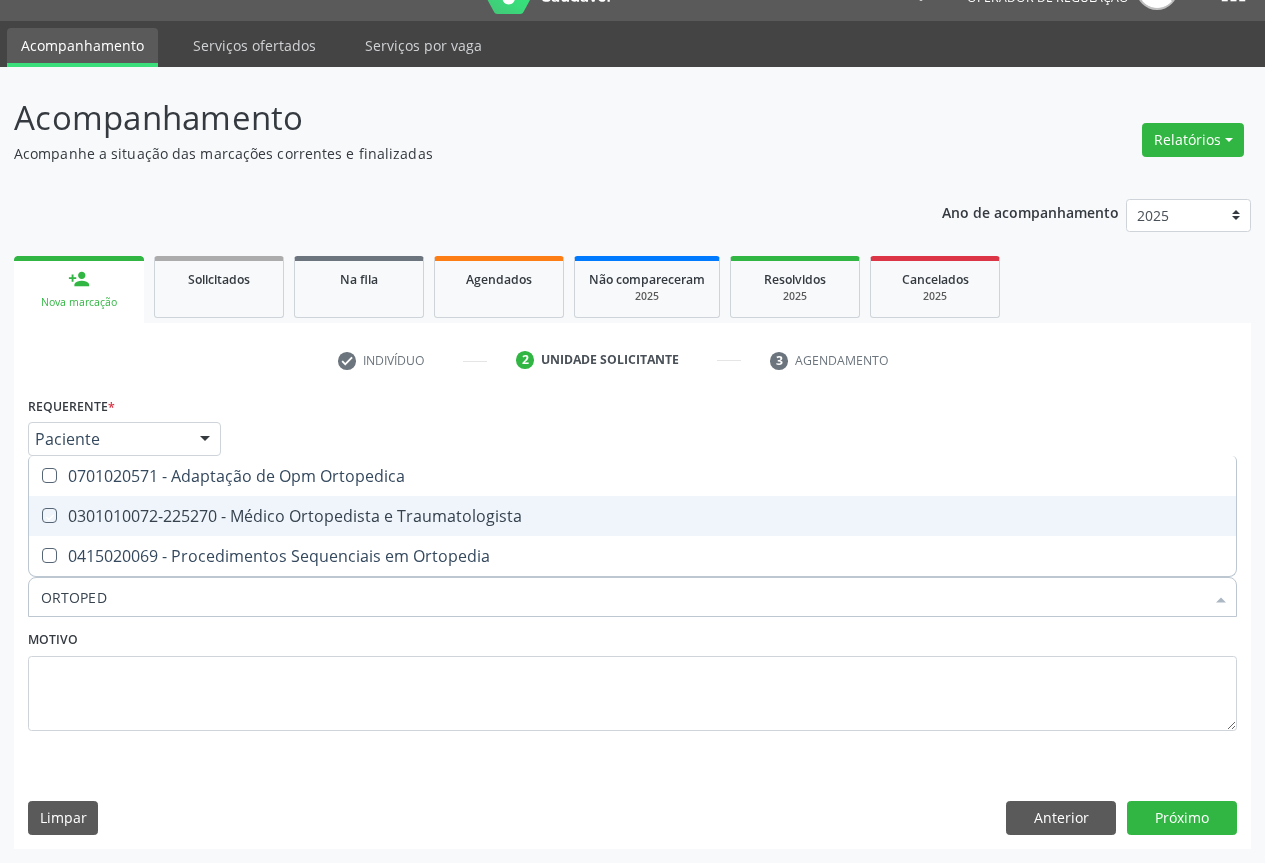 checkbox on "true" 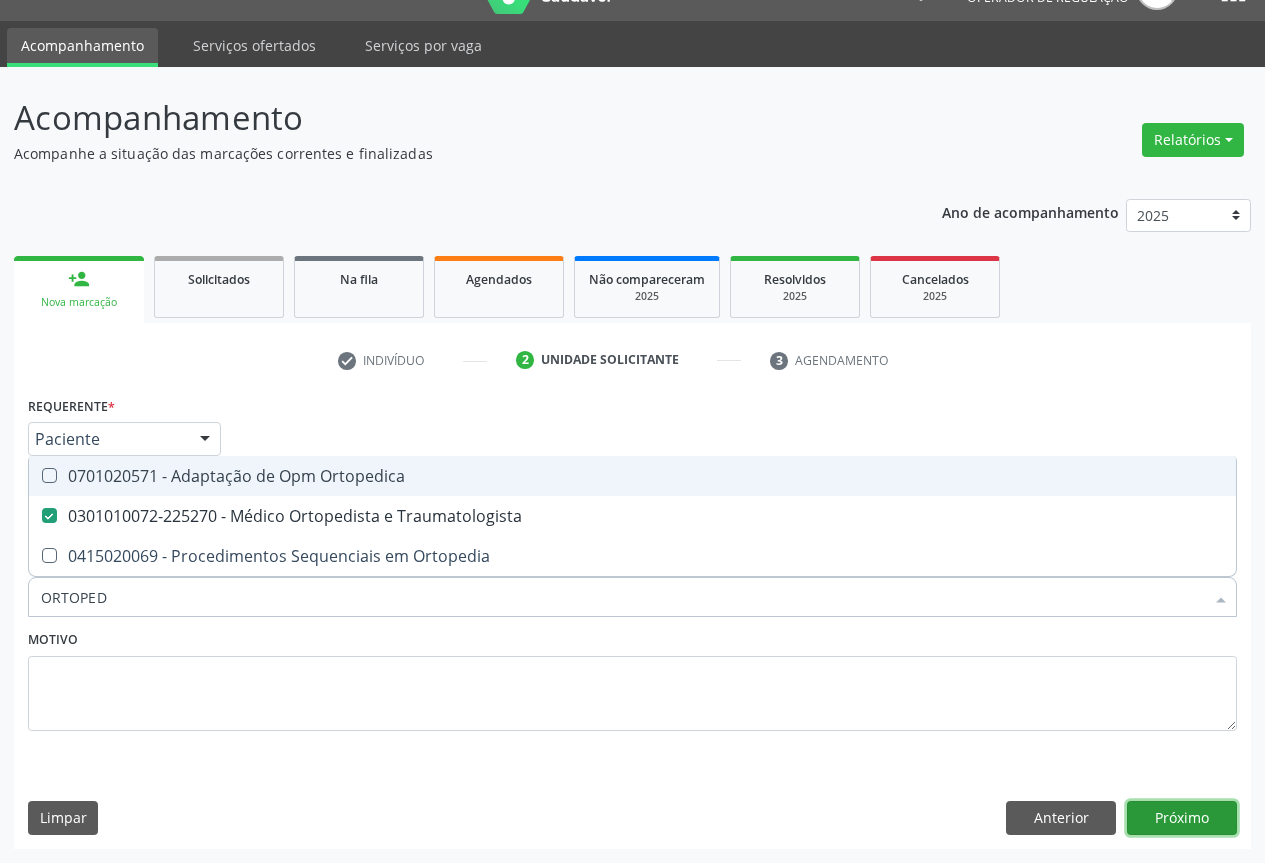 click on "Próximo" at bounding box center (1182, 818) 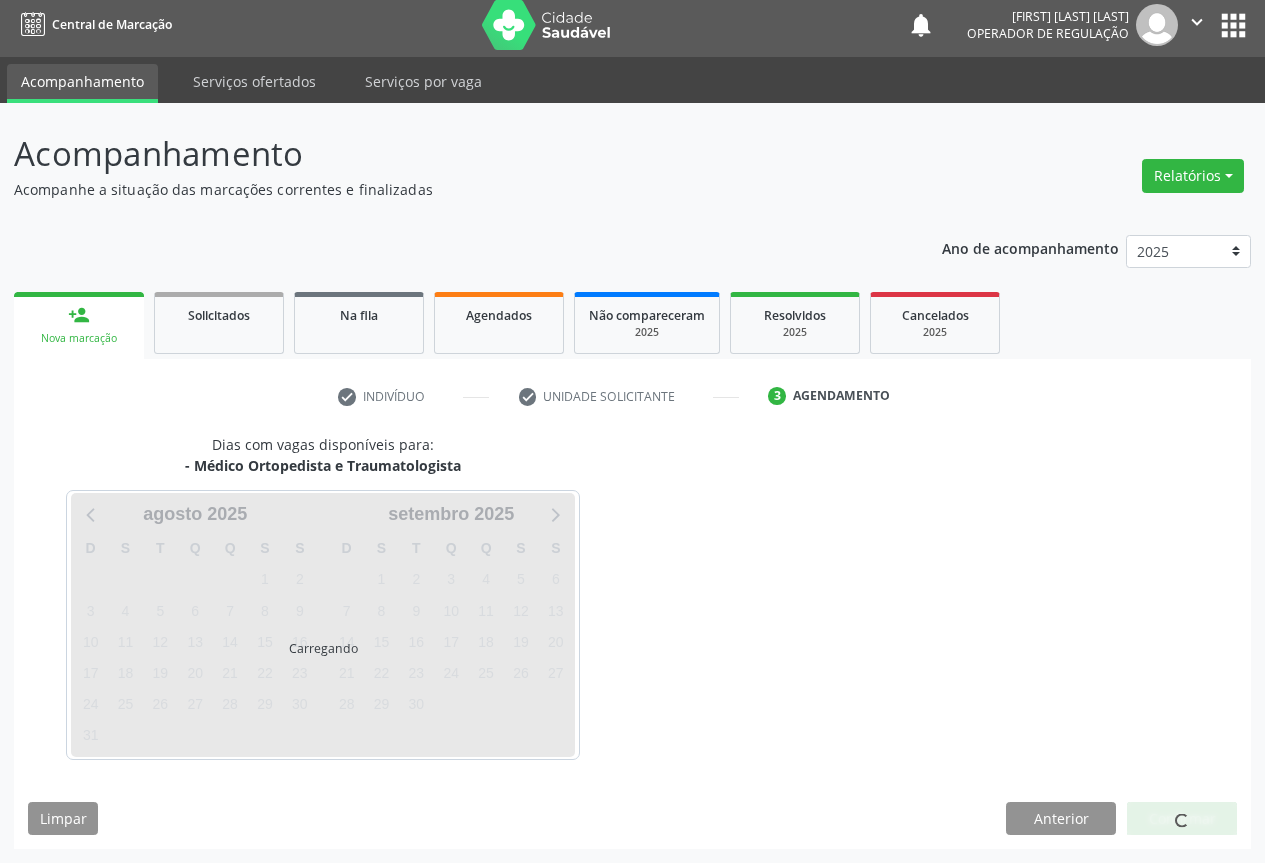 scroll, scrollTop: 7, scrollLeft: 0, axis: vertical 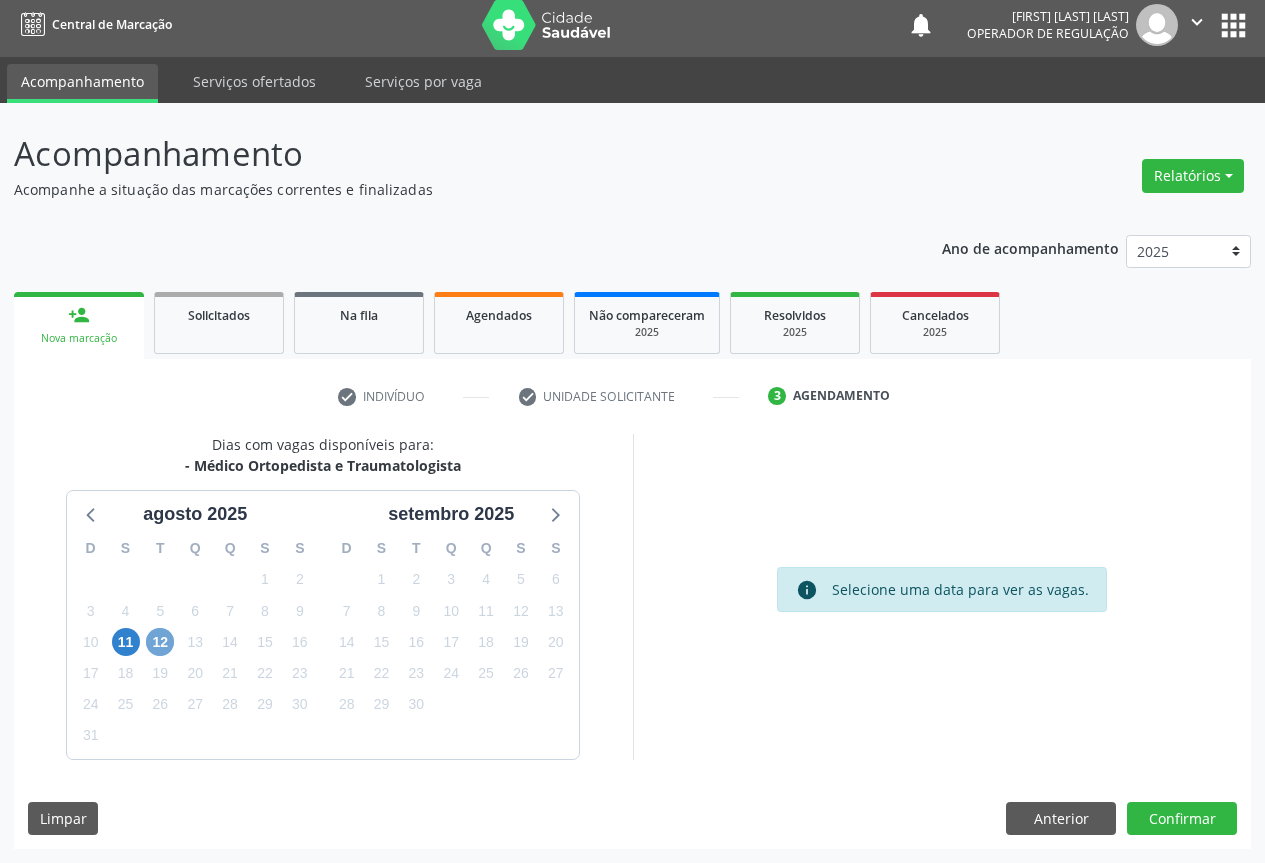 click on "12" at bounding box center [160, 642] 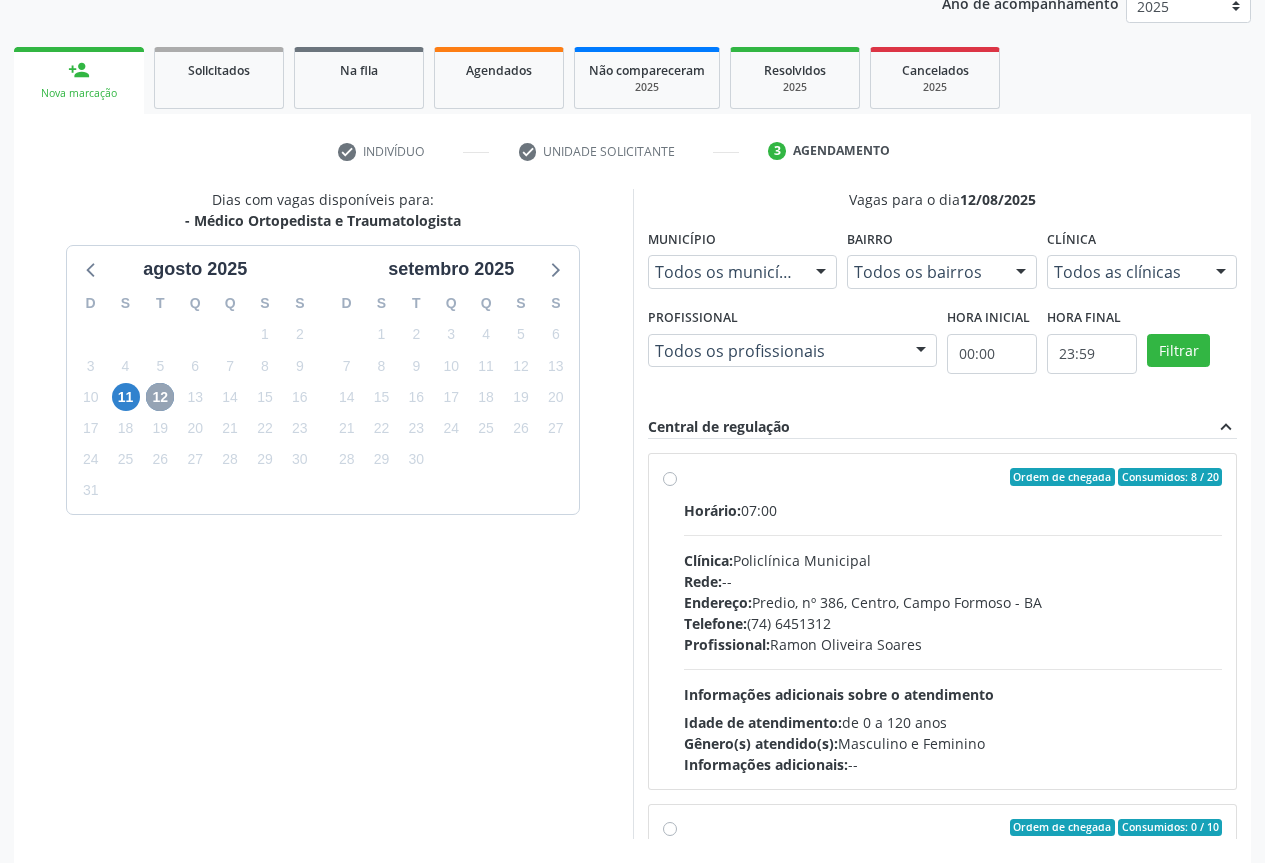 scroll, scrollTop: 332, scrollLeft: 0, axis: vertical 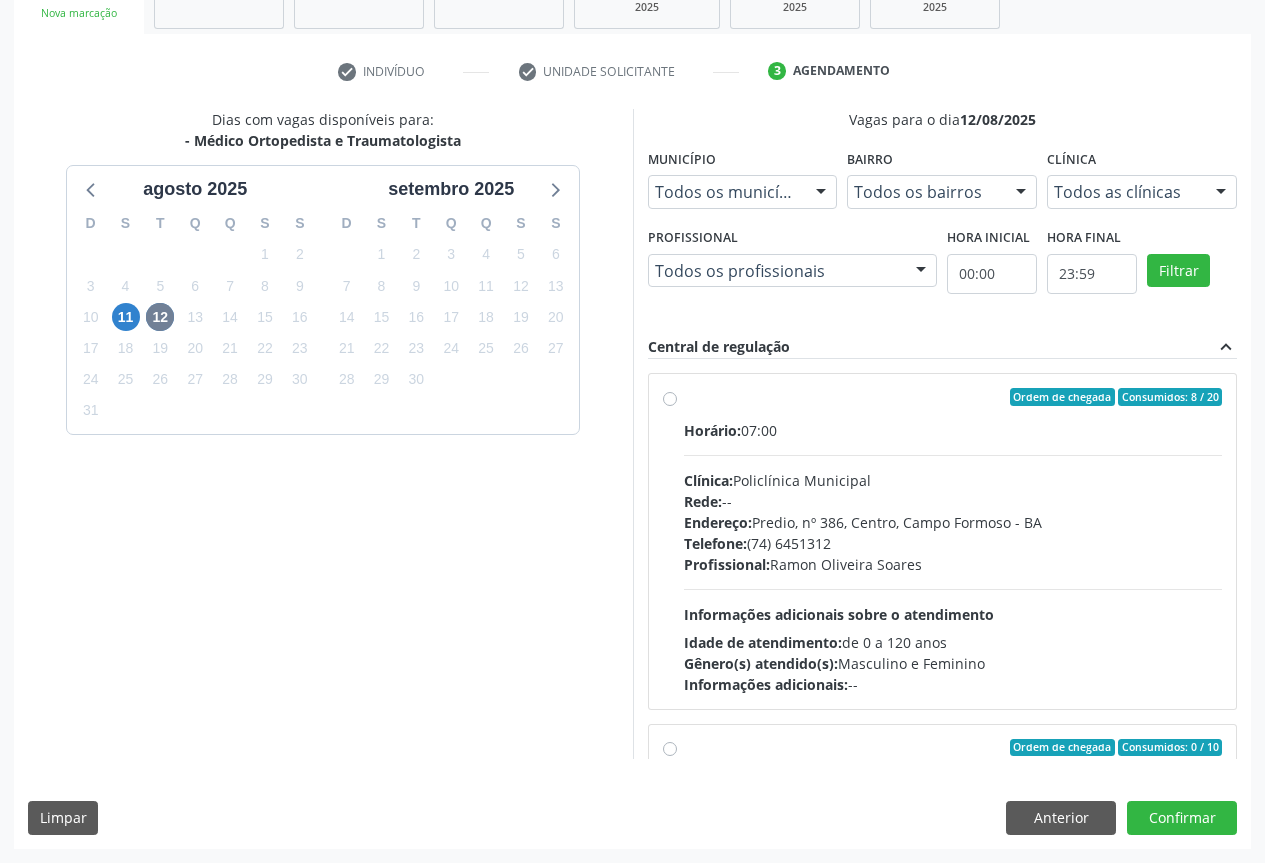 click on "Telefone:   (74) 6451312" at bounding box center [953, 543] 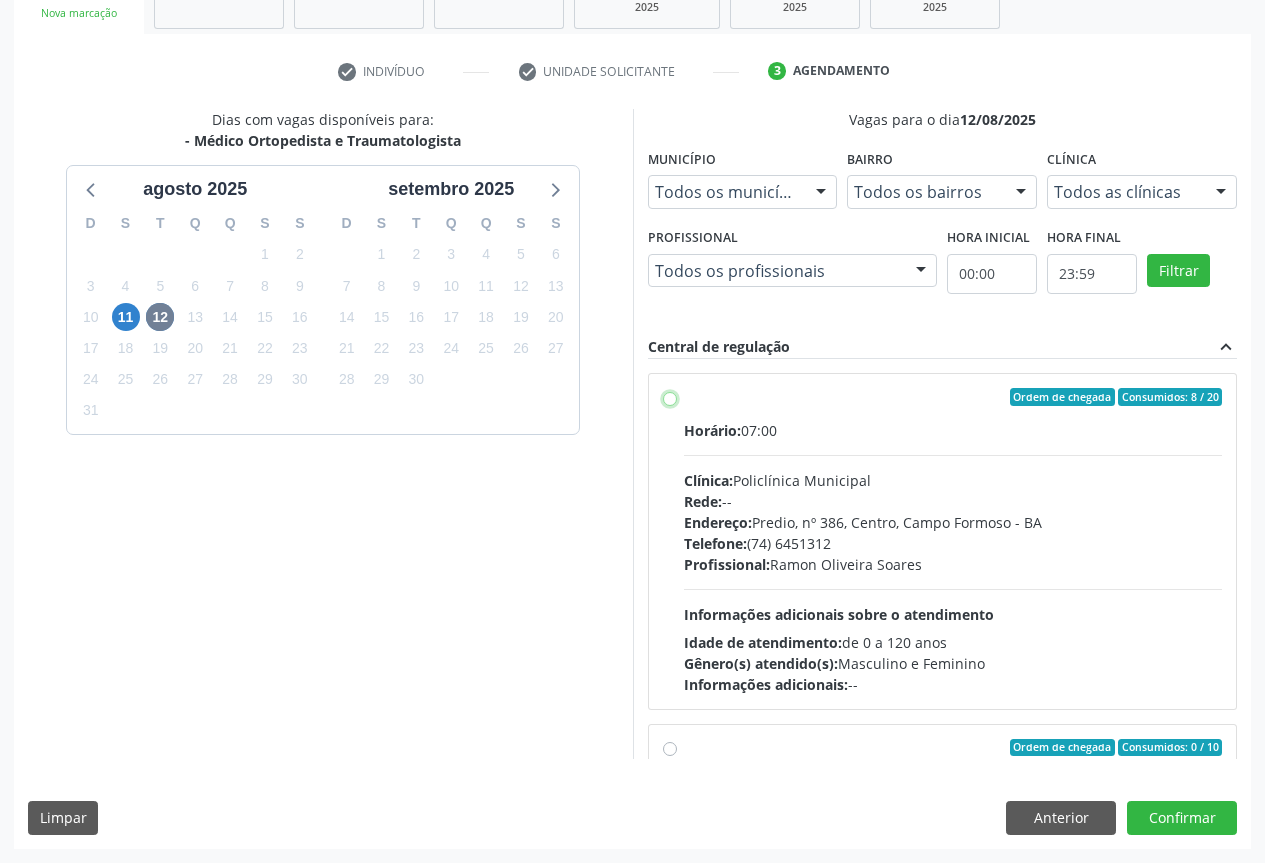 click on "Ordem de chegada
Consumidos: 8 / 20
Horário:   07:00
Clínica:  Policlínica Municipal
Rede:
--
Endereço:   Predio, nº 386, Centro, Campo Formoso - BA
Telefone:   (74) 6451312
Profissional:
Ramon Oliveira Soares
Informações adicionais sobre o atendimento
Idade de atendimento:
de 0 a 120 anos
Gênero(s) atendido(s):
Masculino e Feminino
Informações adicionais:
--" at bounding box center [670, 397] 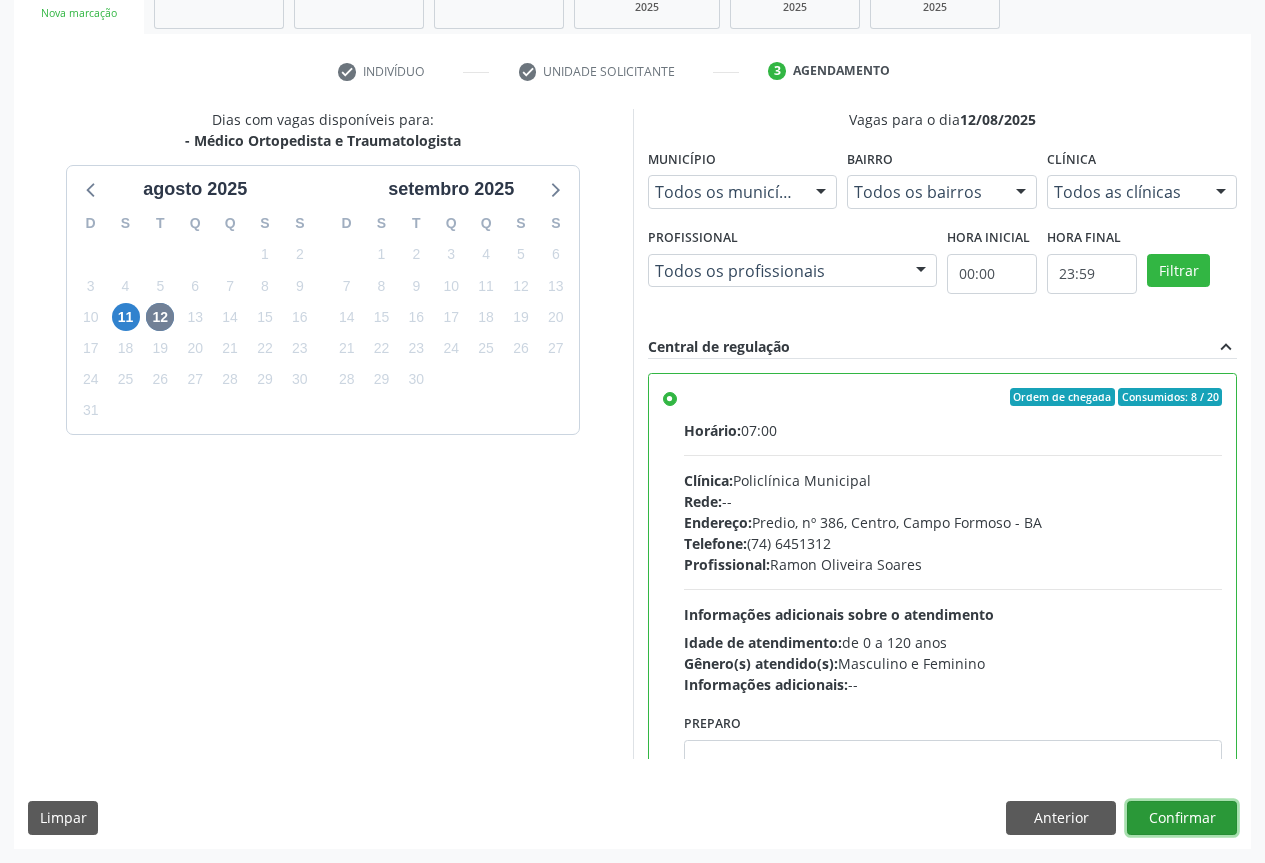 click on "Confirmar" at bounding box center [1182, 818] 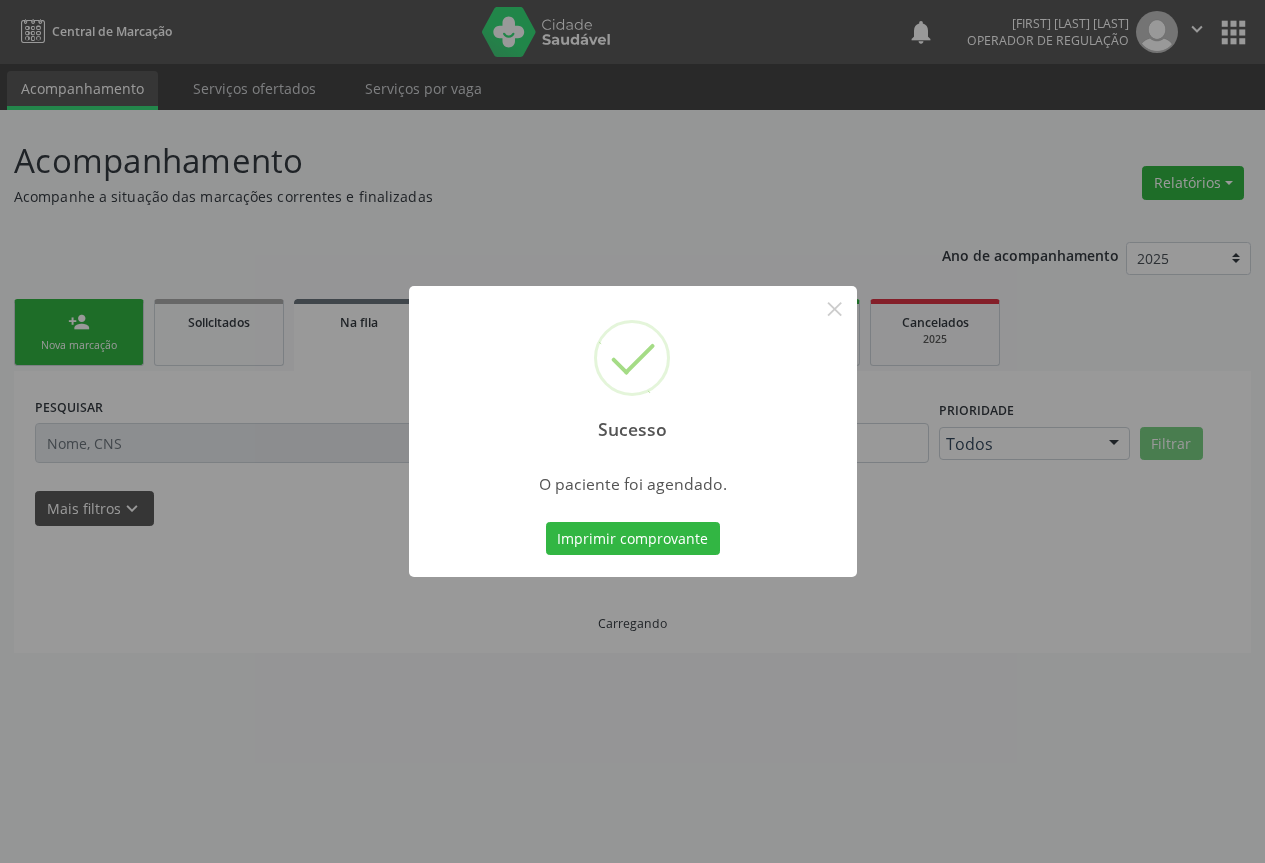 scroll, scrollTop: 0, scrollLeft: 0, axis: both 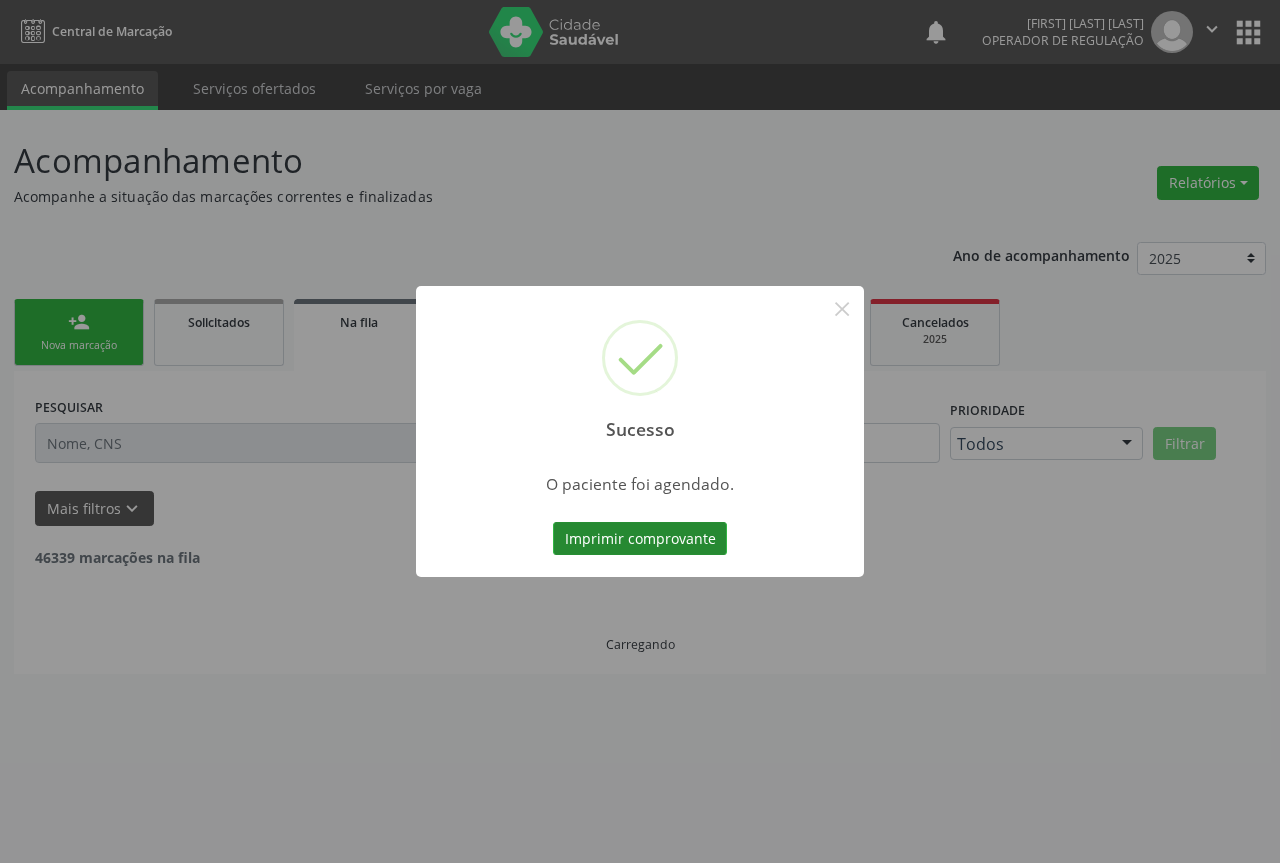 click on "Imprimir comprovante" at bounding box center [640, 539] 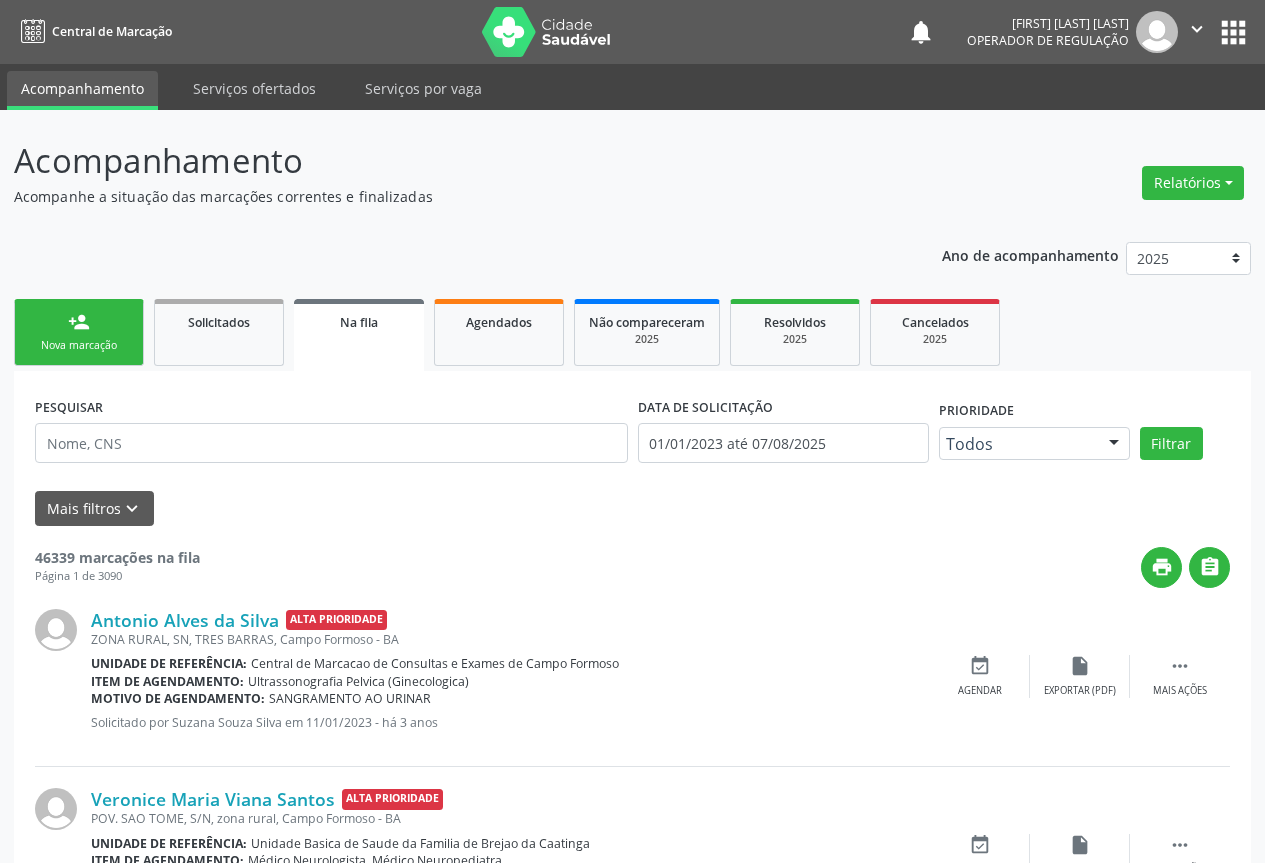 click on "person_add
Nova marcação" at bounding box center [79, 332] 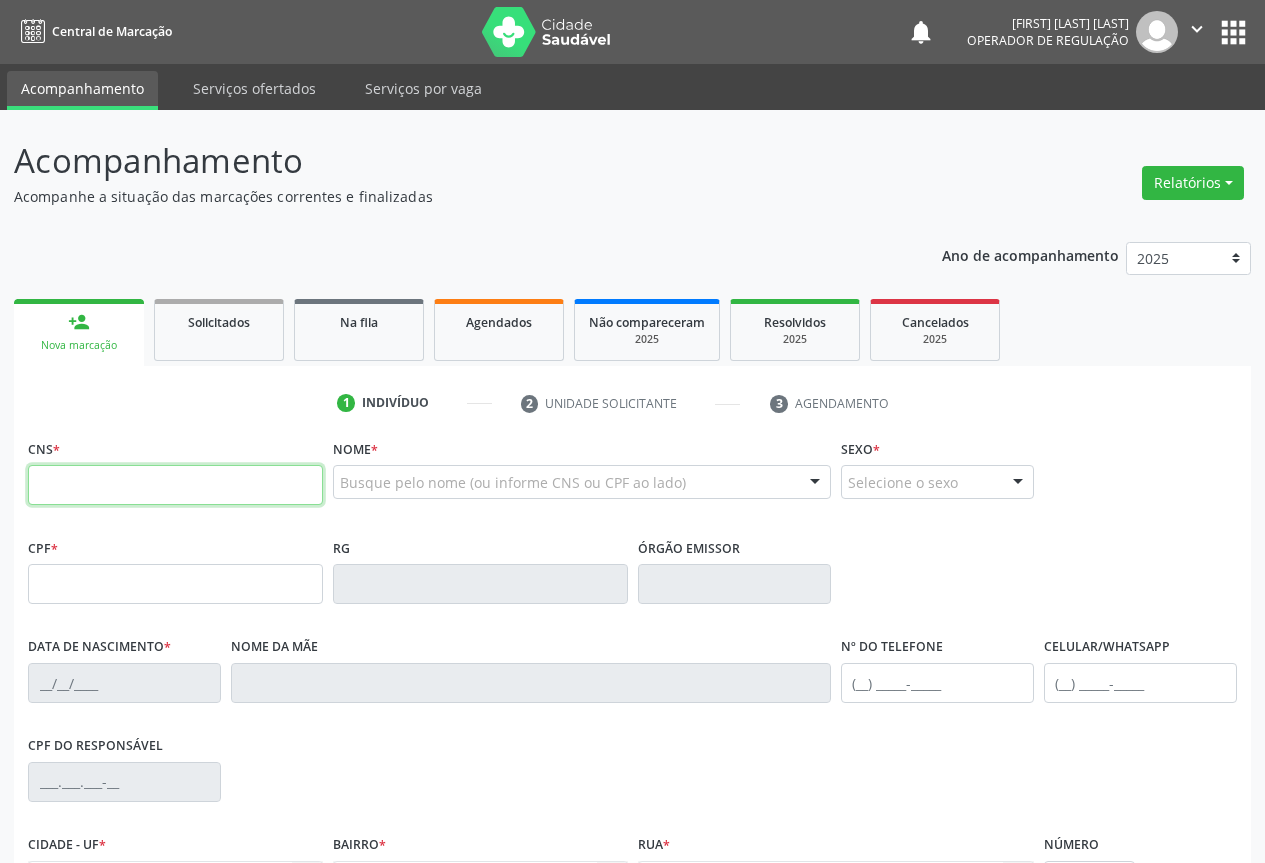 click at bounding box center (175, 485) 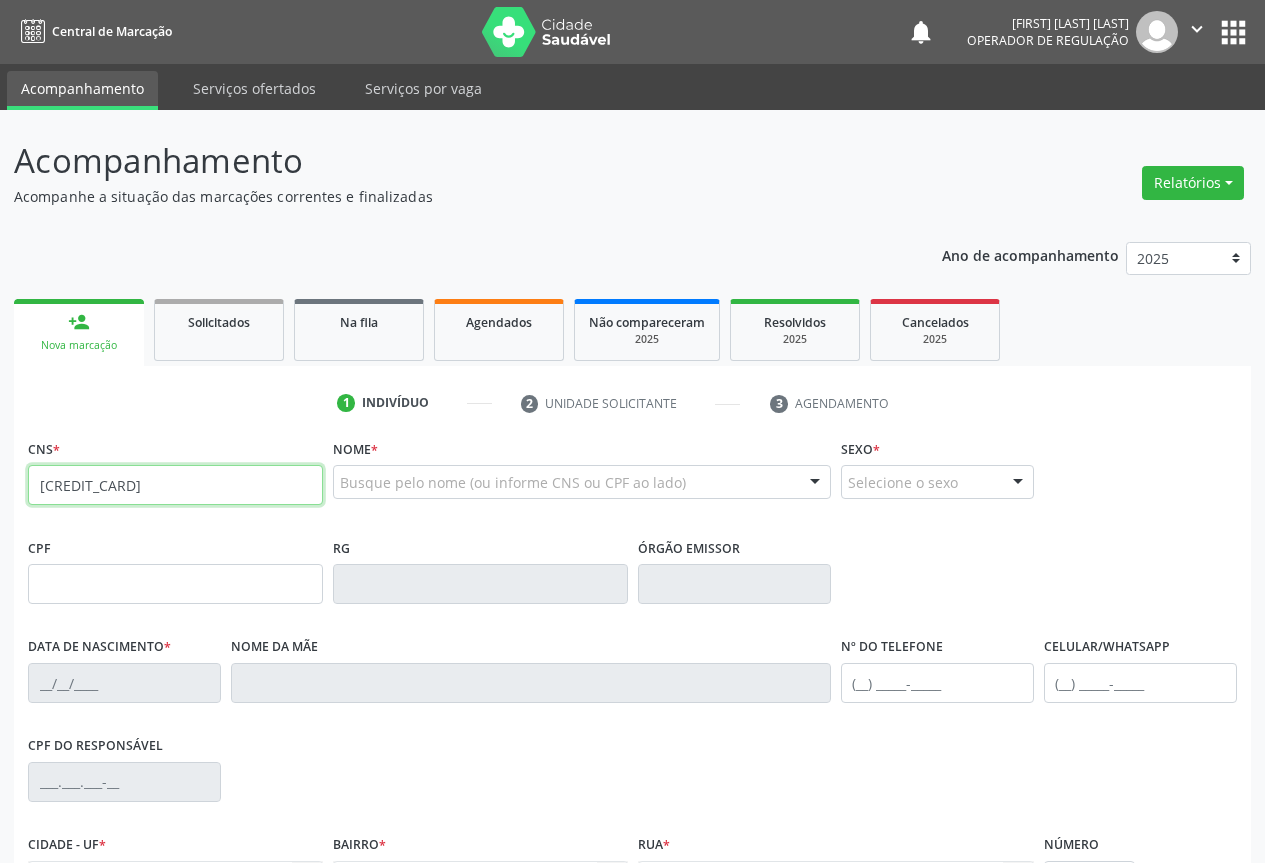 type on "708 6045 6075 4386" 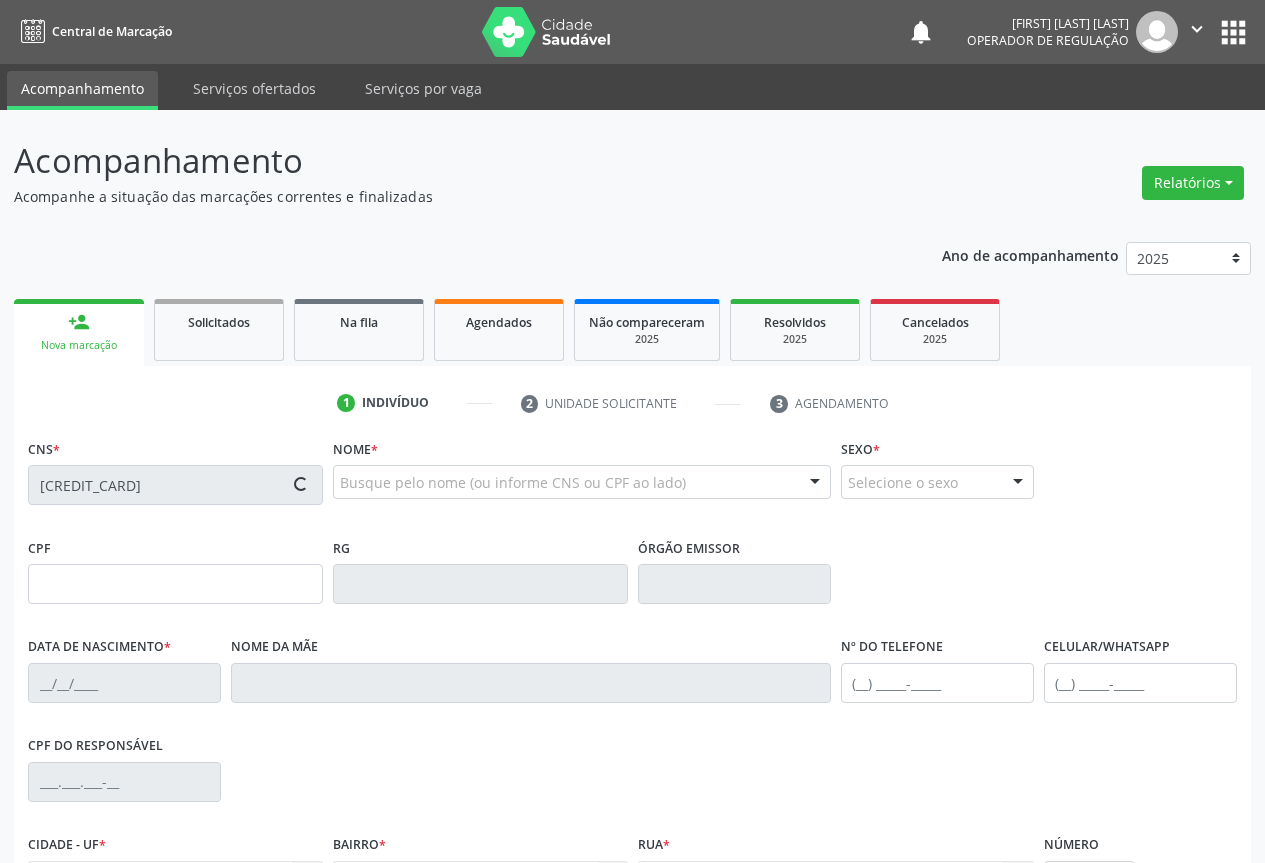 type on "1000472620" 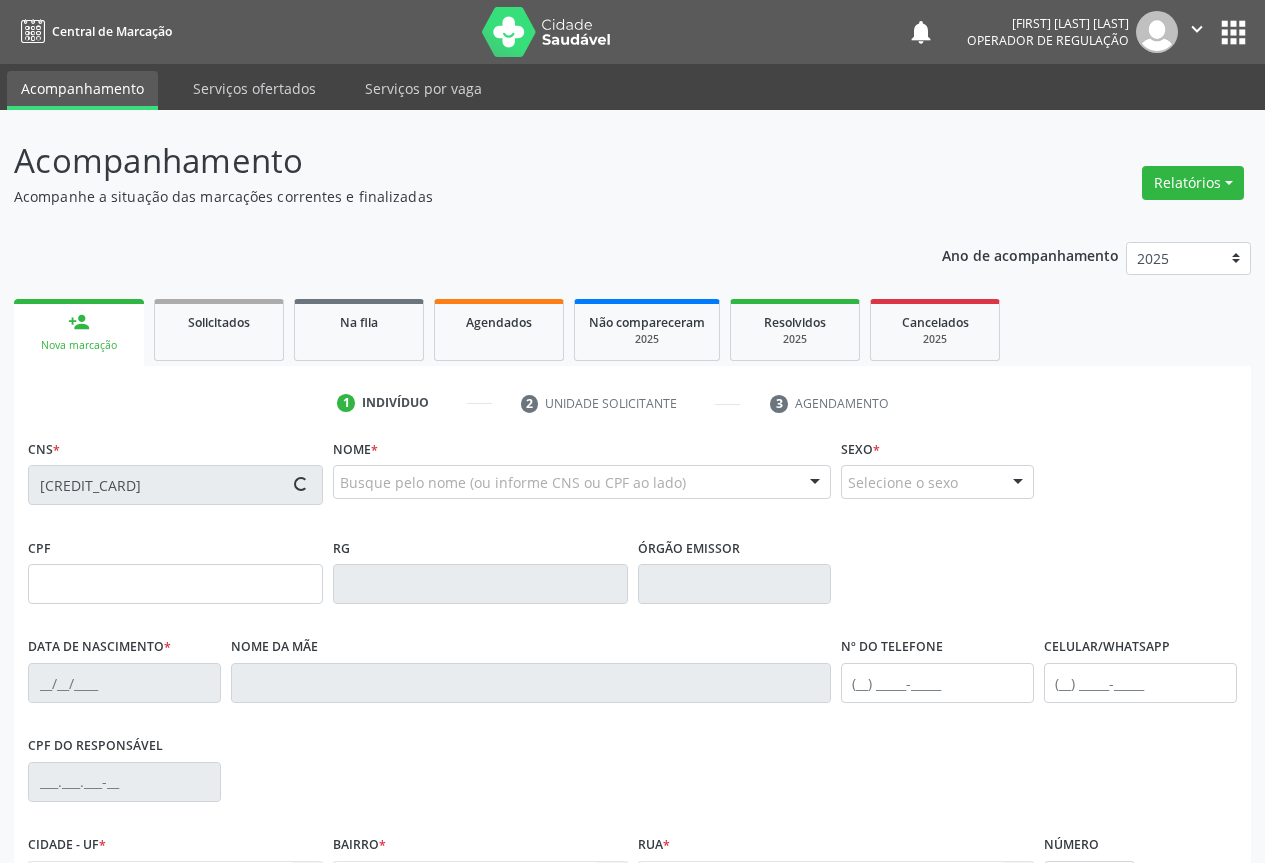 type on "21/11/1978" 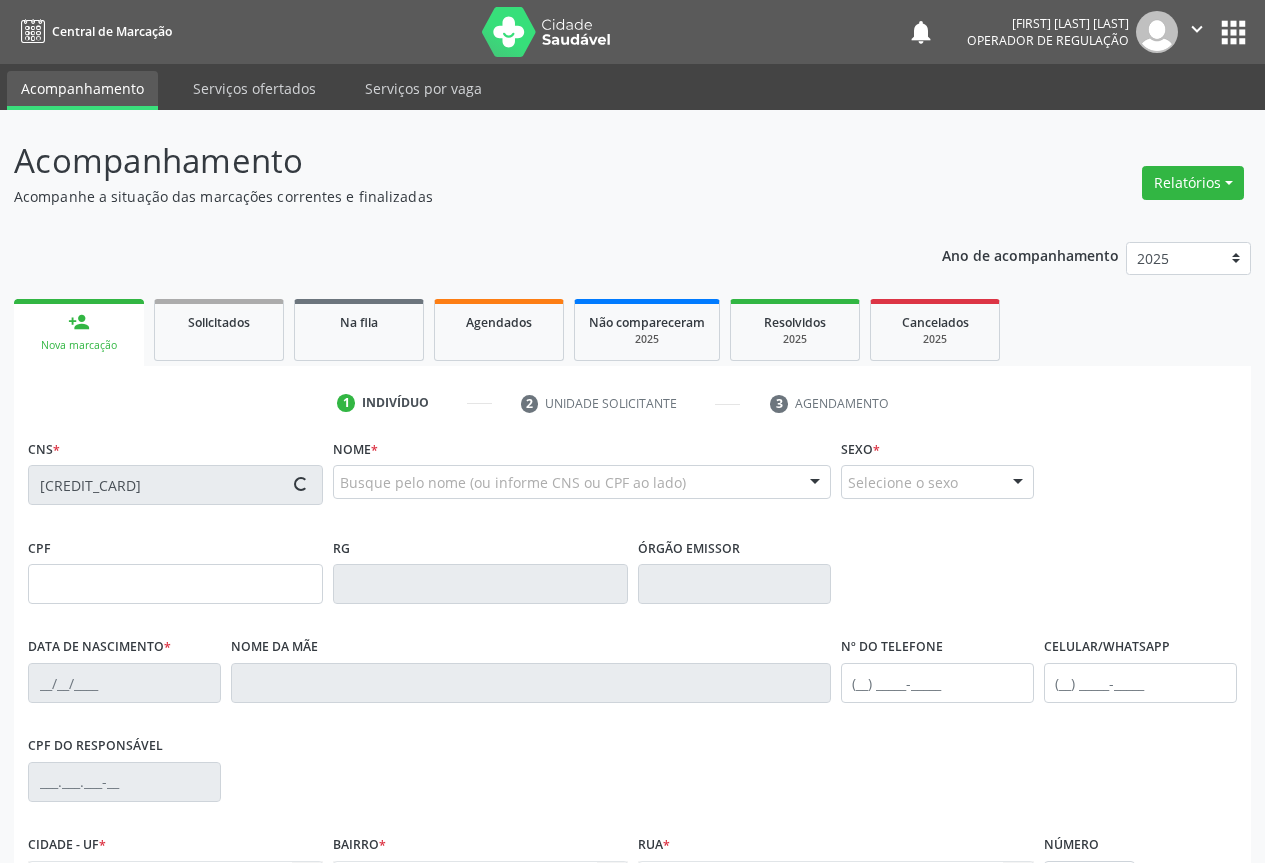 type on "(74) 98853-0105" 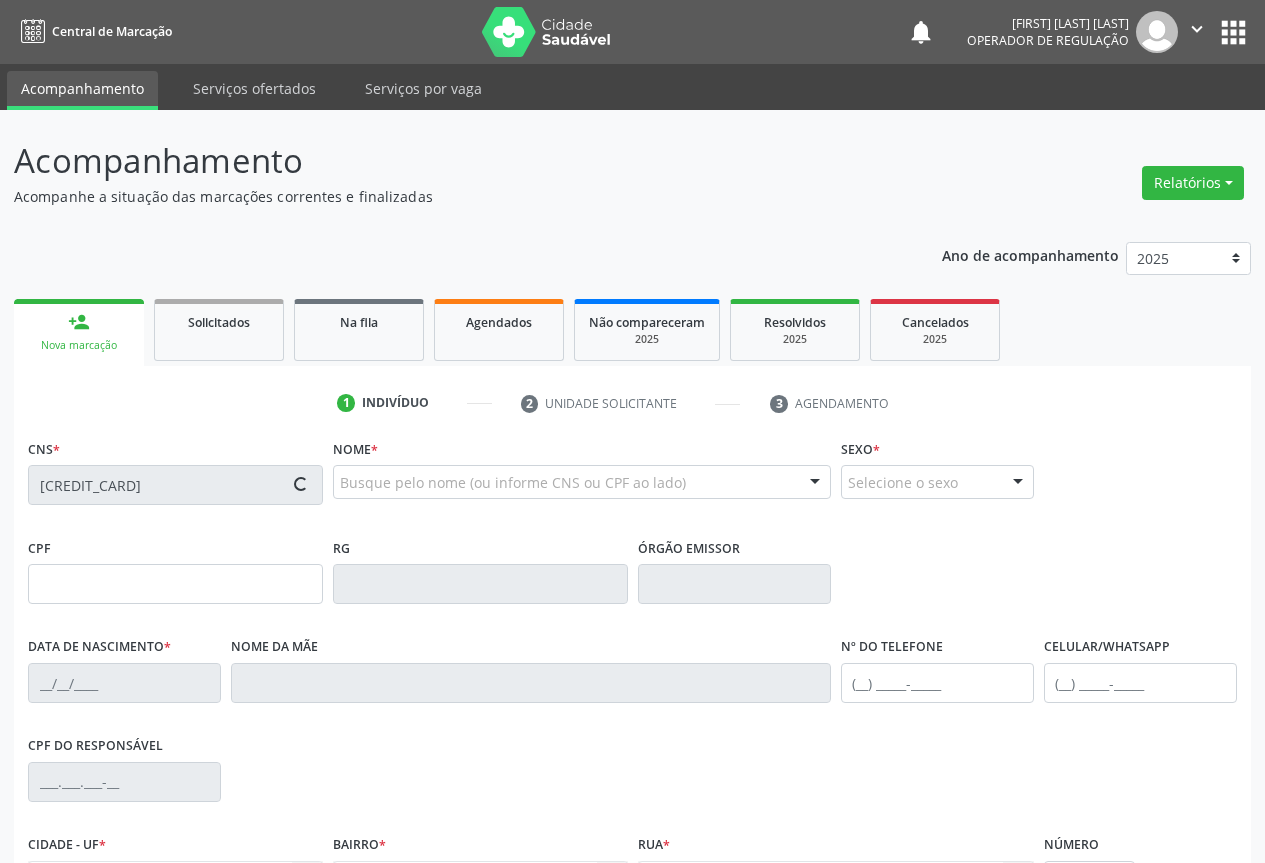 type on "016.486.585-39" 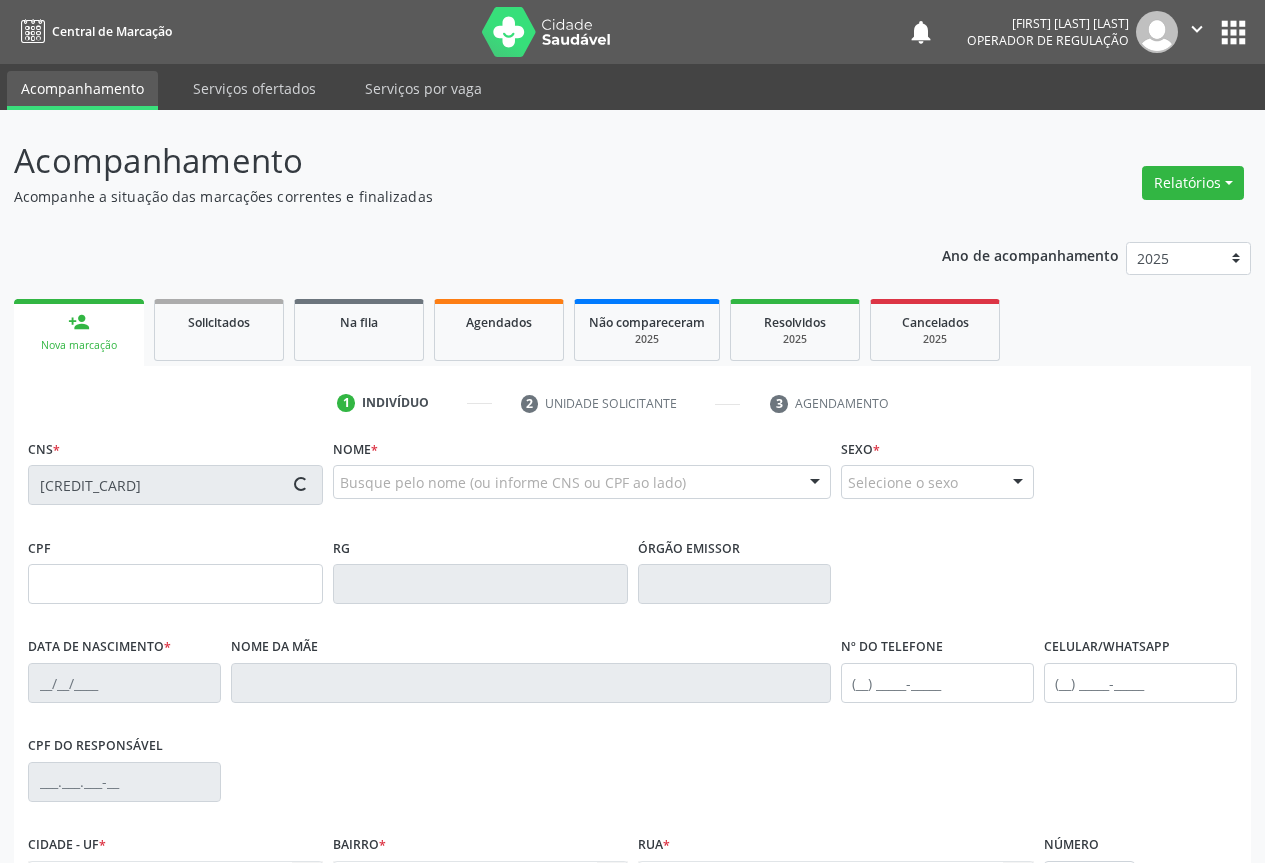 type on "S/N" 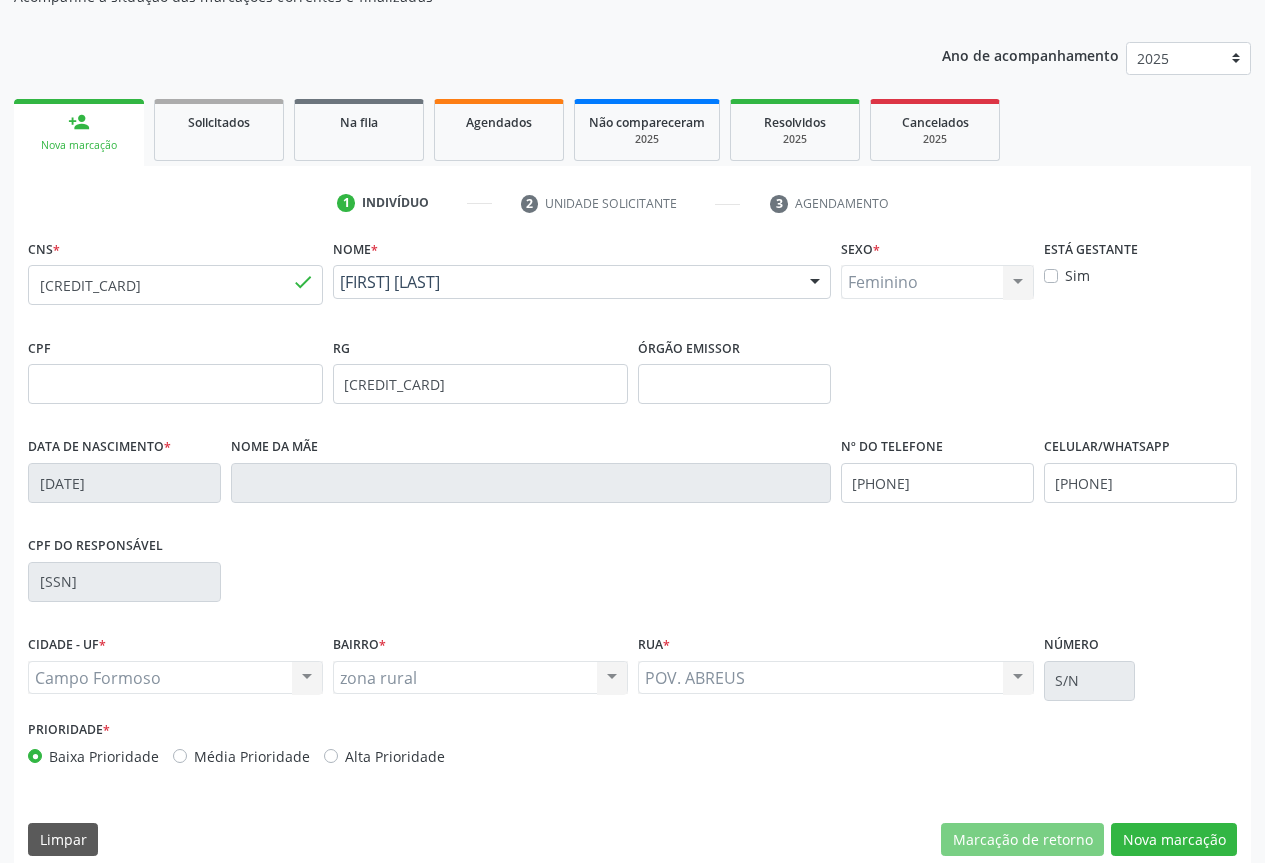 scroll, scrollTop: 221, scrollLeft: 0, axis: vertical 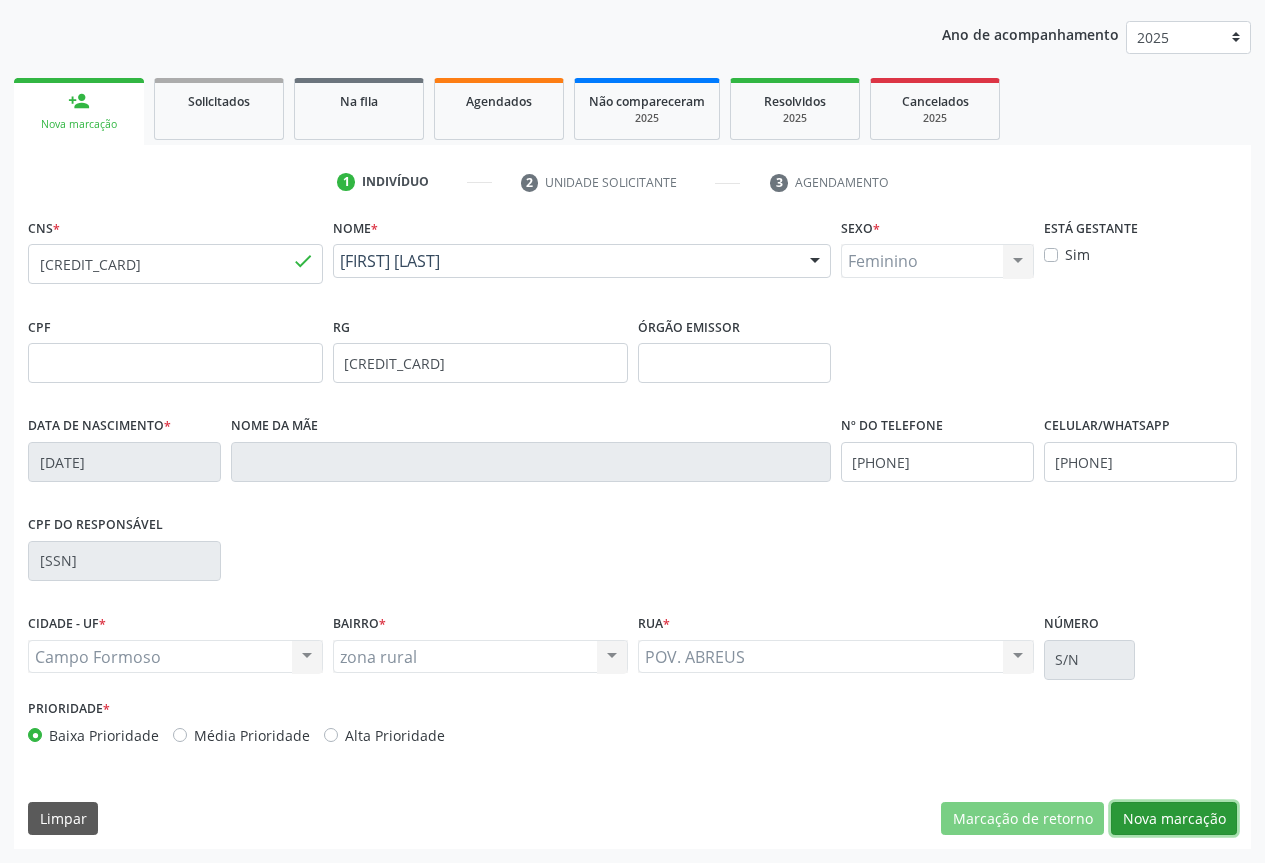 click on "Nova marcação" at bounding box center [1174, 819] 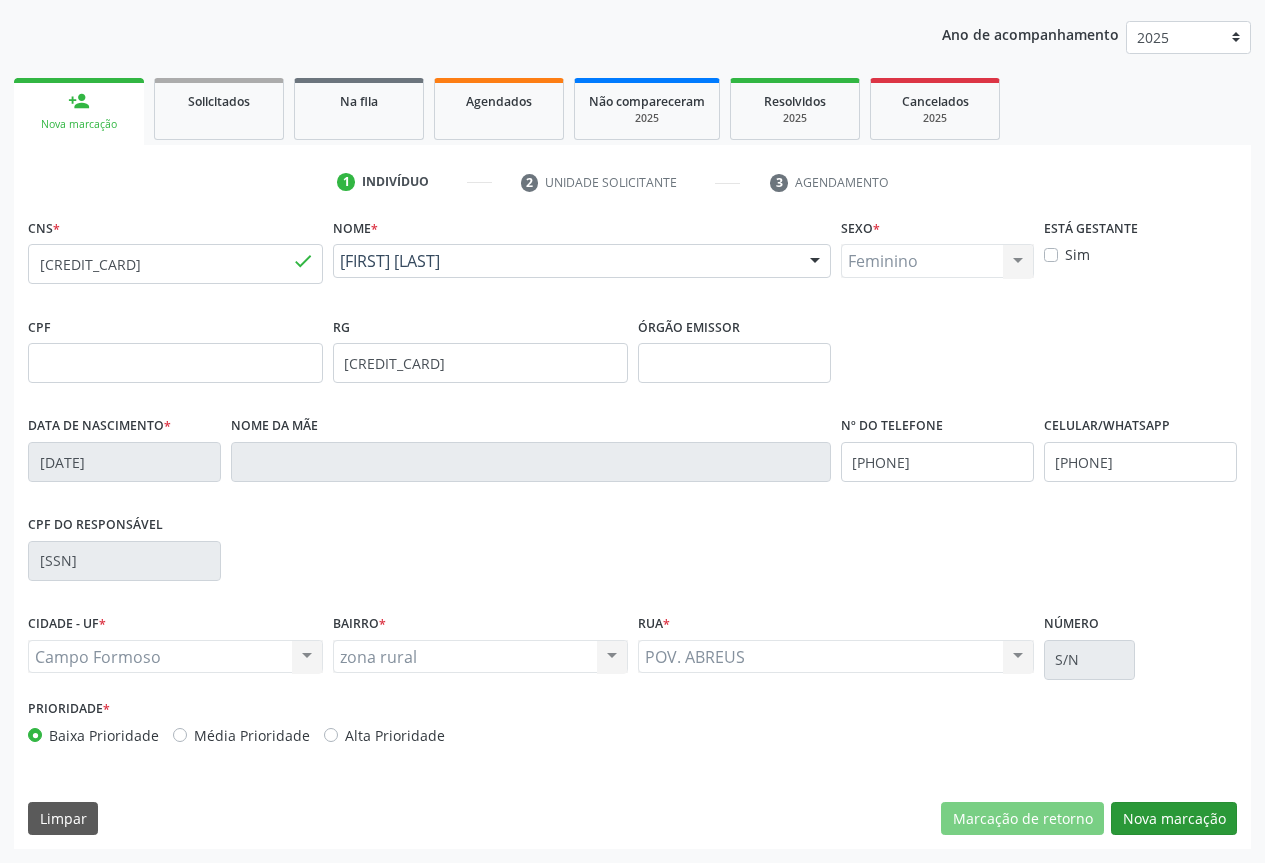 scroll, scrollTop: 43, scrollLeft: 0, axis: vertical 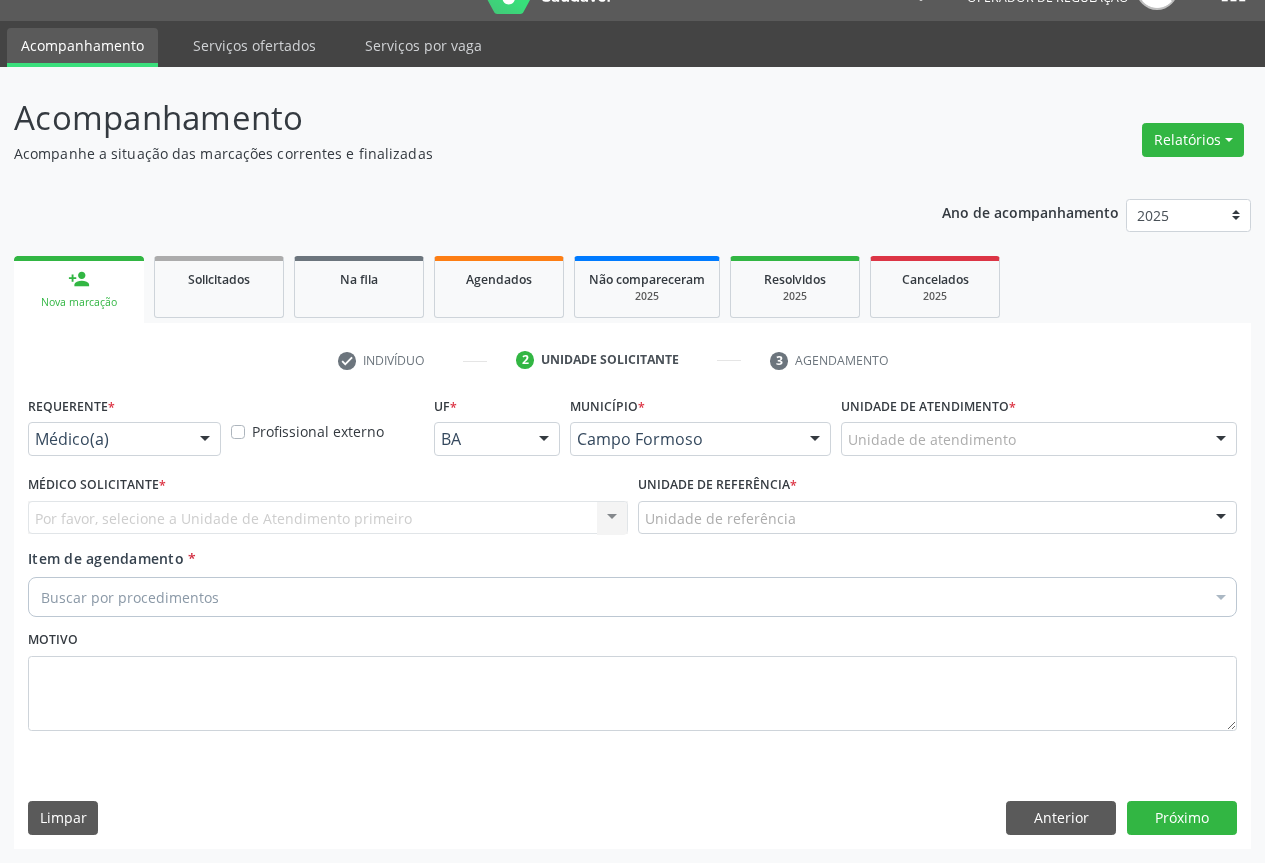 click on "Médico(a)" at bounding box center [124, 439] 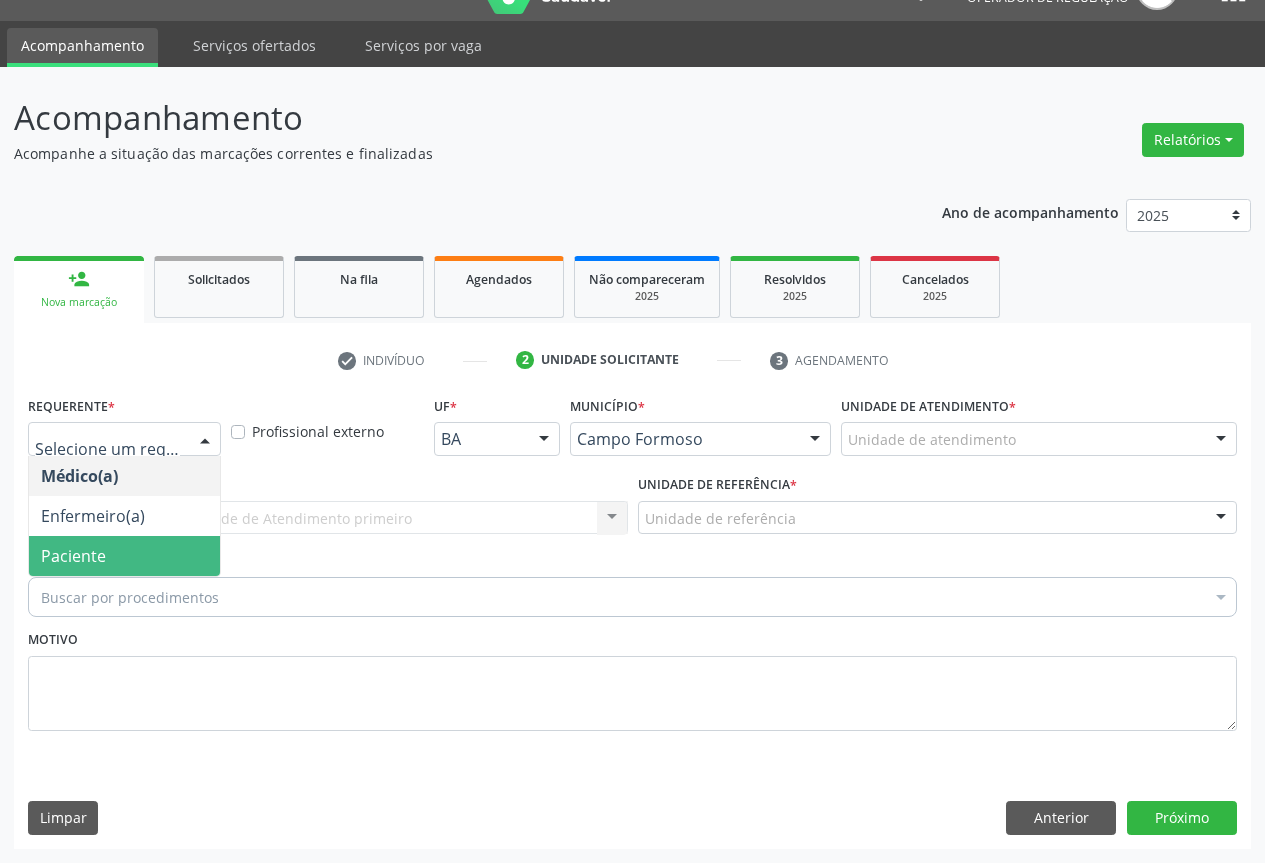 click on "Paciente" at bounding box center [73, 556] 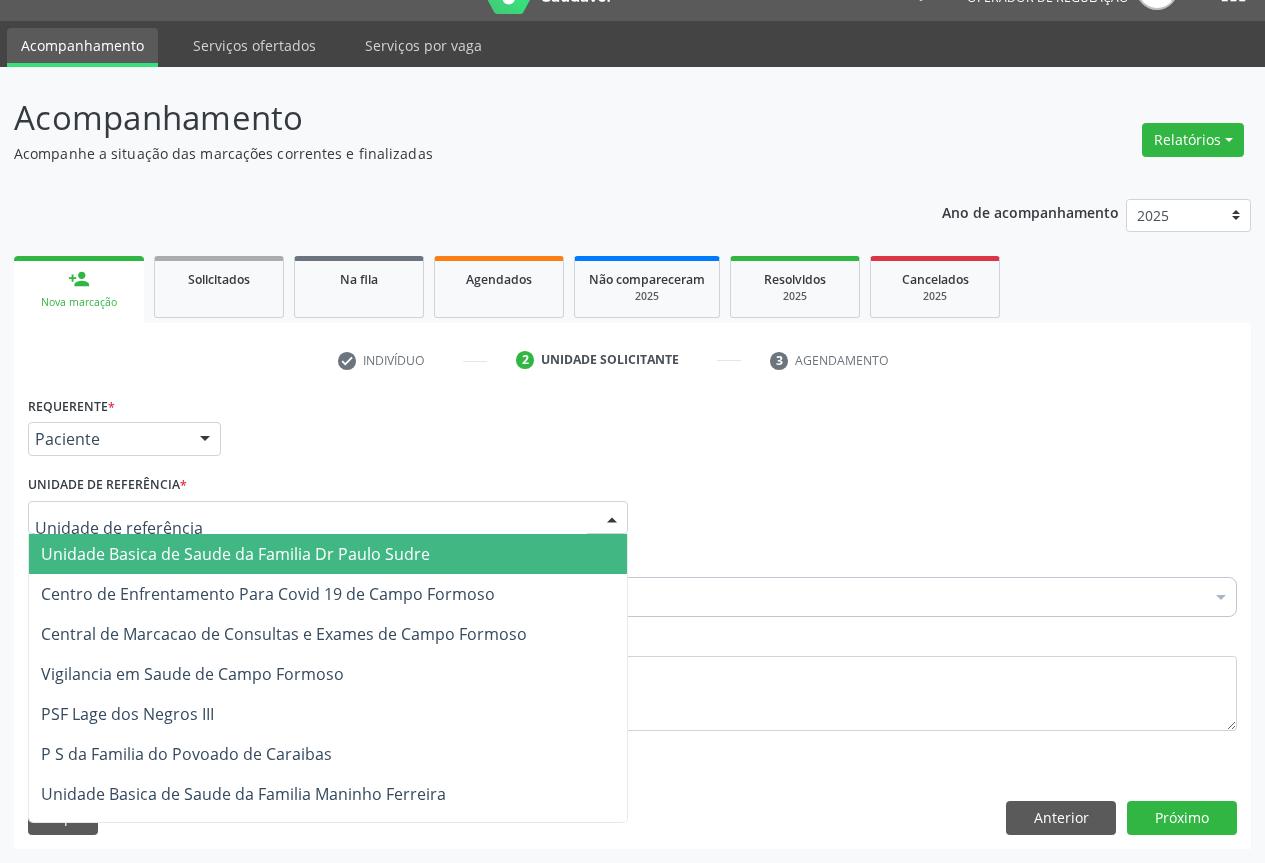drag, startPoint x: 215, startPoint y: 519, endPoint x: 208, endPoint y: 687, distance: 168.14577 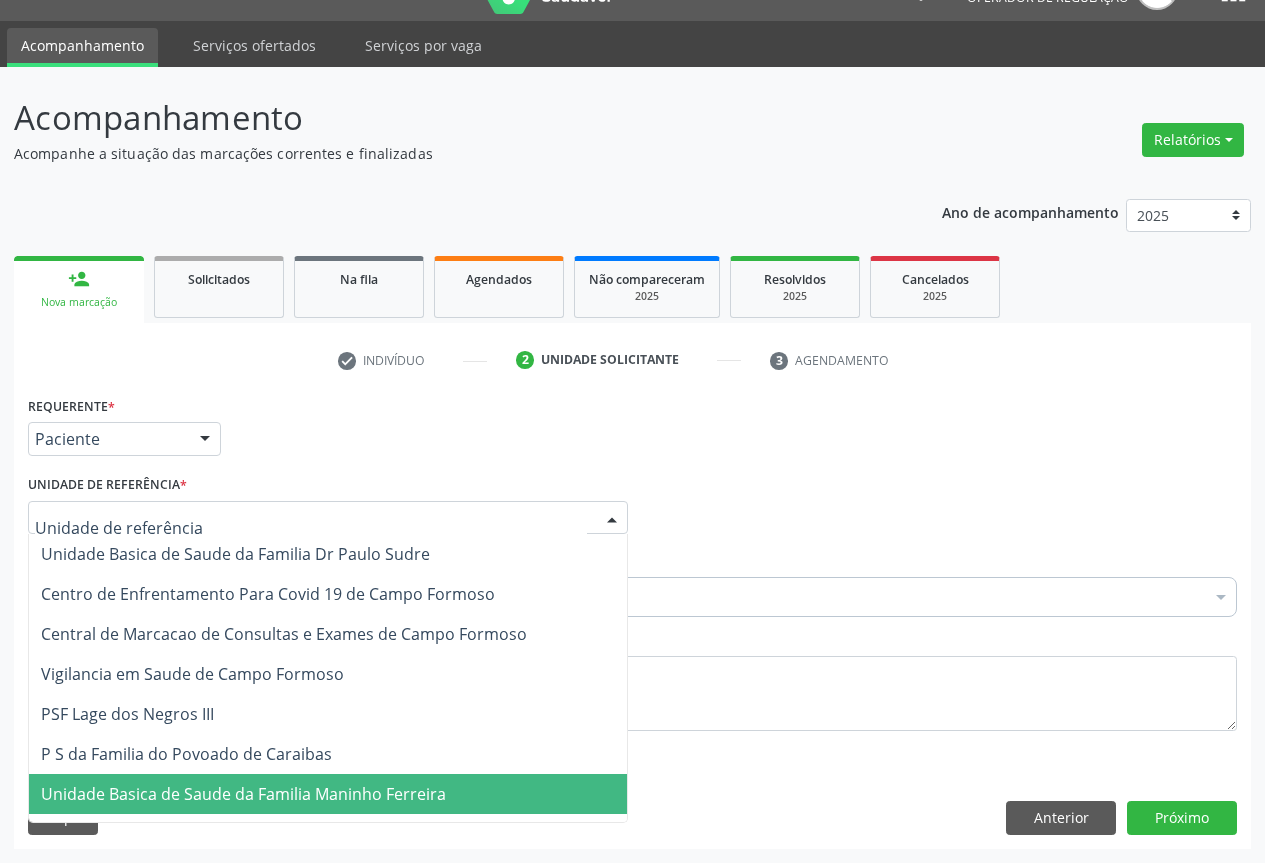 click on "Unidade Basica de Saude da Familia Maninho Ferreira" at bounding box center (328, 794) 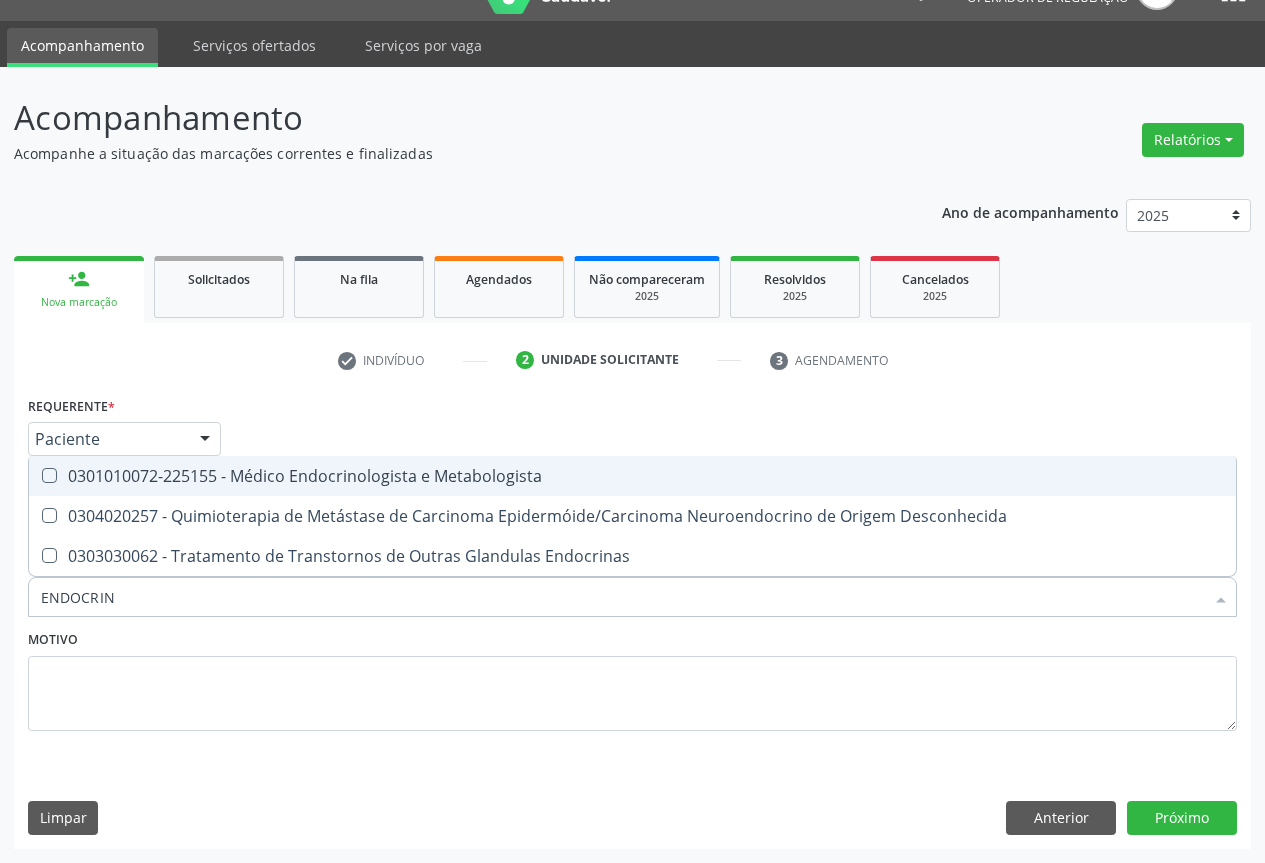 type on "ENDOCRINO" 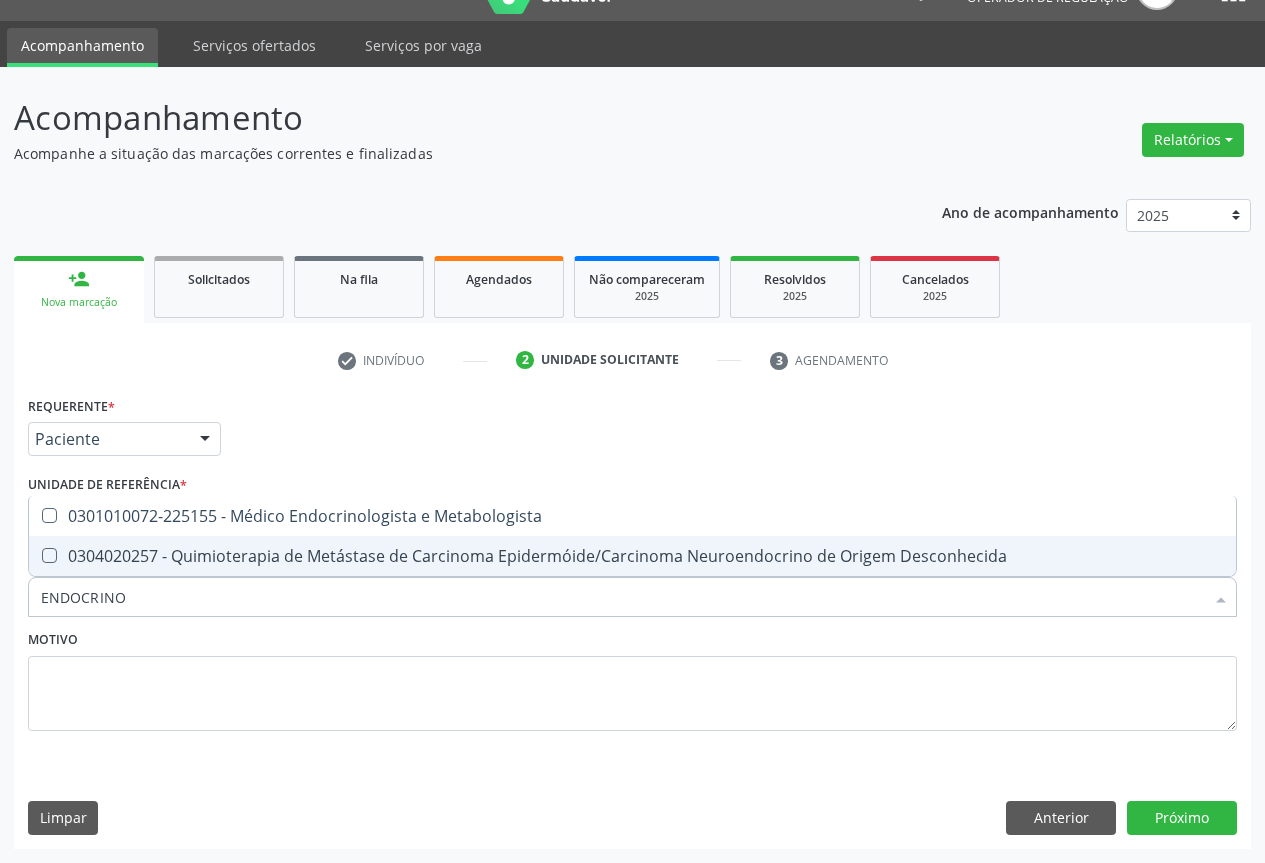 click on "0301010072-225155 - Médico Endocrinologista e Metabologista" at bounding box center (632, 516) 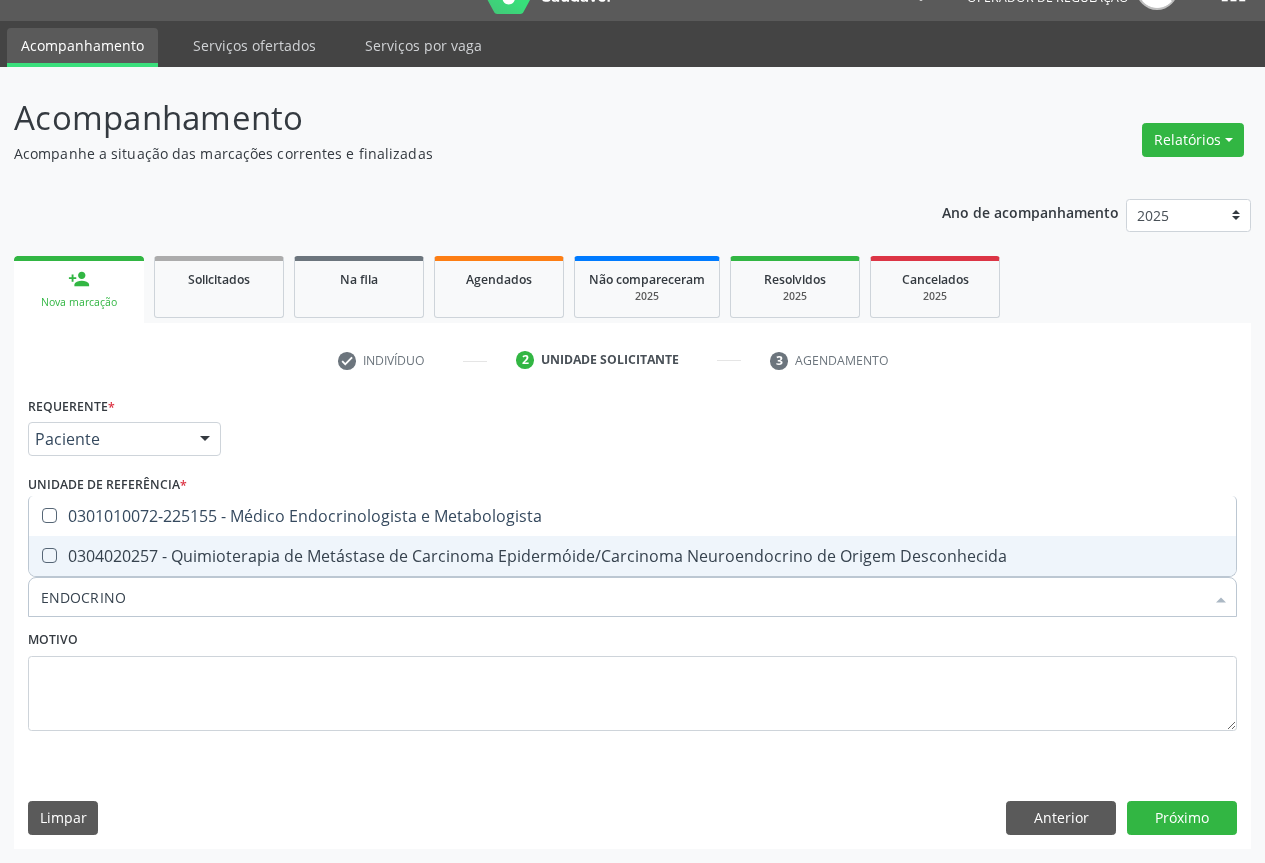 checkbox on "true" 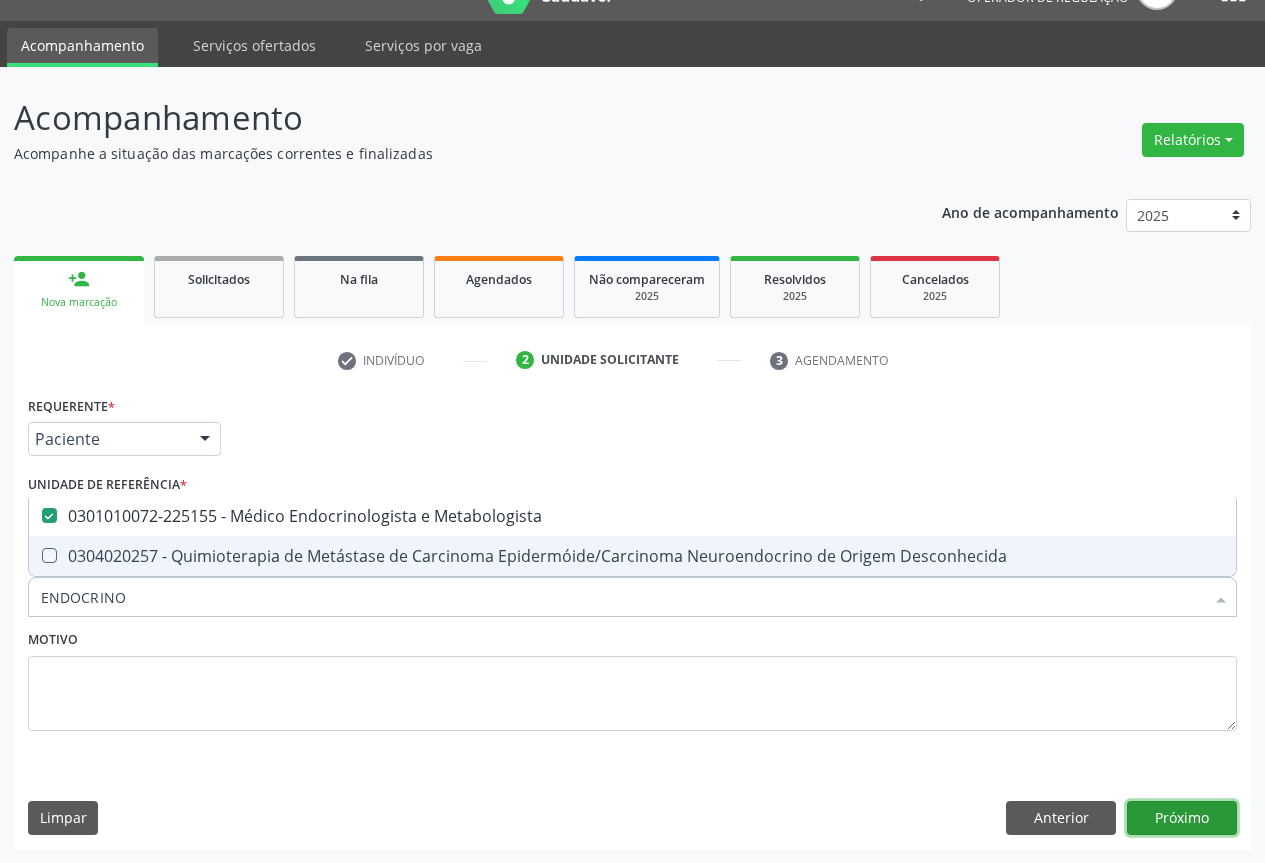 click on "Próximo" at bounding box center (1182, 818) 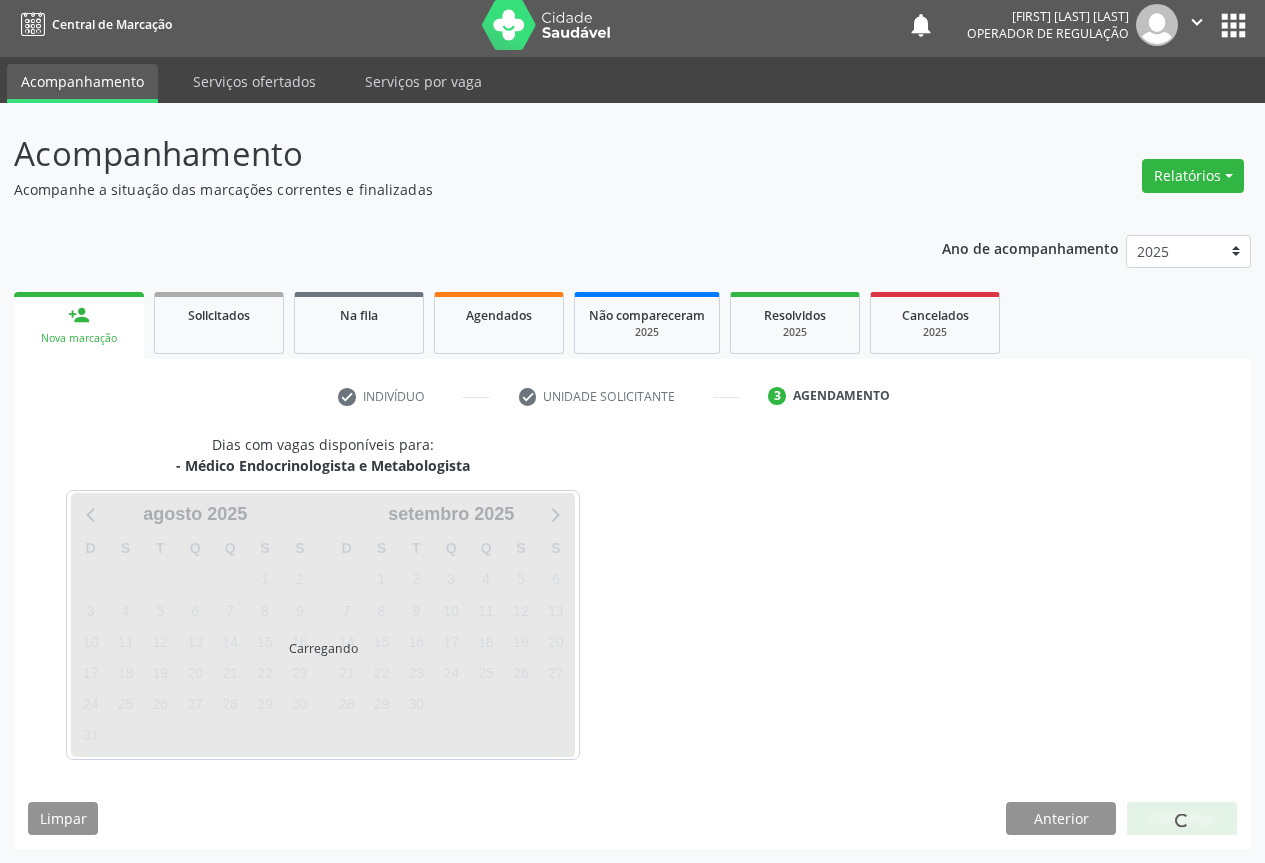 scroll, scrollTop: 7, scrollLeft: 0, axis: vertical 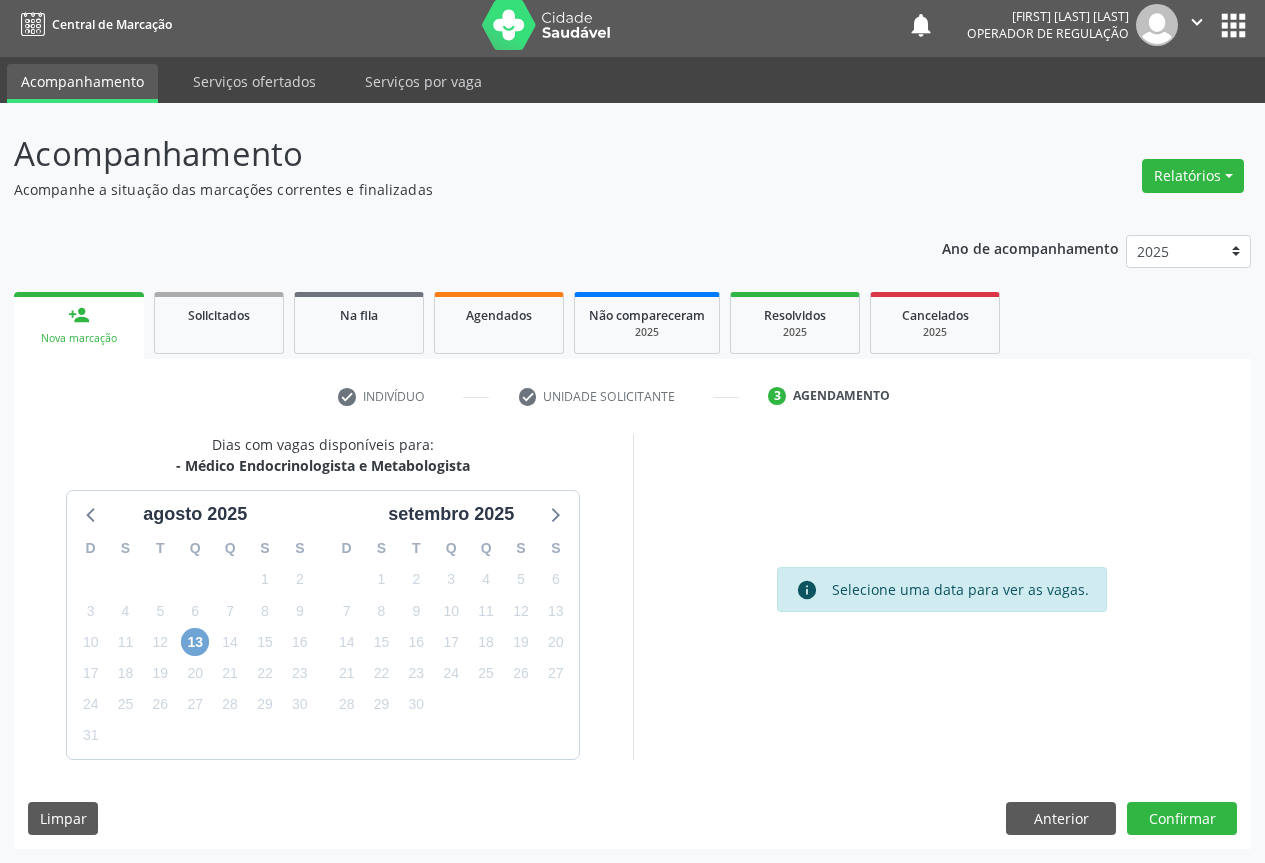 click on "13" at bounding box center (195, 642) 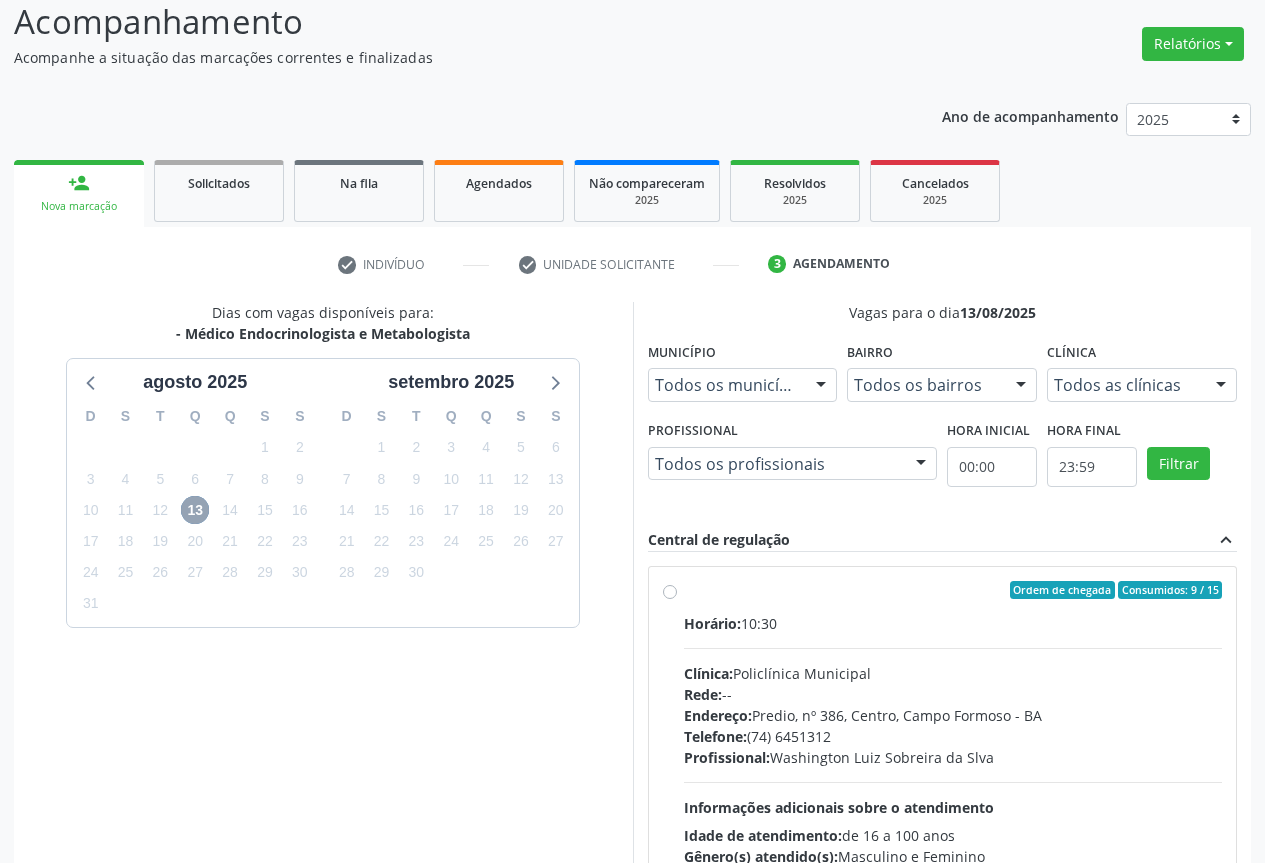 scroll, scrollTop: 296, scrollLeft: 0, axis: vertical 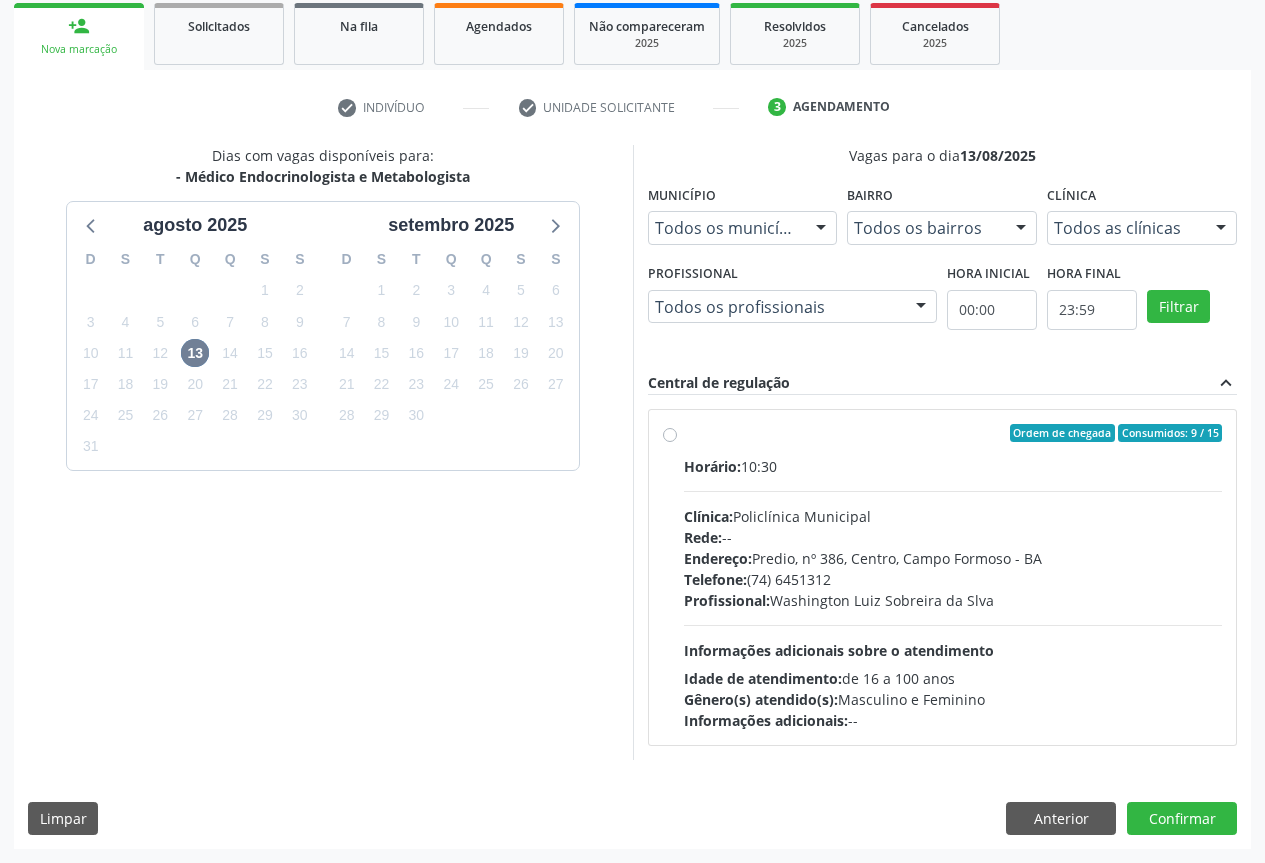 click on "Rede:
--" at bounding box center [953, 537] 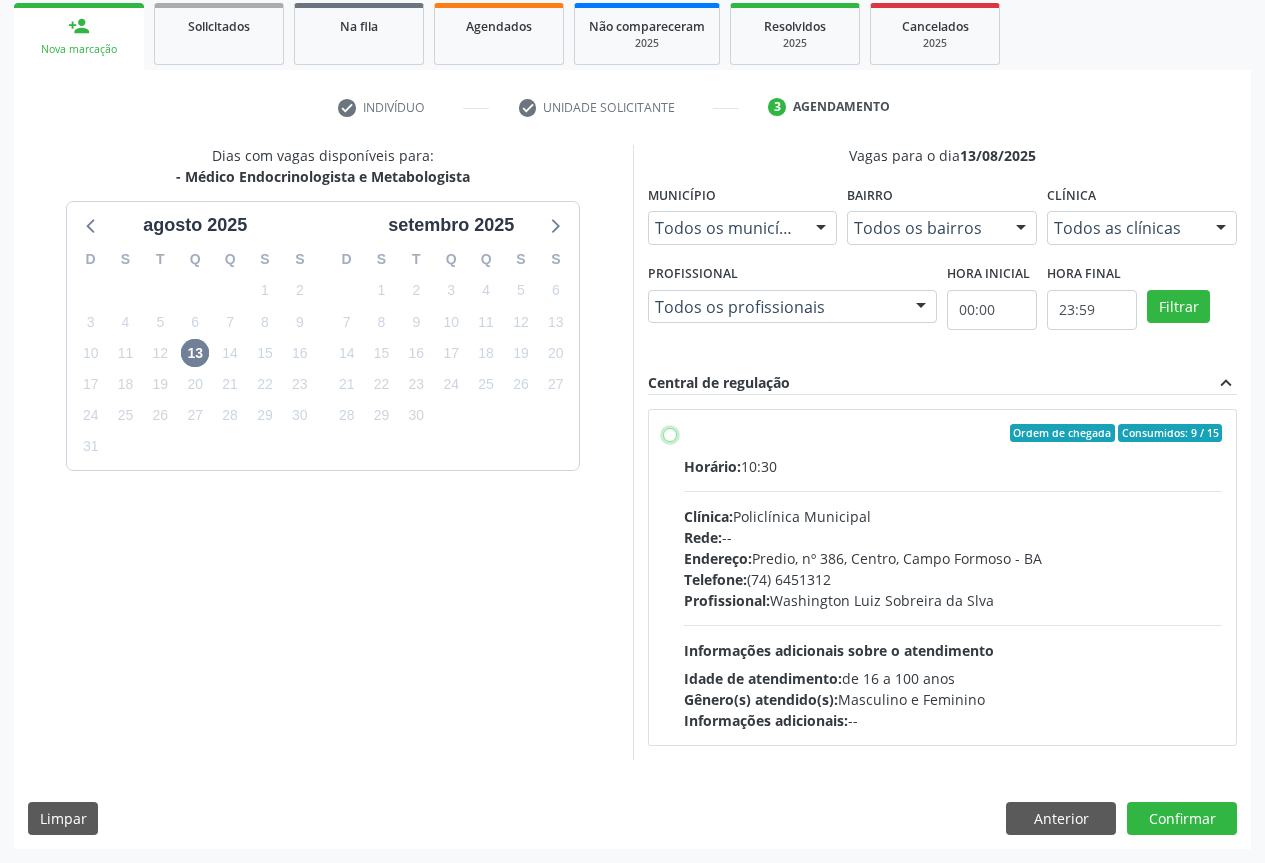 click on "Ordem de chegada
Consumidos: 9 / 15
Horário:   10:30
Clínica:  Policlínica Municipal
Rede:
--
Endereço:   Predio, nº 386, Centro, Campo Formoso - BA
Telefone:   (74) 6451312
Profissional:
Washington Luiz Sobreira da Slva
Informações adicionais sobre o atendimento
Idade de atendimento:
de 16 a 100 anos
Gênero(s) atendido(s):
Masculino e Feminino
Informações adicionais:
--" at bounding box center [670, 433] 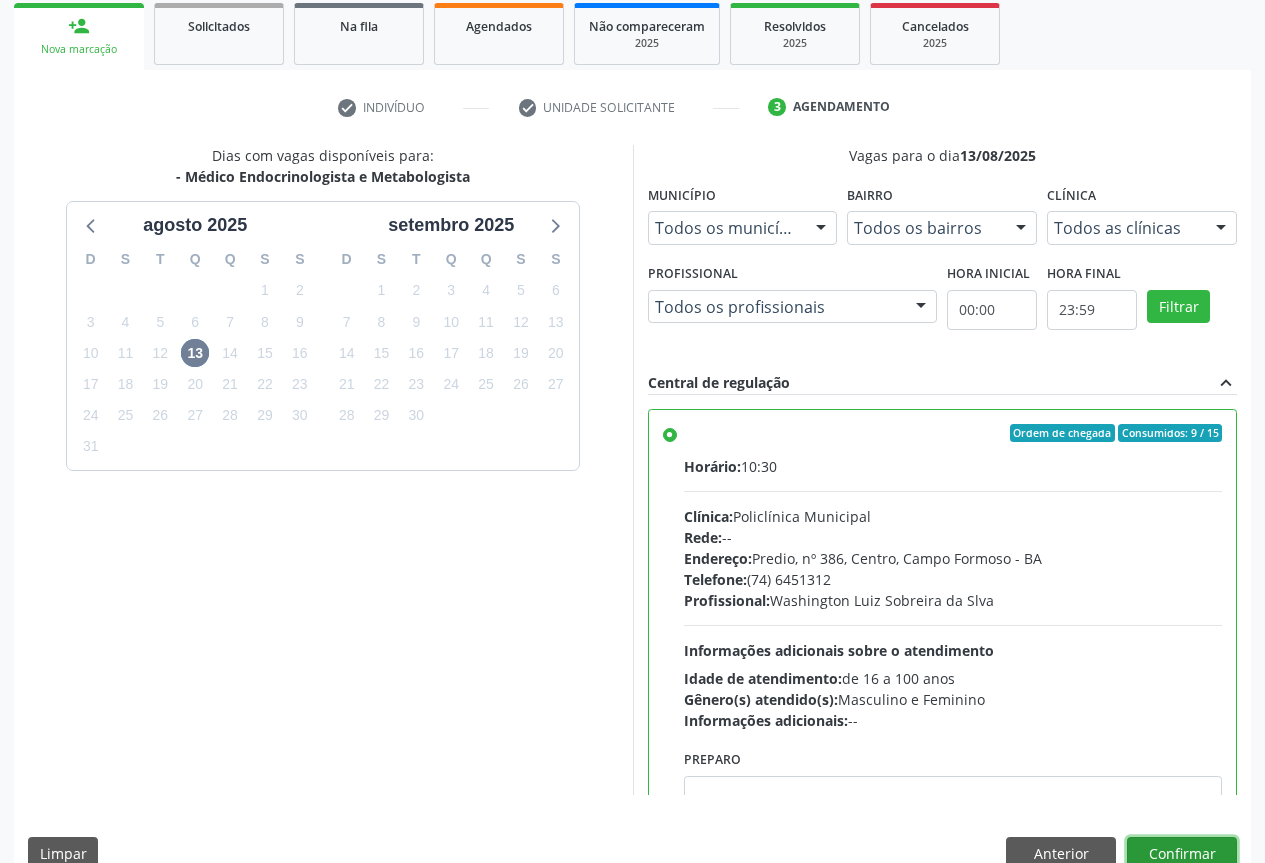 click on "Confirmar" at bounding box center [1182, 854] 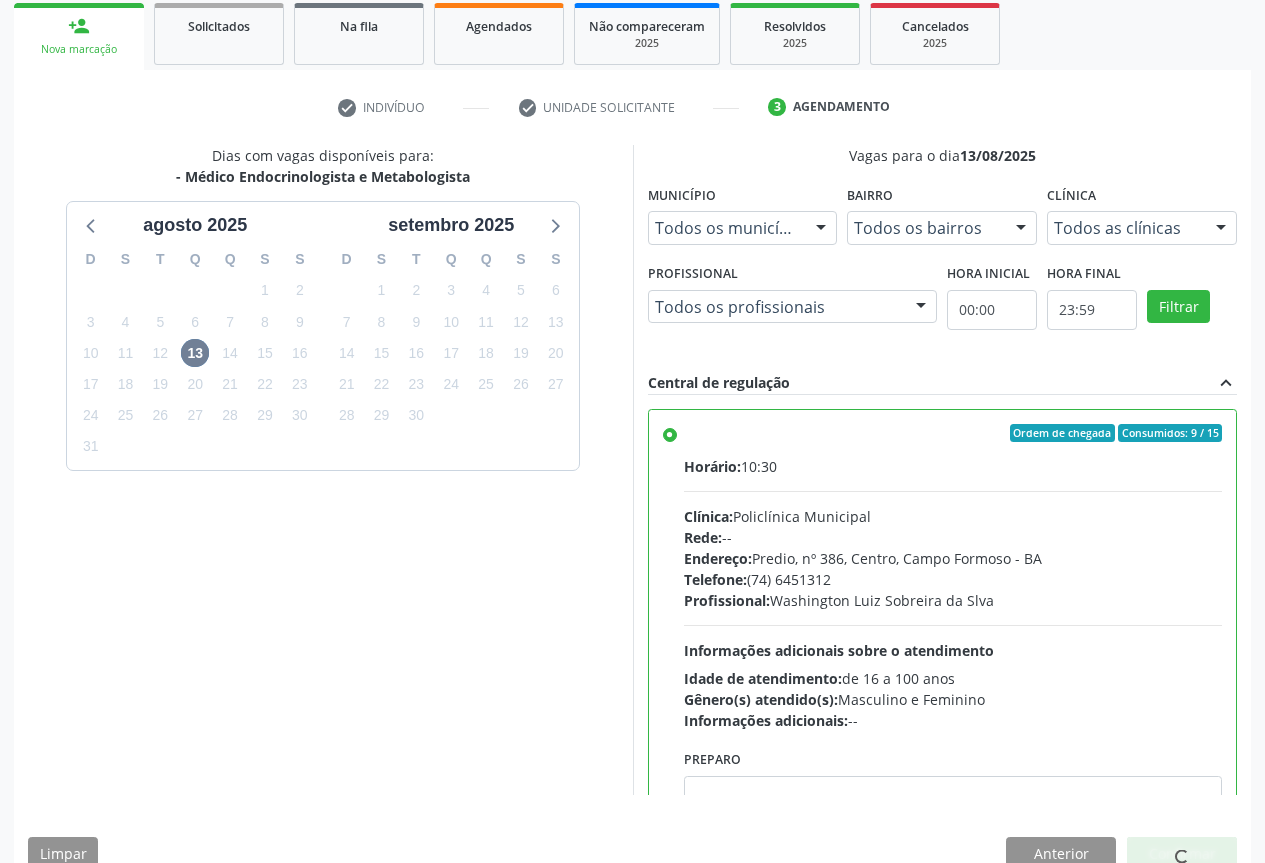 scroll, scrollTop: 99, scrollLeft: 0, axis: vertical 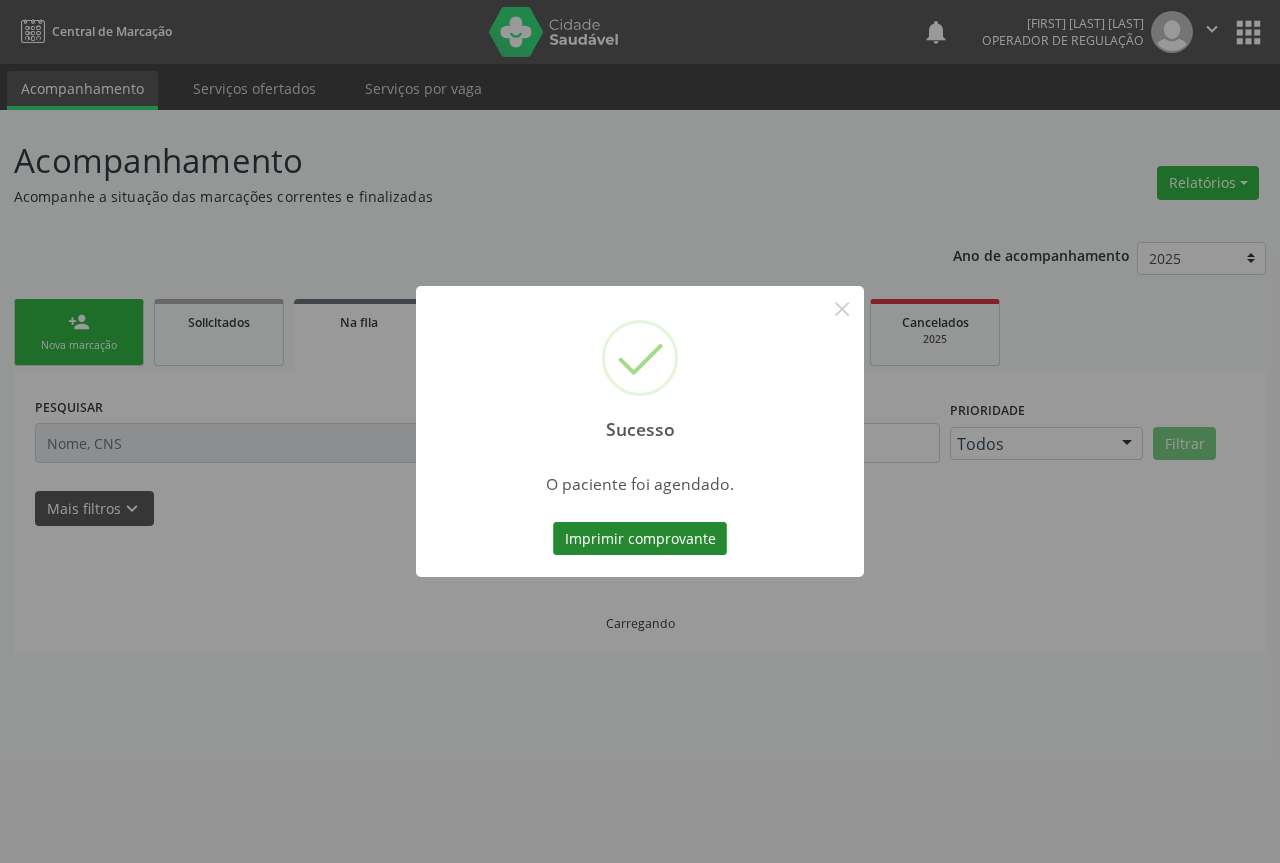 click on "Imprimir comprovante" at bounding box center [640, 539] 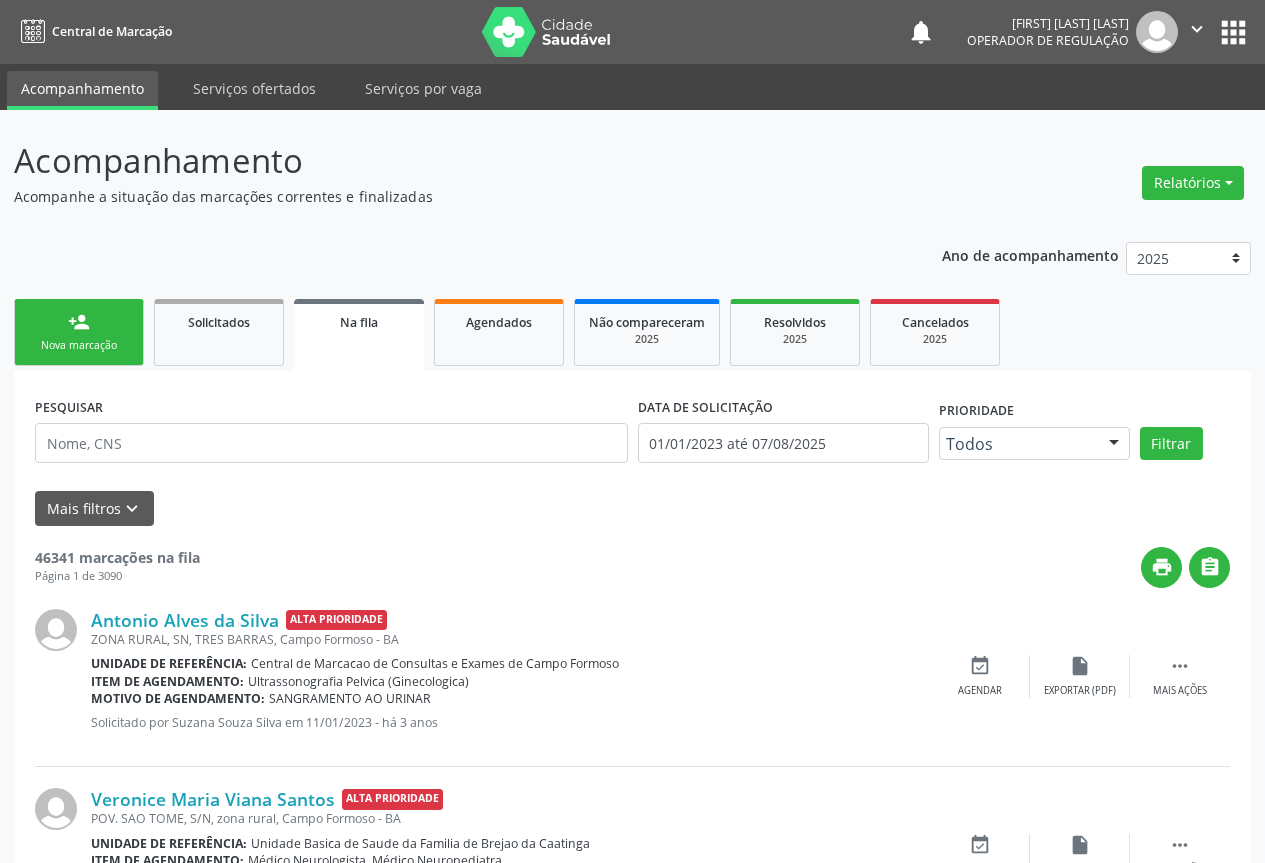 click on "Nova marcação" at bounding box center (79, 345) 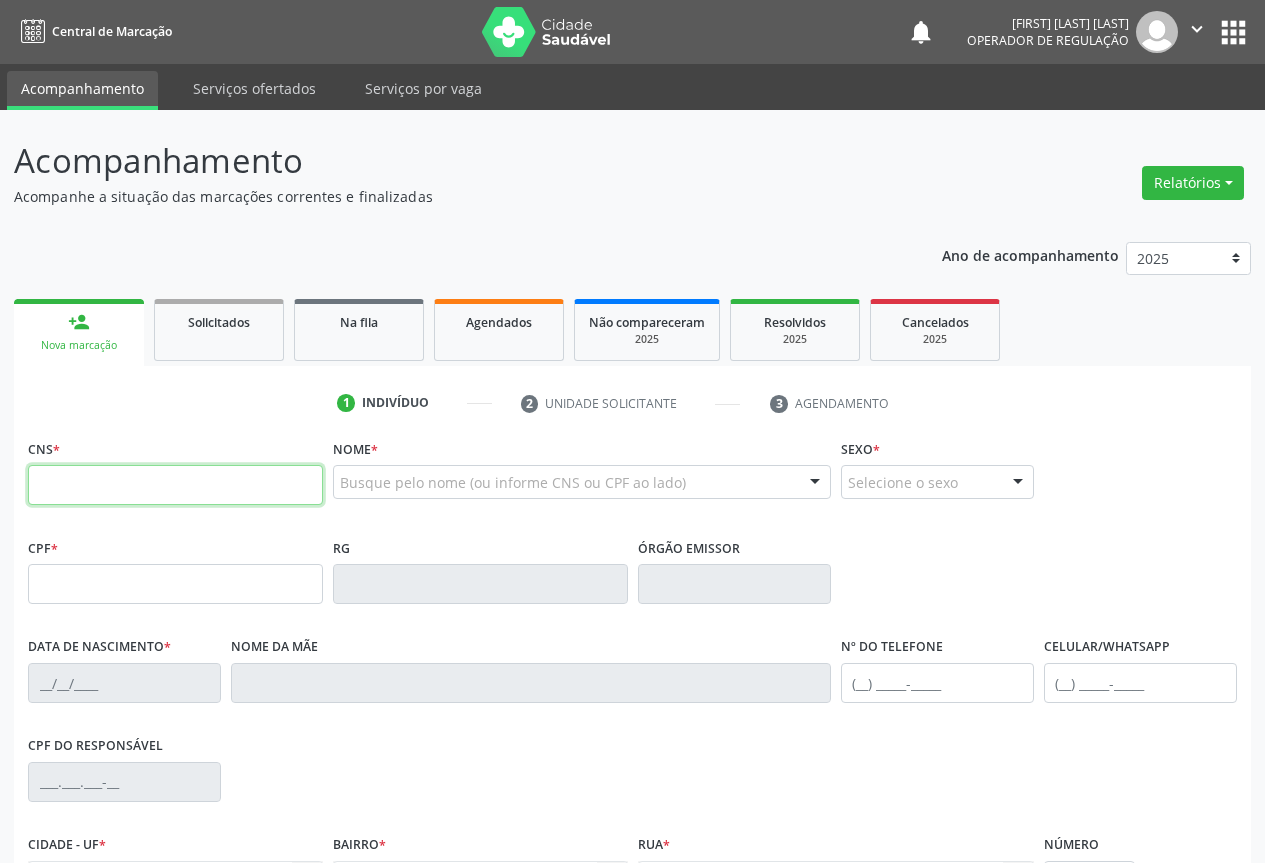 click at bounding box center (175, 485) 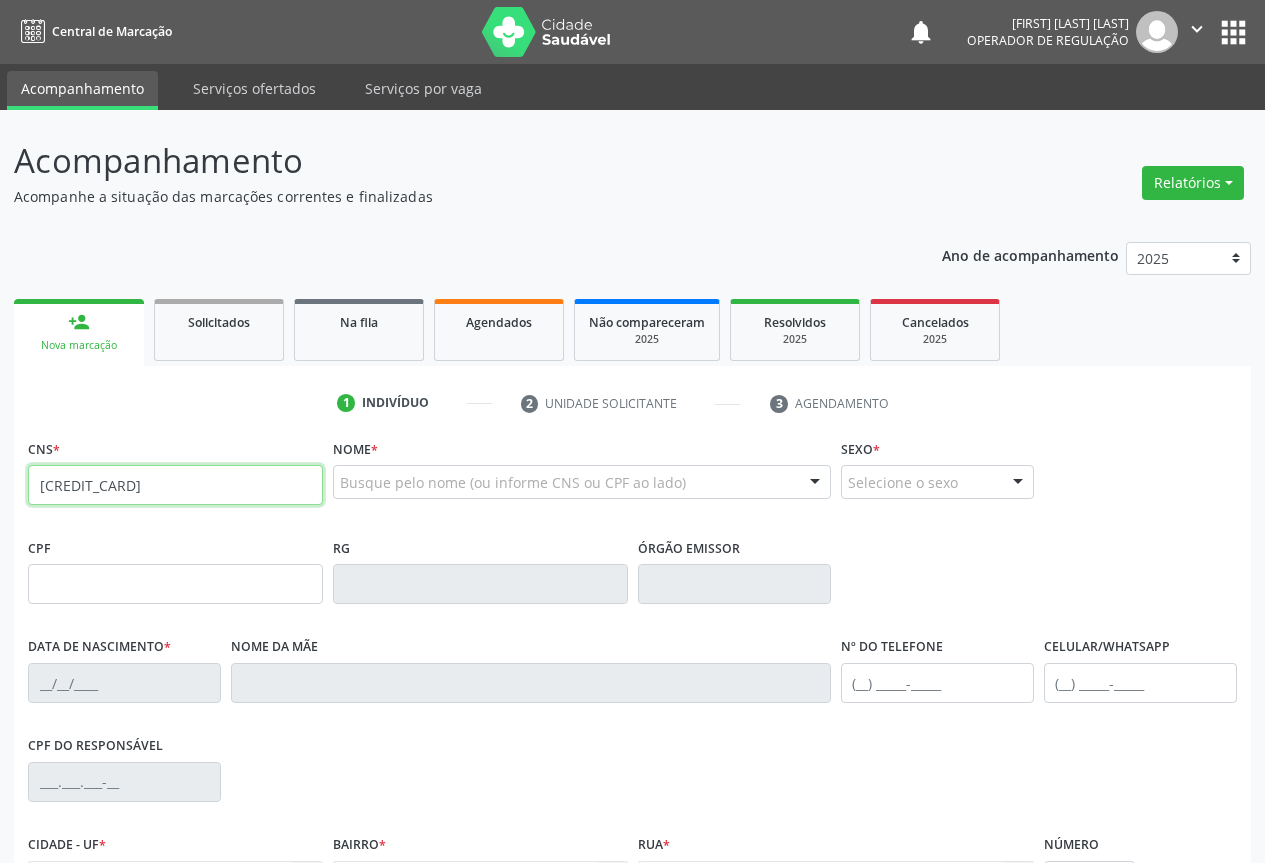 type on "700 2029 3686 0027" 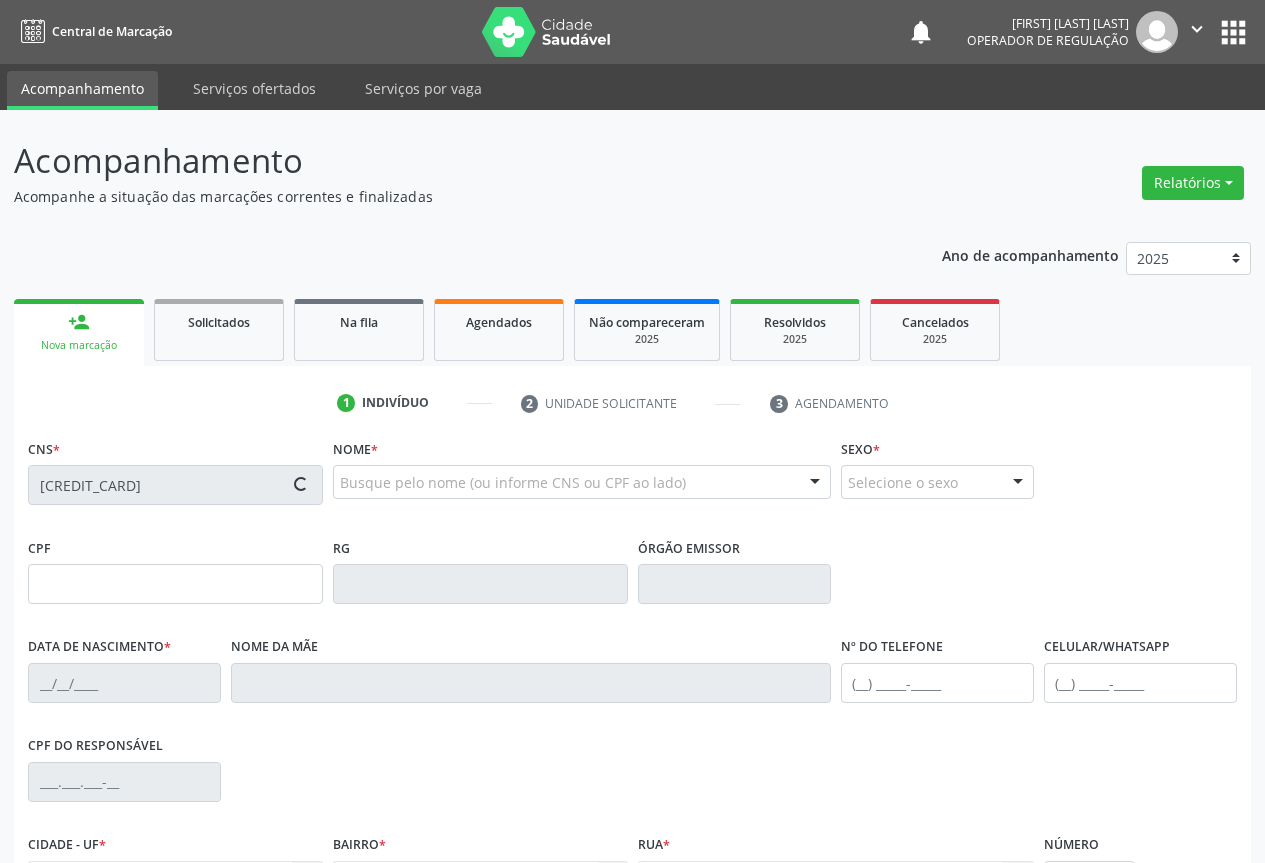 type on "1626468796" 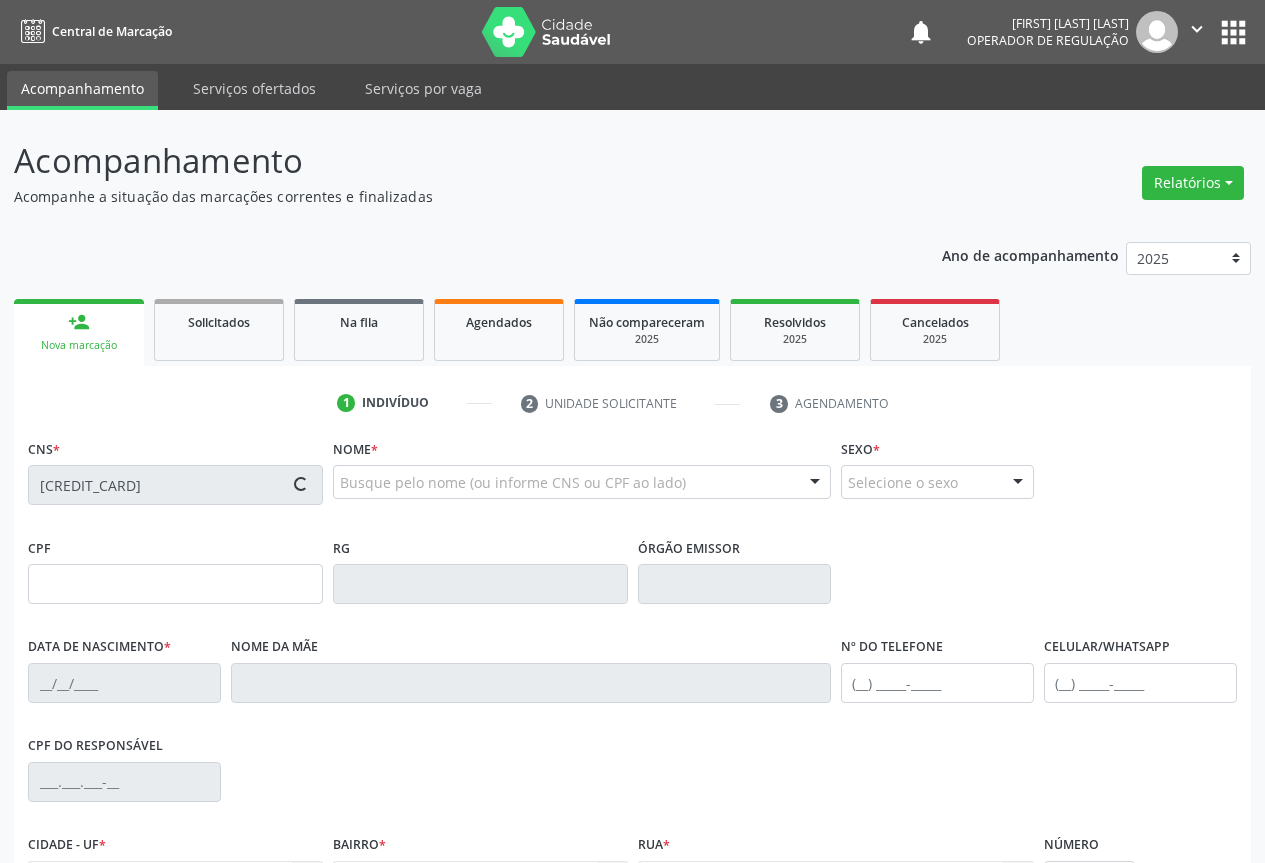 type on "S/N" 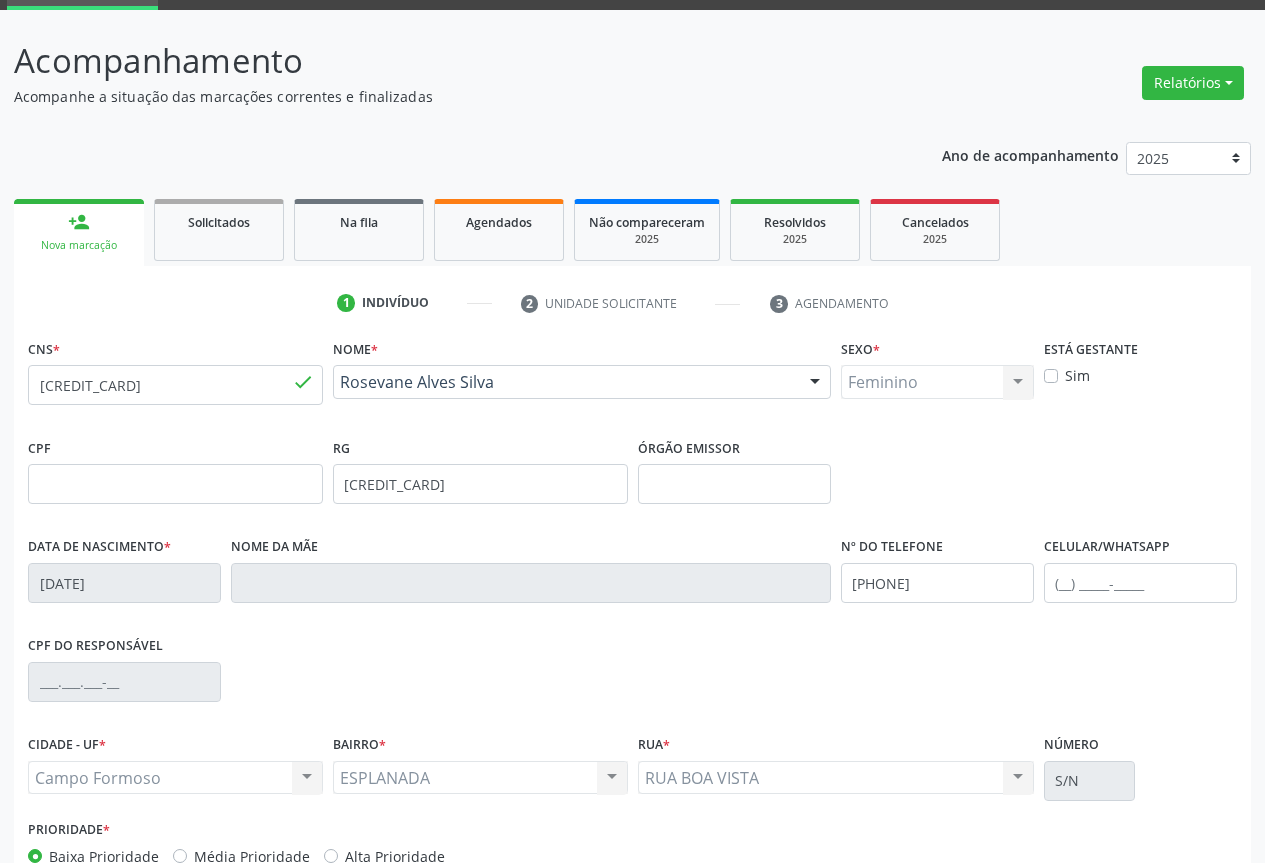 scroll, scrollTop: 221, scrollLeft: 0, axis: vertical 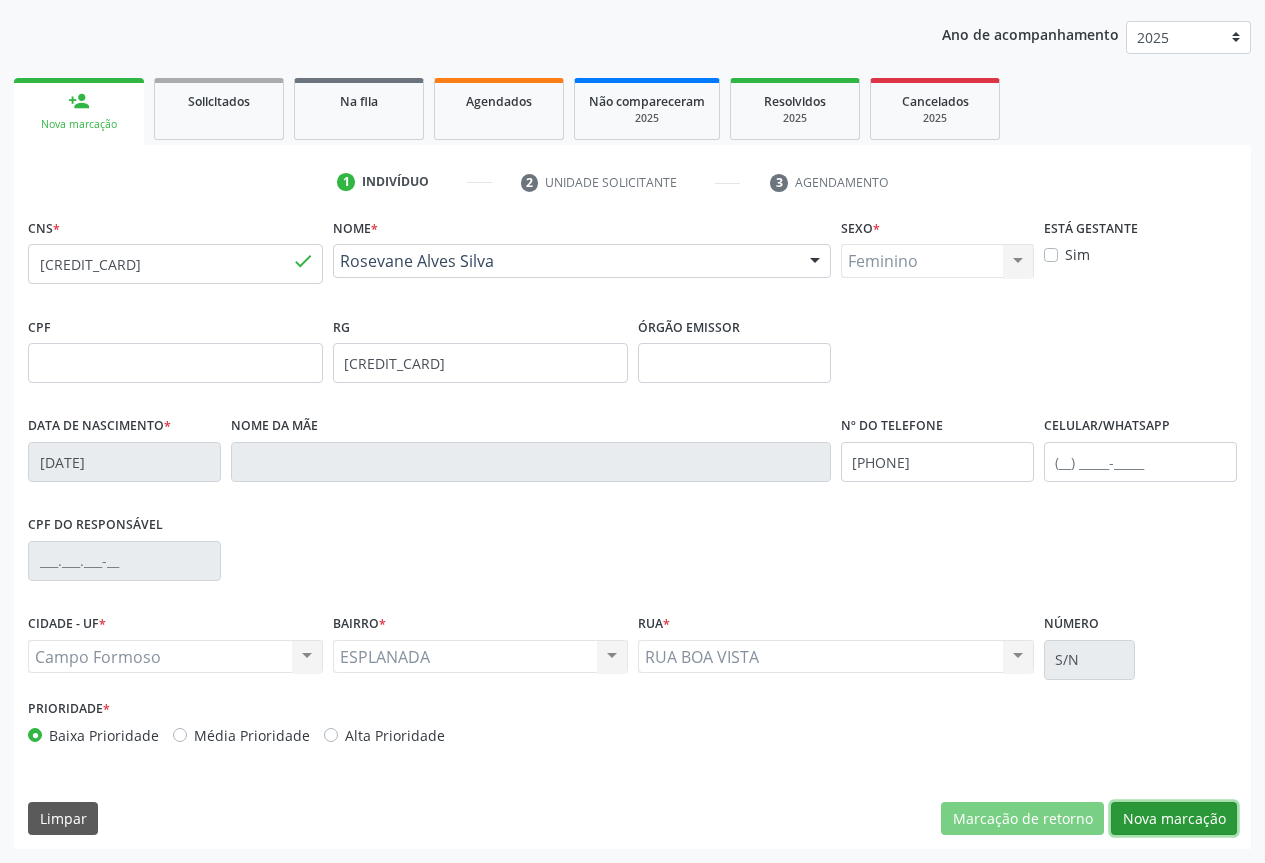 click on "Nova marcação" at bounding box center (1174, 819) 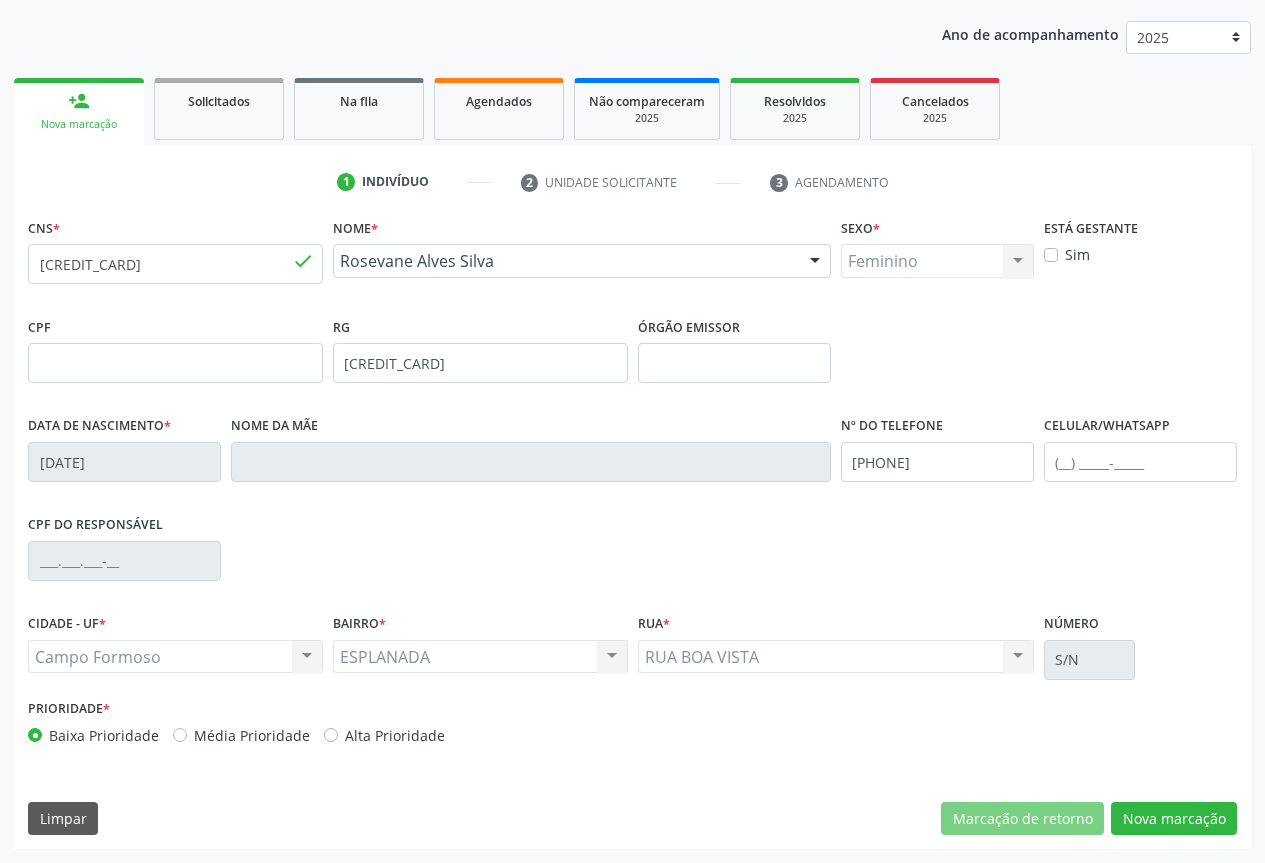 scroll, scrollTop: 43, scrollLeft: 0, axis: vertical 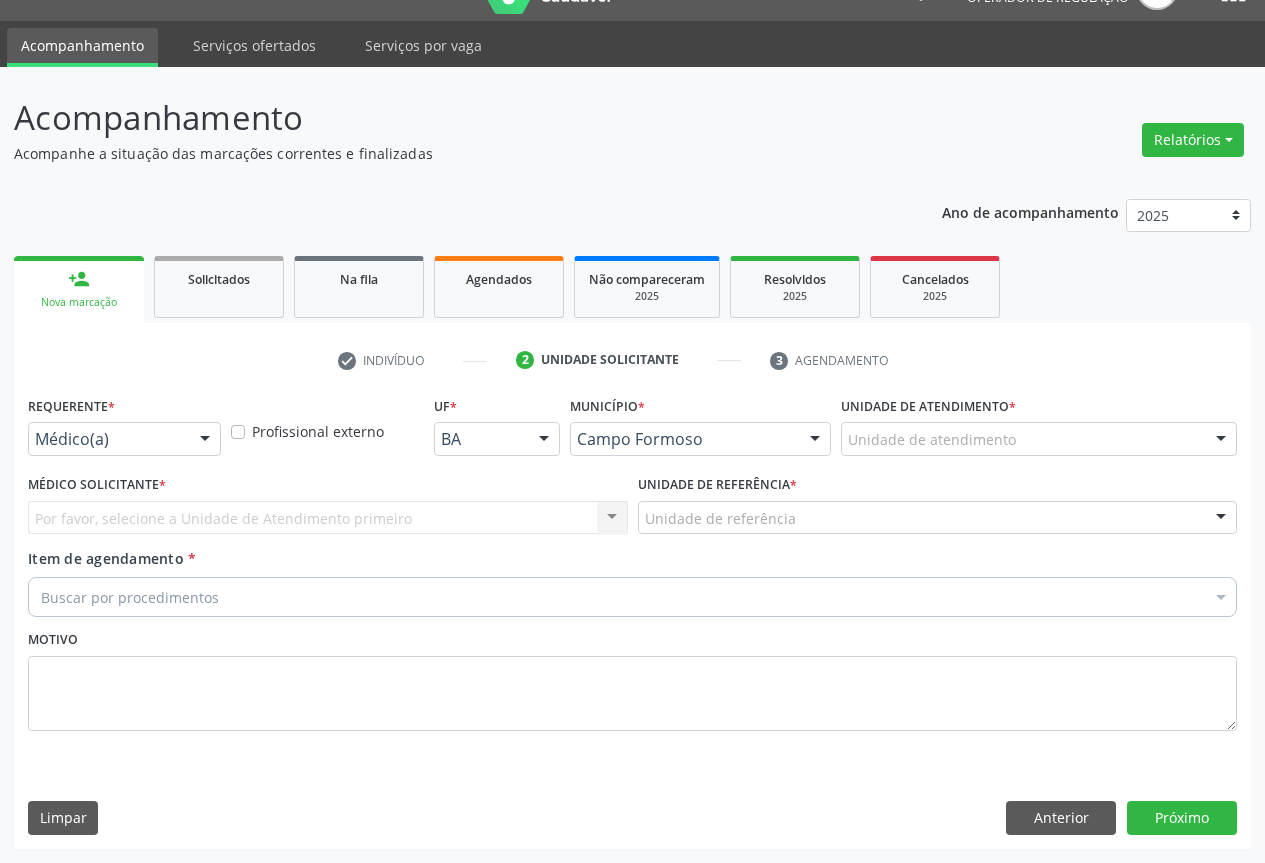 click on "Médico(a)         Médico(a)   Enfermeiro(a)   Paciente
Nenhum resultado encontrado para: "   "
Não há nenhuma opção para ser exibida." at bounding box center (124, 439) 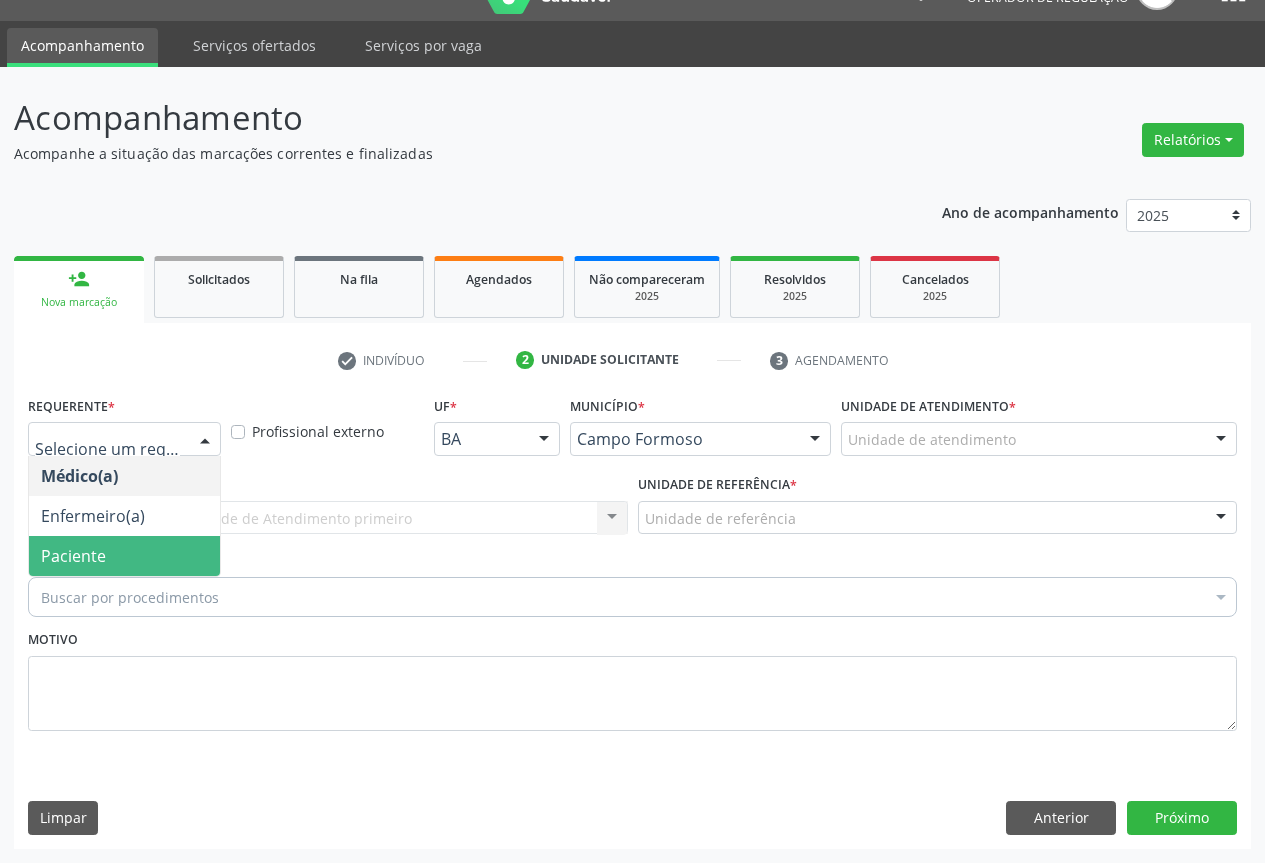 click on "Paciente" at bounding box center [73, 556] 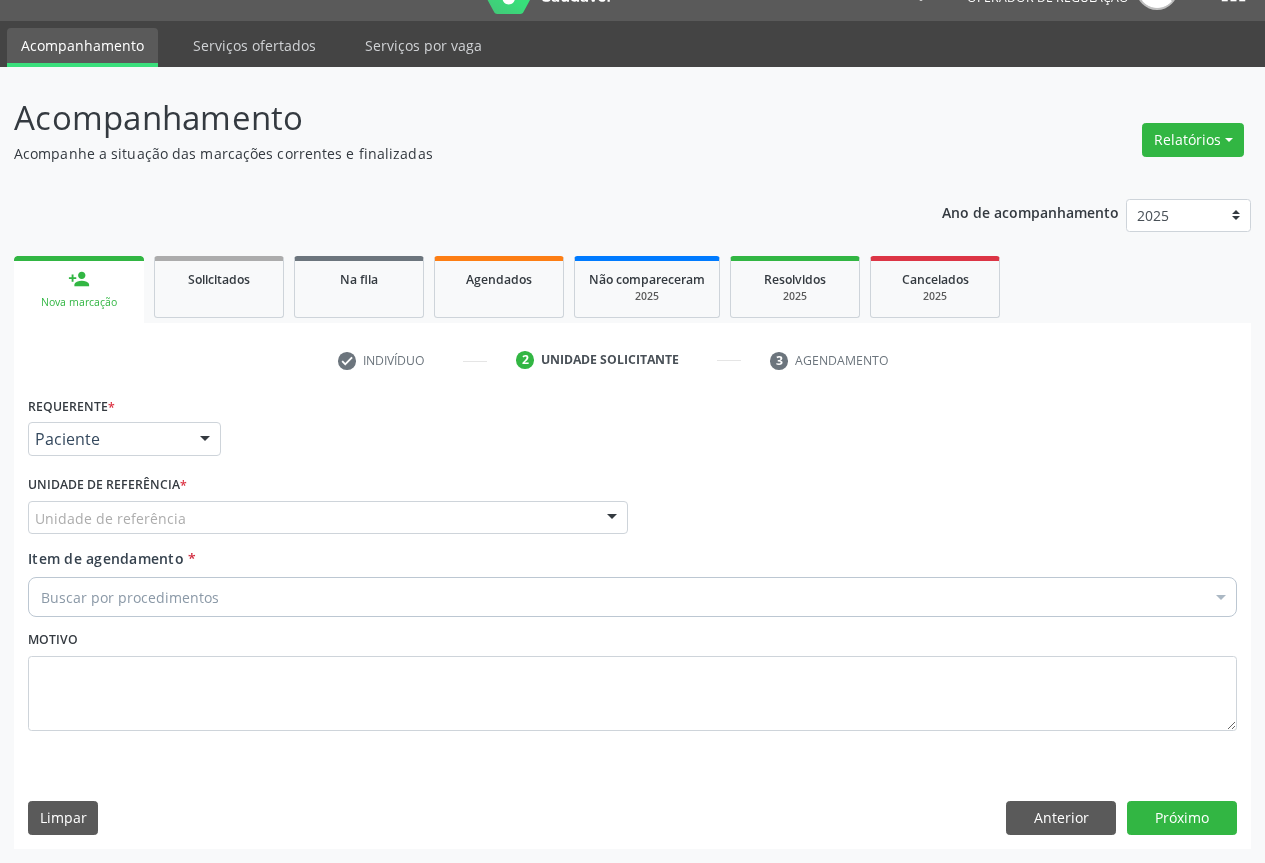 click on "Unidade de referência" at bounding box center (328, 518) 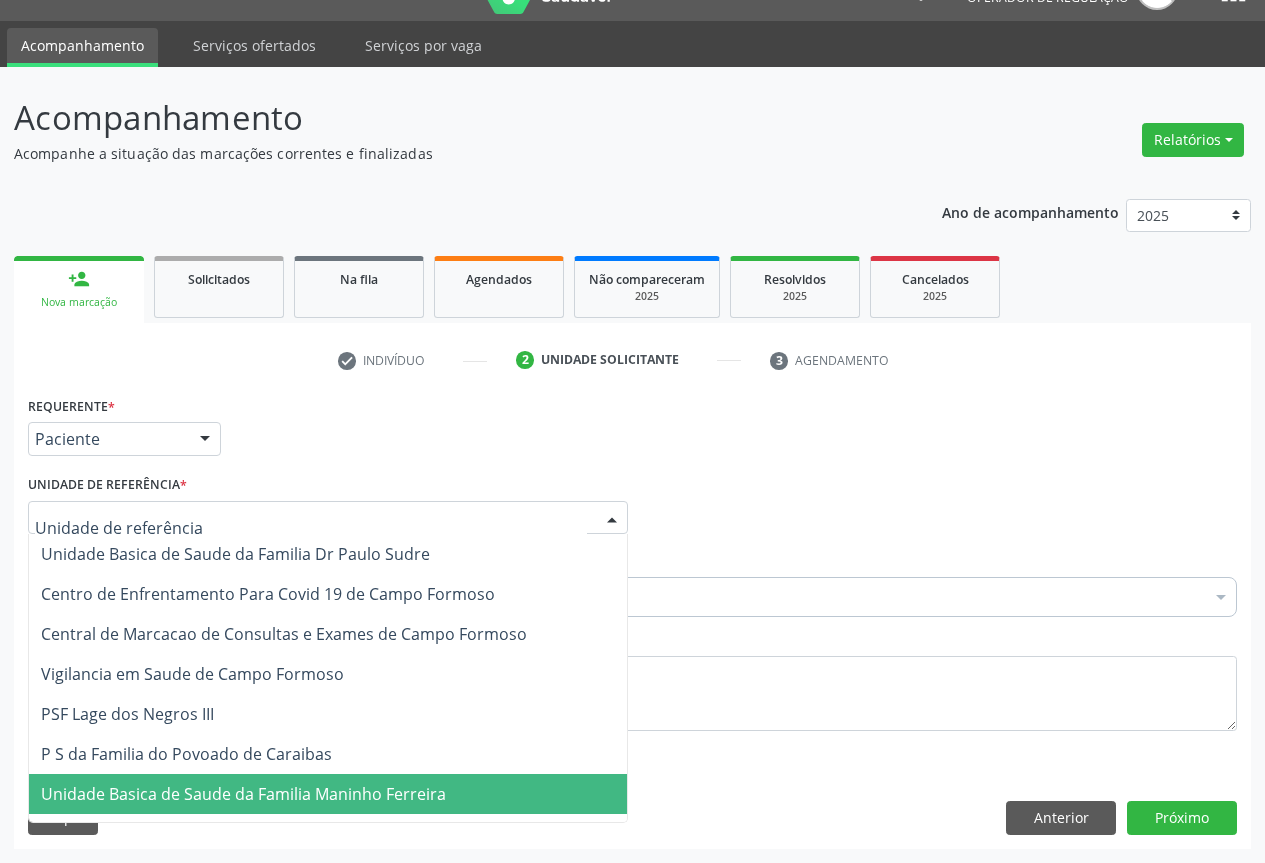 click on "P S de Curral da Ponta Psf Oseas Manoel da Silva" at bounding box center [328, 834] 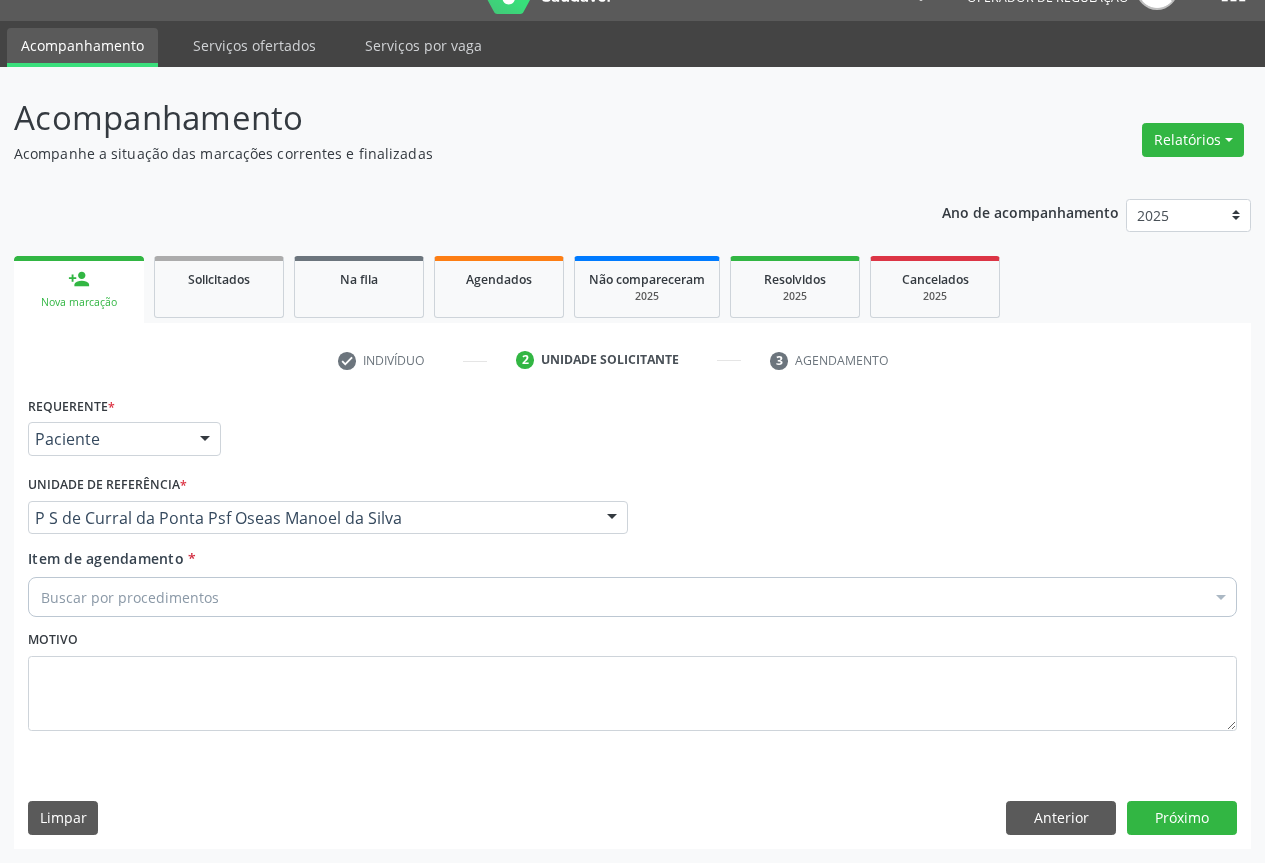 click on "Buscar por procedimentos" at bounding box center (632, 597) 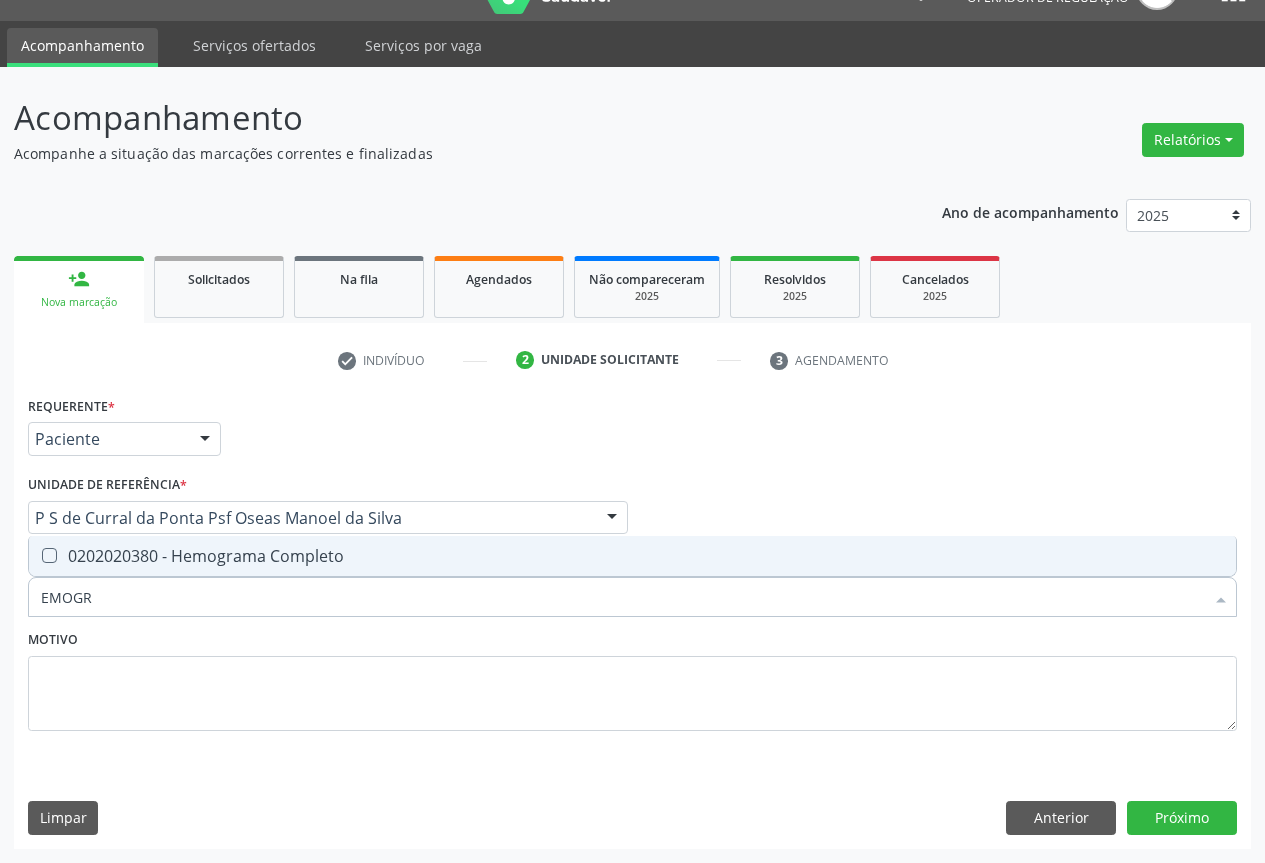 type on "EMOGRA" 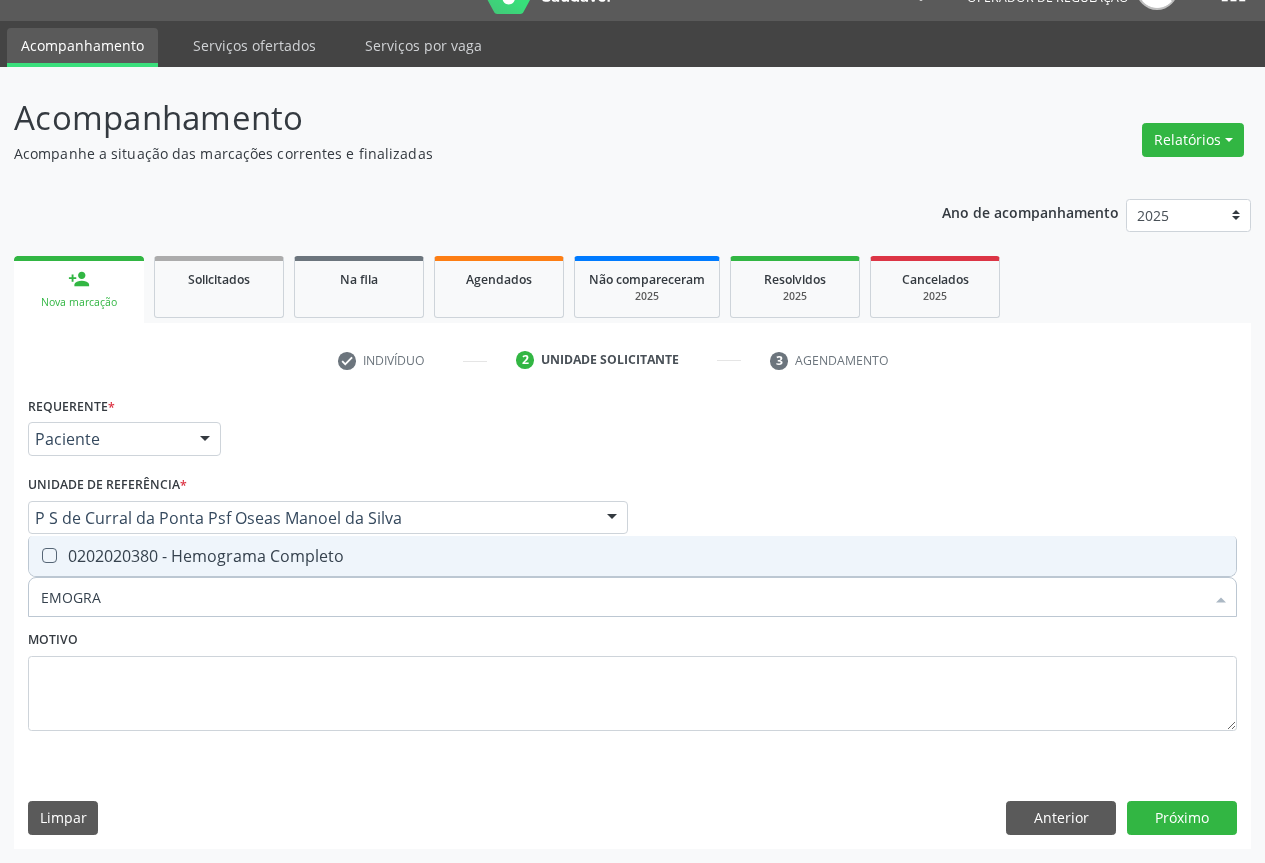 click on "0202020380 - Hemograma Completo" at bounding box center (632, 556) 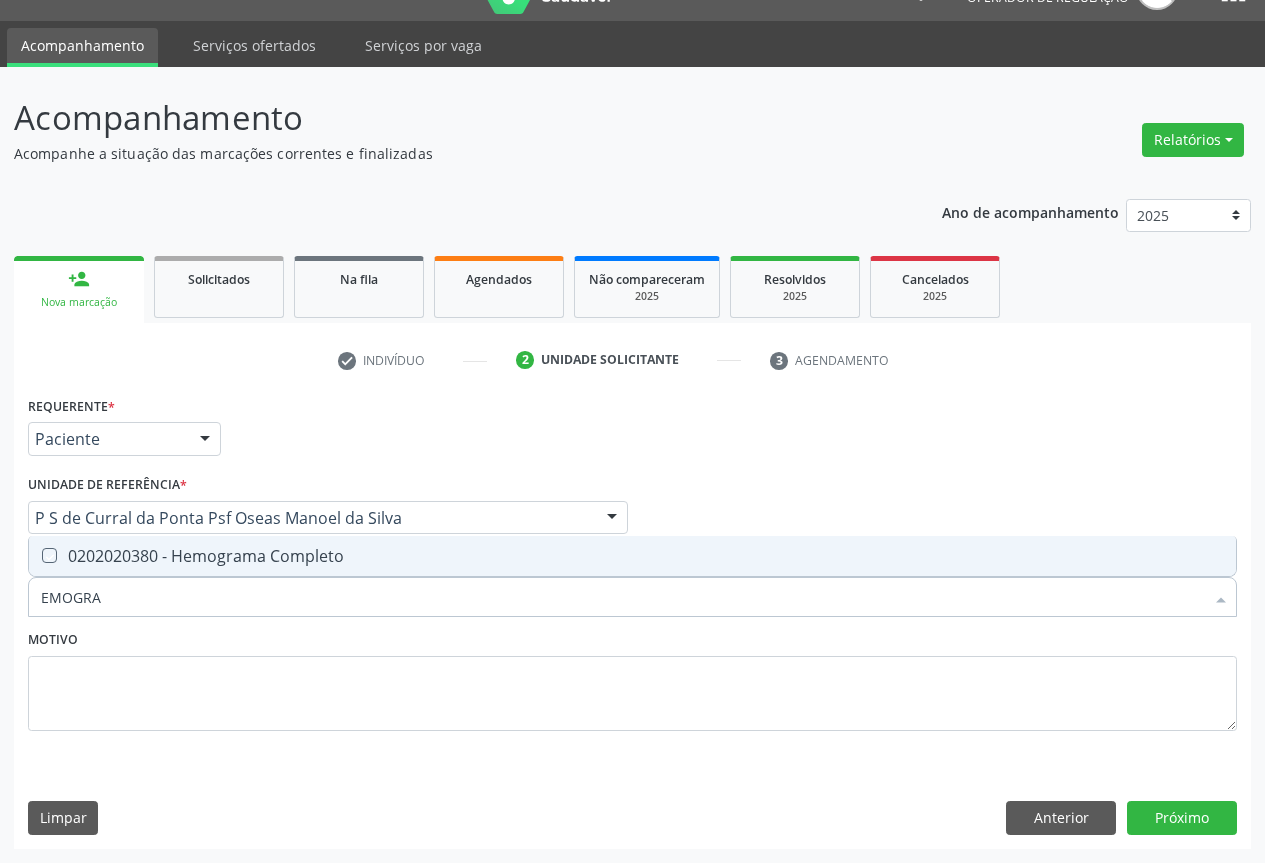 checkbox on "true" 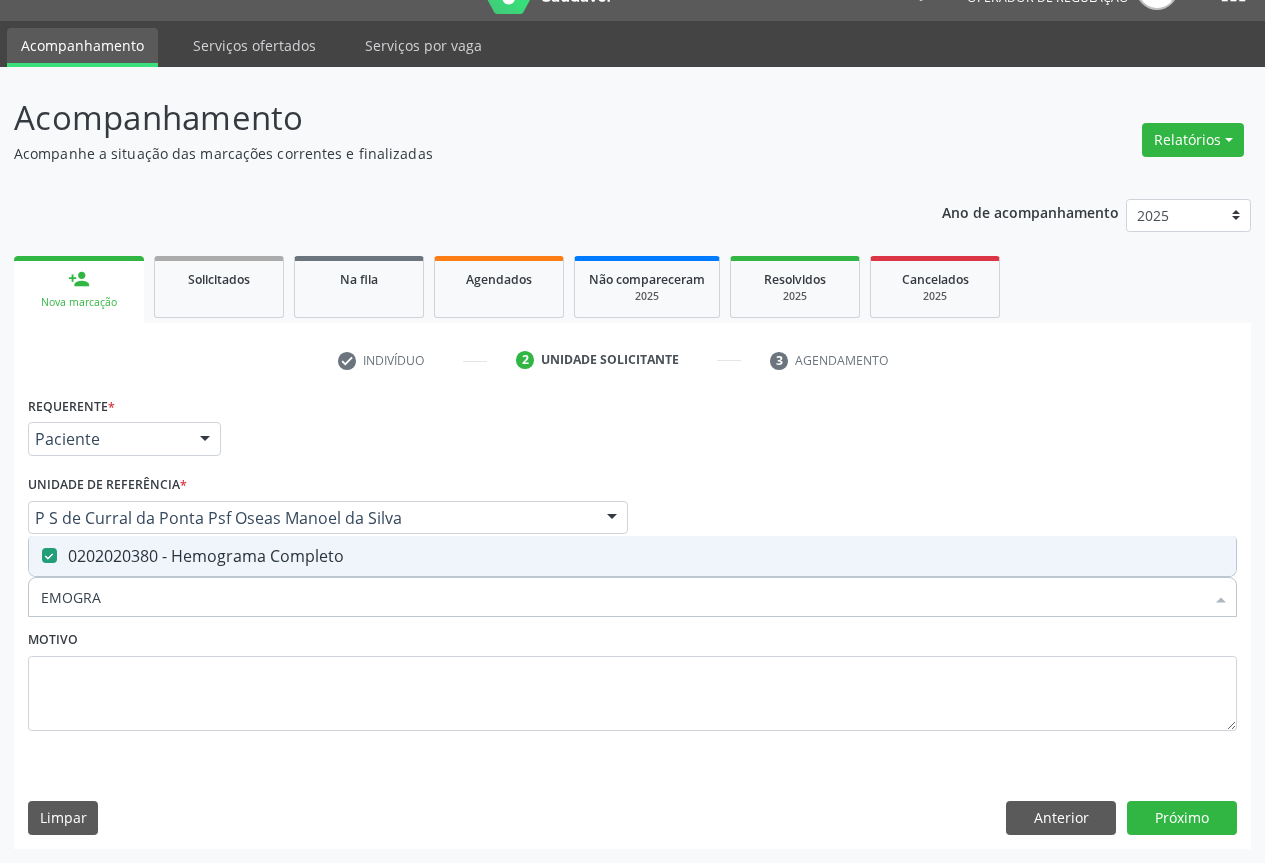 type on "EMOGRA" 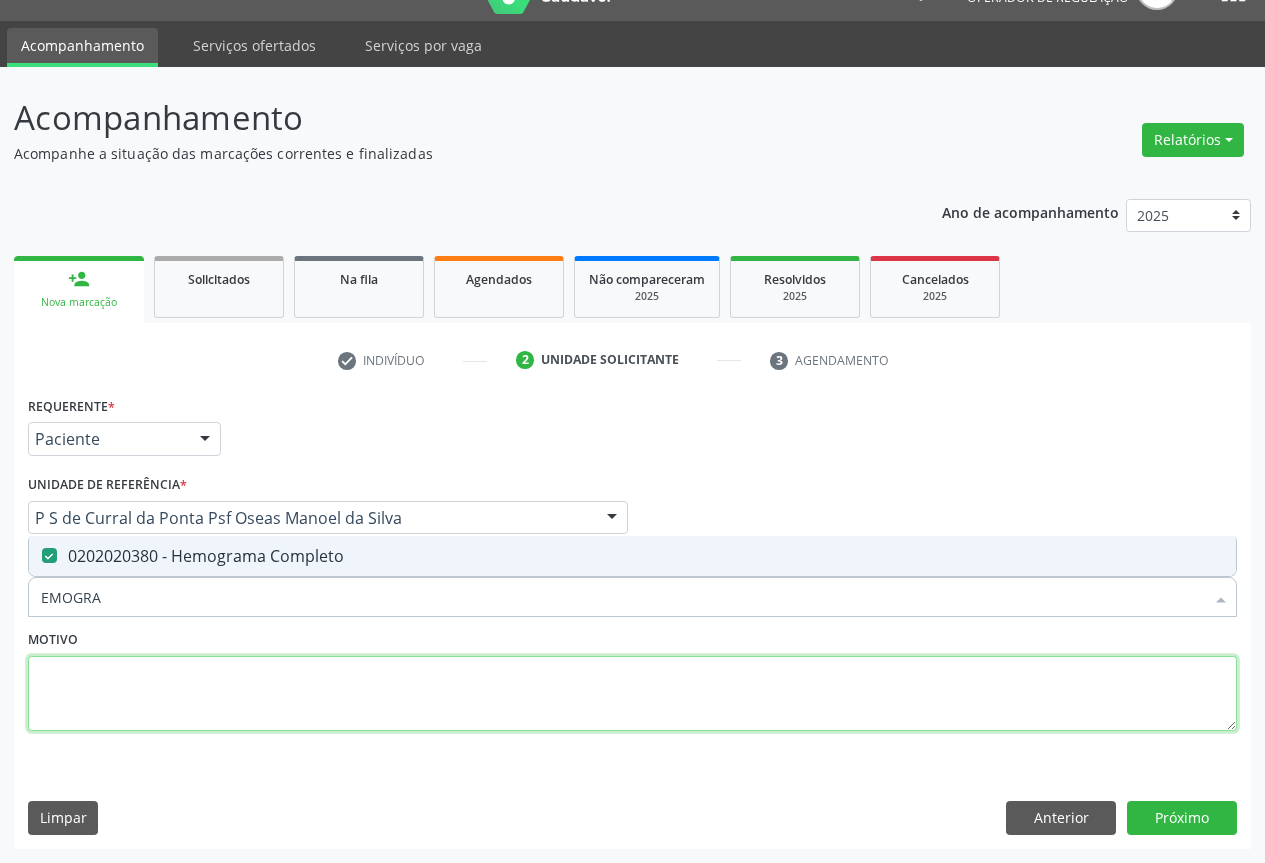 click at bounding box center [632, 694] 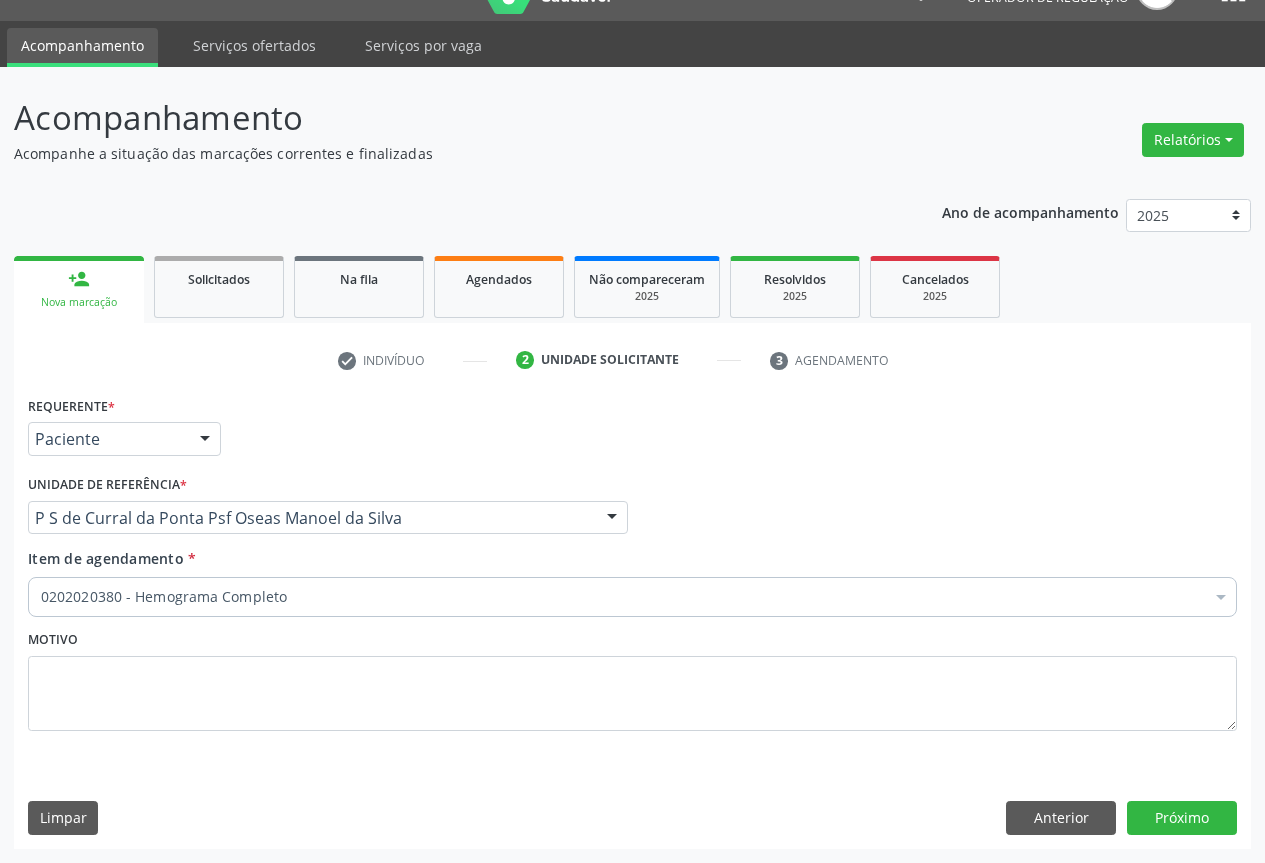 click on "0202020380 - Hemograma Completo" at bounding box center (632, 597) 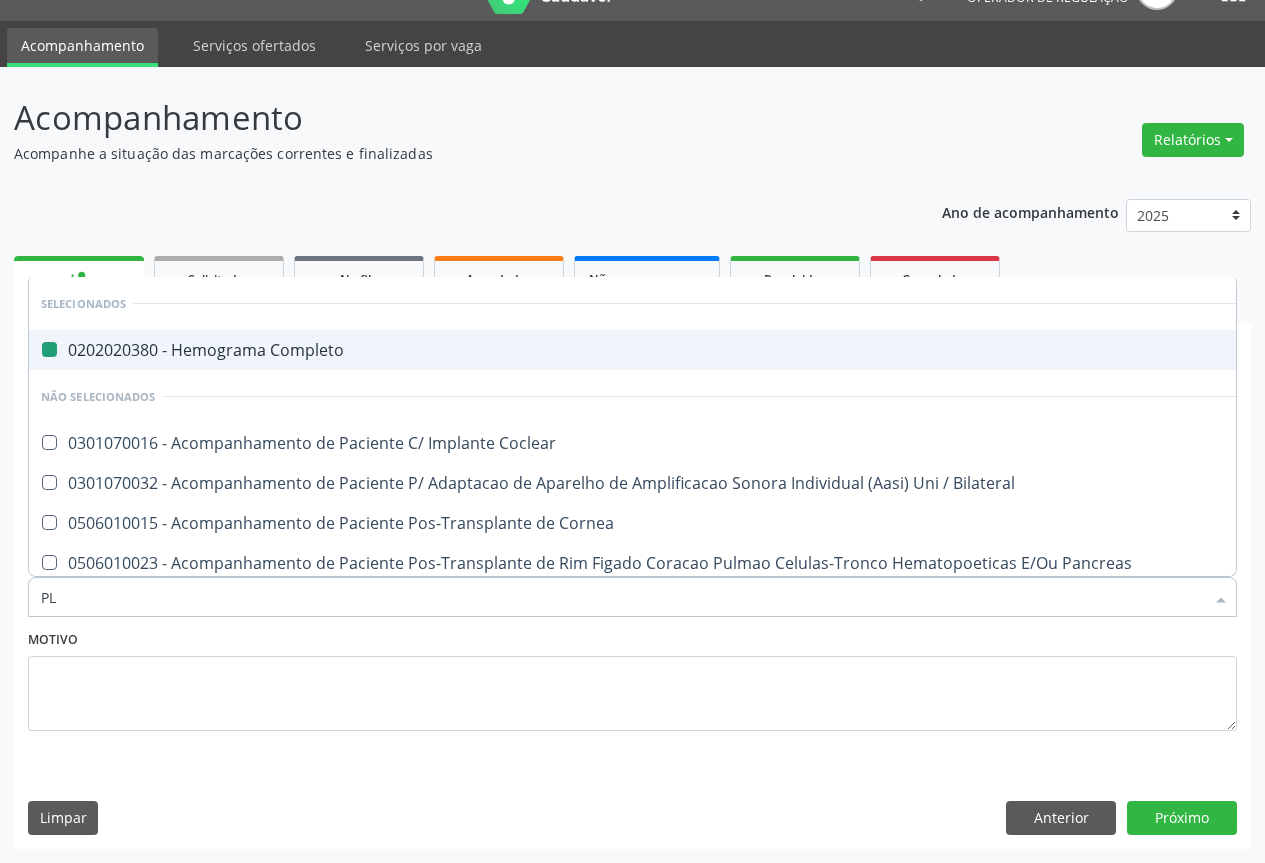 type on "PLA" 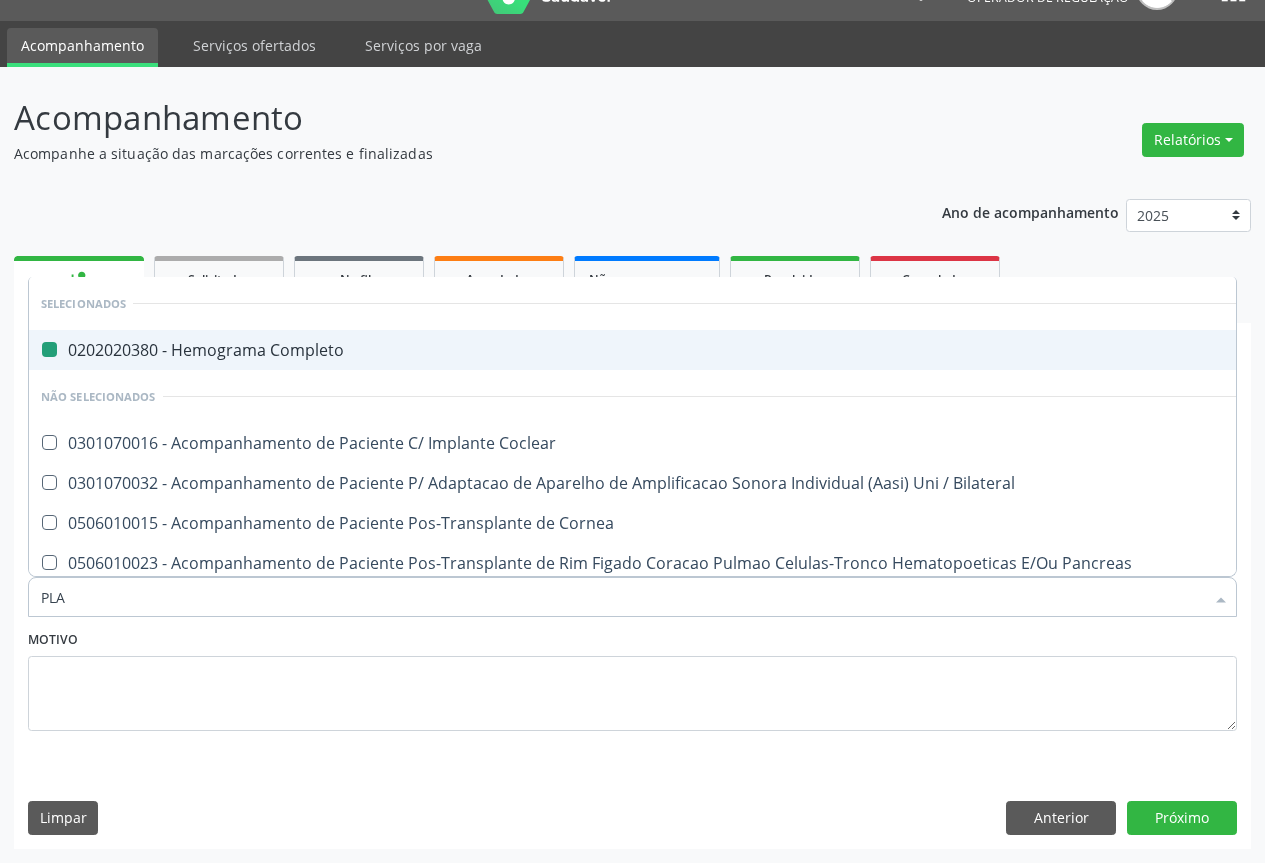 checkbox on "false" 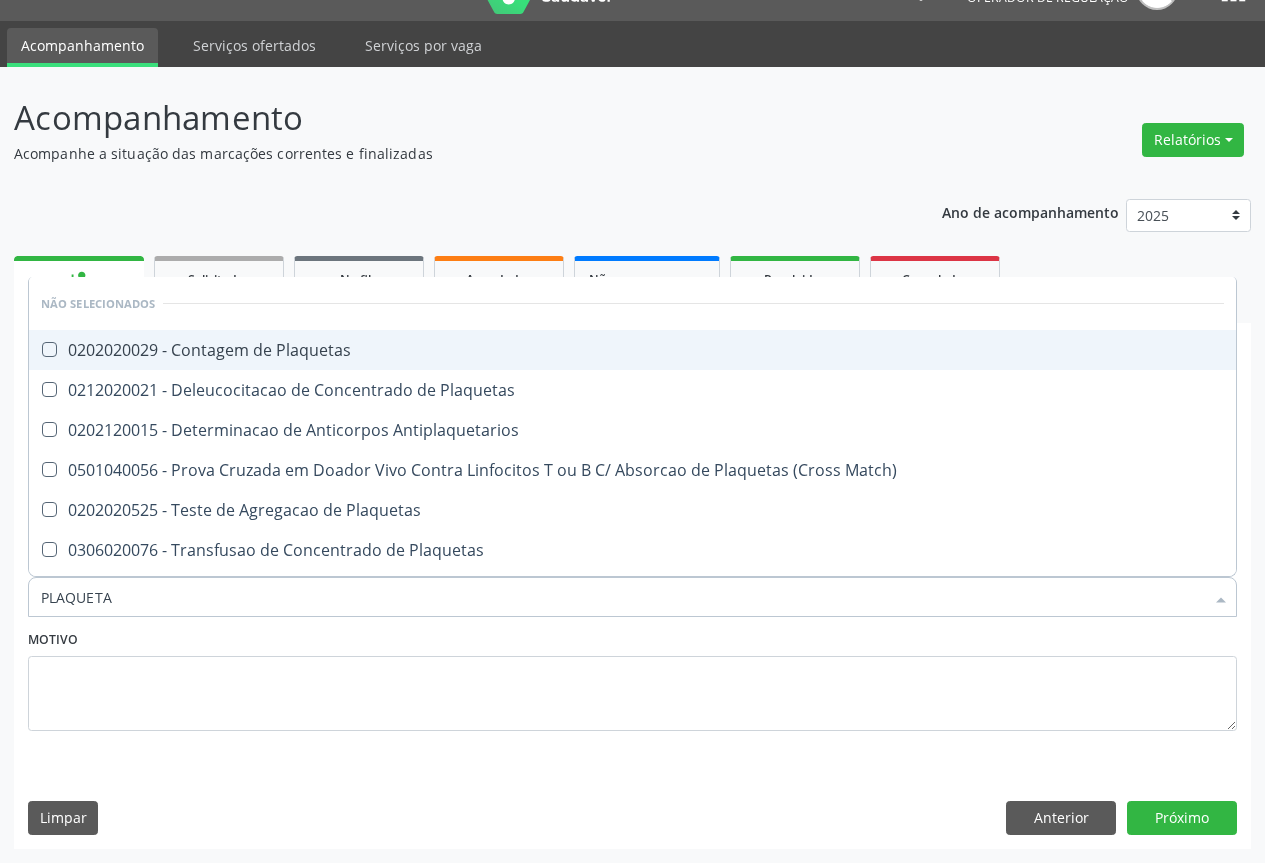 type on "PLAQUETAS" 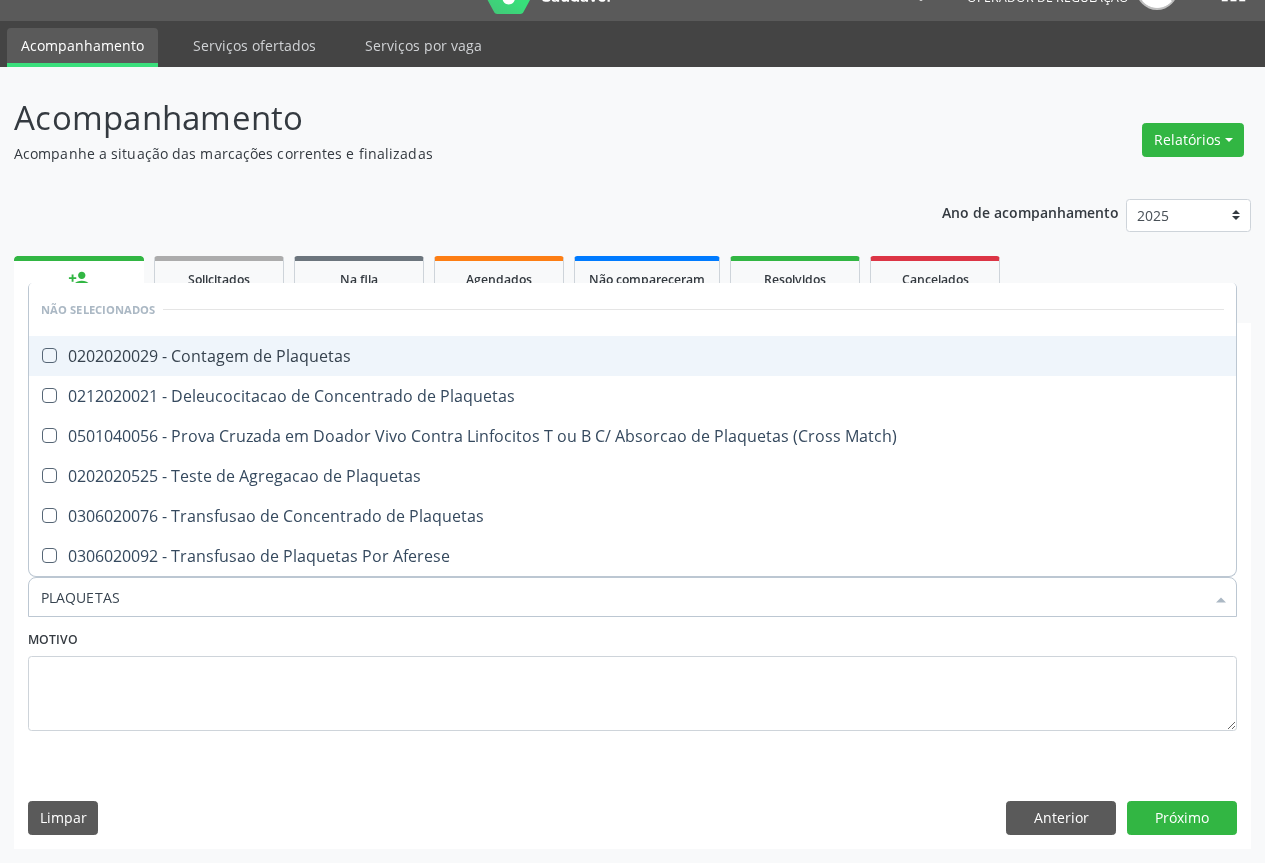 click on "0202020029 - Contagem de Plaquetas" at bounding box center (632, 356) 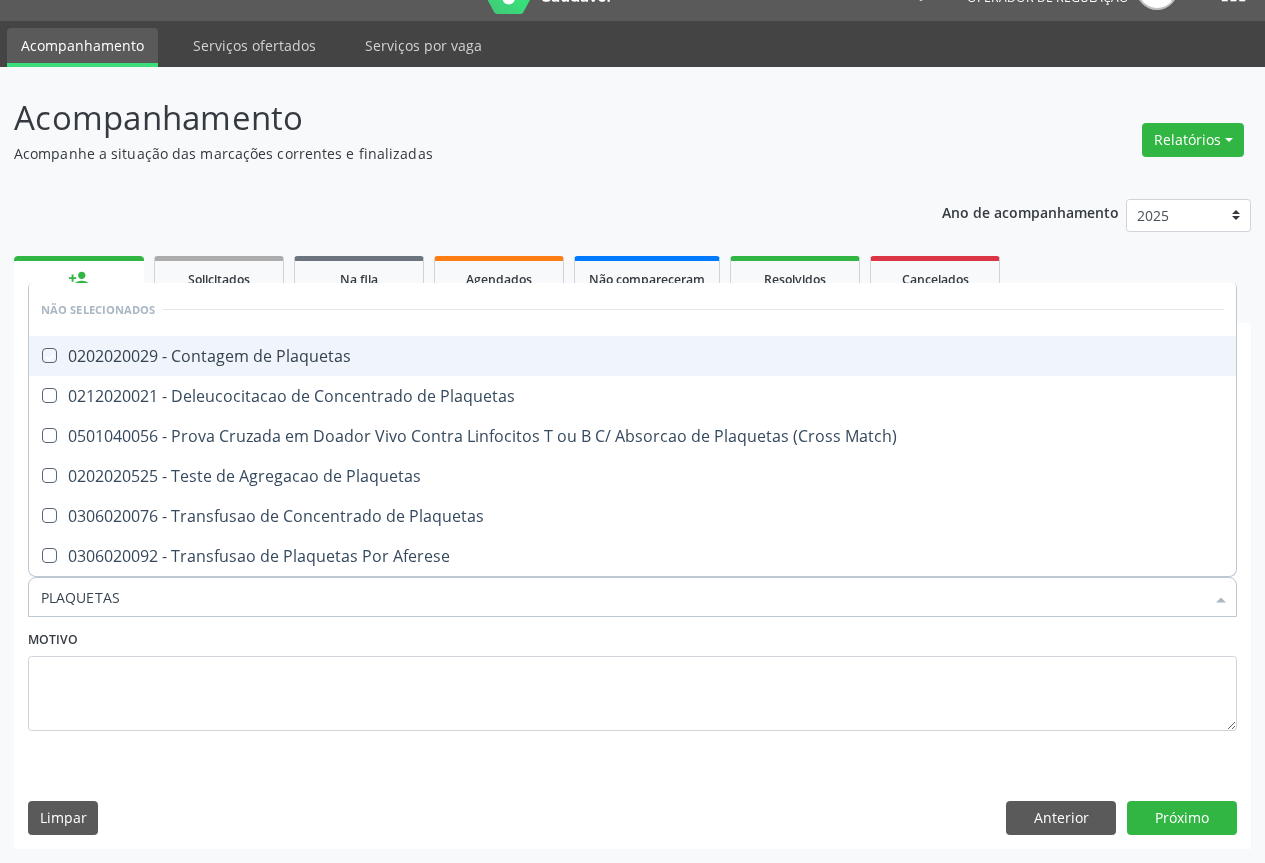 checkbox on "true" 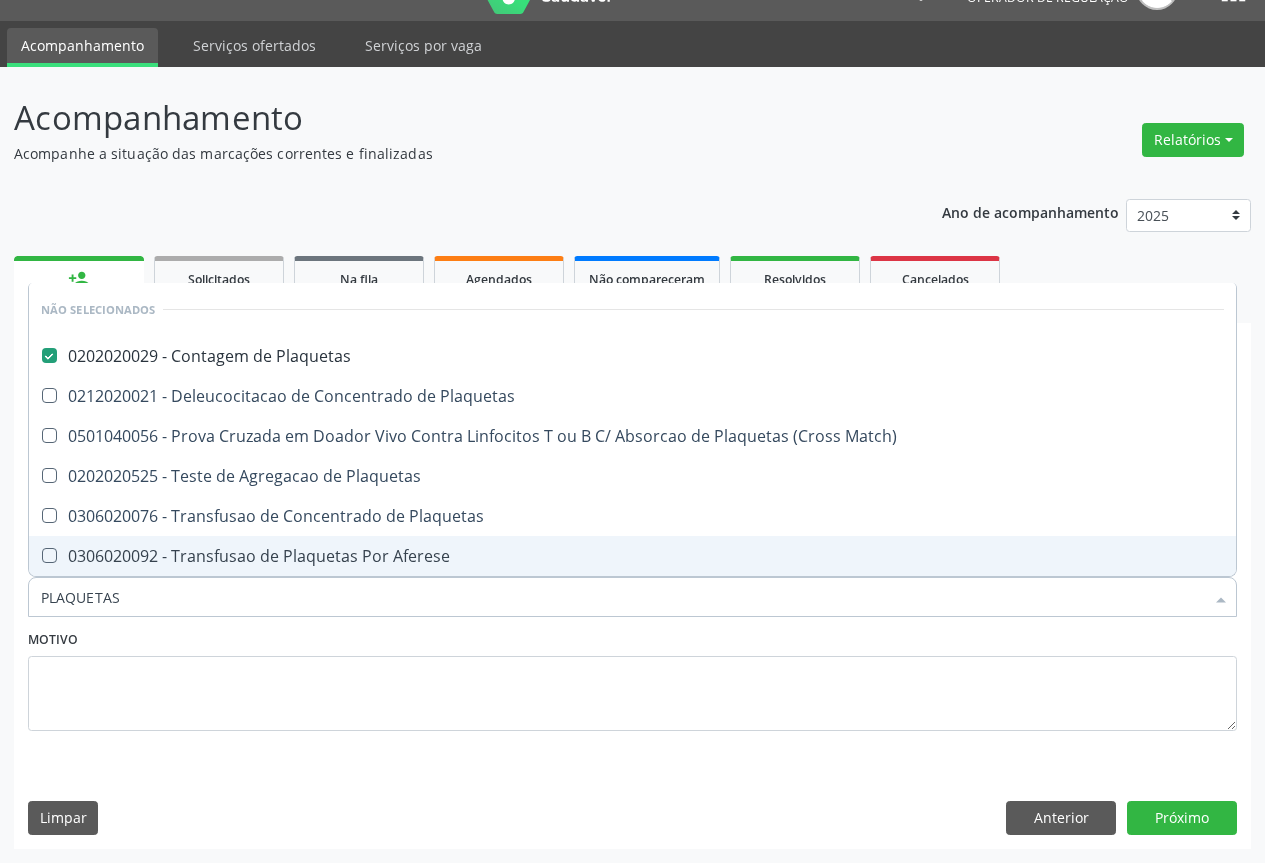 click on "PLAQUETAS" at bounding box center (622, 597) 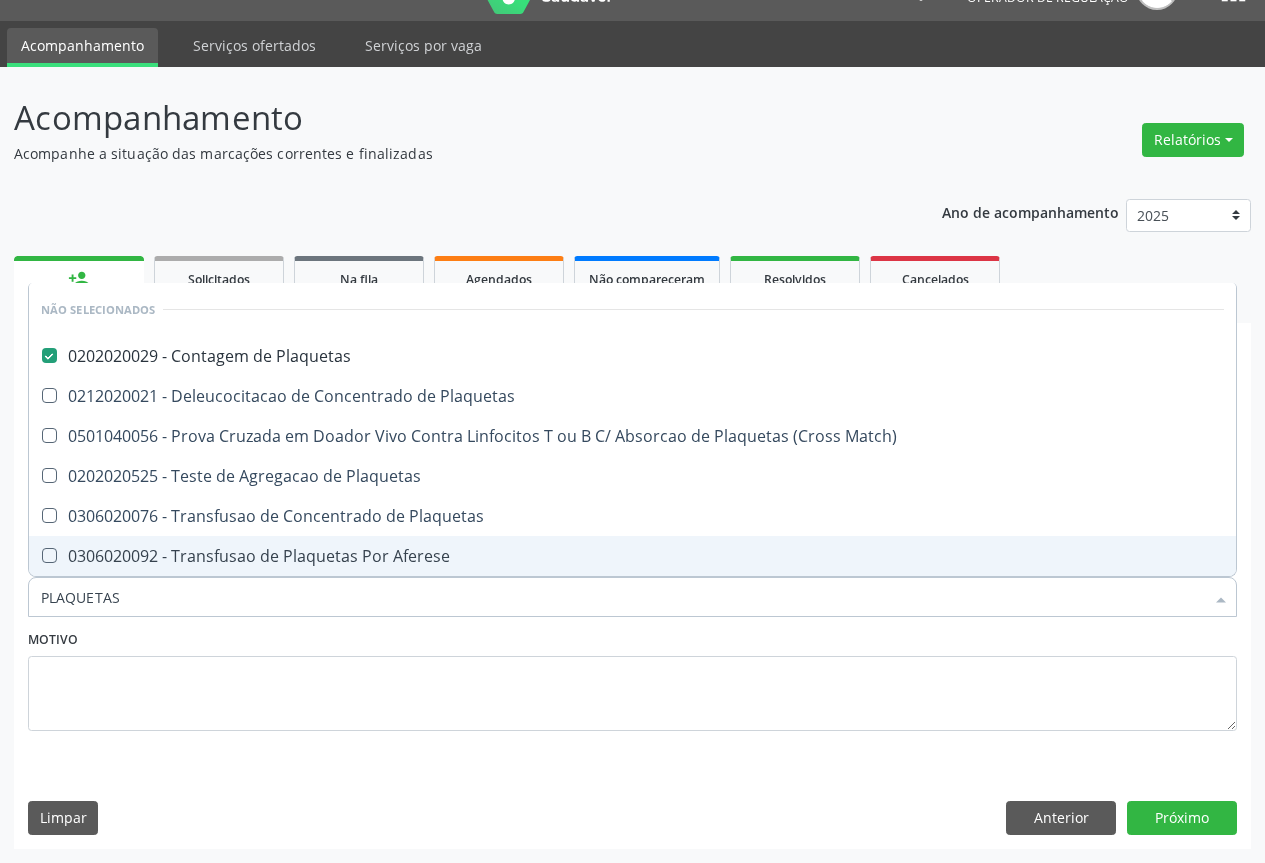 click on "Motivo" at bounding box center [632, 678] 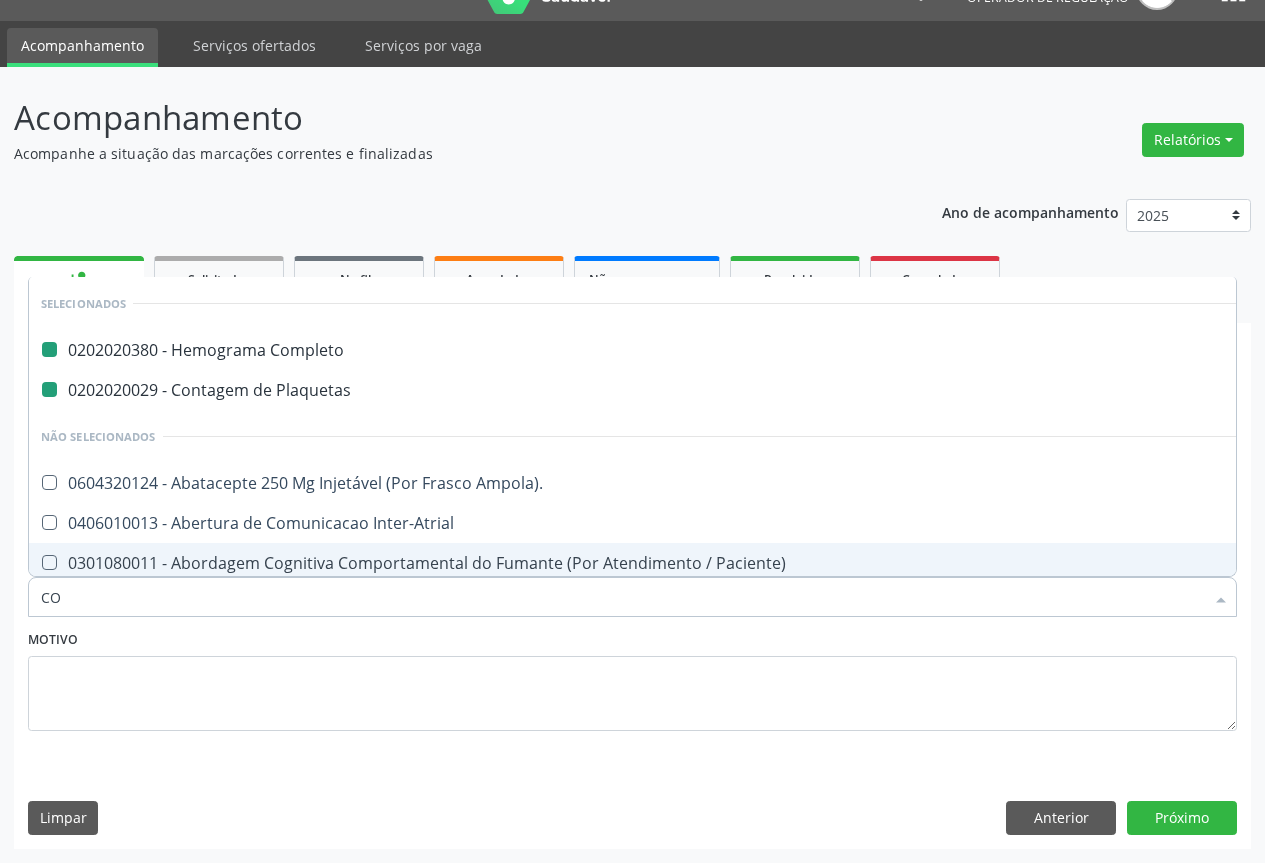 type on "COL" 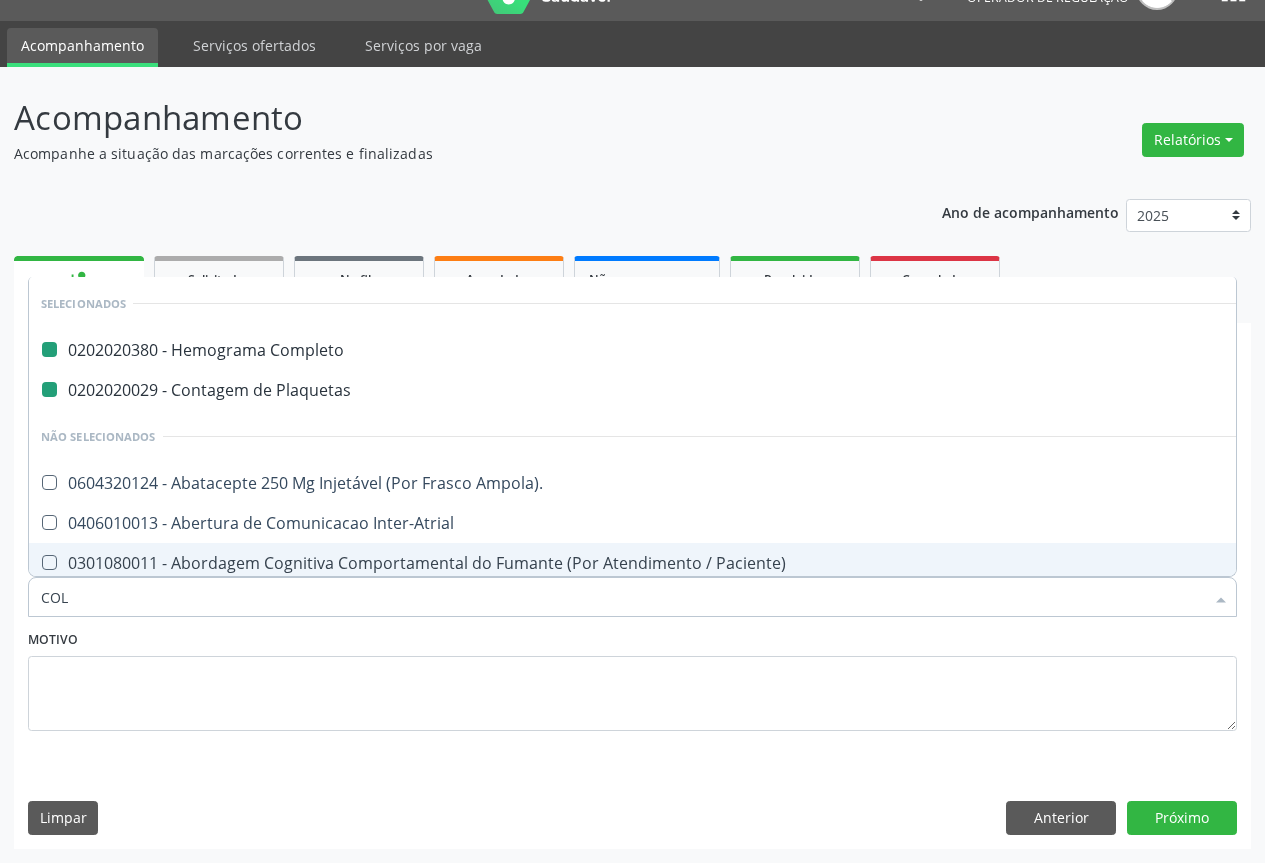 checkbox on "false" 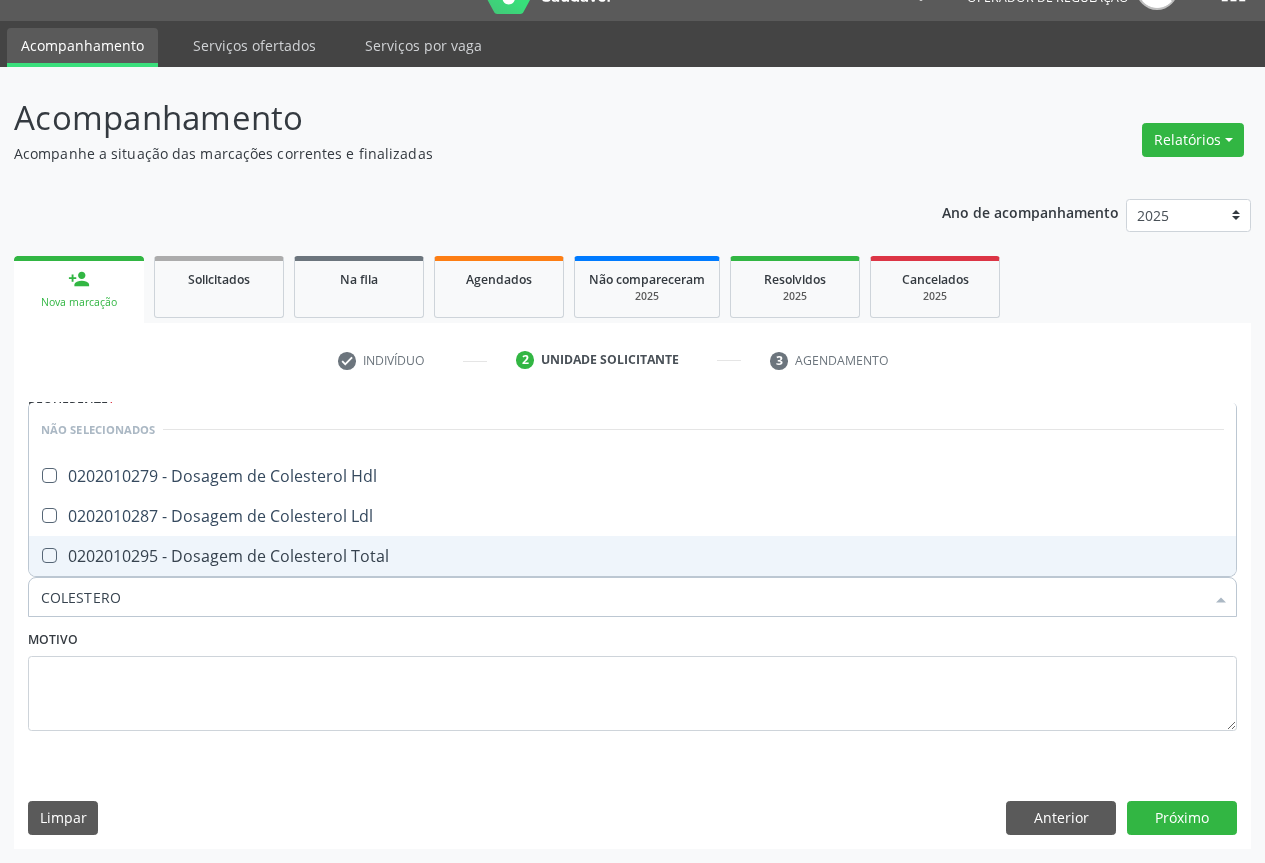 type on "COLESTEROL" 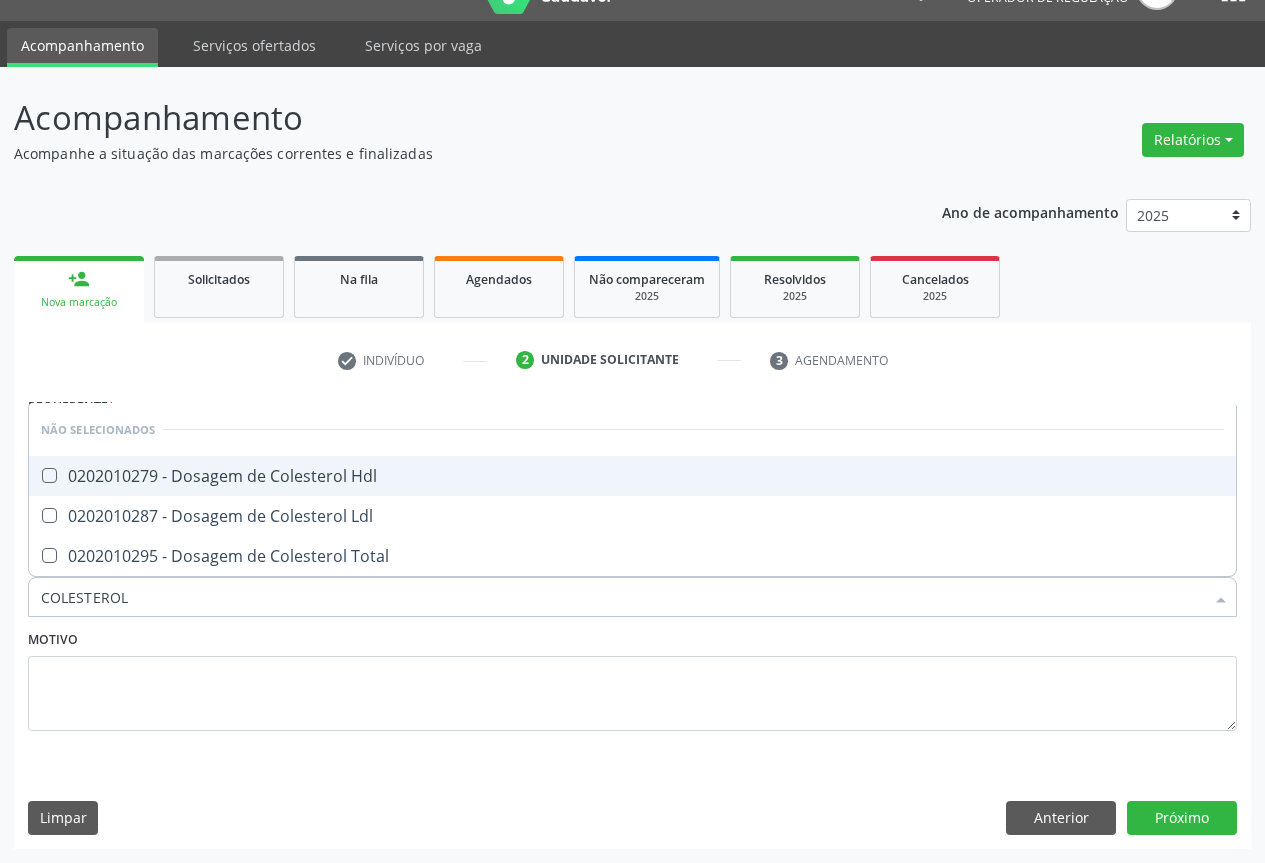 click on "0202010279 - Dosagem de Colesterol Hdl" at bounding box center (632, 476) 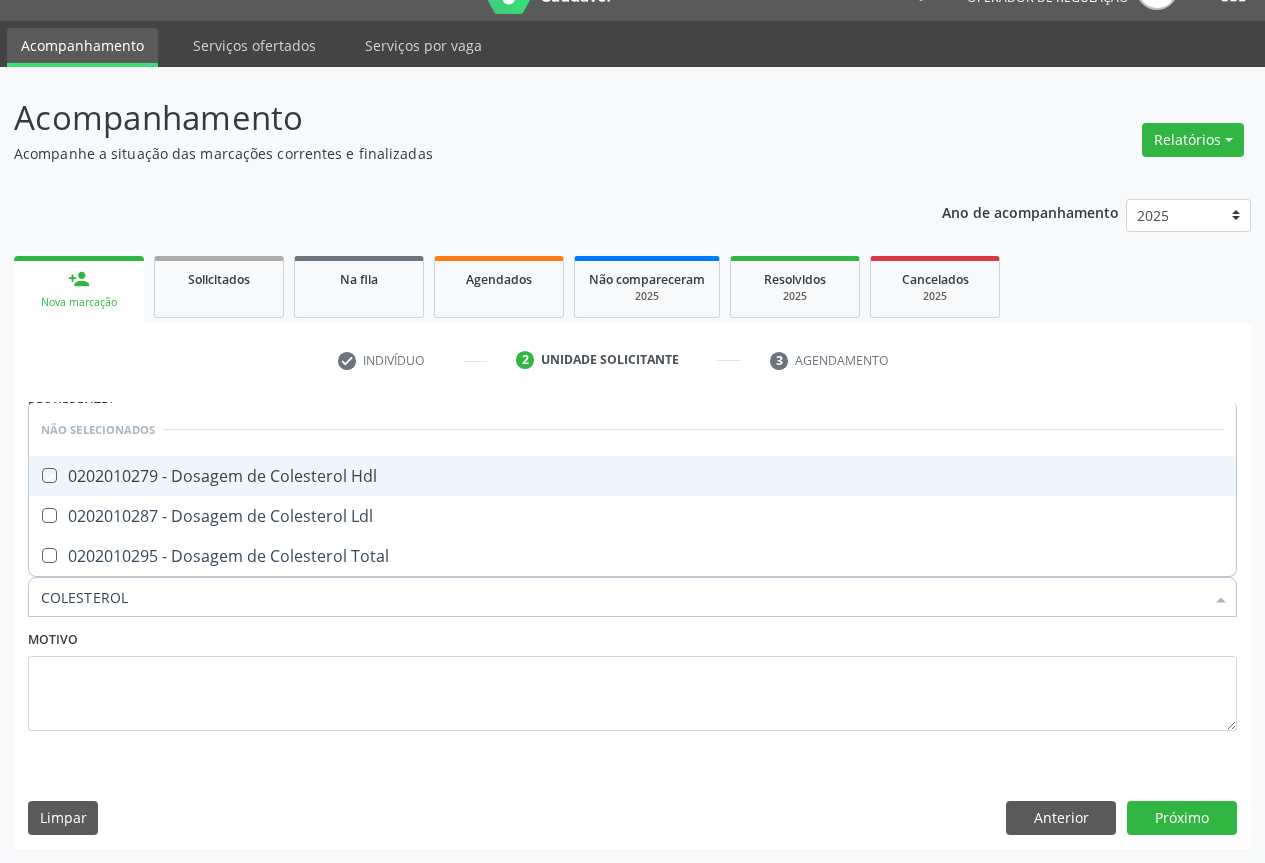 checkbox on "true" 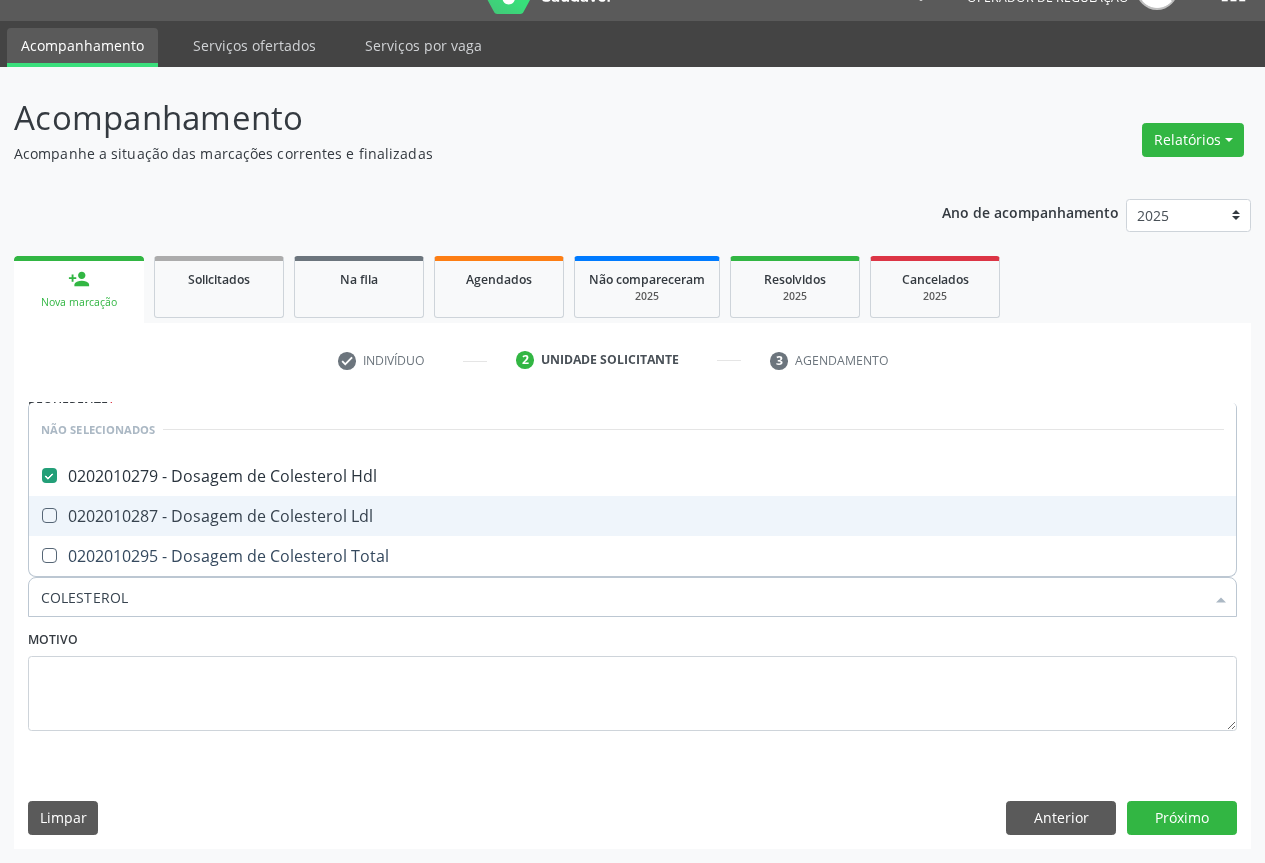 click on "0202010287 - Dosagem de Colesterol Ldl" at bounding box center [632, 516] 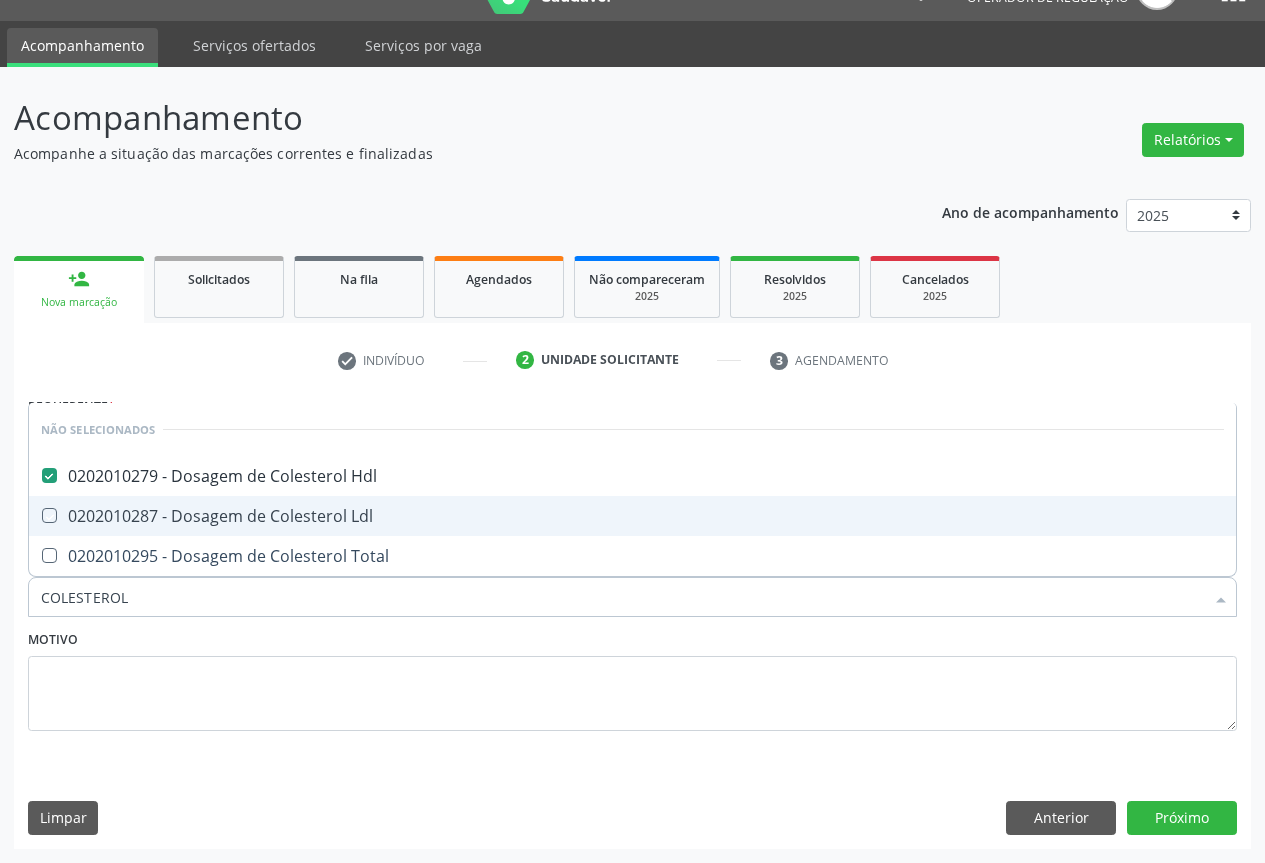 checkbox on "true" 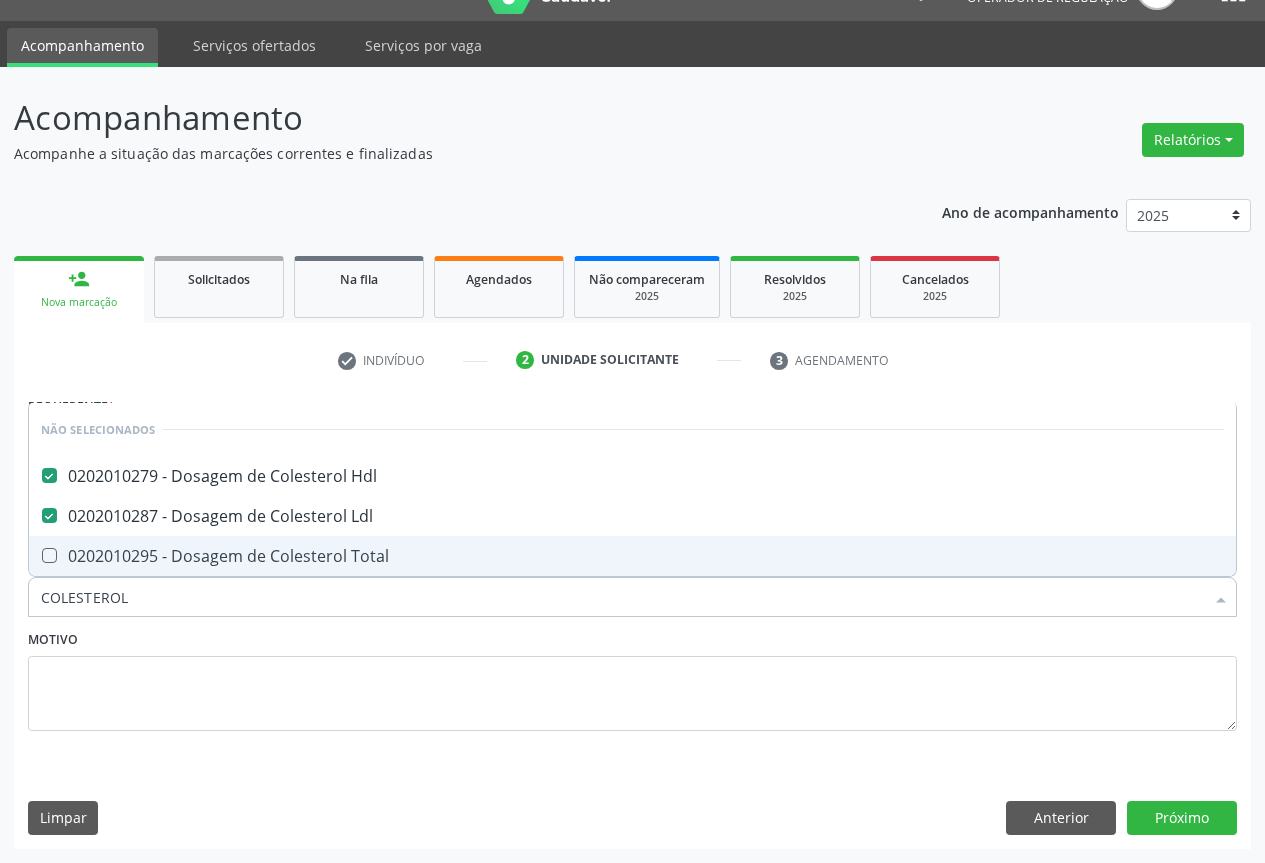 drag, startPoint x: 171, startPoint y: 558, endPoint x: 153, endPoint y: 677, distance: 120.353645 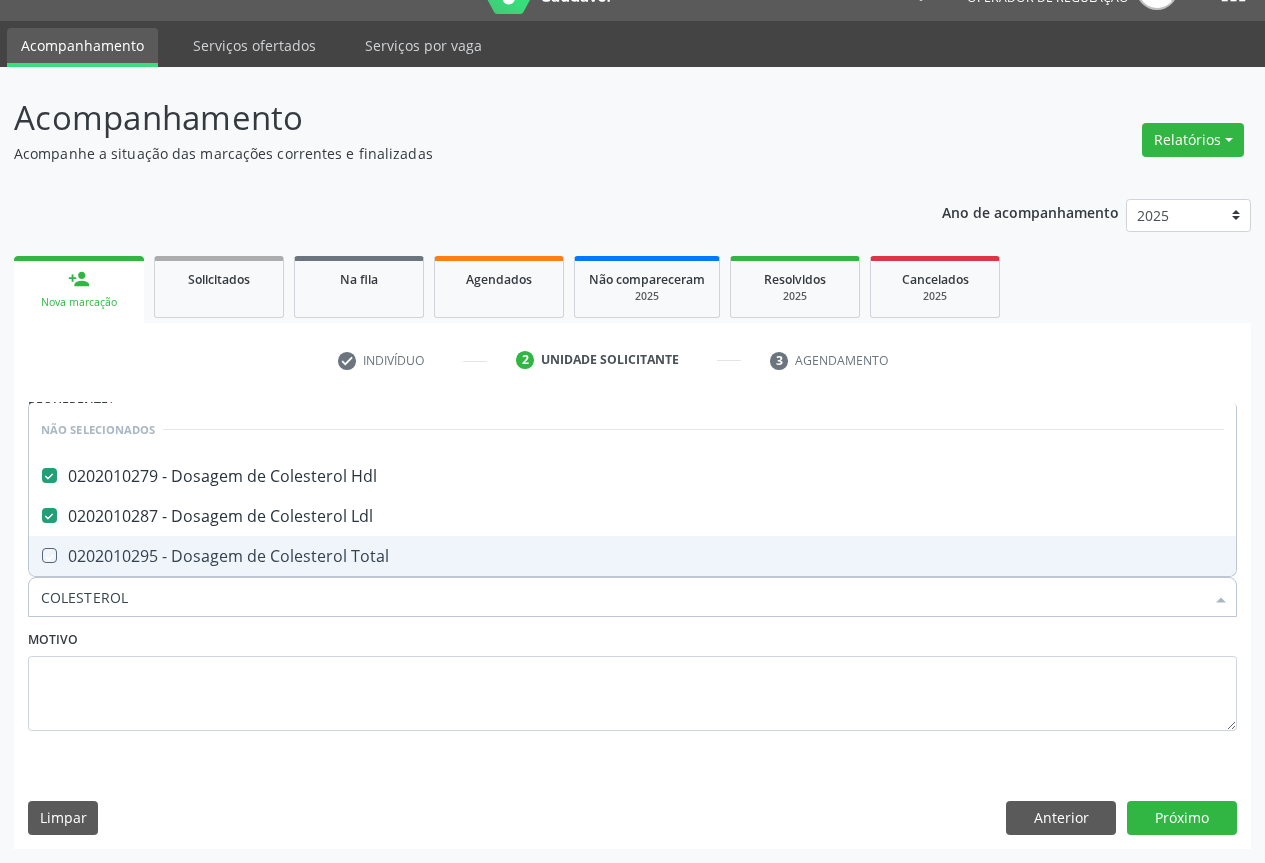 checkbox on "true" 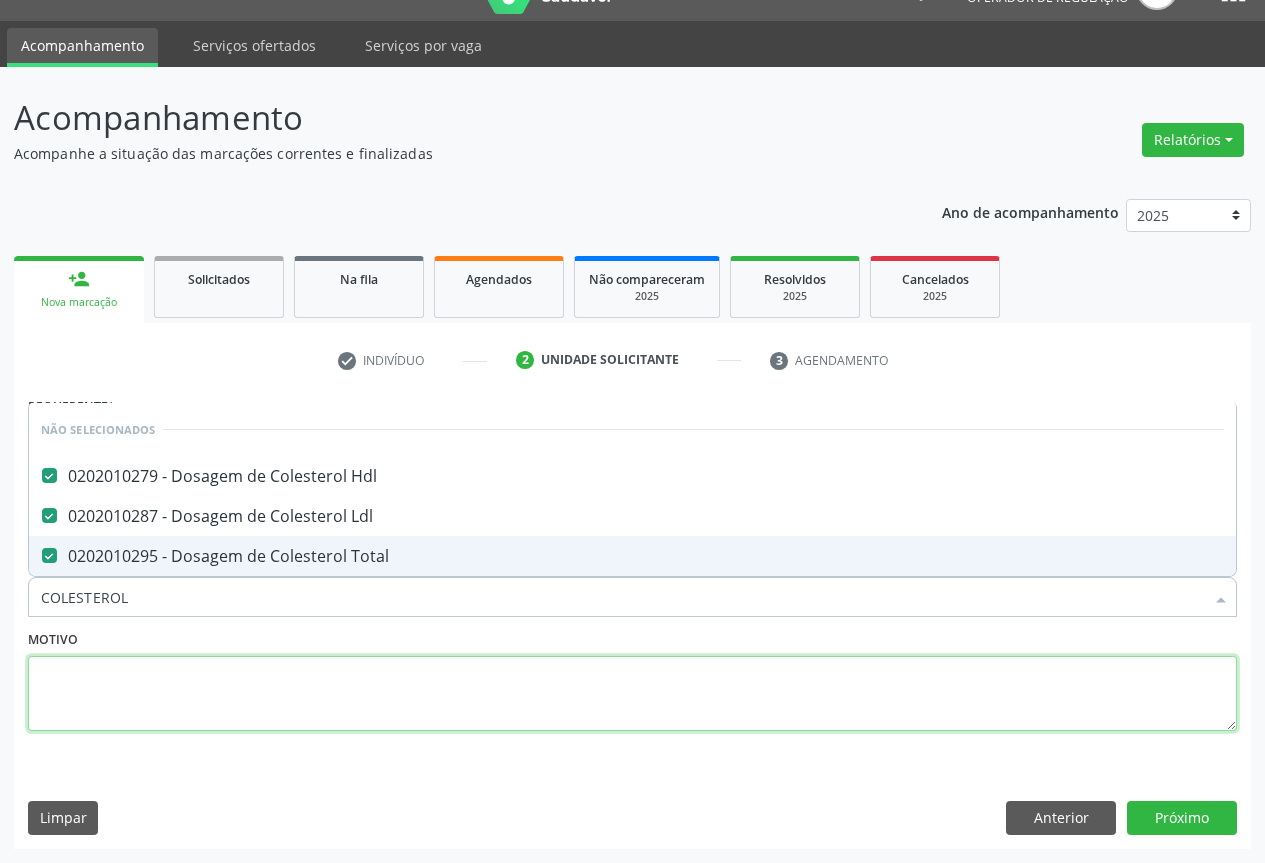click at bounding box center [632, 694] 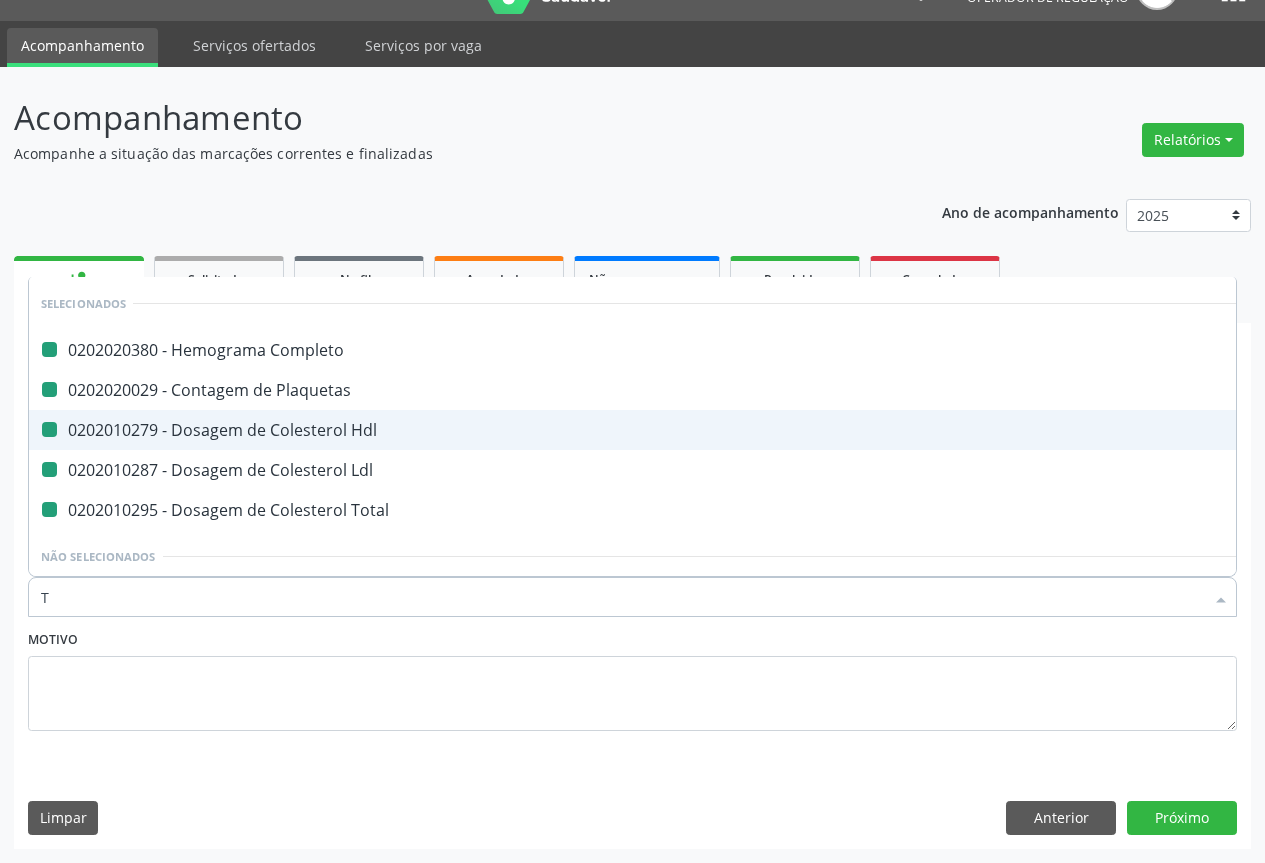 type on "TR" 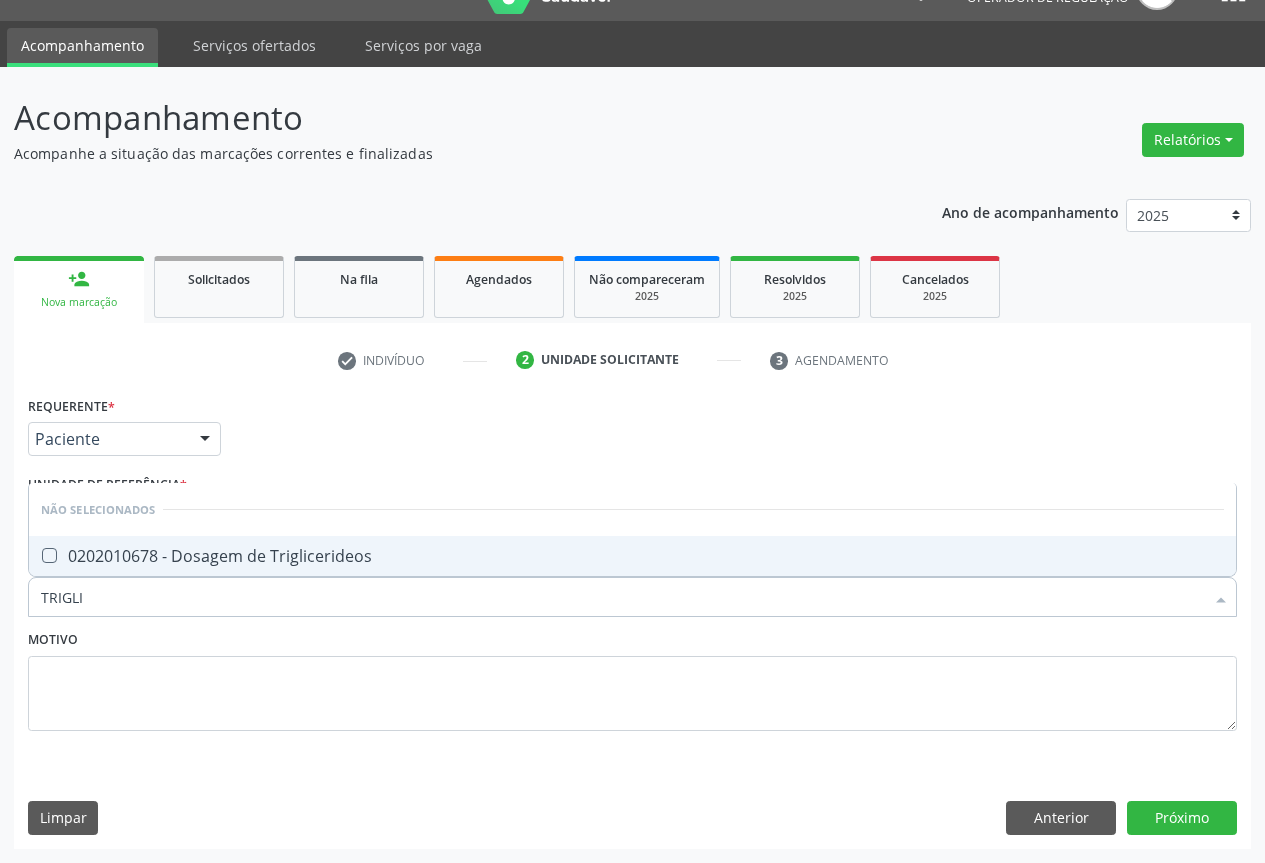 type on "TRIGLIC" 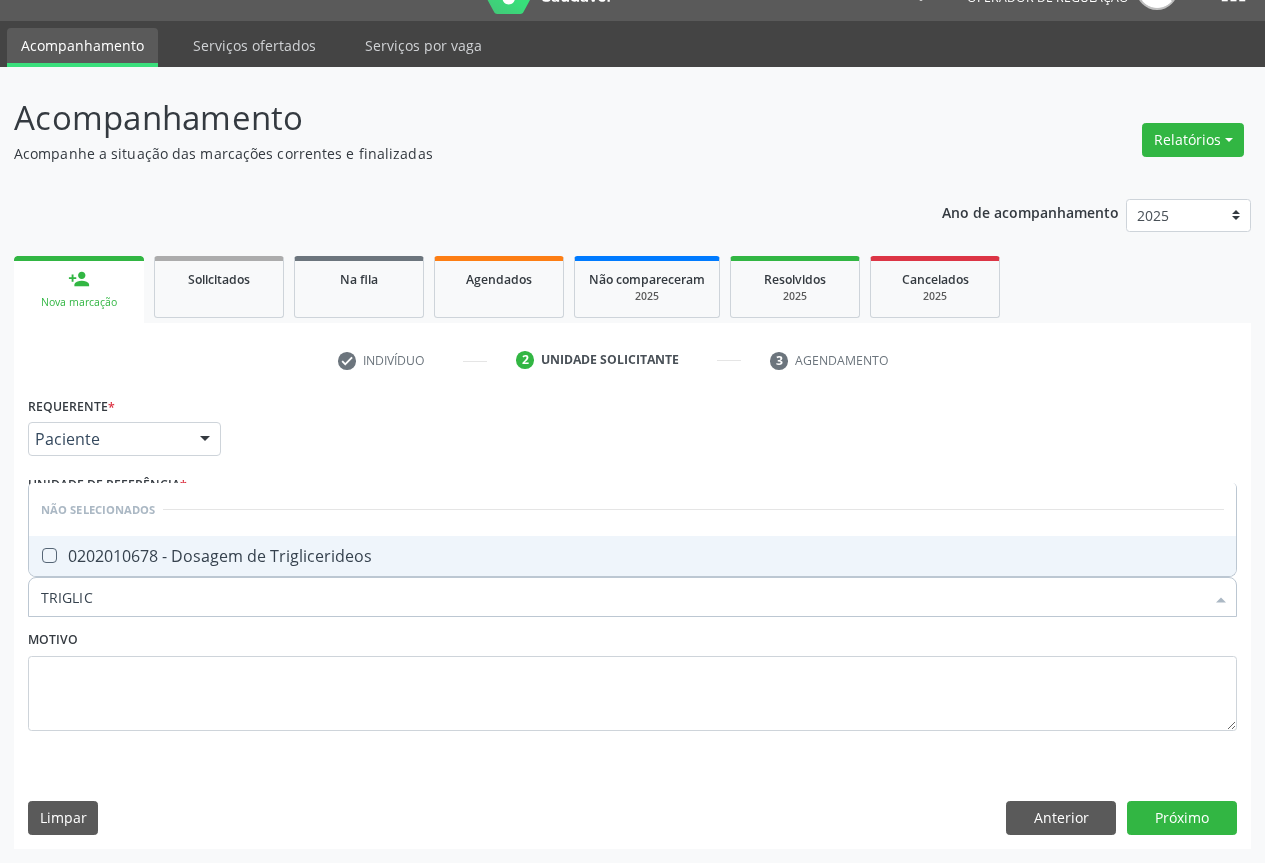 click on "0202010678 - Dosagem de Triglicerideos" at bounding box center [632, 556] 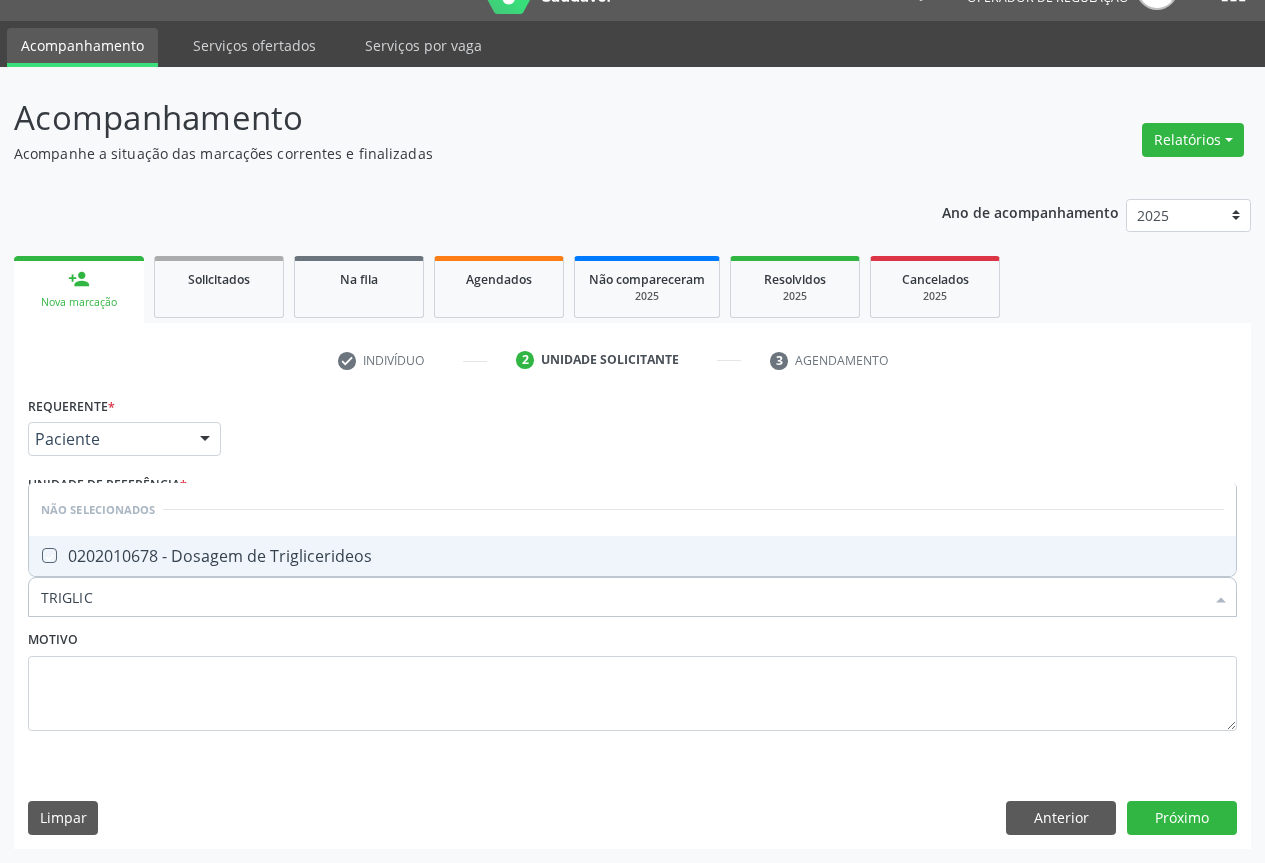 checkbox on "true" 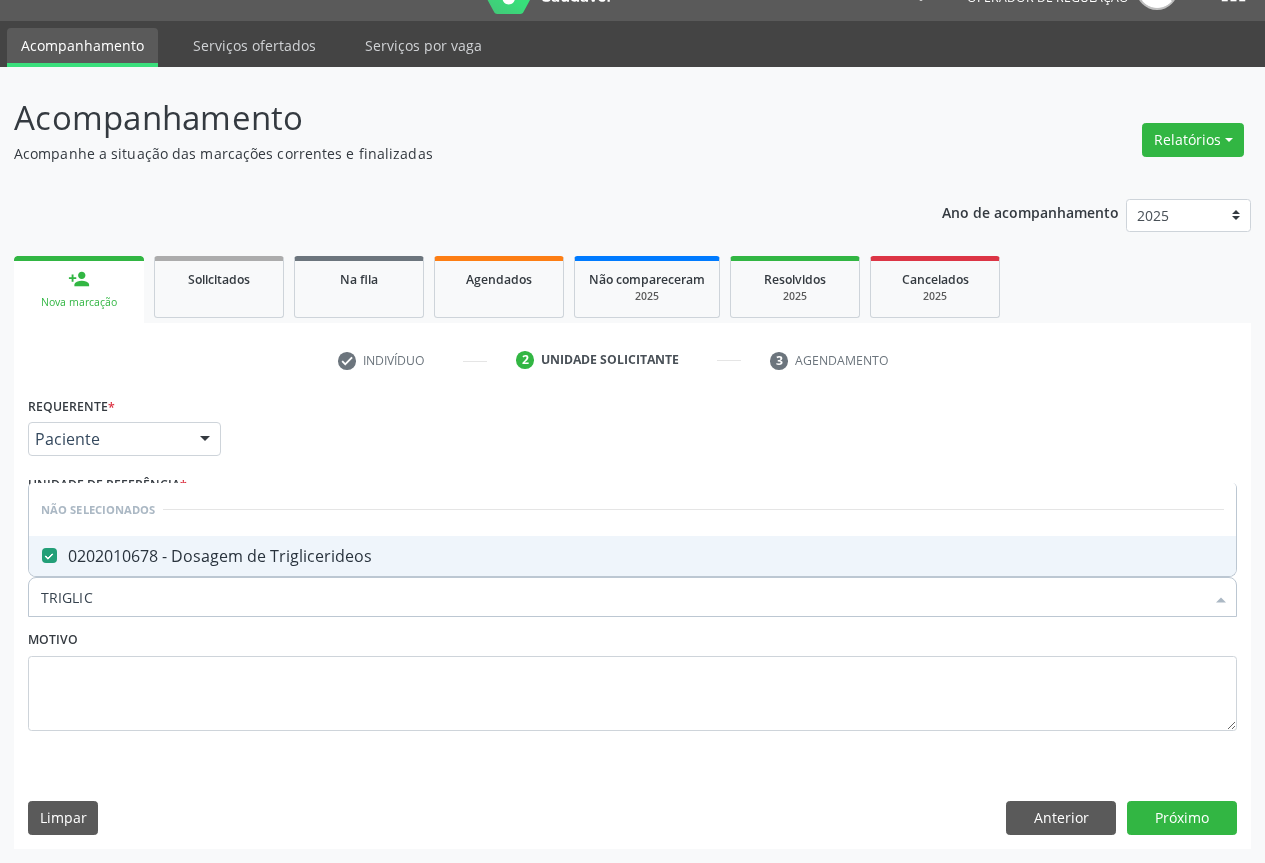 click on "Motivo" at bounding box center (632, 678) 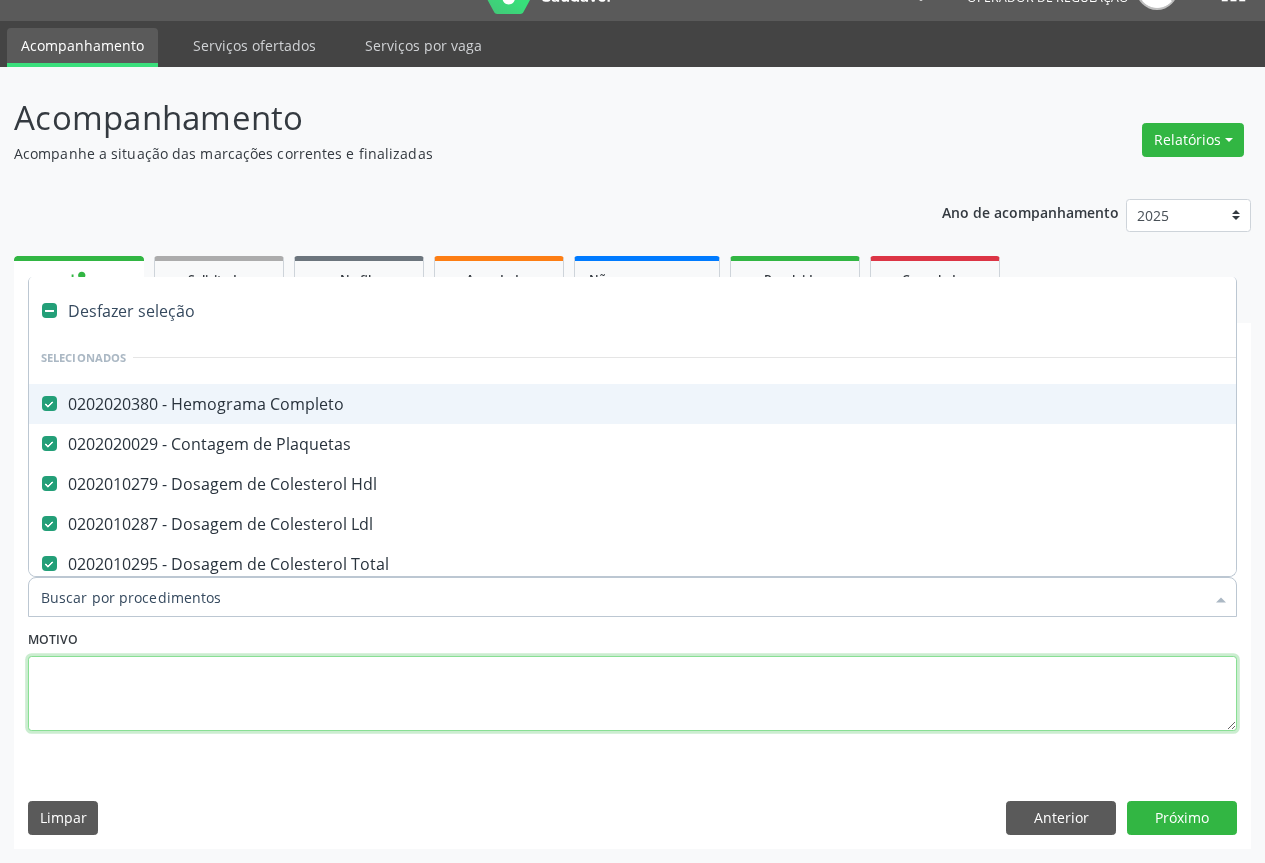 click at bounding box center (632, 694) 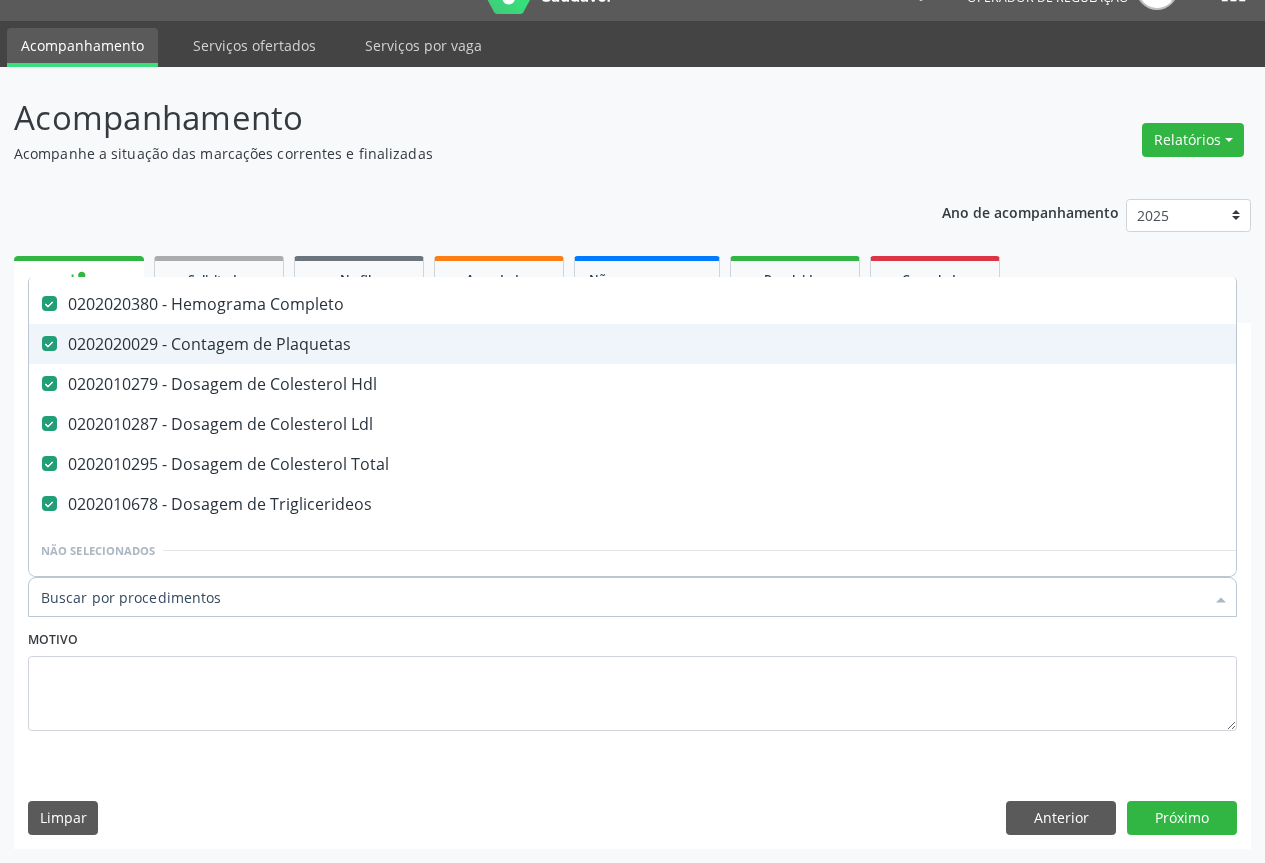 scroll, scrollTop: 200, scrollLeft: 0, axis: vertical 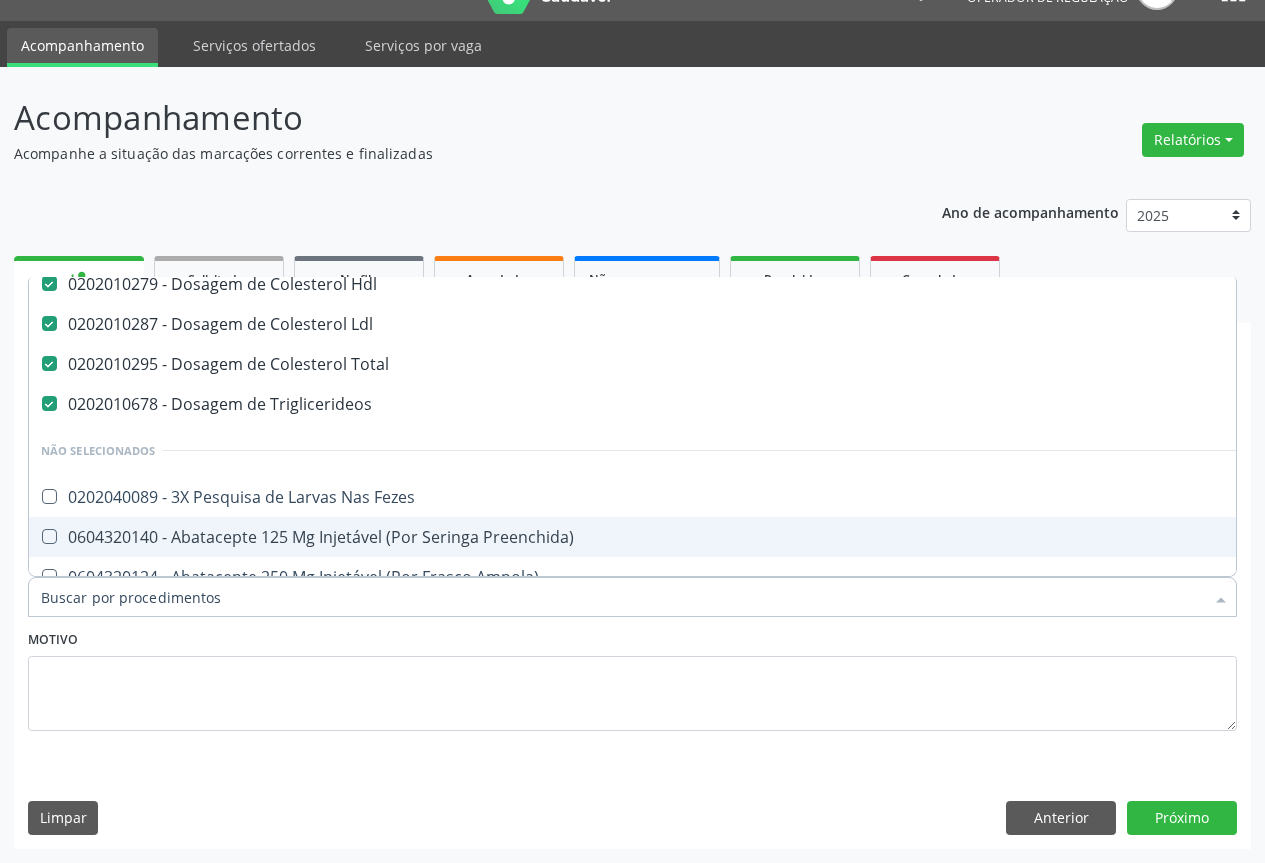 click on "Item de agendamento
*" at bounding box center [622, 597] 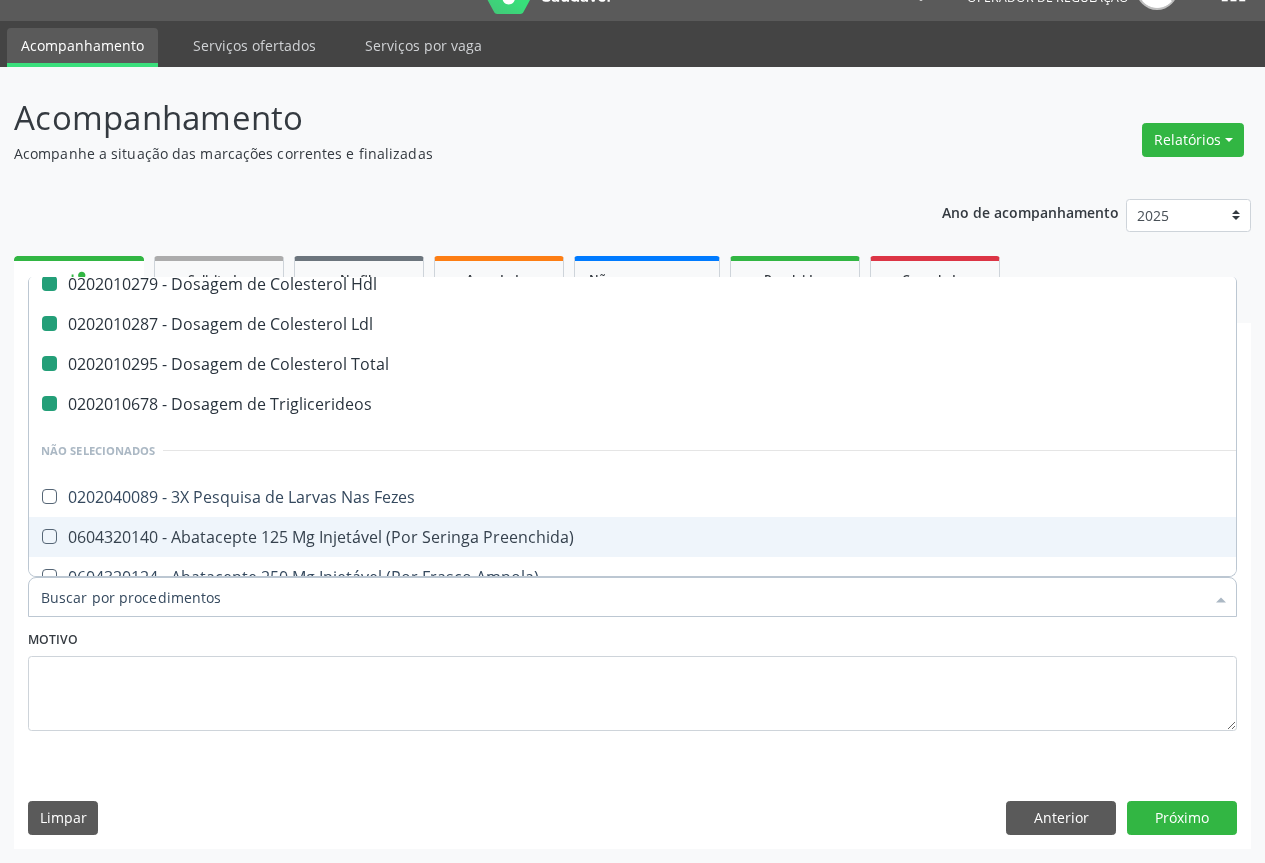 type on "U" 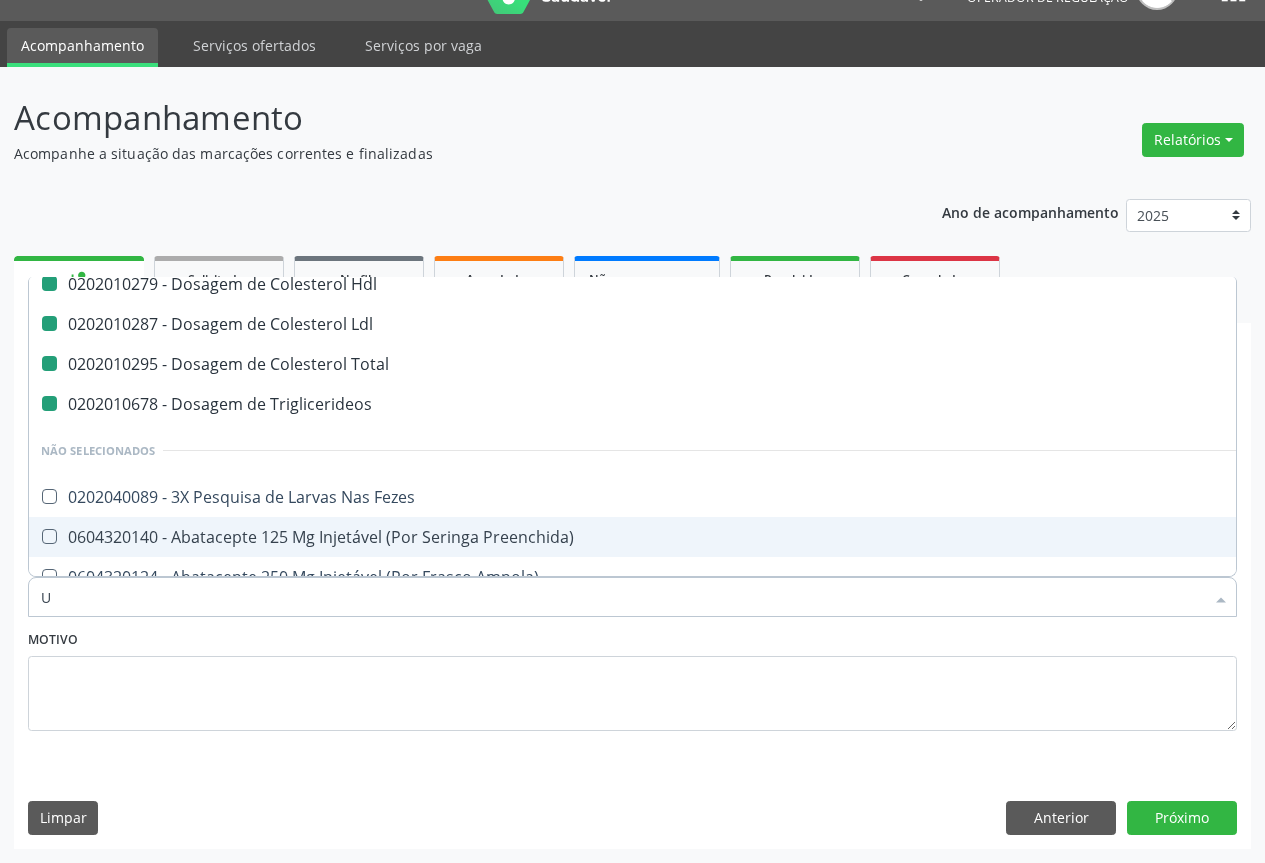 checkbox on "false" 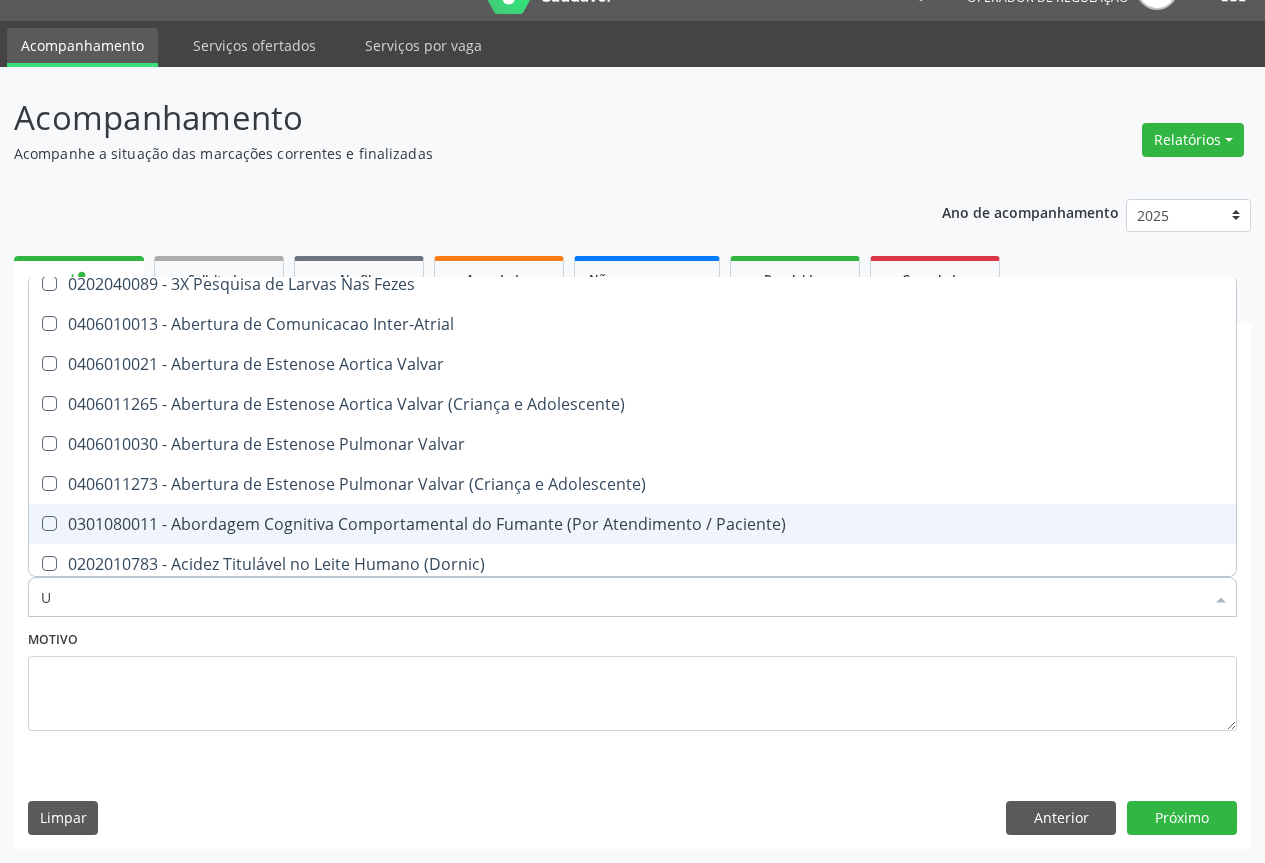 type on "UR" 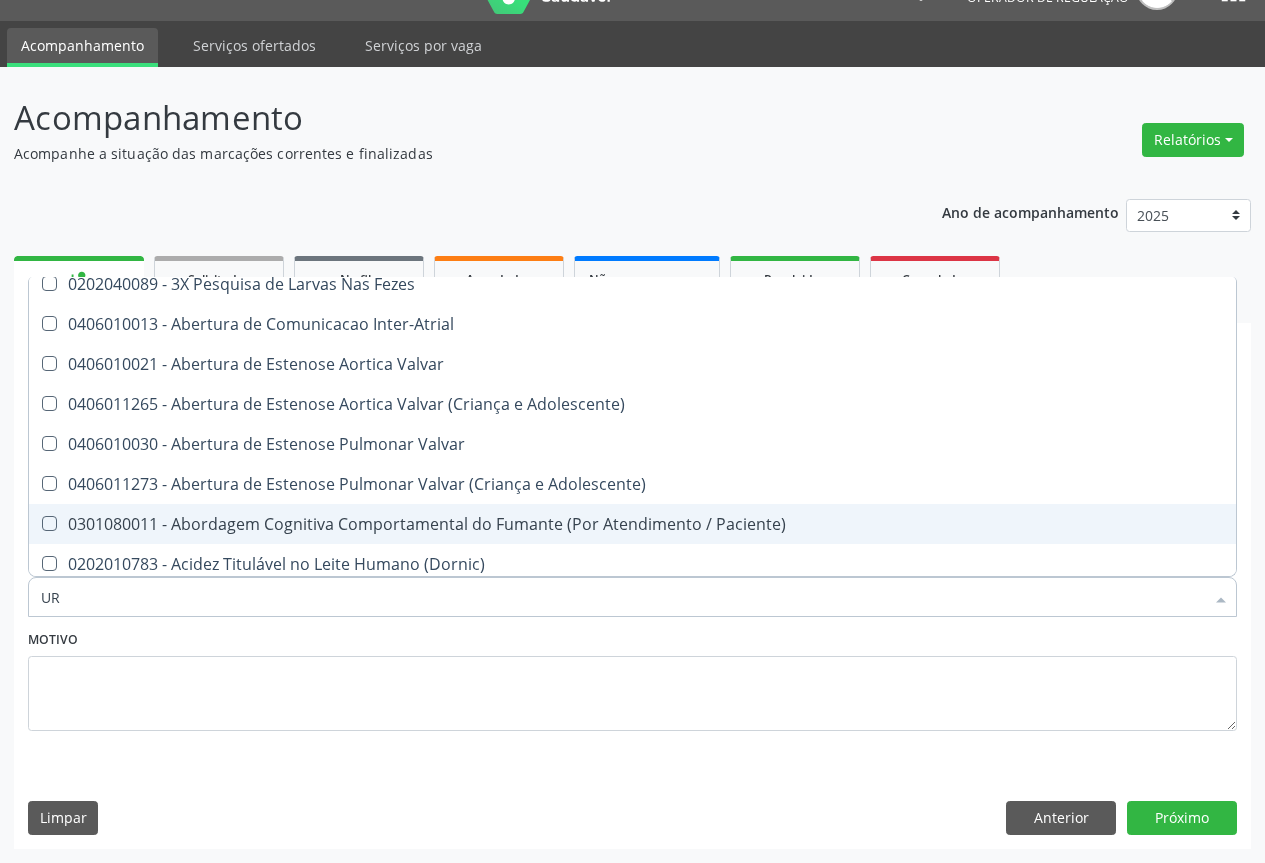 checkbox on "false" 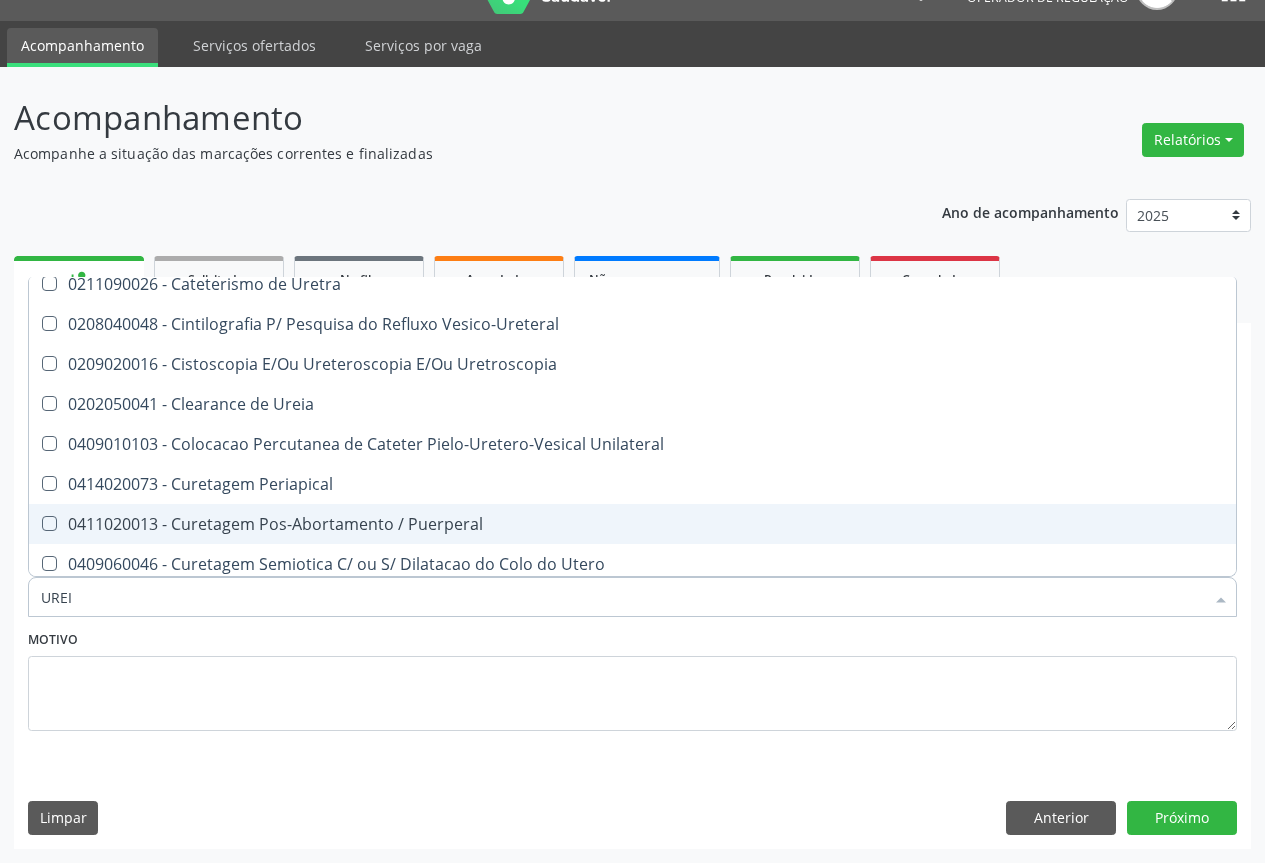 scroll, scrollTop: 0, scrollLeft: 0, axis: both 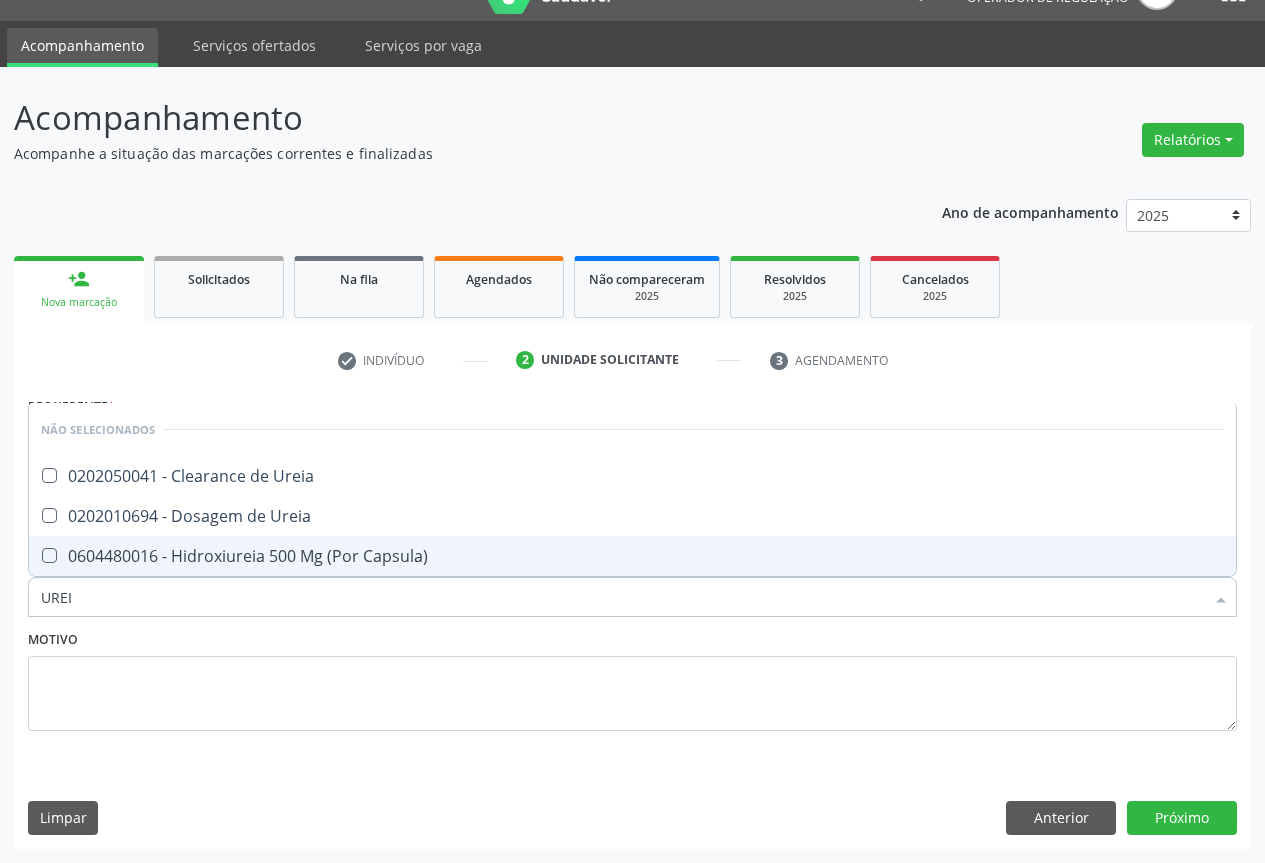 type on "UREIA" 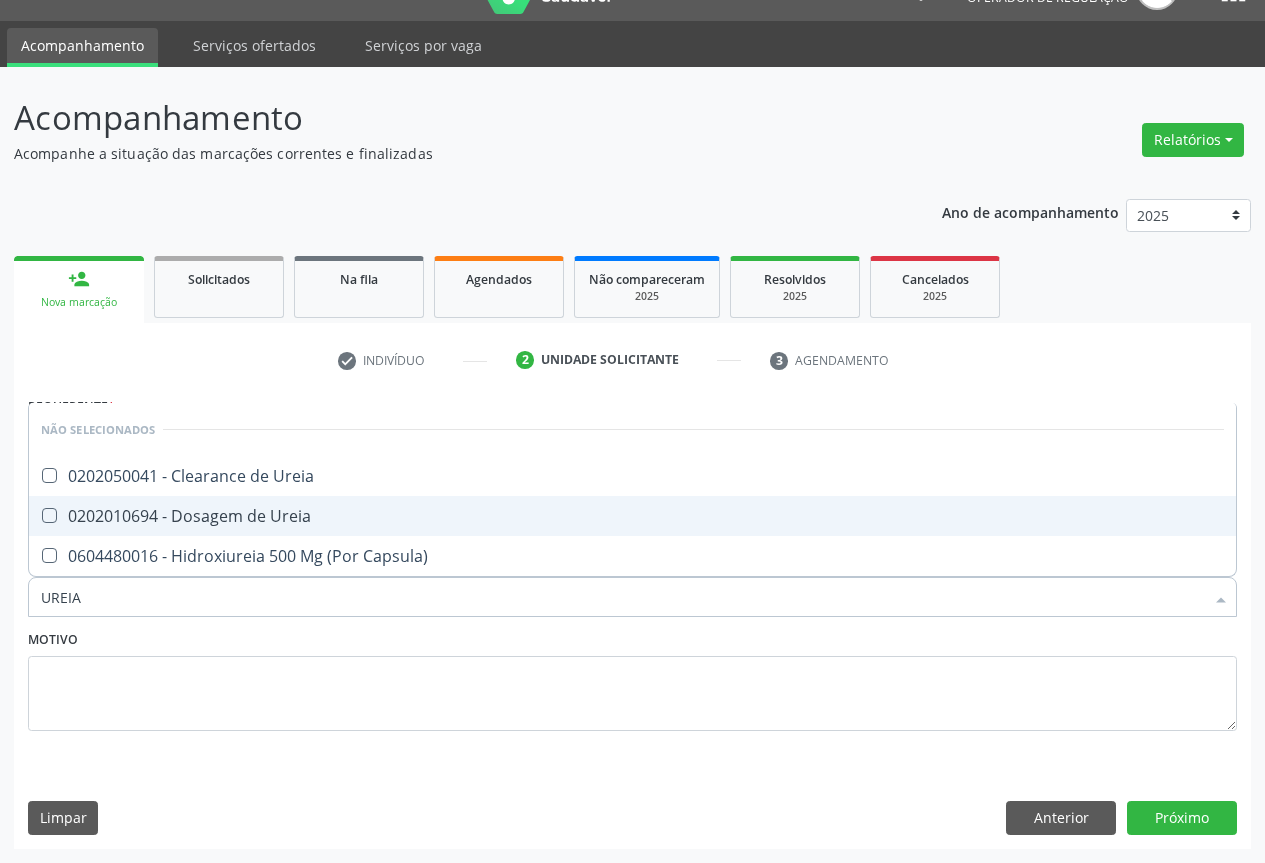click on "0202010694 - Dosagem de Ureia" at bounding box center (632, 516) 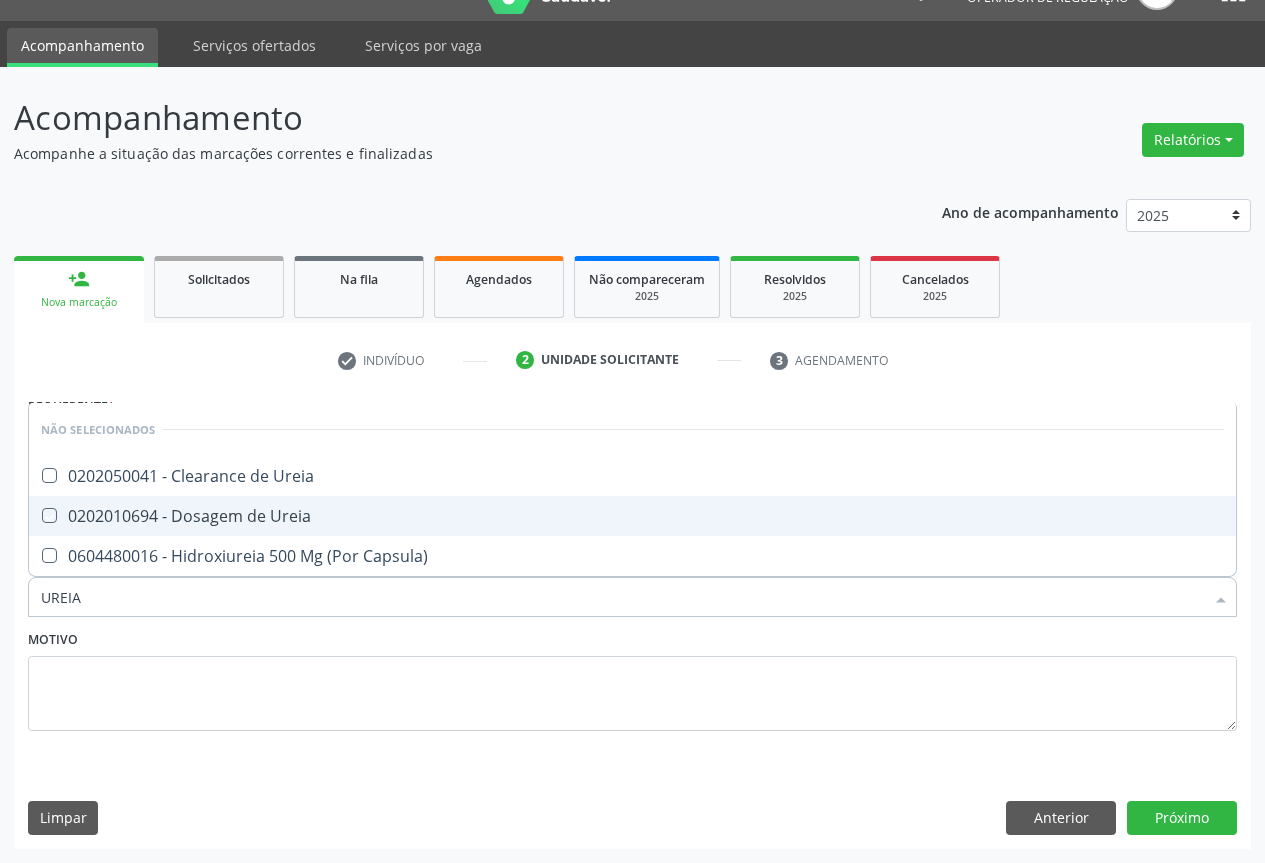 checkbox on "true" 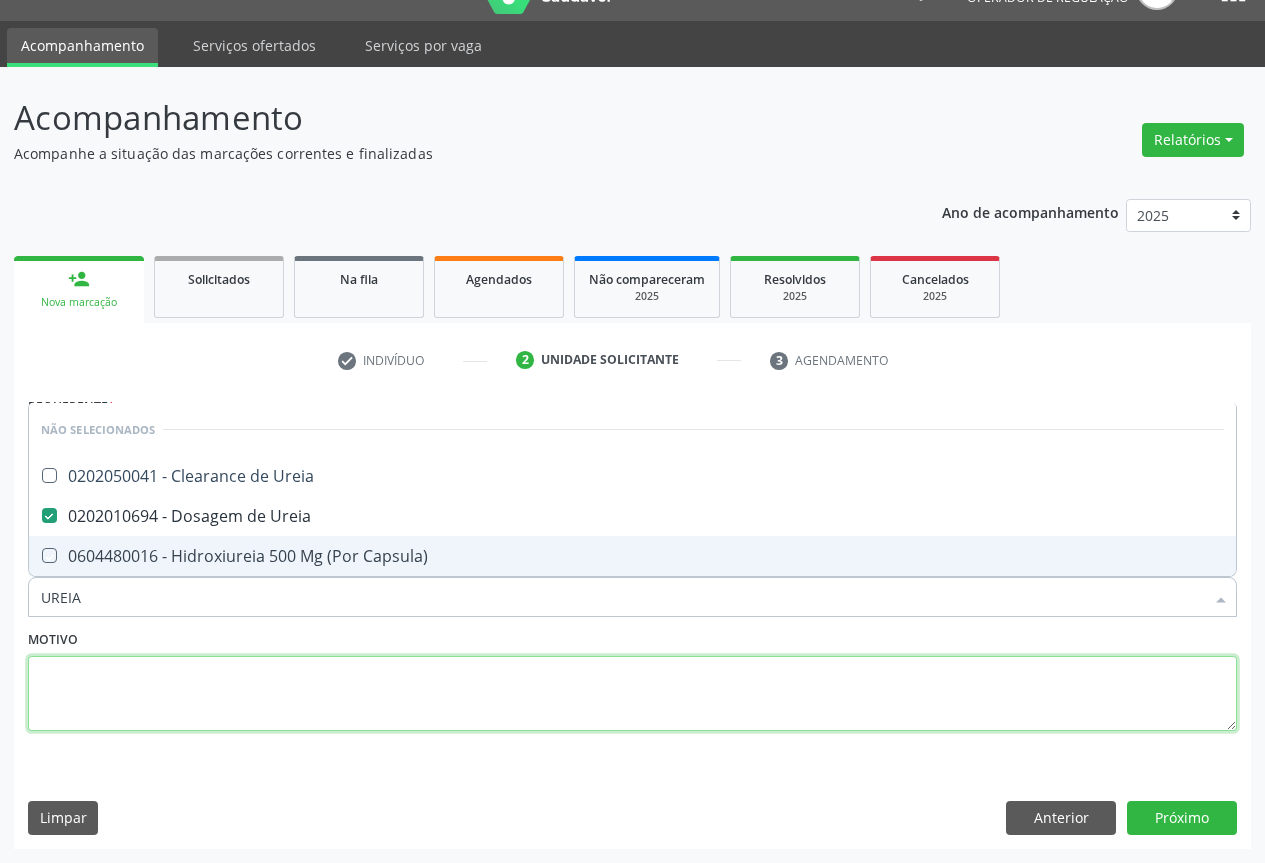 click at bounding box center (632, 694) 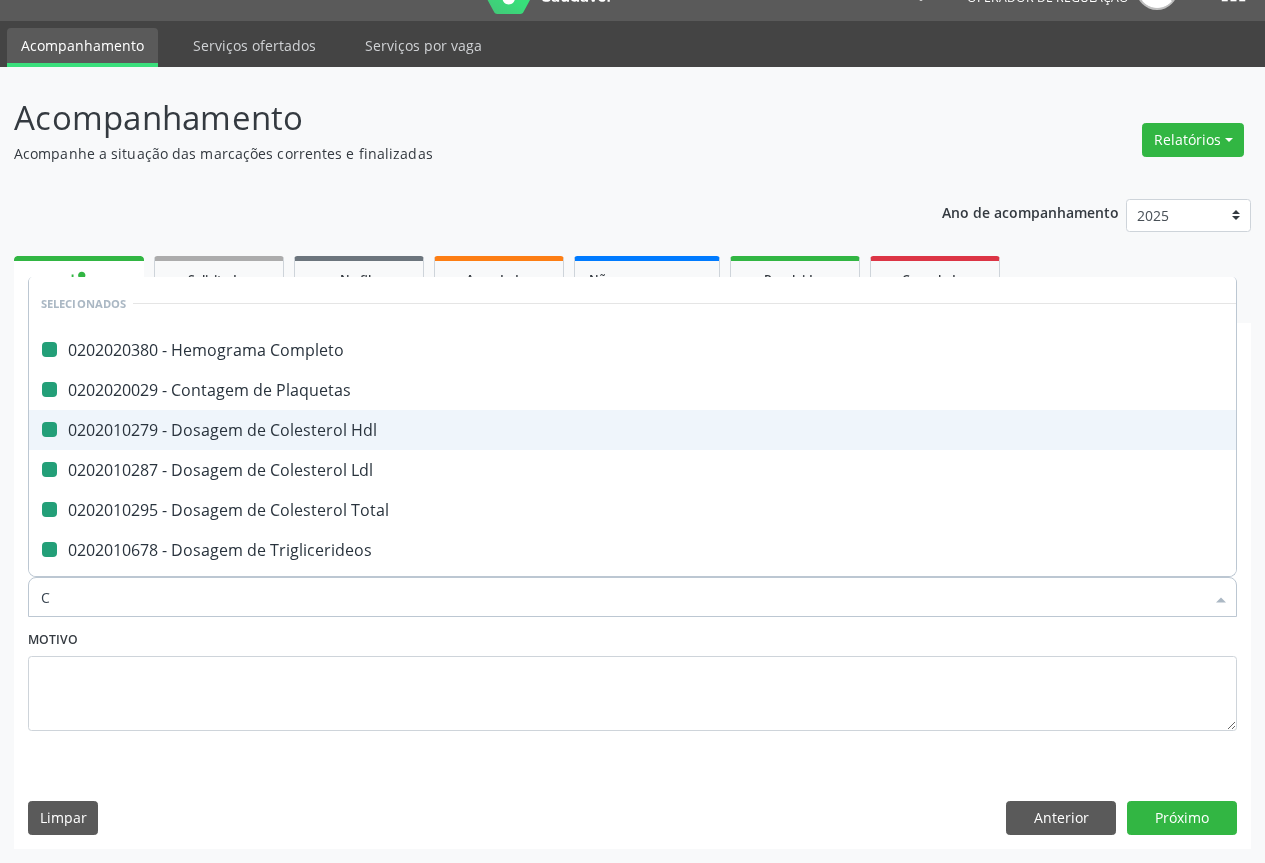 type on "CR" 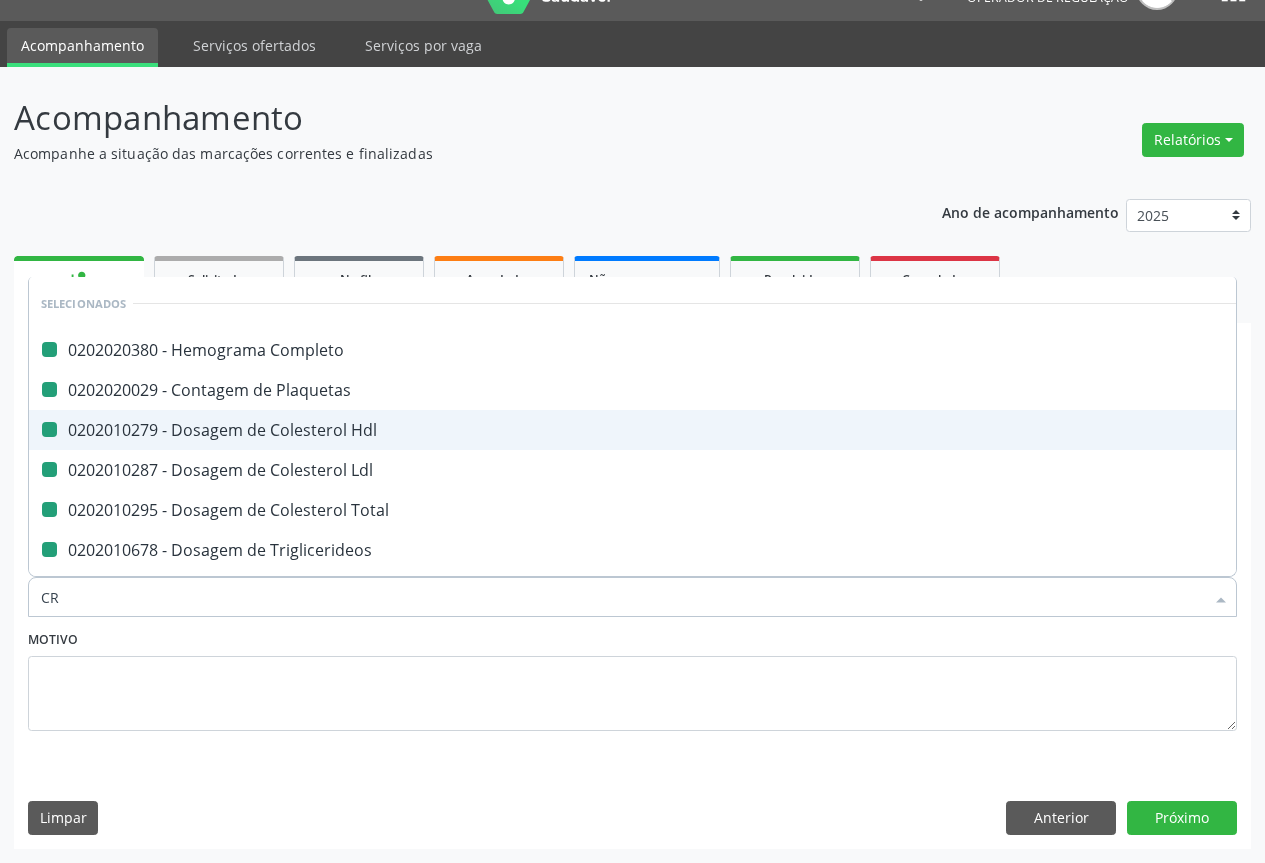 checkbox on "false" 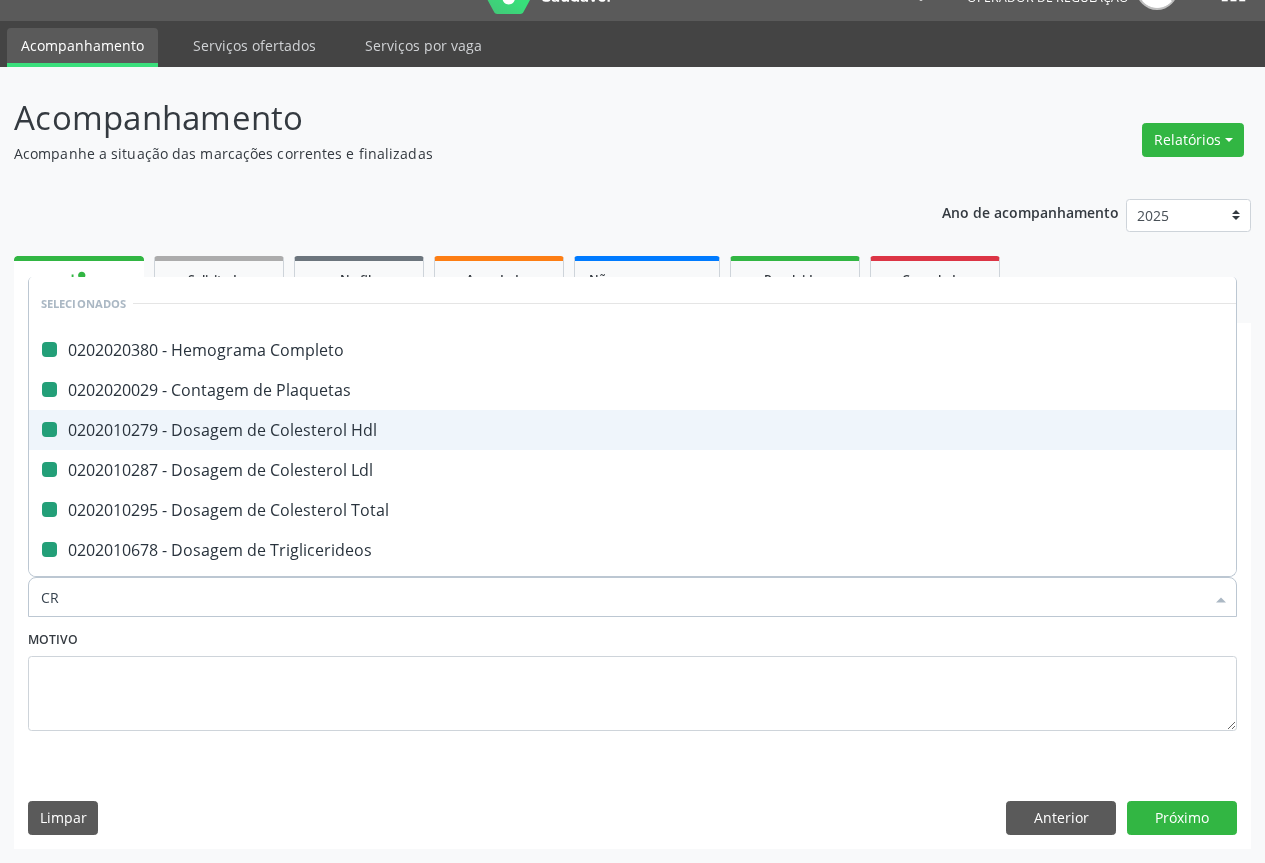checkbox on "false" 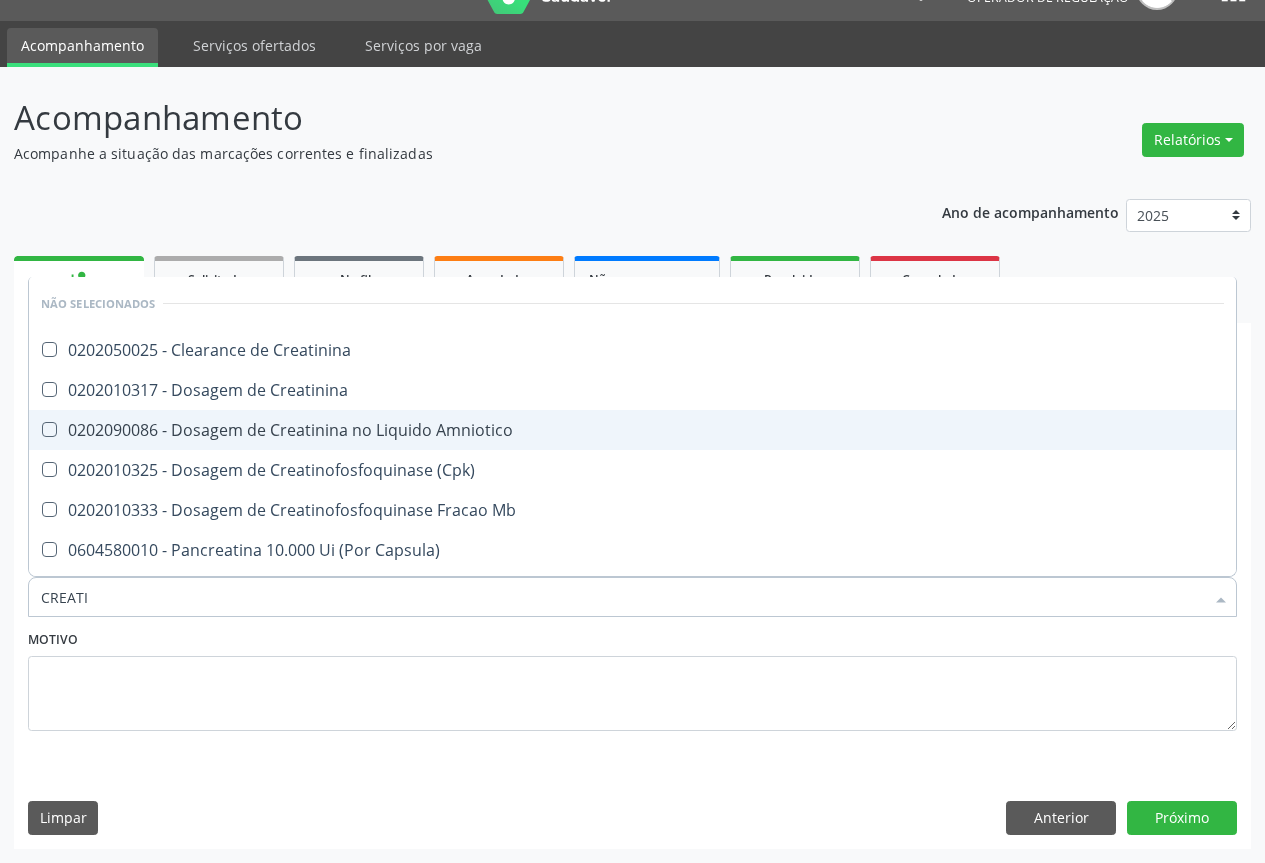 type on "CREATIN" 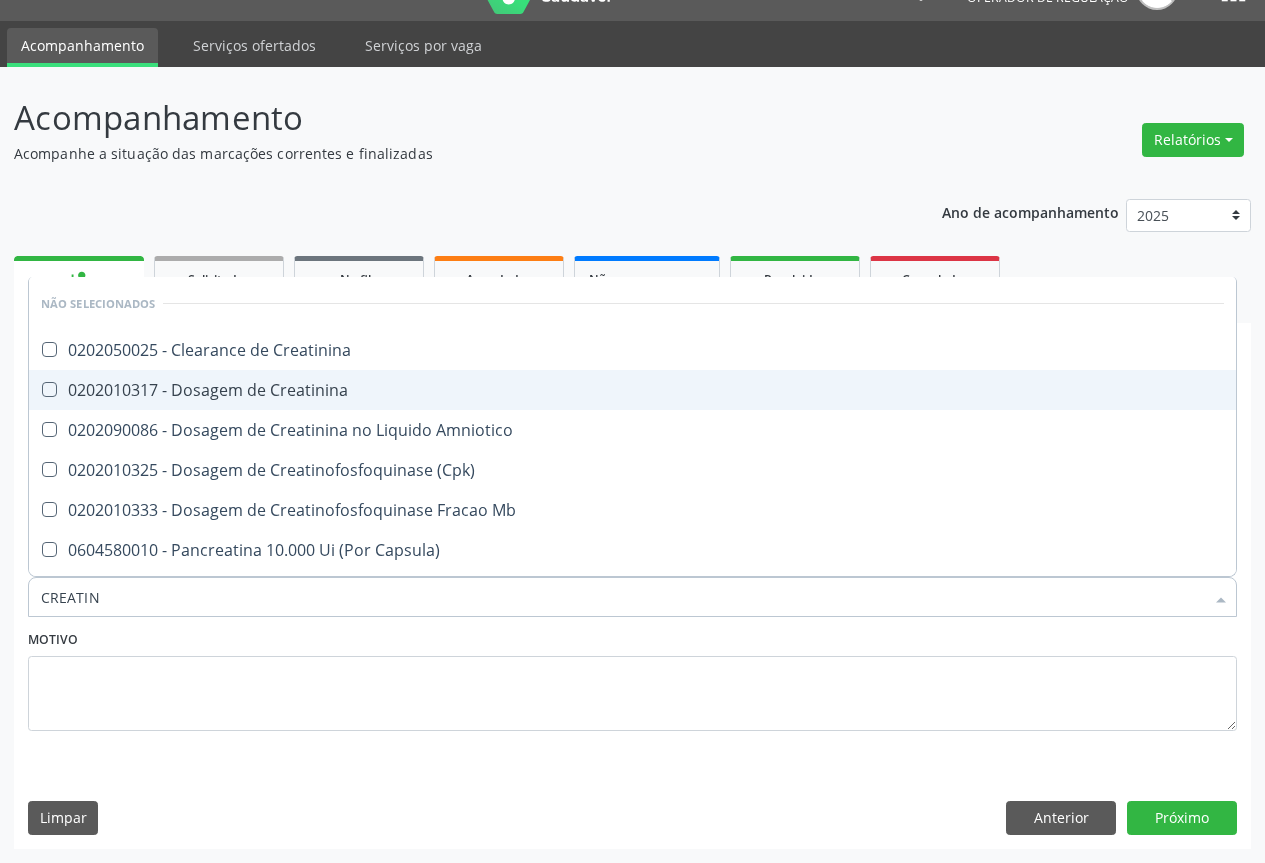 drag, startPoint x: 261, startPoint y: 385, endPoint x: 193, endPoint y: 492, distance: 126.779335 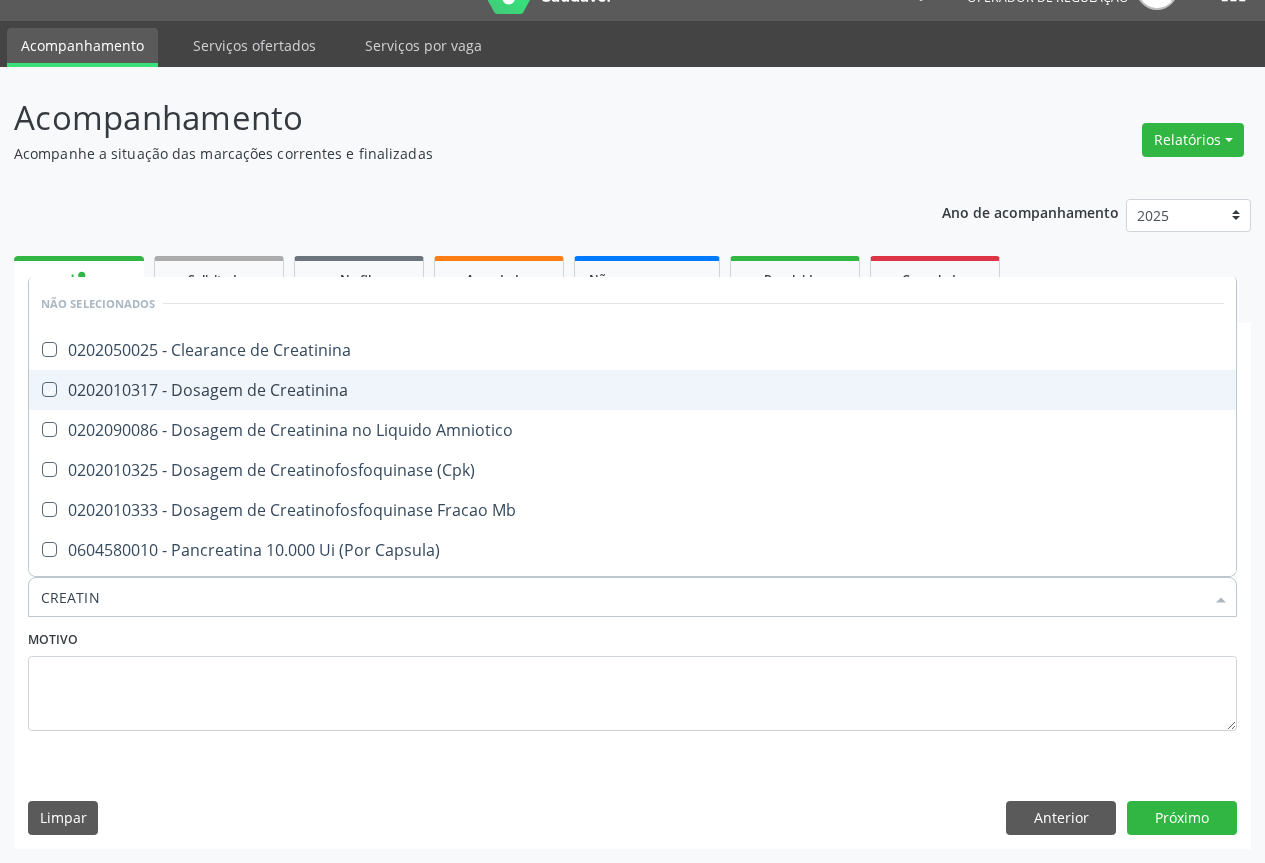checkbox on "true" 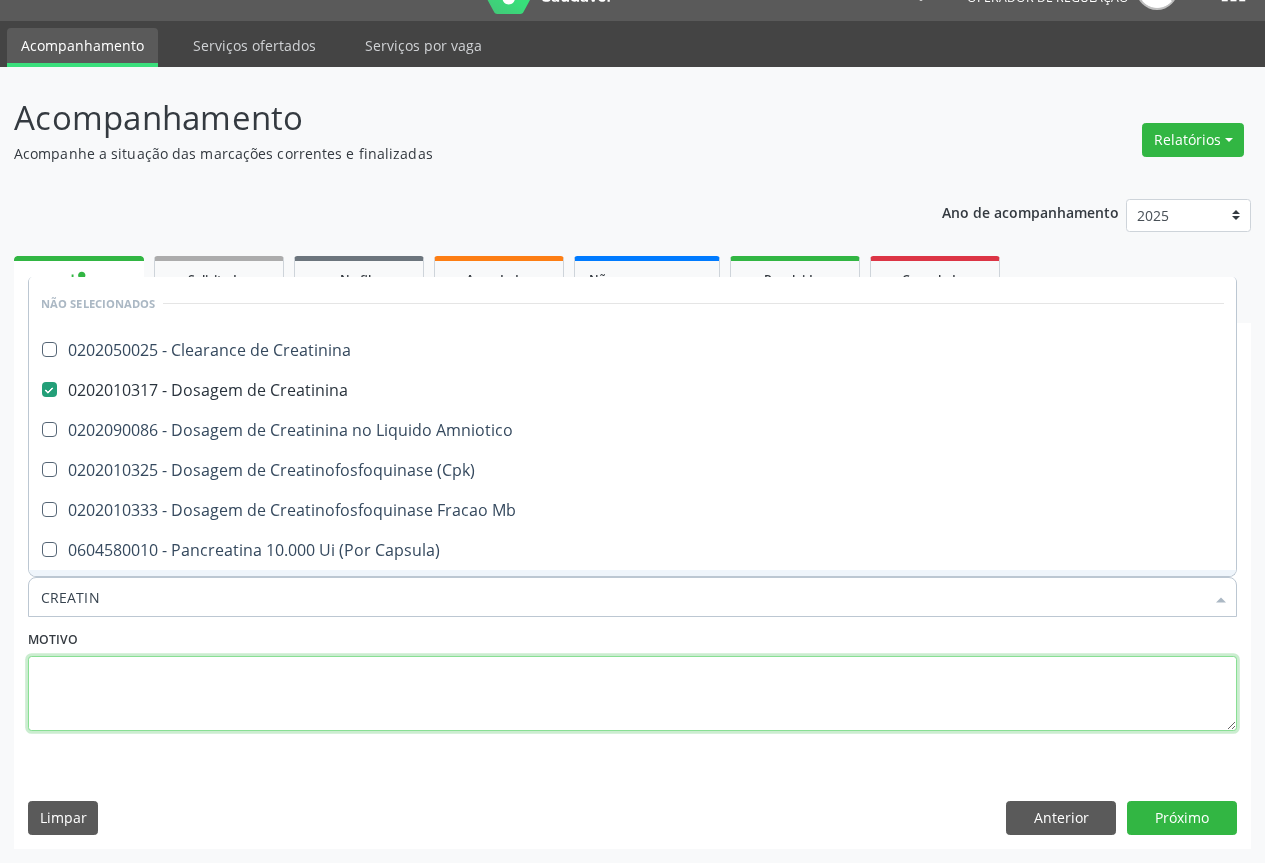 click at bounding box center [632, 694] 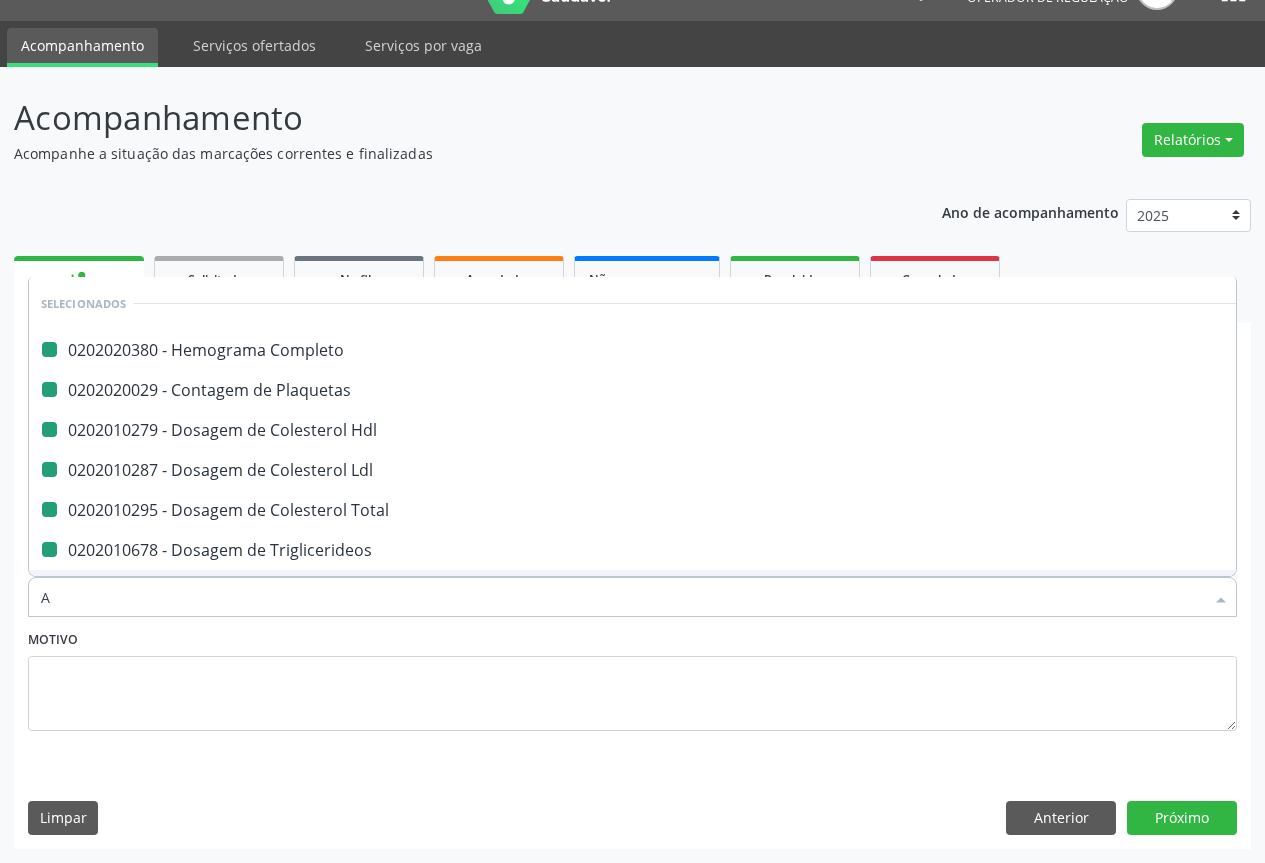 type on "AC" 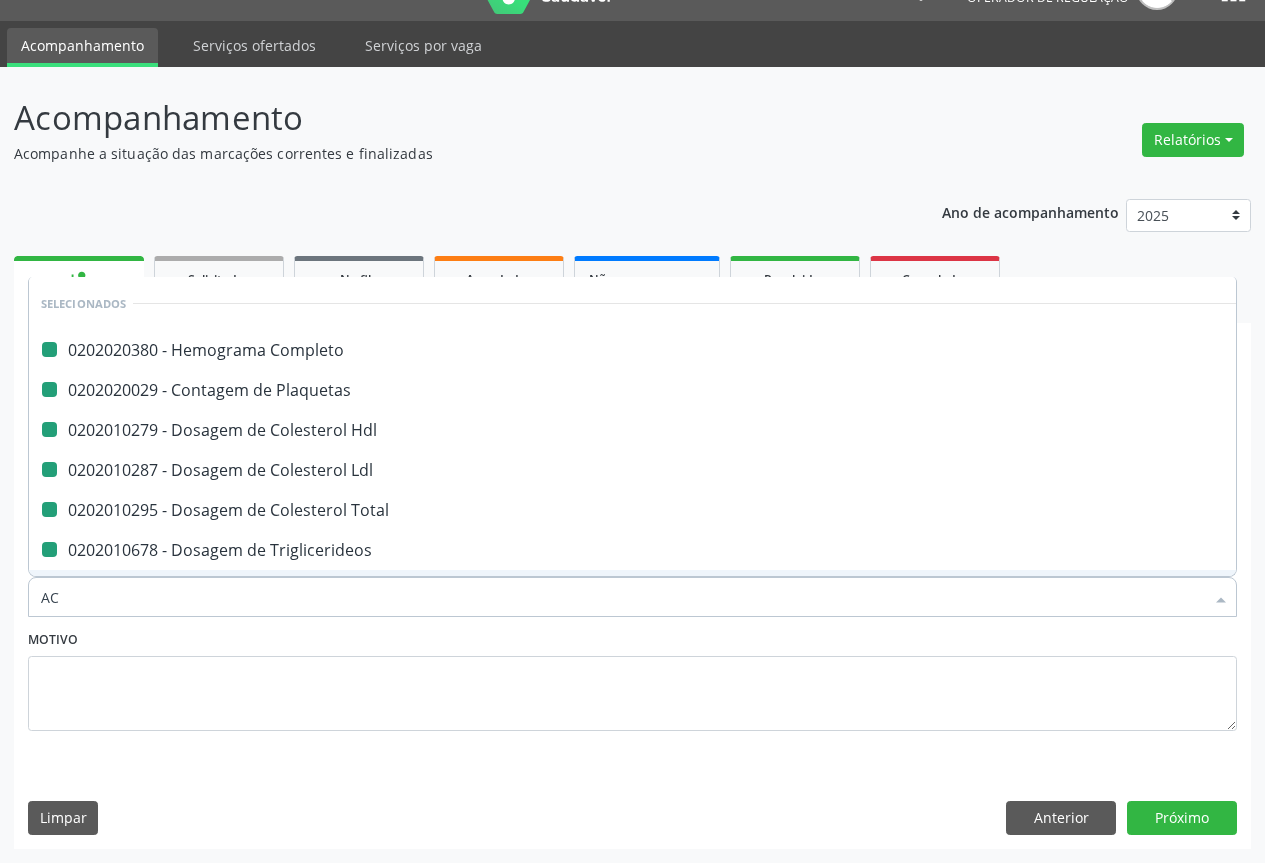 checkbox on "false" 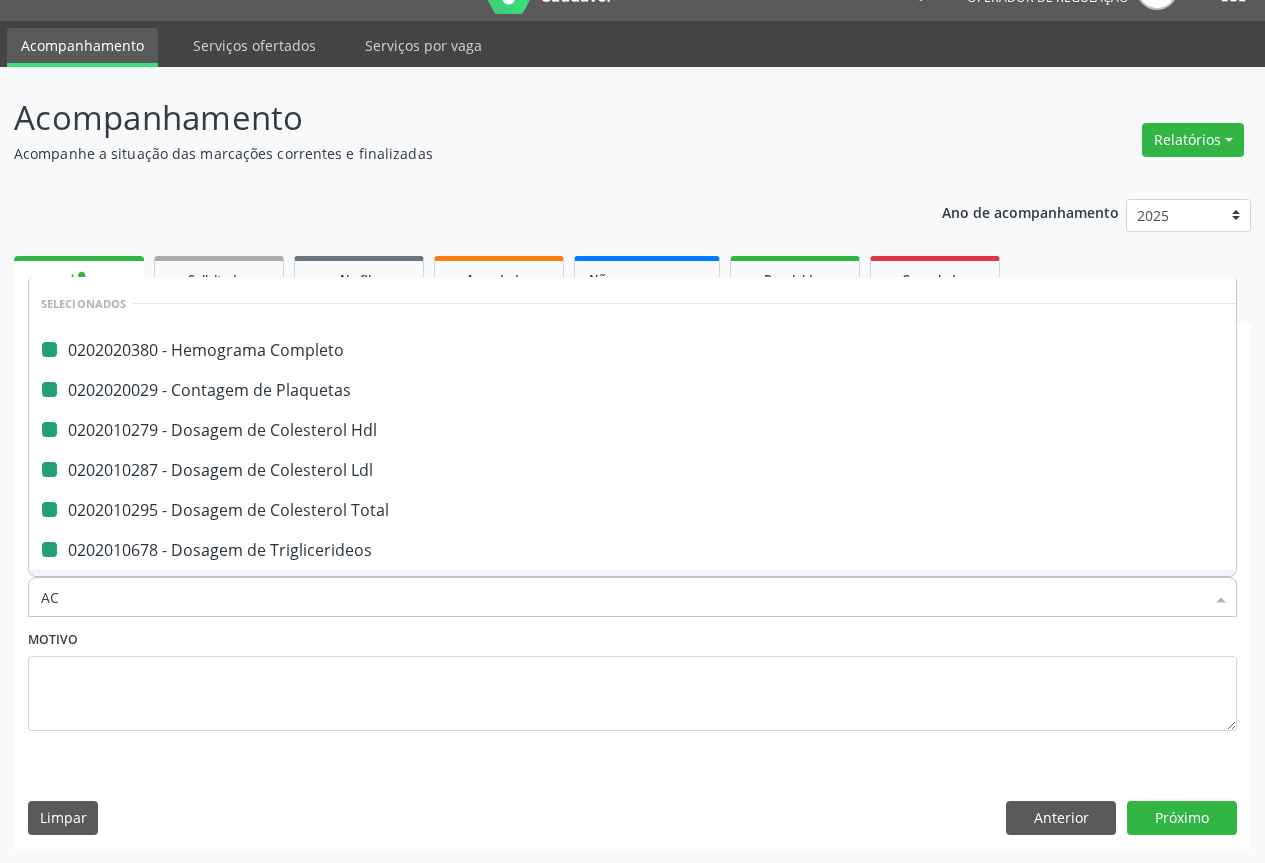 checkbox on "false" 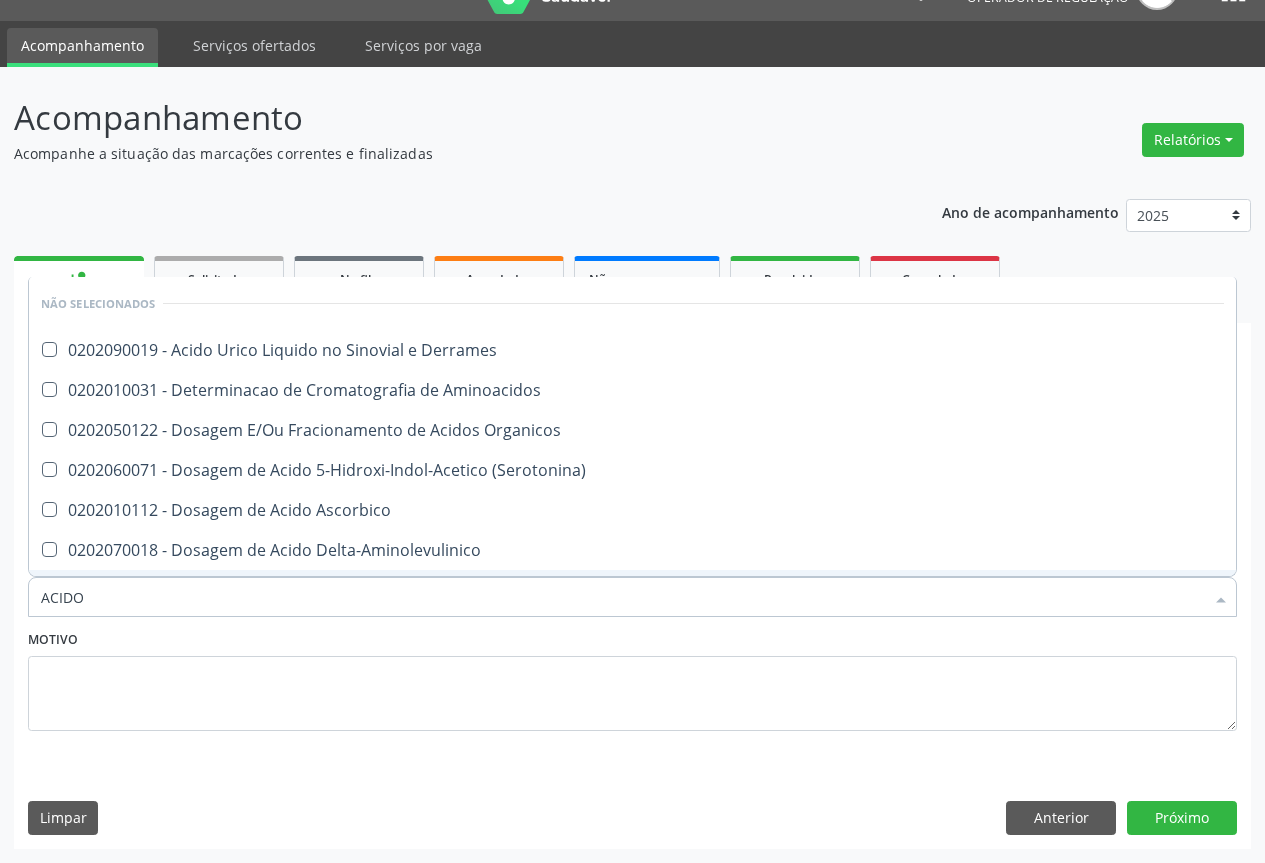 type on "ACIDO U" 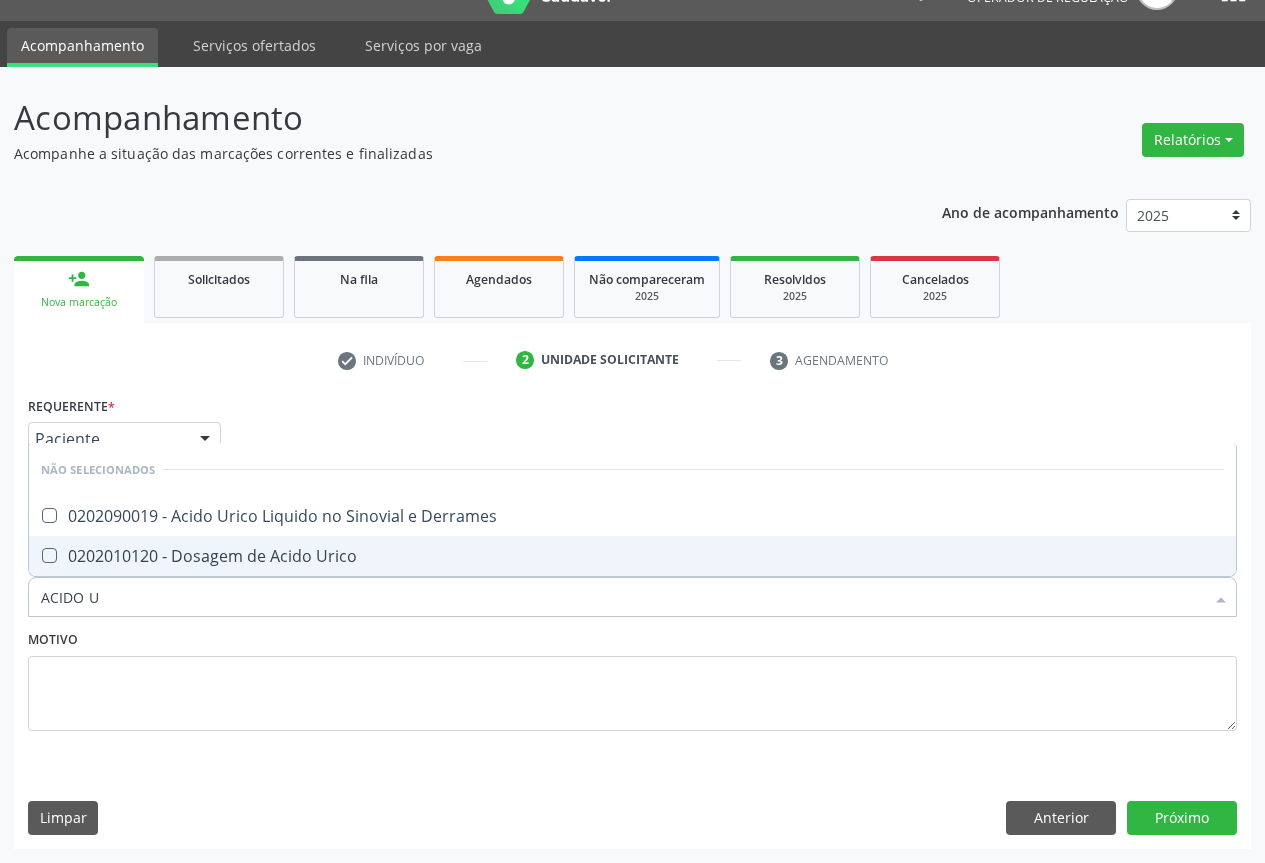 click on "0202010120 - Dosagem de Acido Urico" at bounding box center [632, 556] 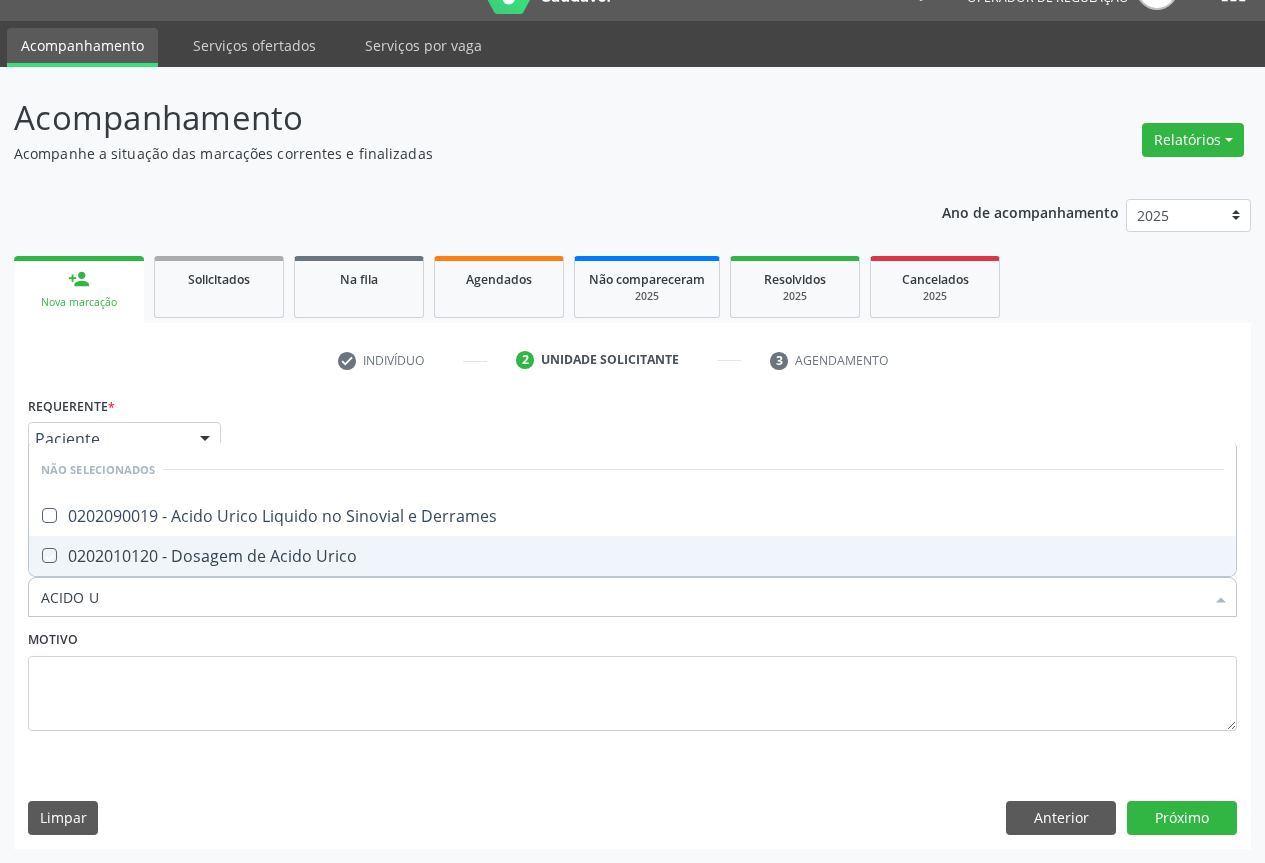 checkbox on "true" 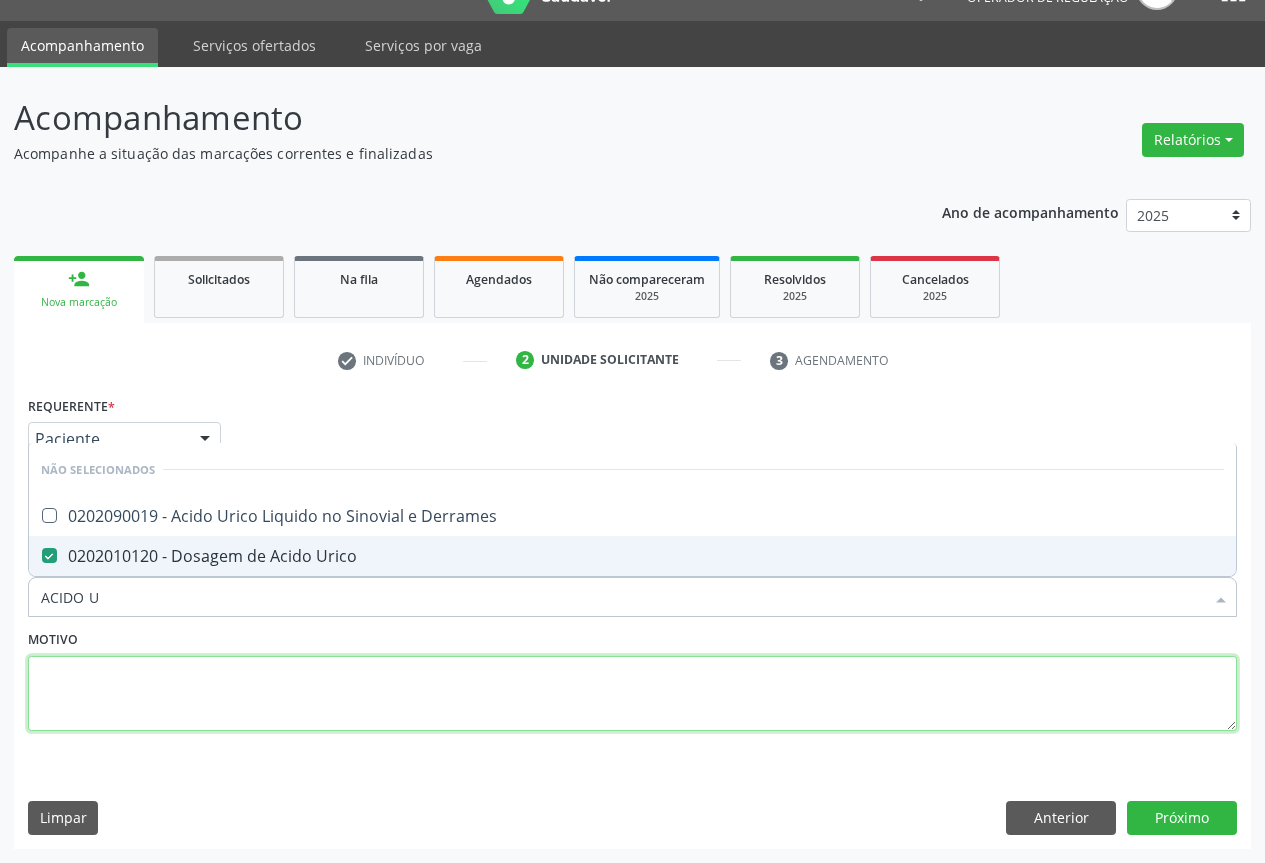 click at bounding box center [632, 694] 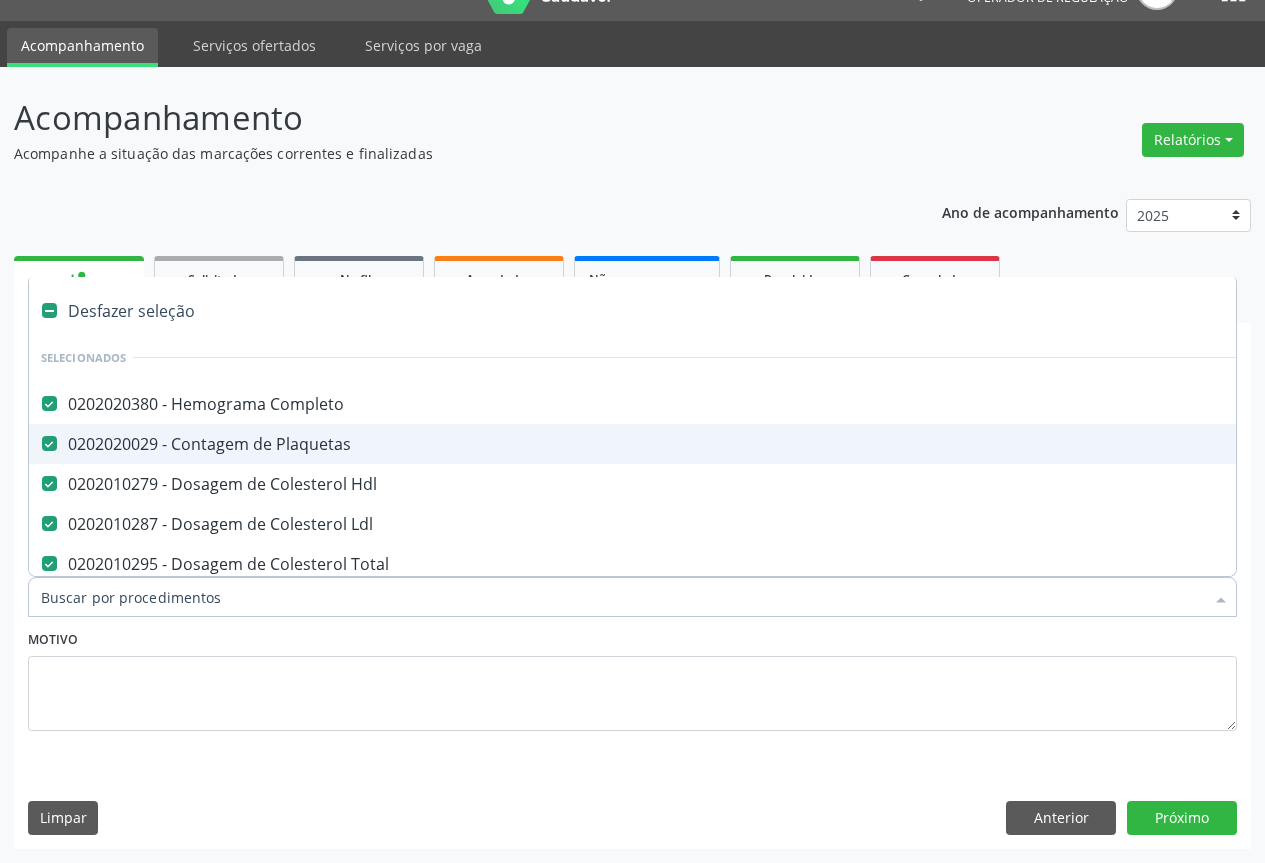 type on "T" 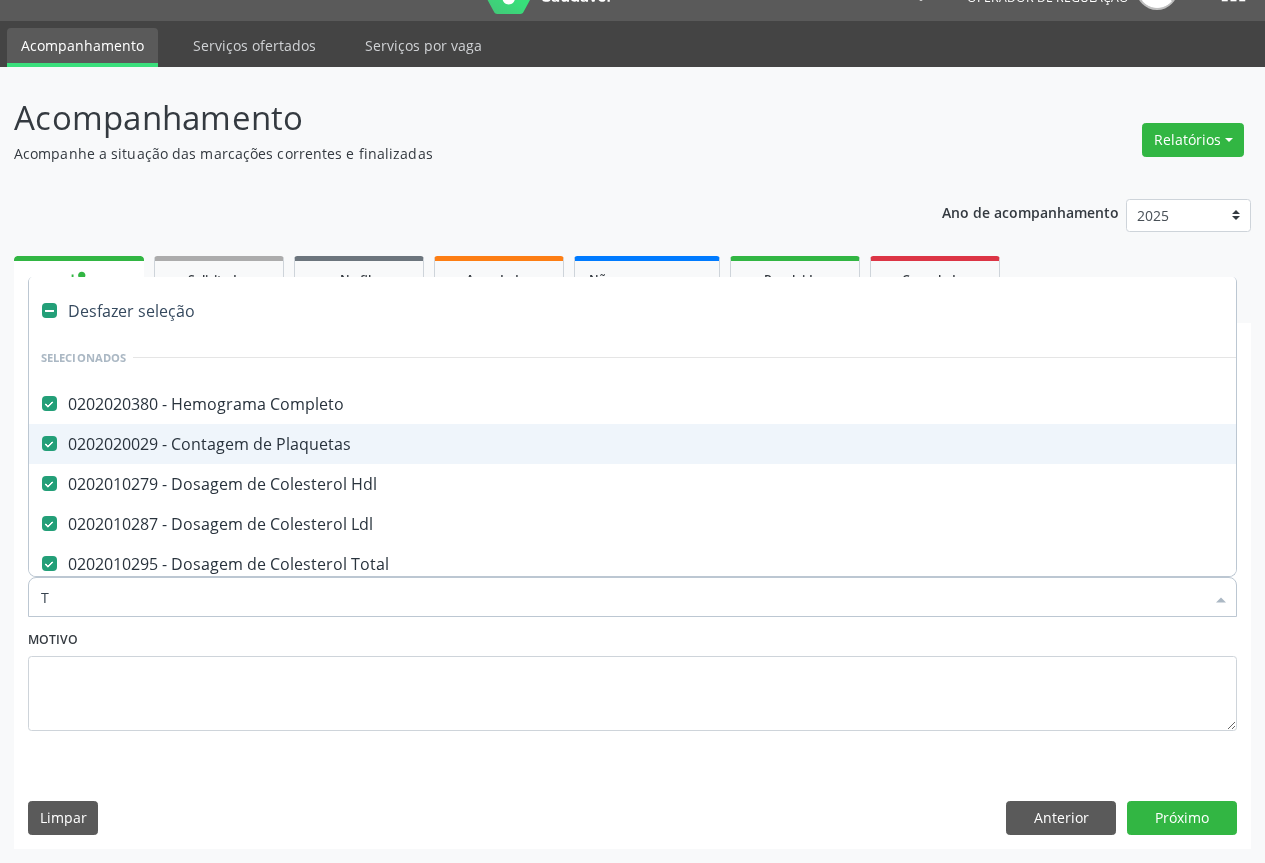 checkbox on "false" 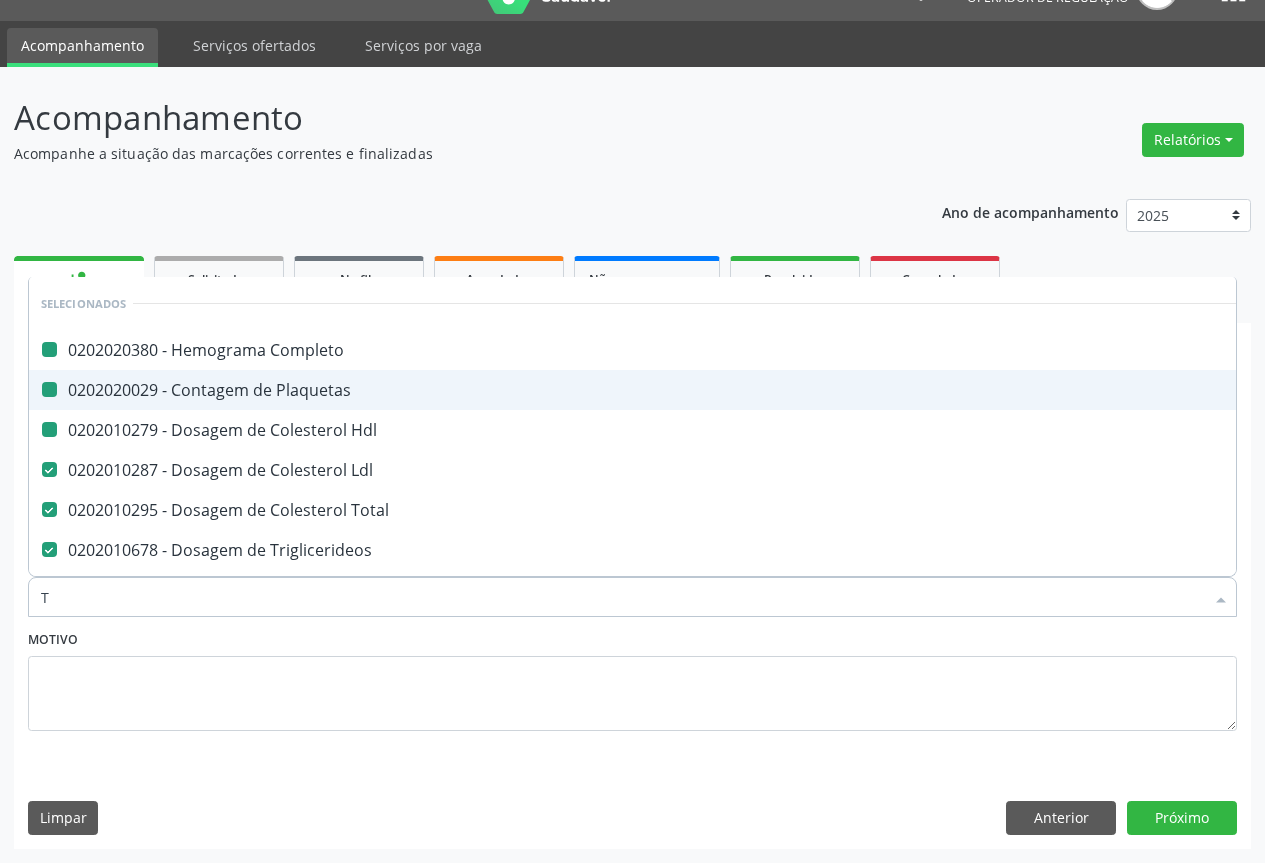 type on "TG" 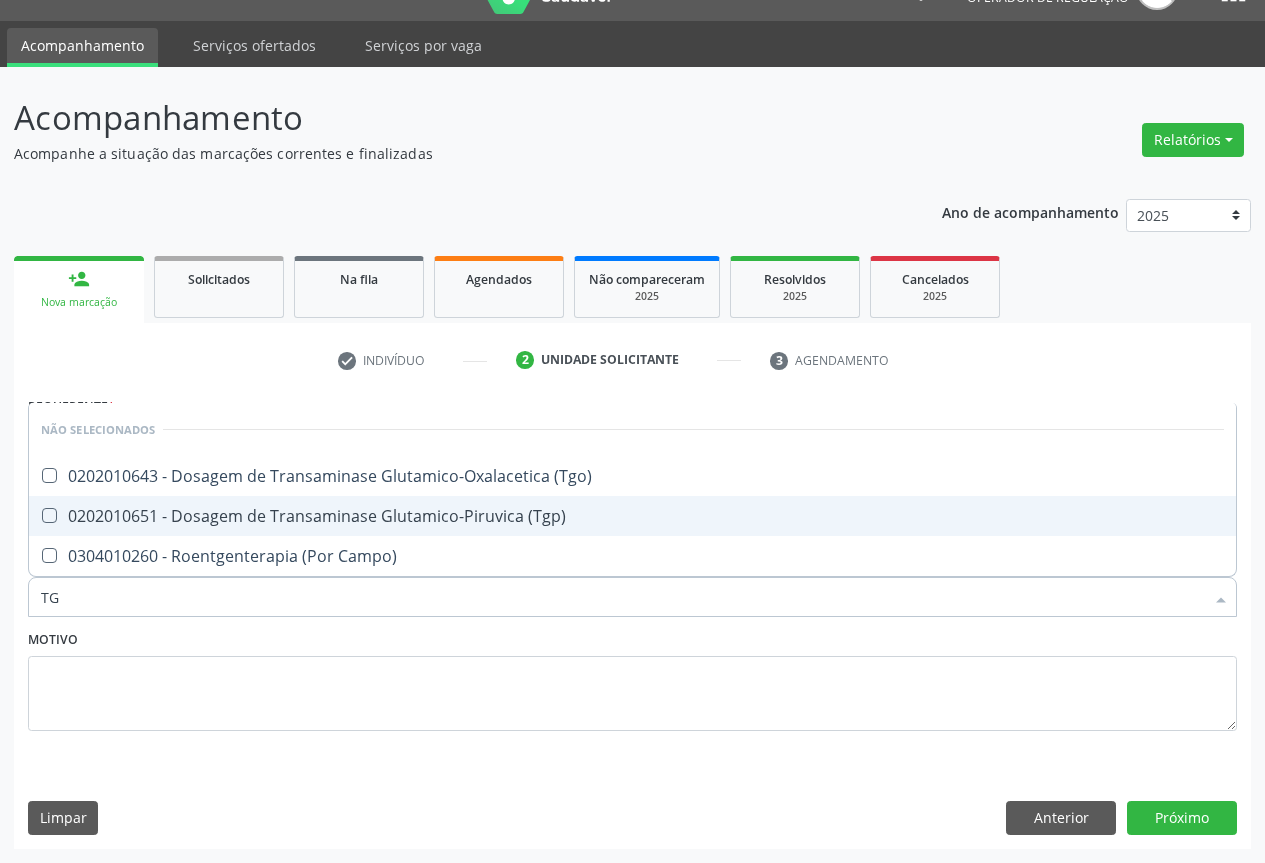 drag, startPoint x: 191, startPoint y: 520, endPoint x: 197, endPoint y: 470, distance: 50.358715 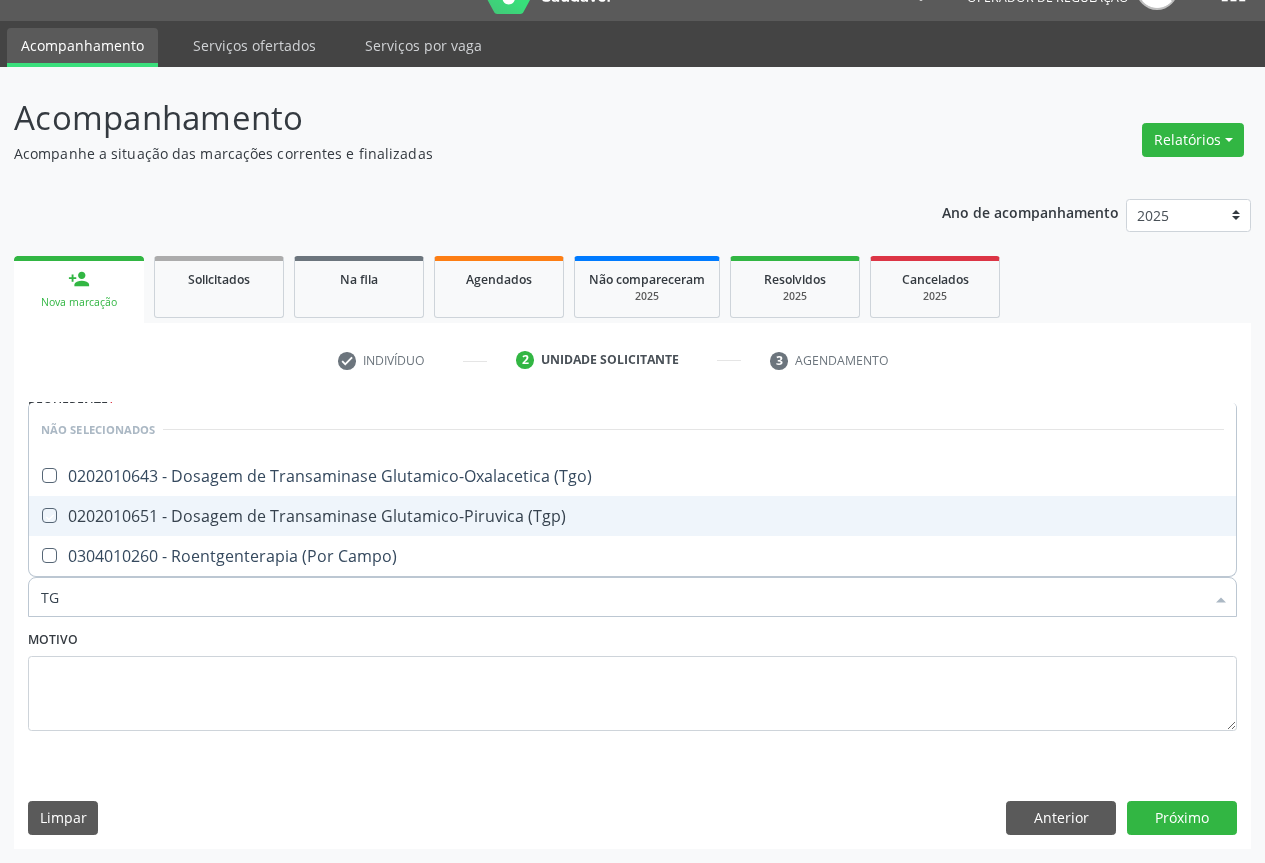 checkbox on "true" 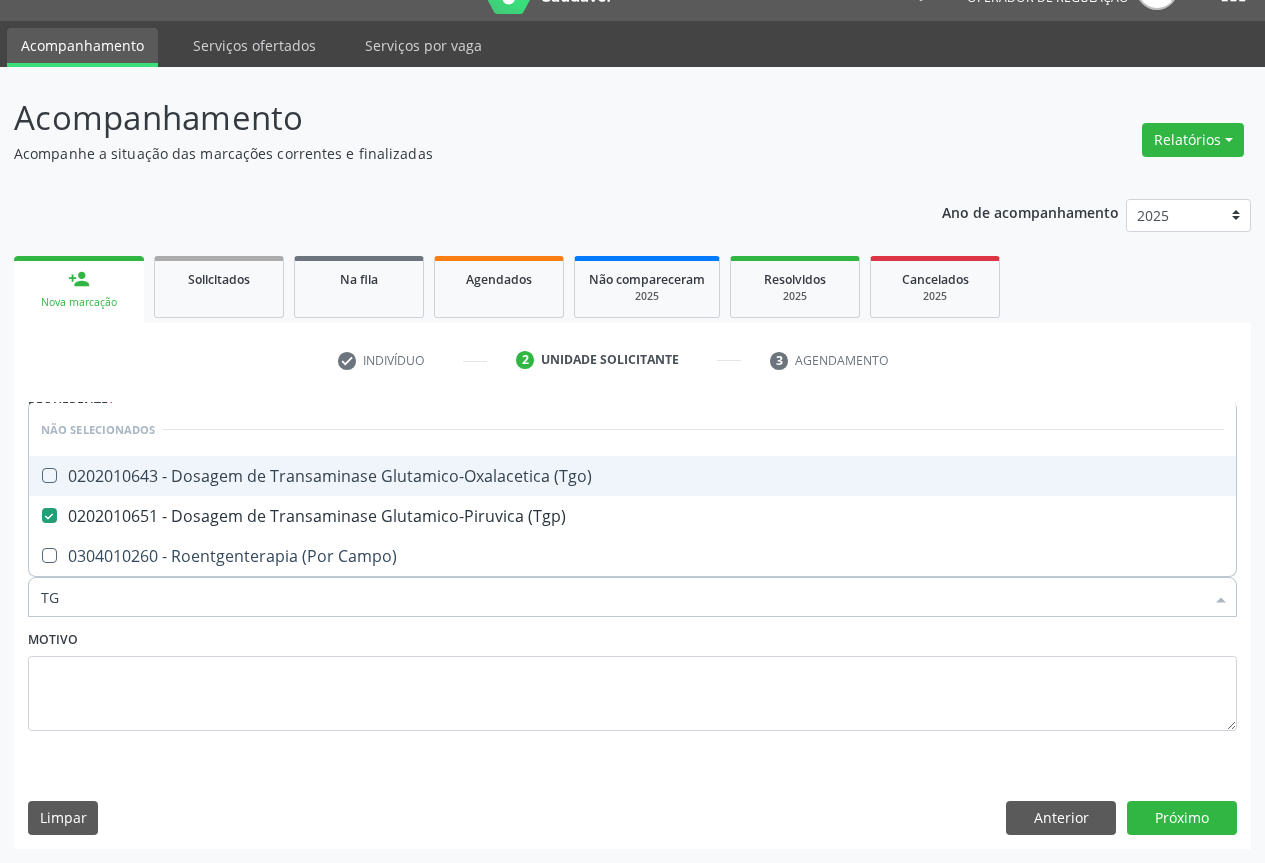 click on "0202010643 - Dosagem de Transaminase Glutamico-Oxalacetica (Tgo)" at bounding box center (632, 476) 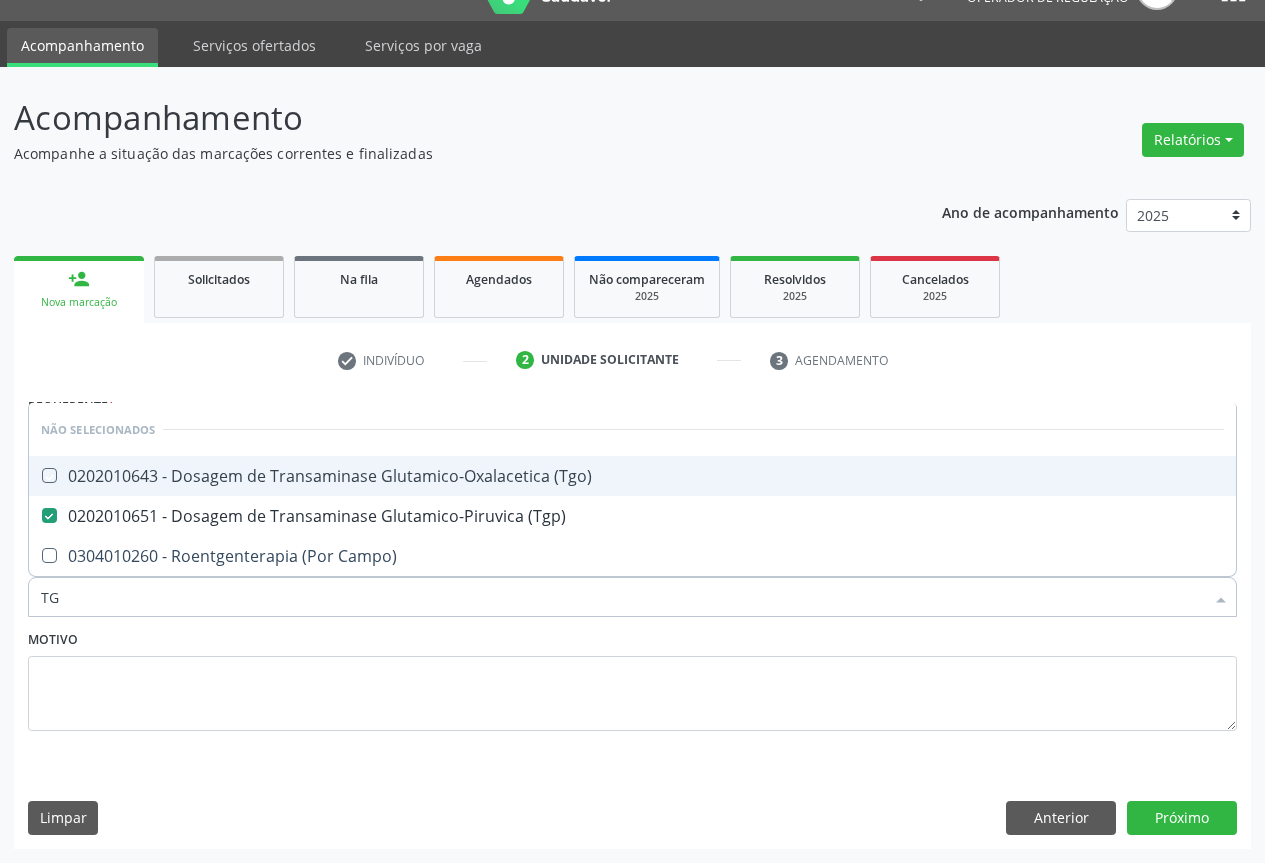 checkbox on "true" 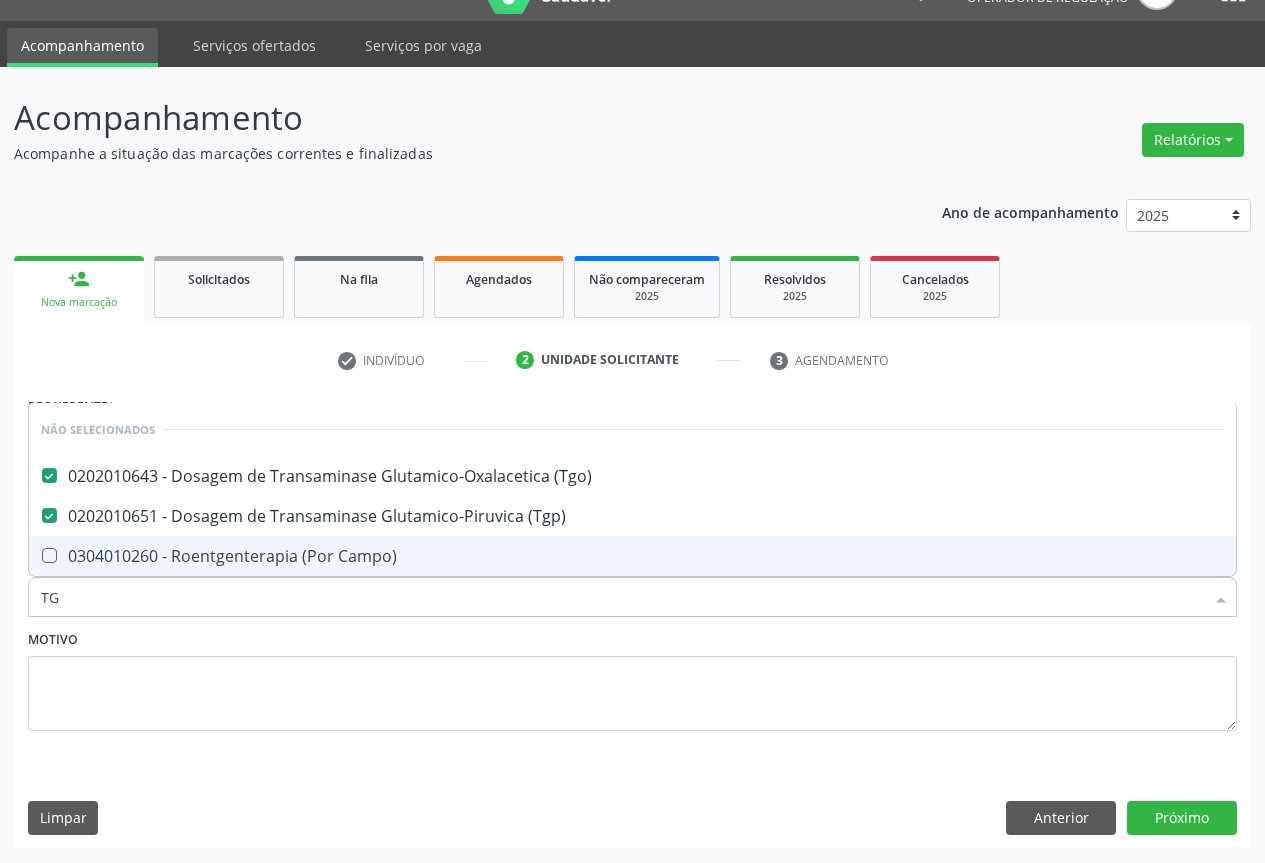 type on "transva" 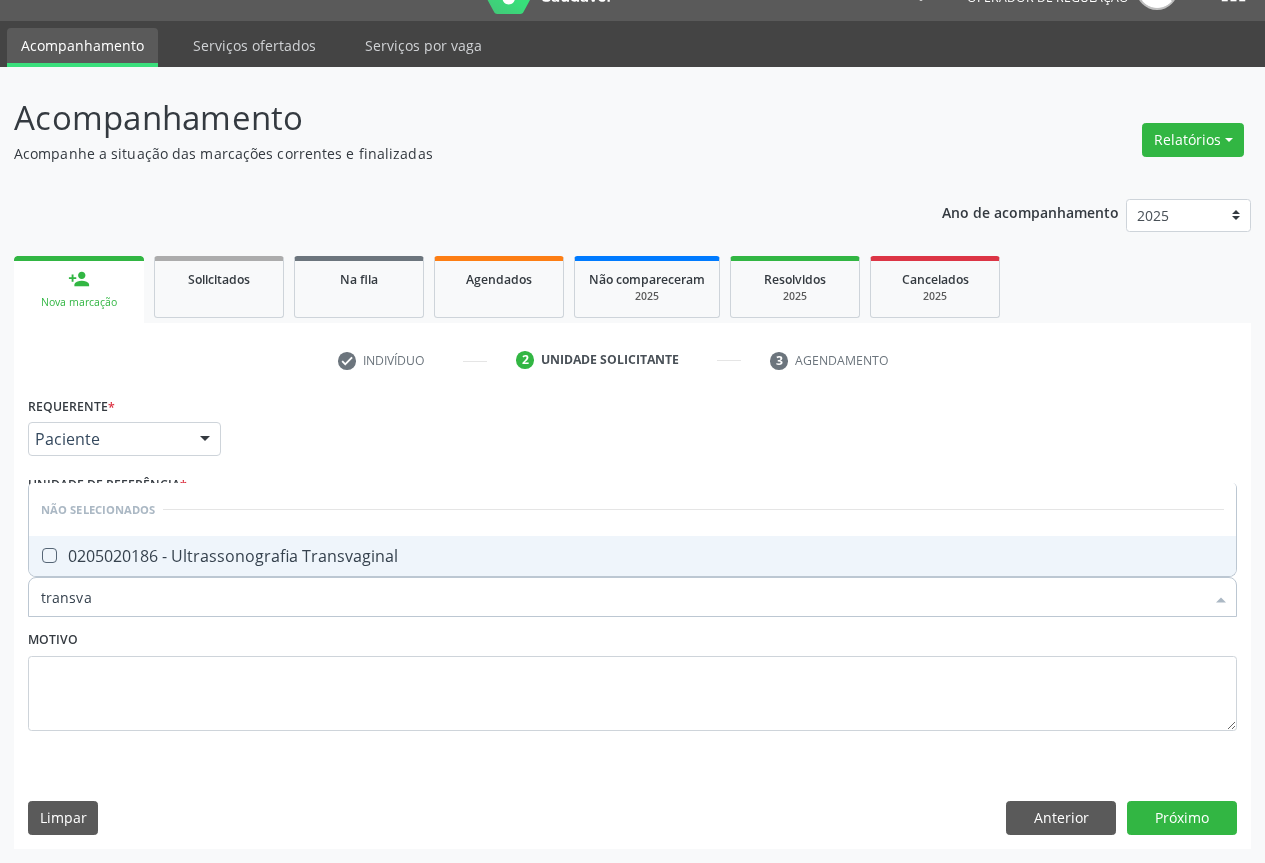 click on "Motivo" at bounding box center (632, 678) 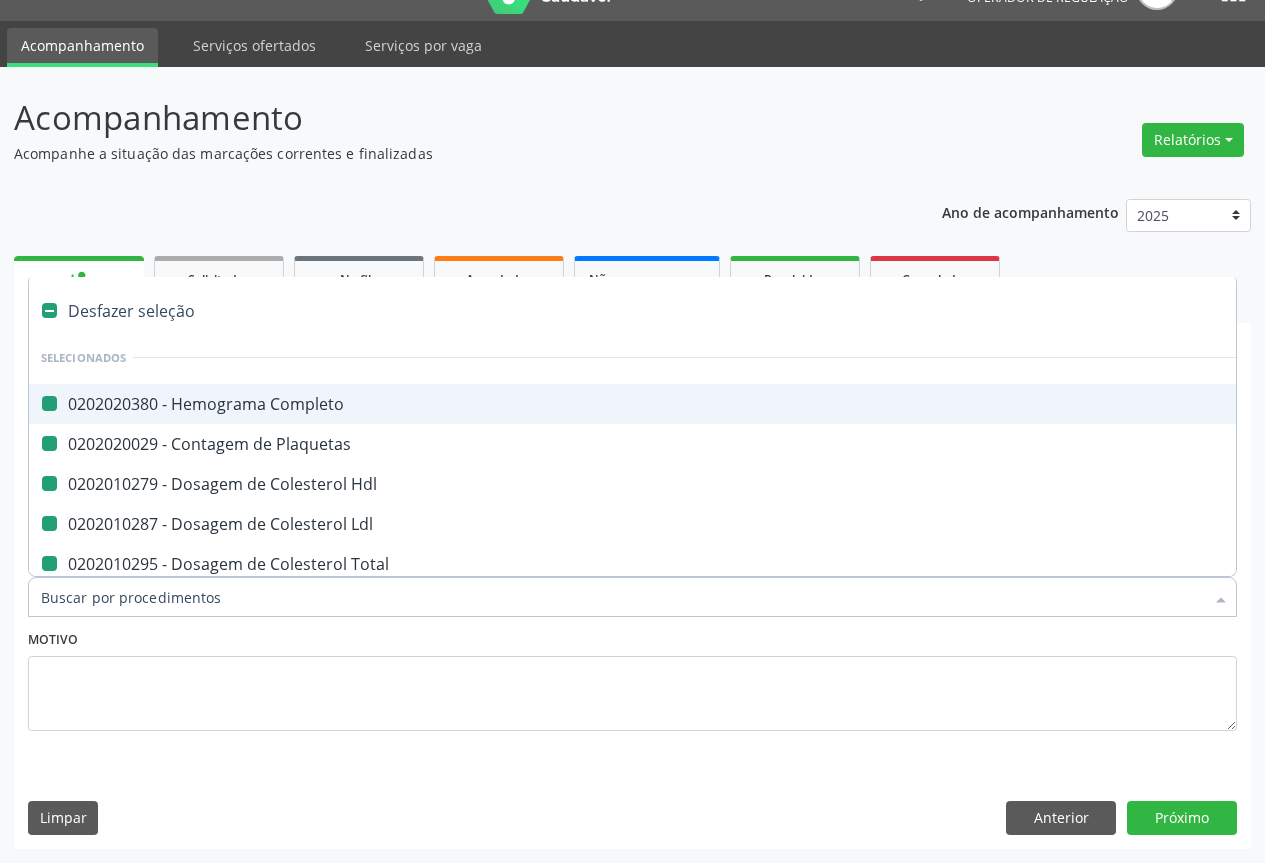 type on "F" 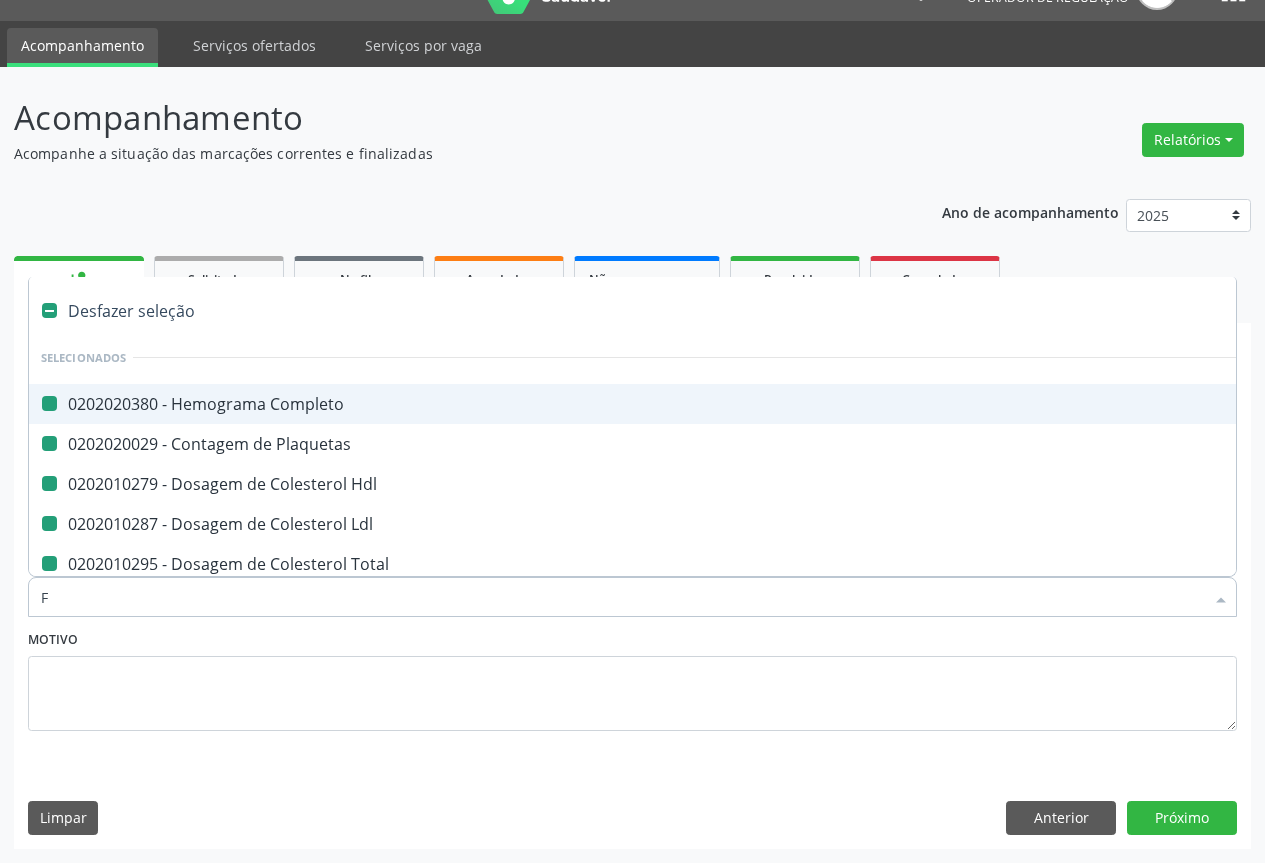 checkbox on "false" 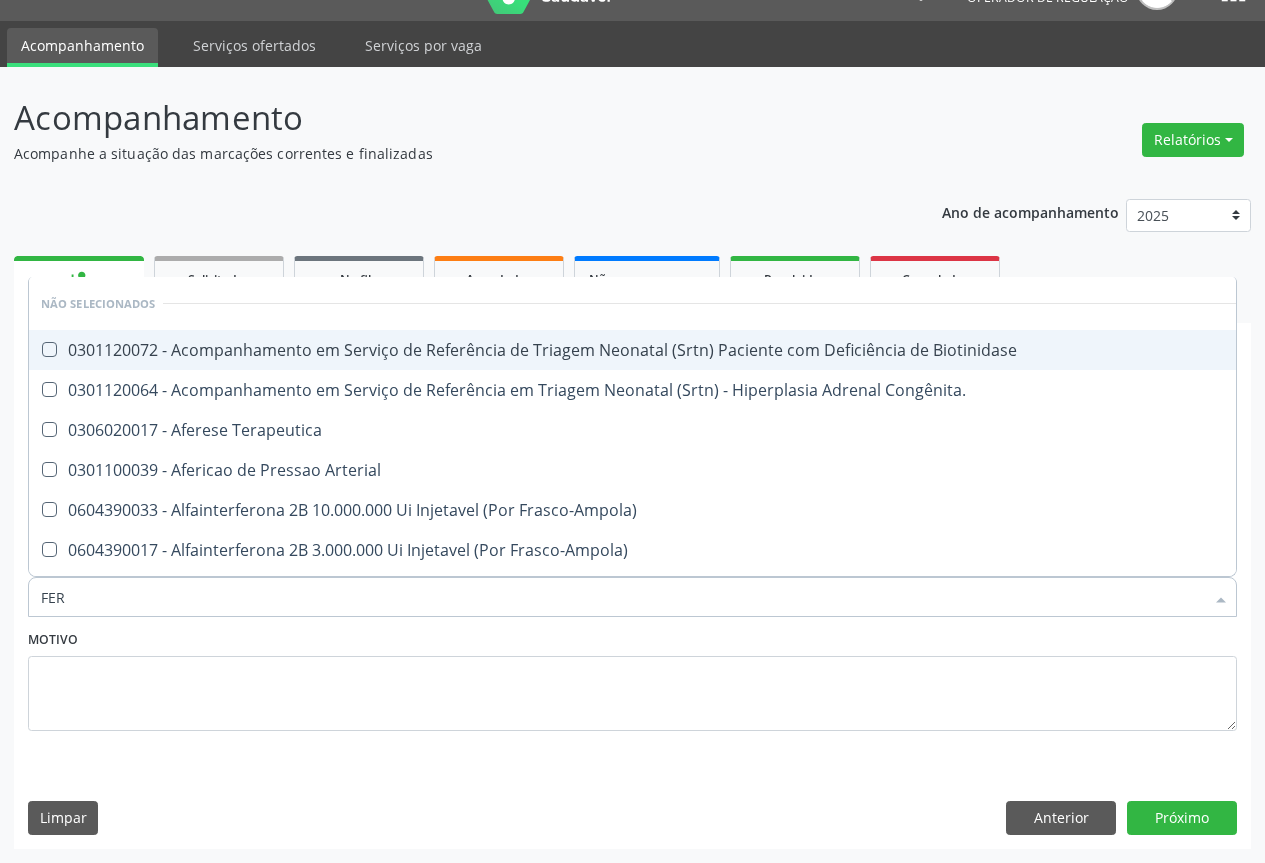 type on "FERR" 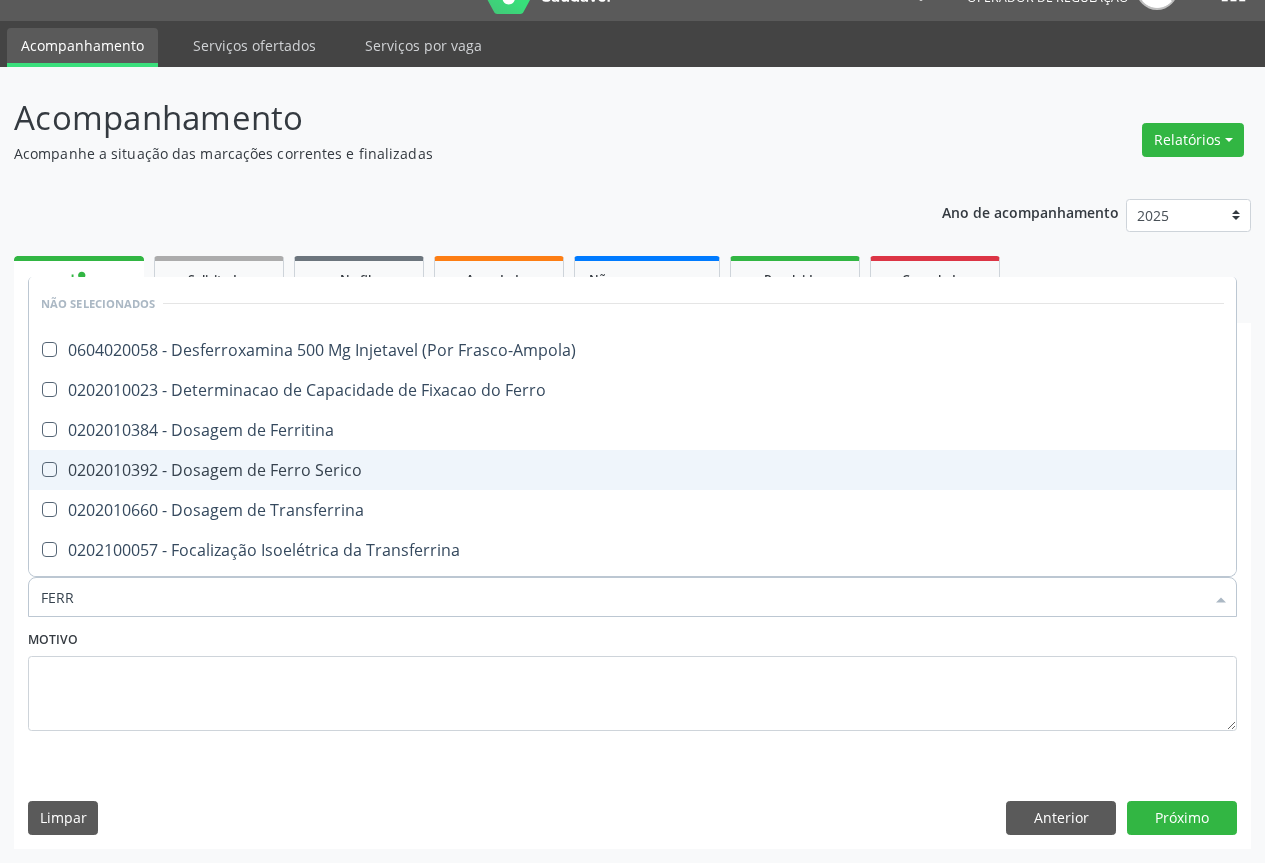 click on "0202010392 - Dosagem de Ferro Serico" at bounding box center (632, 470) 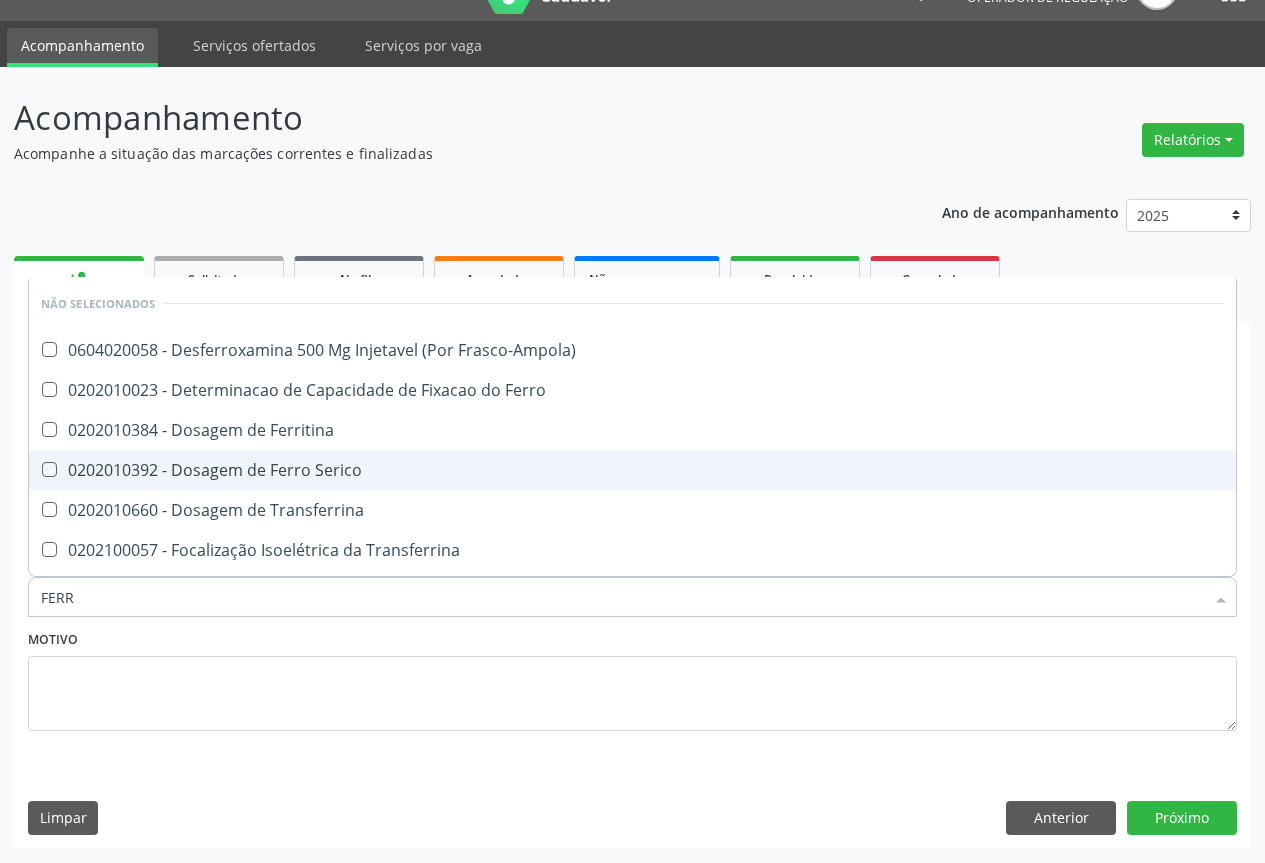 checkbox on "true" 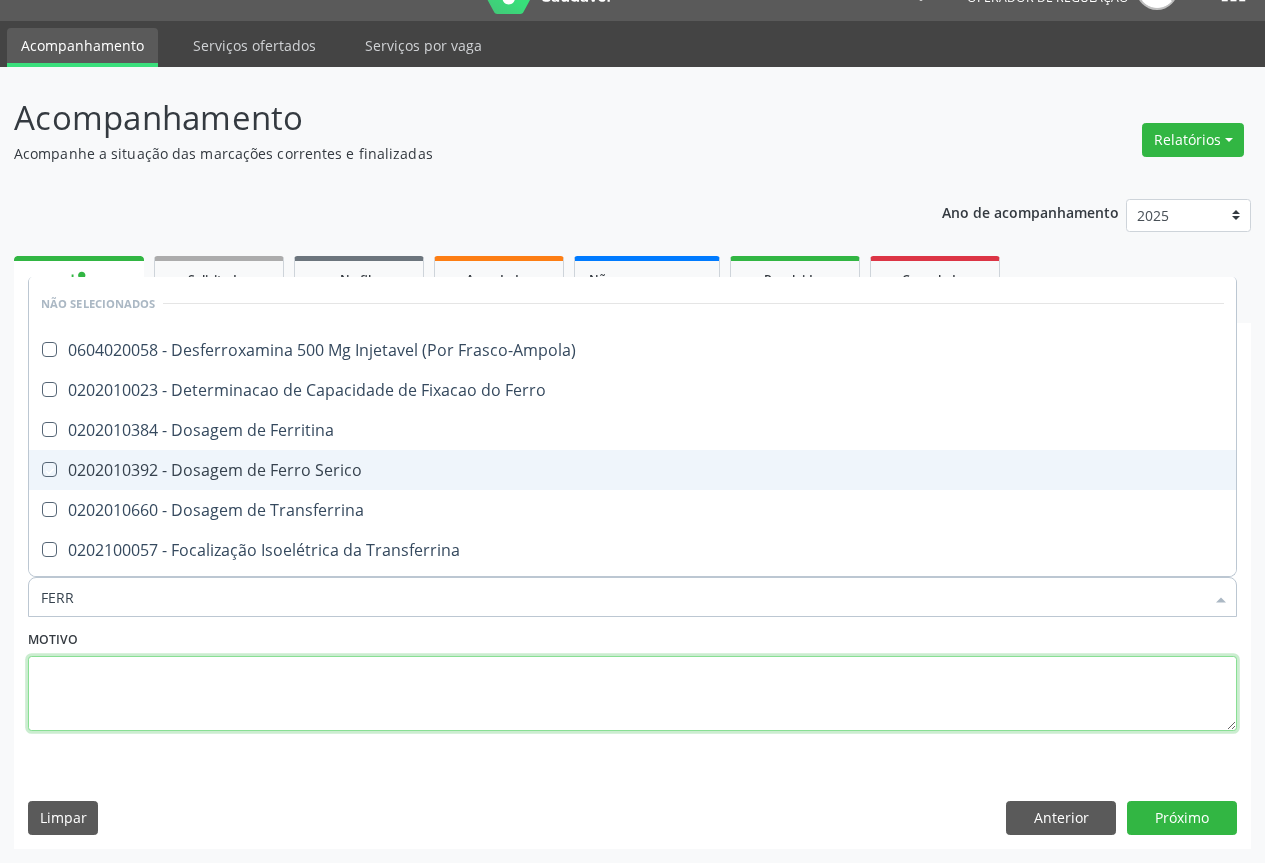 click at bounding box center [632, 694] 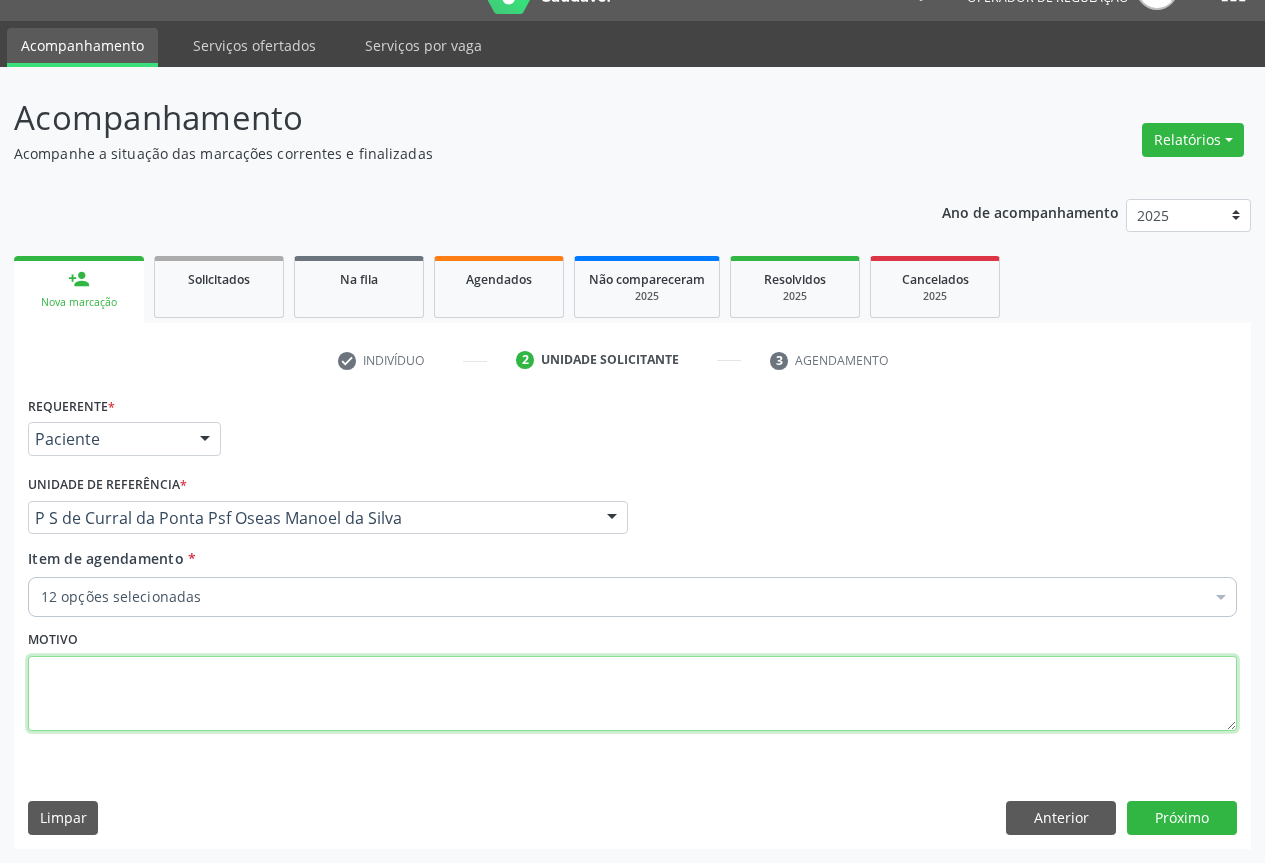 checkbox on "true" 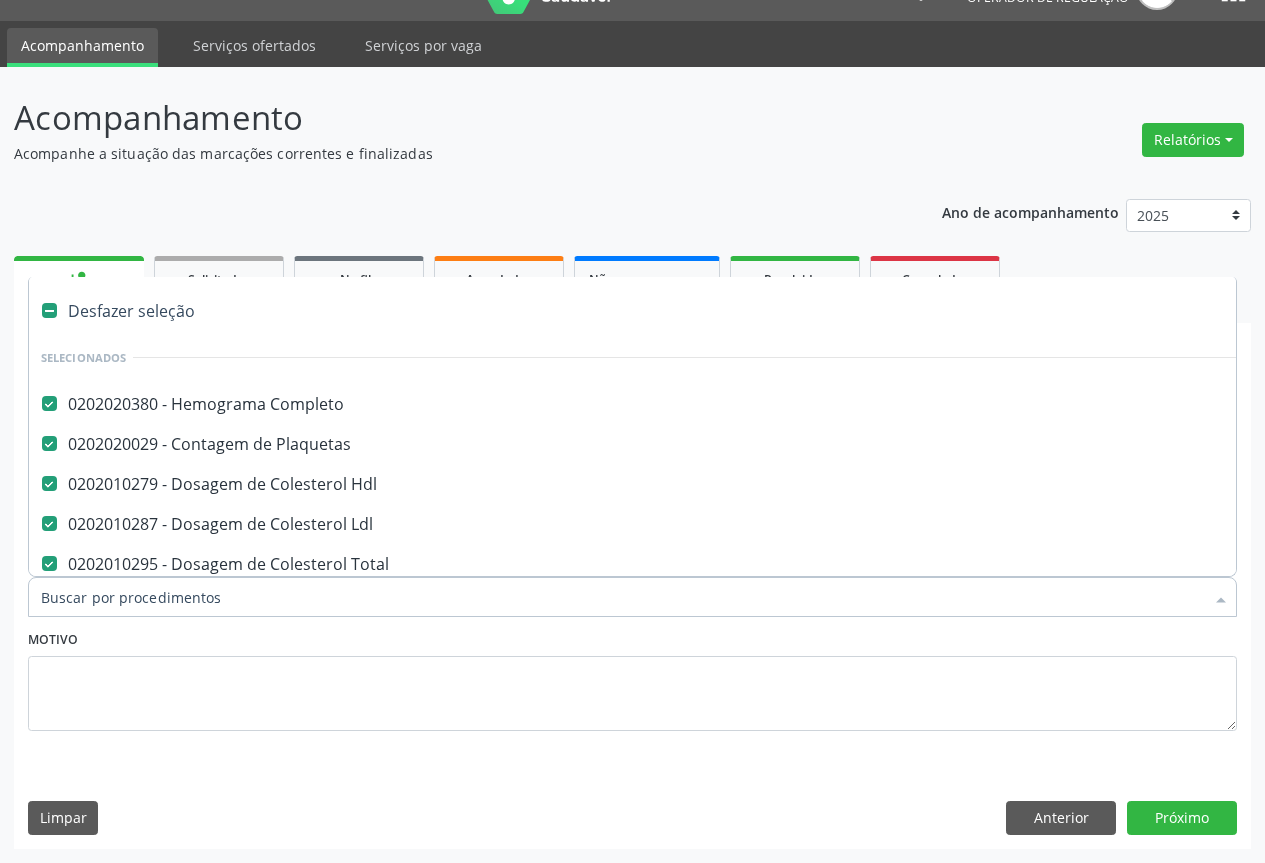 type on "U" 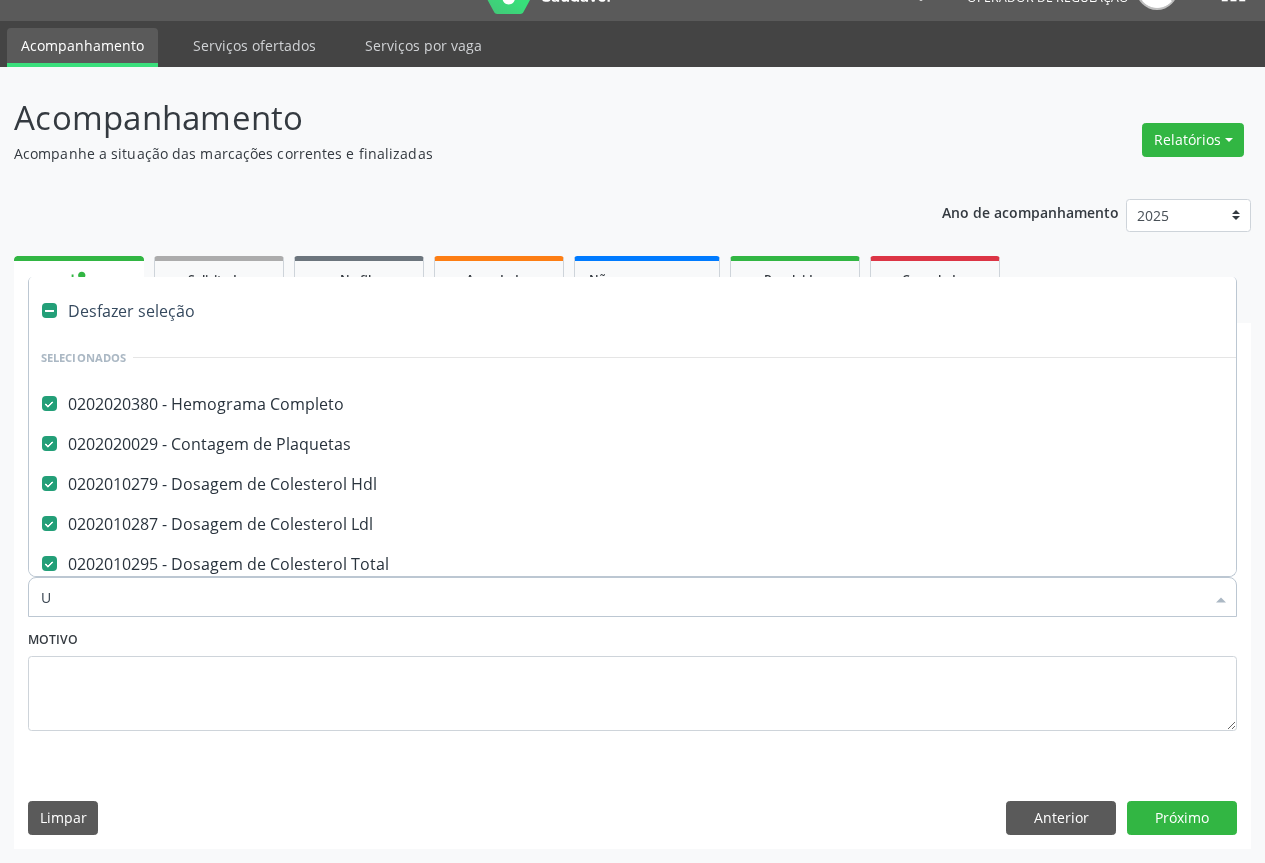 checkbox on "false" 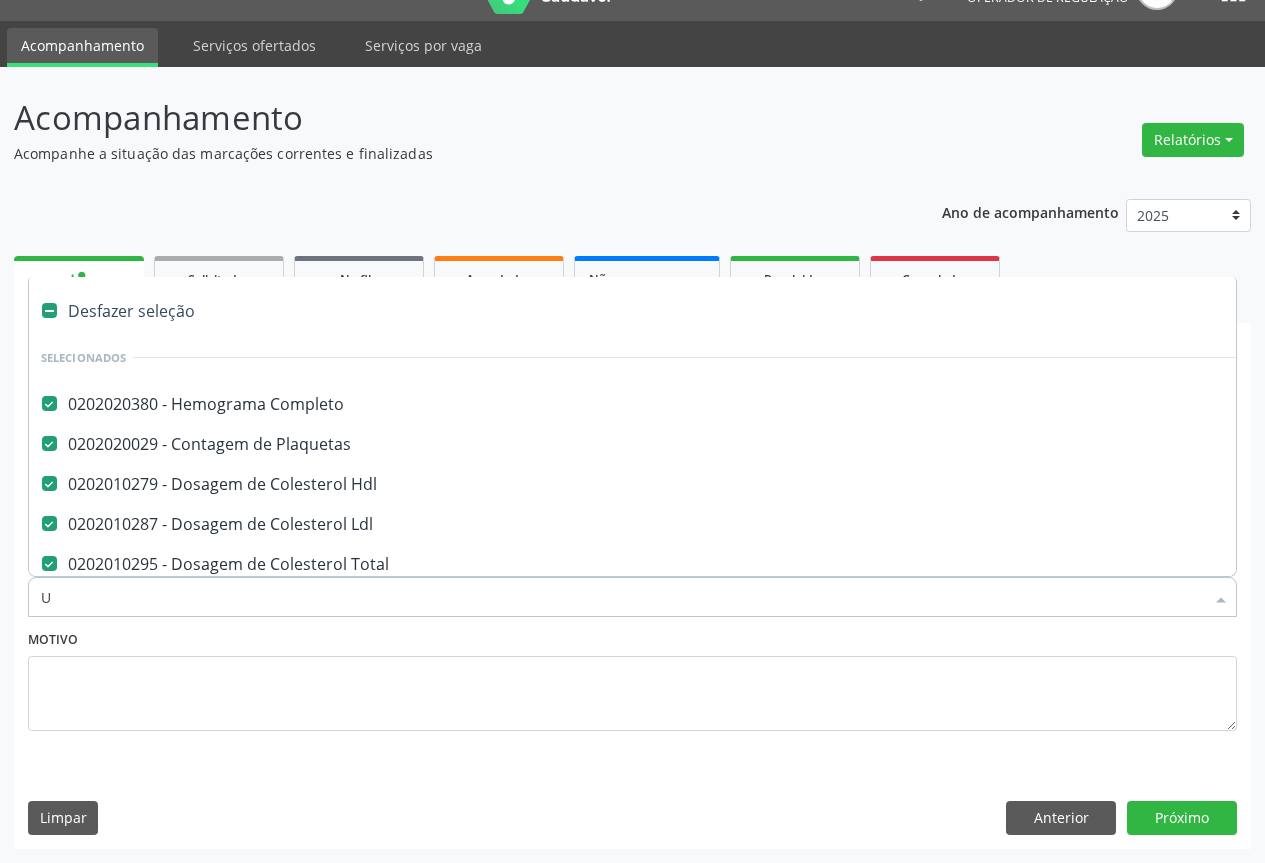 checkbox on "false" 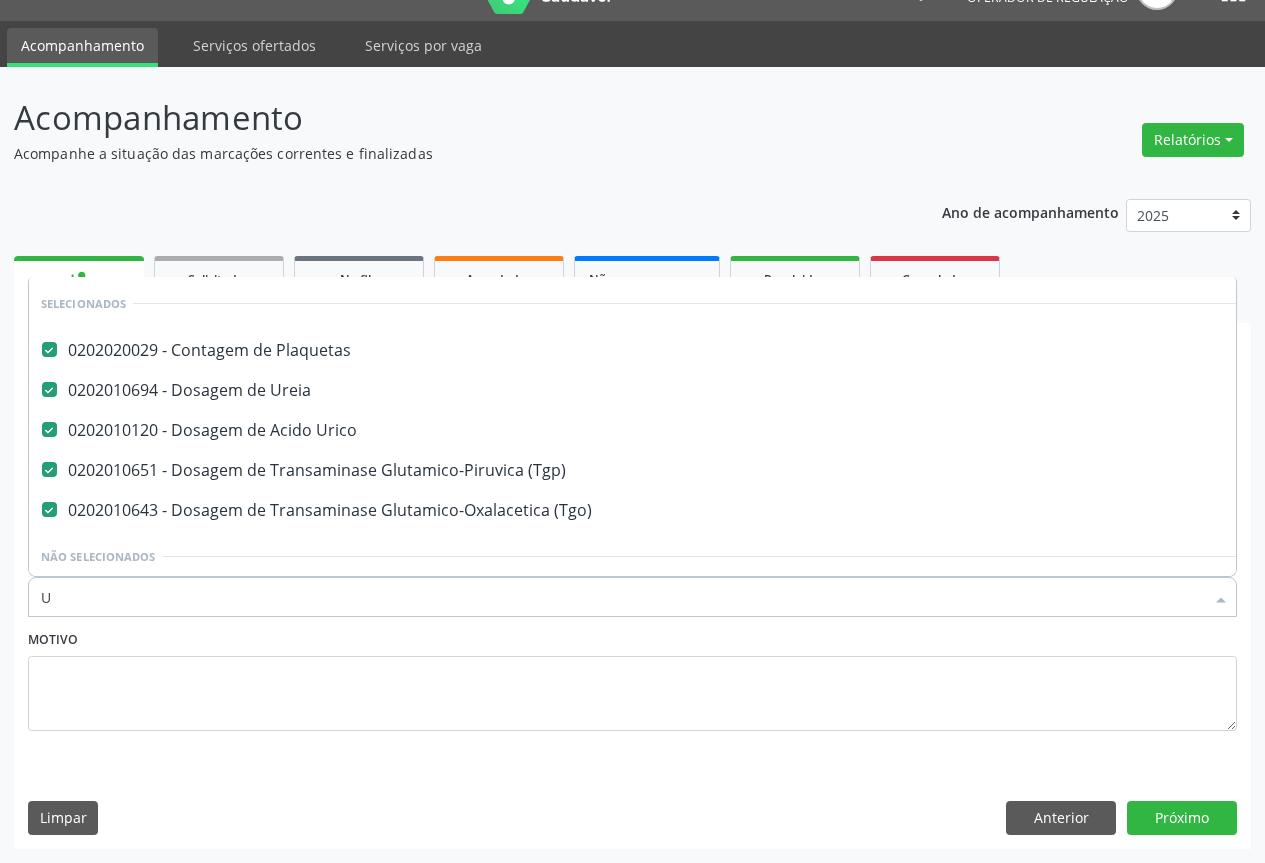 scroll, scrollTop: 0, scrollLeft: 0, axis: both 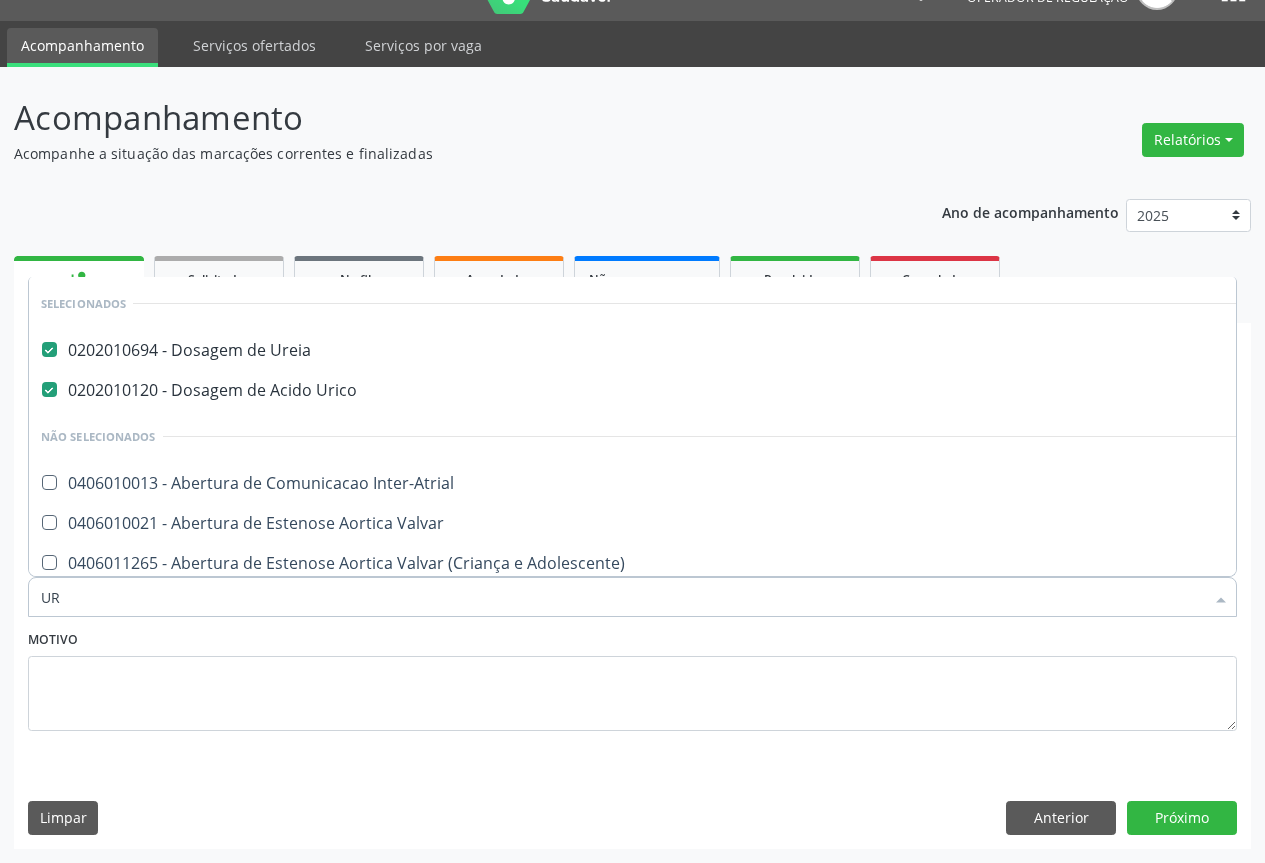 type on "URI" 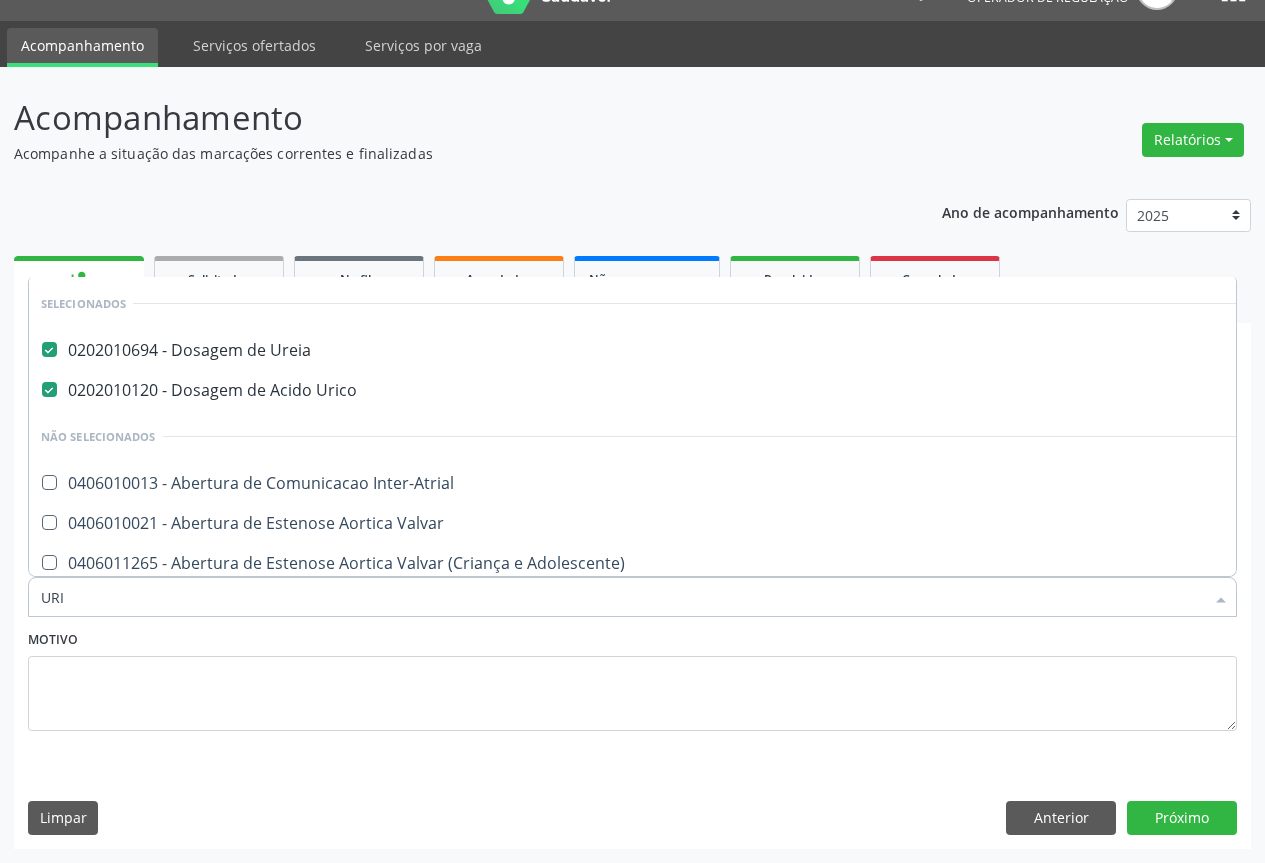 checkbox on "false" 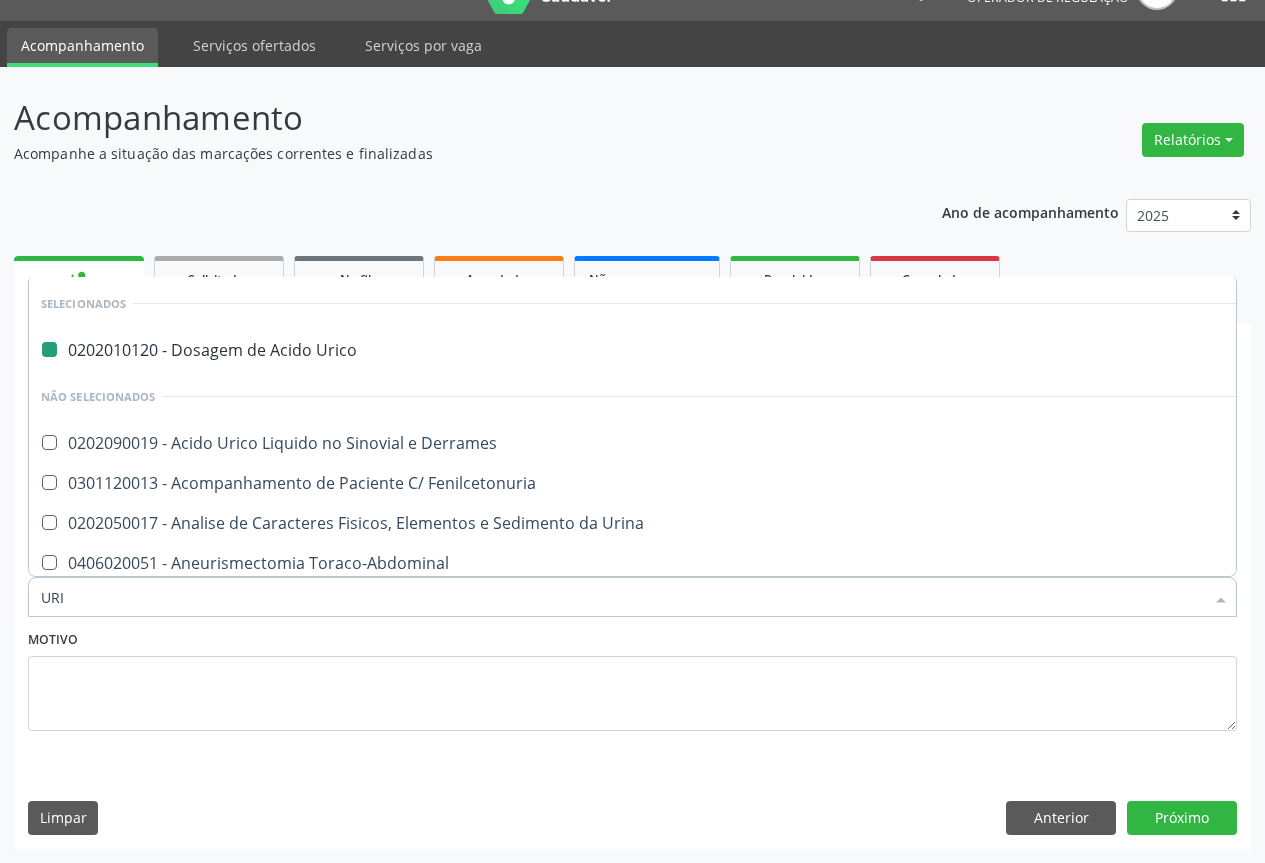type on "URIN" 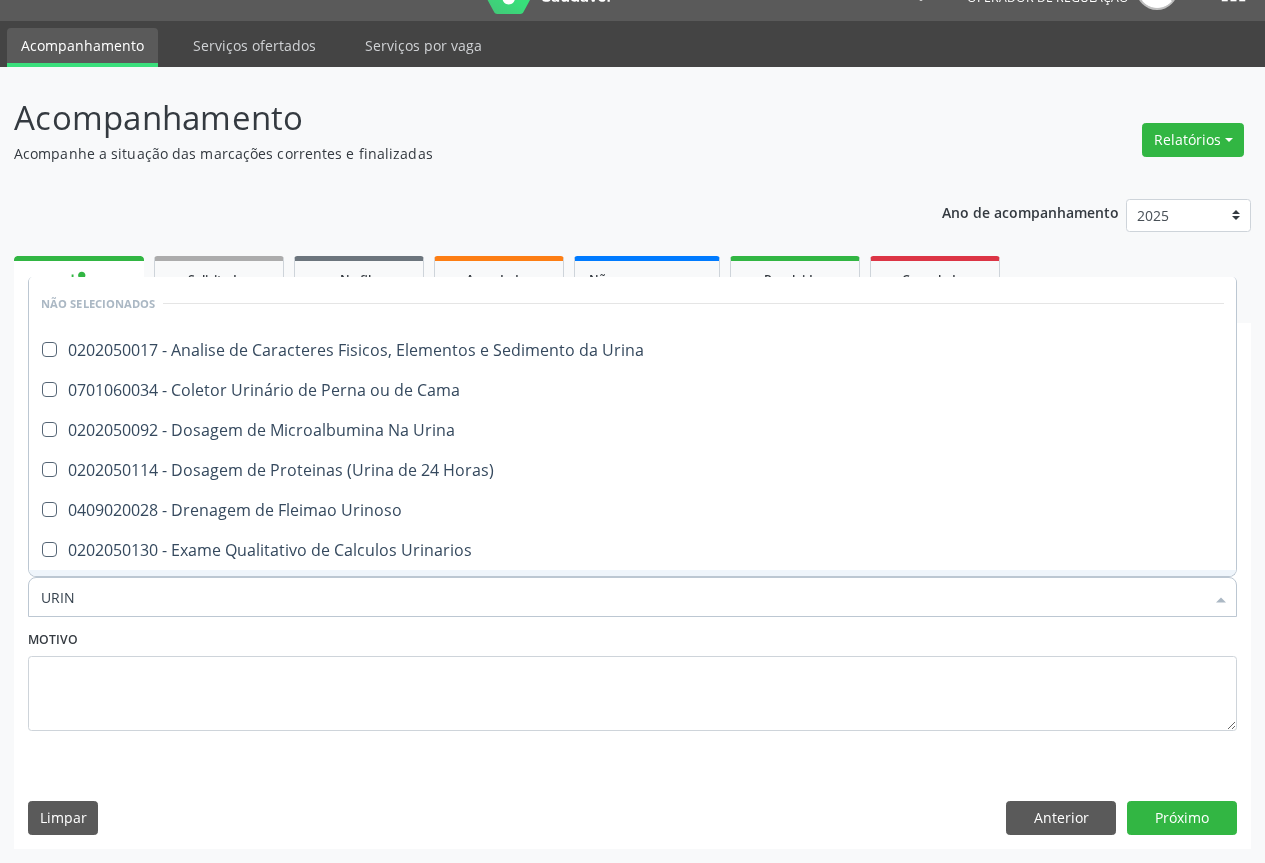 type on "URINA" 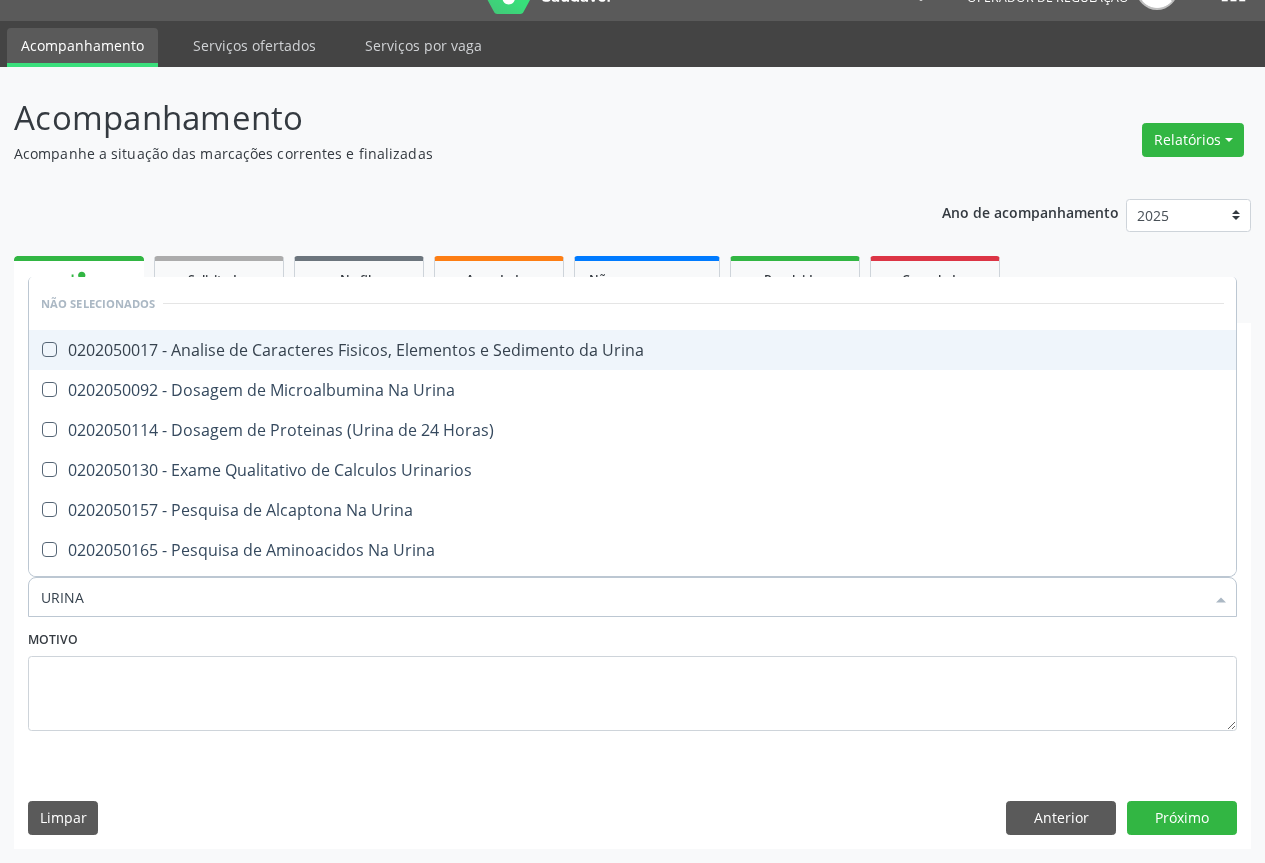 click on "0202050017 - Analise de Caracteres Fisicos, Elementos e Sedimento da Urina" at bounding box center [632, 350] 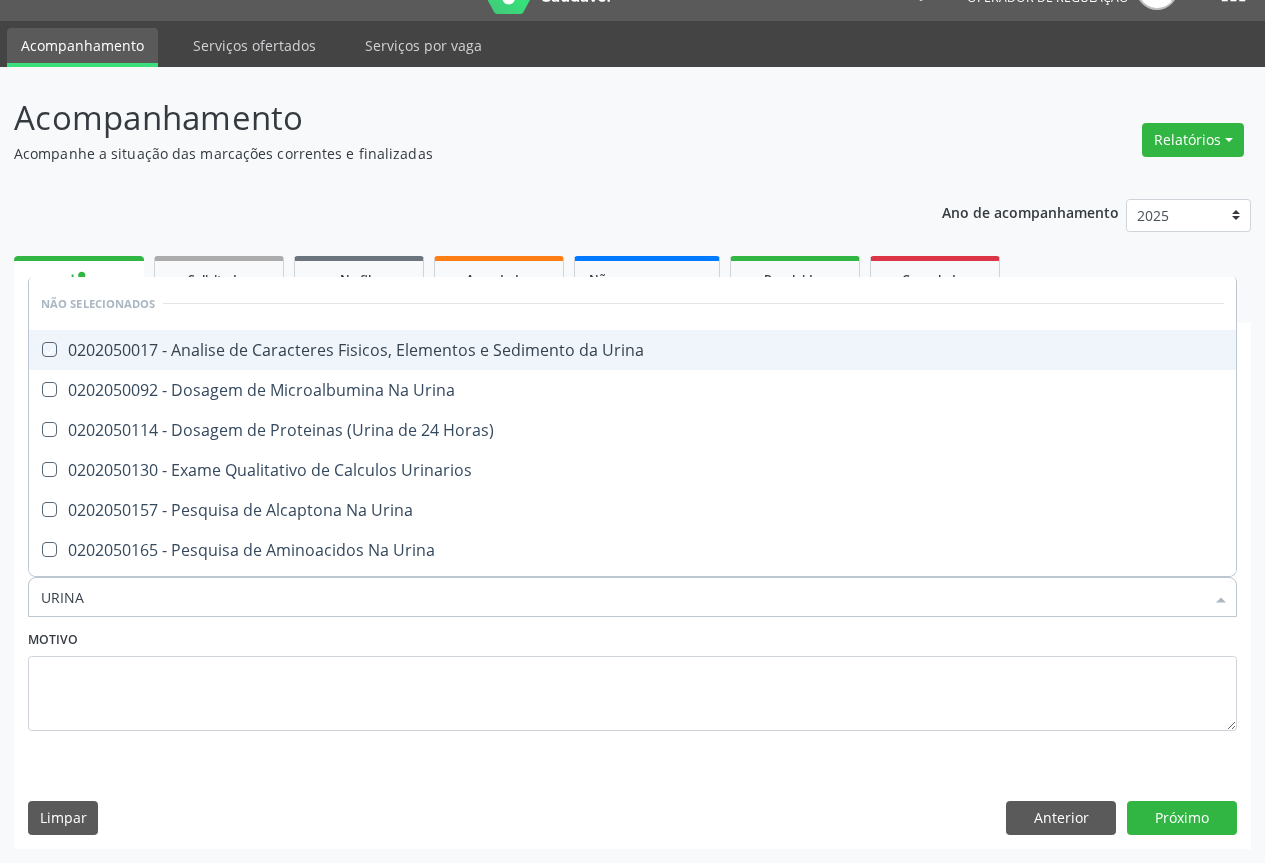 checkbox on "true" 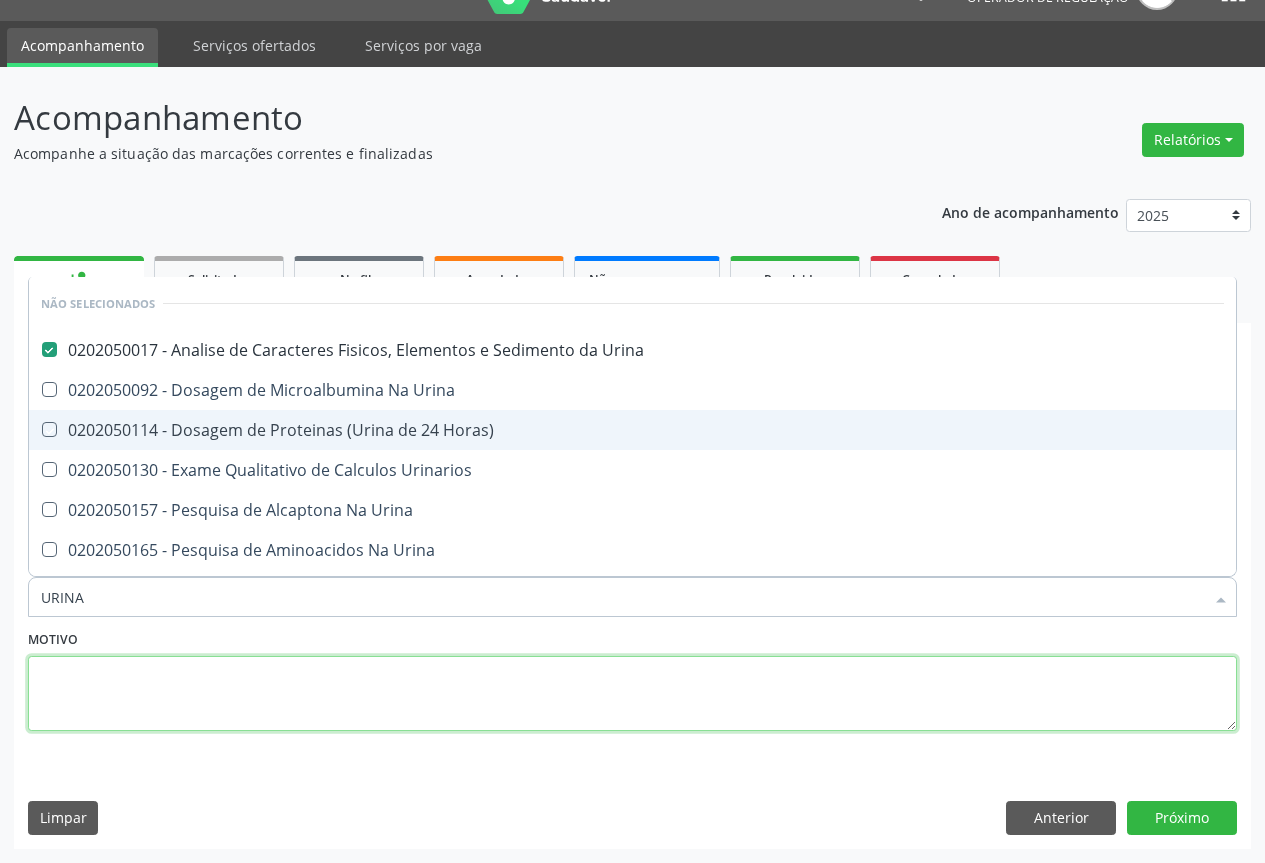 click at bounding box center (632, 694) 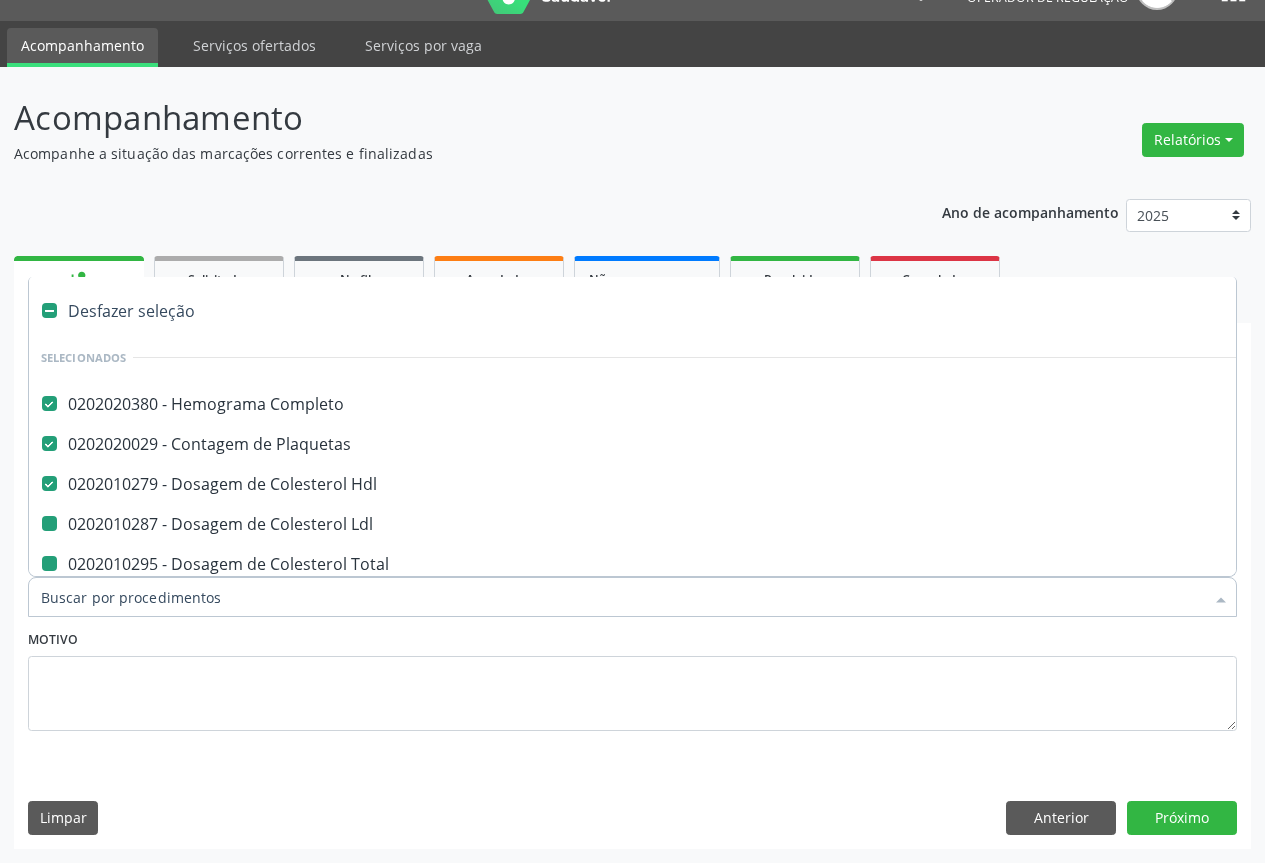 type on "F" 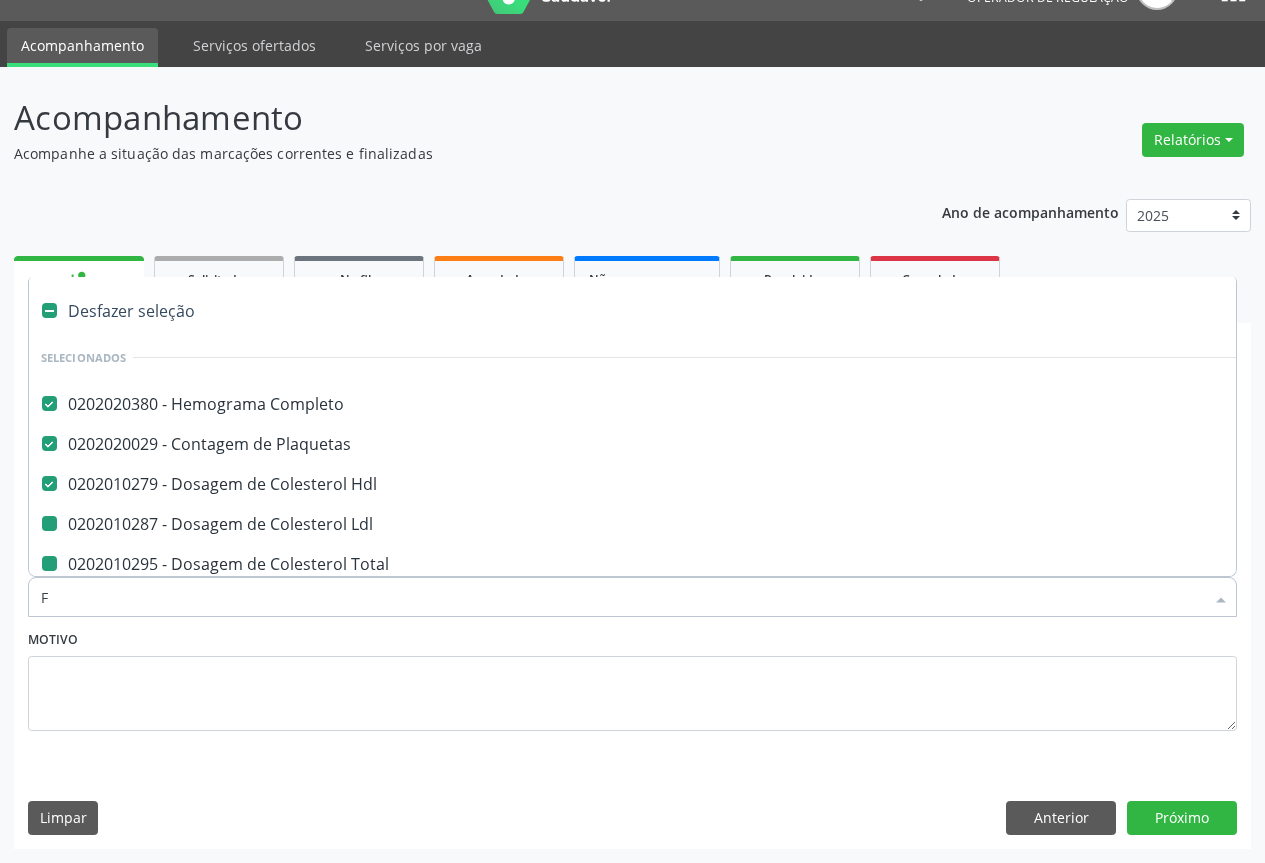 checkbox on "false" 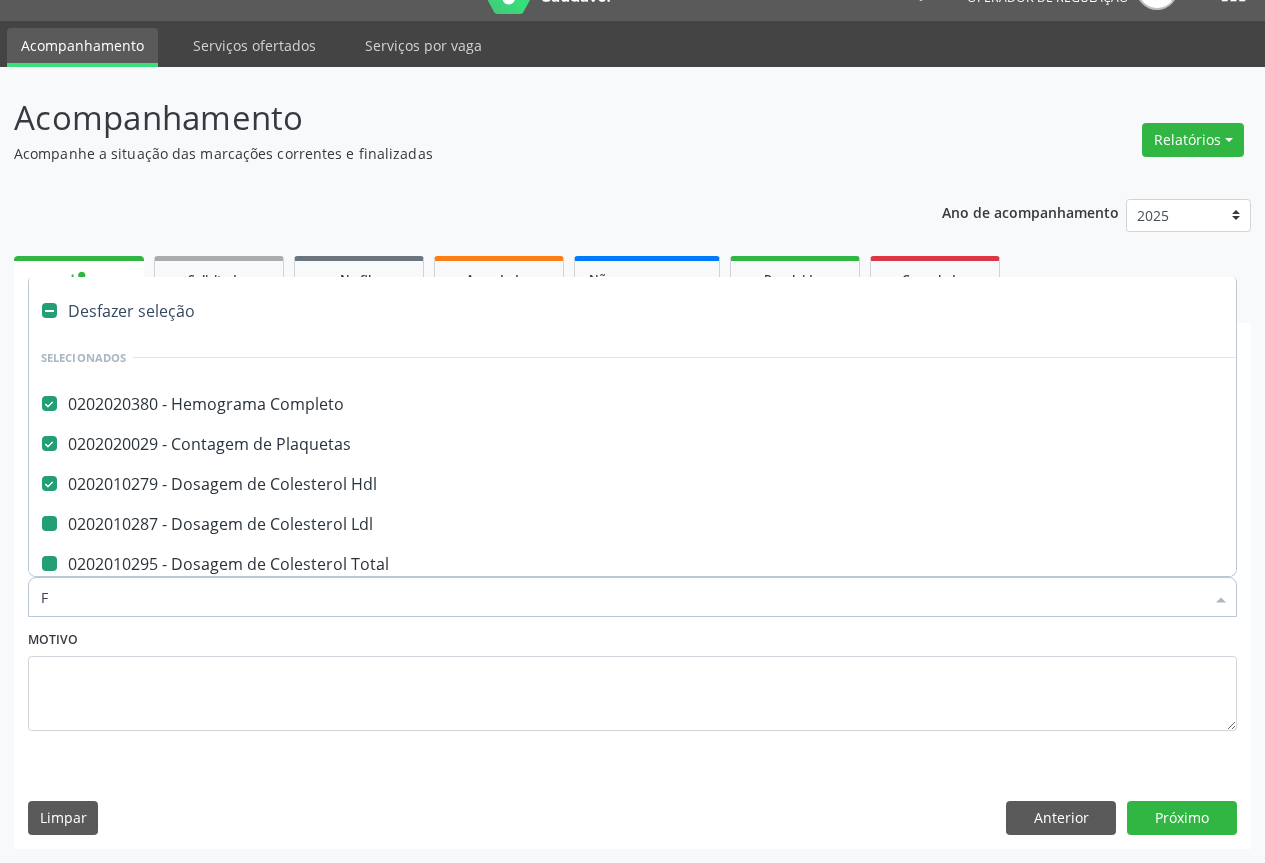 checkbox on "false" 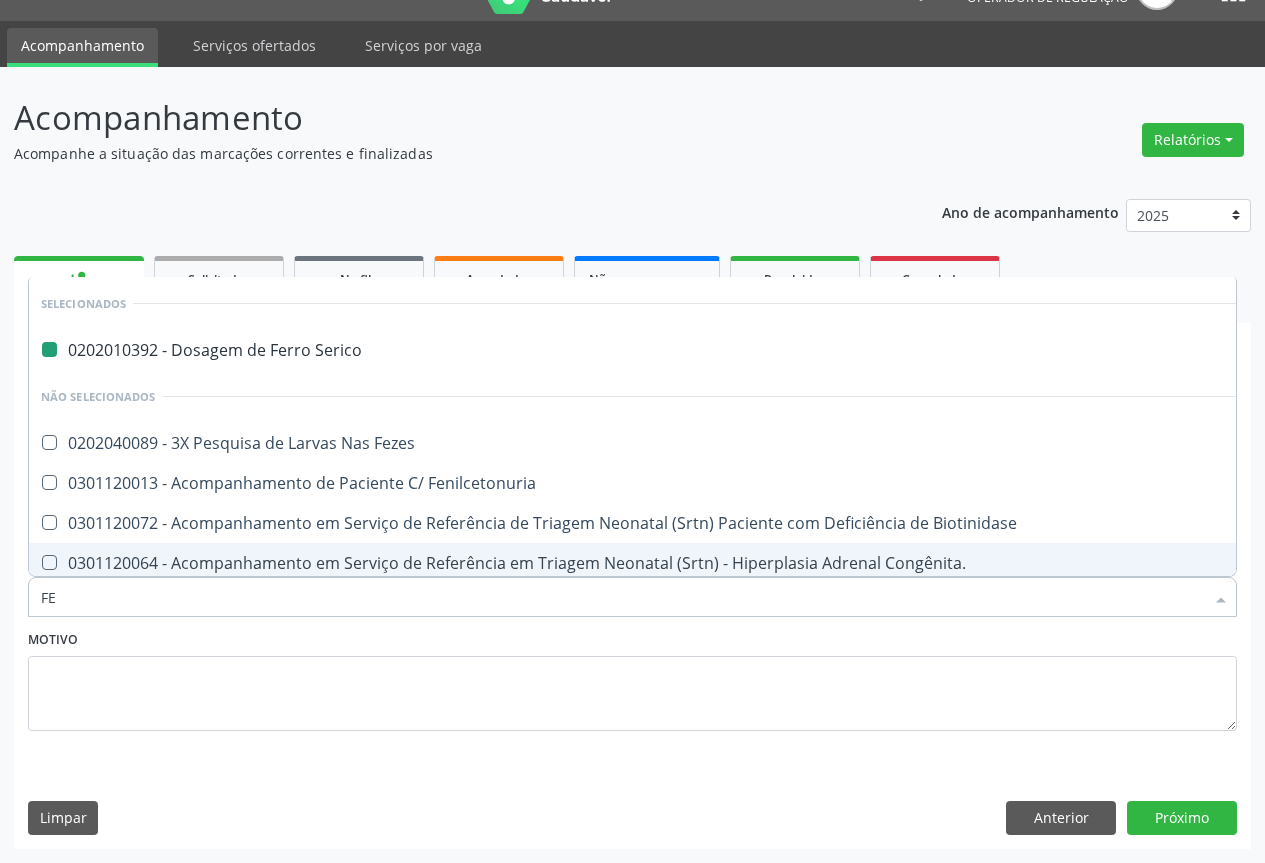 type on "FEZ" 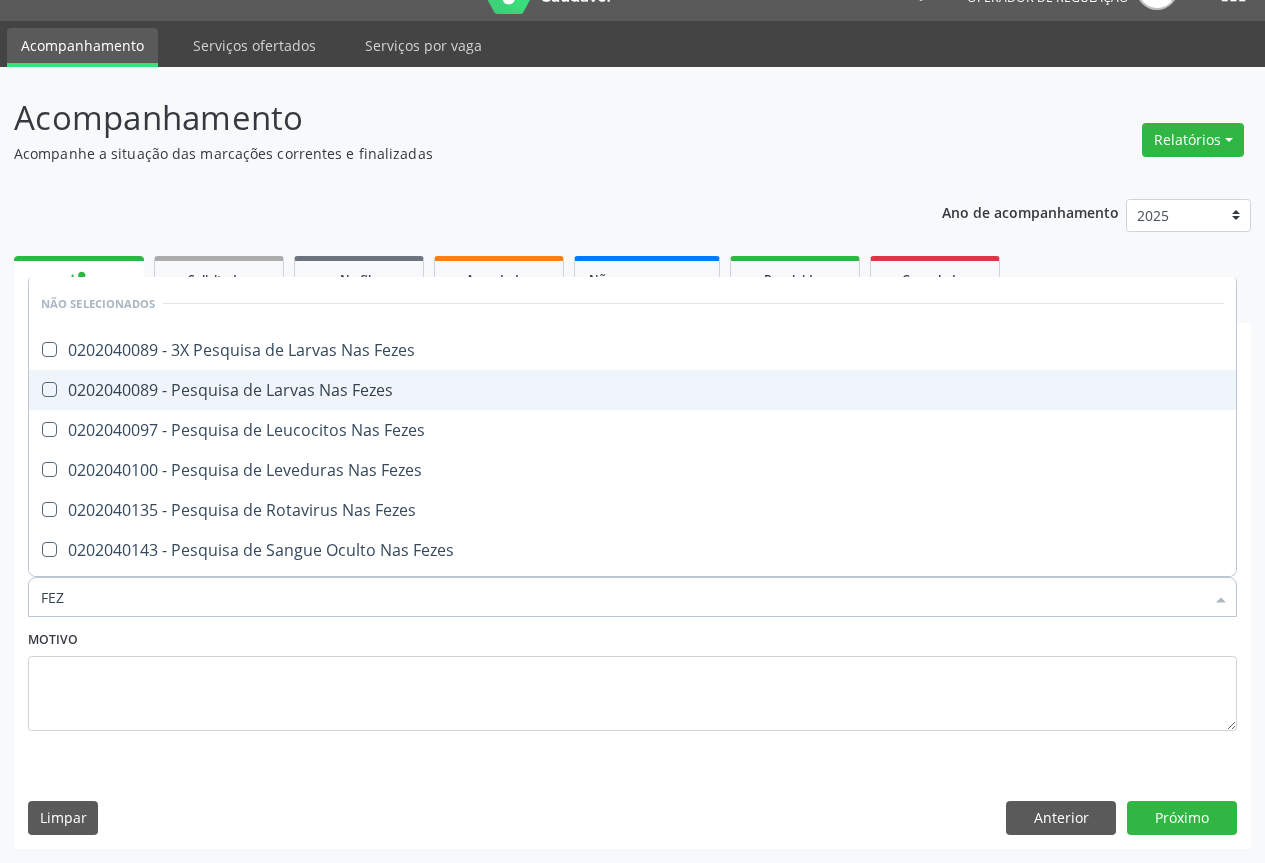 click on "0202040089 - Pesquisa de Larvas Nas Fezes" at bounding box center [632, 390] 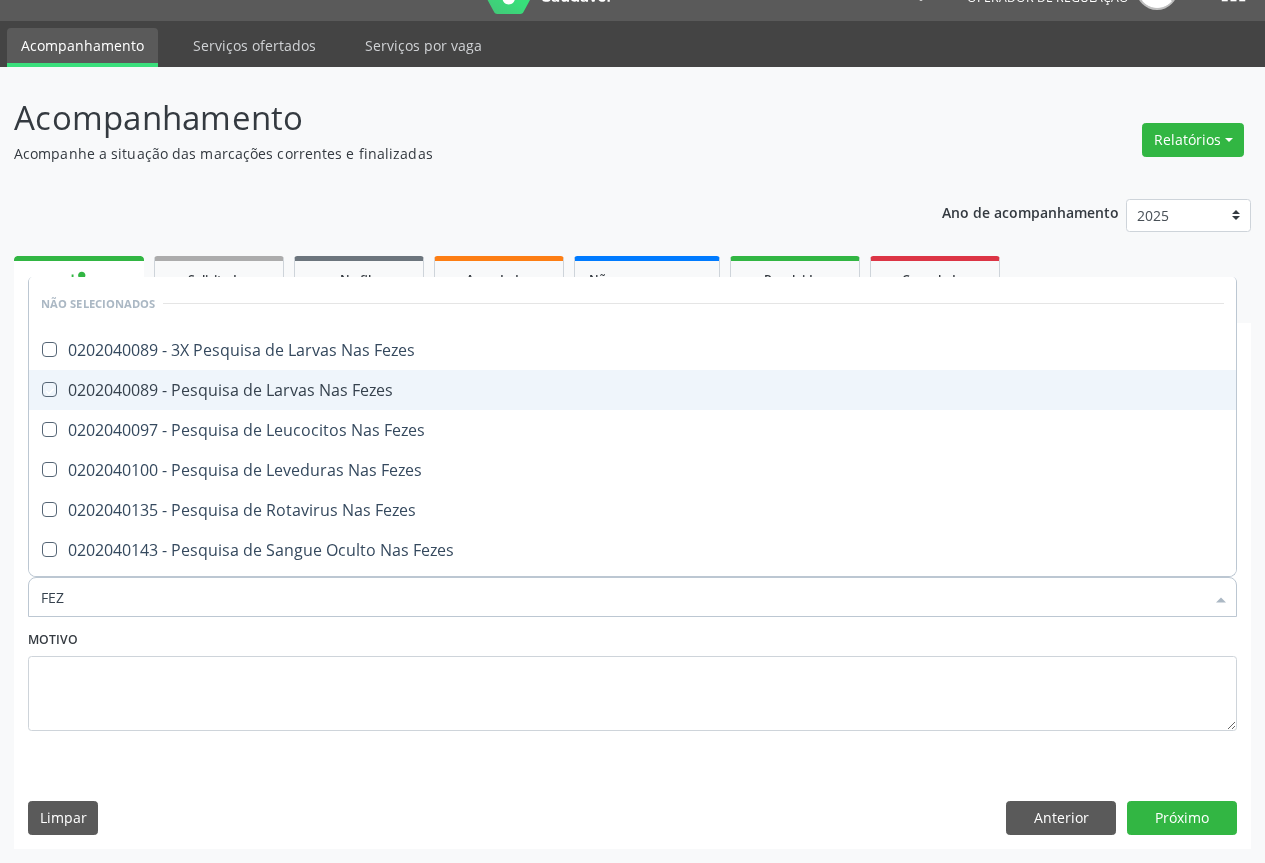 checkbox on "true" 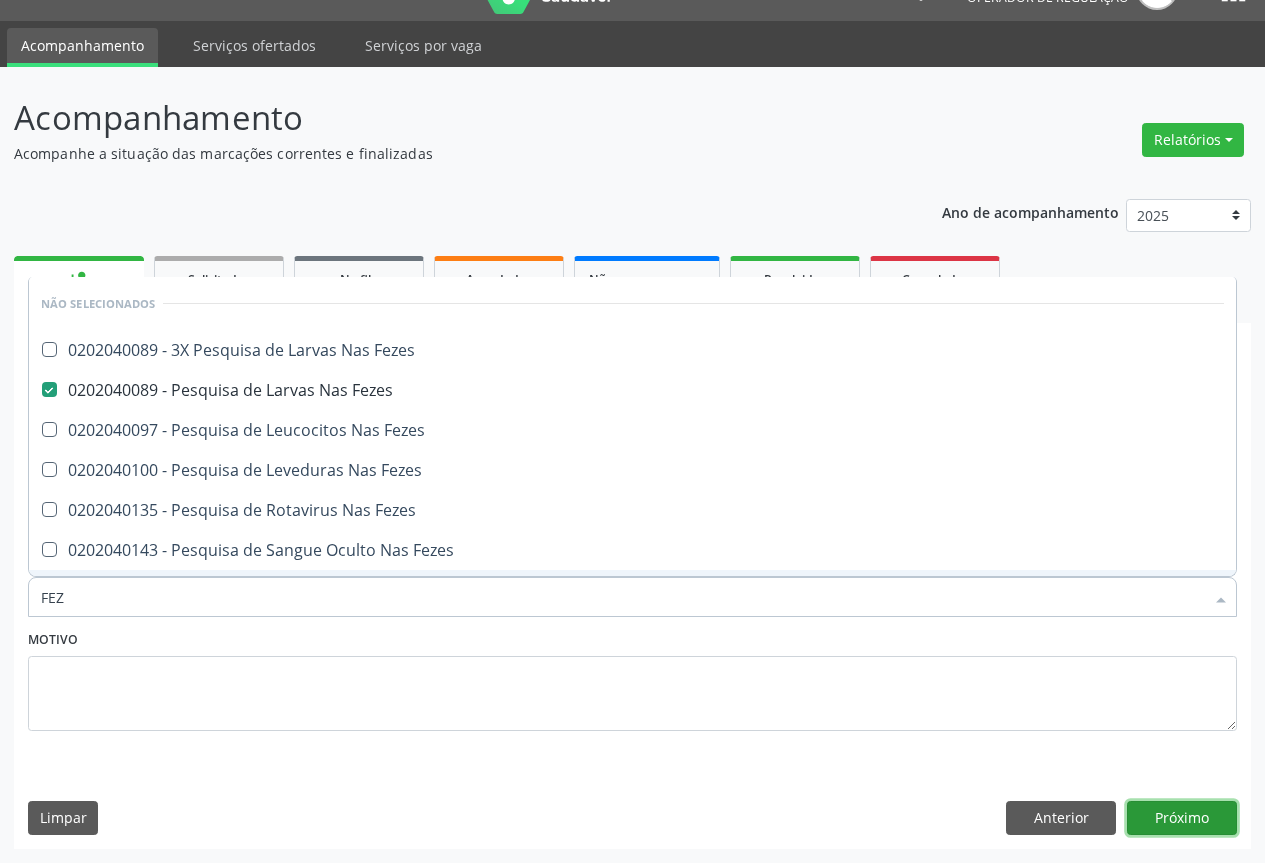 click on "Próximo" at bounding box center (1182, 818) 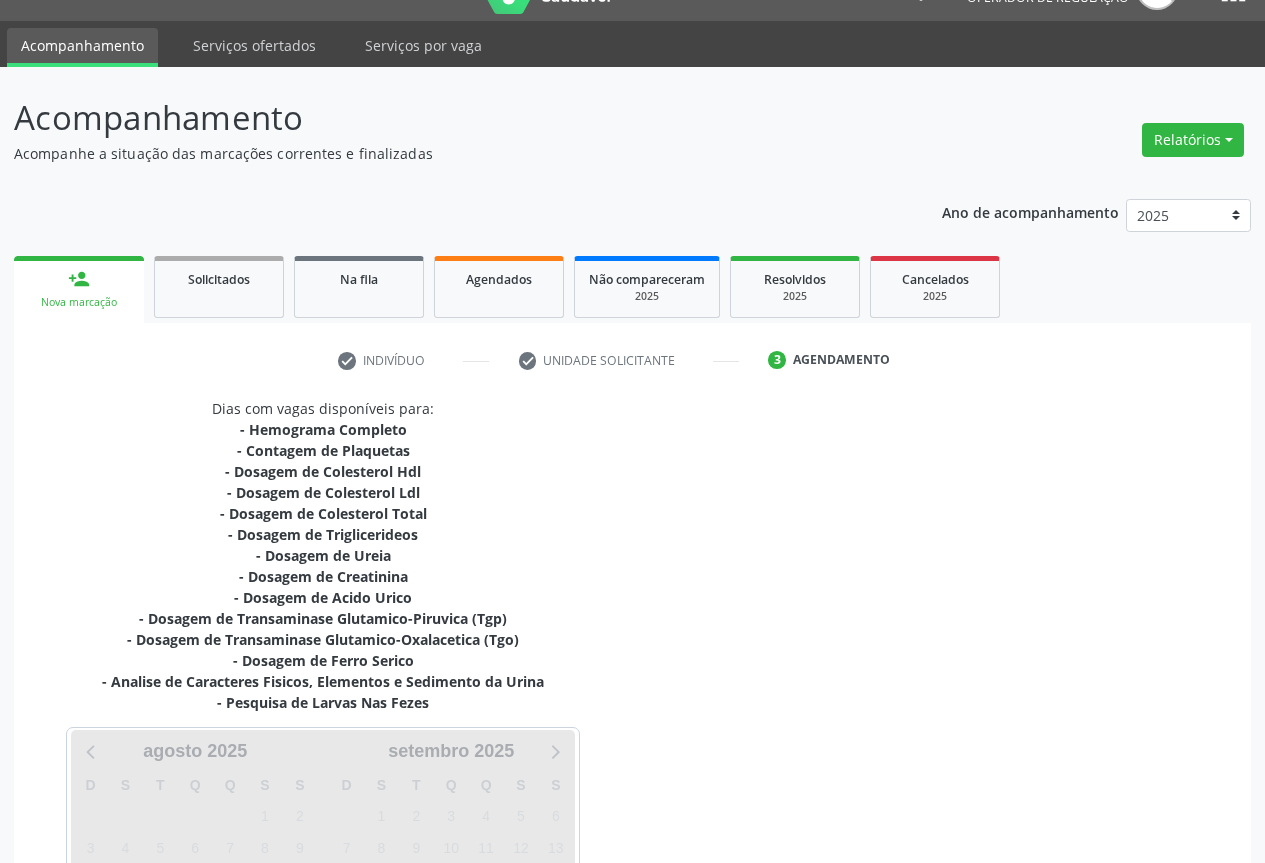 scroll, scrollTop: 280, scrollLeft: 0, axis: vertical 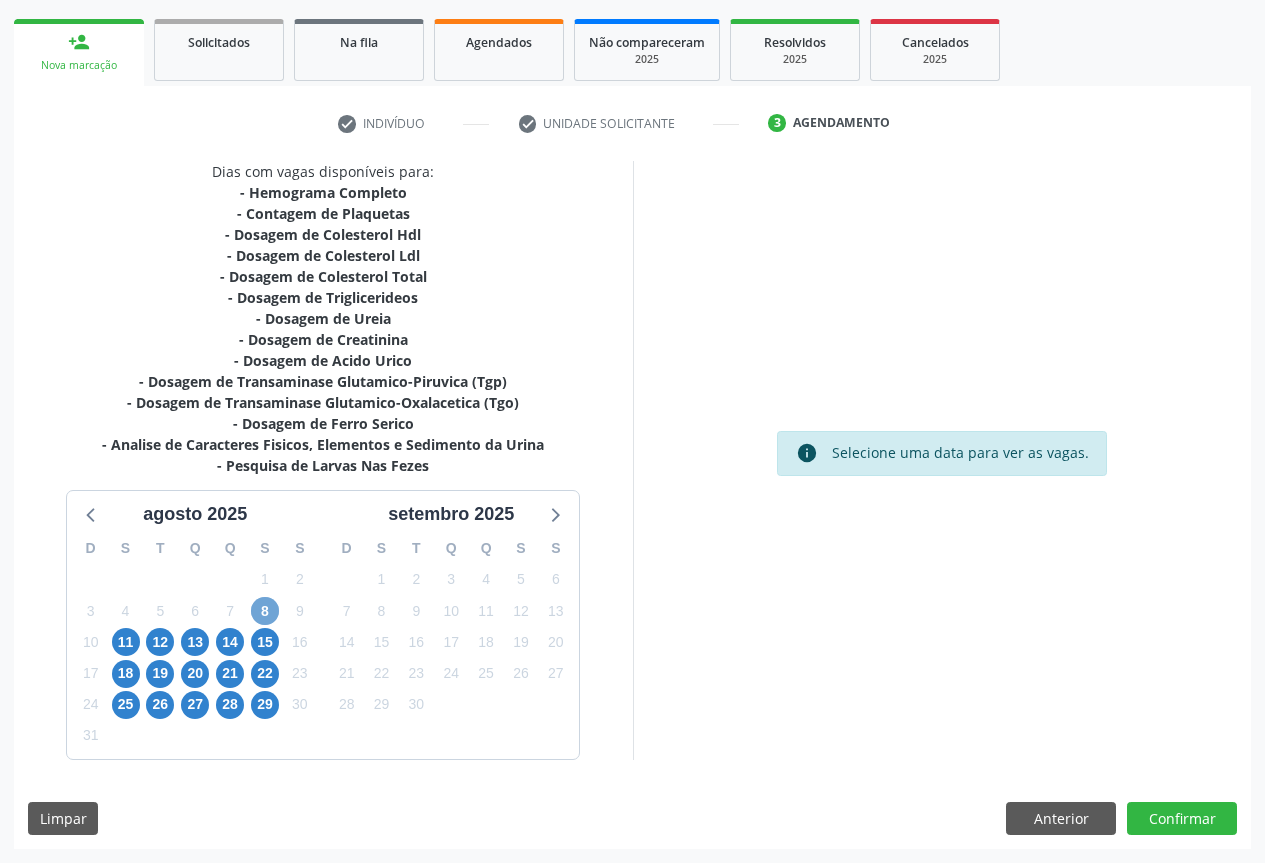 click on "8" at bounding box center [265, 611] 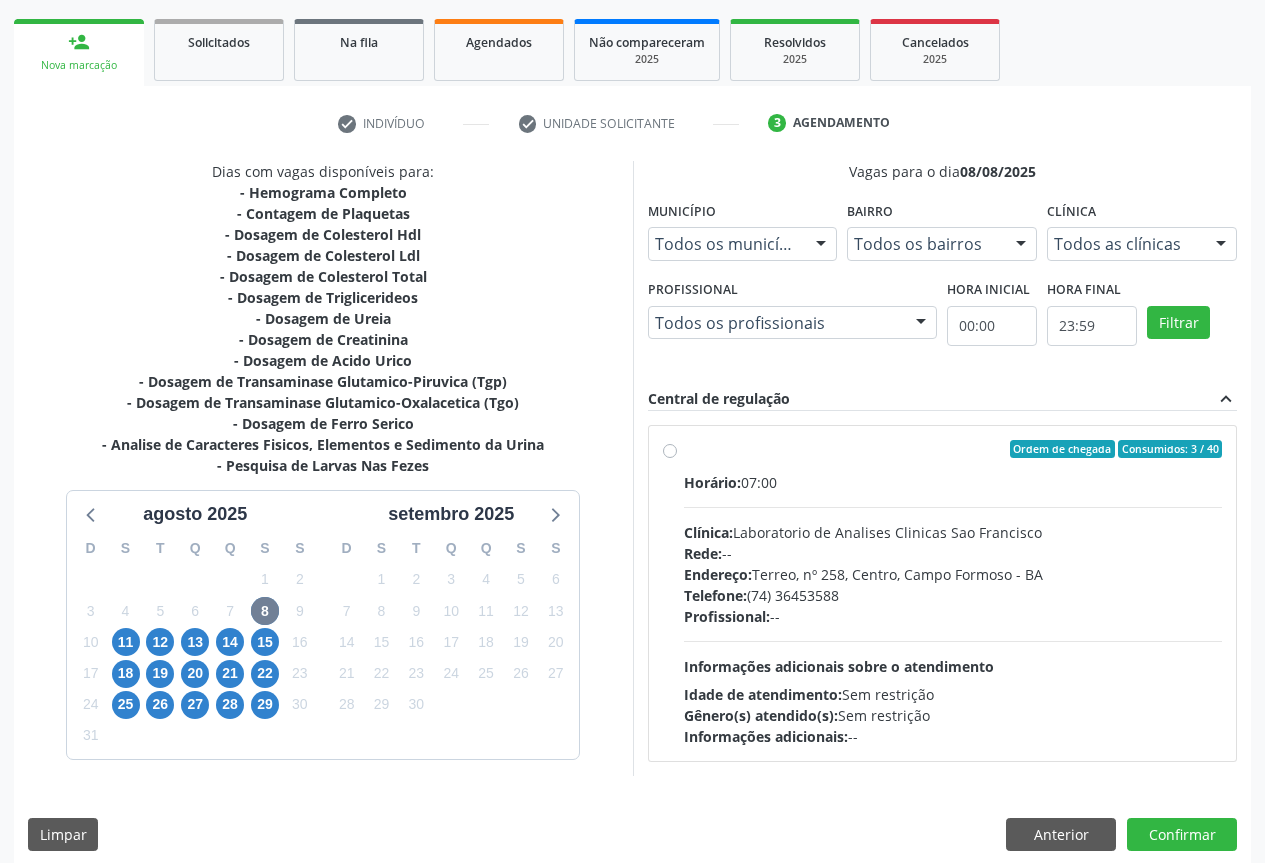 click on "Endereço:   Terreo, nº 258, Centro, Campo Formoso - BA" at bounding box center (953, 574) 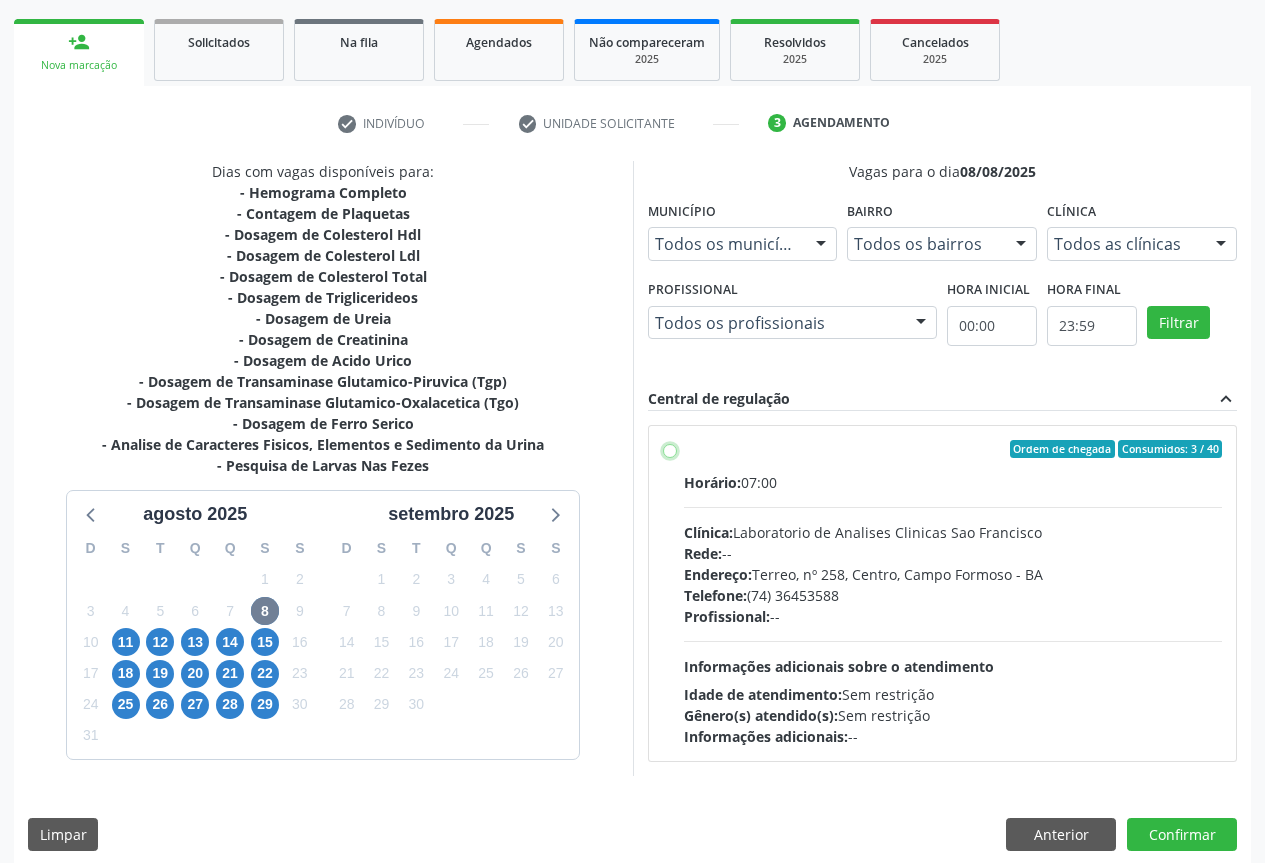 click on "Ordem de chegada
Consumidos: 3 / 40
Horário:   07:00
Clínica:  Laboratorio de Analises Clinicas Sao Francisco
Rede:
--
Endereço:   Terreo, nº 258, Centro, Campo Formoso - BA
Telefone:   (74) 36453588
Profissional:
--
Informações adicionais sobre o atendimento
Idade de atendimento:
Sem restrição
Gênero(s) atendido(s):
Sem restrição
Informações adicionais:
--" at bounding box center [670, 449] 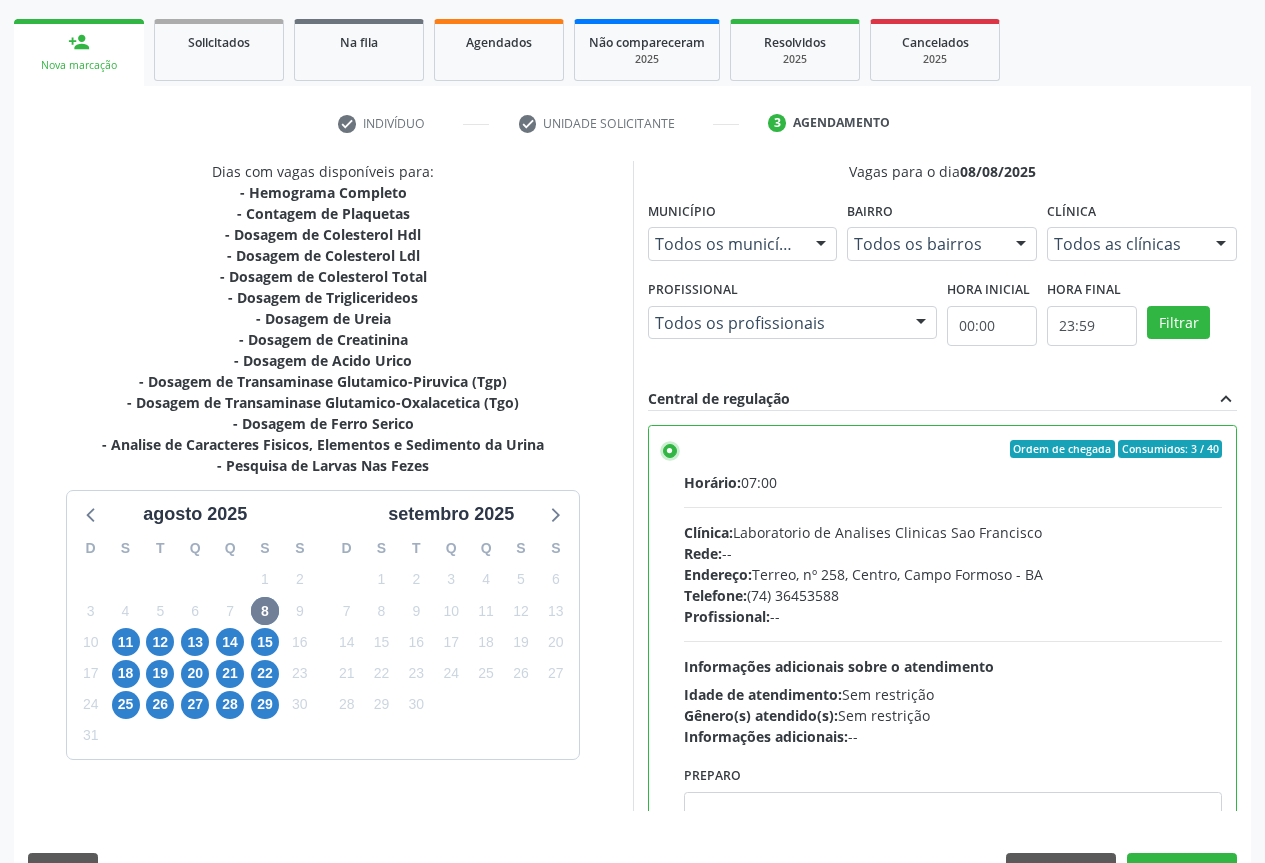 scroll, scrollTop: 99, scrollLeft: 0, axis: vertical 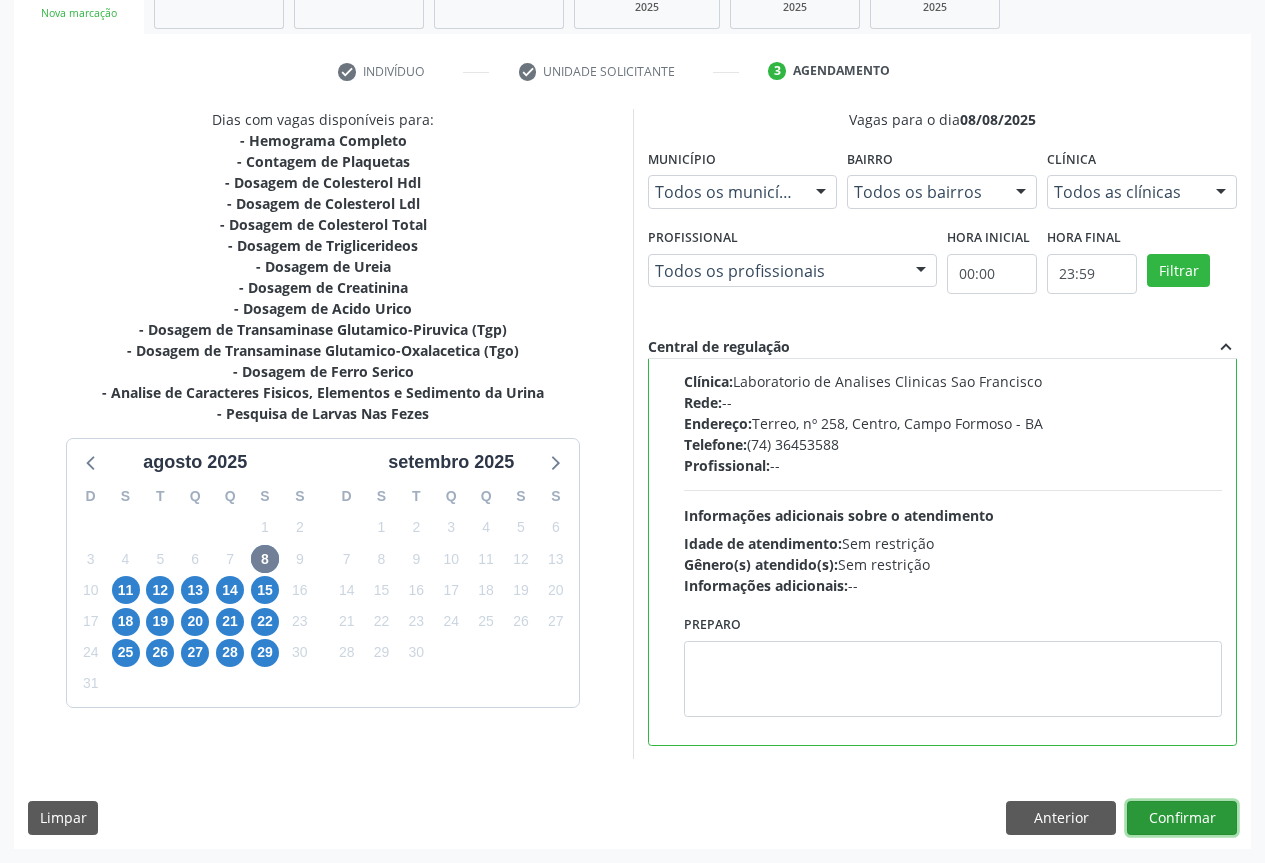 click on "Confirmar" at bounding box center [1182, 818] 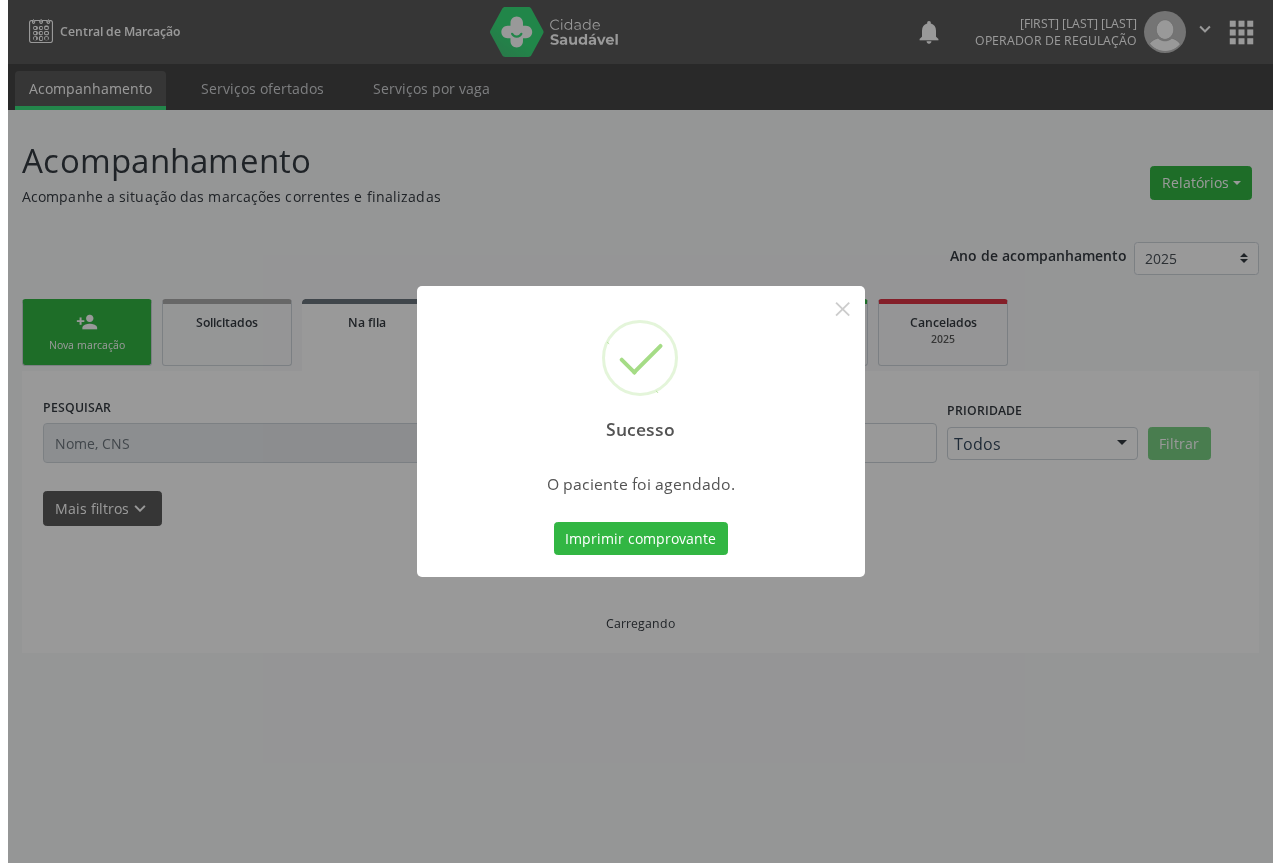 scroll, scrollTop: 0, scrollLeft: 0, axis: both 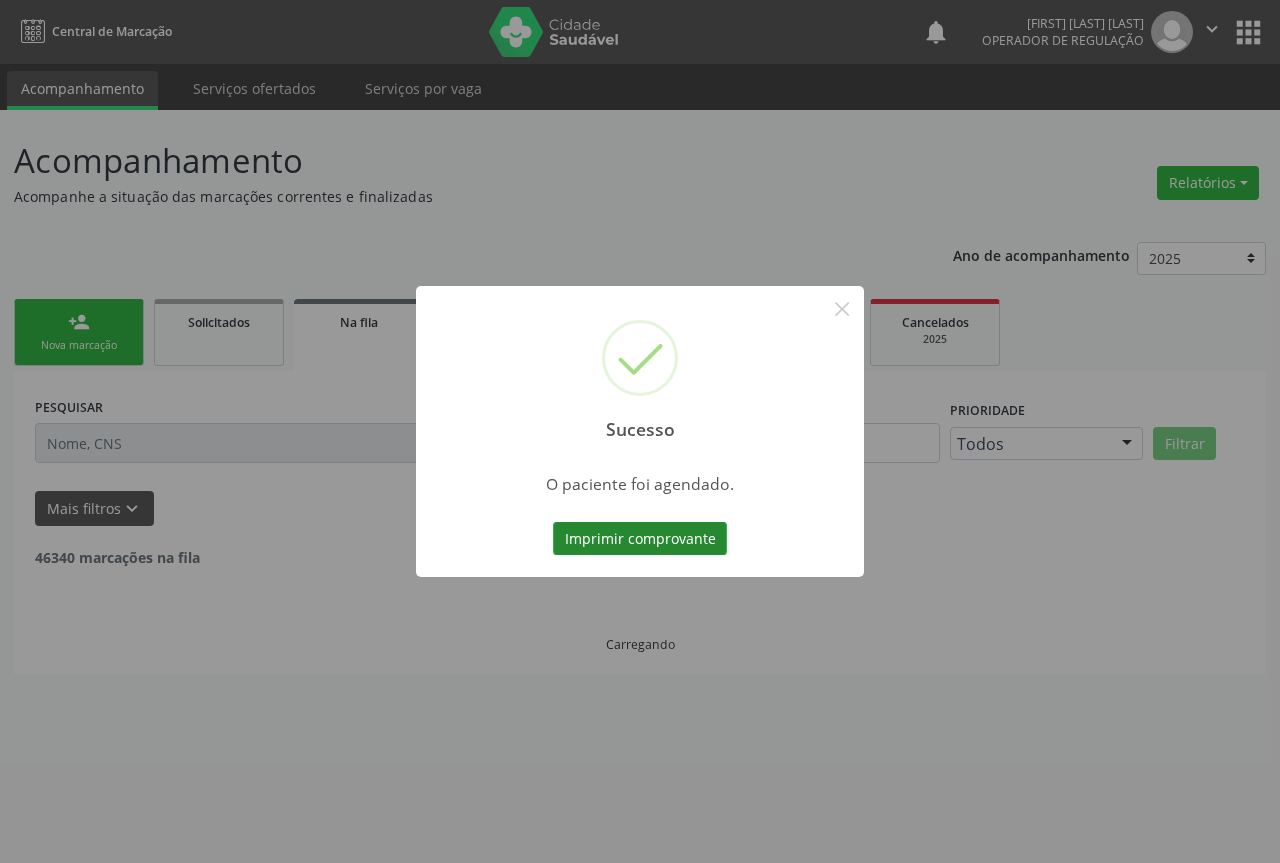 click on "Imprimir comprovante" at bounding box center (640, 539) 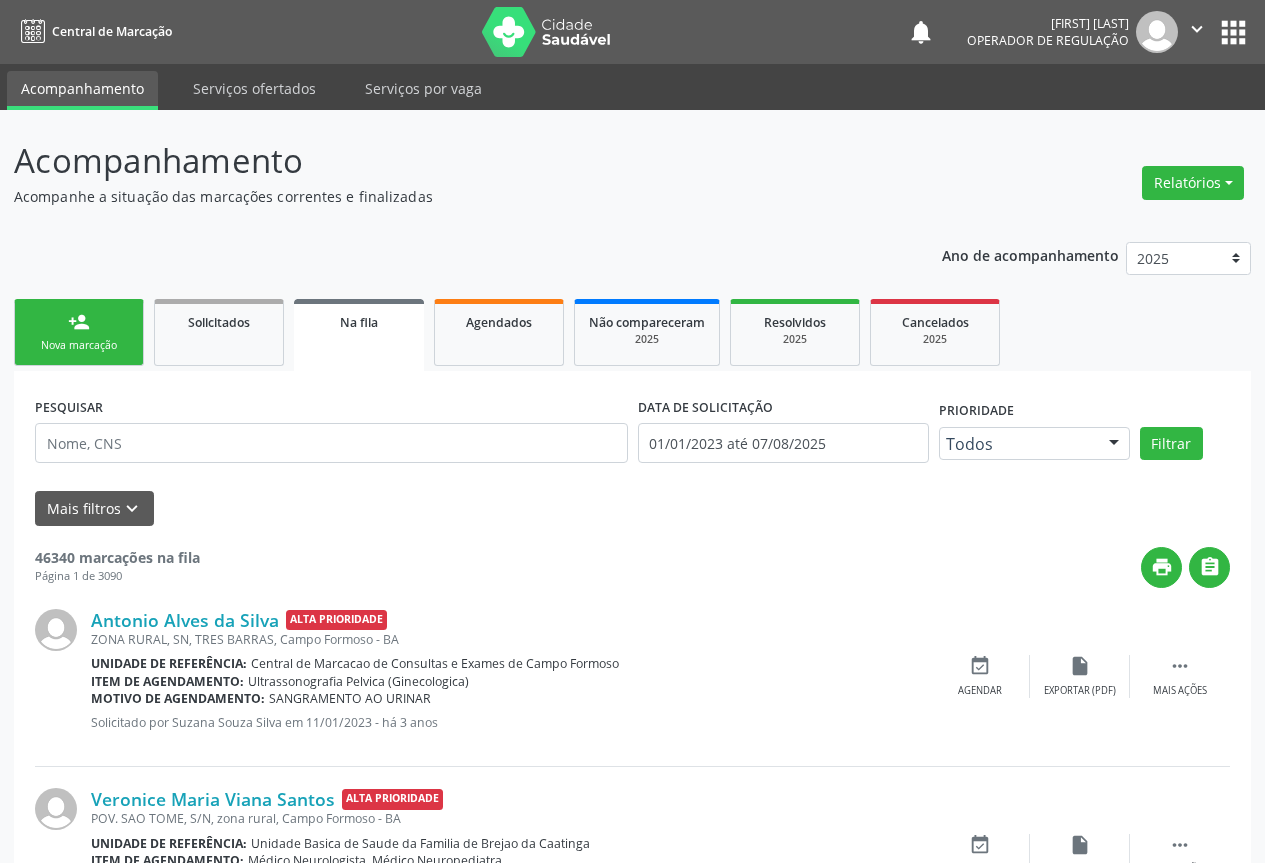 scroll, scrollTop: 0, scrollLeft: 0, axis: both 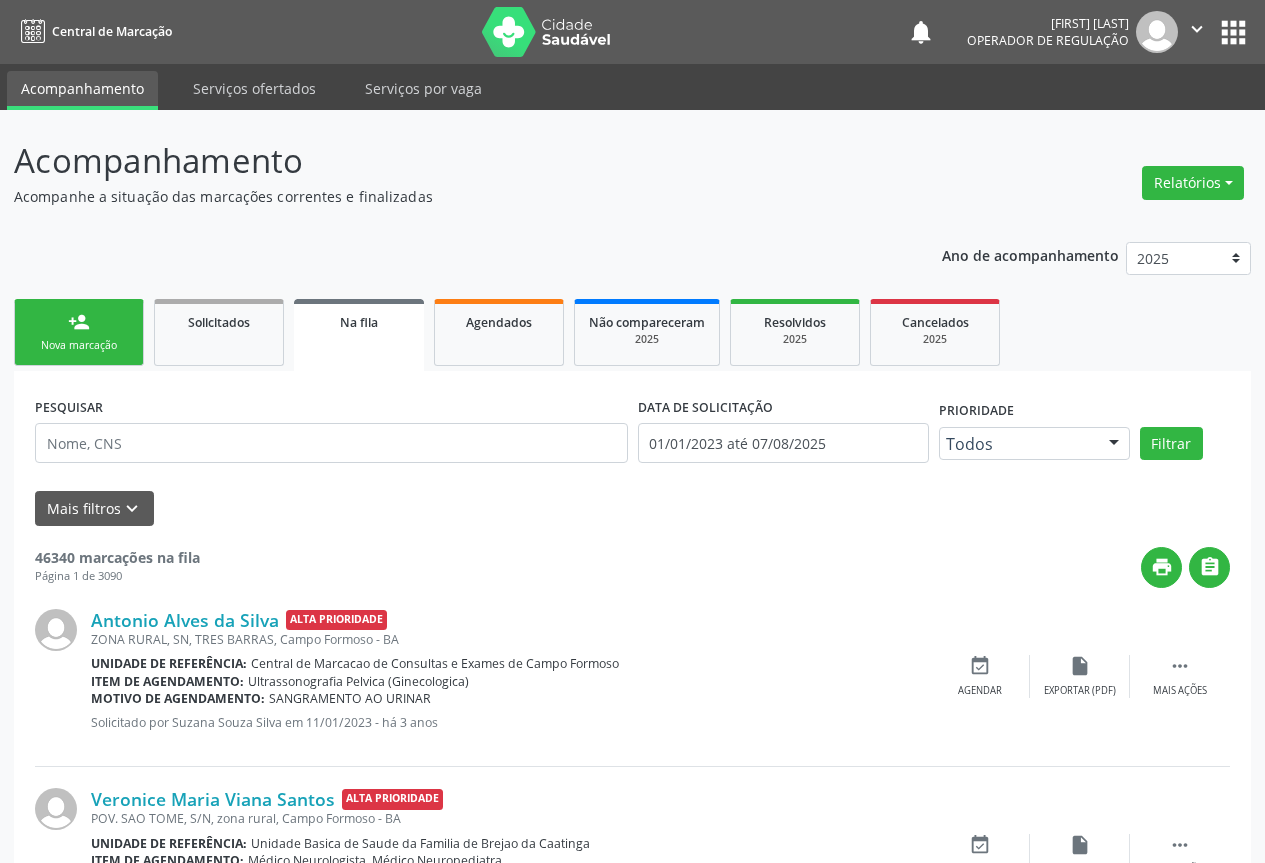 click on "person_add
Nova marcação" at bounding box center [79, 332] 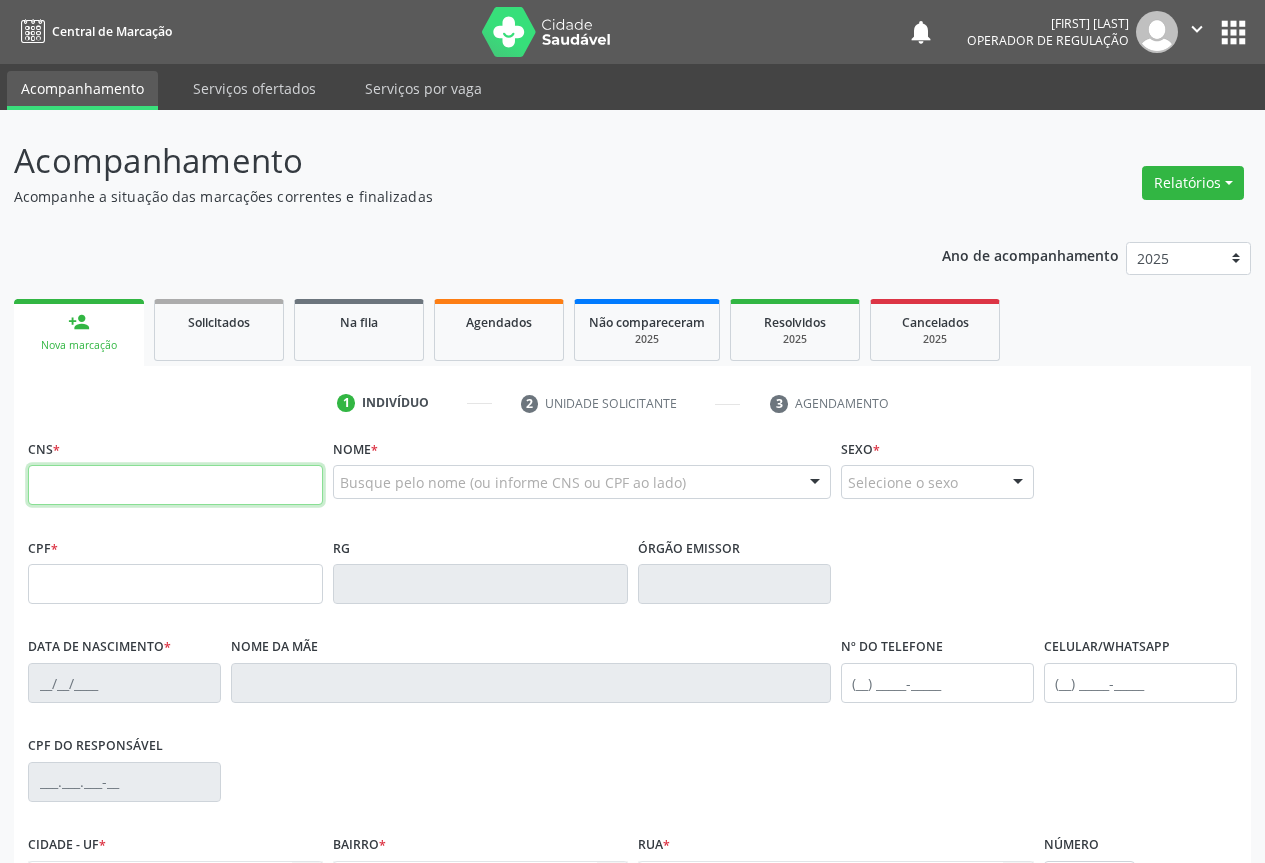 click at bounding box center (175, 485) 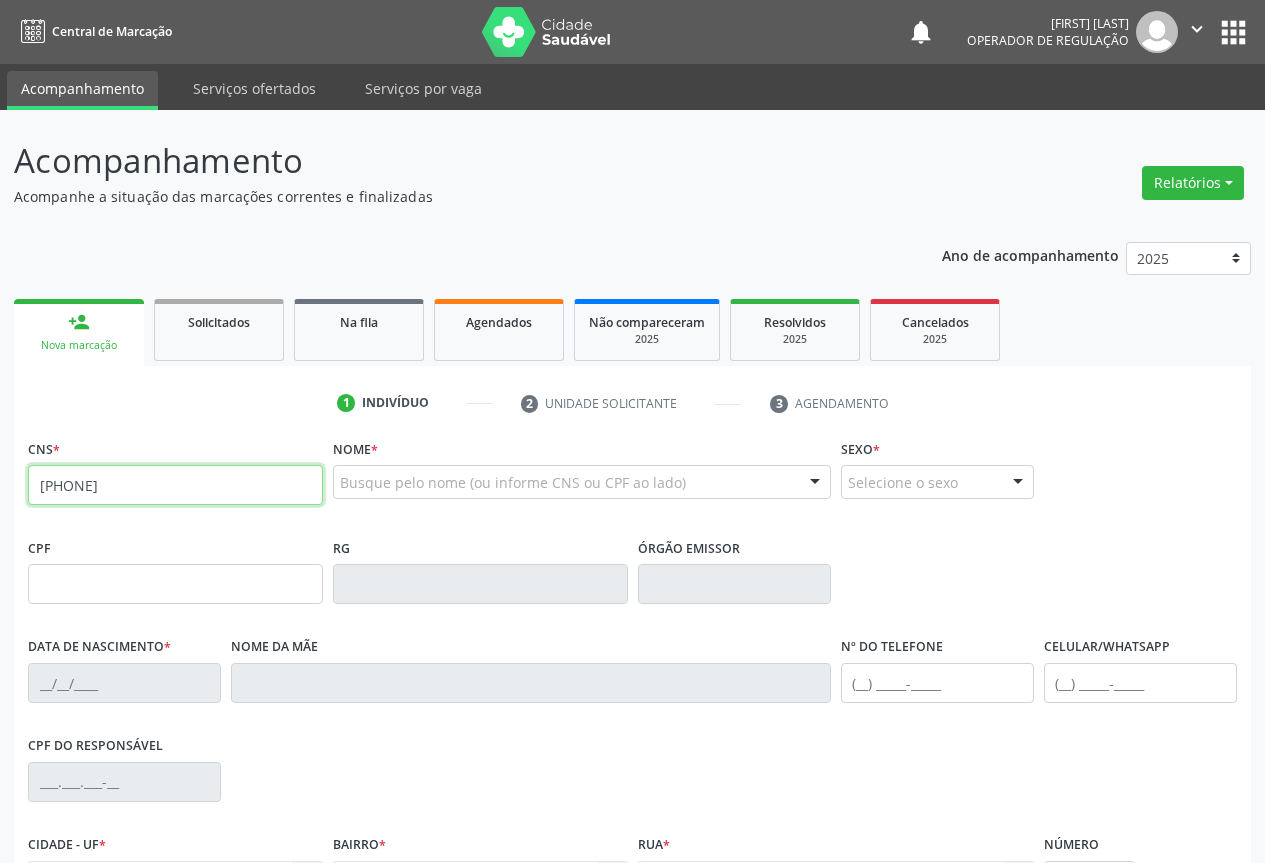 type on "[PHONE]" 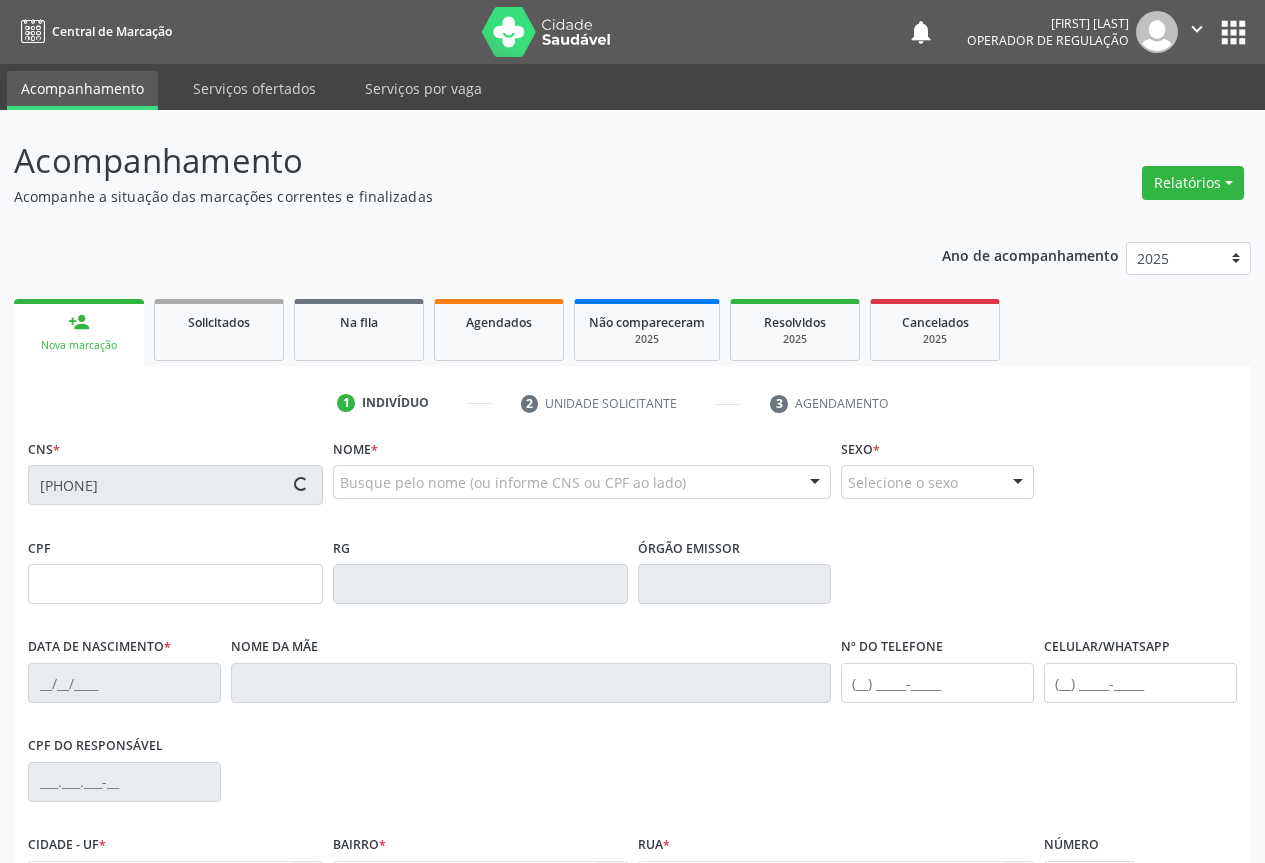 scroll, scrollTop: 221, scrollLeft: 0, axis: vertical 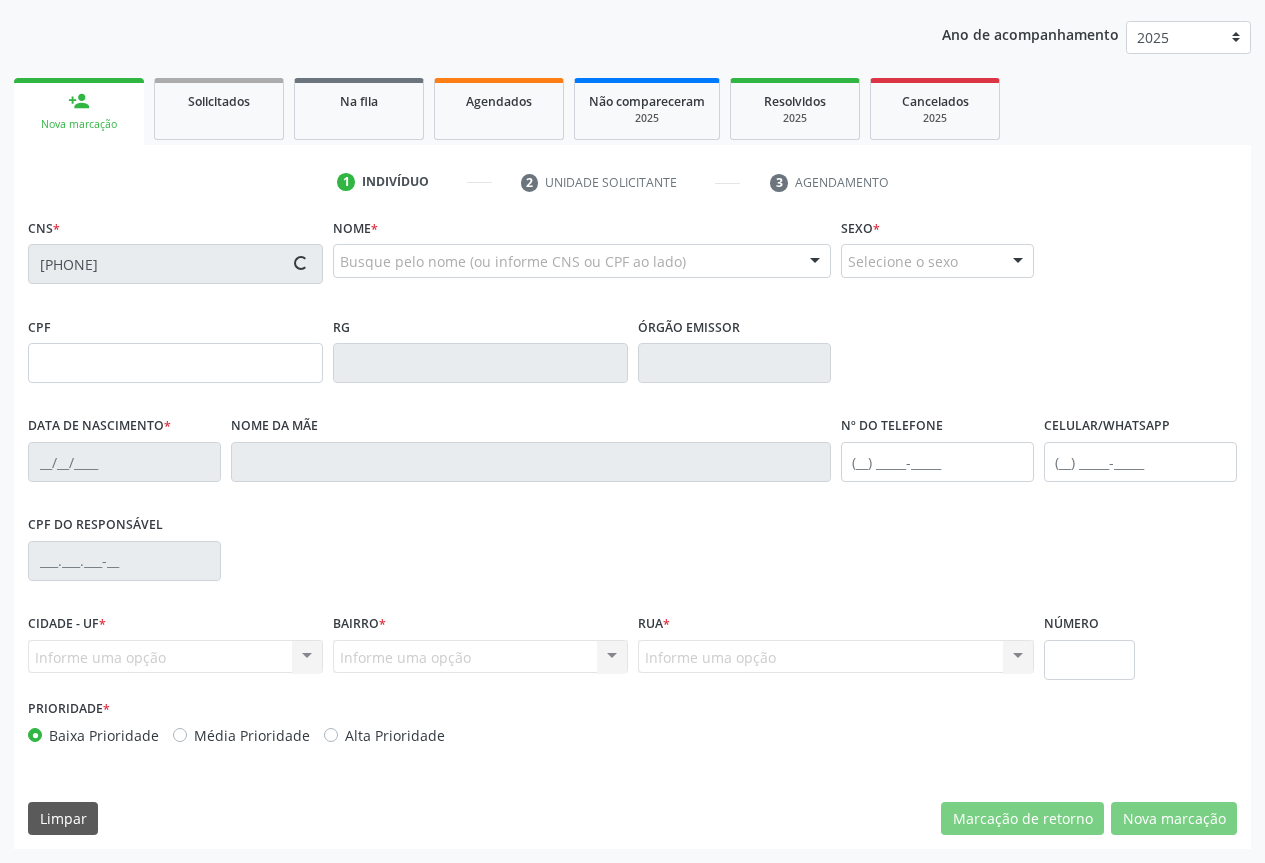 type on "[NUMBER]" 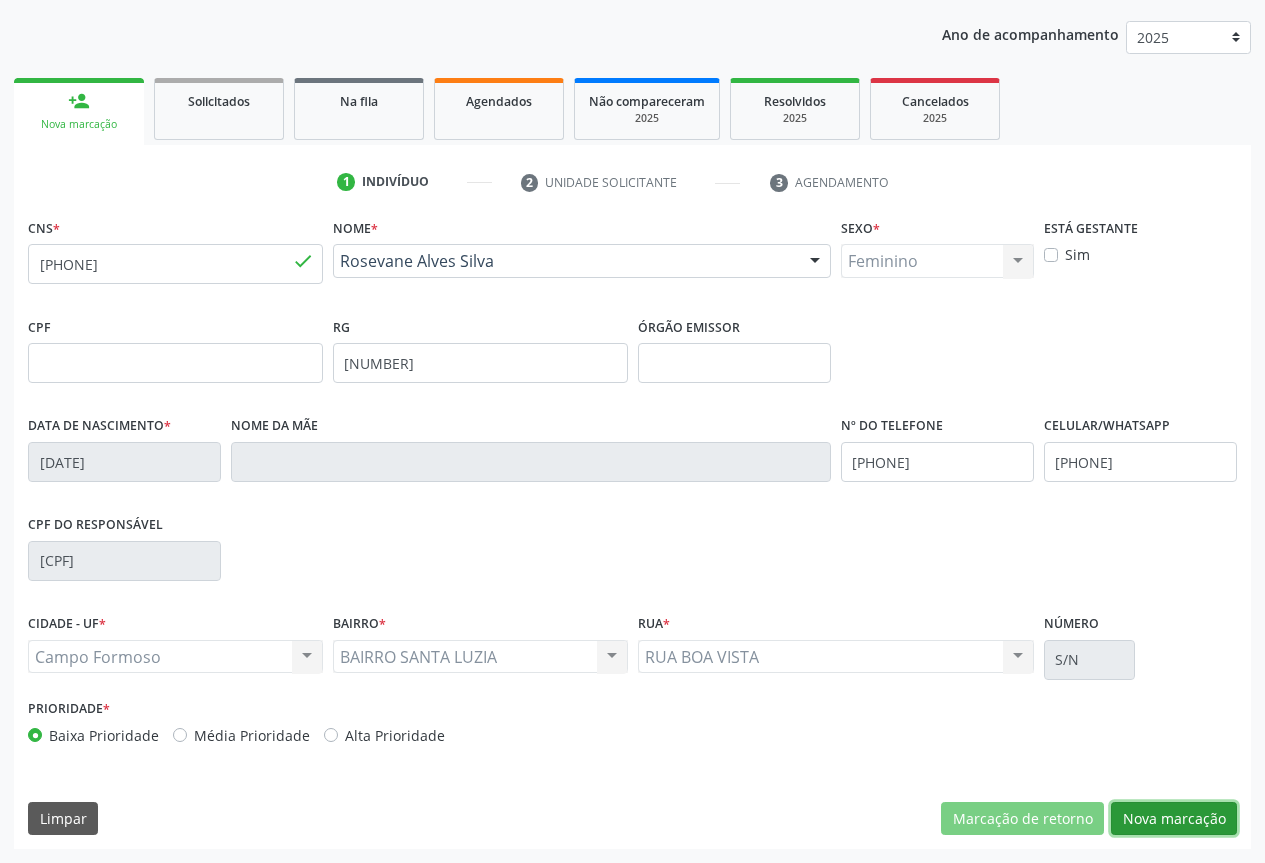 click on "Nova marcação" at bounding box center [1174, 819] 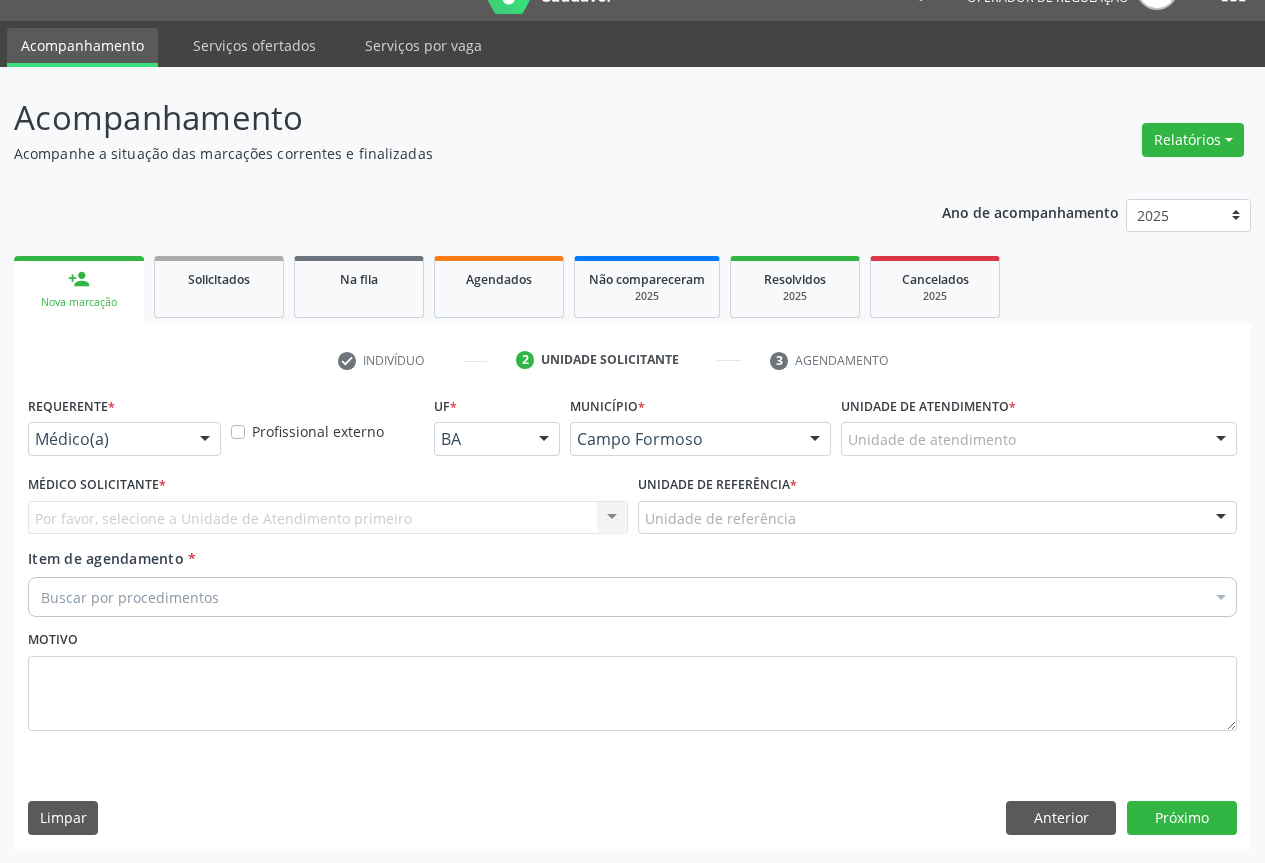 scroll, scrollTop: 43, scrollLeft: 0, axis: vertical 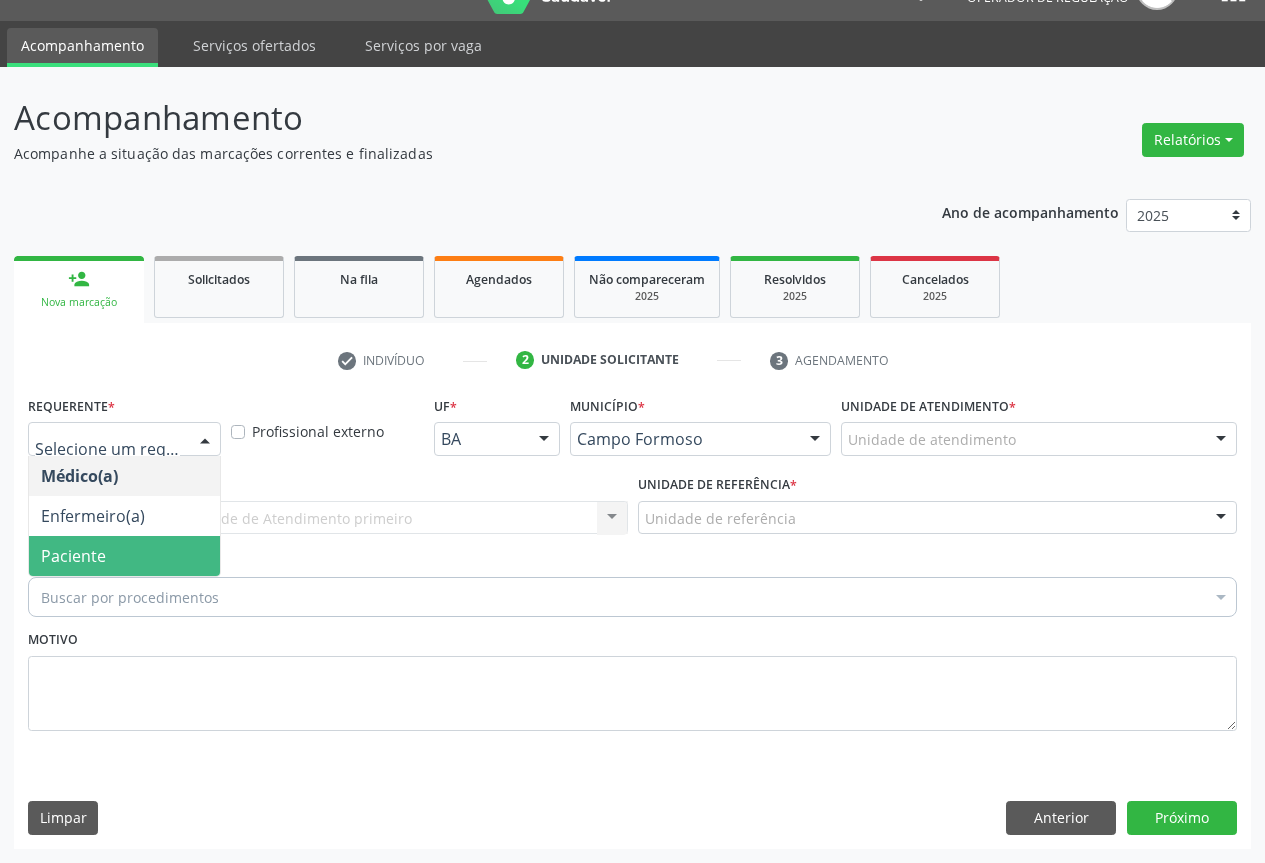 click on "Paciente" at bounding box center (73, 556) 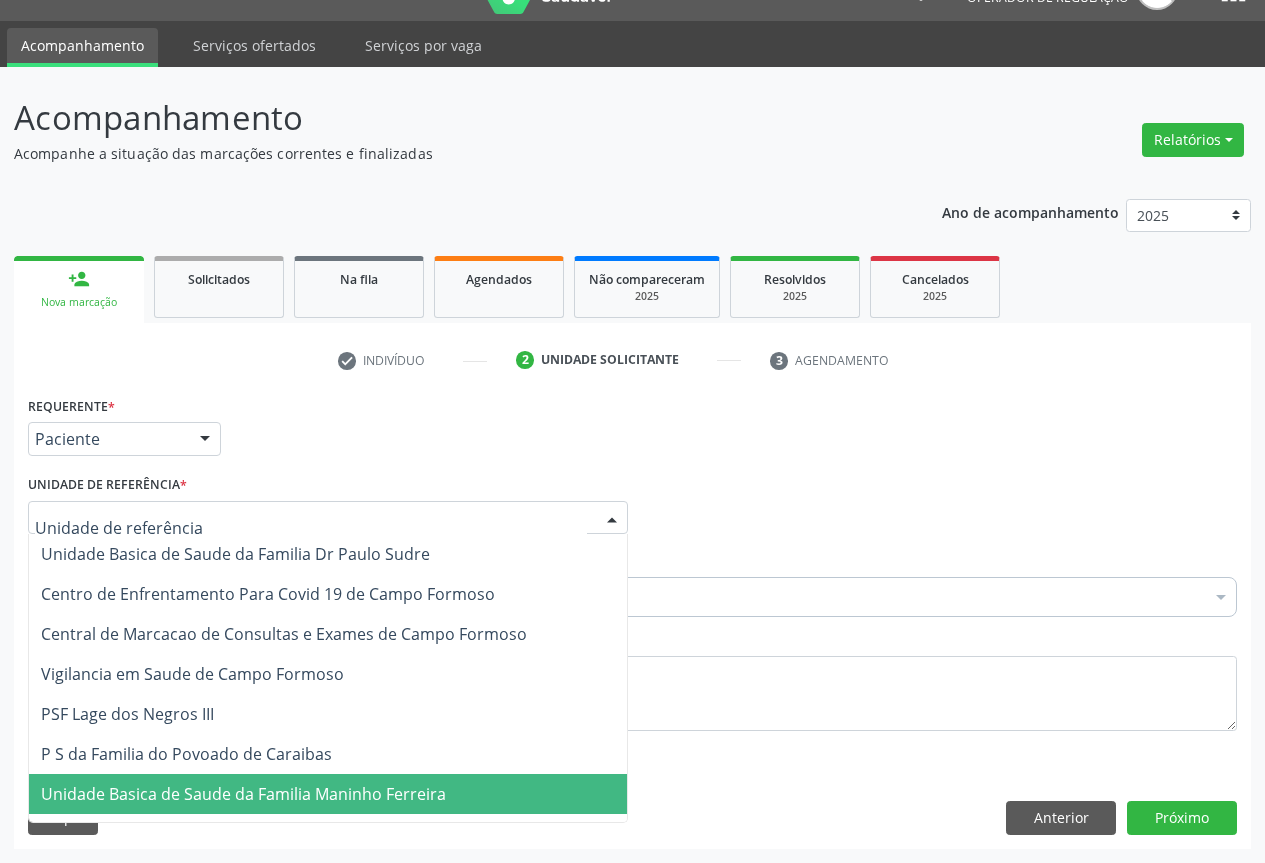 drag, startPoint x: 125, startPoint y: 799, endPoint x: 125, endPoint y: 769, distance: 30 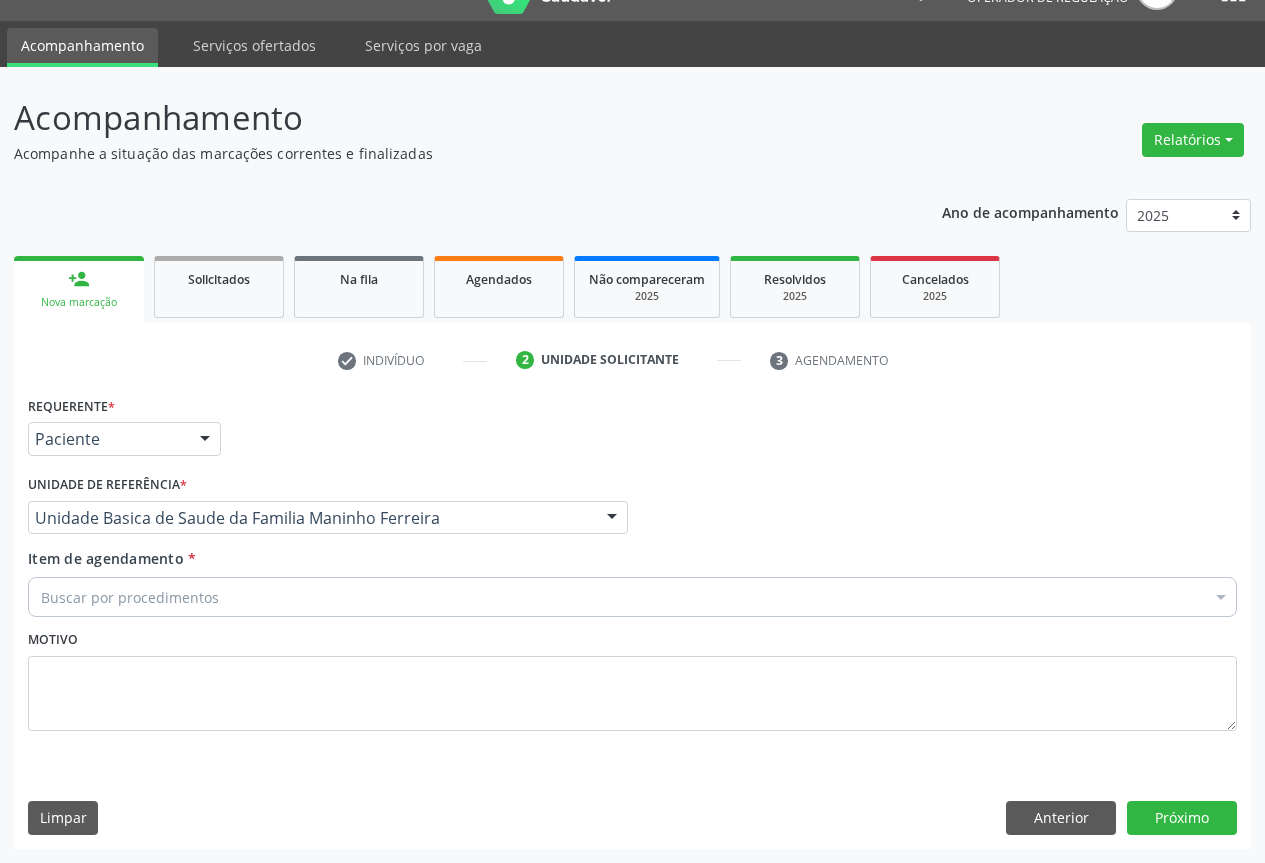 click on "Buscar por procedimentos" at bounding box center [632, 597] 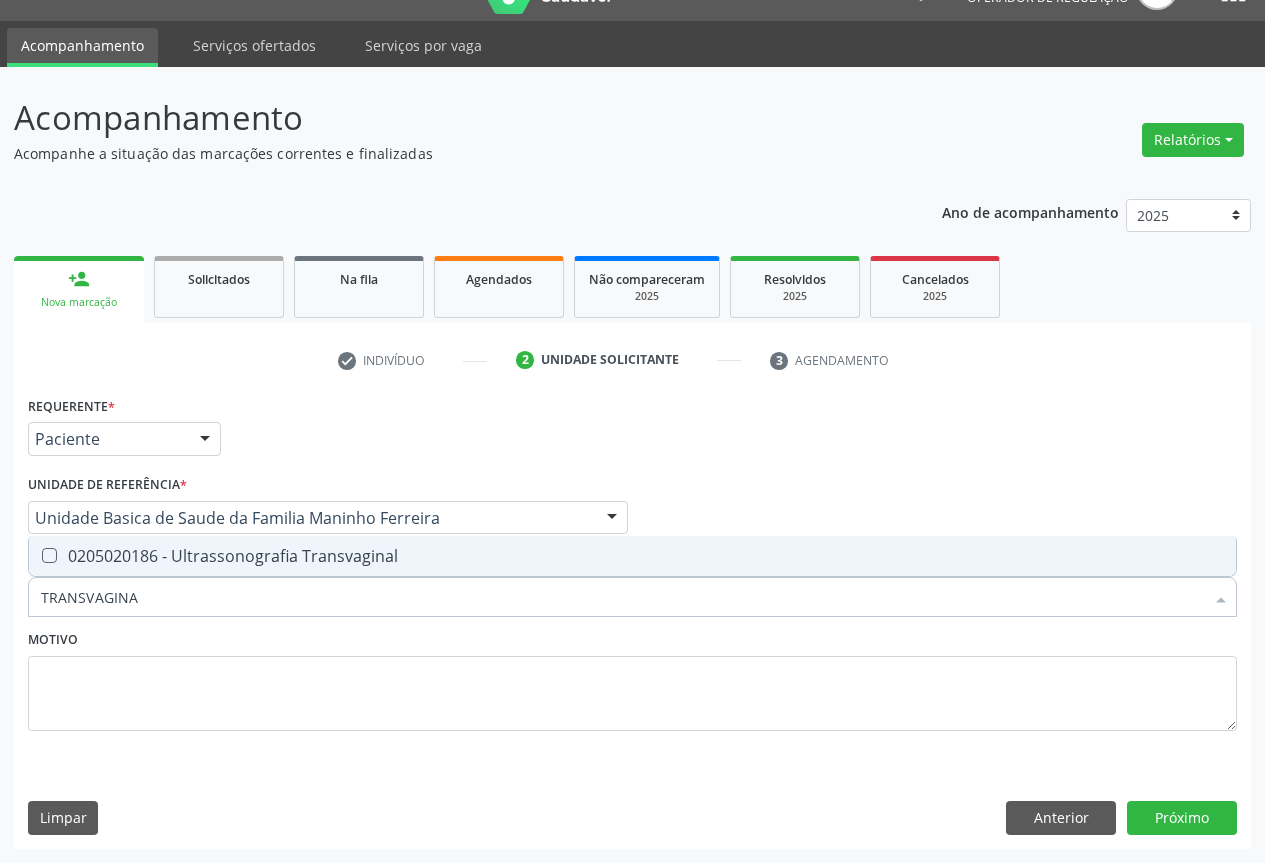 type on "TRANSVAGINAL" 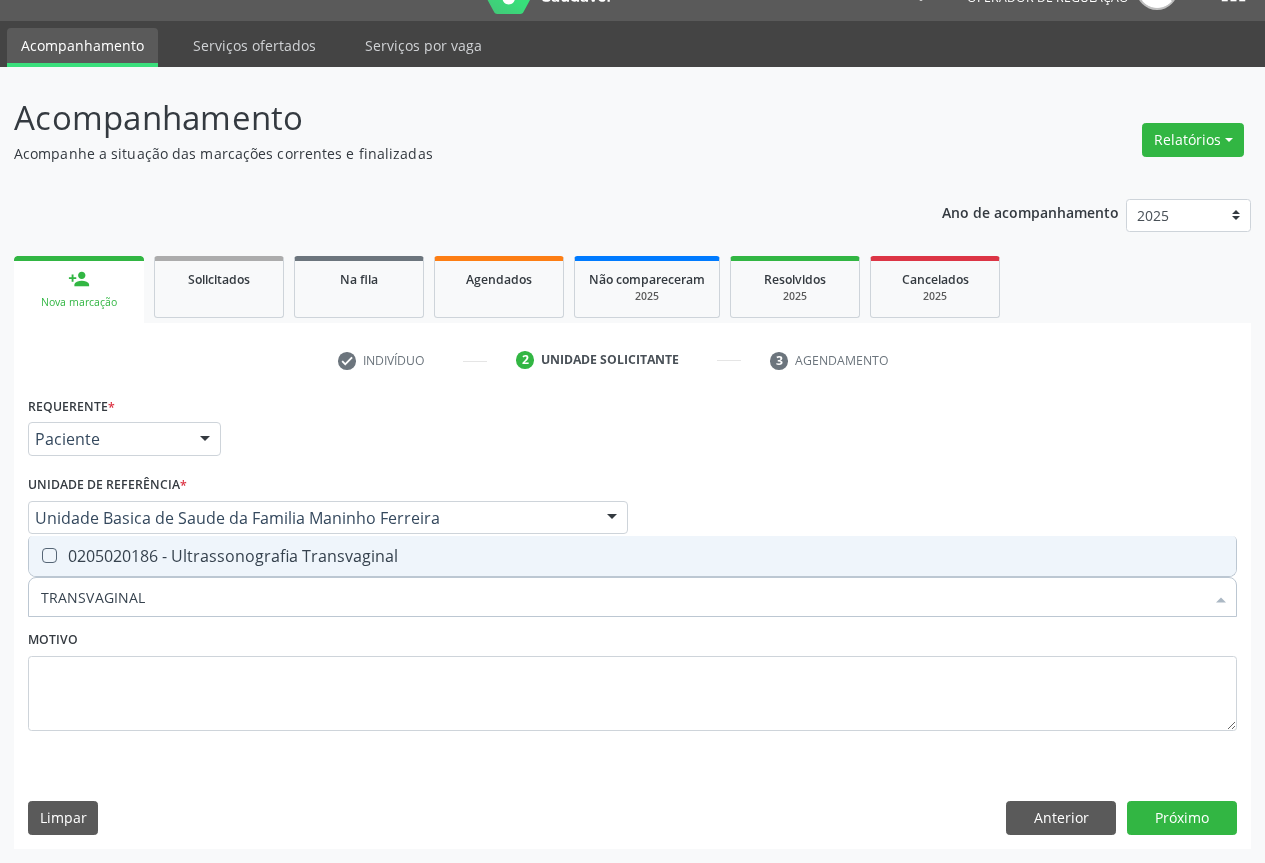 click on "0205020186 - Ultrassonografia Transvaginal" at bounding box center (632, 556) 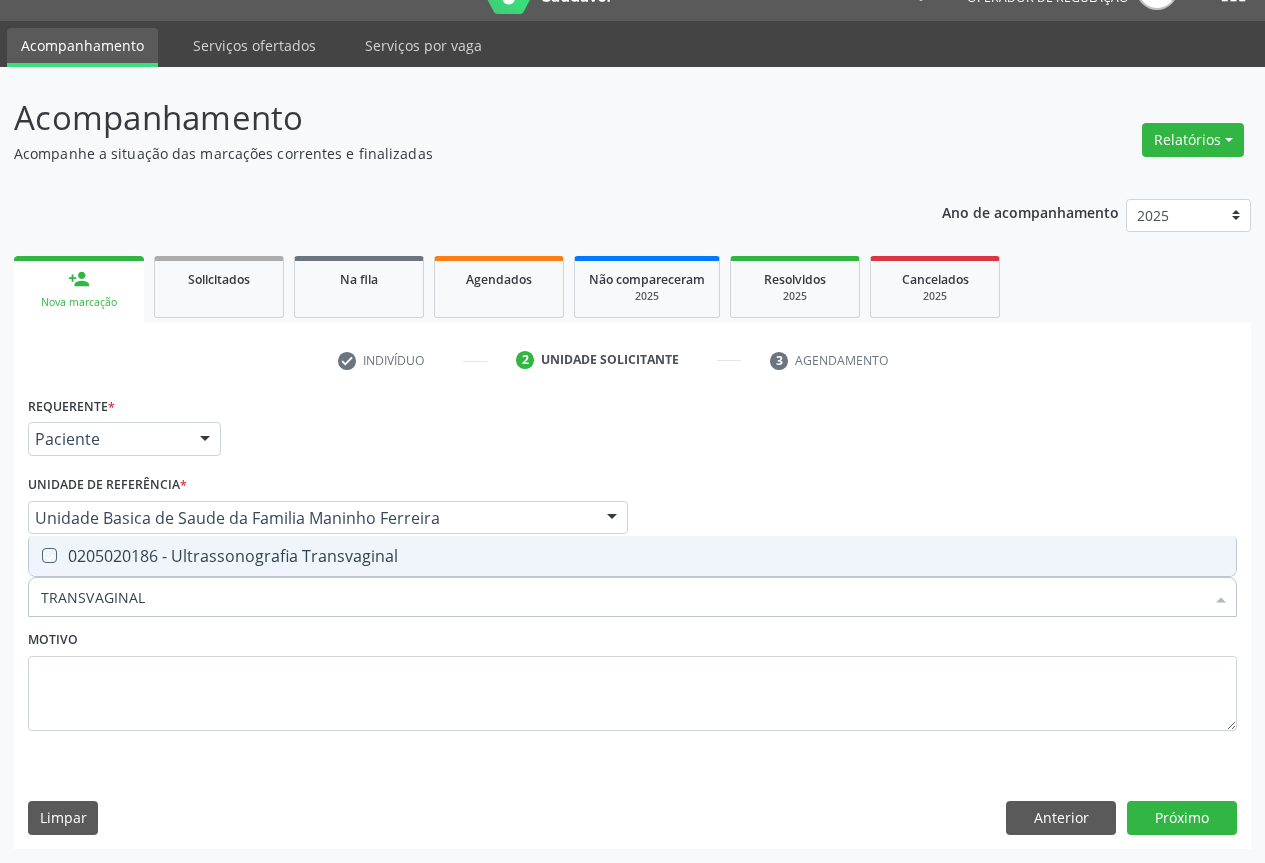 checkbox on "true" 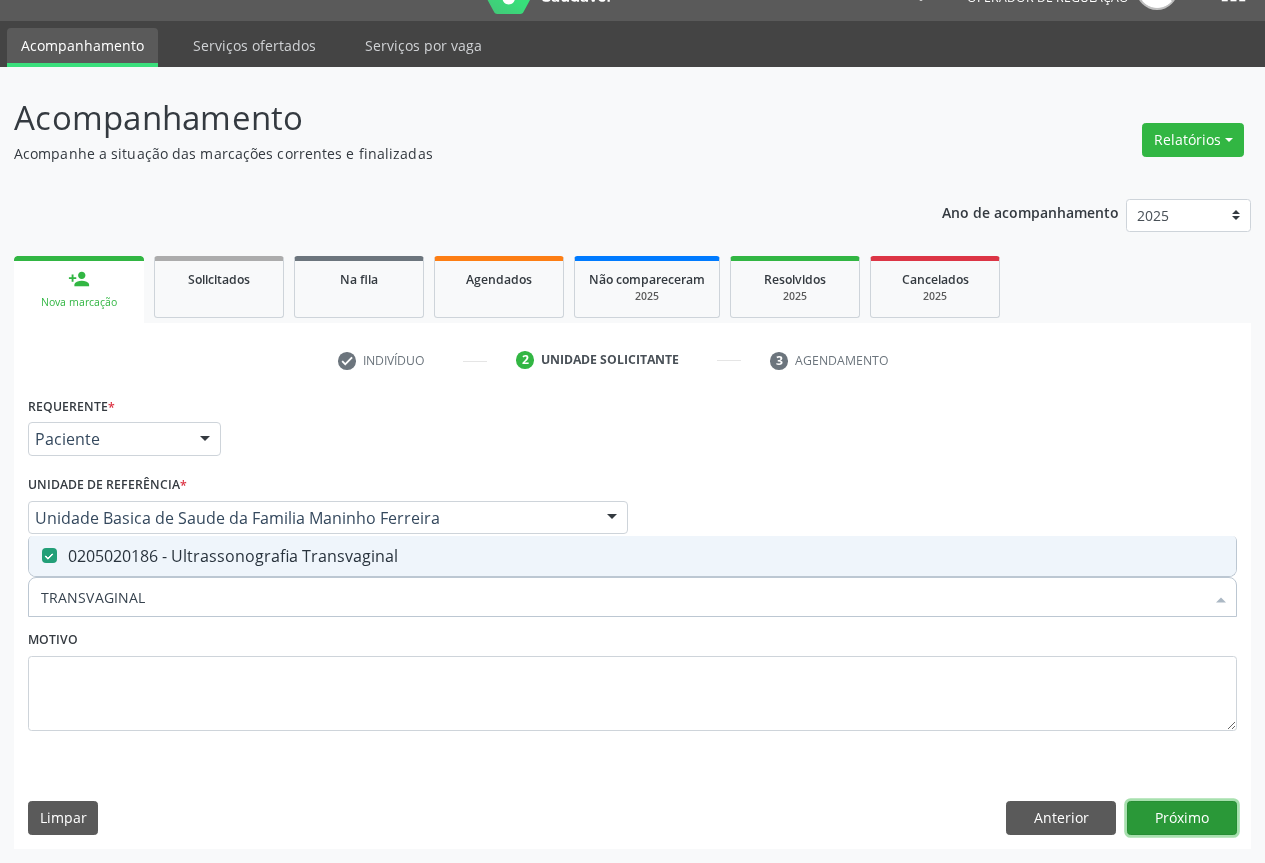 click on "Próximo" at bounding box center [1182, 818] 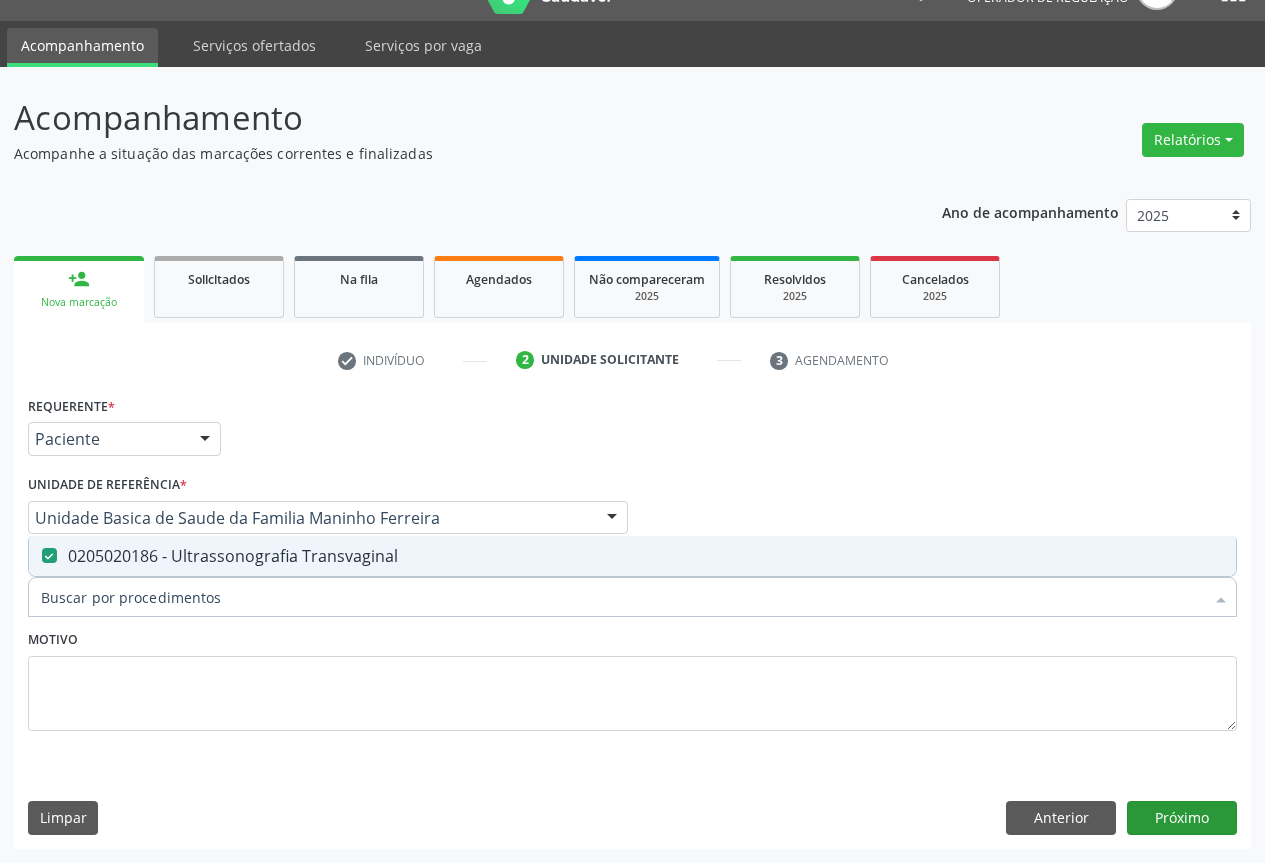 scroll, scrollTop: 7, scrollLeft: 0, axis: vertical 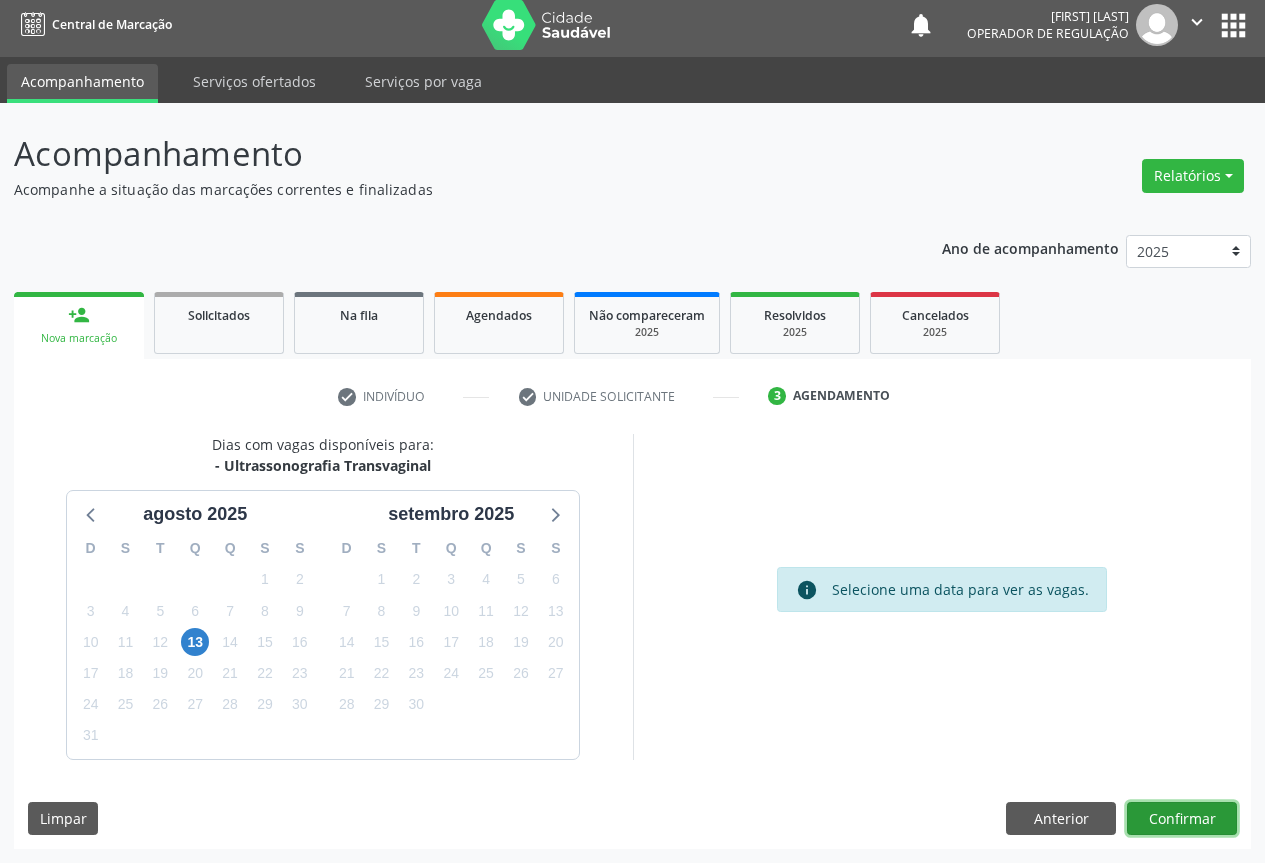 click on "Confirmar" at bounding box center (1182, 819) 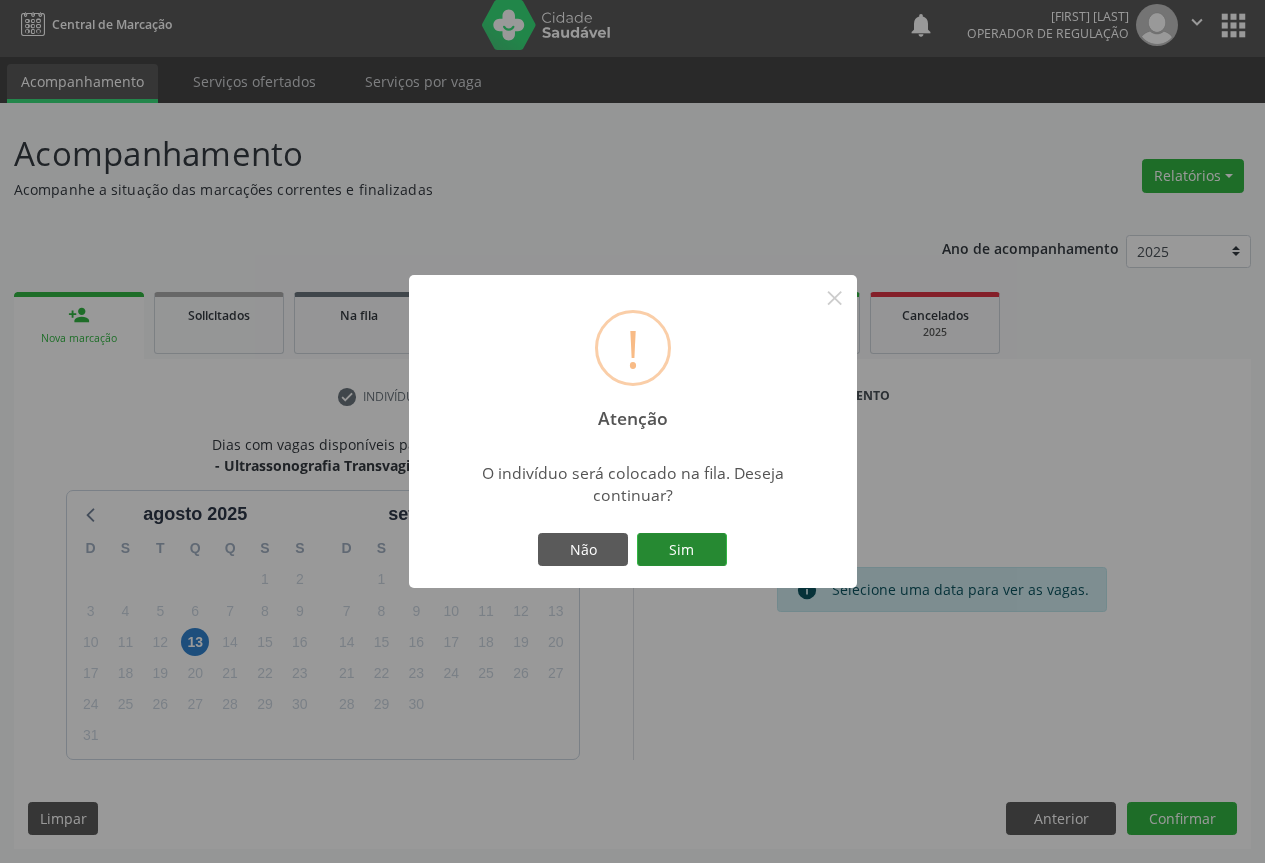 click on "Sim" at bounding box center (682, 550) 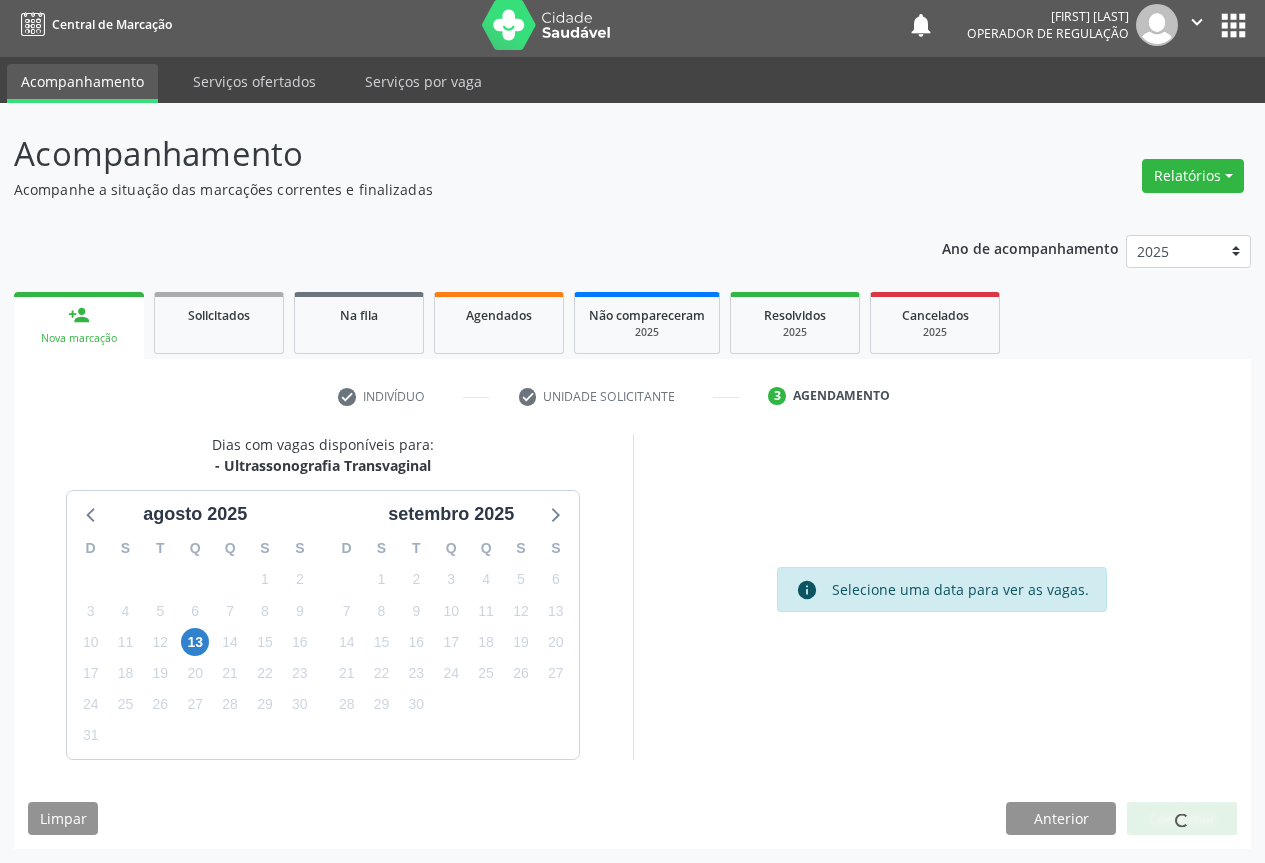 scroll, scrollTop: 0, scrollLeft: 0, axis: both 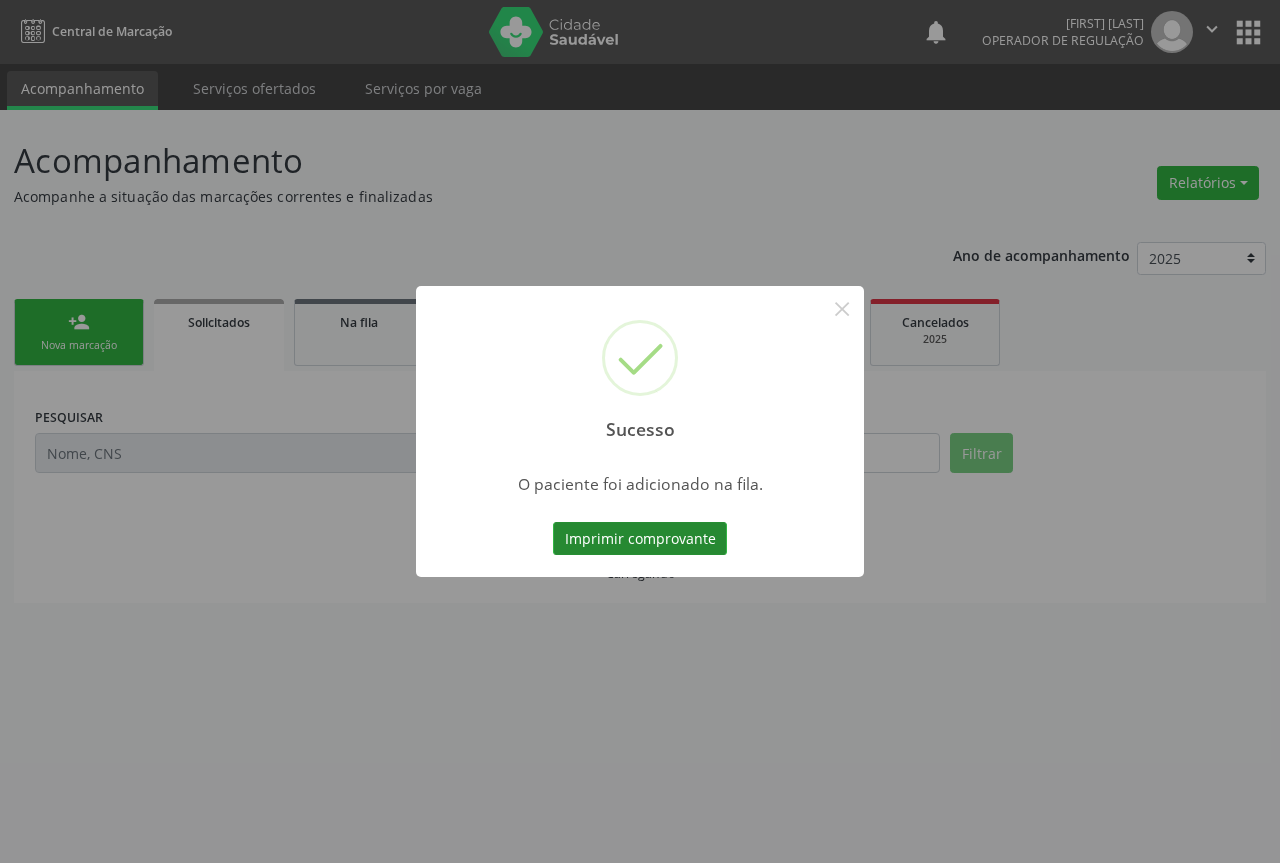 click on "Imprimir comprovante" at bounding box center [640, 539] 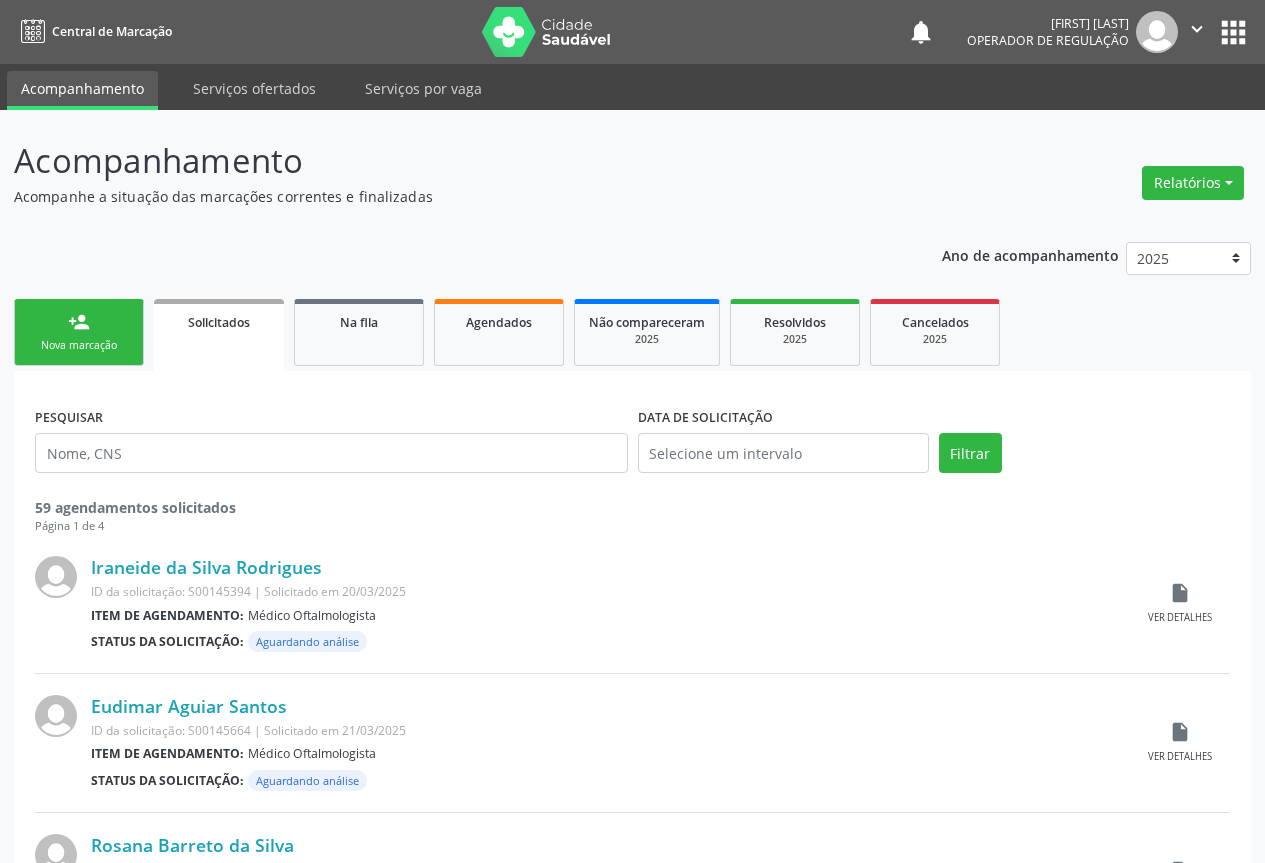 click on "Nova marcação" at bounding box center [79, 345] 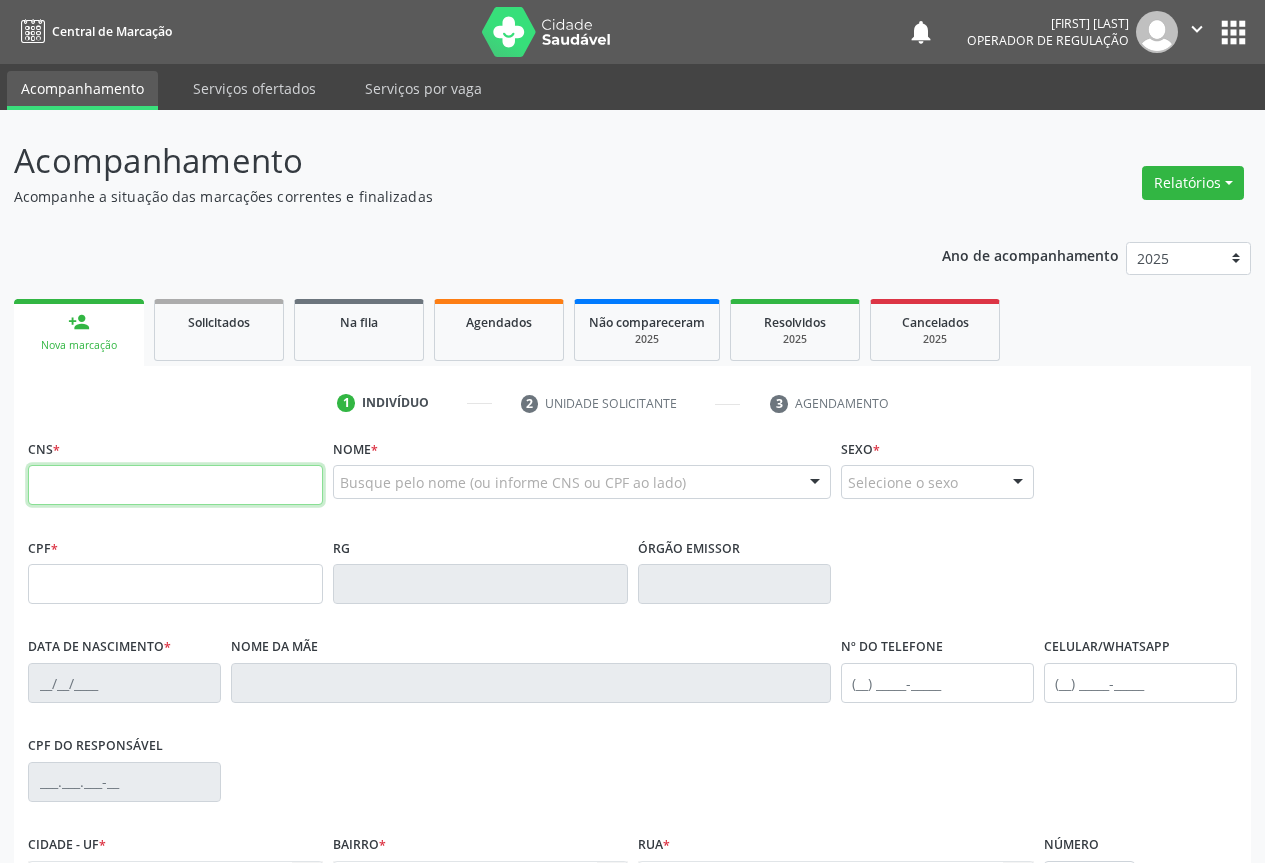click at bounding box center [175, 485] 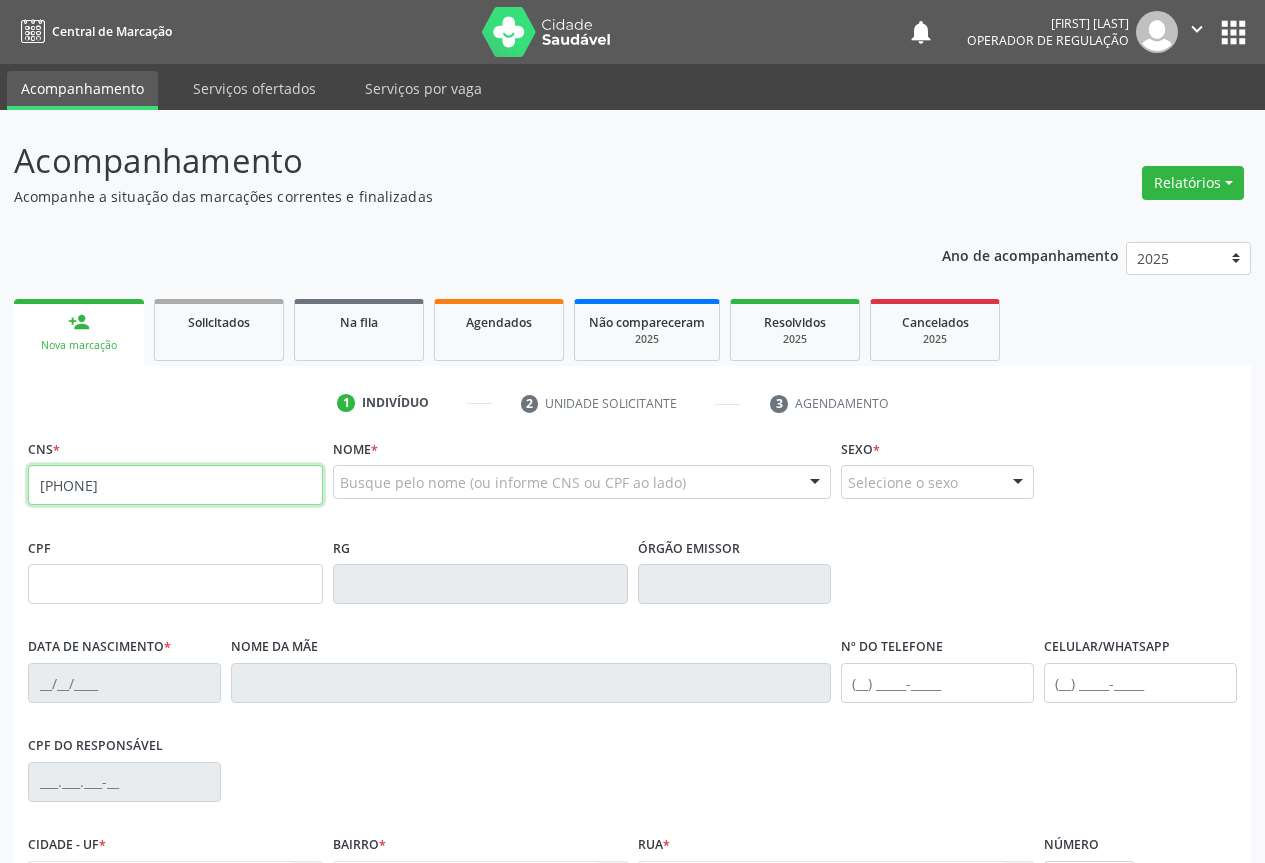 type on "[PHONE]" 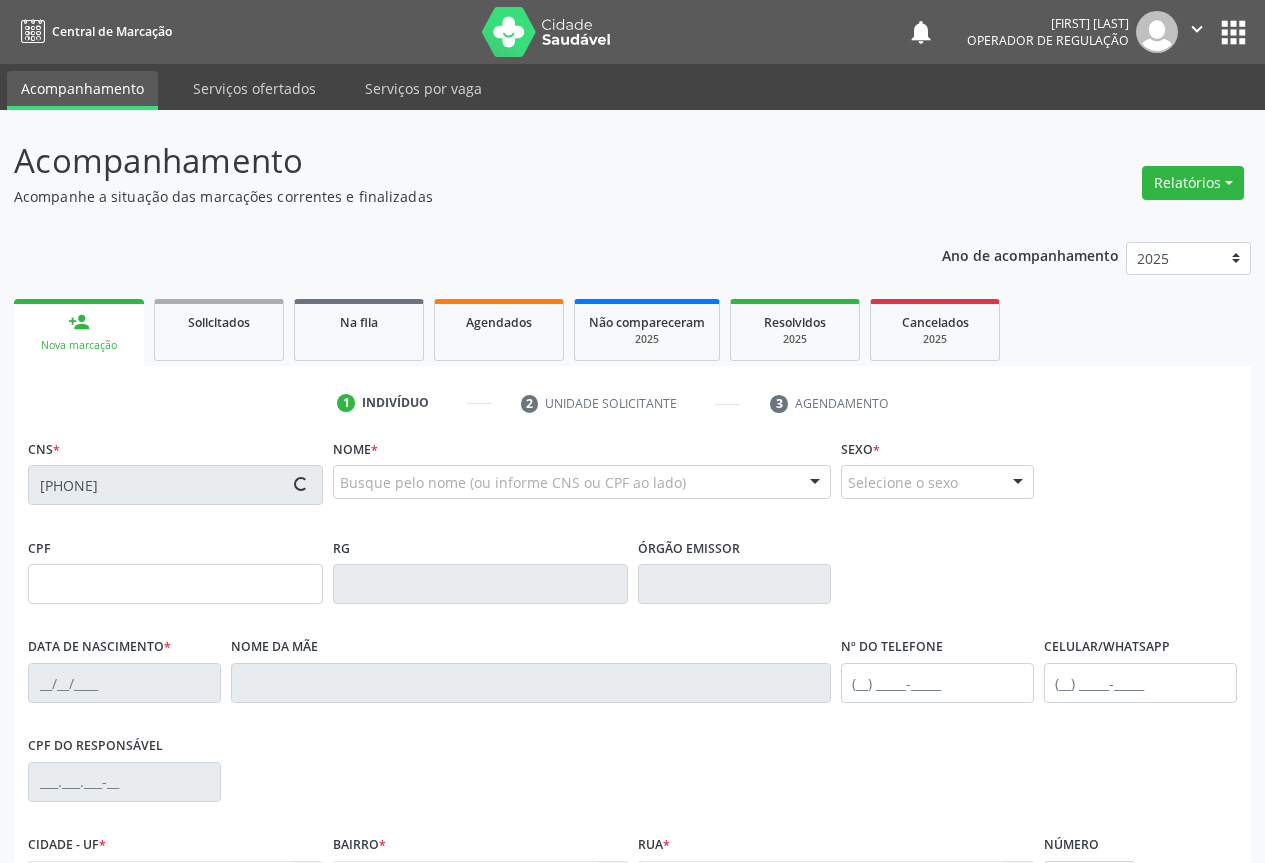 type on "[NUMBER]" 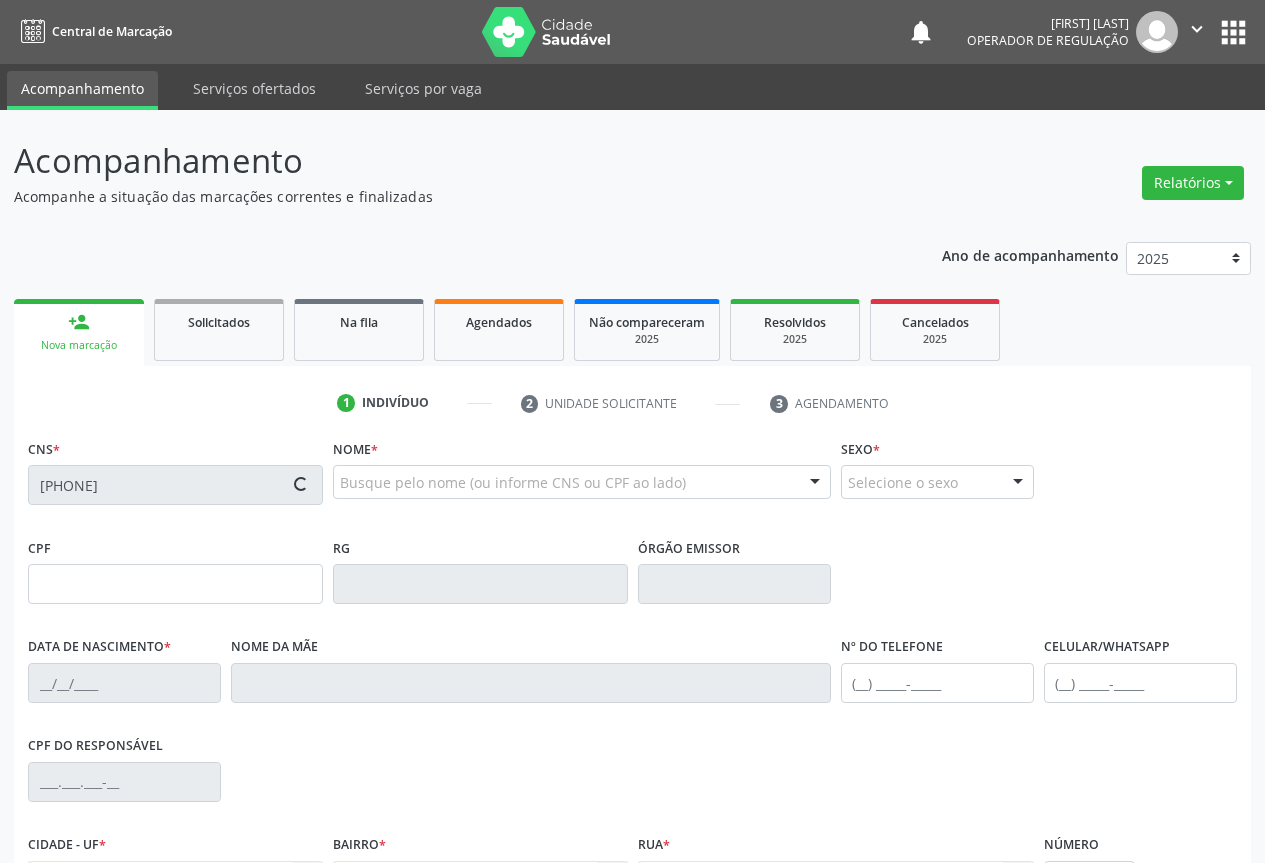 type on "[DATE]" 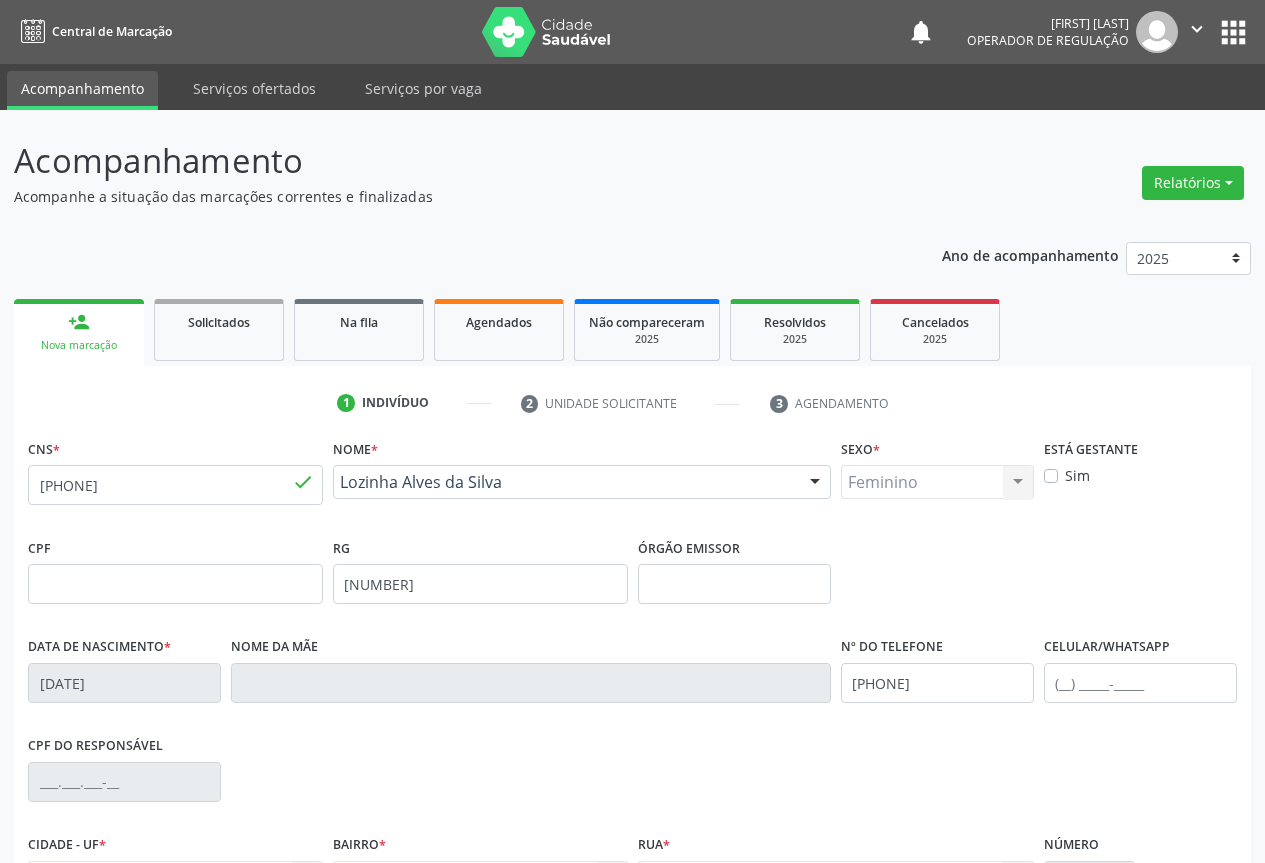 scroll, scrollTop: 221, scrollLeft: 0, axis: vertical 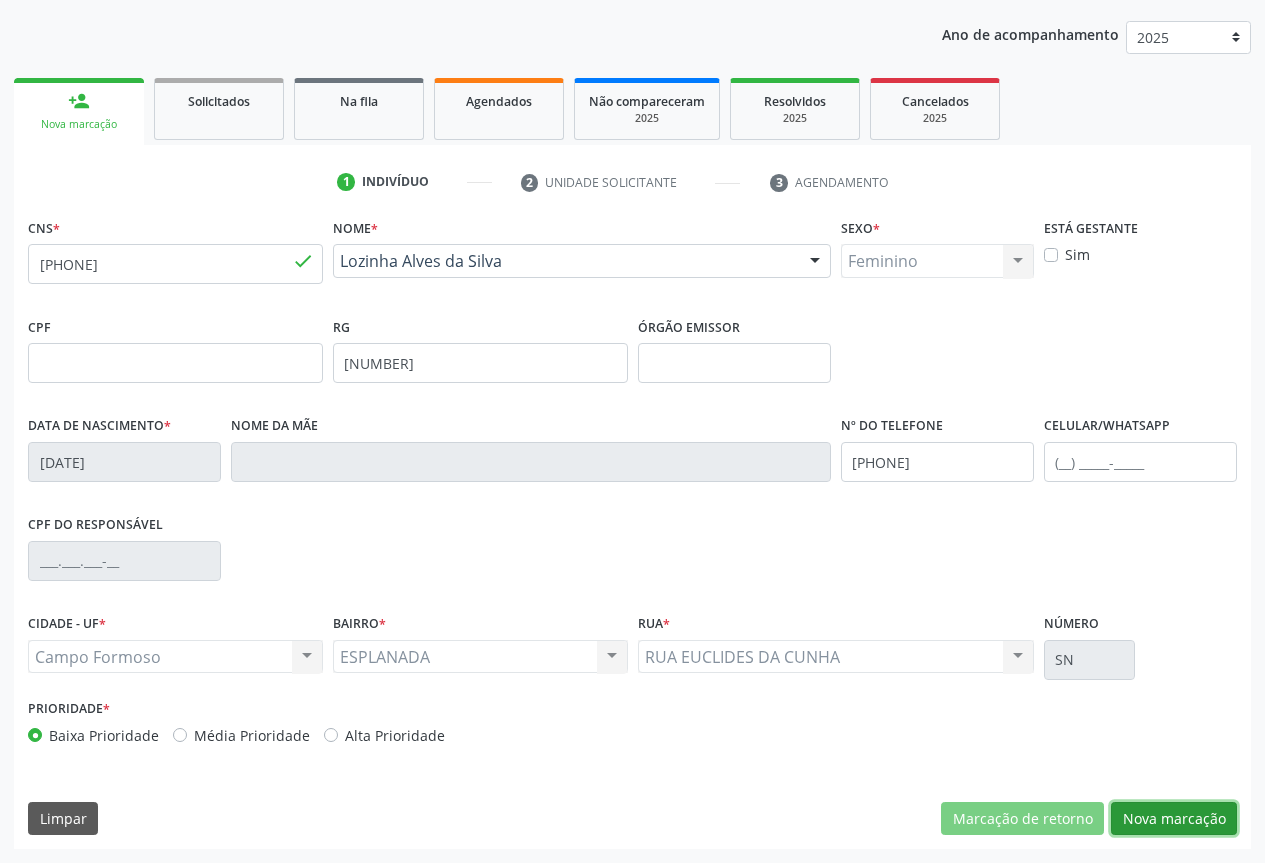 click on "Nova marcação" at bounding box center [1174, 819] 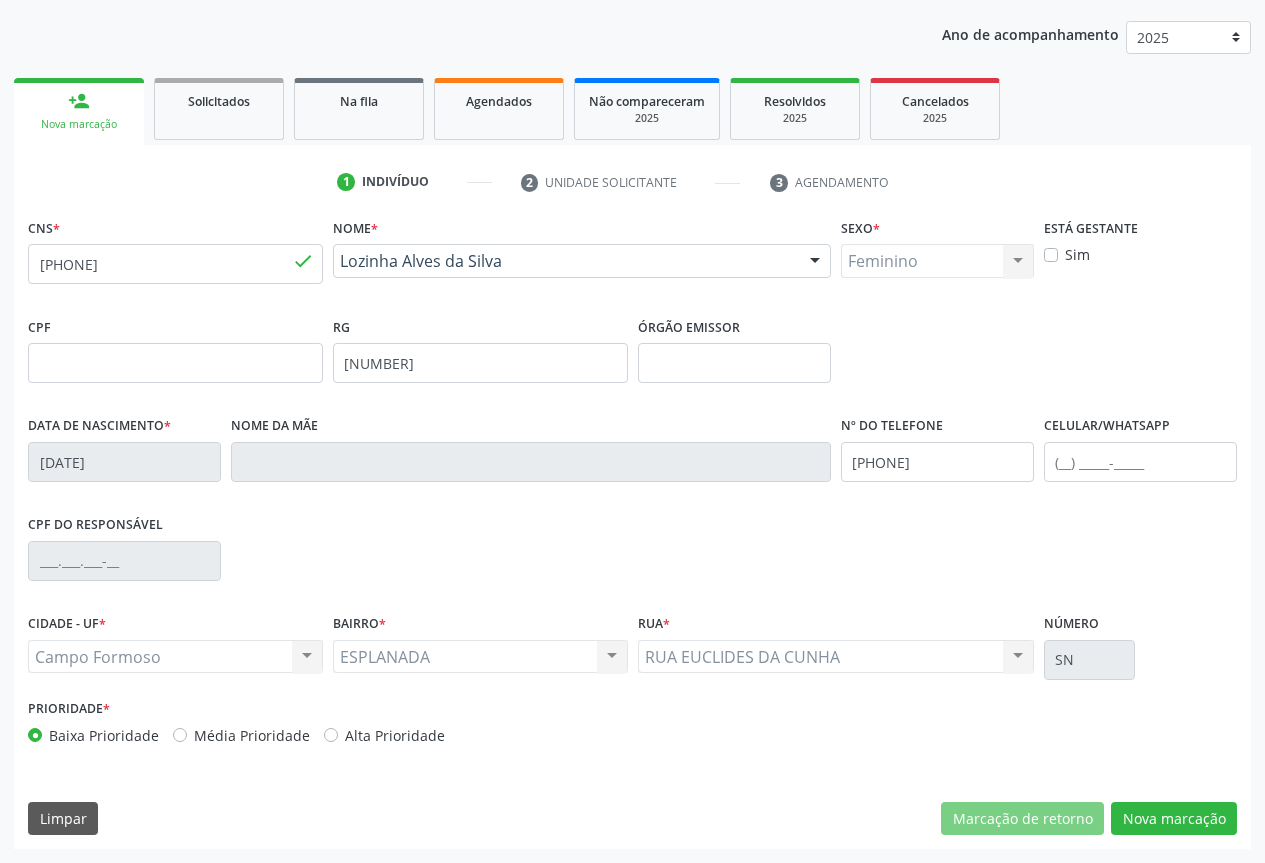 scroll, scrollTop: 43, scrollLeft: 0, axis: vertical 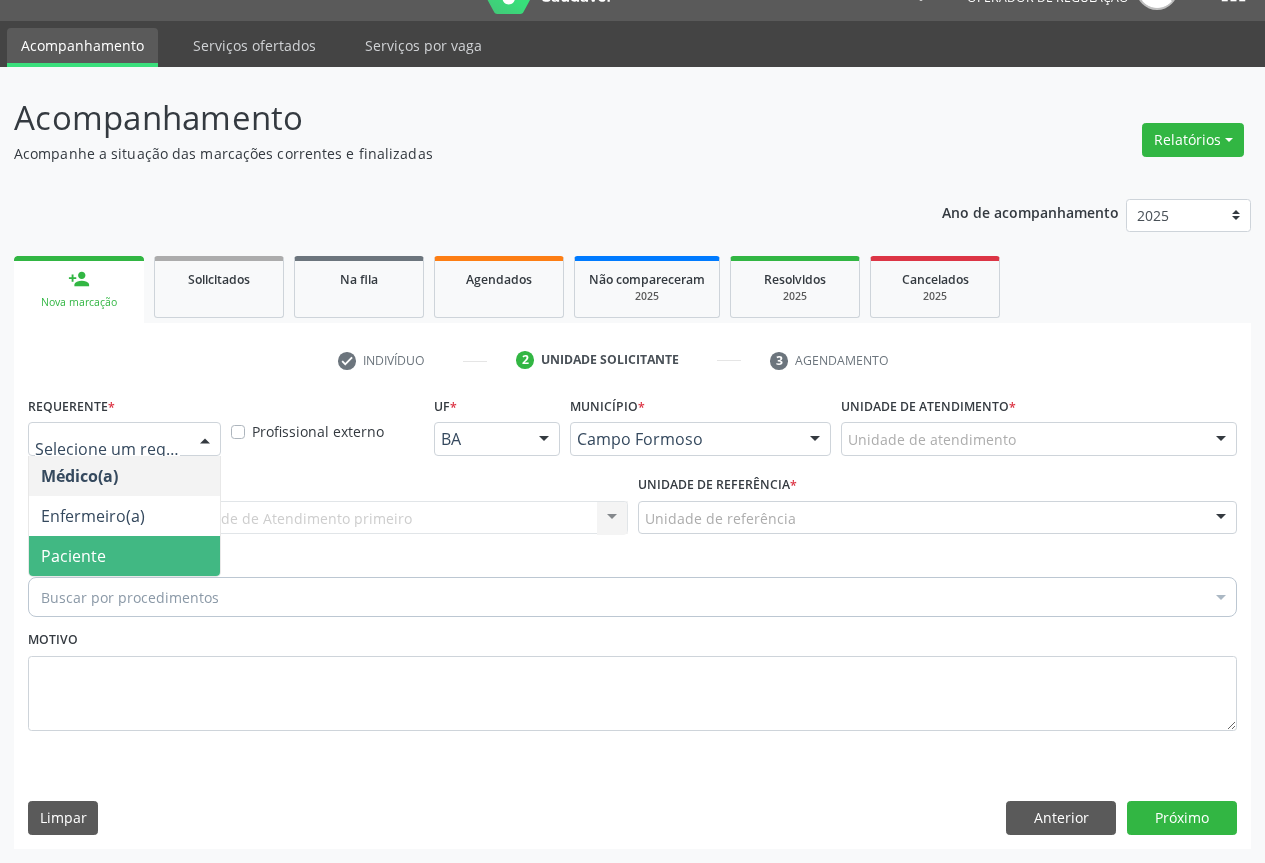 click on "Paciente" at bounding box center [73, 556] 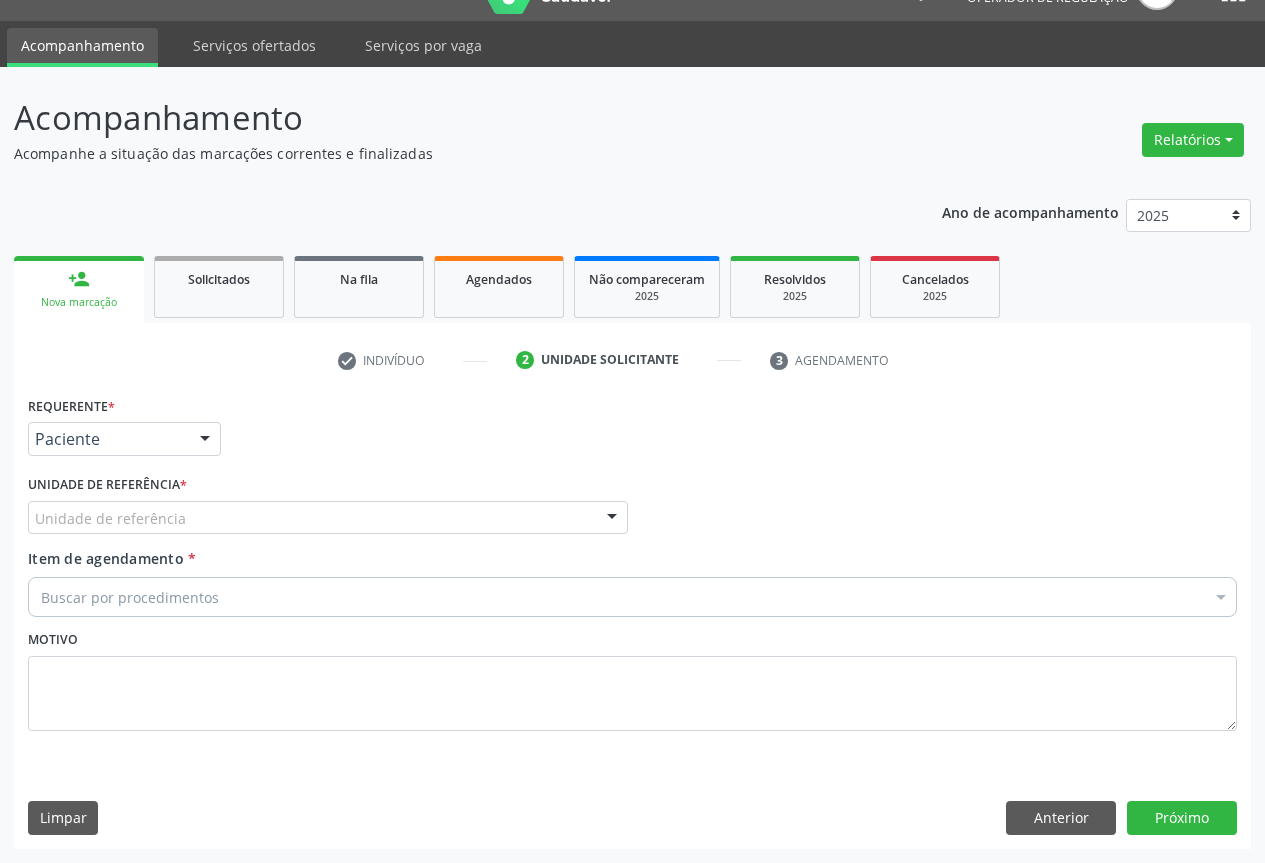 click on "Unidade de referência" at bounding box center (328, 518) 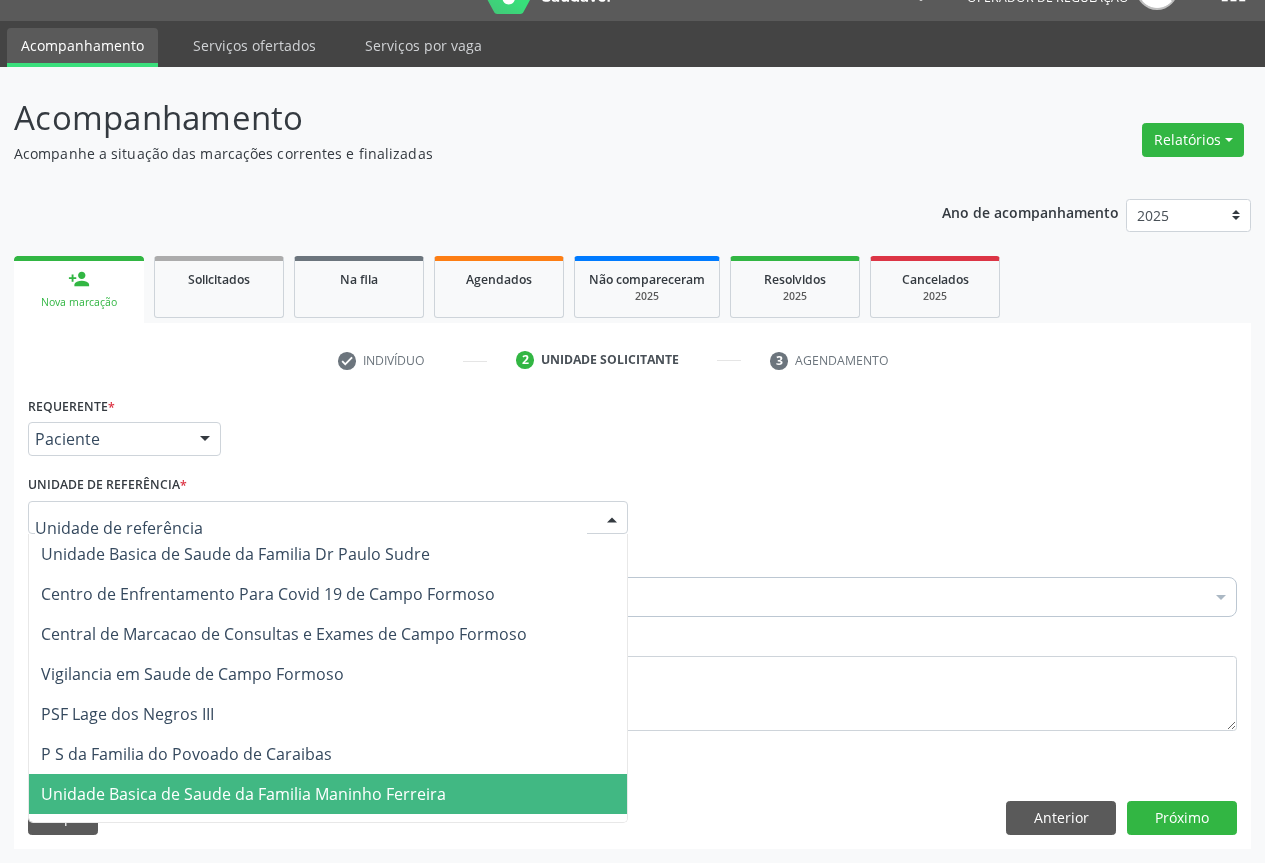 click on "Unidade Basica de Saude da Familia Maninho Ferreira" at bounding box center [243, 794] 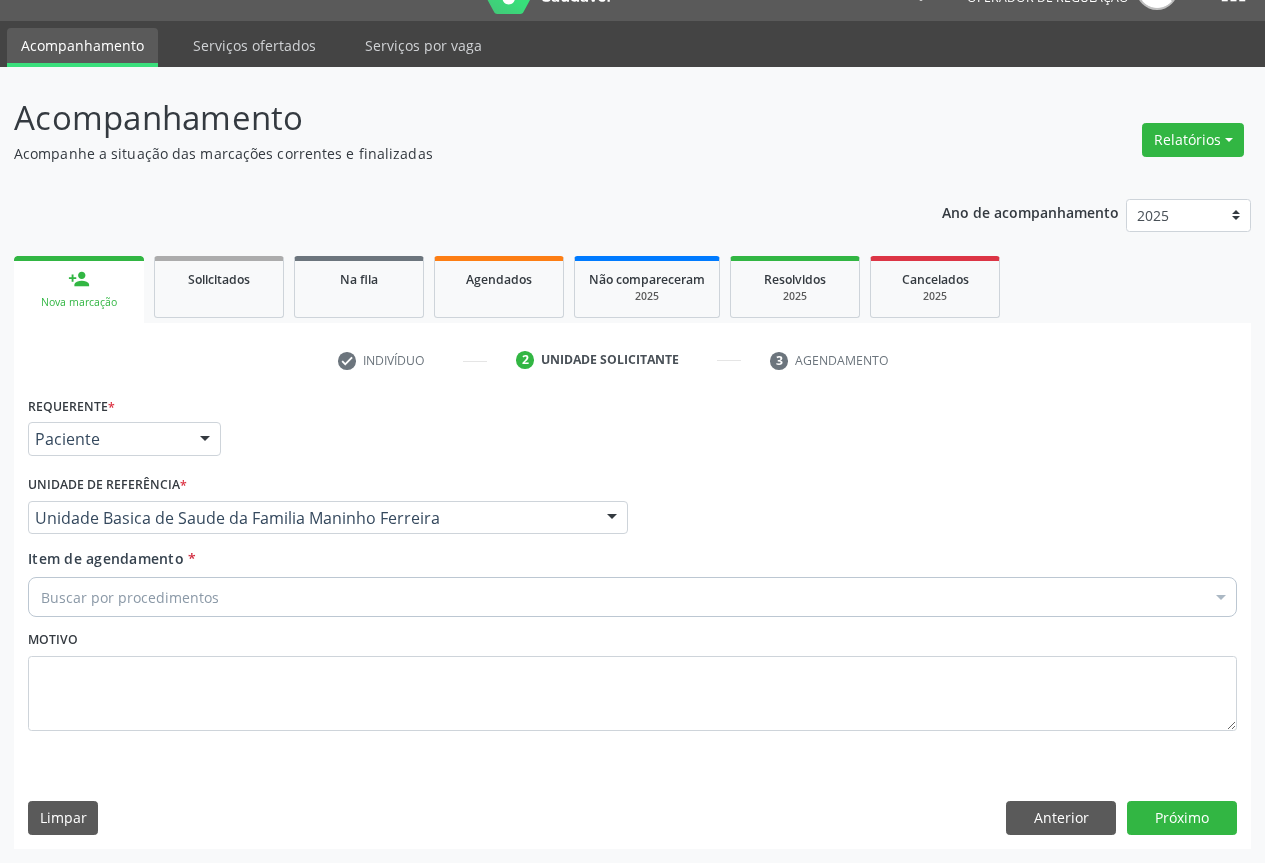 click on "Buscar por procedimentos" at bounding box center (632, 597) 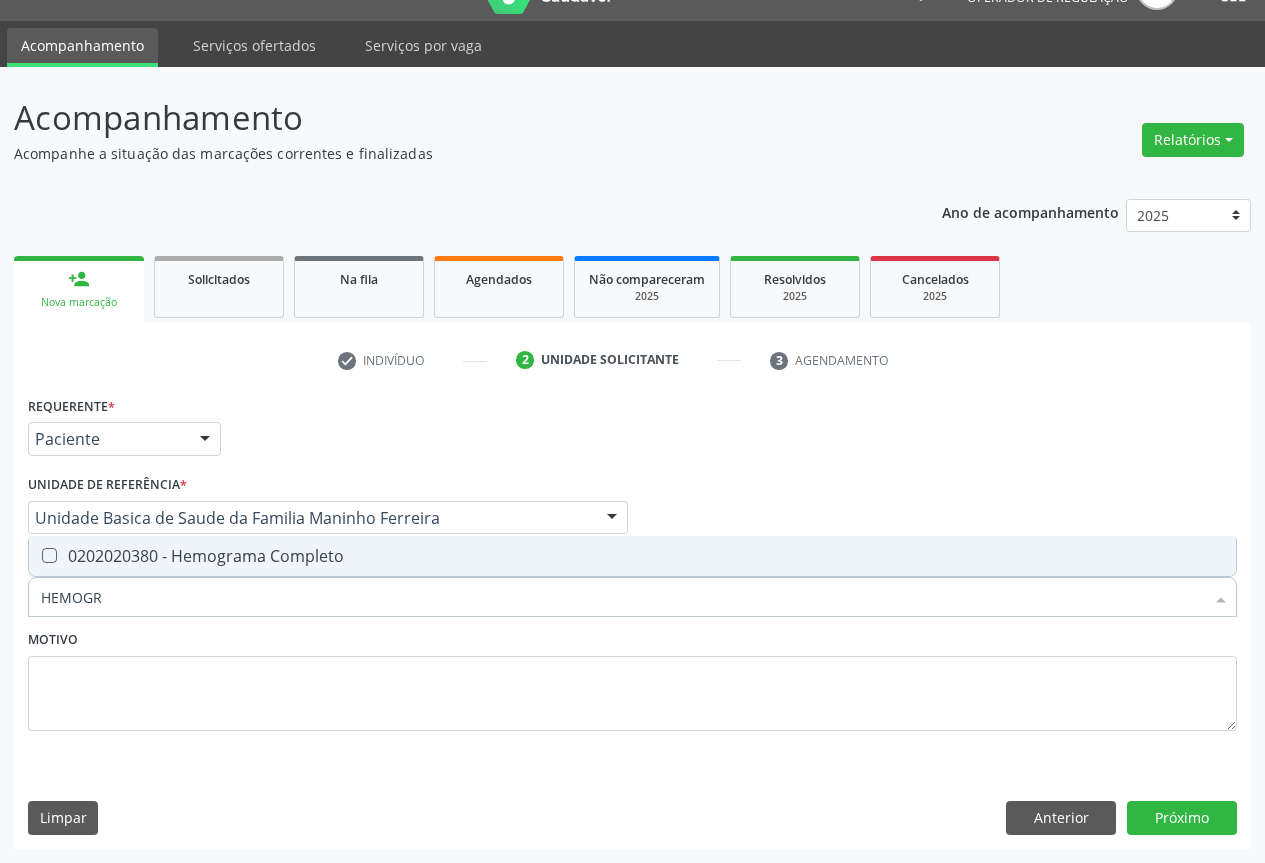 type on "HEMOGRA" 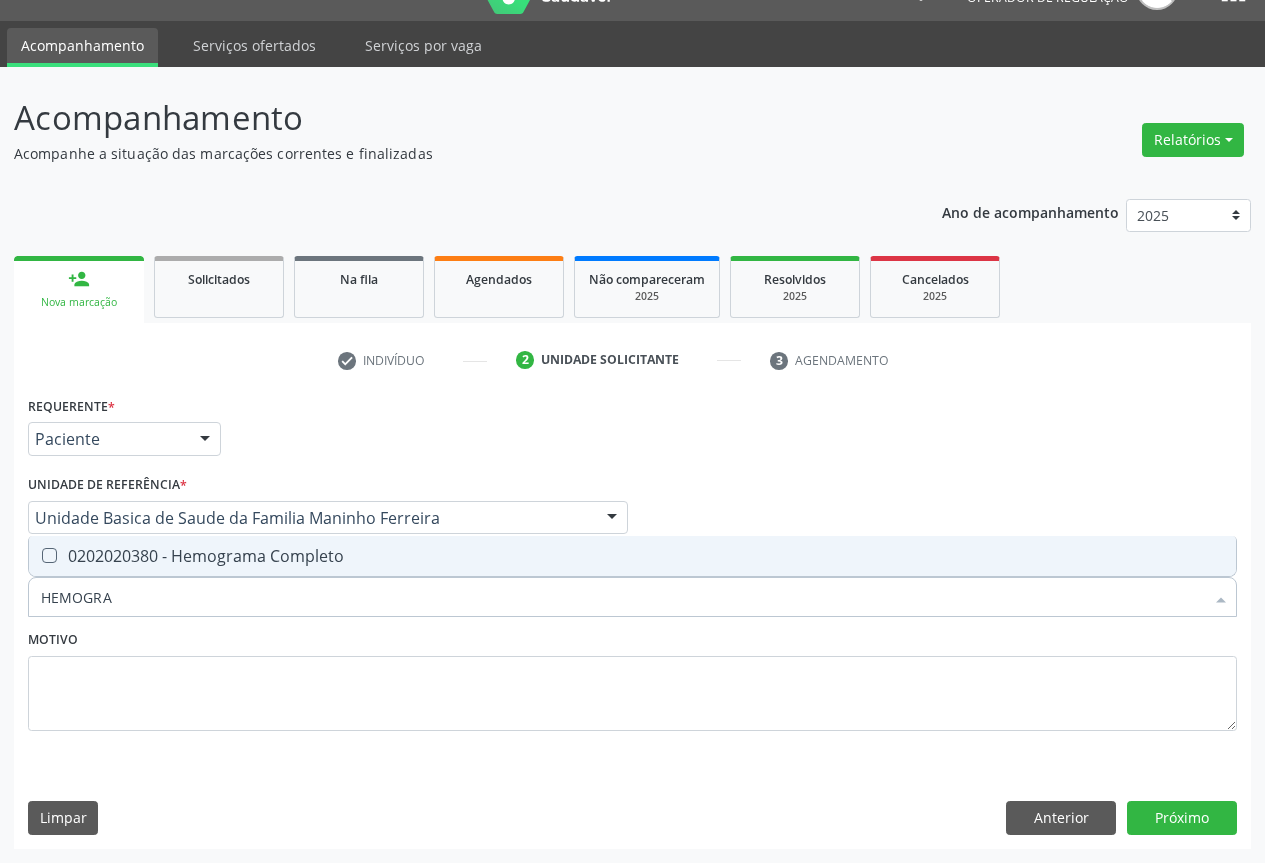 click on "0202020380 - Hemograma Completo" at bounding box center (632, 556) 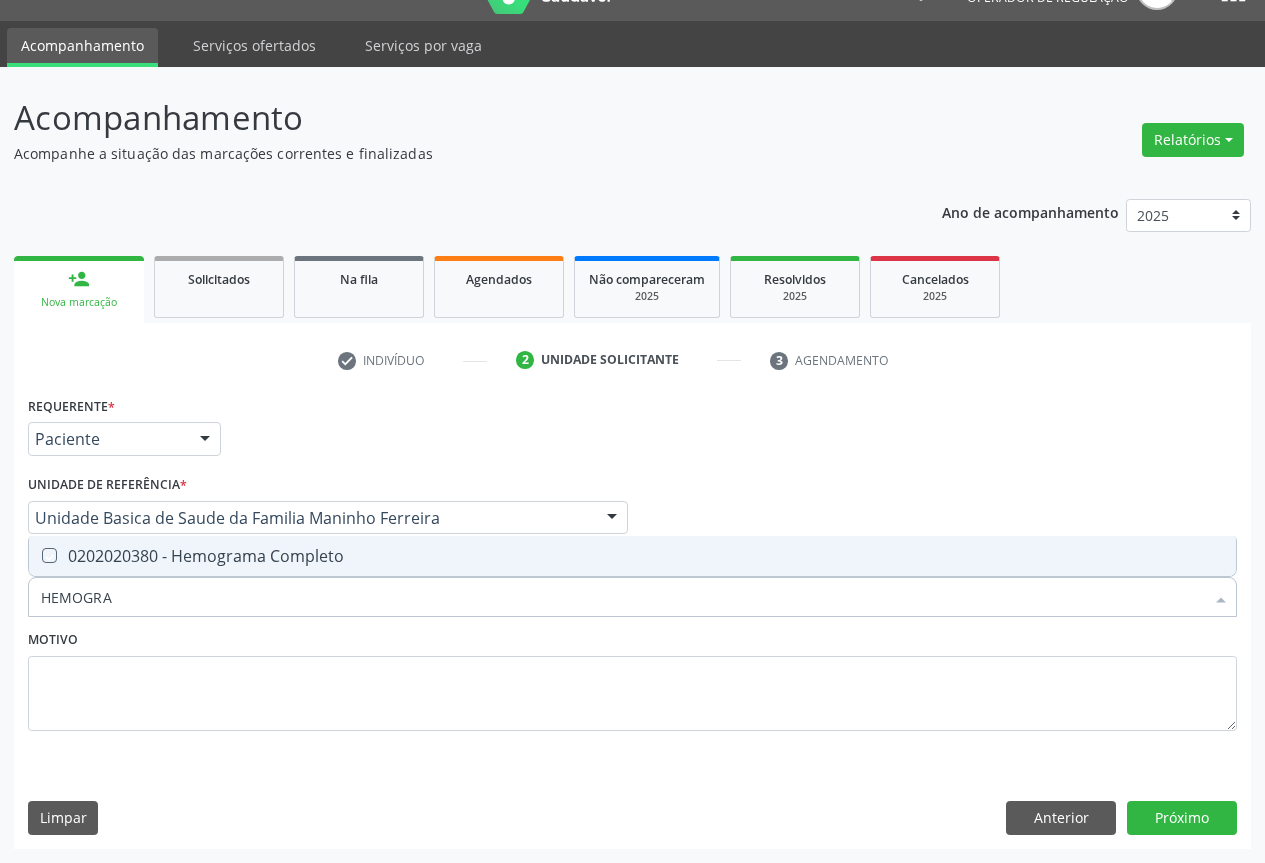 checkbox on "true" 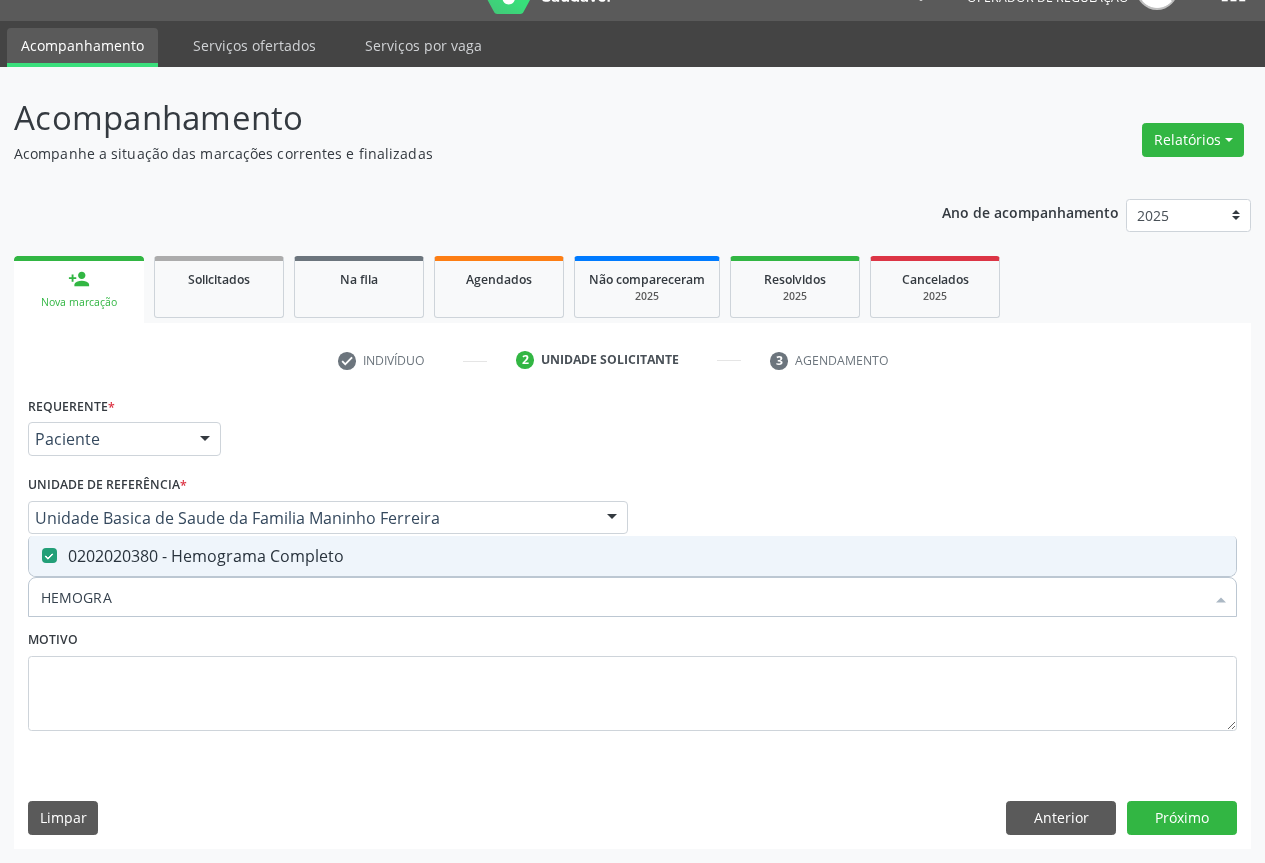 type on "HEMOGRA" 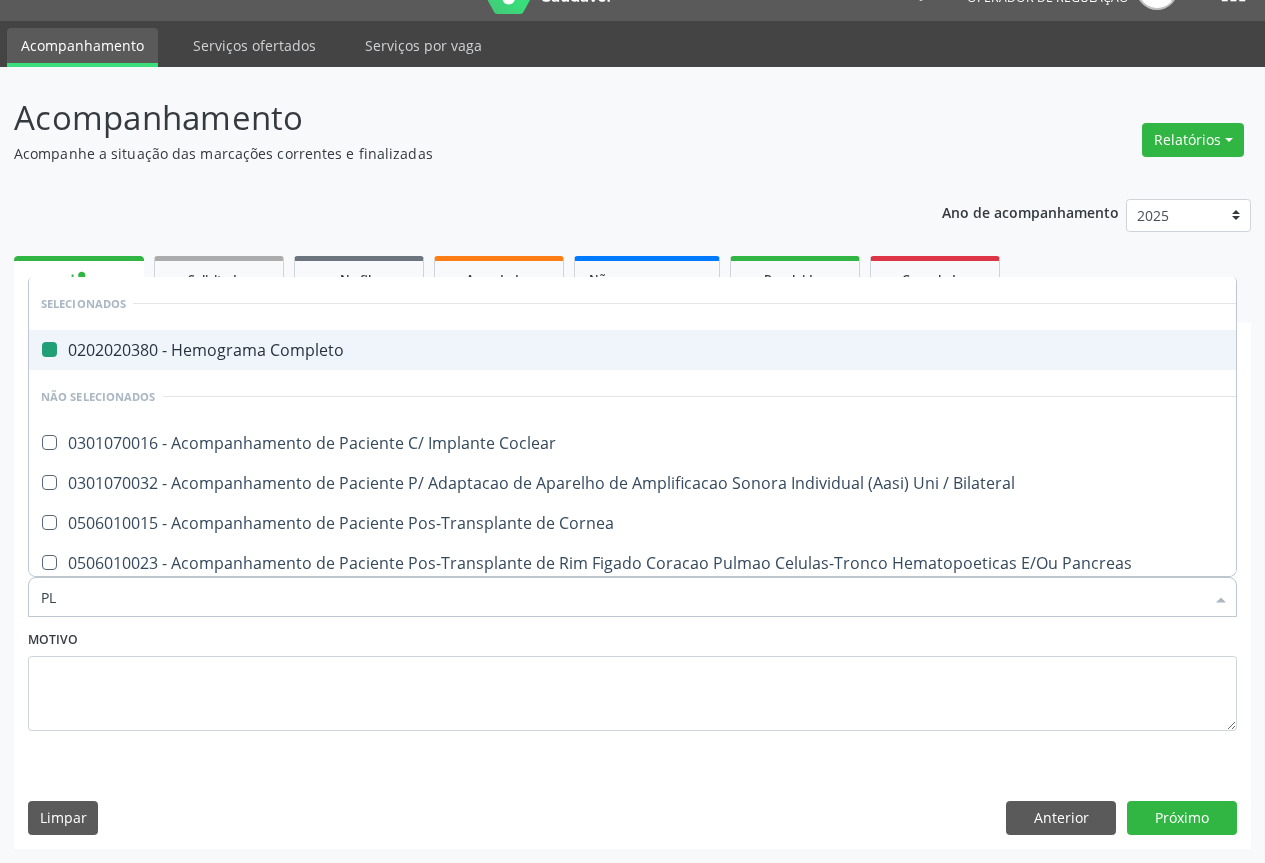 type on "PLA" 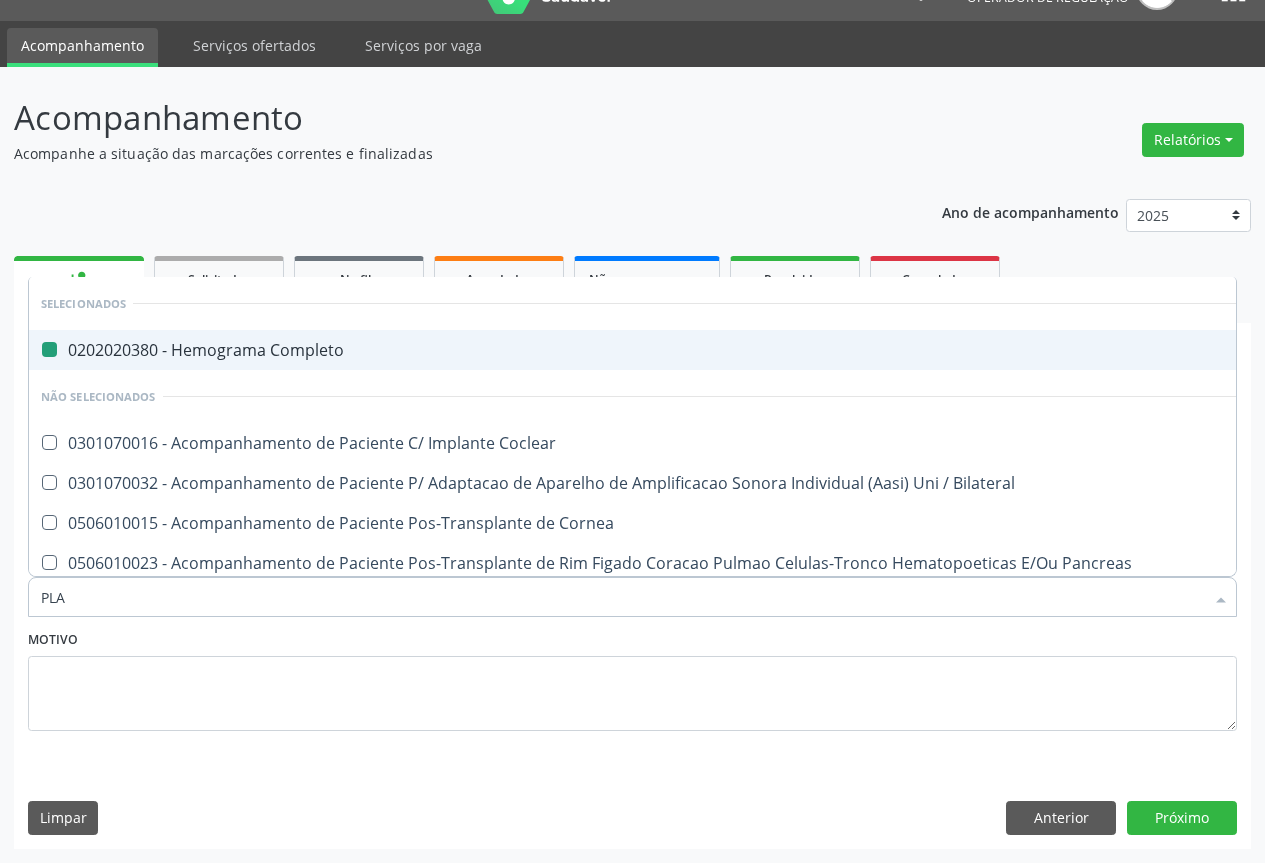 checkbox on "false" 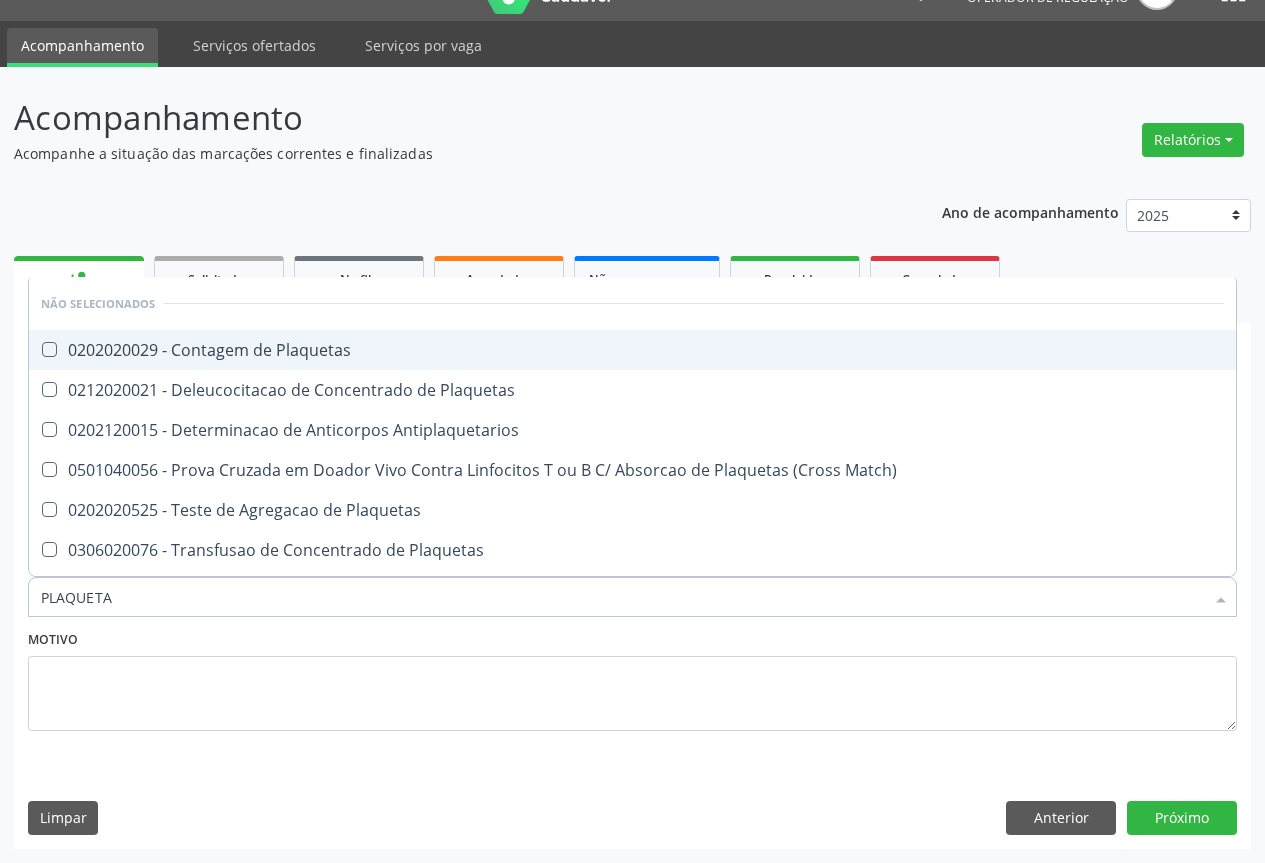type on "PLAQUETAS" 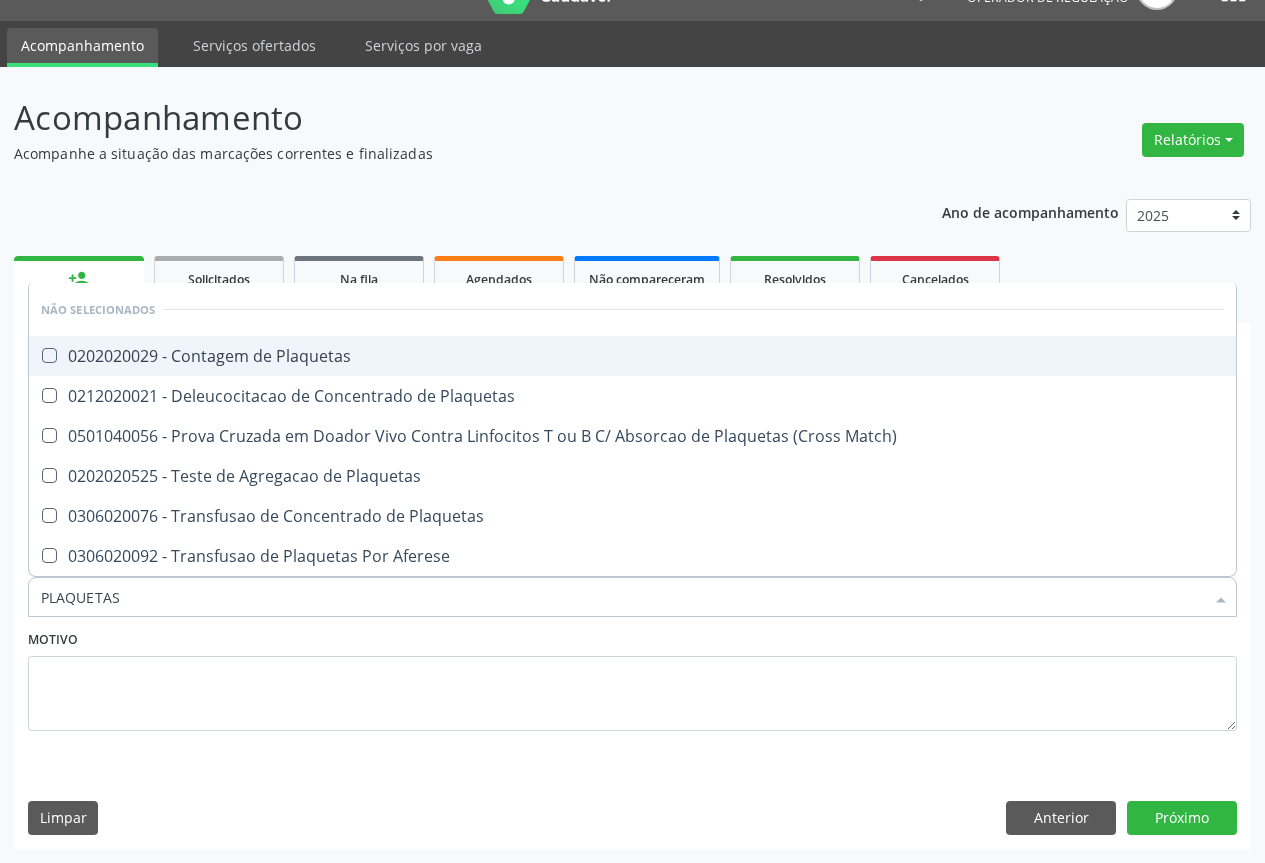 drag, startPoint x: 243, startPoint y: 356, endPoint x: 127, endPoint y: 499, distance: 184.1331 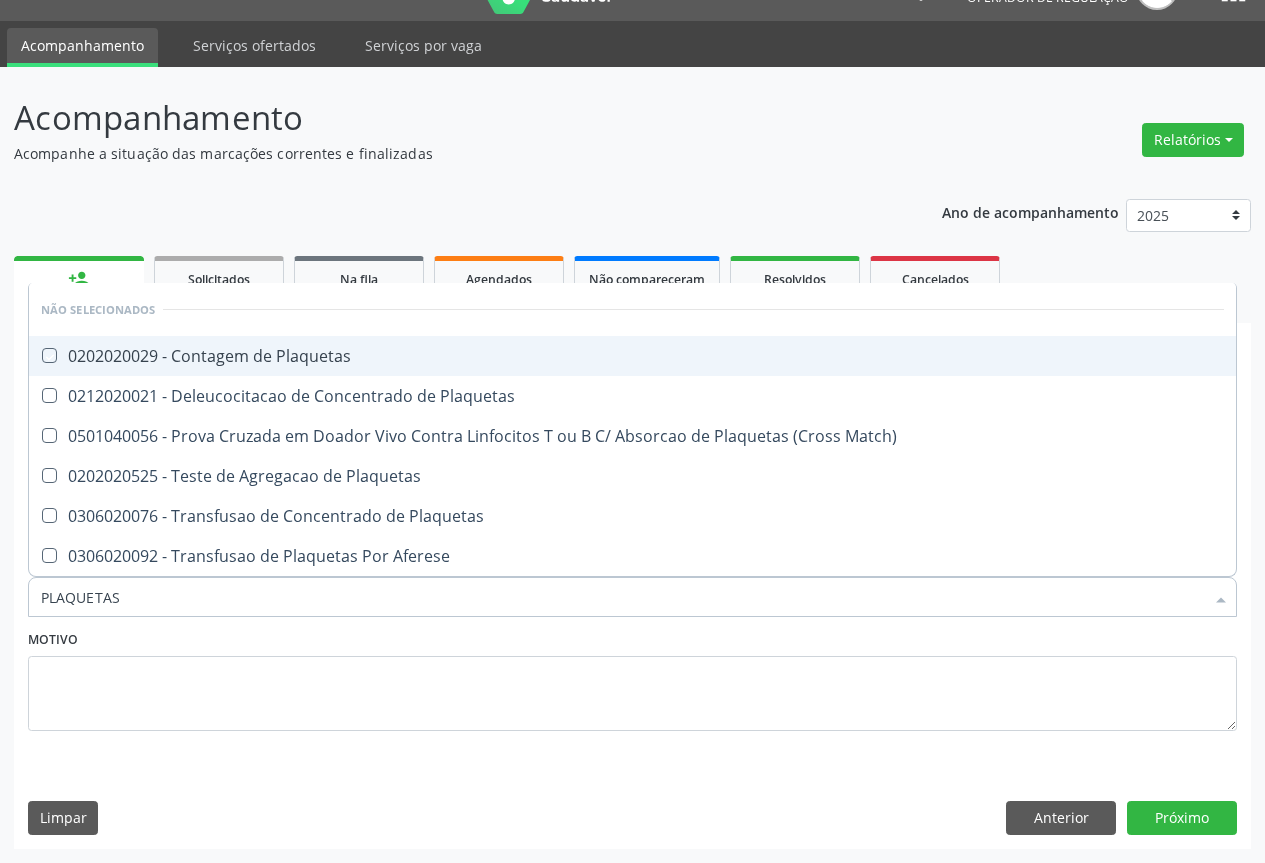 checkbox on "true" 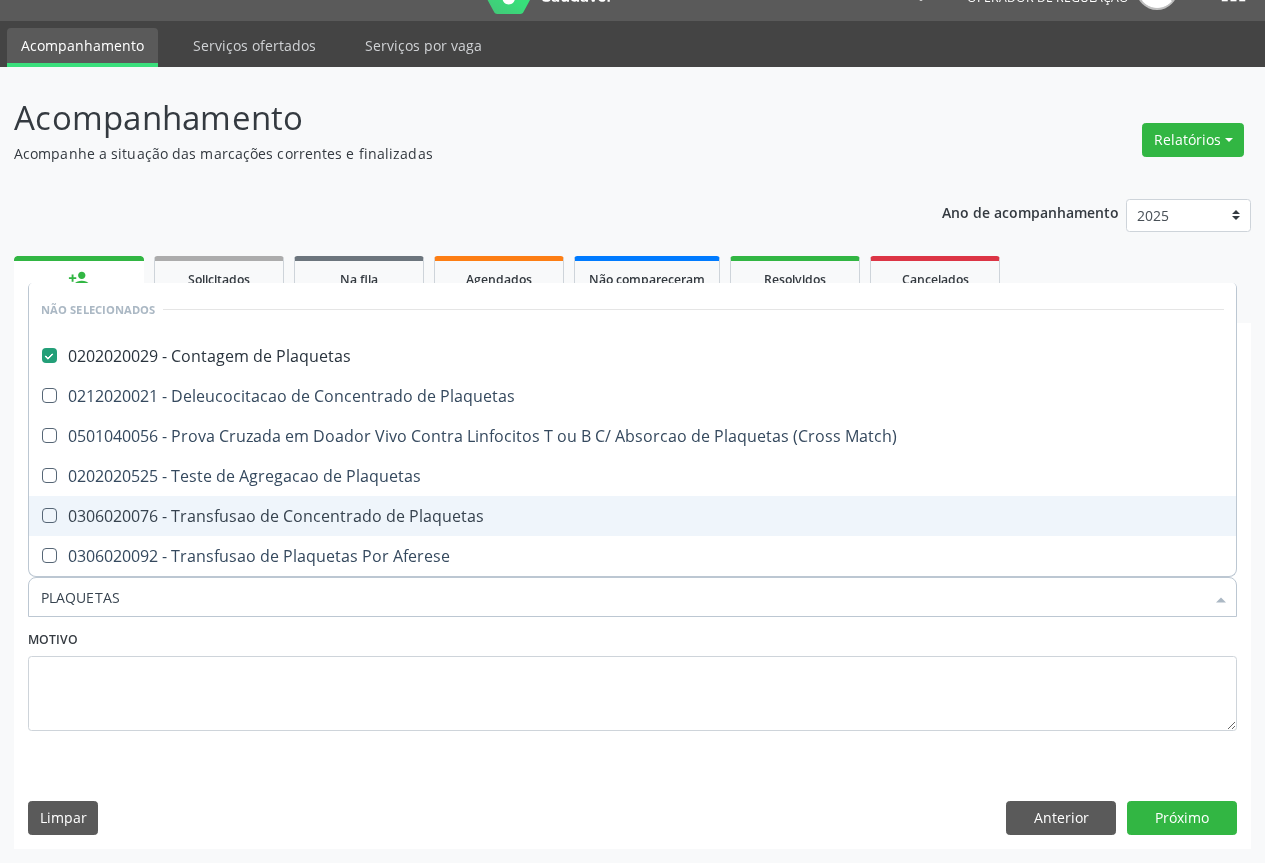 type on "PLAQUETAS" 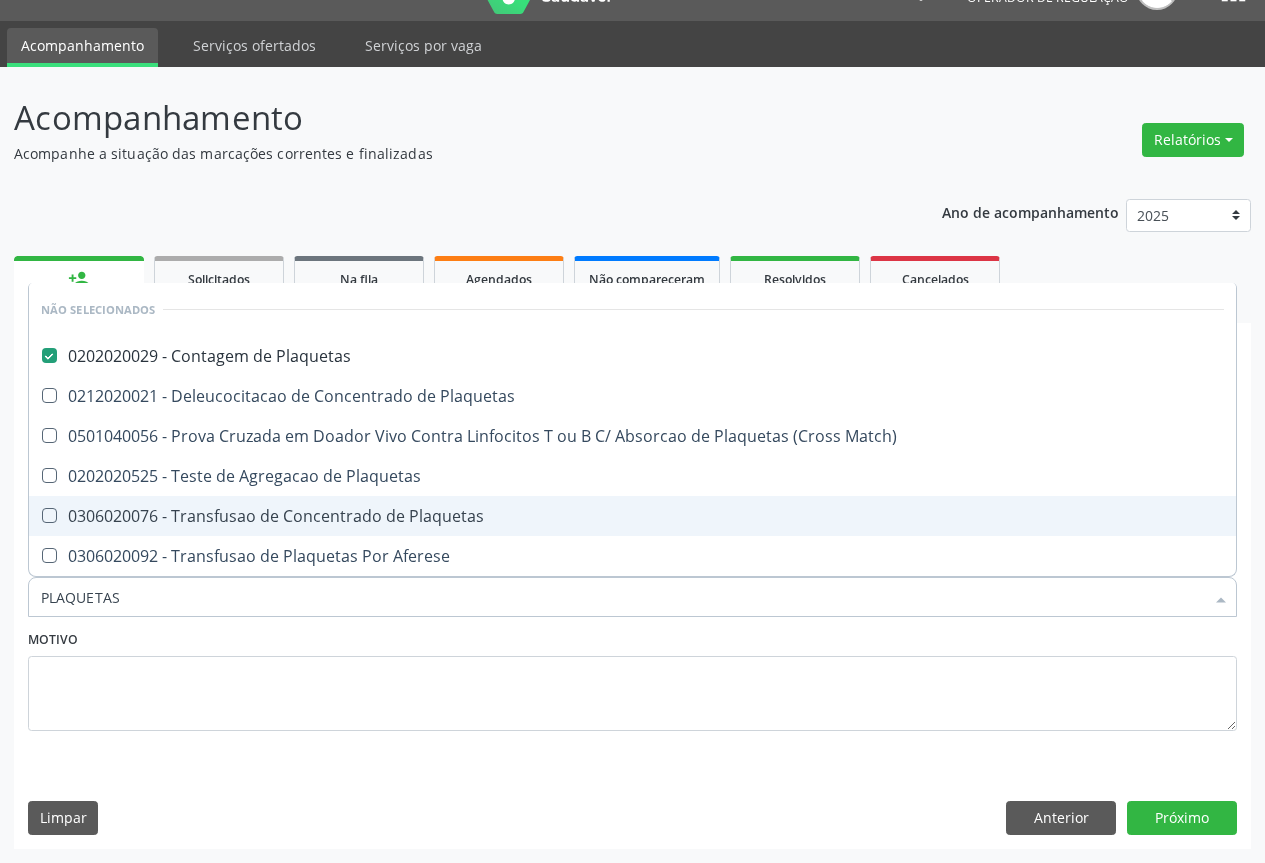 click on "Motivo" at bounding box center [632, 678] 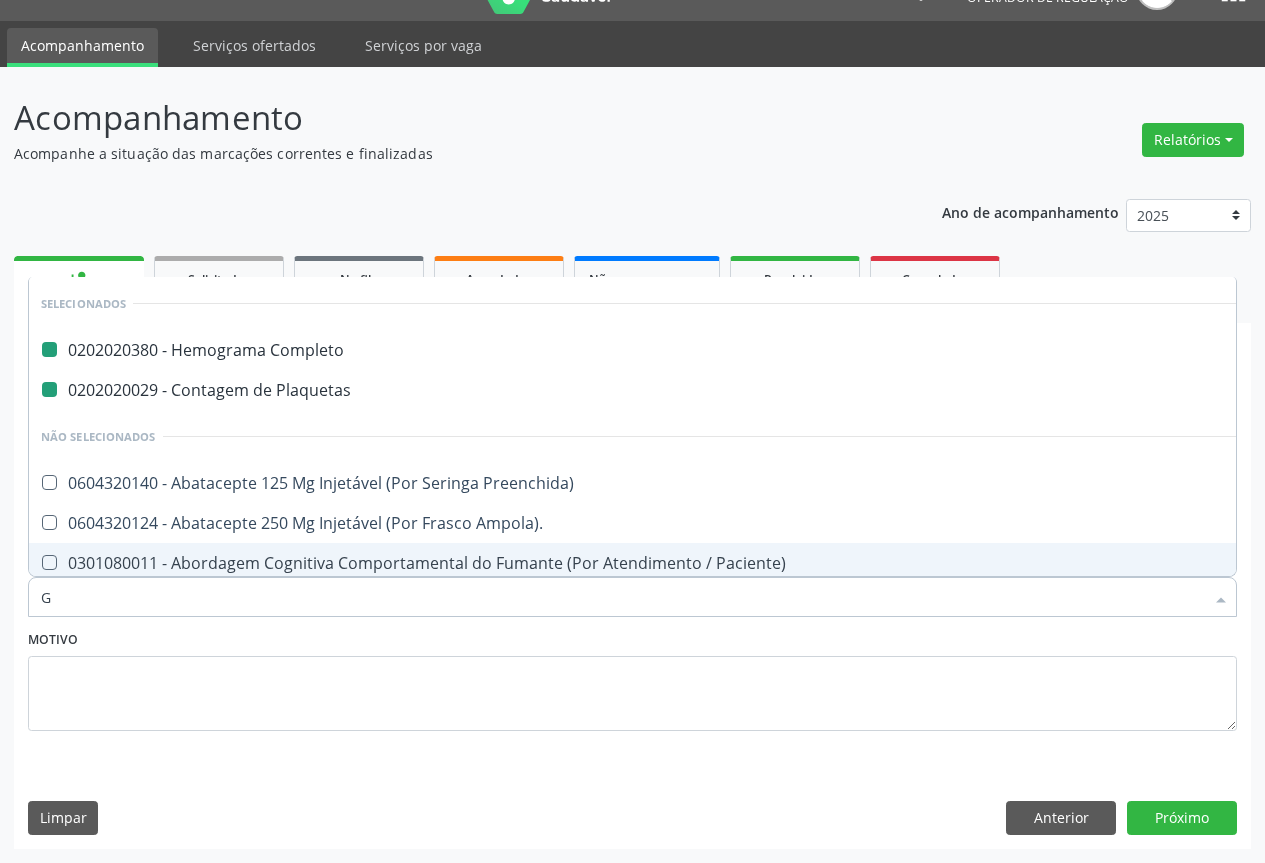 type on "GL" 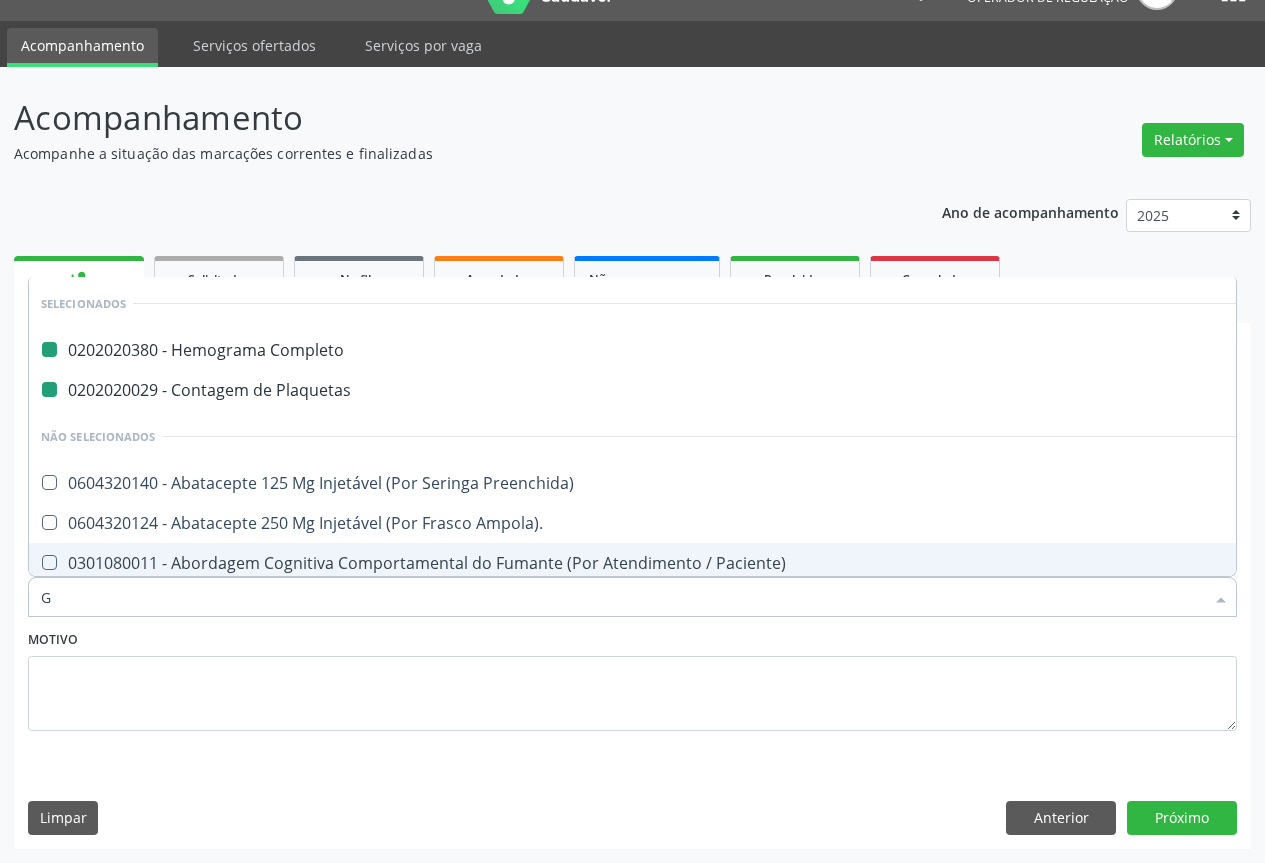 checkbox on "false" 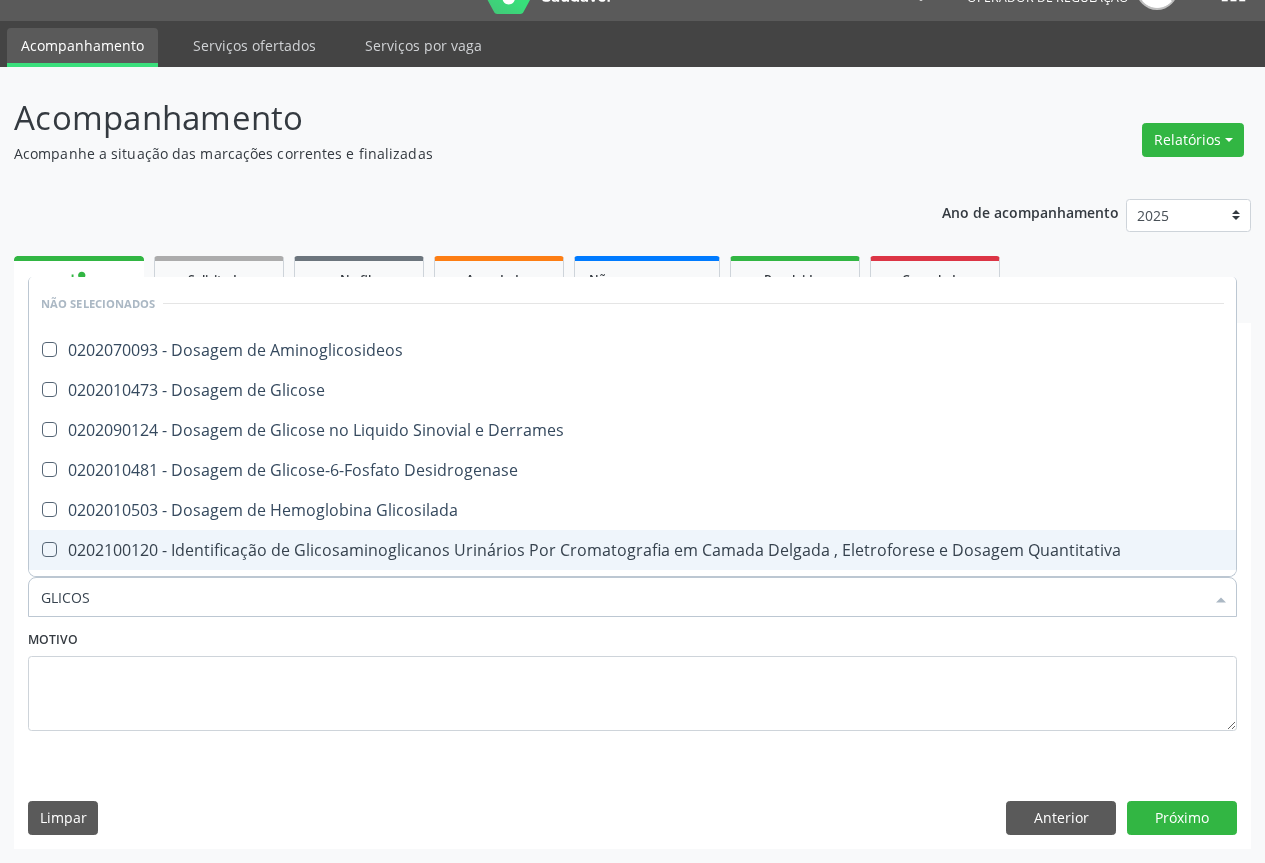 type on "GLICOSE" 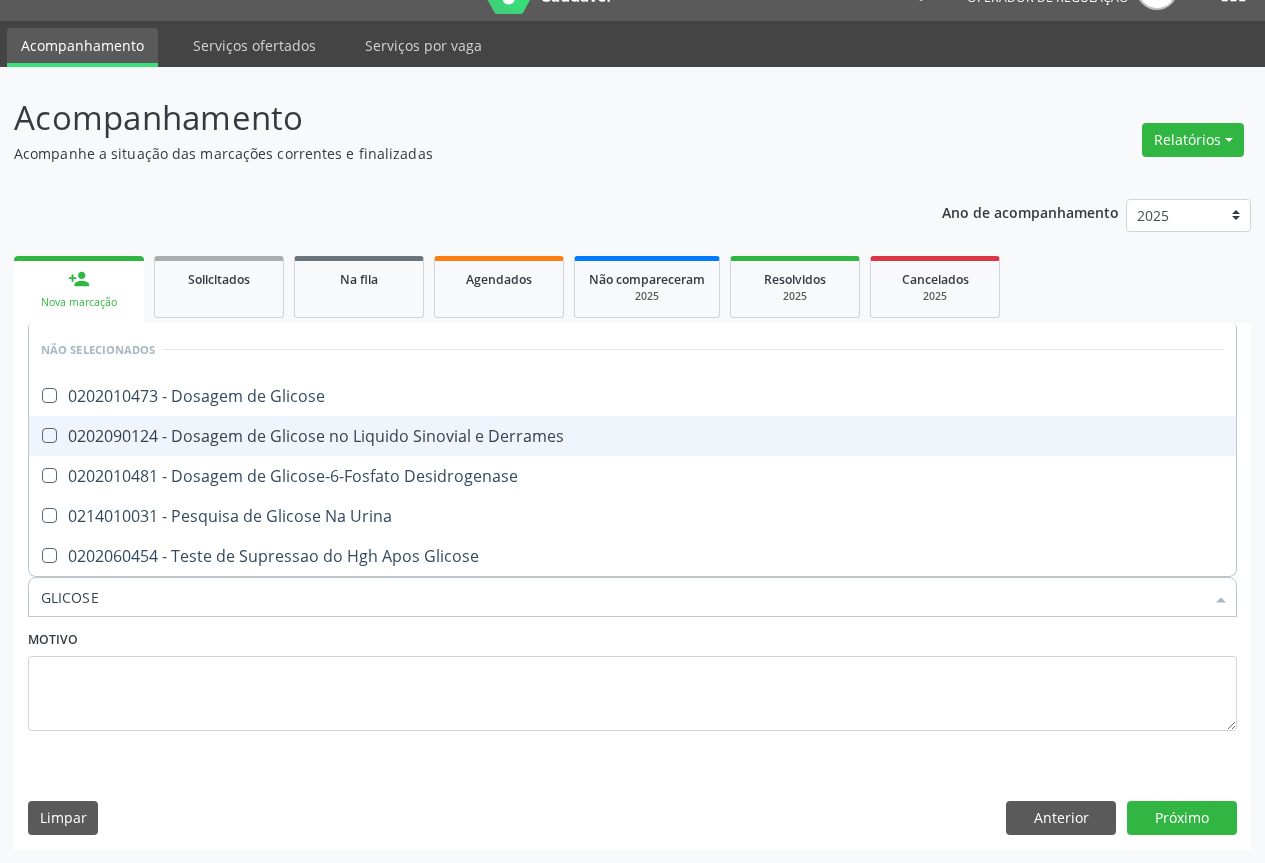 click on "0202010473 - Dosagem de Glicose" 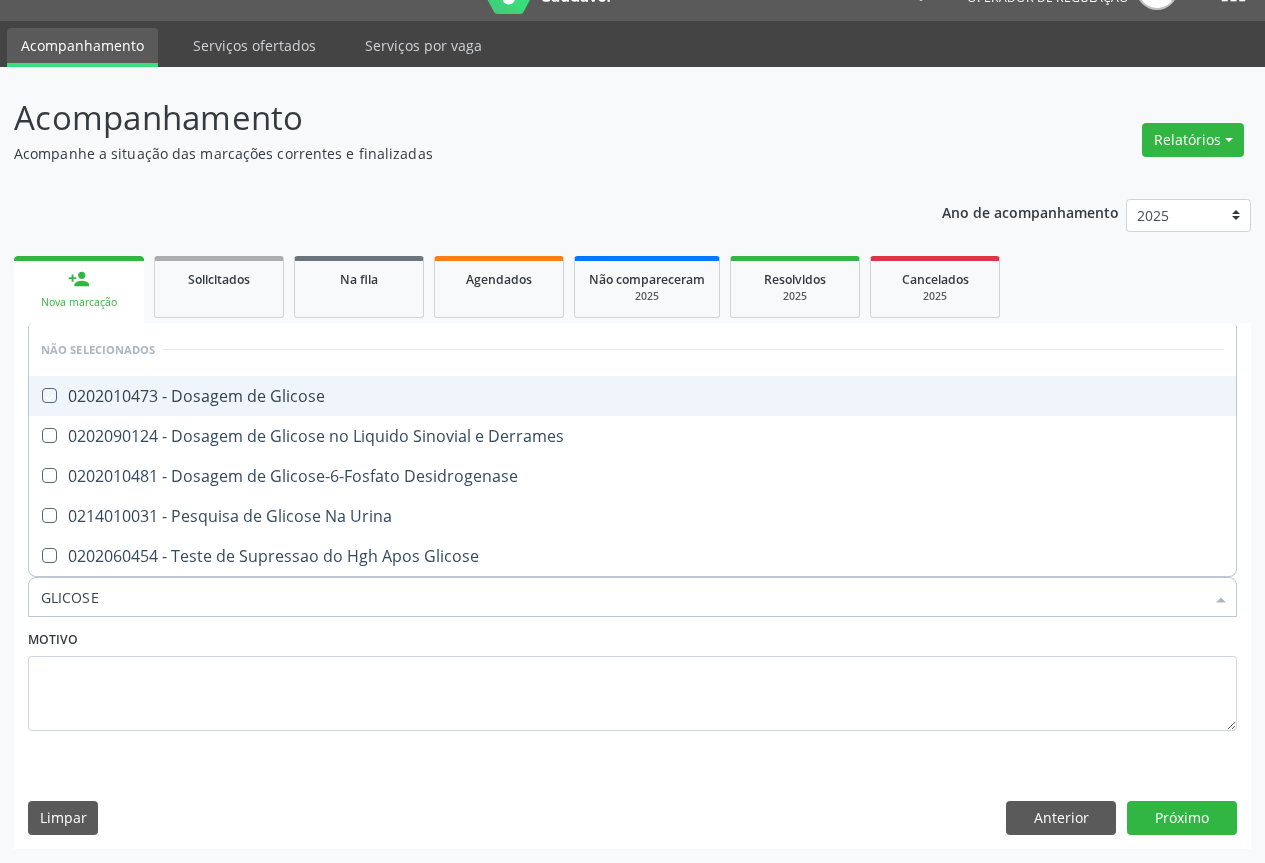 checkbox on "true" 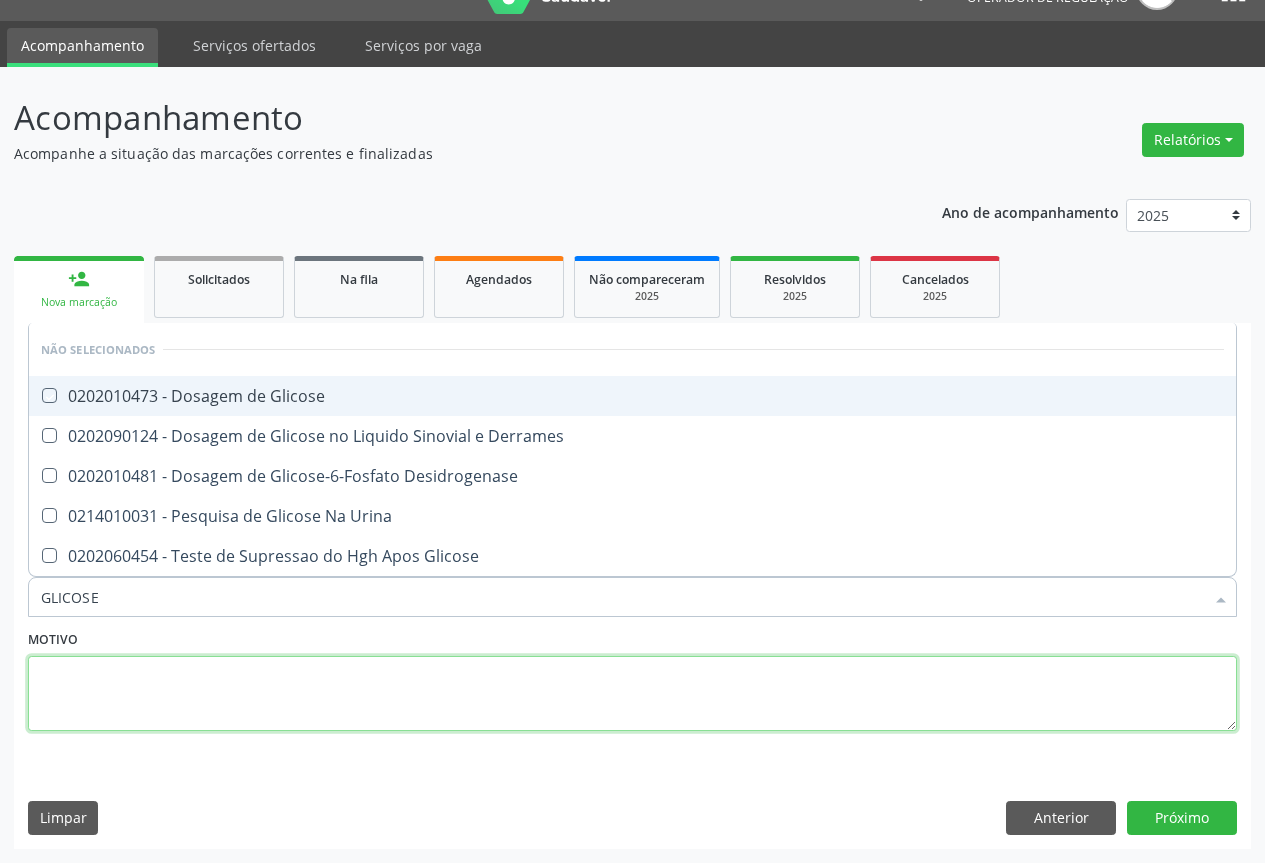 click at bounding box center (632, 694) 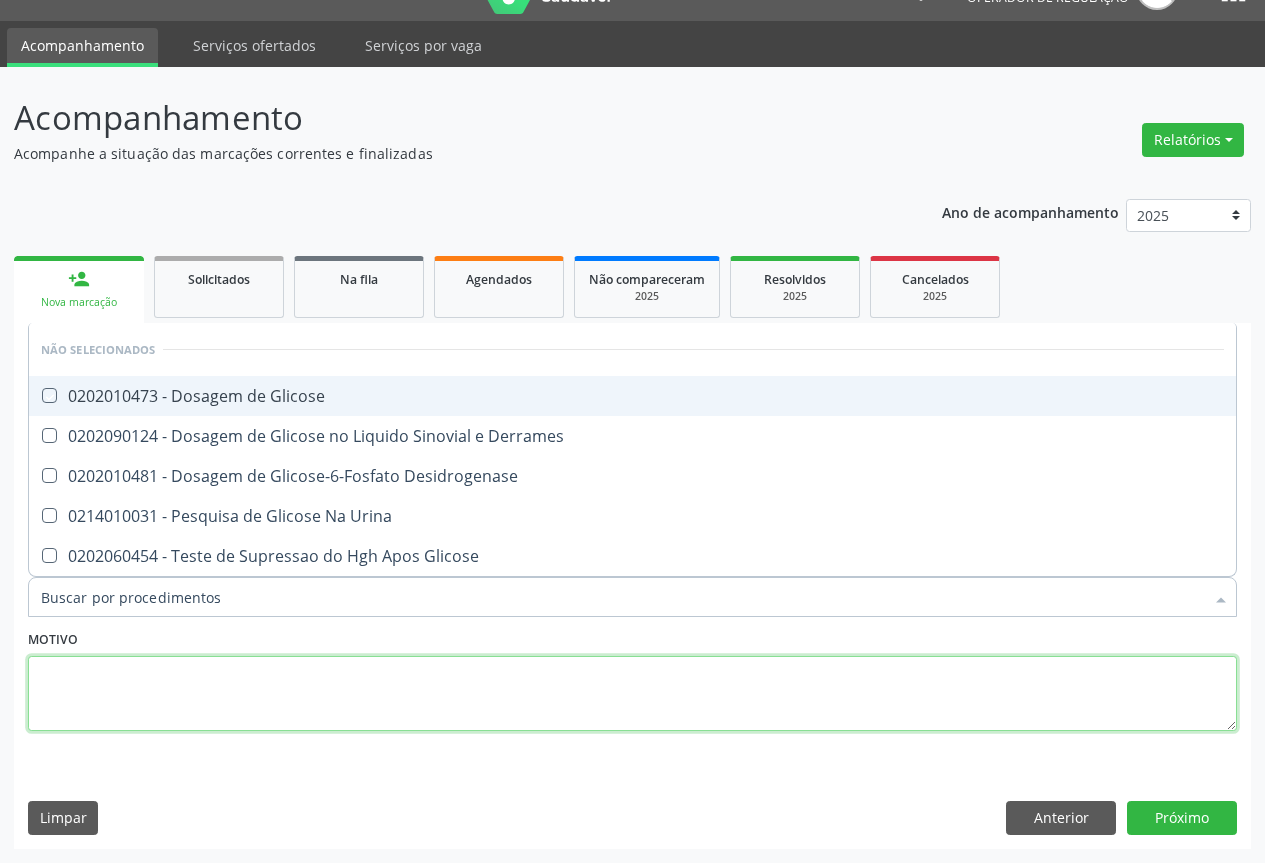 checkbox on "true" 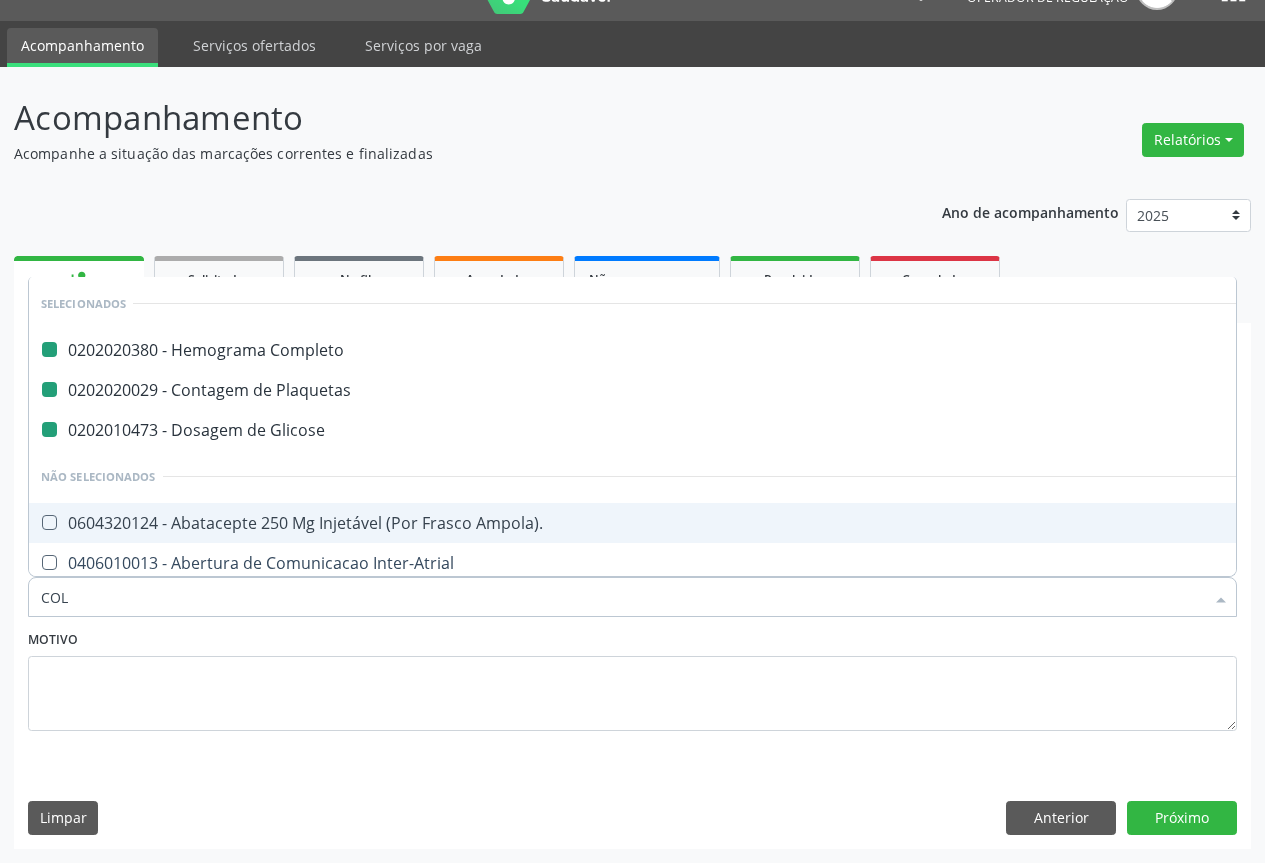 type on "COLE" 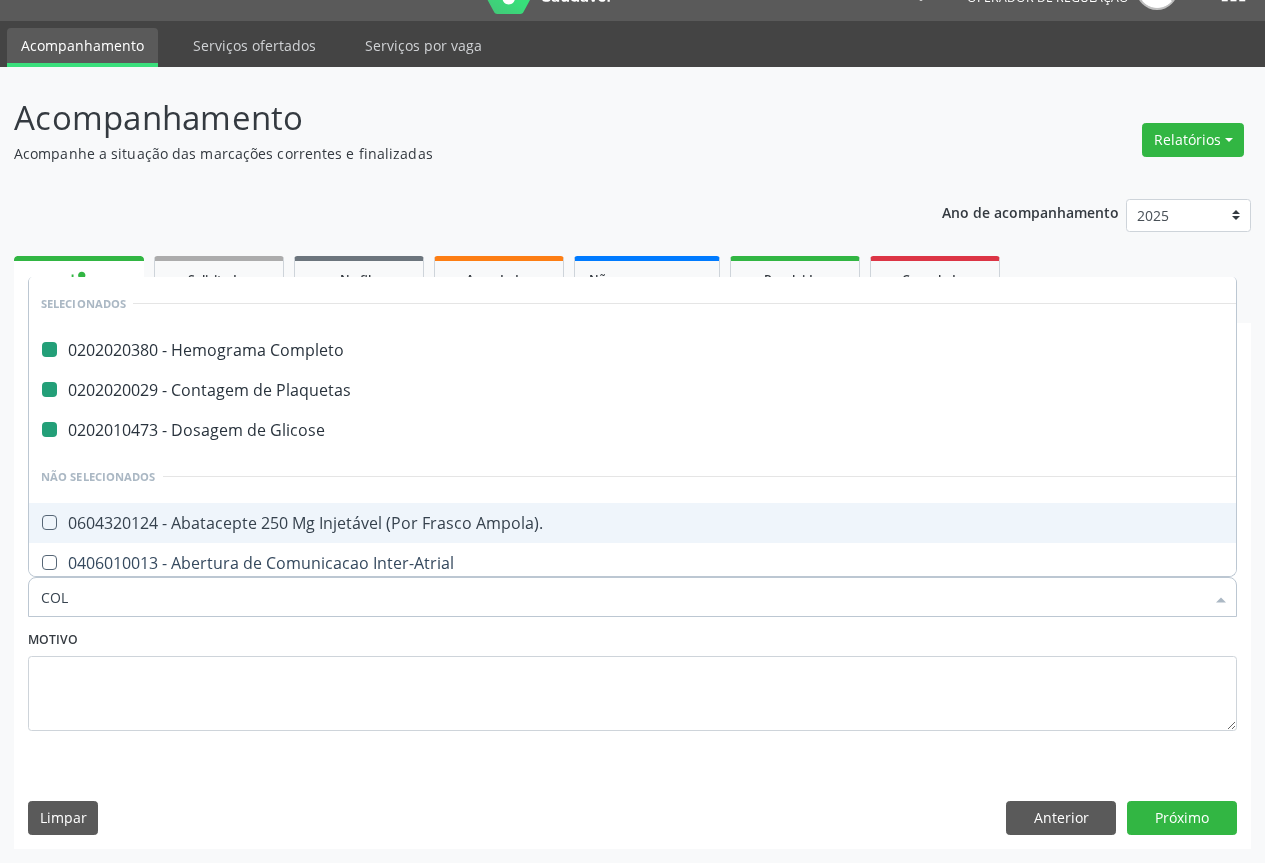 checkbox on "false" 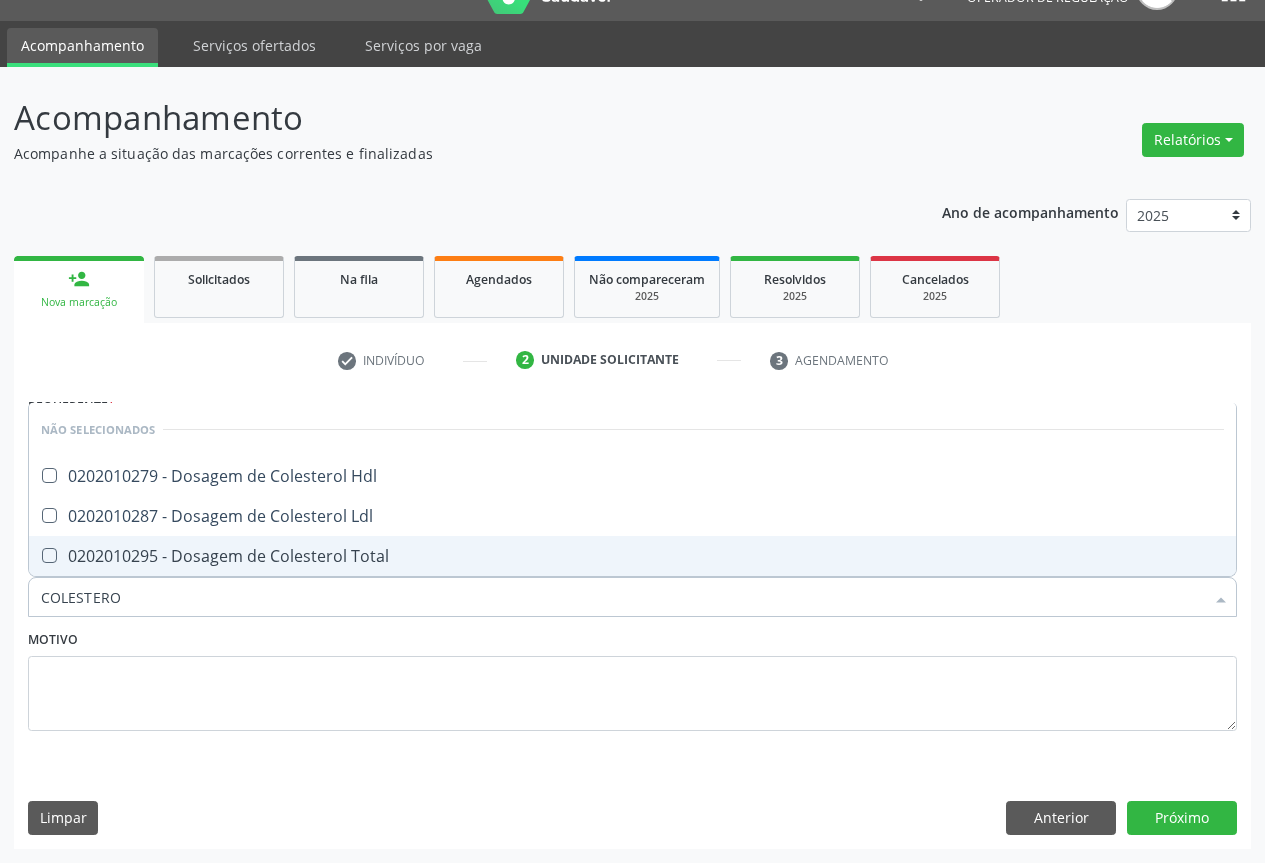 type on "COLESTEROL" 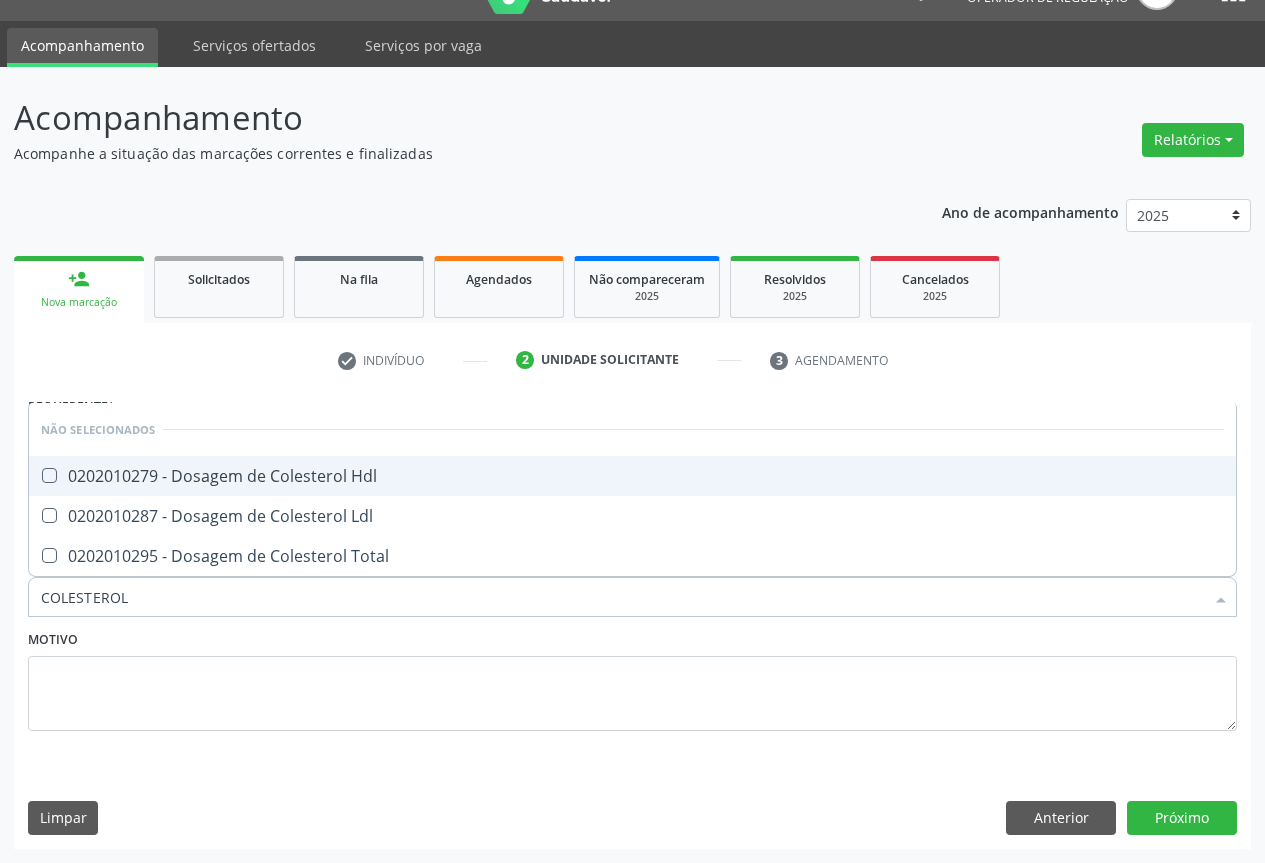 click on "0202010279 - Dosagem de Colesterol Hdl" at bounding box center (632, 476) 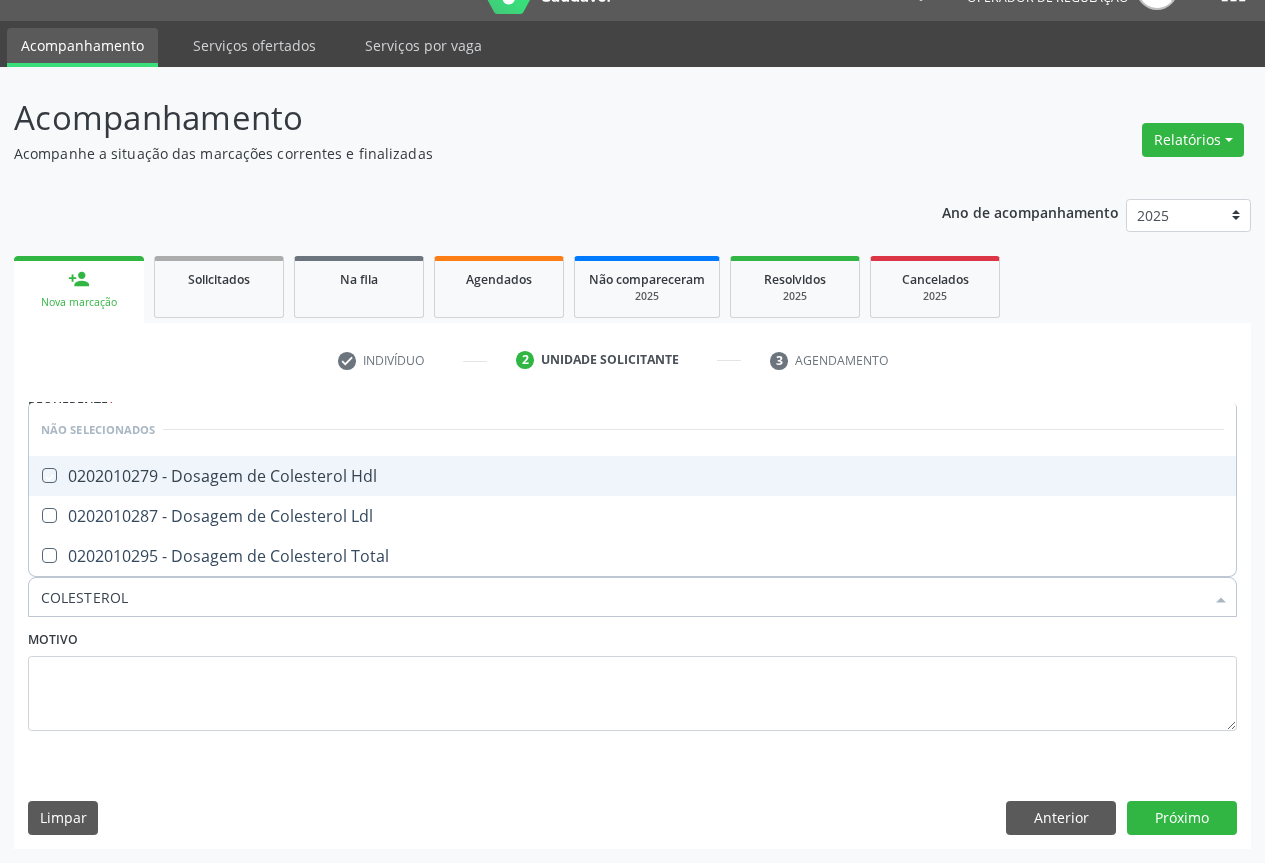 checkbox on "true" 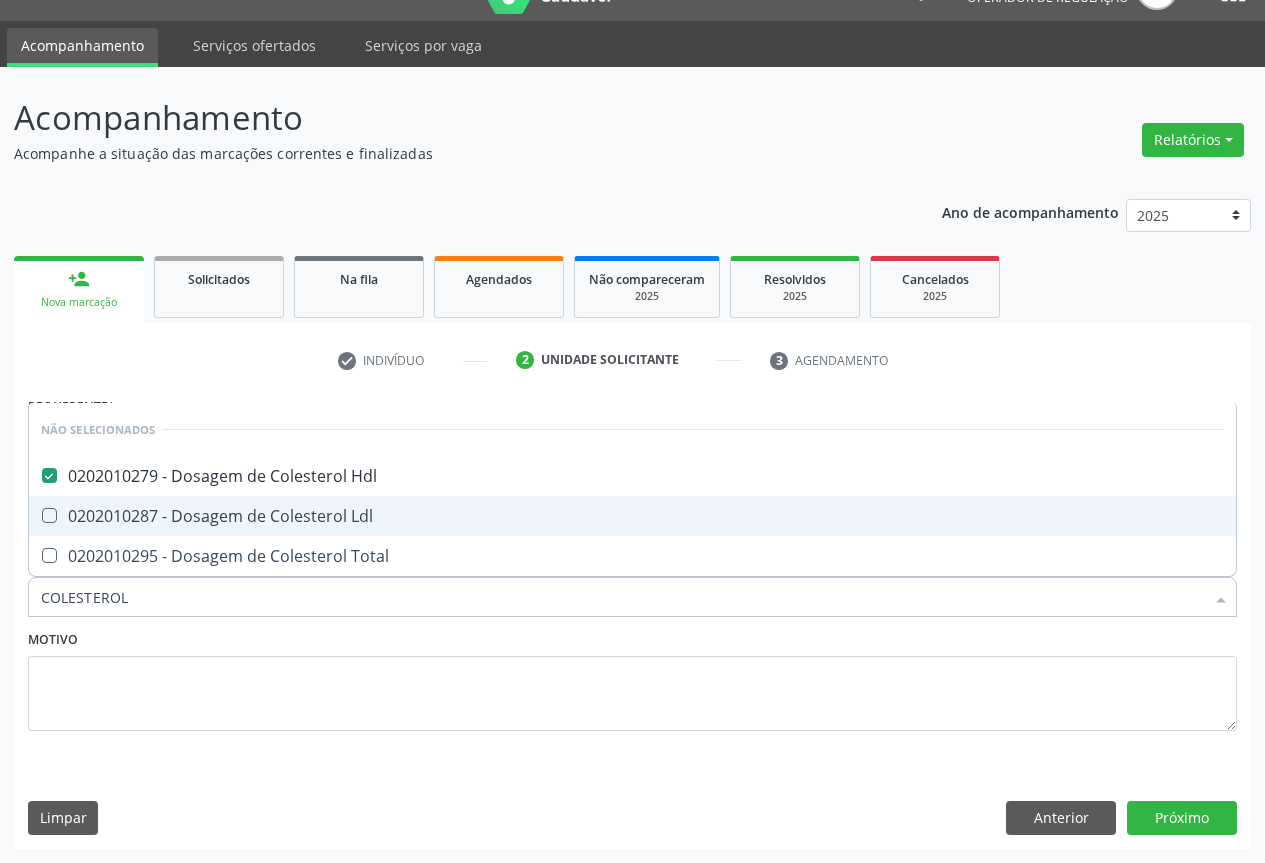drag, startPoint x: 175, startPoint y: 518, endPoint x: 166, endPoint y: 551, distance: 34.20526 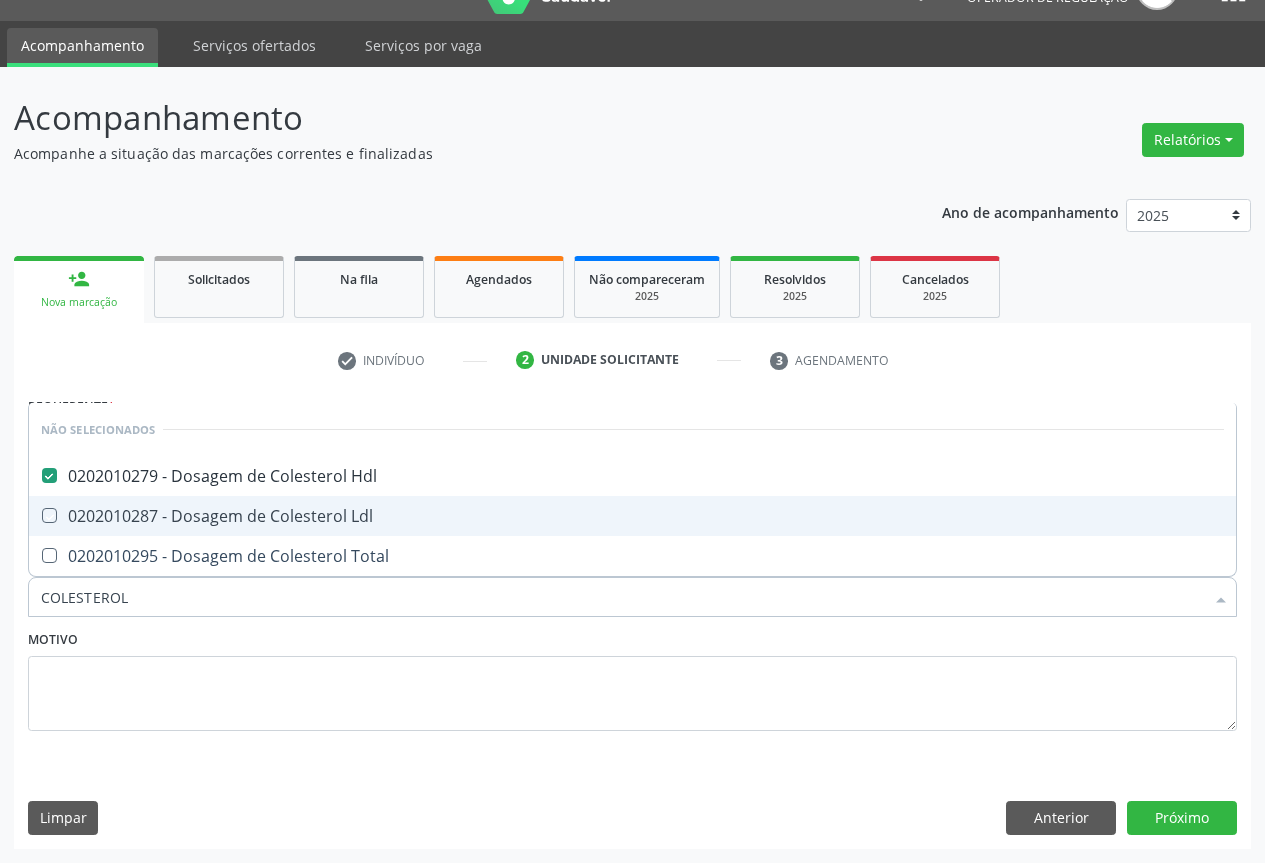 checkbox on "true" 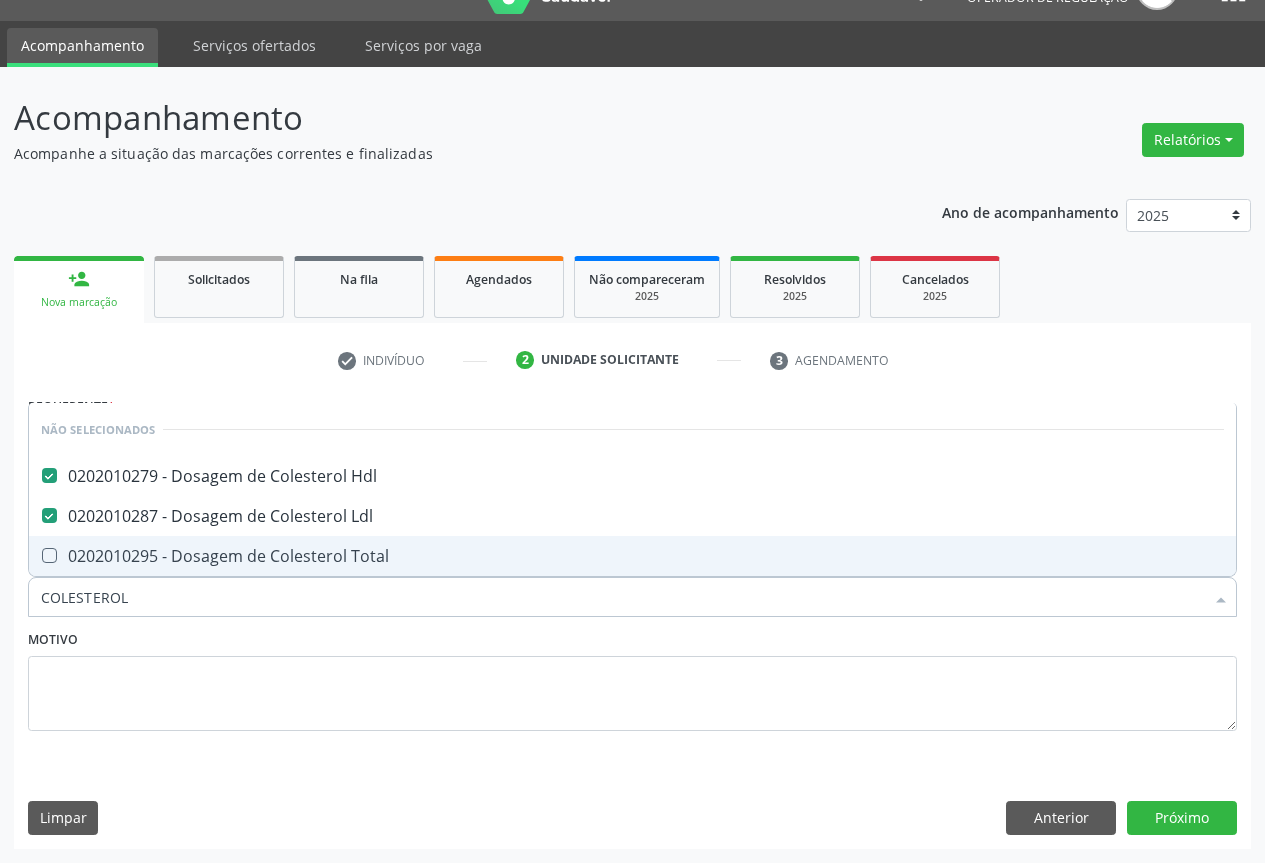click on "0202010295 - Dosagem de Colesterol Total" at bounding box center [632, 556] 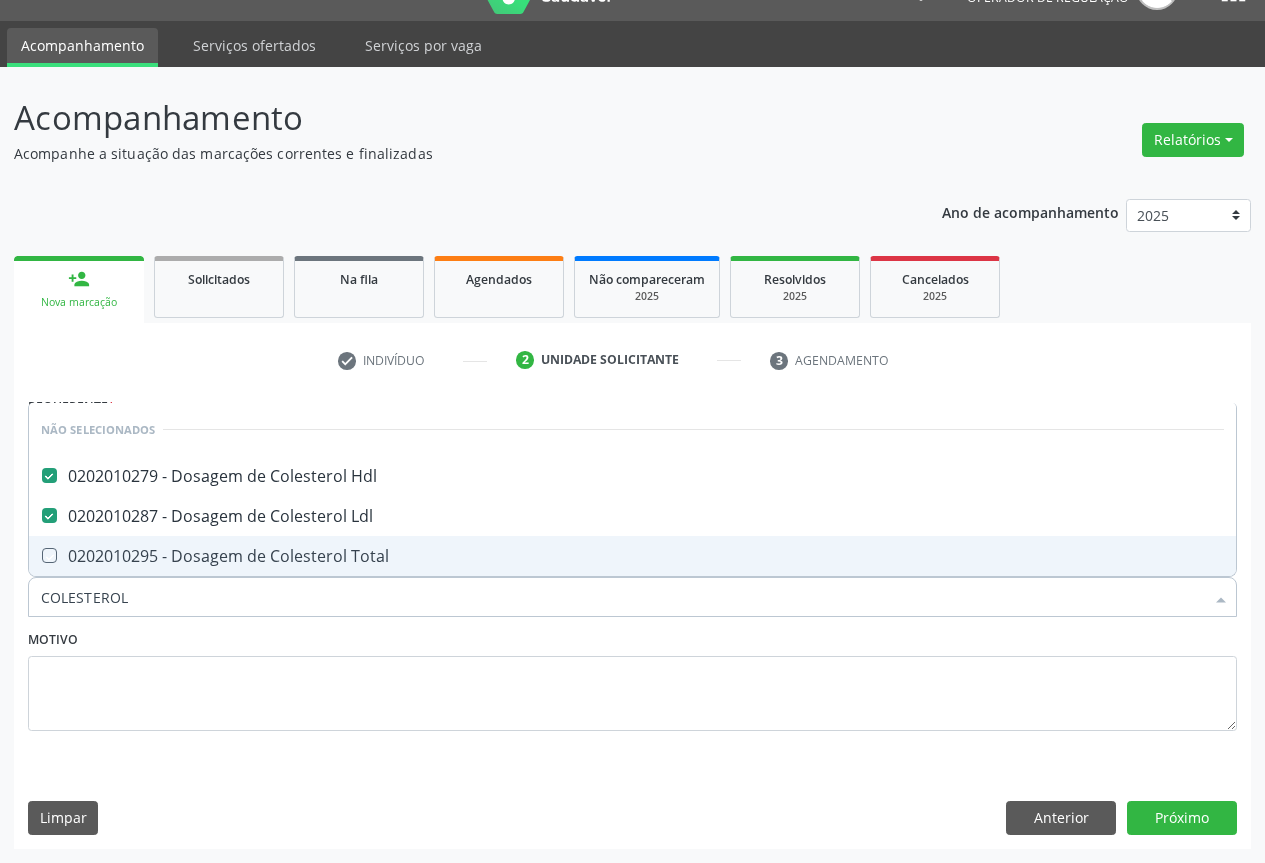 checkbox on "true" 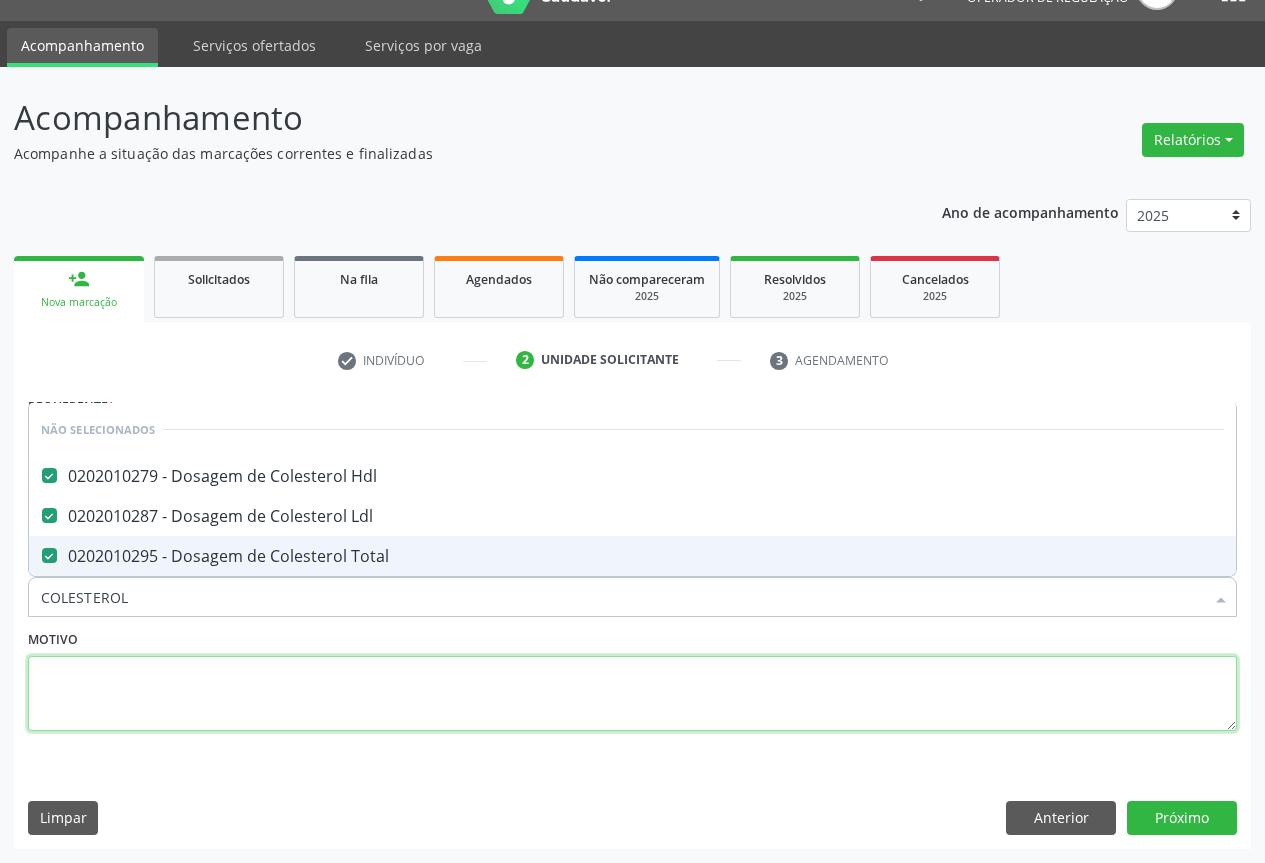 click at bounding box center (632, 694) 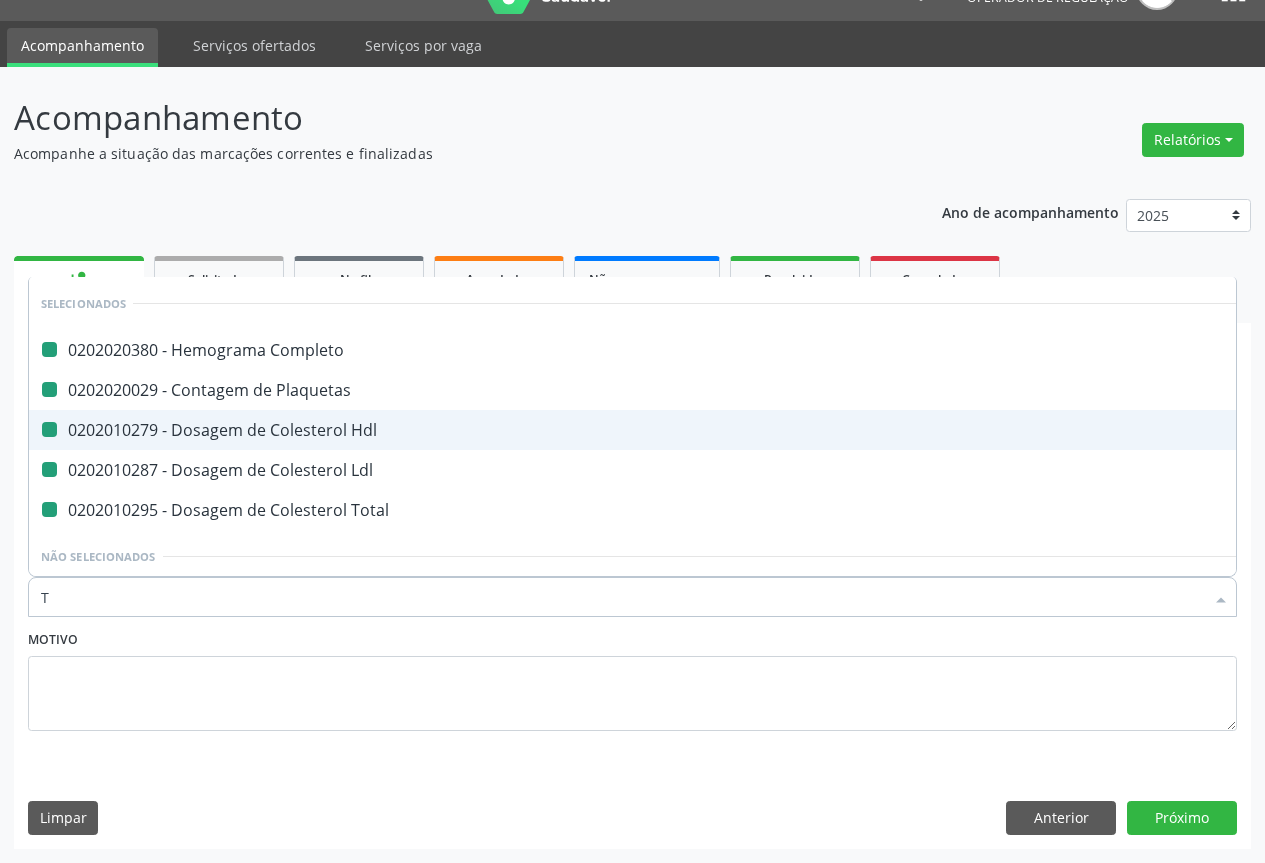 type on "TR" 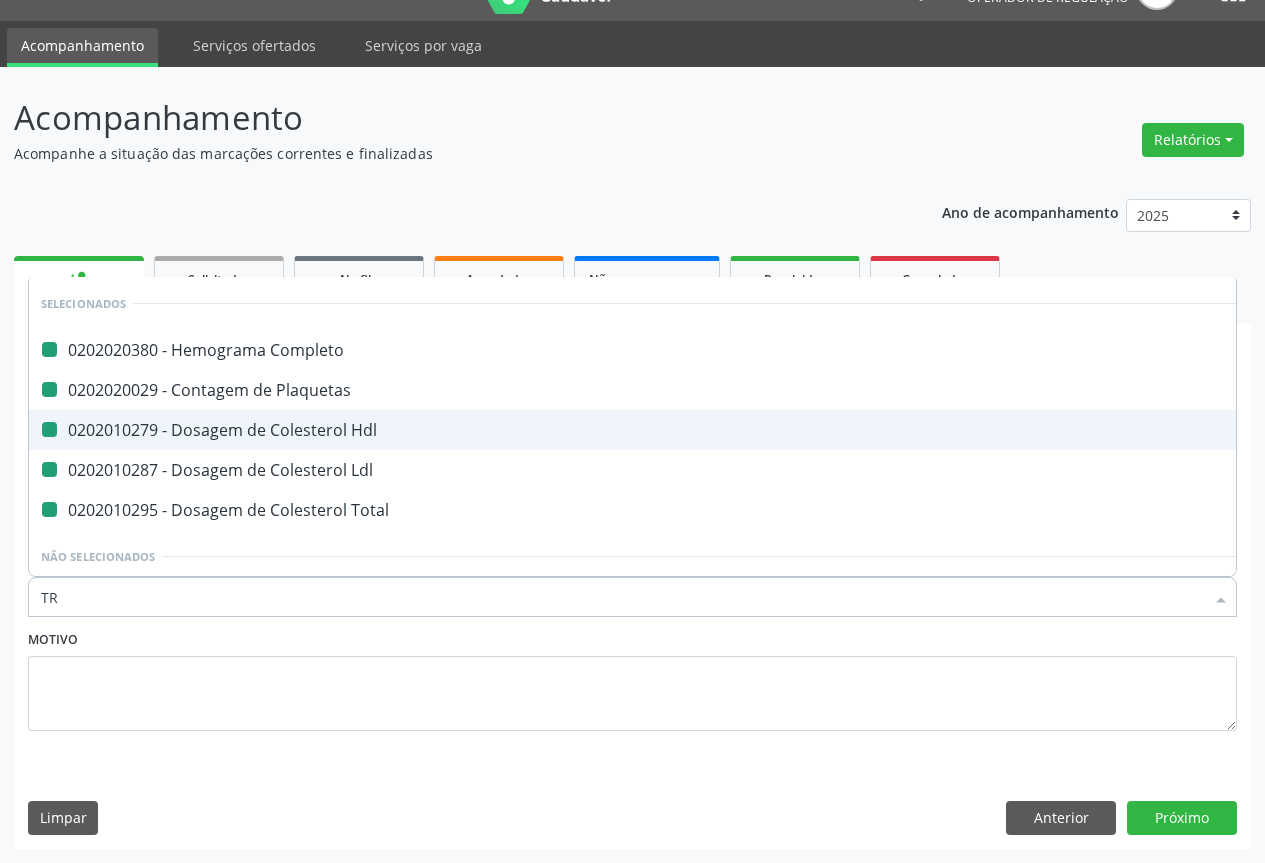 checkbox on "false" 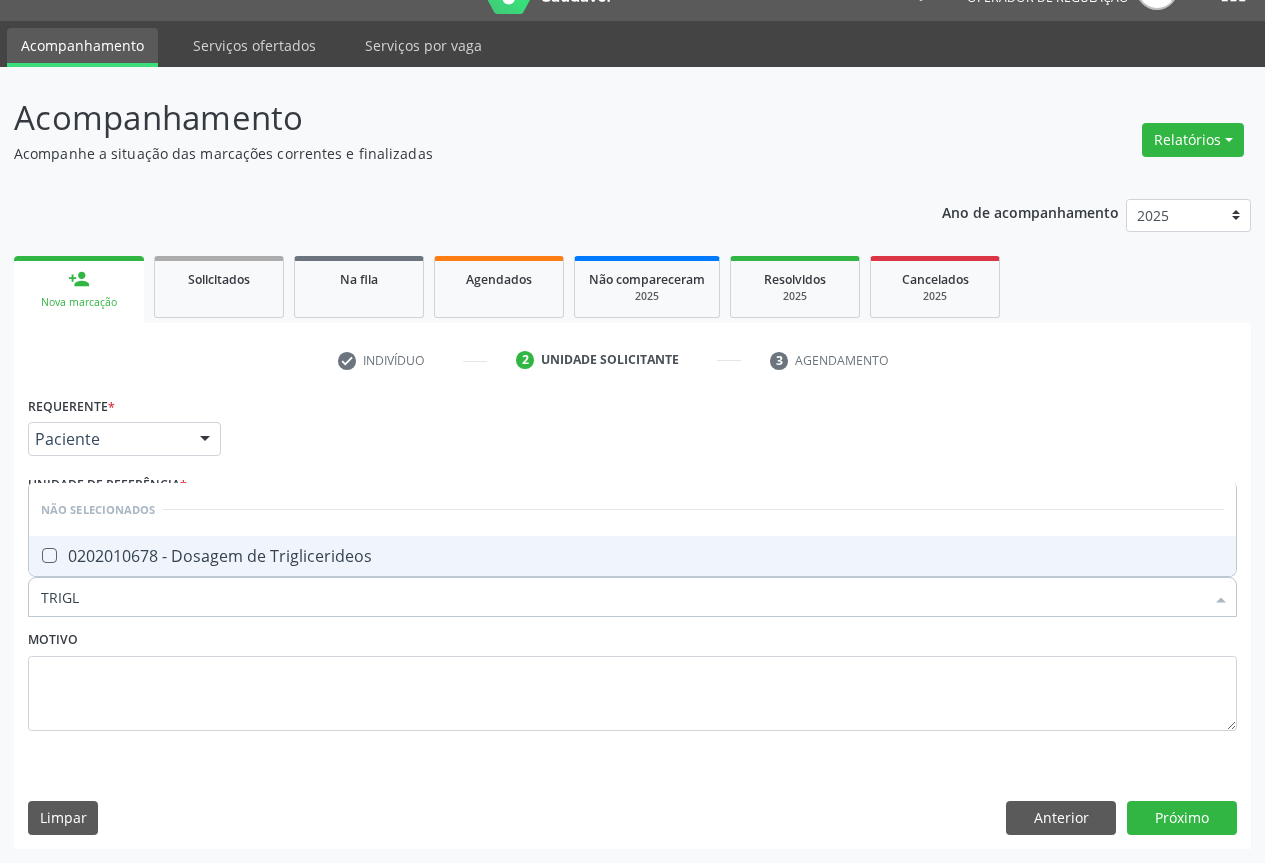 type on "TRIGLI" 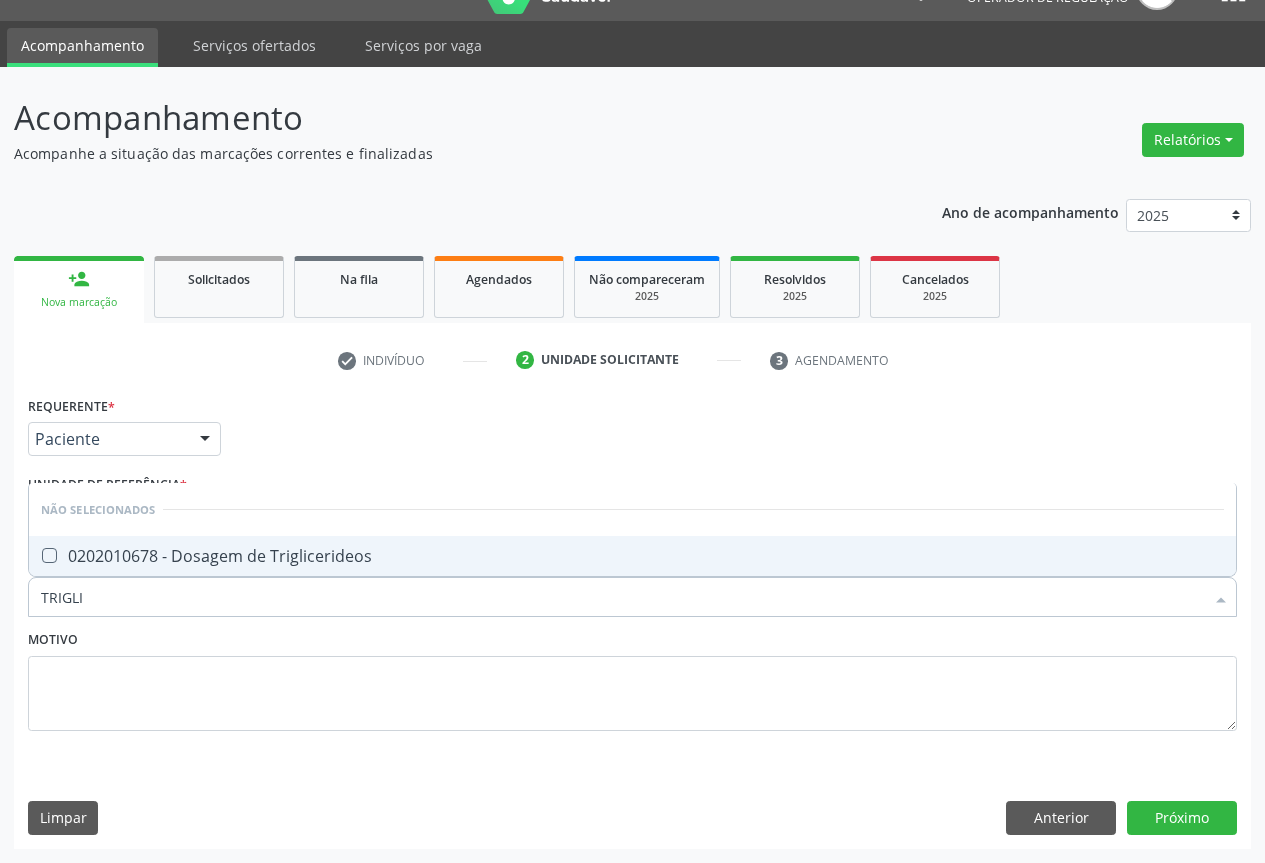 click on "0202010678 - Dosagem de Triglicerideos" at bounding box center [632, 556] 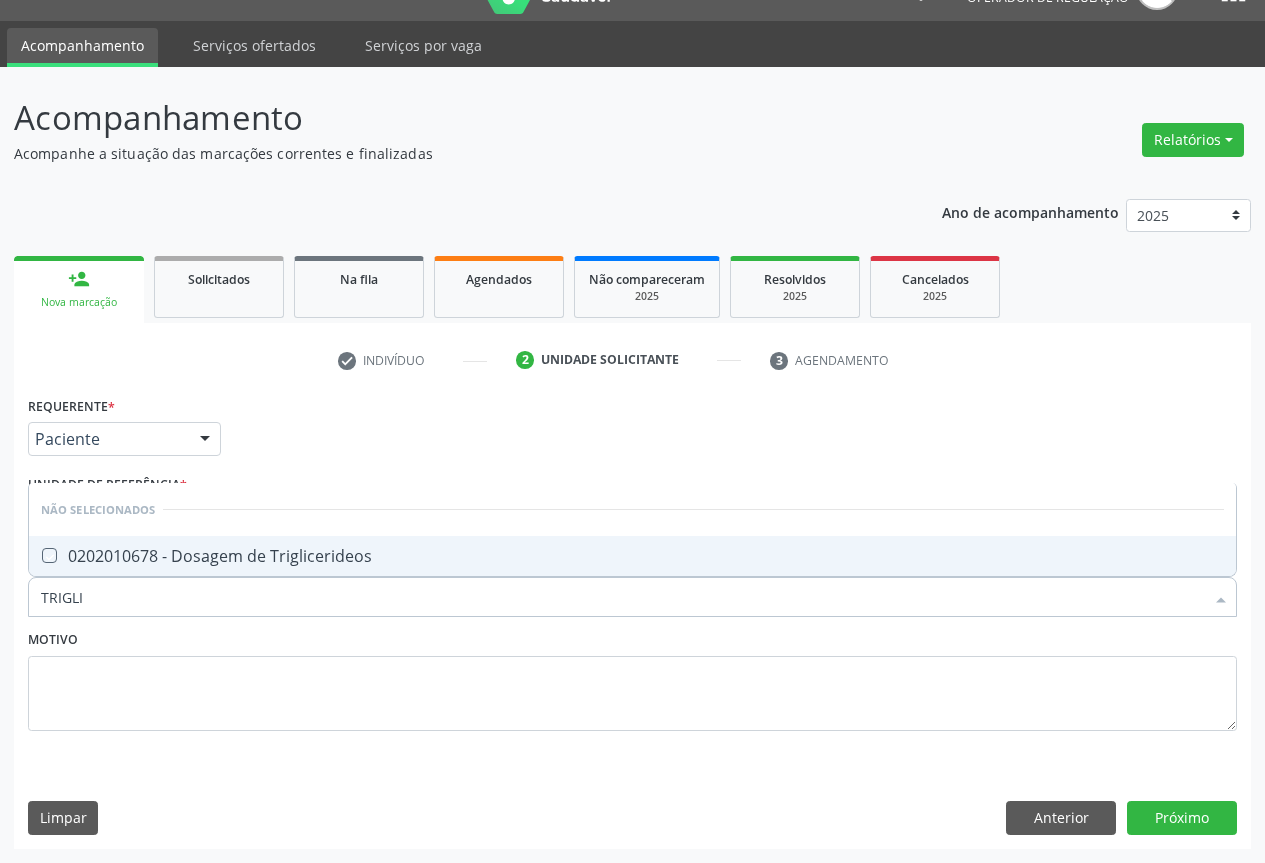 checkbox on "true" 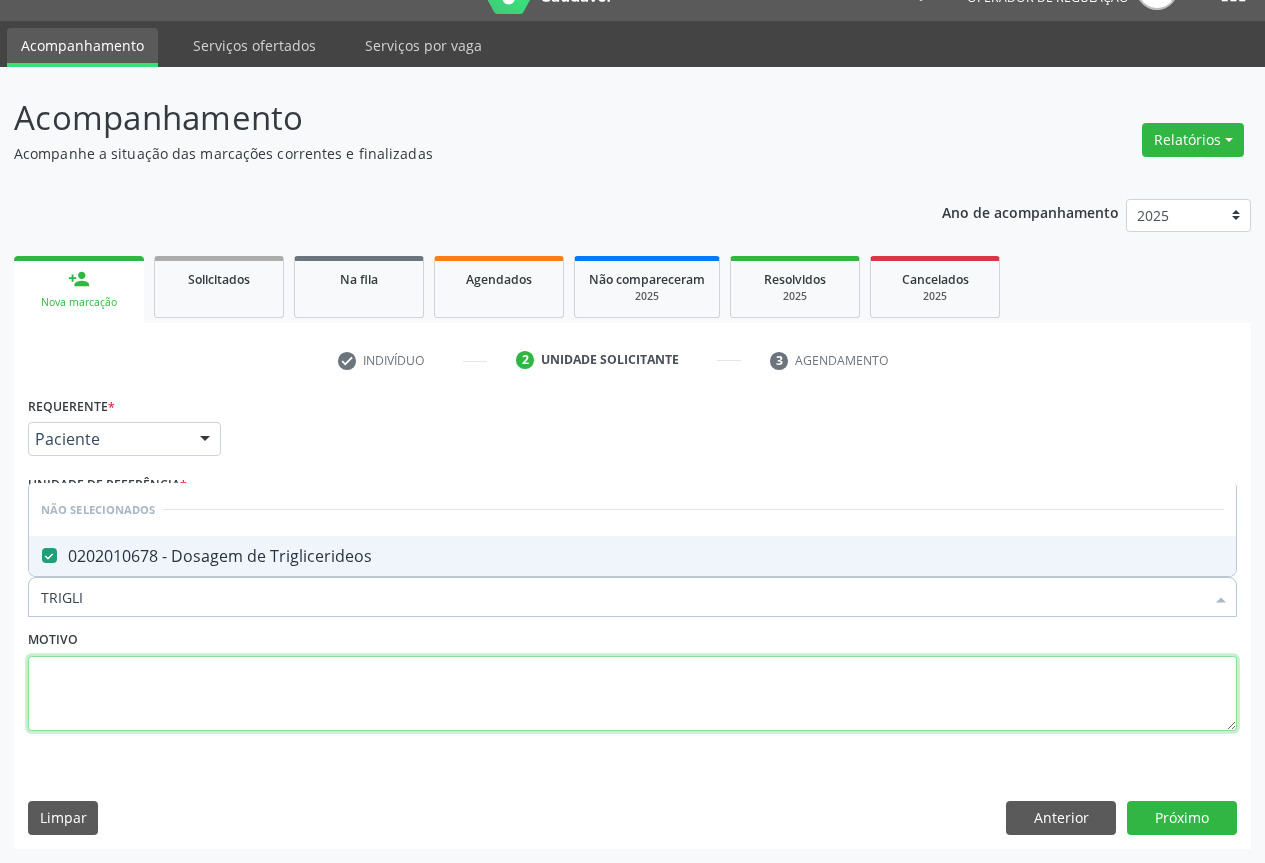 click at bounding box center [632, 694] 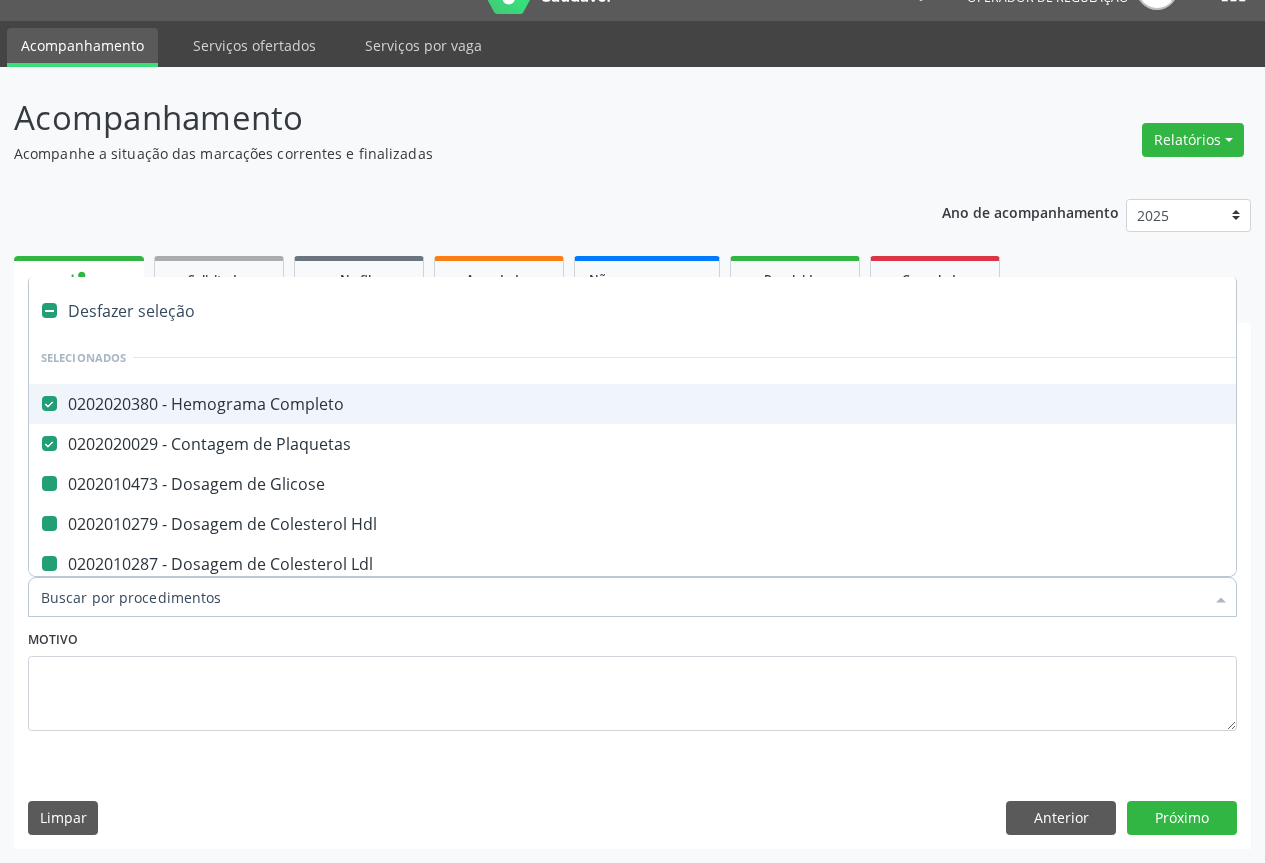 type on "U" 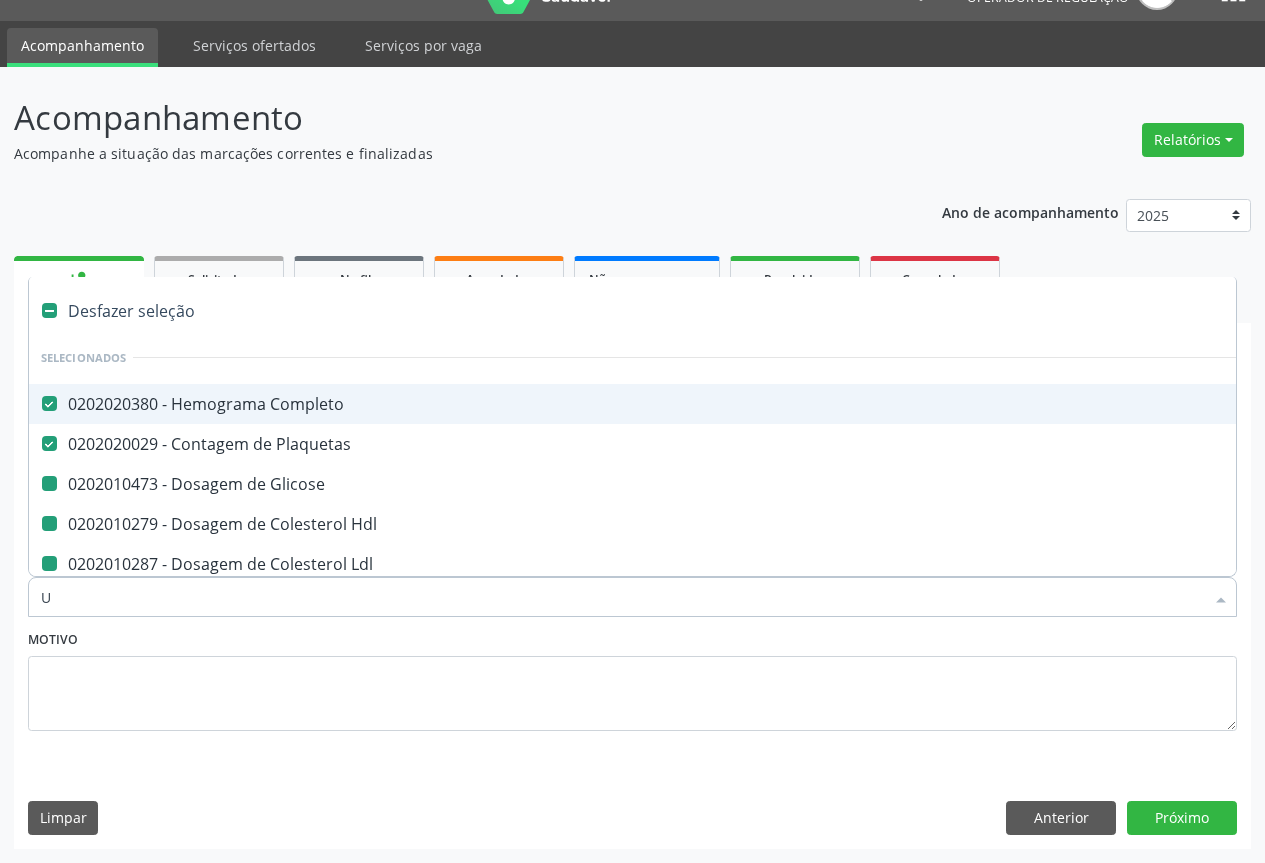 checkbox on "false" 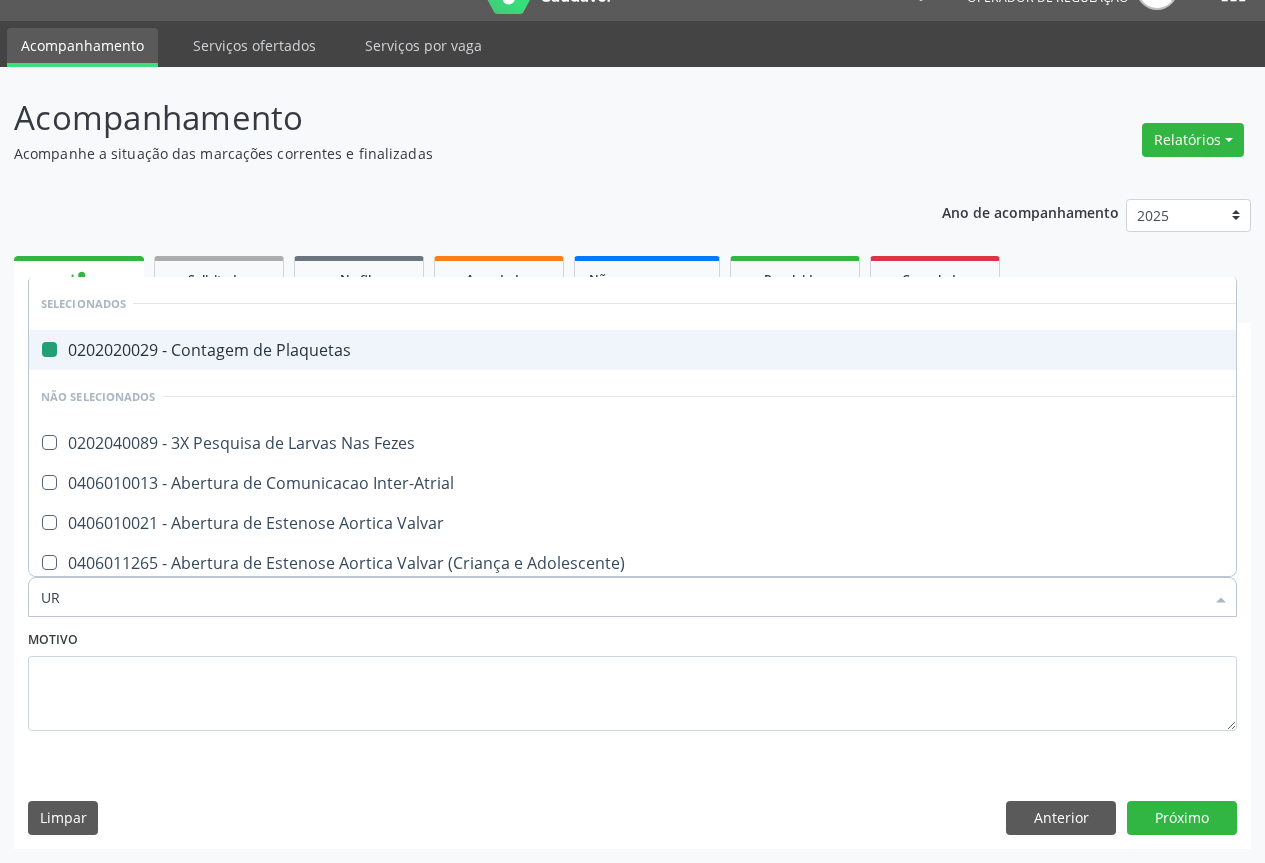 type on "URE" 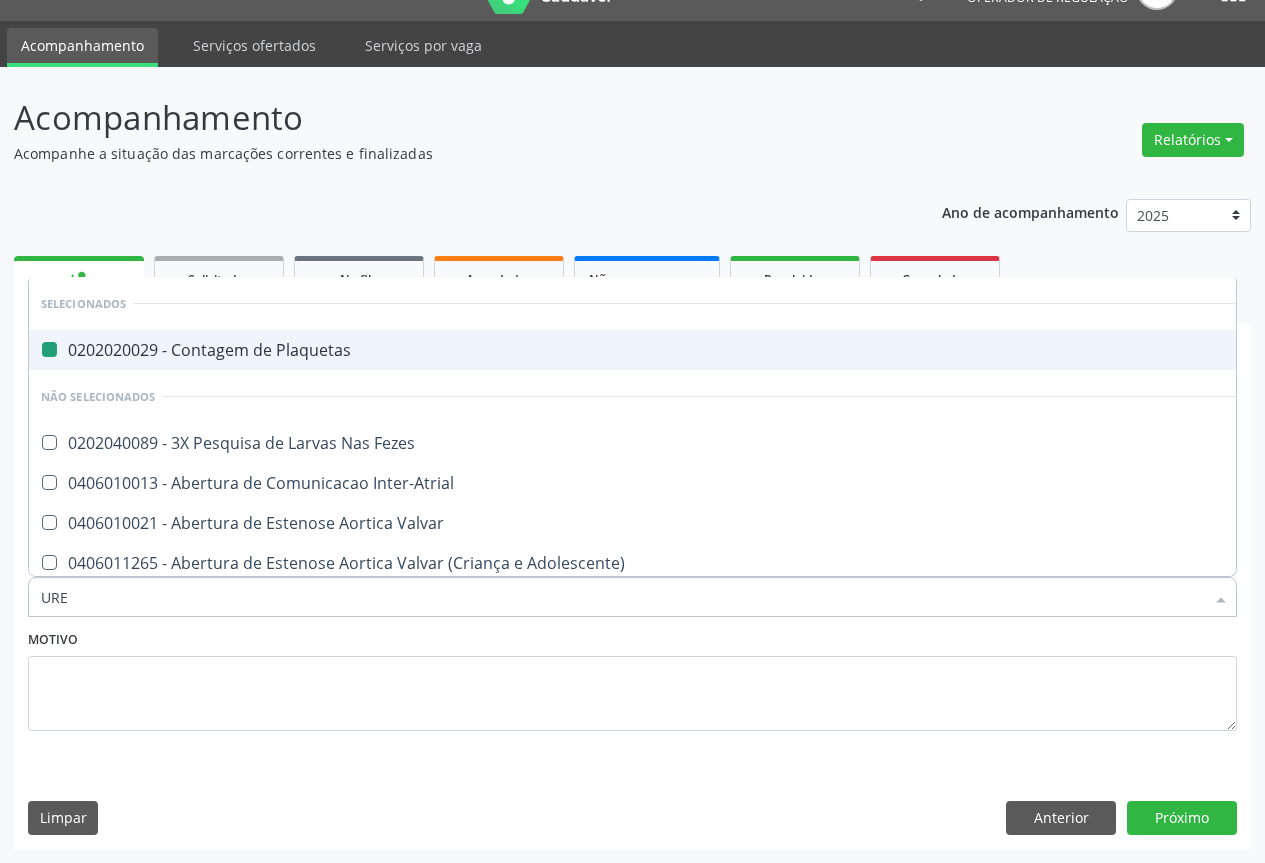 checkbox on "false" 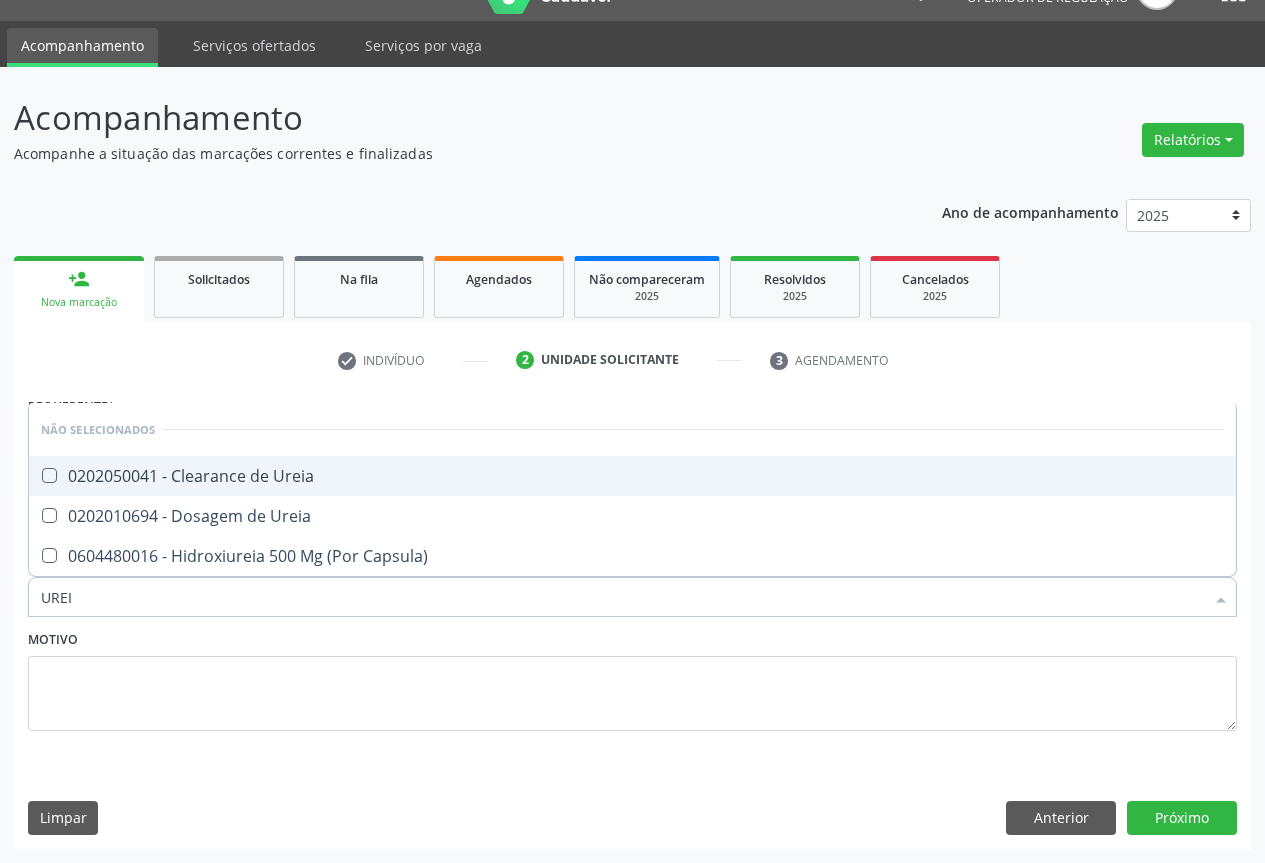 type on "UREIA" 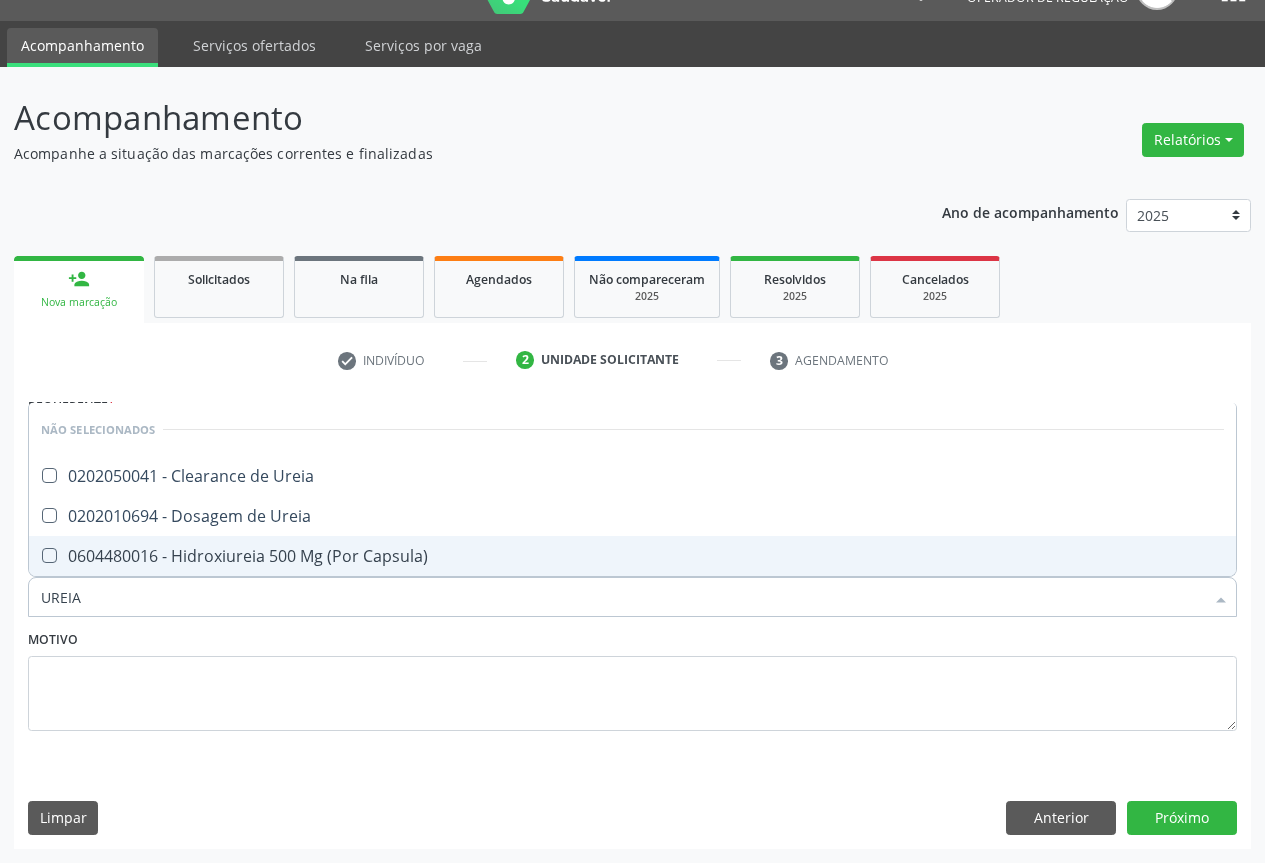 click on "0202010694 - Dosagem de Ureia" at bounding box center (632, 516) 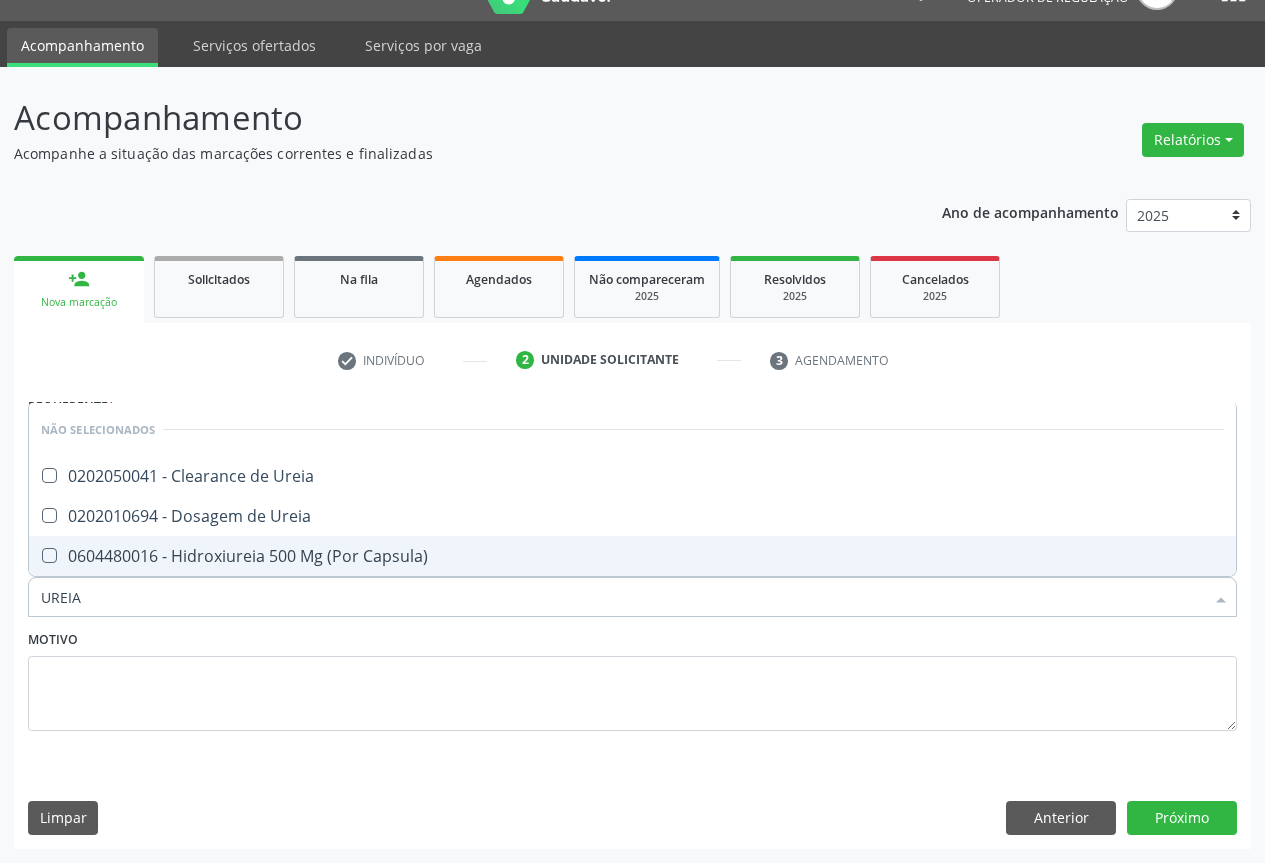 checkbox on "true" 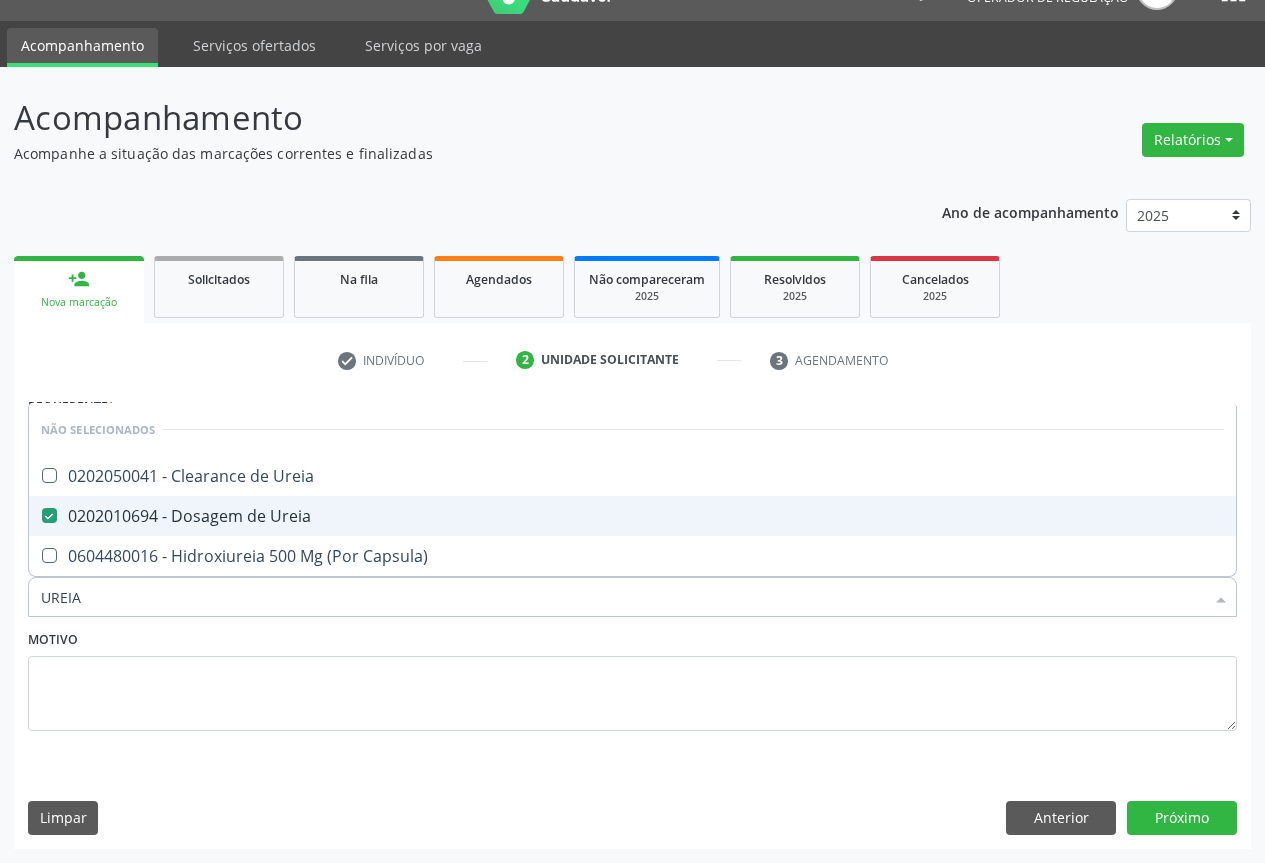 click on "Motivo" at bounding box center [632, 678] 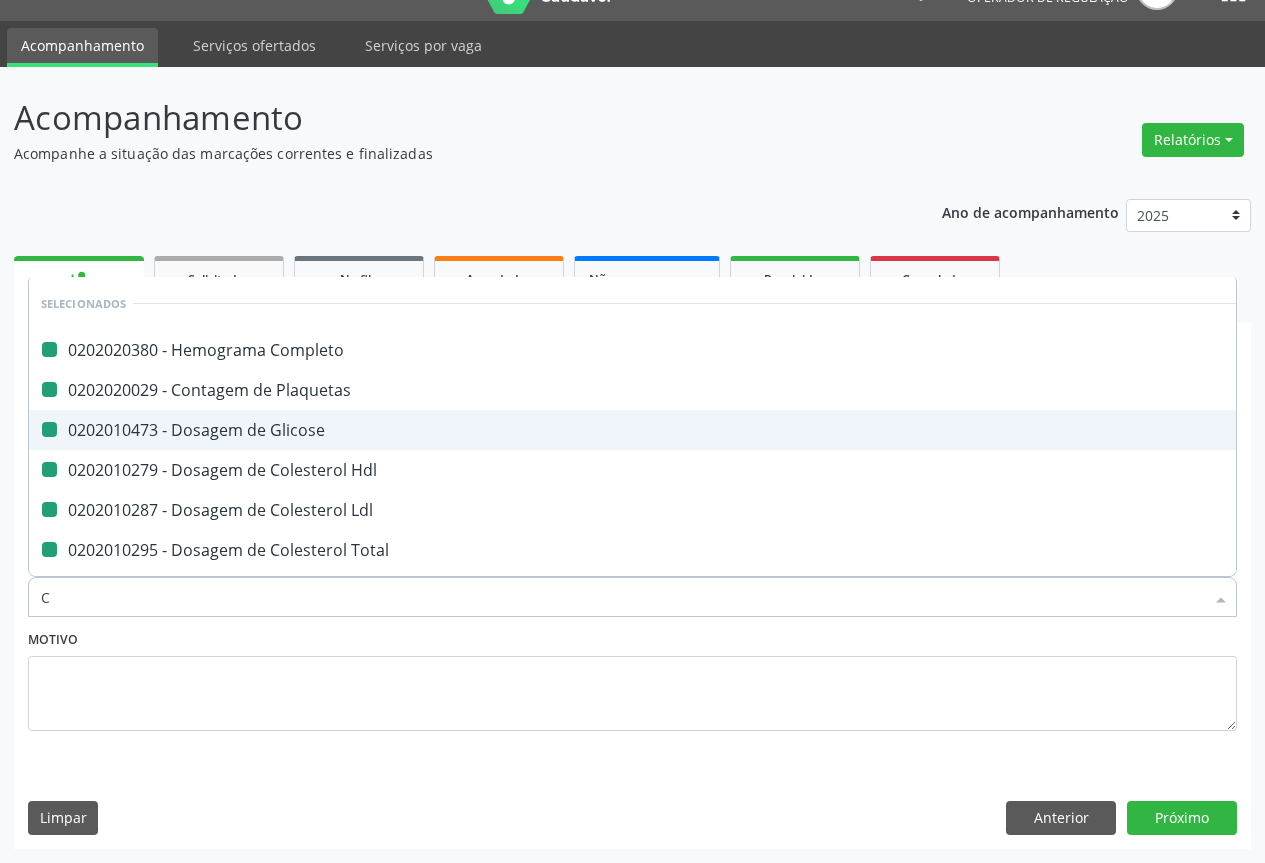 type on "CR" 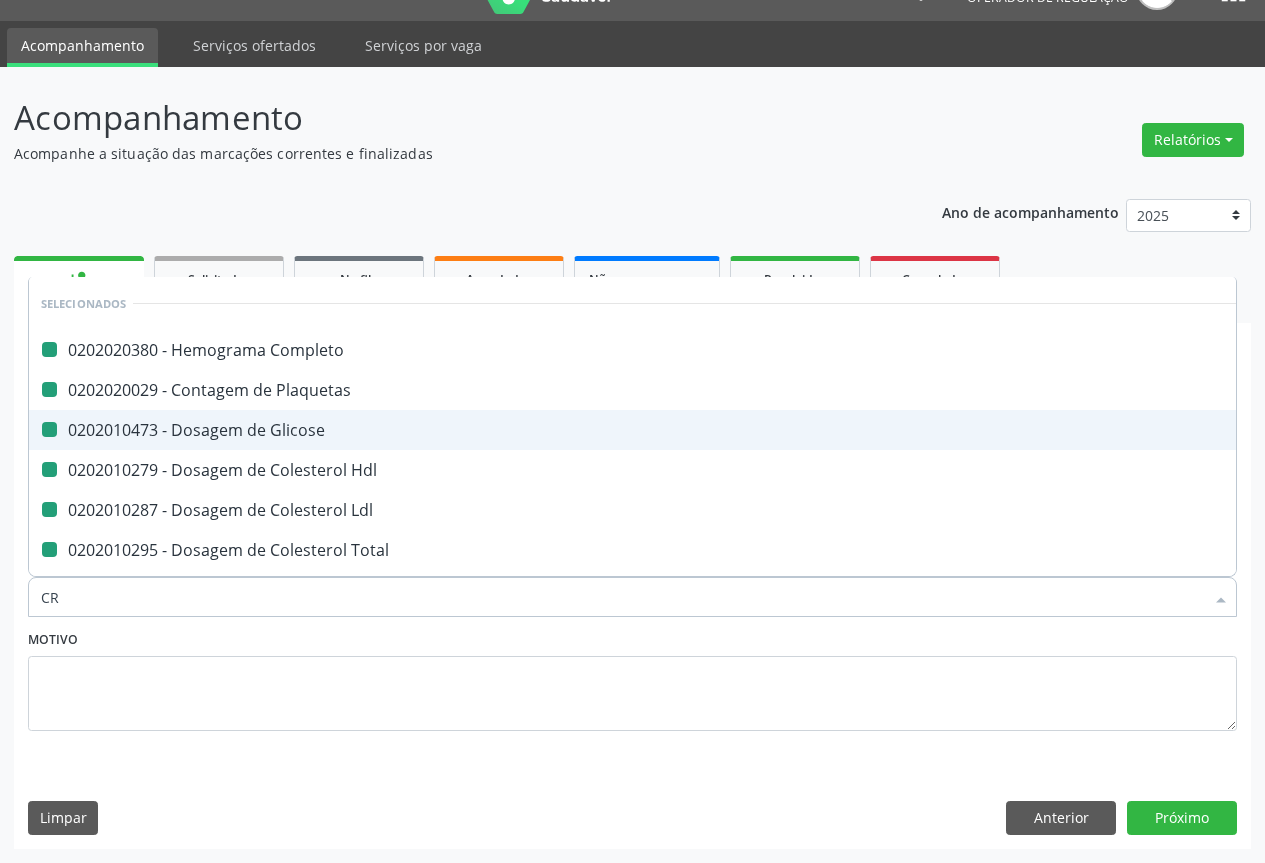 checkbox on "false" 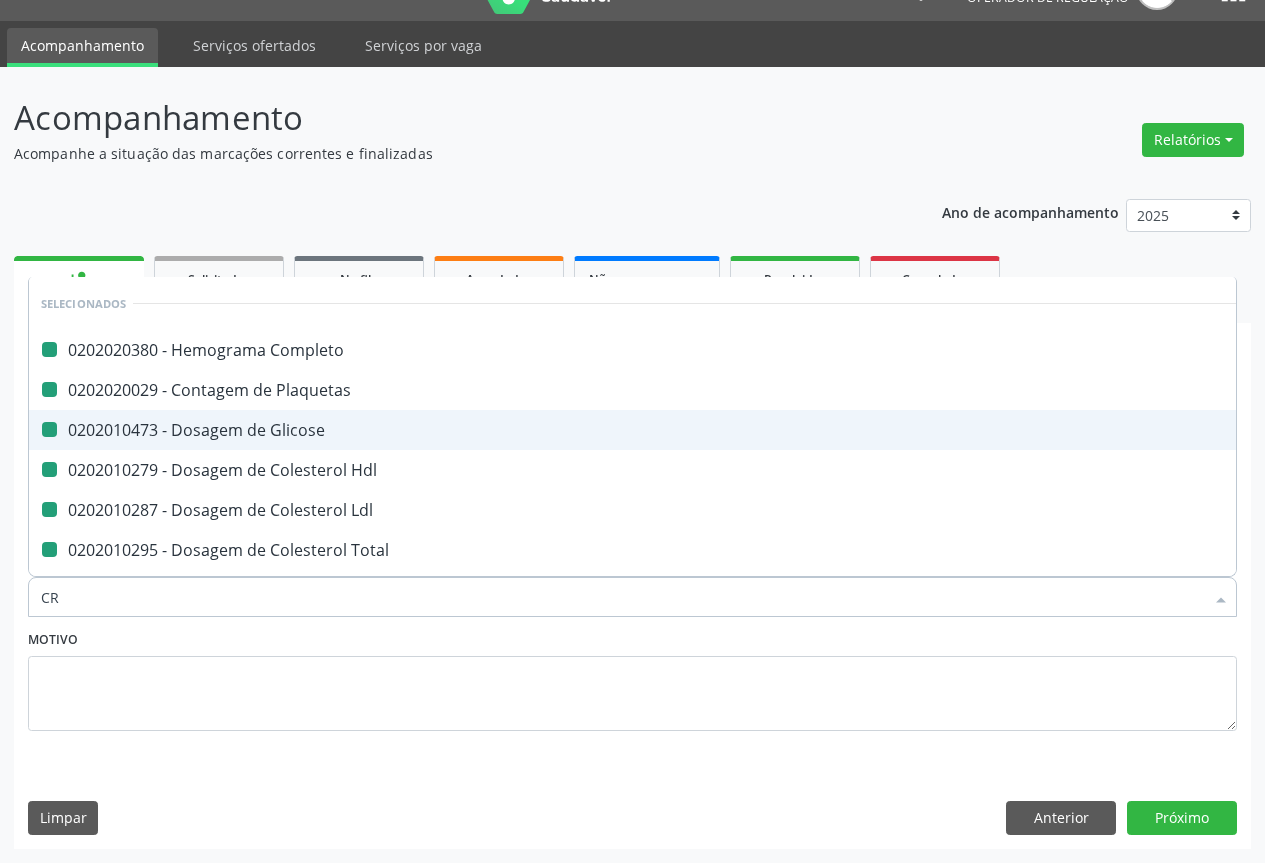 checkbox on "false" 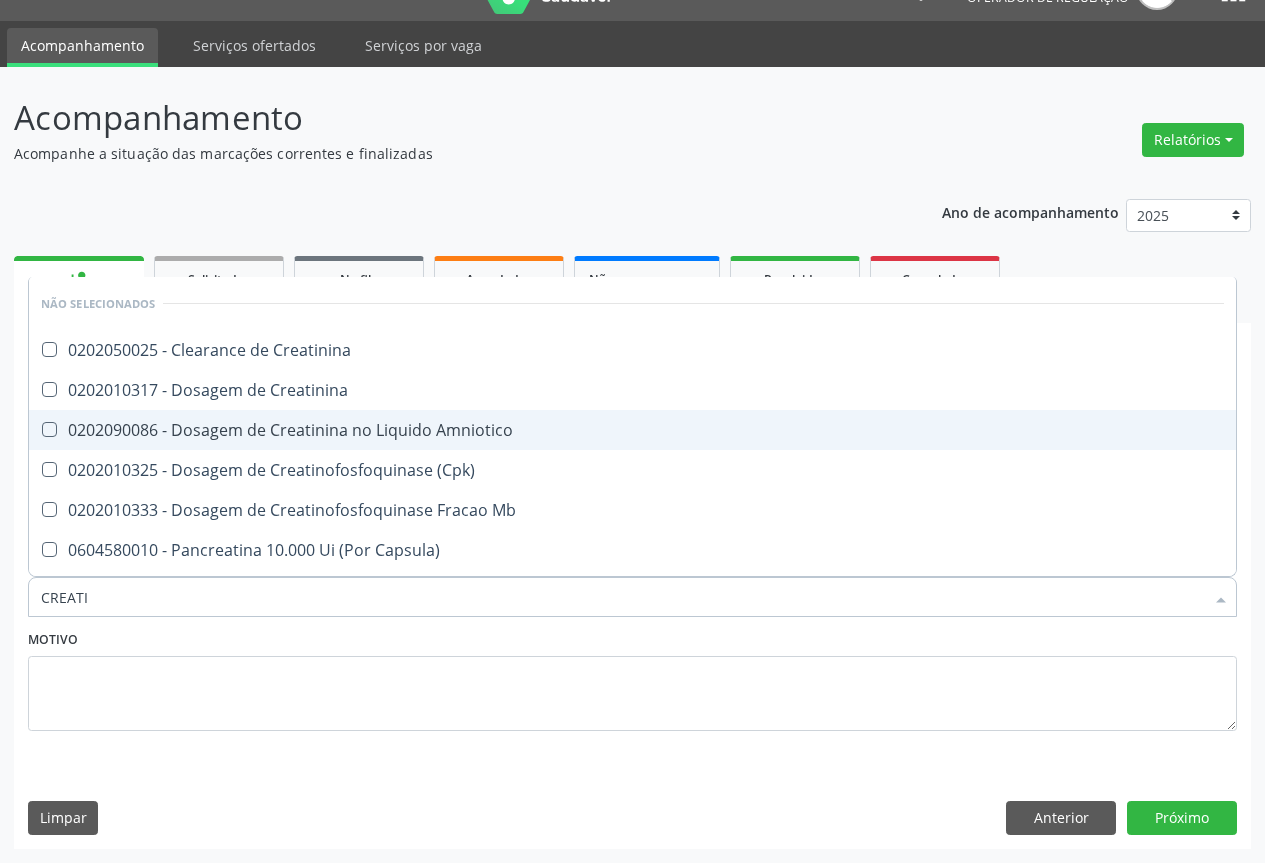 type on "CREATIN" 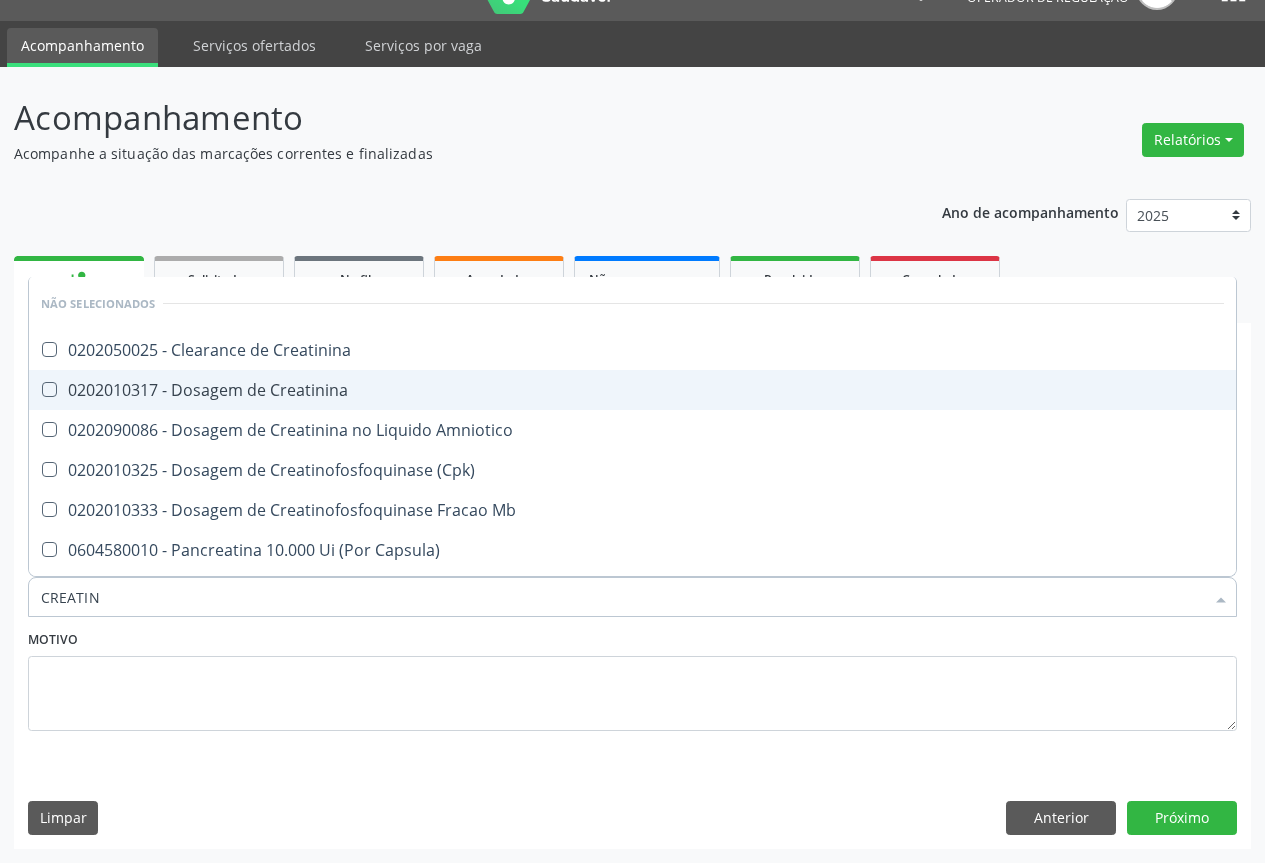 click on "0202010317 - Dosagem de Creatinina" at bounding box center (632, 390) 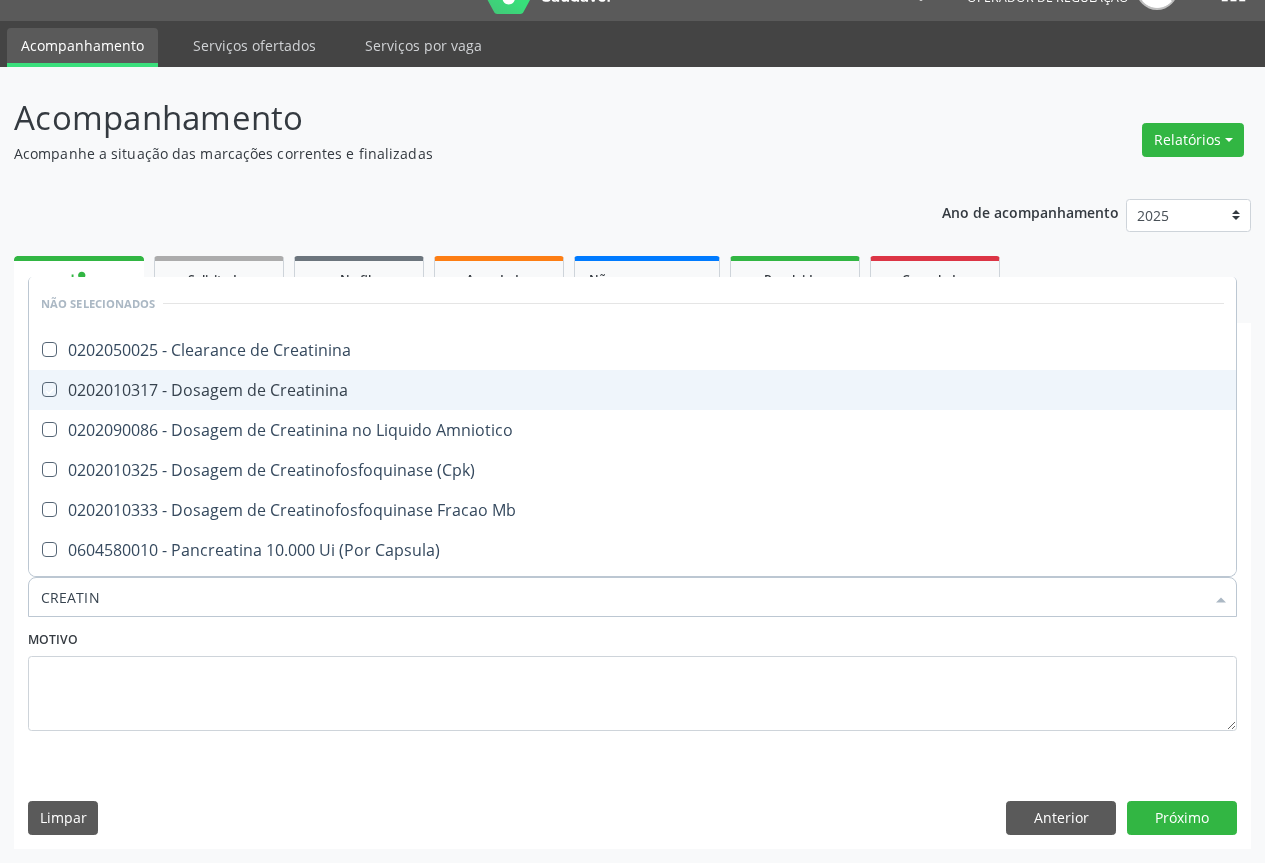 checkbox on "true" 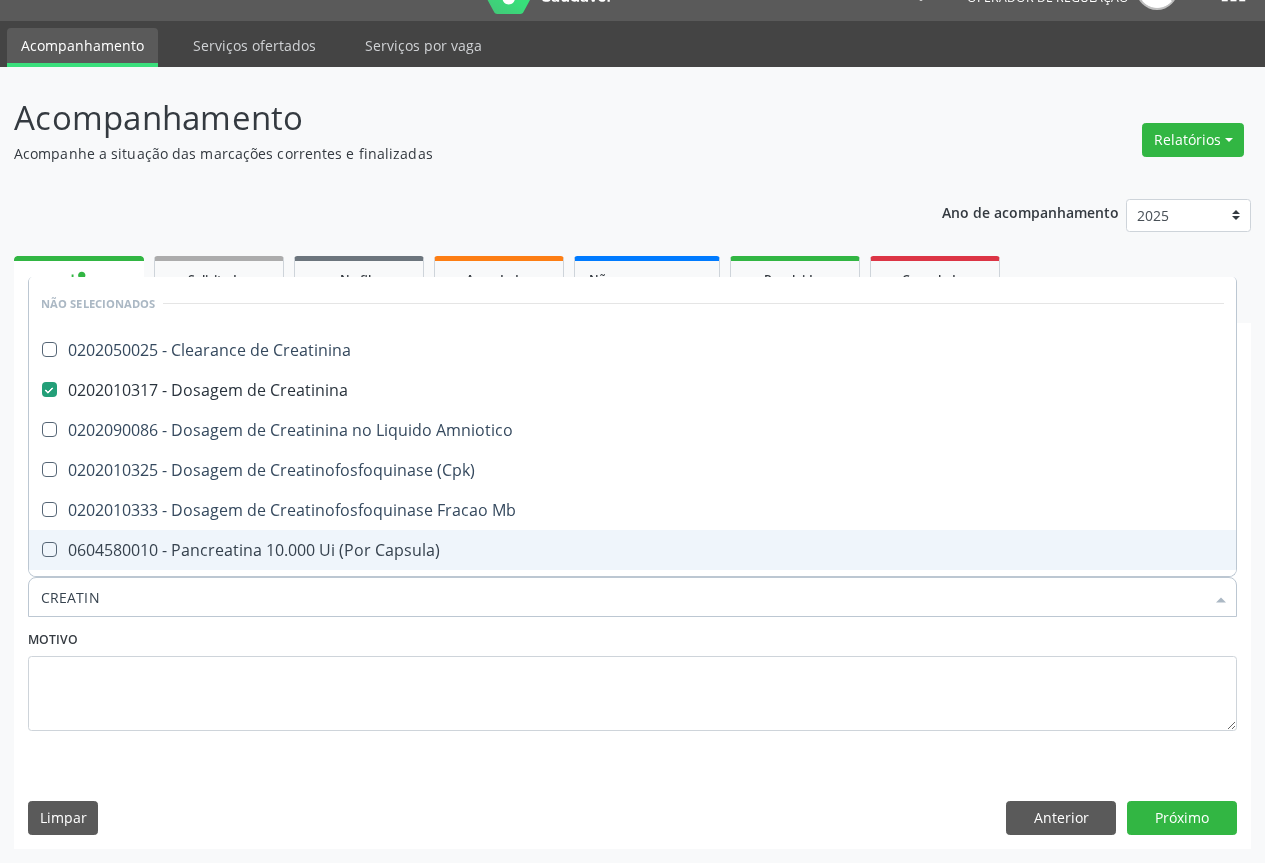 type on "CREATIN" 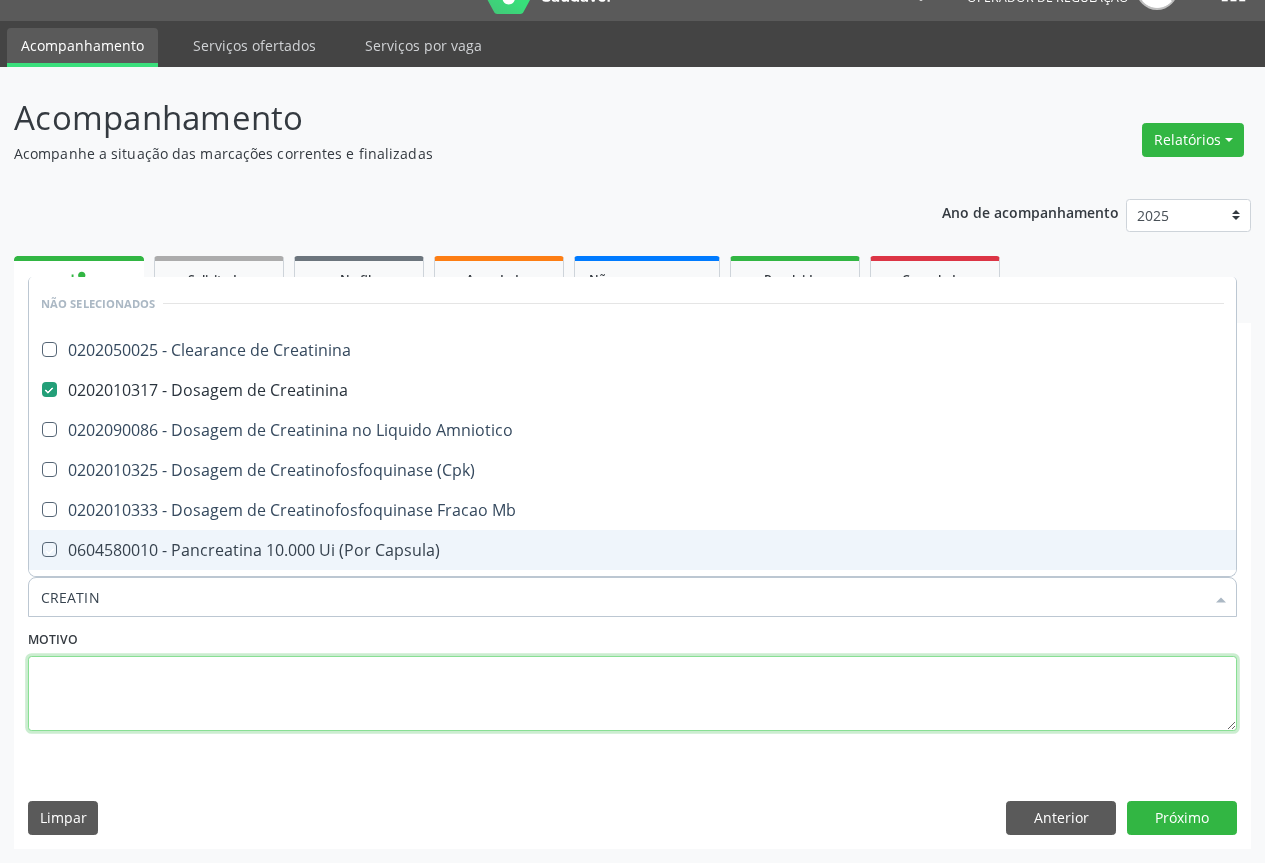 click at bounding box center [632, 694] 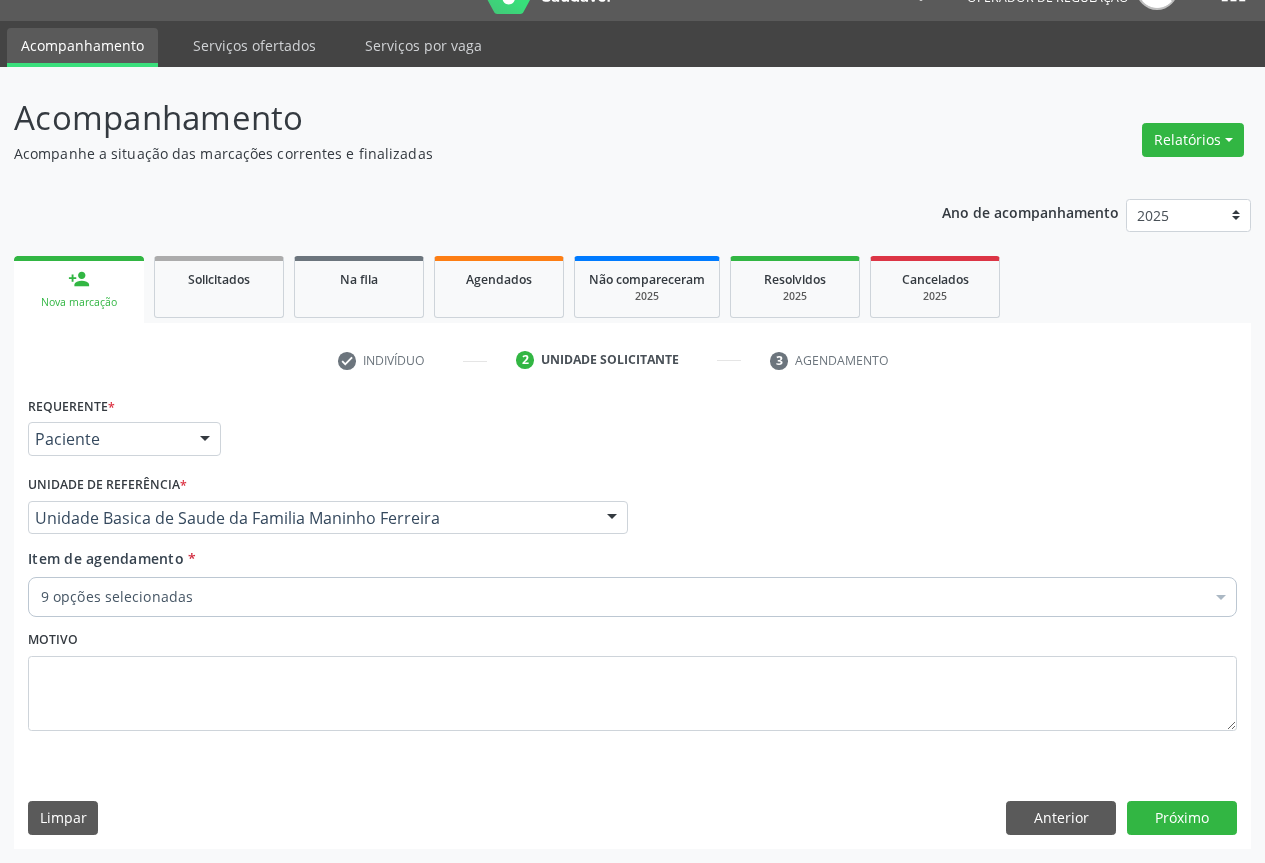 click on "9 opções selecionadas" at bounding box center [632, 597] 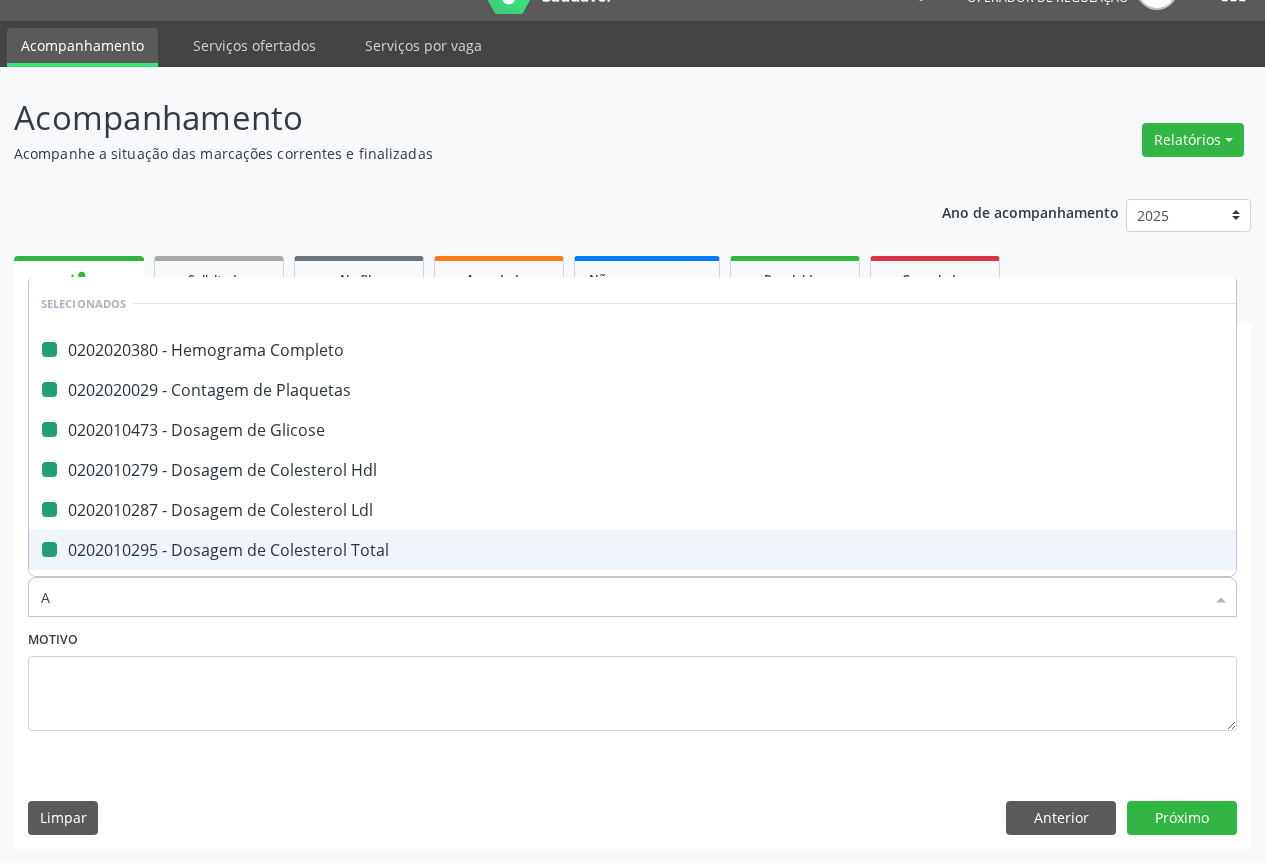 type on "AC" 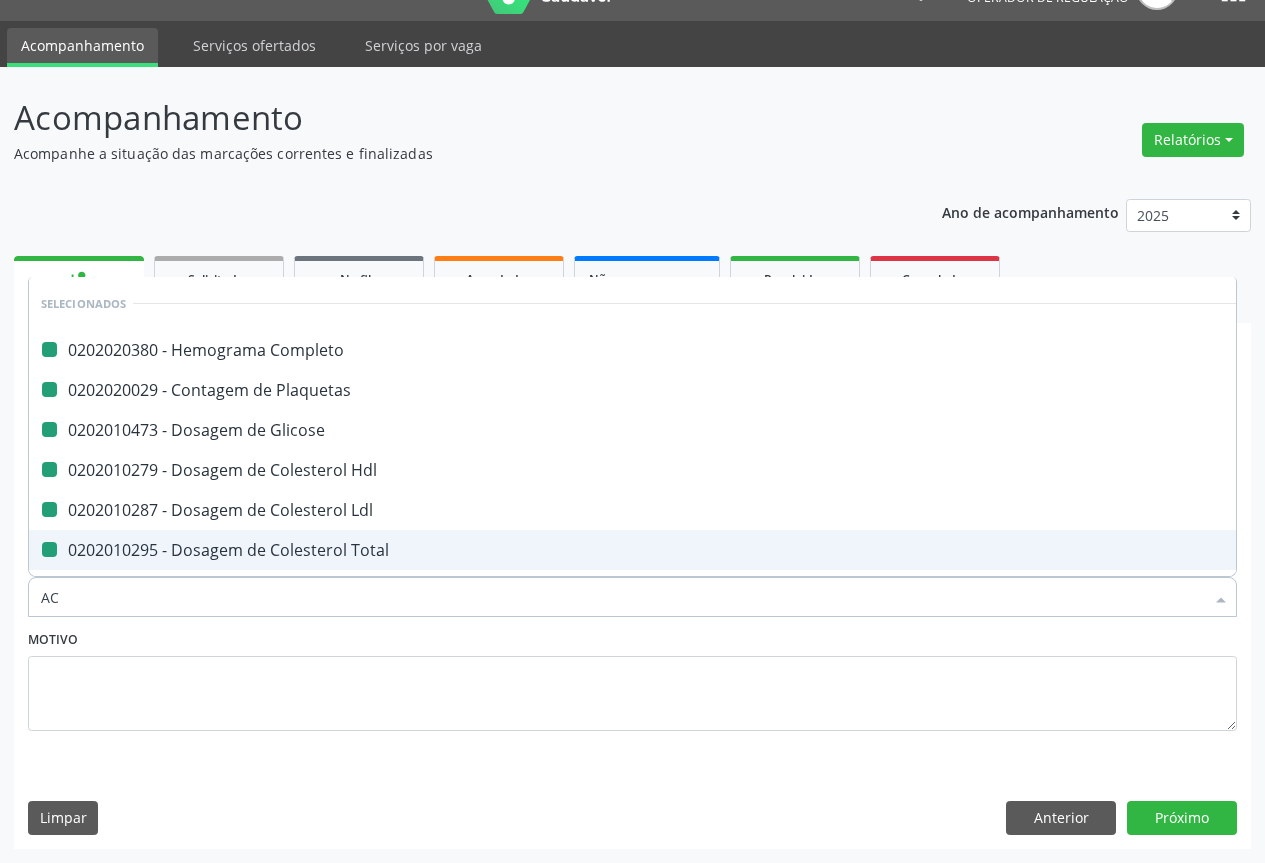 checkbox on "false" 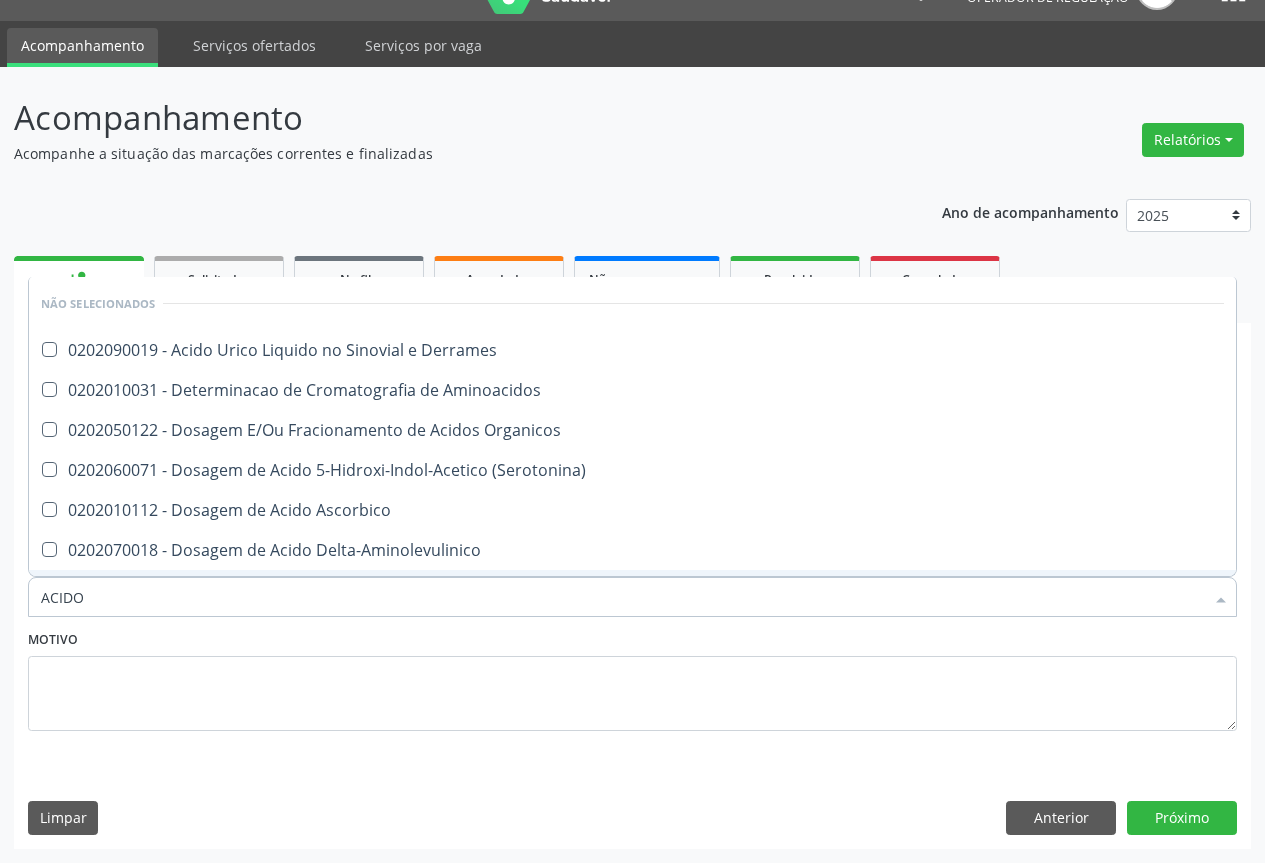 type on "ACIDO U" 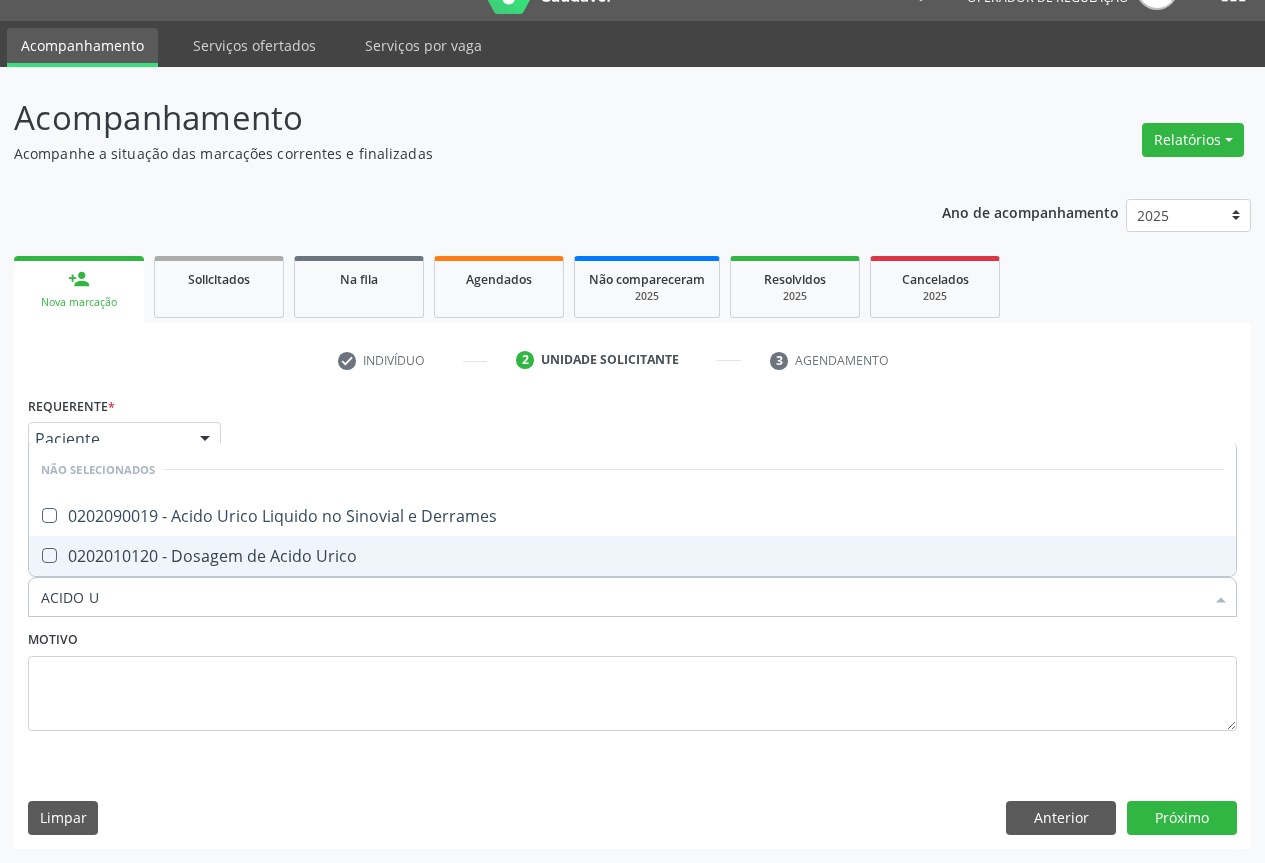 click on "0202010120 - Dosagem de Acido Urico" at bounding box center (632, 556) 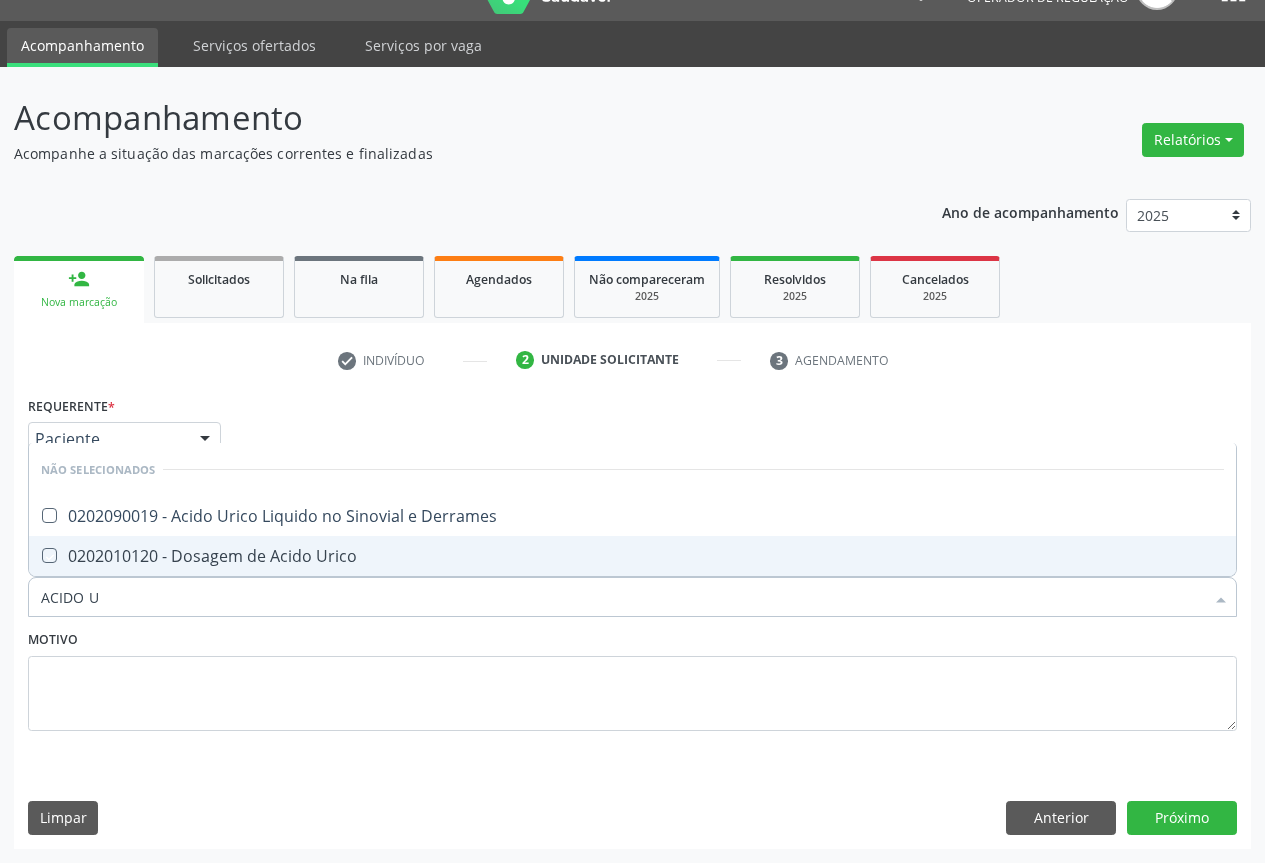 checkbox on "true" 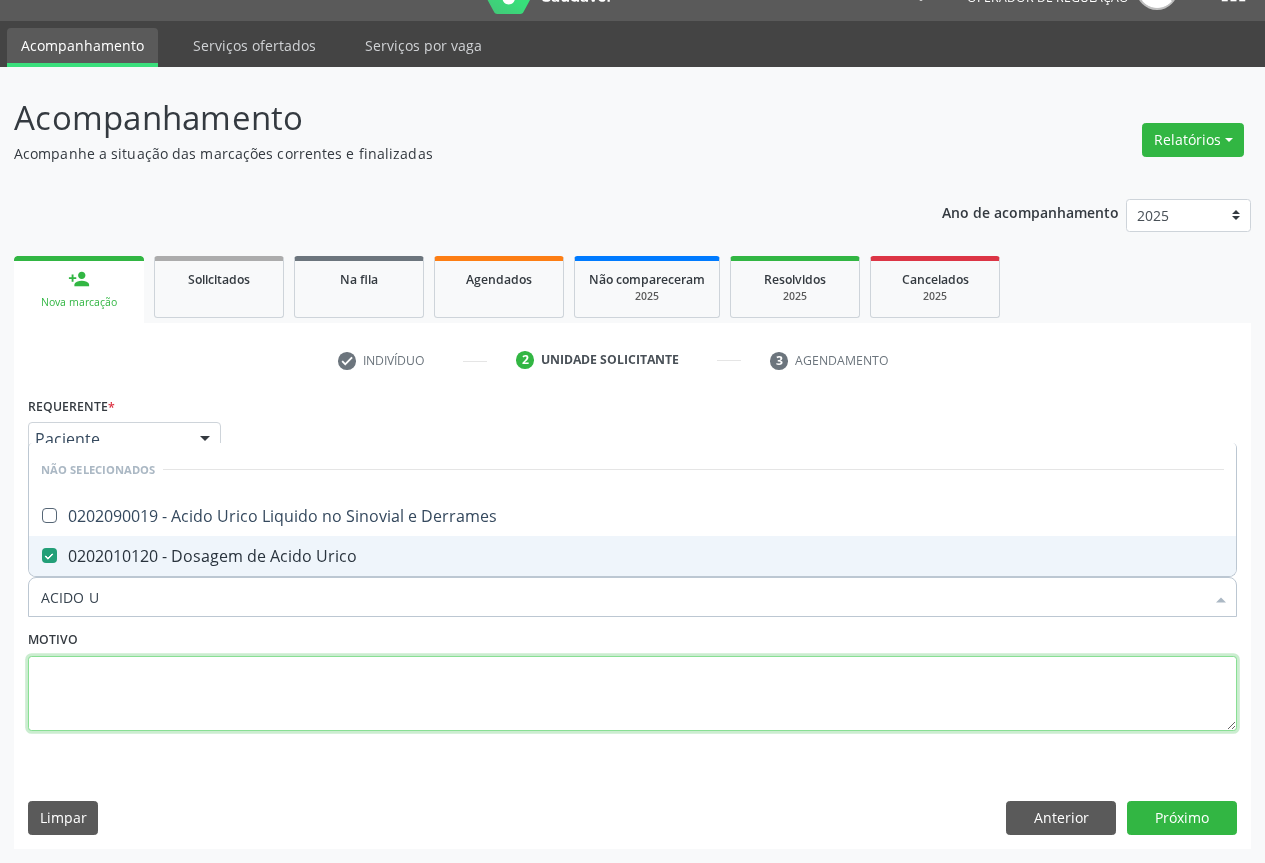 click at bounding box center [632, 694] 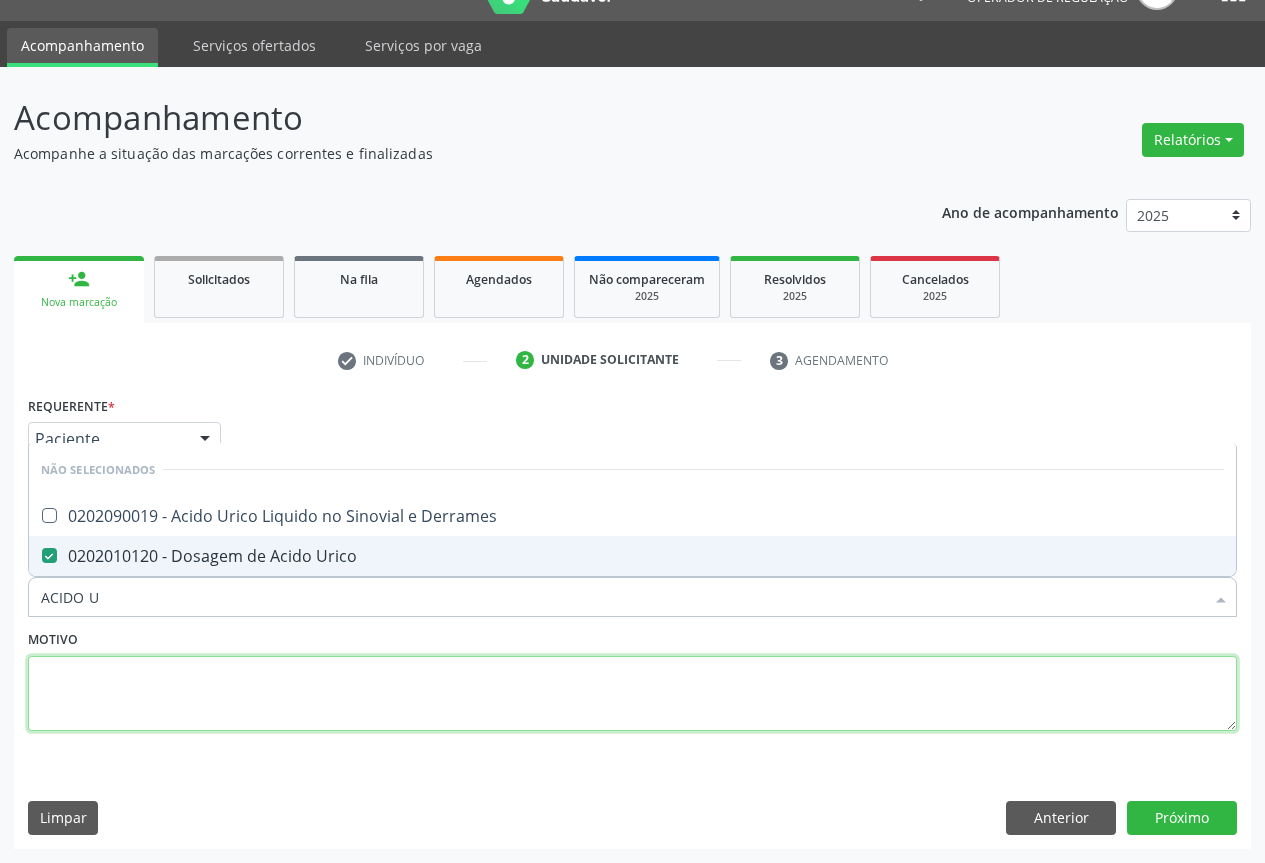 checkbox on "true" 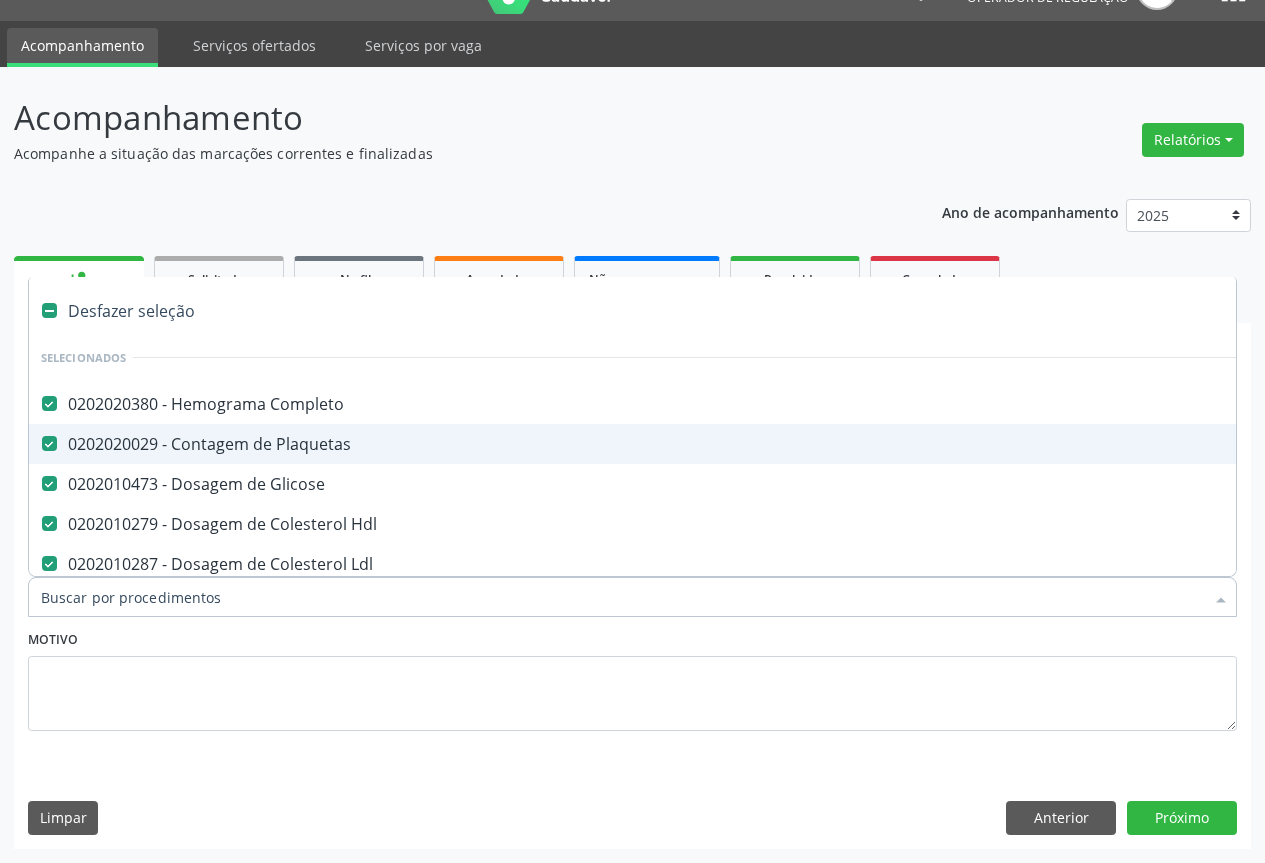 type on "T" 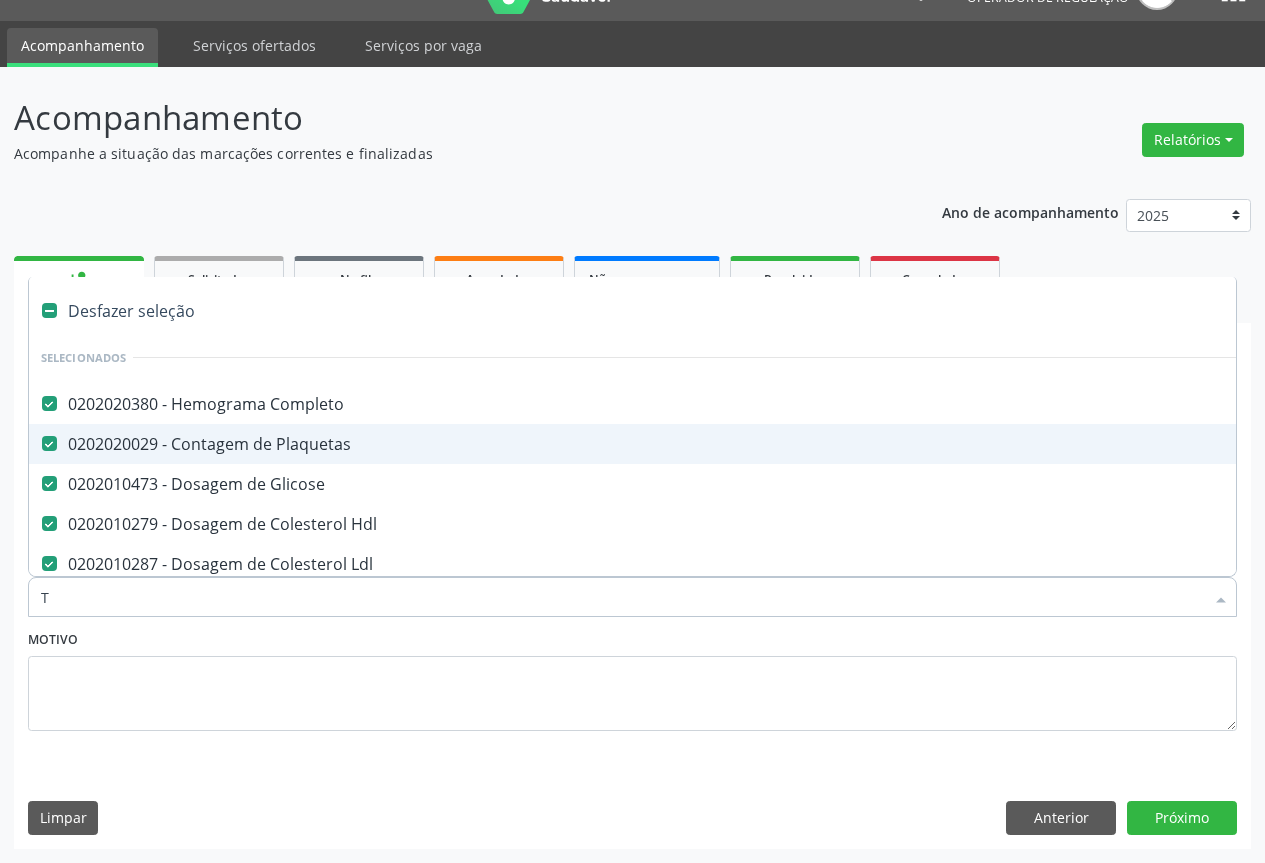 checkbox on "false" 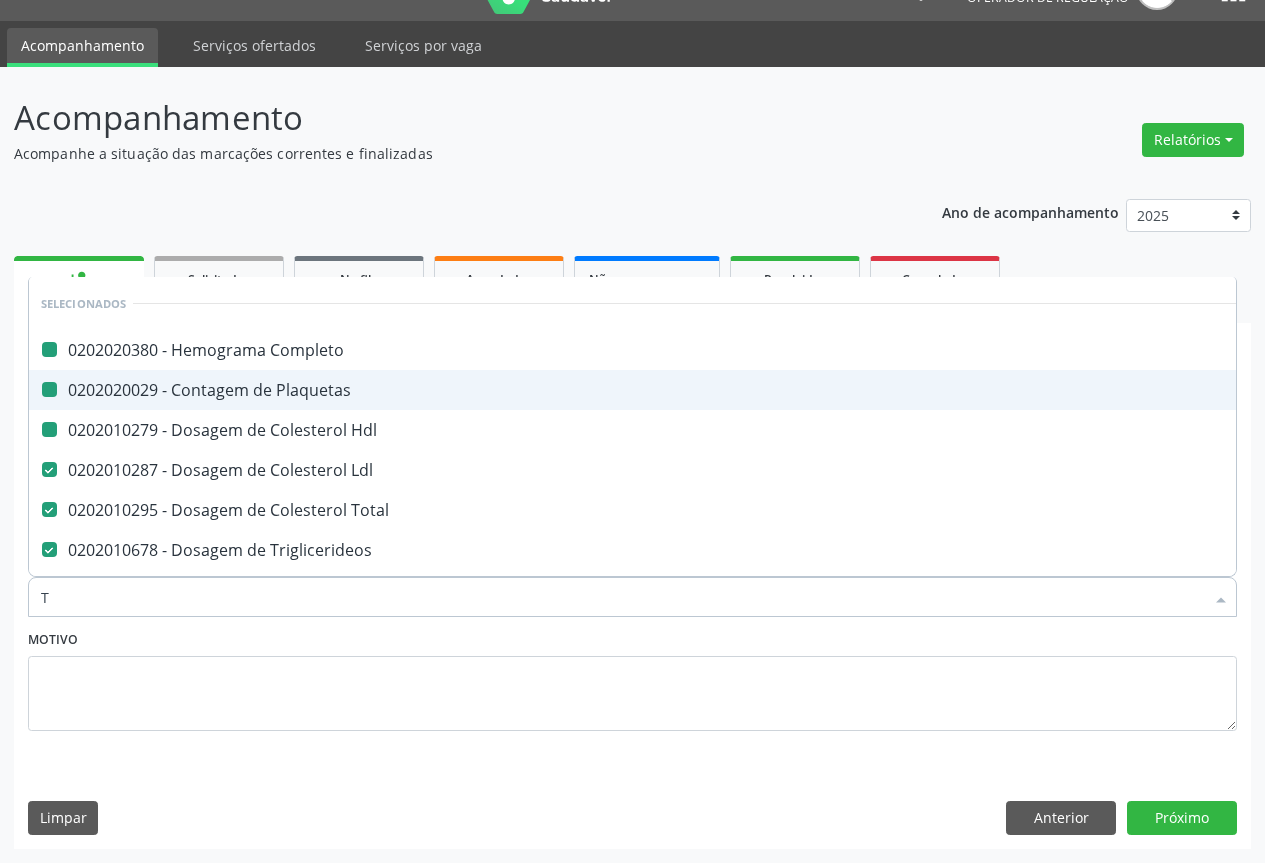 type on "TG" 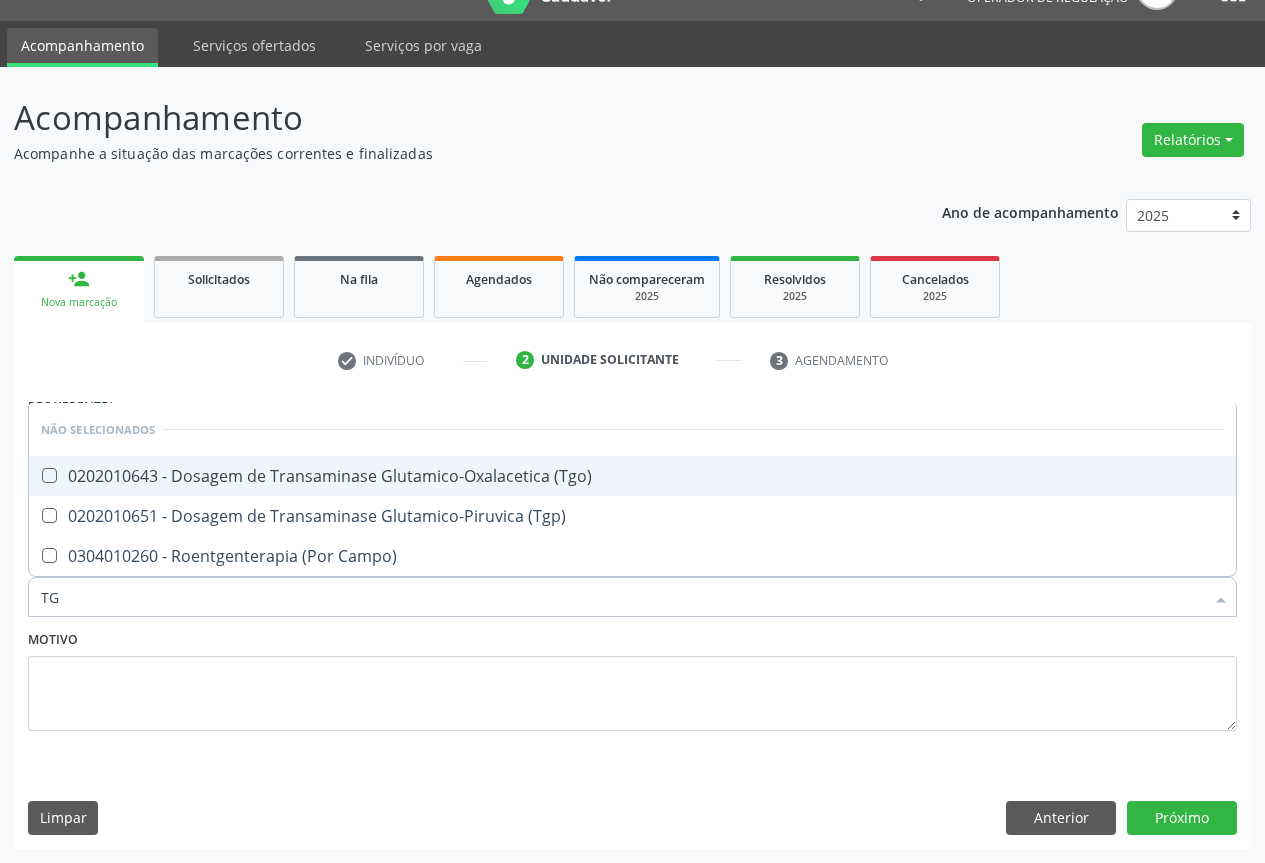 click on "0202010643 - Dosagem de Transaminase Glutamico-Oxalacetica (Tgo)" at bounding box center [632, 476] 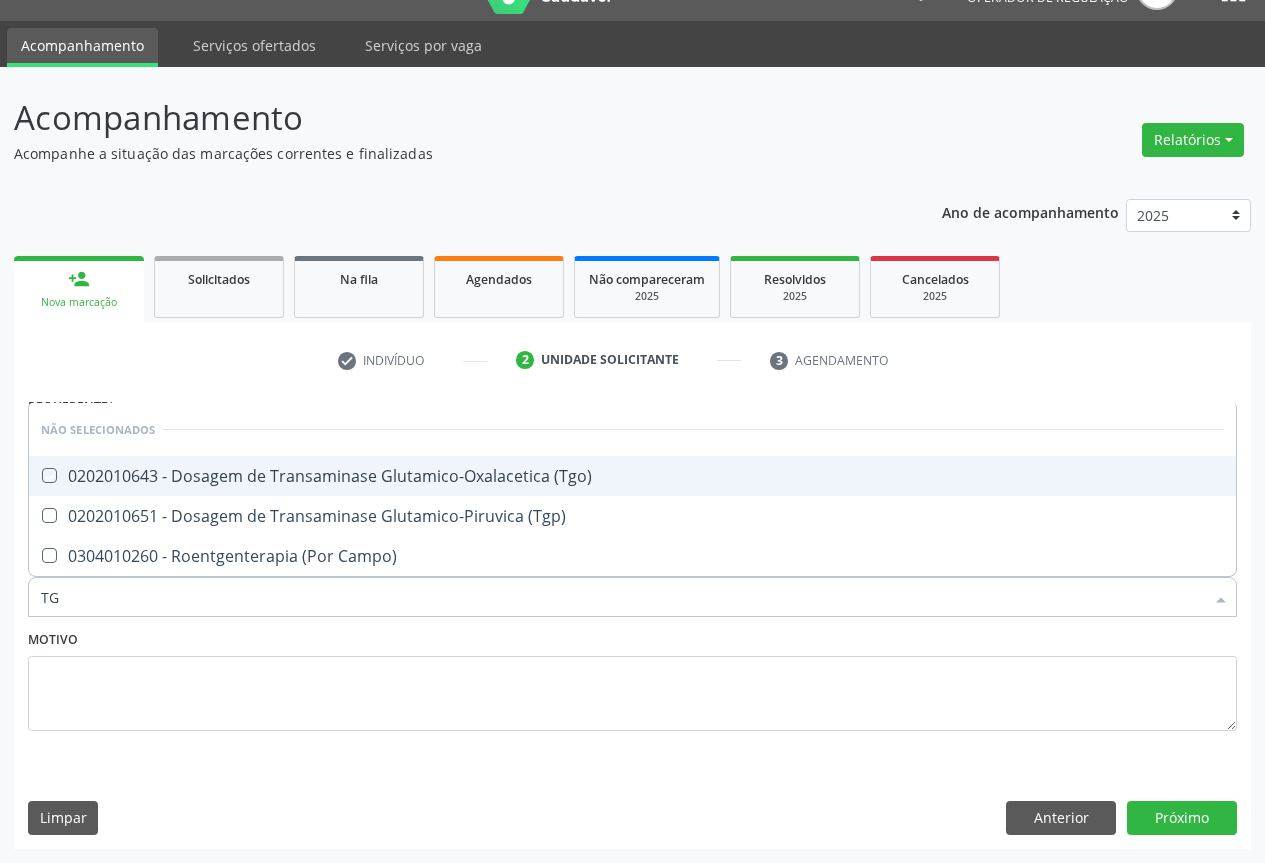 checkbox on "true" 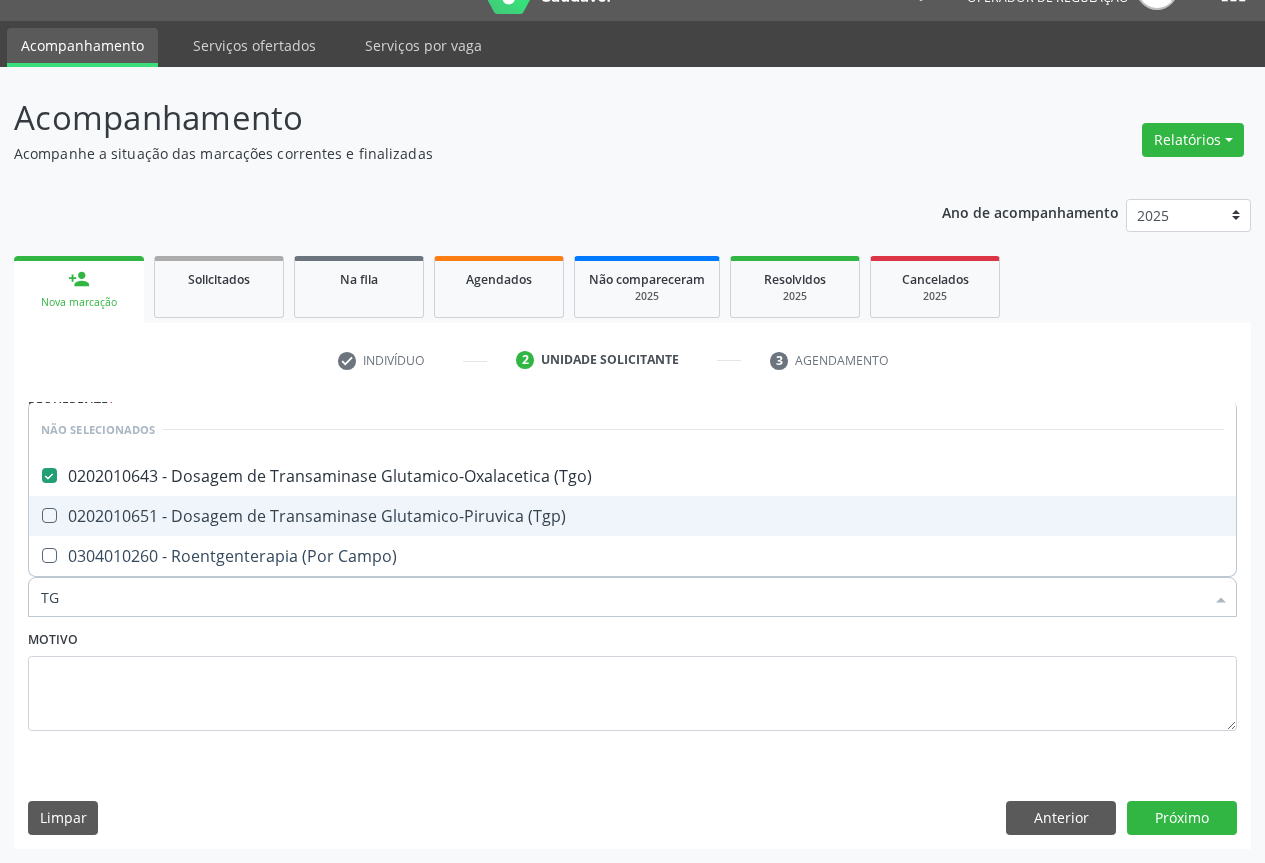 drag, startPoint x: 209, startPoint y: 516, endPoint x: 113, endPoint y: 665, distance: 177.24841 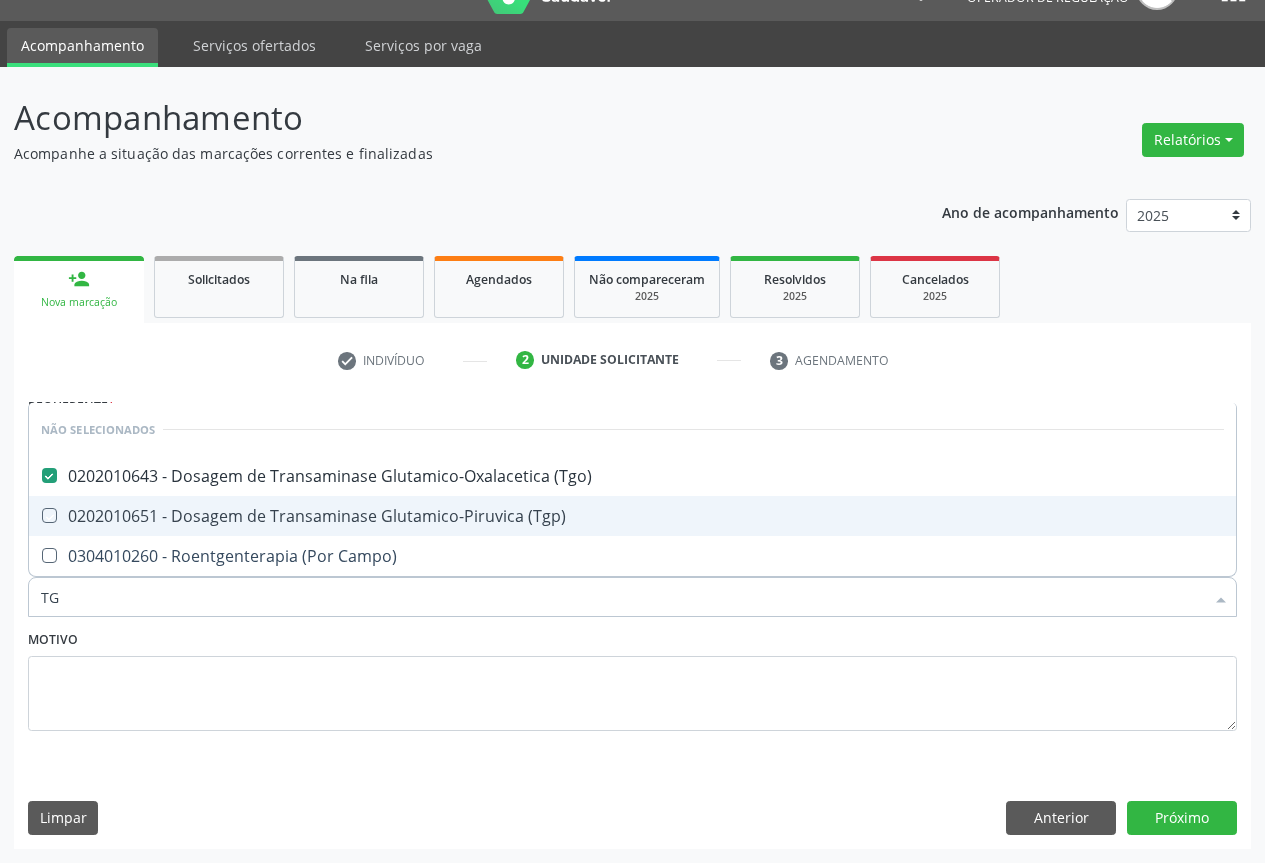 checkbox on "true" 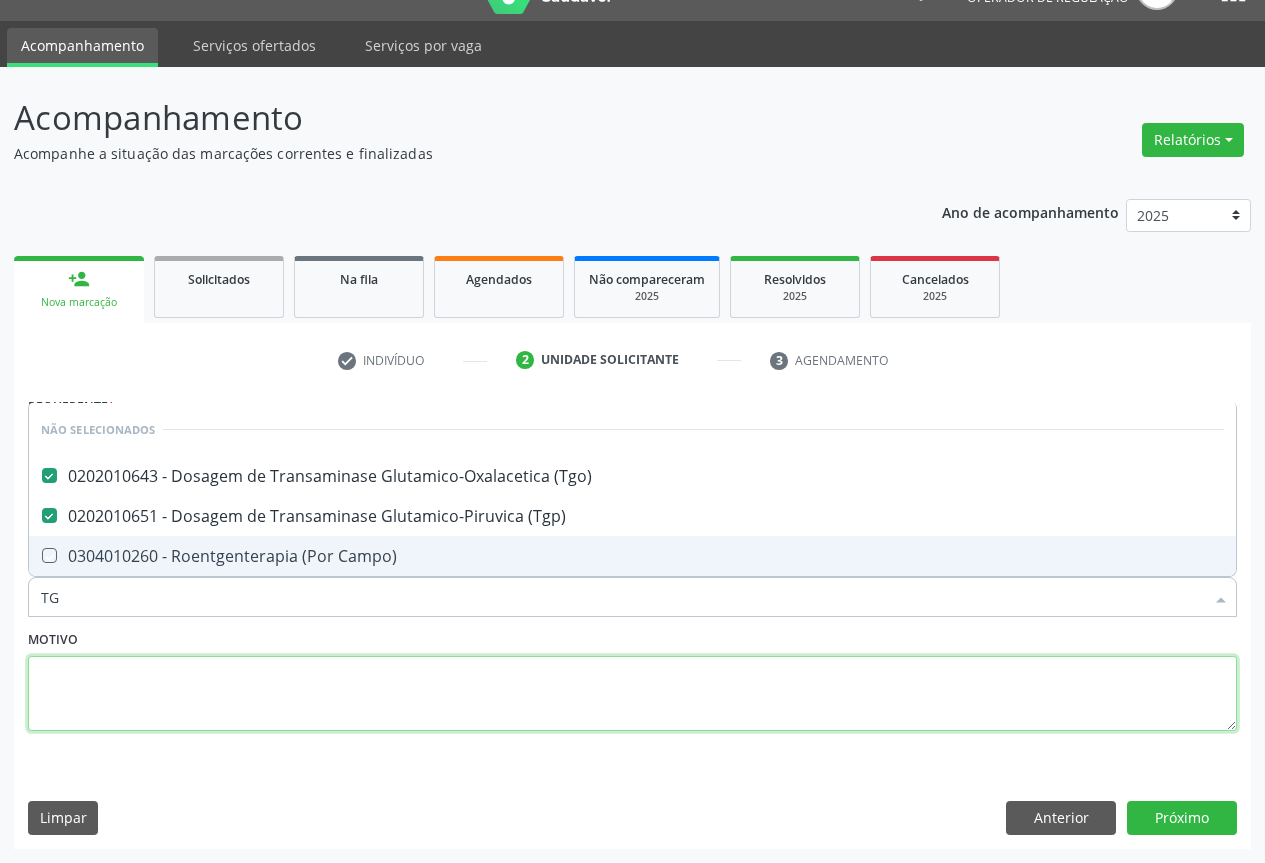 click at bounding box center (632, 694) 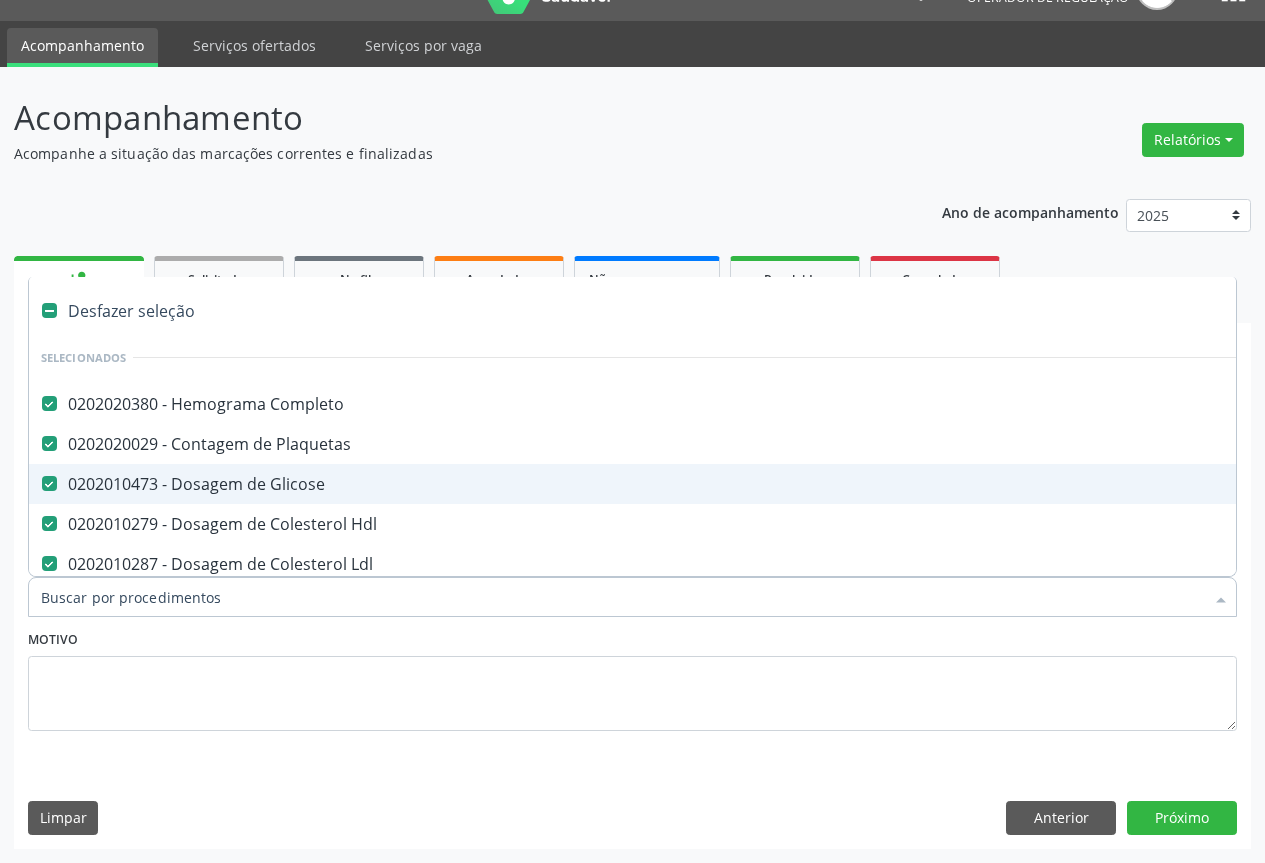 type on "U" 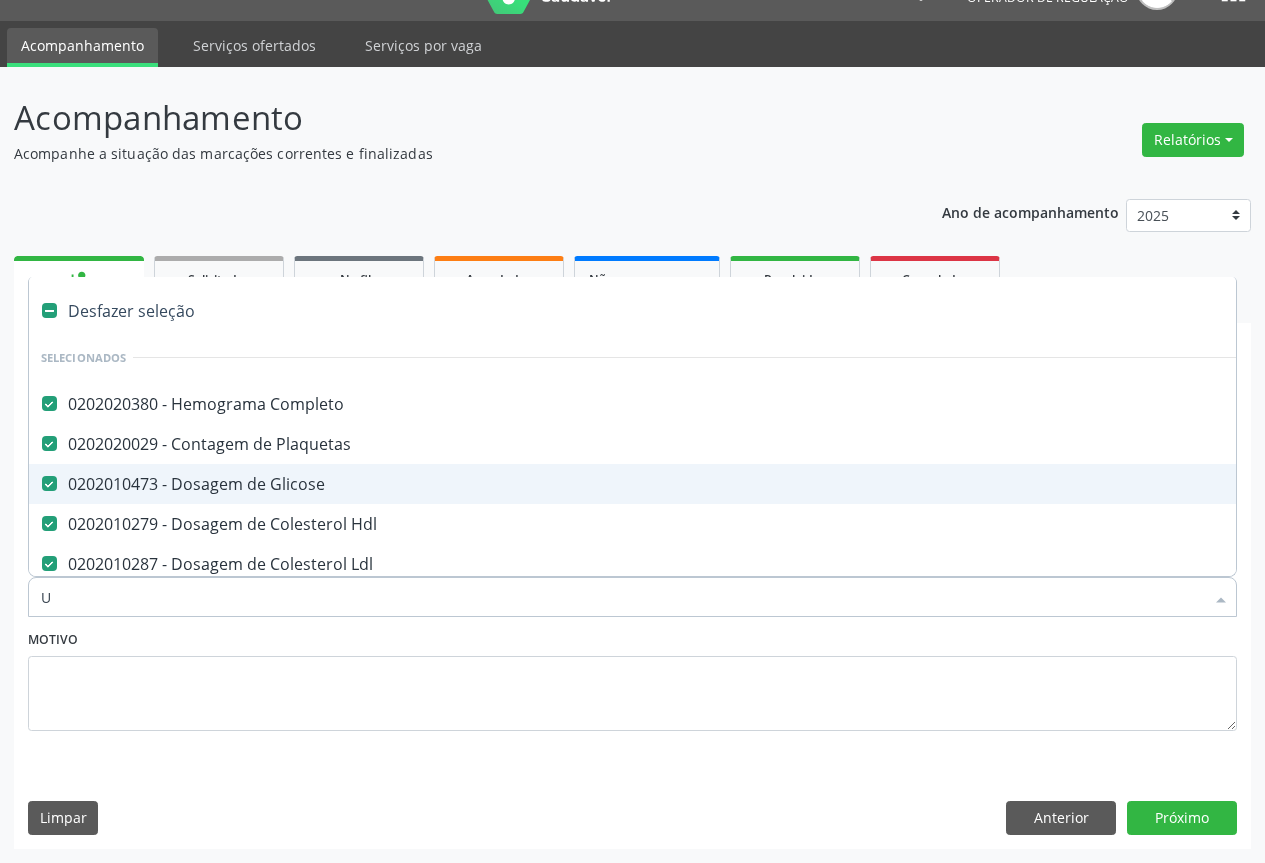checkbox on "false" 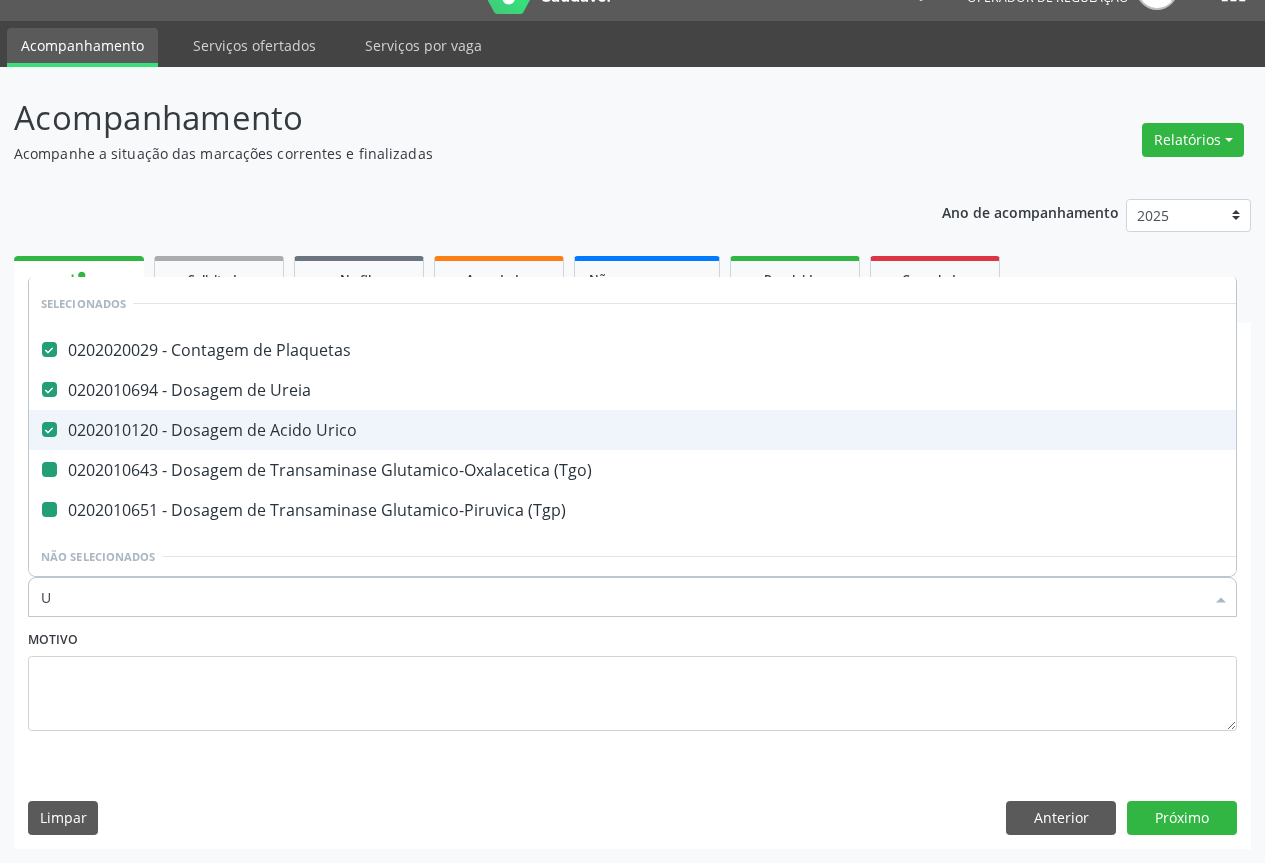 type on "UR" 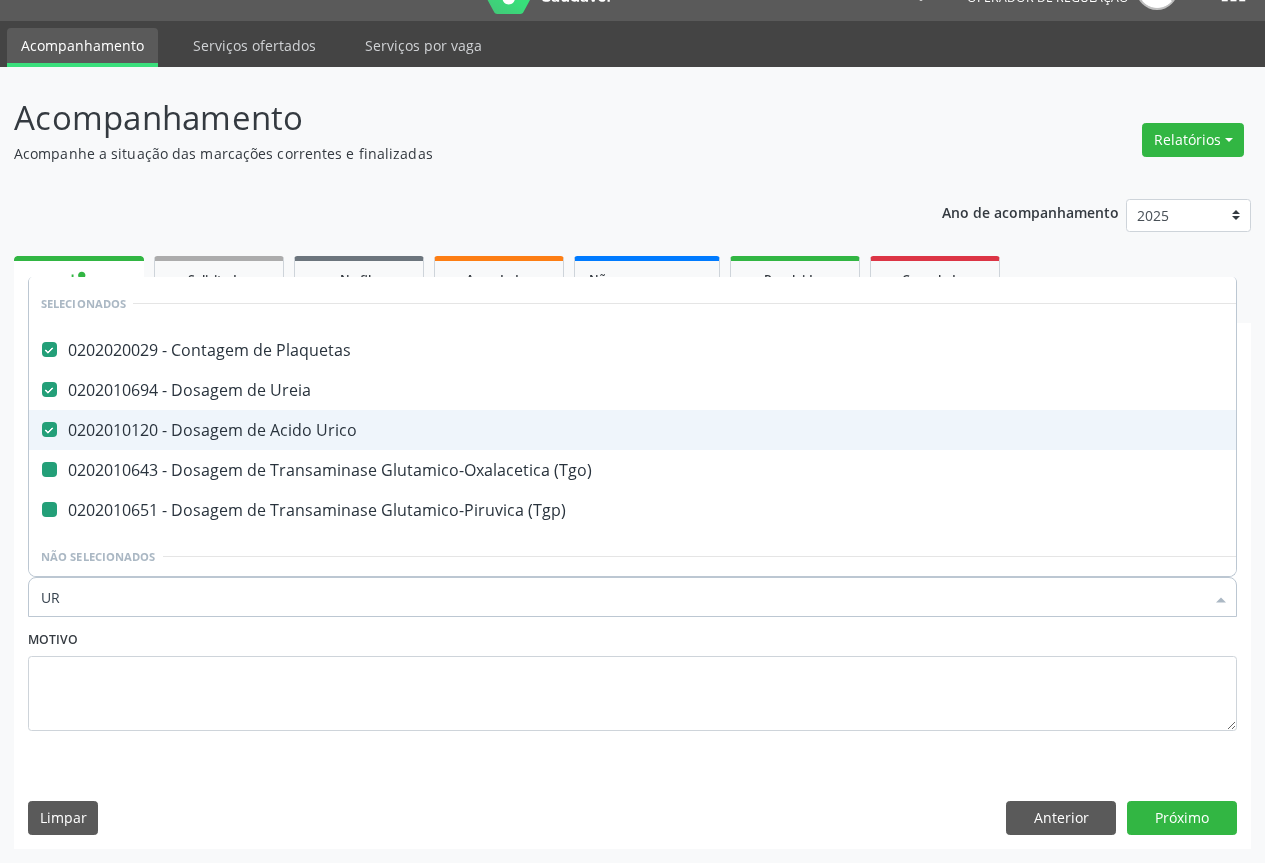 checkbox on "false" 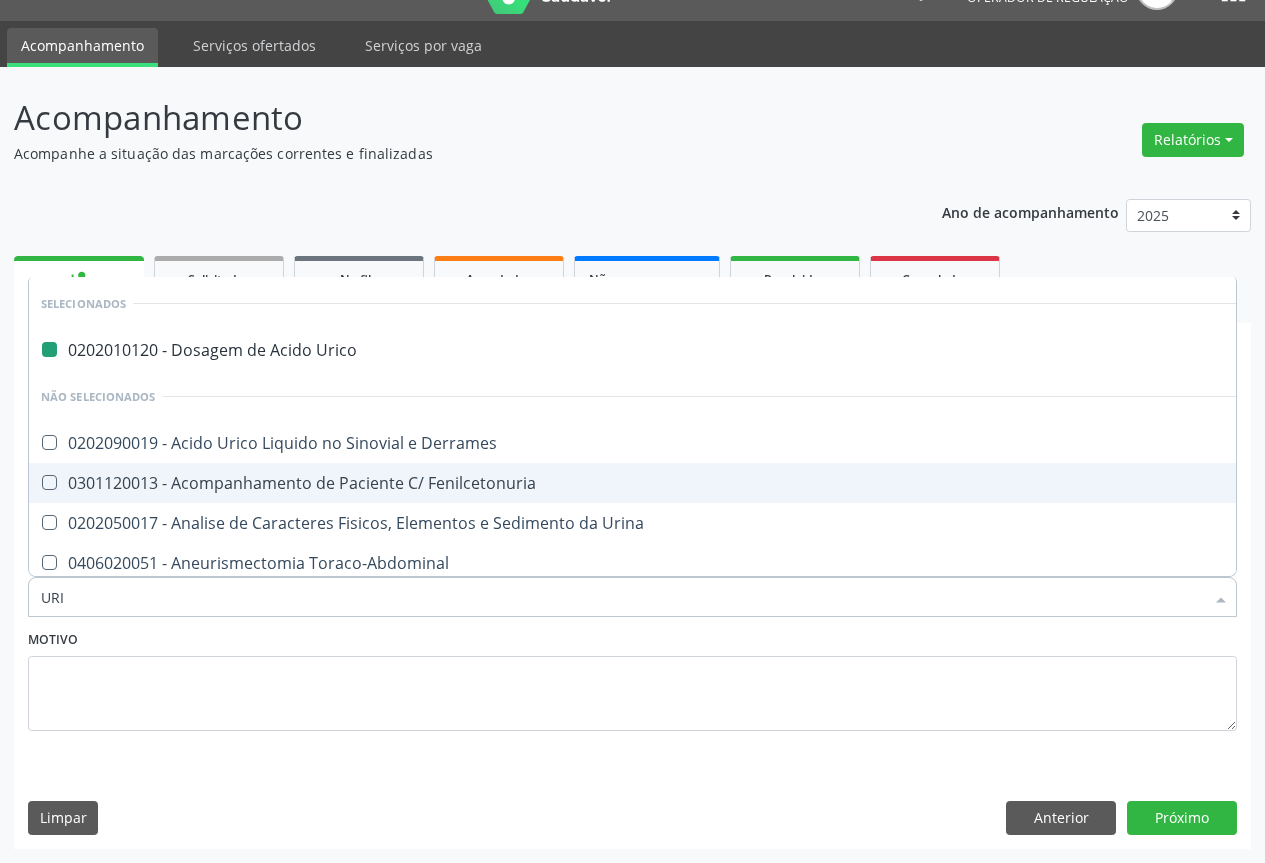 type on "URIN" 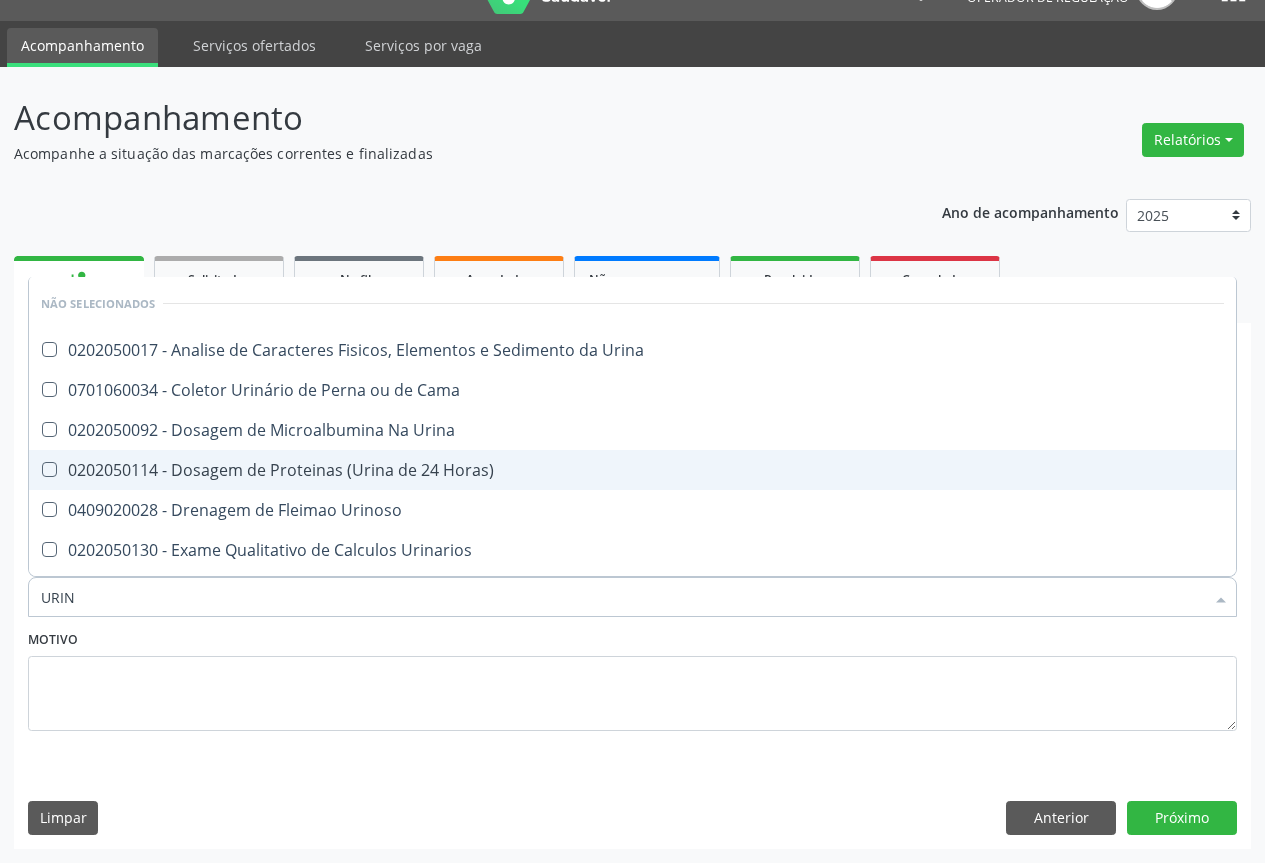 type on "URINA" 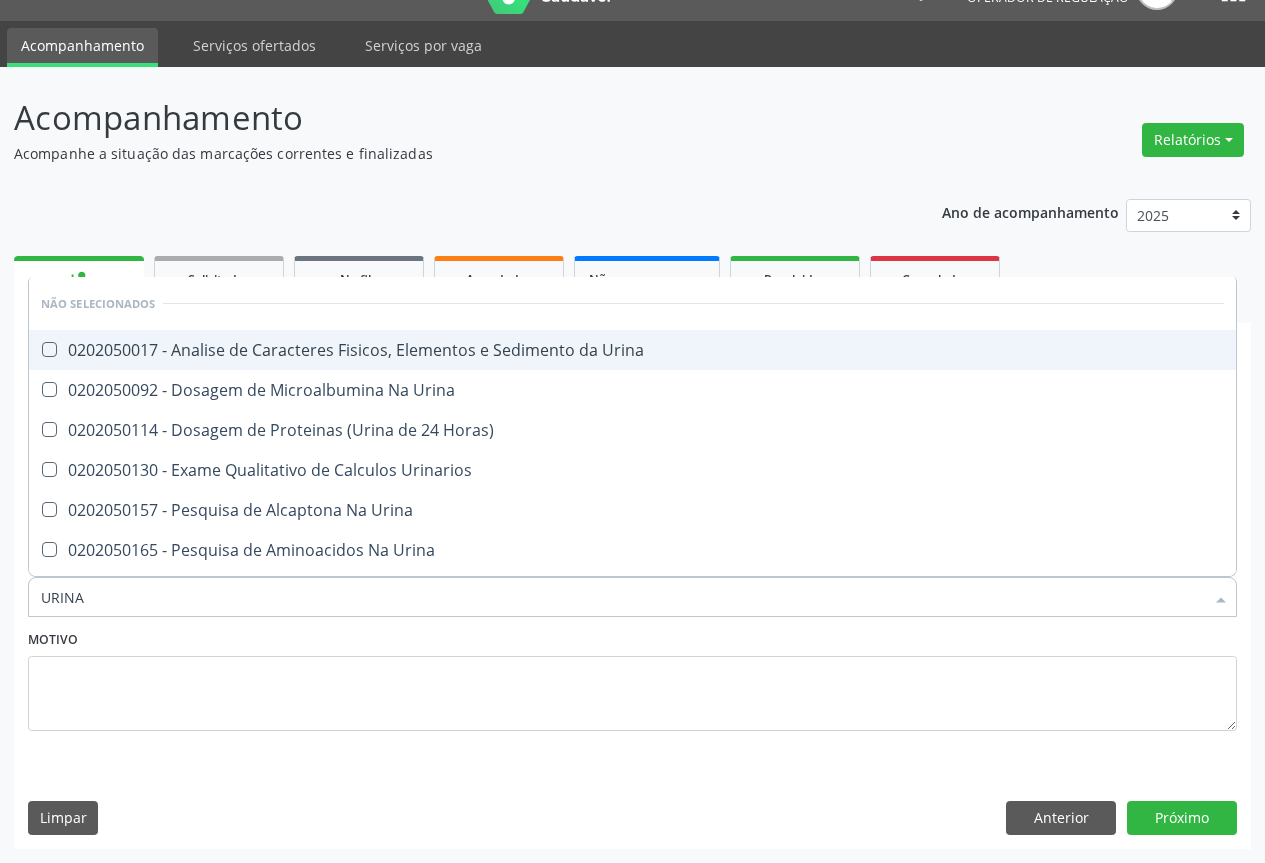 click on "0202050017 - Analise de Caracteres Fisicos, Elementos e Sedimento da Urina" at bounding box center [632, 350] 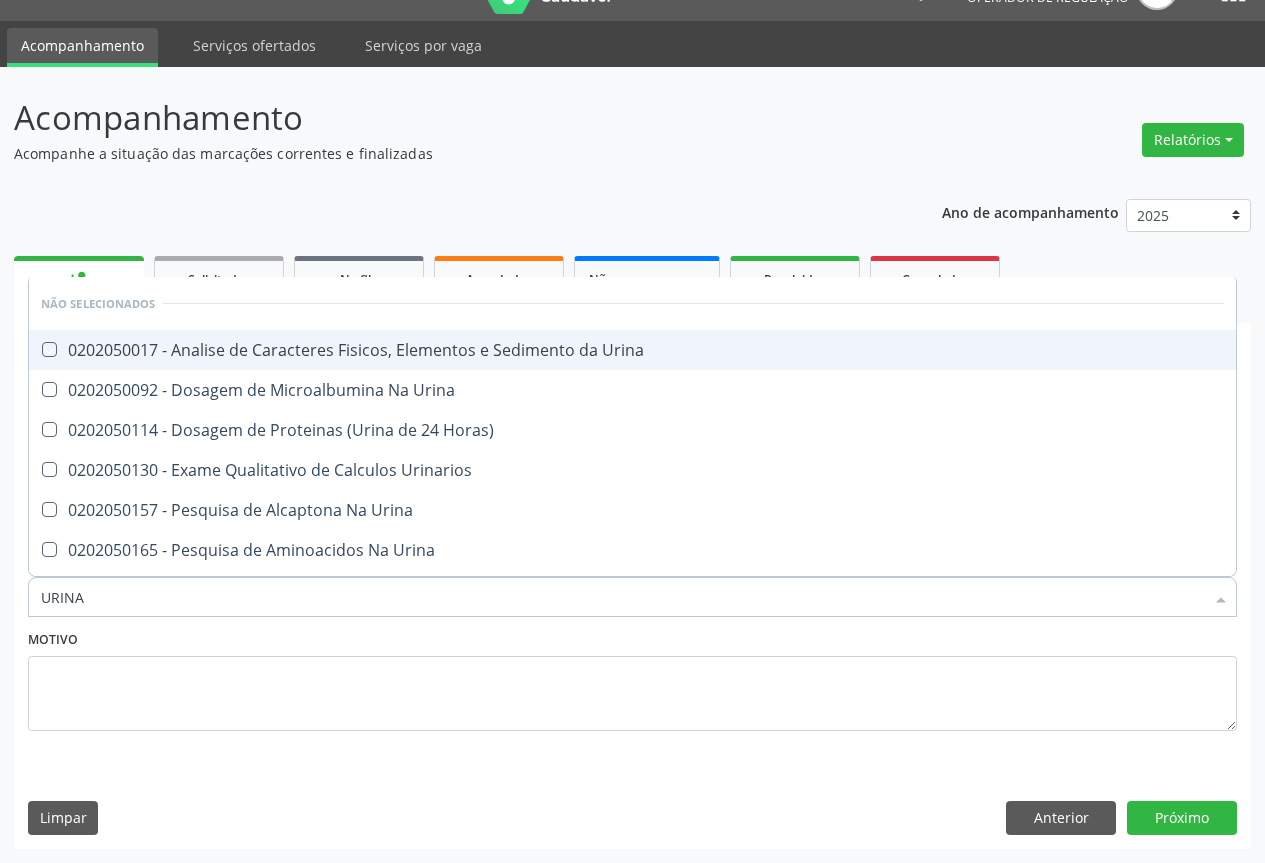 checkbox on "true" 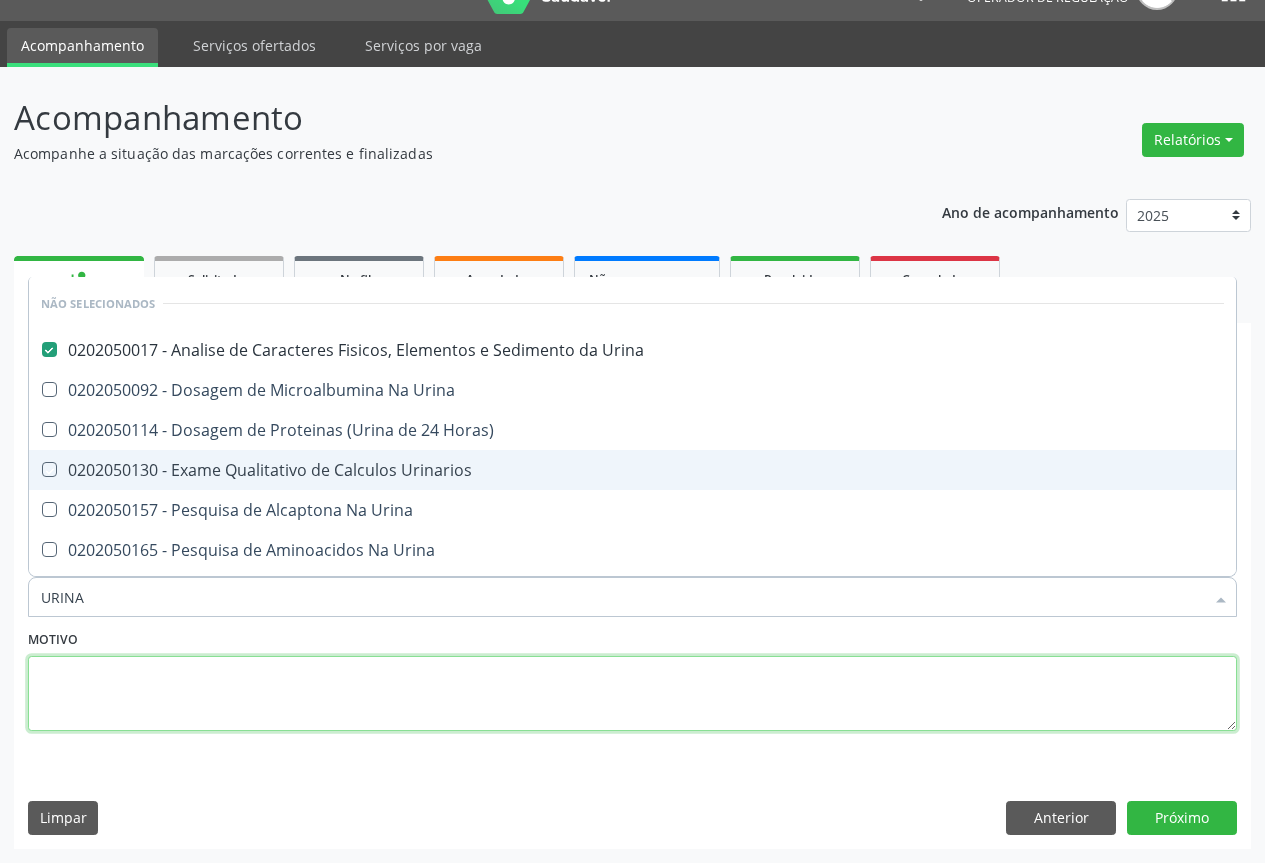 click at bounding box center [632, 694] 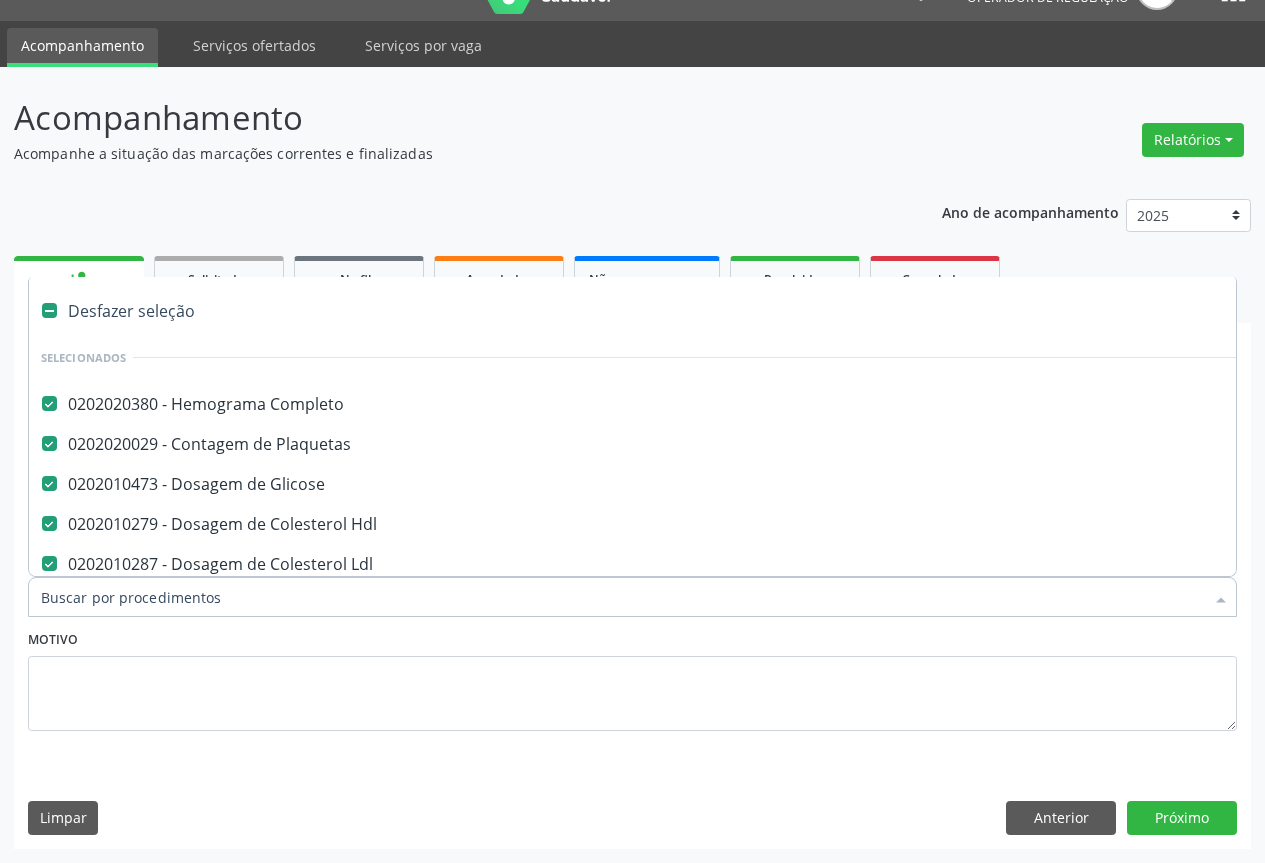 type on "F" 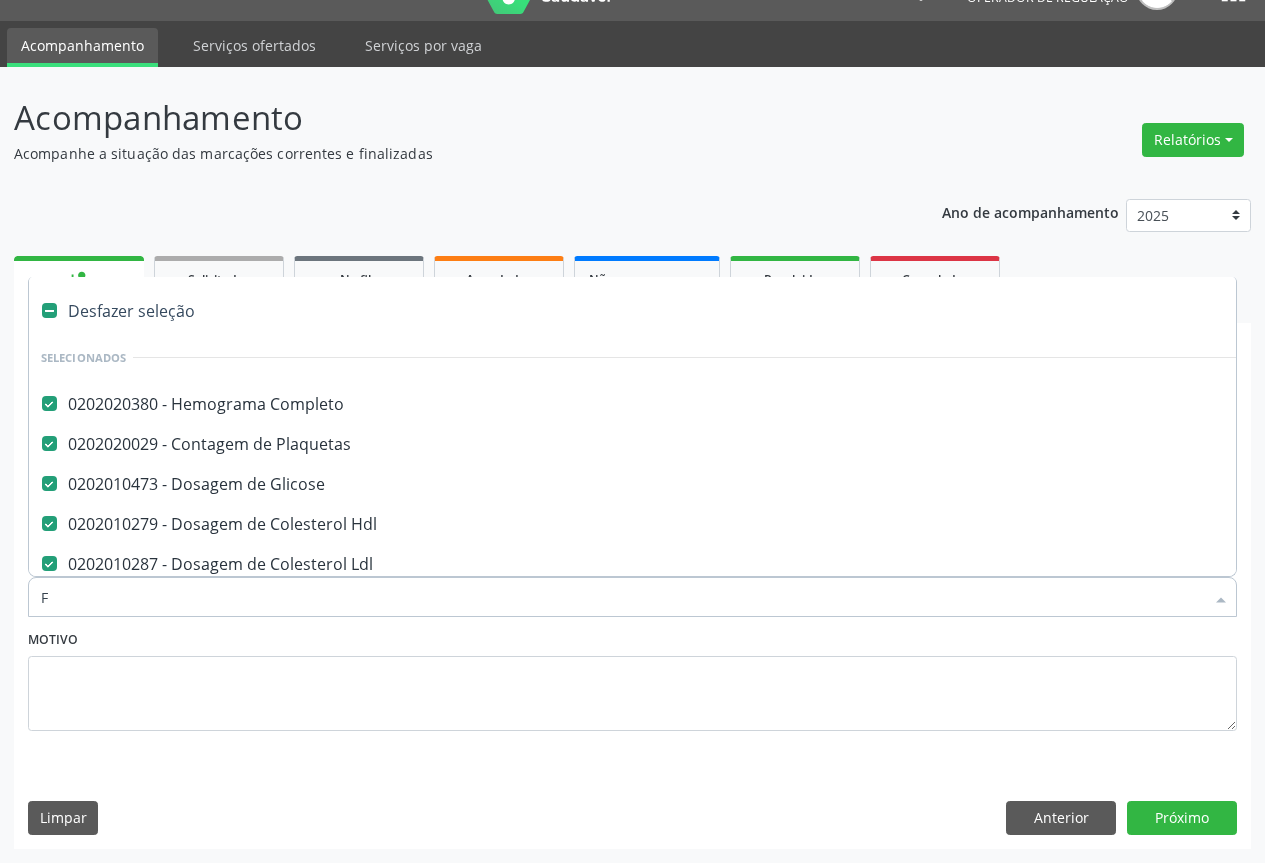 checkbox on "false" 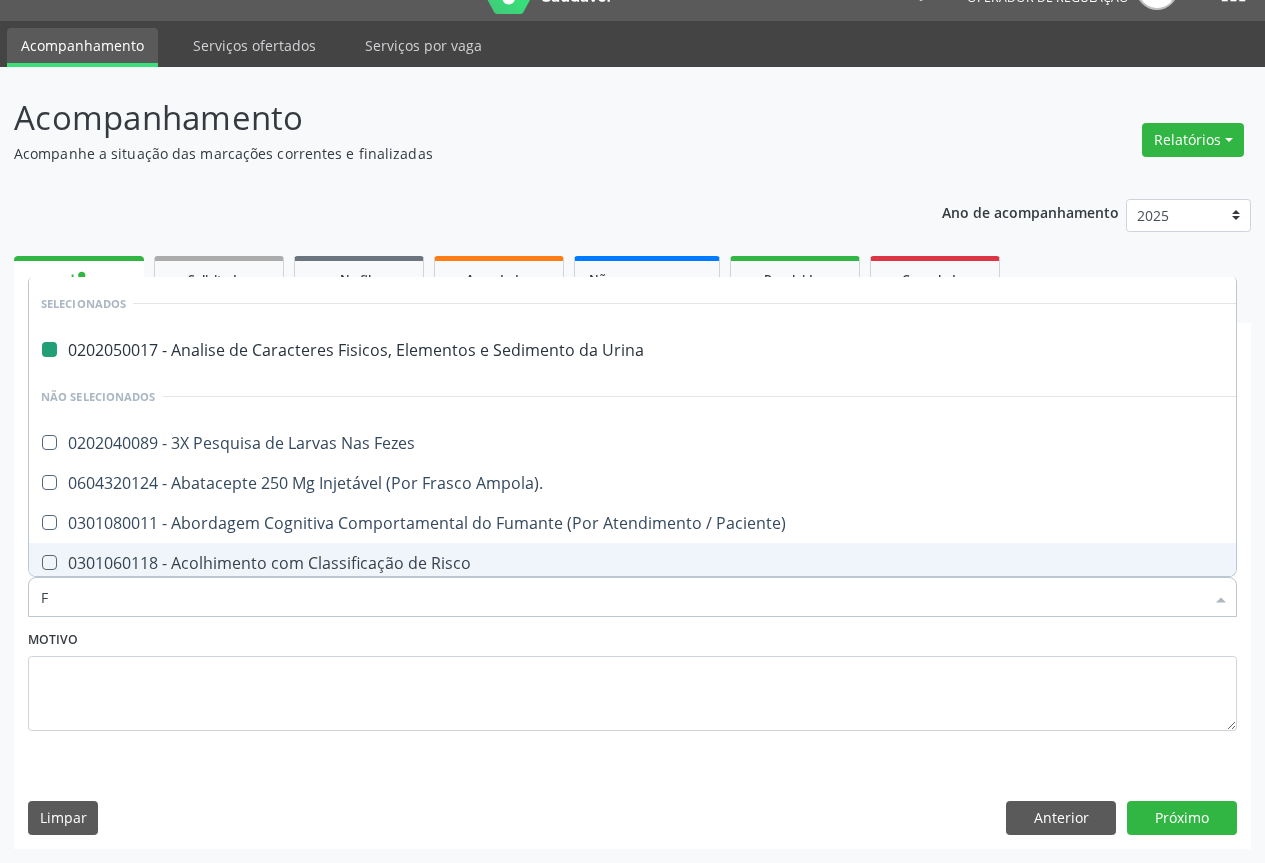 type on "FE" 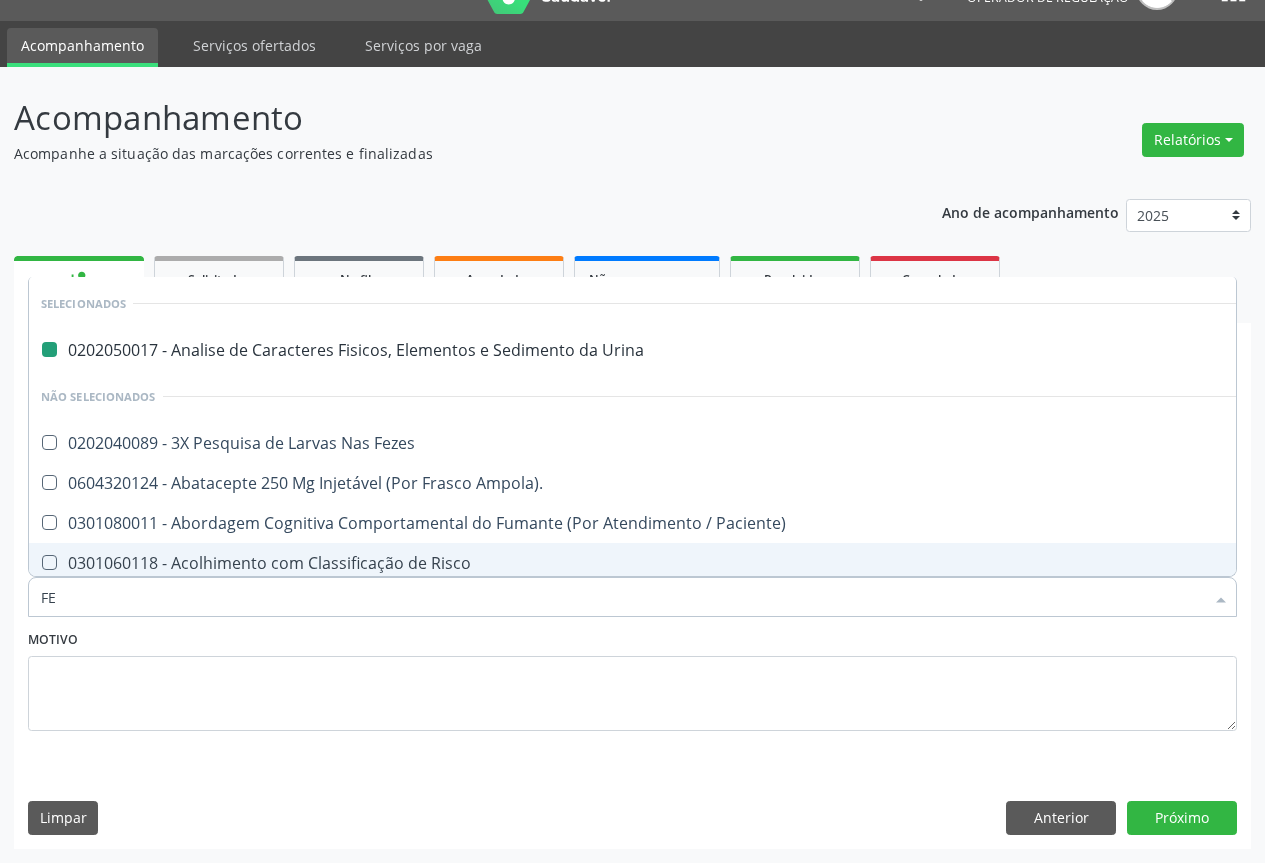 checkbox on "false" 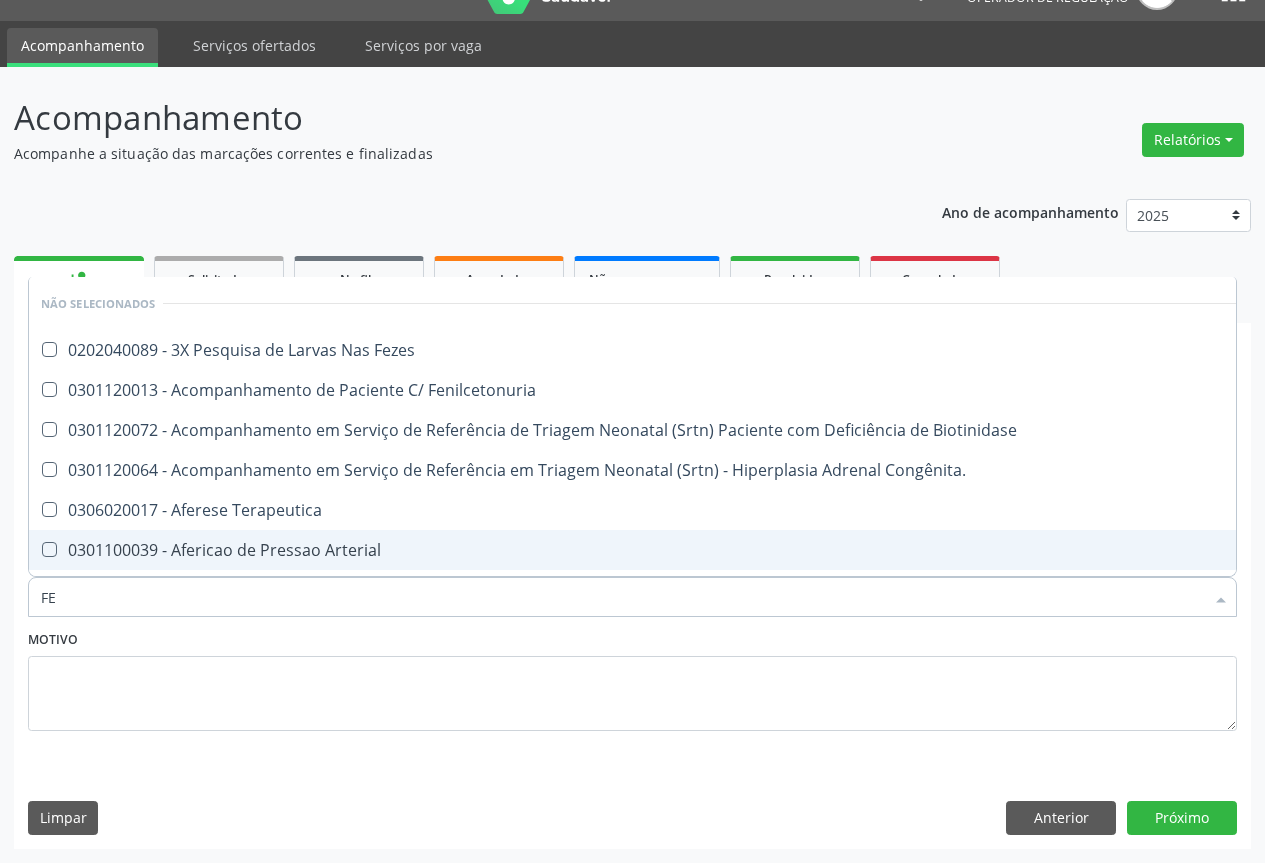 type on "FEZ" 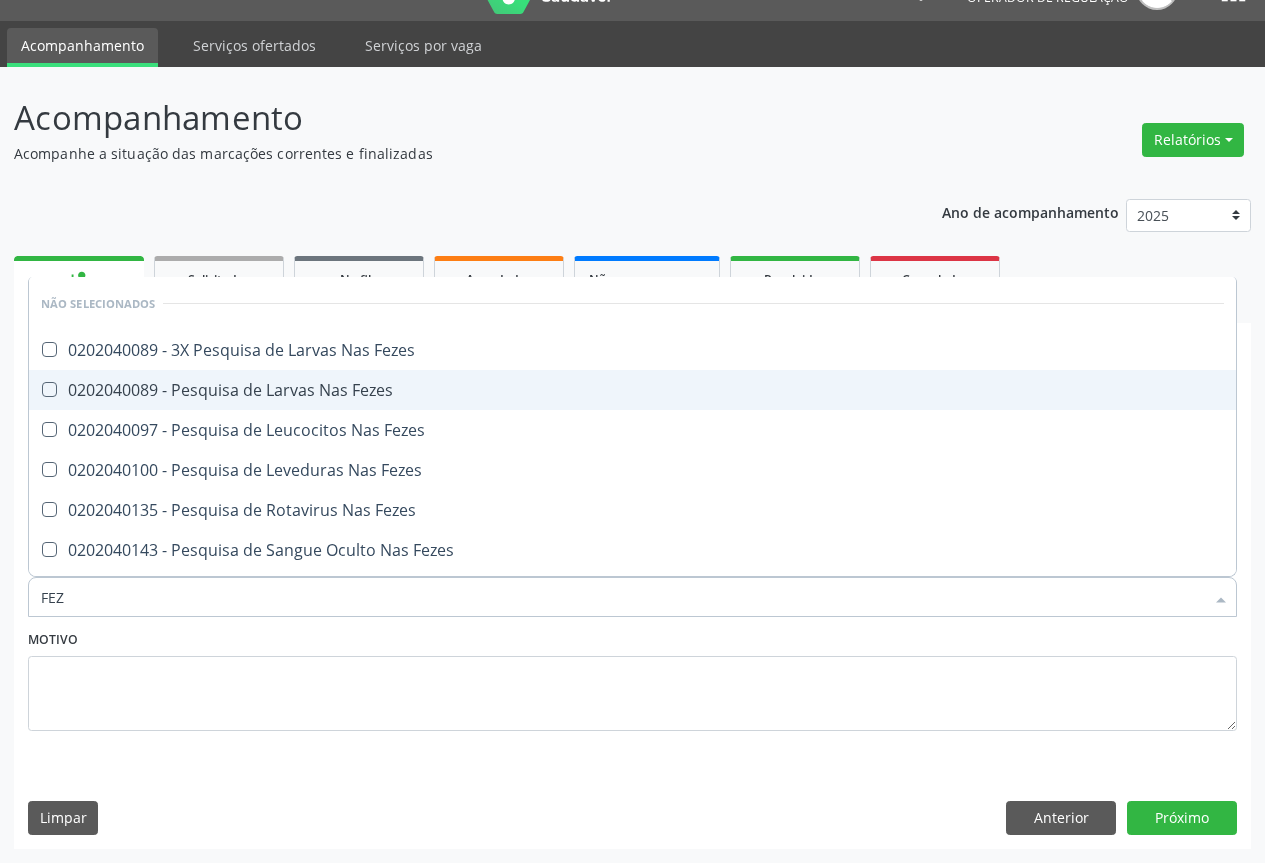 click on "0202040089 - Pesquisa de Larvas Nas Fezes" at bounding box center (632, 390) 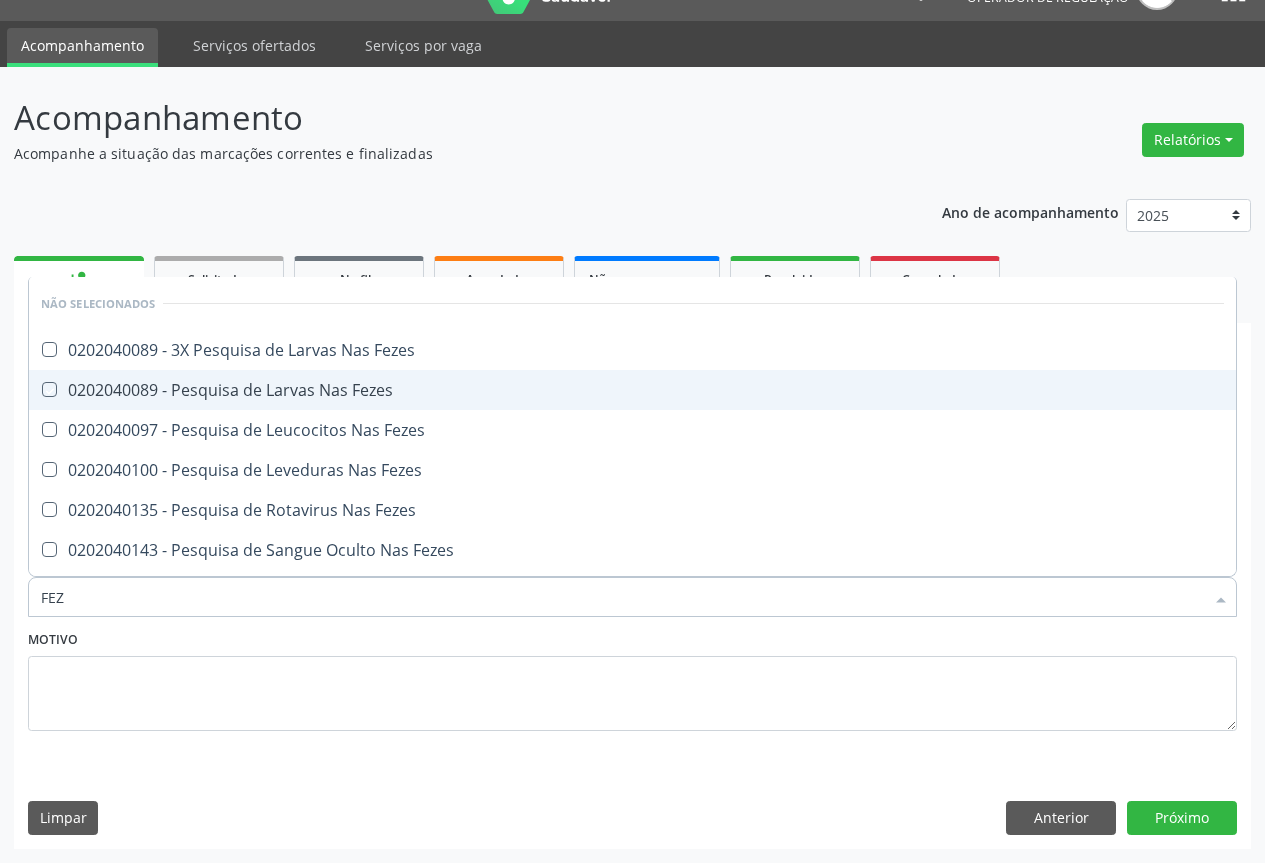 checkbox on "true" 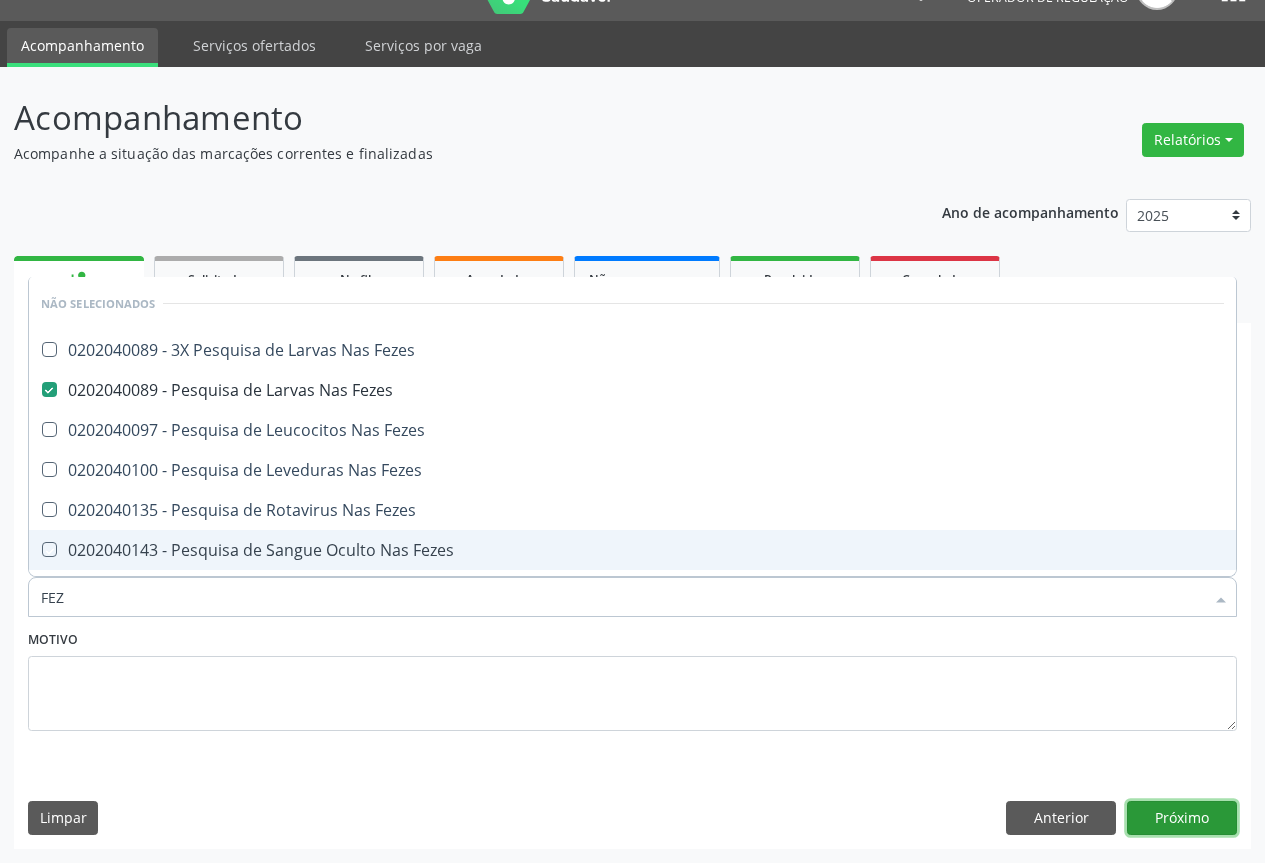 click on "Próximo" at bounding box center (1182, 818) 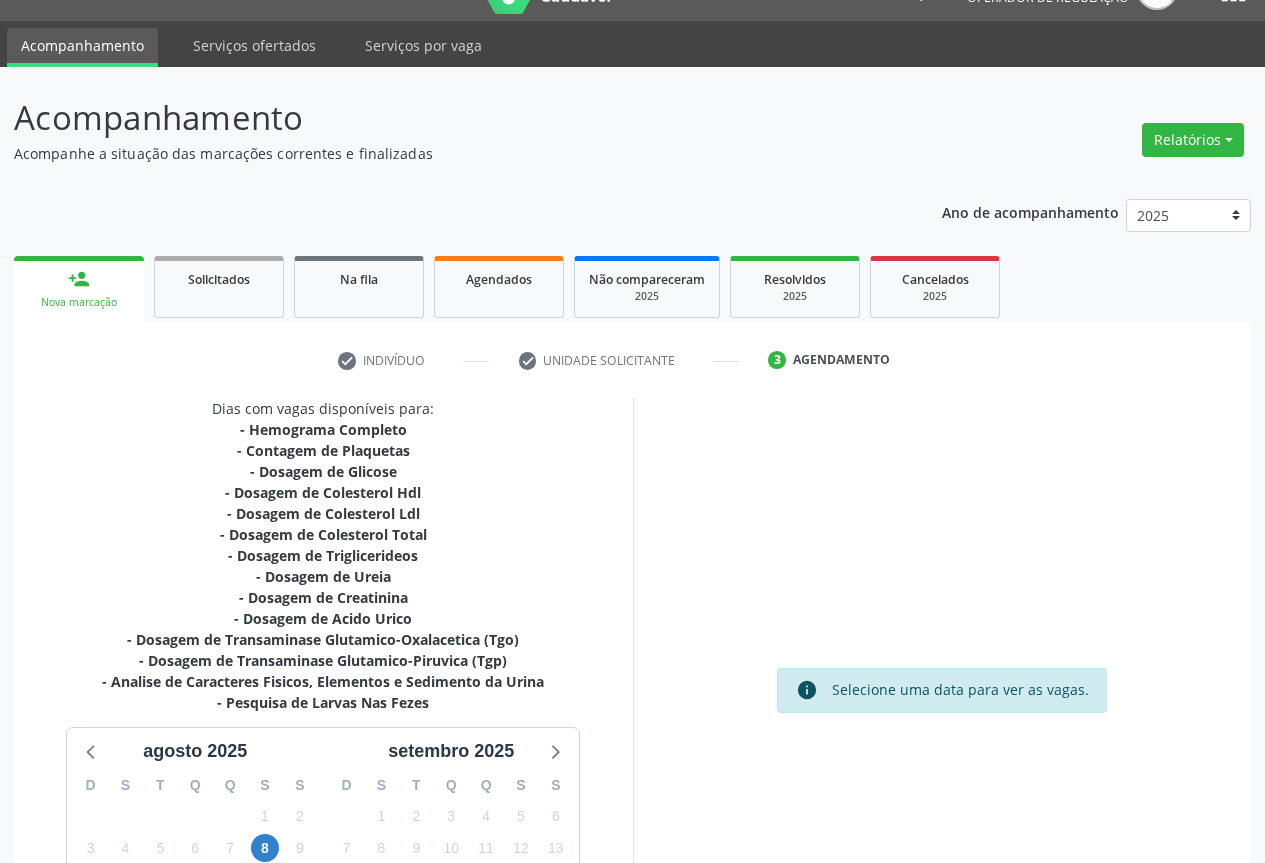 scroll, scrollTop: 280, scrollLeft: 0, axis: vertical 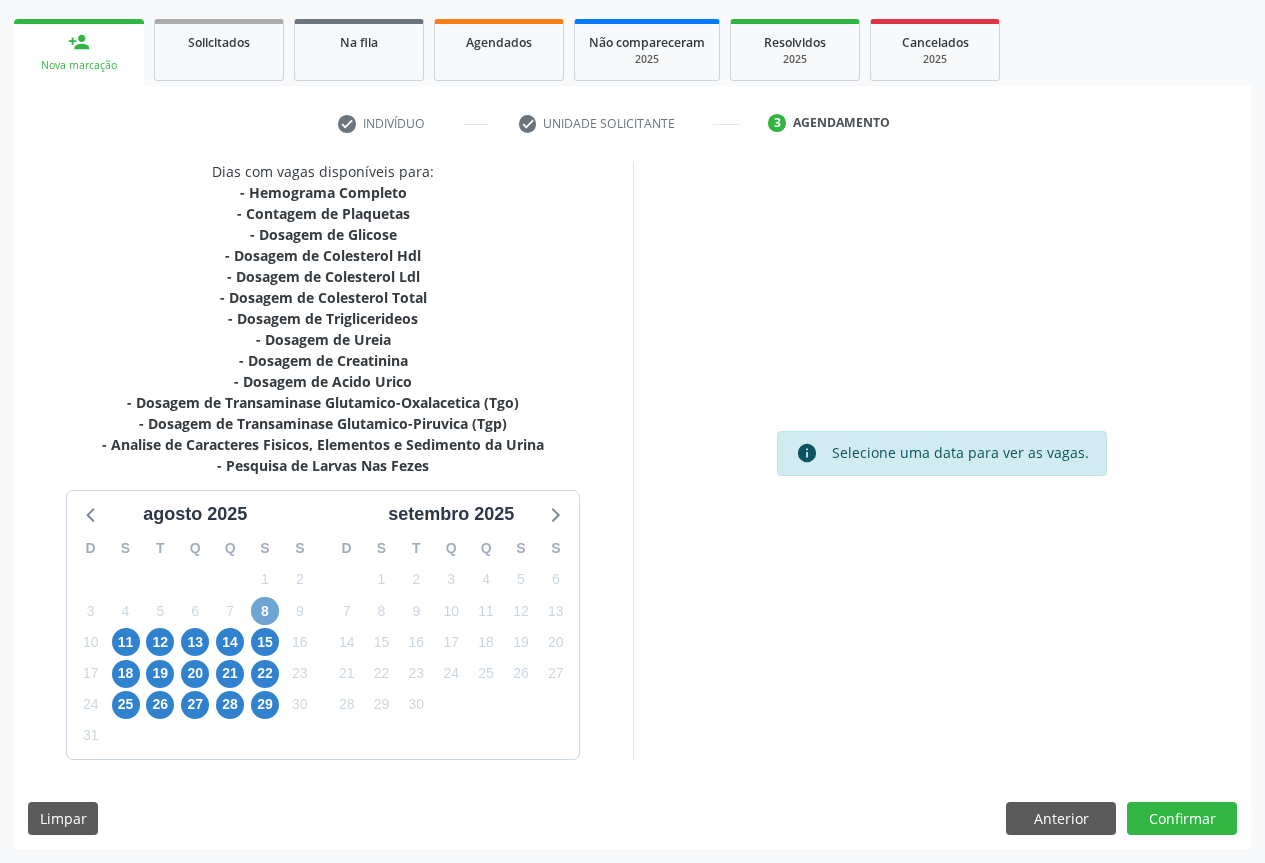click on "8" at bounding box center (265, 611) 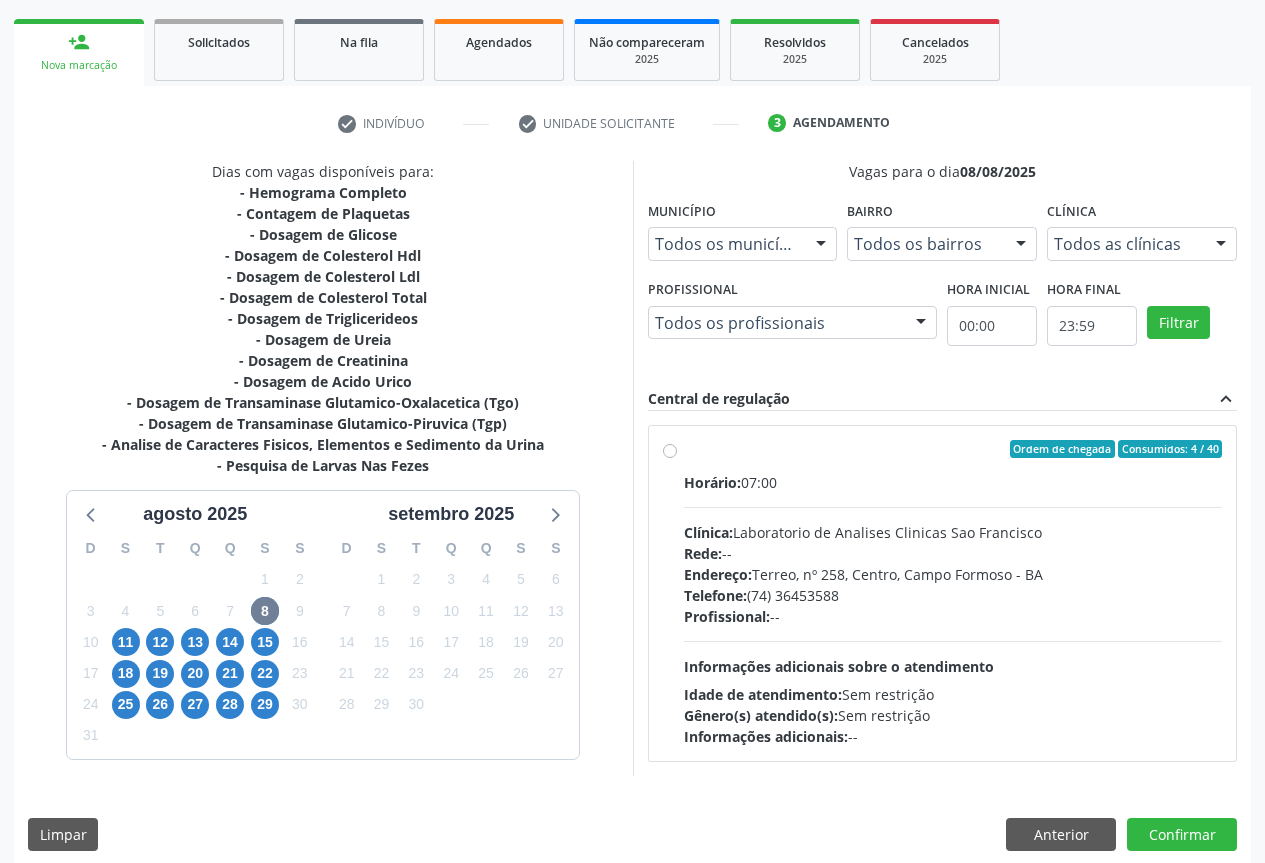 click on "Horário:   07:00
Clínica:  Laboratorio de Analises Clinicas Sao Francisco
Rede:
--
Endereço:   Terreo, nº 258, Centro, Campo Formoso - BA
Telefone:   (74) 36453588
Profissional:
--
Informações adicionais sobre o atendimento
Idade de atendimento:
Sem restrição
Gênero(s) atendido(s):
Sem restrição
Informações adicionais:
--" at bounding box center [953, 609] 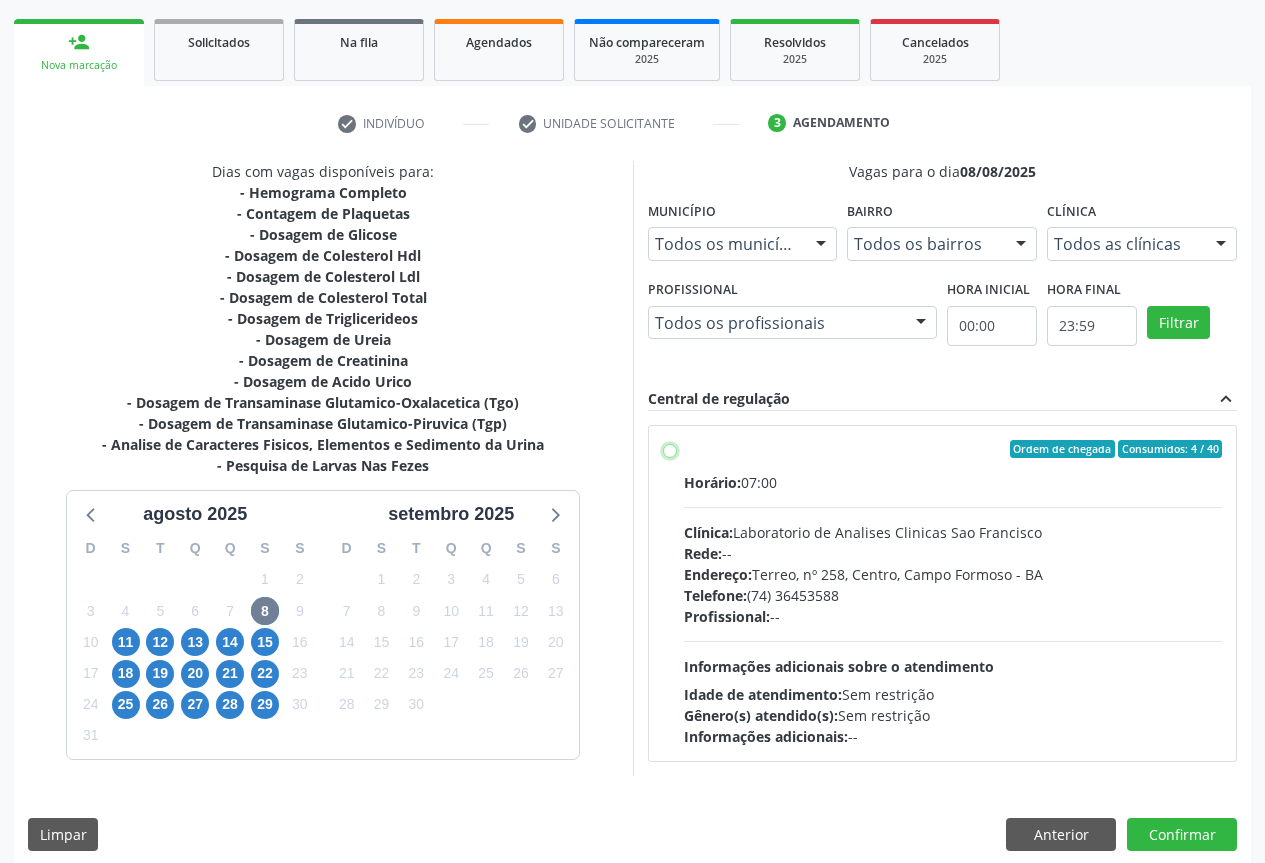 radio on "true" 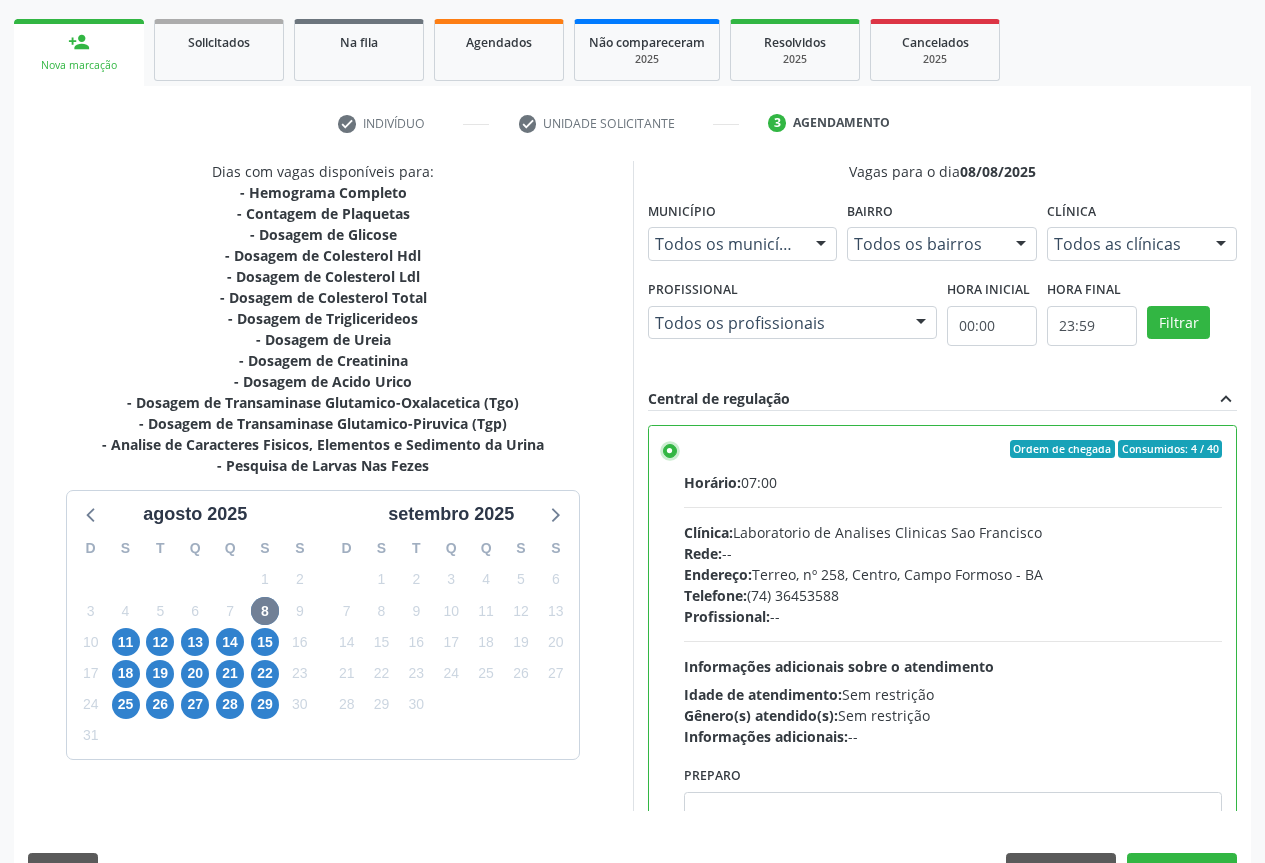 scroll, scrollTop: 332, scrollLeft: 0, axis: vertical 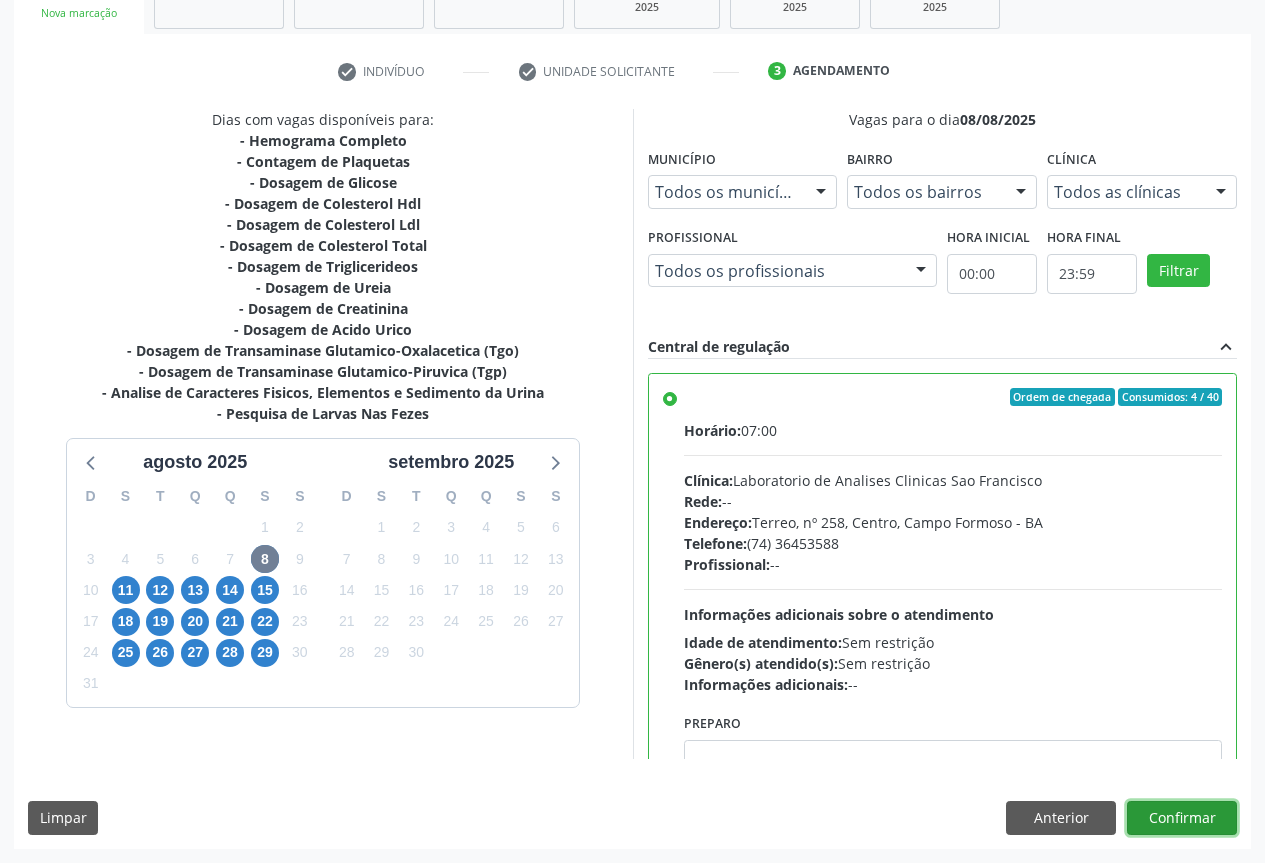 click on "Confirmar" at bounding box center (1182, 818) 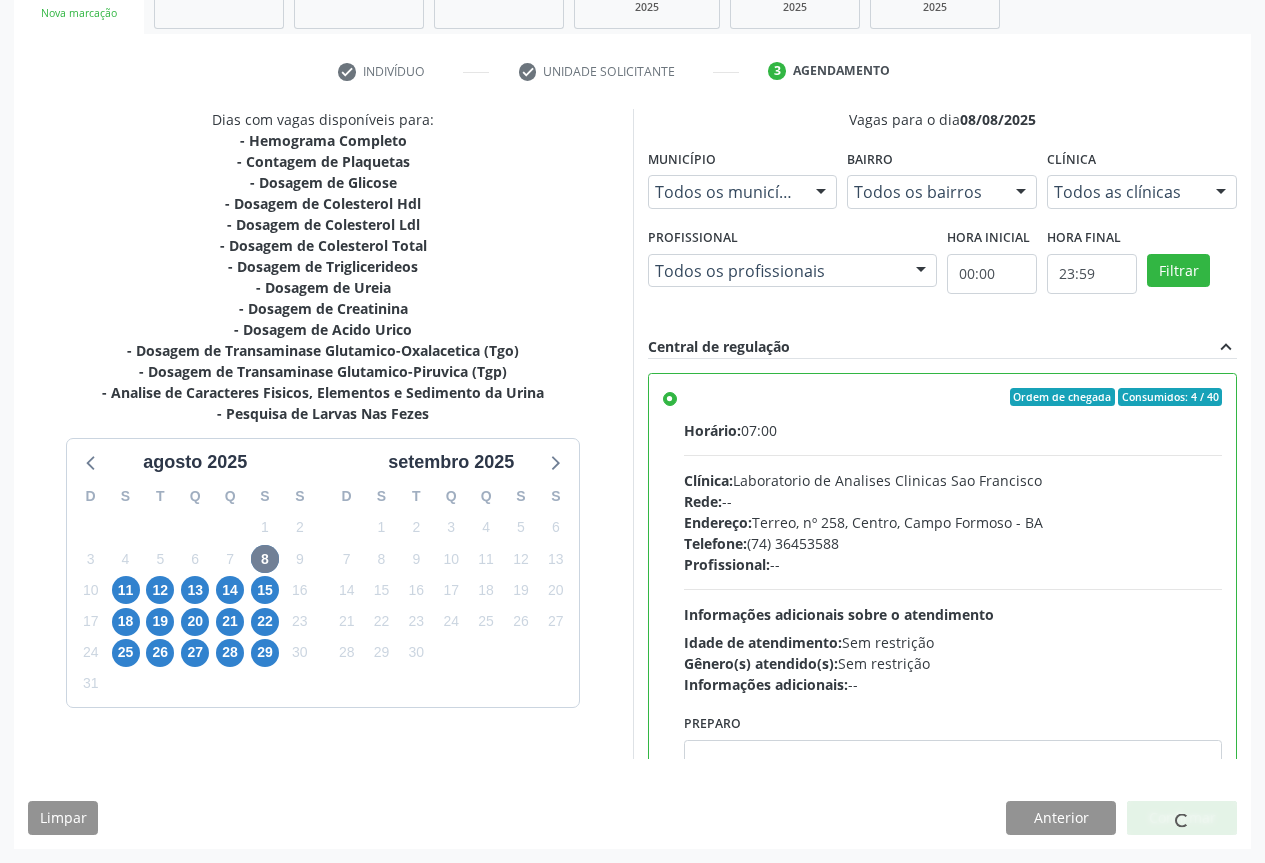 scroll, scrollTop: 0, scrollLeft: 0, axis: both 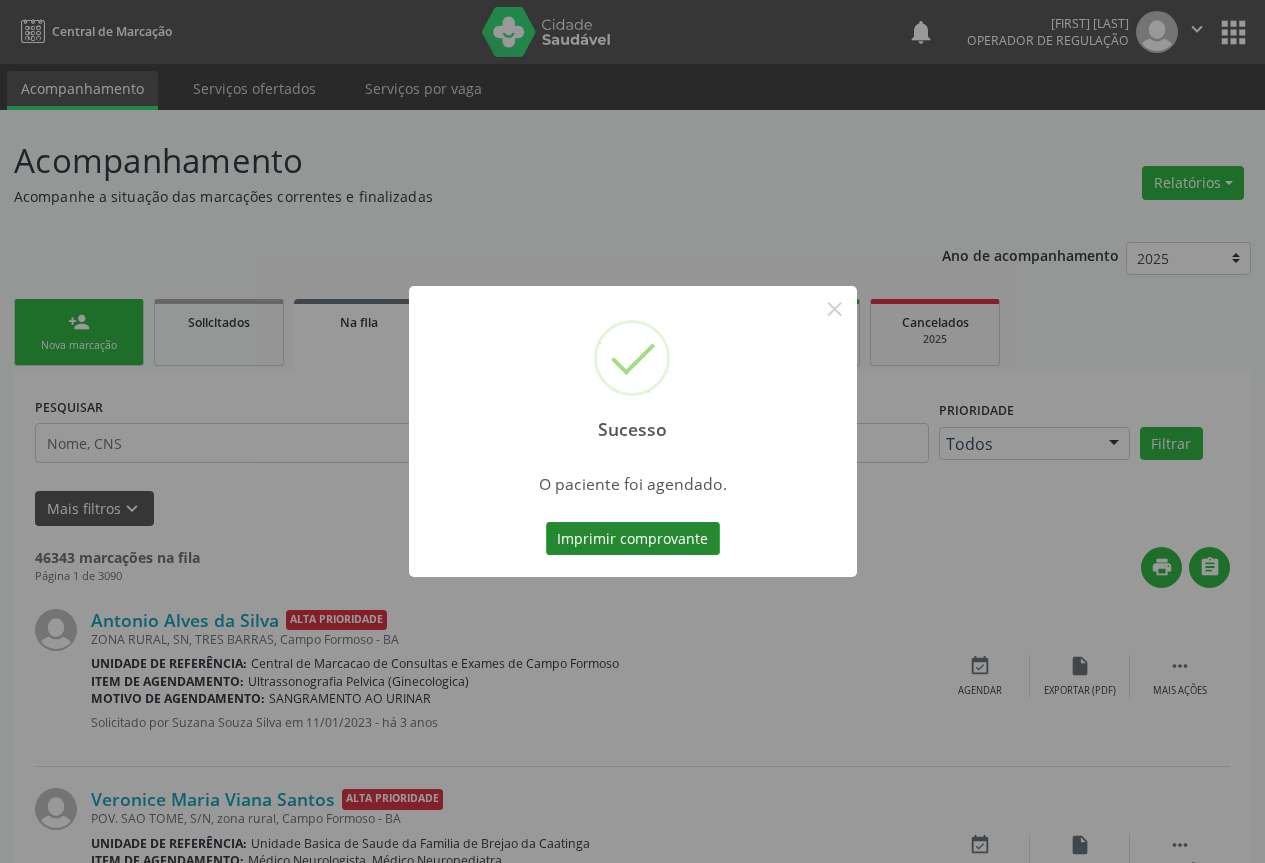 click on "Imprimir comprovante" at bounding box center [633, 539] 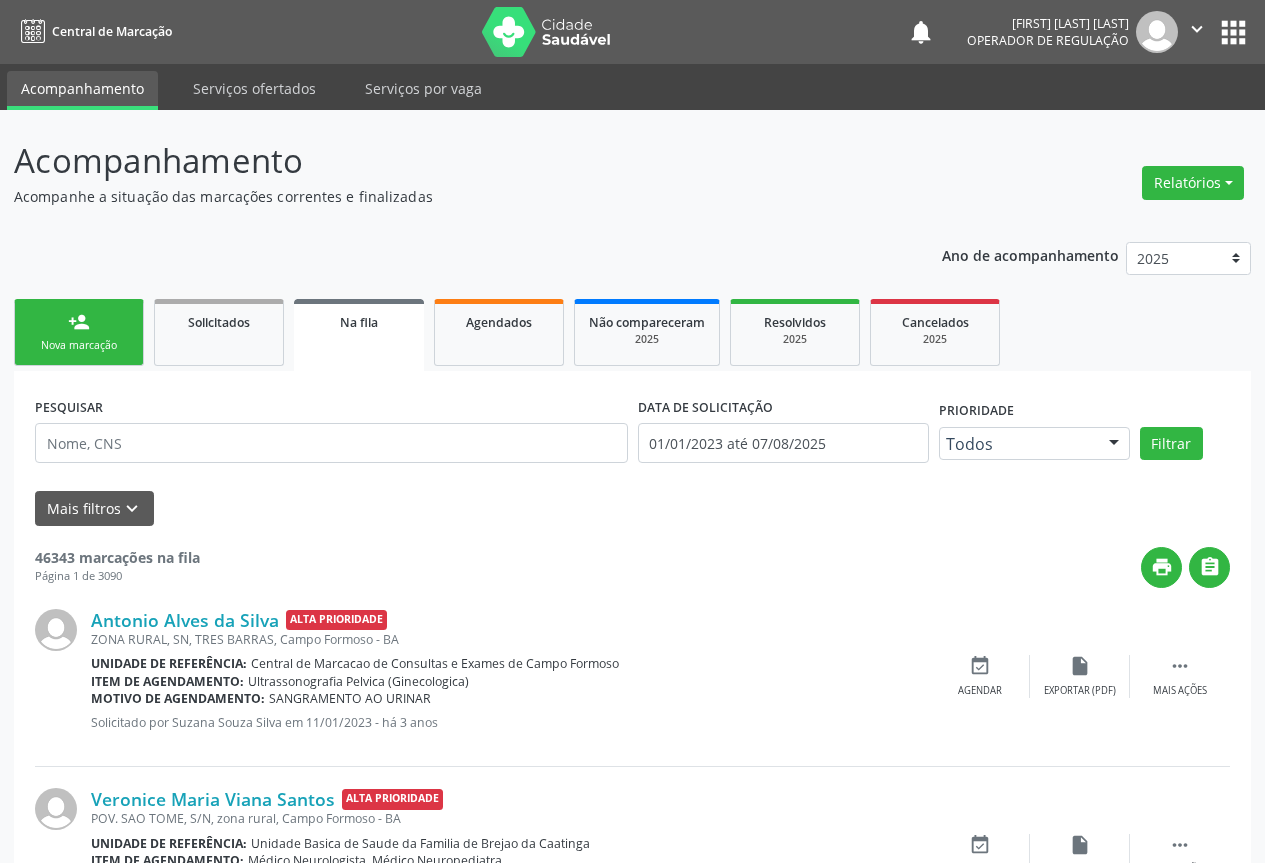 scroll, scrollTop: 0, scrollLeft: 0, axis: both 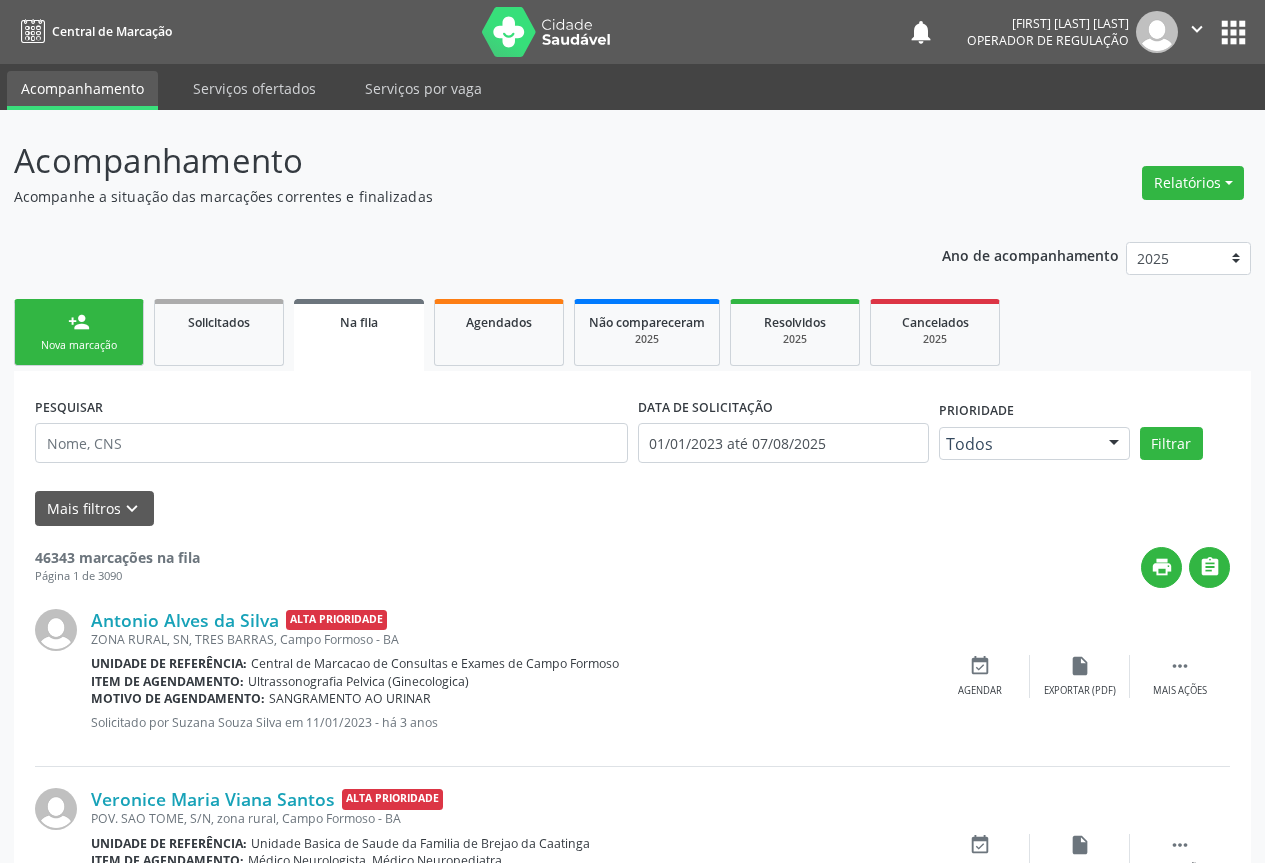click on "Nova marcação" at bounding box center (79, 345) 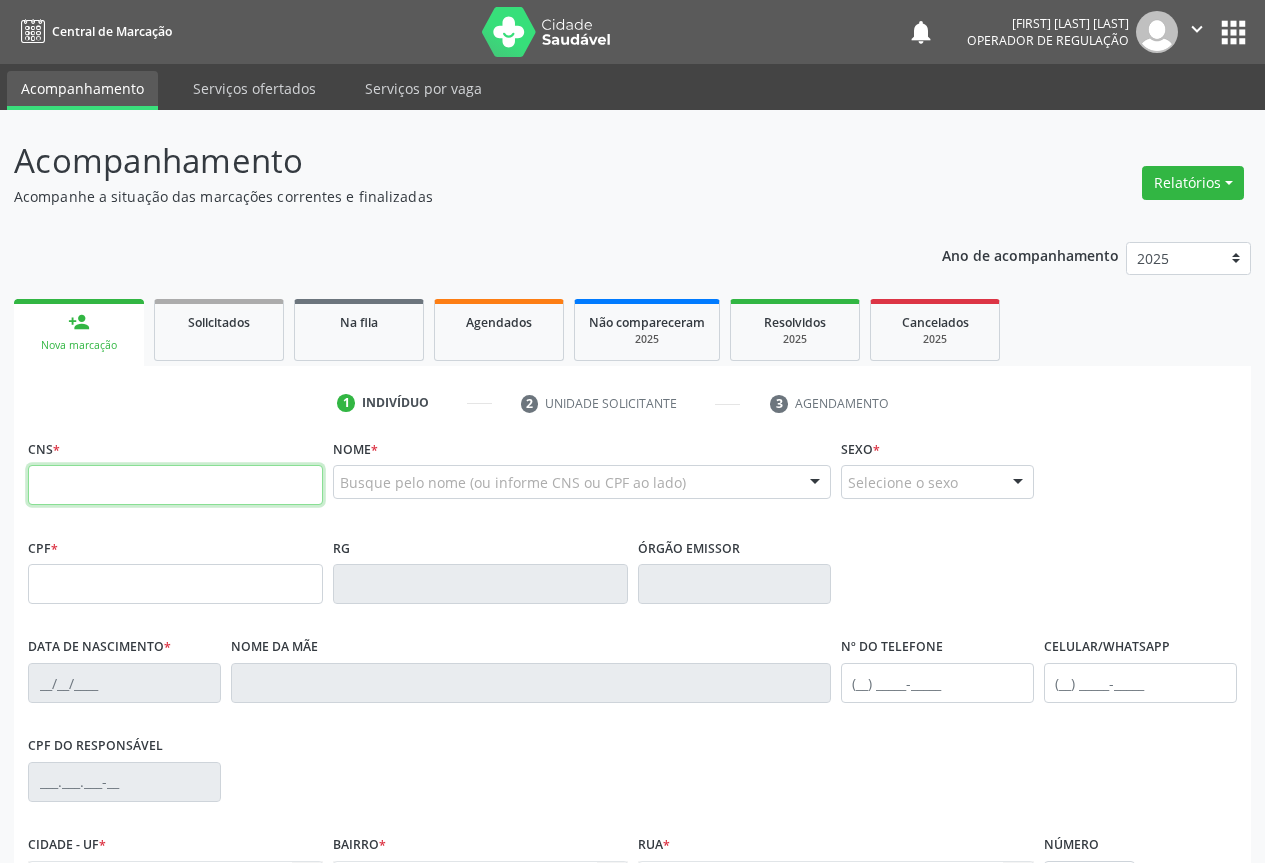 click at bounding box center (175, 485) 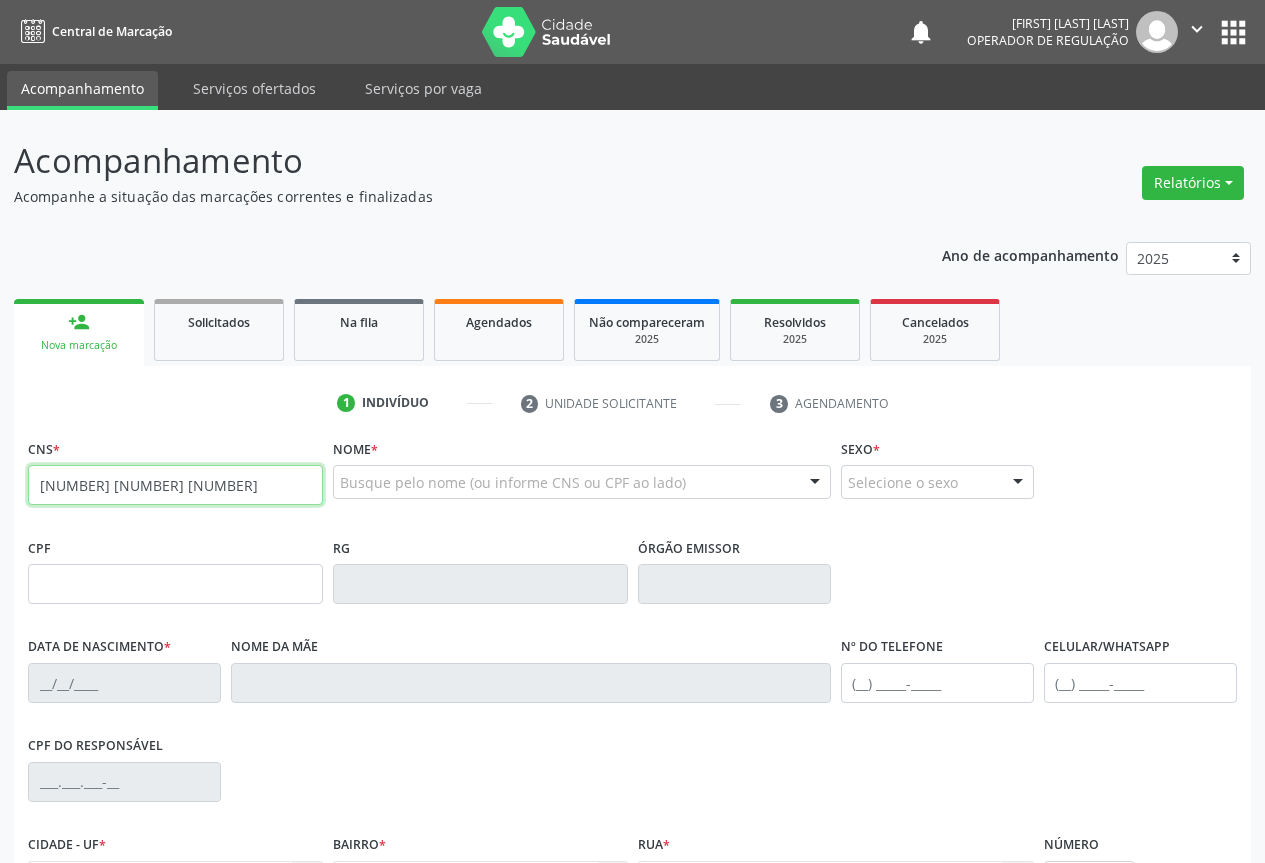 type on "700 0067 7851 8809" 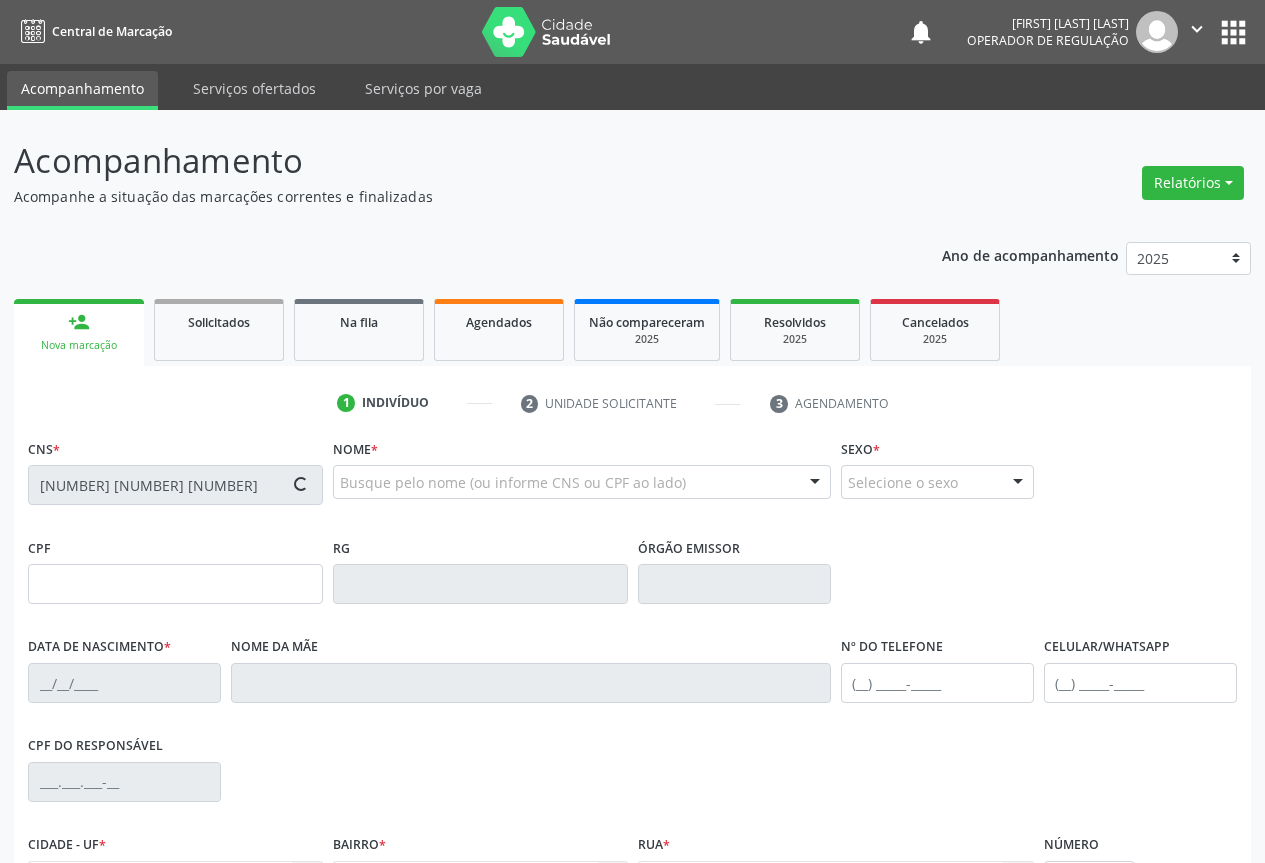 type on "2145439439" 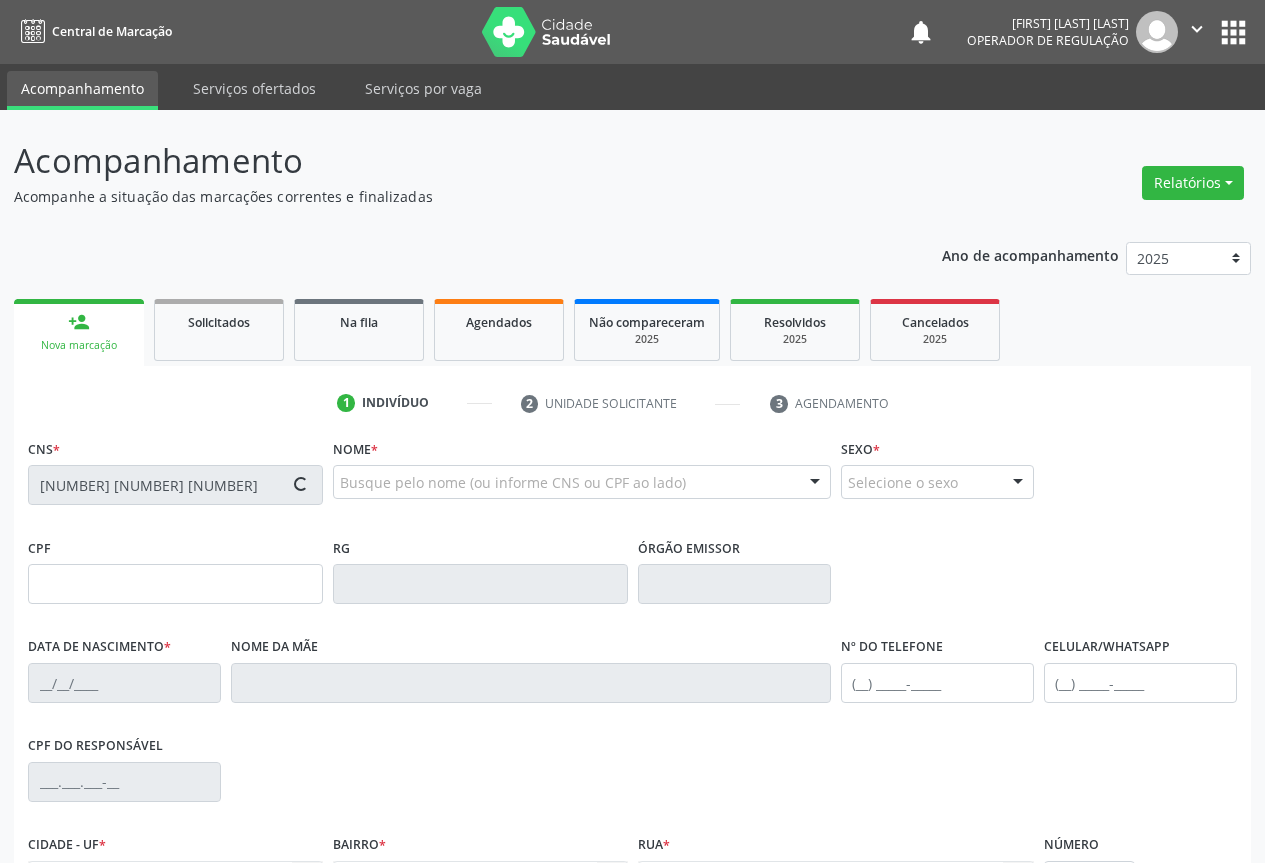 type on "16/05/1975" 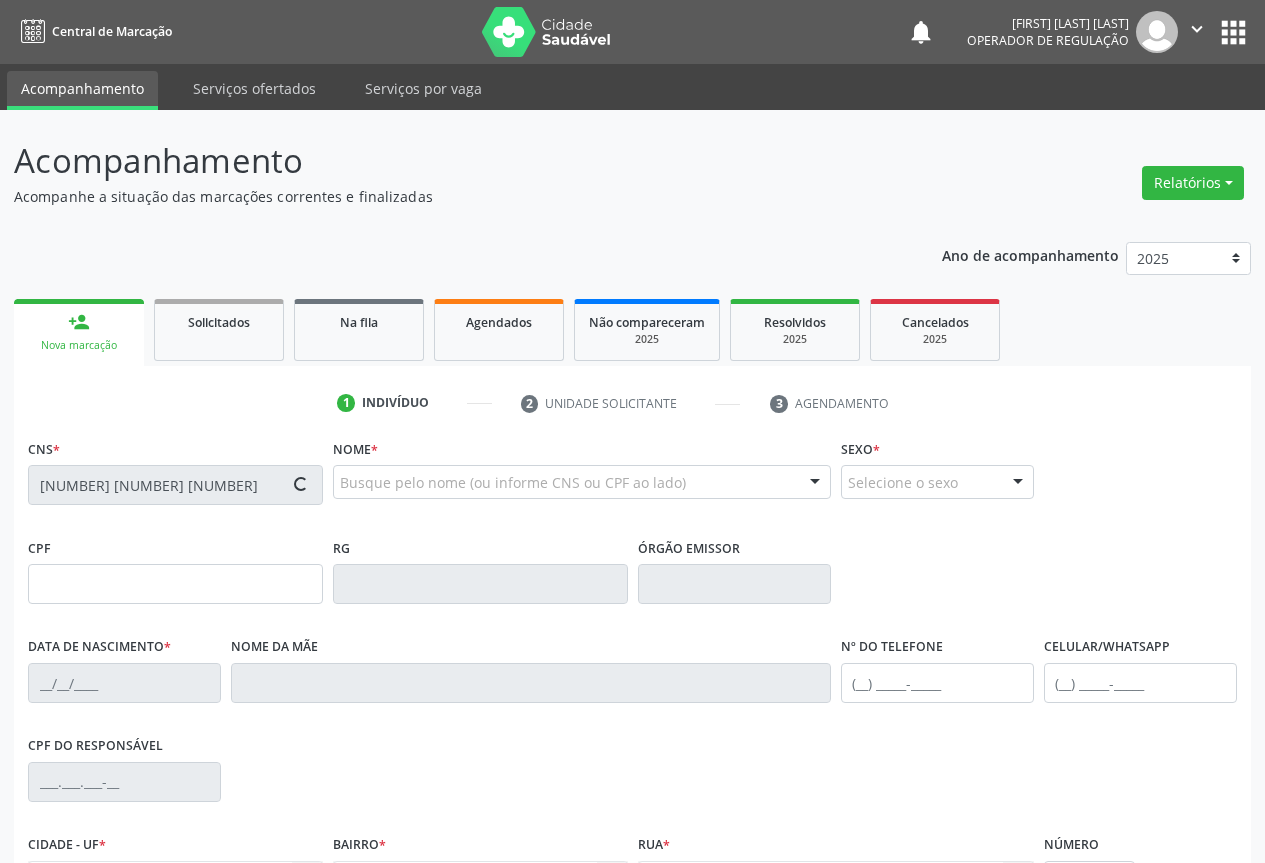 type on "(74) 99106-3997" 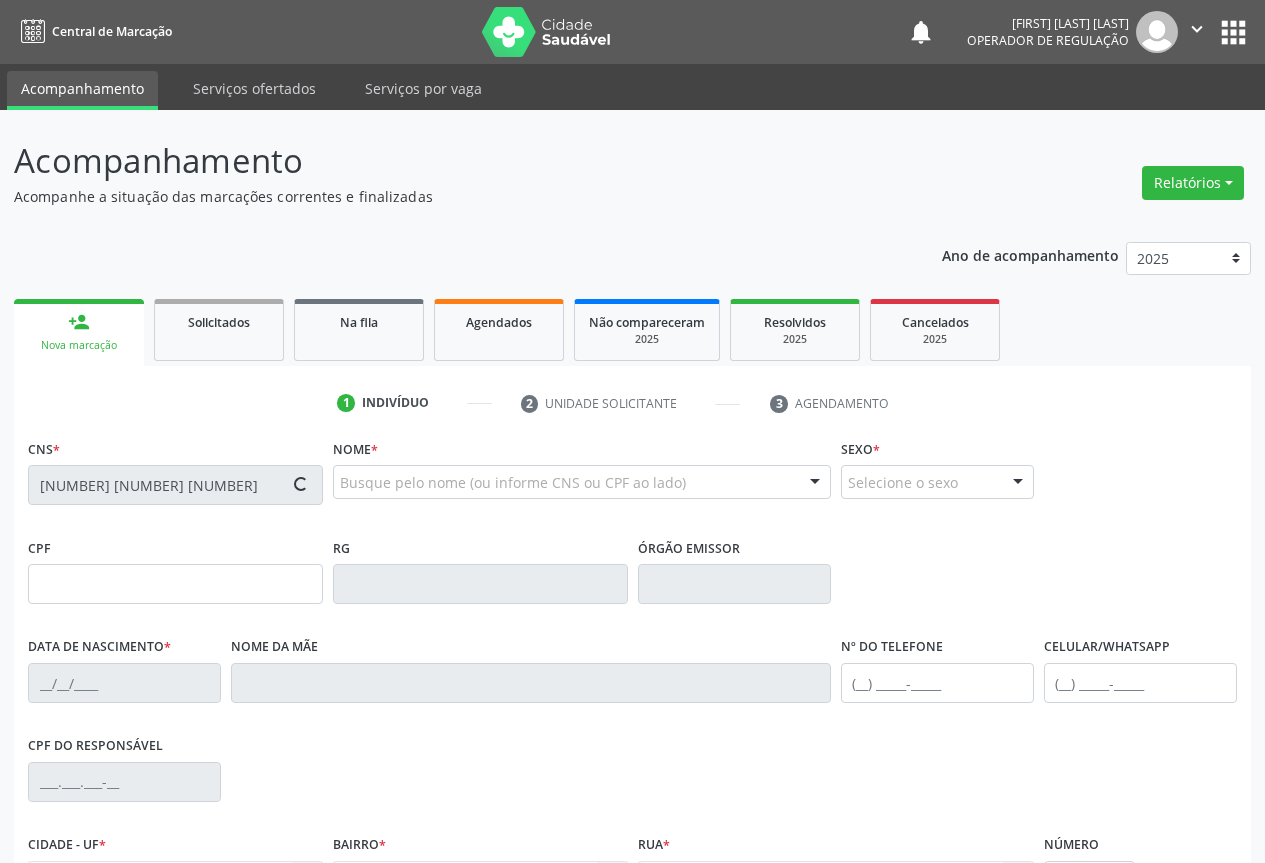 type on "(74) 99143-2810" 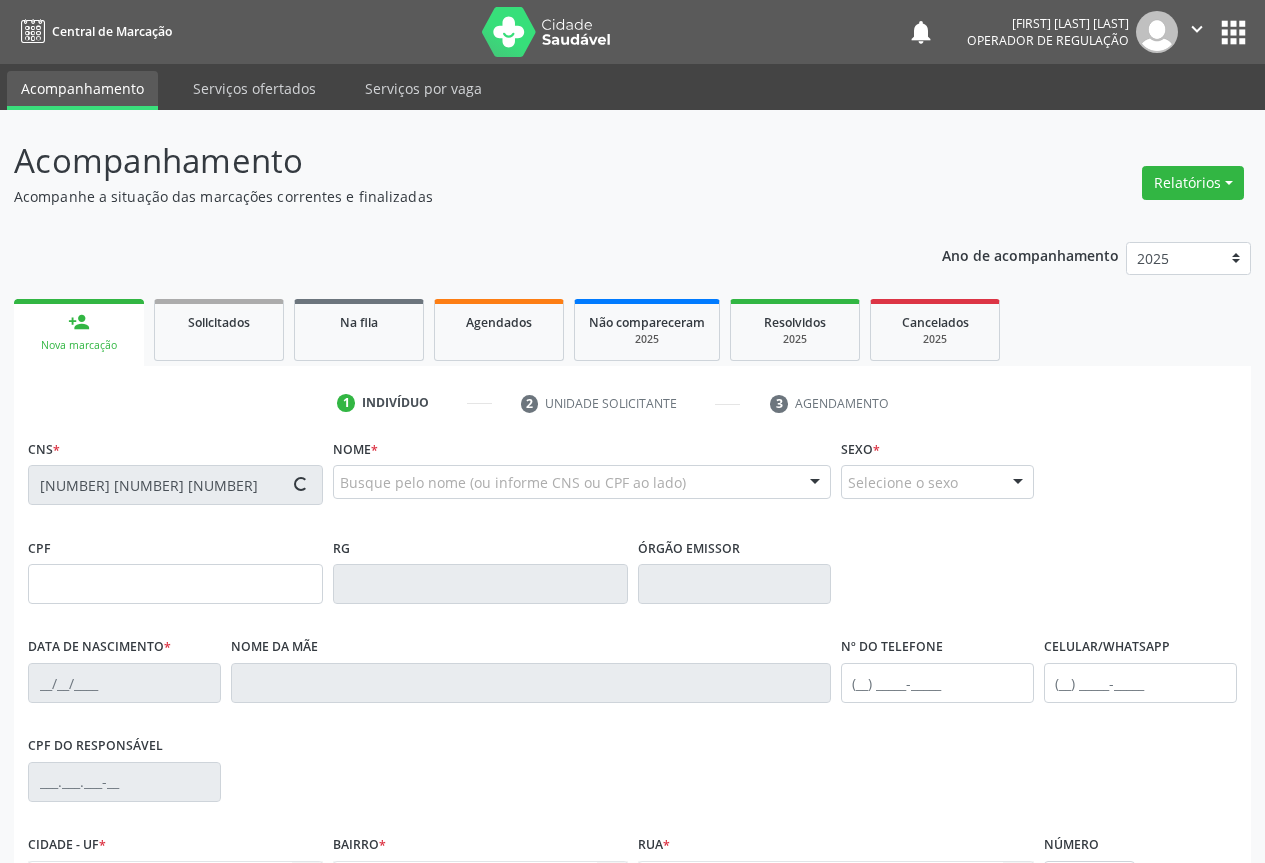type on "02" 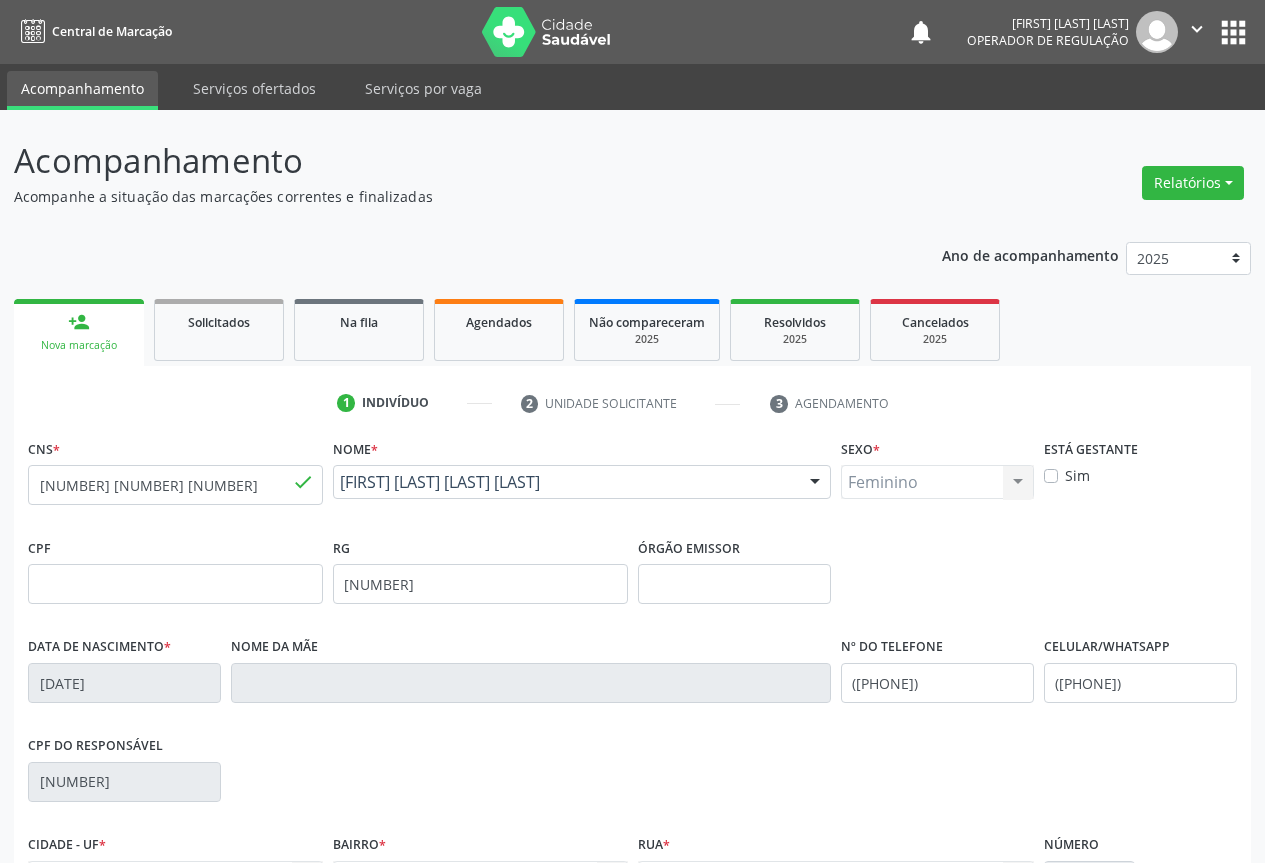 scroll, scrollTop: 221, scrollLeft: 0, axis: vertical 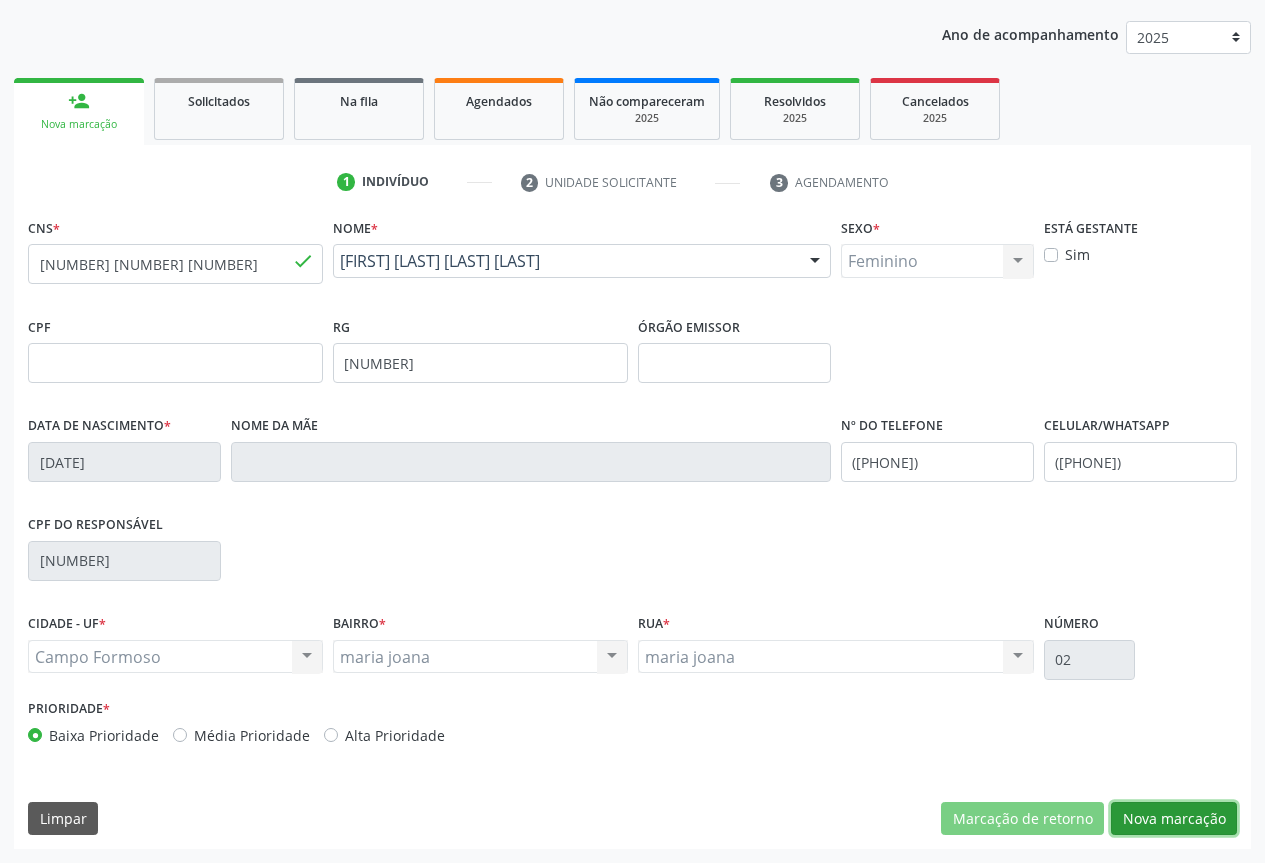 click on "Nova marcação" at bounding box center (1174, 819) 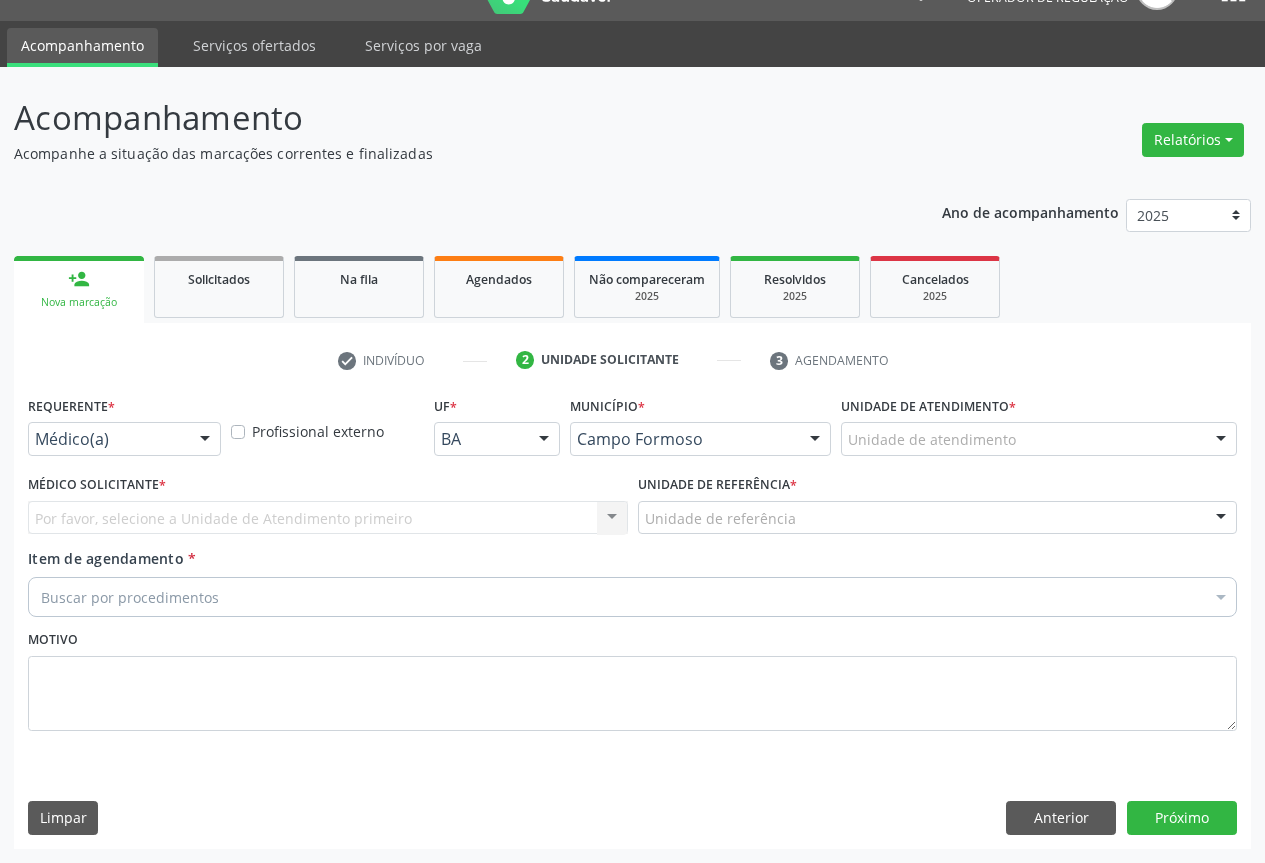 scroll, scrollTop: 43, scrollLeft: 0, axis: vertical 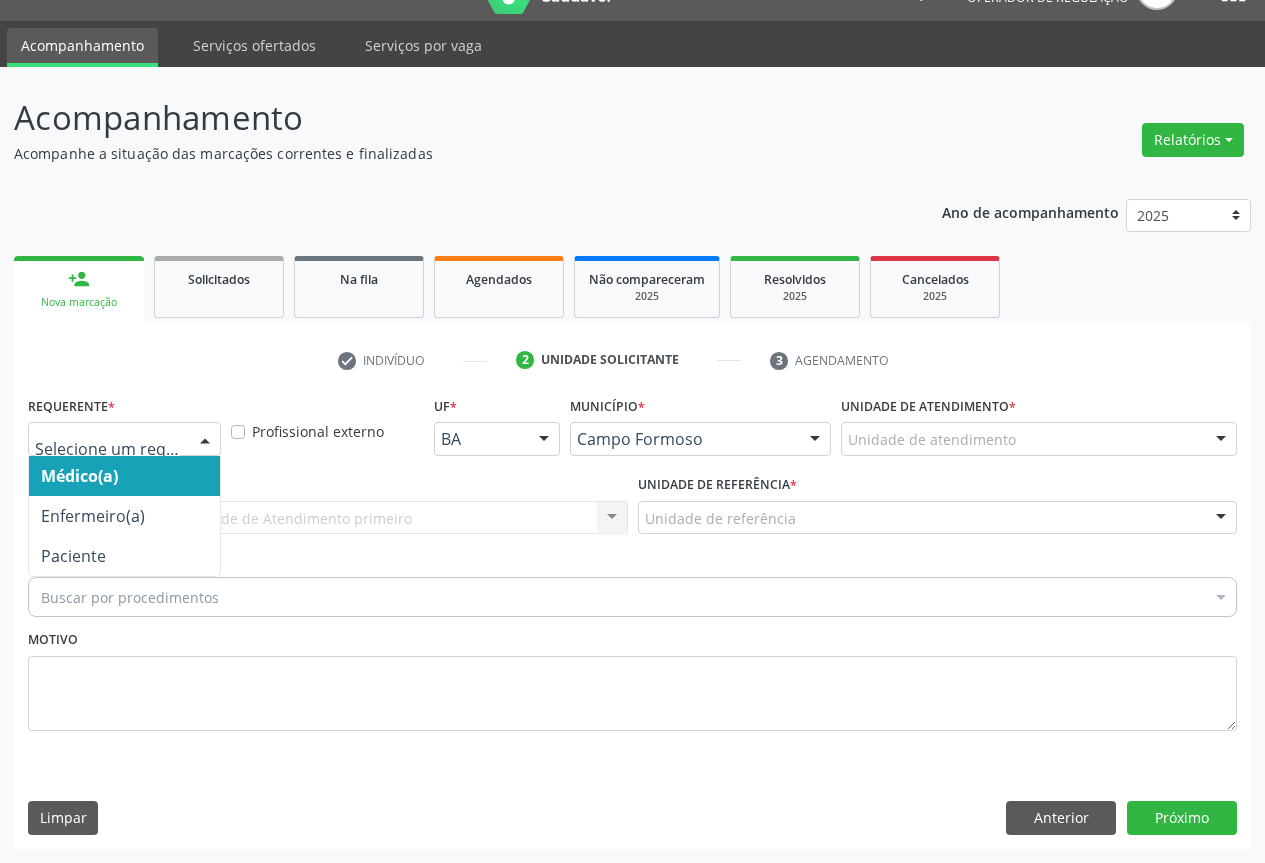 click at bounding box center [124, 439] 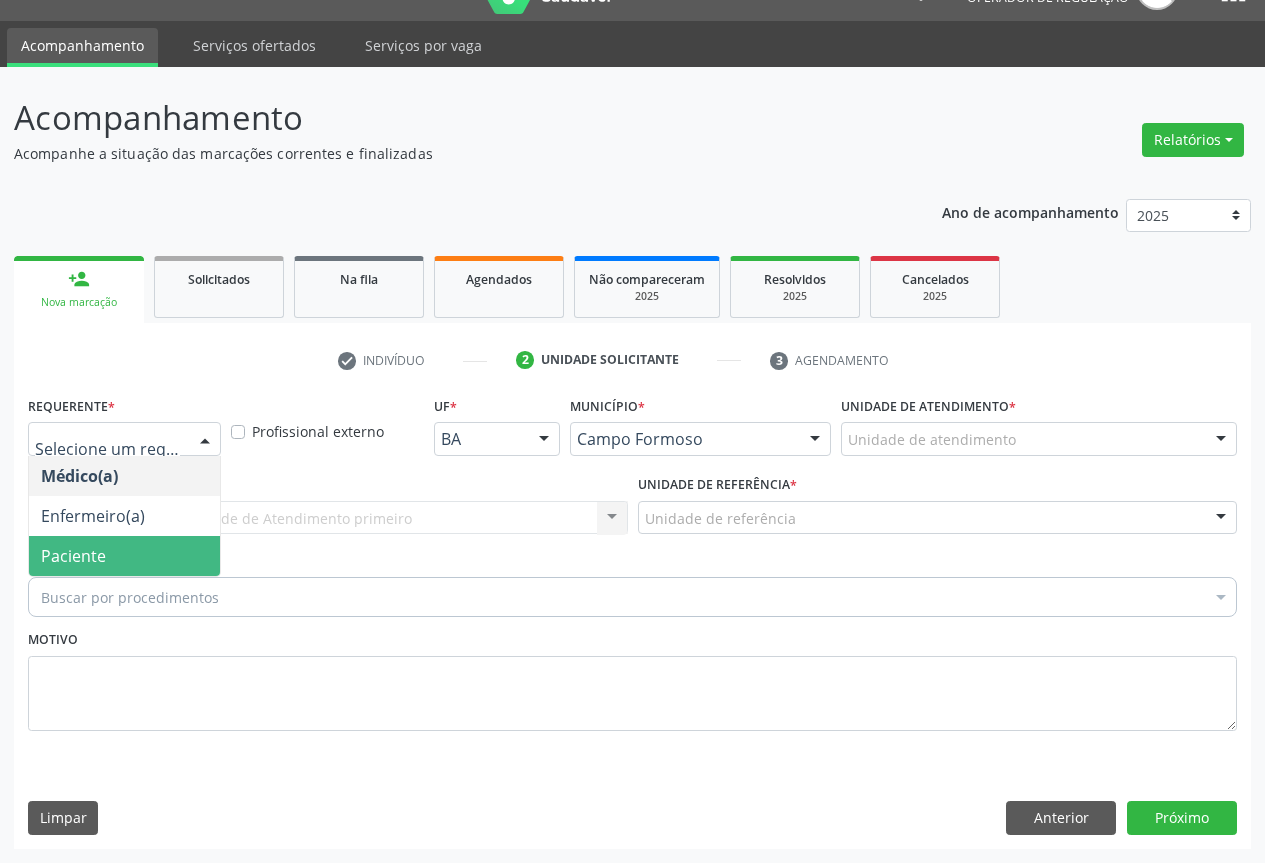 click on "Paciente" at bounding box center (73, 556) 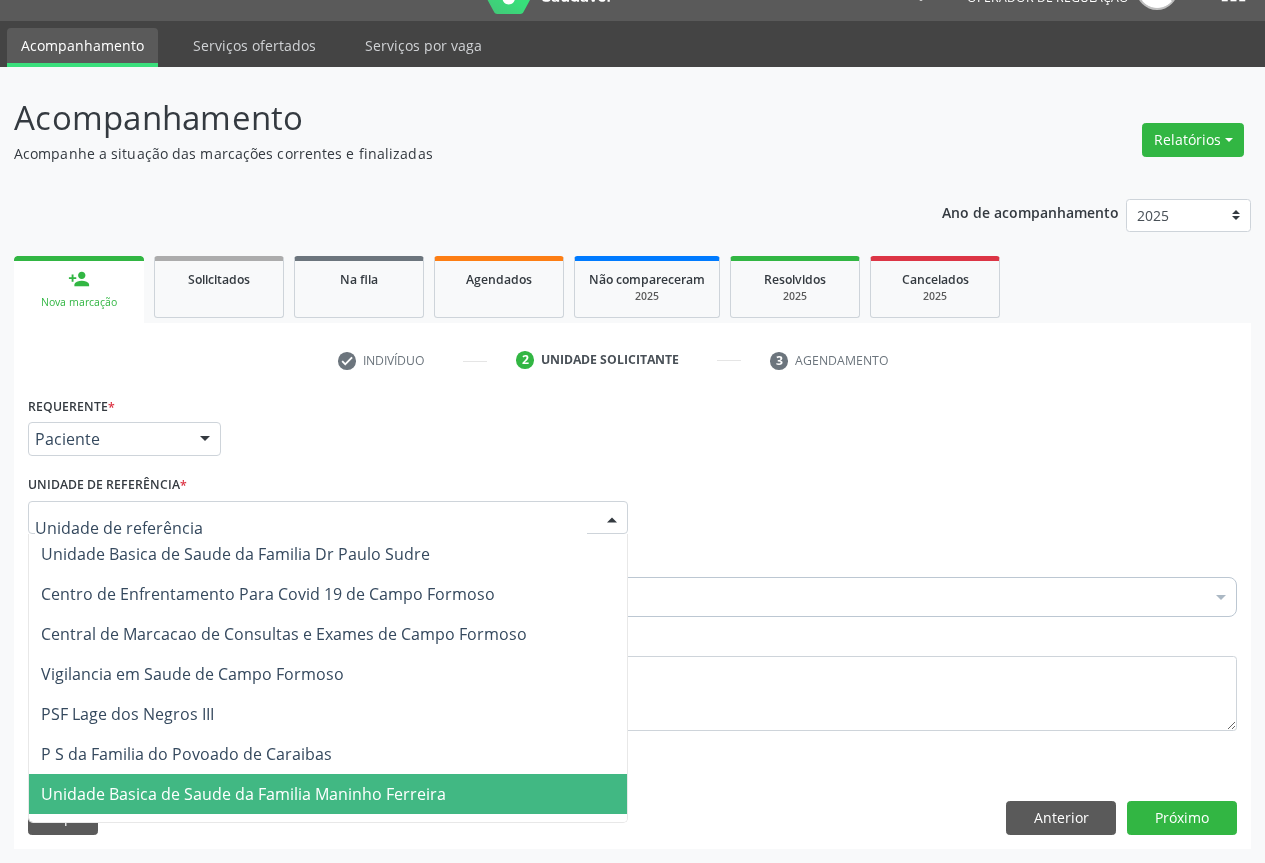 drag, startPoint x: 123, startPoint y: 791, endPoint x: 121, endPoint y: 753, distance: 38.052597 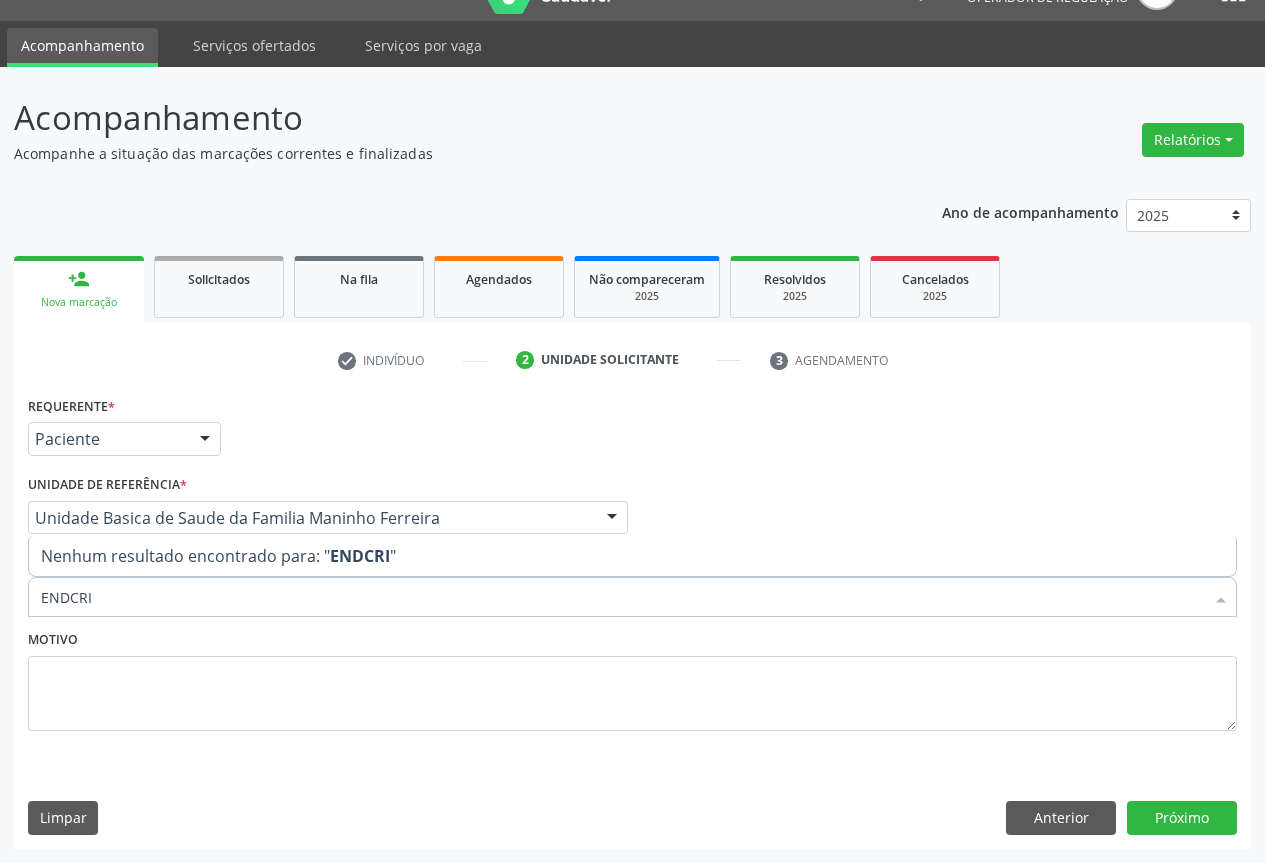 click on "ENDCRI" at bounding box center [622, 597] 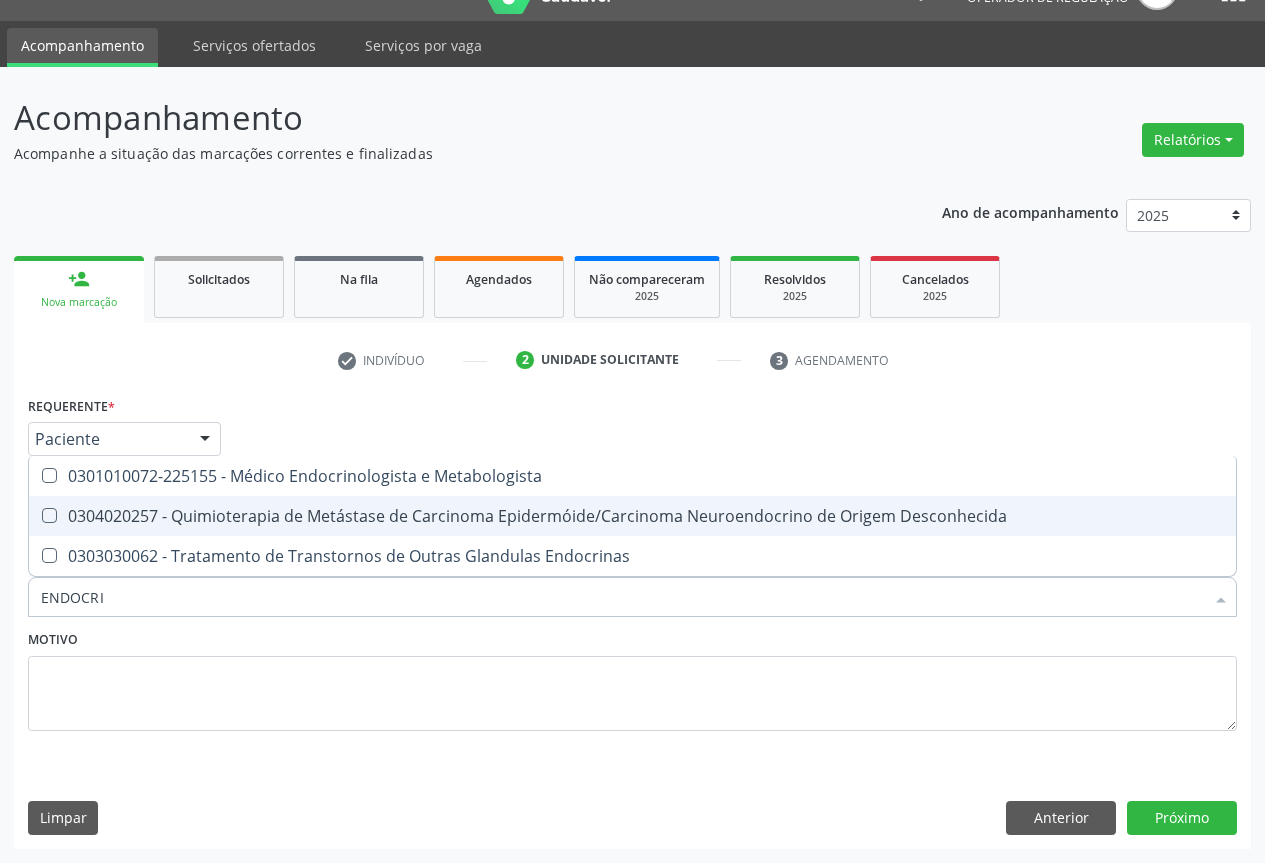 click on "0301010072-225155 - Médico Endocrinologista e Metabologista" at bounding box center (632, 476) 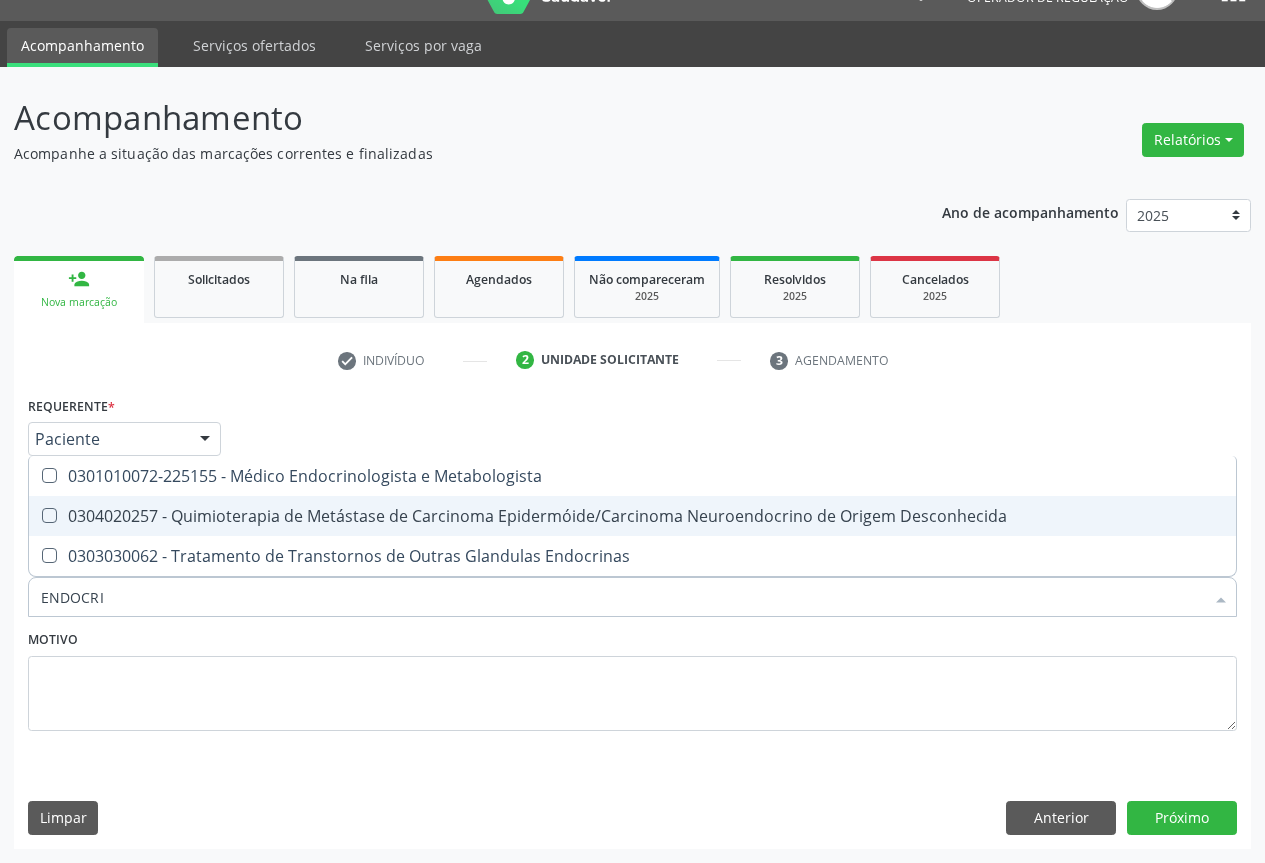 checkbox on "true" 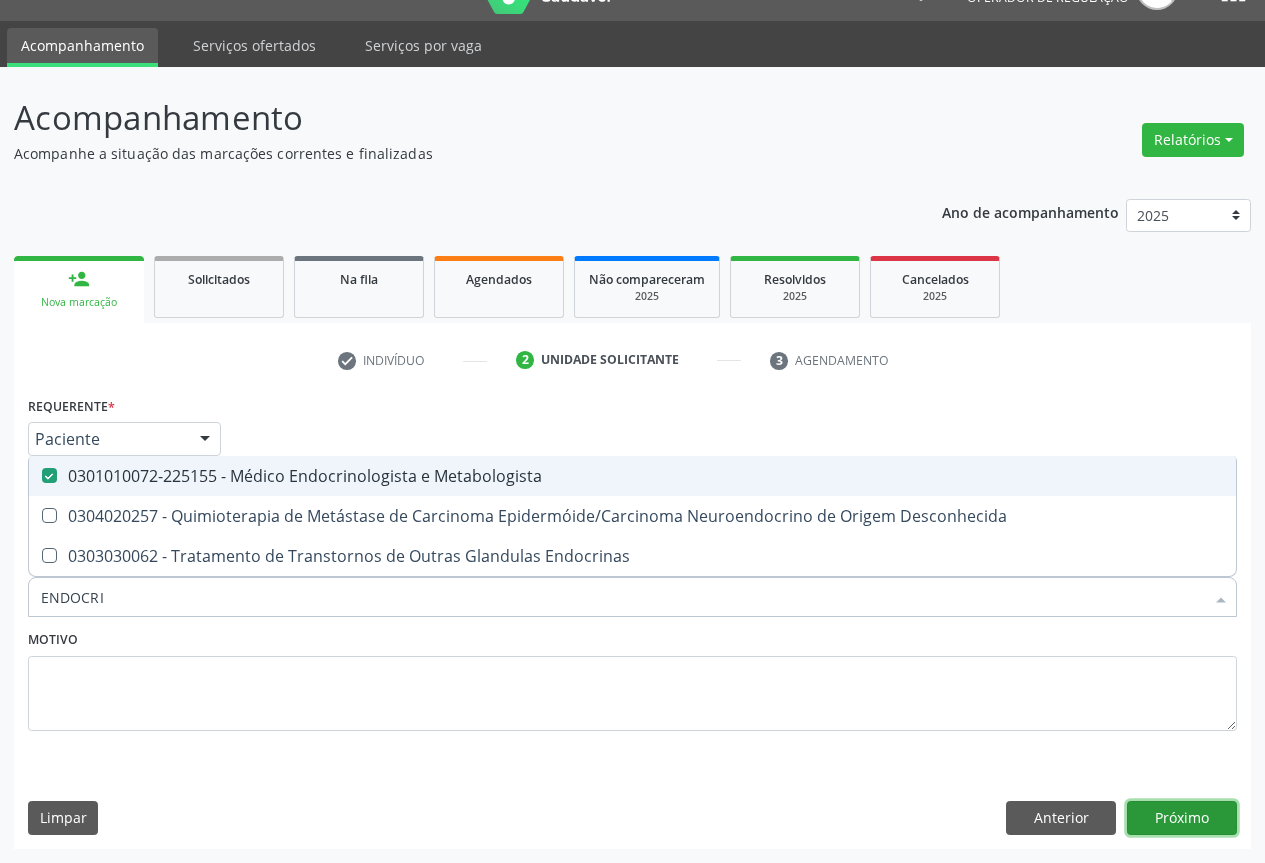 click on "Próximo" at bounding box center (1182, 818) 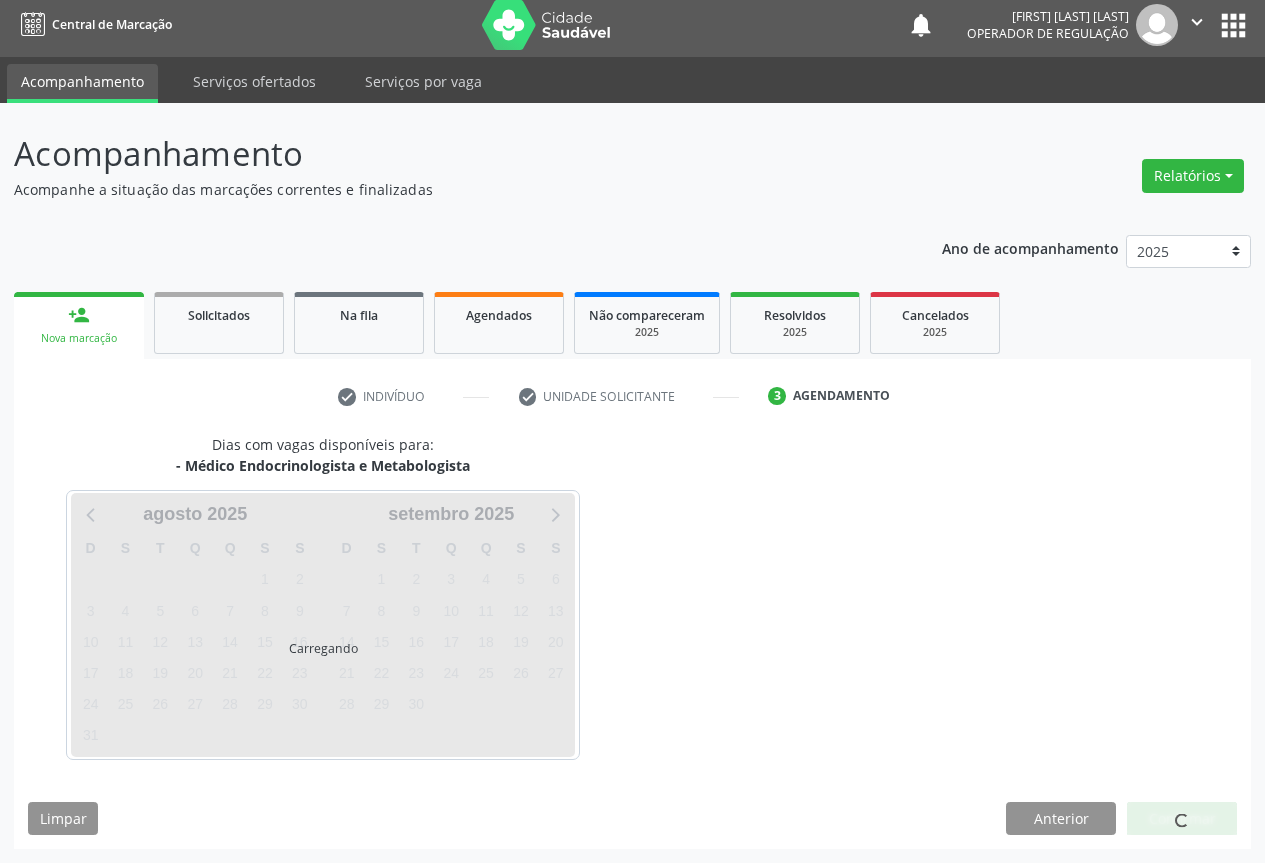 scroll, scrollTop: 7, scrollLeft: 0, axis: vertical 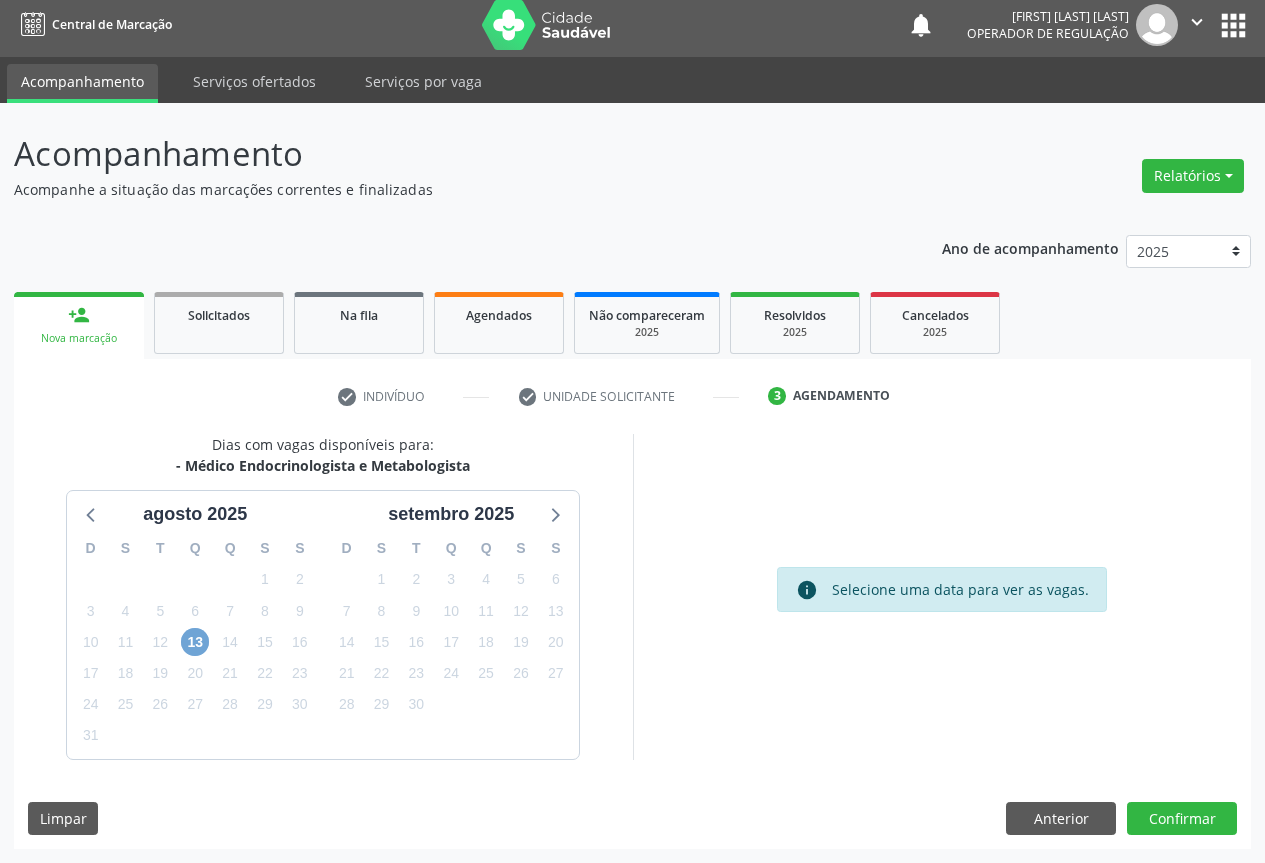 click on "13" at bounding box center [195, 642] 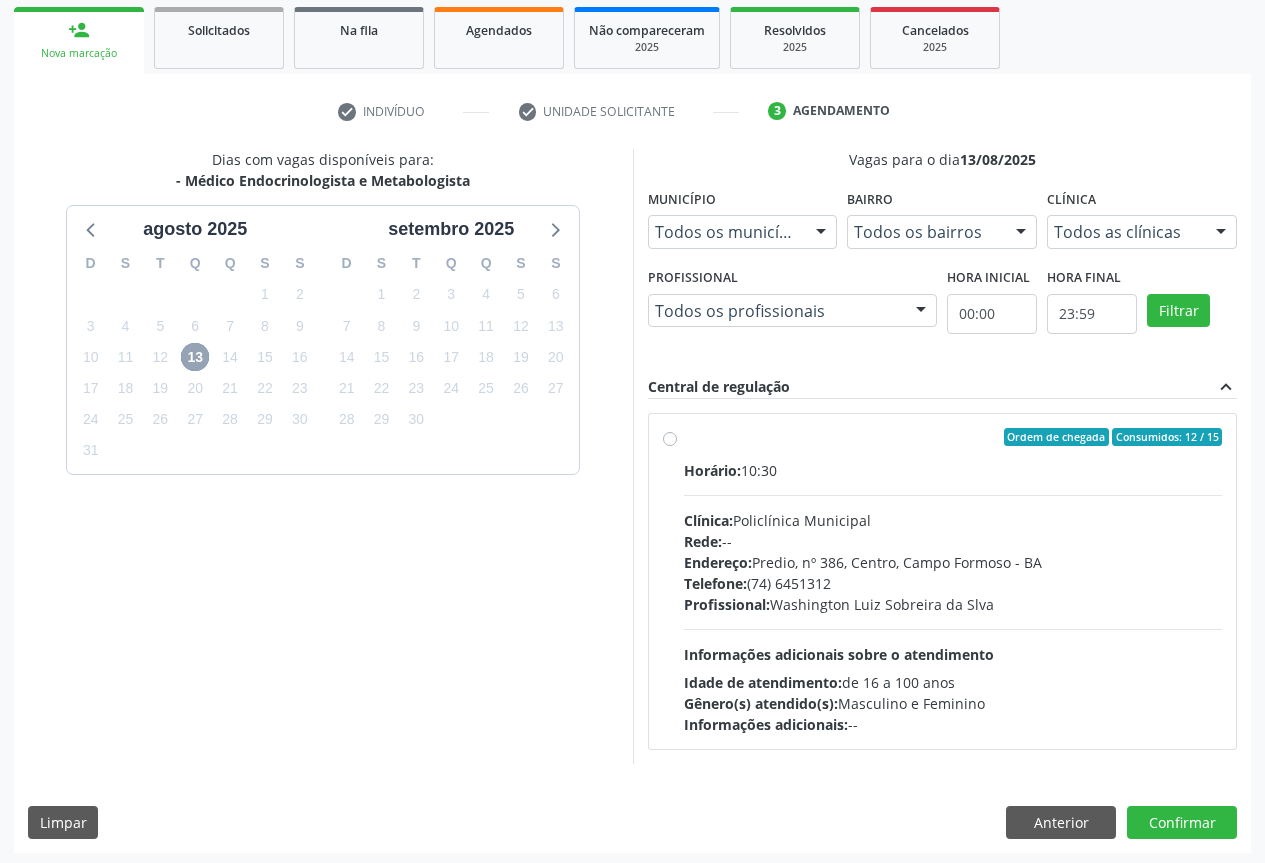 scroll, scrollTop: 296, scrollLeft: 0, axis: vertical 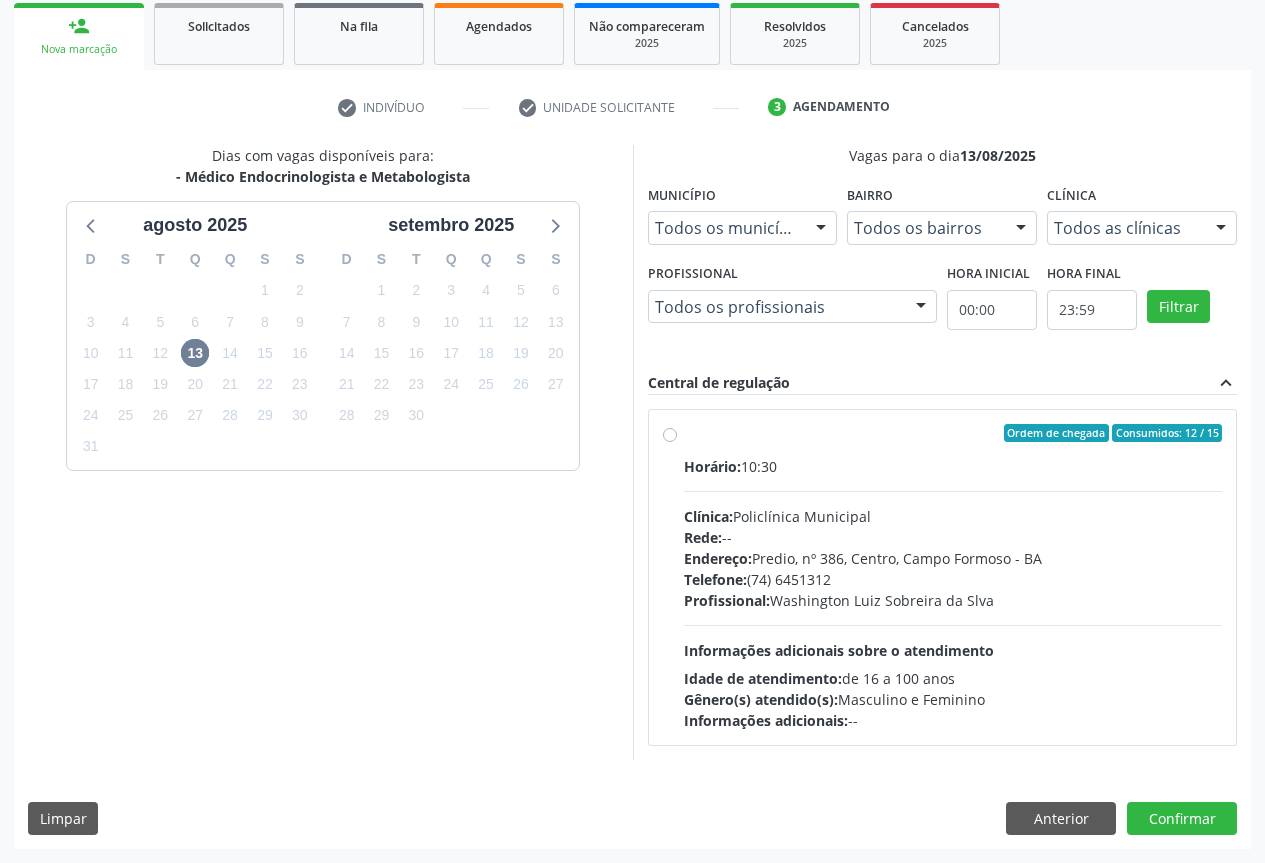 click on "Horário:   10:30
Clínica:  Policlínica Municipal
Rede:
--
Endereço:   Predio, nº 386, Centro, Campo Formoso - BA
Telefone:   (74) 6451312
Profissional:
Washington Luiz Sobreira da Slva
Informações adicionais sobre o atendimento
Idade de atendimento:
de 16 a 100 anos
Gênero(s) atendido(s):
Masculino e Feminino
Informações adicionais:
--" at bounding box center [953, 593] 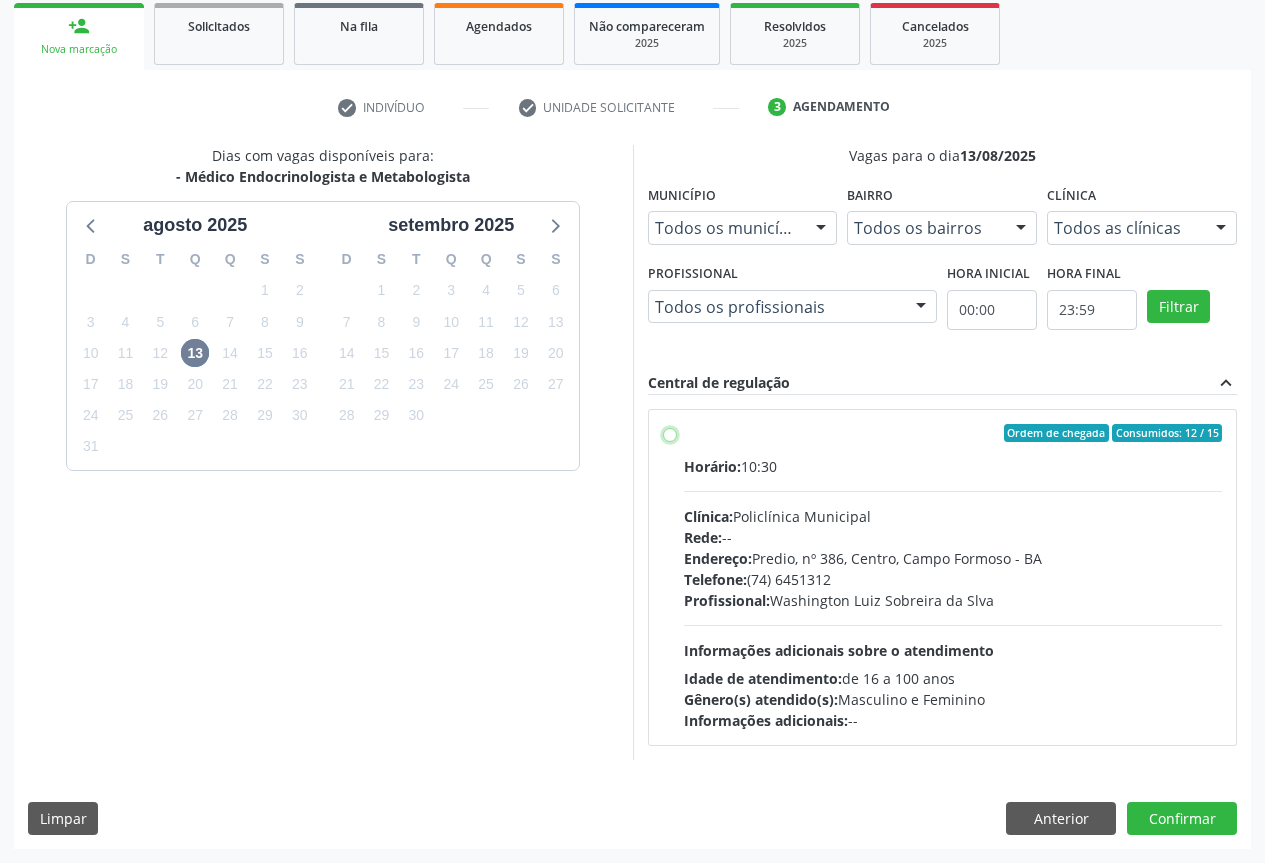 radio on "true" 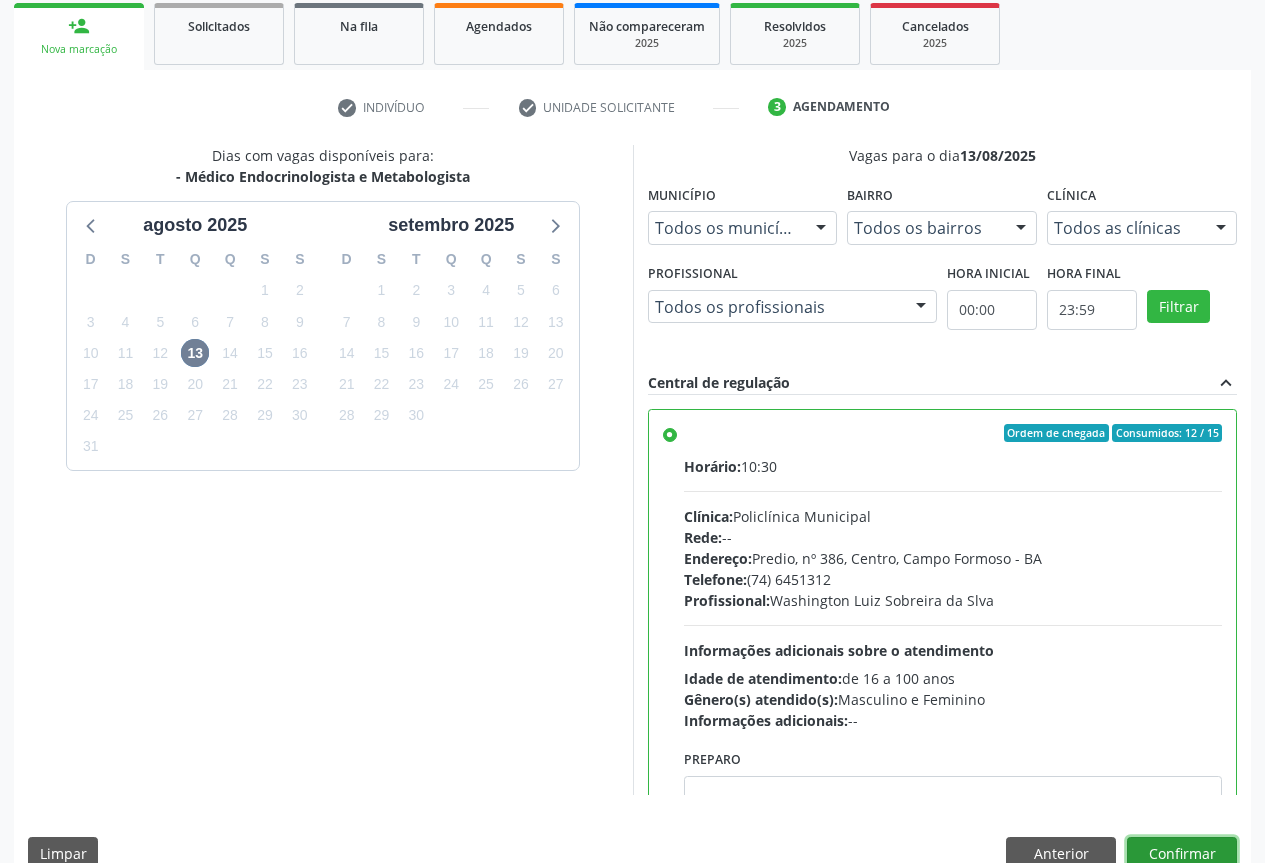click on "Confirmar" at bounding box center [1182, 854] 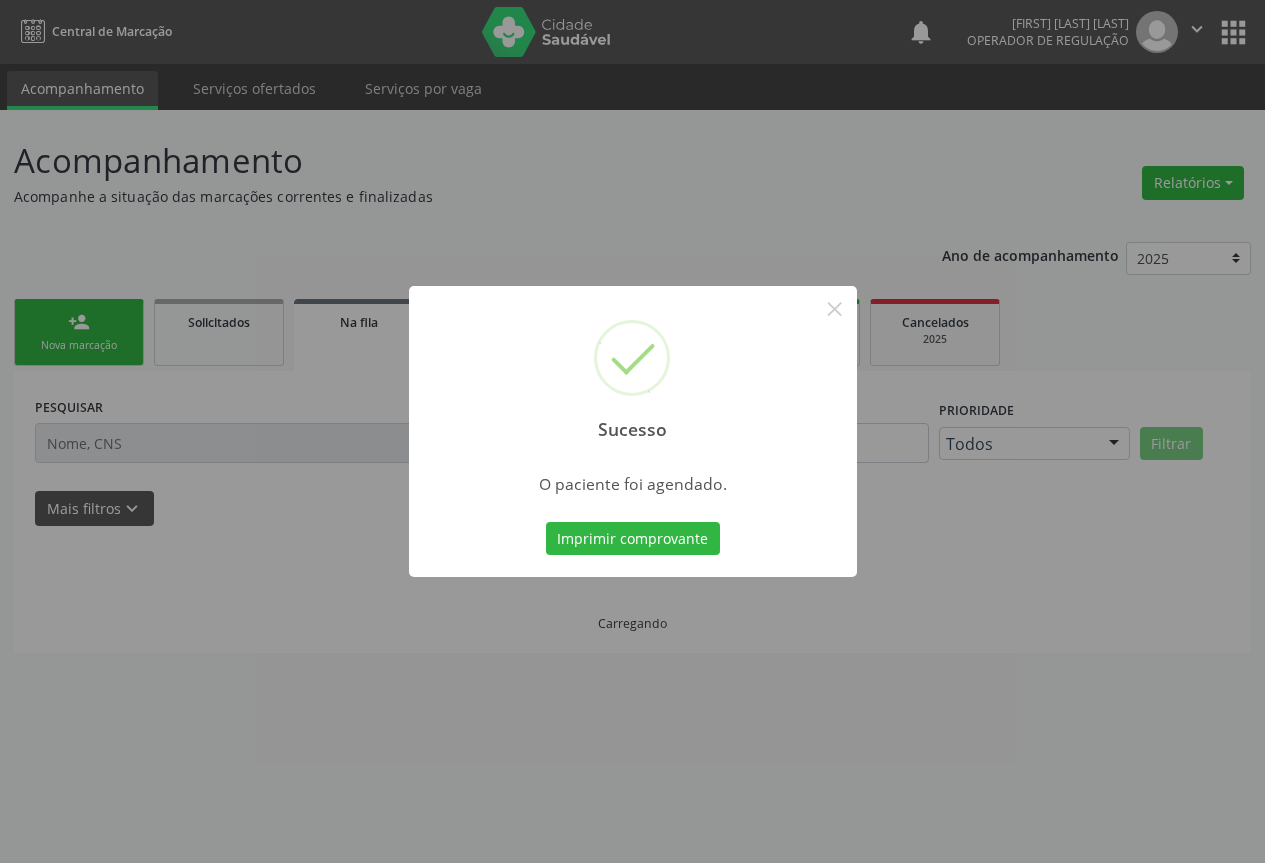 scroll, scrollTop: 0, scrollLeft: 0, axis: both 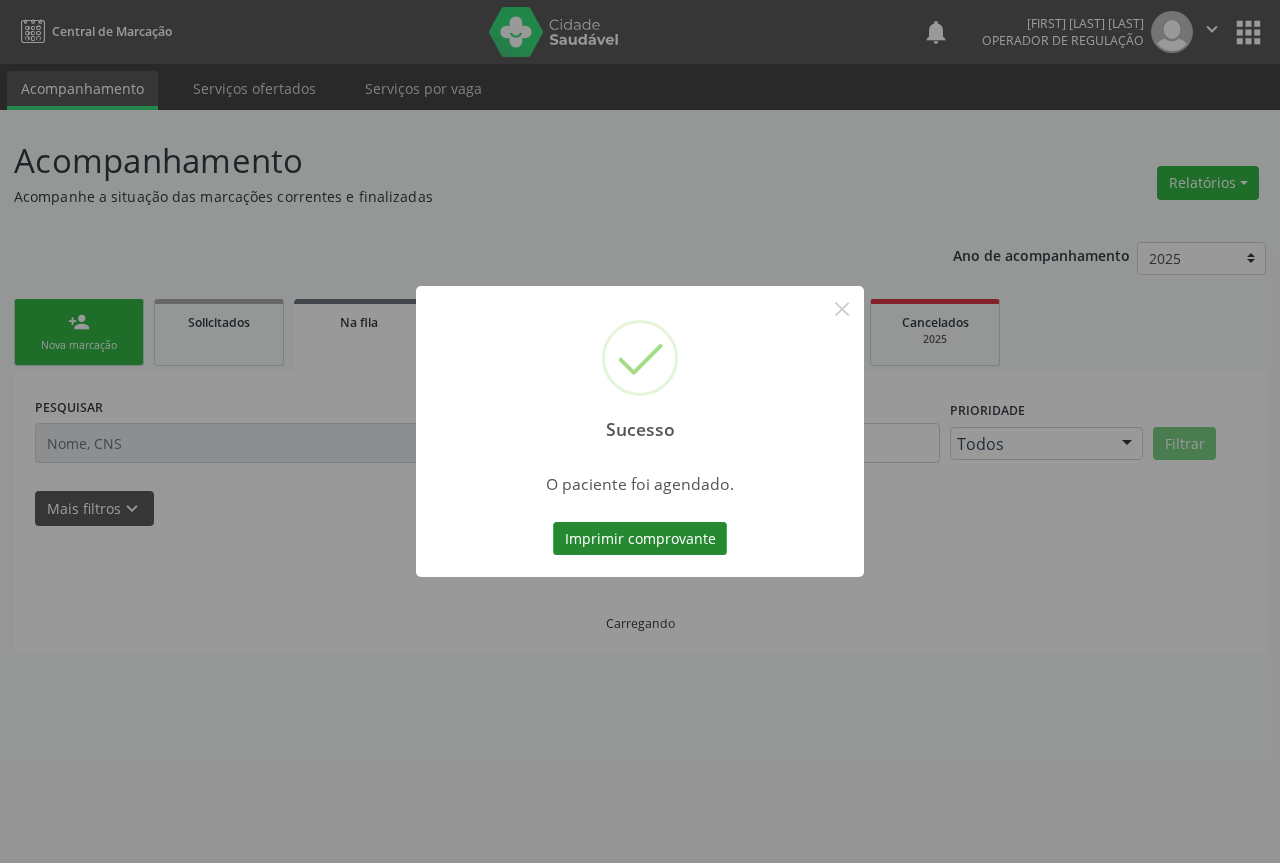 click on "Imprimir comprovante" at bounding box center [640, 539] 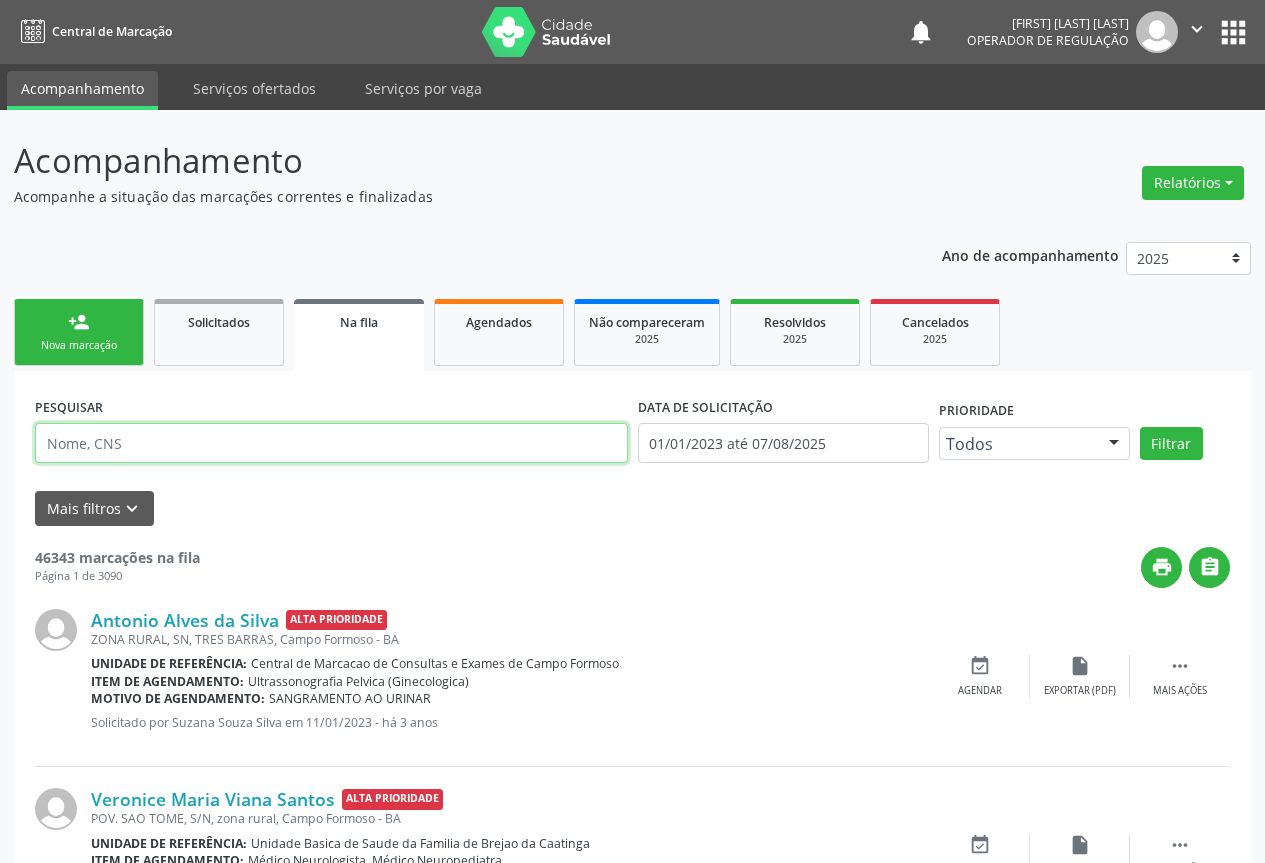 click at bounding box center [331, 443] 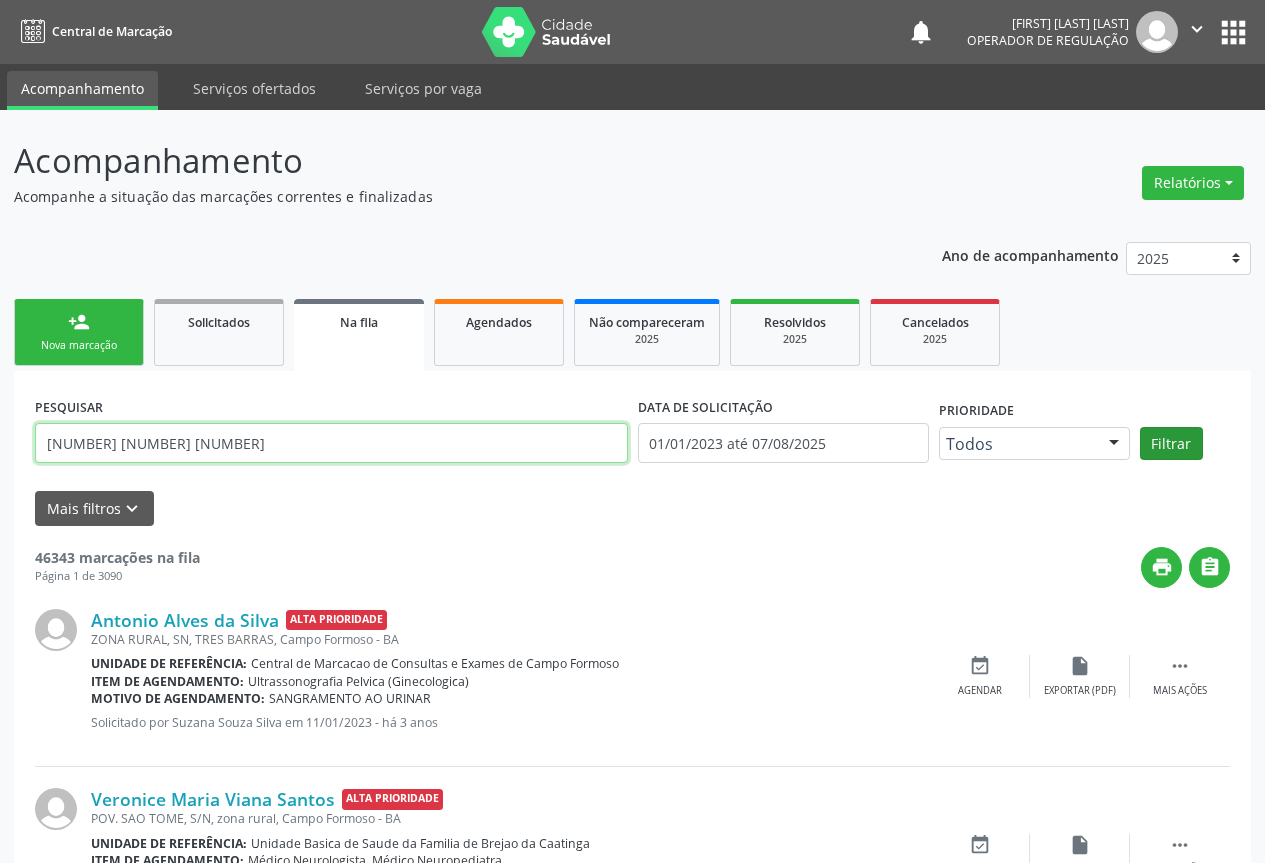 type on "700 0067 7851 8809" 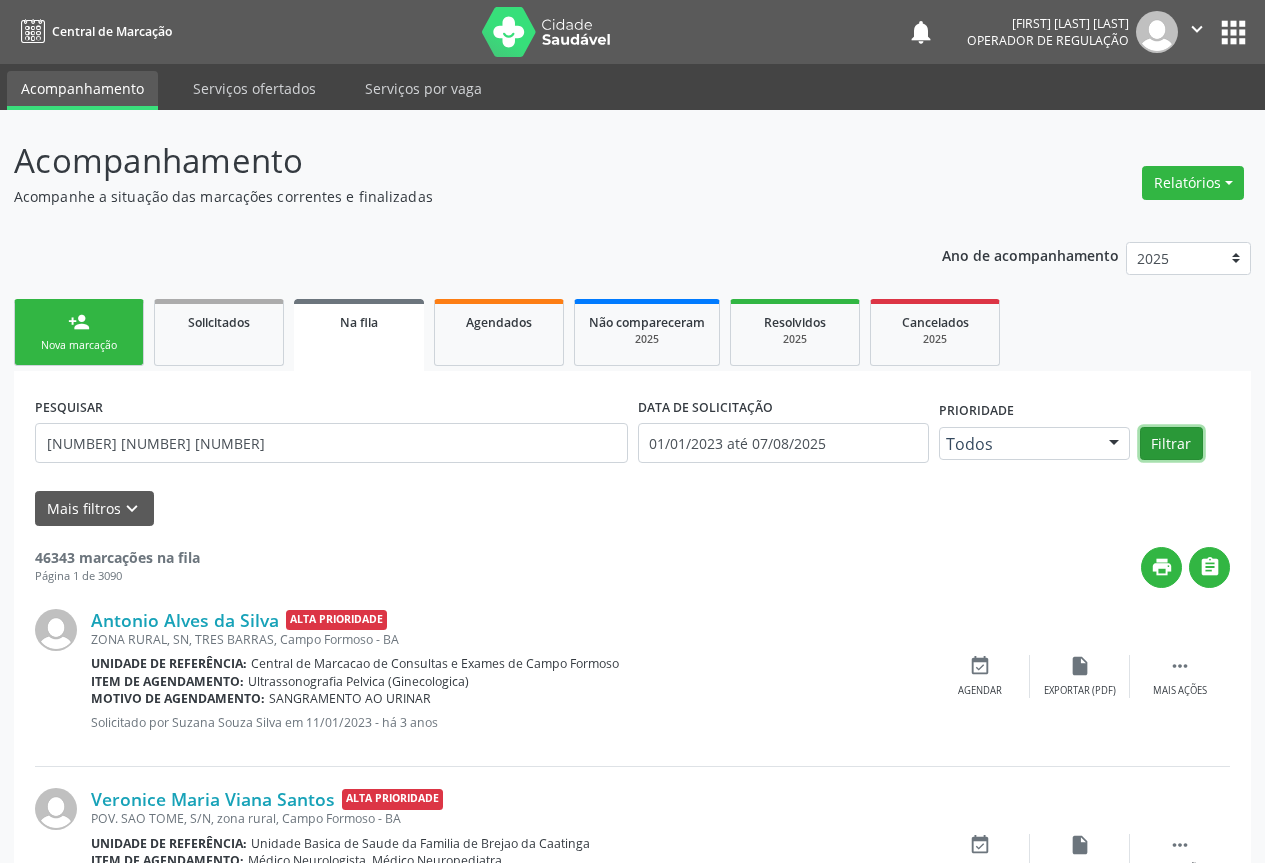 click on "Filtrar" at bounding box center (1171, 444) 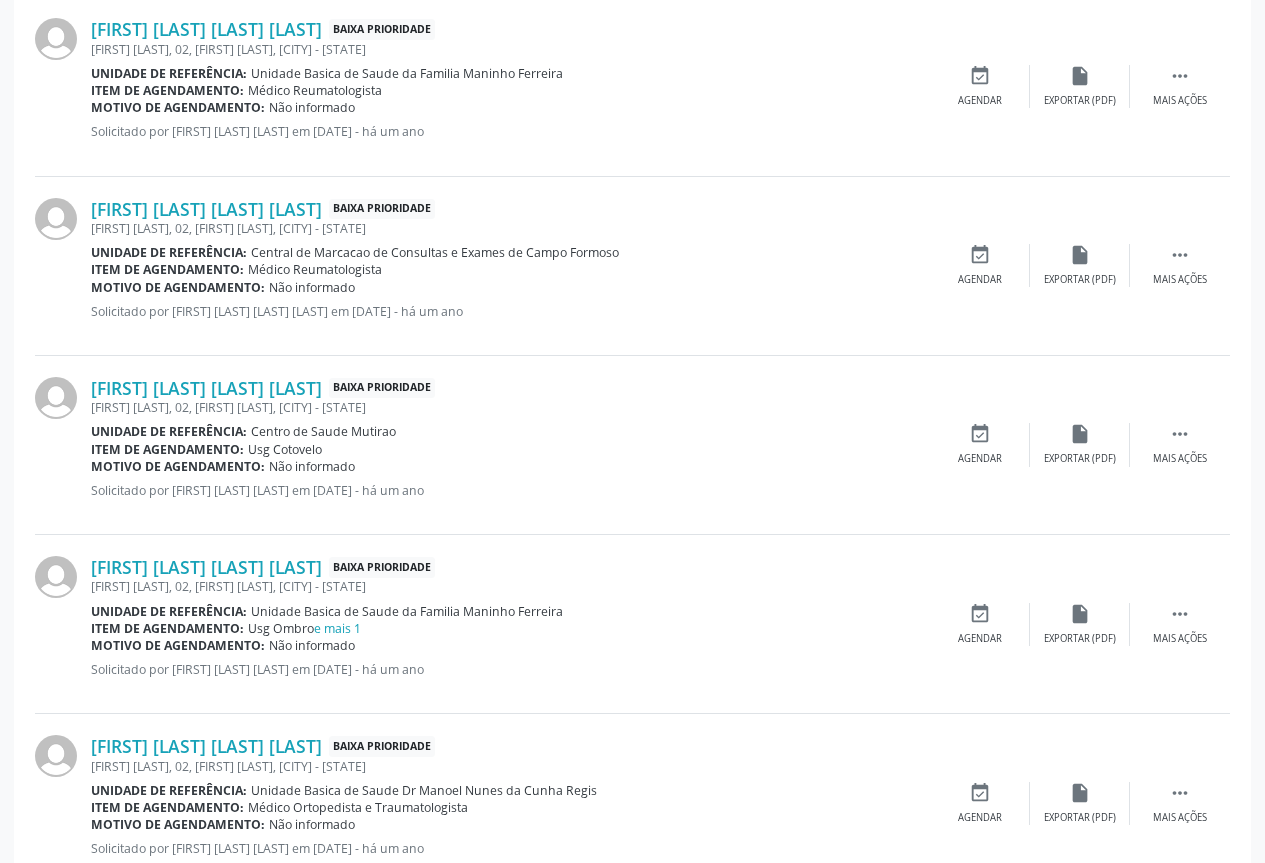scroll, scrollTop: 2522, scrollLeft: 0, axis: vertical 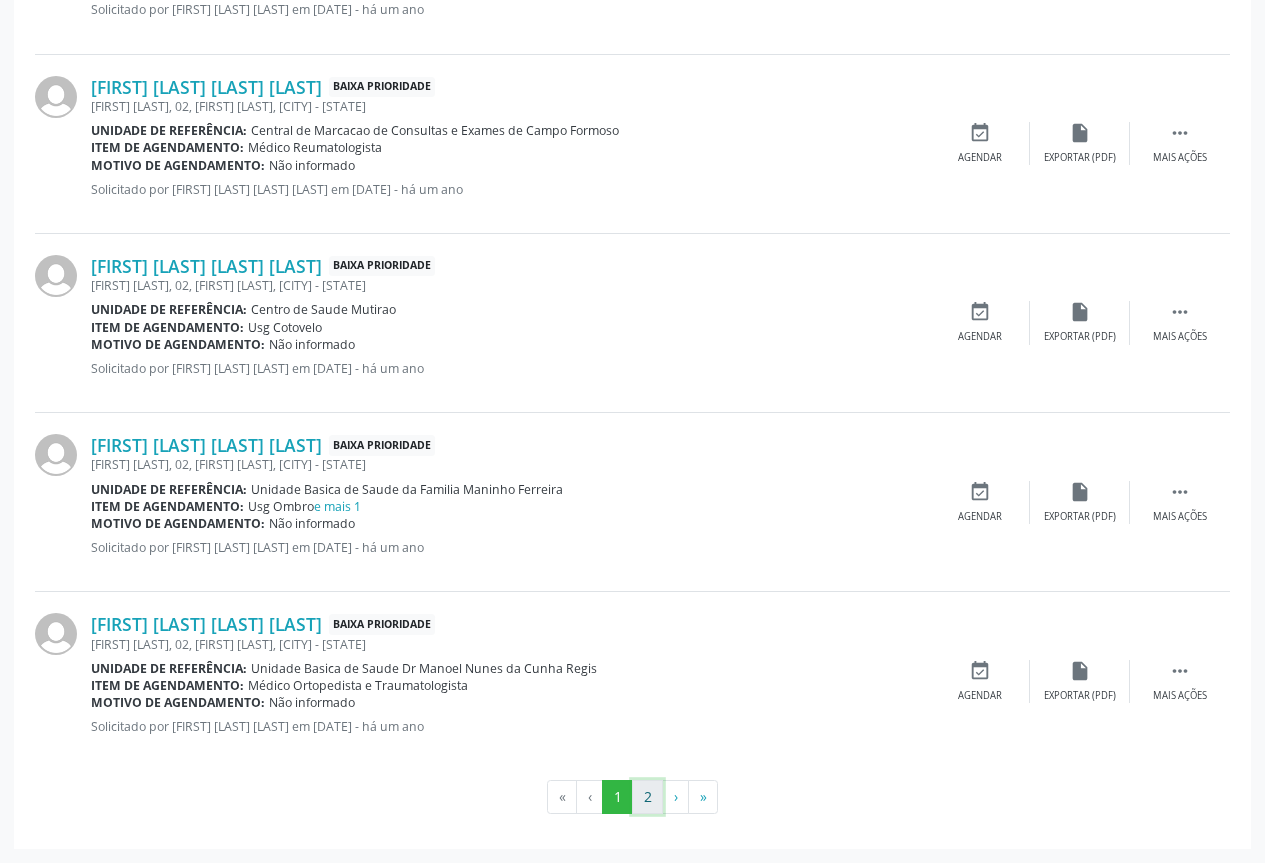 click on "2" at bounding box center [647, 797] 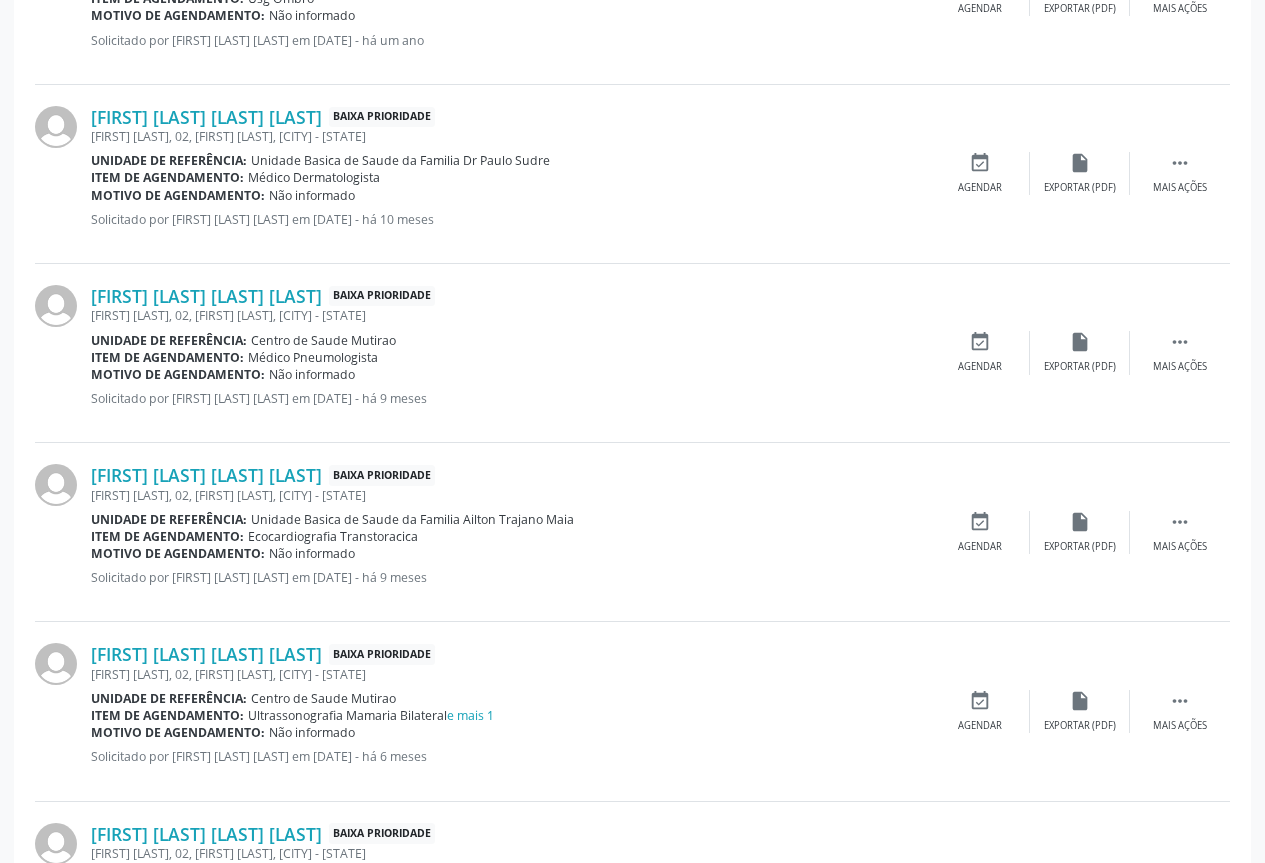 scroll, scrollTop: 1285, scrollLeft: 0, axis: vertical 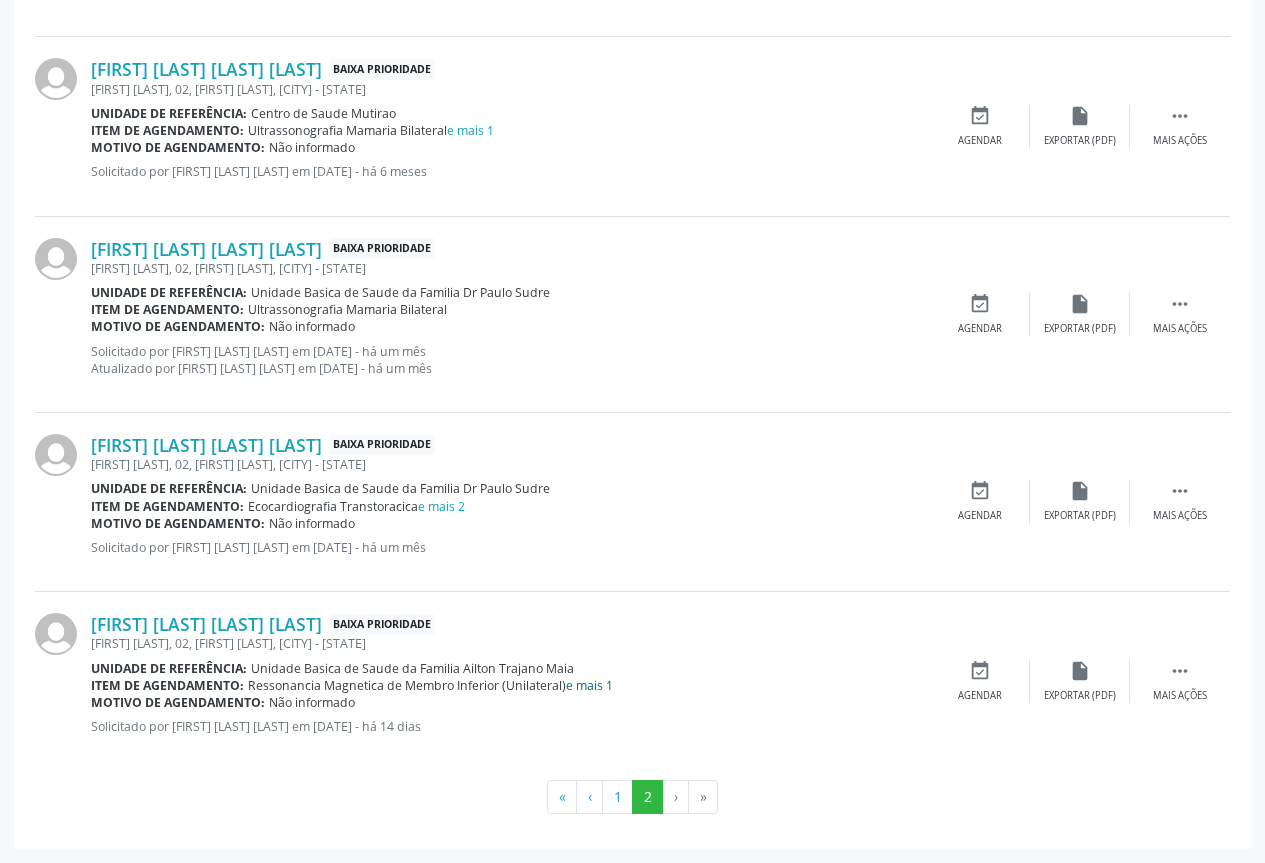 click on "e mais 1" at bounding box center (589, 685) 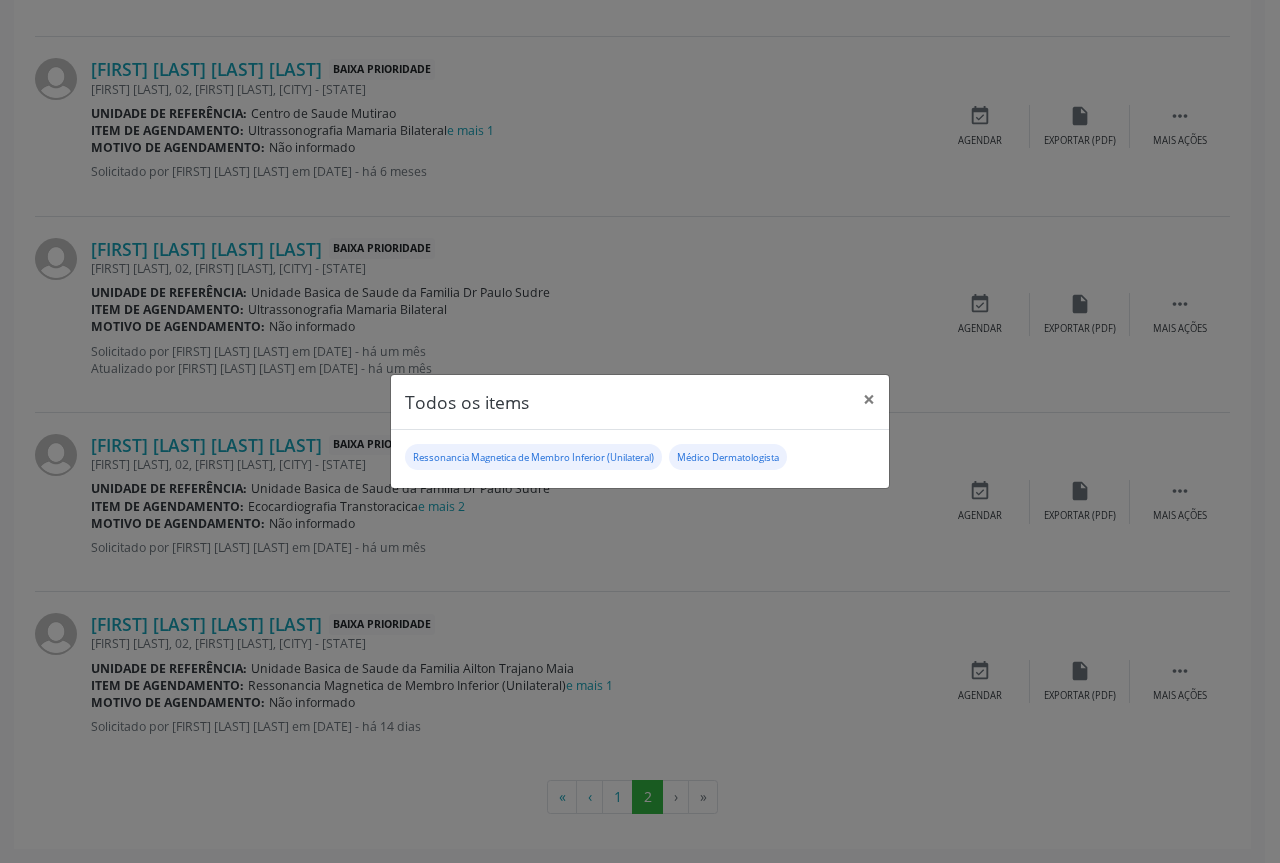 click on "Todos os items × Ressonancia Magnetica de Membro Inferior (Unilateral) Médico Dermatologista" at bounding box center [640, 431] 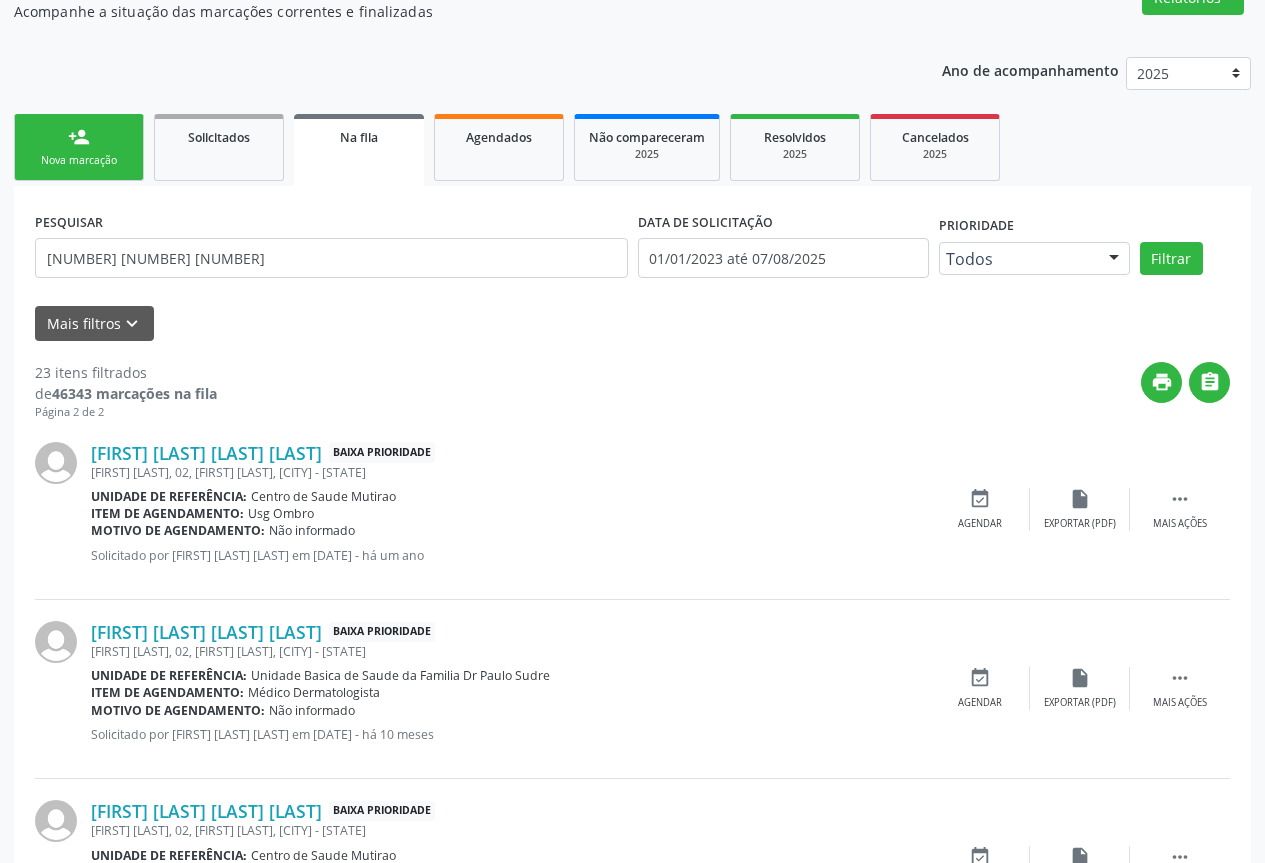 scroll, scrollTop: 0, scrollLeft: 0, axis: both 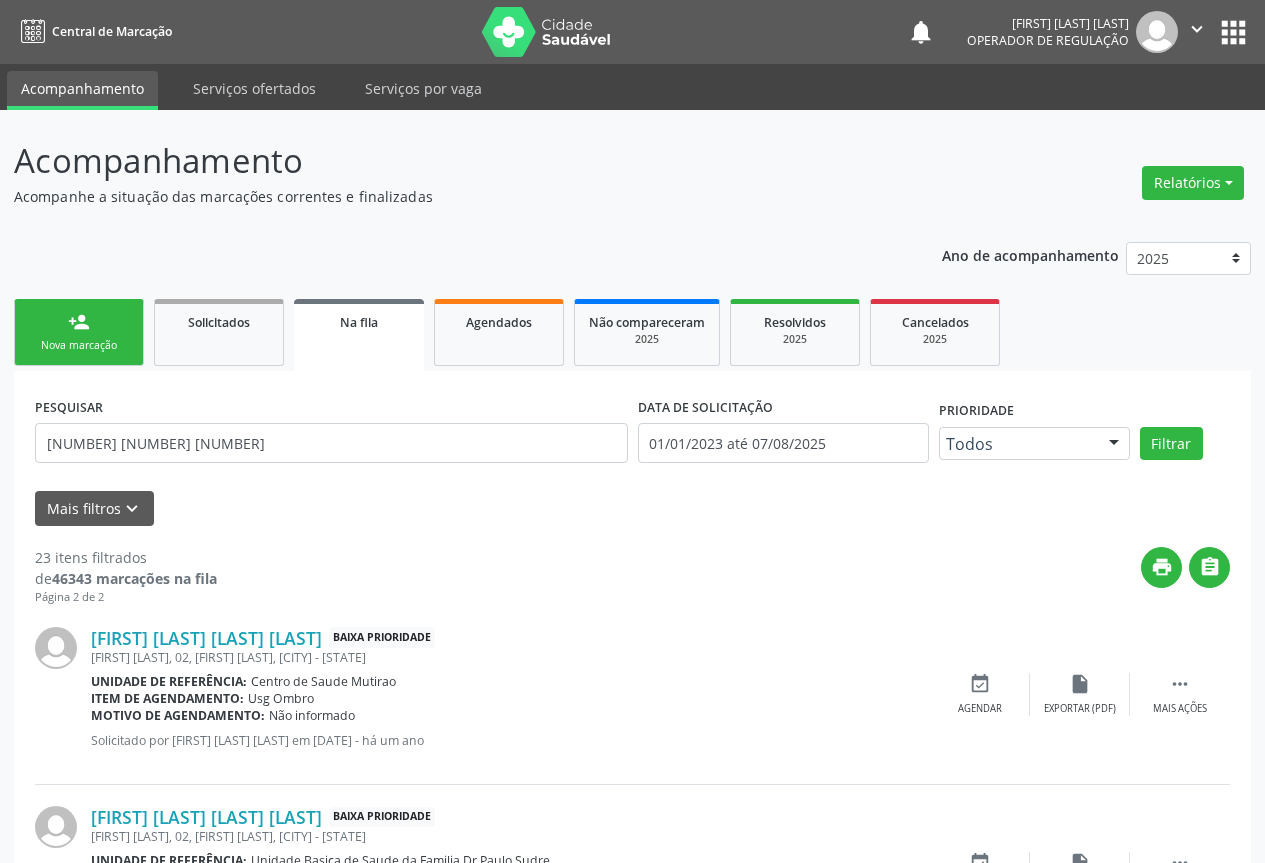 click on "person_add
Nova marcação" at bounding box center (79, 332) 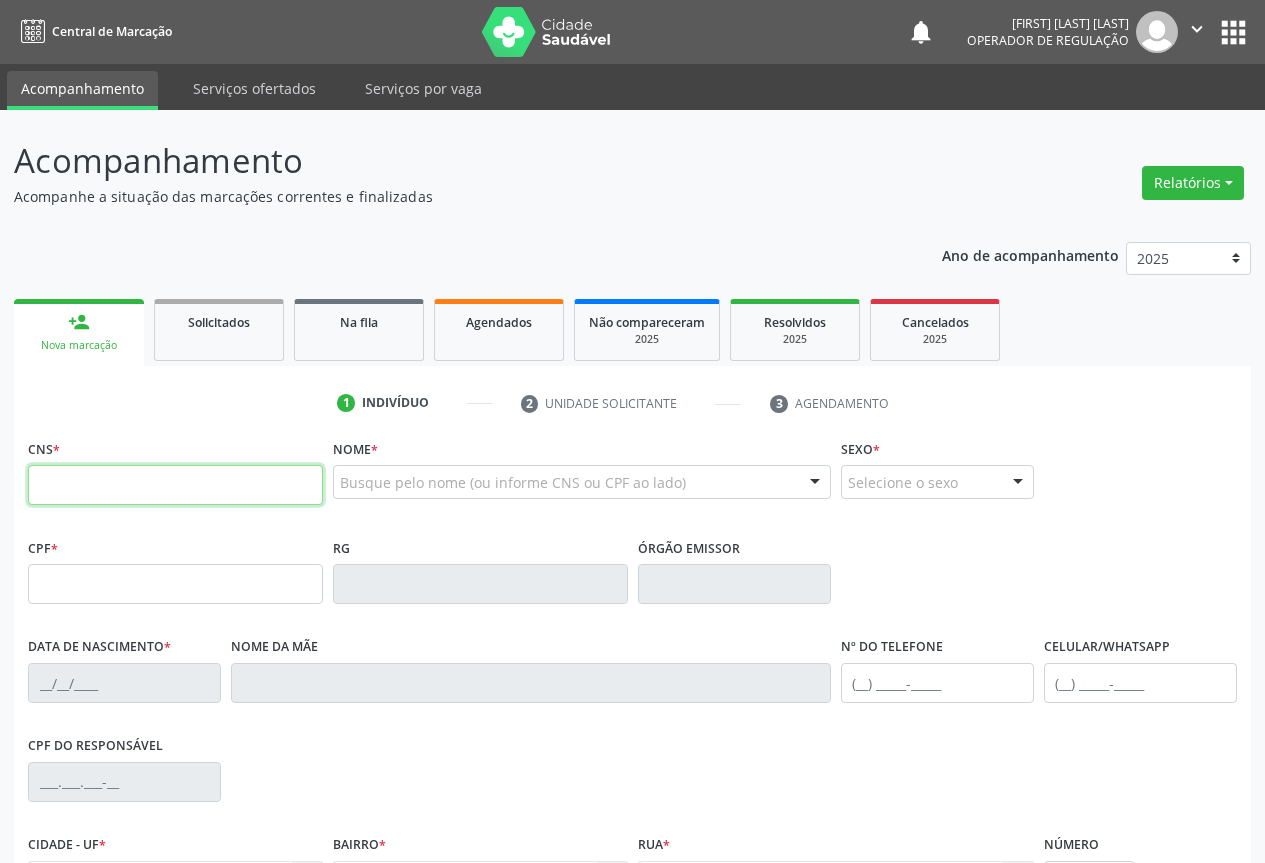 click at bounding box center [175, 485] 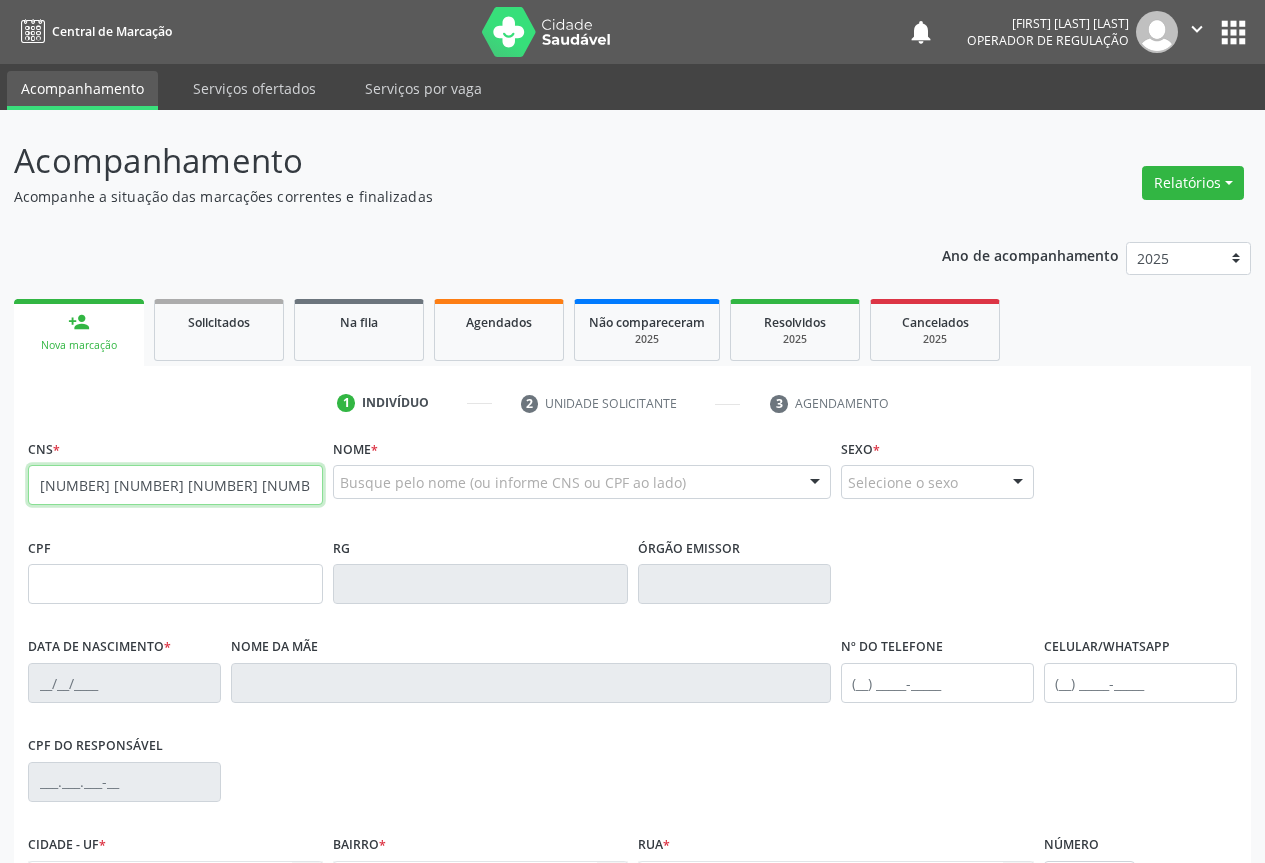 type on "705 4094 4663 2090" 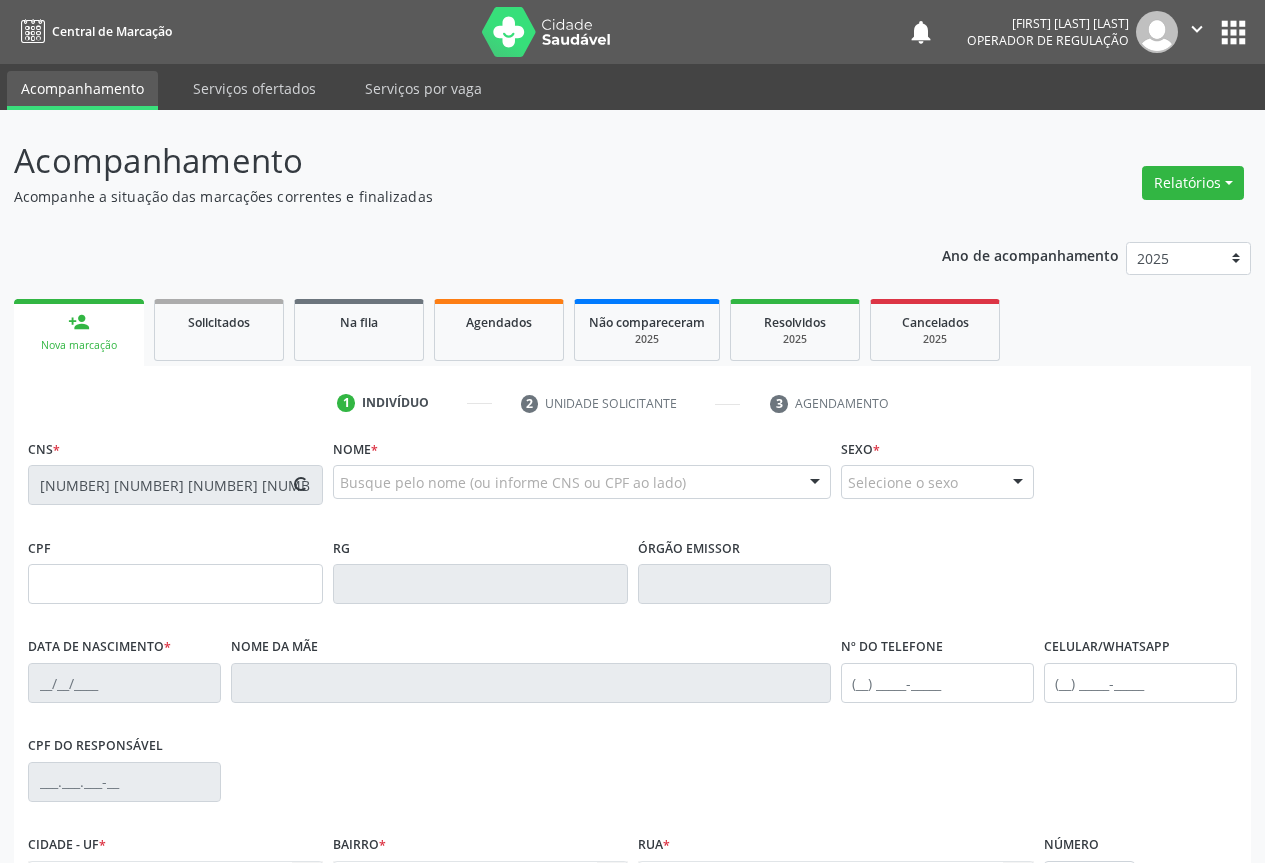 type on "006835241" 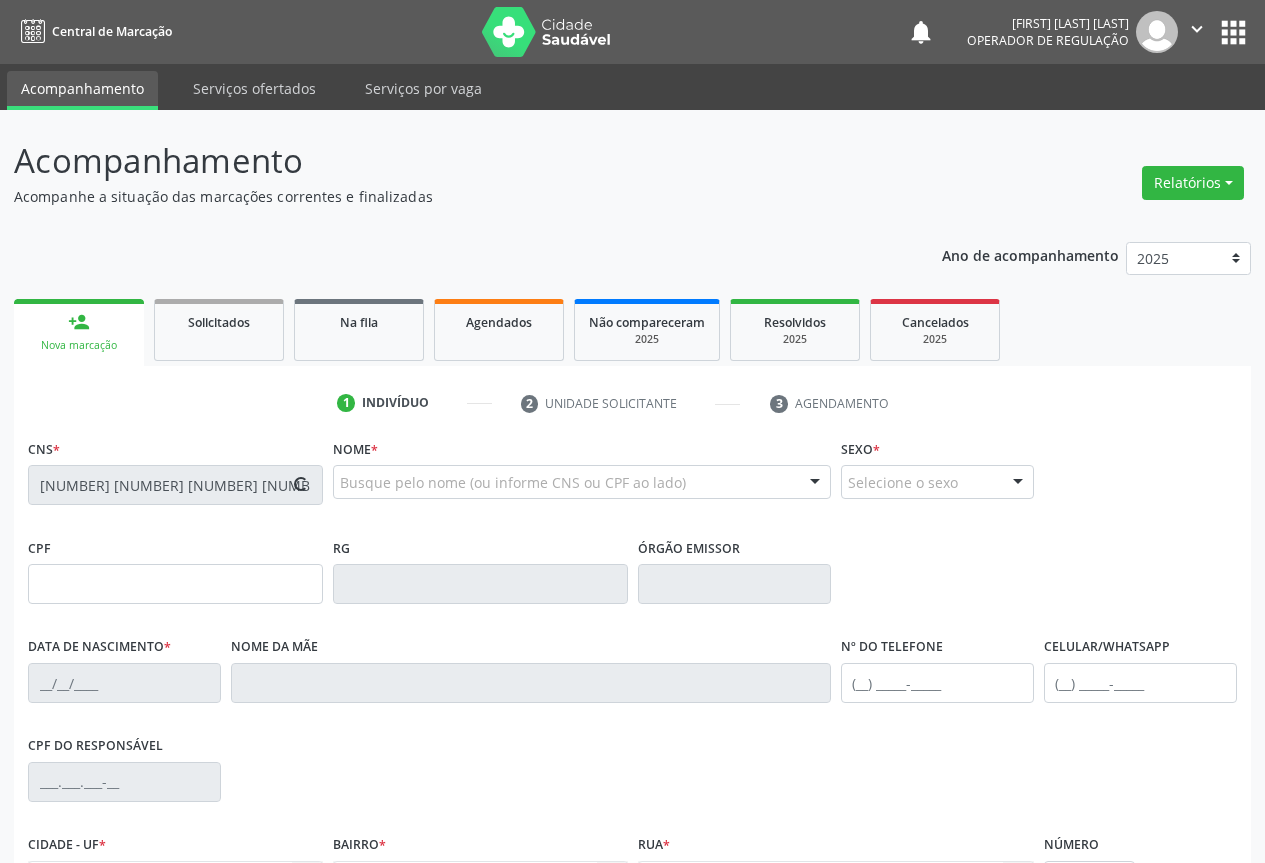 type on "10/02/2010" 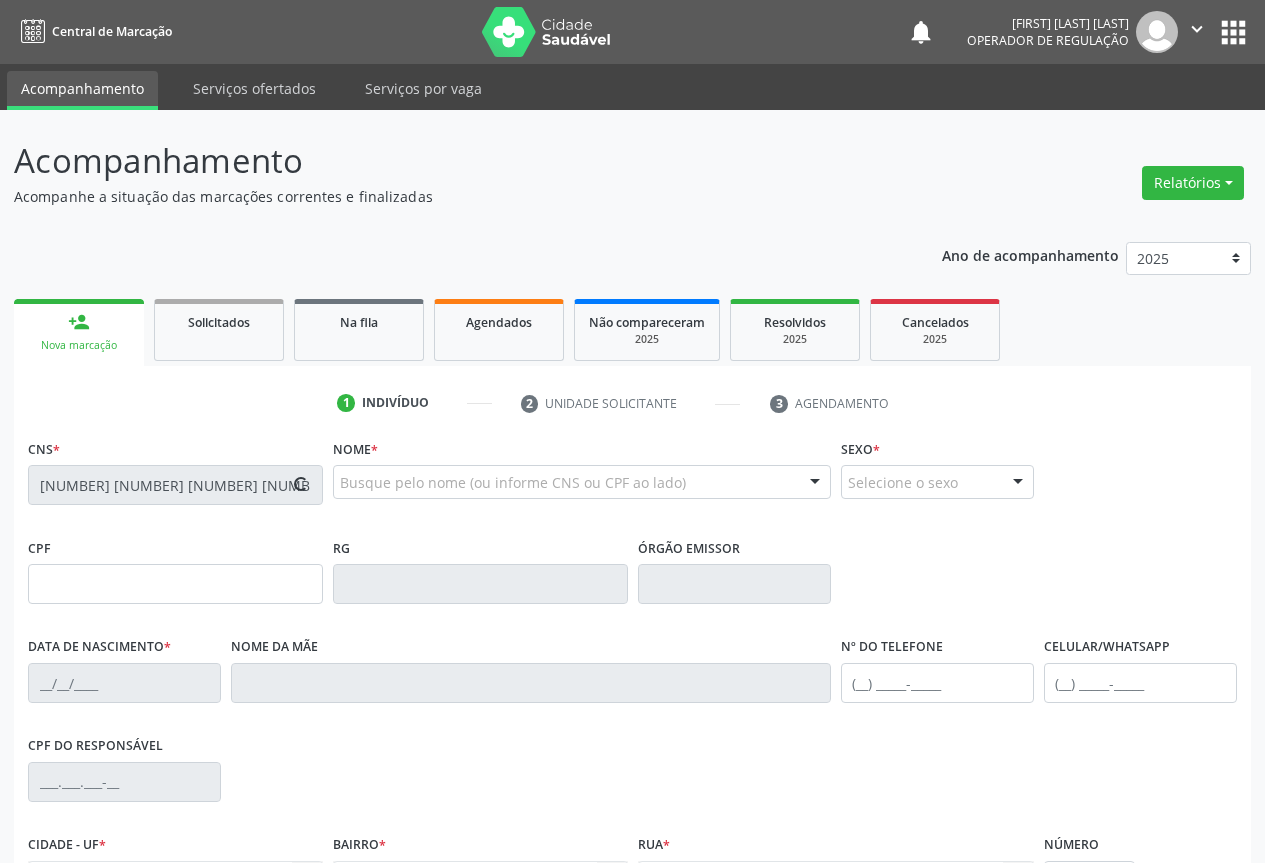 type on "(74) 99107-6514" 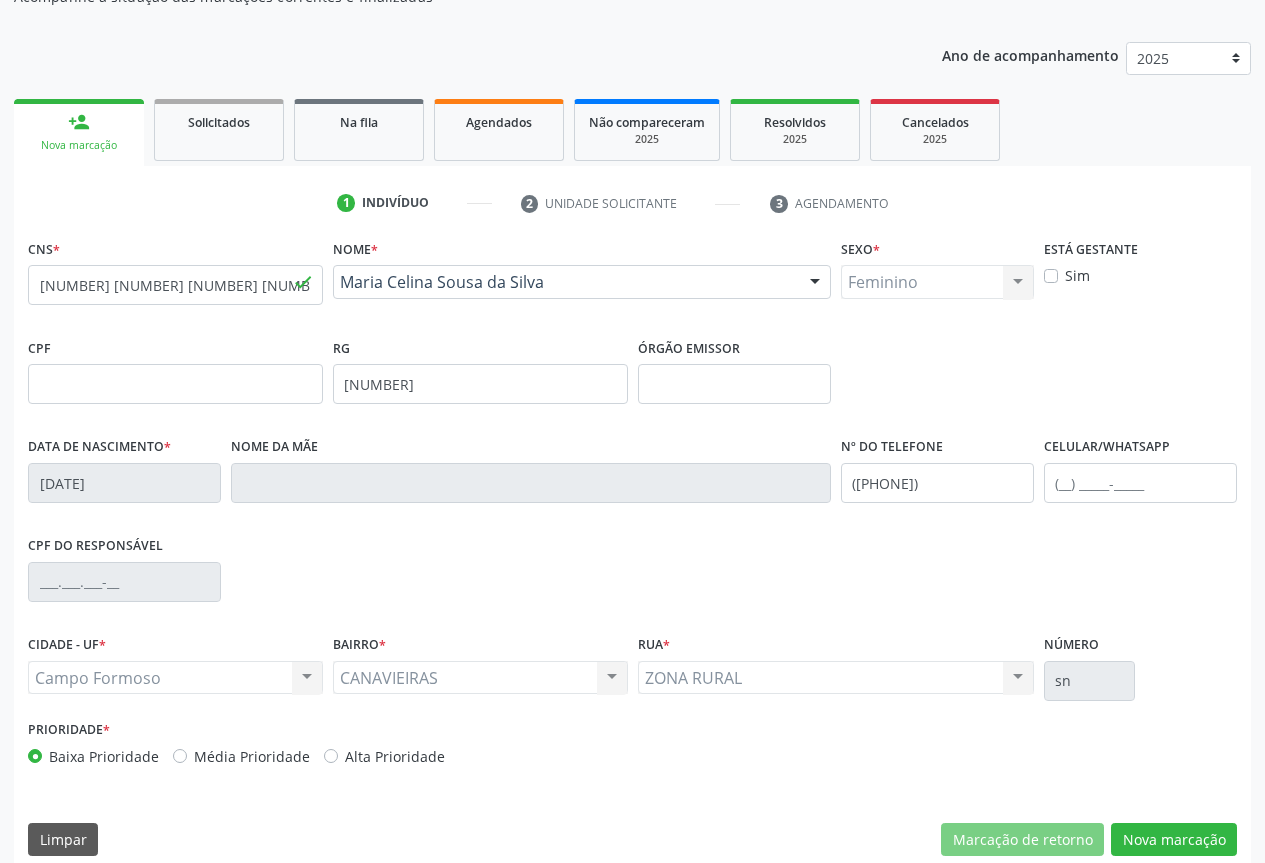 scroll, scrollTop: 221, scrollLeft: 0, axis: vertical 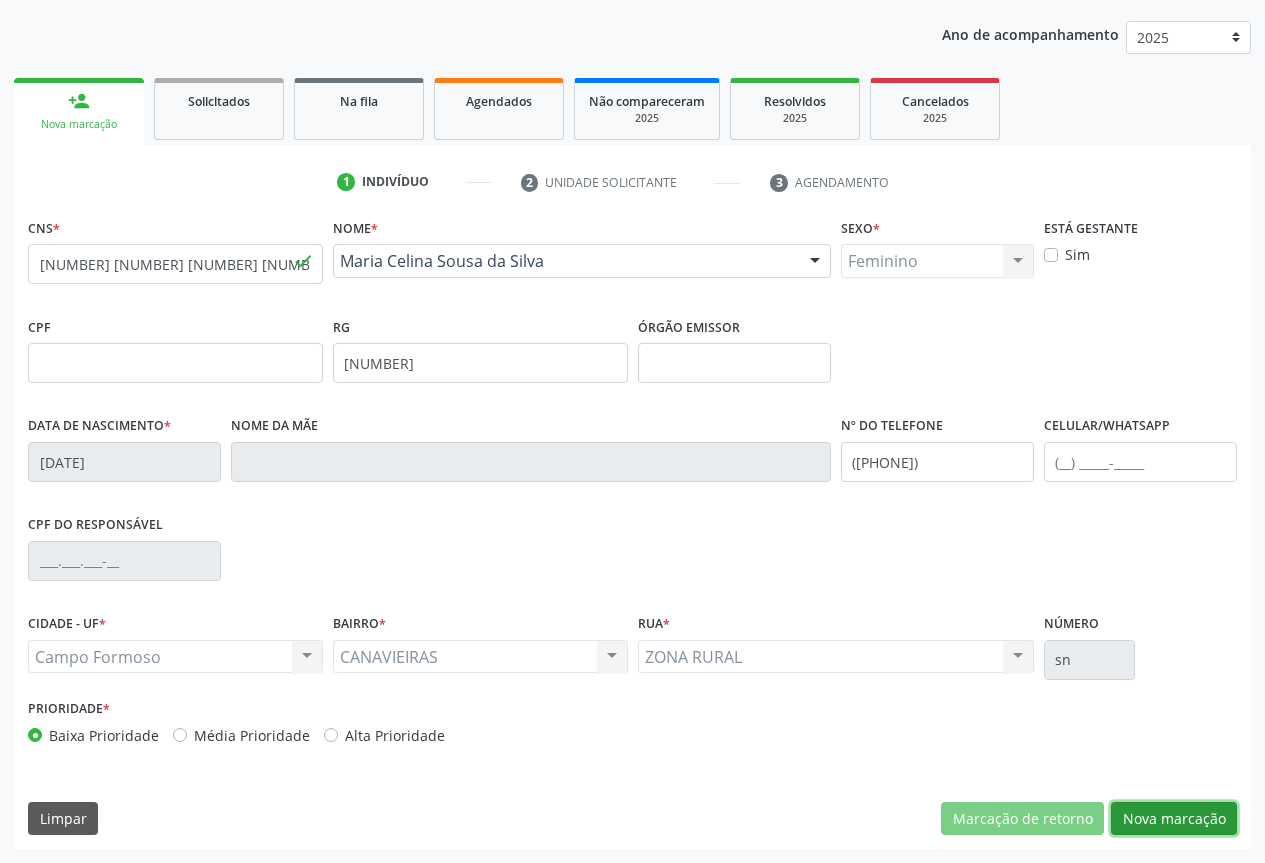 click on "Nova marcação" at bounding box center [1174, 819] 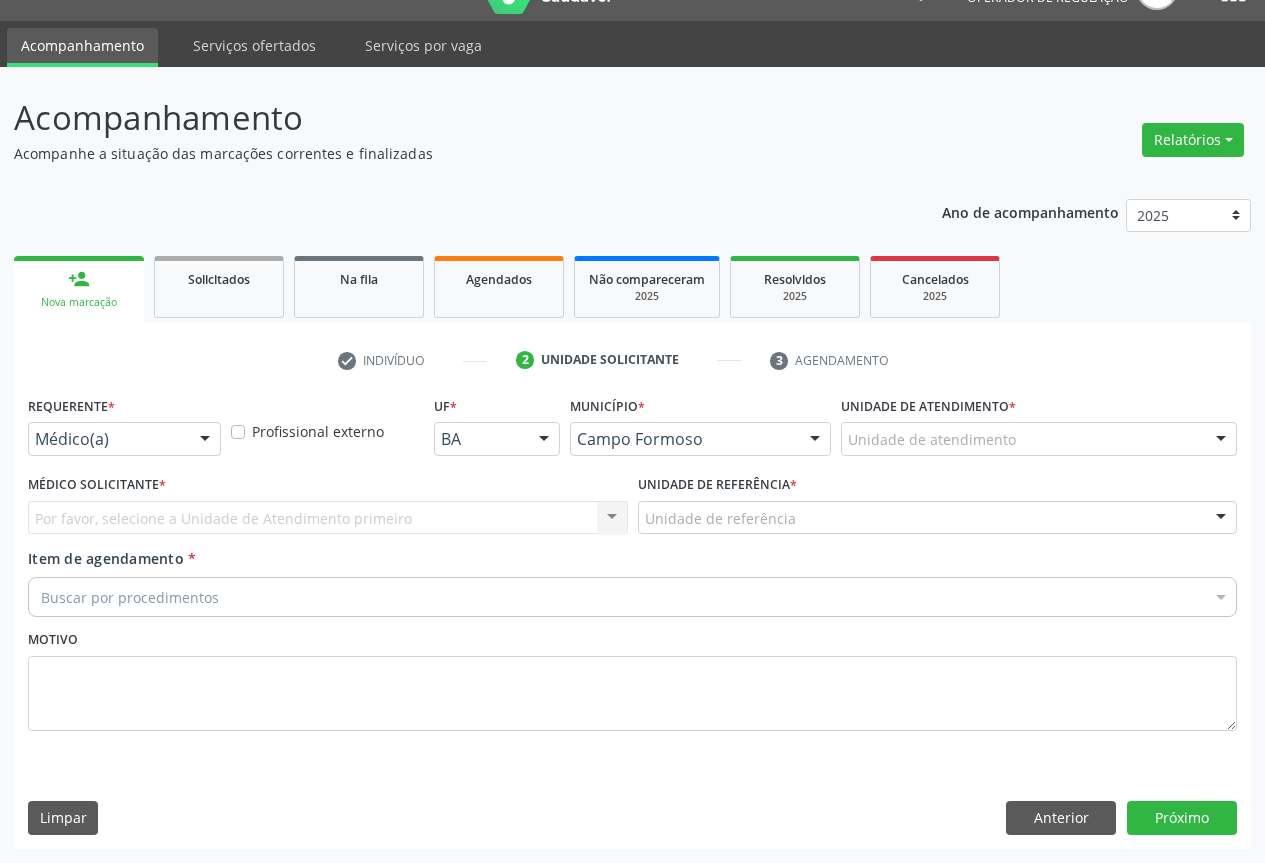 scroll, scrollTop: 43, scrollLeft: 0, axis: vertical 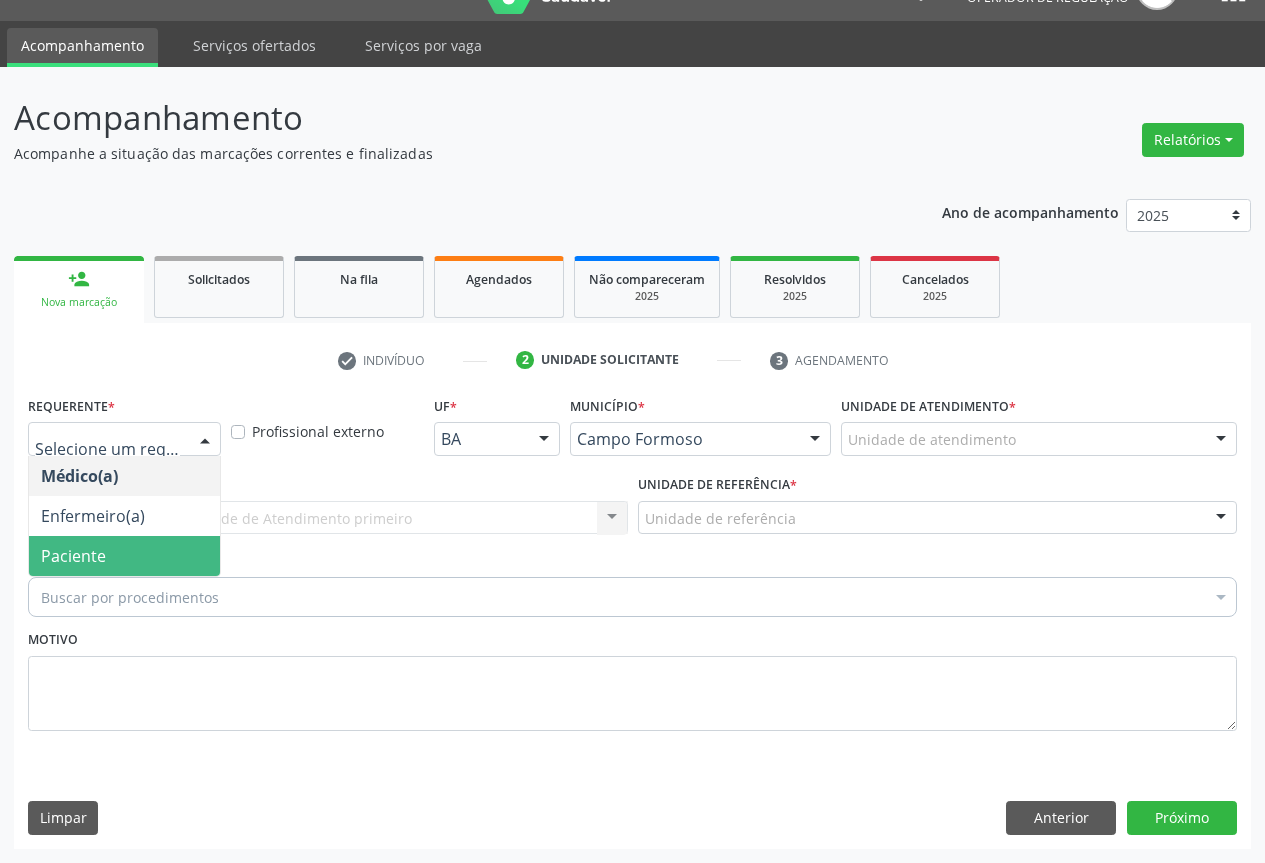 click on "Paciente" at bounding box center [73, 556] 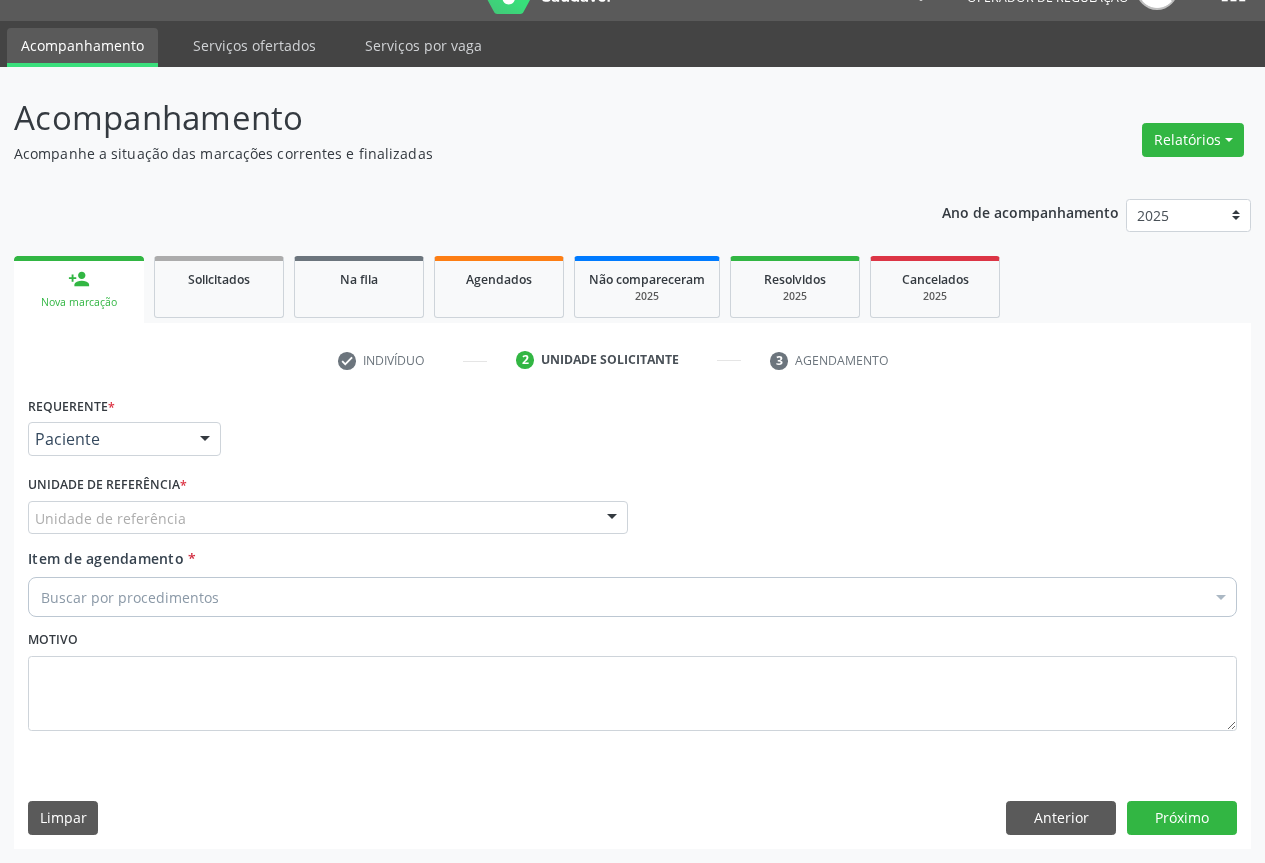 click on "Unidade de referência
*
Unidade de referência
Unidade Basica de Saude da Familia Dr Paulo Sudre   Centro de Enfrentamento Para Covid 19 de Campo Formoso   Central de Marcacao de Consultas e Exames de Campo Formoso   Vigilancia em Saude de Campo Formoso   PSF Lage dos Negros III   P S da Familia do Povoado de Caraibas   Unidade Basica de Saude da Familia Maninho Ferreira   P S de Curral da Ponta Psf Oseas Manoel da Silva   Farmacia Basica   Unidade Basica de Saude da Familia de Brejao da Caatinga   P S da Familia do Povoado de Pocos   P S da Familia do Povoado de Tiquara   P S da Familia do Povoado de Sao Tome   P S de Lages dos Negros   P S da Familia do Povoado de Tuiutiba   P S de Curral Velho   Centro de Saude Mutirao   Caps Centro de Atencao Psicossocial   Unidade Odontologica Movel   Unidade Basica de Saude da Familia Limoeiro   Unidade Basica de Saude da Familia Izabel Godinho de Freitas   Unidade Basica de Saude da Familia de Olho Dagua das Pombas" at bounding box center [328, 509] 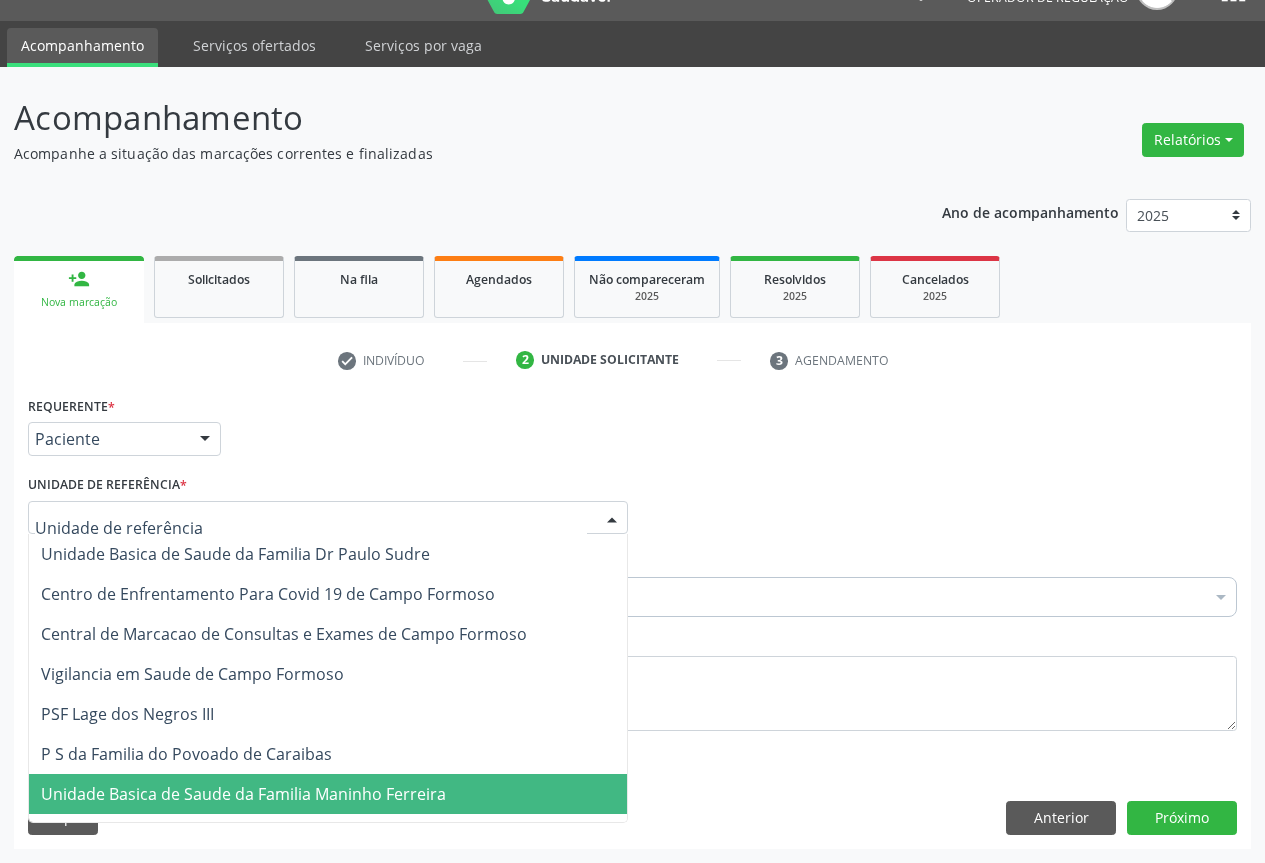 drag, startPoint x: 281, startPoint y: 780, endPoint x: 225, endPoint y: 609, distance: 179.9361 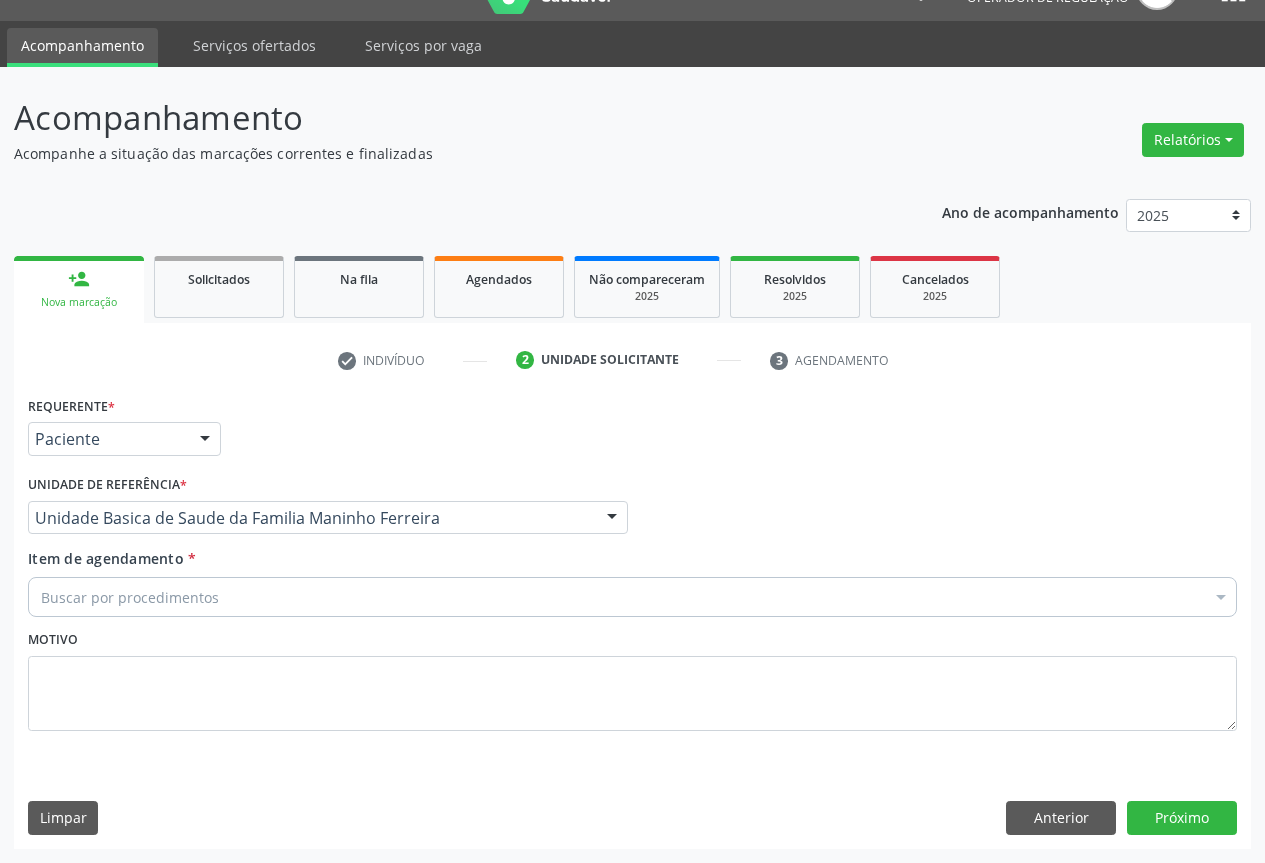 click on "Buscar por procedimentos" at bounding box center (632, 597) 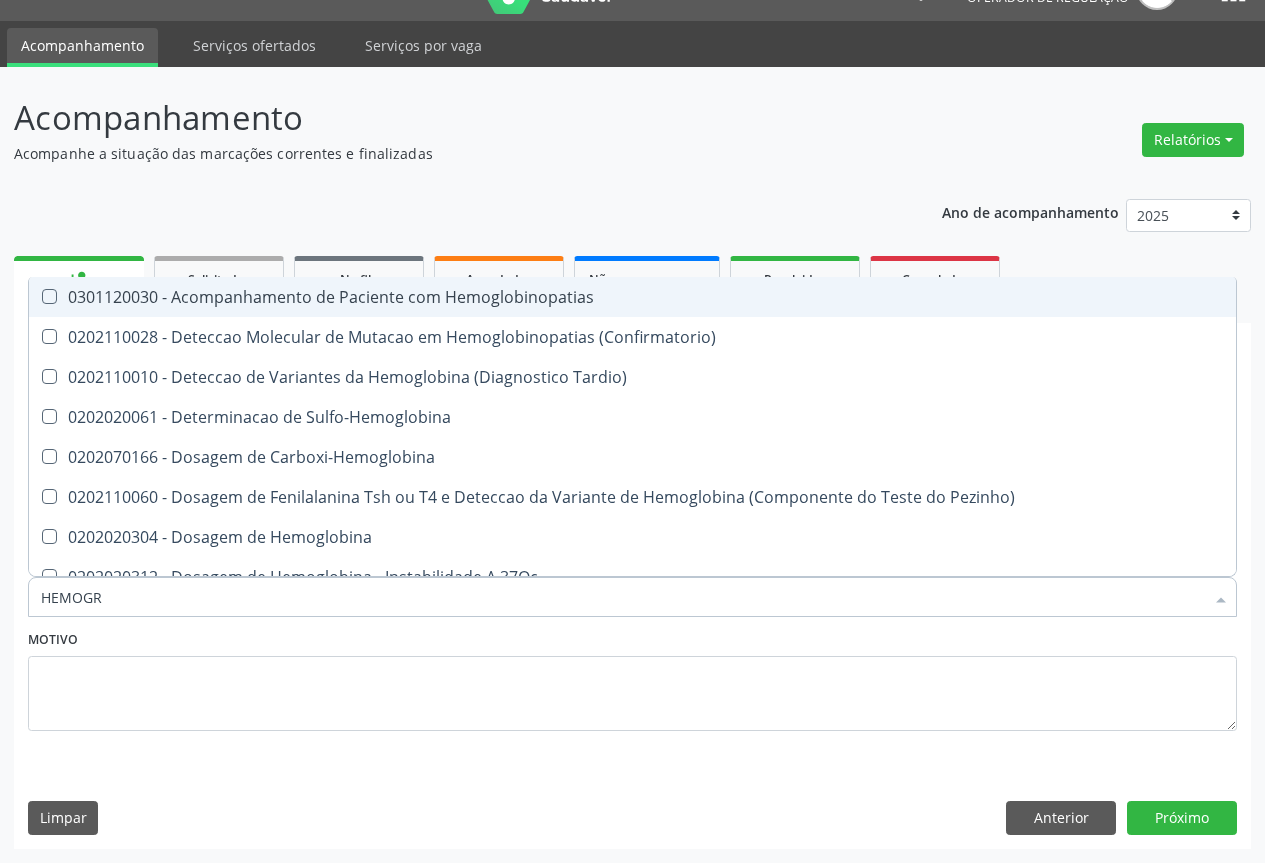 type on "HEMOGRA" 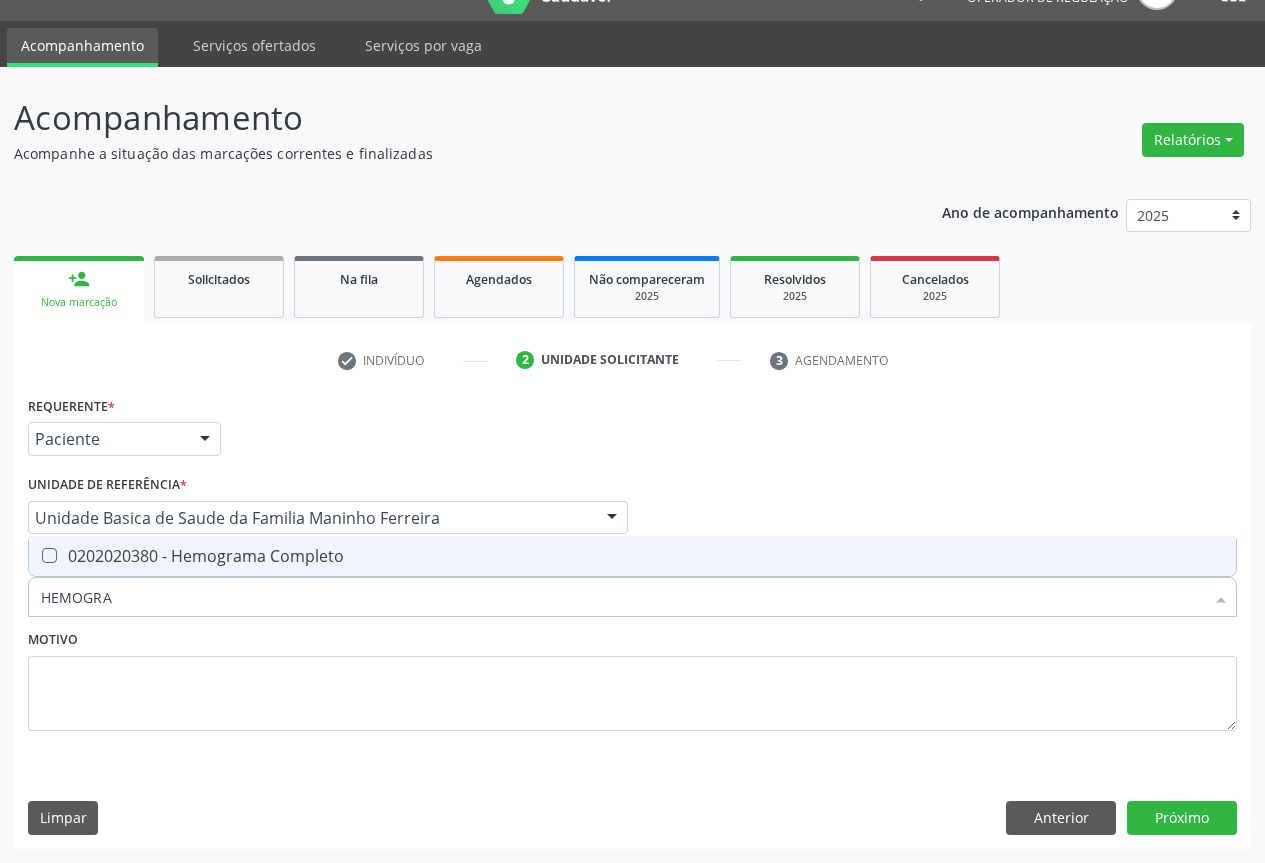 click on "0202020380 - Hemograma Completo" at bounding box center [632, 556] 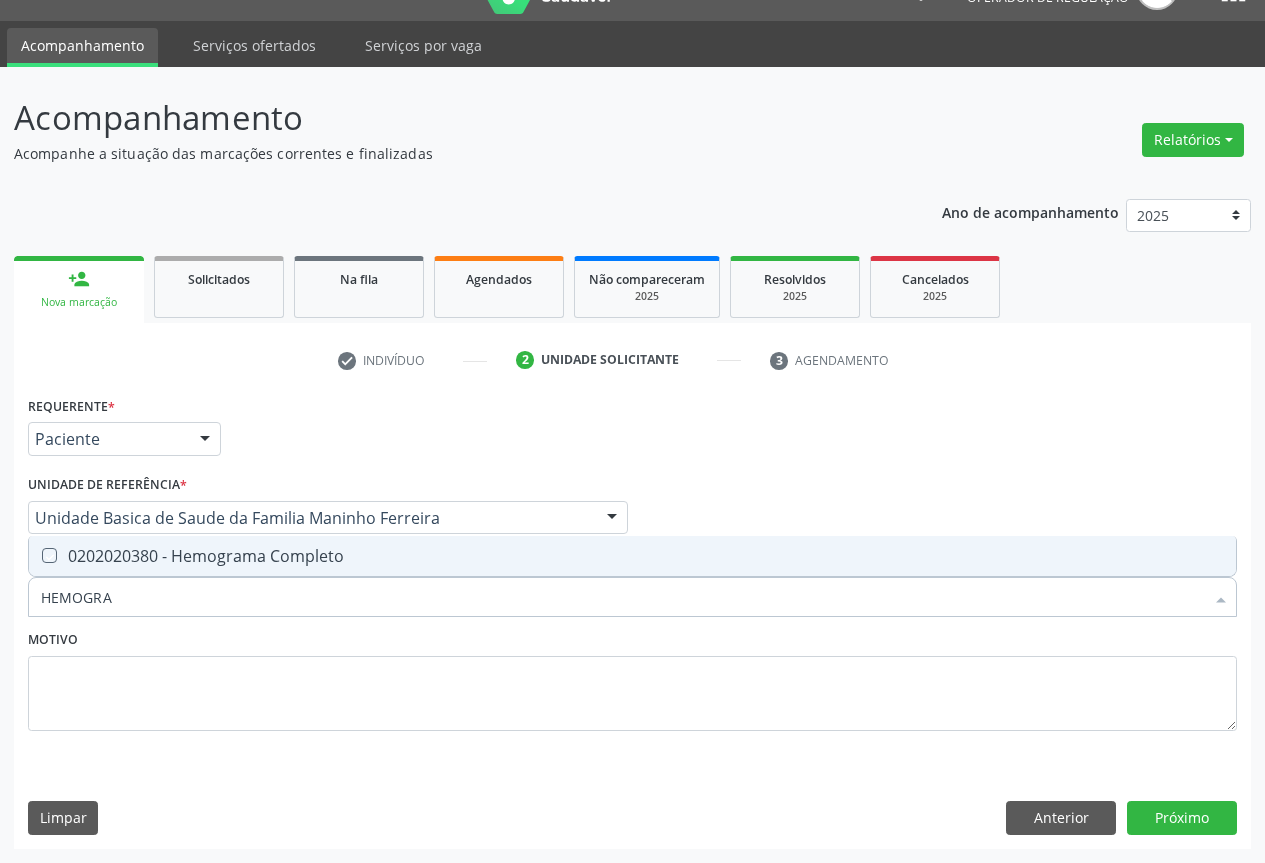 checkbox on "true" 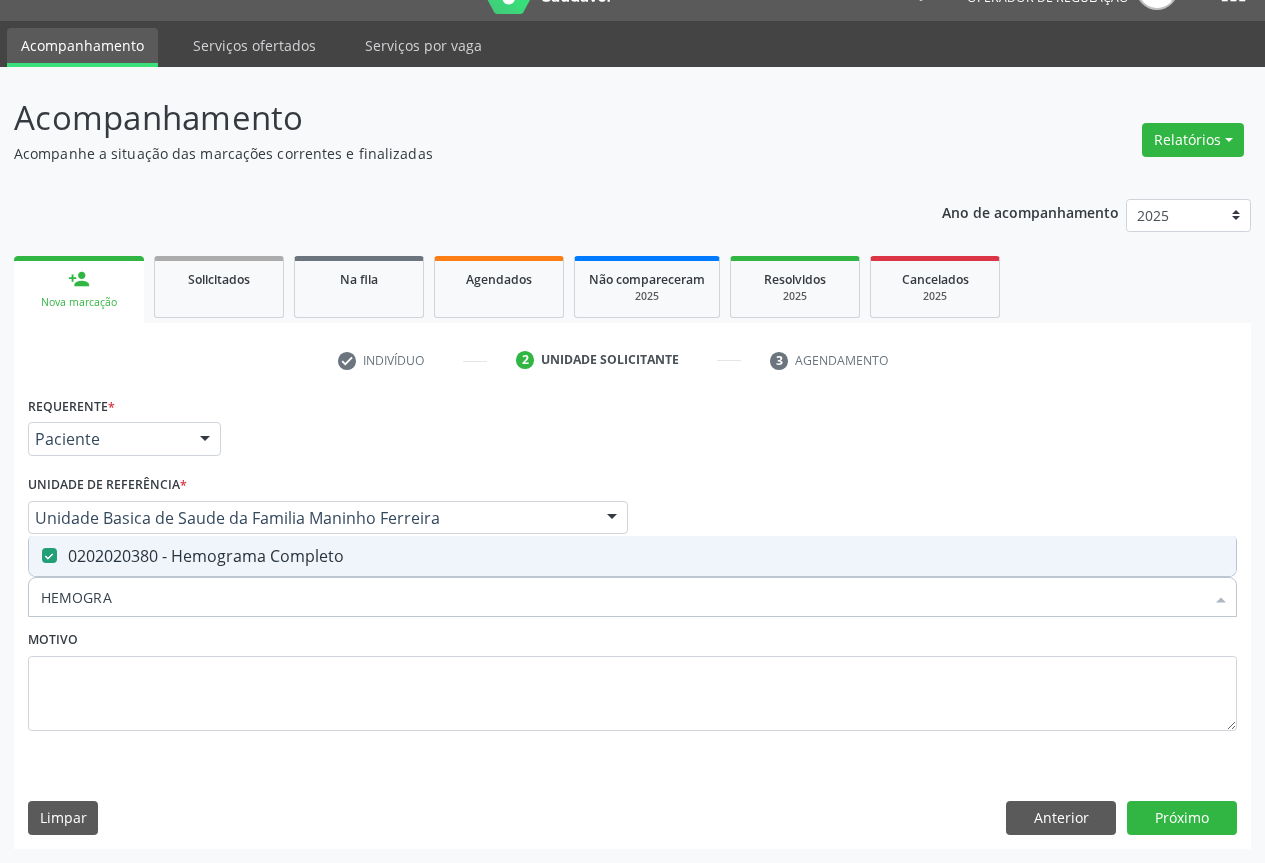 type on "HEMOGRA" 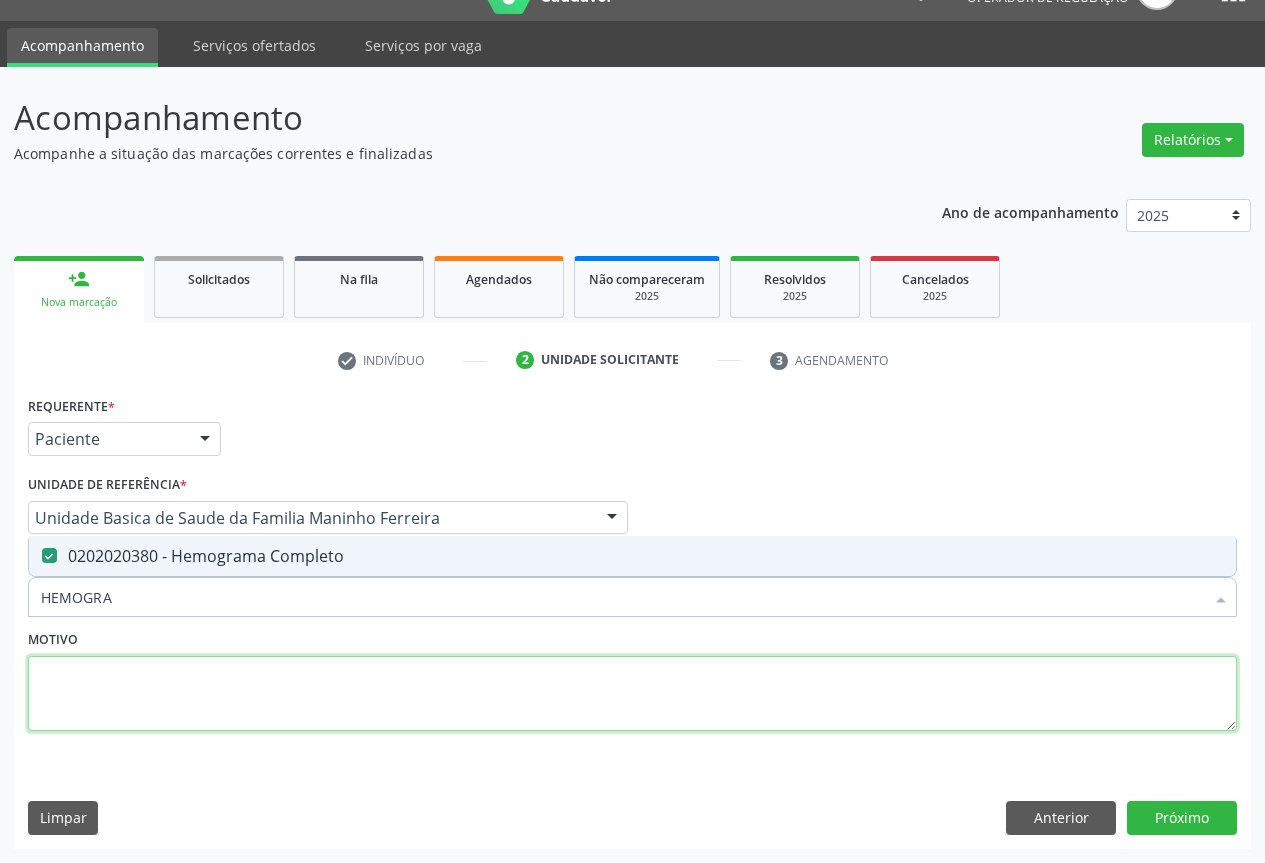click at bounding box center [632, 694] 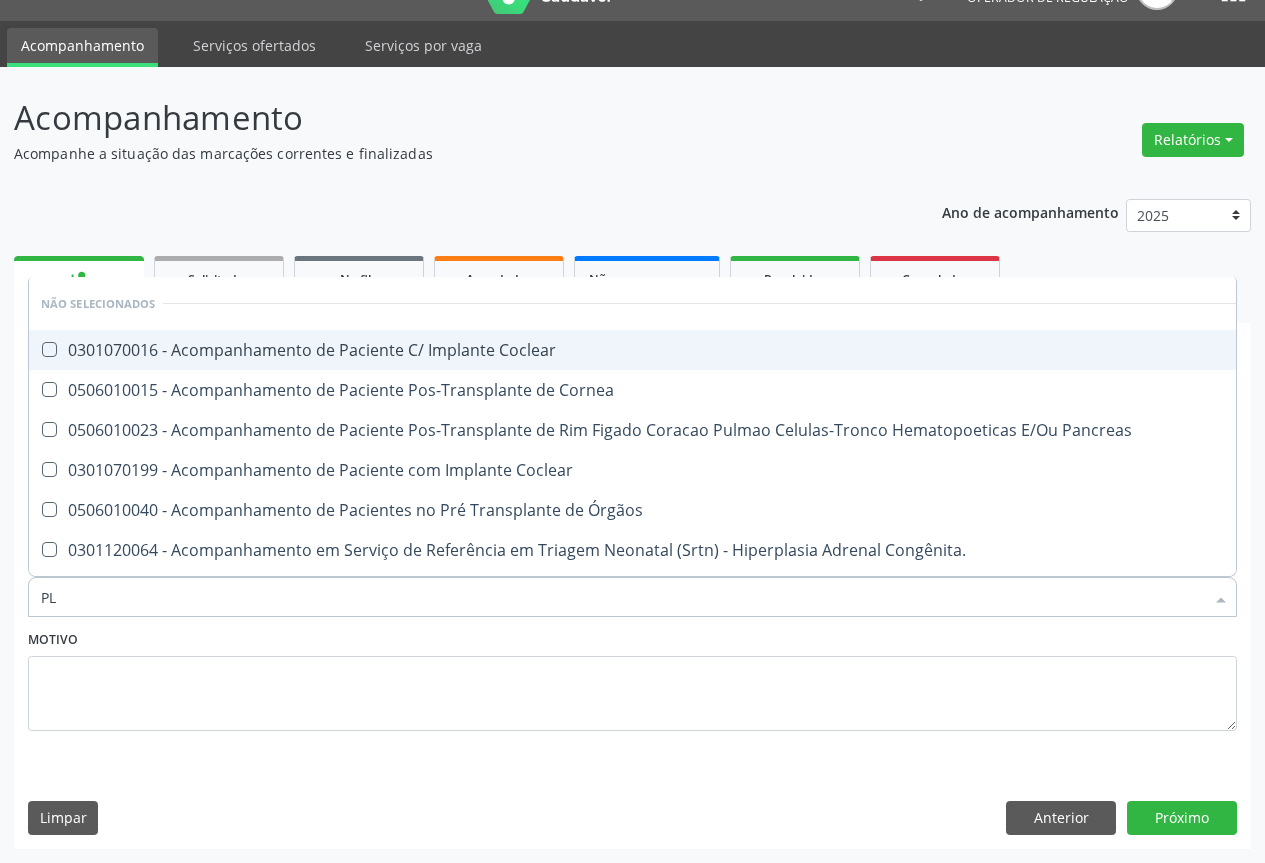 type on "PLA" 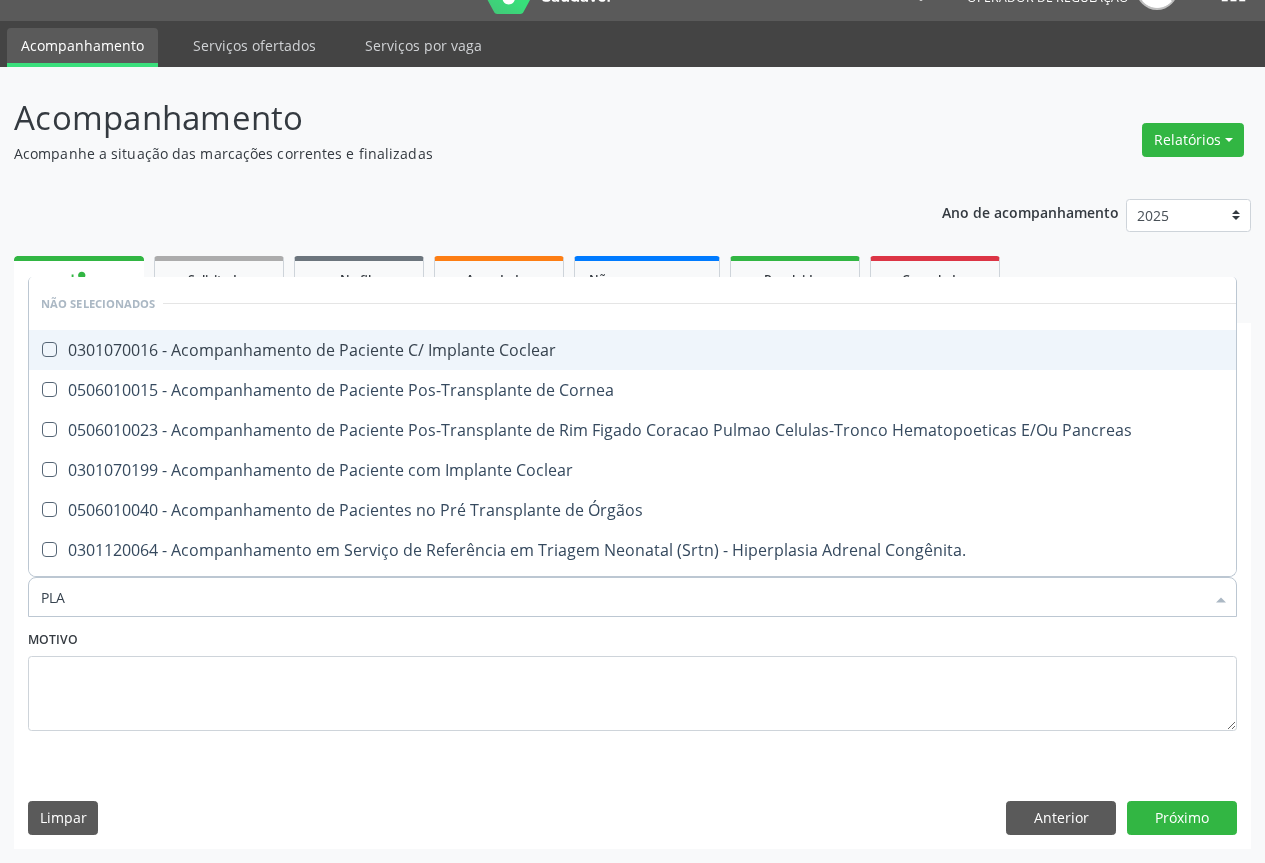 checkbox on "false" 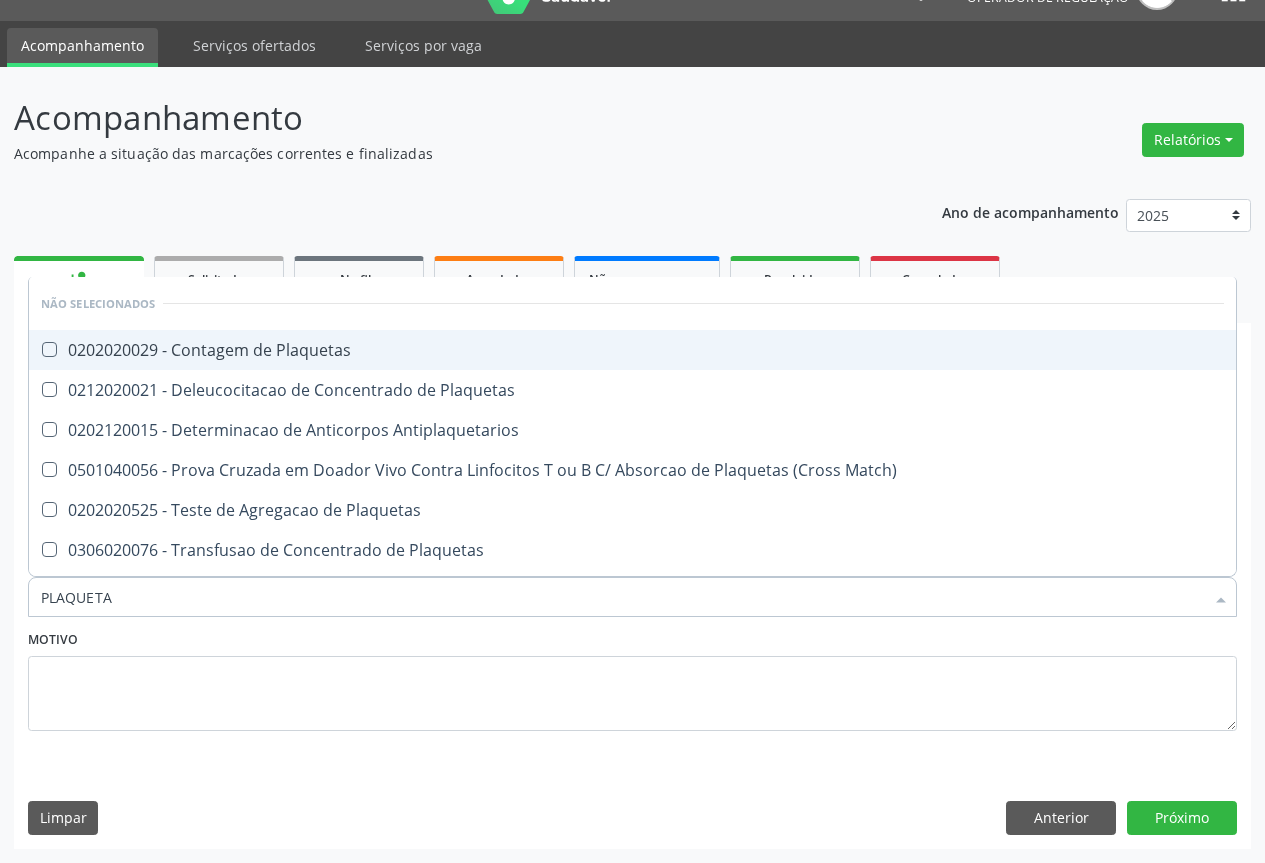 type on "PLAQUETAS" 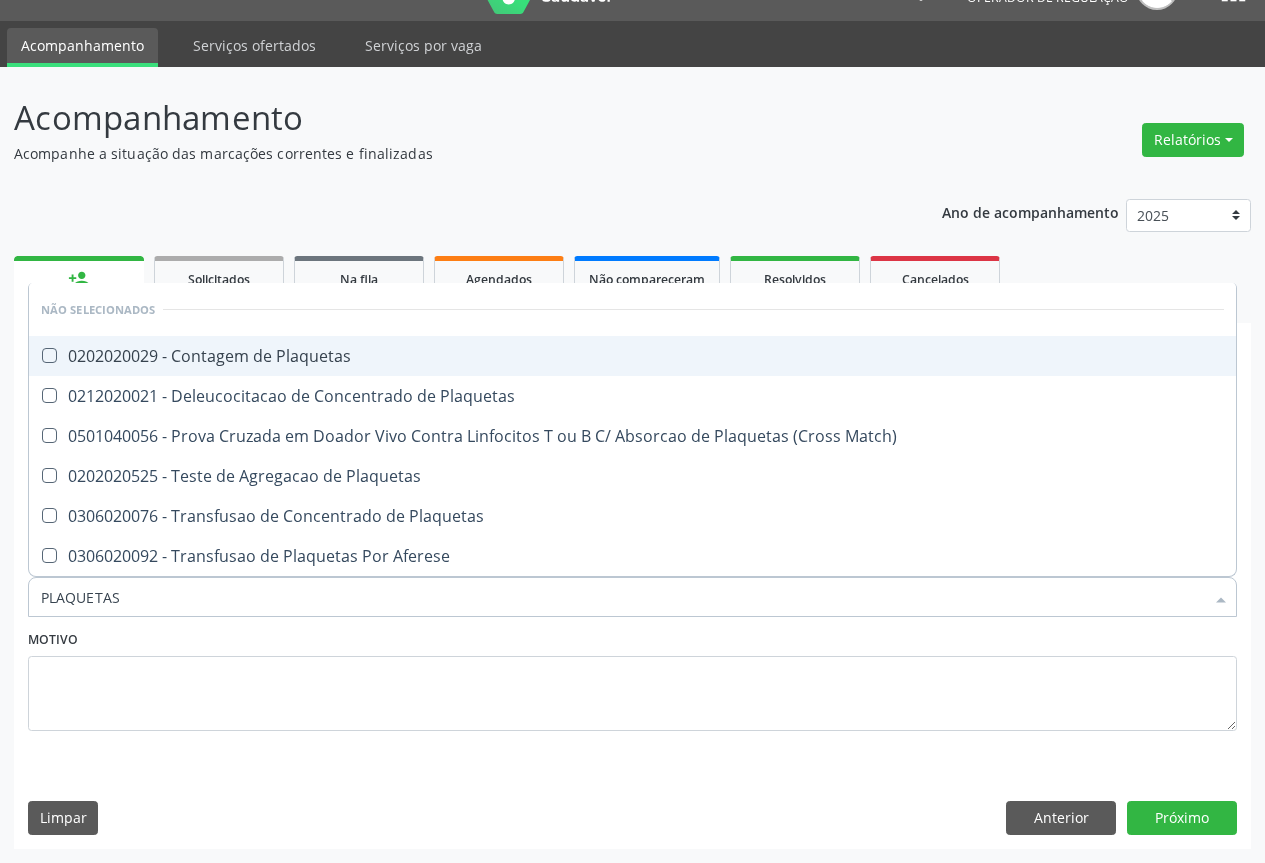 click on "0202020029 - Contagem de Plaquetas" at bounding box center [632, 356] 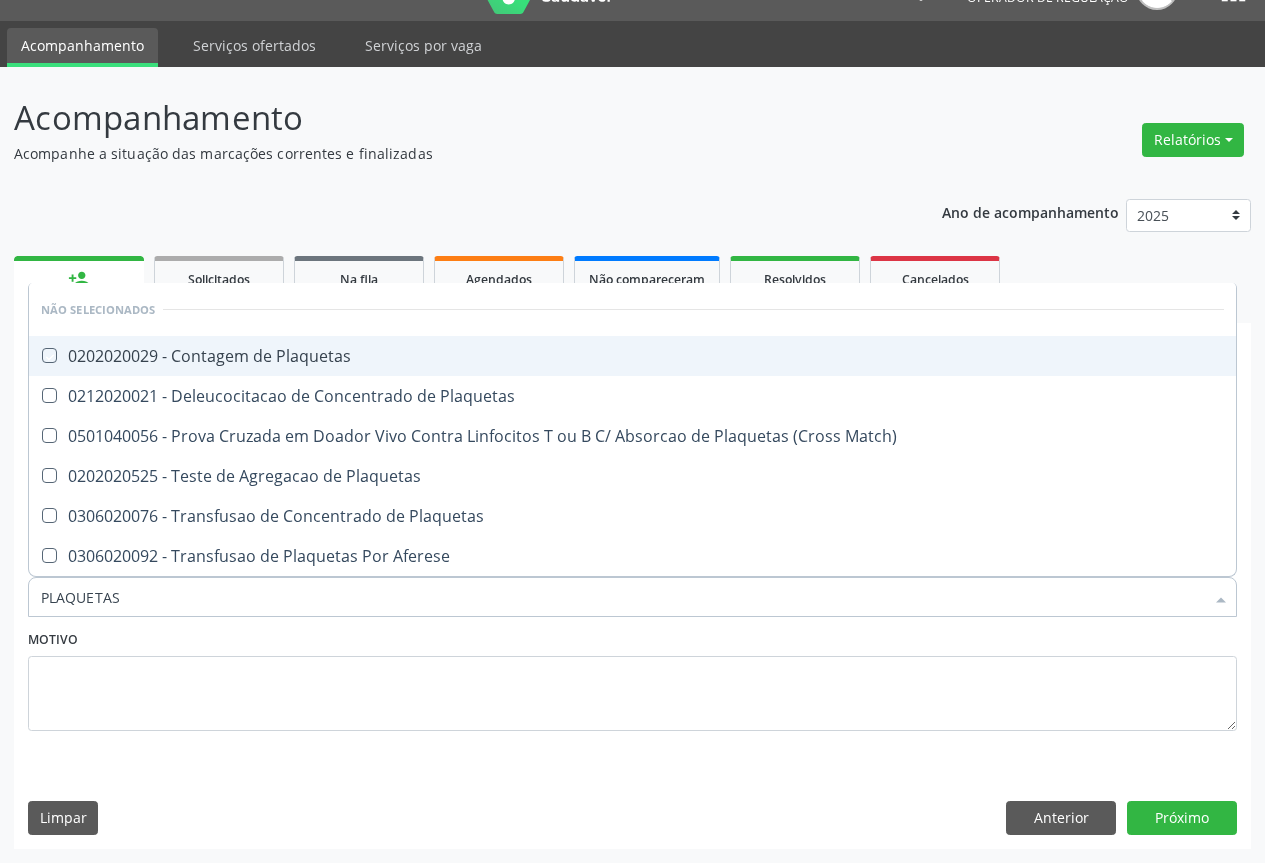 checkbox on "true" 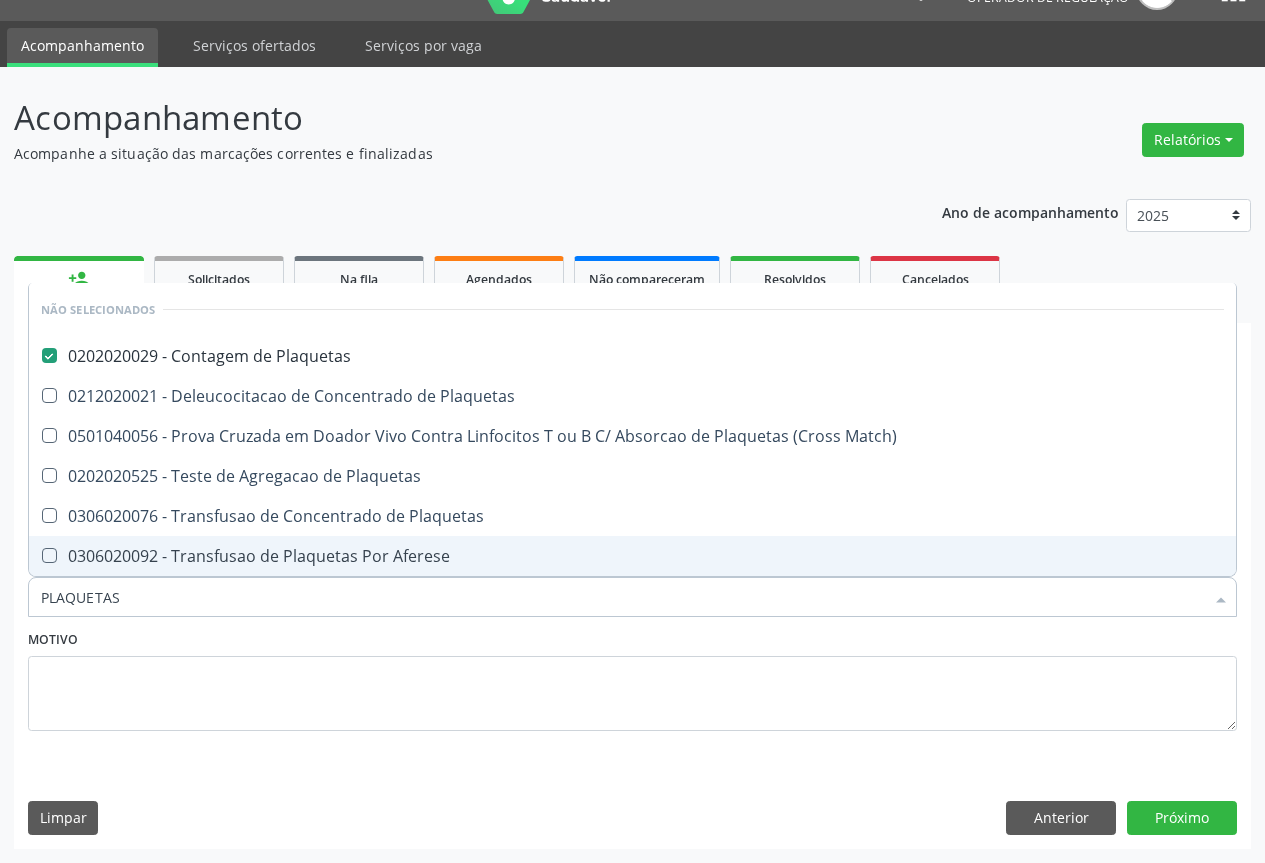 type on "PLAQUETAS" 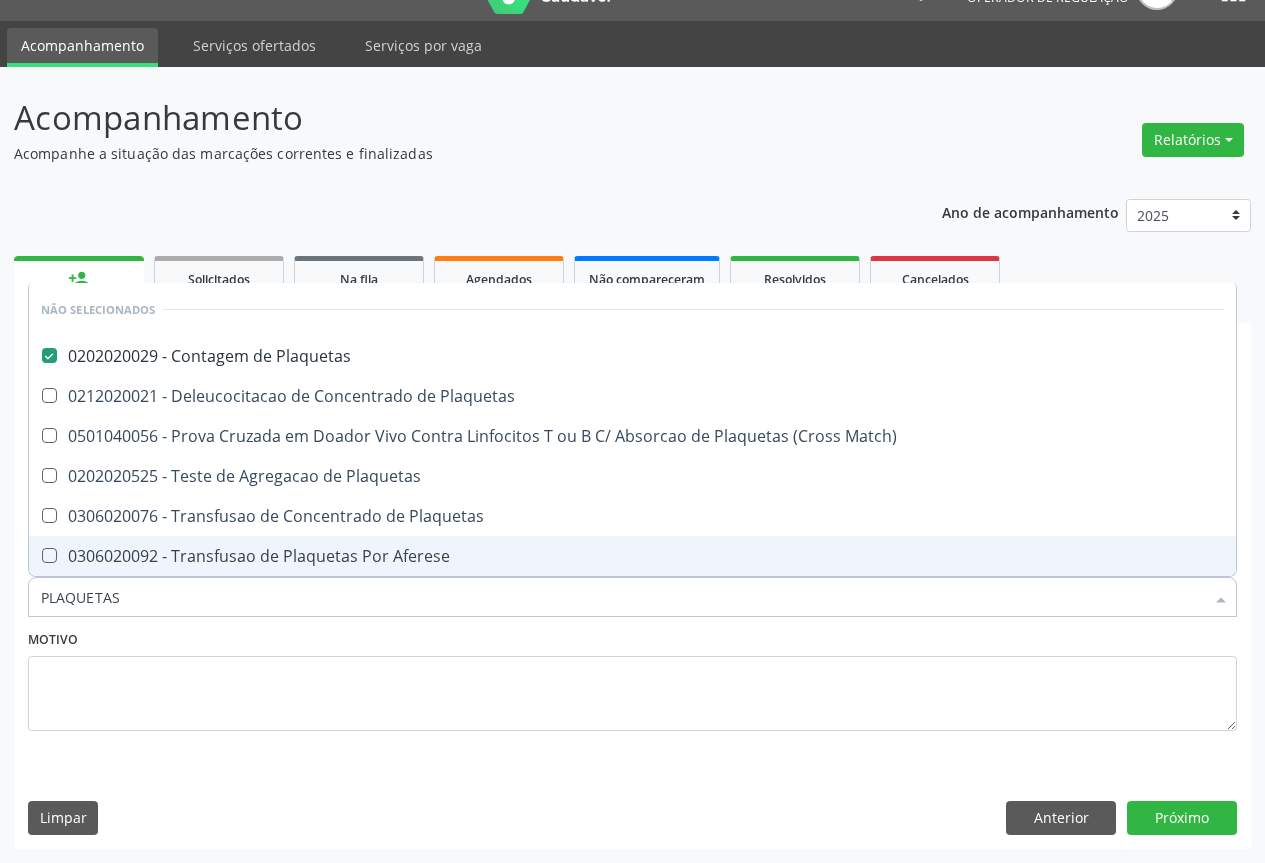 click on "Motivo" at bounding box center (632, 678) 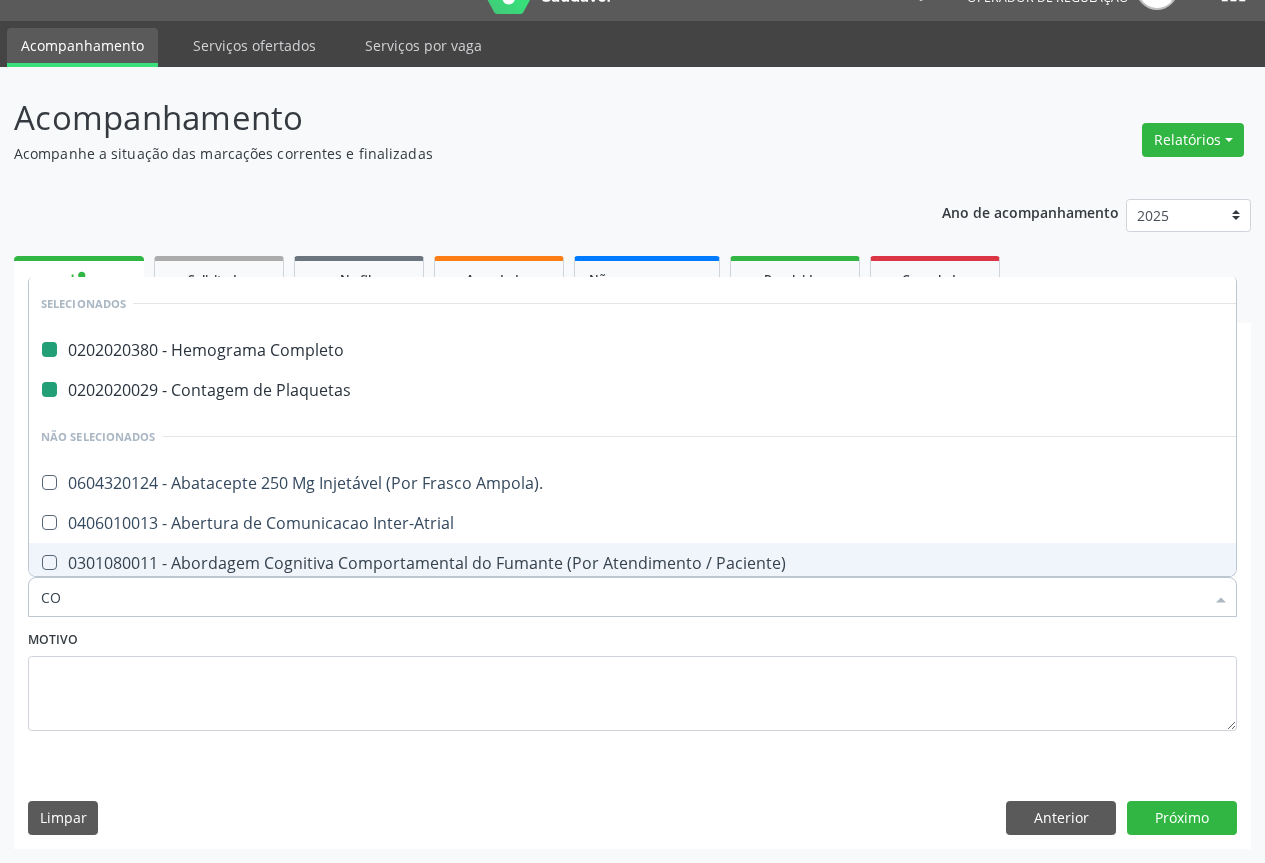 type on "COL" 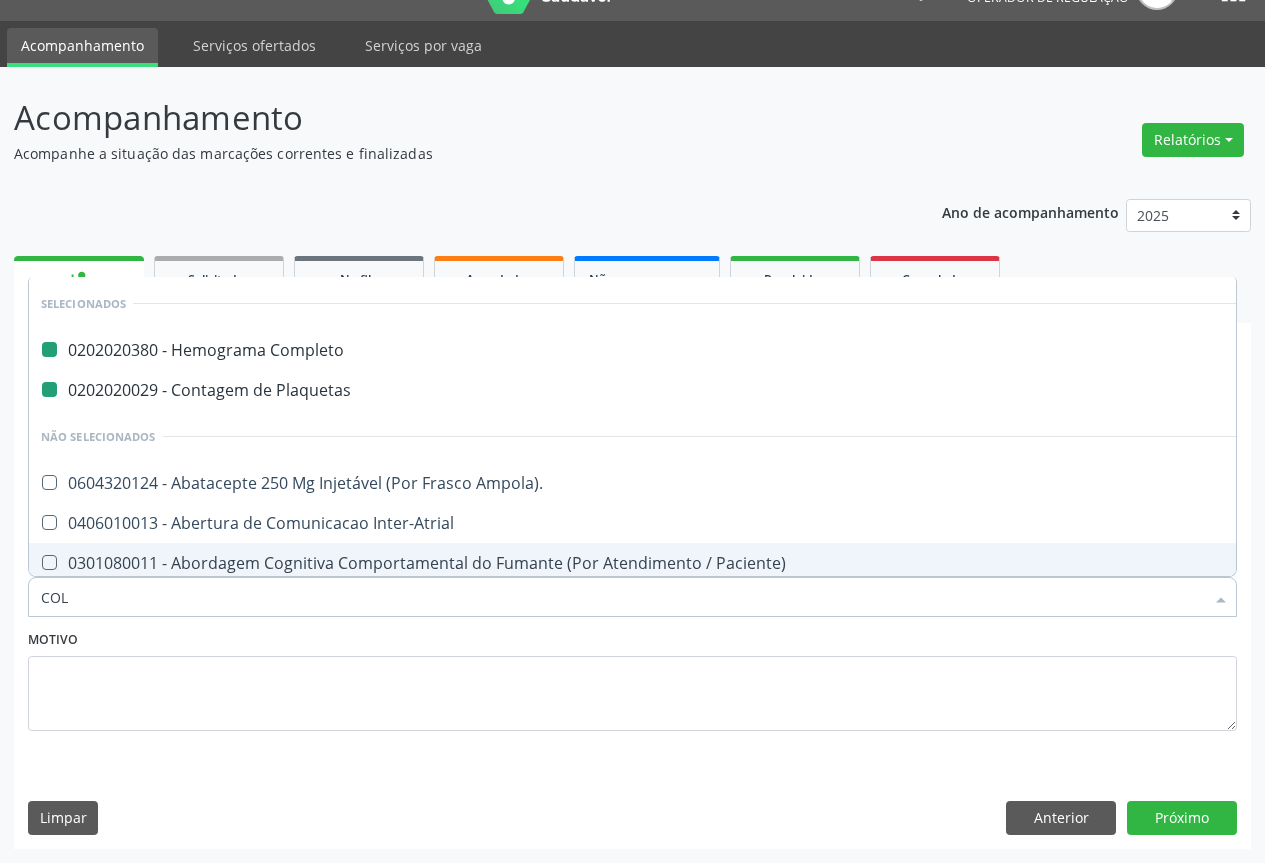 checkbox on "false" 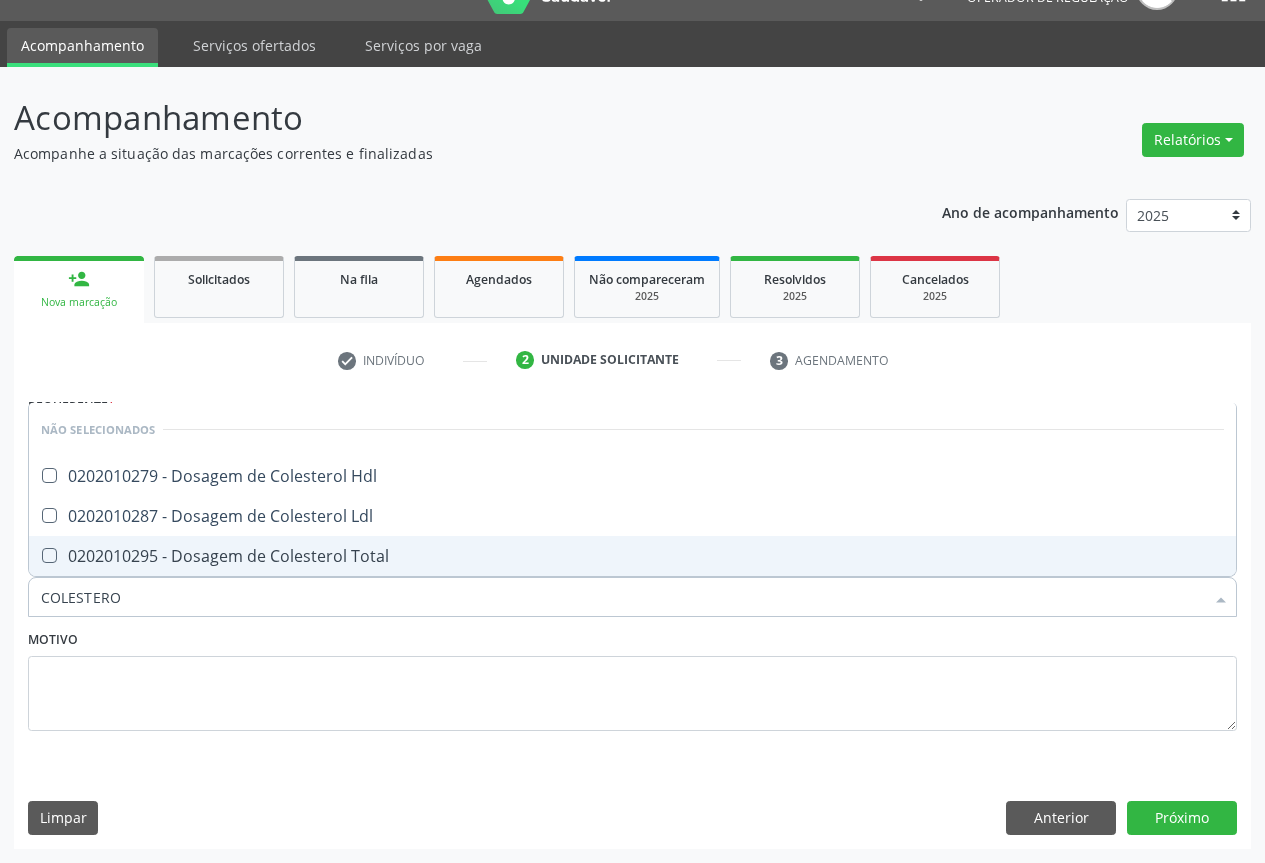 type on "COLESTEROL" 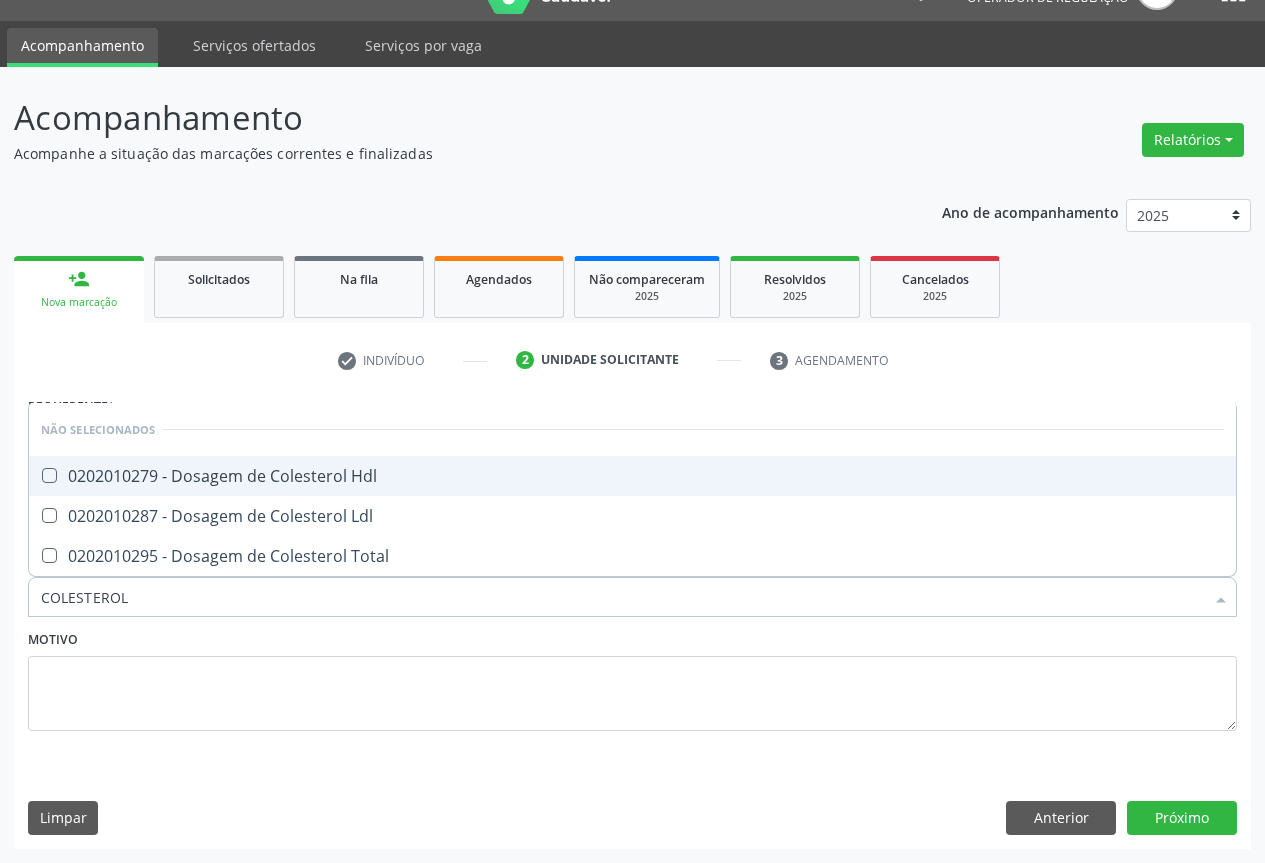 click on "0202010279 - Dosagem de Colesterol Hdl" at bounding box center (632, 476) 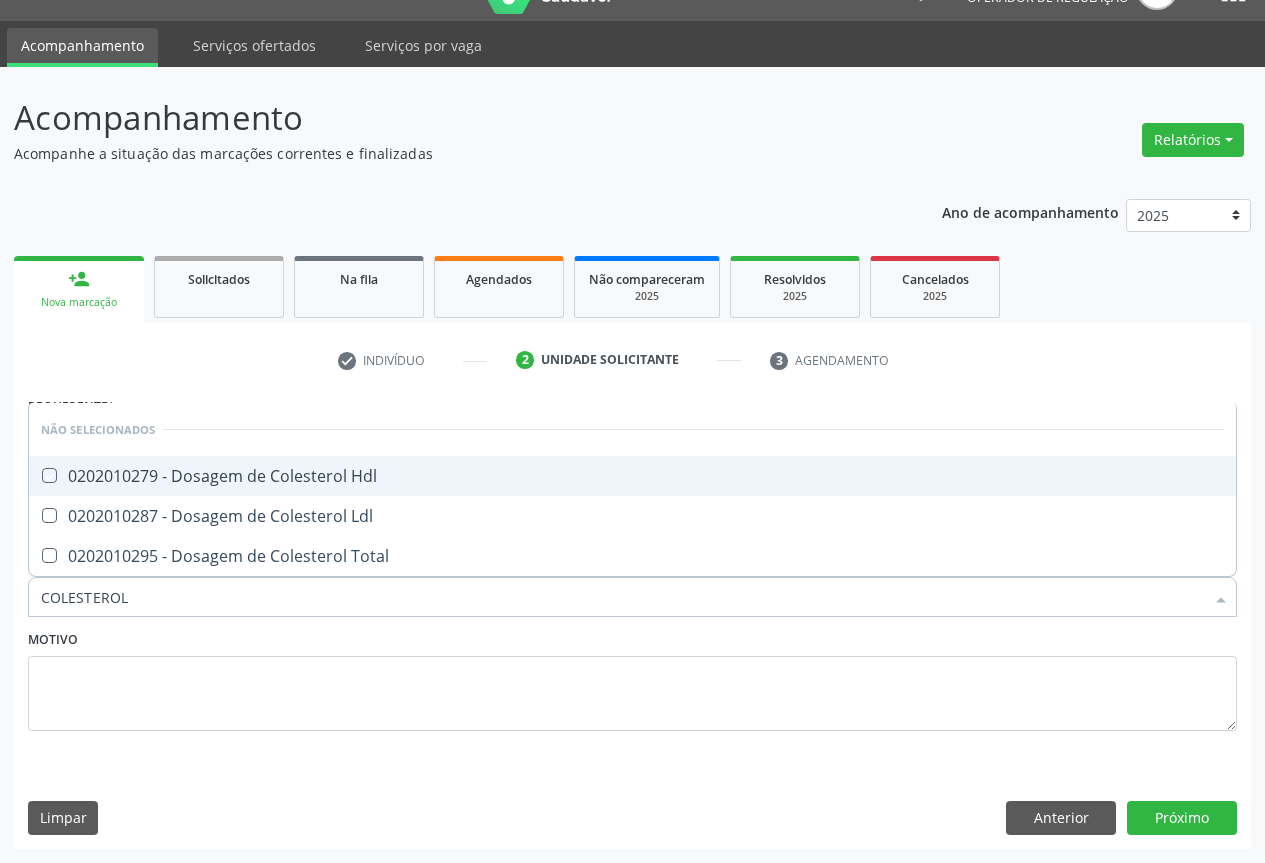 checkbox on "true" 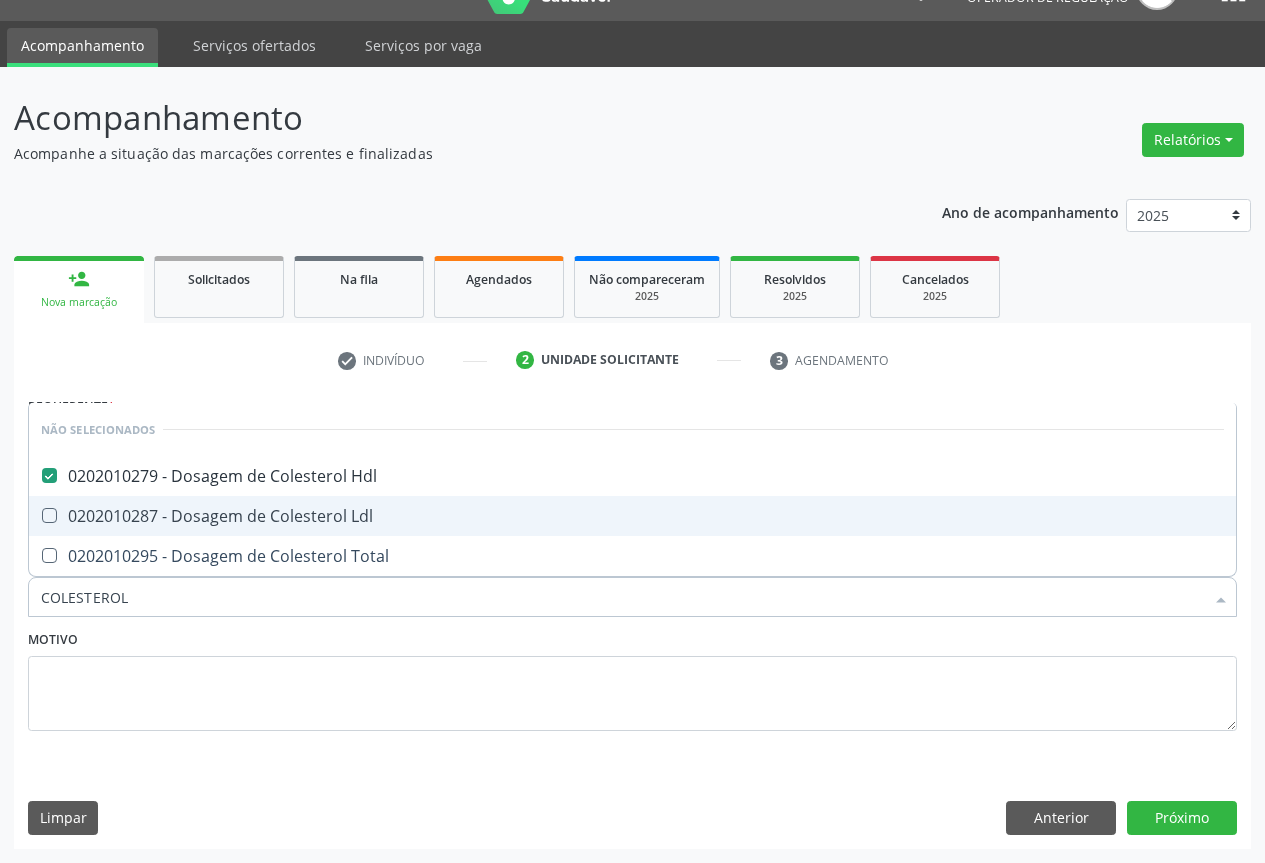 click on "0202010287 - Dosagem de Colesterol Ldl" at bounding box center [632, 516] 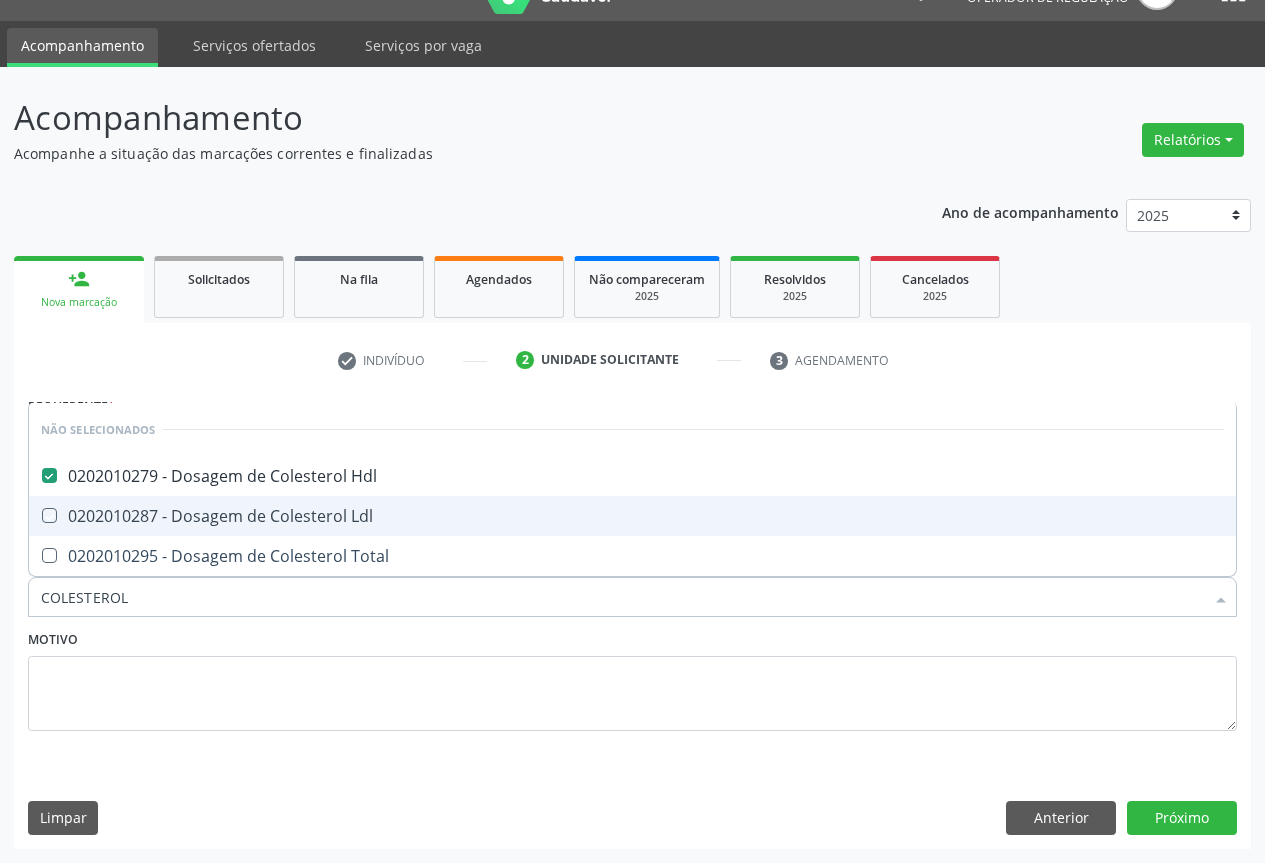 checkbox on "true" 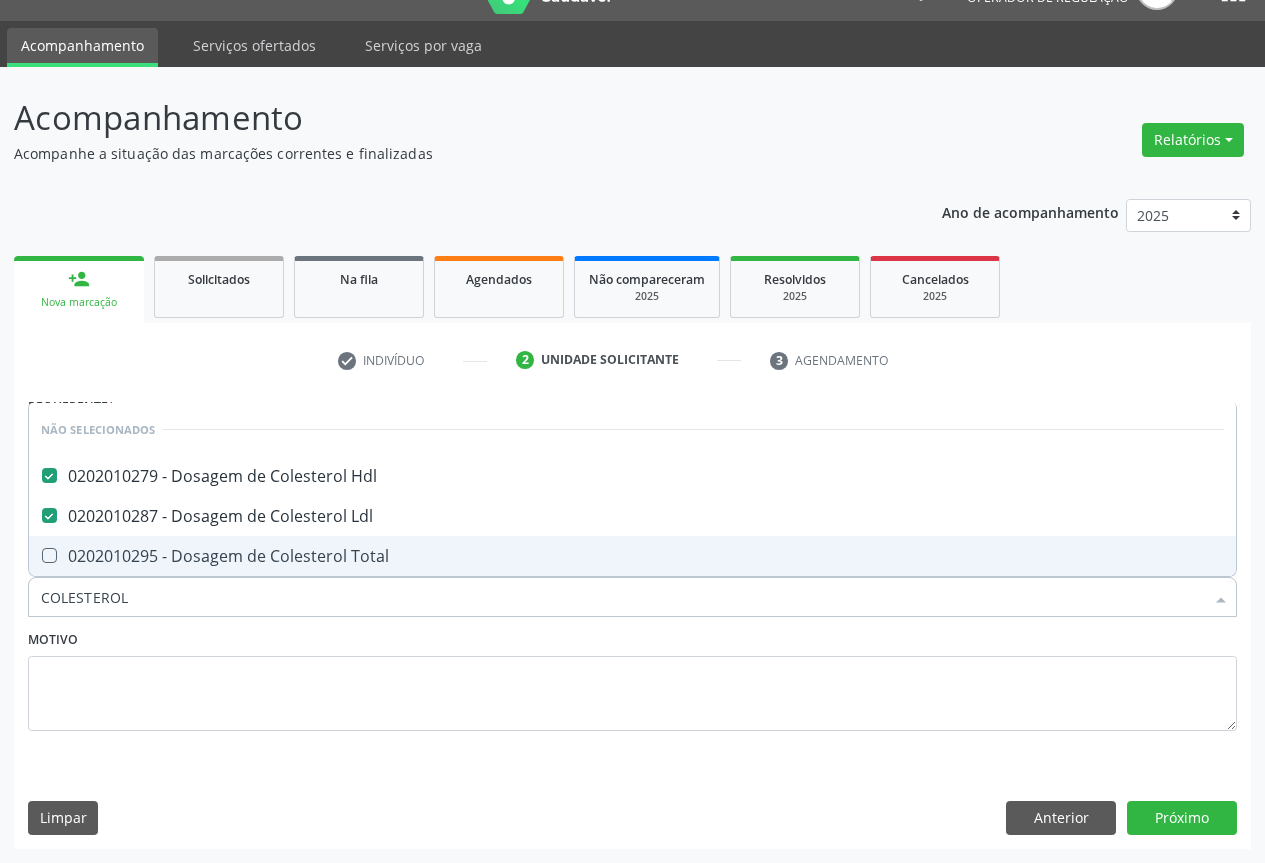 click on "0202010295 - Dosagem de Colesterol Total" at bounding box center (632, 556) 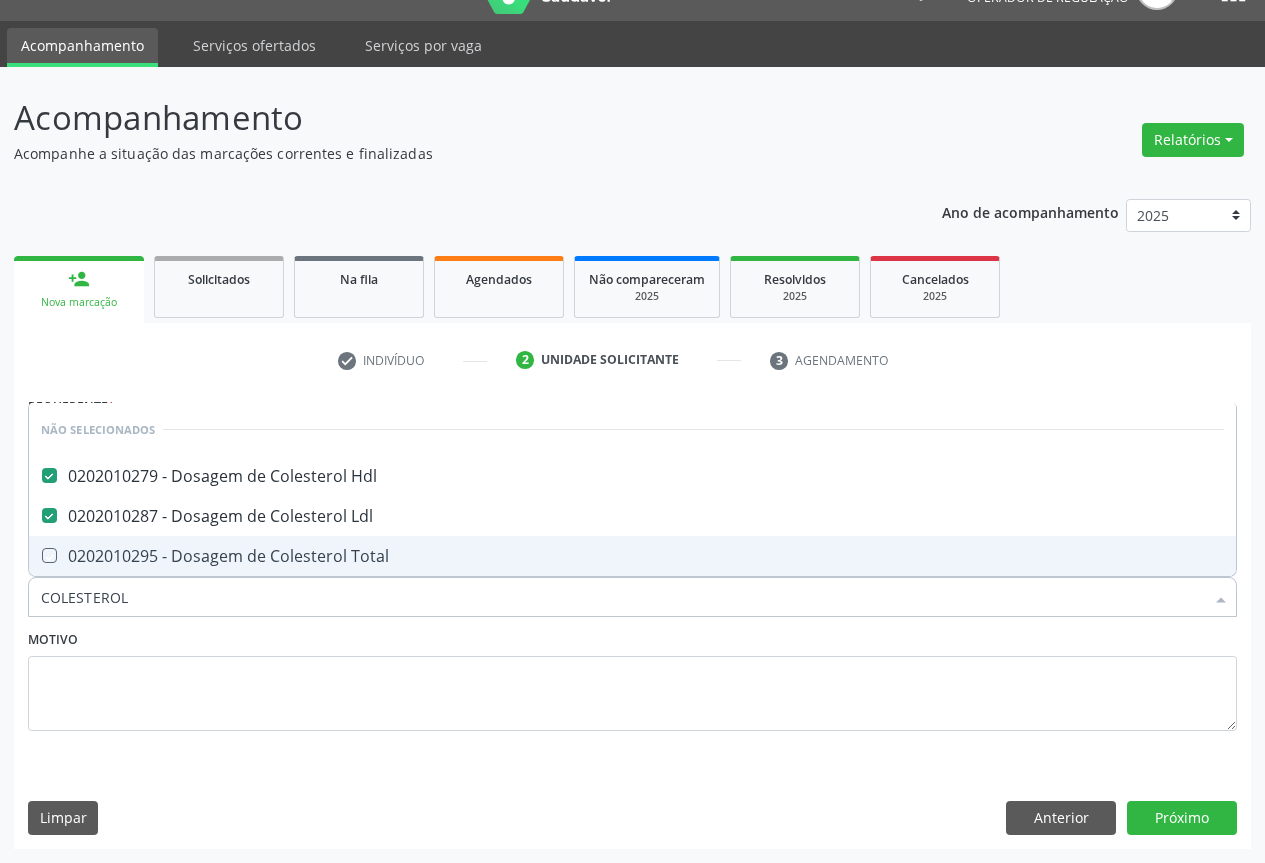 checkbox on "true" 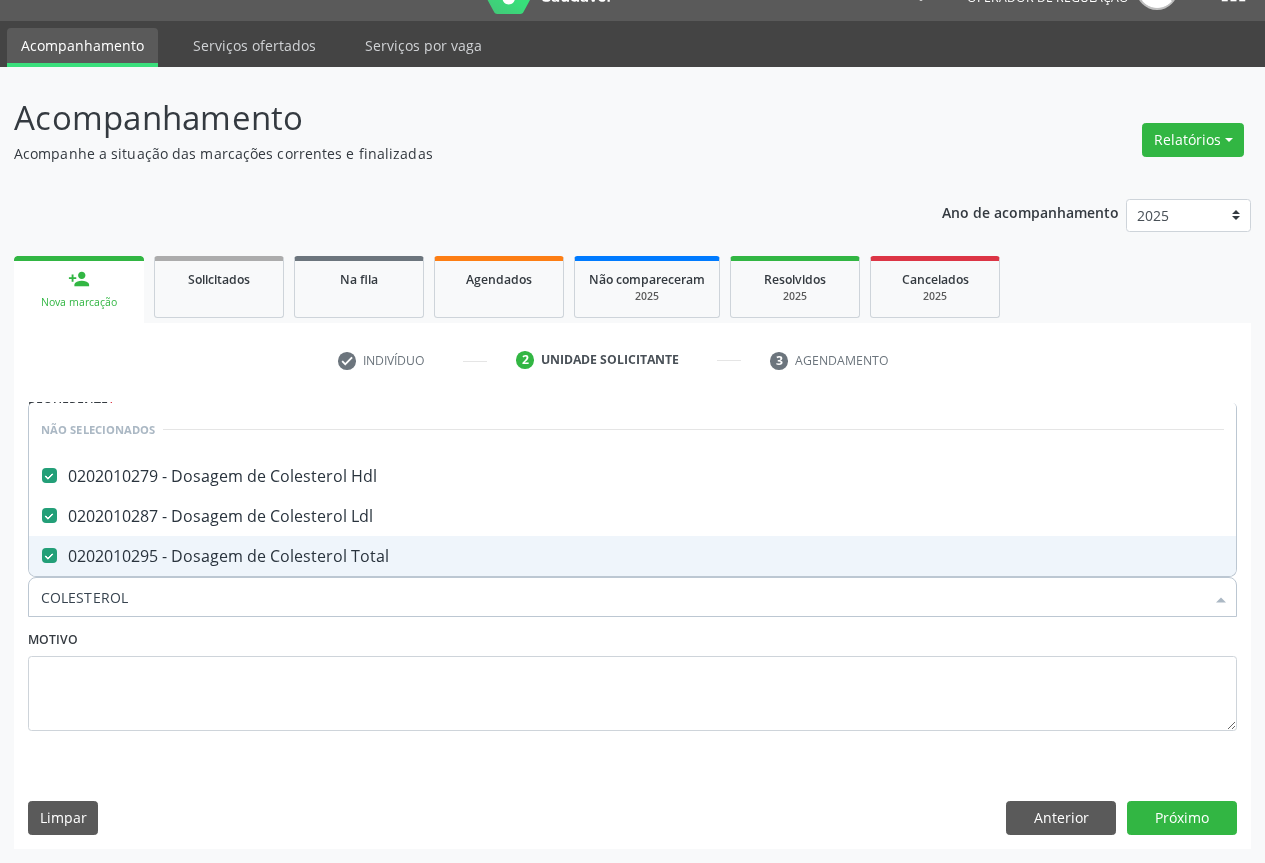 type on "COLESTEROL" 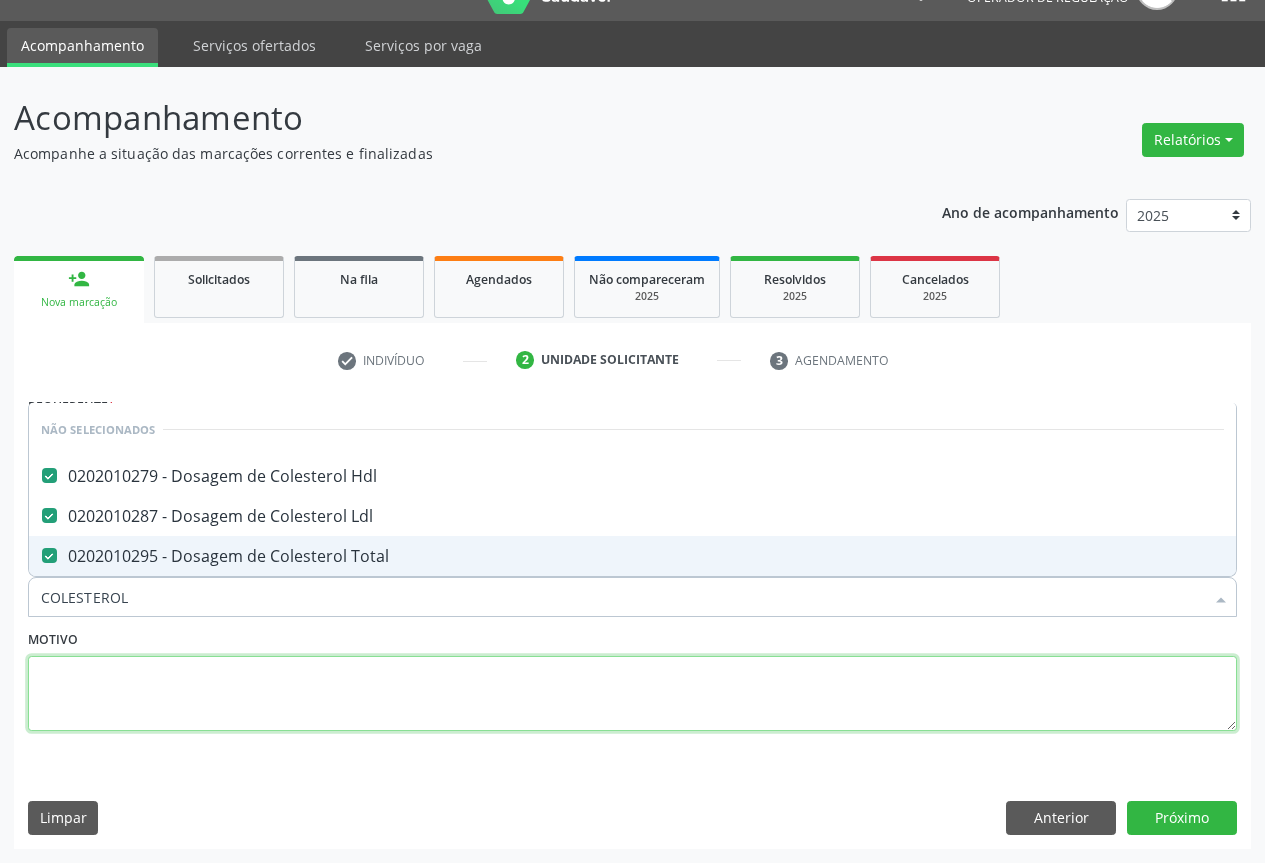 click at bounding box center (632, 694) 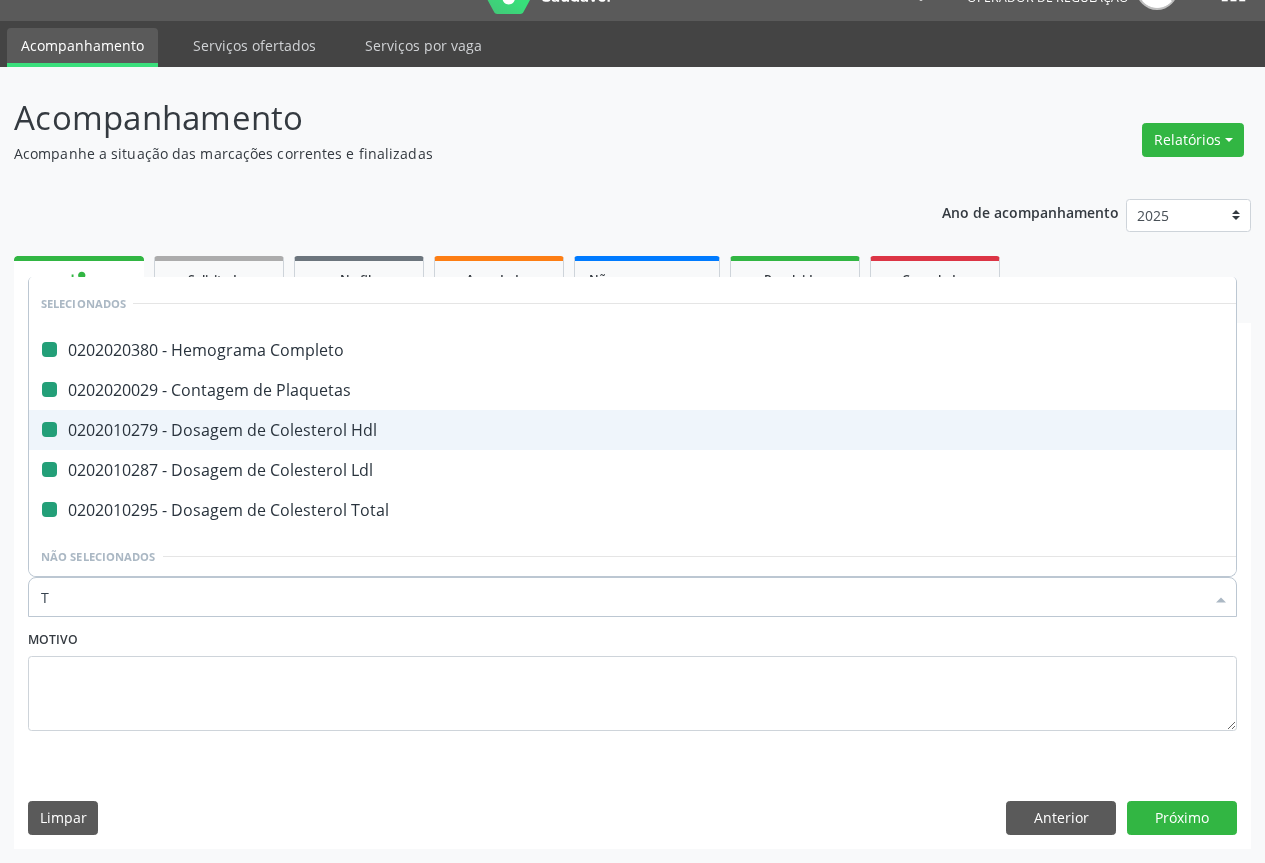 type on "TR" 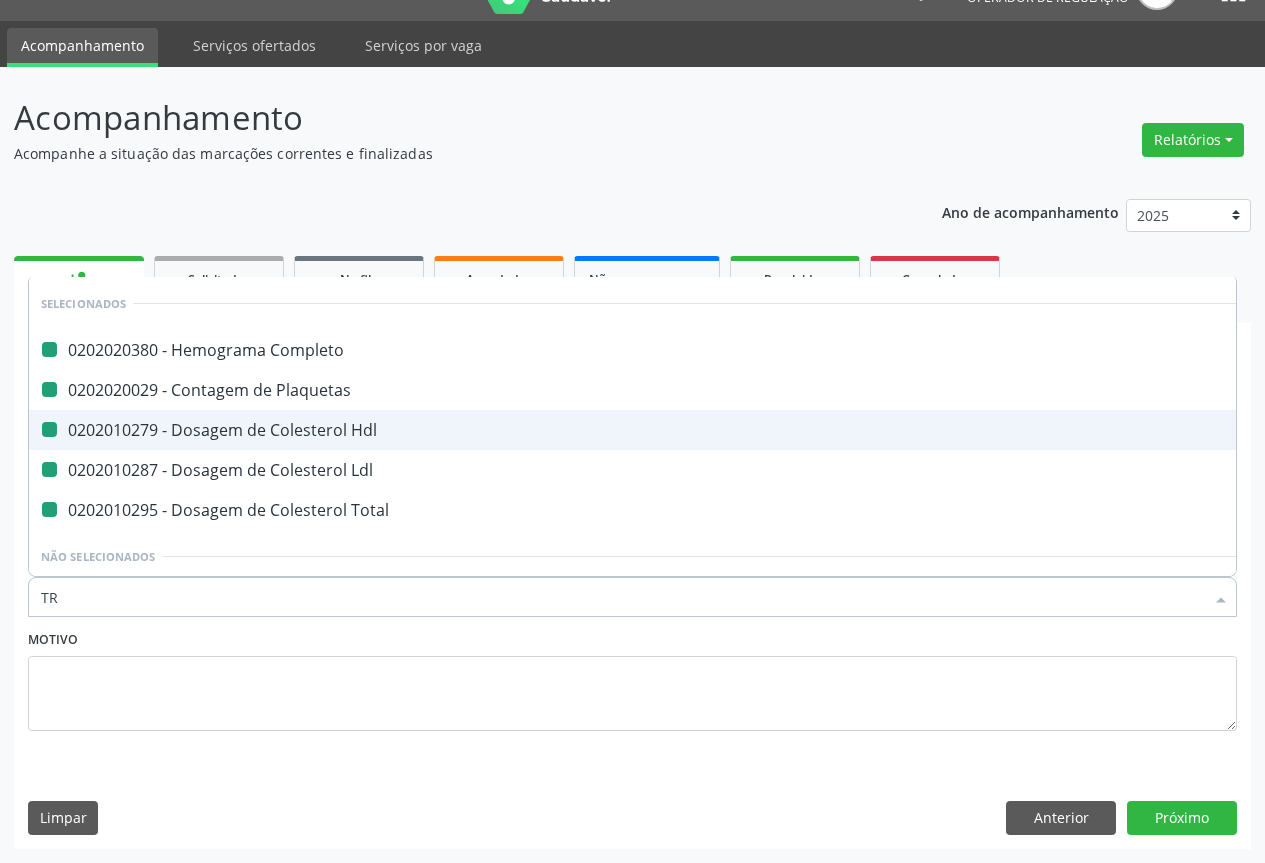 checkbox on "false" 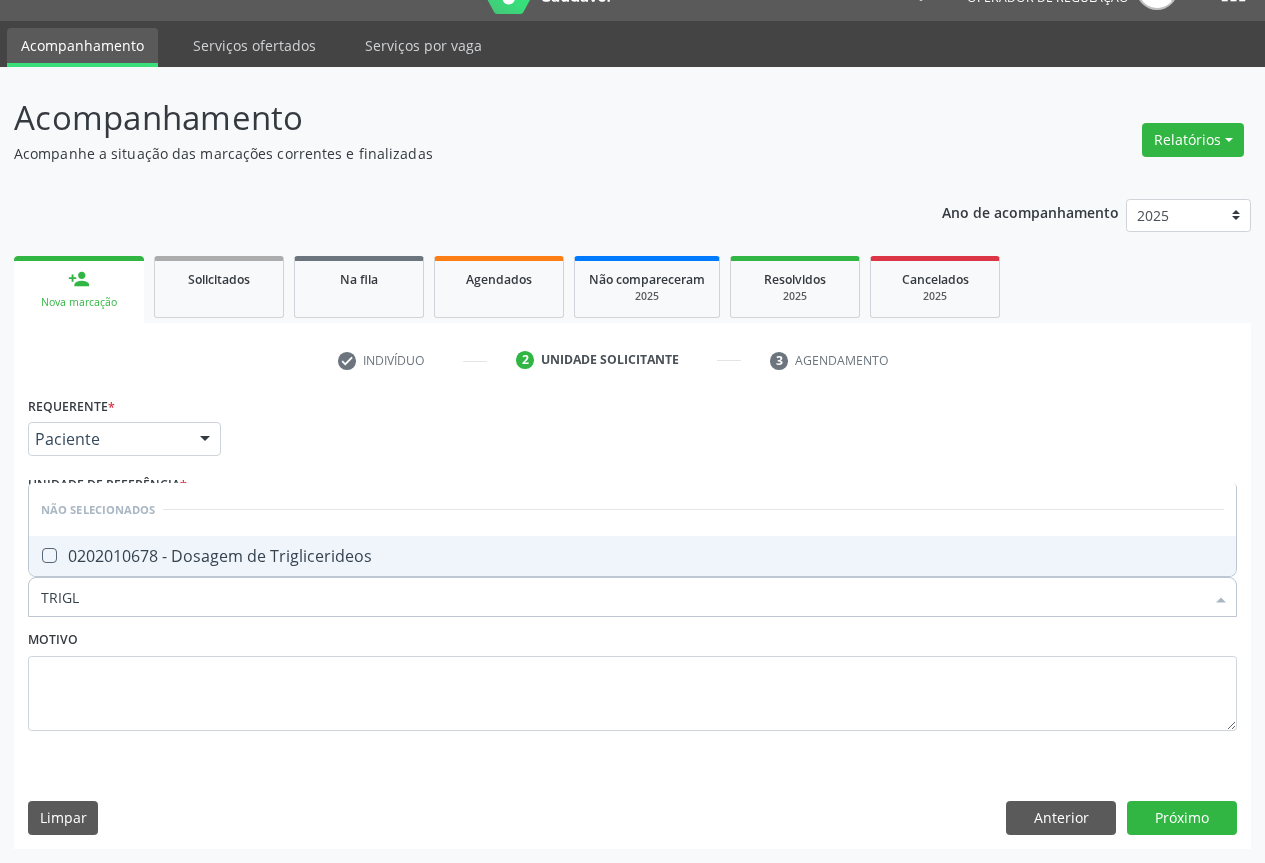 type on "TRIGLI" 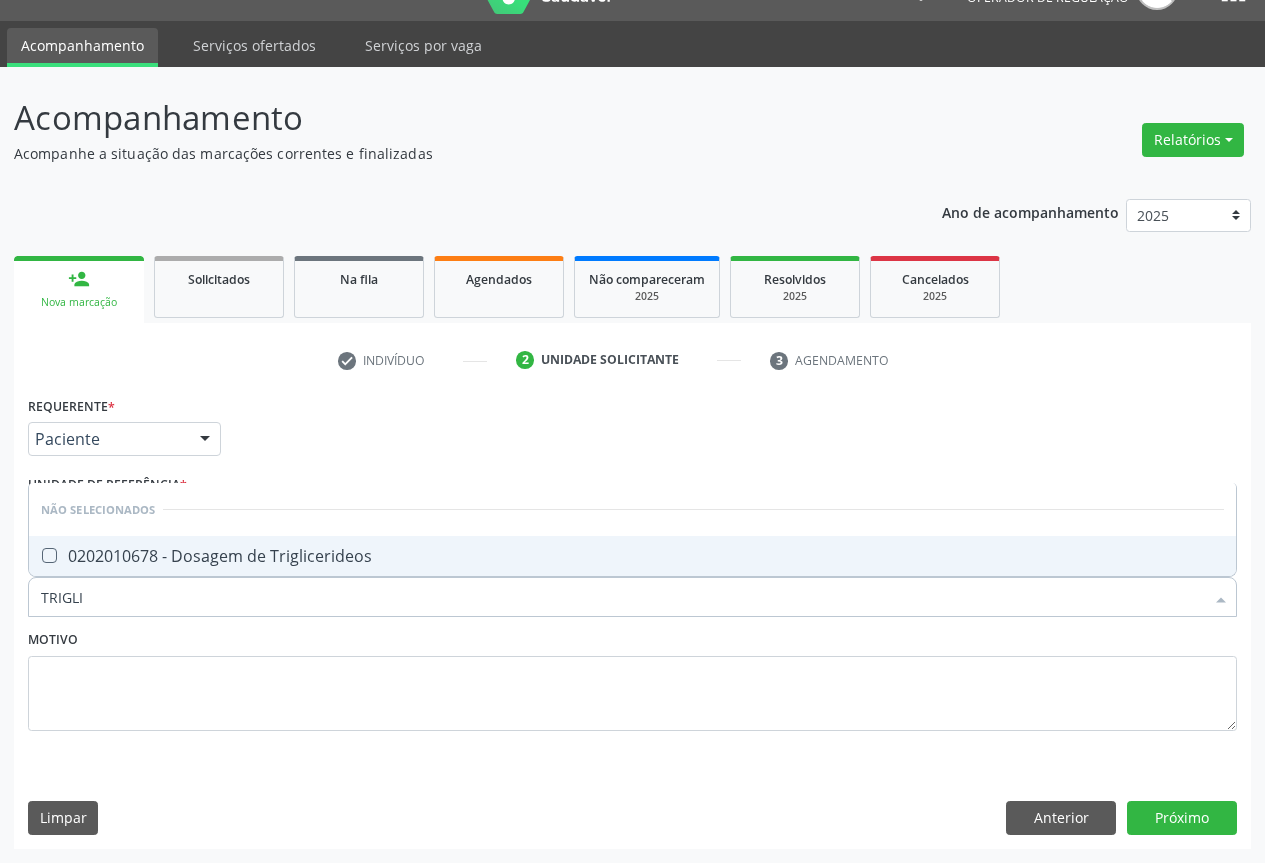 click on "0202010678 - Dosagem de Triglicerideos" at bounding box center (632, 556) 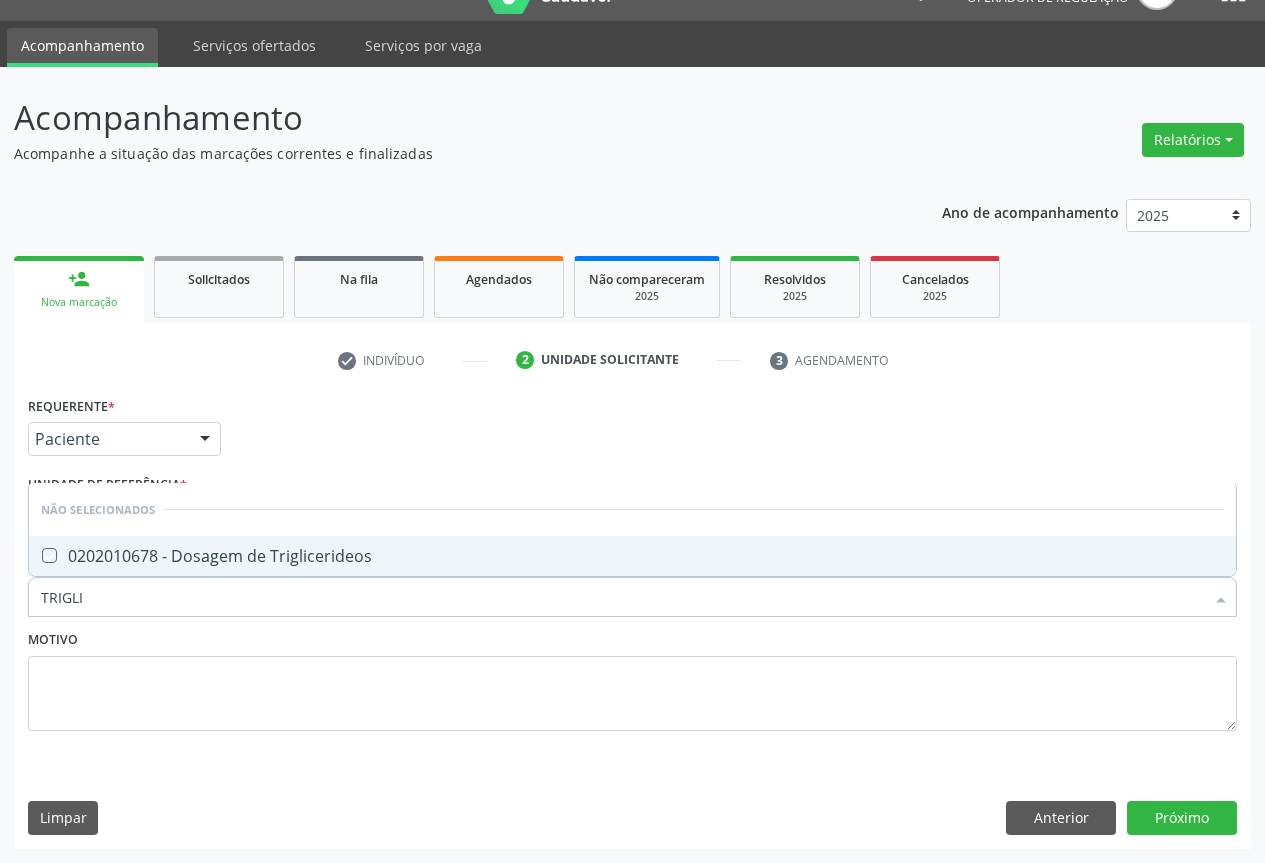 checkbox on "true" 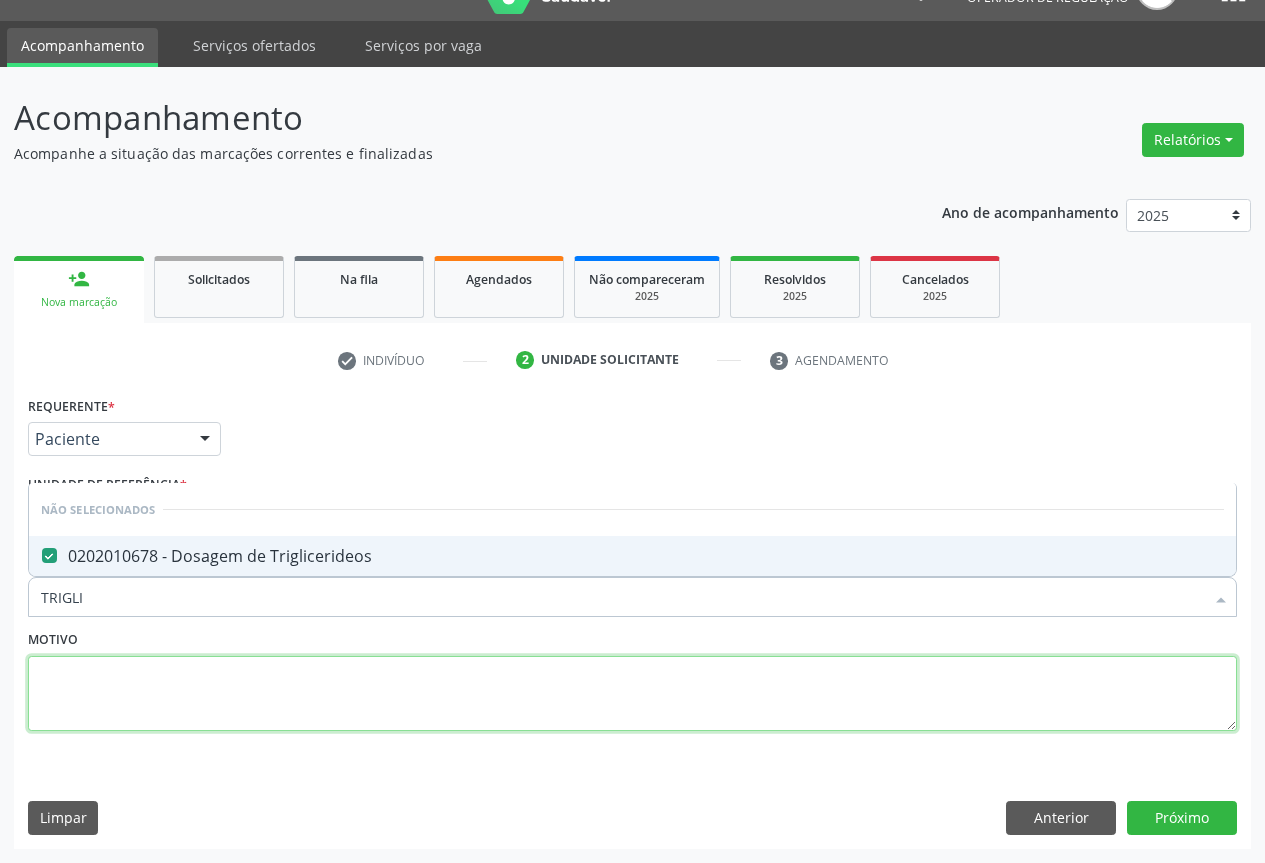 click at bounding box center (632, 694) 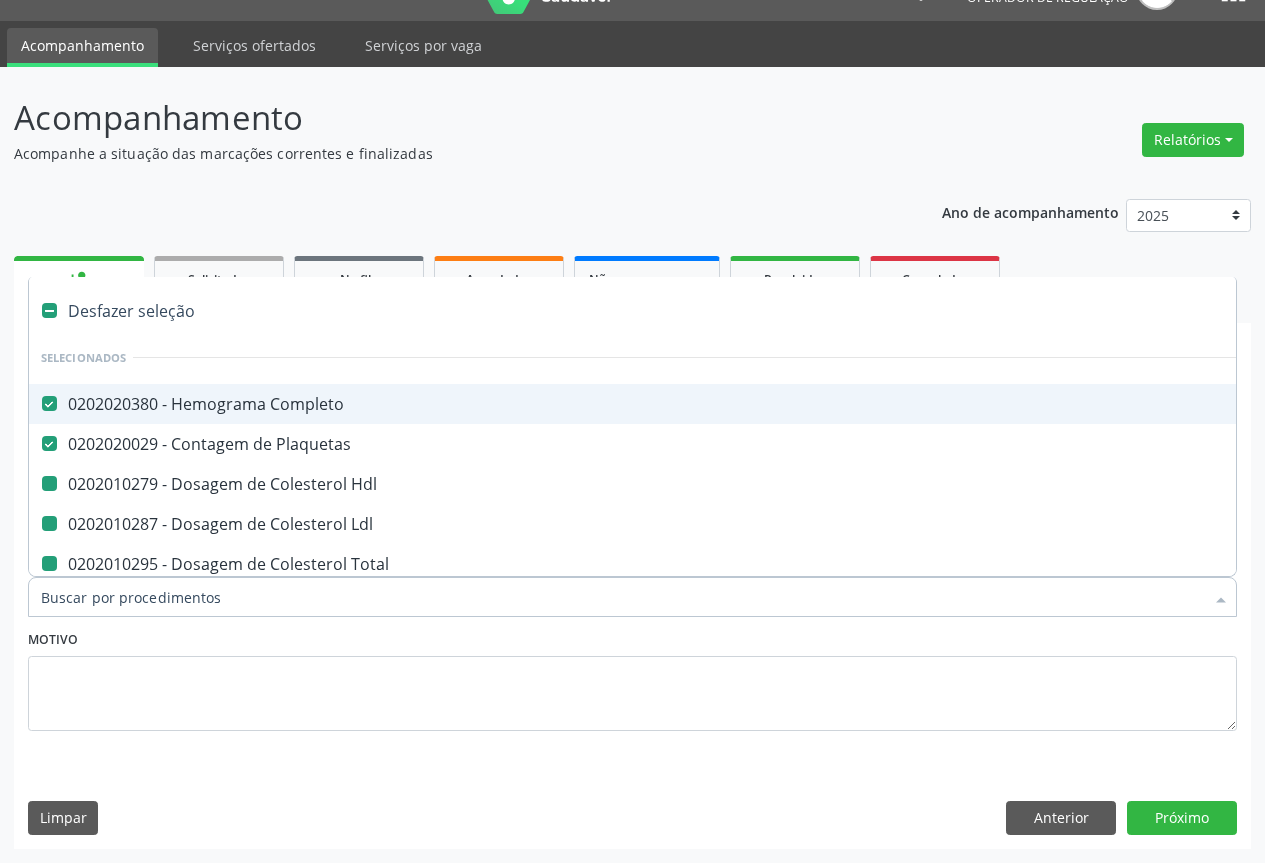 type on "U" 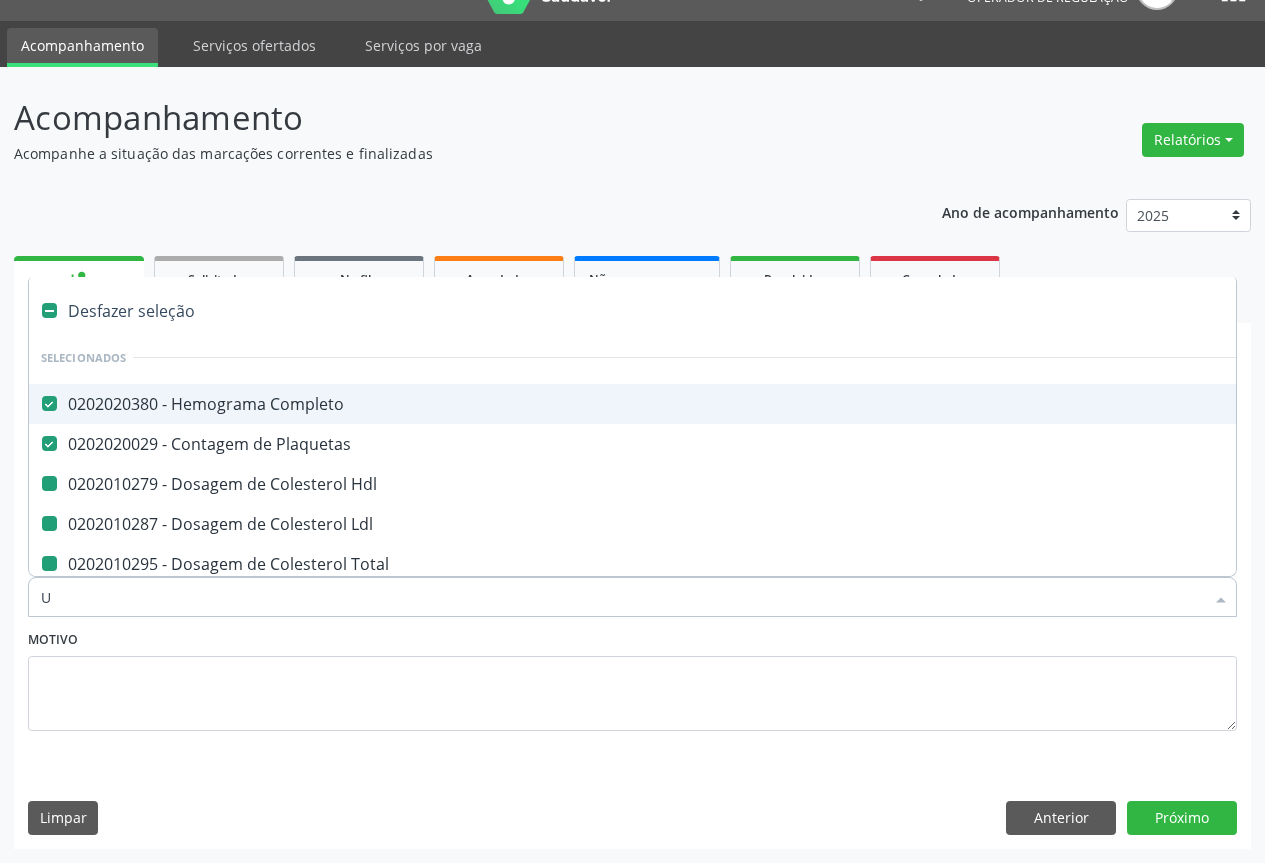 checkbox on "false" 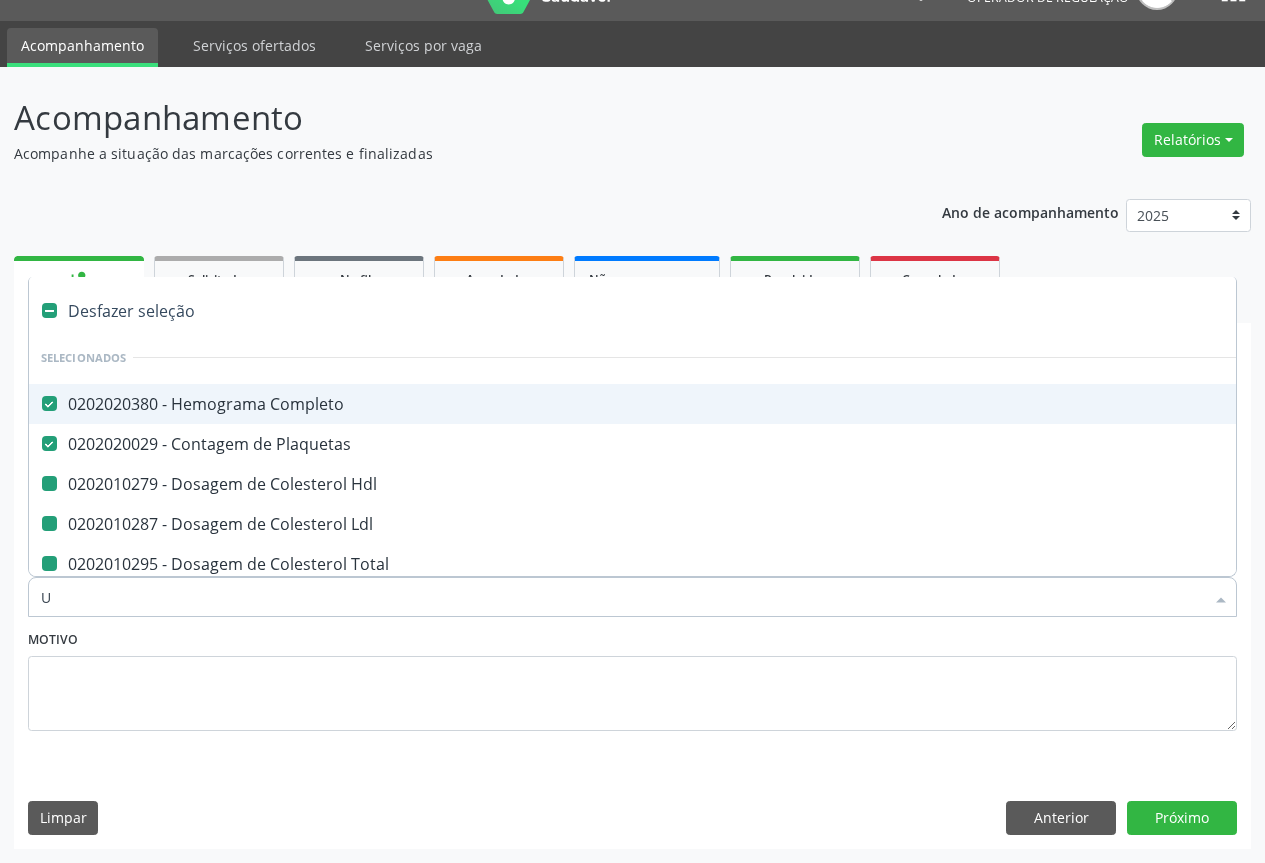 checkbox on "false" 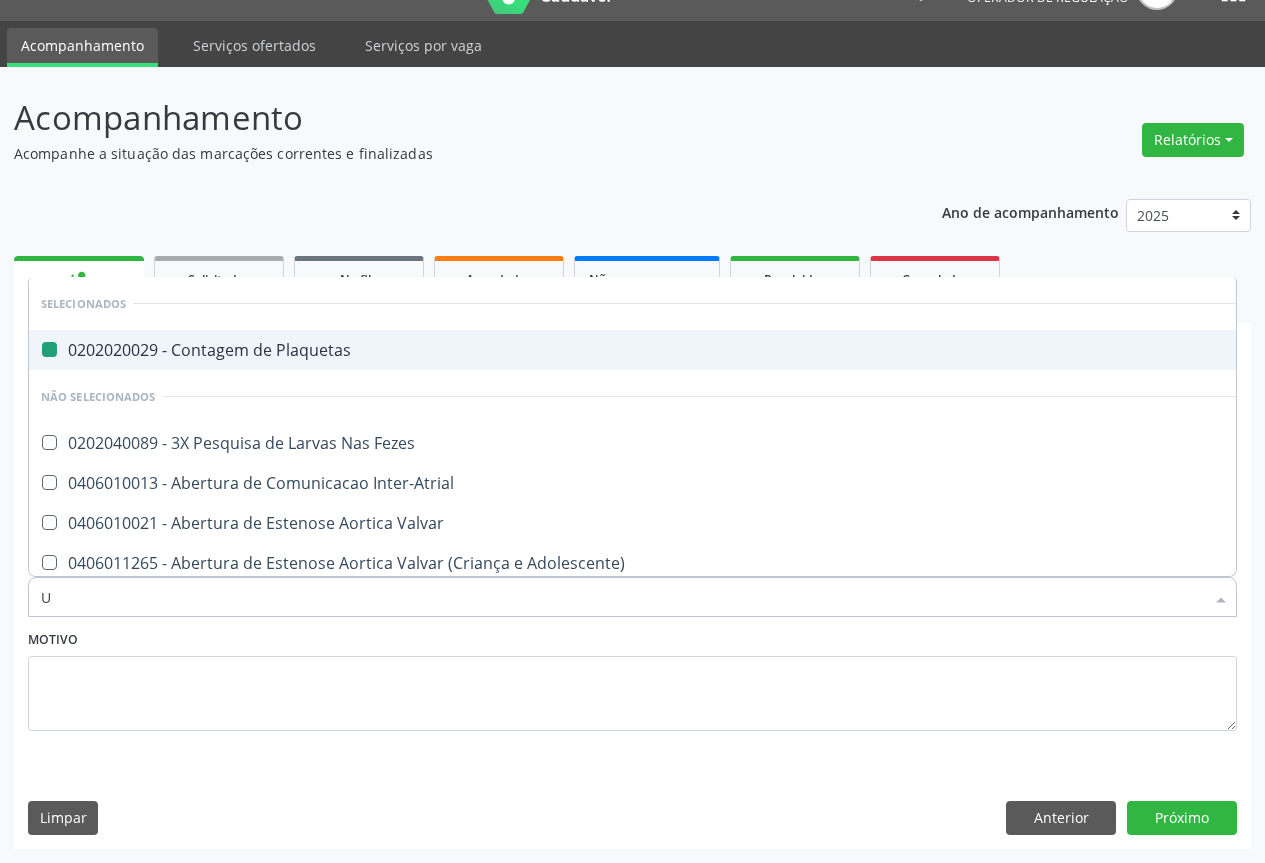 type on "UR" 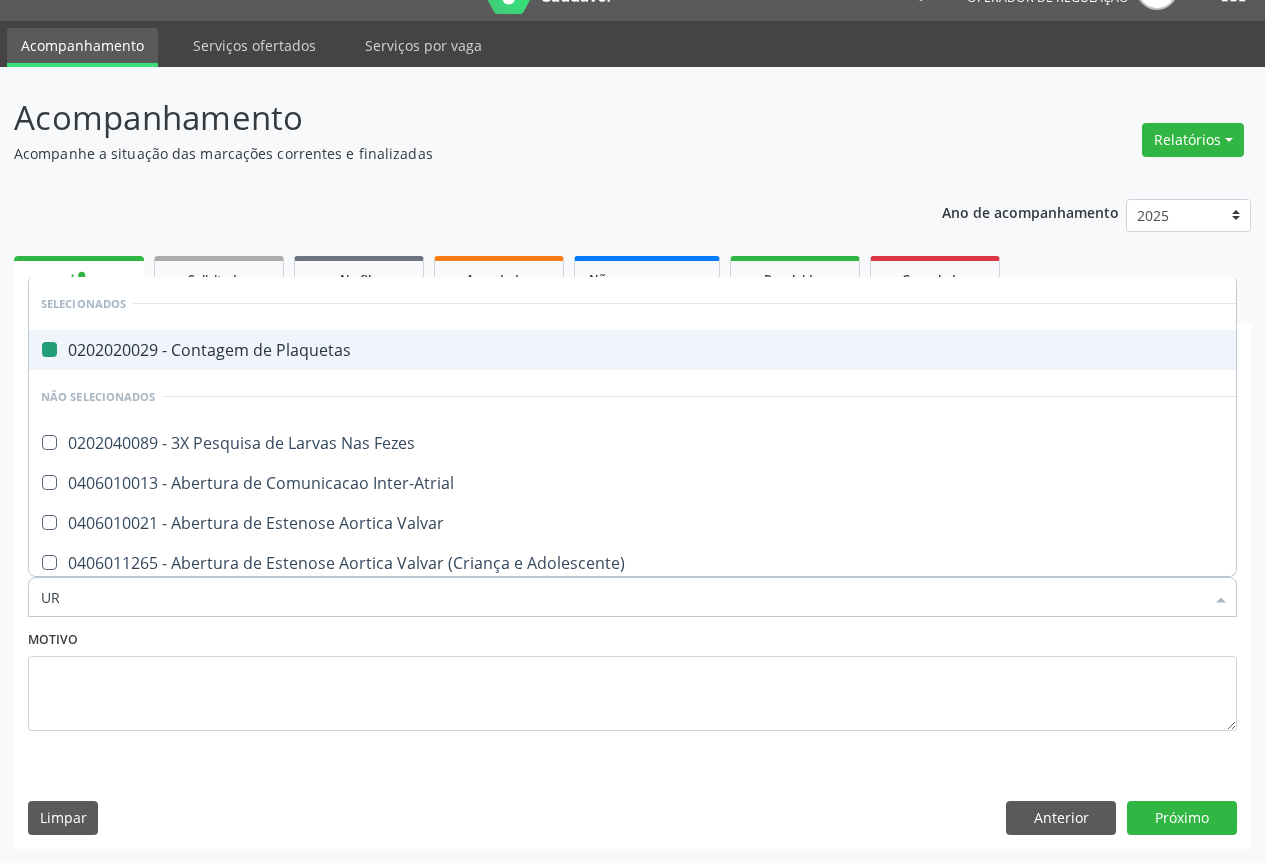 checkbox on "false" 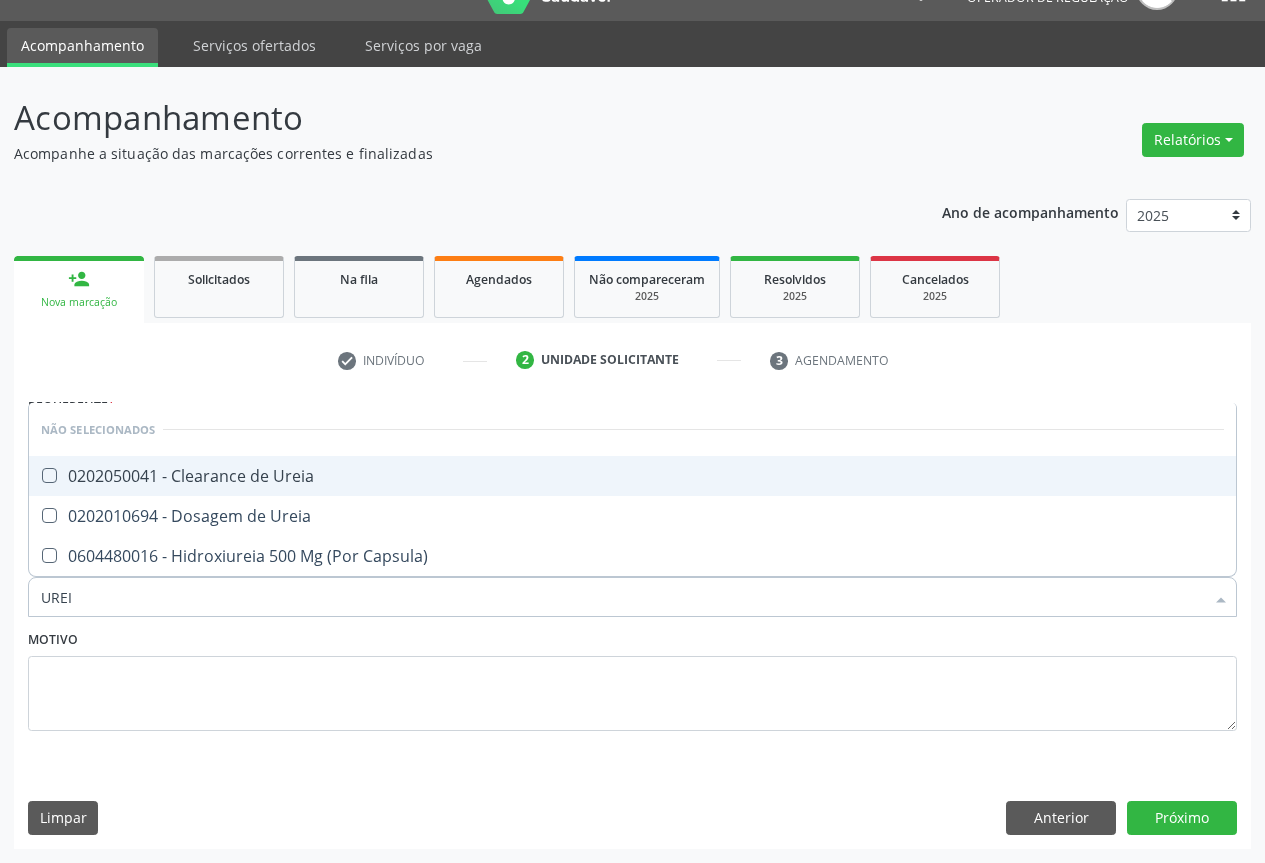 type on "UREIA" 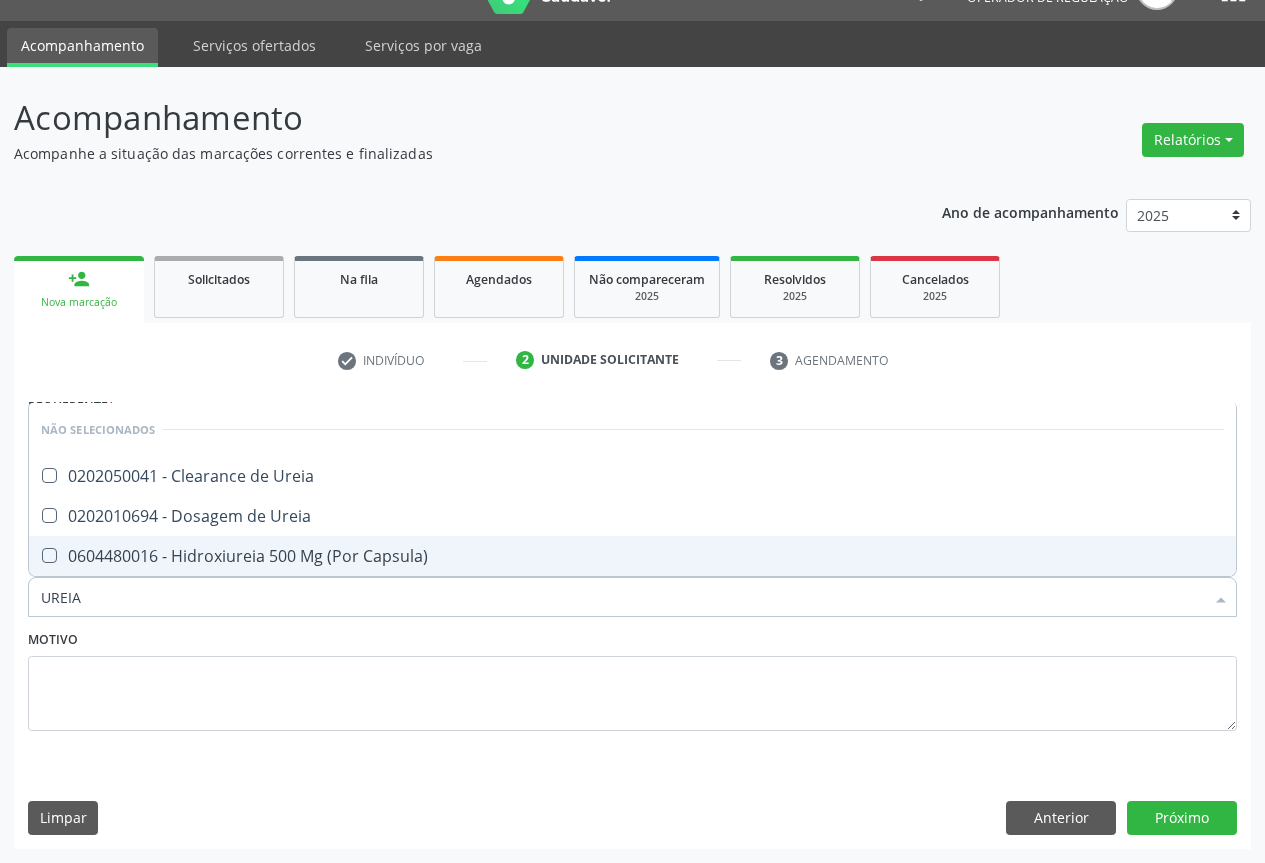 click on "0202010694 - Dosagem de Ureia" at bounding box center [632, 516] 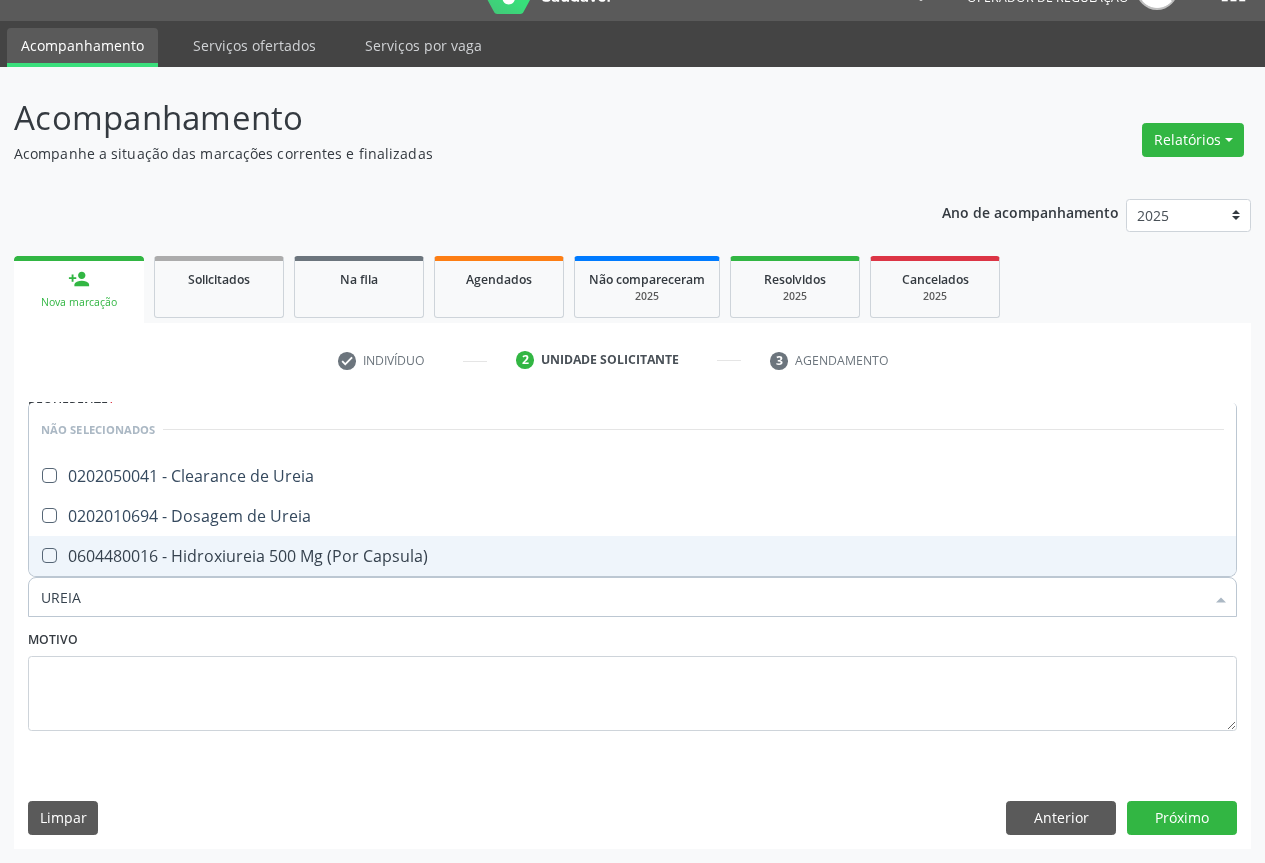 checkbox on "true" 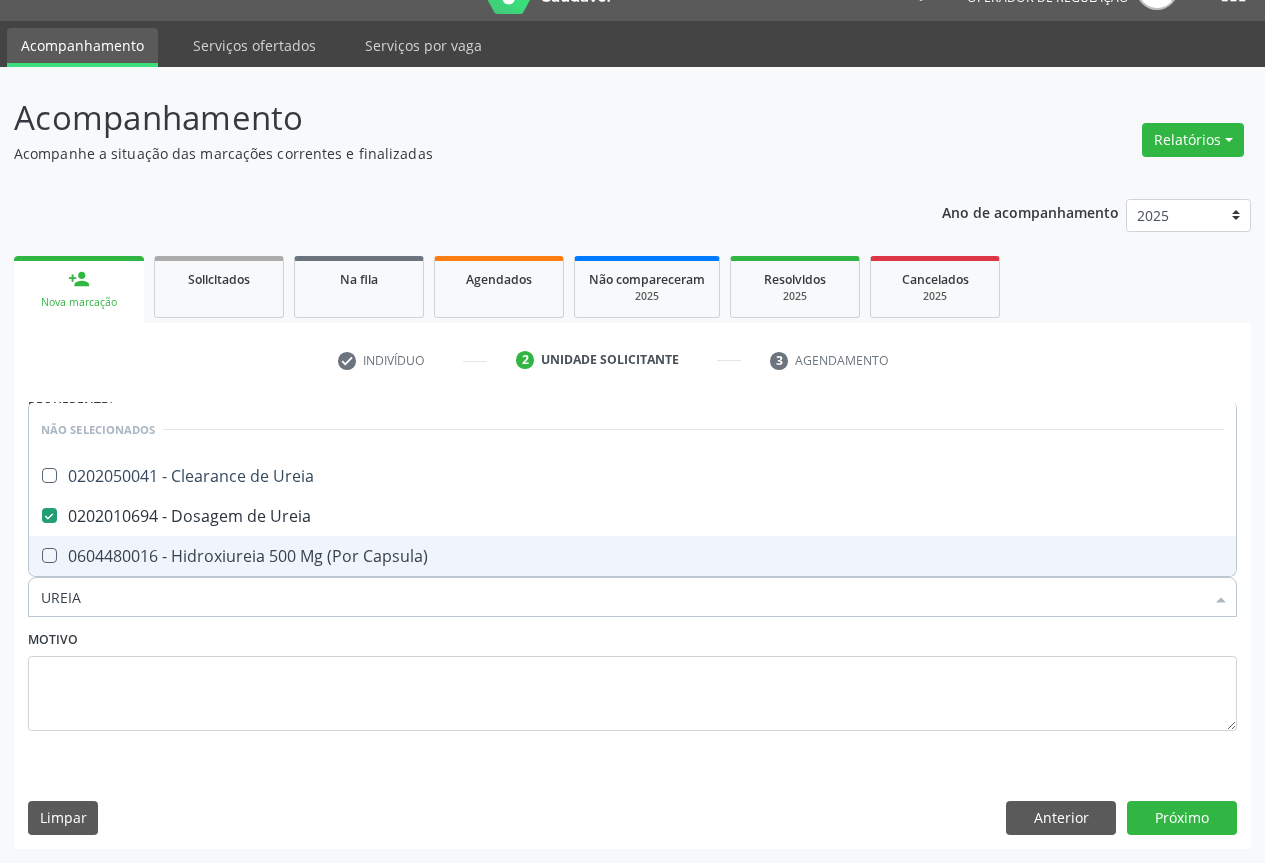 click on "UREIA" at bounding box center (622, 597) 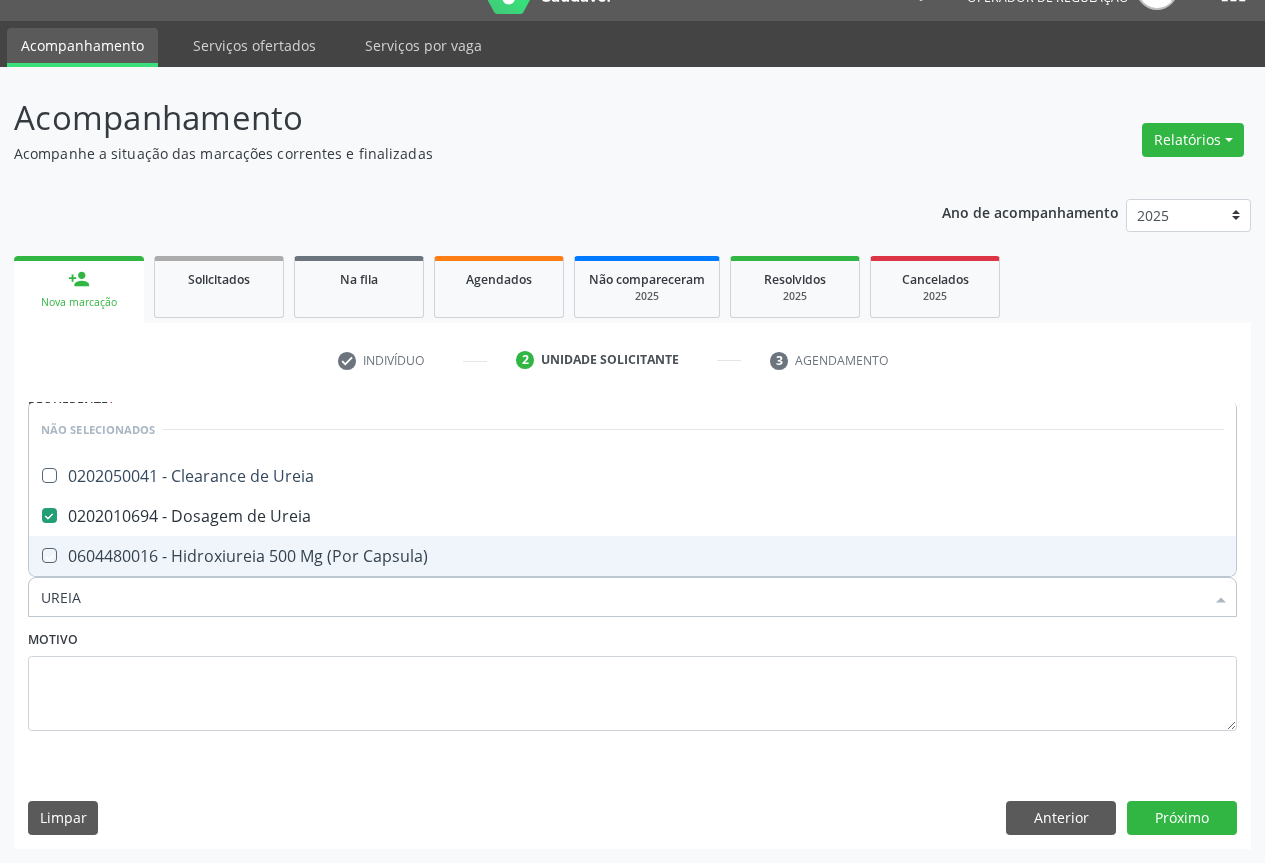 click on "Motivo" at bounding box center (632, 678) 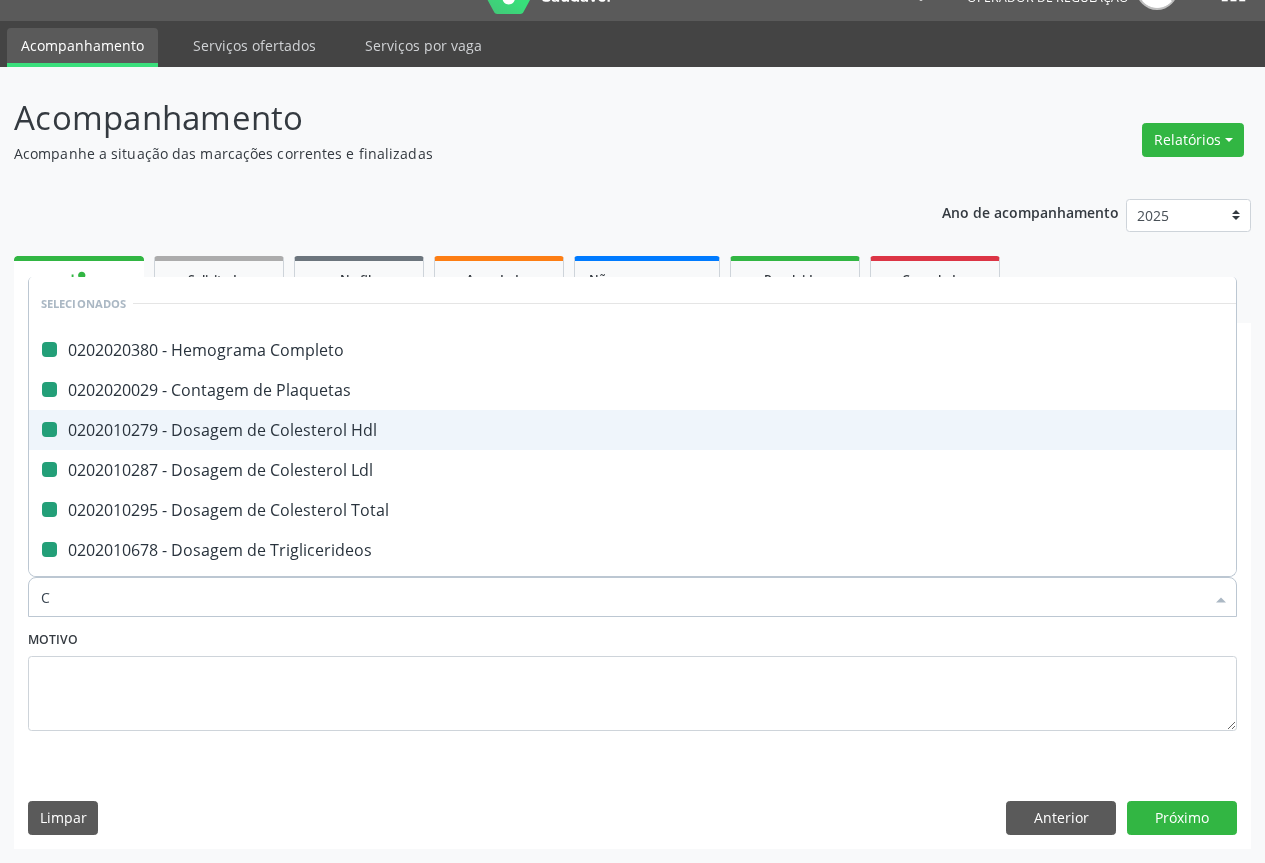 type on "CR" 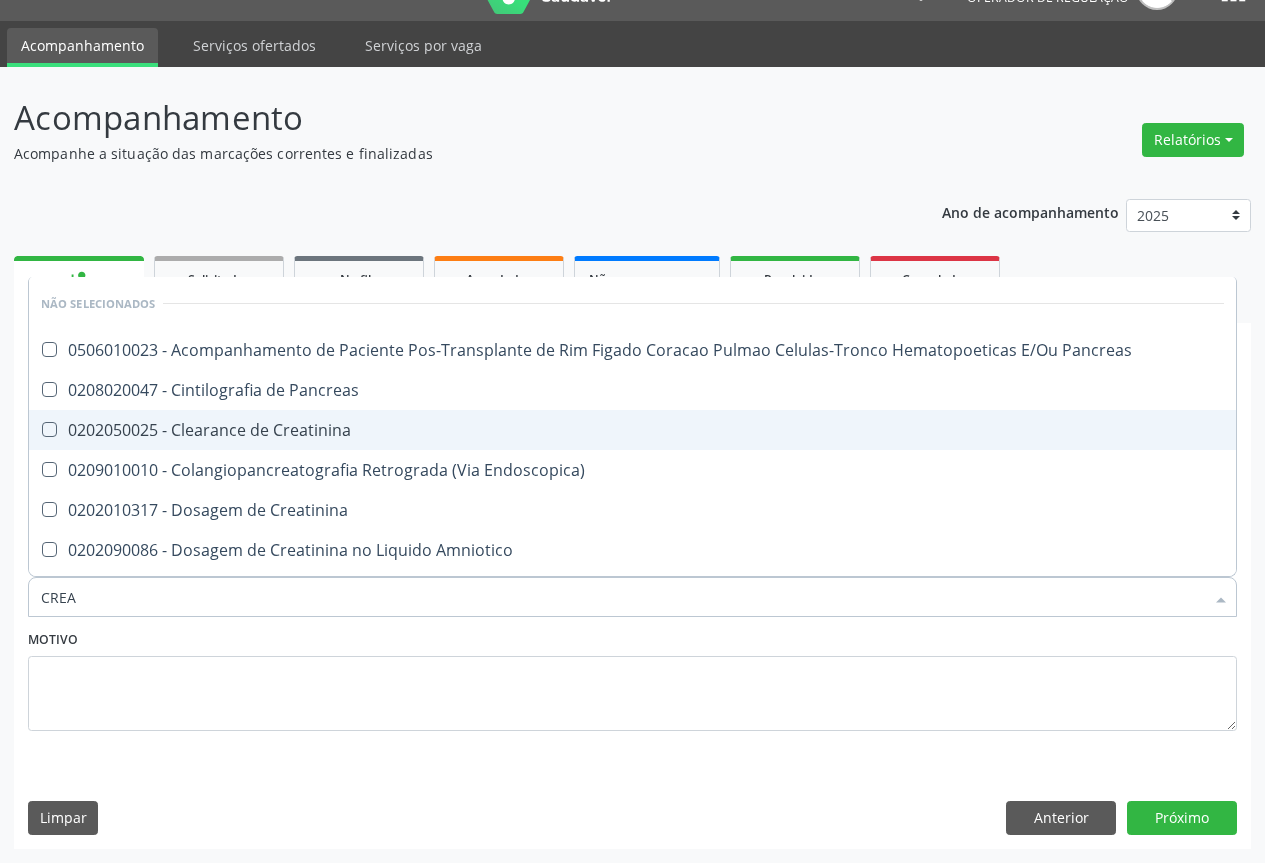 type on "CREAT" 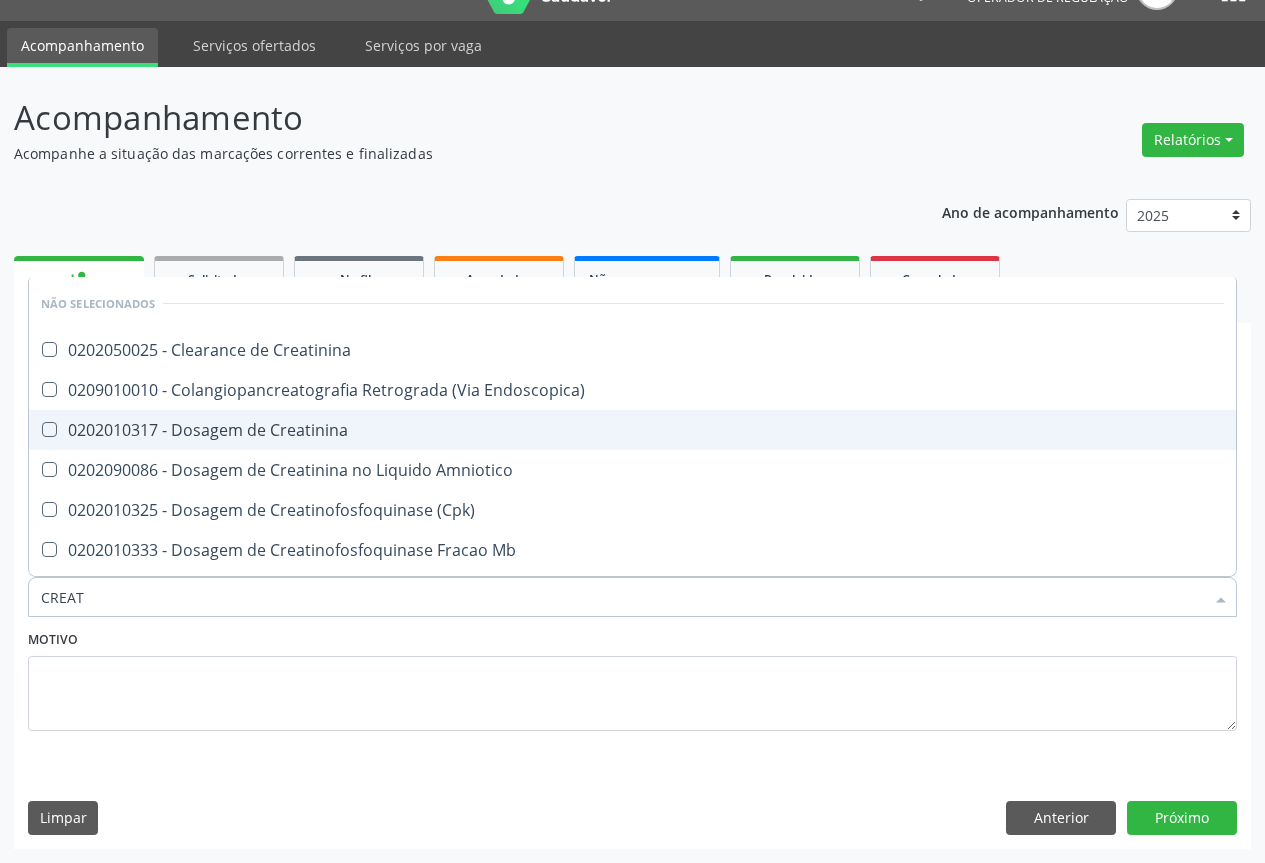 click on "0202010317 - Dosagem de Creatinina" at bounding box center (632, 430) 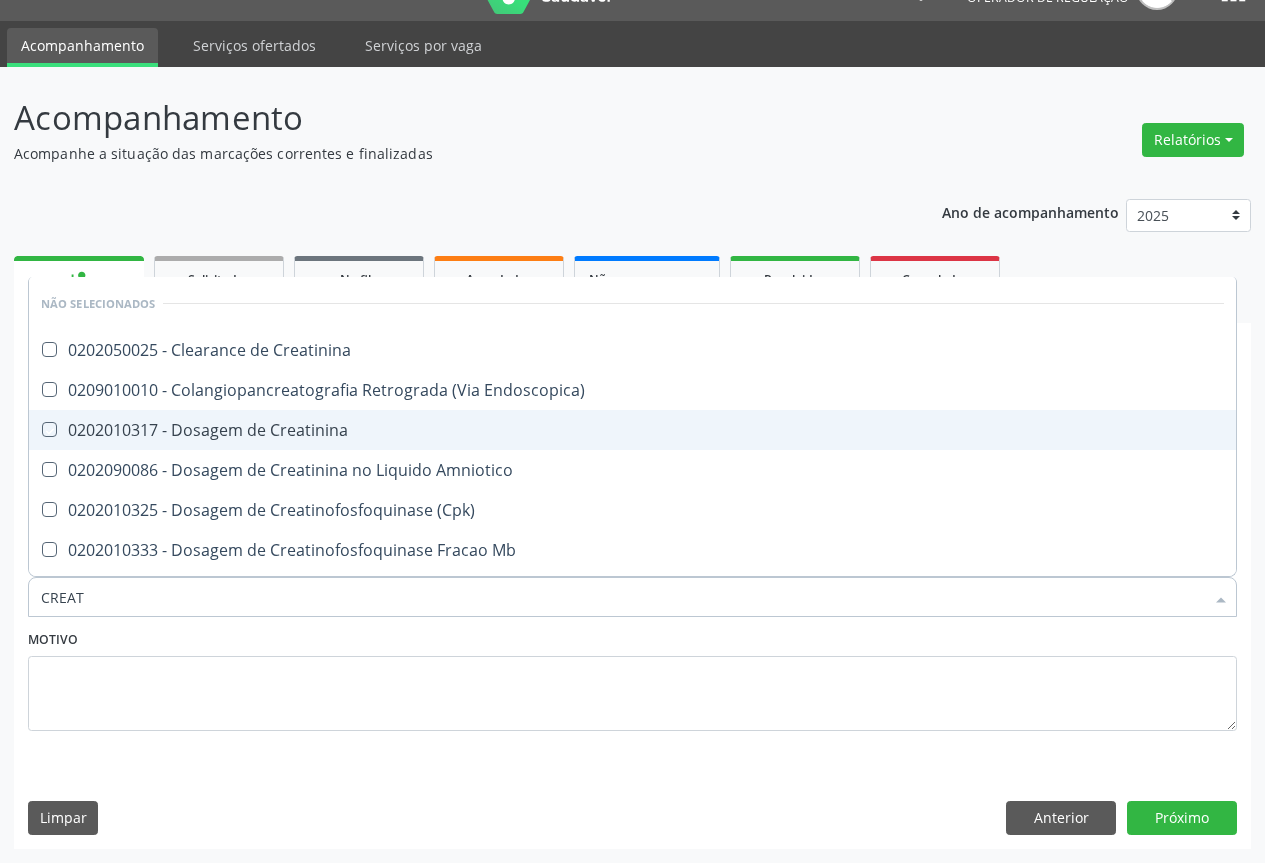 checkbox on "true" 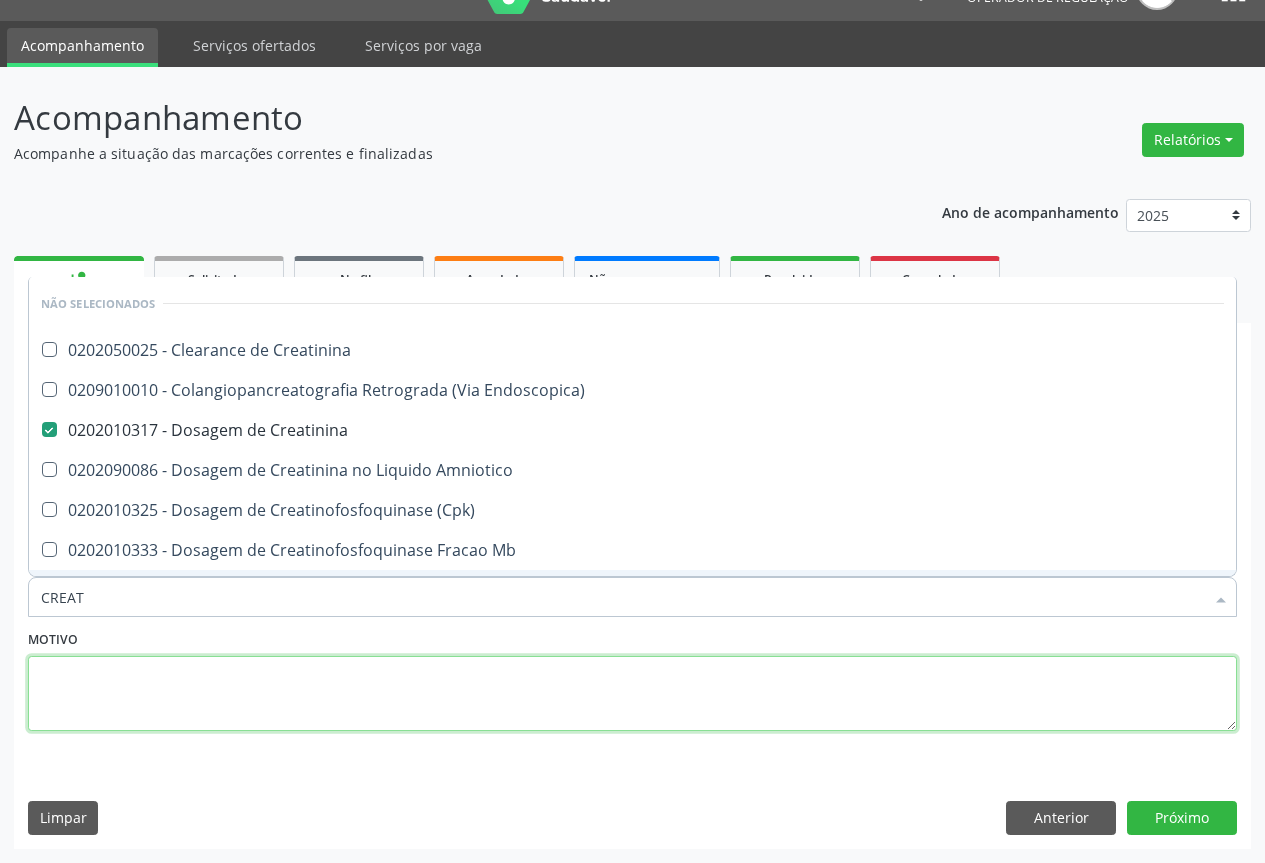 click at bounding box center (632, 694) 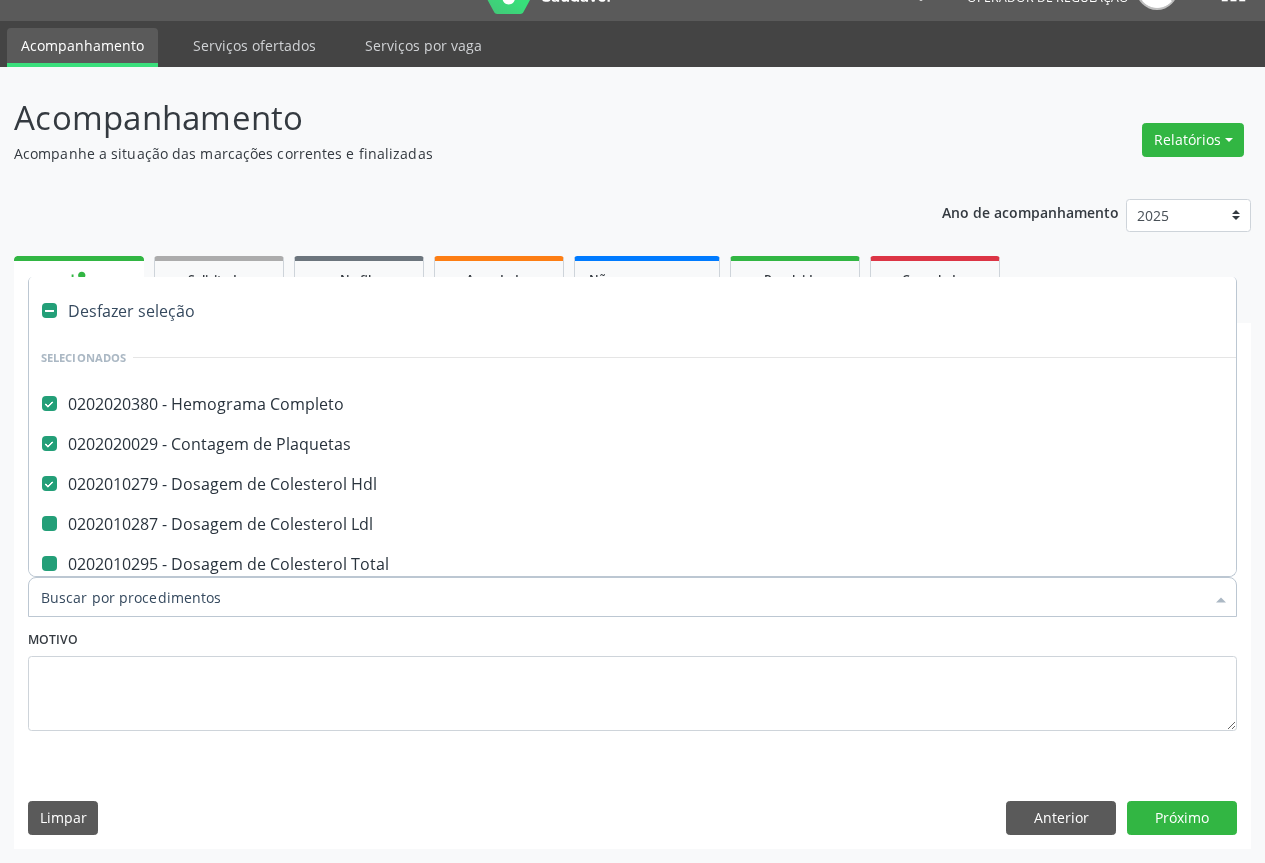 type on "U" 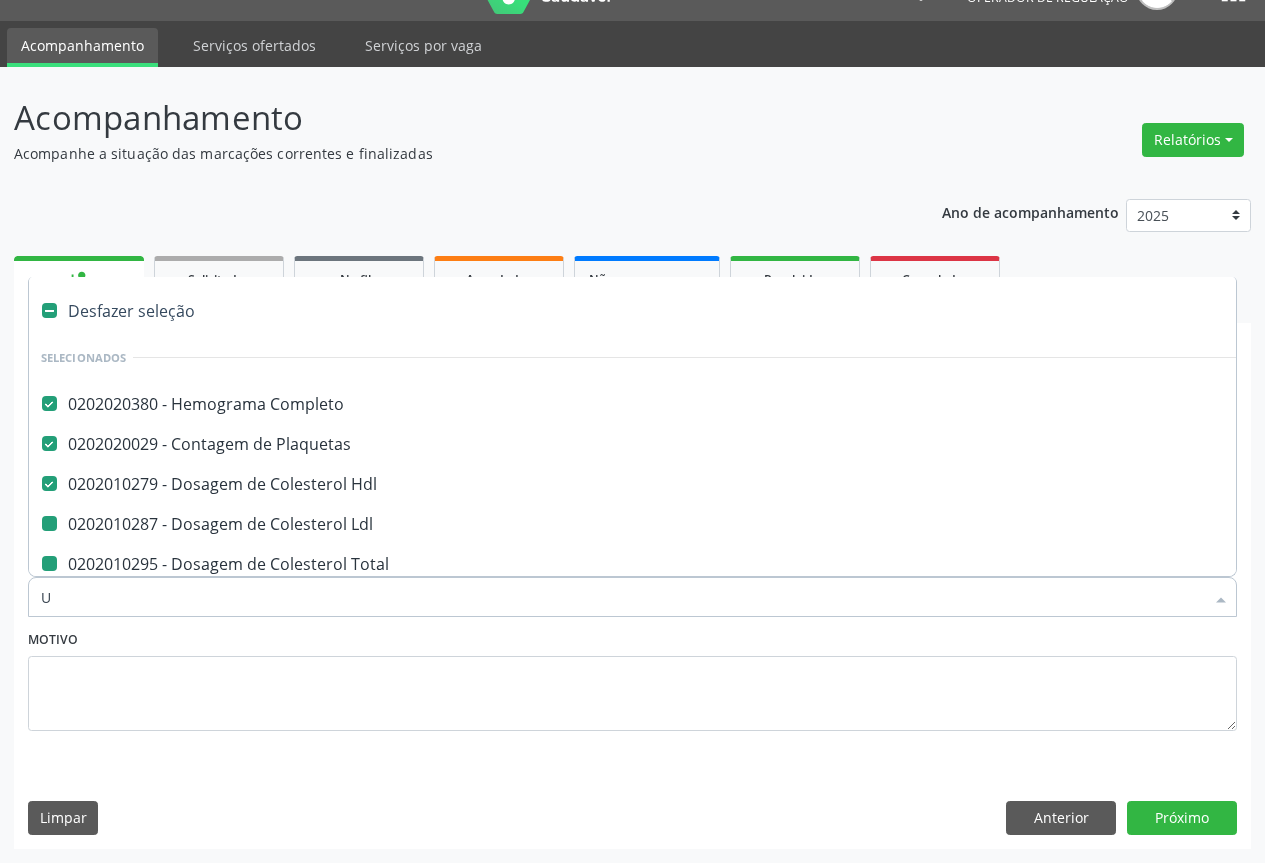 checkbox on "false" 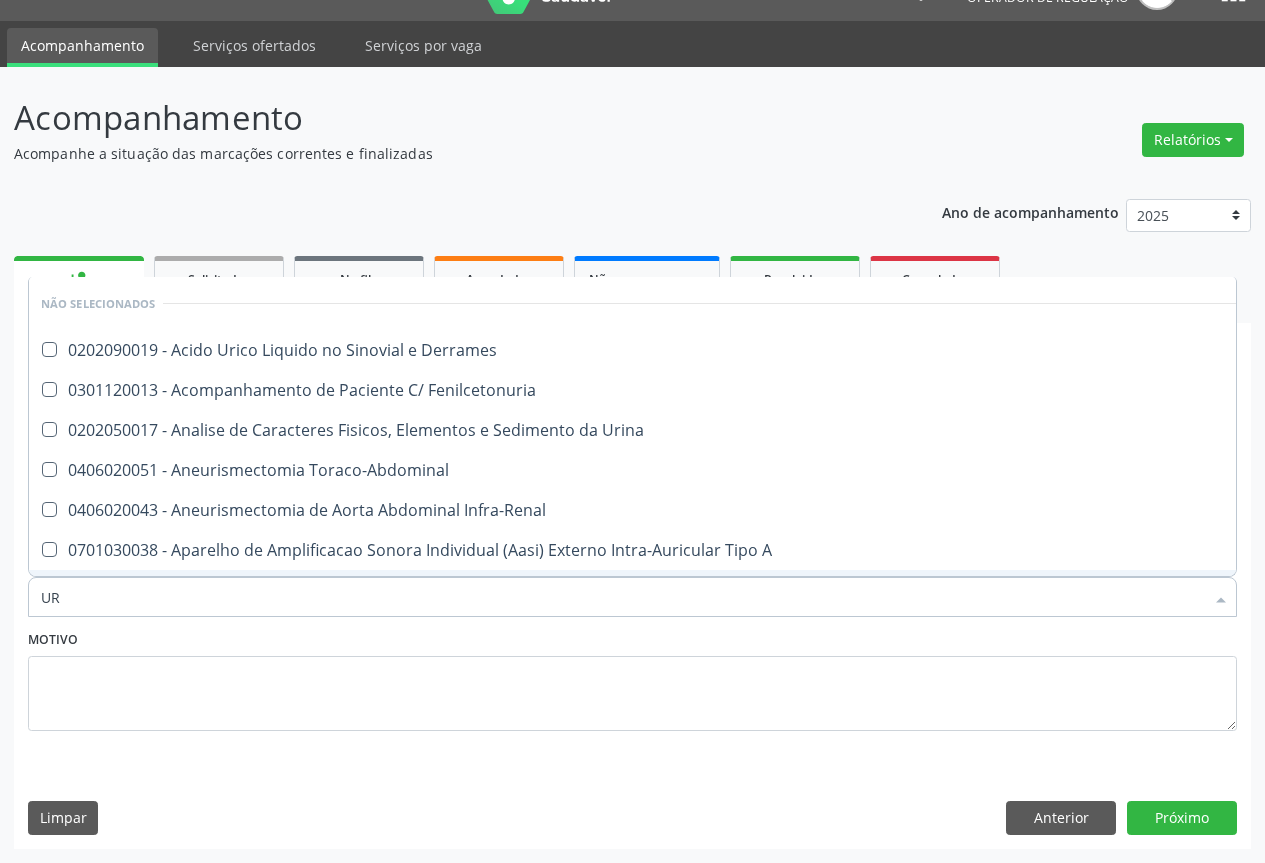 type on "URI" 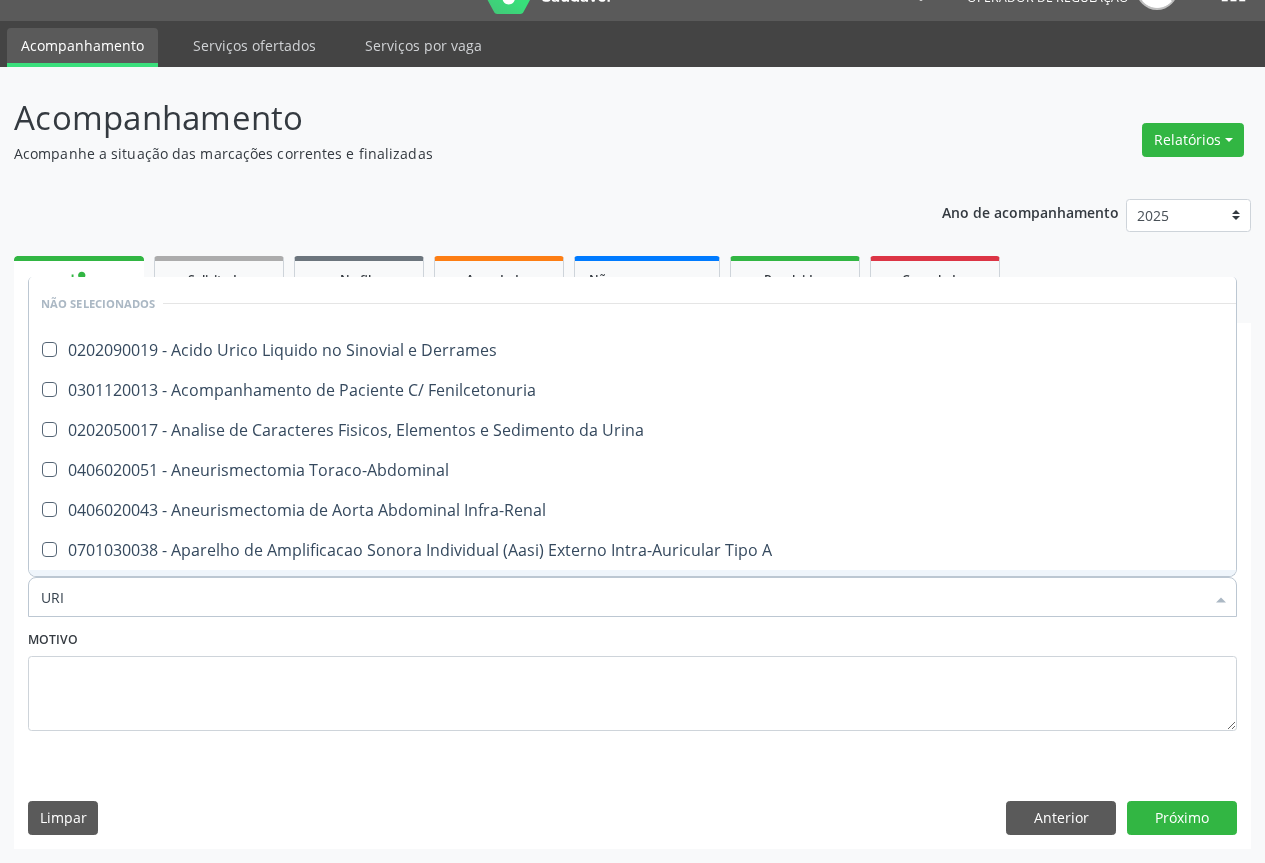 checkbox on "false" 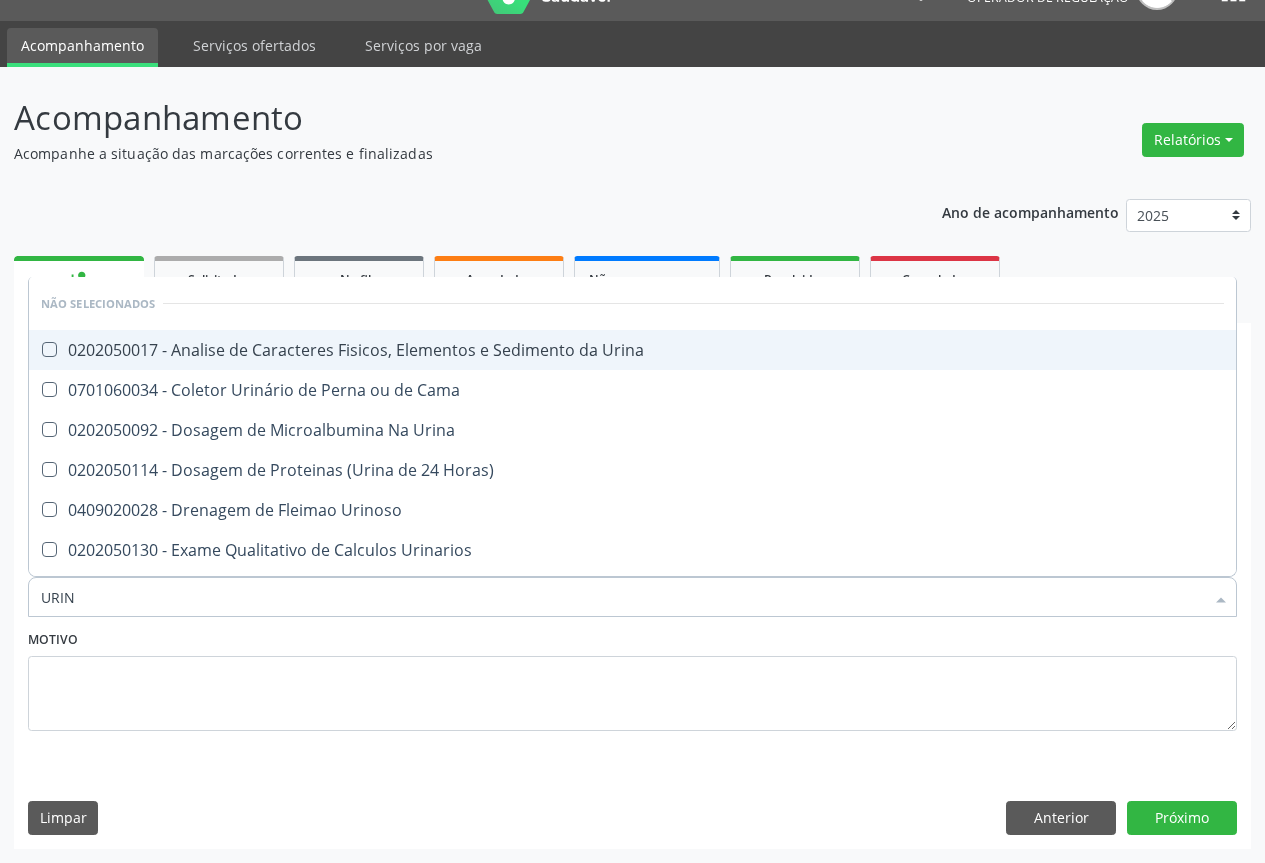 click on "0202050017 - Analise de Caracteres Fisicos, Elementos e Sedimento da Urina" at bounding box center (632, 350) 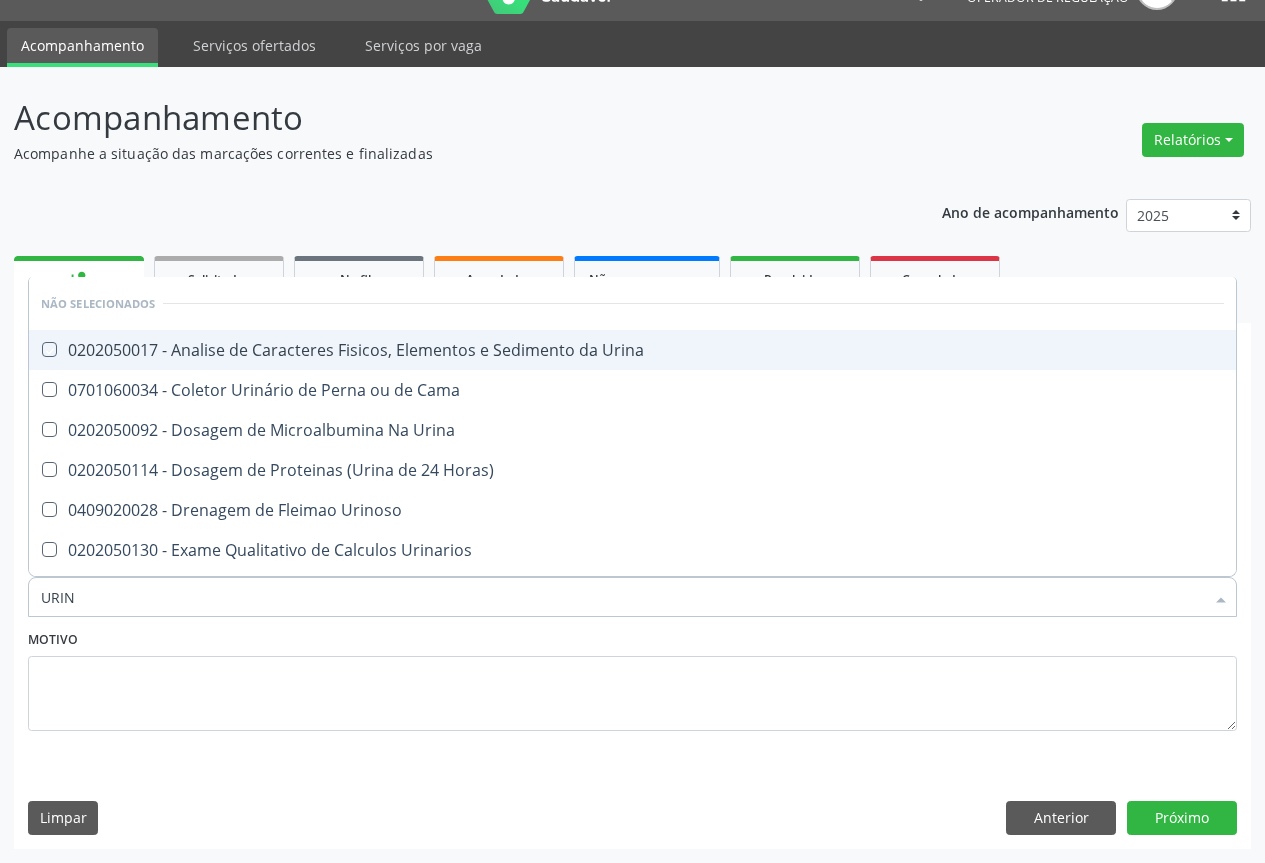 checkbox on "true" 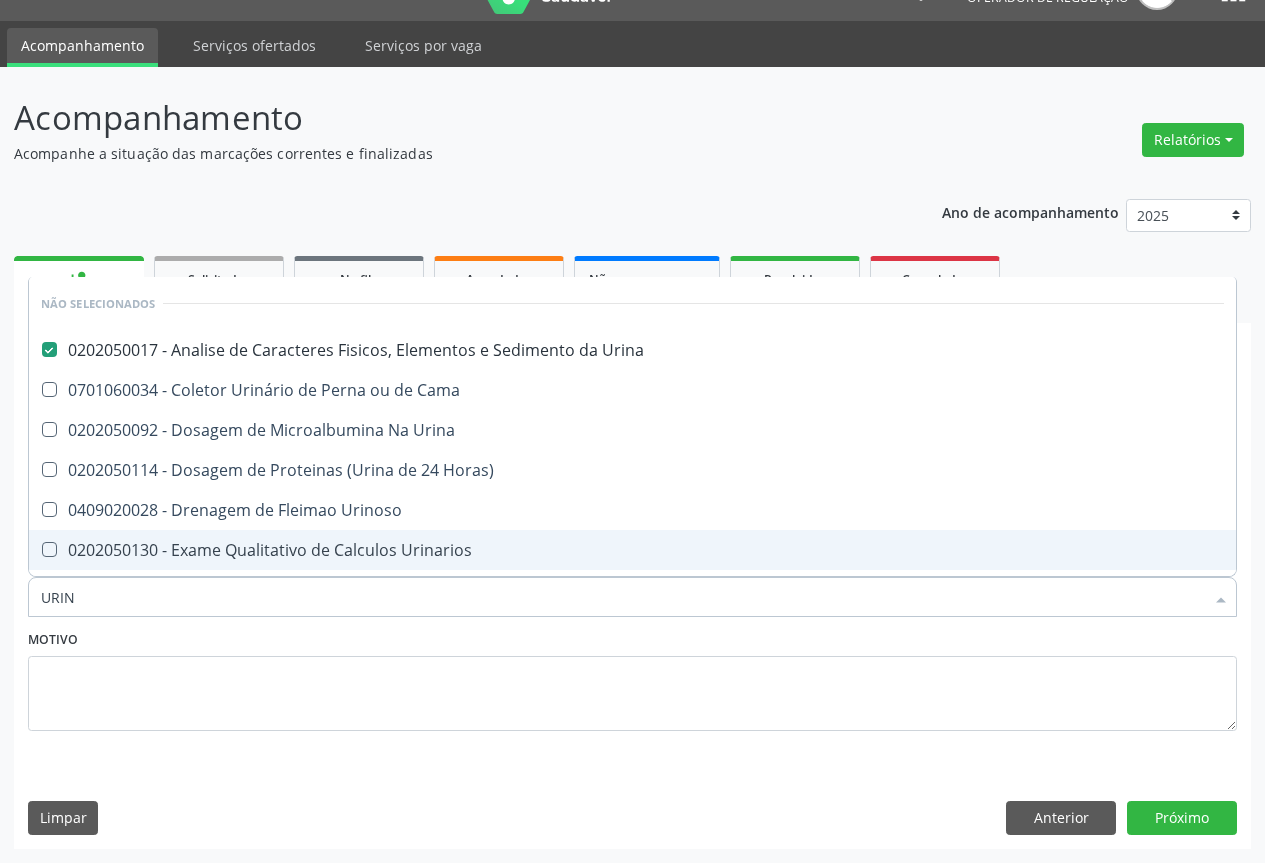 click on "URIN" at bounding box center (622, 597) 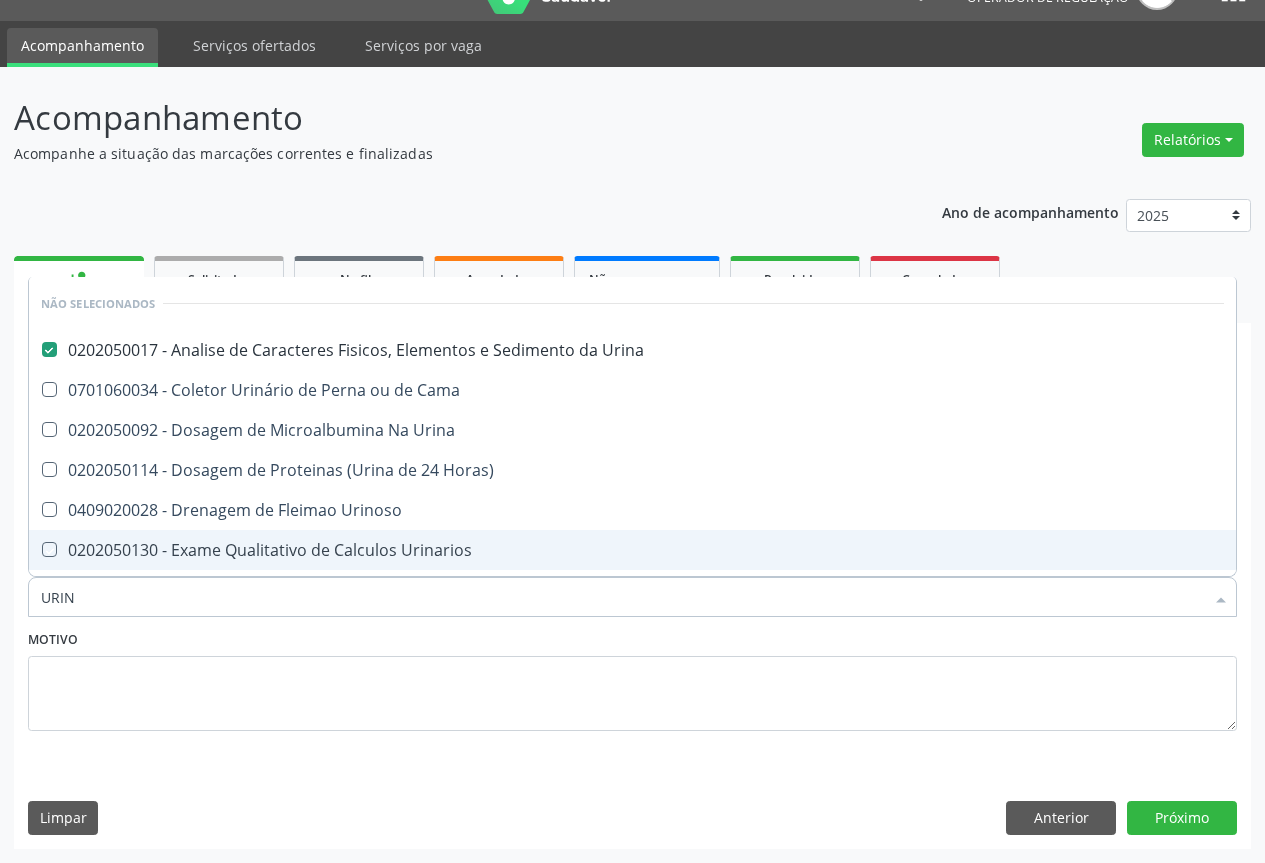 click on "Motivo" at bounding box center [632, 678] 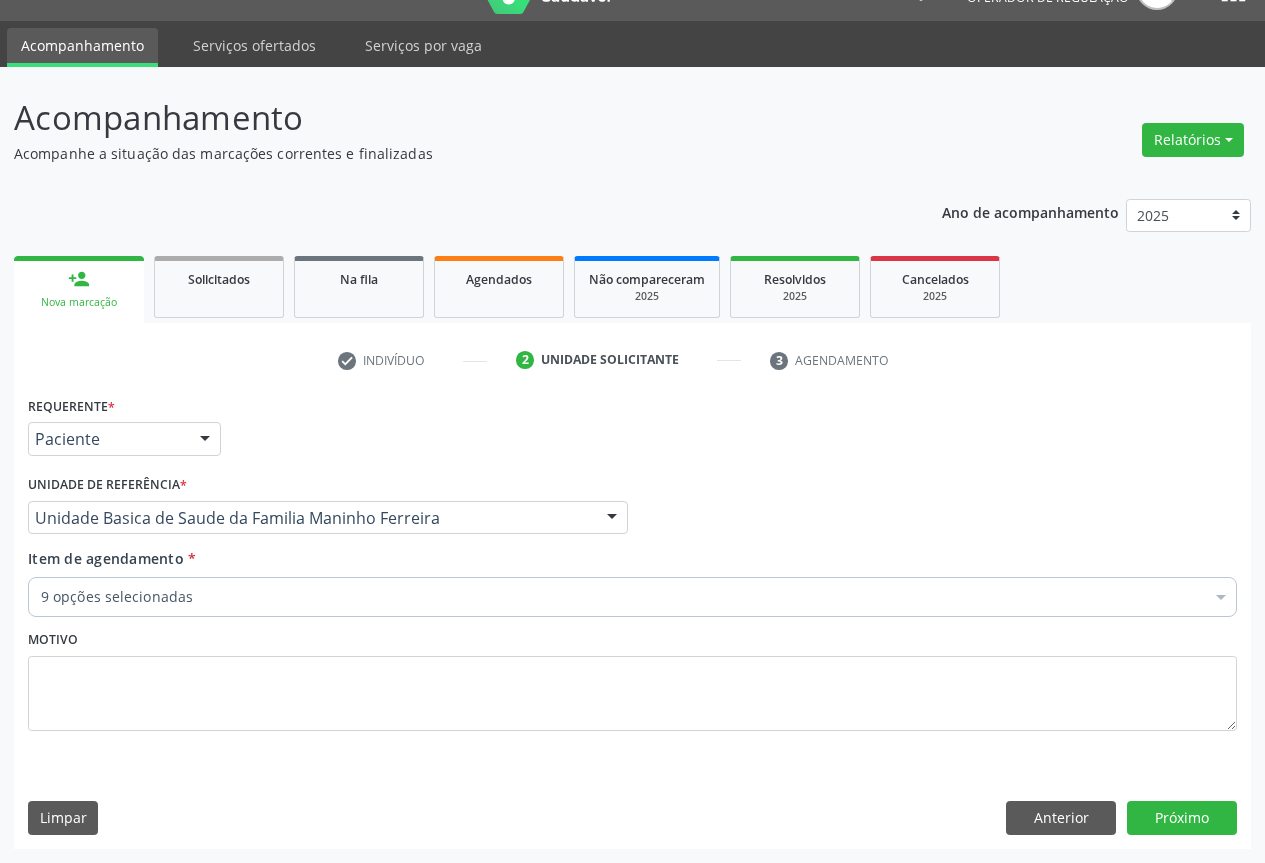 click on "9 opções selecionadas" at bounding box center (632, 597) 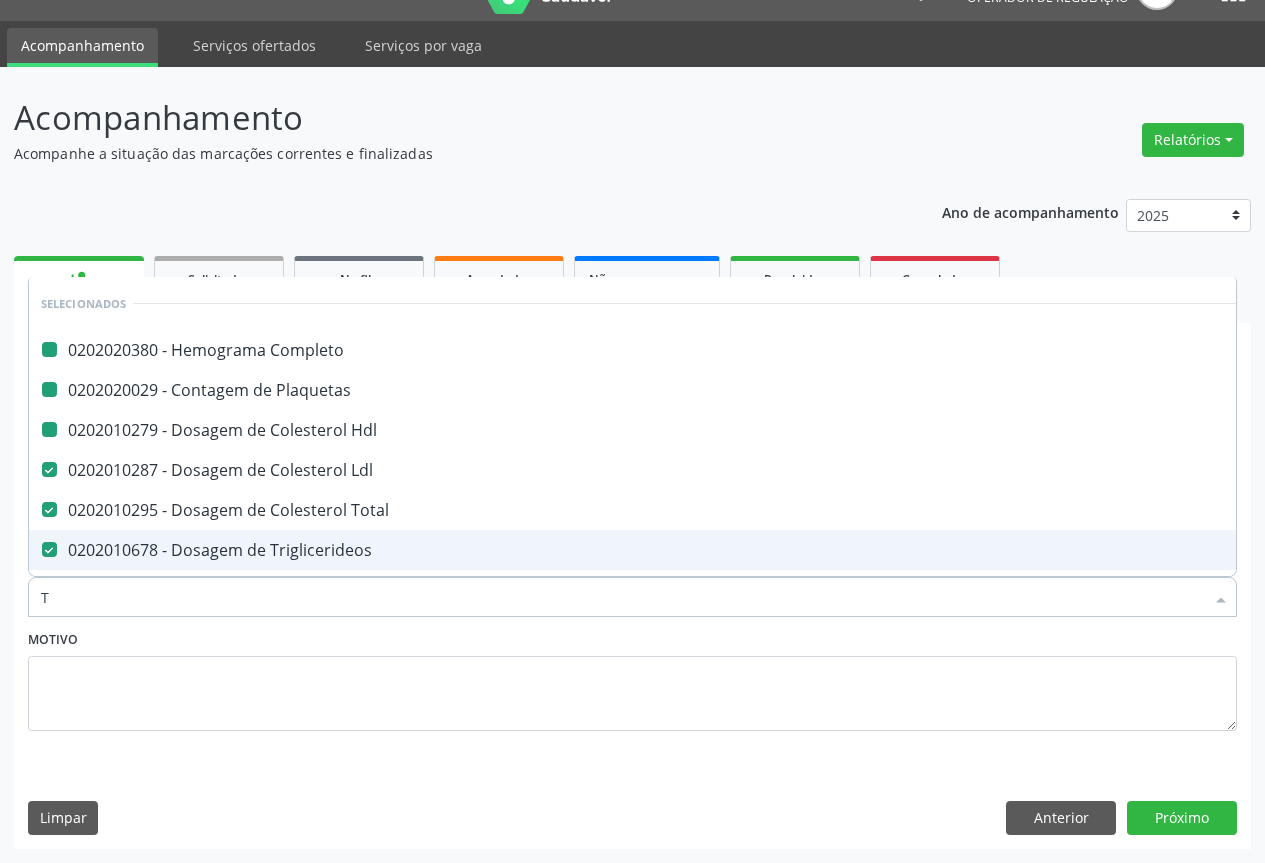 type on "TG" 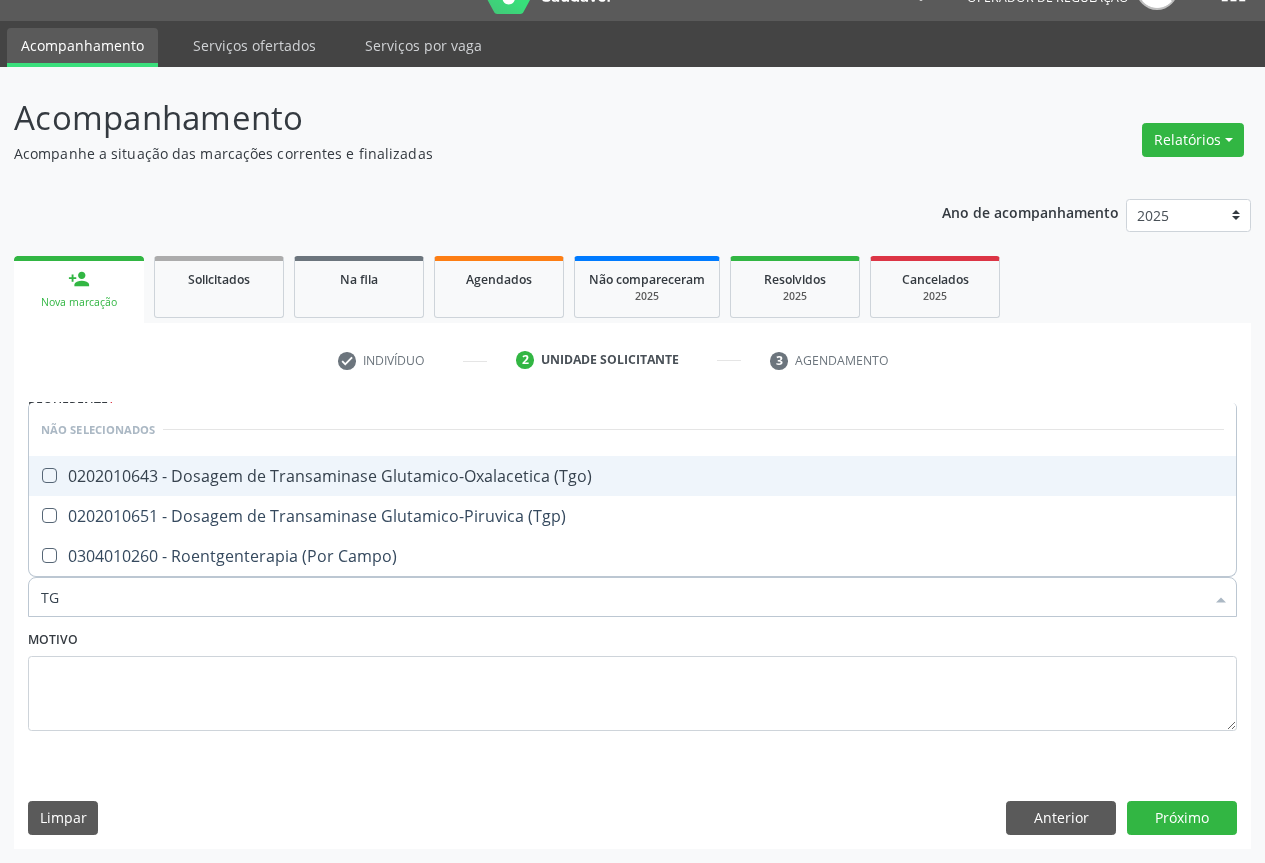 click on "0202010643 - Dosagem de Transaminase Glutamico-Oxalacetica (Tgo)" at bounding box center [632, 476] 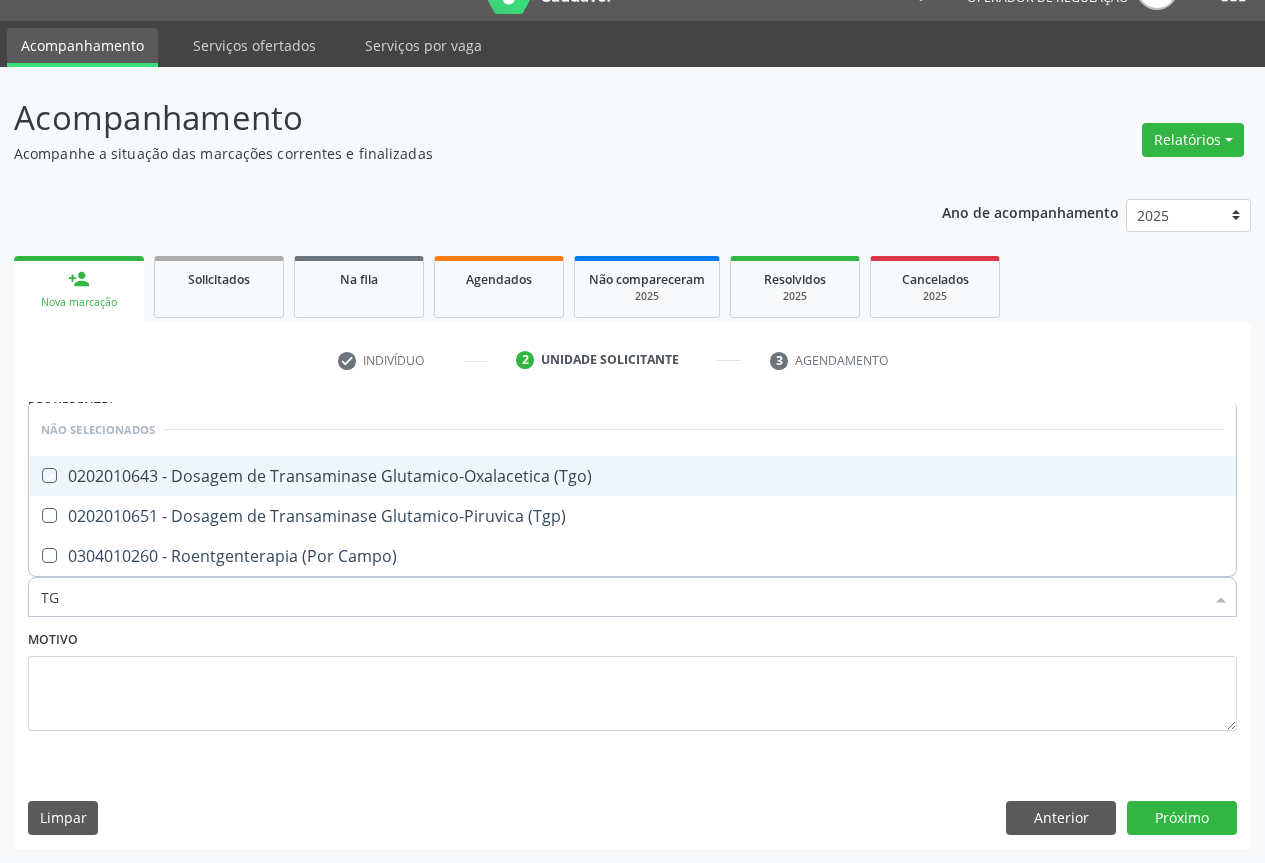 checkbox on "true" 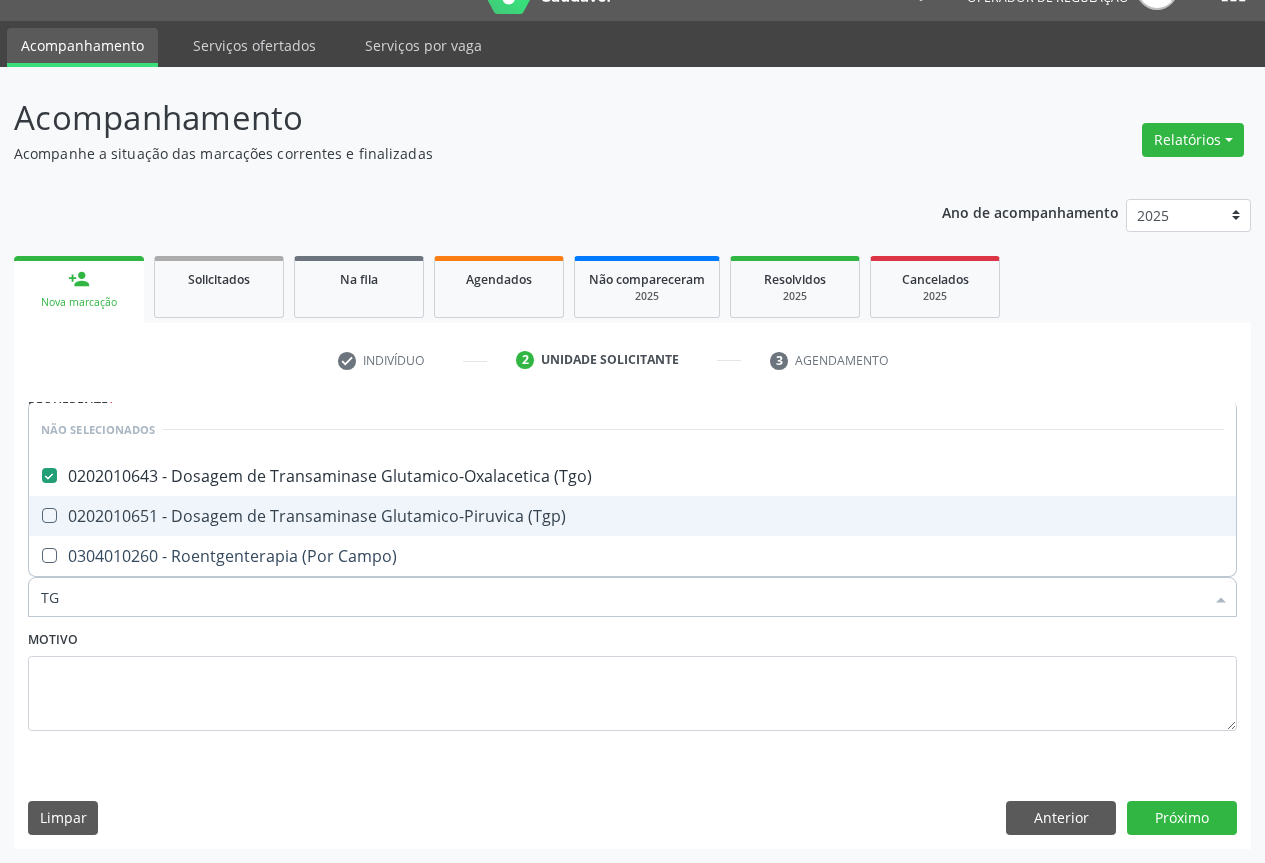 click on "0202010651 - Dosagem de Transaminase Glutamico-Piruvica (Tgp)" at bounding box center (632, 516) 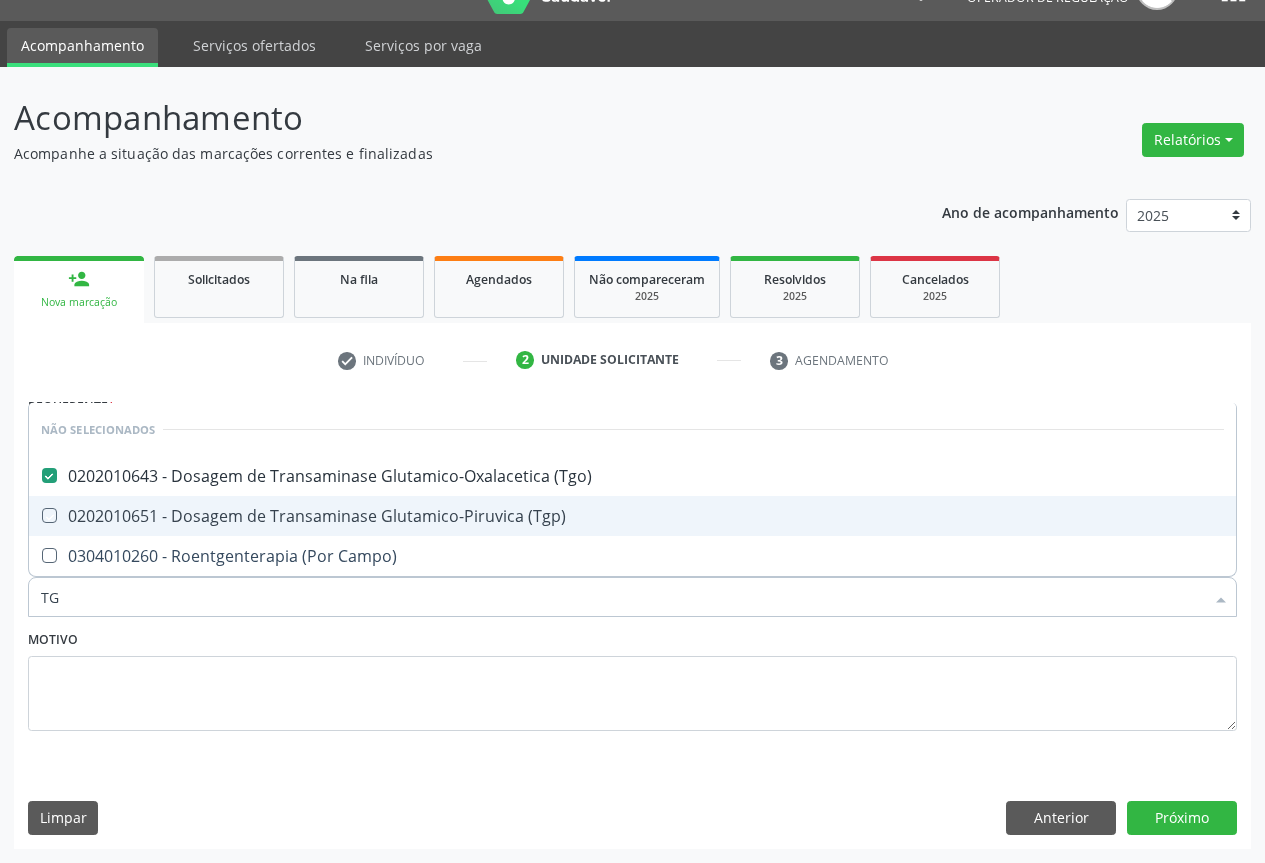 checkbox on "true" 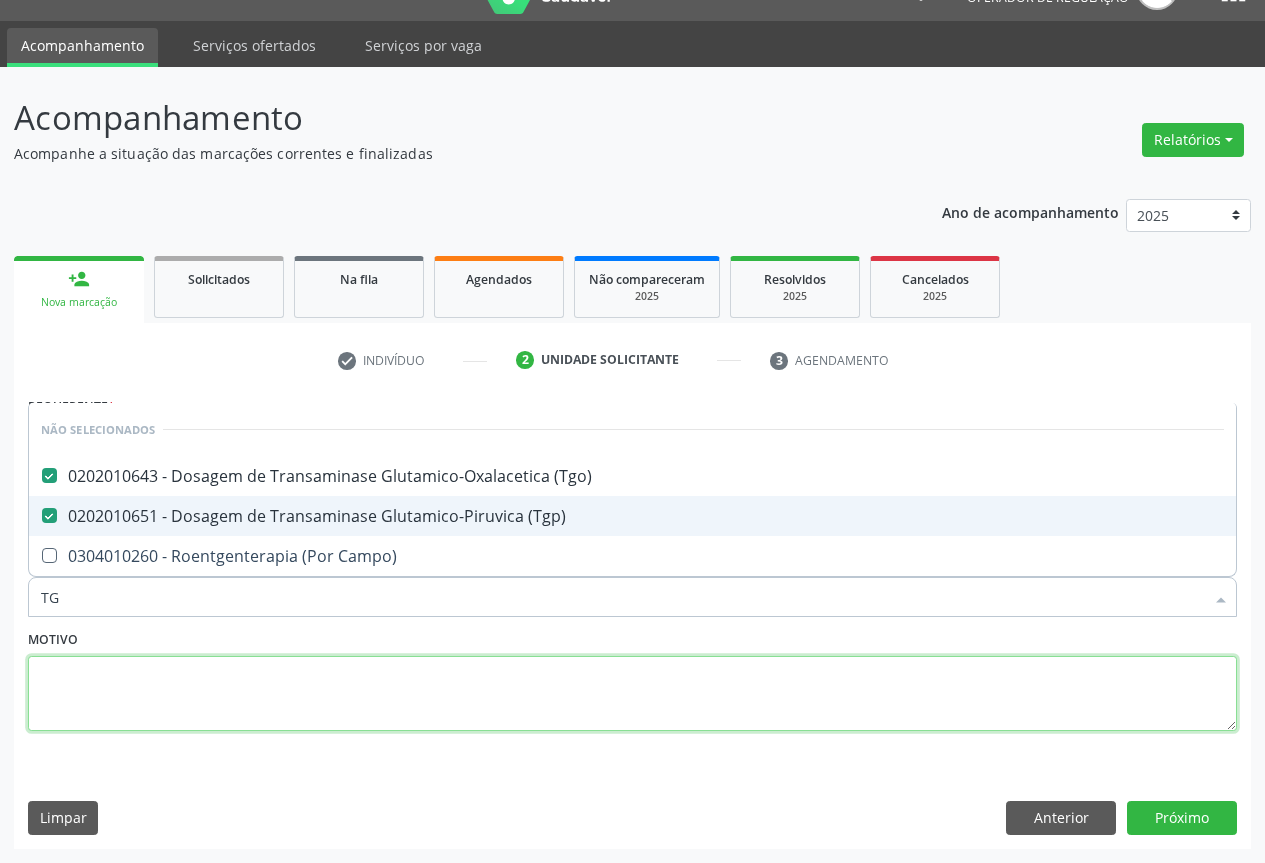 click at bounding box center (632, 694) 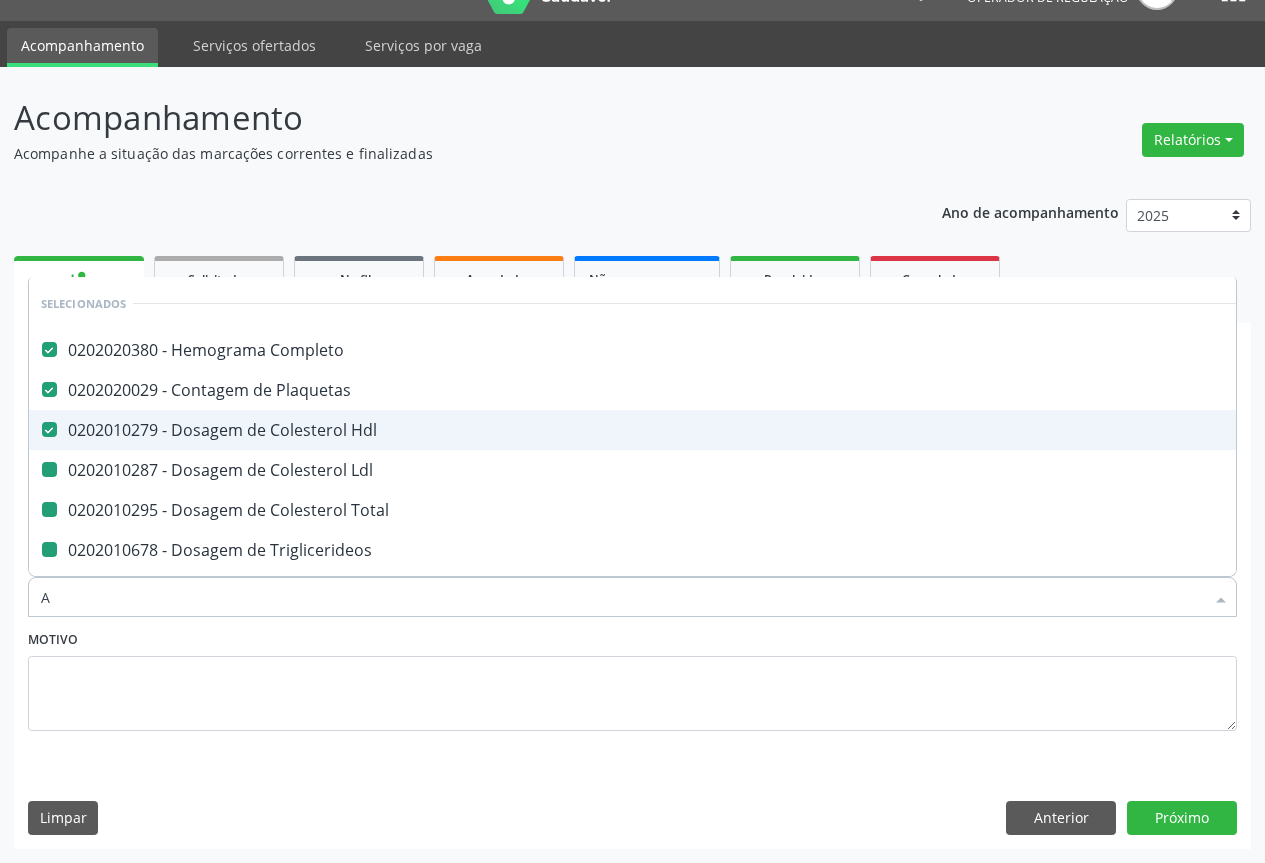 type on "AC" 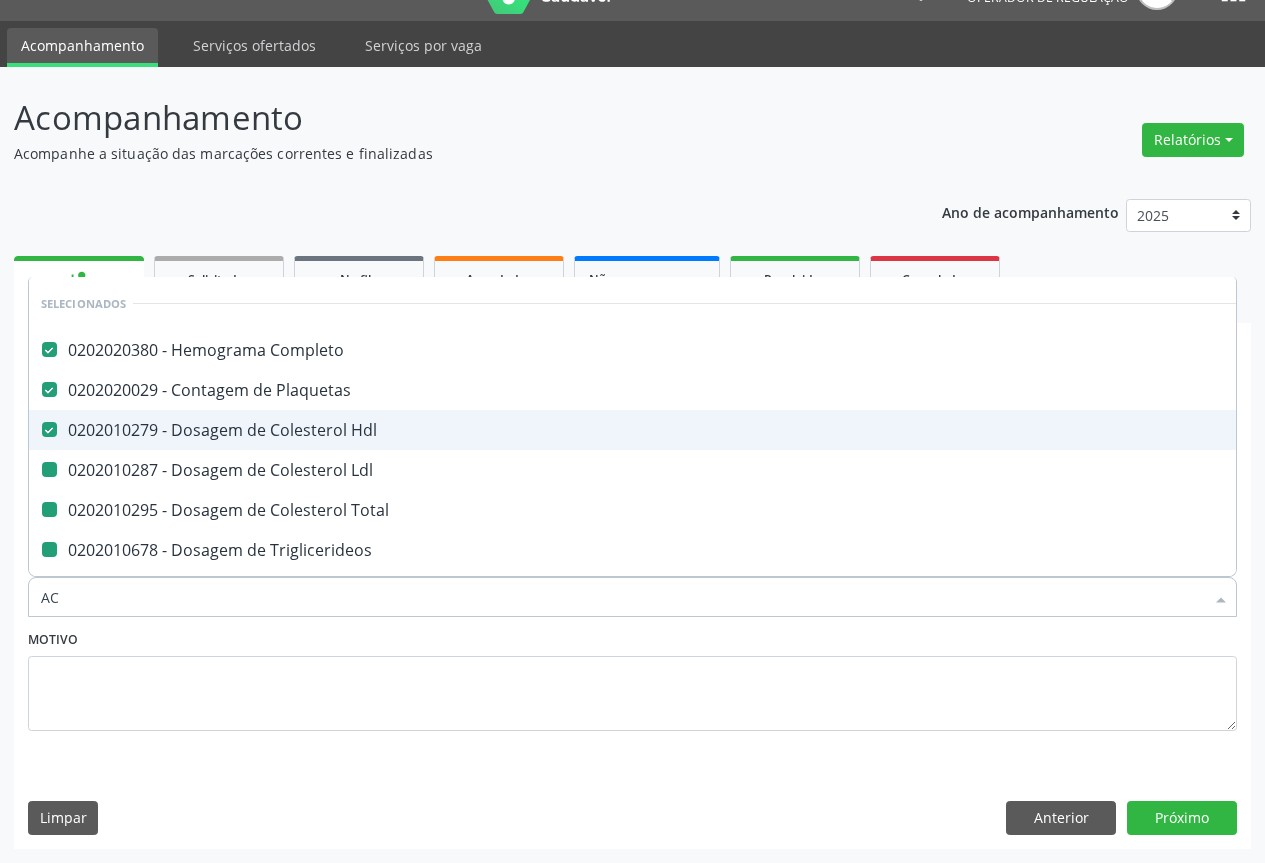 checkbox on "false" 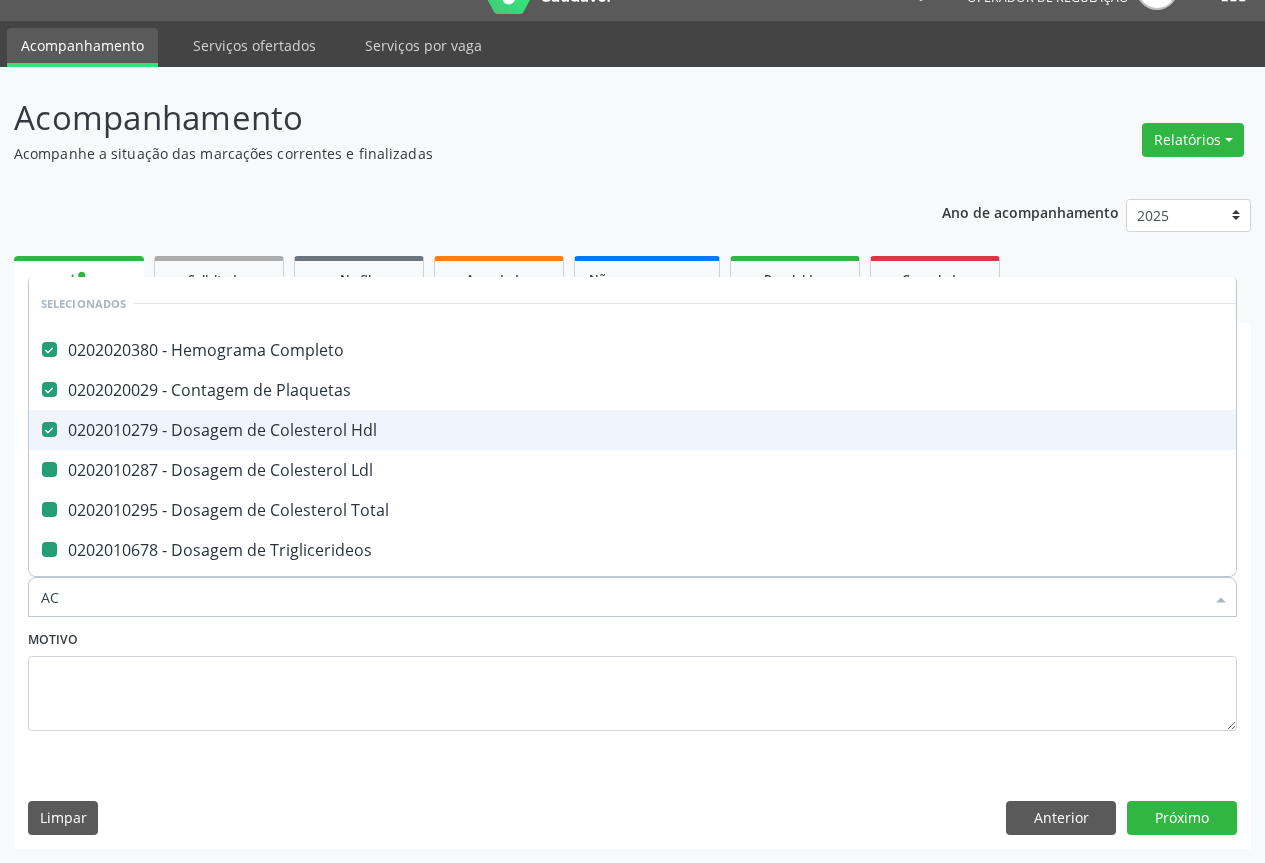 checkbox on "false" 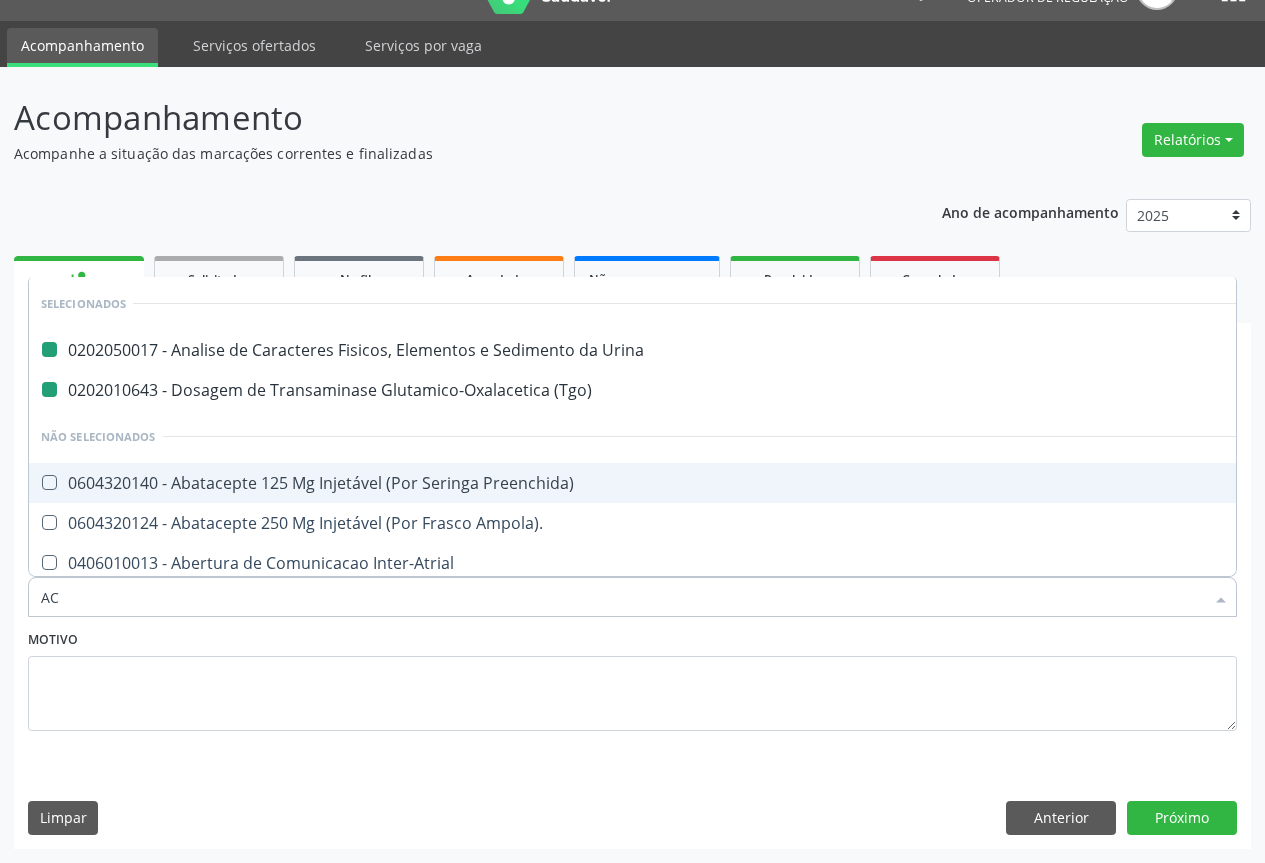 type on "ACI" 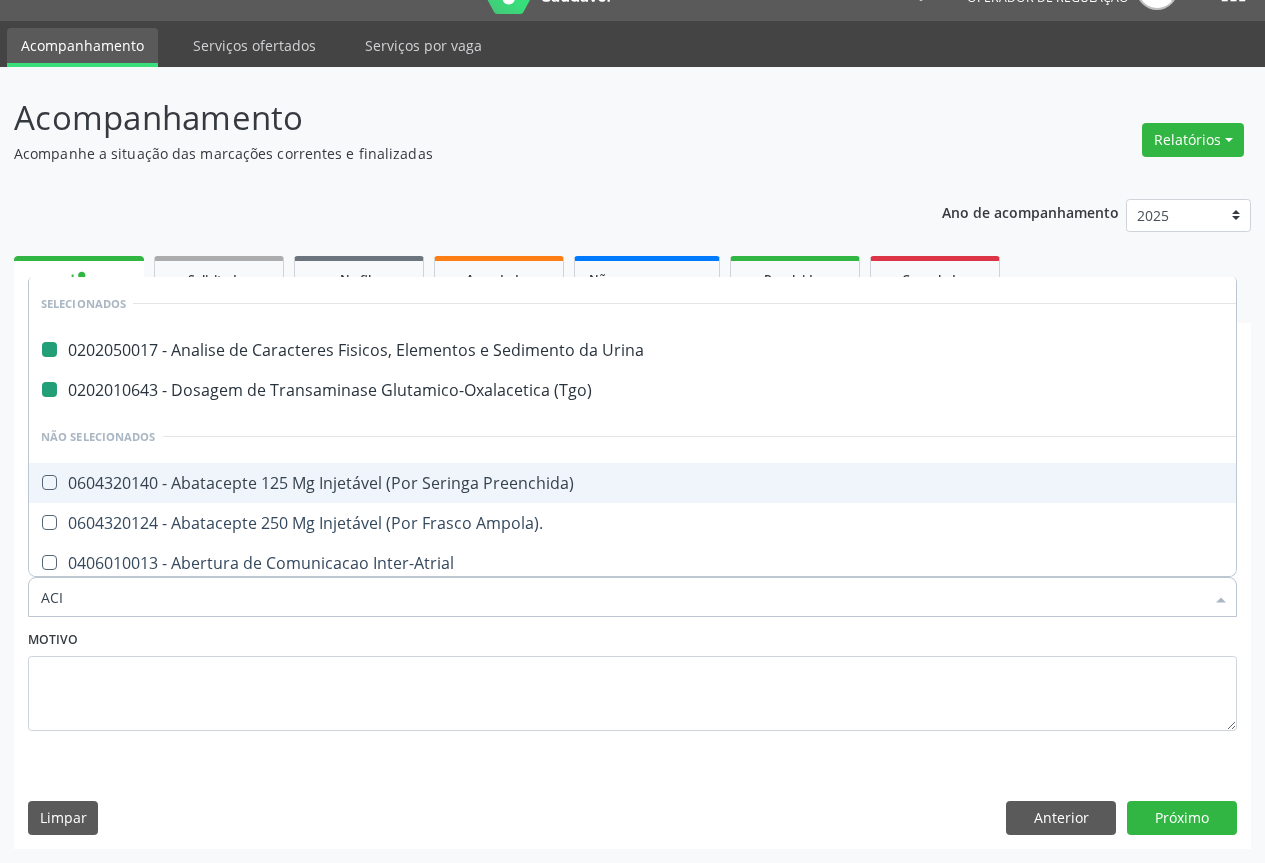 checkbox on "false" 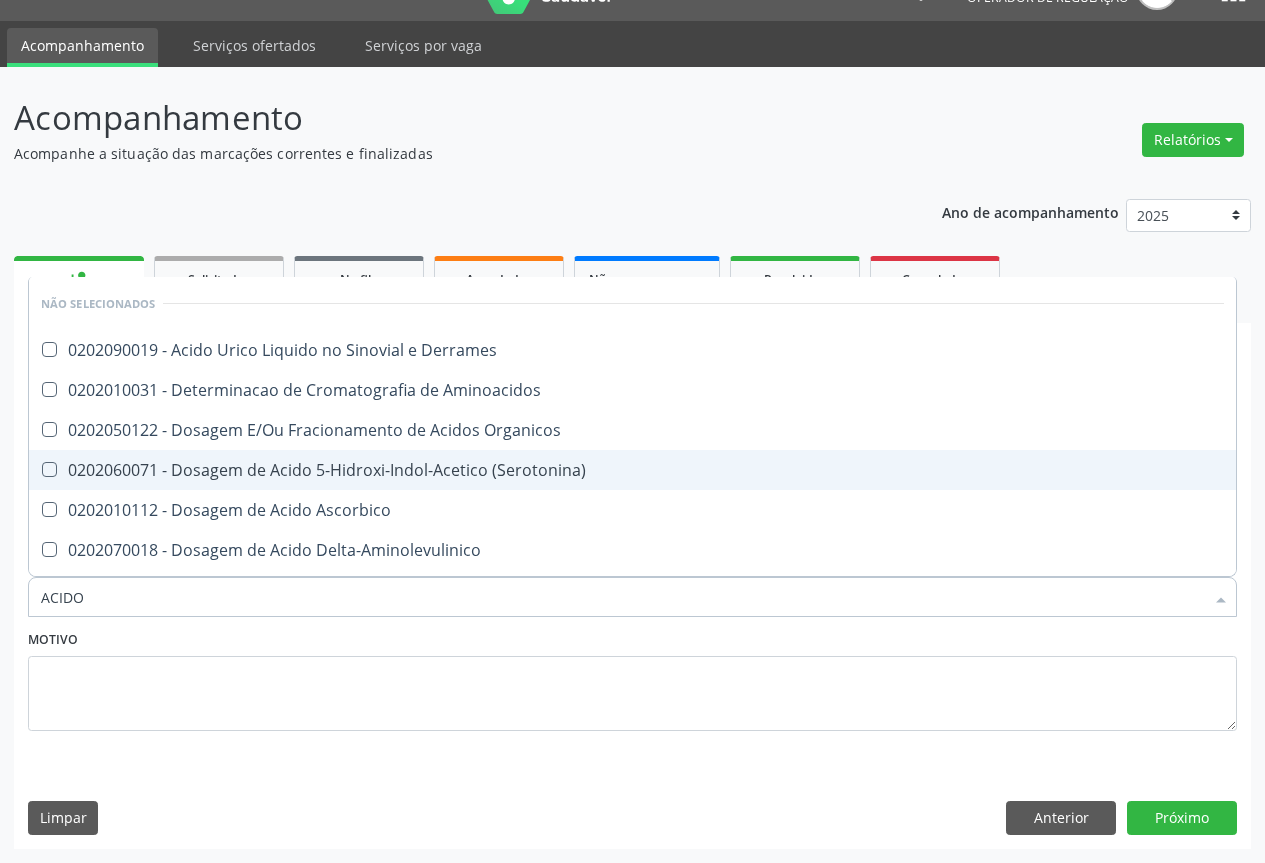 type on "ACIDO U" 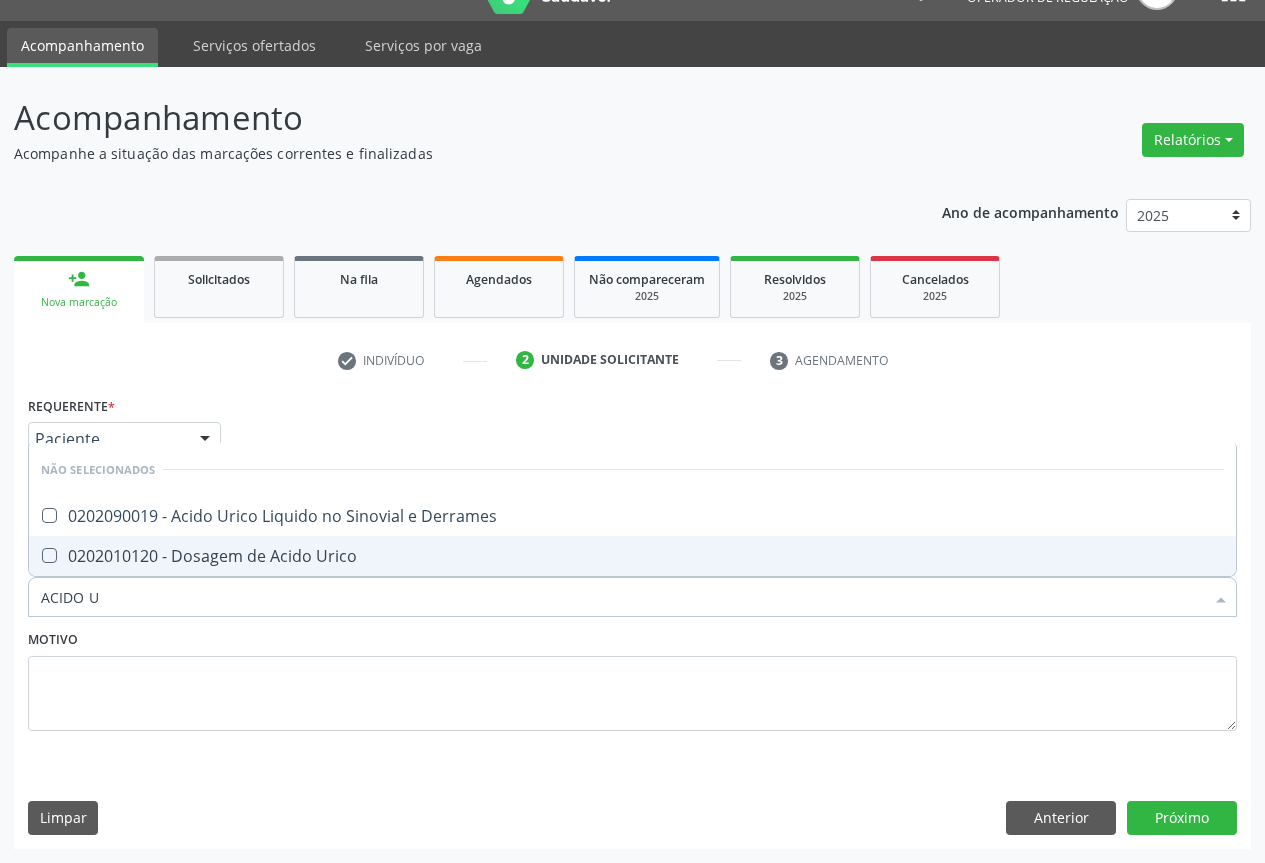 click on "0202010120 - Dosagem de Acido Urico" at bounding box center (632, 556) 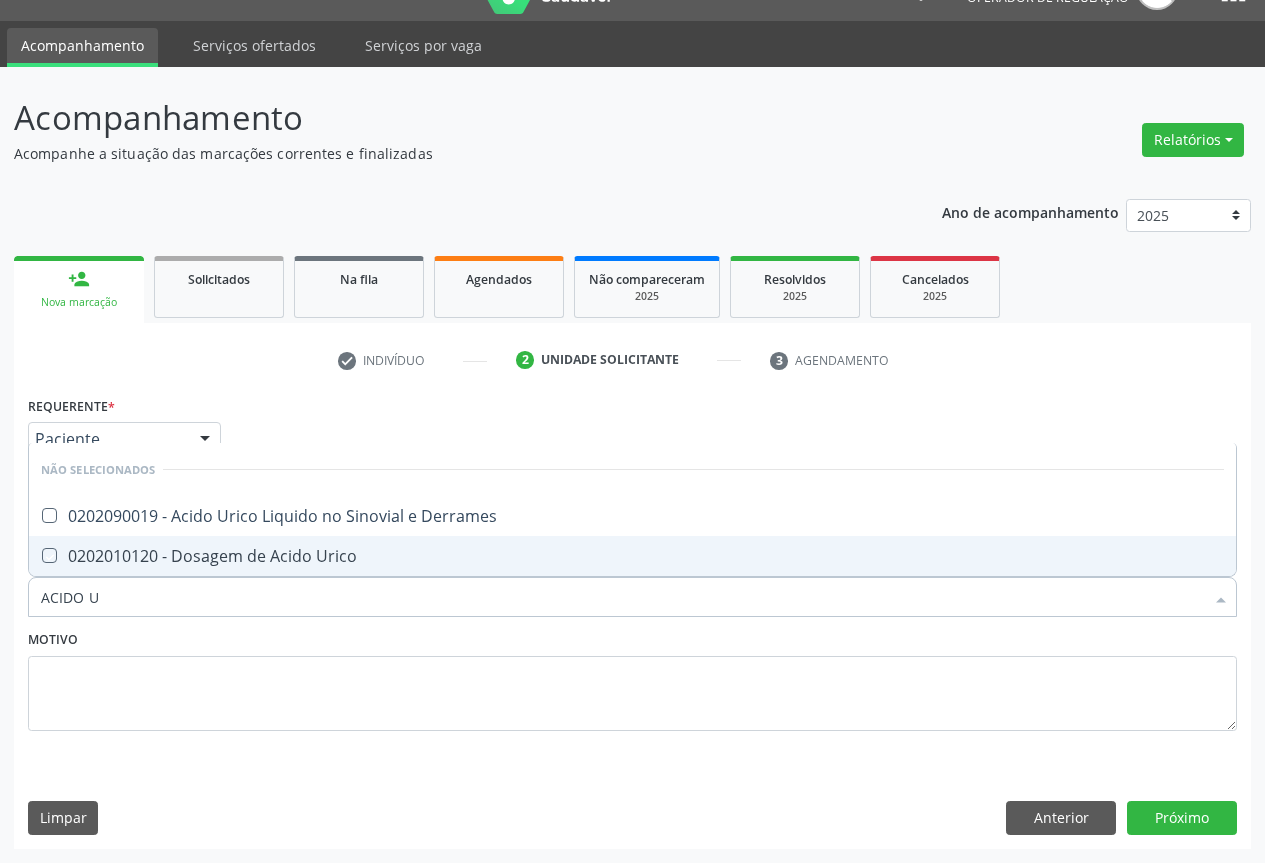 checkbox on "true" 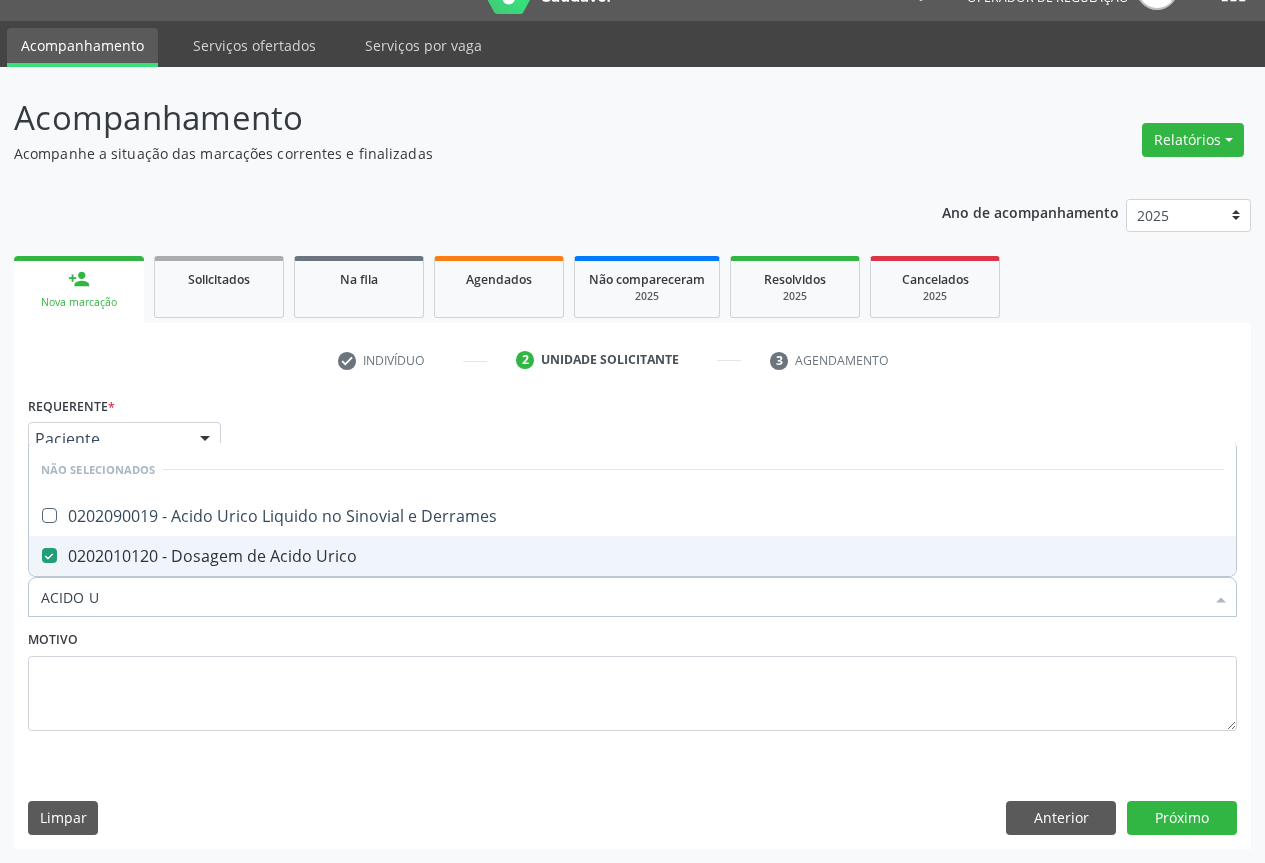 click on "Motivo" at bounding box center (632, 678) 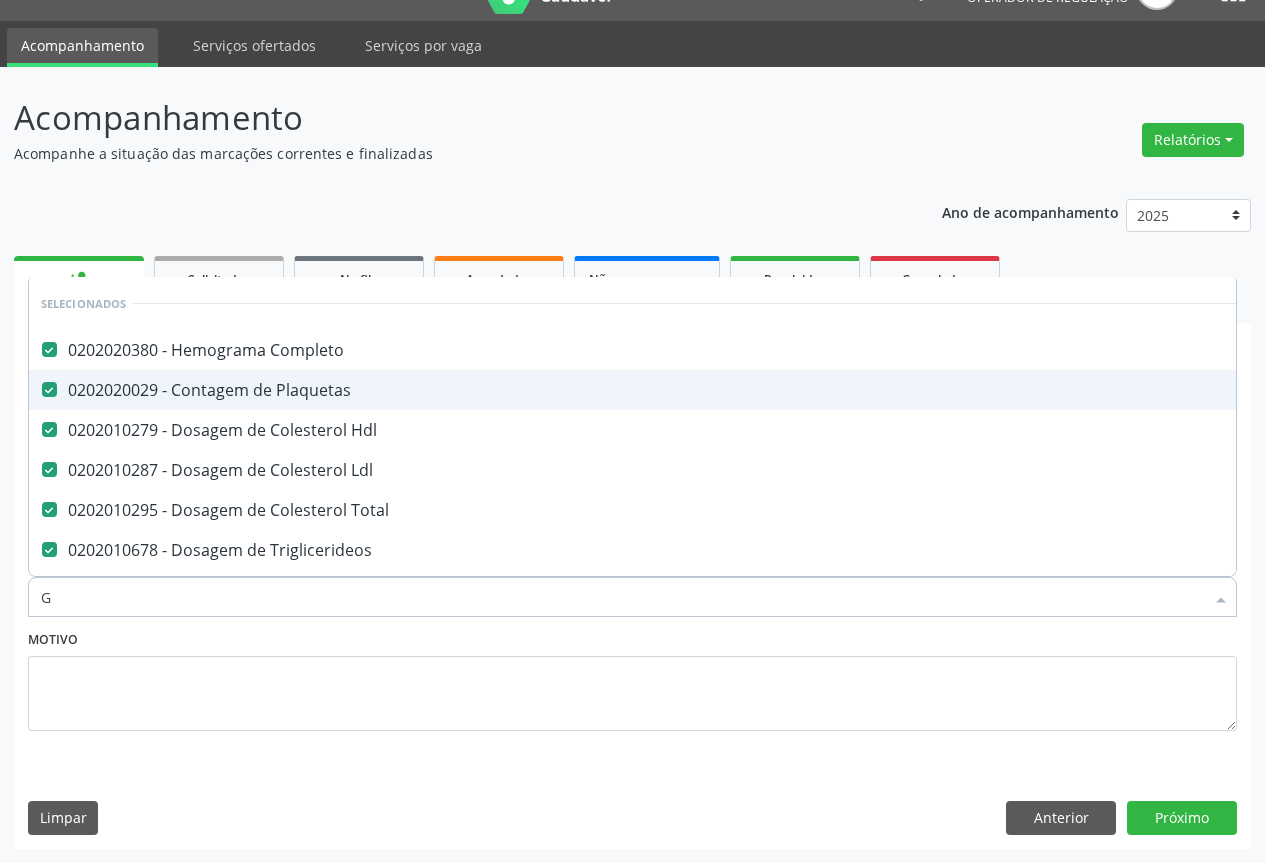 type on "GL" 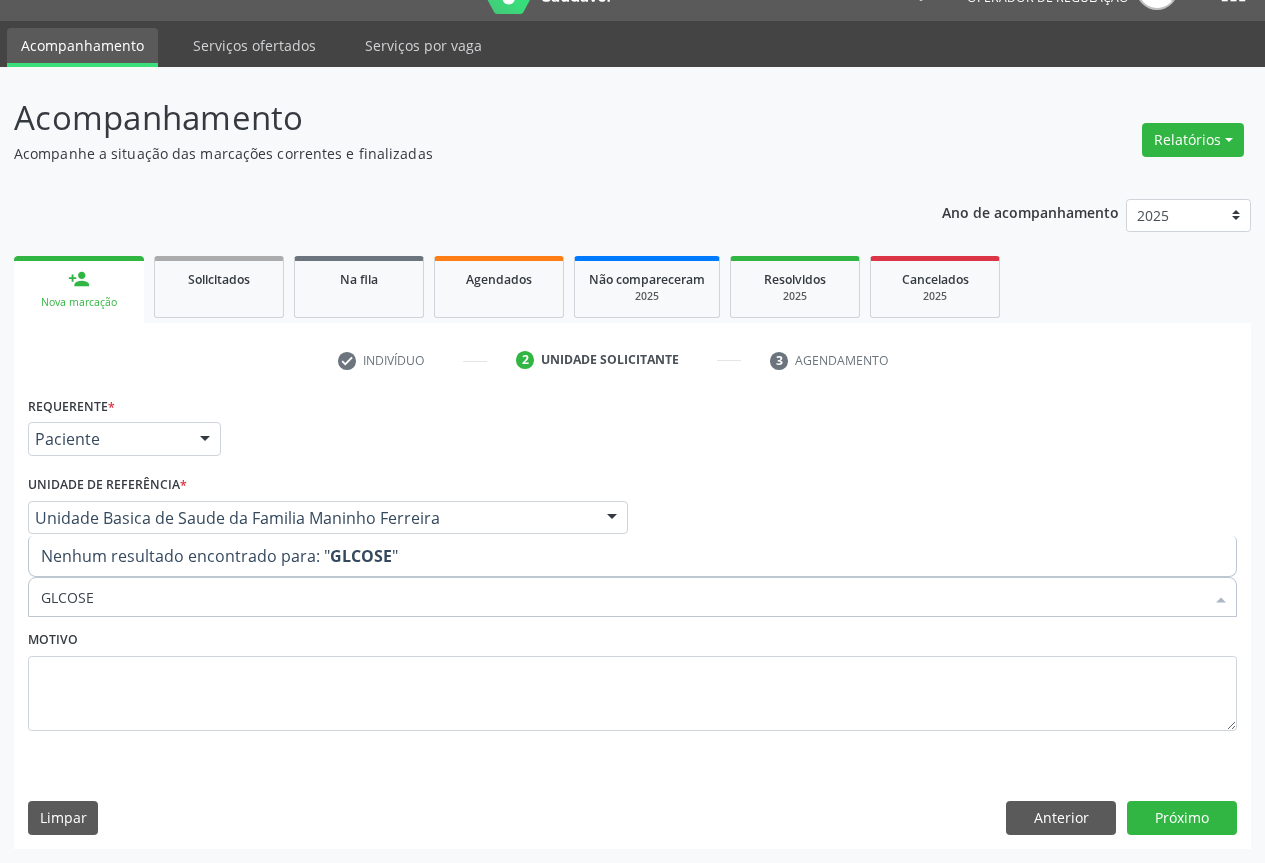 click on "GLCOSE" at bounding box center [622, 597] 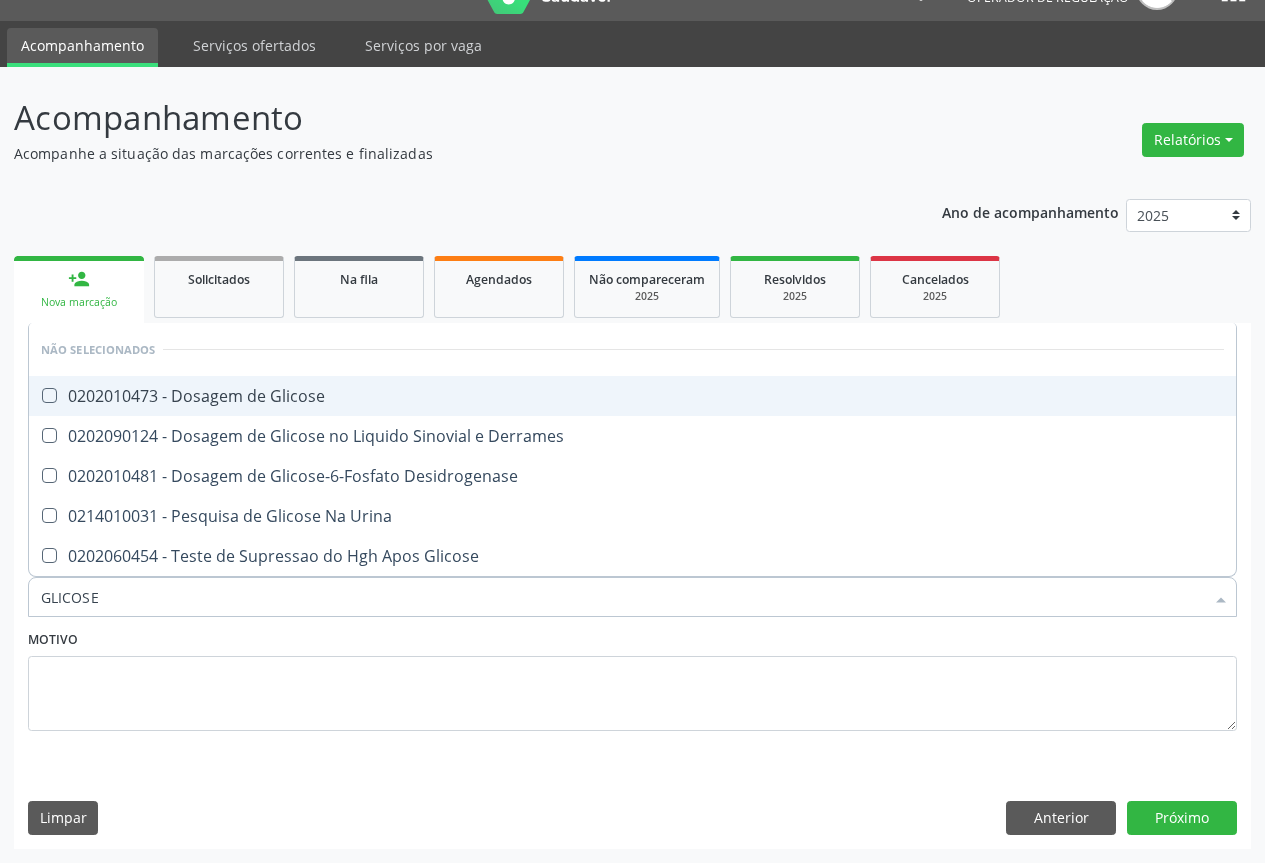 click on "0202010473 - Dosagem de Glicose" at bounding box center (632, 396) 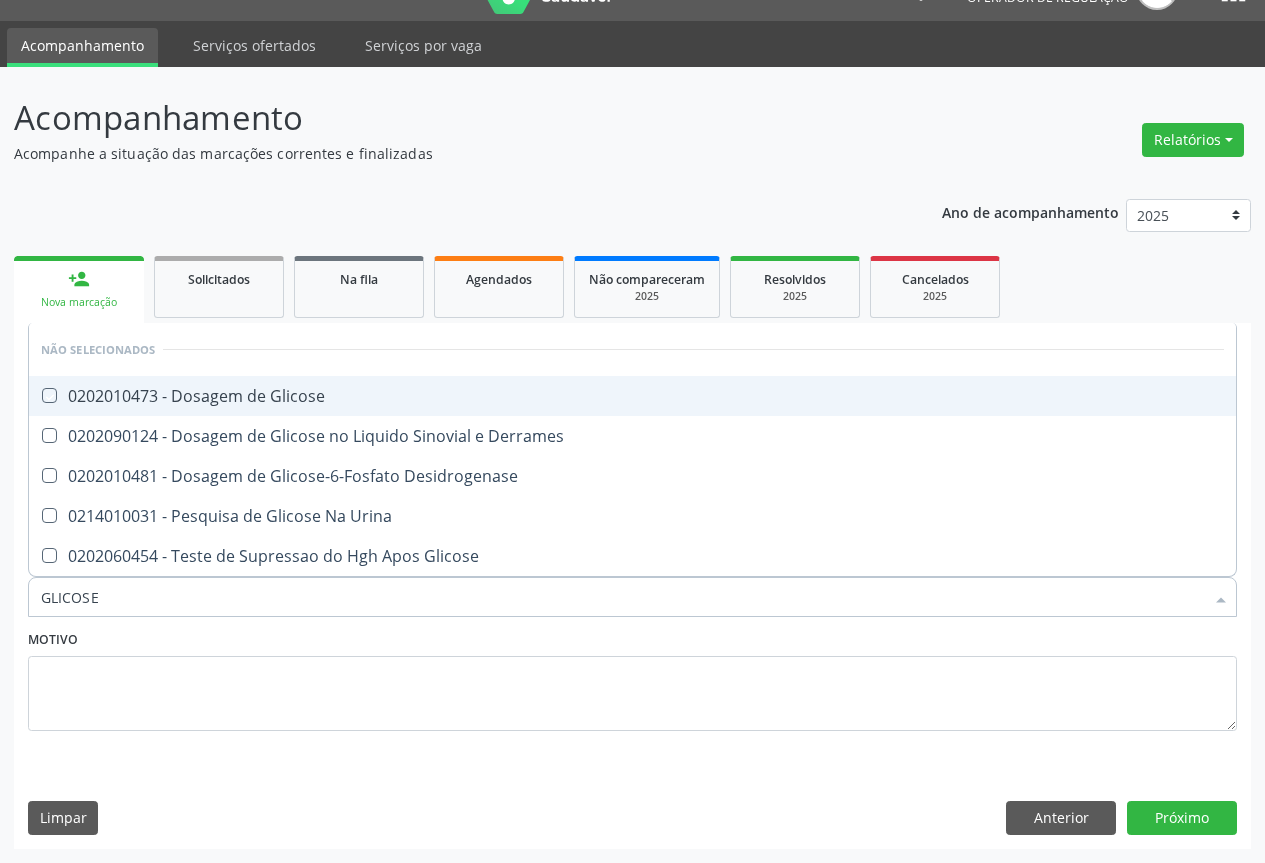 checkbox on "true" 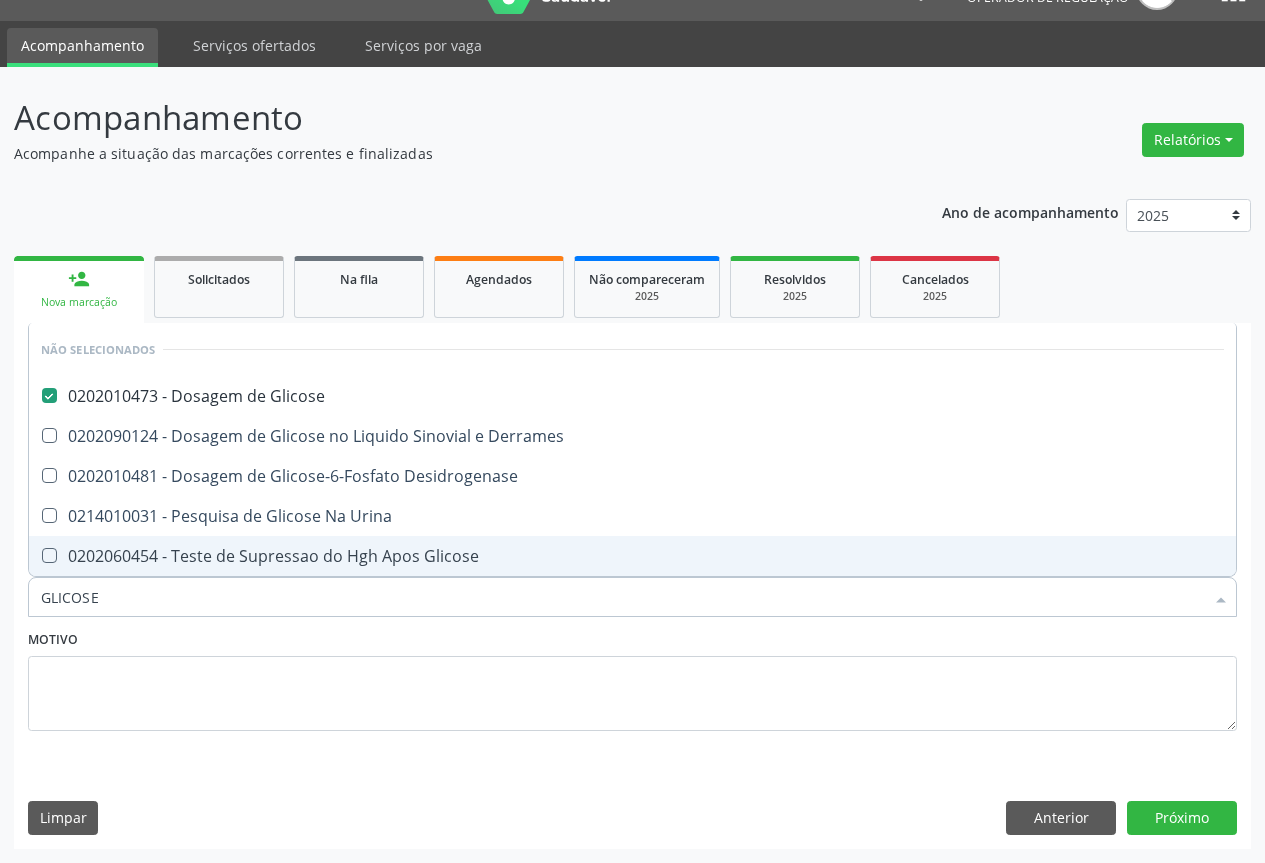 type on "GLICOSE" 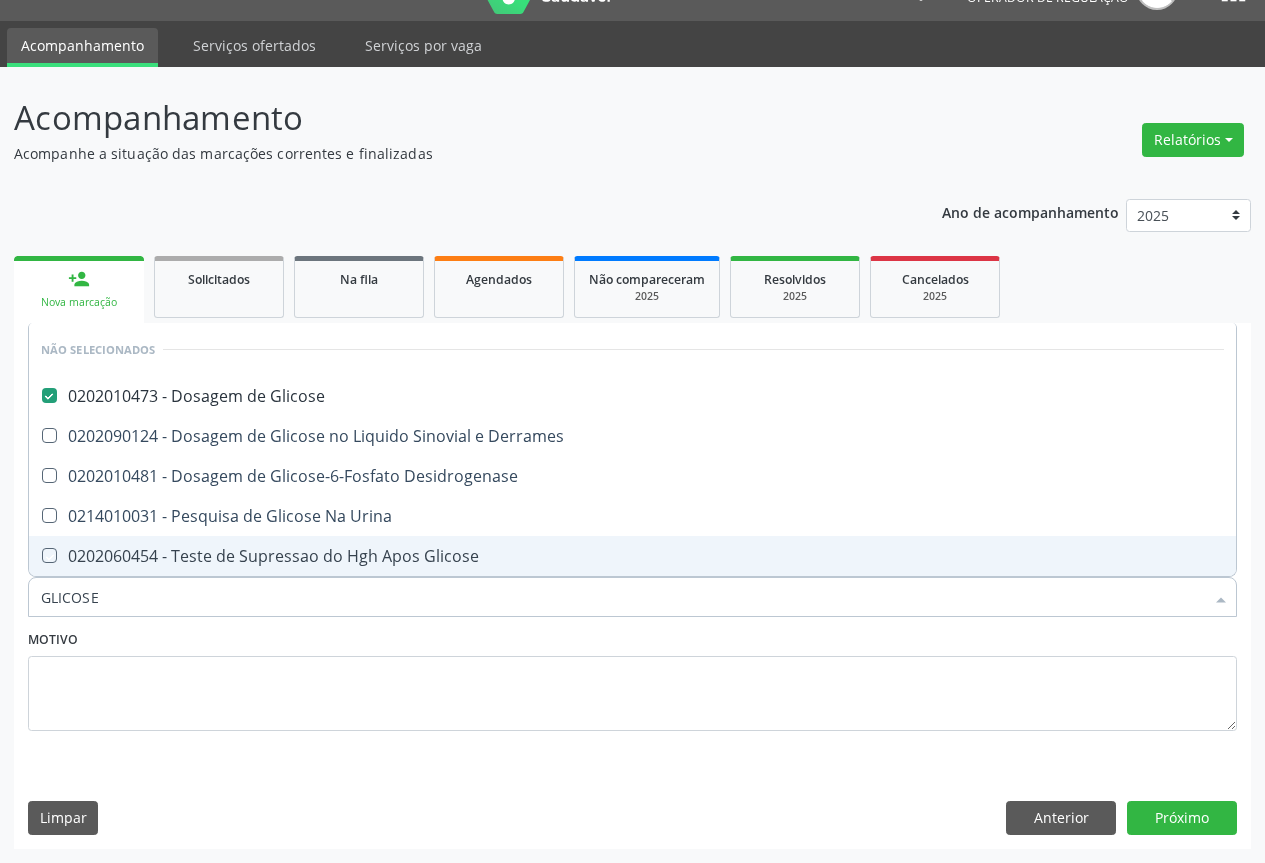 click on "Motivo" at bounding box center [632, 678] 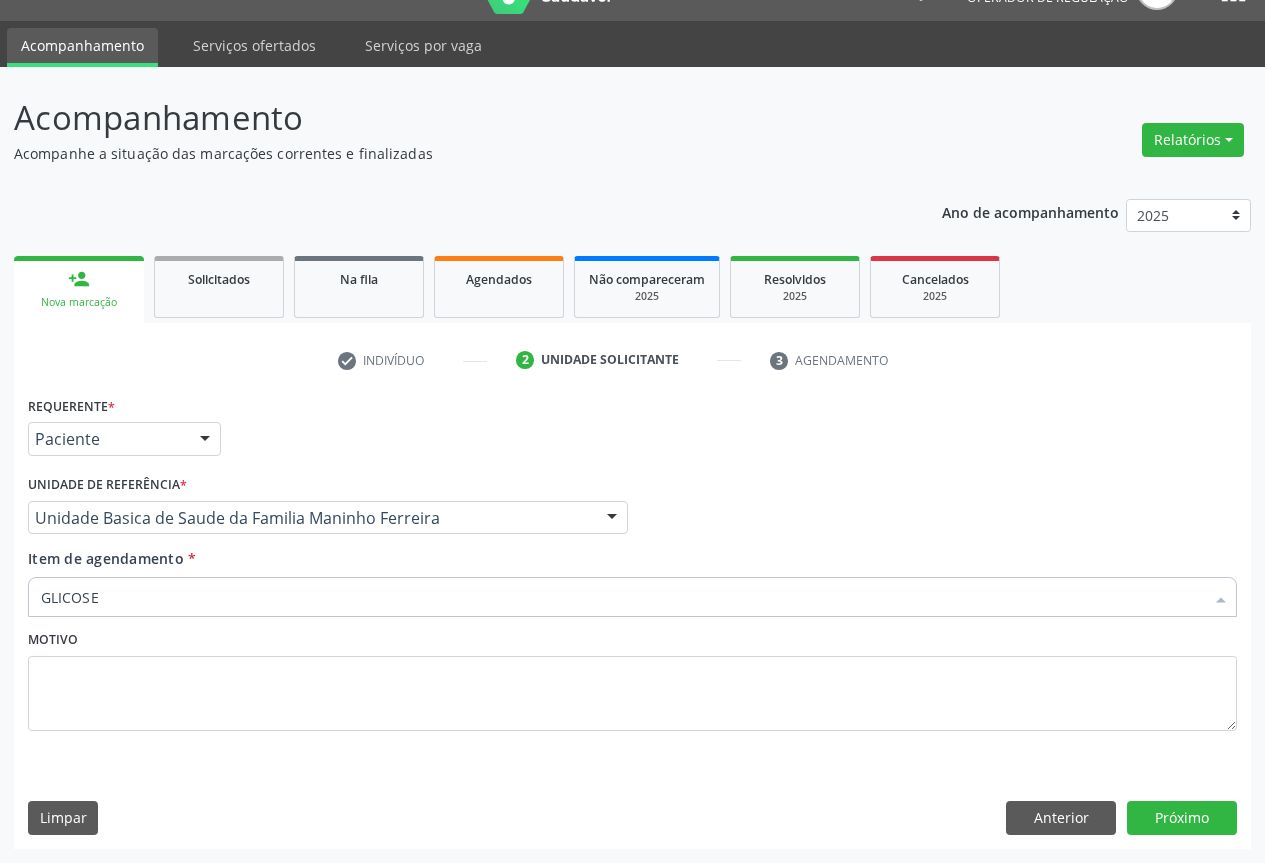 type 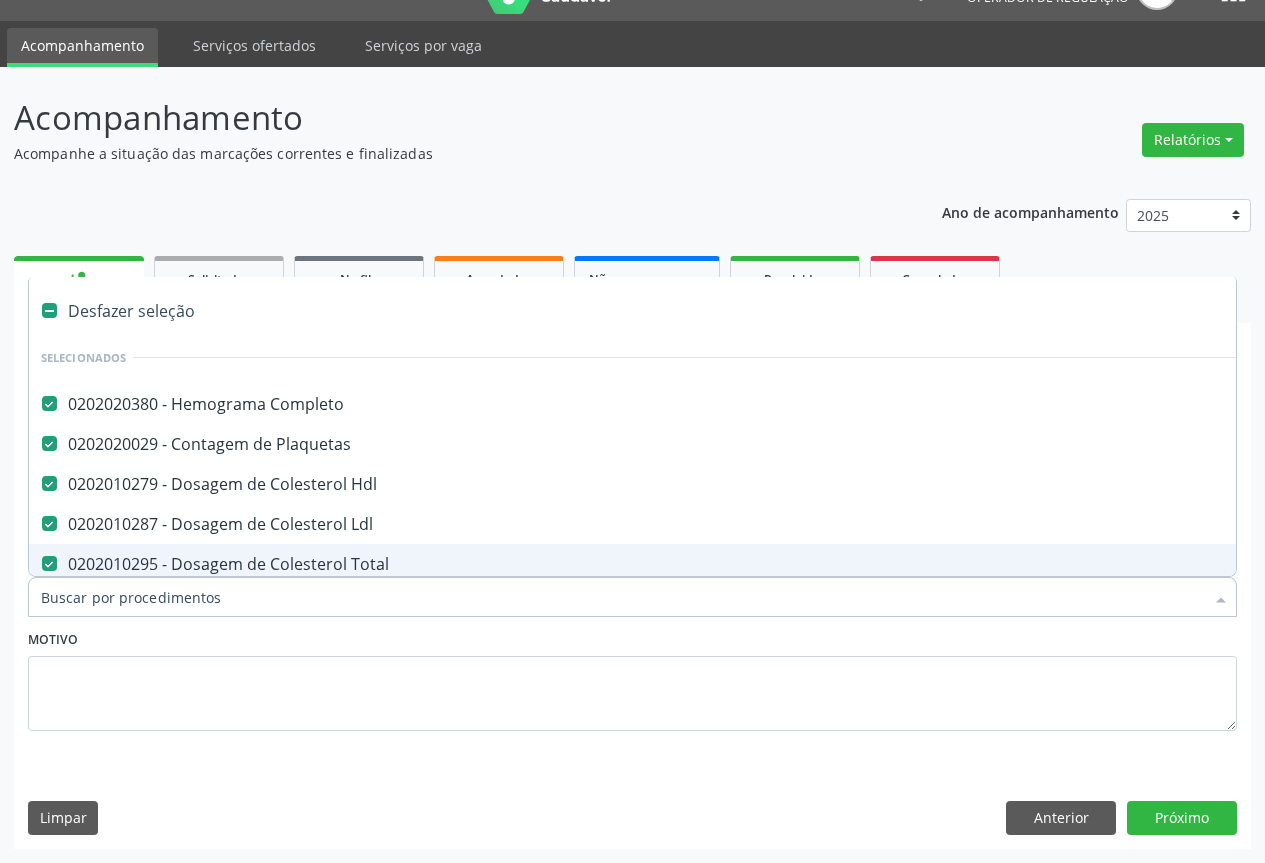 type on "F" 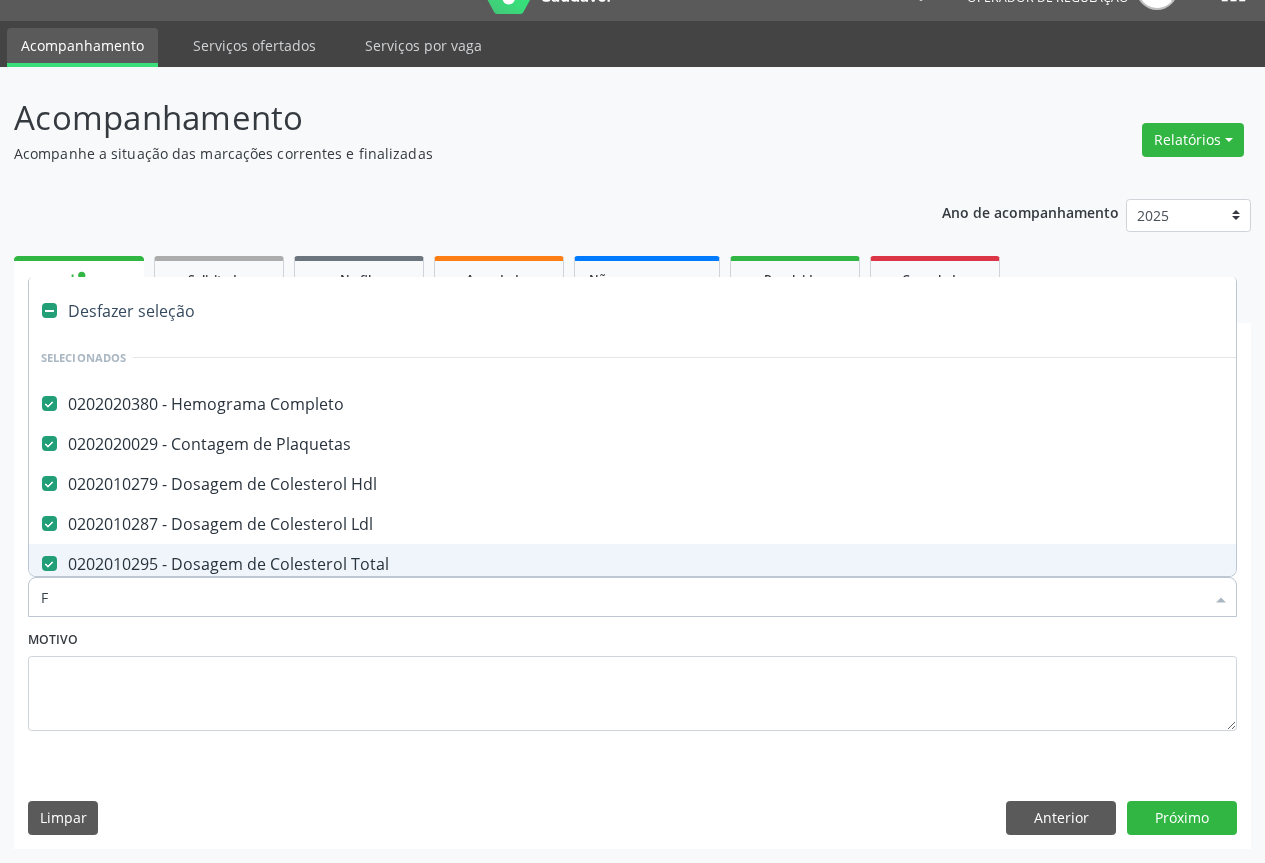 checkbox on "false" 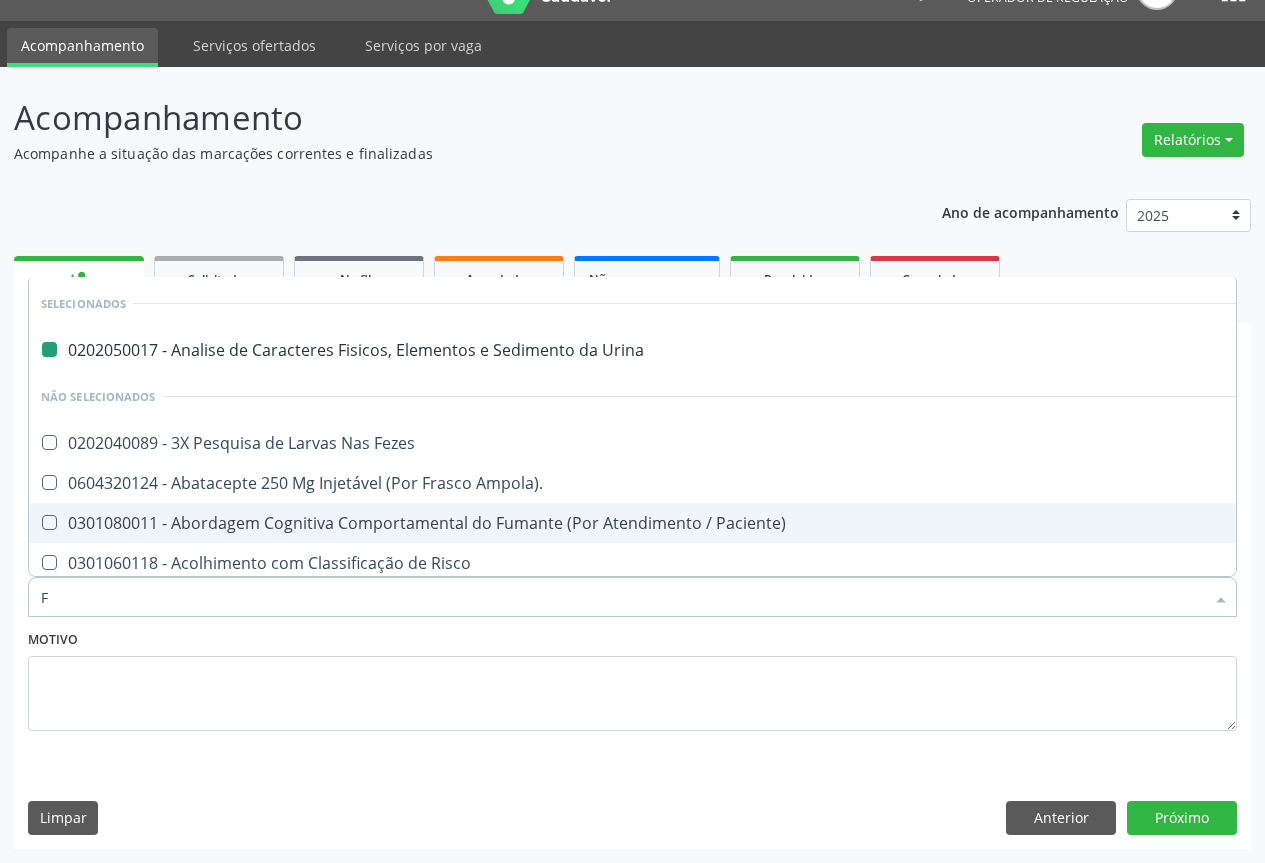 type on "FE" 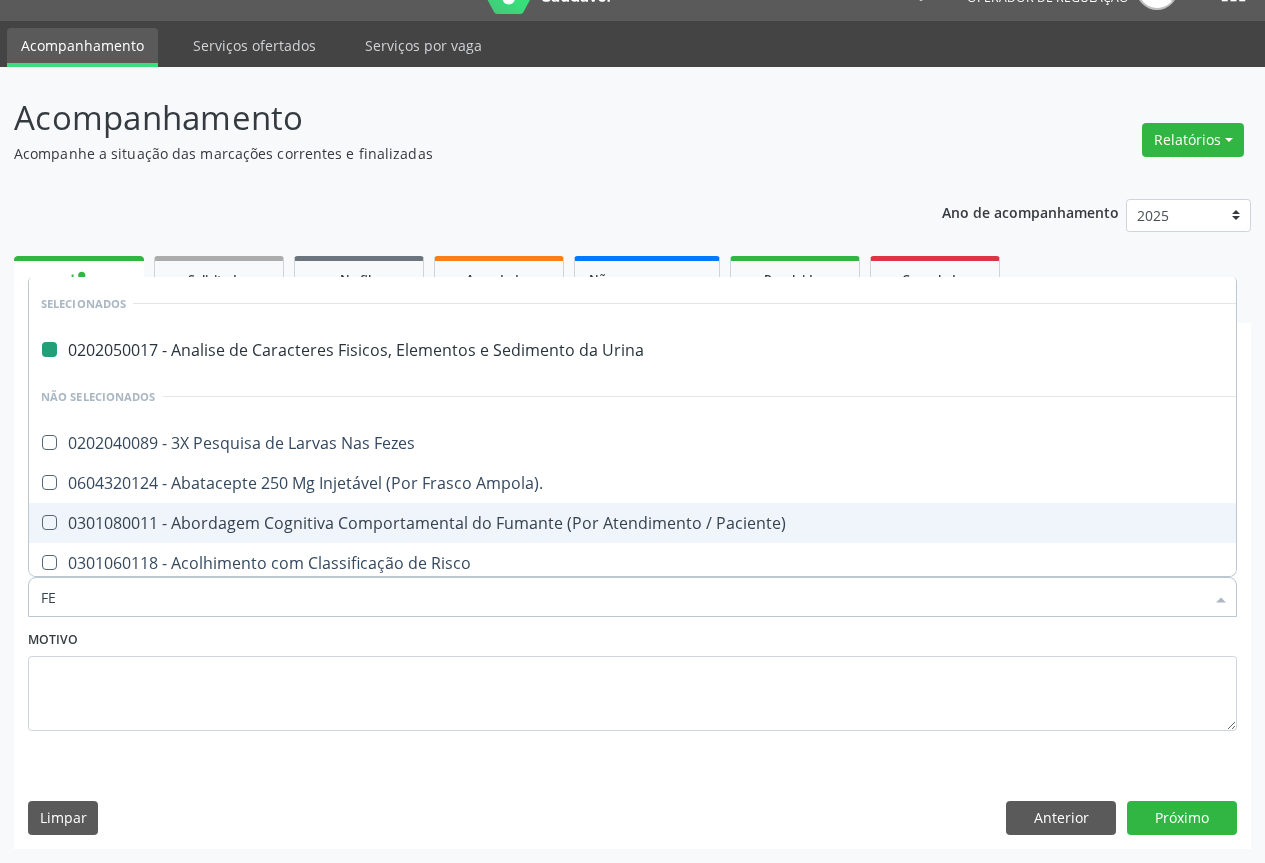 checkbox on "false" 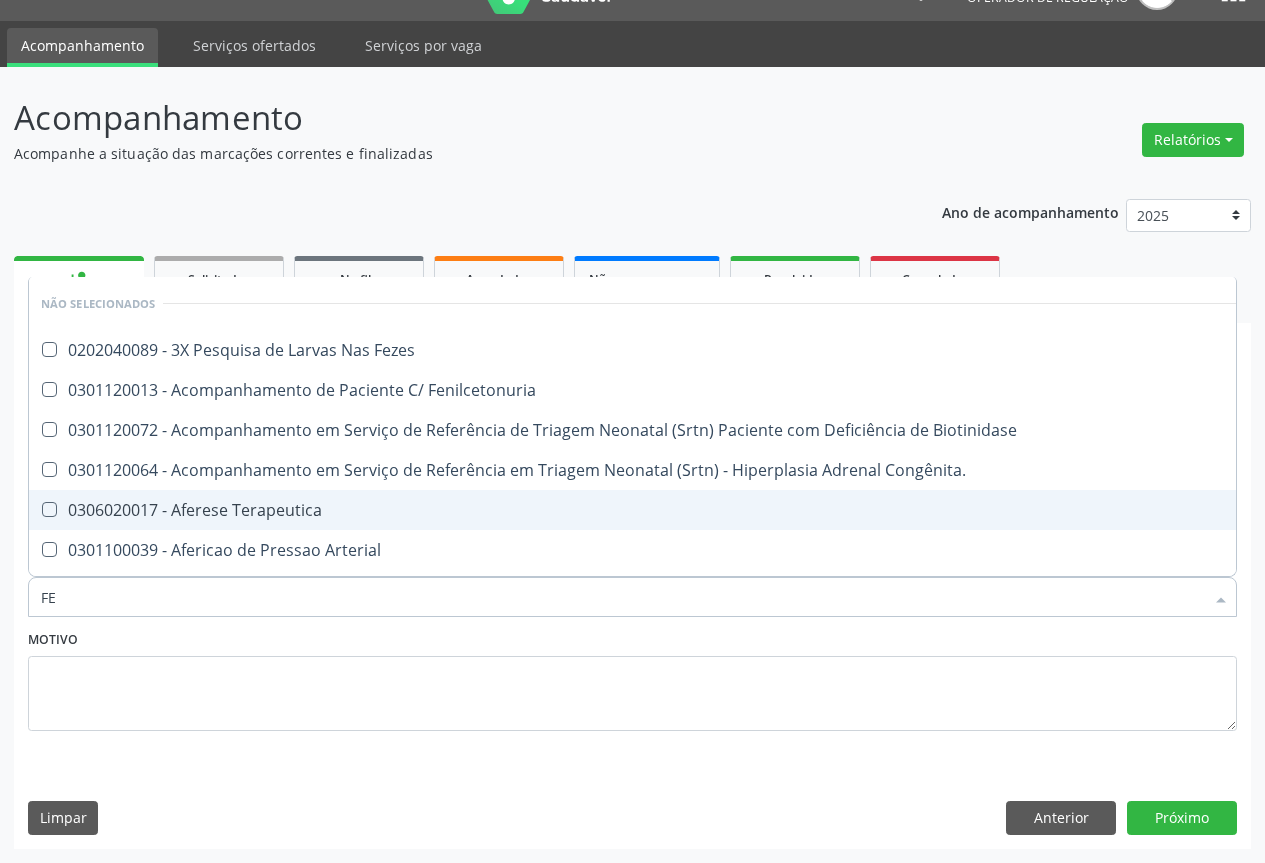 type on "FEZ" 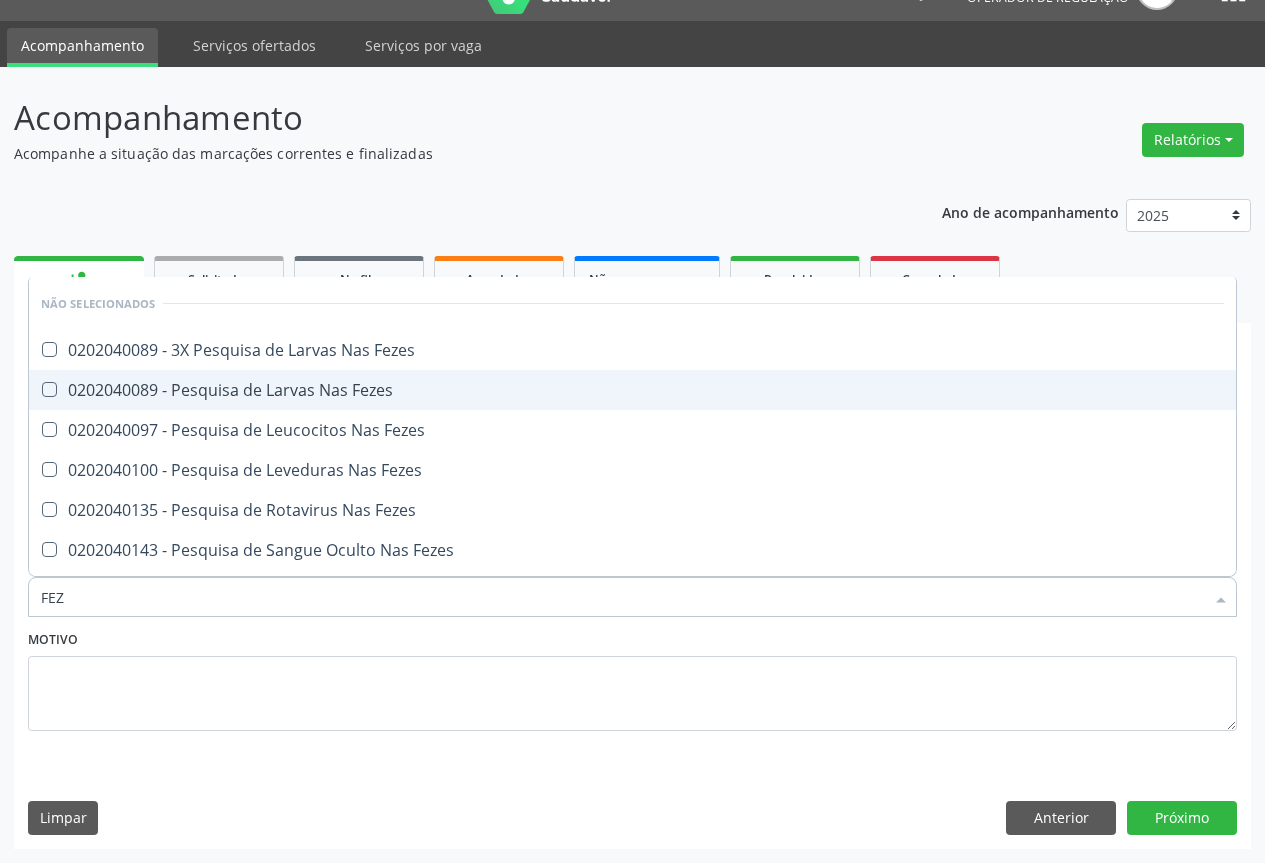 click on "0202040089 - Pesquisa de Larvas Nas Fezes" at bounding box center (632, 390) 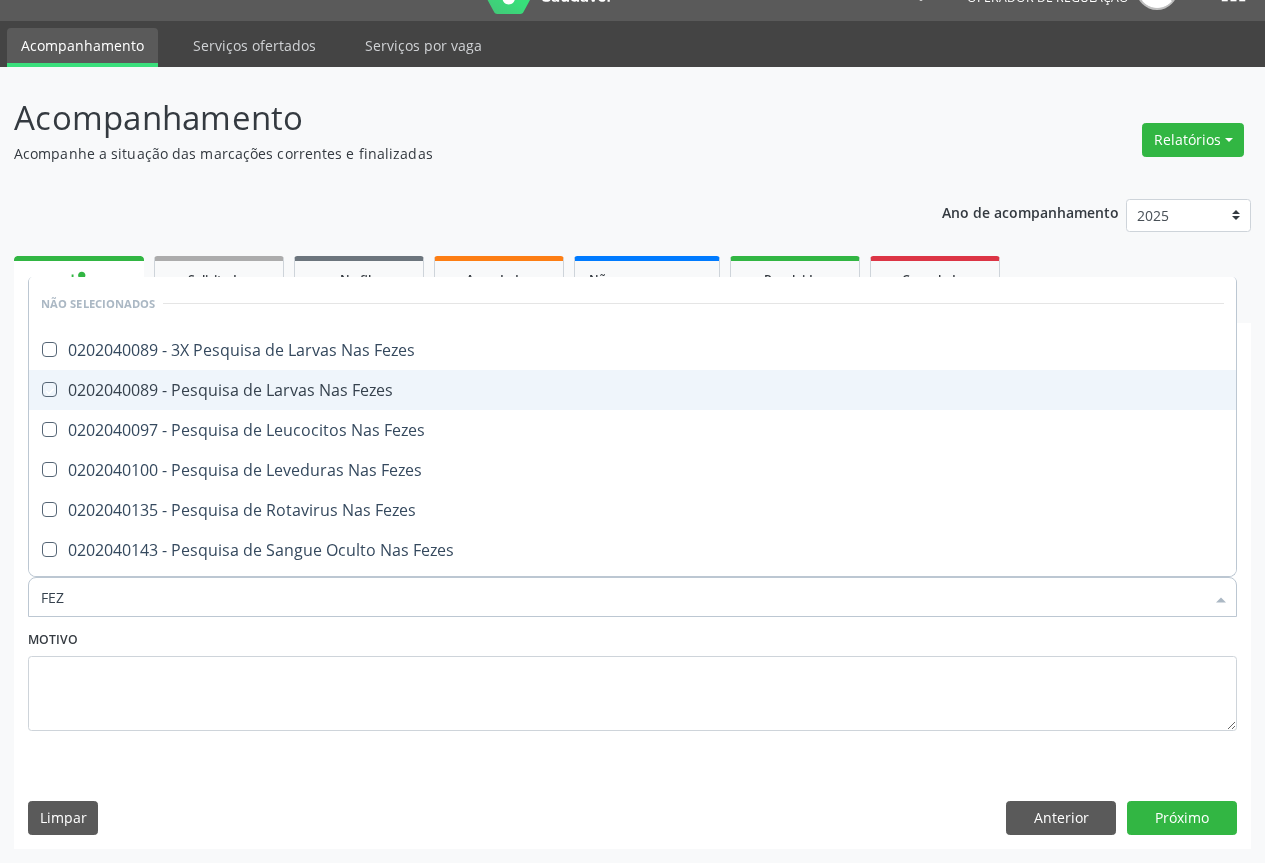 checkbox on "true" 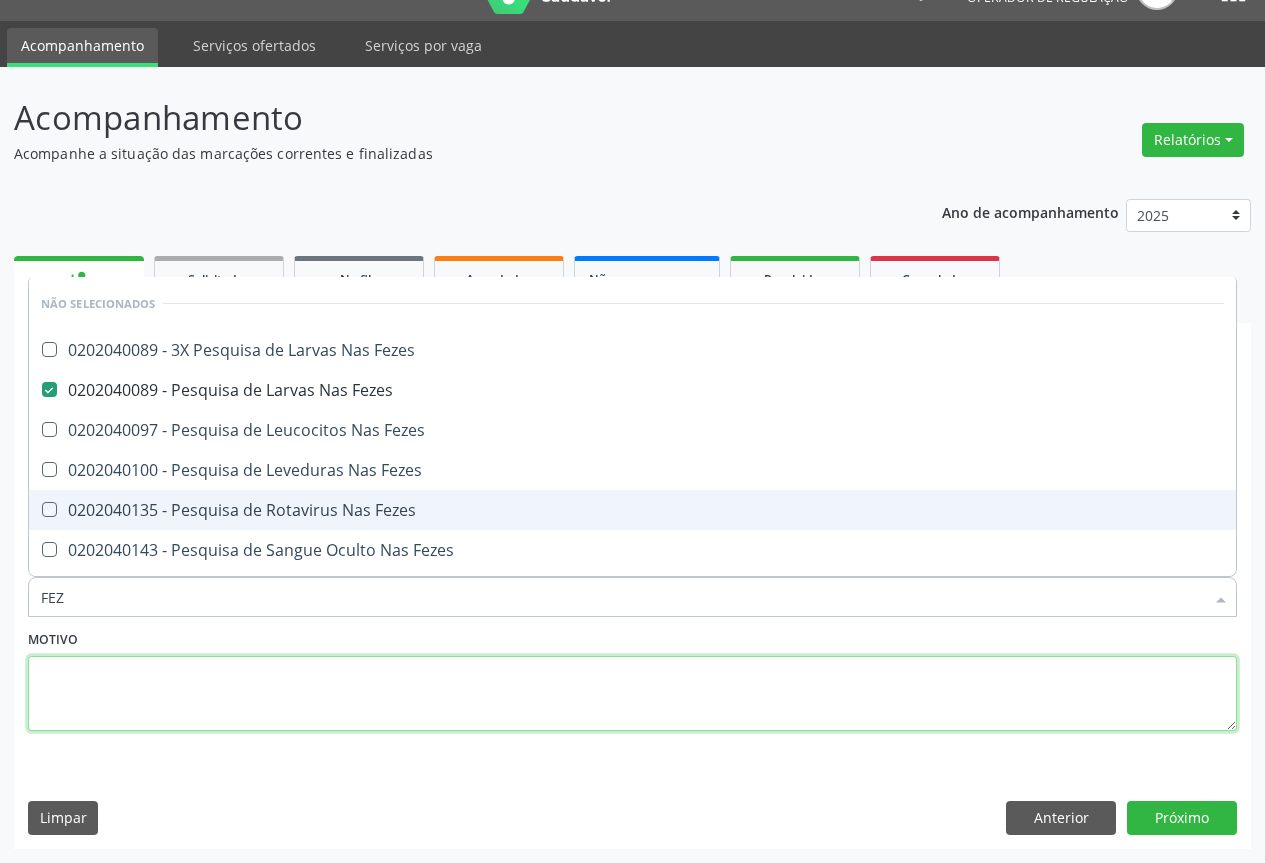 click at bounding box center (632, 694) 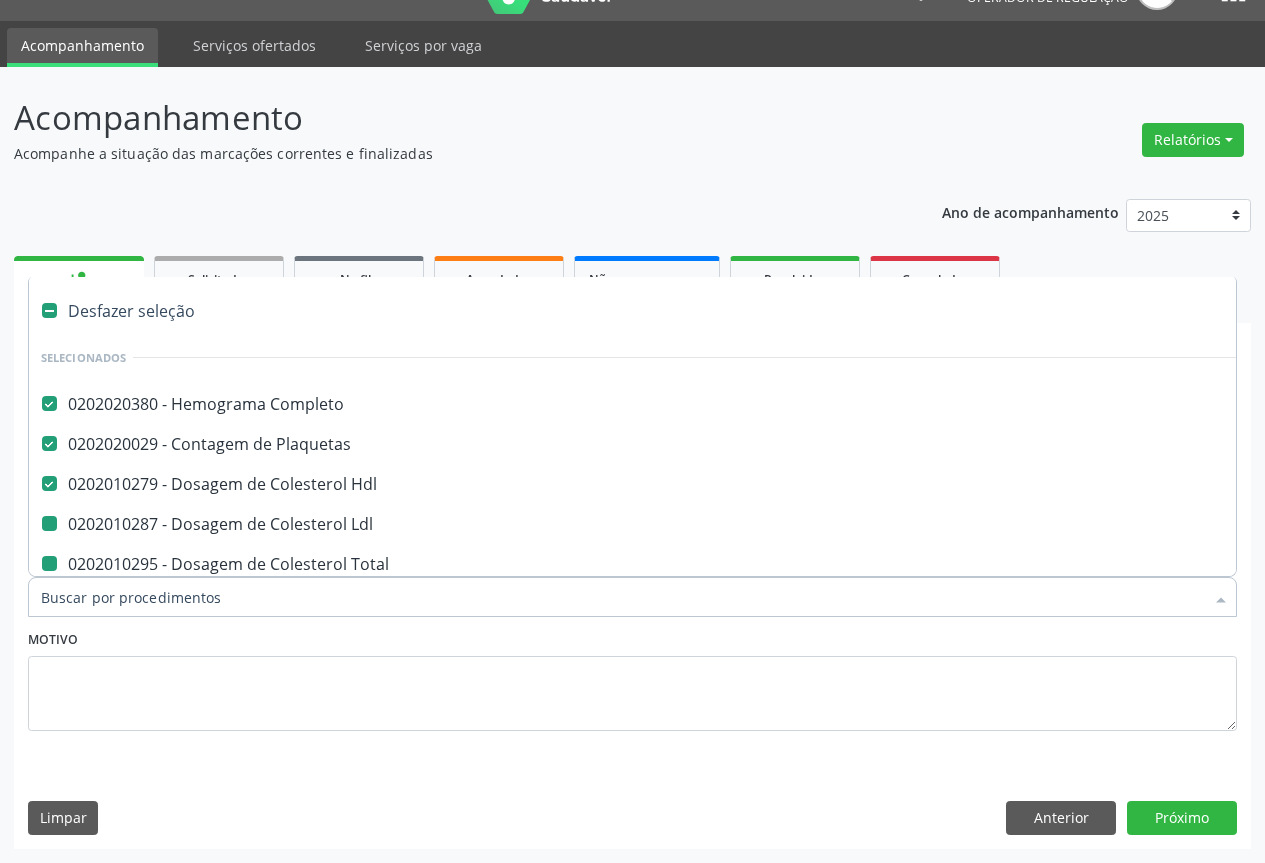 type on "F" 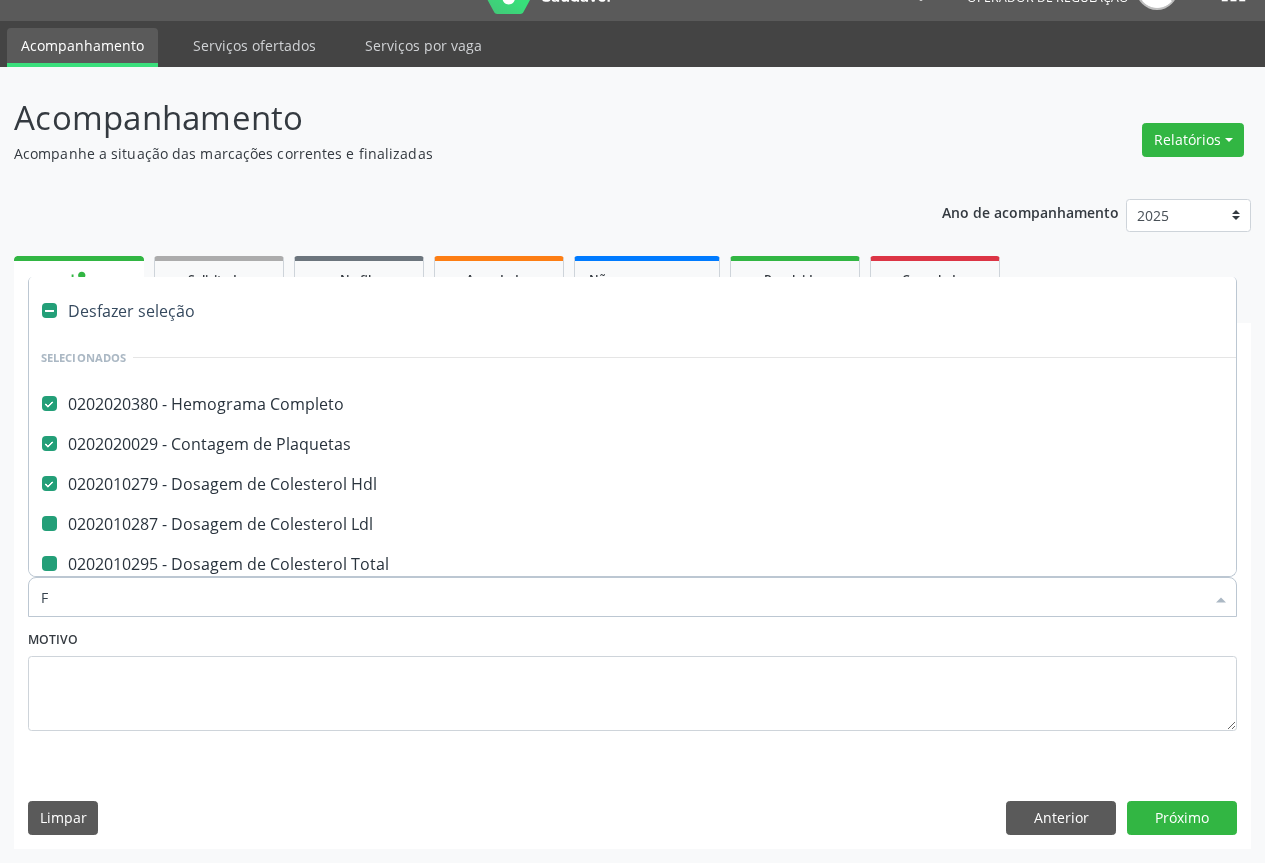 checkbox on "false" 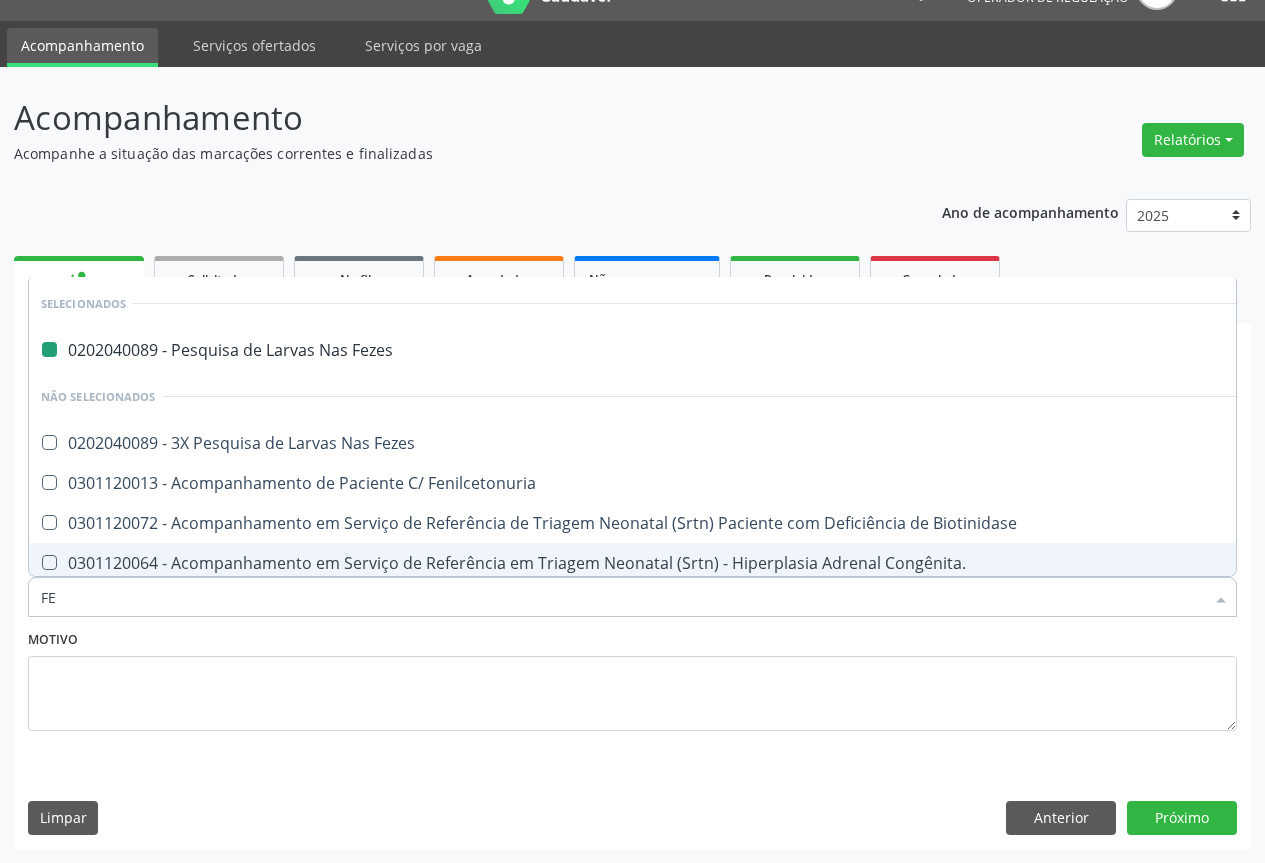 type on "FER" 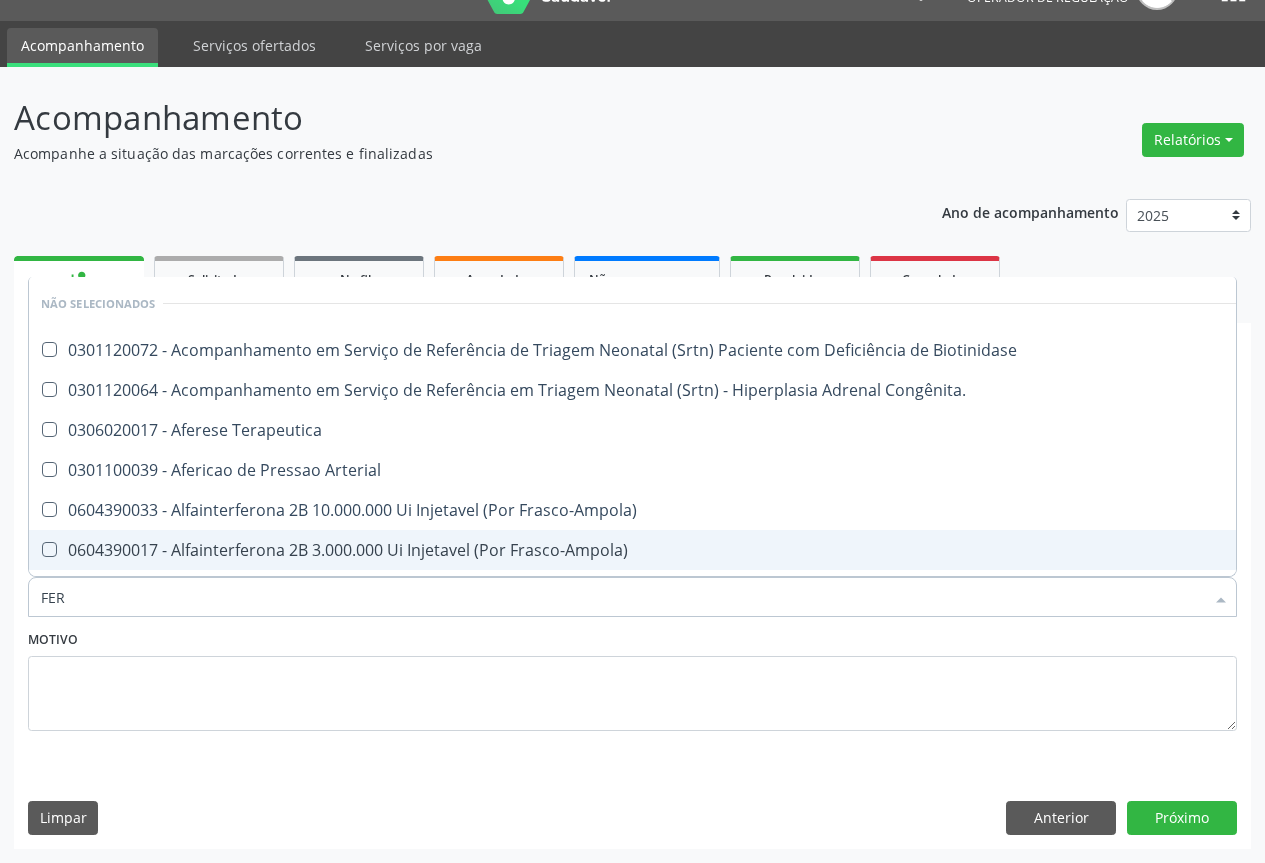 type on "FERR" 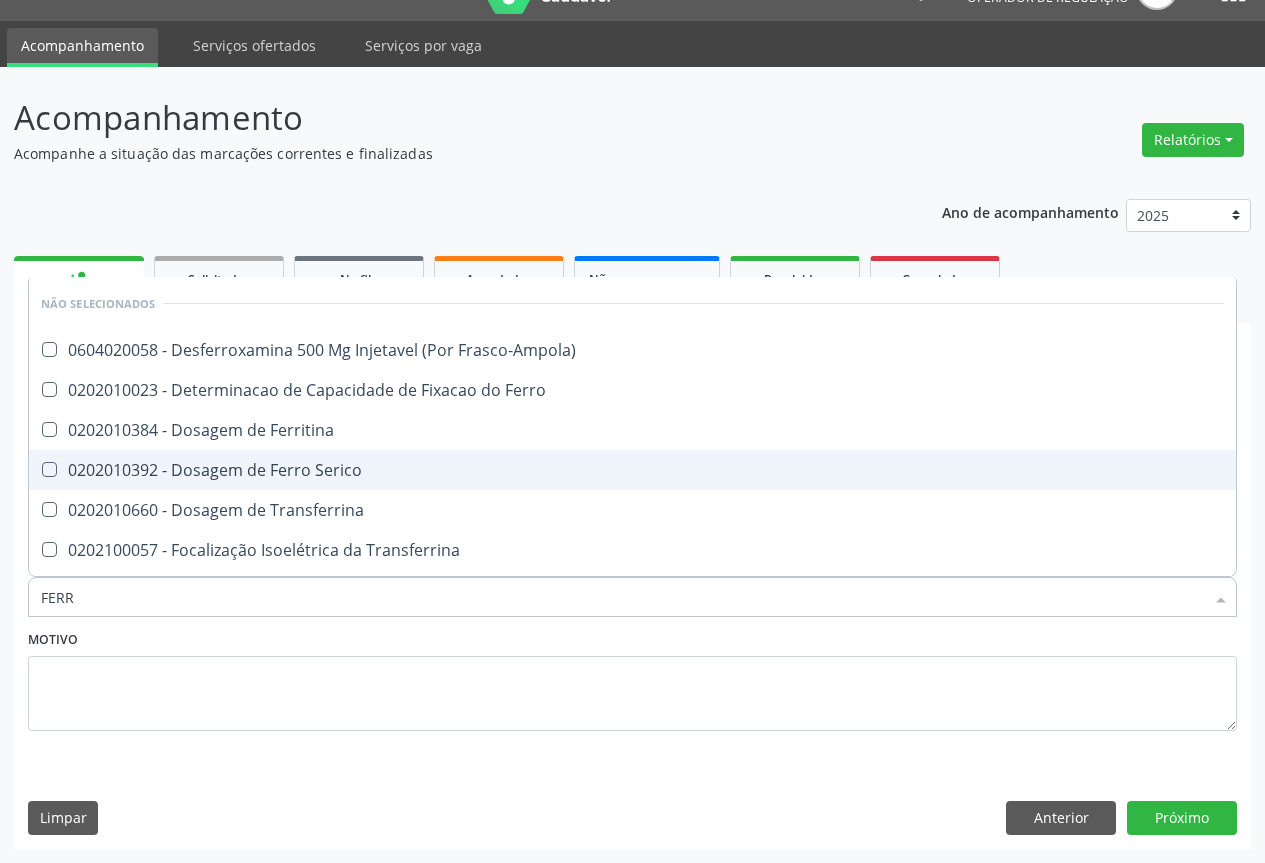 click on "0202010392 - Dosagem de Ferro Serico" at bounding box center (632, 470) 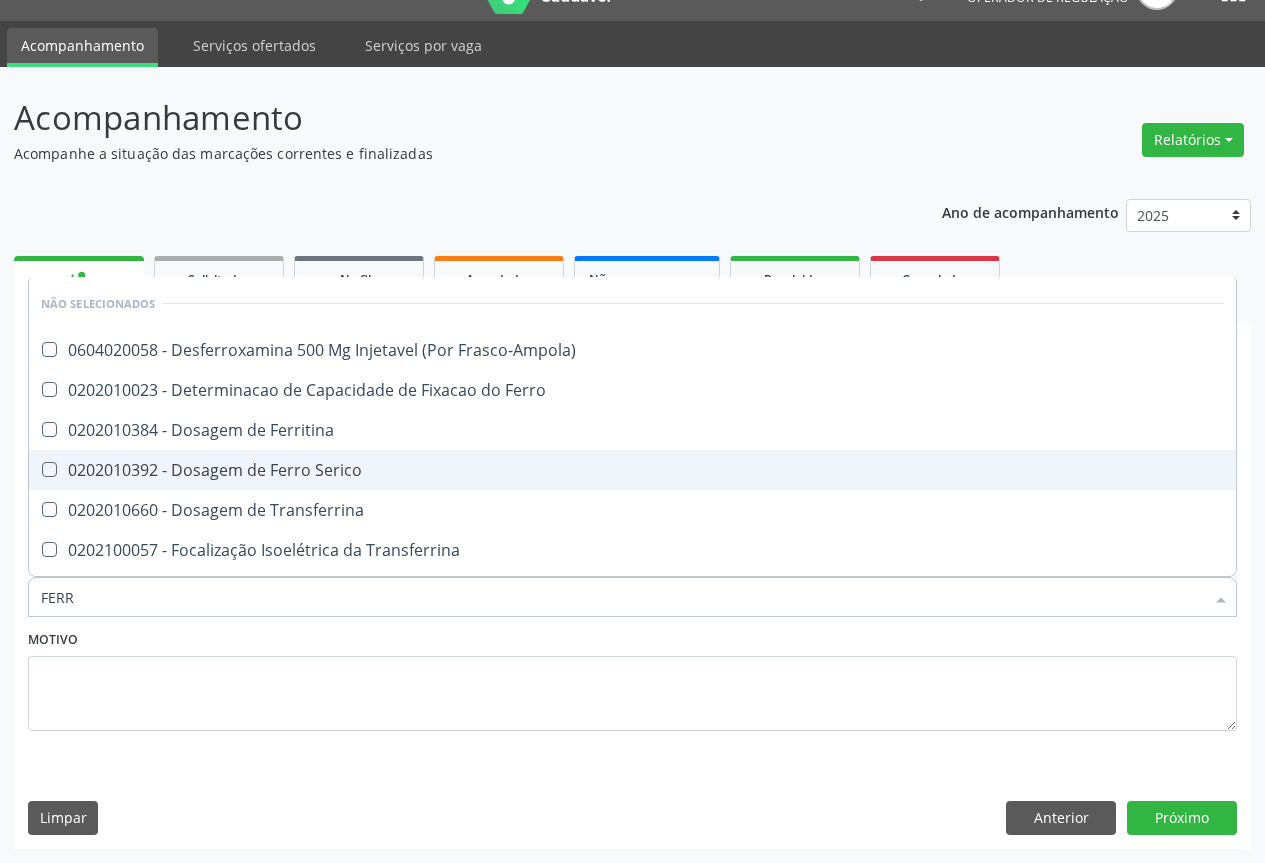 checkbox on "true" 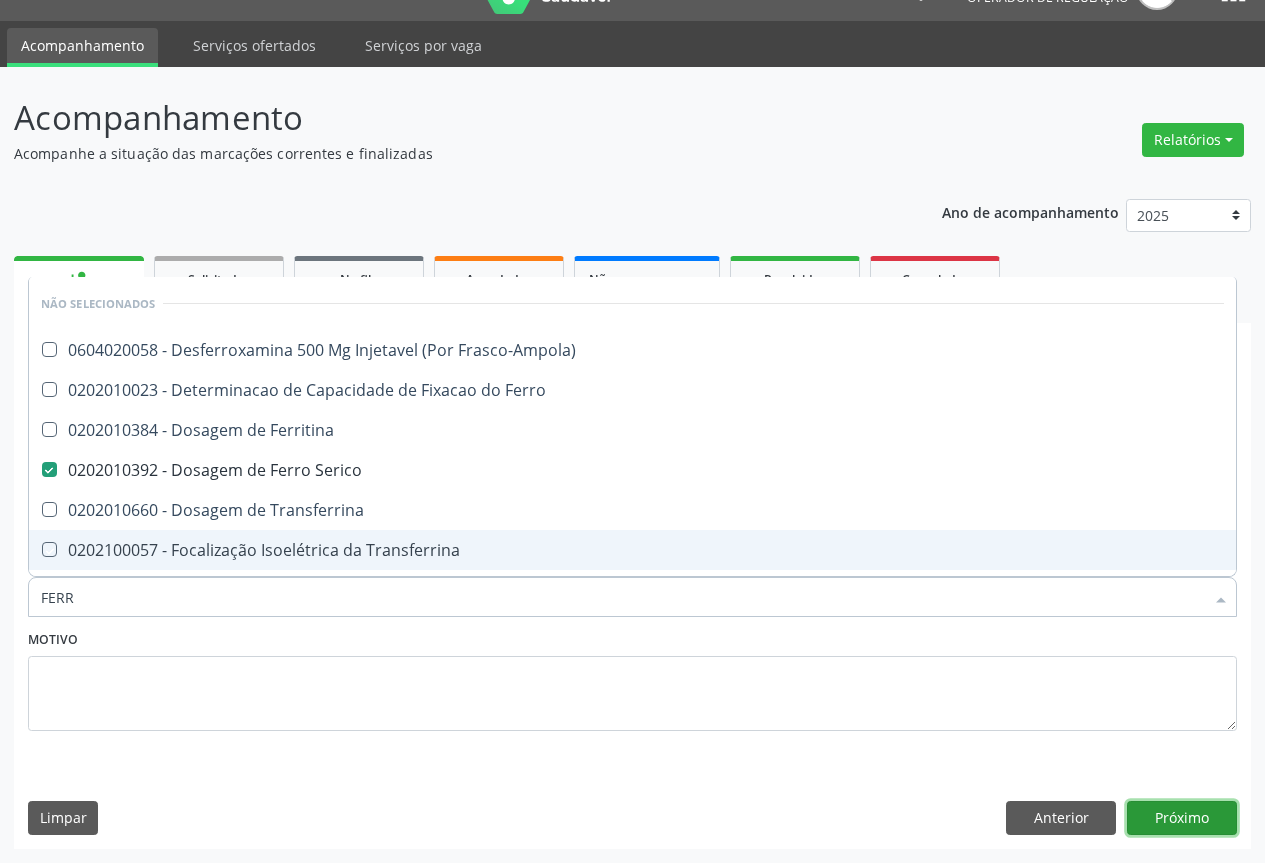 click on "Próximo" at bounding box center (1182, 818) 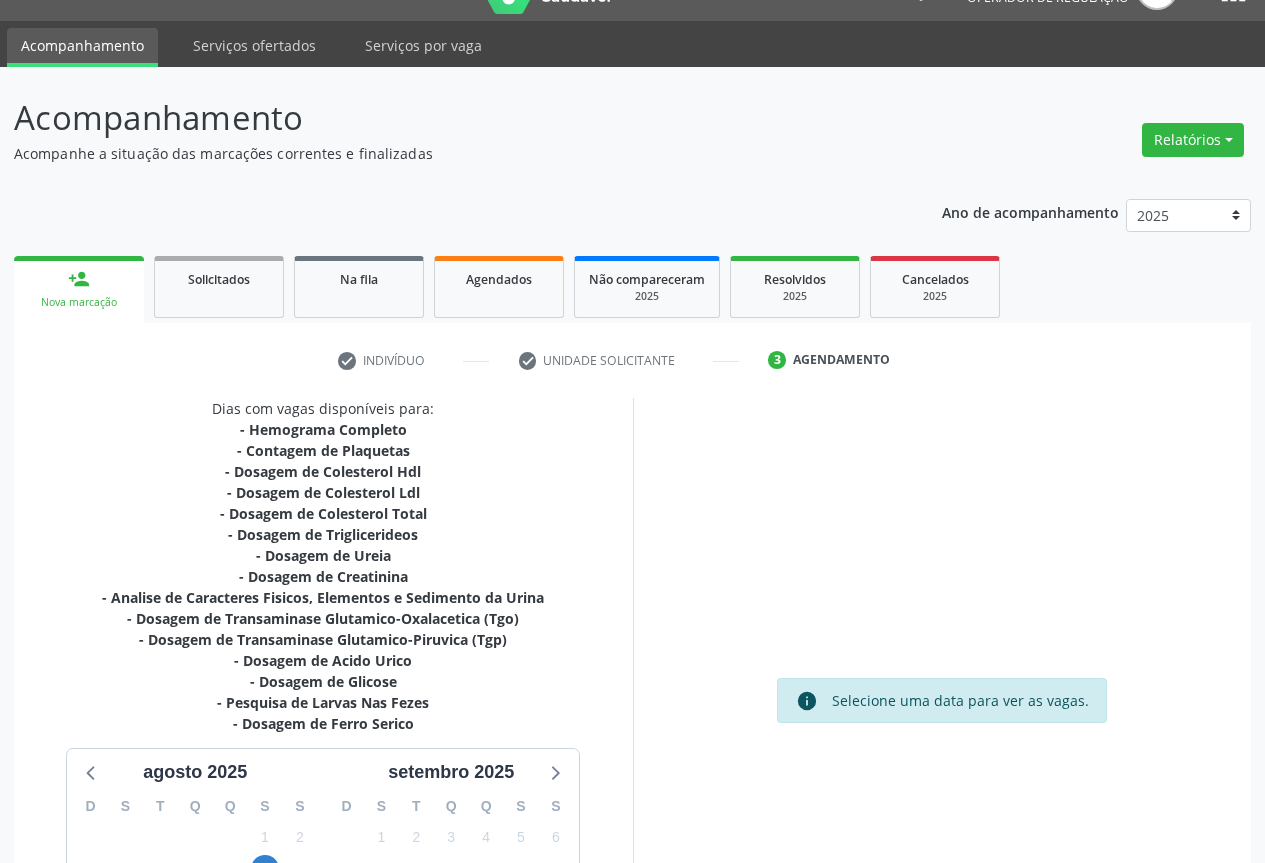scroll, scrollTop: 301, scrollLeft: 0, axis: vertical 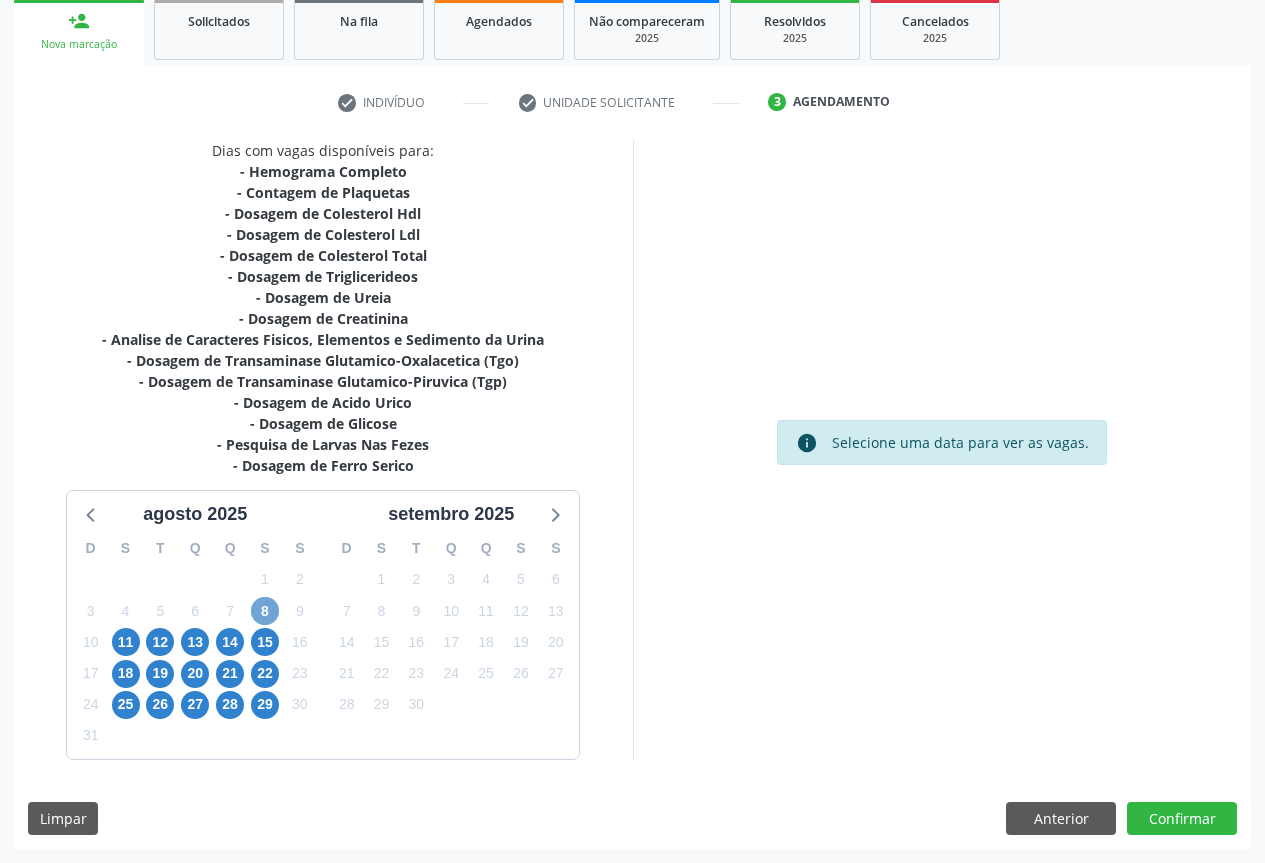 click on "8" at bounding box center (265, 611) 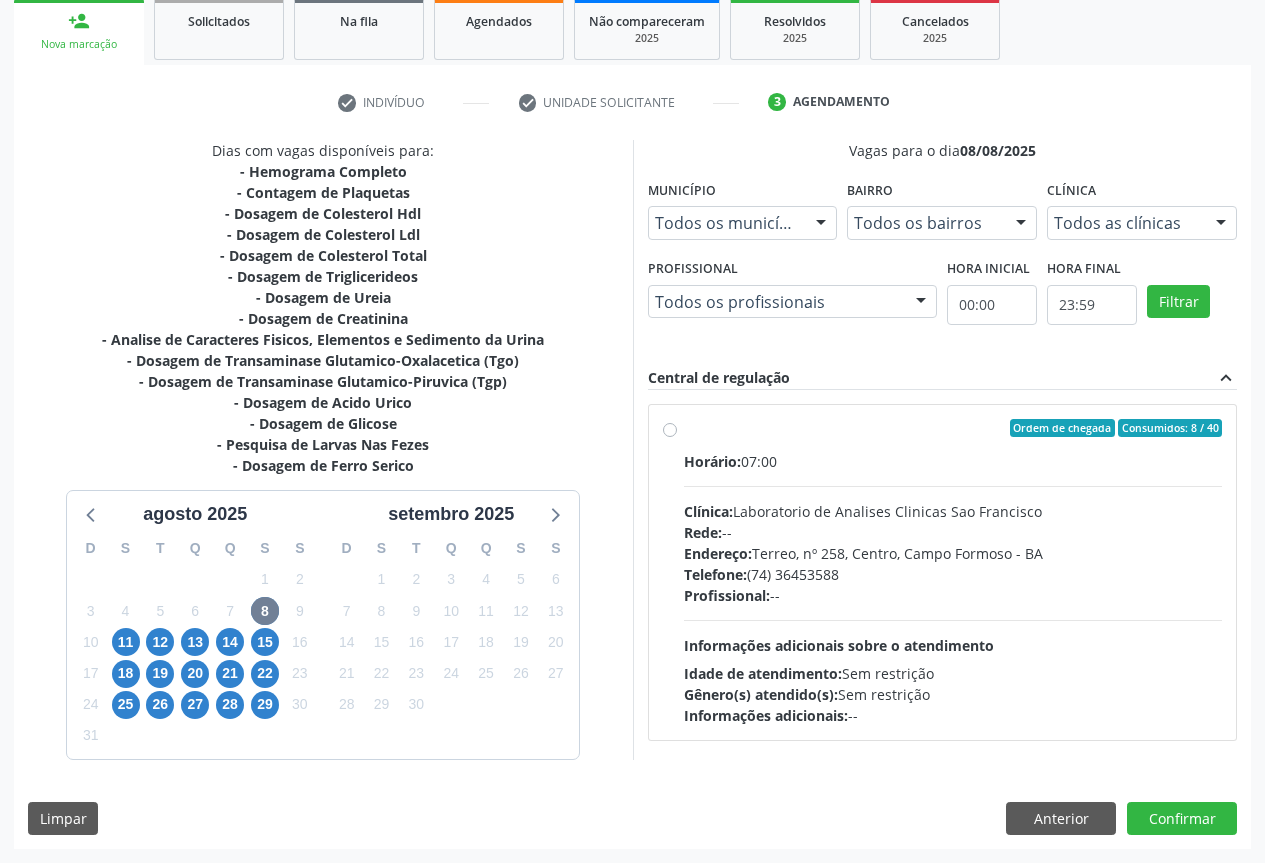 click on "Profissional:
--" at bounding box center (953, 595) 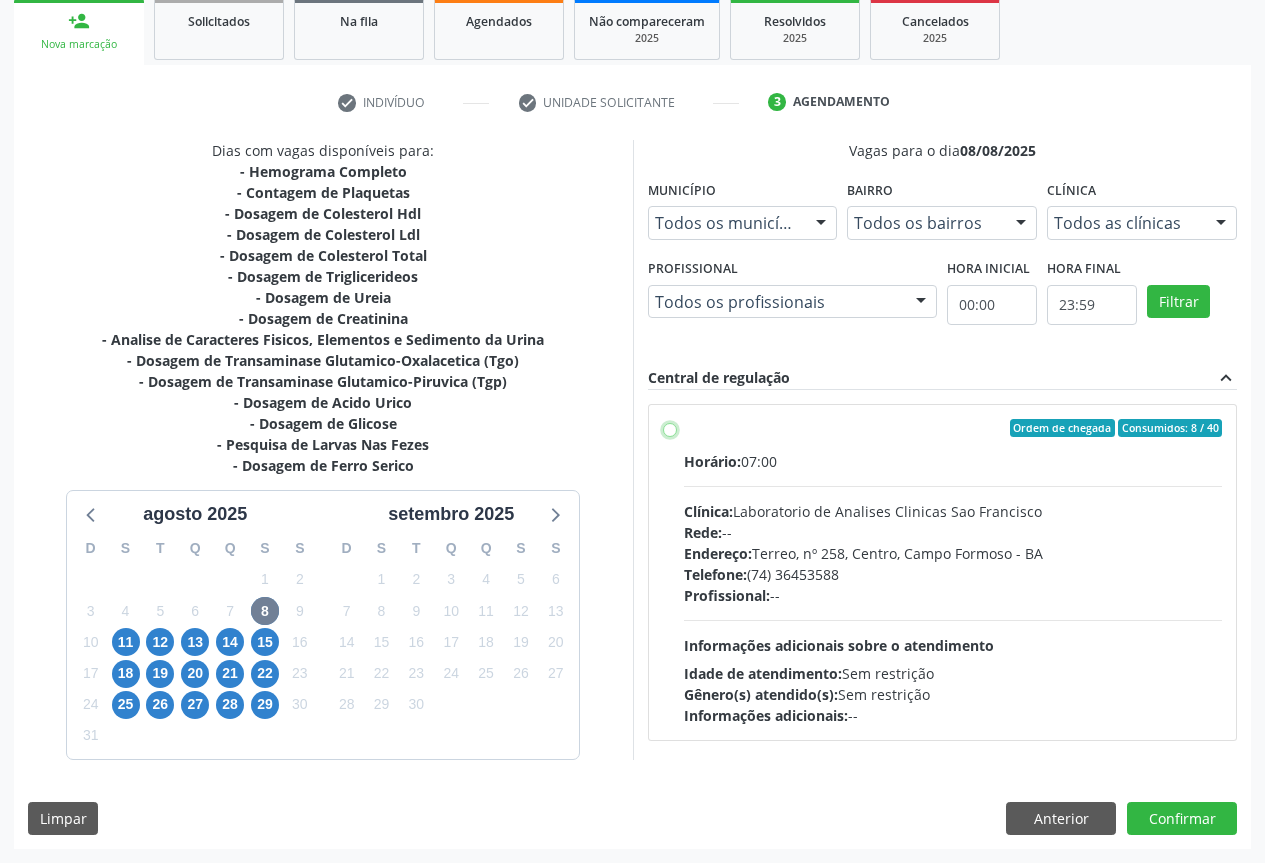 click on "Ordem de chegada
Consumidos: 8 / 40
Horário:   07:00
Clínica:  Laboratorio de Analises Clinicas Sao Francisco
Rede:
--
Endereço:   Terreo, nº 258, Centro, Campo Formoso - BA
Telefone:   (74) 36453588
Profissional:
--
Informações adicionais sobre o atendimento
Idade de atendimento:
Sem restrição
Gênero(s) atendido(s):
Sem restrição
Informações adicionais:
--" at bounding box center (670, 428) 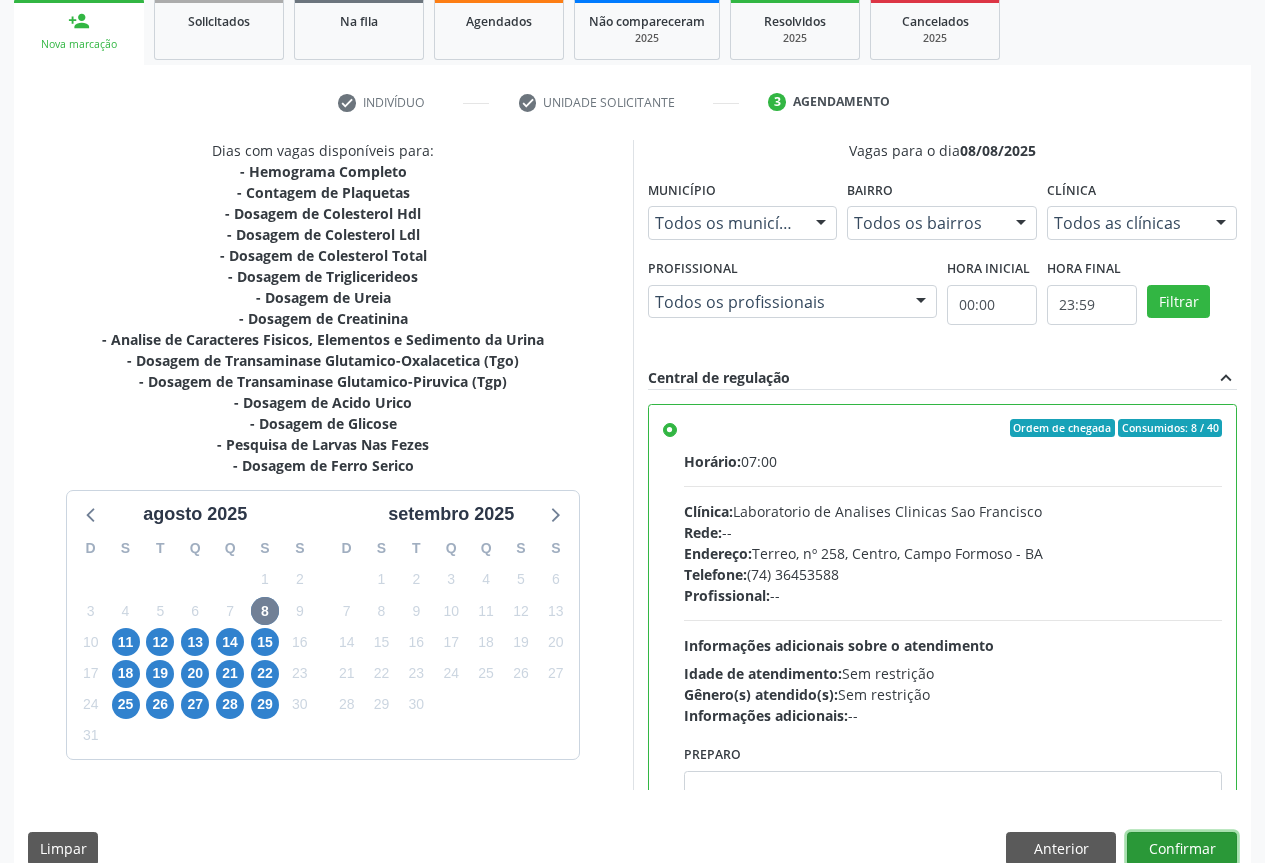click on "Confirmar" at bounding box center [1182, 849] 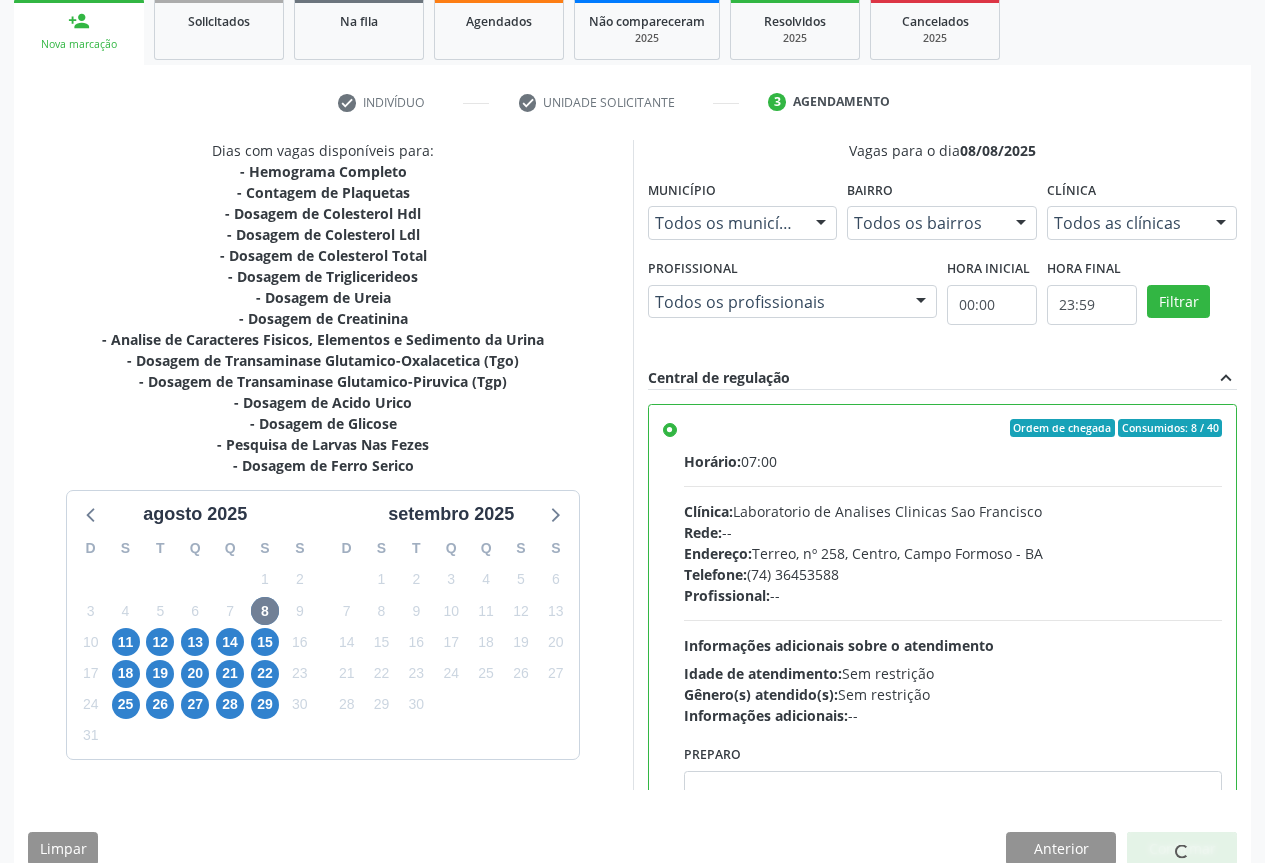 scroll, scrollTop: 99, scrollLeft: 0, axis: vertical 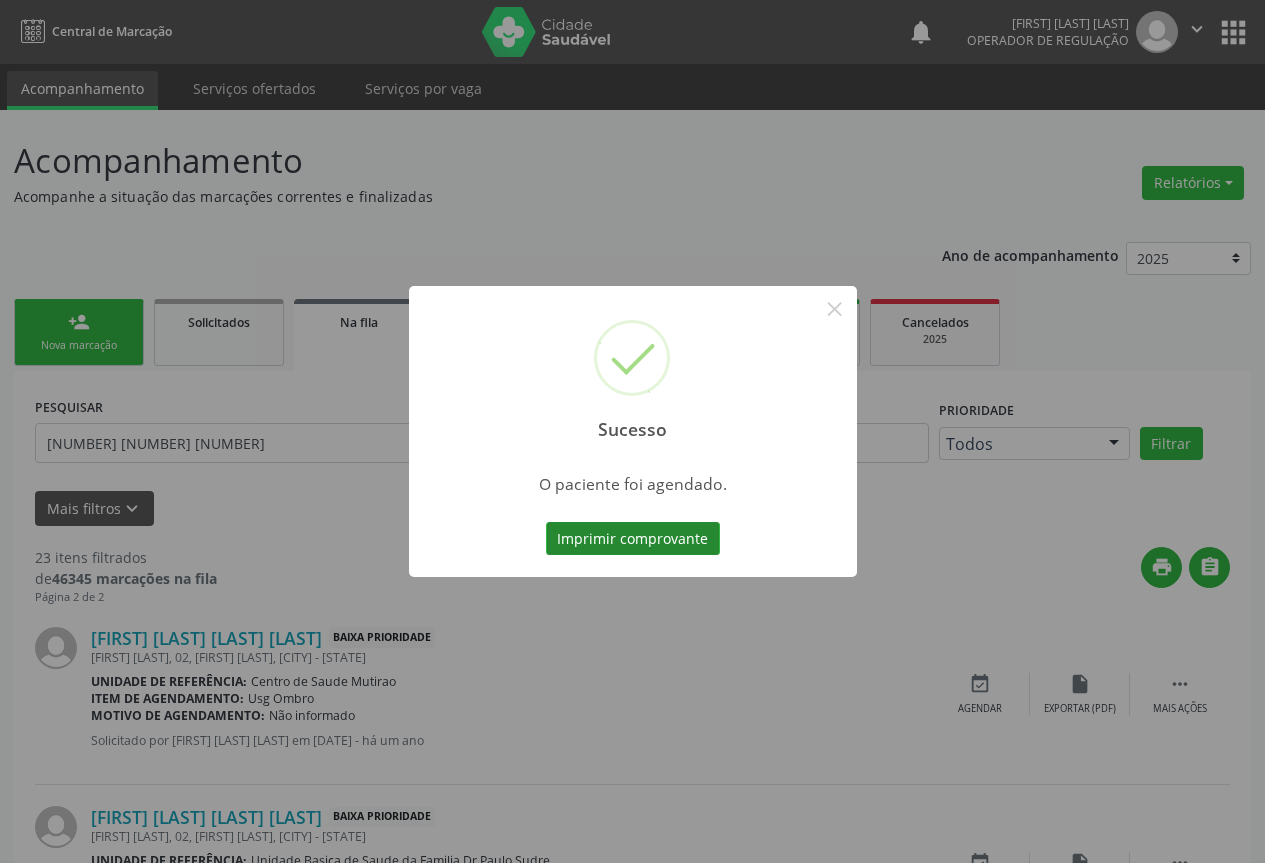 click on "Imprimir comprovante" at bounding box center (633, 539) 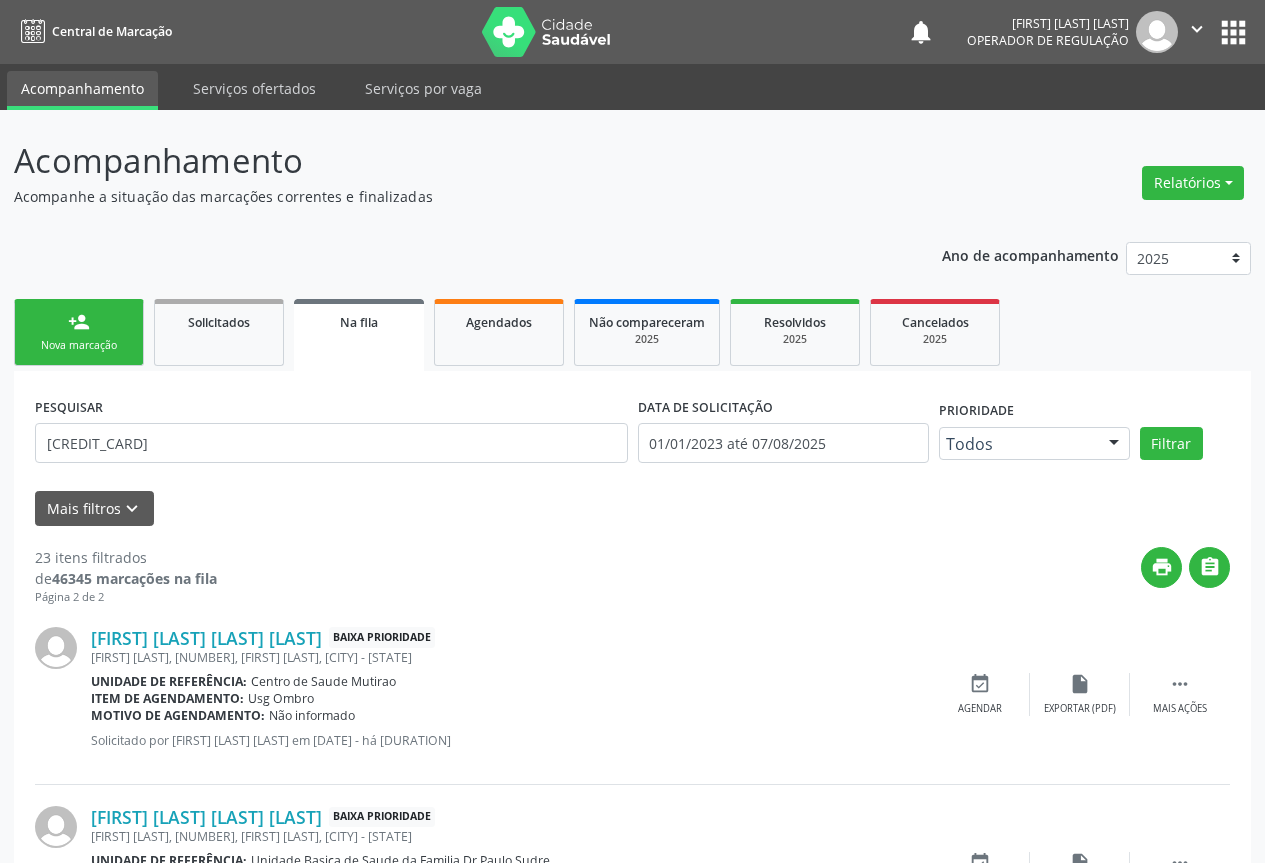 scroll, scrollTop: 0, scrollLeft: 0, axis: both 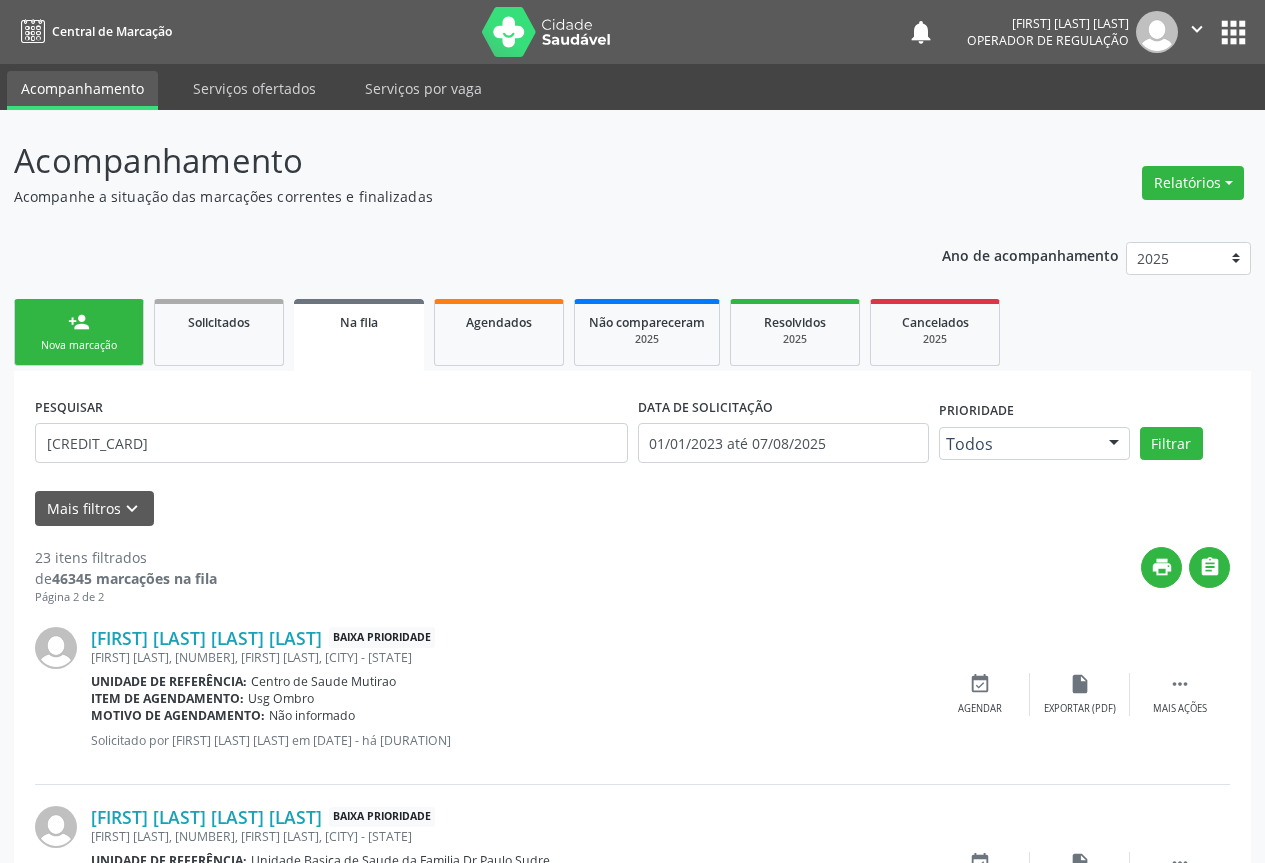 click on "Nova marcação" at bounding box center [79, 345] 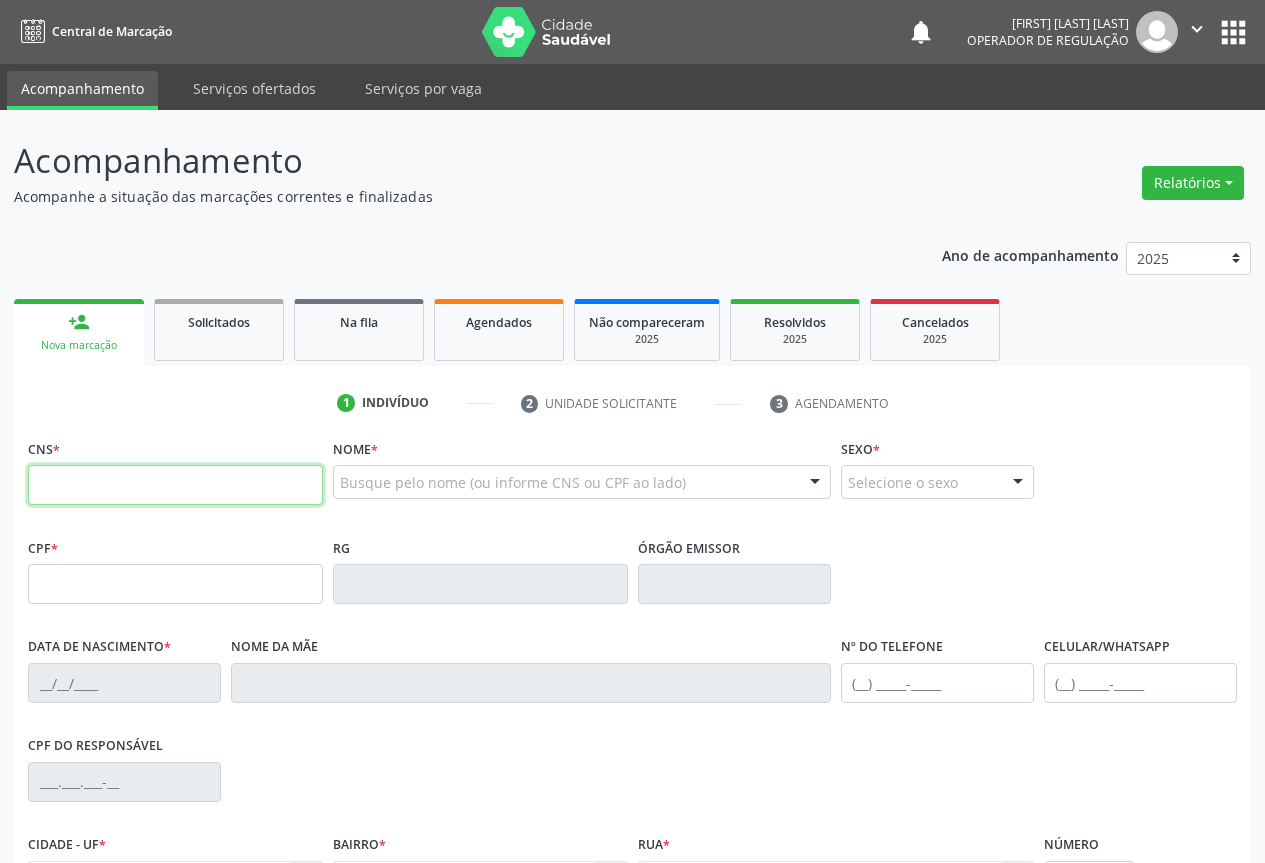 click at bounding box center (175, 485) 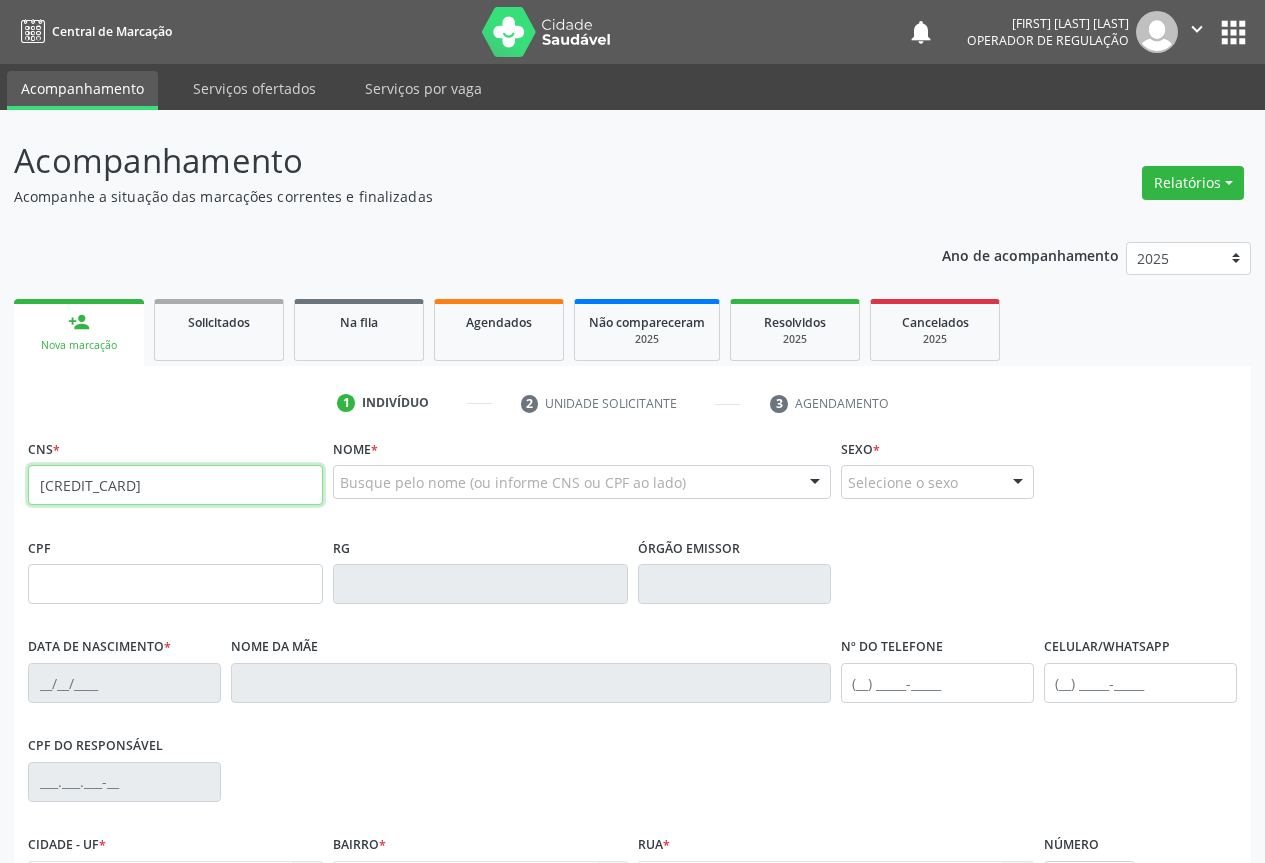 type on "[CREDIT_CARD]" 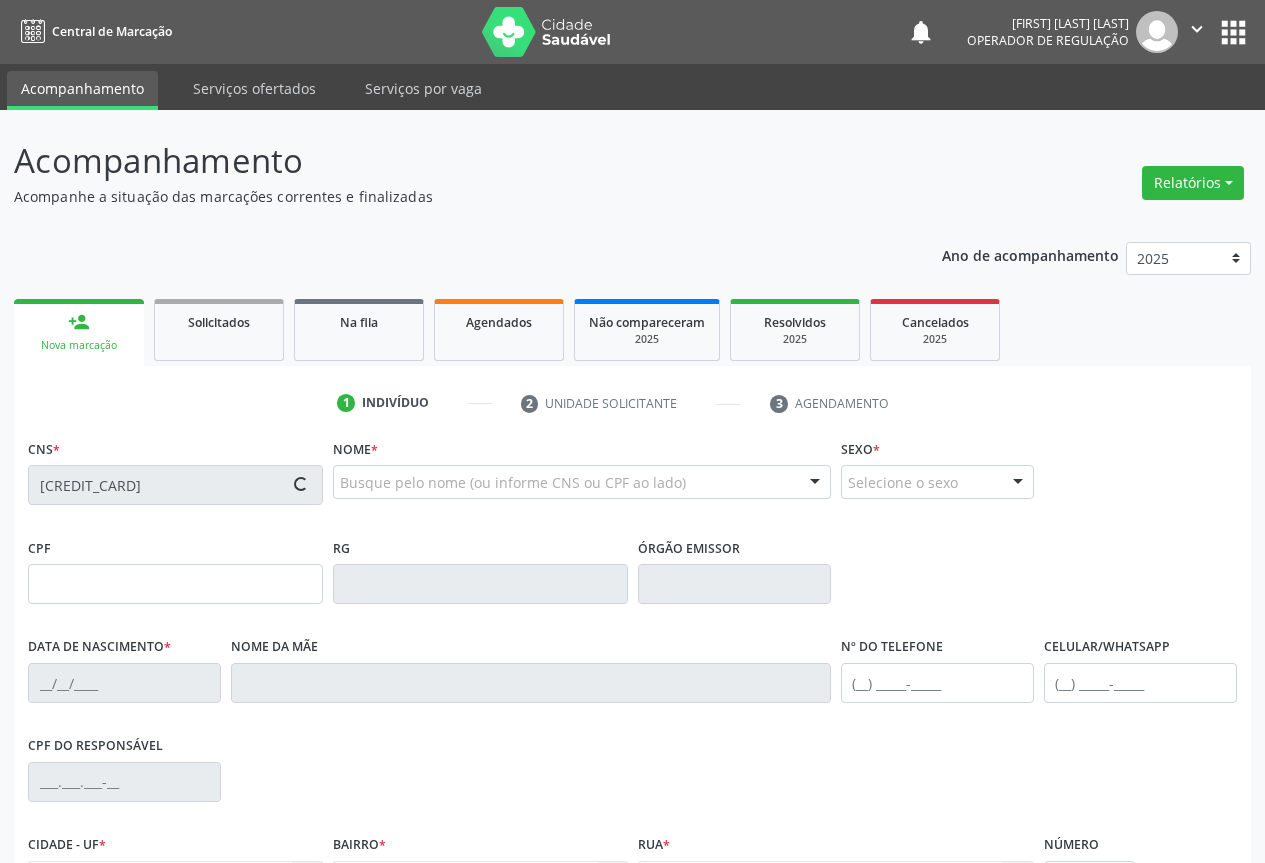 type on "[SSN]" 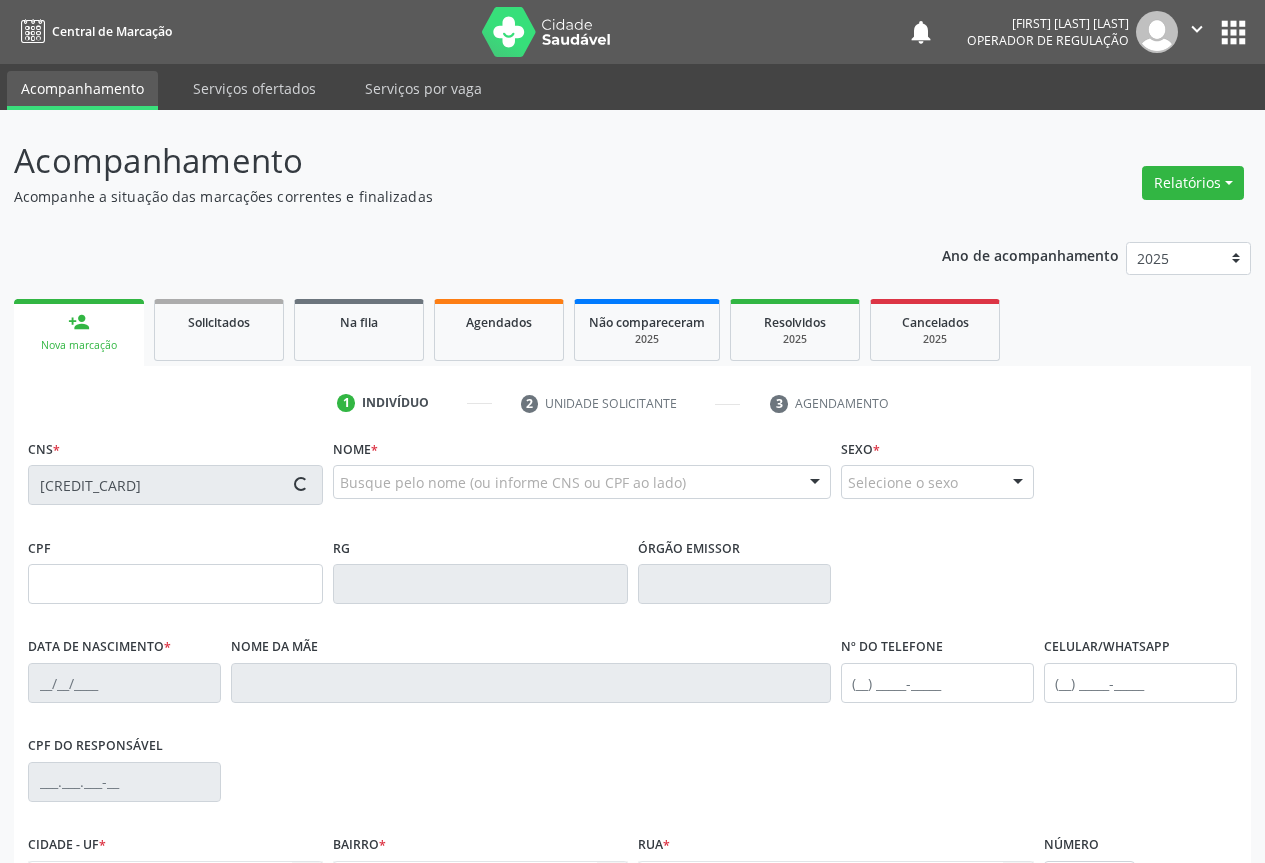 type on "[DATE]" 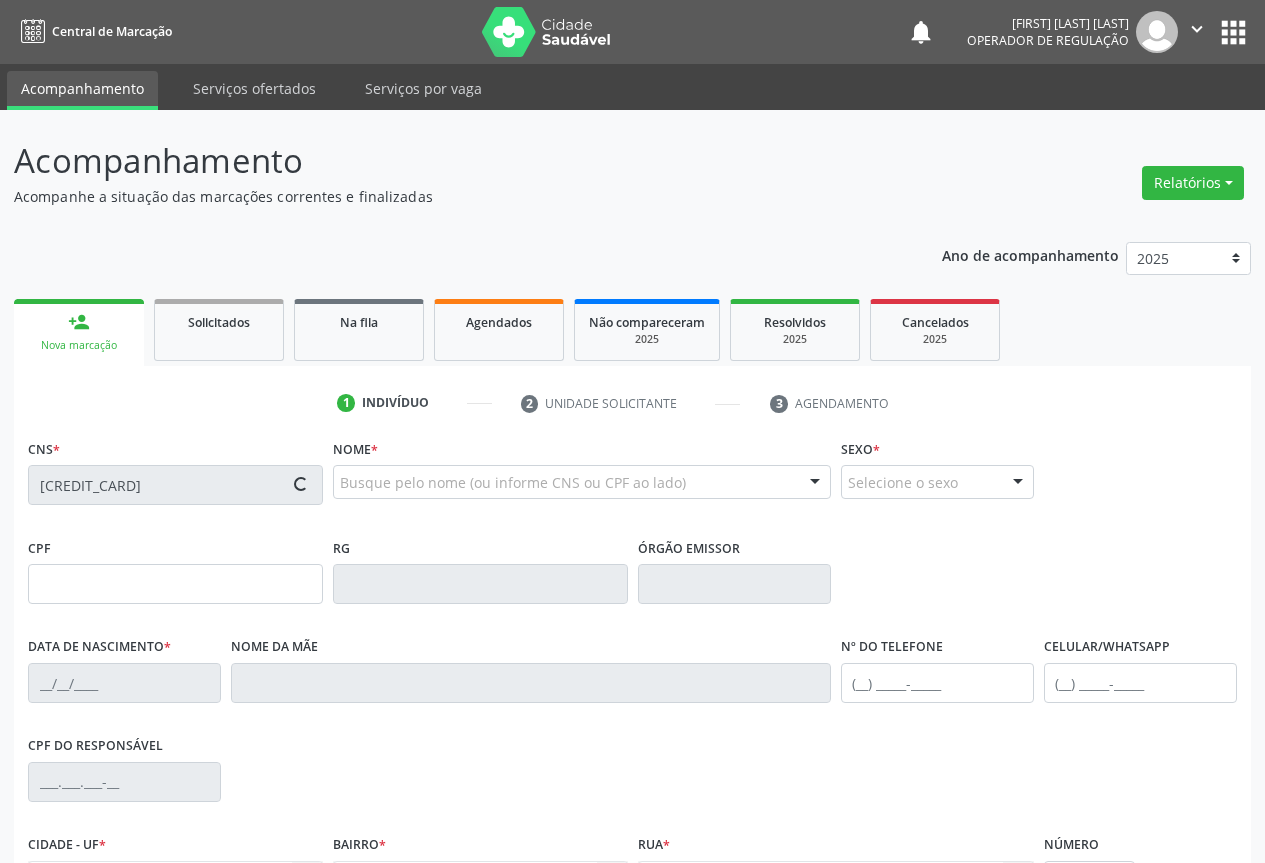 type on "([AREA]) [PHONE]" 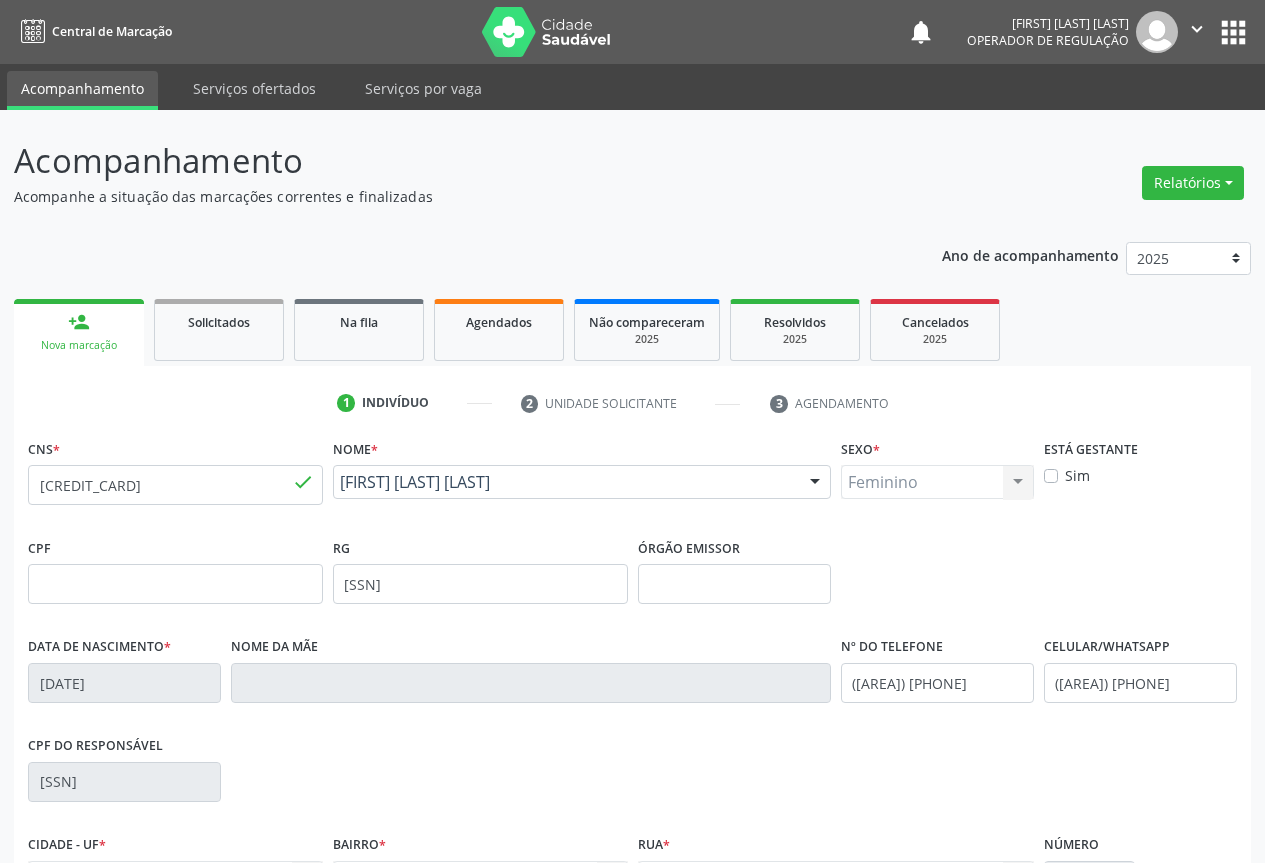 scroll, scrollTop: 221, scrollLeft: 0, axis: vertical 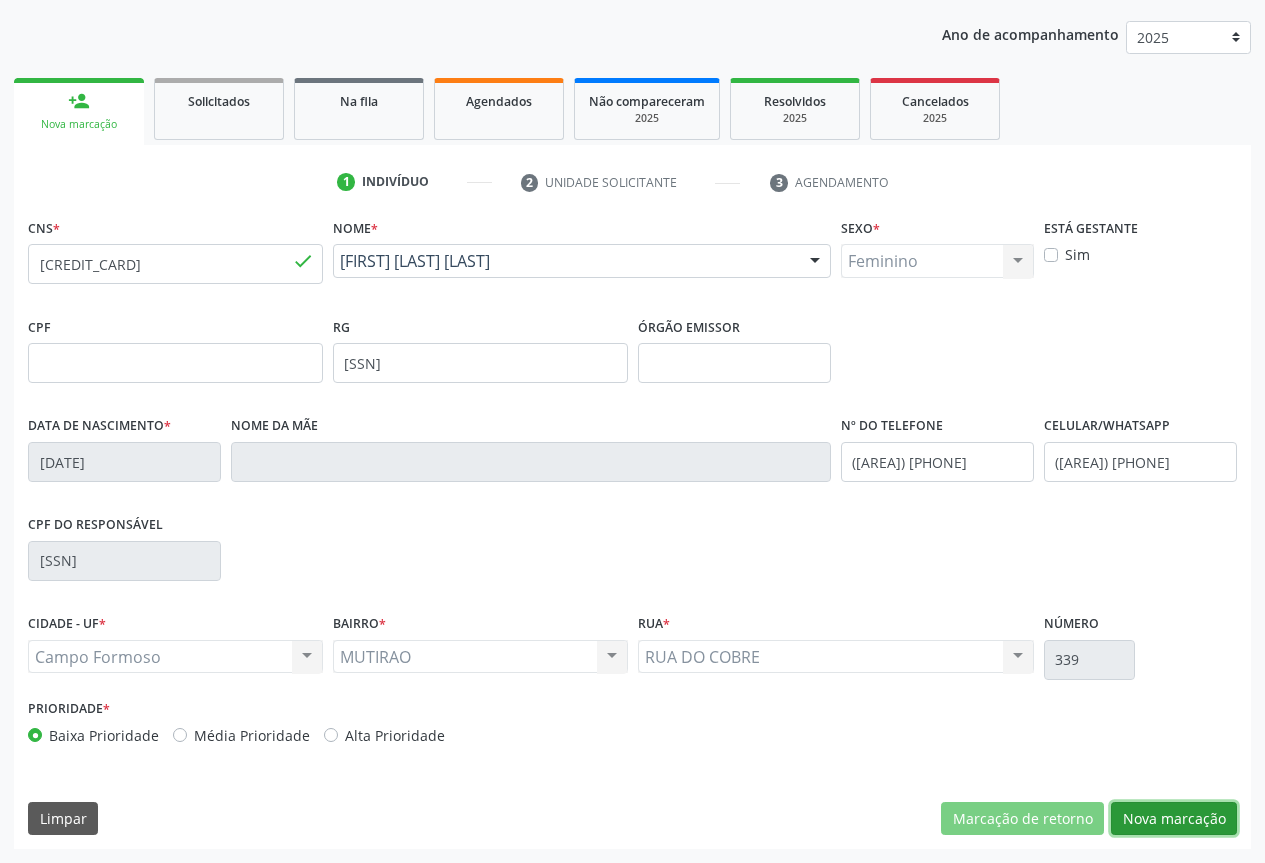 click on "Nova marcação" at bounding box center [1174, 819] 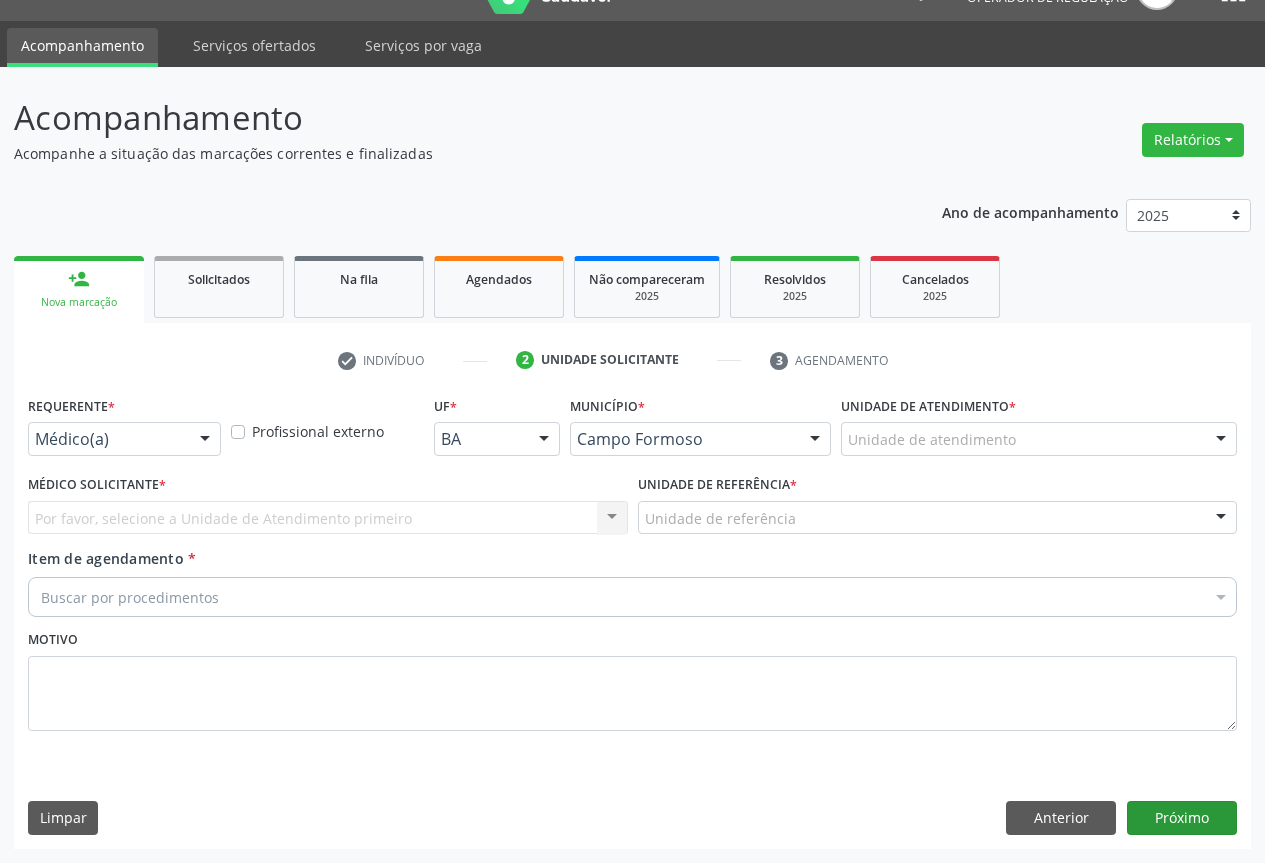 scroll, scrollTop: 43, scrollLeft: 0, axis: vertical 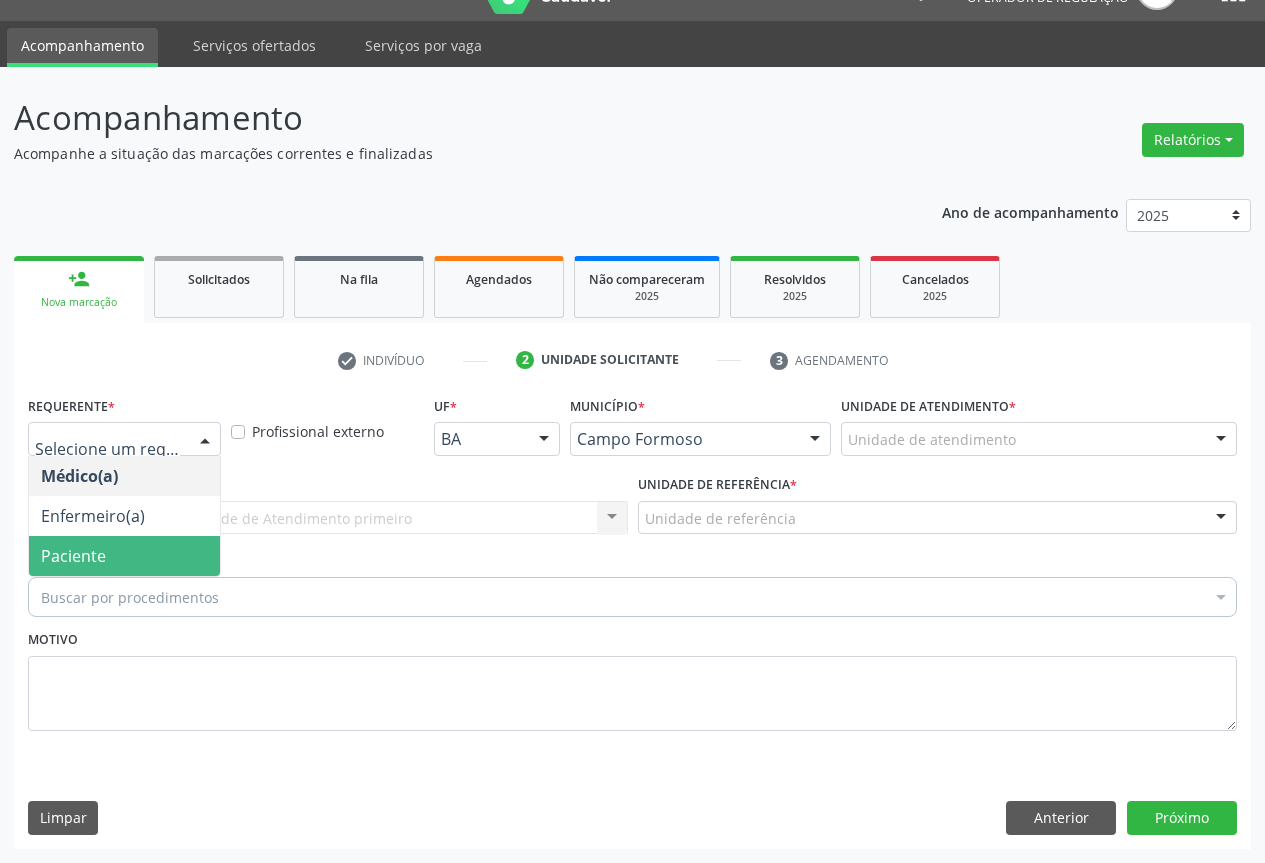click on "Paciente" at bounding box center (73, 556) 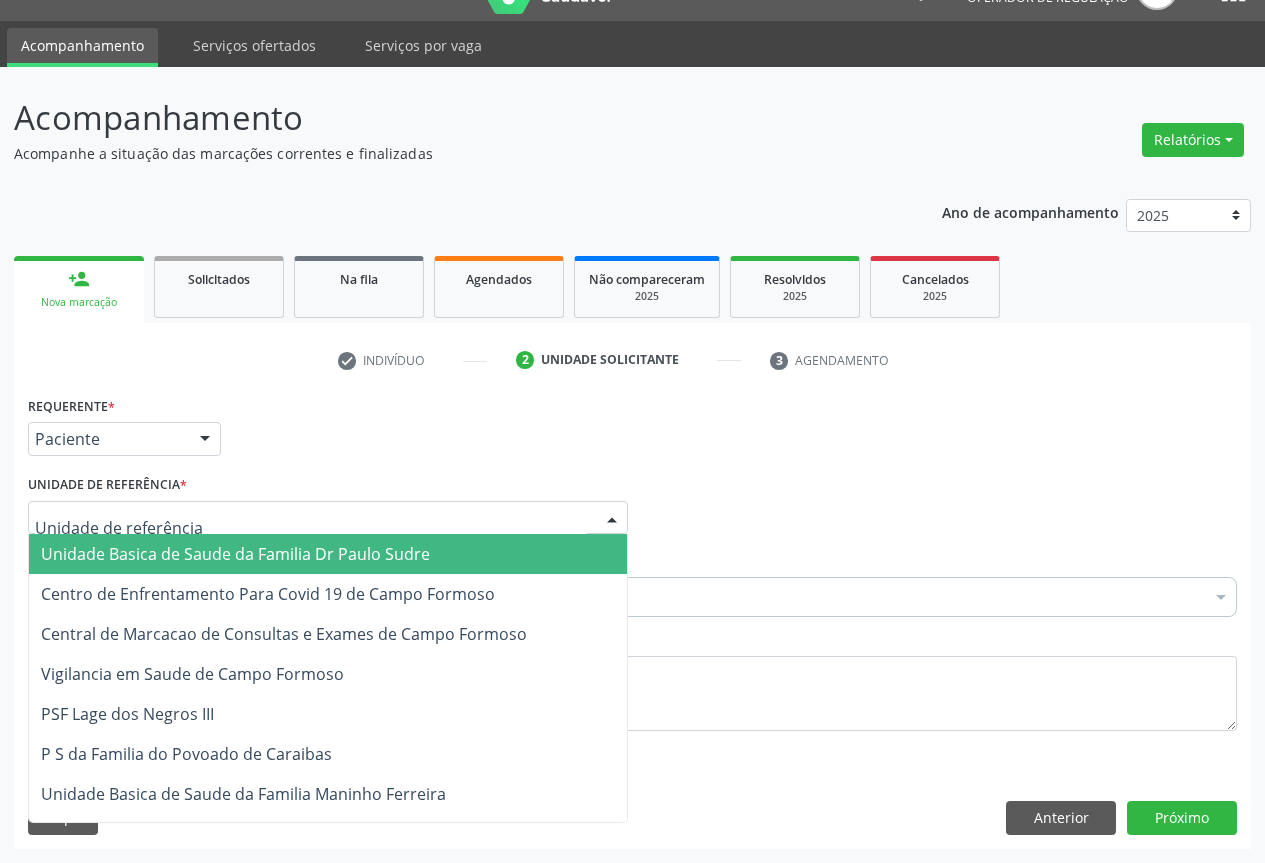 click at bounding box center (328, 518) 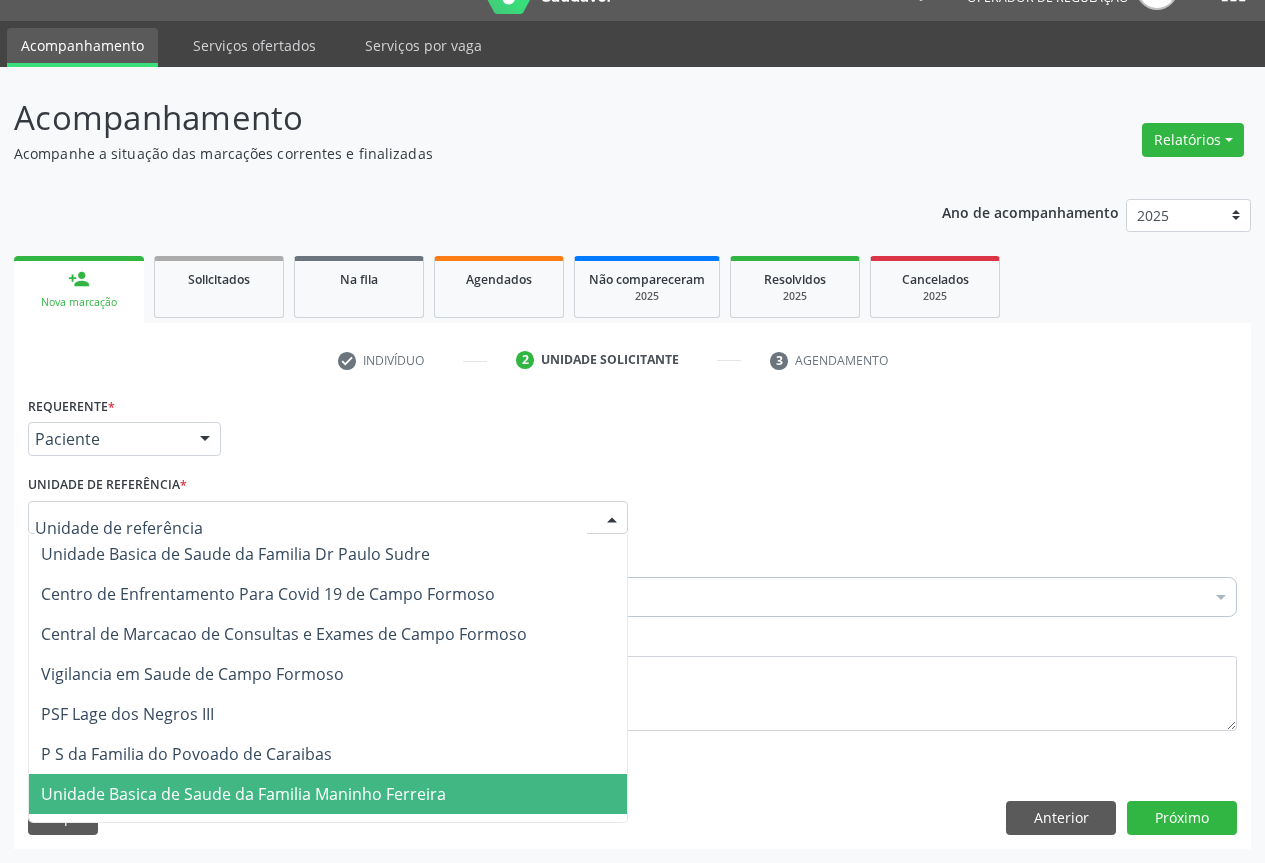 click on "Unidade Basica de Saude da Familia Maninho Ferreira" at bounding box center (328, 794) 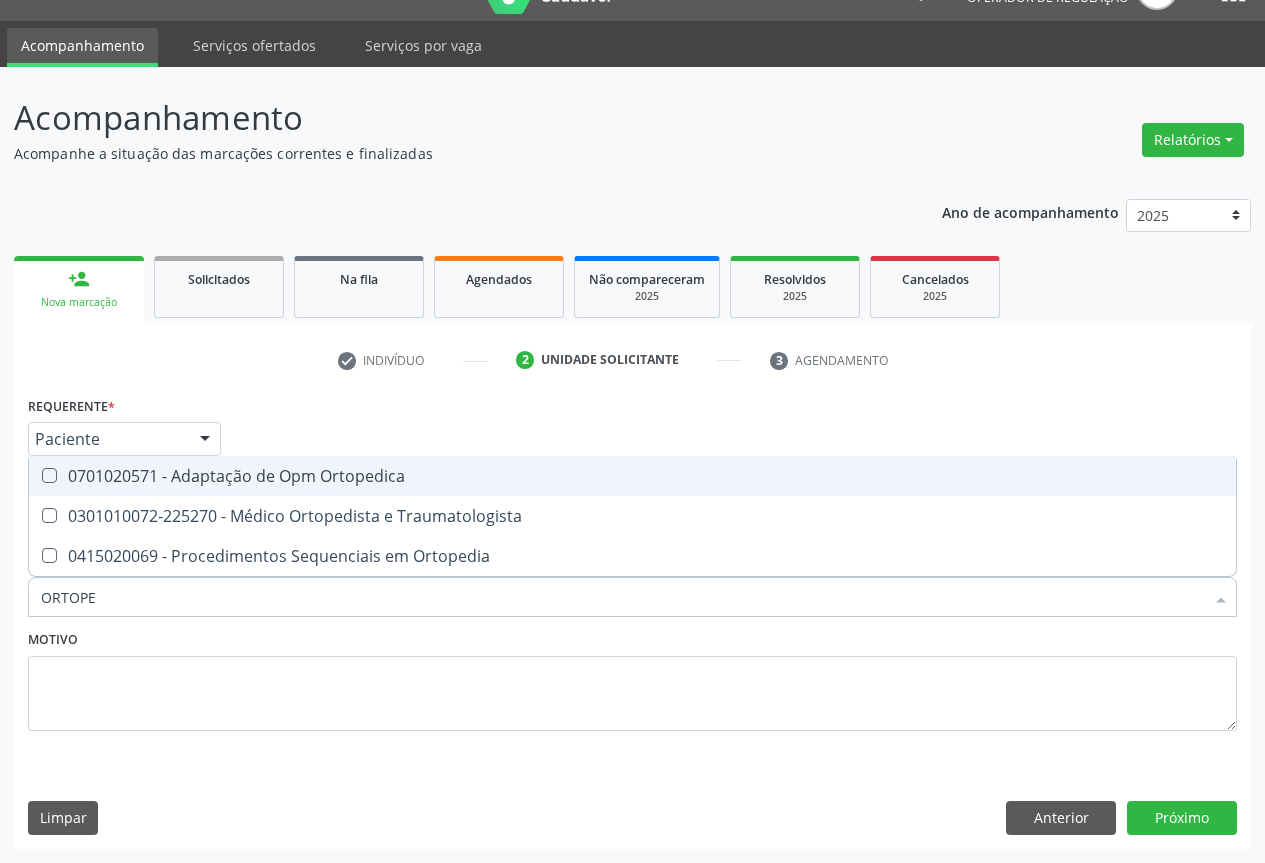 type on "ORTOPED" 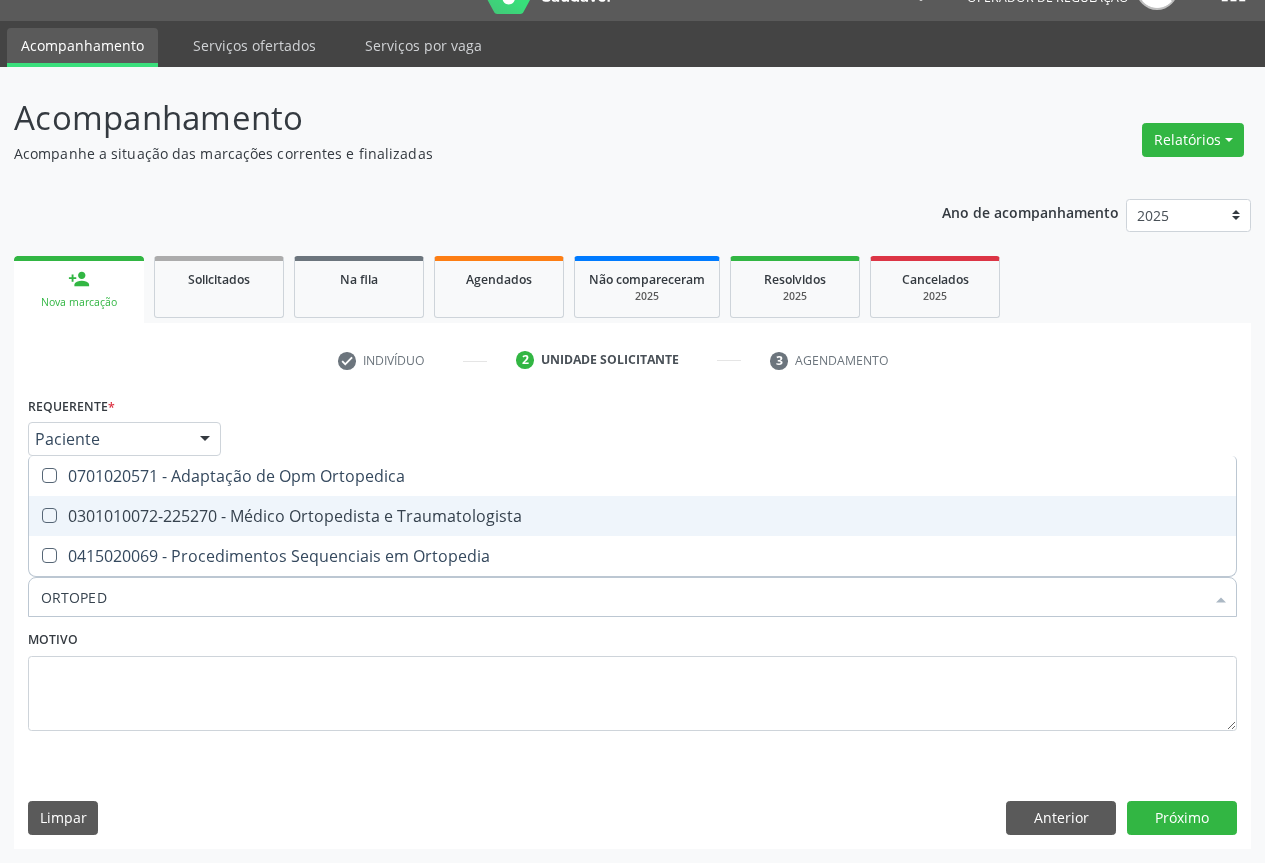 click on "0301010072-225270 - Médico Ortopedista e Traumatologista" at bounding box center [632, 516] 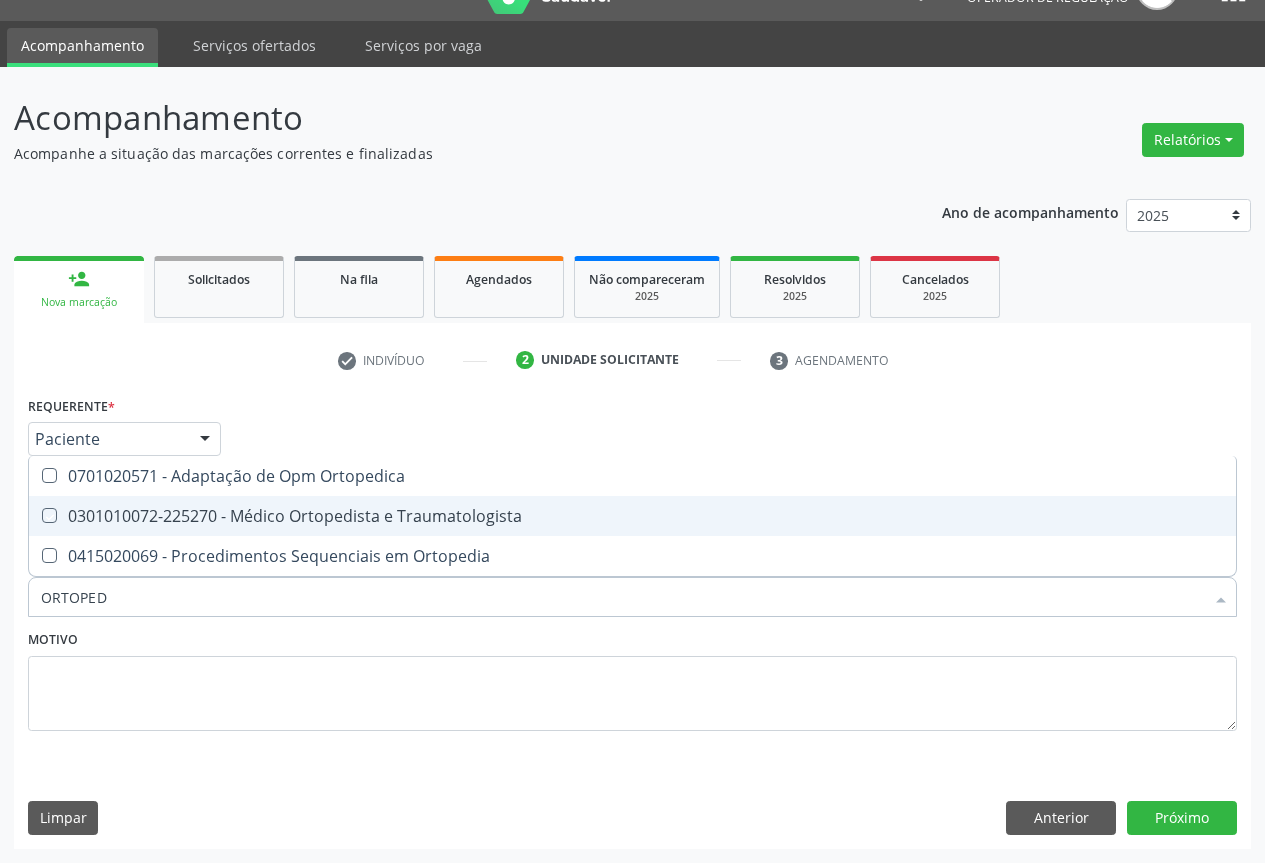 checkbox on "true" 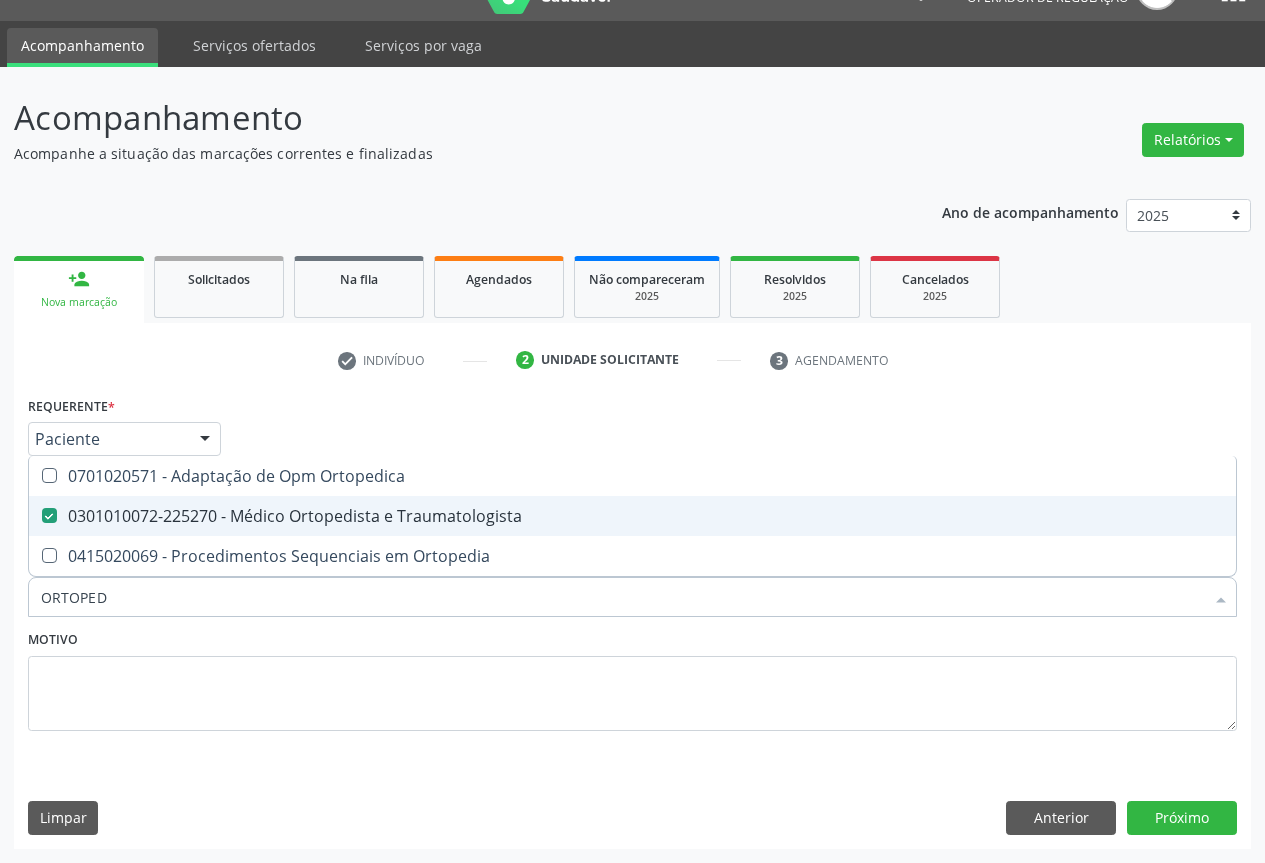 click on "Requerente
*
Paciente         Médico(a)   Enfermeiro(a)   Paciente
Nenhum resultado encontrado para: "   "
Não há nenhuma opção para ser exibida.
UF
BA         BA
Nenhum resultado encontrado para: "   "
Não há nenhuma opção para ser exibida.
Município
Campo Formoso         Campo Formoso
Nenhum resultado encontrado para: "   "
Não há nenhuma opção para ser exibida.
Médico Solicitante
Por favor, selecione a Unidade de Atendimento primeiro
Nenhum resultado encontrado para: "   "
Não há nenhuma opção para ser exibida.
Unidade de referência
*
Unidade Basica de Saude da Familia Maninho Ferreira         Unidade Basica de Saude da Familia Dr Paulo Sudre   Centro de Enfrentamento Para Covid 19 de Campo Formoso       PSF Lage dos Negros III" at bounding box center [632, 619] 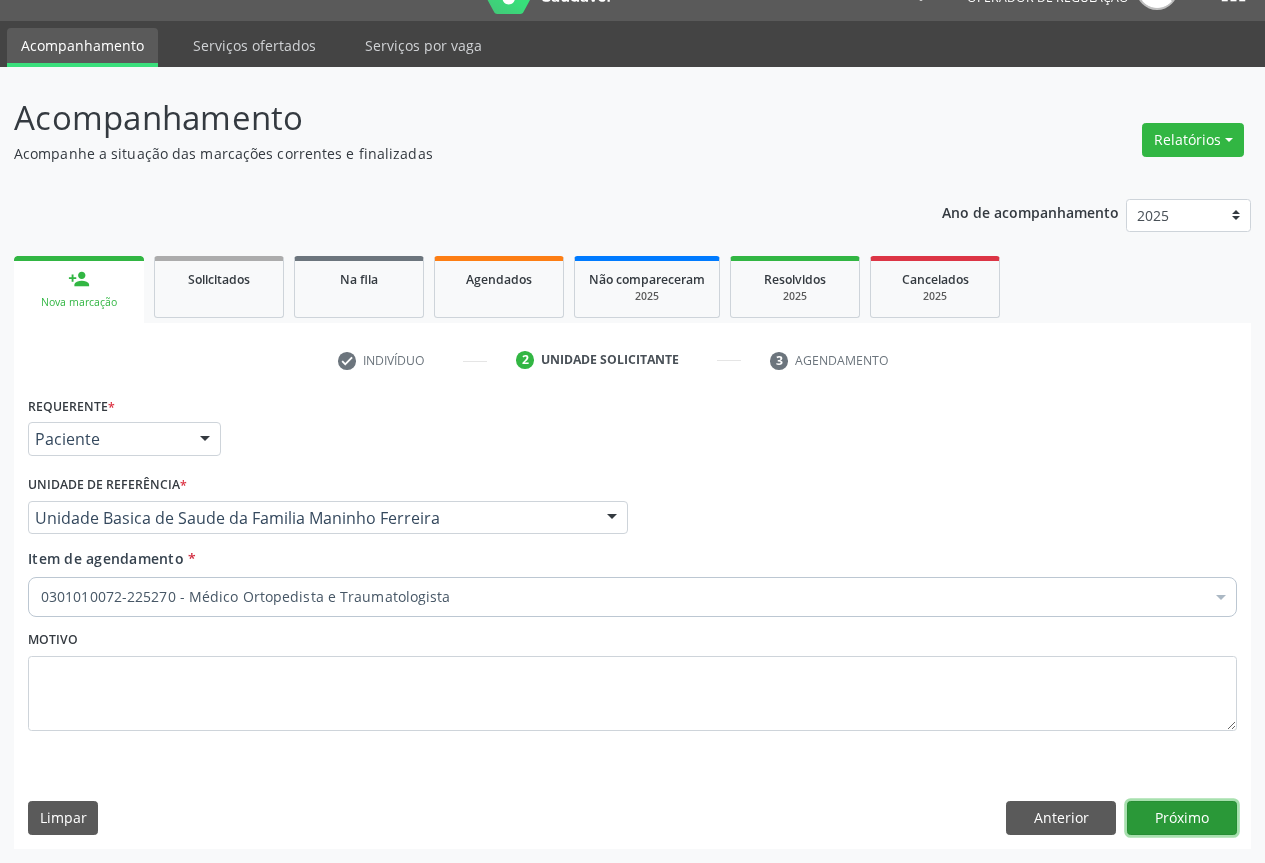 click on "Próximo" at bounding box center [1182, 818] 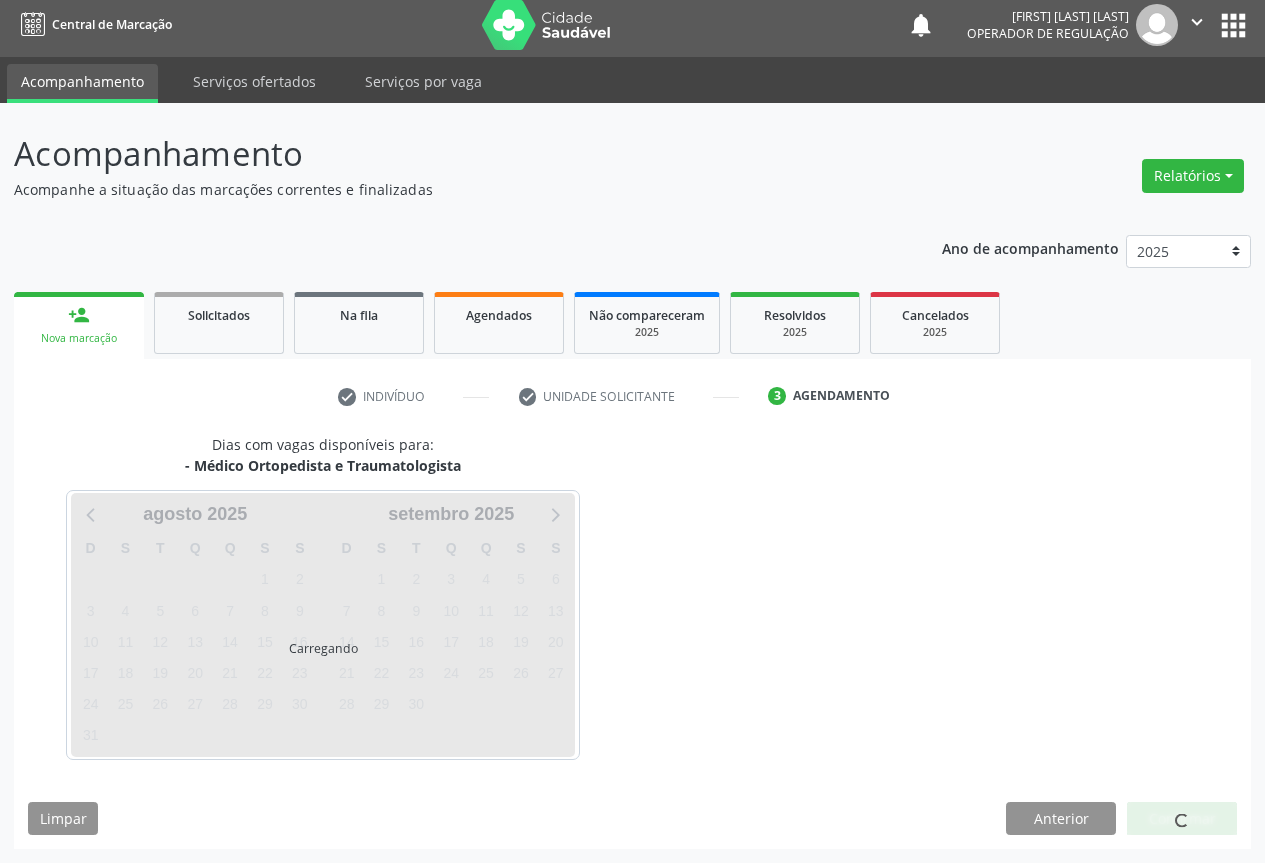 scroll, scrollTop: 7, scrollLeft: 0, axis: vertical 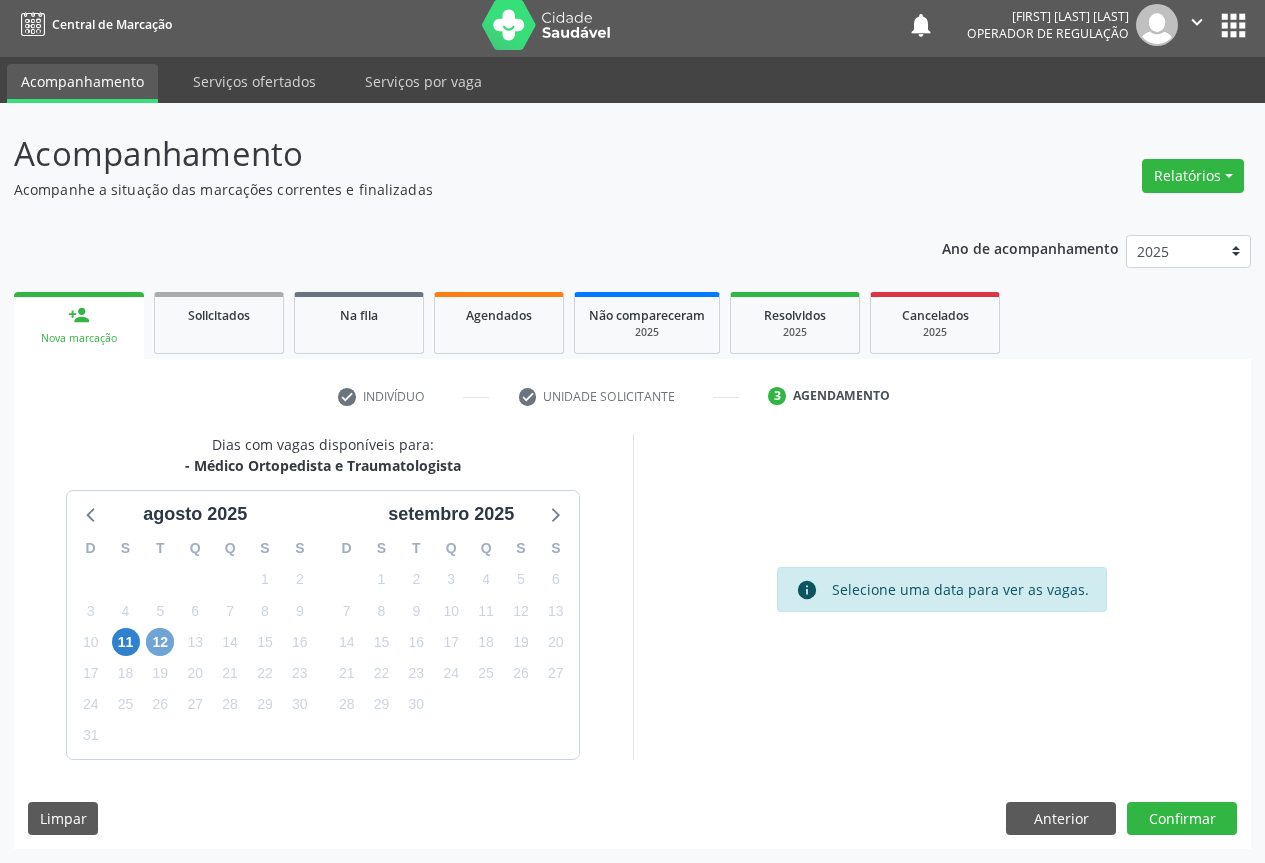 click on "12" at bounding box center [160, 642] 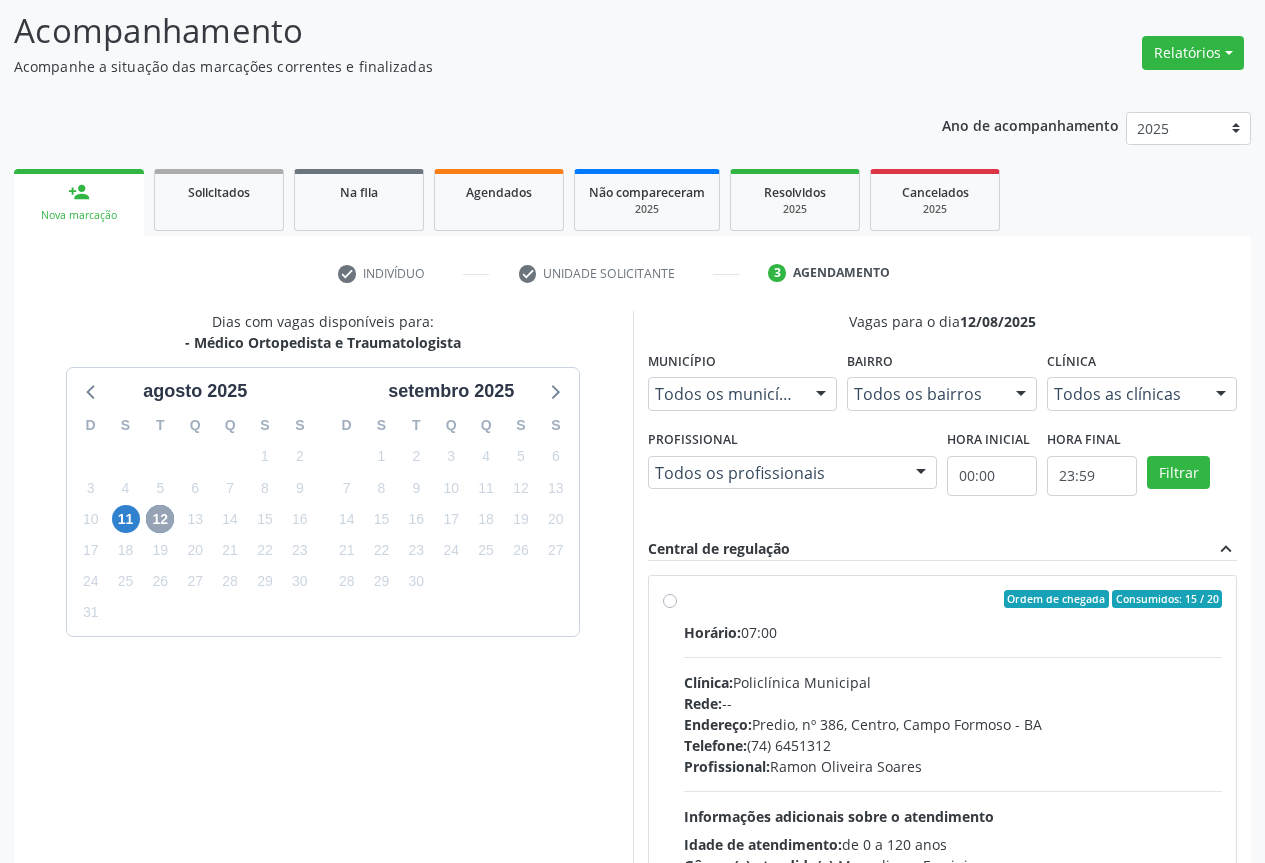 scroll, scrollTop: 332, scrollLeft: 0, axis: vertical 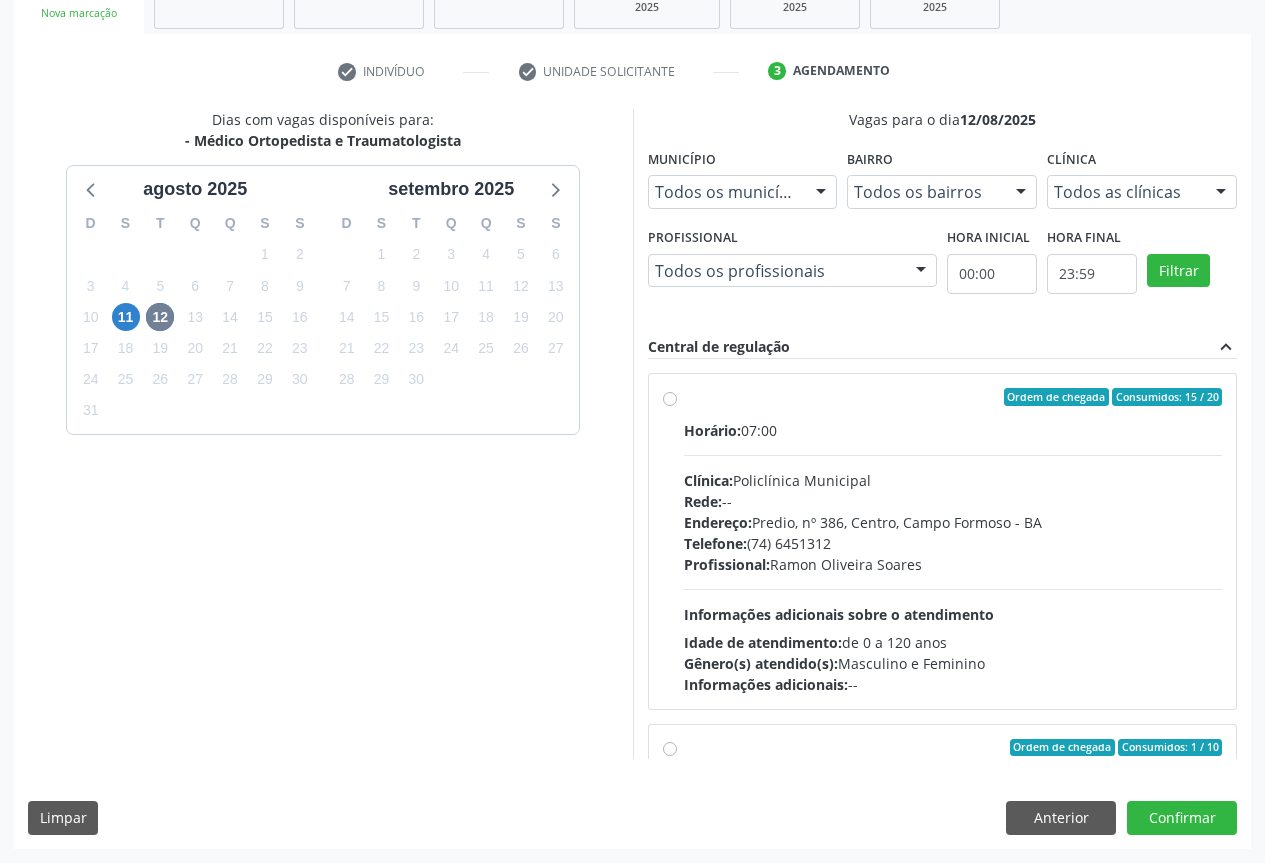 click on "Horário:   07:00
Clínica:  Policlínica Municipal
Rede:
--
Endereço:   Predio, nº [NUMBER], [STREET], [CITY] - [STATE]
Telefone:   ([AREA]) [PHONE]
Profissional:
[FIRST] [LAST] [LAST]
Informações adicionais sobre o atendimento
Idade de atendimento:
de 0 a 120 anos
Gênero(s) atendido(s):
Masculino e Feminino
Informações adicionais:
--" at bounding box center (953, 557) 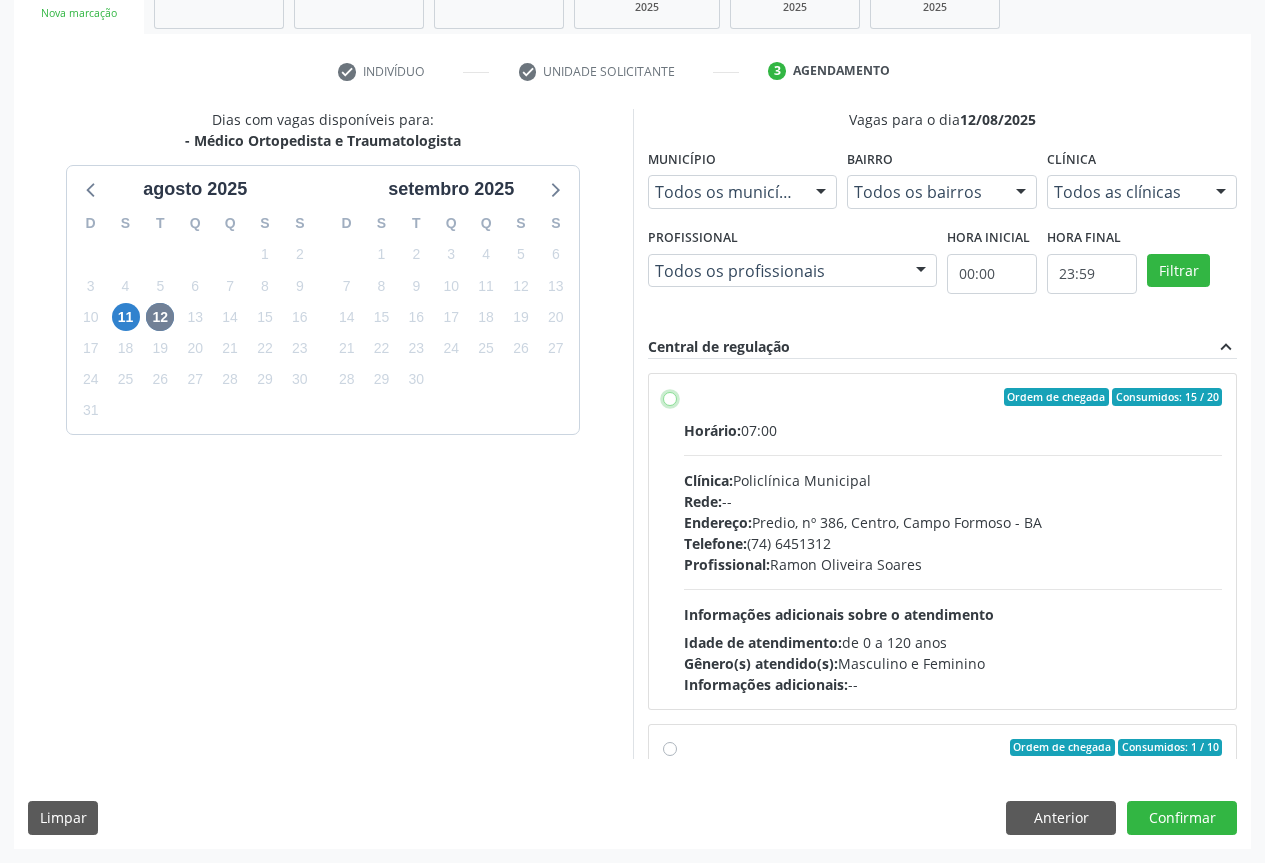 radio on "true" 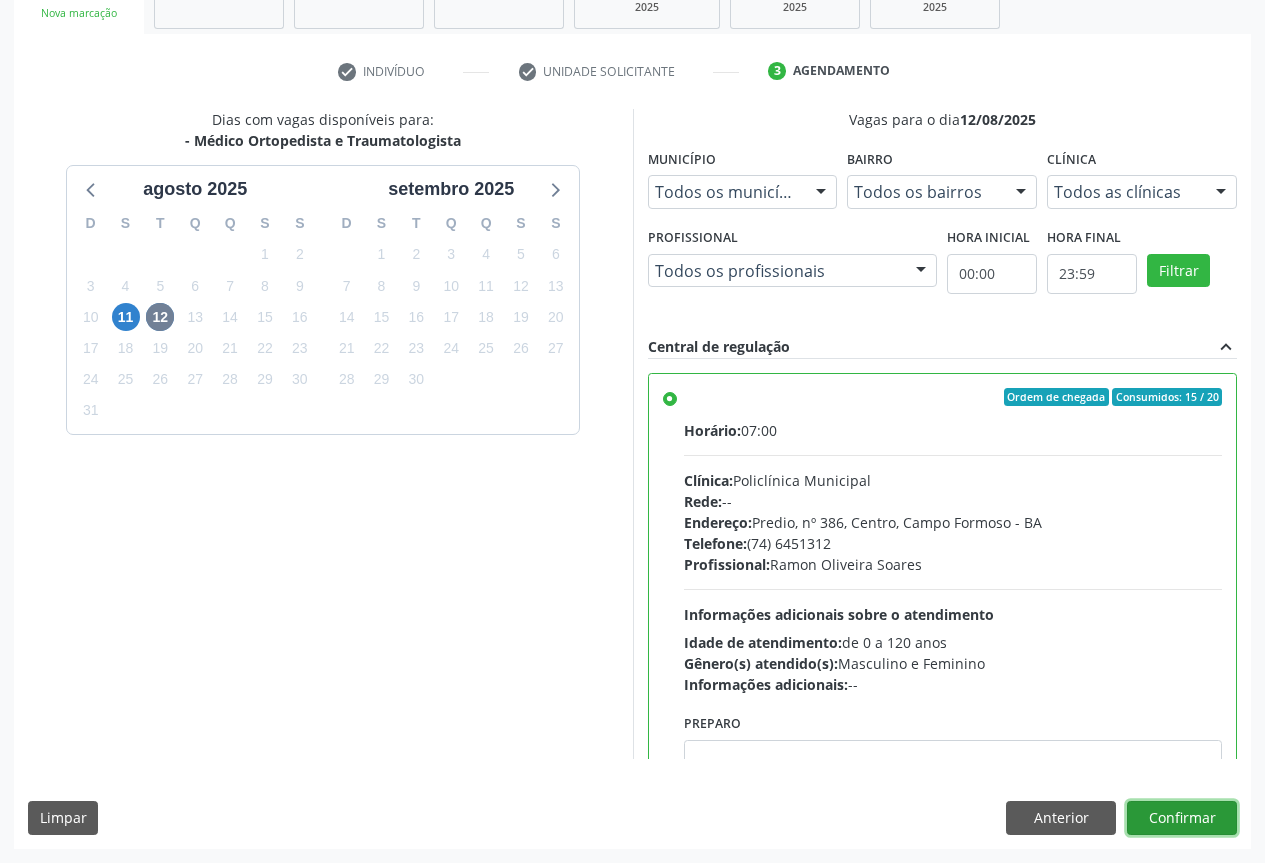 click on "Confirmar" at bounding box center [1182, 818] 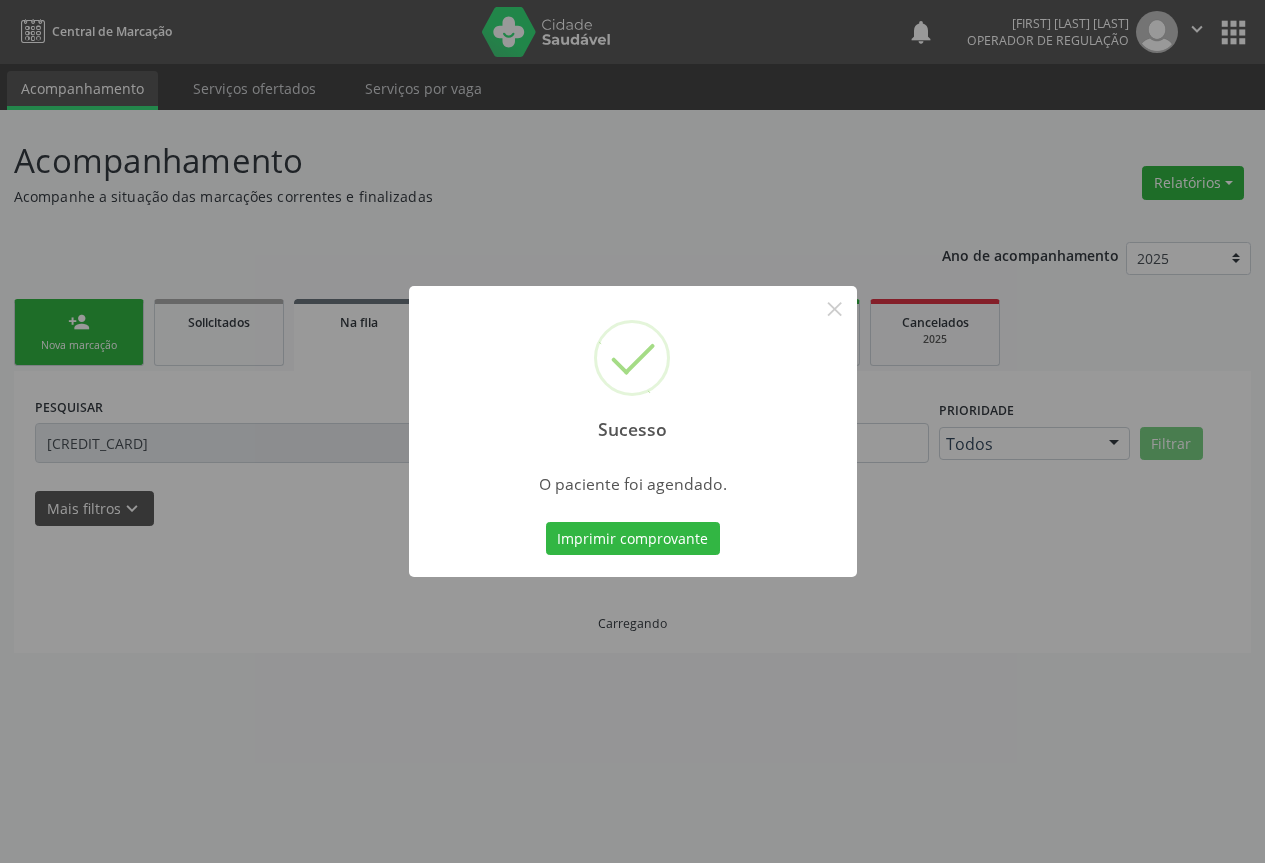 scroll, scrollTop: 0, scrollLeft: 0, axis: both 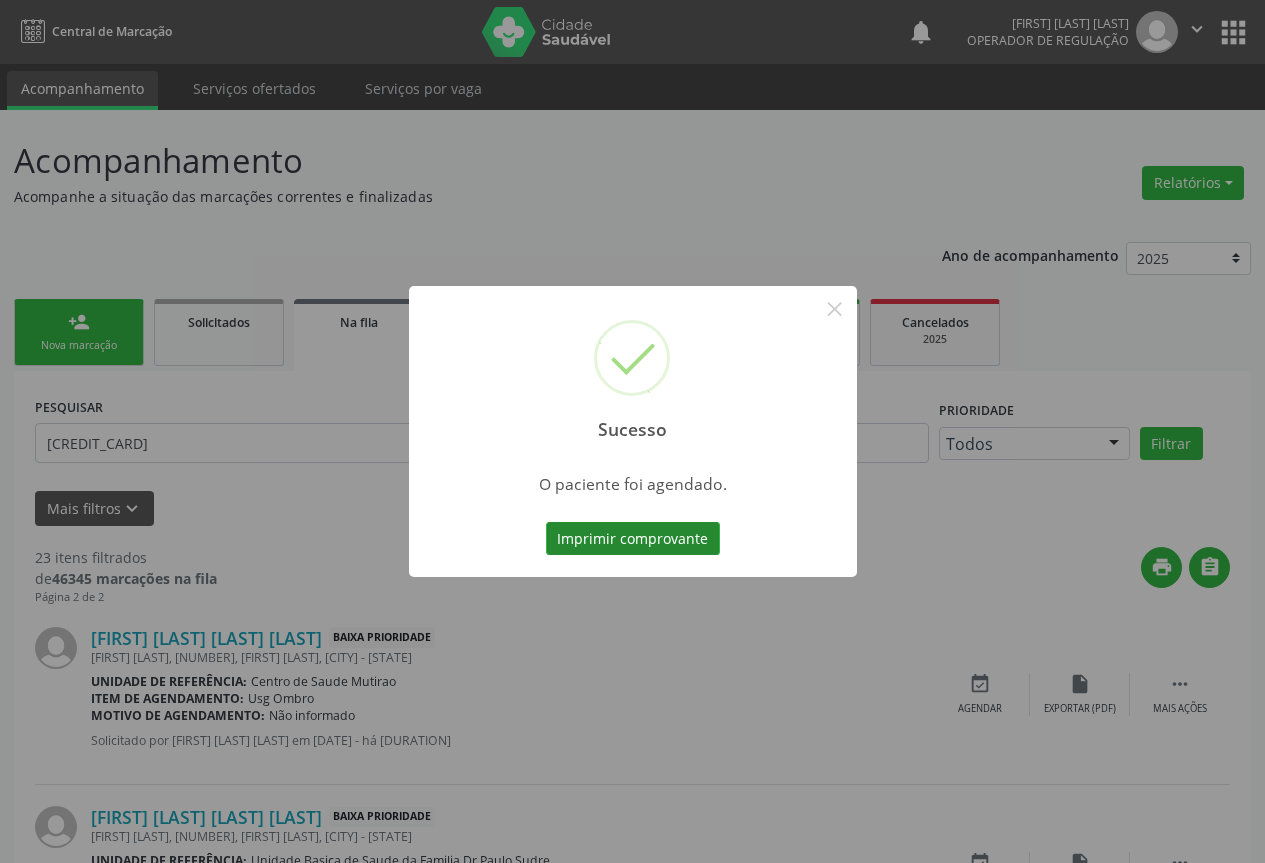 click on "Imprimir comprovante" at bounding box center [633, 539] 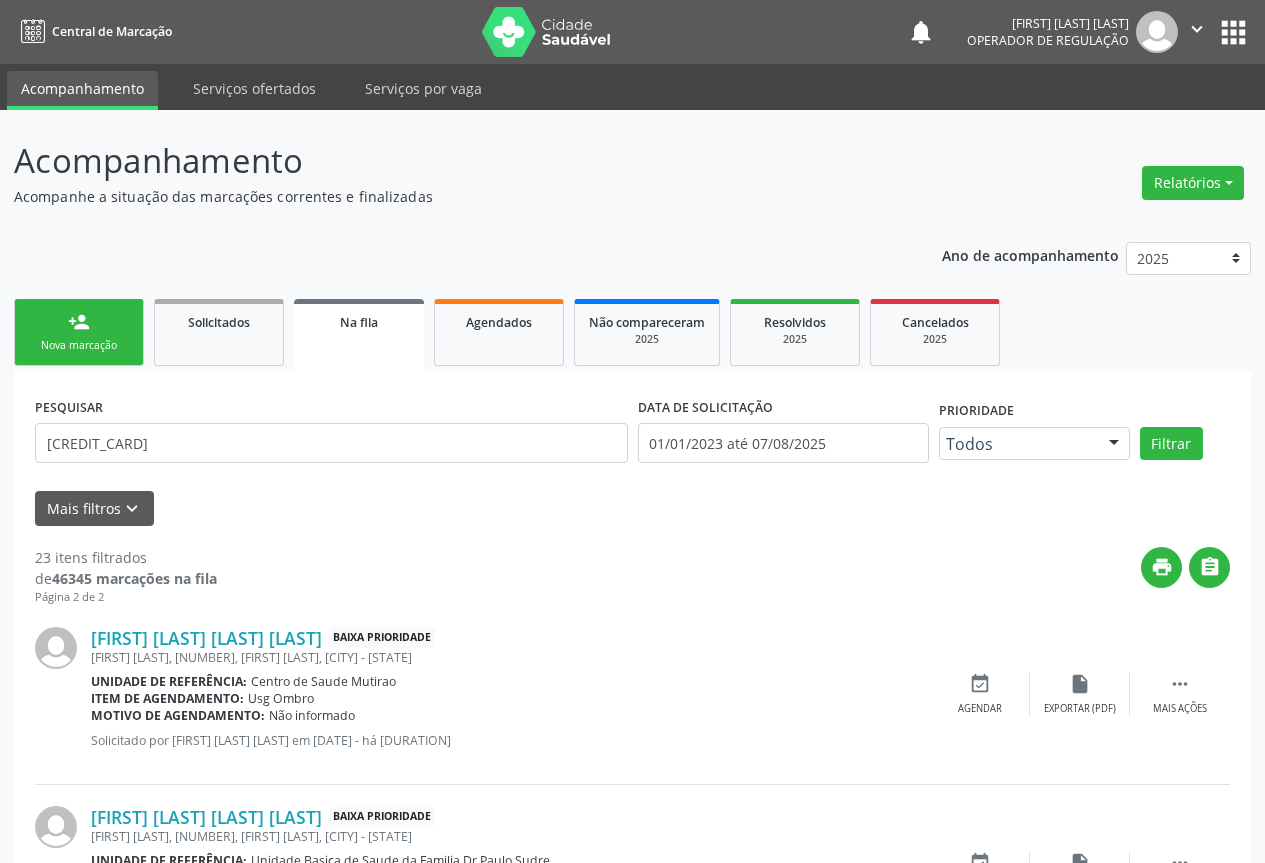 click on "person_add
Nova marcação" at bounding box center (79, 332) 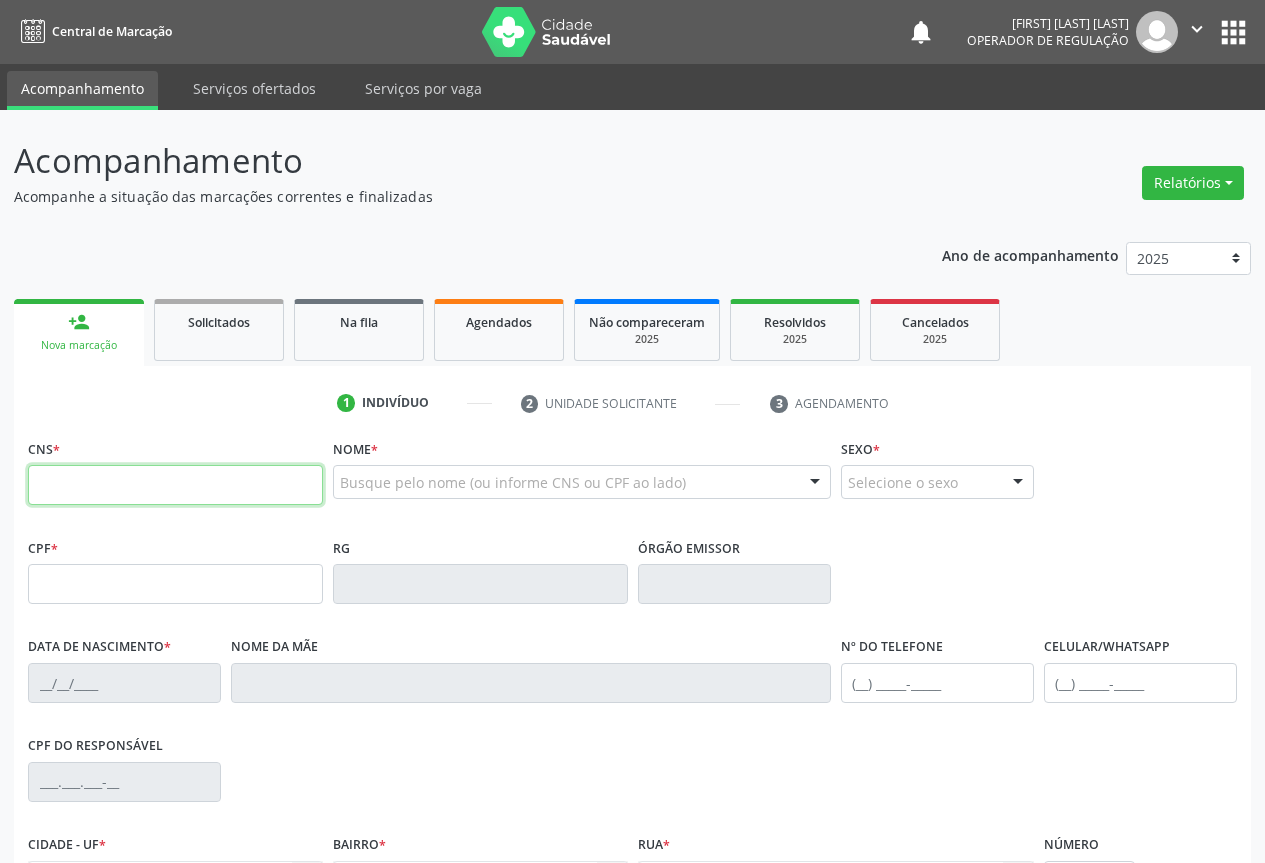 click at bounding box center (175, 485) 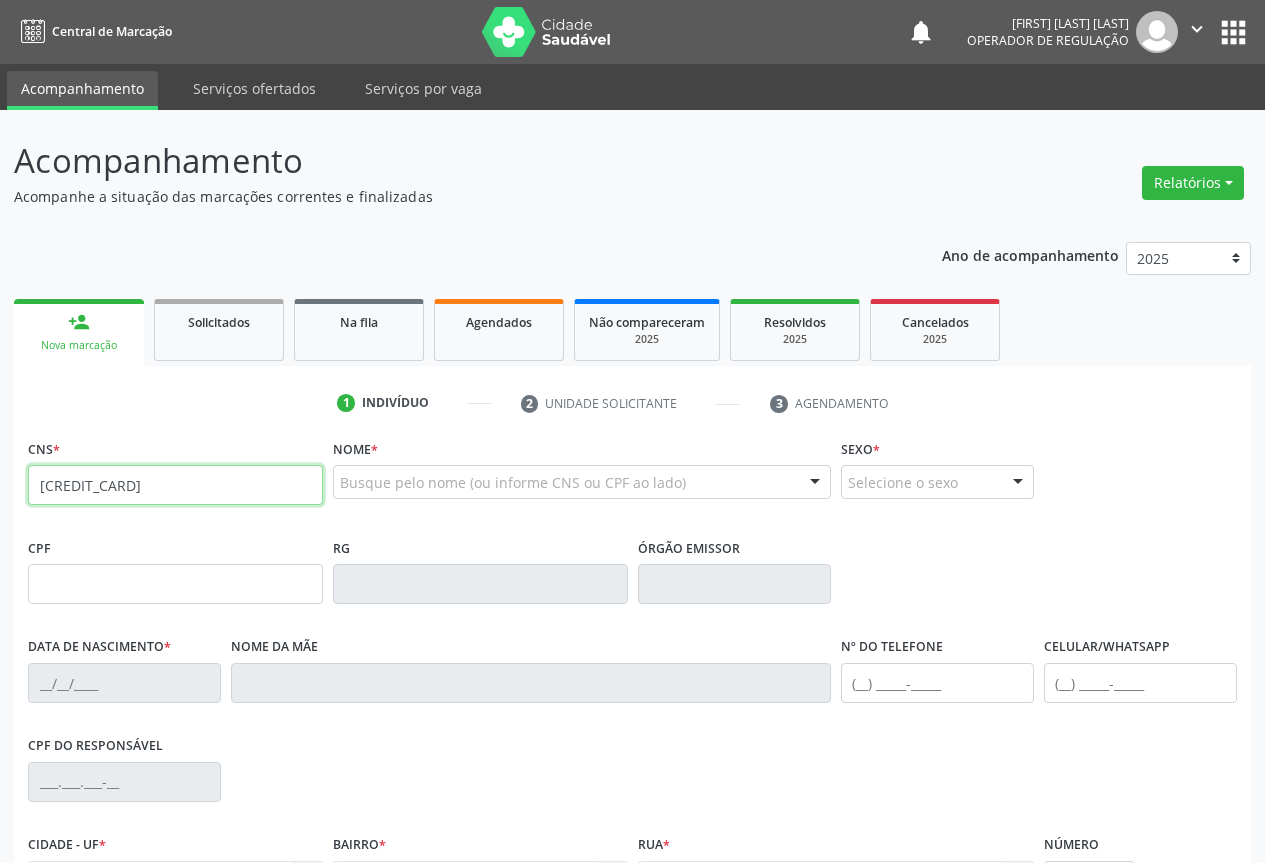 type on "[CREDIT_CARD]" 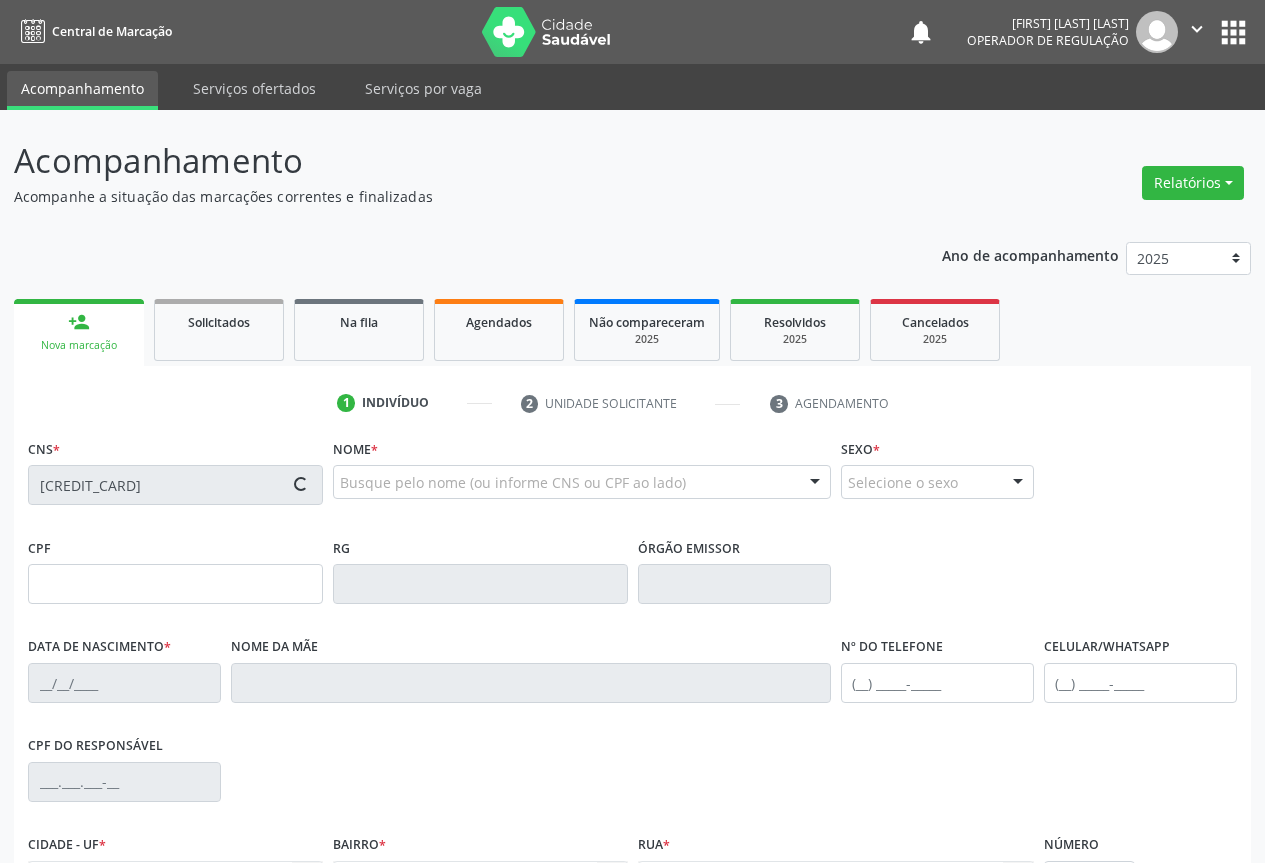 type on "[PHONE]" 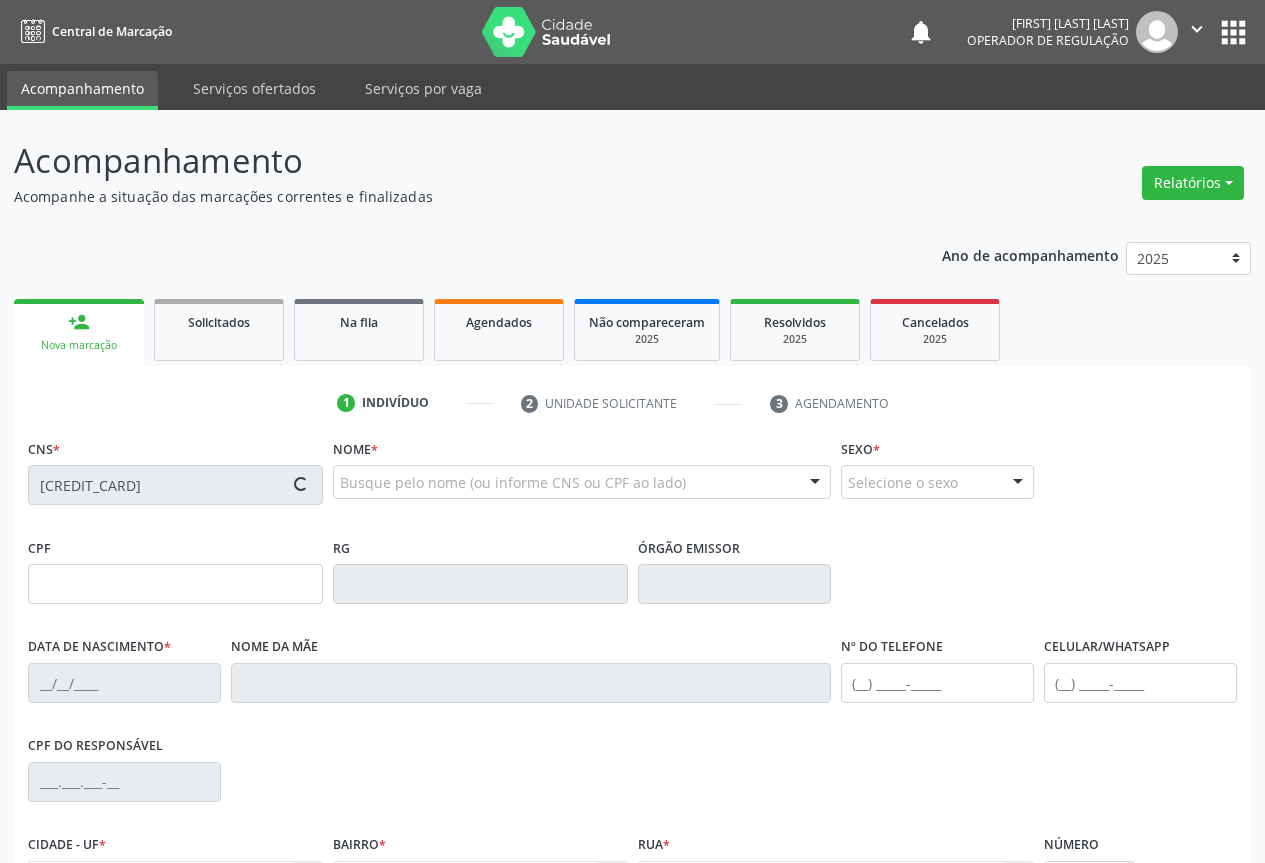 type on "[DATE]" 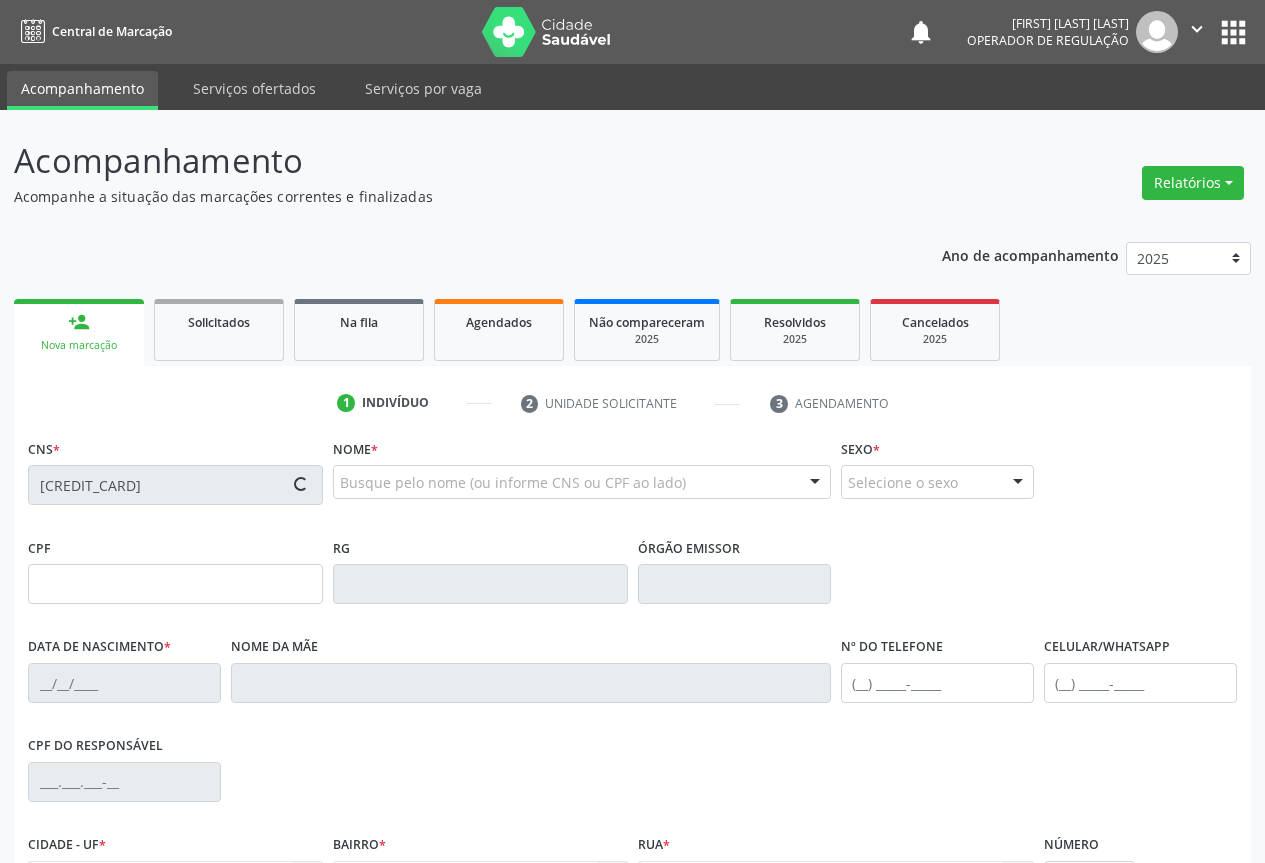 type on "310" 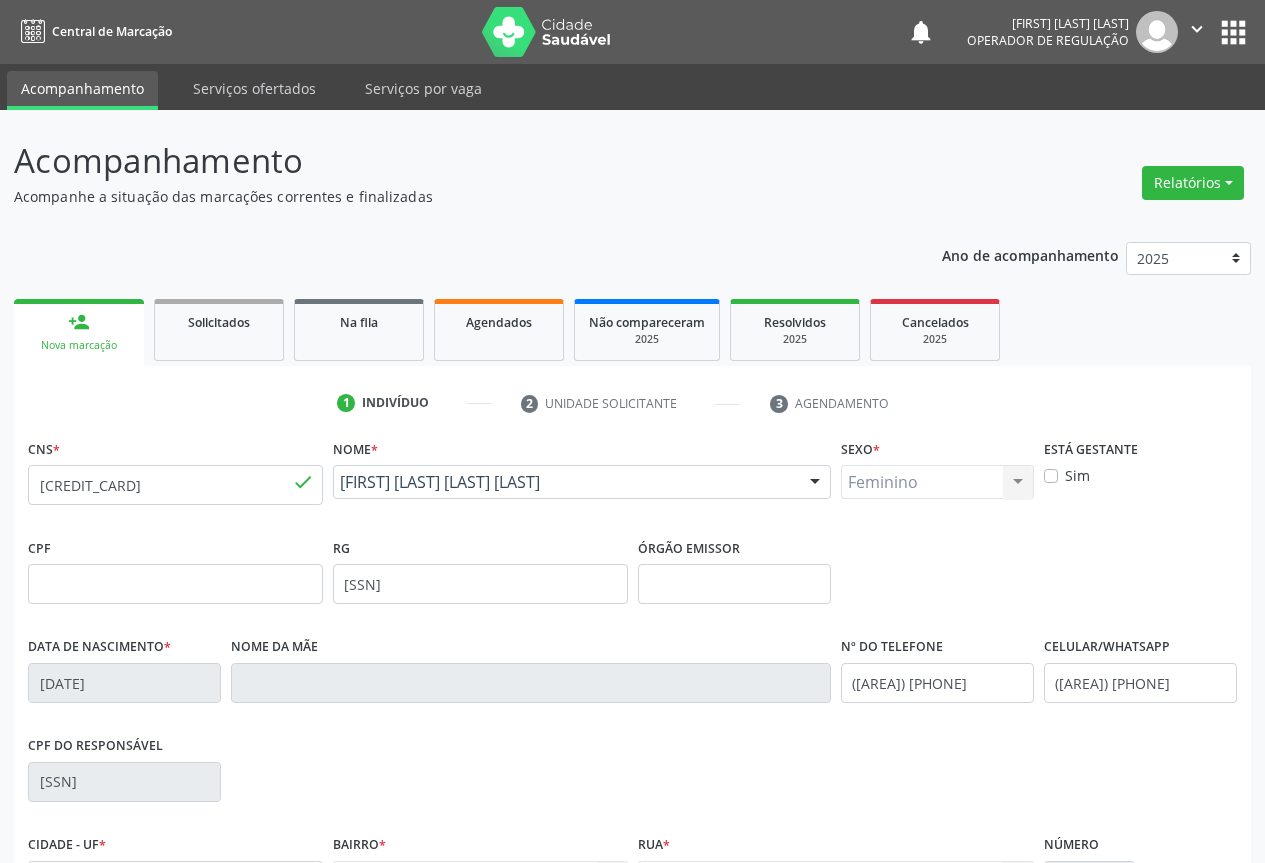 scroll, scrollTop: 100, scrollLeft: 0, axis: vertical 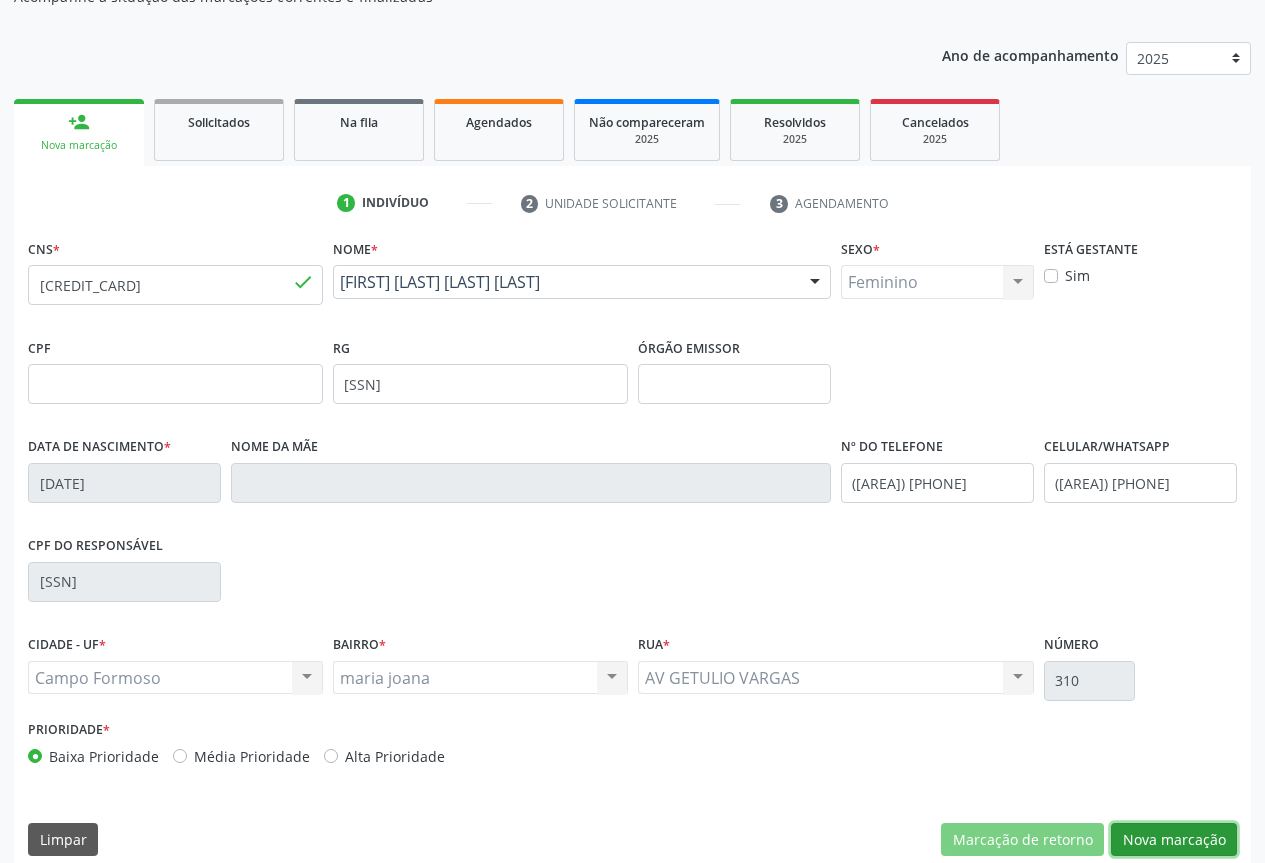 click on "Nova marcação" at bounding box center [1174, 840] 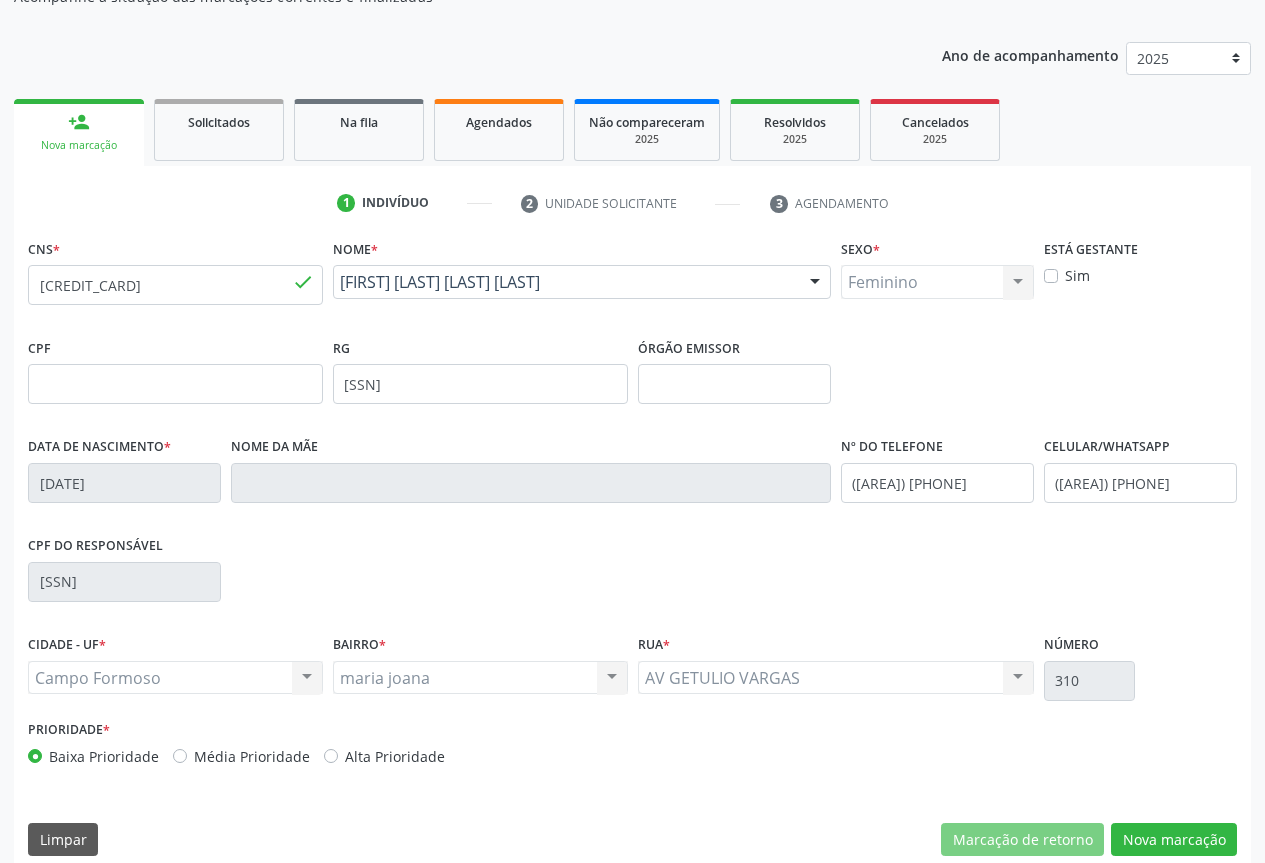 scroll, scrollTop: 43, scrollLeft: 0, axis: vertical 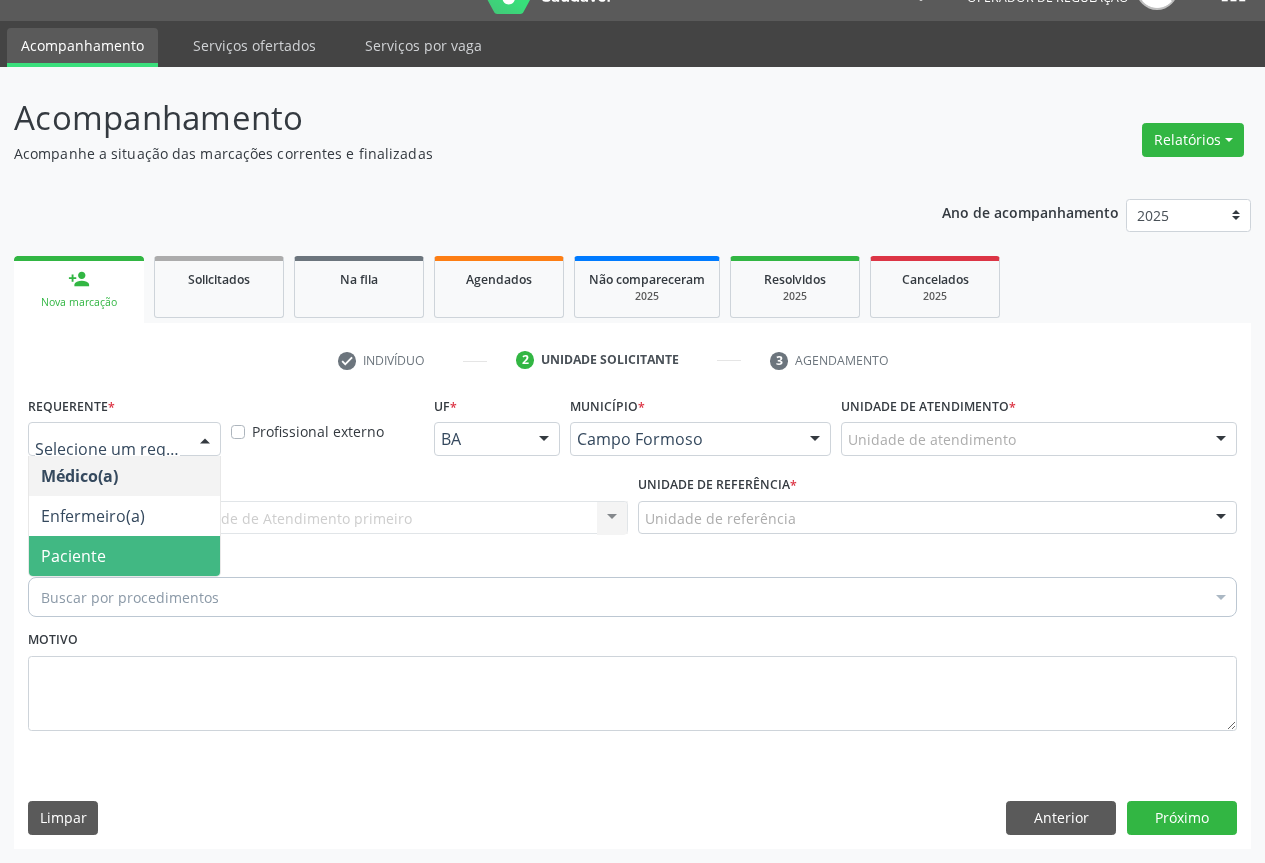drag, startPoint x: 98, startPoint y: 555, endPoint x: 107, endPoint y: 550, distance: 10.29563 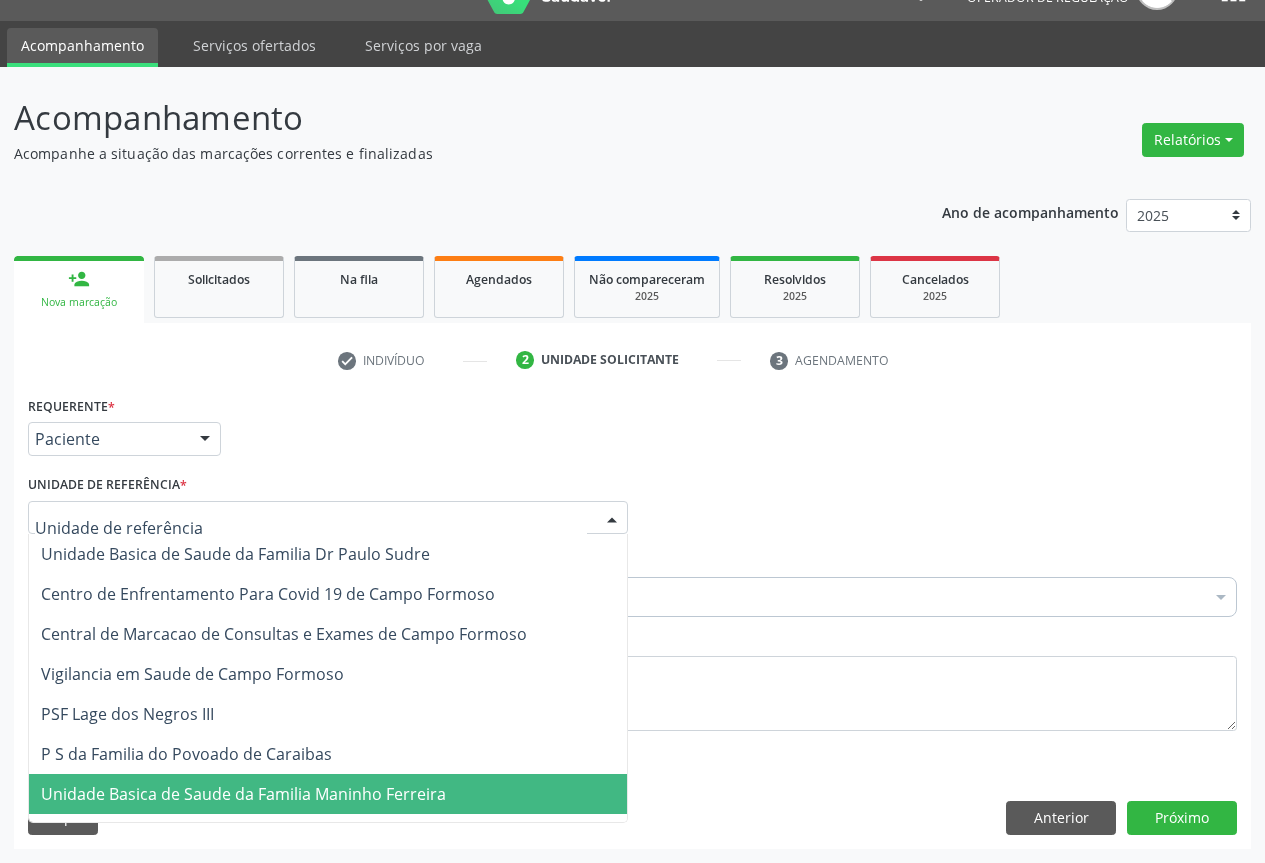 click on "Unidade Basica de Saude da Familia Maninho Ferreira" at bounding box center [243, 794] 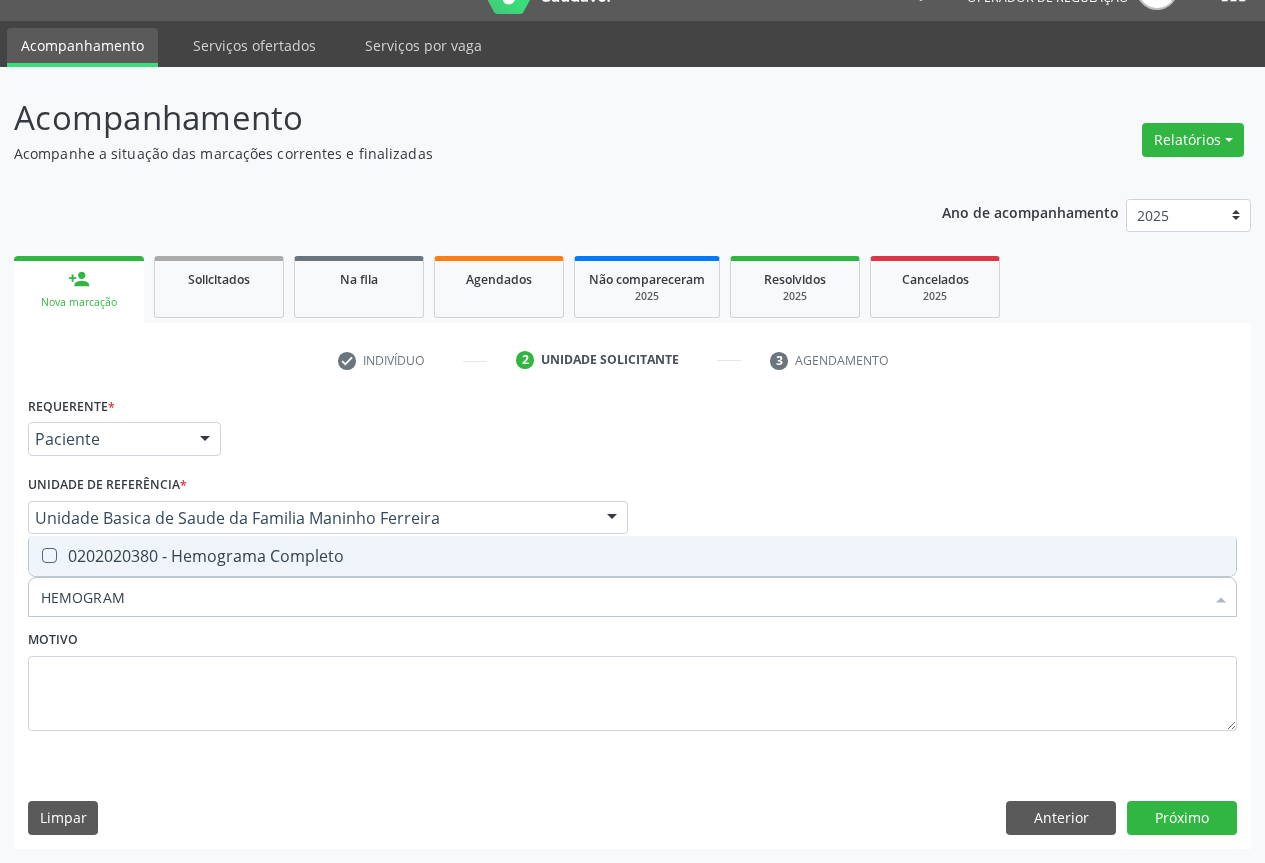 type on "HEMOGRAMA" 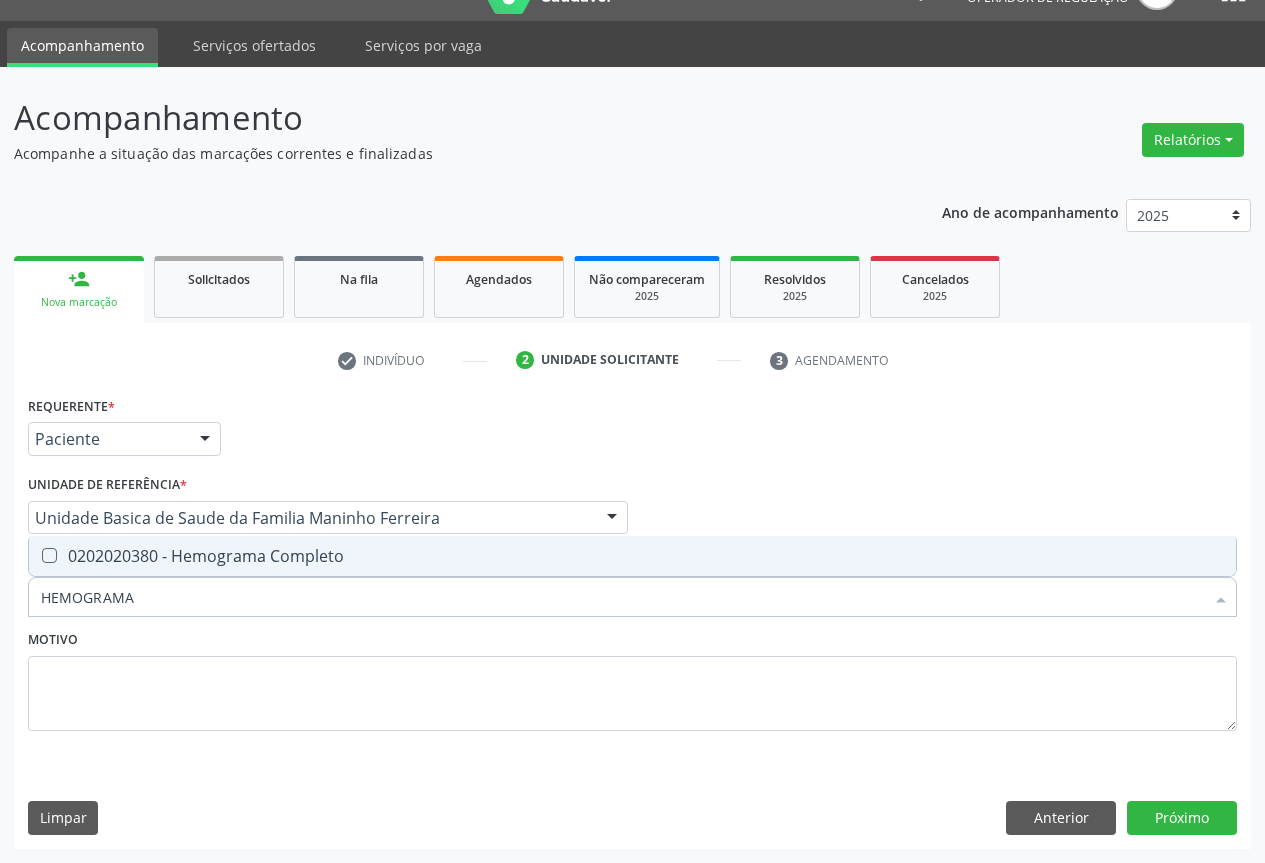 click on "0202020380 - Hemograma Completo" at bounding box center [632, 556] 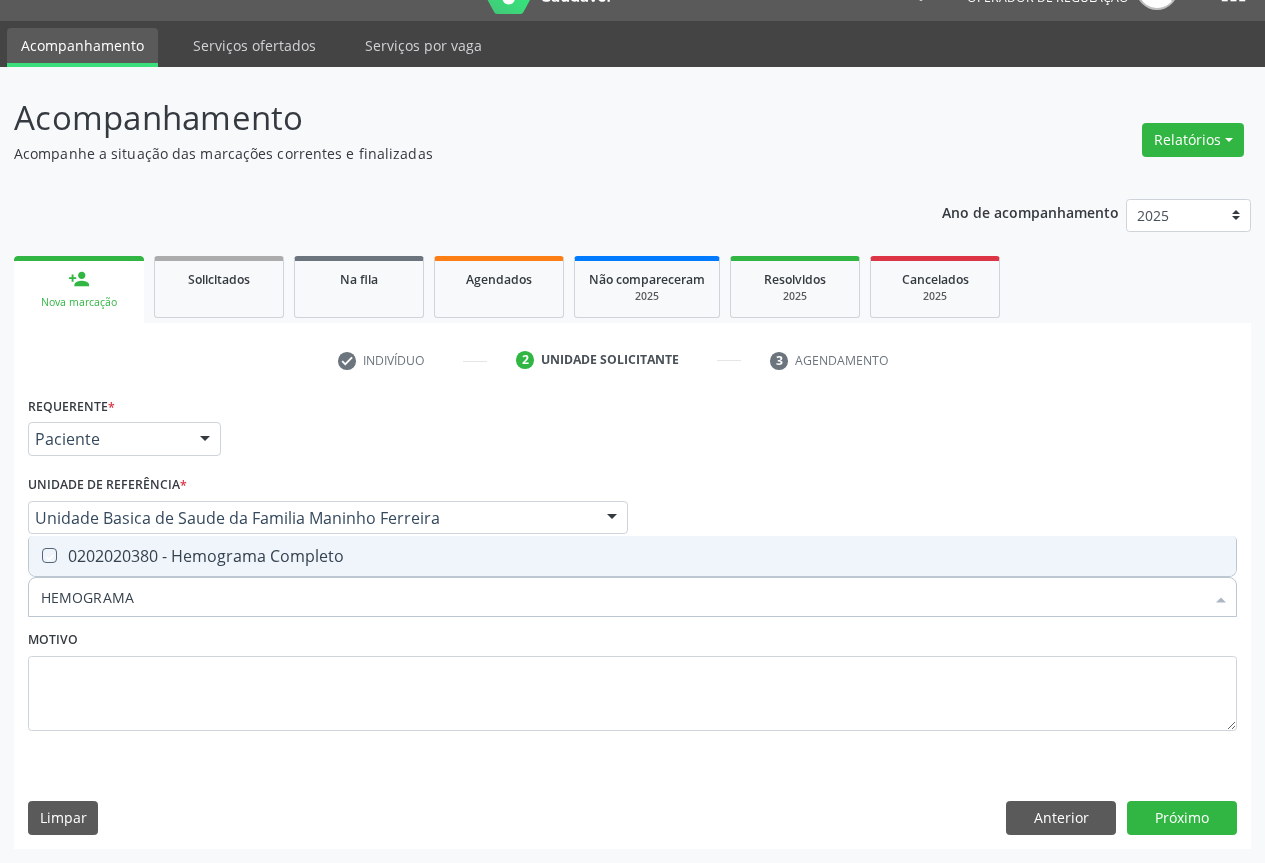 checkbox on "true" 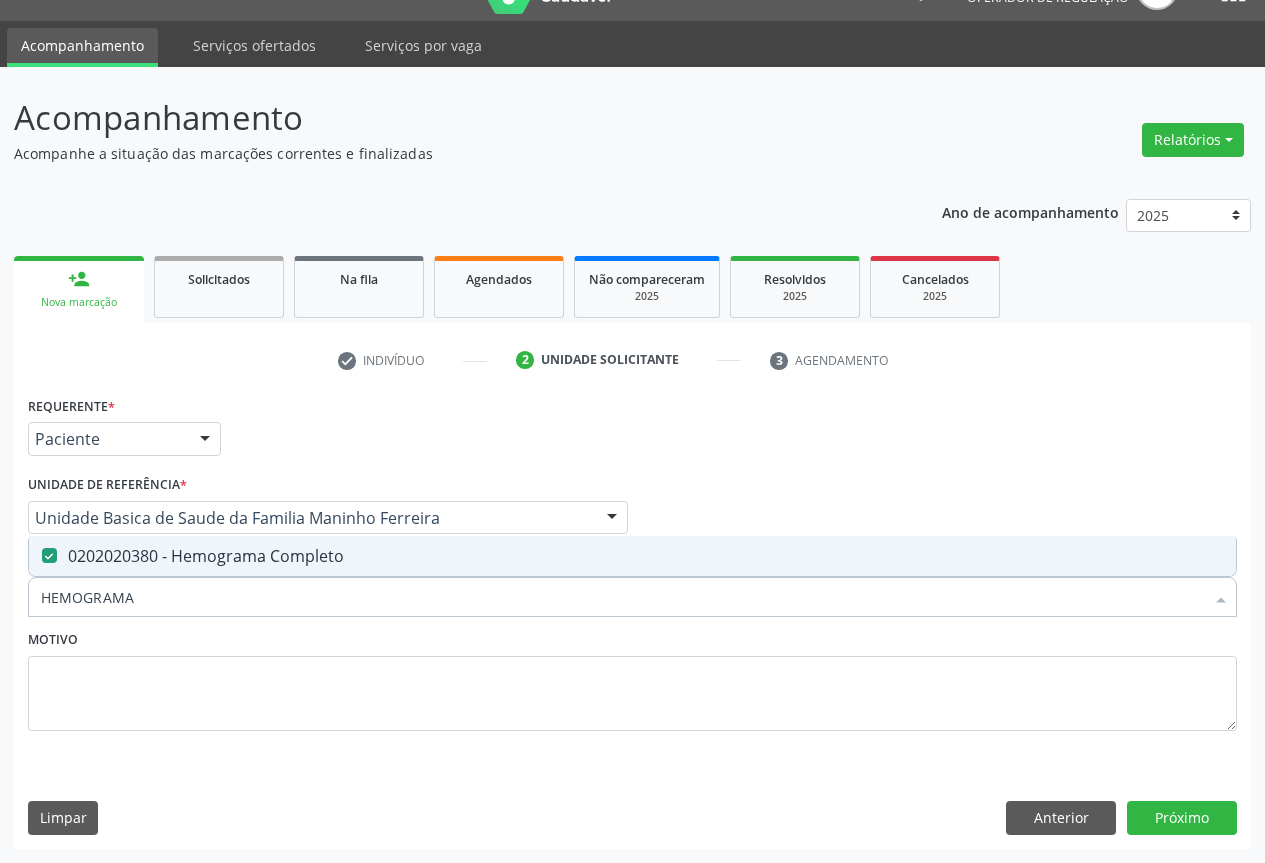 type on "HEMOGRAMA" 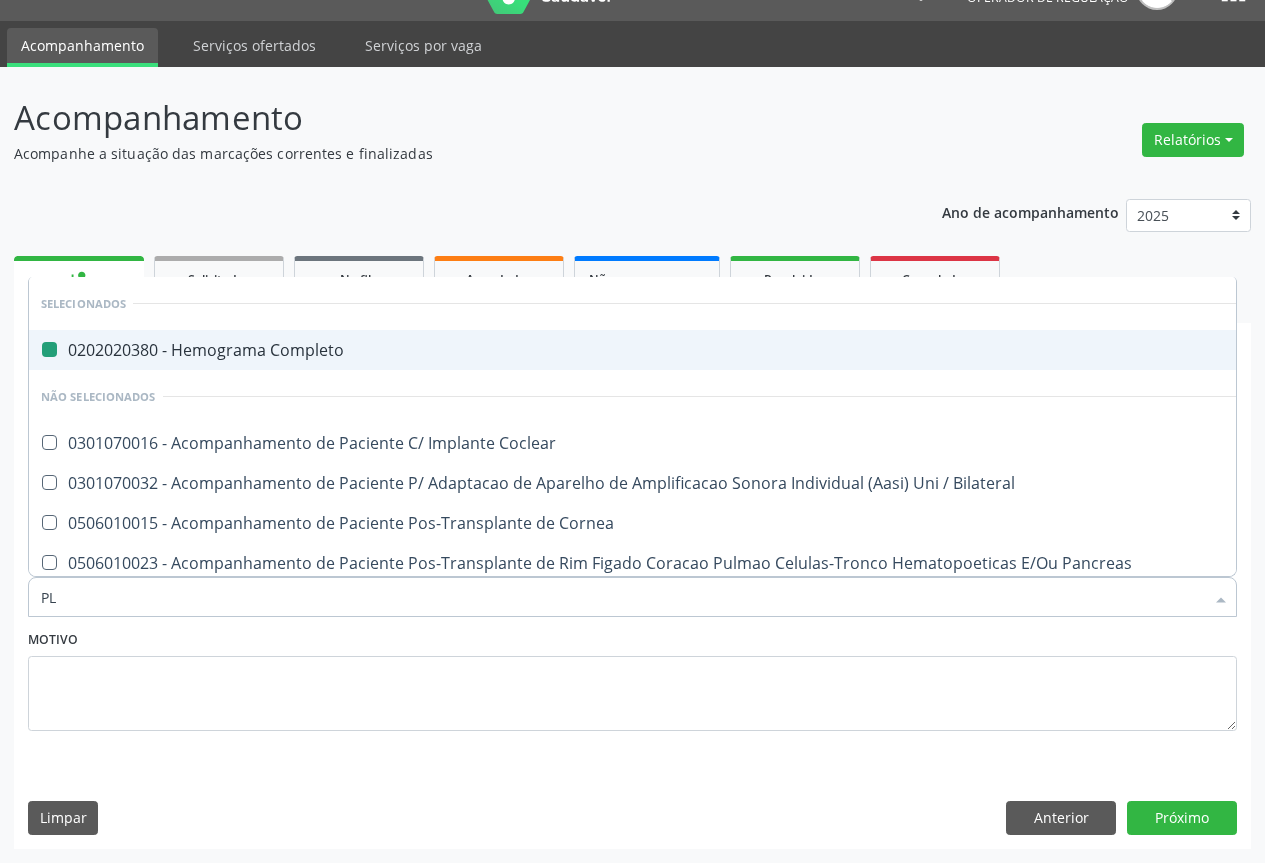 type on "PLA" 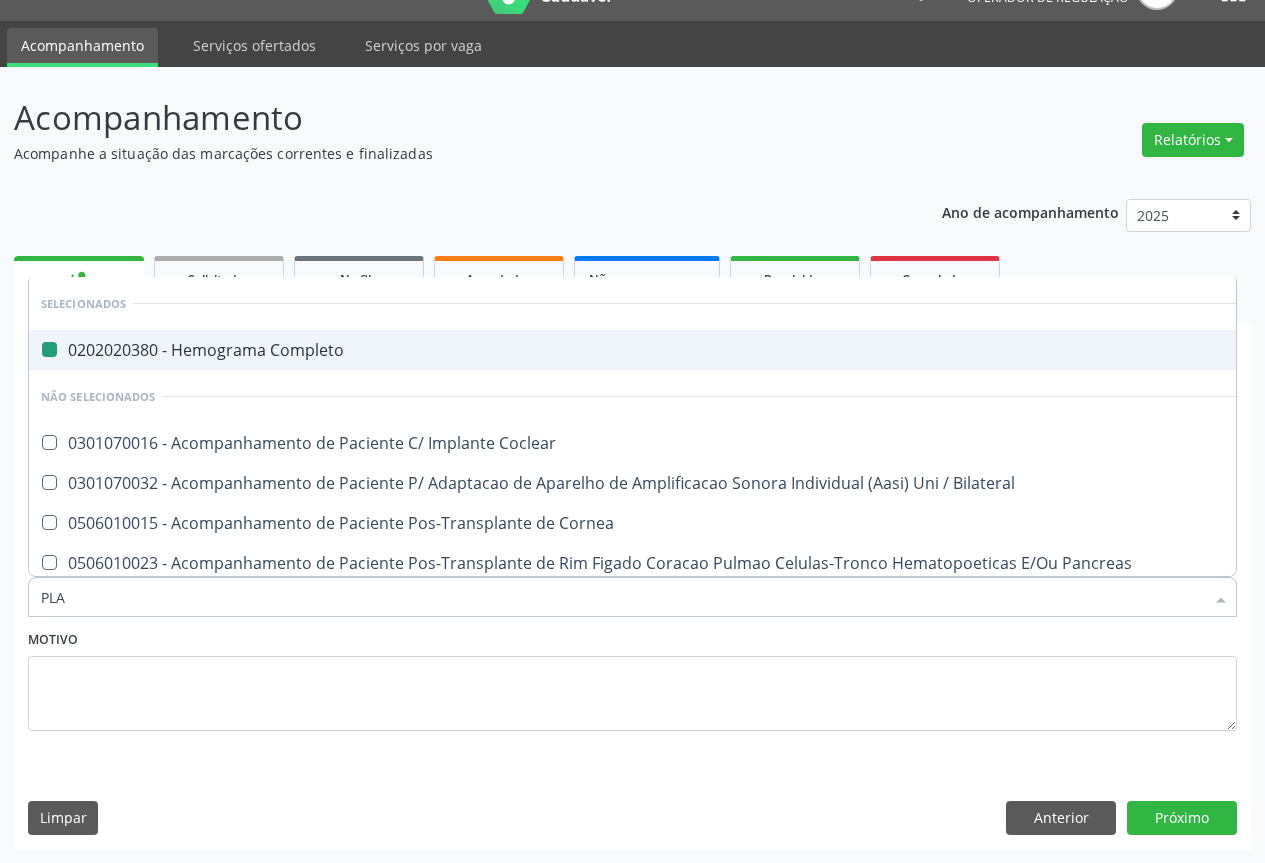 checkbox on "false" 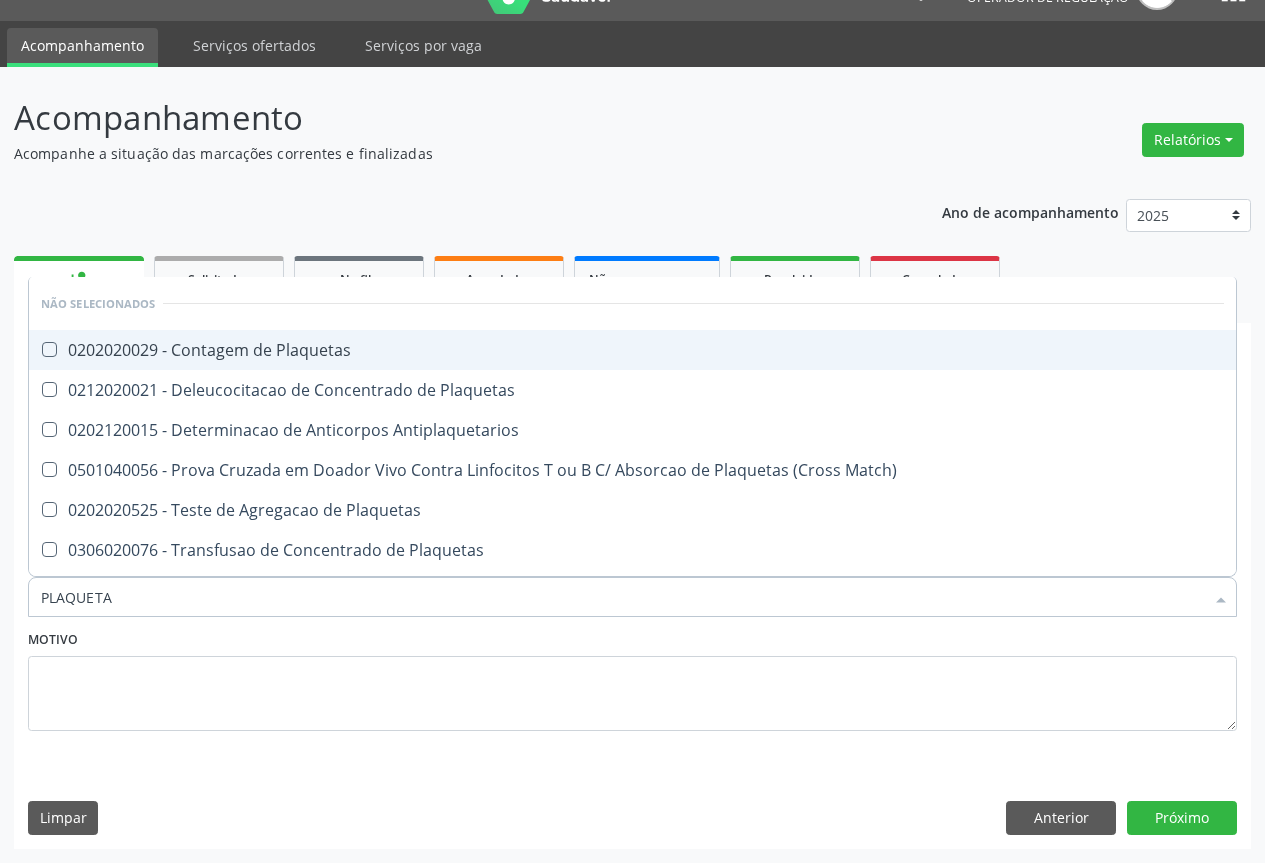 type on "PLAQUETAS" 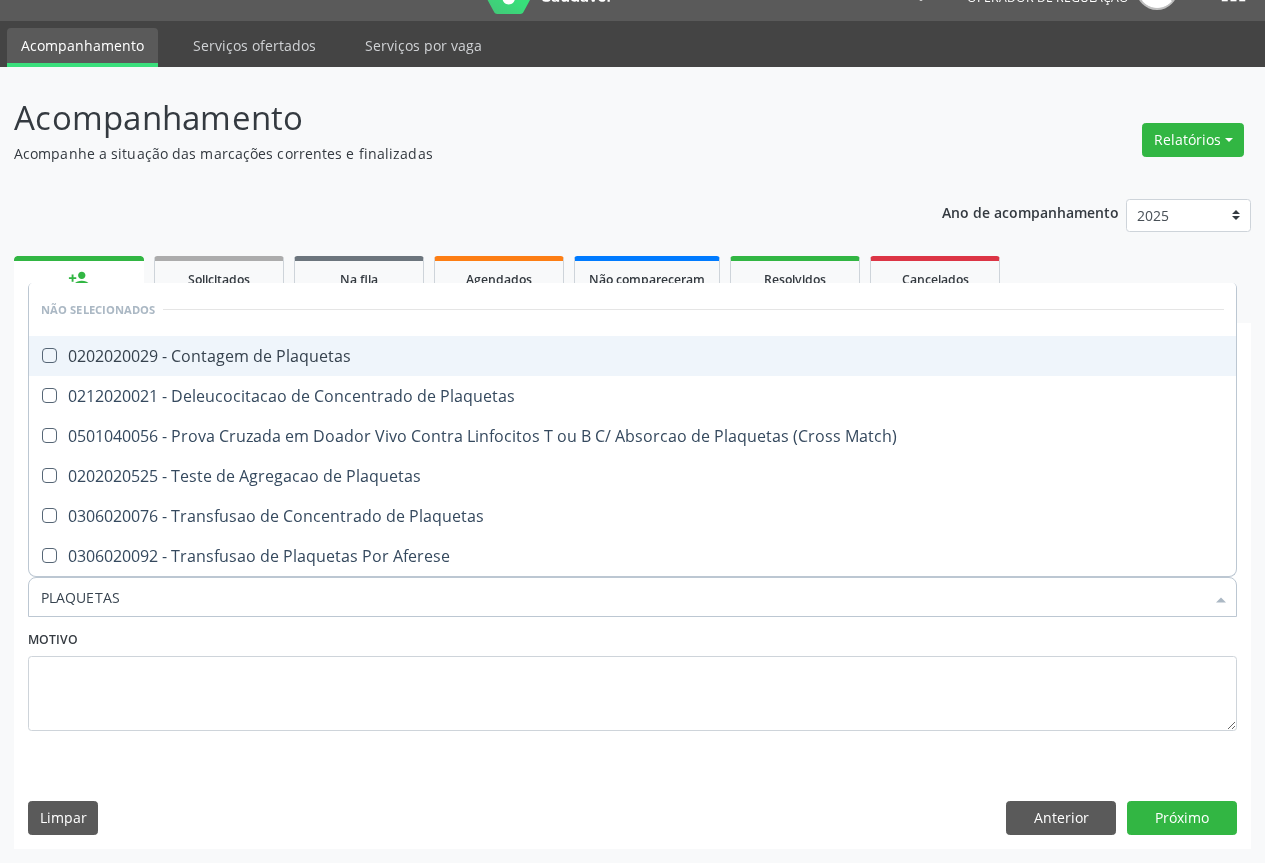click on "0202020029 - Contagem de Plaquetas" at bounding box center (632, 356) 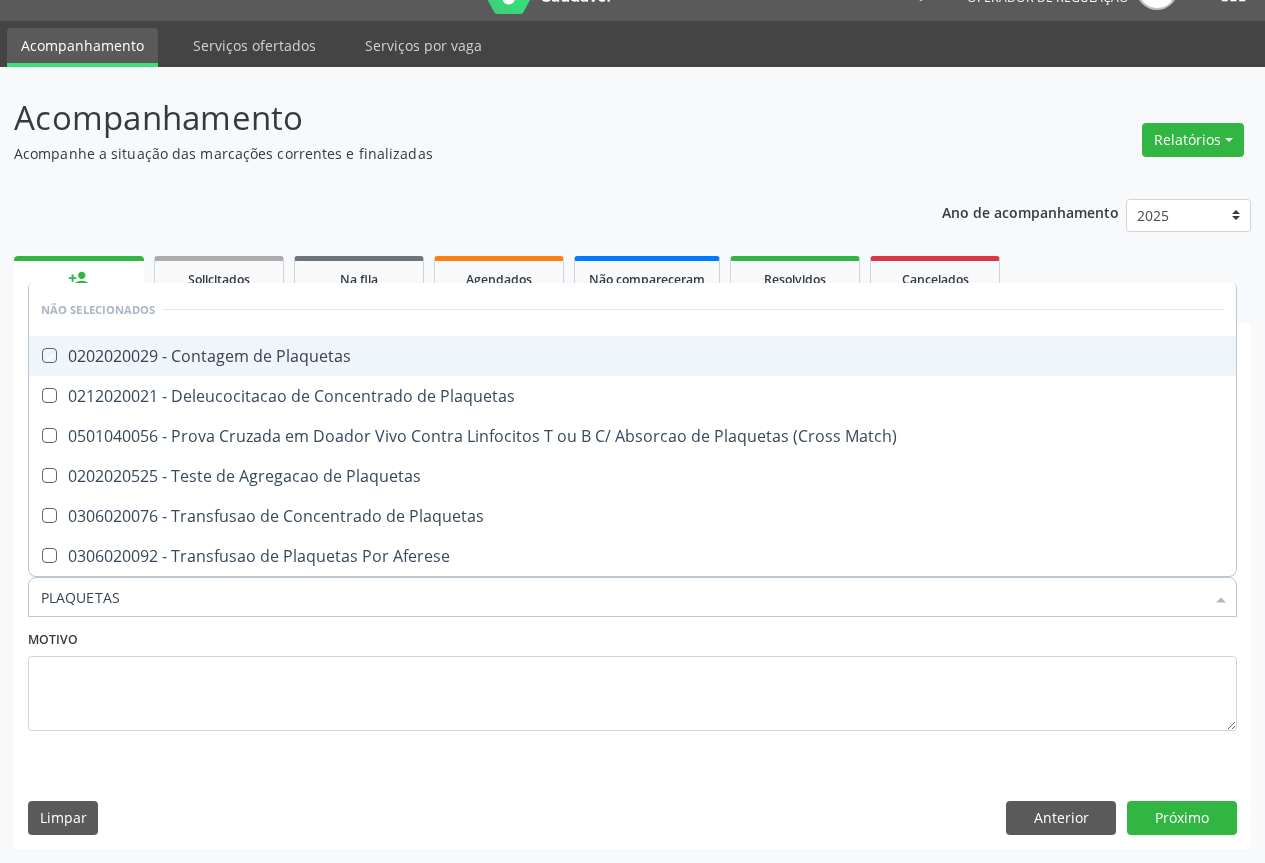checkbox on "true" 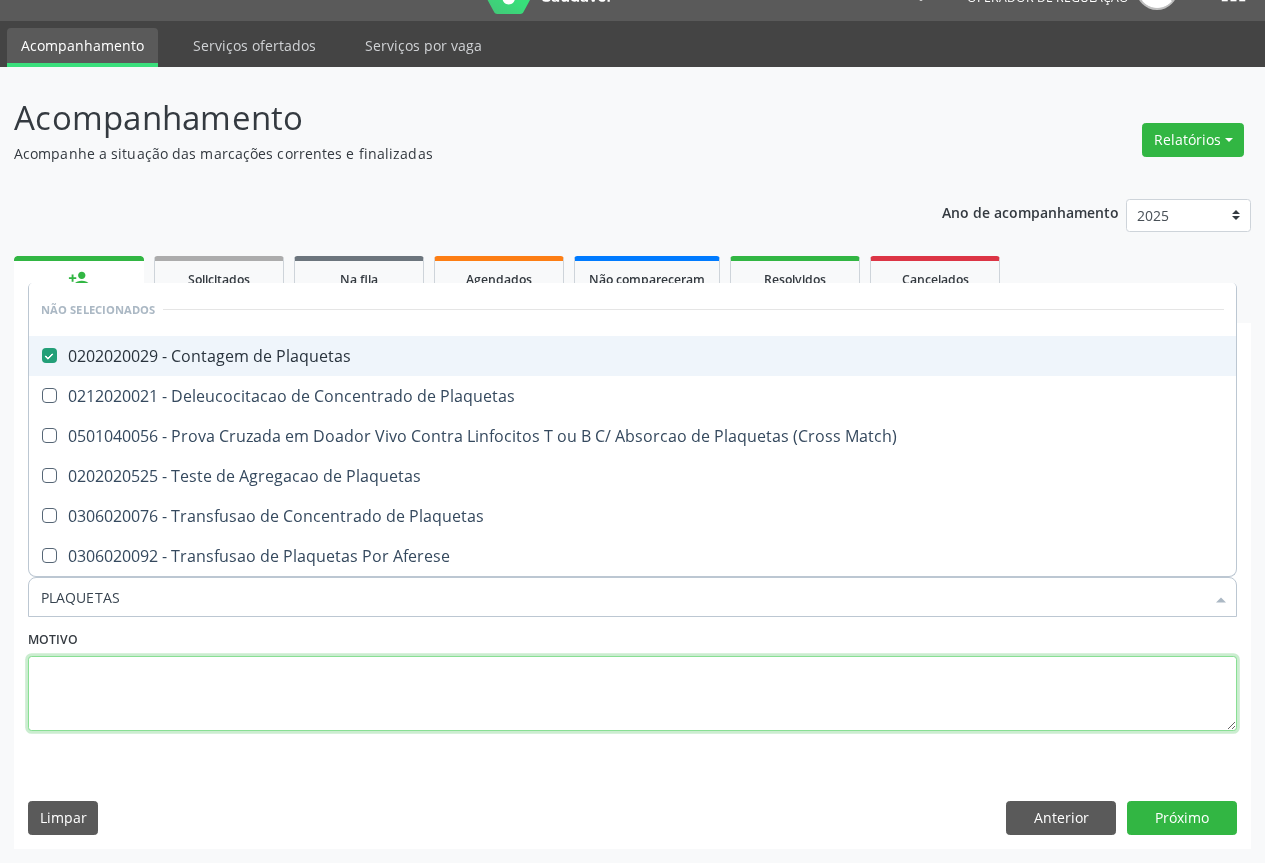 click at bounding box center (632, 694) 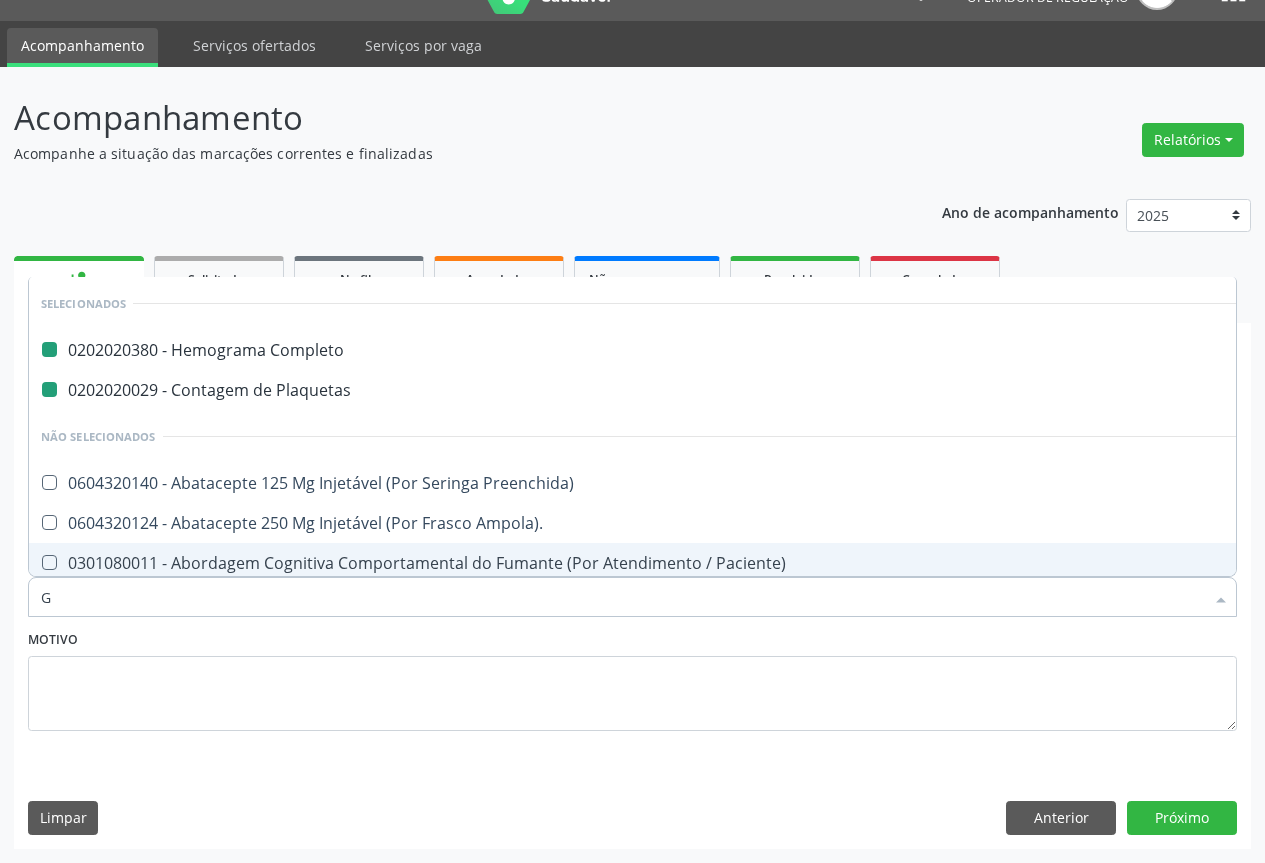 type on "GL" 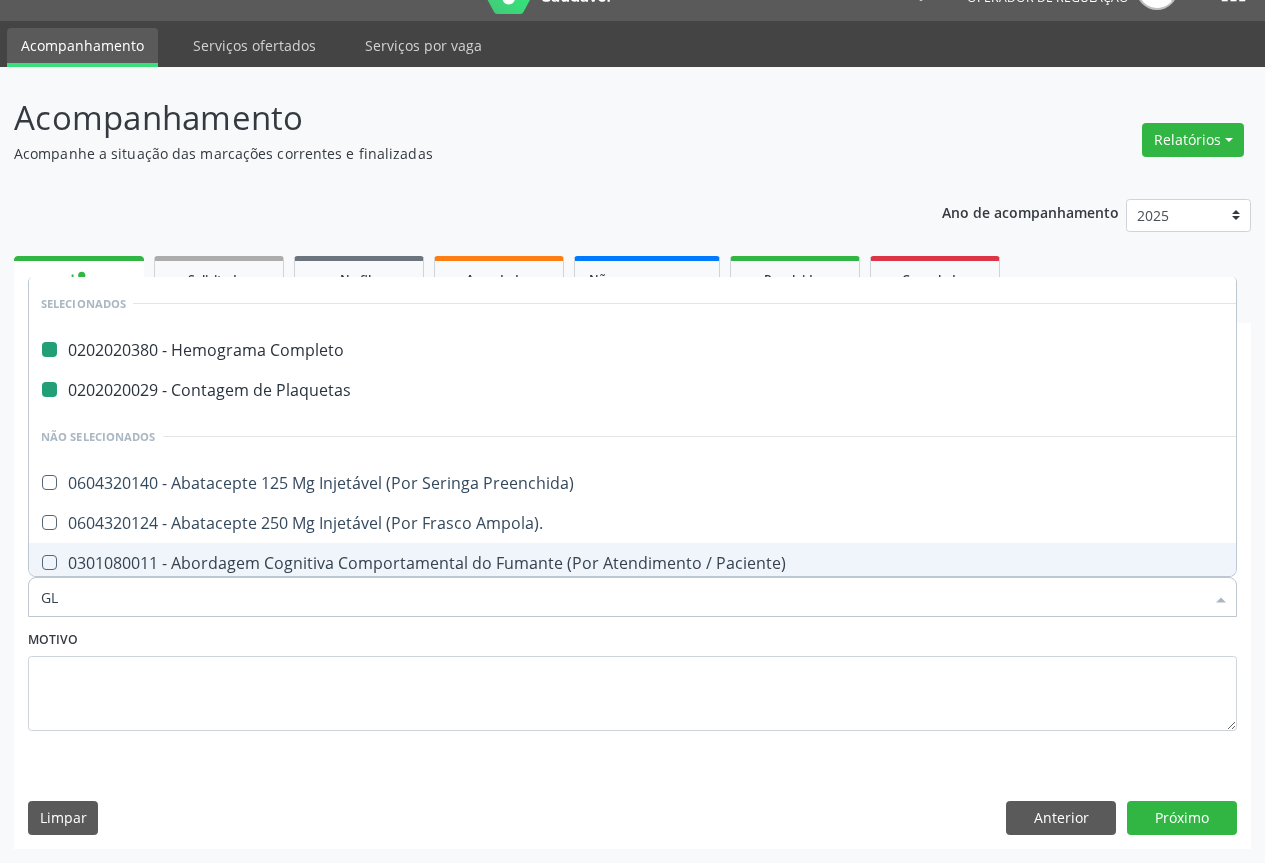 checkbox on "false" 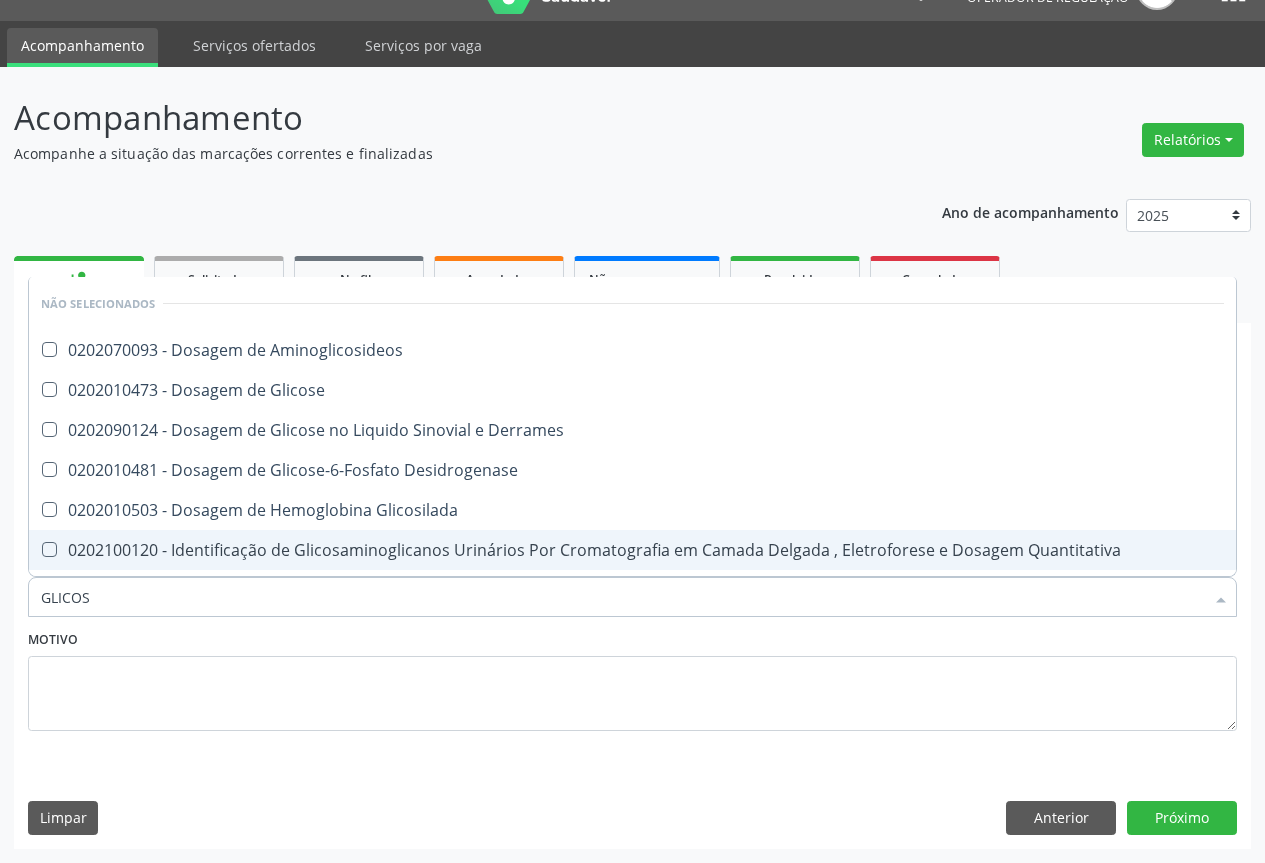 type on "GLICOSE" 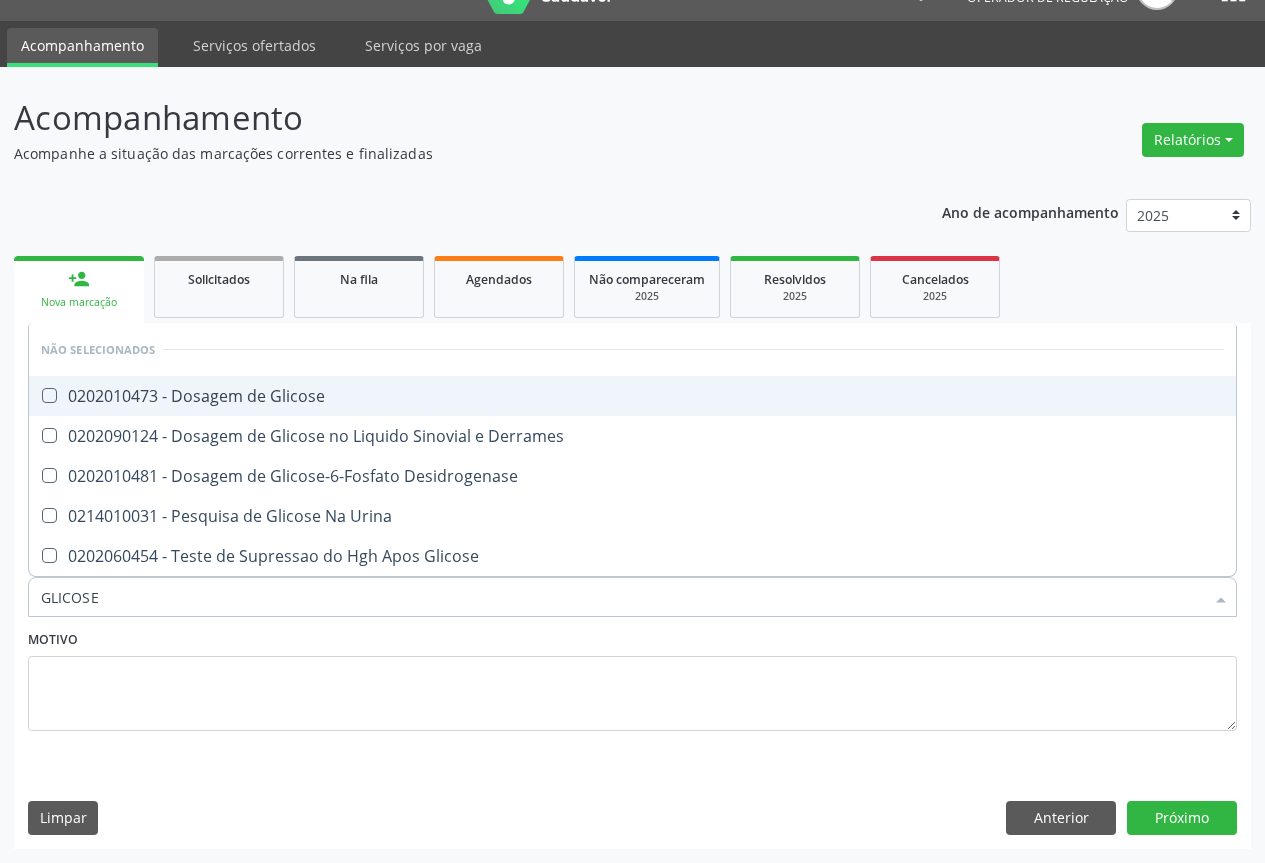 click on "0202010473 - Dosagem de Glicose" at bounding box center (632, 396) 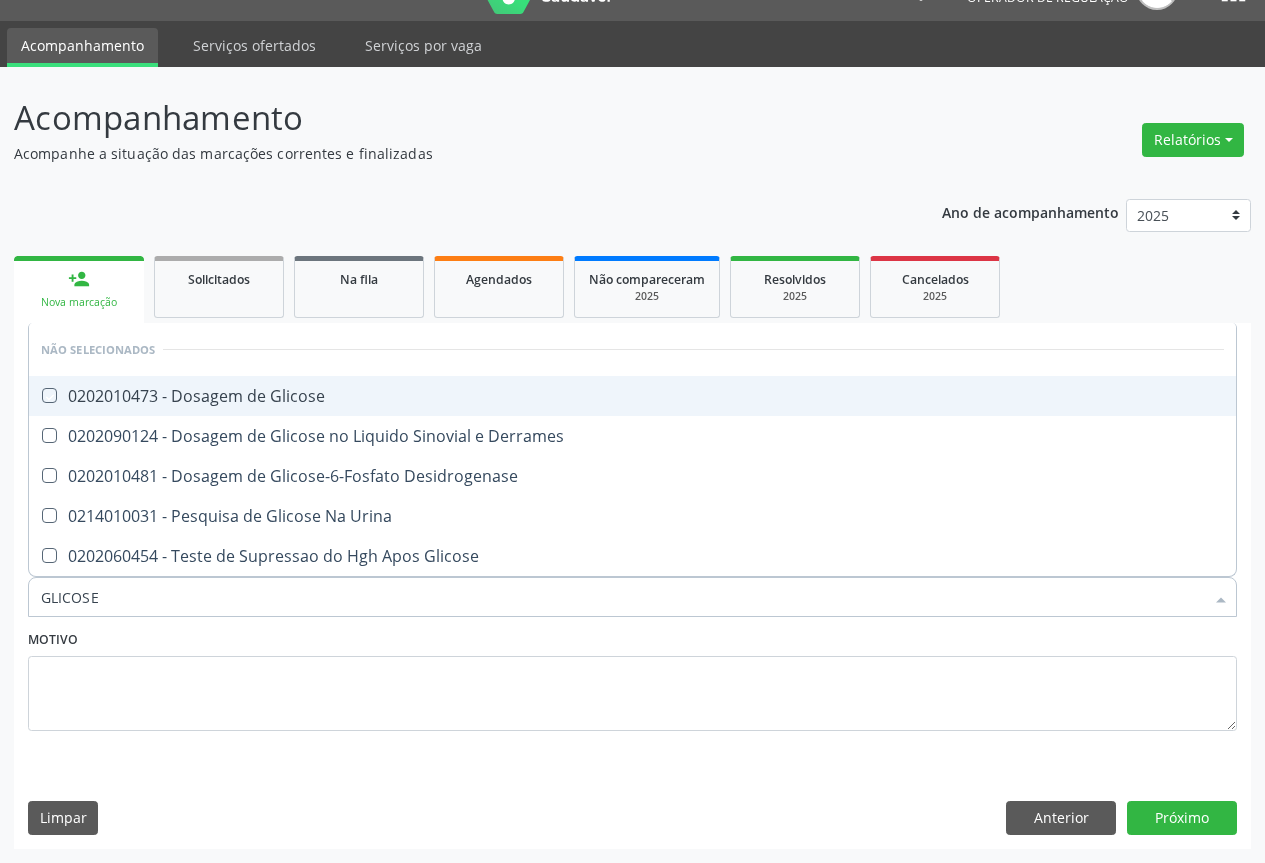 checkbox on "true" 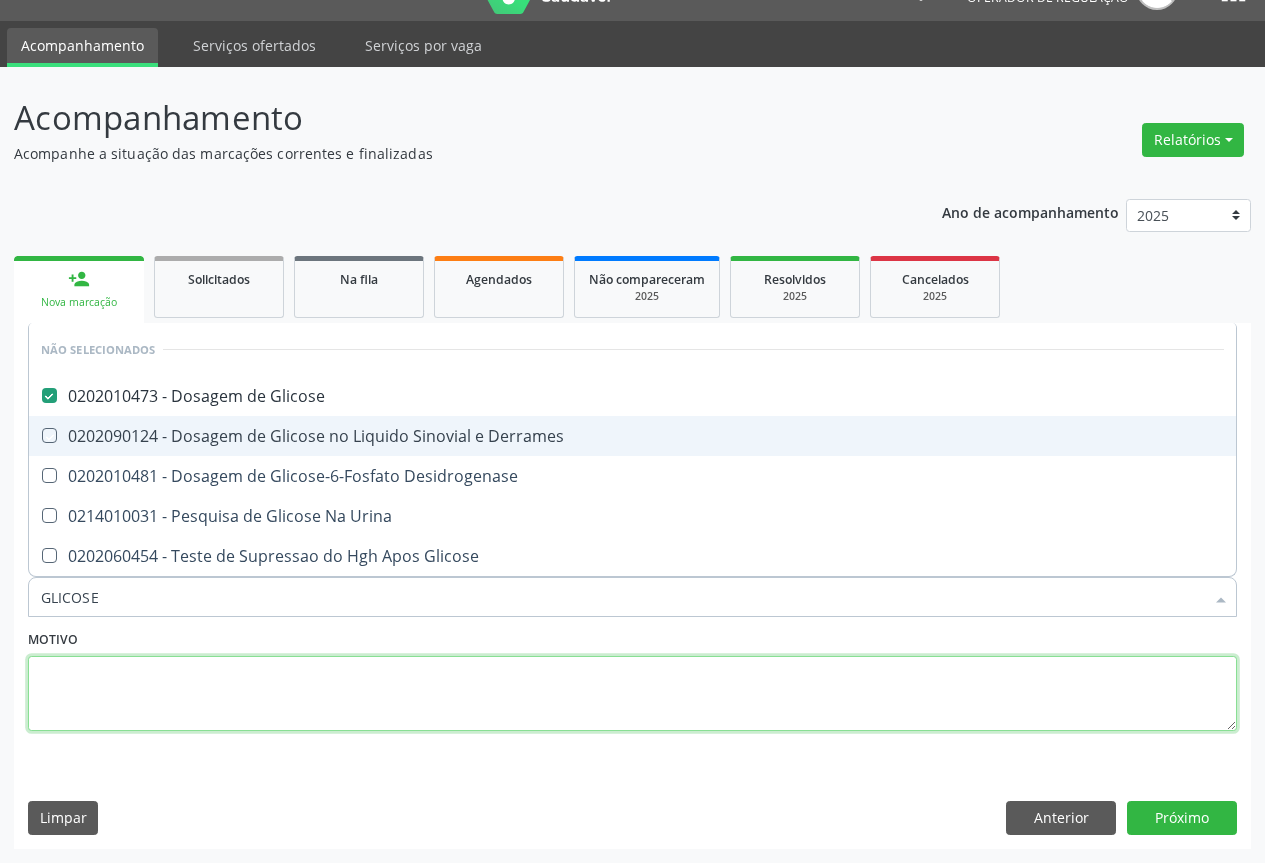 click at bounding box center [632, 694] 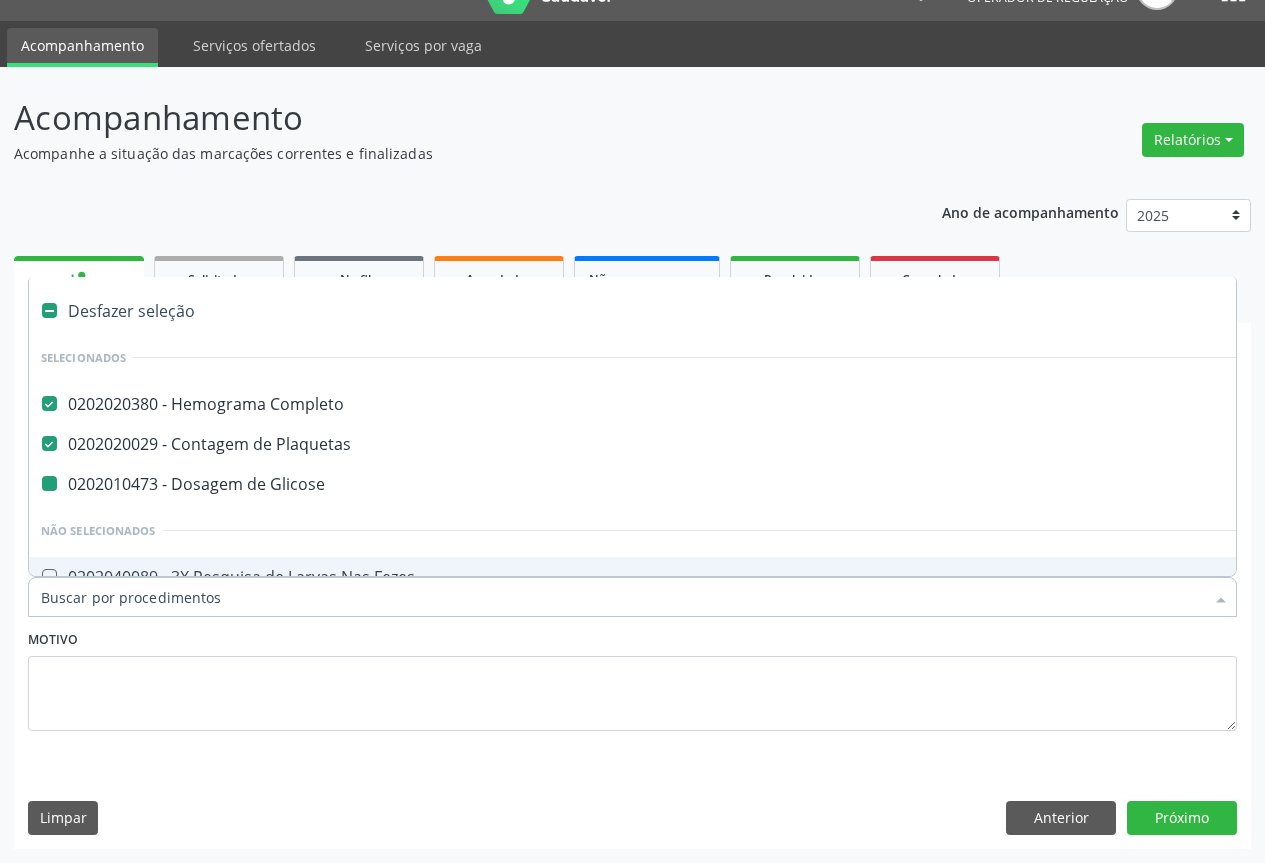 type on "U" 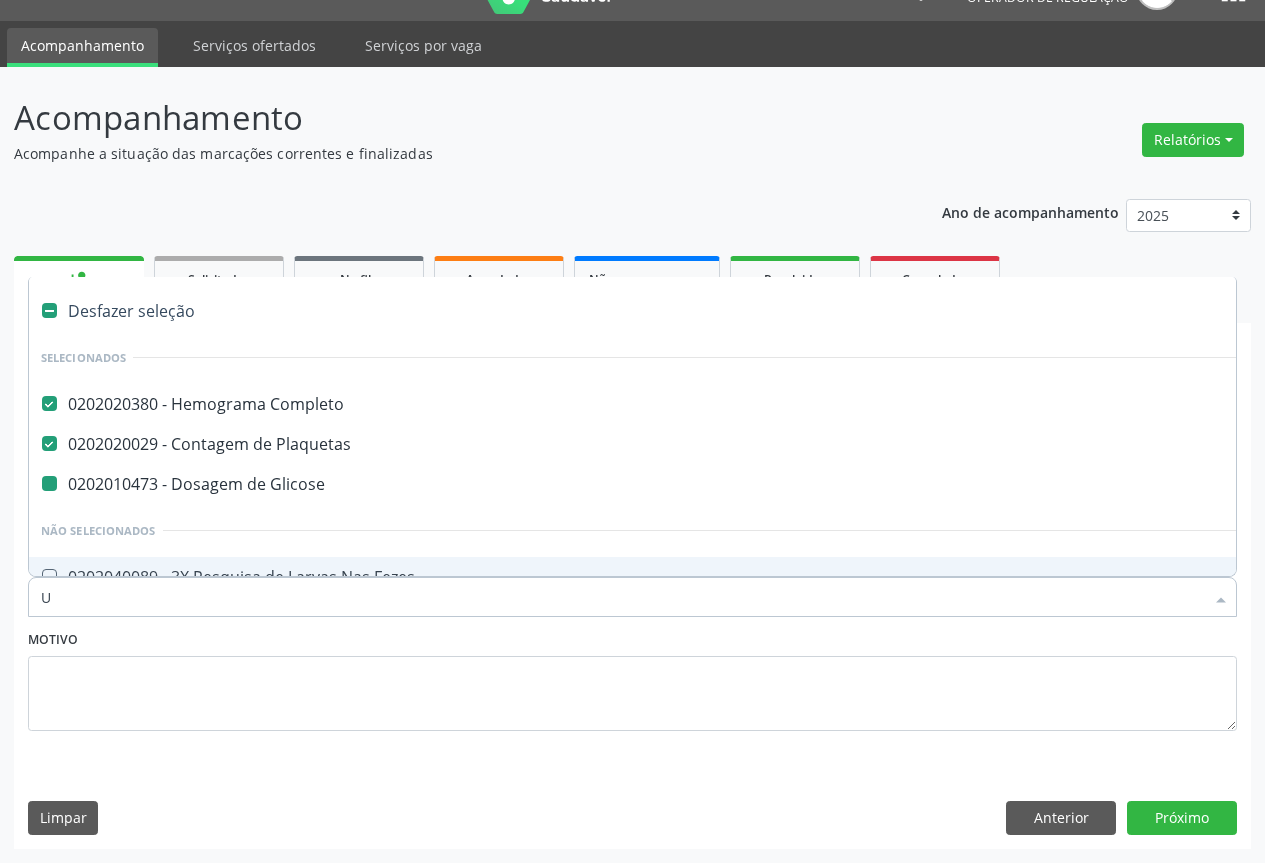 checkbox on "false" 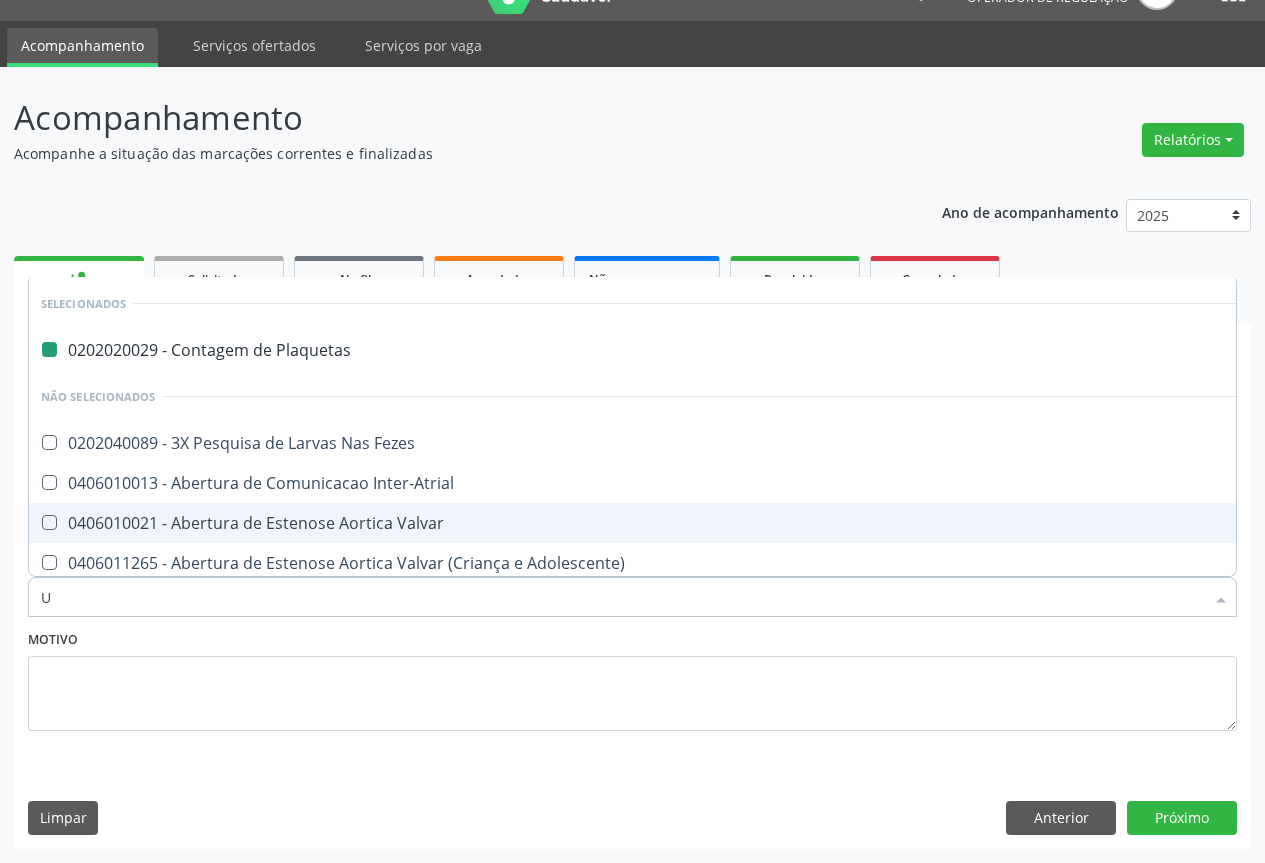 type on "UR" 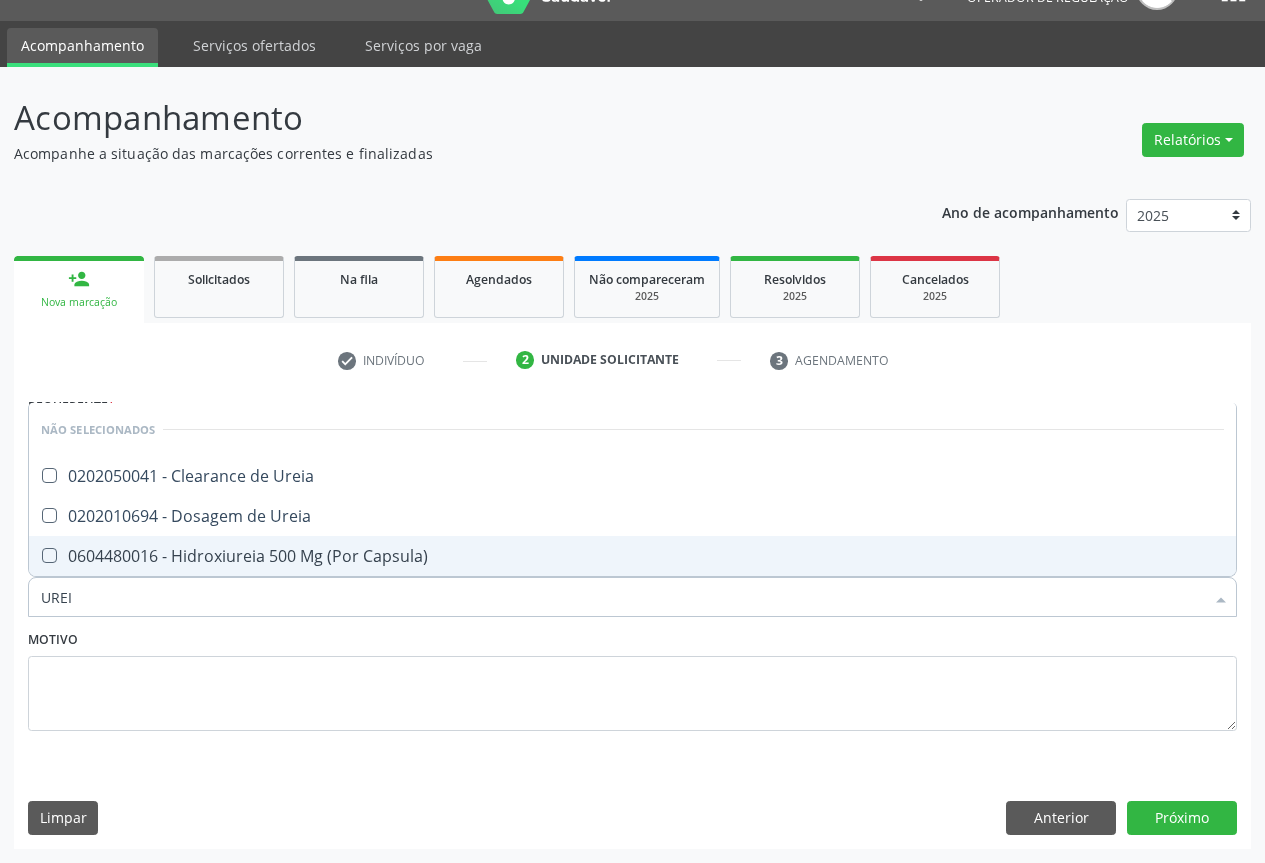 type on "UREIA" 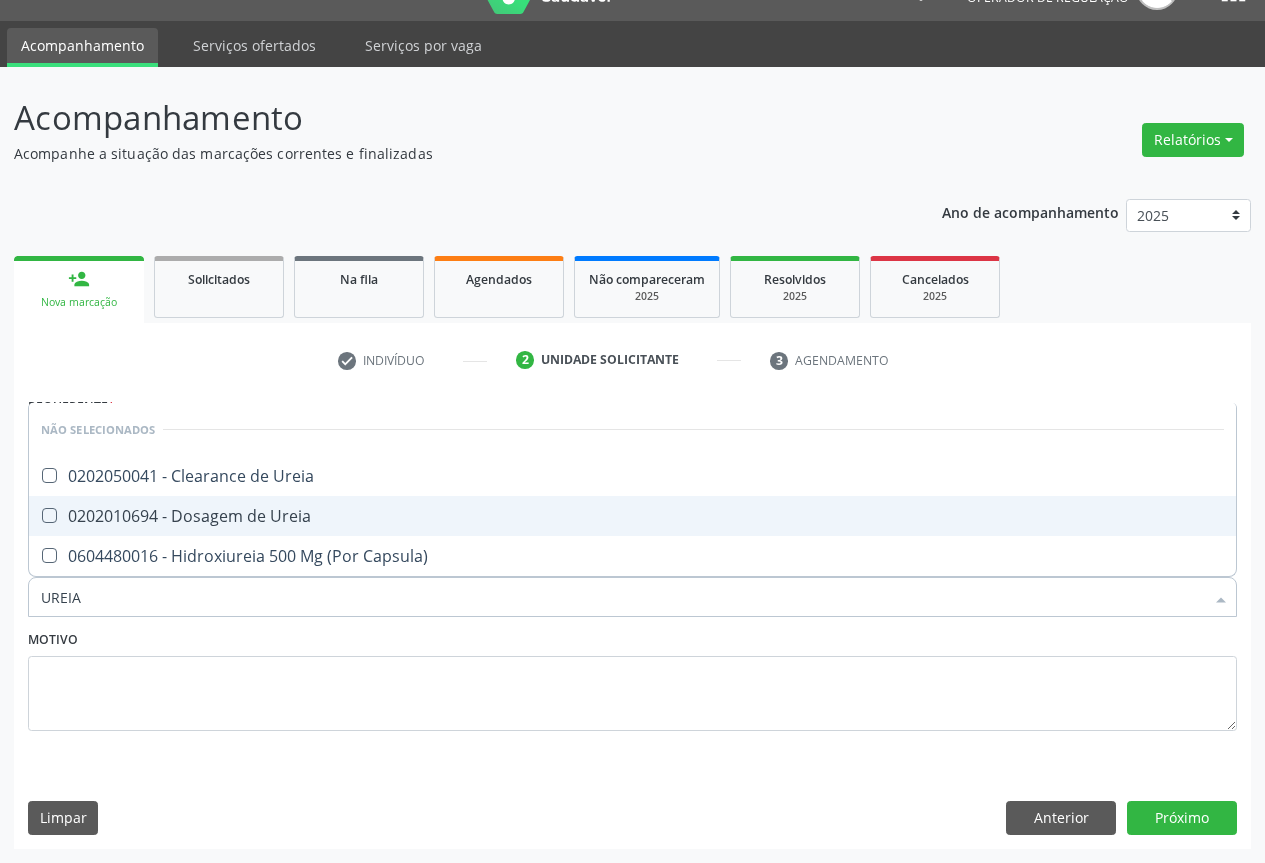 click on "0202010694 - Dosagem de Ureia" at bounding box center [632, 516] 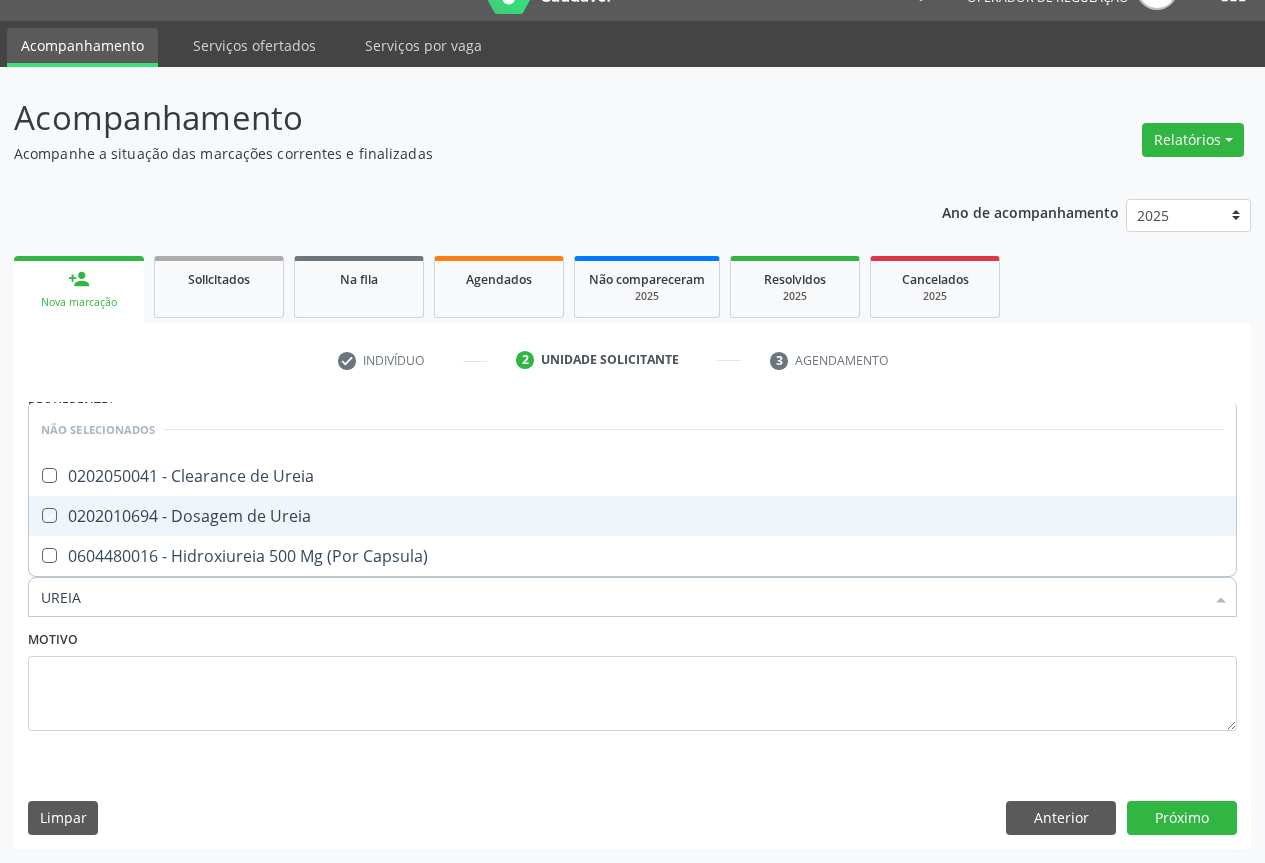 checkbox on "true" 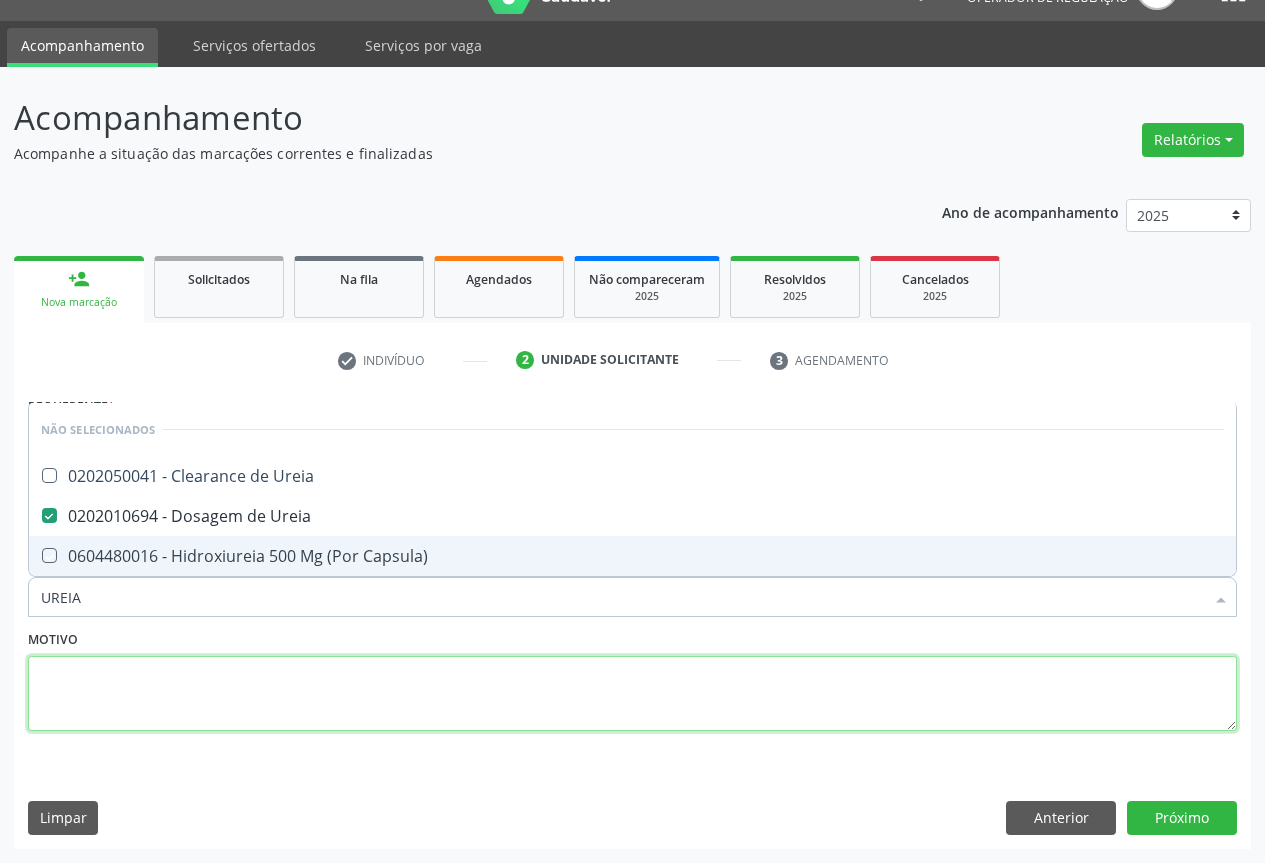 click at bounding box center (632, 694) 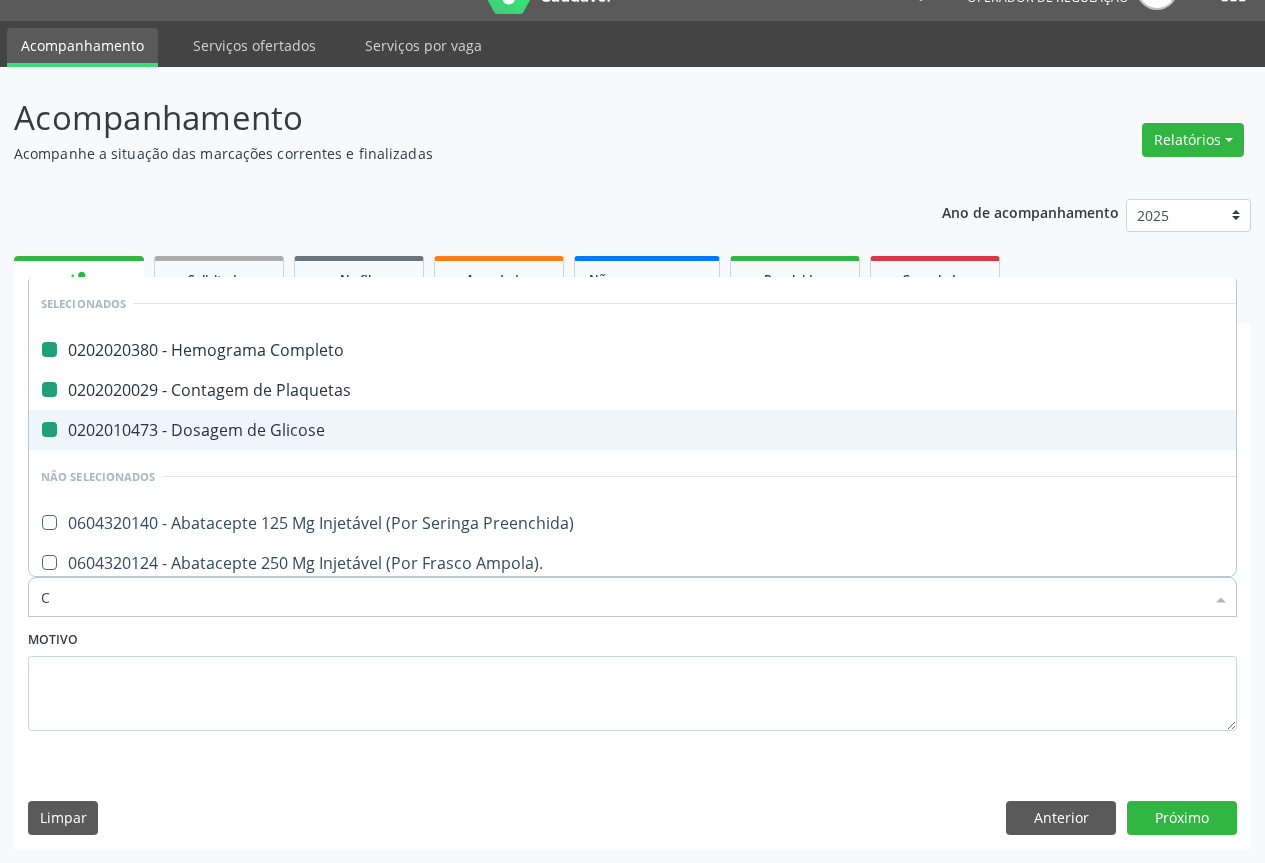 type on "CR" 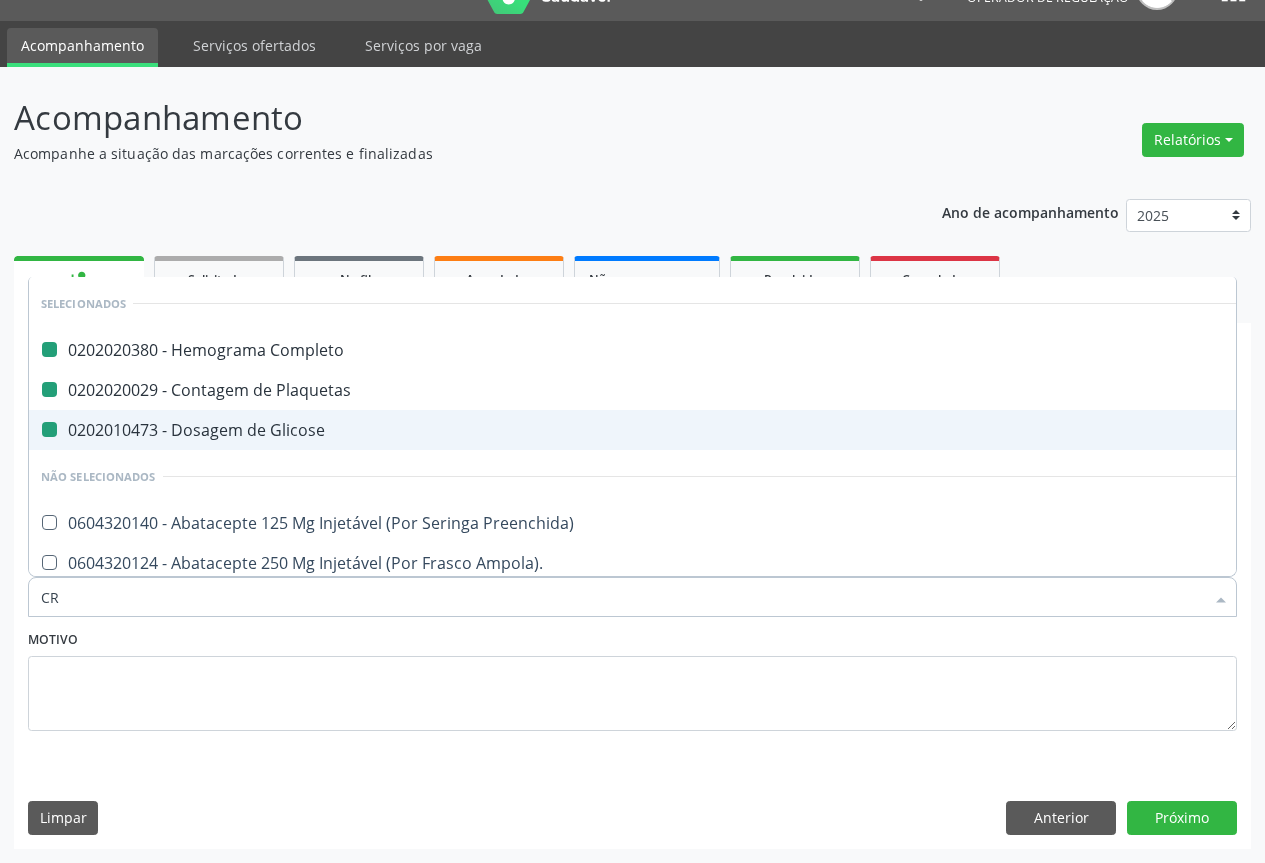 checkbox on "false" 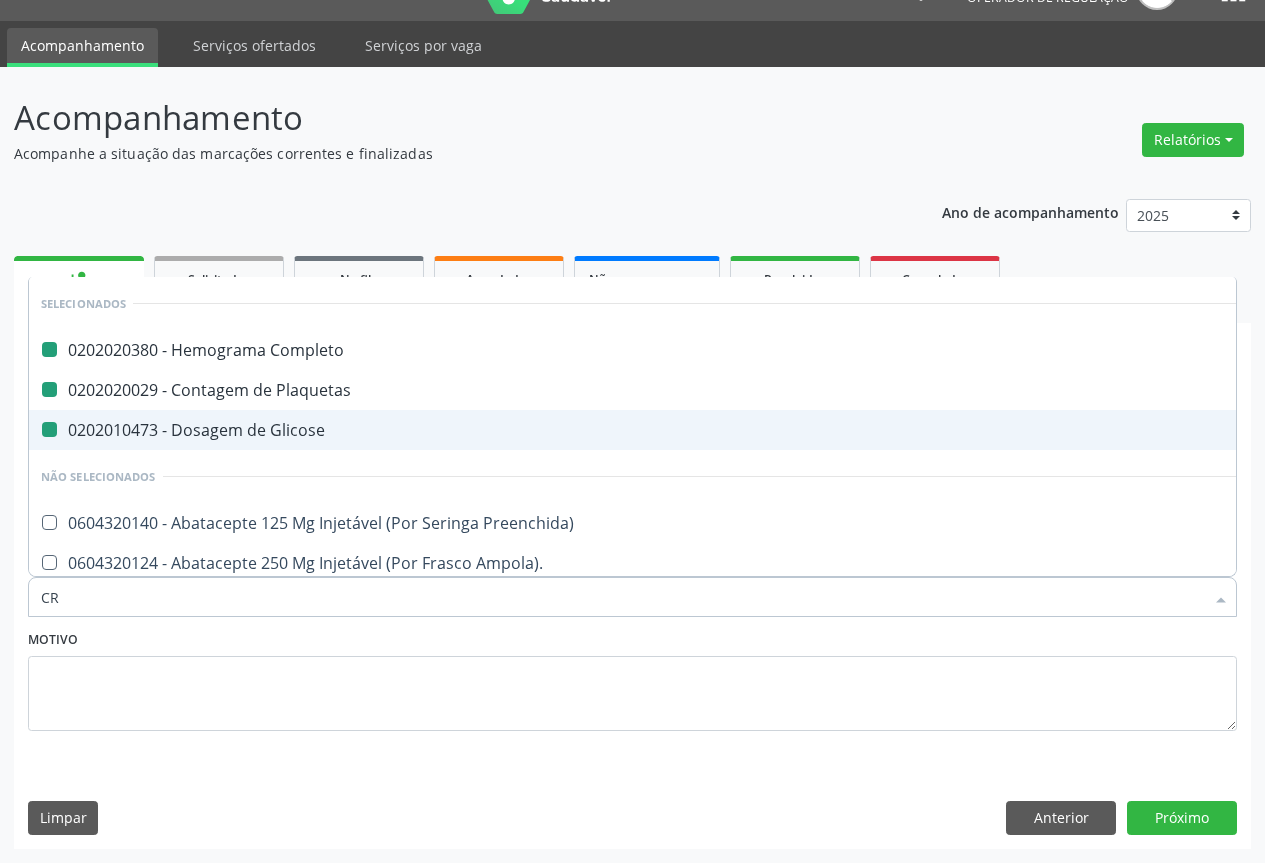 checkbox on "false" 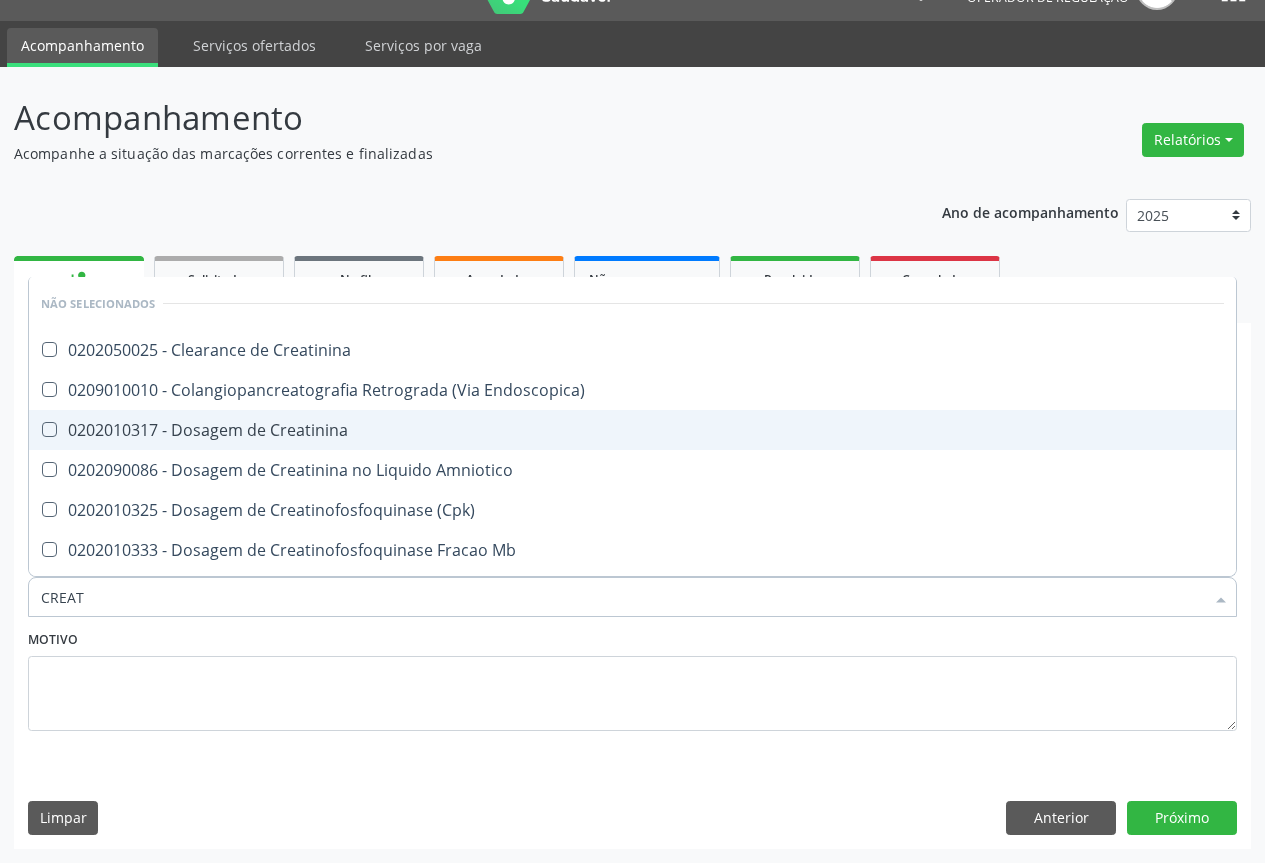 type on "CREATI" 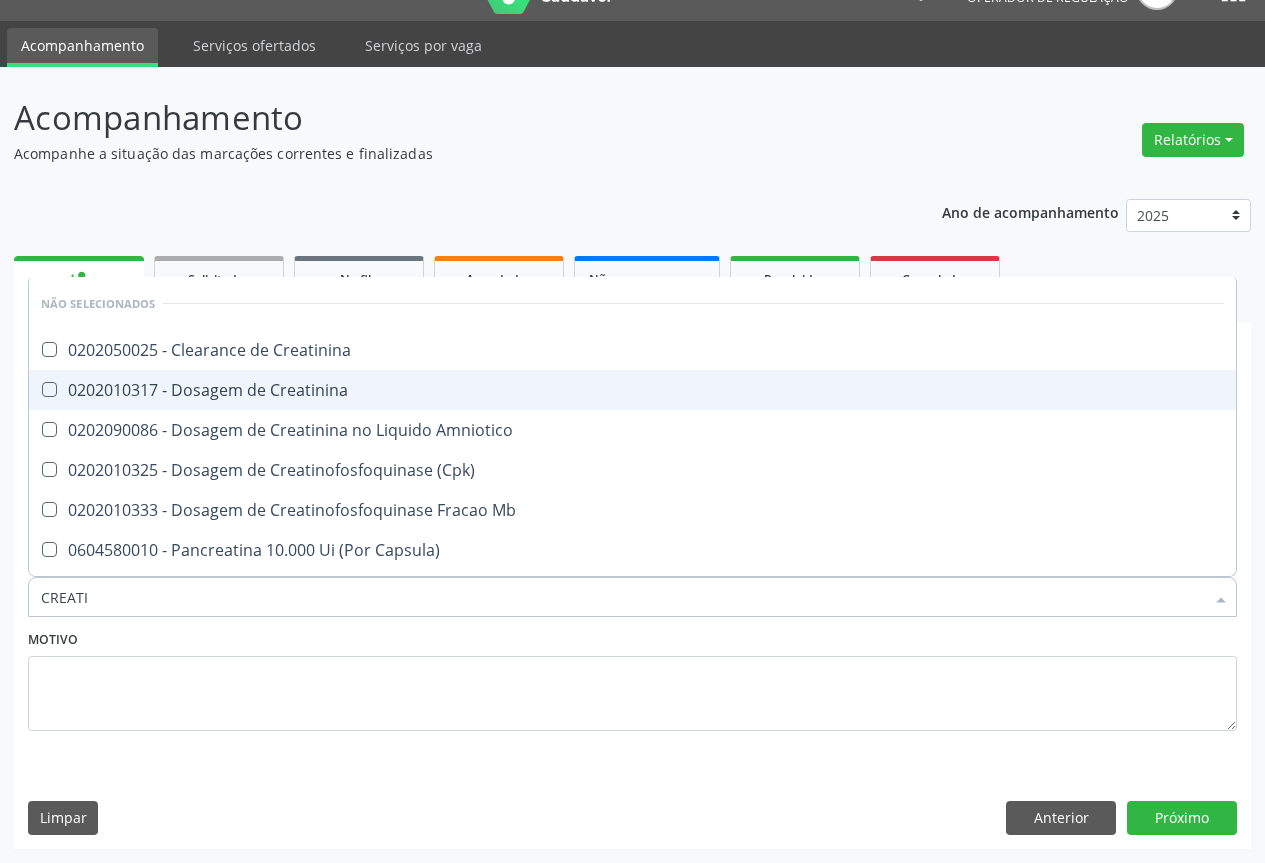 click on "0202010317 - Dosagem de Creatinina" at bounding box center (632, 390) 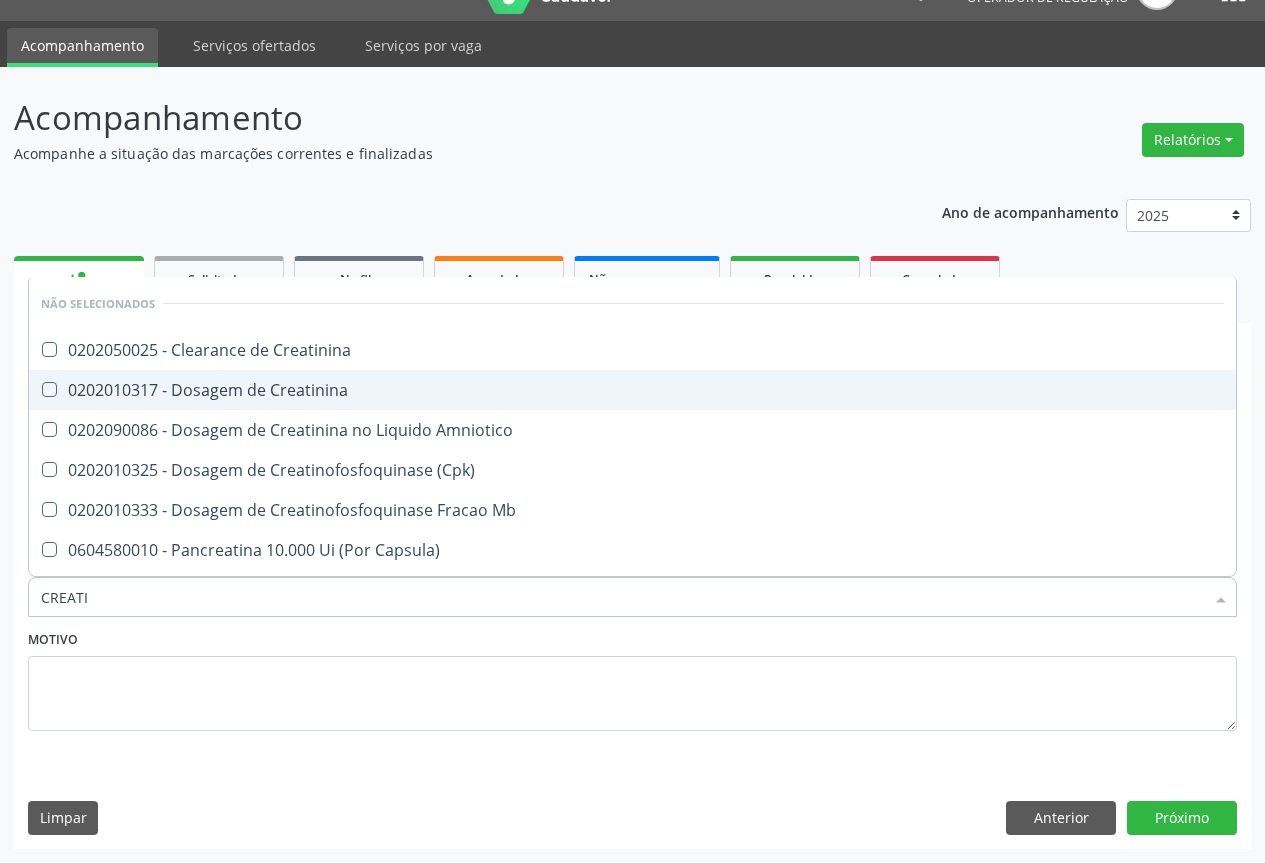 checkbox on "true" 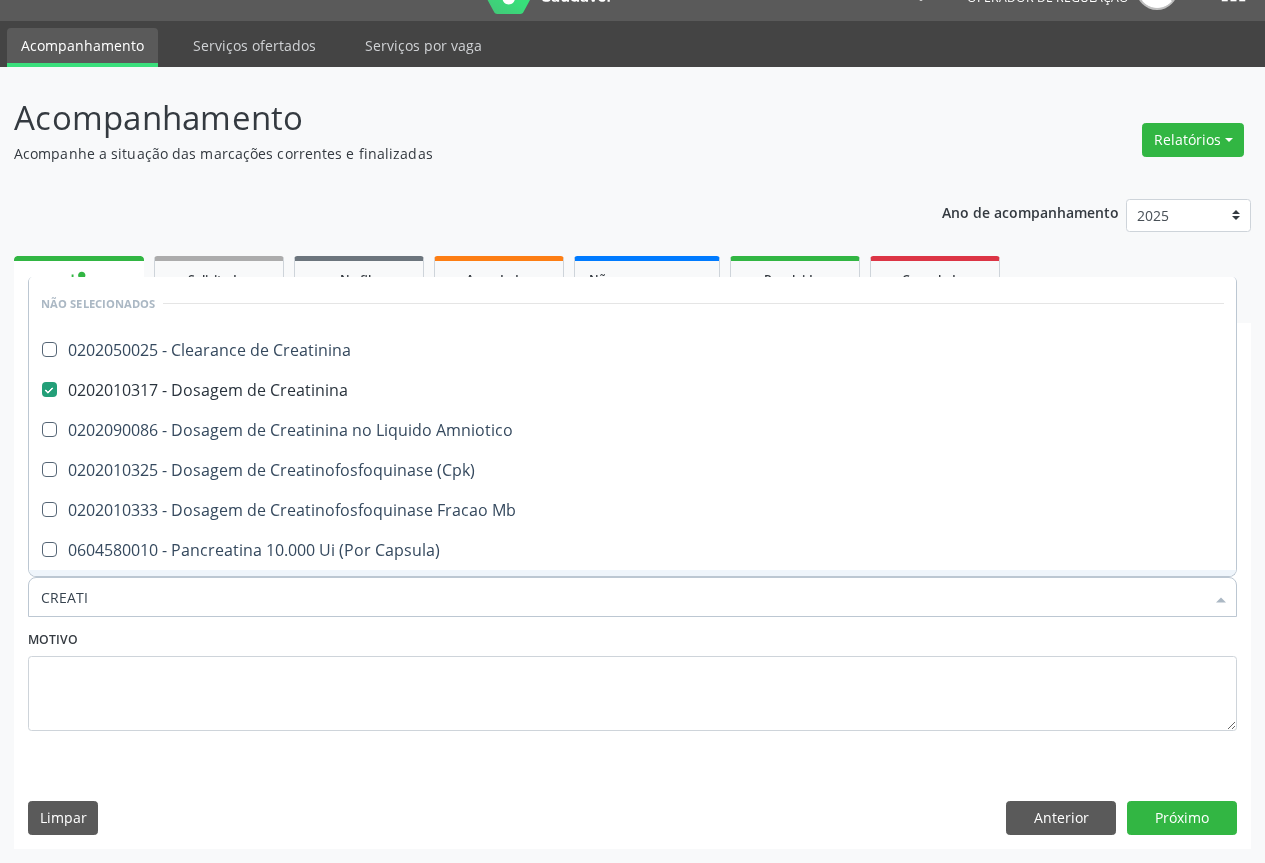 click on "Motivo" at bounding box center (632, 678) 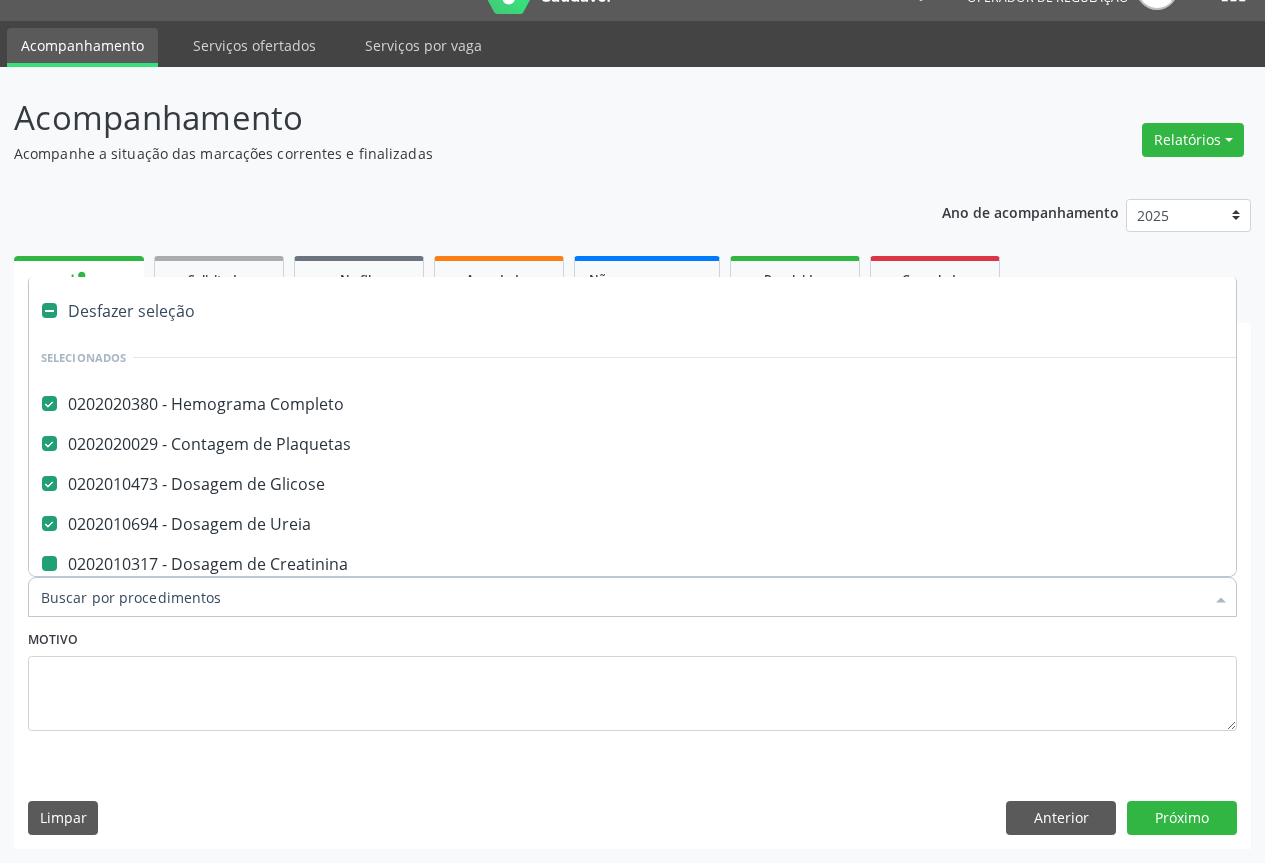 type on "T" 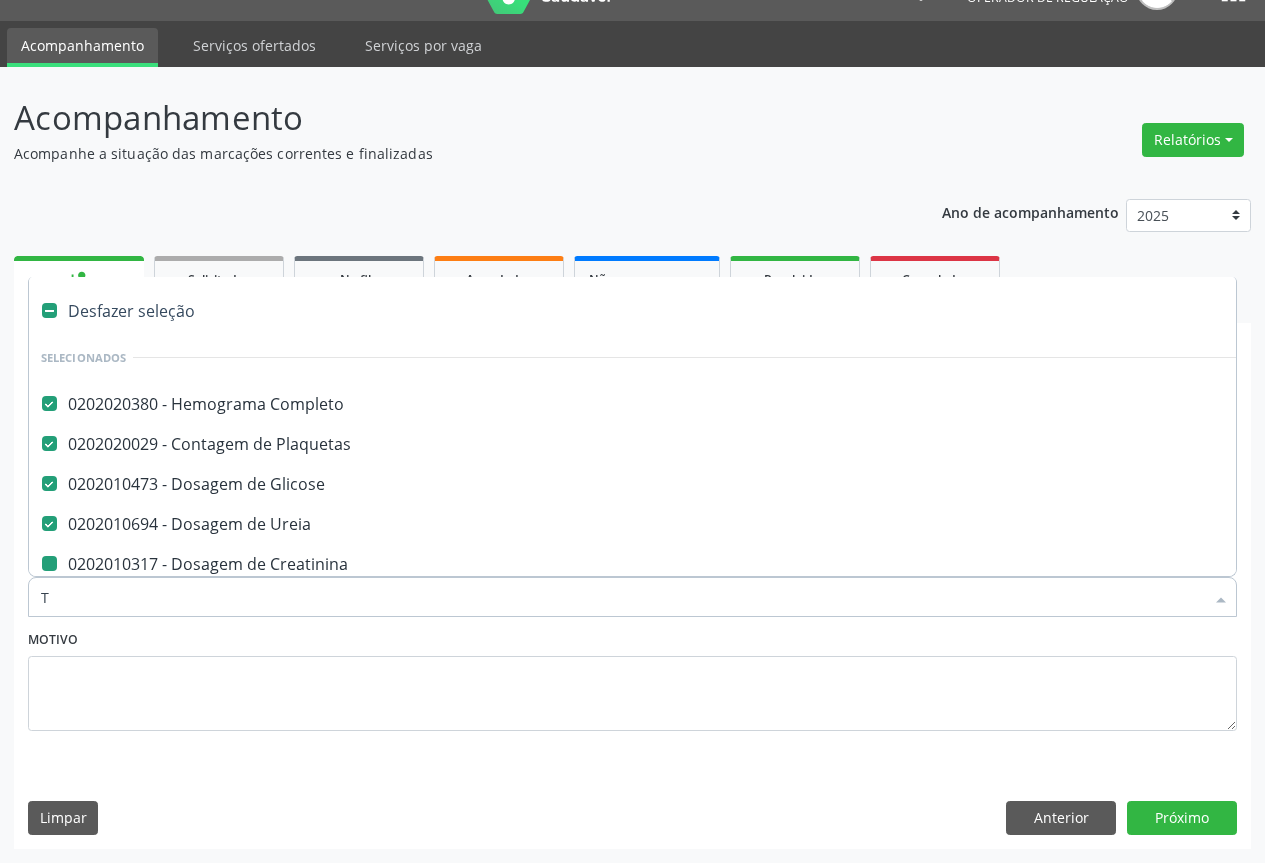 checkbox on "false" 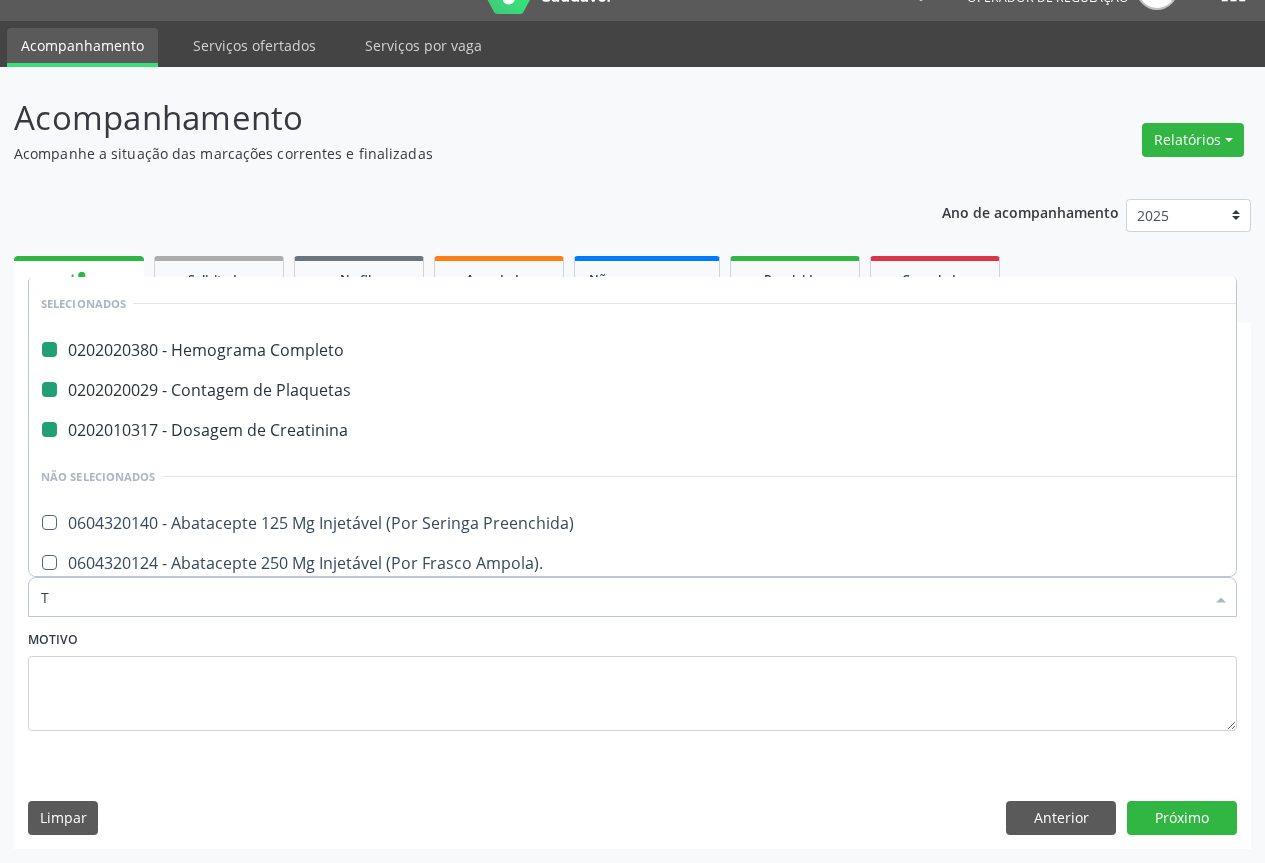 type on "TG" 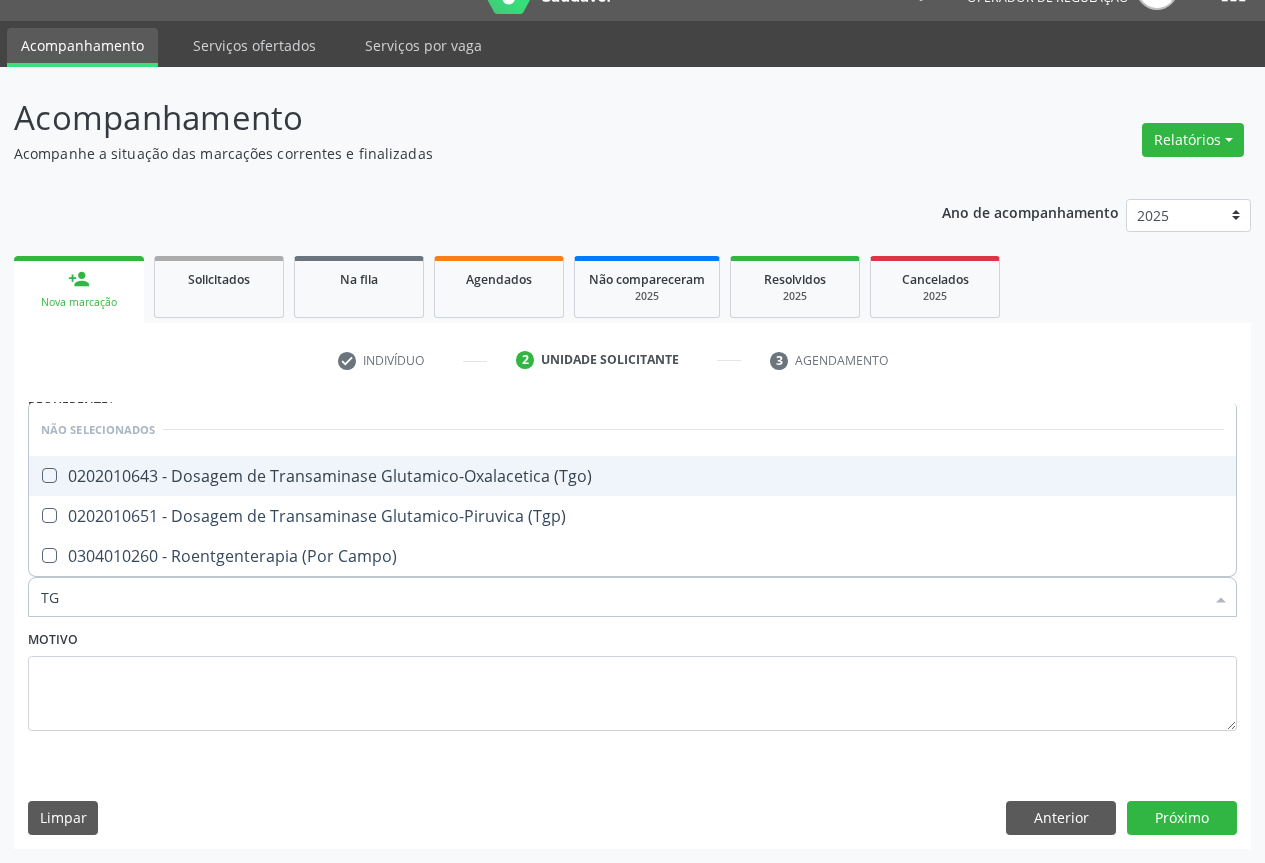 click on "0202010643 - Dosagem de Transaminase Glutamico-Oxalacetica (Tgo)" at bounding box center (632, 476) 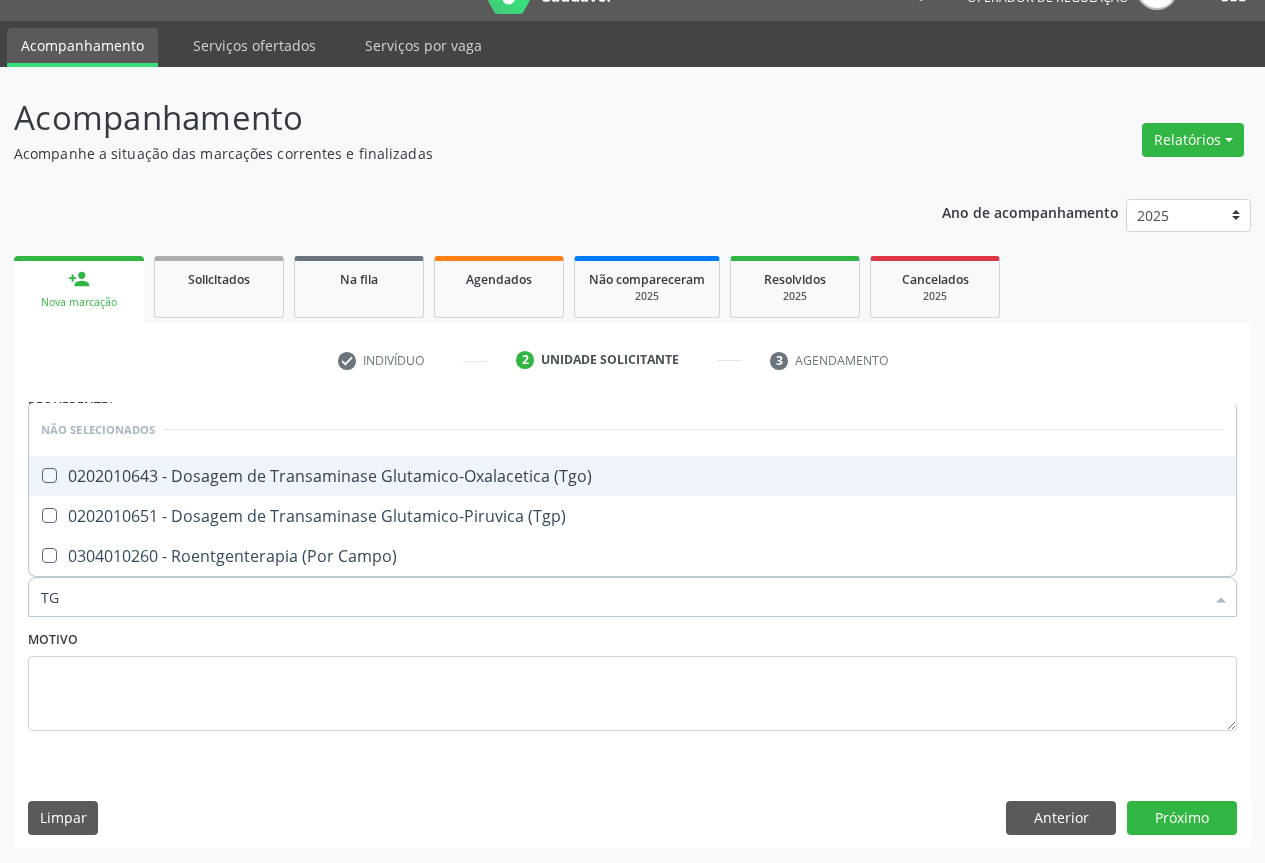 checkbox on "true" 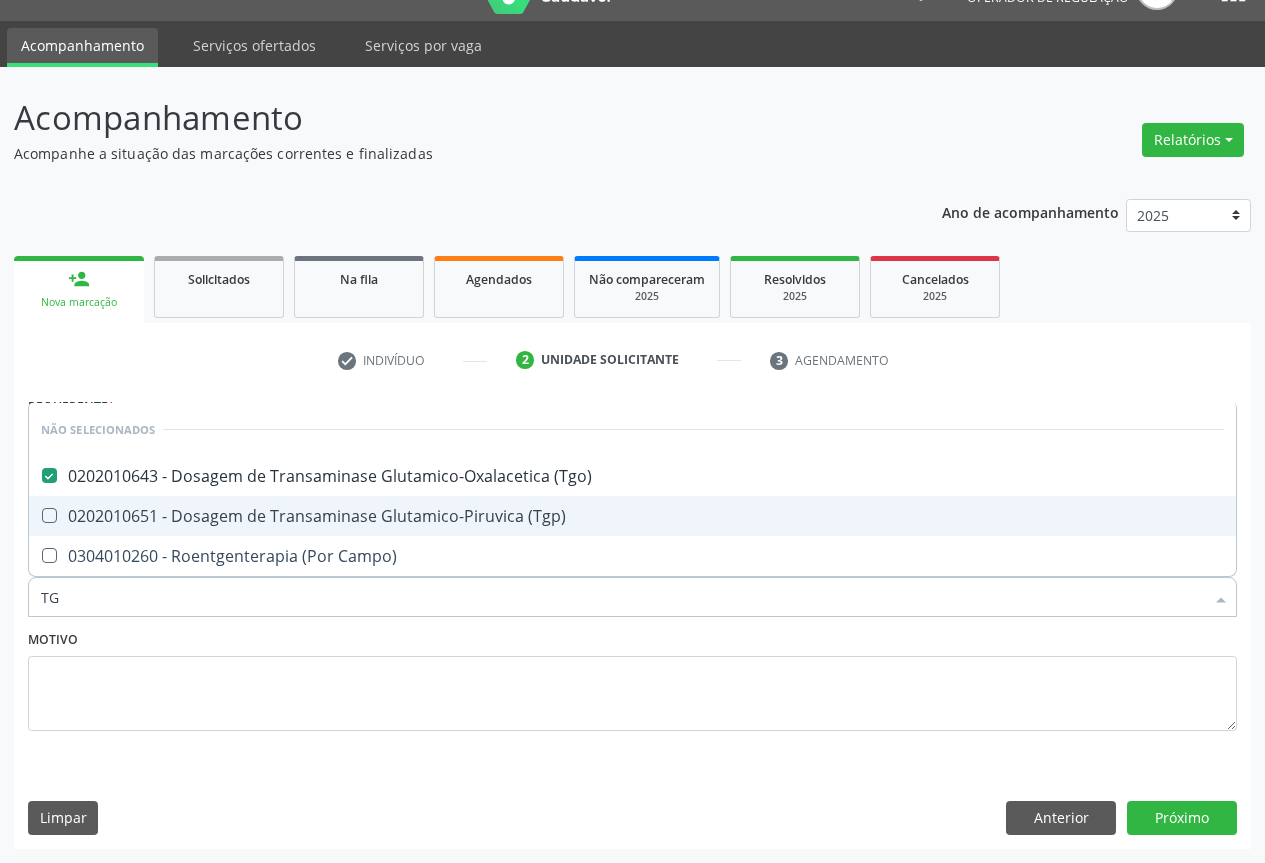click on "0202010651 - Dosagem de Transaminase Glutamico-Piruvica (Tgp)" at bounding box center (632, 516) 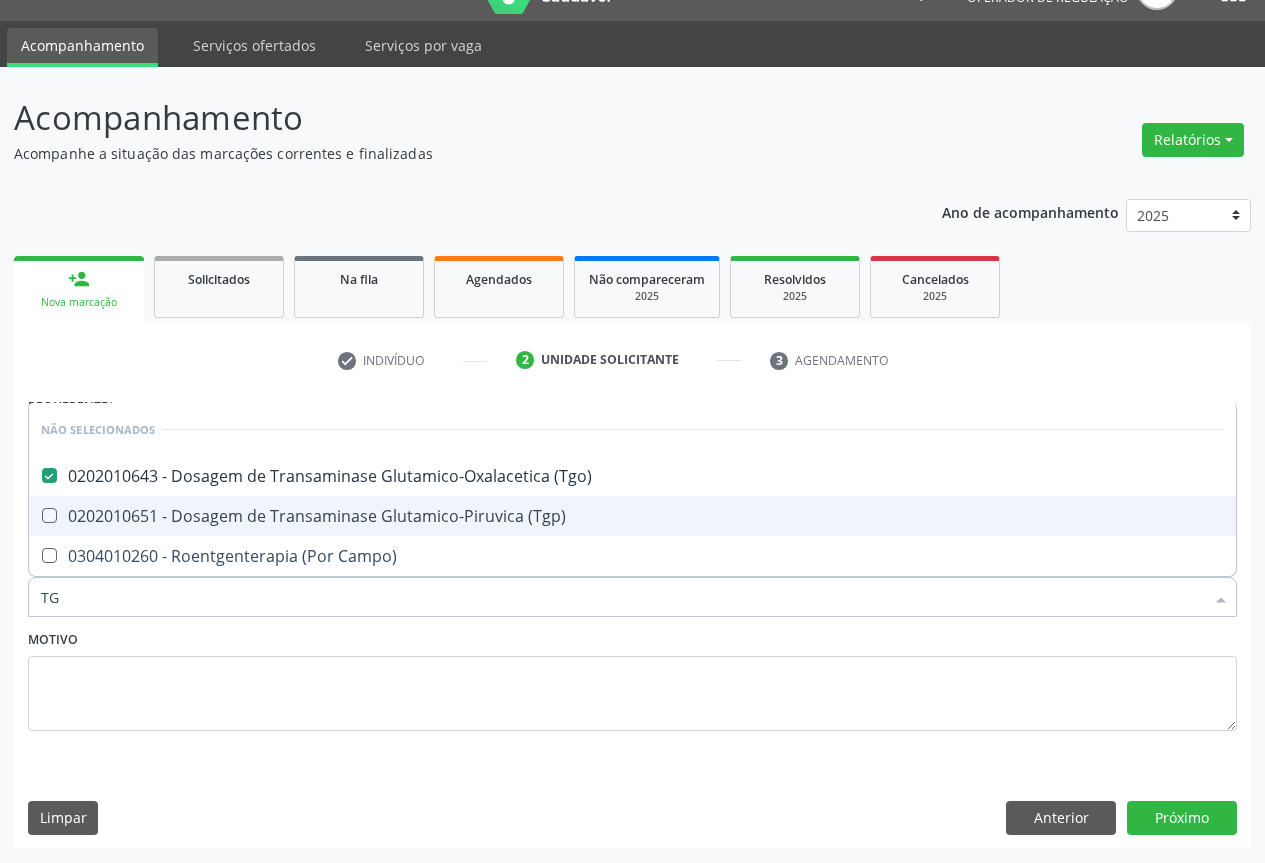 checkbox on "true" 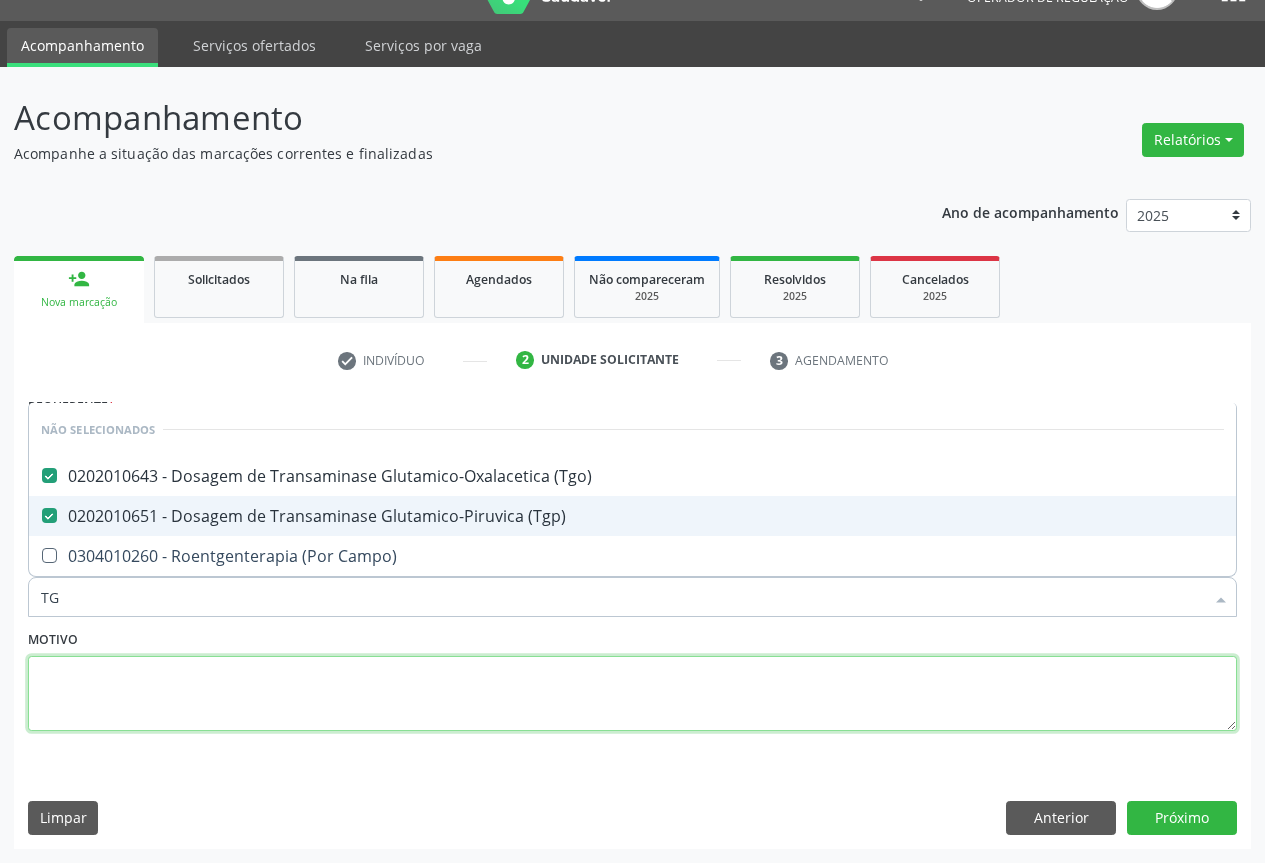 click at bounding box center [632, 694] 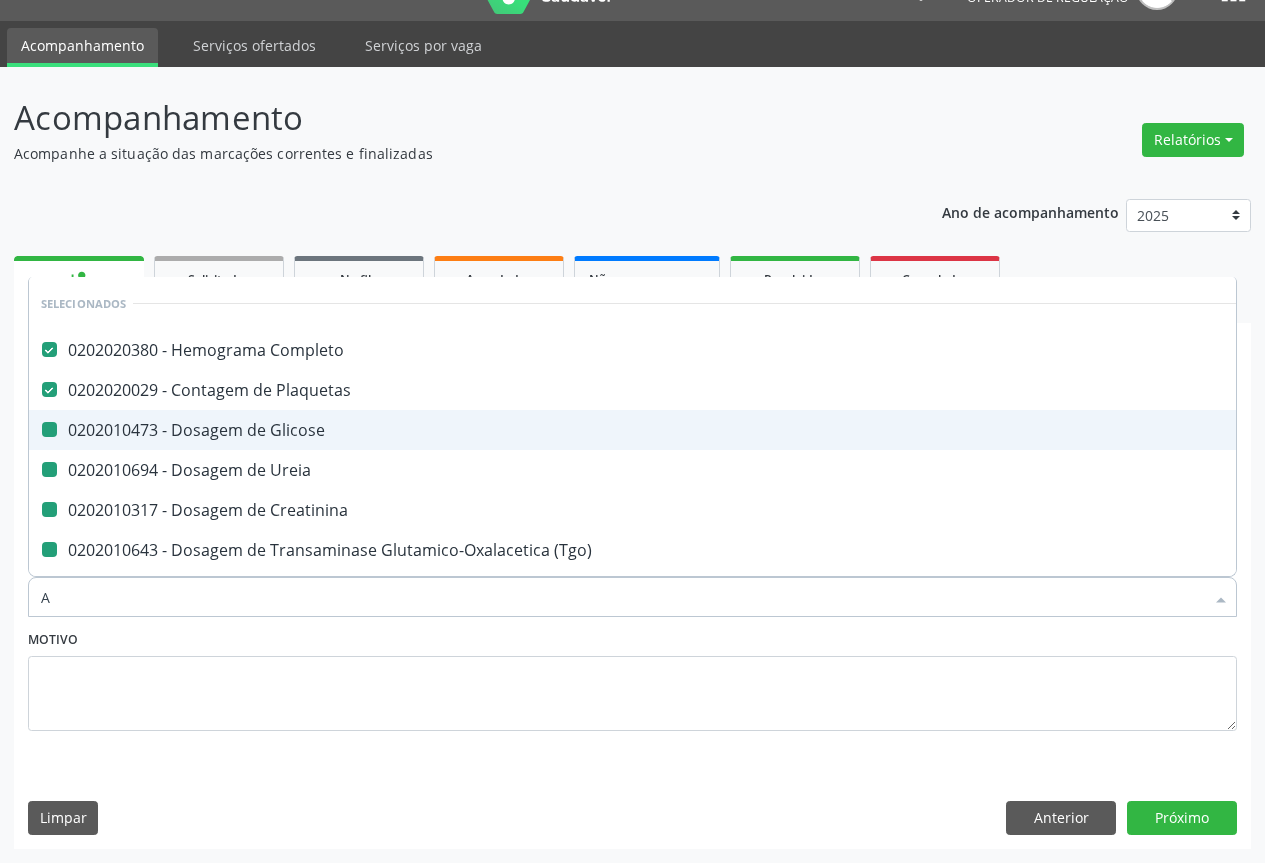 type on "AL" 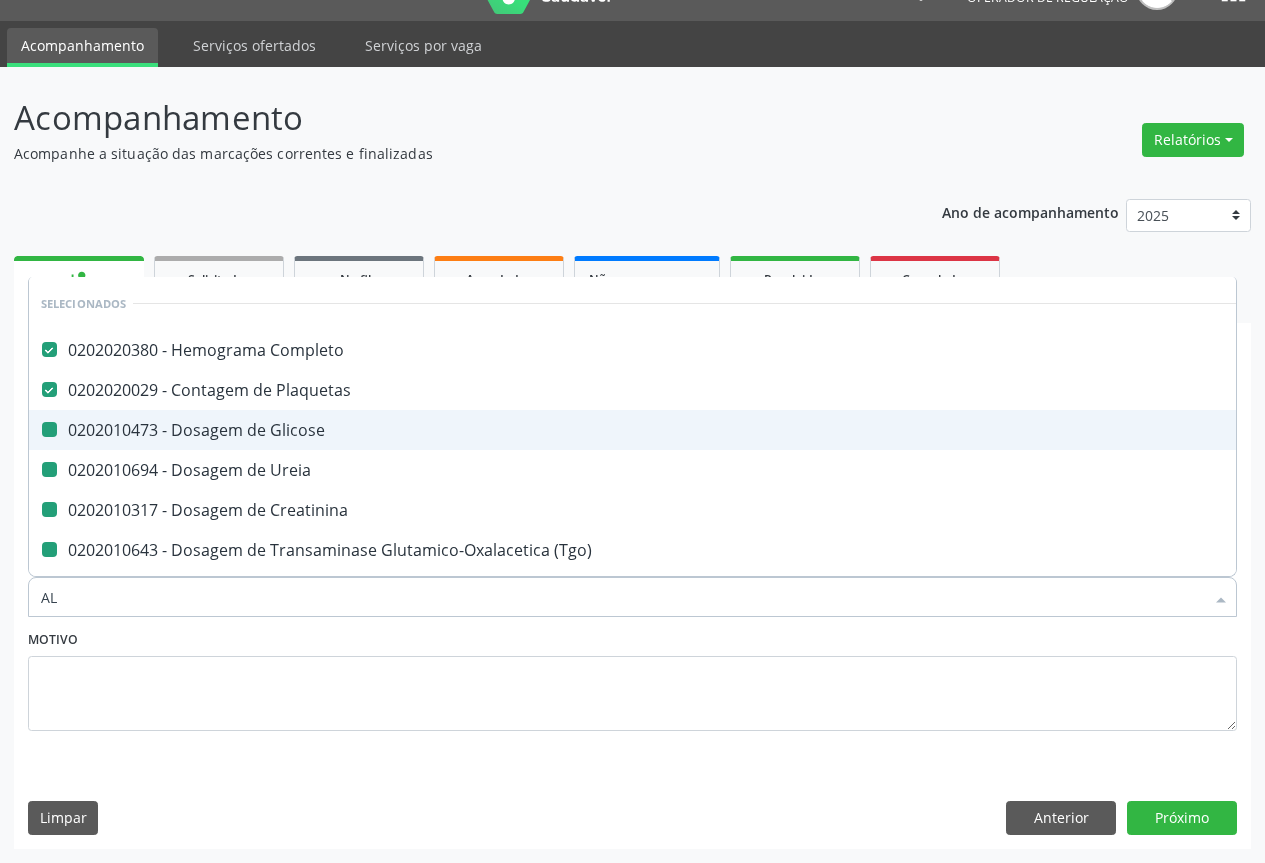 checkbox on "false" 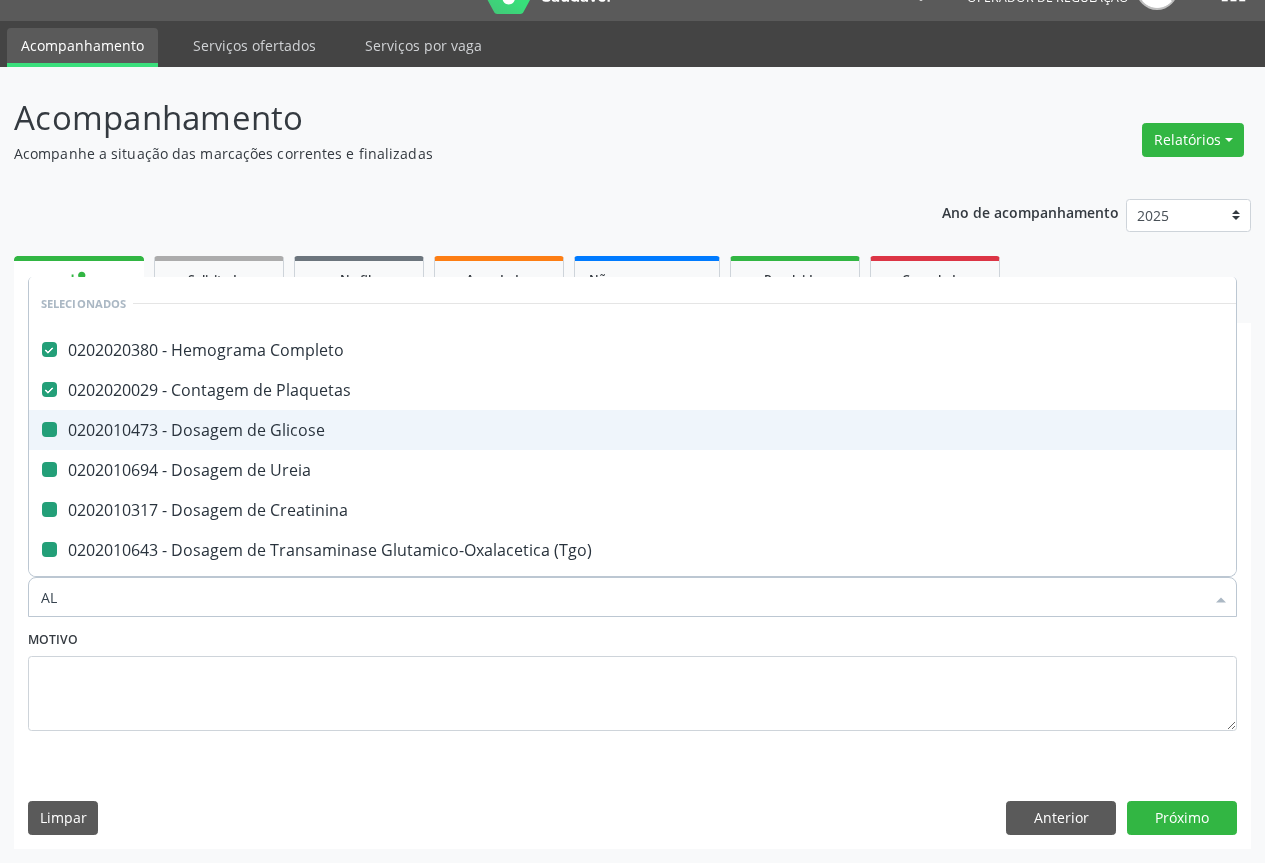checkbox on "false" 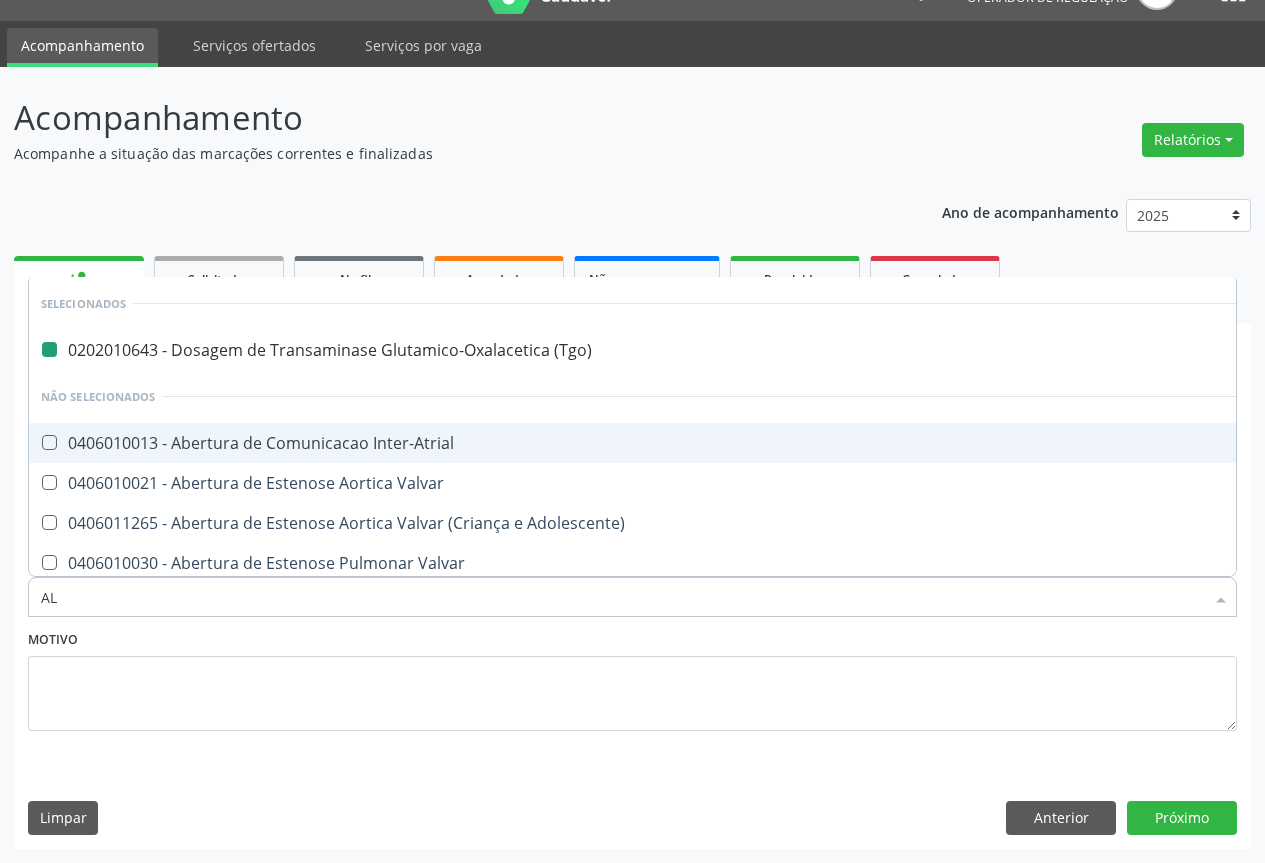 type on "ALC" 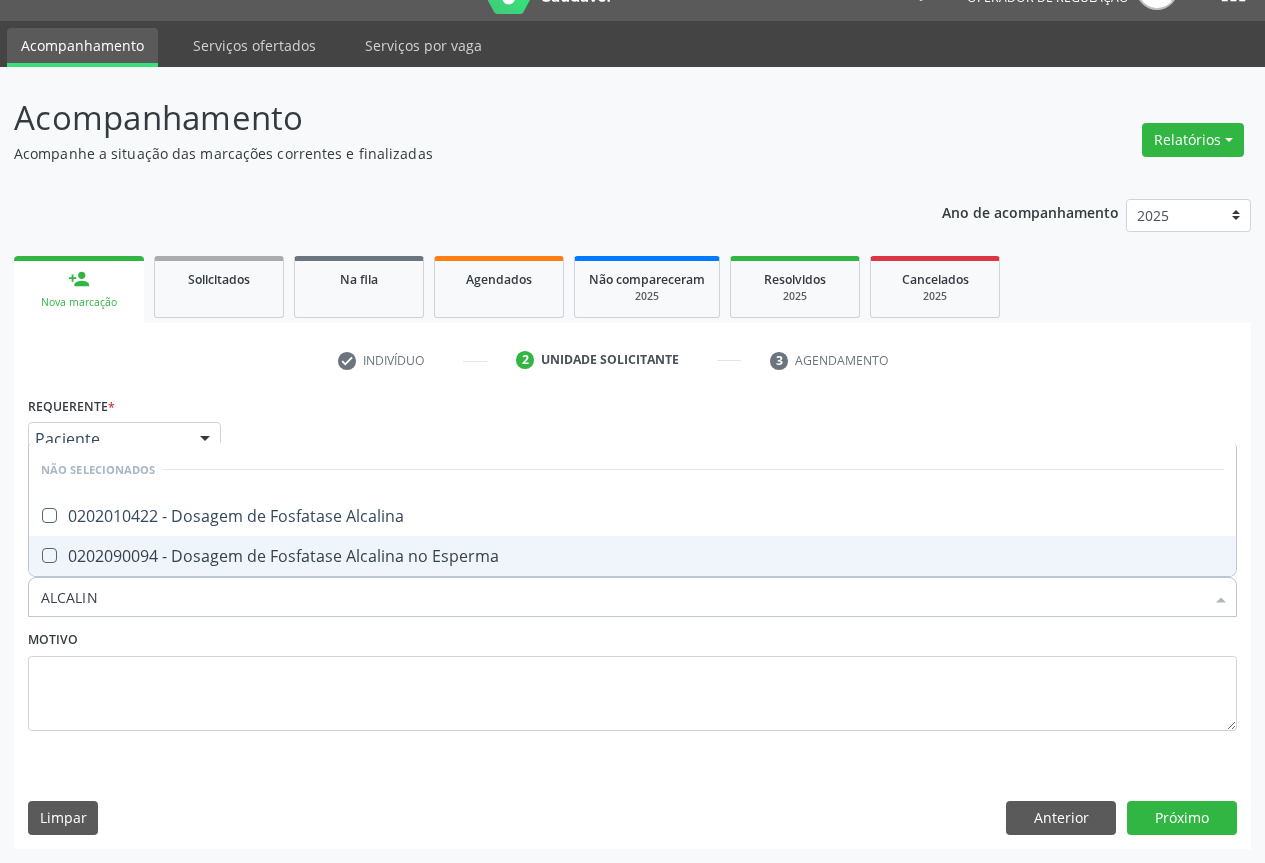 type on "ALCALINA" 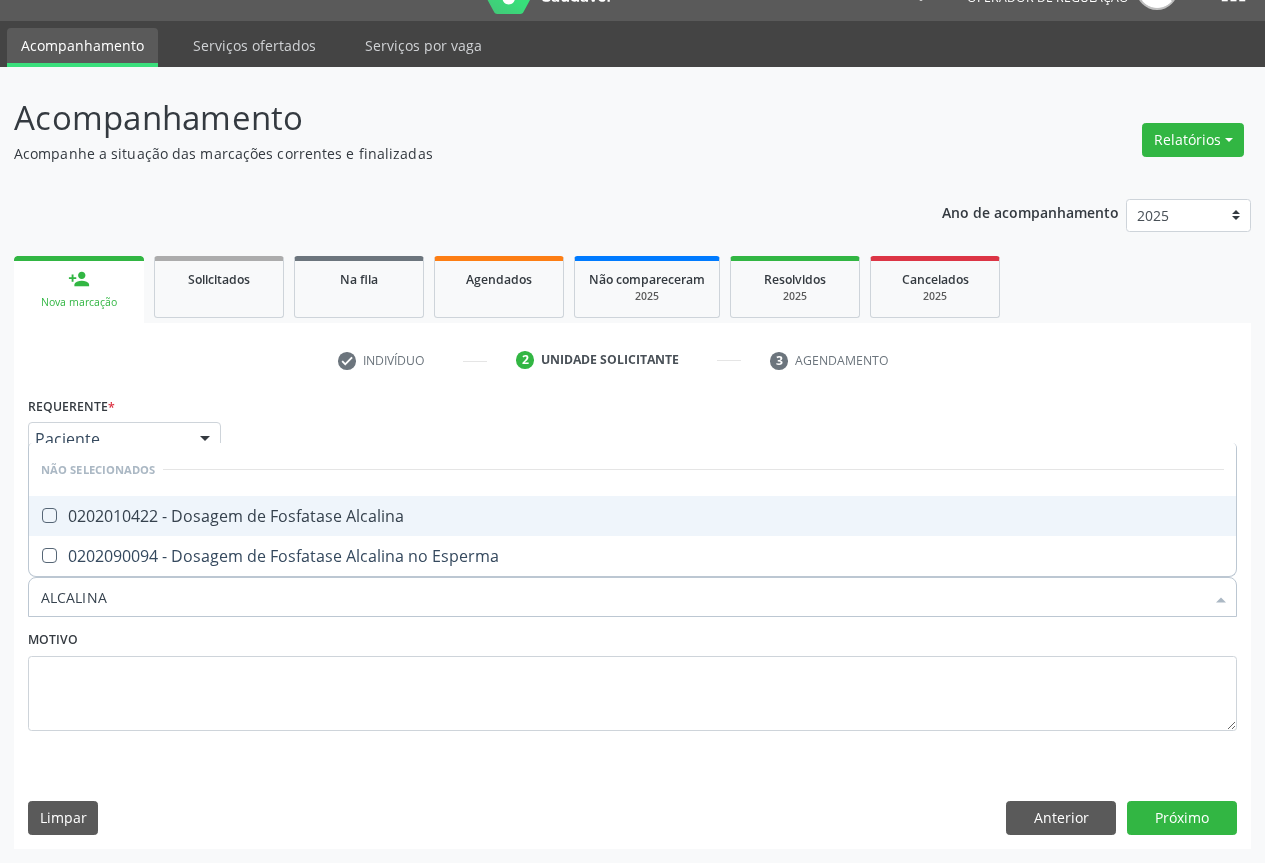 click on "0202010422 - Dosagem de Fosfatase Alcalina" at bounding box center [632, 516] 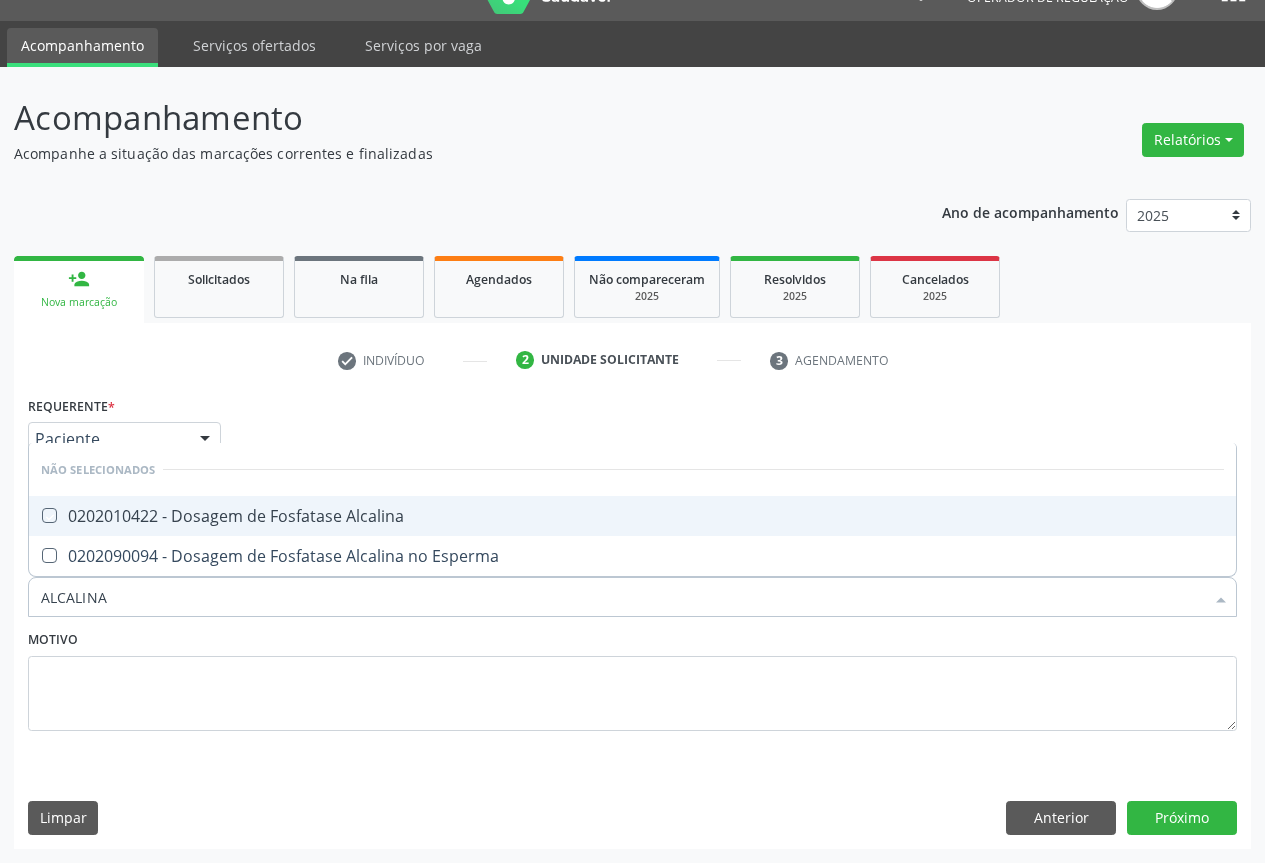 checkbox on "true" 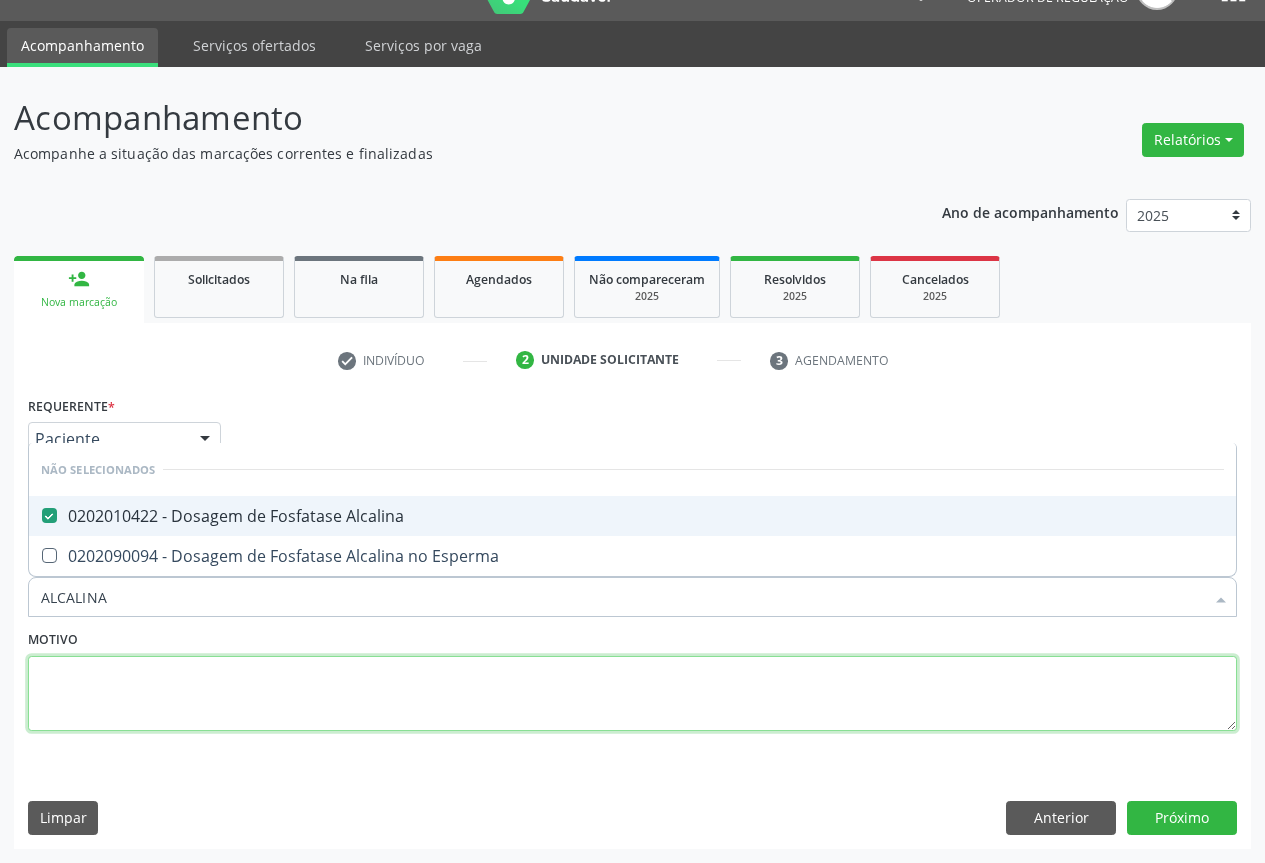 click at bounding box center [632, 694] 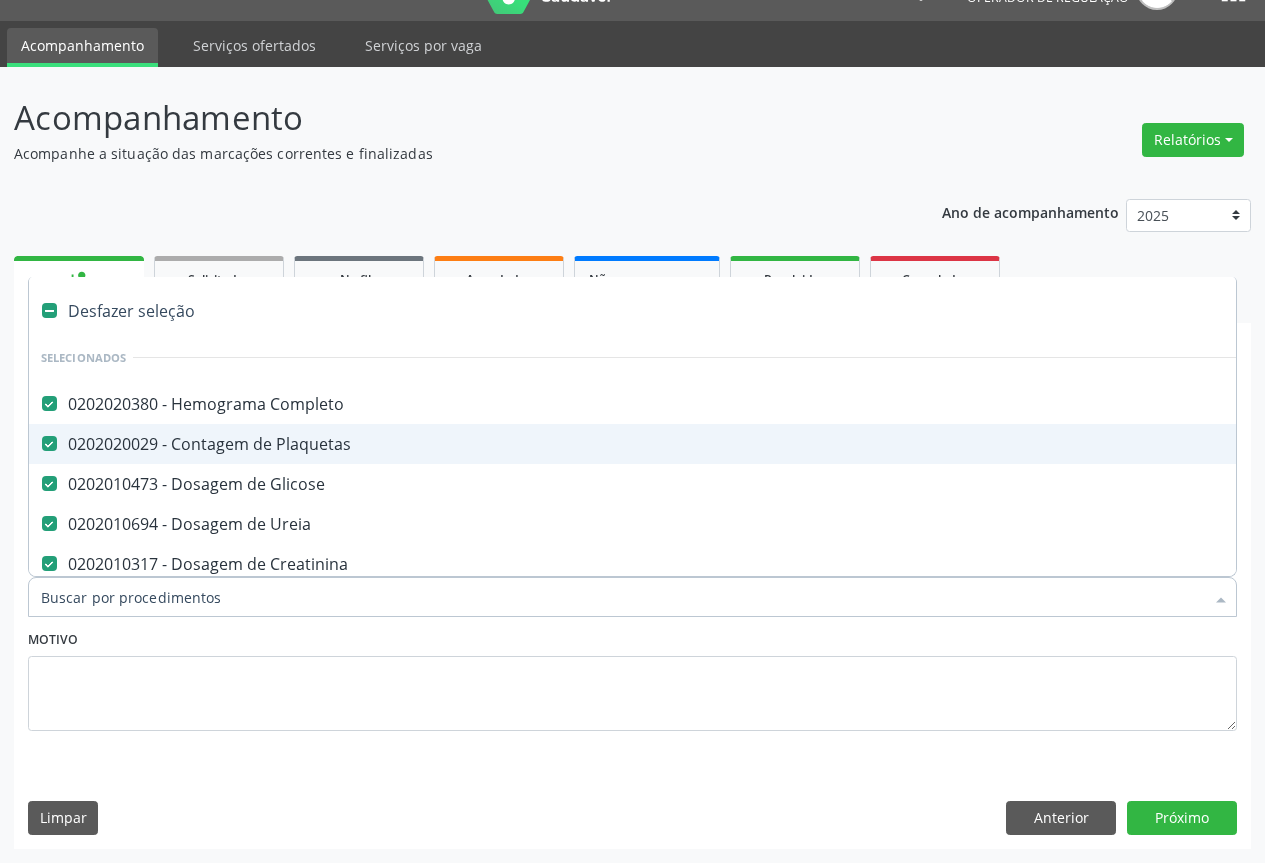 type on "R" 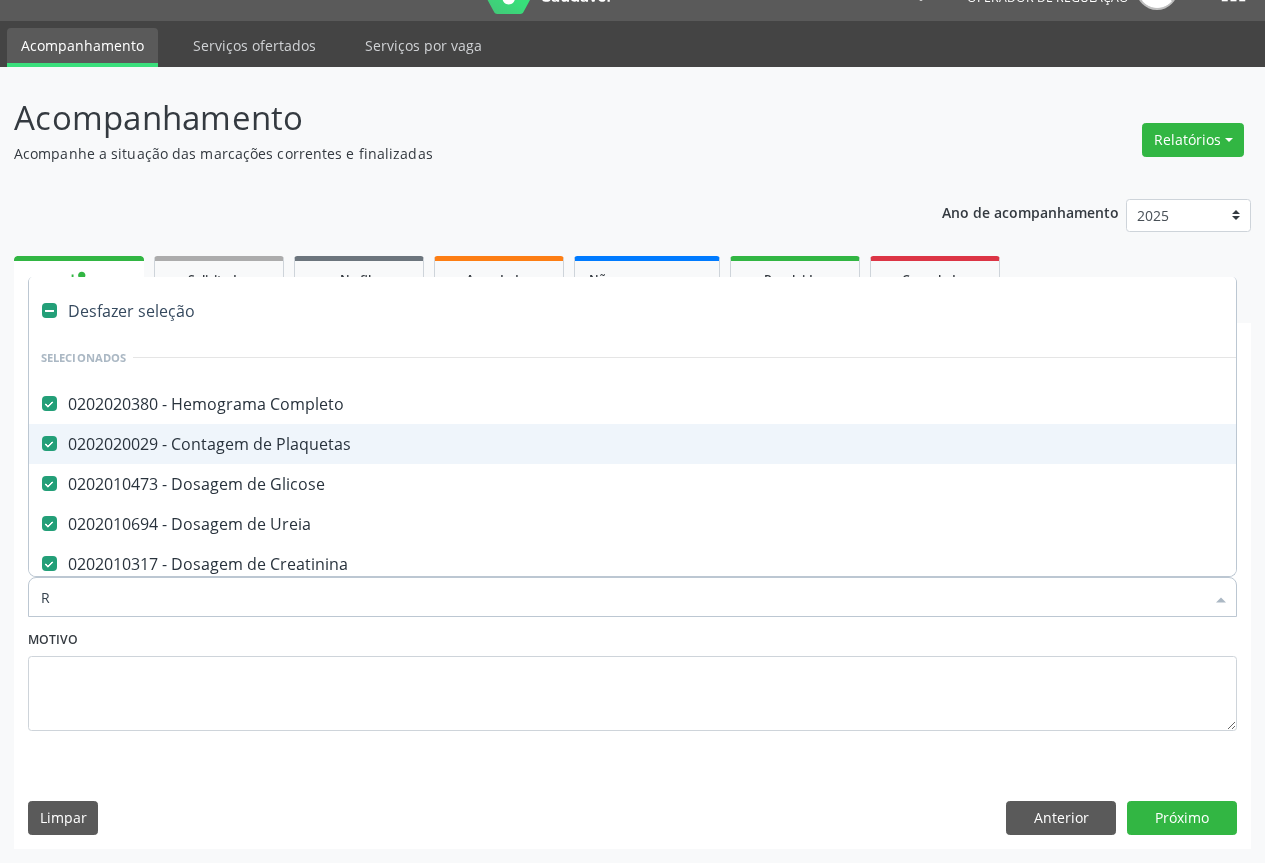 checkbox on "false" 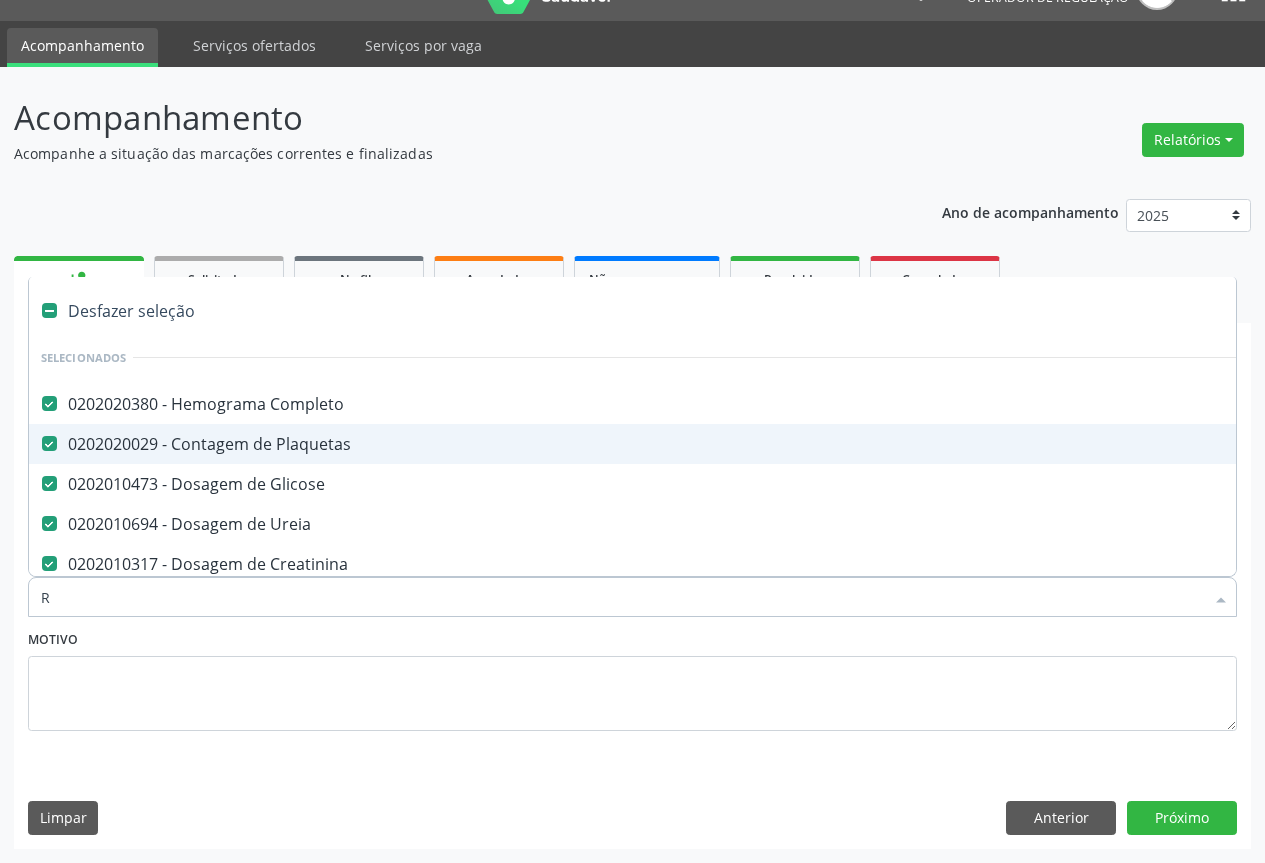checkbox on "false" 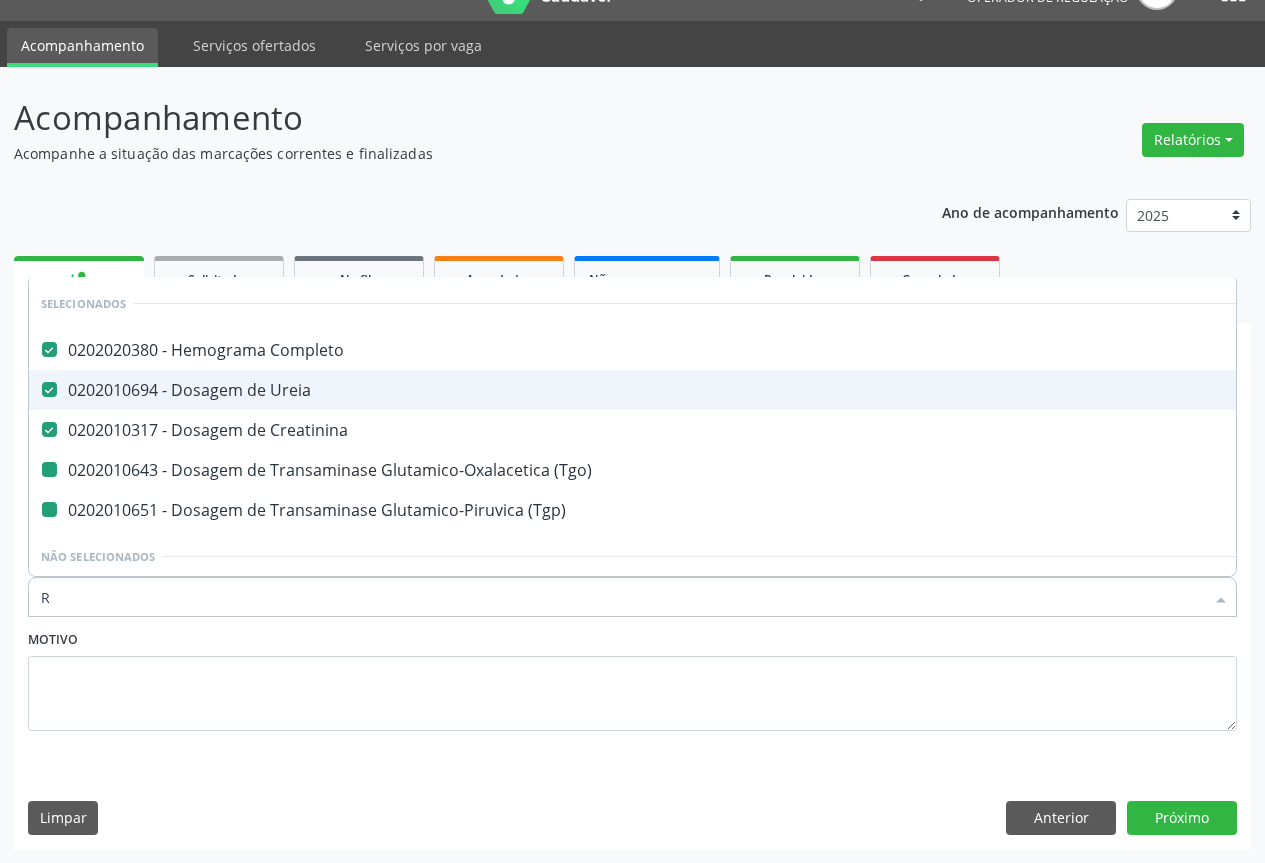 type on "RE" 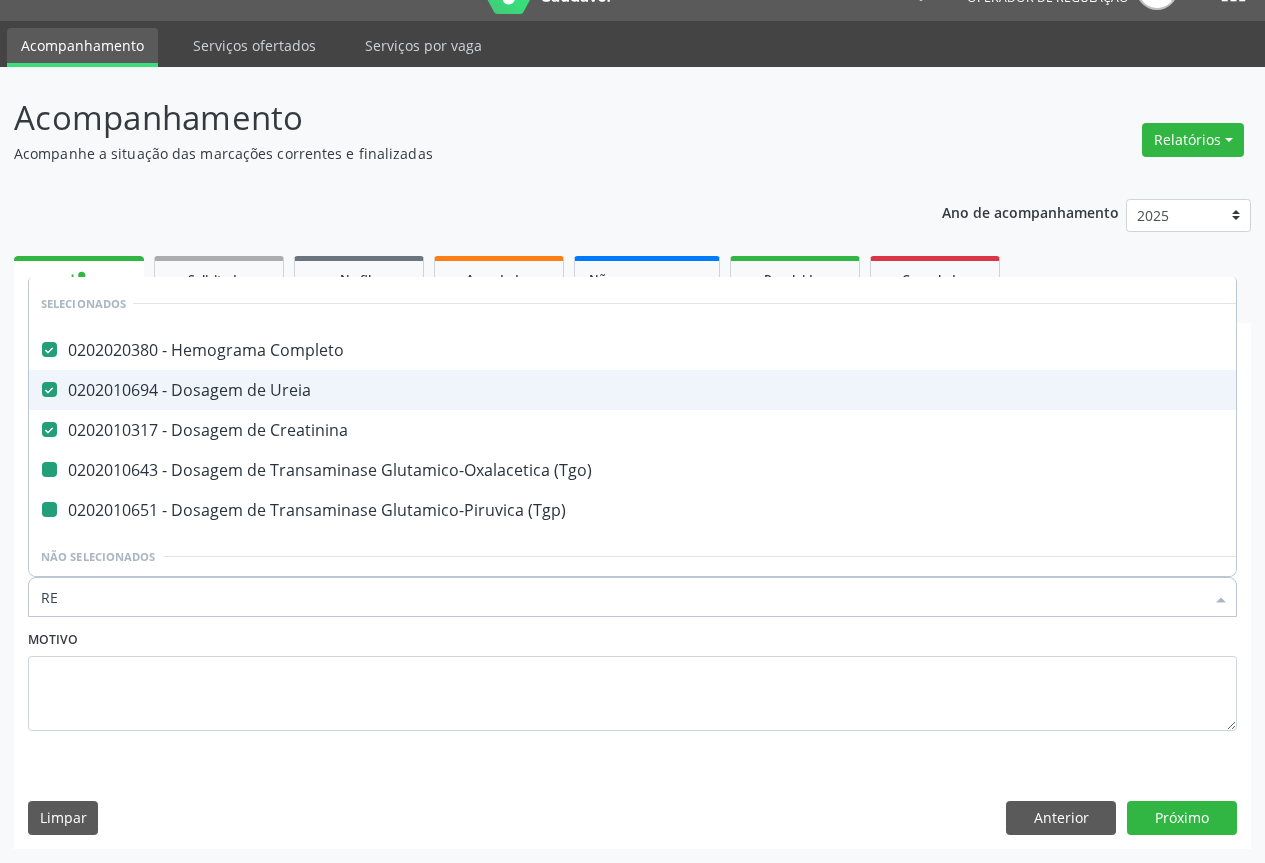checkbox on "false" 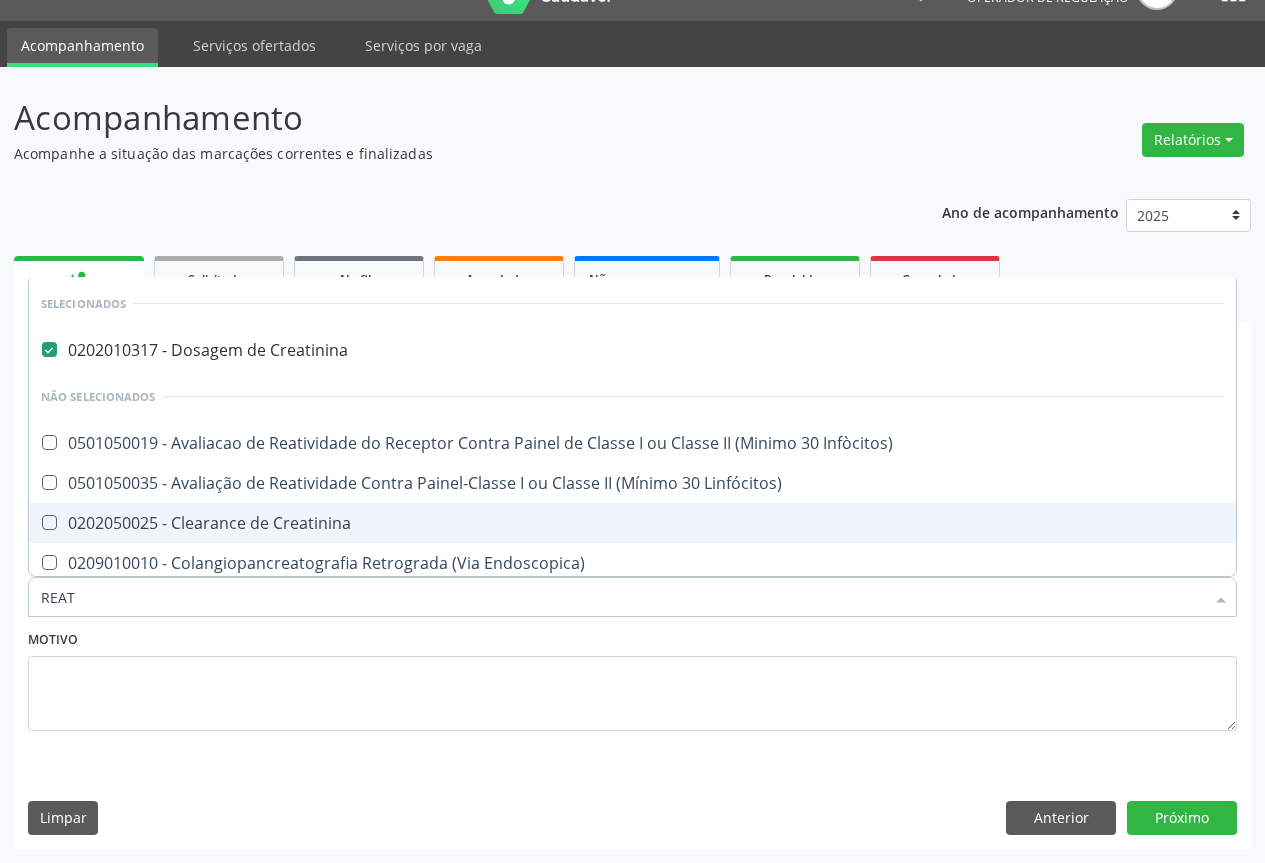 scroll, scrollTop: 100, scrollLeft: 0, axis: vertical 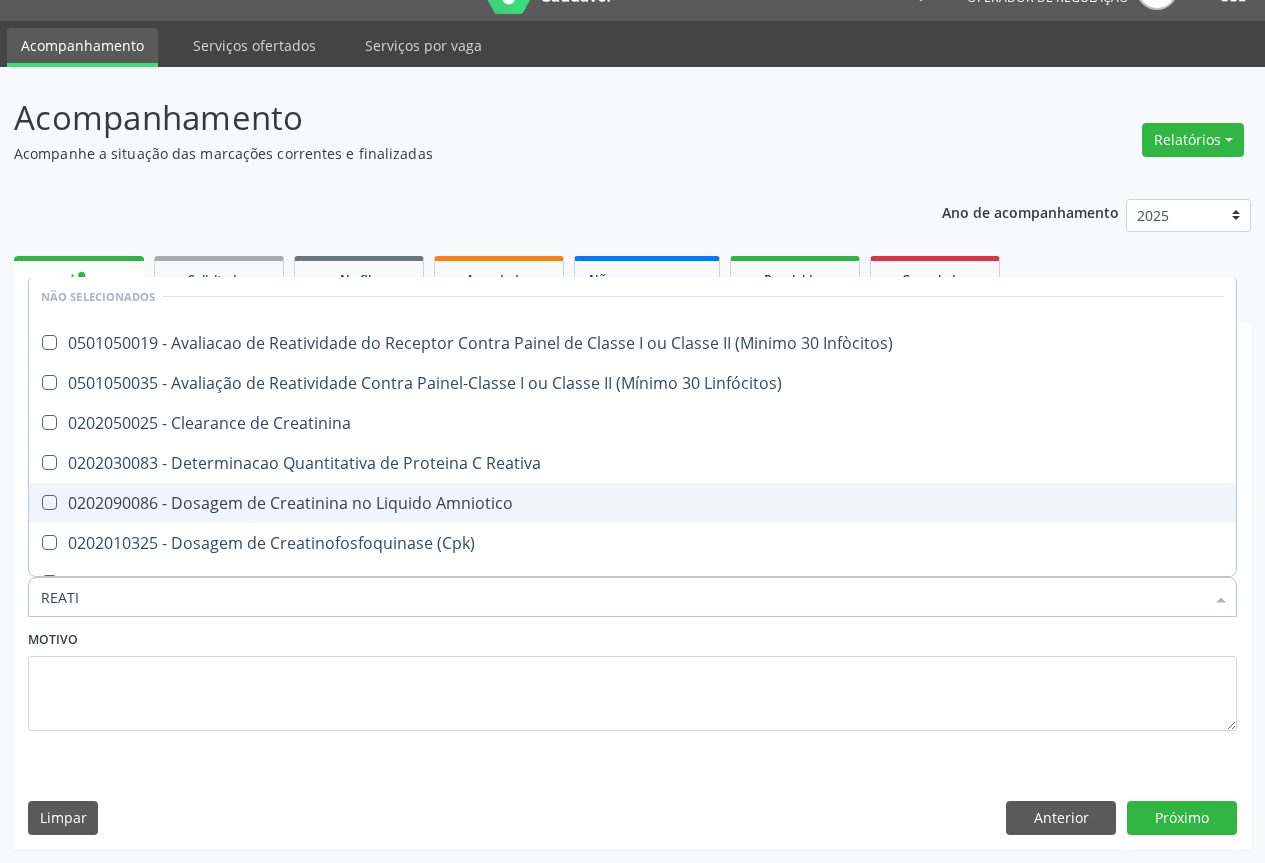type on "REATIV" 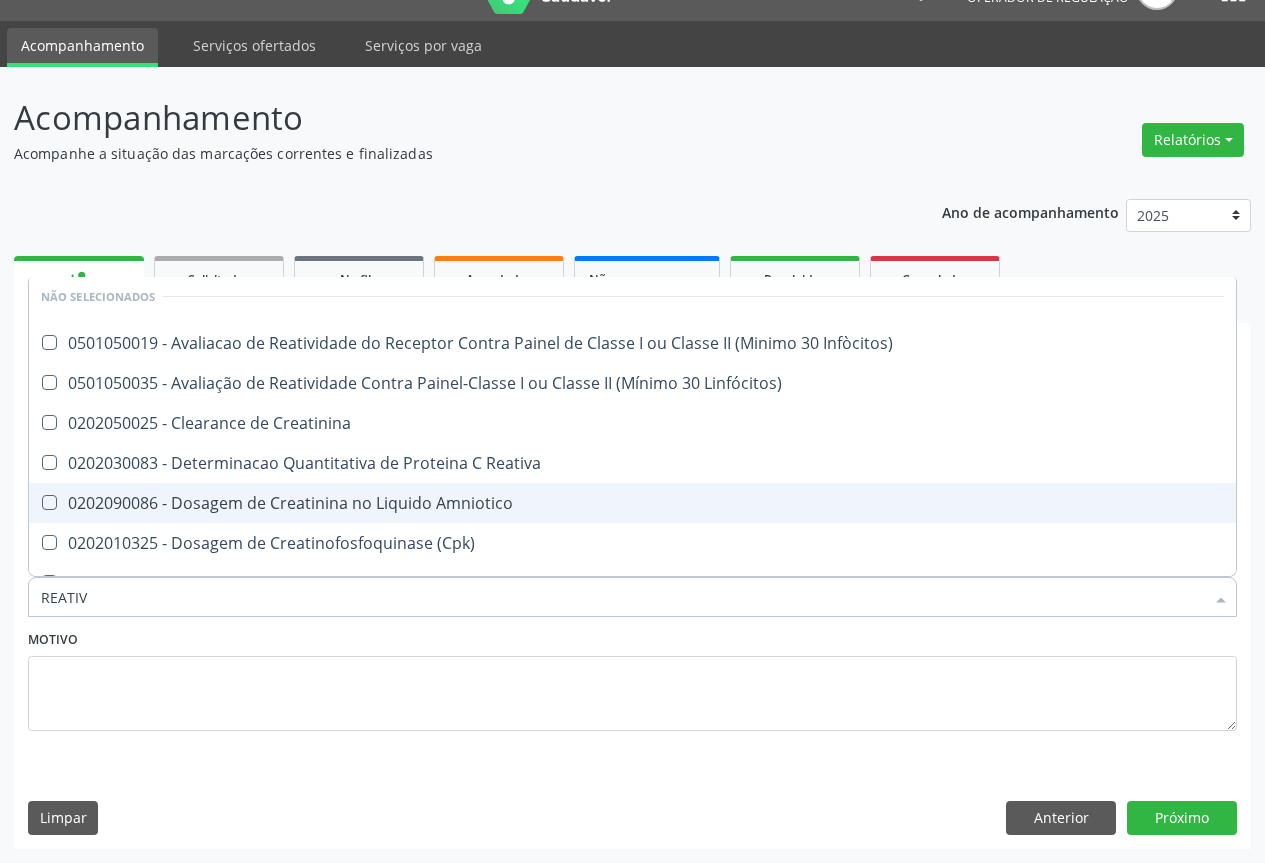 scroll, scrollTop: 0, scrollLeft: 0, axis: both 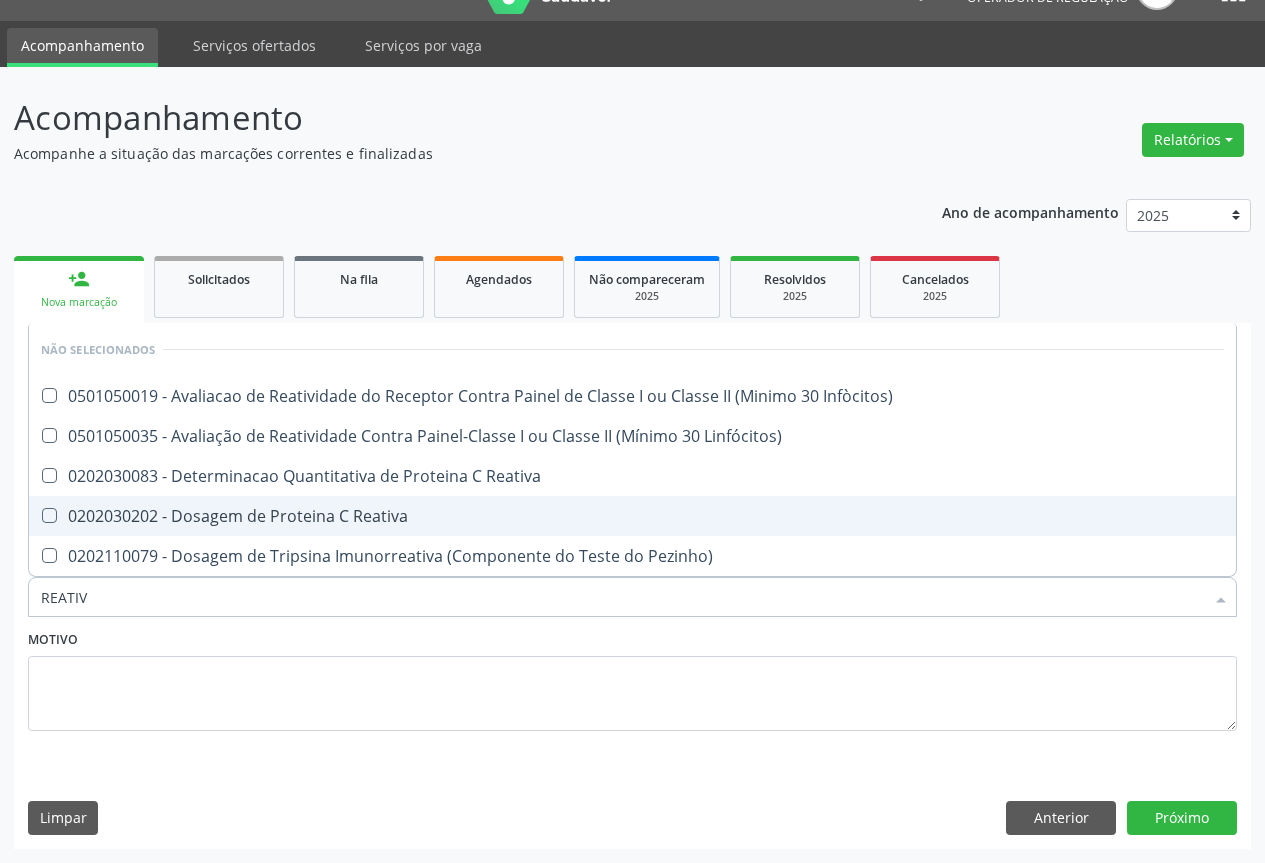 click on "0202030202 - Dosagem de Proteina C Reativa" at bounding box center [632, 516] 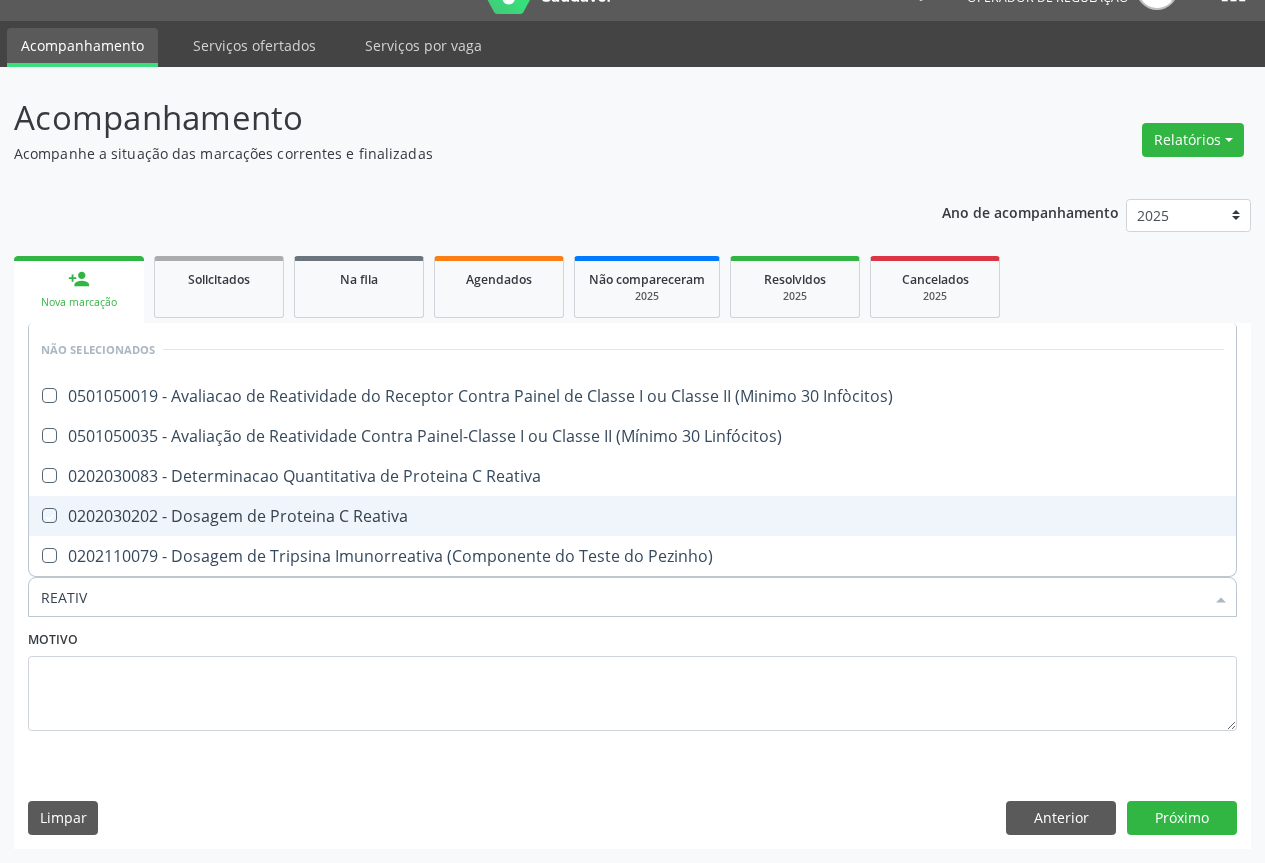 checkbox on "true" 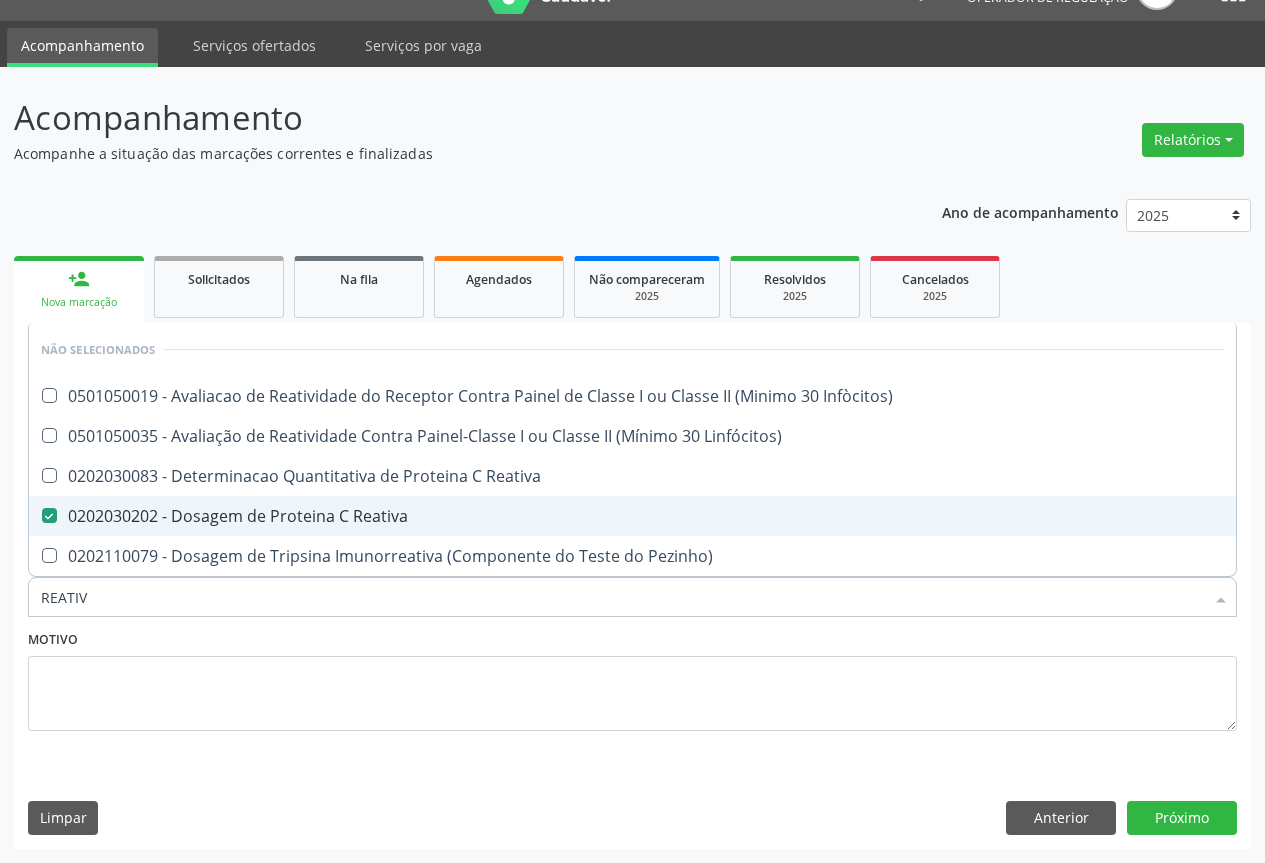click on "Requerente
*
Paciente         Médico(a)   Enfermeiro(a)   Paciente
Nenhum resultado encontrado para: "   "
Não há nenhuma opção para ser exibida.
UF
BA         BA
Nenhum resultado encontrado para: "   "
Não há nenhuma opção para ser exibida.
Município
Campo Formoso         Campo Formoso
Nenhum resultado encontrado para: "   "
Não há nenhuma opção para ser exibida.
Médico Solicitante
Por favor, selecione a Unidade de Atendimento primeiro
Nenhum resultado encontrado para: "   "
Não há nenhuma opção para ser exibida.
Unidade de referência
*
Unidade Basica de Saude da Familia Maninho Ferreira         Unidade Basica de Saude da Familia Dr Paulo Sudre   Centro de Enfrentamento Para Covid 19 de Campo Formoso       PSF Lage dos Negros III" at bounding box center (632, 619) 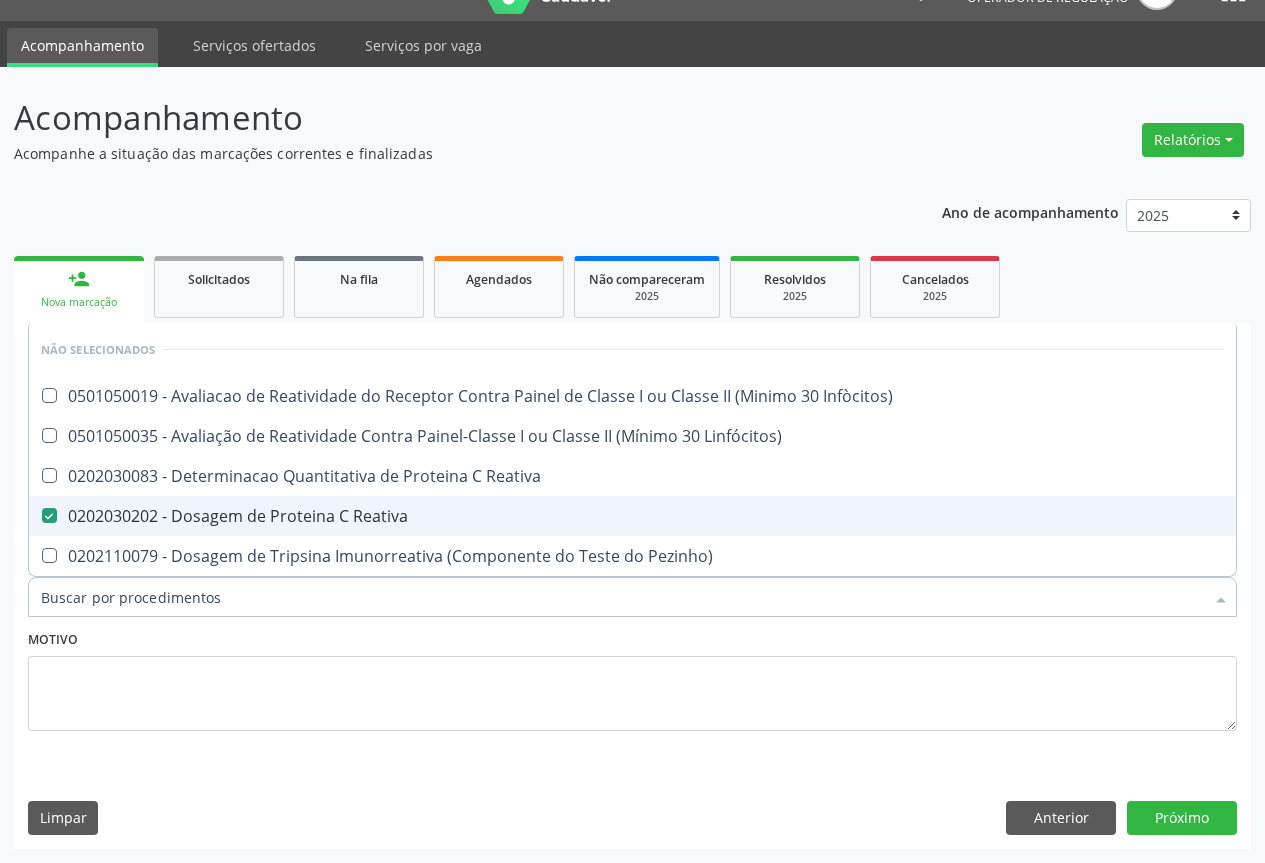 checkbox on "true" 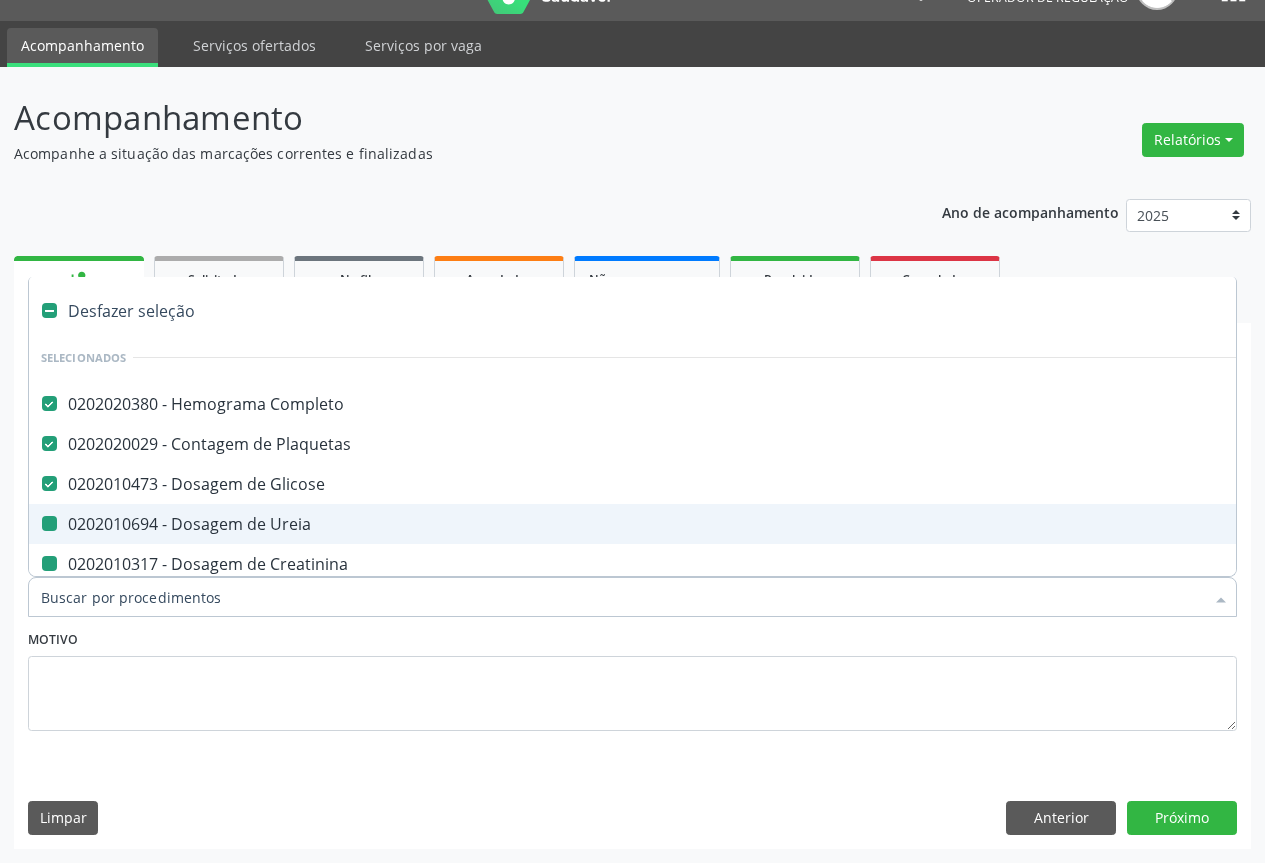 type on "V" 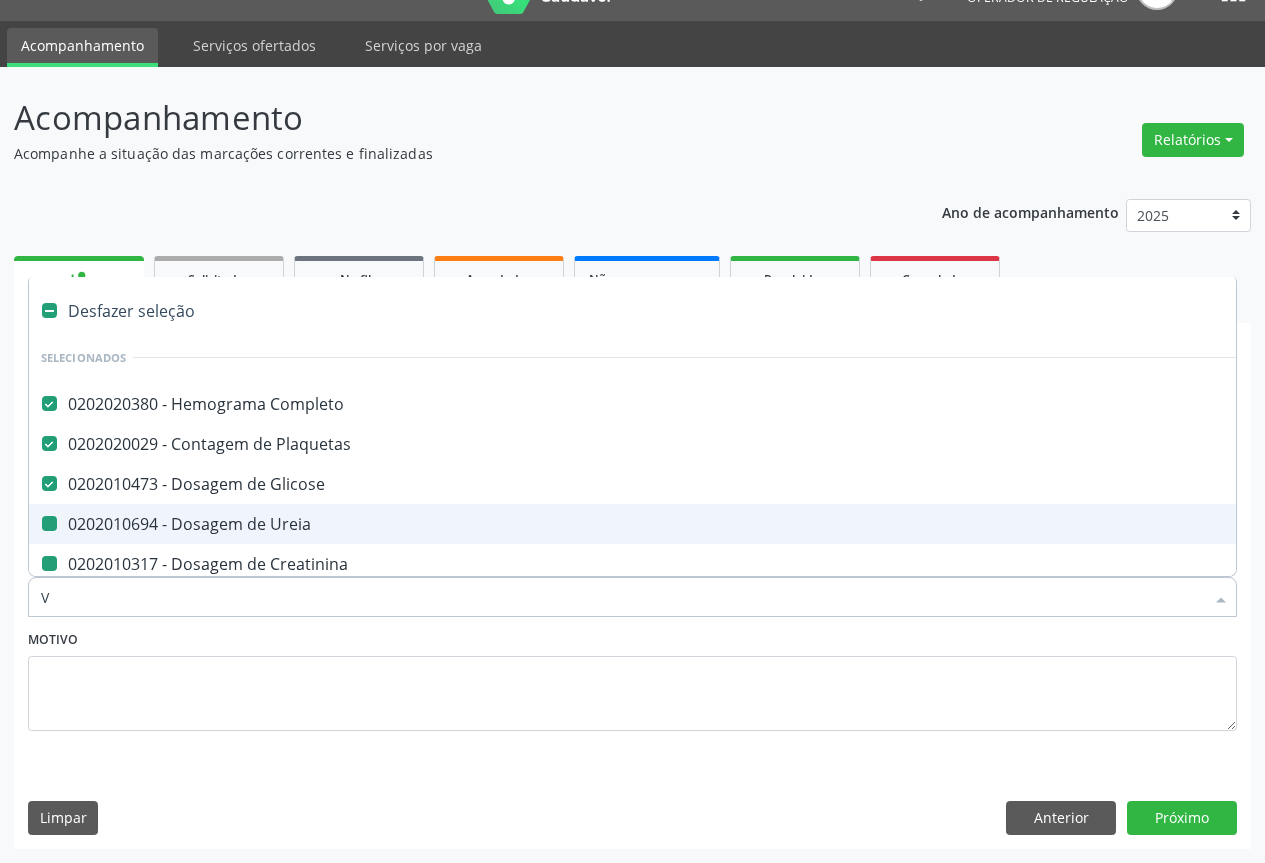 checkbox on "false" 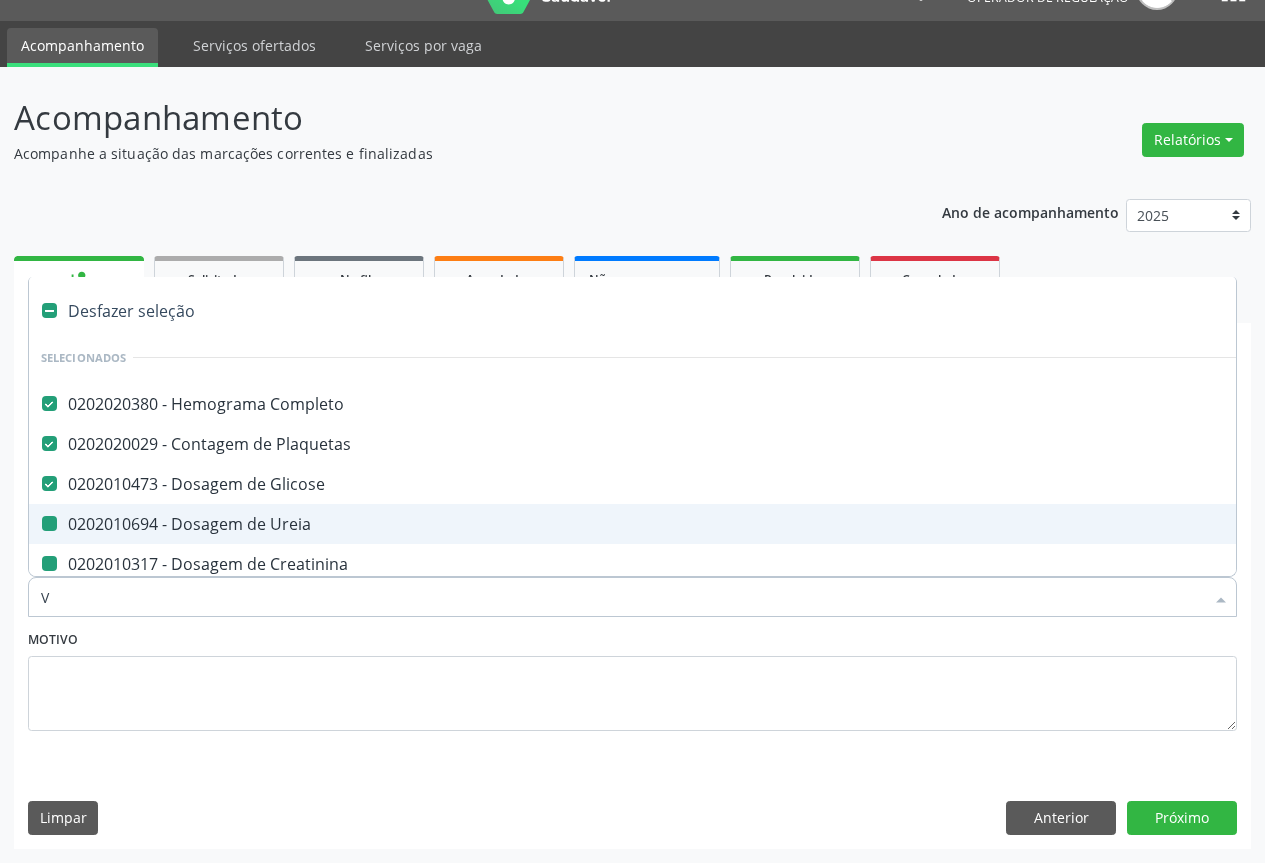 checkbox on "false" 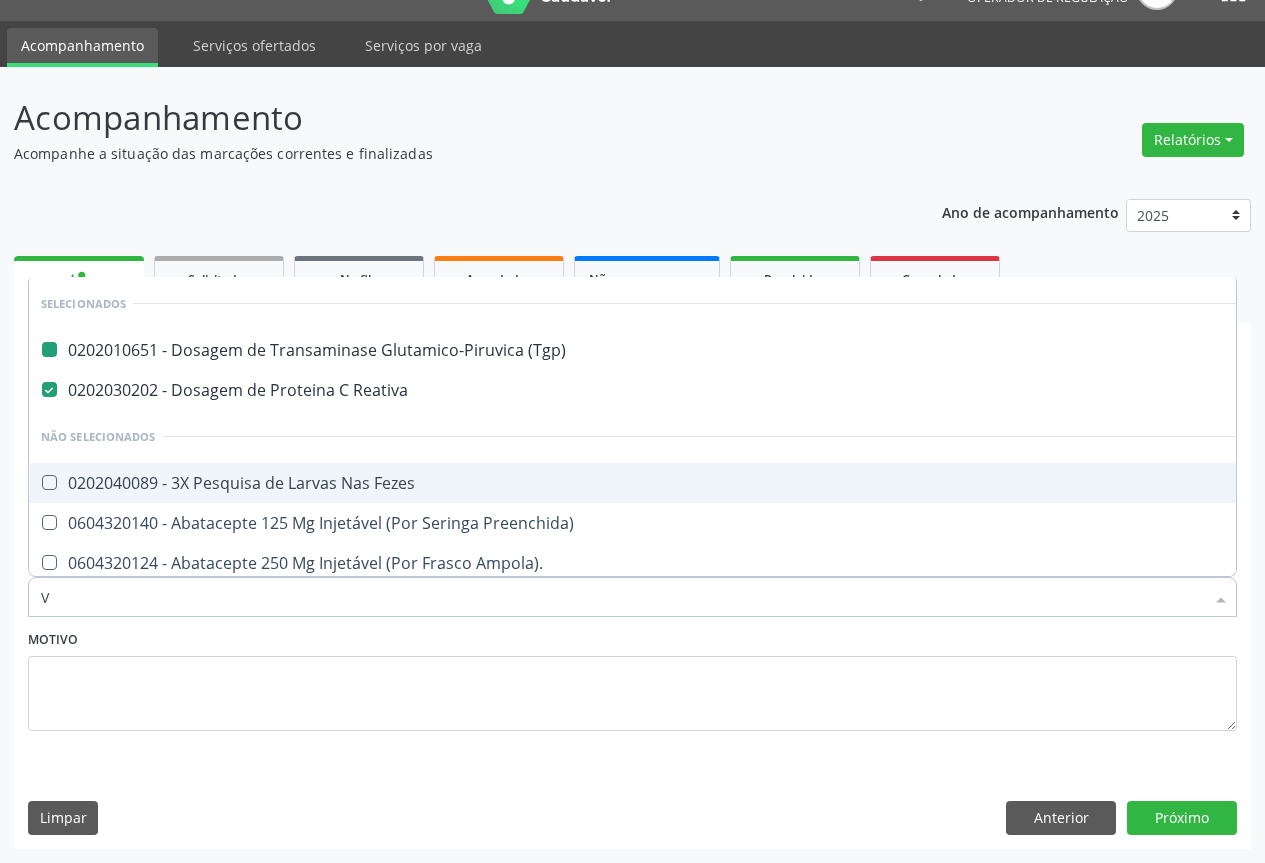 type on "VH" 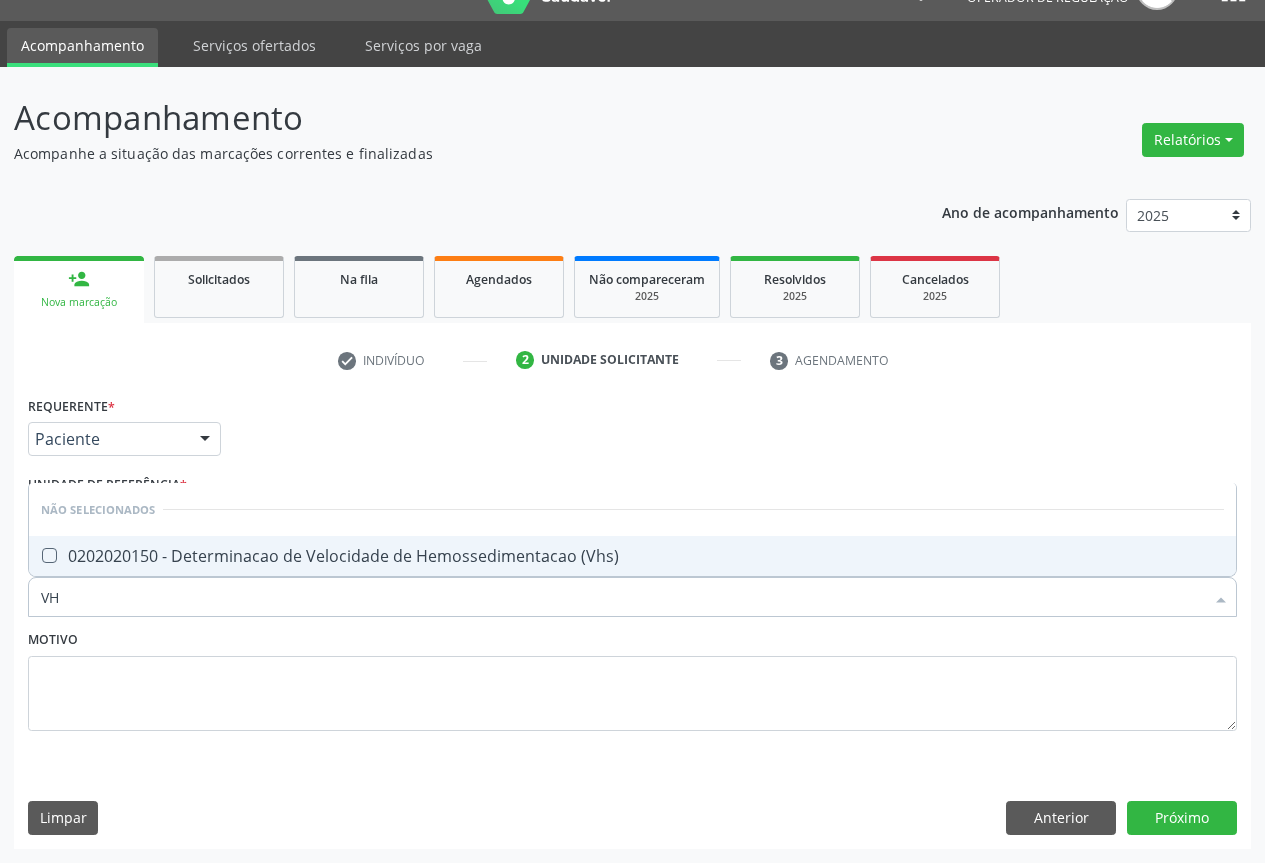 type on "VHS" 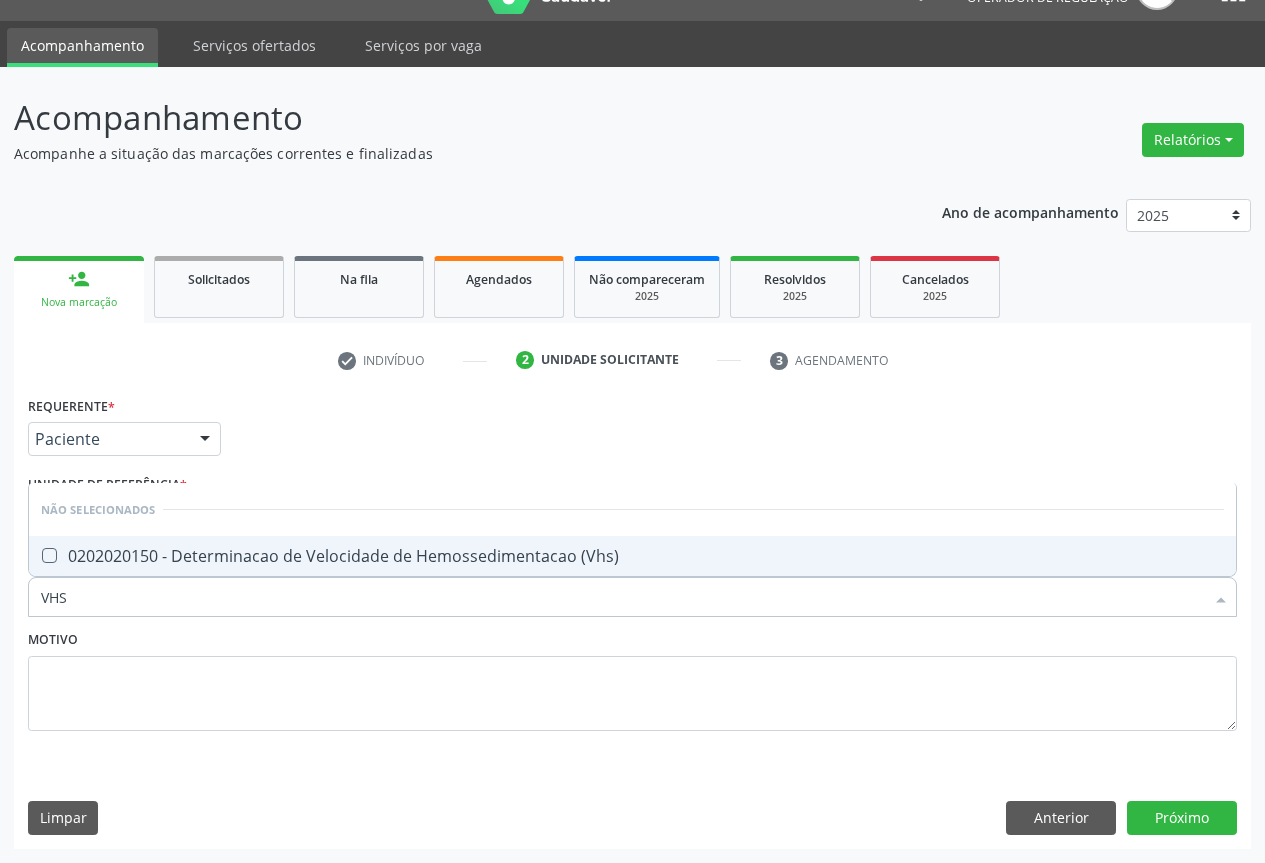click on "0202020150 - Determinacao de Velocidade de Hemossedimentacao (Vhs)" at bounding box center (632, 556) 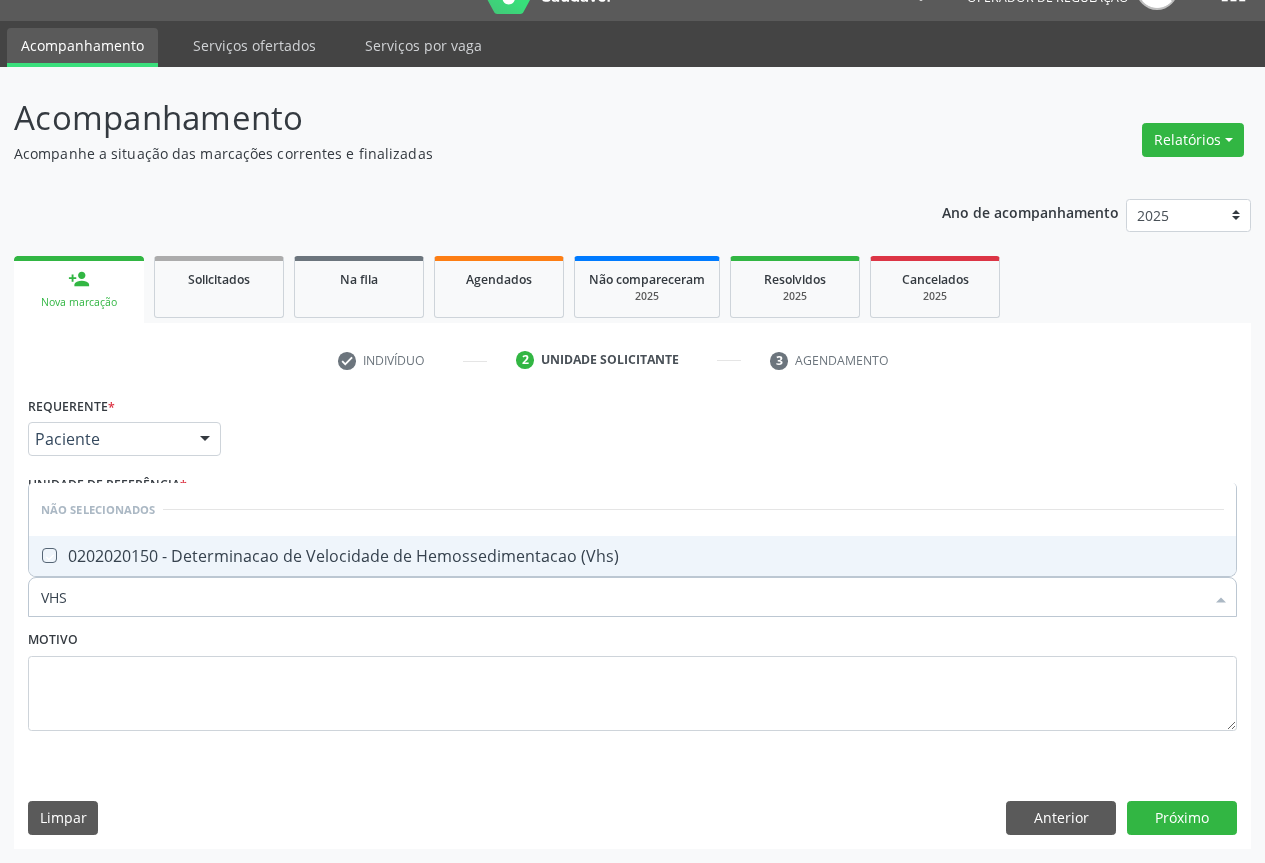 checkbox on "true" 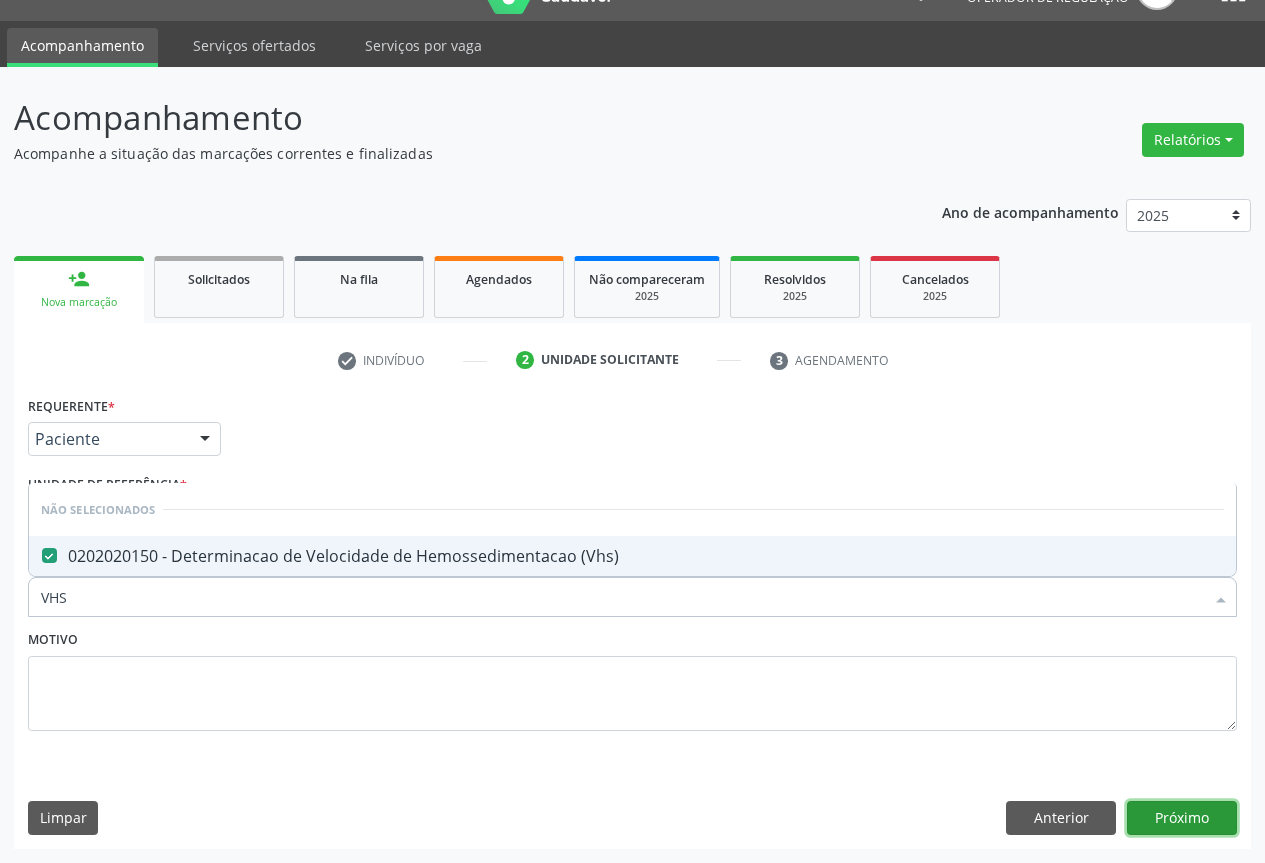 click on "Próximo" at bounding box center (1182, 818) 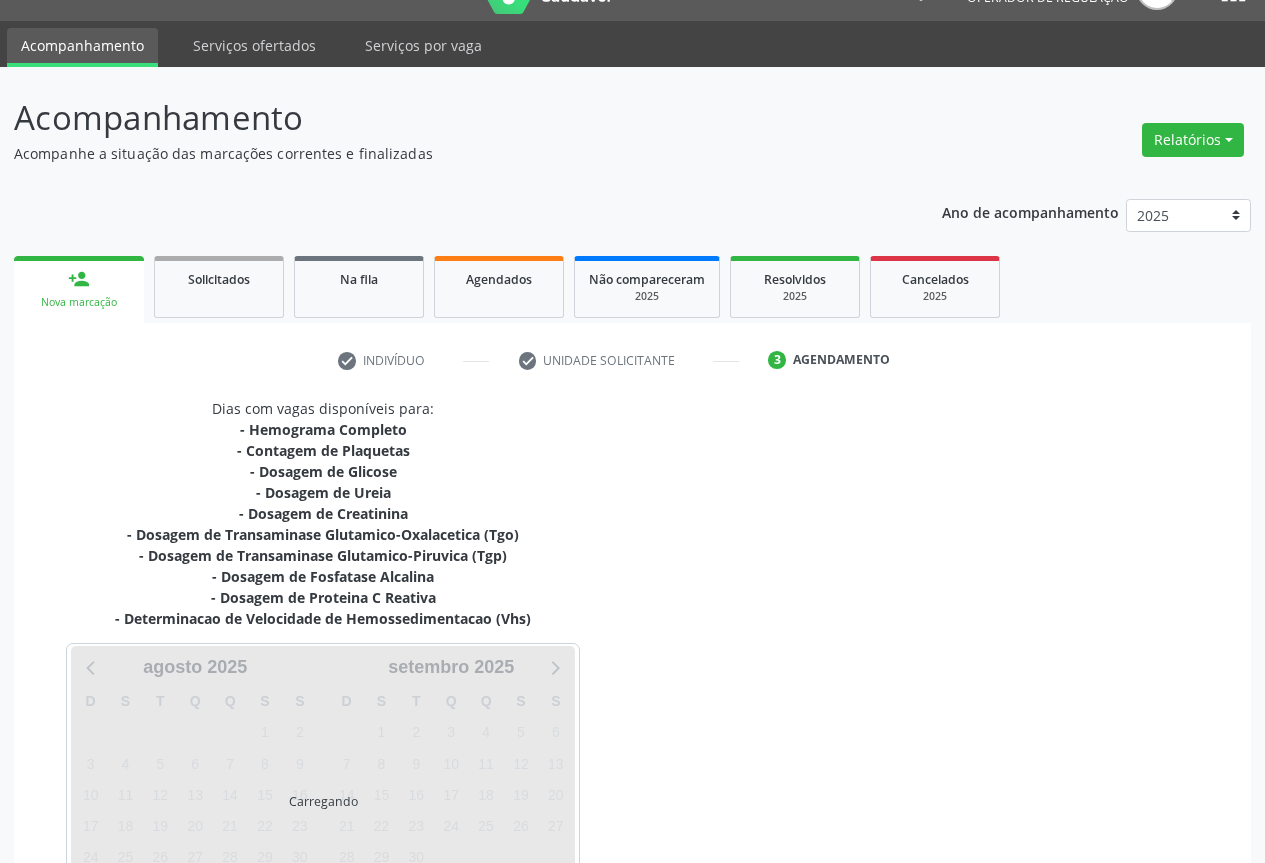 scroll, scrollTop: 196, scrollLeft: 0, axis: vertical 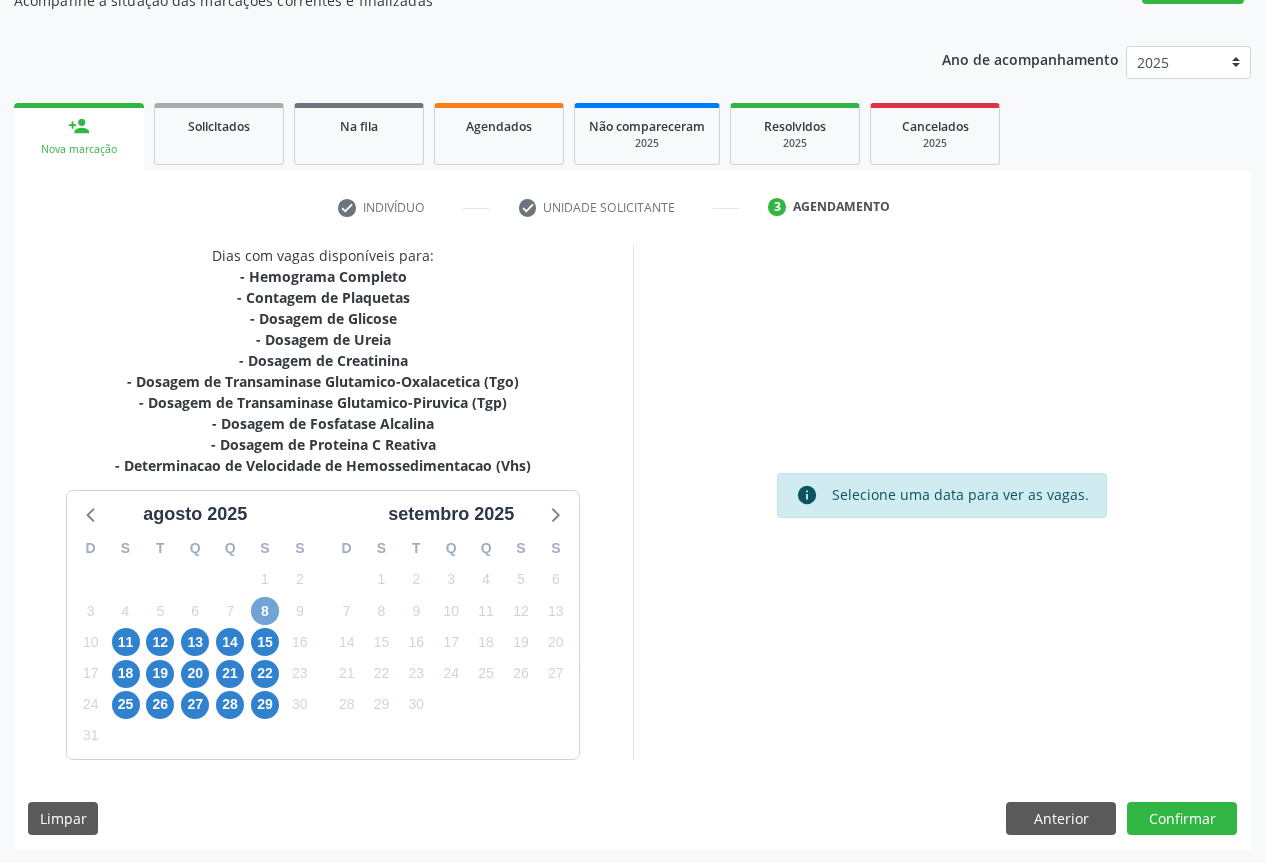 click on "8" at bounding box center (265, 611) 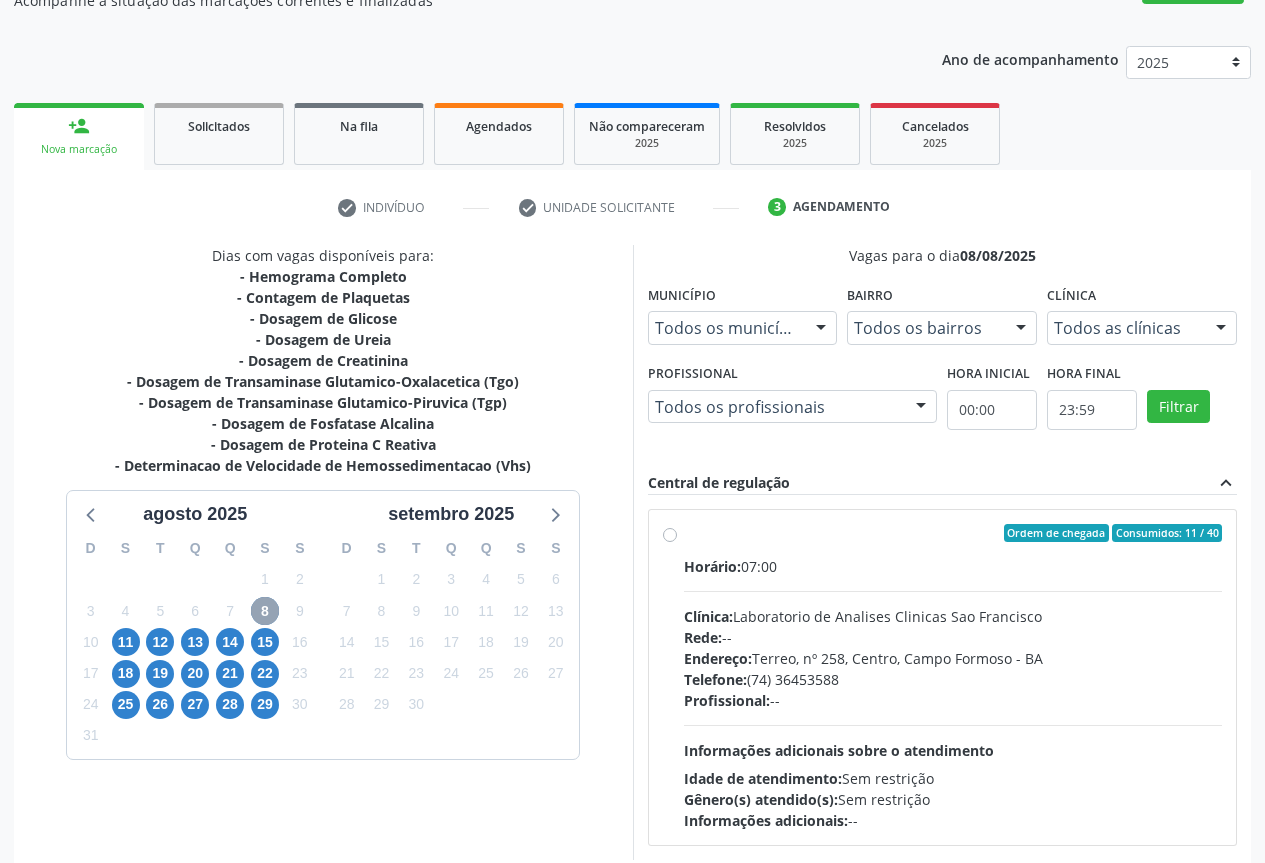 scroll, scrollTop: 296, scrollLeft: 0, axis: vertical 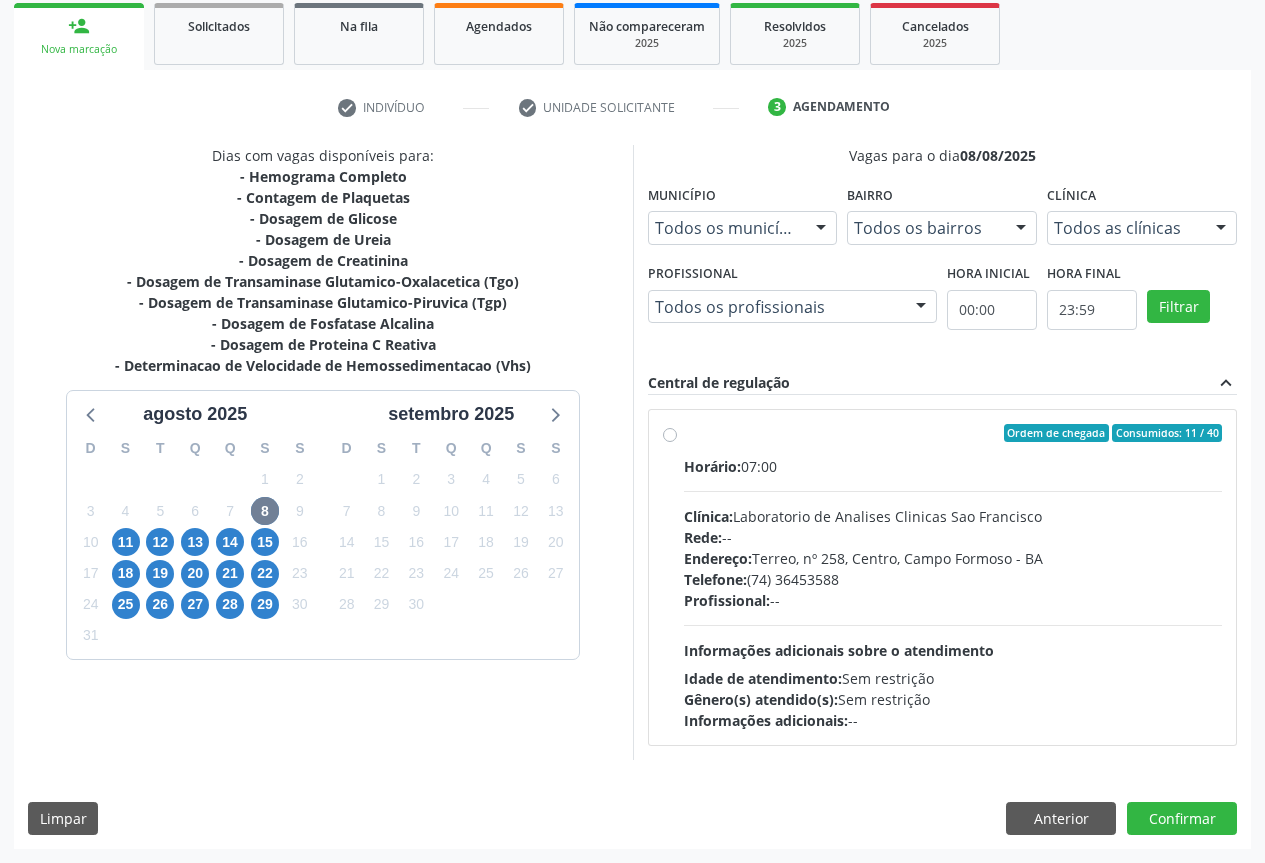 click on "Profissional:
--" at bounding box center [953, 600] 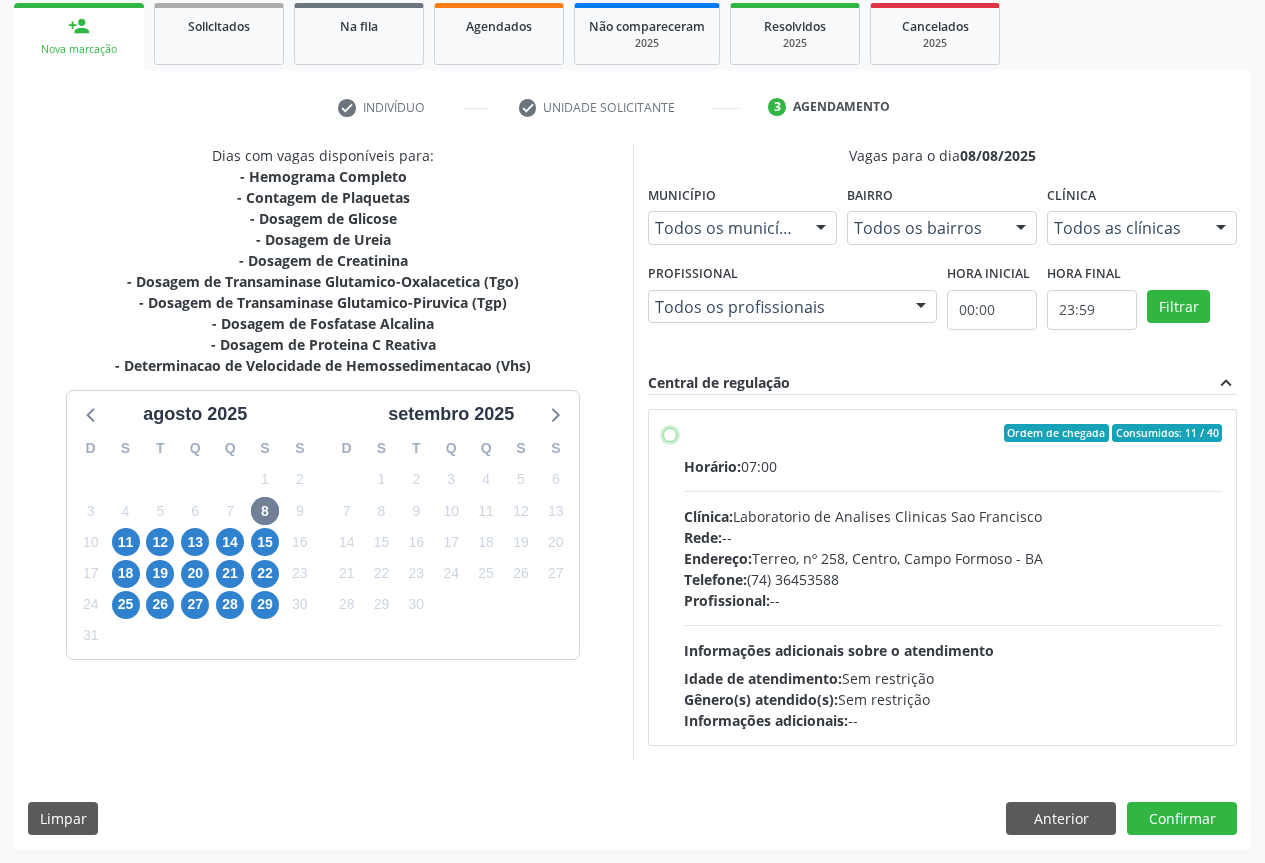 click on "Ordem de chegada
Consumidos: 11 / 40
Horário:   07:00
Clínica:  Laboratorio de Analises Clinicas Sao Francisco
Rede:
--
Endereço:   Terreo, nº 258, Centro, Campo Formoso - BA
Telefone:   (74) 36453588
Profissional:
--
Informações adicionais sobre o atendimento
Idade de atendimento:
Sem restrição
Gênero(s) atendido(s):
Sem restrição
Informações adicionais:
--" at bounding box center (670, 433) 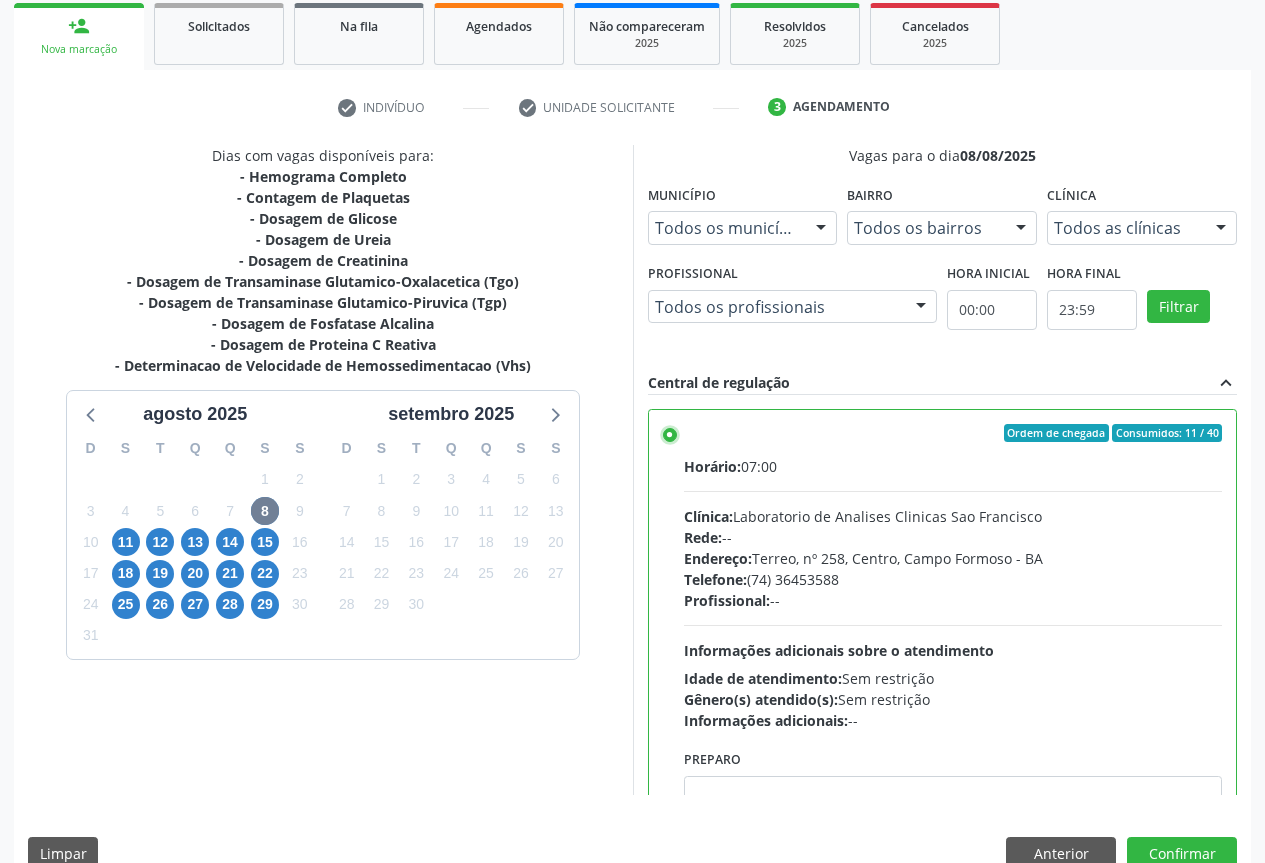 scroll, scrollTop: 332, scrollLeft: 0, axis: vertical 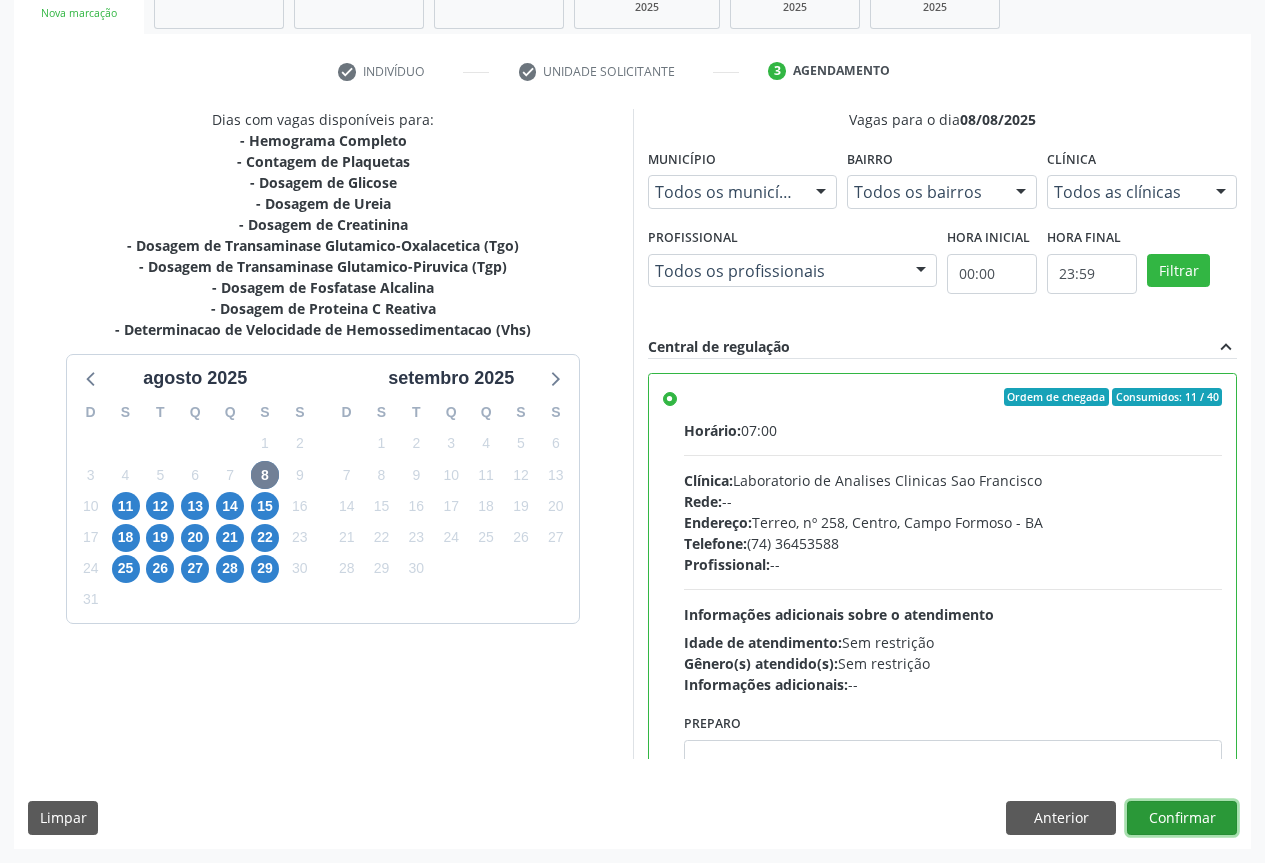 click on "Confirmar" at bounding box center (1182, 818) 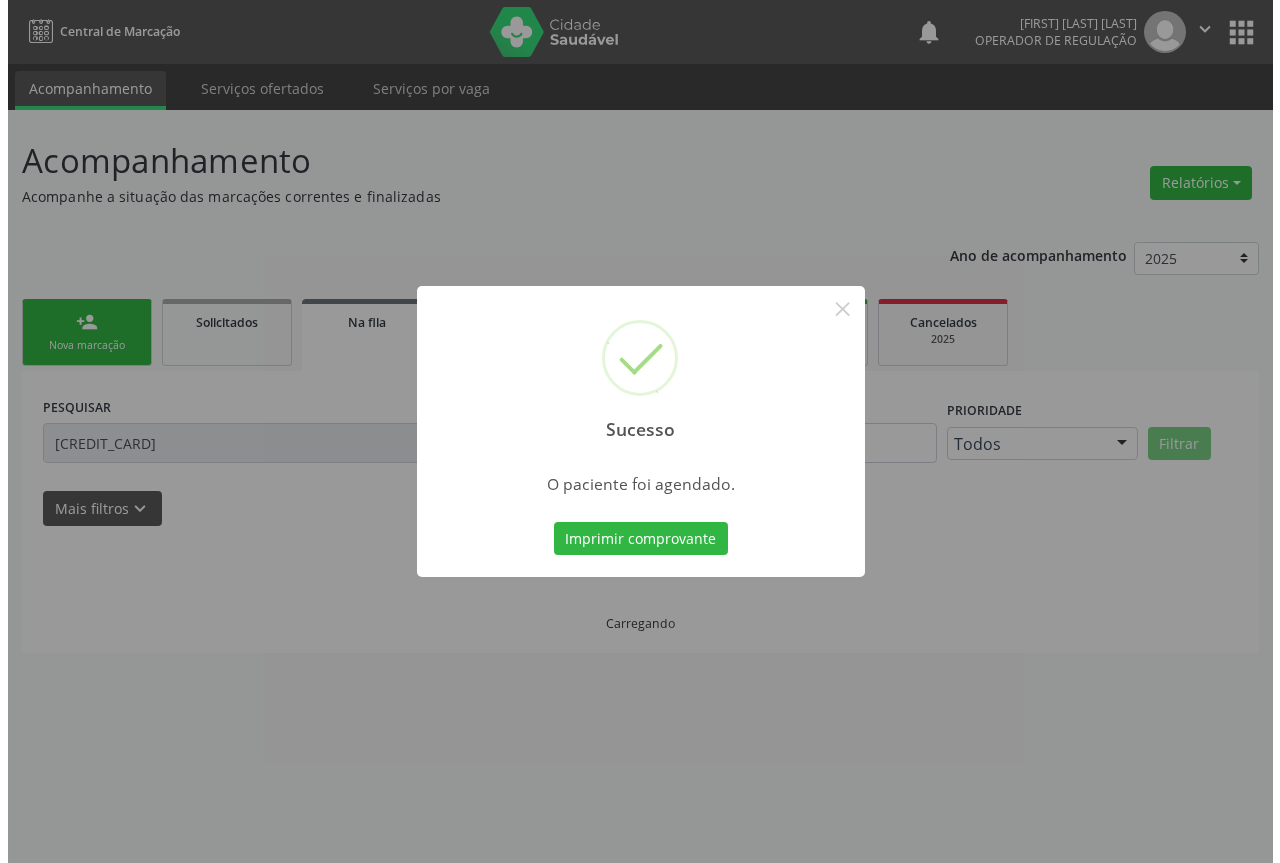 scroll, scrollTop: 0, scrollLeft: 0, axis: both 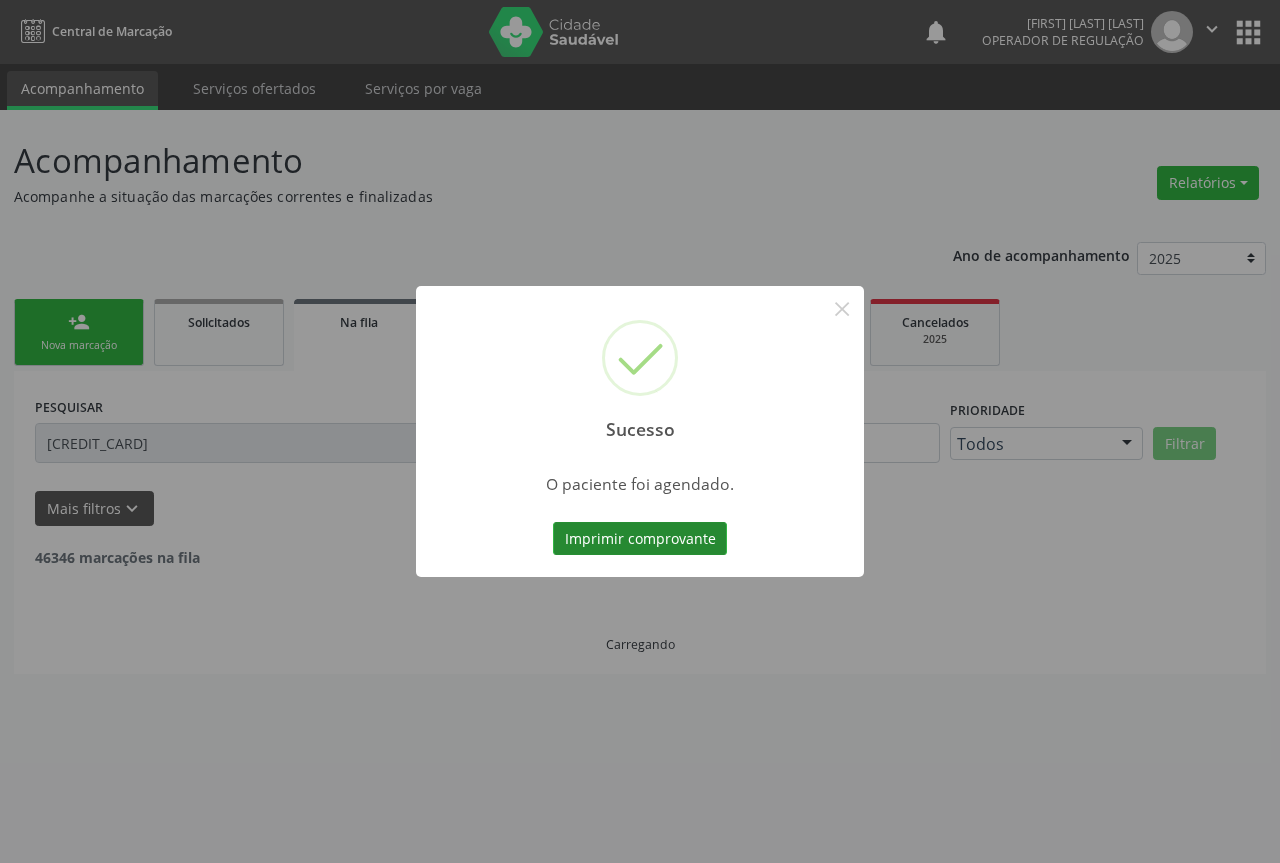 click on "Imprimir comprovante" at bounding box center [640, 539] 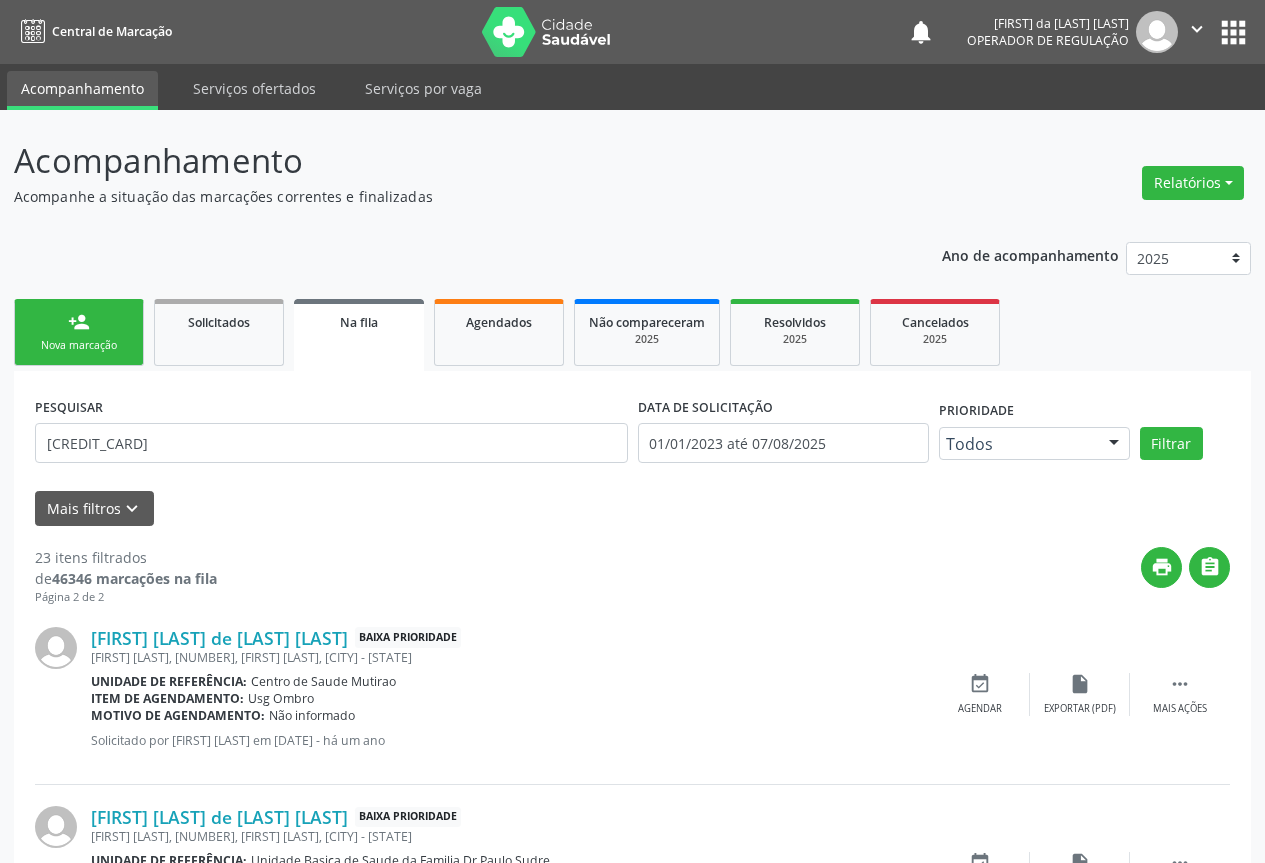 scroll, scrollTop: 0, scrollLeft: 0, axis: both 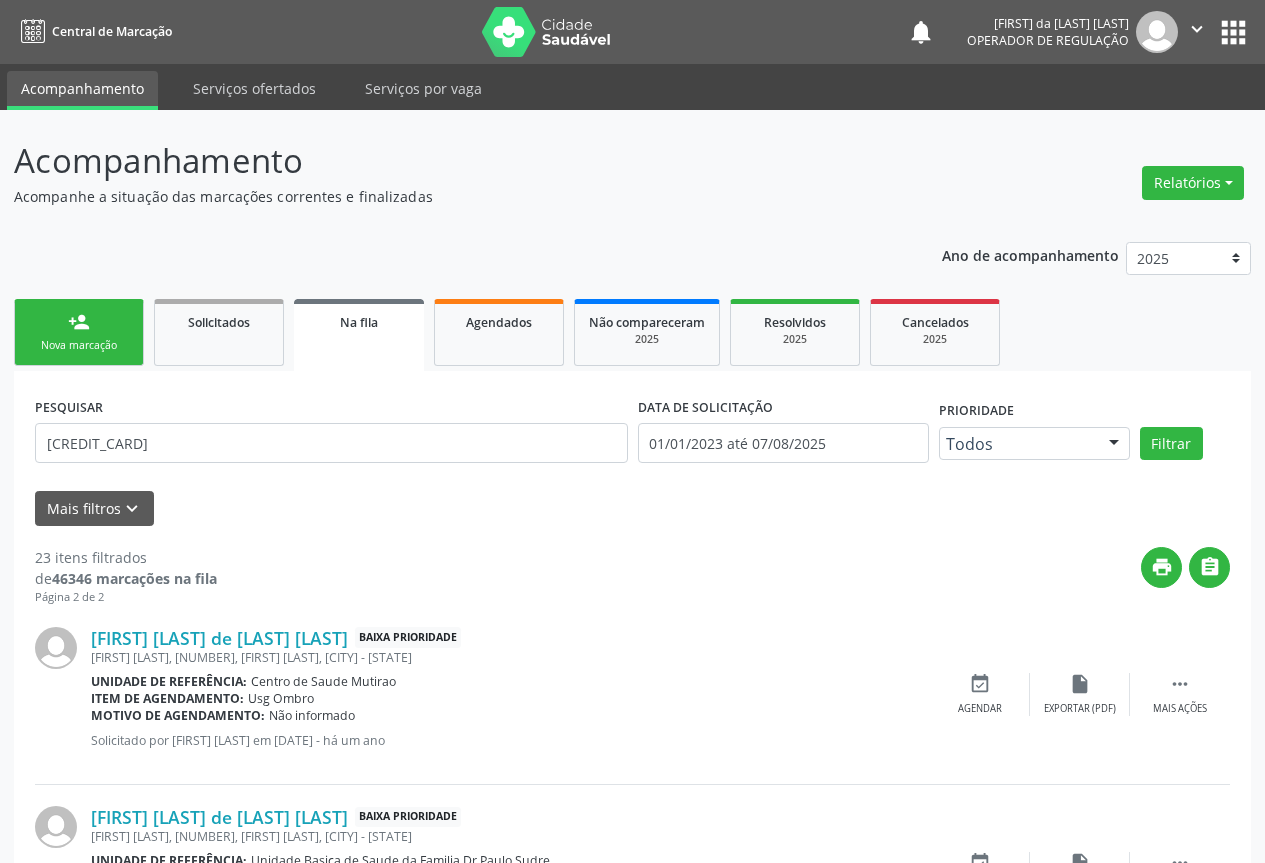 click on "person_add" at bounding box center [79, 322] 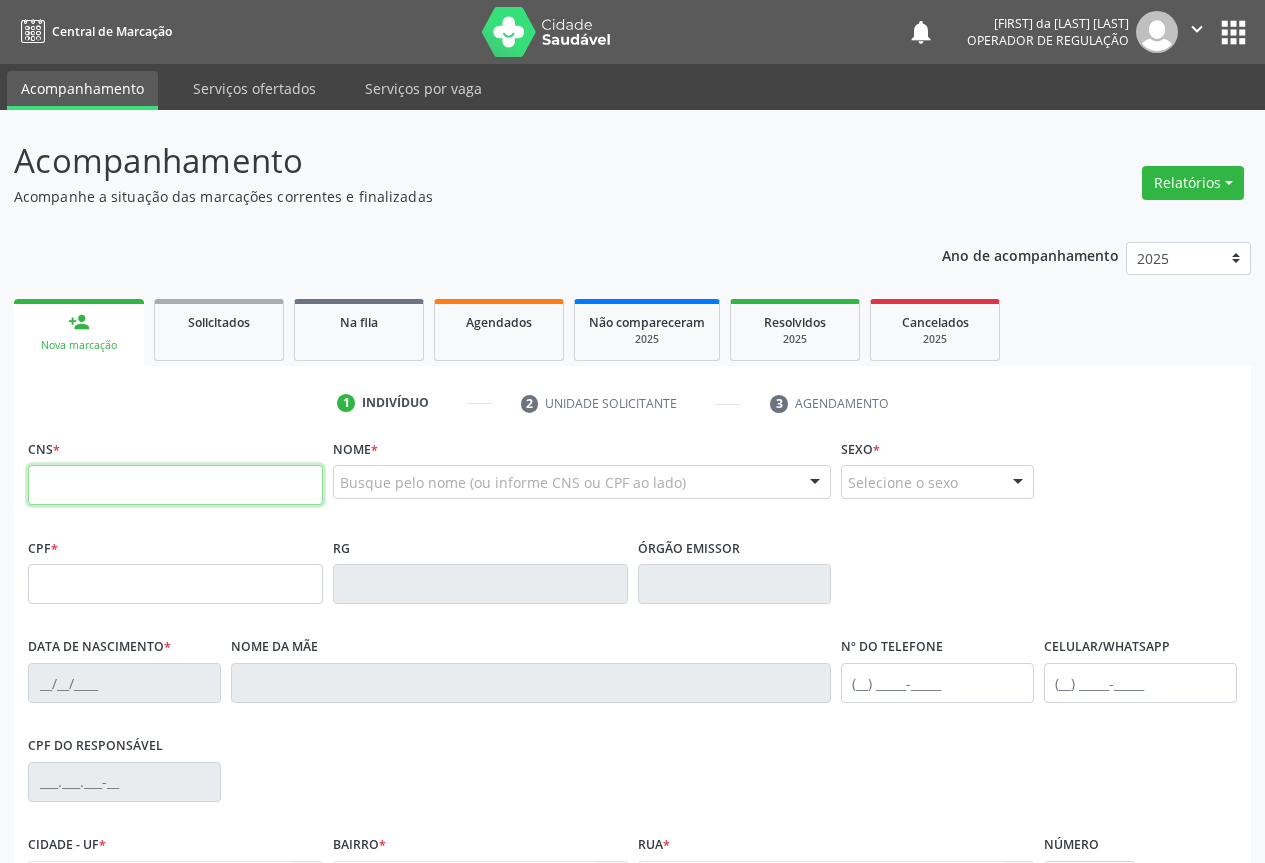 click at bounding box center (175, 485) 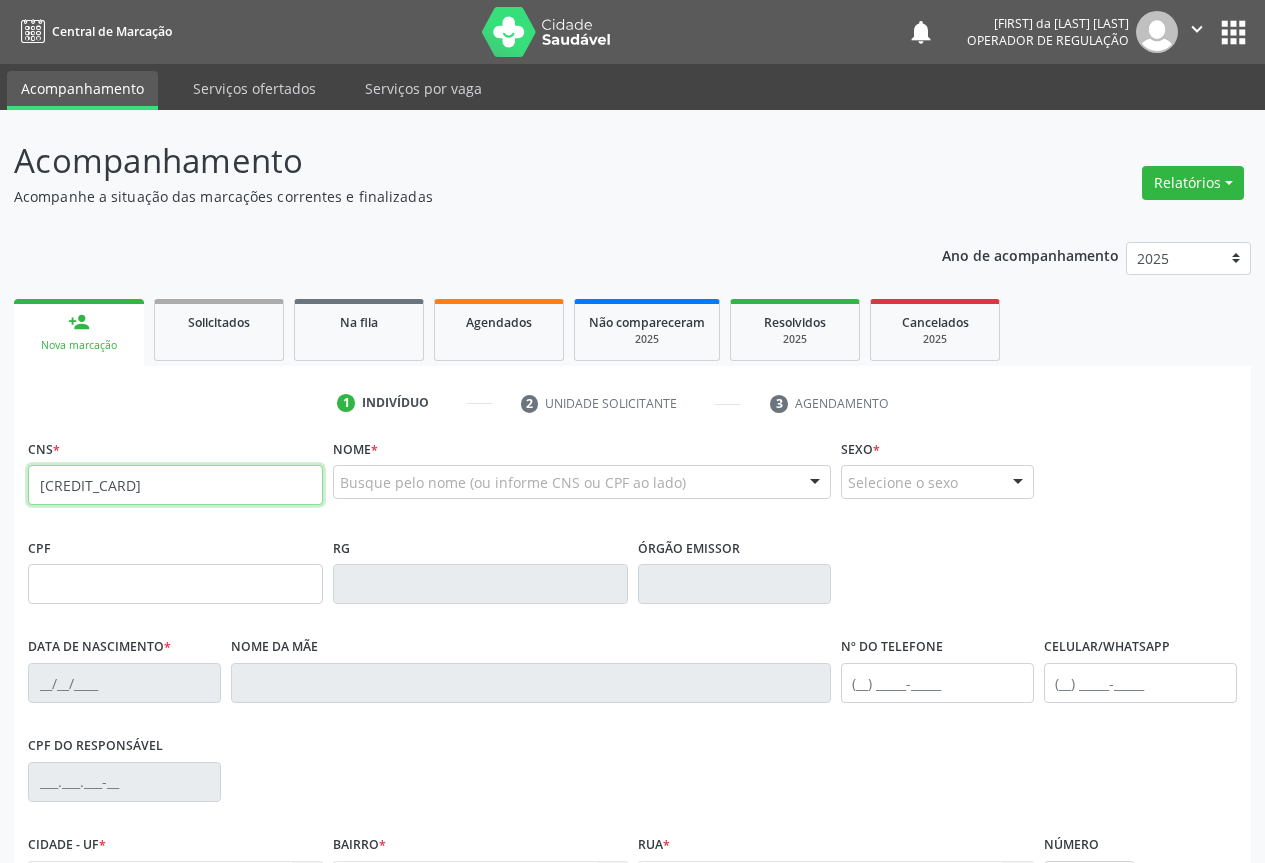 type on "[CREDIT_CARD]" 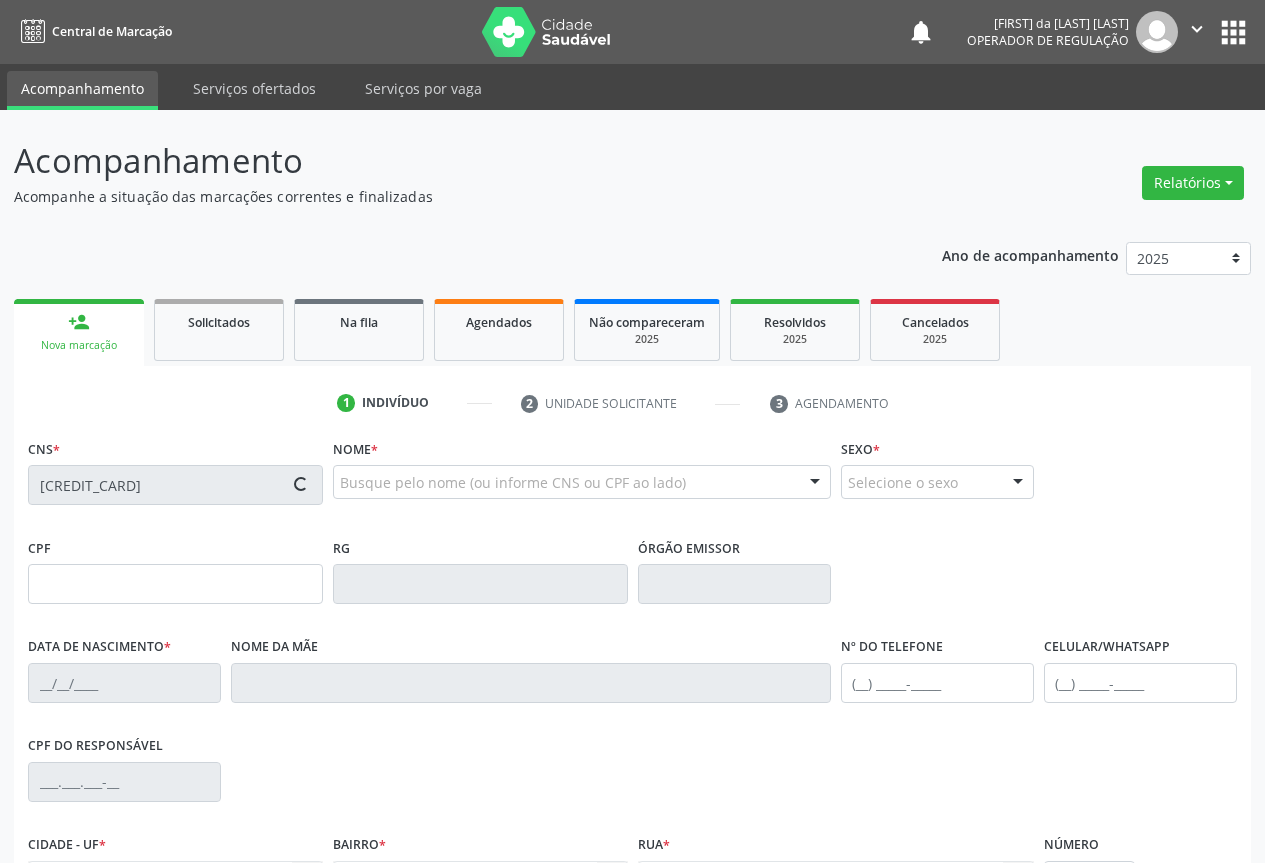 type on "[PHONE]" 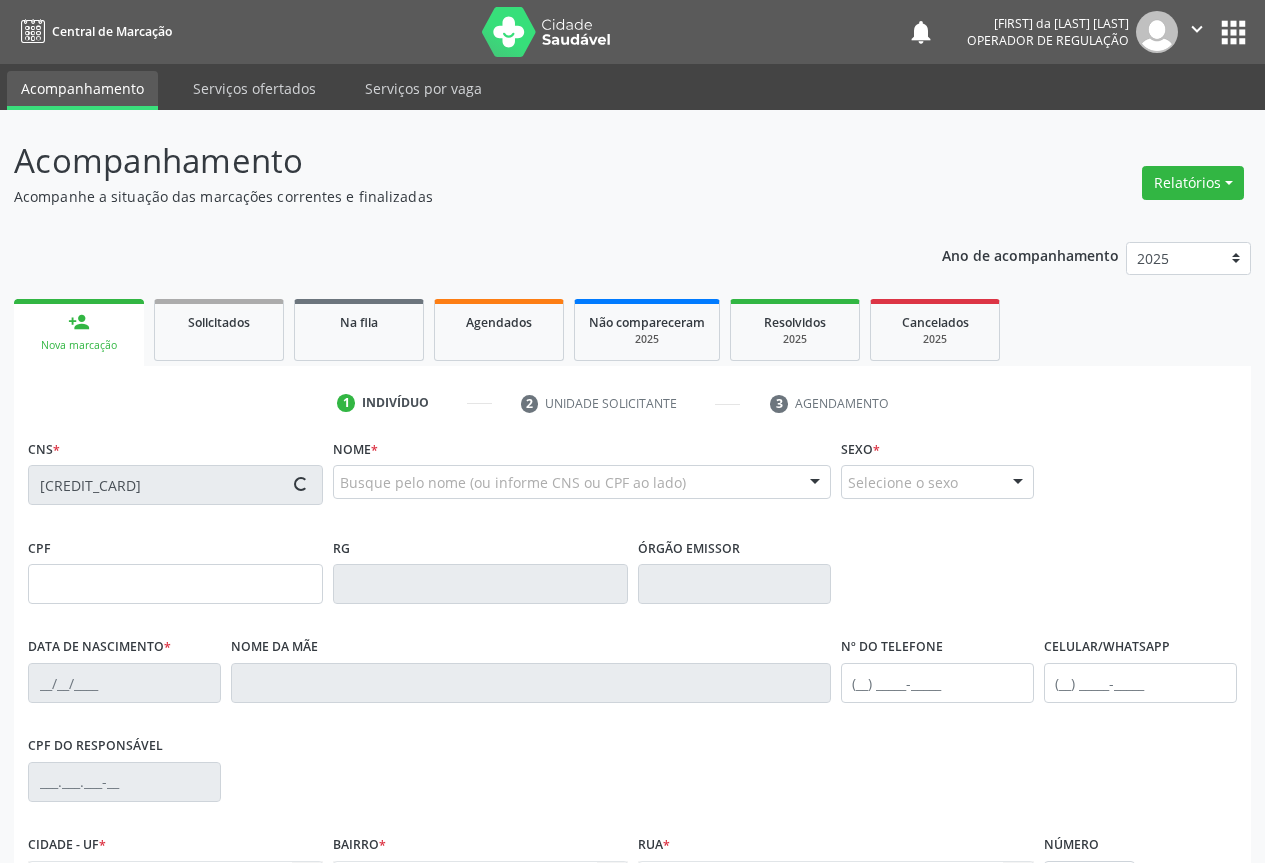 type on "[DATE]" 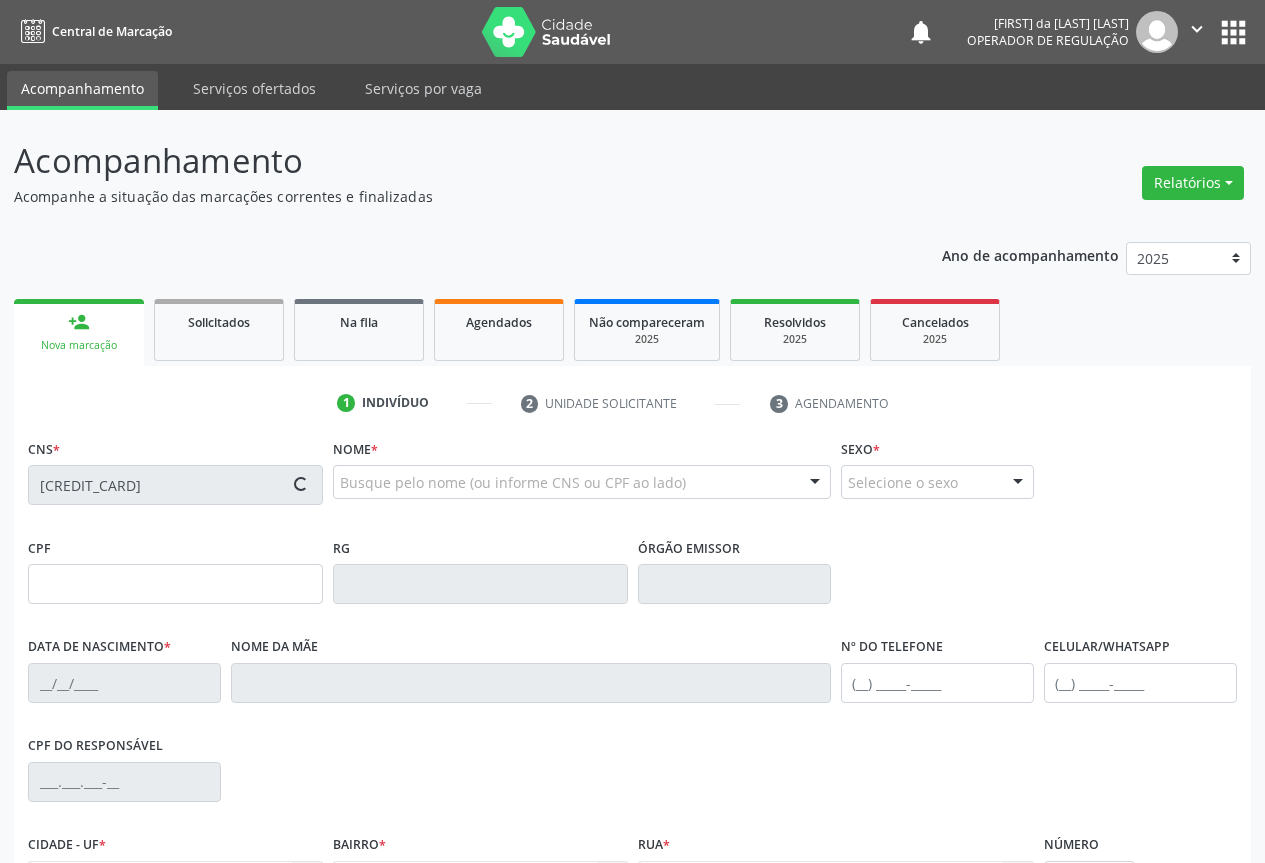 type on "310" 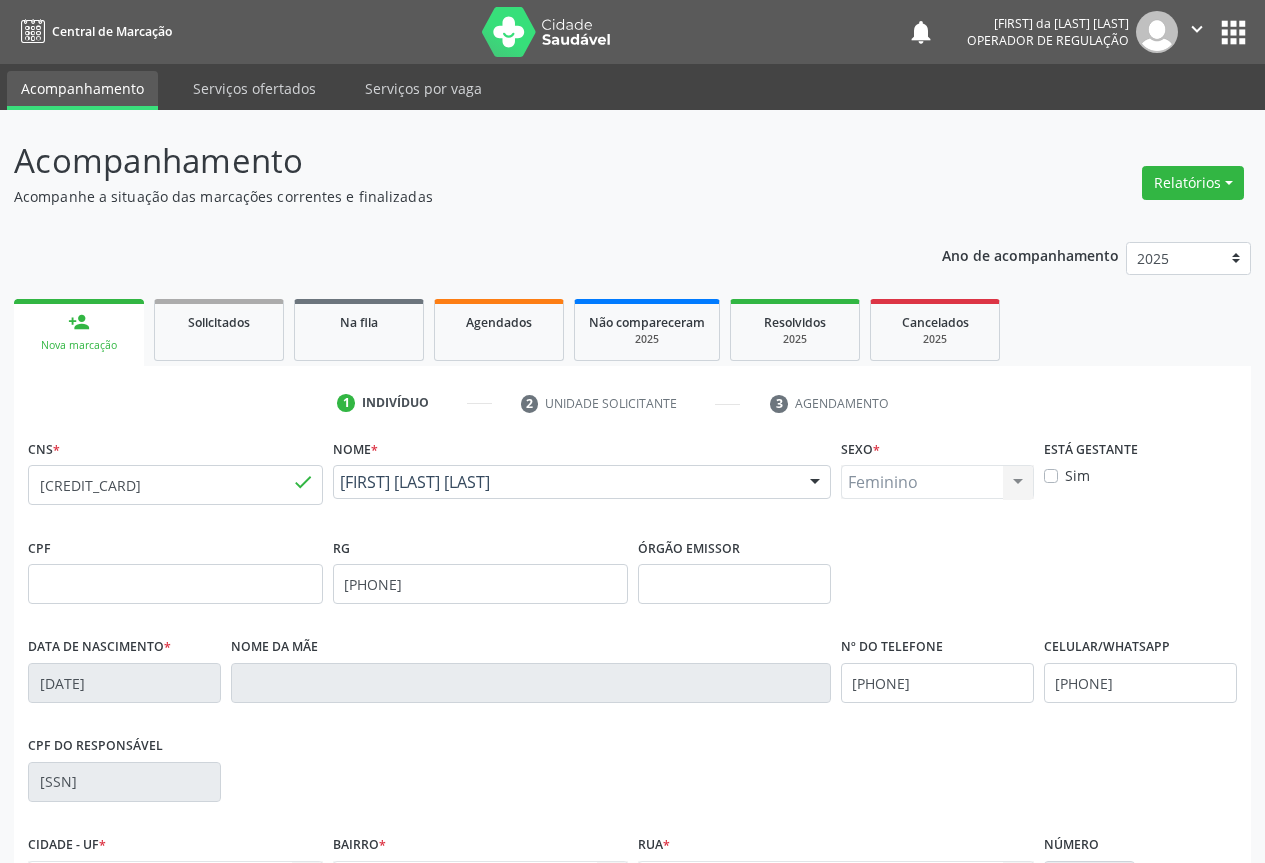 scroll, scrollTop: 221, scrollLeft: 0, axis: vertical 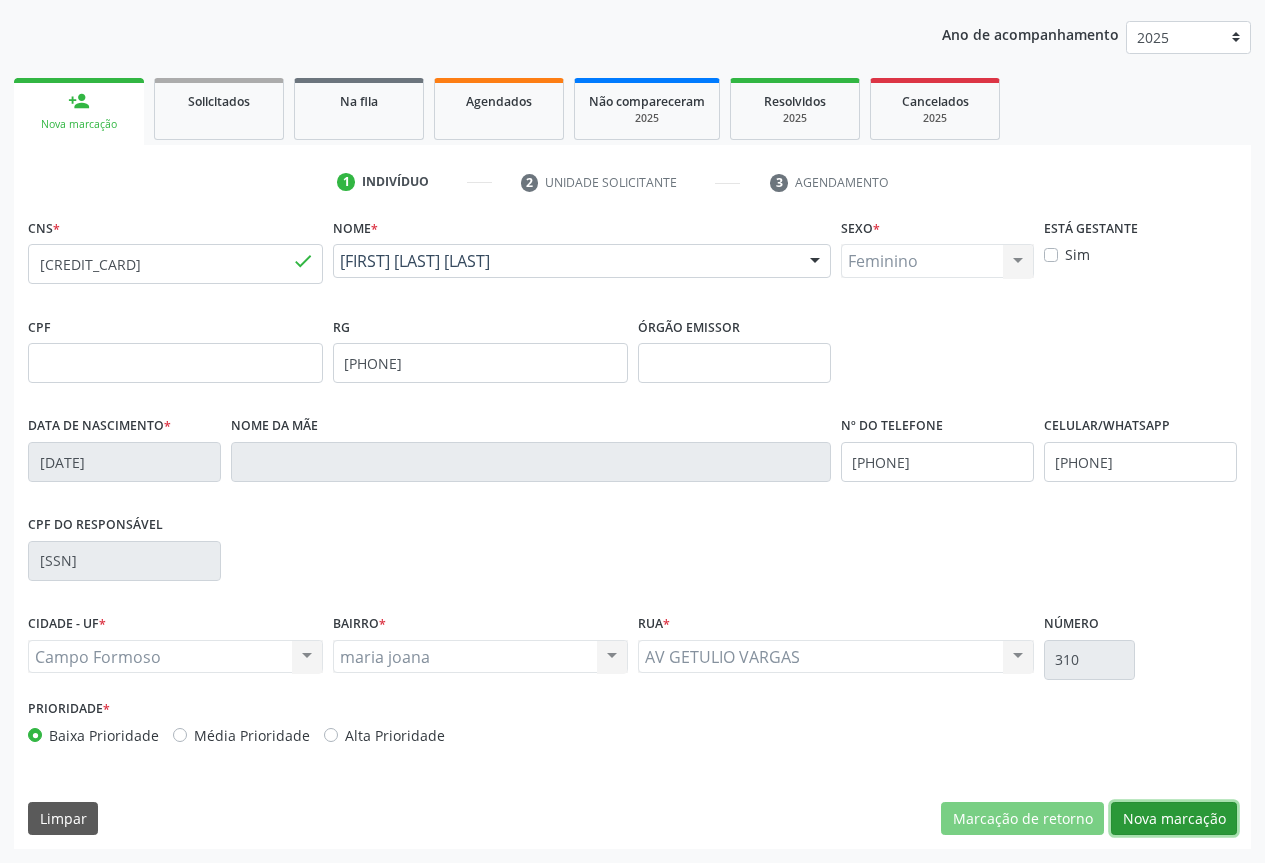 click on "Nova marcação" at bounding box center (1174, 819) 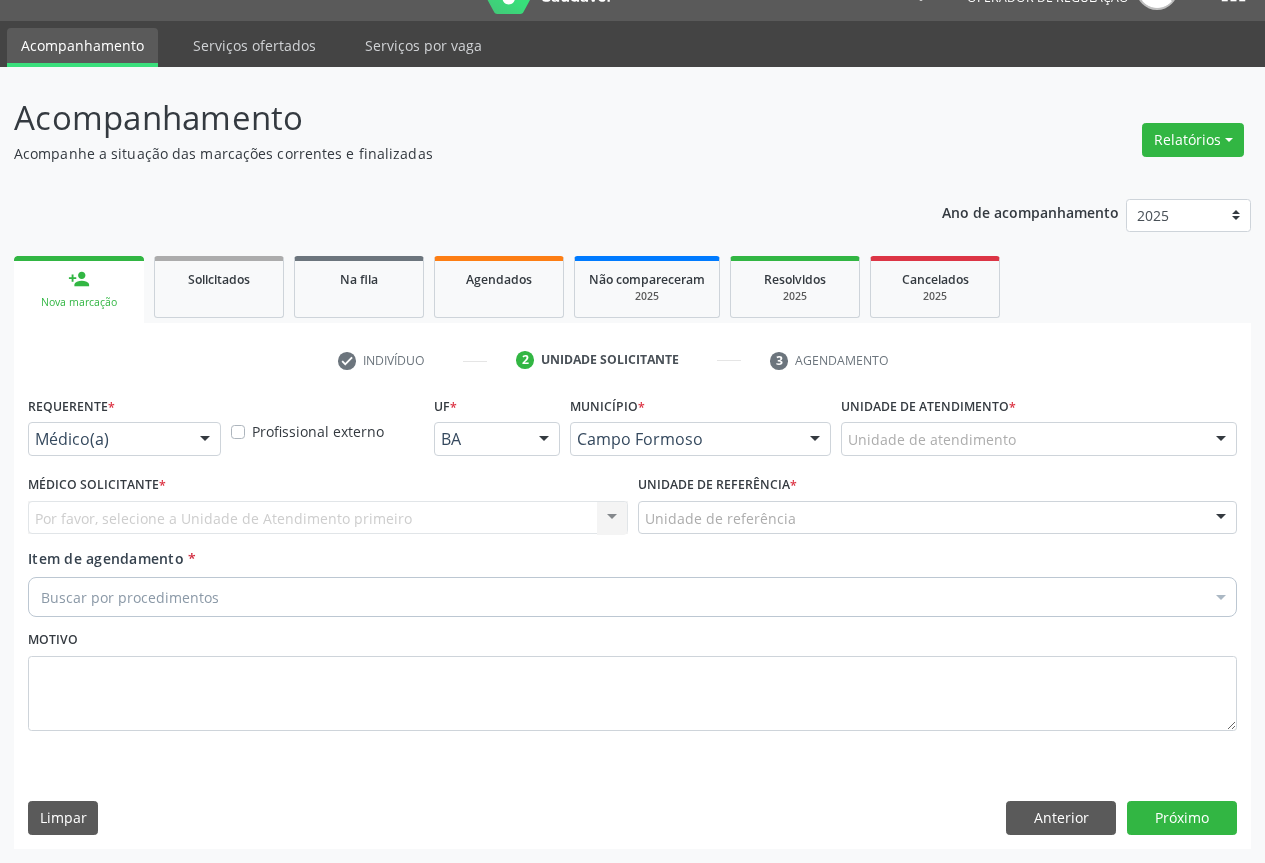 scroll, scrollTop: 43, scrollLeft: 0, axis: vertical 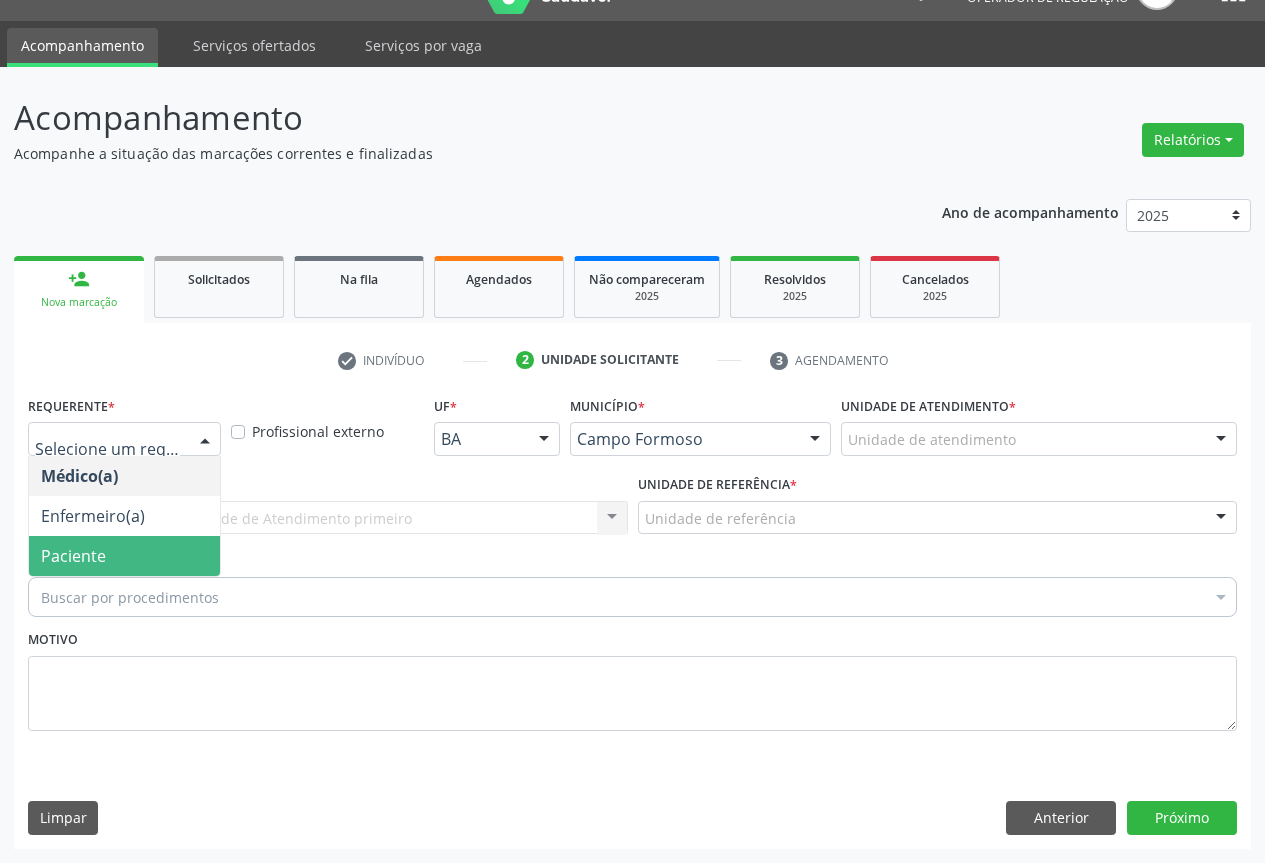 click on "Paciente" at bounding box center (73, 556) 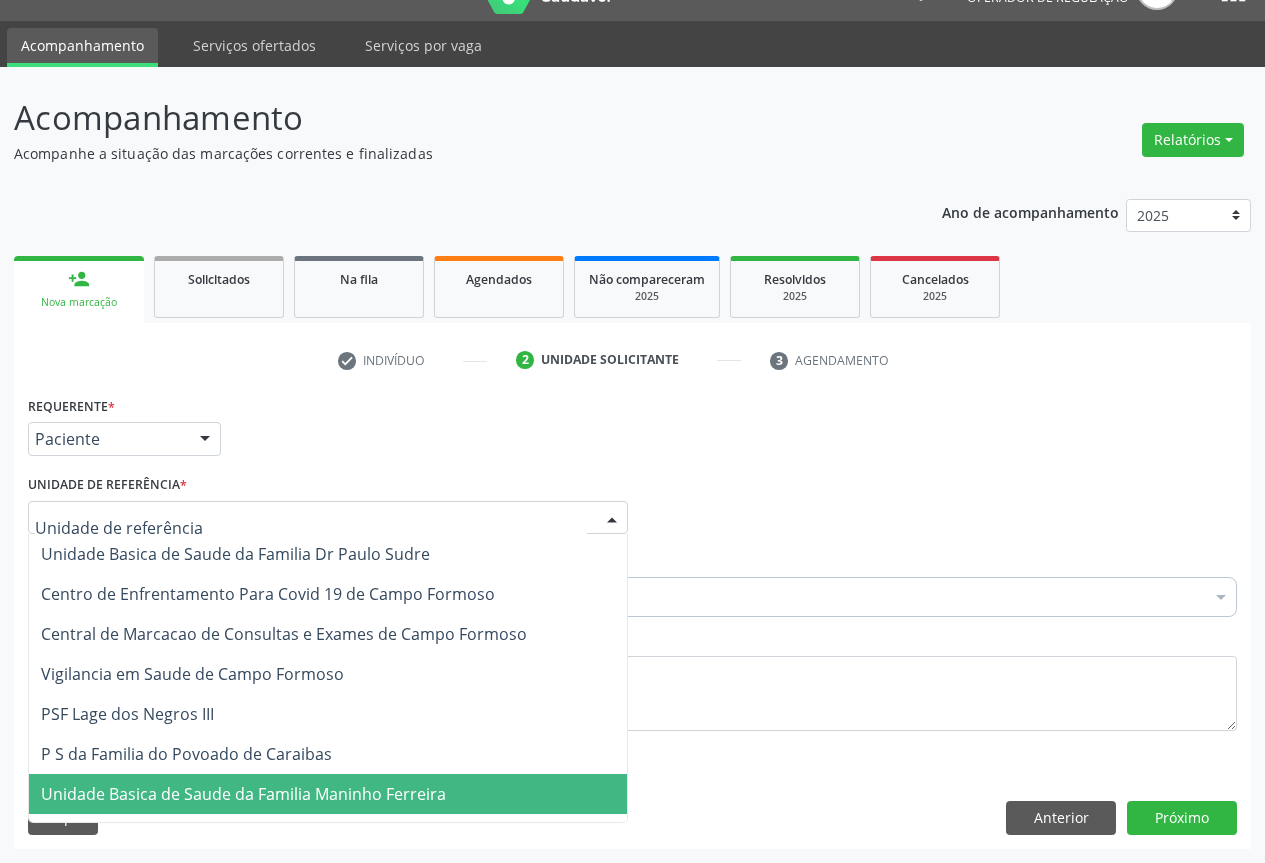 click on "Unidade Basica de Saude da Familia Maninho Ferreira" at bounding box center (243, 794) 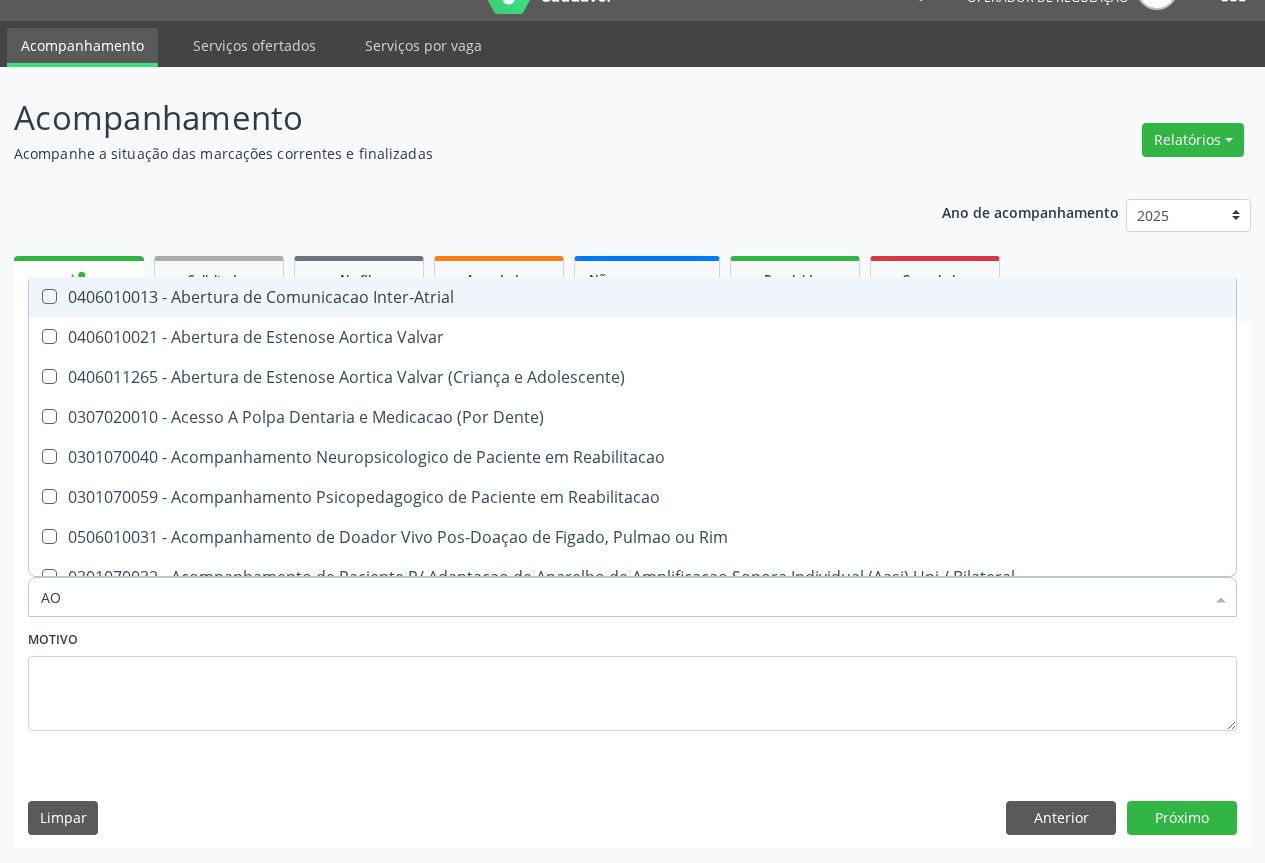 type on "A" 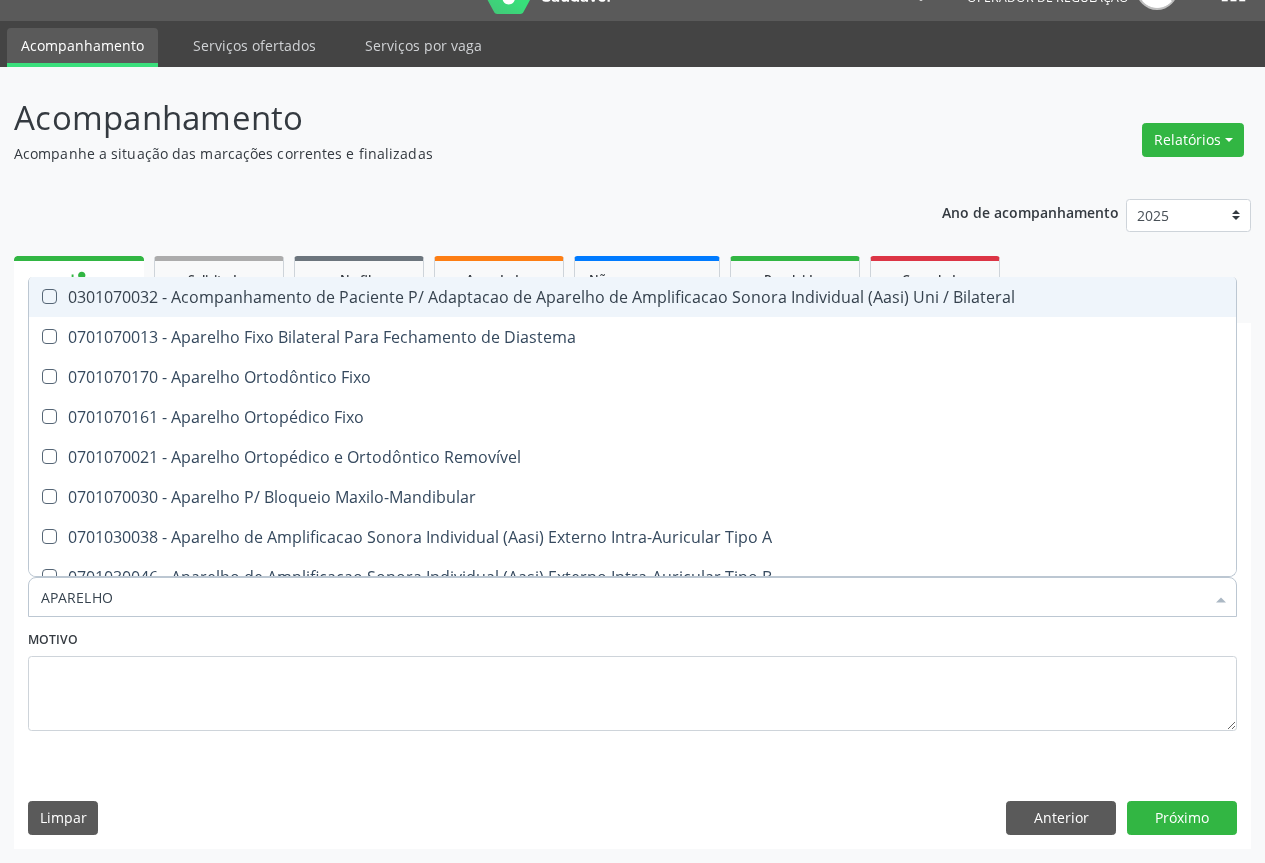 type on "APARELHO U" 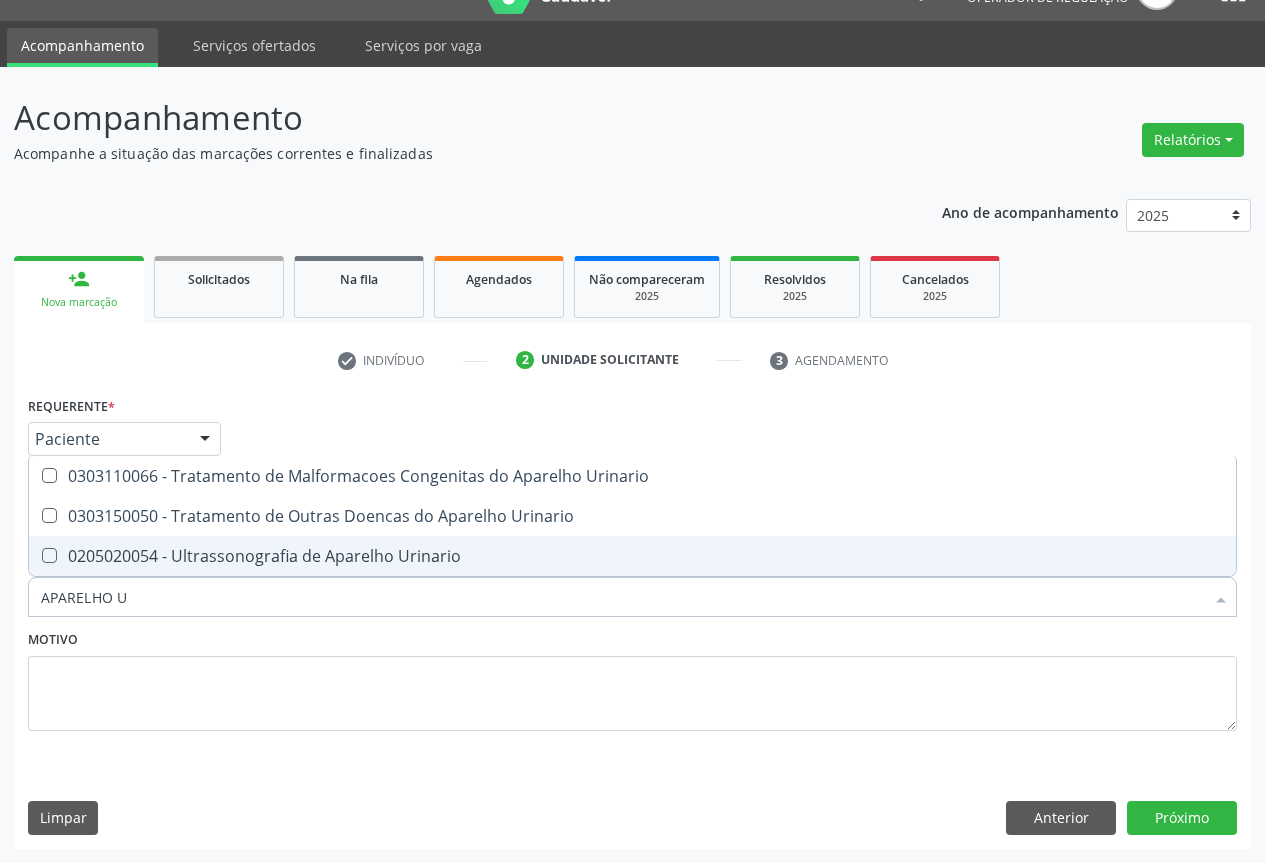 click on "0205020054 - Ultrassonografia de Aparelho Urinario" at bounding box center (632, 556) 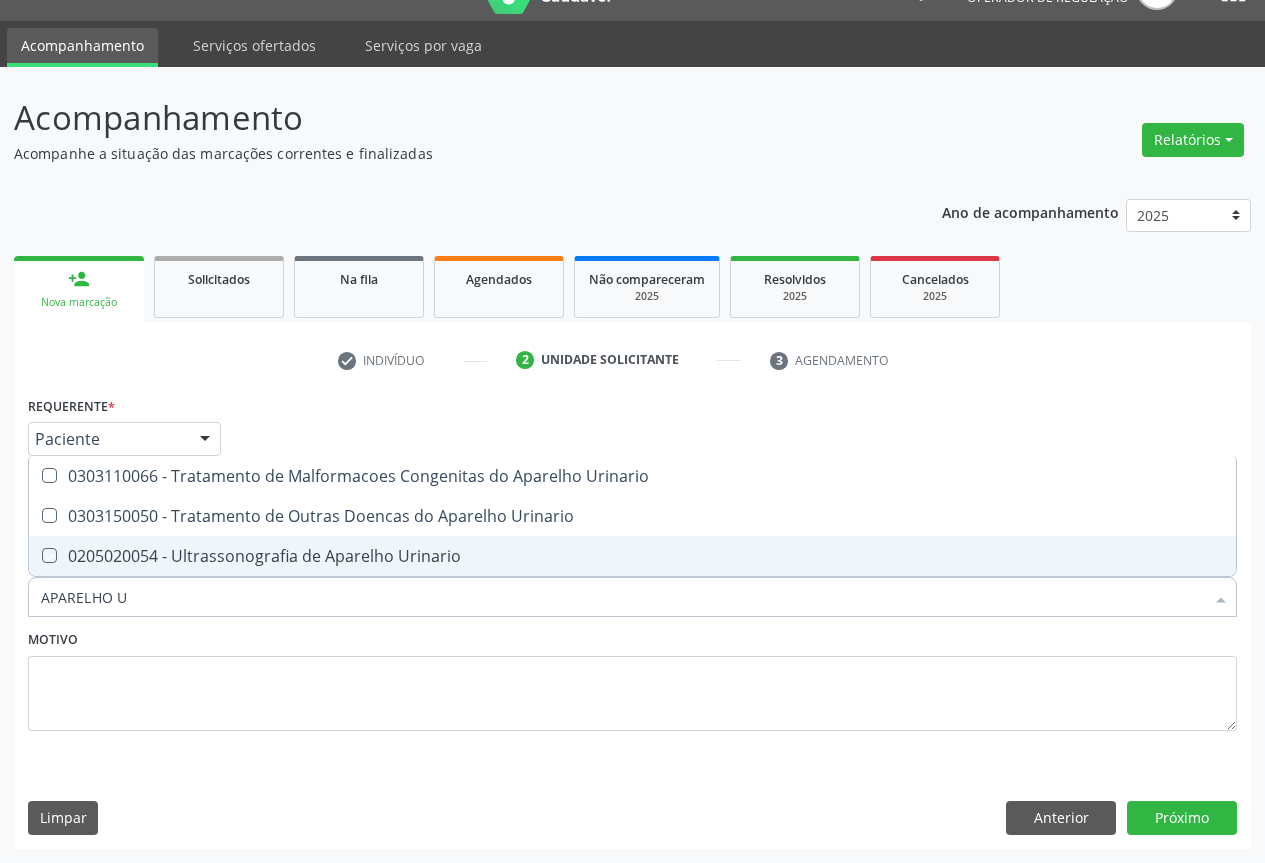checkbox on "true" 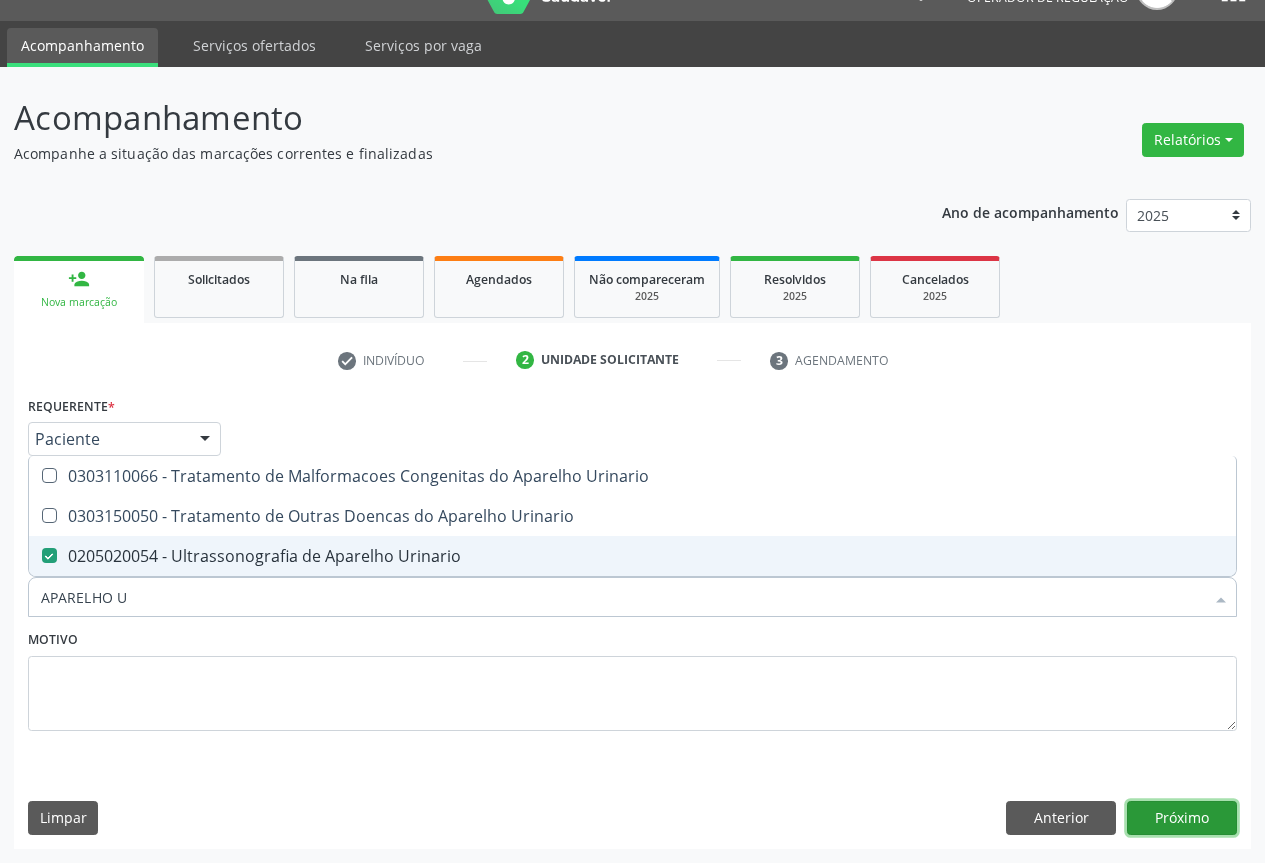 click on "Próximo" at bounding box center (1182, 818) 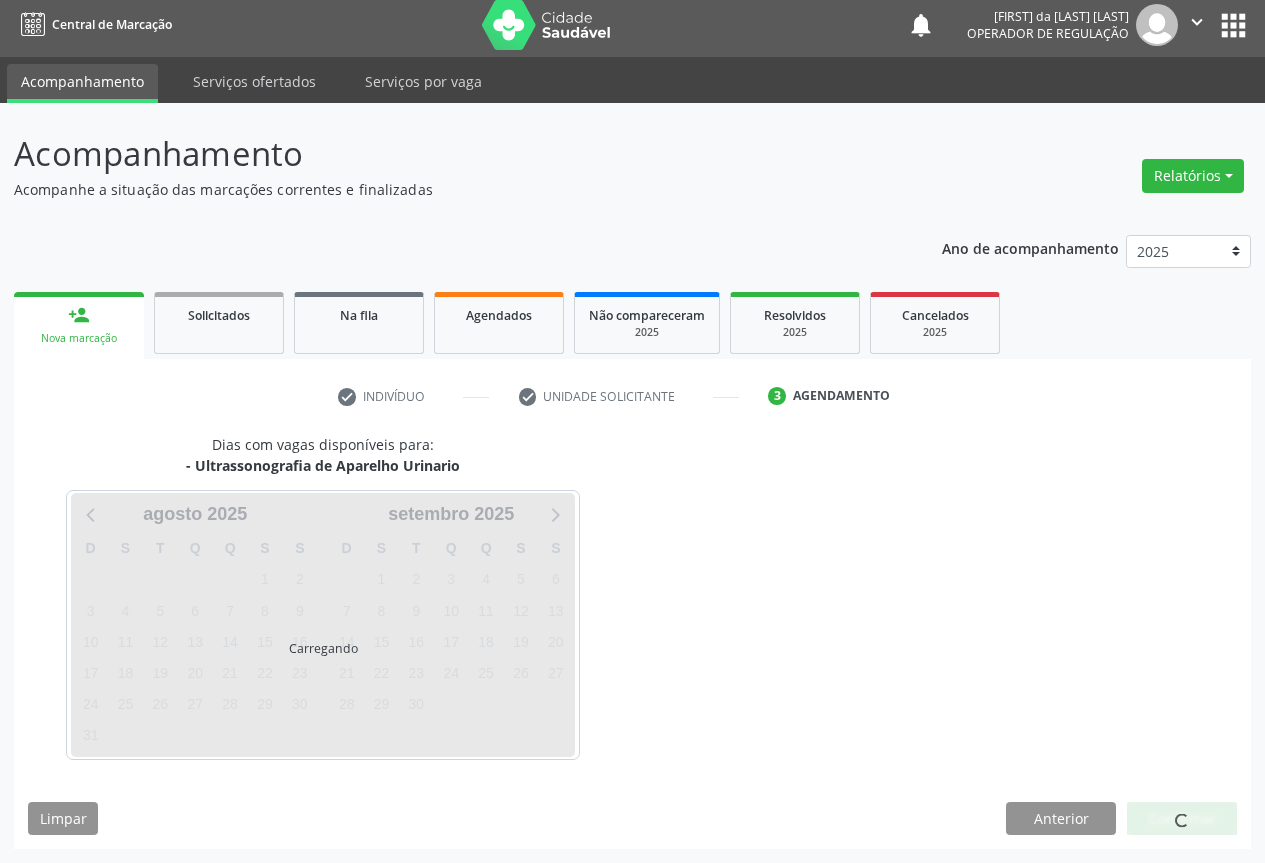 scroll, scrollTop: 7, scrollLeft: 0, axis: vertical 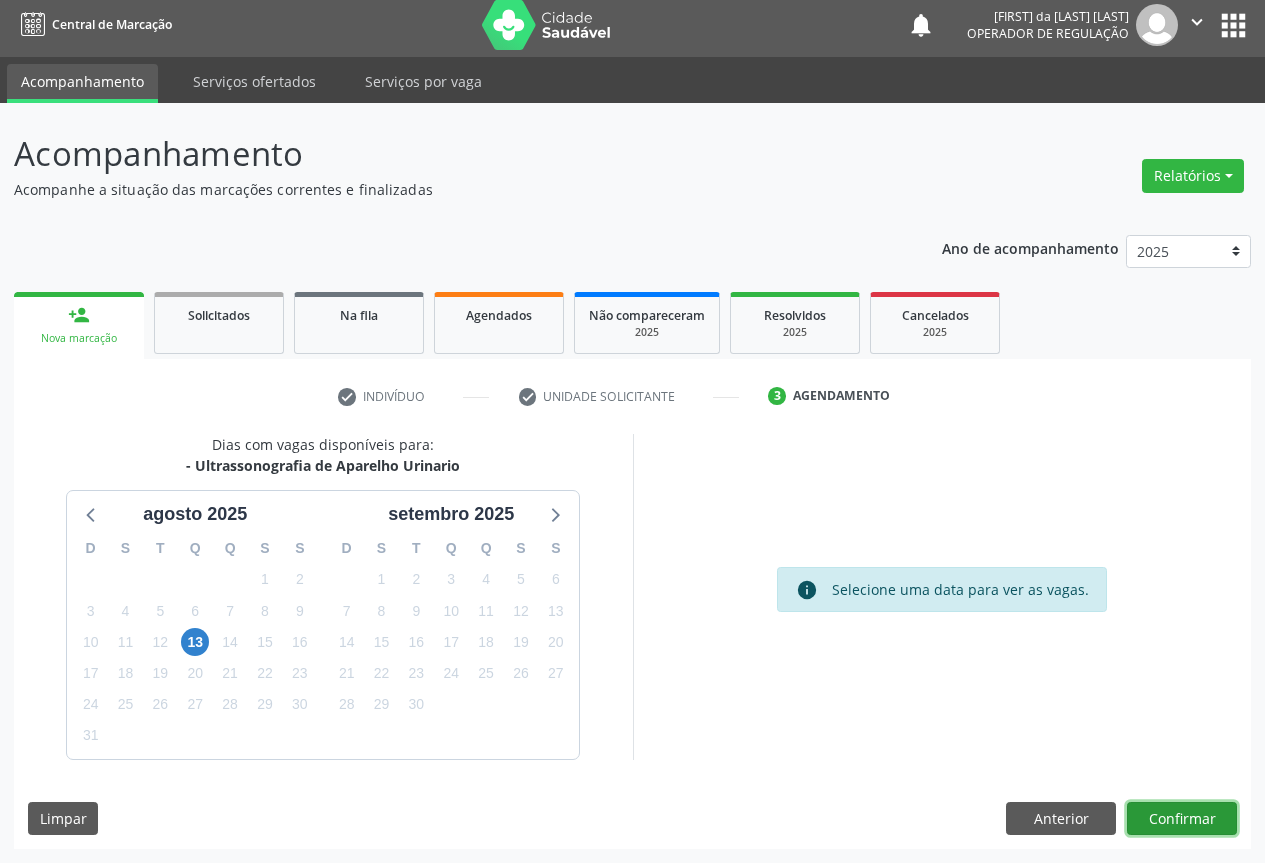 click on "Confirmar" at bounding box center [1182, 819] 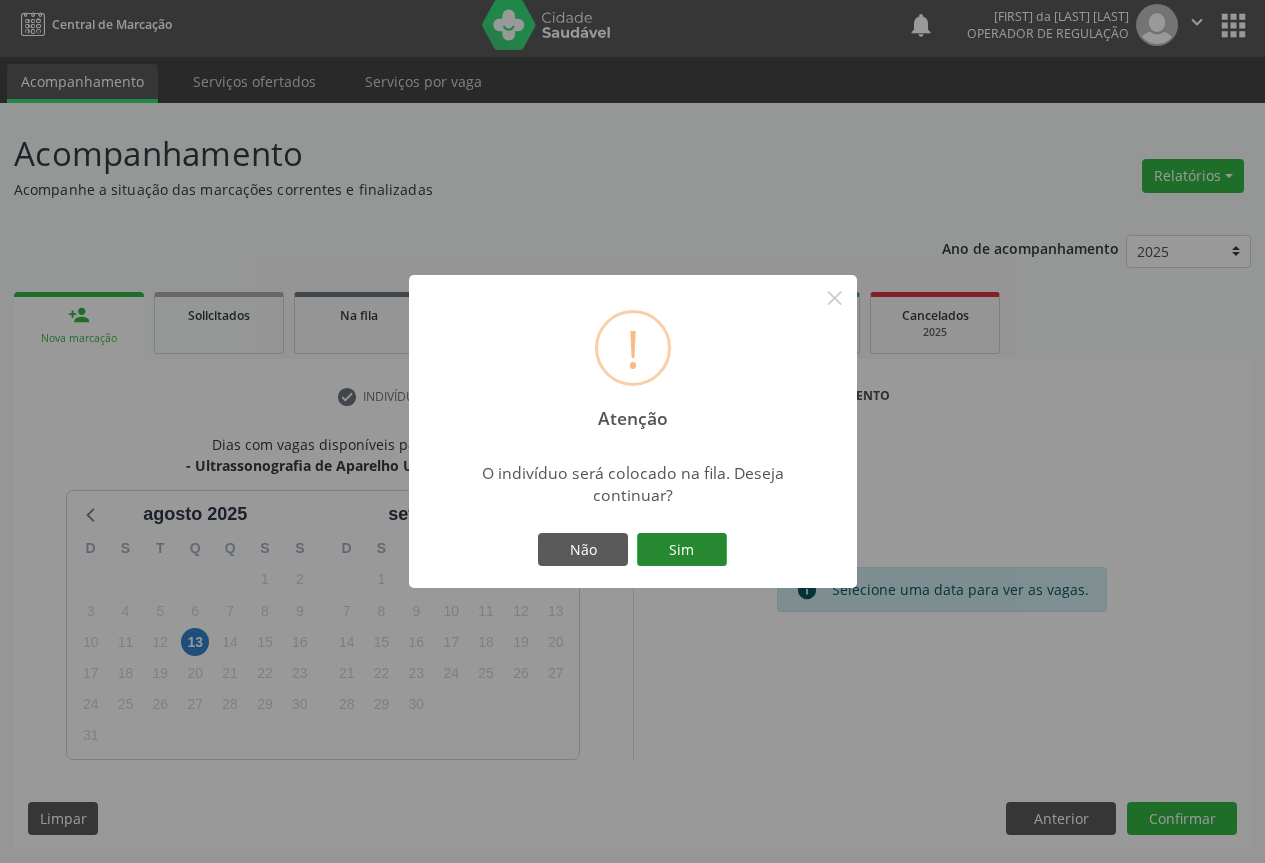 click on "Sim" at bounding box center (682, 550) 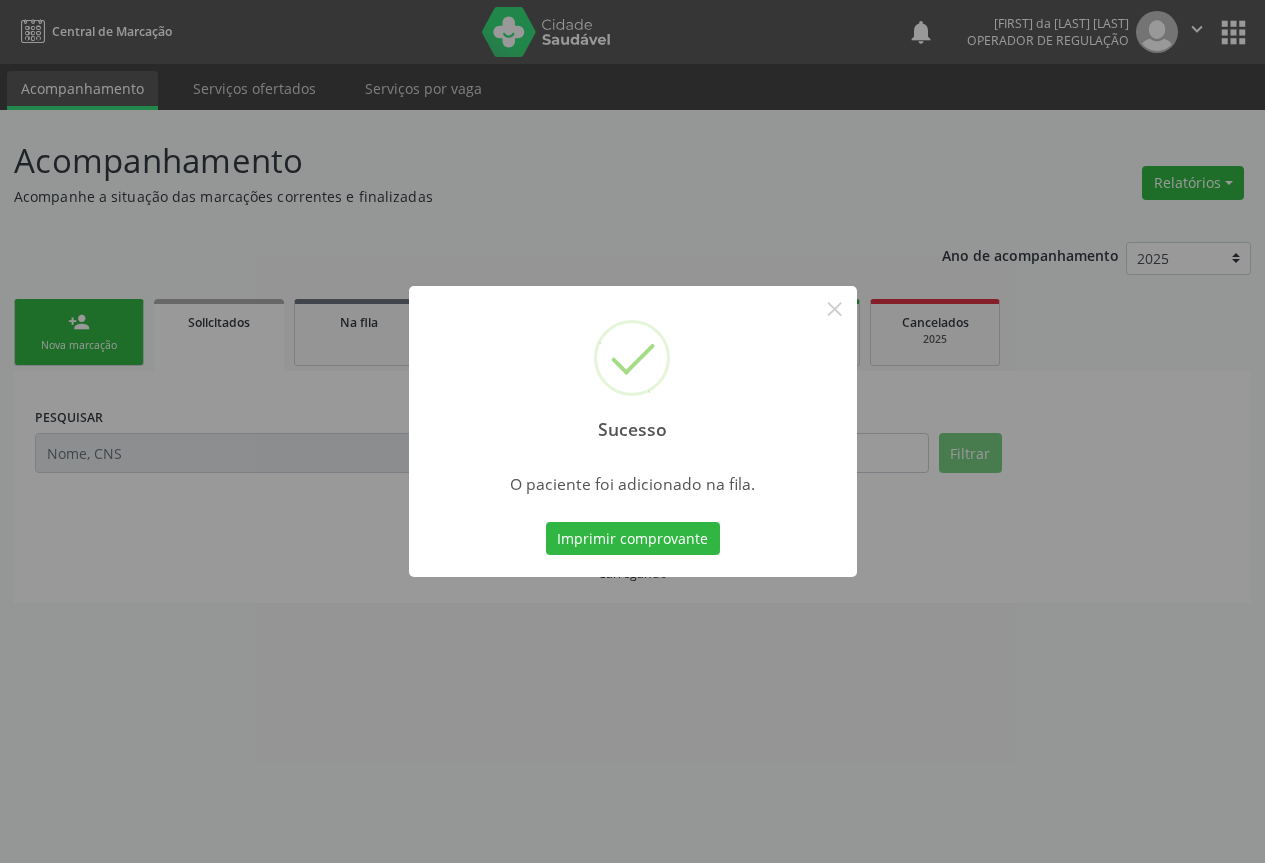 scroll, scrollTop: 0, scrollLeft: 0, axis: both 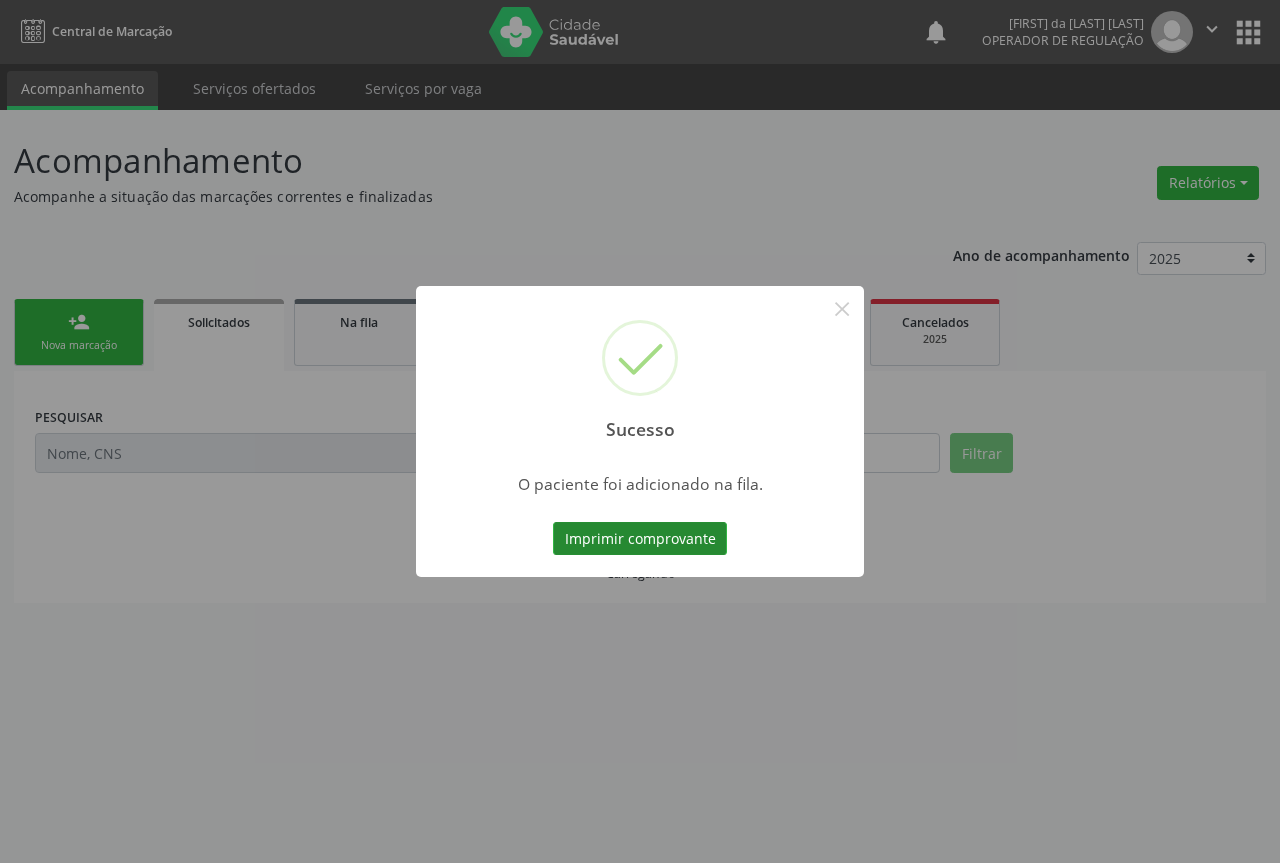 click on "Imprimir comprovante" at bounding box center [640, 539] 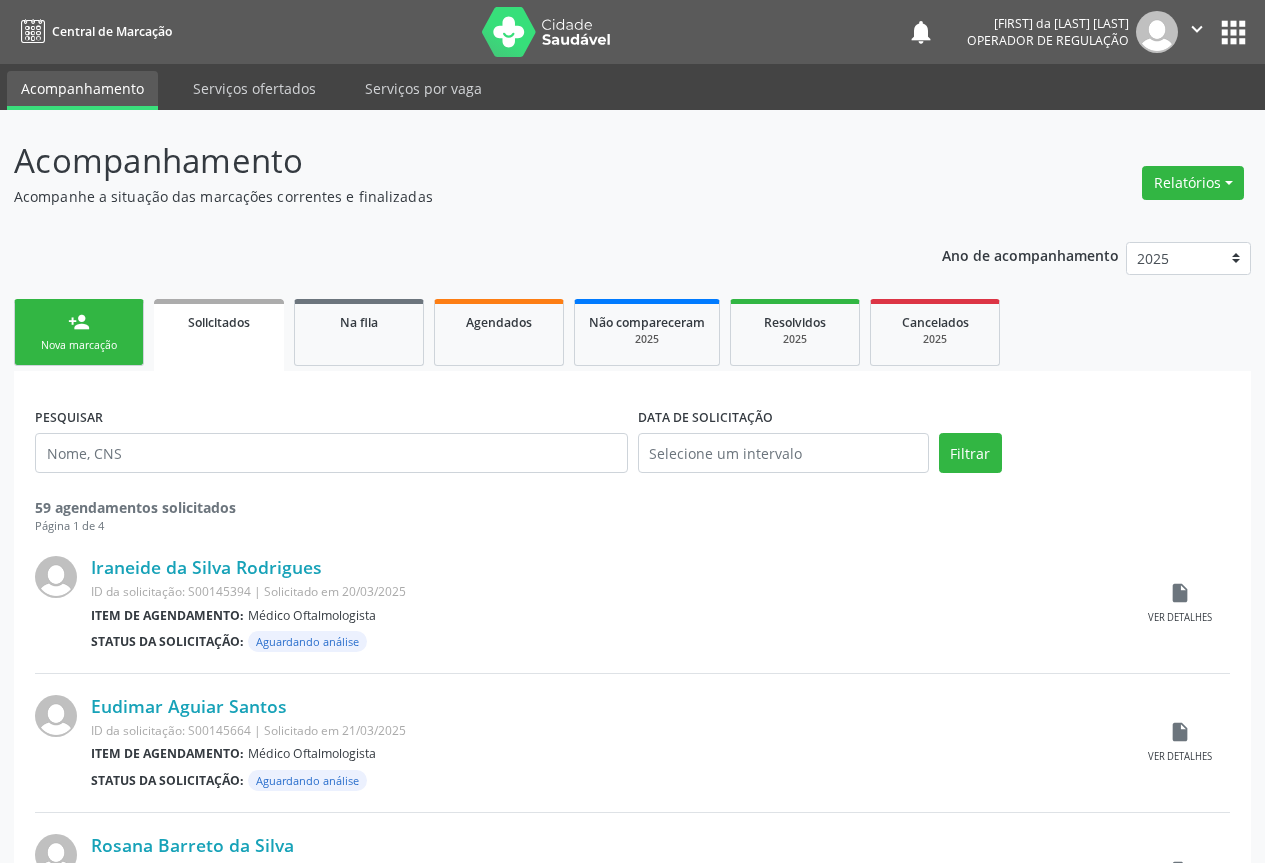click on "Sucesso × O paciente foi adicionado na fila. Imprimir comprovante Cancel" at bounding box center [632, 431] 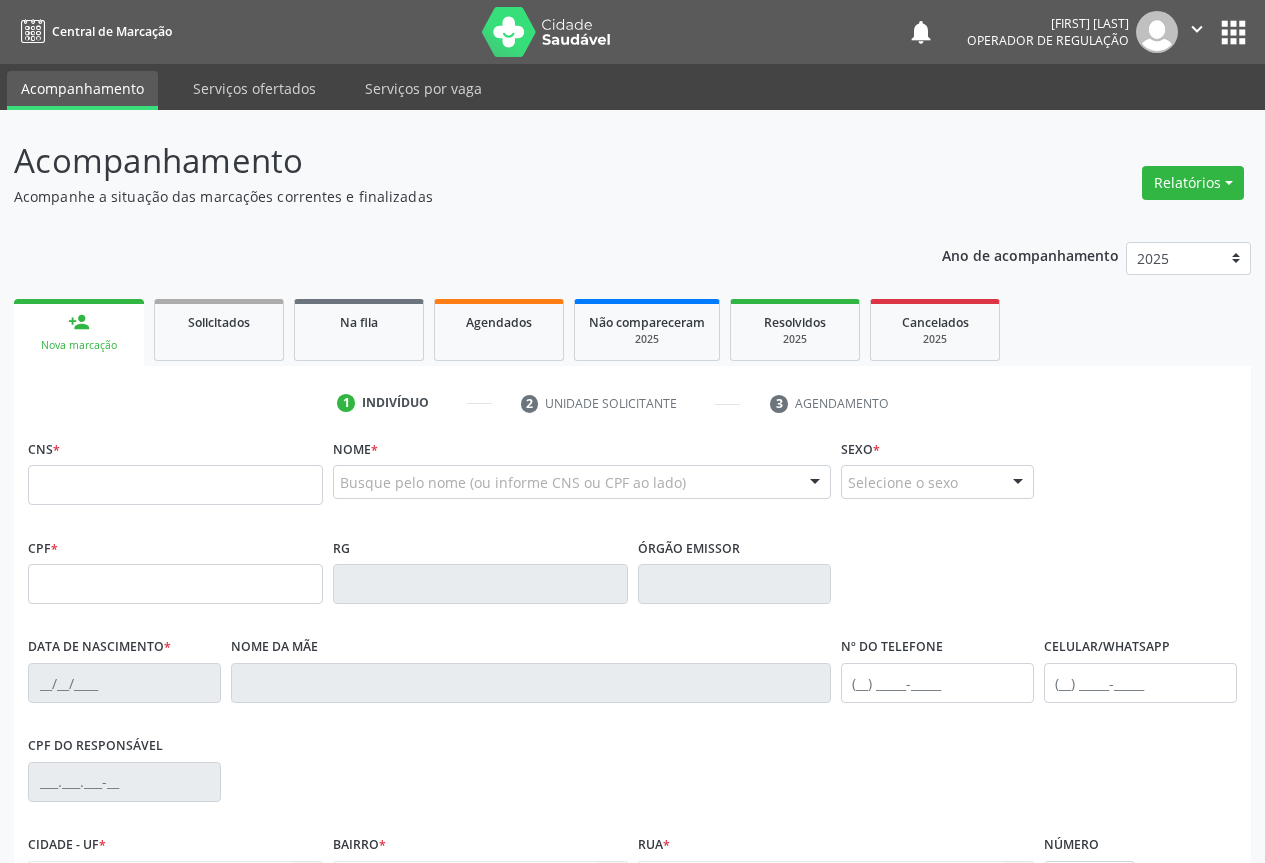 scroll, scrollTop: 0, scrollLeft: 0, axis: both 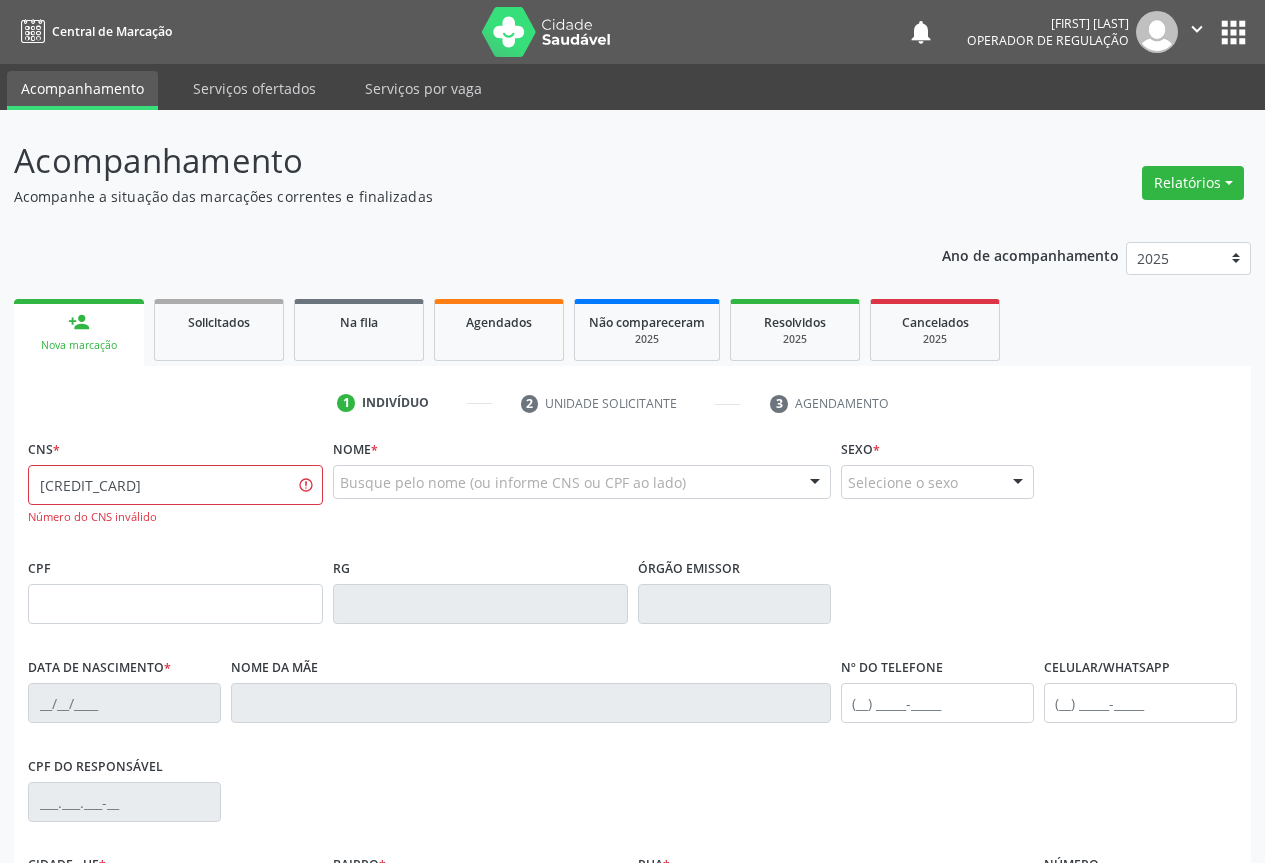 click on "[CREDIT_CARD]" at bounding box center [175, 485] 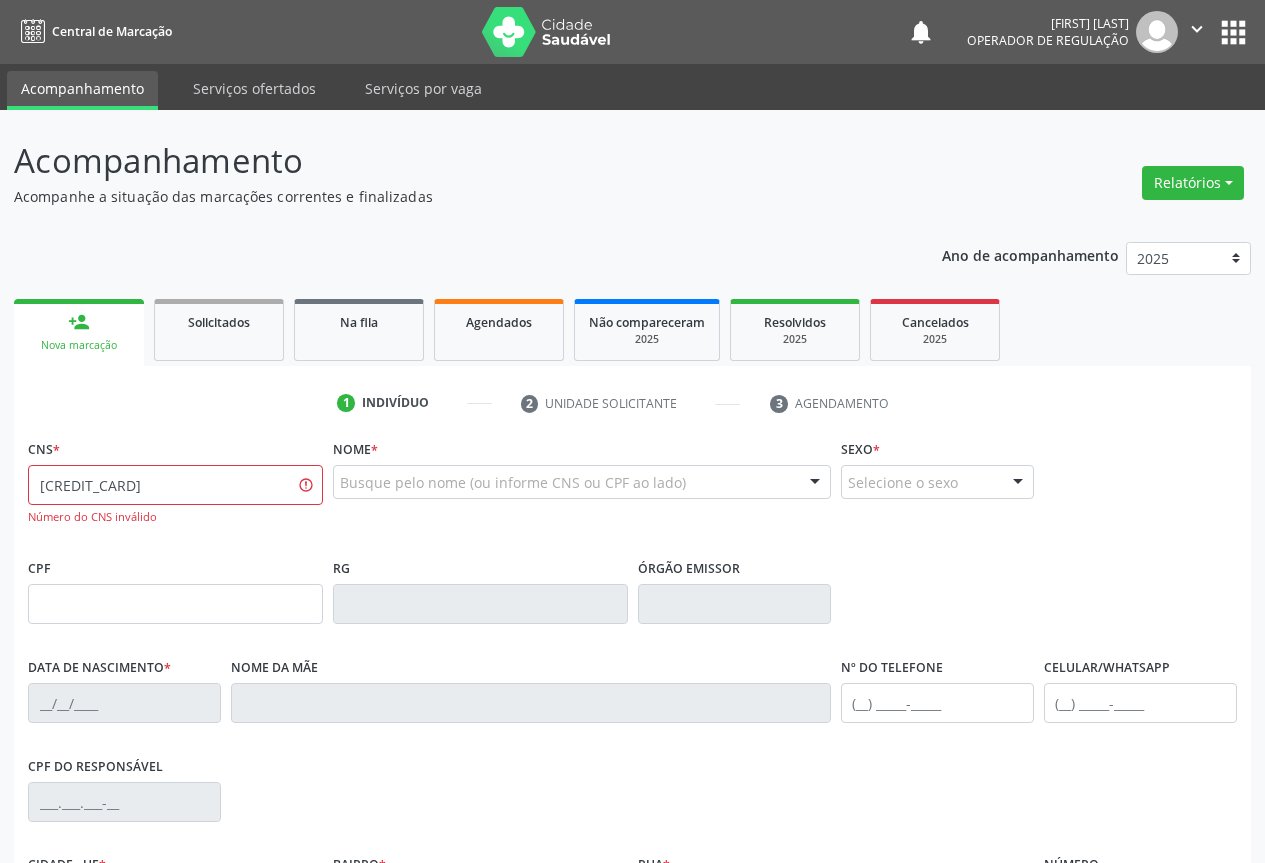 type on "[CREDIT_CARD]" 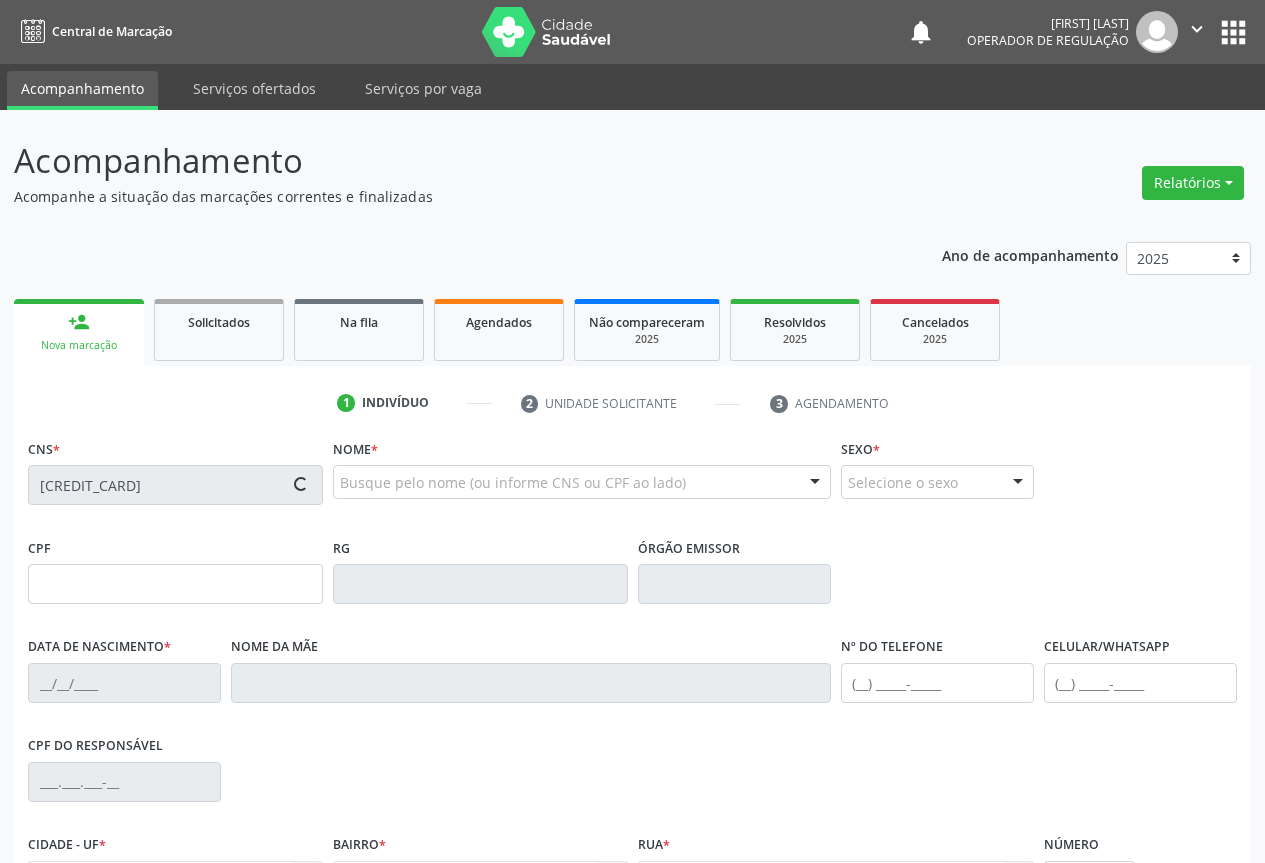 type on "[CREDIT_CARD]" 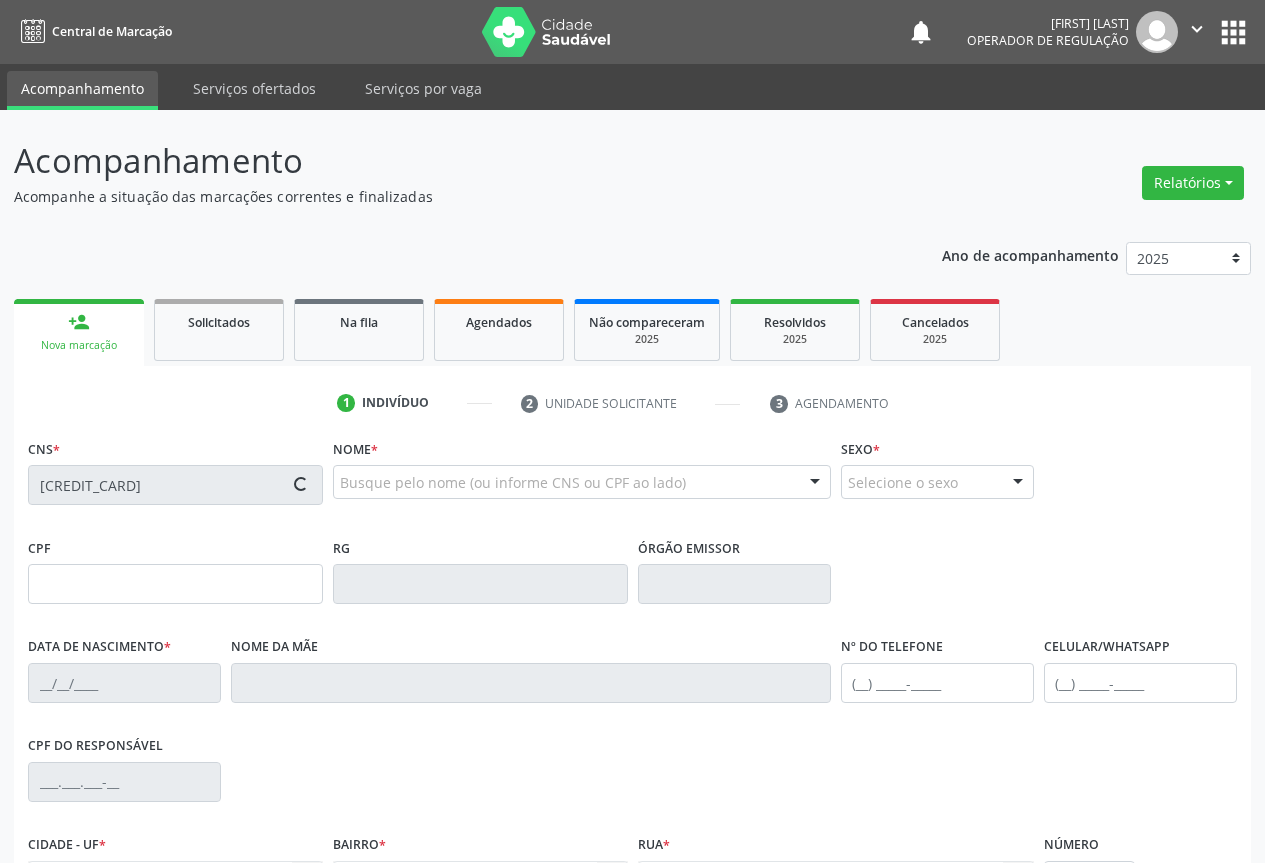 type on "[DATE]" 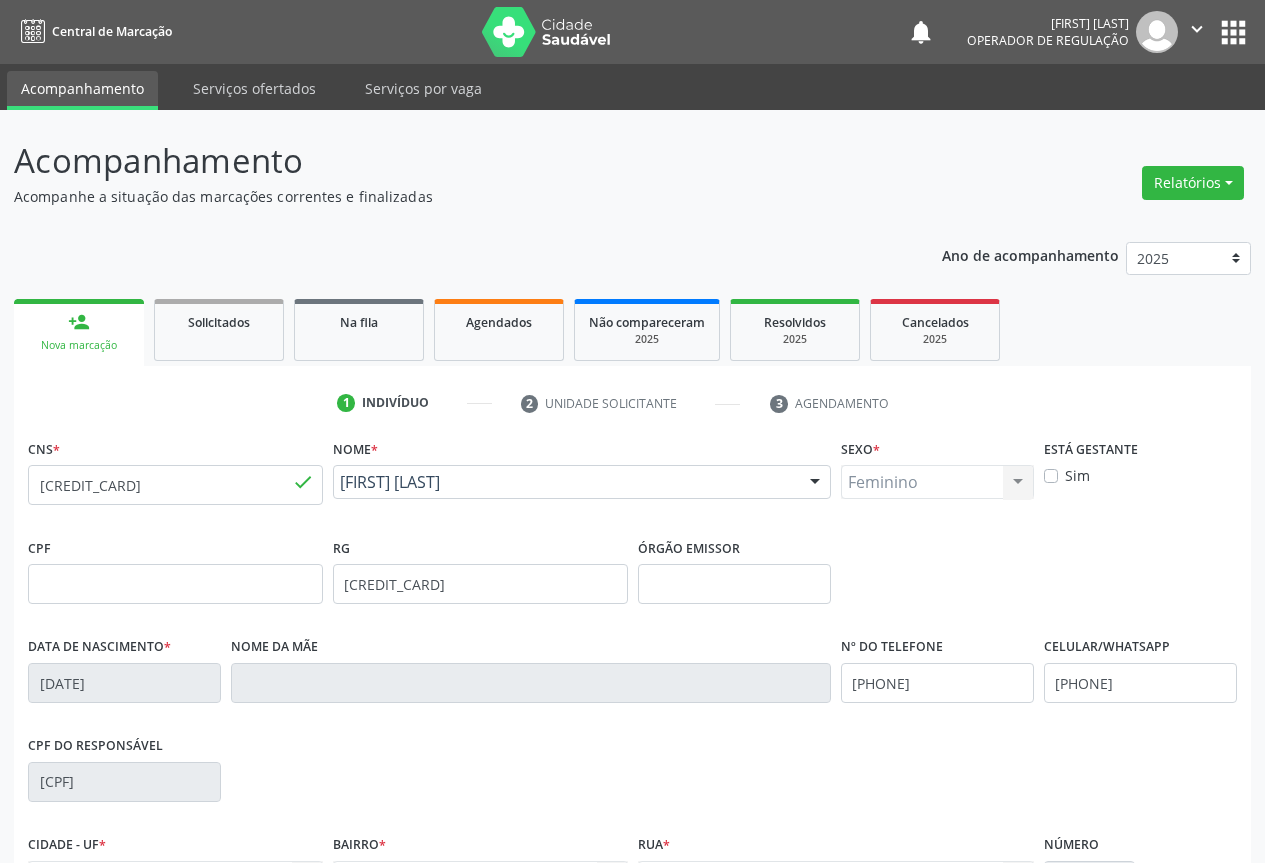scroll, scrollTop: 221, scrollLeft: 0, axis: vertical 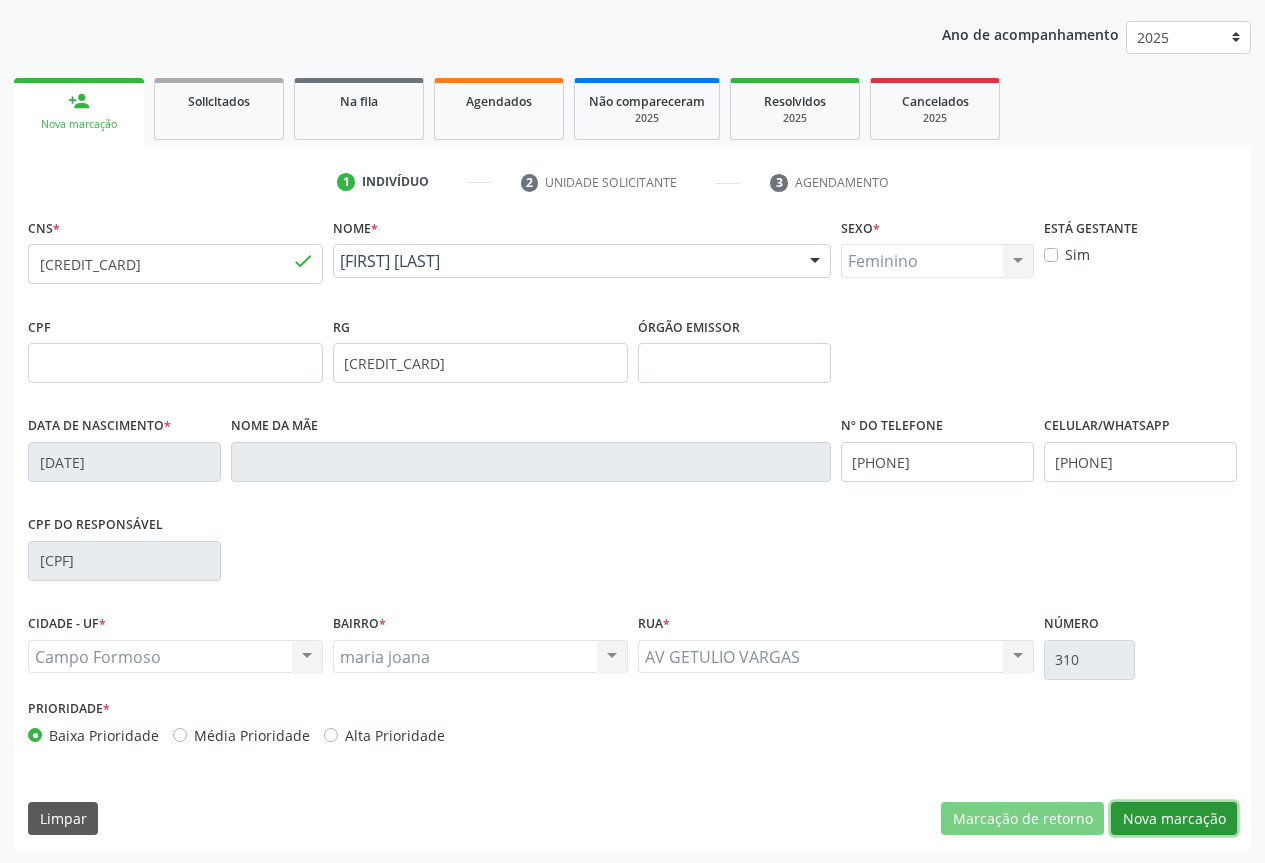 click on "Nova marcação" at bounding box center (1174, 819) 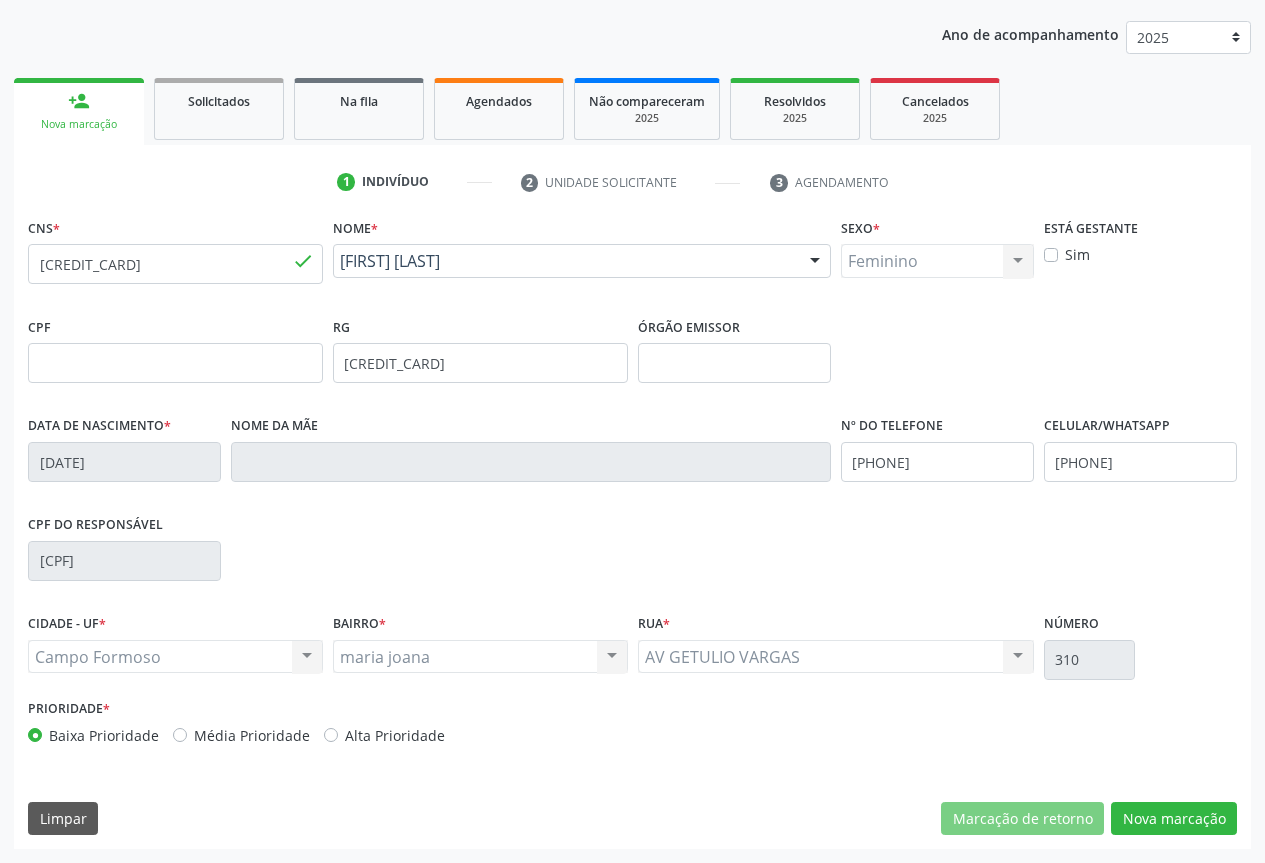 scroll, scrollTop: 43, scrollLeft: 0, axis: vertical 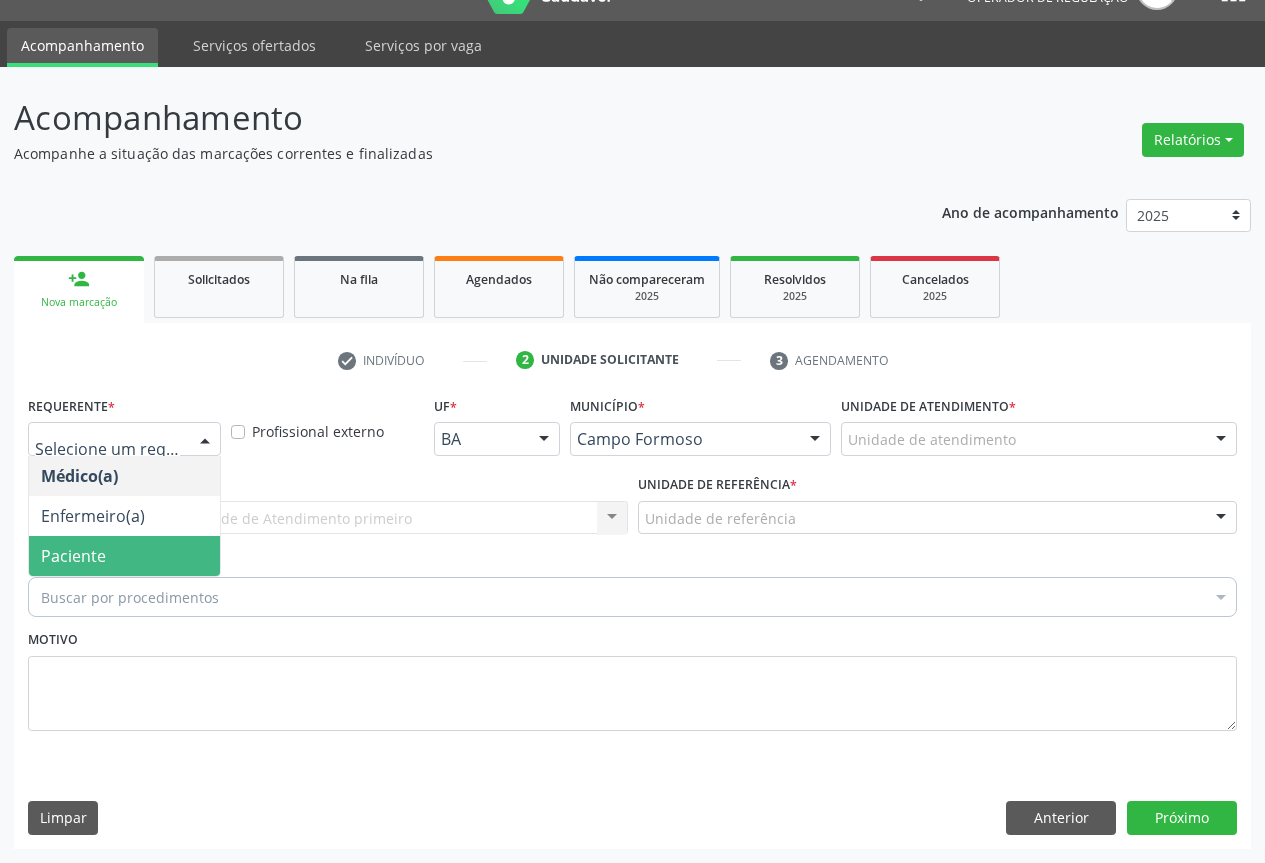 click on "Paciente" at bounding box center (73, 556) 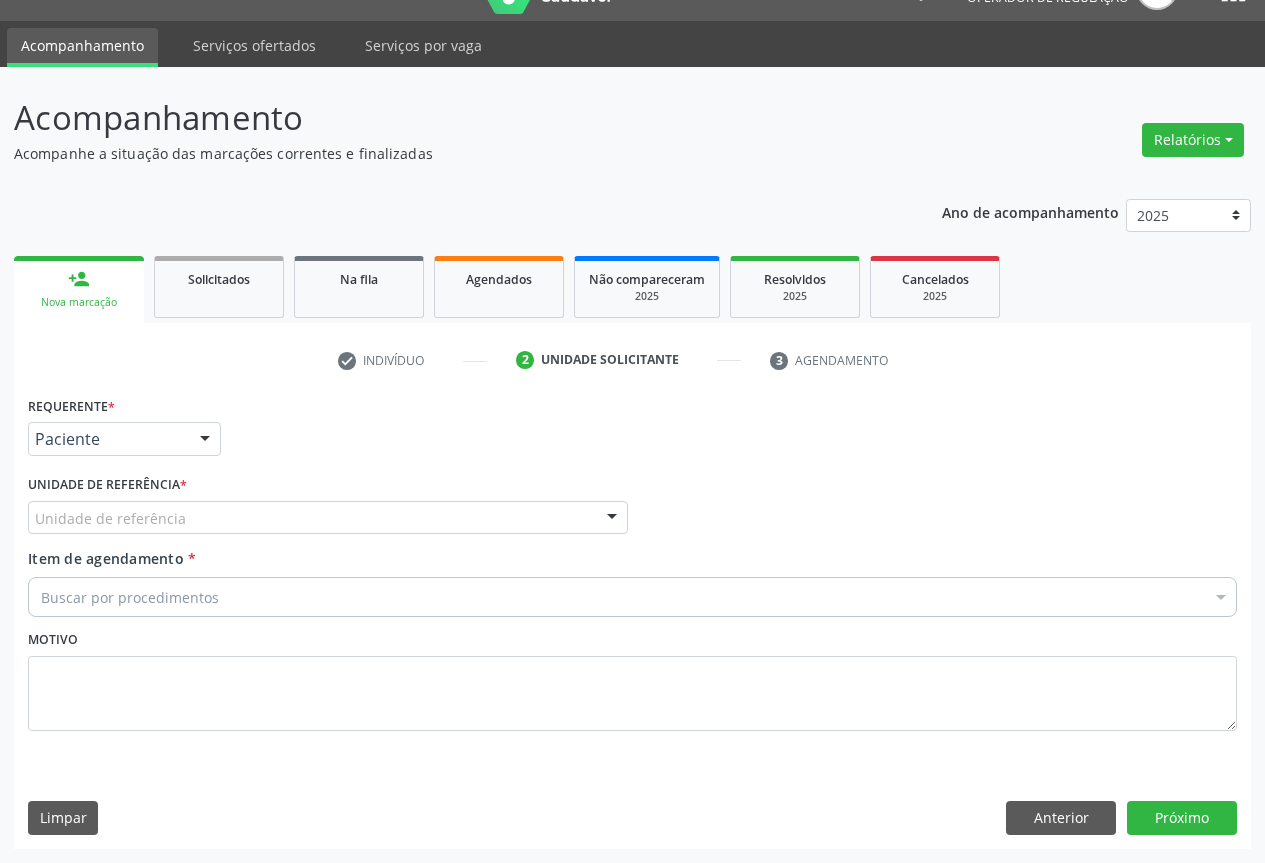 click on "Unidade de referência" at bounding box center (328, 518) 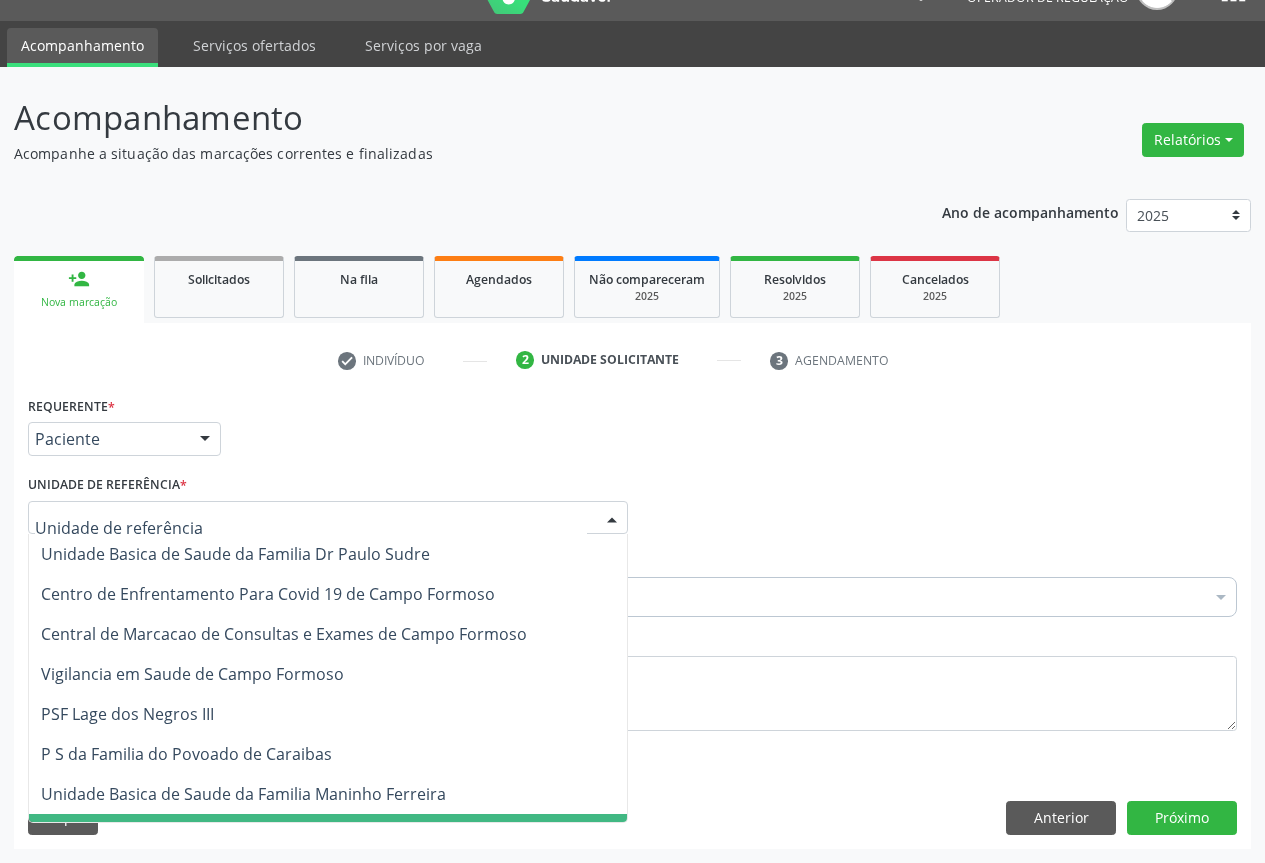 click on "P S de Curral da Ponta Psf Oseas Manoel da Silva" at bounding box center [328, 834] 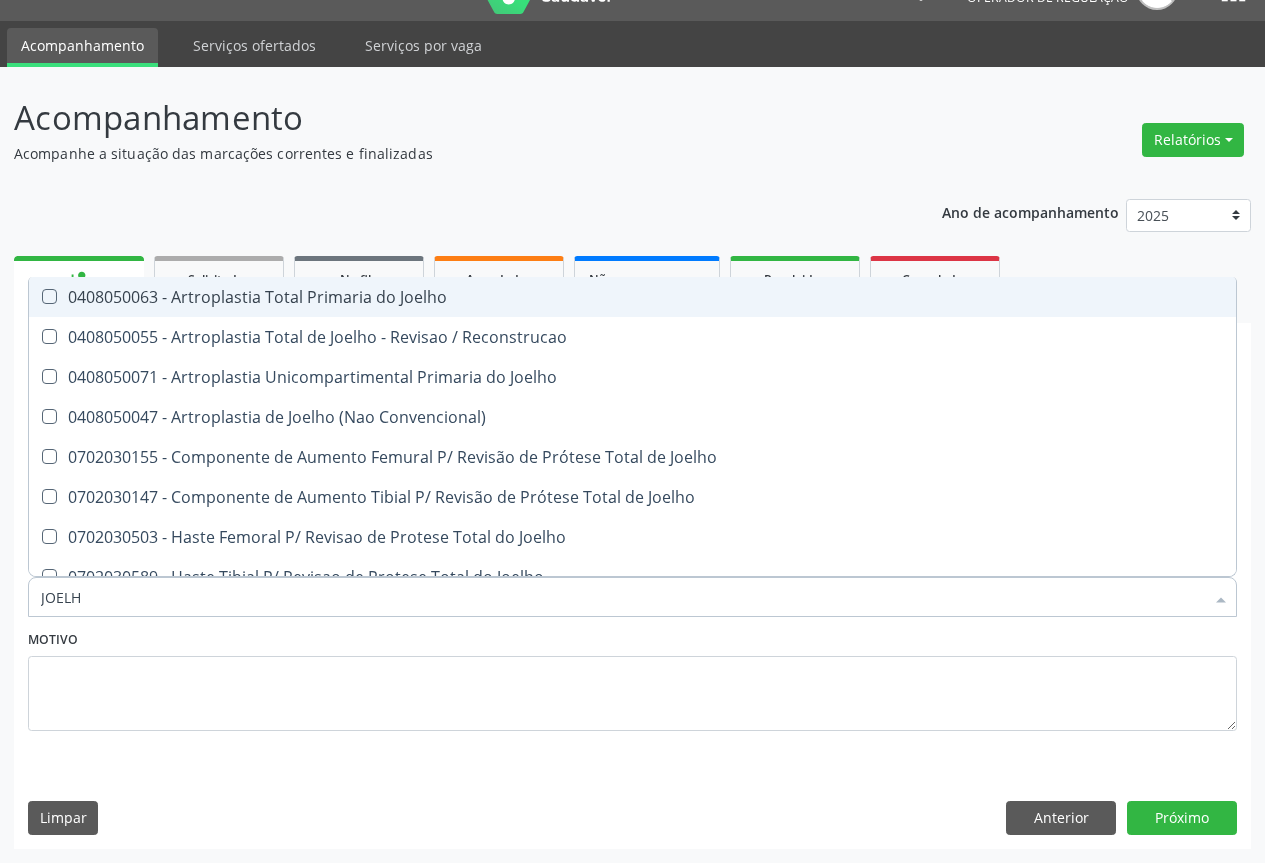 type on "JOELHO" 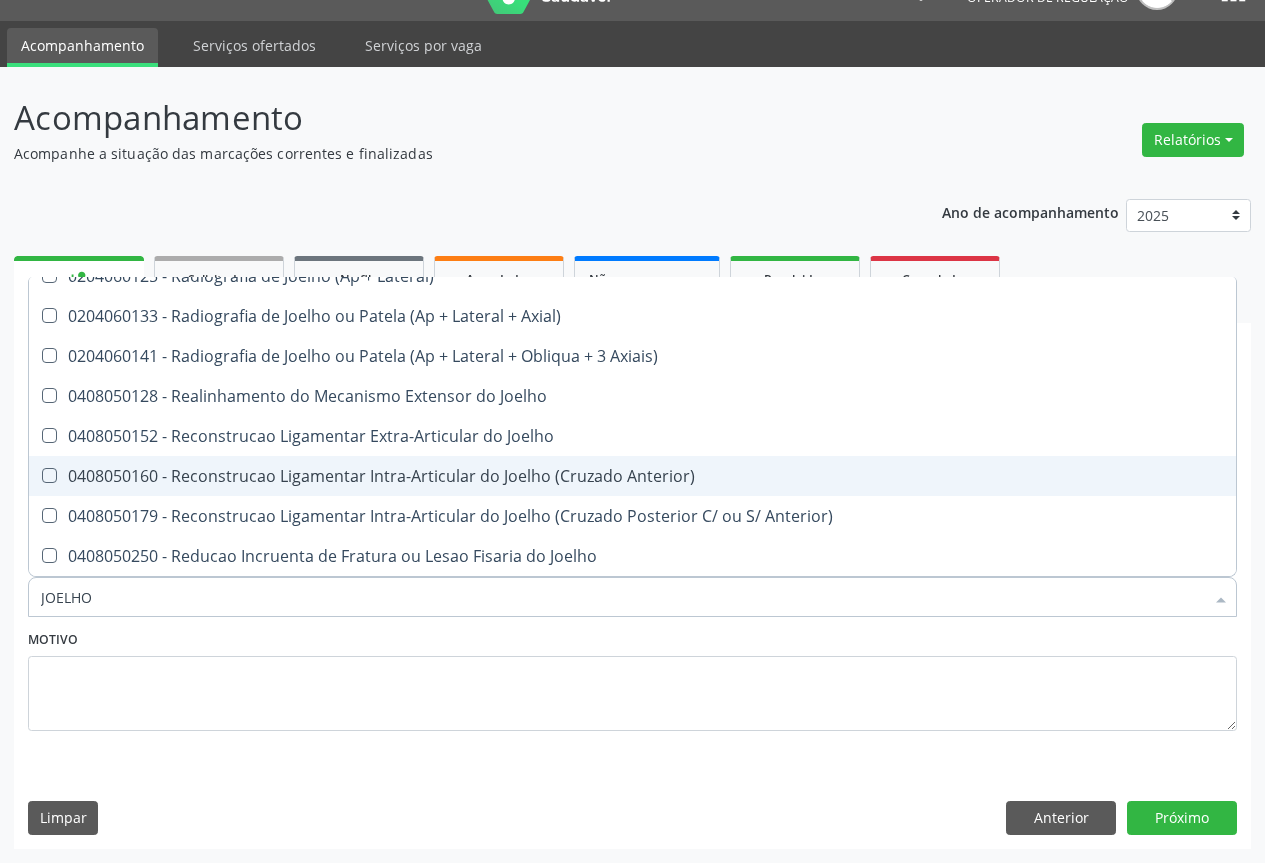 scroll, scrollTop: 361, scrollLeft: 0, axis: vertical 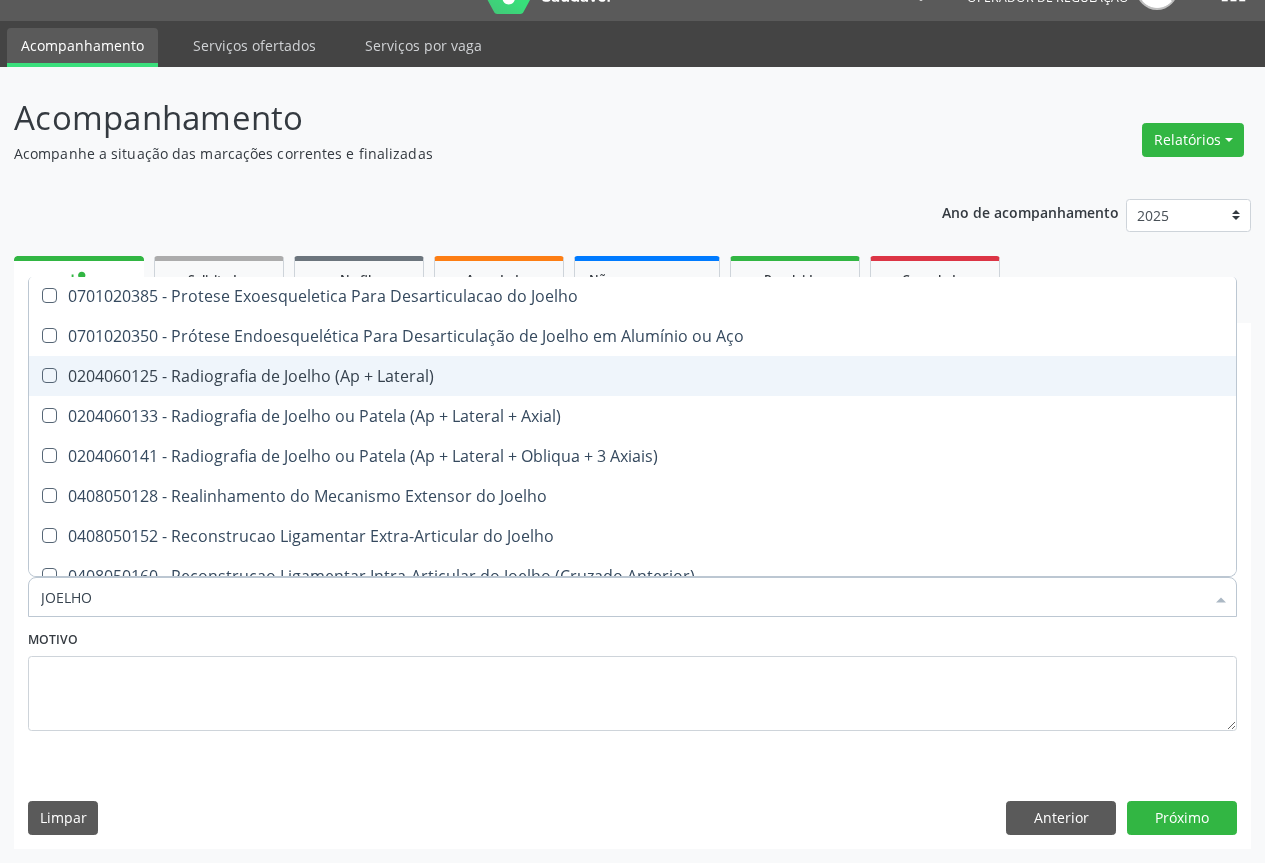 click on "0204060125 - Radiografia de Joelho (Ap + Lateral)" at bounding box center (632, 376) 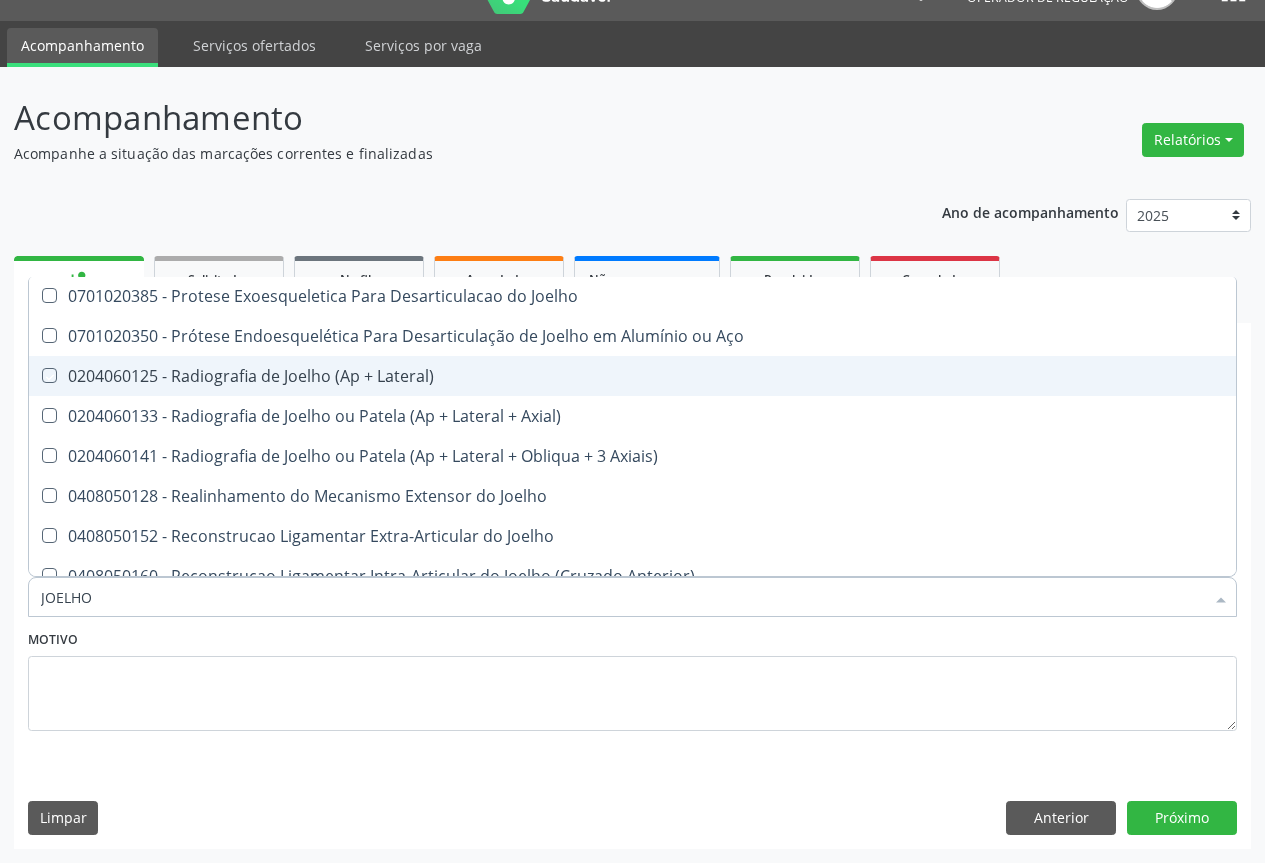 checkbox on "true" 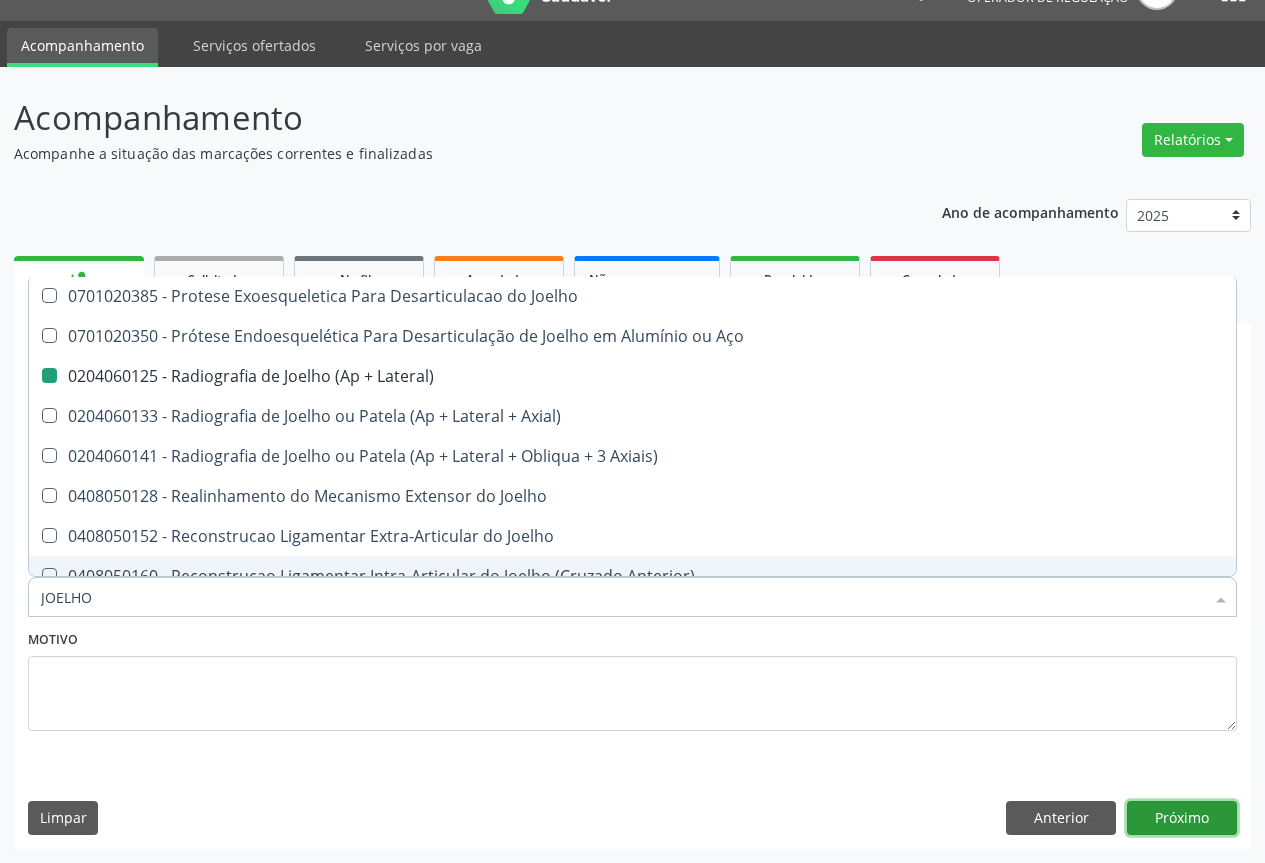 click on "Próximo" at bounding box center [1182, 818] 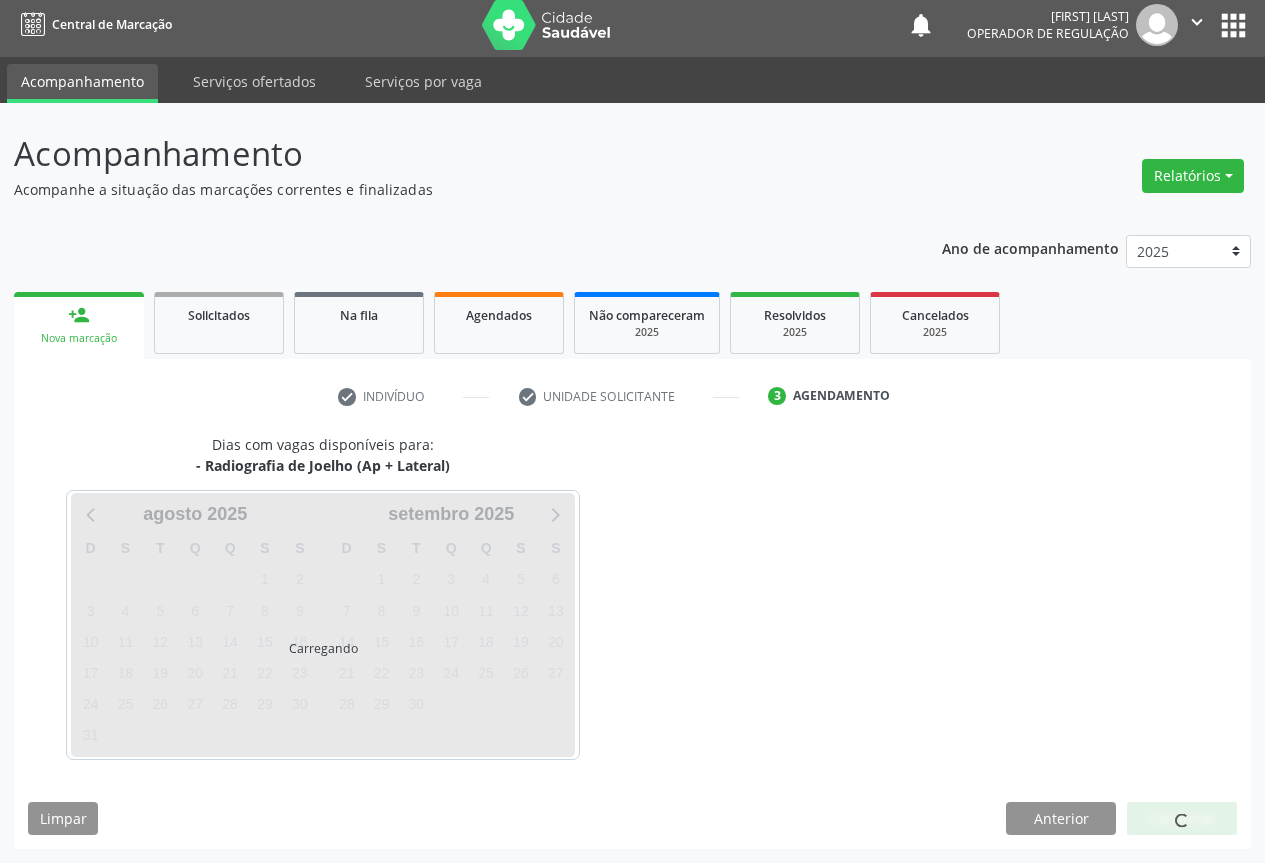 scroll, scrollTop: 7, scrollLeft: 0, axis: vertical 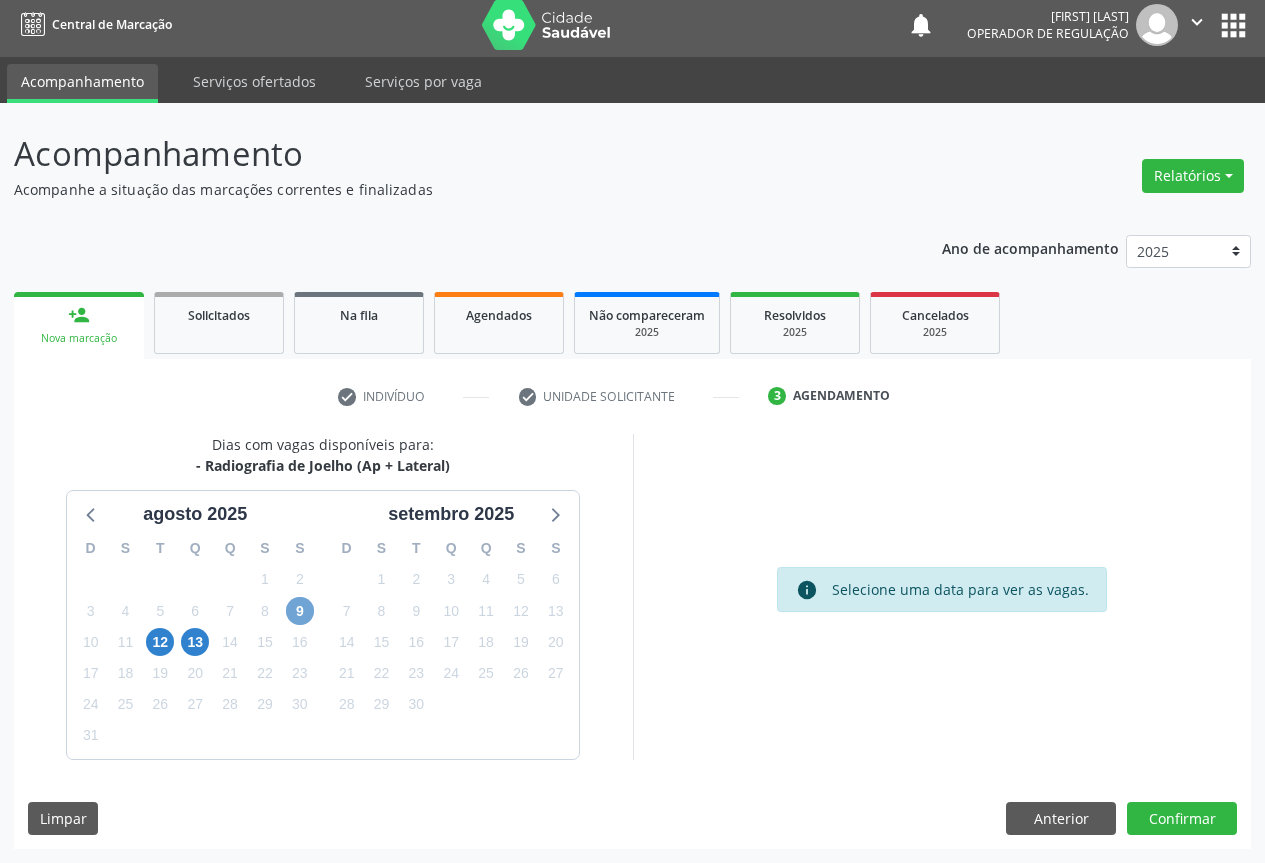 click on "9" at bounding box center [300, 611] 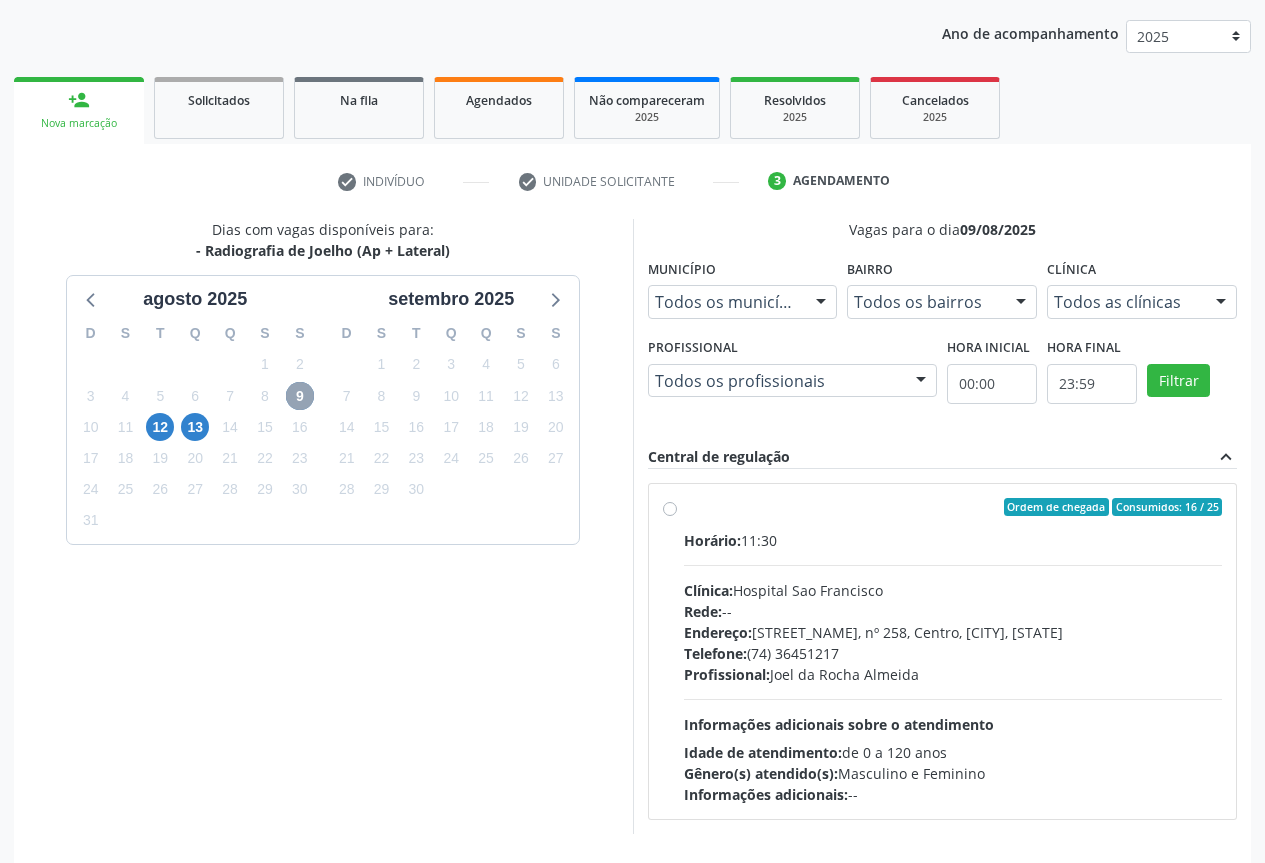 scroll, scrollTop: 226, scrollLeft: 0, axis: vertical 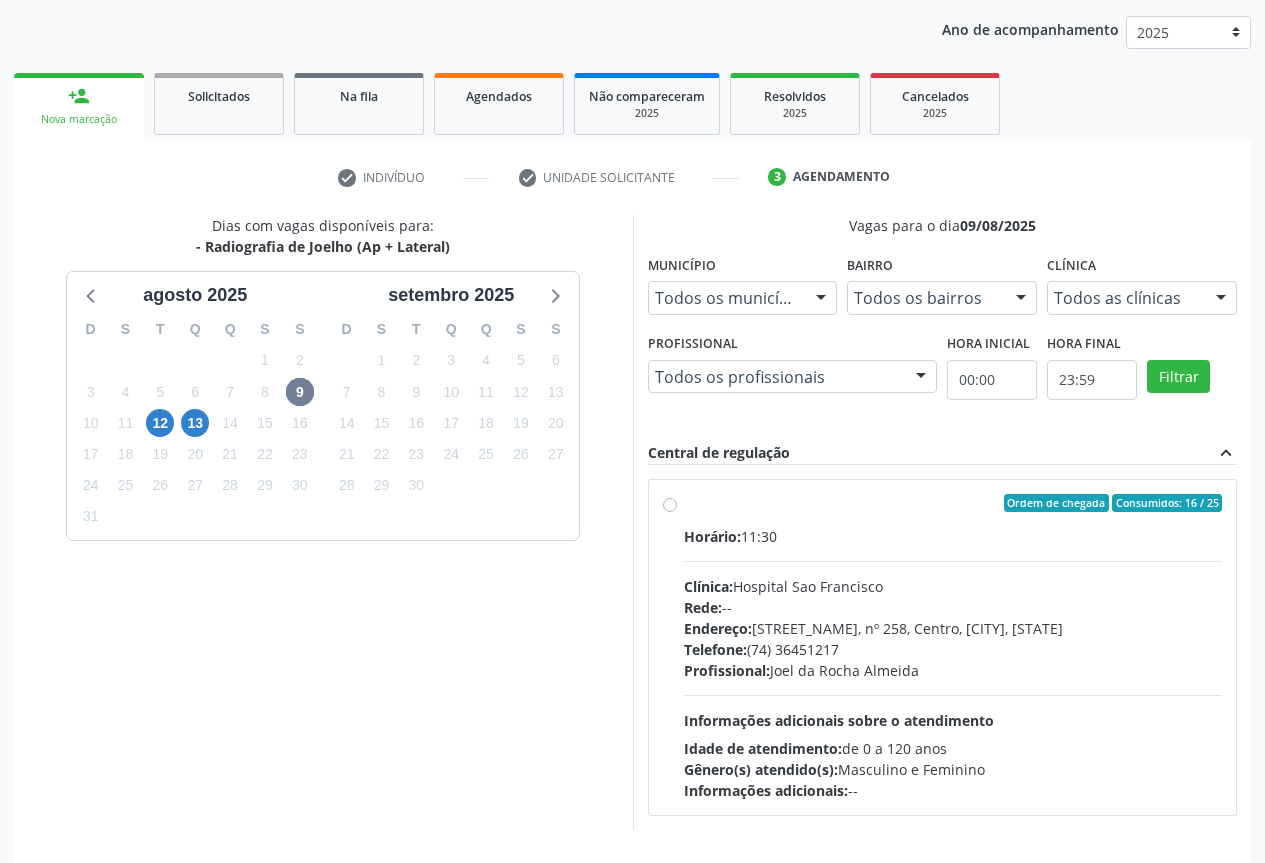click on "Rede:
--" at bounding box center [953, 607] 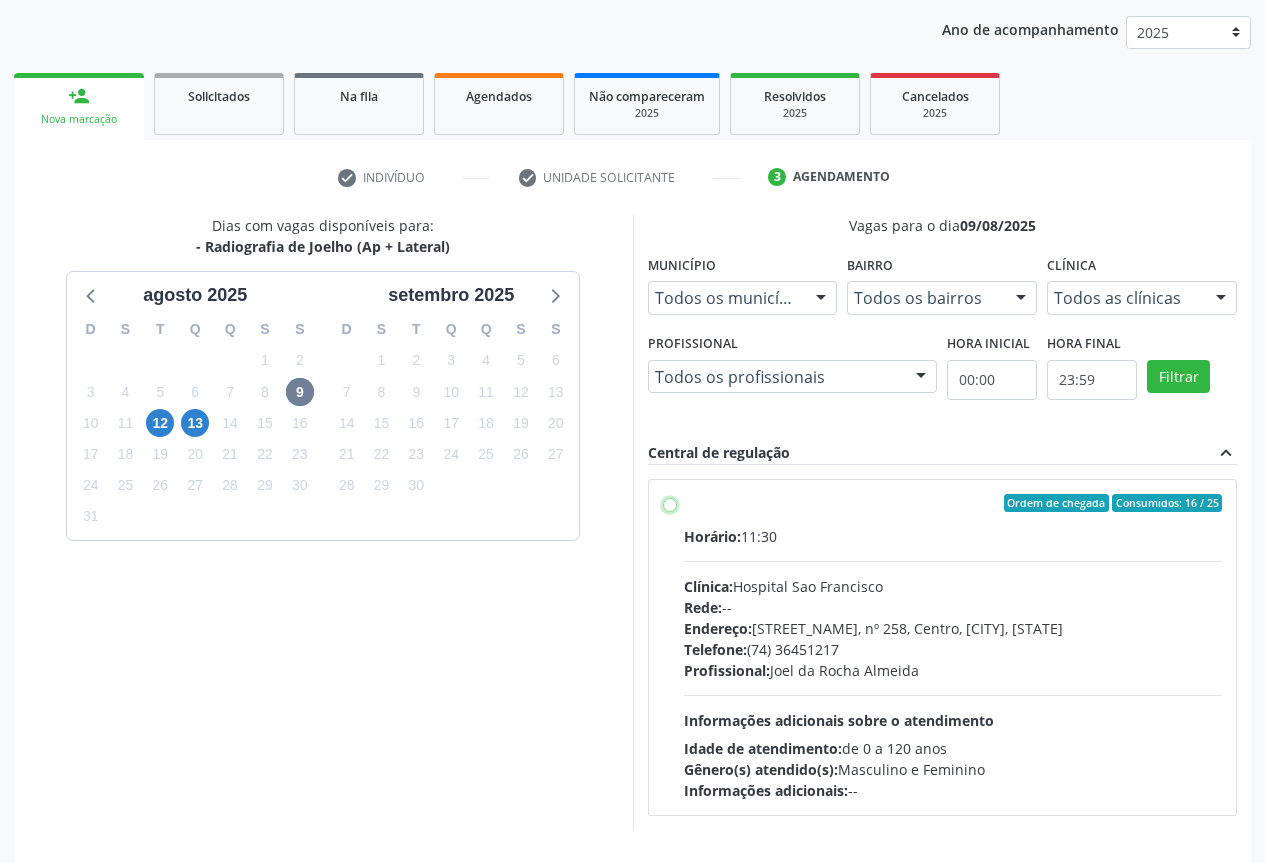 click on "Ordem de chegada
Consumidos: 16 / 25
Horário:   11:30
Clínica:  Hospital Sao Francisco
Rede:
--
Endereço:   Blocos, nº 258, Centro, [CITY], [STATE]
Telefone:   [PHONE]
Profissional:
[FIRST] [LAST]
Informações adicionais sobre o atendimento
Idade de atendimento:
de 0 a 120 anos
Gênero(s) atendido(s):
Masculino e Feminino
Informações adicionais:
--" at bounding box center [670, 503] 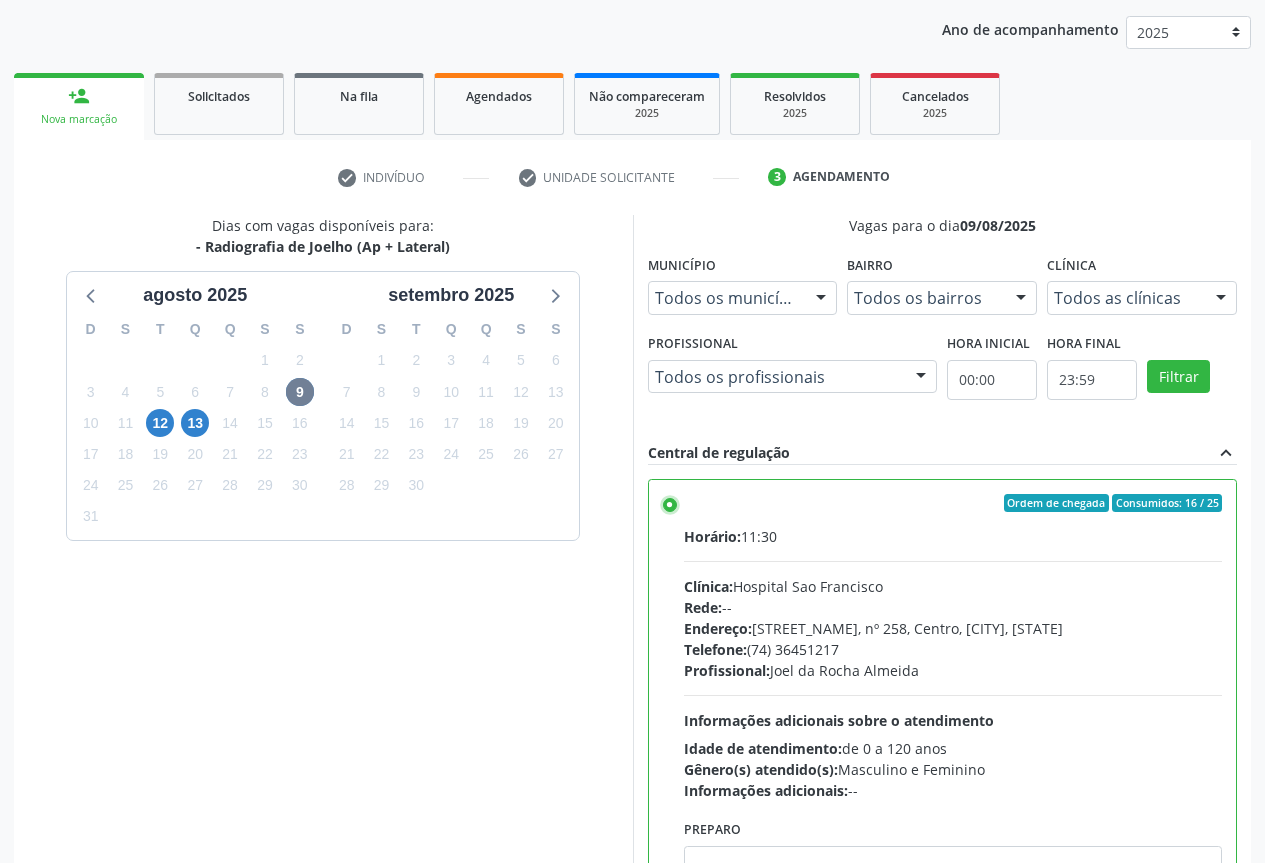 scroll, scrollTop: 332, scrollLeft: 0, axis: vertical 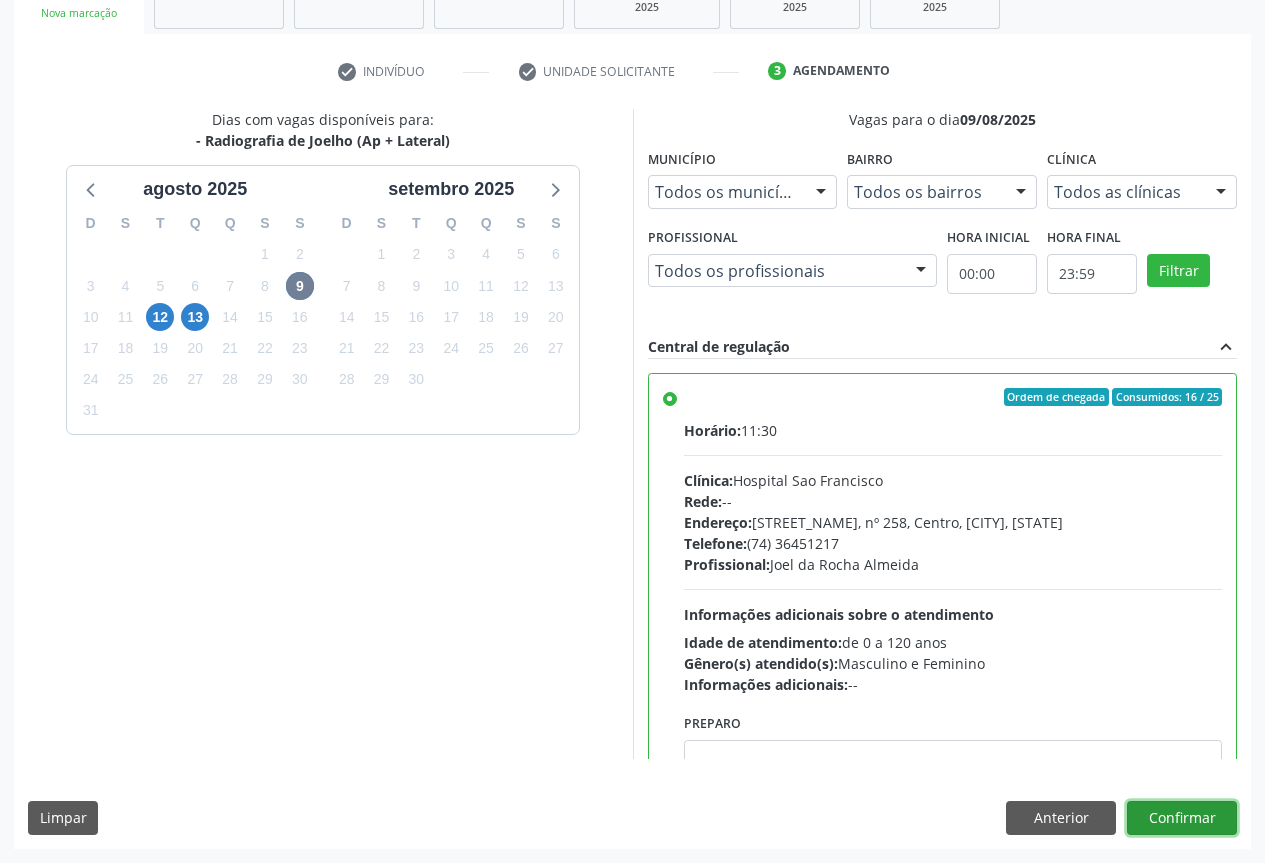 click on "Confirmar" at bounding box center (1182, 818) 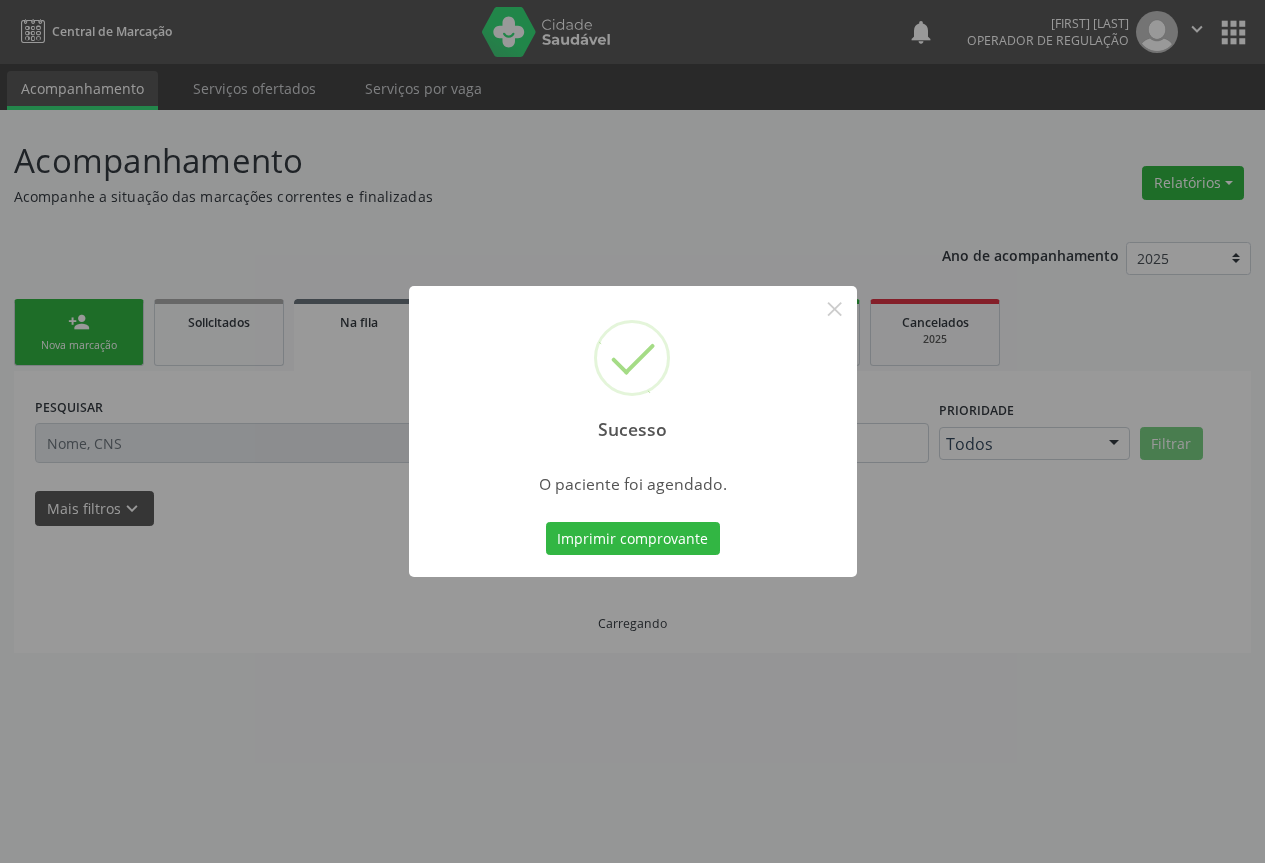 scroll, scrollTop: 0, scrollLeft: 0, axis: both 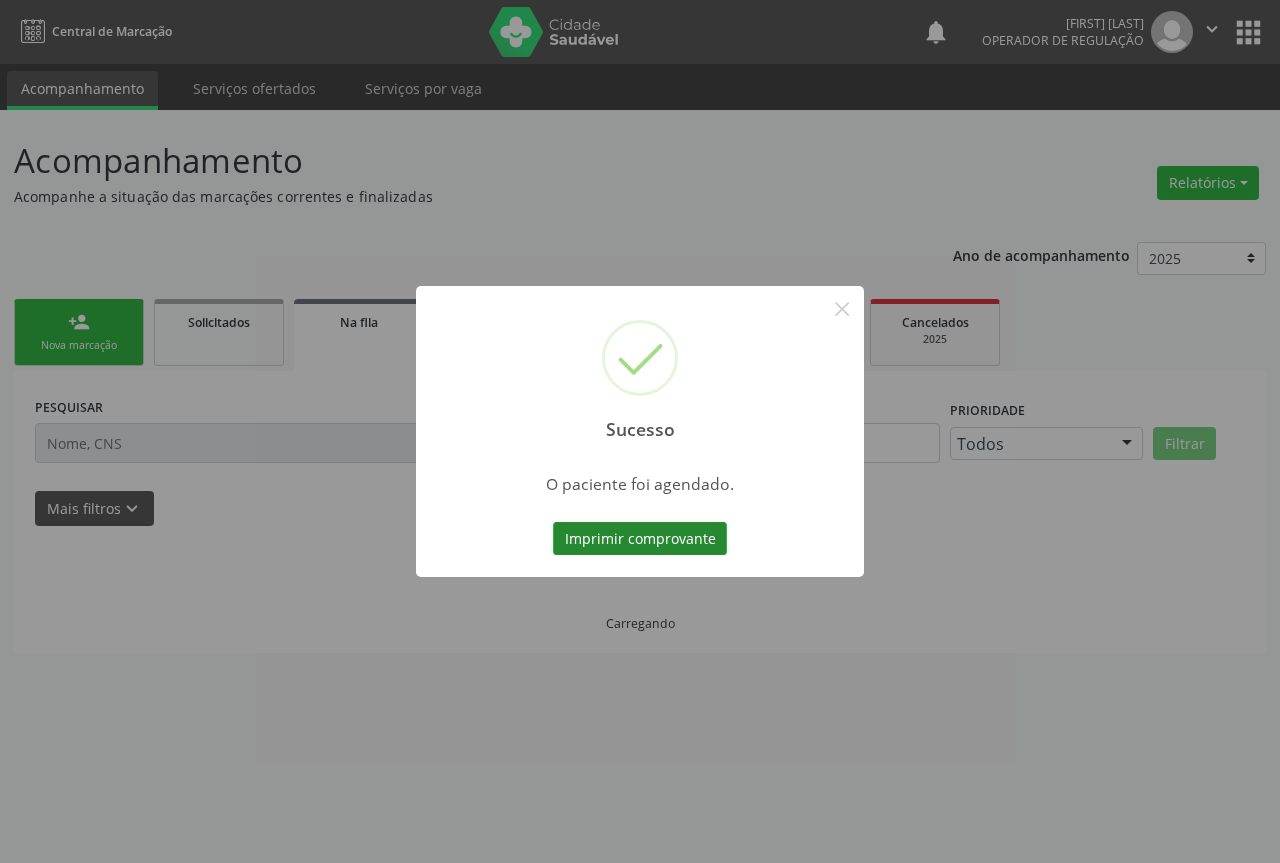 click on "Imprimir comprovante" at bounding box center [640, 539] 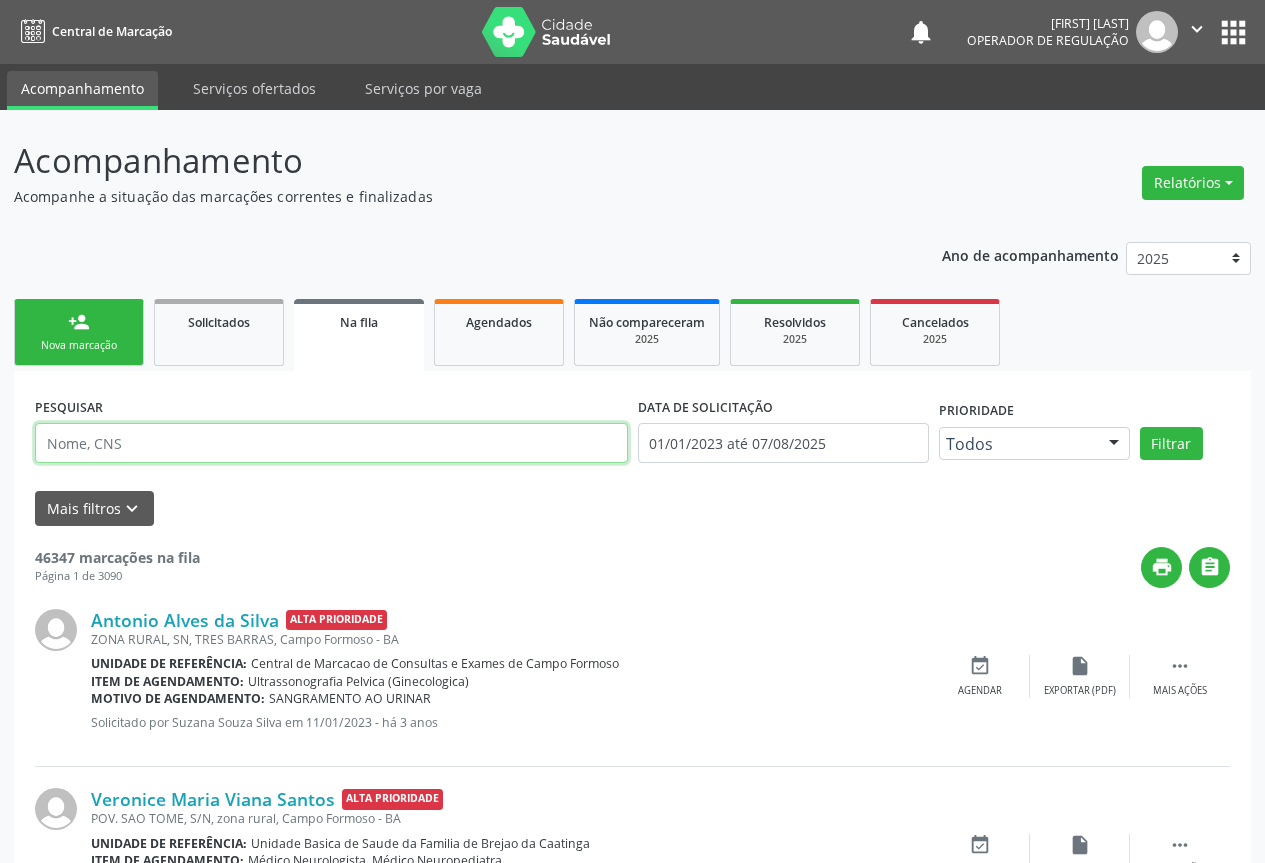 click at bounding box center [331, 443] 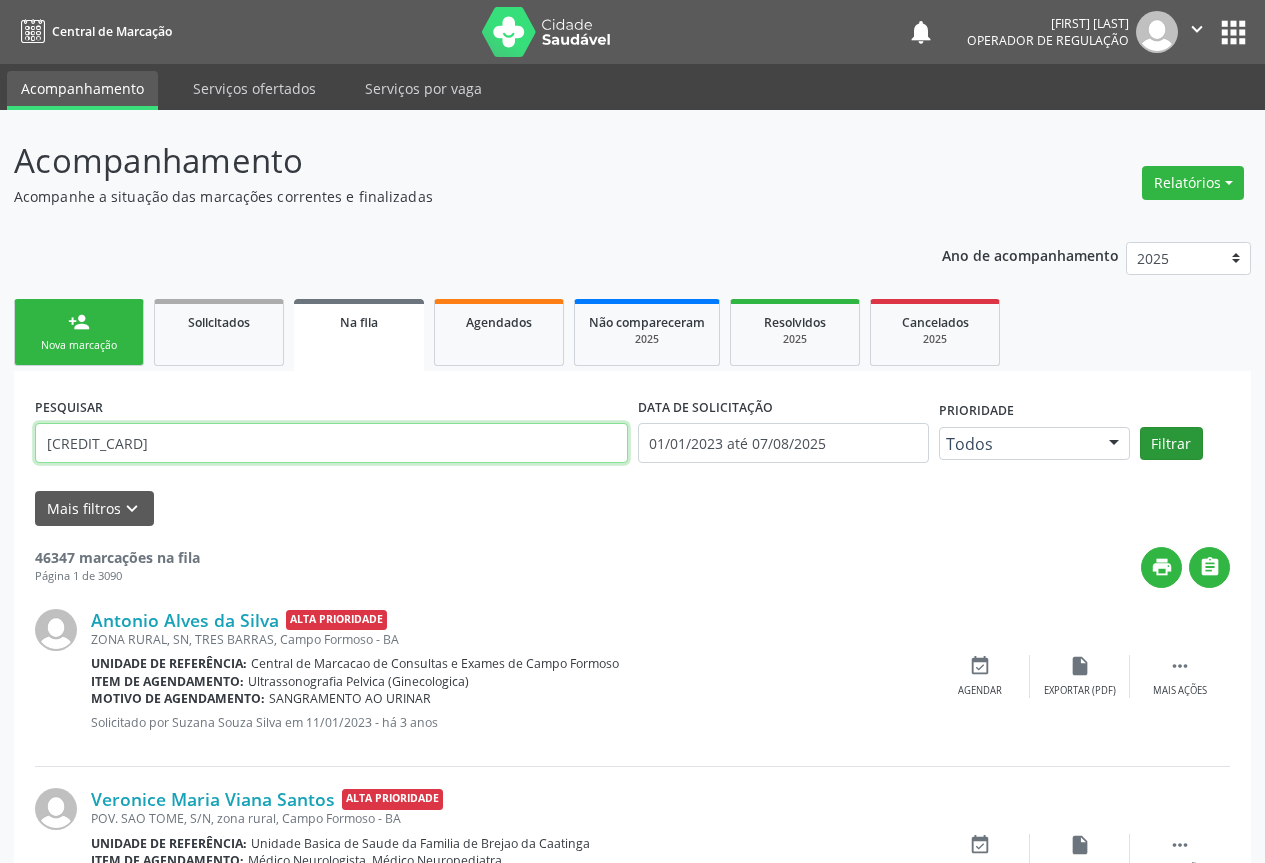 type on "[CREDIT_CARD]" 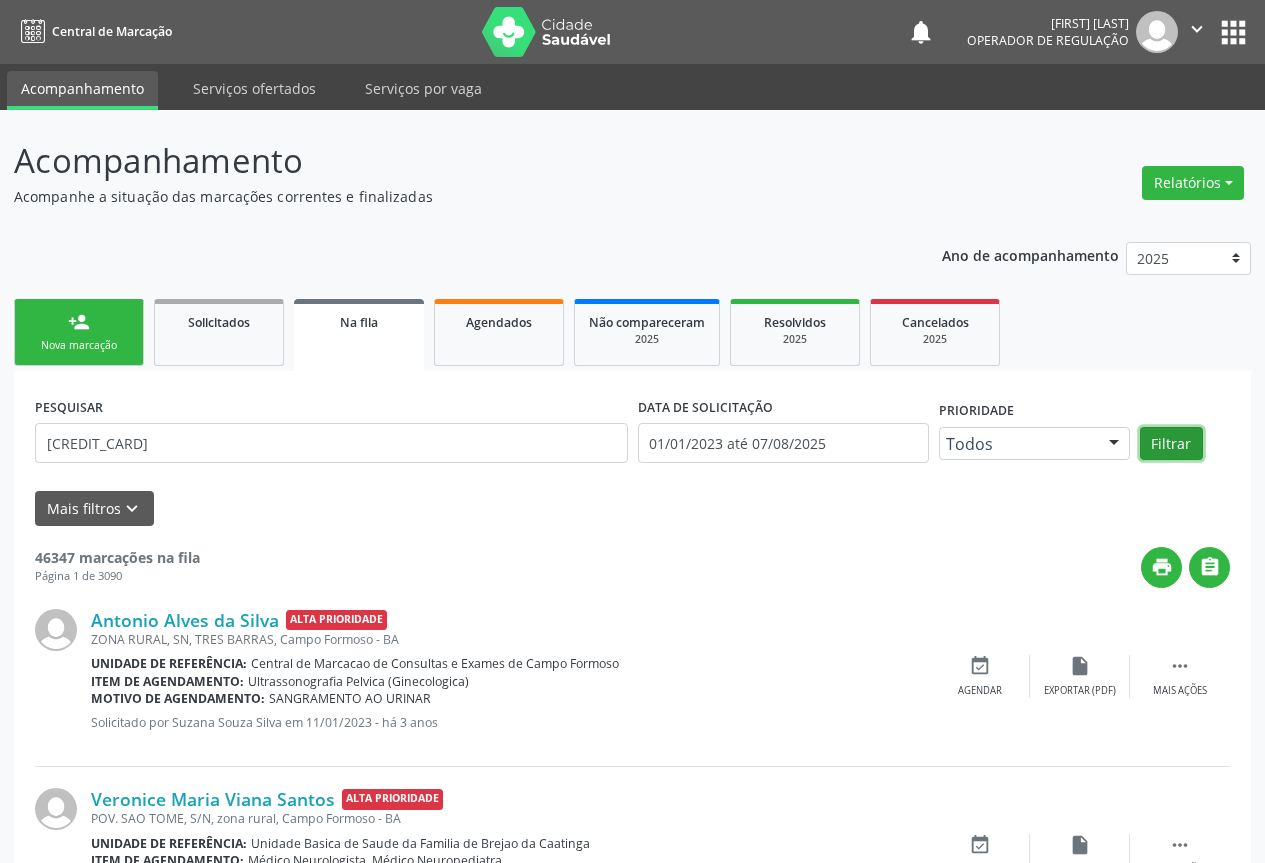 click on "Filtrar" at bounding box center [1171, 444] 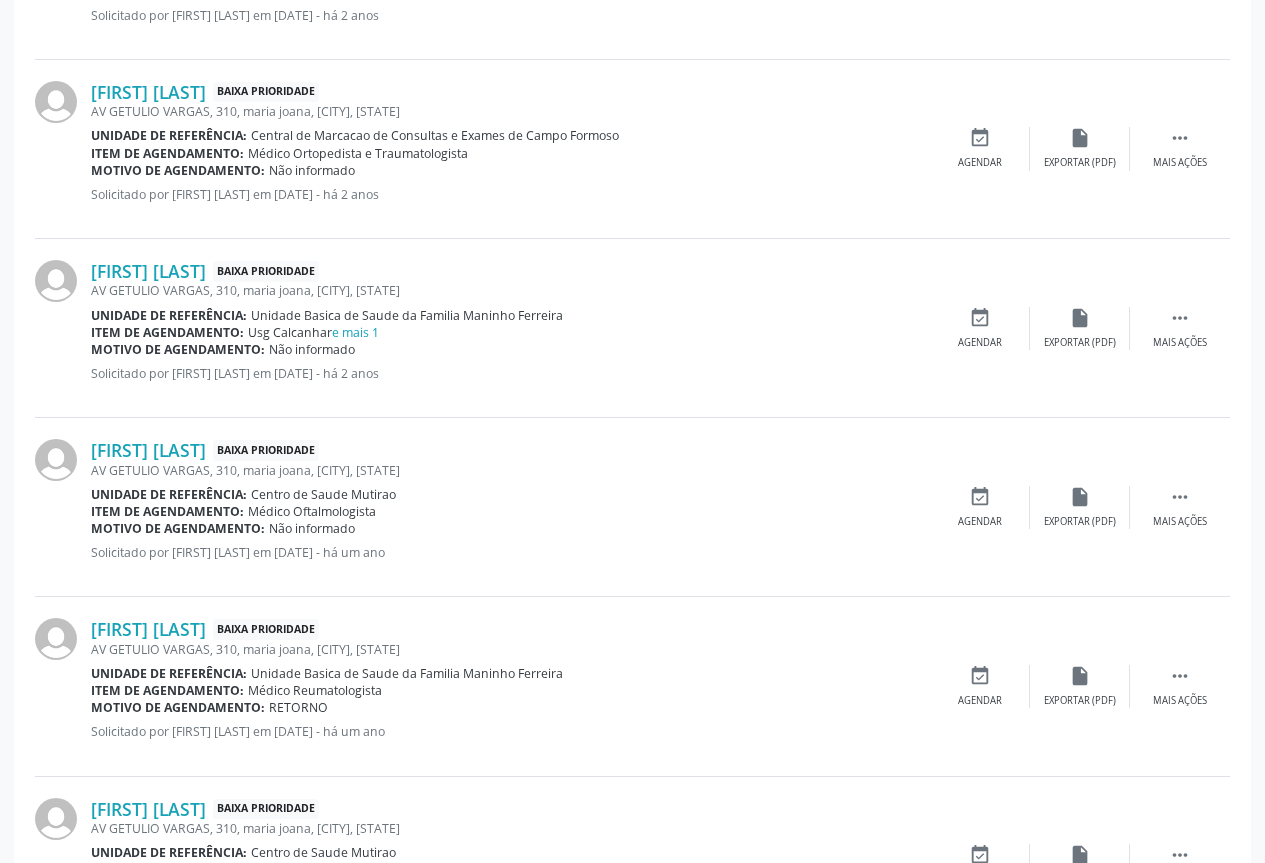 scroll, scrollTop: 2522, scrollLeft: 0, axis: vertical 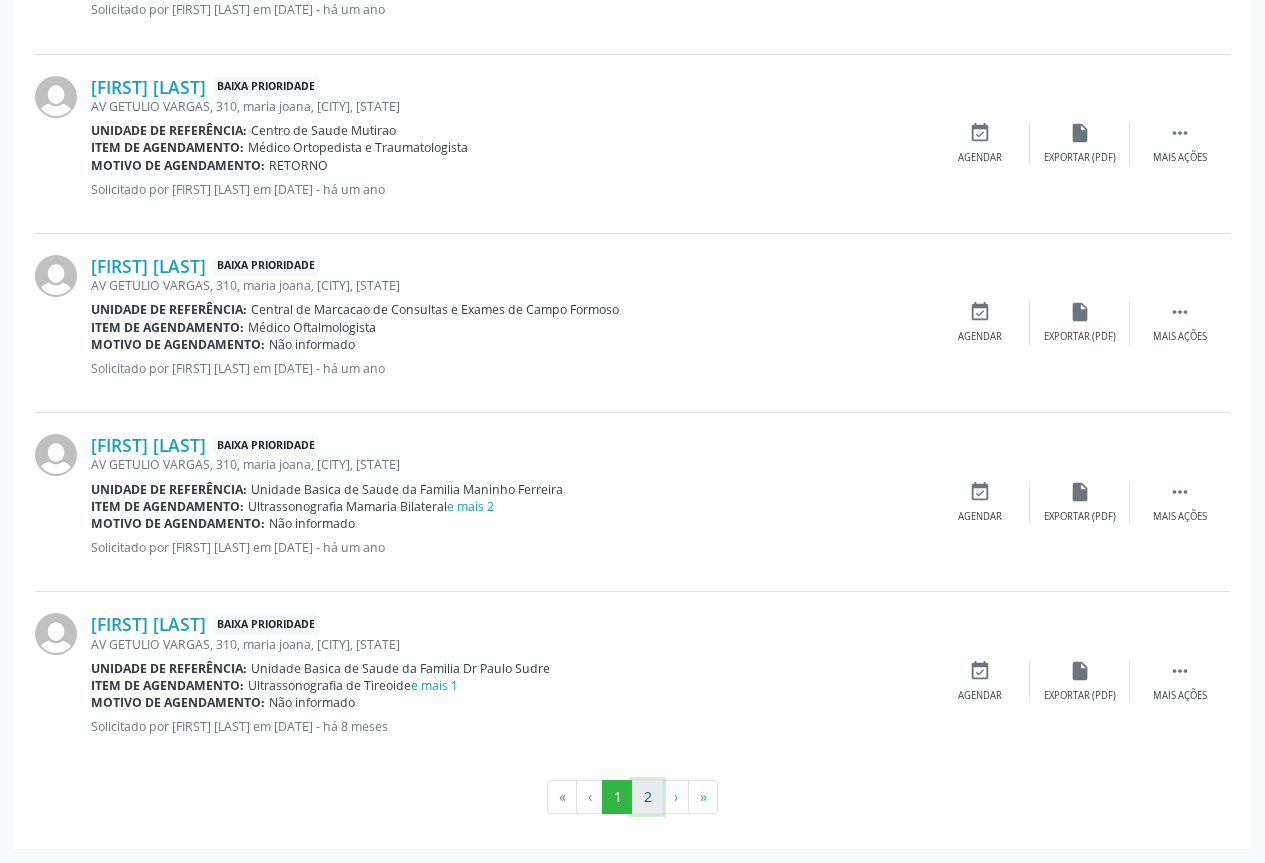 click on "2" at bounding box center [647, 797] 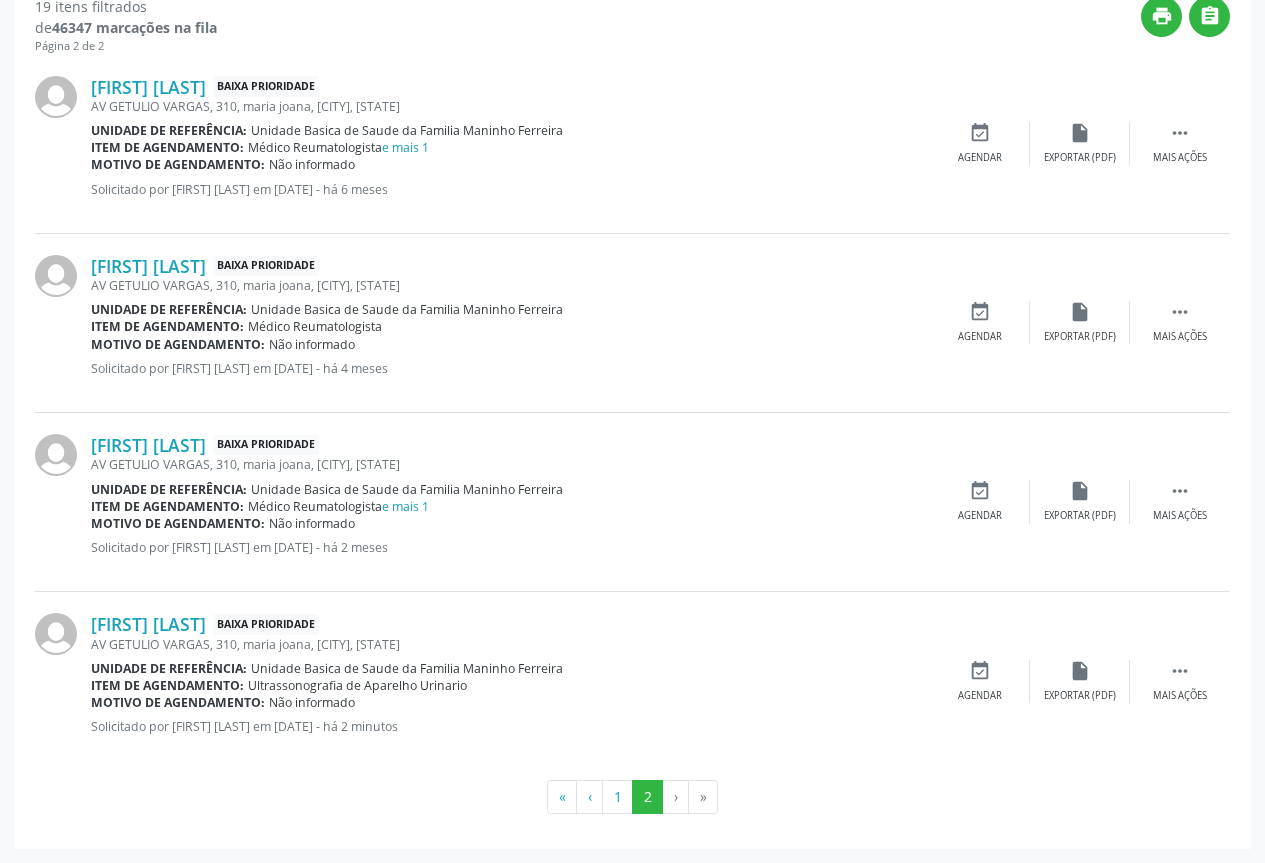 scroll, scrollTop: 0, scrollLeft: 0, axis: both 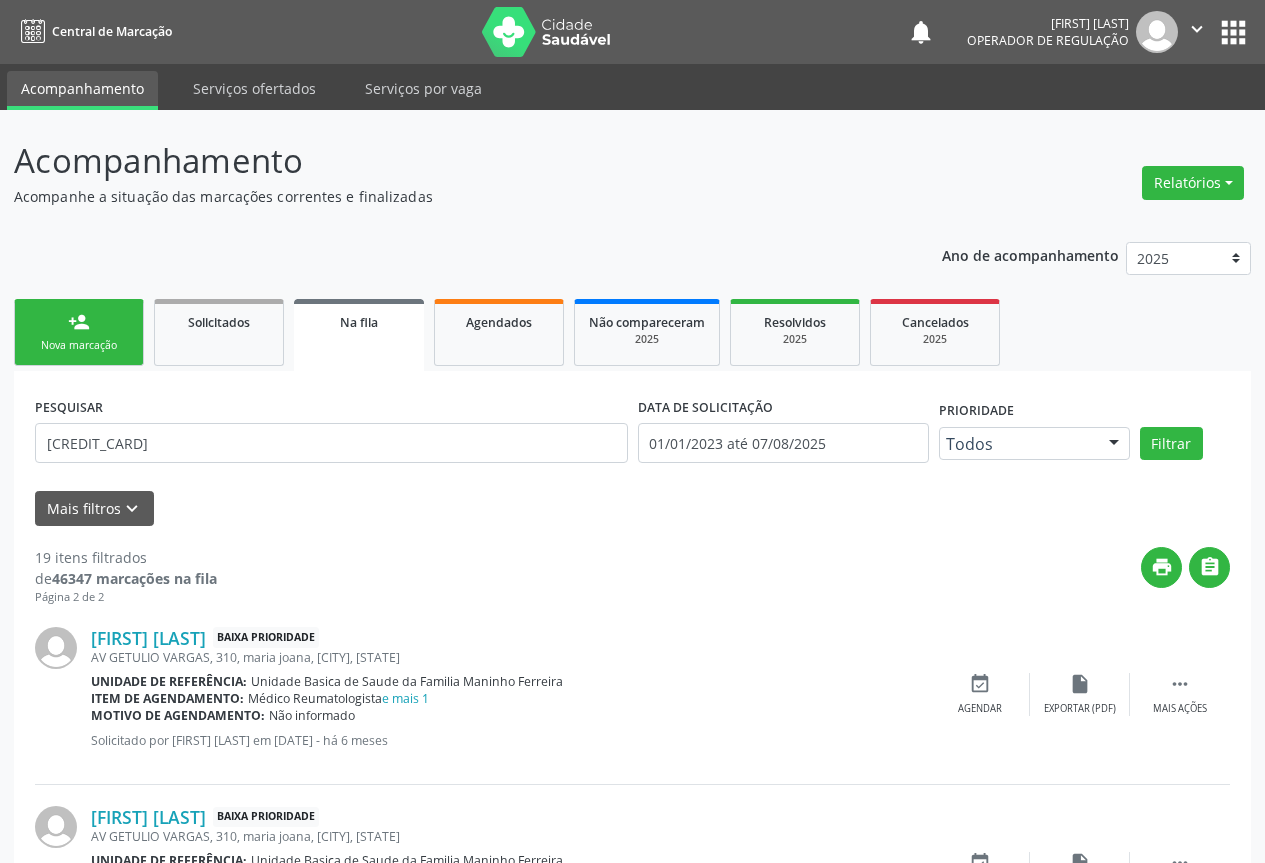 click on "person_add" at bounding box center (79, 322) 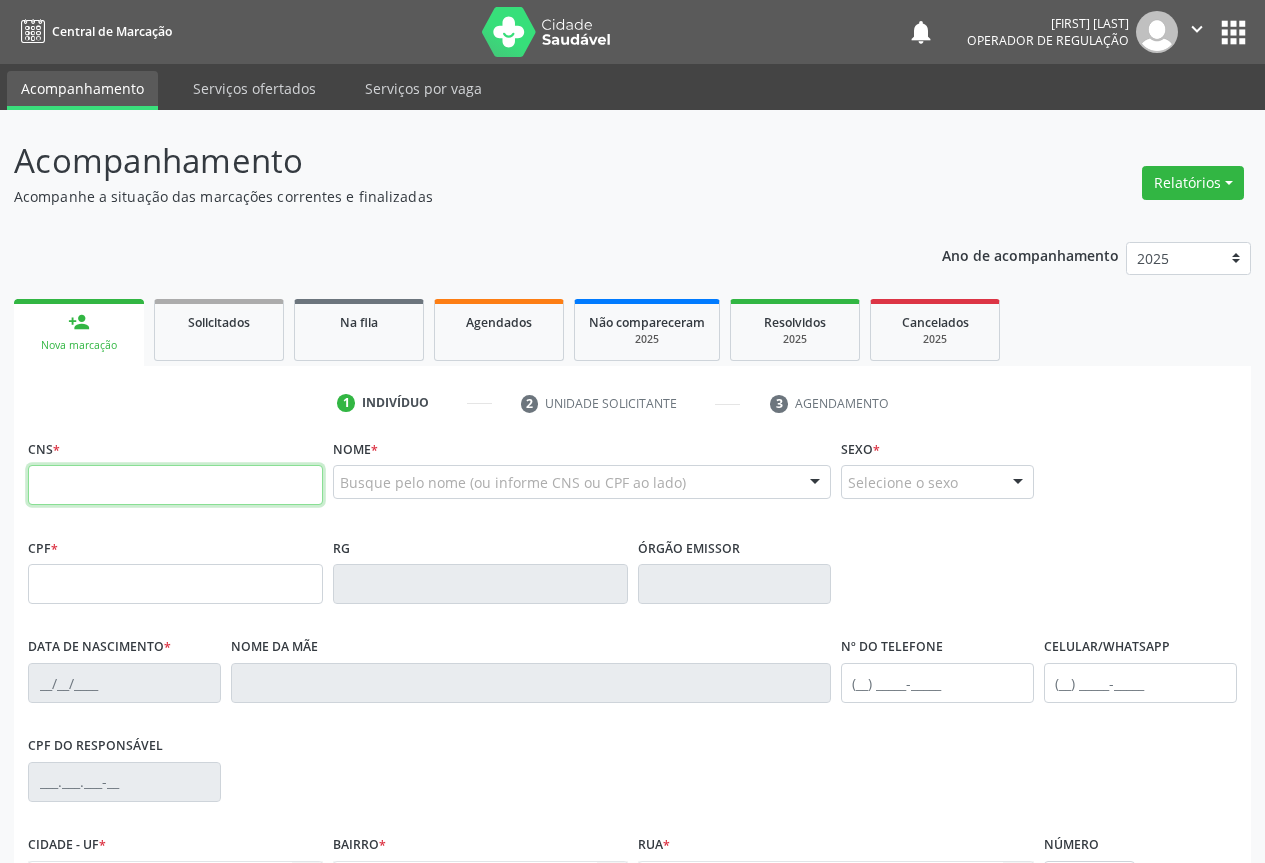 click at bounding box center [175, 485] 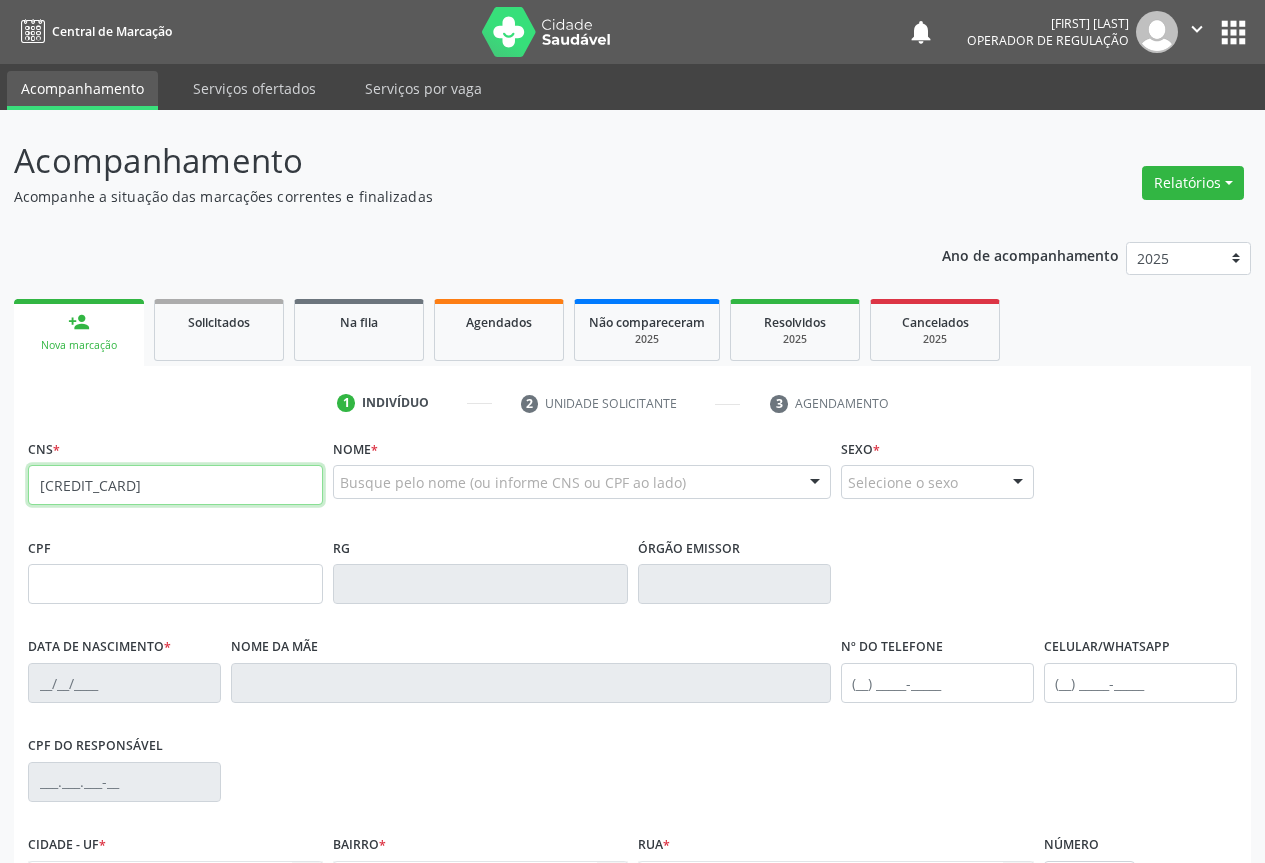 type on "[CREDIT_CARD]" 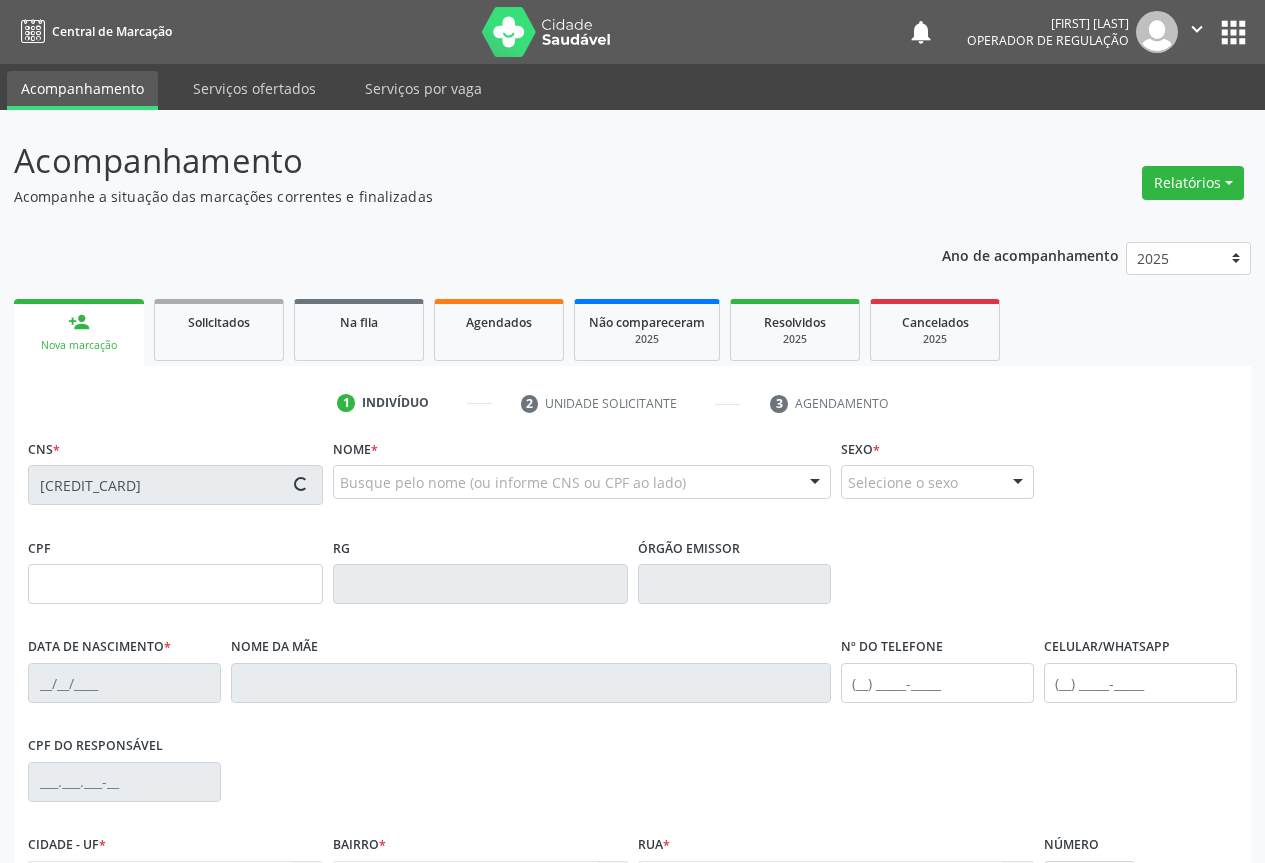 type on "[CREDIT_CARD]" 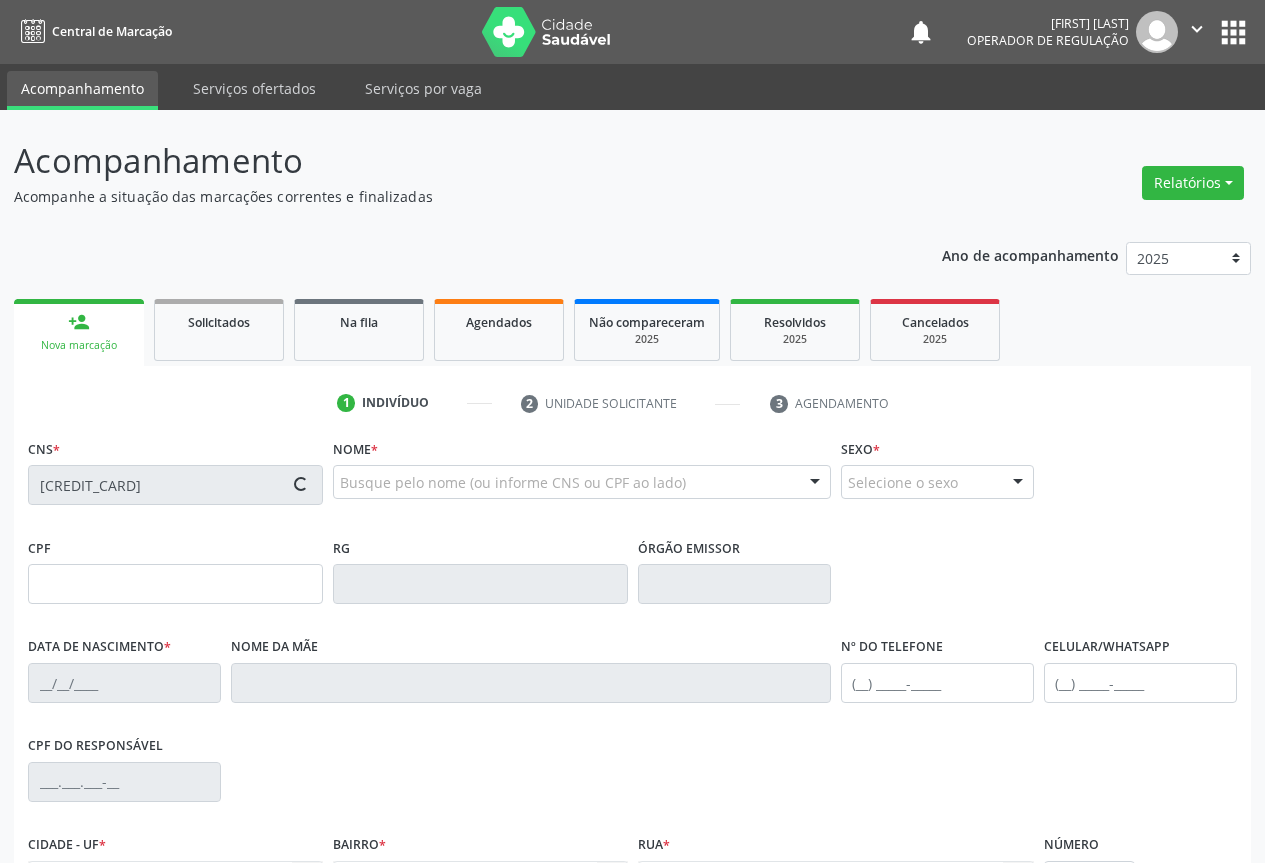 type on "[DATE]" 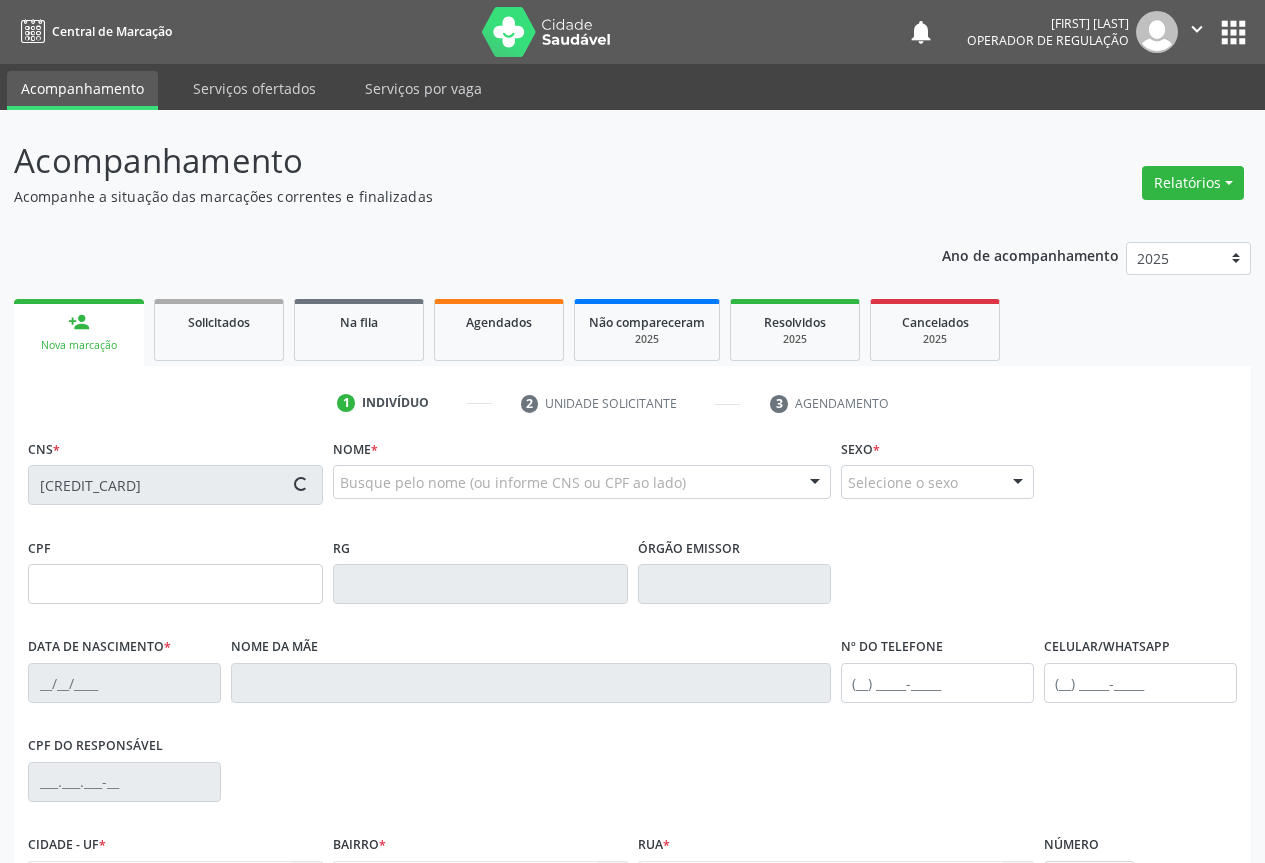 type on "[PHONE]" 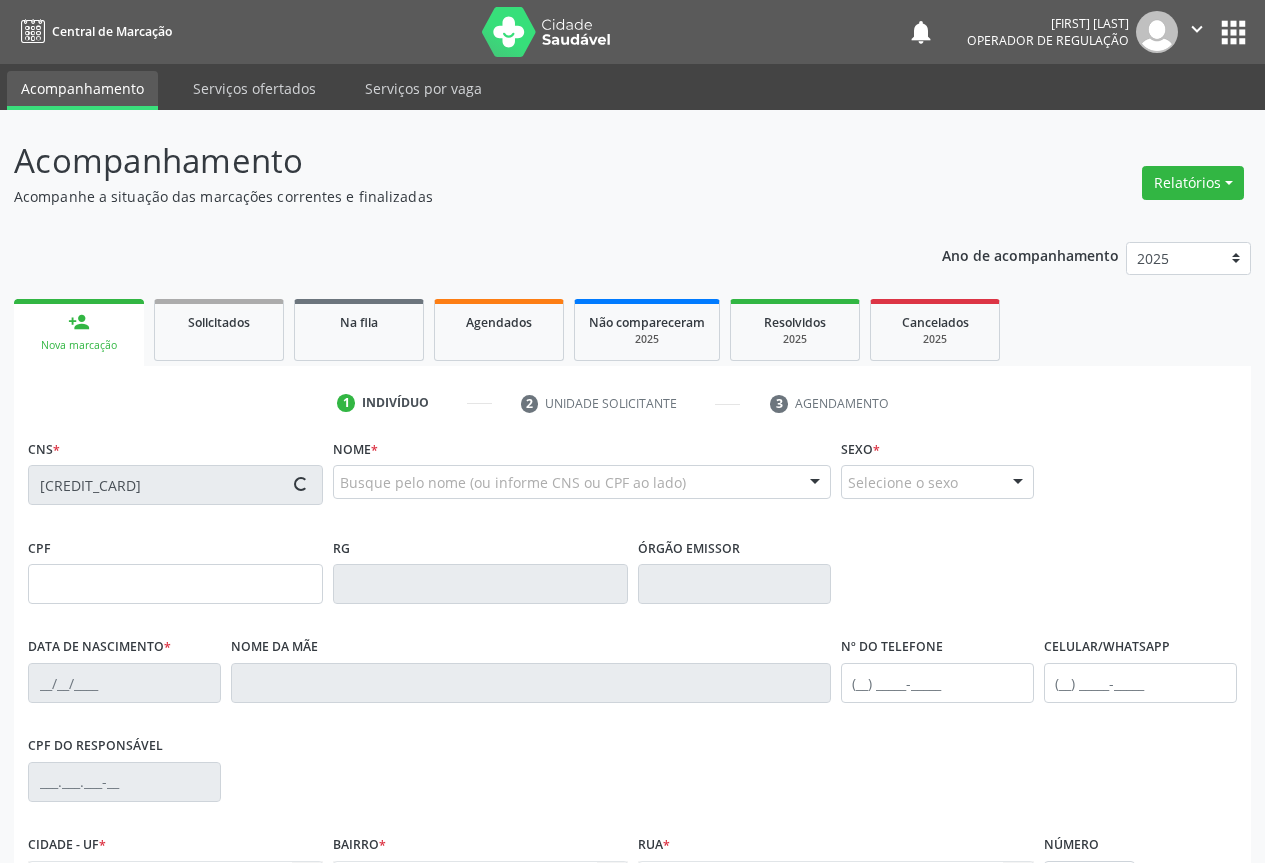 type on "[PHONE]" 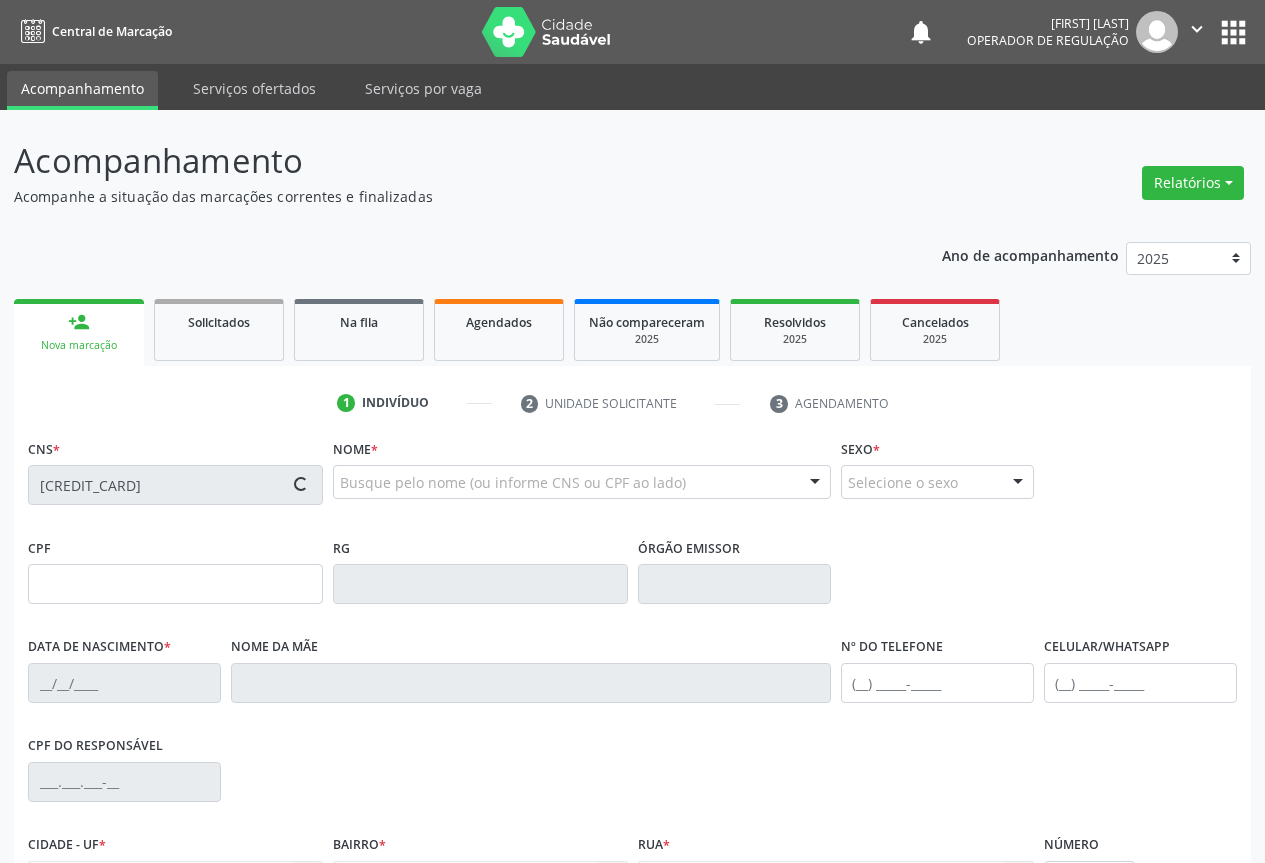 type on "sn" 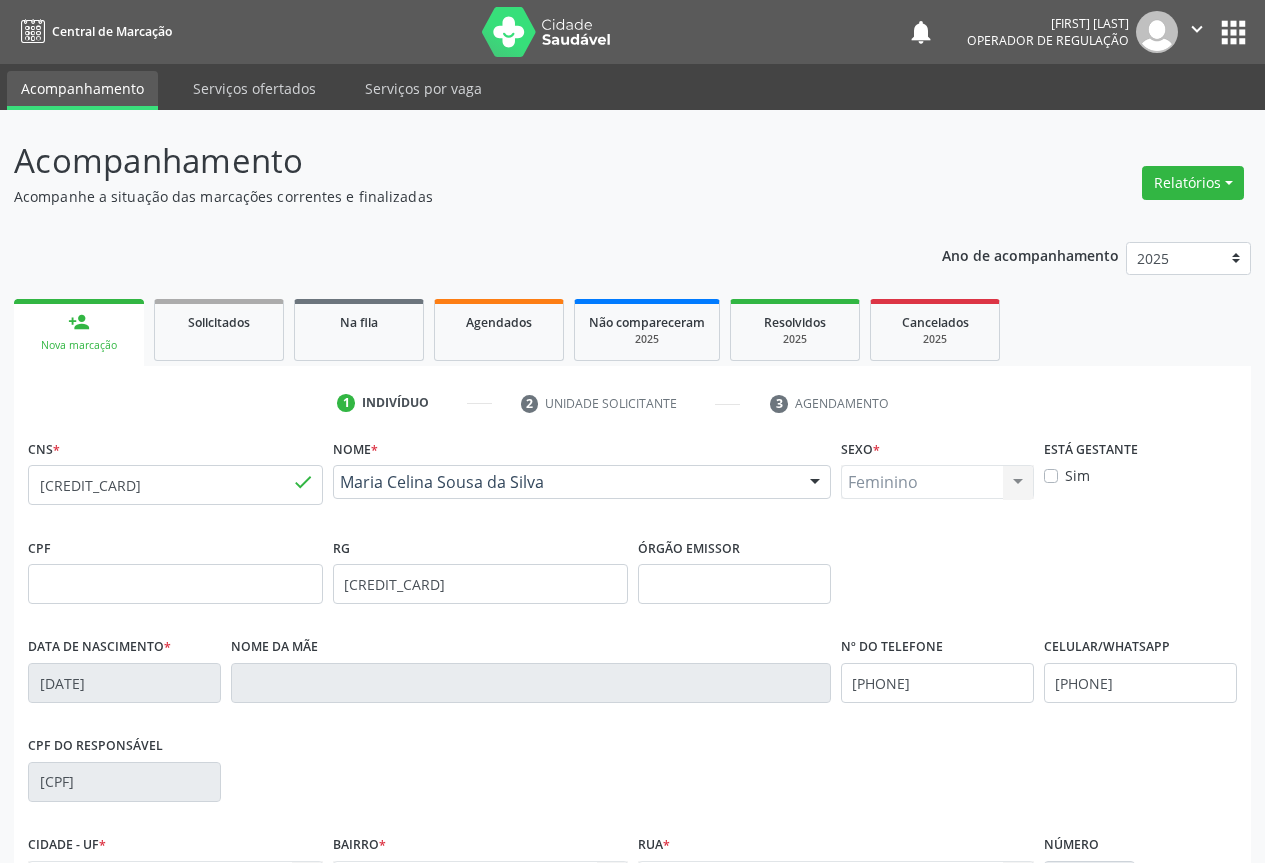 scroll, scrollTop: 221, scrollLeft: 0, axis: vertical 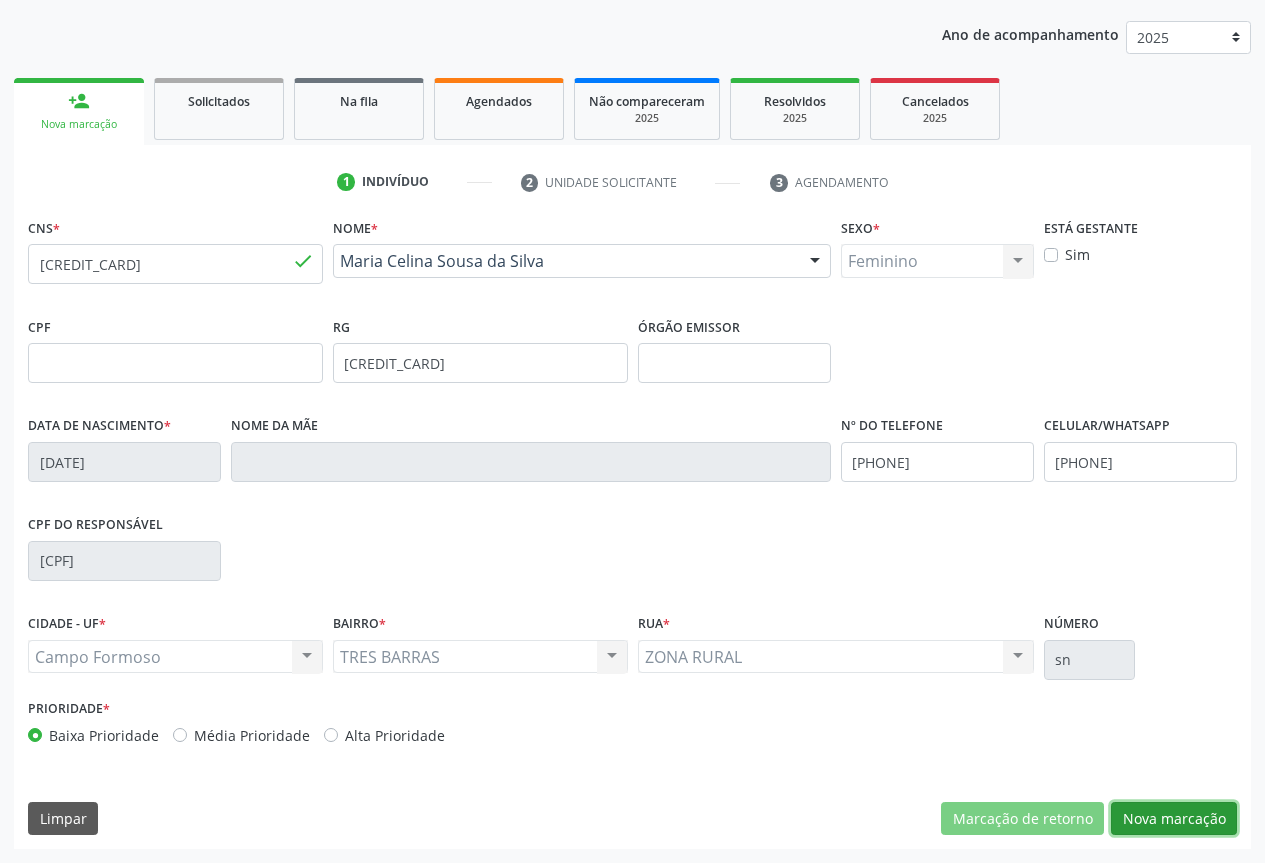 click on "Nova marcação" at bounding box center (1174, 819) 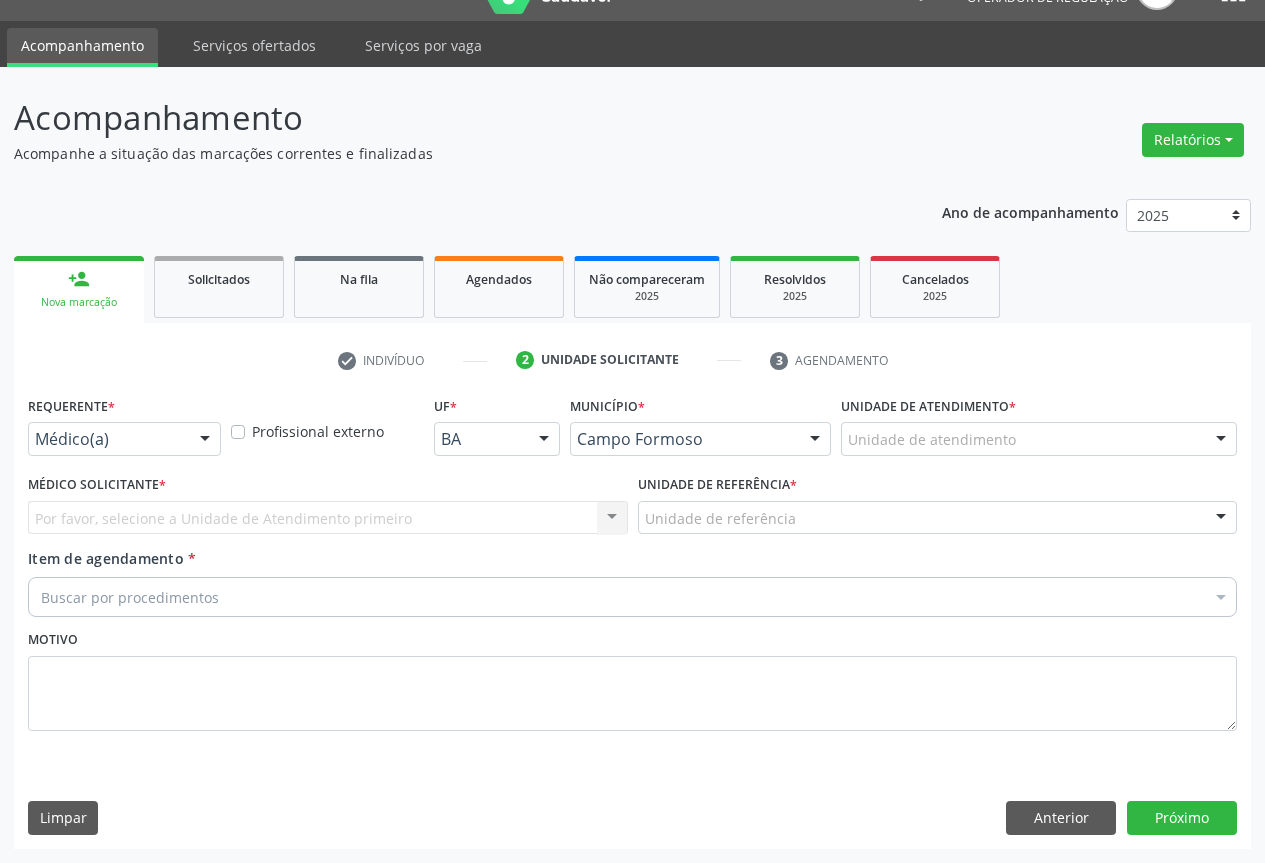 scroll, scrollTop: 43, scrollLeft: 0, axis: vertical 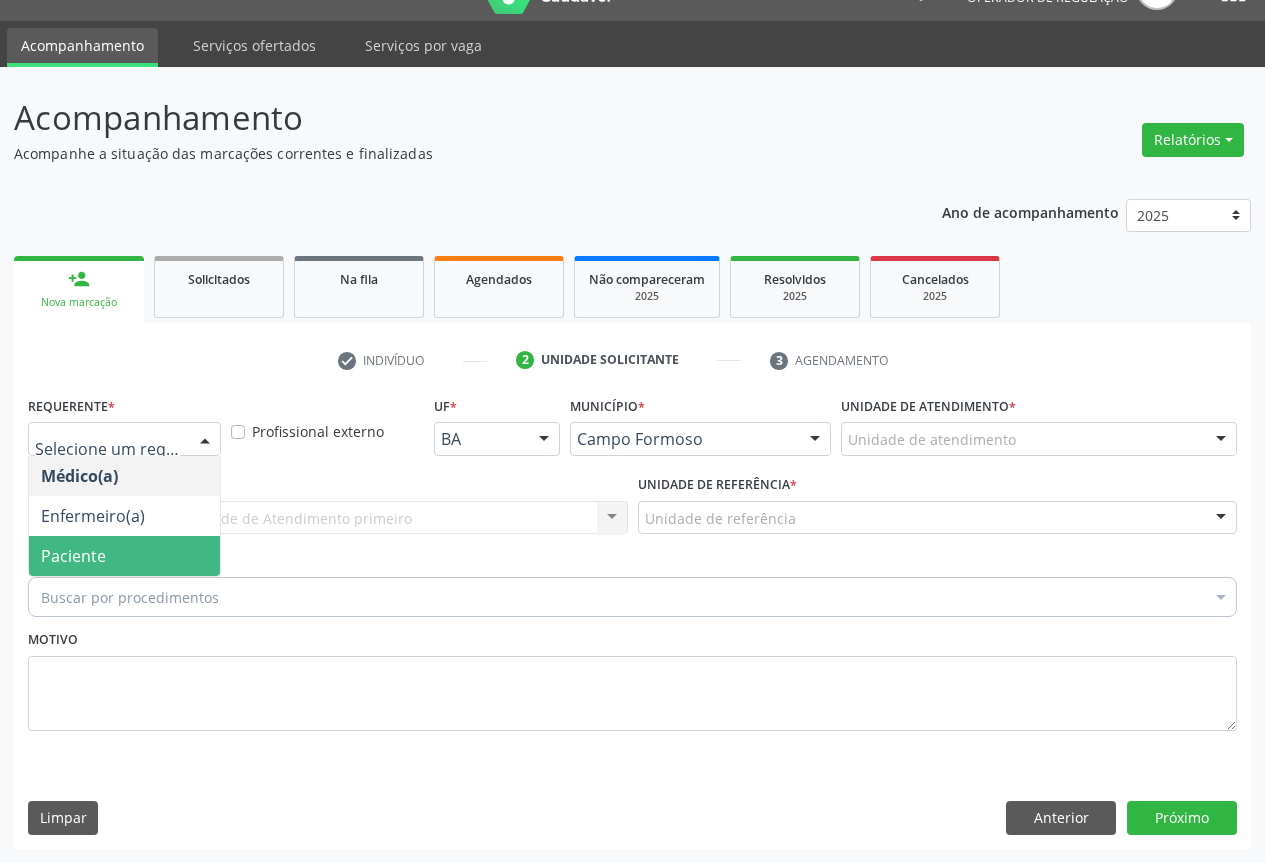 click on "Paciente" at bounding box center (124, 556) 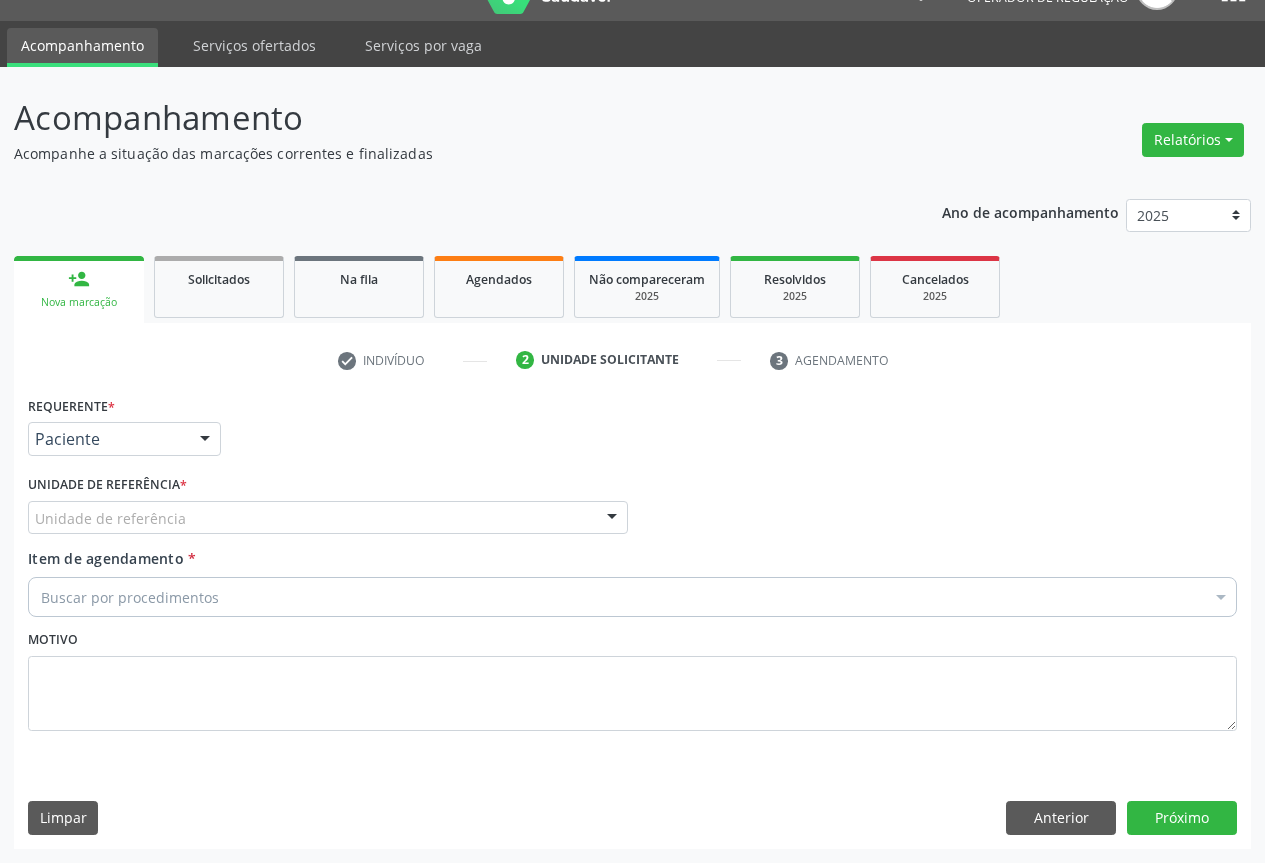 click on "Unidade de referência" at bounding box center (328, 518) 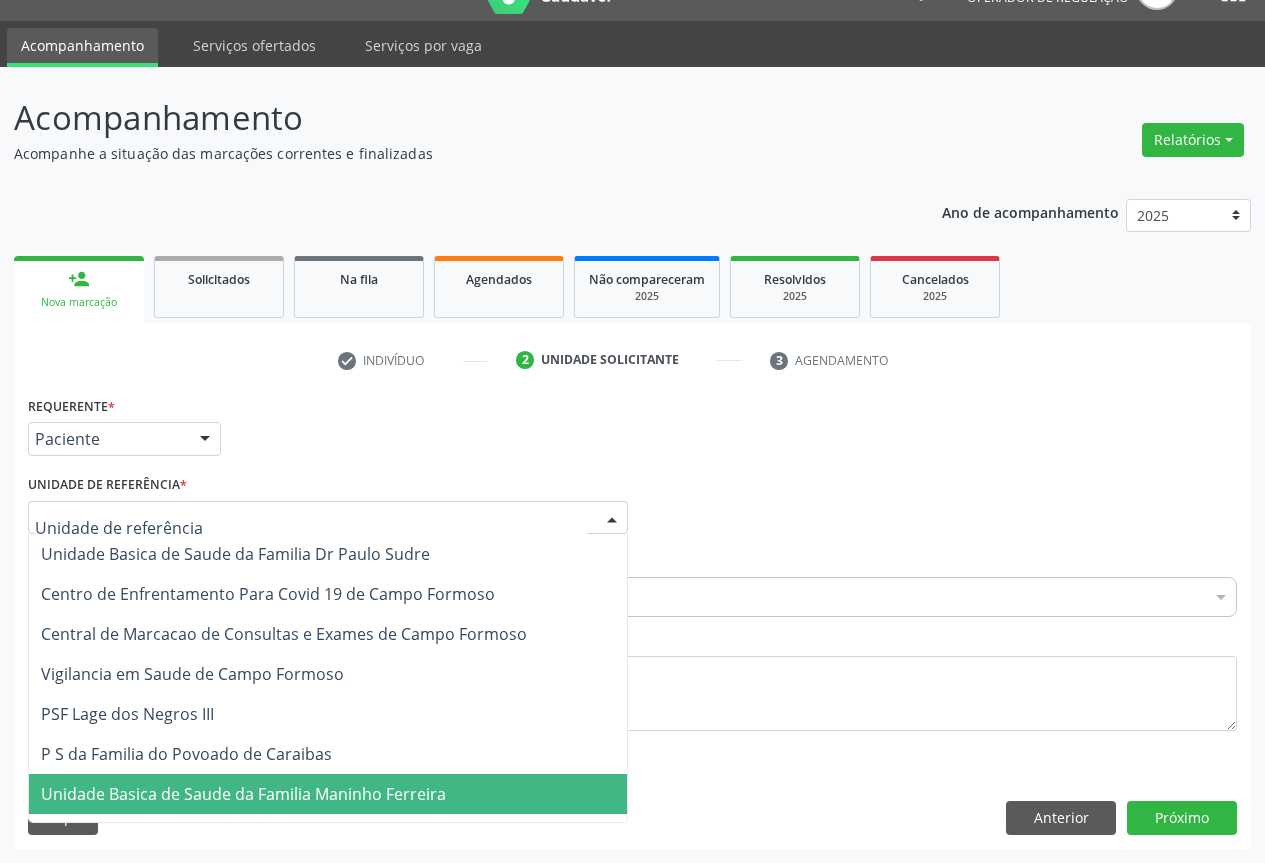 click on "Unidade Basica de Saude da Familia Maninho Ferreira" at bounding box center (243, 794) 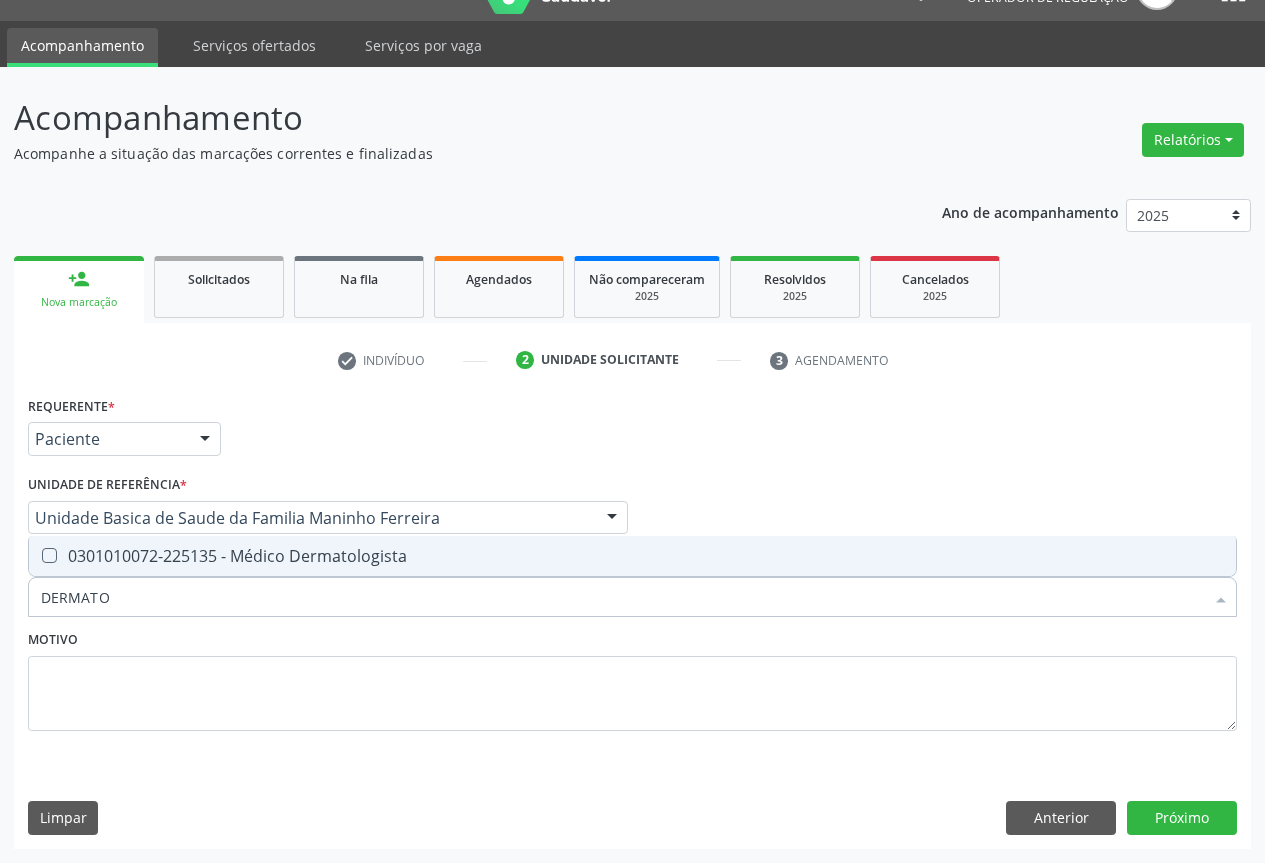 type on "DERMATOL" 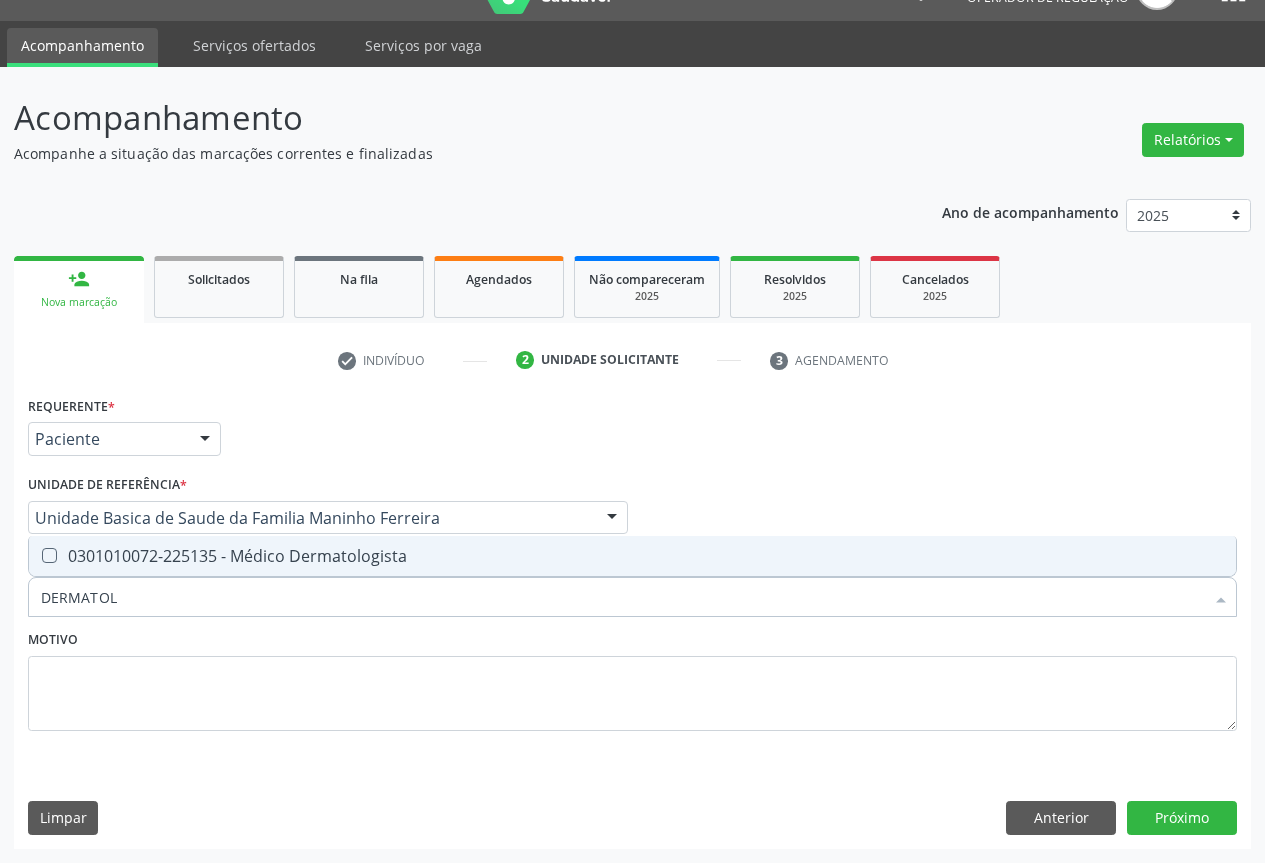 click on "0301010072-225135 - Médico Dermatologista" at bounding box center [632, 556] 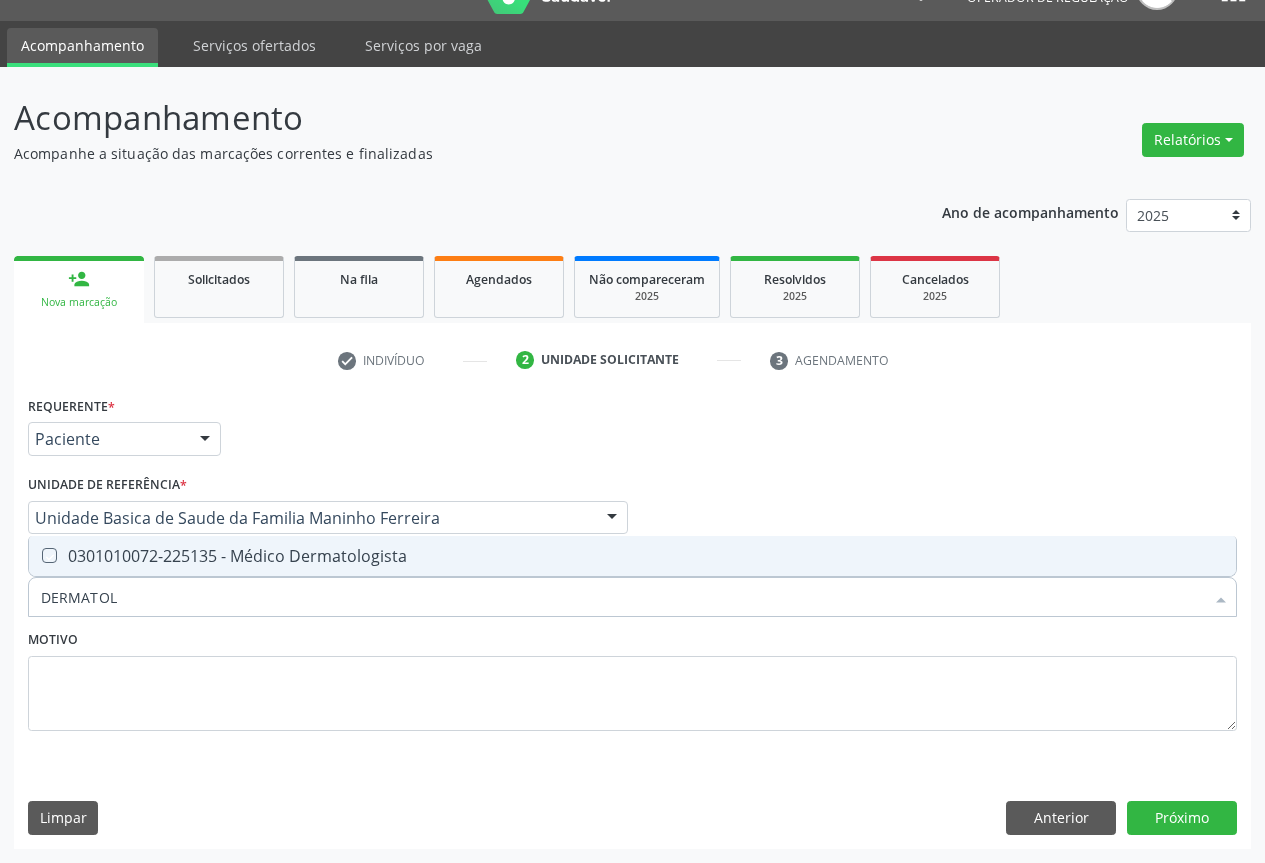 checkbox on "true" 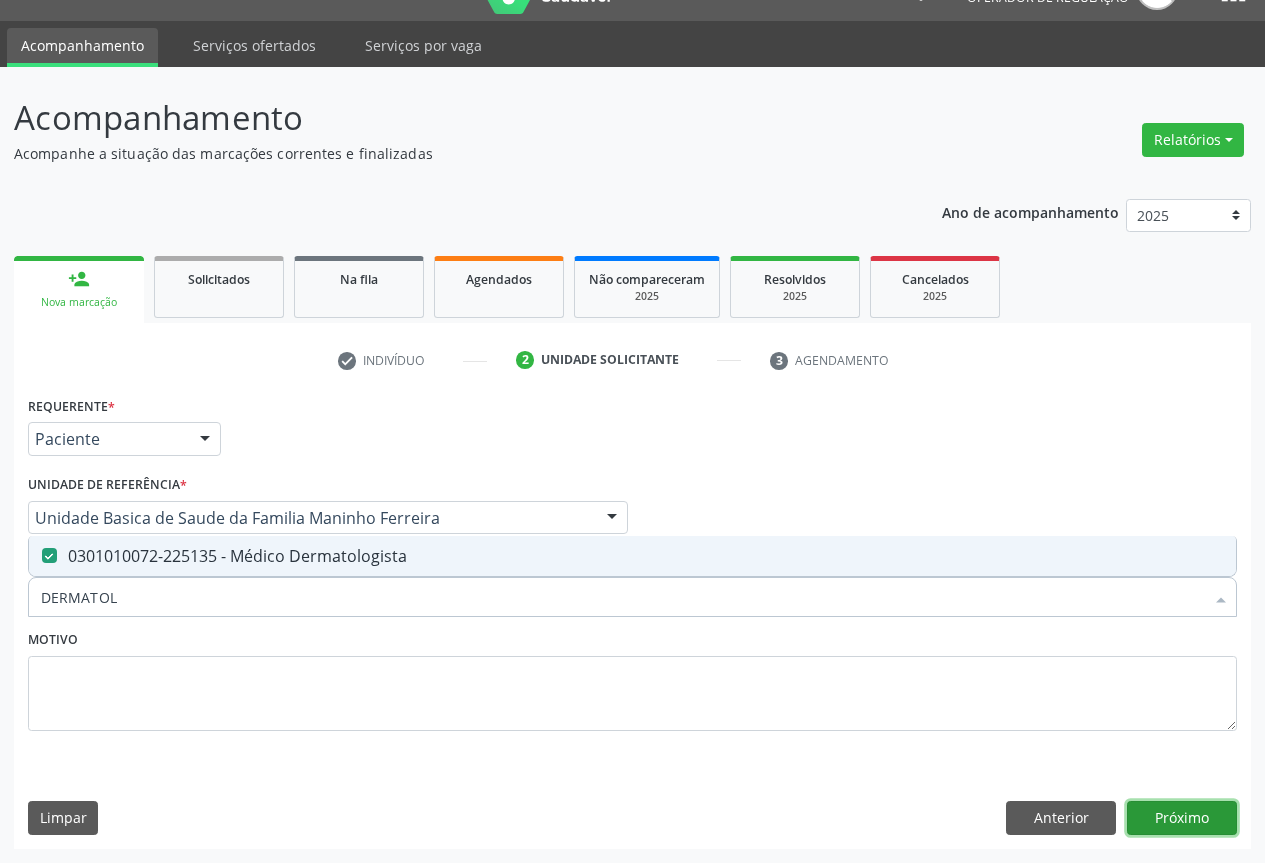 click on "Próximo" at bounding box center [1182, 818] 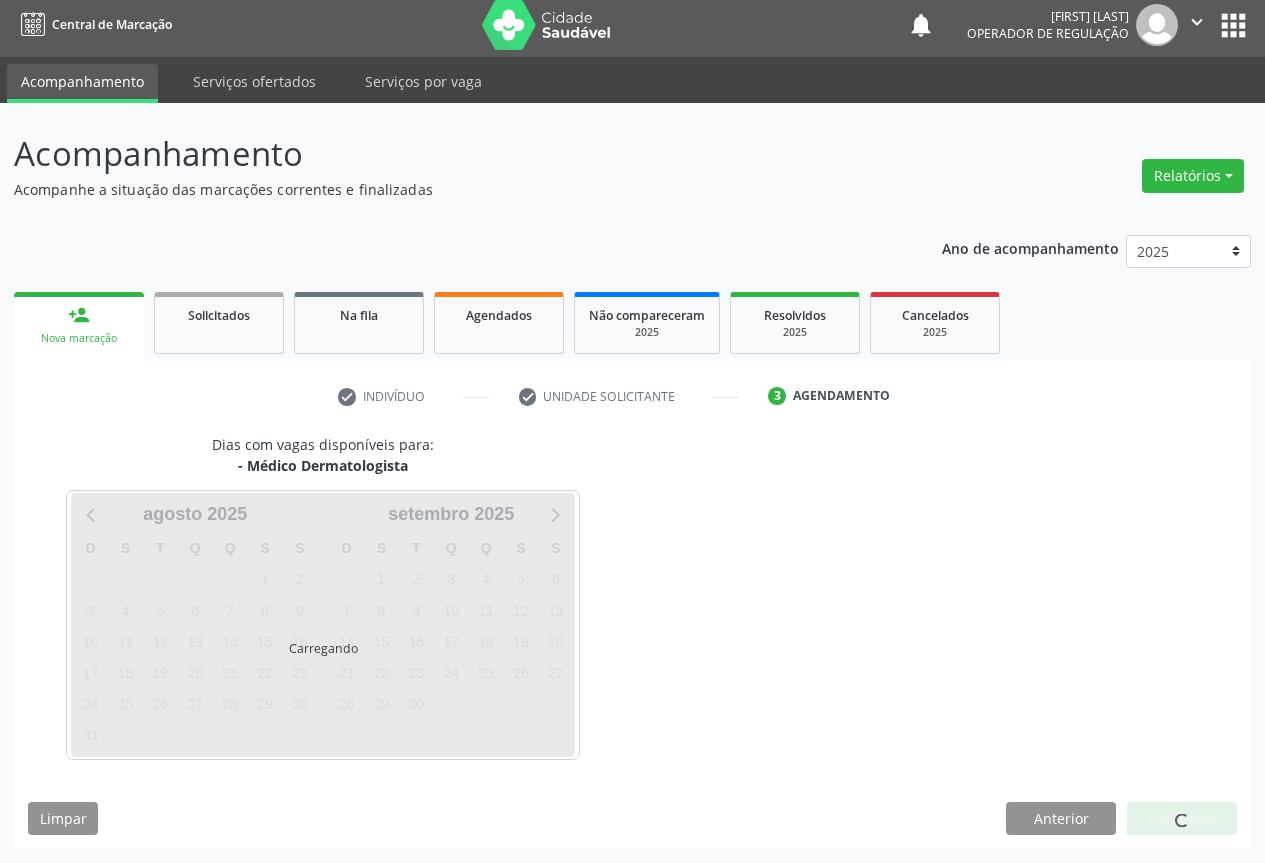 scroll, scrollTop: 7, scrollLeft: 0, axis: vertical 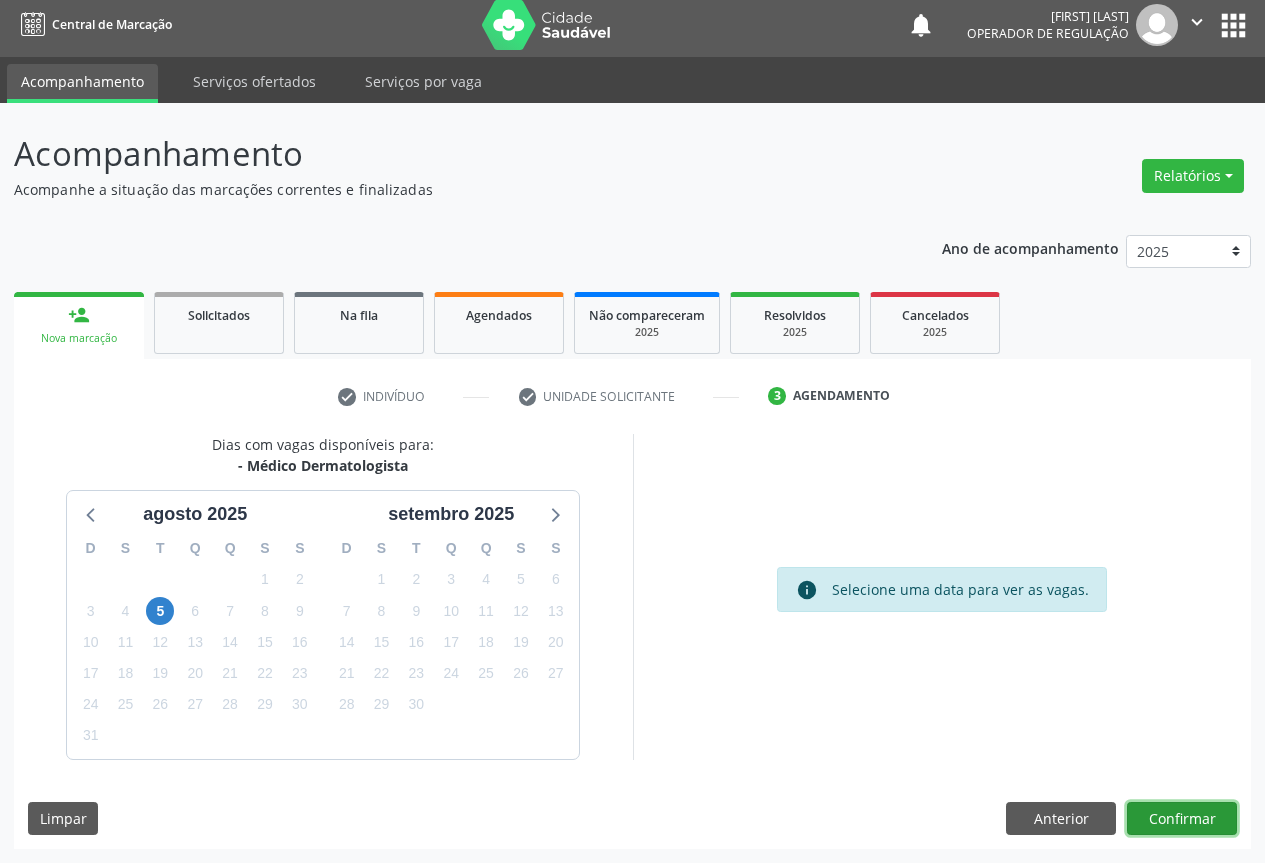 click on "Confirmar" at bounding box center (1182, 819) 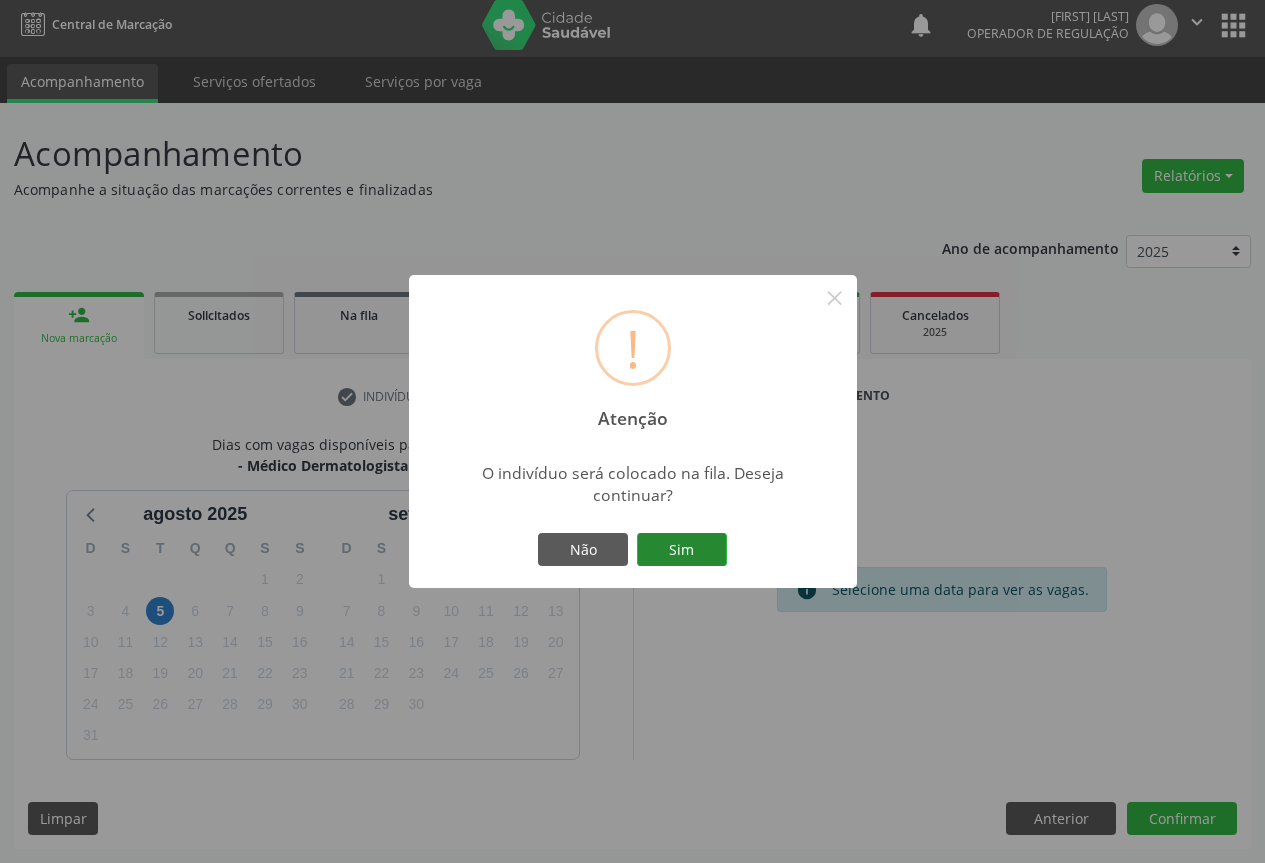 click on "Sim" at bounding box center [682, 550] 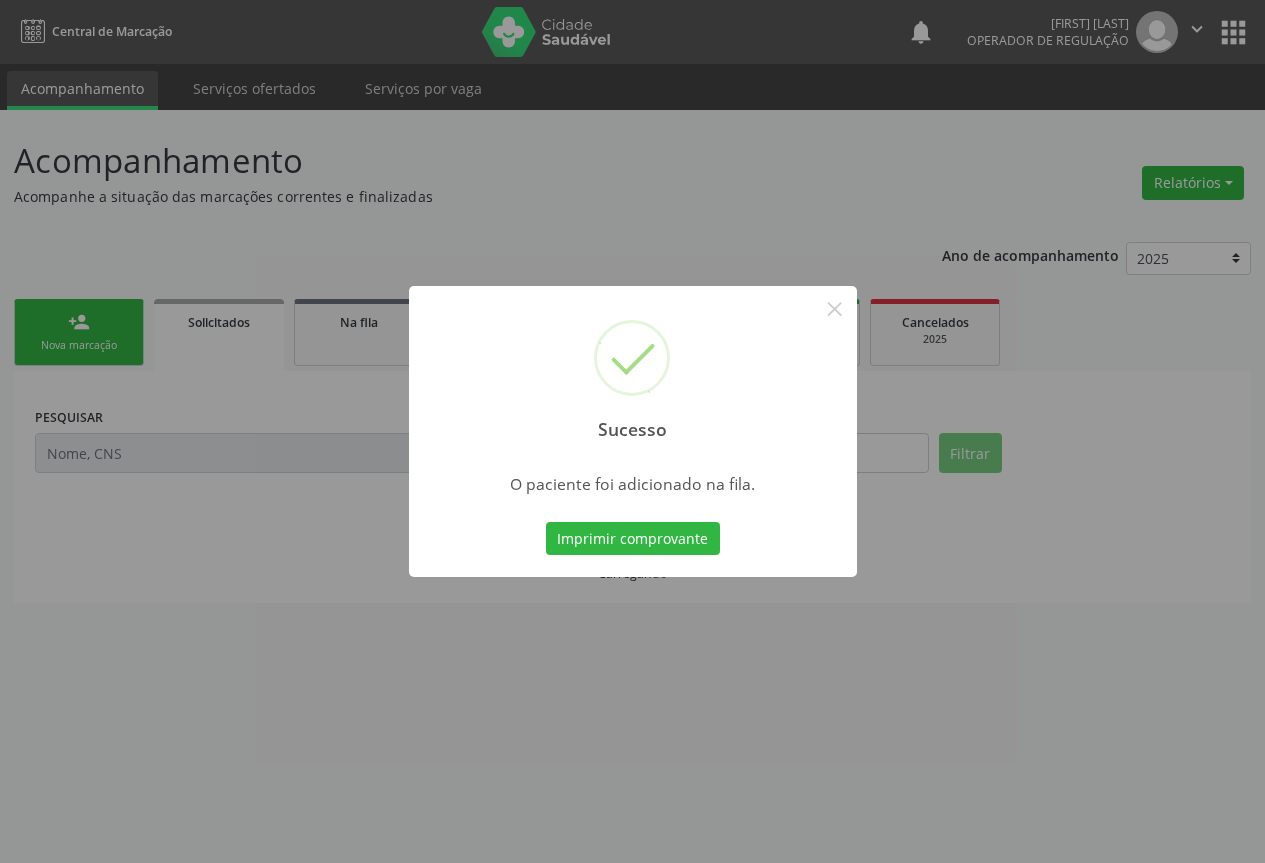 scroll, scrollTop: 0, scrollLeft: 0, axis: both 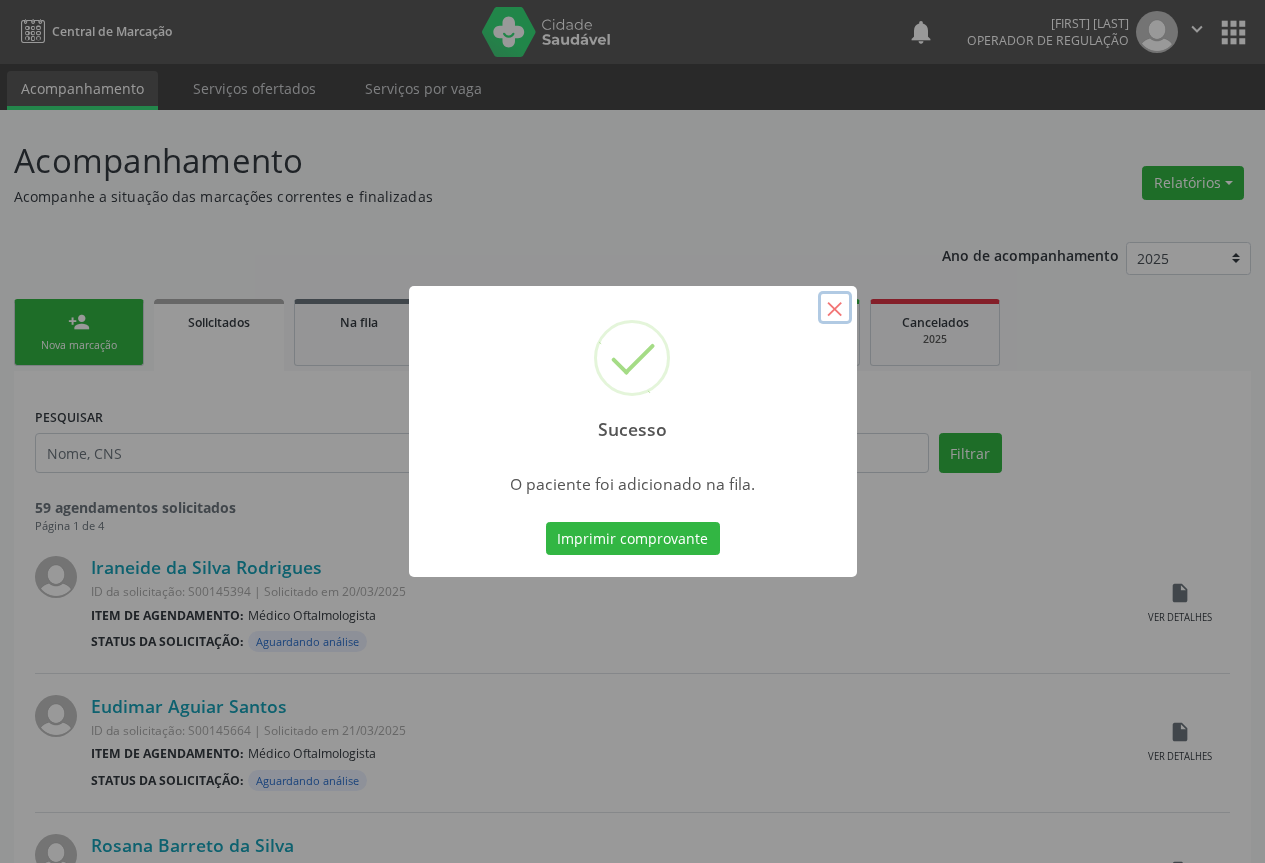 click on "×" at bounding box center [835, 308] 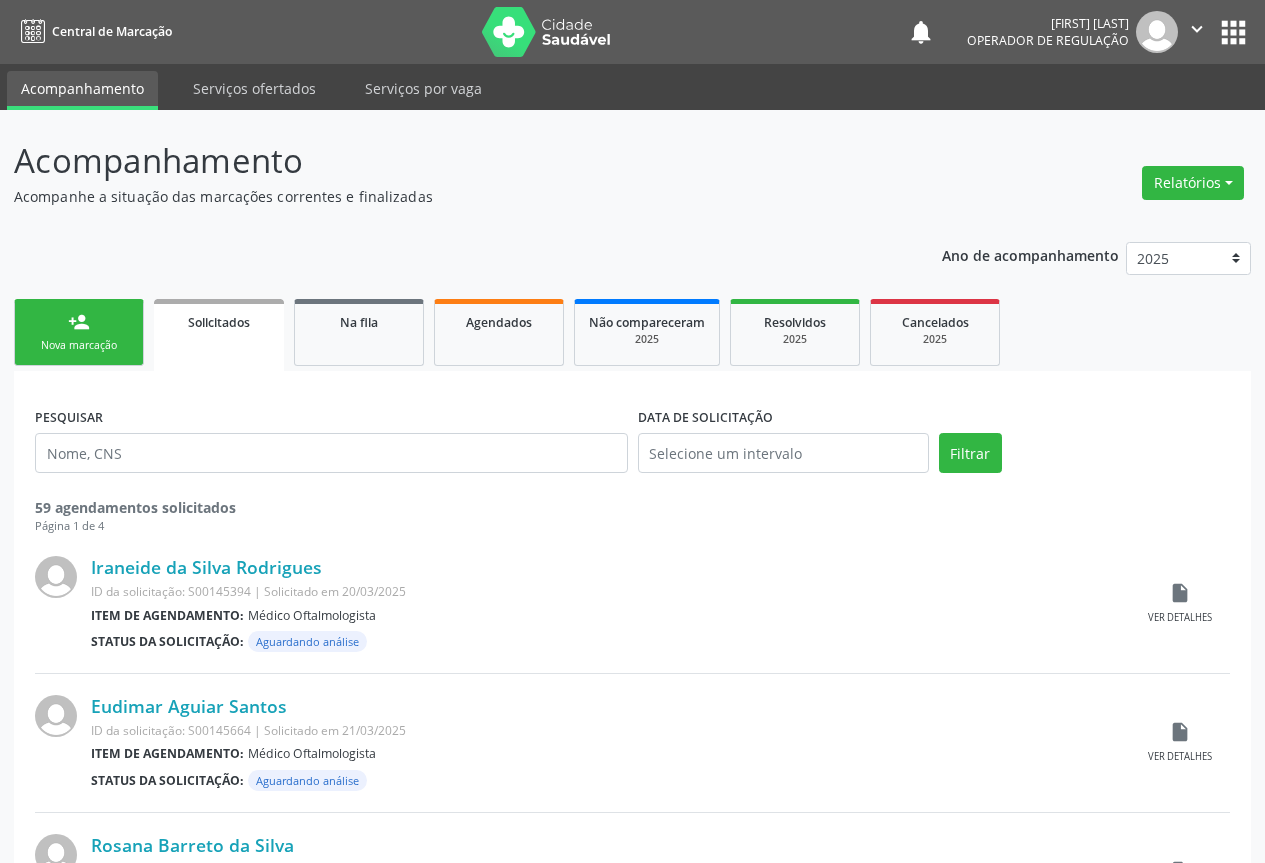click on "person_add
Nova marcação" at bounding box center [79, 332] 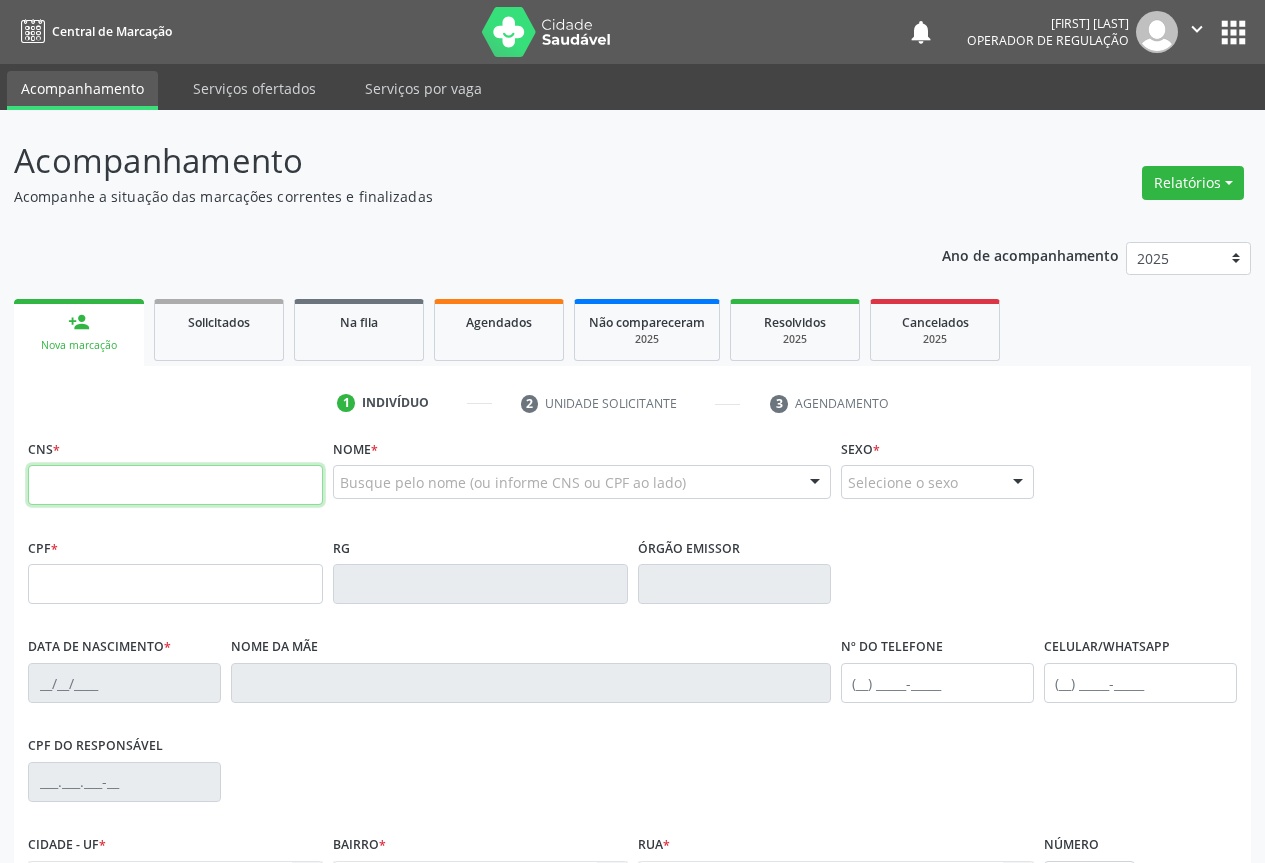 click at bounding box center (175, 485) 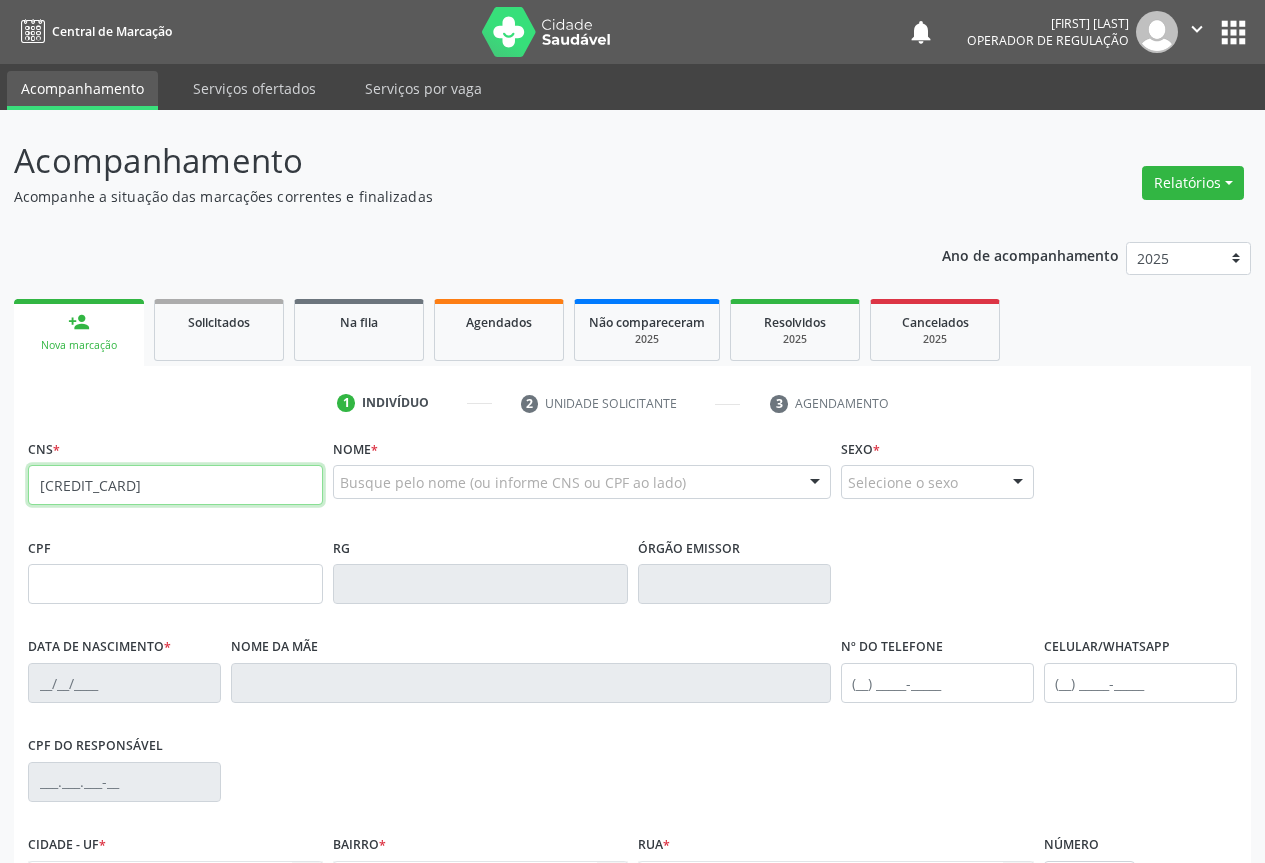 type on "[CREDIT_CARD]" 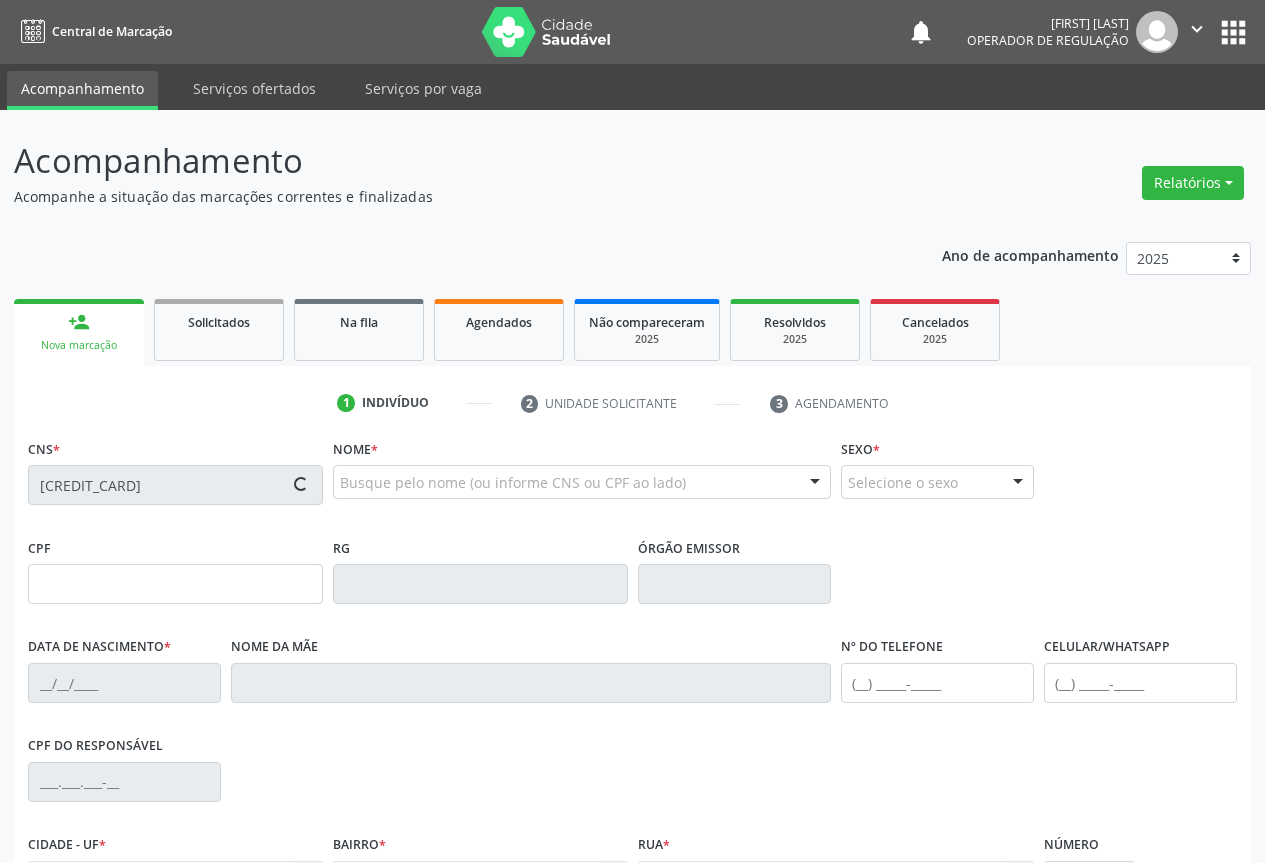 type on "[CPF]" 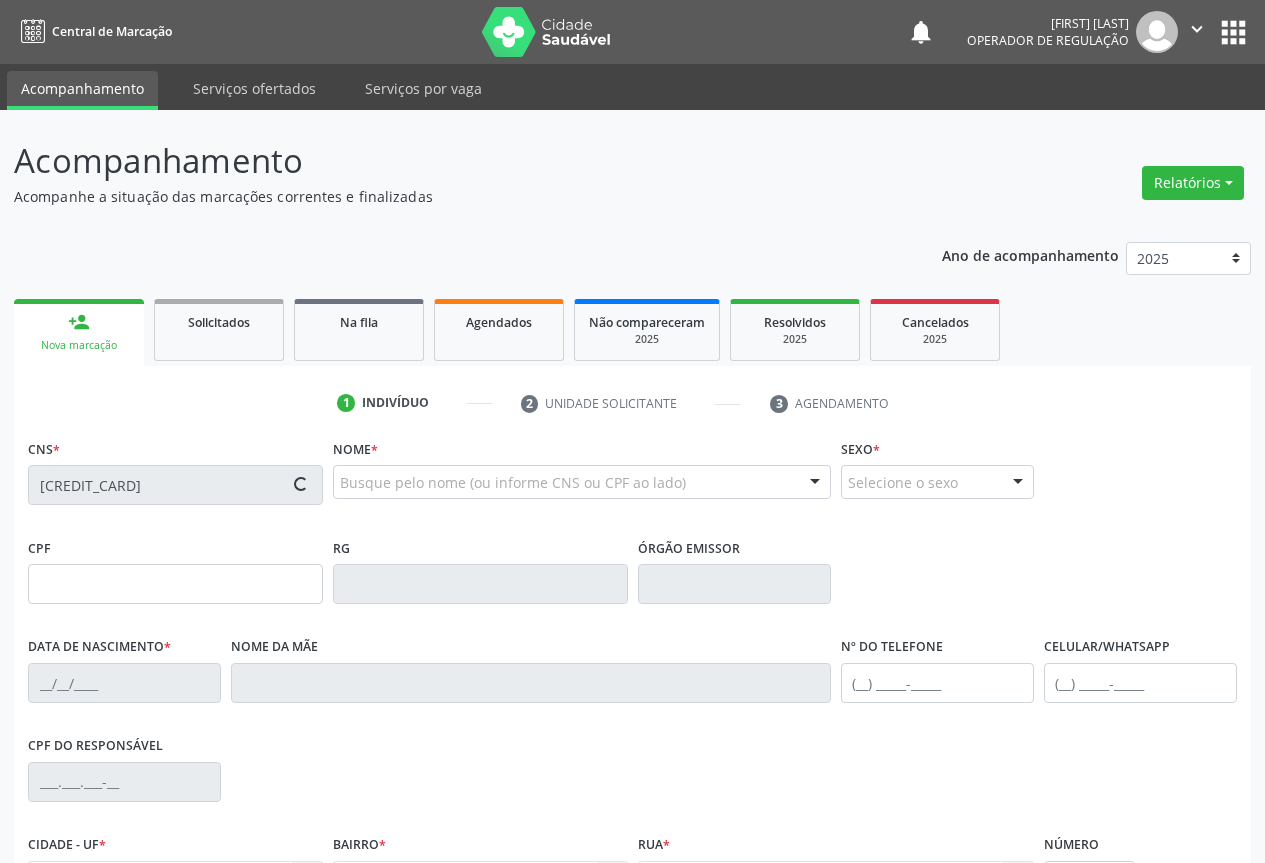 type on "[CREDIT_CARD]" 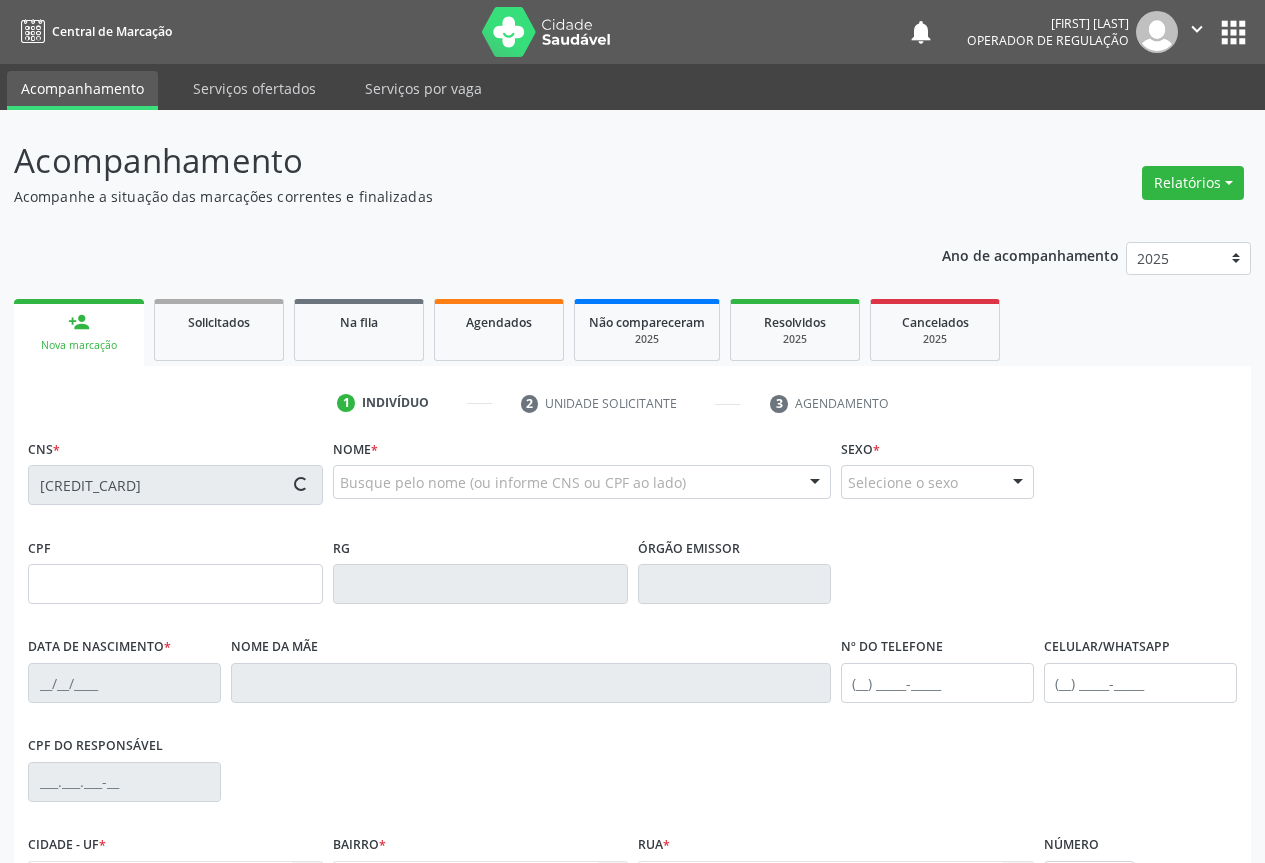 type on "[DATE]" 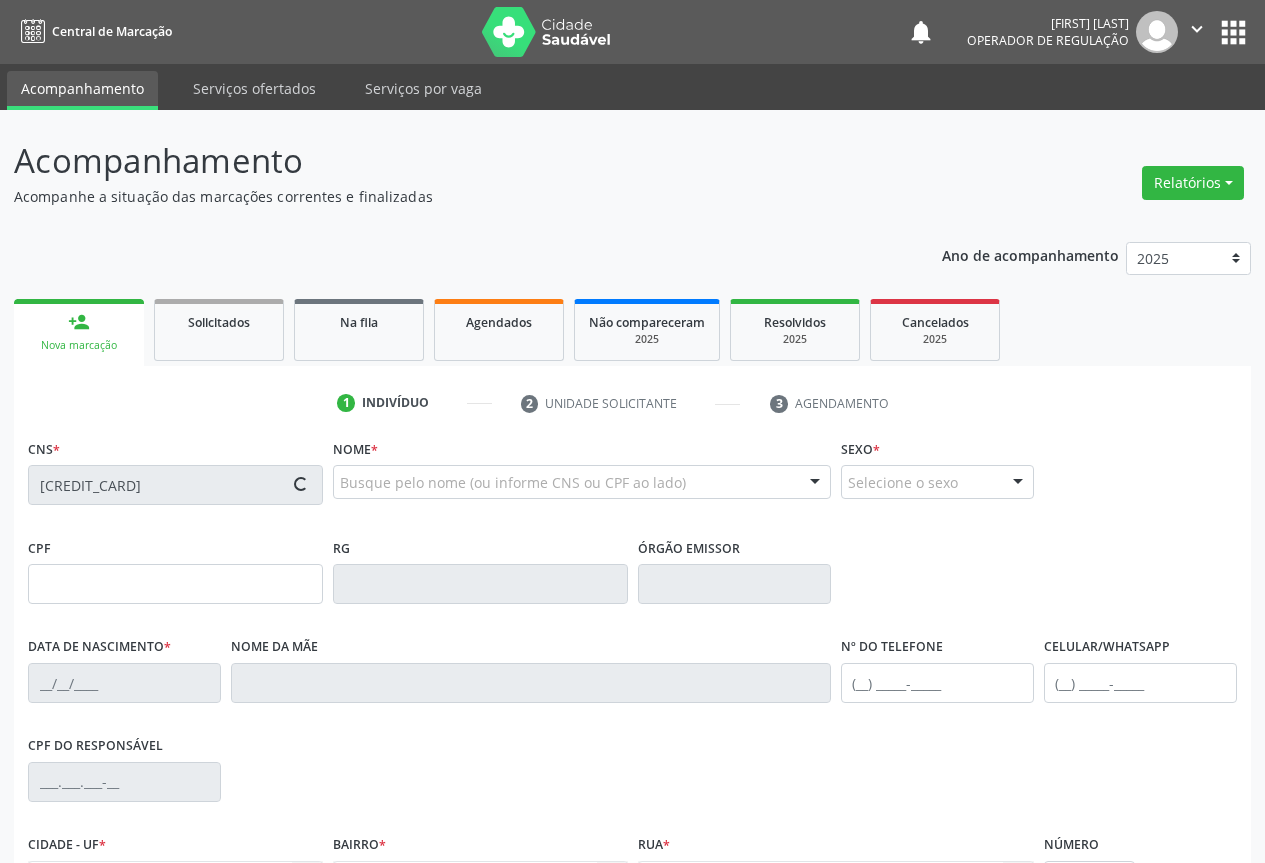 type on "[PHONE]" 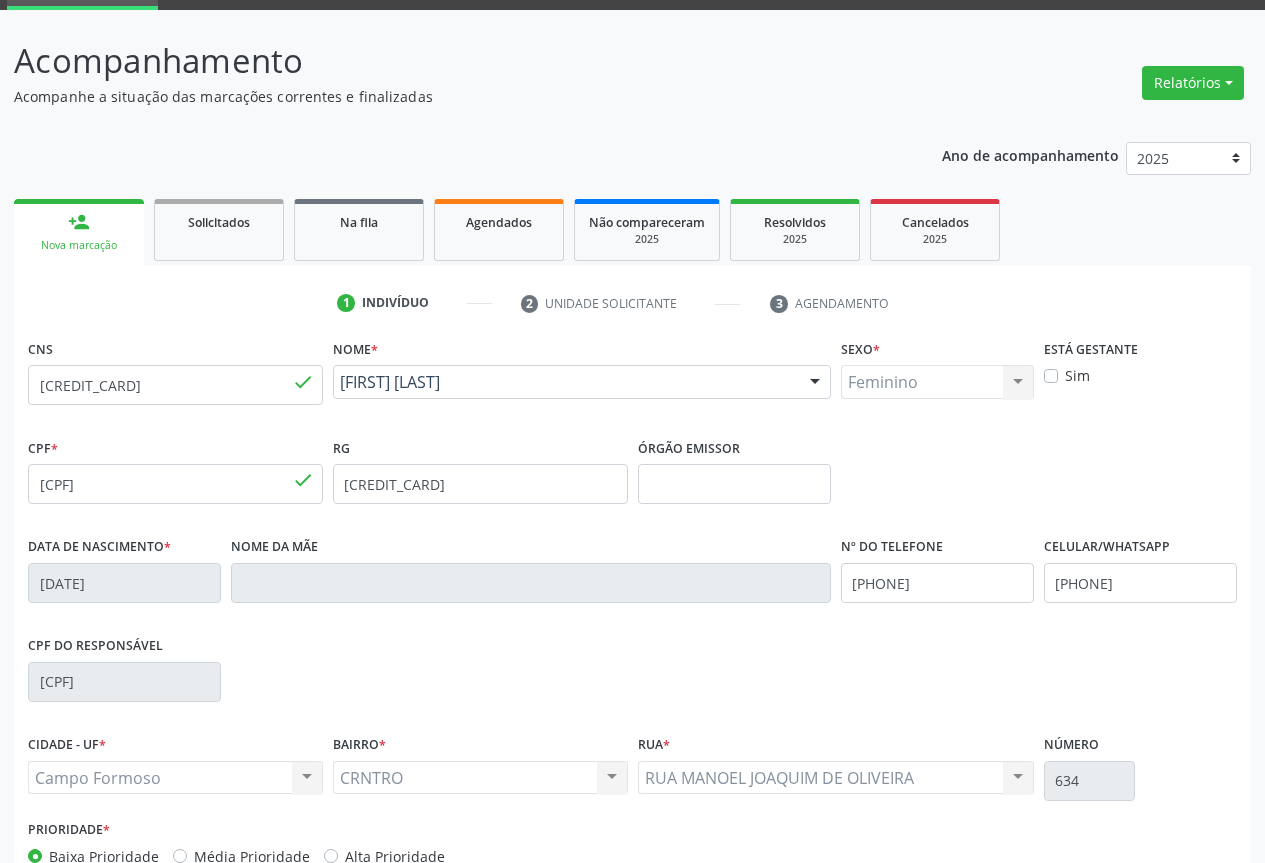 scroll, scrollTop: 221, scrollLeft: 0, axis: vertical 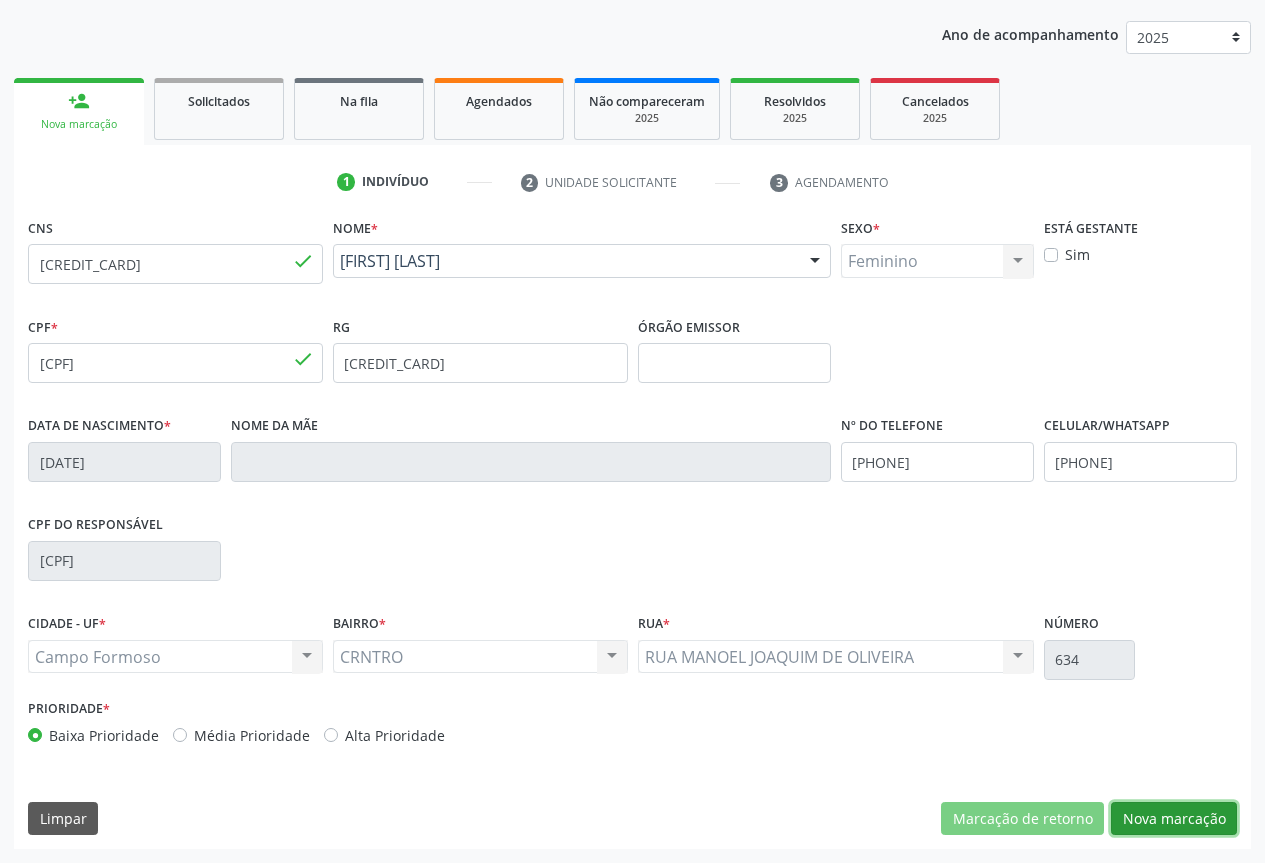 click on "Nova marcação" at bounding box center [1174, 819] 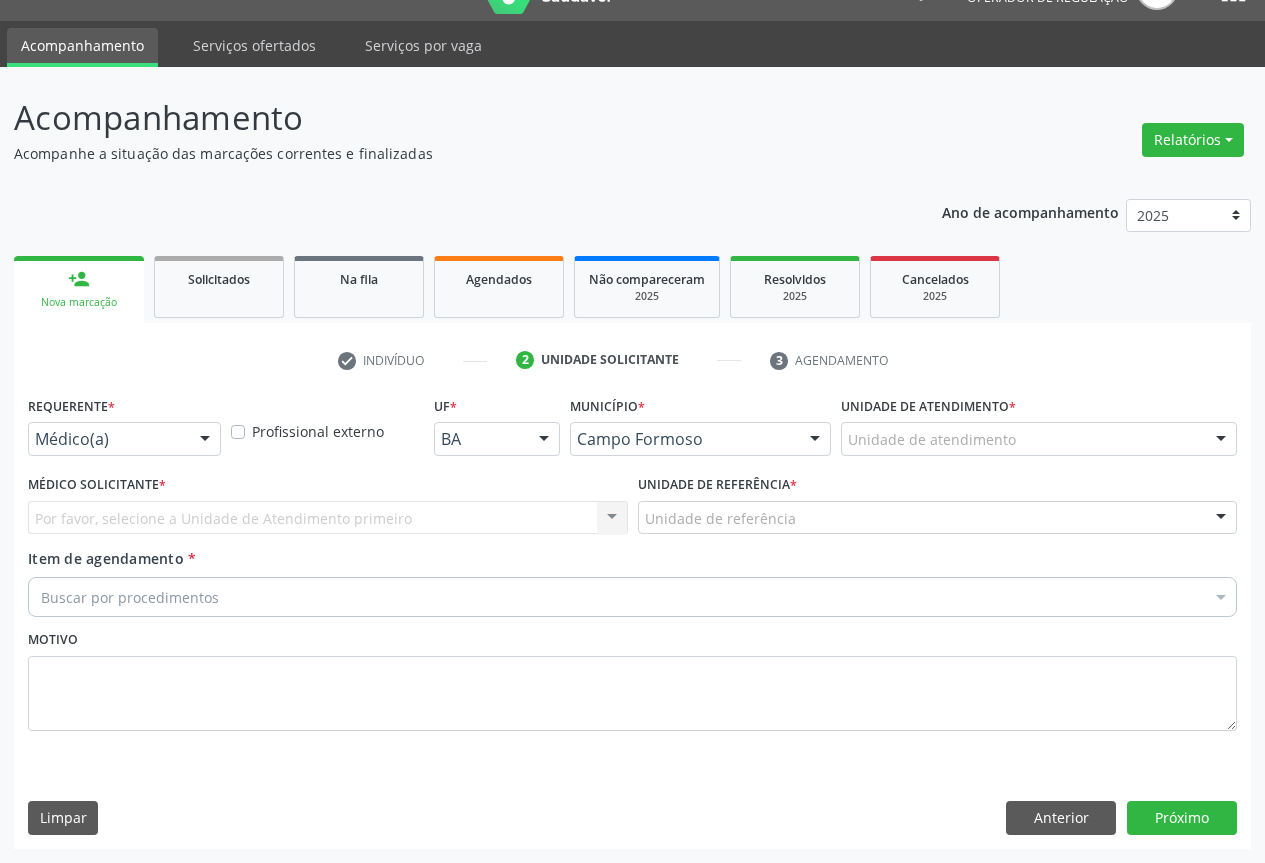 scroll, scrollTop: 43, scrollLeft: 0, axis: vertical 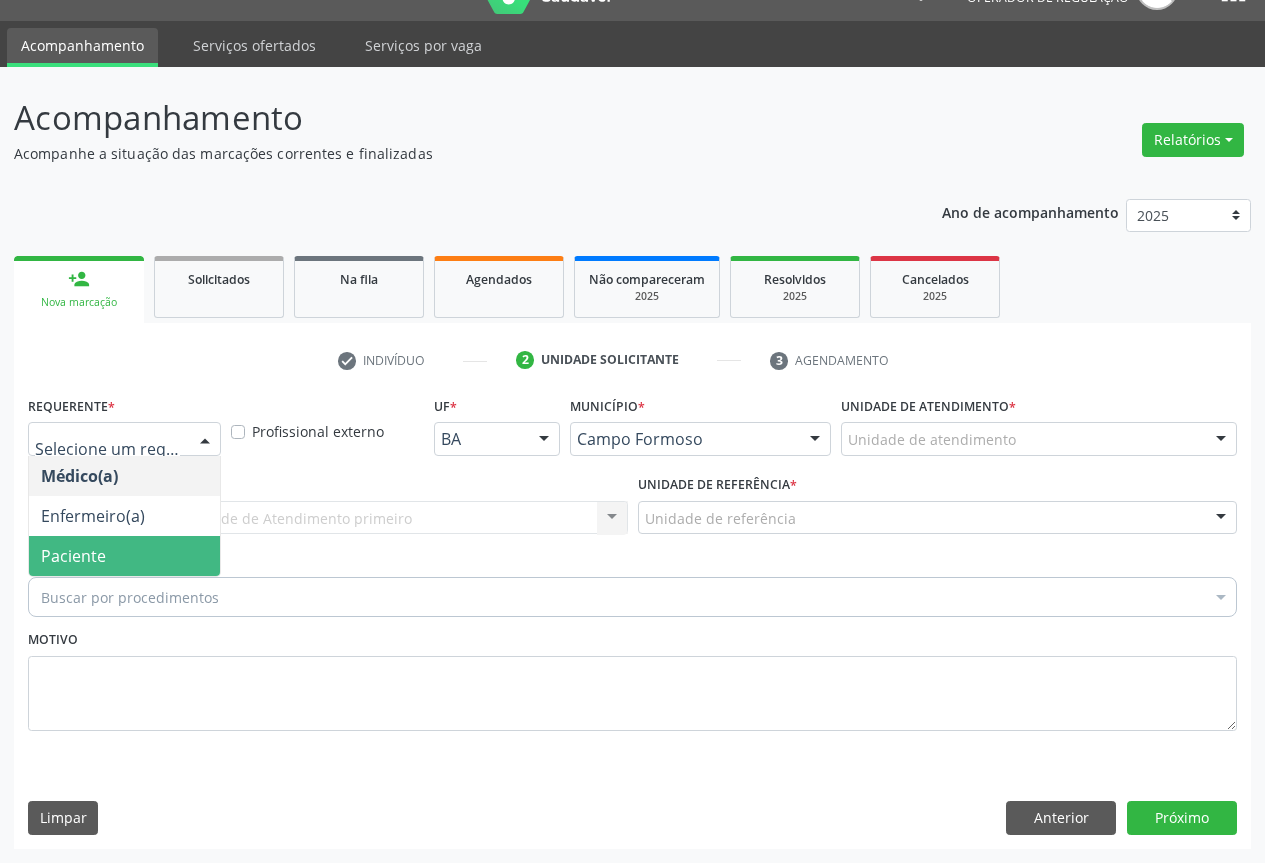 click on "Paciente" at bounding box center [73, 556] 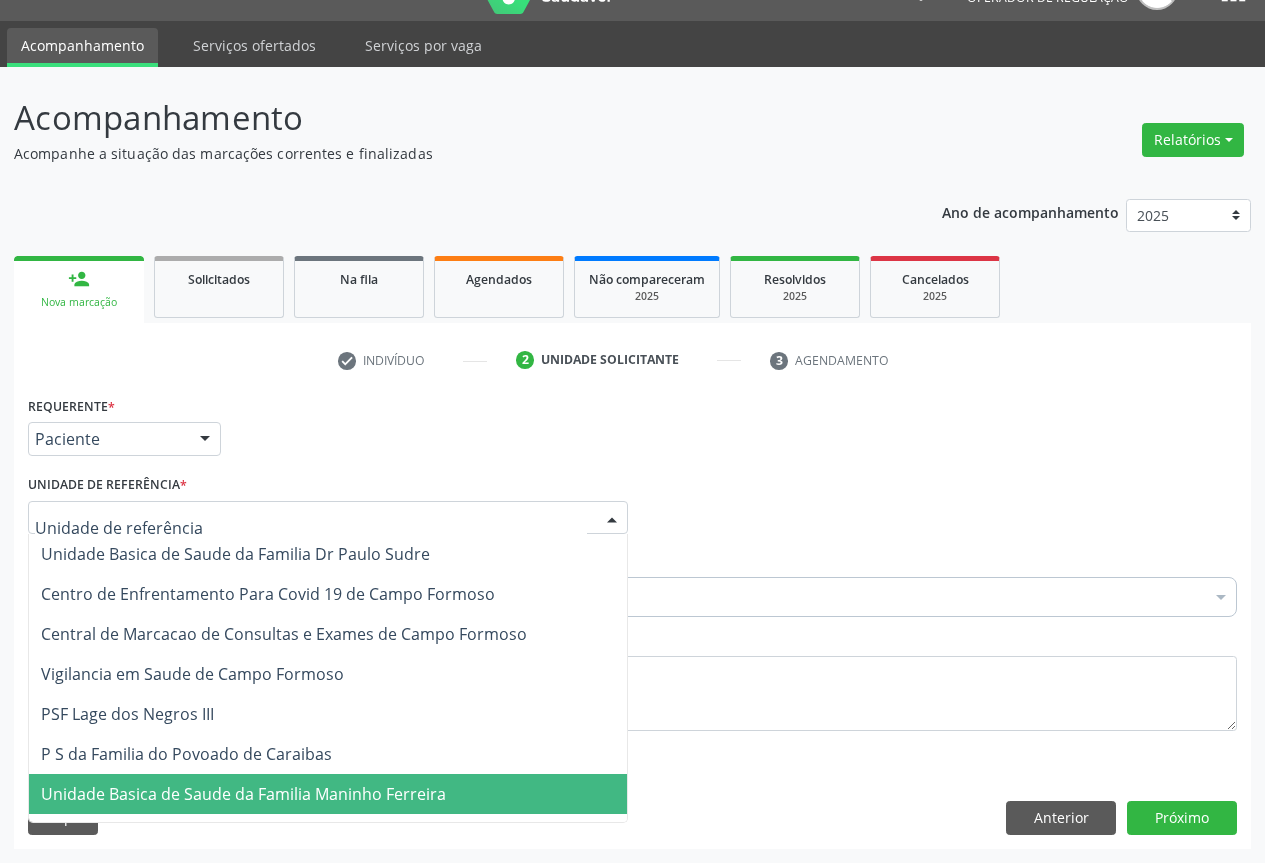 click on "Unidade Basica de Saude da Familia Maninho Ferreira" at bounding box center [243, 794] 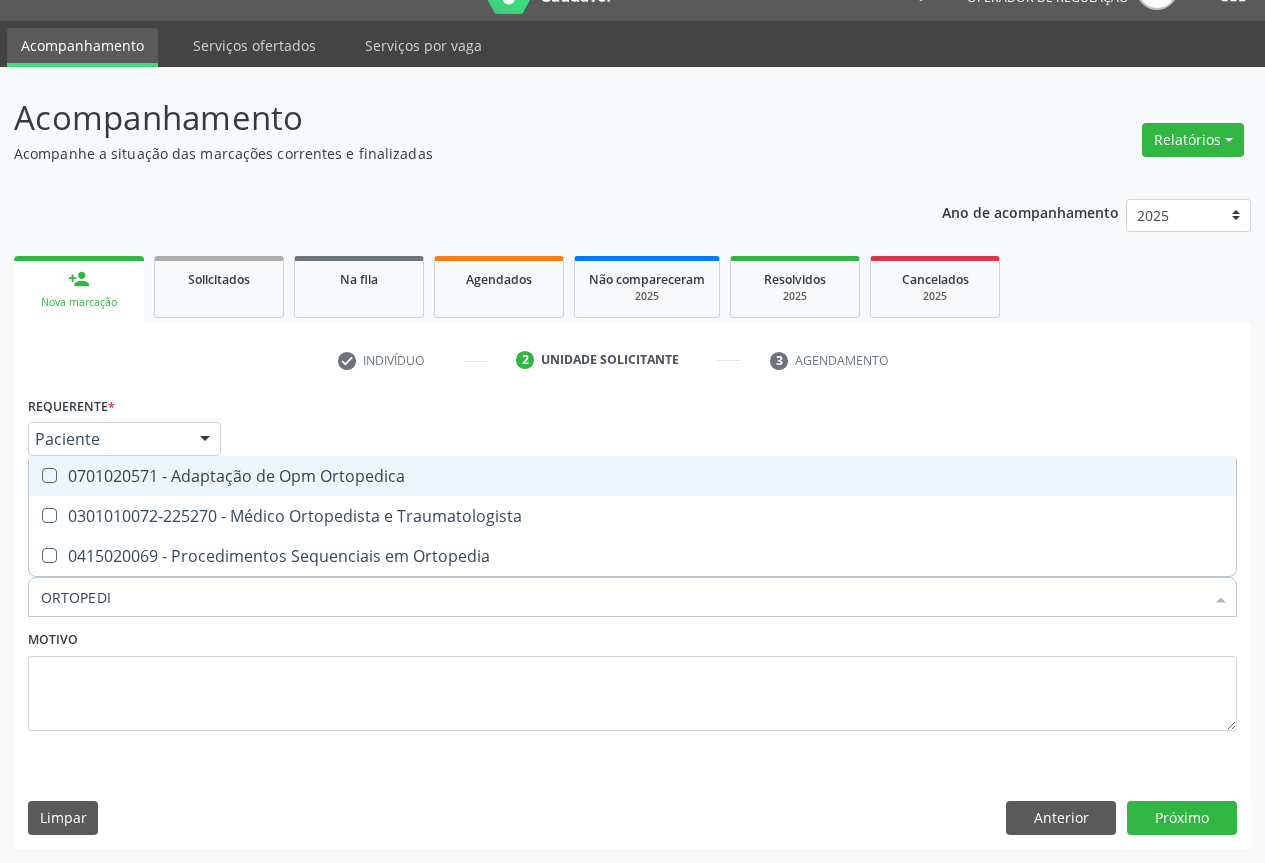 type on "ORTOPEDIS" 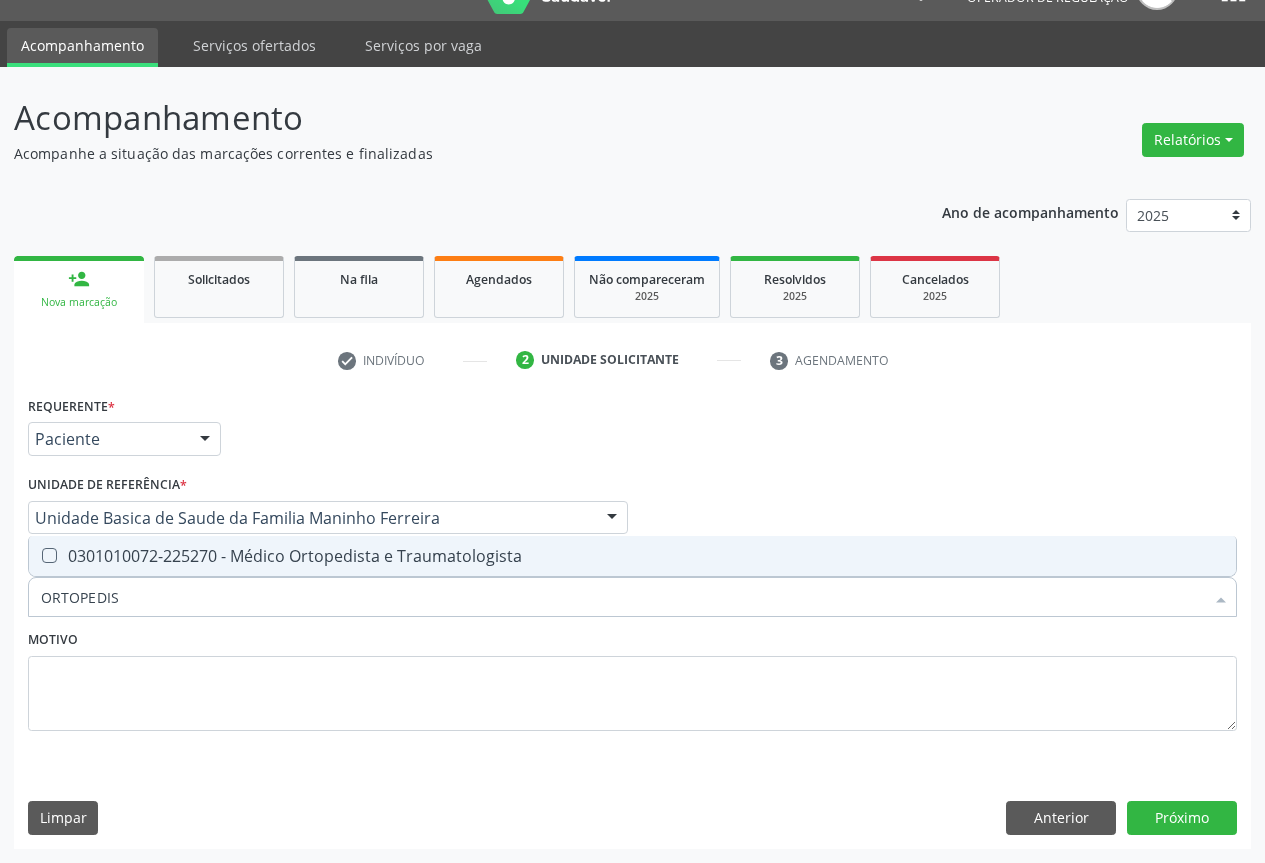 click on "0301010072-225270 - Médico Ortopedista e Traumatologista" at bounding box center (632, 556) 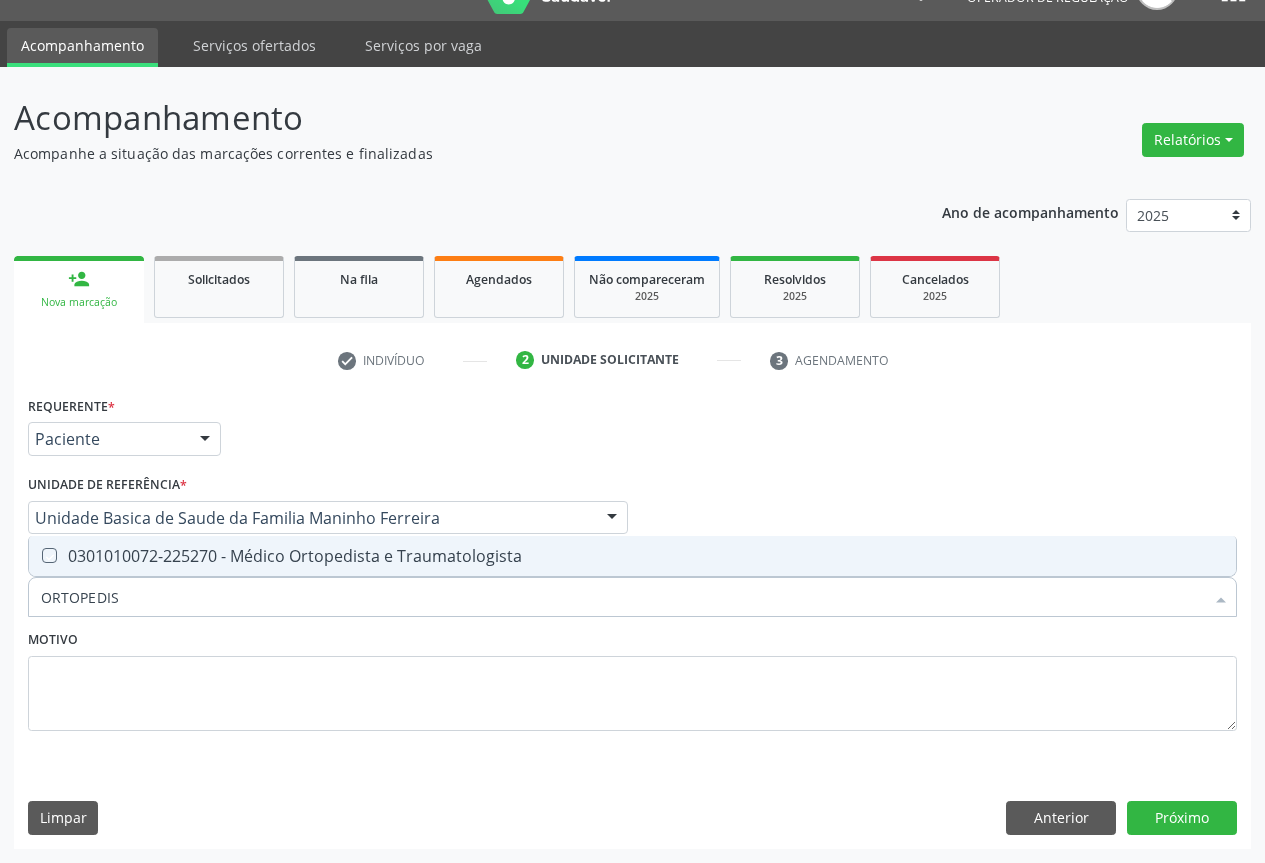 checkbox on "true" 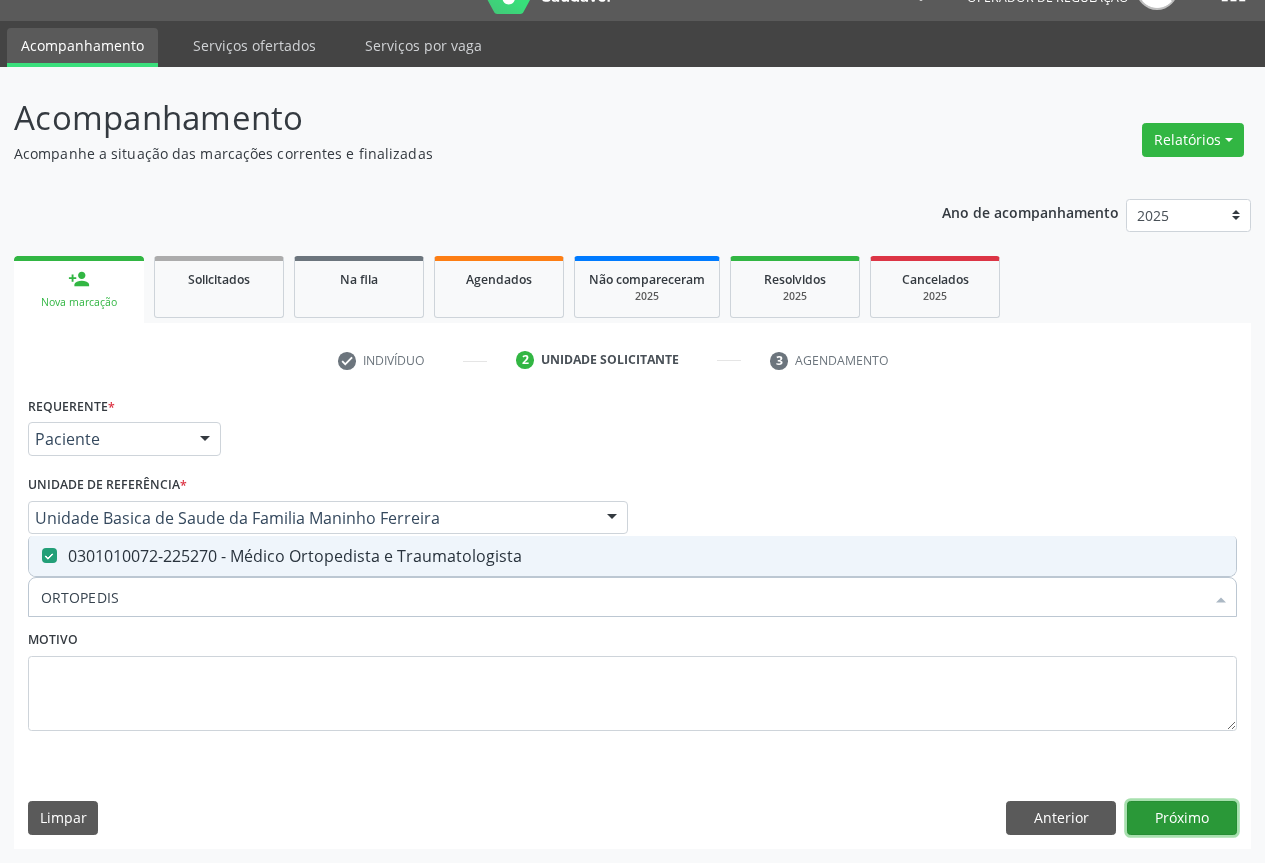 click on "Próximo" at bounding box center (1182, 818) 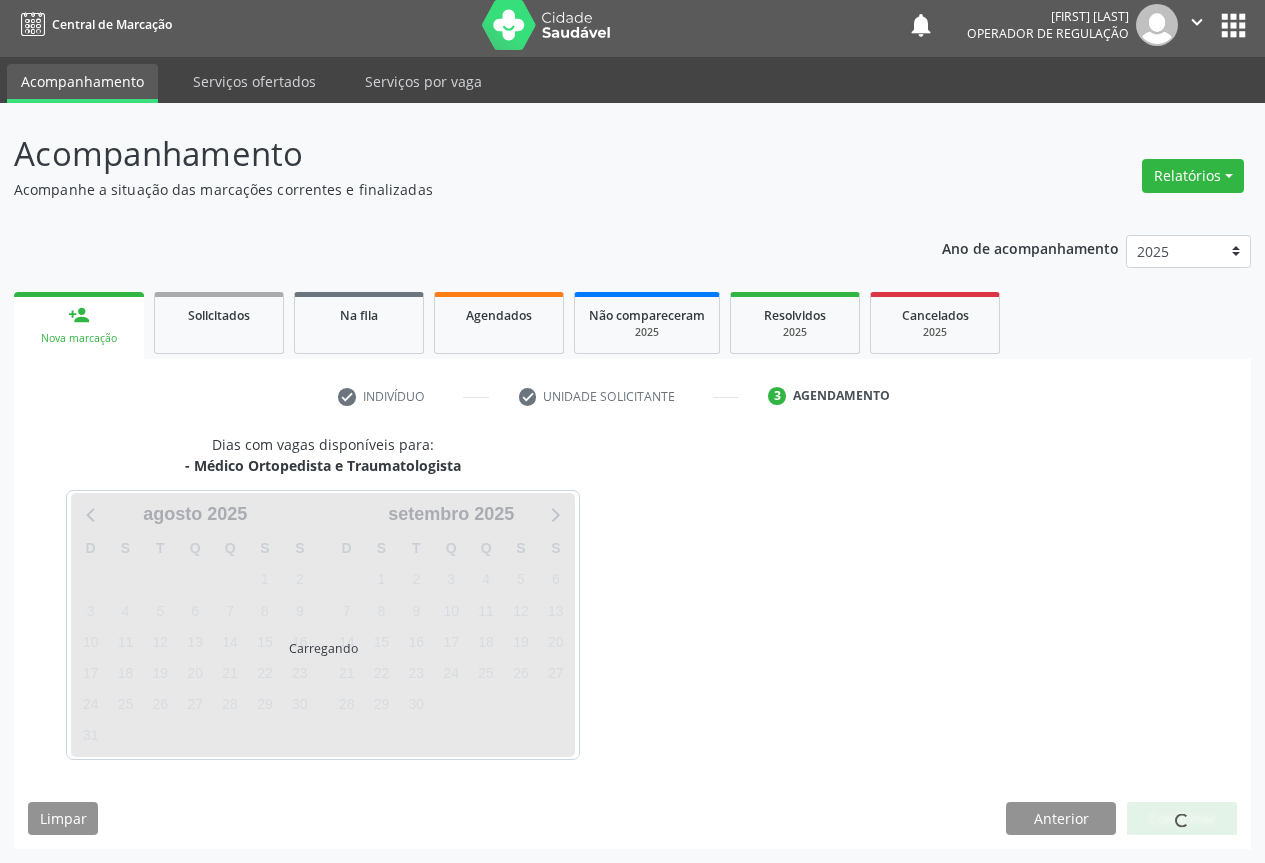 scroll, scrollTop: 7, scrollLeft: 0, axis: vertical 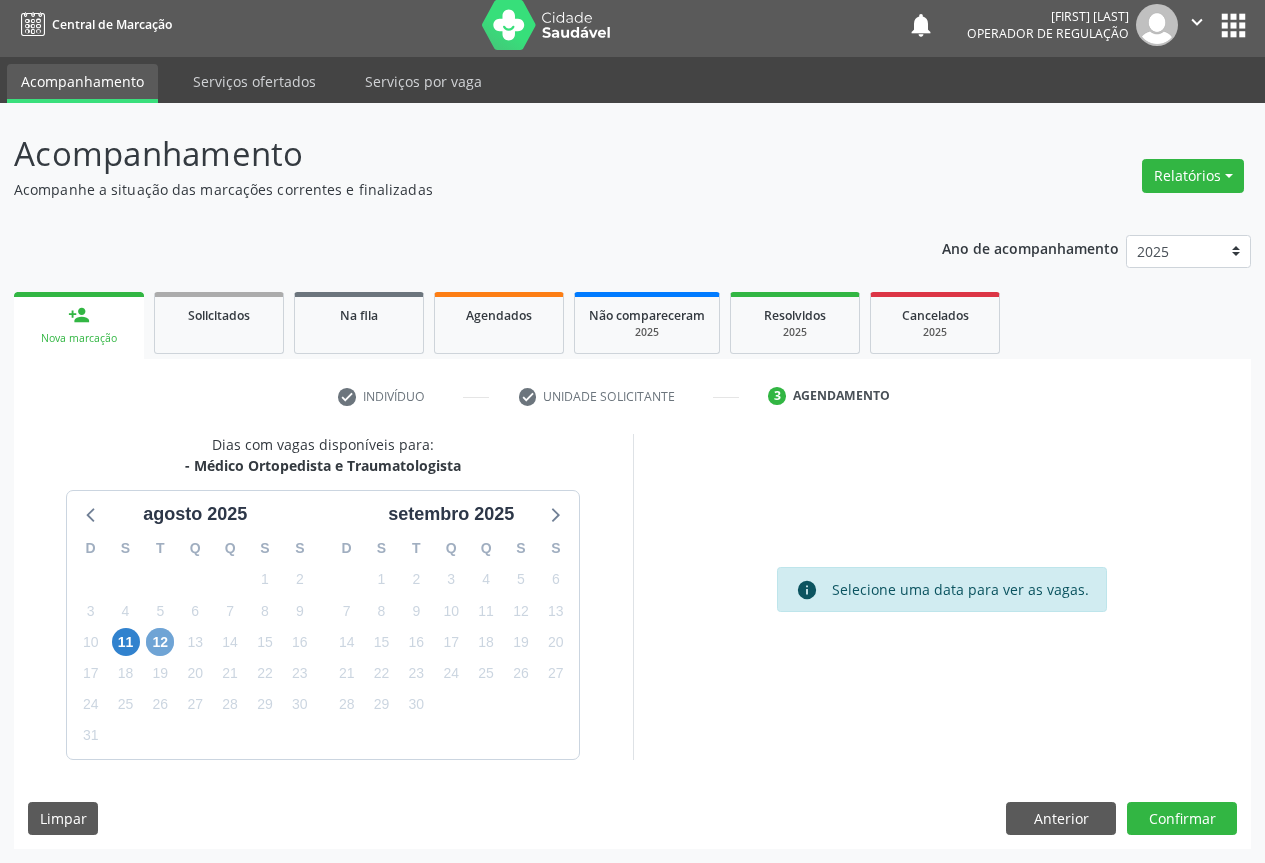 click on "12" at bounding box center [160, 642] 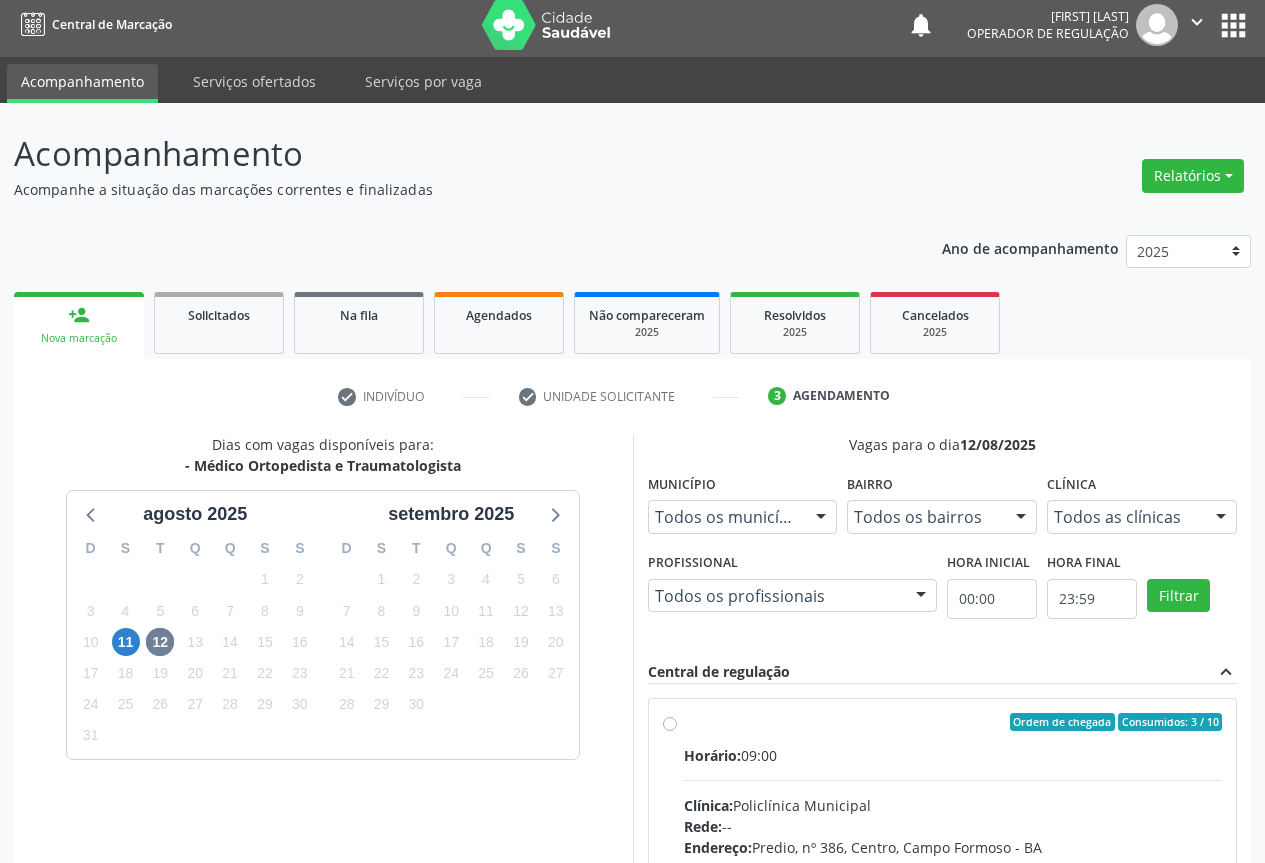click on "Horário:   09:00
Clínica:  Policlínica Municipal
Rede:
--
Endereço:   Predio, nº 386, Centro, [CITY], [STATE]
Telefone:   [PHONE]
Profissional:
[FIRST] [LAST]
Informações adicionais sobre o atendimento
Idade de atendimento:
de 0 a 120 anos
Gênero(s) atendido(s):
Masculino e Feminino
Informações adicionais:
--" at bounding box center [953, 882] 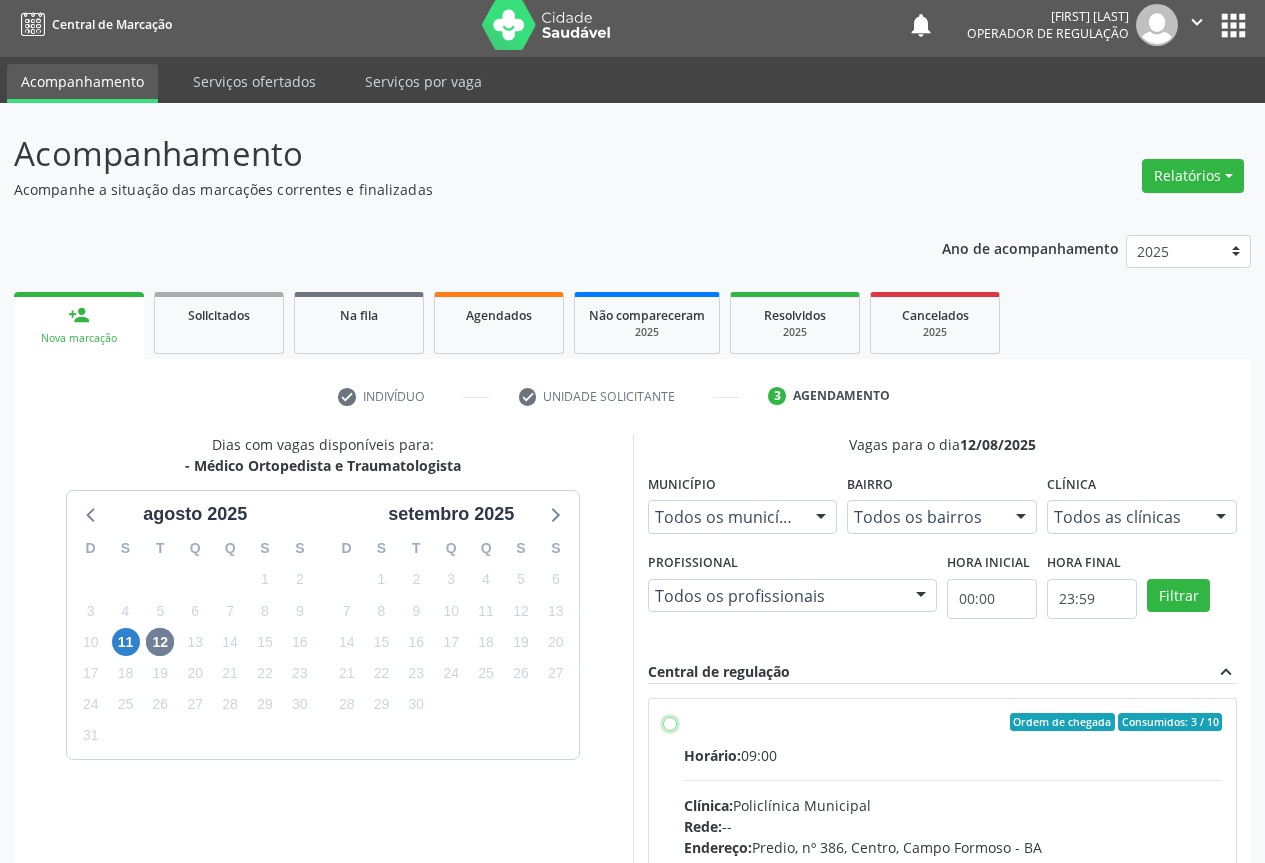 click on "Ordem de chegada
Consumidos: 3 / 10
Horário:   09:00
Clínica:  Policlínica Municipal
Rede:
--
Endereço:   Predio, nº 386, Centro, Campo Formoso - BA
Telefone:   [PHONE]
Profissional:
[FIRST] [LAST]
Informações adicionais sobre o atendimento
Idade de atendimento:
de 0 a 120 anos
Gênero(s) atendido(s):
Masculino e Feminino
Informações adicionais:
--" at bounding box center (670, 722) 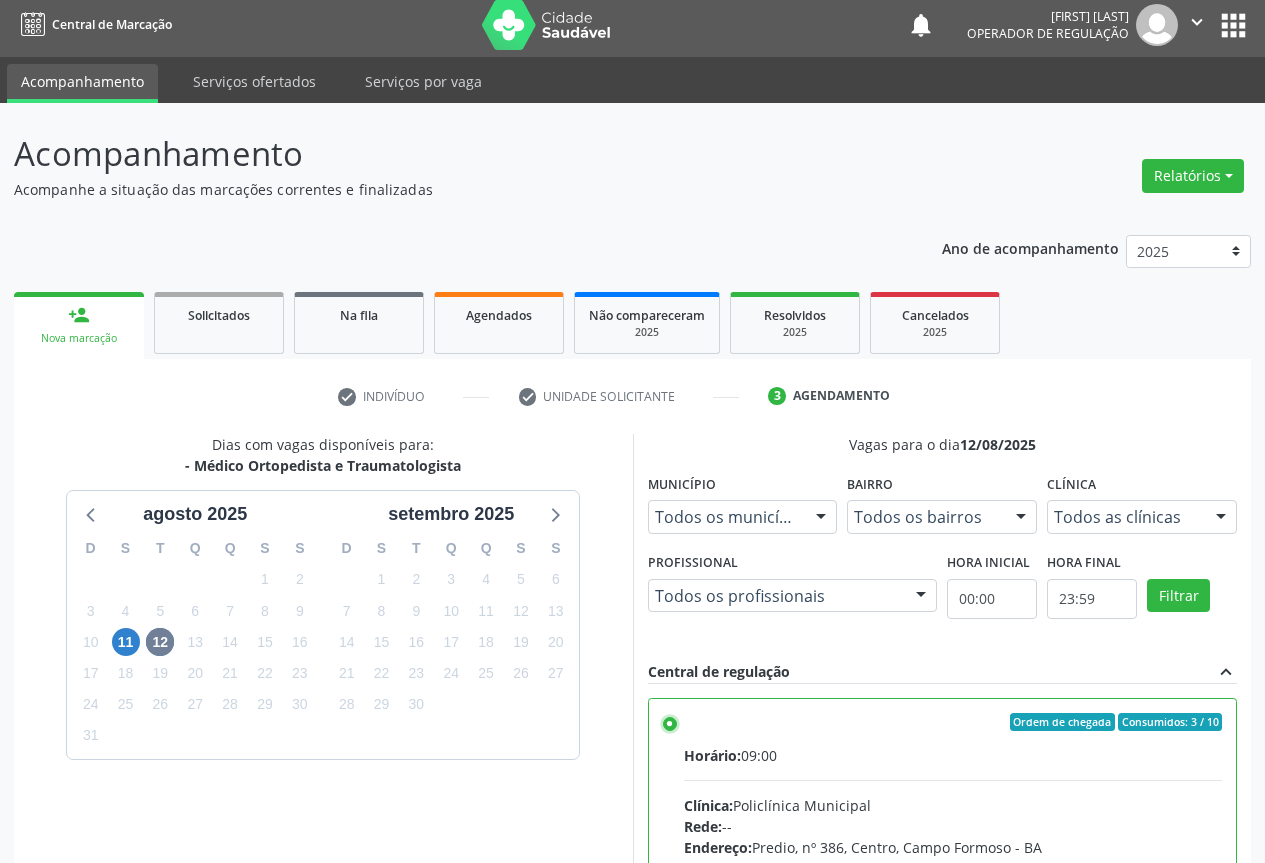 scroll, scrollTop: 332, scrollLeft: 0, axis: vertical 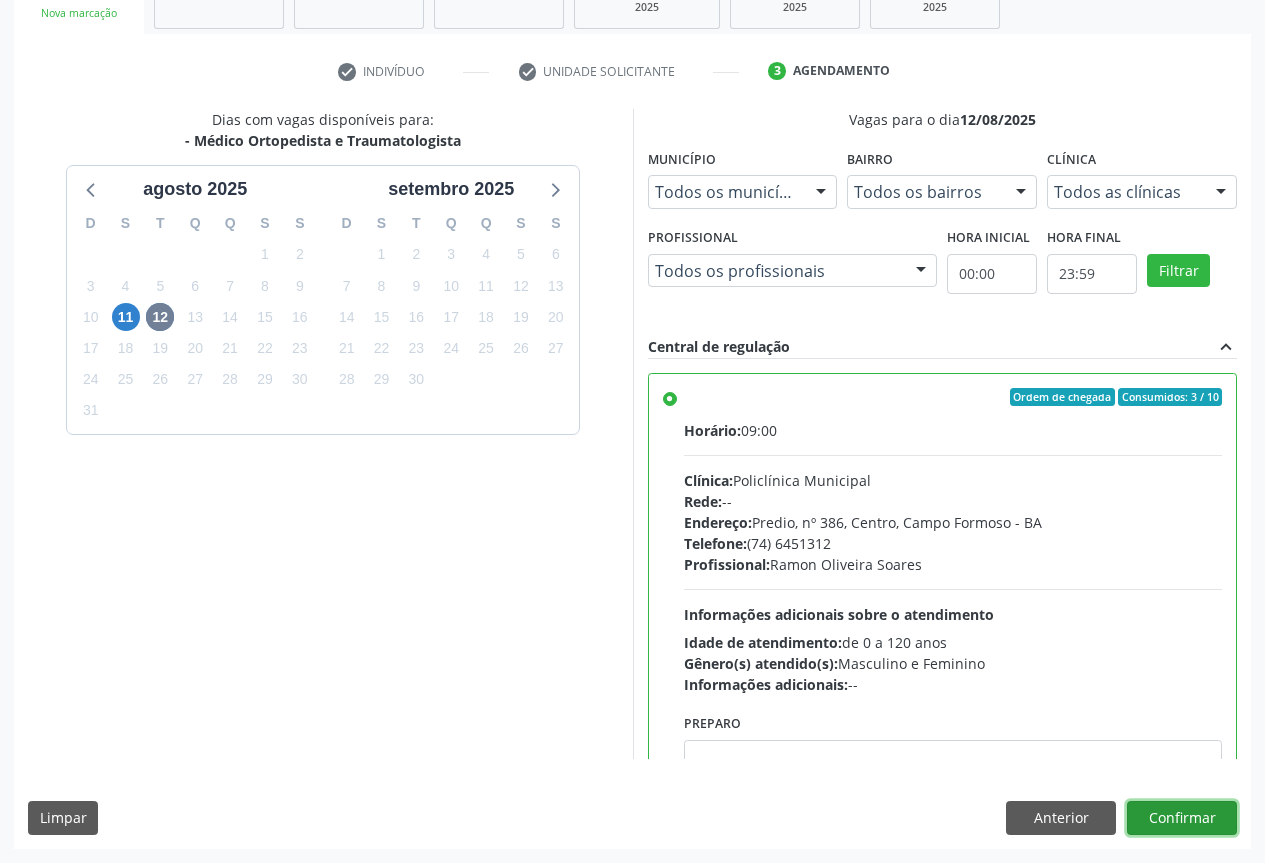 click on "Confirmar" at bounding box center (1182, 818) 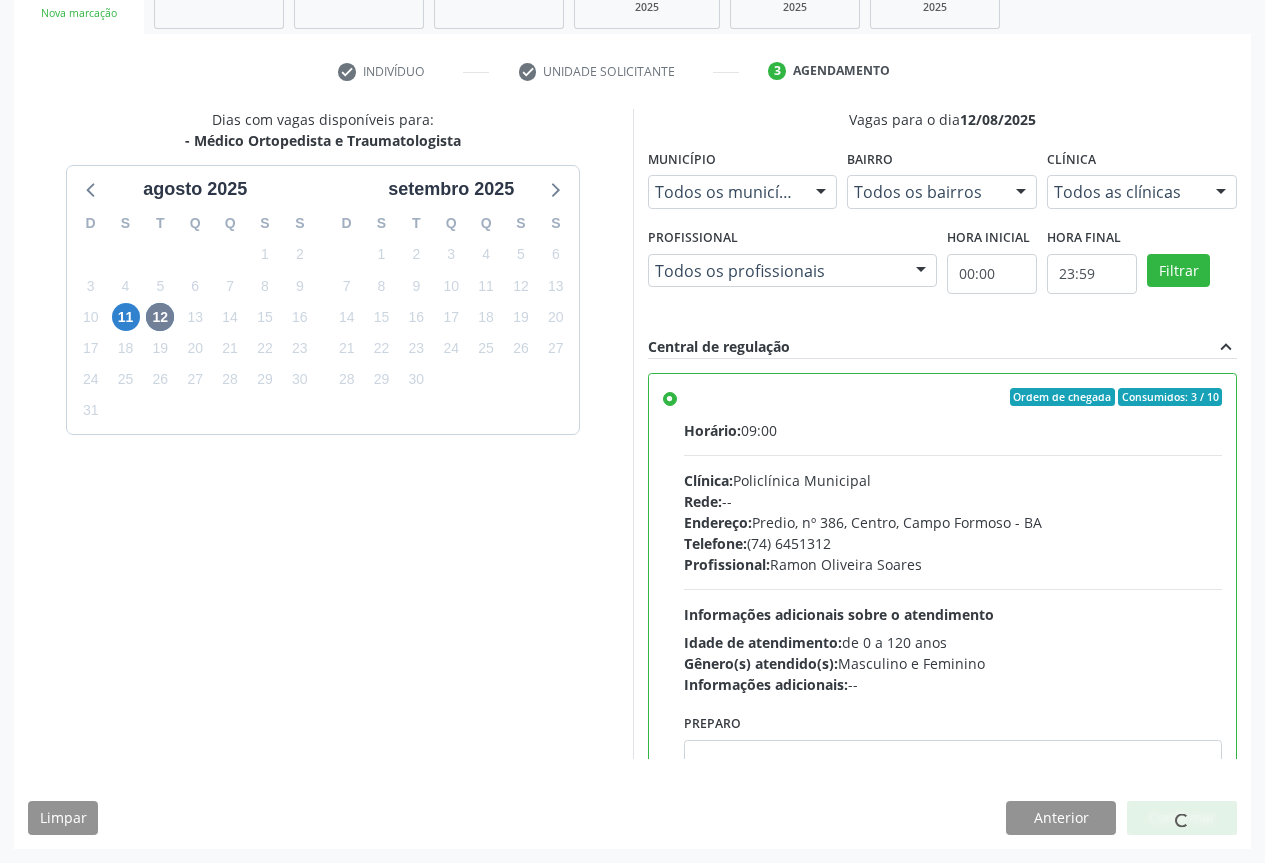 scroll, scrollTop: 0, scrollLeft: 0, axis: both 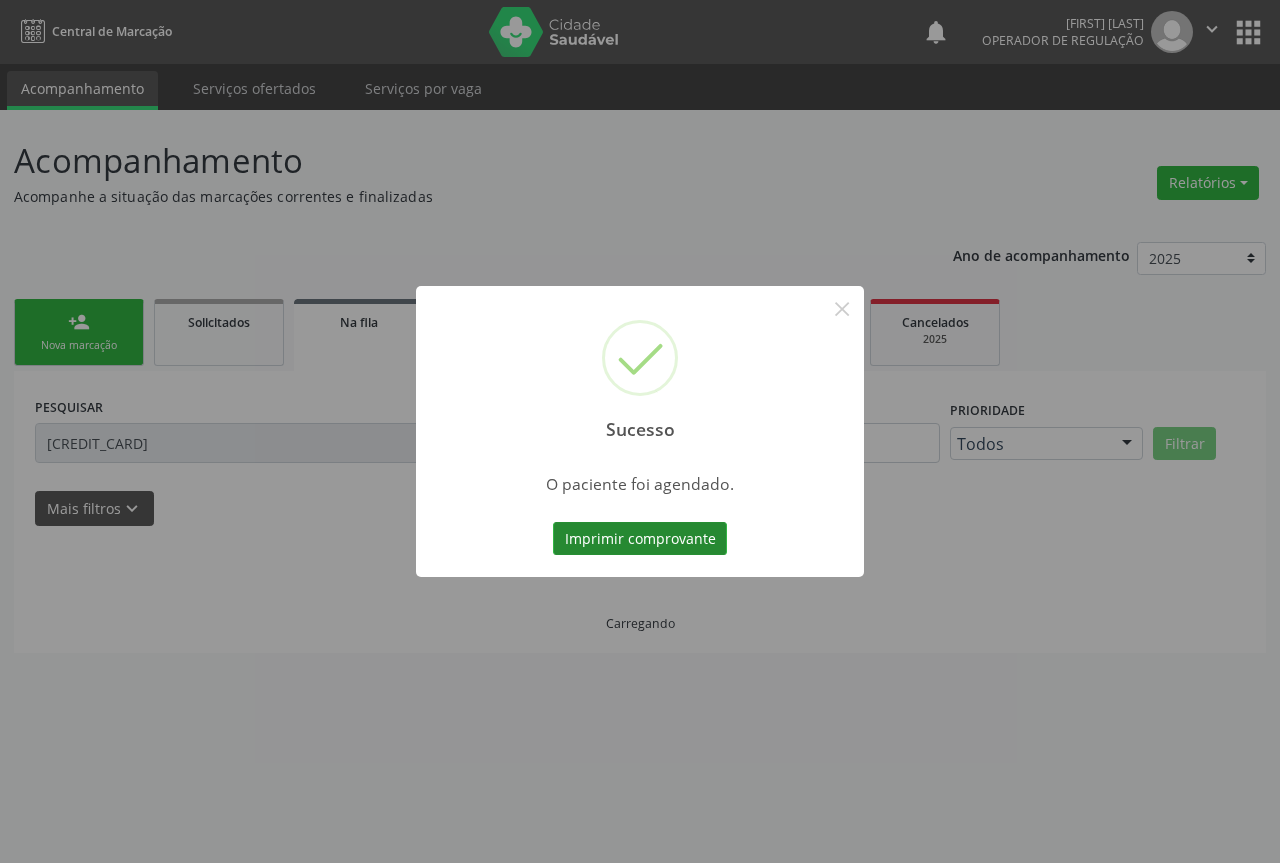 click on "Imprimir comprovante" at bounding box center (640, 539) 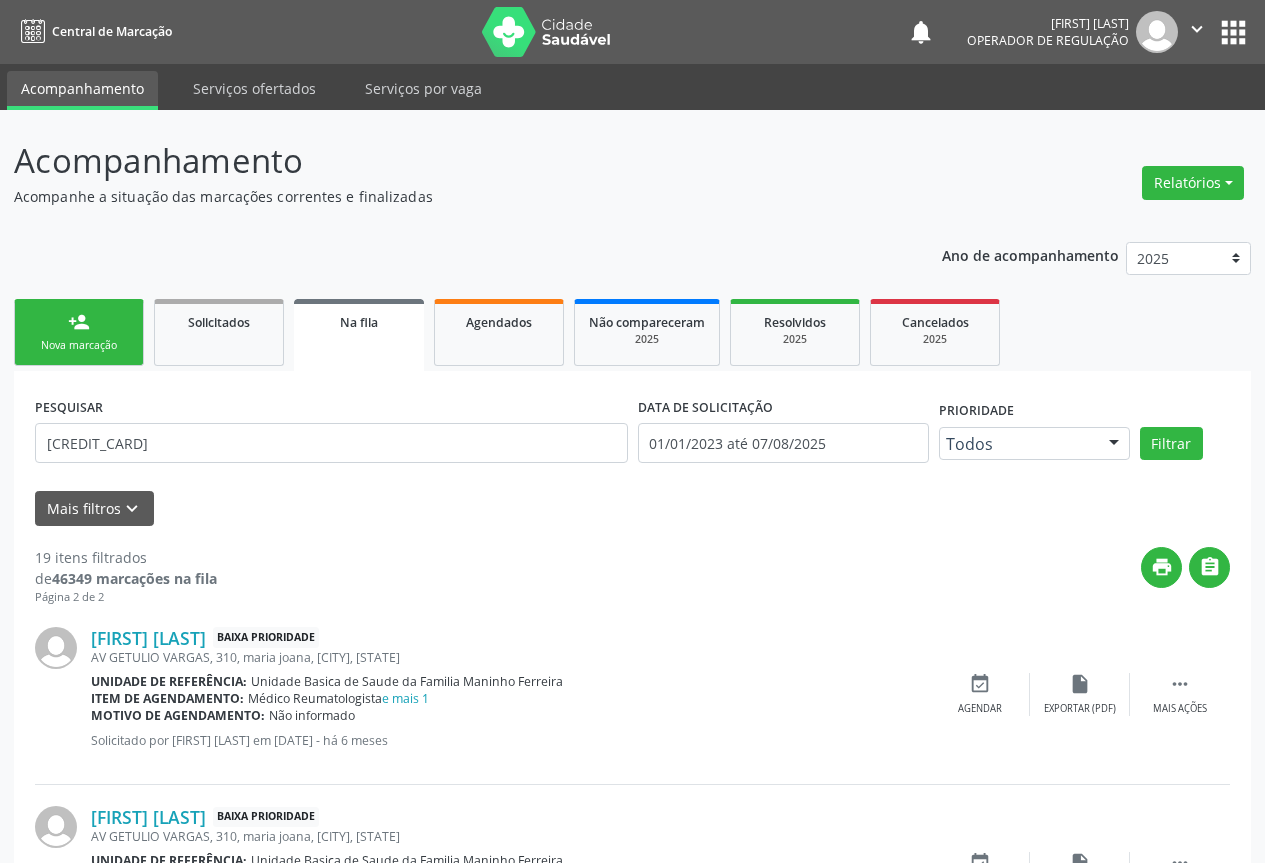 click on "person_add" at bounding box center [79, 322] 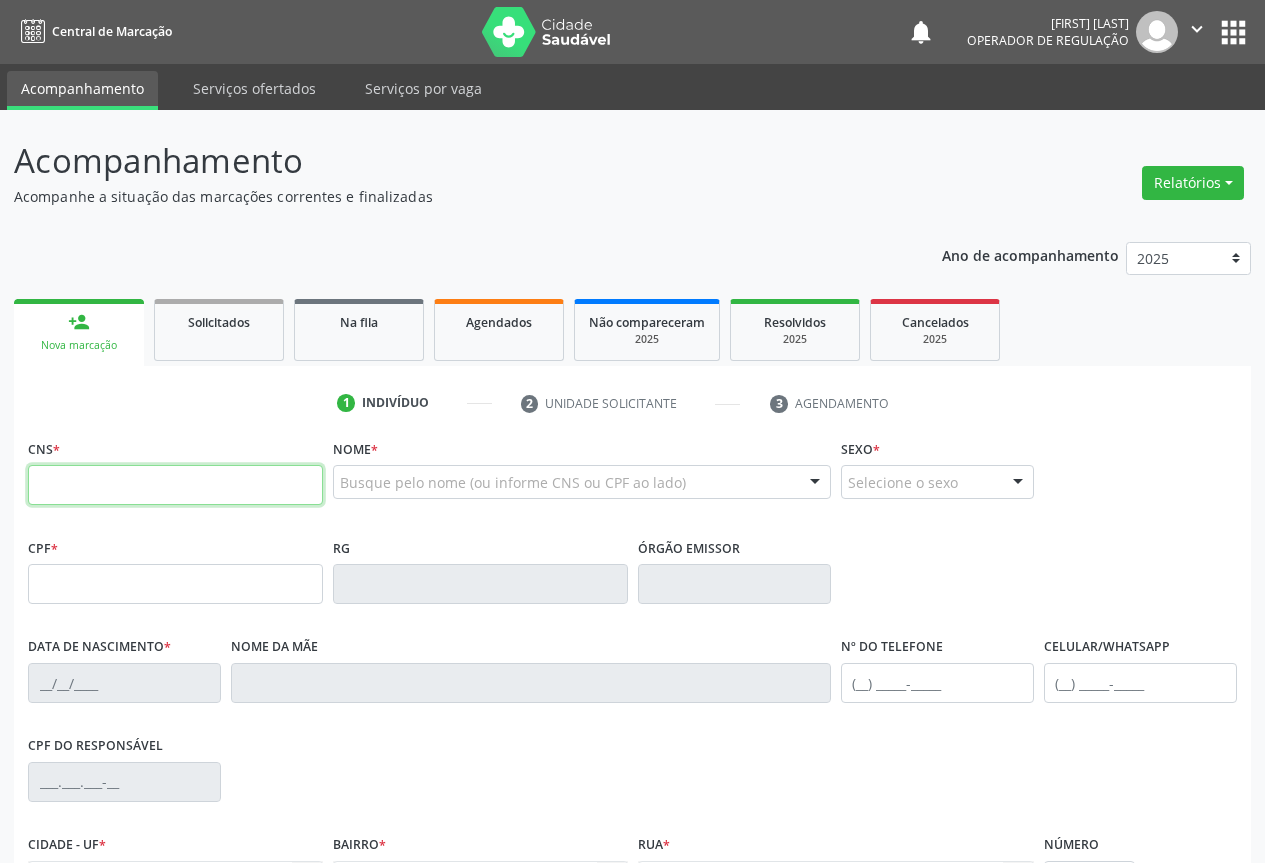 click at bounding box center (175, 485) 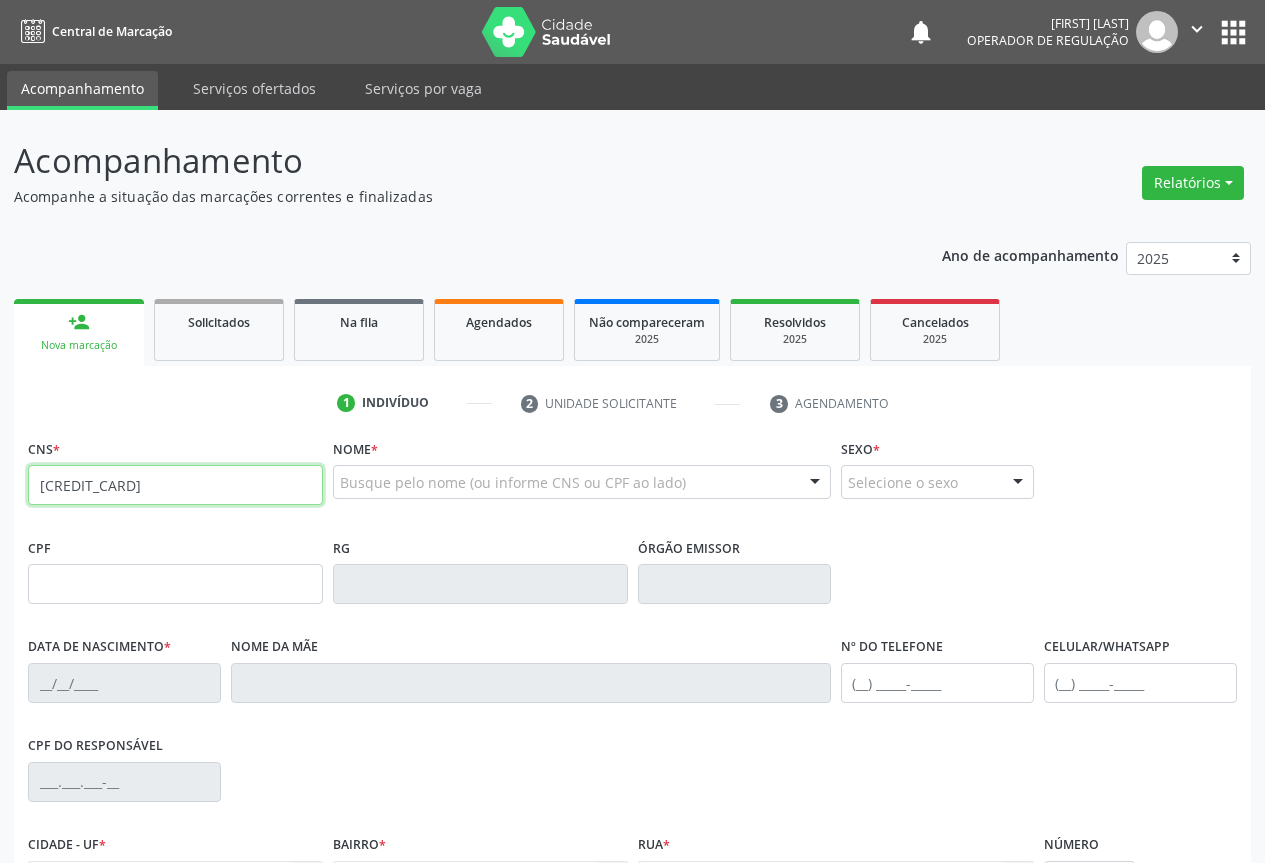 type on "[CREDIT_CARD]" 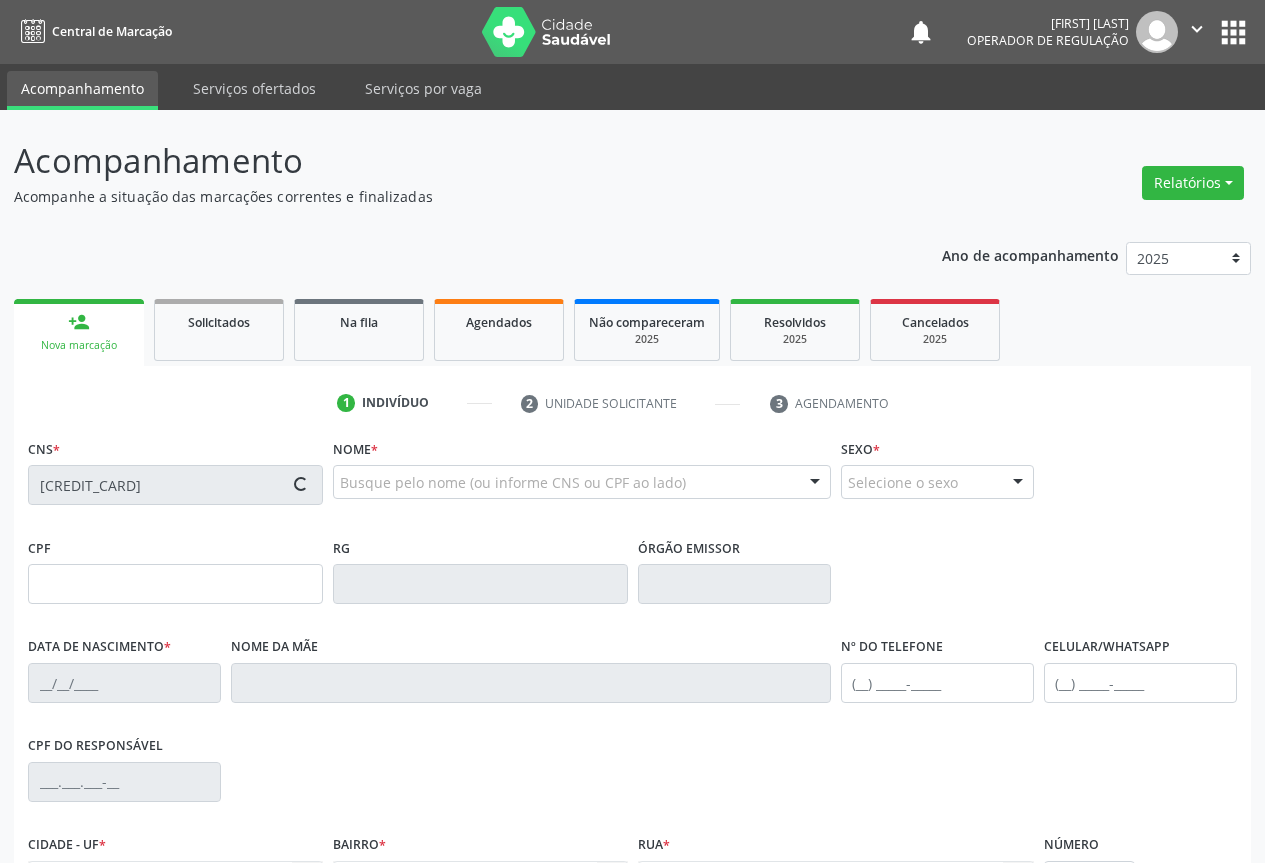 scroll, scrollTop: 200, scrollLeft: 0, axis: vertical 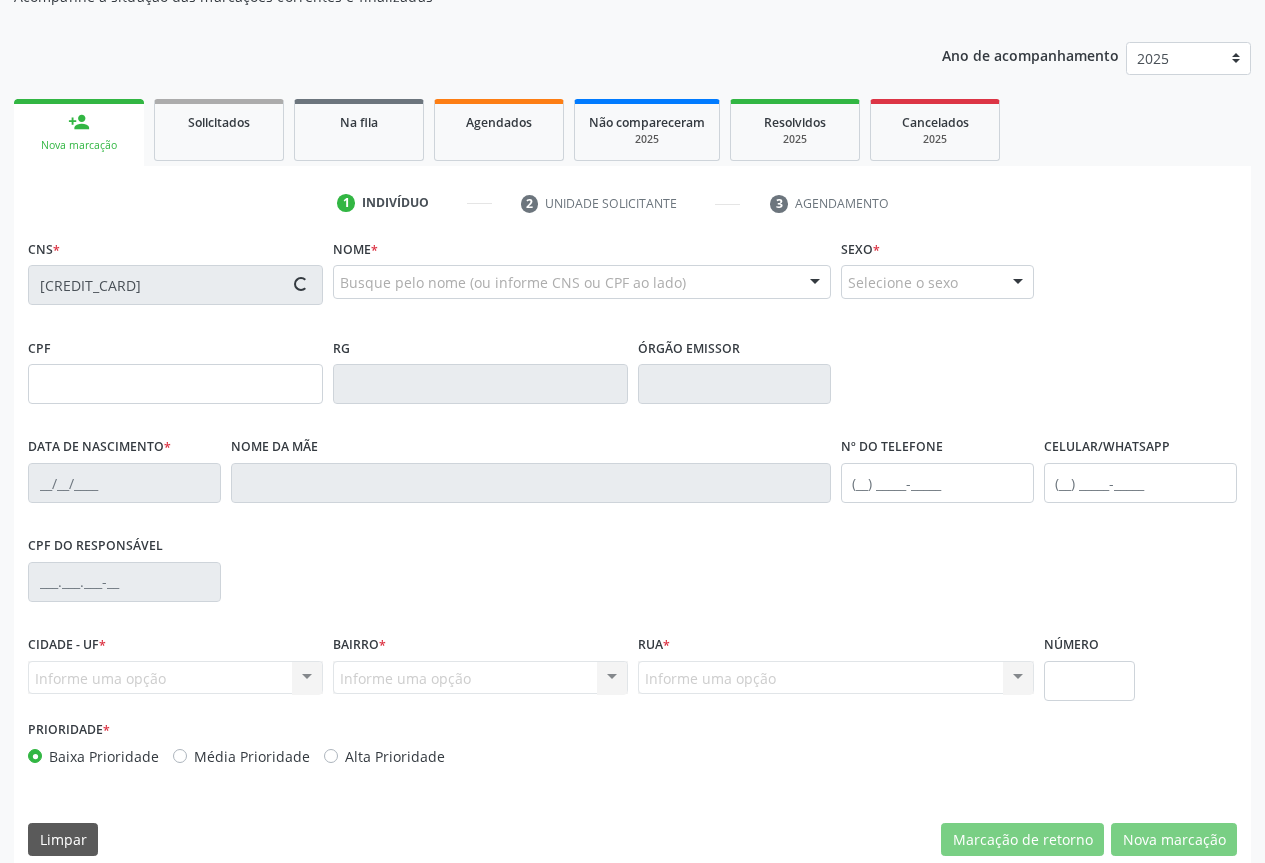 type on "418.543.731-53" 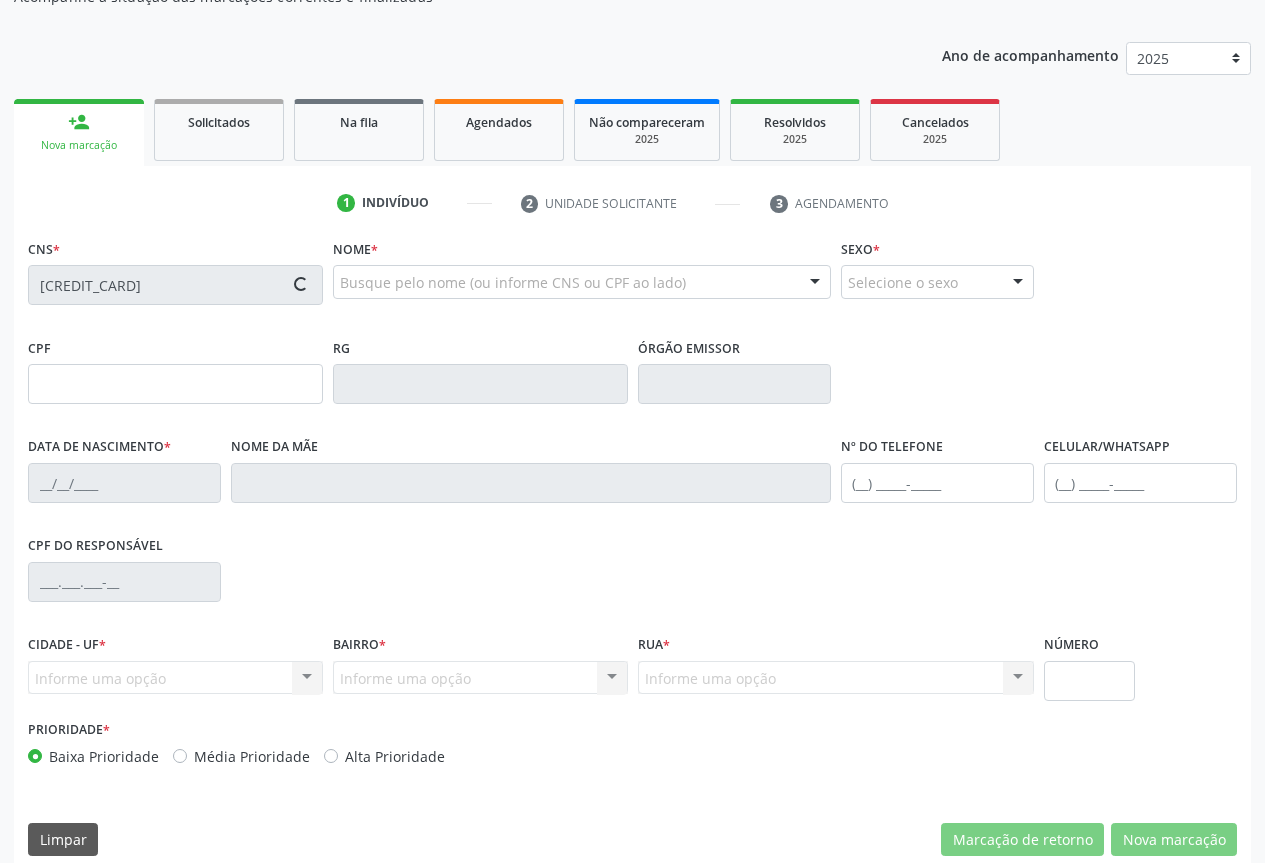 type on "(74) 98107-9224" 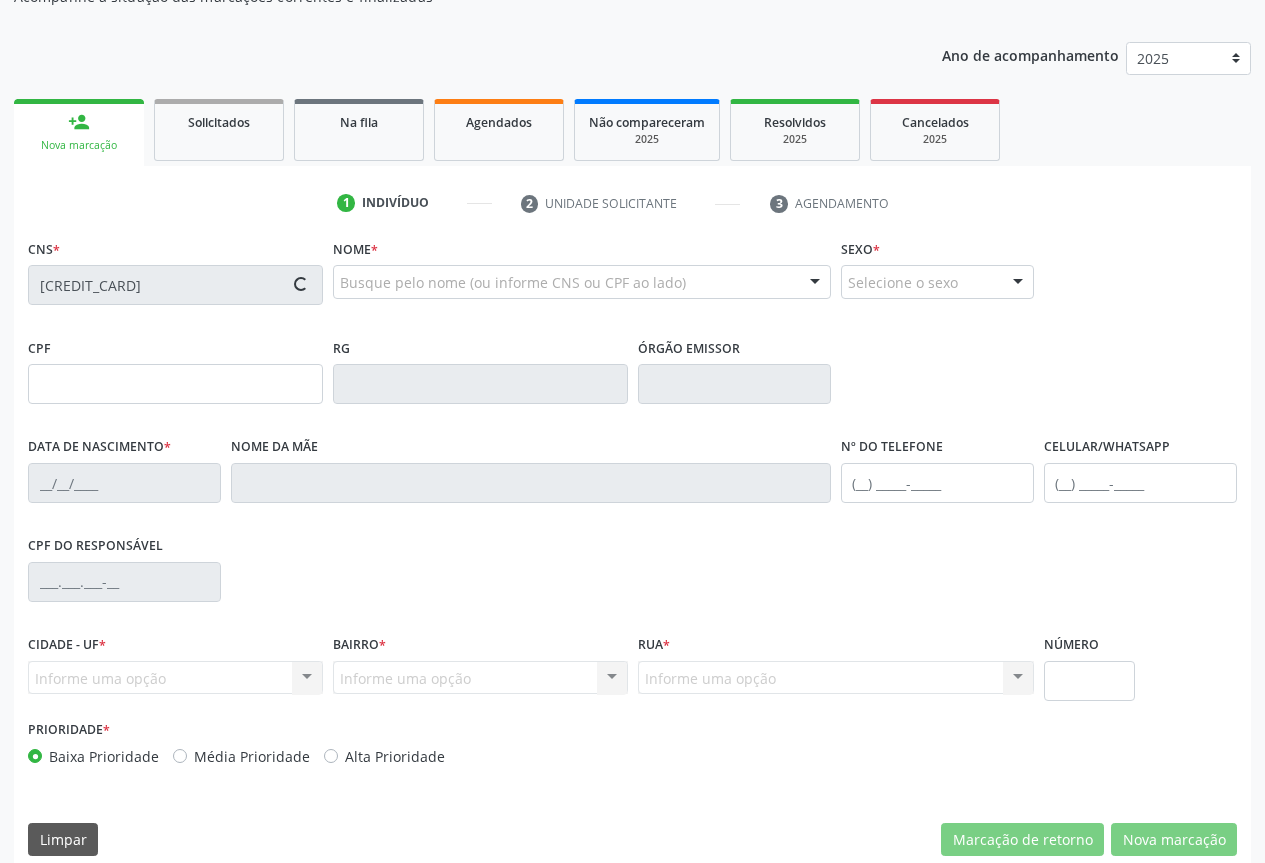 type on "418.543.731-53" 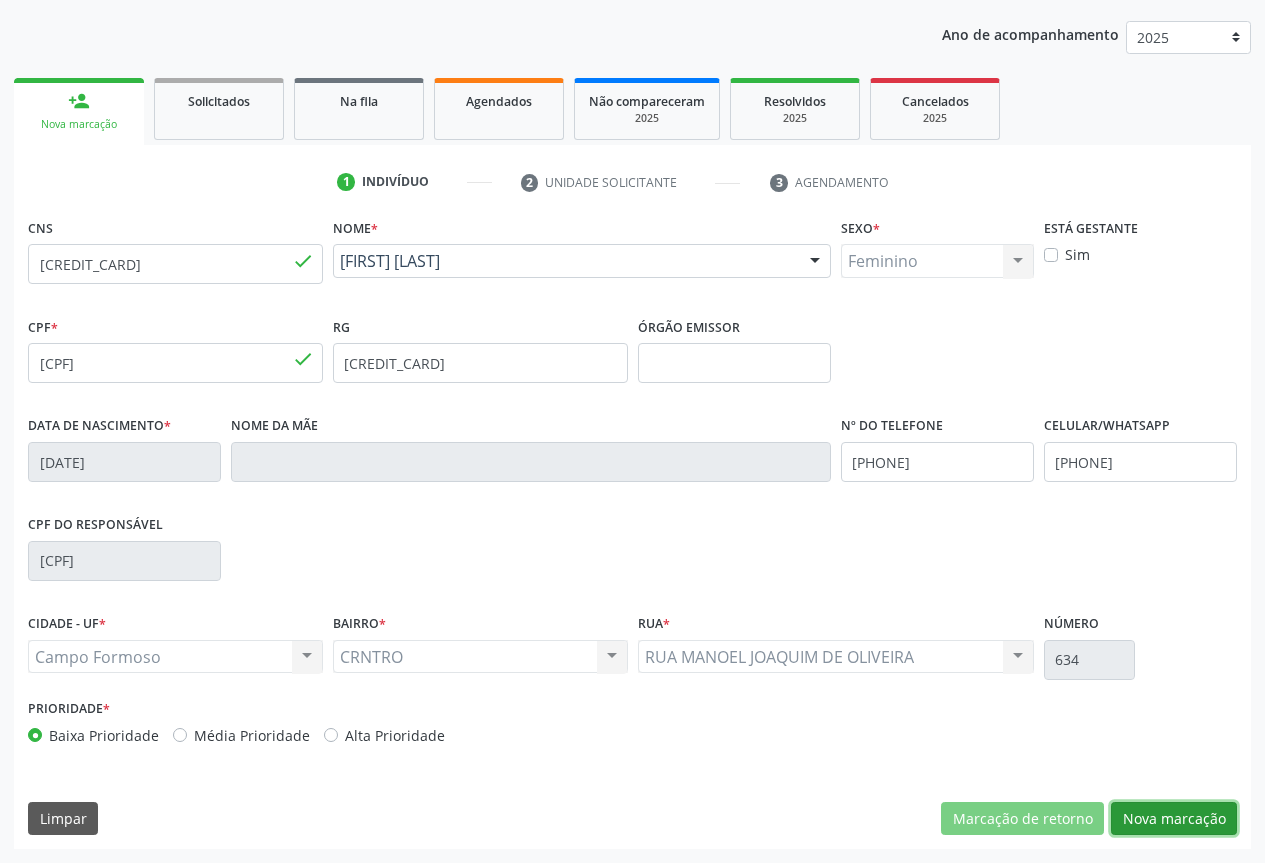 click on "Nova marcação" at bounding box center (1174, 819) 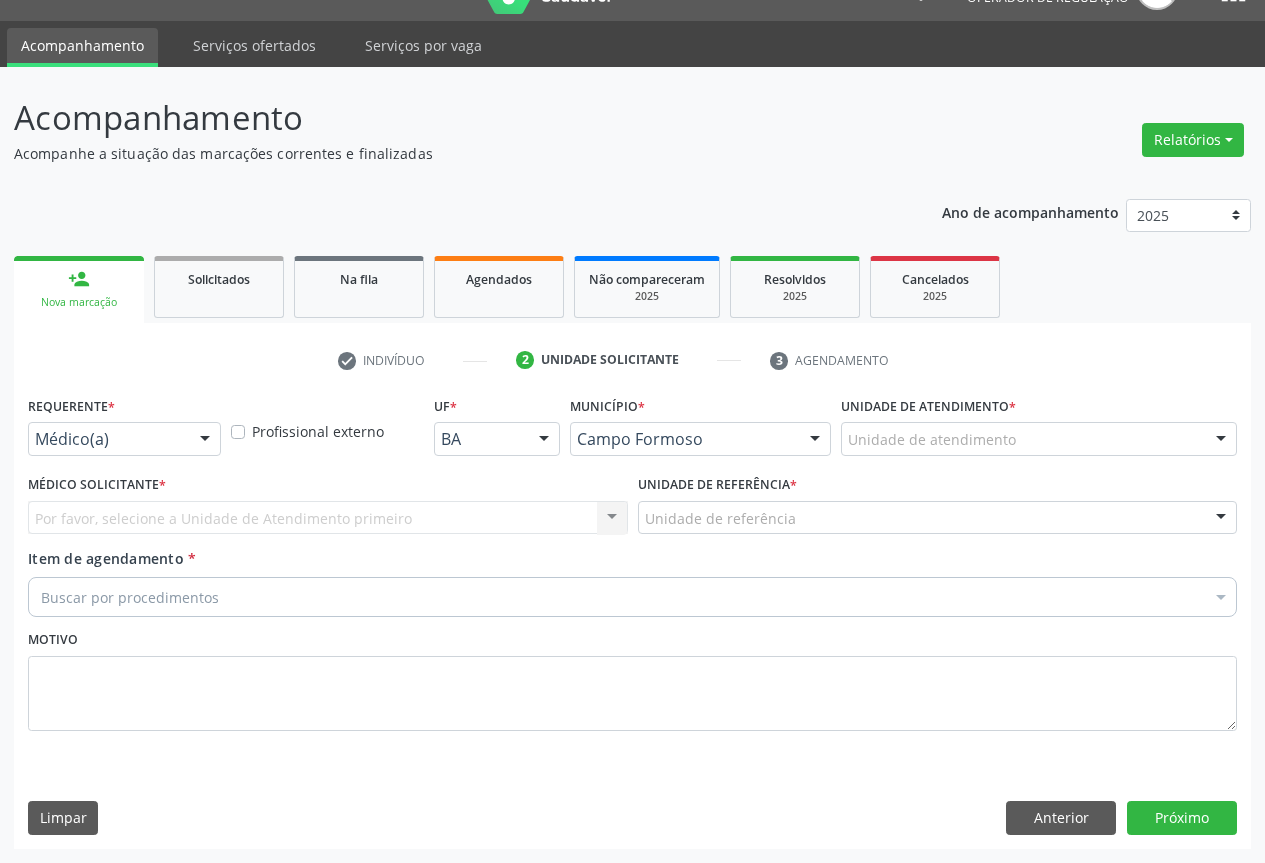 scroll, scrollTop: 43, scrollLeft: 0, axis: vertical 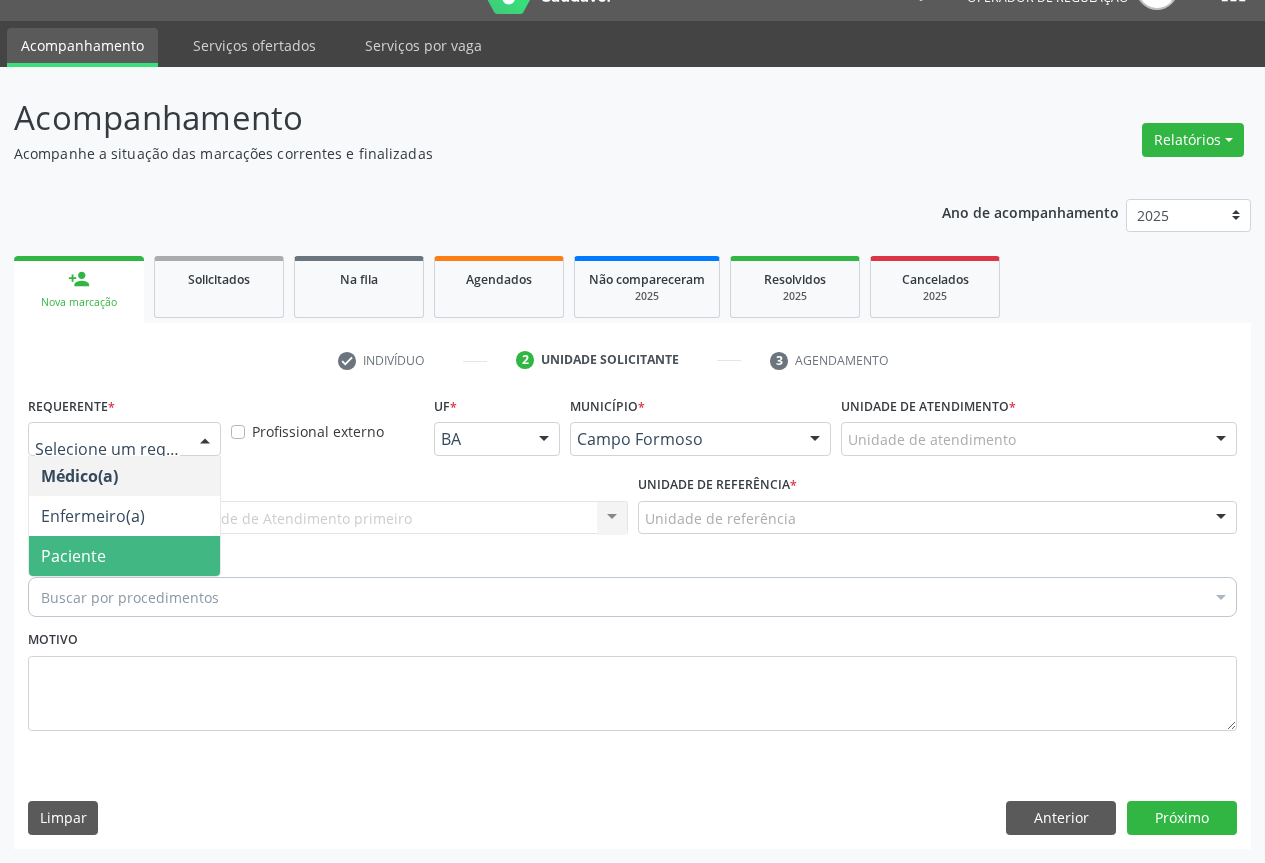 click on "Paciente" at bounding box center [73, 556] 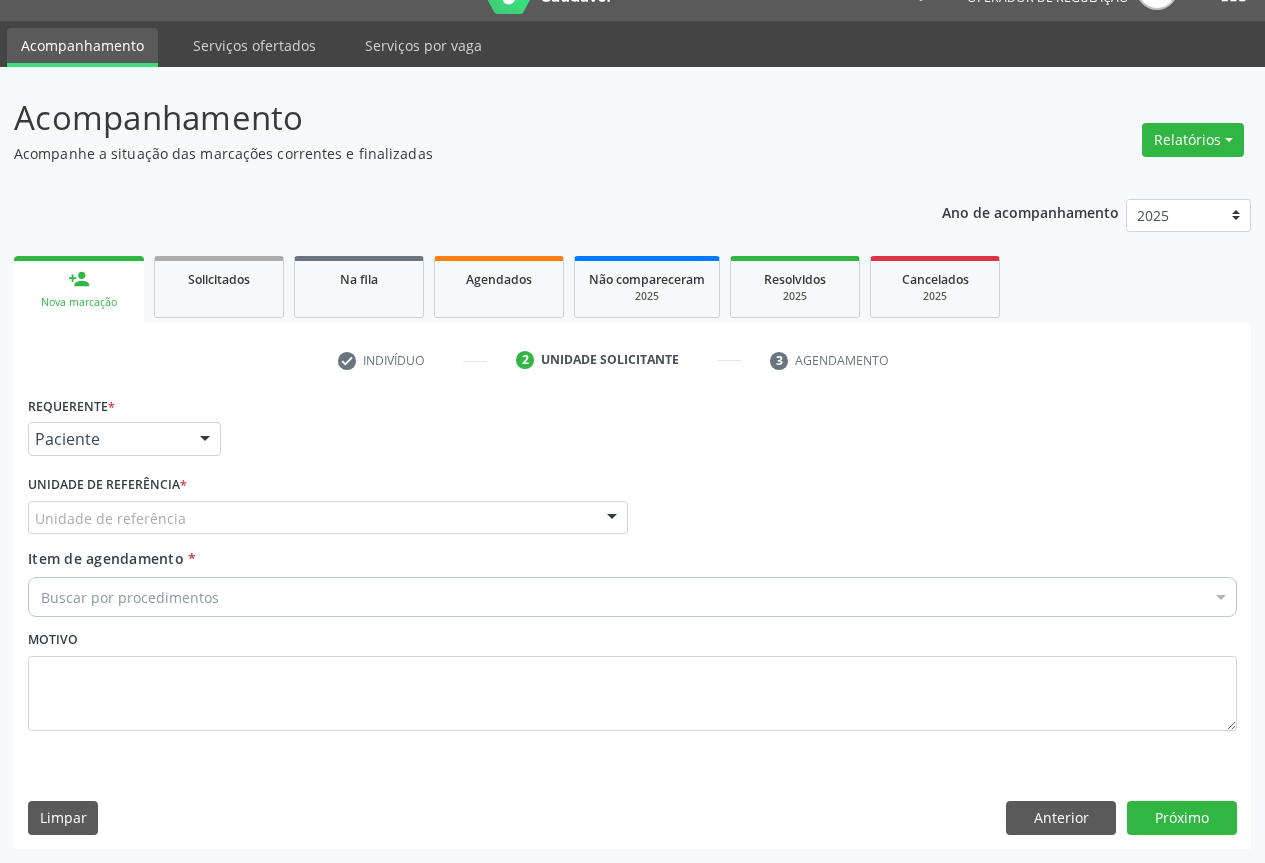 click on "Unidade de referência" at bounding box center (328, 518) 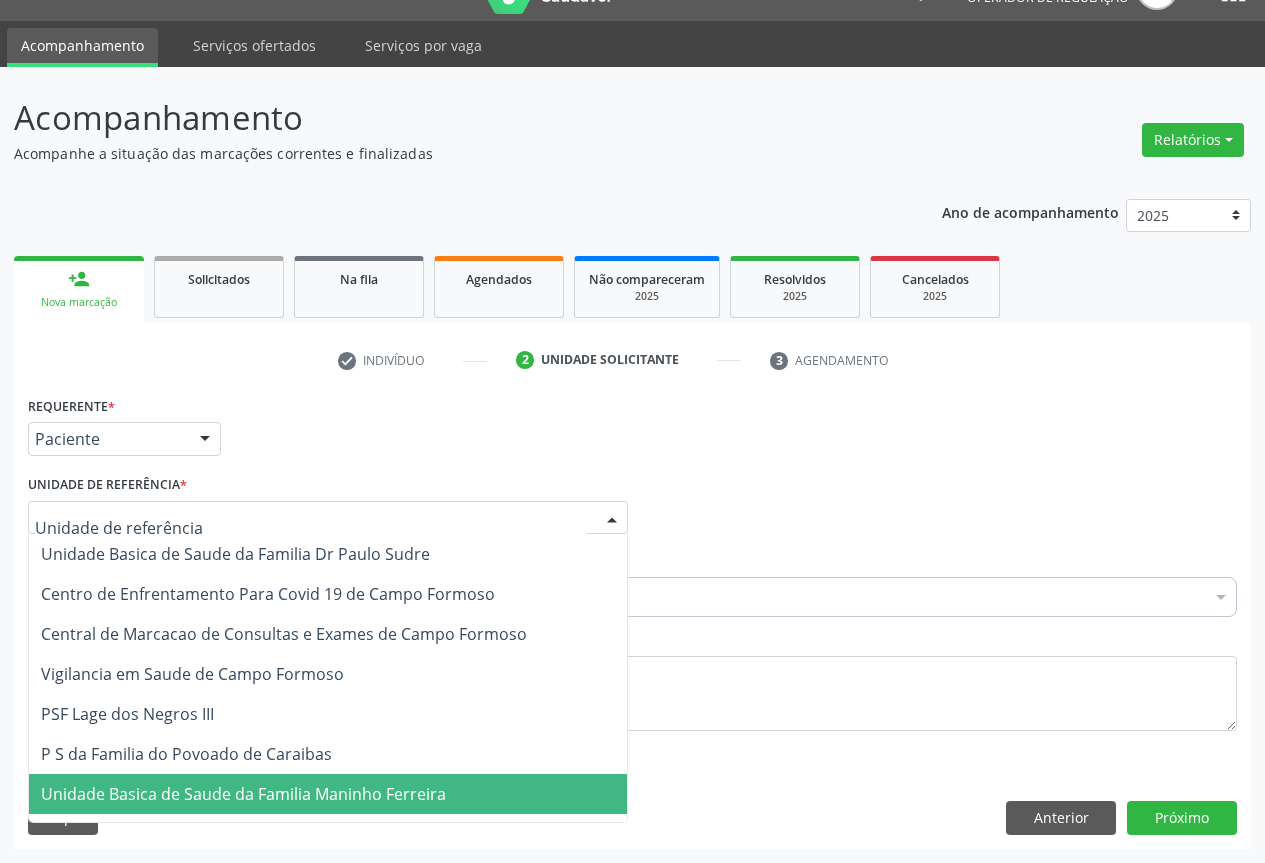 click on "Unidade Basica de Saude da Familia Maninho Ferreira" at bounding box center (243, 794) 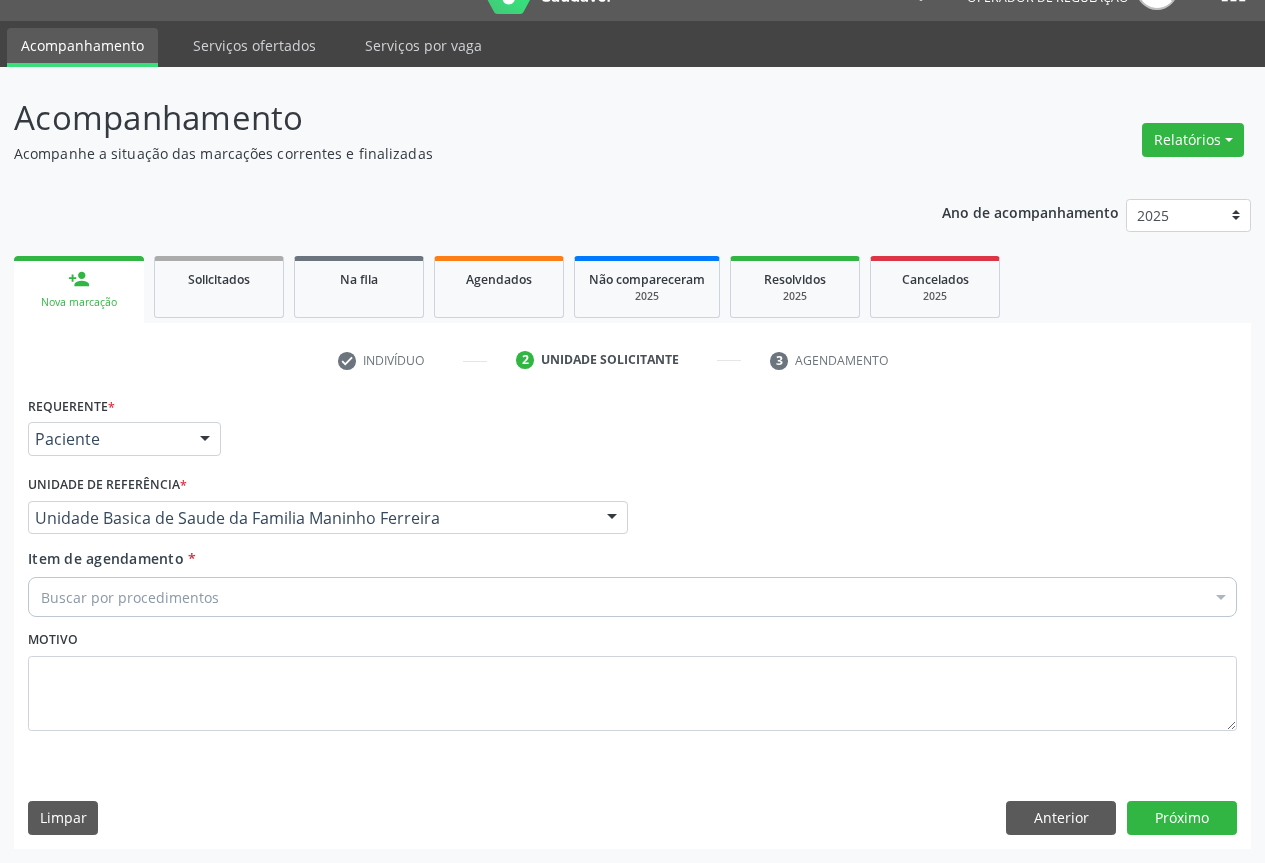 click on "Buscar por procedimentos" at bounding box center (632, 597) 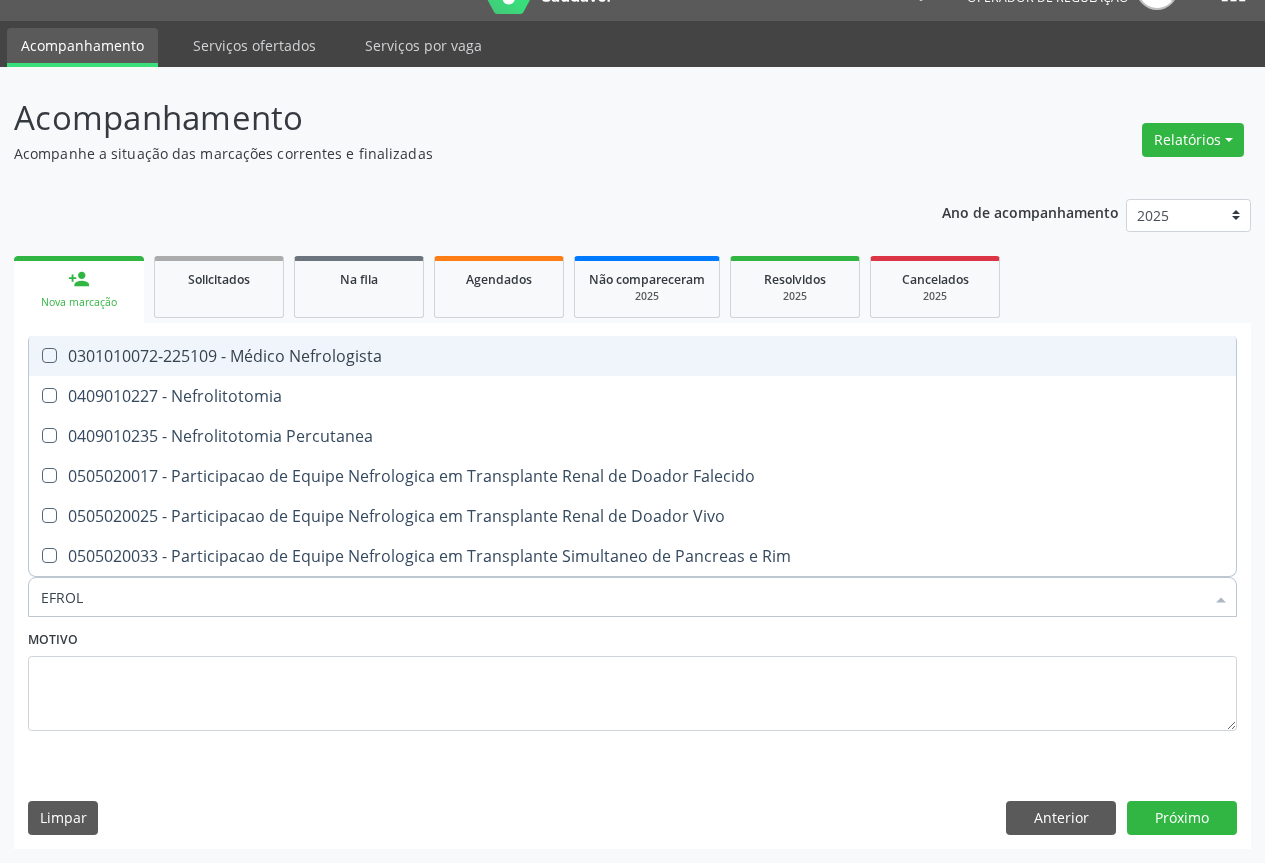 type on "EFROLO" 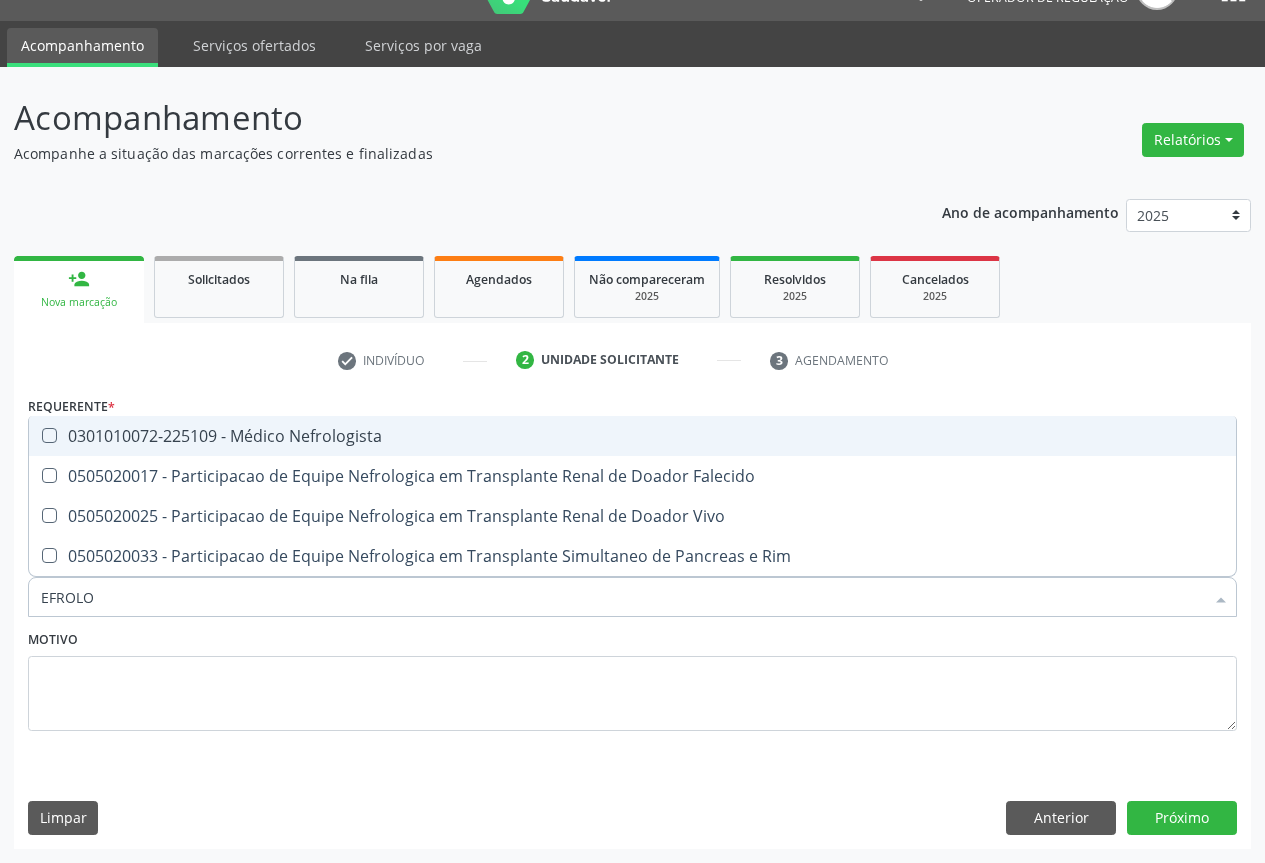 click on "0301010072-225109 - Médico Nefrologista" at bounding box center (632, 436) 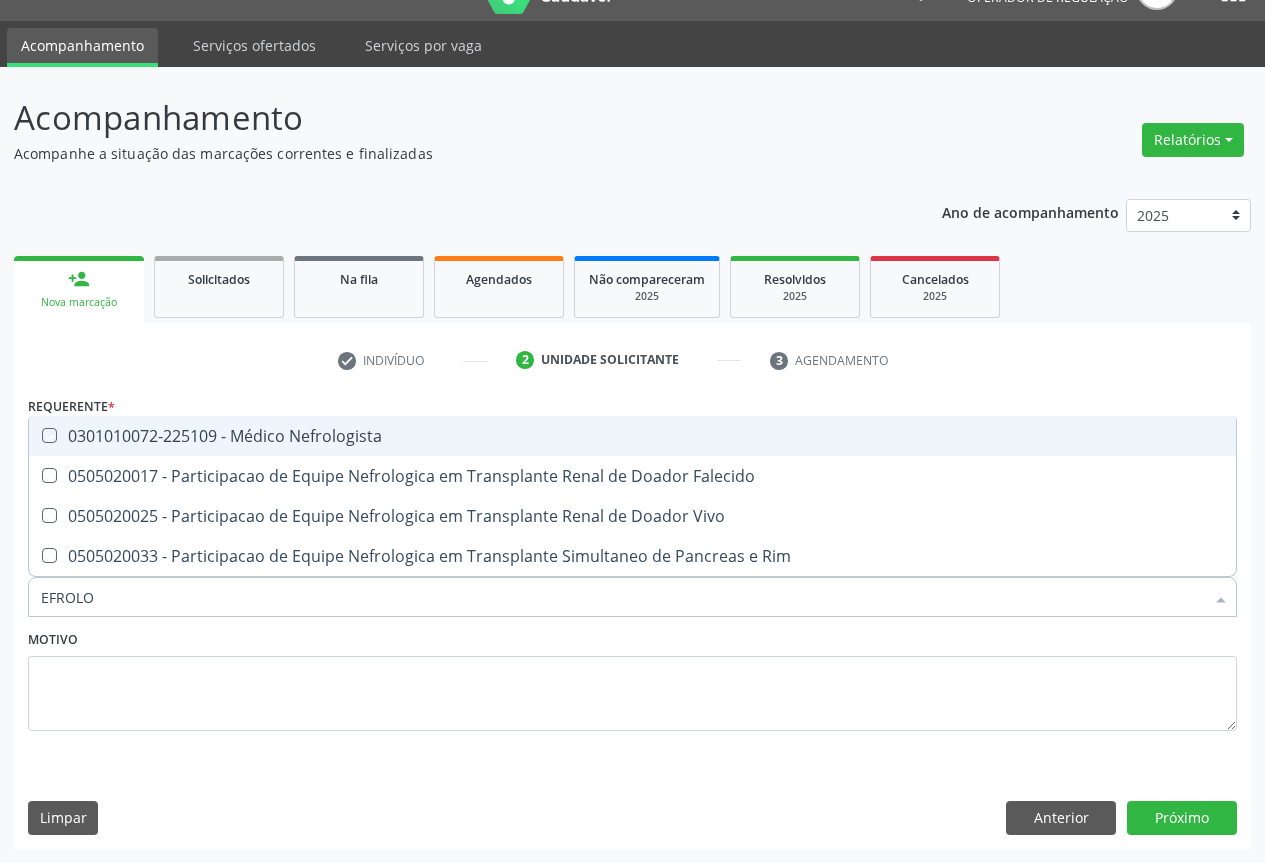 checkbox on "true" 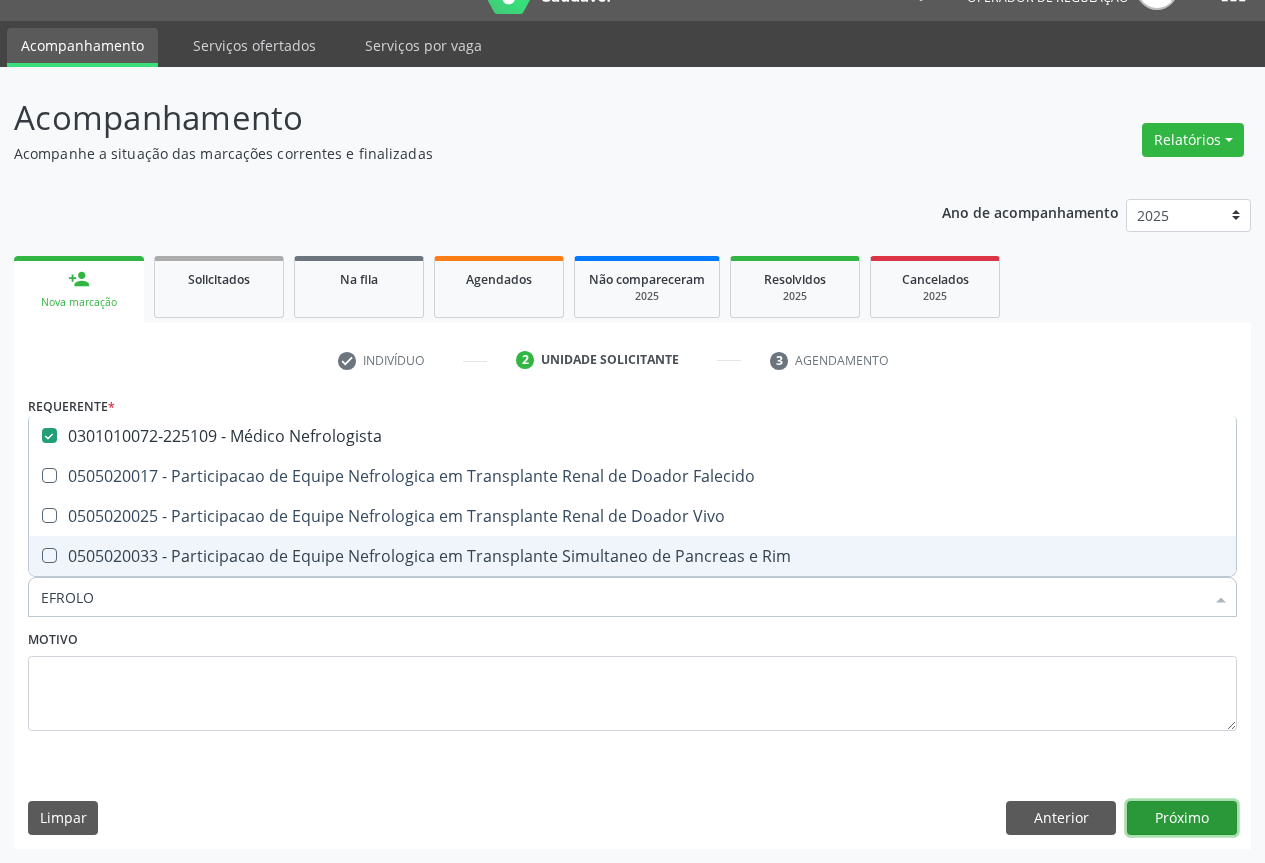 click on "Próximo" at bounding box center (1182, 818) 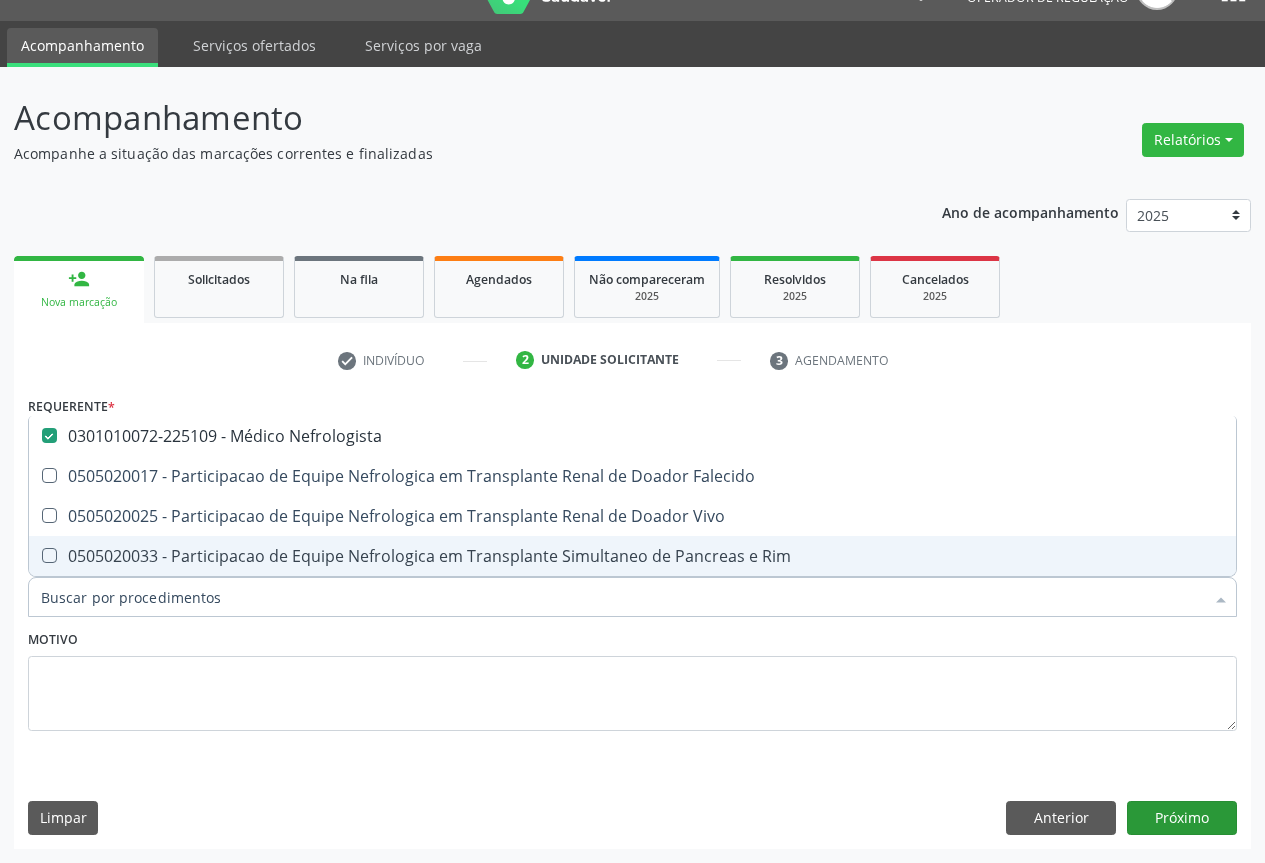 scroll, scrollTop: 7, scrollLeft: 0, axis: vertical 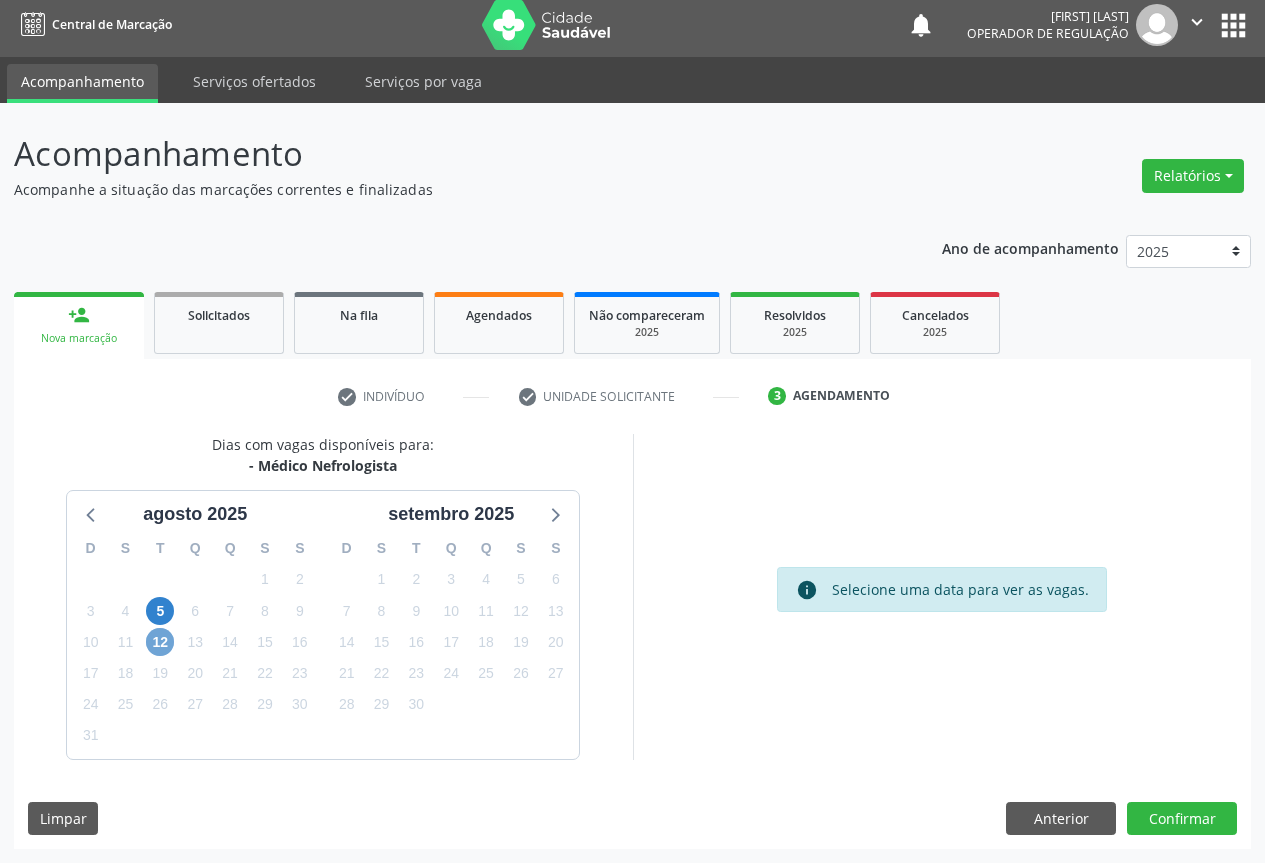 click on "12" at bounding box center [160, 642] 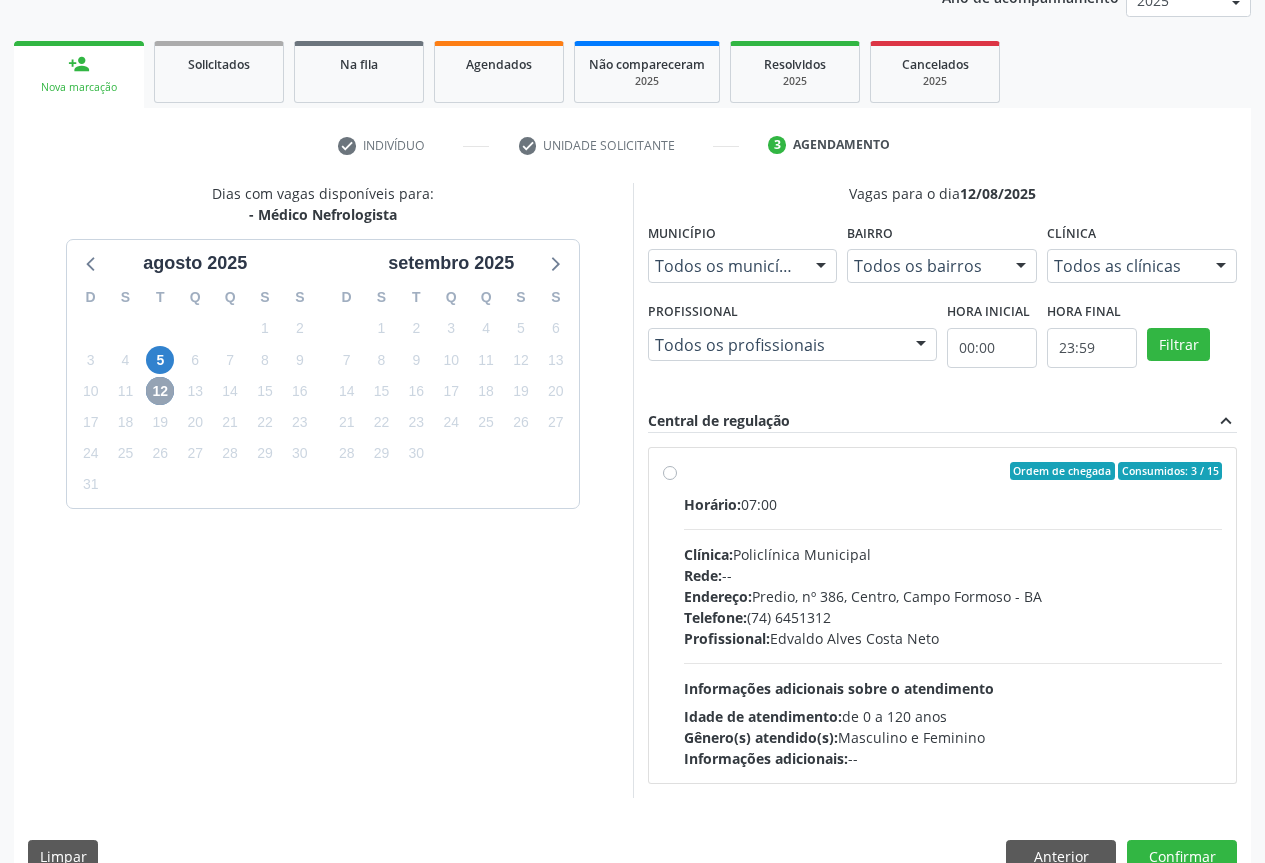 scroll, scrollTop: 296, scrollLeft: 0, axis: vertical 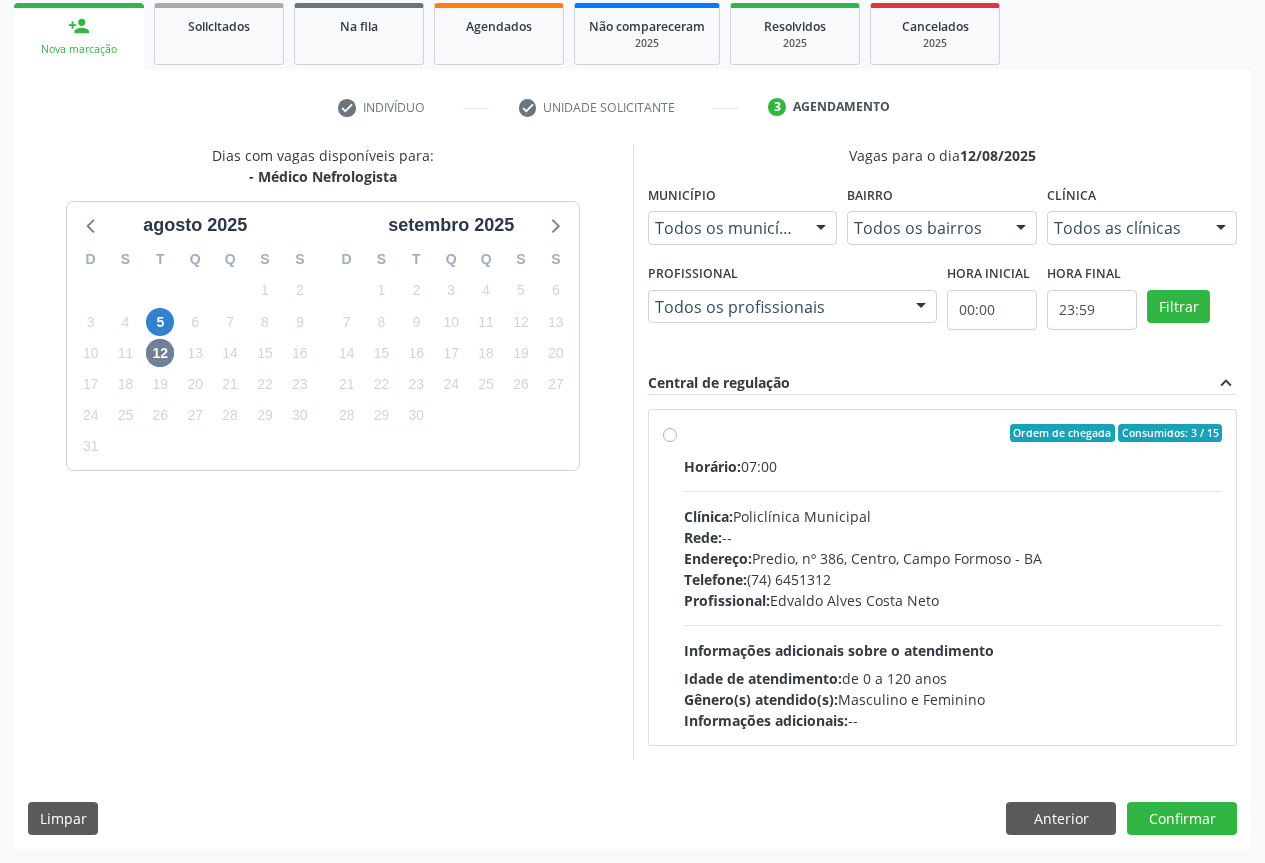 click on "Profissional:
Edvaldo Alves Costa Neto" at bounding box center [953, 600] 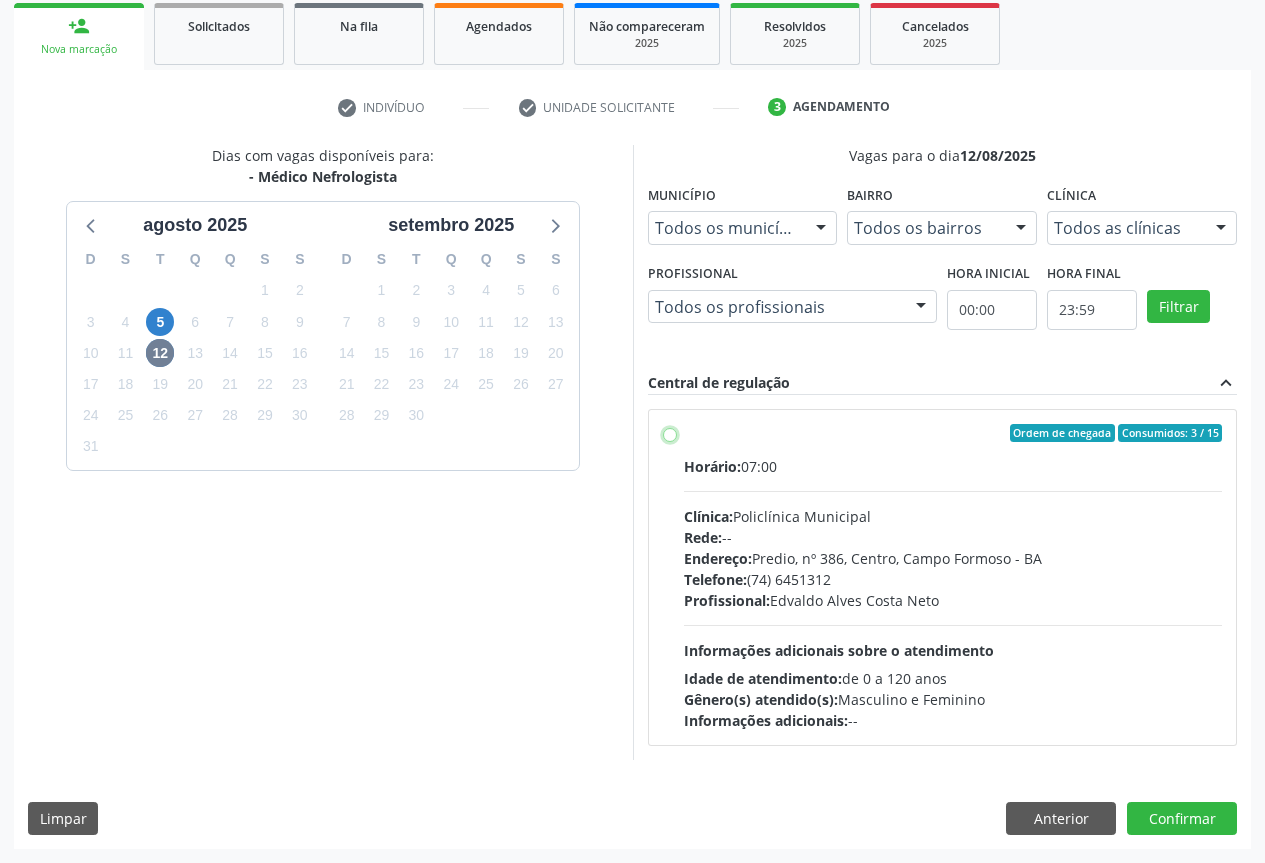click on "Ordem de chegada
Consumidos: 3 / 15
Horário:   07:00
Clínica:  Policlínica Municipal
Rede:
--
Endereço:   Predio, nº 386, Centro, Campo Formoso - BA
Telefone:   (74) 6451312
Profissional:
Edvaldo Alves Costa Neto
Informações adicionais sobre o atendimento
Idade de atendimento:
de 0 a 120 anos
Gênero(s) atendido(s):
Masculino e Feminino
Informações adicionais:
--" at bounding box center [670, 433] 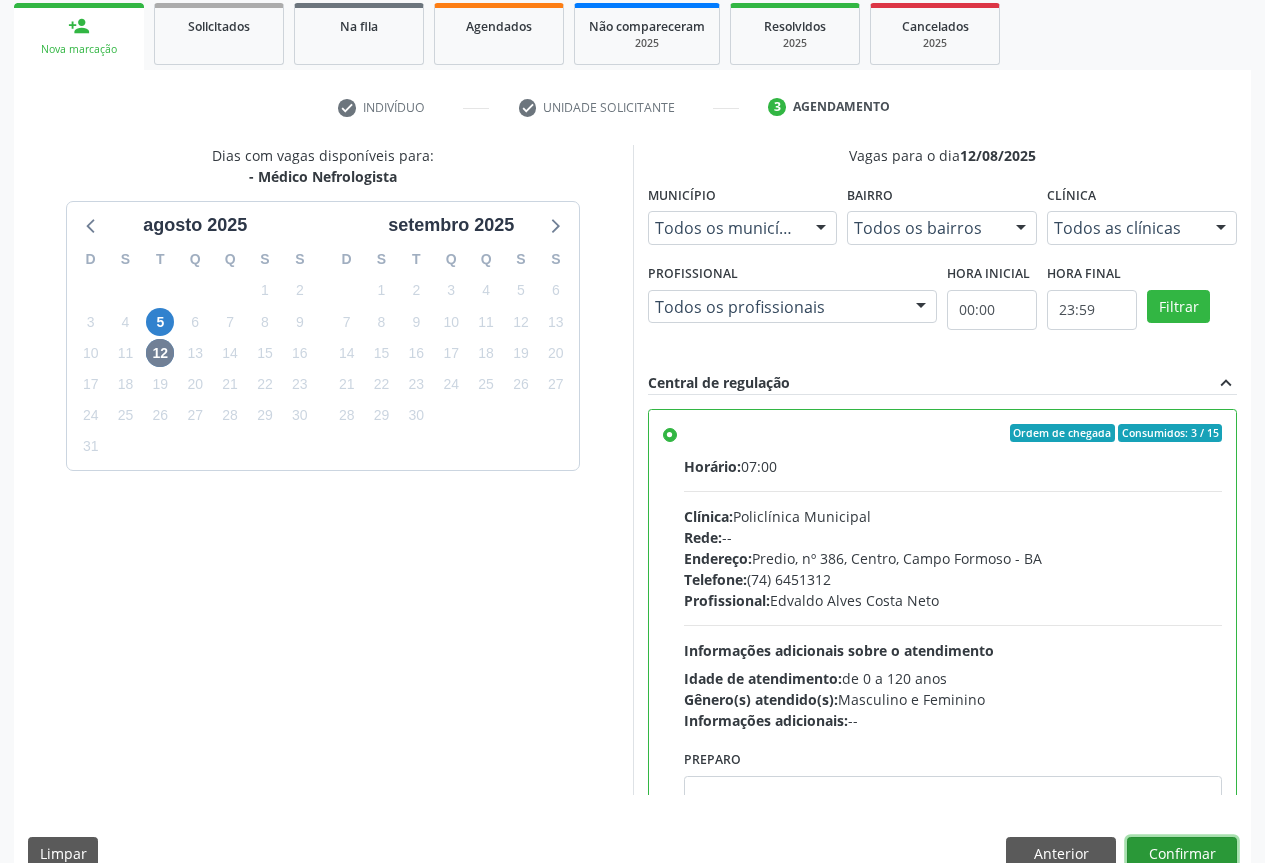 click on "Confirmar" at bounding box center (1182, 854) 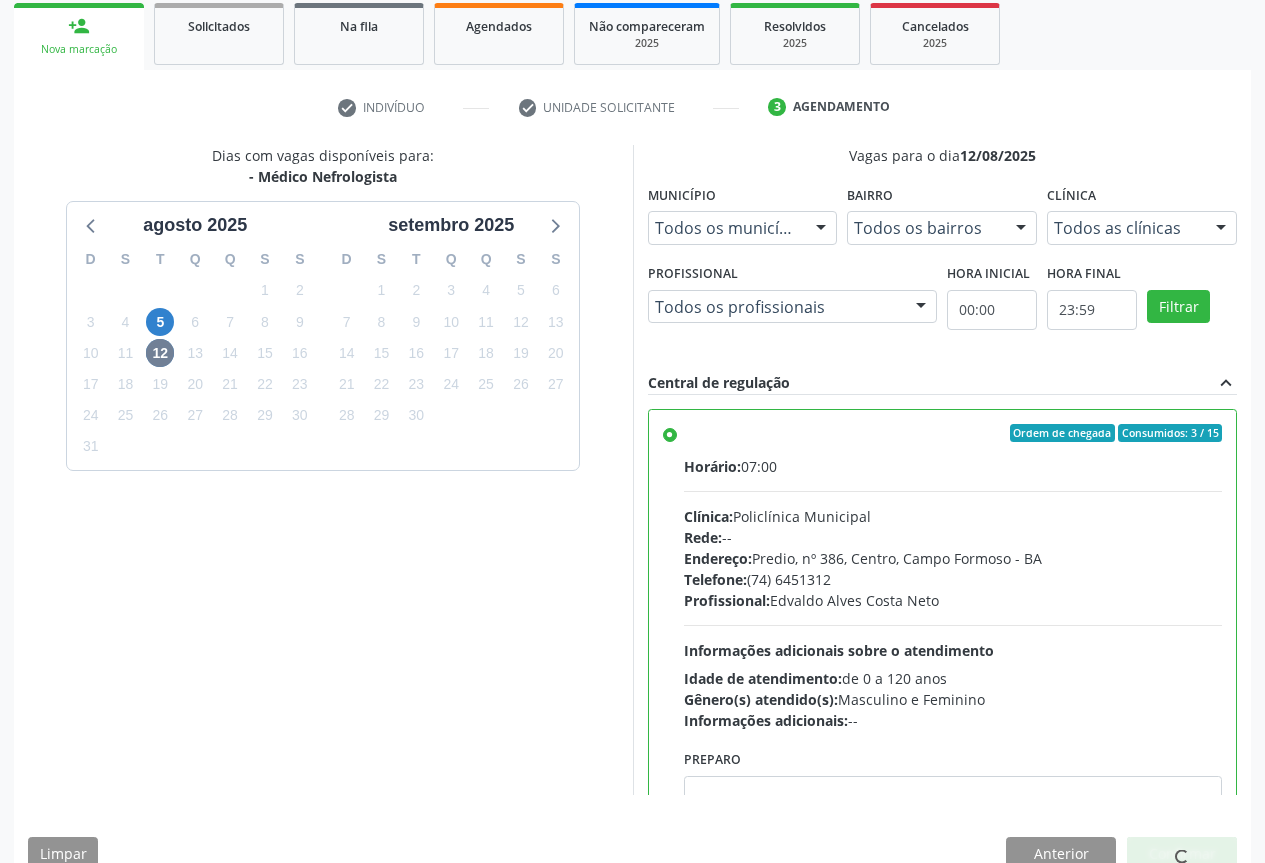 scroll, scrollTop: 99, scrollLeft: 0, axis: vertical 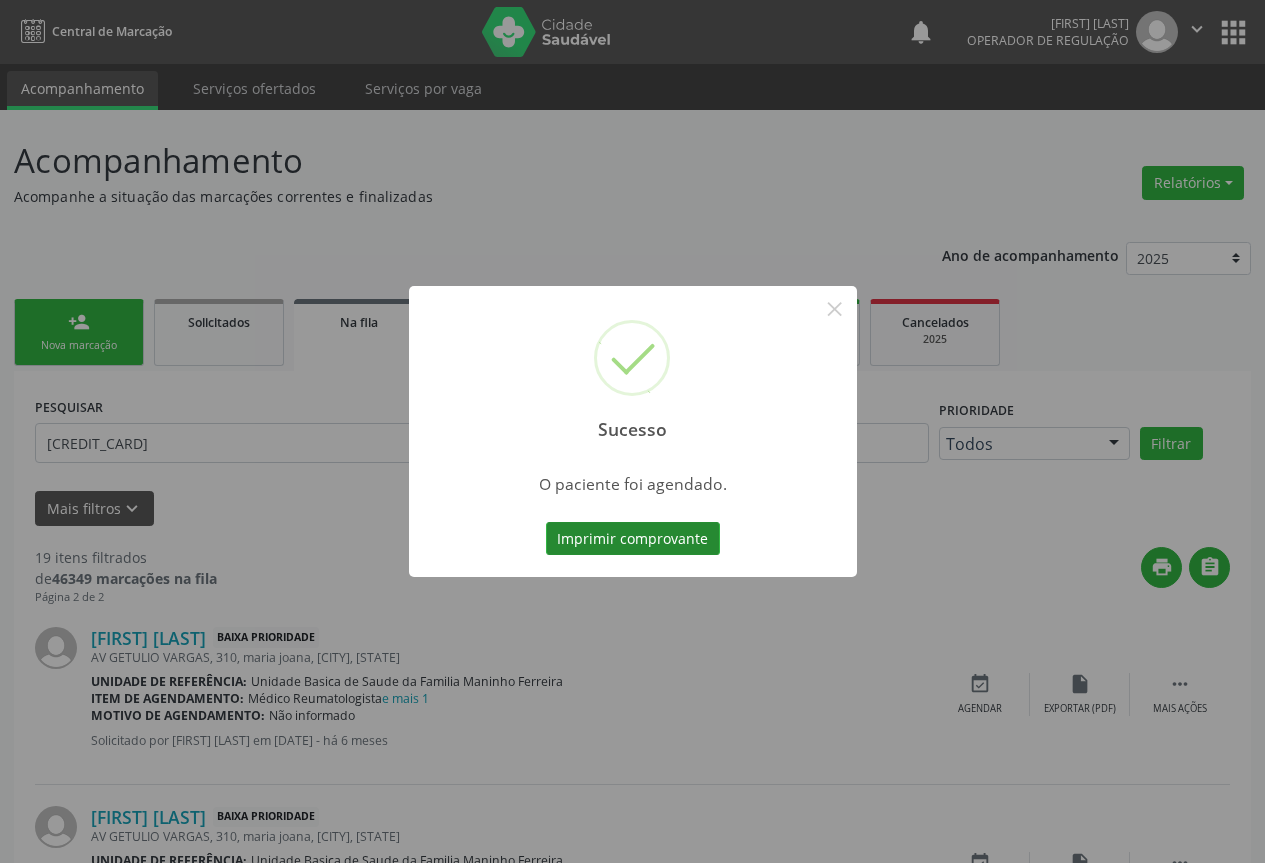 click on "Imprimir comprovante" at bounding box center [633, 539] 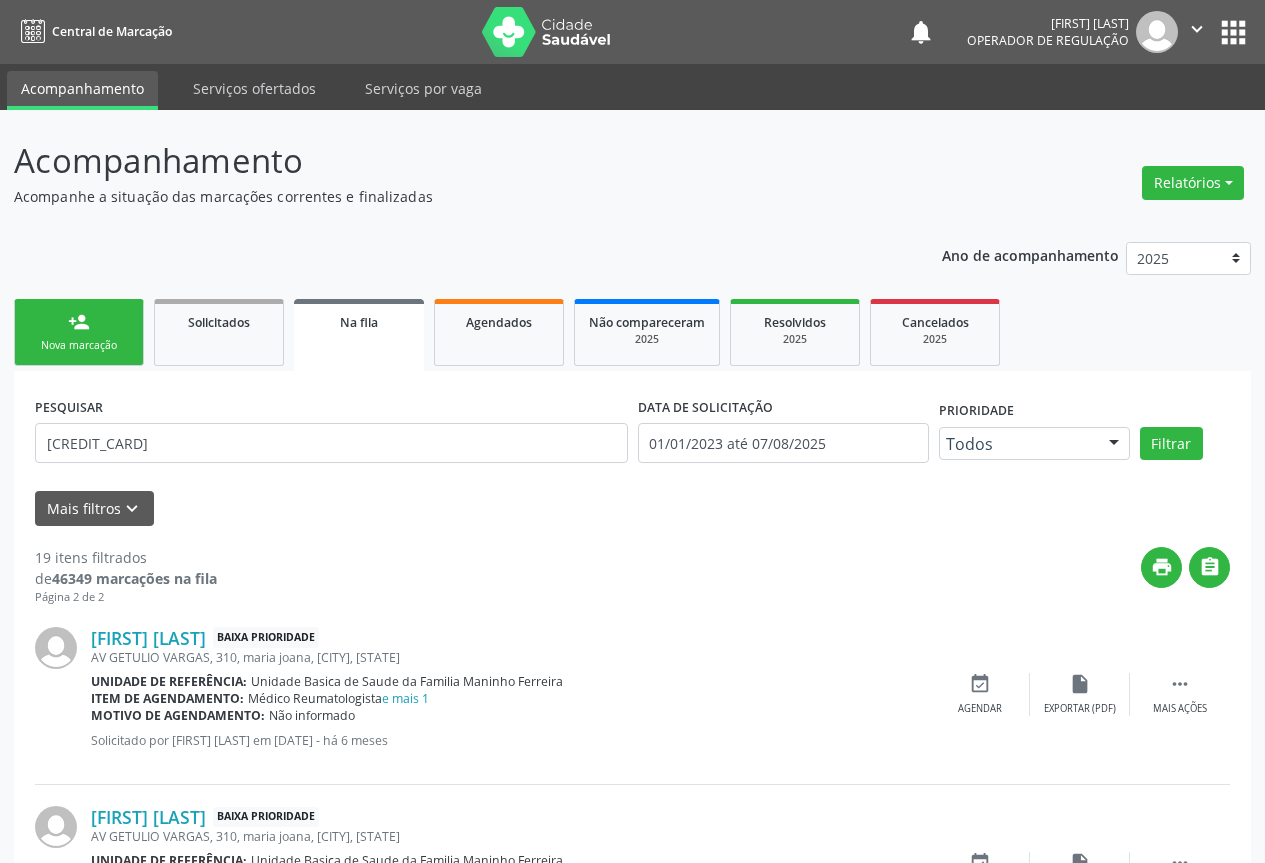click on "person_add
Nova marcação" at bounding box center [79, 332] 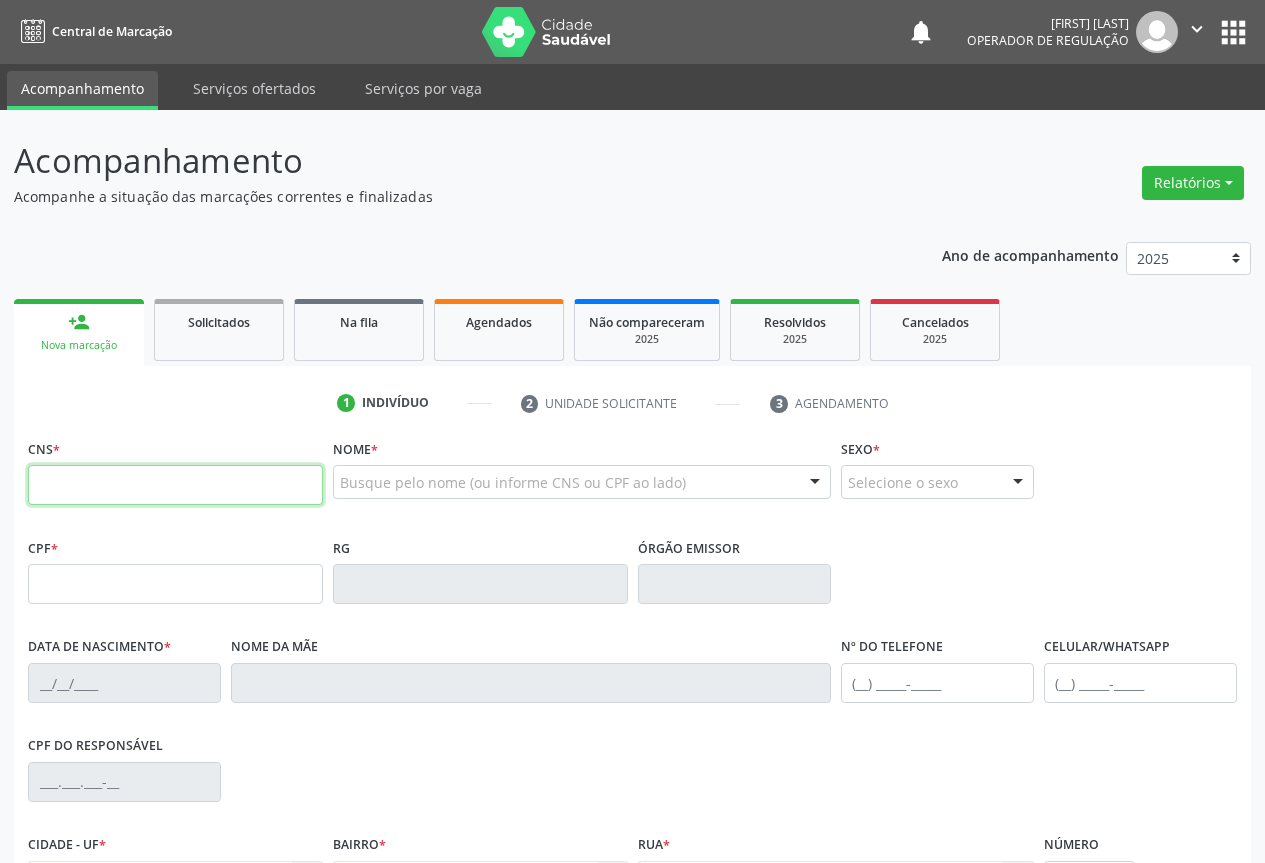 click at bounding box center (175, 485) 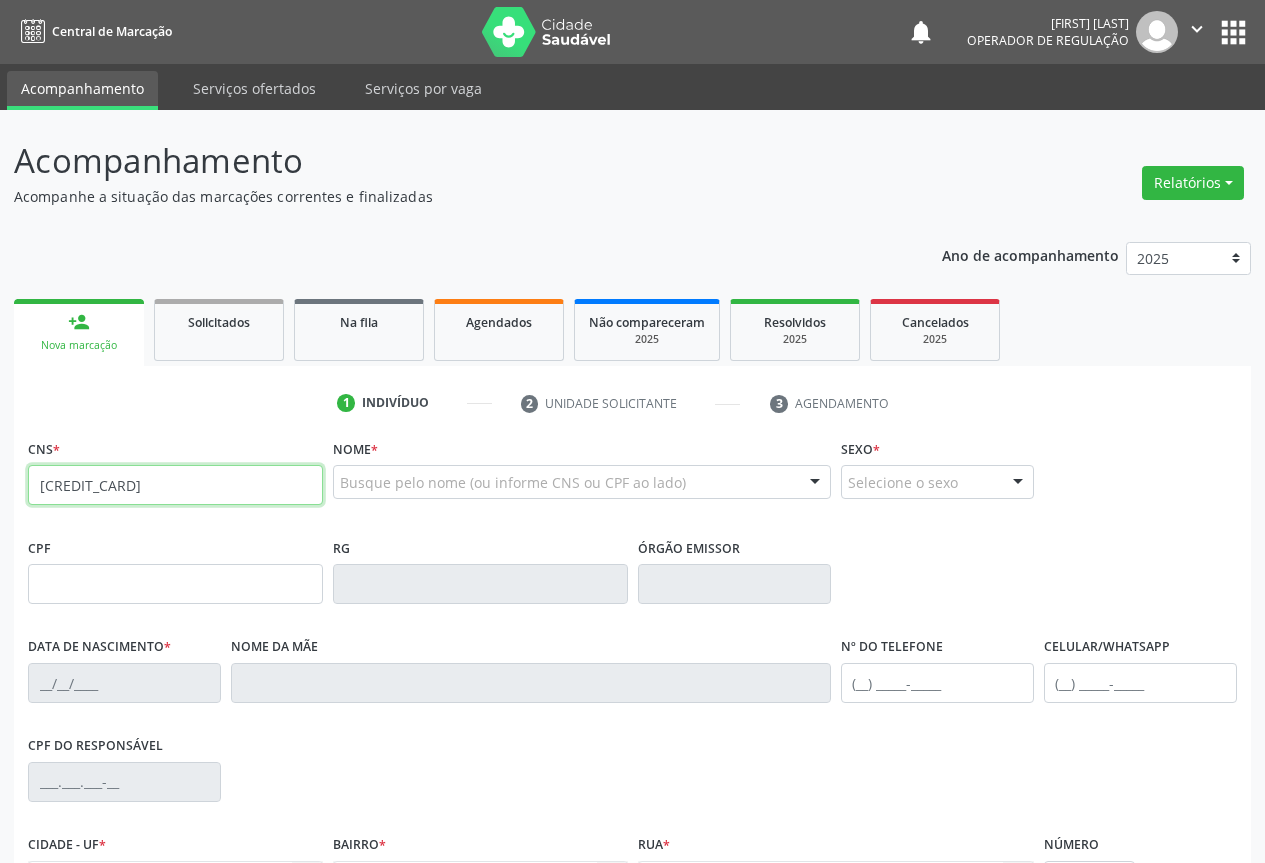 type on "[NUMBER]" 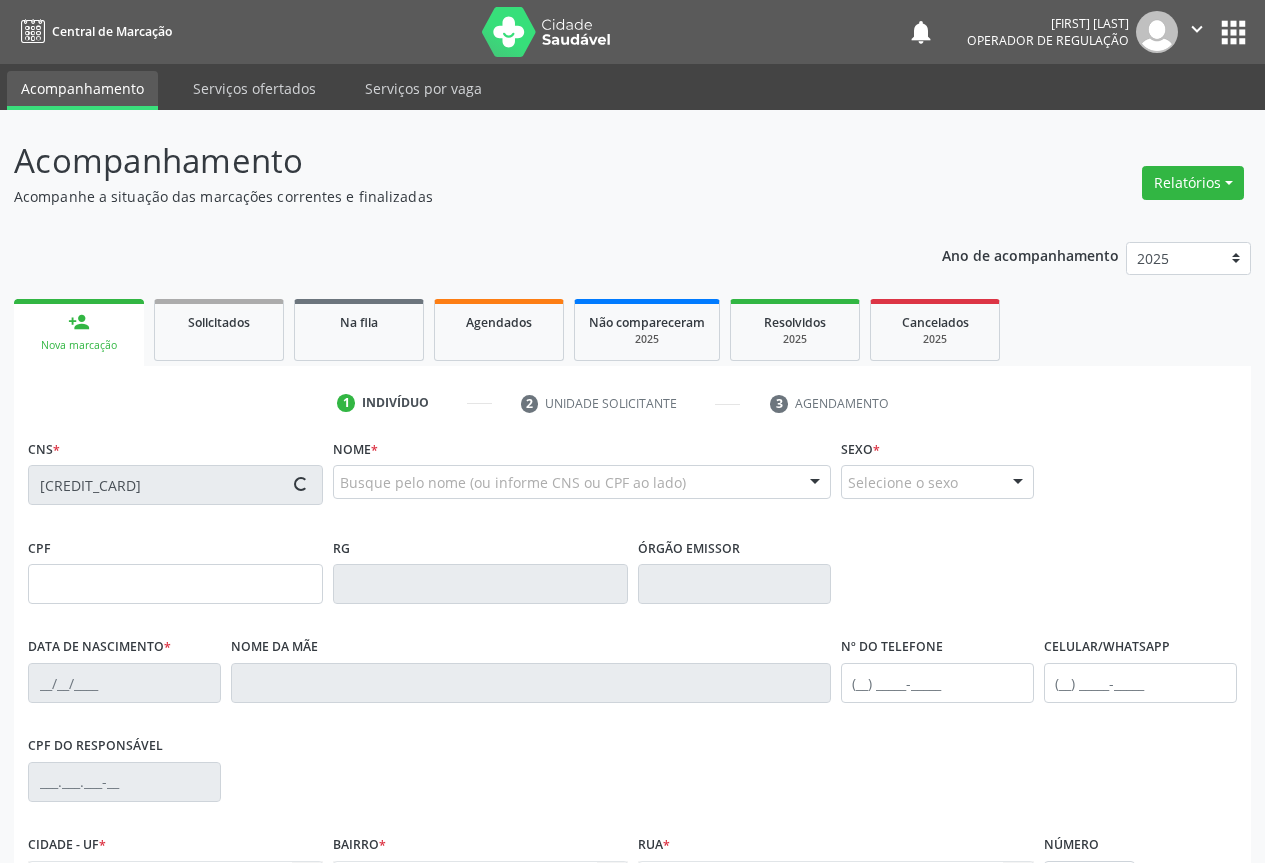 type on "[NUMBER]" 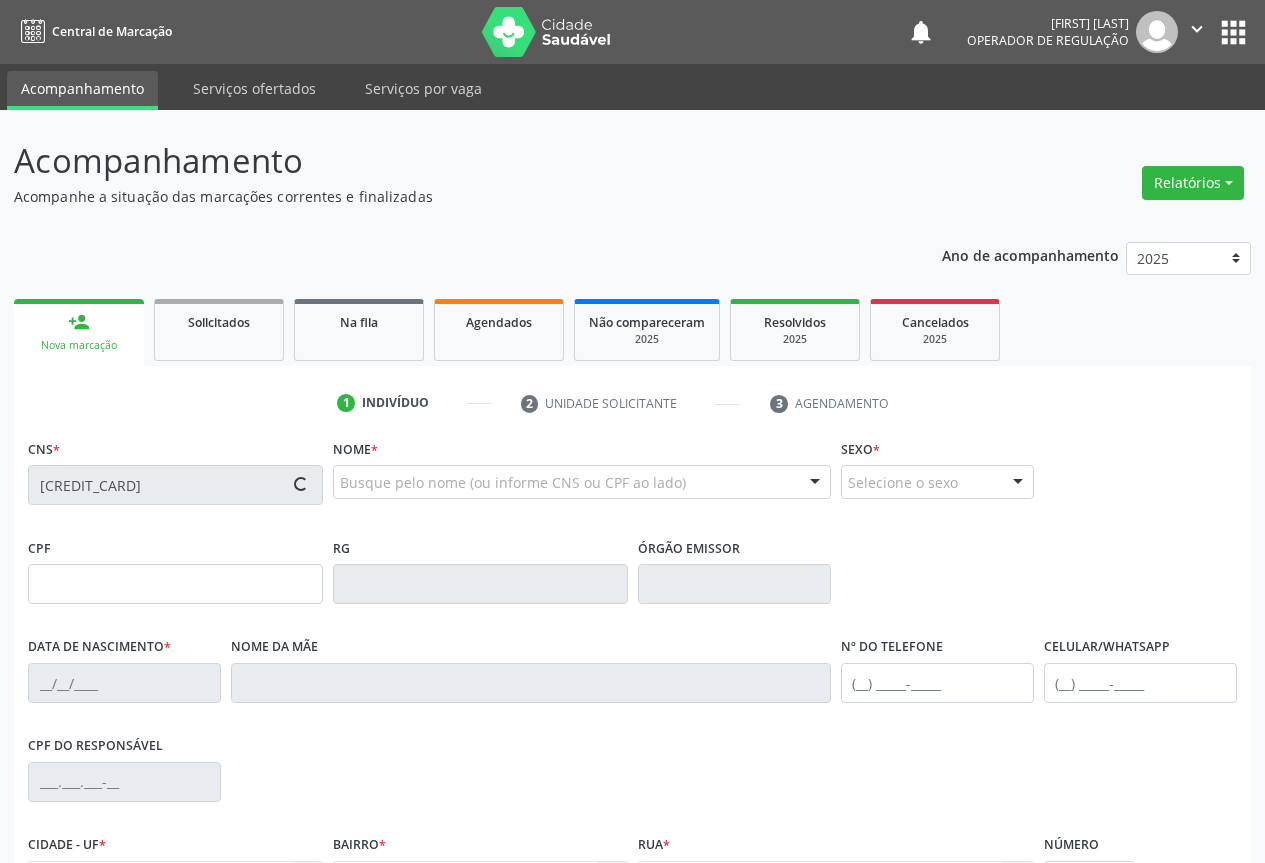 type on "[DATE]" 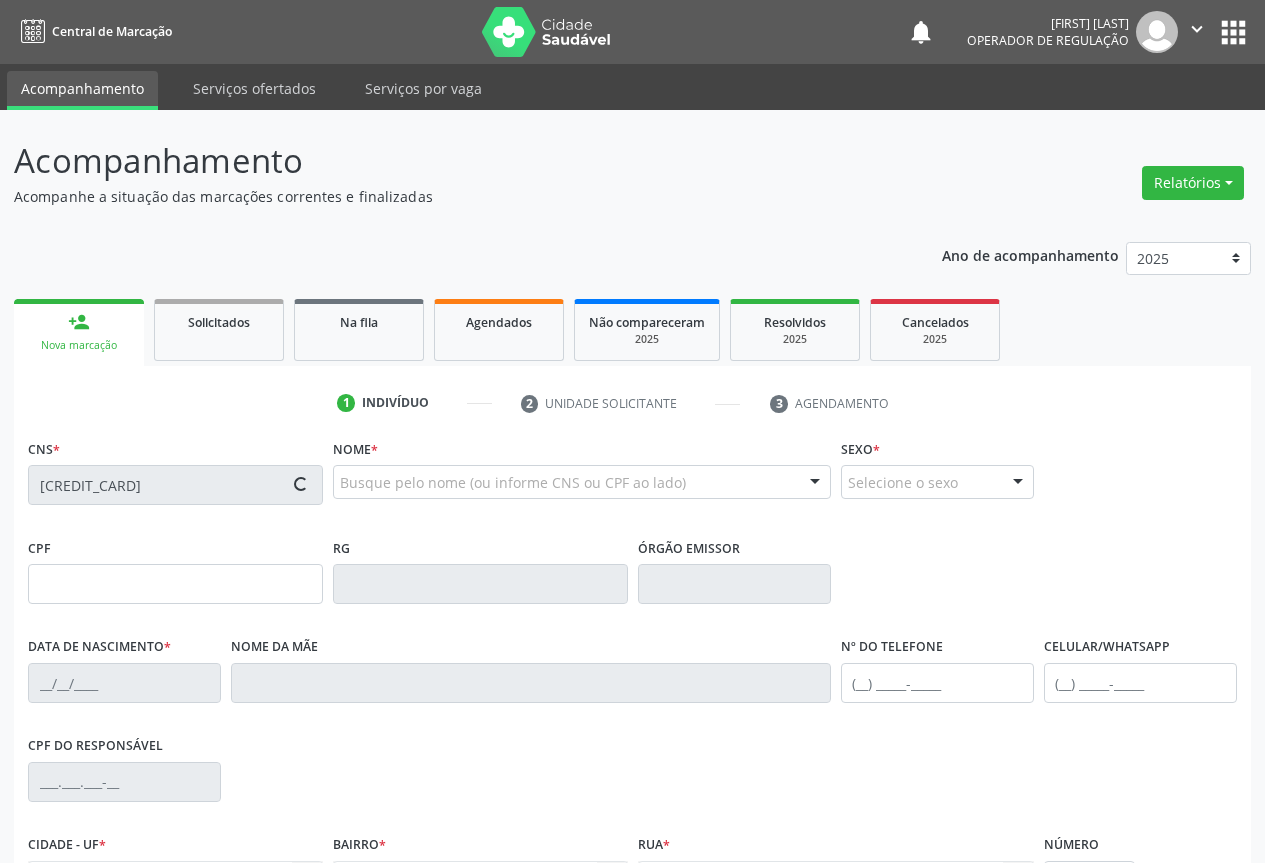 type on "[CPF]" 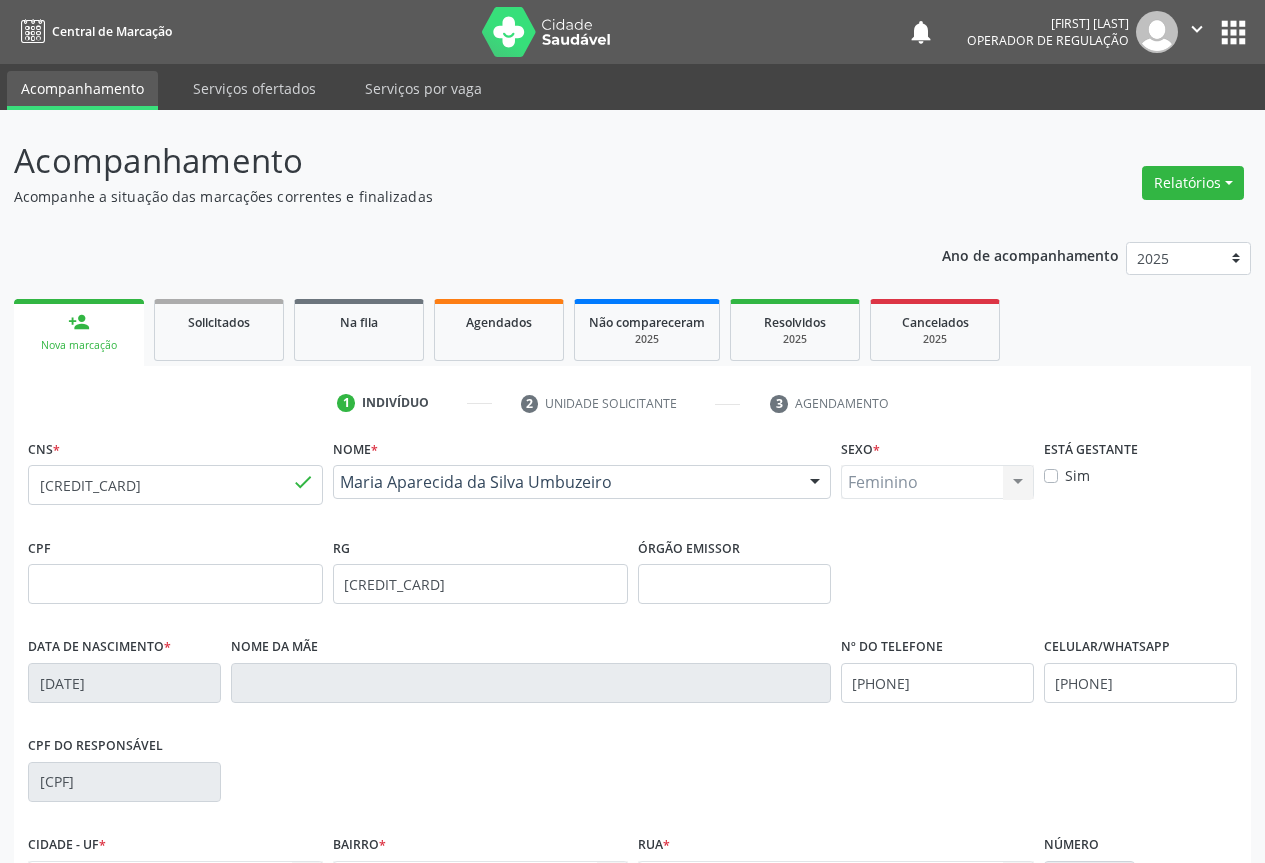 scroll, scrollTop: 221, scrollLeft: 0, axis: vertical 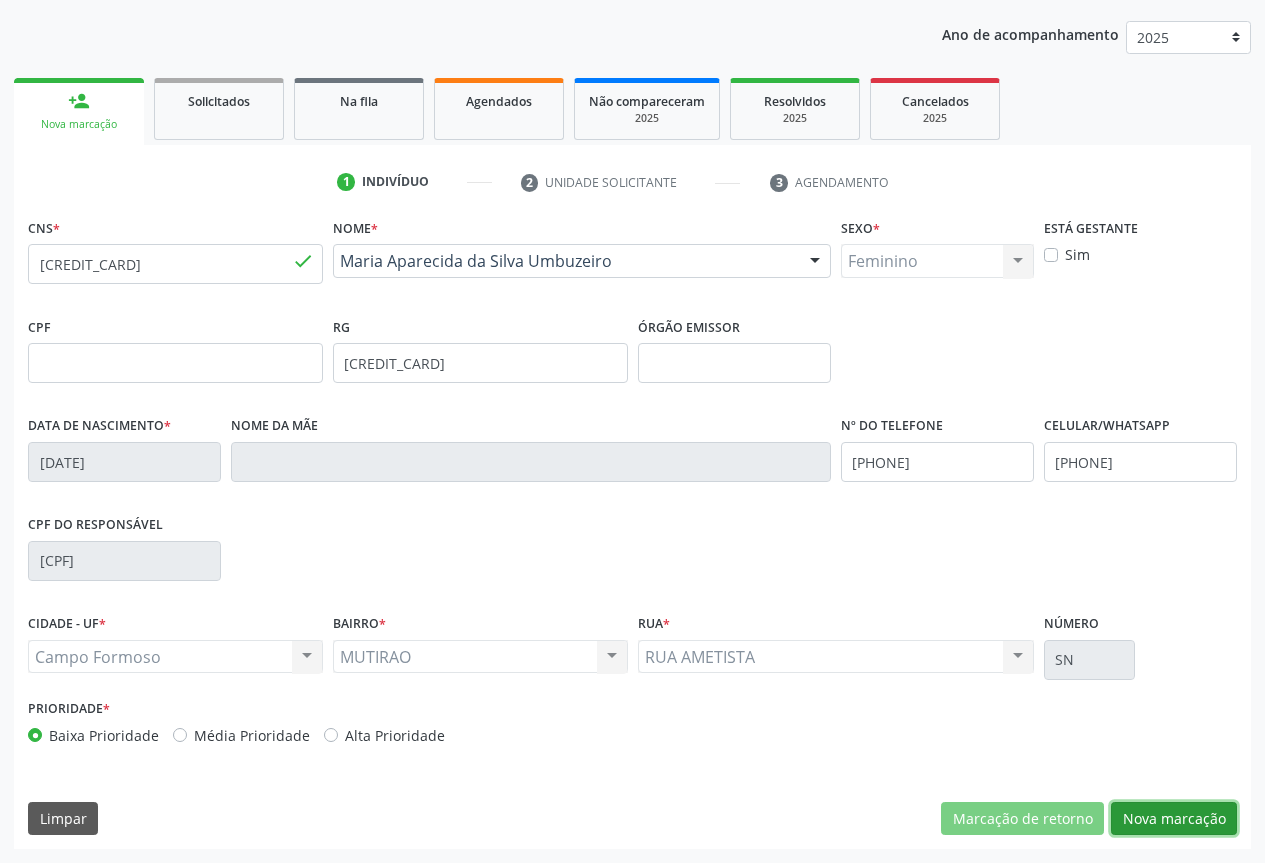 click on "Nova marcação" at bounding box center [1174, 819] 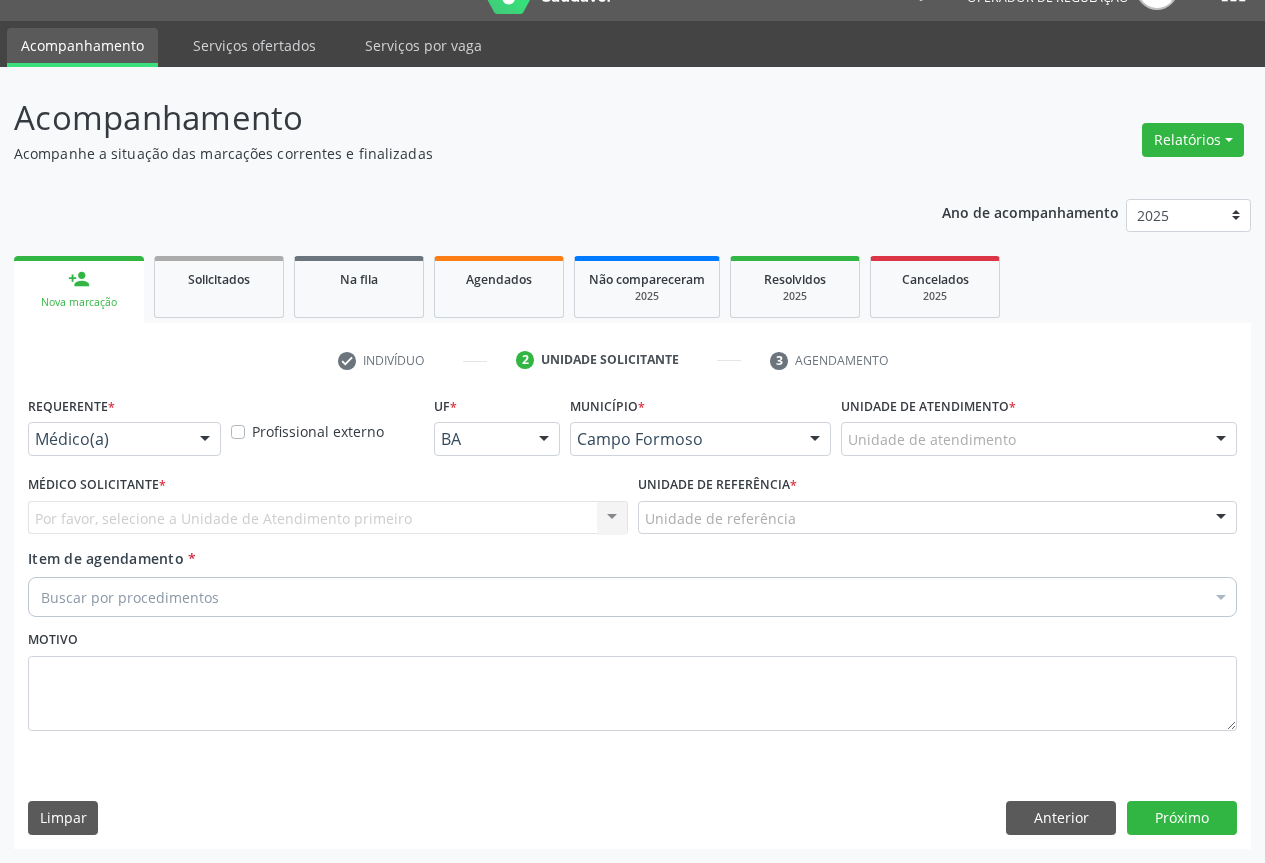 scroll, scrollTop: 43, scrollLeft: 0, axis: vertical 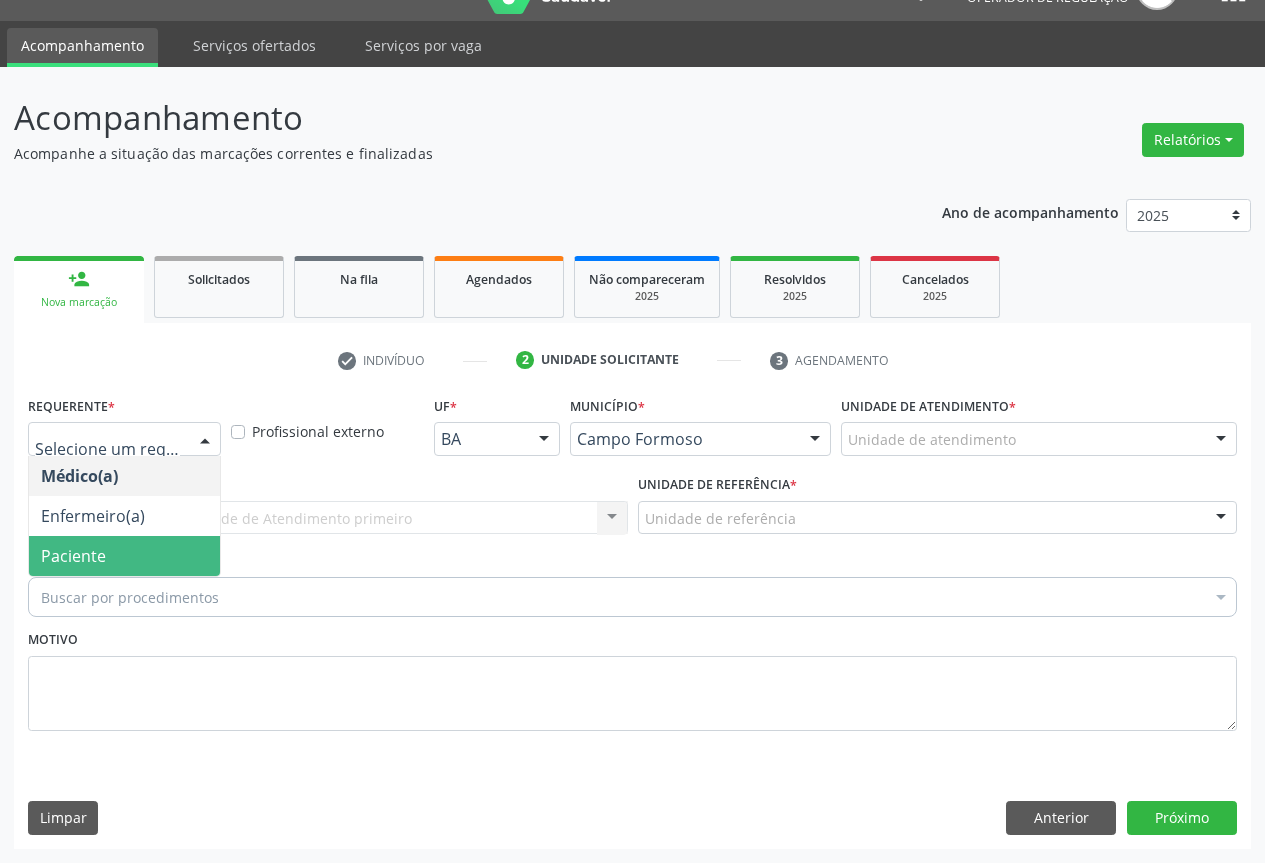 click on "Paciente" at bounding box center [124, 556] 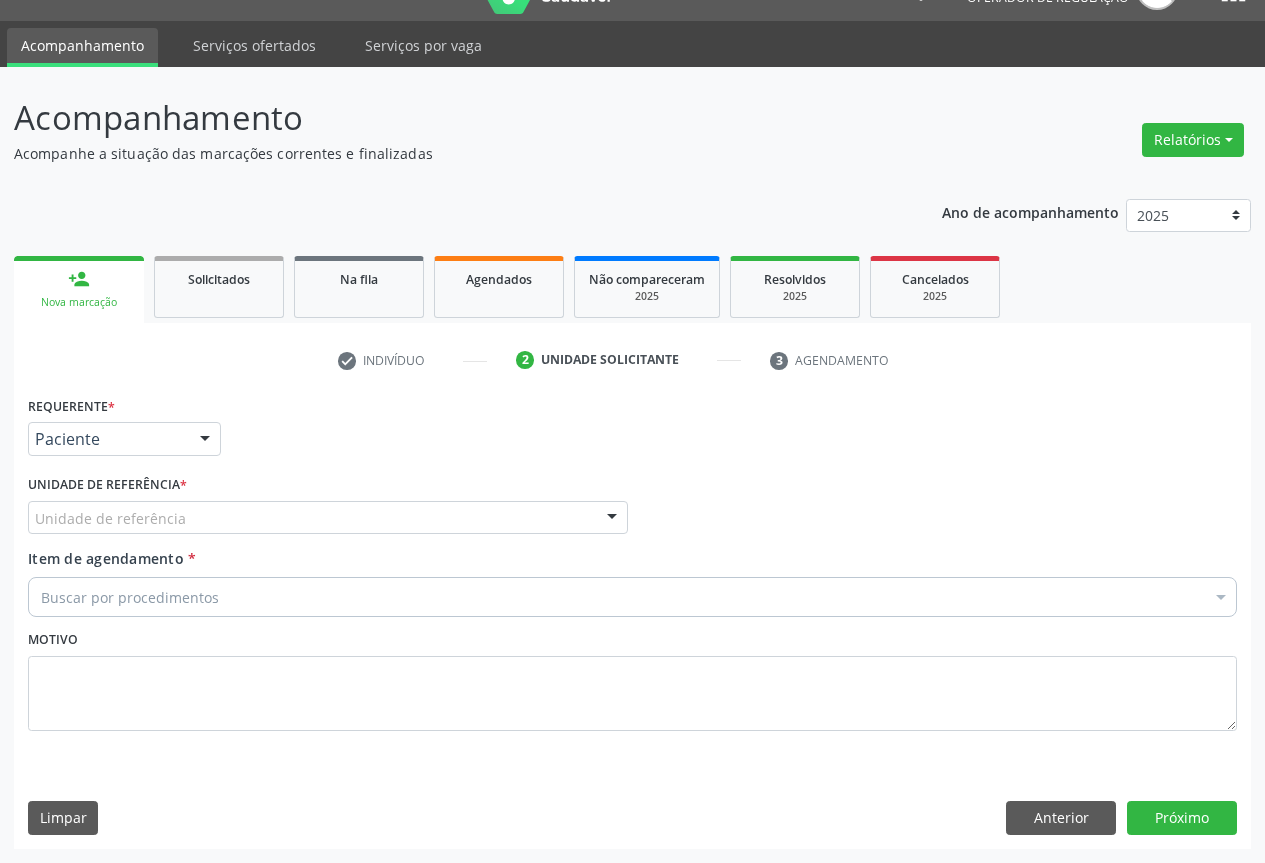 click on "Unidade de referência" at bounding box center (328, 518) 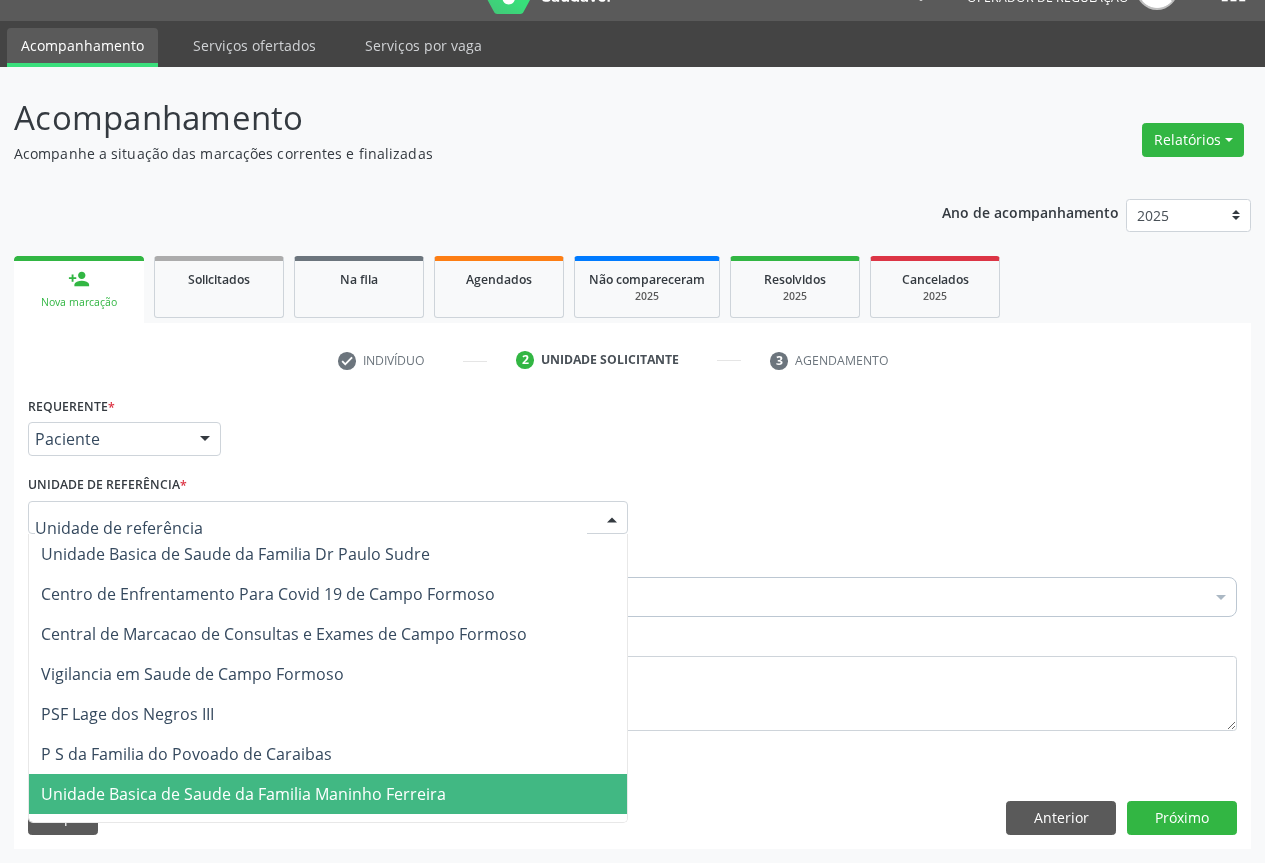 click on "Unidade Basica de Saude da Familia Maninho Ferreira" at bounding box center [243, 794] 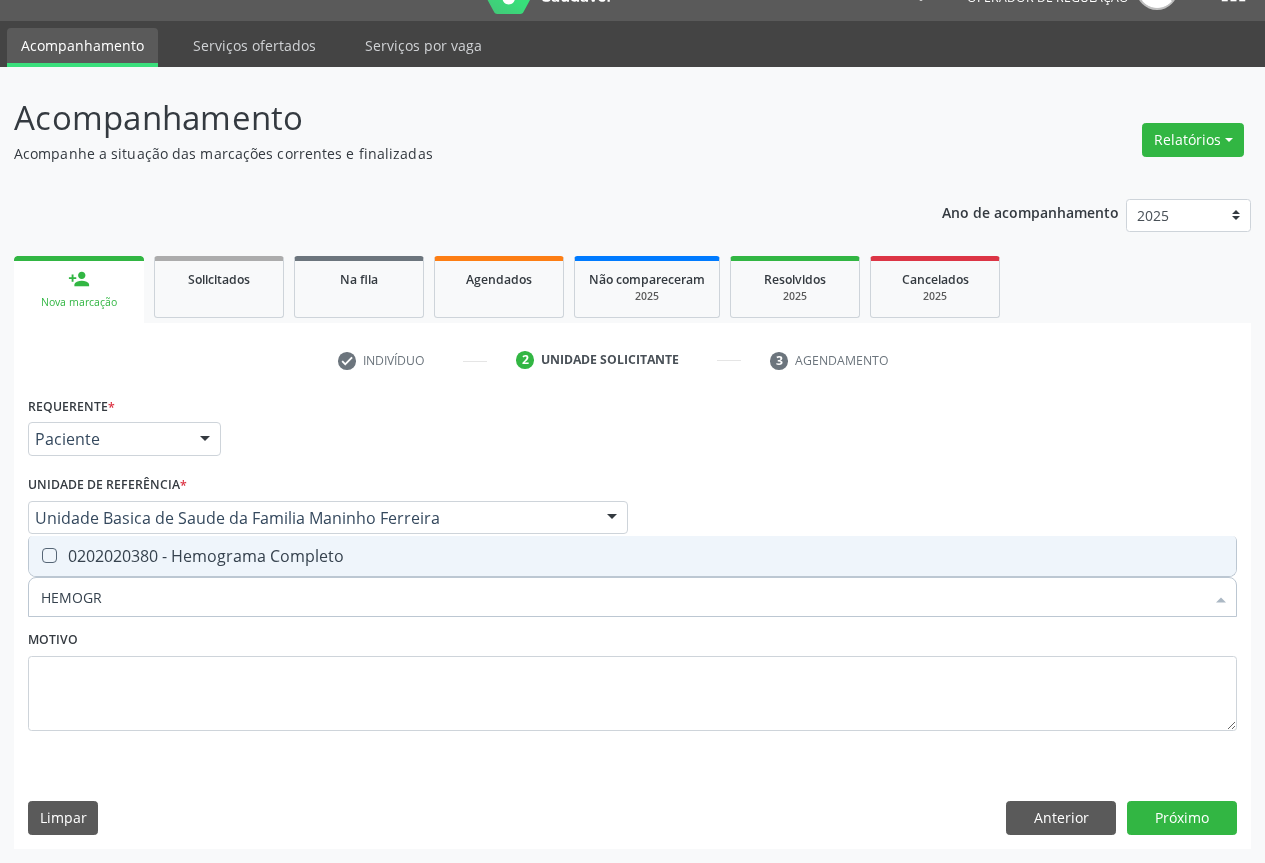 type on "HEMOGRA" 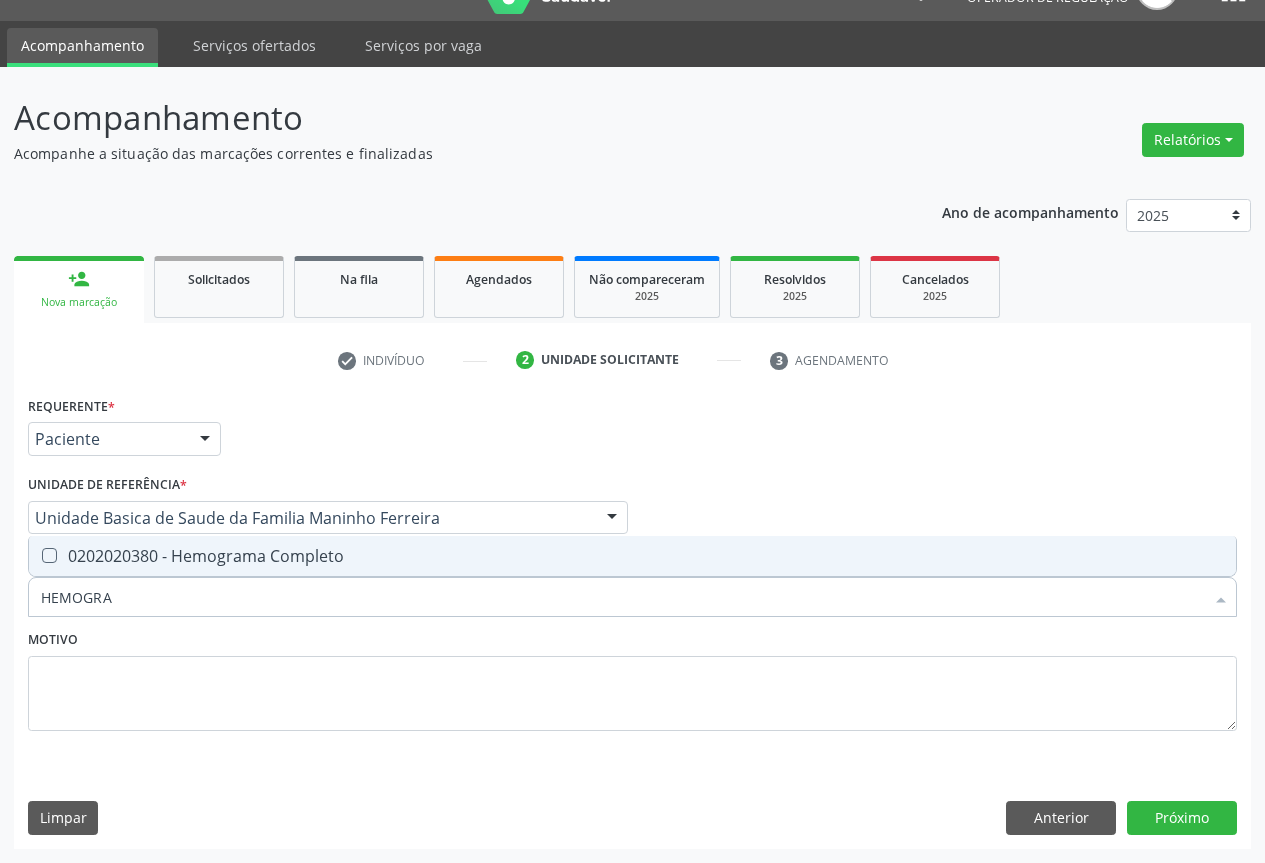 click on "0202020380 - Hemograma Completo" at bounding box center (632, 556) 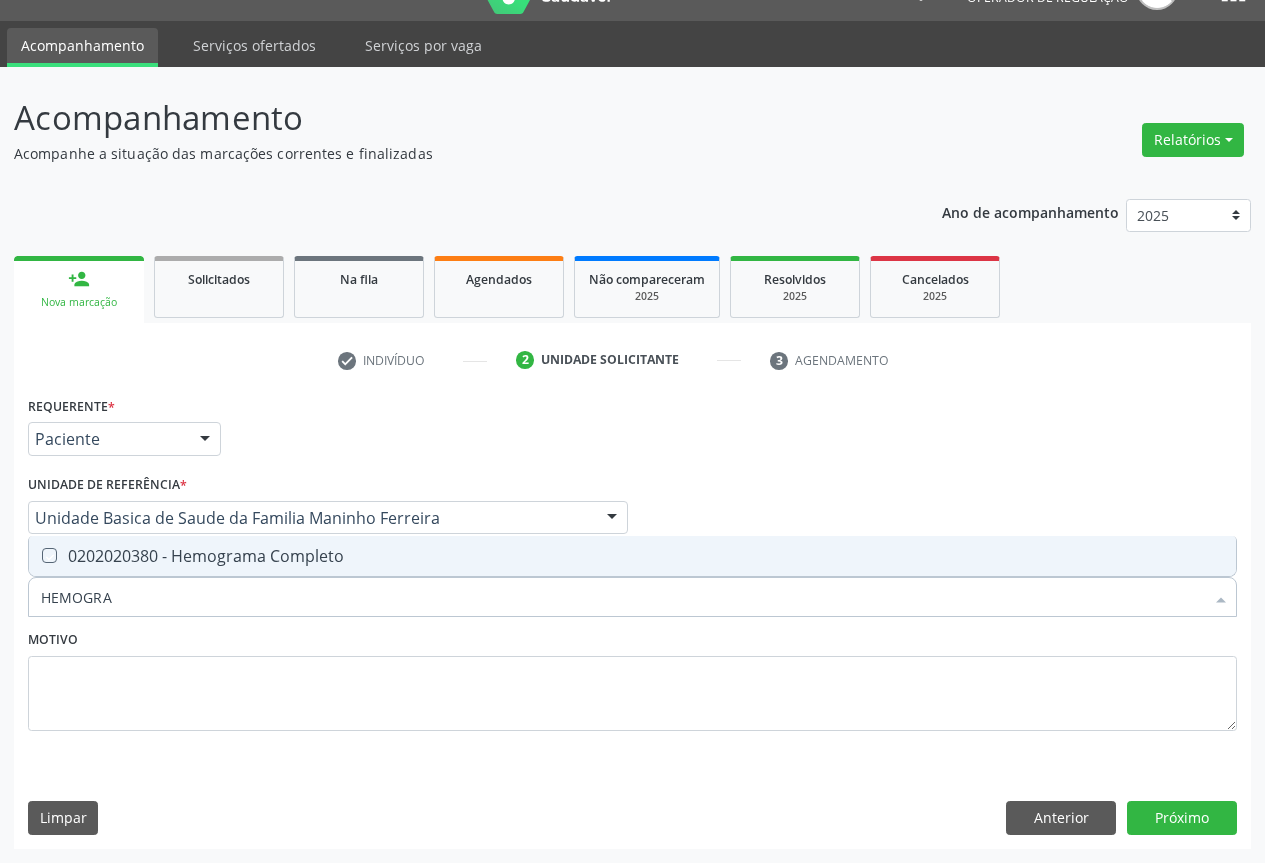checkbox on "true" 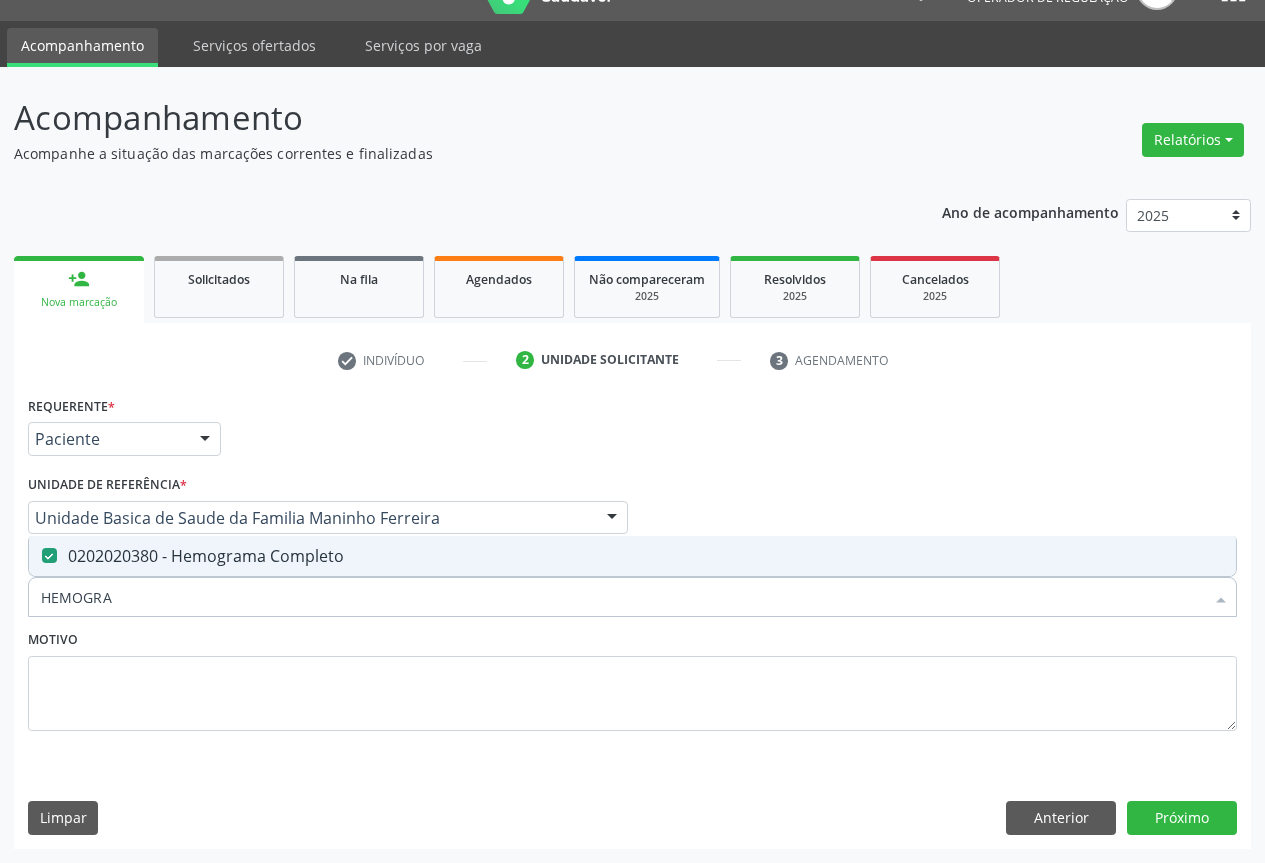 type on "HEMOGRA" 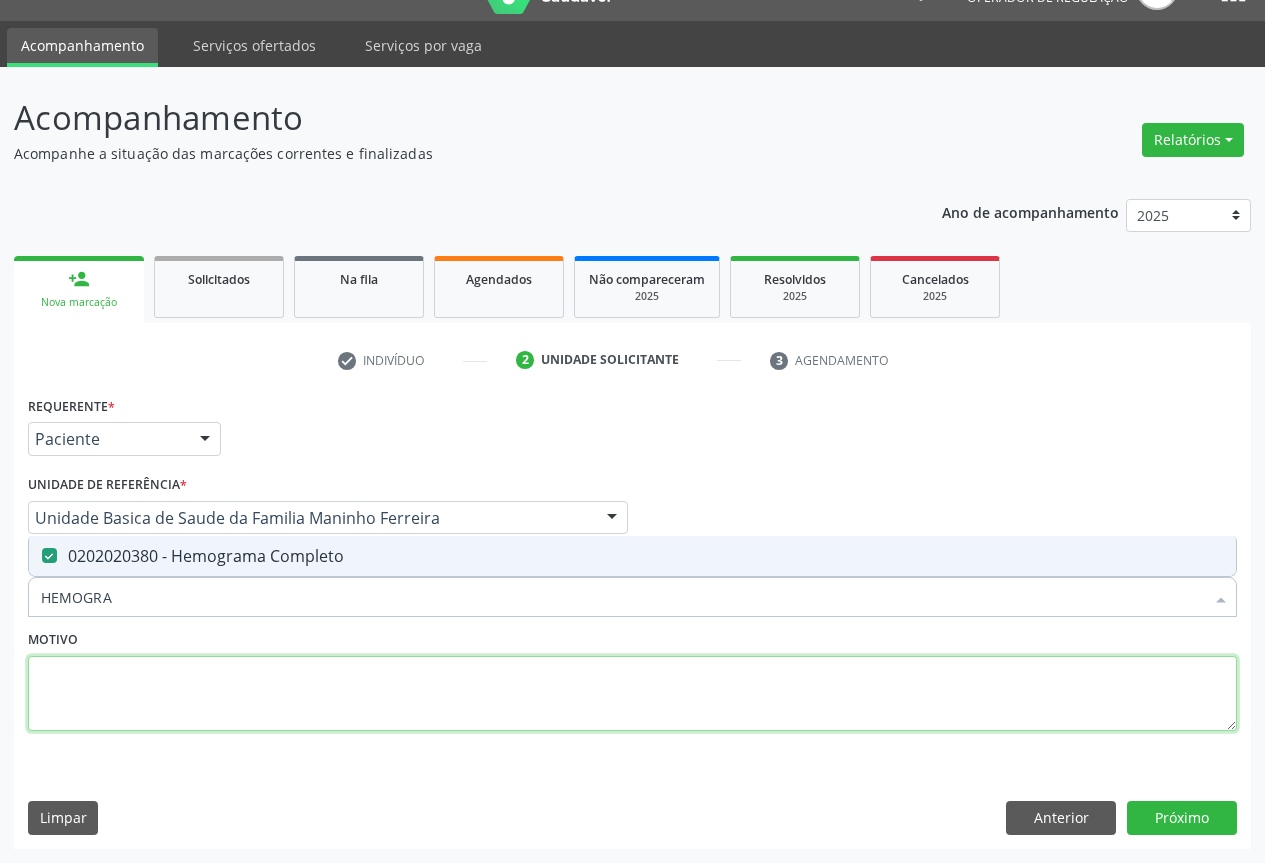 drag, startPoint x: 159, startPoint y: 675, endPoint x: 135, endPoint y: 615, distance: 64.62198 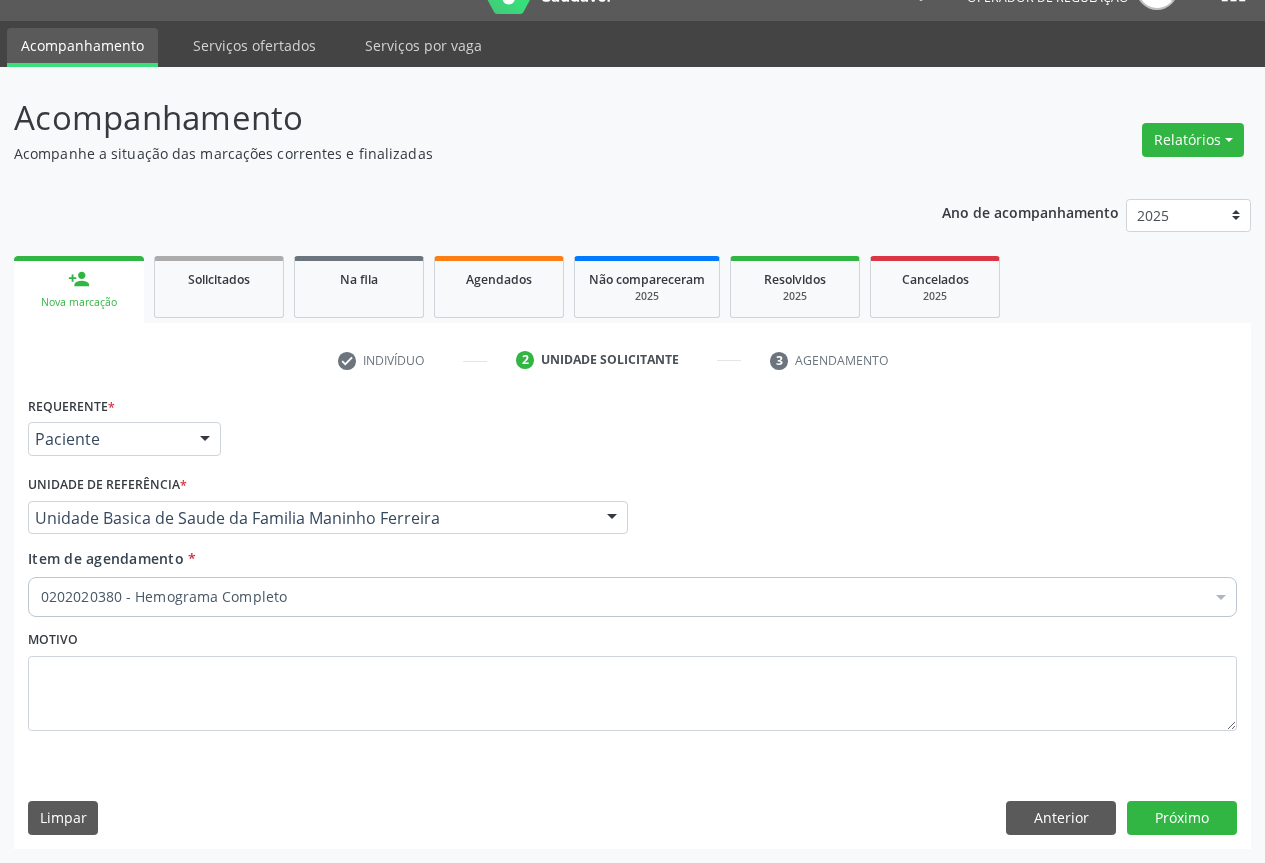 click on "0202020380 - Hemograma Completo" at bounding box center (632, 597) 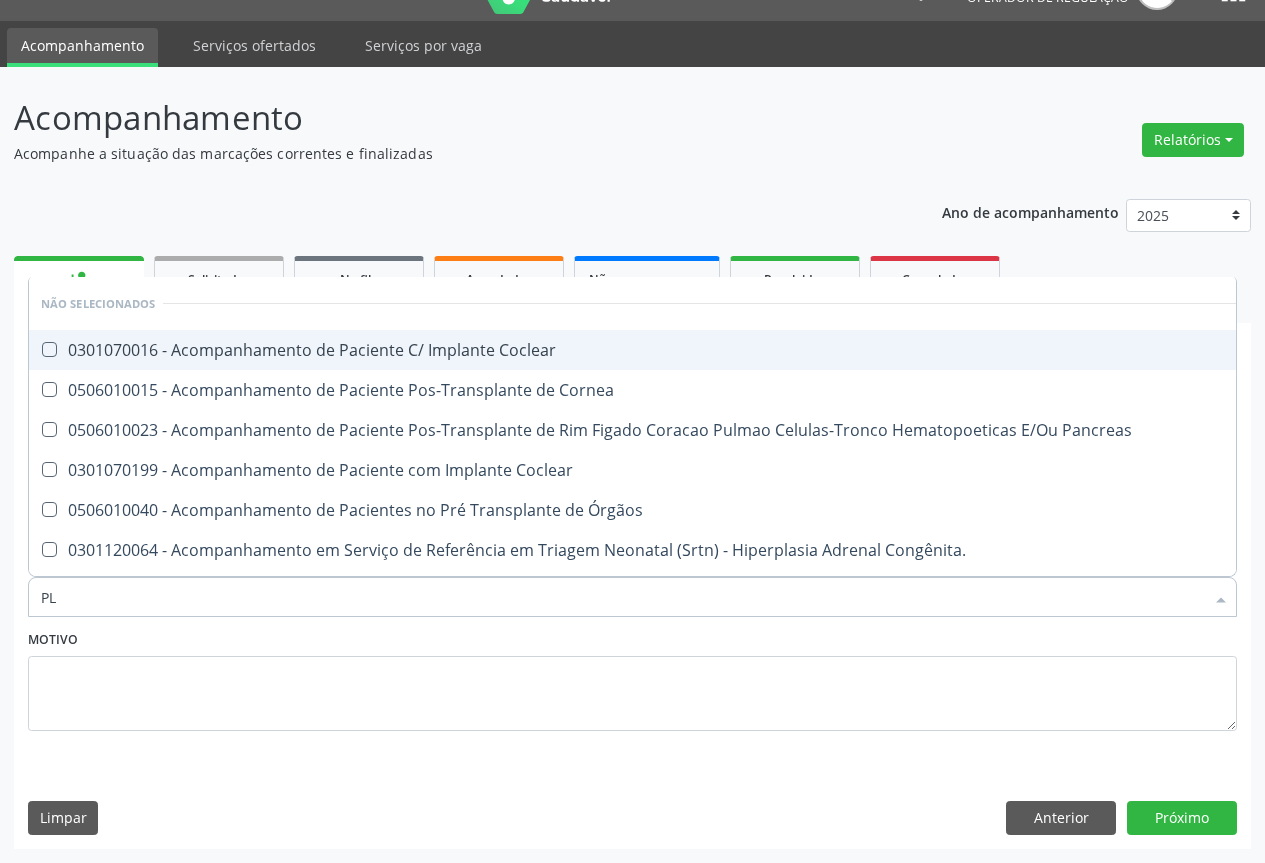 type on "PLA" 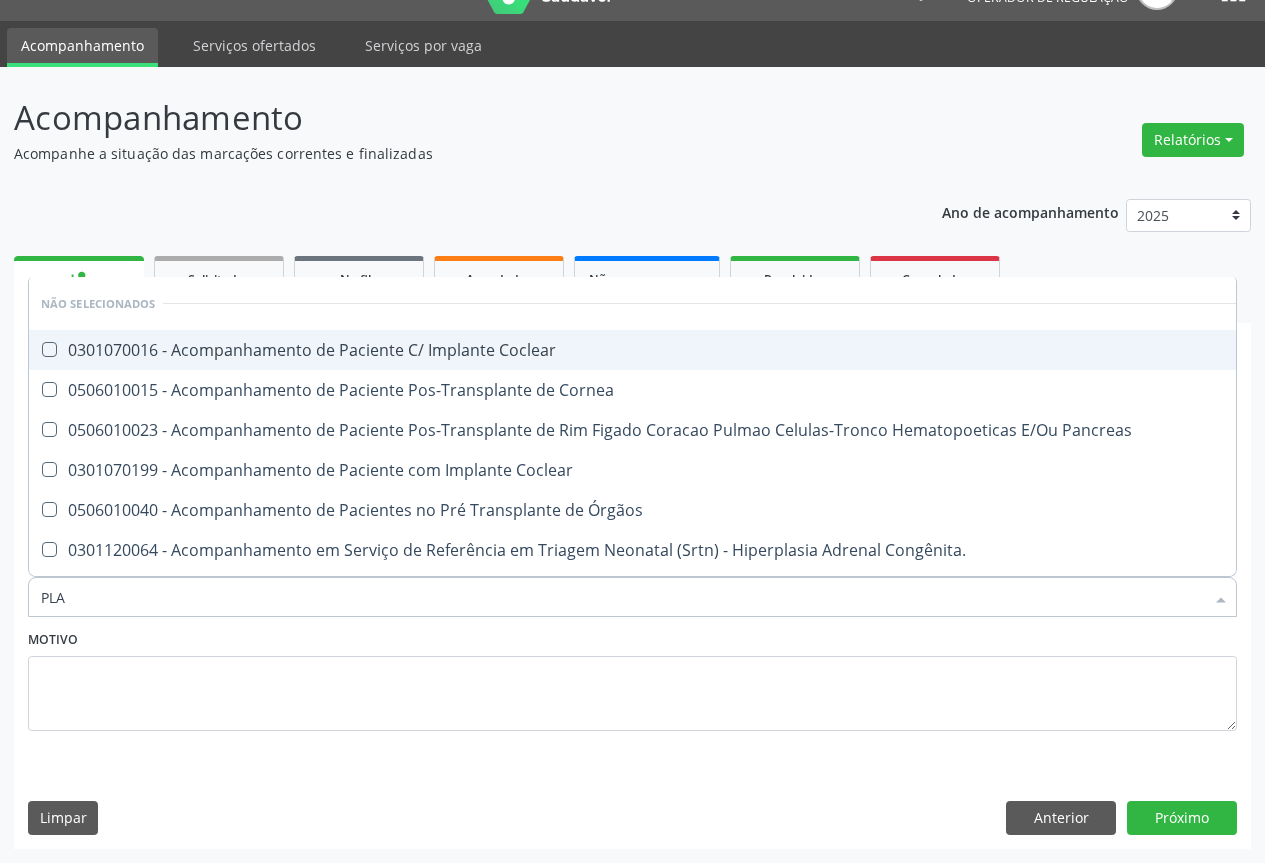 checkbox on "false" 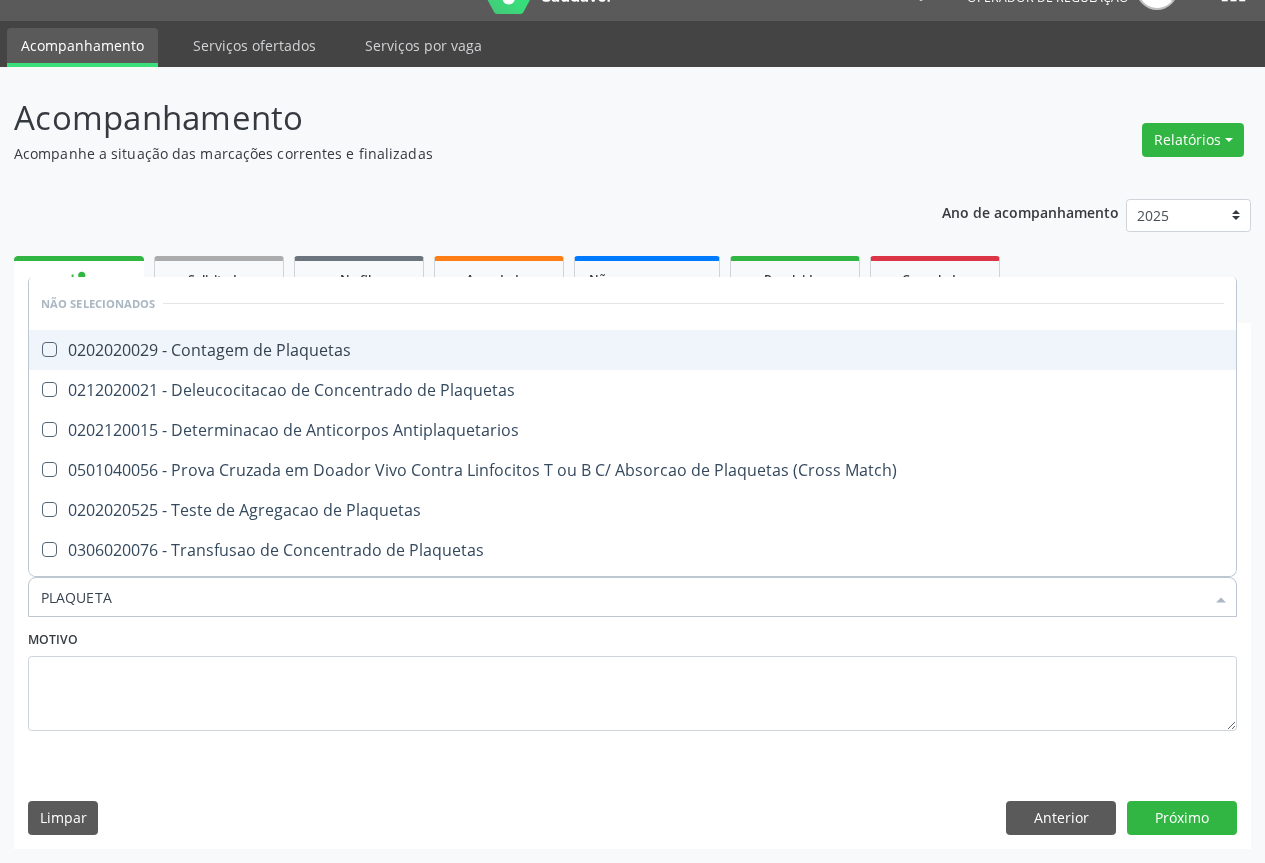 type on "PLAQUETAS" 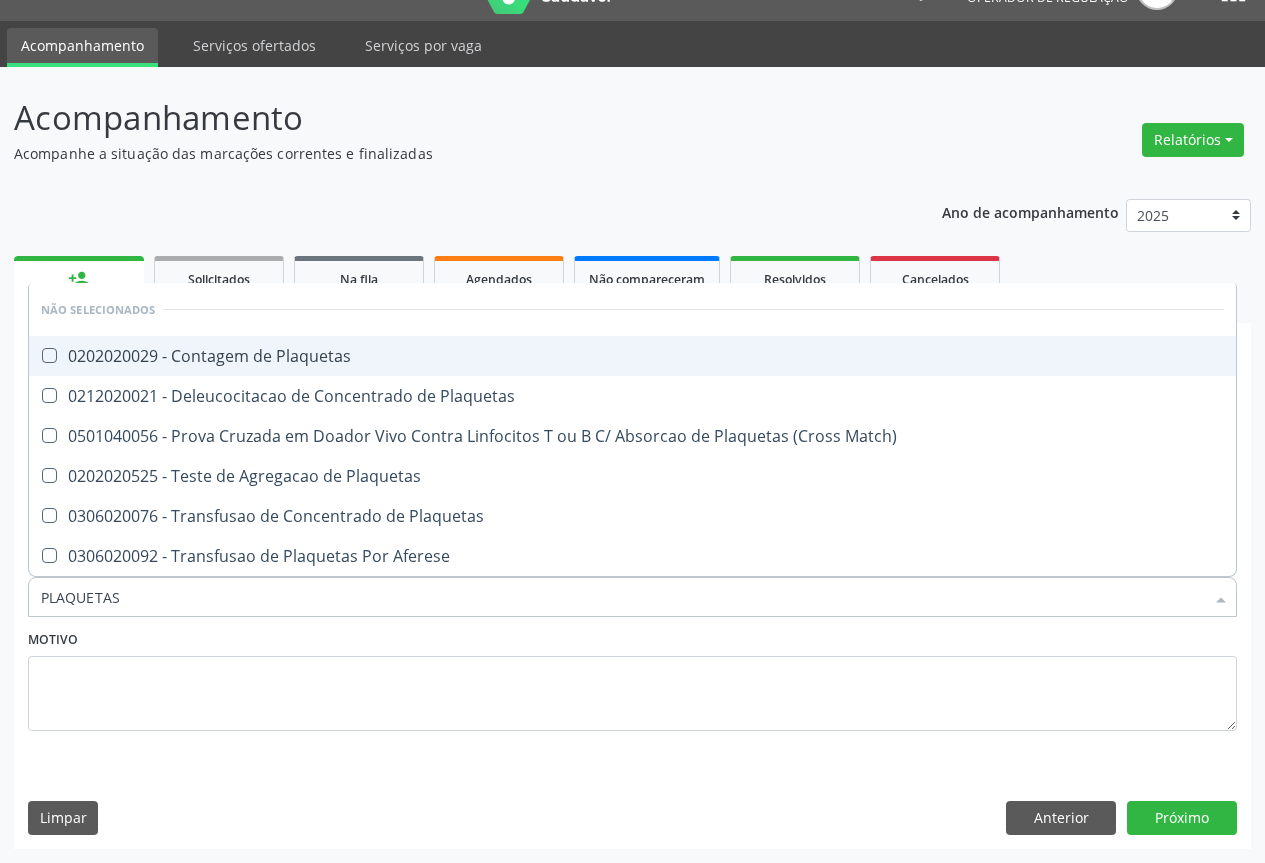 click on "0202020029 - Contagem de Plaquetas" at bounding box center (632, 356) 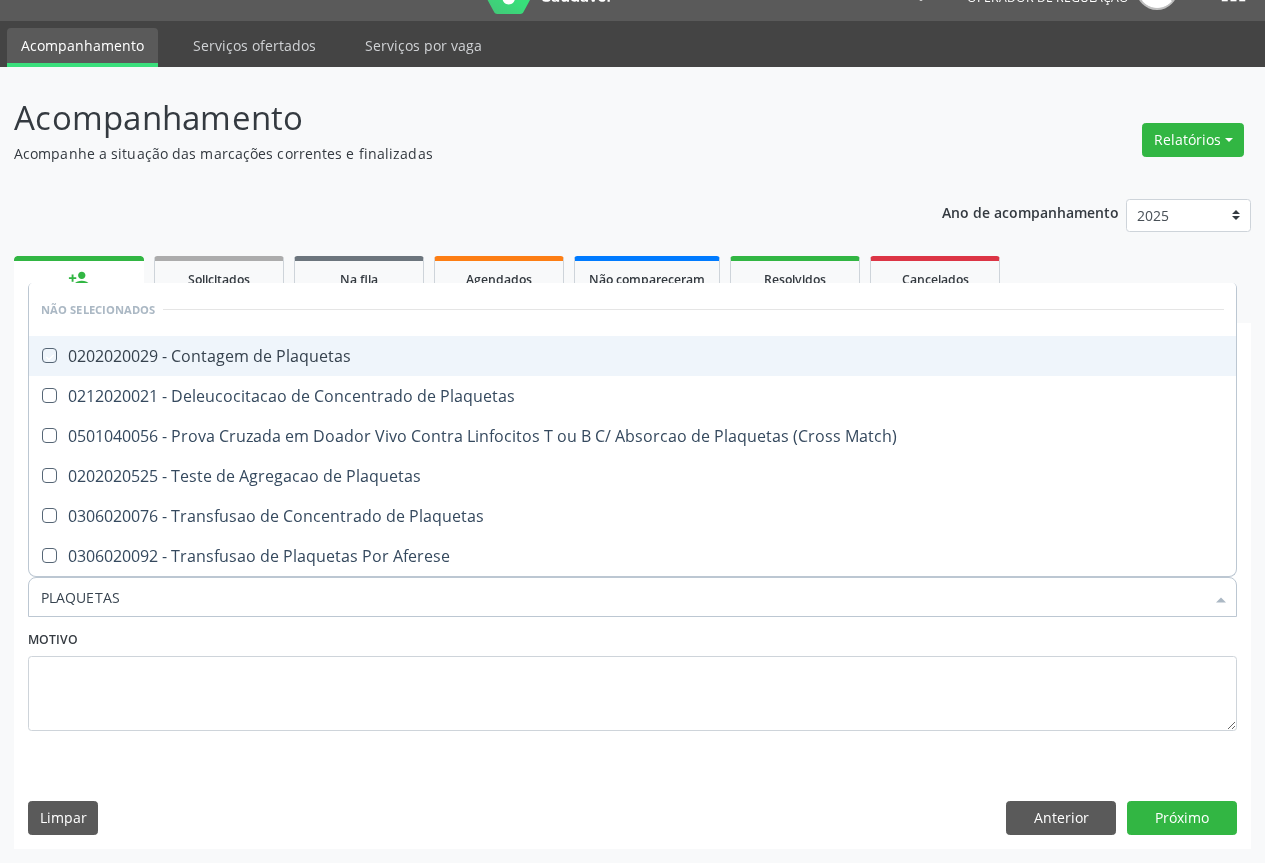 checkbox on "true" 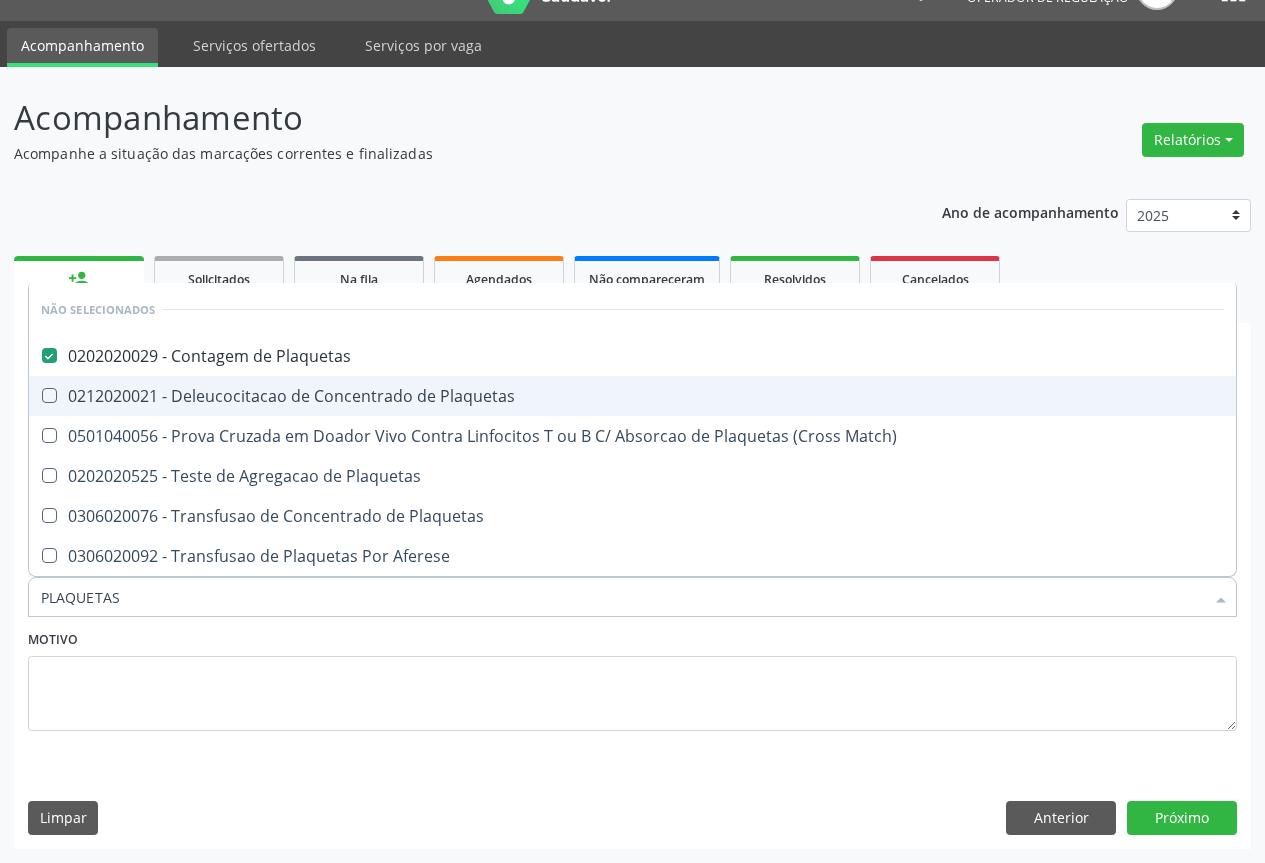 type on "PLAQUETAS" 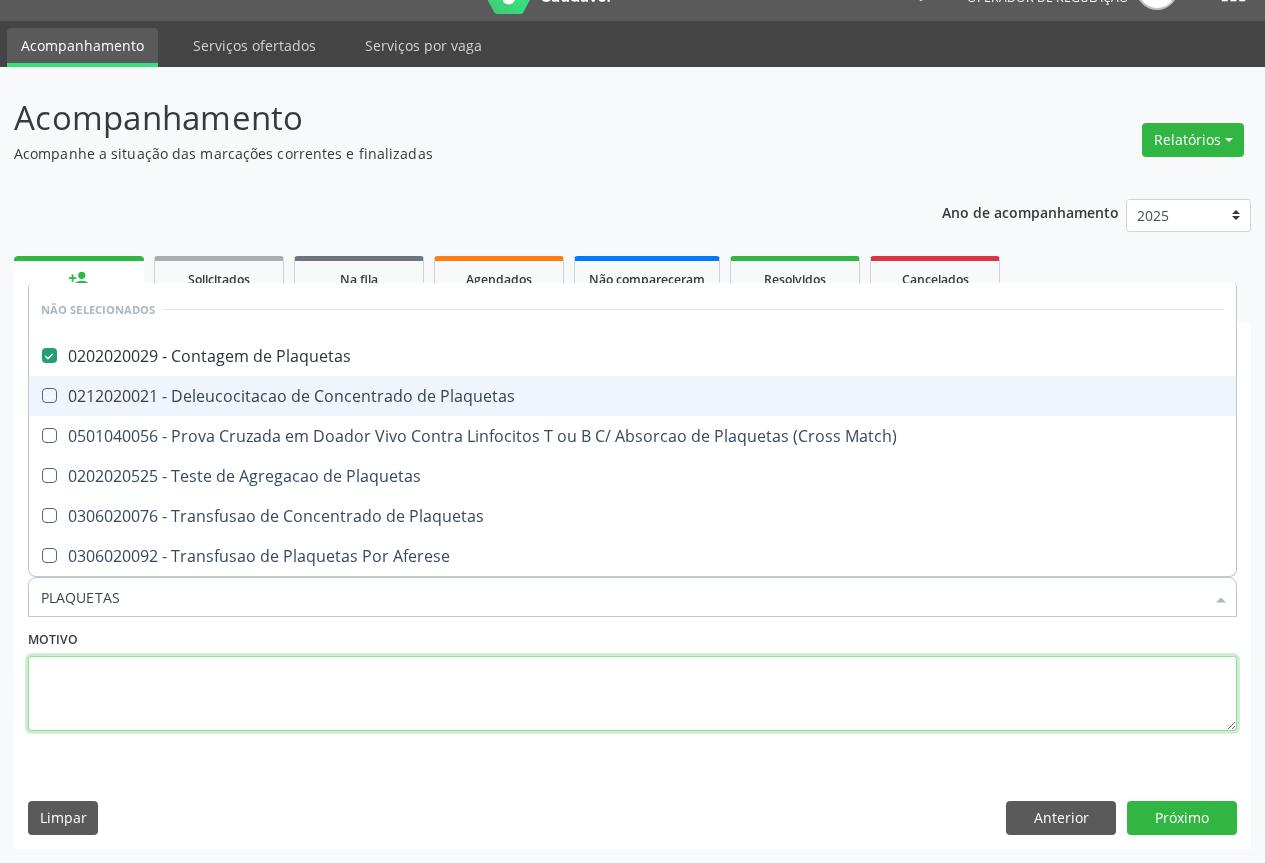 click at bounding box center (632, 694) 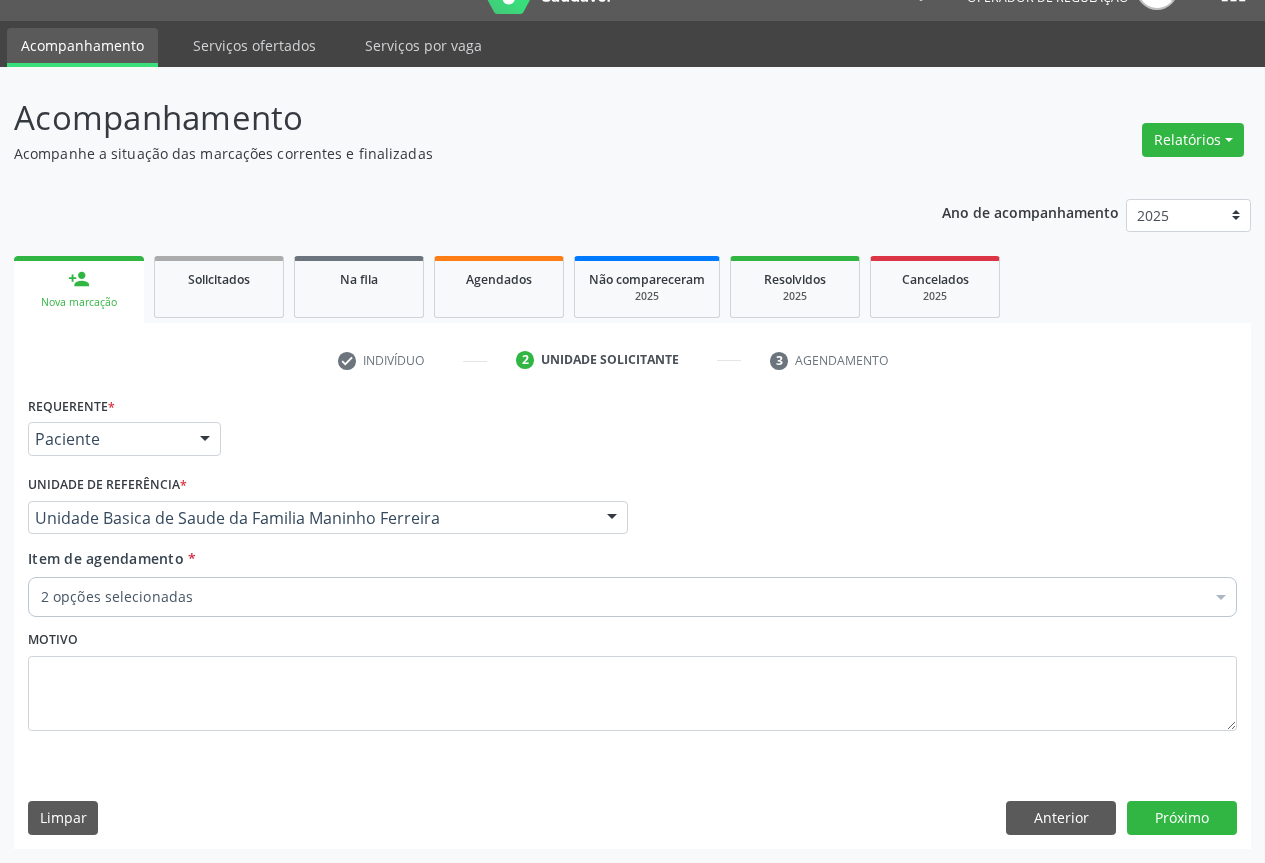 click on "2 opções selecionadas" at bounding box center [632, 597] 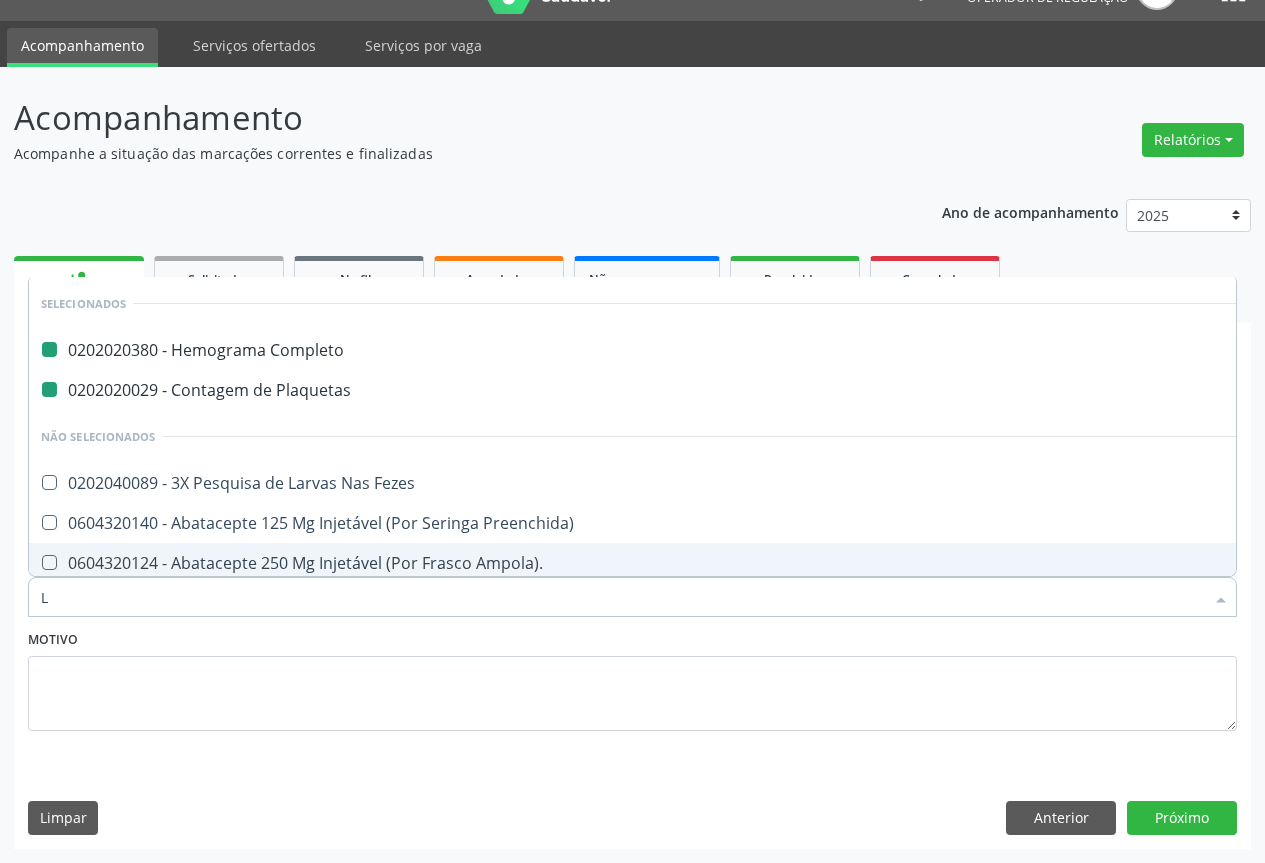 type on "LI" 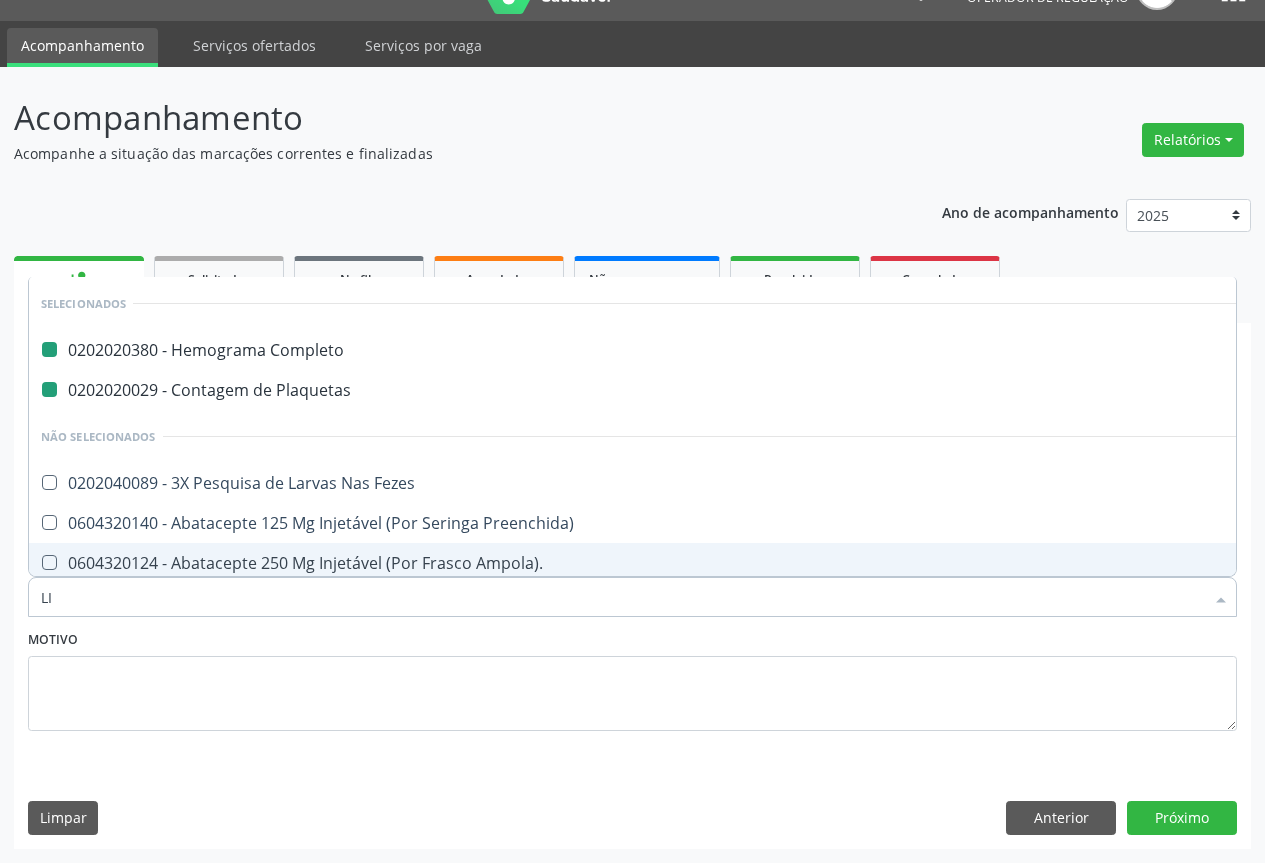 checkbox on "false" 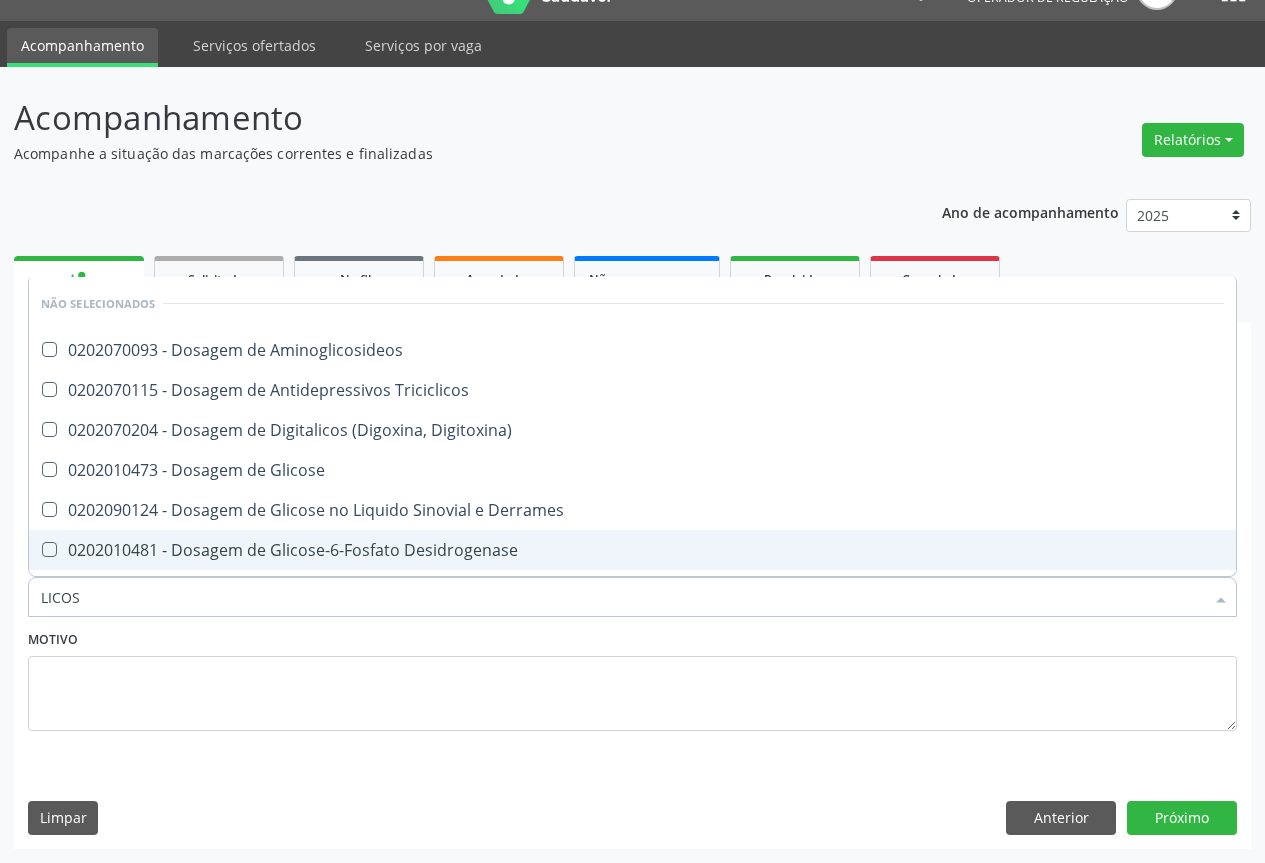 type on "LICOSE" 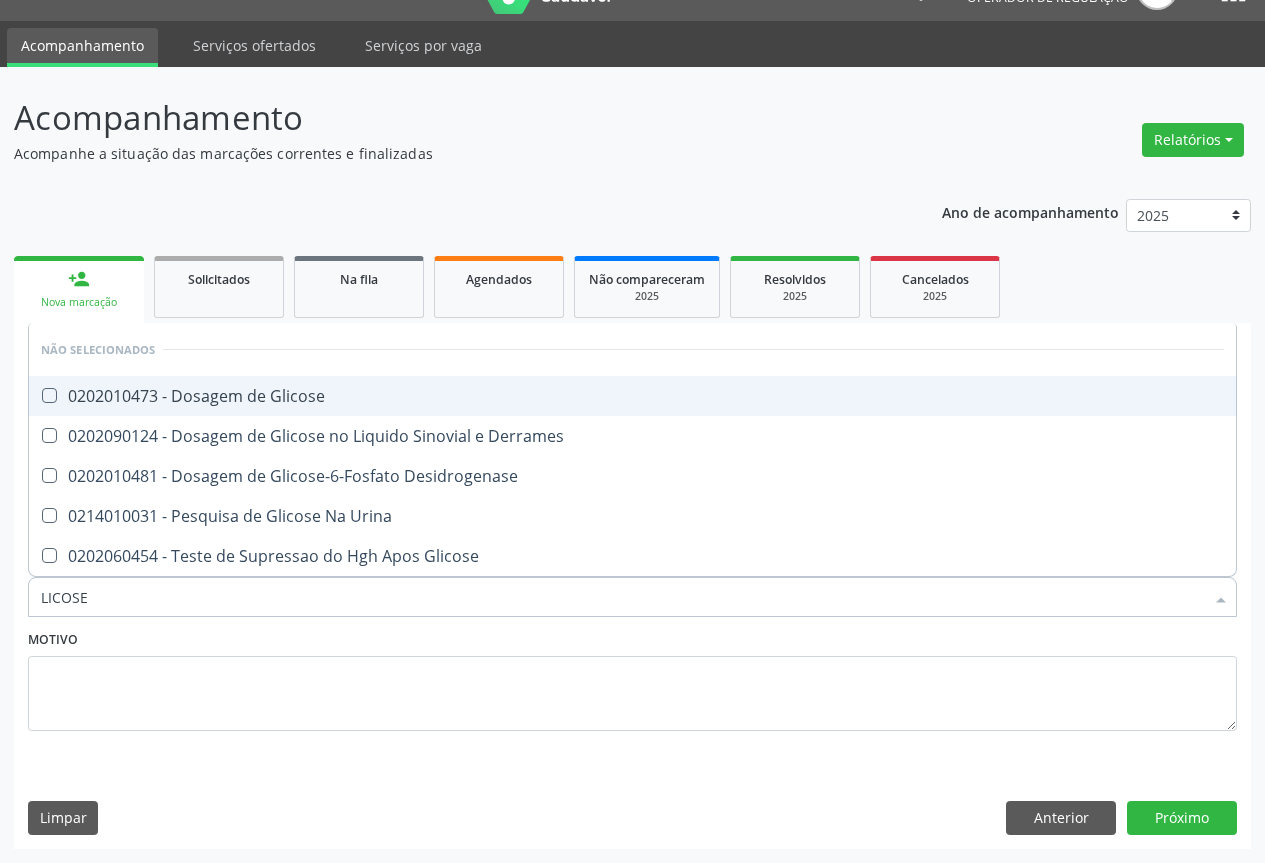 click on "0202010473 - Dosagem de Glicose" at bounding box center [632, 396] 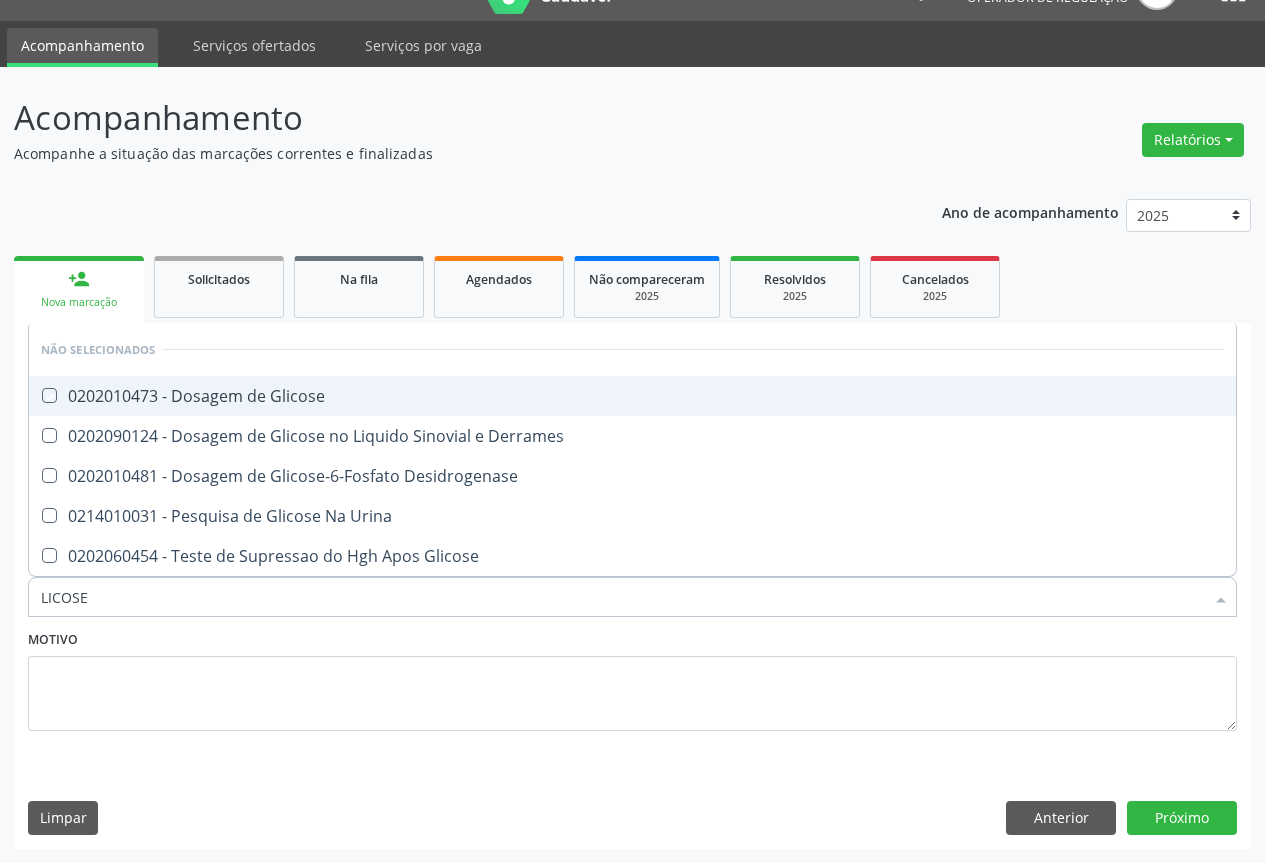 checkbox on "true" 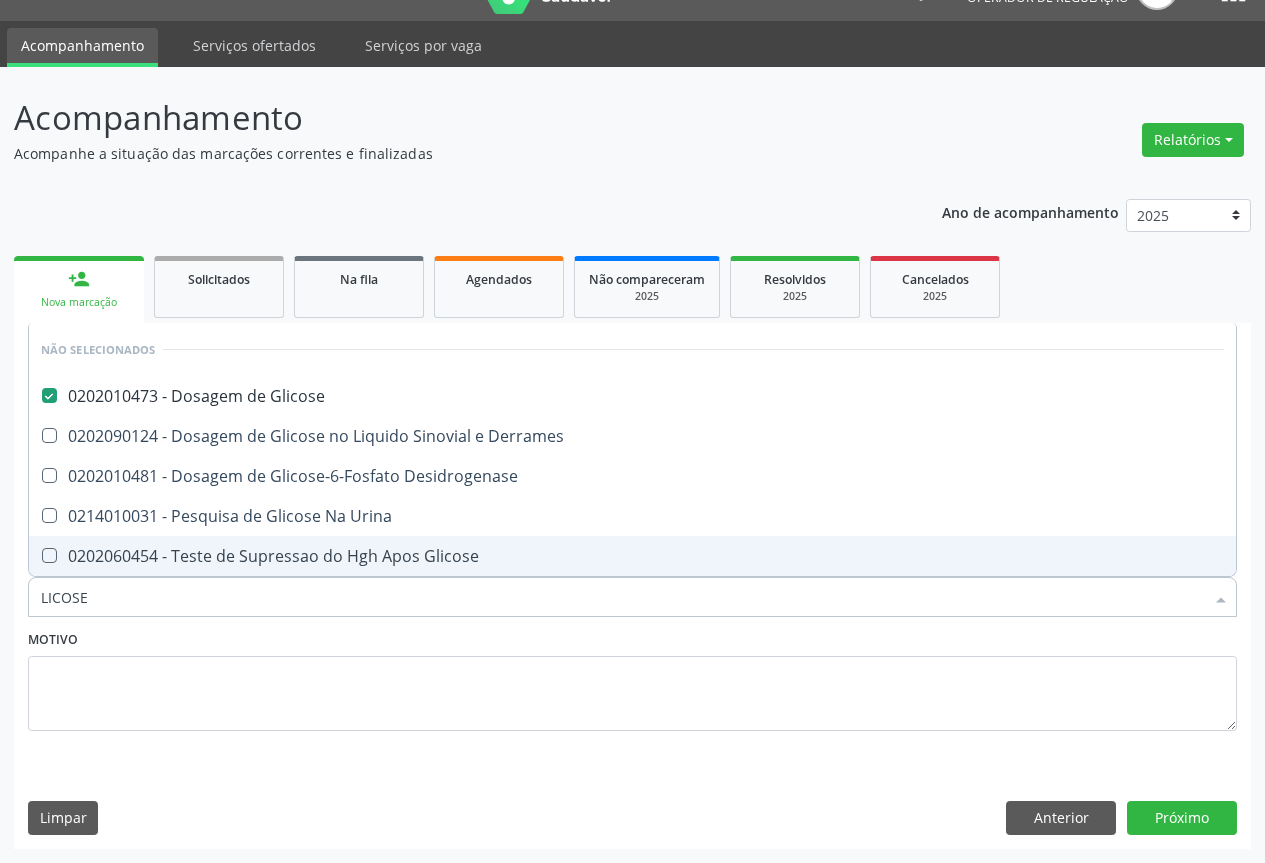 type on "LICOSE" 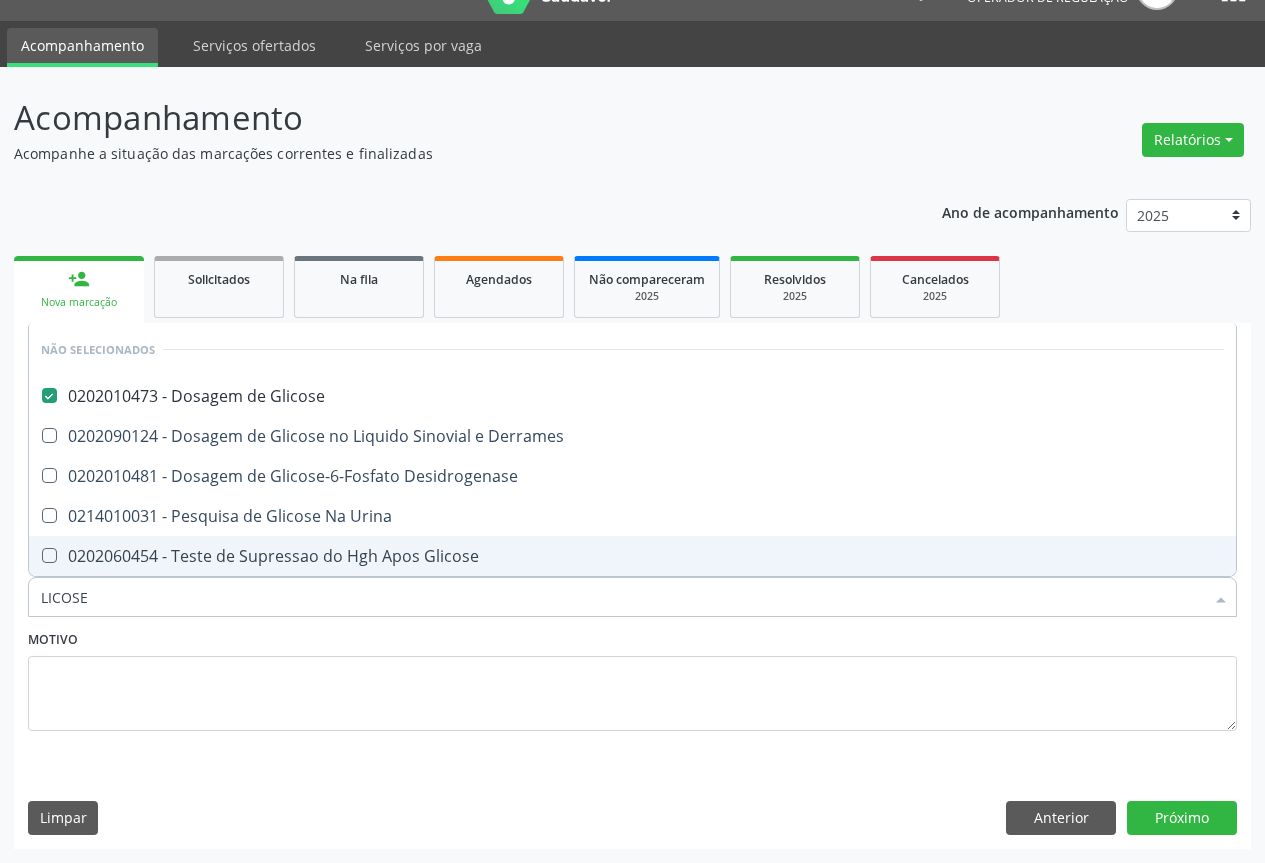 click on "Motivo" at bounding box center (632, 685) 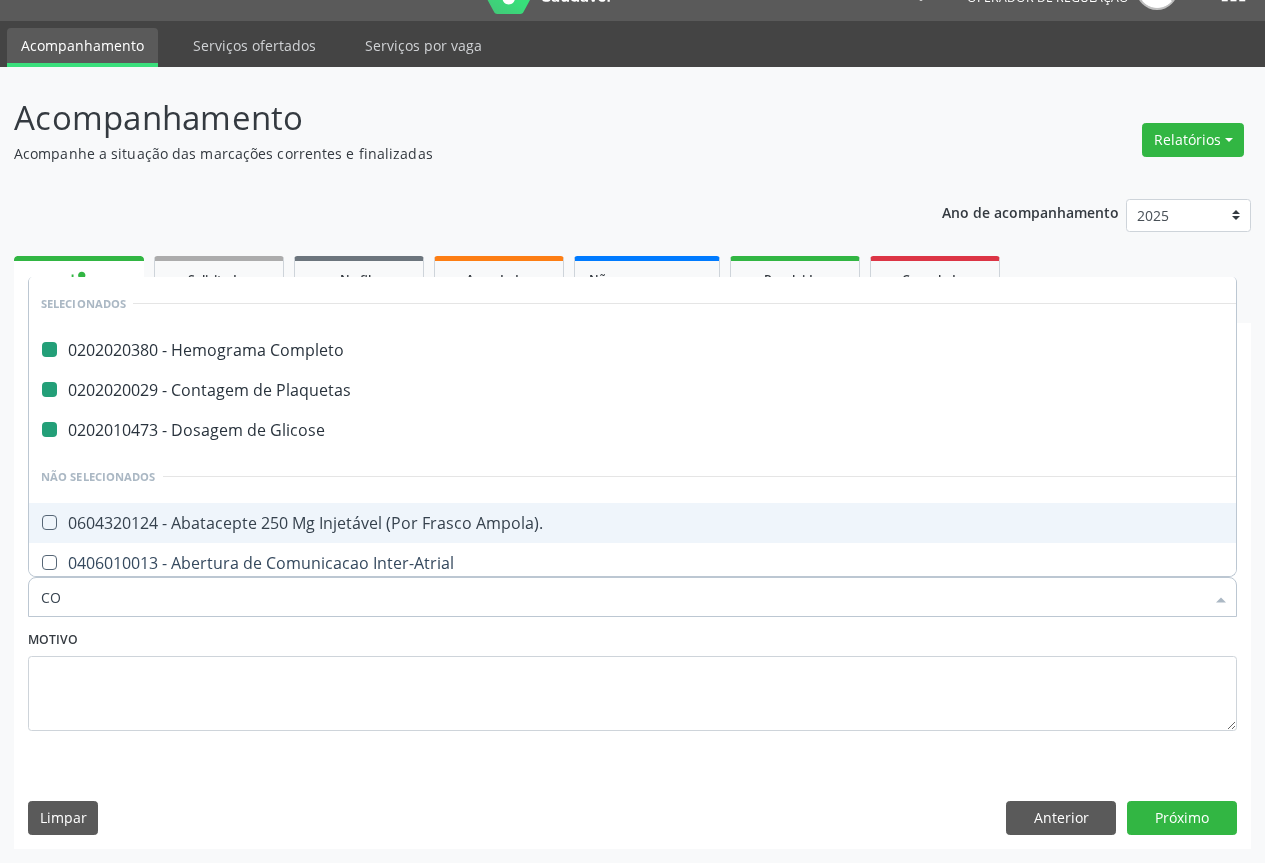 type on "COL" 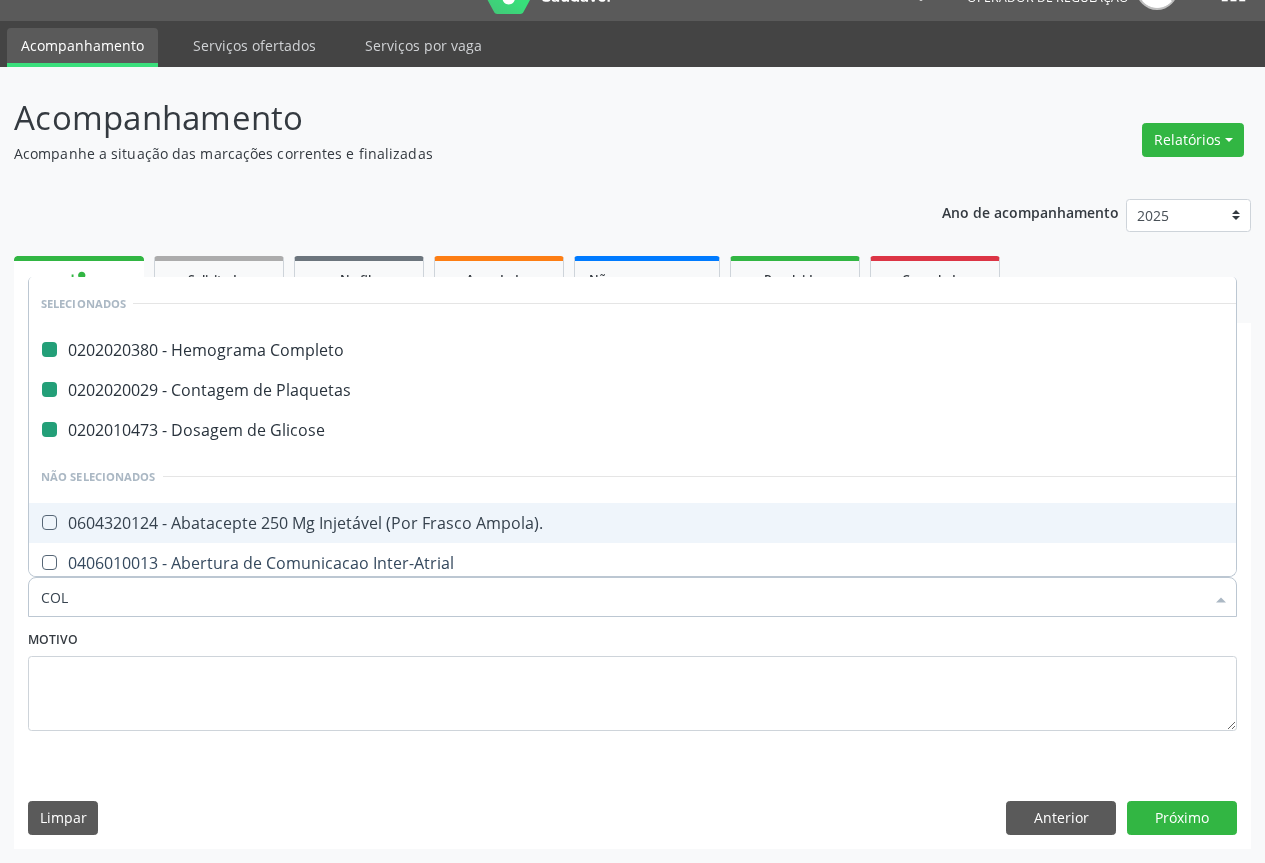 checkbox on "false" 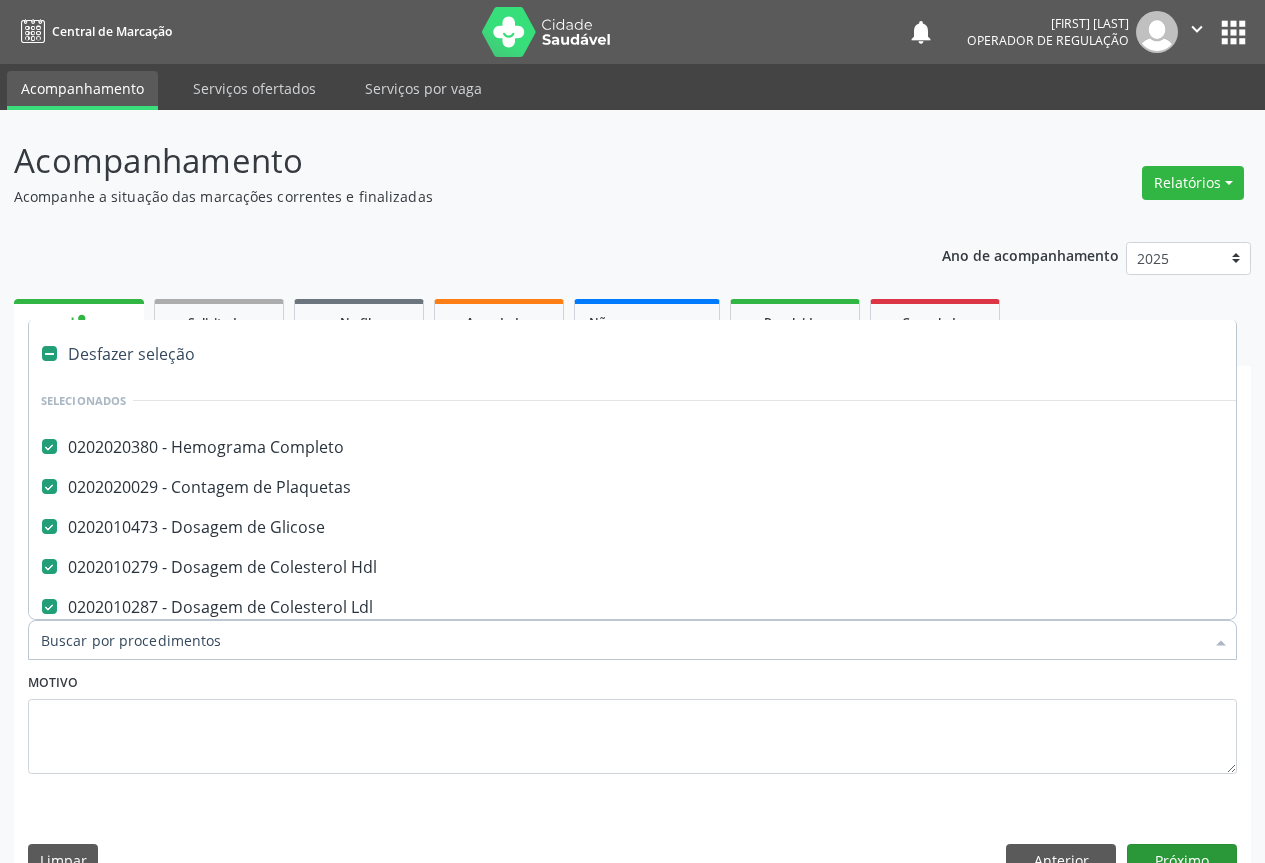 scroll, scrollTop: 43, scrollLeft: 0, axis: vertical 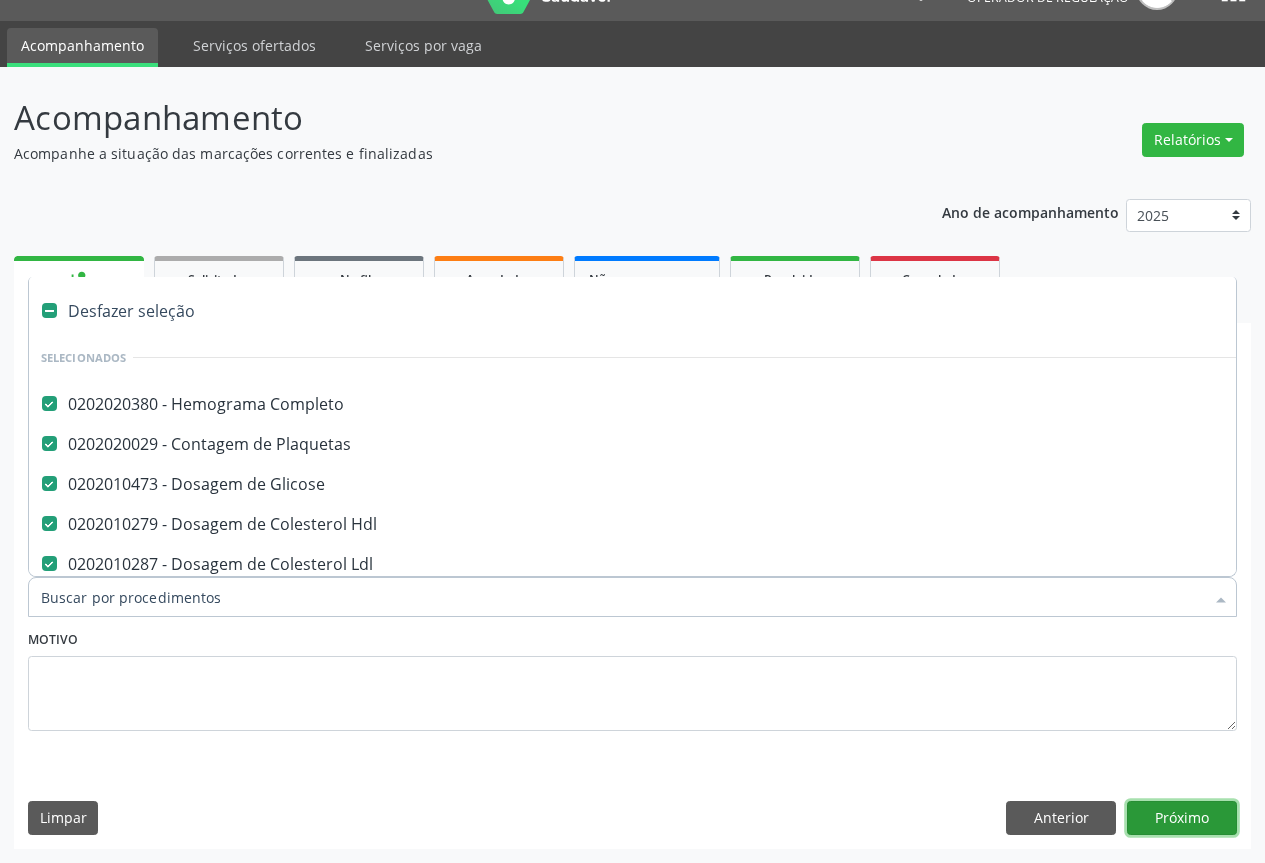 click on "Próximo" at bounding box center [1182, 818] 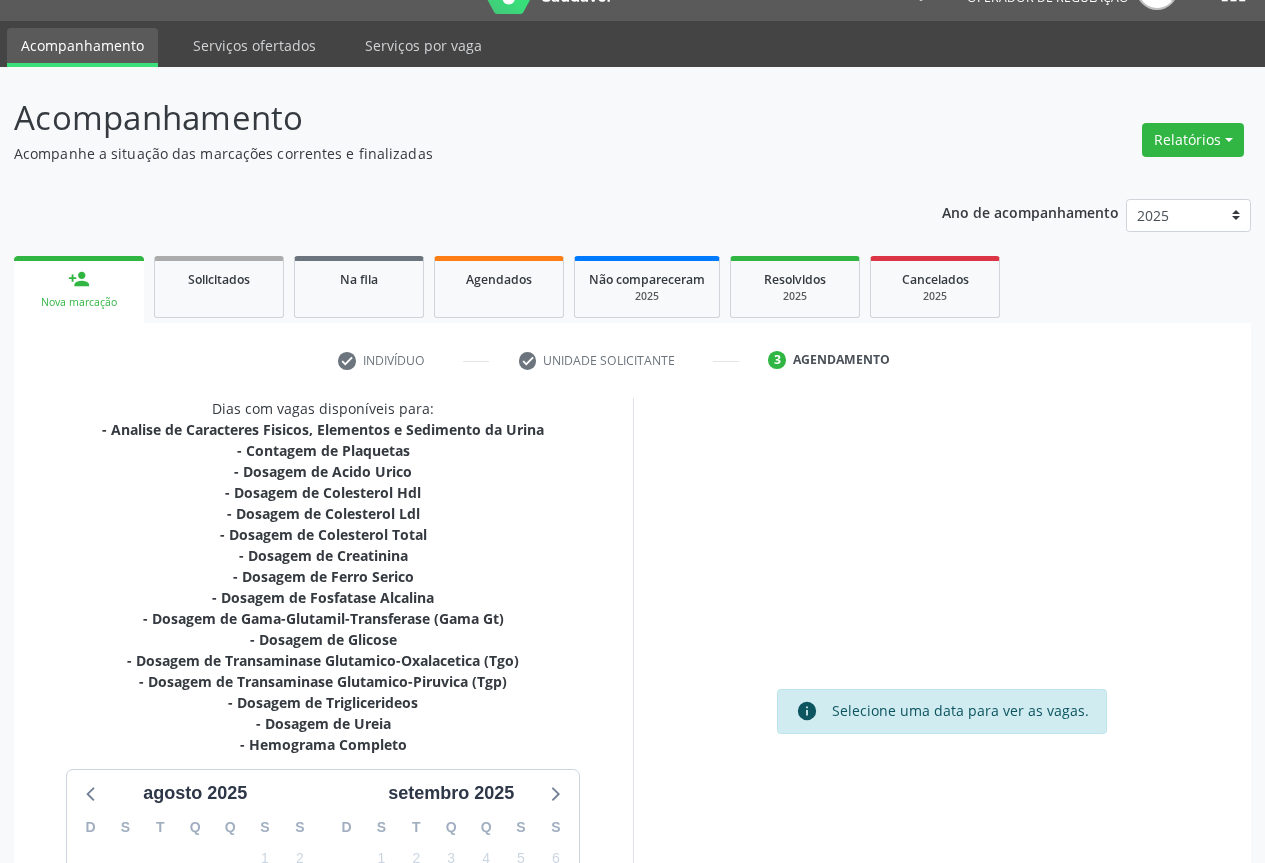 scroll, scrollTop: 243, scrollLeft: 0, axis: vertical 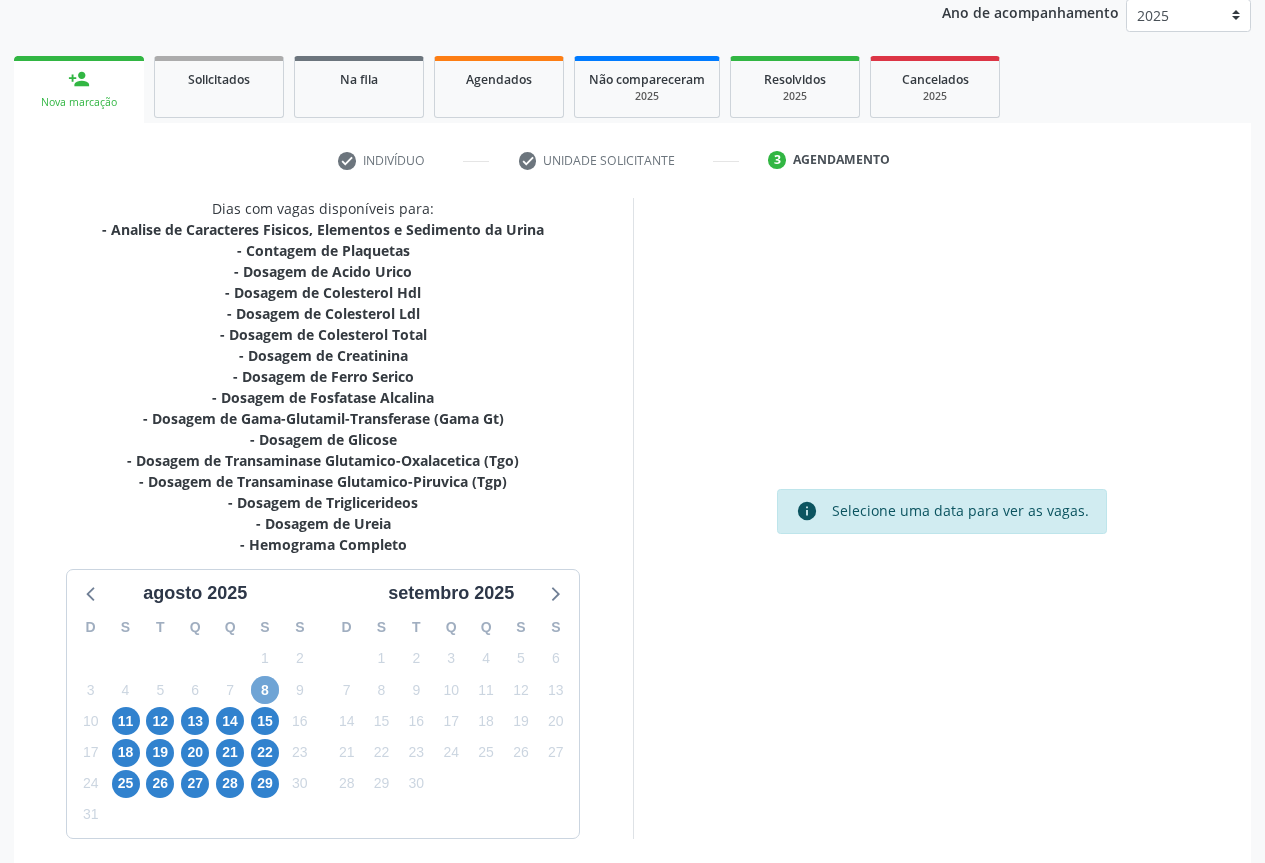 click on "8" at bounding box center (265, 690) 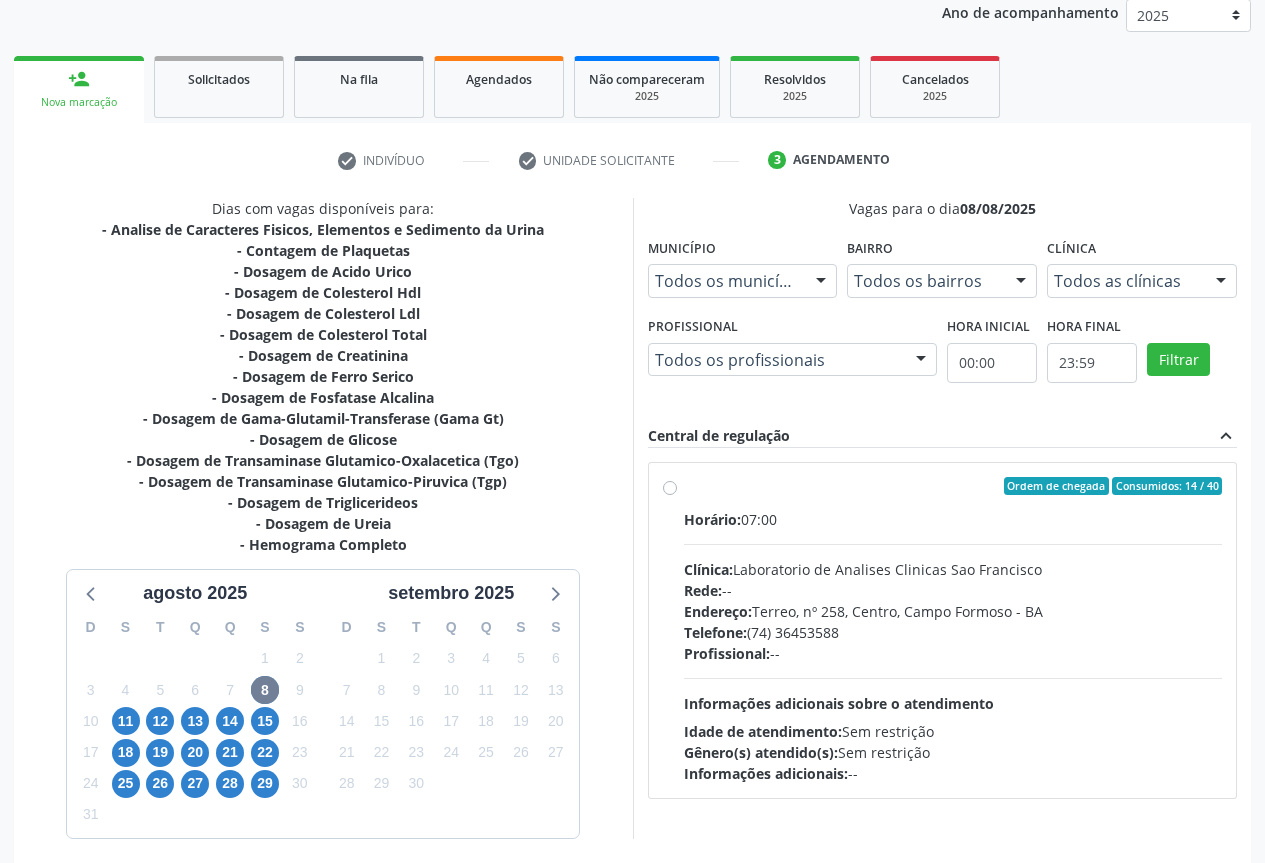 click on "Telefone:   [PHONE]" at bounding box center (953, 632) 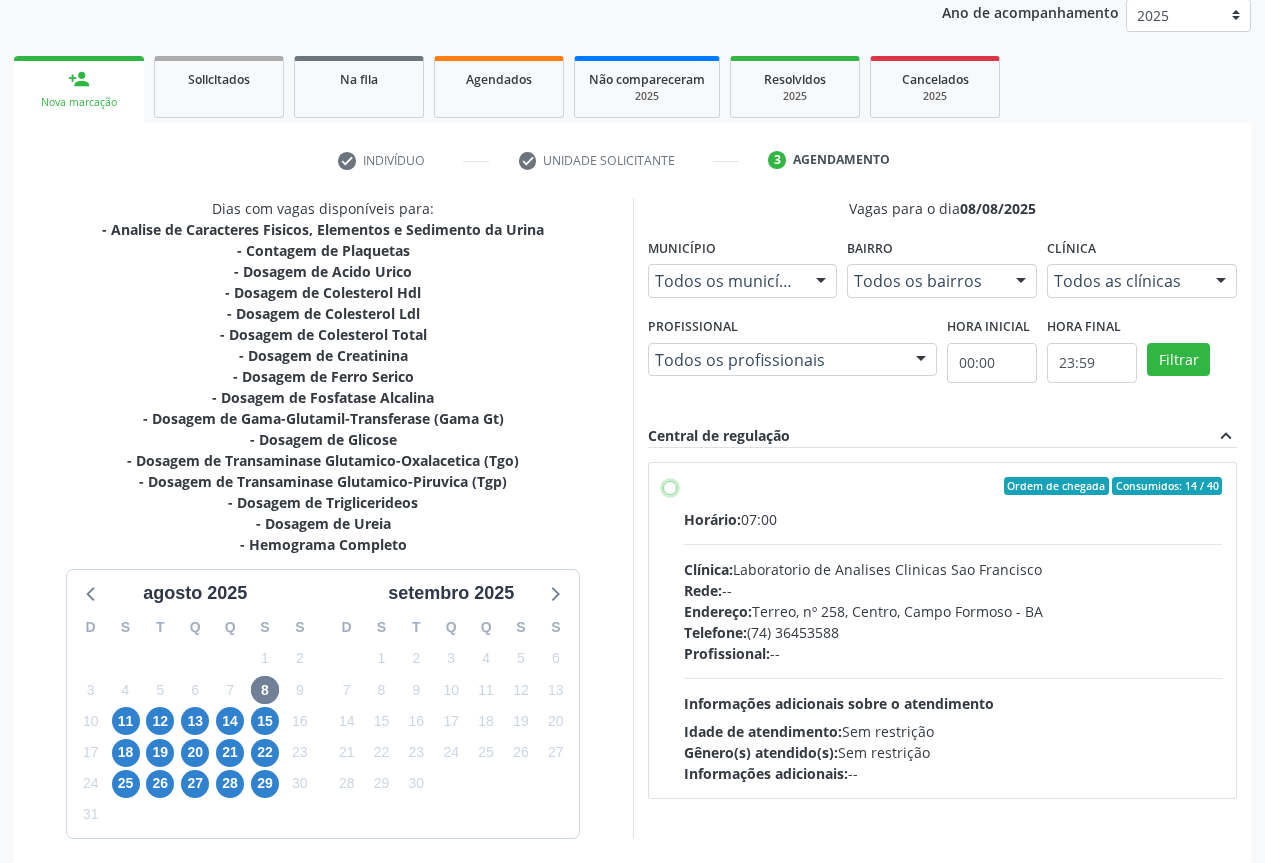 click on "Ordem de chegada
Consumidos: 14 / 40
Horário:   07:00
Clínica:  Laboratorio de Analises Clinicas Sao Francisco
Rede:
--
Endereço:   Terreo, nº 258, Centro, [CITY] - [STATE]
Telefone:   [PHONE]
Profissional:
--
Informações adicionais sobre o atendimento
Idade de atendimento:
Sem restrição
Gênero(s) atendido(s):
Sem restrição
Informações adicionais:
--" at bounding box center [670, 486] 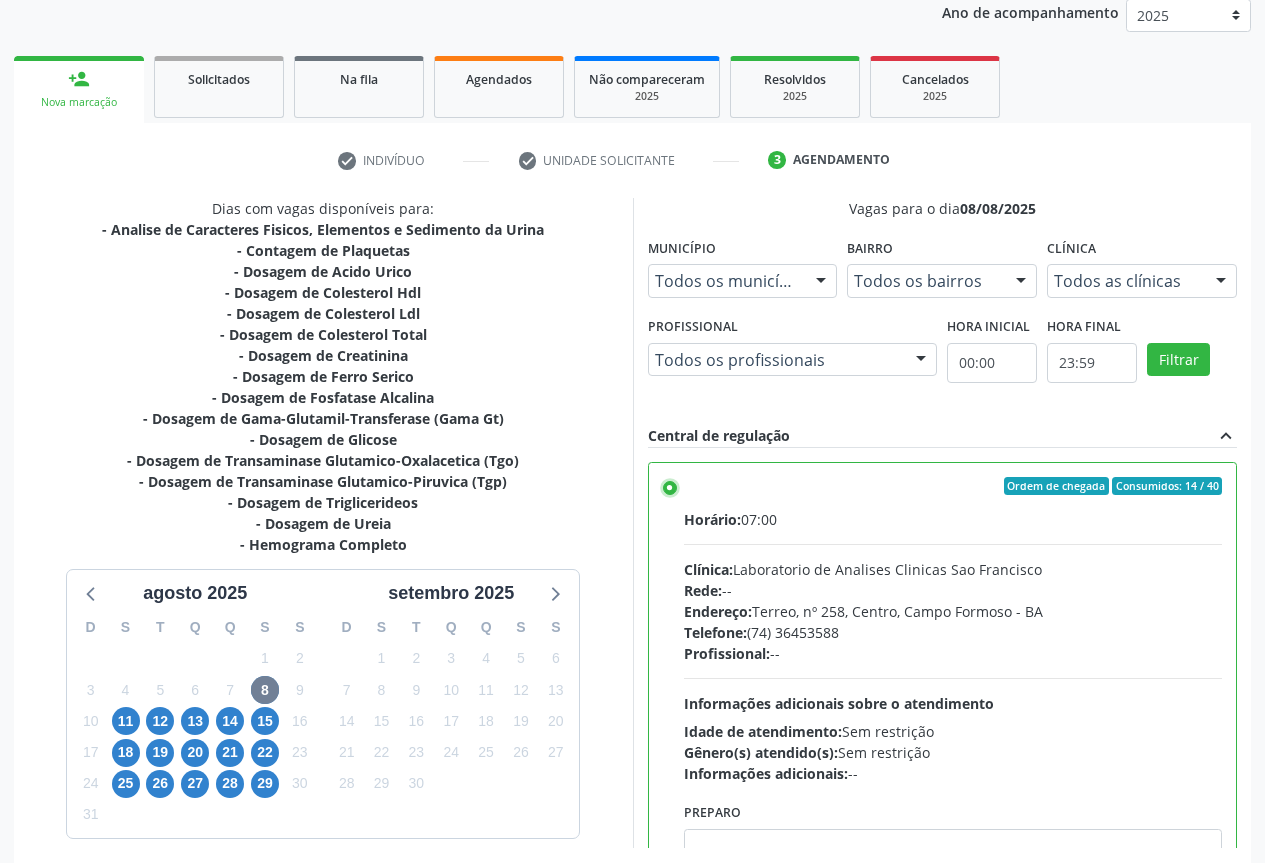 scroll, scrollTop: 332, scrollLeft: 0, axis: vertical 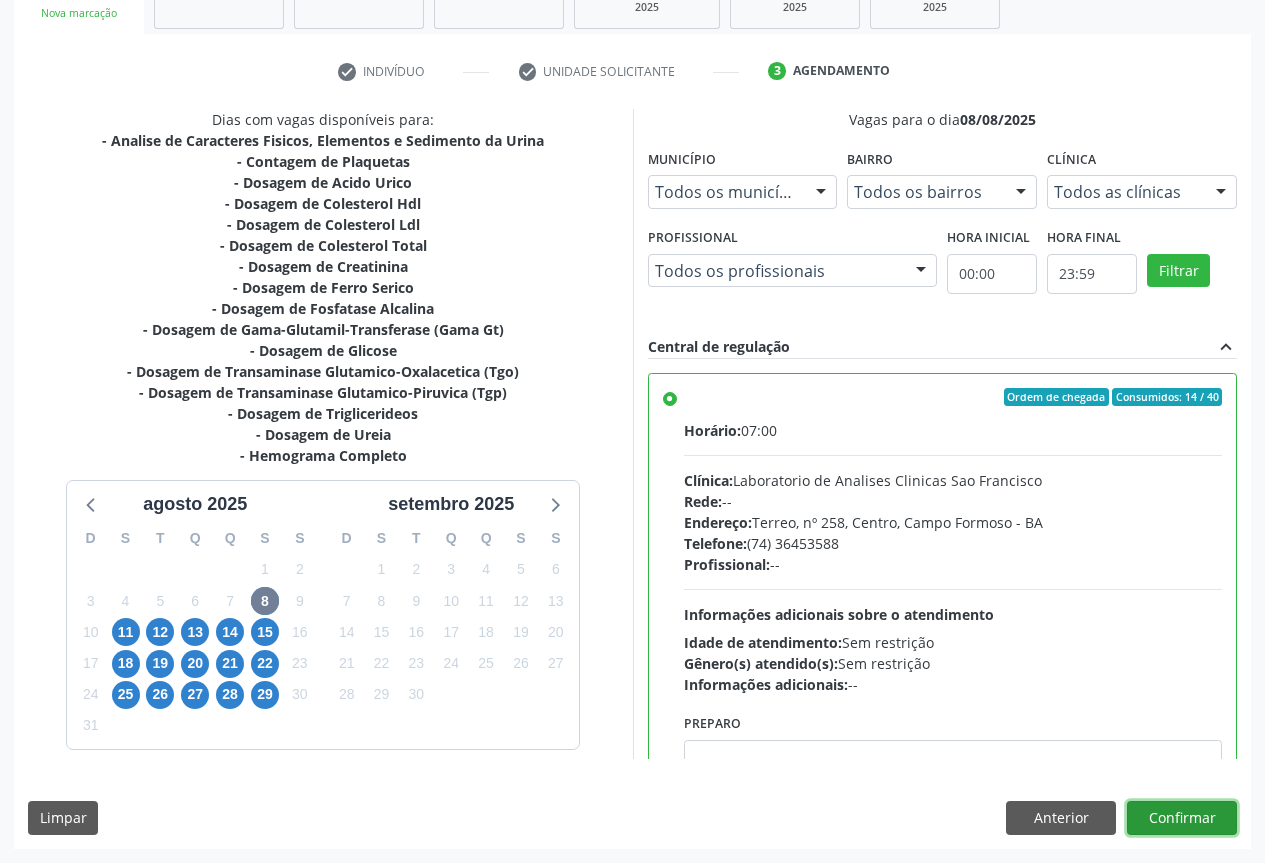 click on "Confirmar" at bounding box center [1182, 818] 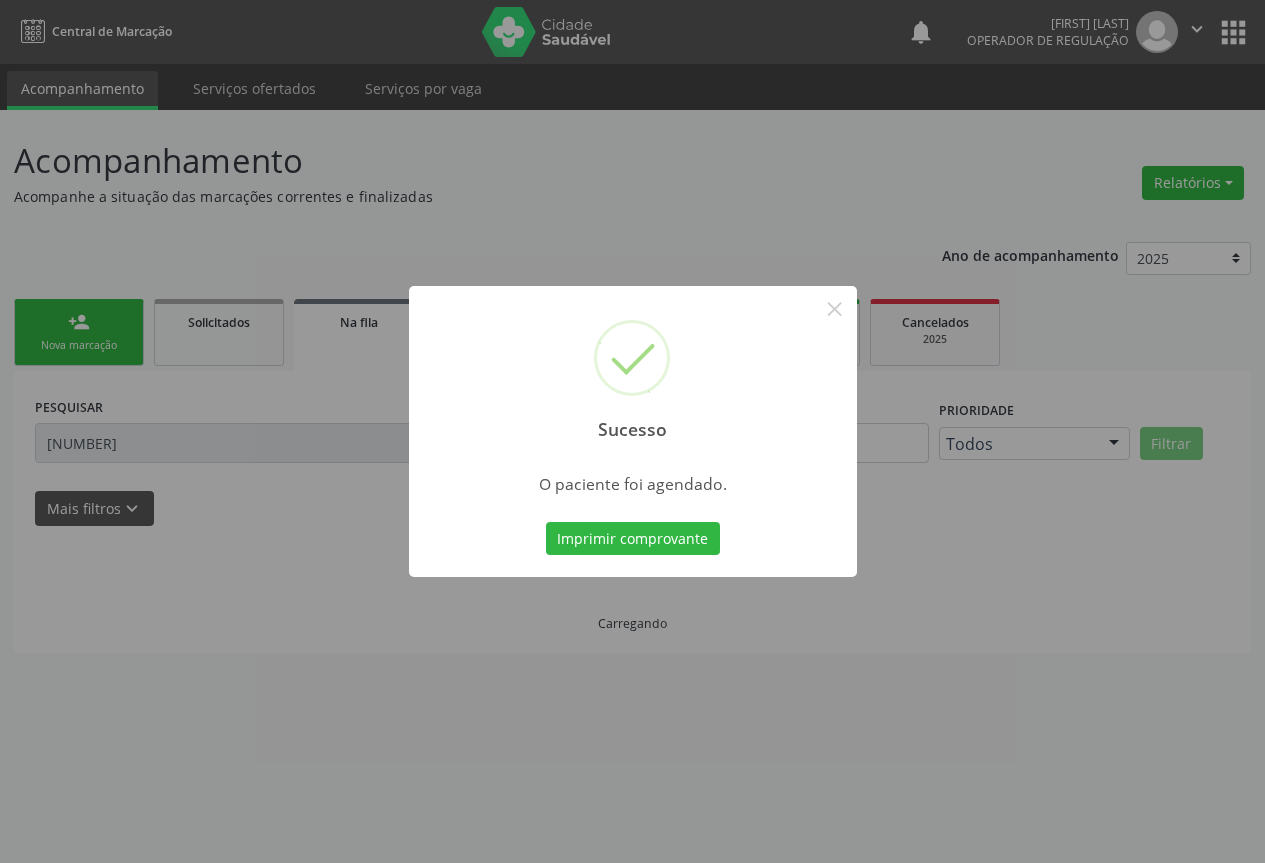 scroll, scrollTop: 0, scrollLeft: 0, axis: both 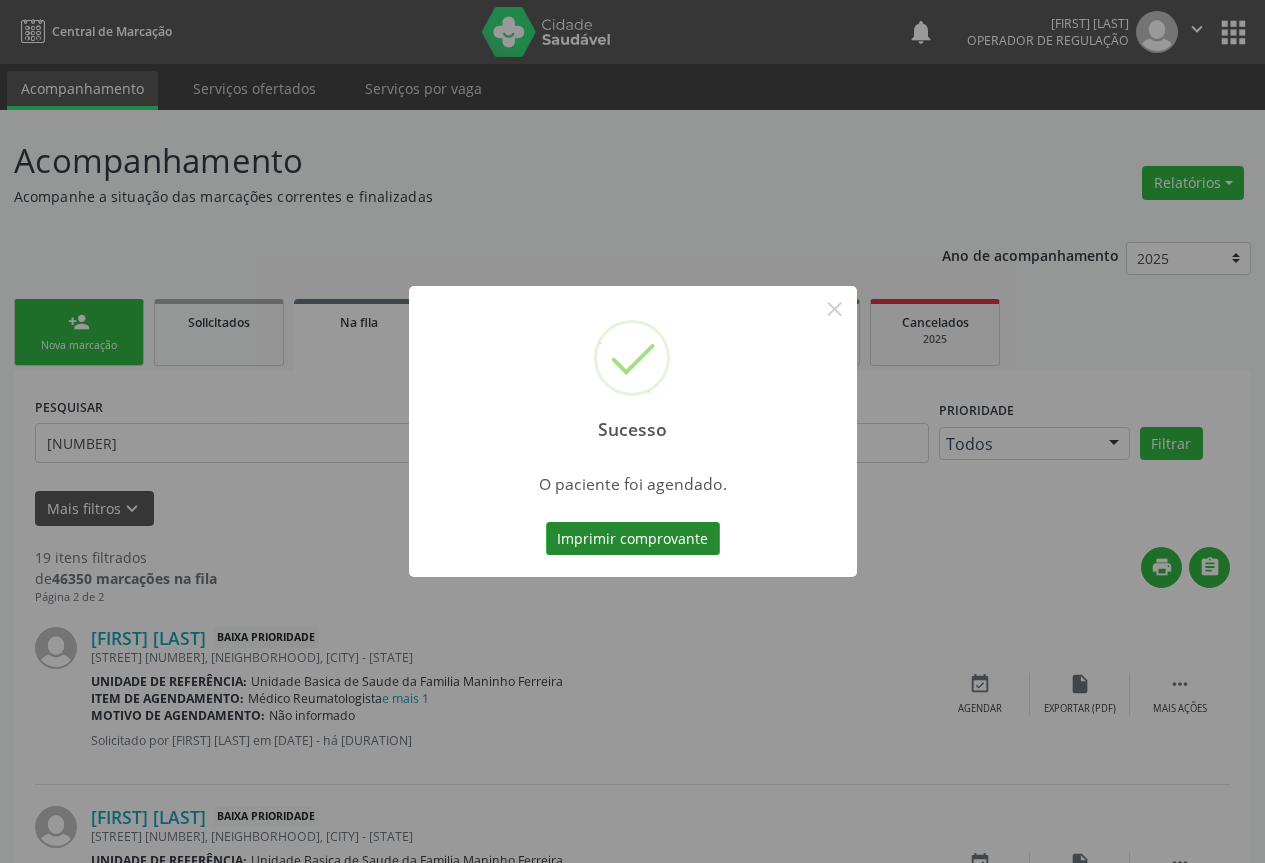 click on "Imprimir comprovante" at bounding box center (633, 539) 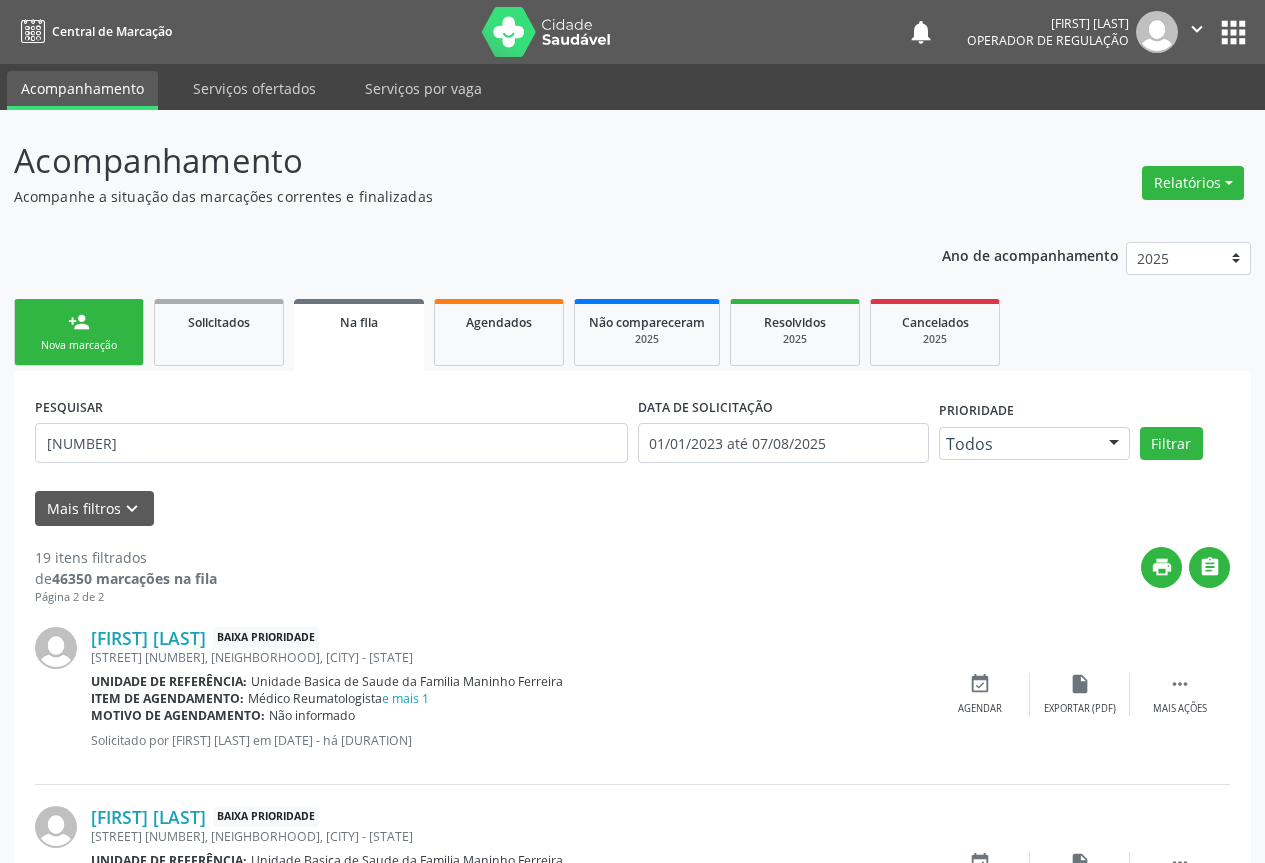 click on "Nova marcação" at bounding box center [79, 345] 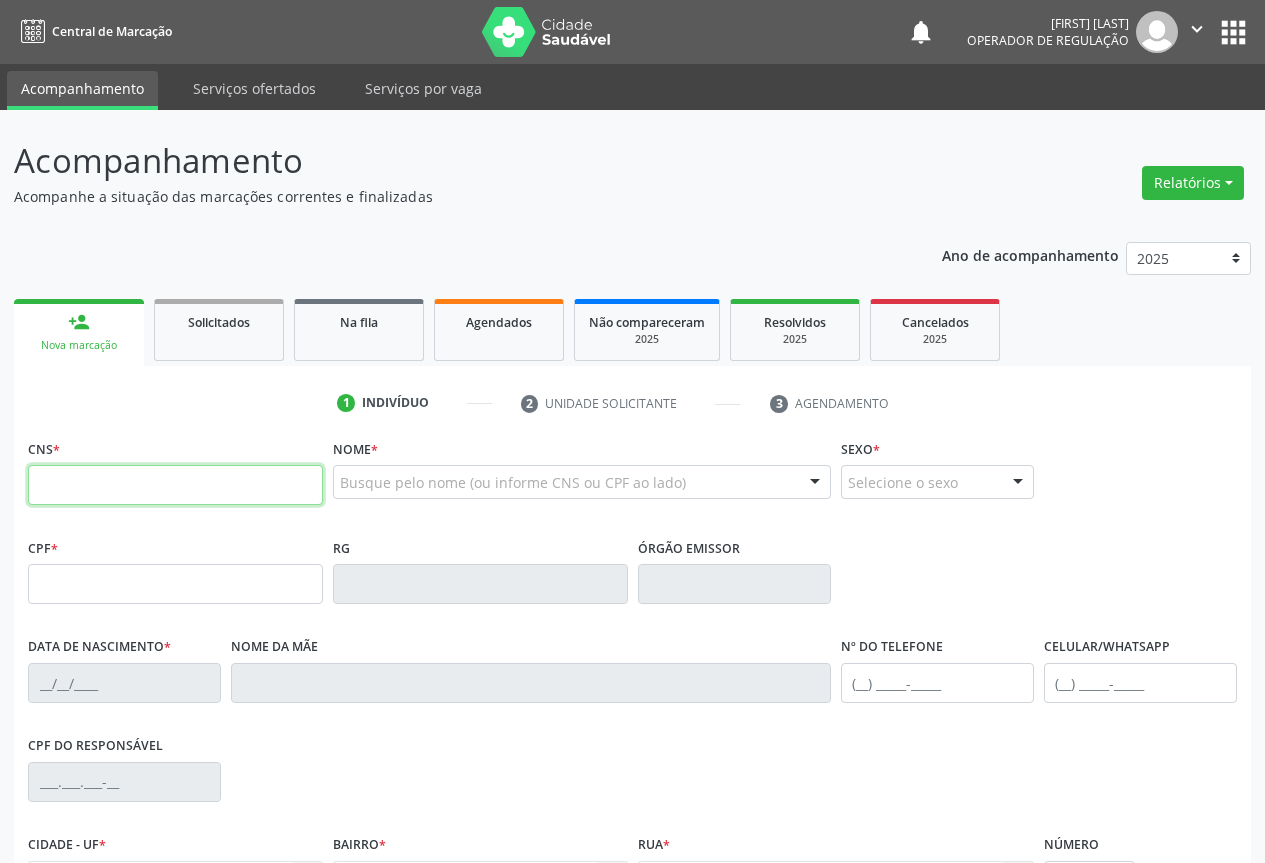 click at bounding box center [175, 485] 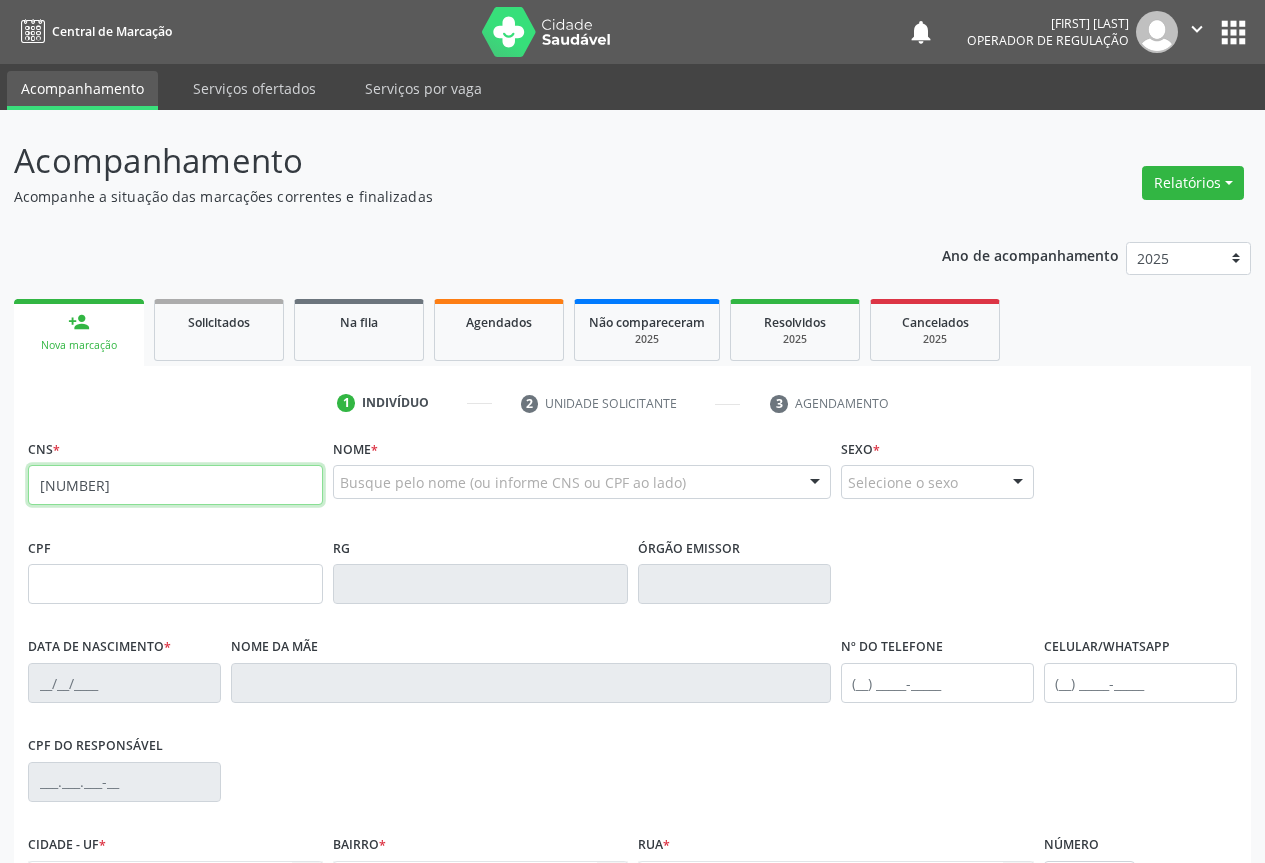 type on "[NUMBER]" 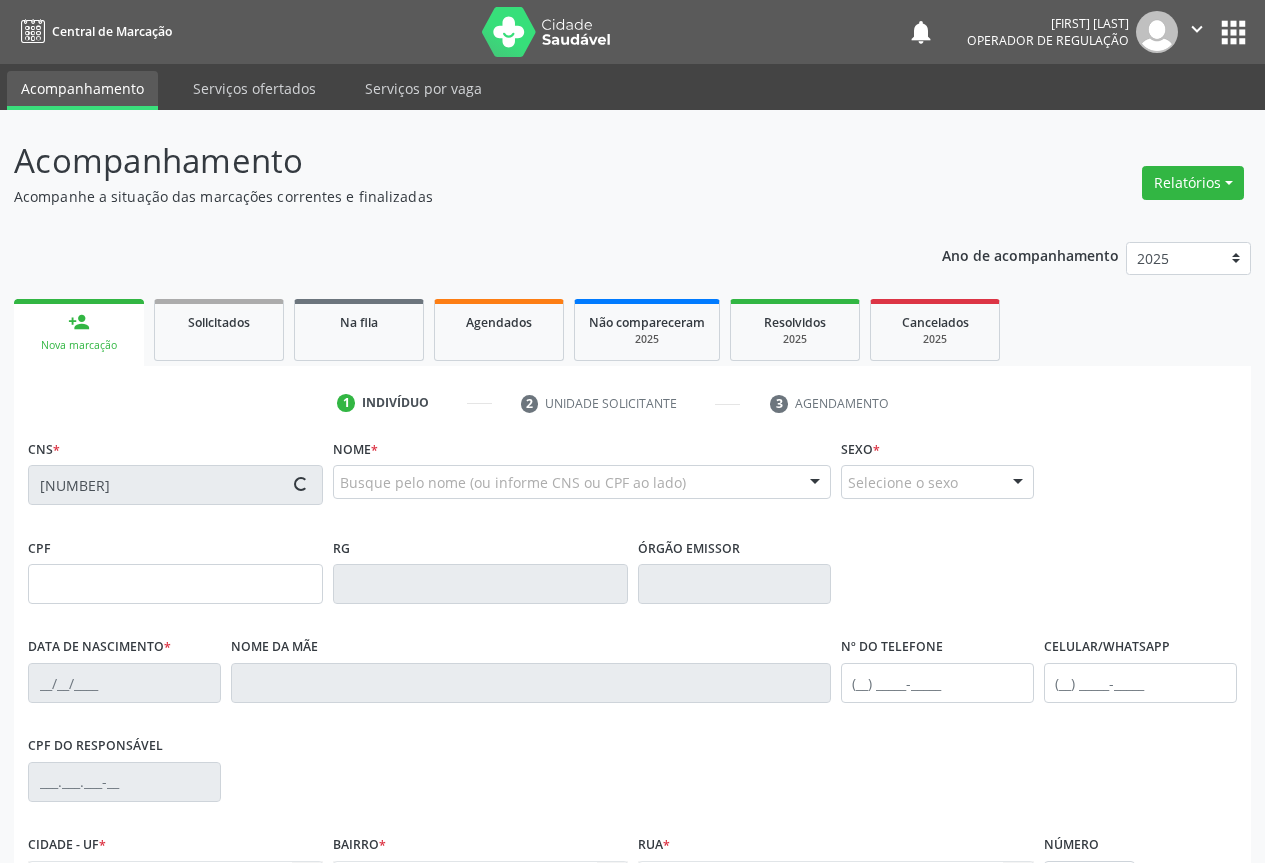 type on "[NUMBER]" 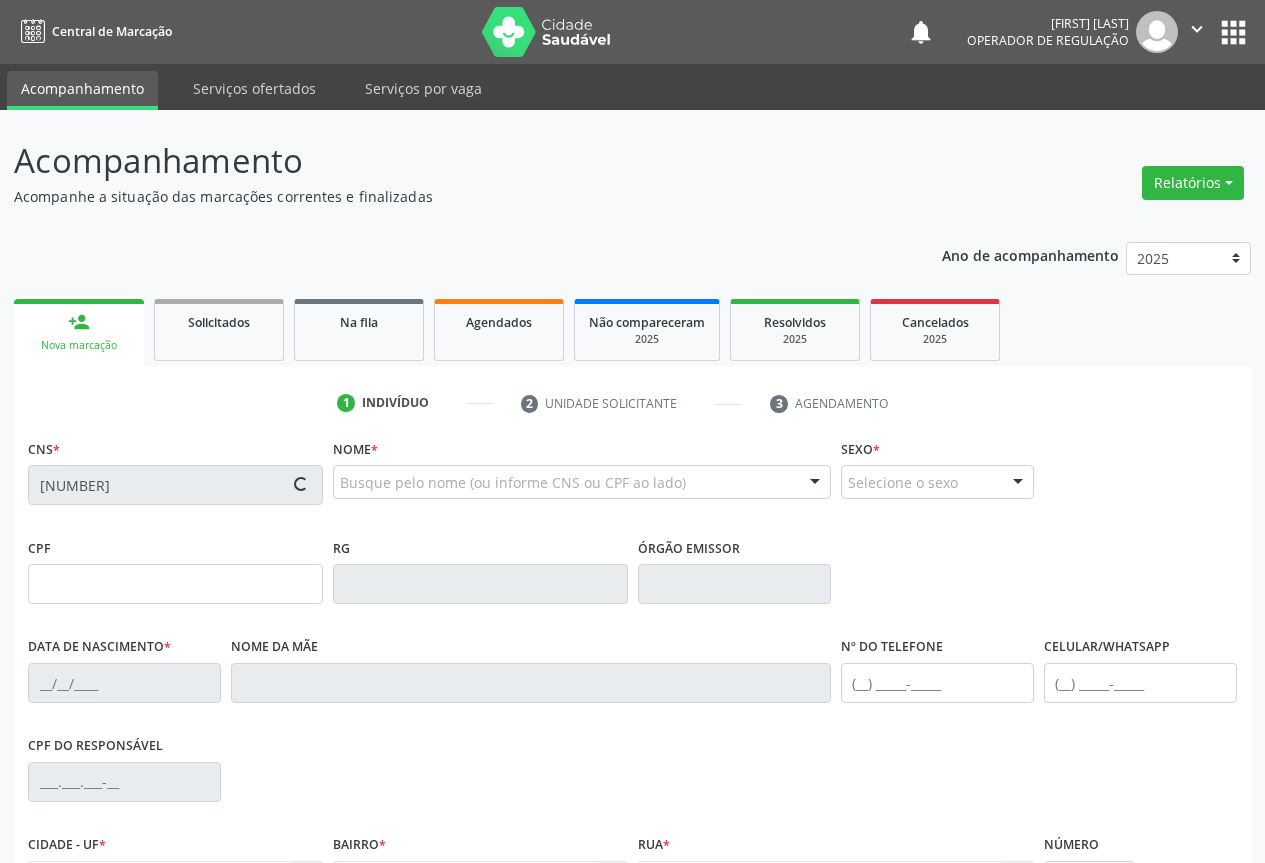 type on "[DATE]" 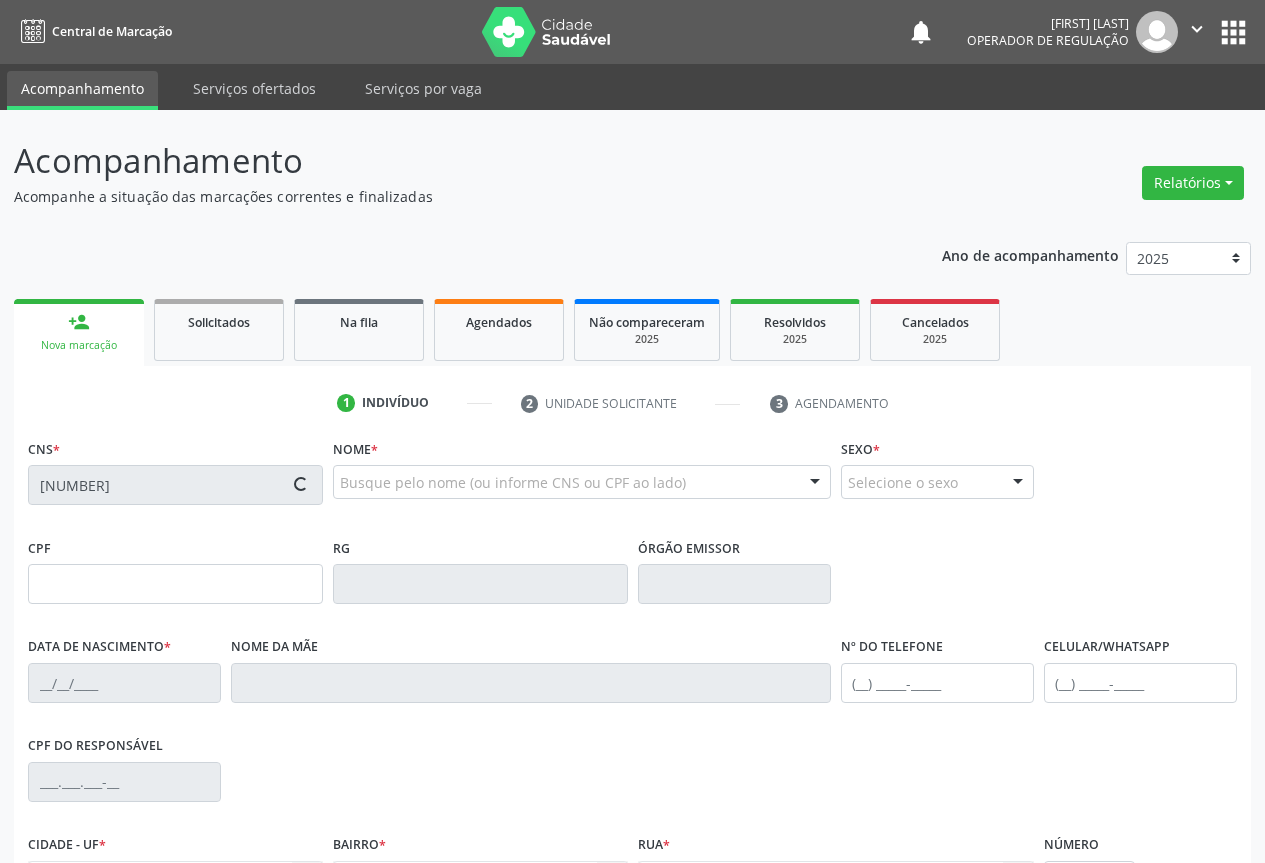 type on "[PHONE]" 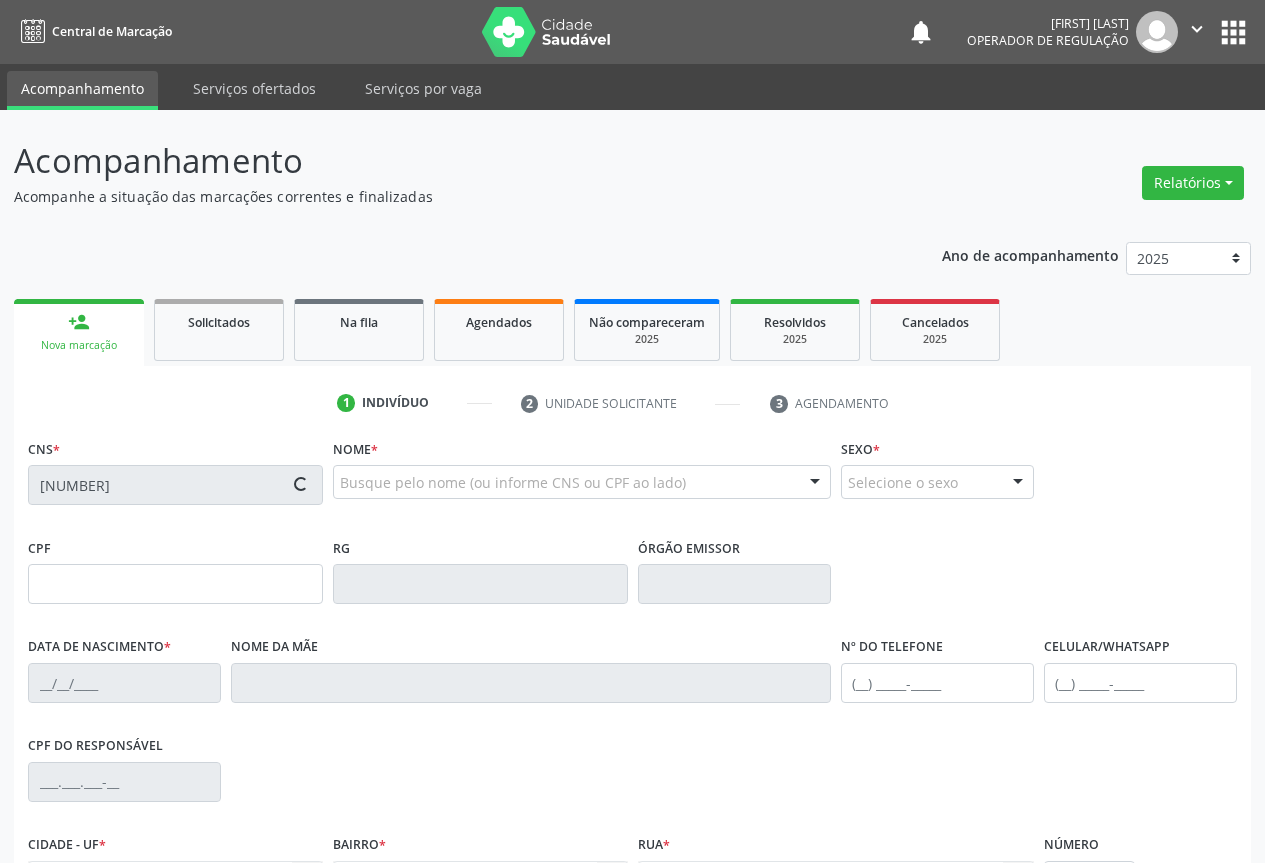 type on "[CPF]" 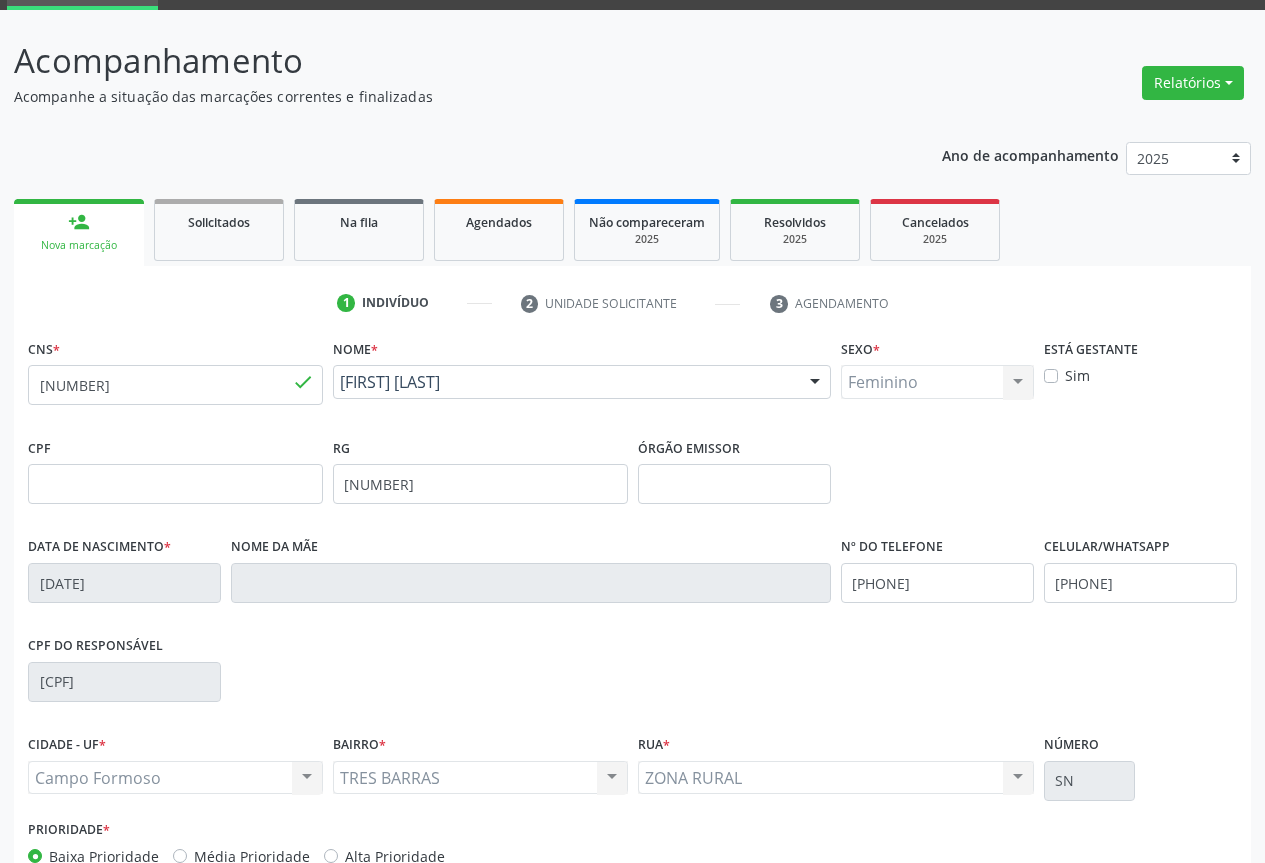scroll, scrollTop: 221, scrollLeft: 0, axis: vertical 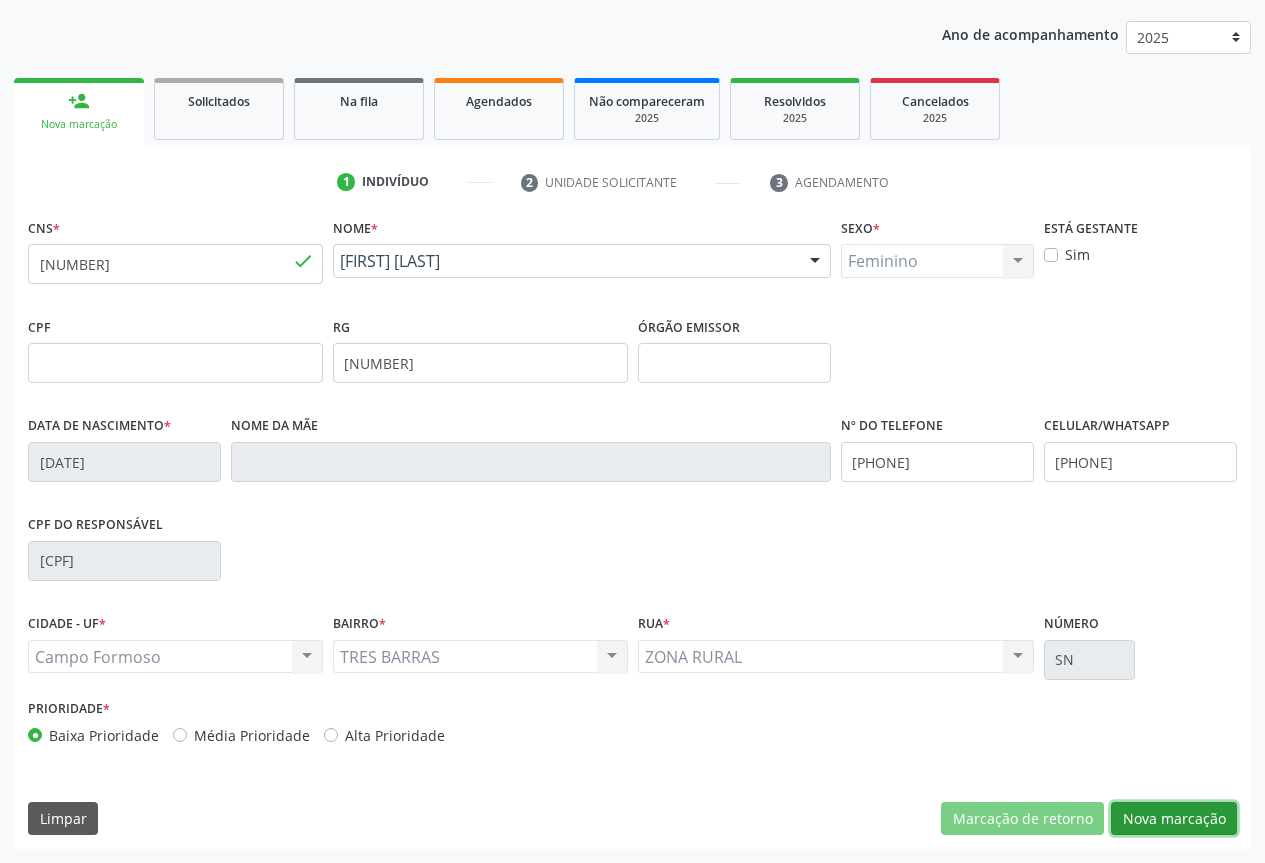 click on "Nova marcação" at bounding box center (1174, 819) 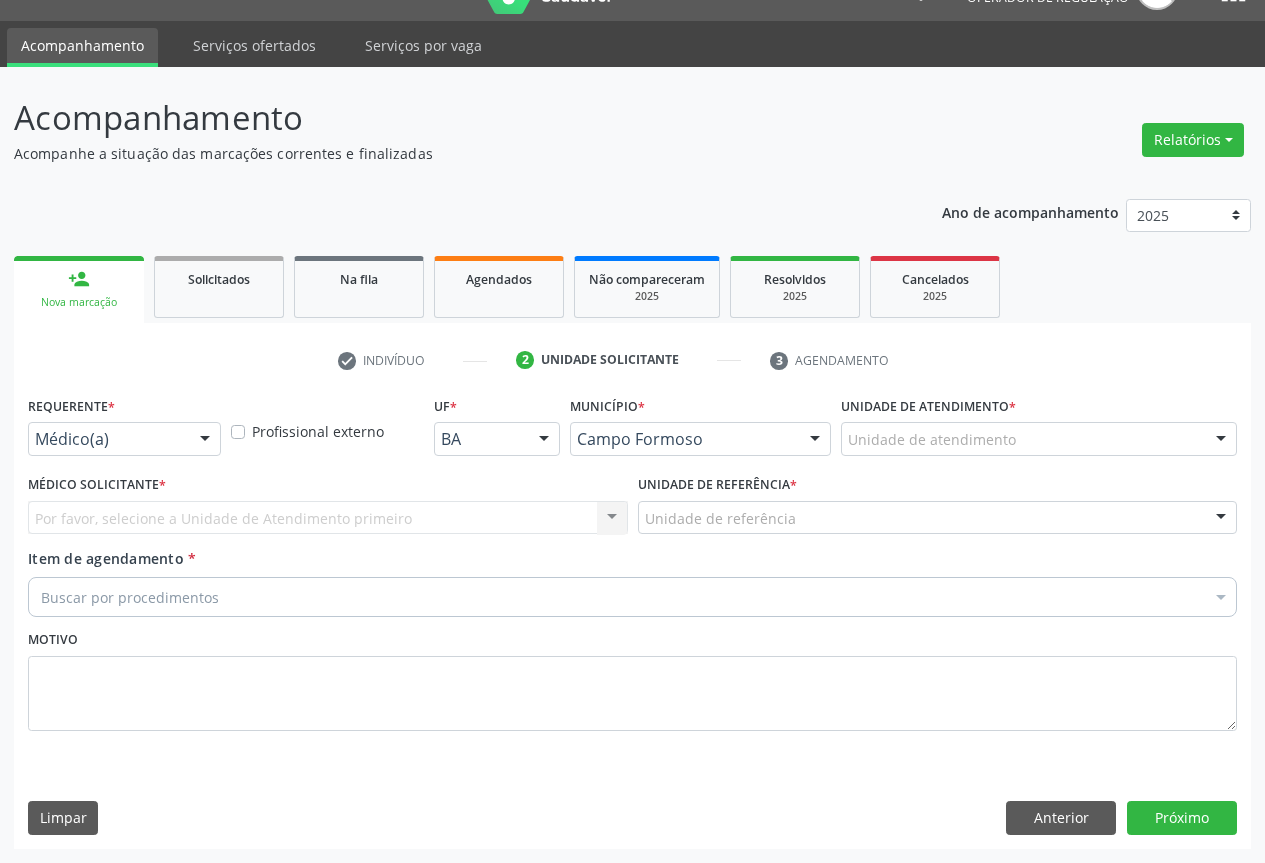 scroll, scrollTop: 43, scrollLeft: 0, axis: vertical 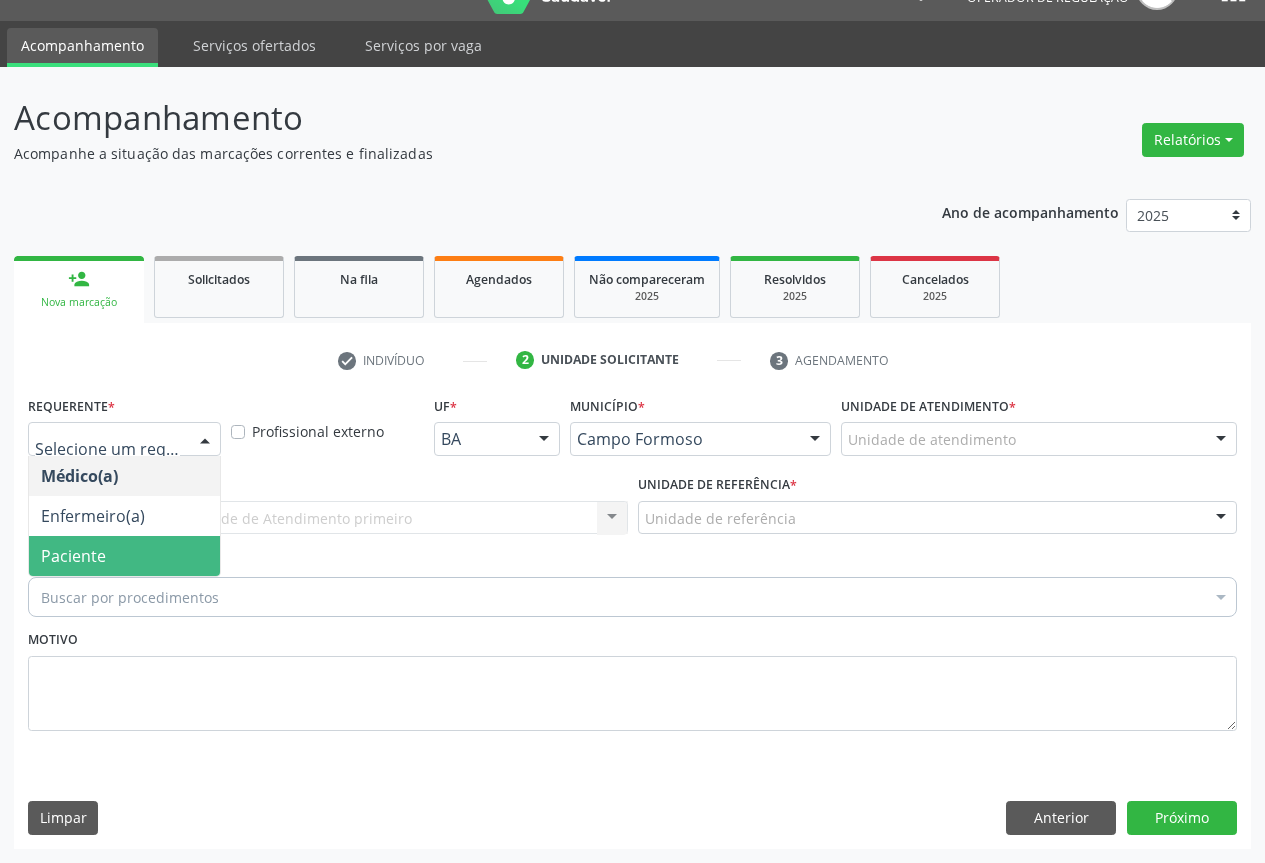 click on "Paciente" at bounding box center [73, 556] 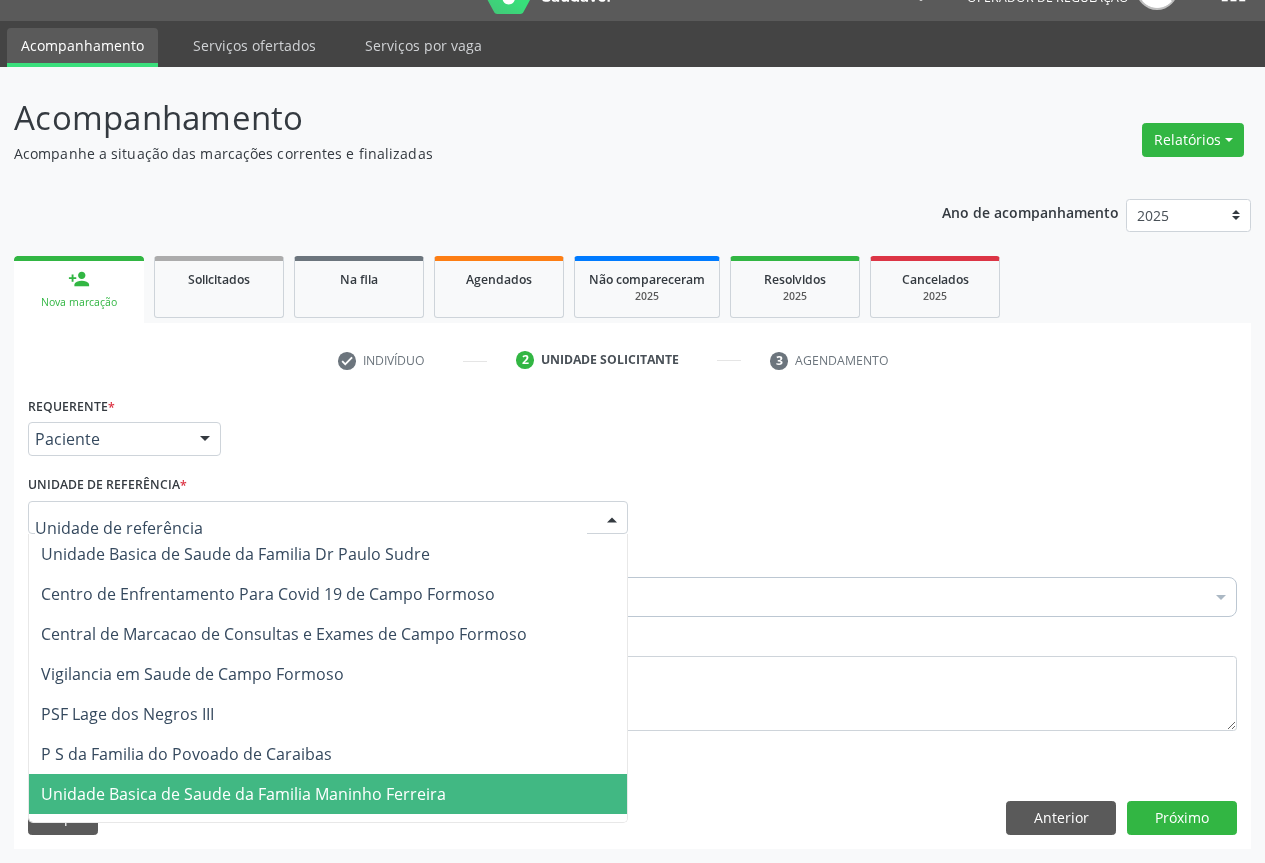 click on "Unidade Basica de Saude da Familia Maninho Ferreira" at bounding box center [243, 794] 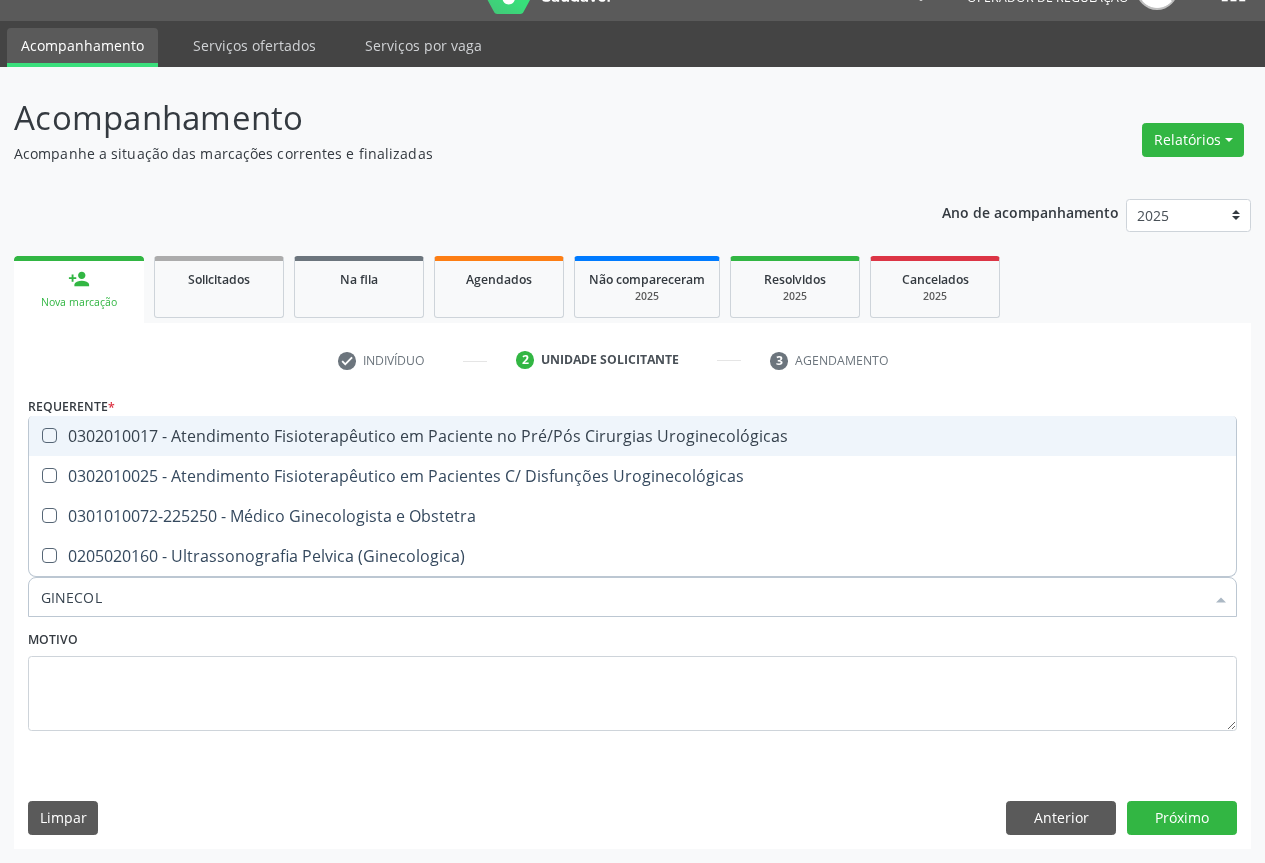 type on "GINECOLO" 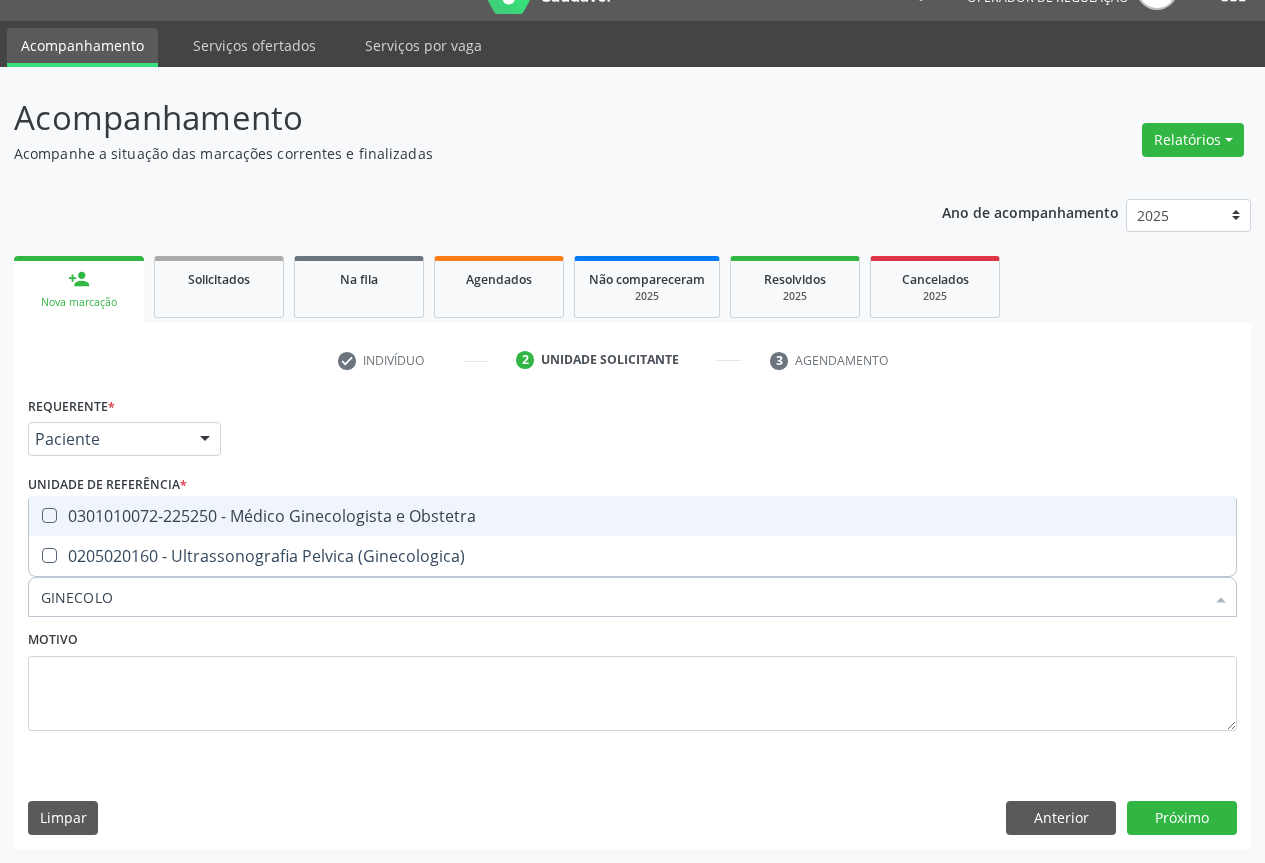 click on "0301010072-225250 - Médico Ginecologista e Obstetra" at bounding box center [632, 516] 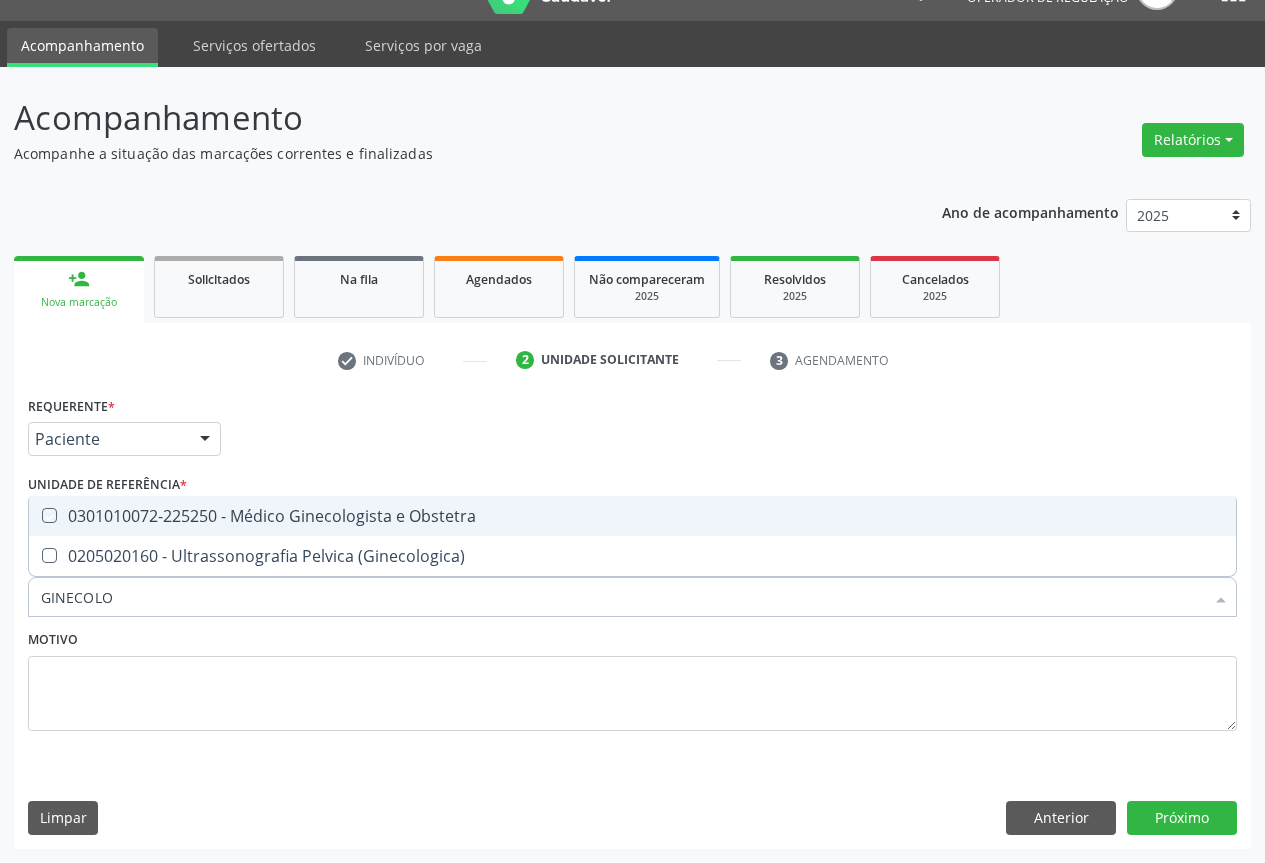checkbox on "true" 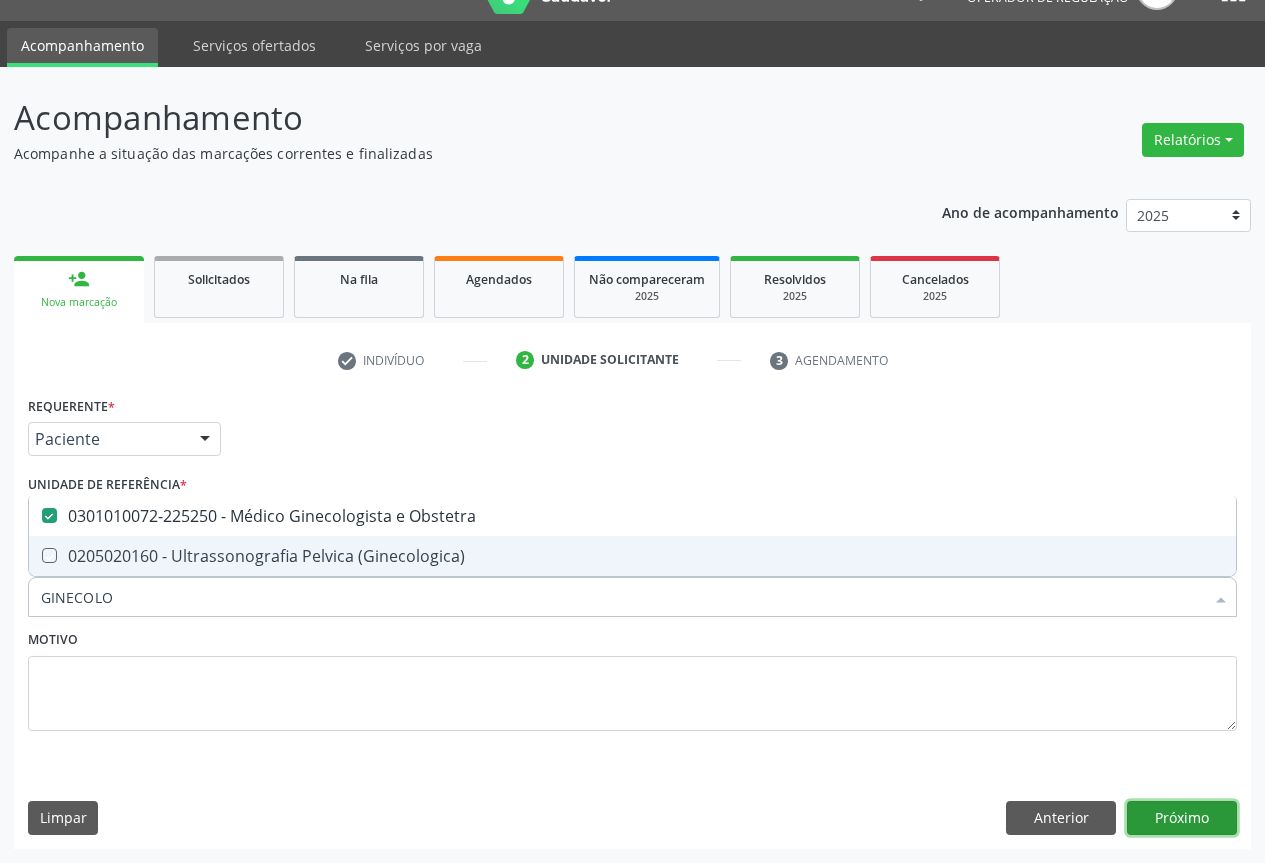 click on "Próximo" at bounding box center [1182, 818] 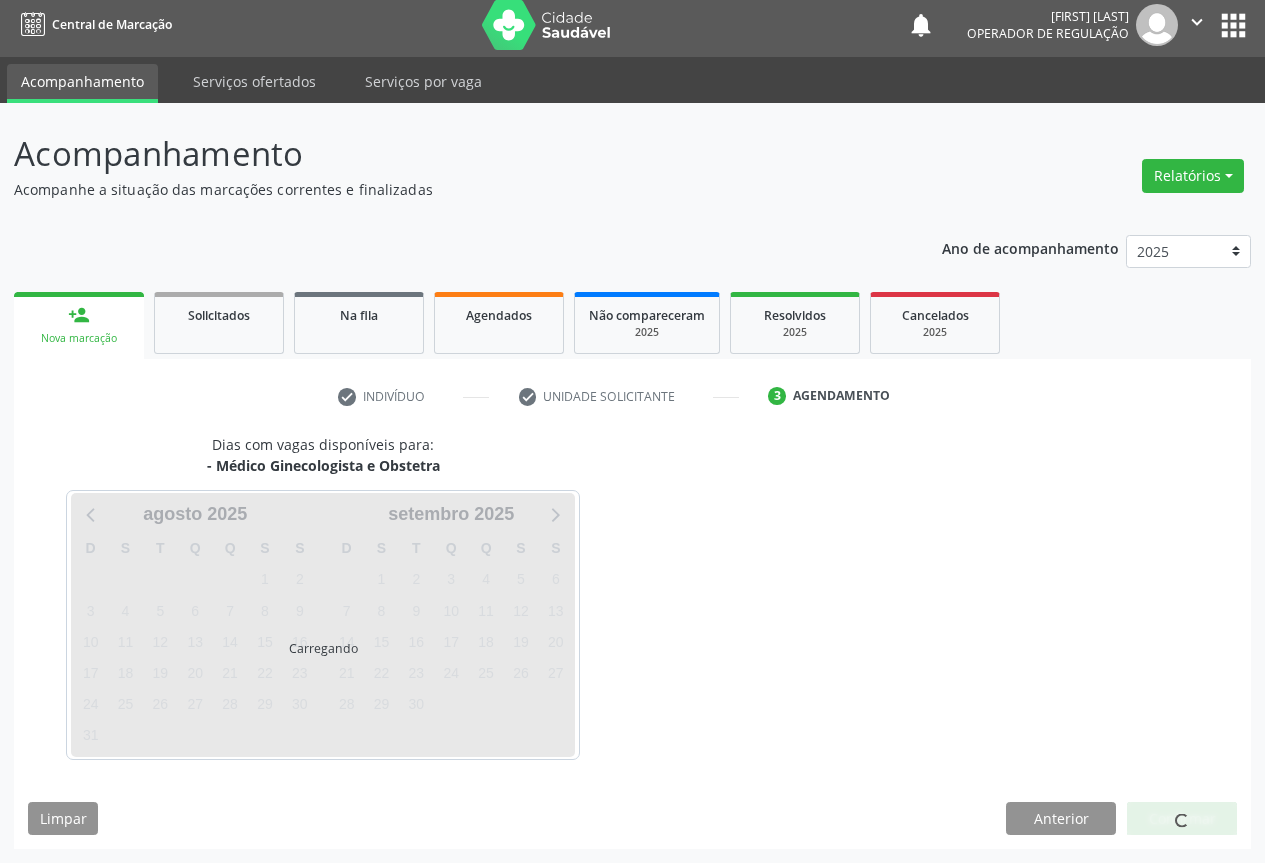 scroll, scrollTop: 7, scrollLeft: 0, axis: vertical 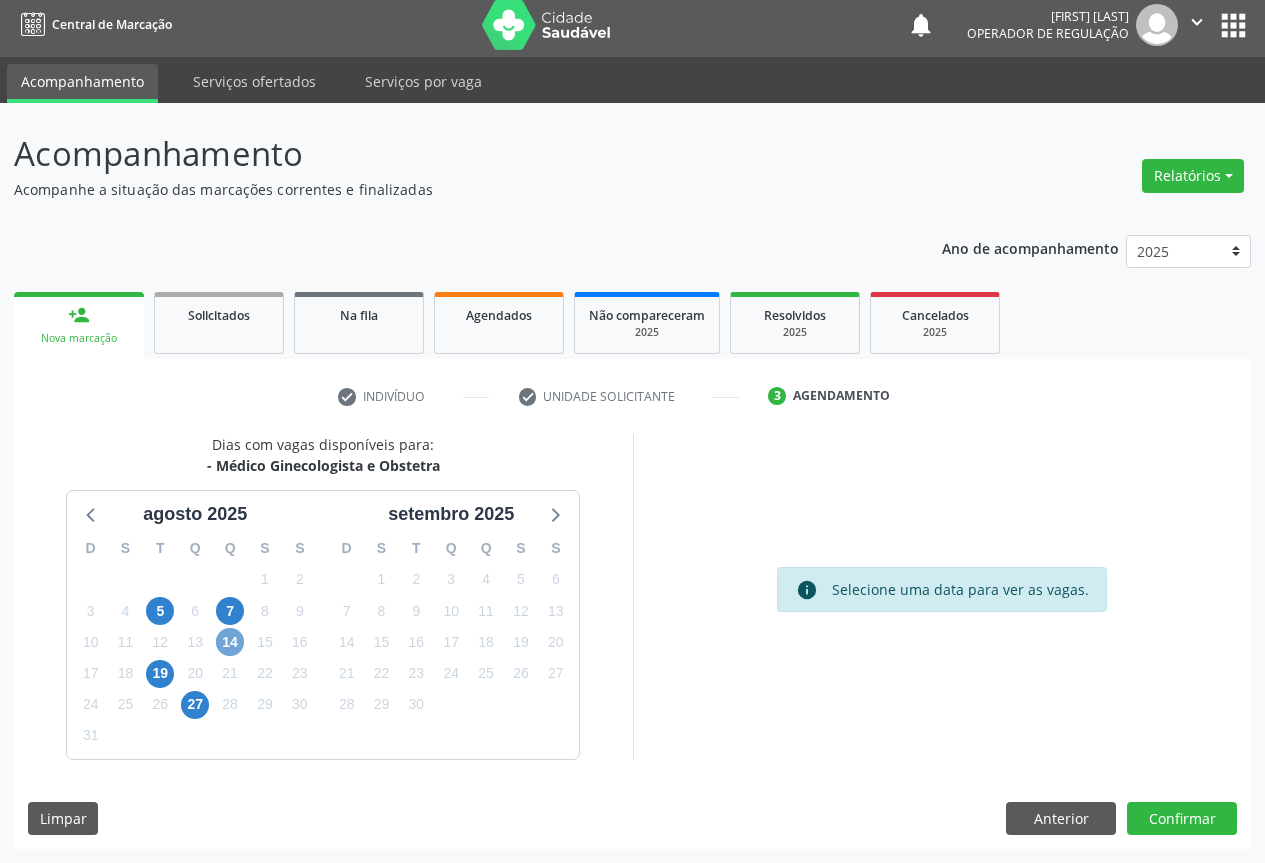 click on "14" at bounding box center [230, 642] 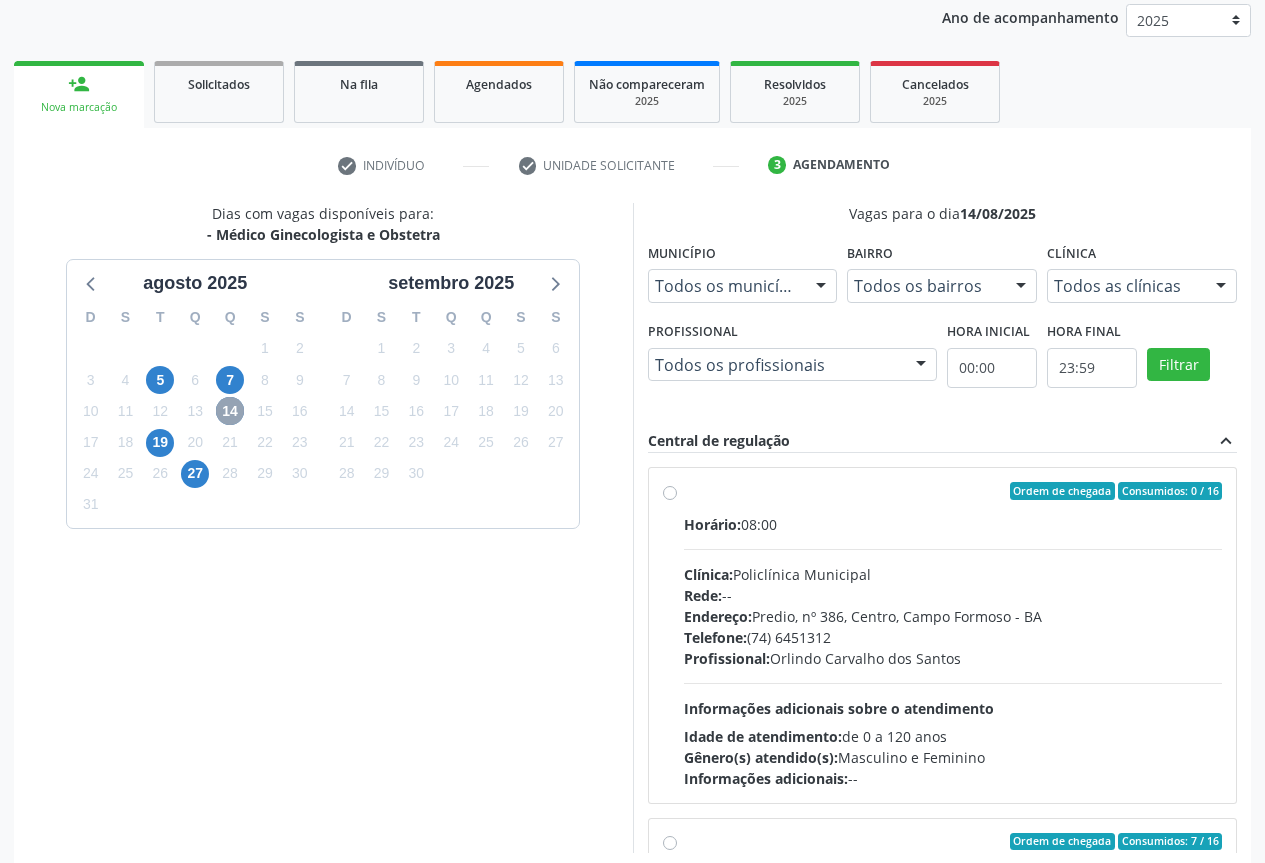 scroll, scrollTop: 239, scrollLeft: 0, axis: vertical 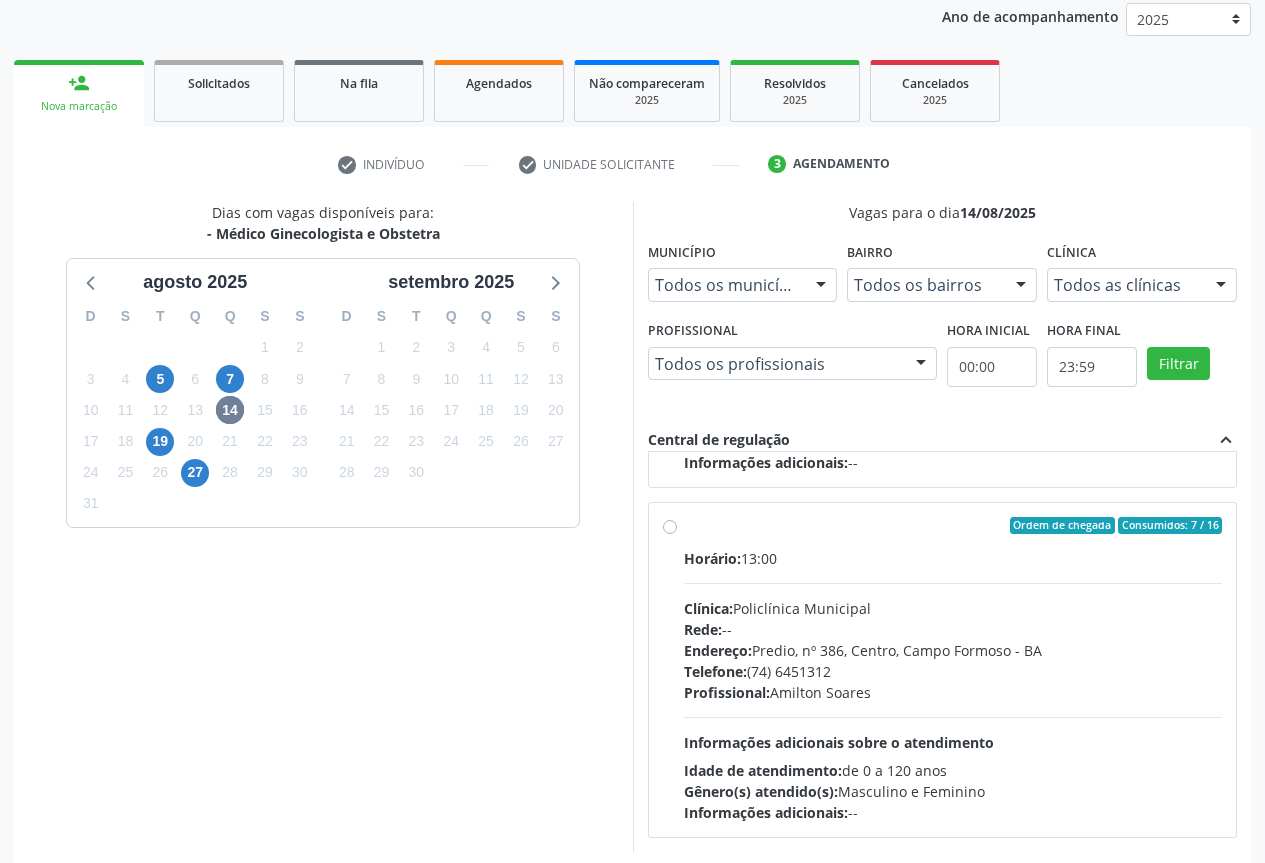 click on "Endereço:   Predio, nº 386, Centro, Campo Formoso - BA" at bounding box center (953, 650) 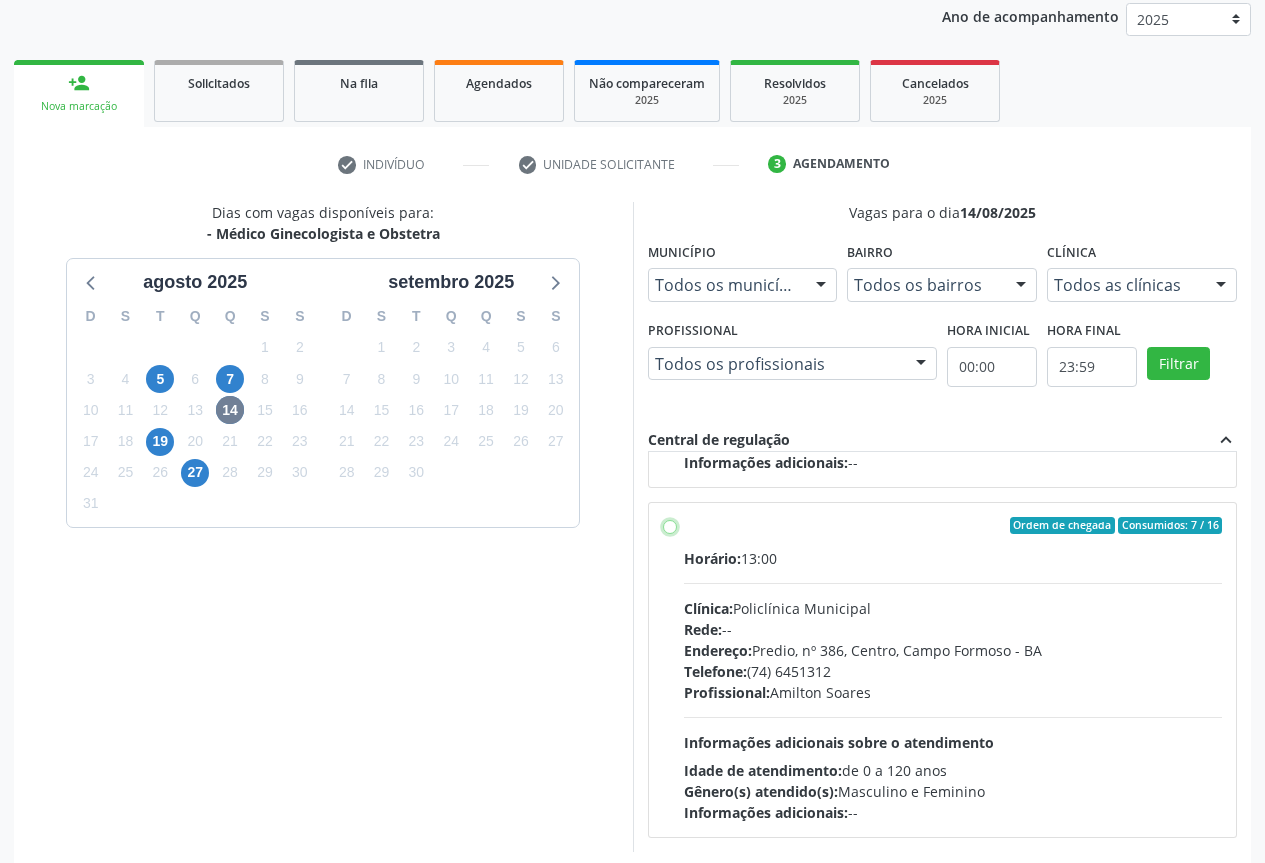 click on "Ordem de chegada
Consumidos: 7 / 16
Horário:   13:00
Clínica:  Policlínica Municipal
Rede:
--
Endereço:   Predio, nº 386, Centro, [CITY] - [STATE]
Telefone:   [PHONE]
Profissional:
[FIRST] [LAST]
Informações adicionais sobre o atendimento
Idade de atendimento:
de 0 a 120 anos
Gênero(s) atendido(s):
Masculino e Feminino
Informações adicionais:
--" at bounding box center (670, 526) 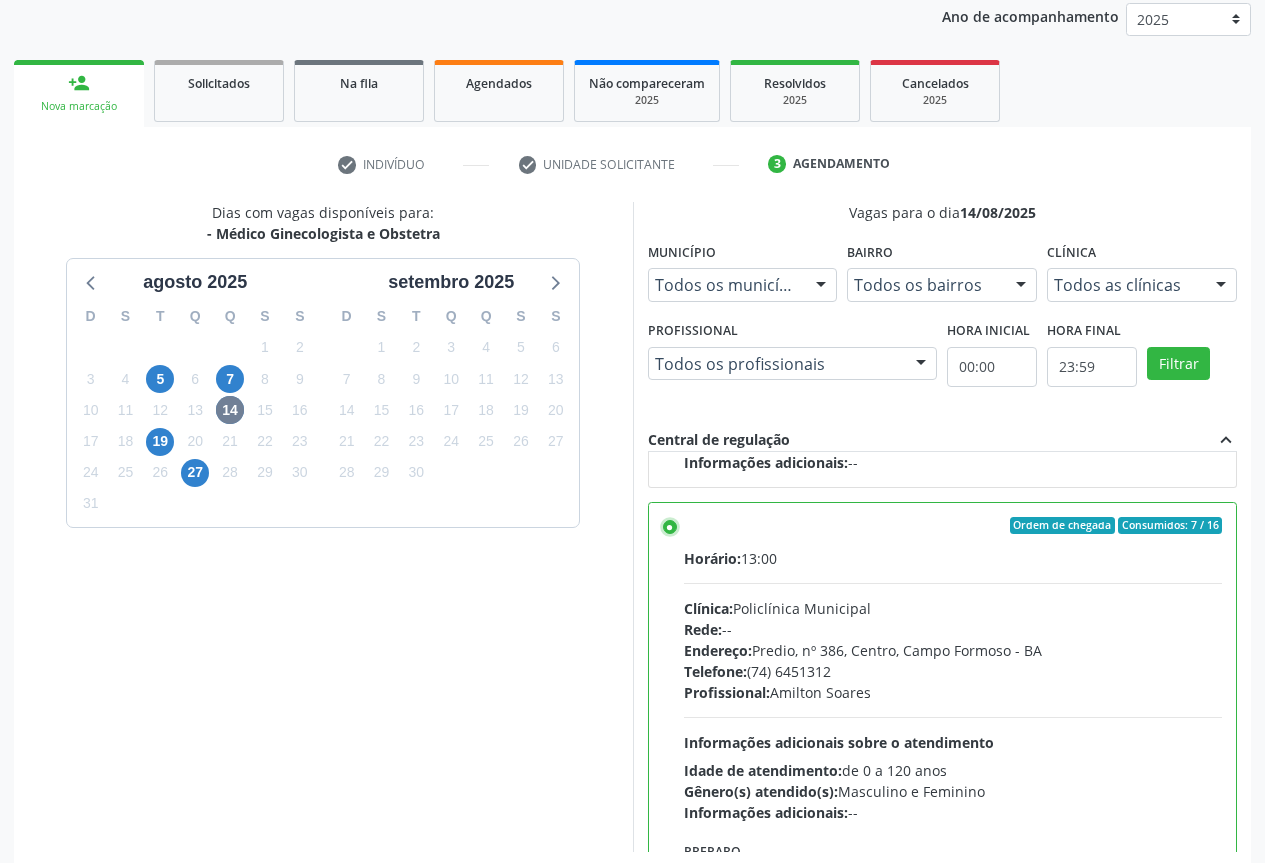 scroll, scrollTop: 332, scrollLeft: 0, axis: vertical 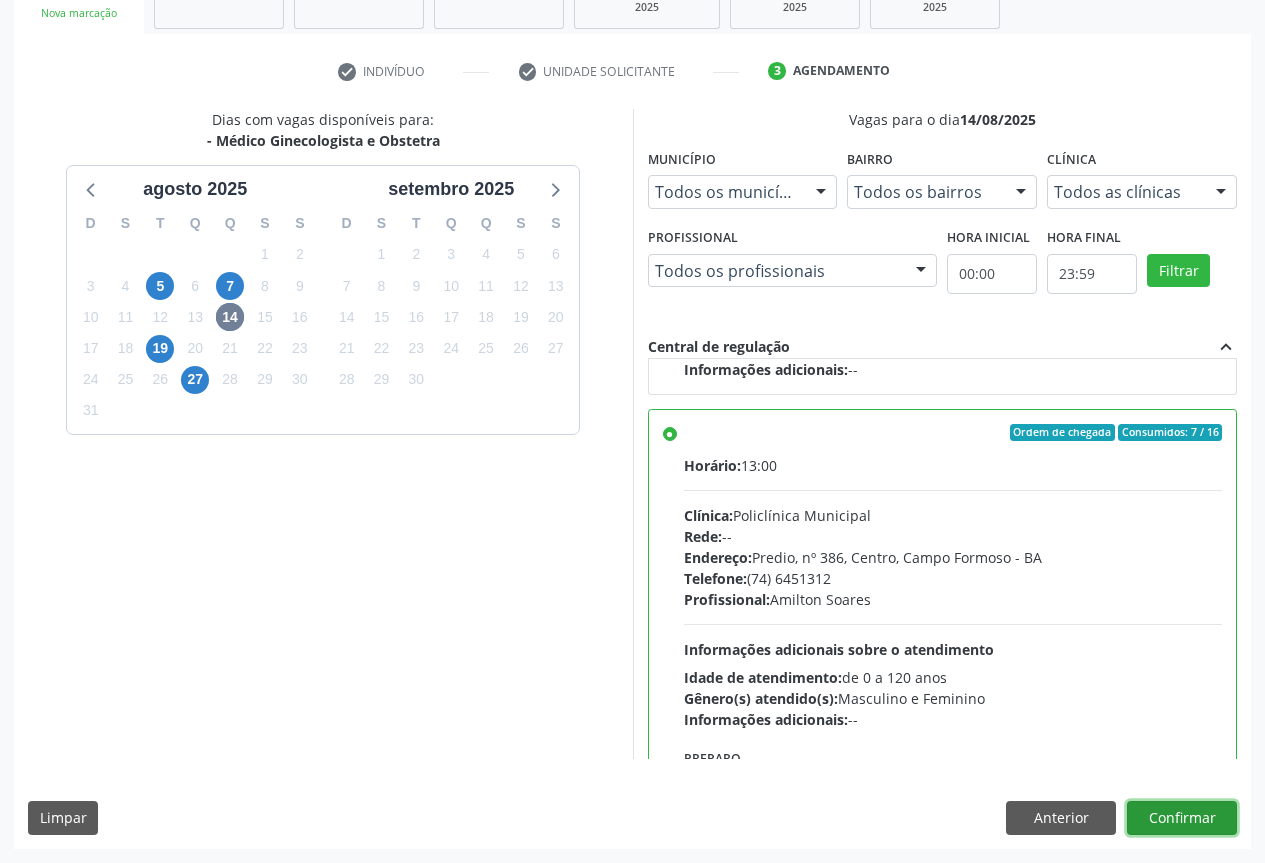 click on "Confirmar" at bounding box center (1182, 818) 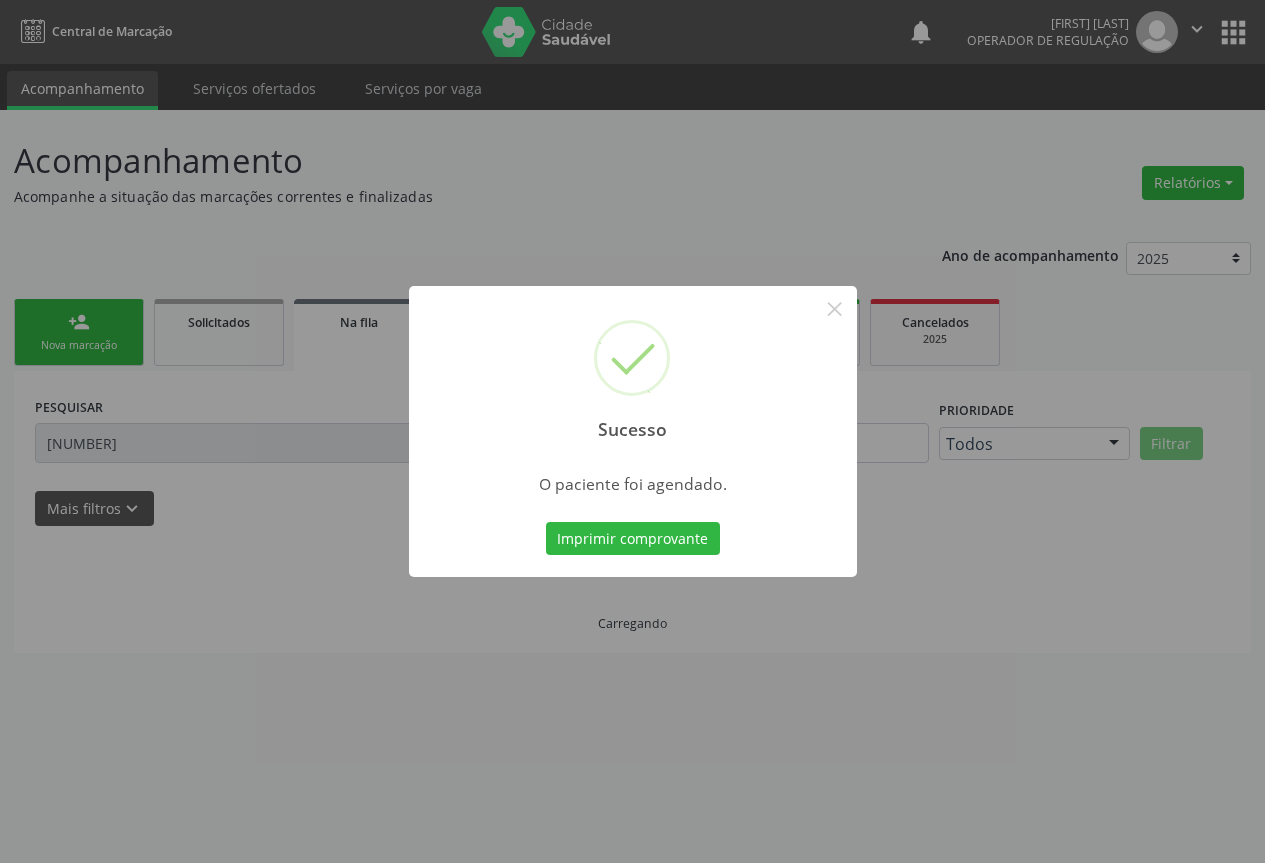 scroll, scrollTop: 0, scrollLeft: 0, axis: both 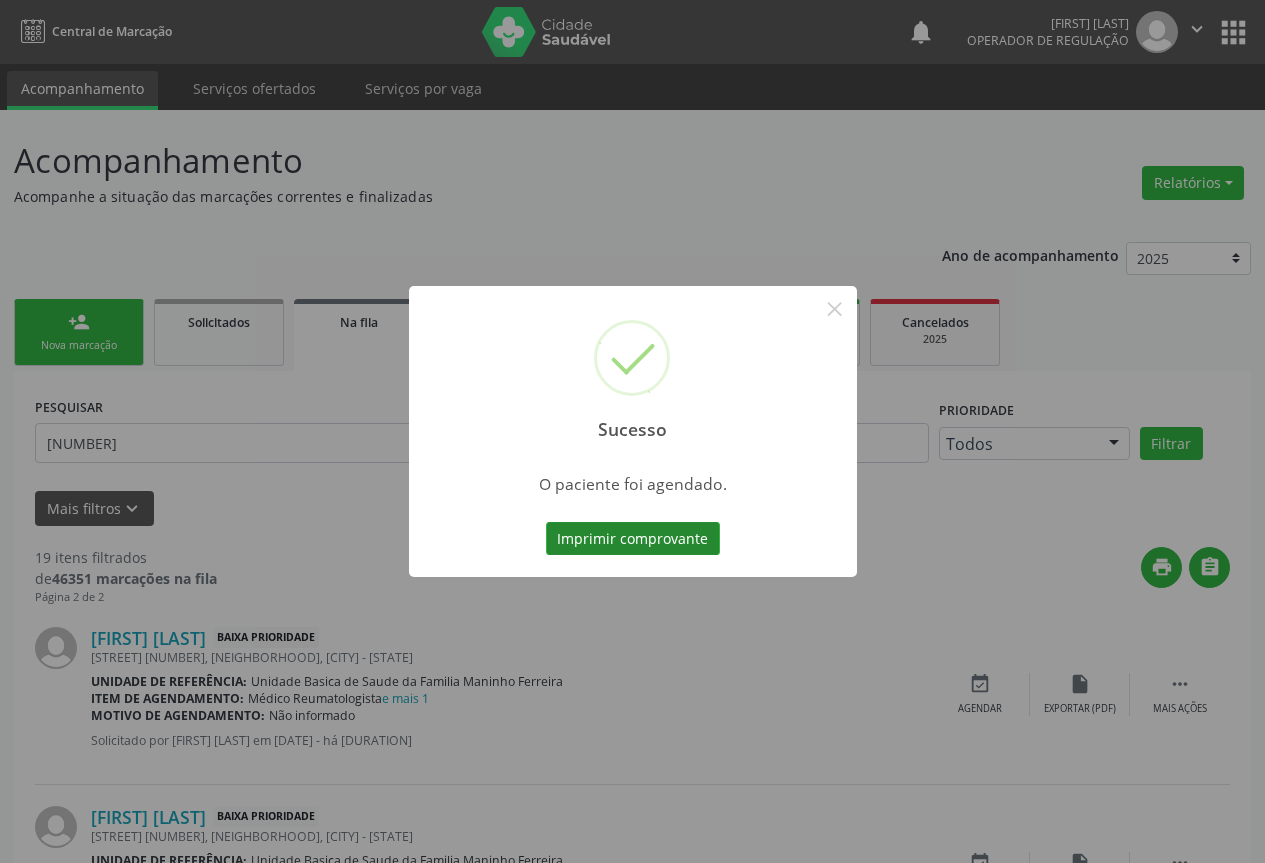 click on "Imprimir comprovante" at bounding box center [633, 539] 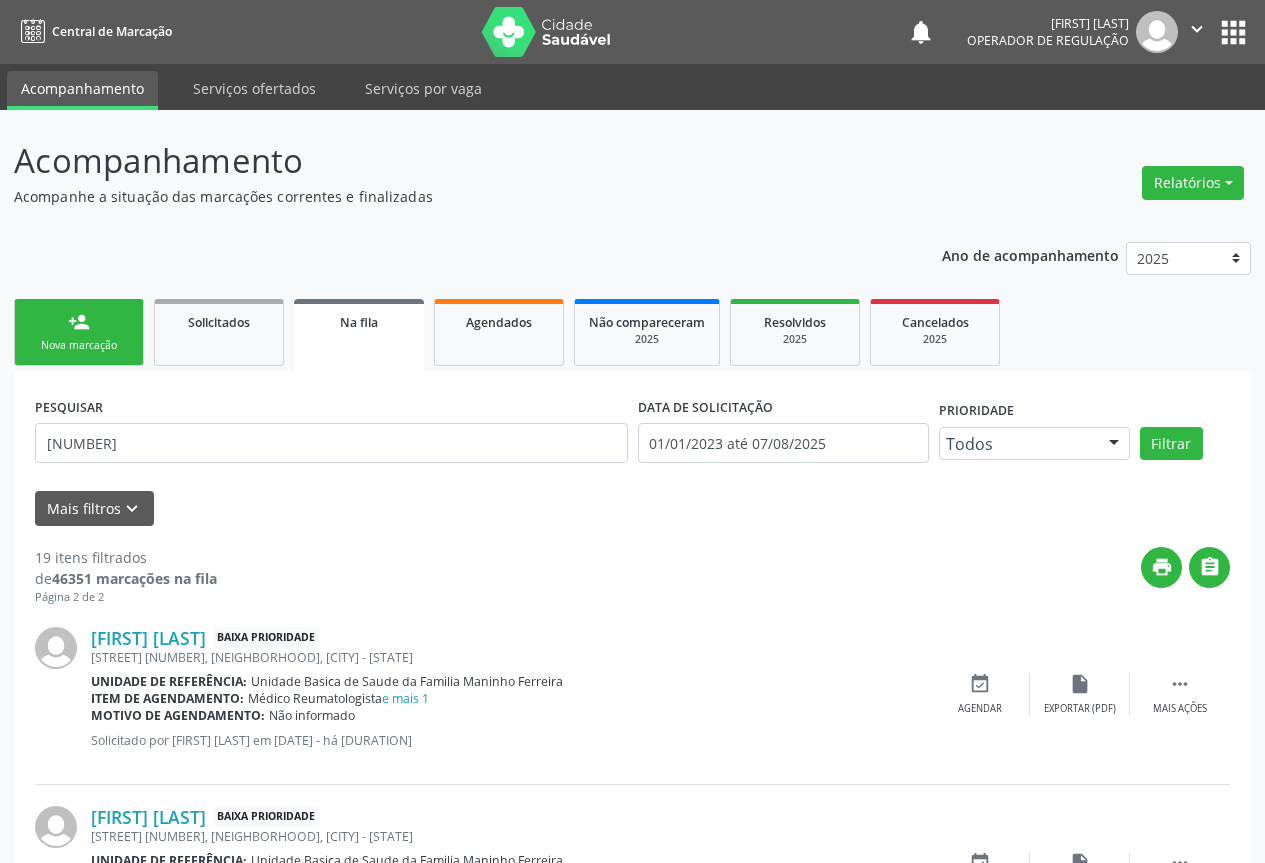 click on "person_add
Nova marcação" at bounding box center (79, 332) 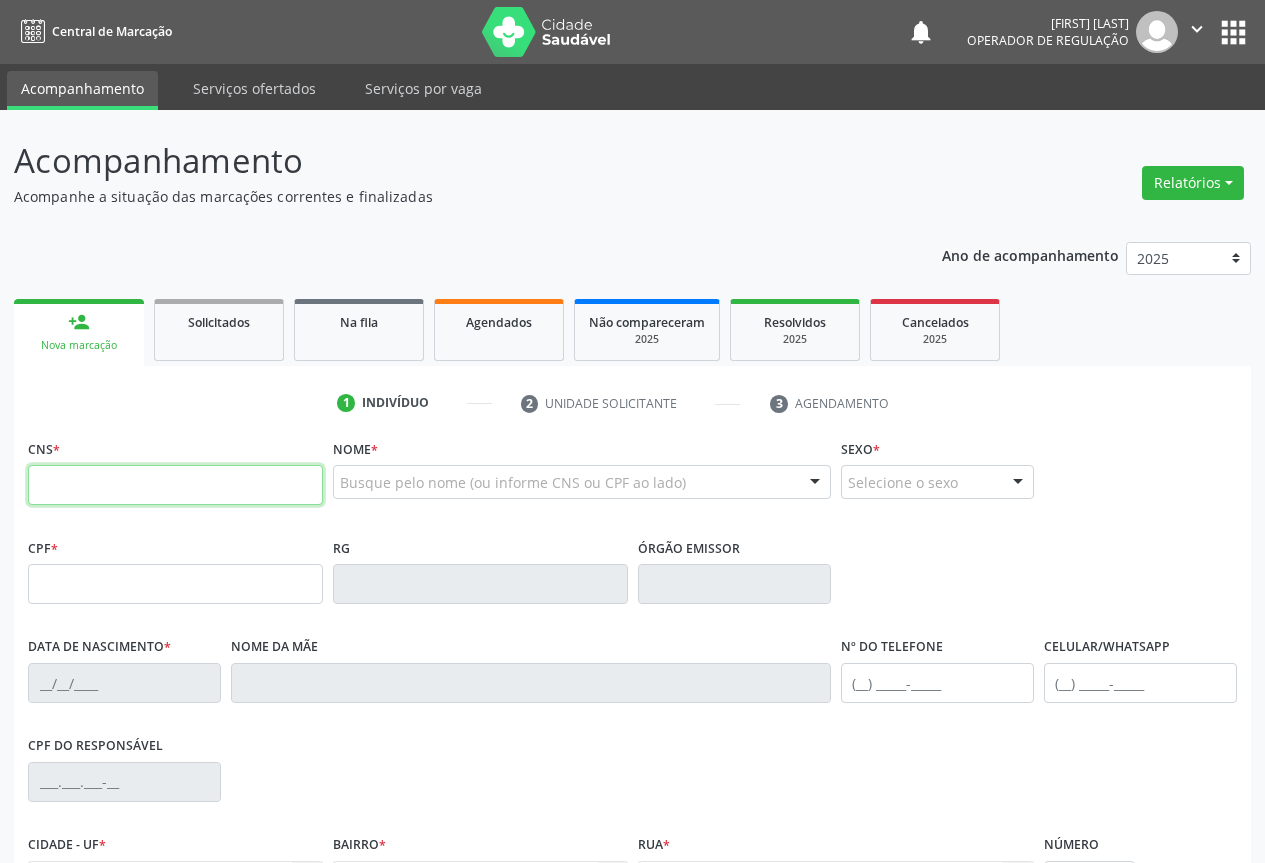 click at bounding box center (175, 485) 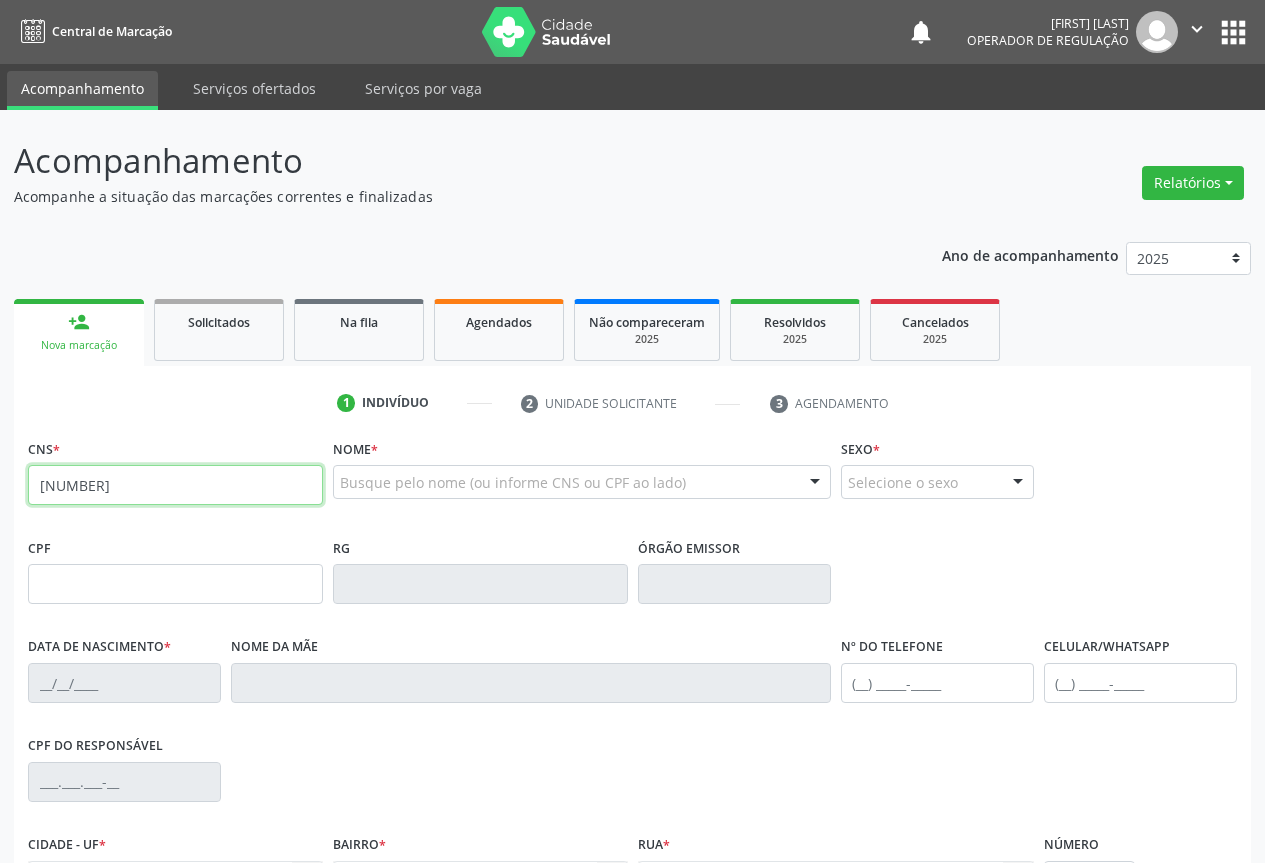 type on "[NUMBER]" 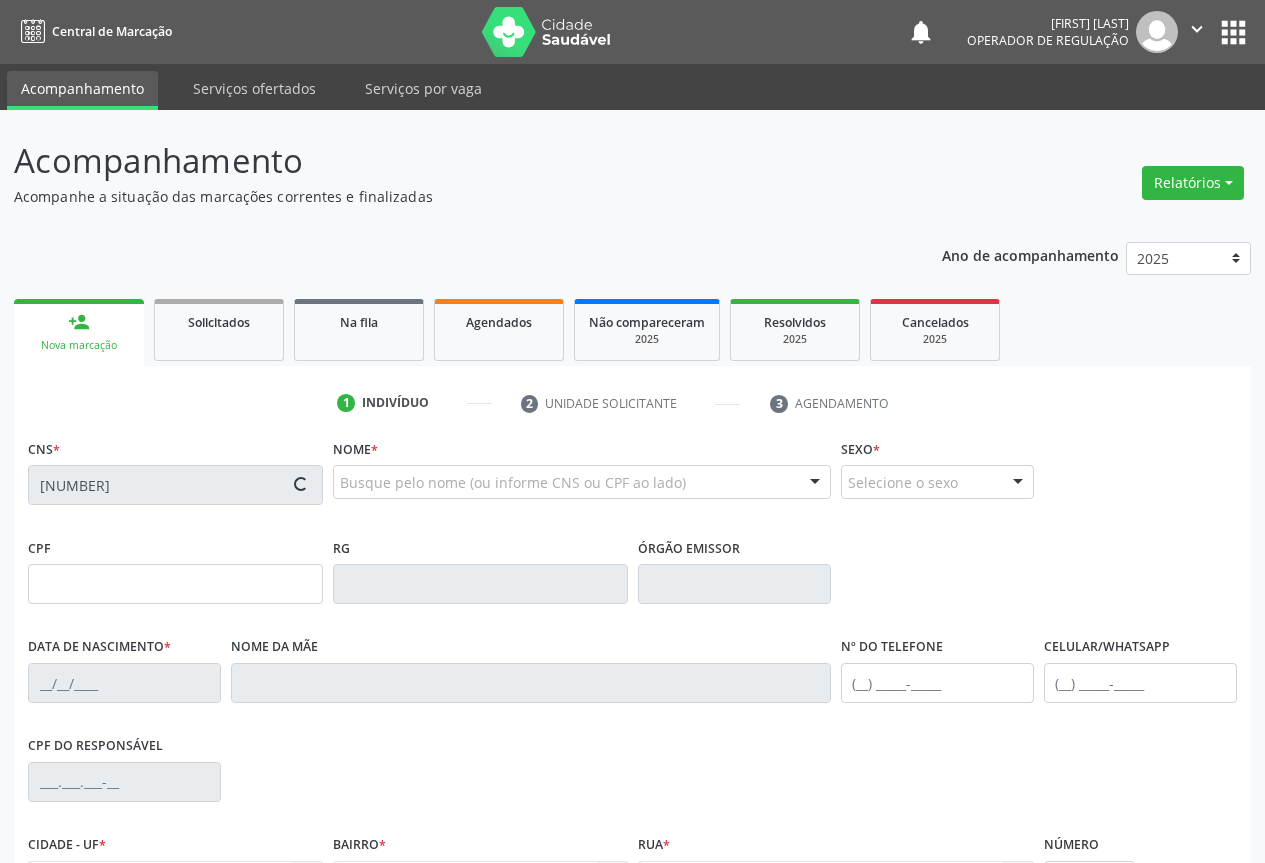 type on "[CPF]" 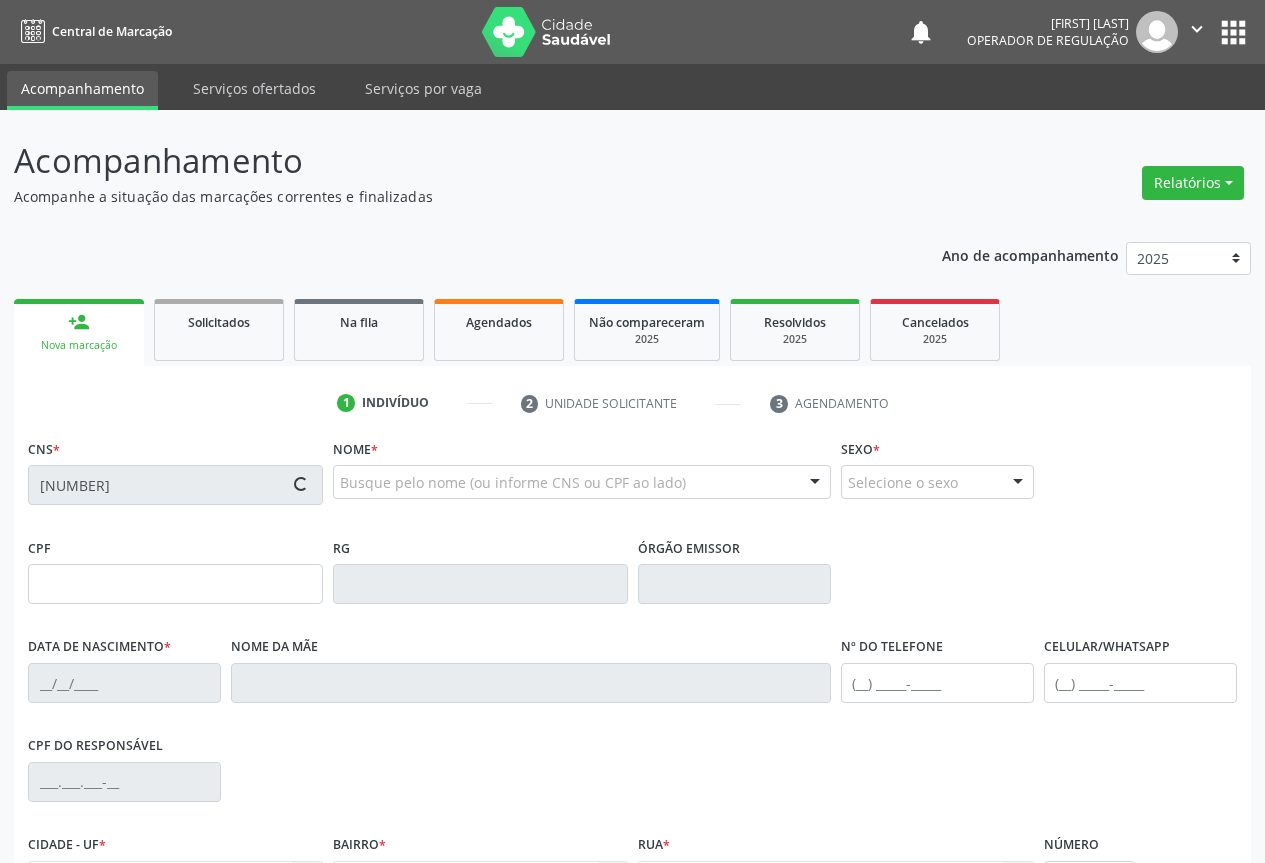 type on "[NUMBER]" 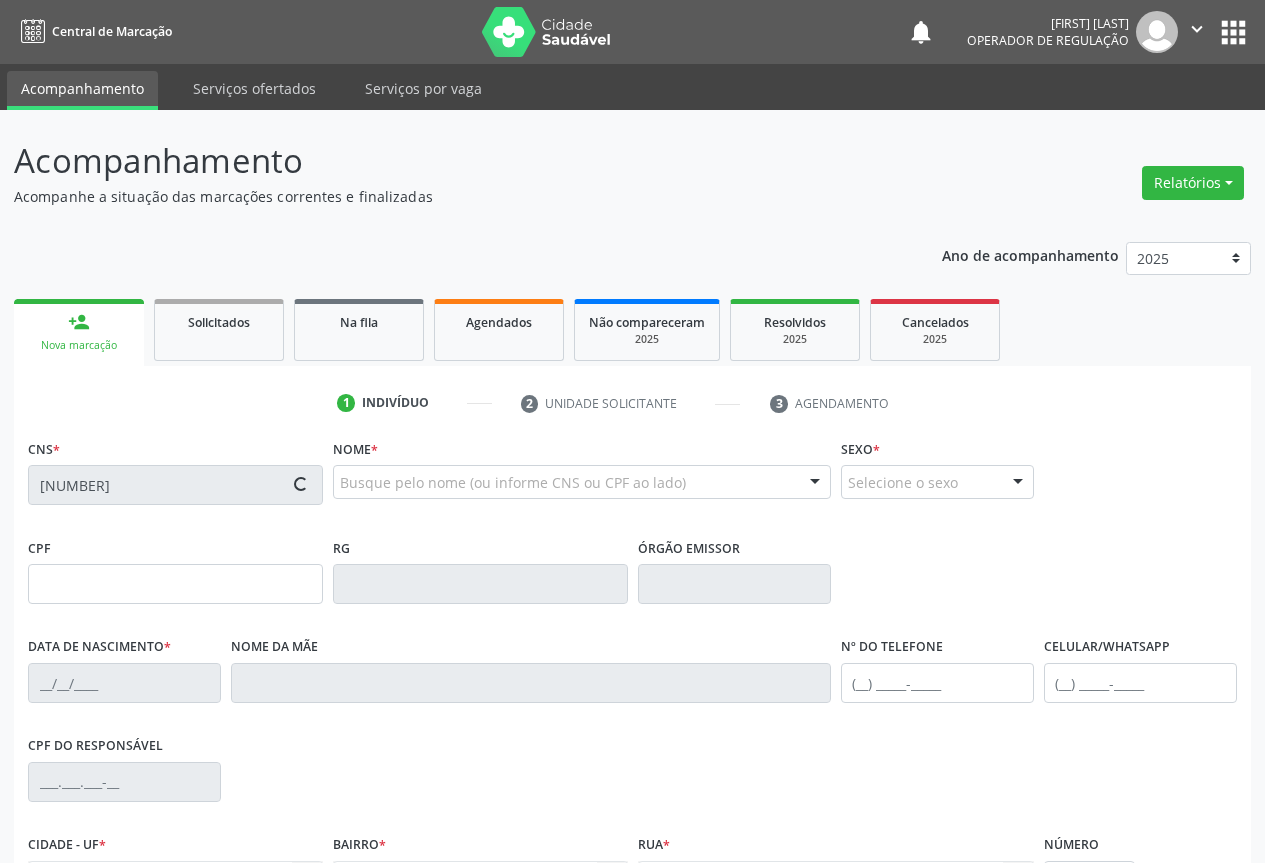 type on "[DATE]" 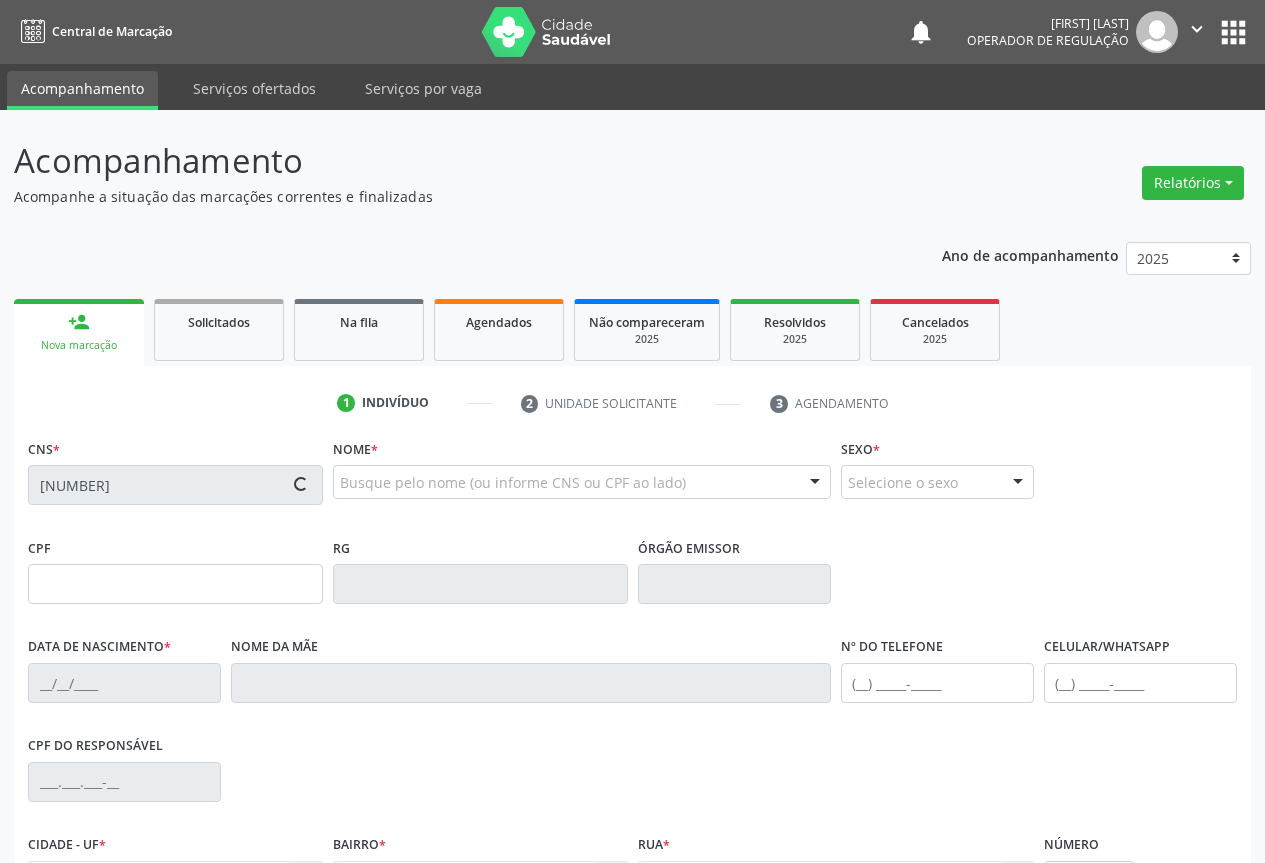 type on "[PHONE]" 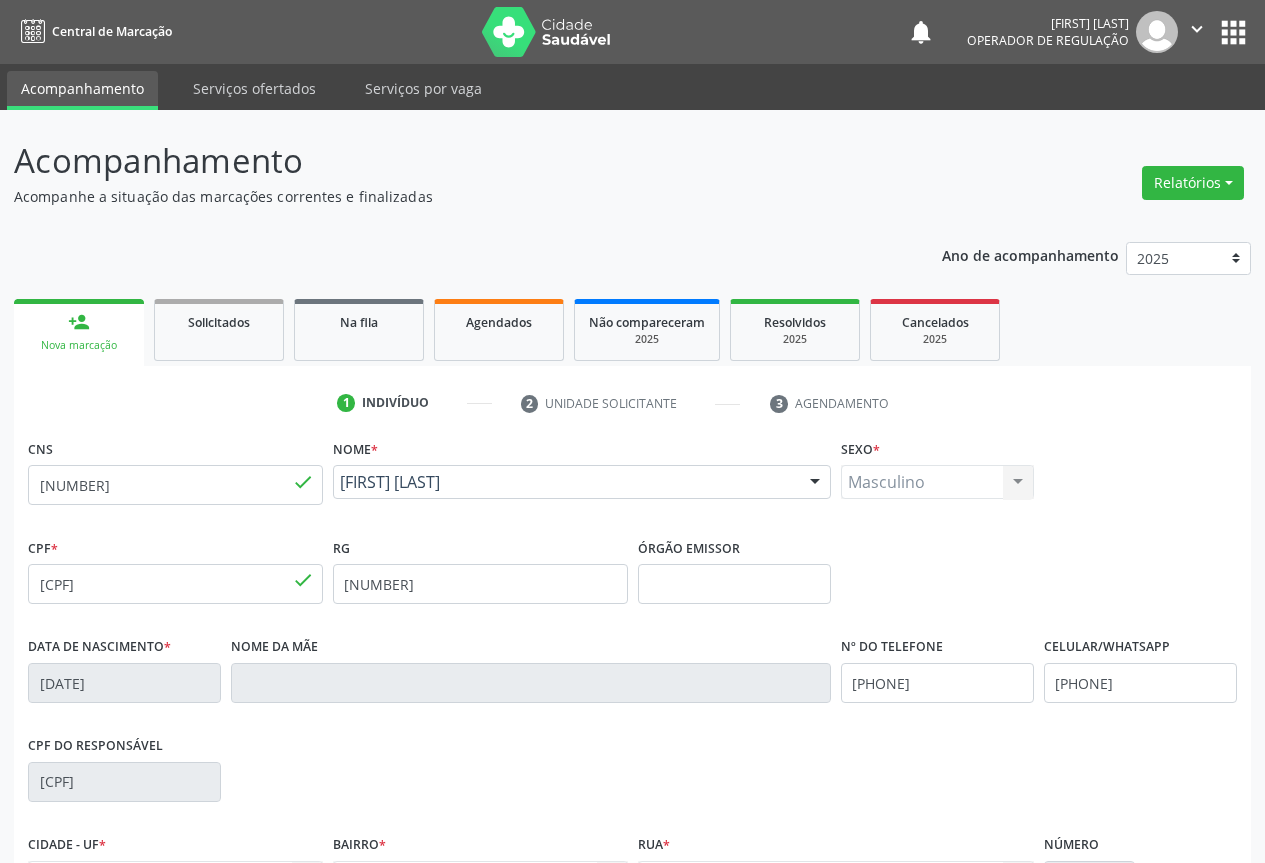 scroll, scrollTop: 221, scrollLeft: 0, axis: vertical 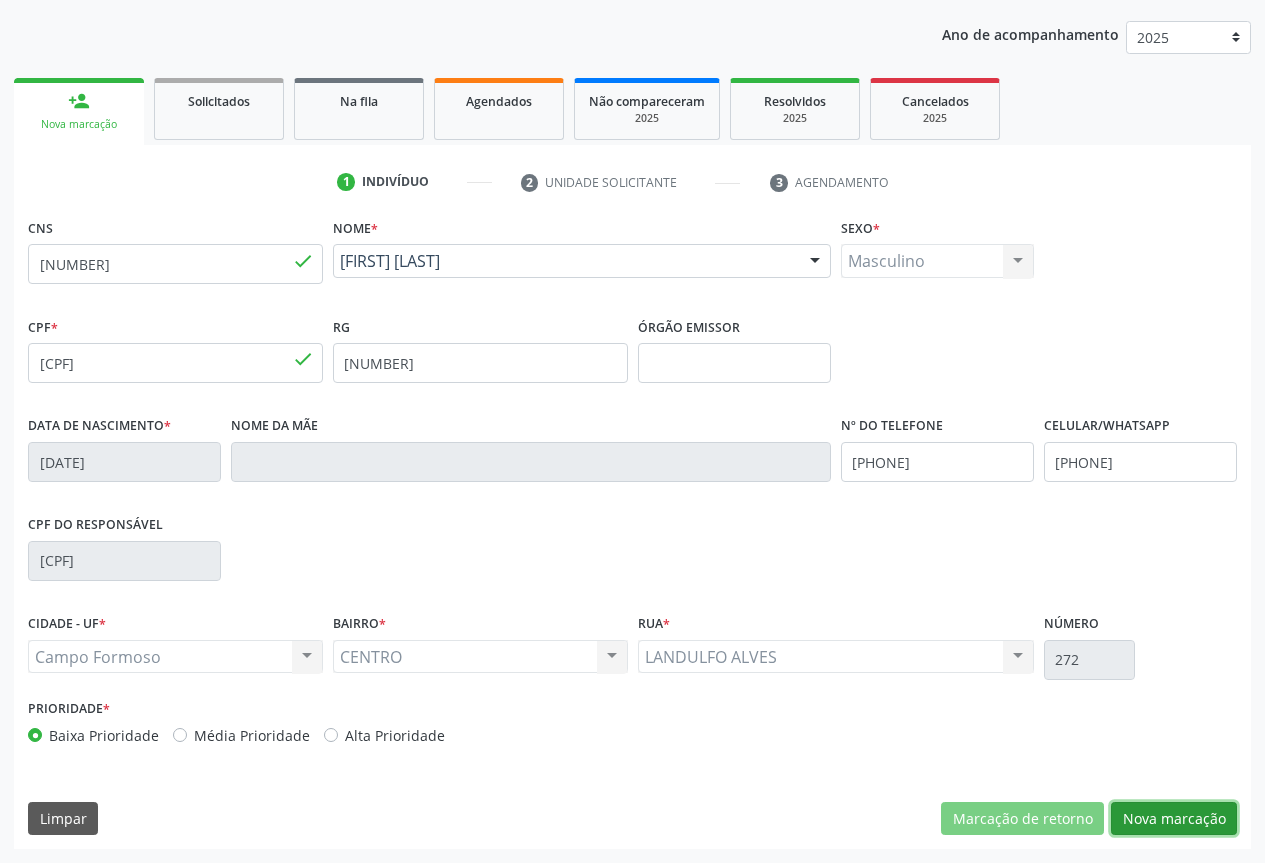 click on "Nova marcação" at bounding box center (1174, 819) 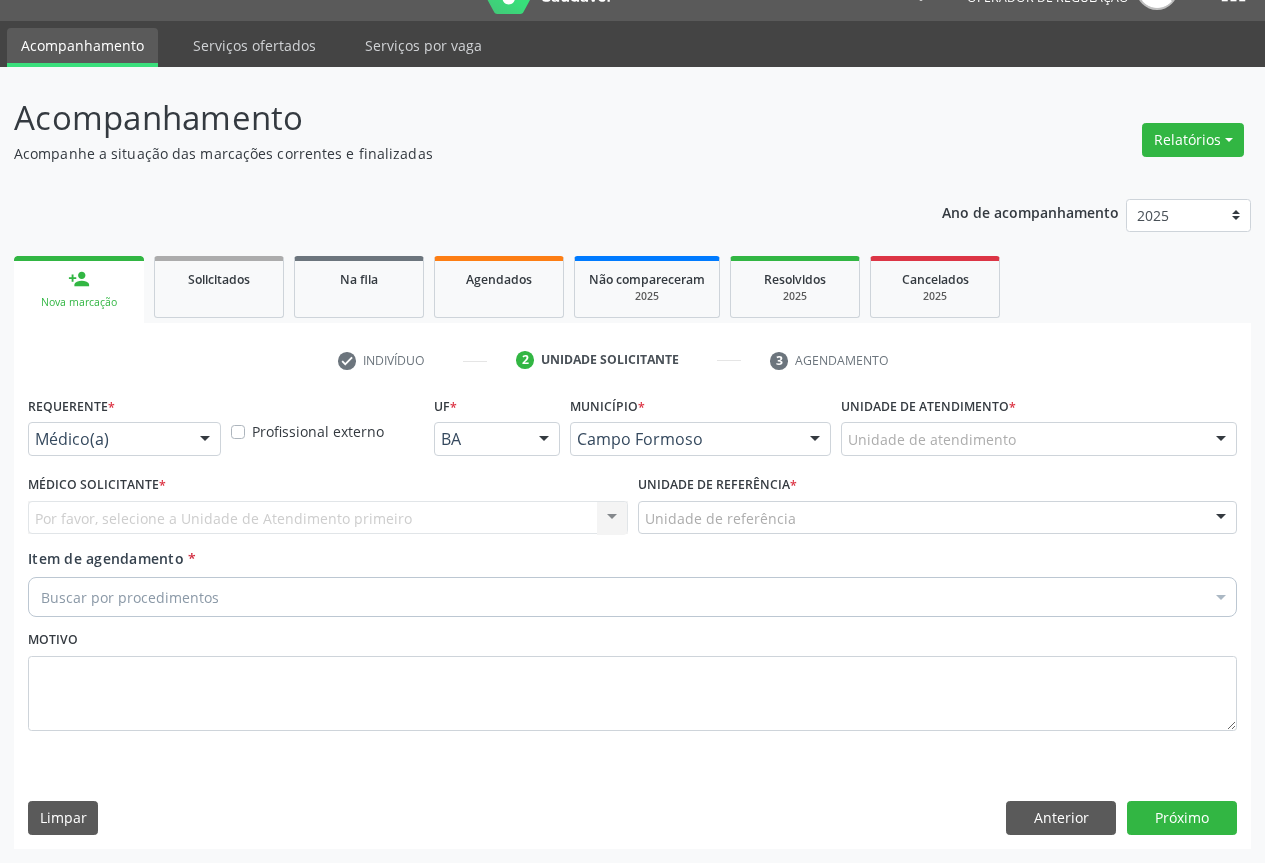 scroll, scrollTop: 43, scrollLeft: 0, axis: vertical 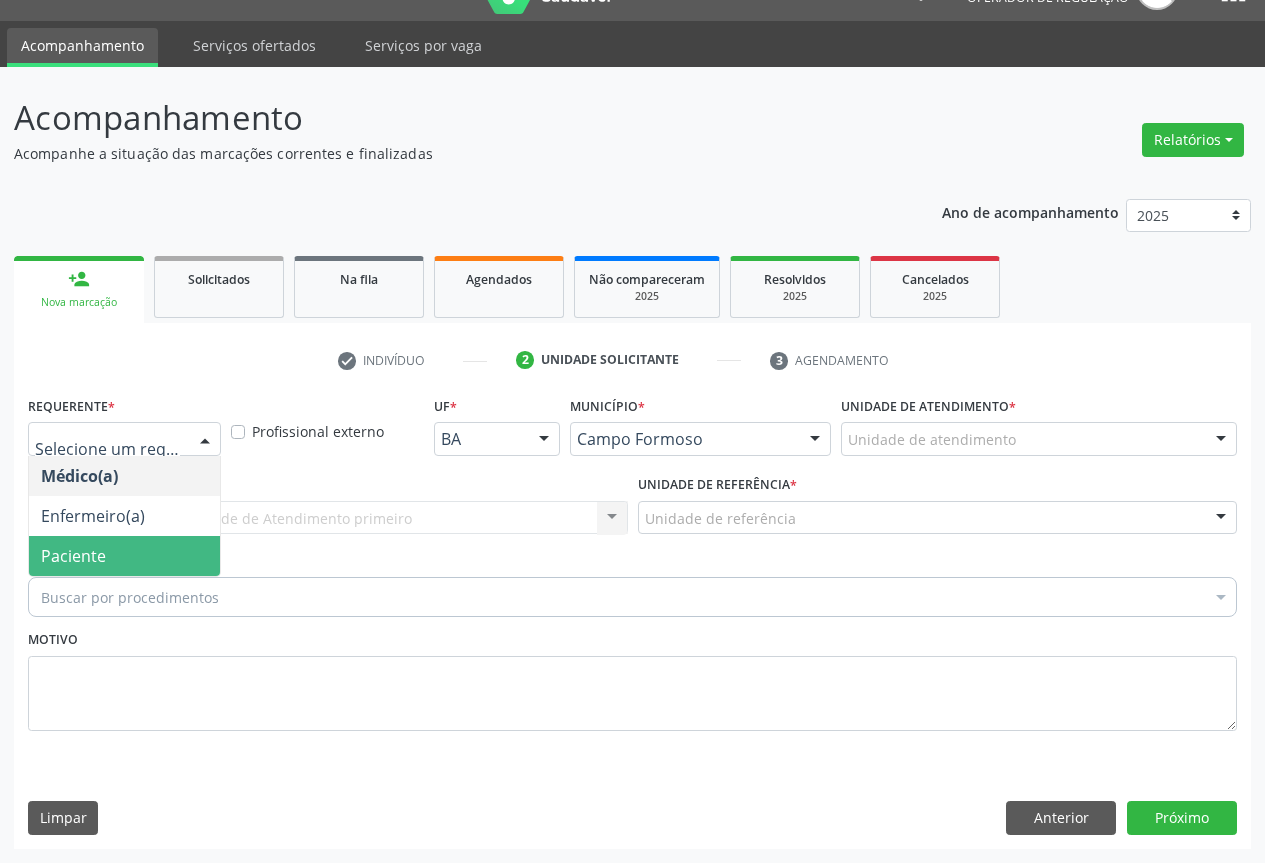 click on "Paciente" at bounding box center (73, 556) 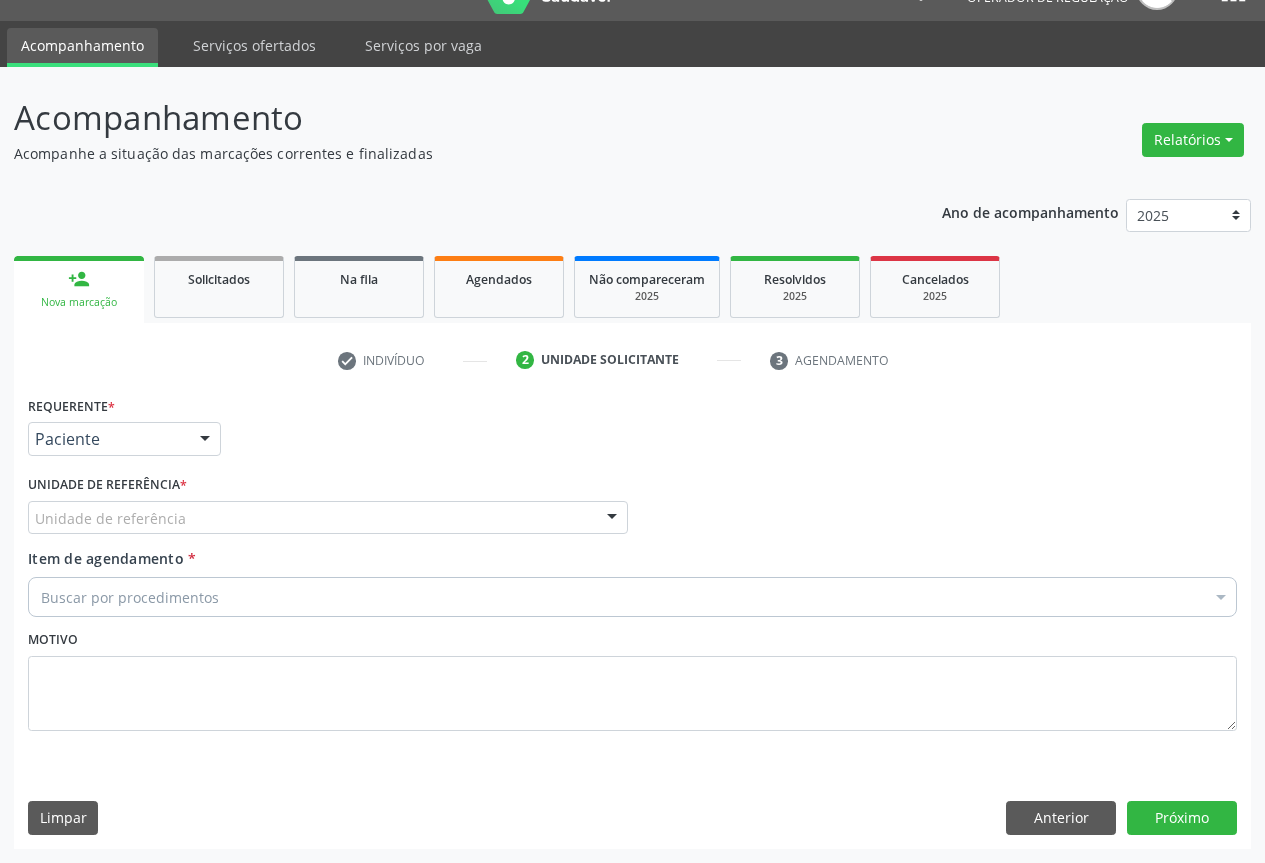 click on "Unidade de referência
*
Unidade de referência
Unidade Basica de Saude da Familia Dr Paulo Sudre   Centro de Enfrentamento Para Covid 19 de Campo Formoso   Central de Marcacao de Consultas e Exames de Campo Formoso   Vigilancia em Saude de Campo Formoso   PSF Lage dos Negros III   P S da Familia do Povoado de Caraibas   Unidade Basica de Saude da Familia Maninho Ferreira   P S de Curral da Ponta Psf Oseas Manoel da Silva   Farmacia Basica   Unidade Basica de Saude da Familia de Brejao da Caatinga   P S da Familia do Povoado de Pocos   P S da Familia do Povoado de Tiquara   P S da Familia do Povoado de Sao Tome   P S de Lages dos Negros   P S da Familia do Povoado de Tuiutiba   P S de Curral Velho   Centro de Saude Mutirao   Caps Centro de Atencao Psicossocial   Unidade Odontologica Movel   Unidade Basica de Saude da Familia Limoeiro   Unidade Basica de Saude da Familia Izabel Godinho de Freitas   Unidade Basica de Saude da Familia de Olho Dagua das Pombas" at bounding box center (328, 509) 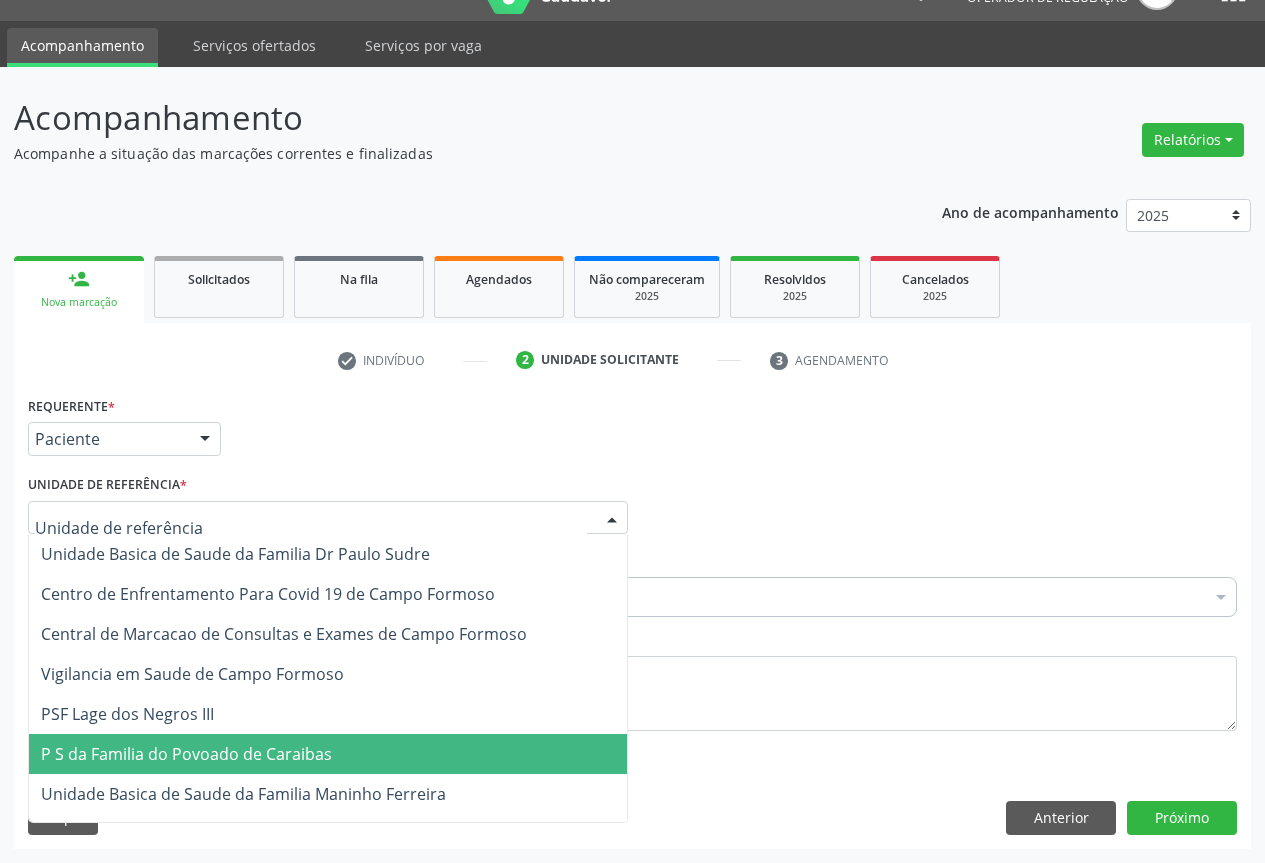 click on "P S da Familia do Povoado de Caraibas" at bounding box center [328, 754] 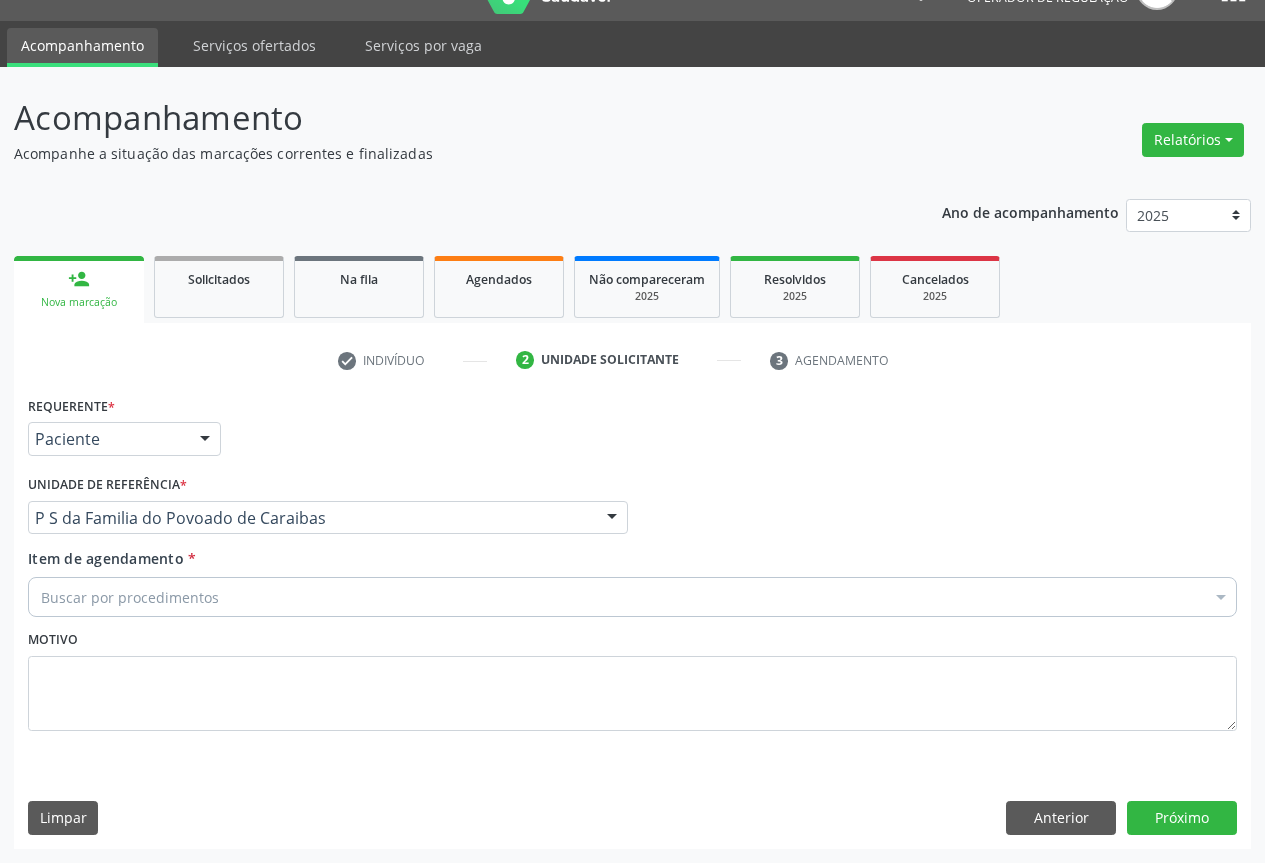 click on "Buscar por procedimentos" at bounding box center [632, 597] 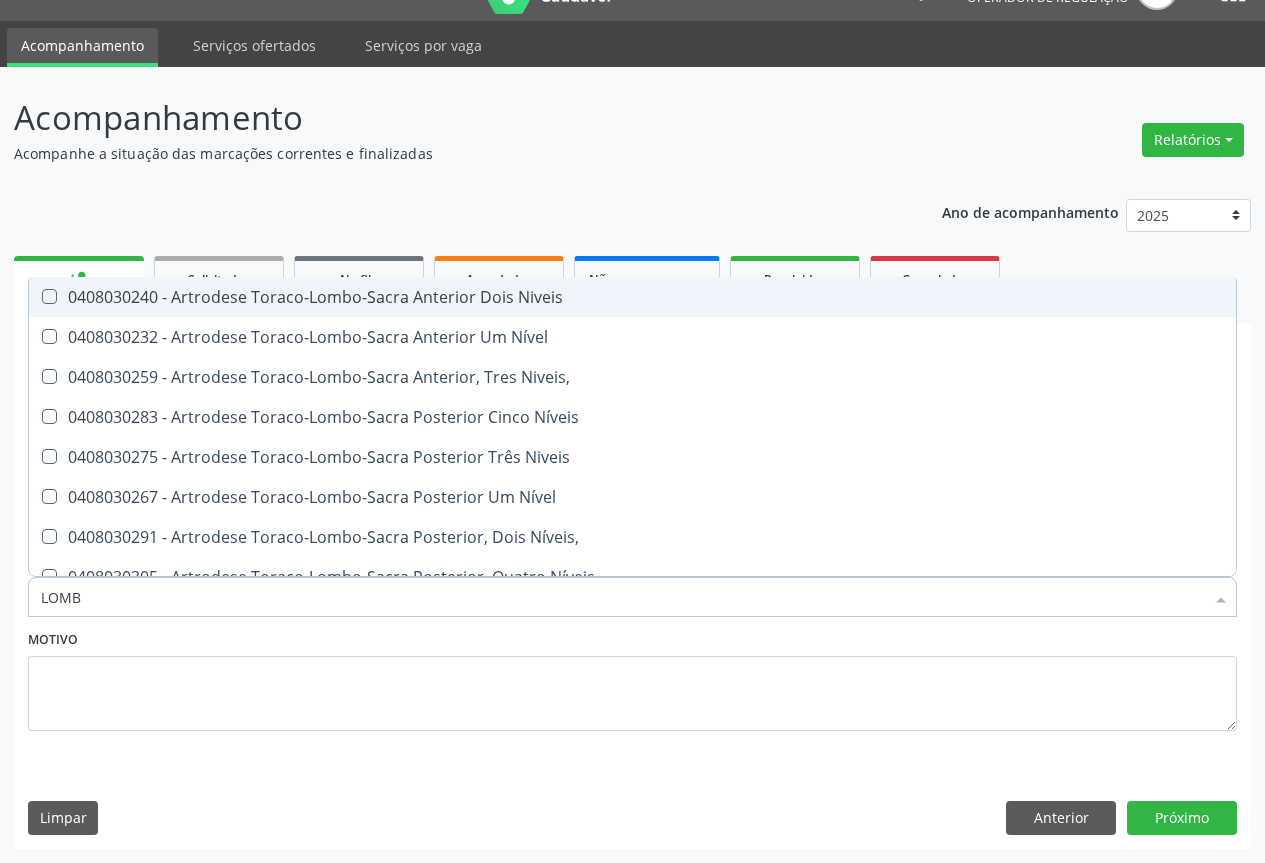 type on "LOMBO" 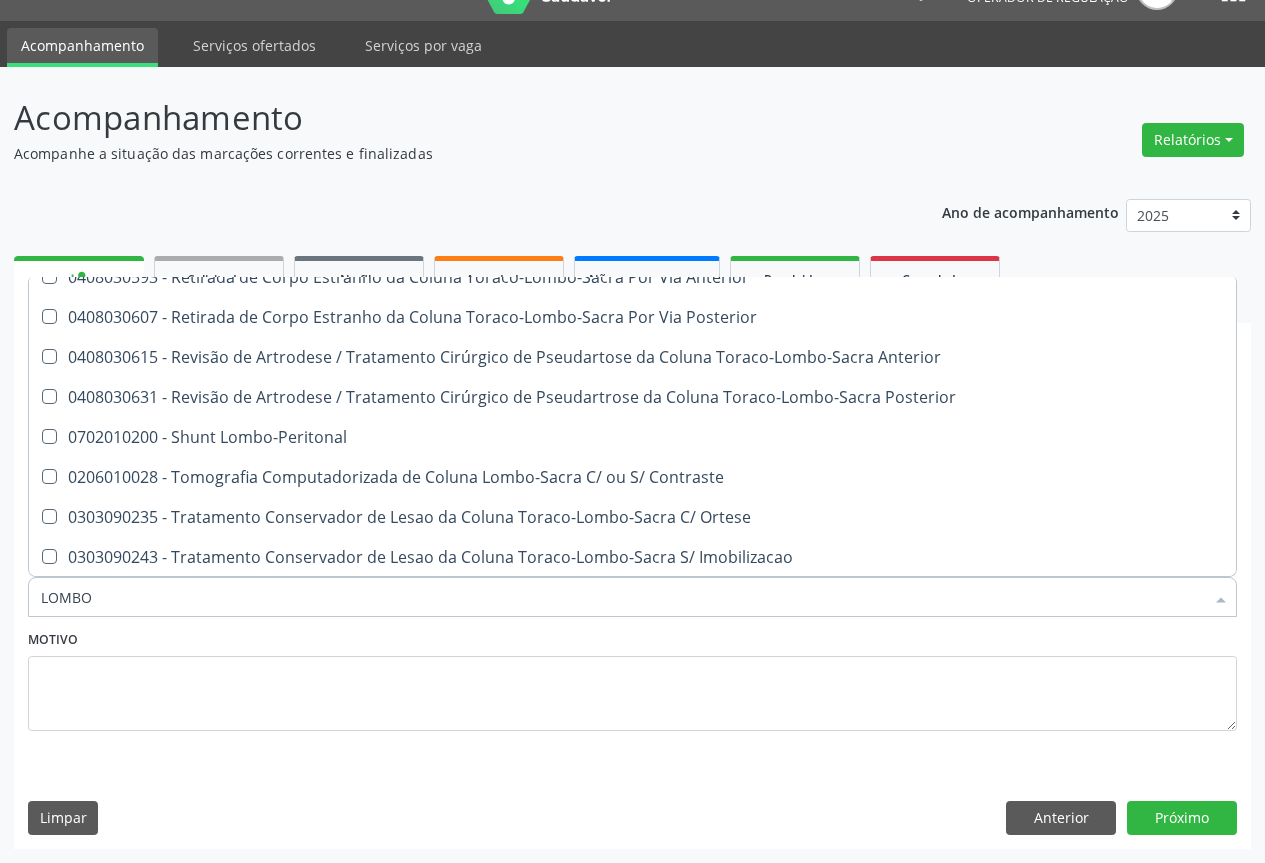 scroll, scrollTop: 1000, scrollLeft: 0, axis: vertical 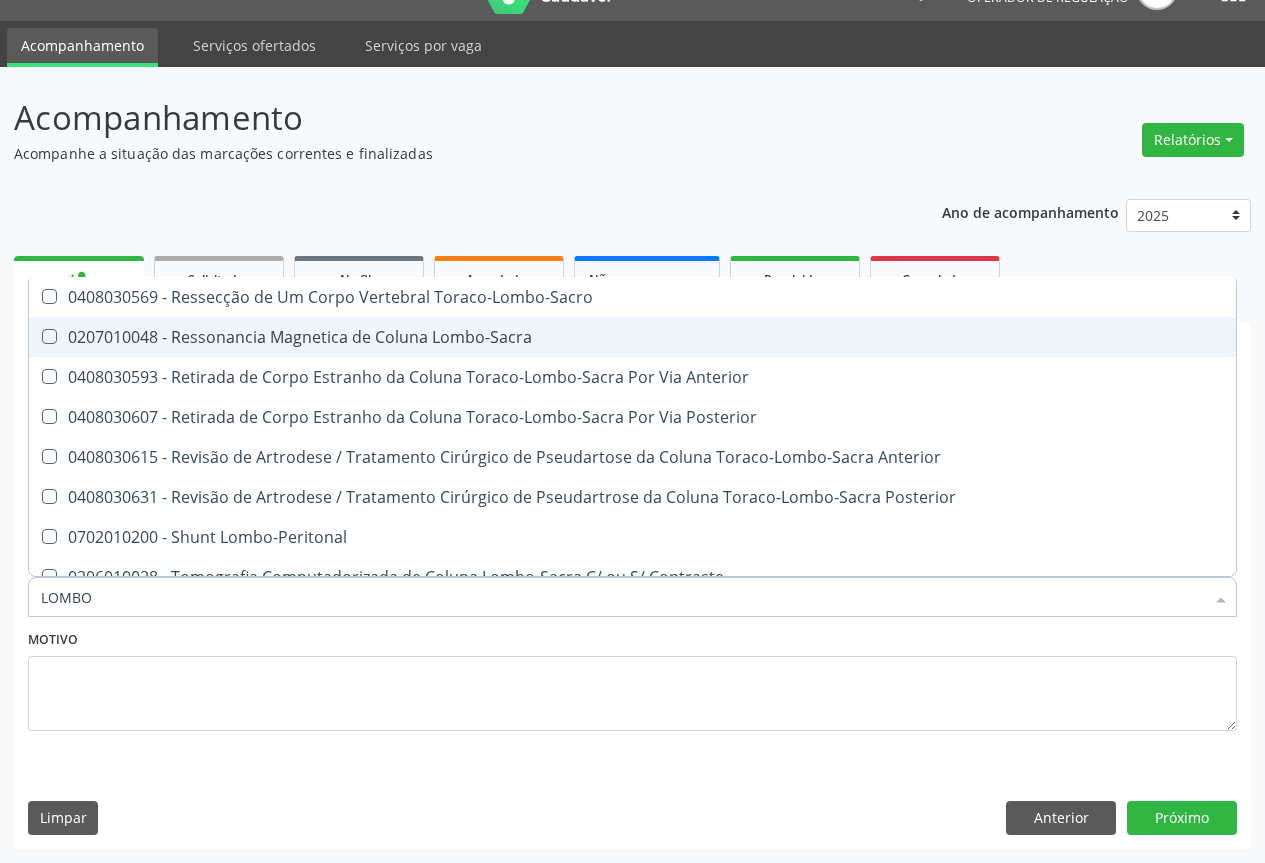 click on "0207010048 - Ressonancia Magnetica de Coluna Lombo-Sacra" at bounding box center [632, 337] 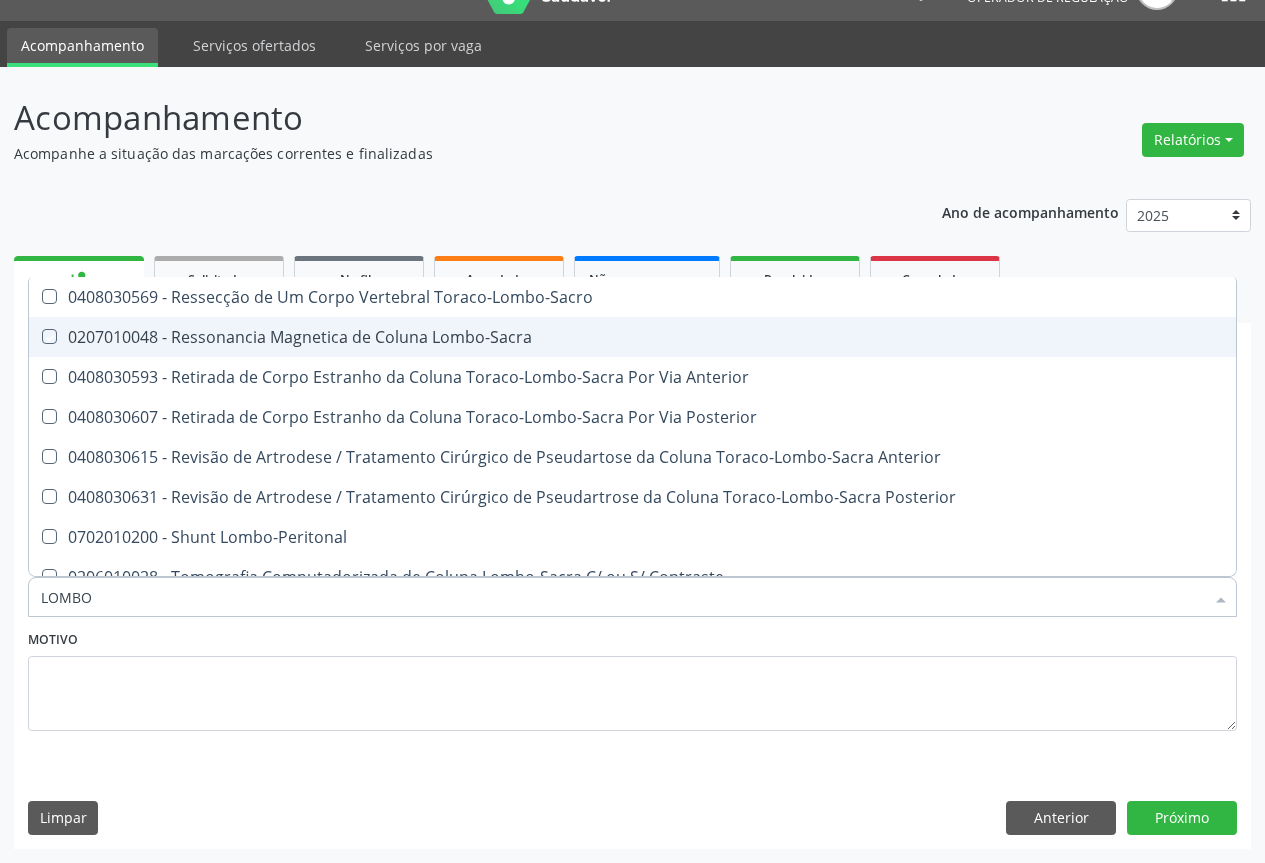 checkbox on "true" 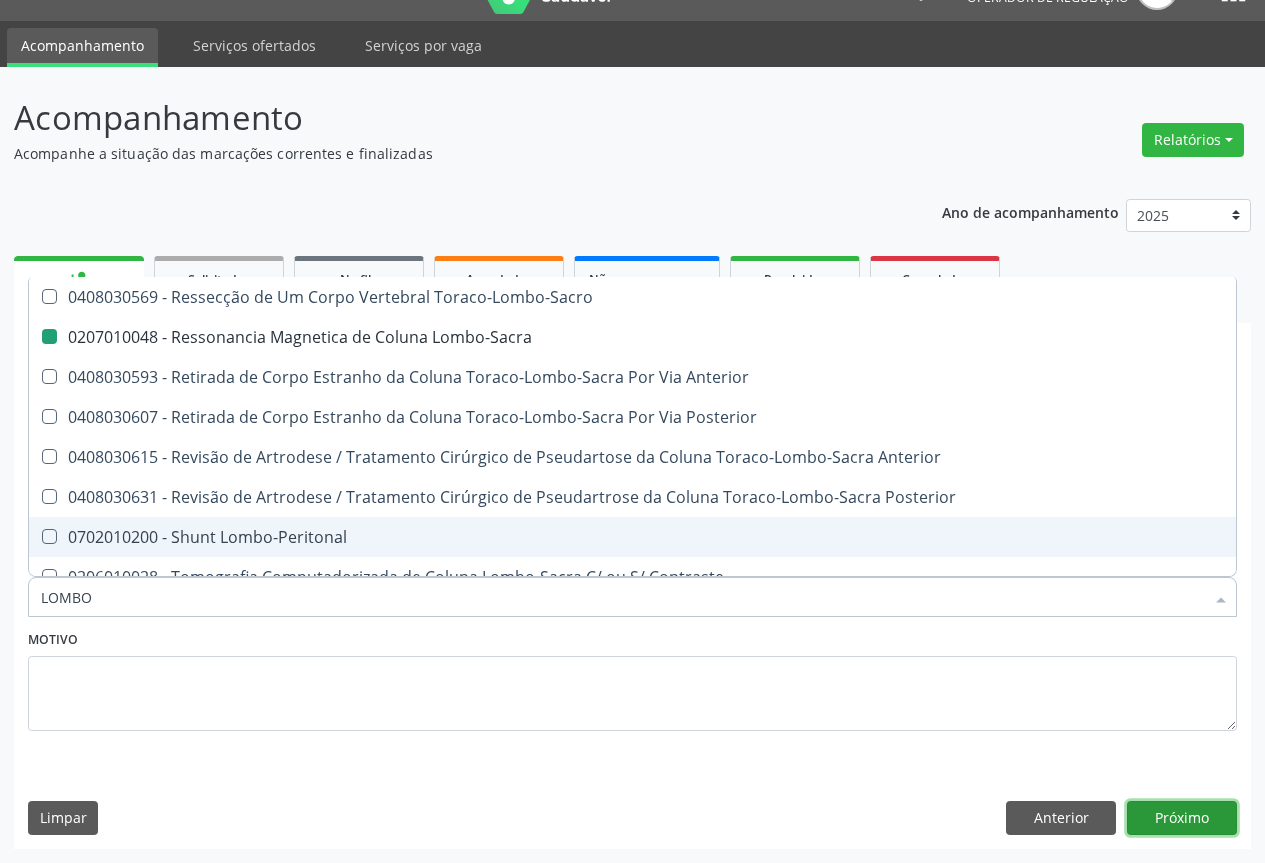 click on "Próximo" at bounding box center [1182, 818] 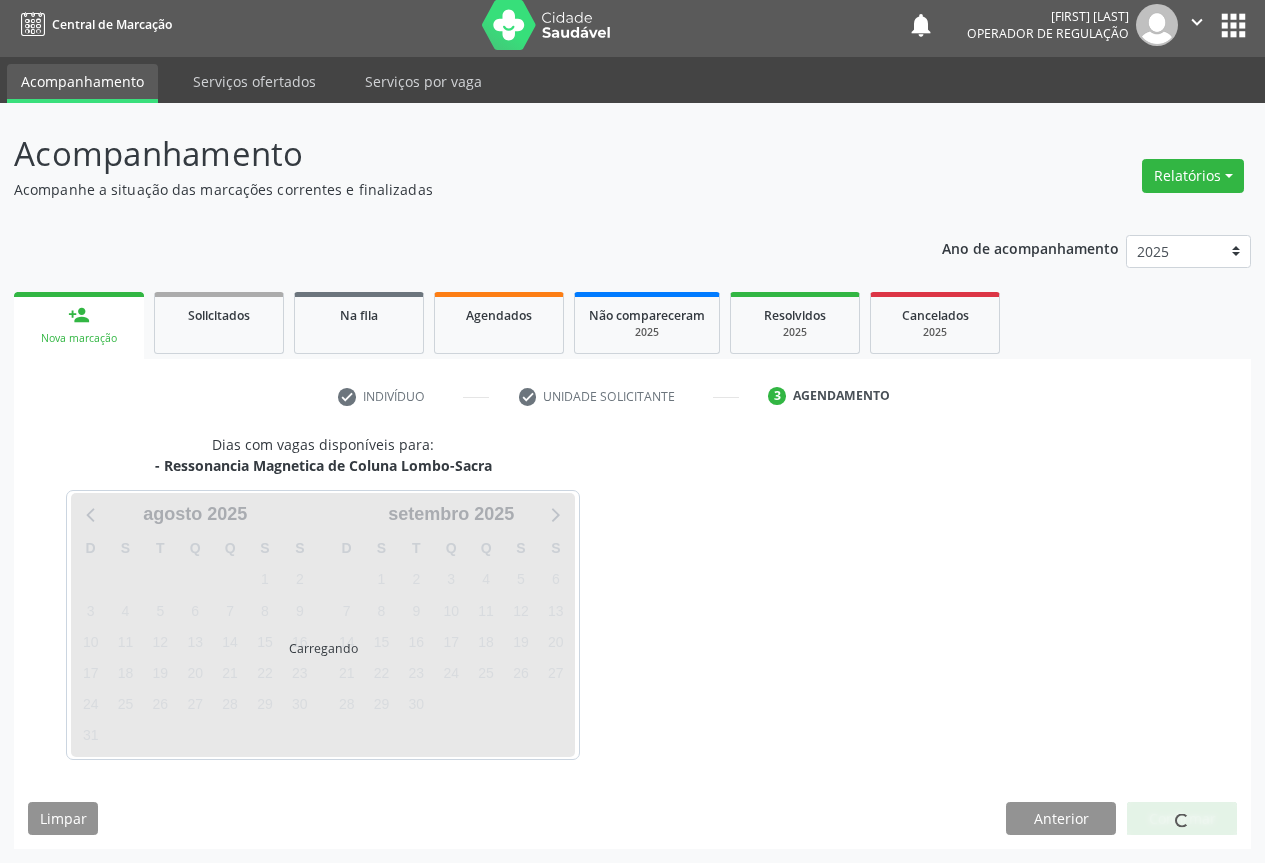 scroll, scrollTop: 7, scrollLeft: 0, axis: vertical 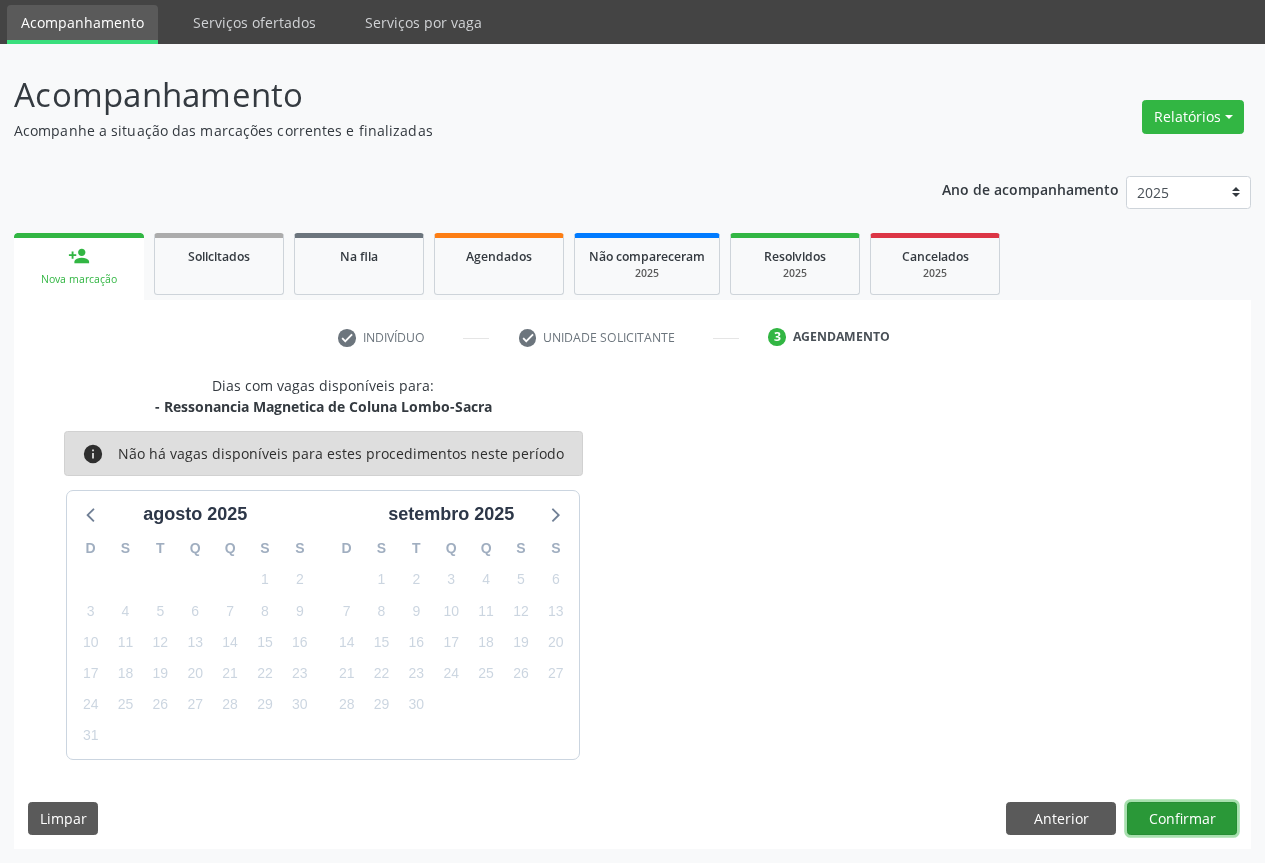 click on "Confirmar" at bounding box center (1182, 819) 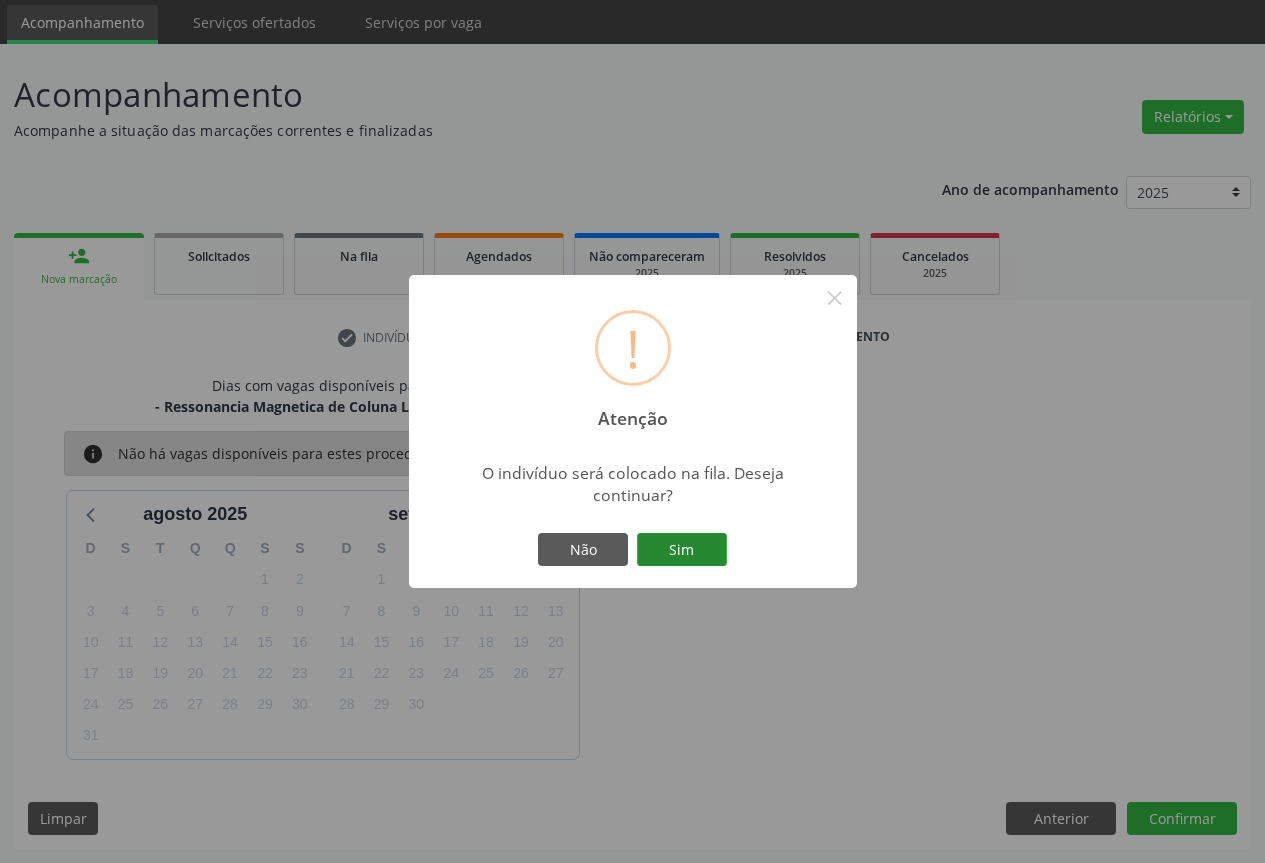click on "Sim" at bounding box center [682, 550] 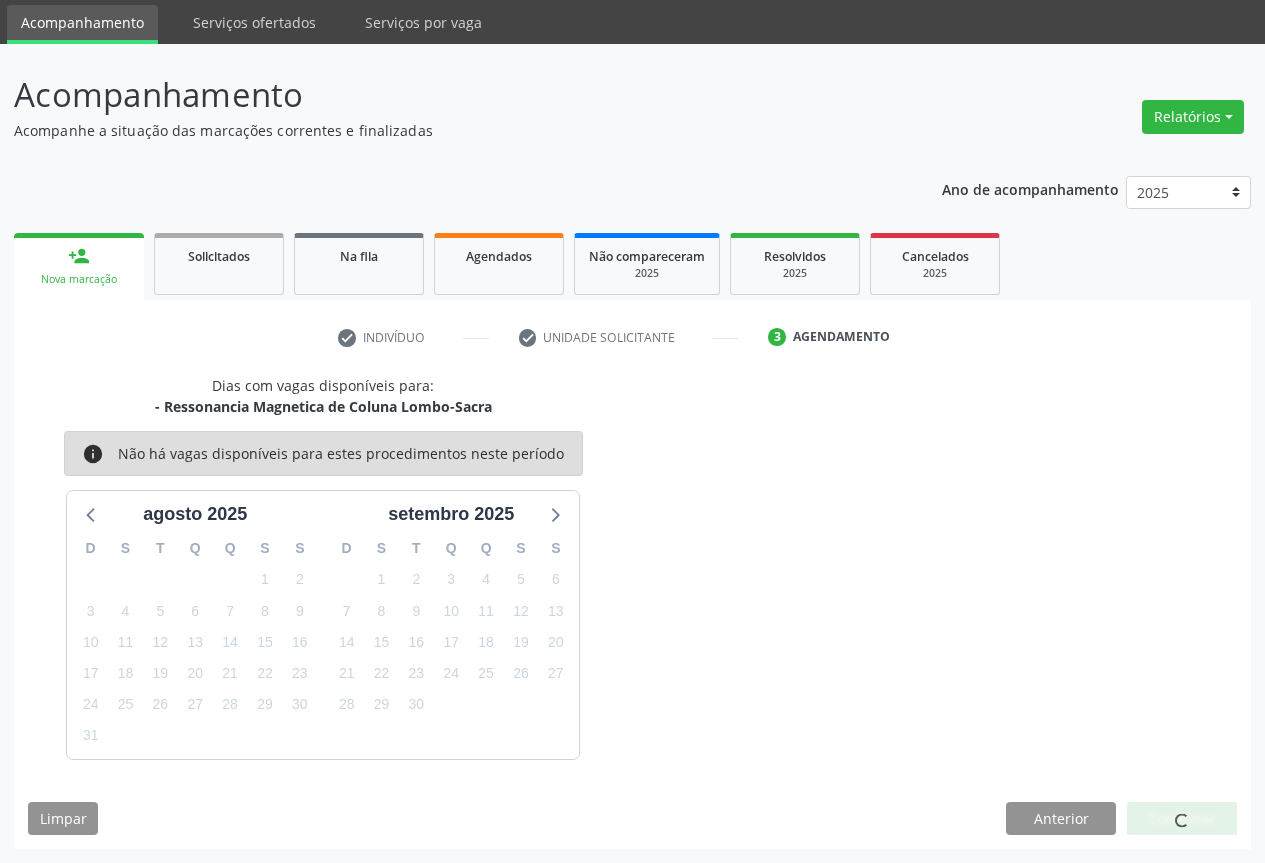 scroll, scrollTop: 0, scrollLeft: 0, axis: both 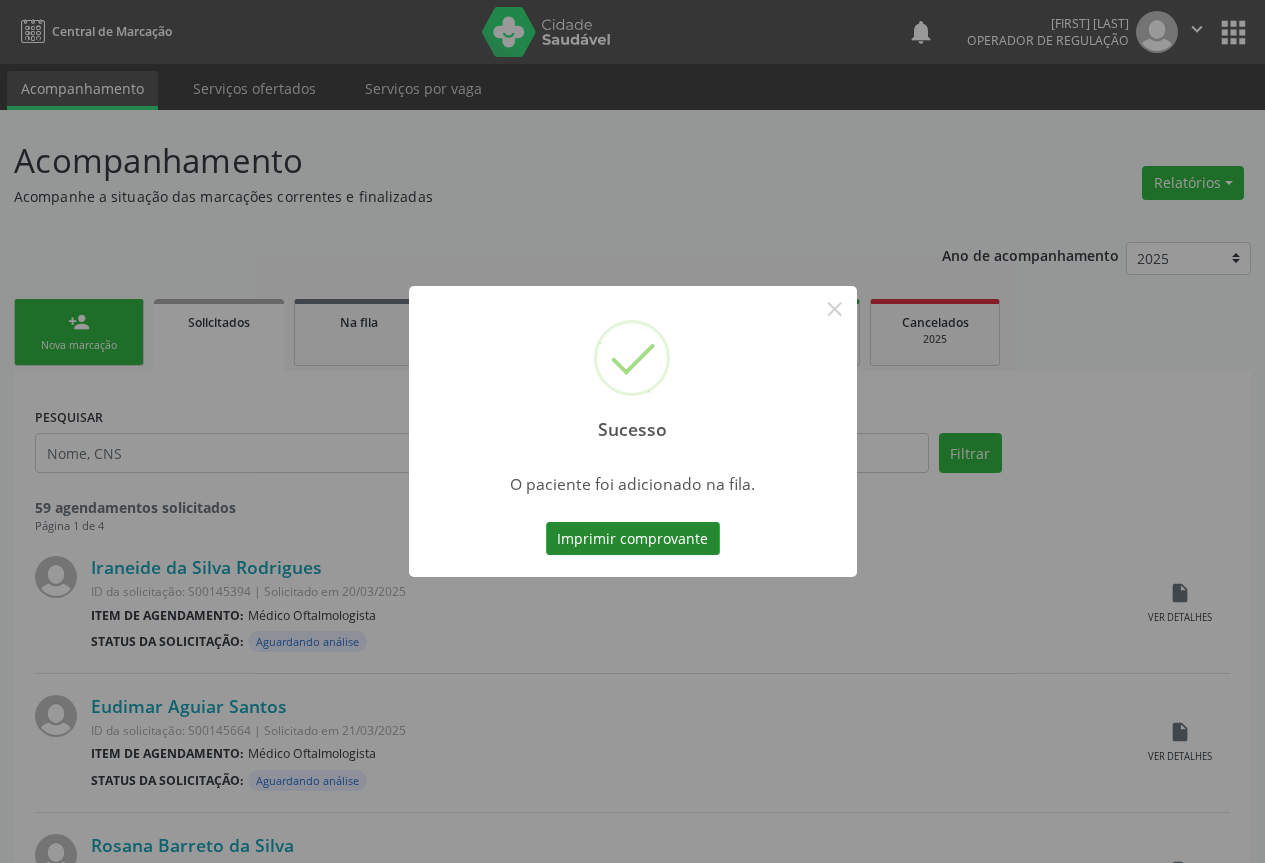 click on "Imprimir comprovante" at bounding box center (633, 539) 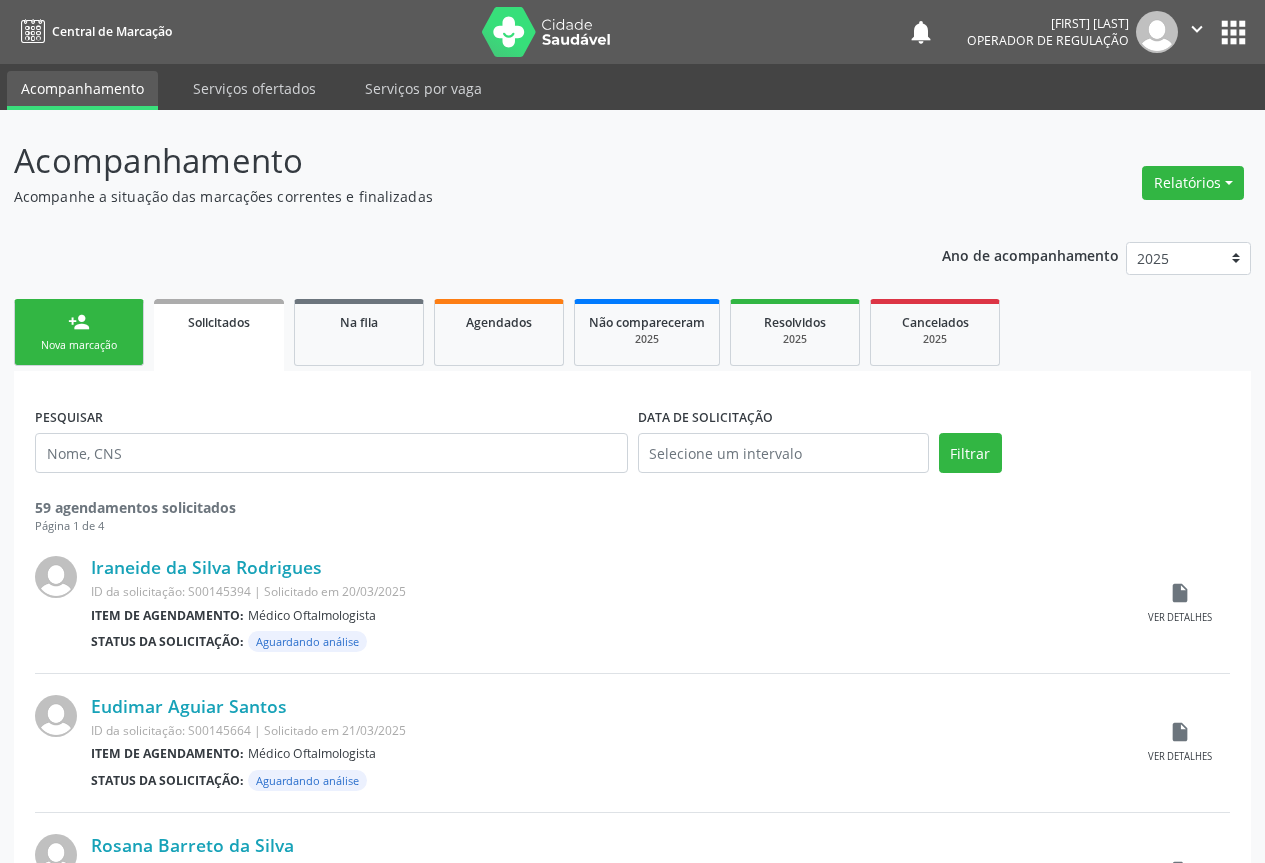 click on "person_add
Nova marcação" at bounding box center (79, 332) 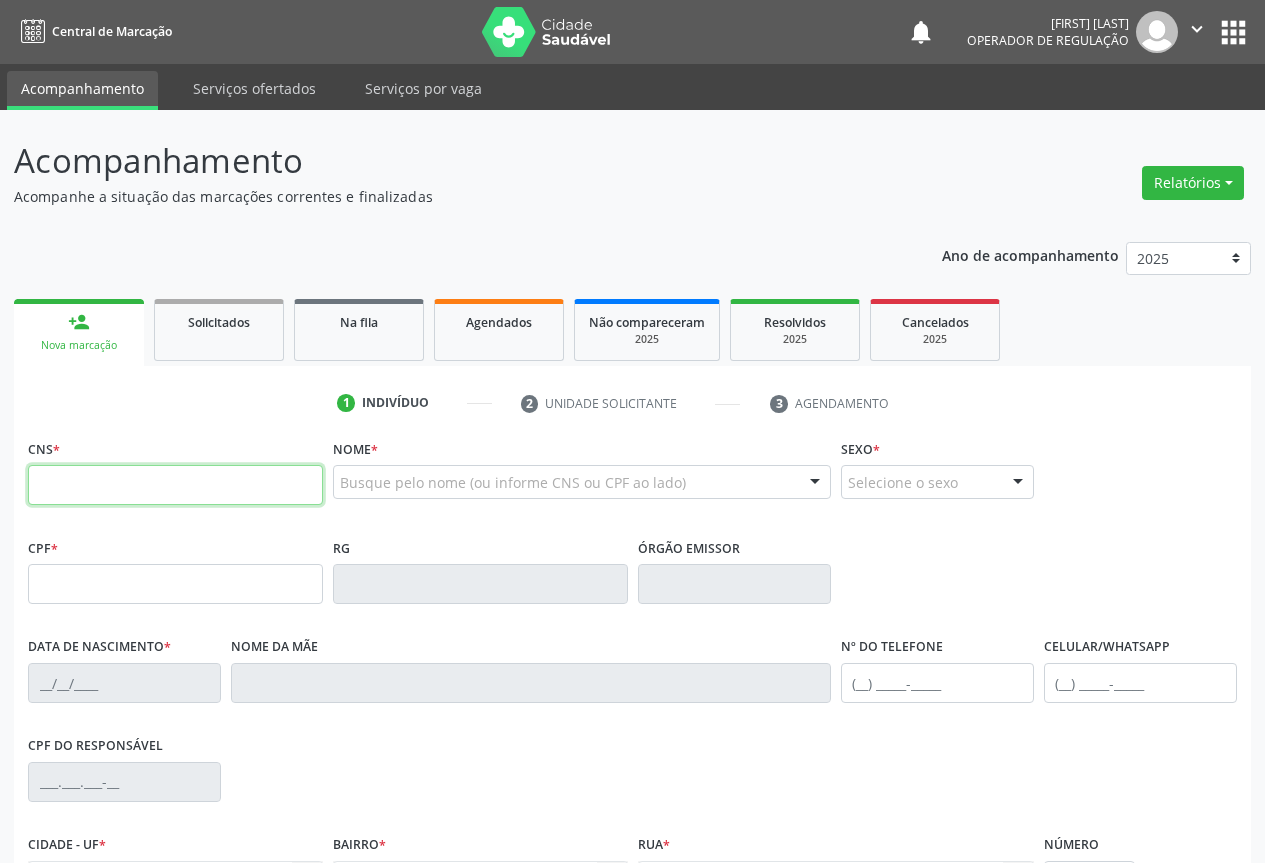 click at bounding box center [175, 485] 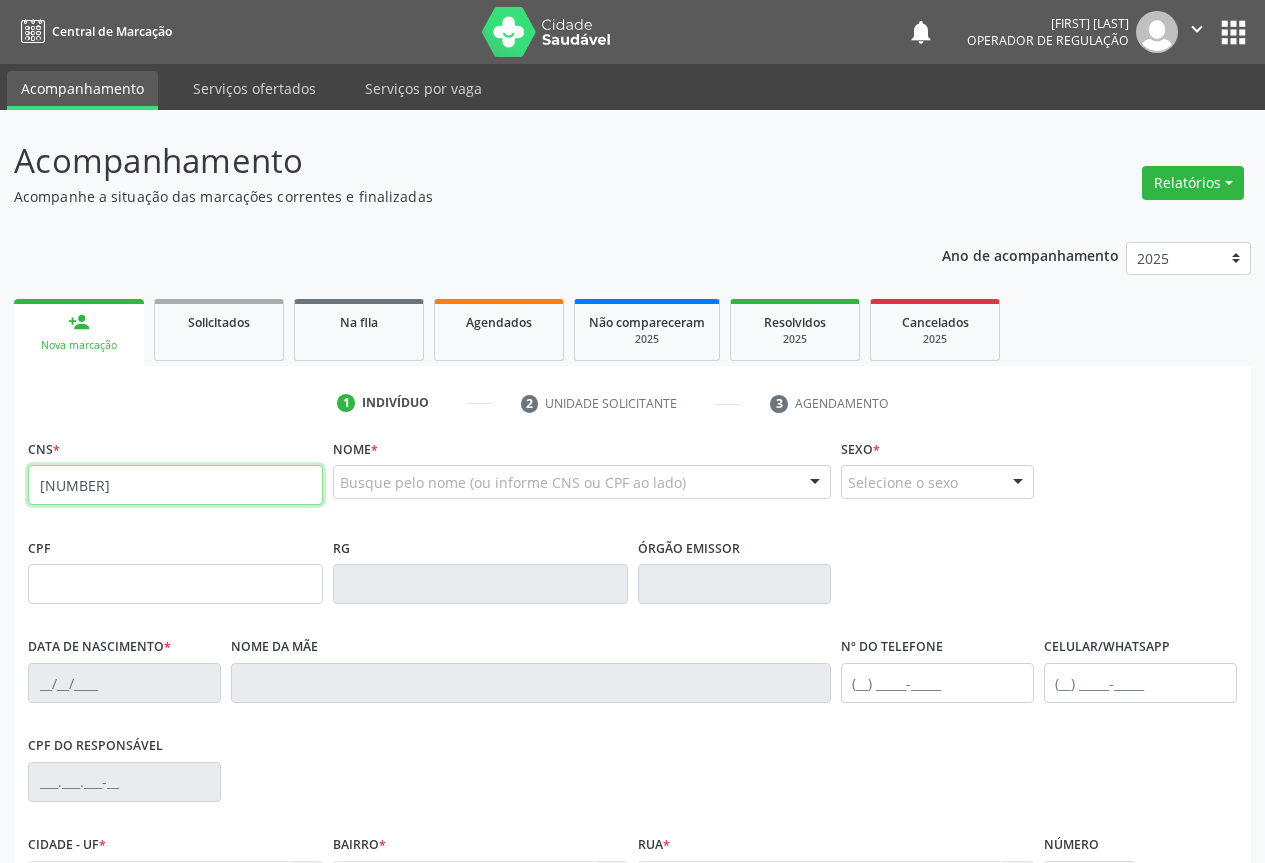 type on "[NUMBER]" 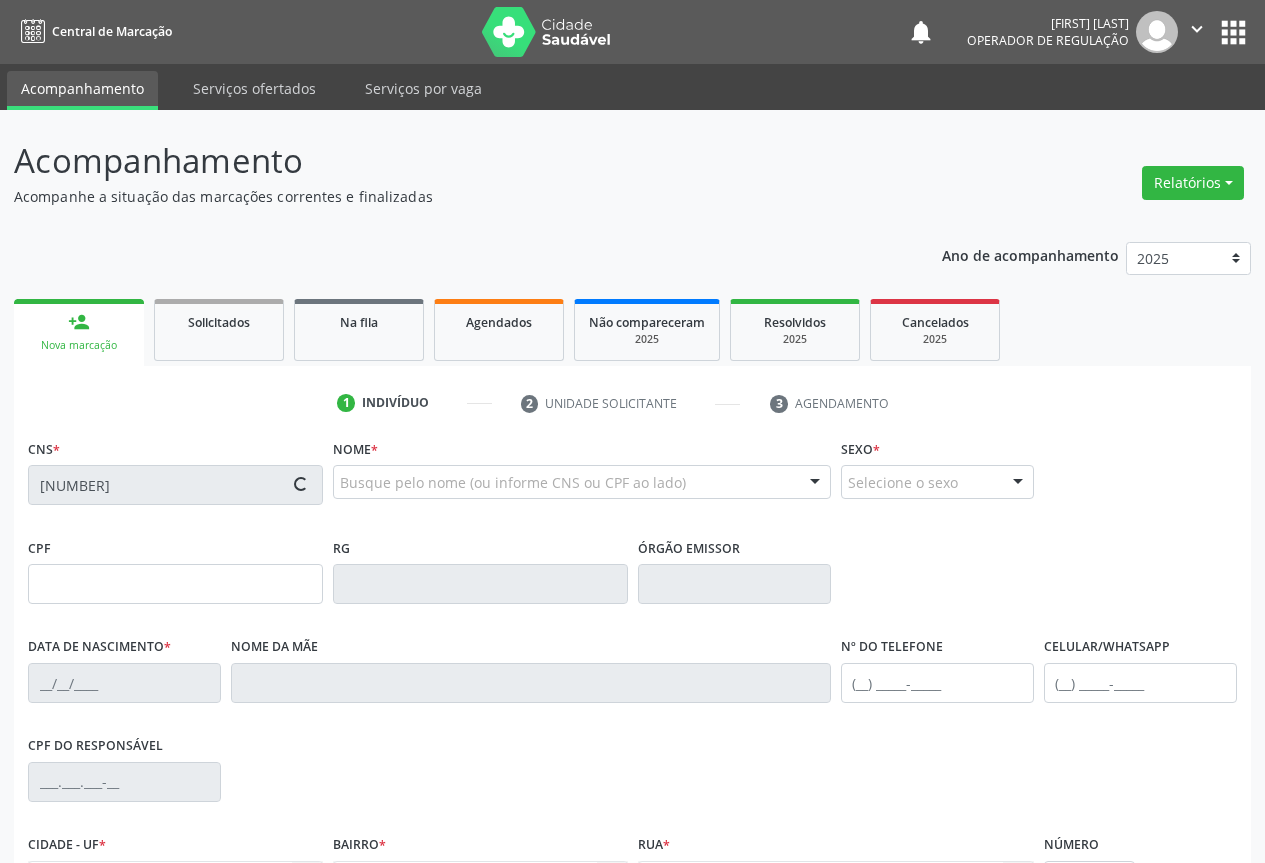 type on "041.695.188-02" 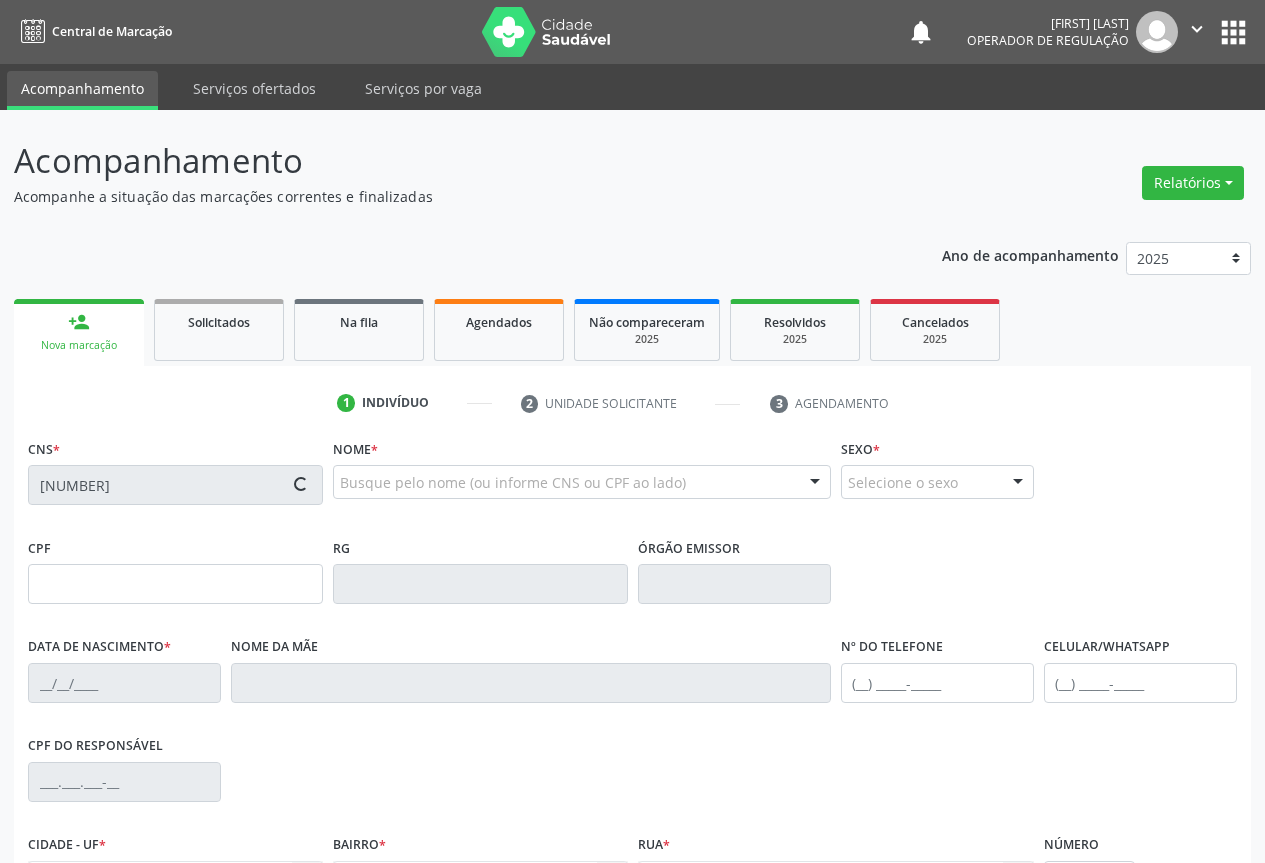 type on "0227009606" 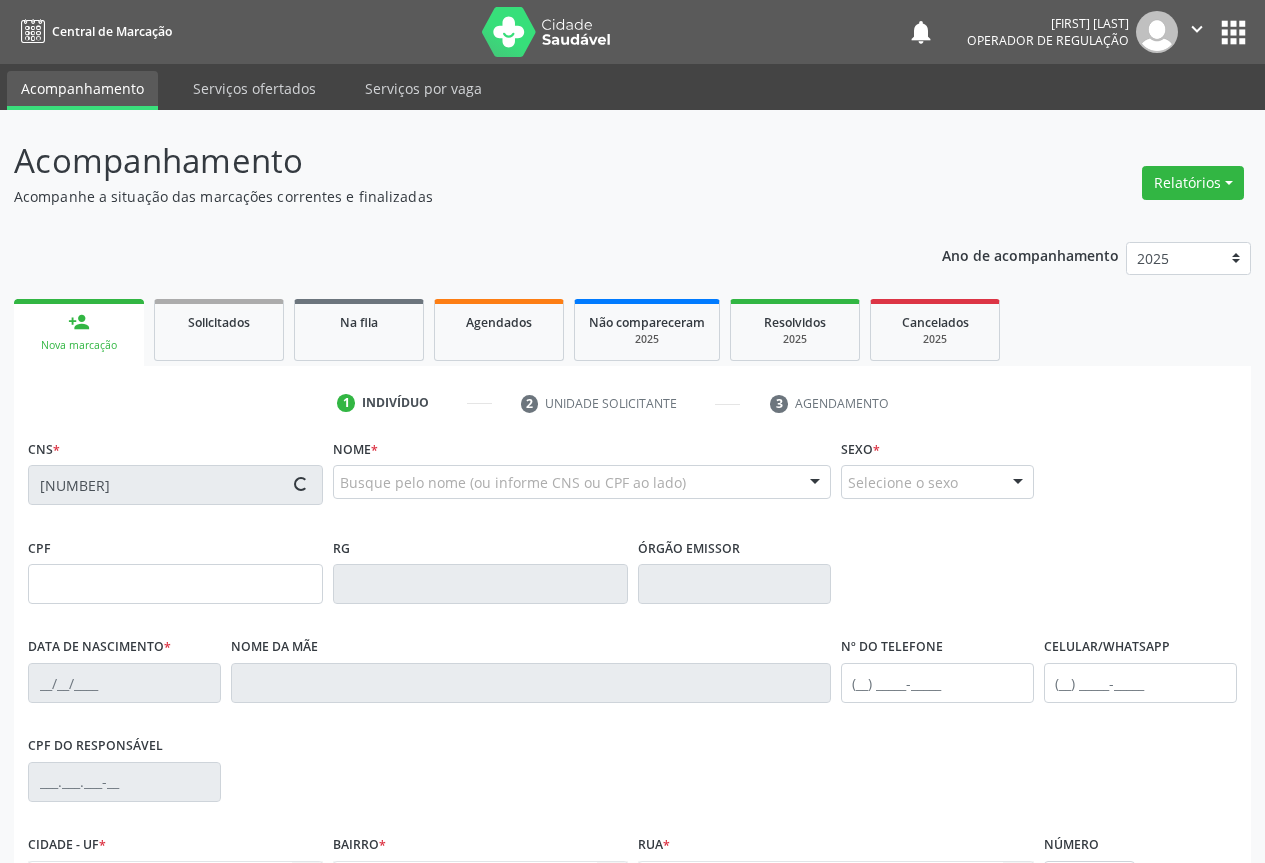 type on "(74) 98821-1315" 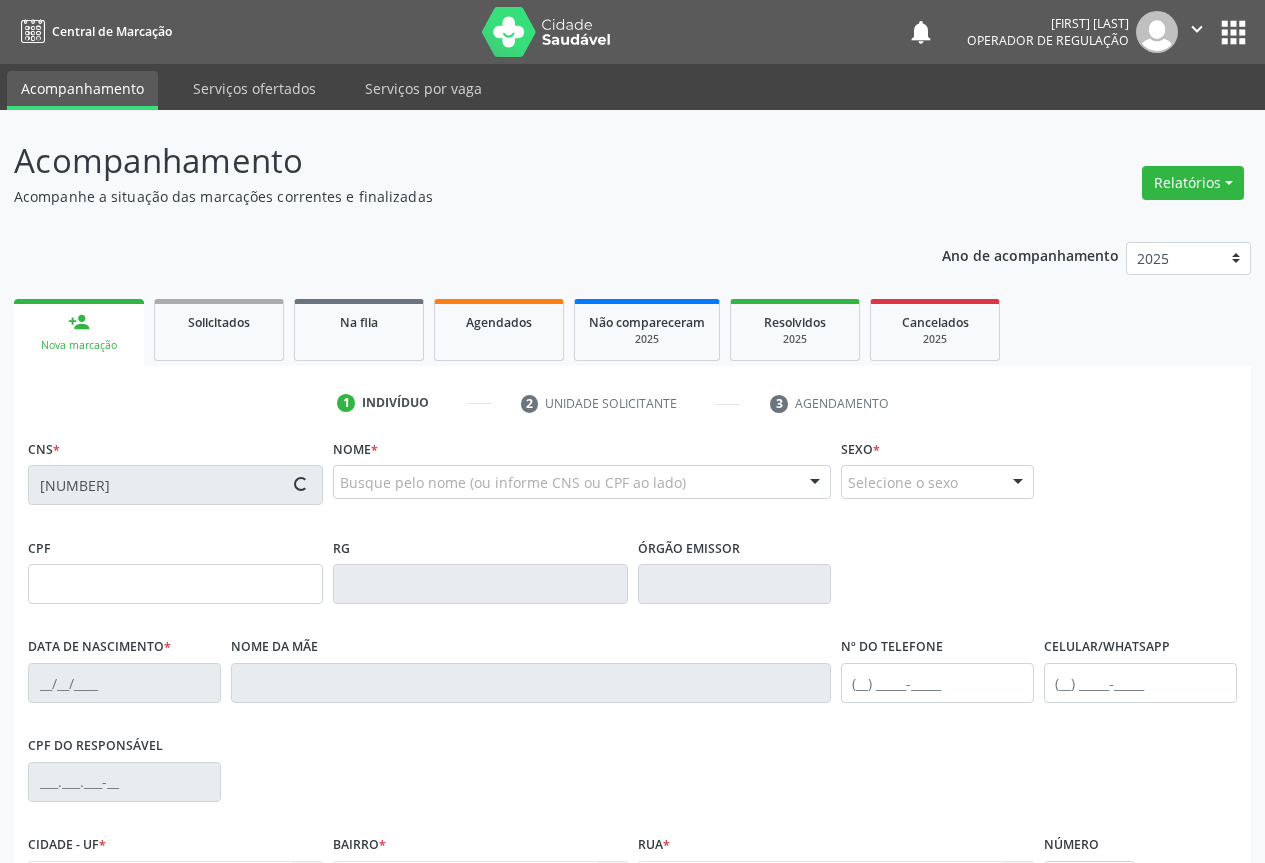 type on "272" 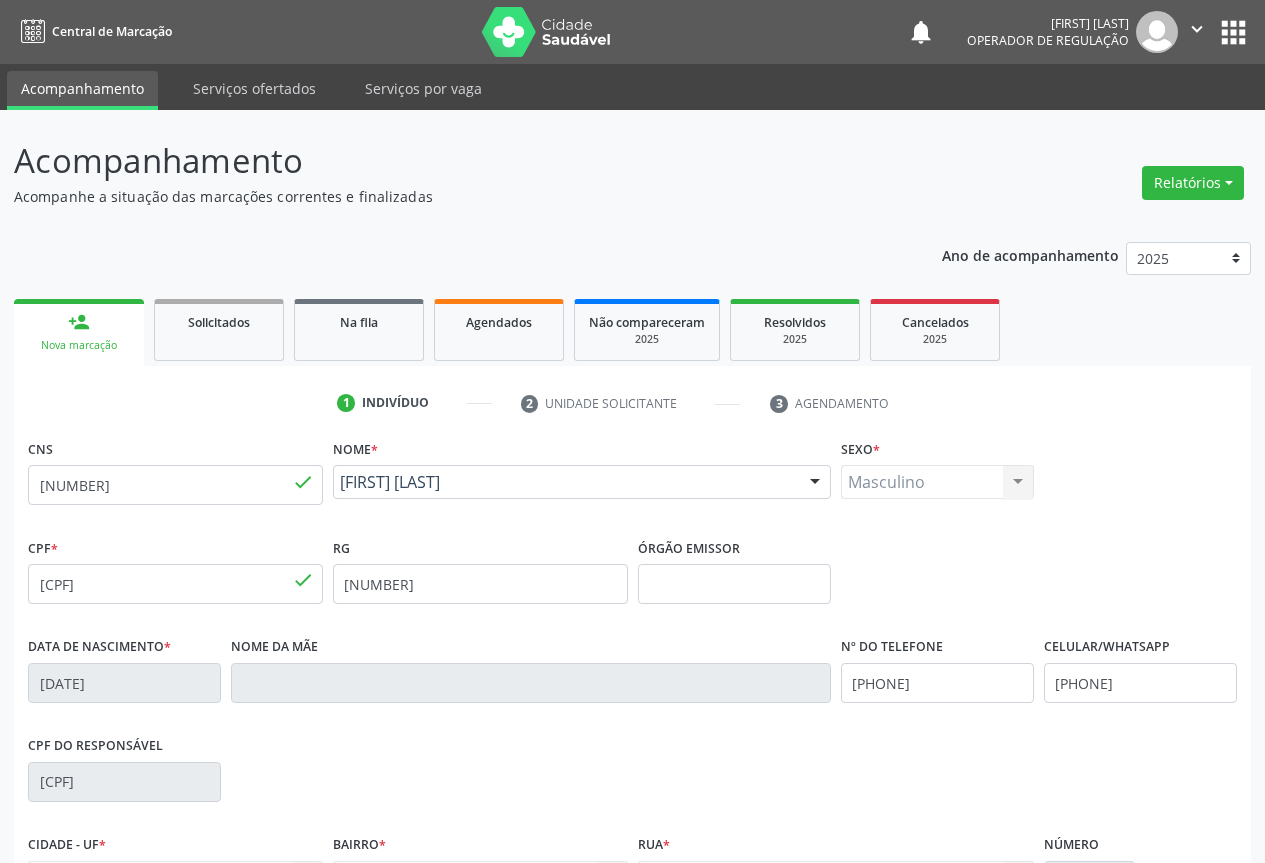 scroll, scrollTop: 221, scrollLeft: 0, axis: vertical 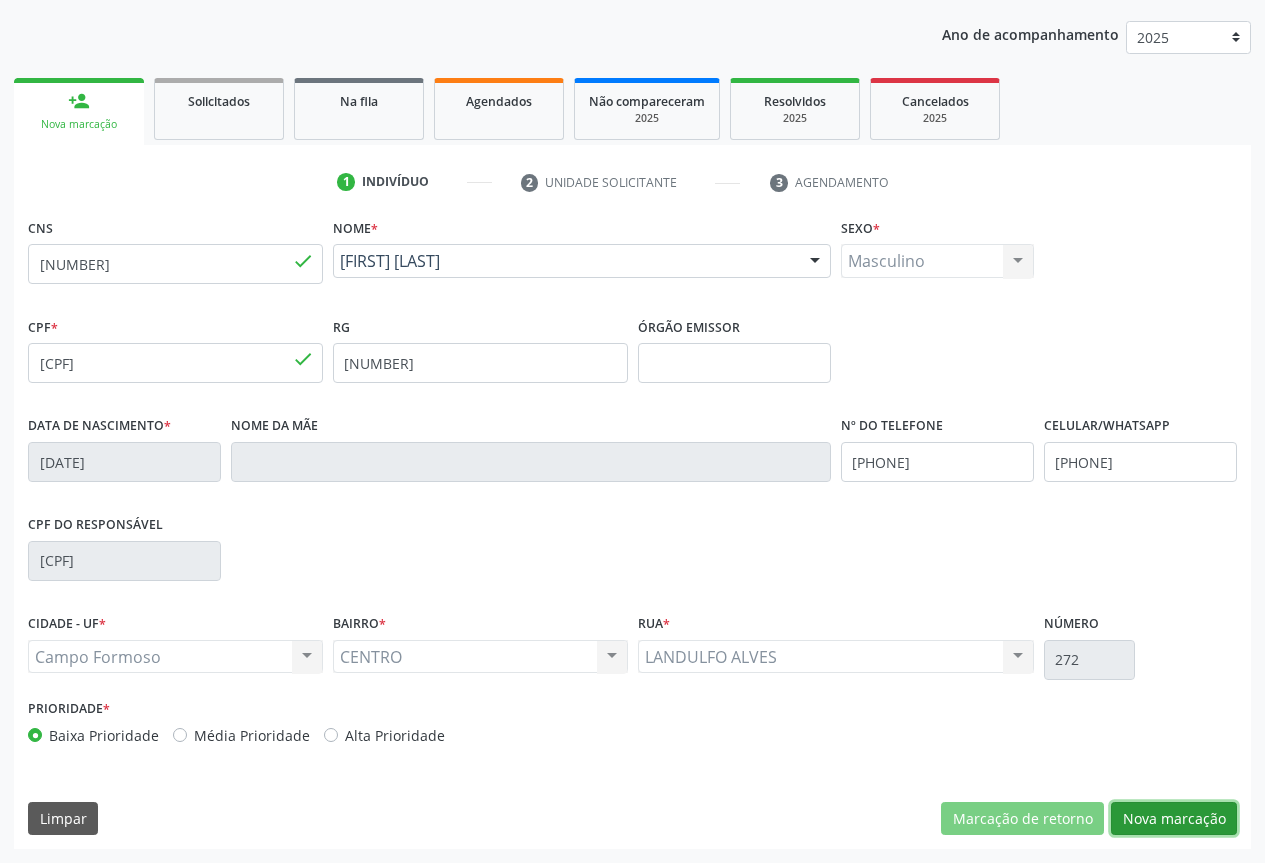 click on "Nova marcação" at bounding box center [1174, 819] 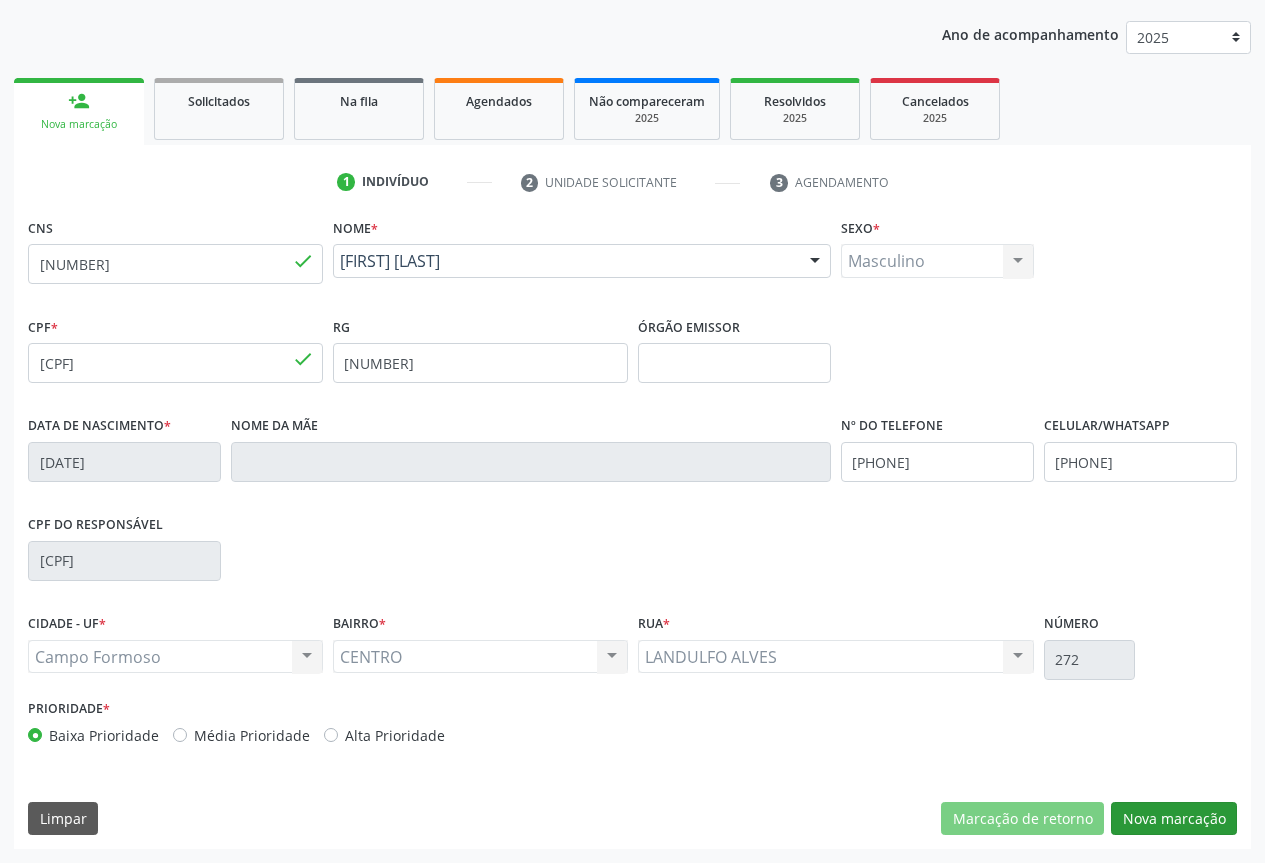 scroll, scrollTop: 43, scrollLeft: 0, axis: vertical 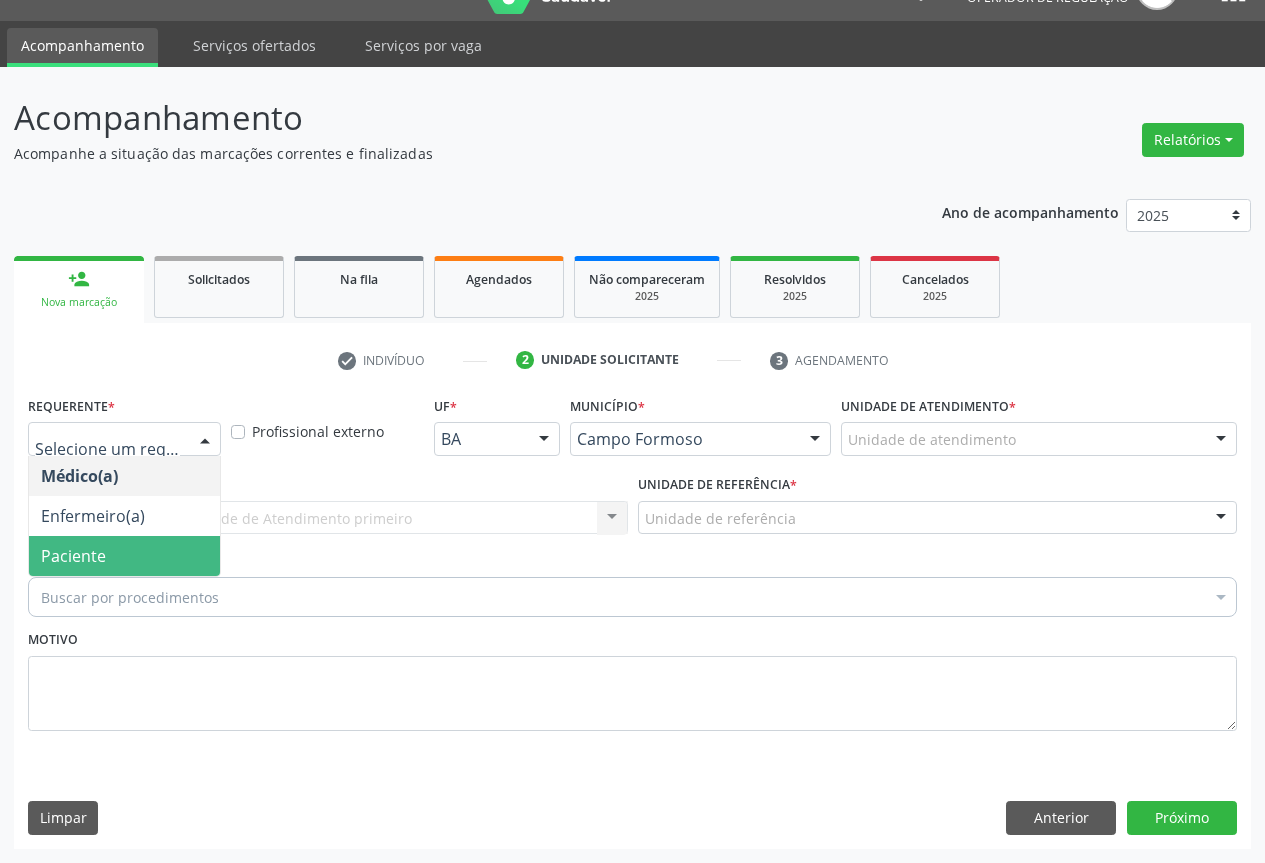 click on "Paciente" at bounding box center [73, 556] 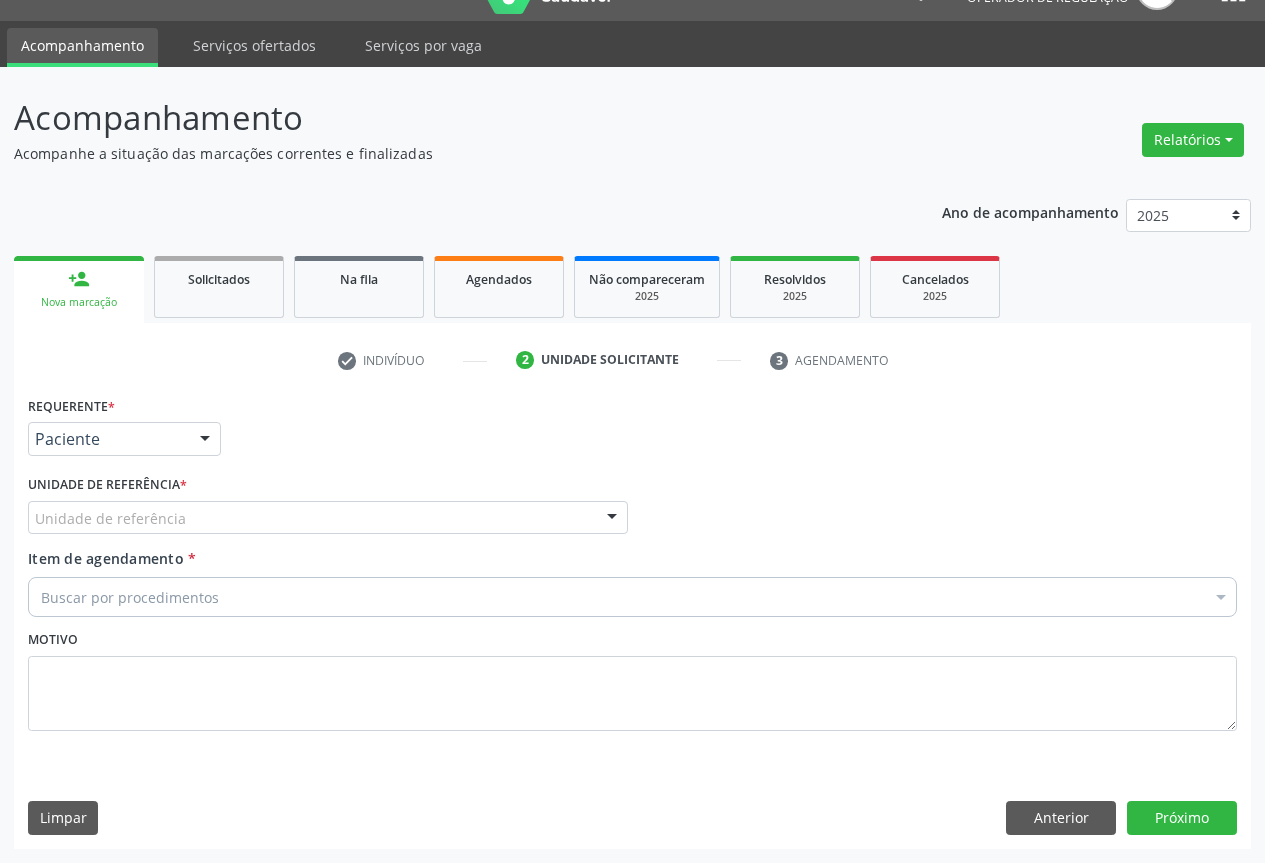 click on "Unidade de referência" at bounding box center (328, 518) 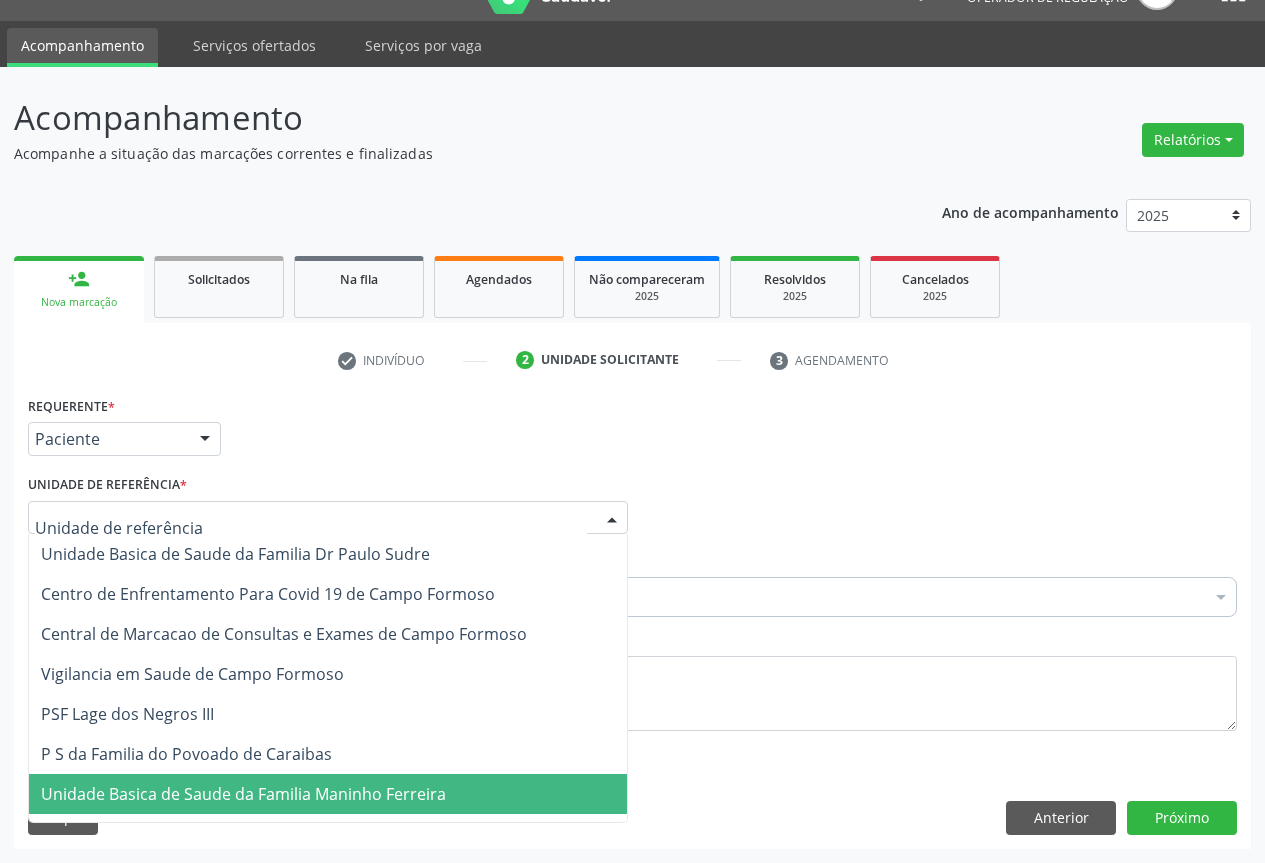 click on "Unidade Basica de Saude da Familia Maninho Ferreira" at bounding box center [243, 794] 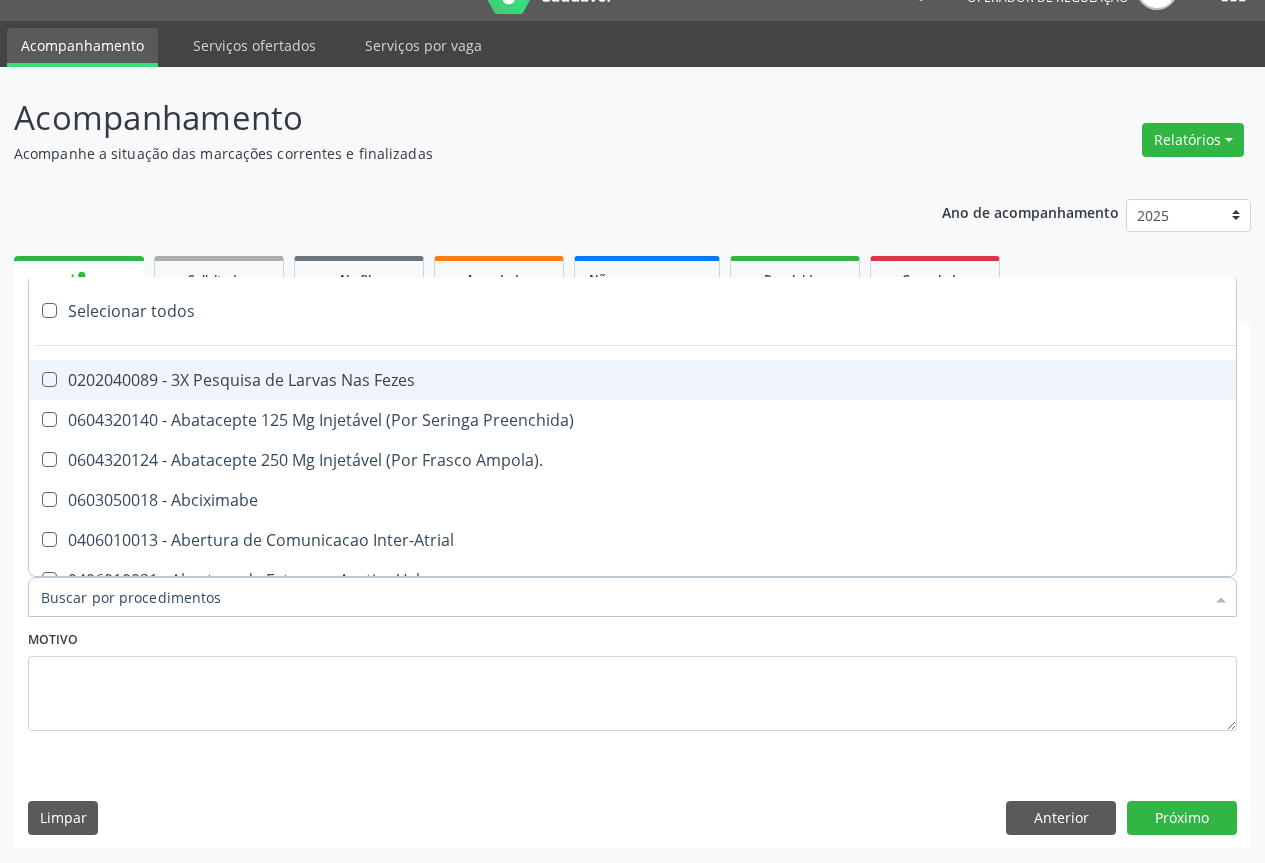 click on "Ano de acompanhamento
2025 2024 2023
person_add
Nova marcação
Solicitados   Na fila   Agendados   Não compareceram
2025
Resolvidos
2025
Cancelados
2025
check
Indivíduo
2
Unidade solicitante
3
Agendamento
CNS
704 0028 6488 5864       done
Nome
*
Arismario Andrade Ferreira
Arismario Andrade Ferreira
CNS:
704 0028 6488 5864
CPF:
041.695.188-02
Nascimento:
12/01/1960
Nenhum resultado encontrado para: "   "
Digite o nome
Sexo
*
Masculino         Masculino   Feminino
Nenhum resultado encontrado para: "   "
Não há nenhuma opção para ser exibida.
CPF
*
041.695.188-02       done
RG
0227009606" at bounding box center [632, 517] 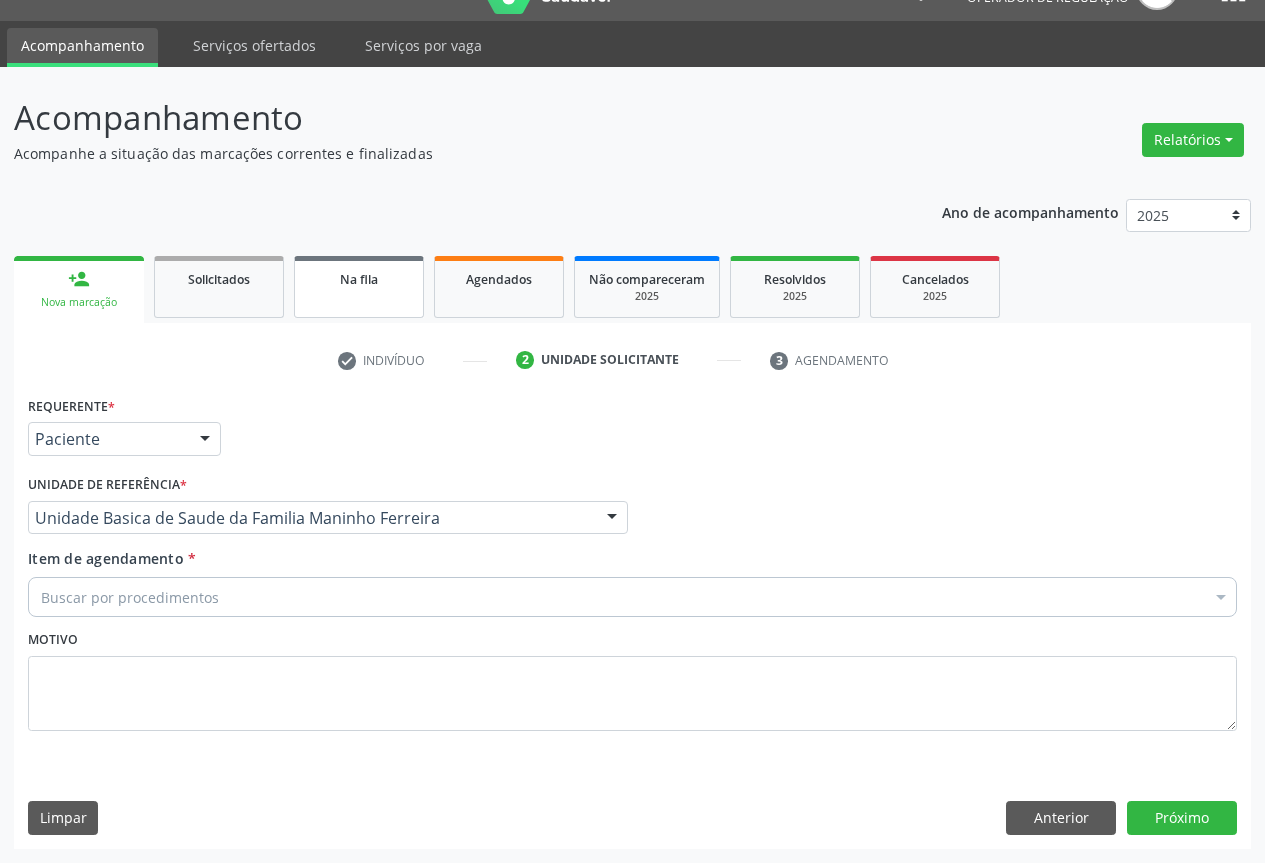 click on "Na fila" at bounding box center (359, 279) 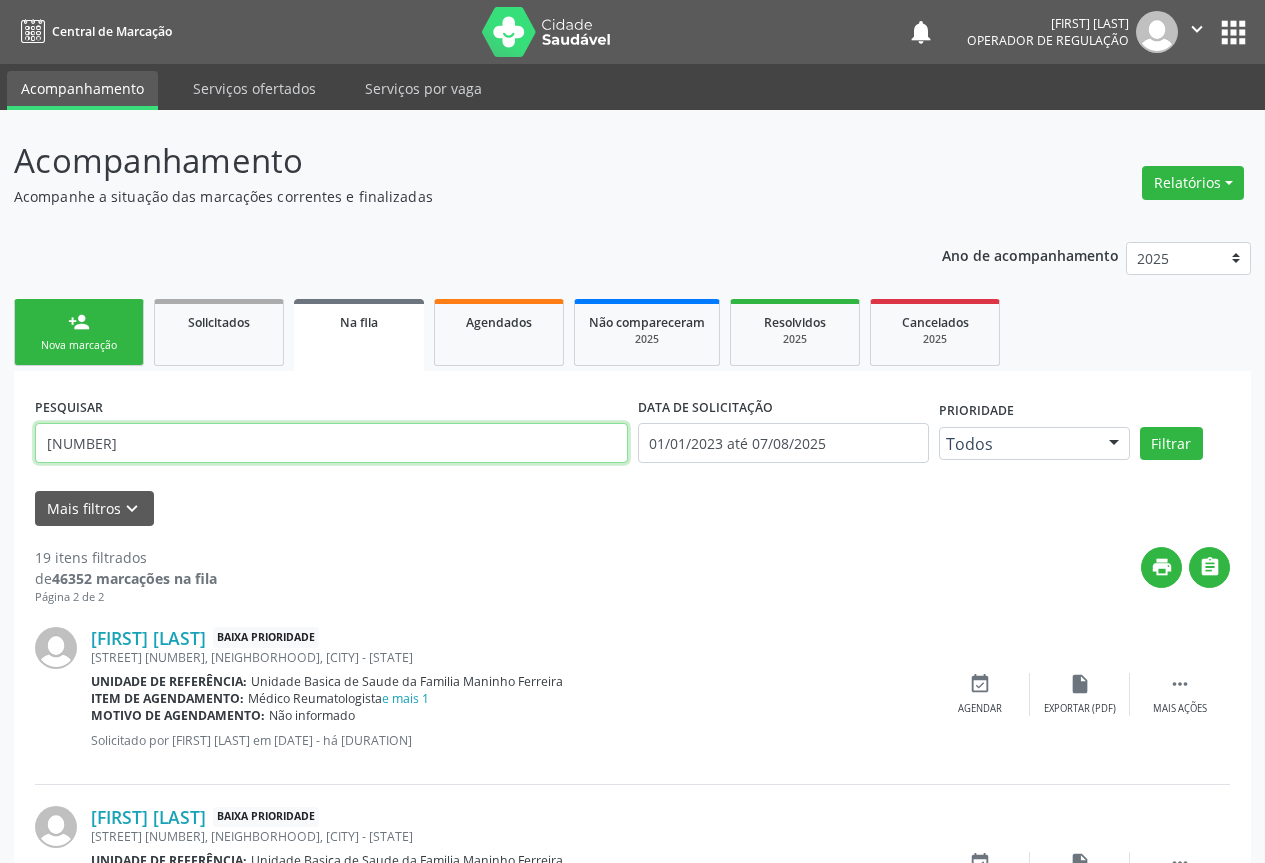 drag, startPoint x: 175, startPoint y: 446, endPoint x: 0, endPoint y: 449, distance: 175.02571 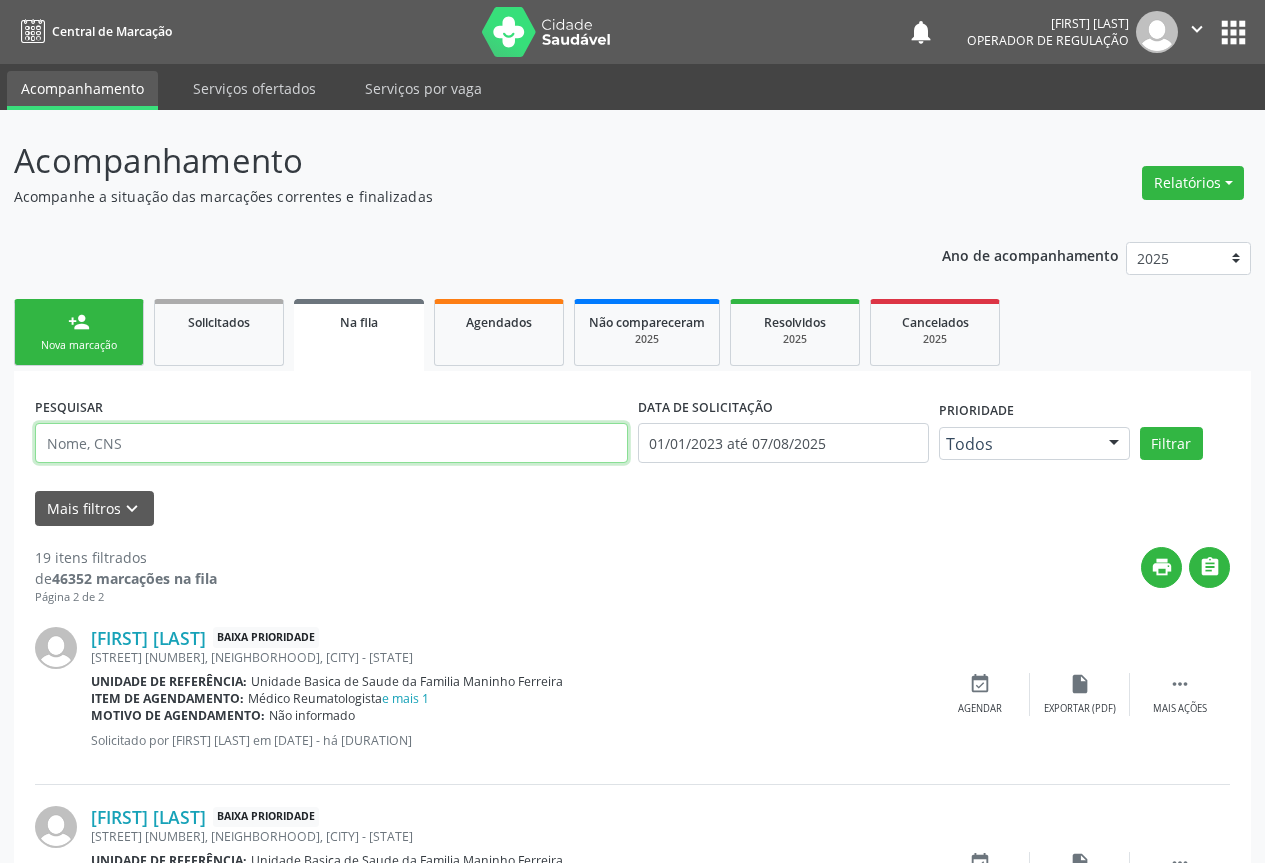 paste on "[NUMBER]" 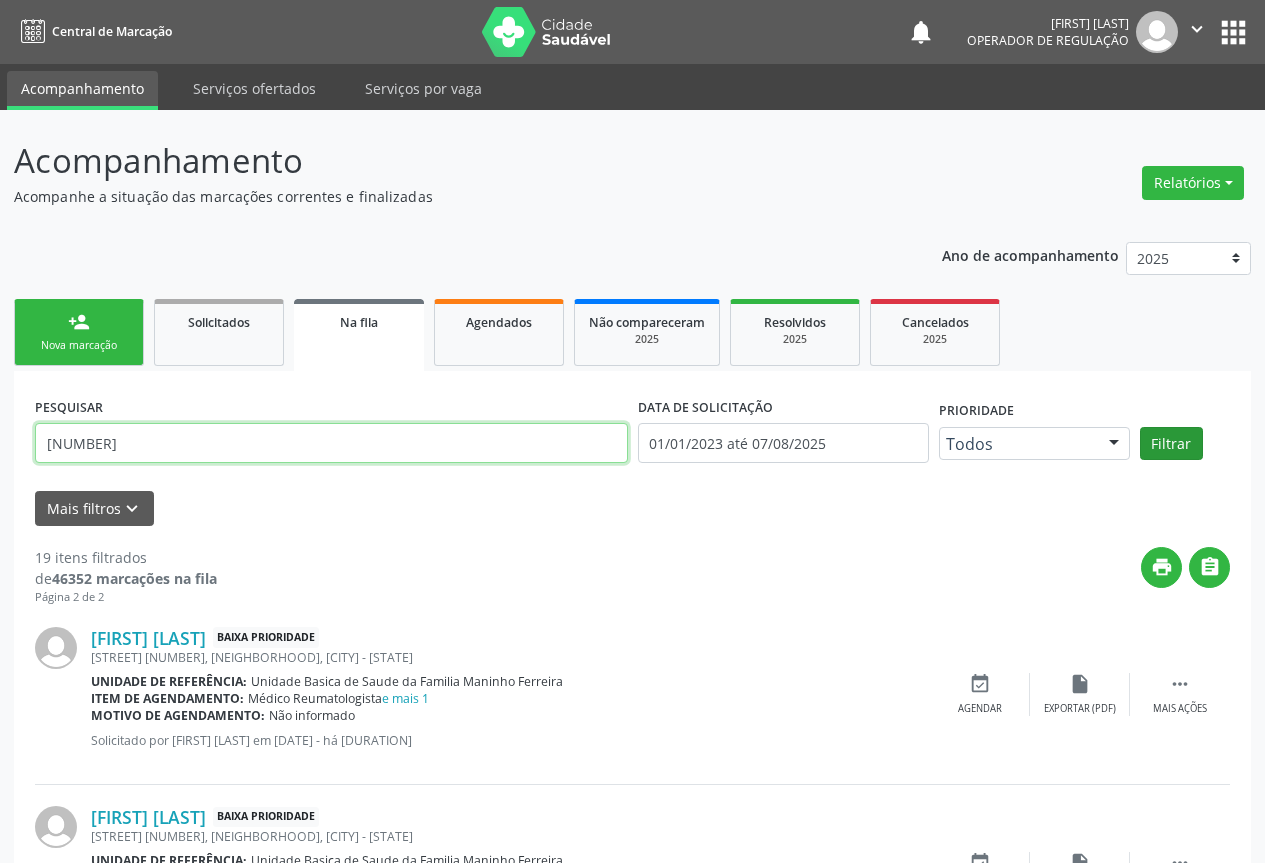 type on "[NUMBER]" 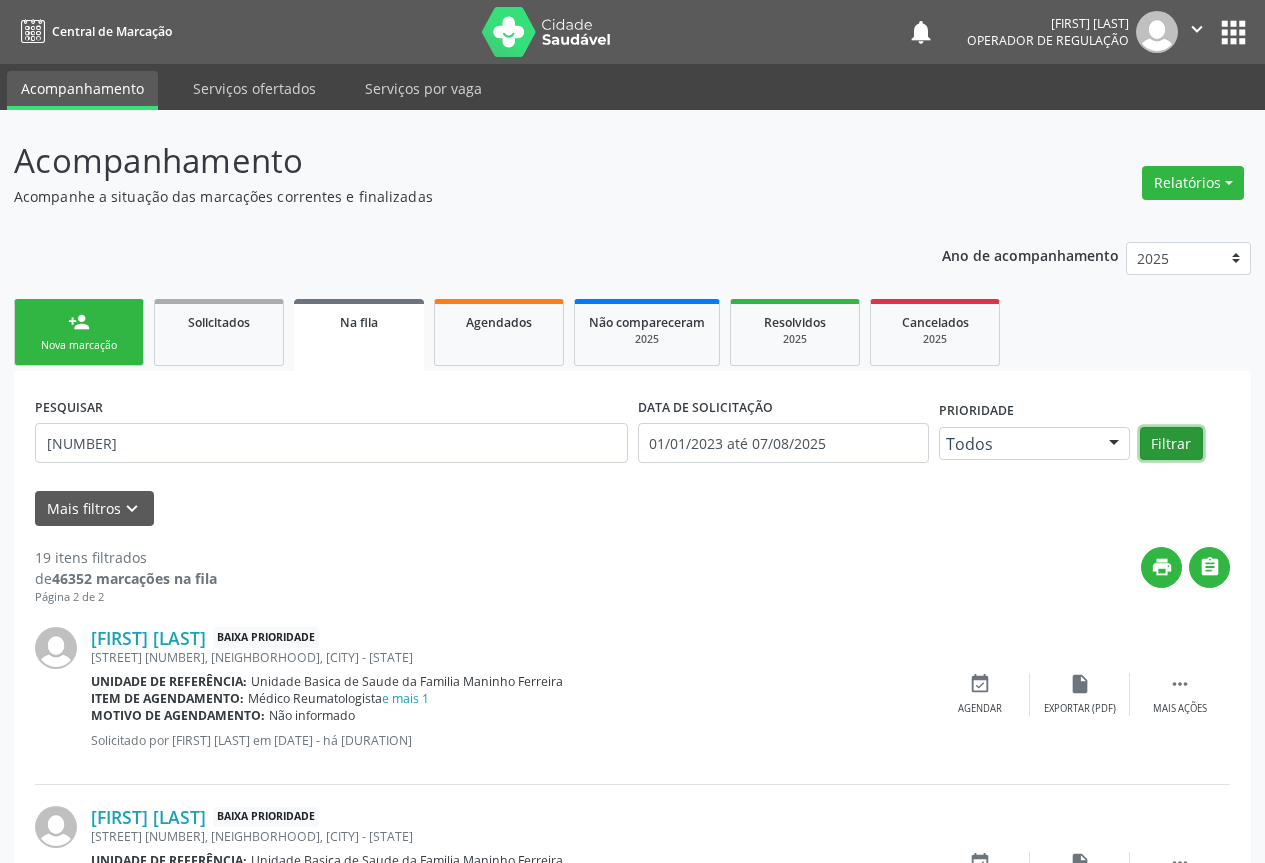click on "Filtrar" at bounding box center [1171, 444] 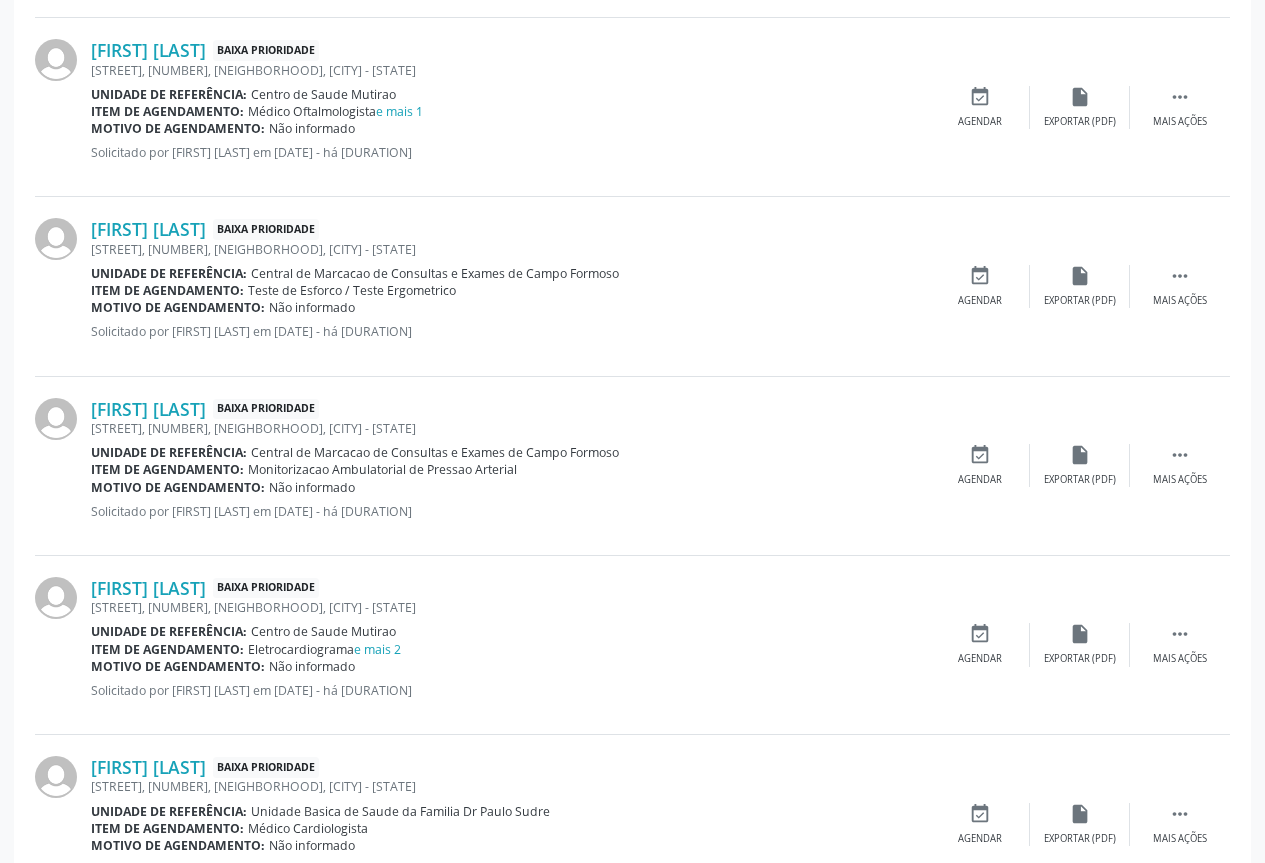 scroll, scrollTop: 2522, scrollLeft: 0, axis: vertical 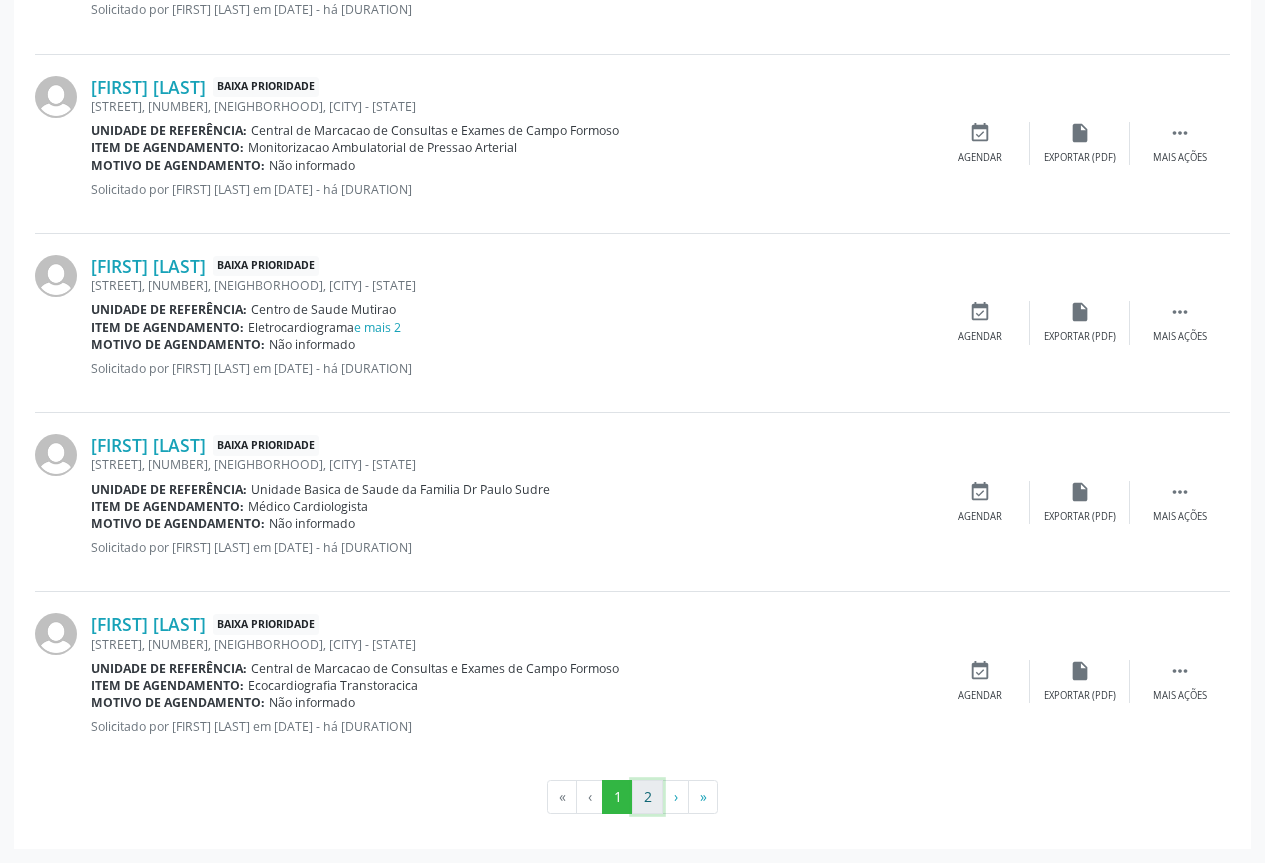 click on "2" at bounding box center (647, 797) 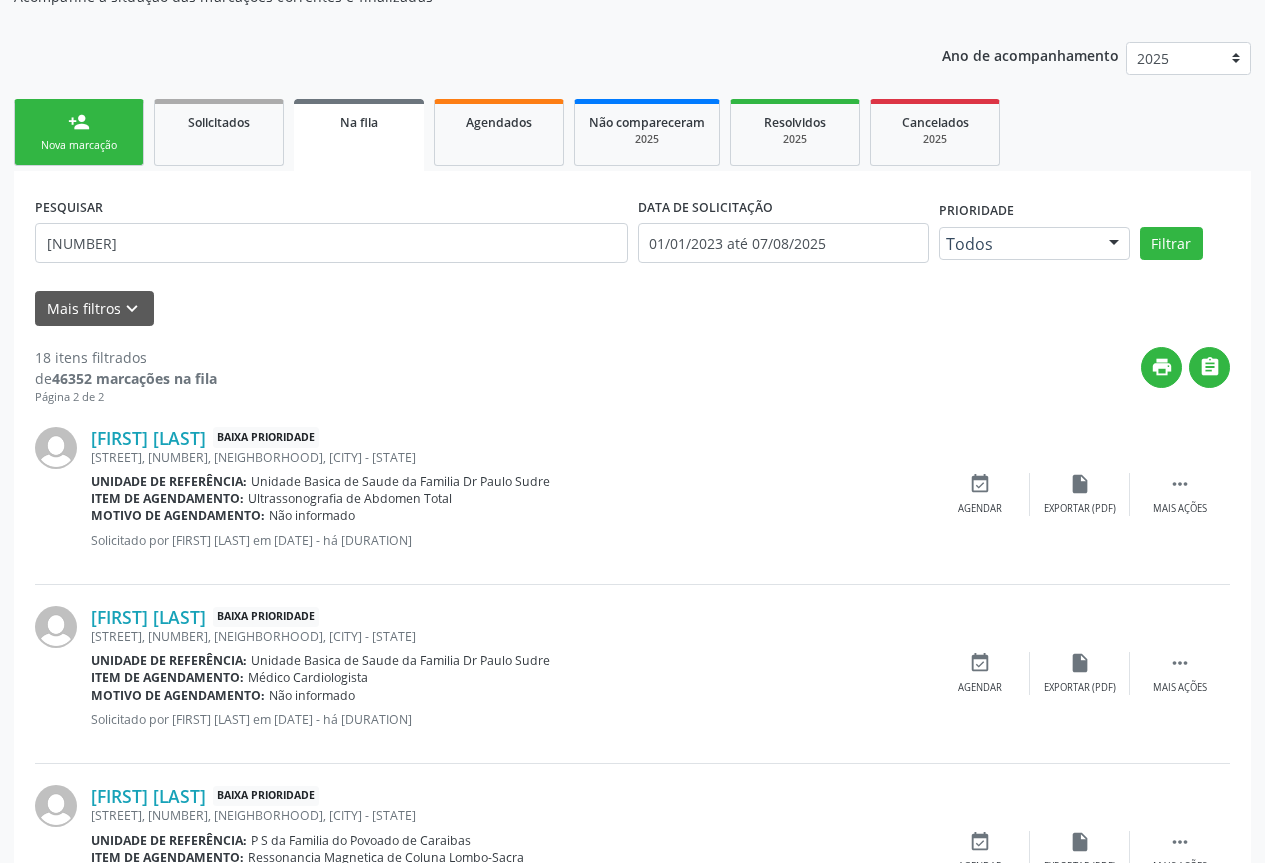 scroll, scrollTop: 372, scrollLeft: 0, axis: vertical 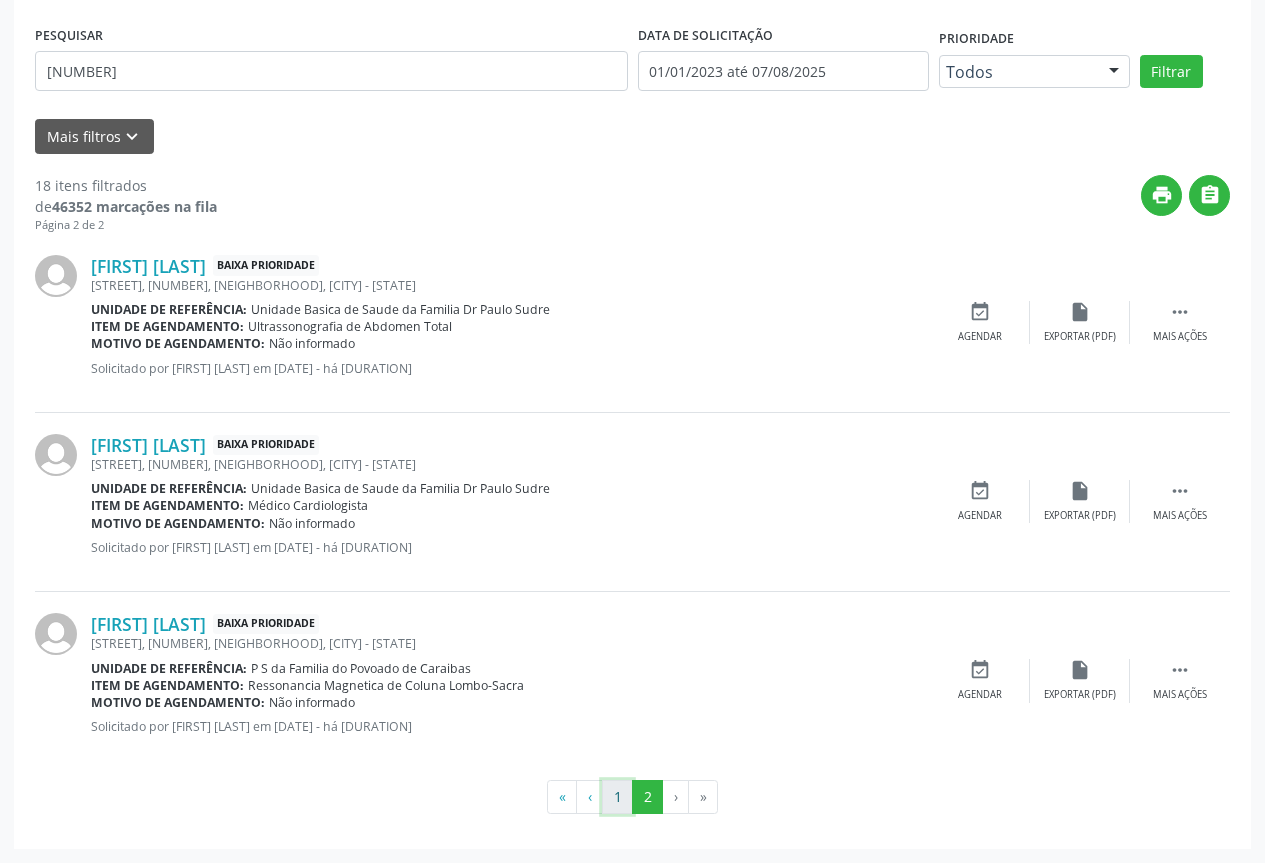 click on "1" at bounding box center (617, 797) 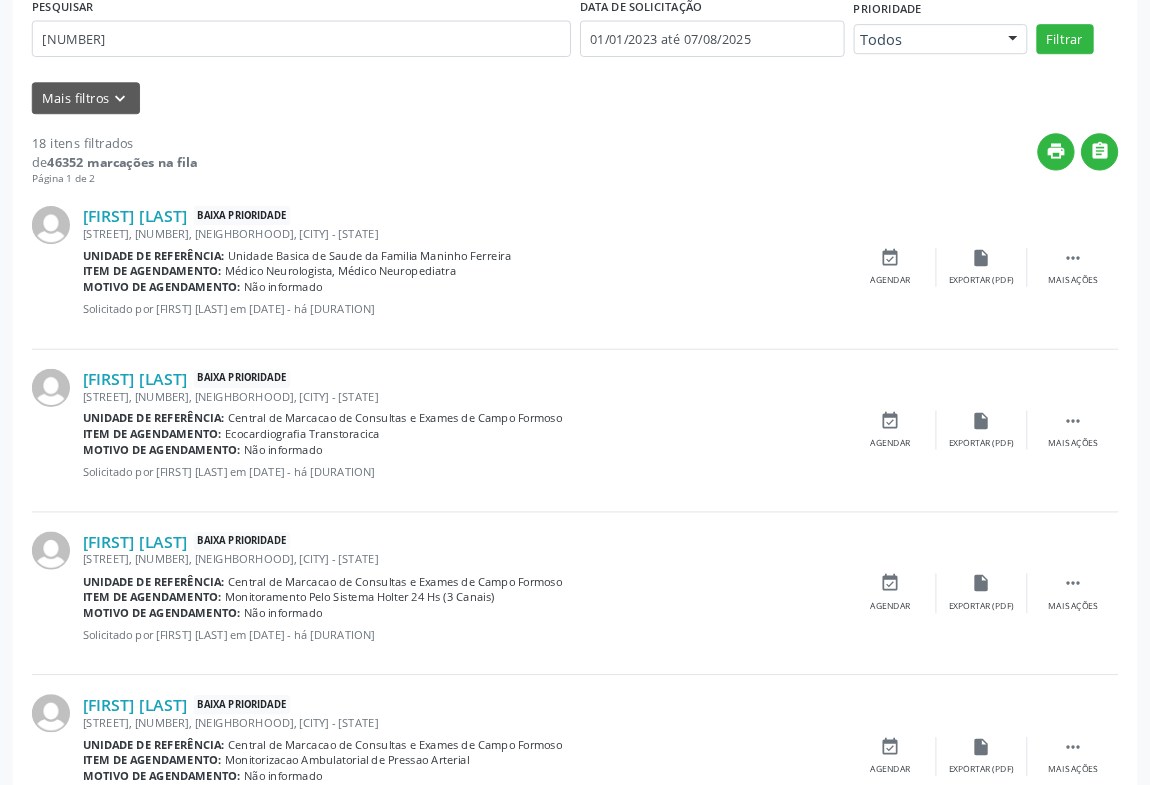scroll, scrollTop: 0, scrollLeft: 0, axis: both 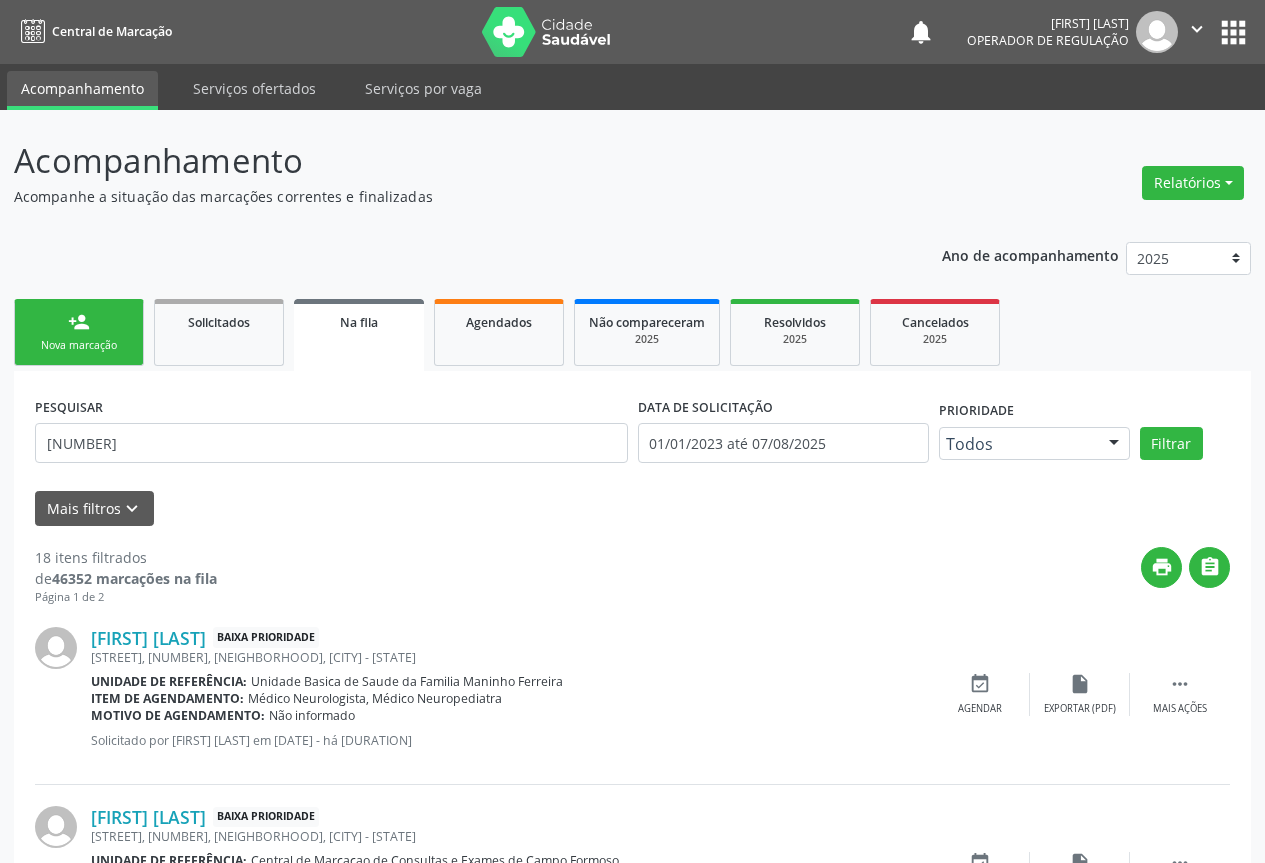 click on "apps" at bounding box center [1233, 32] 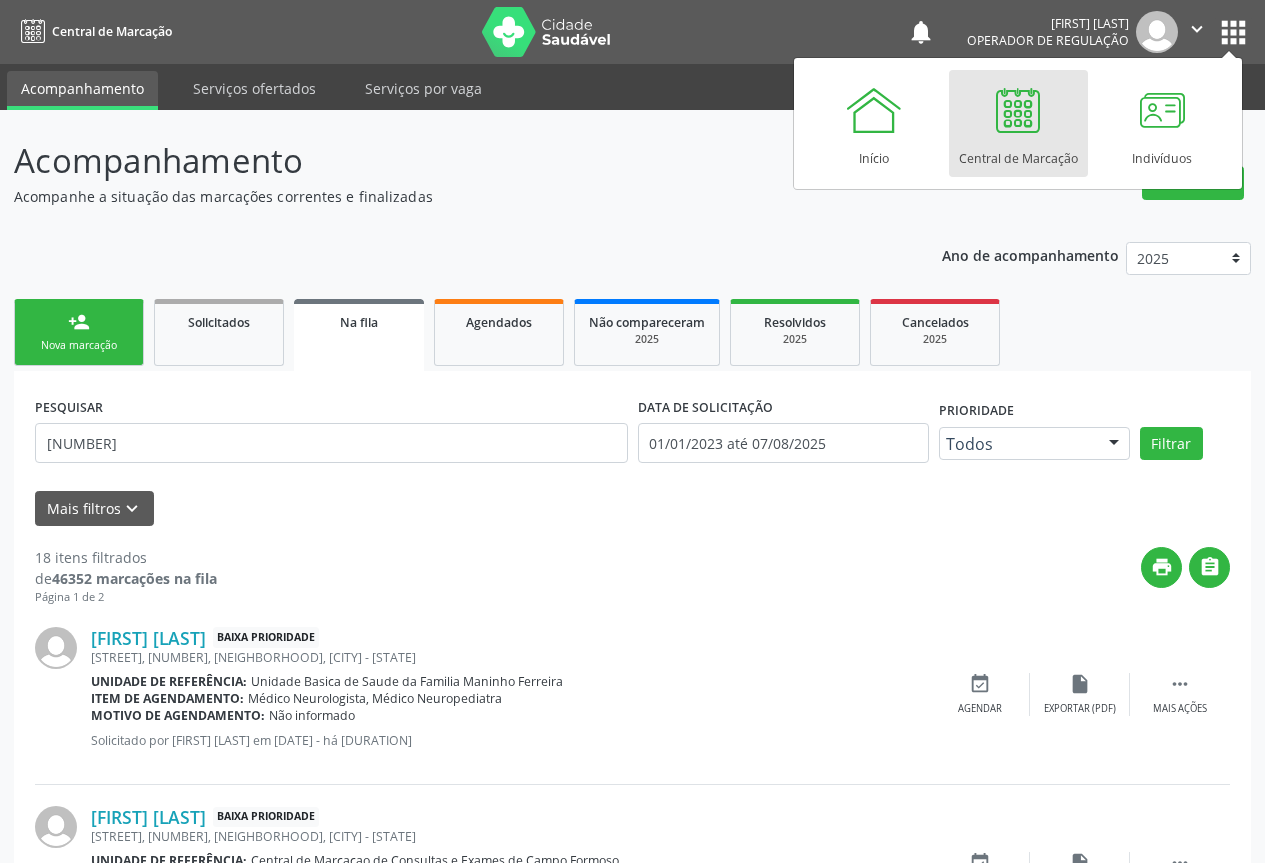click on "Acompanhamento" at bounding box center (447, 161) 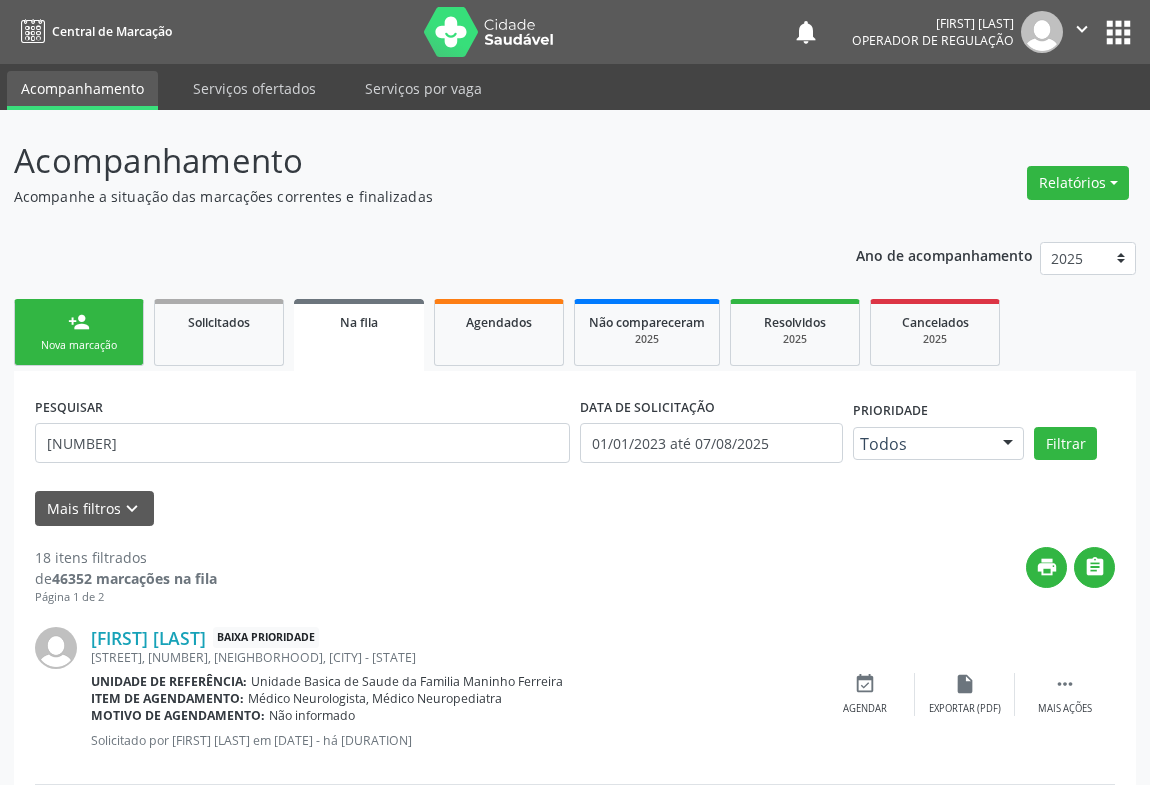 drag, startPoint x: 1069, startPoint y: 1, endPoint x: 636, endPoint y: 178, distance: 467.77988 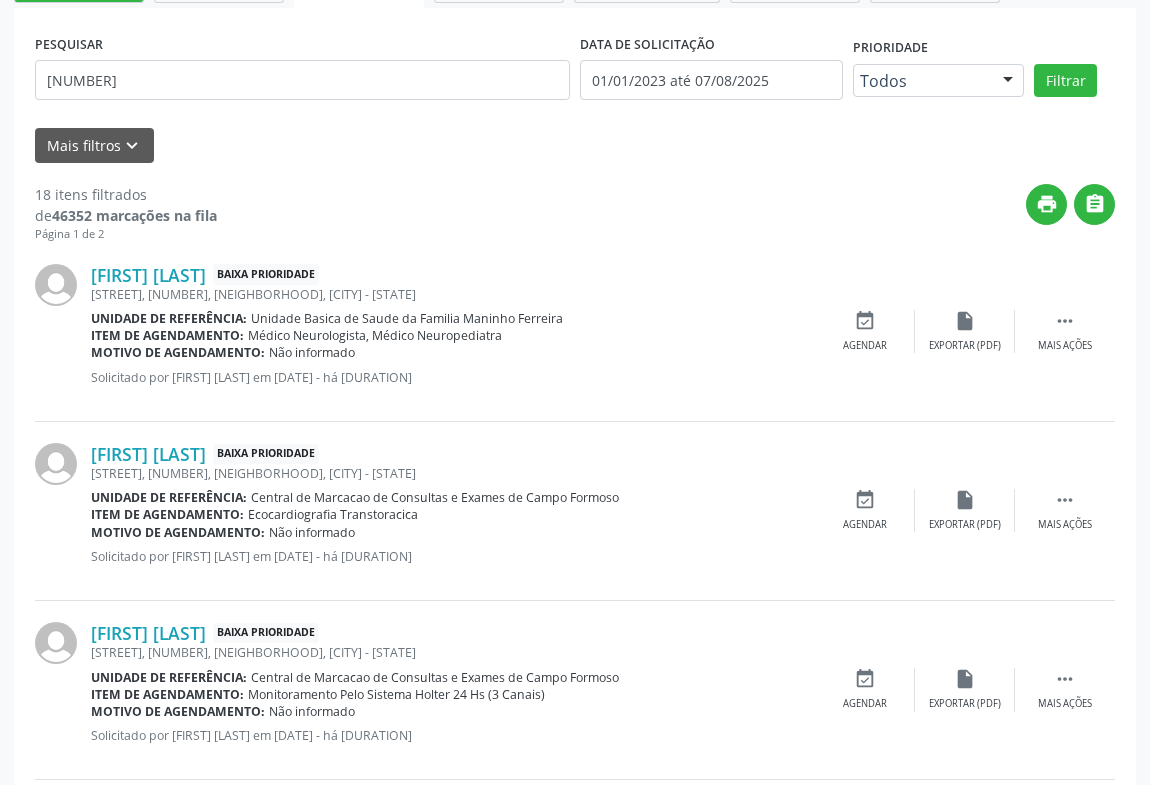 scroll, scrollTop: 0, scrollLeft: 0, axis: both 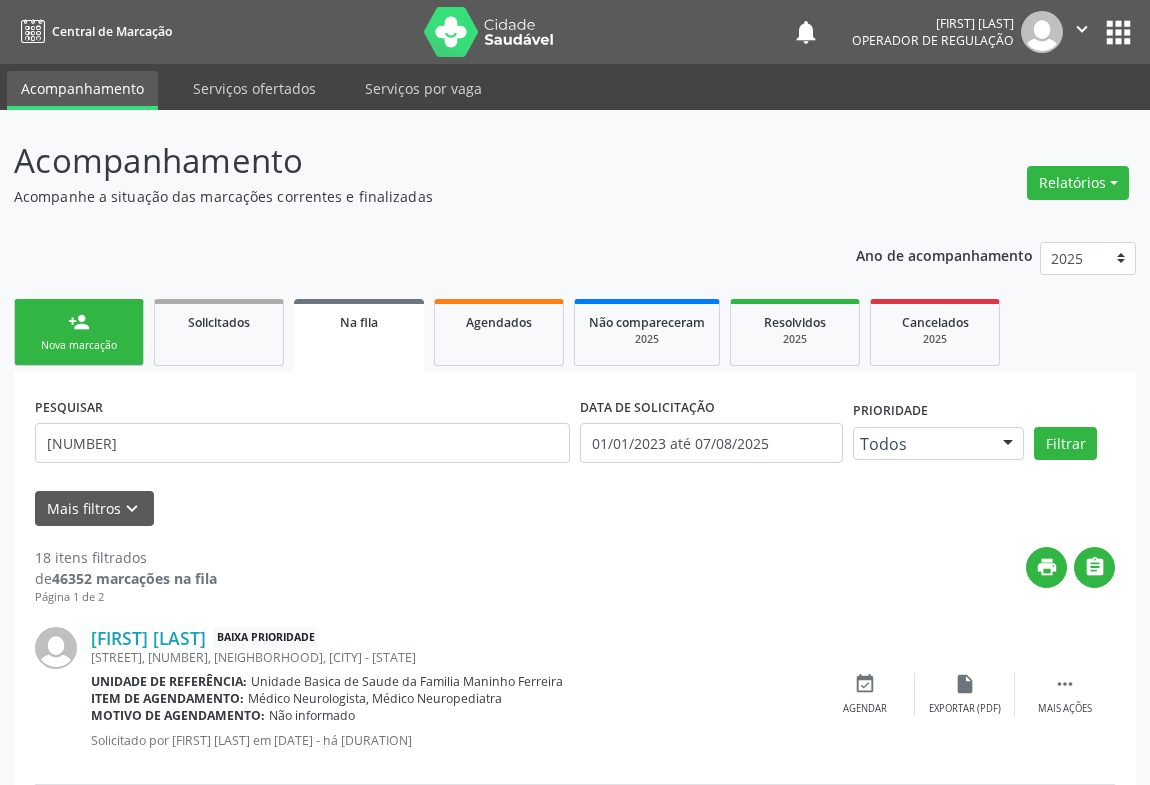 click on "person_add" at bounding box center [79, 322] 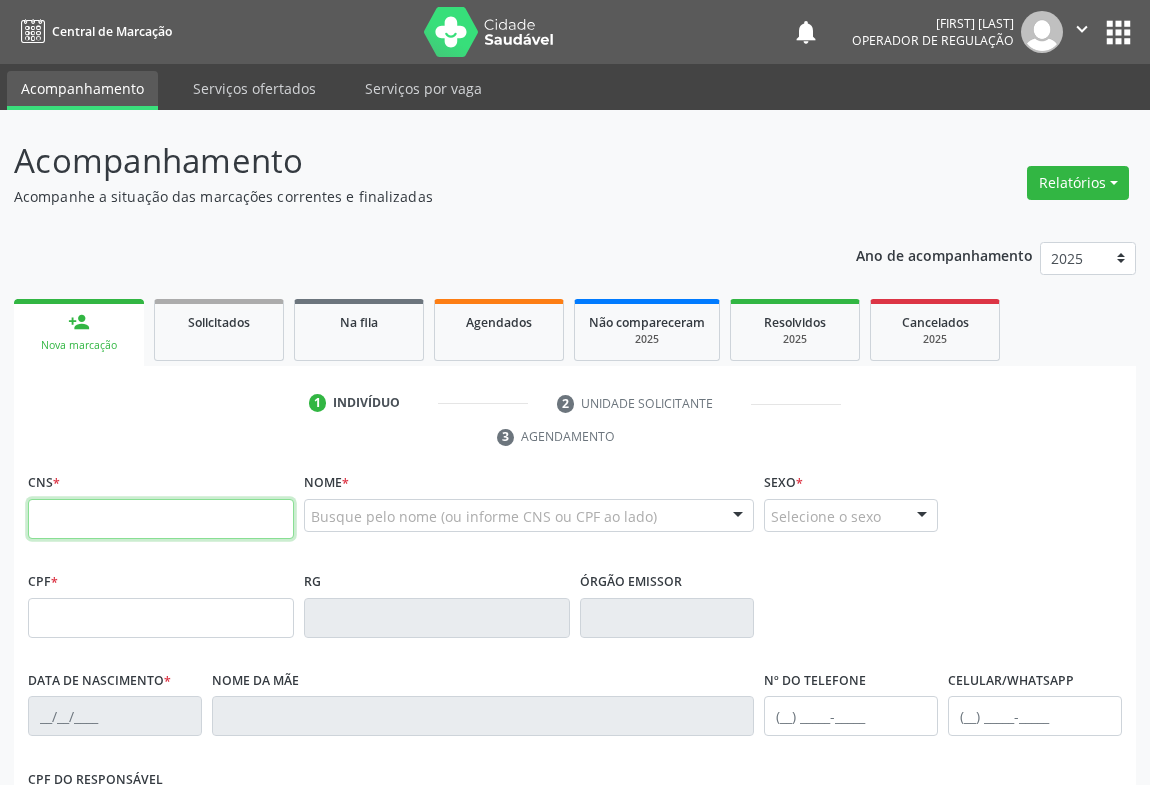 click at bounding box center (161, 519) 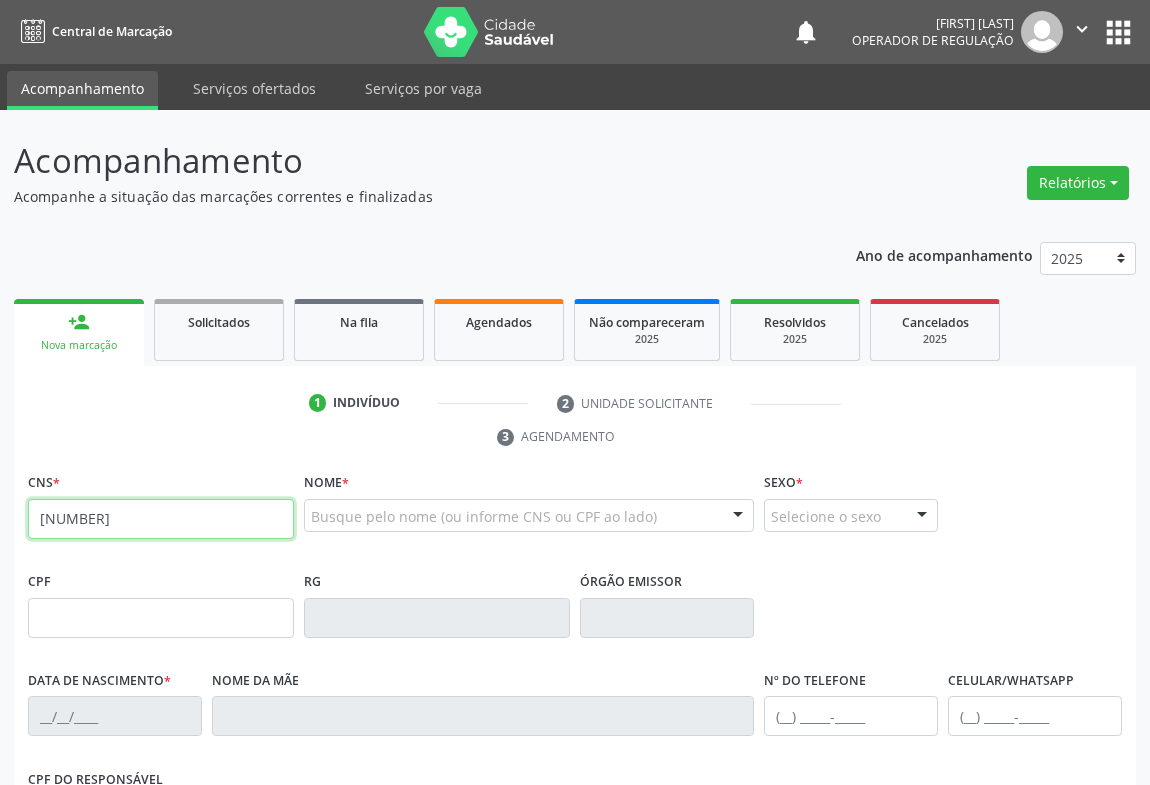 type on "708 4057 1211 9168" 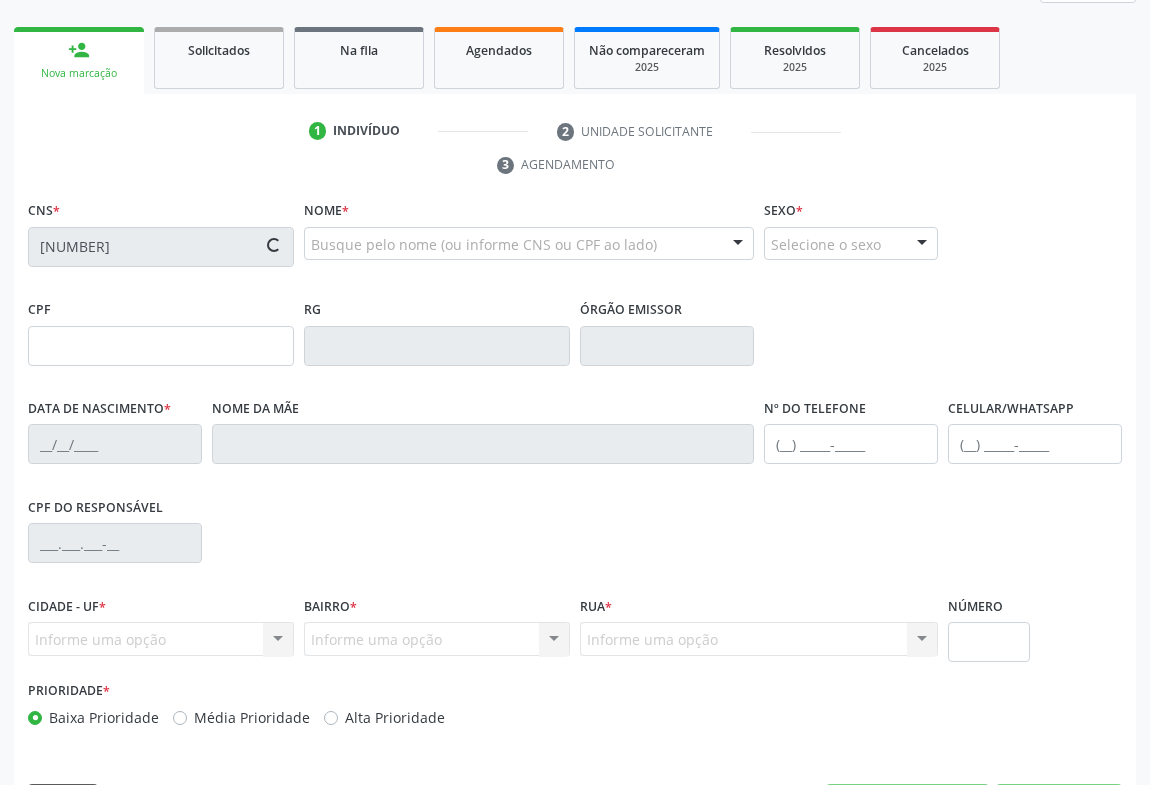 scroll, scrollTop: 331, scrollLeft: 0, axis: vertical 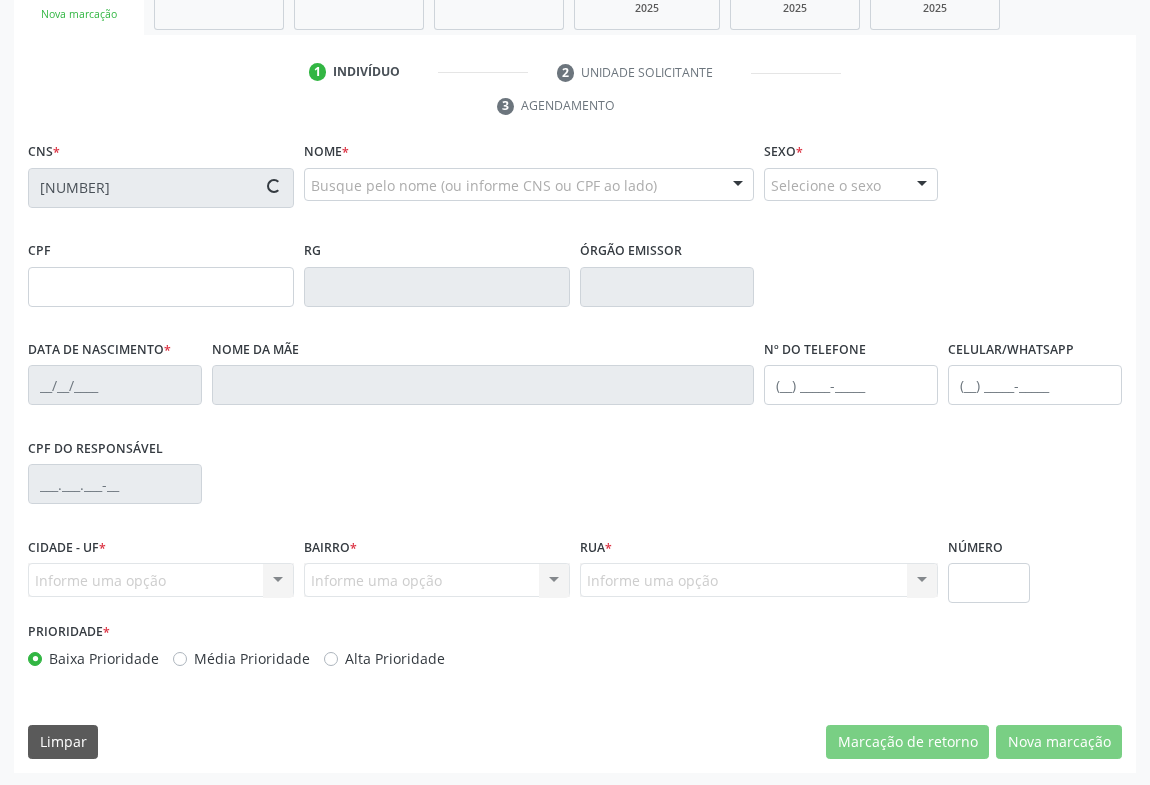 type on "08/03/2012" 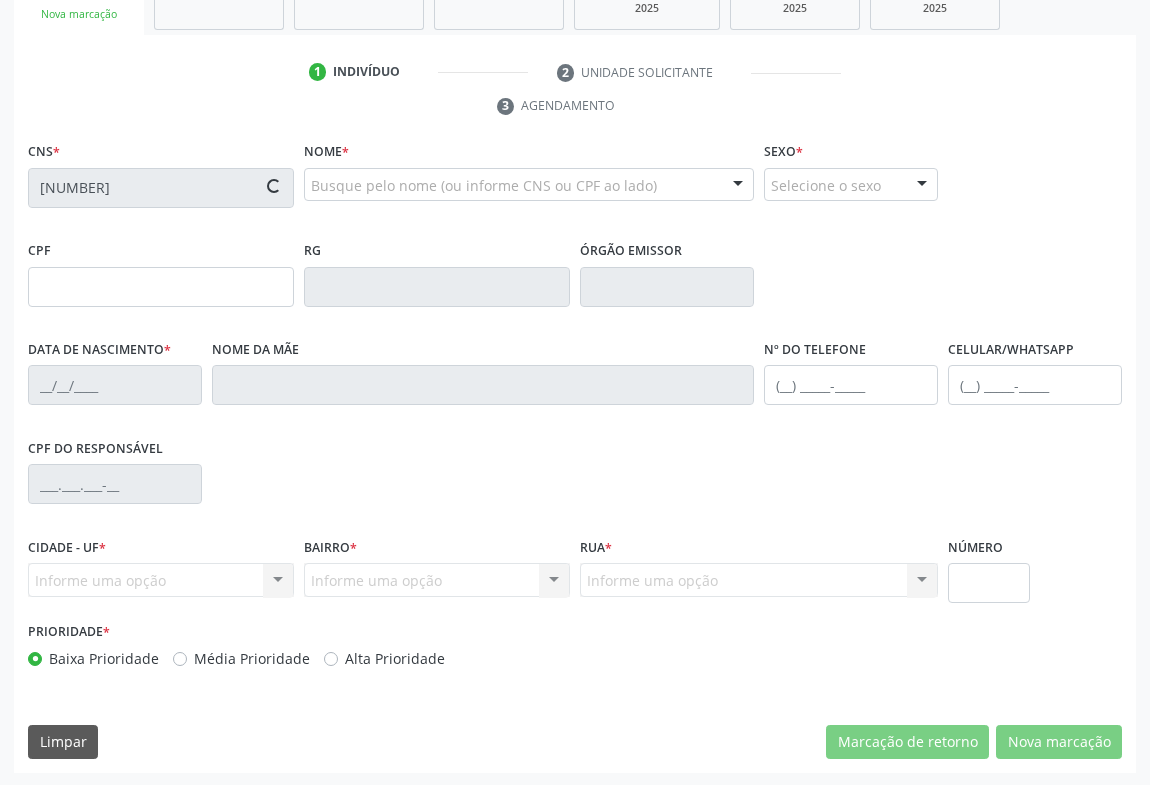 type on "Daniela Batista de Carvalho" 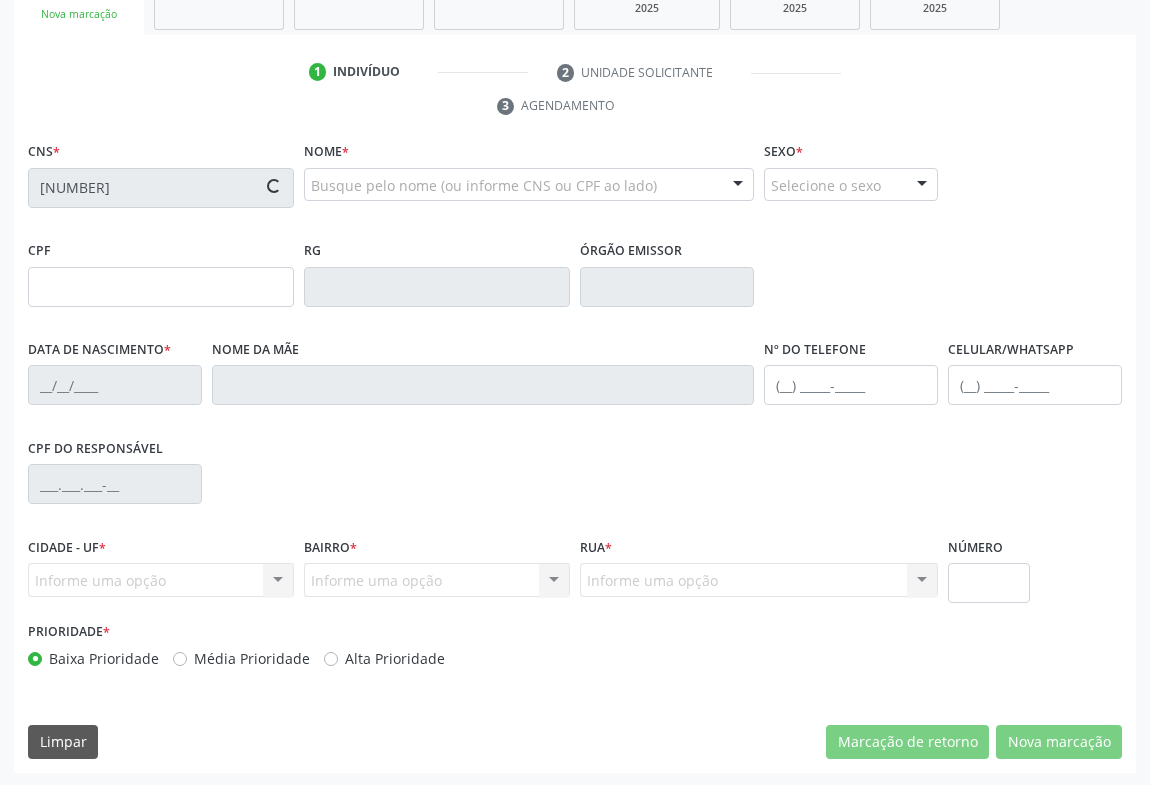 type on "(74) 9135-3391" 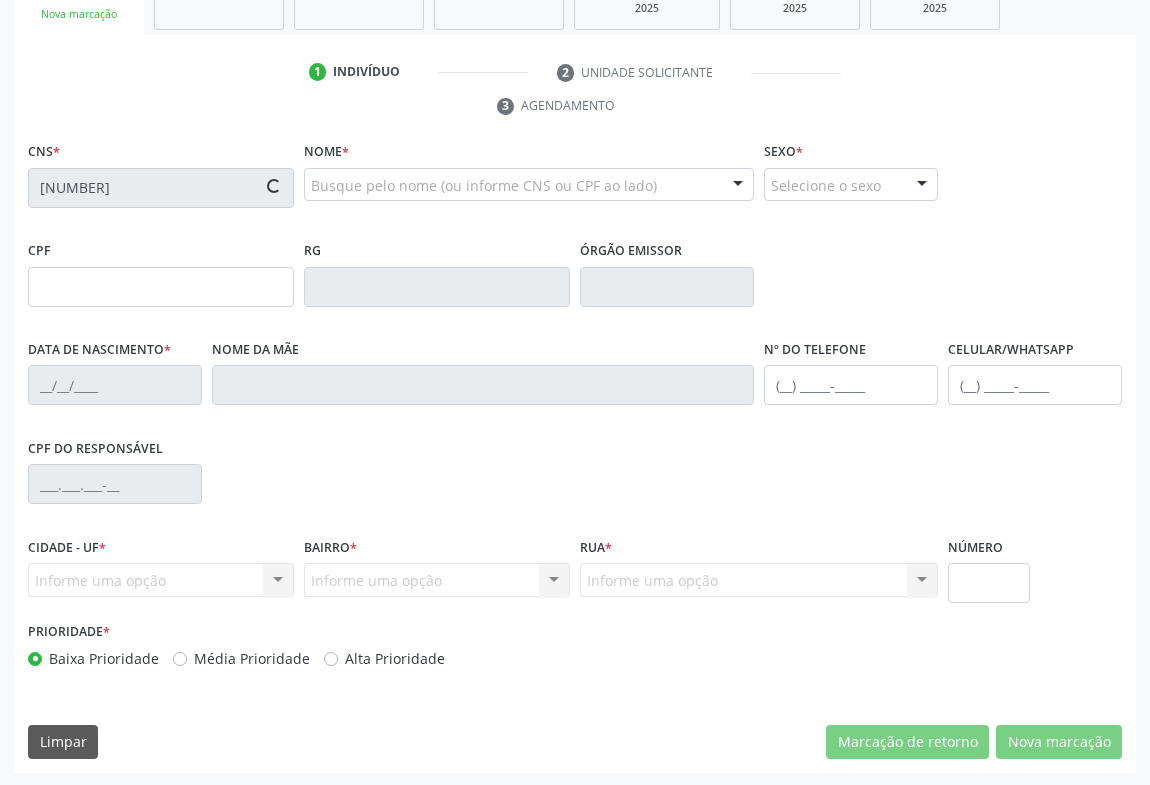 type on "S/N" 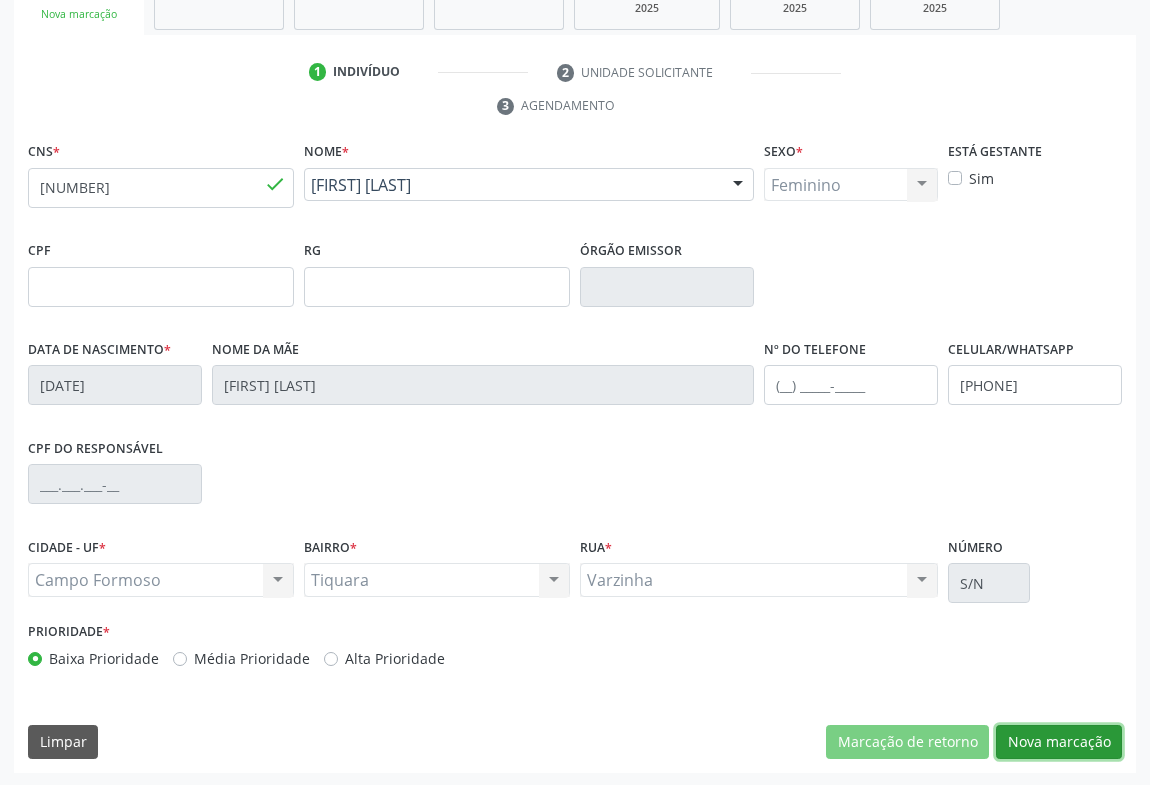 click on "Nova marcação" at bounding box center (1059, 742) 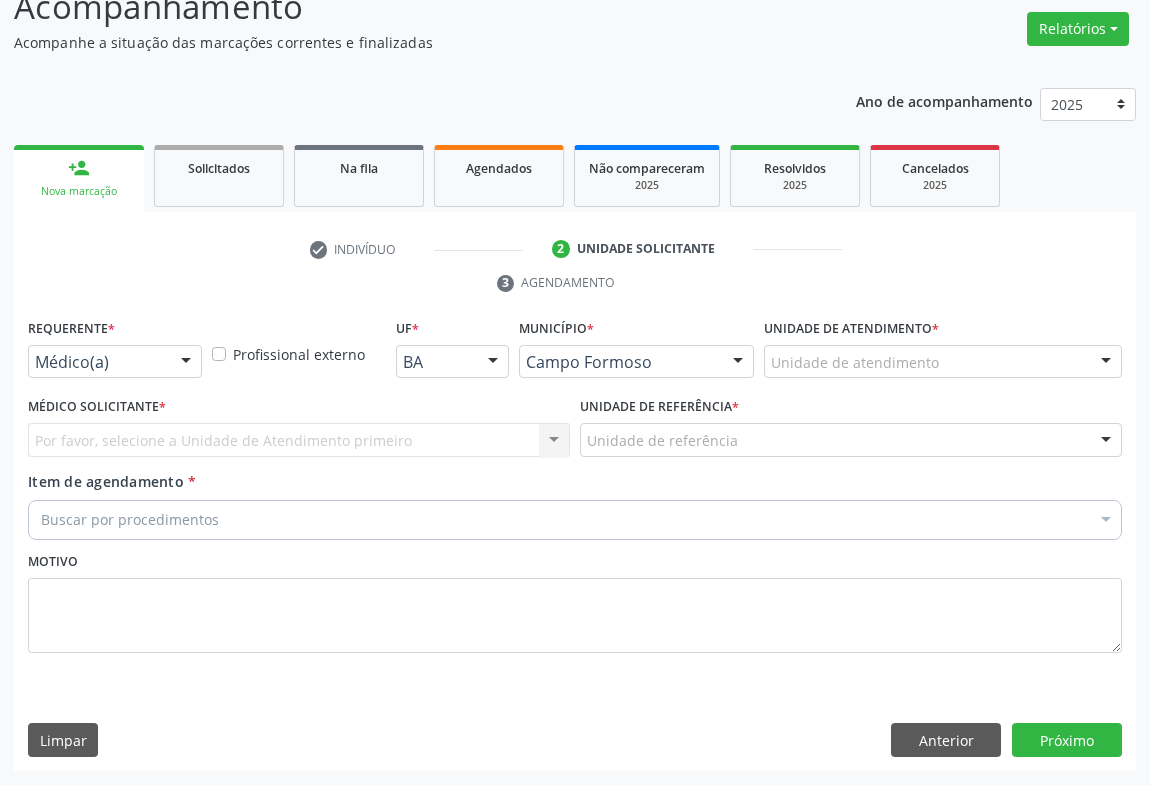 scroll, scrollTop: 152, scrollLeft: 0, axis: vertical 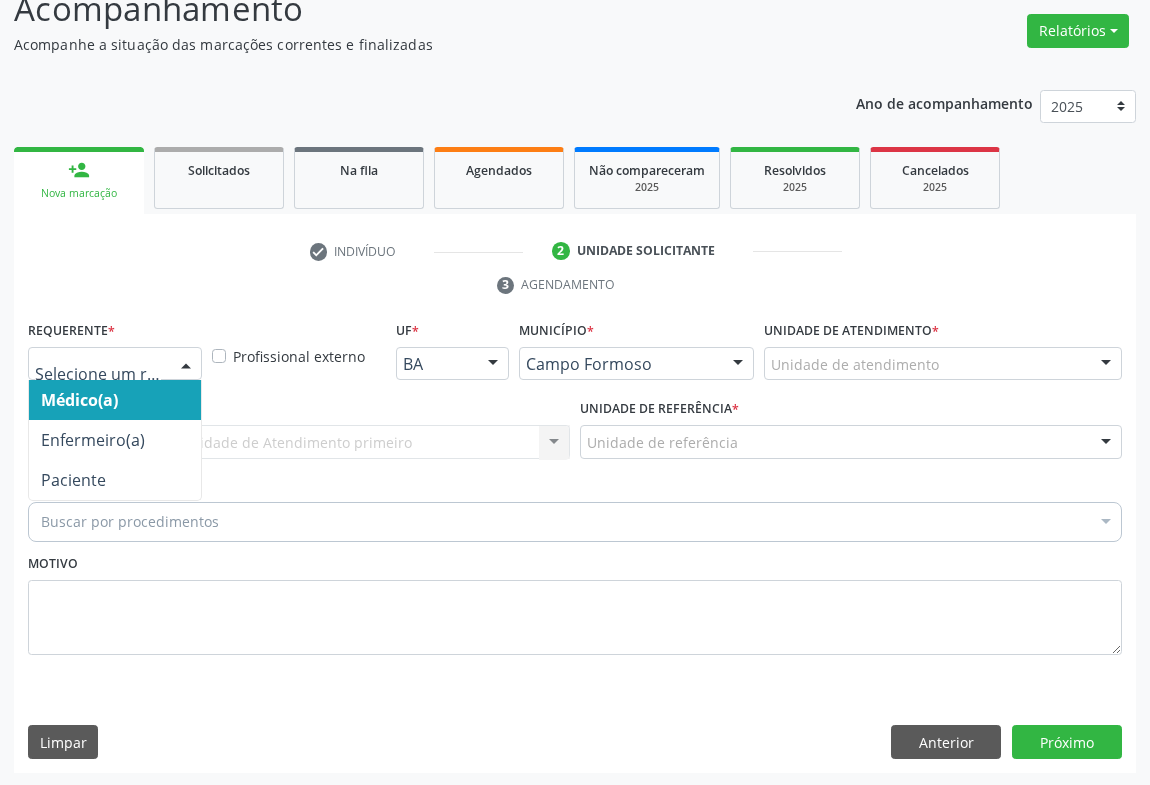 click at bounding box center [115, 364] 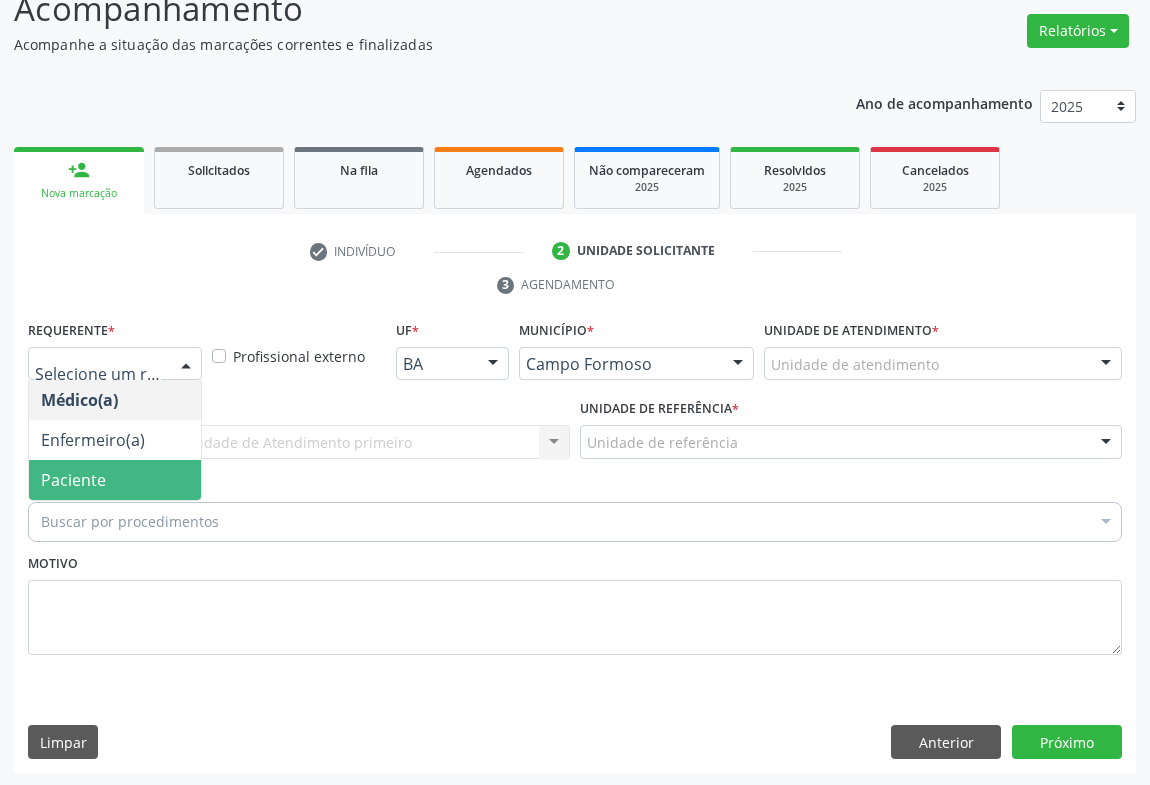 click on "Paciente" at bounding box center (73, 480) 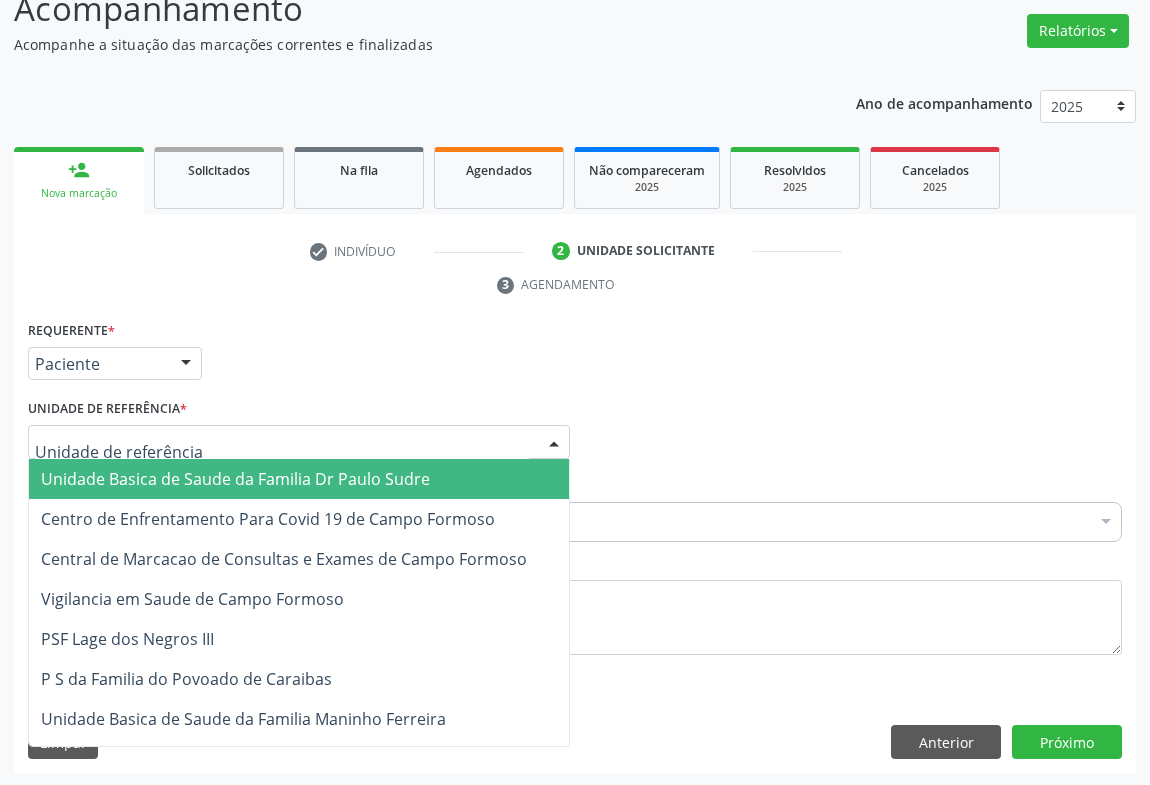 click at bounding box center [299, 442] 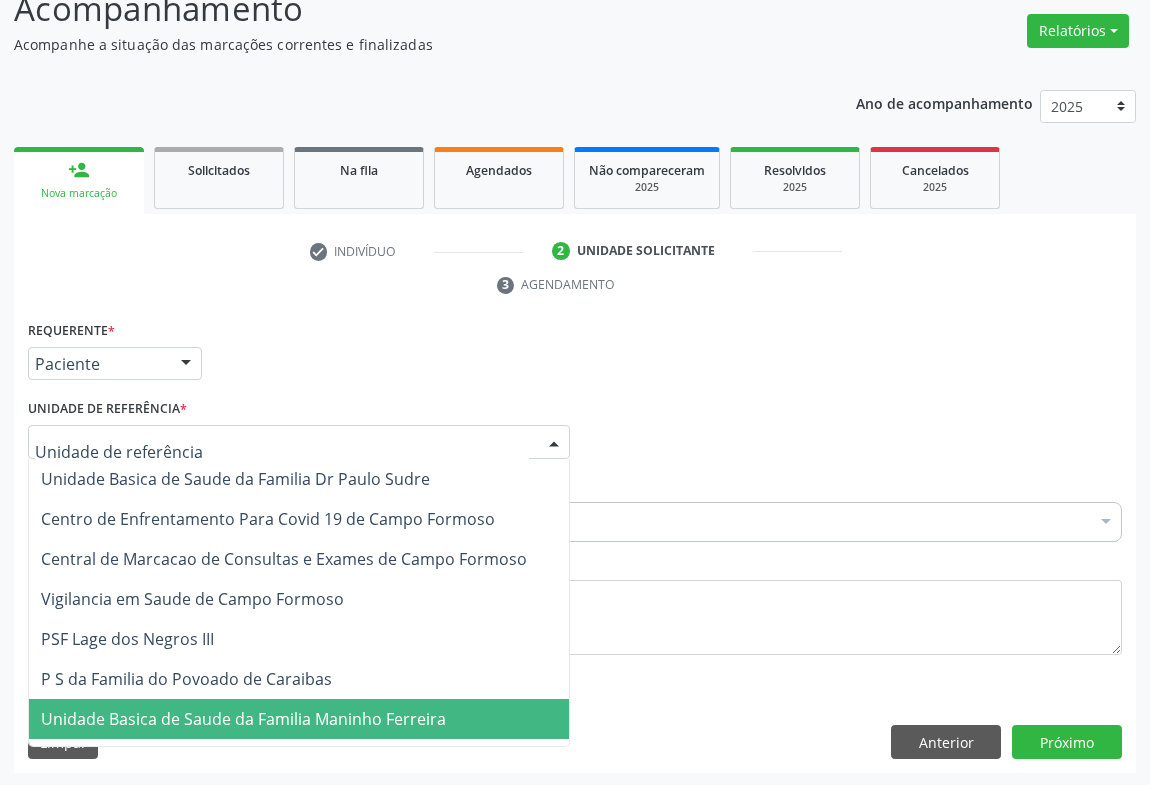 click on "Unidade Basica de Saude da Familia Maninho Ferreira" at bounding box center (243, 719) 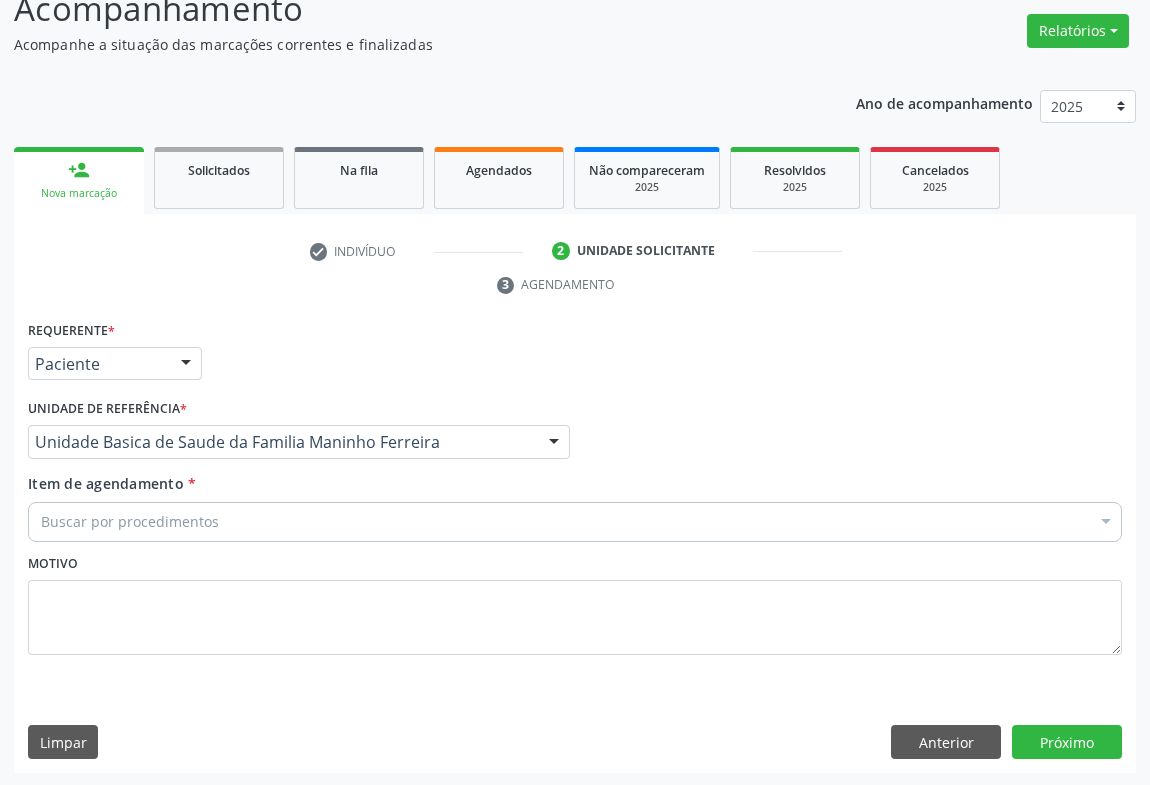 click on "Buscar por procedimentos" at bounding box center (575, 522) 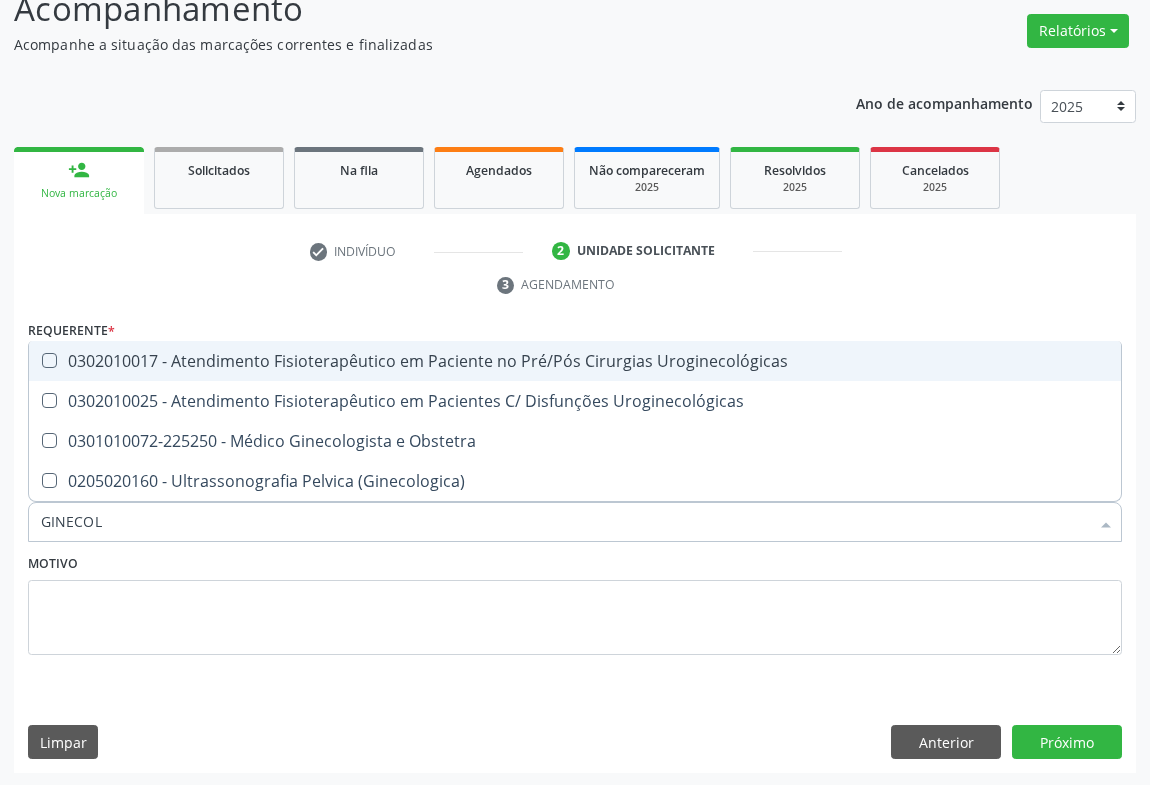 type on "GINECOLO" 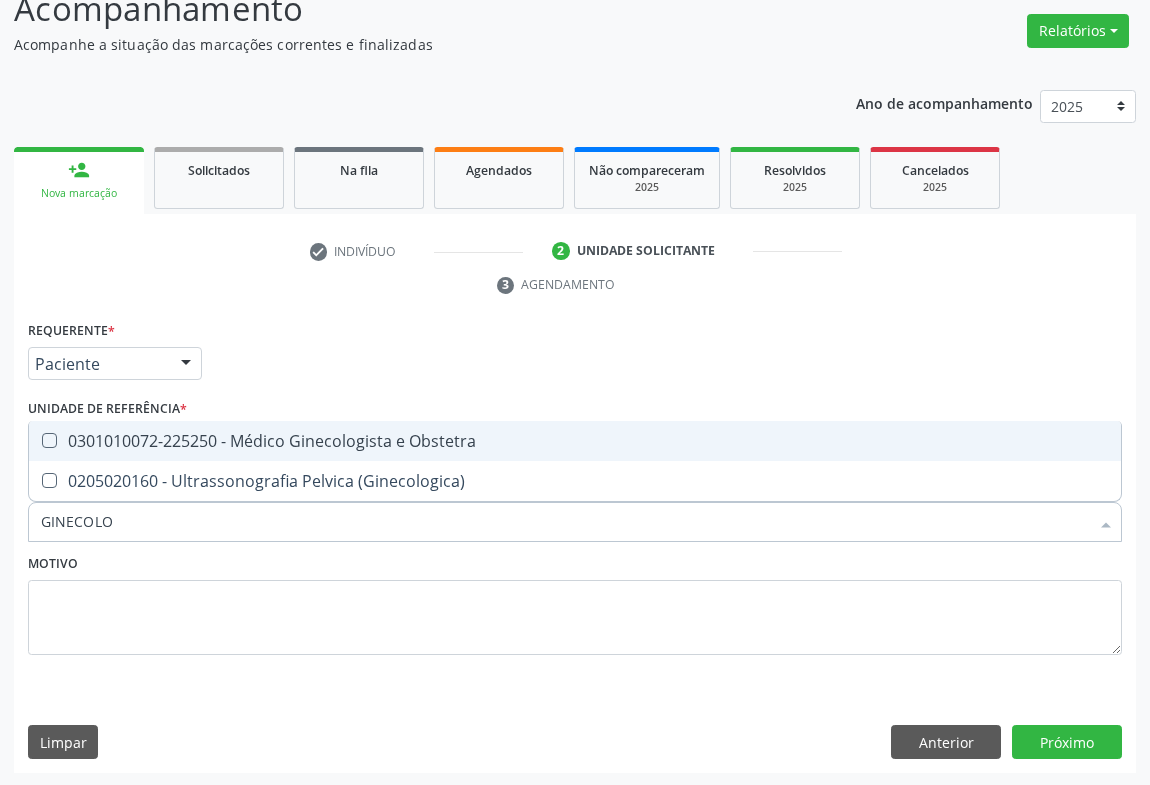 click on "0301010072-225250 - Médico Ginecologista e Obstetra" at bounding box center [575, 441] 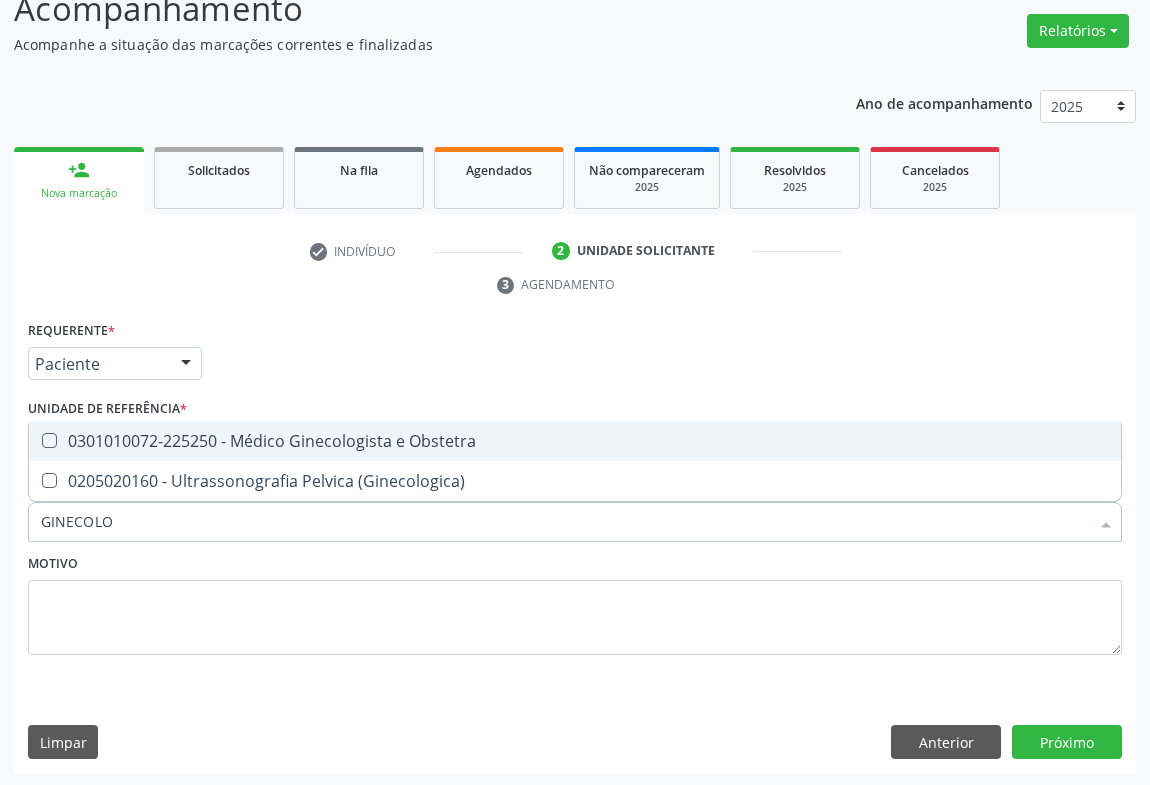 checkbox on "true" 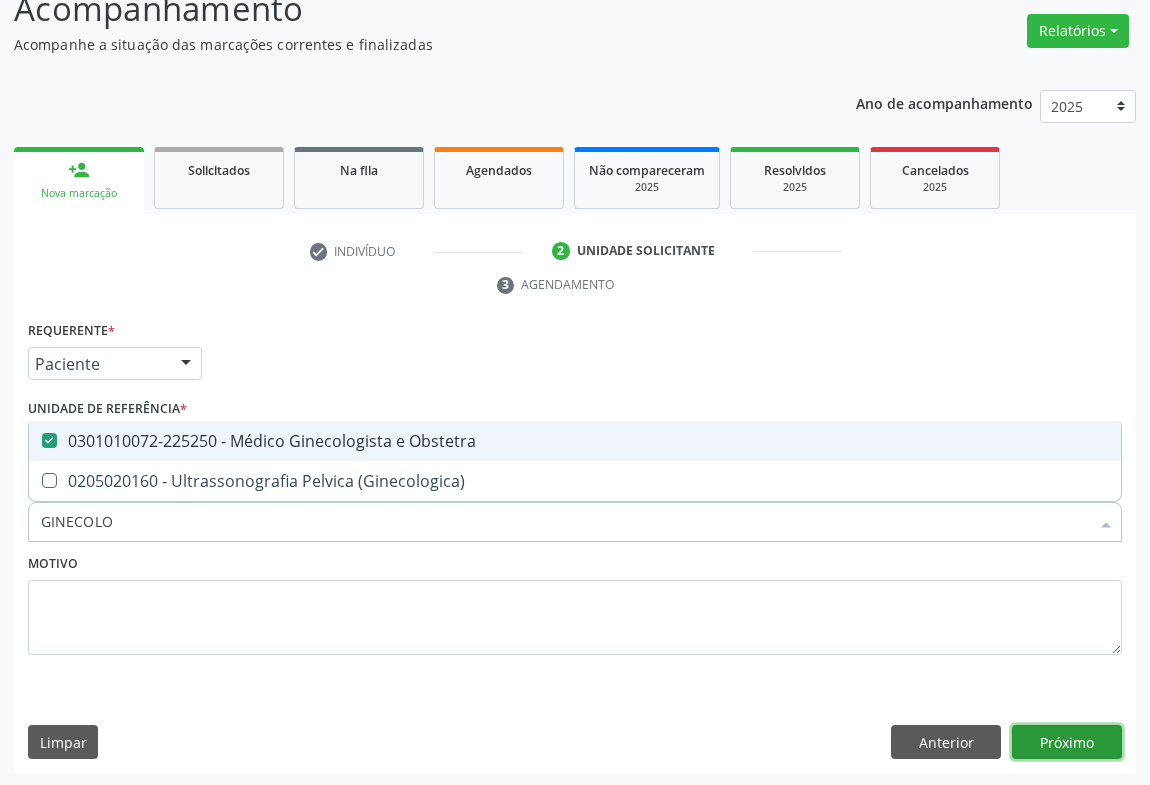 click on "Próximo" at bounding box center [1067, 742] 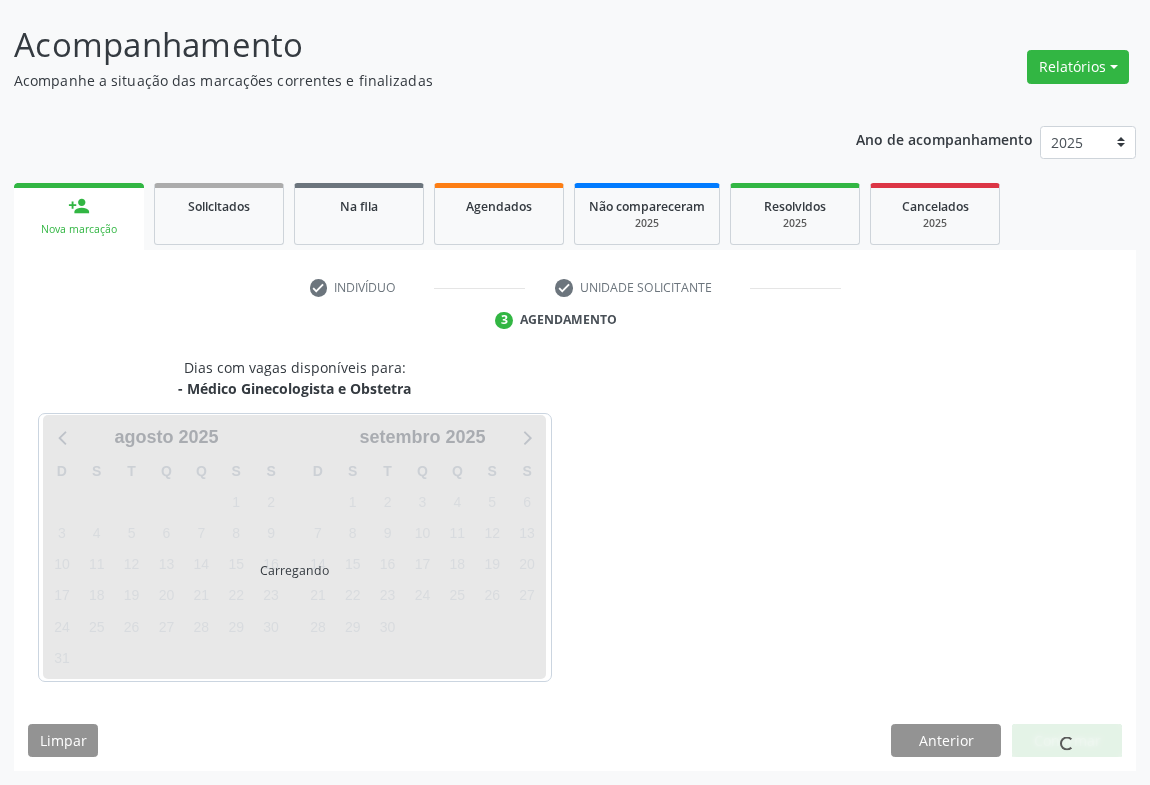 scroll, scrollTop: 115, scrollLeft: 0, axis: vertical 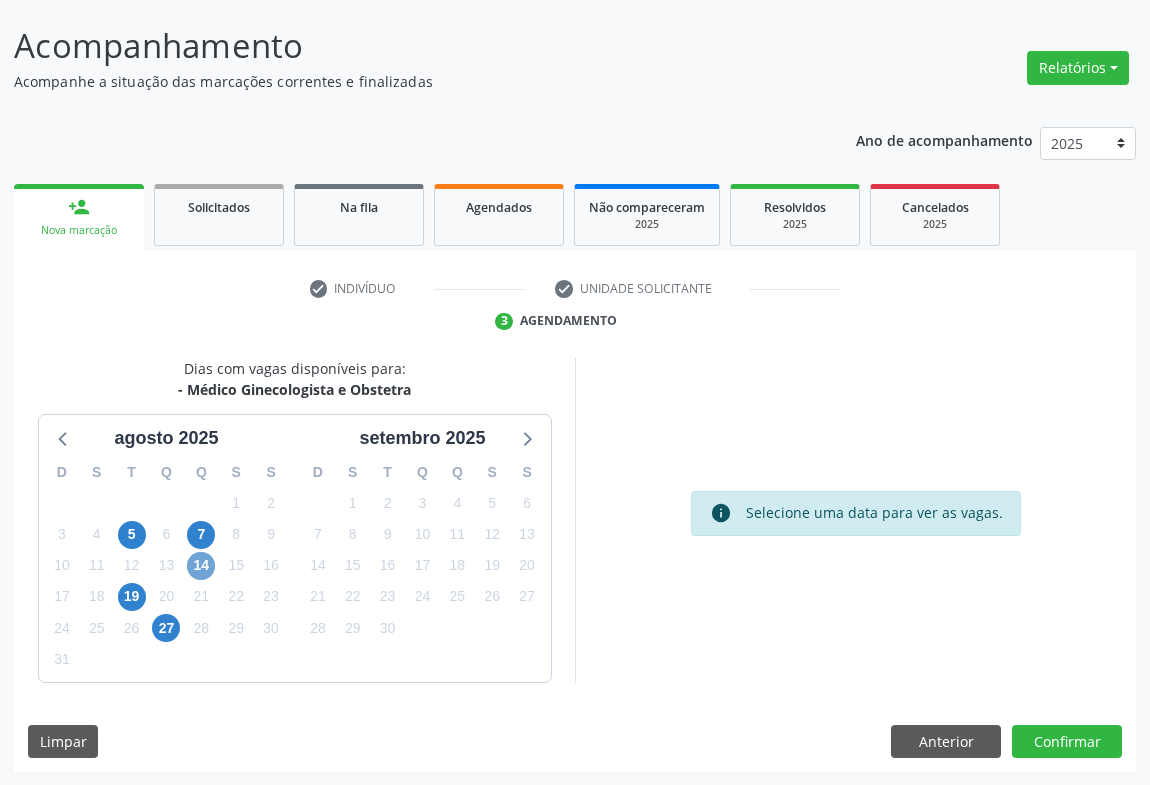 click on "14" at bounding box center [201, 566] 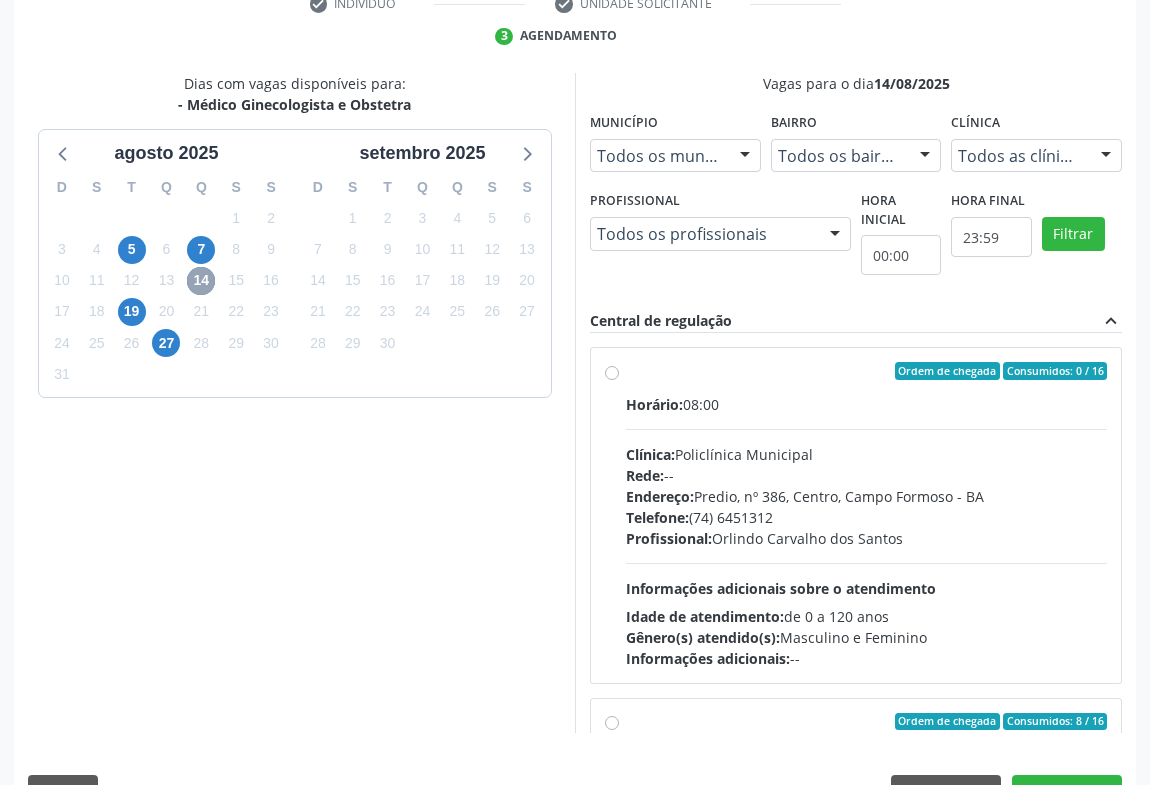 scroll, scrollTop: 451, scrollLeft: 0, axis: vertical 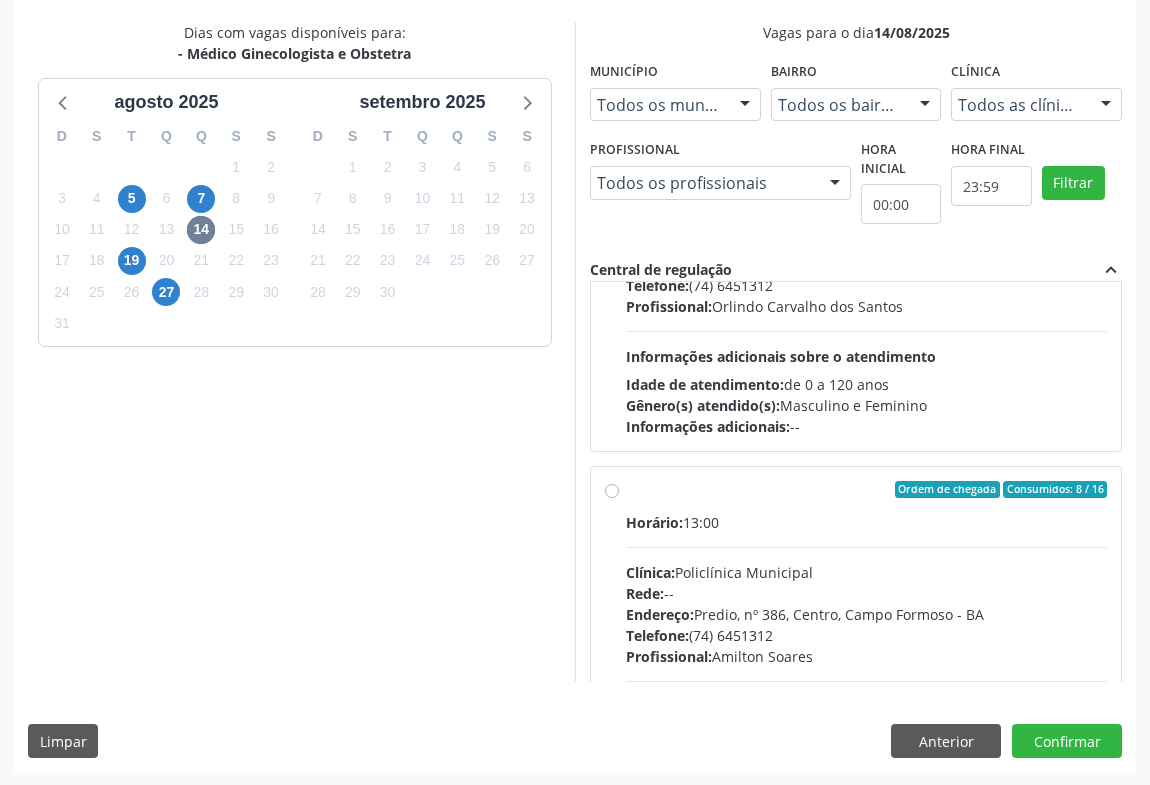 click on "Telefone:   (74) 6451312" at bounding box center [866, 635] 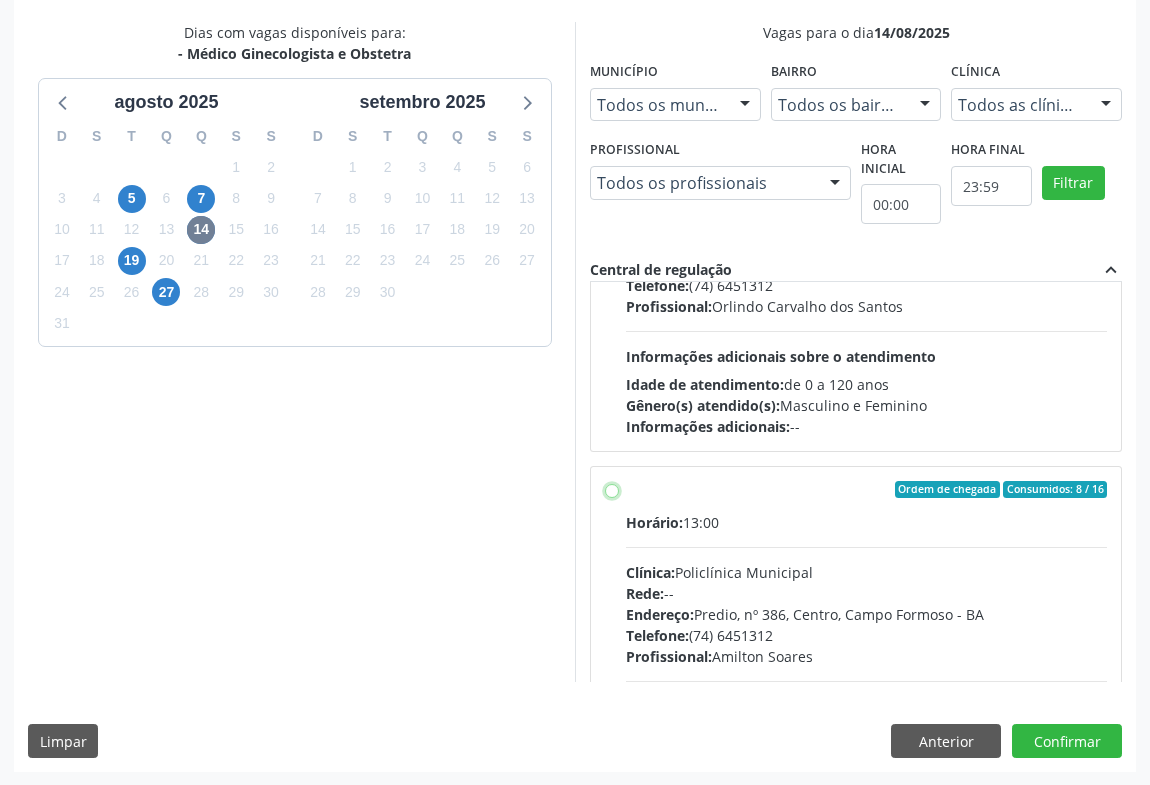 click on "Ordem de chegada
Consumidos: 8 / 16
Horário:   13:00
Clínica:  Policlínica Municipal
Rede:
--
Endereço:   Predio, nº 386, Centro, Campo Formoso - BA
Telefone:   (74) 6451312
Profissional:
Amilton Soares
Informações adicionais sobre o atendimento
Idade de atendimento:
de 0 a 120 anos
Gênero(s) atendido(s):
Masculino e Feminino
Informações adicionais:
--" at bounding box center [612, 490] 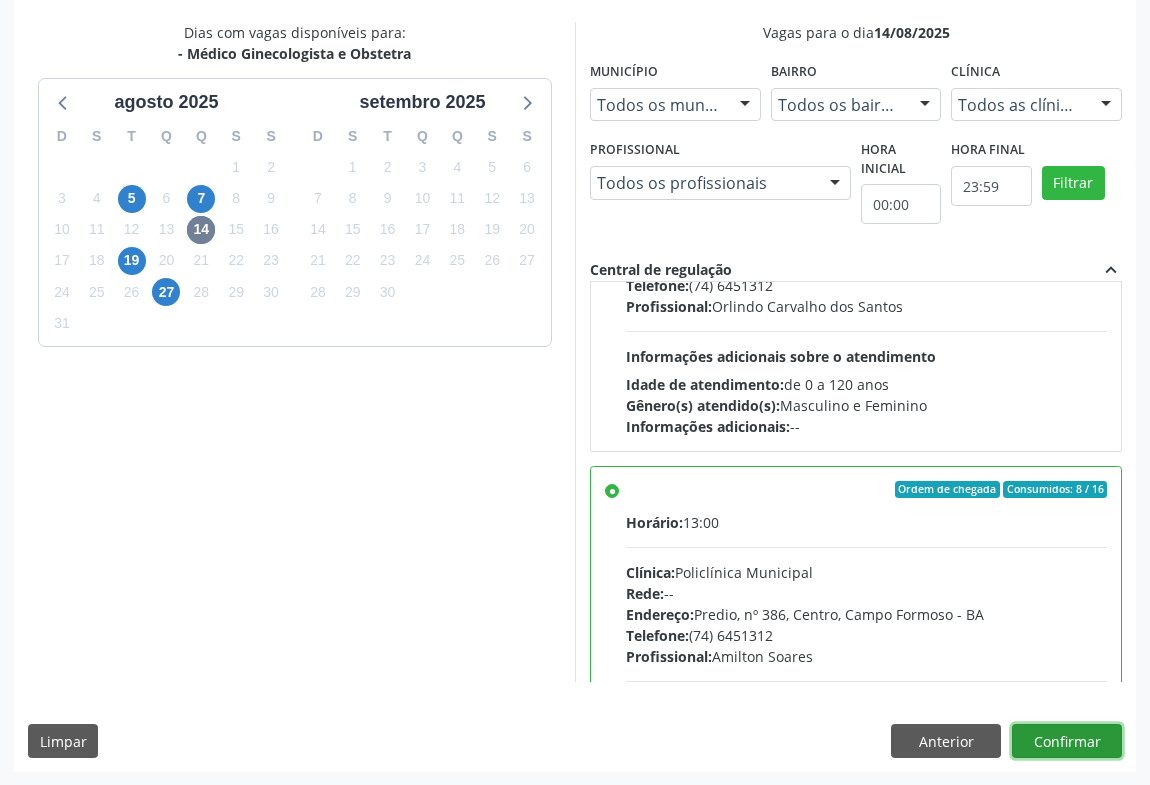 click on "Confirmar" at bounding box center [1067, 741] 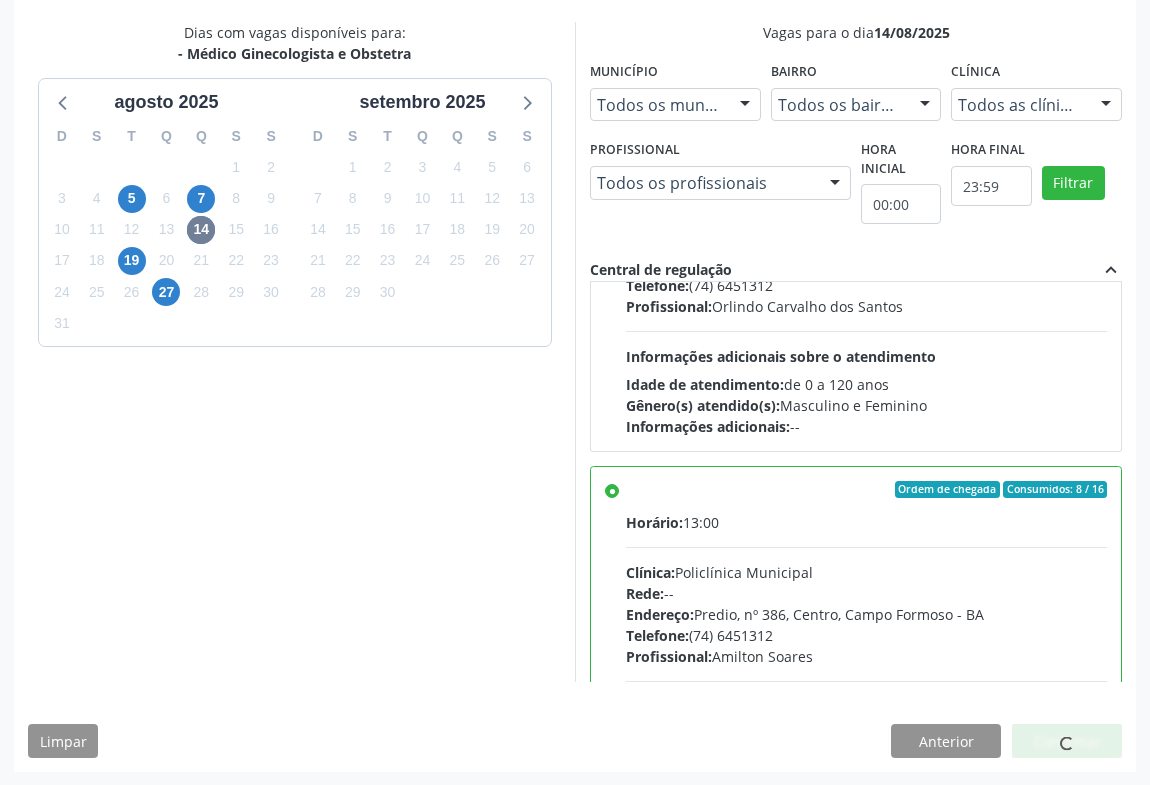 scroll, scrollTop: 0, scrollLeft: 0, axis: both 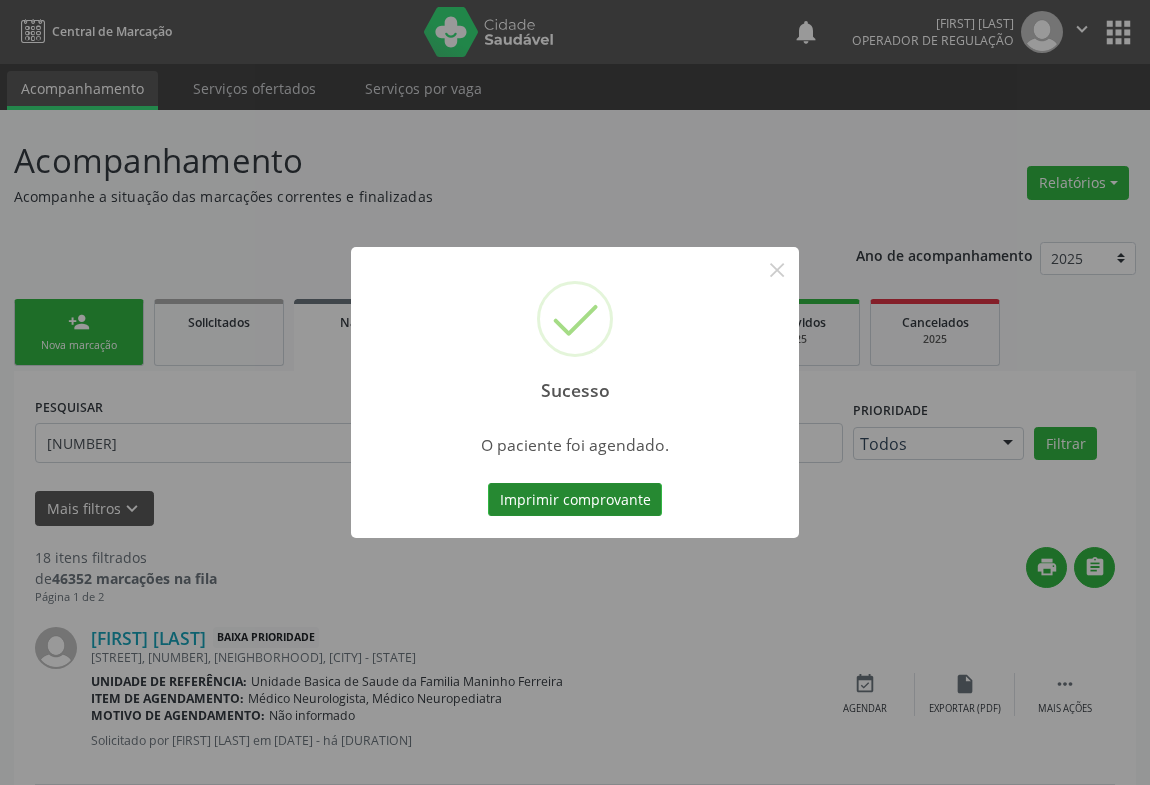 click on "Imprimir comprovante" at bounding box center [575, 500] 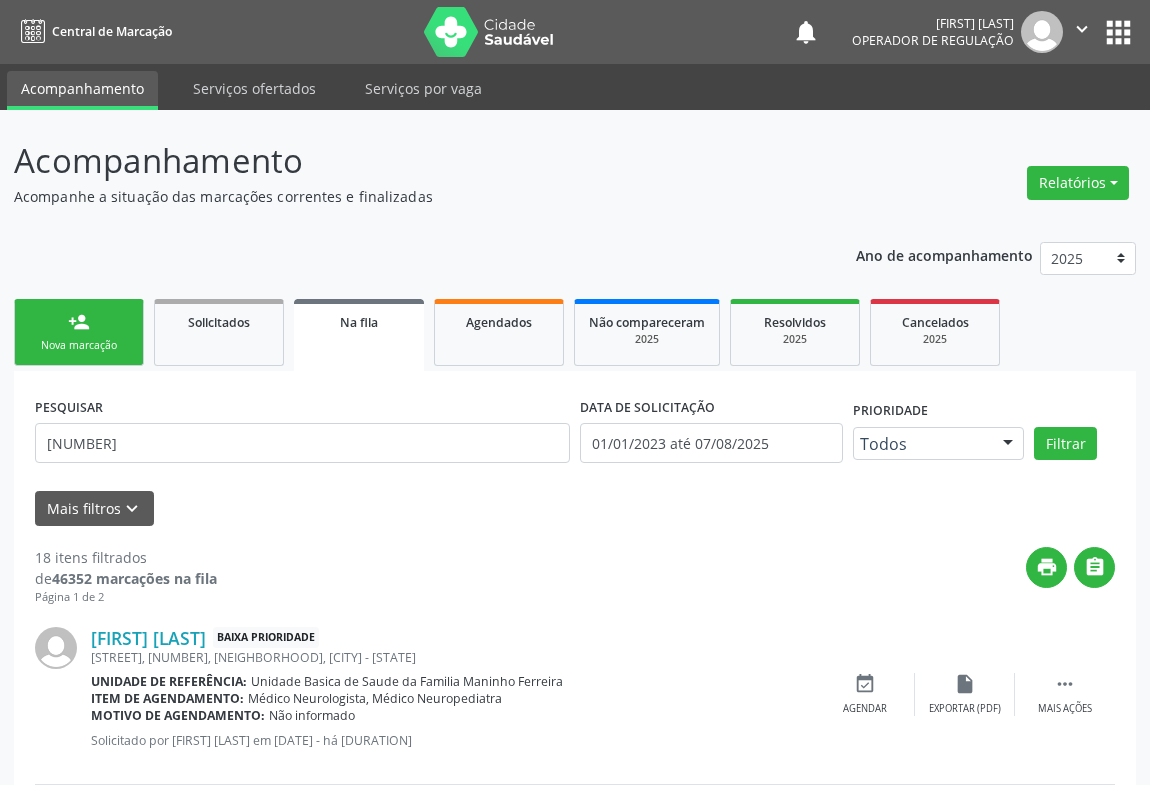 click on "person_add" at bounding box center (79, 322) 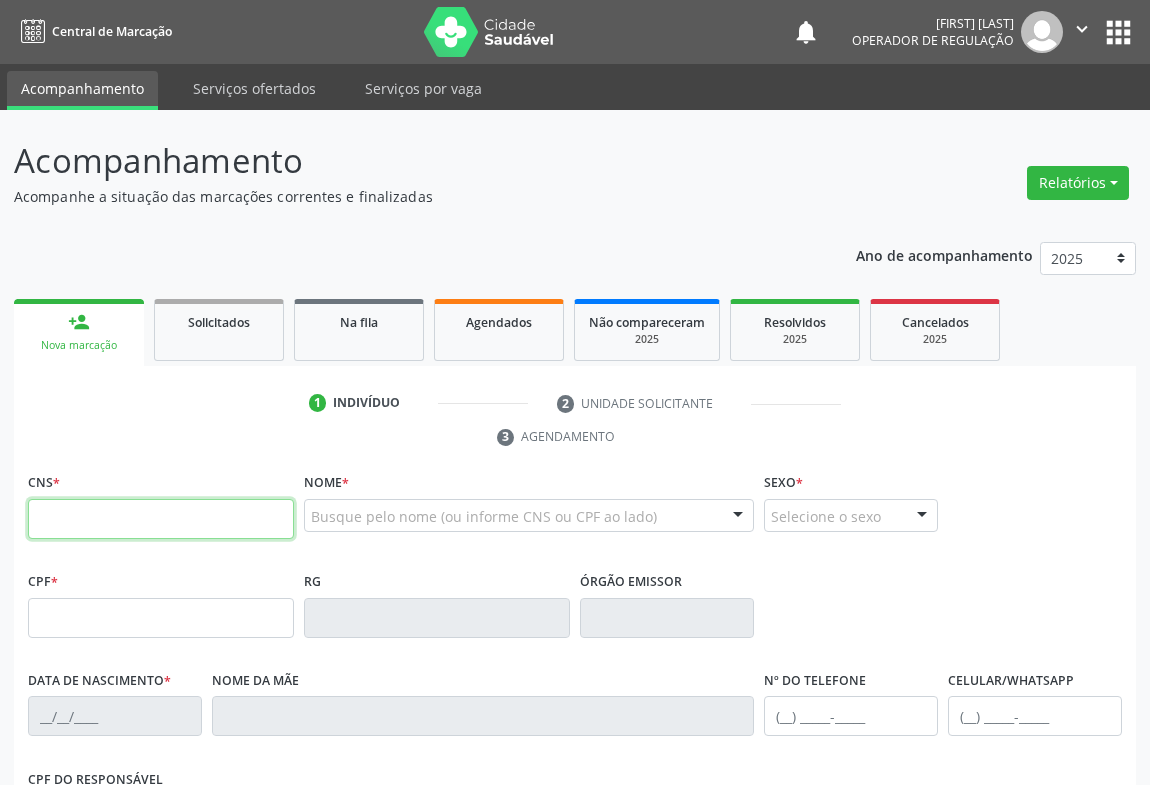 click at bounding box center [161, 519] 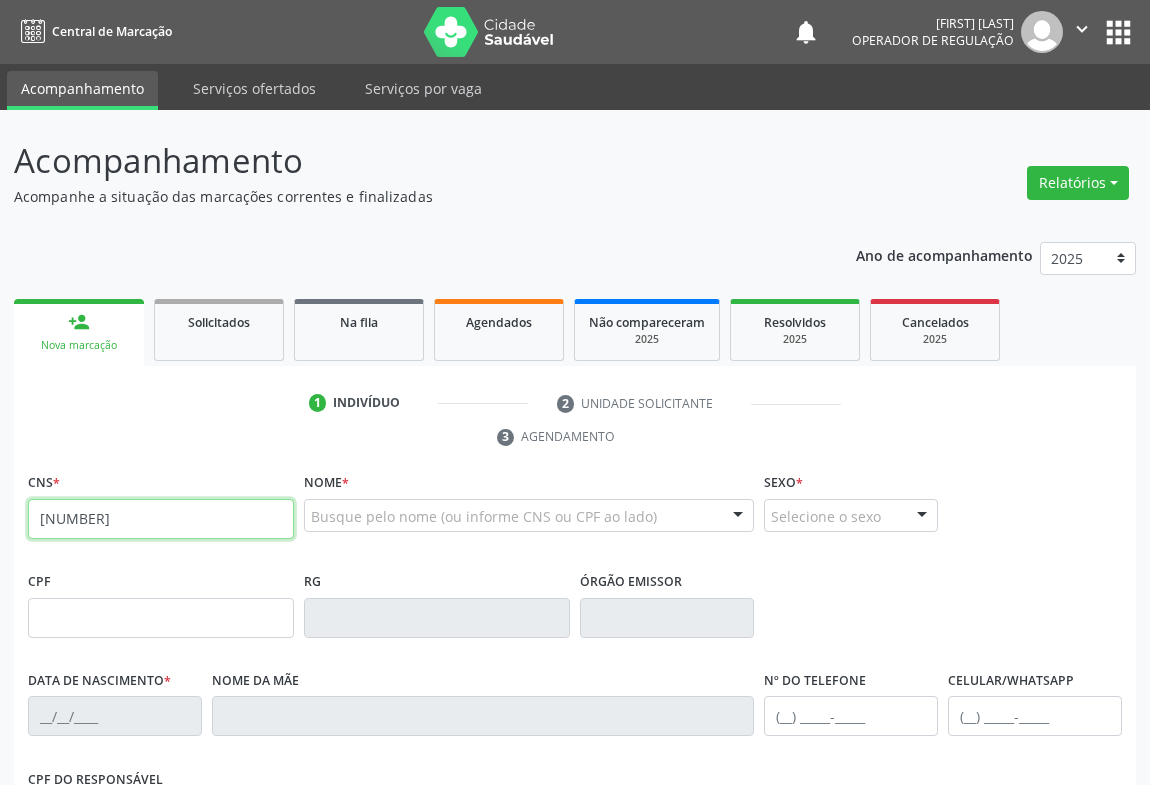 type on "704 6046 8503 2723" 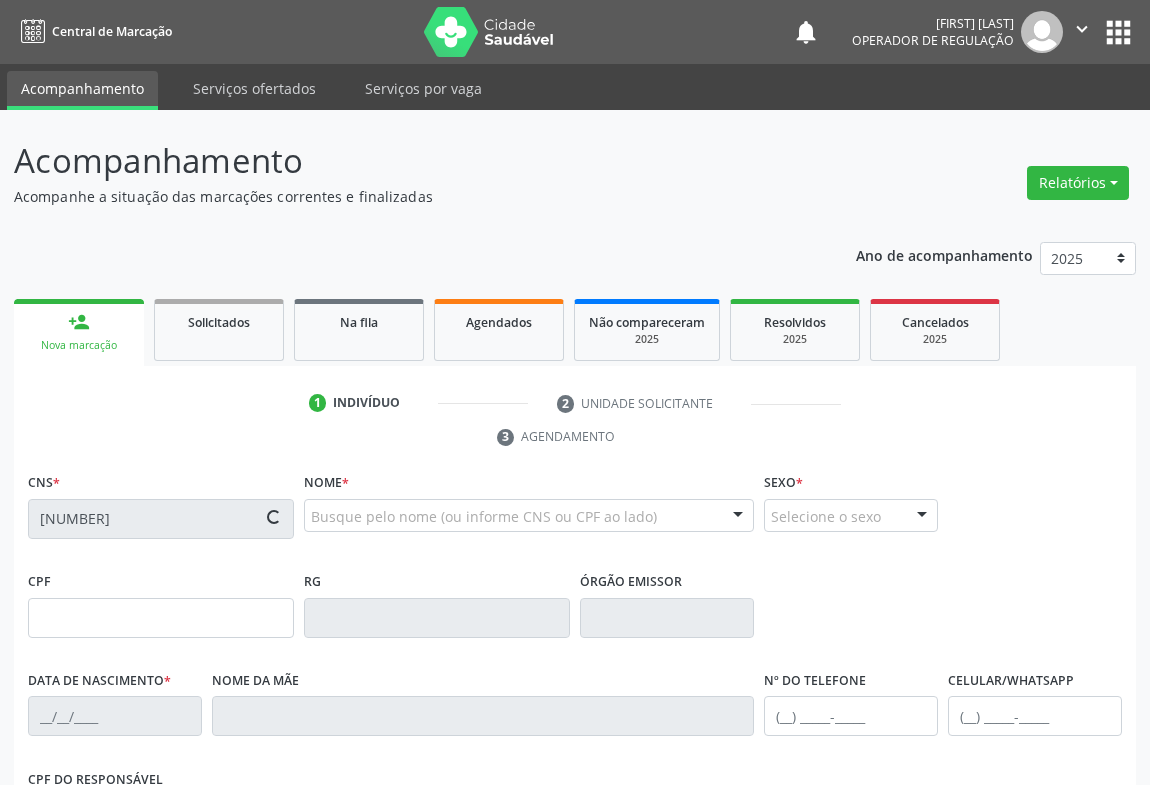 type on "0787708232" 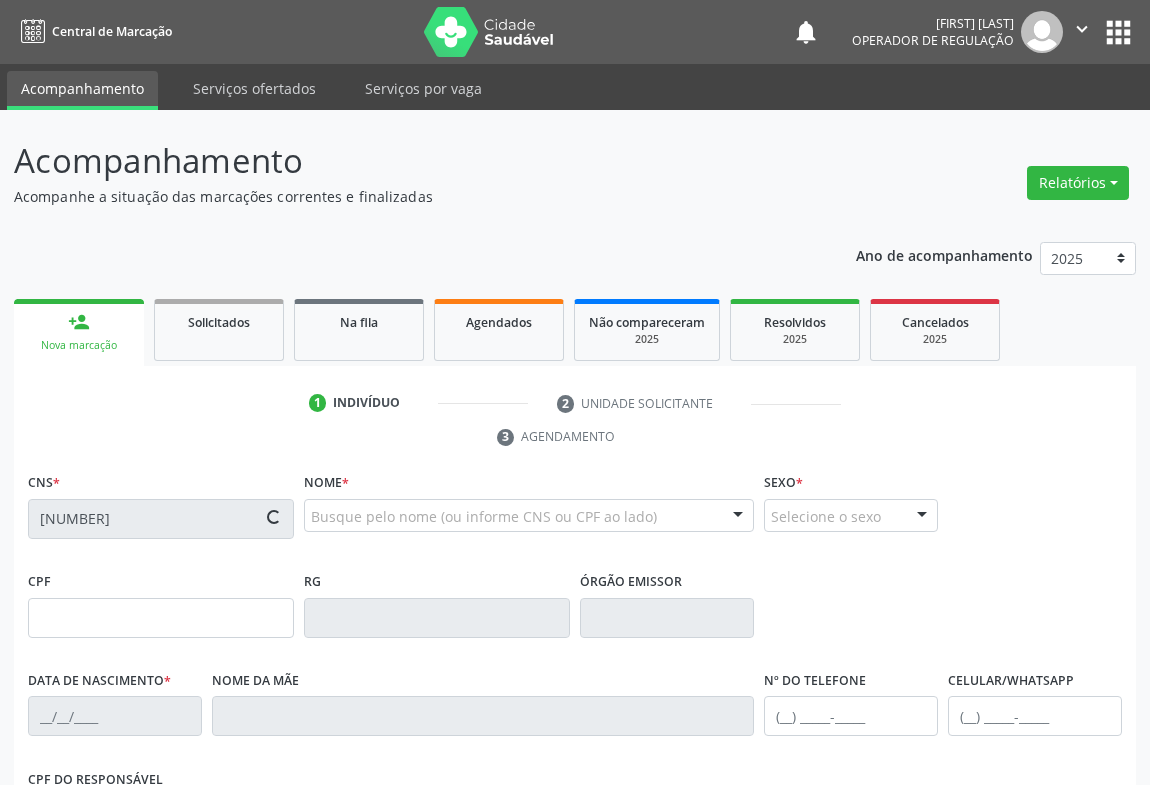 type on "09/10/1957" 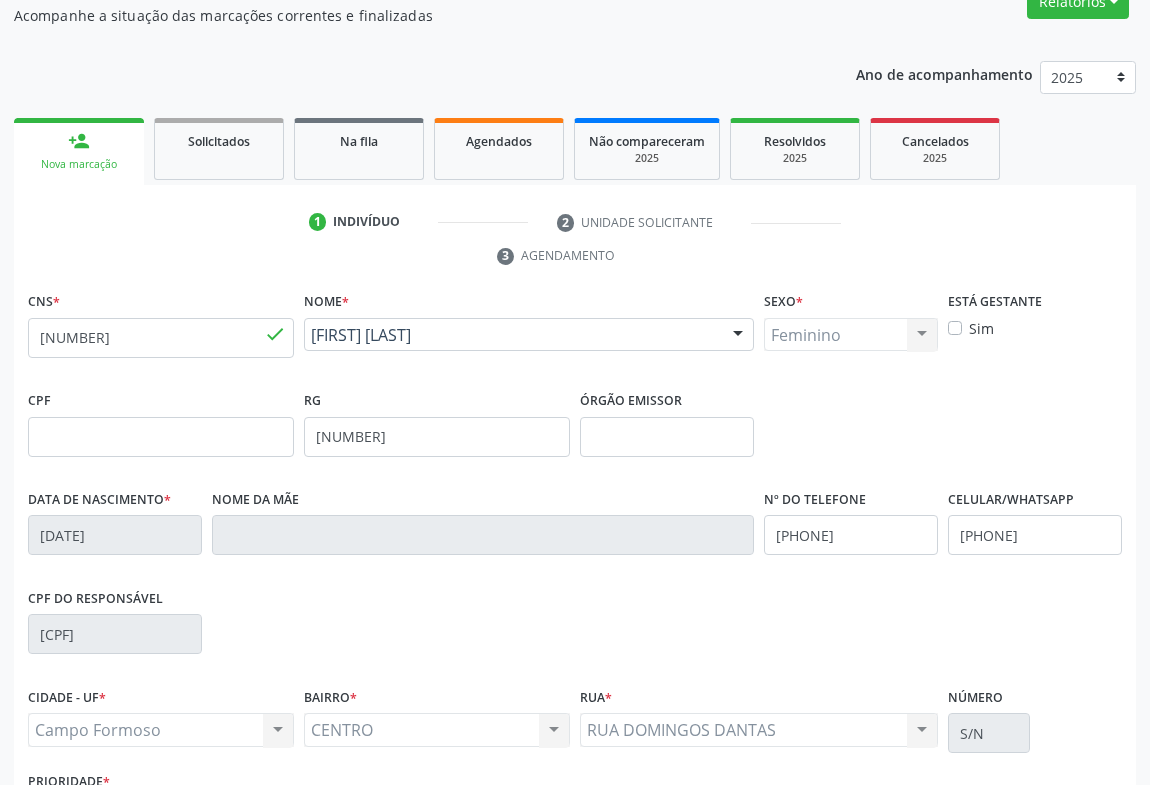 scroll, scrollTop: 331, scrollLeft: 0, axis: vertical 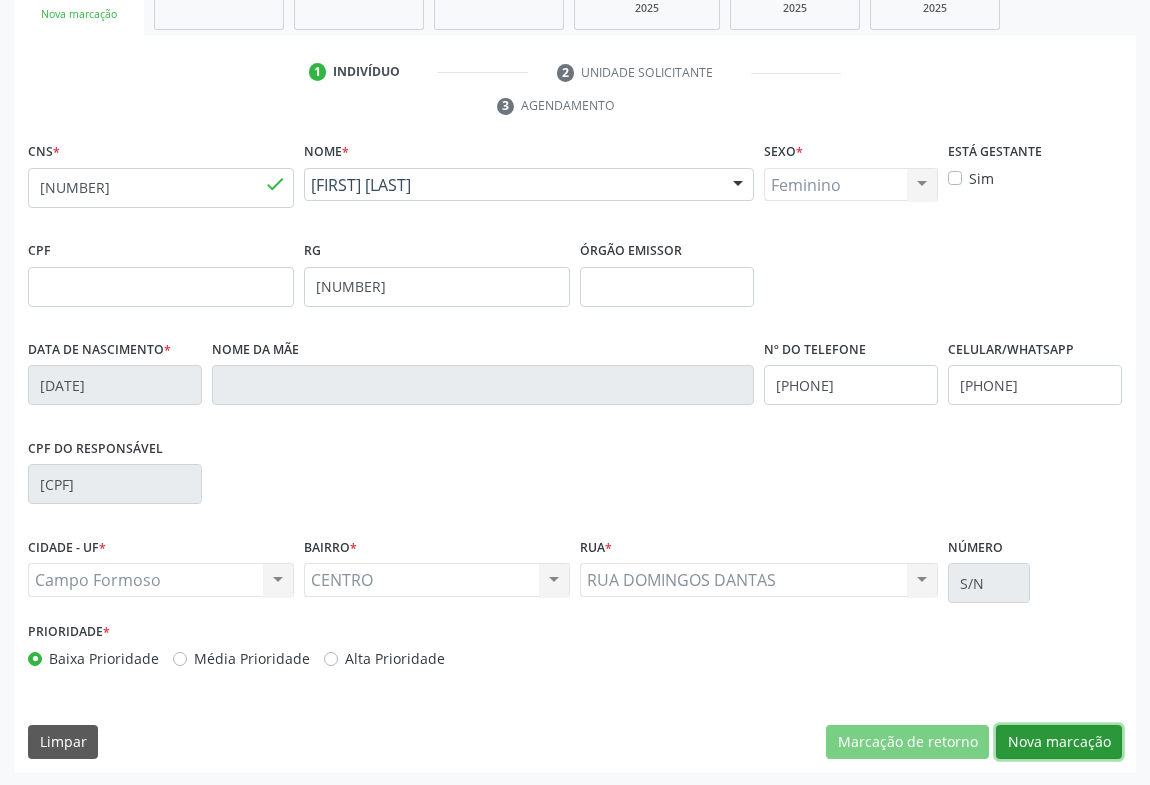 click on "Nova marcação" at bounding box center [1059, 742] 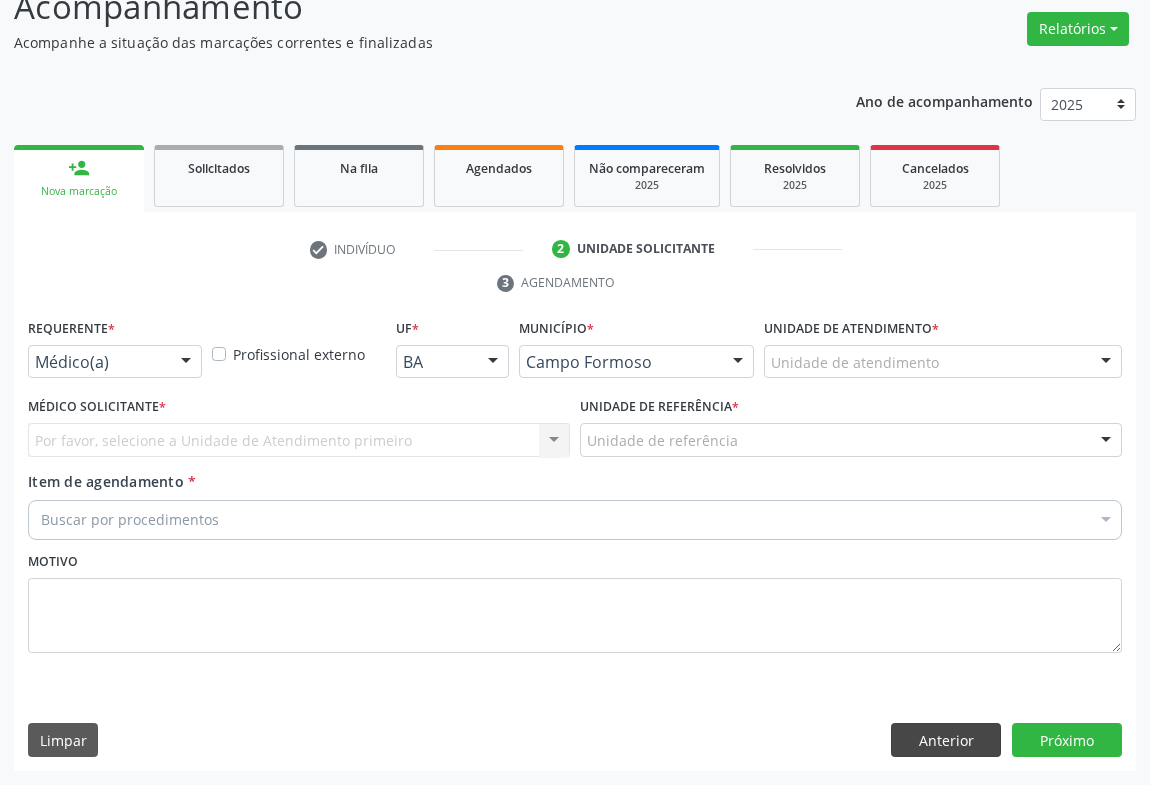 scroll, scrollTop: 152, scrollLeft: 0, axis: vertical 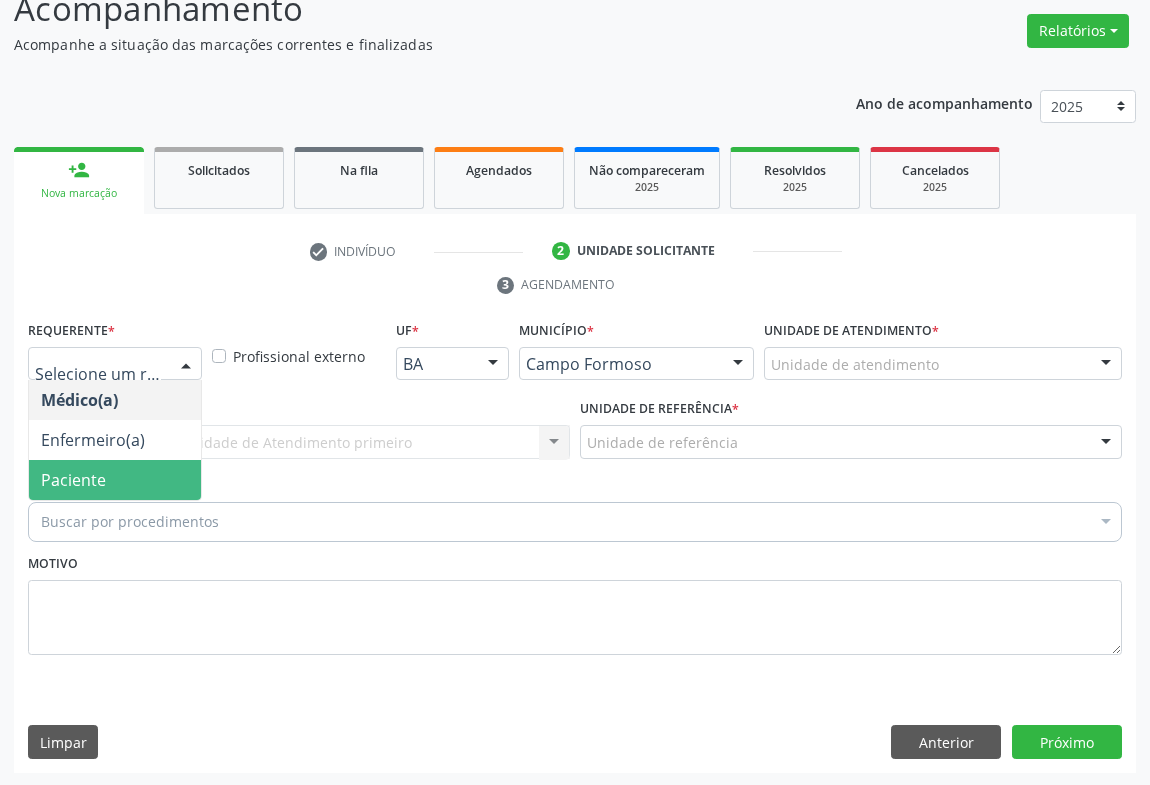 click on "Paciente" at bounding box center [73, 480] 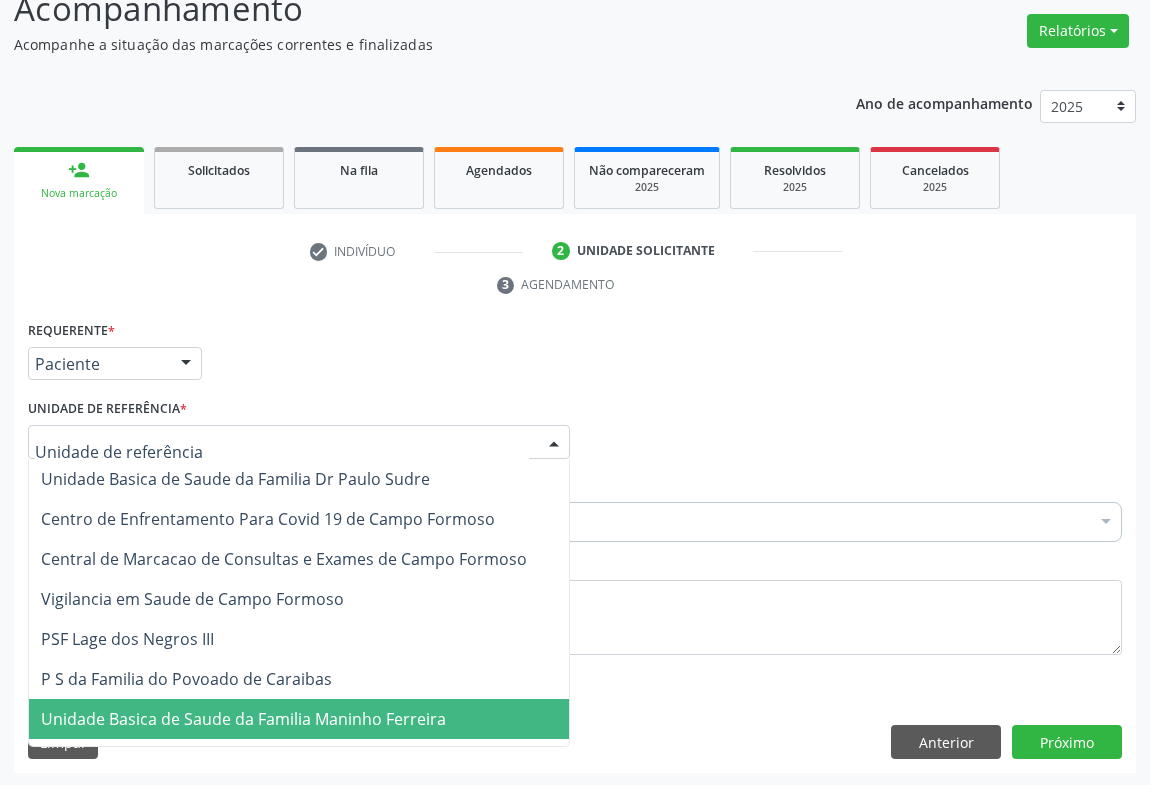 click on "Unidade Basica de Saude da Familia Maninho Ferreira" at bounding box center (243, 719) 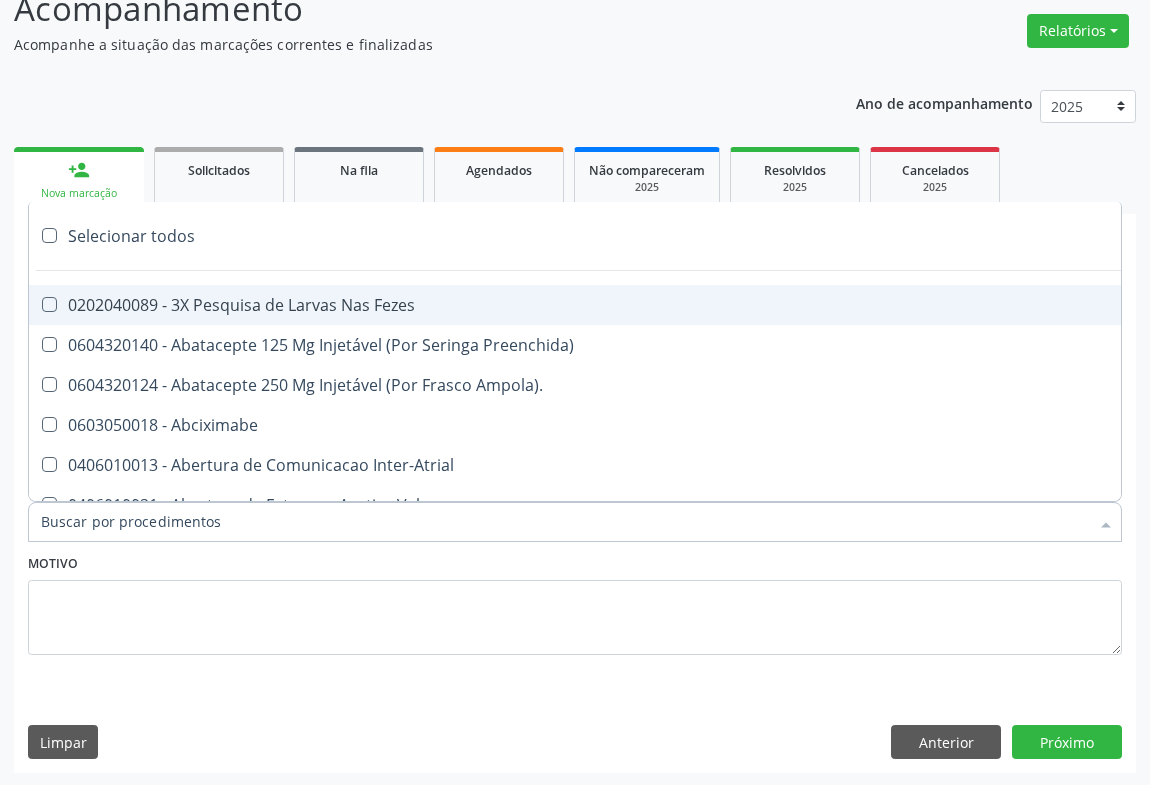 click on "Item de agendamento
*" at bounding box center (565, 522) 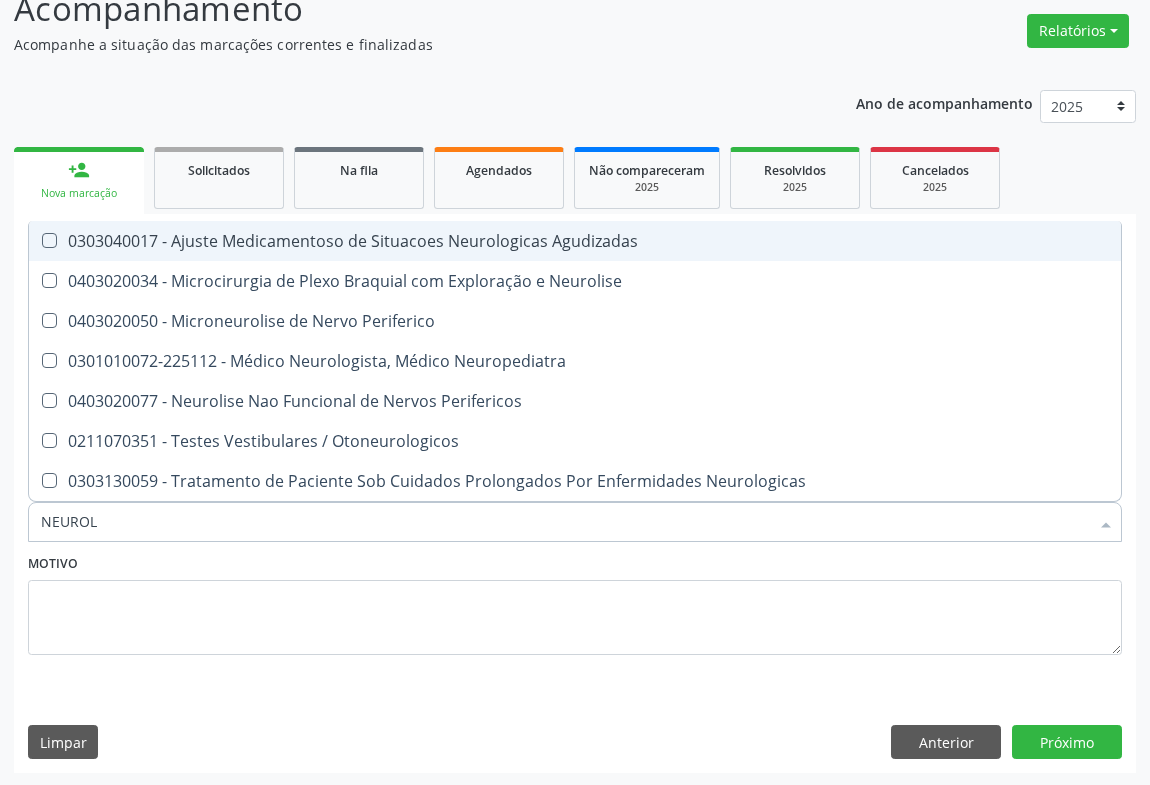 type on "NEUROLO" 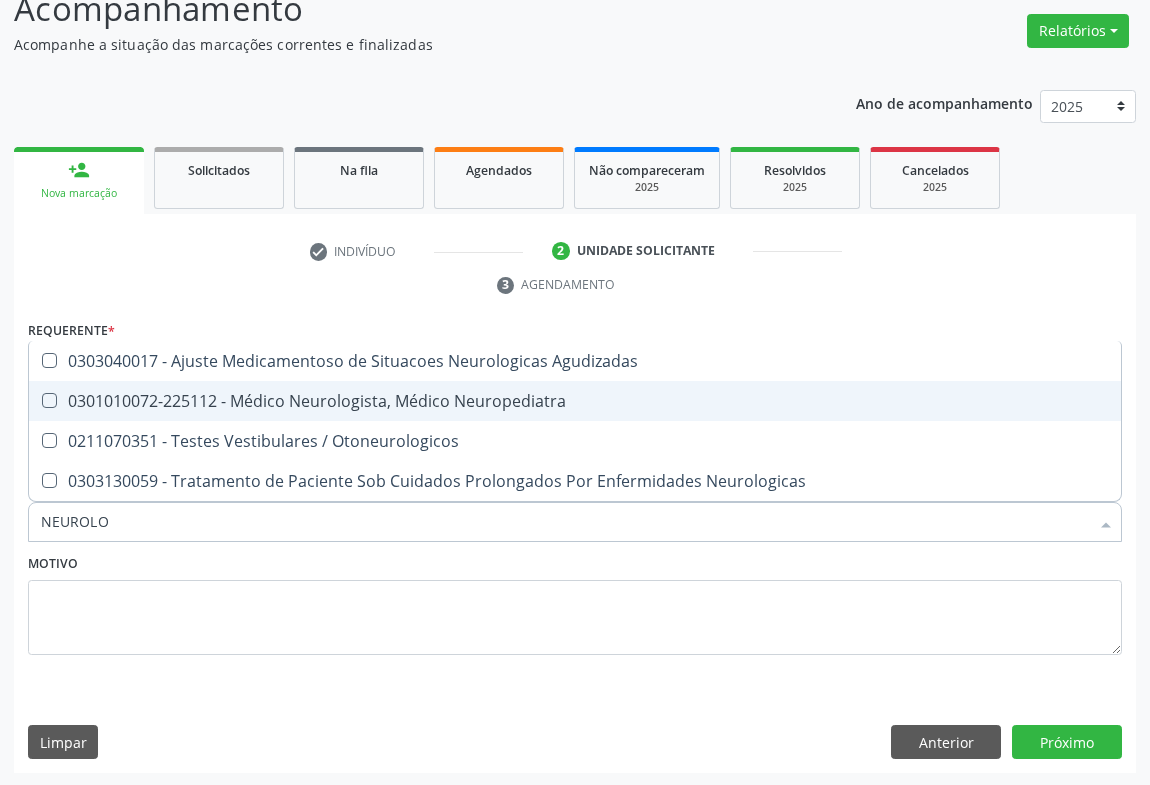 click on "0301010072-225112 - Médico Neurologista, Médico Neuropediatra" at bounding box center (575, 401) 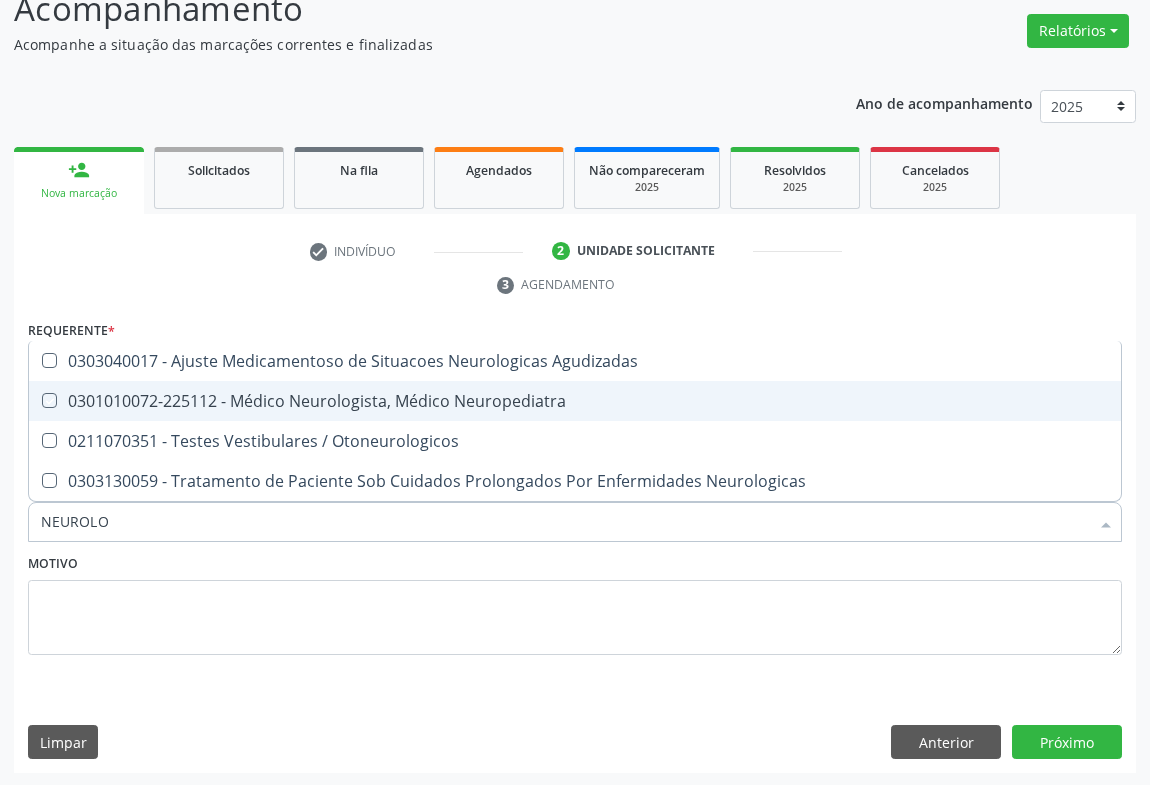checkbox on "true" 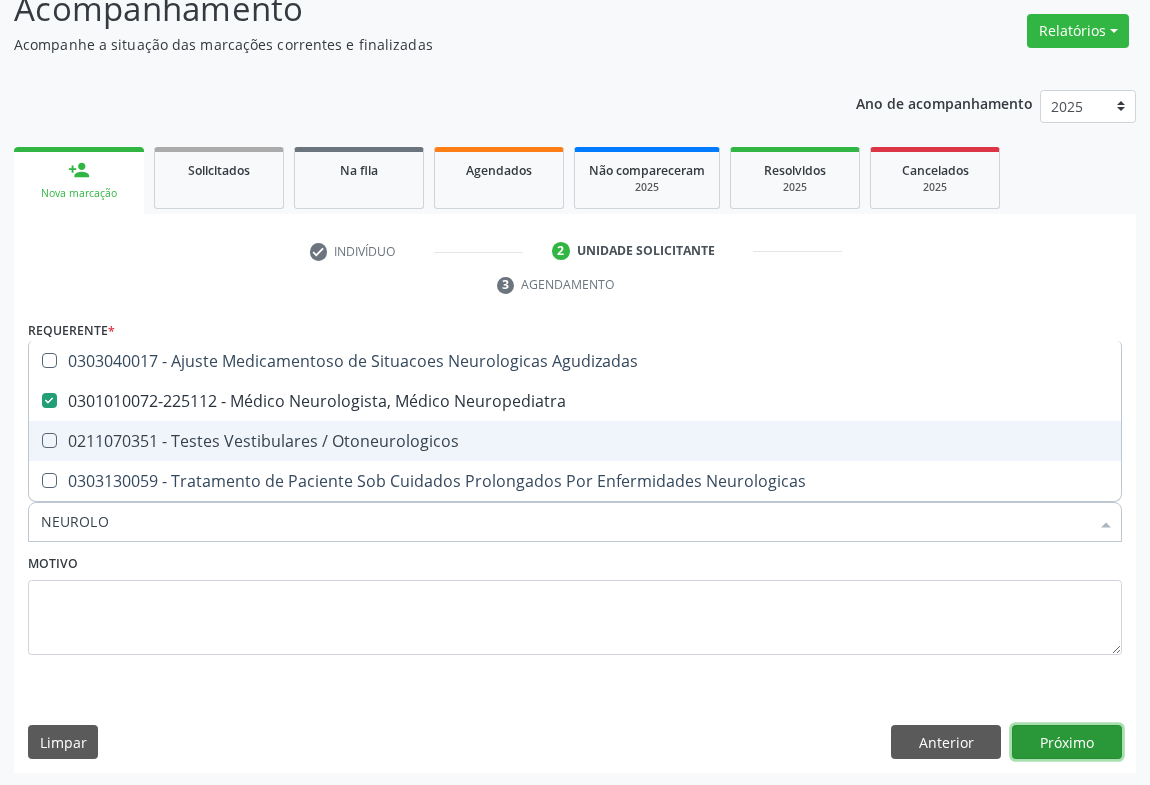 click on "Próximo" at bounding box center [1067, 742] 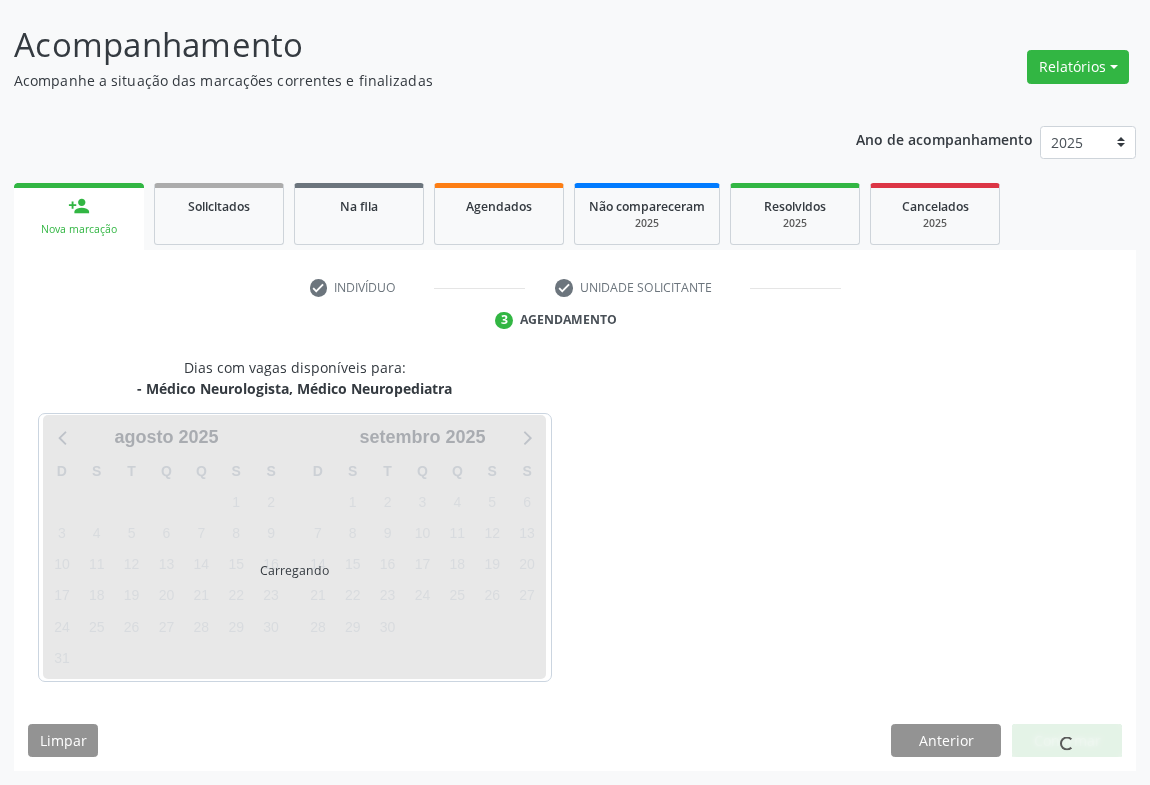 scroll, scrollTop: 115, scrollLeft: 0, axis: vertical 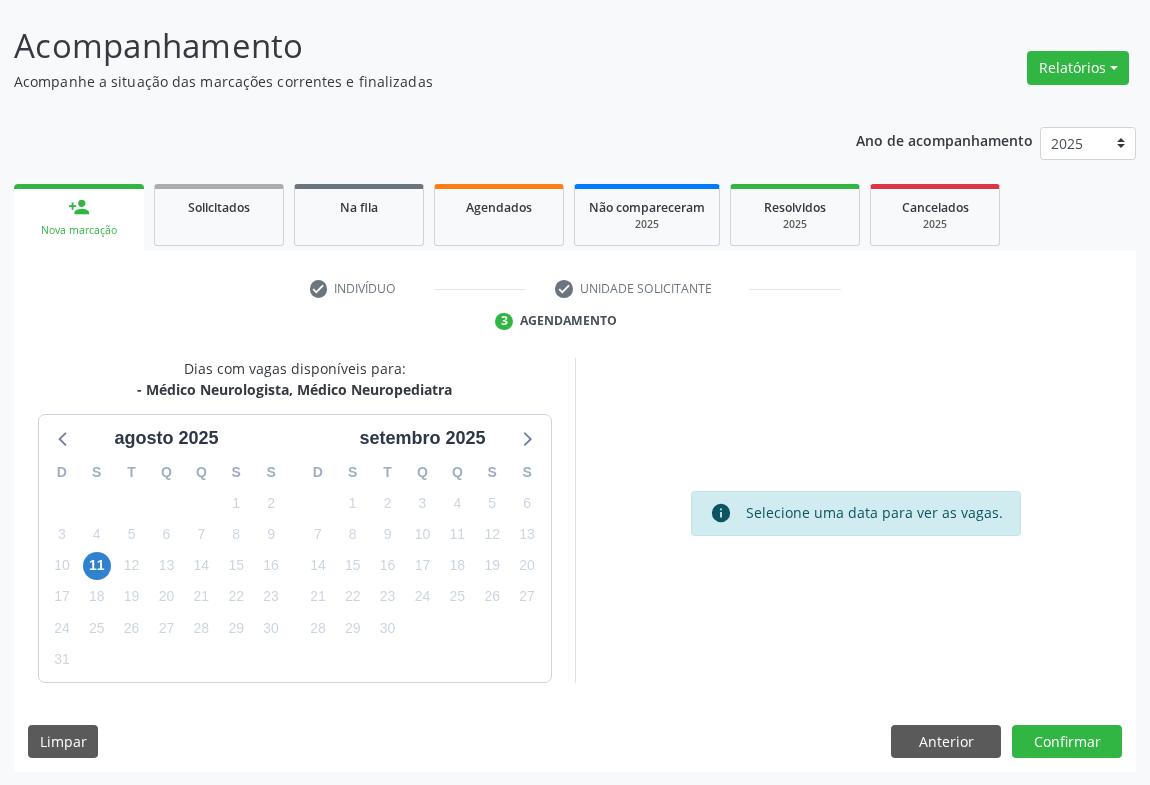click on "Dias com vagas disponíveis para:
- Médico Neurologista, Médico Neuropediatra
agosto 2025 D S T Q Q S S 27 28 29 30 31 1 2 3 4 5 6 7 8 9 10 11 12 13 14 15 16 17 18 19 20 21 22 23 24 25 26 27 28 29 30 31 1 2 3 4 5 6 setembro 2025 D S T Q Q S S 31 1 2 3 4 5 6 7 8 9 10 11 12 13 14 15 16 17 18 19 20 21 22 23 24 25 26 27 28 29 30 1 2 3 4 5 6 7 8 9 10 11
info
Selecione uma data para ver as vagas.
Limpar
Anterior
Confirmar" at bounding box center [575, 565] 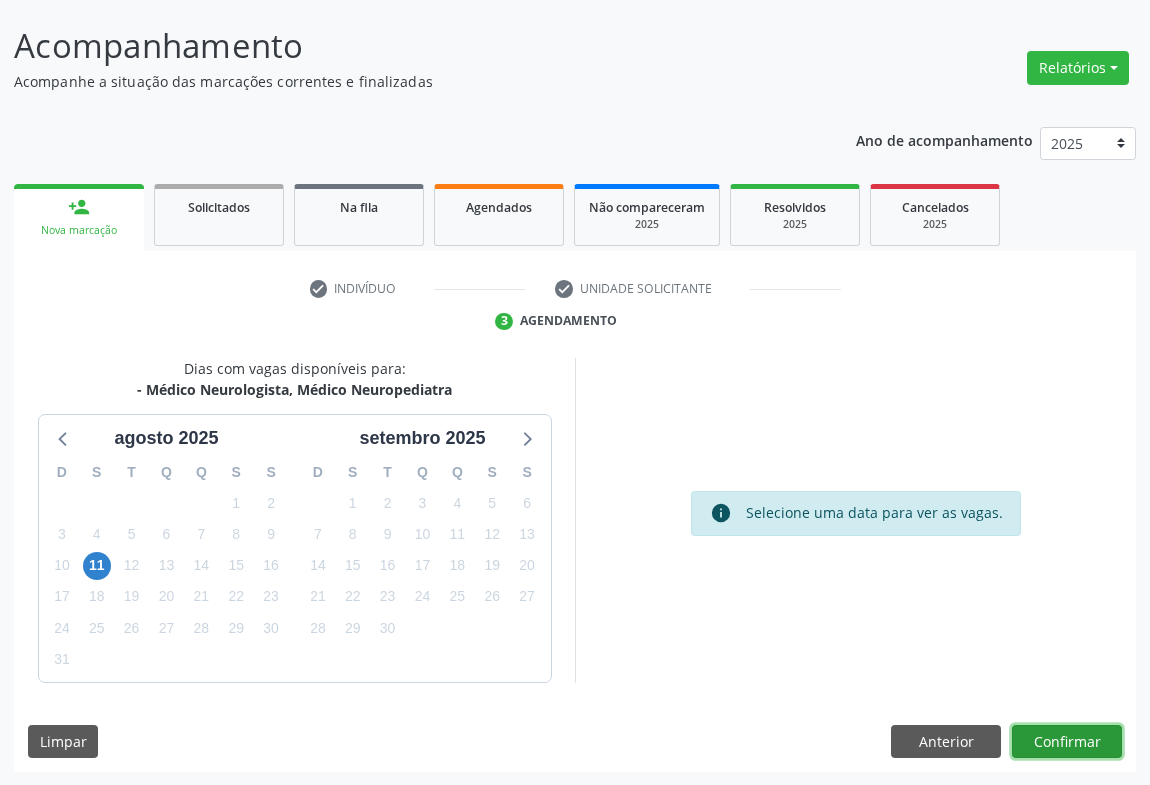 click on "Confirmar" at bounding box center [1067, 742] 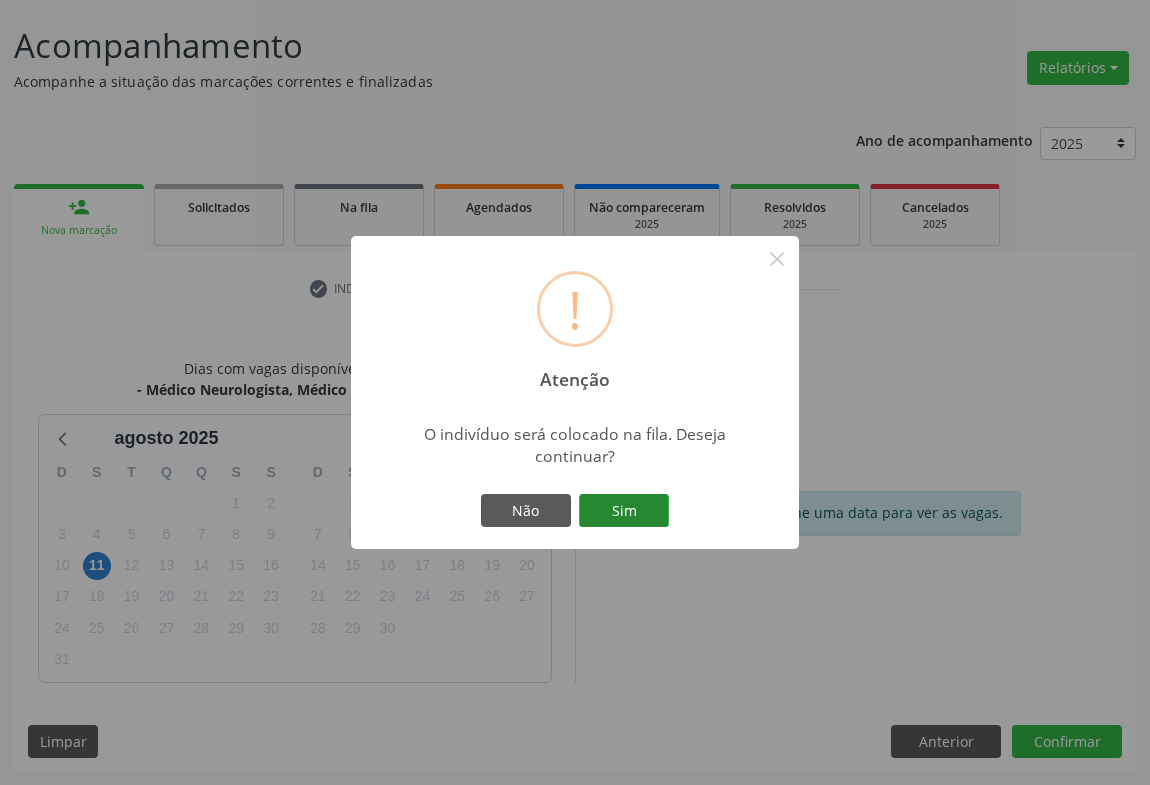 click on "Sim" at bounding box center [624, 511] 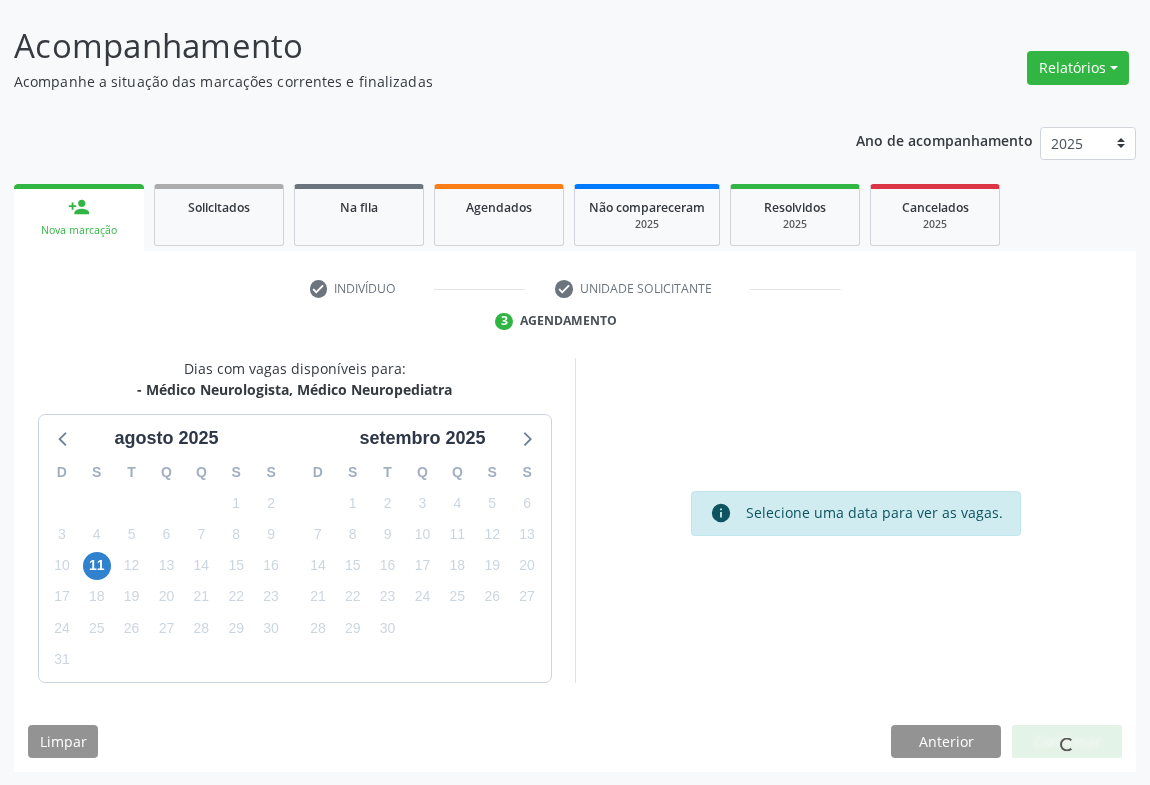 scroll, scrollTop: 0, scrollLeft: 0, axis: both 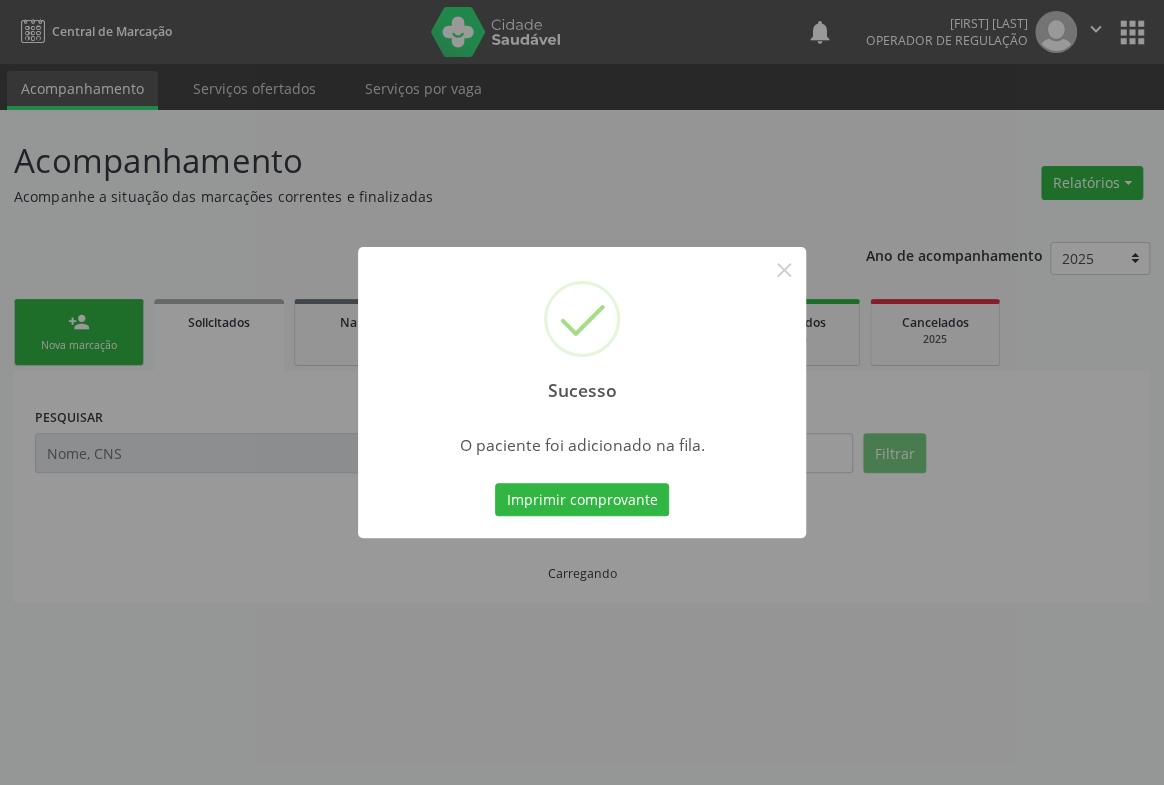 click on "Imprimir comprovante" at bounding box center [582, 500] 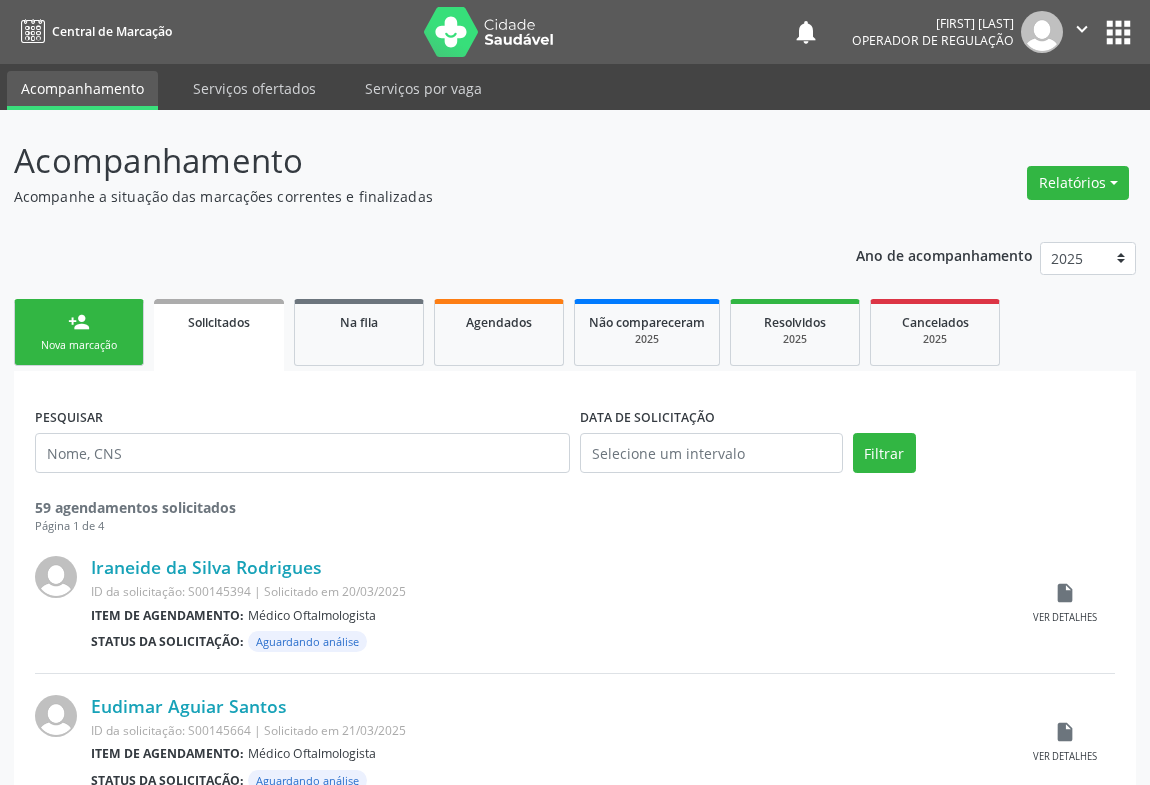 click on "person_add
Nova marcação" at bounding box center (79, 332) 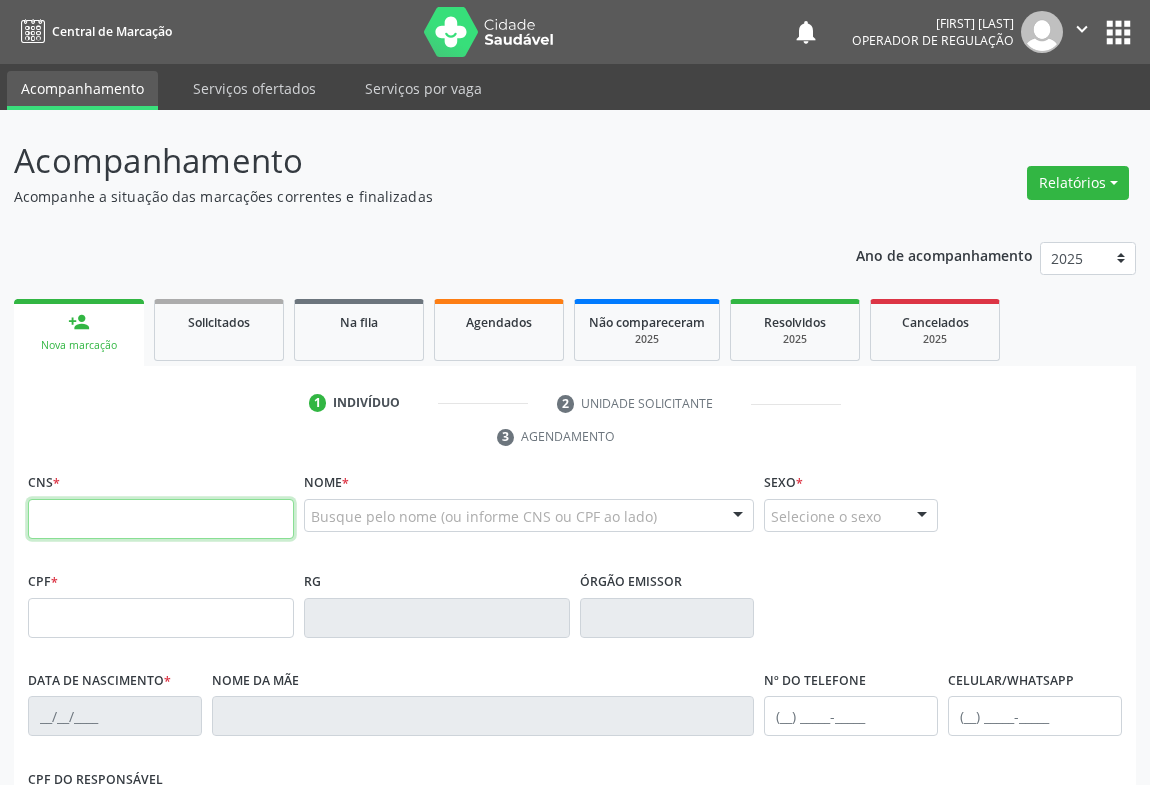 click at bounding box center (161, 519) 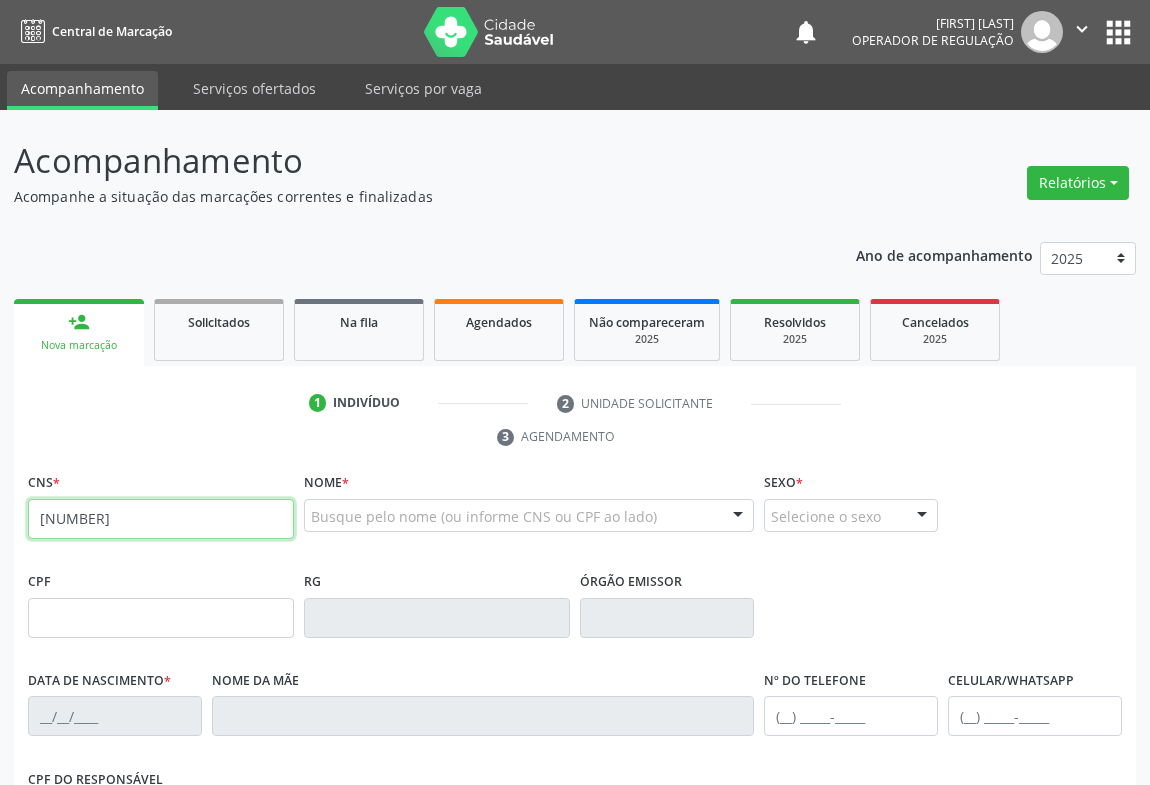 type on "702 0083 7989 6786" 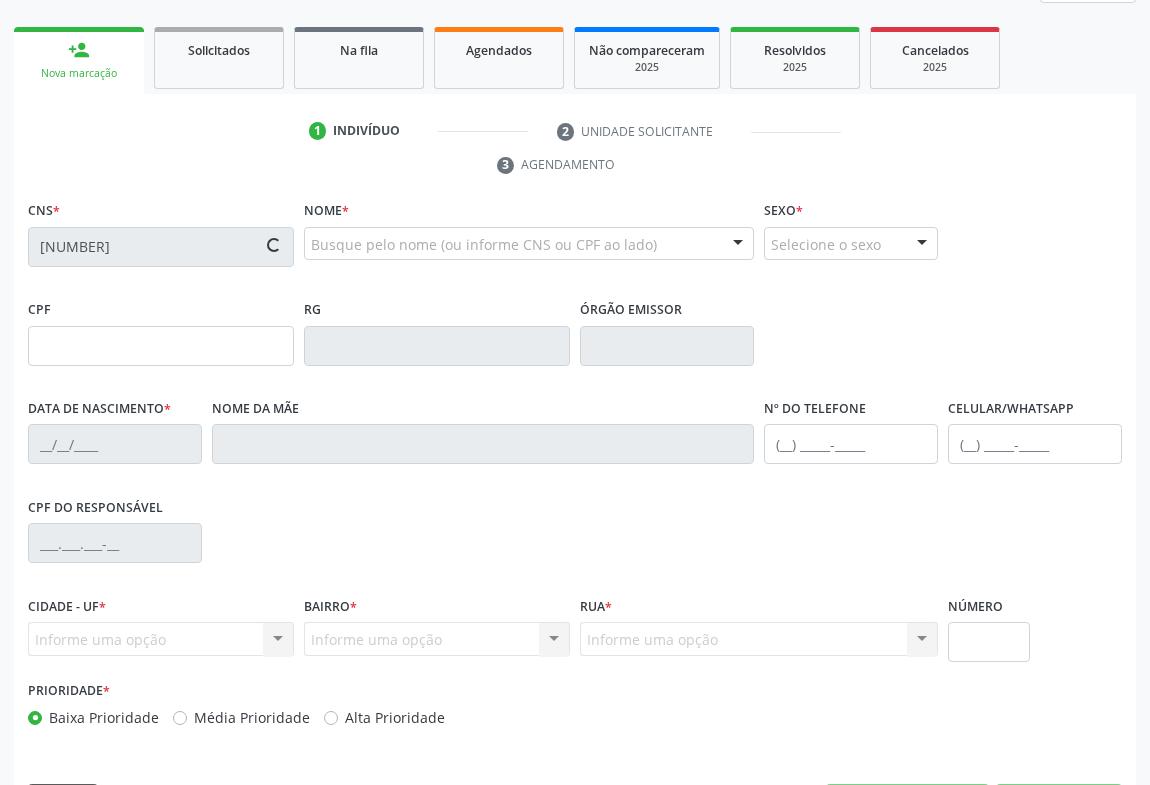 scroll, scrollTop: 331, scrollLeft: 0, axis: vertical 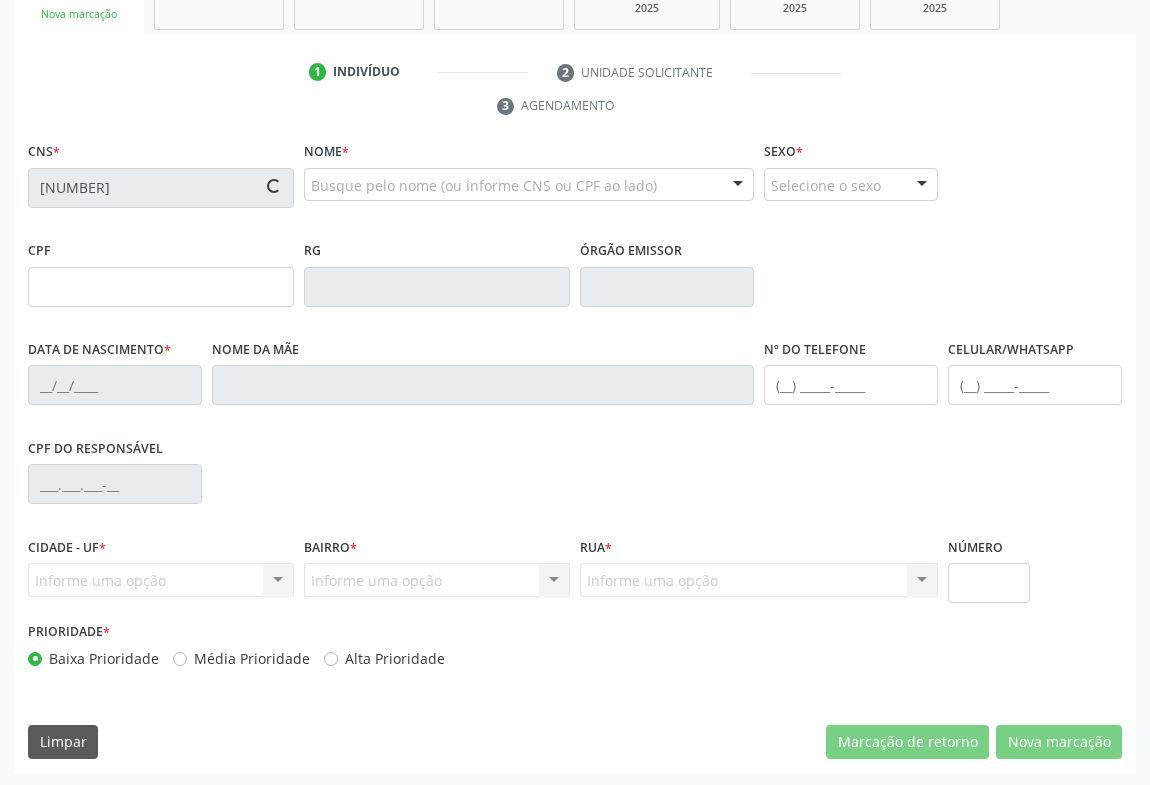 type on "372.507.498-46" 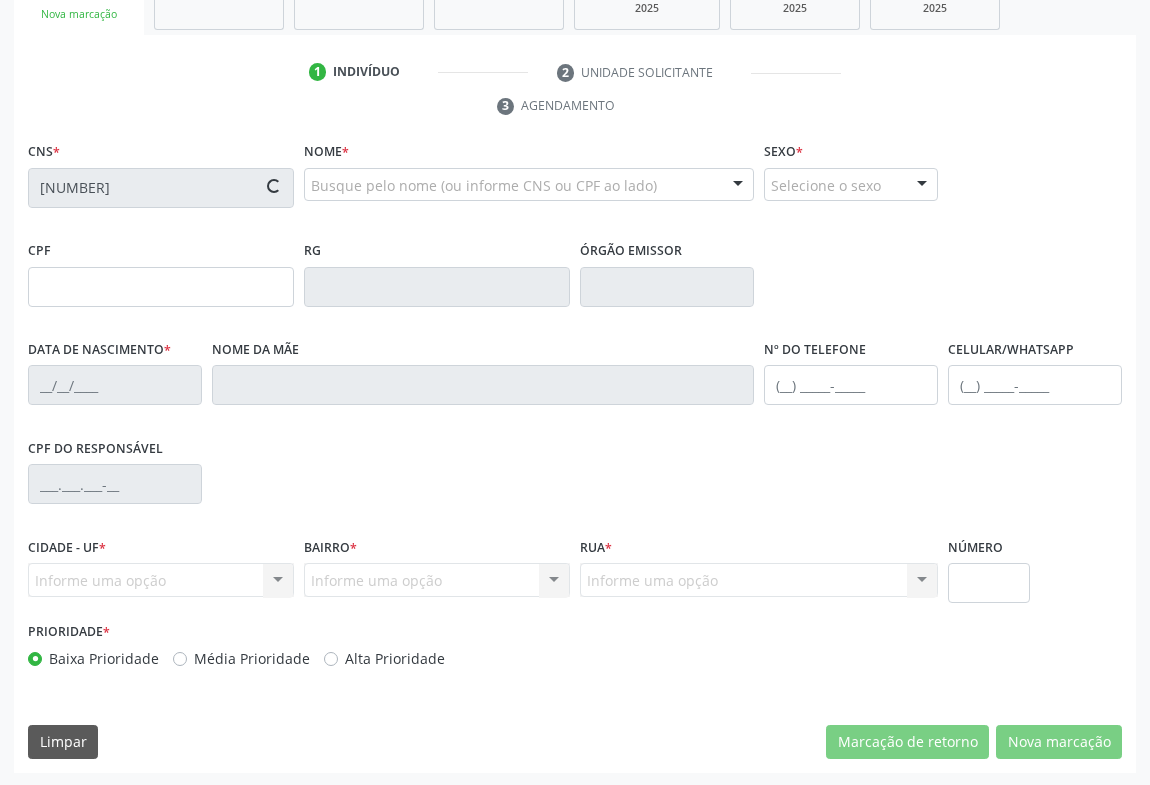 type on "03/11/1978" 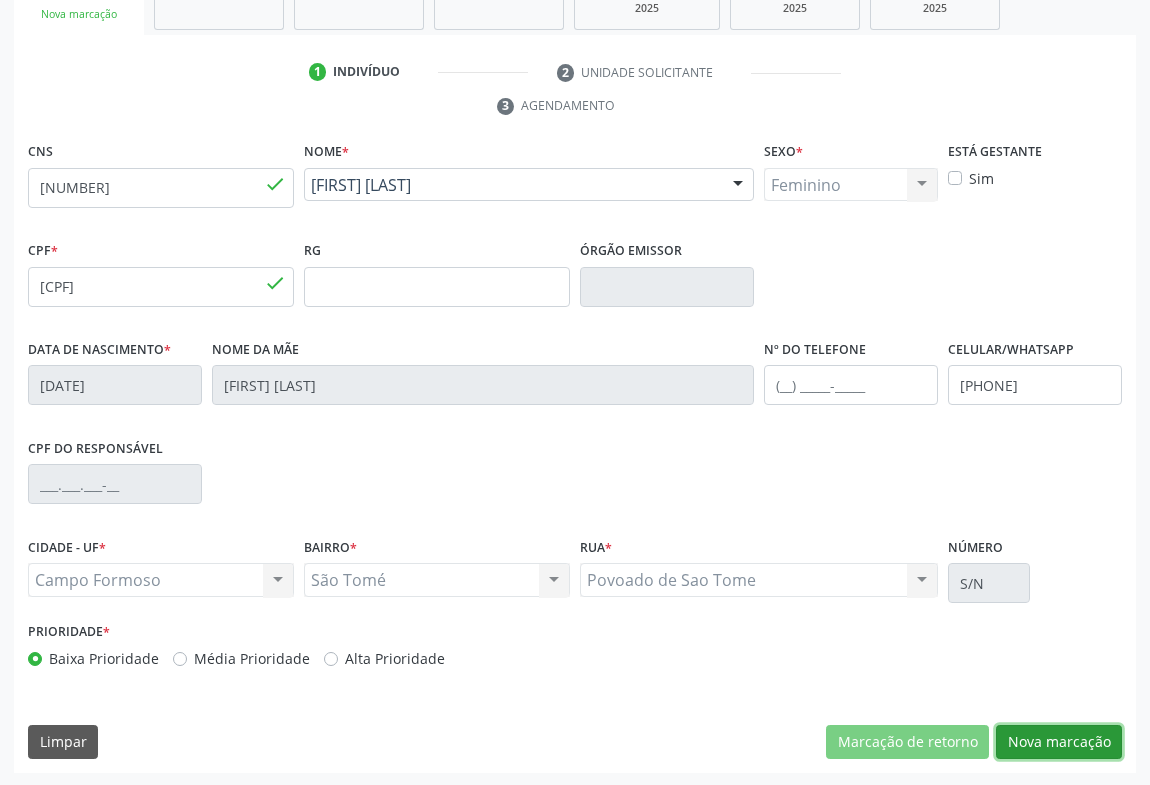 click on "Nova marcação" at bounding box center [1059, 742] 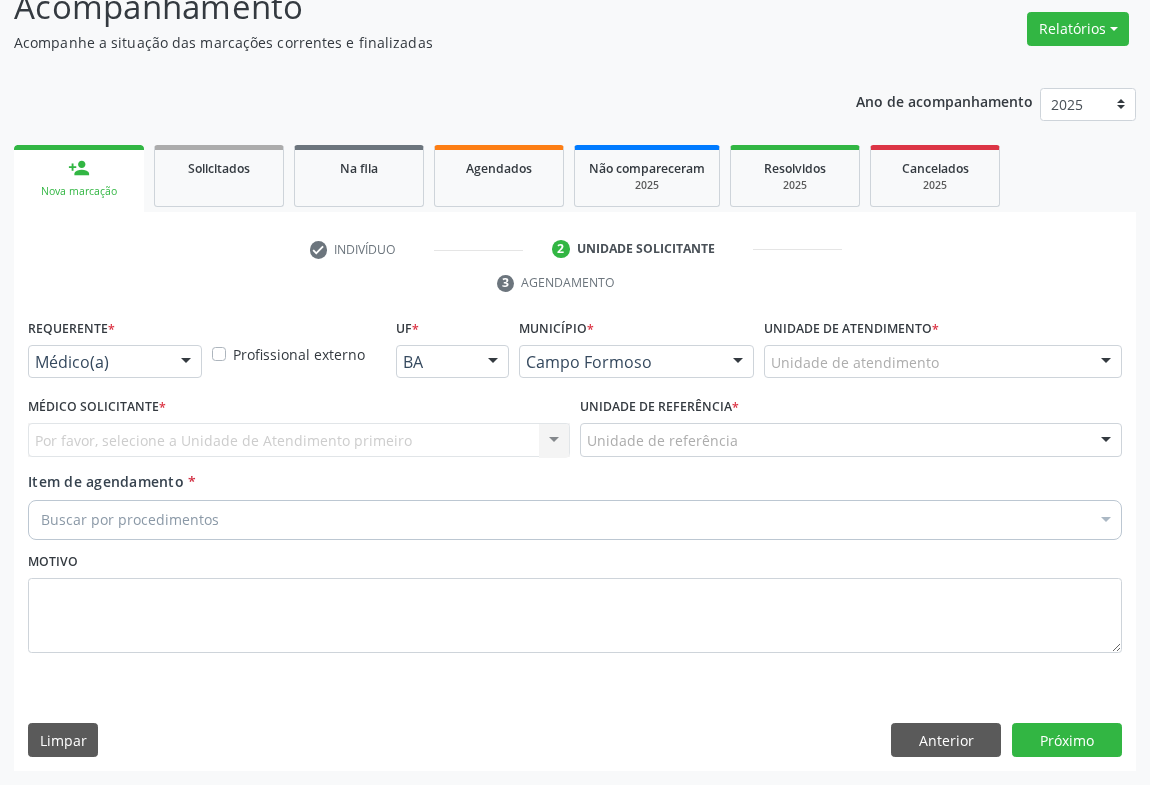 scroll, scrollTop: 152, scrollLeft: 0, axis: vertical 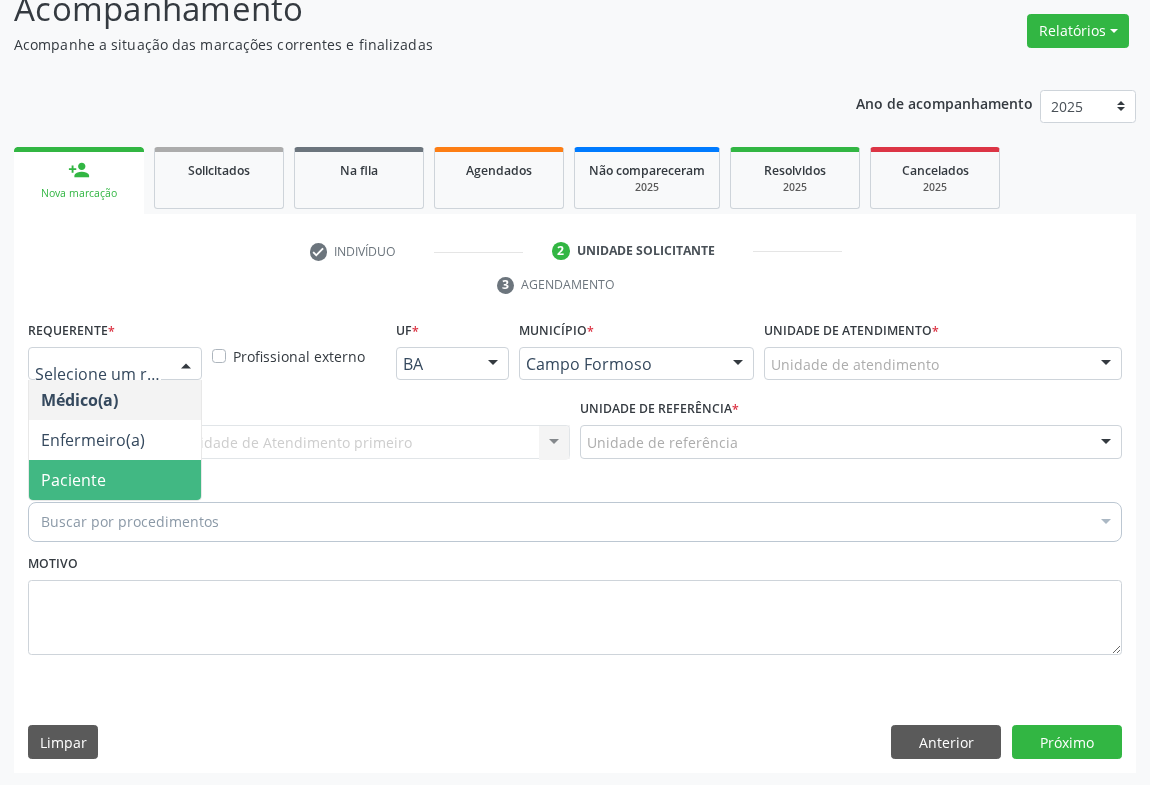 click on "Paciente" at bounding box center (115, 480) 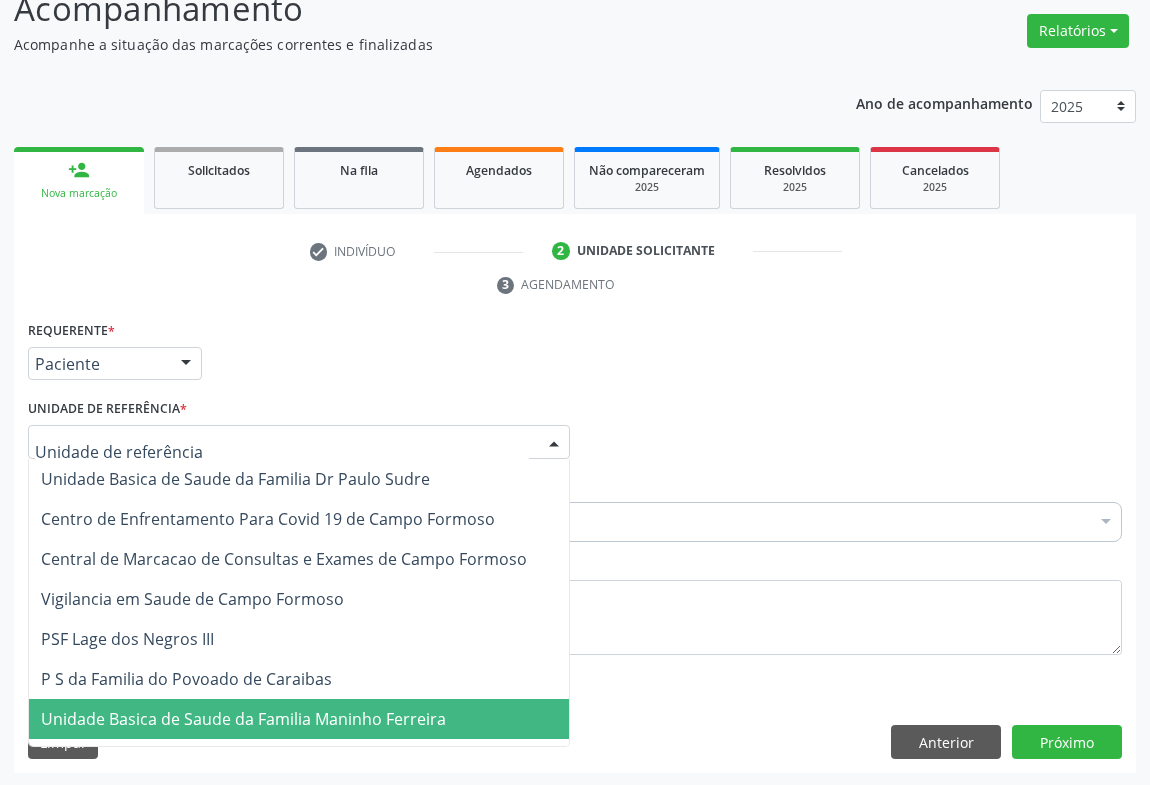 click on "Unidade Basica de Saude da Familia Maninho Ferreira" at bounding box center [243, 719] 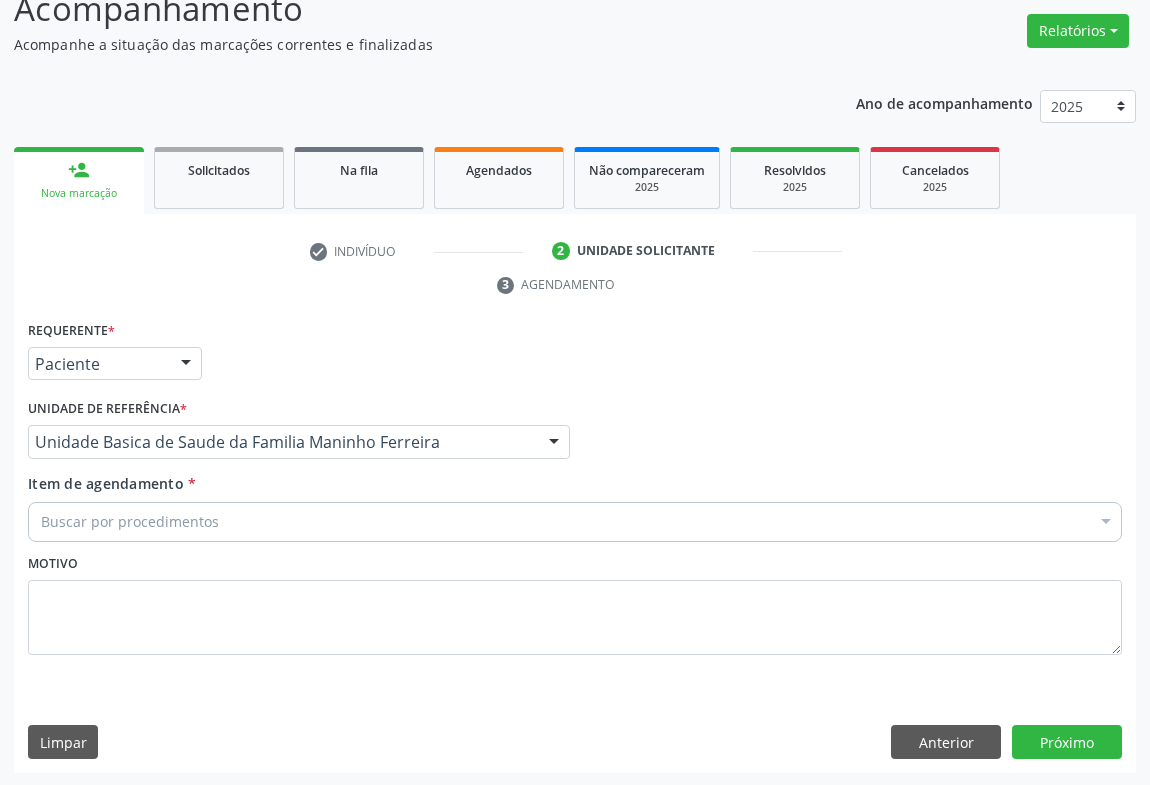 click on "Buscar por procedimentos" at bounding box center [575, 522] 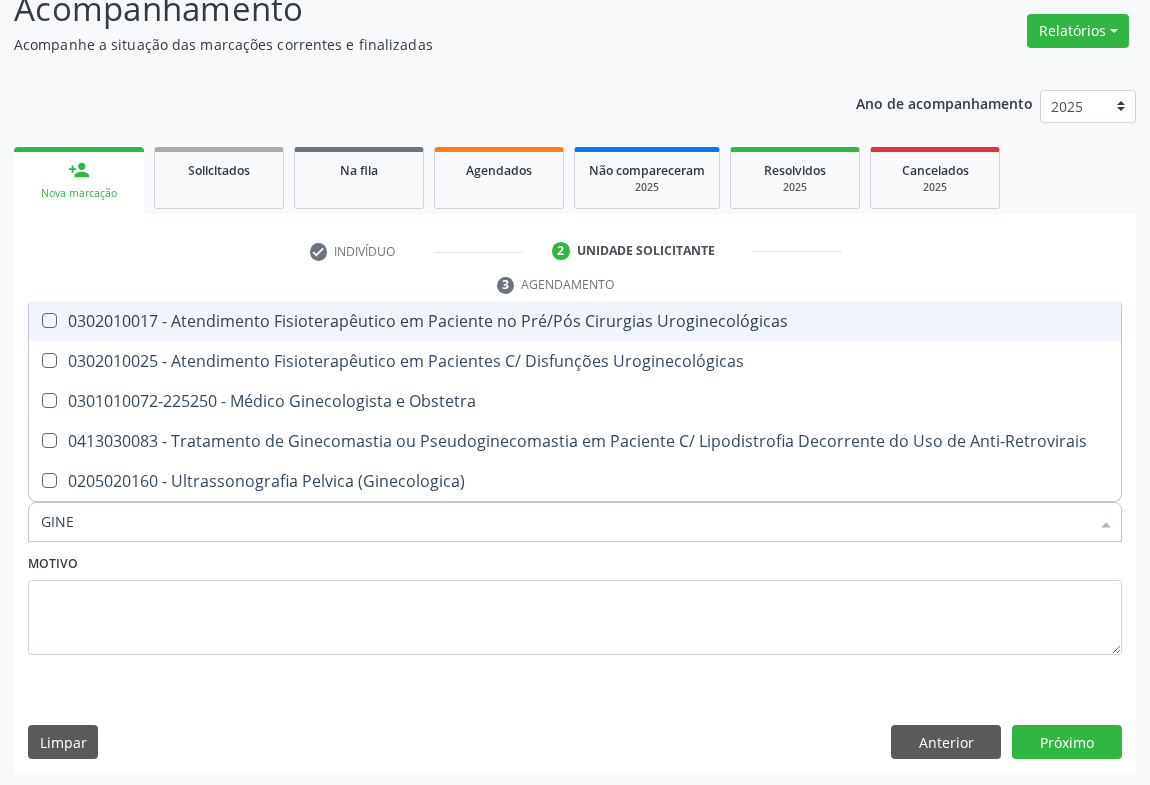type on "GINEC" 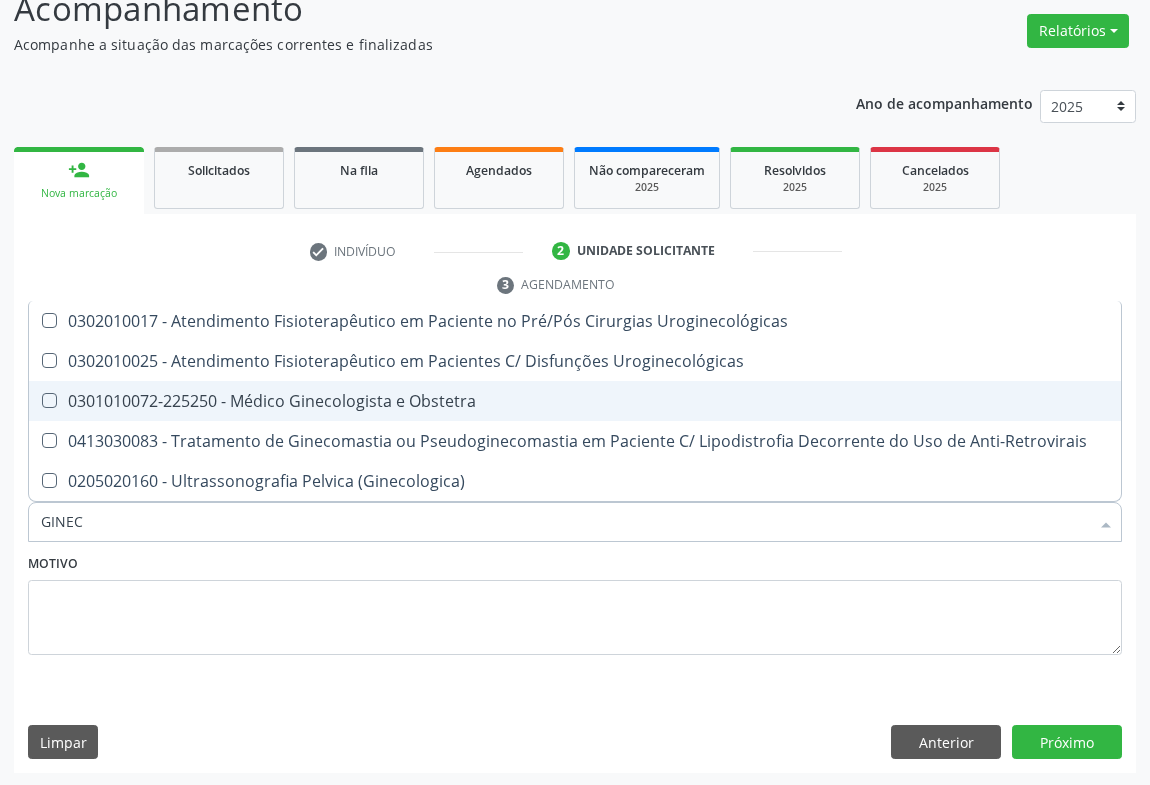click on "0301010072-225250 - Médico Ginecologista e Obstetra" at bounding box center (575, 401) 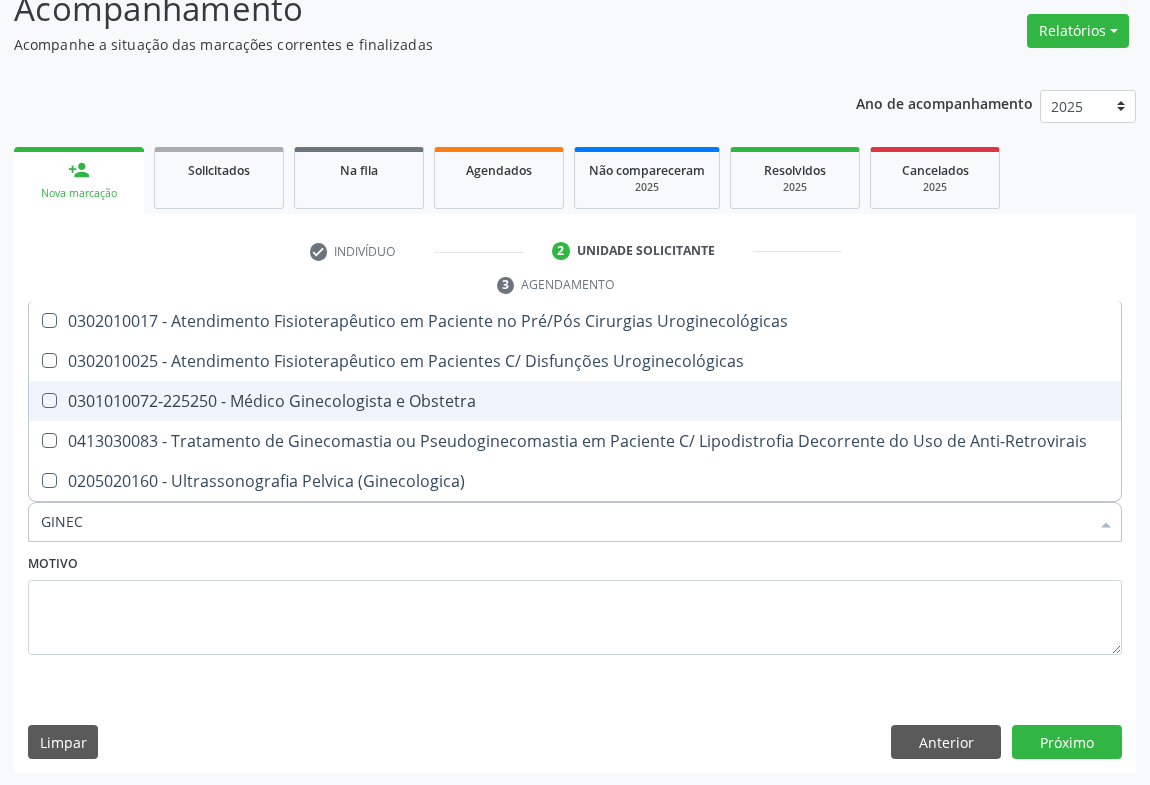 checkbox on "true" 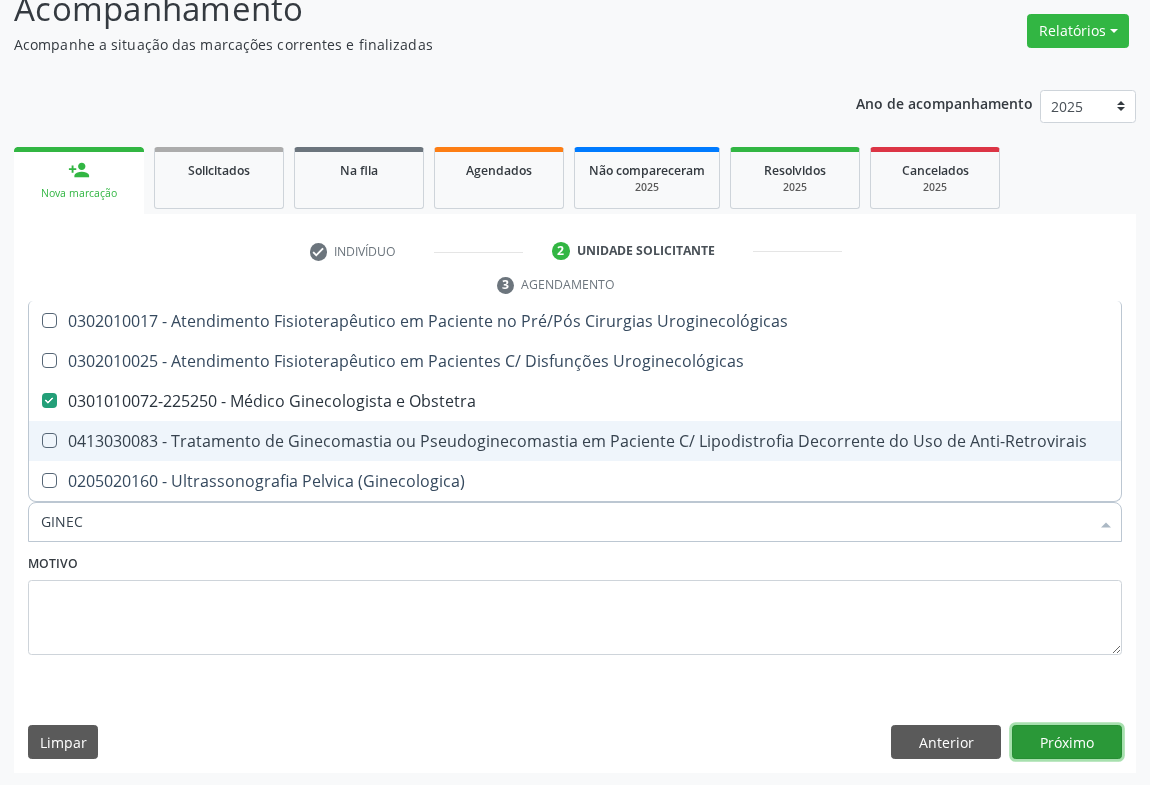 click on "Próximo" at bounding box center [1067, 742] 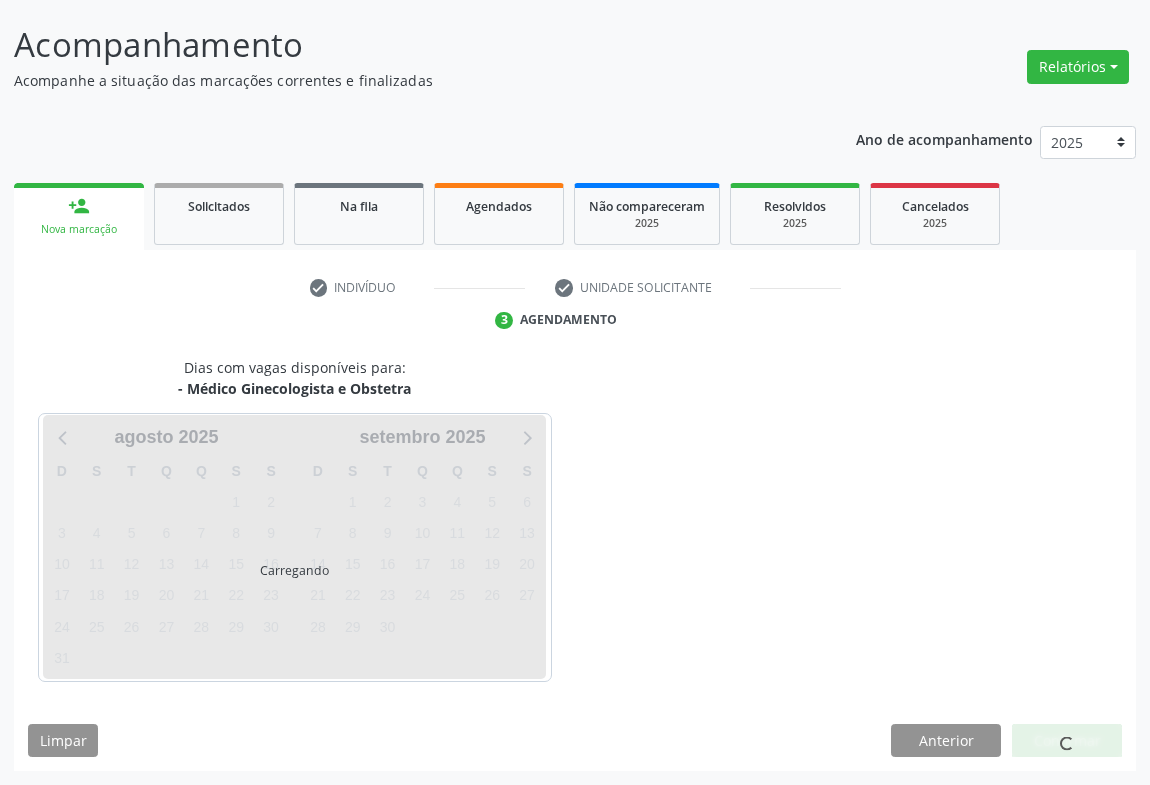 scroll, scrollTop: 115, scrollLeft: 0, axis: vertical 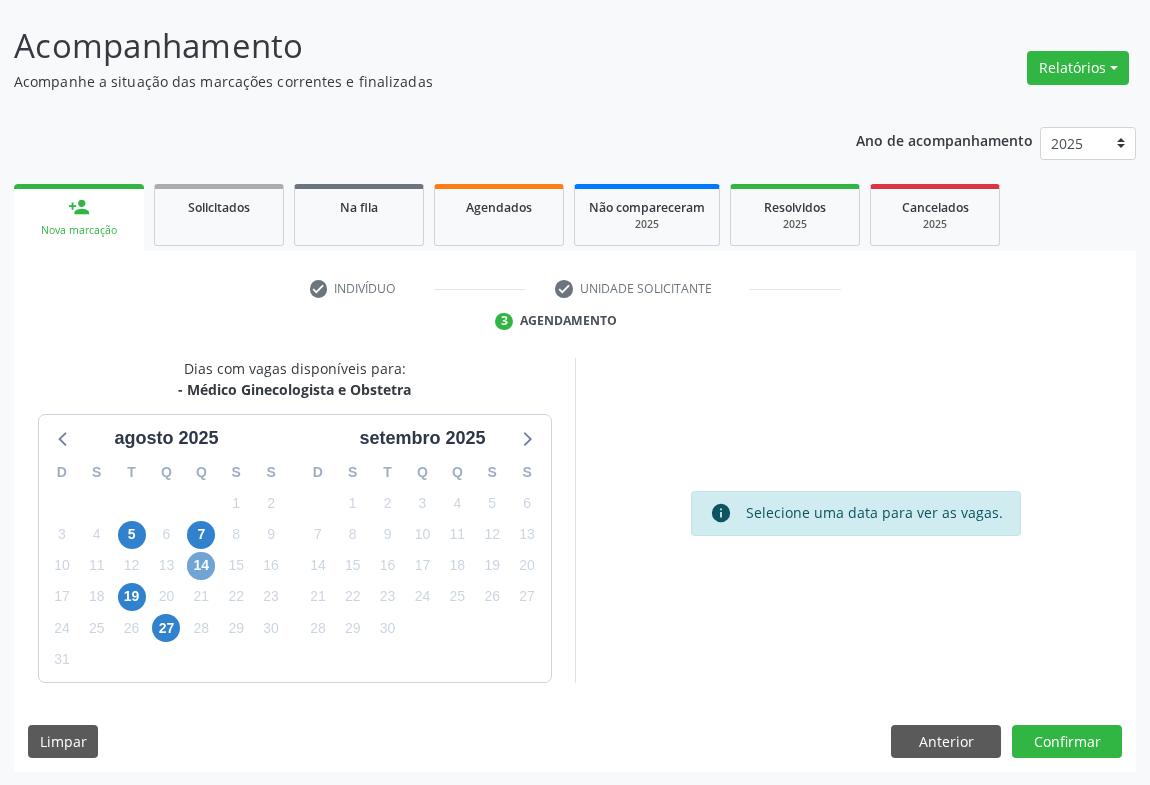 click on "14" at bounding box center (201, 566) 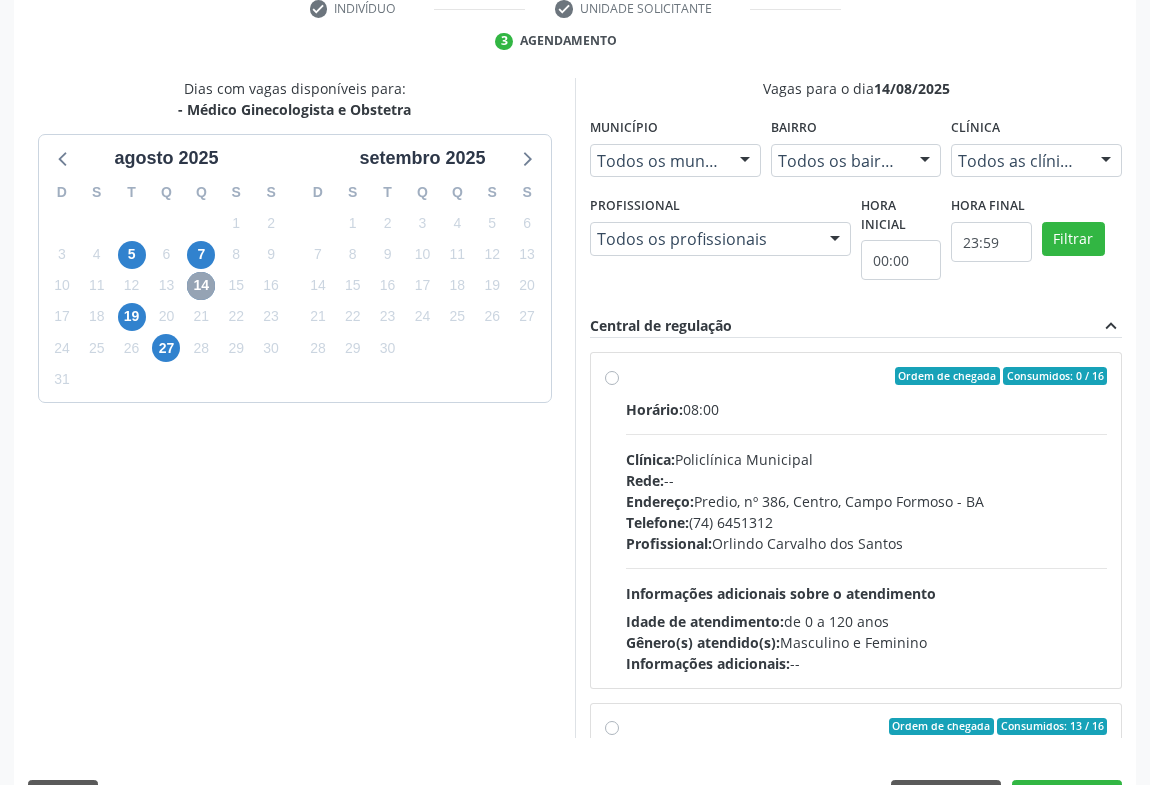 scroll, scrollTop: 423, scrollLeft: 0, axis: vertical 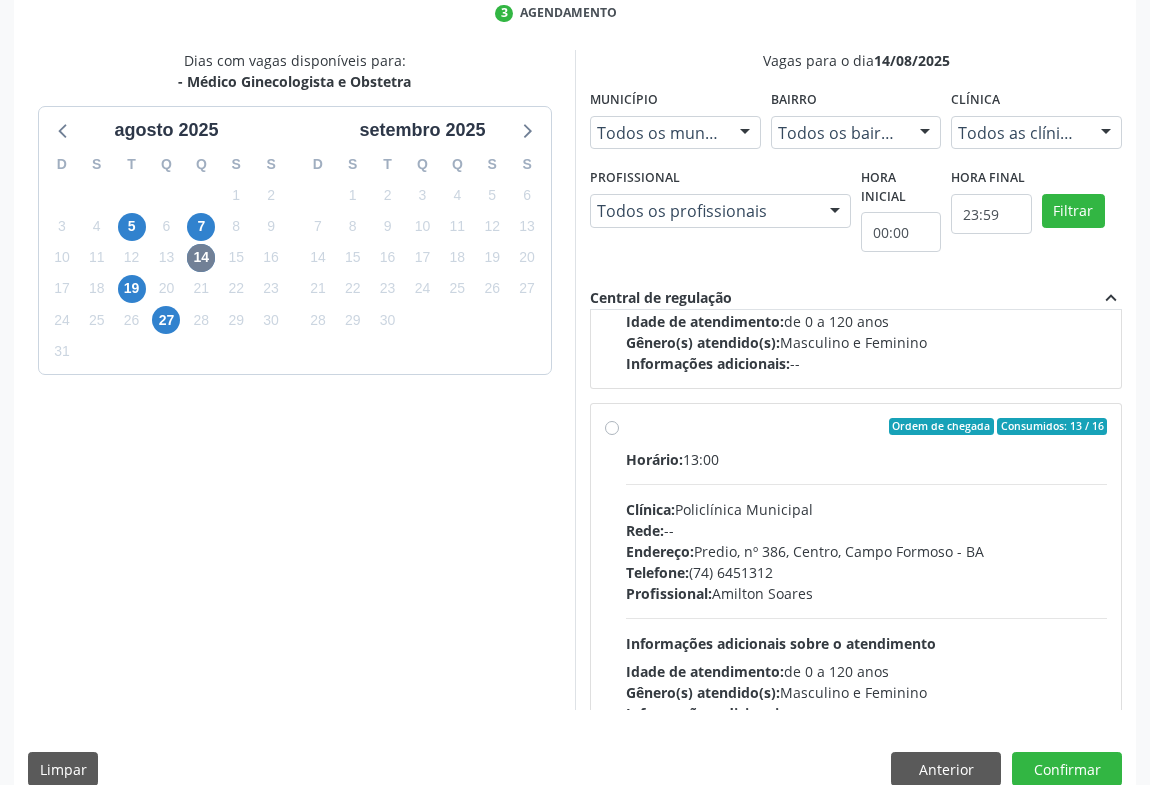 click on "Profissional:
Amilton Soares" at bounding box center (866, 593) 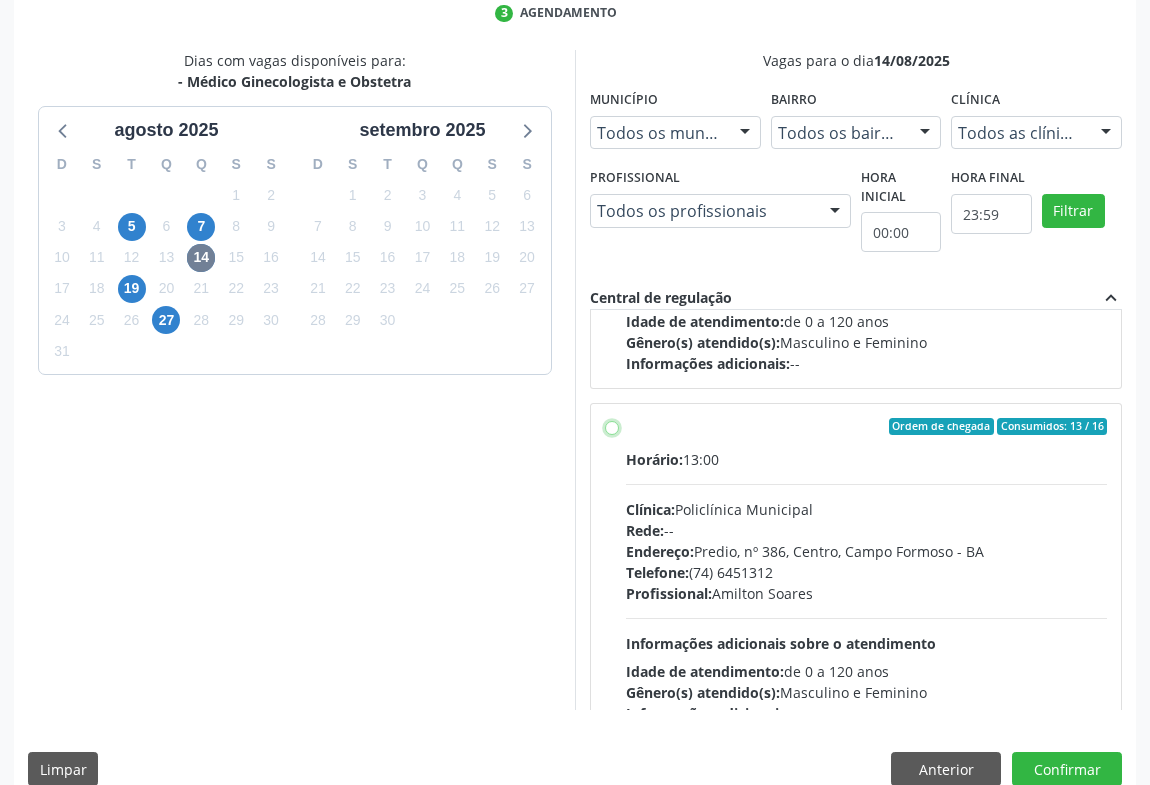 click on "Ordem de chegada
Consumidos: 13 / 16
Horário:   13:00
Clínica:  Policlínica Municipal
Rede:
--
Endereço:   Predio, nº 386, Centro, Campo Formoso - BA
Telefone:   (74) 6451312
Profissional:
Amilton Soares
Informações adicionais sobre o atendimento
Idade de atendimento:
de 0 a 120 anos
Gênero(s) atendido(s):
Masculino e Feminino
Informações adicionais:
--" at bounding box center [612, 427] 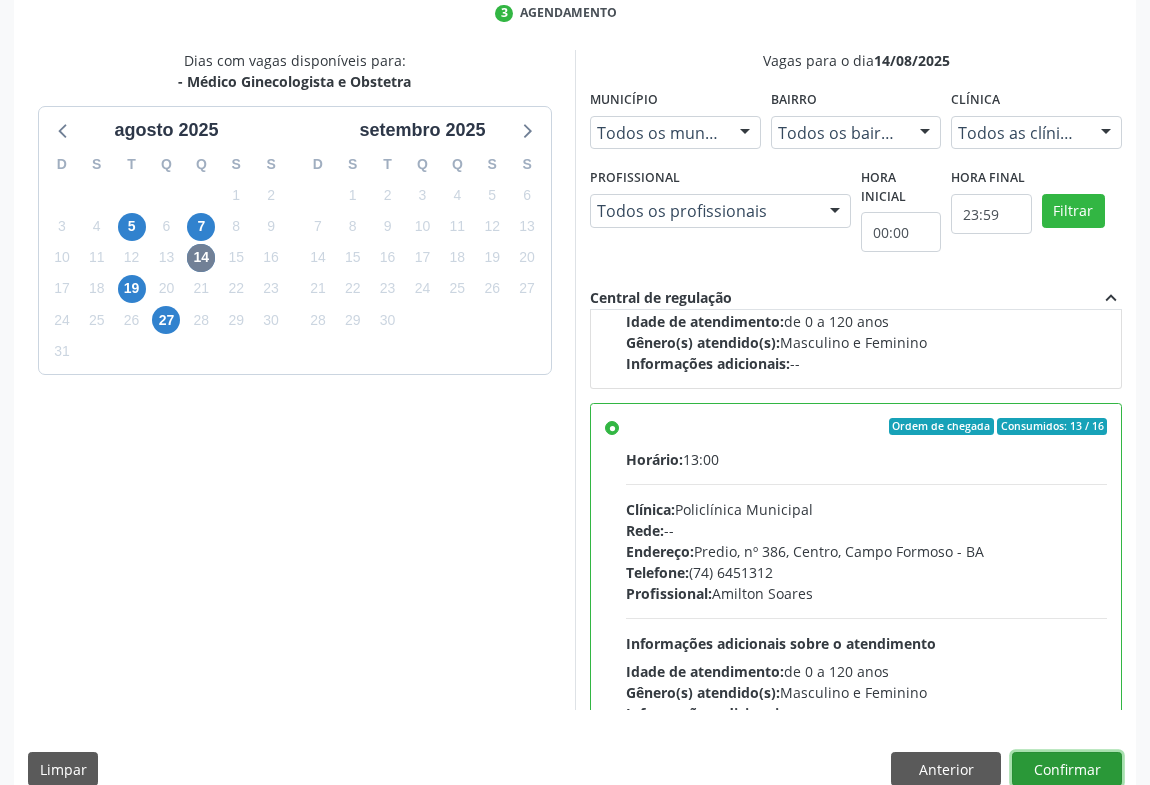 click on "Confirmar" at bounding box center [1067, 769] 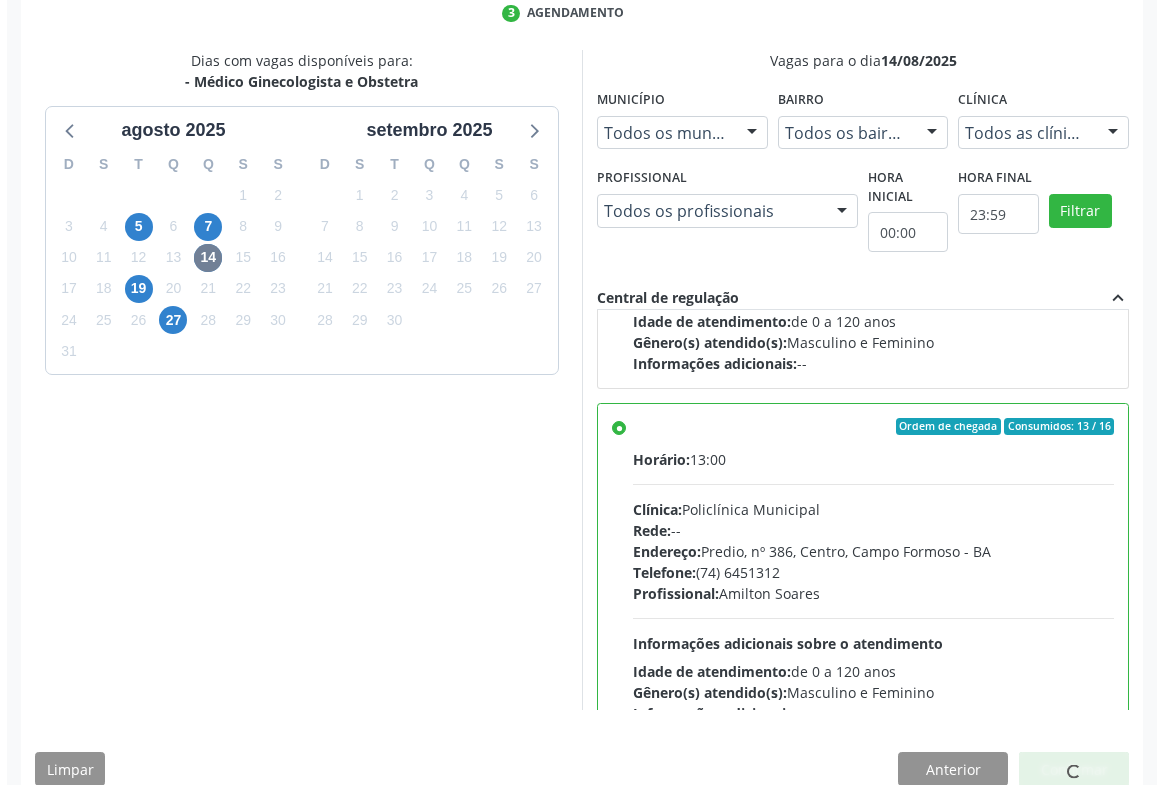 scroll, scrollTop: 0, scrollLeft: 0, axis: both 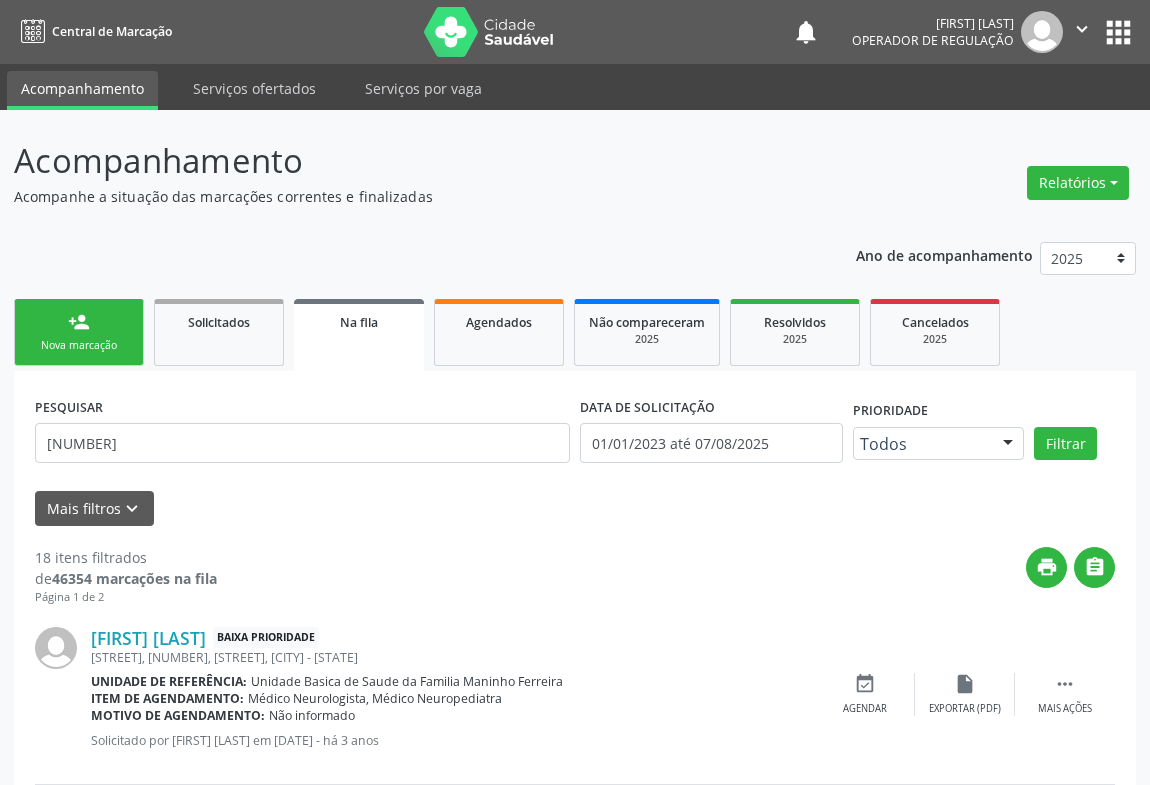 click on "person_add
Nova marcação" at bounding box center (79, 332) 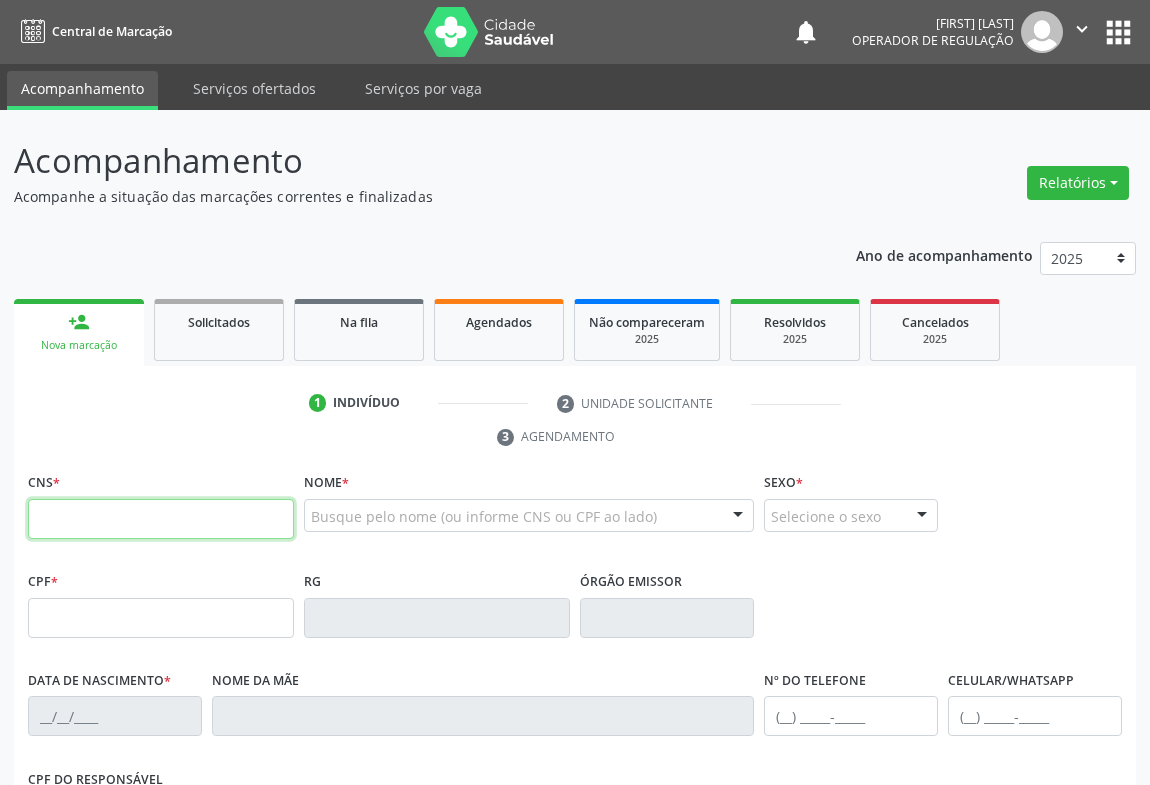 click at bounding box center [161, 519] 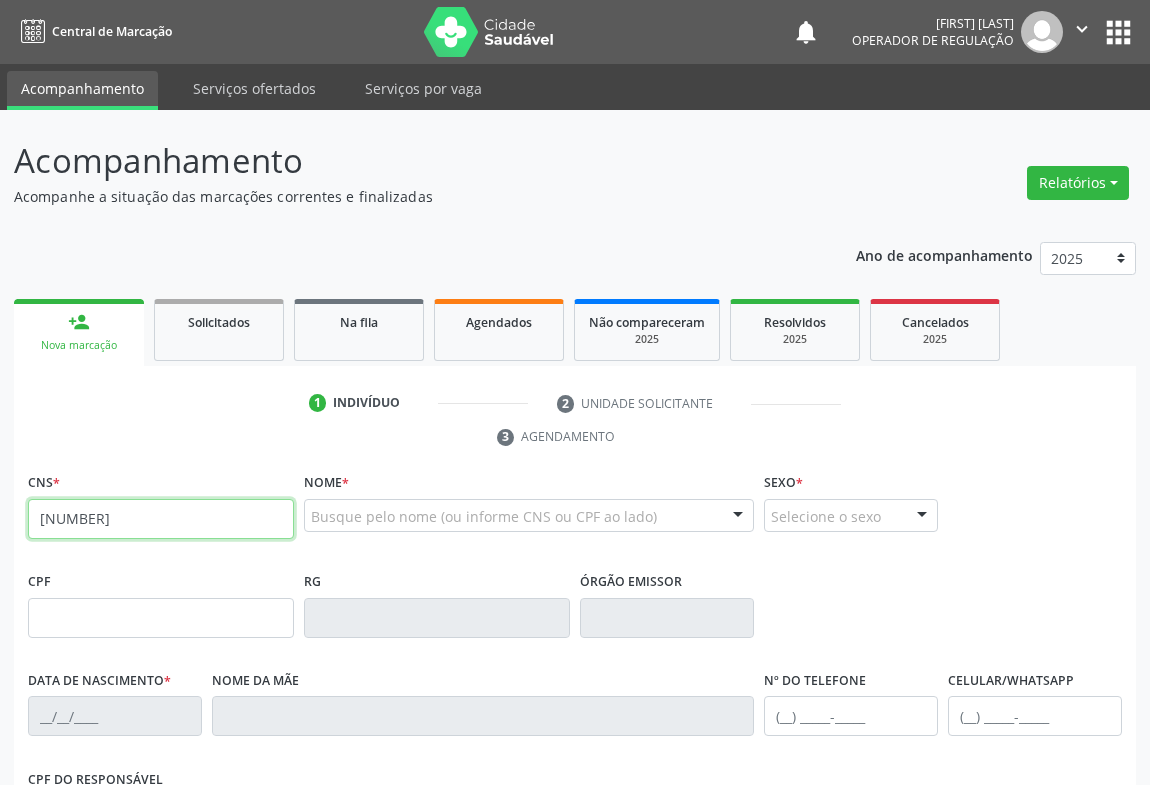 type on "[NUMBER]" 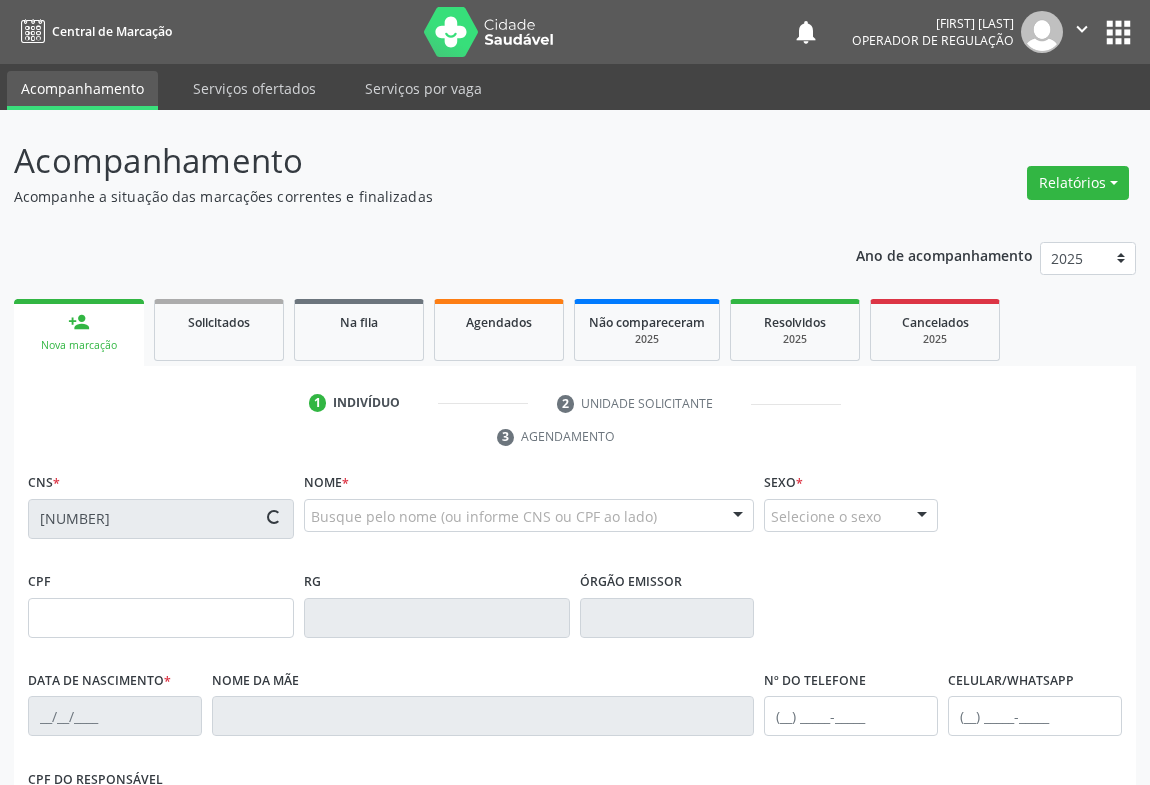 type on "[NUMBER]" 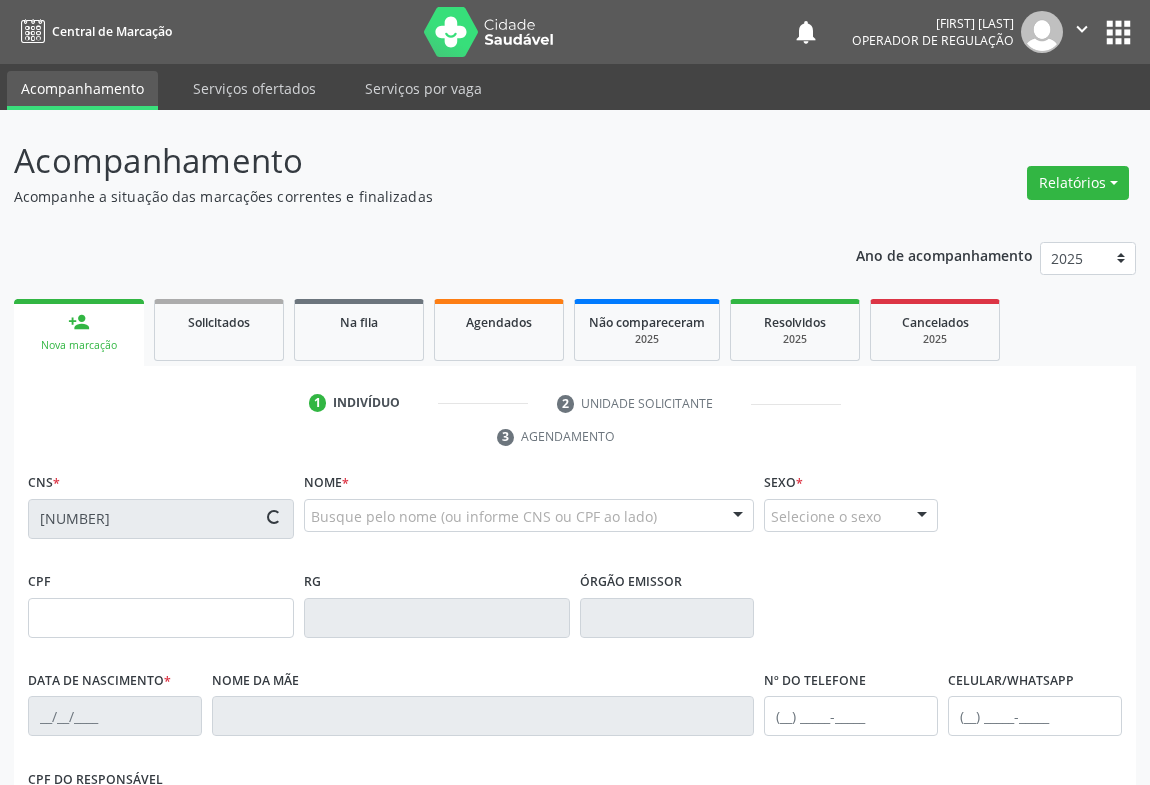type on "[DATE]" 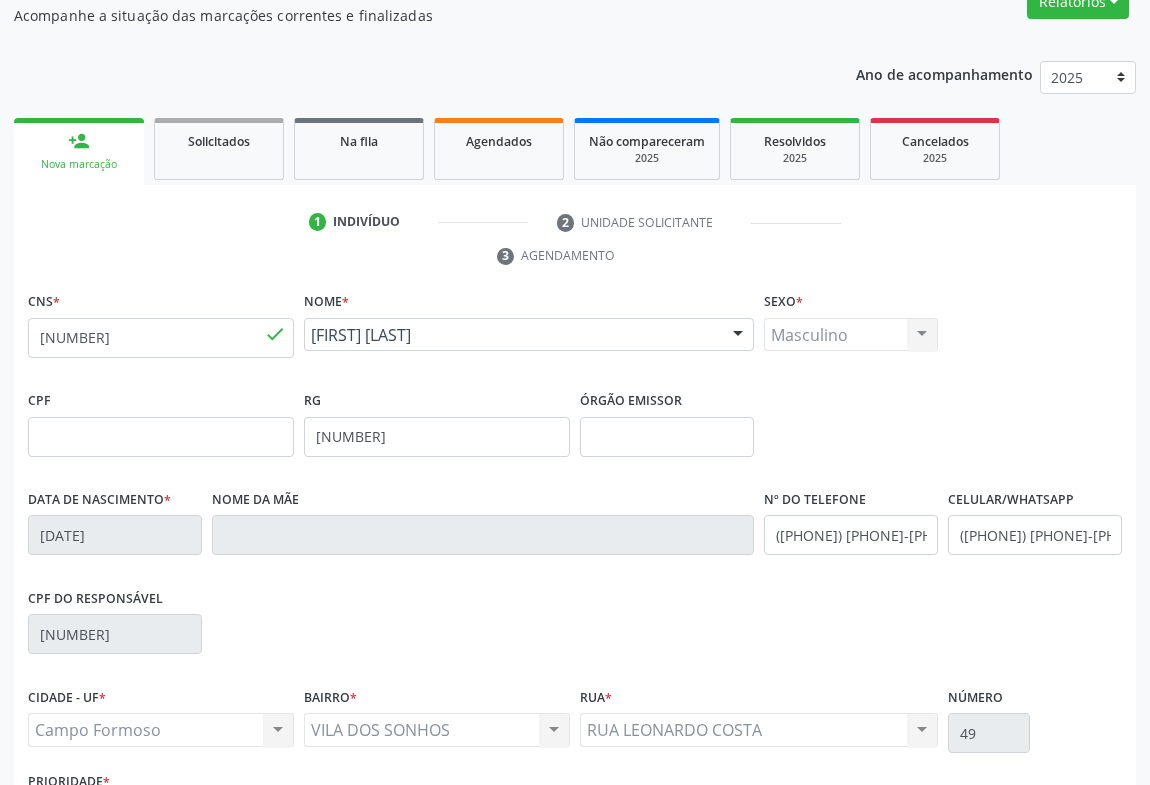 scroll, scrollTop: 272, scrollLeft: 0, axis: vertical 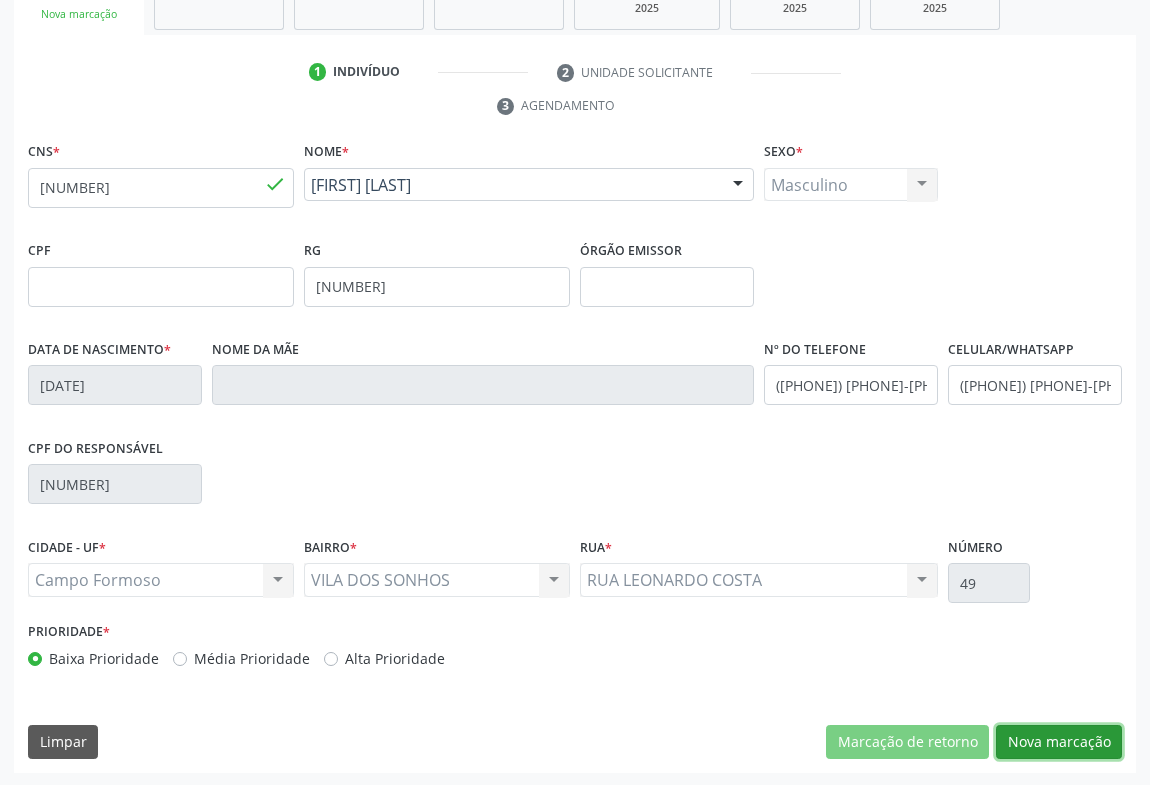 click on "Nova marcação" at bounding box center [1059, 742] 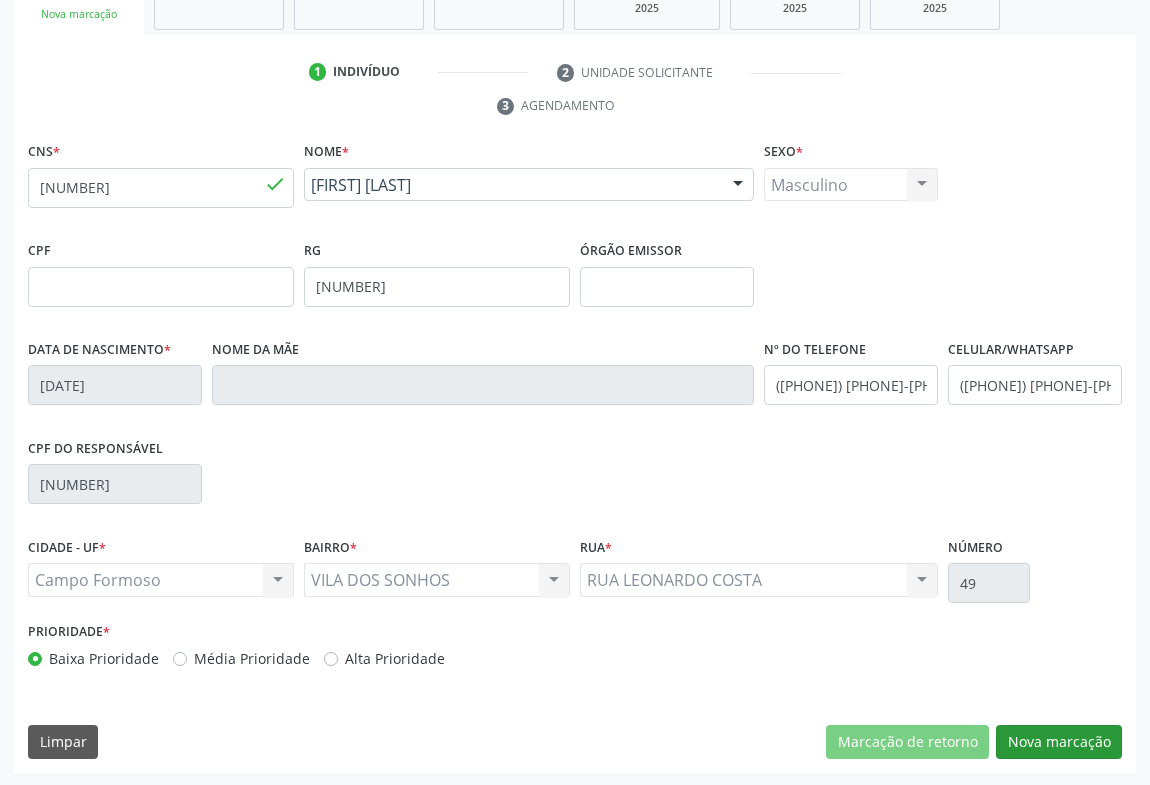 scroll, scrollTop: 152, scrollLeft: 0, axis: vertical 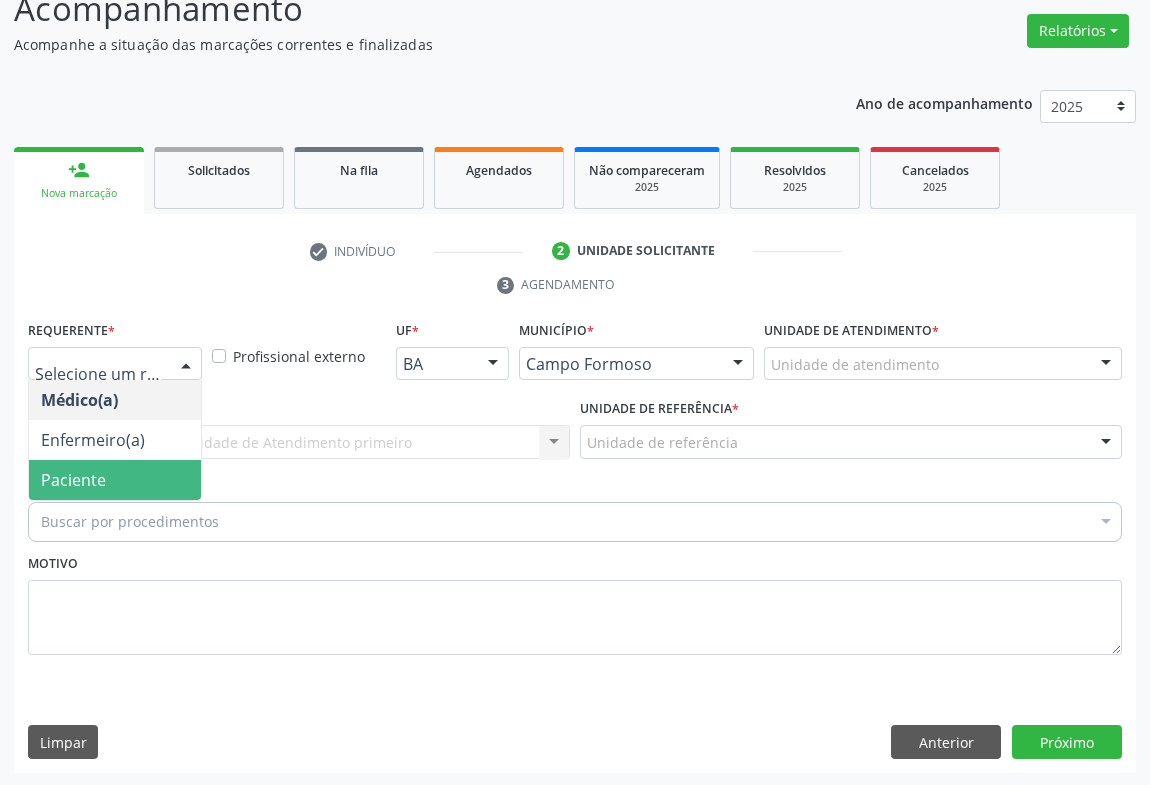 click on "Paciente" at bounding box center [73, 480] 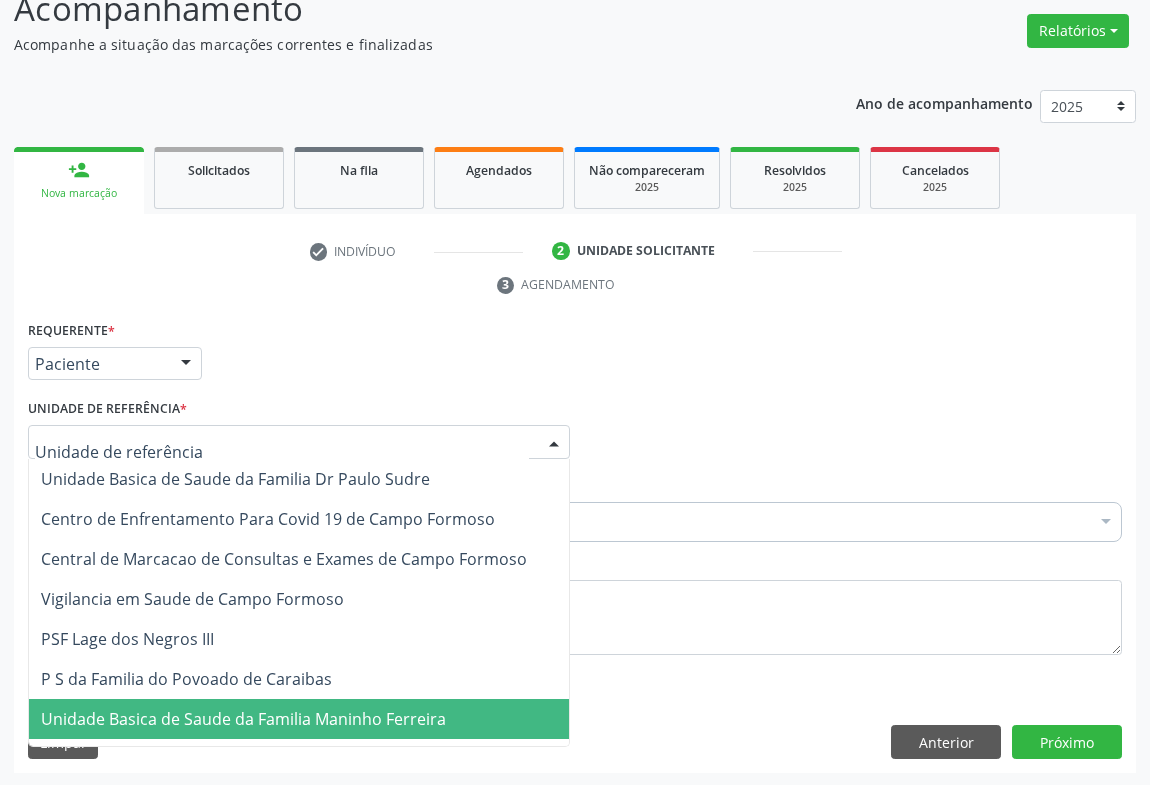 click on "Unidade Basica de Saude da Familia Maninho Ferreira" at bounding box center (299, 719) 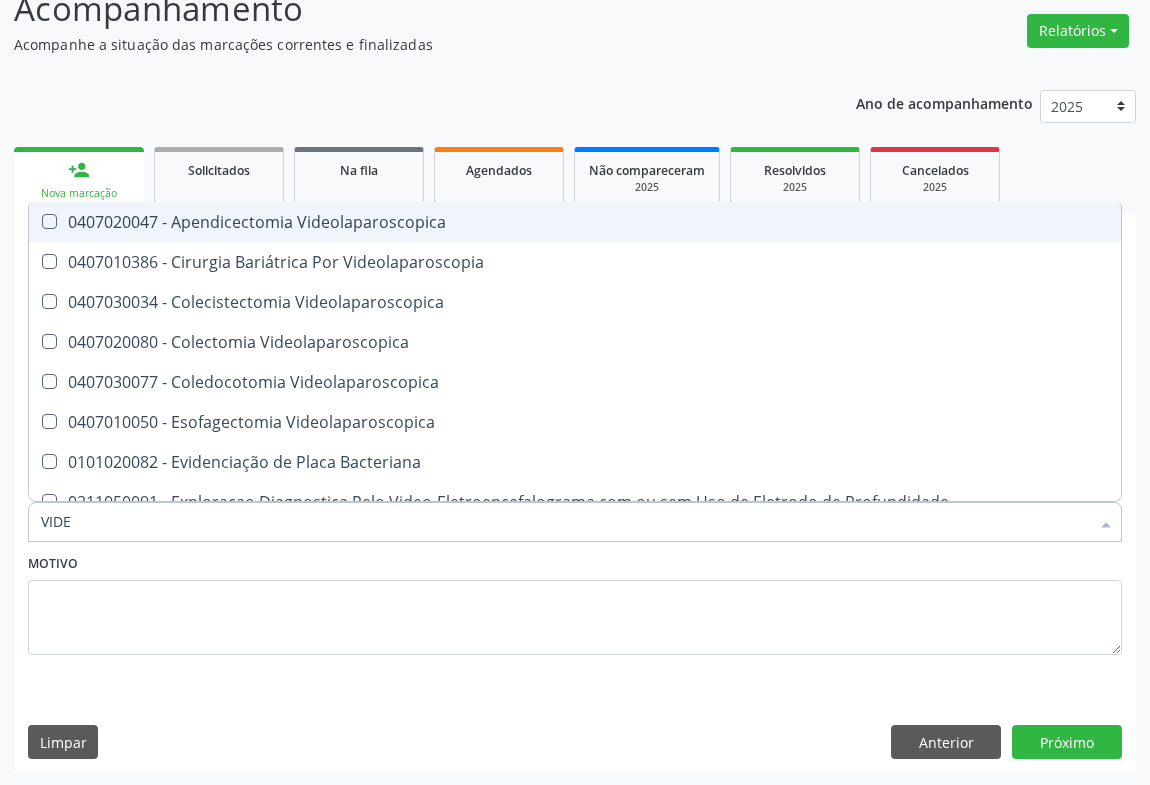 type on "VIDEO" 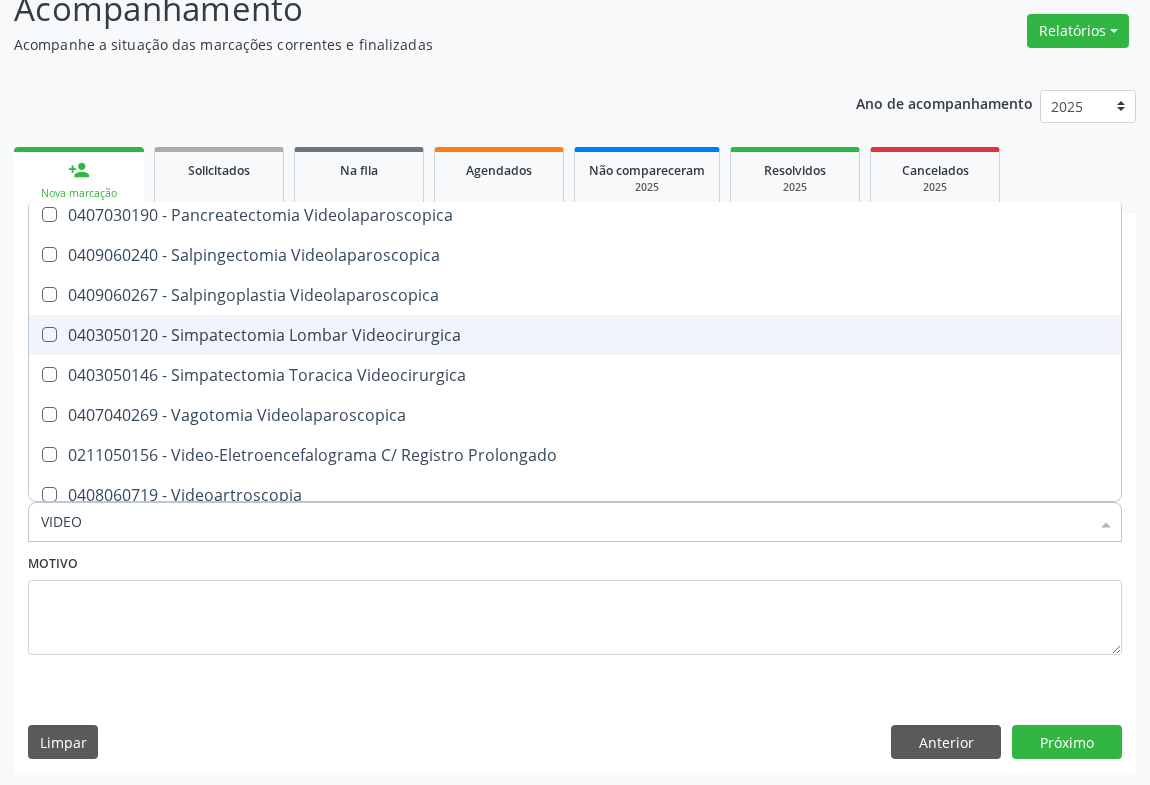scroll, scrollTop: 860, scrollLeft: 0, axis: vertical 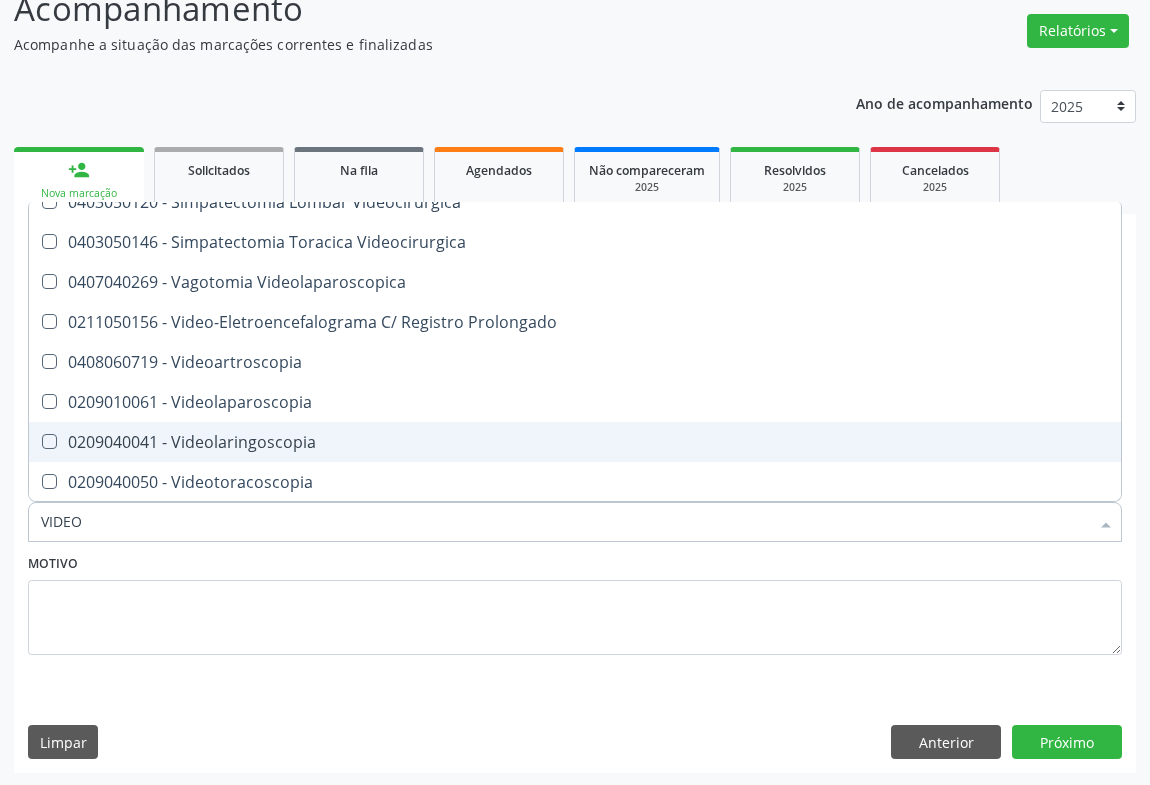 click on "0209040041 - Videolaringoscopia" at bounding box center (575, 442) 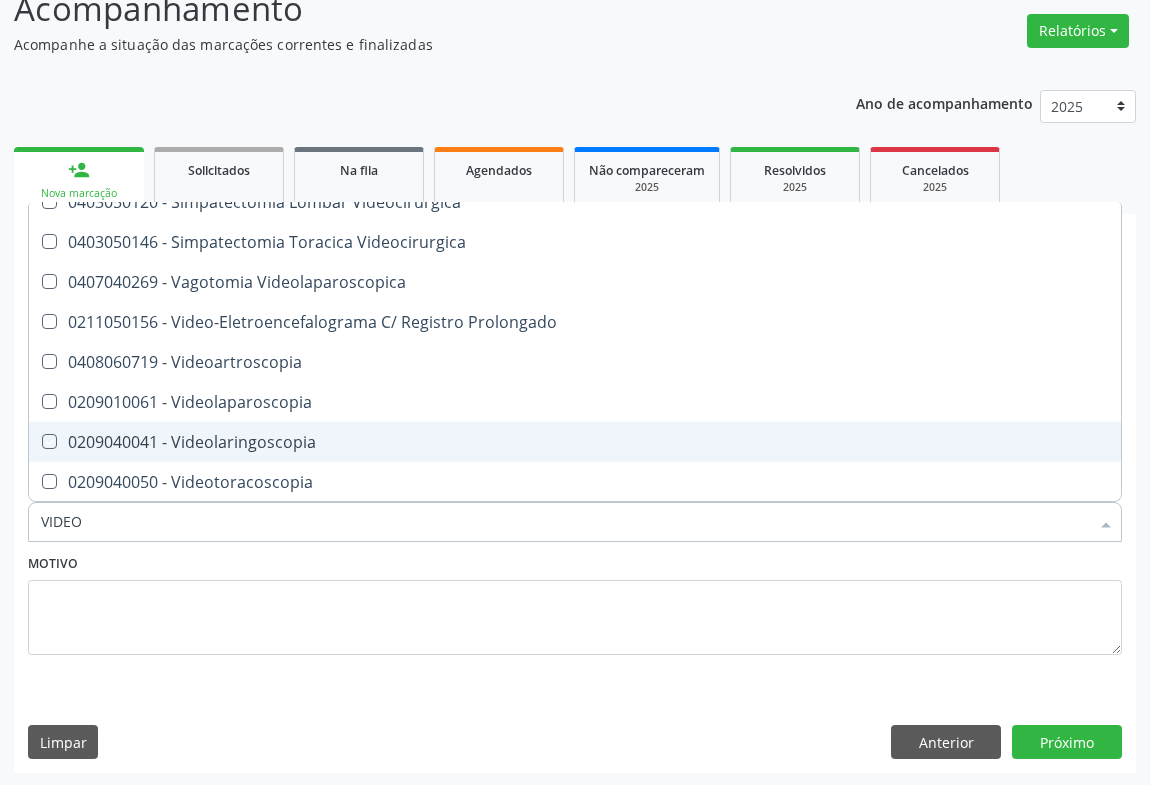 checkbox on "true" 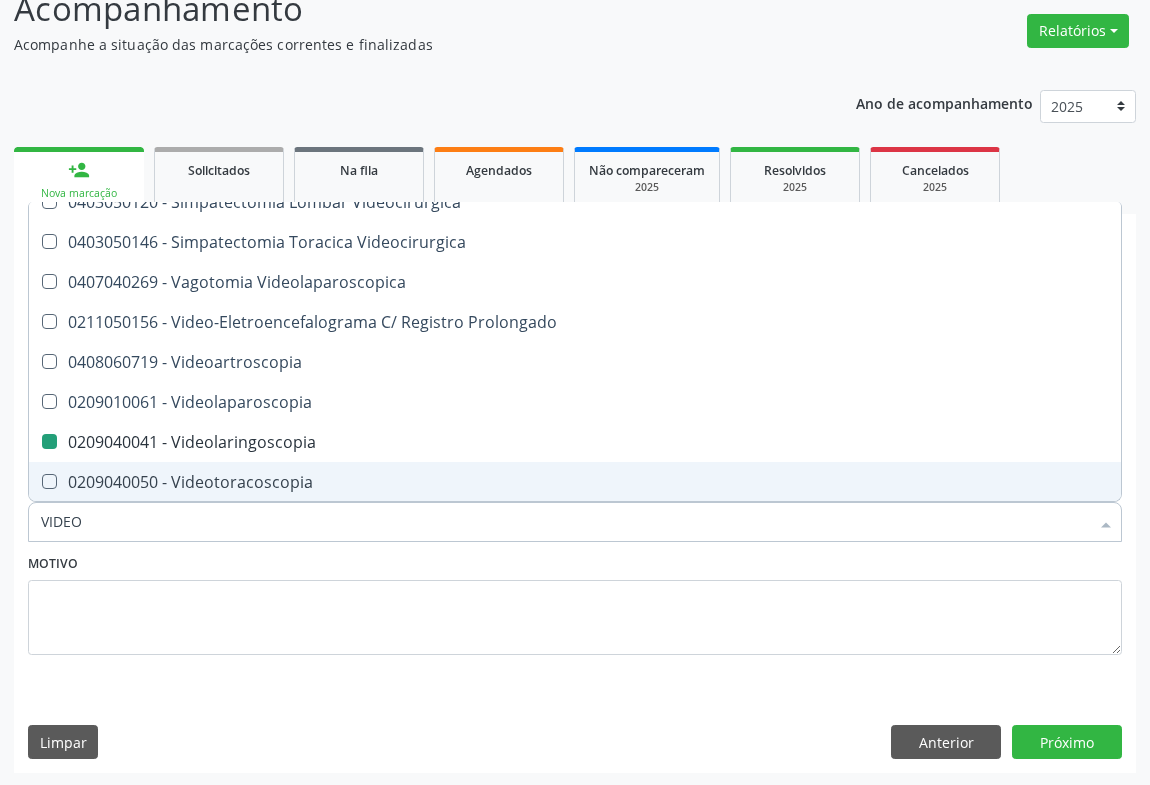 click on "Motivo" at bounding box center (575, 602) 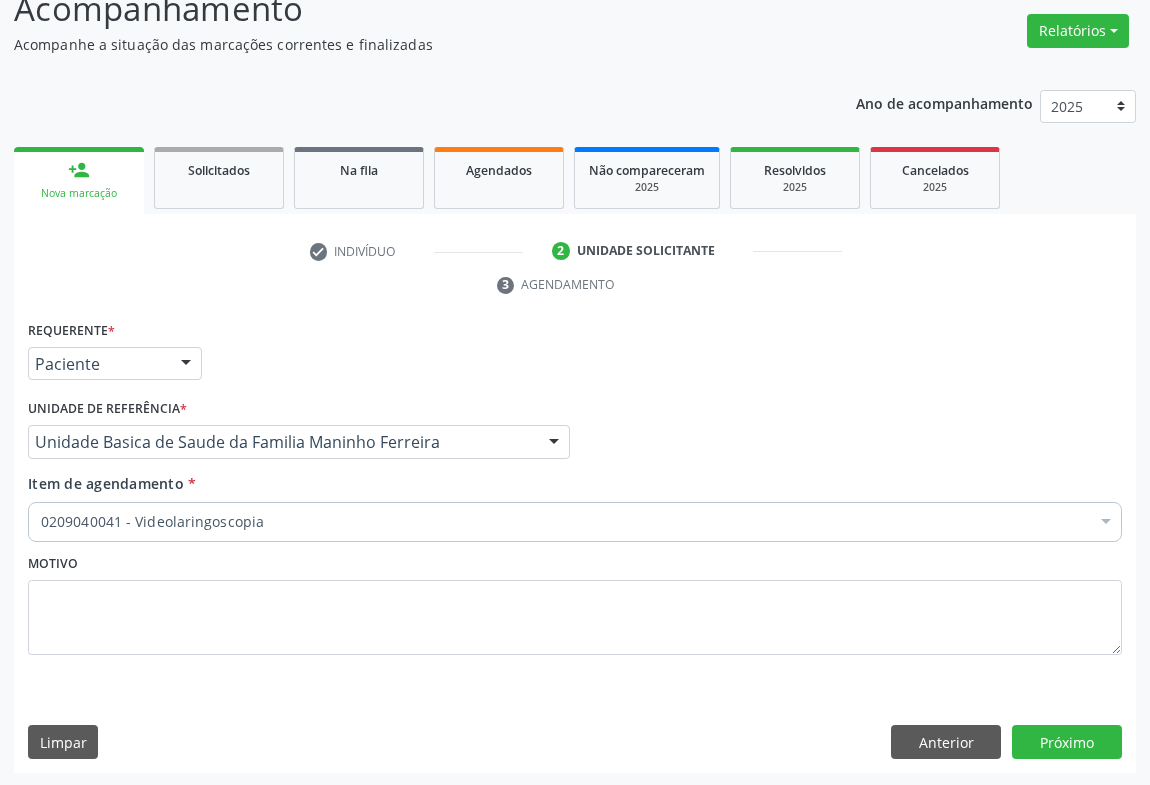 scroll, scrollTop: 0, scrollLeft: 0, axis: both 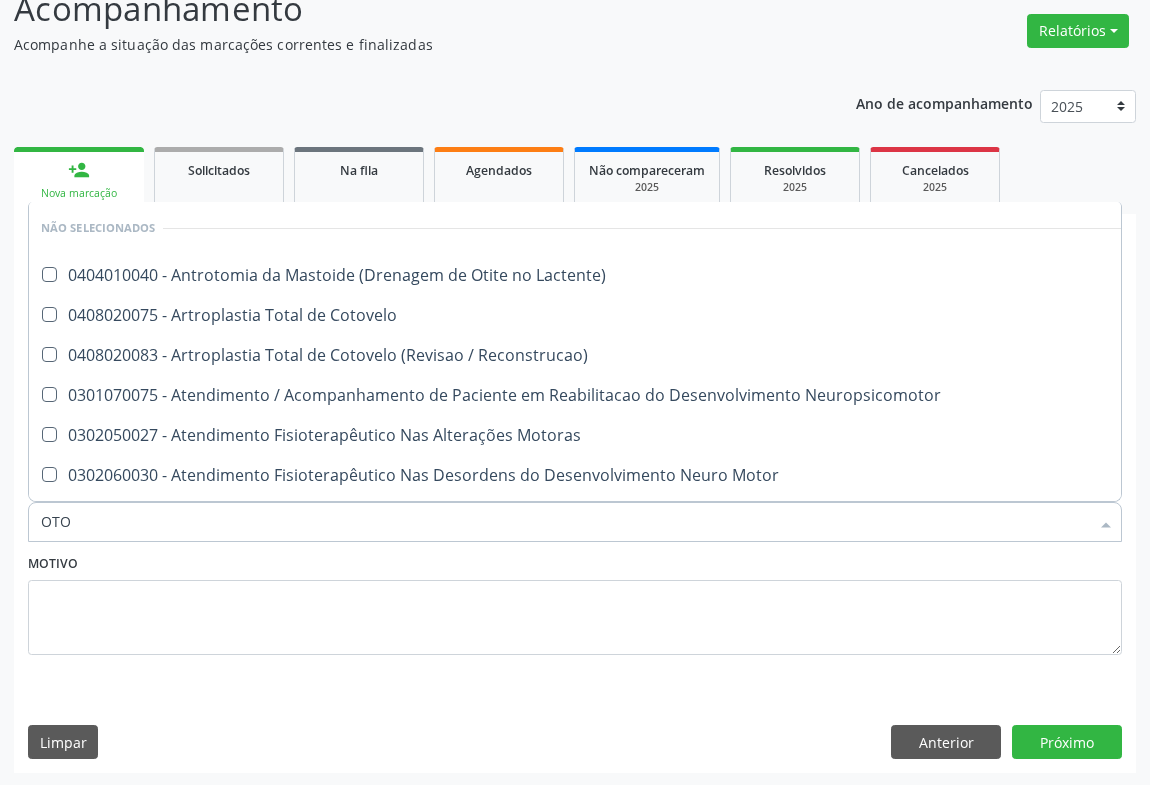 type on "OTOR" 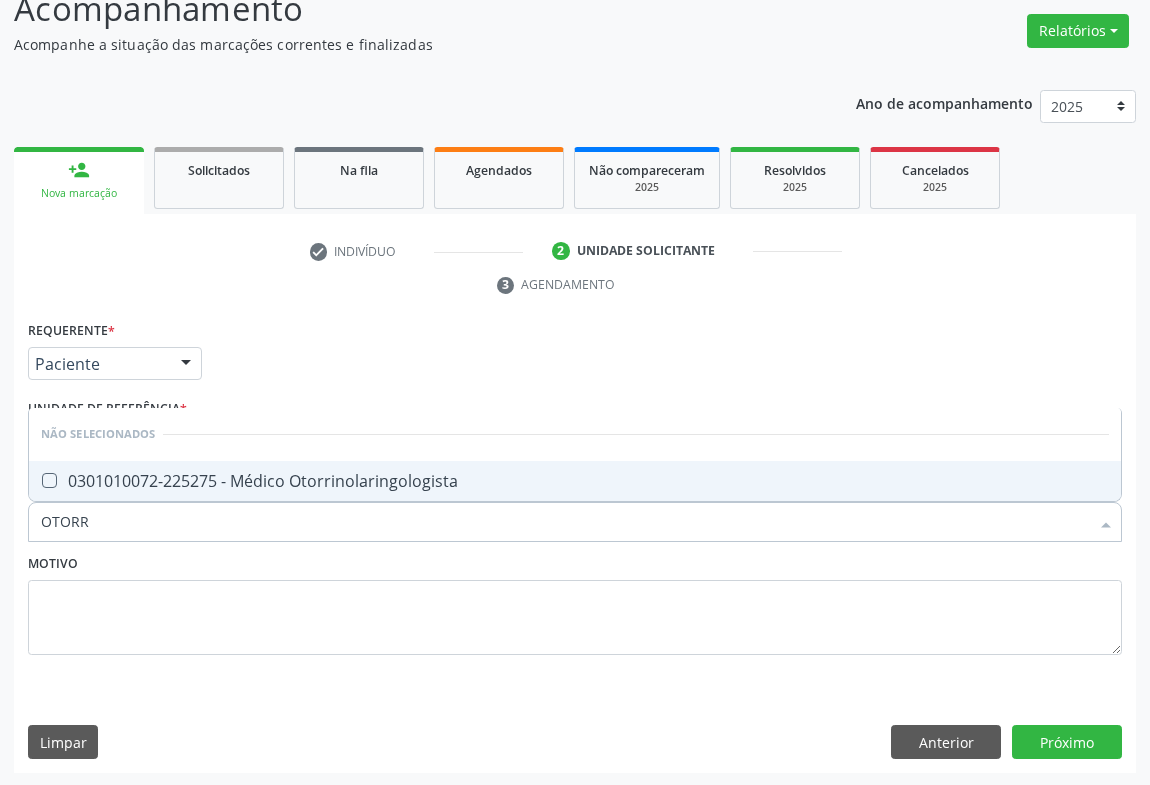 type on "OTORRI" 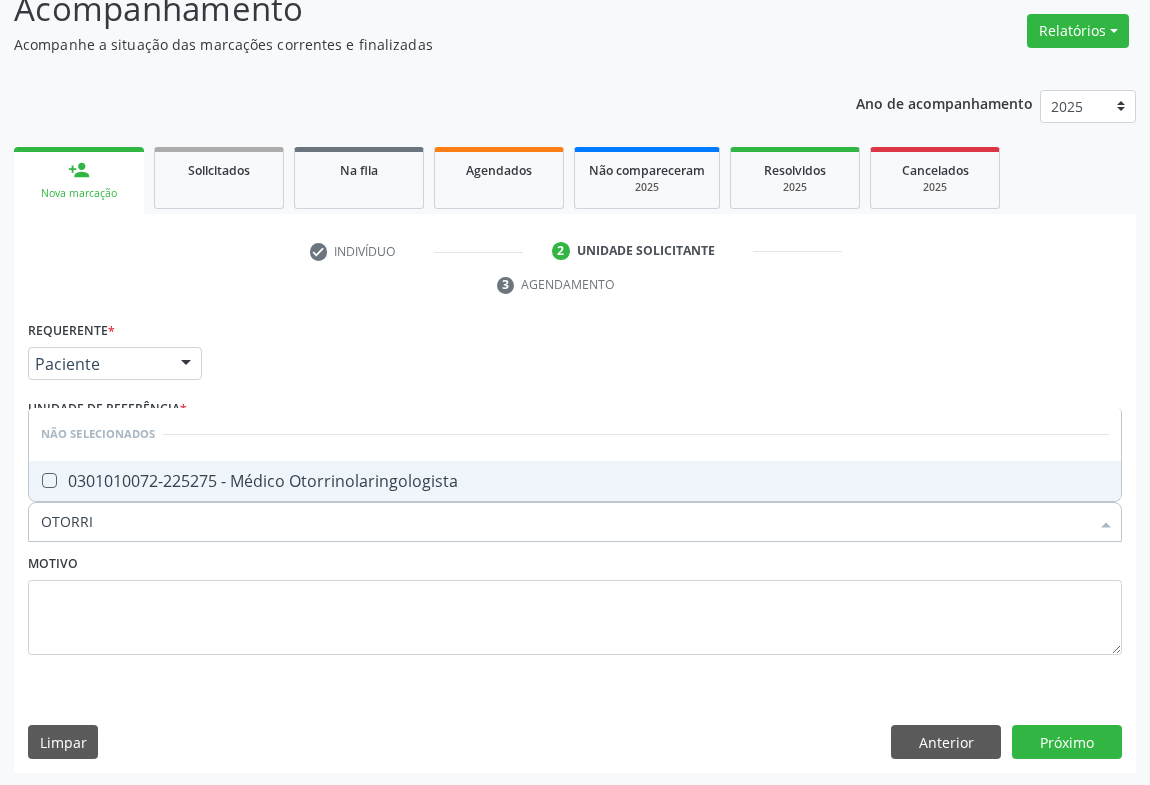 click on "0301010072-225275 - Médico Otorrinolaringologista" at bounding box center (575, 481) 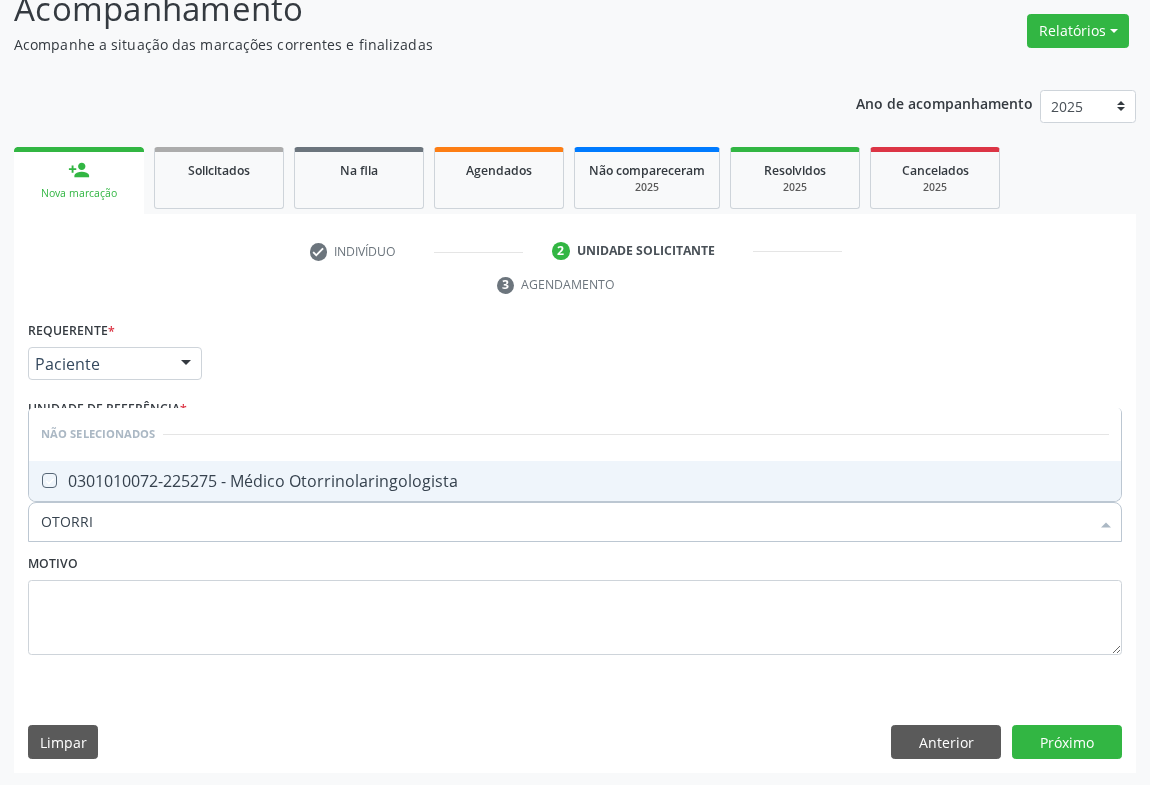 checkbox on "true" 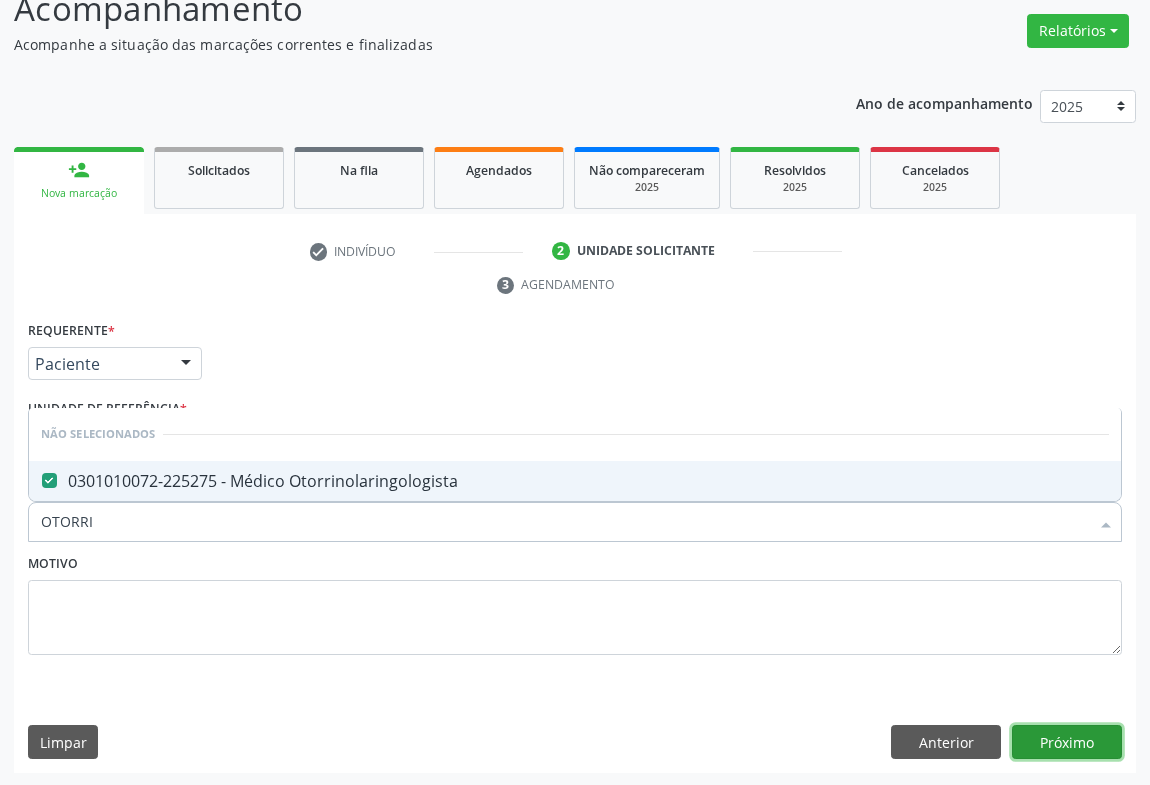 click on "Próximo" at bounding box center (1067, 742) 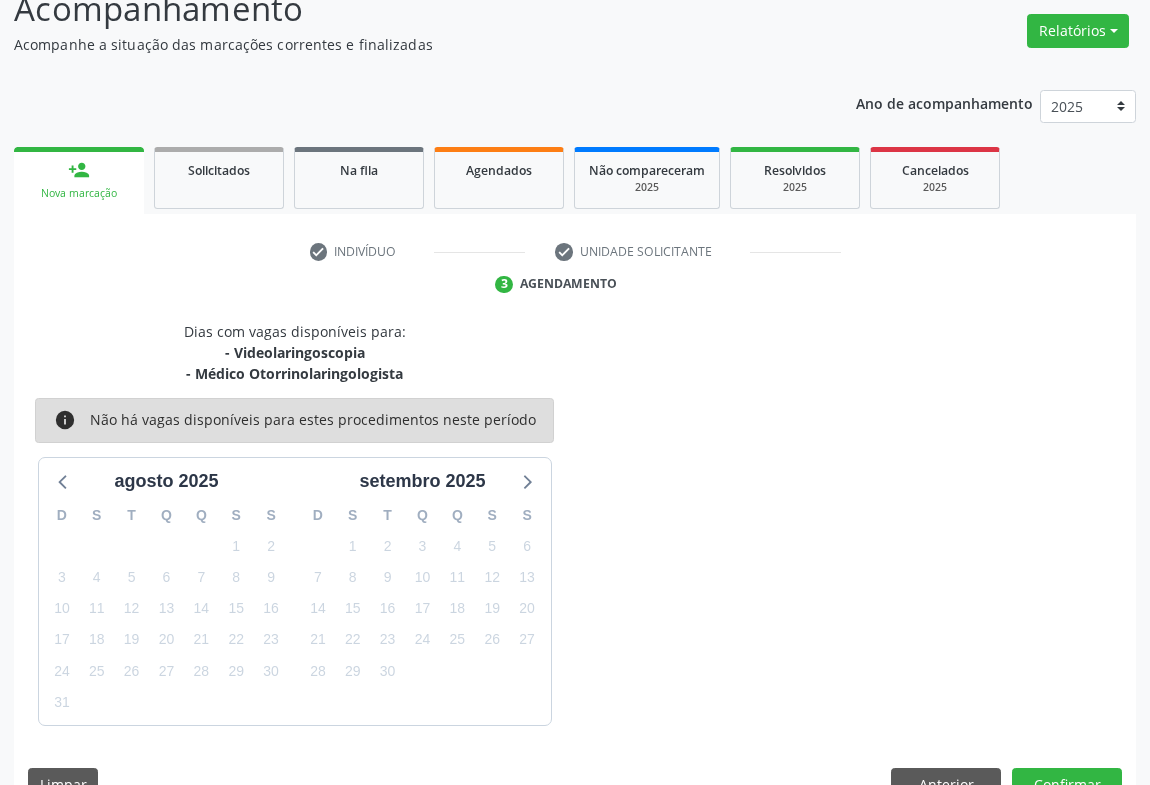 scroll, scrollTop: 195, scrollLeft: 0, axis: vertical 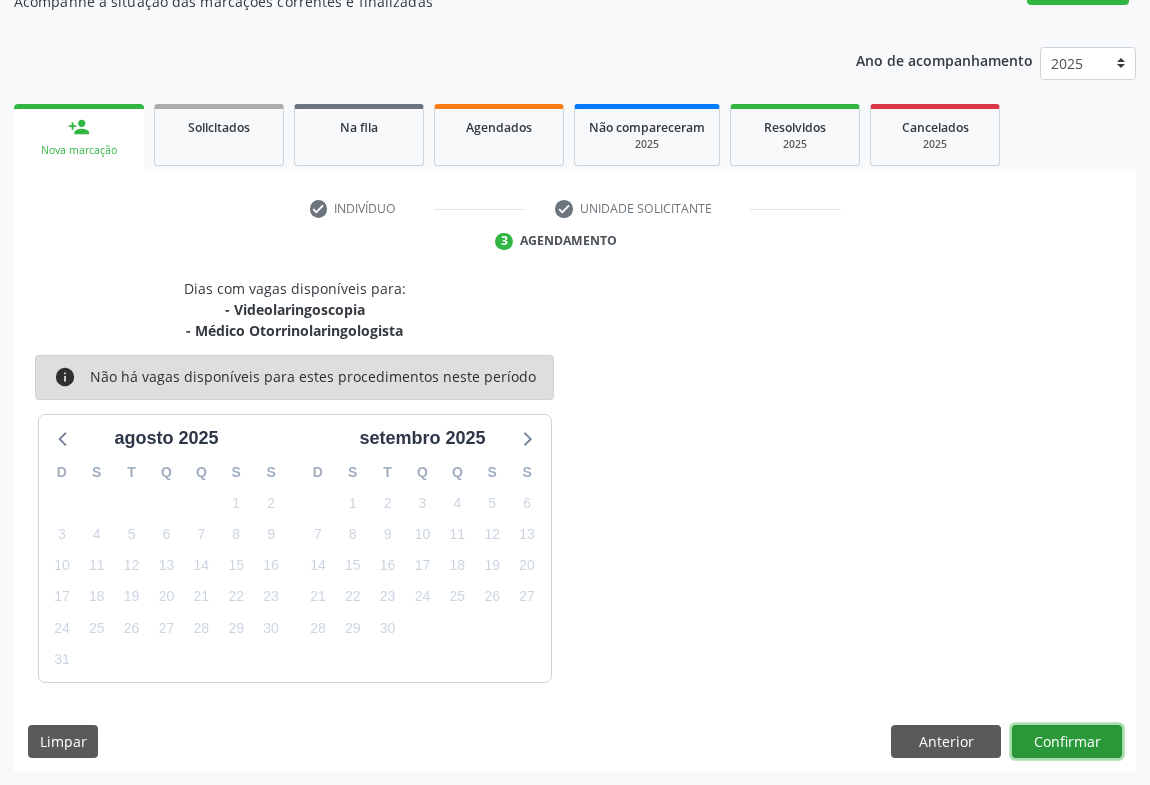click on "Confirmar" at bounding box center (1067, 742) 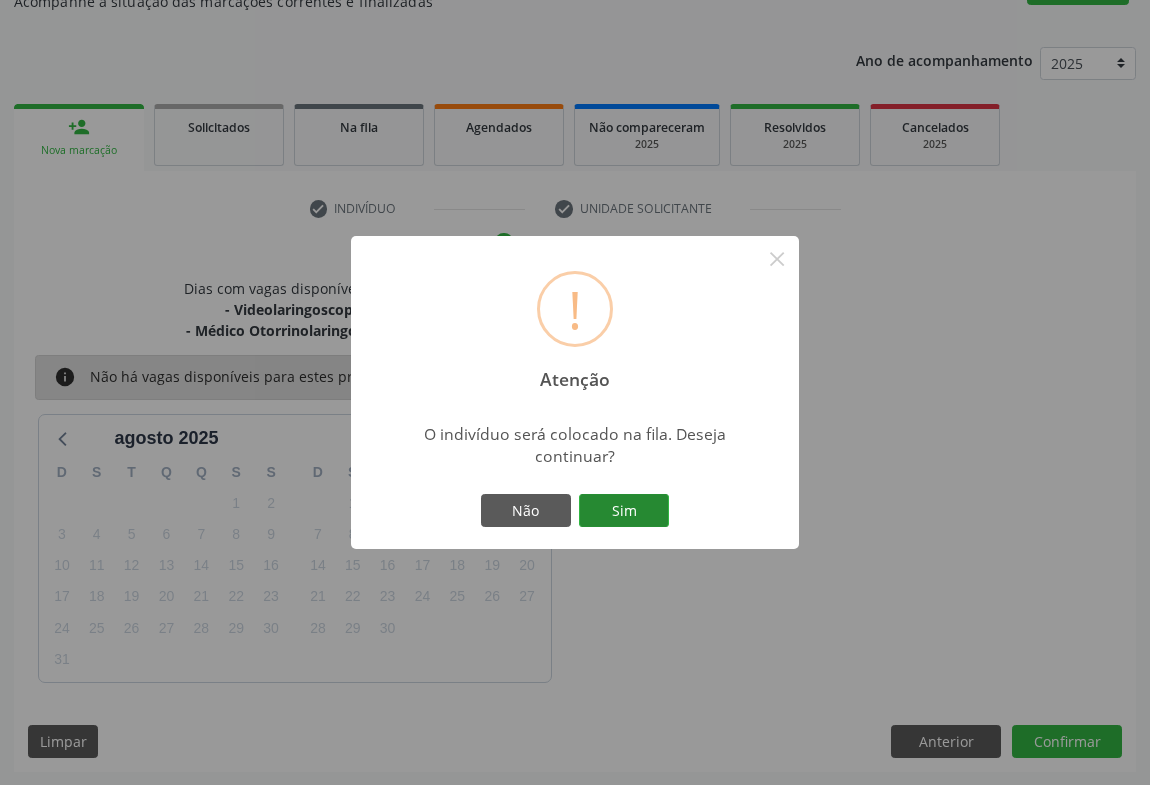 click on "Sim" at bounding box center (624, 511) 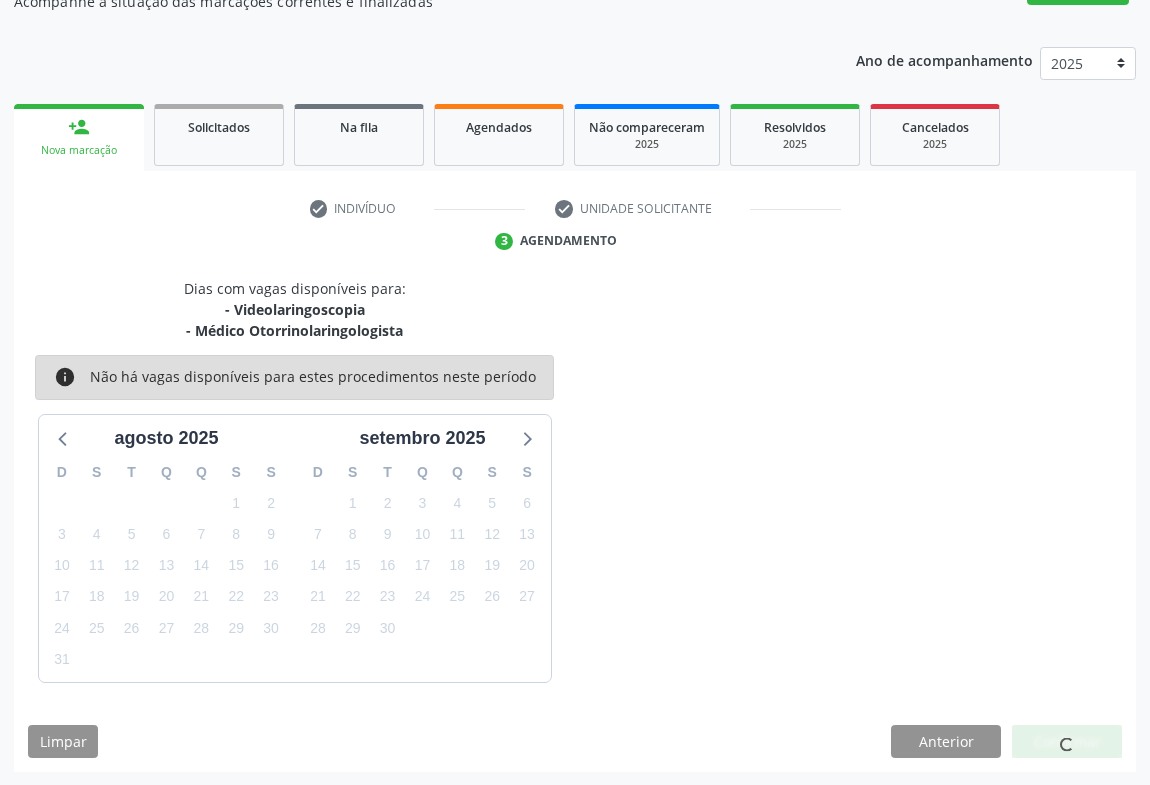 scroll, scrollTop: 0, scrollLeft: 0, axis: both 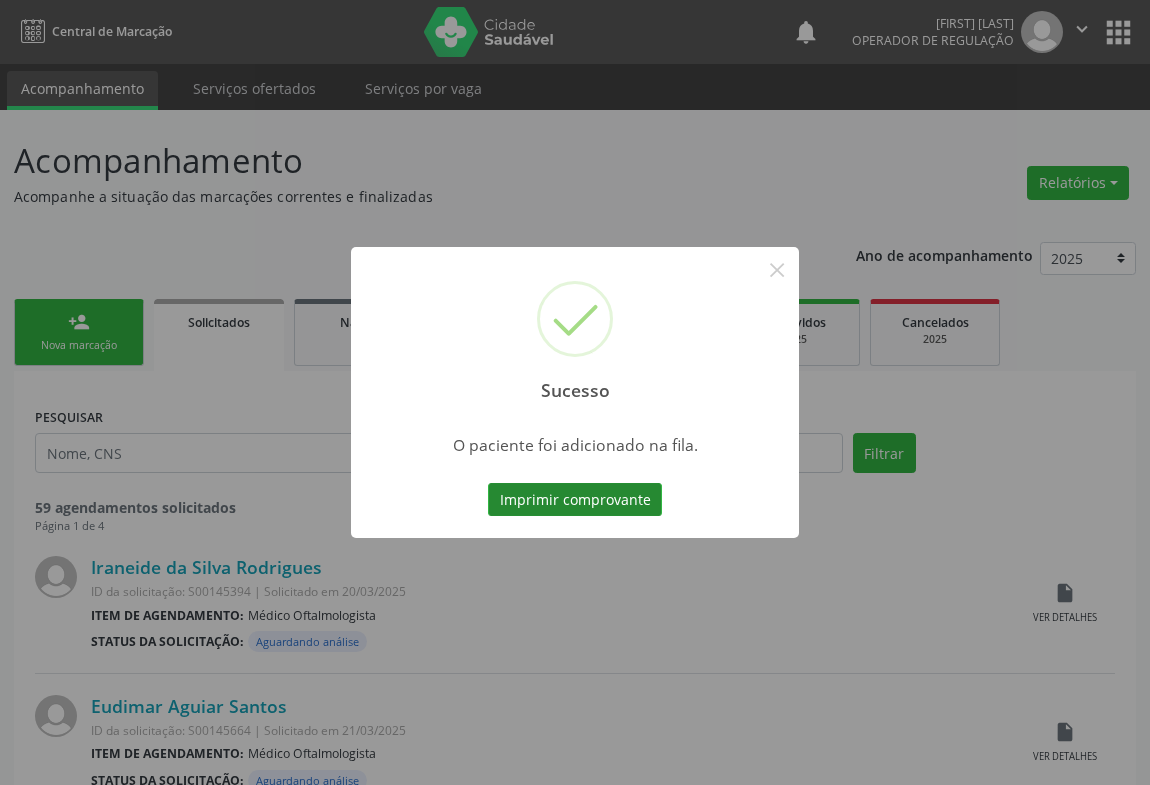 click on "Imprimir comprovante" at bounding box center [575, 500] 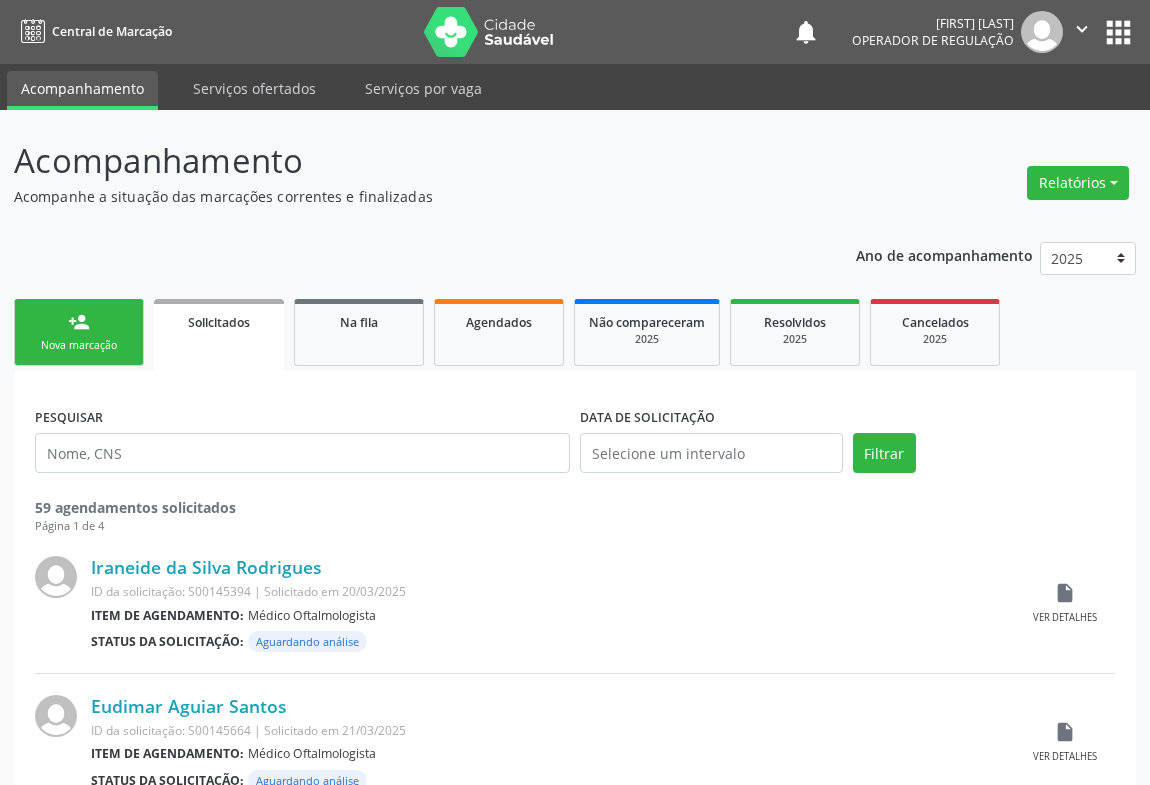click on "person_add
Nova marcação" at bounding box center [79, 332] 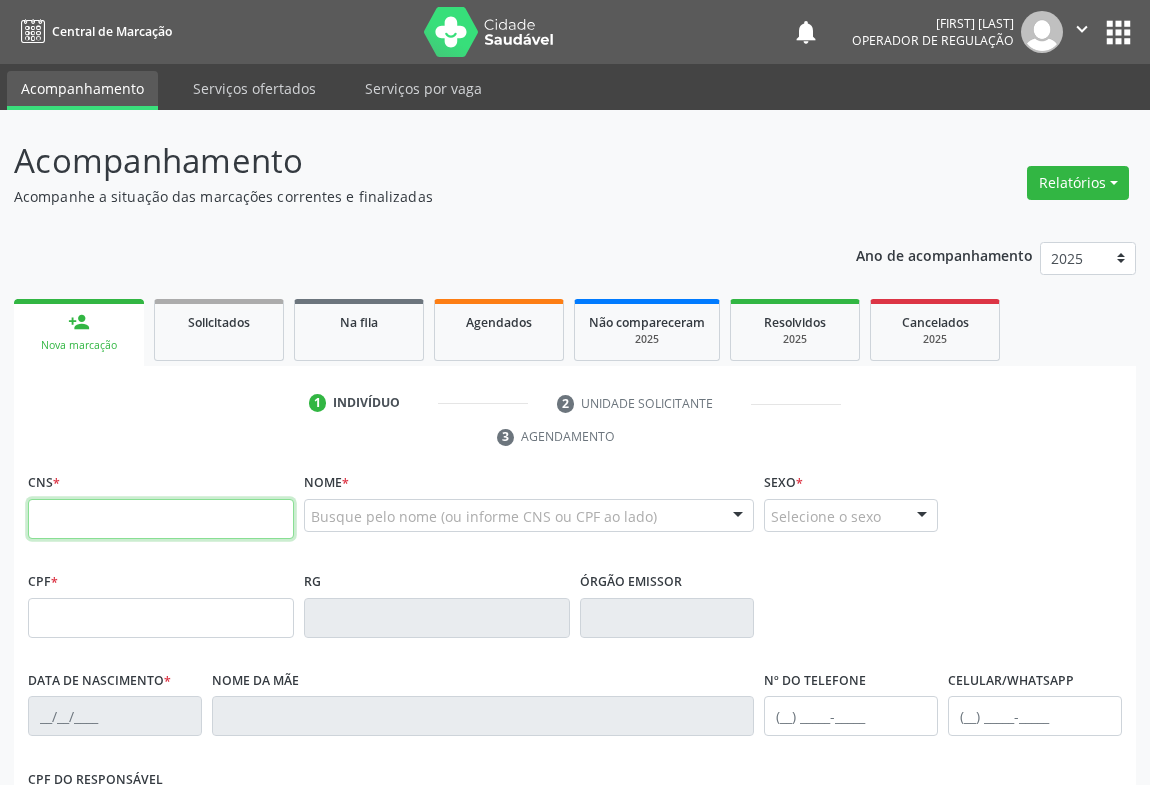 click at bounding box center [161, 519] 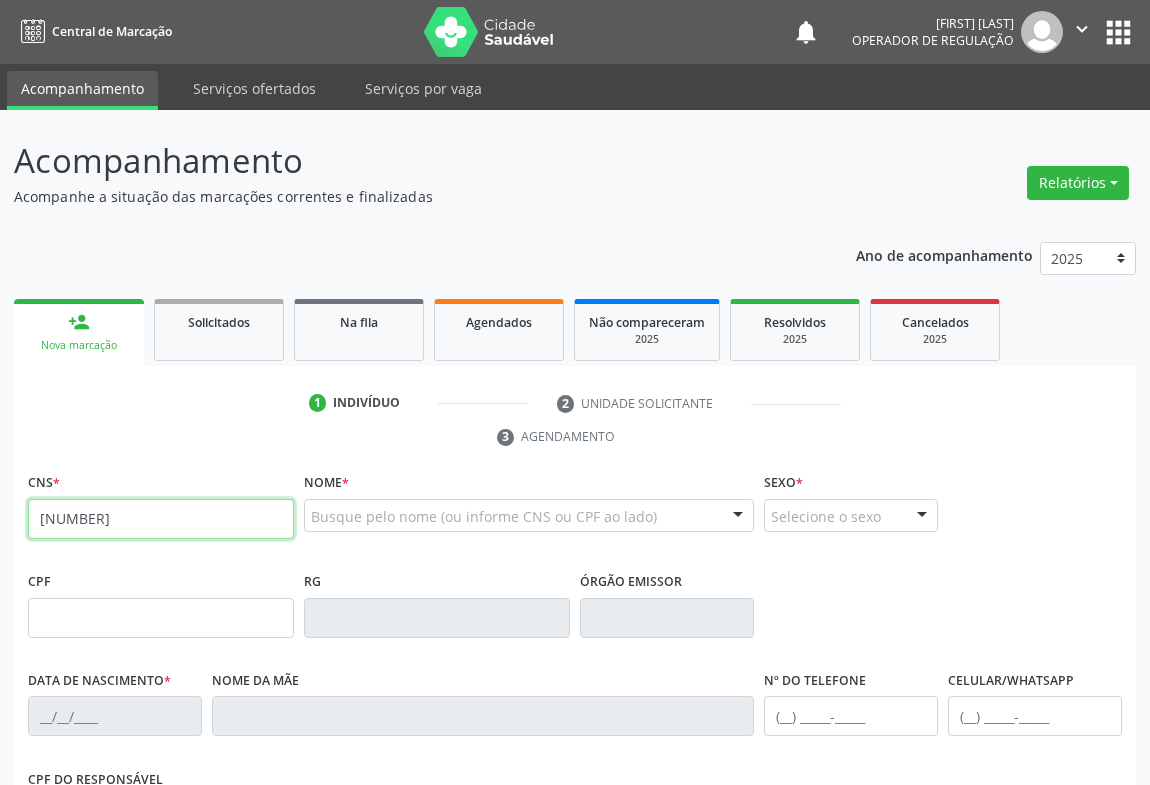 type on "[NUMBER]" 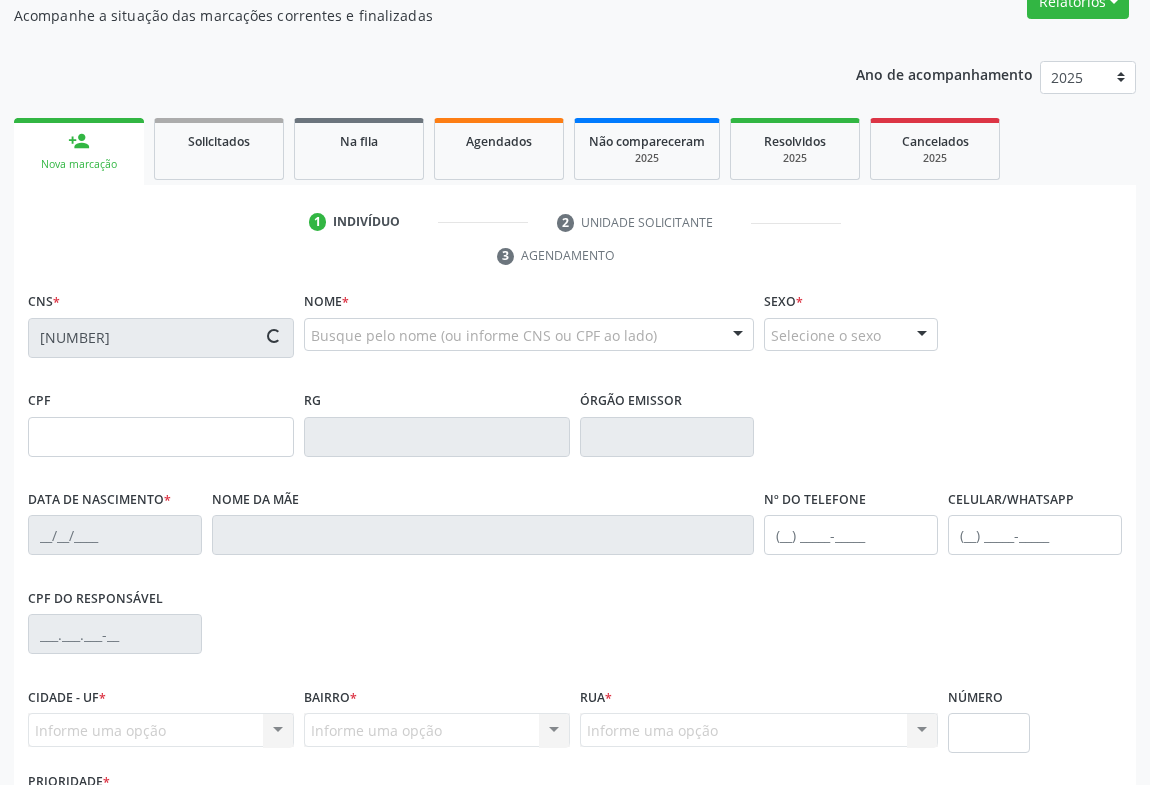 type on "[NUMBER]" 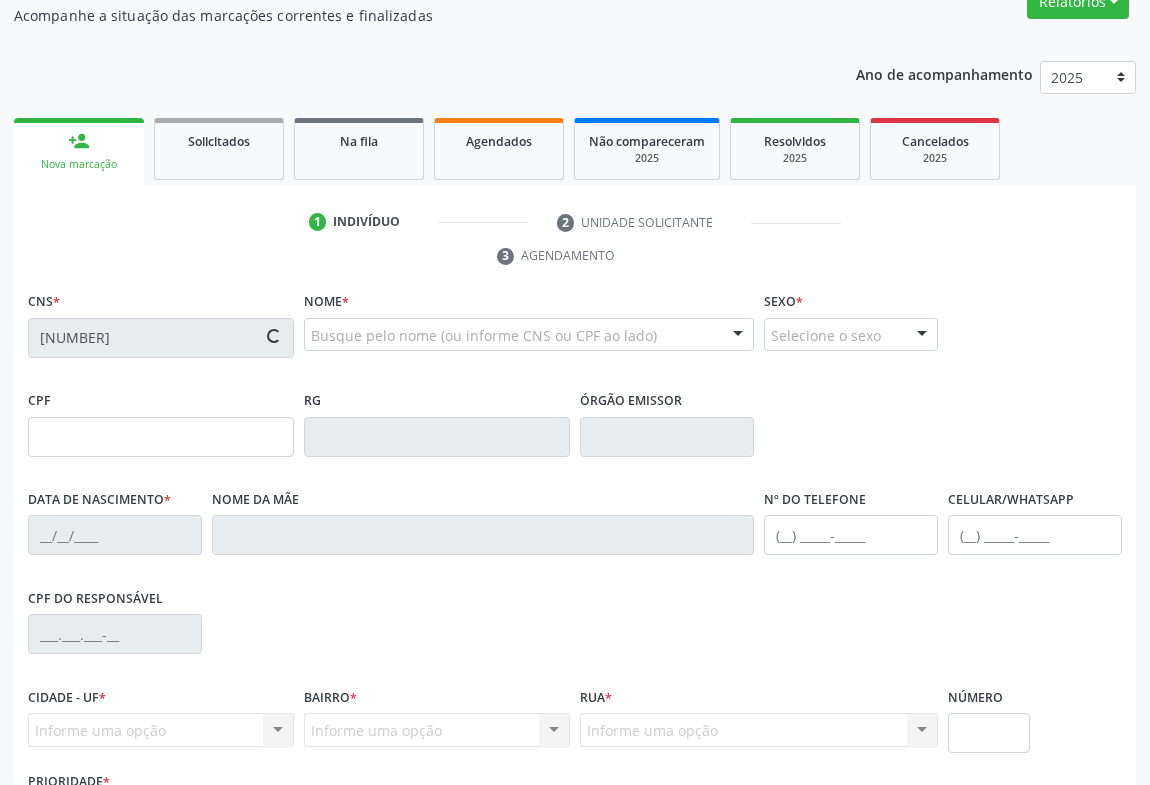 type on "[DATE]" 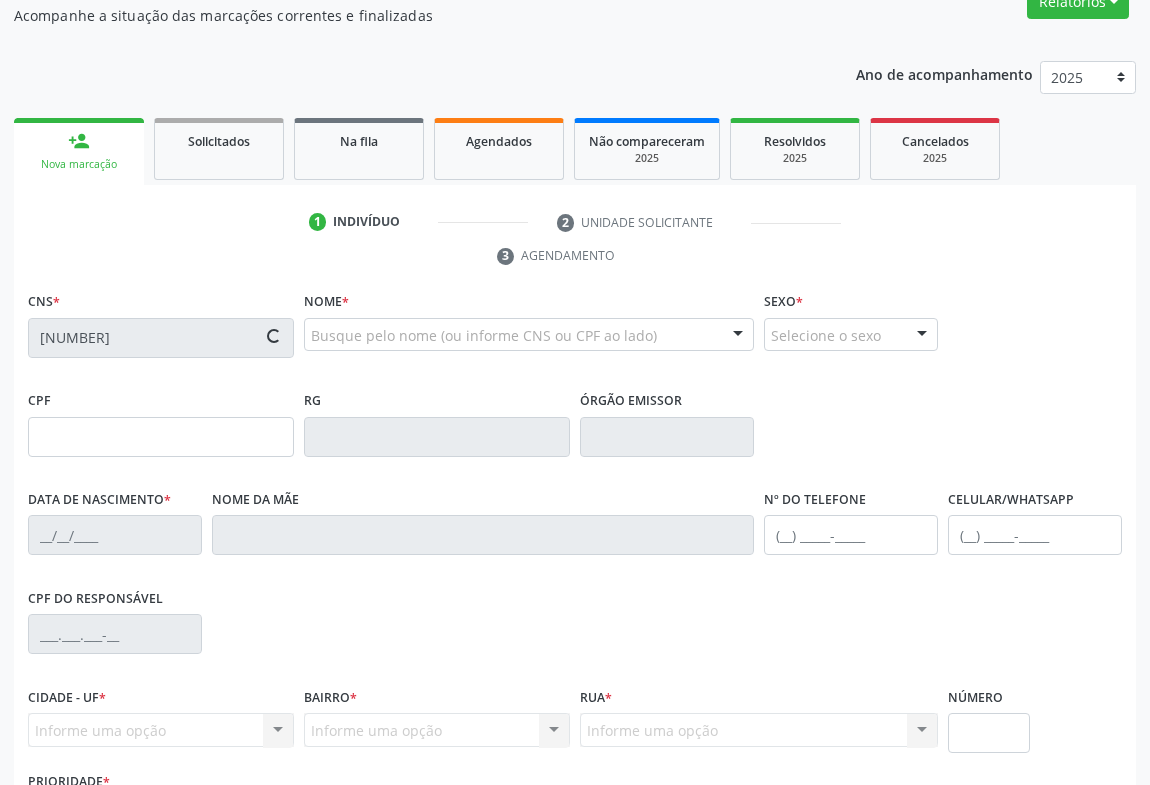 type on "([PHONE]) [PHONE]-[PHONE]" 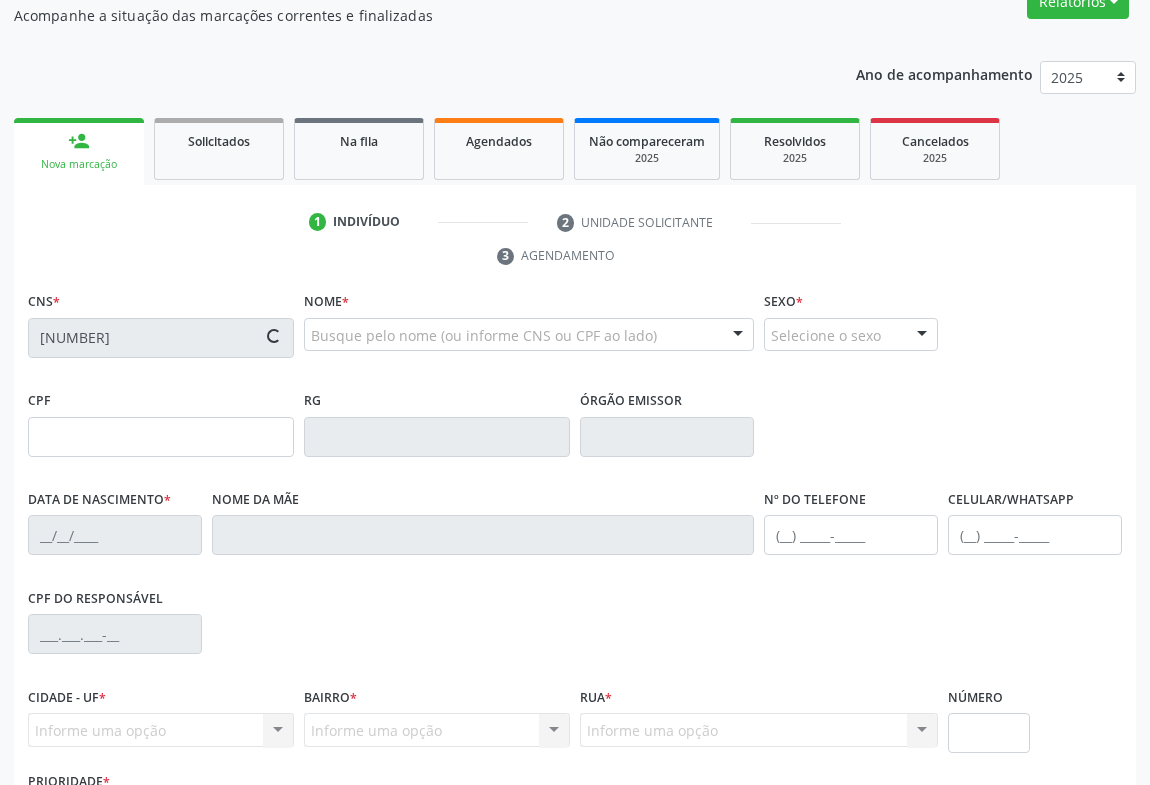 type on "[NUMBER]" 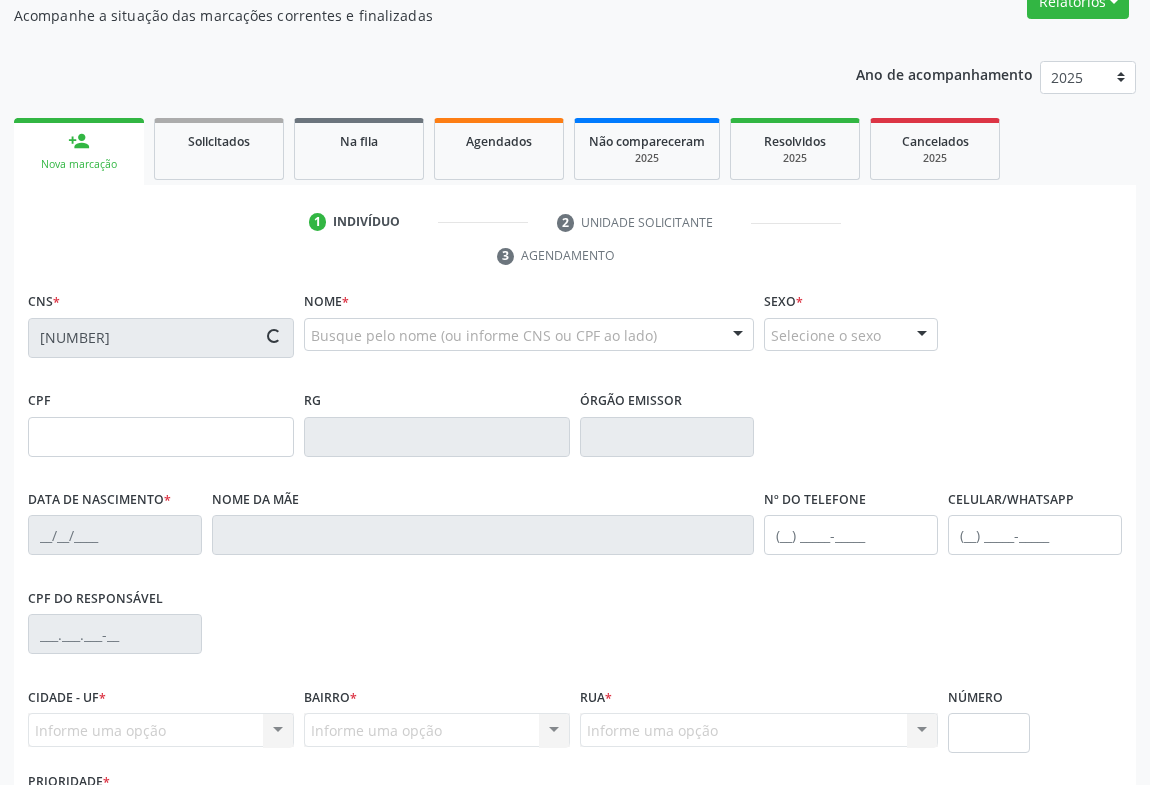 type on "S/N" 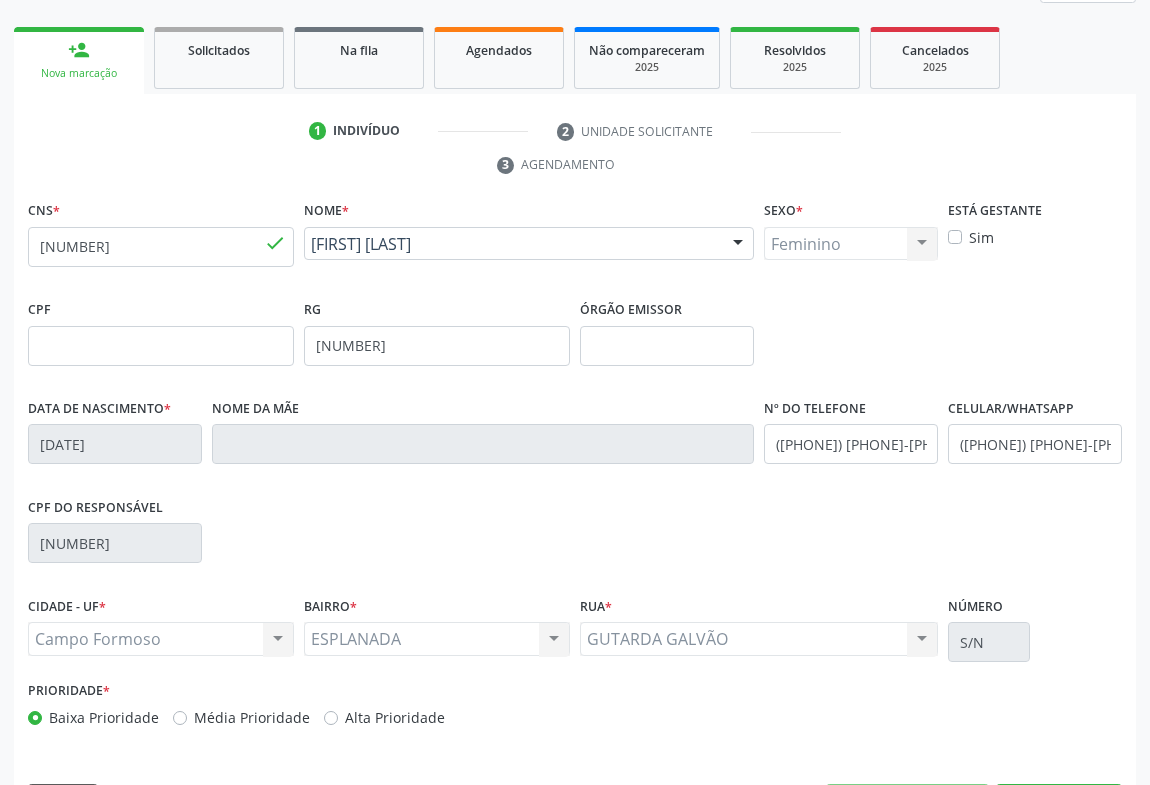 scroll, scrollTop: 331, scrollLeft: 0, axis: vertical 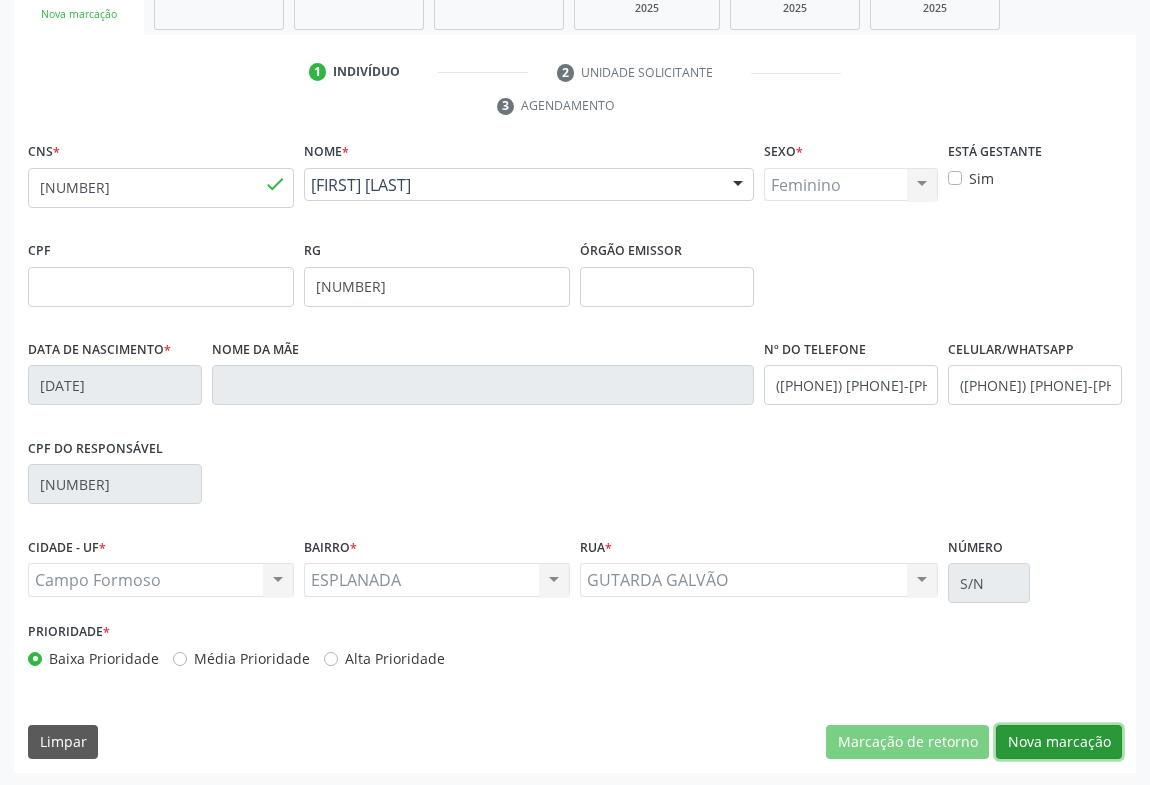 click on "Nova marcação" at bounding box center [1059, 742] 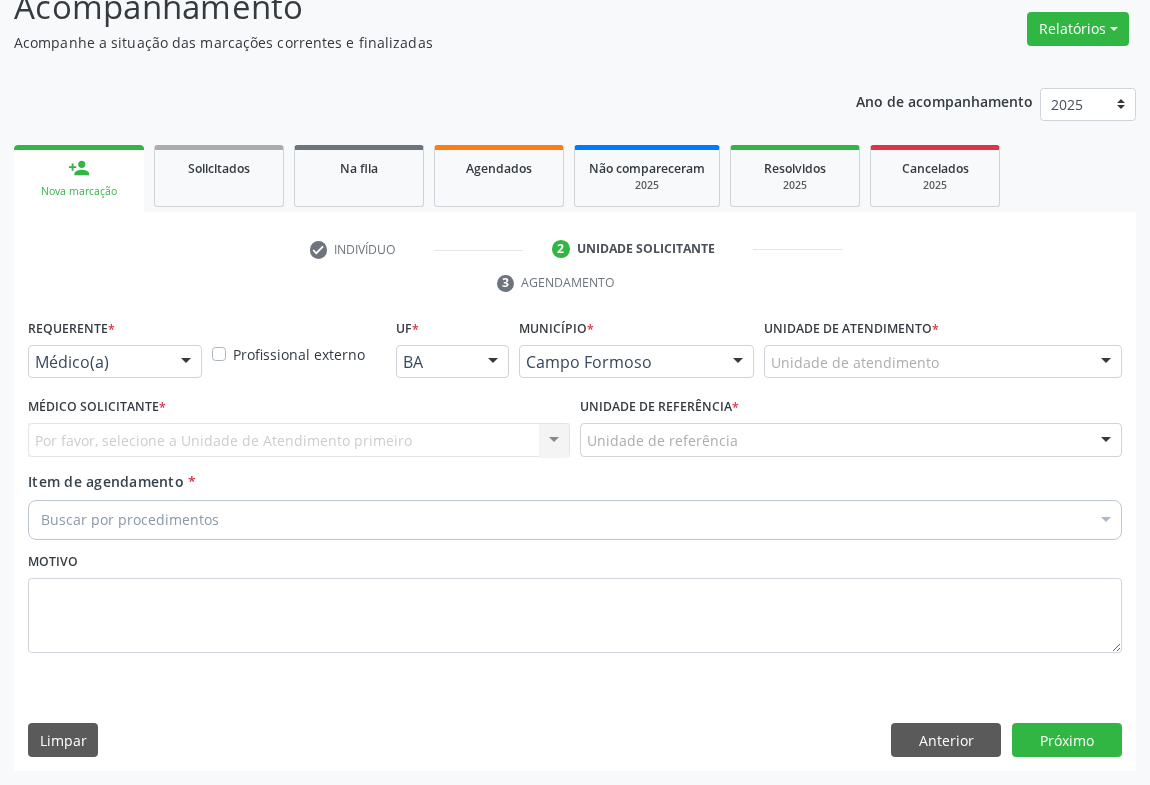 scroll, scrollTop: 152, scrollLeft: 0, axis: vertical 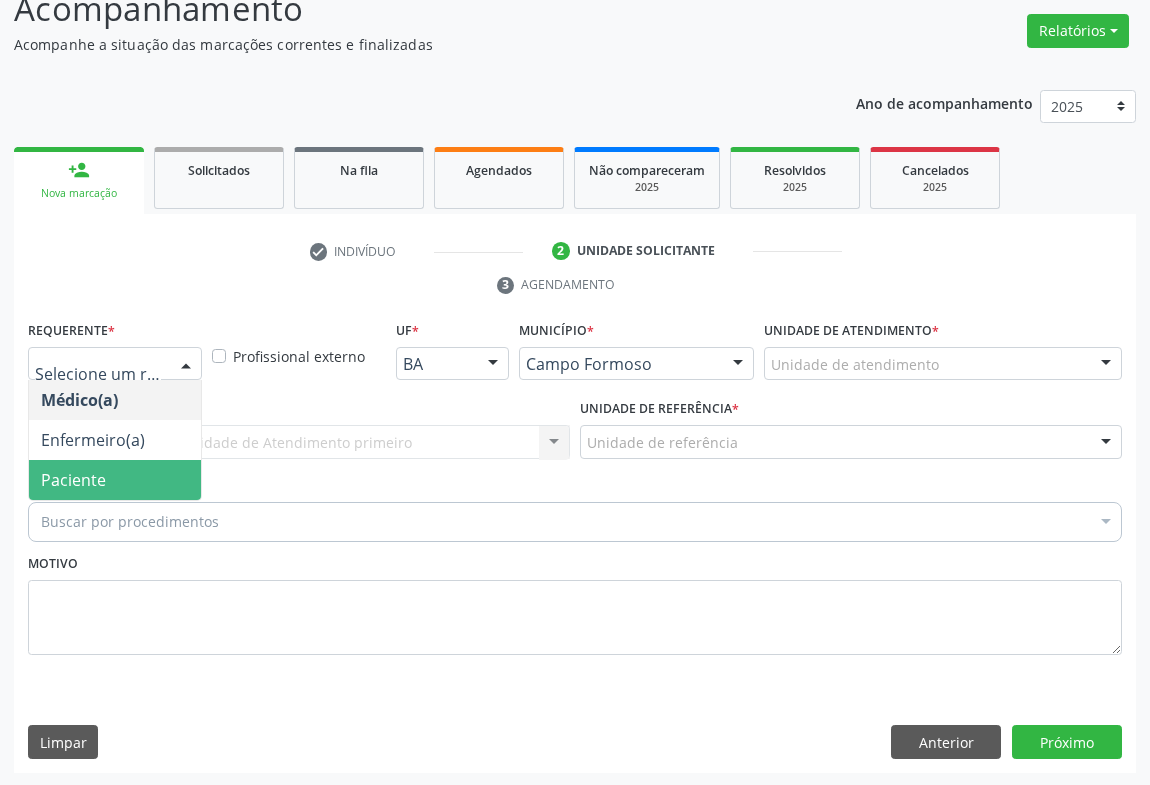 click on "Paciente" at bounding box center (73, 480) 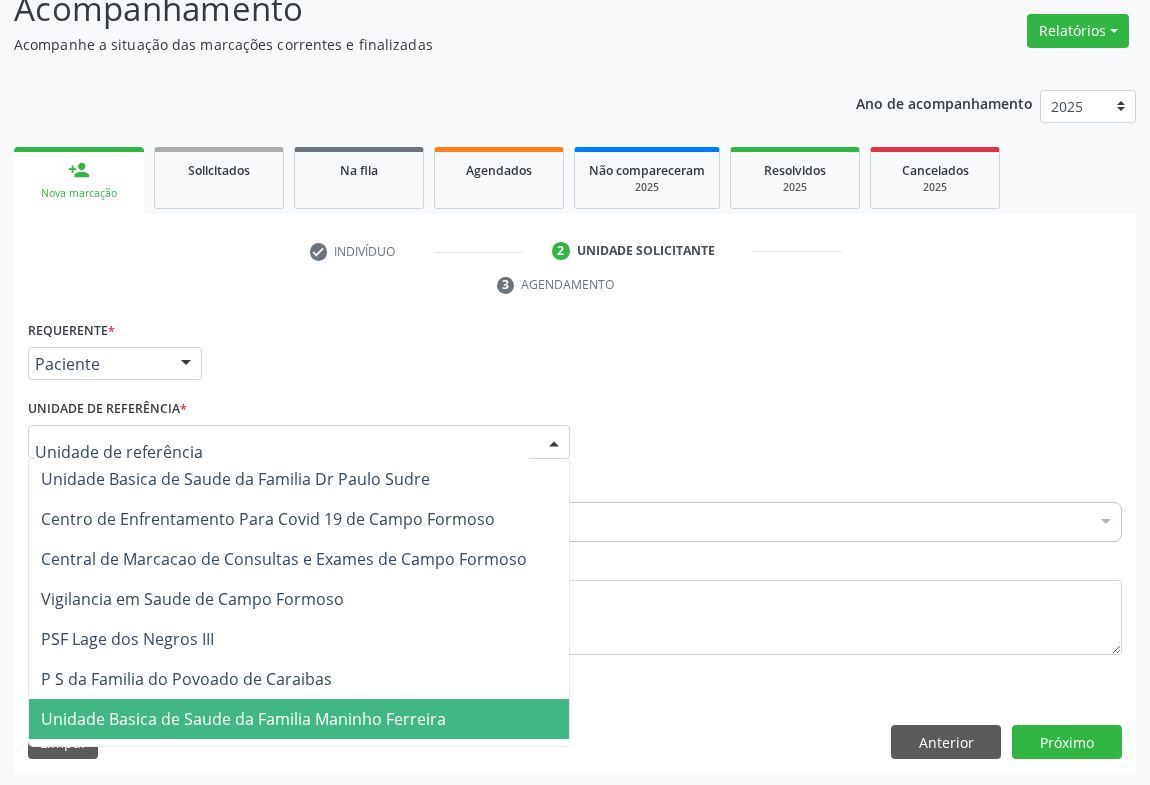click on "Unidade Basica de Saude da Familia Maninho Ferreira" at bounding box center (243, 719) 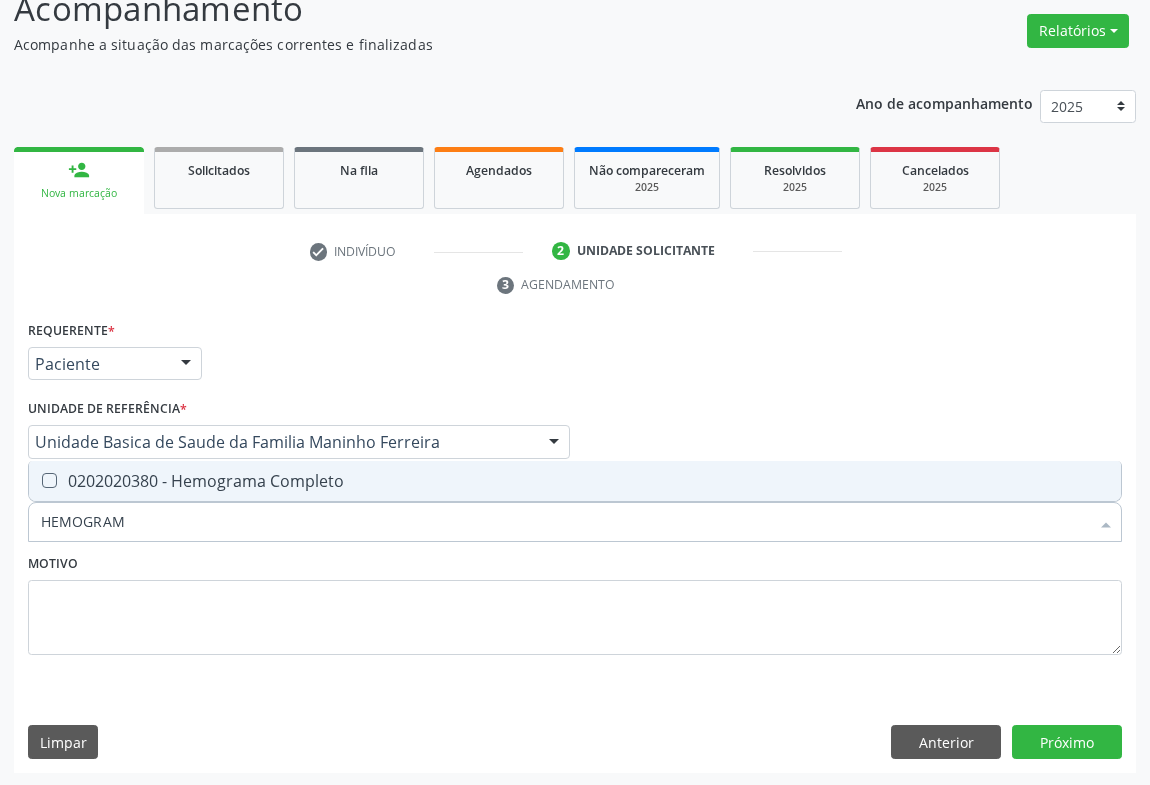 type on "HEMOGRAMA" 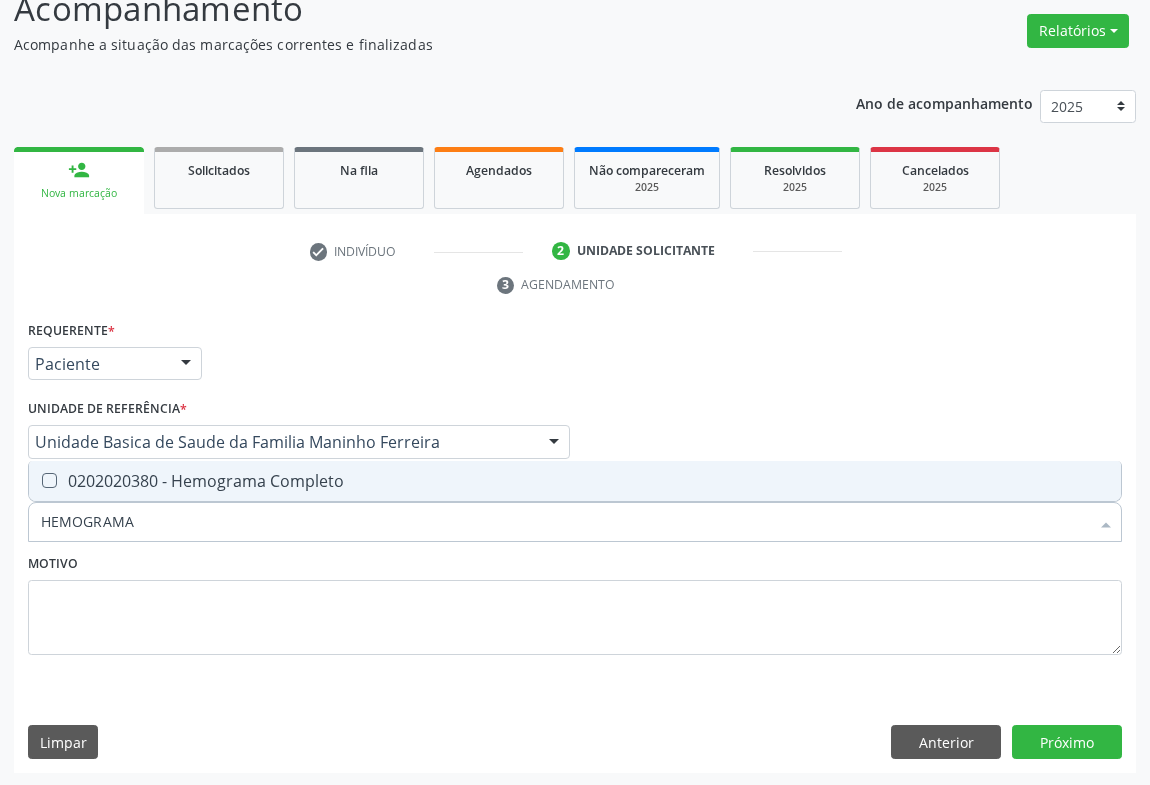click on "0202020380 - Hemograma Completo" at bounding box center [575, 481] 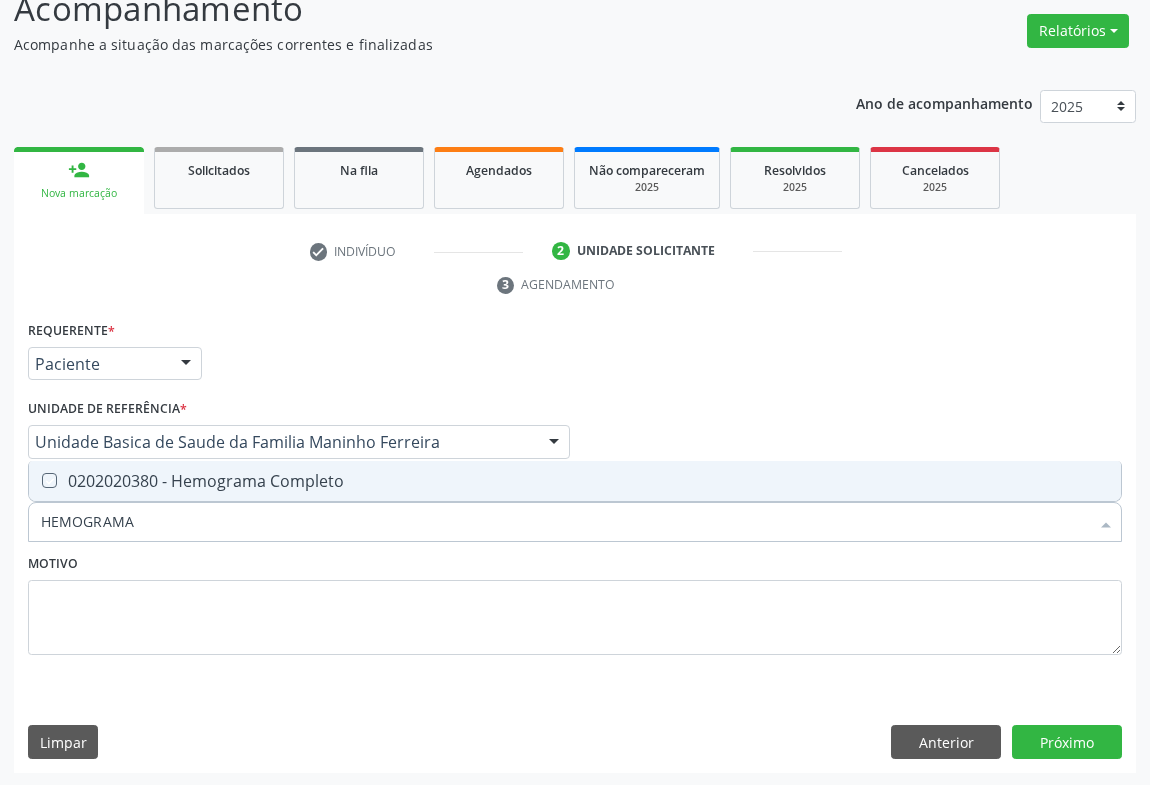 checkbox on "true" 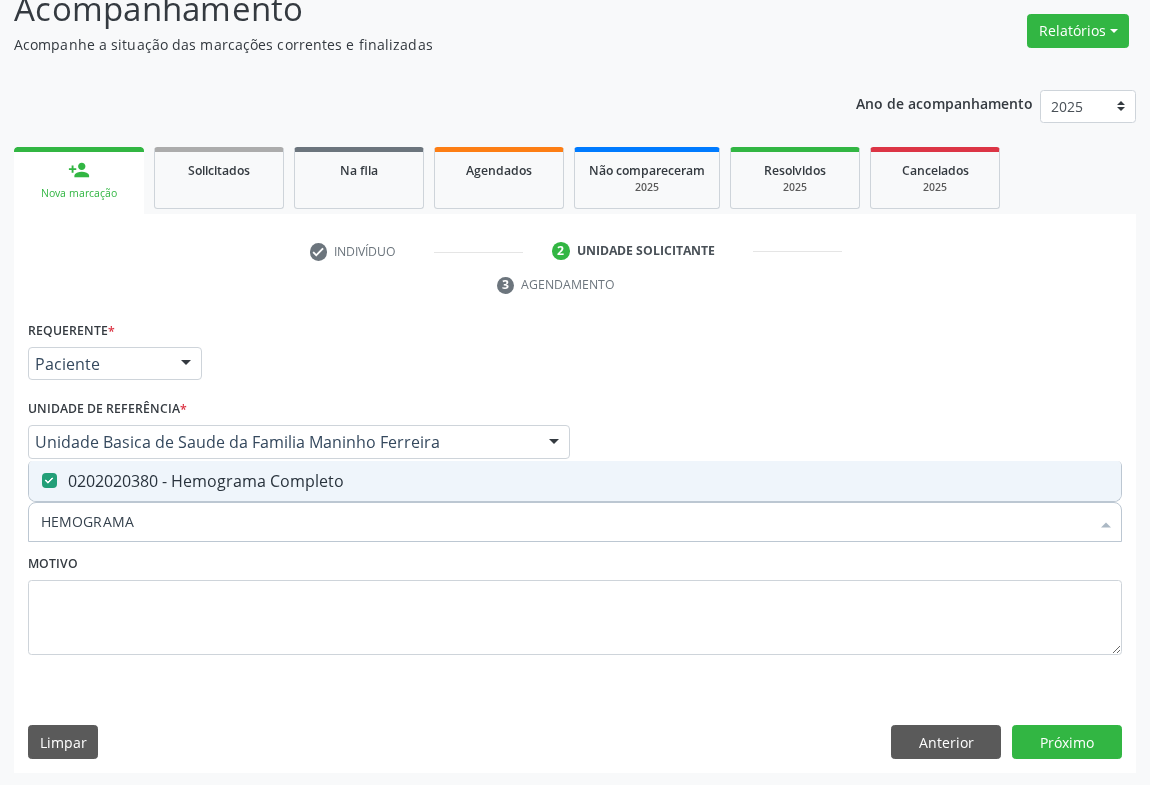 drag, startPoint x: 20, startPoint y: 657, endPoint x: 97, endPoint y: 546, distance: 135.09256 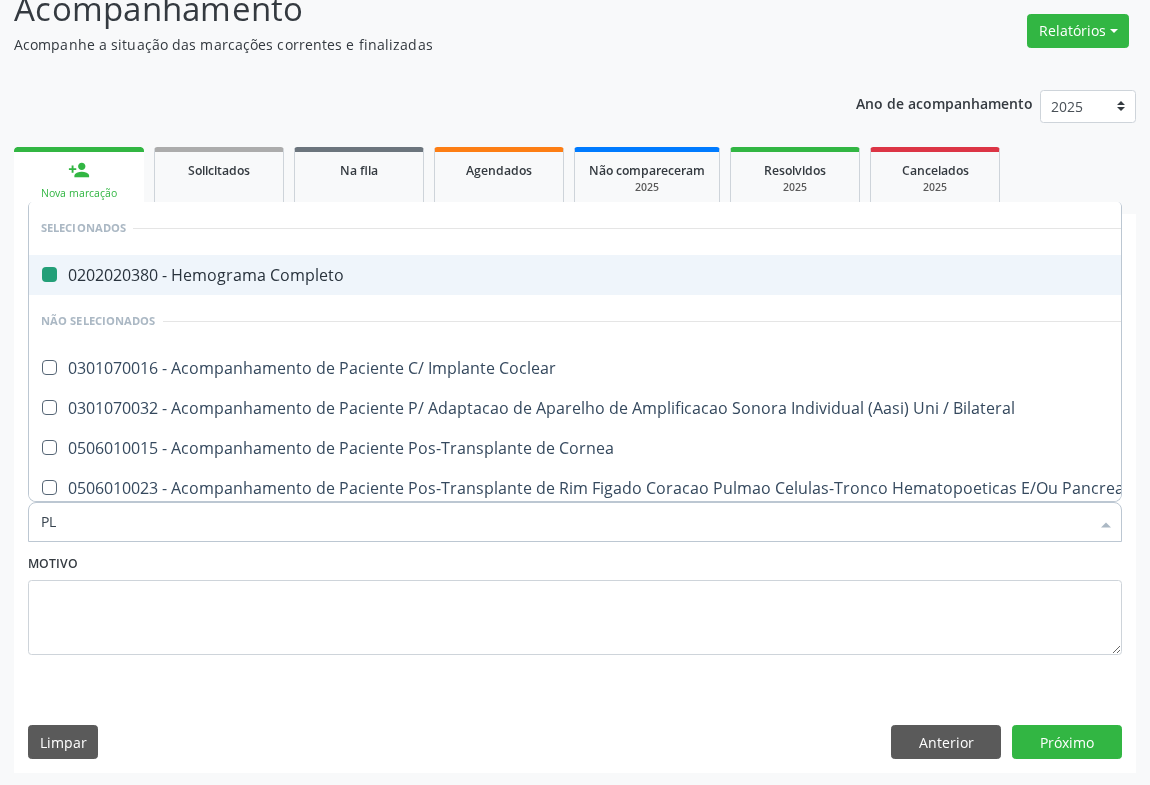 type on "PLA" 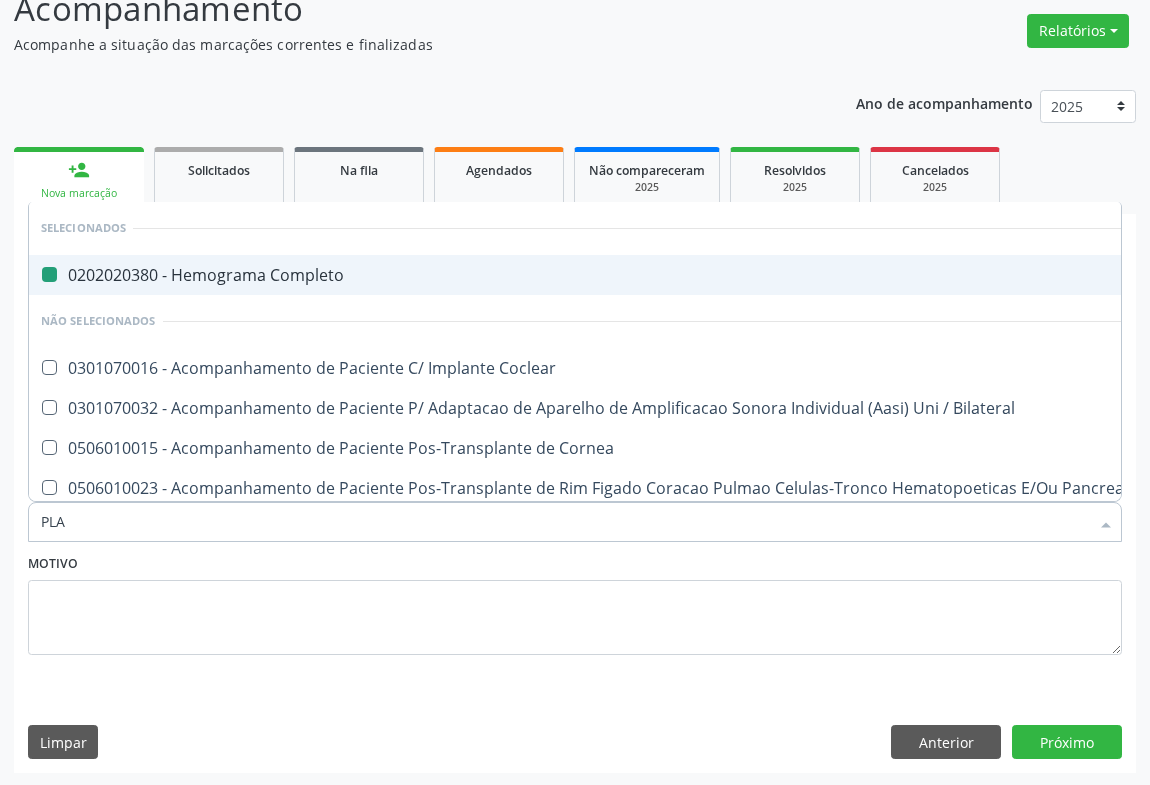 checkbox on "false" 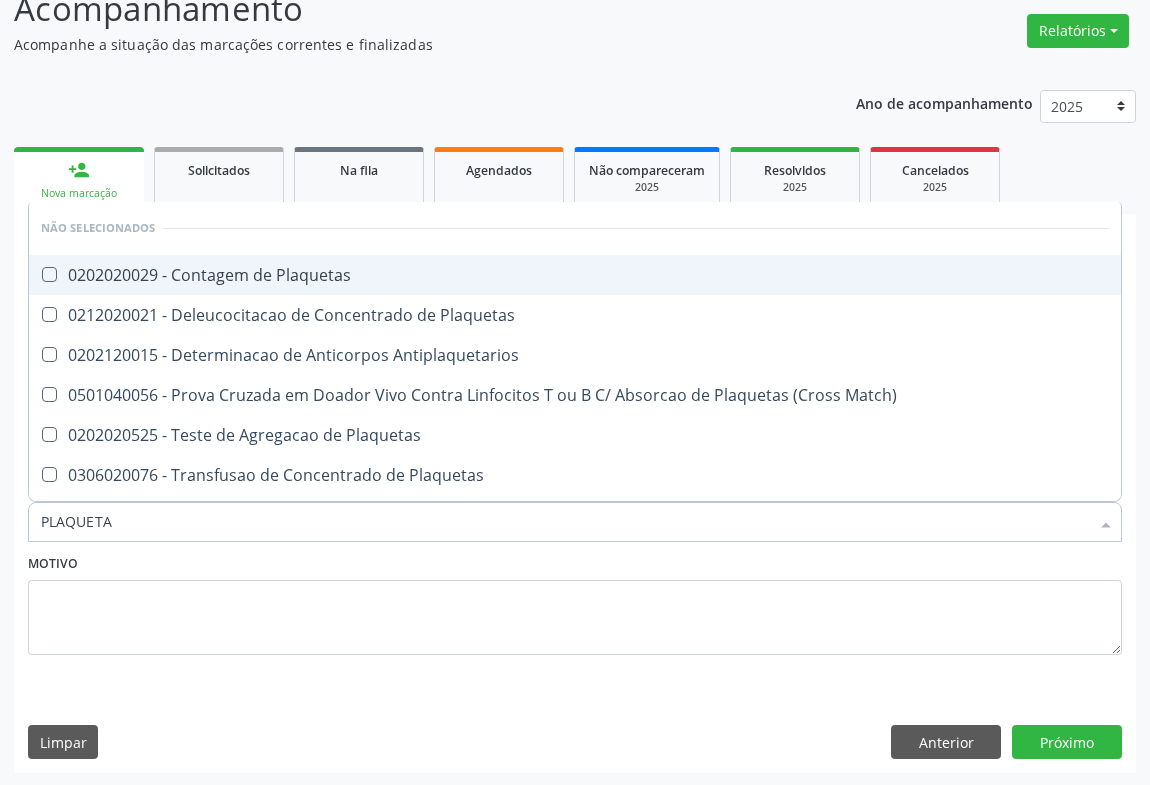 type on "PLAQUETAS" 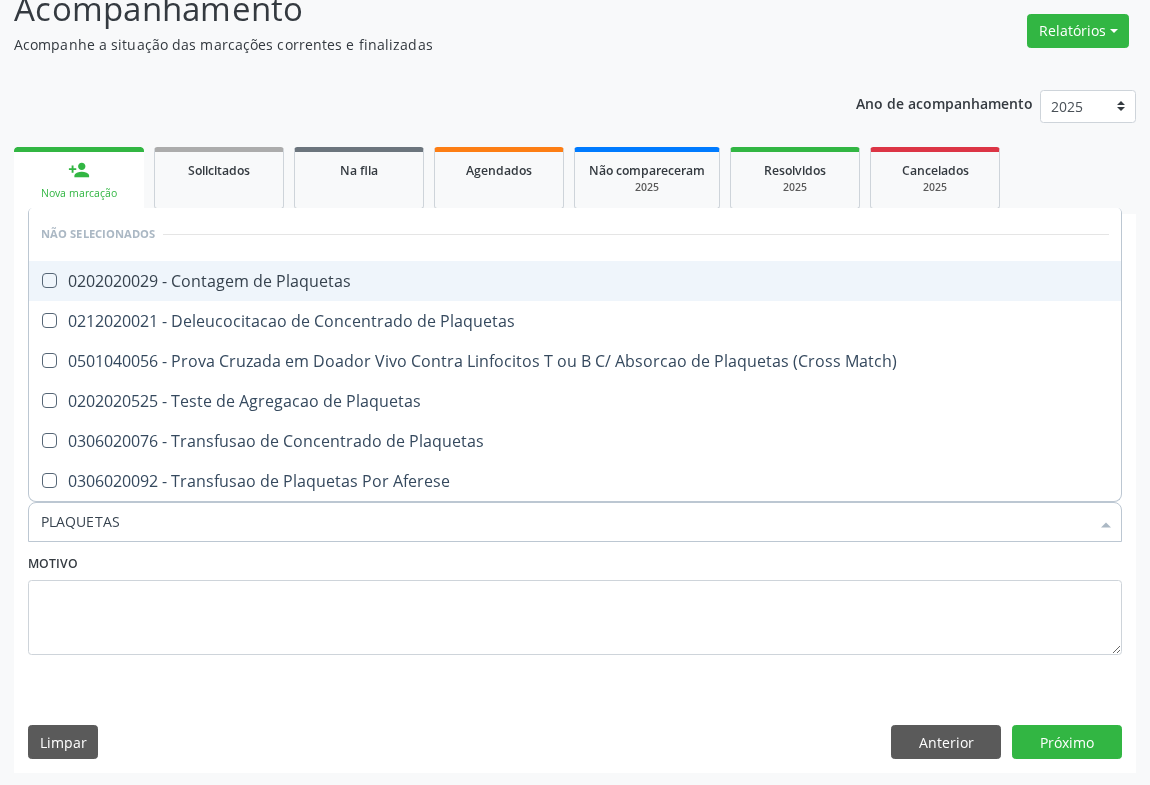 click on "0202020029 - Contagem de Plaquetas" at bounding box center [575, 281] 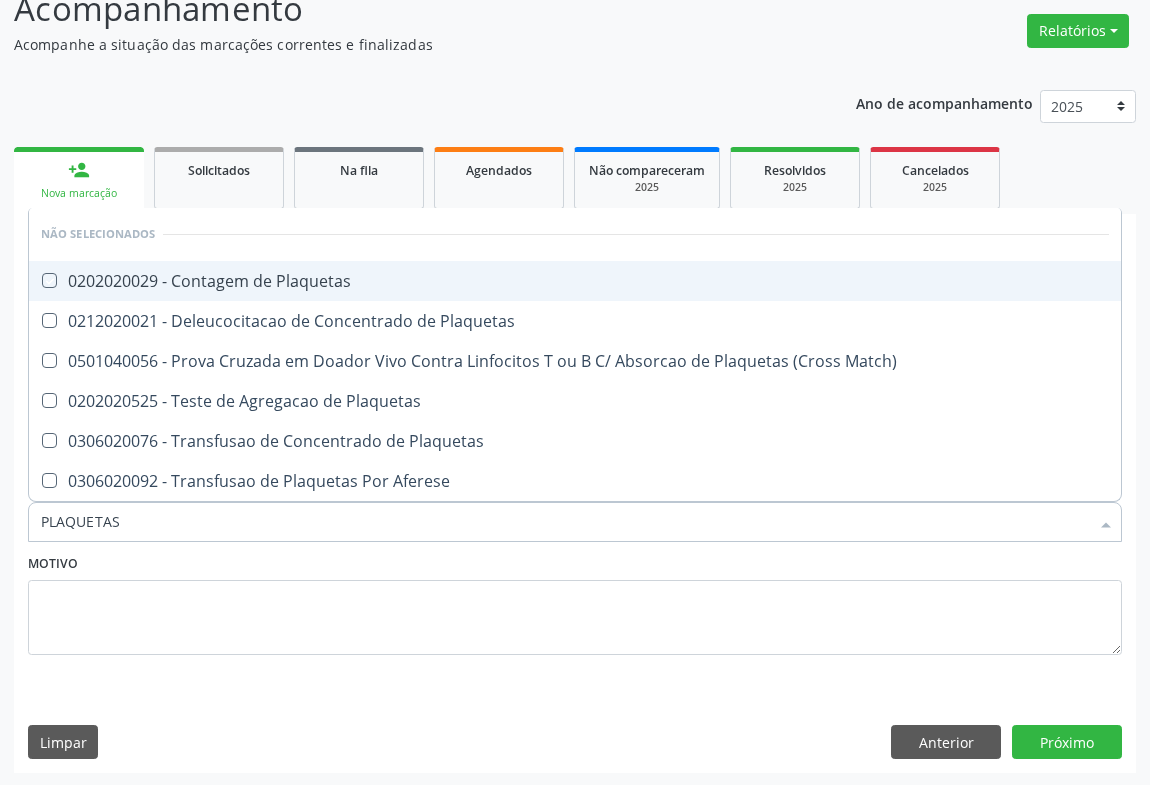 checkbox on "true" 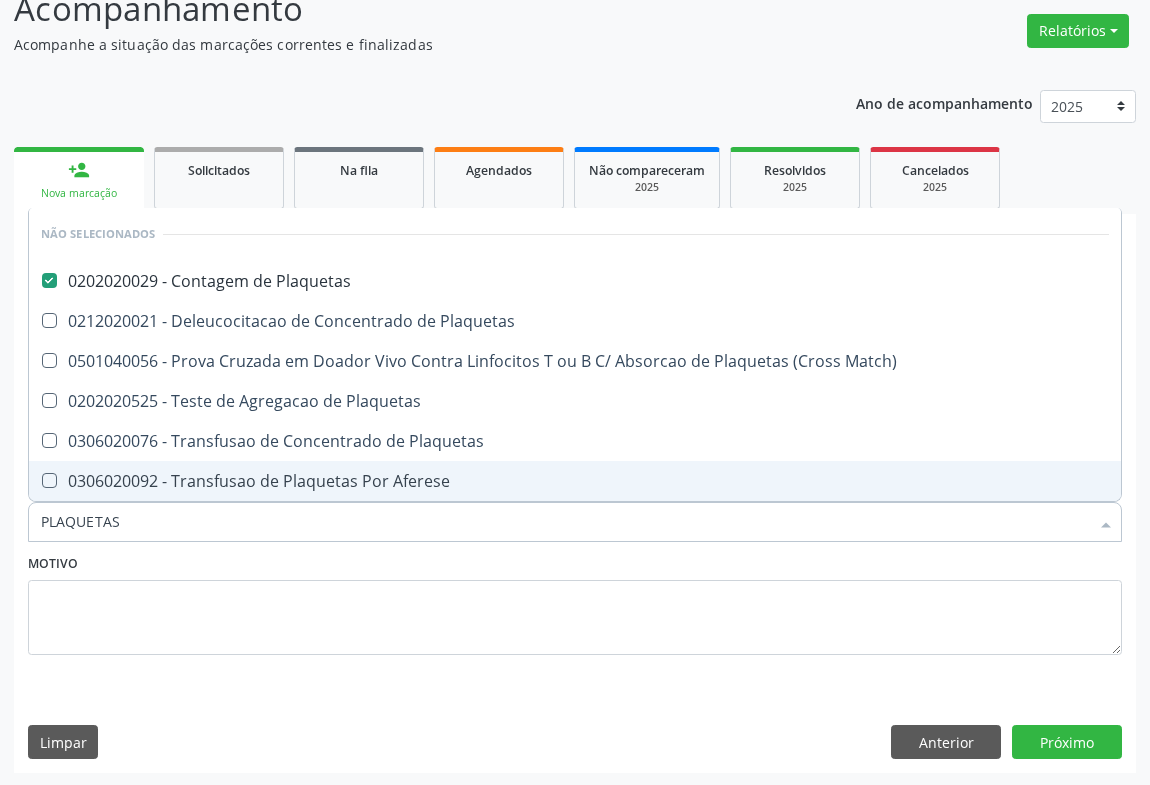 type on "PLAQUETAS" 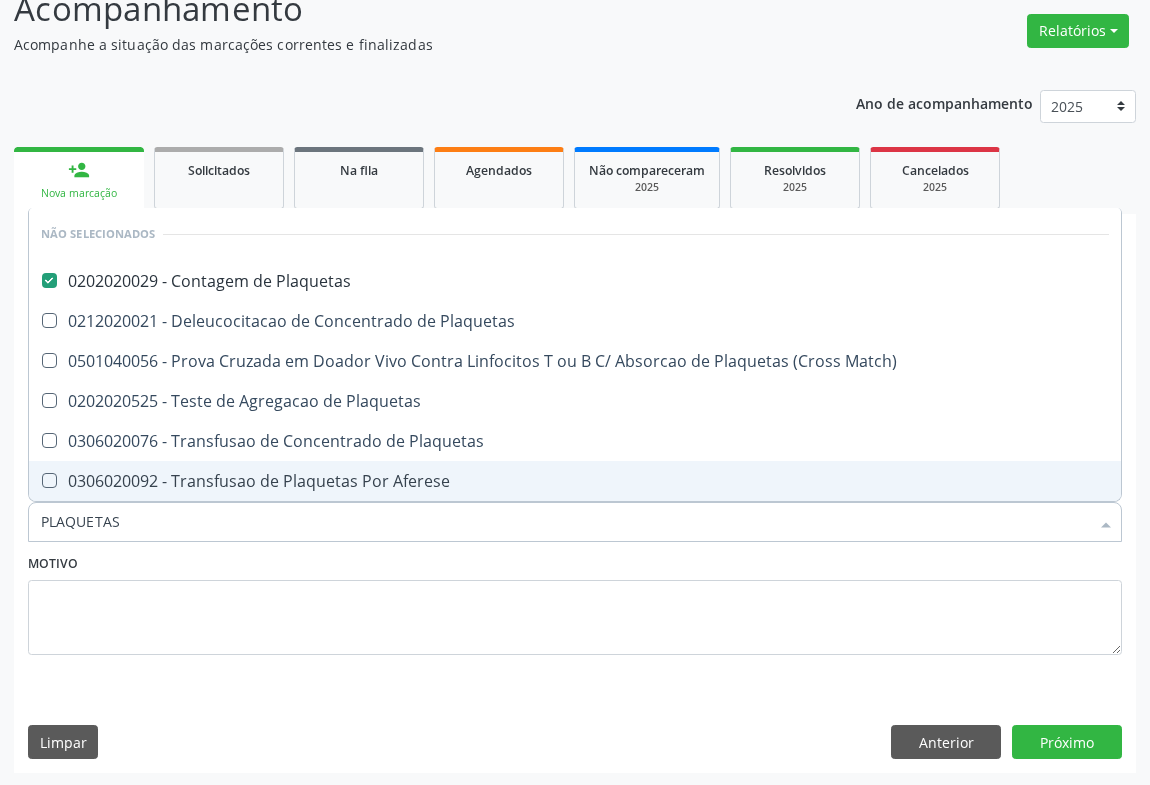 click on "Motivo" at bounding box center (575, 602) 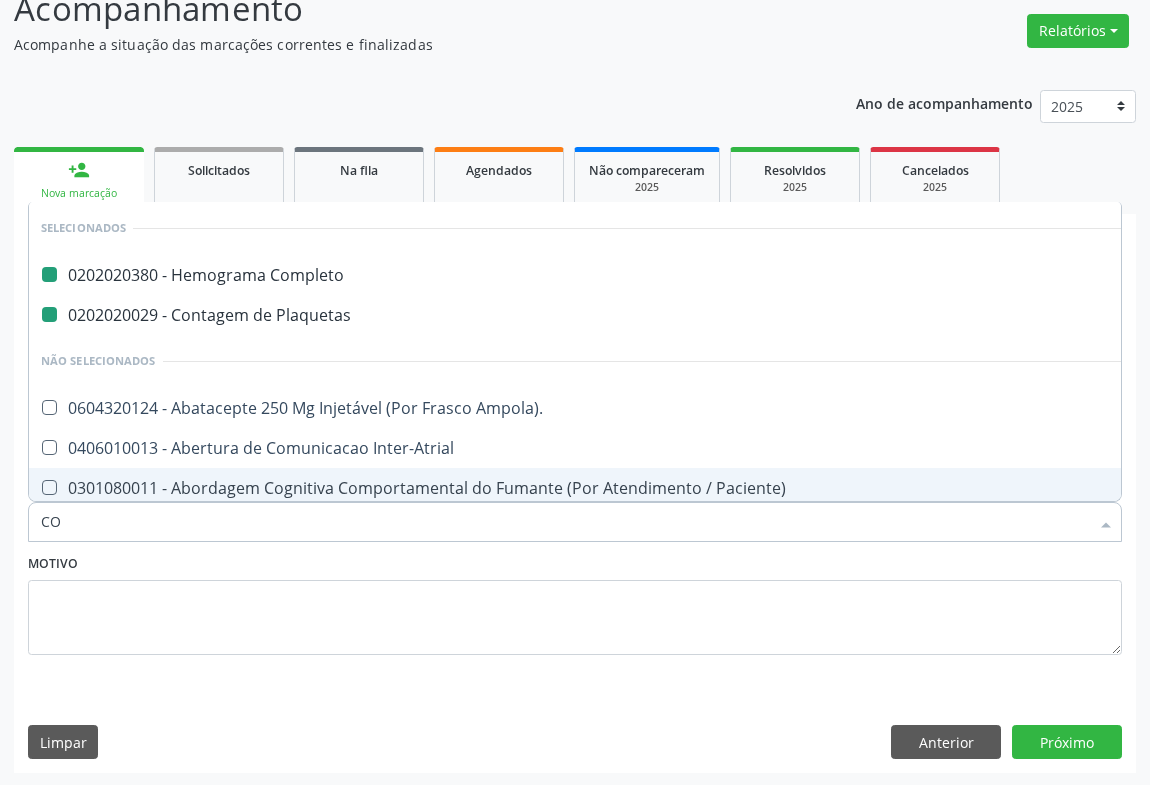 type on "COL" 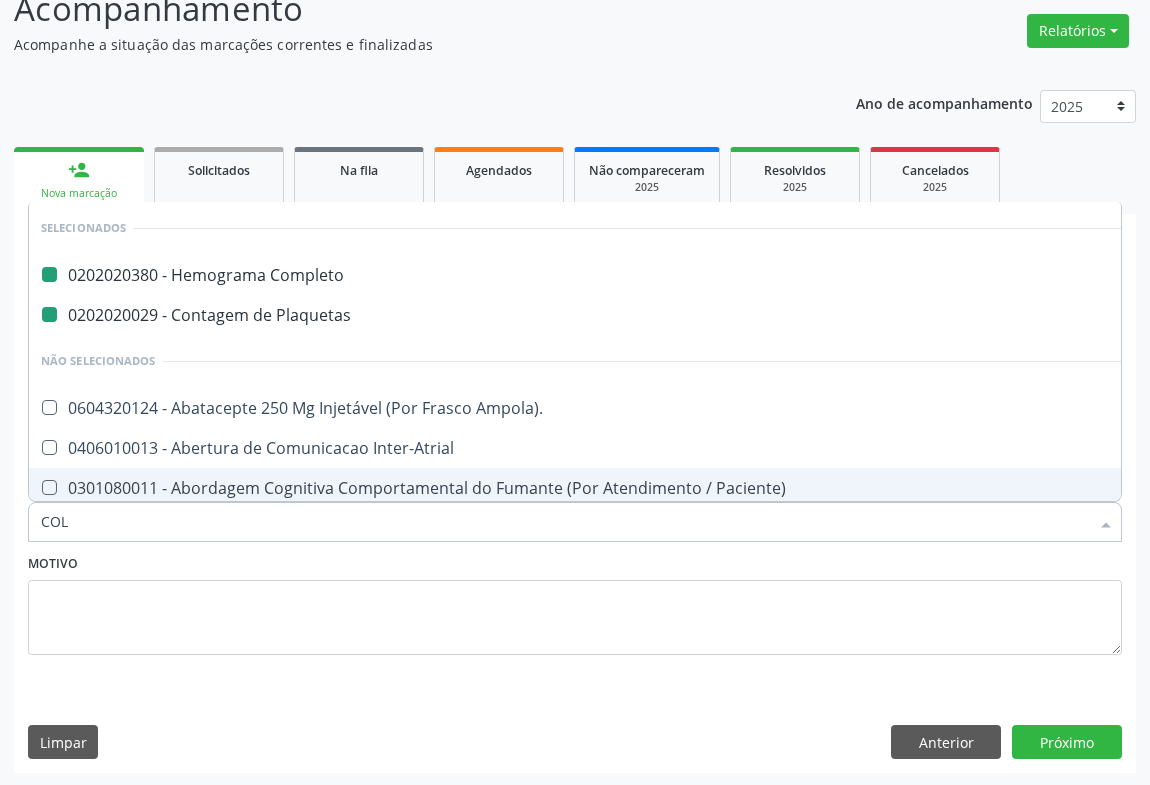 checkbox on "false" 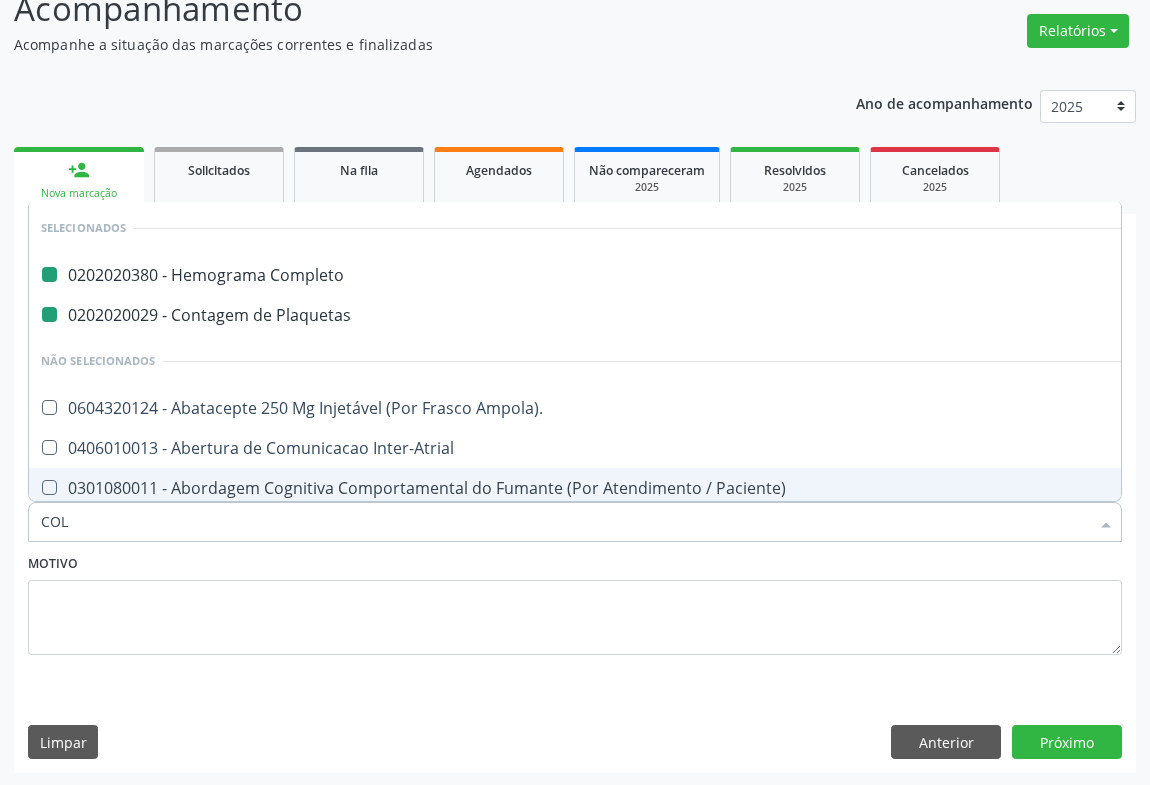 checkbox on "false" 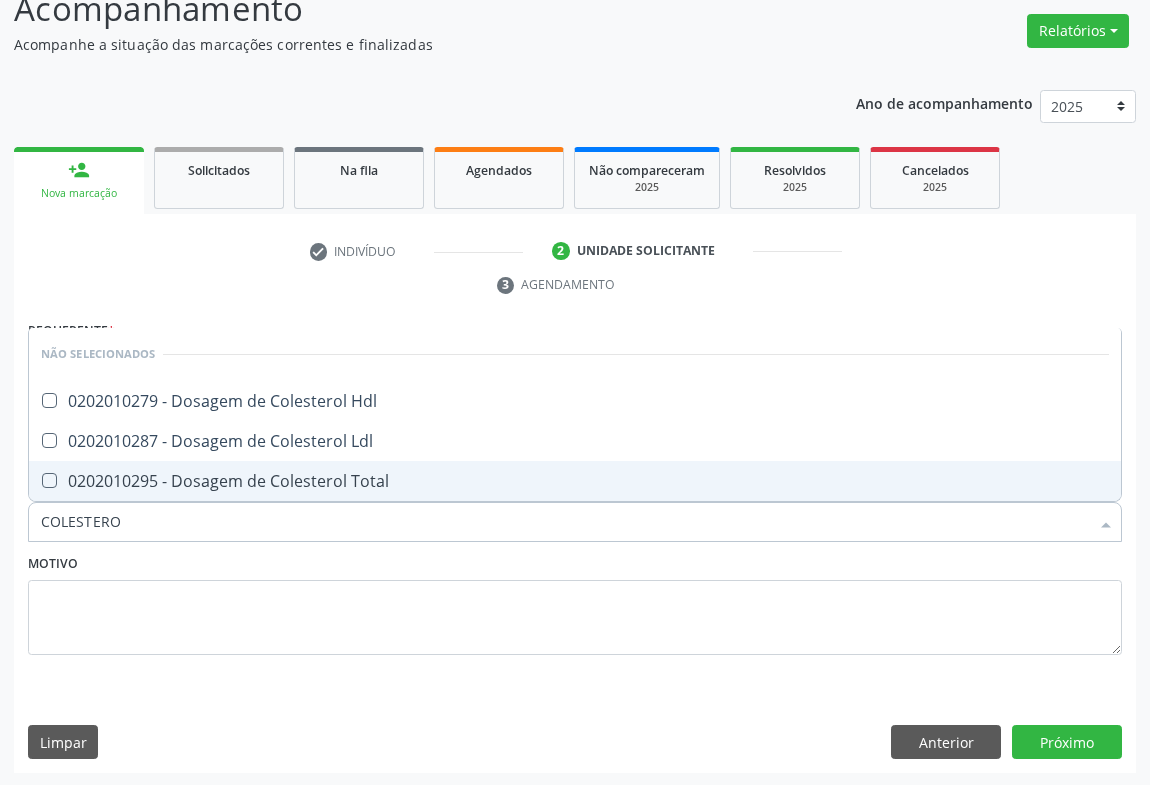 type on "COLESTEROL" 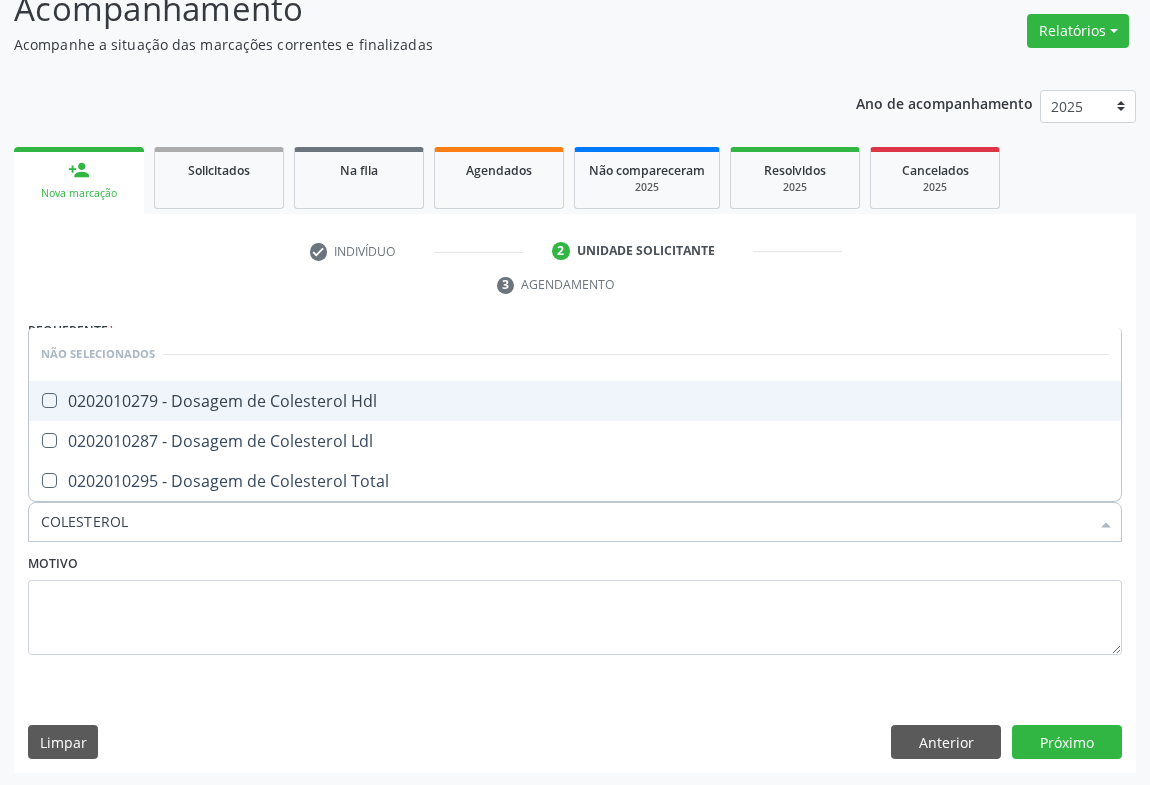 click on "0202010279 - Dosagem de Colesterol Hdl" at bounding box center [575, 401] 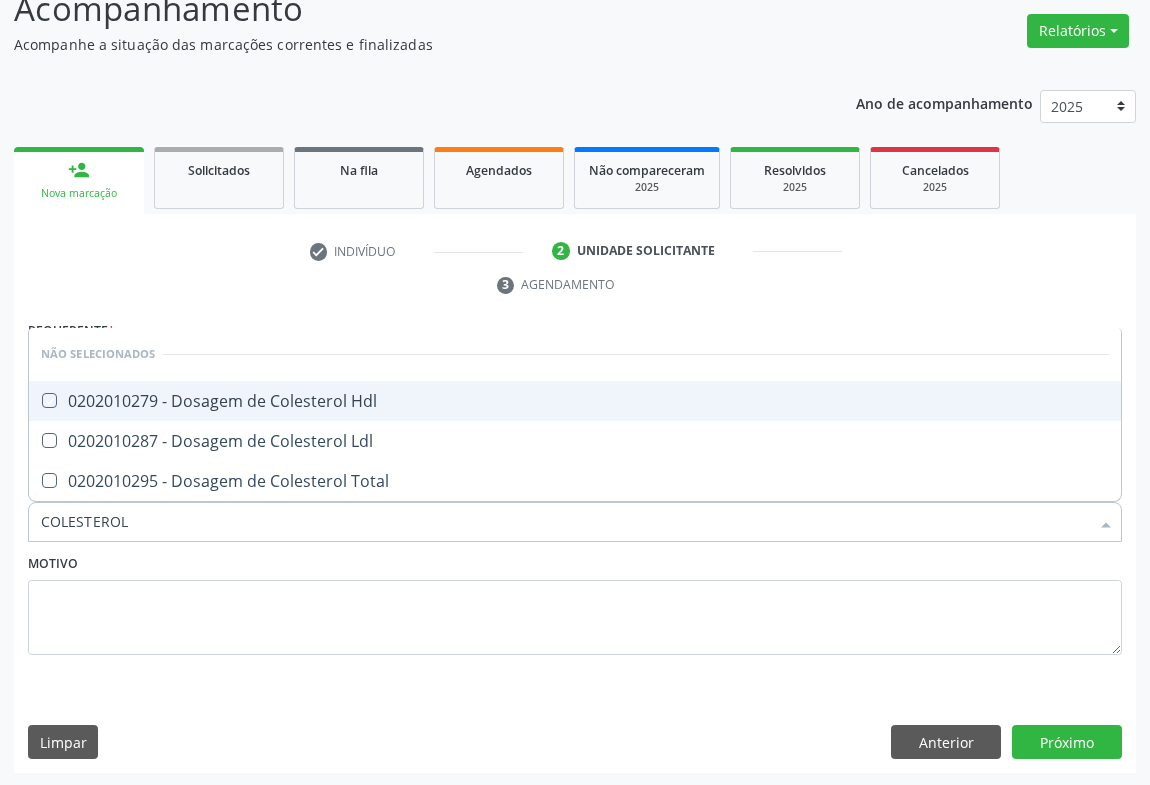 checkbox on "true" 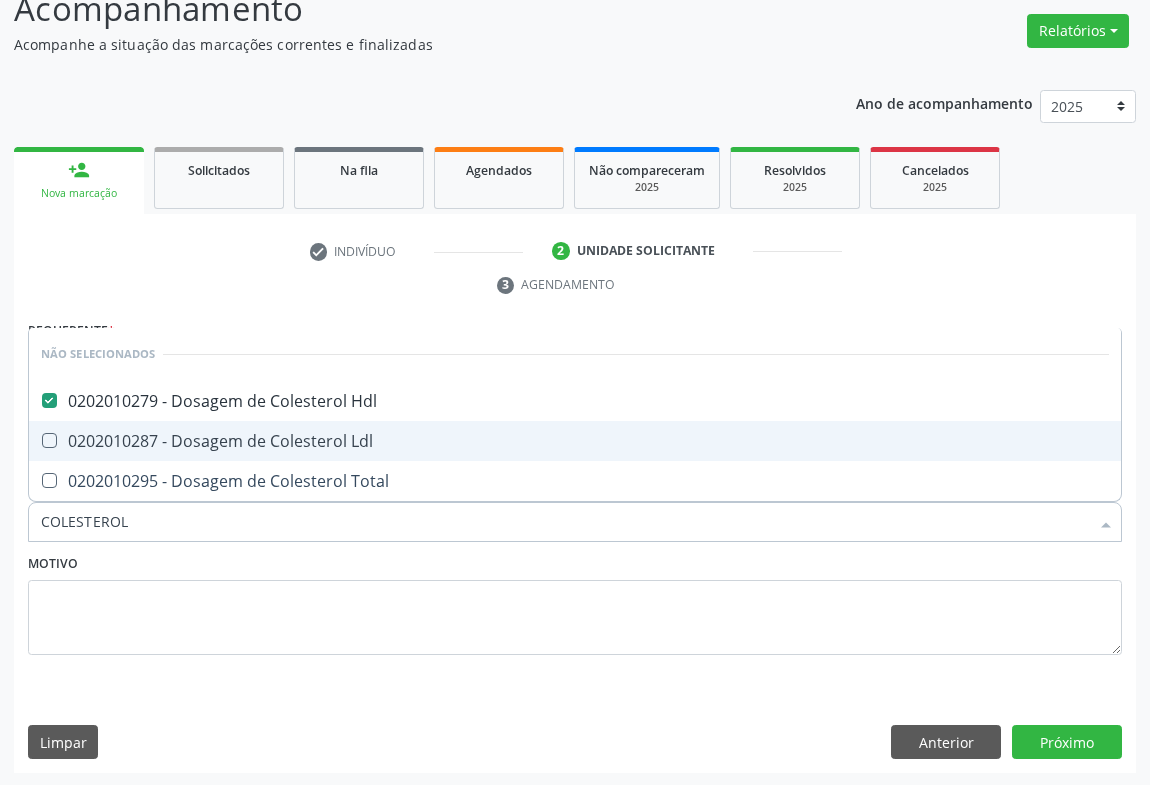 click on "0202010287 - Dosagem de Colesterol Ldl" at bounding box center [575, 441] 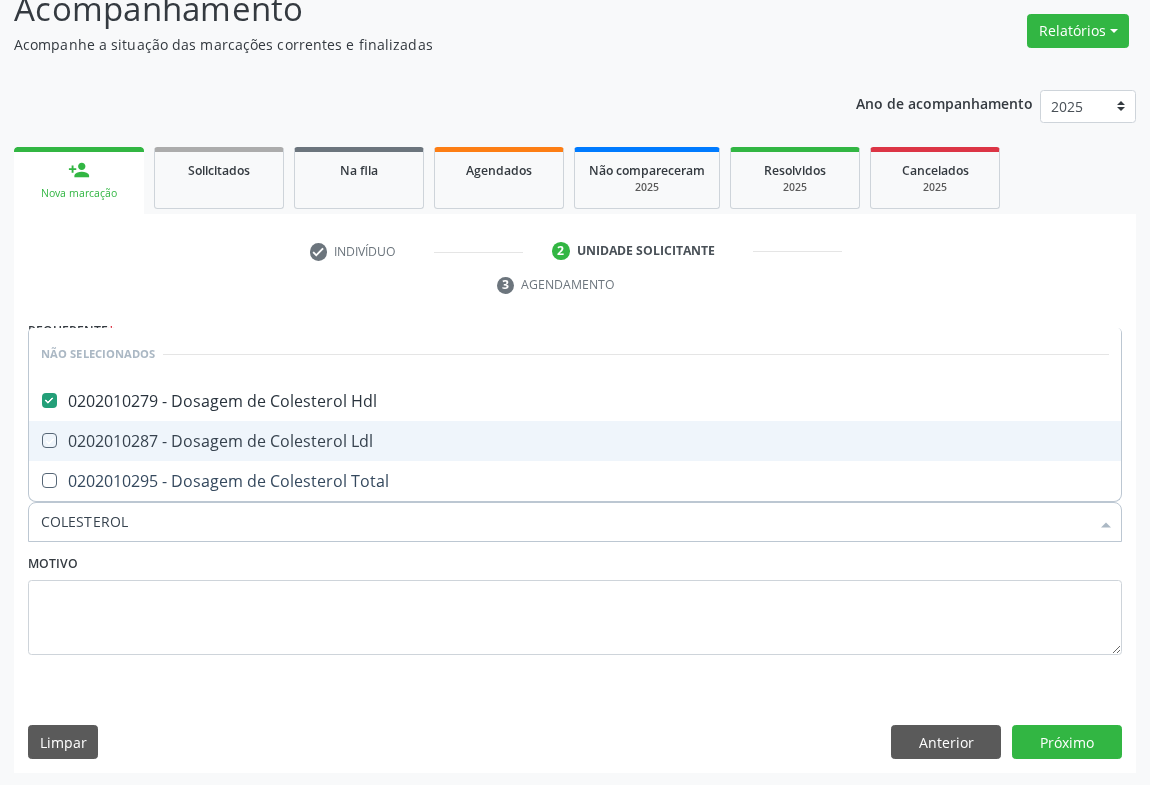 checkbox on "true" 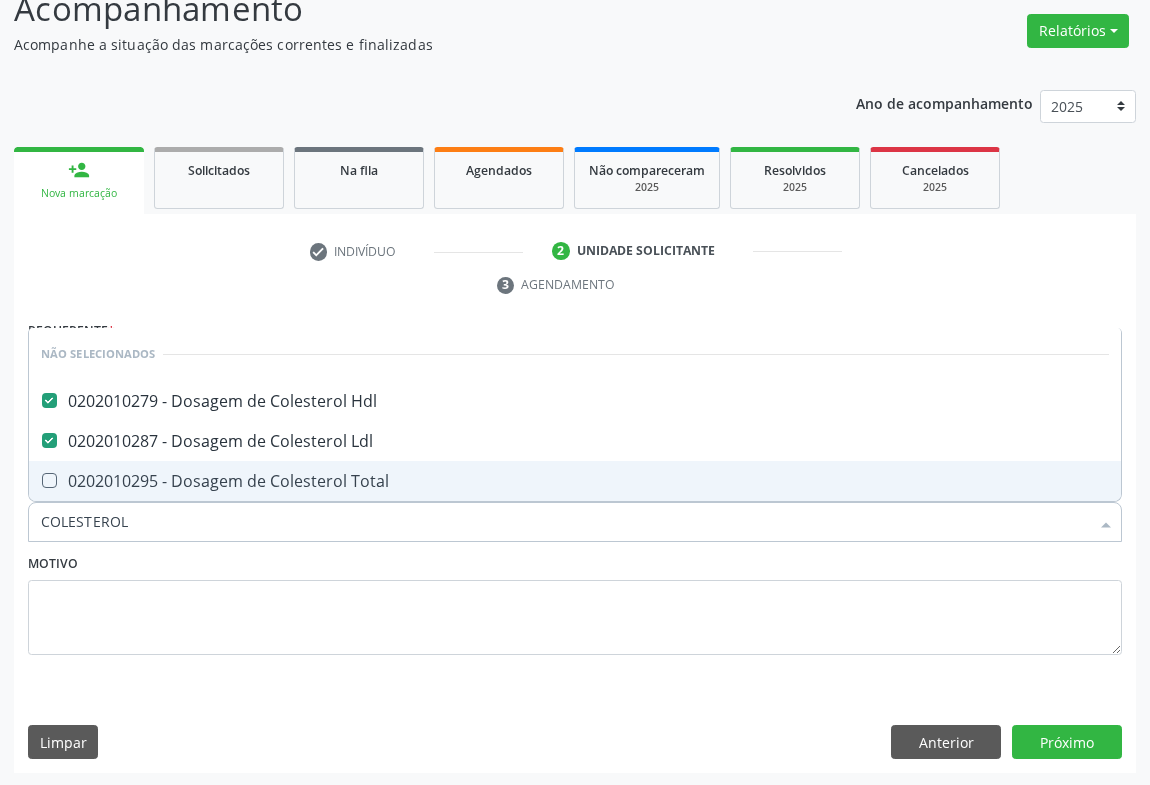 drag, startPoint x: 196, startPoint y: 472, endPoint x: 162, endPoint y: 568, distance: 101.84302 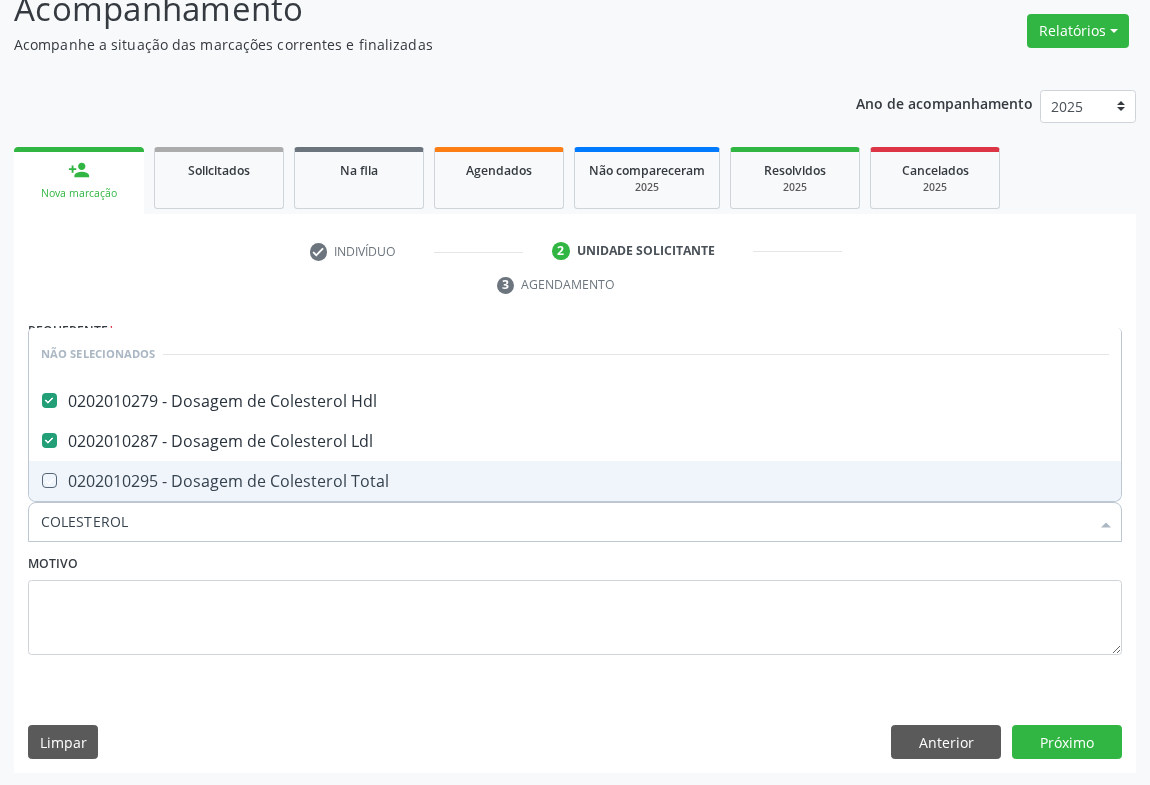 checkbox on "true" 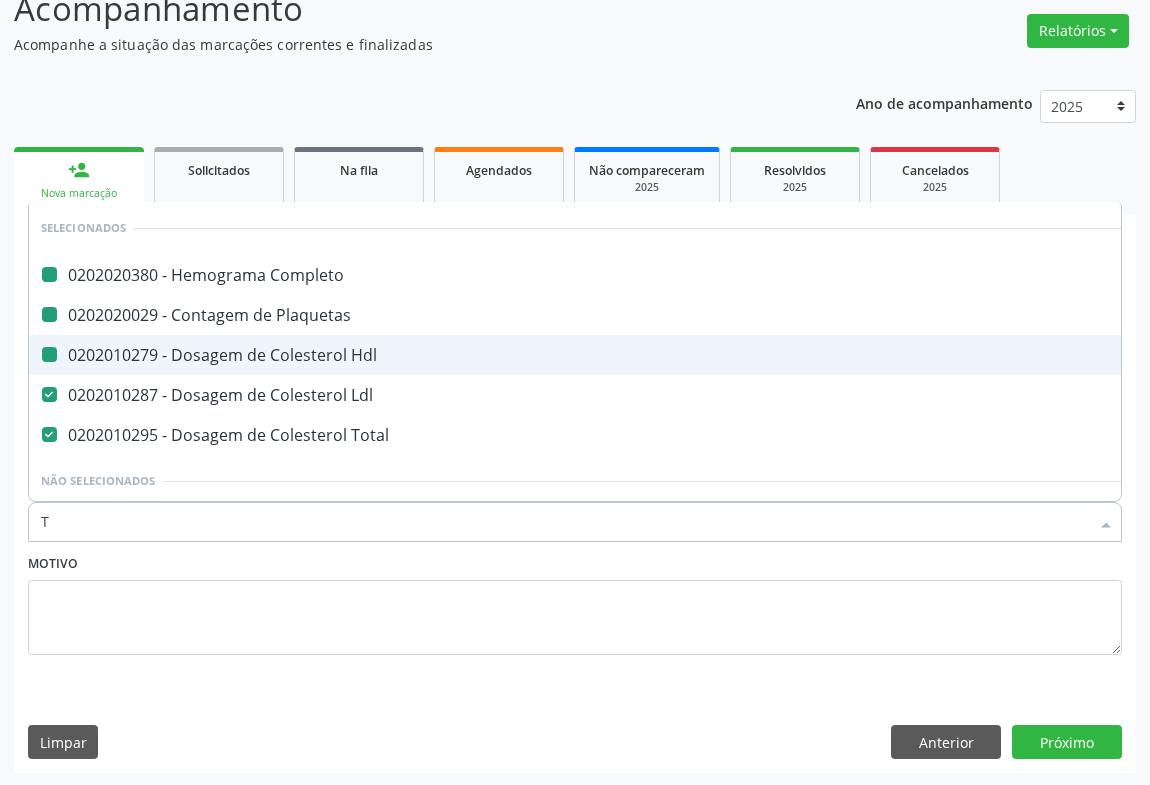 type on "TR" 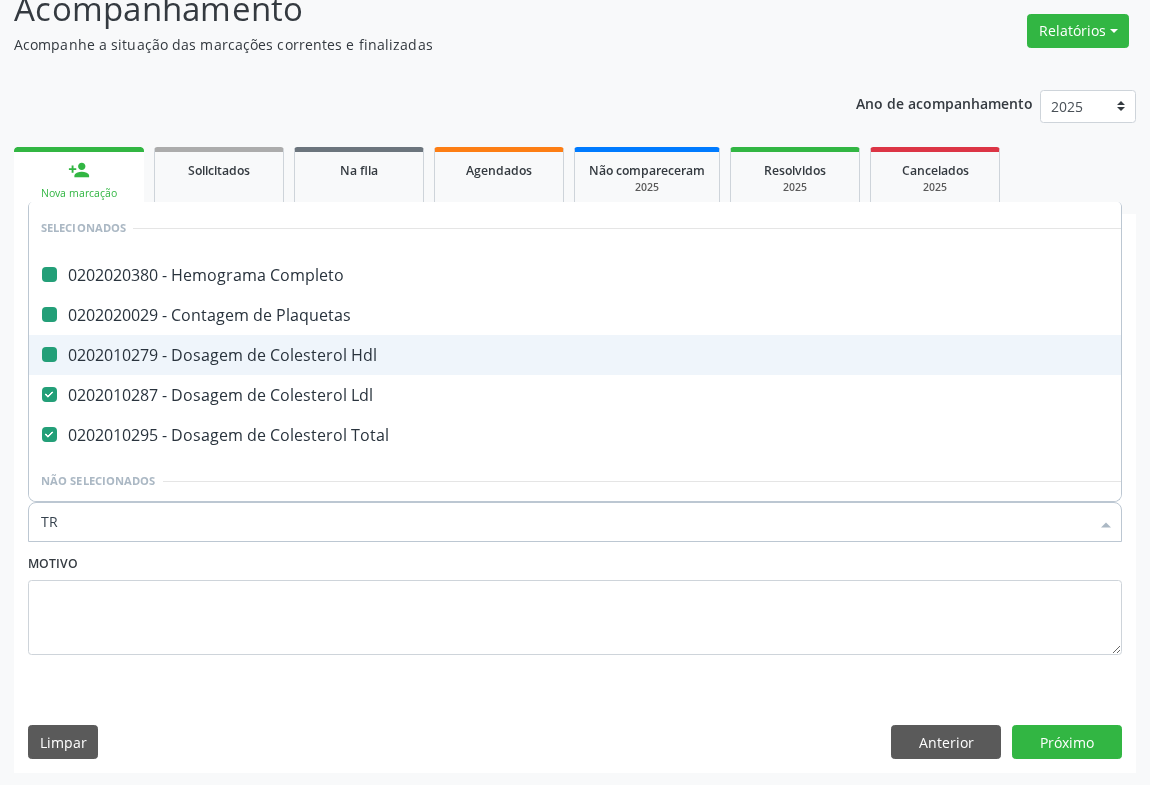 checkbox on "false" 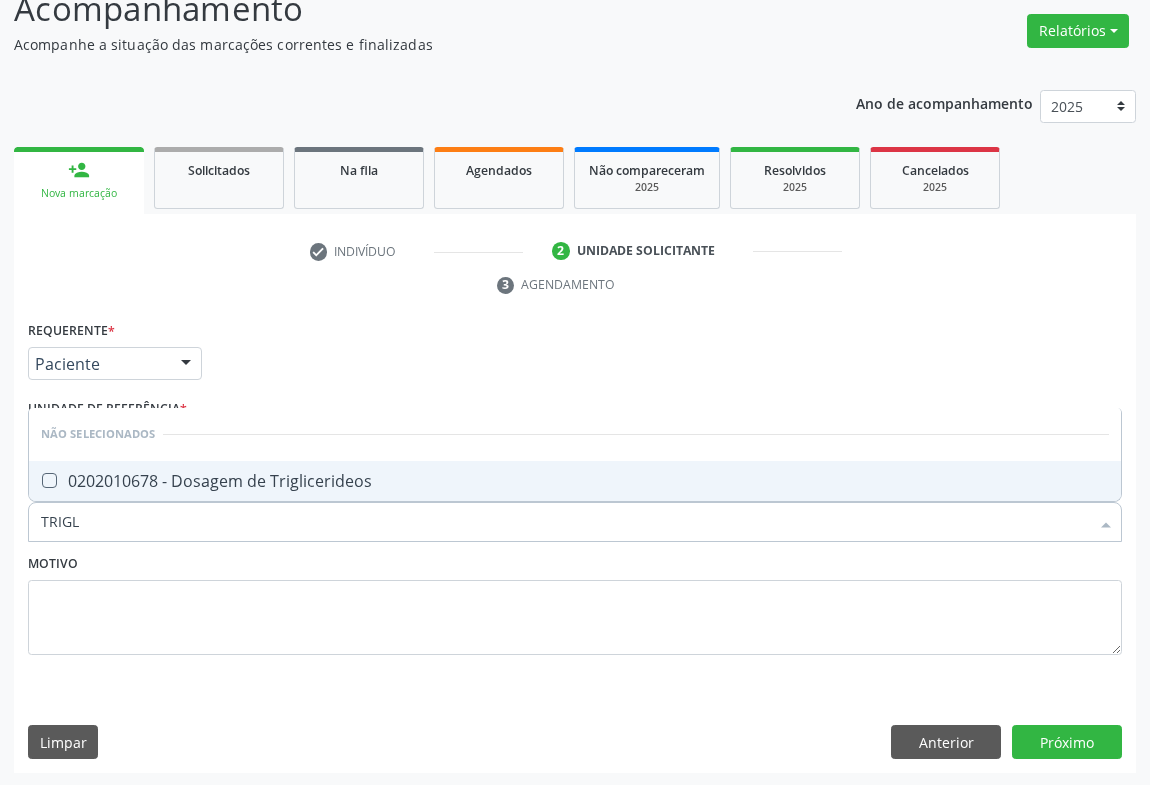 type on "TRIGLI" 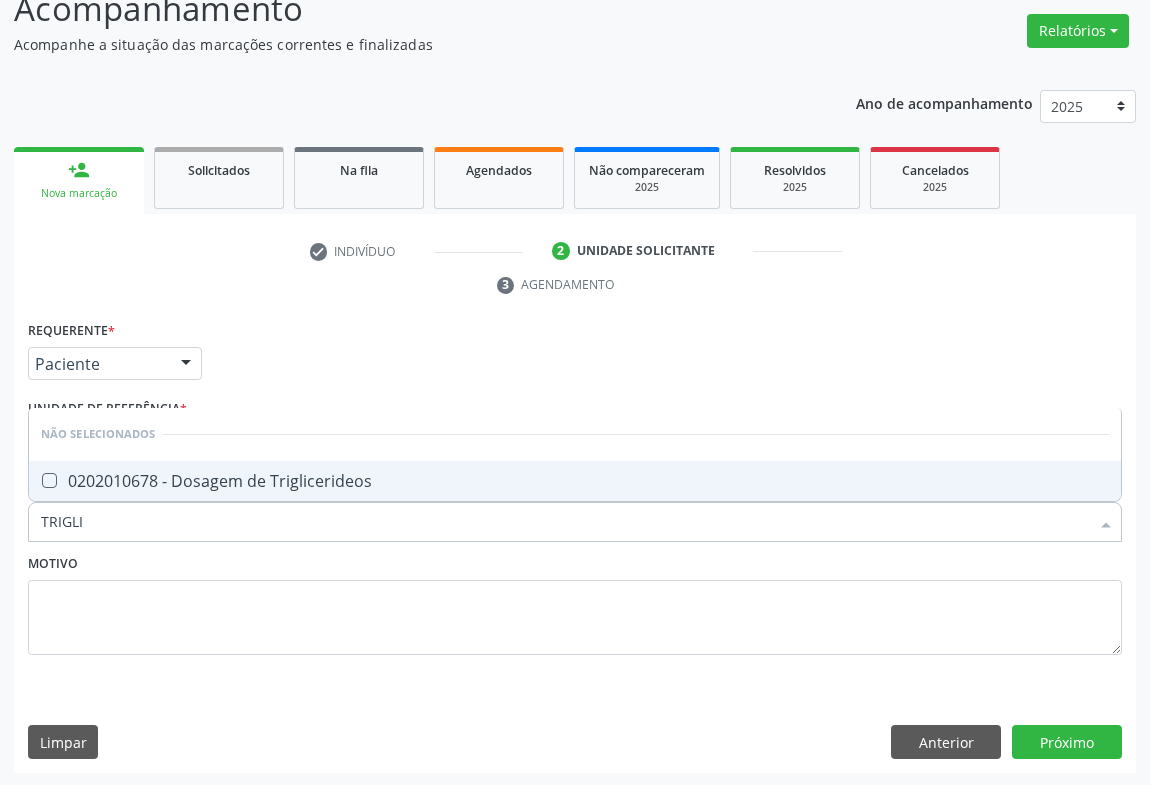 click on "0202010678 - Dosagem de Triglicerideos" at bounding box center [575, 481] 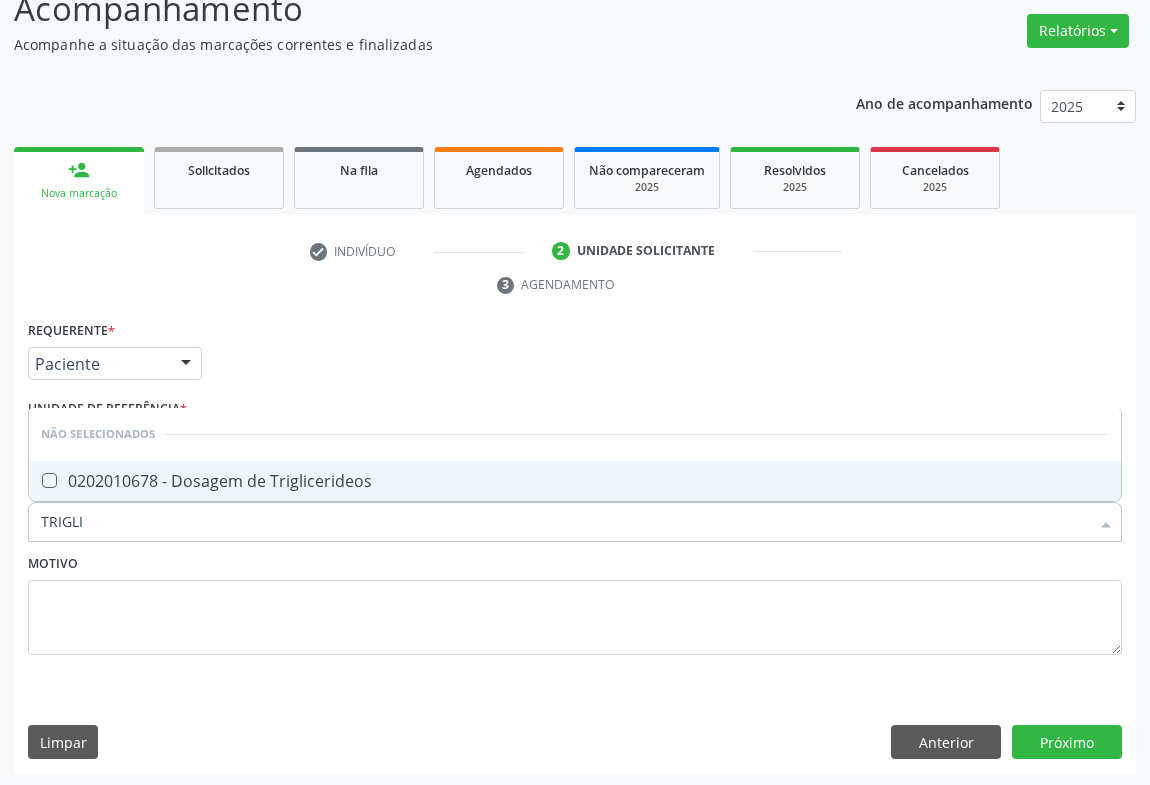 checkbox on "true" 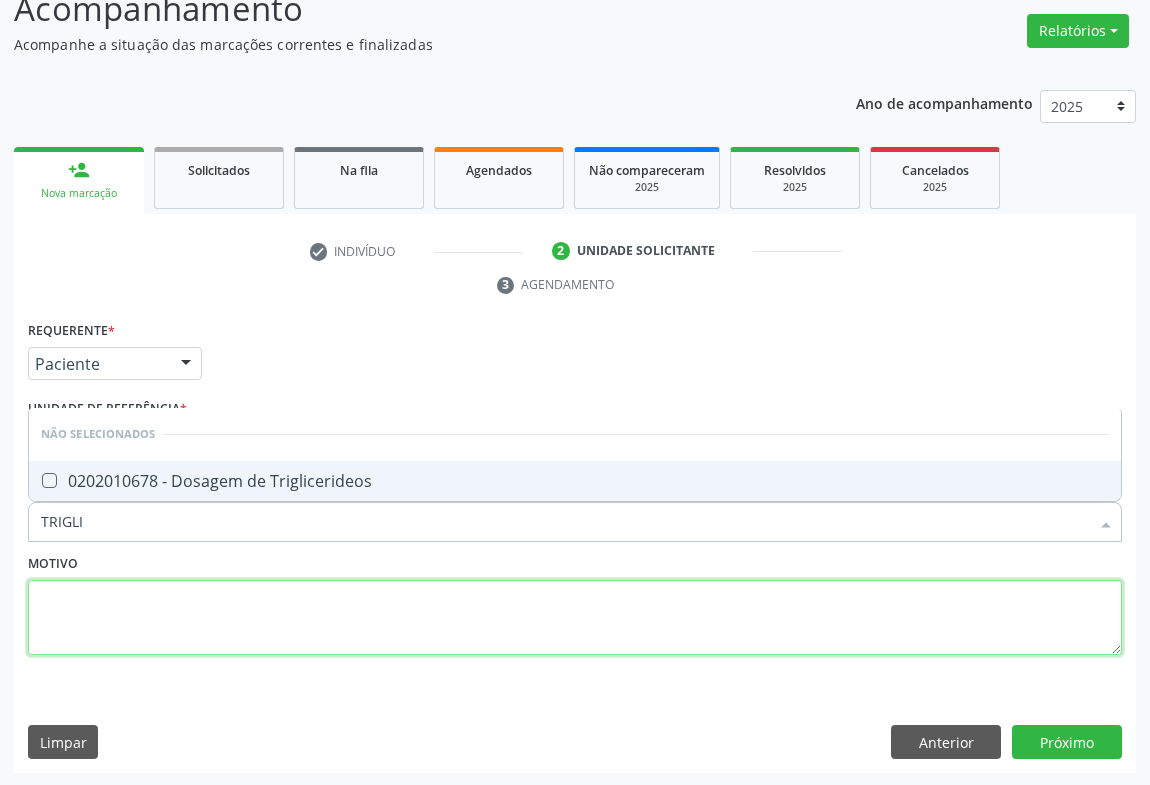 click at bounding box center [575, 618] 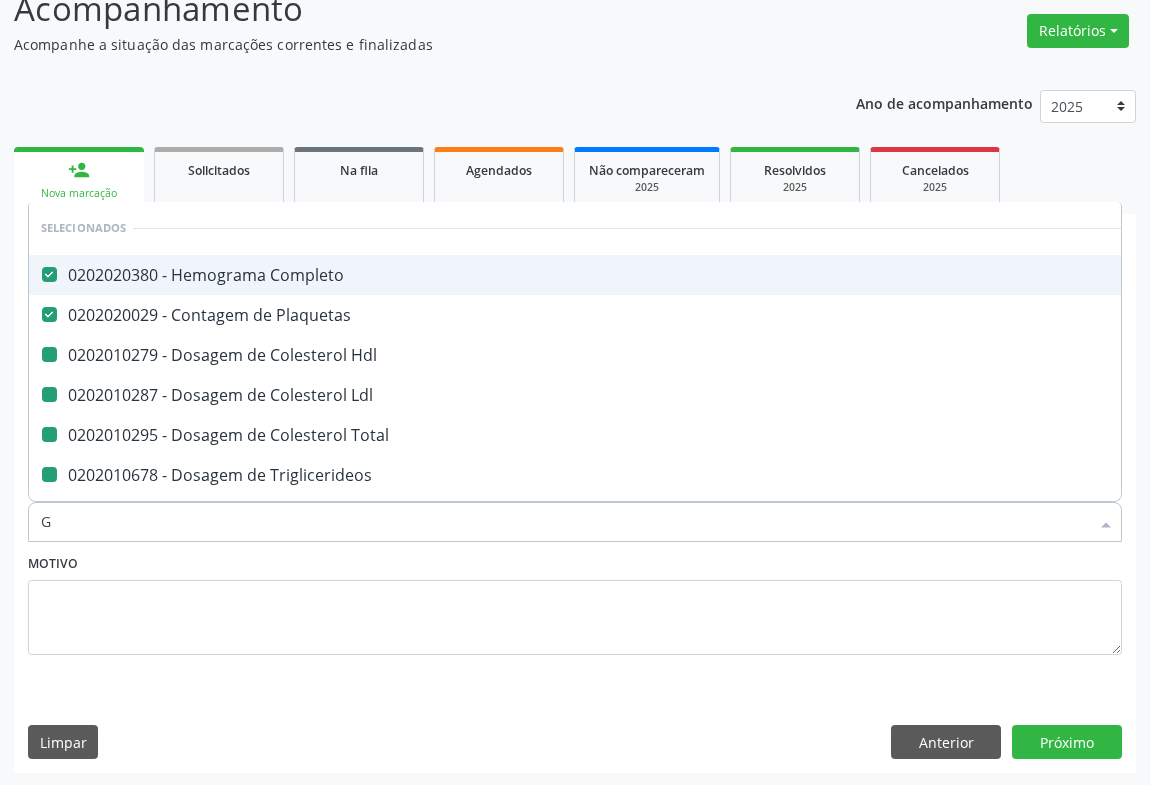 type on "GL" 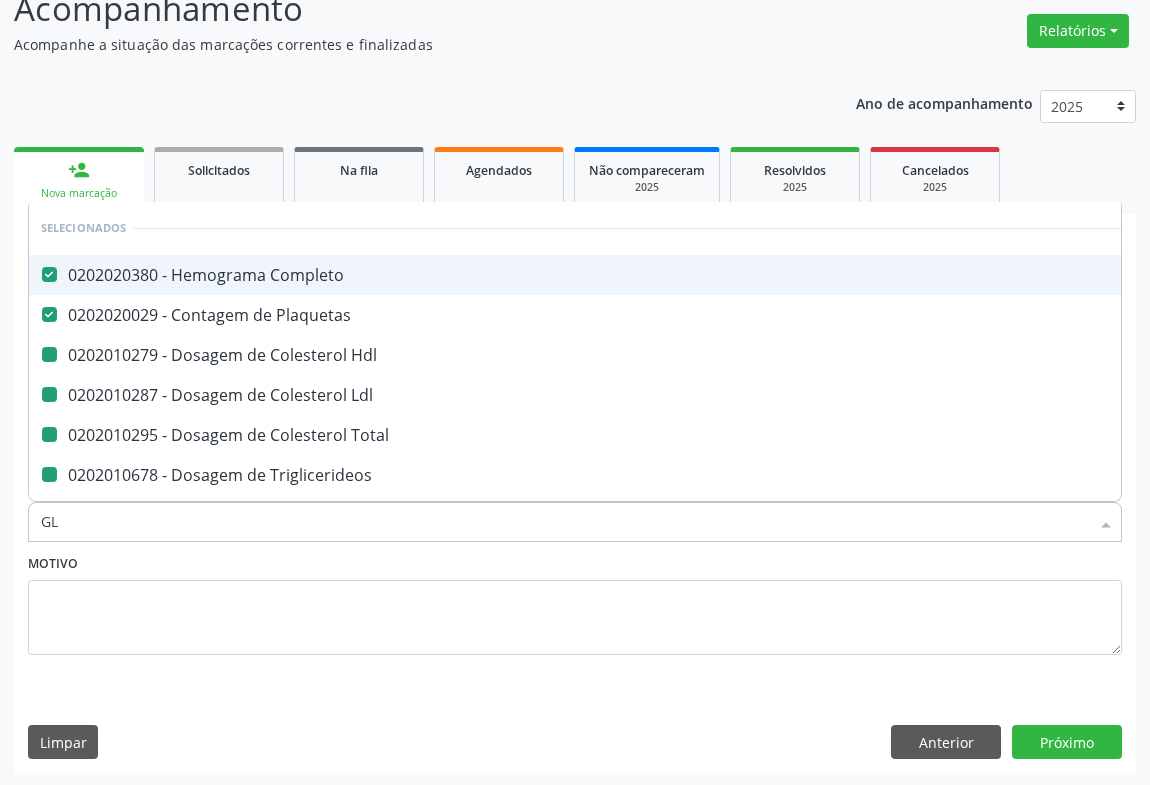 checkbox on "false" 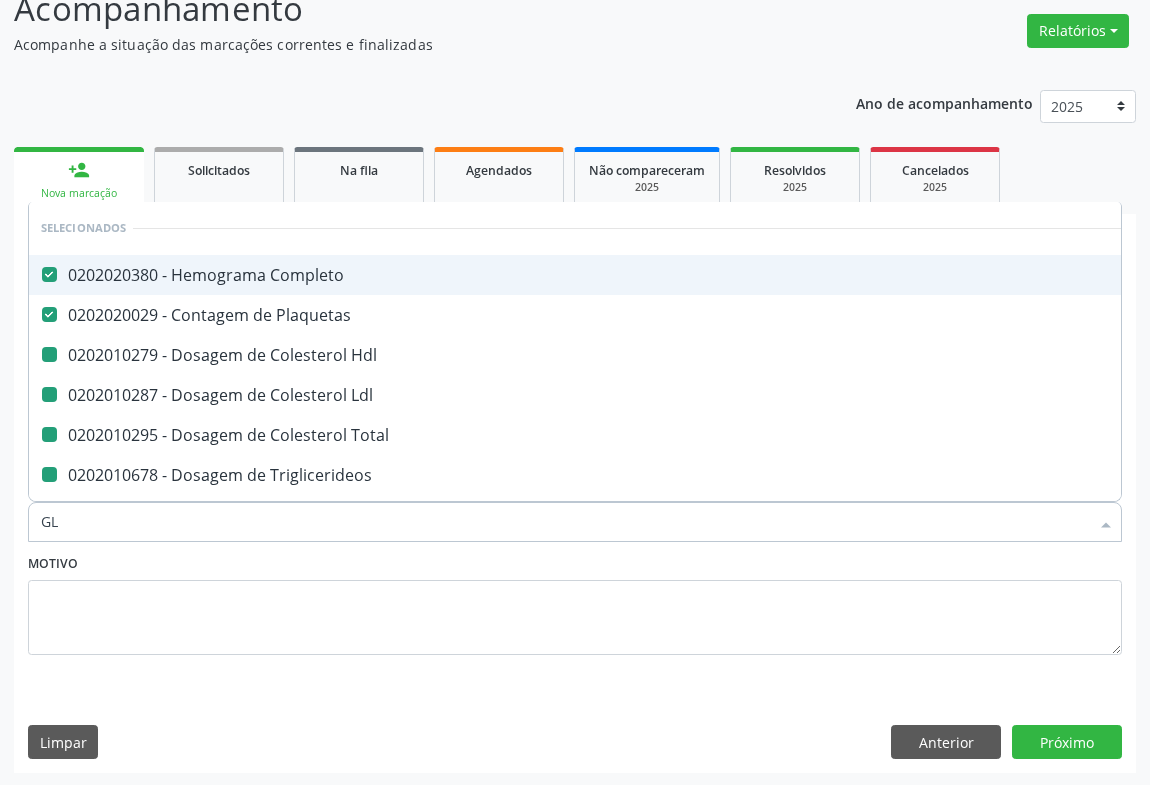 checkbox on "false" 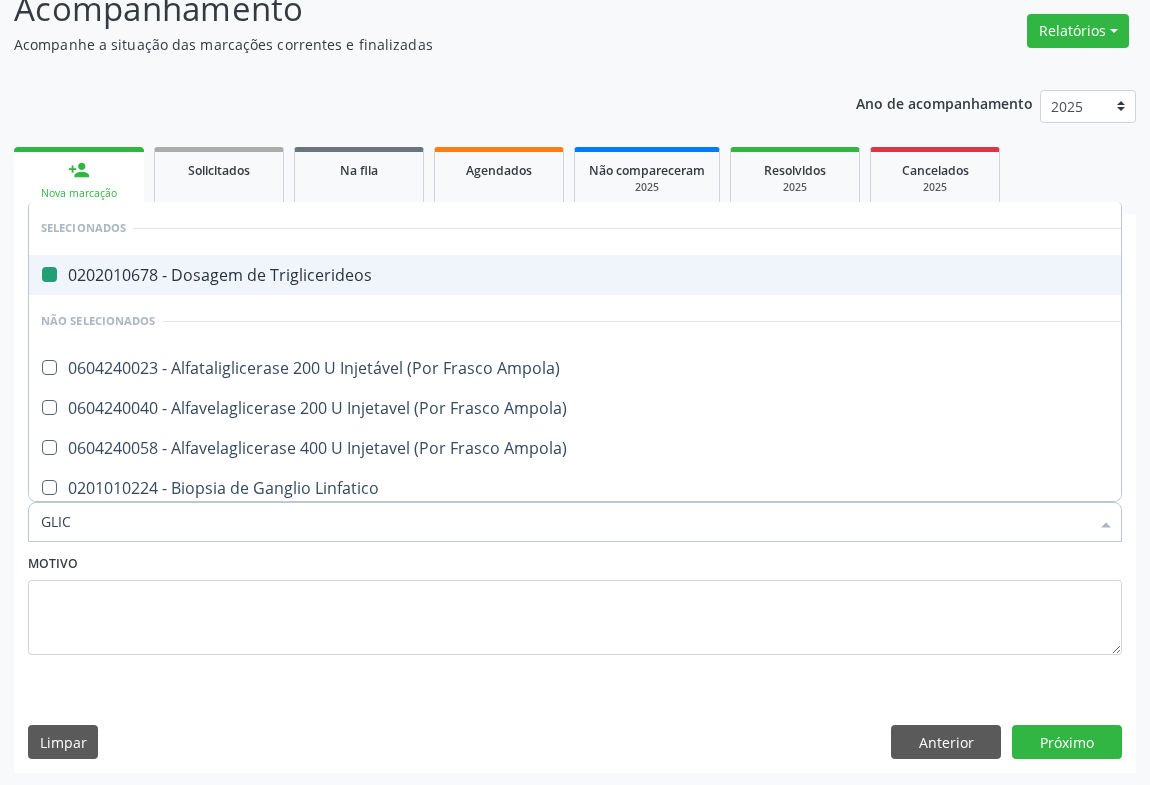 type on "GLICO" 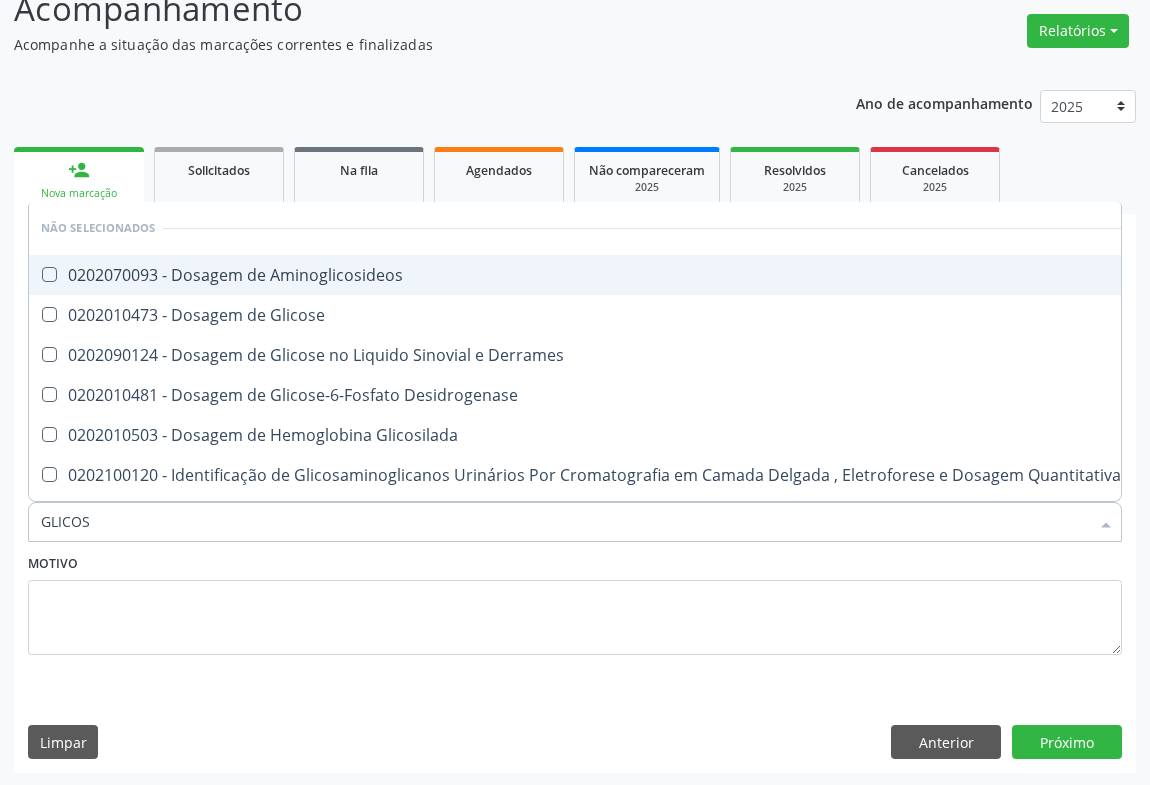type on "GLICOSE" 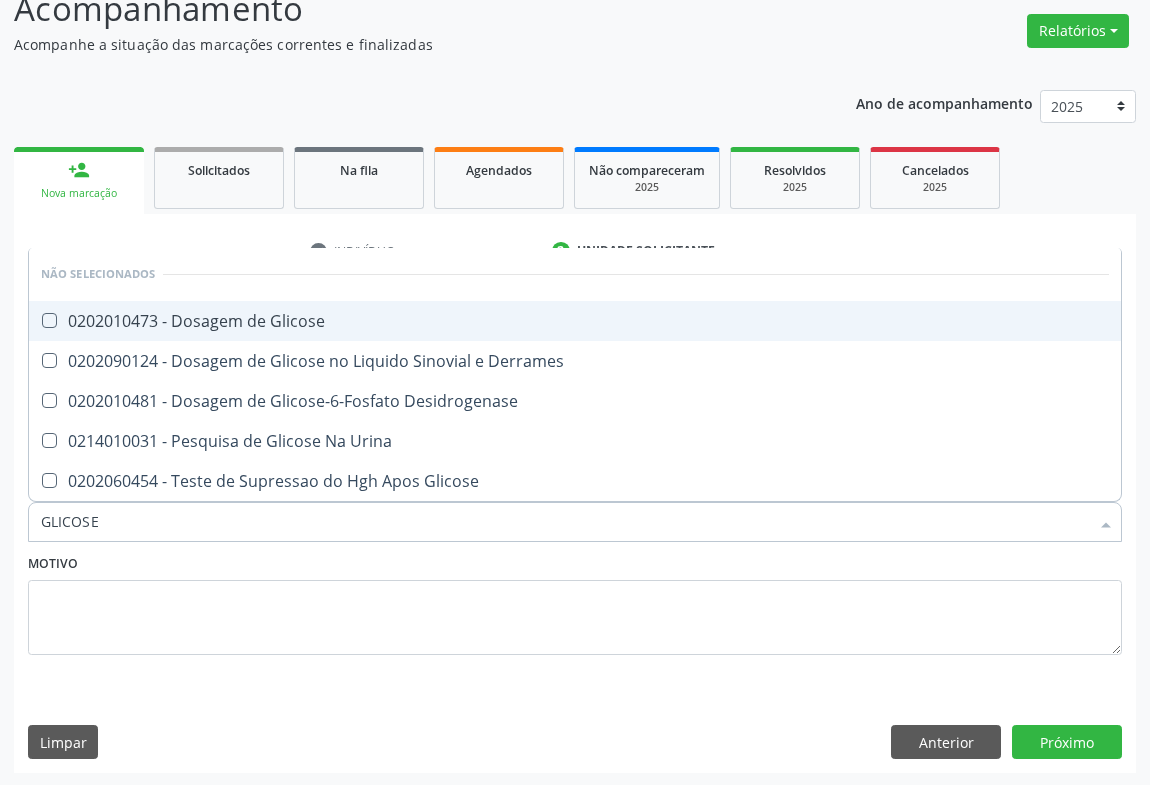 click on "0202010473 - Dosagem de Glicose" at bounding box center [575, 321] 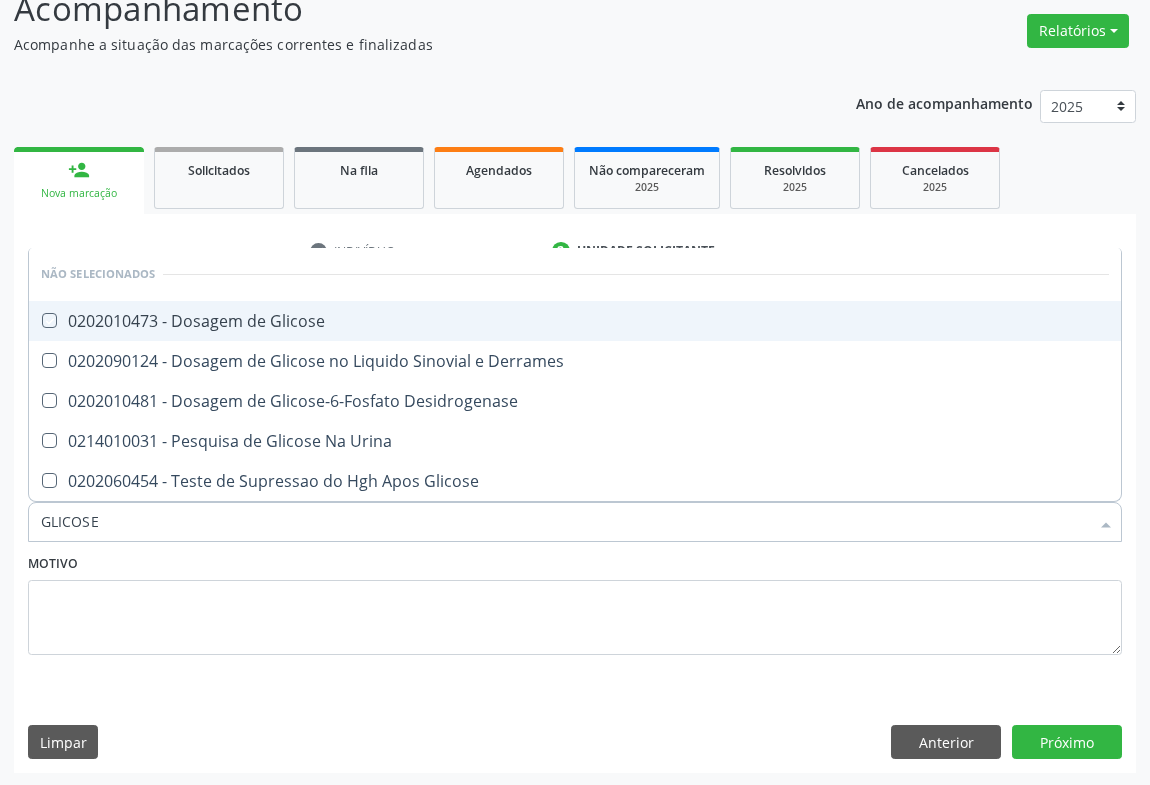 checkbox on "true" 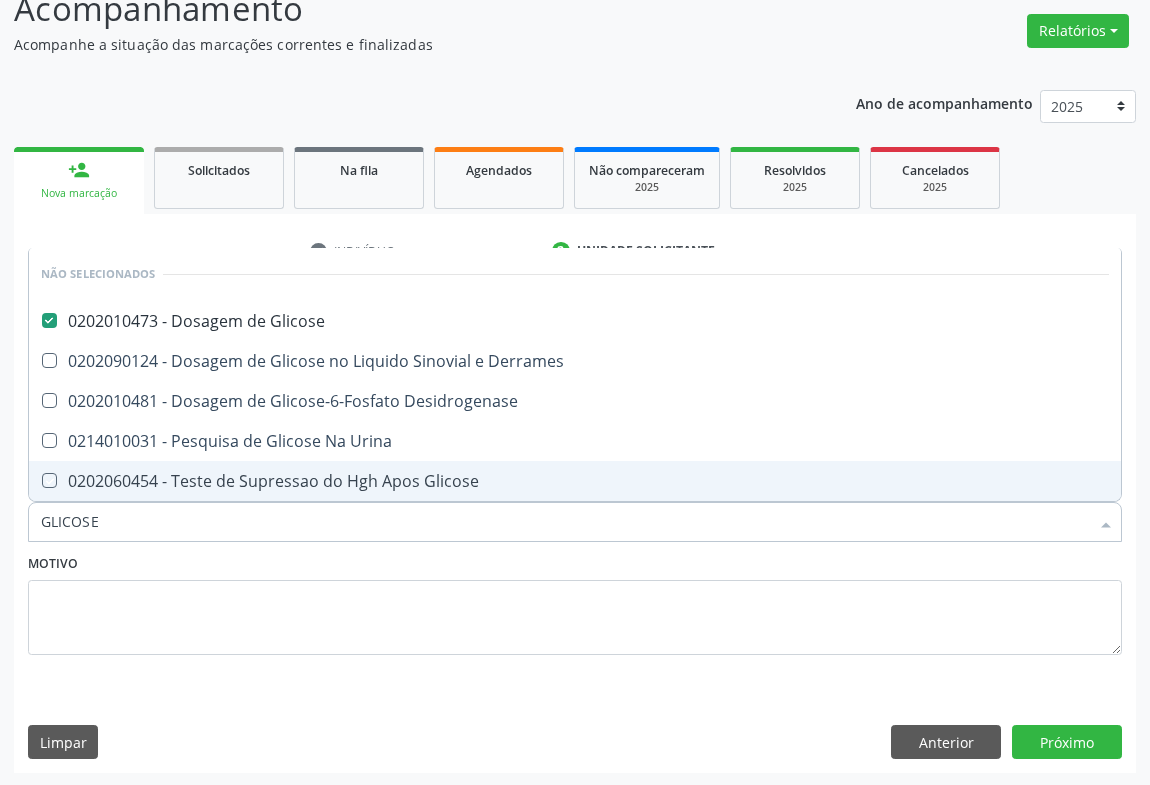 click on "Requerente
*
Paciente         Médico(a)   Enfermeiro(a)   Paciente
Nenhum resultado encontrado para: "   "
Não há nenhuma opção para ser exibida.
UF
BA         BA
Nenhum resultado encontrado para: "   "
Não há nenhuma opção para ser exibida.
Município
Campo Formoso         Campo Formoso
Nenhum resultado encontrado para: "   "
Não há nenhuma opção para ser exibida.
Médico Solicitante
Por favor, selecione a Unidade de Atendimento primeiro
Nenhum resultado encontrado para: "   "
Não há nenhuma opção para ser exibida.
Unidade de referência
*
Unidade Basica de Saude da Familia Maninho Ferreira         Unidade Basica de Saude da Familia Dr Paulo Sudre   Centro de Enfrentamento Para Covid 19 de Campo Formoso       PSF Lage dos Negros III" at bounding box center [575, 544] 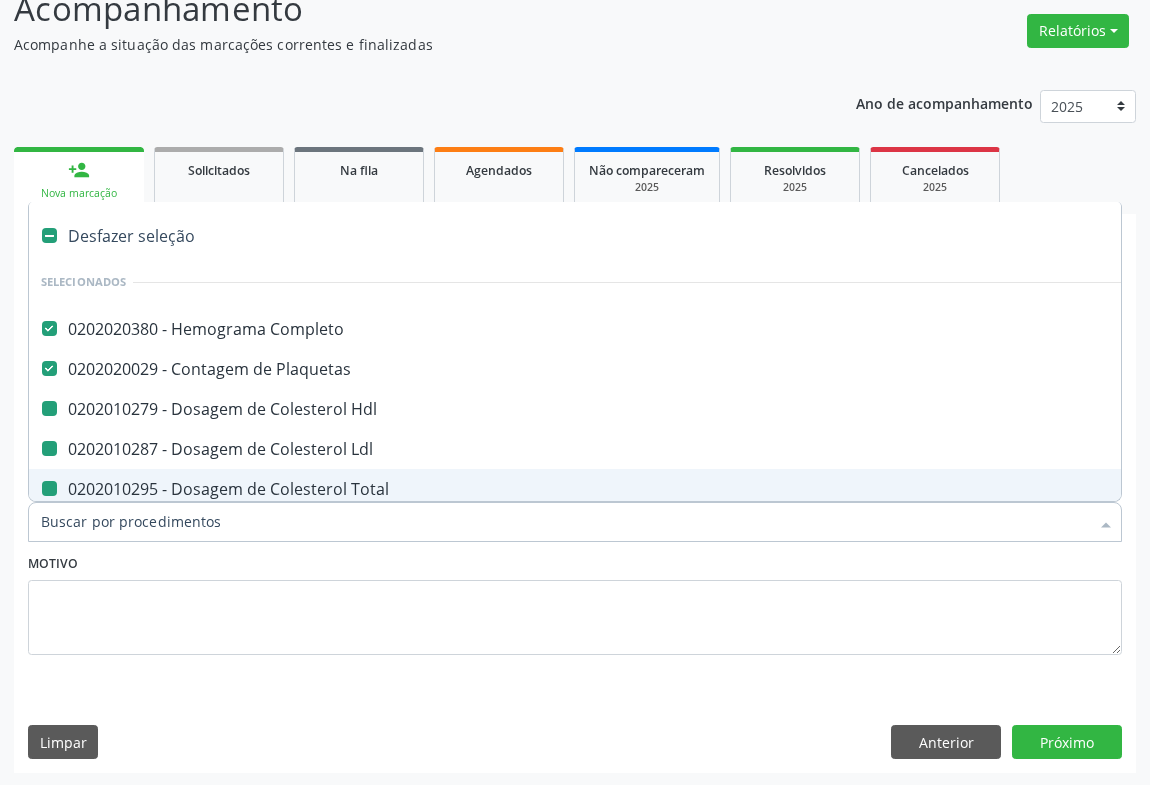 type on "U" 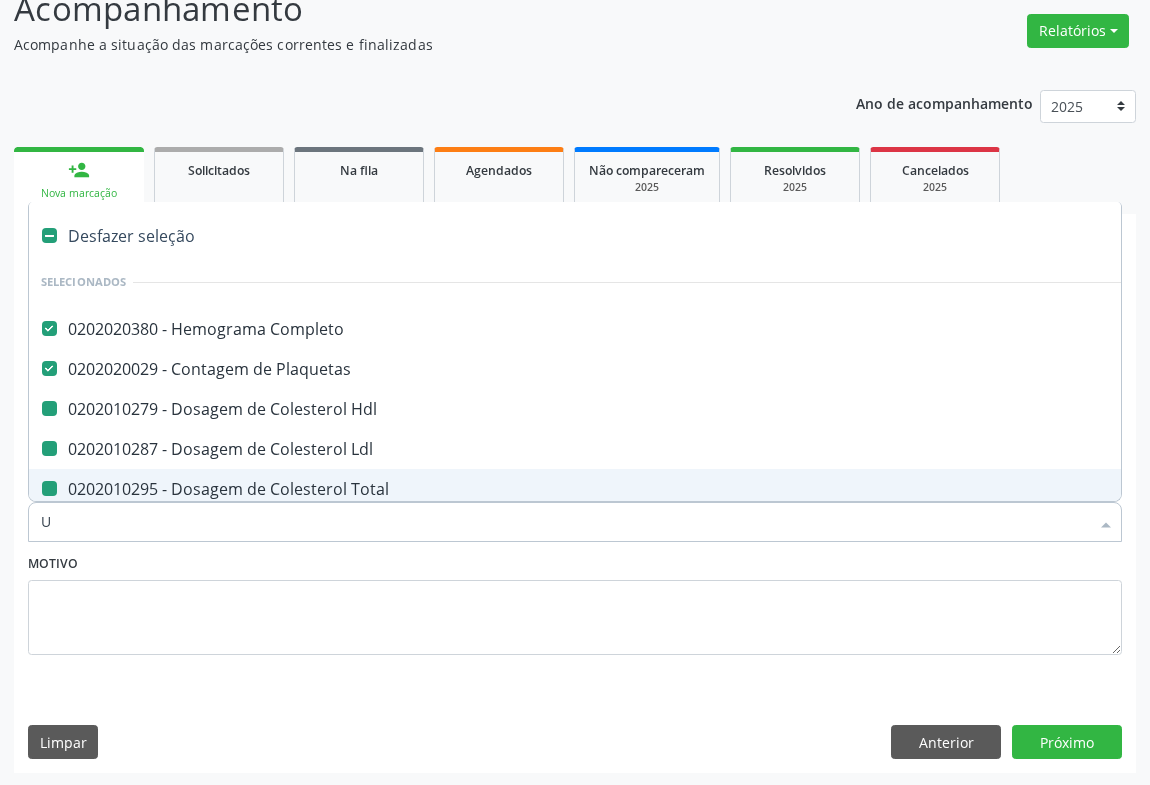 checkbox on "false" 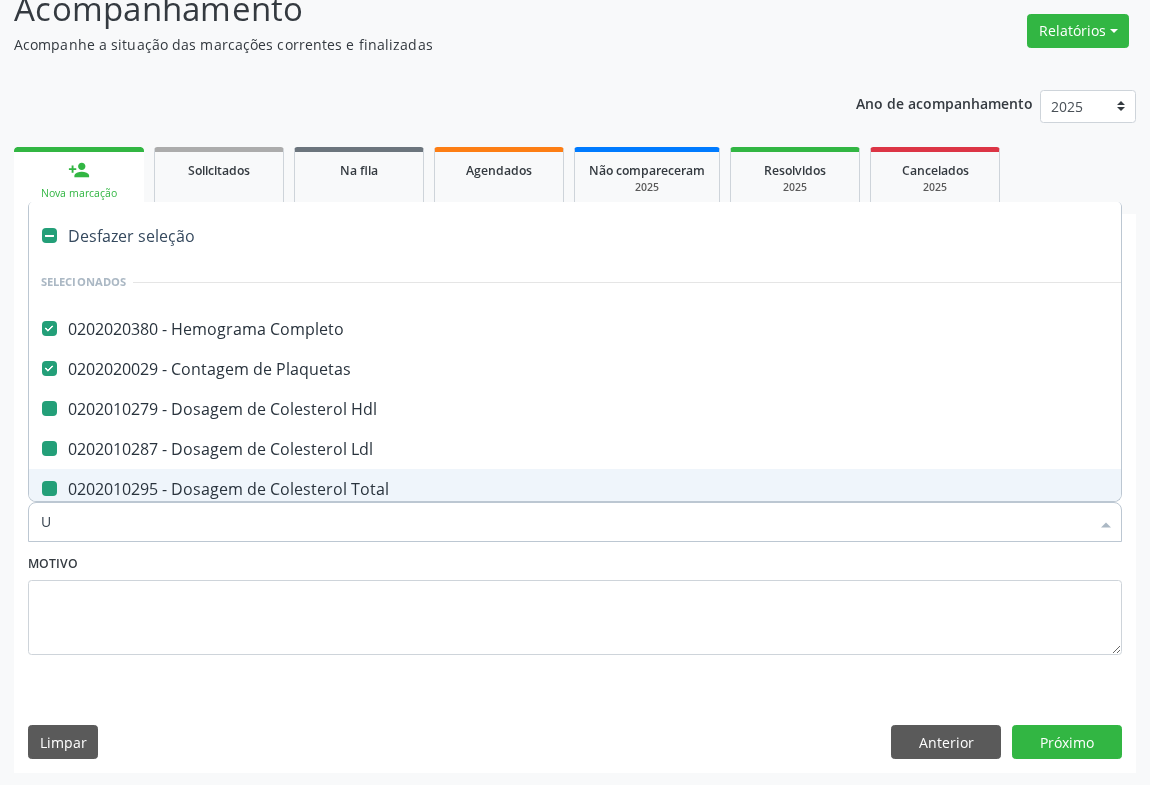 checkbox on "false" 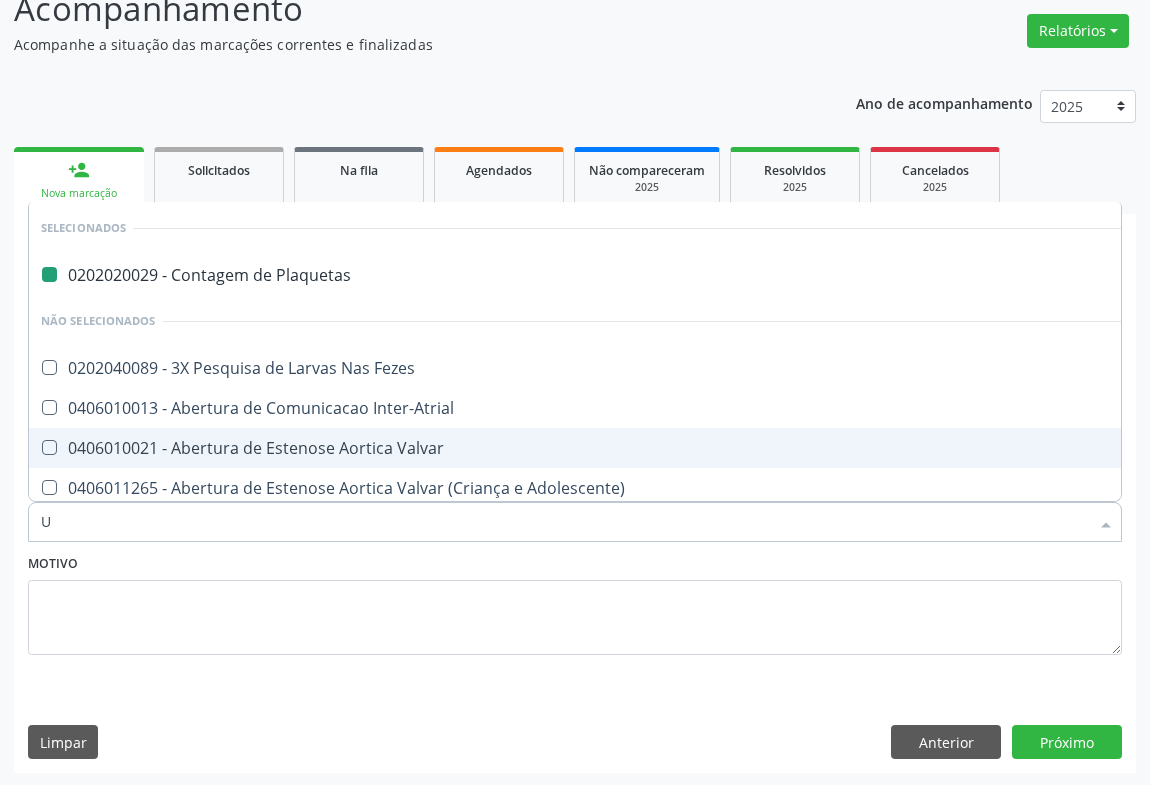 type on "UR" 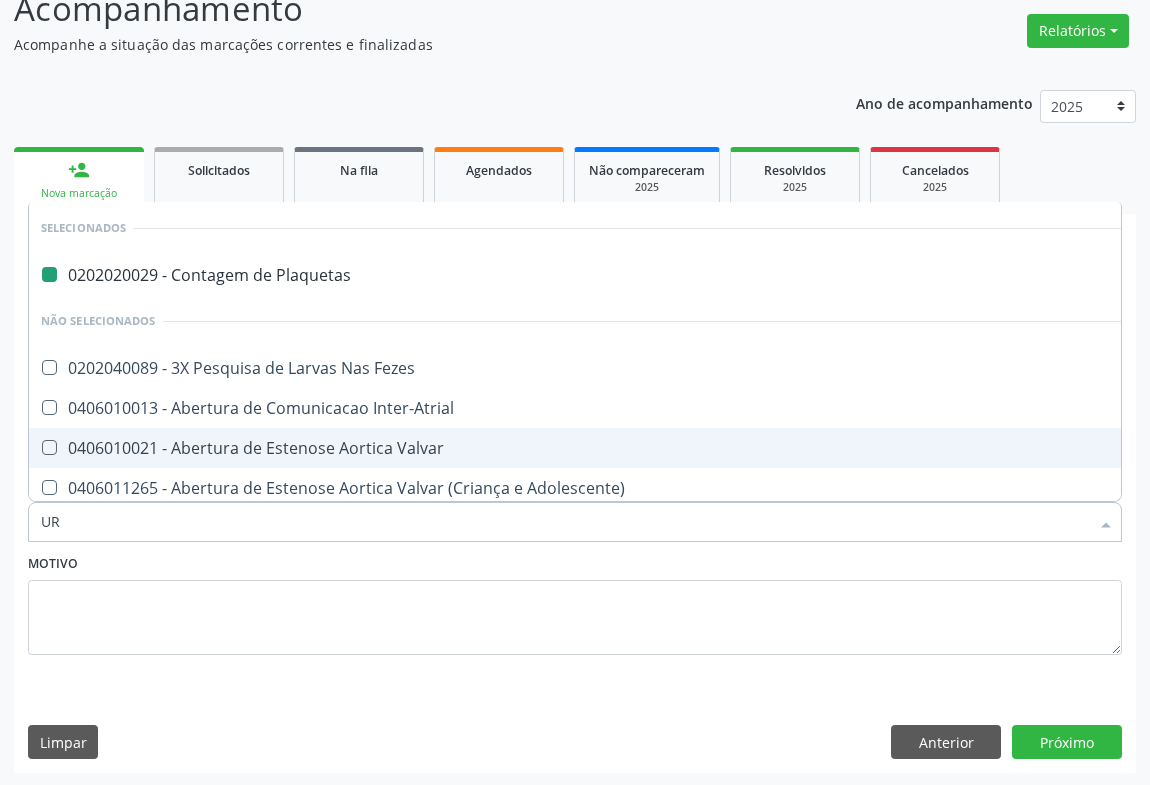 checkbox on "false" 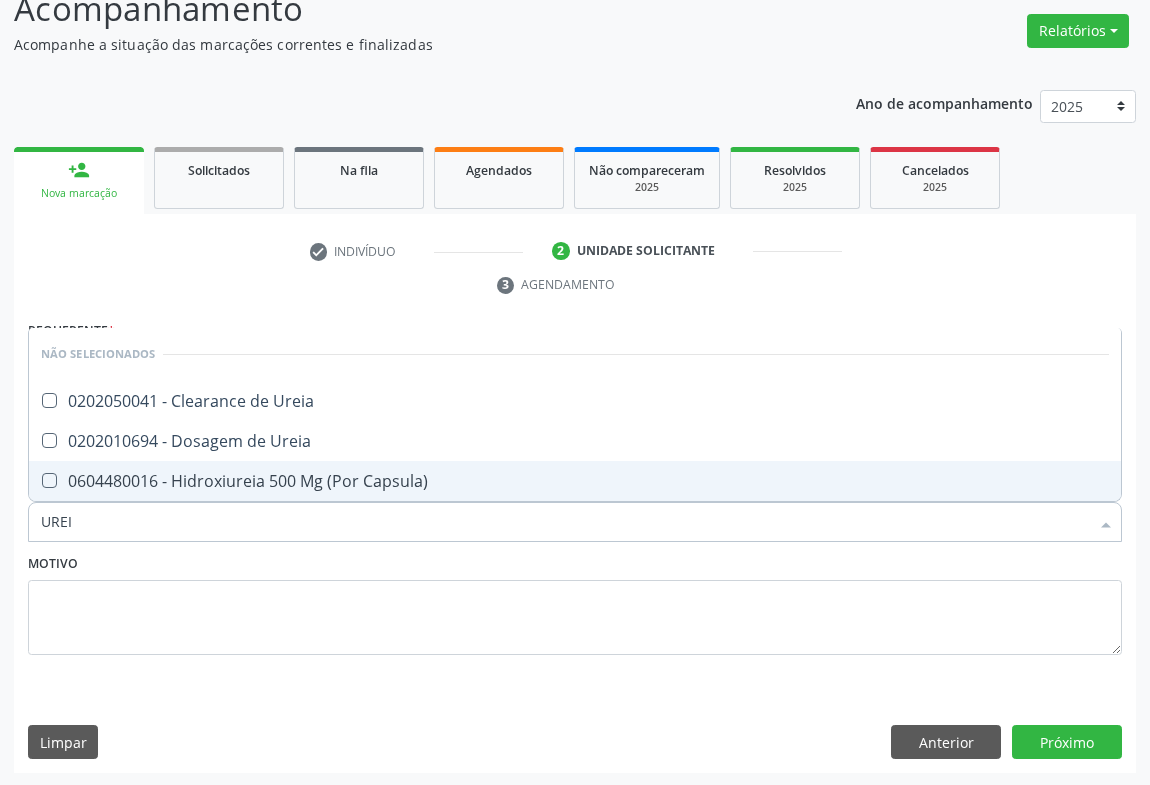type on "UREIA" 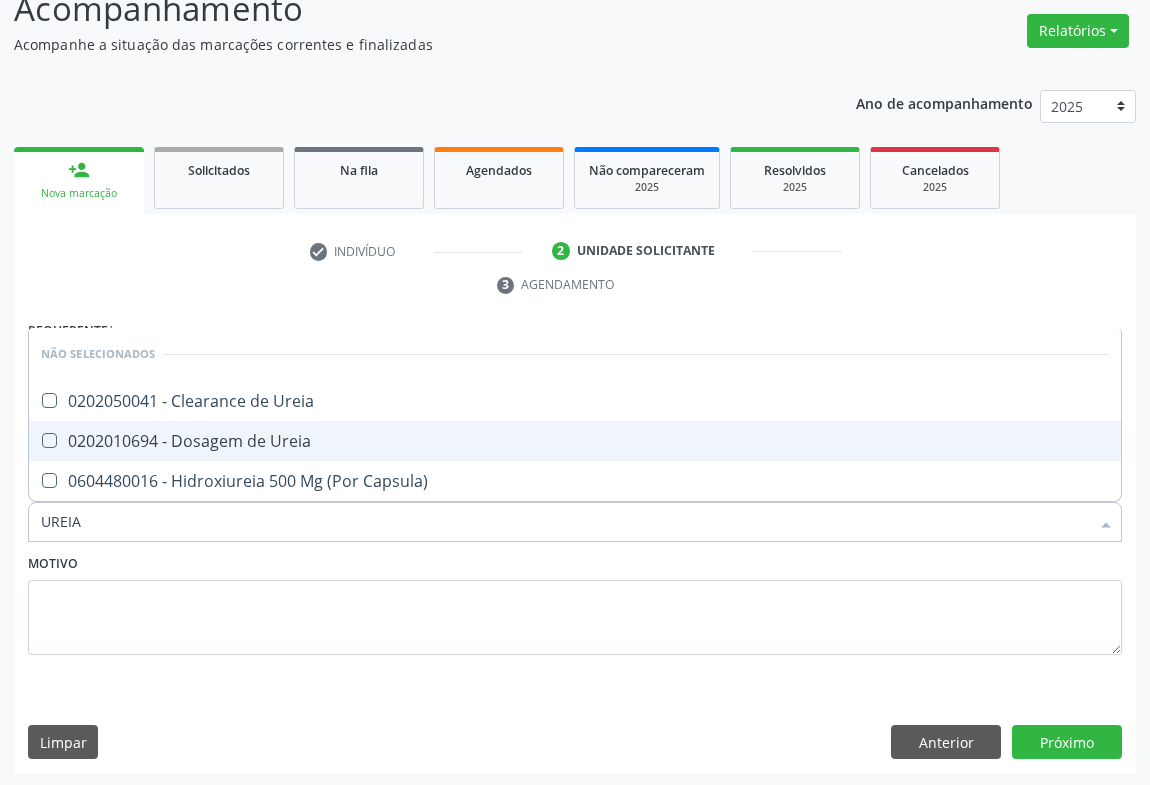 click on "0202010694 - Dosagem de Ureia" at bounding box center (575, 441) 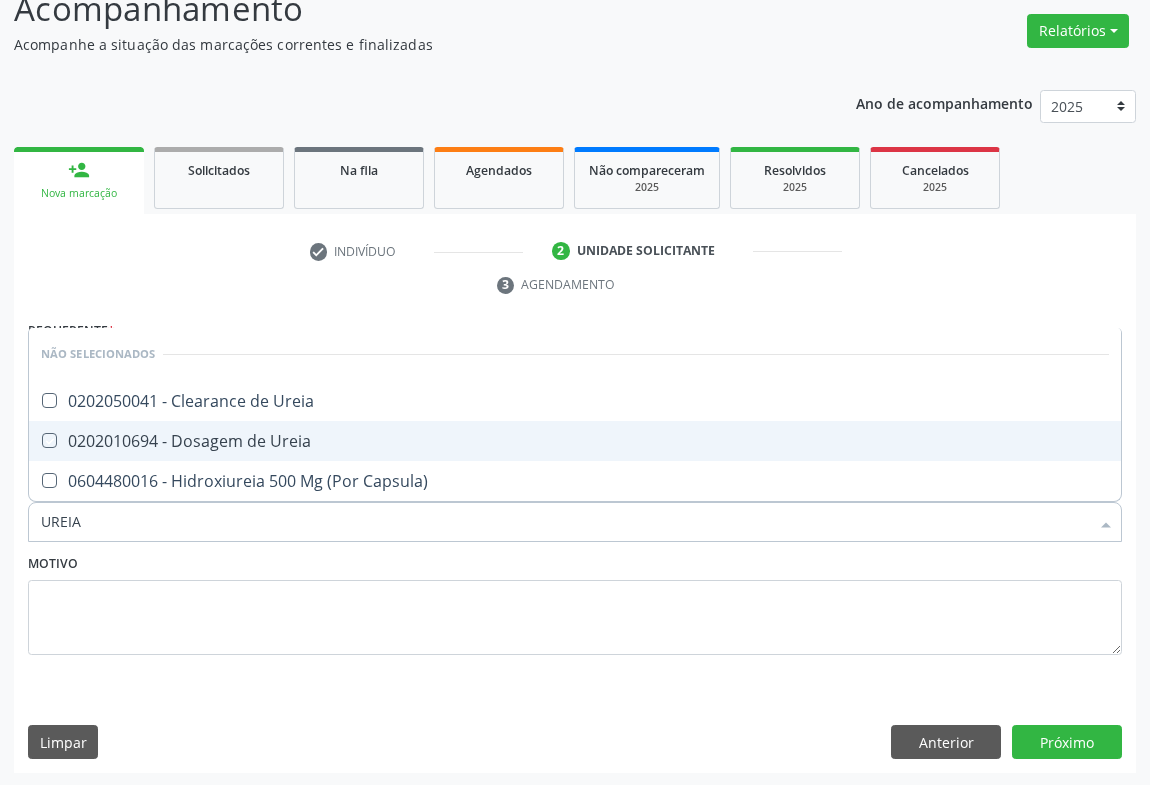 checkbox on "true" 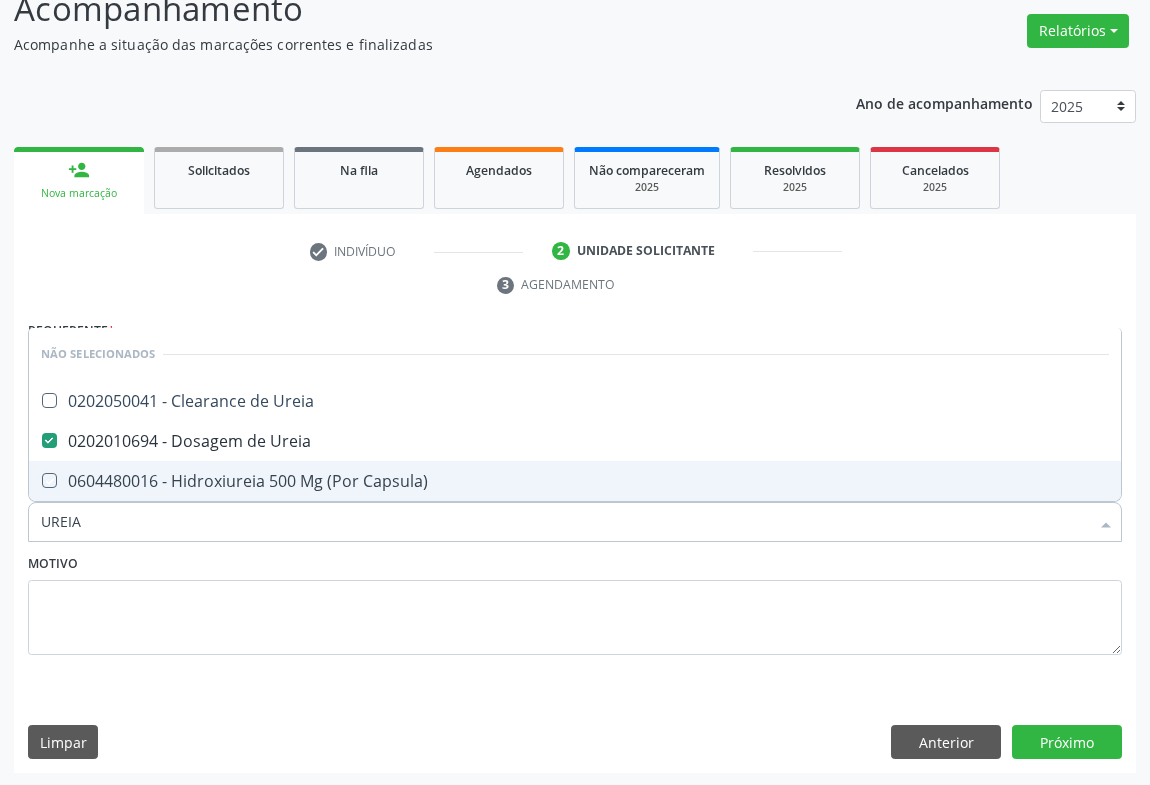 click on "Motivo" at bounding box center (575, 602) 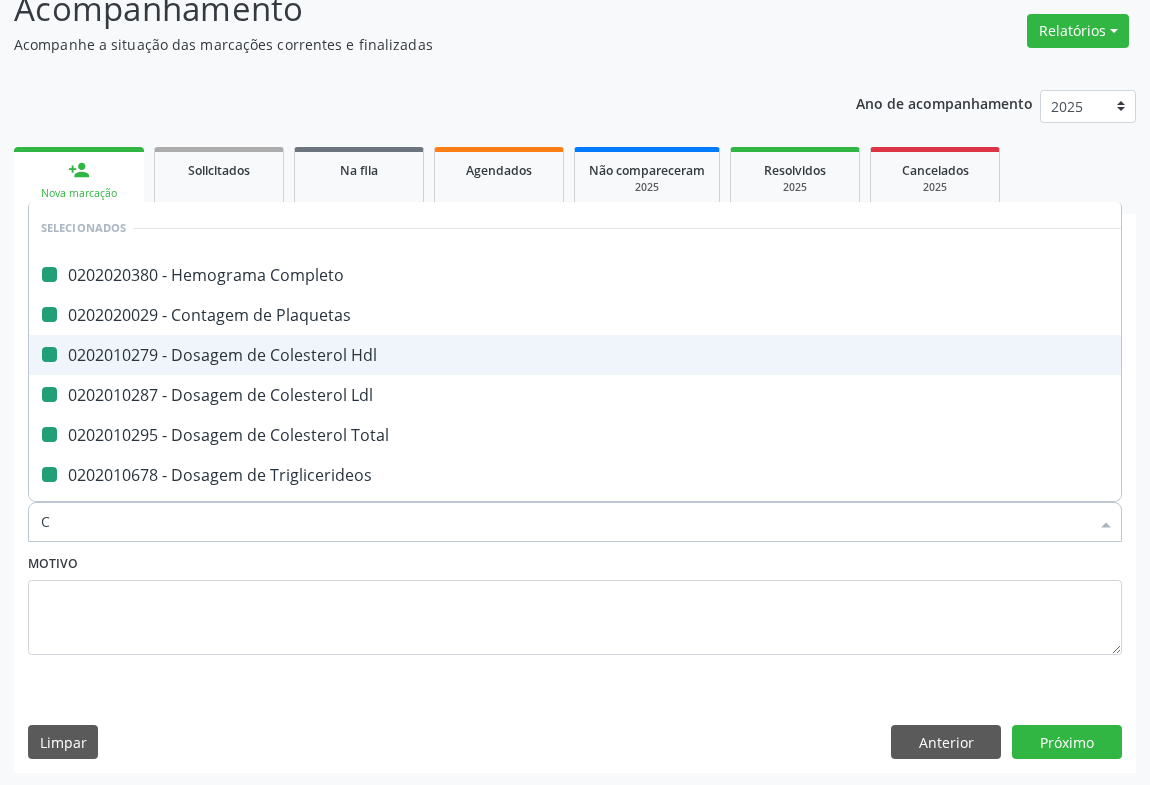 type on "CR" 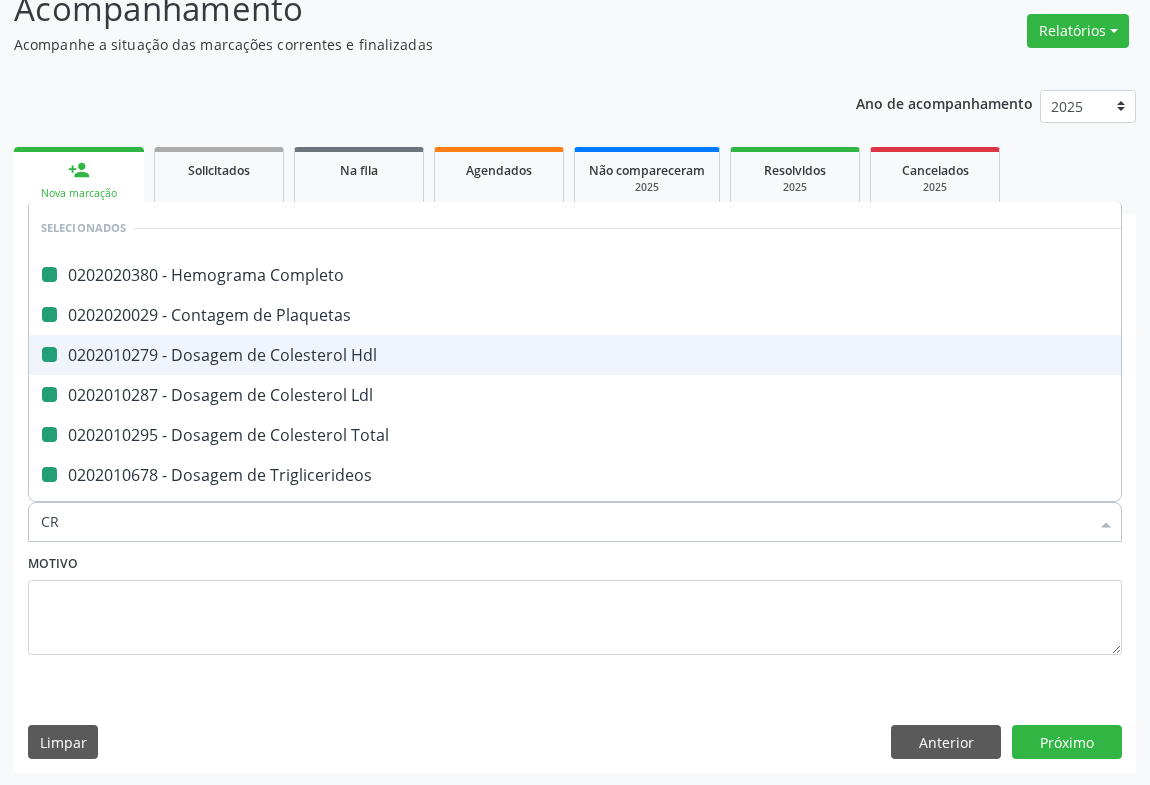 checkbox on "false" 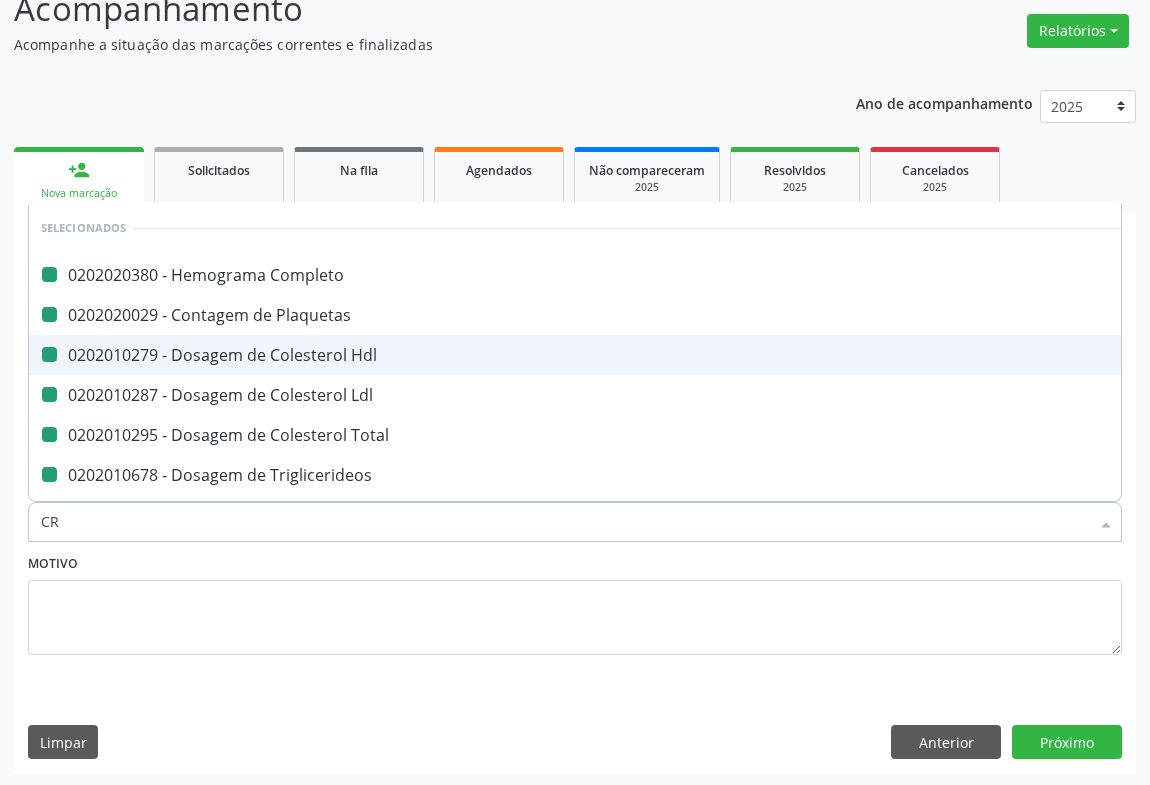 checkbox on "false" 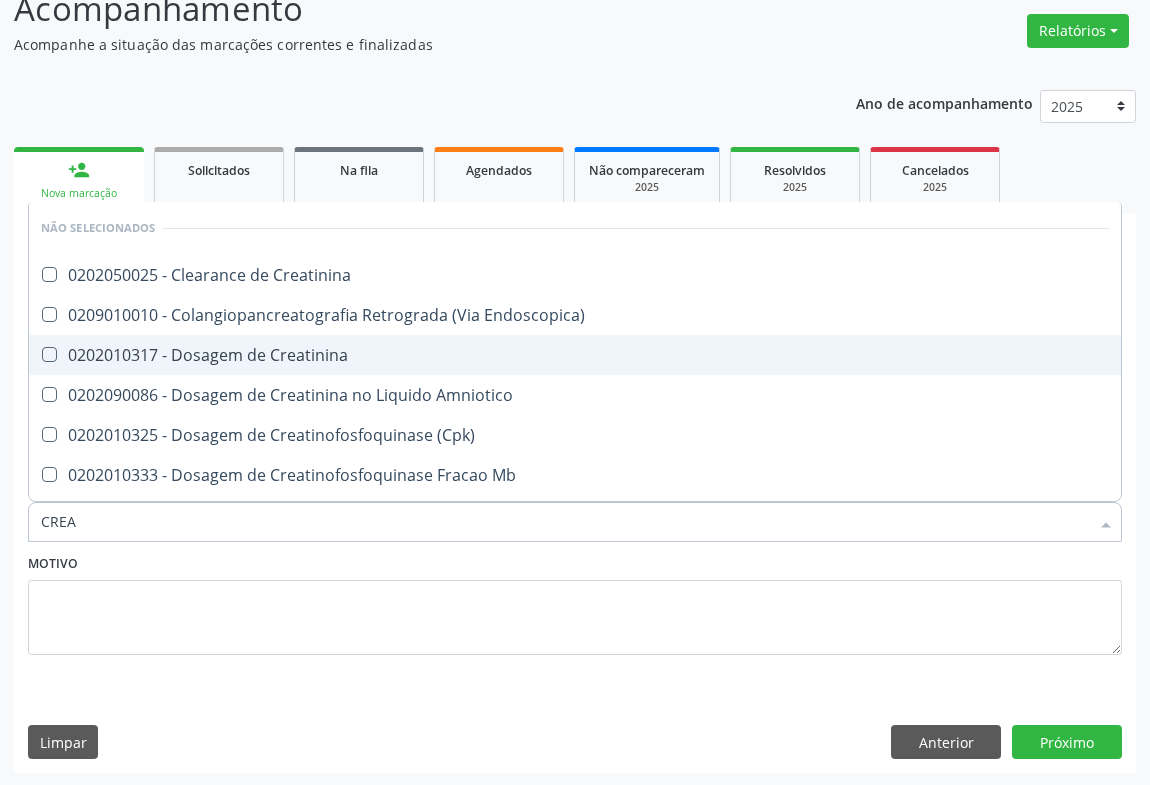 type on "CREAT" 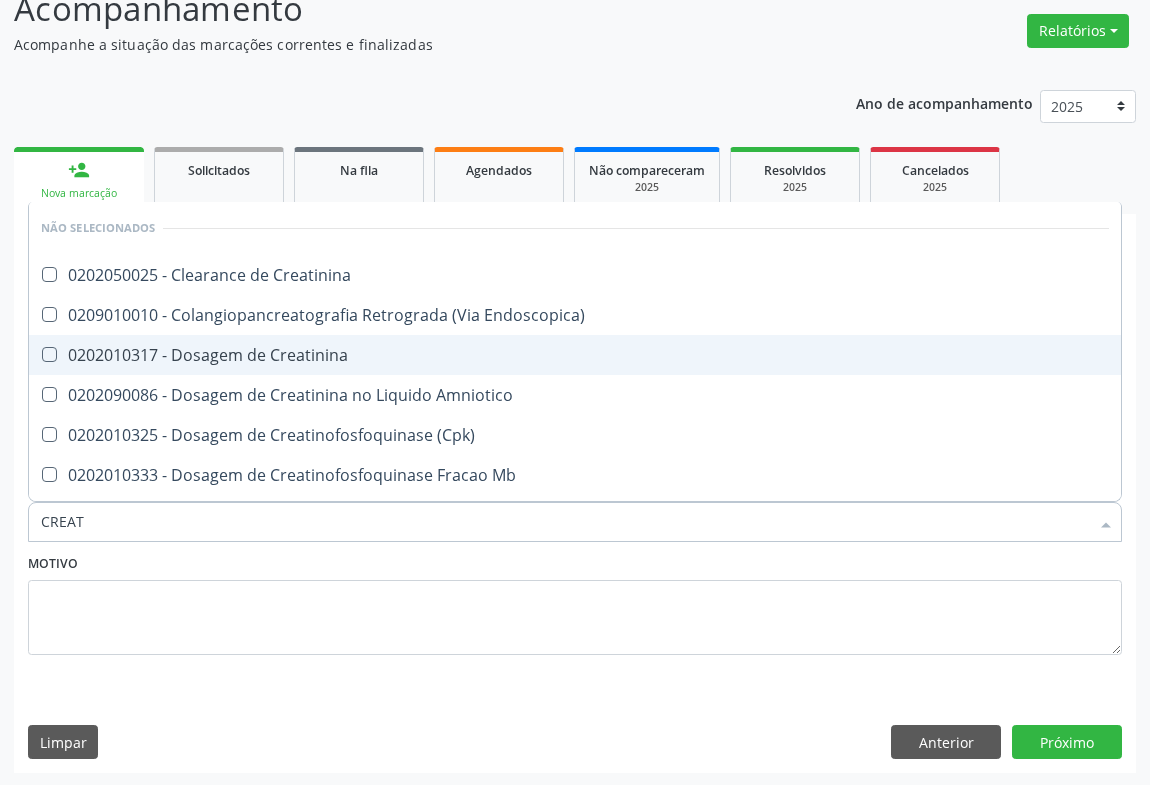click on "0202010317 - Dosagem de Creatinina" at bounding box center (575, 355) 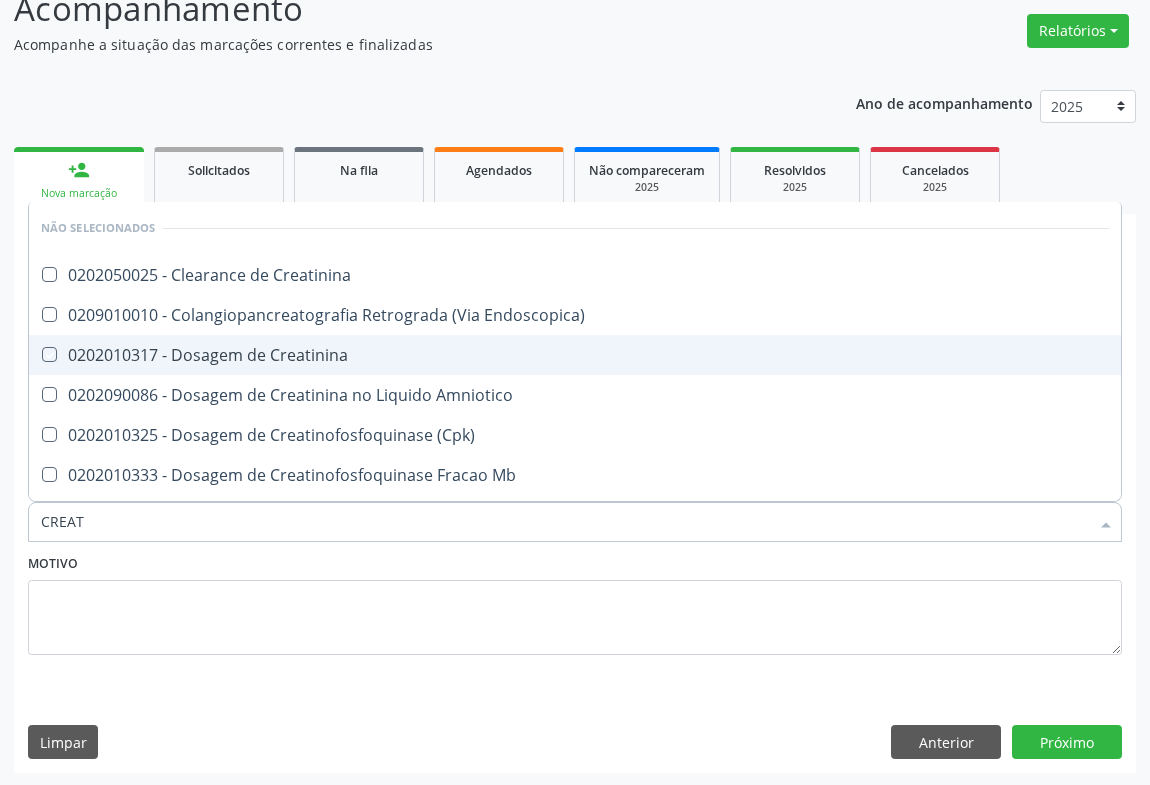 checkbox on "true" 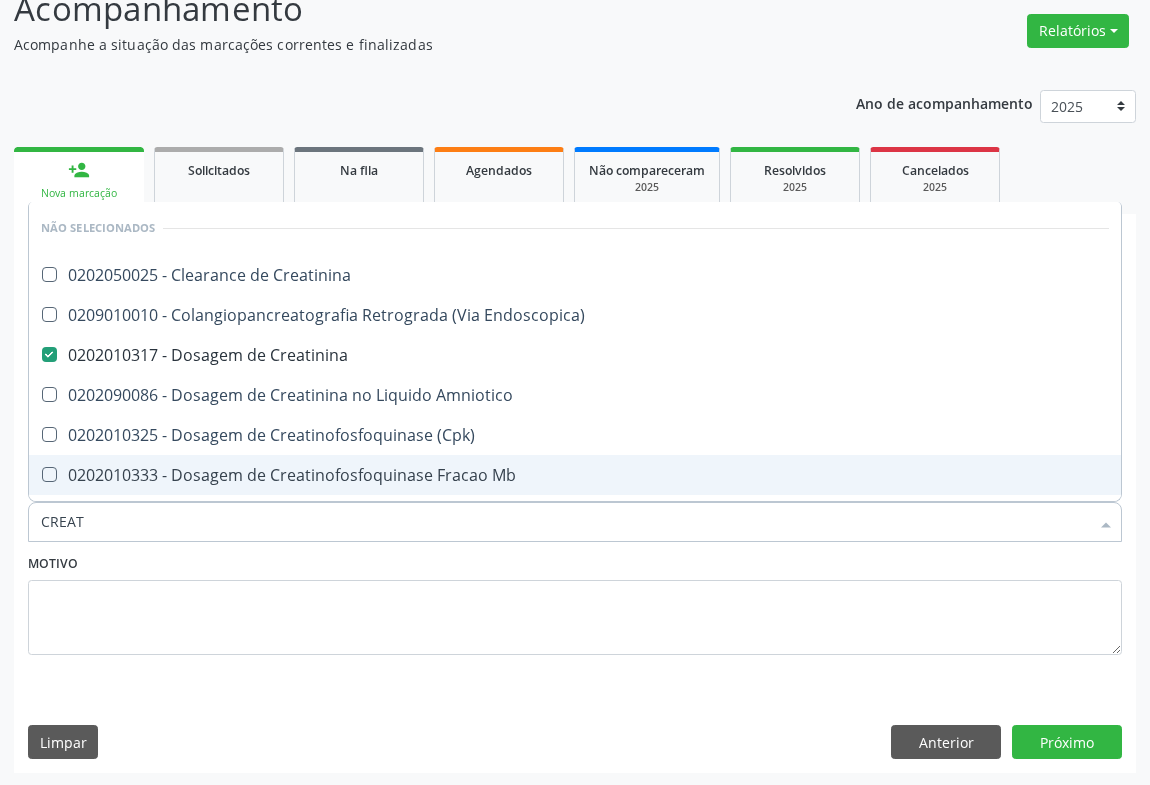 drag, startPoint x: 218, startPoint y: 527, endPoint x: 175, endPoint y: 540, distance: 44.922153 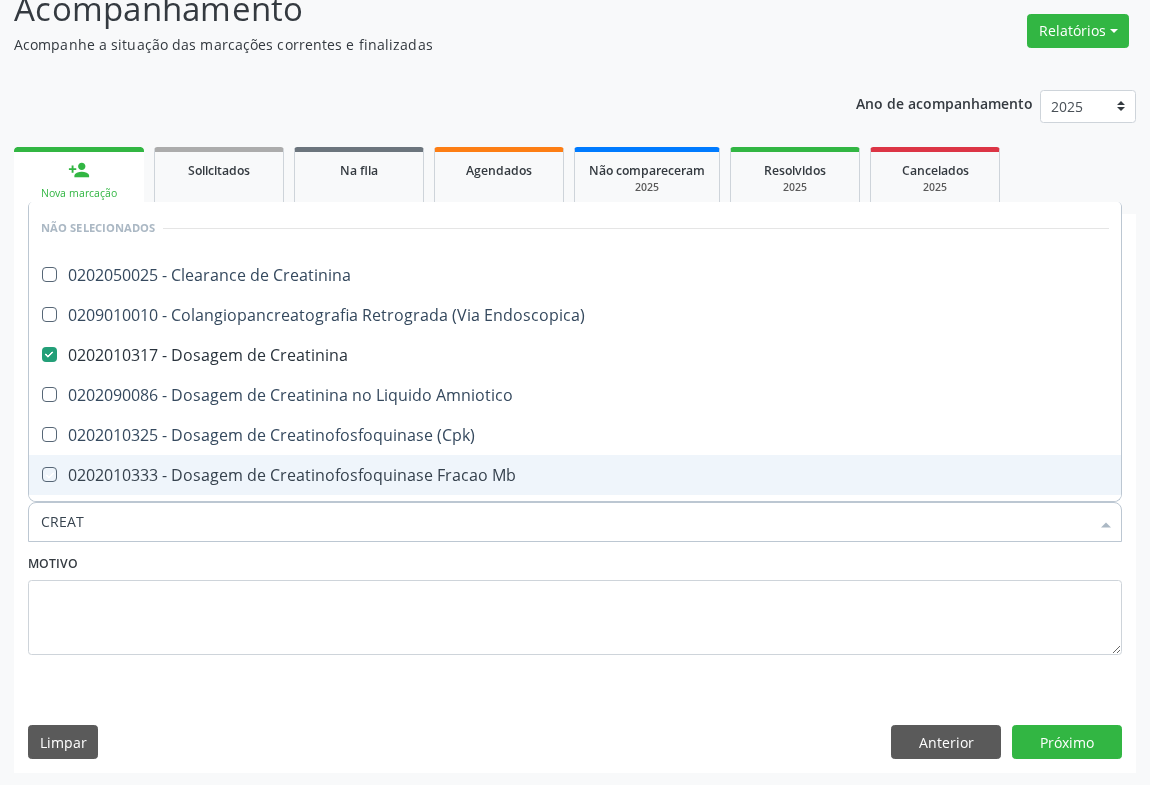 click on "Motivo" at bounding box center (575, 602) 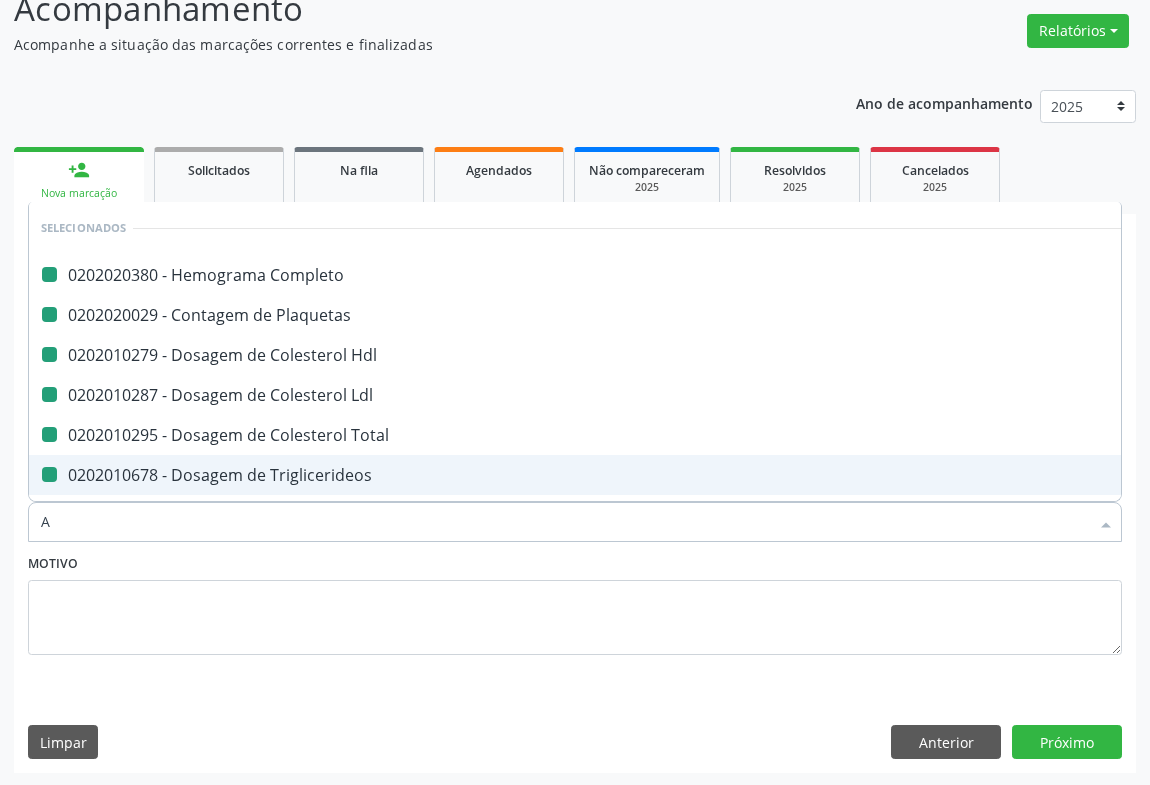 type on "AC" 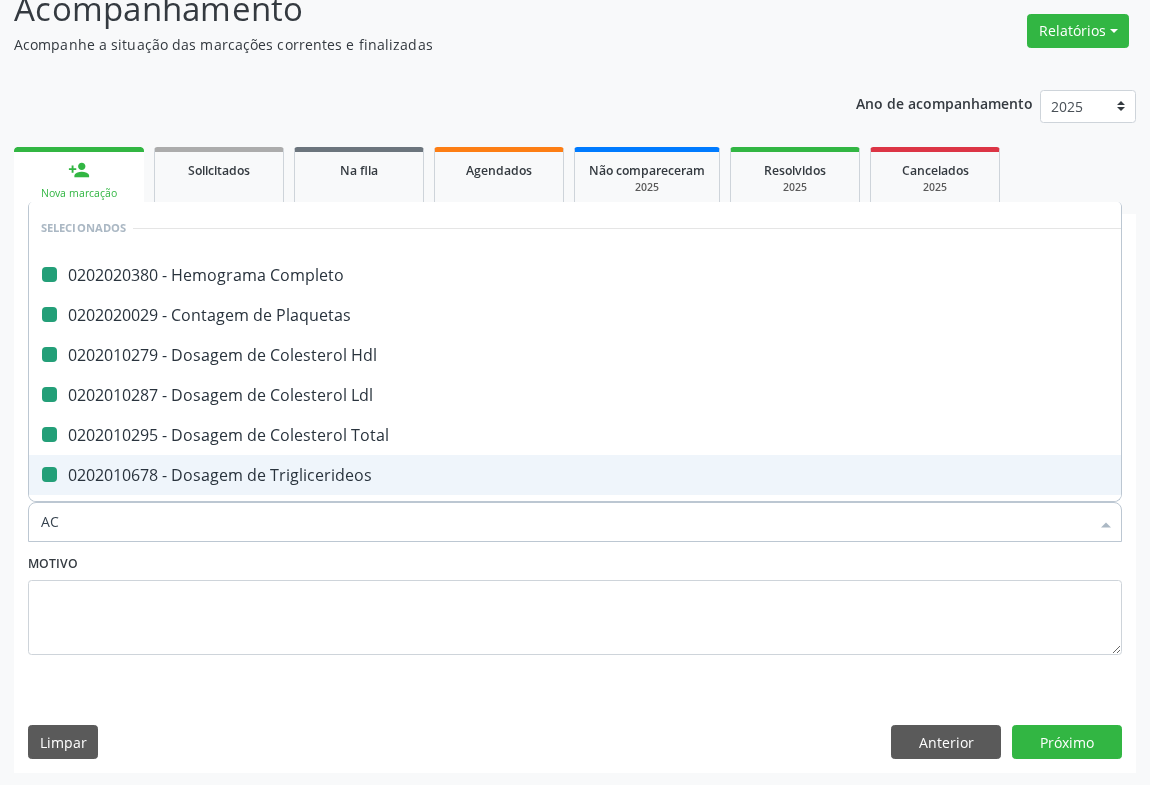 checkbox on "false" 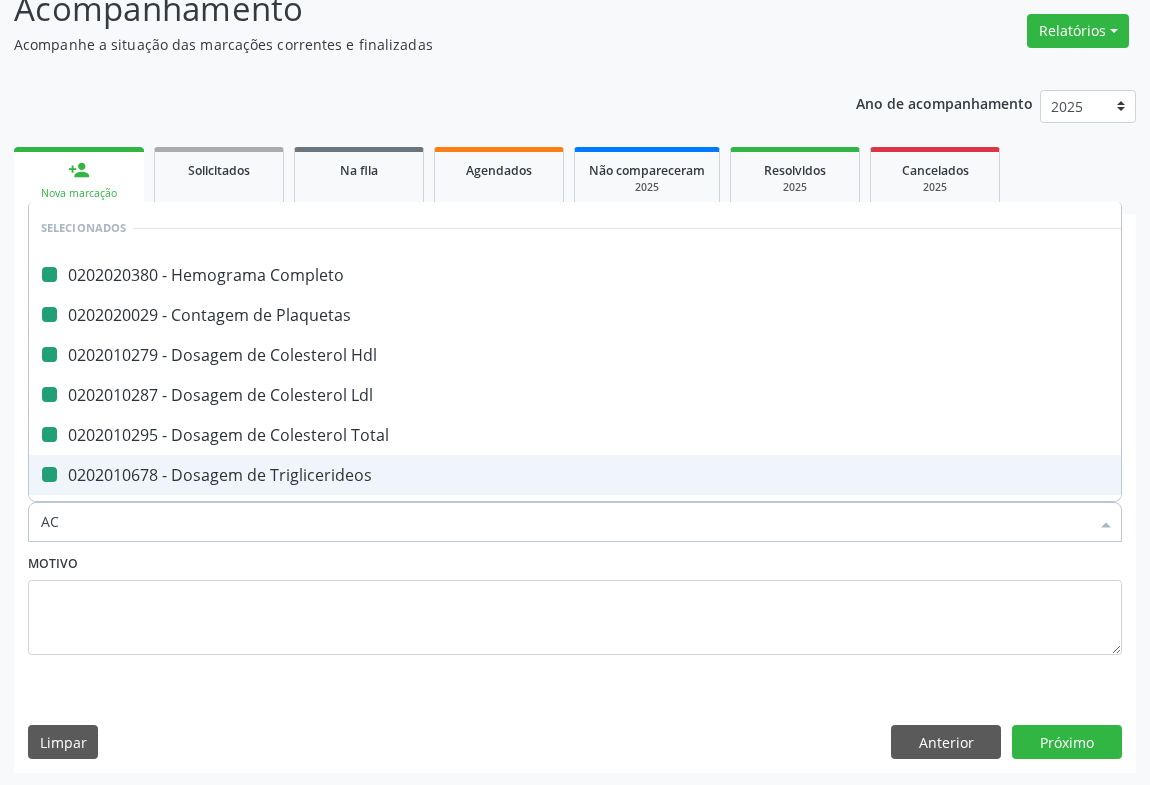 checkbox on "false" 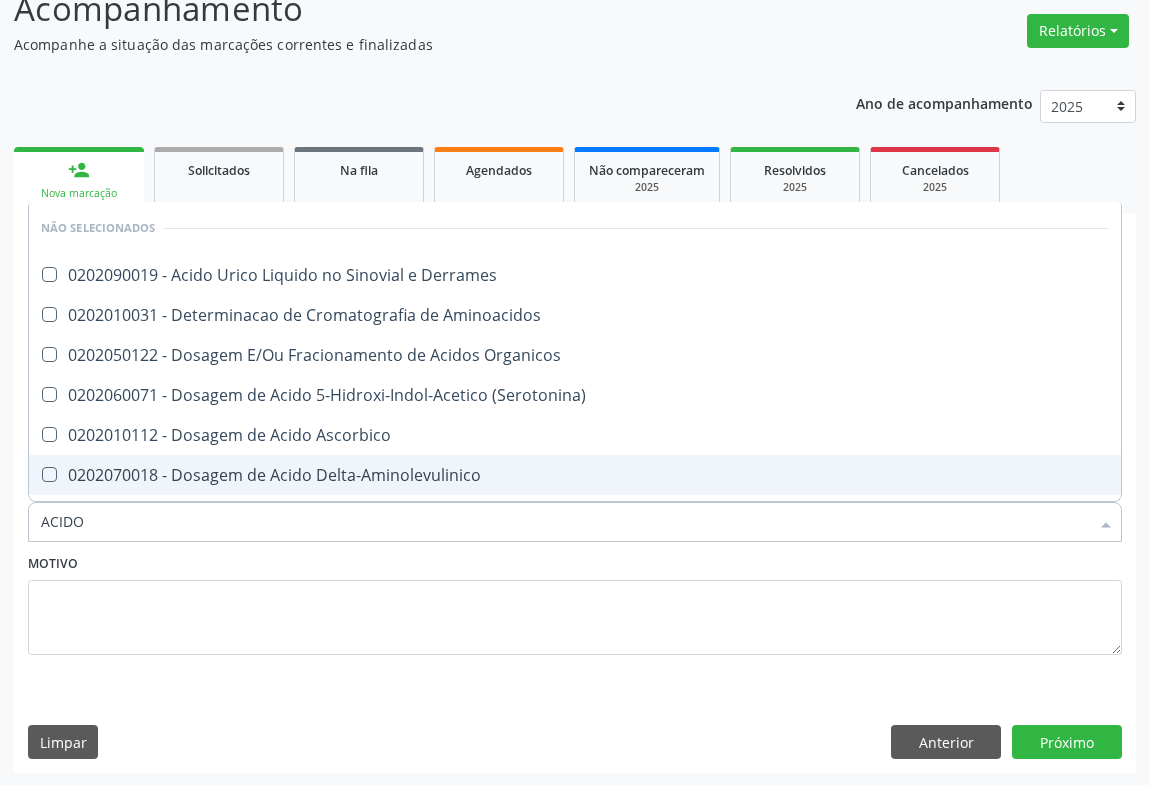type on "ACIDO U" 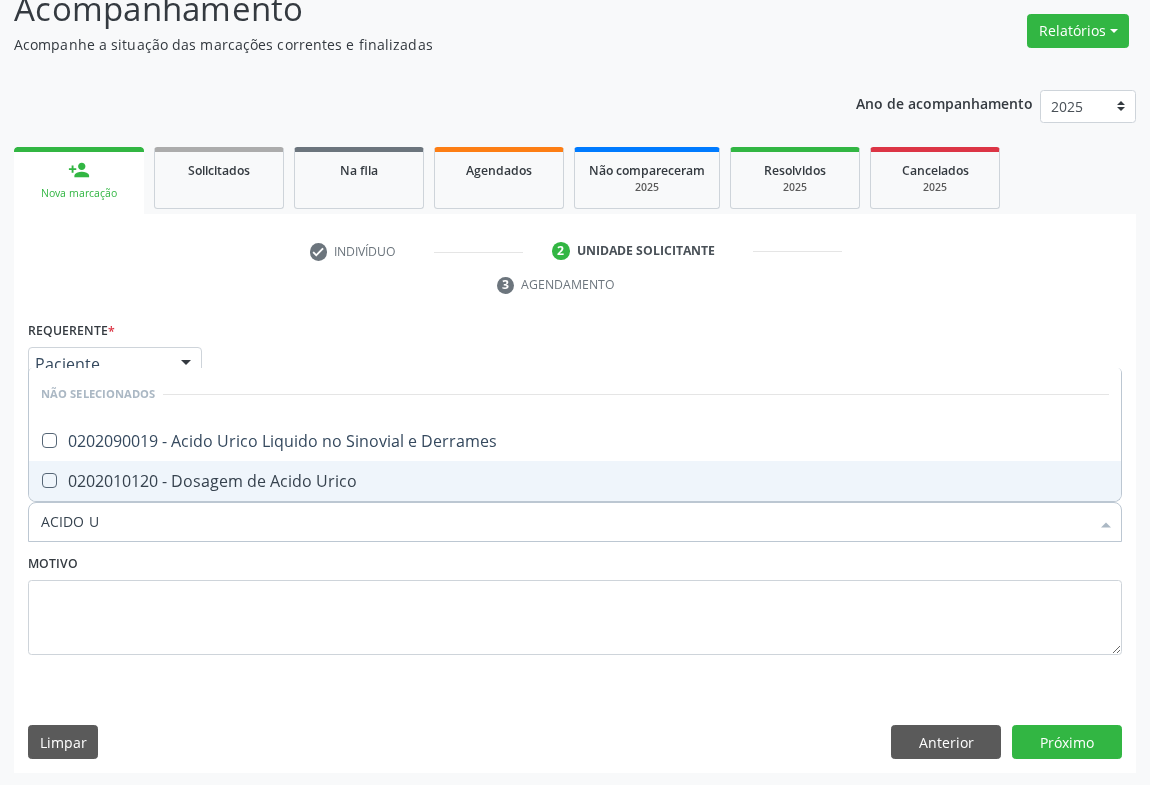 click on "0202010120 - Dosagem de Acido Urico" at bounding box center (575, 481) 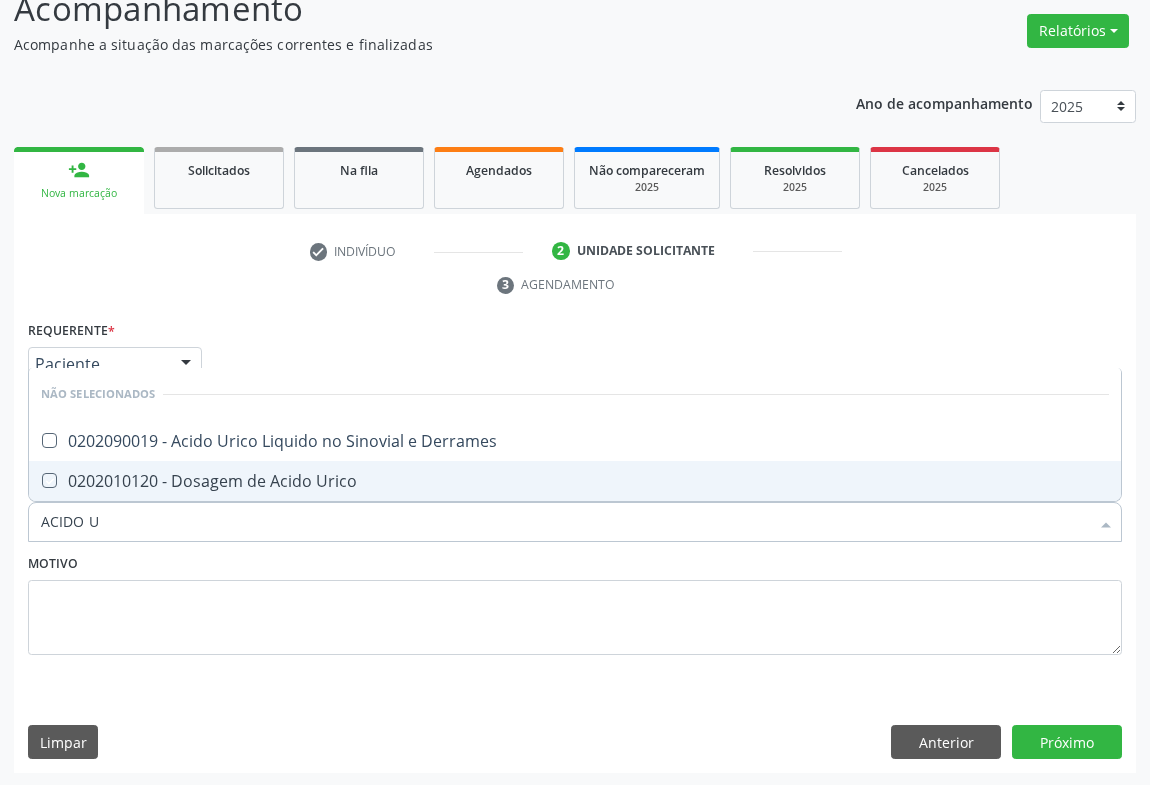 checkbox on "true" 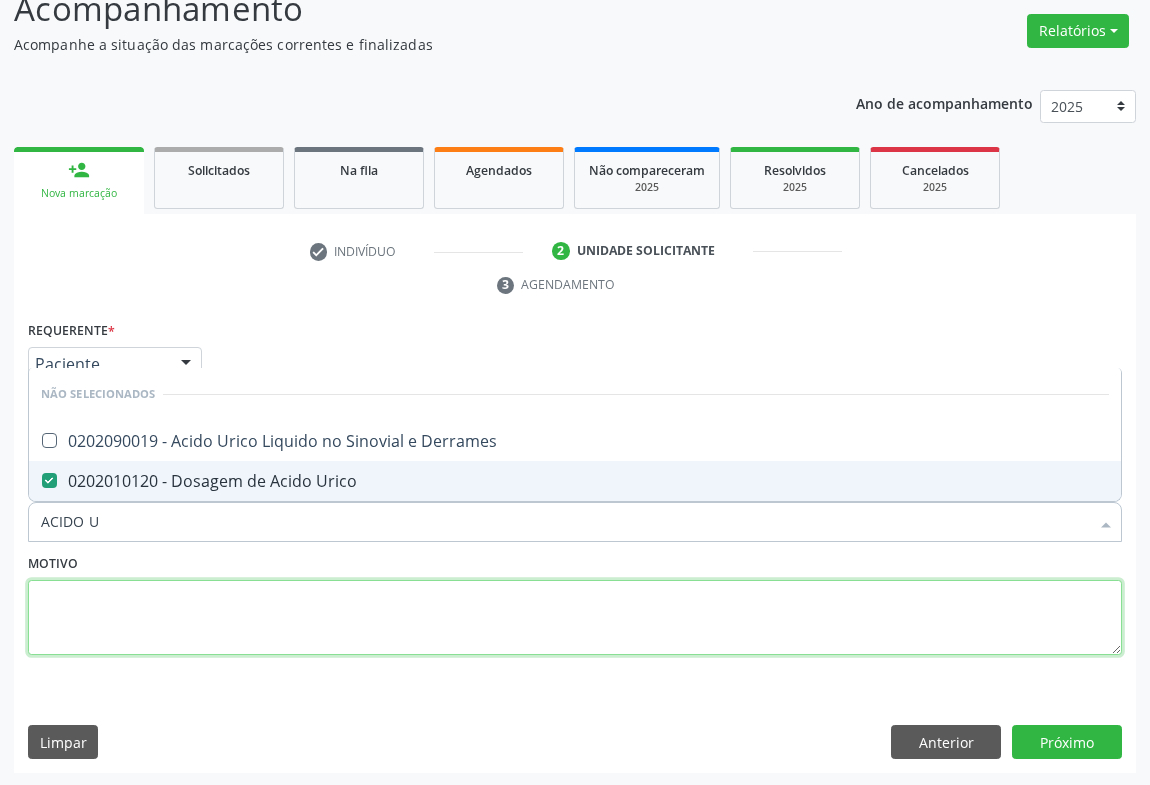 click at bounding box center (575, 618) 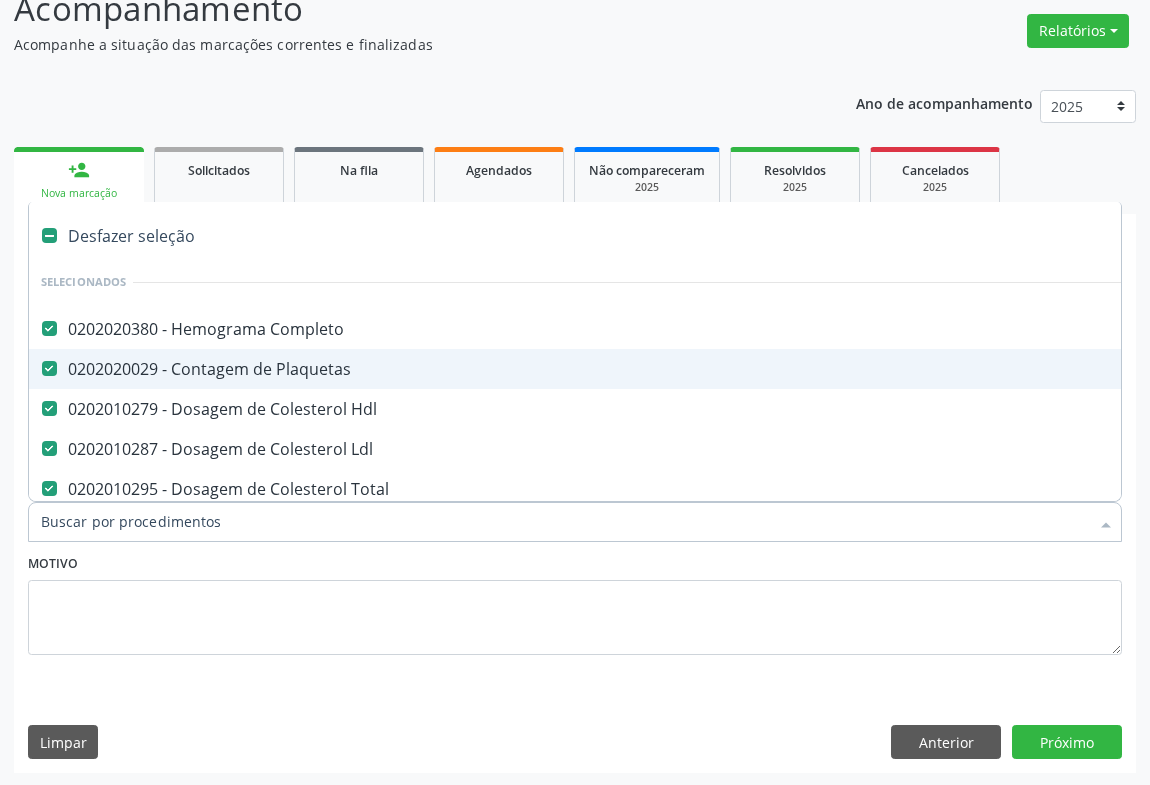 type on "T" 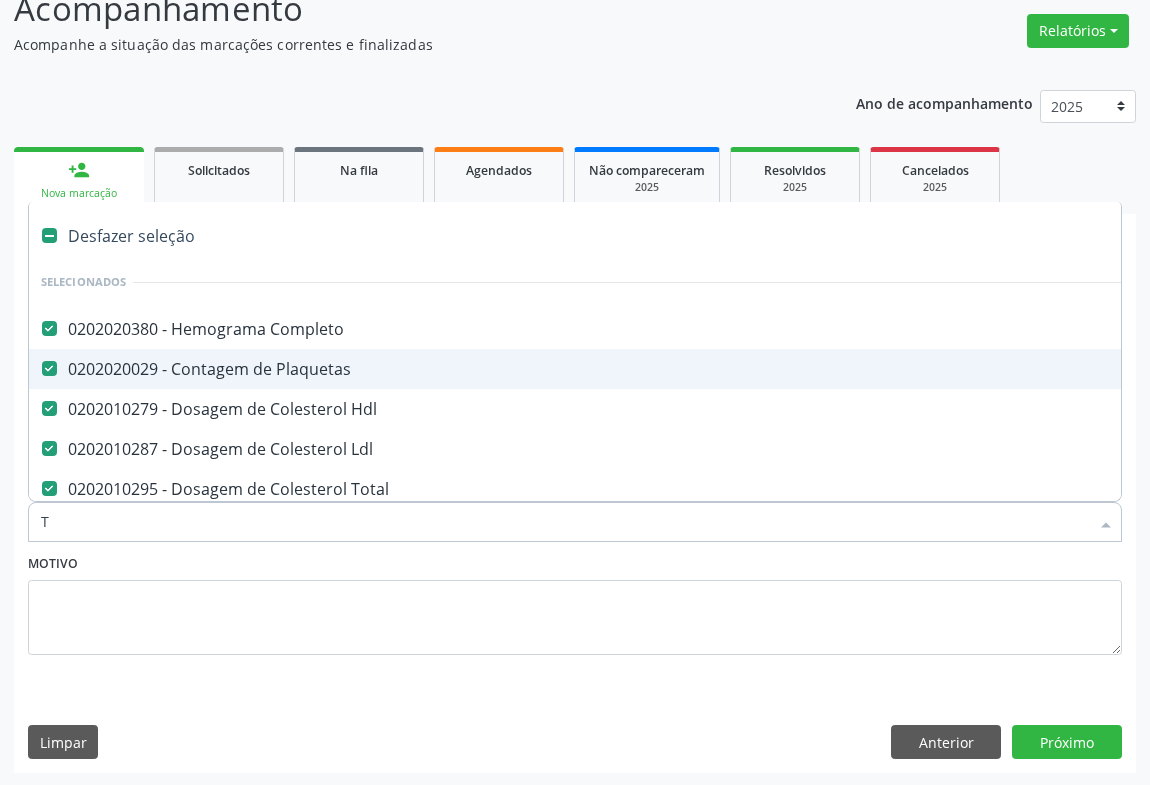checkbox on "false" 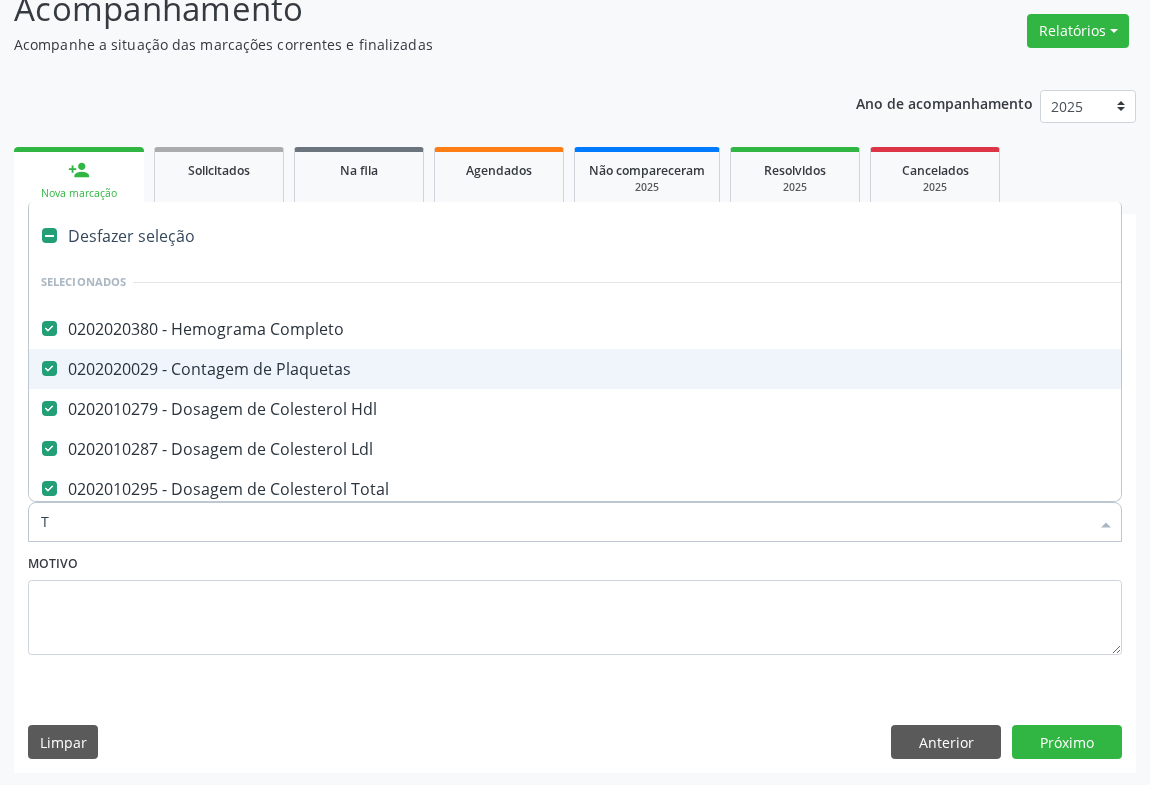 checkbox on "false" 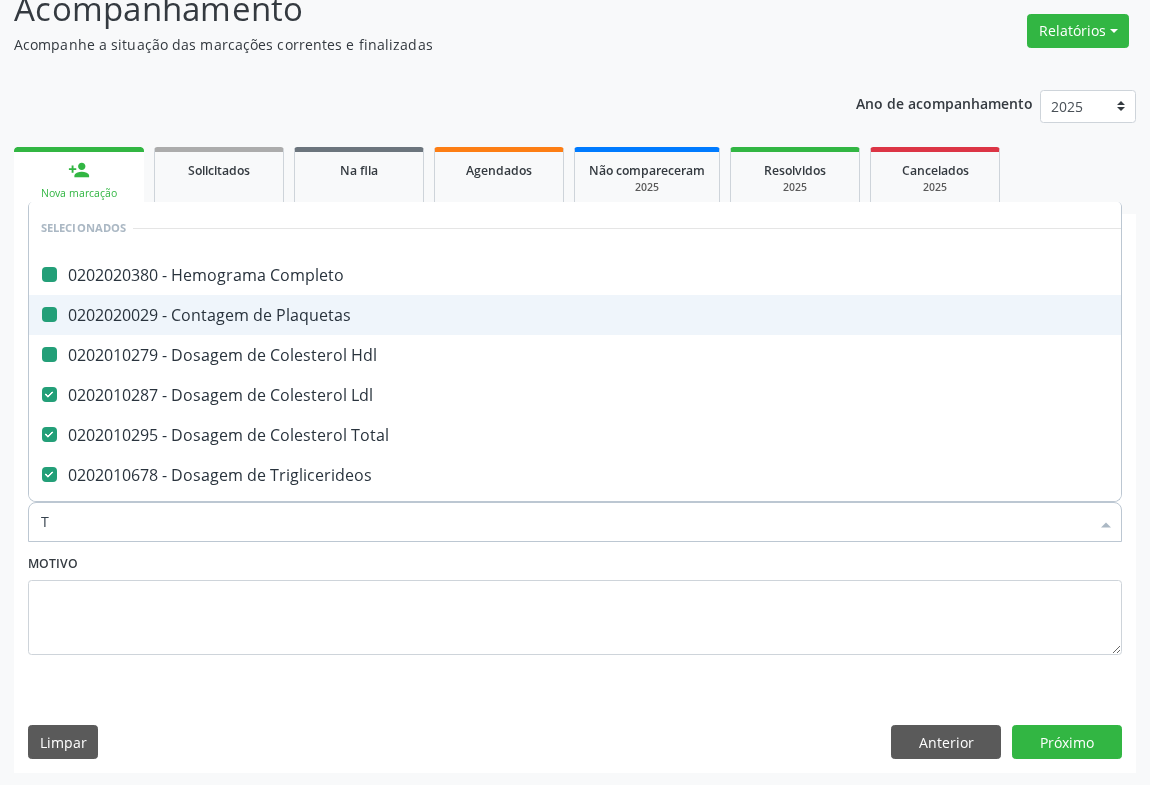 type on "TG" 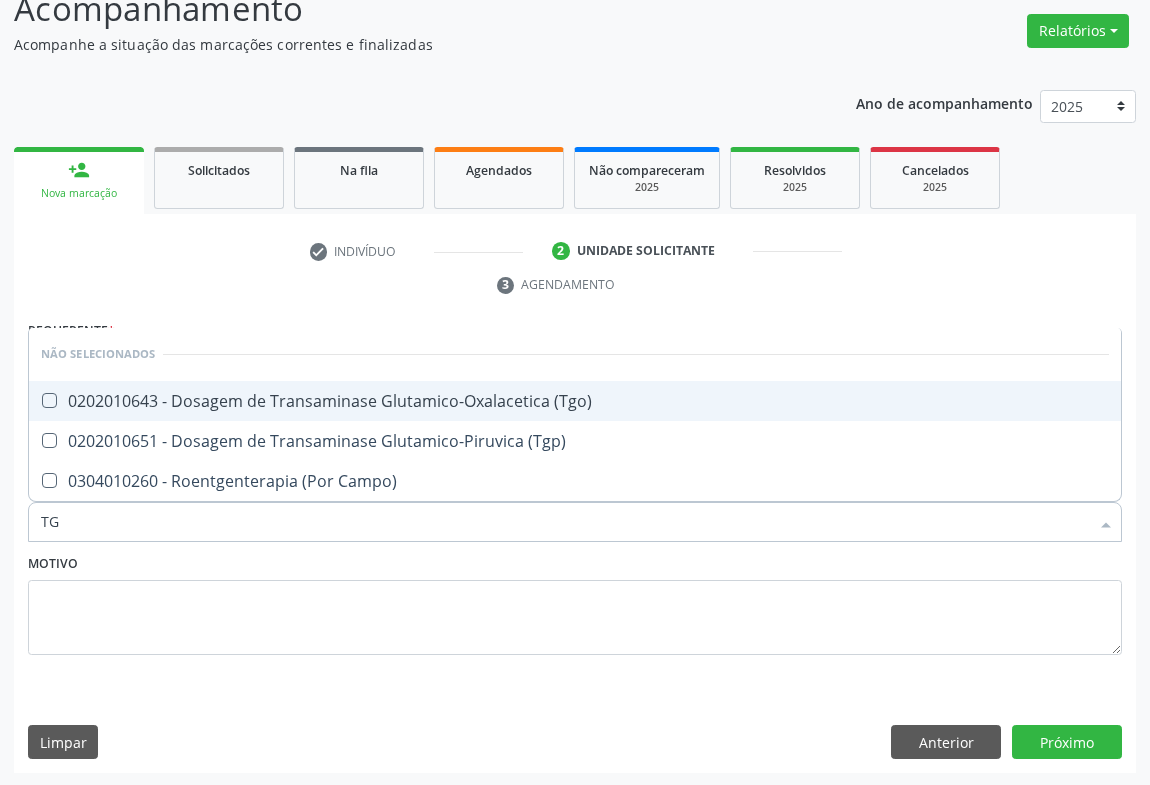 click on "0202010643 - Dosagem de Transaminase Glutamico-Oxalacetica (Tgo)" at bounding box center [575, 401] 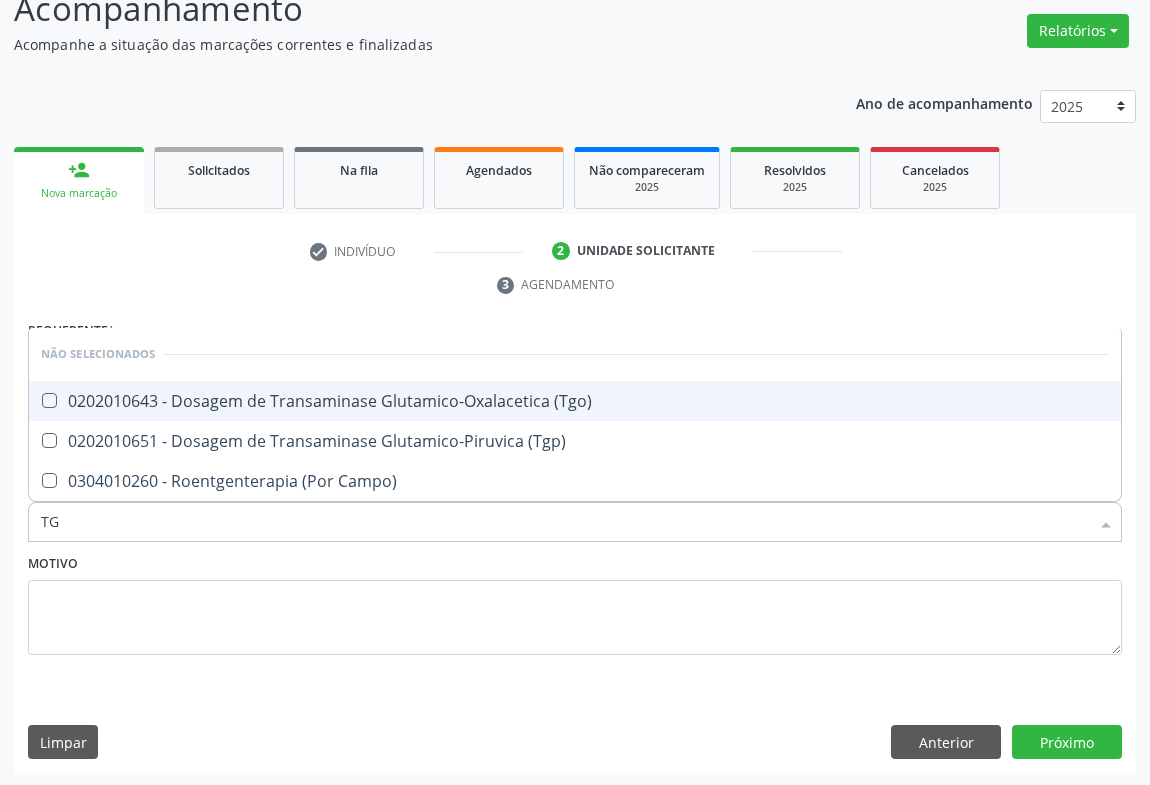 checkbox on "true" 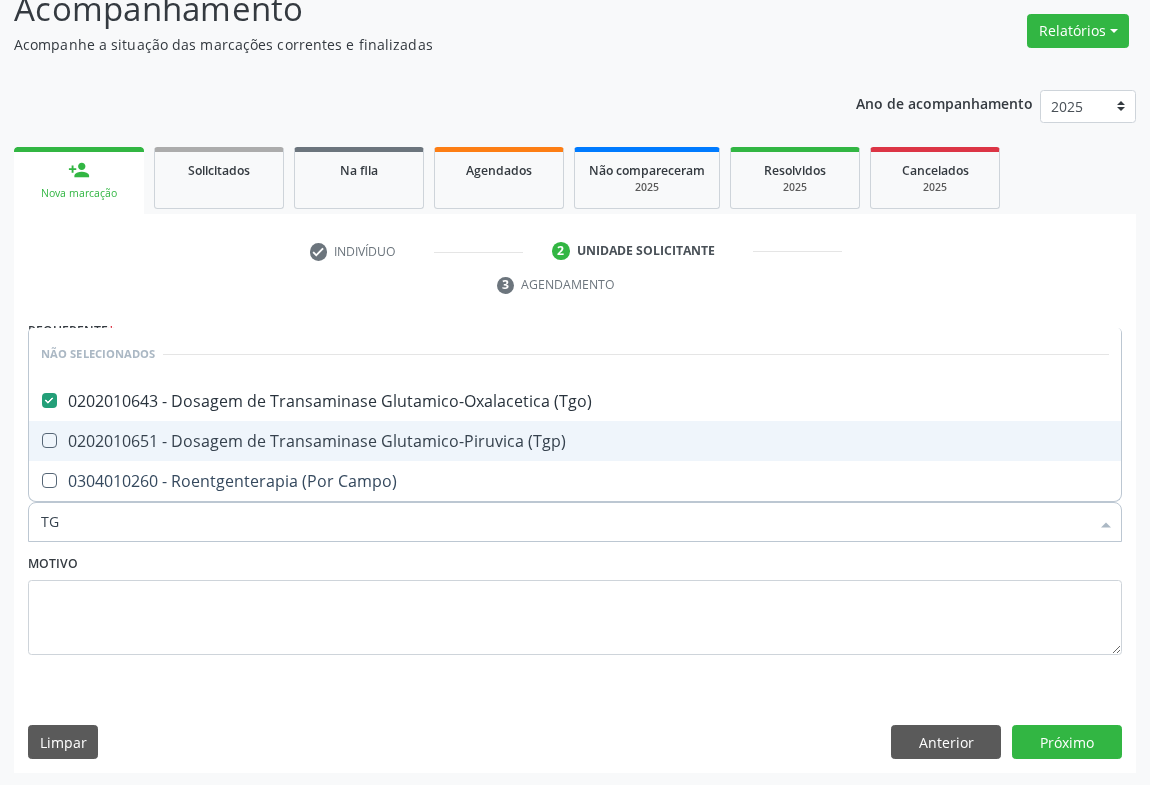 click on "0202010651 - Dosagem de Transaminase Glutamico-Piruvica (Tgp)" at bounding box center [575, 441] 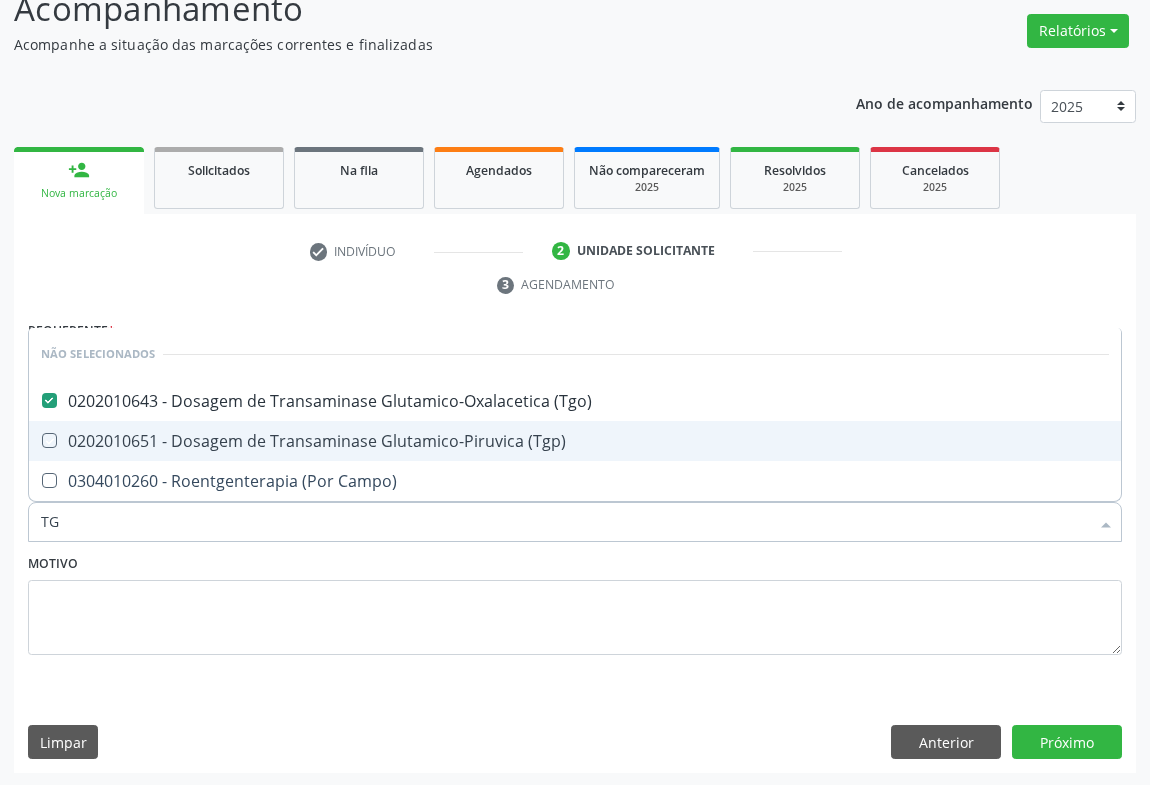 checkbox on "true" 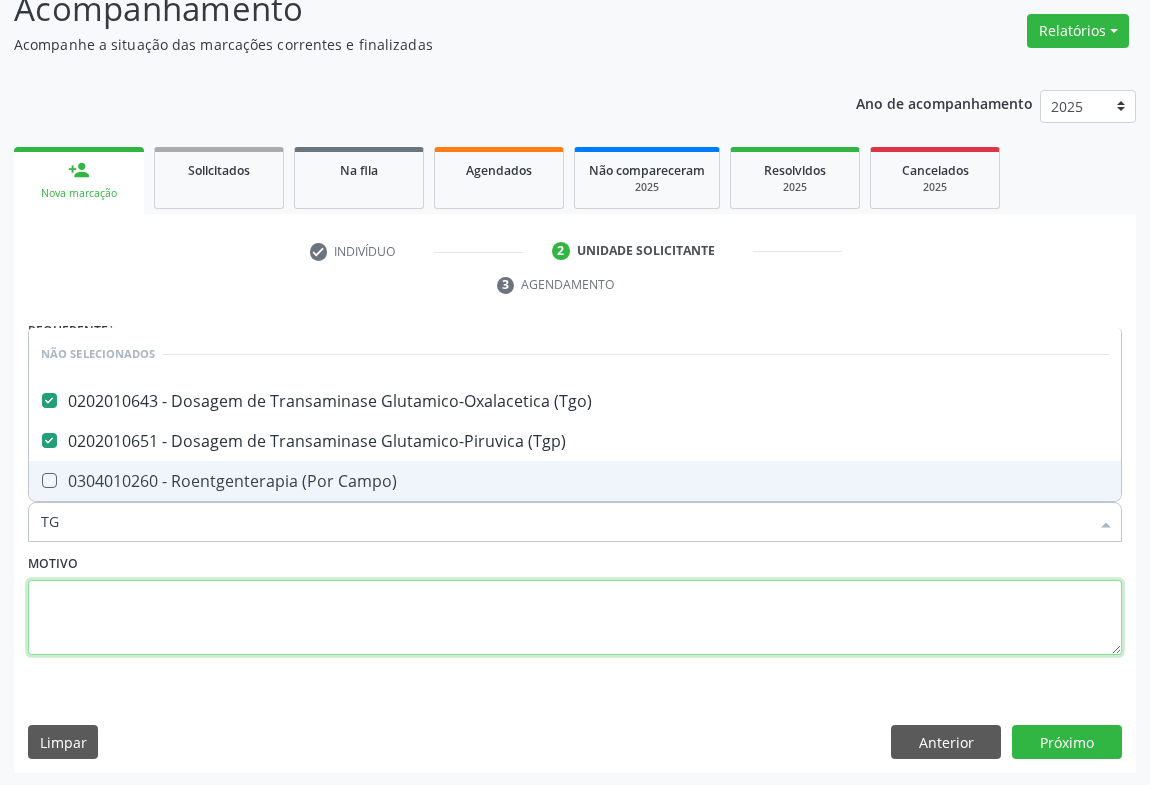 click at bounding box center [575, 618] 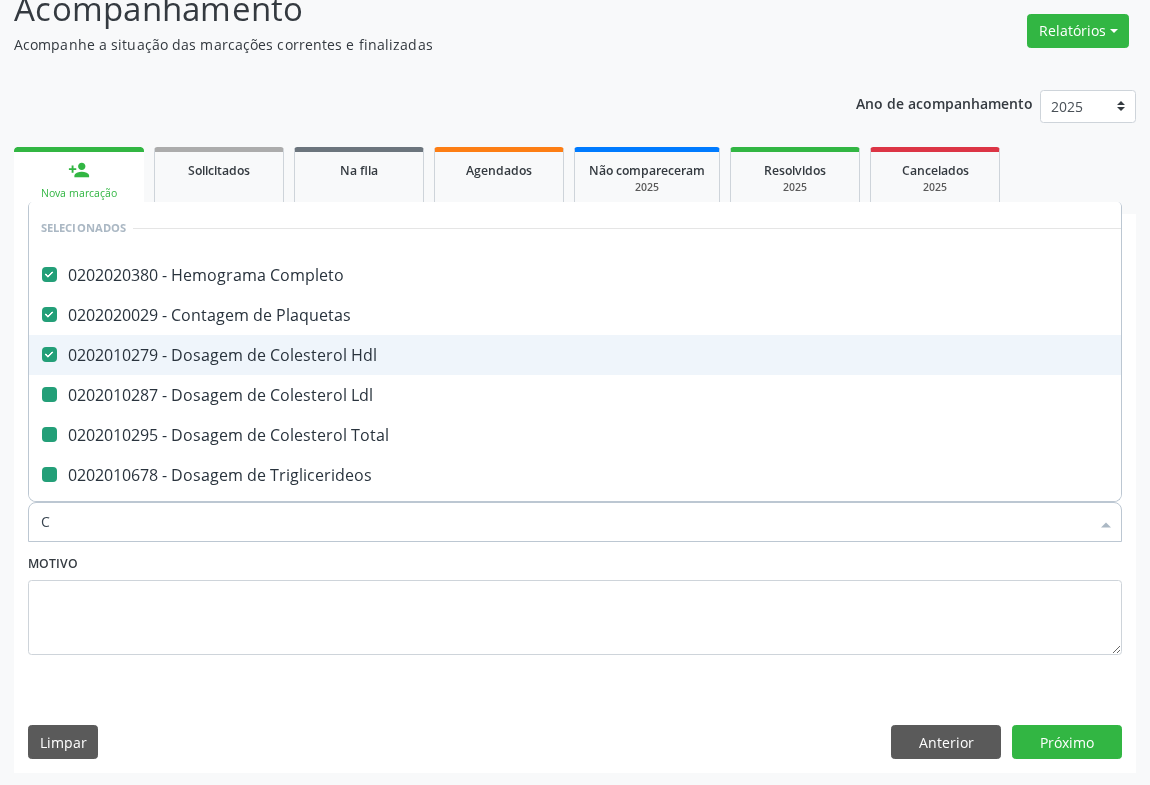 type on "CA" 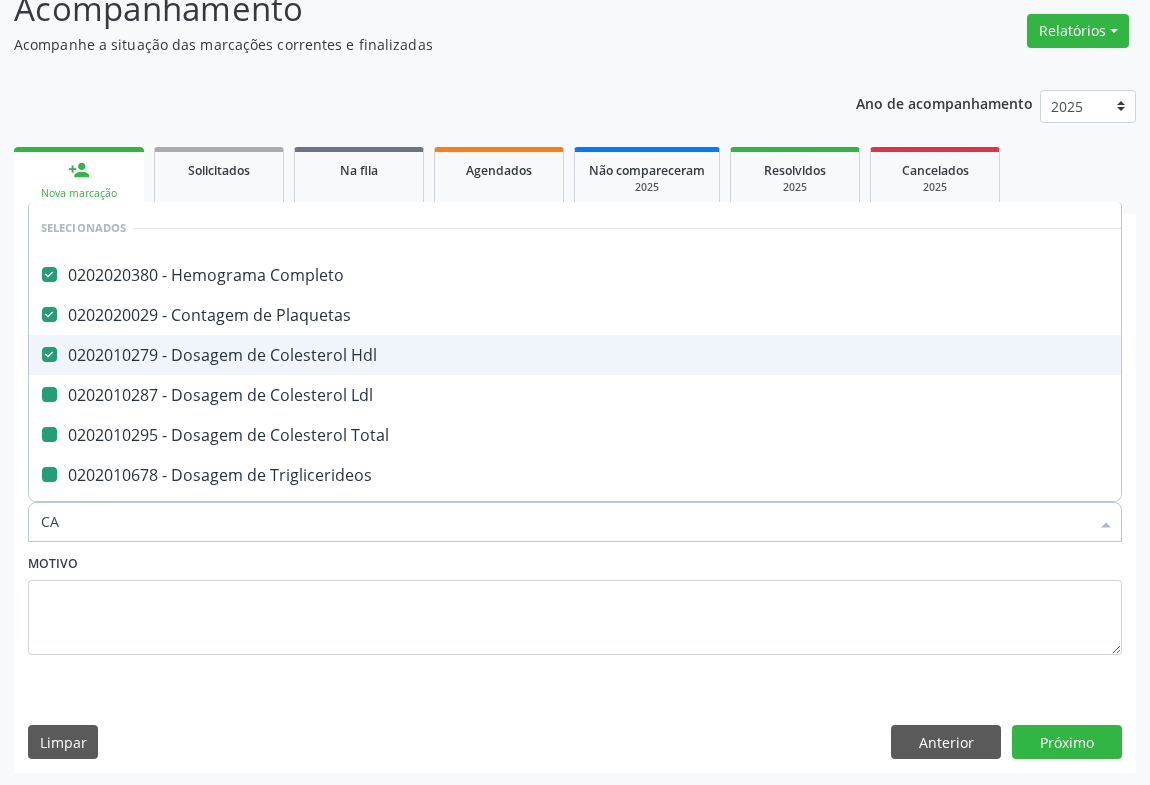checkbox on "false" 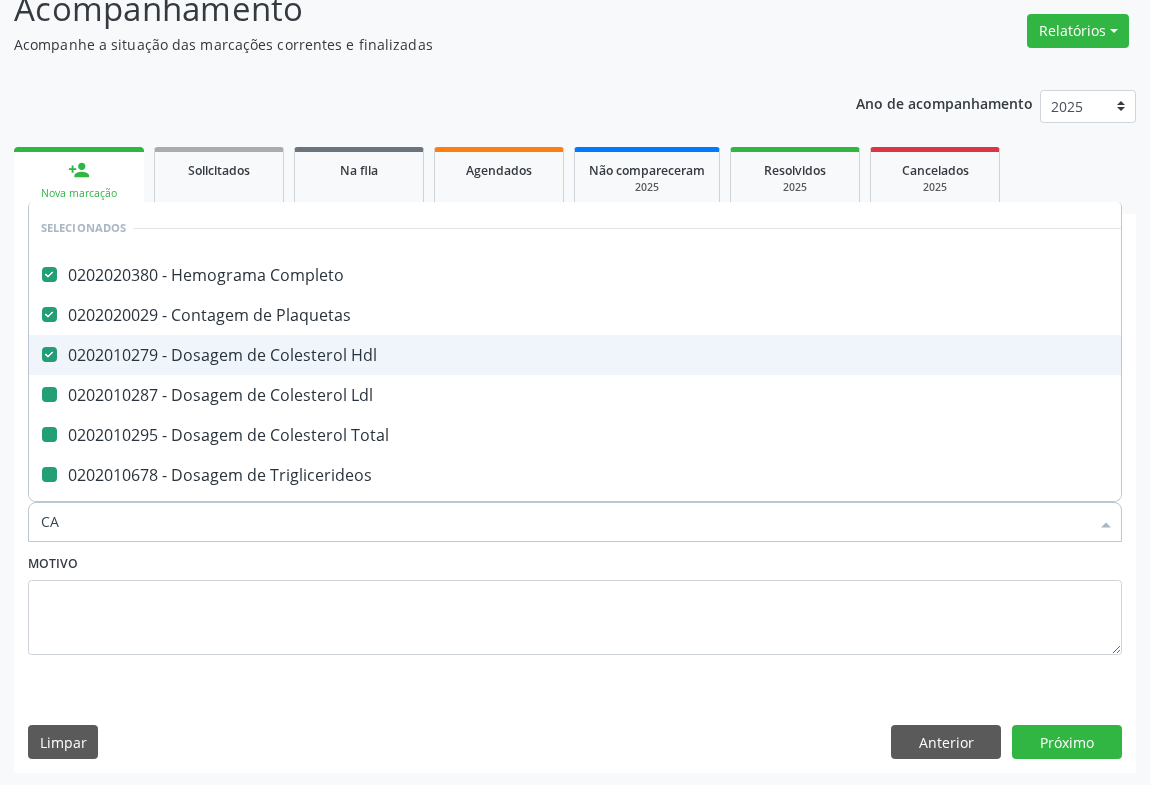 checkbox on "false" 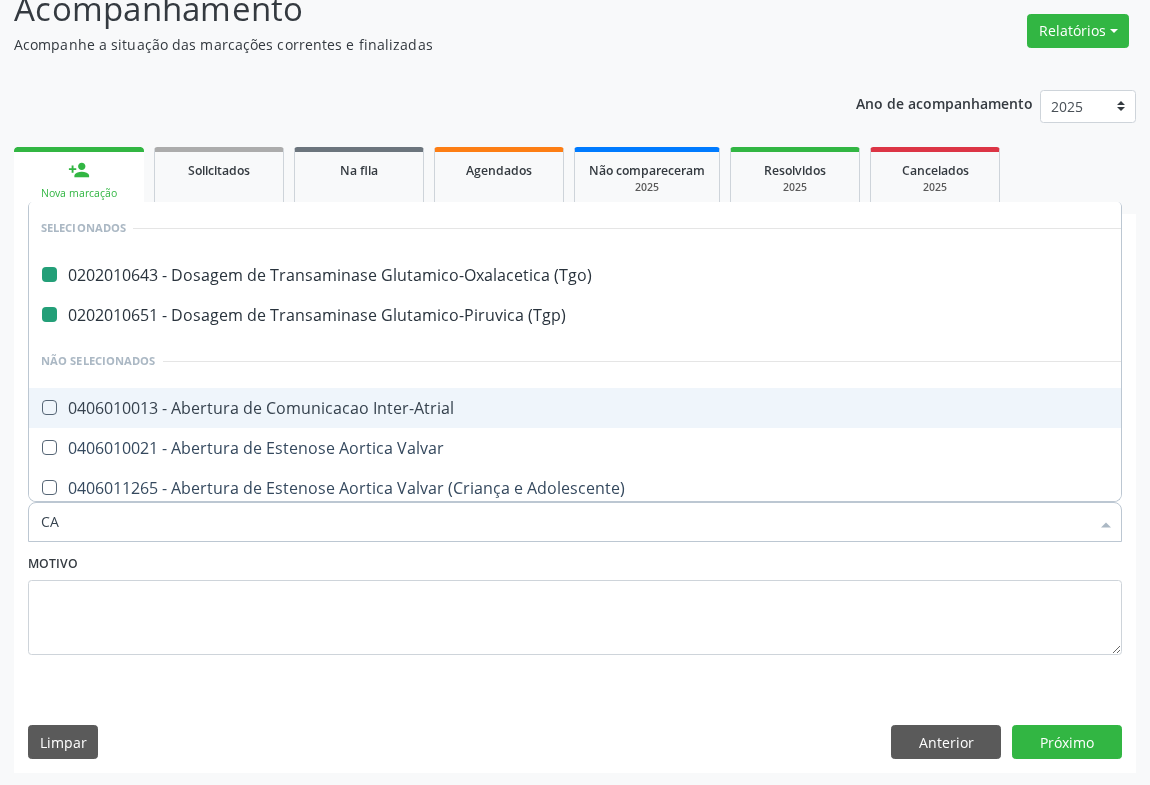 type on "CAL" 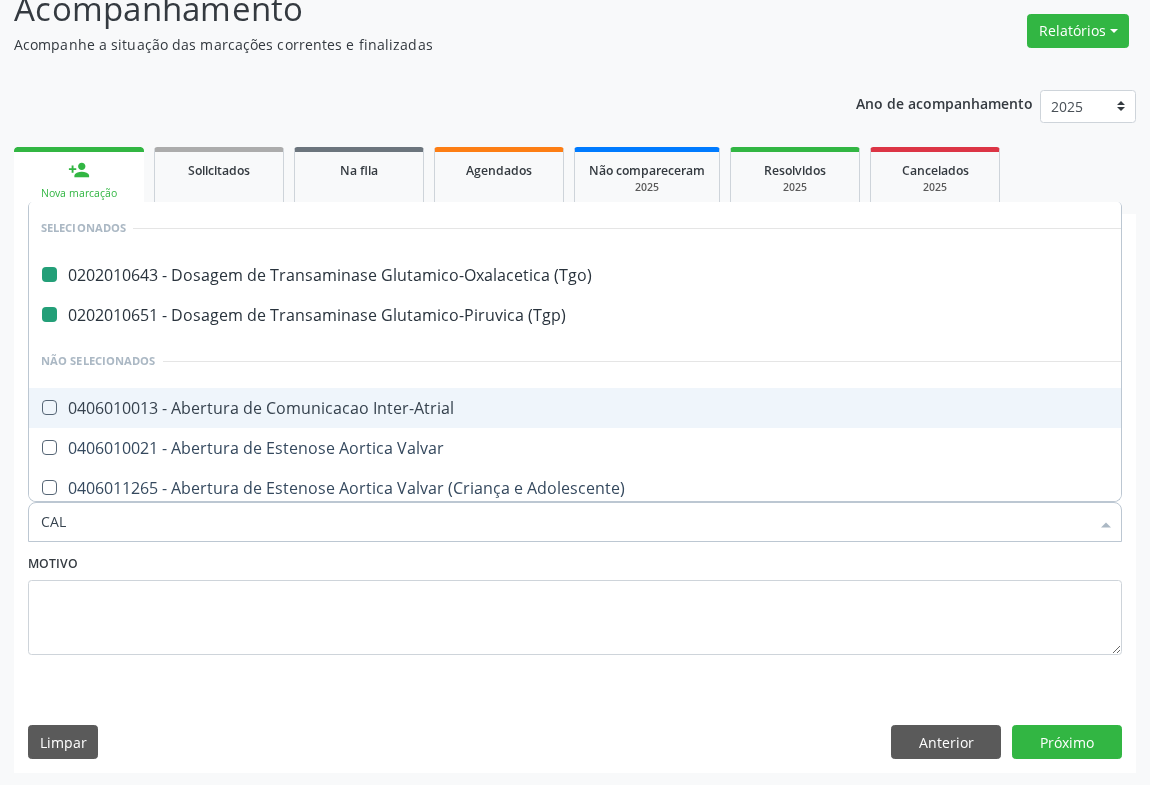checkbox on "false" 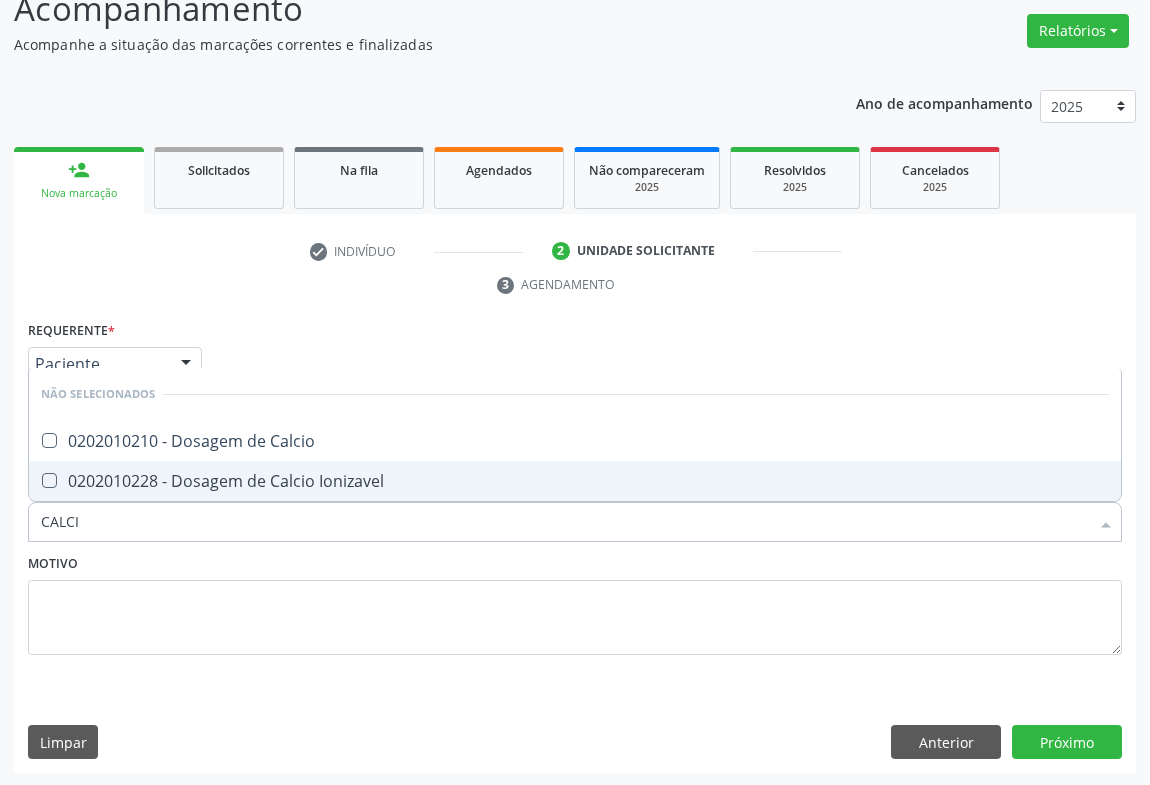type on "CALCIO" 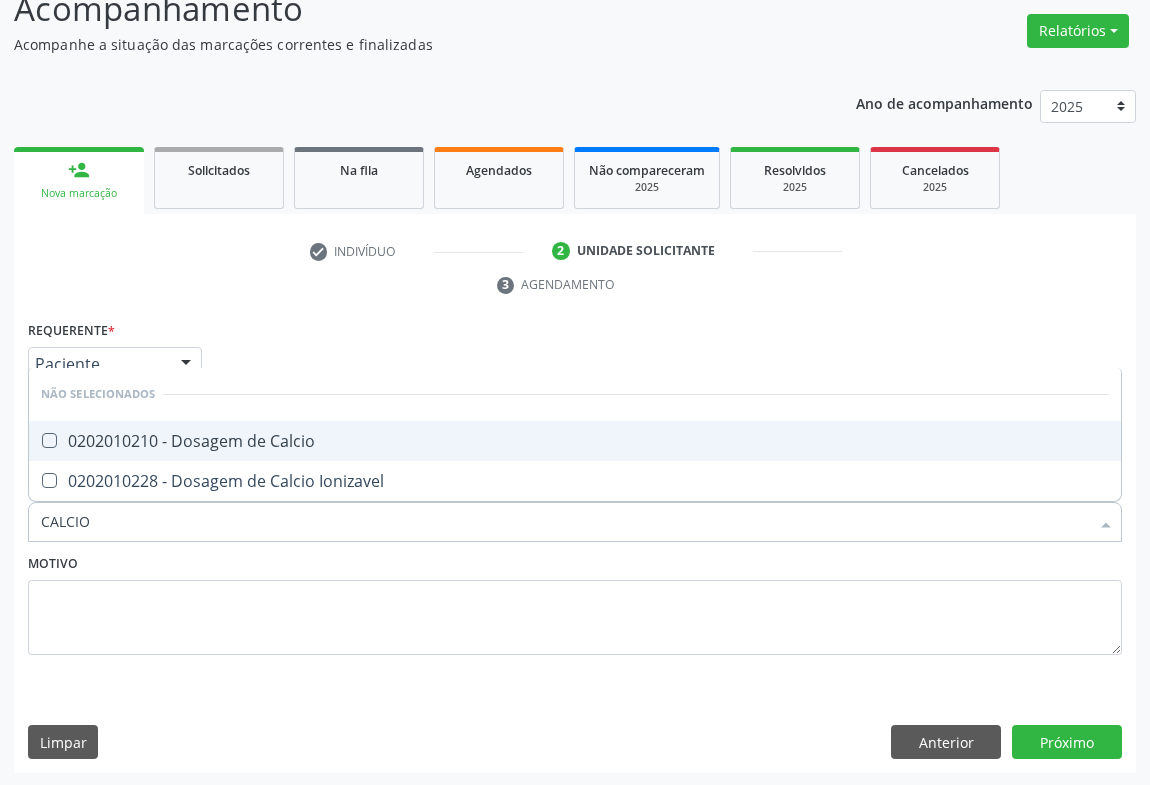 click on "0202010210 - Dosagem de Calcio" at bounding box center (575, 441) 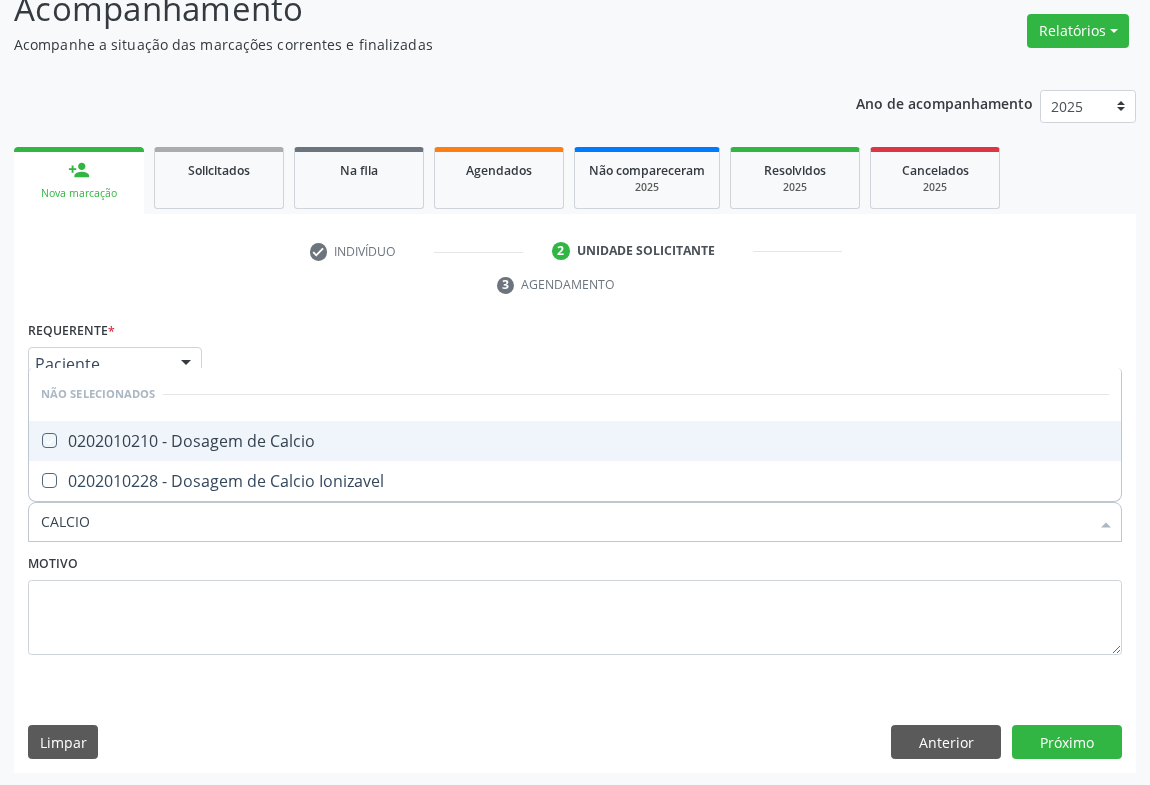checkbox on "true" 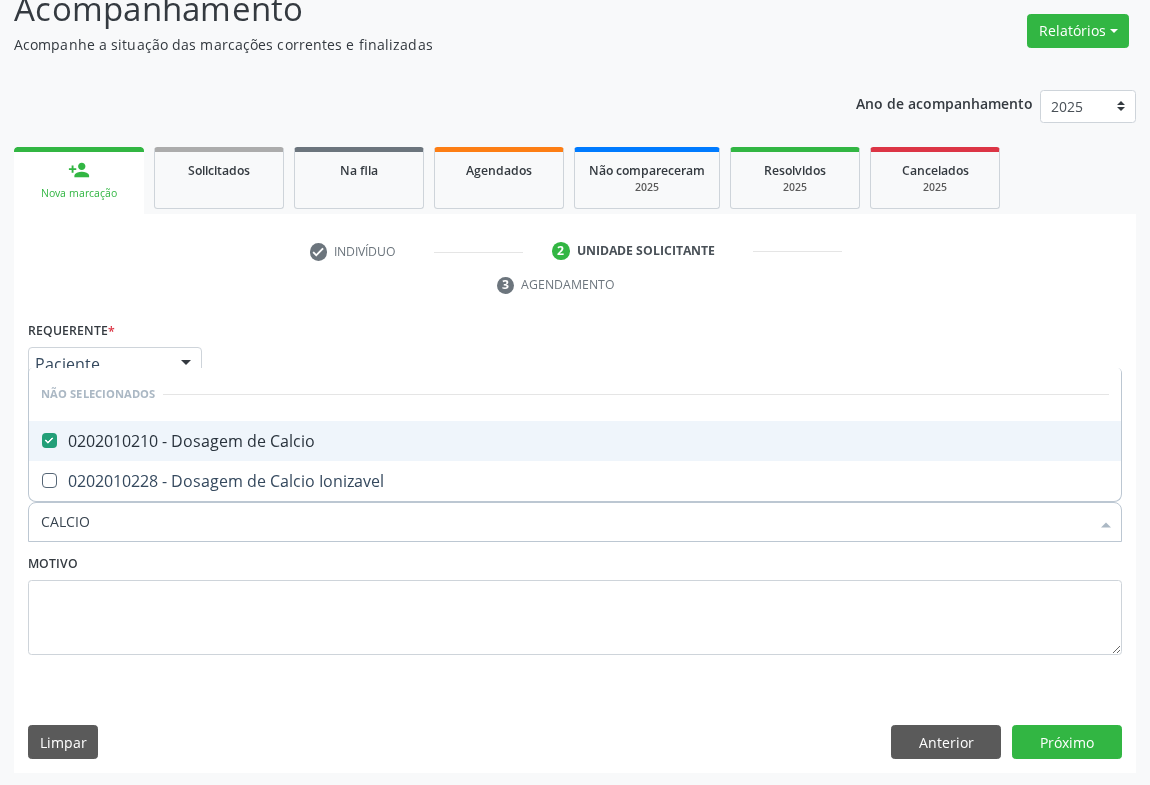 click on "Motivo" at bounding box center [575, 602] 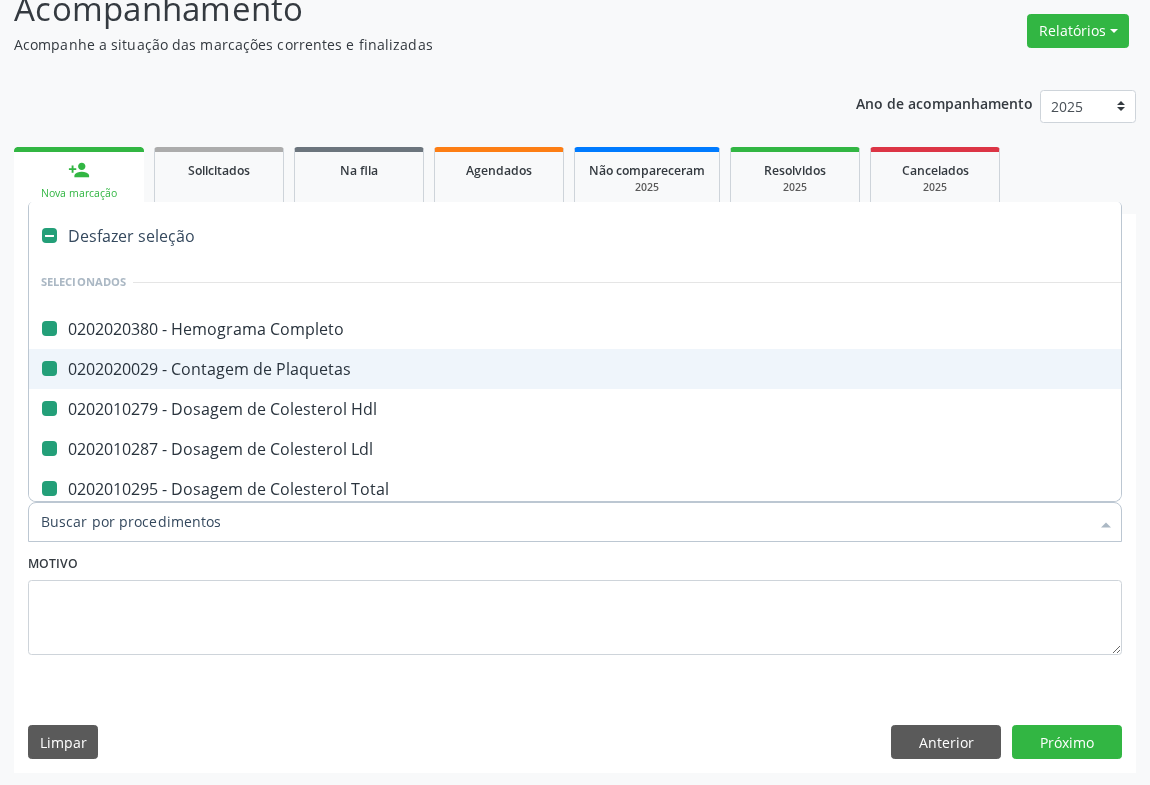 type on "F" 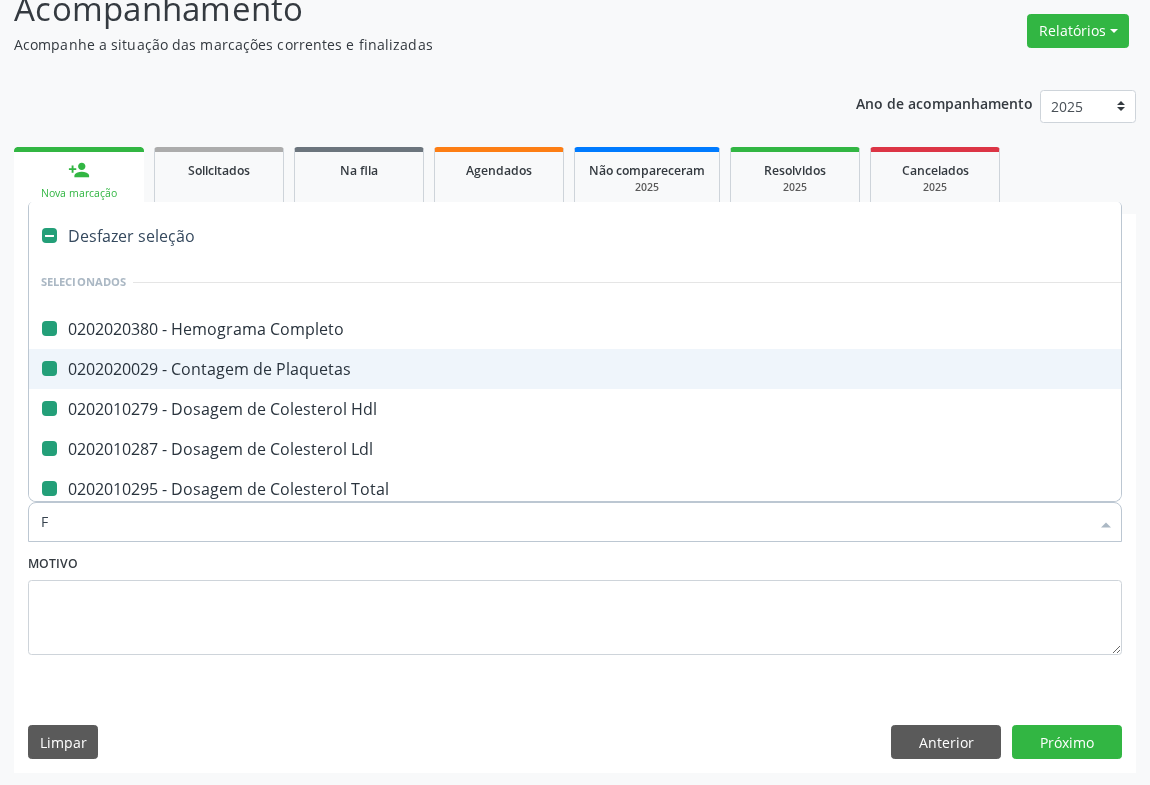 checkbox on "false" 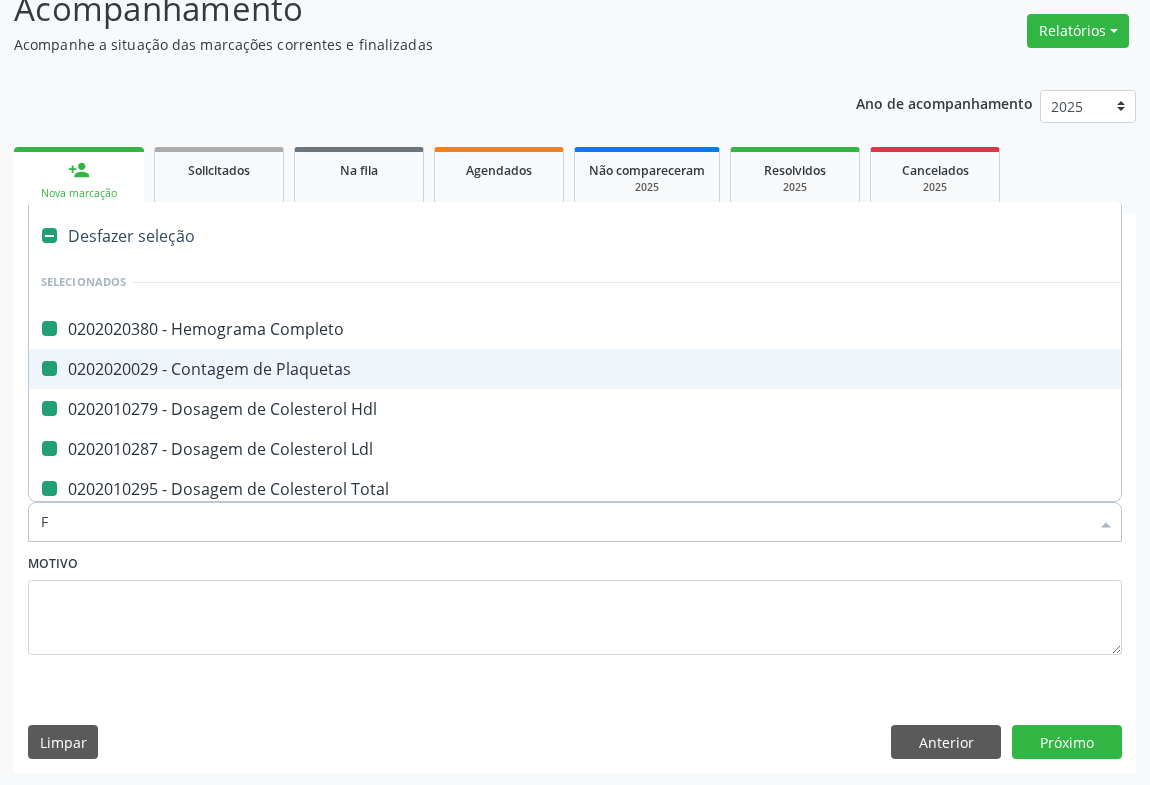 checkbox on "false" 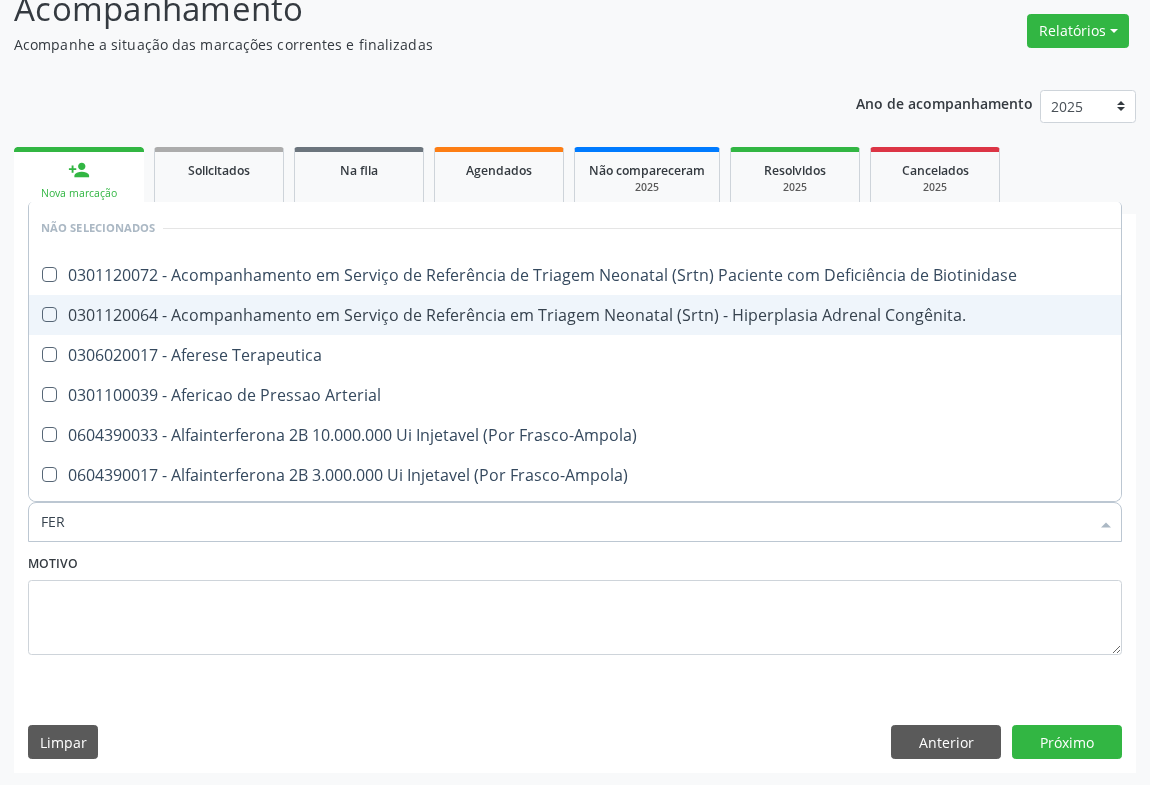 type on "FERR" 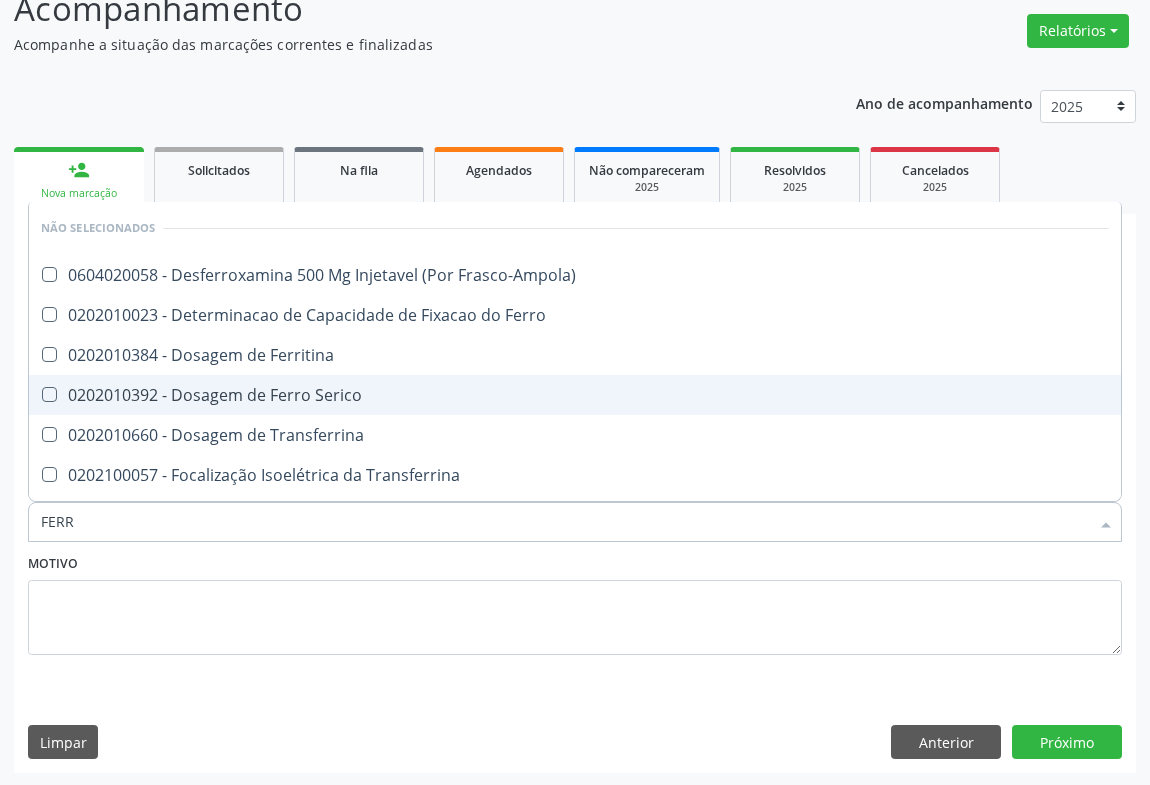 drag, startPoint x: 243, startPoint y: 395, endPoint x: 193, endPoint y: 460, distance: 82.006096 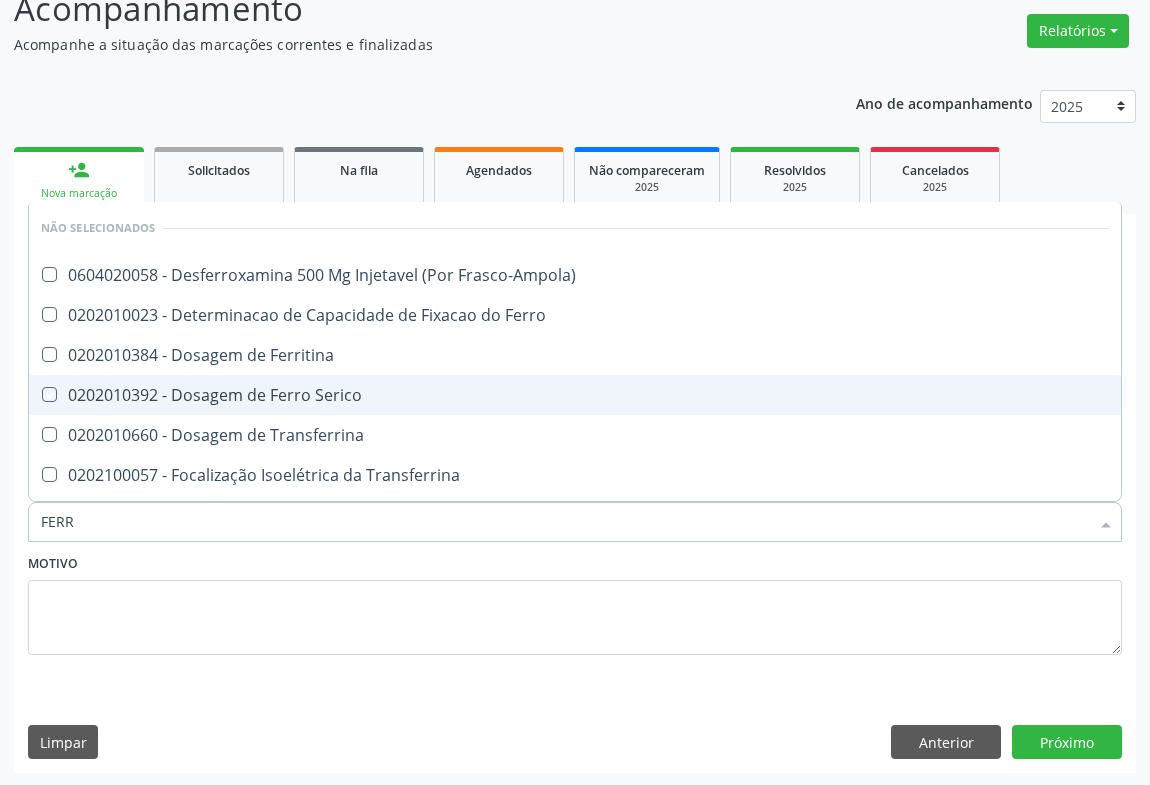 checkbox on "true" 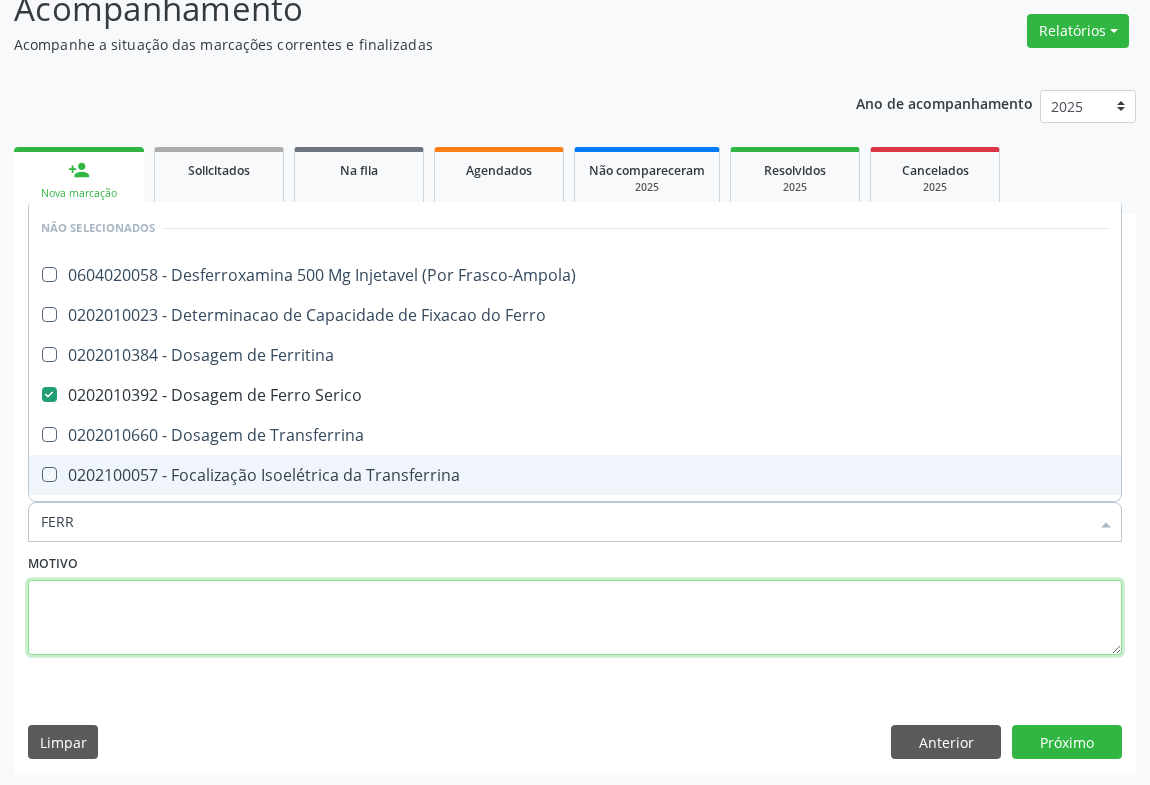 click at bounding box center [575, 618] 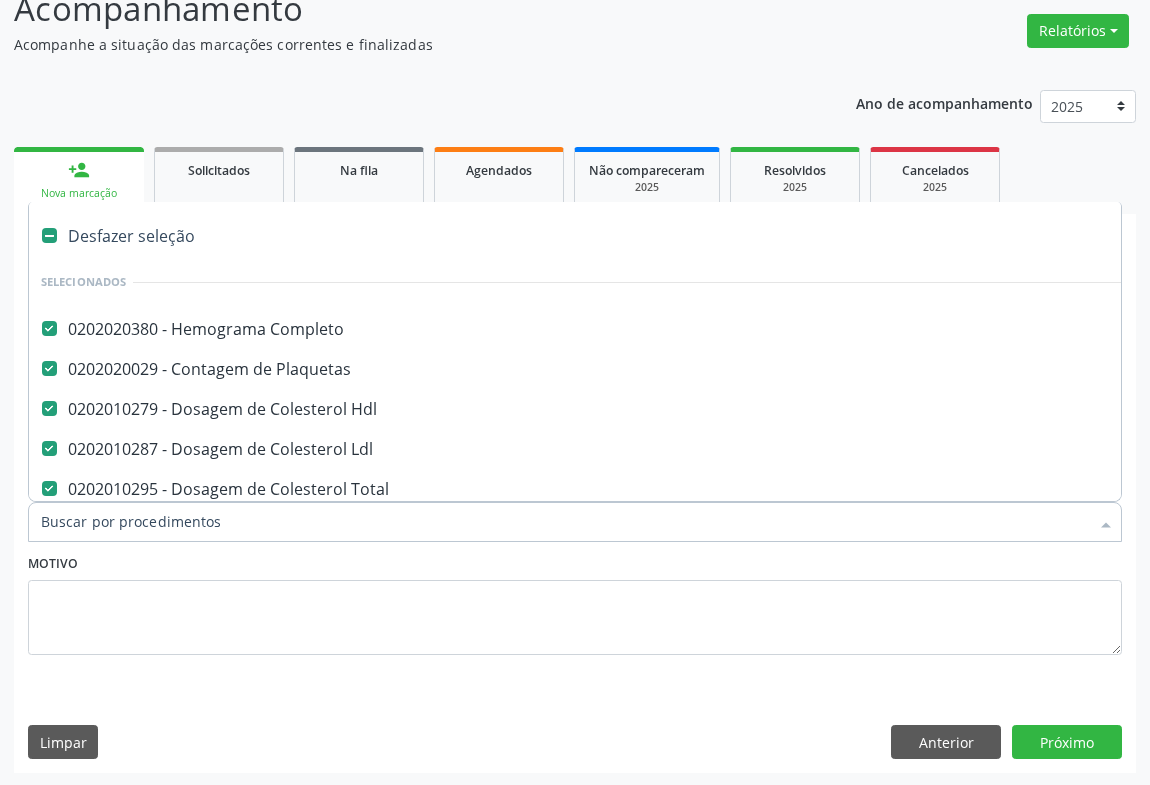 type on "U" 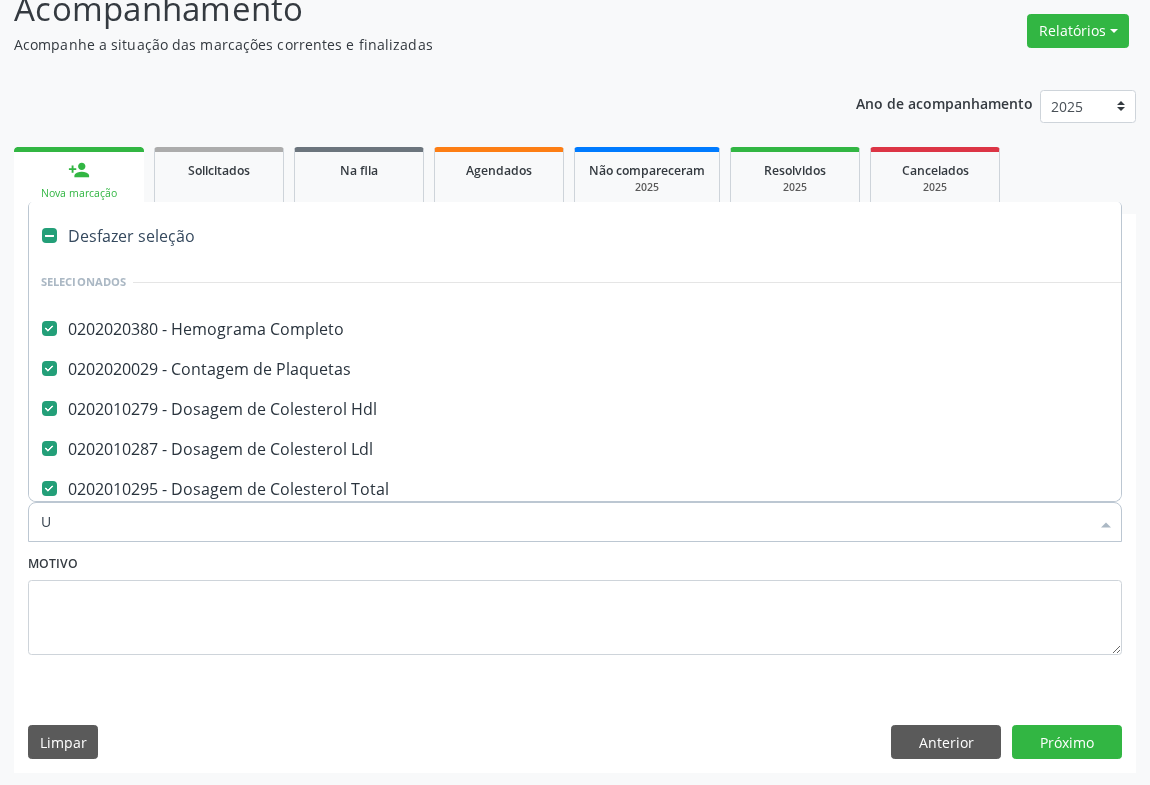checkbox on "false" 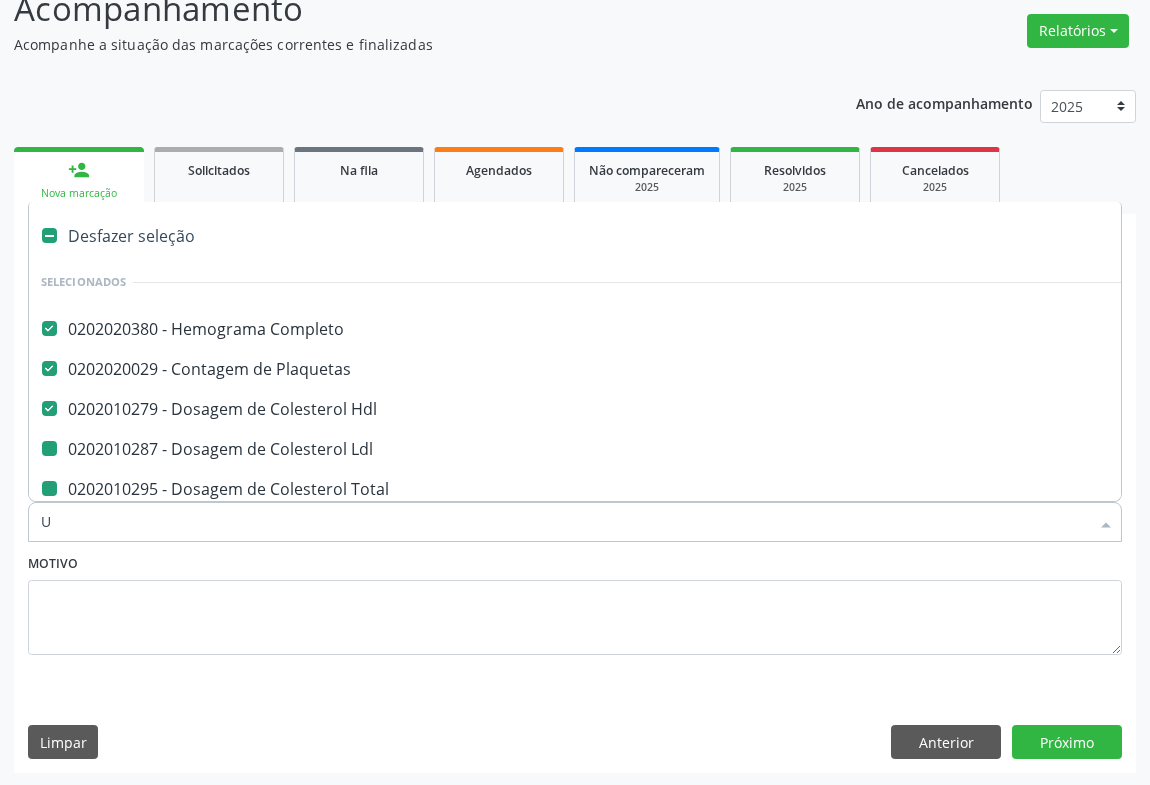 type on "UR" 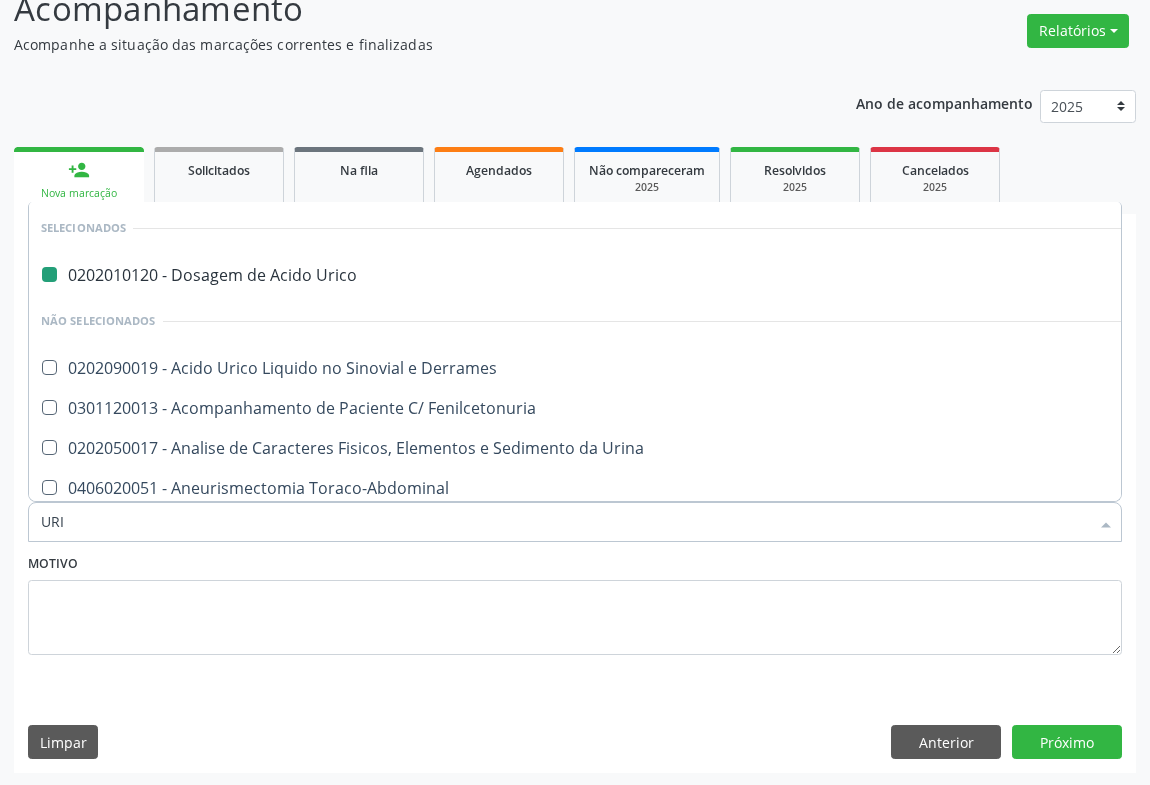 type on "URIN" 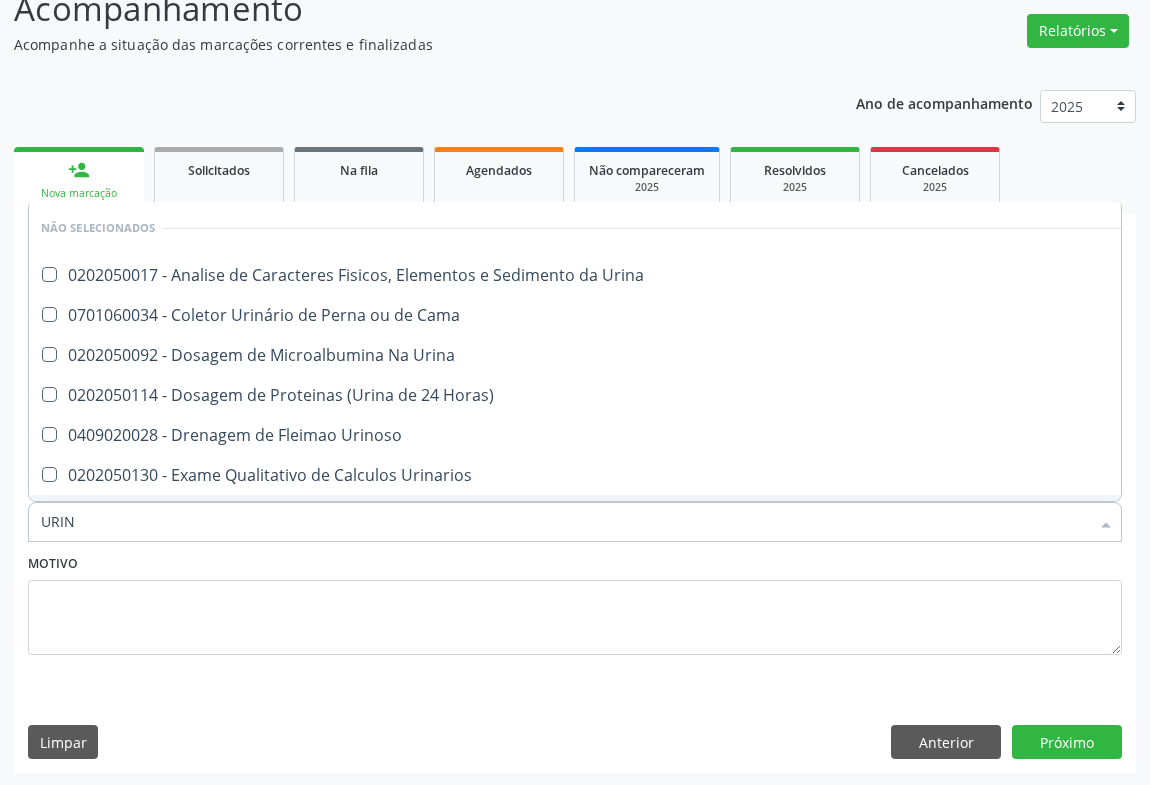 type on "URINA" 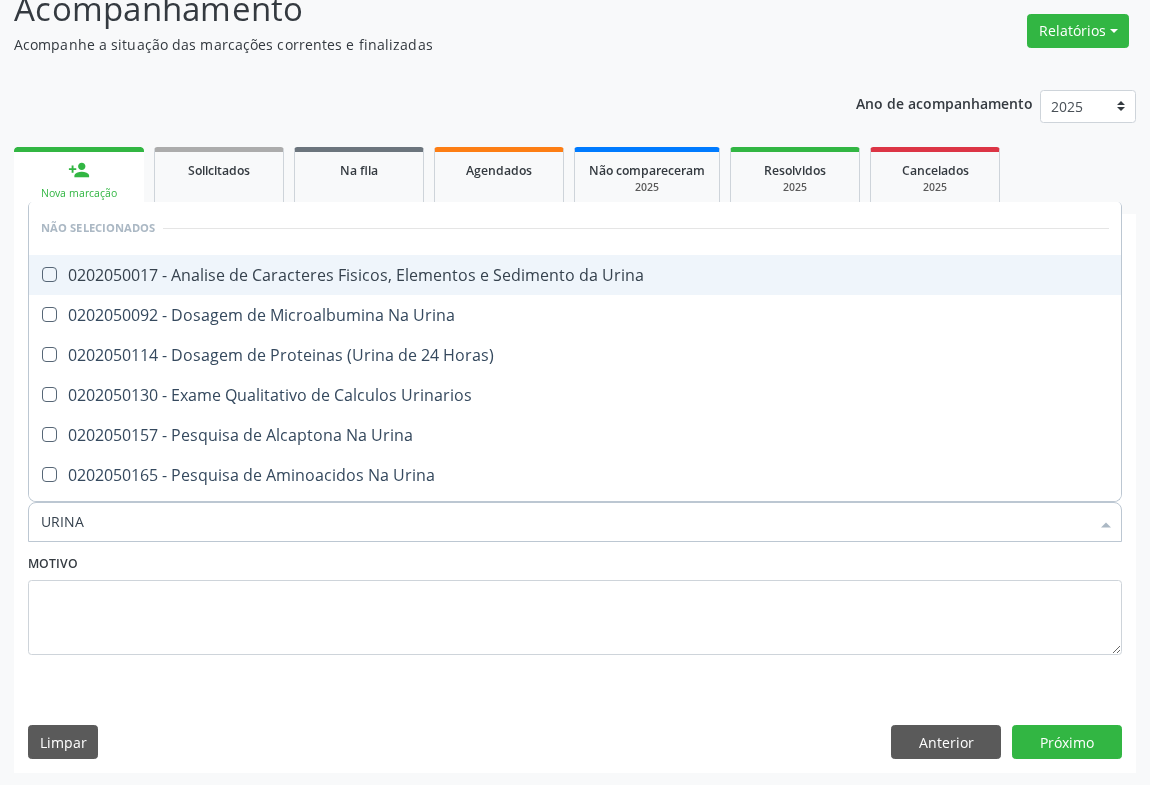 drag, startPoint x: 365, startPoint y: 269, endPoint x: 249, endPoint y: 386, distance: 164.7574 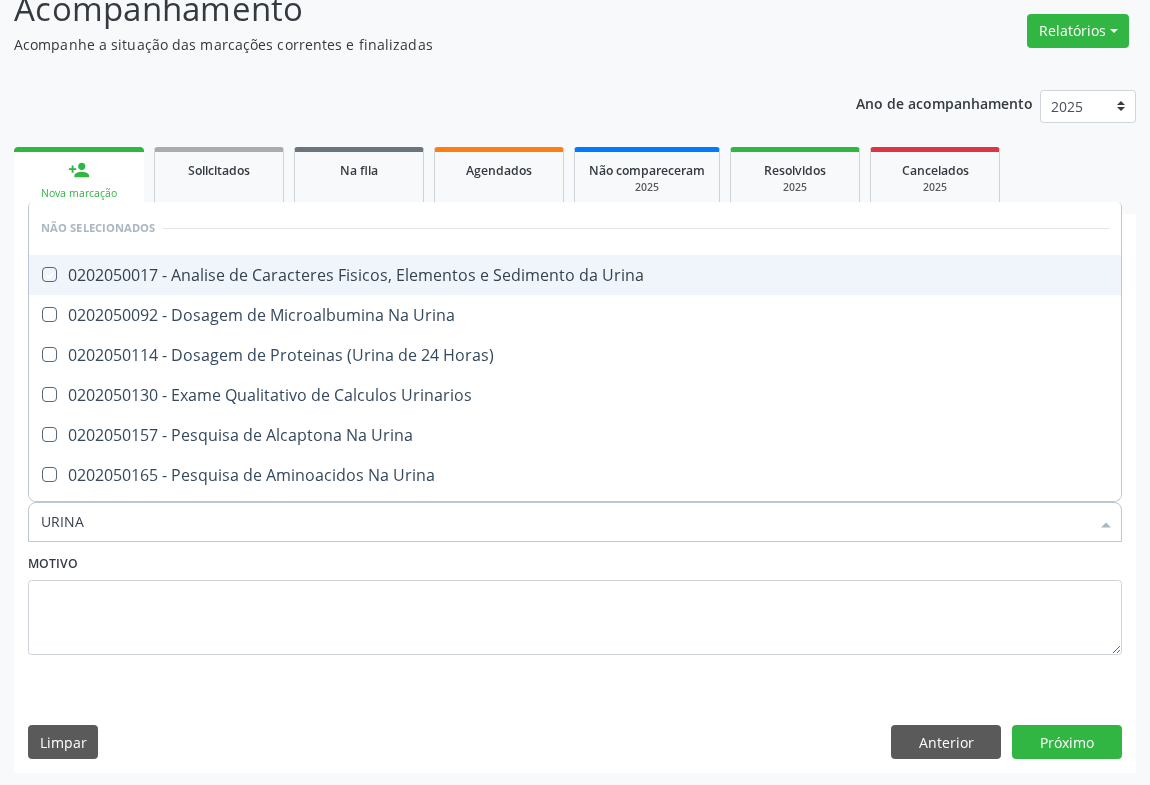 checkbox on "true" 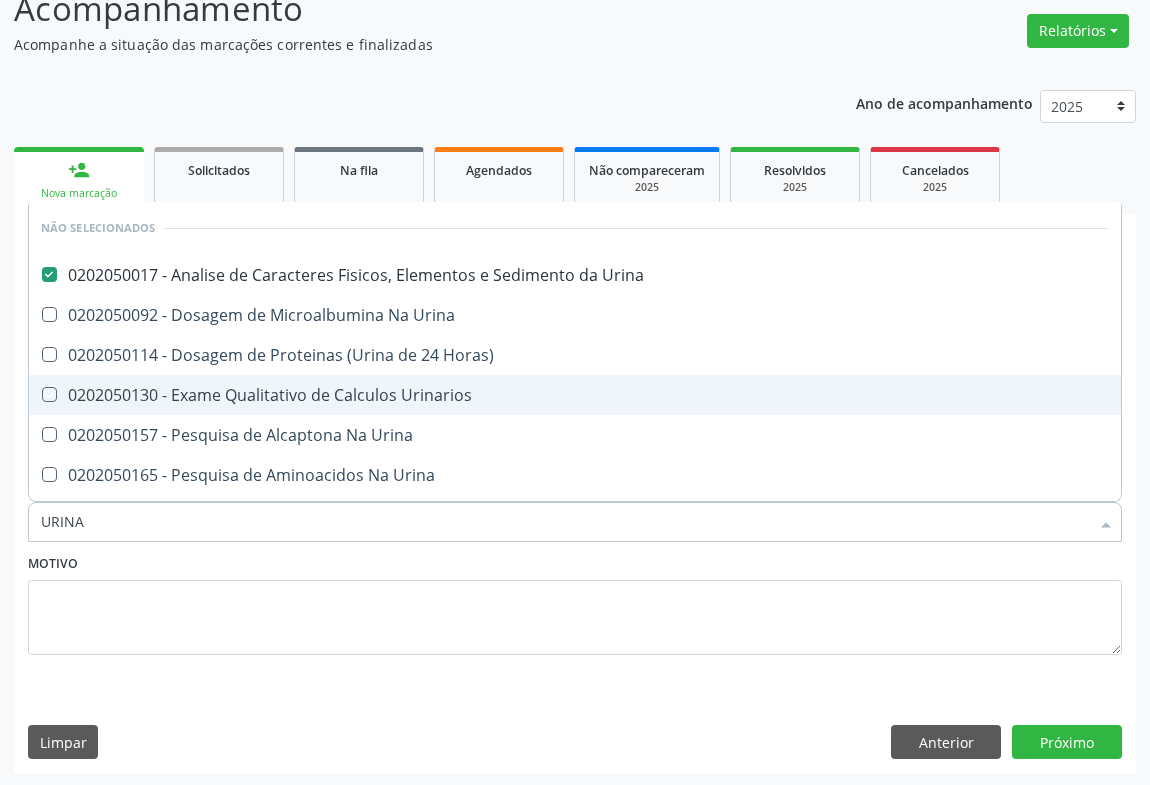 click on "Motivo" at bounding box center [575, 602] 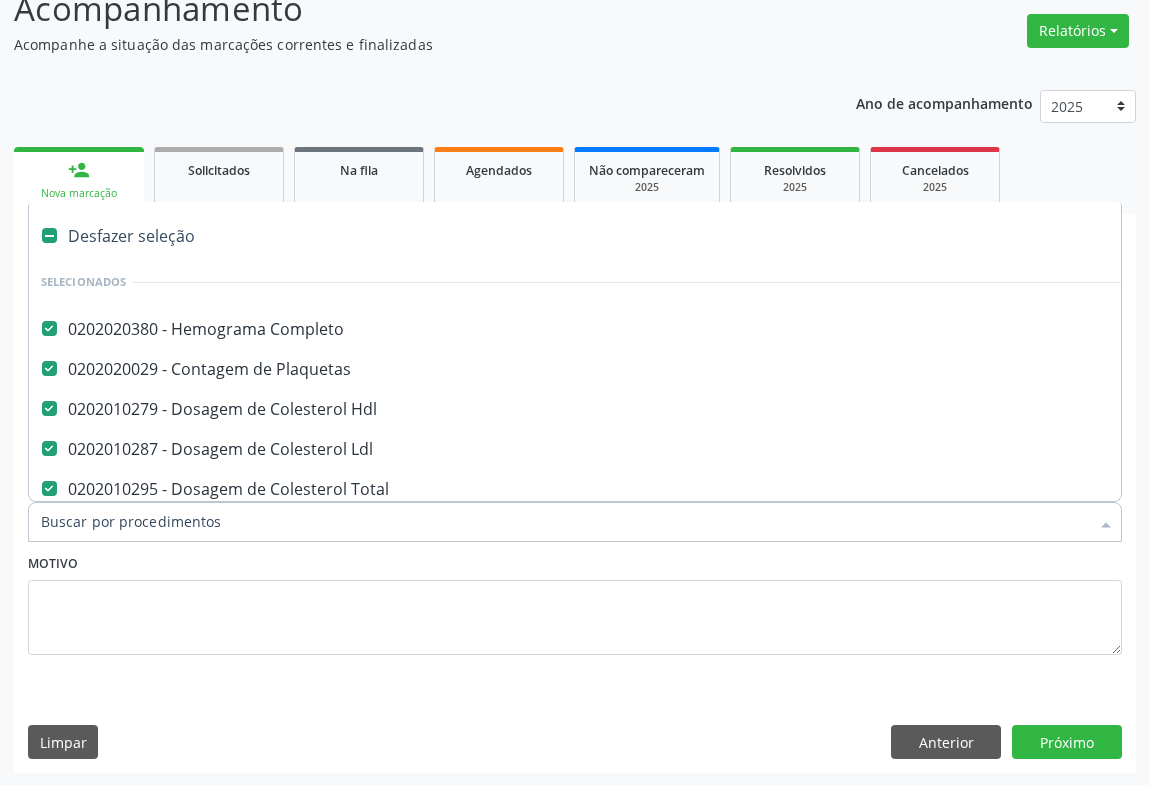 type on "F" 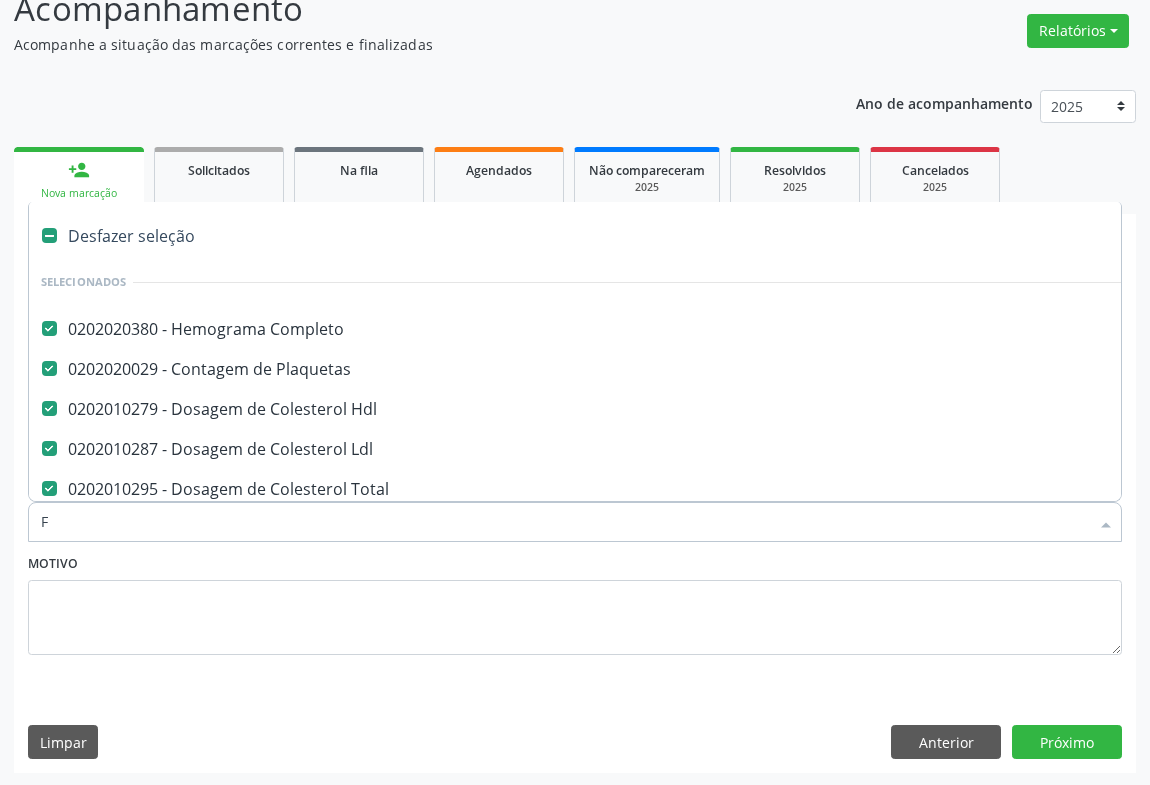 checkbox on "false" 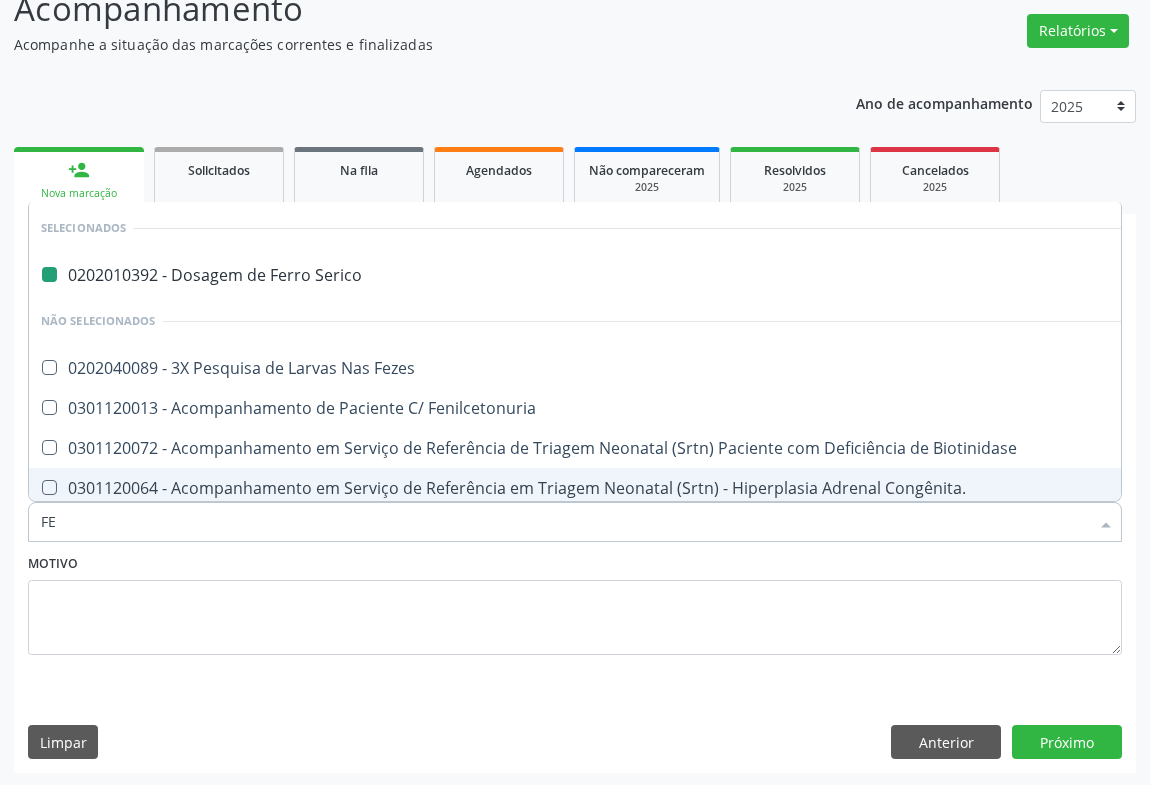 type on "FEZ" 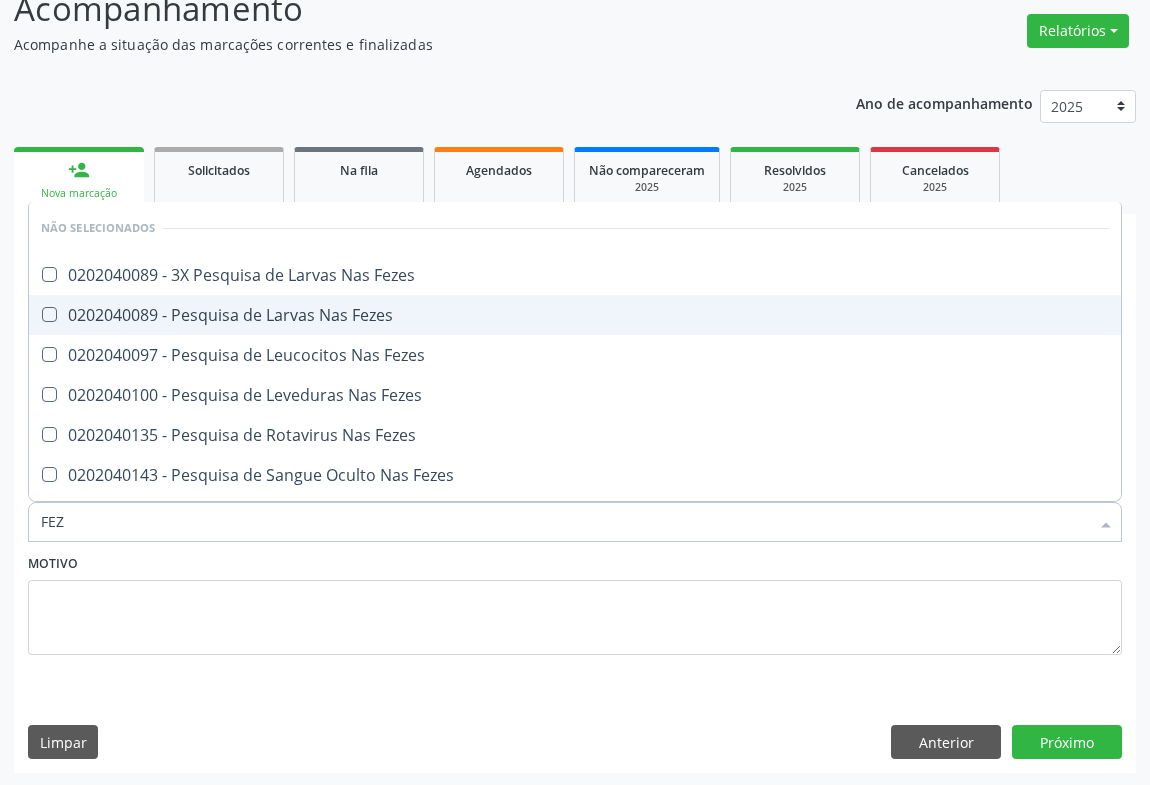 click on "0202040089 - Pesquisa de Larvas Nas Fezes" at bounding box center [575, 315] 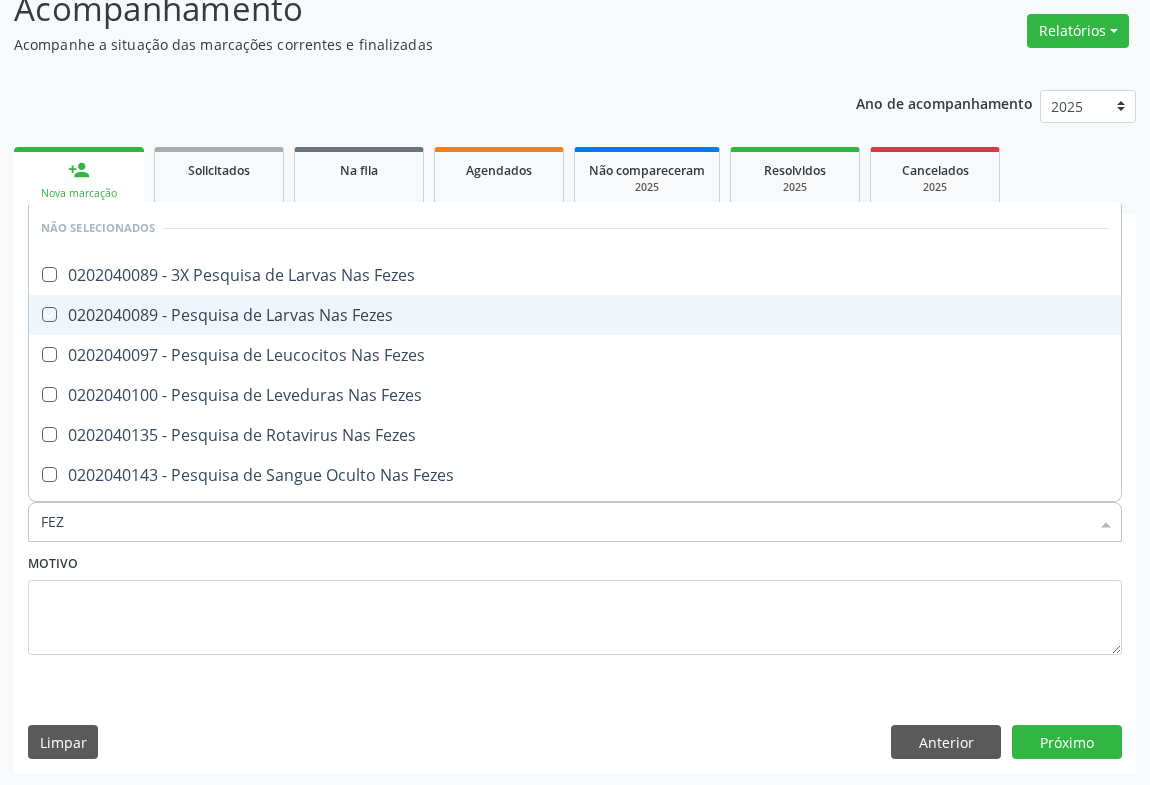 checkbox on "true" 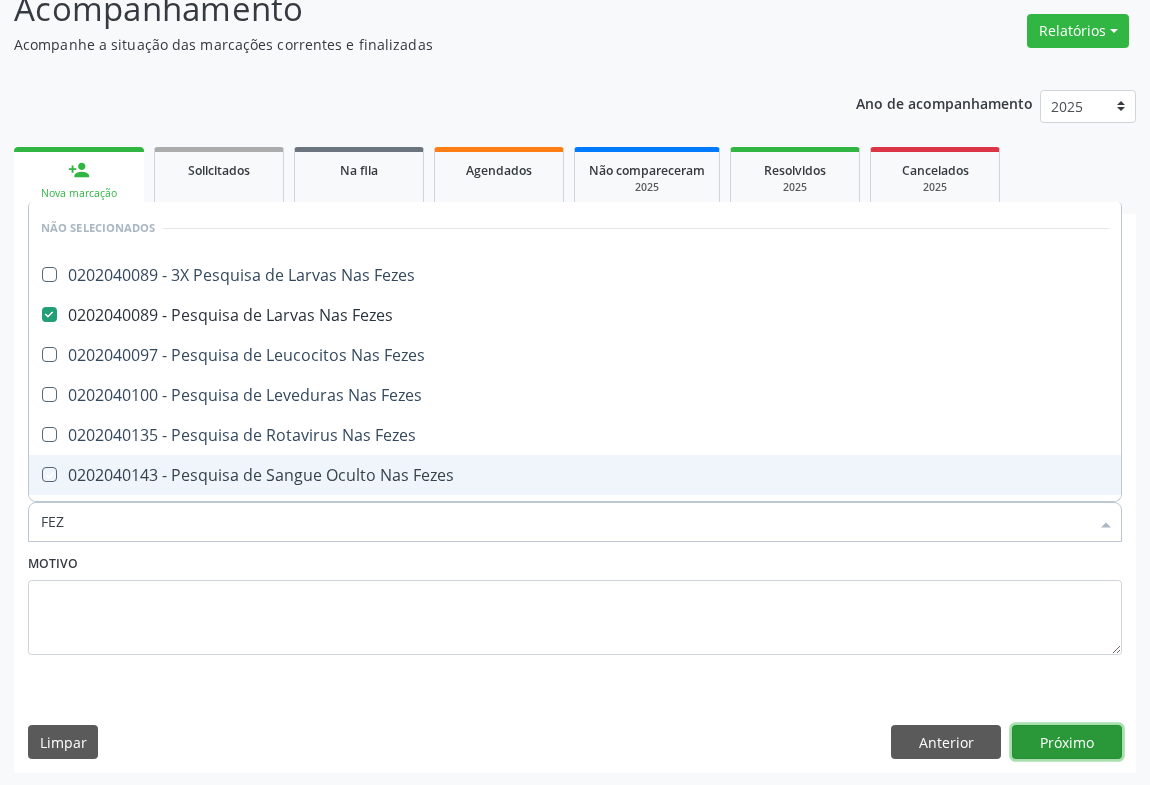 click on "Próximo" at bounding box center [1067, 742] 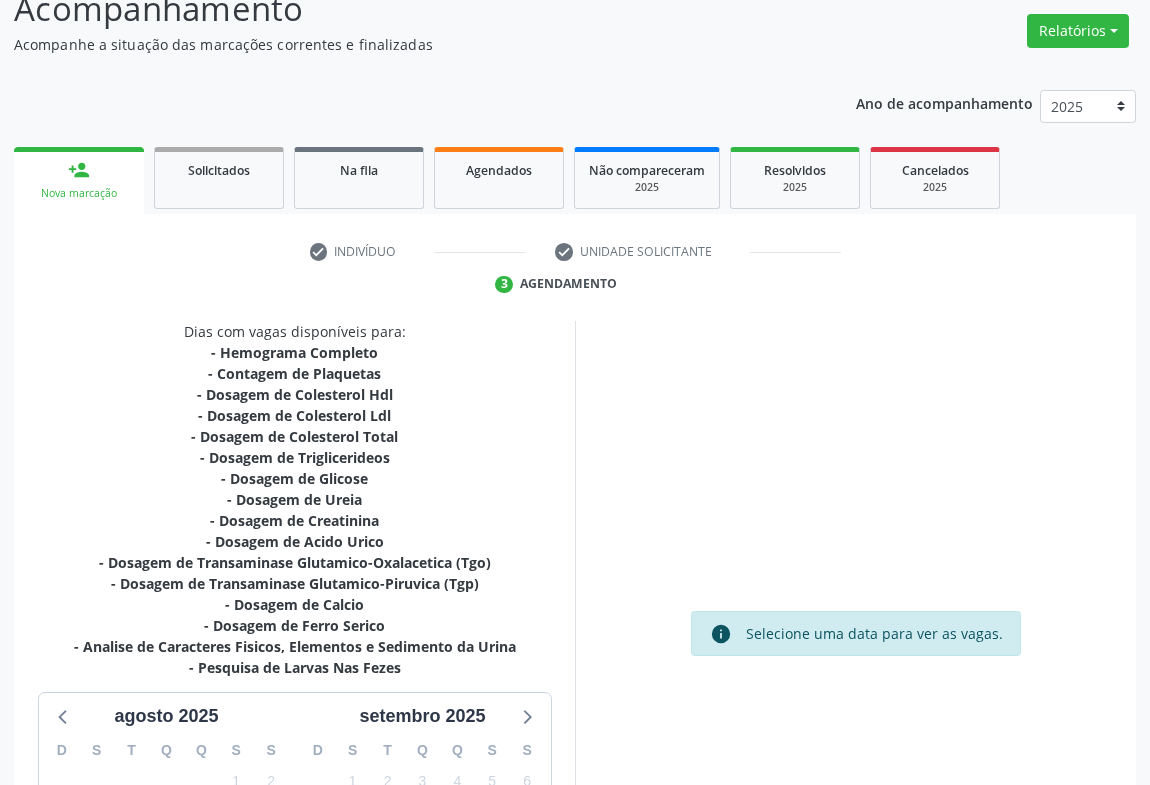 scroll, scrollTop: 430, scrollLeft: 0, axis: vertical 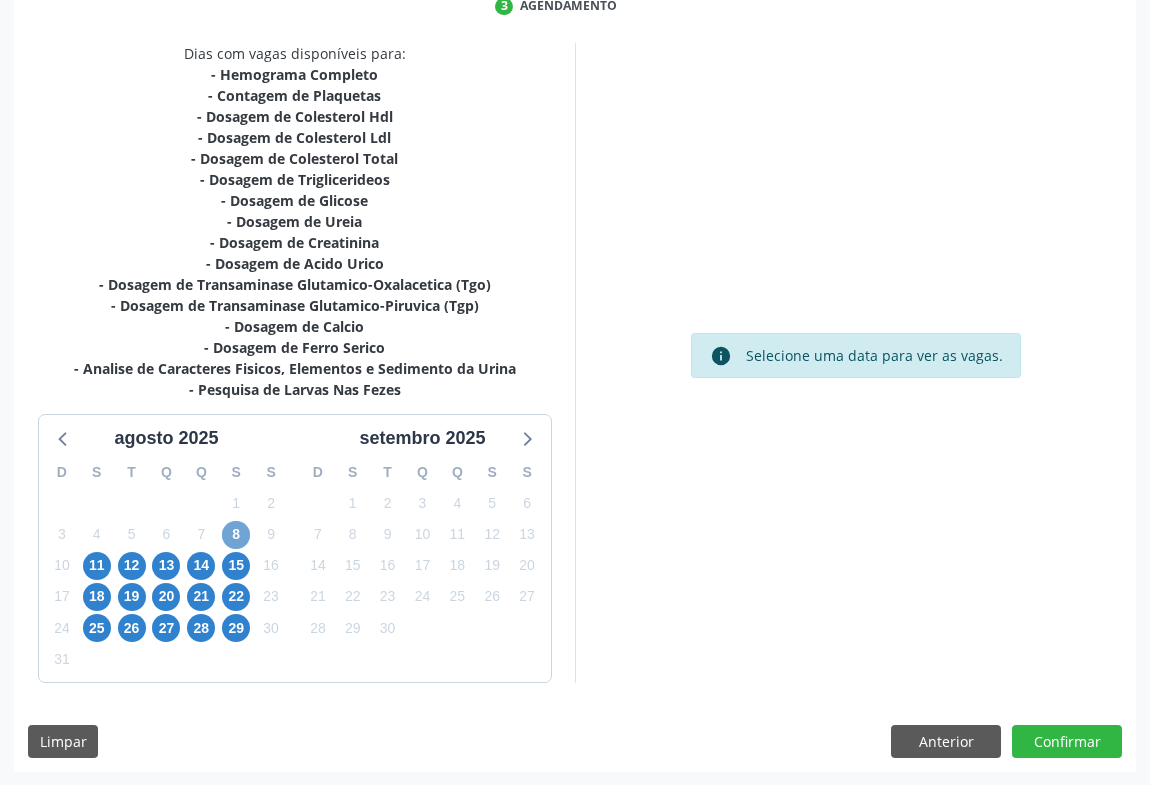 click on "8" at bounding box center [236, 535] 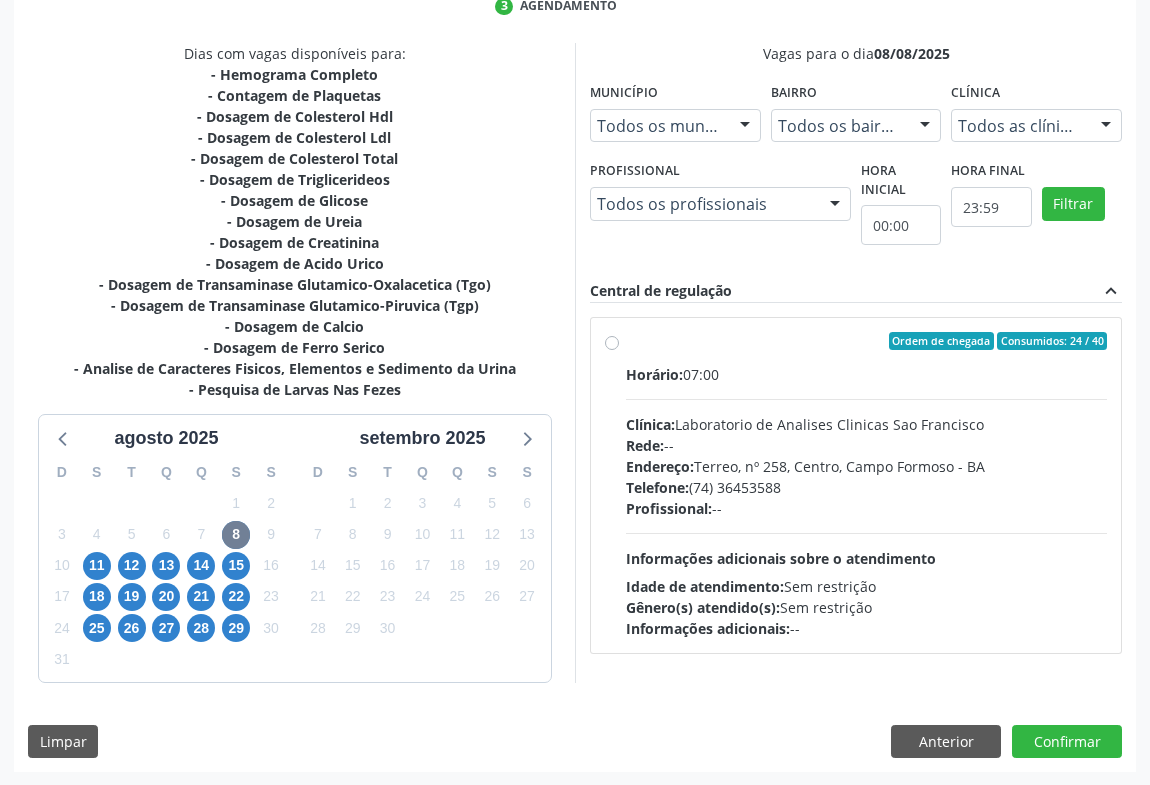 click on "Endereço:   Terreo, nº 258, Centro, Campo Formoso - BA" at bounding box center [866, 466] 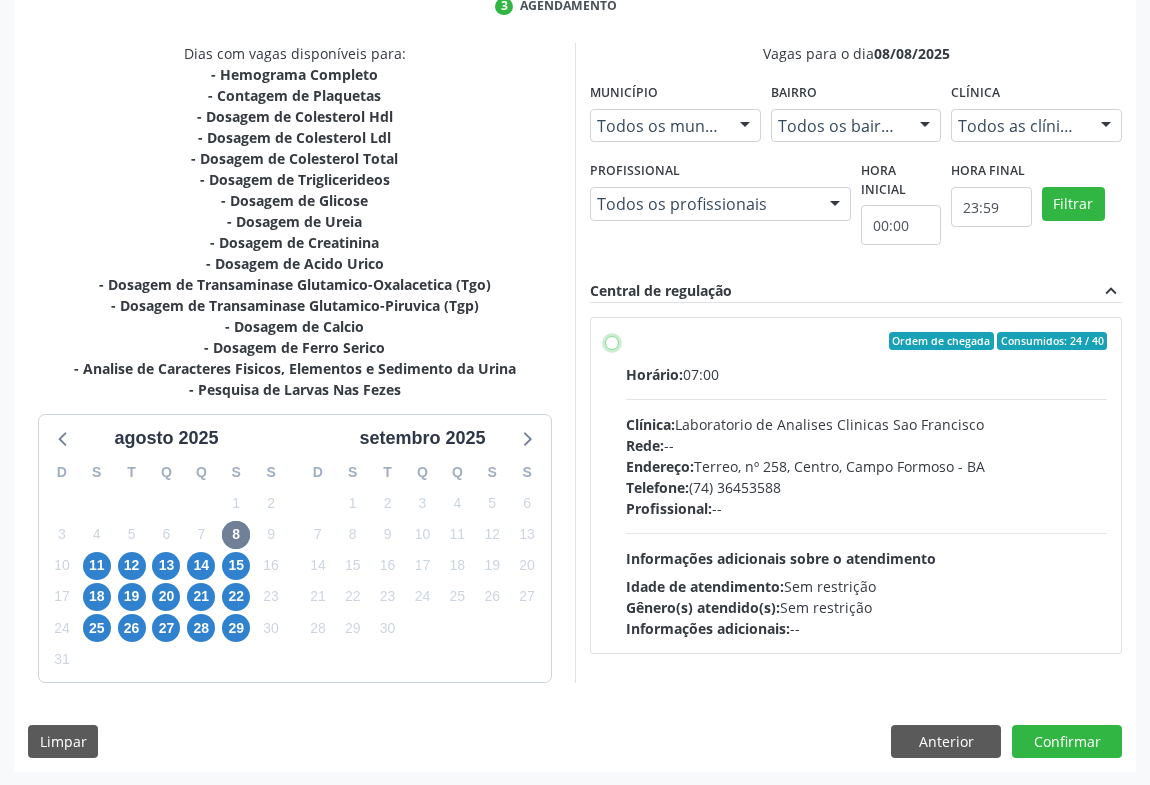 click on "Ordem de chegada
Consumidos: 24 / 40
Horário:   07:00
Clínica:  Laboratorio de Analises Clinicas Sao Francisco
Rede:
--
Endereço:   Terreo, nº 258, Centro, Campo Formoso - BA
Telefone:   (74) 36453588
Profissional:
--
Informações adicionais sobre o atendimento
Idade de atendimento:
Sem restrição
Gênero(s) atendido(s):
Sem restrição
Informações adicionais:
--" at bounding box center (612, 341) 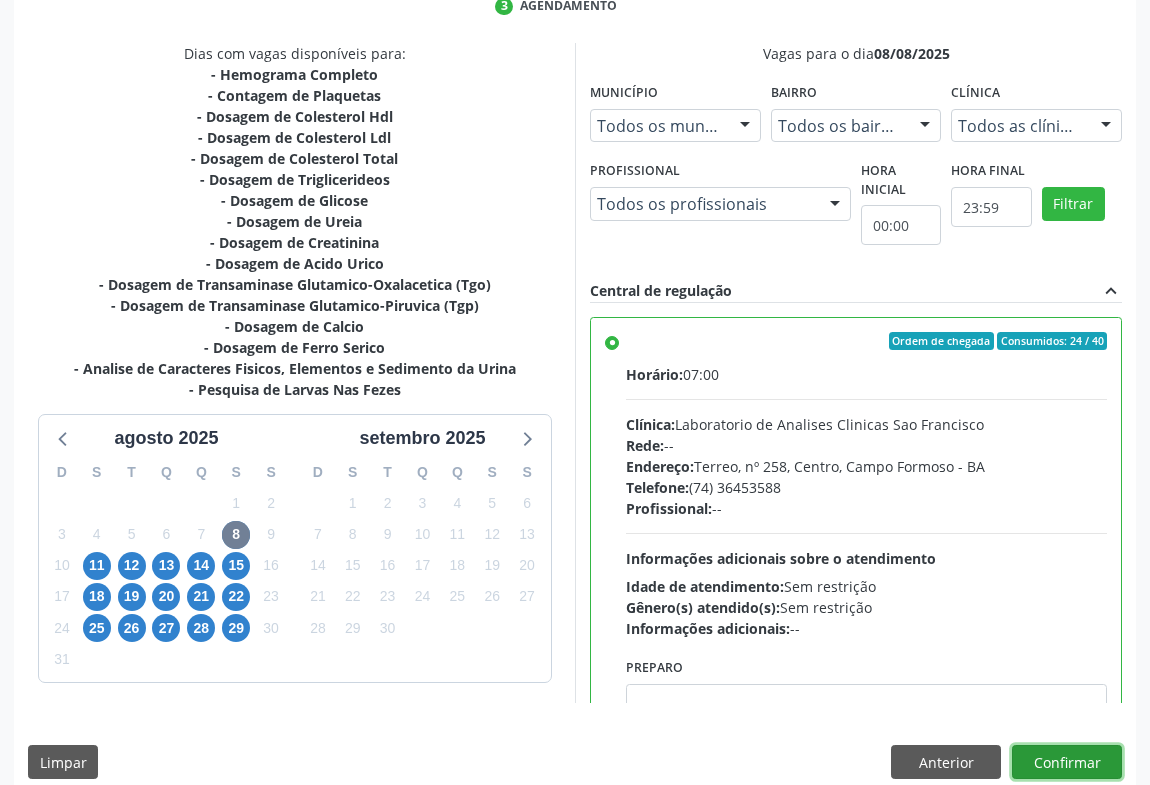 click on "Confirmar" at bounding box center (1067, 762) 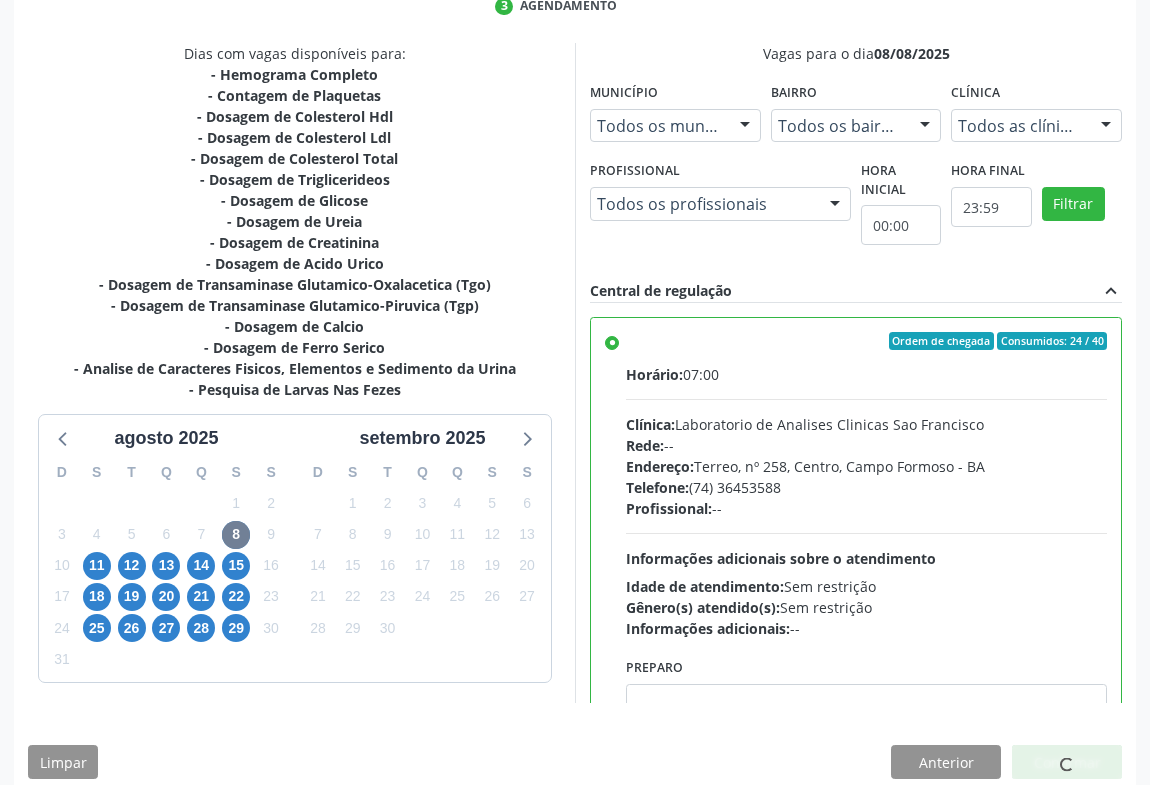 scroll, scrollTop: 451, scrollLeft: 0, axis: vertical 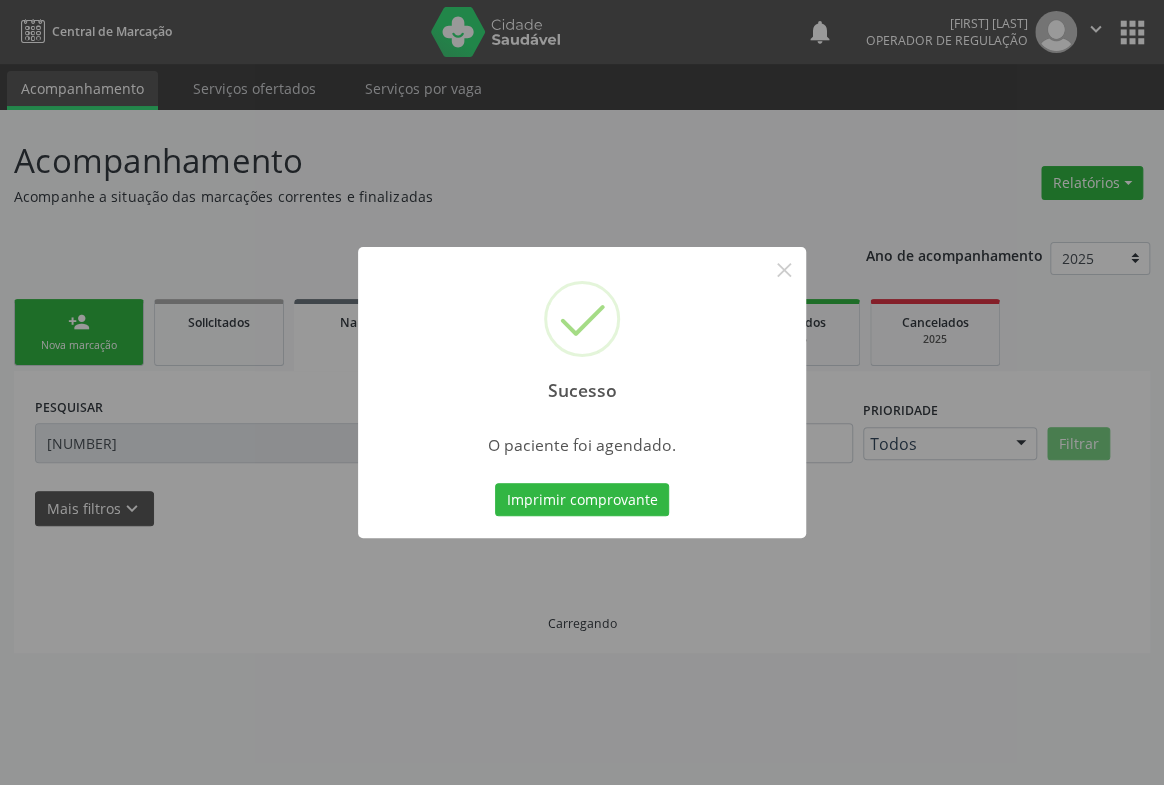 click on "Imprimir comprovante Cancel" at bounding box center [582, 500] 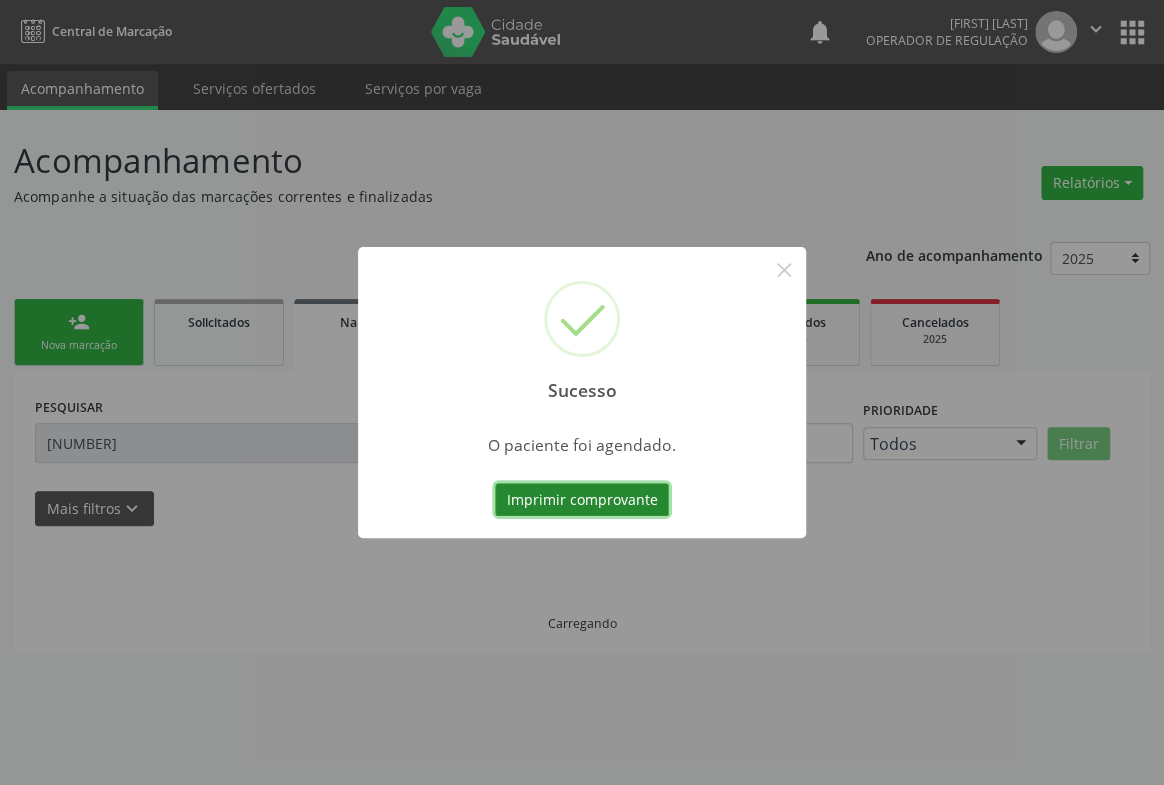 click on "Imprimir comprovante" at bounding box center [582, 500] 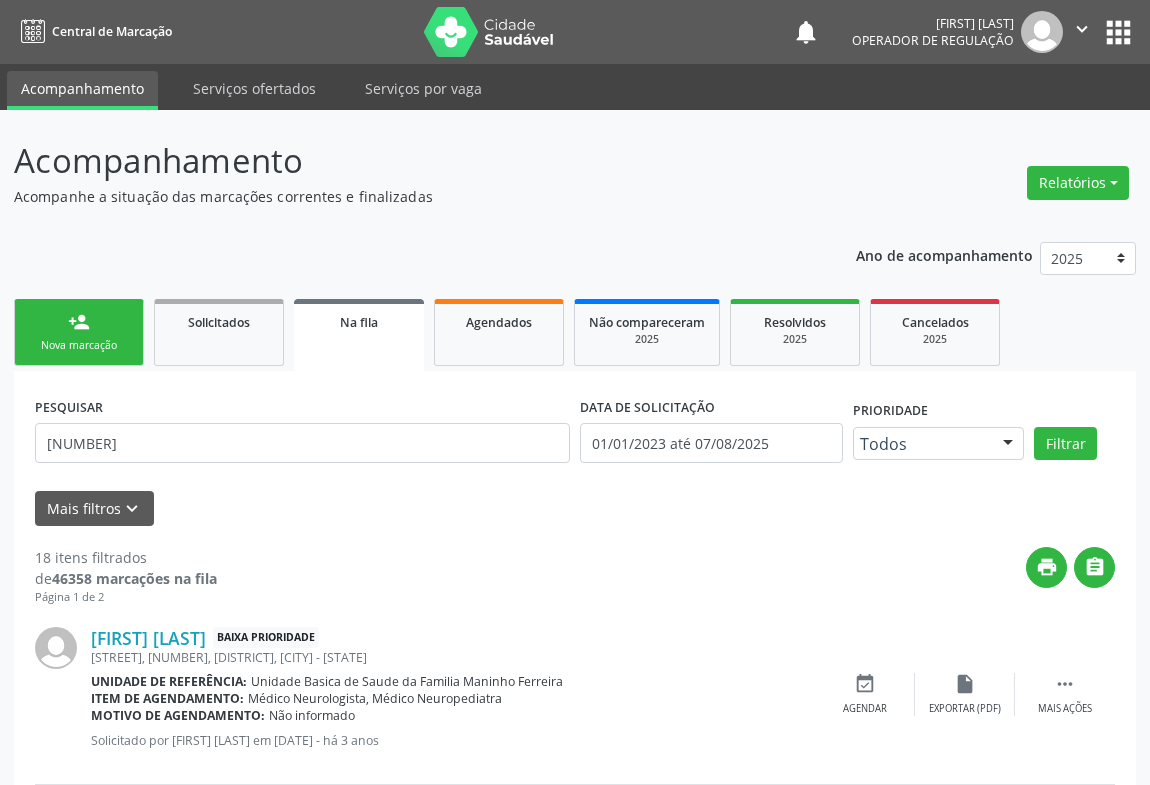 scroll, scrollTop: 0, scrollLeft: 0, axis: both 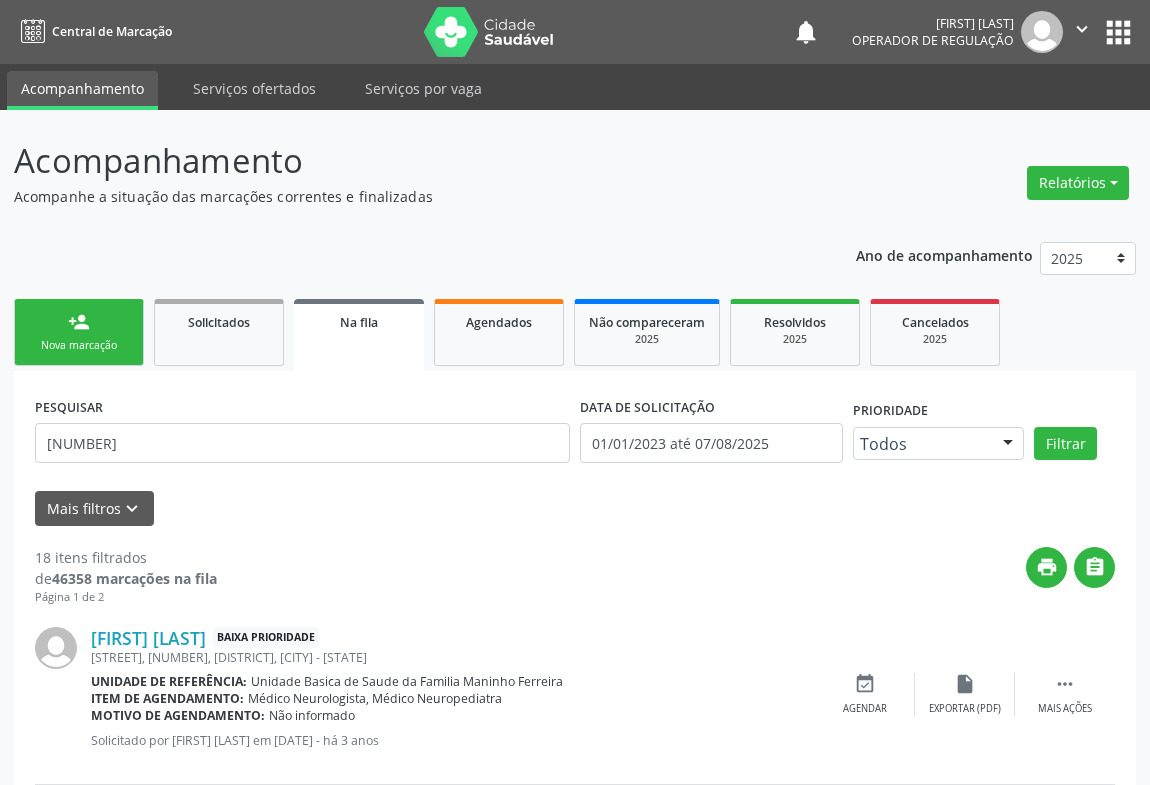 click on "person_add
Nova marcação" at bounding box center (79, 332) 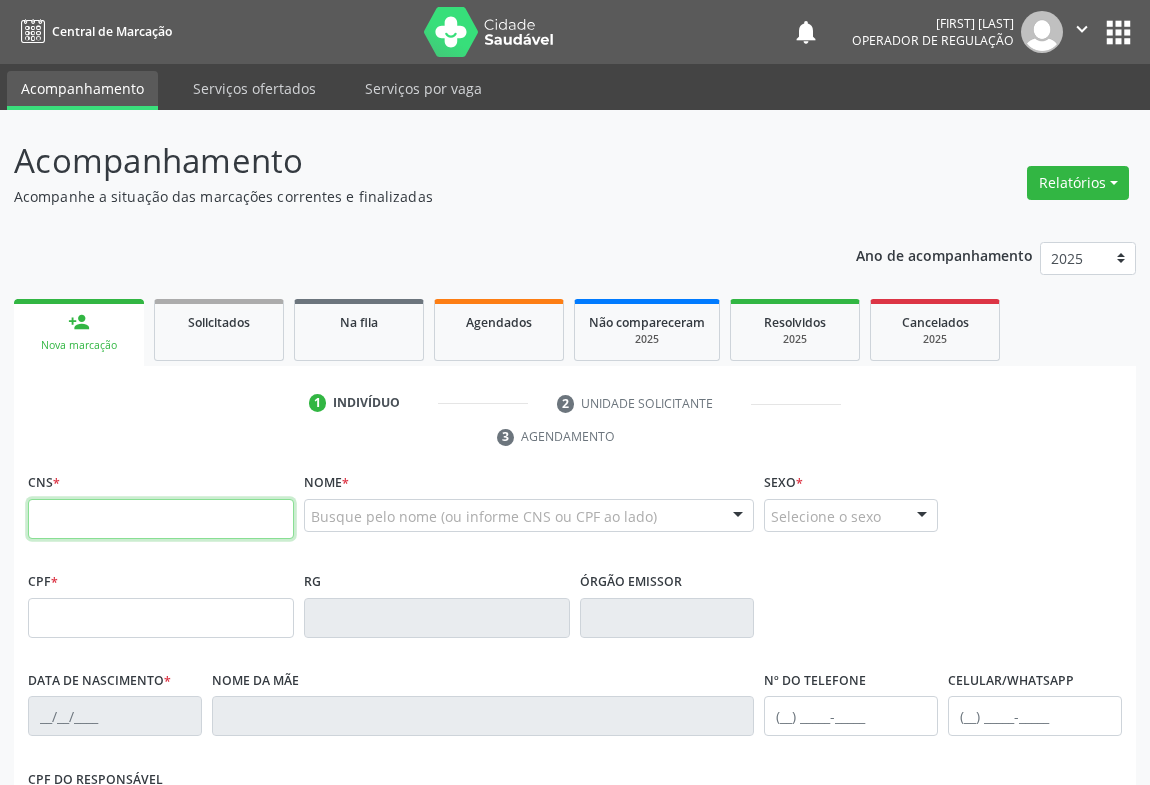 click at bounding box center [161, 519] 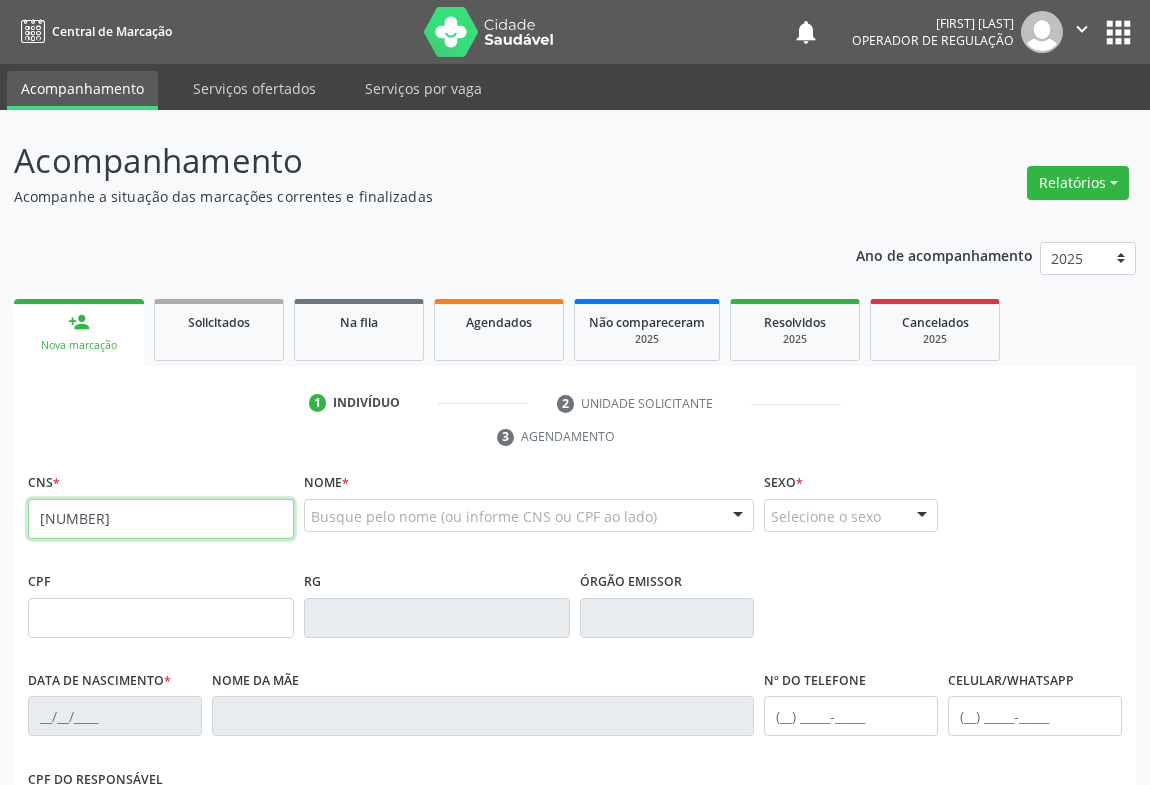 type on "[NUMBER]" 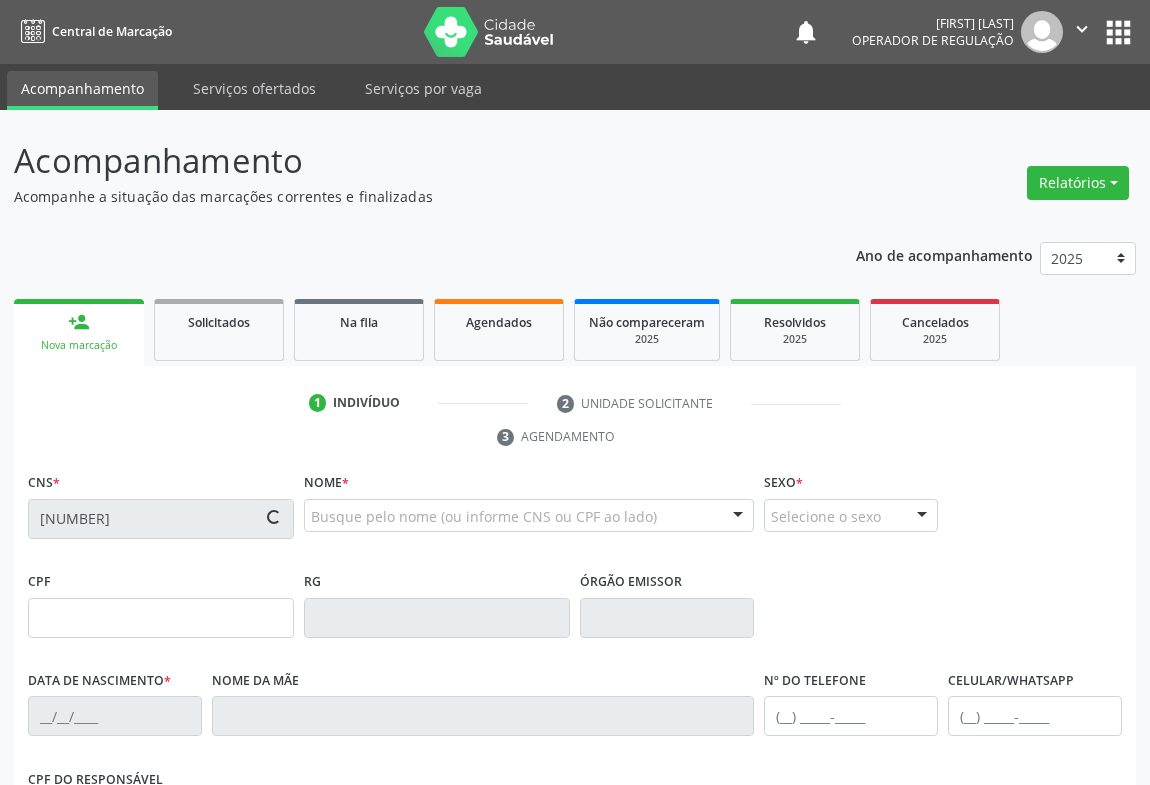 type on "[NUMBER]" 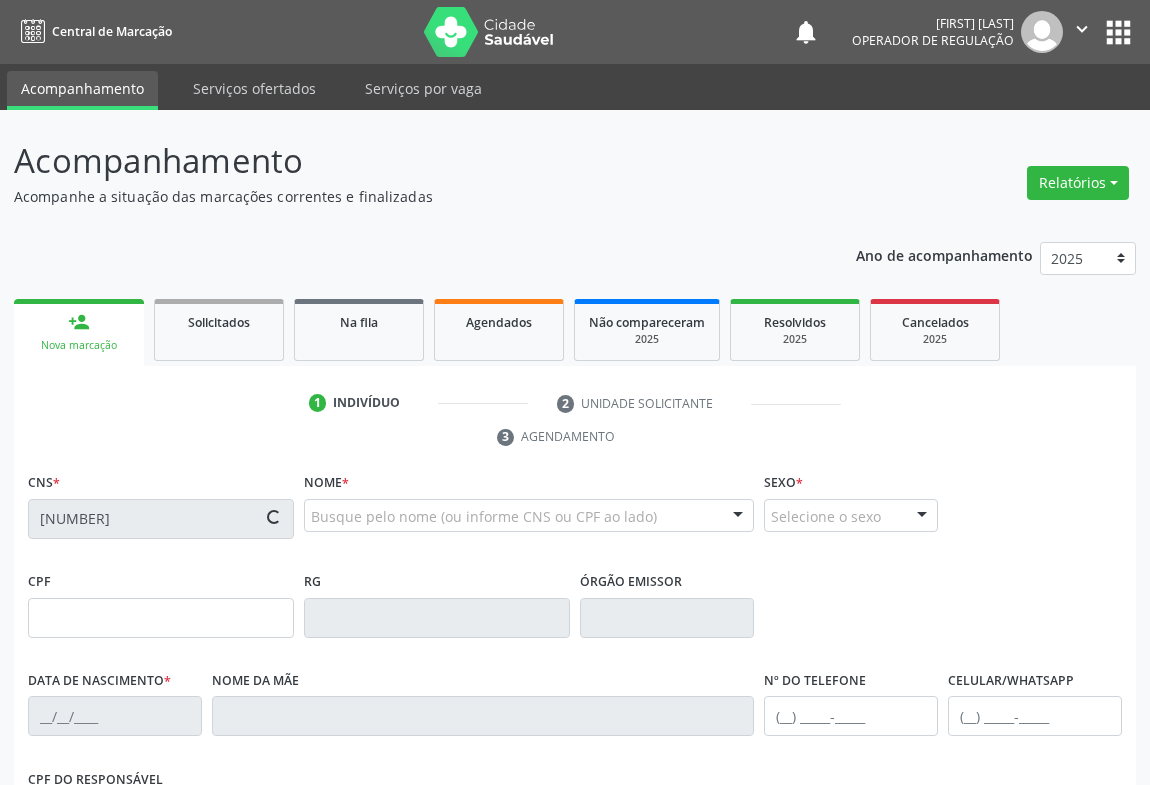 type on "[DATE]" 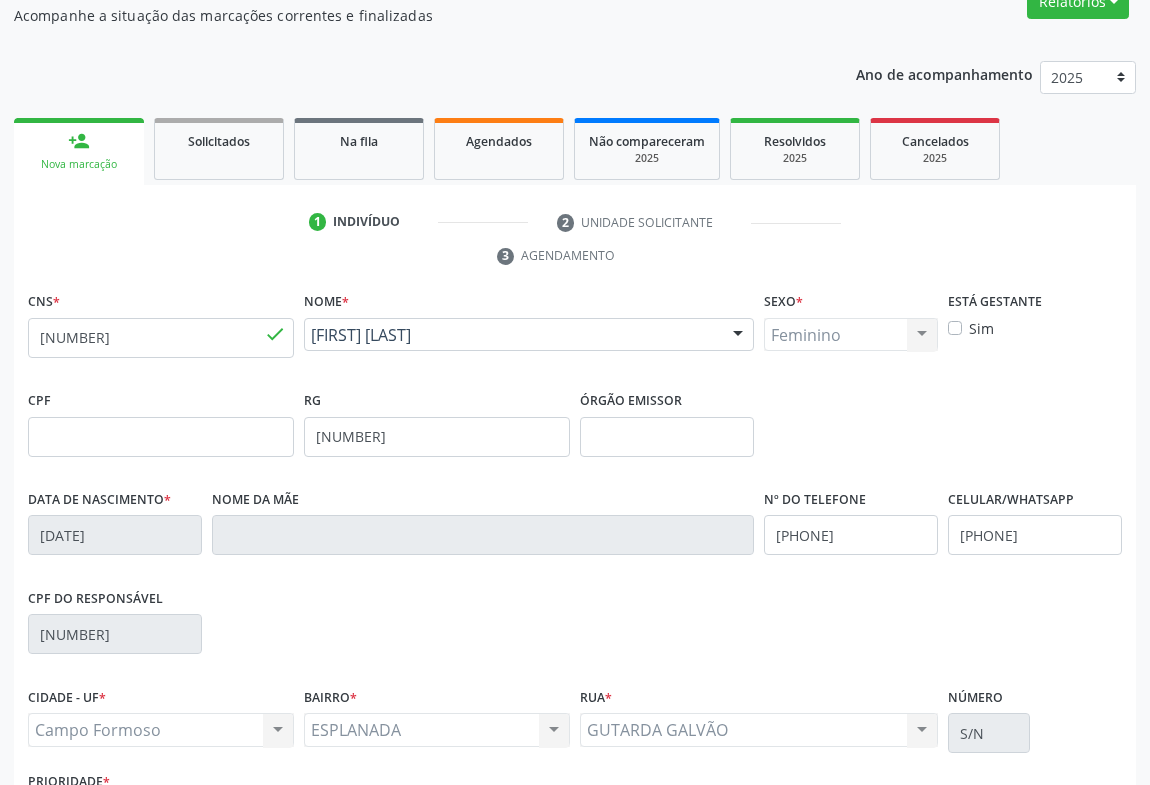 scroll, scrollTop: 331, scrollLeft: 0, axis: vertical 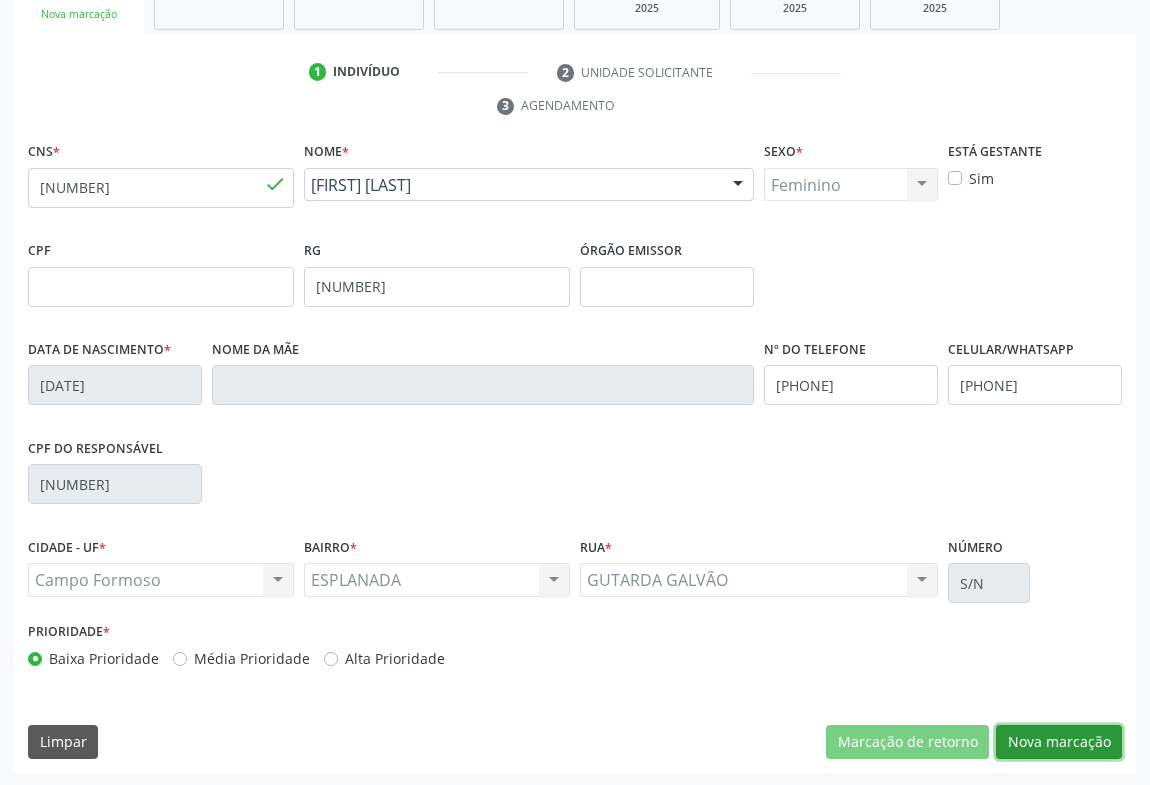 click on "Nova marcação" at bounding box center [1059, 742] 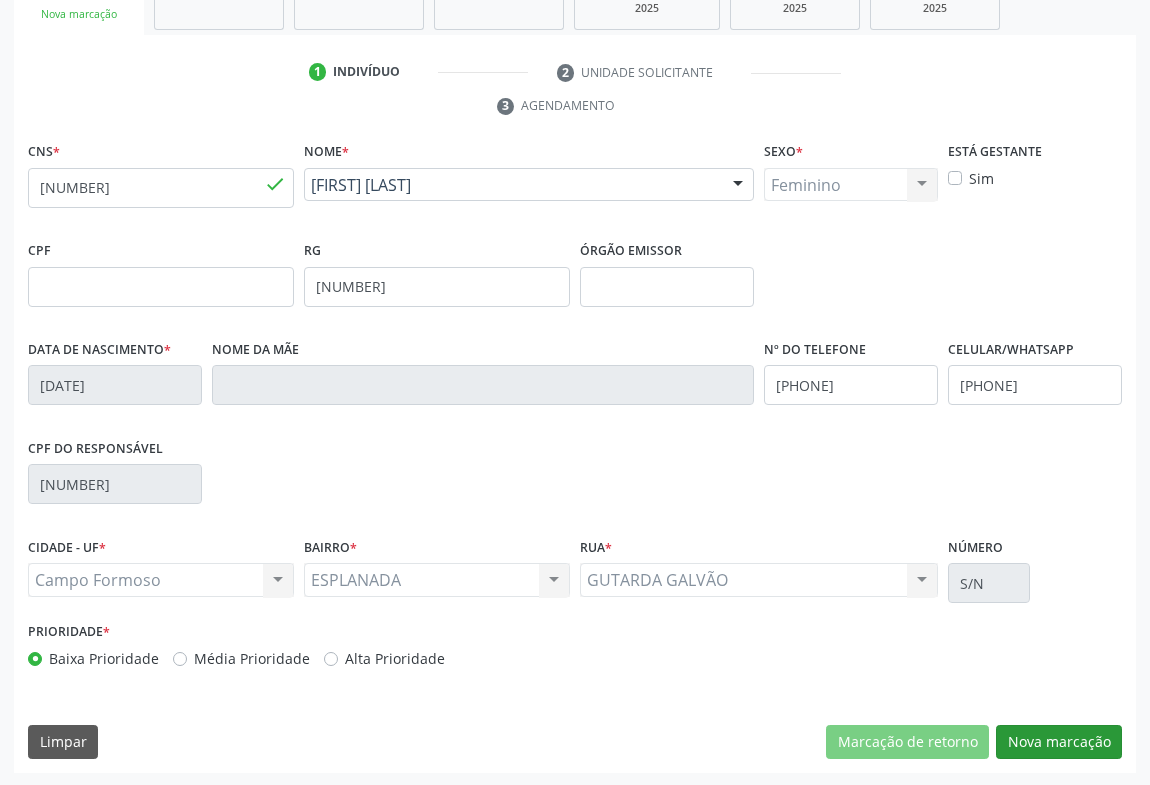 scroll, scrollTop: 152, scrollLeft: 0, axis: vertical 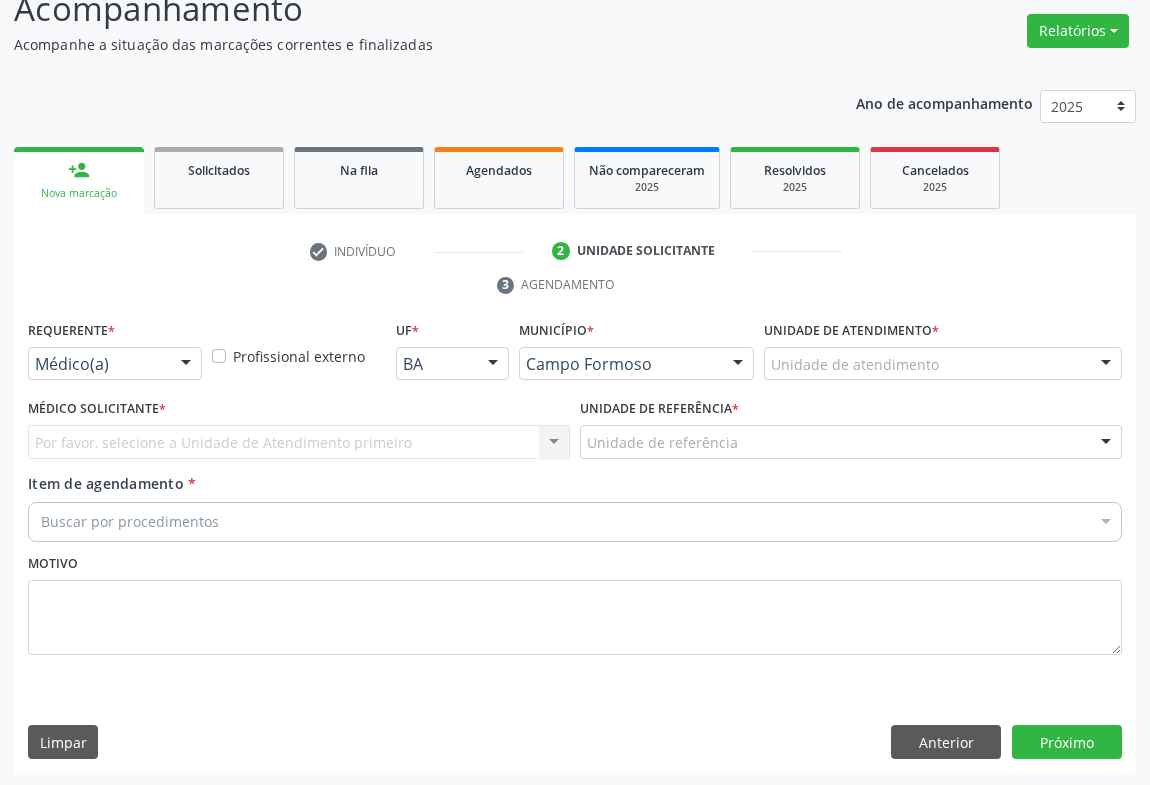click on "Médico(a)" at bounding box center (115, 364) 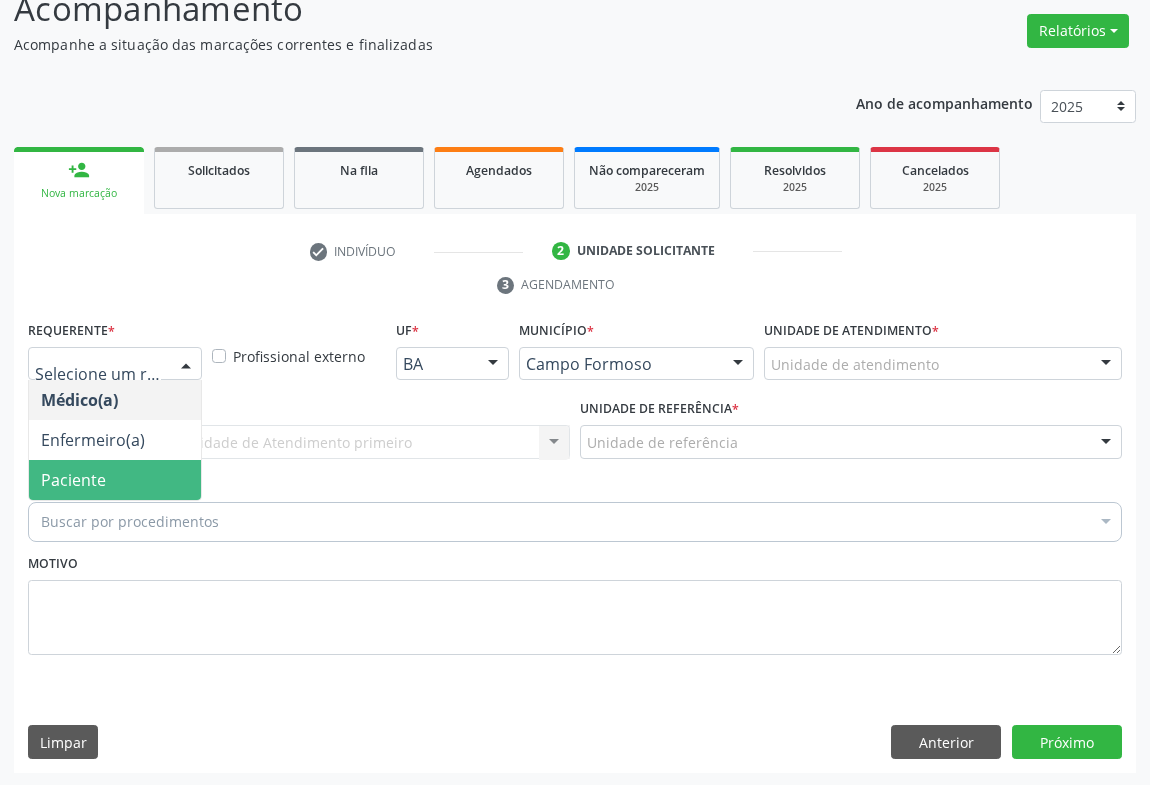 click on "Paciente" at bounding box center [115, 480] 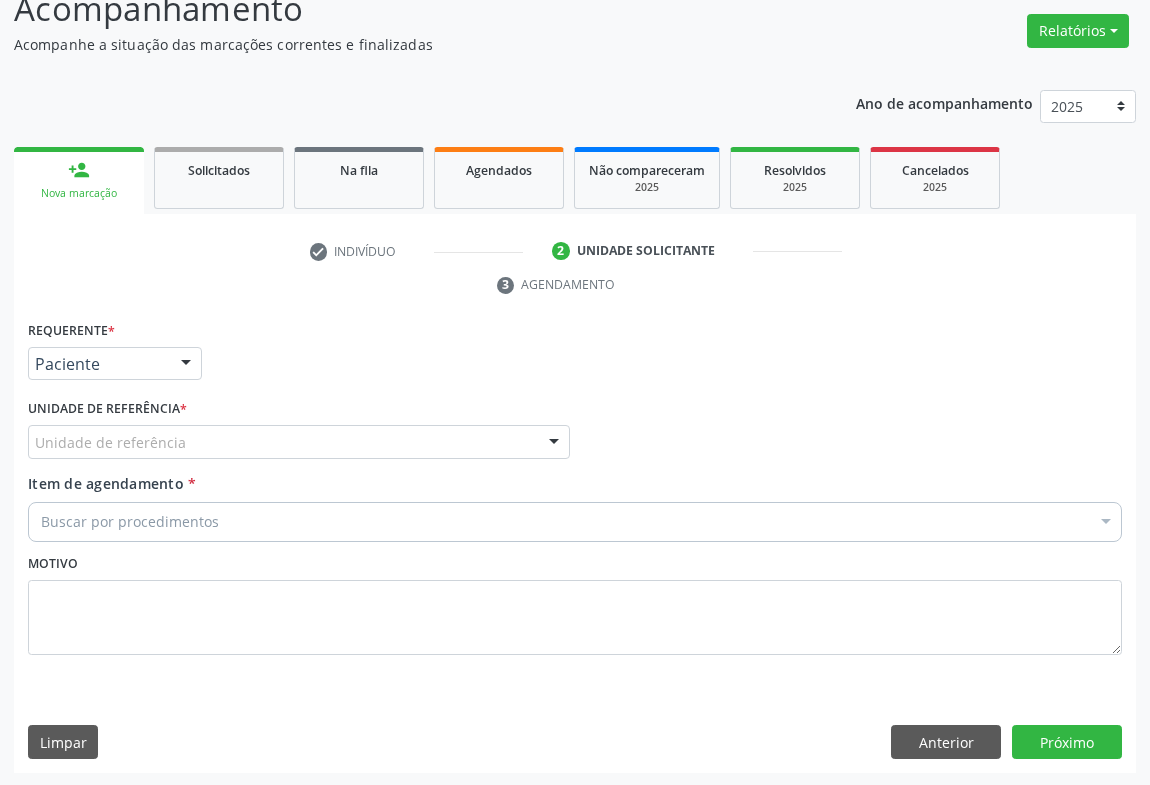 click on "Unidade de referência
Unidade Basica de Saude da Familia Dr Paulo Sudre   Centro de Enfrentamento Para Covid 19 de Campo Formoso   Central de Marcacao de Consultas e Exames de Campo Formoso   Vigilancia em Saude de Campo Formoso   PSF Lage dos Negros III   P S da Familia do Povoado de Caraibas   Unidade Basica de Saude da Familia Maninho Ferreira   P S de Curral da Ponta Psf Oseas Manoel da Silva   Farmacia Basica   Unidade Basica de Saude da Familia de Brejao da Caatinga   P S da Familia do Povoado de Pocos   P S da Familia do Povoado de Tiquara   P S da Familia do Povoado de Sao Tome   P S de Lages dos Negros   P S da Familia do Povoado de Tuiutiba   P S de Curral Velho   Centro de Saude Mutirao   Caps Centro de Atencao Psicossocial   Unidade Odontologica Movel   Unidade Basica de Saude da Familia Limoeiro   Unidade Basica de Saude da Familia Izabel Godinho de Freitas   Unidade Basica de Saude da Familia de Olho Dagua das Pombas   Samu 192 Campo Formoso" at bounding box center [299, 442] 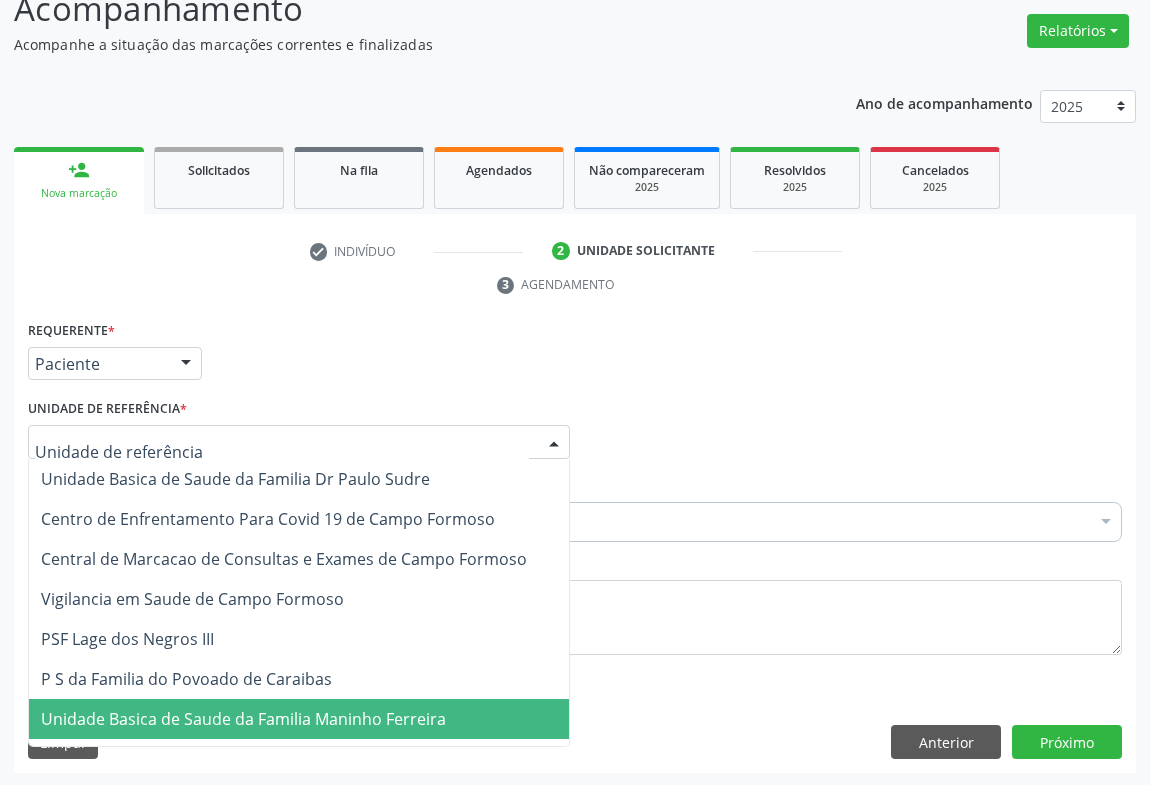 click on "Unidade Basica de Saude da Familia Maninho Ferreira" at bounding box center [243, 719] 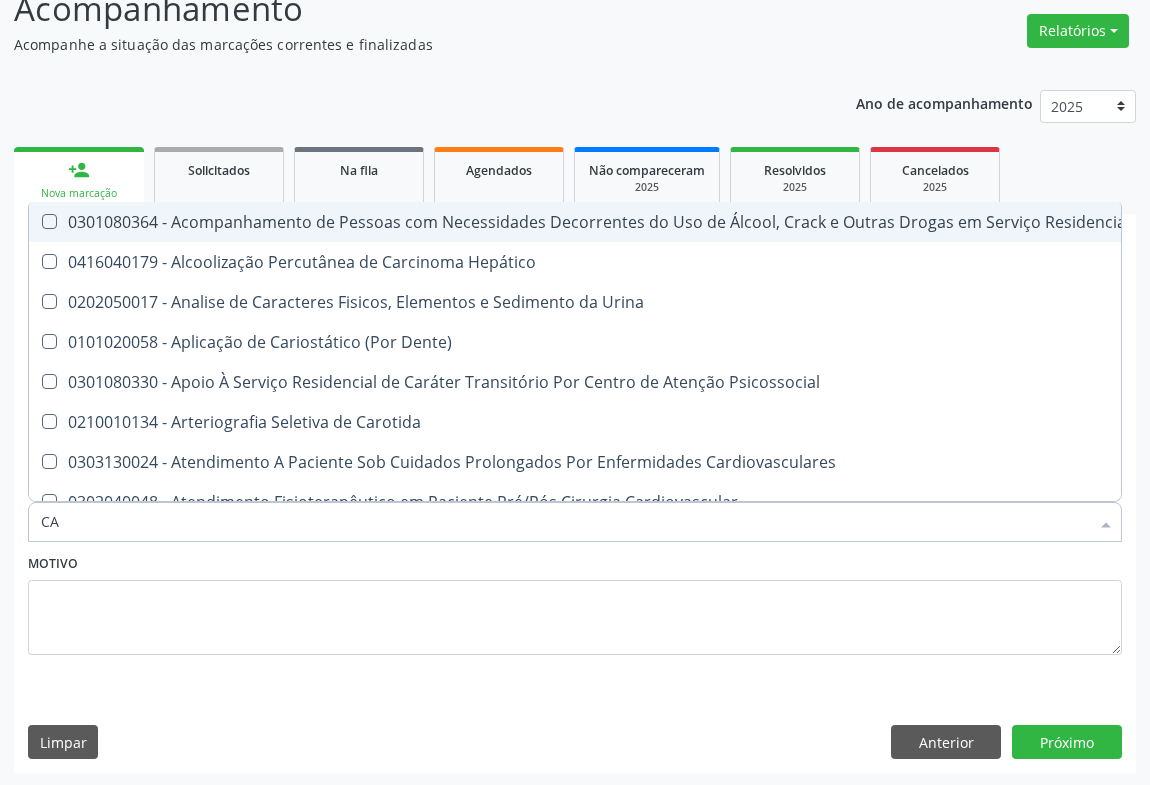 type on "C" 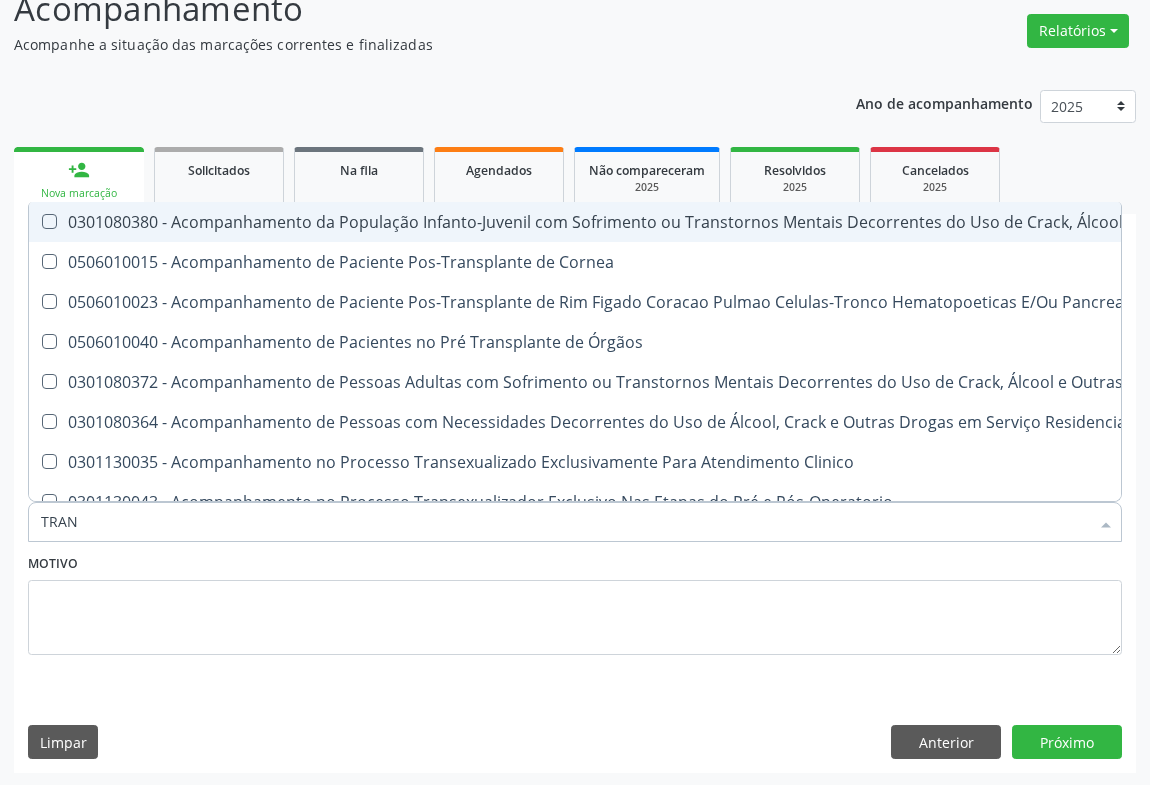 type on "transvaginal" 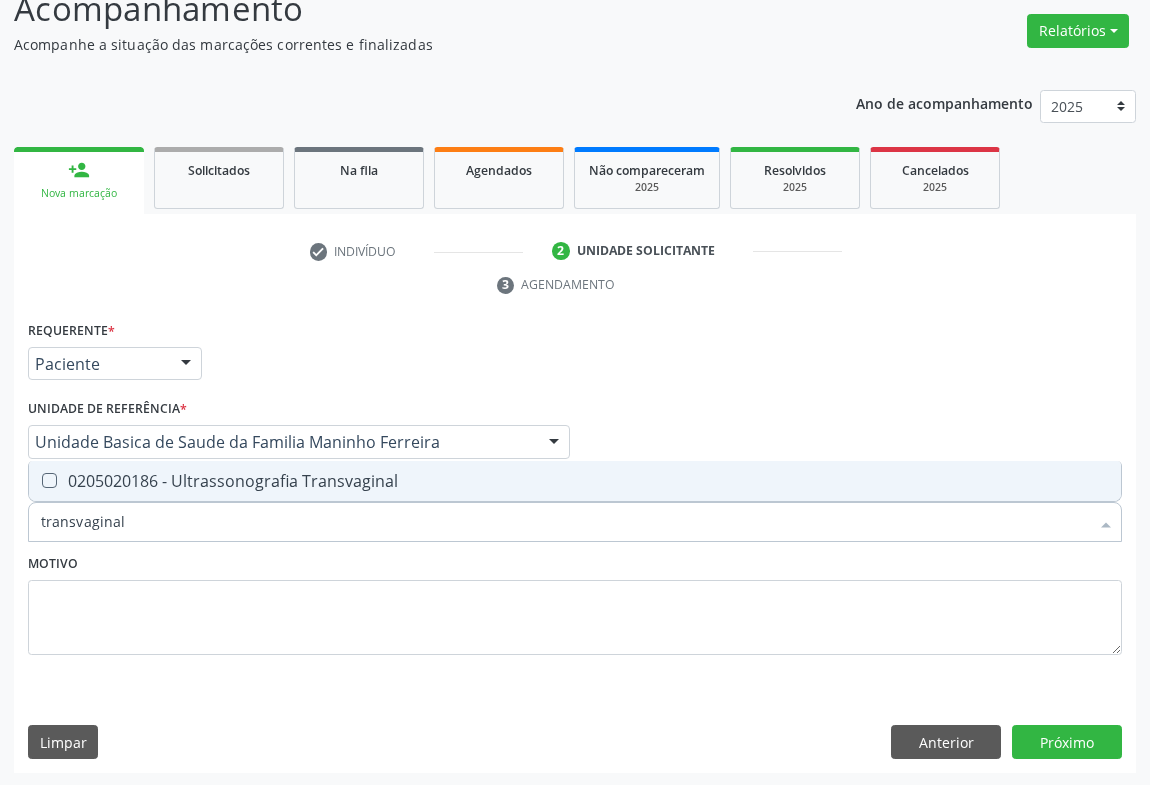 click on "0205020186 - Ultrassonografia Transvaginal" at bounding box center (575, 481) 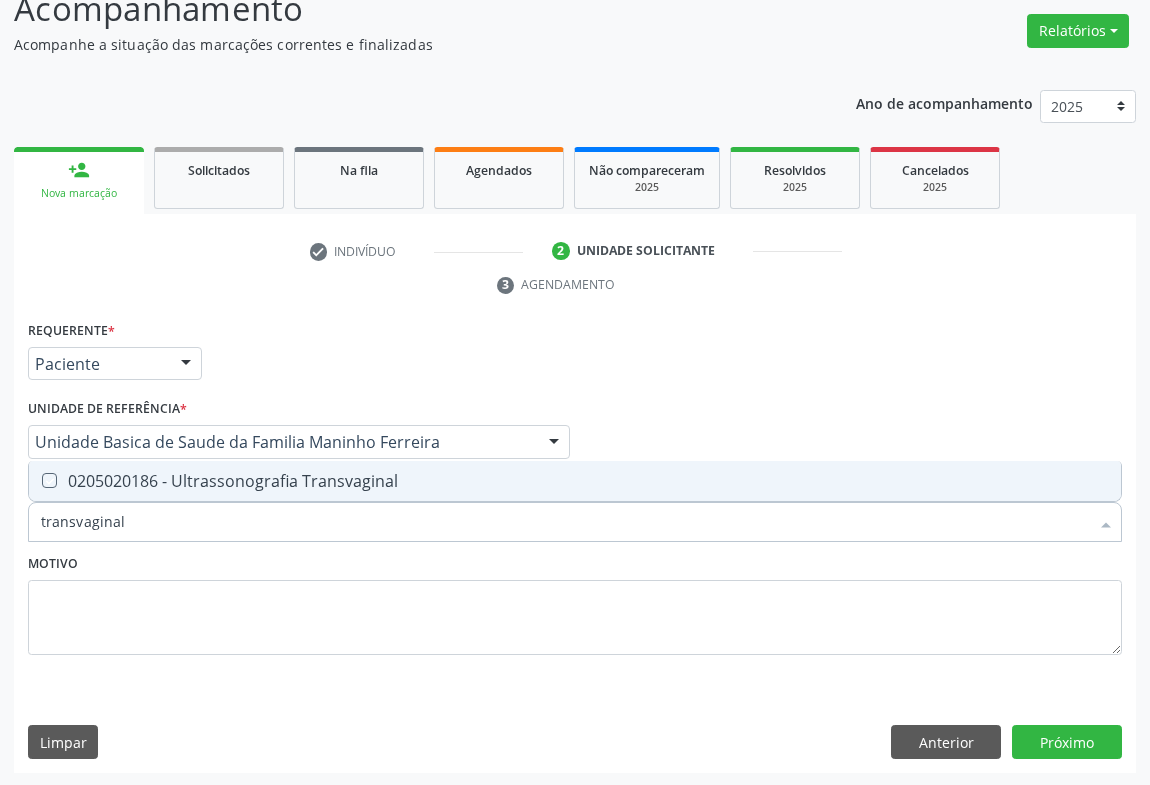 checkbox on "true" 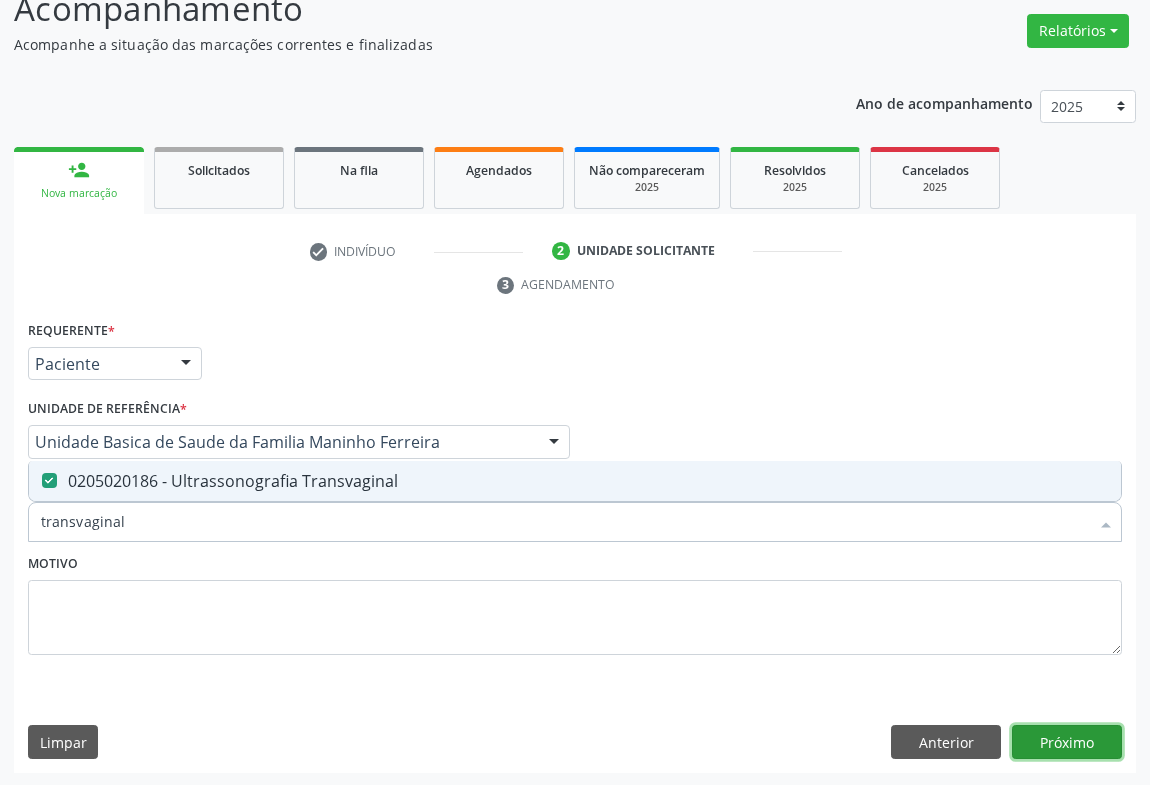 click on "Próximo" at bounding box center [1067, 742] 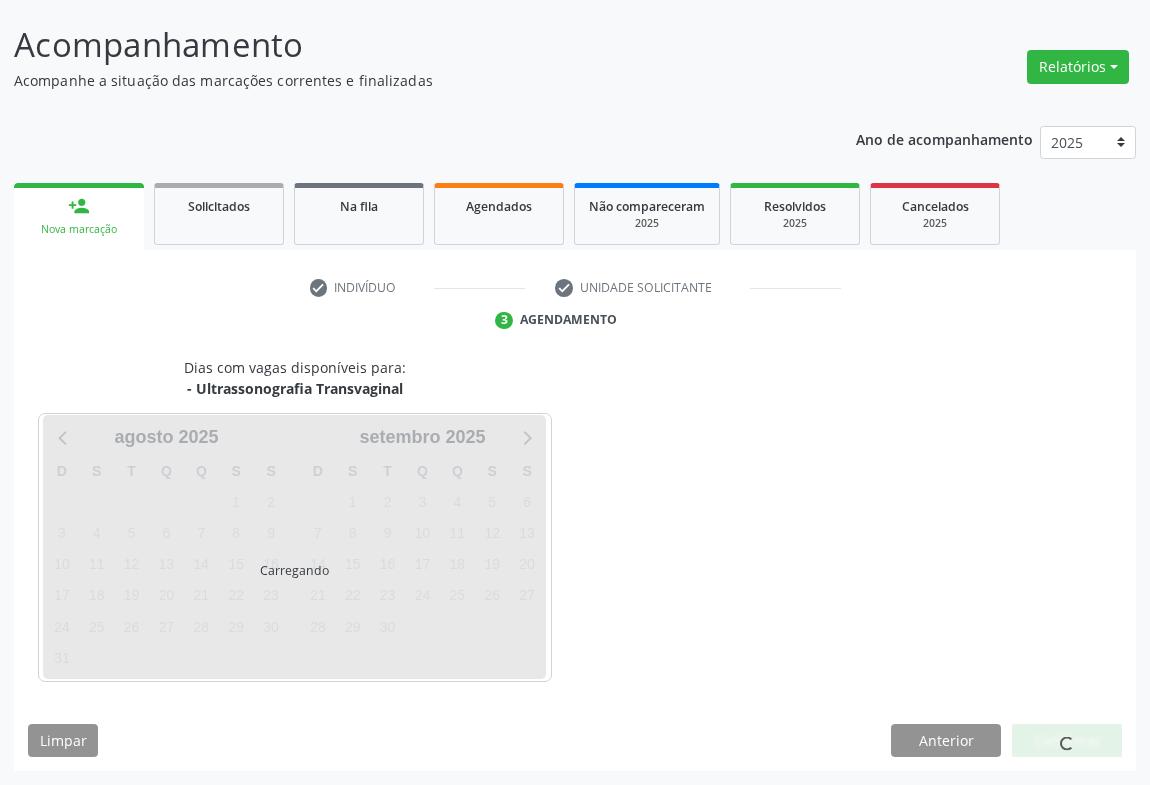 scroll, scrollTop: 115, scrollLeft: 0, axis: vertical 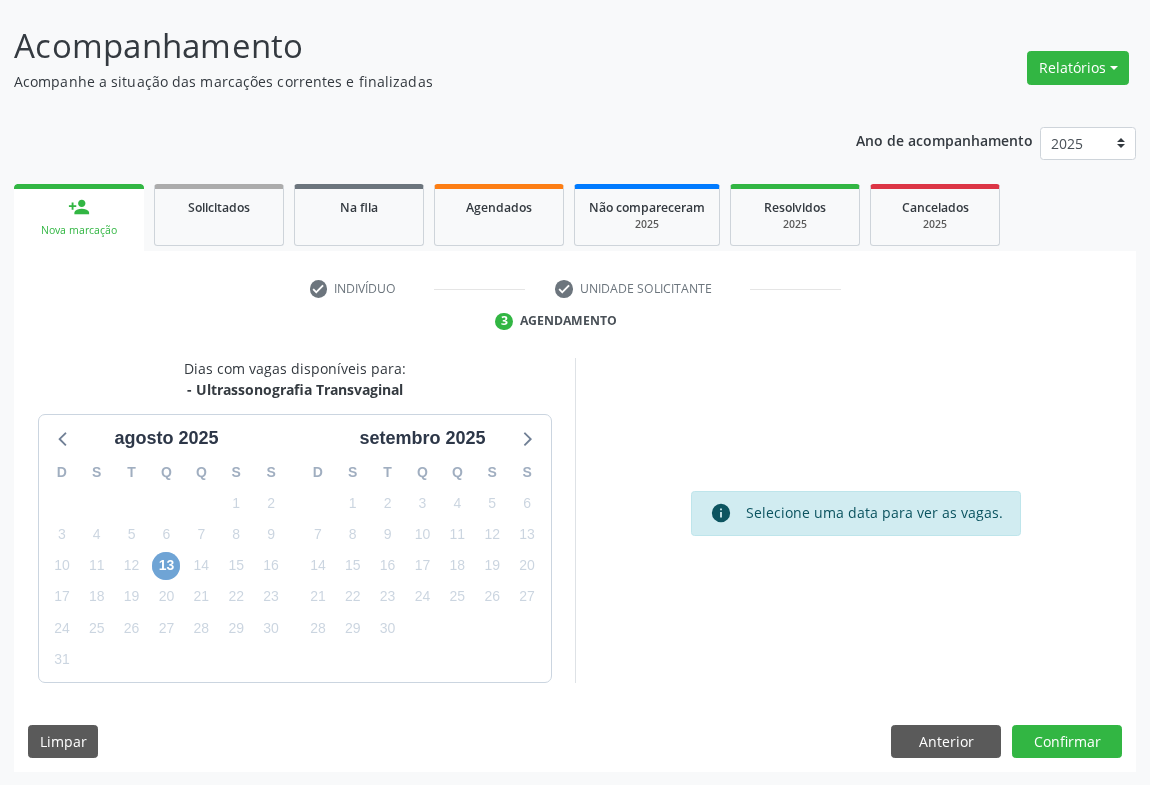 click on "13" at bounding box center [166, 566] 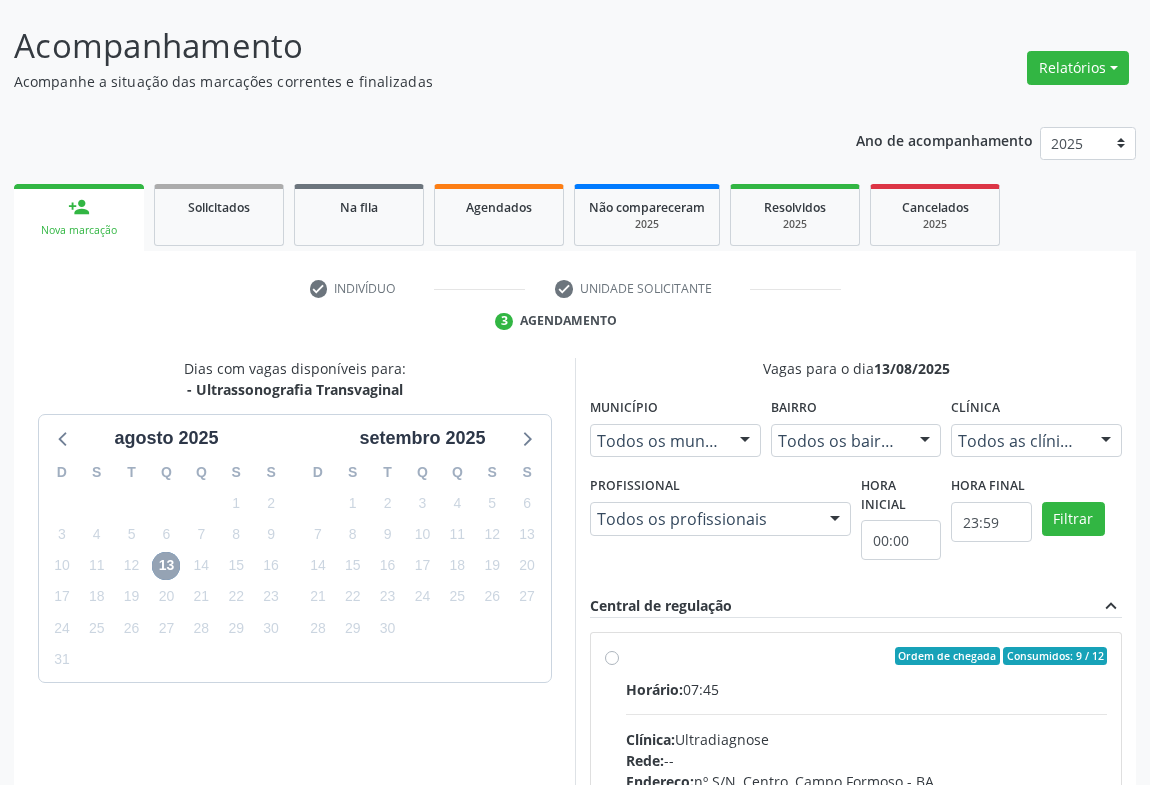 scroll, scrollTop: 297, scrollLeft: 0, axis: vertical 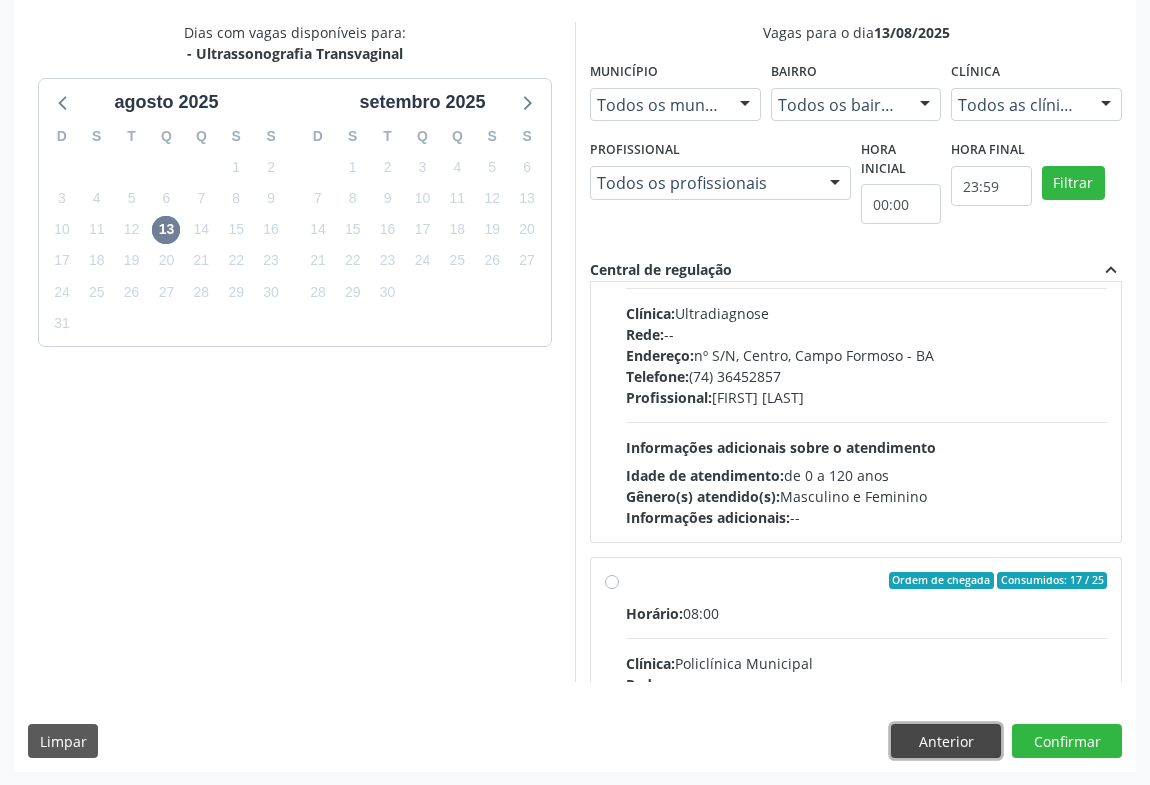 click on "Anterior" at bounding box center [946, 741] 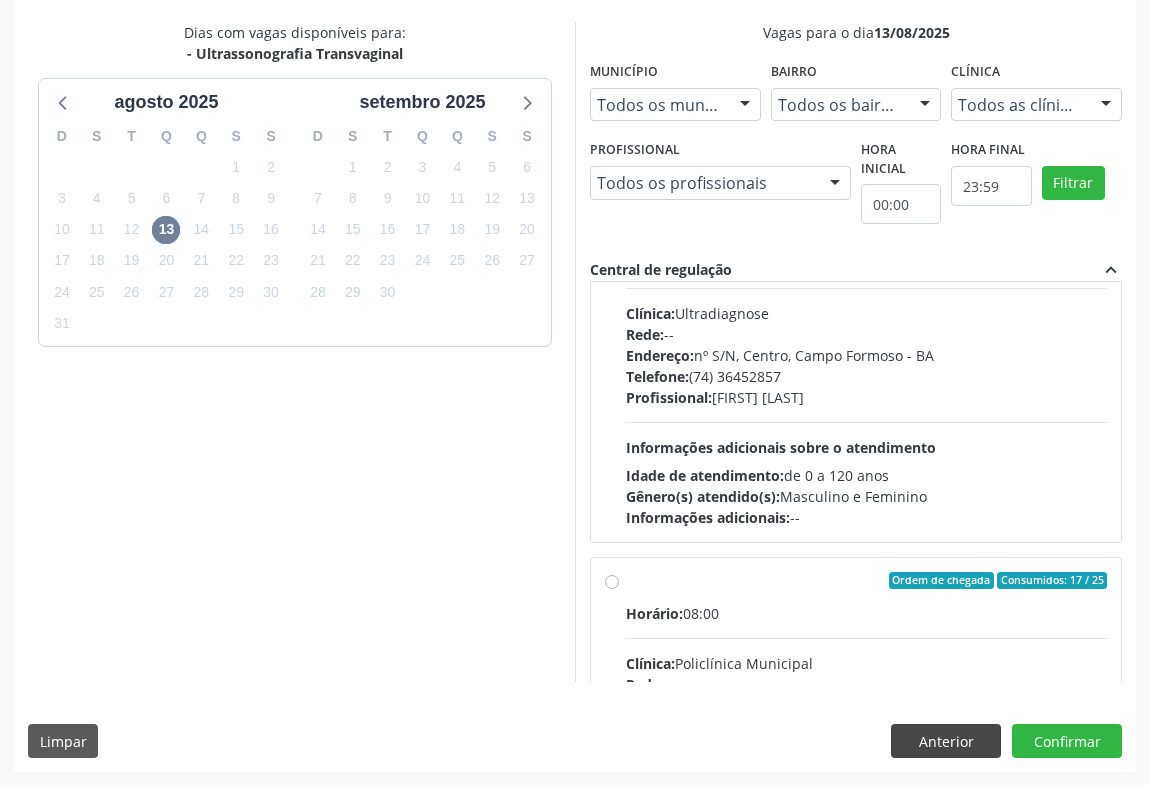 scroll, scrollTop: 152, scrollLeft: 0, axis: vertical 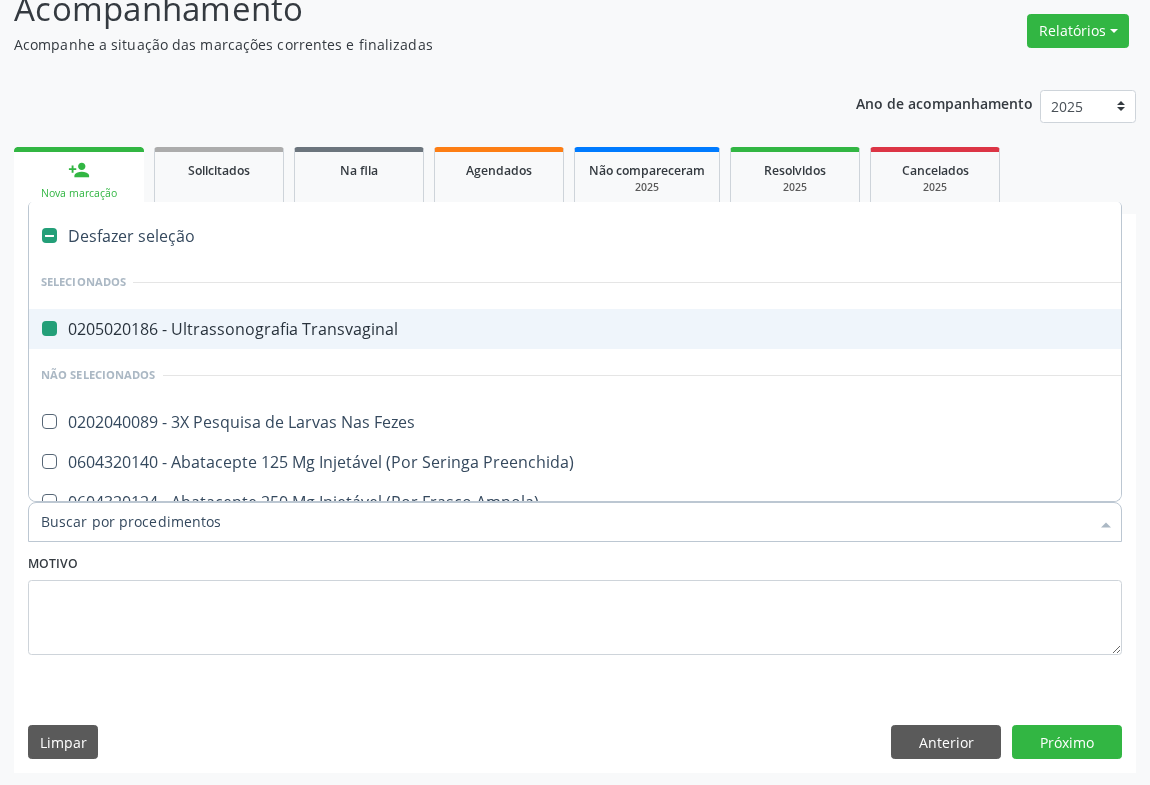 type on "C" 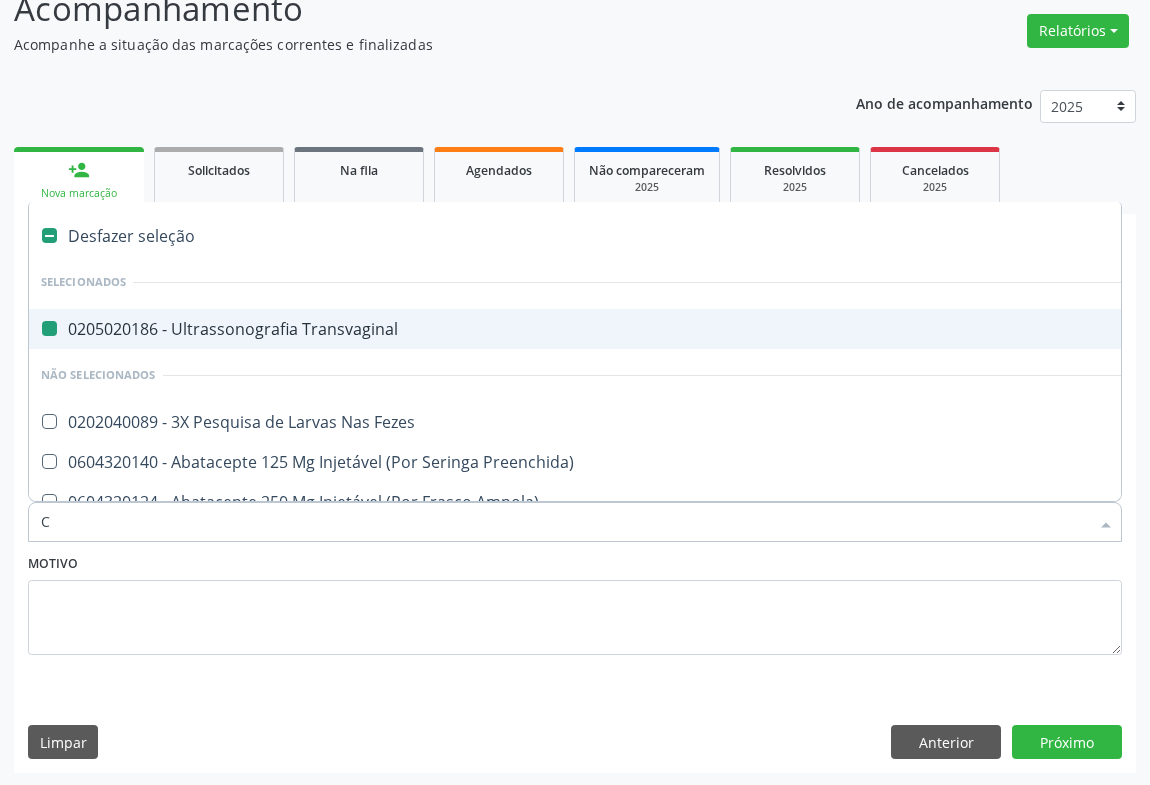checkbox on "false" 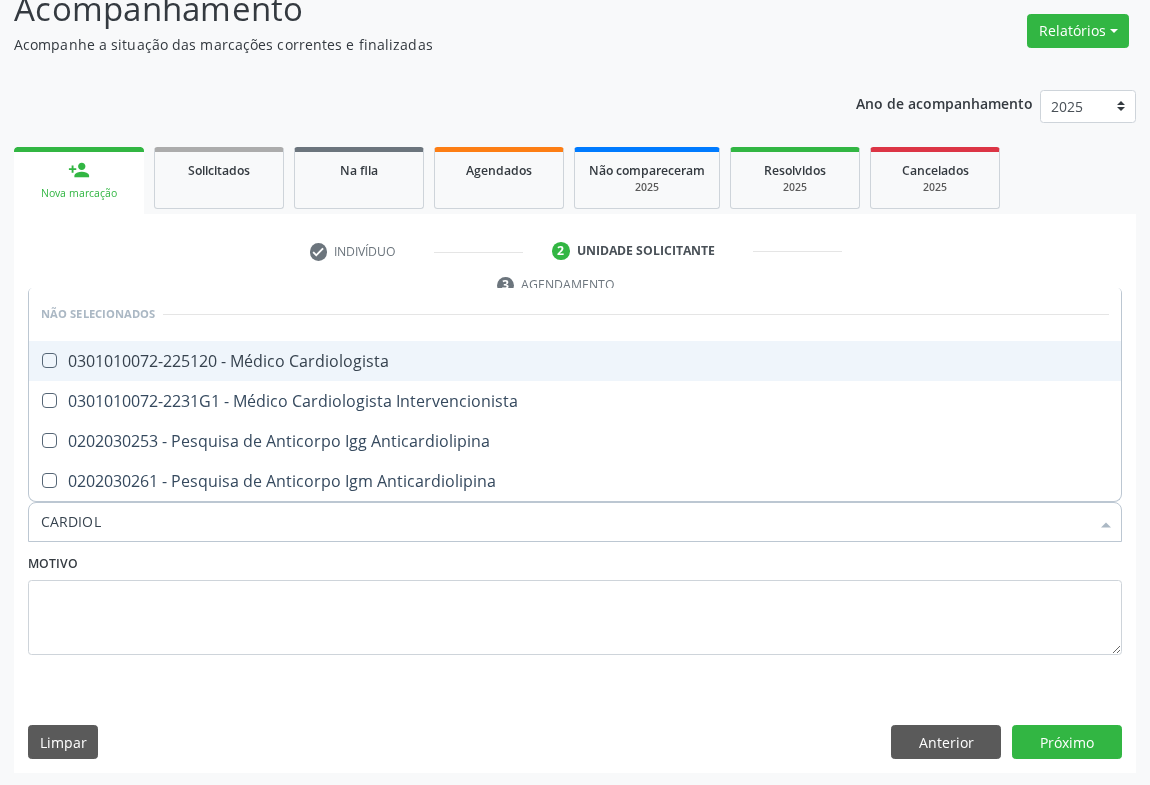 type on "CARDIOLO" 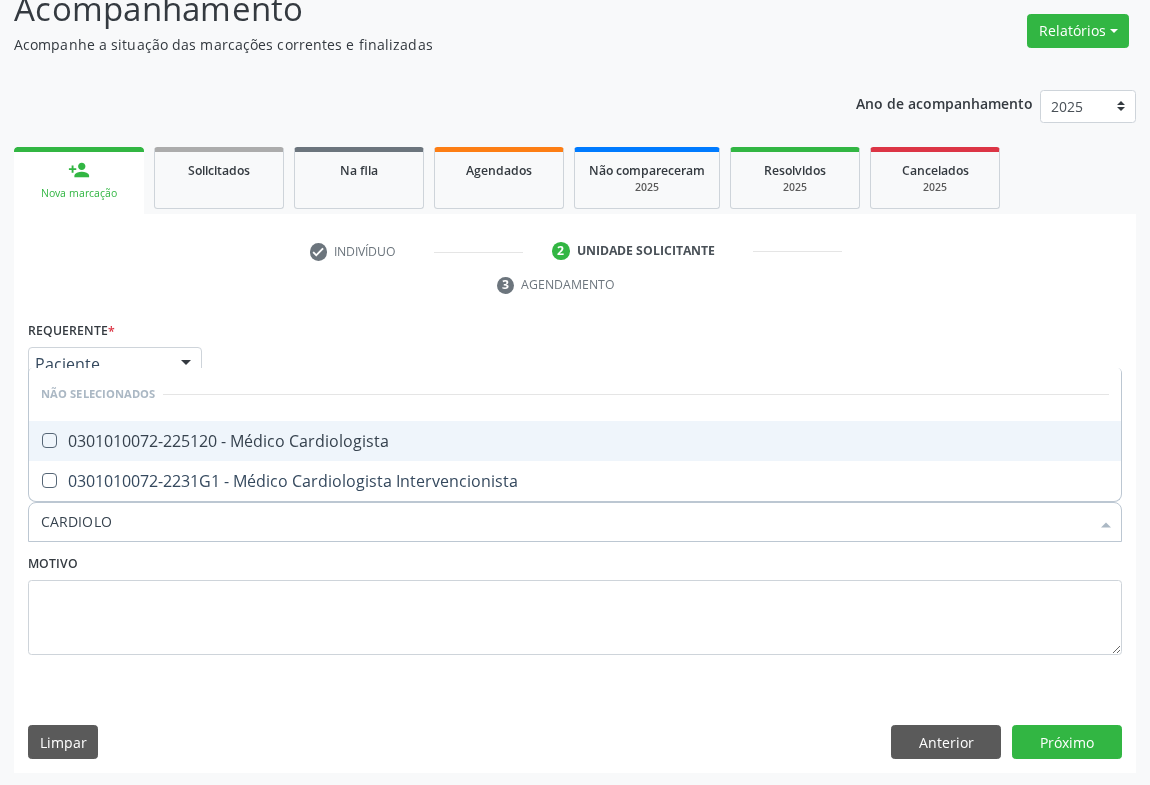 drag, startPoint x: 327, startPoint y: 425, endPoint x: 264, endPoint y: 553, distance: 142.66394 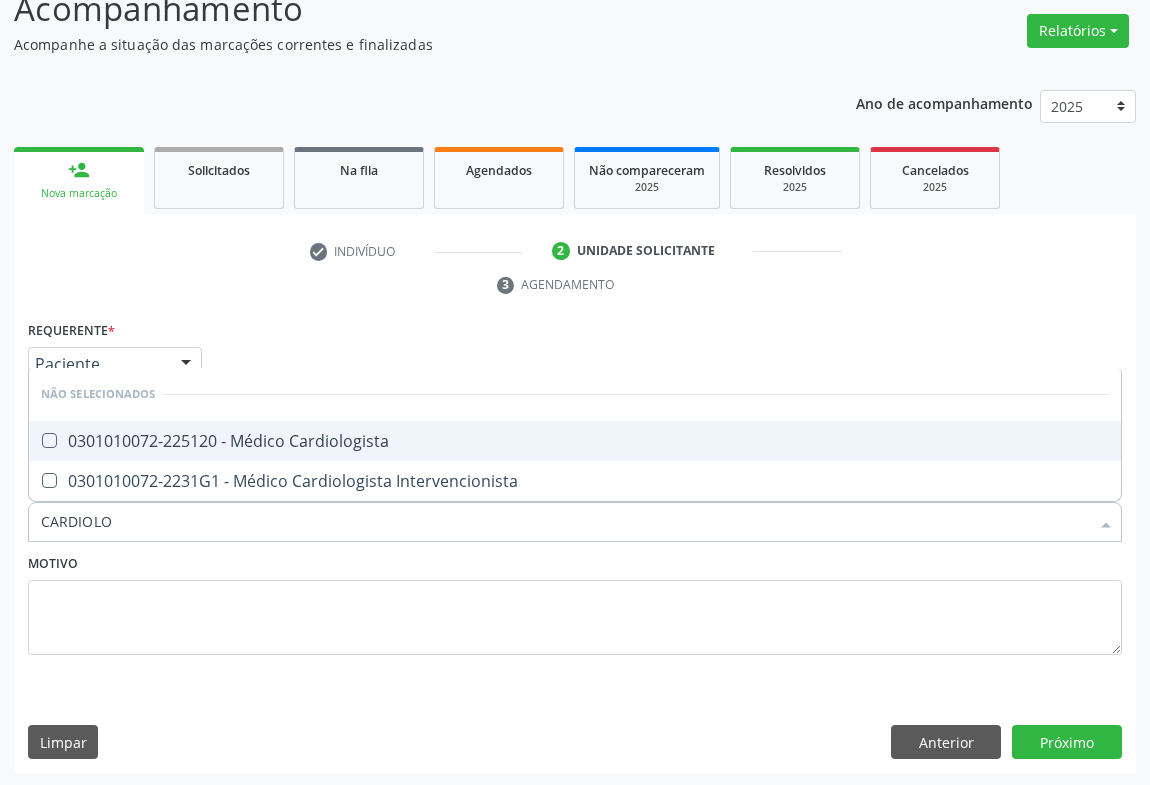 checkbox on "true" 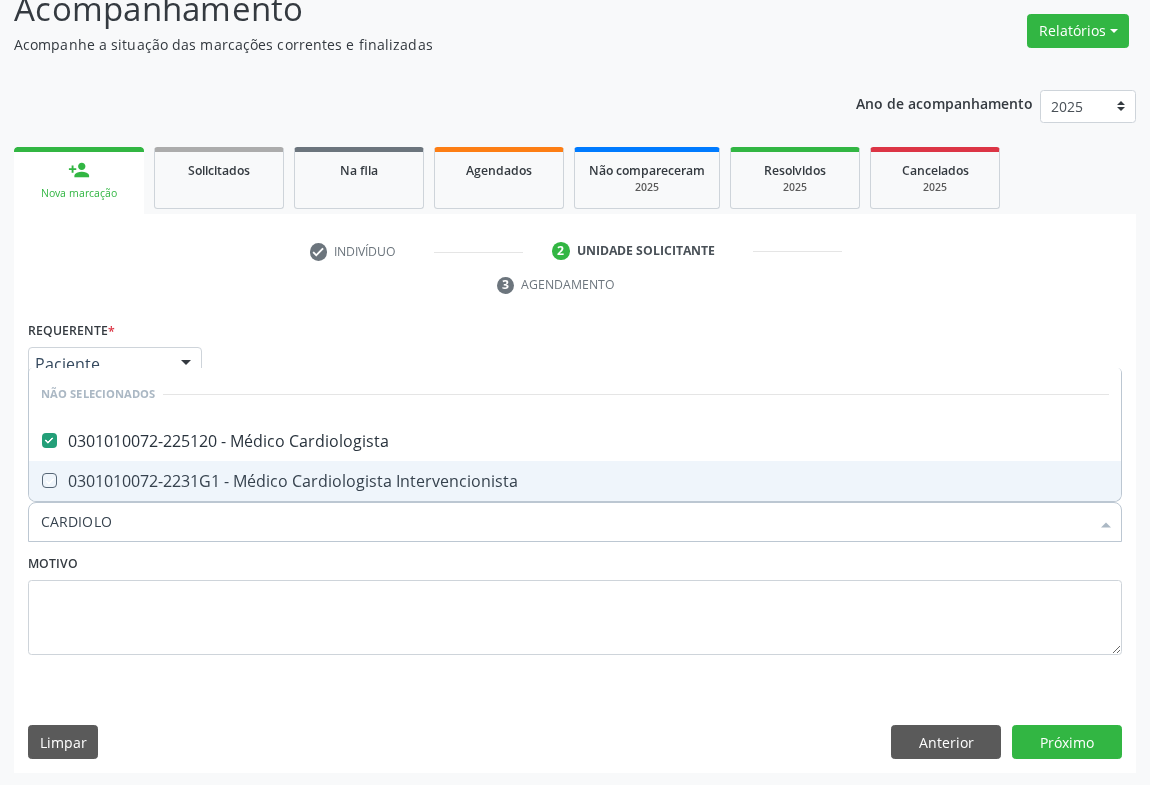 click on "Motivo" at bounding box center (575, 602) 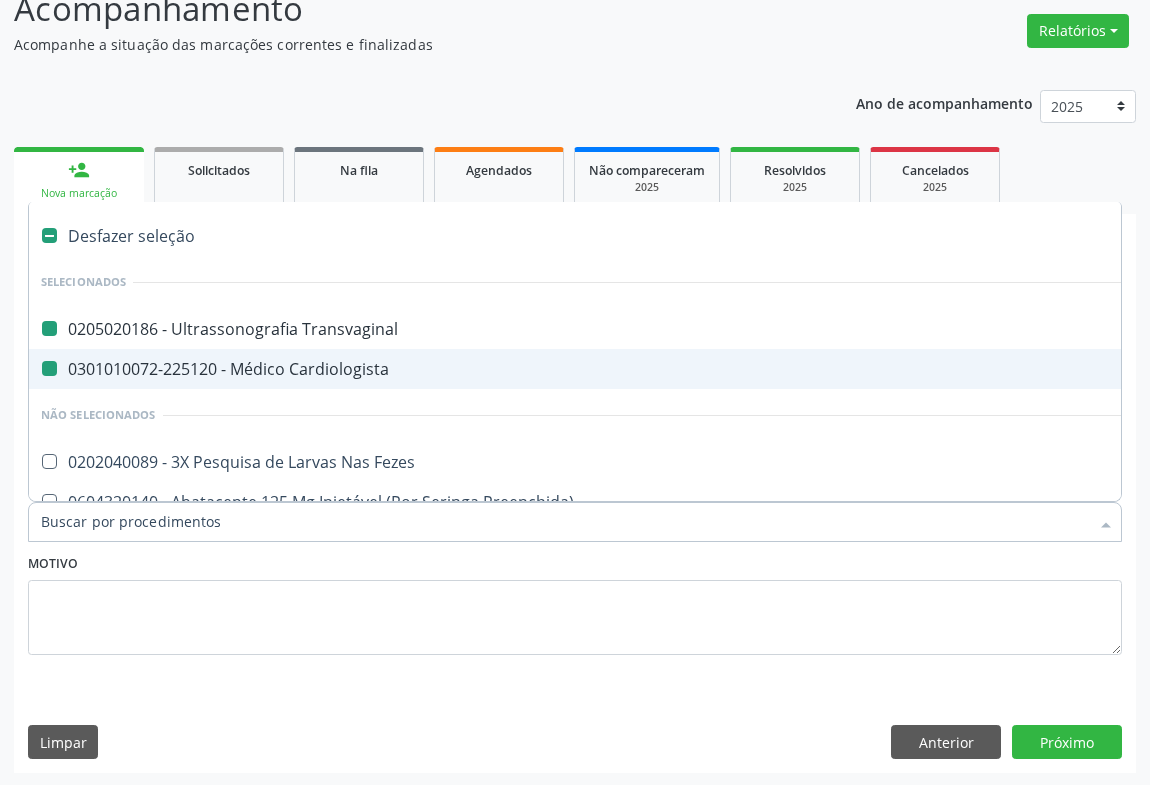 type on "E" 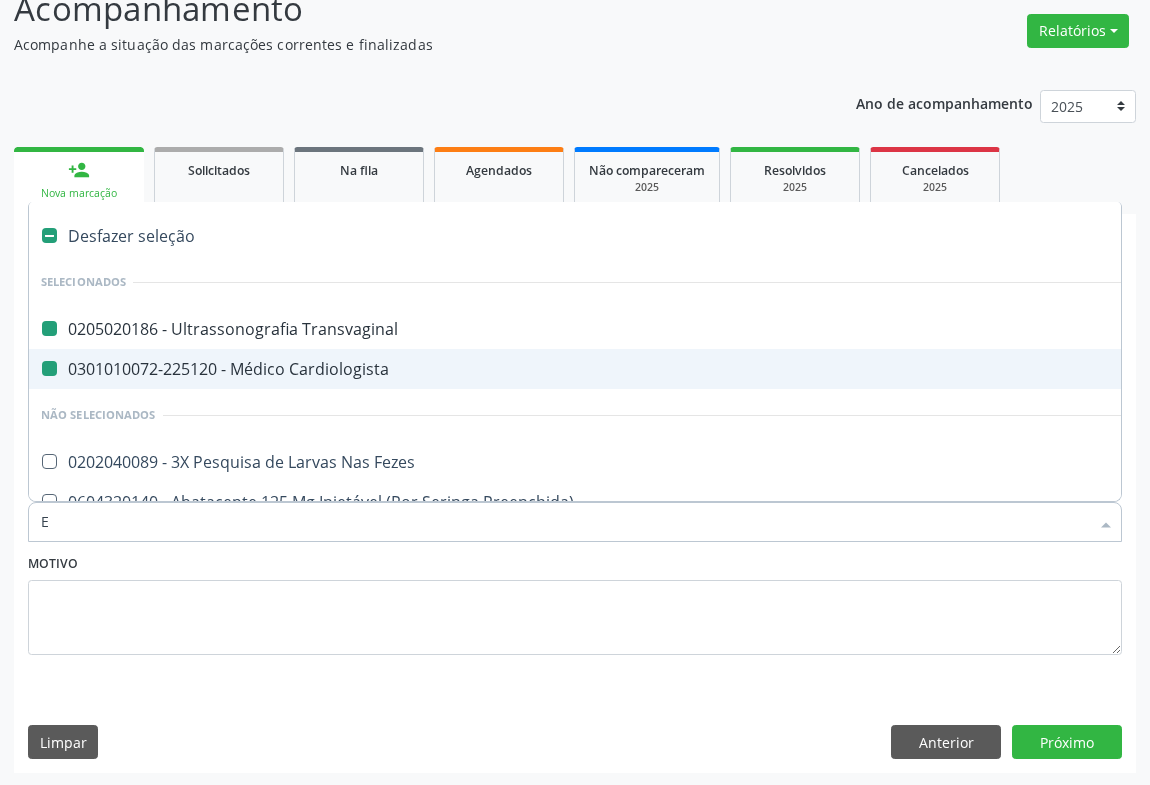 checkbox on "false" 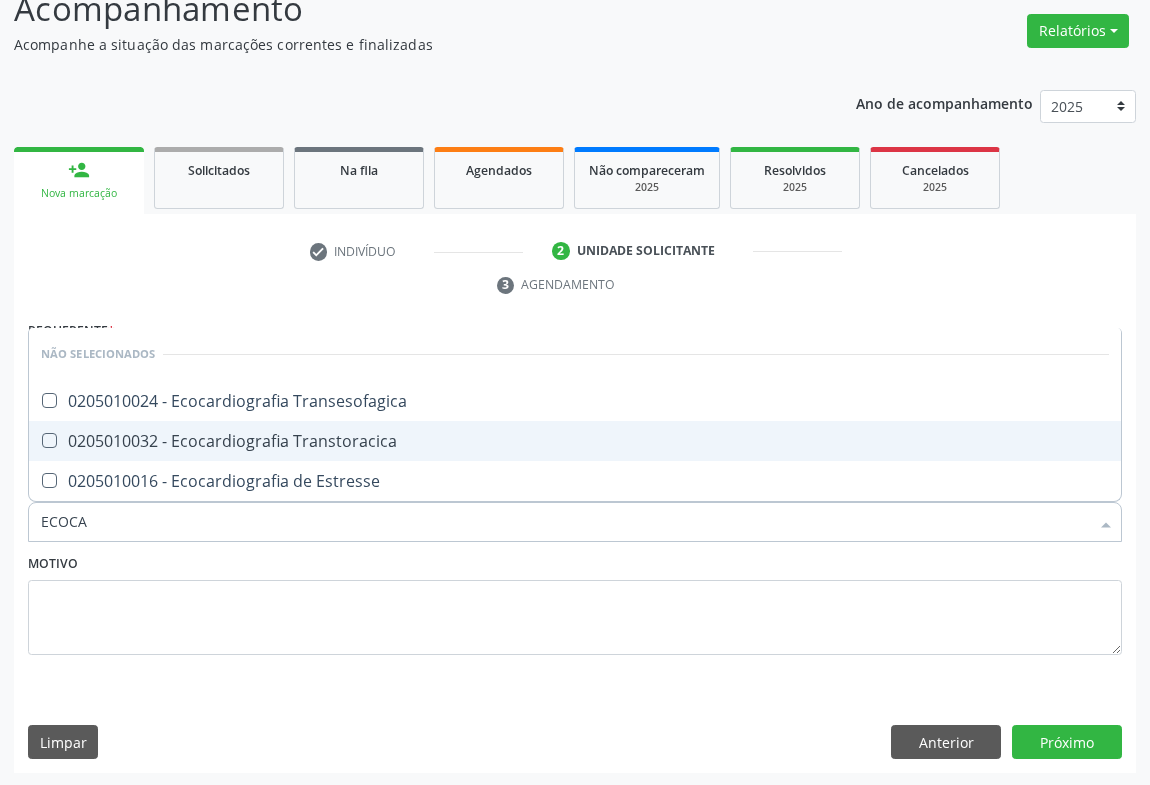 type on "ECOCAR" 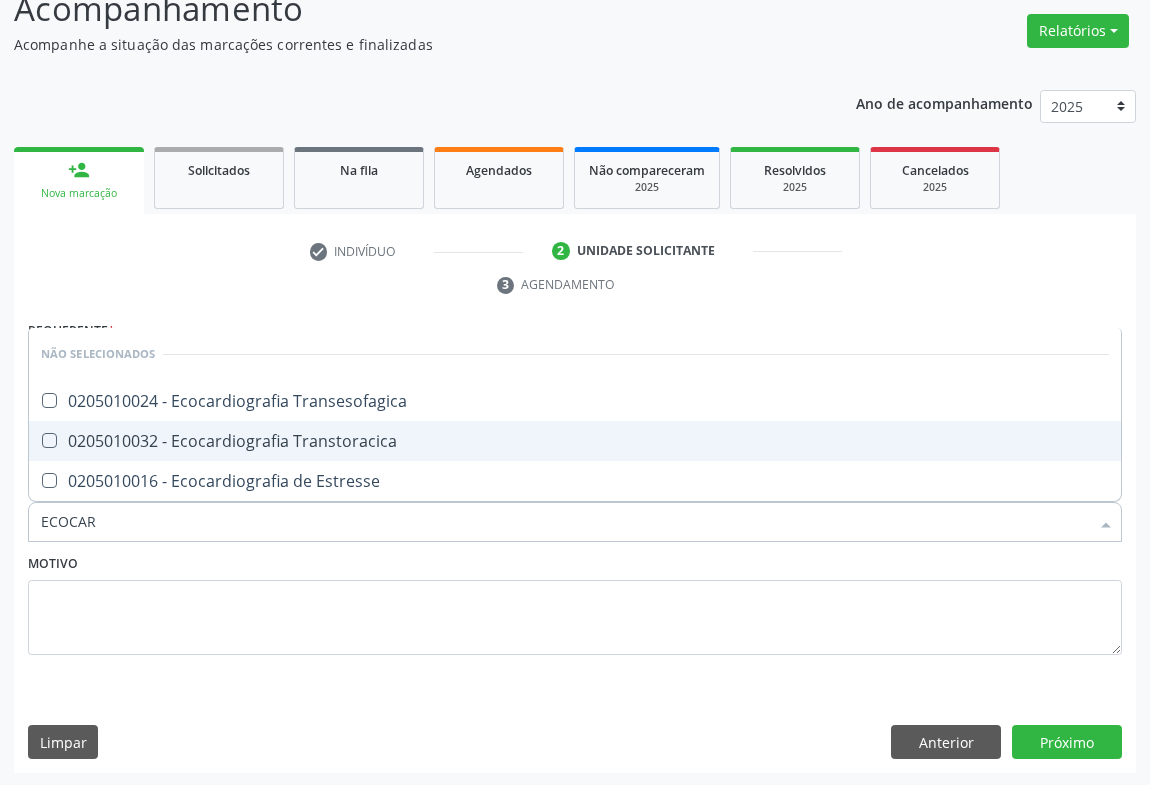 drag, startPoint x: 224, startPoint y: 434, endPoint x: 0, endPoint y: 420, distance: 224.43707 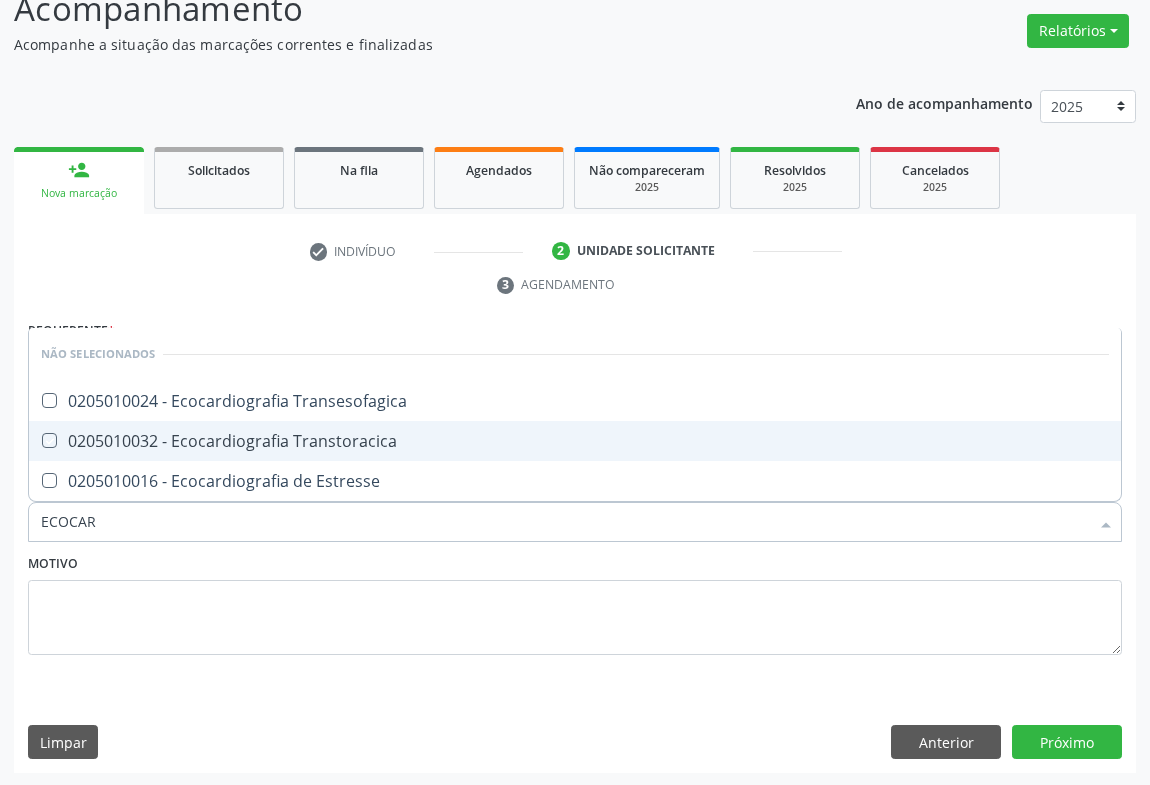 checkbox on "true" 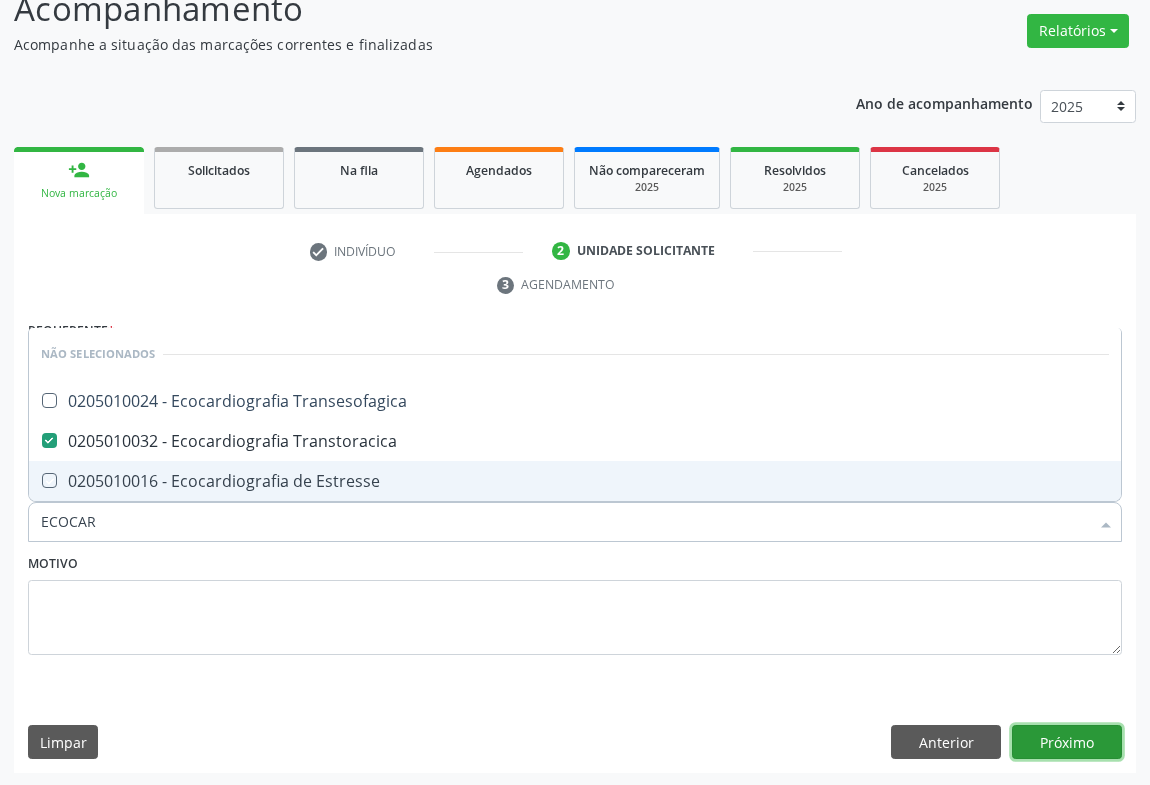 click on "Próximo" at bounding box center [1067, 742] 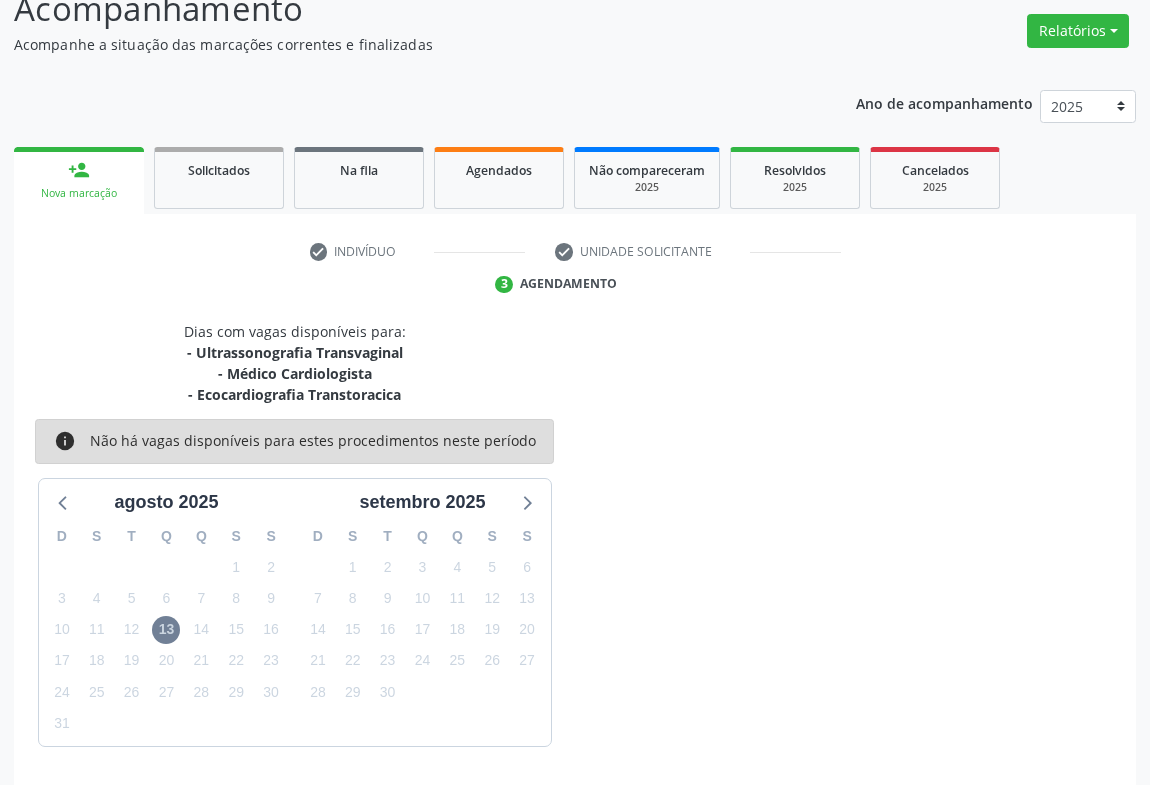 scroll, scrollTop: 216, scrollLeft: 0, axis: vertical 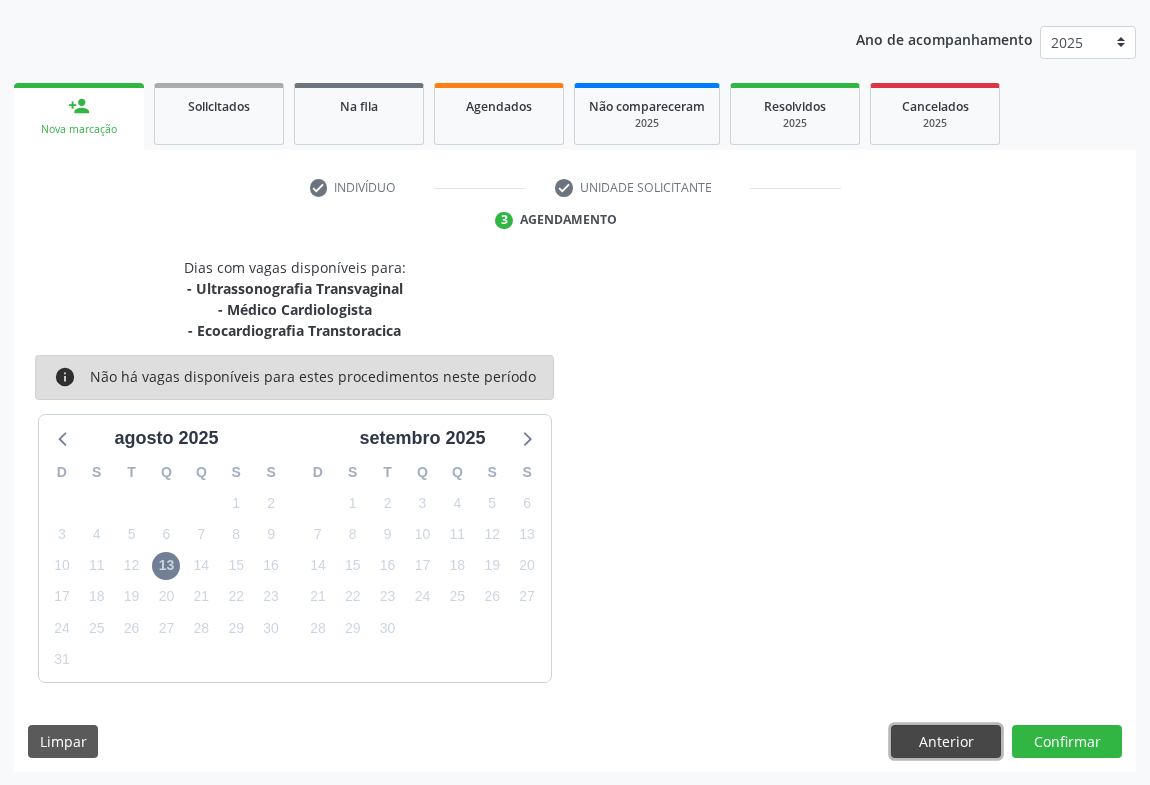 click on "Anterior" at bounding box center (946, 742) 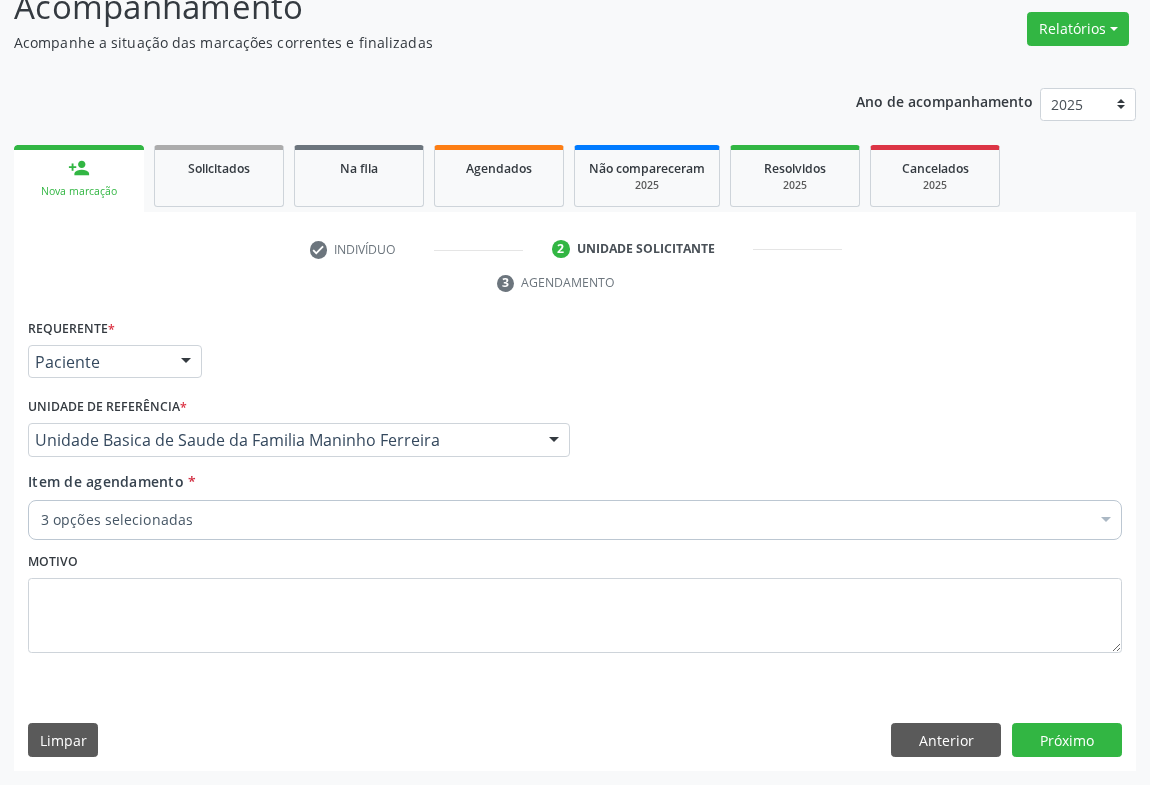scroll, scrollTop: 152, scrollLeft: 0, axis: vertical 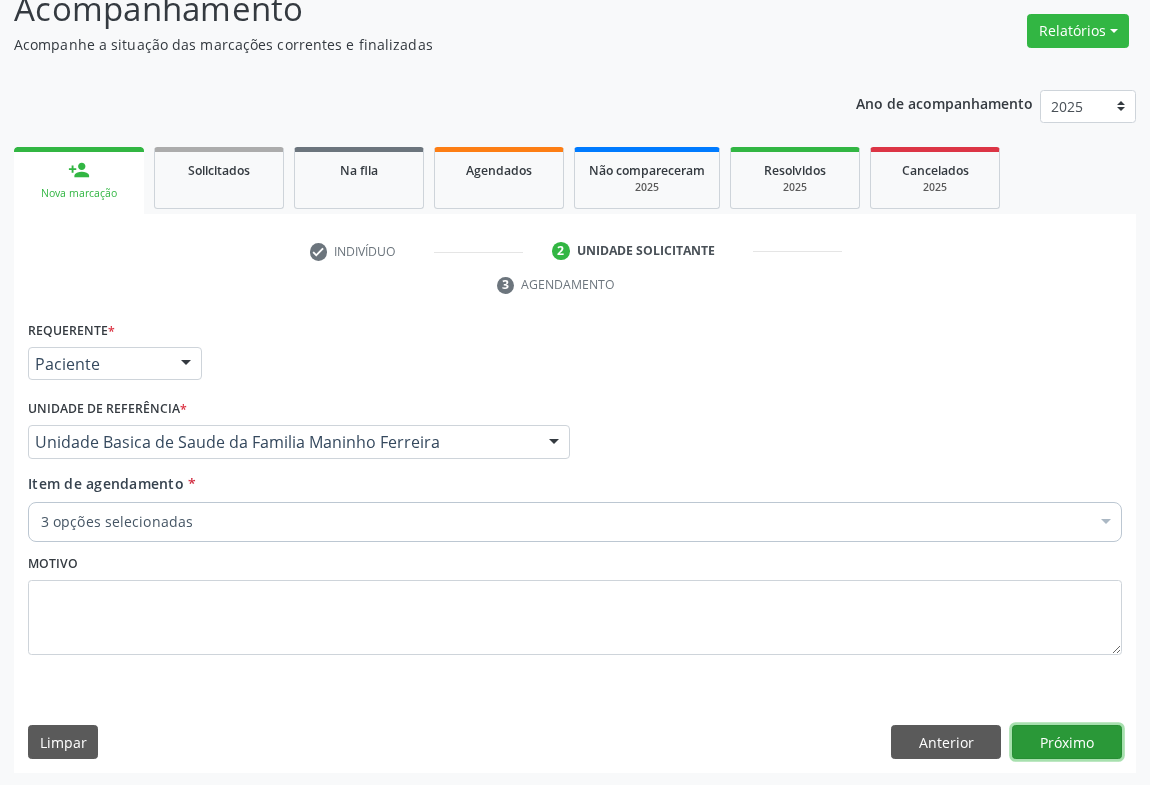 click on "Próximo" at bounding box center (1067, 742) 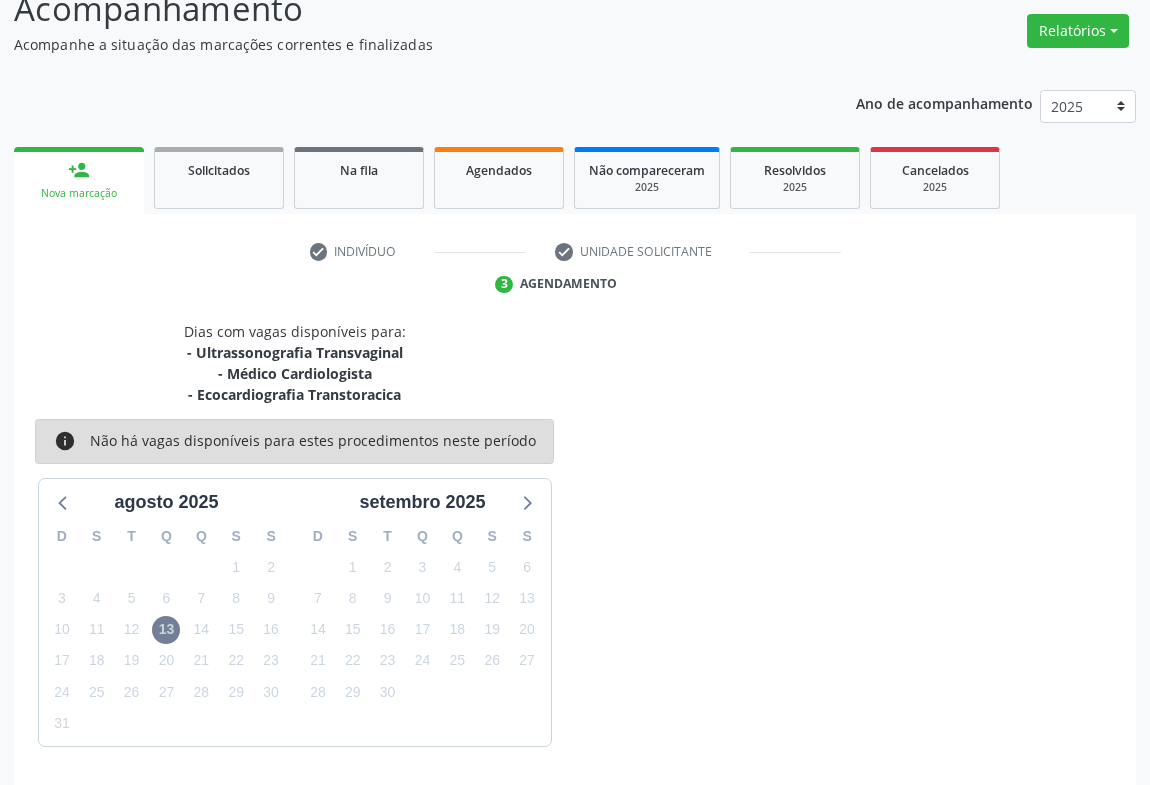 scroll, scrollTop: 216, scrollLeft: 0, axis: vertical 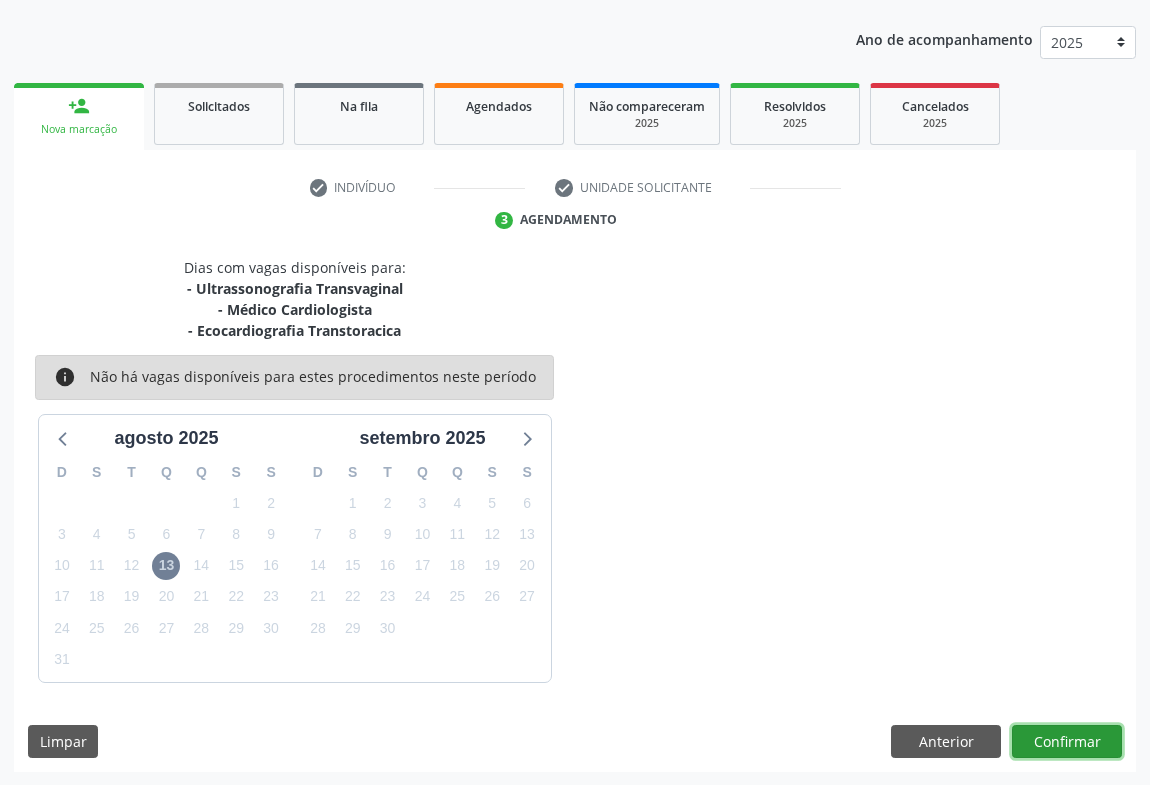 click on "Confirmar" at bounding box center [1067, 742] 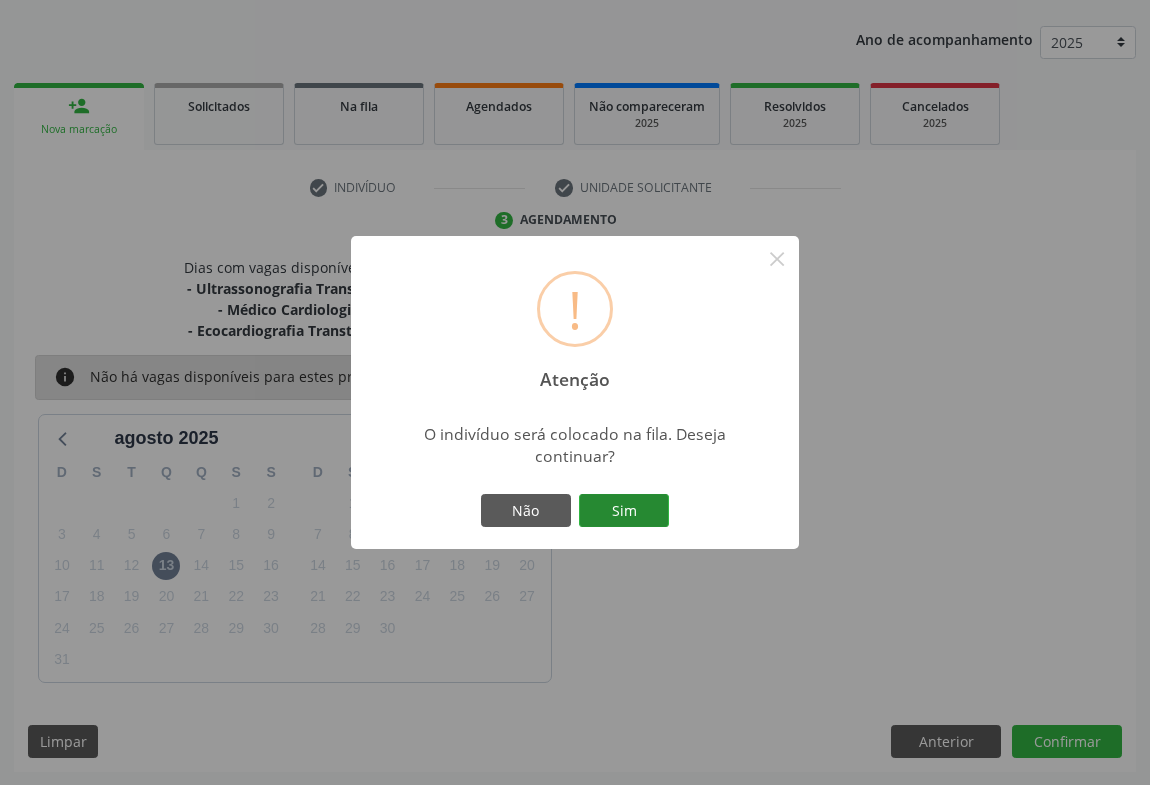 click on "Sim" at bounding box center (624, 511) 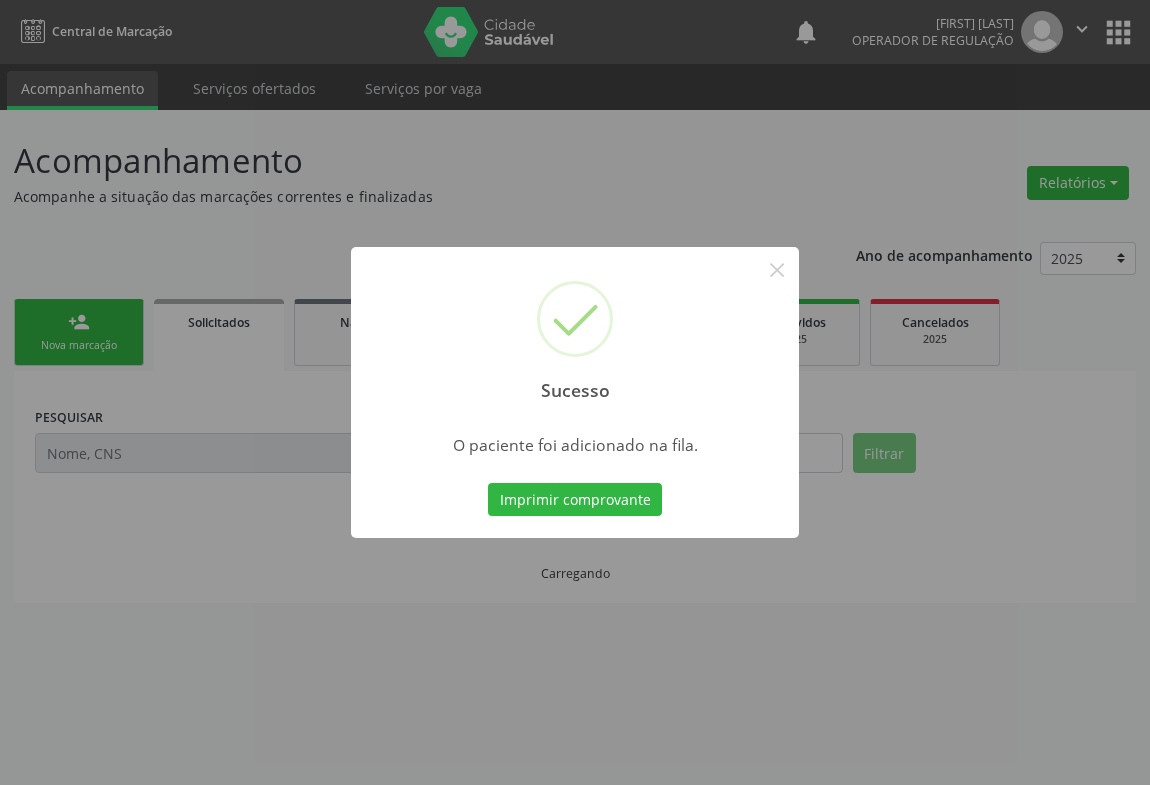 scroll, scrollTop: 0, scrollLeft: 0, axis: both 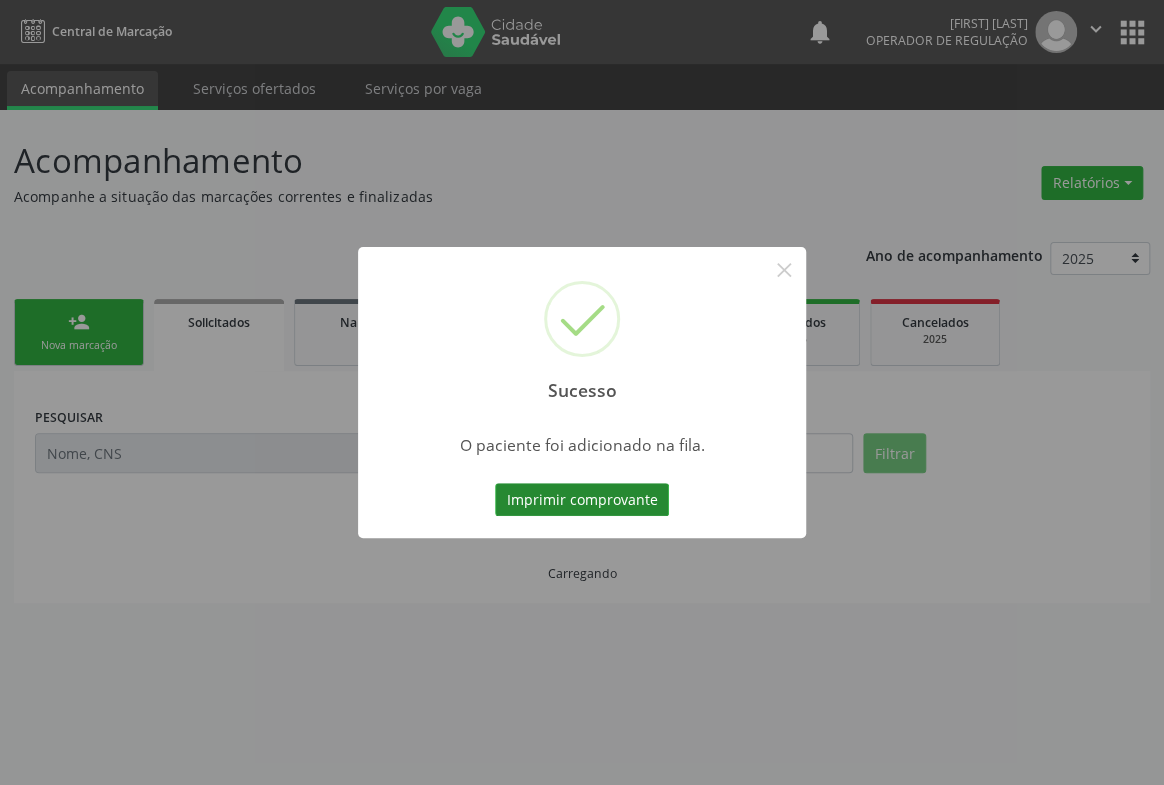 click on "Imprimir comprovante" at bounding box center (582, 500) 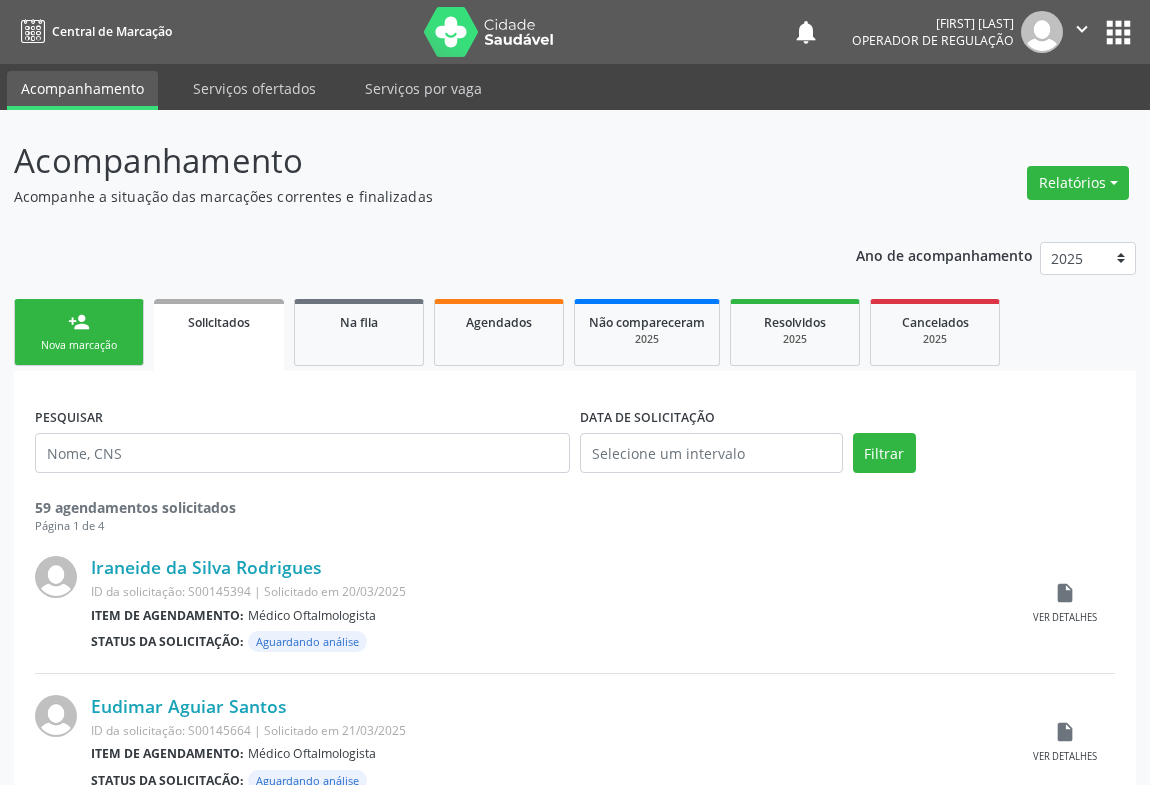 click on "person_add
Nova marcação" at bounding box center [79, 332] 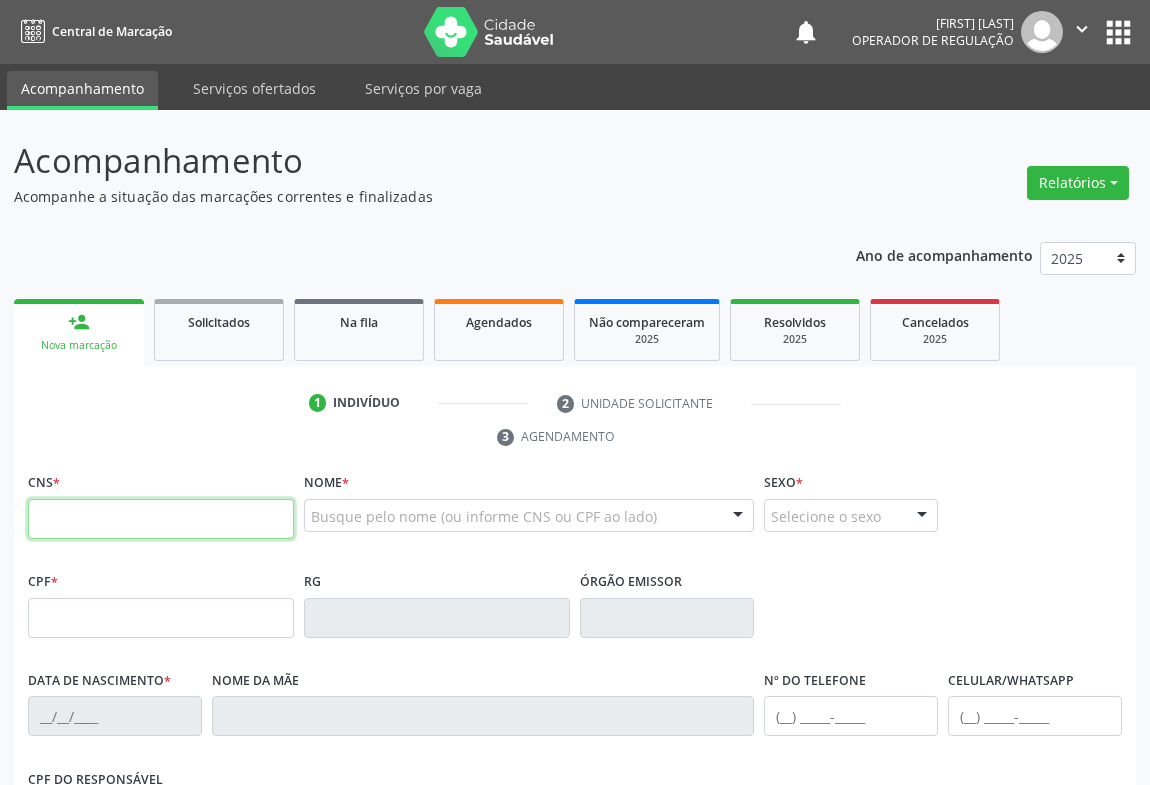 click at bounding box center [161, 519] 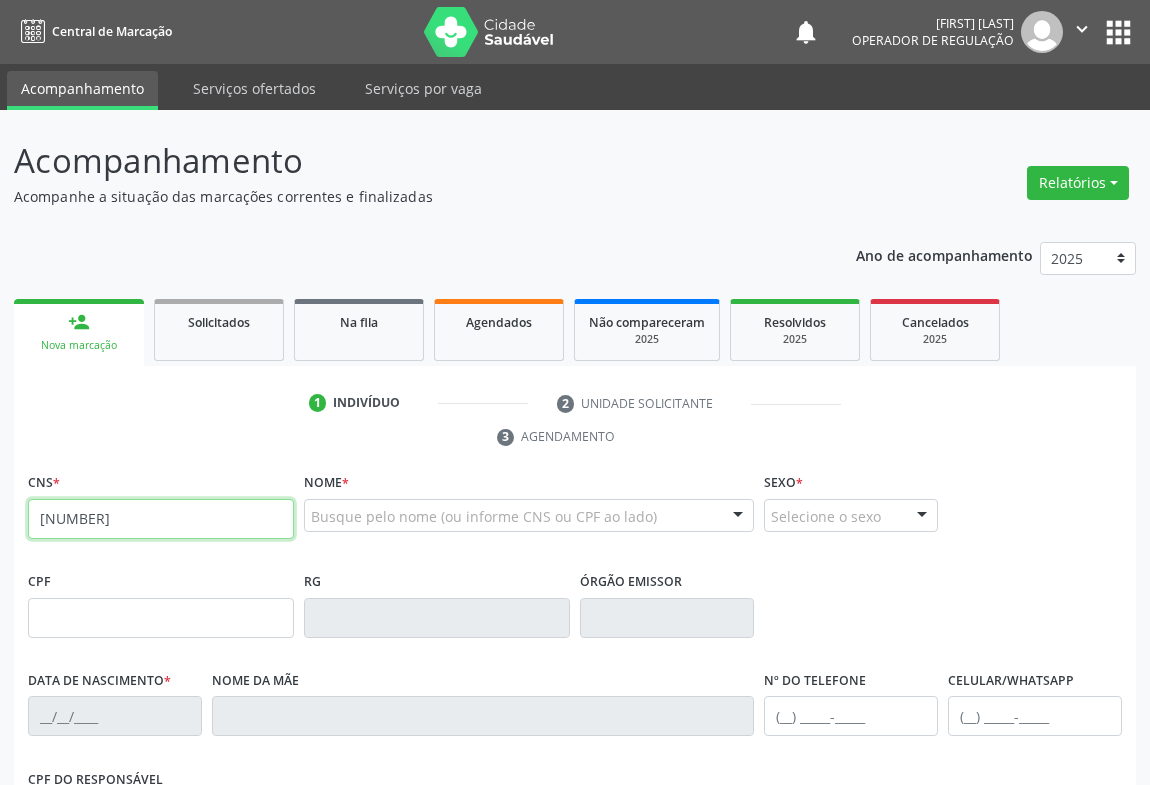 type on "[NUMBER]" 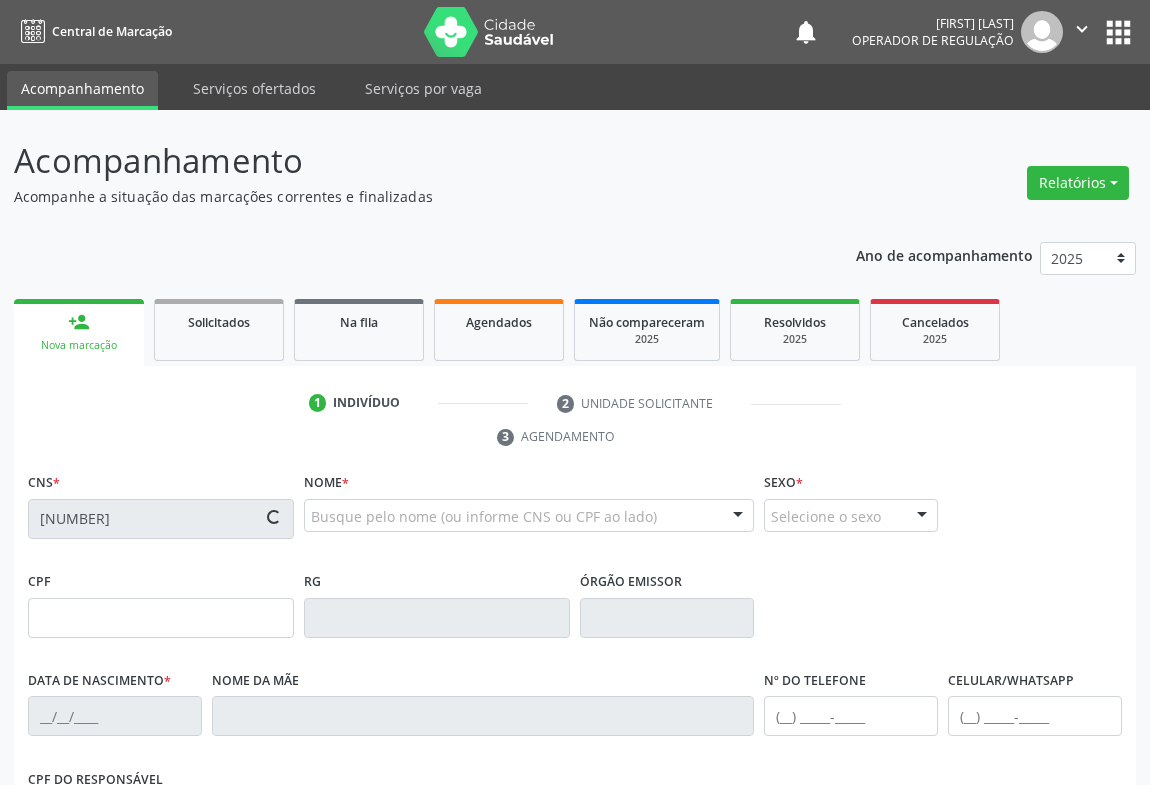 scroll, scrollTop: 181, scrollLeft: 0, axis: vertical 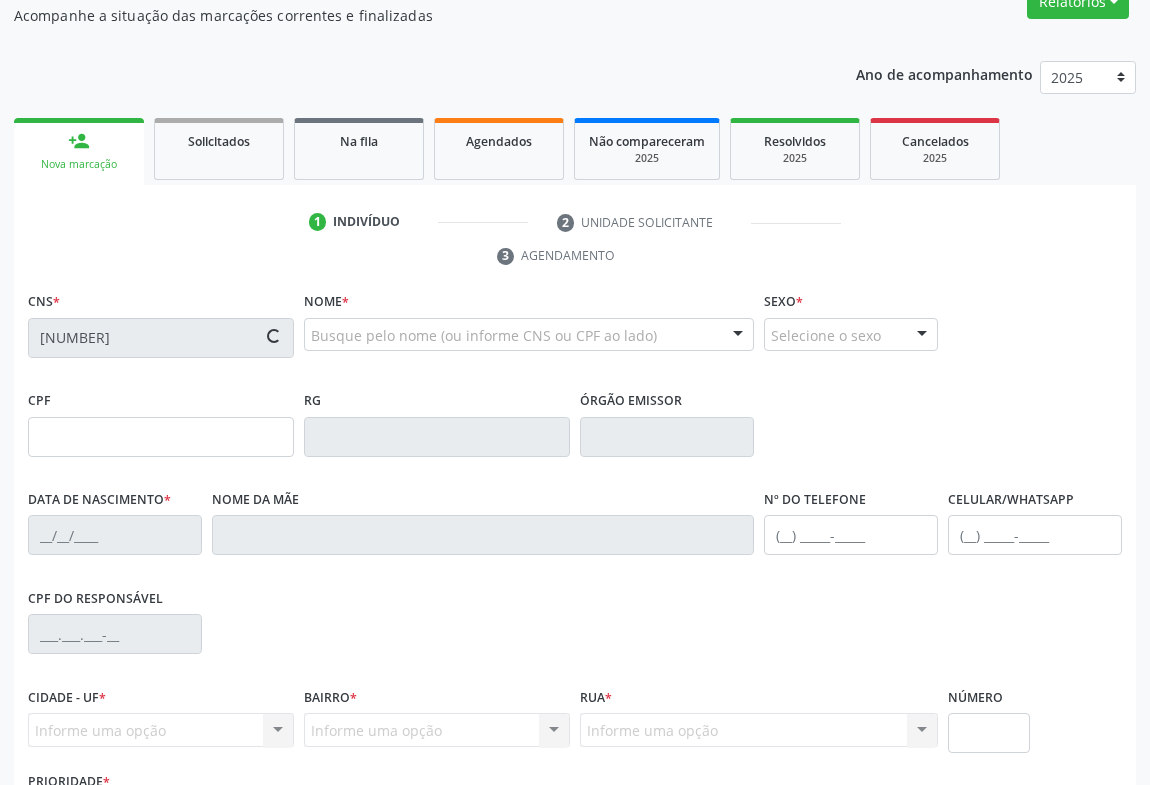 type on "[NUMBER]" 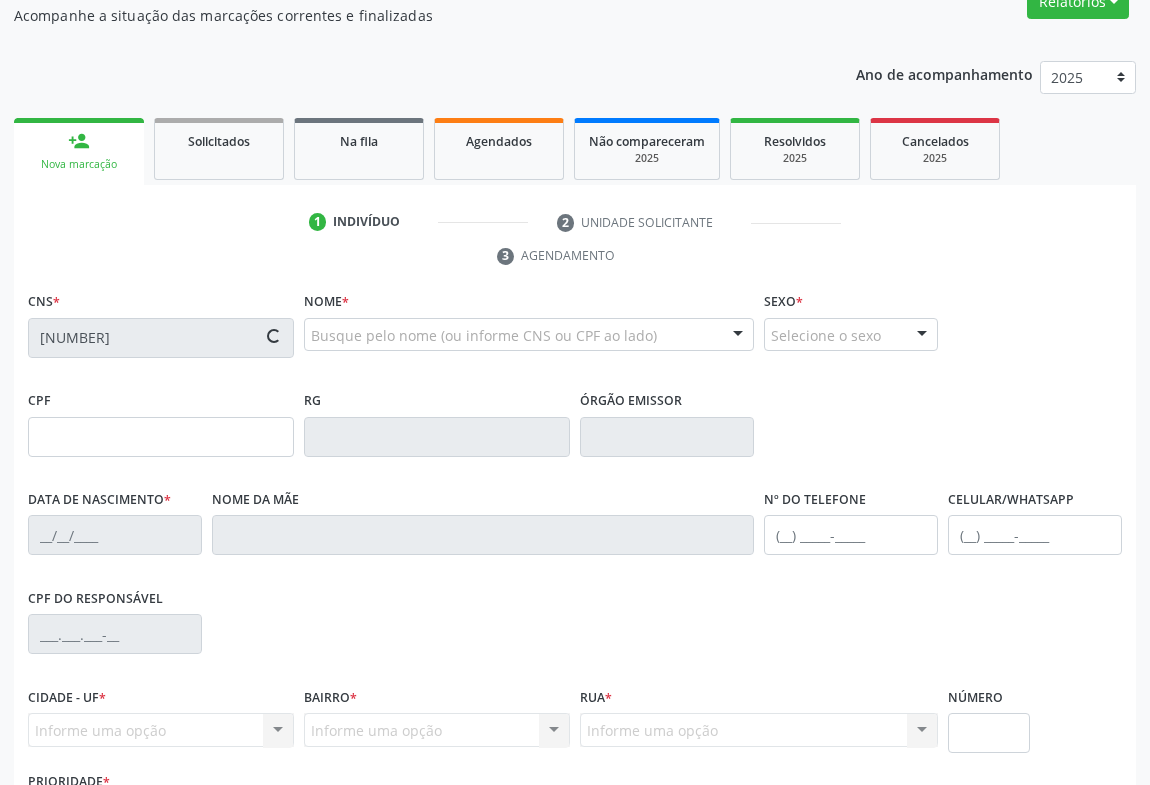 type on "[NUMBER]" 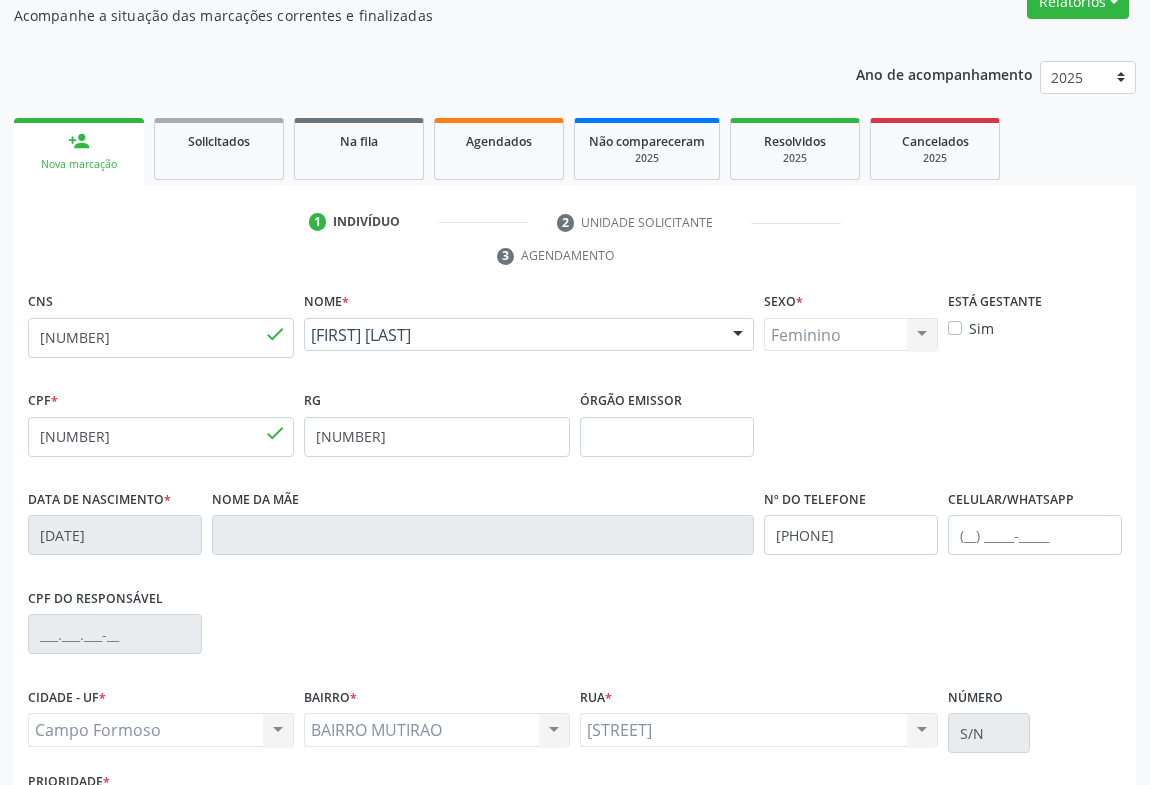 scroll, scrollTop: 331, scrollLeft: 0, axis: vertical 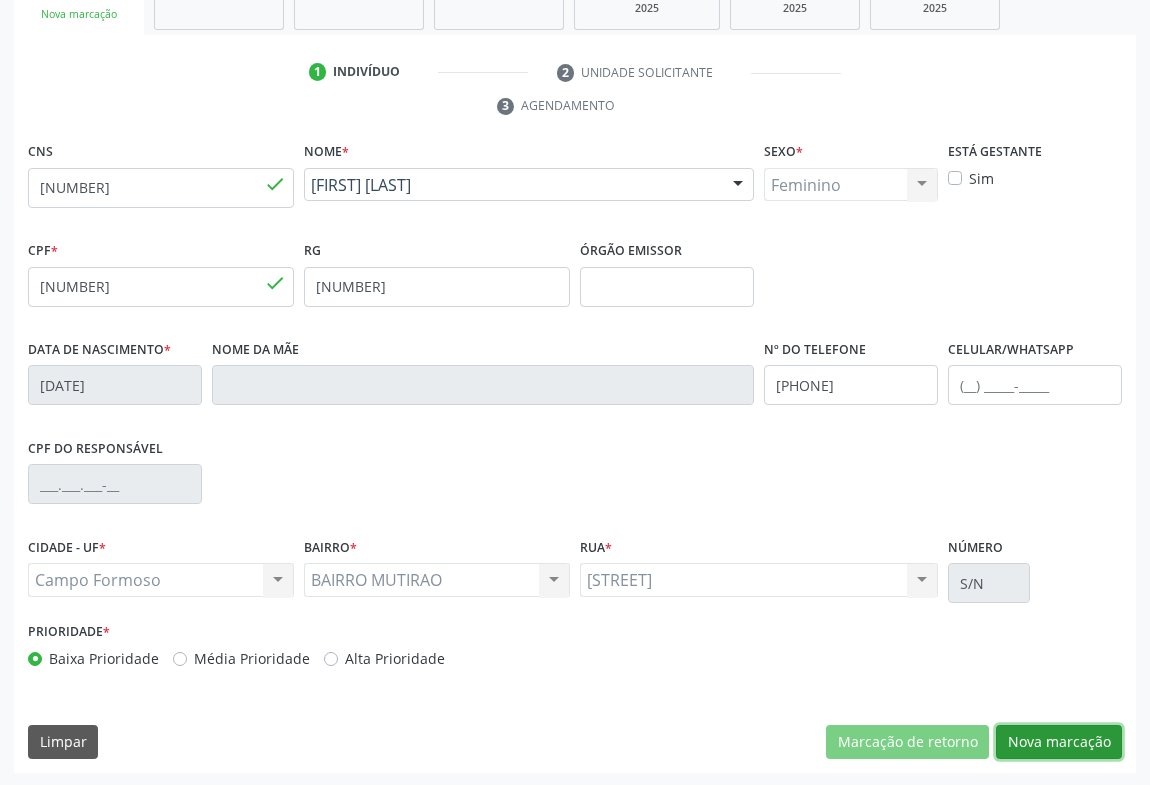 click on "Nova marcação" at bounding box center (1059, 742) 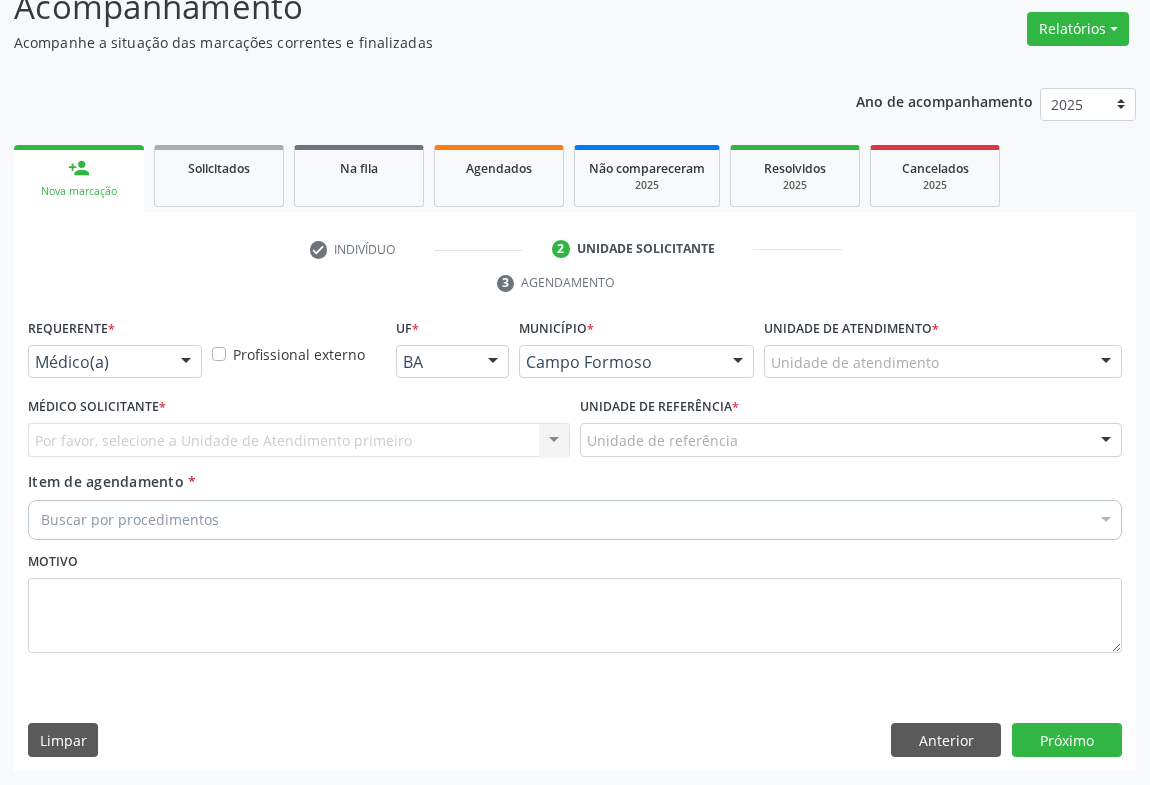 scroll, scrollTop: 152, scrollLeft: 0, axis: vertical 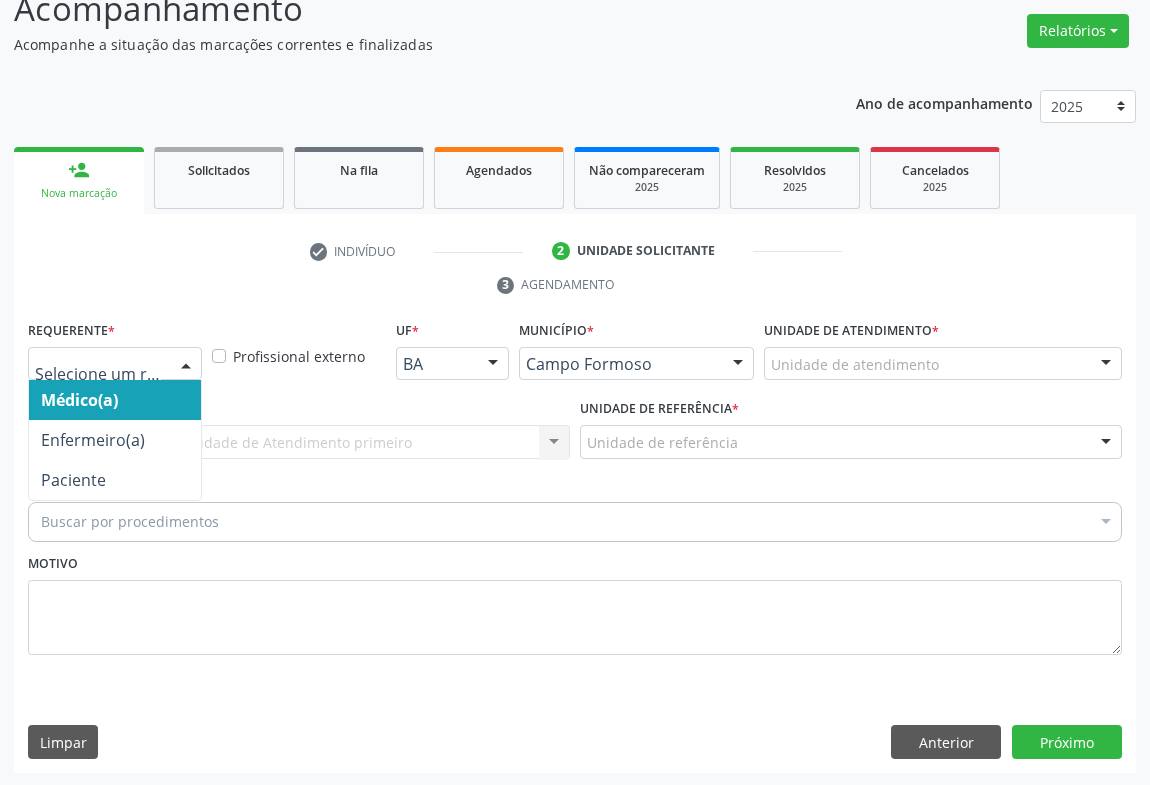 click at bounding box center [186, 365] 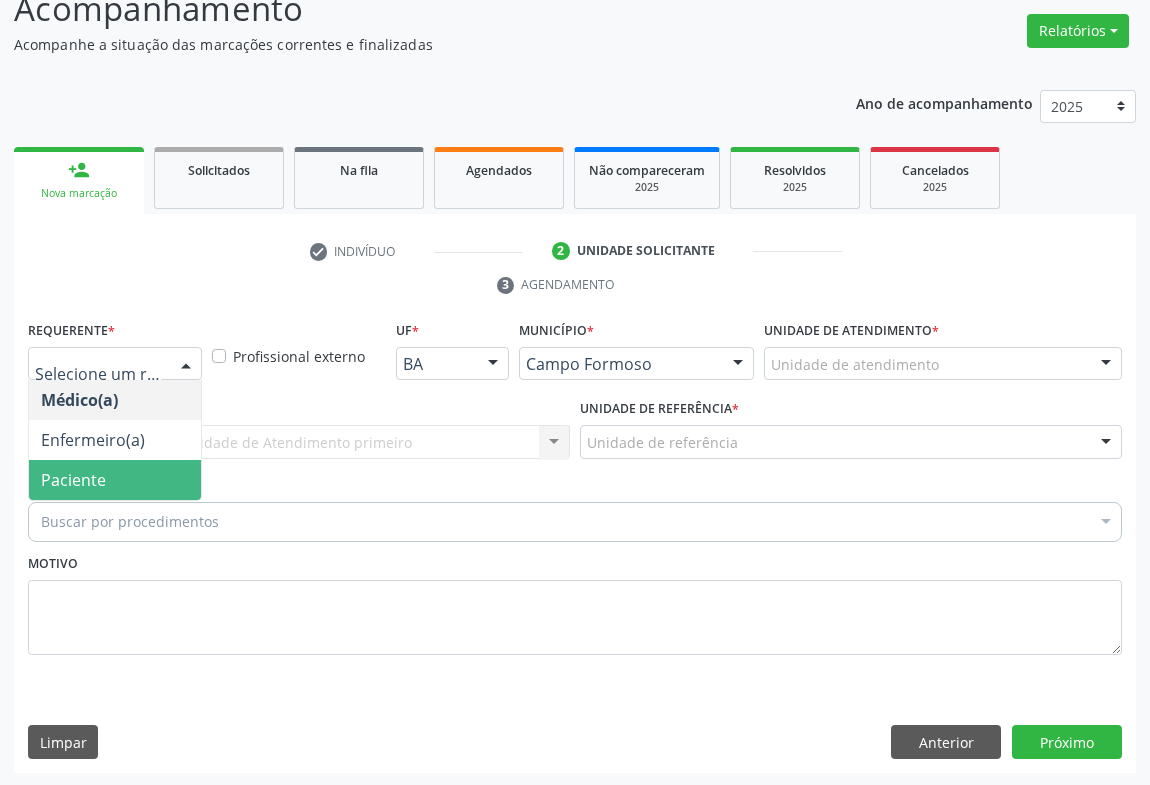 click on "Paciente" at bounding box center [115, 480] 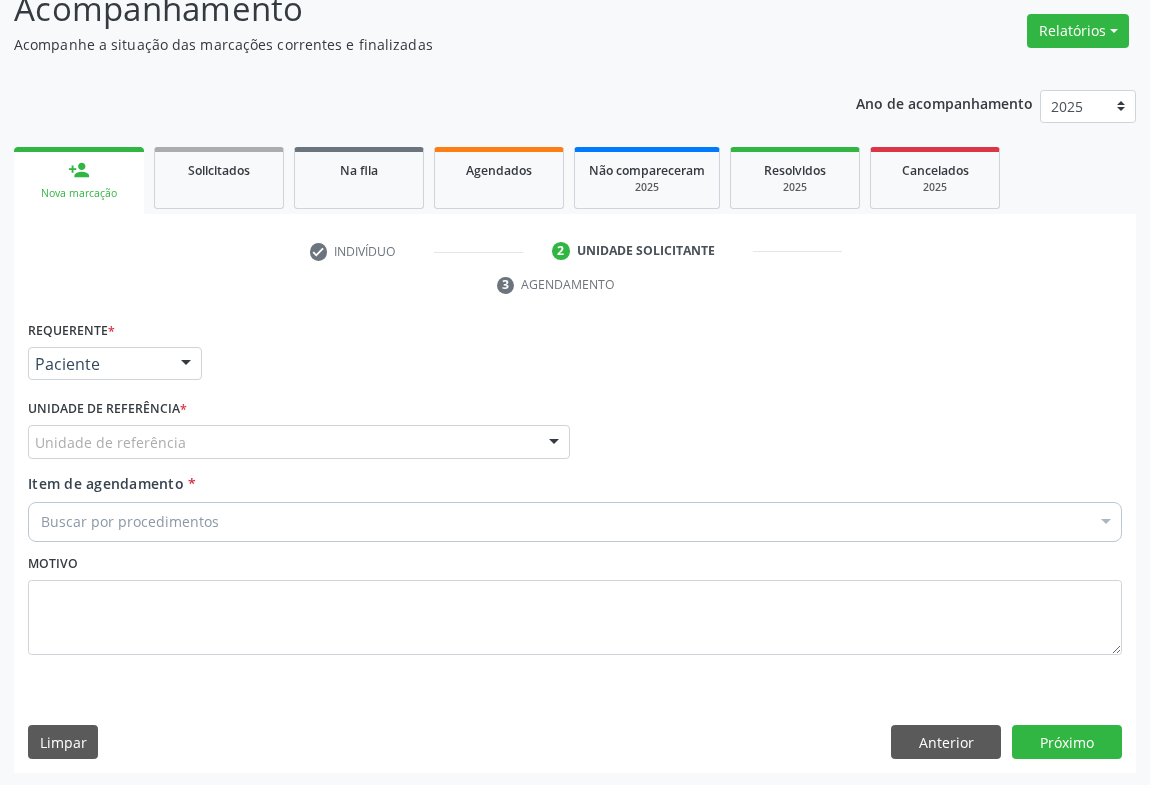 click on "Unidade de referência" at bounding box center (299, 442) 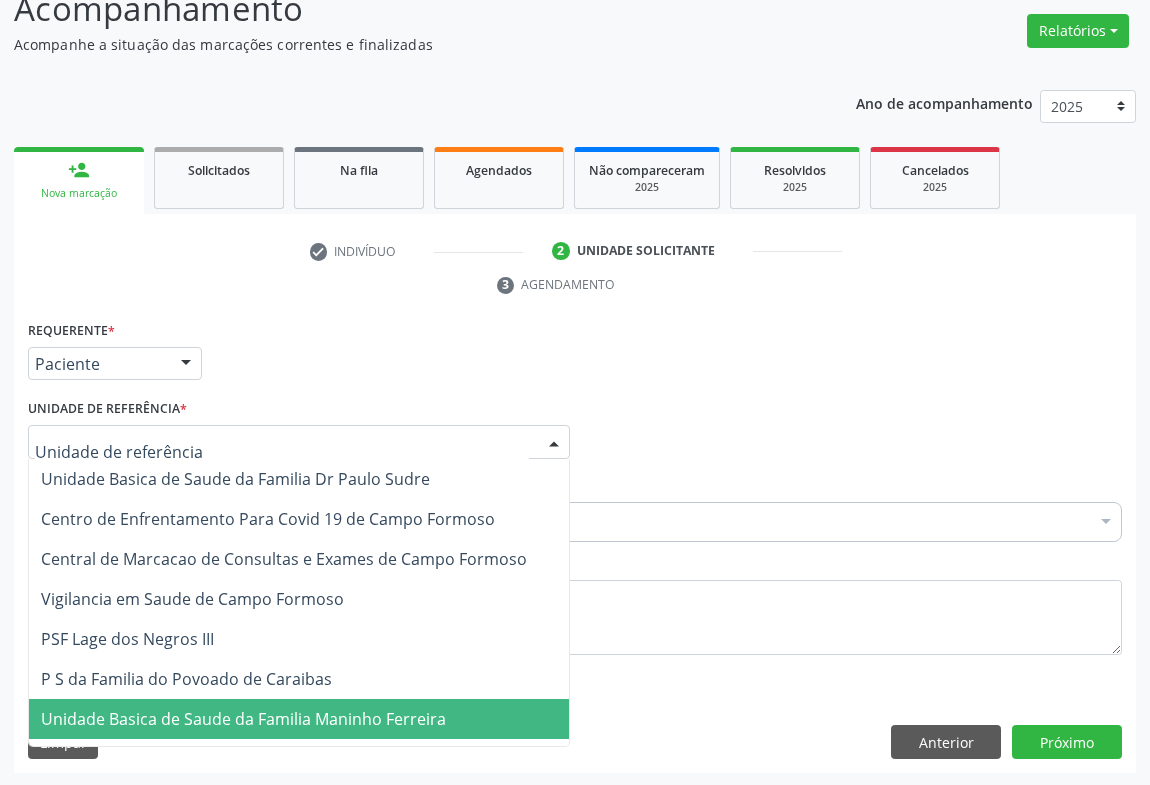 click on "Unidade Basica de Saude da Familia Maninho Ferreira" at bounding box center (243, 719) 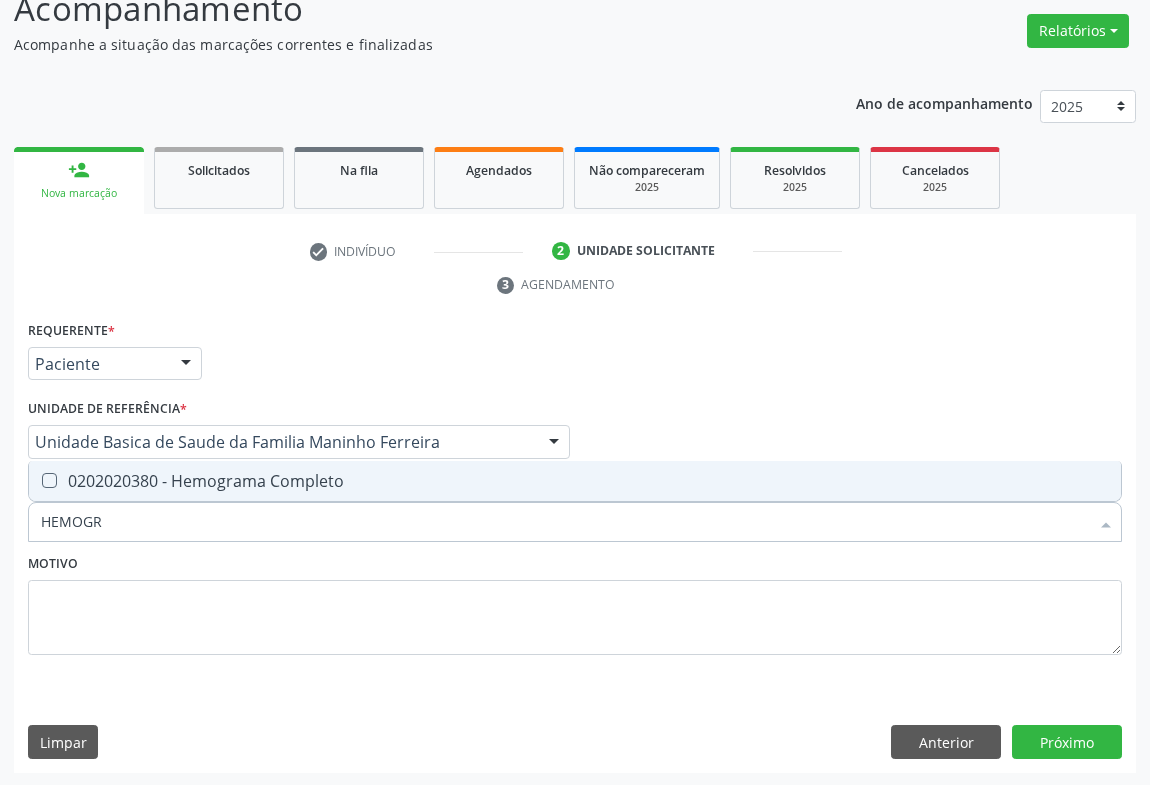 type on "HEMOGRA" 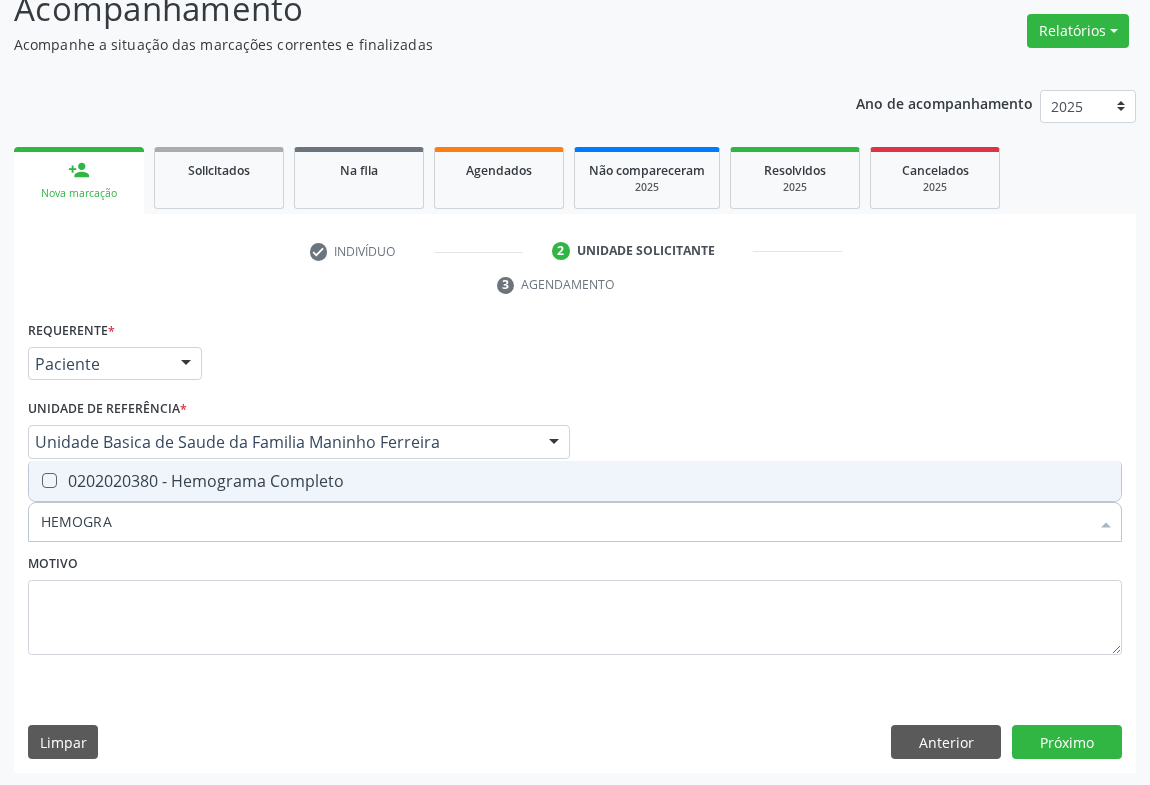 click on "0202020380 - Hemograma Completo" at bounding box center (575, 481) 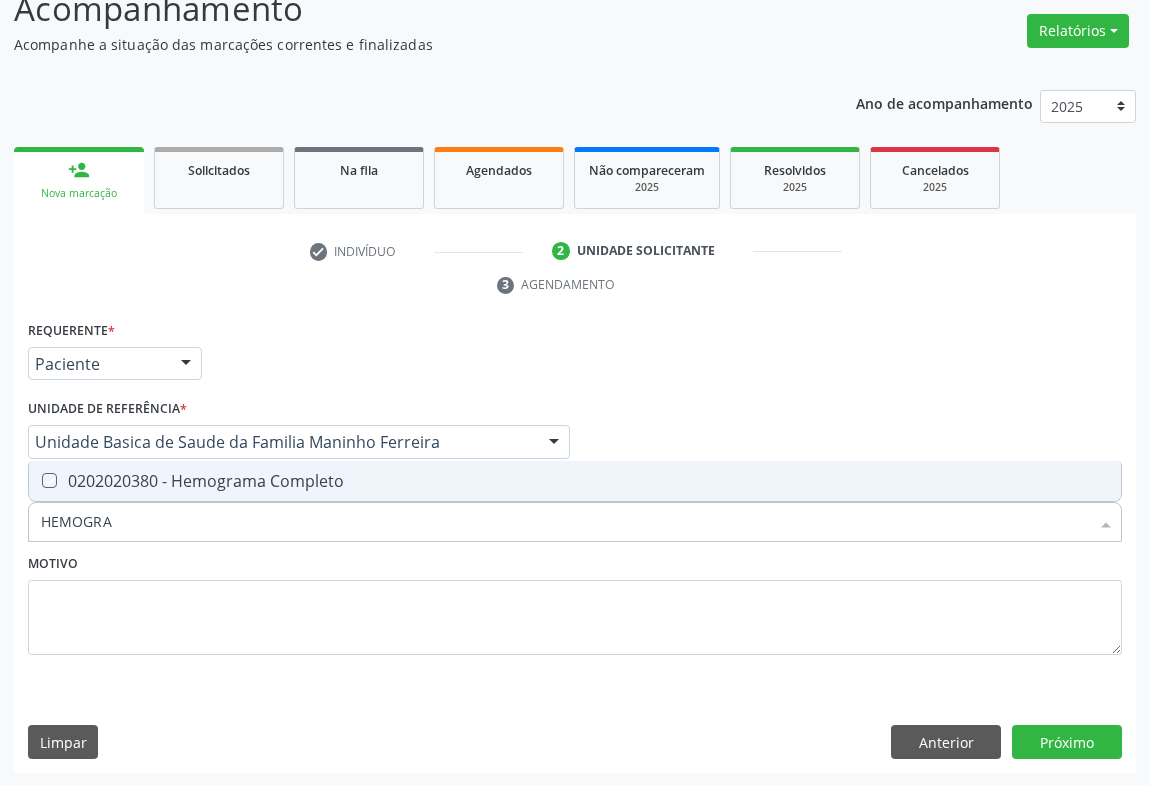 checkbox on "true" 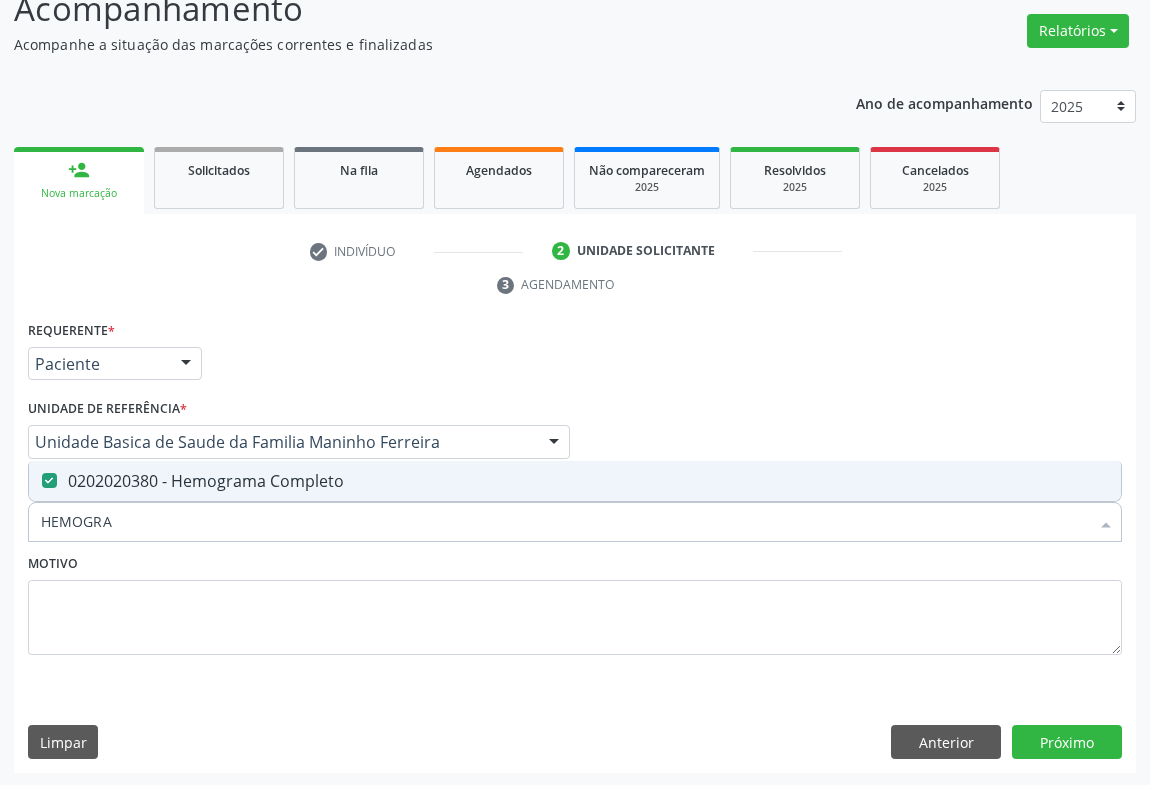 type on "HEMOGRA" 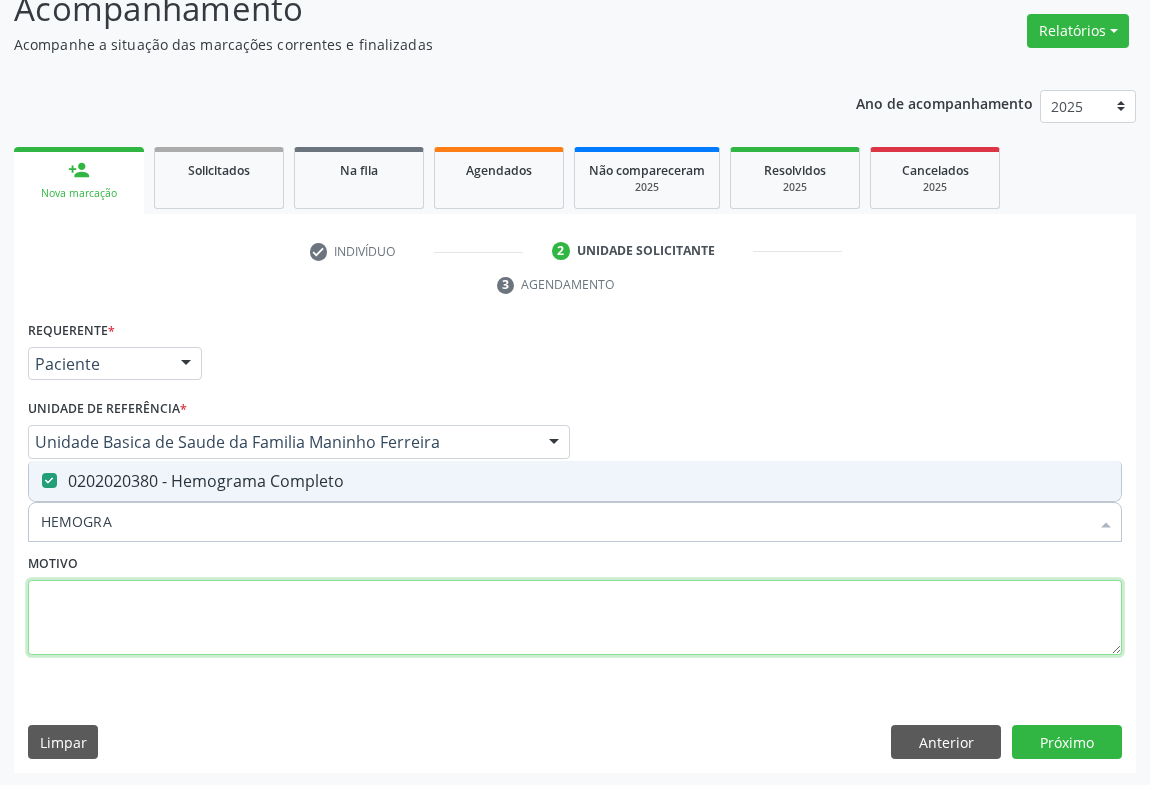 click at bounding box center (575, 618) 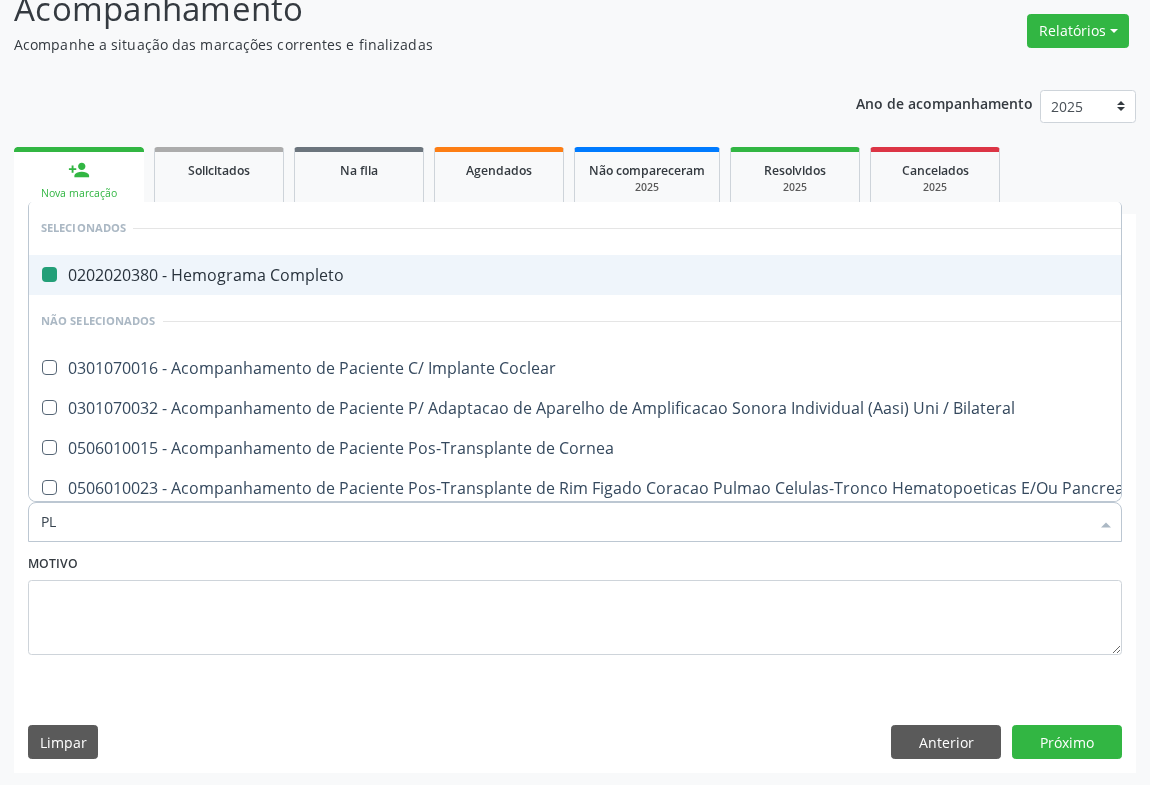 type on "PLA" 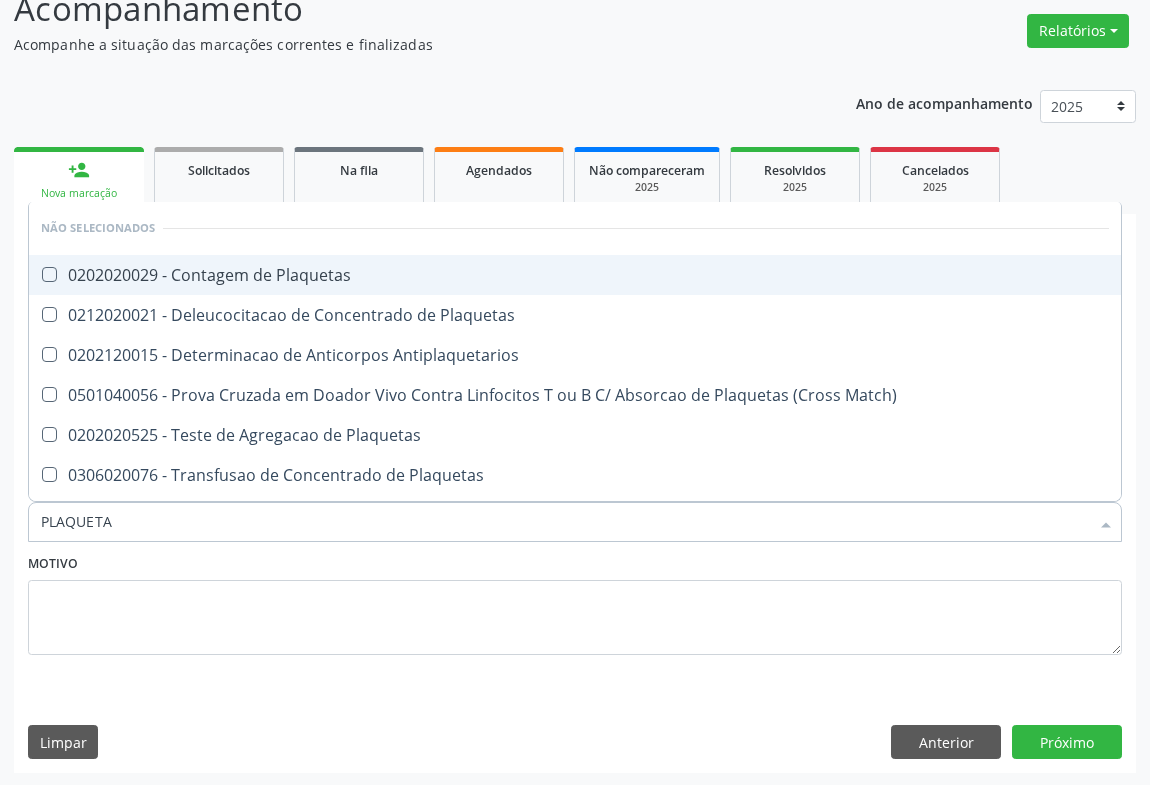 type on "PLAQUETAS" 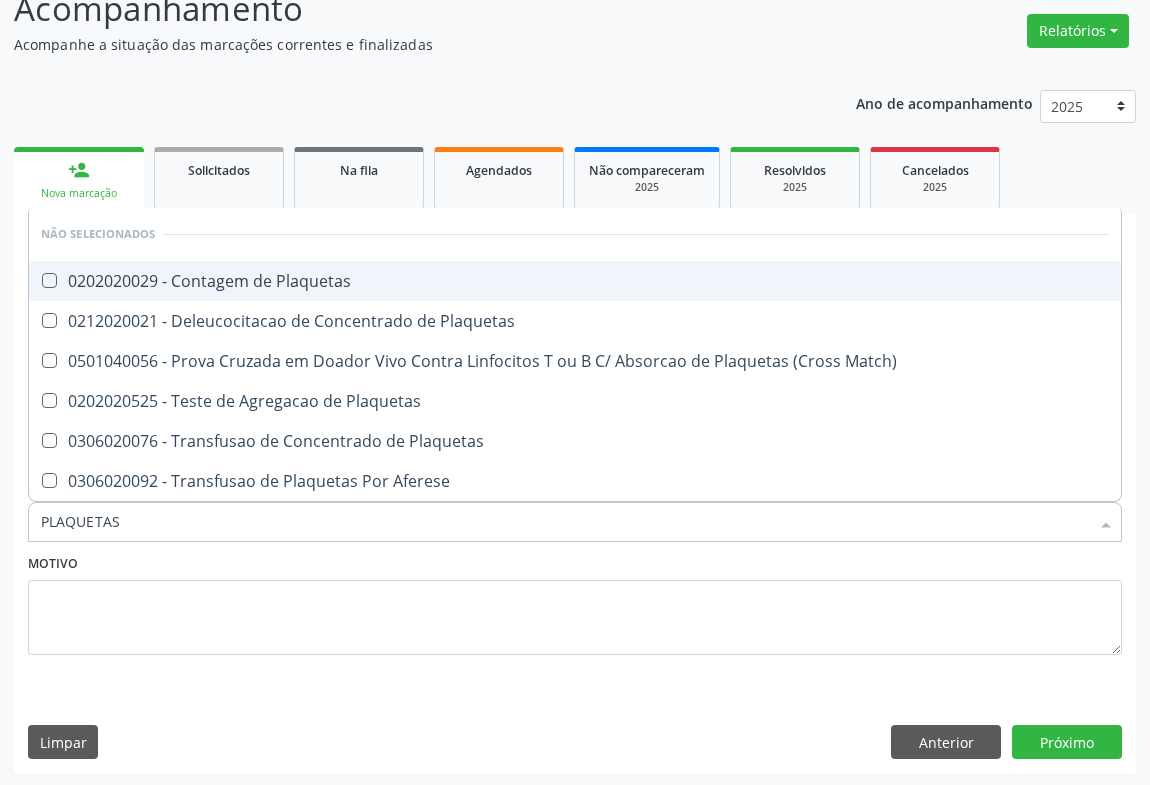 click on "0202020029 - Contagem de Plaquetas" at bounding box center [575, 281] 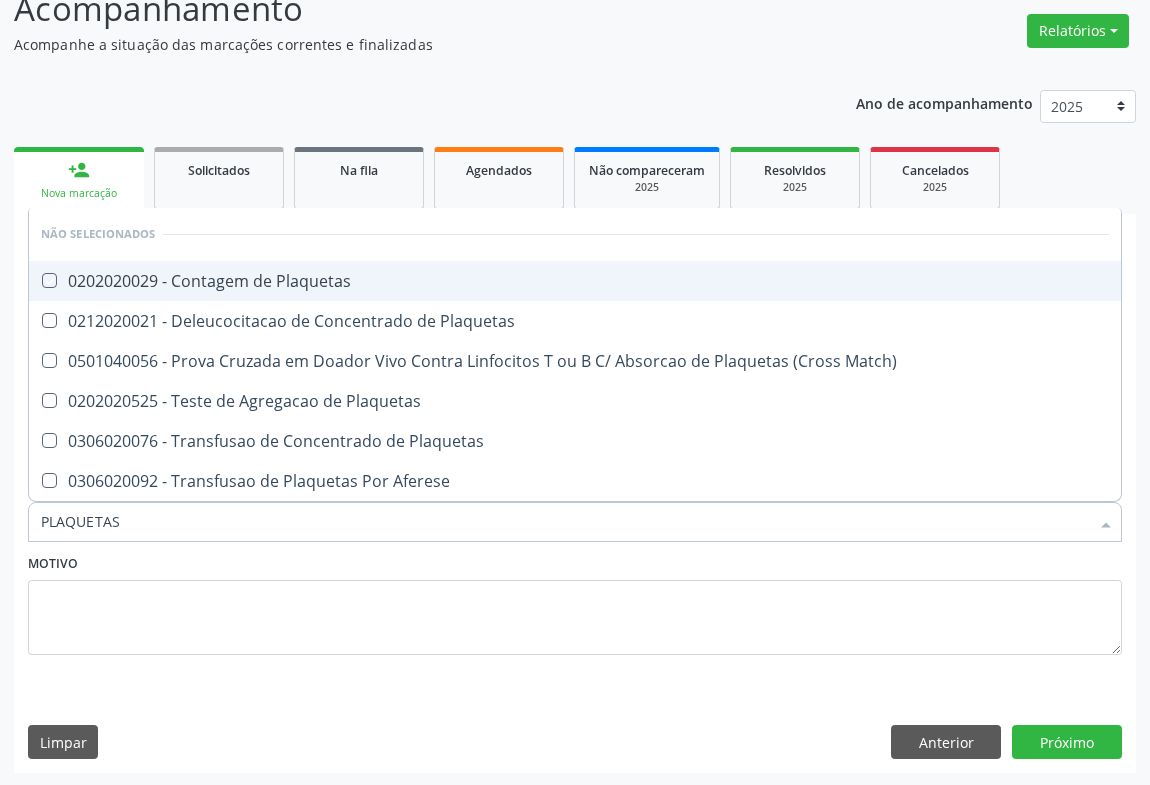 checkbox on "true" 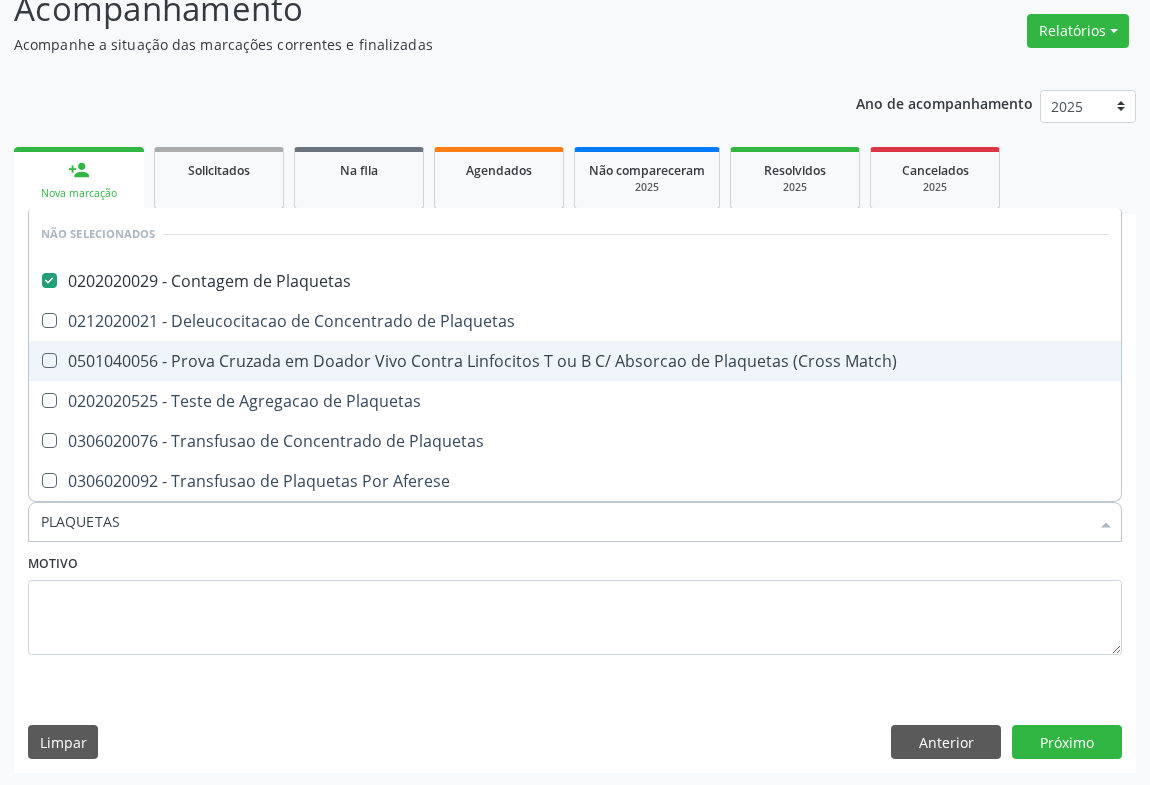 type on "PLAQUETAS" 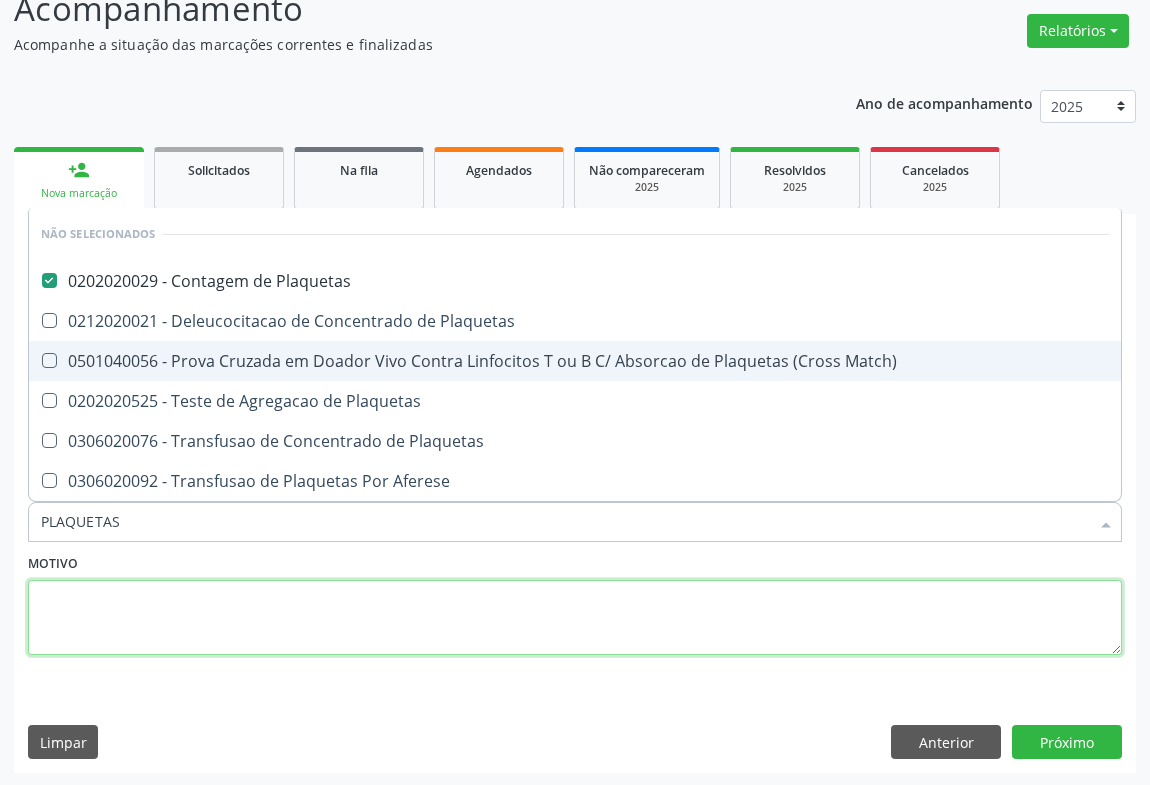 click at bounding box center [575, 618] 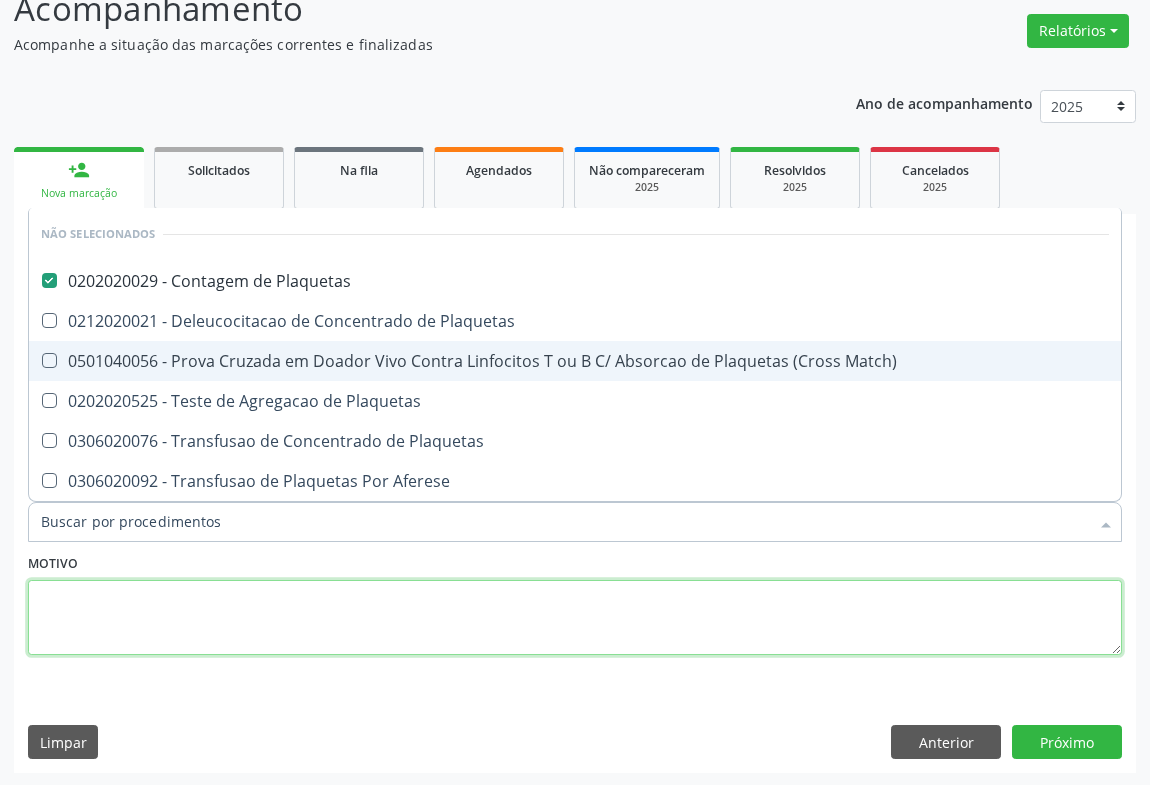 checkbox on "true" 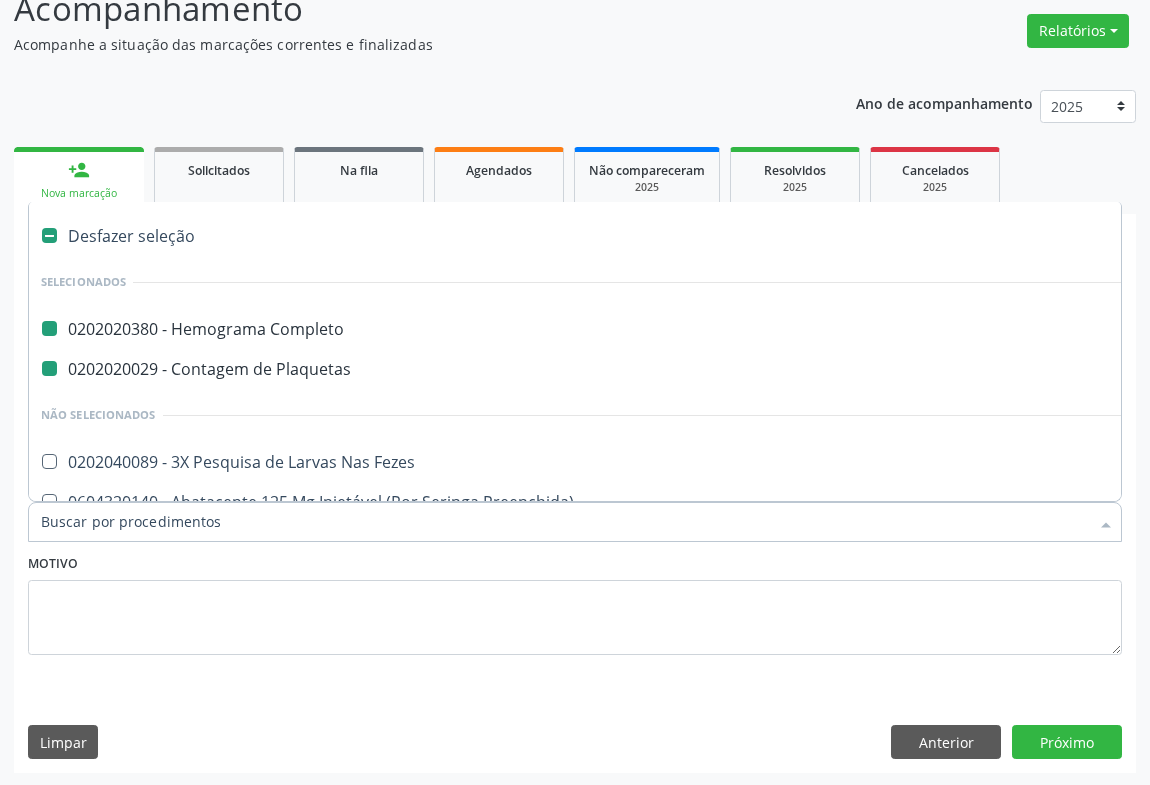 type on "F" 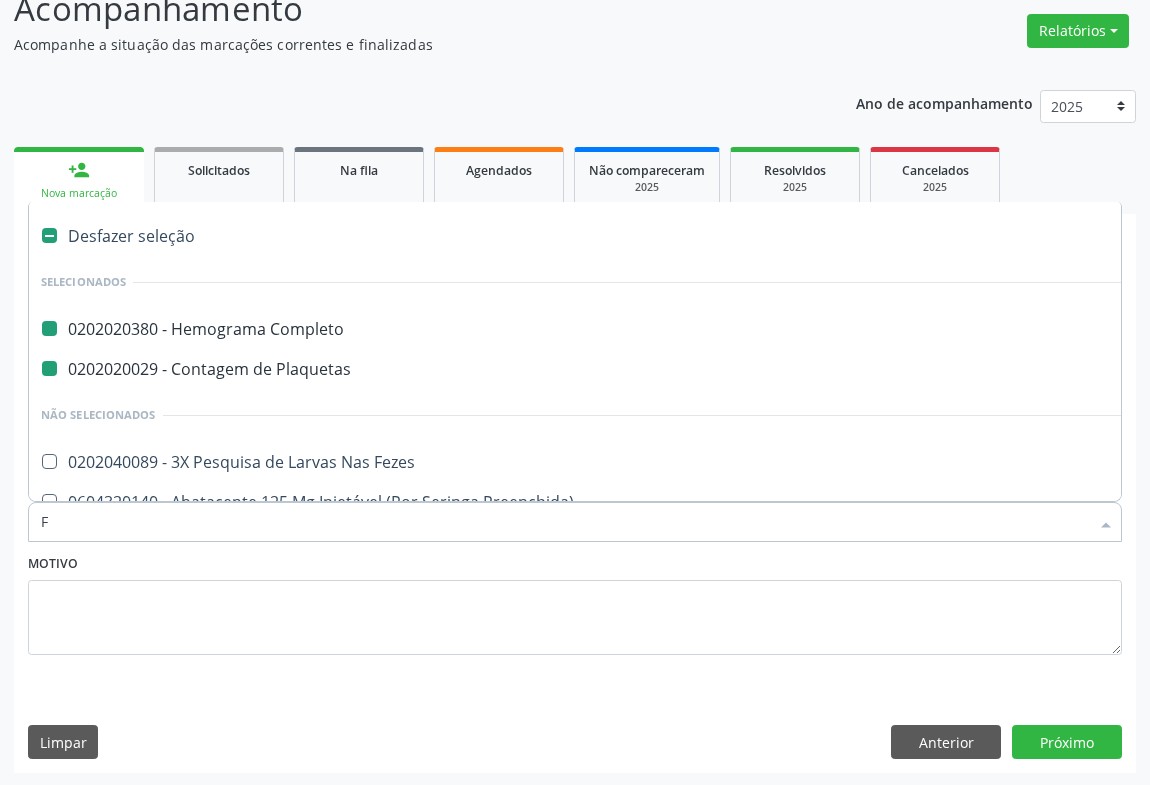 checkbox on "false" 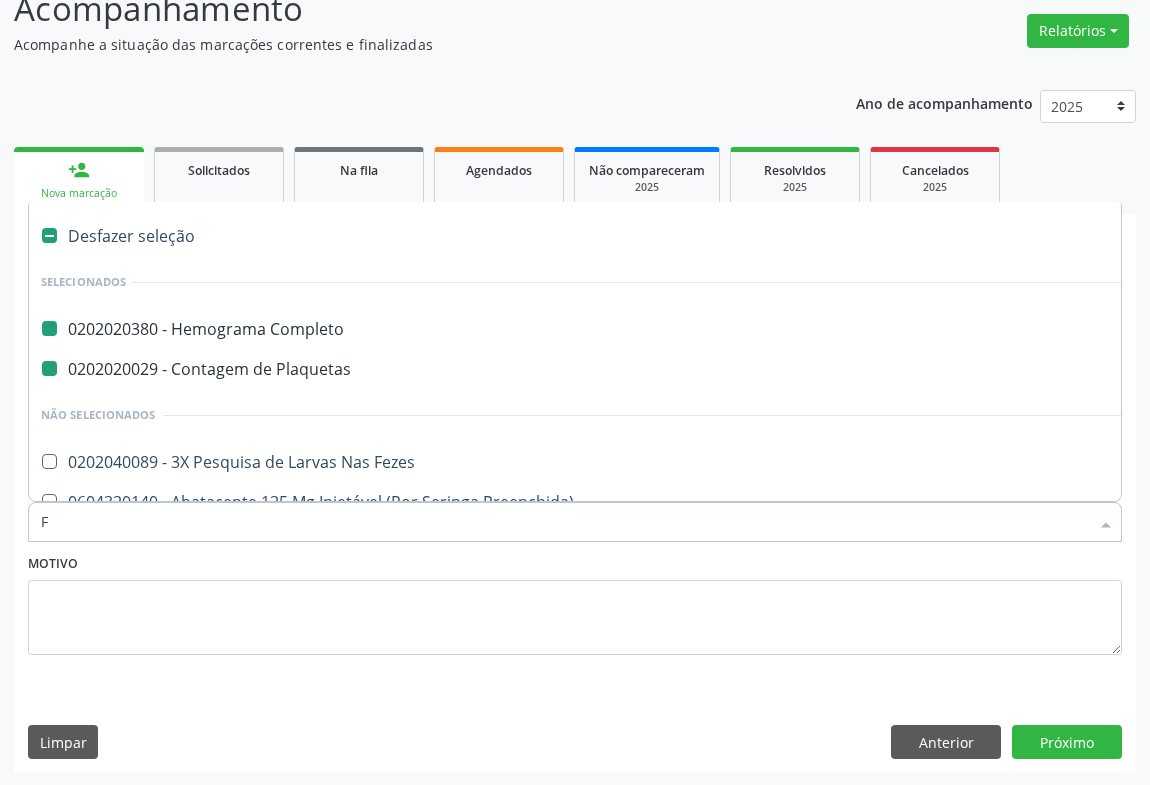 checkbox on "false" 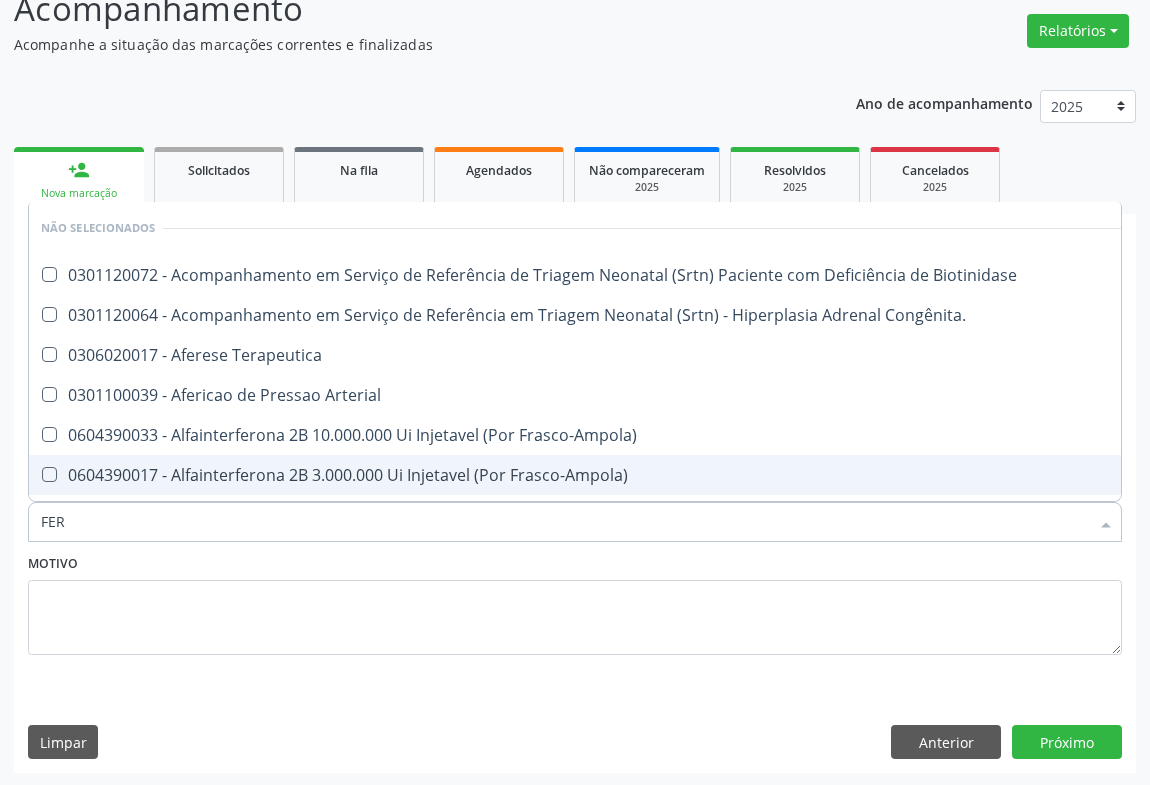 type on "FERR" 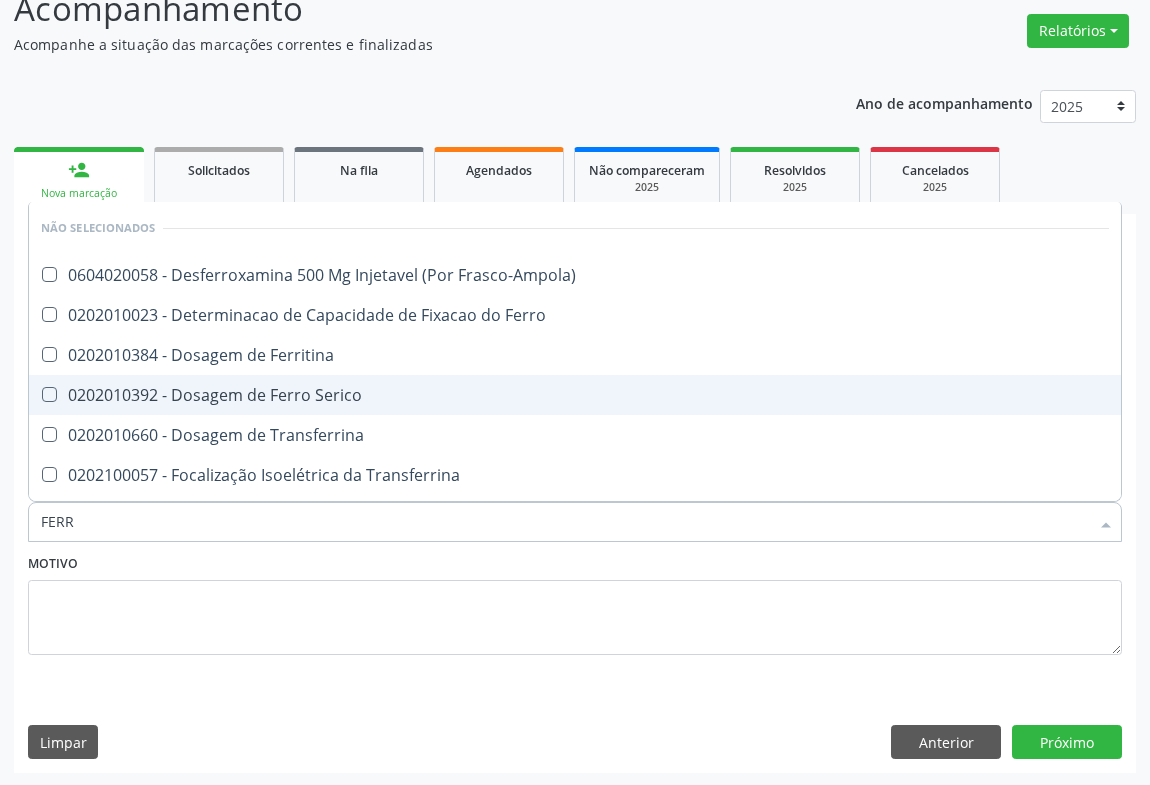click on "0202010392 - Dosagem de Ferro Serico" at bounding box center [575, 395] 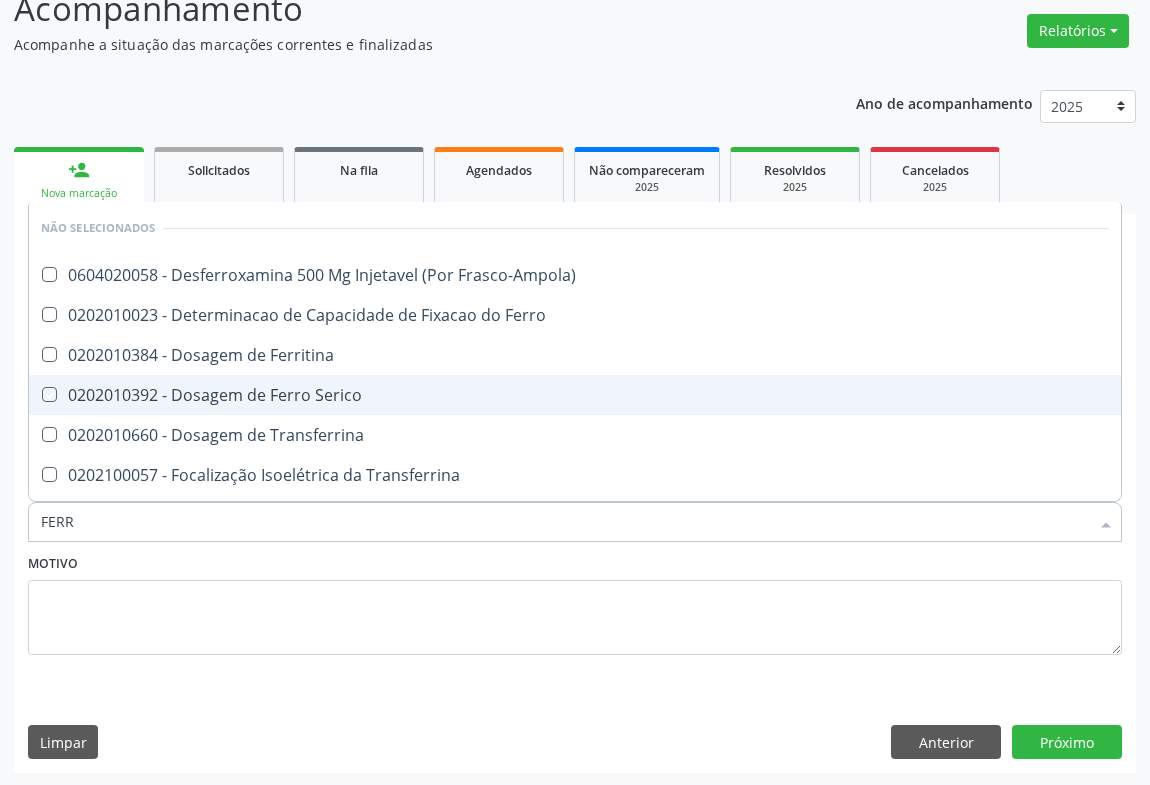 checkbox on "true" 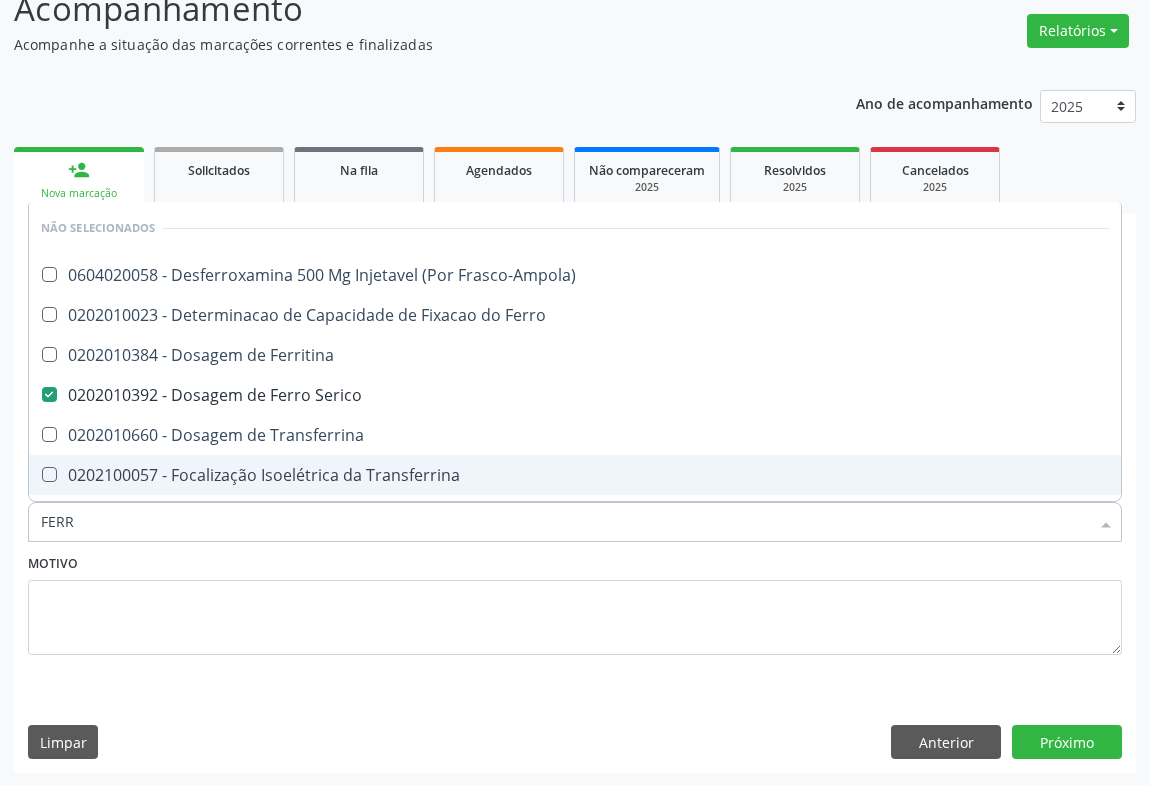 click on "Motivo" at bounding box center (575, 602) 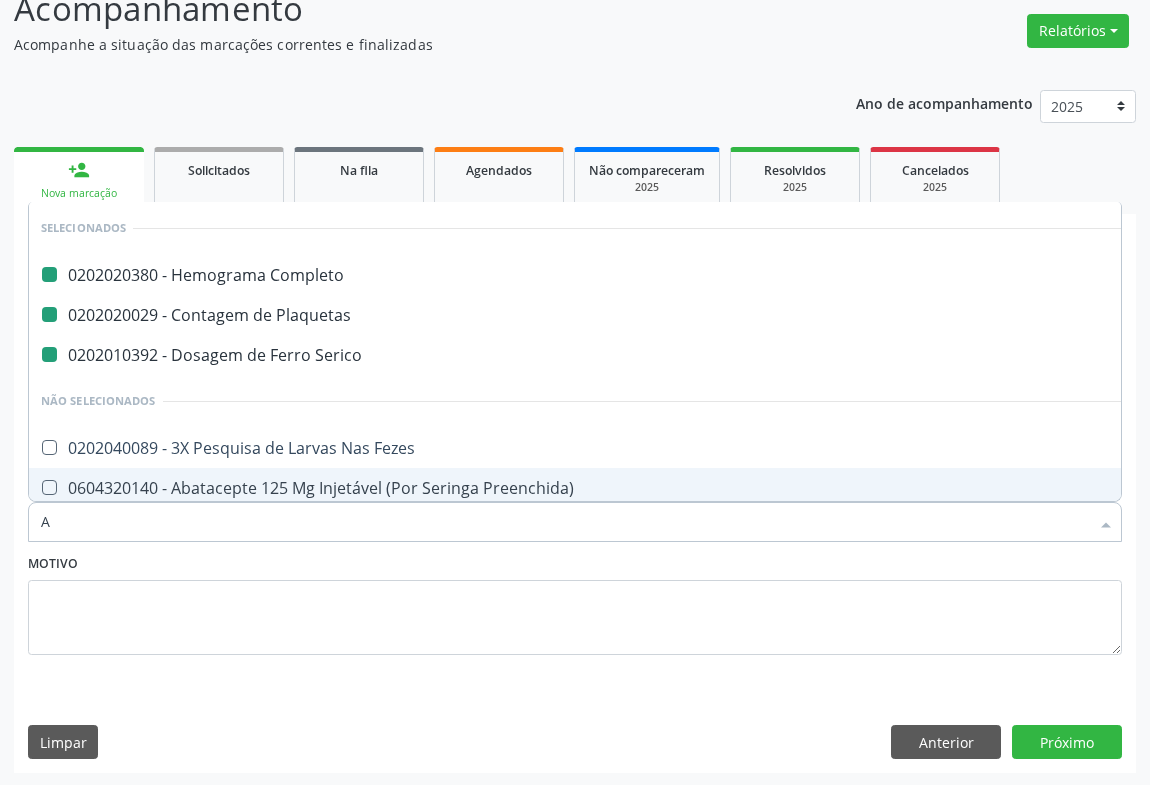 type on "AB" 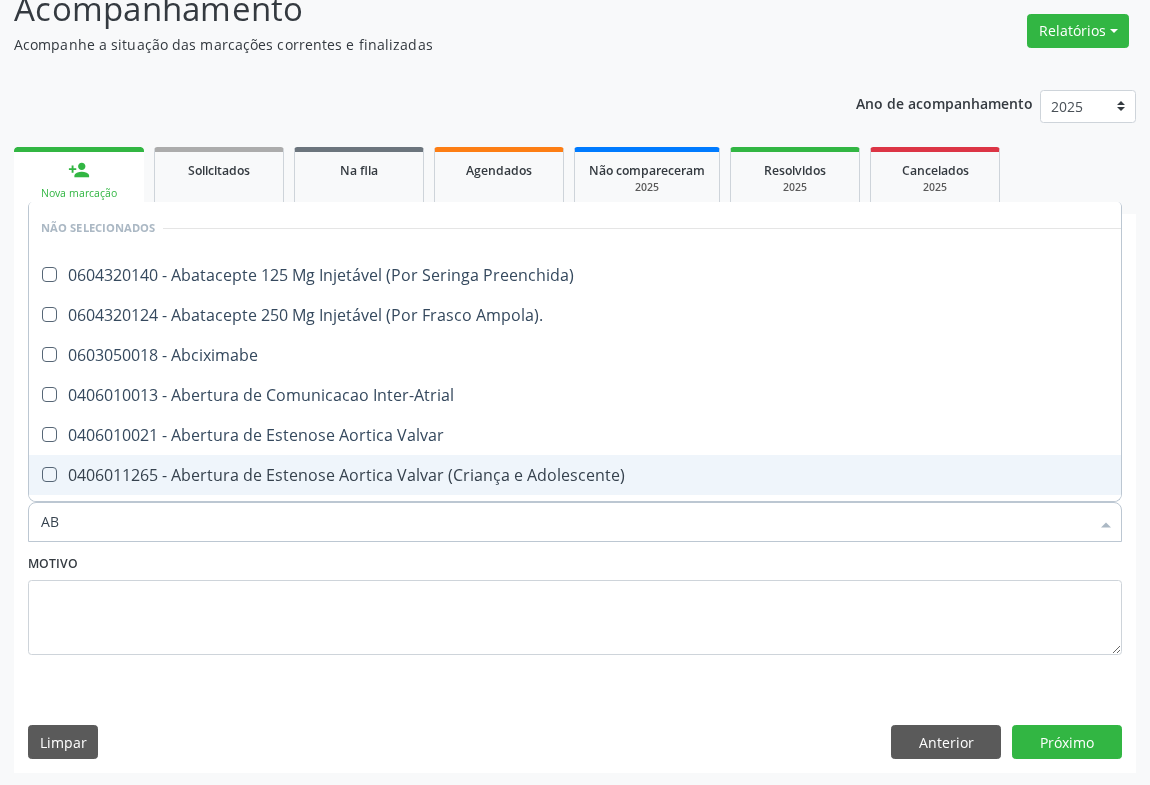 type on "ABO" 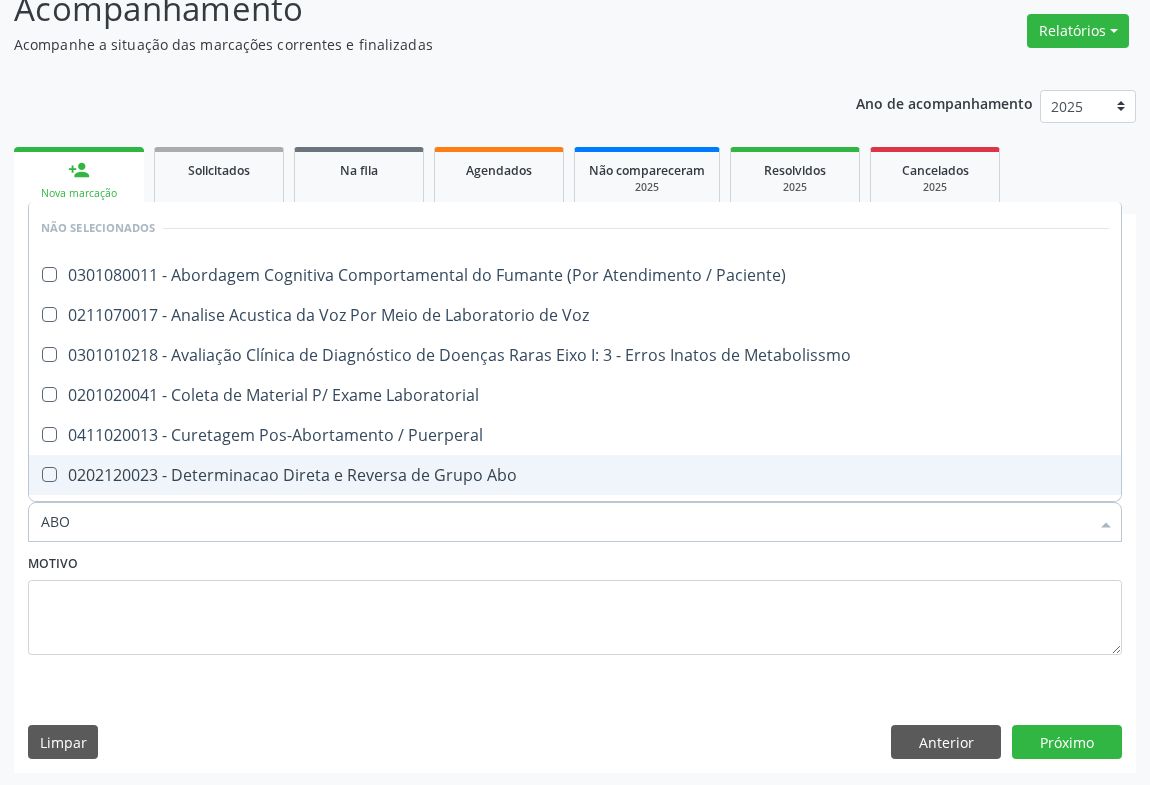 click on "0202120023 - Determinacao Direta e Reversa de Grupo Abo" at bounding box center [575, 475] 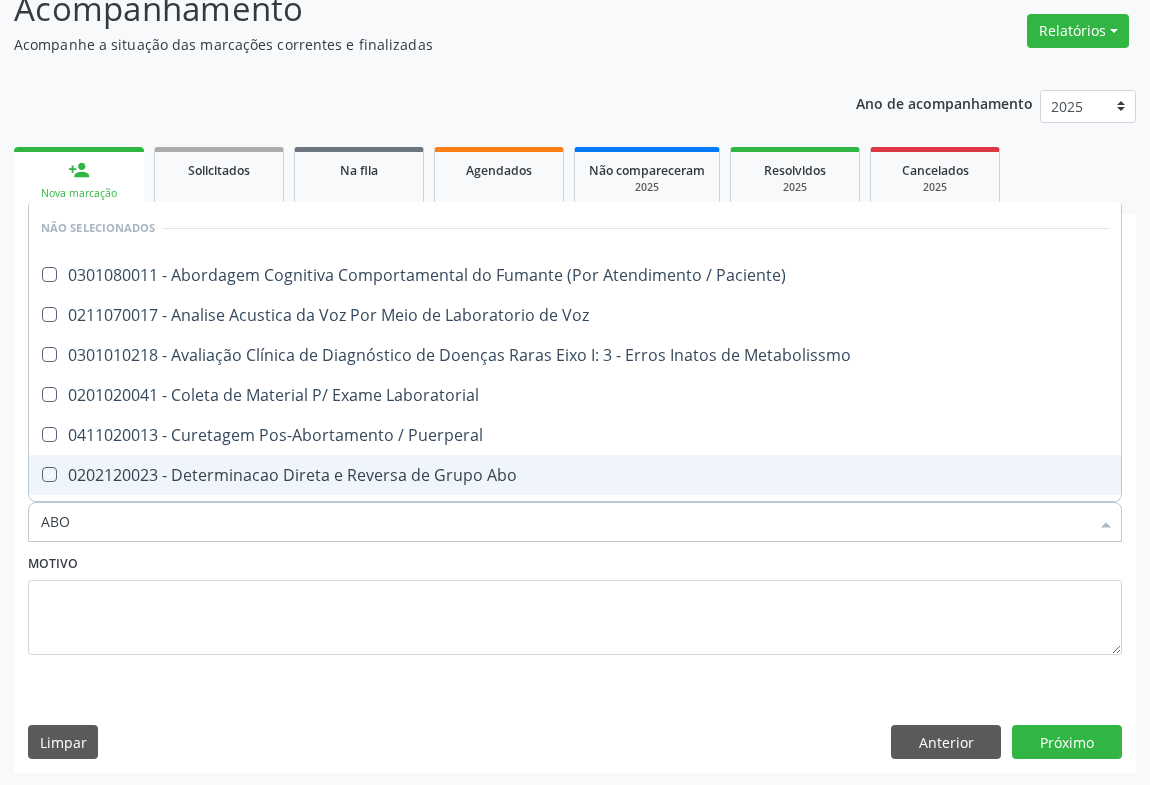checkbox on "true" 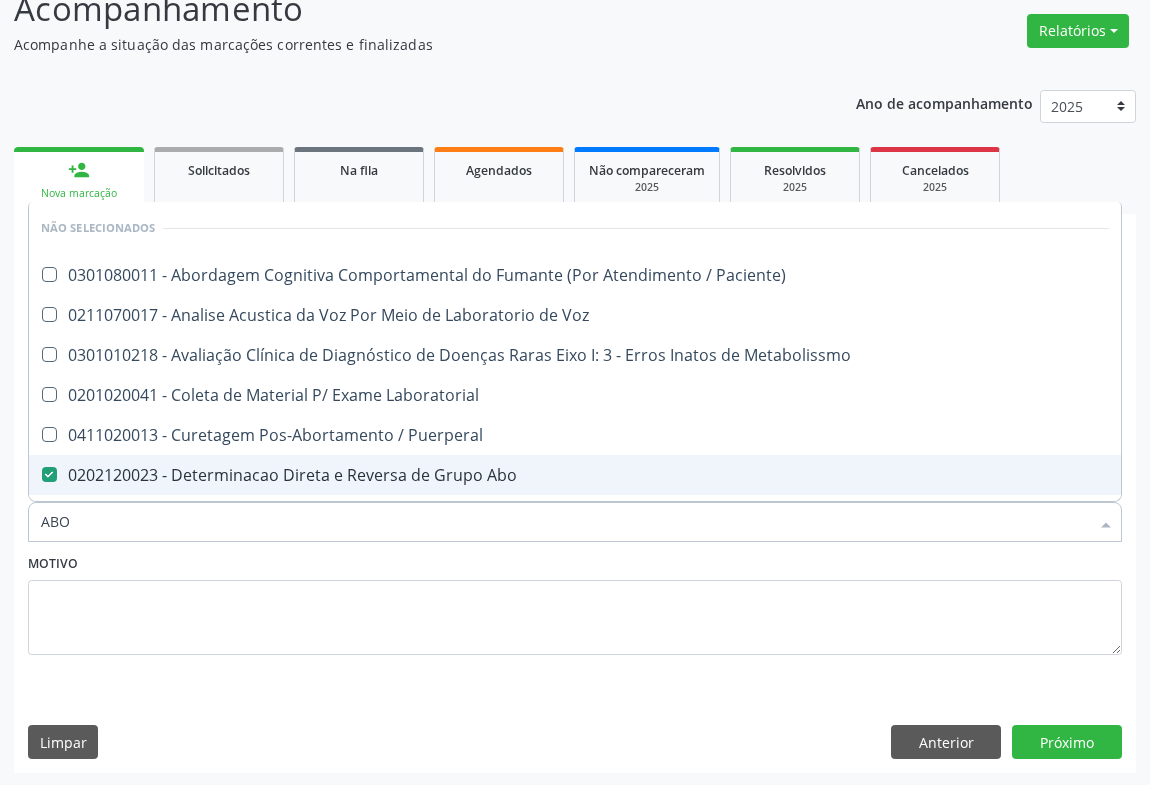click on "Motivo" at bounding box center [575, 602] 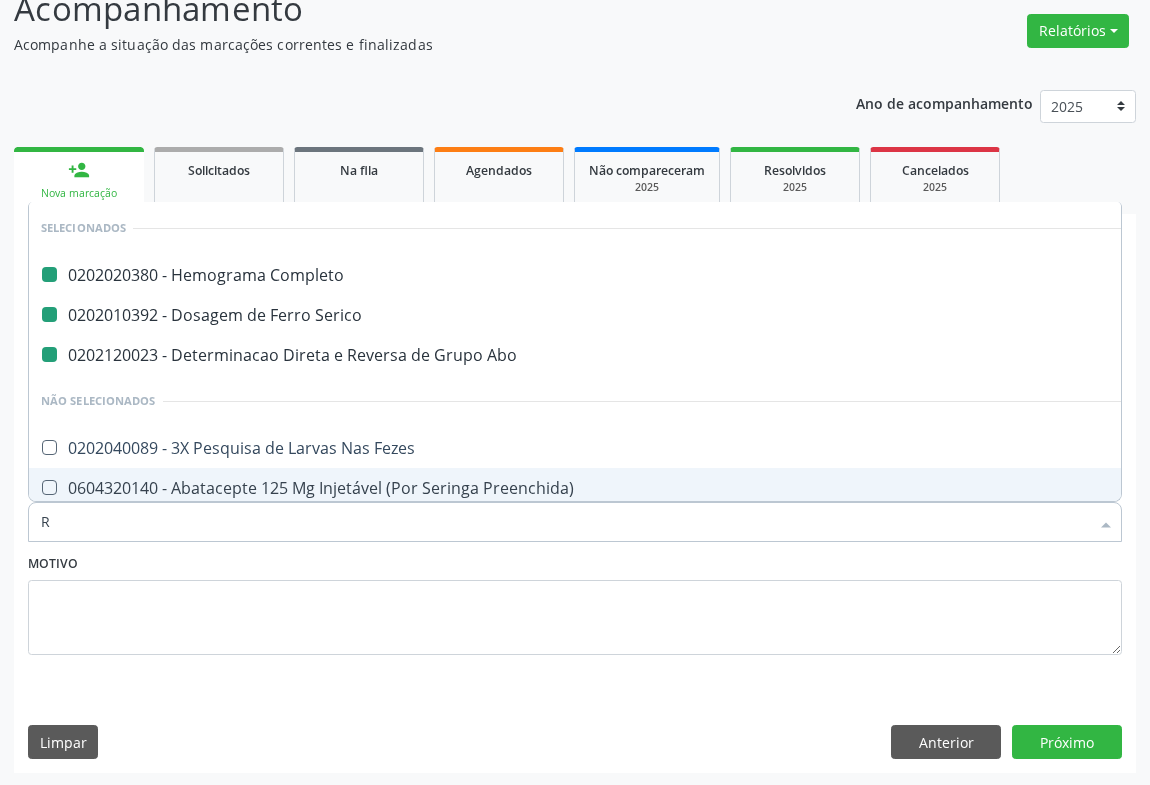 type on "RH" 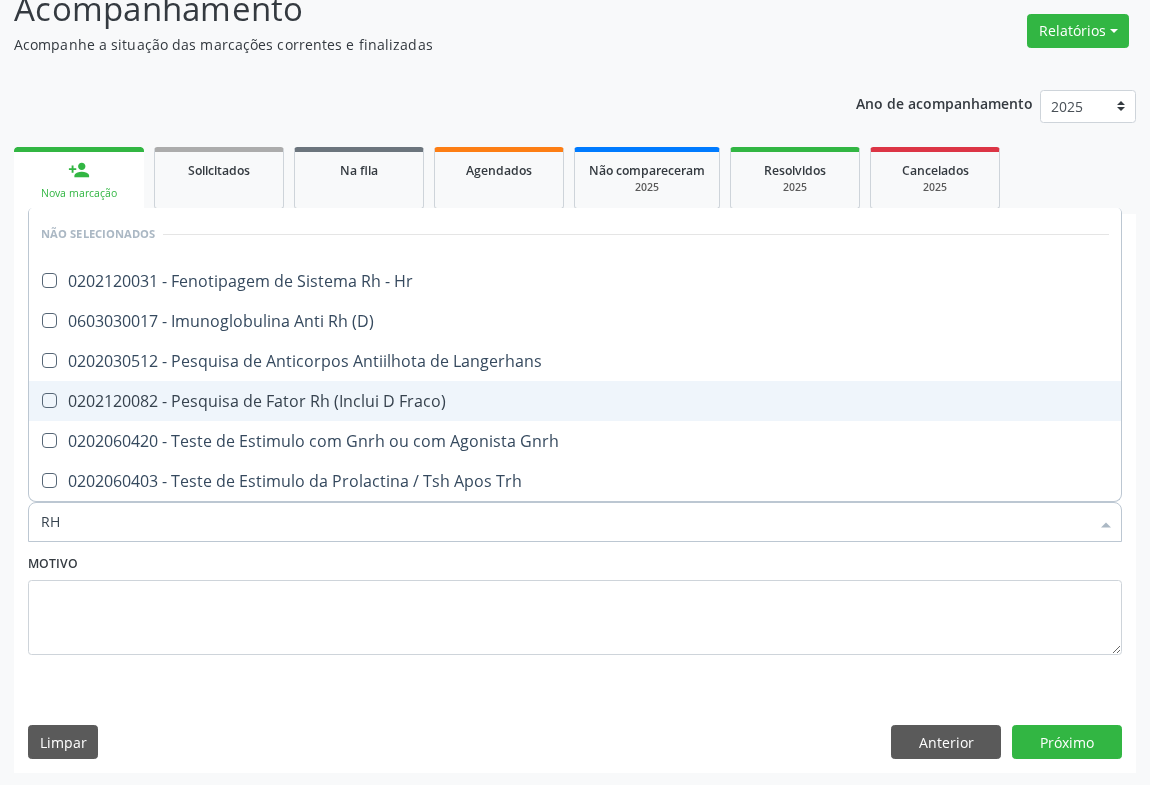 click on "0202120082 - Pesquisa de Fator Rh (Inclui D Fraco)" at bounding box center (575, 401) 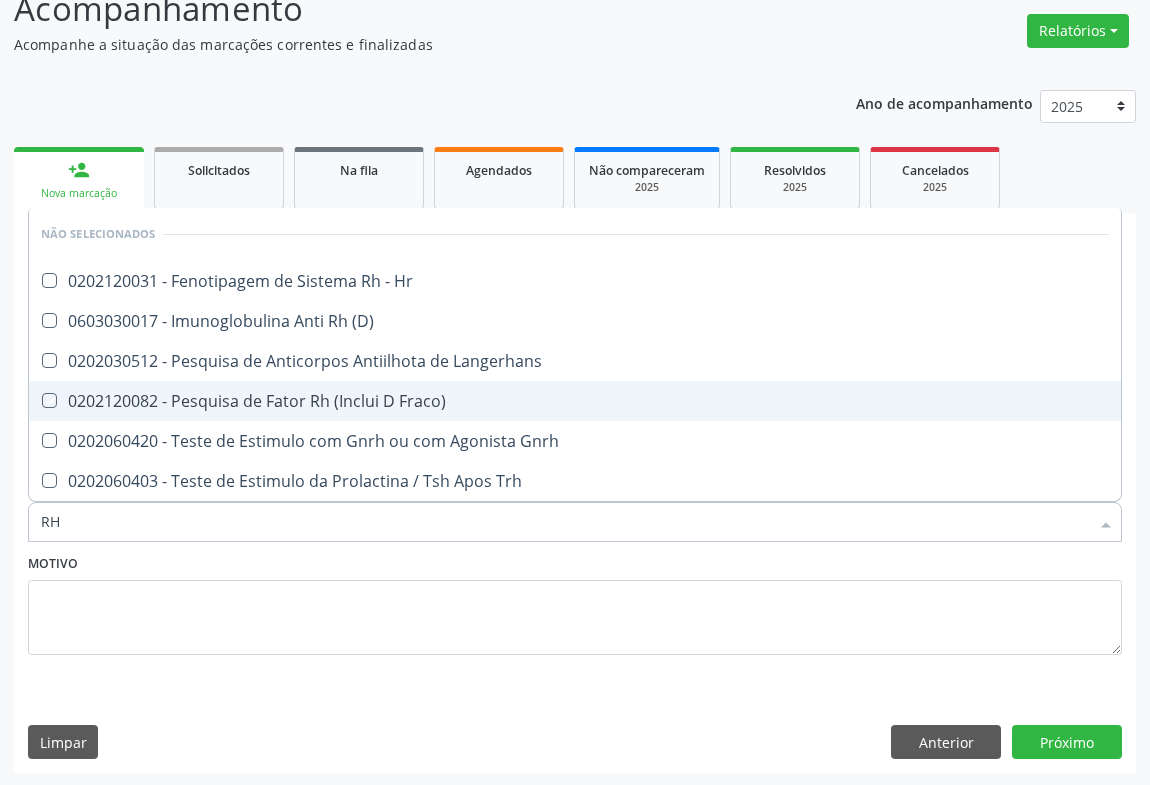 checkbox on "true" 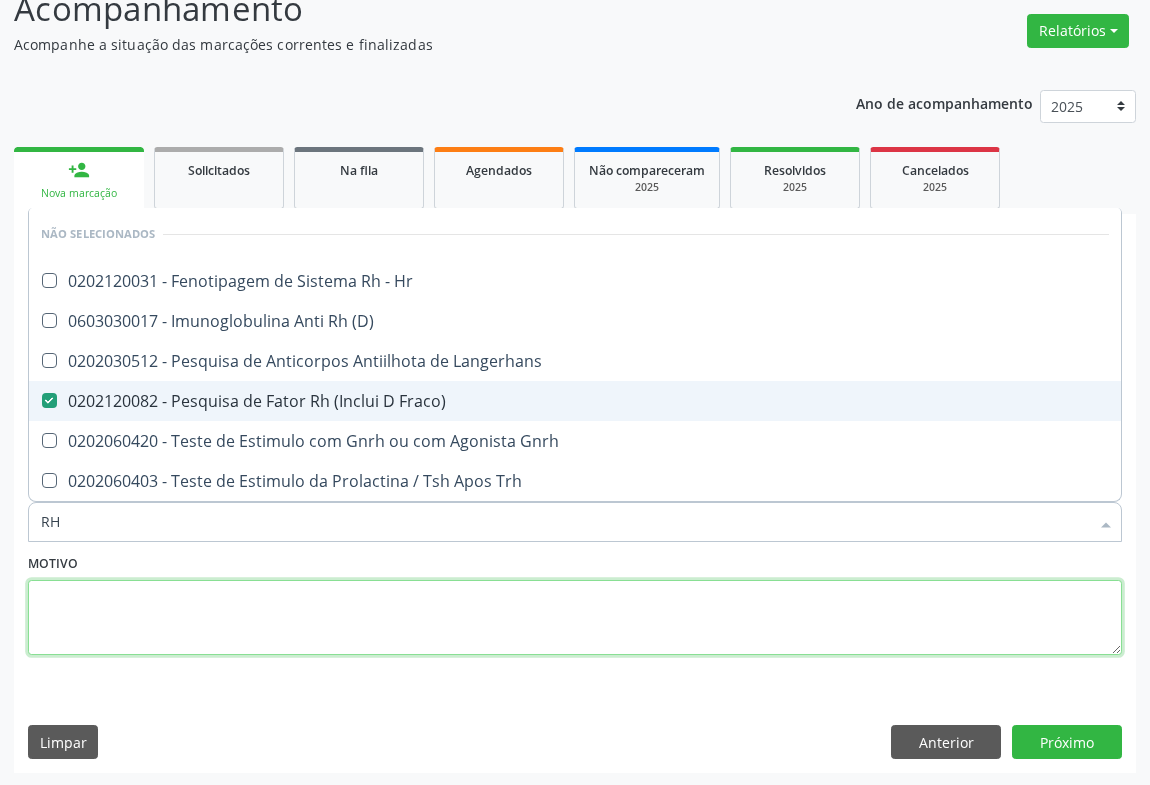 click at bounding box center (575, 618) 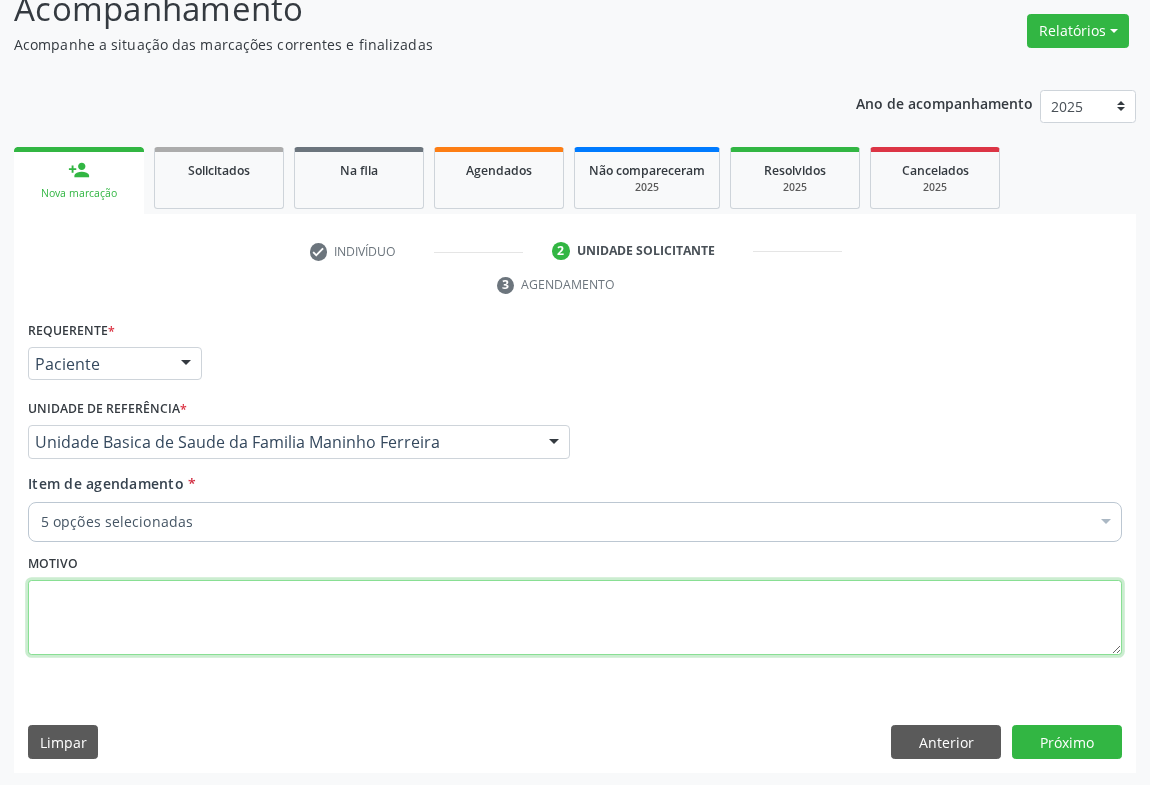 checkbox on "true" 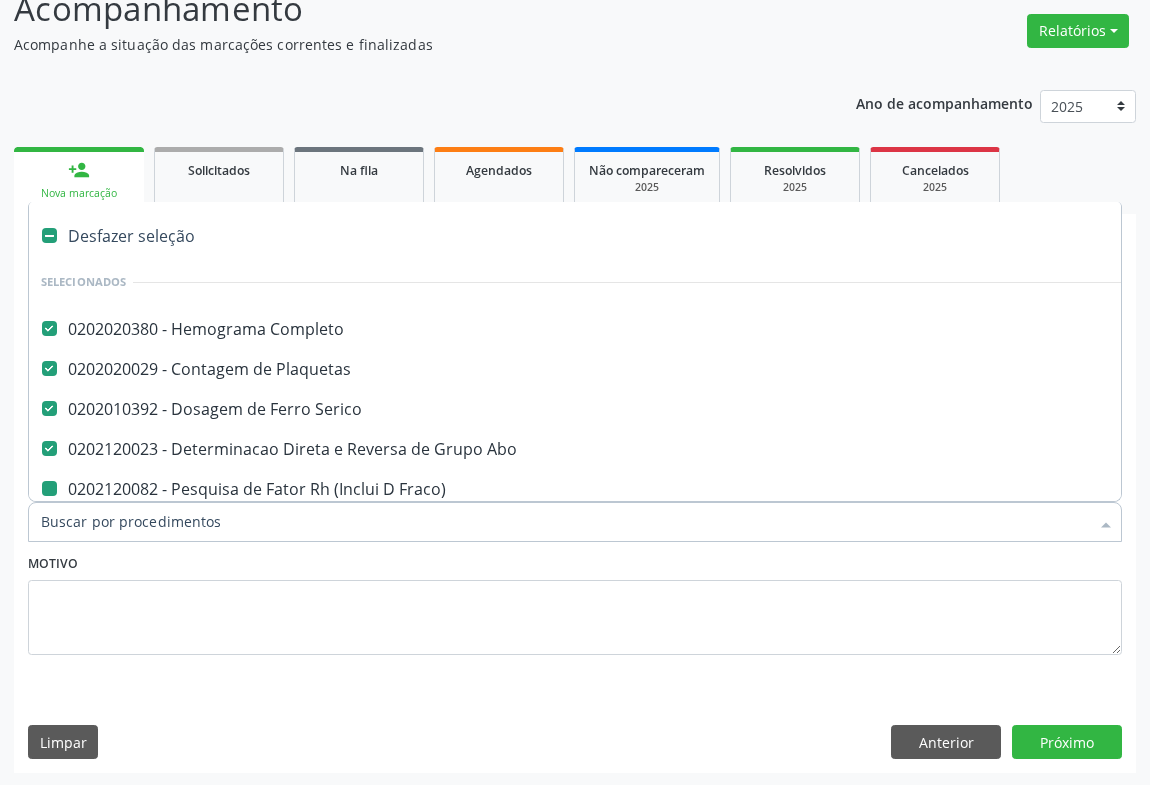 type on "U" 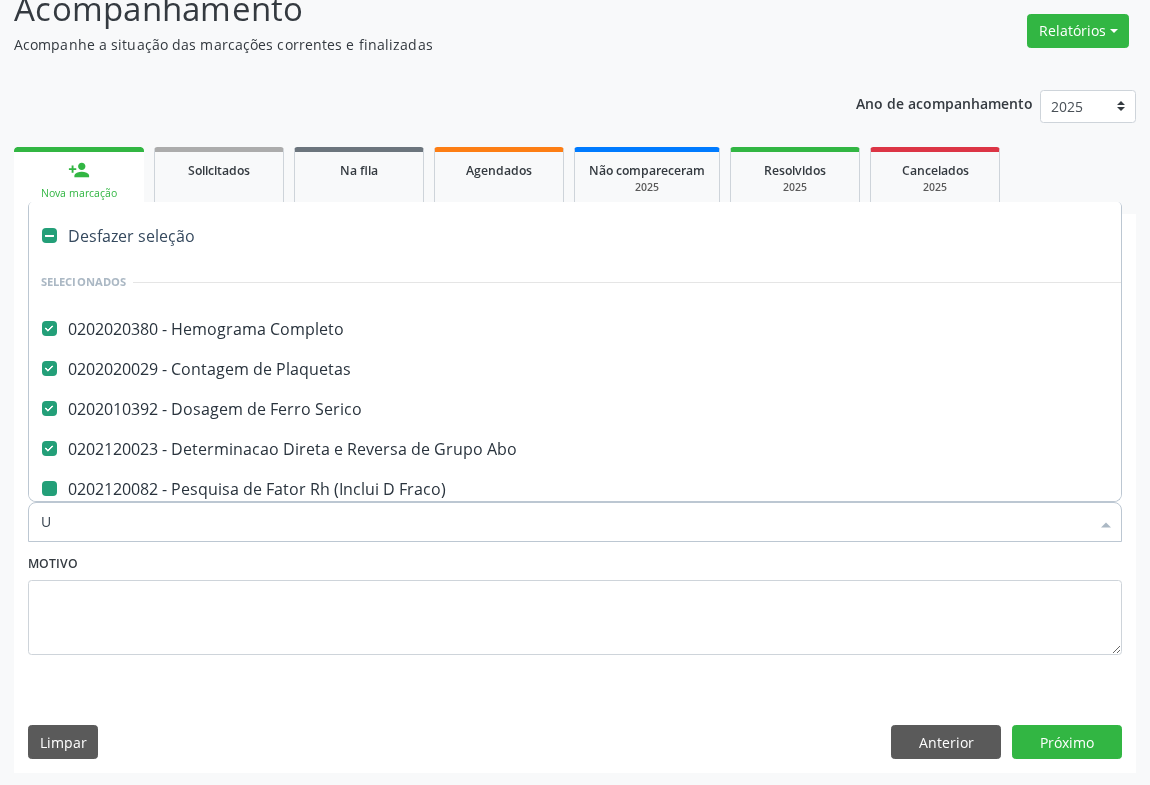 checkbox on "false" 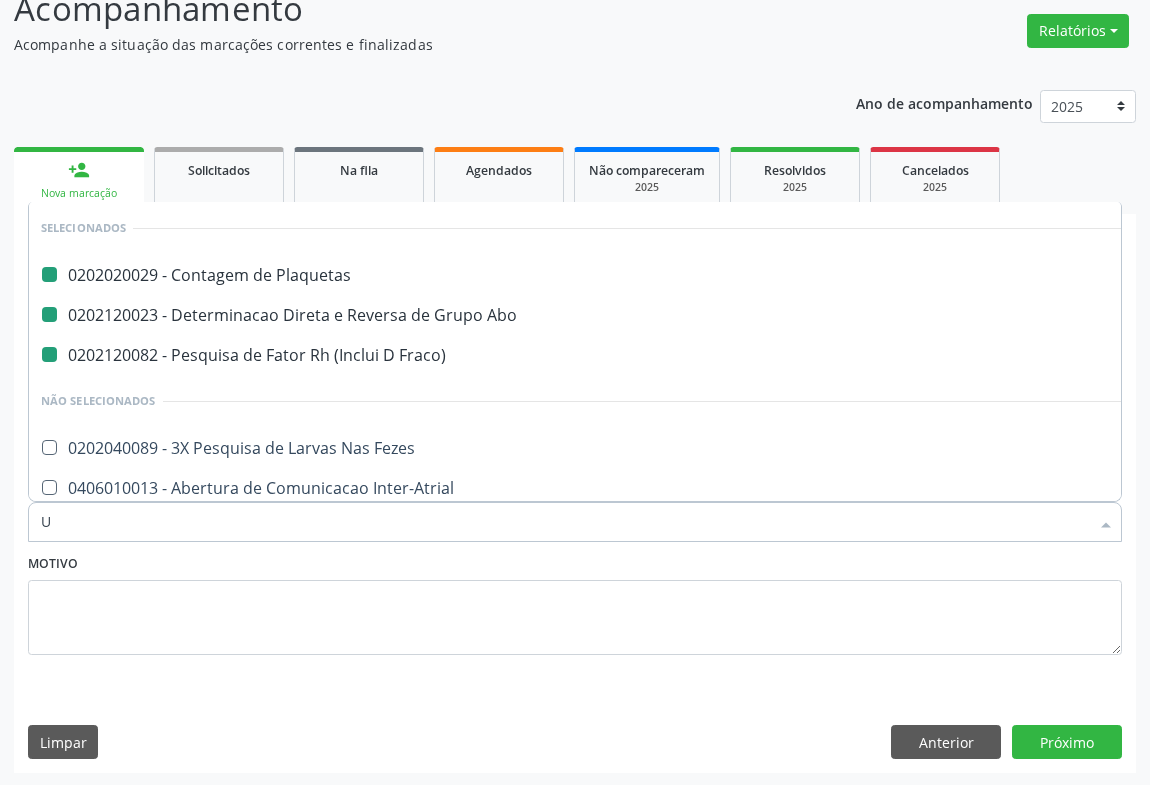 type on "UR" 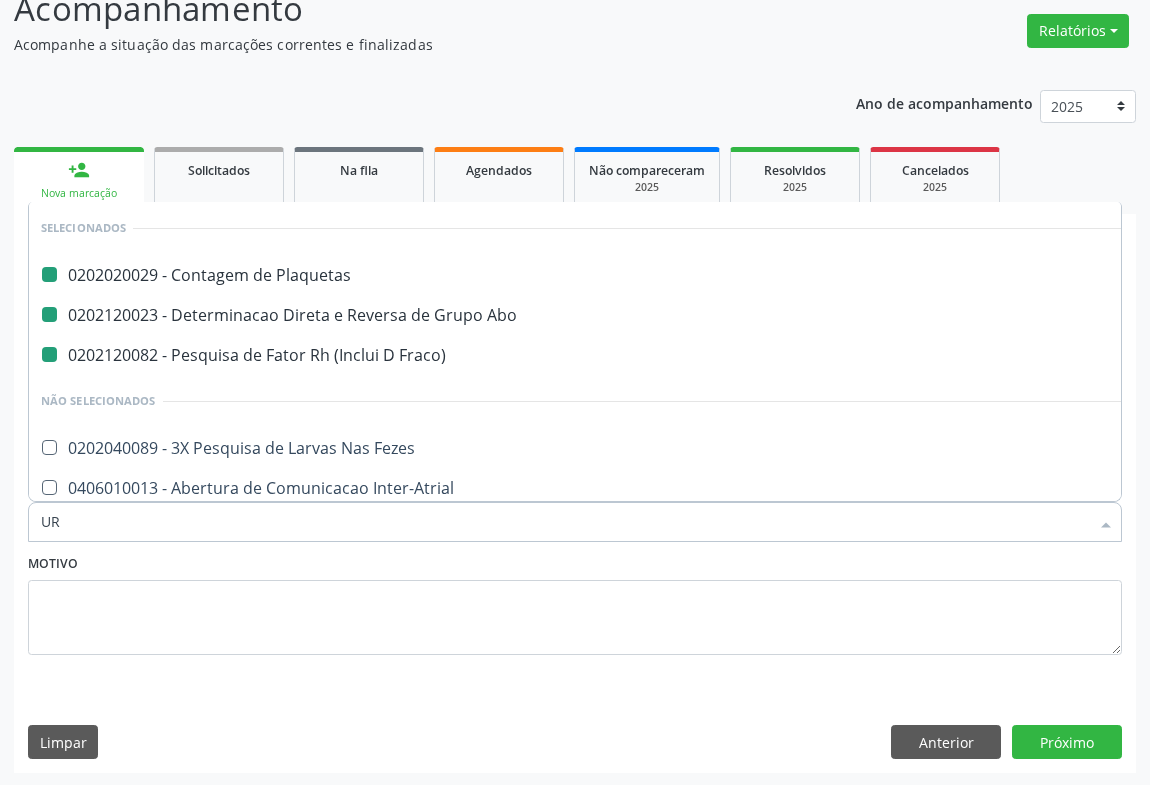 checkbox on "false" 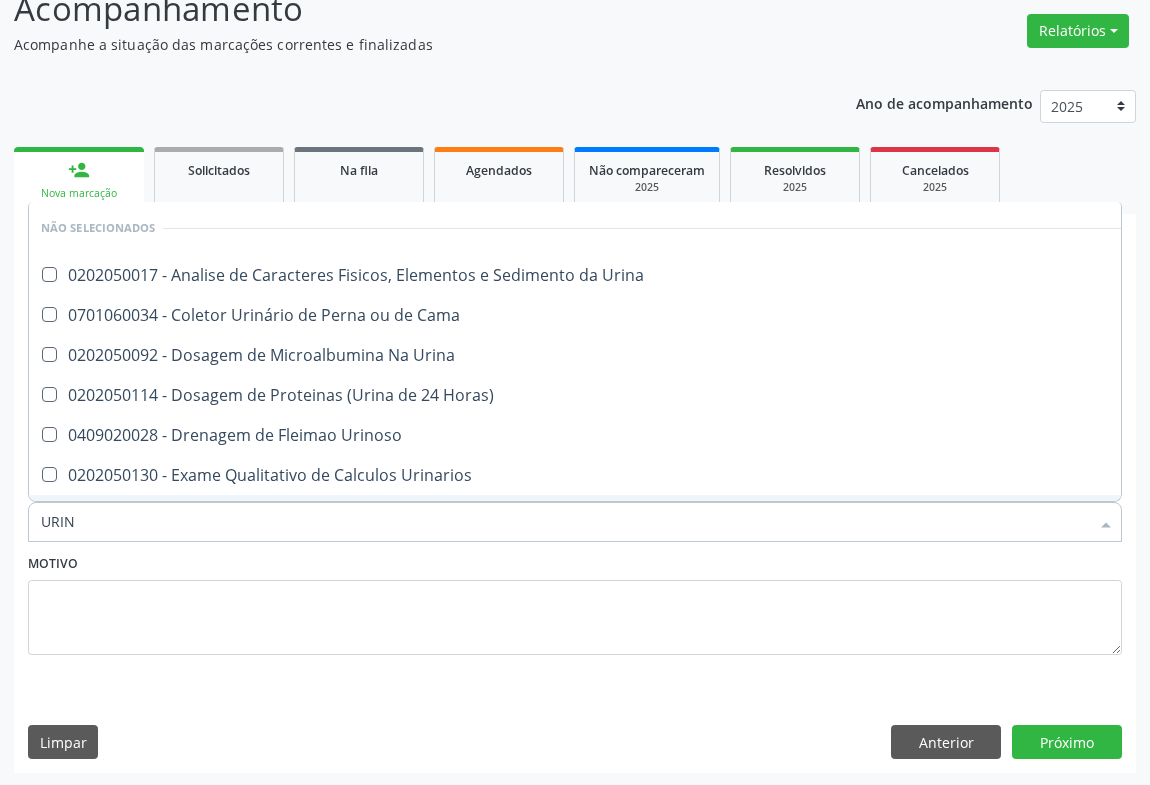 type on "URINA" 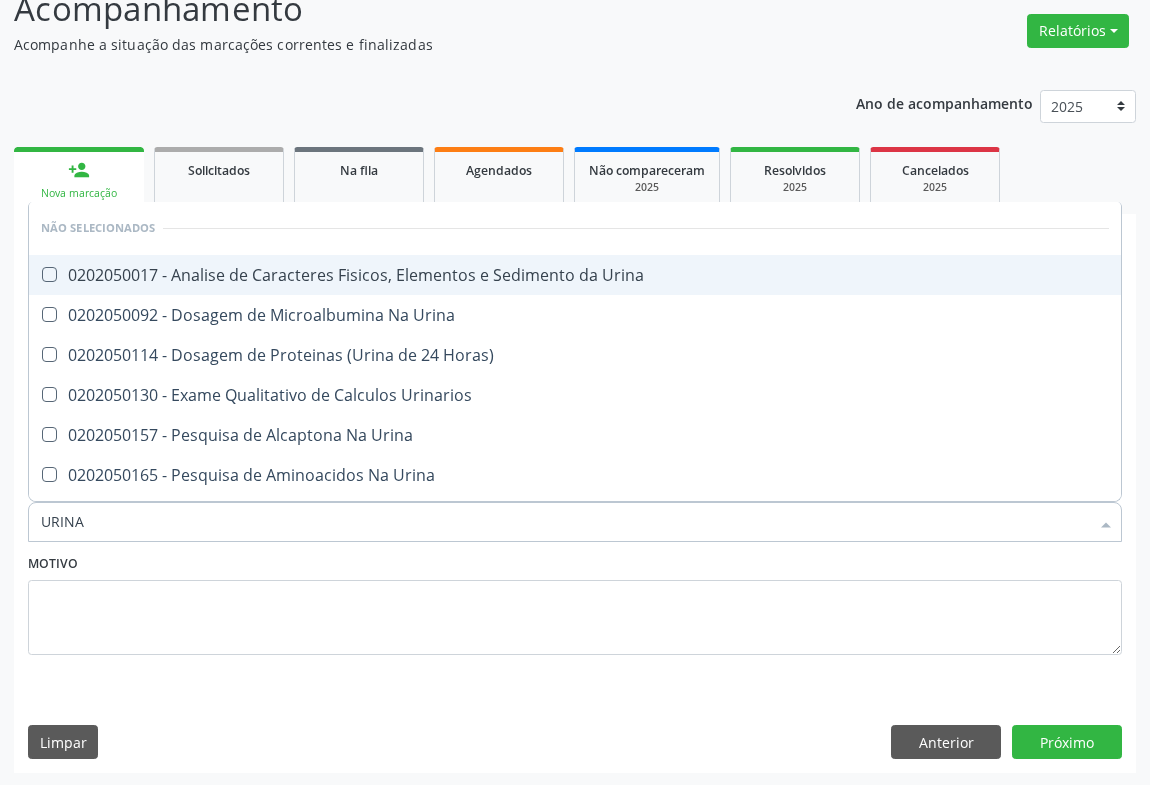 click on "0202050017 - Analise de Caracteres Fisicos, Elementos e Sedimento da Urina" at bounding box center [575, 275] 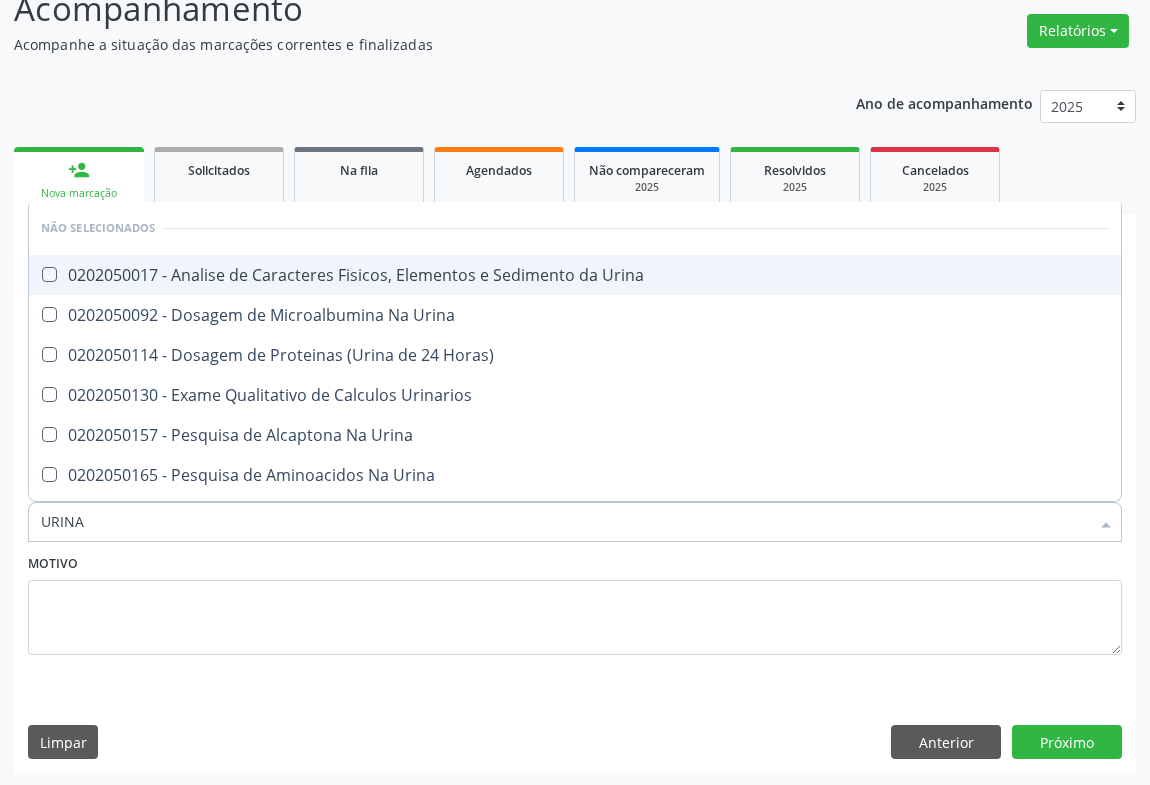 checkbox on "true" 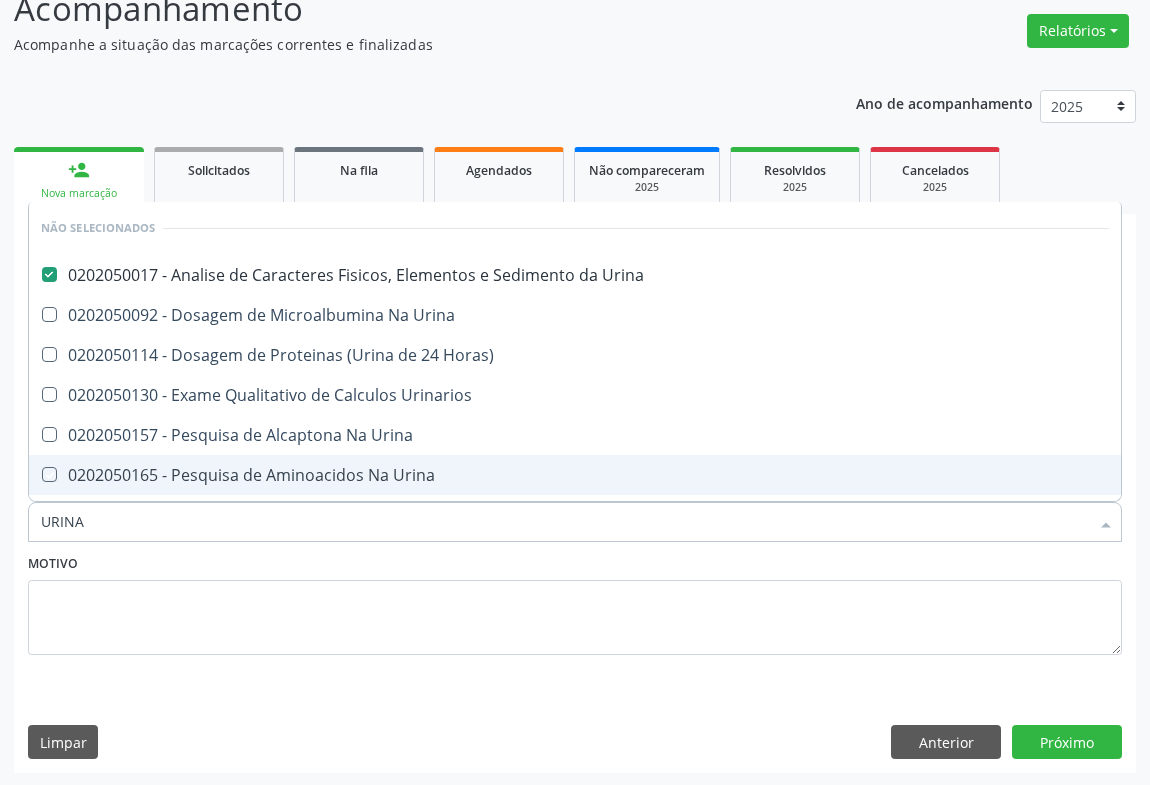 click on "Motivo" at bounding box center [575, 602] 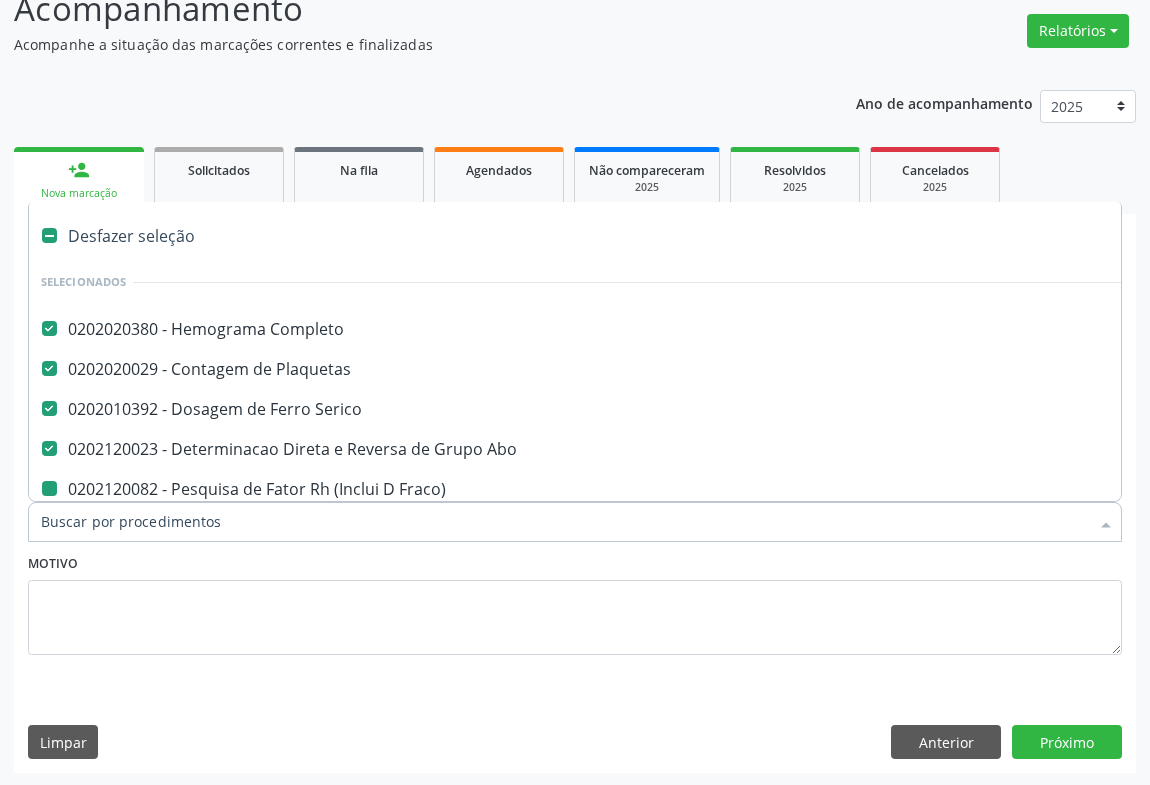 type on "F" 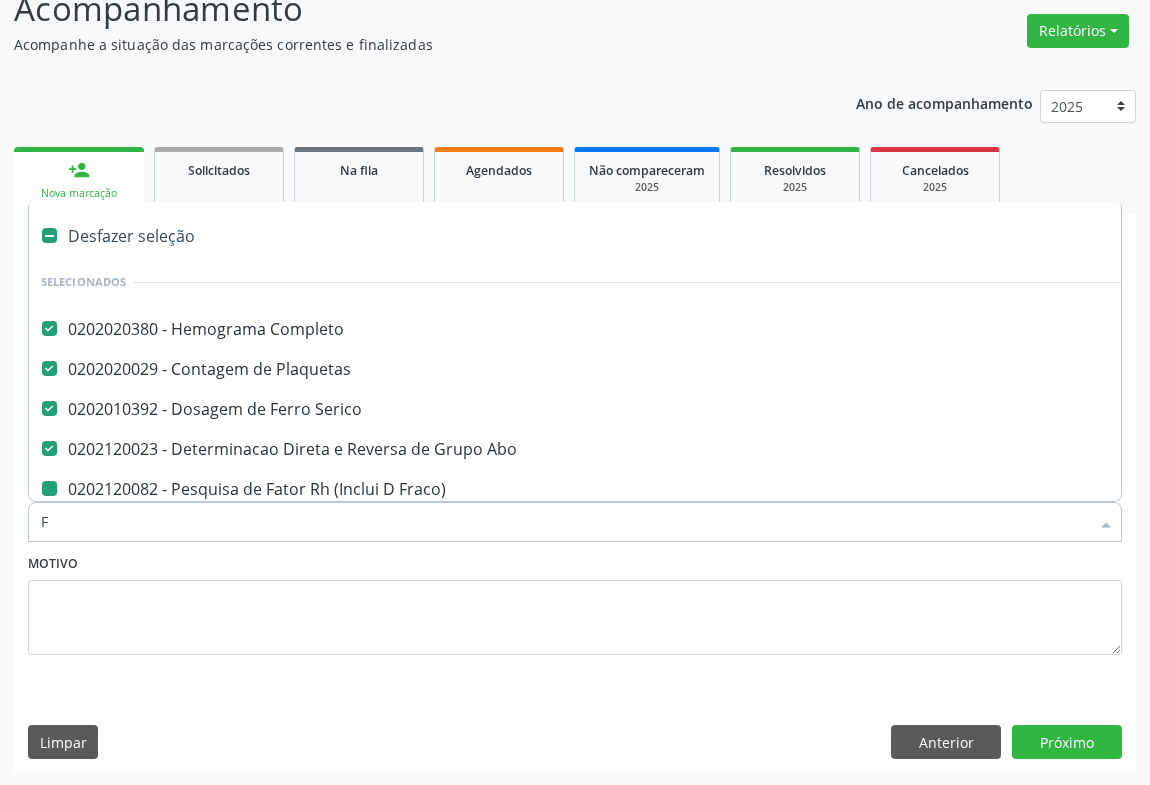 checkbox on "false" 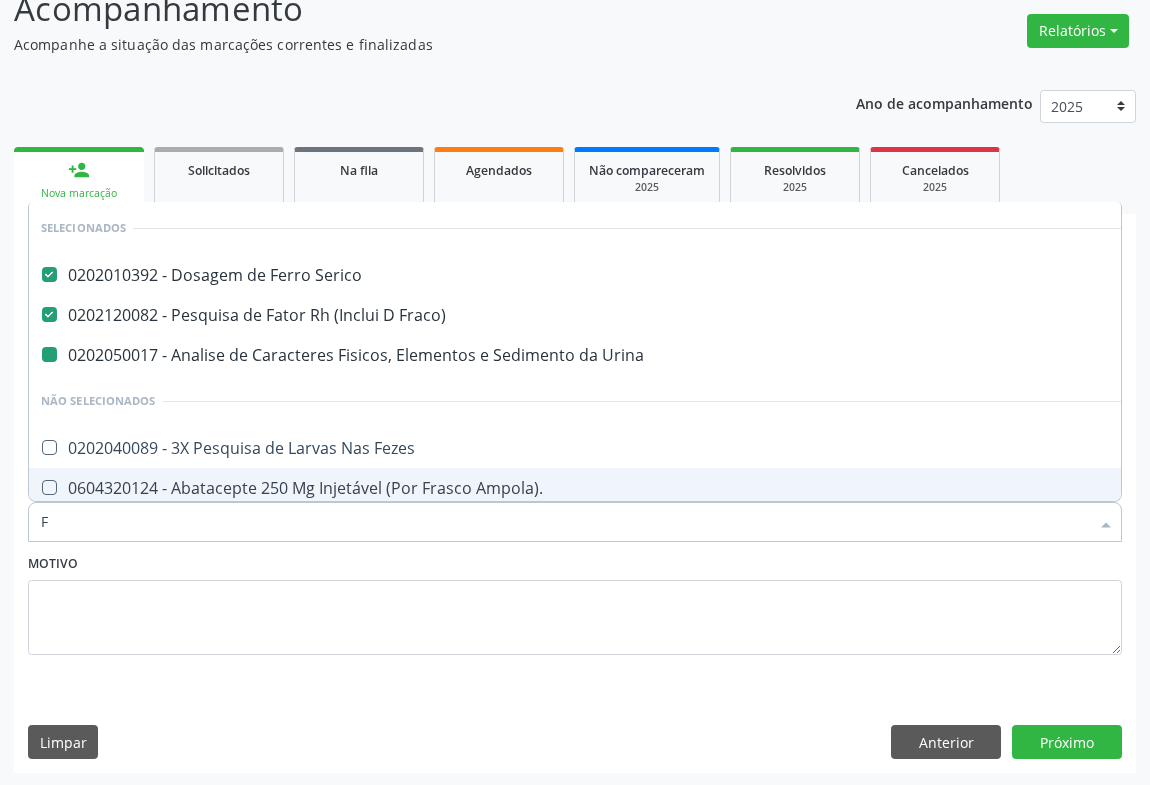 type on "FE" 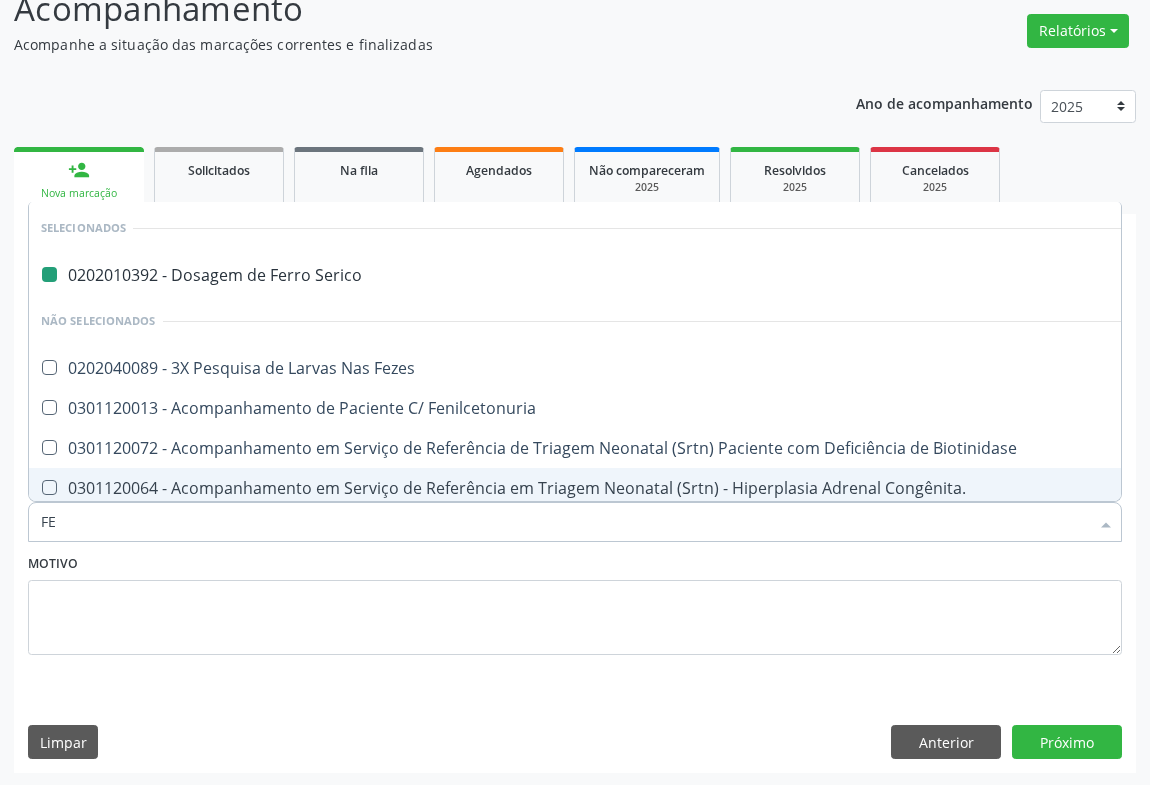 type on "FEZ" 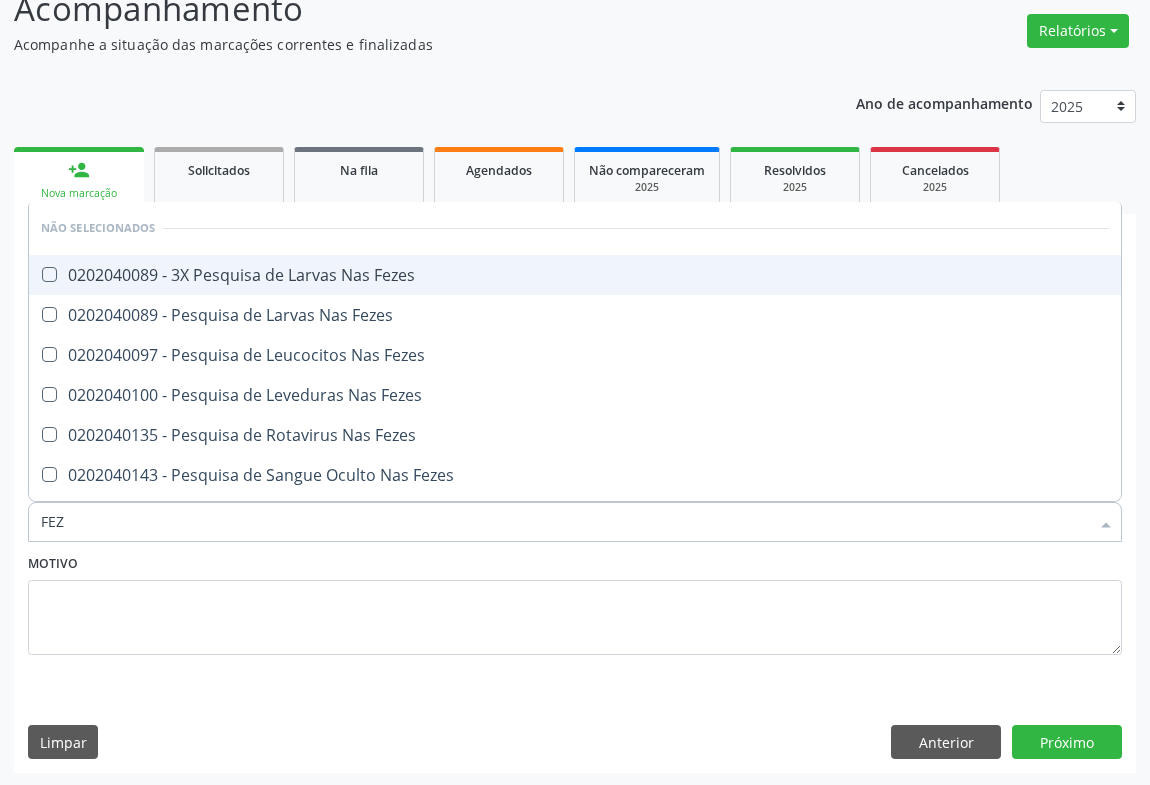 click on "0202040089 - 3X Pesquisa de Larvas Nas Fezes" at bounding box center [575, 275] 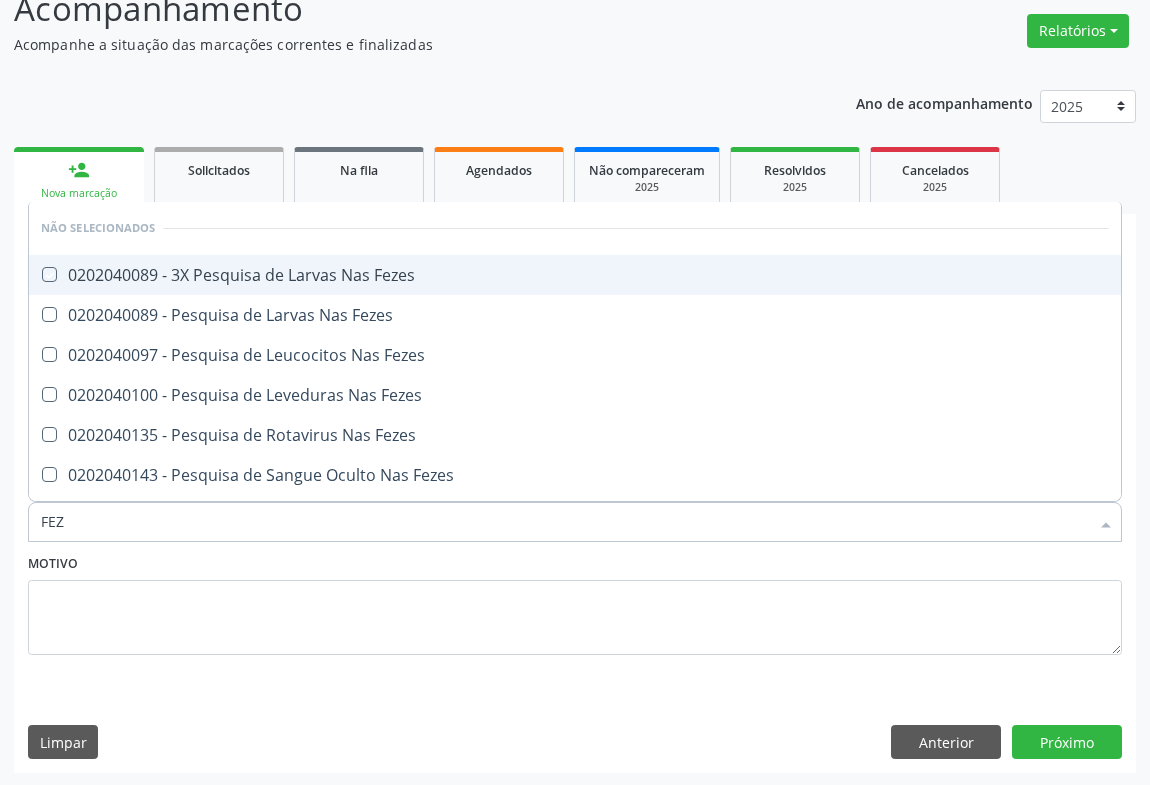checkbox on "true" 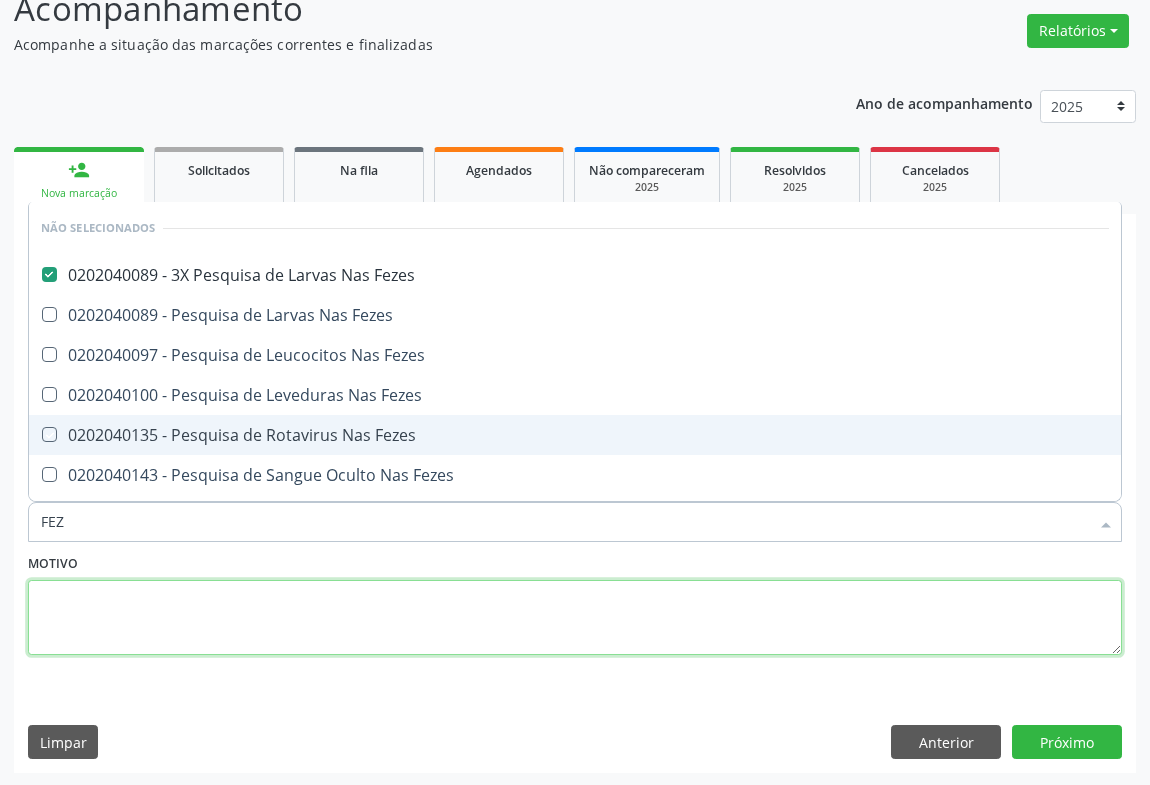 click at bounding box center (575, 618) 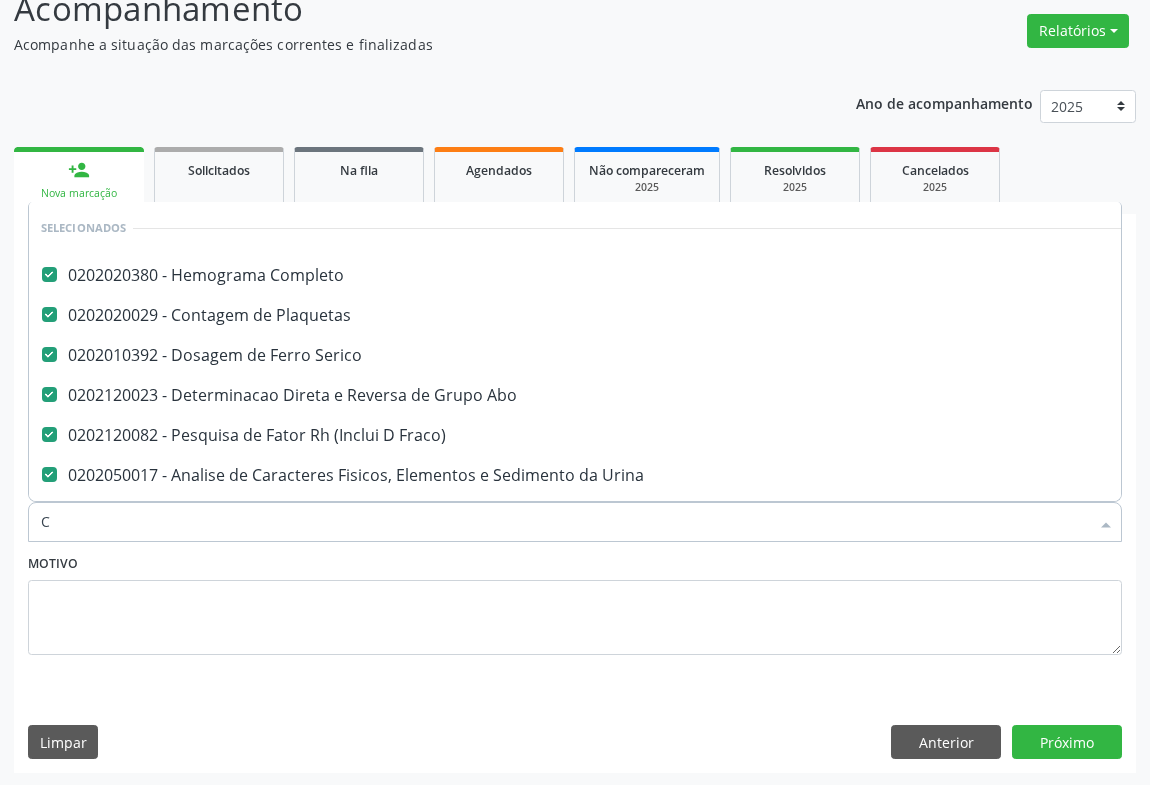 scroll, scrollTop: 5, scrollLeft: 0, axis: vertical 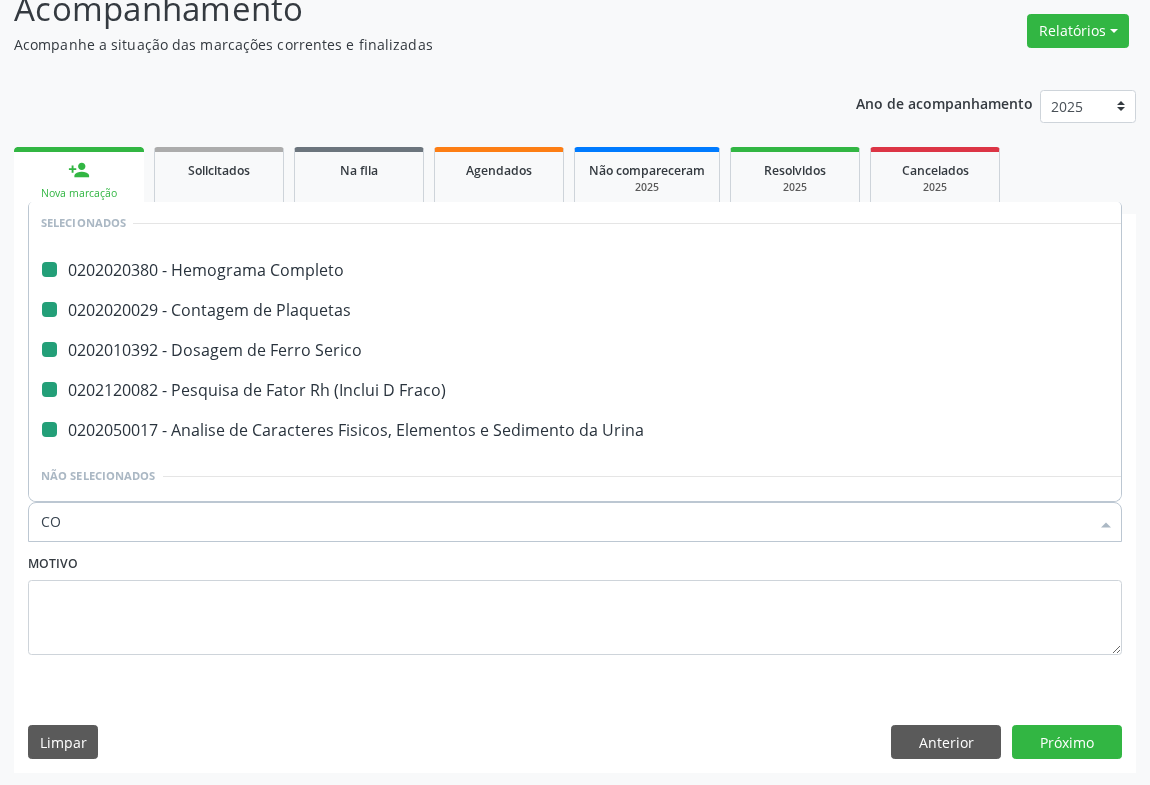 type on "COL" 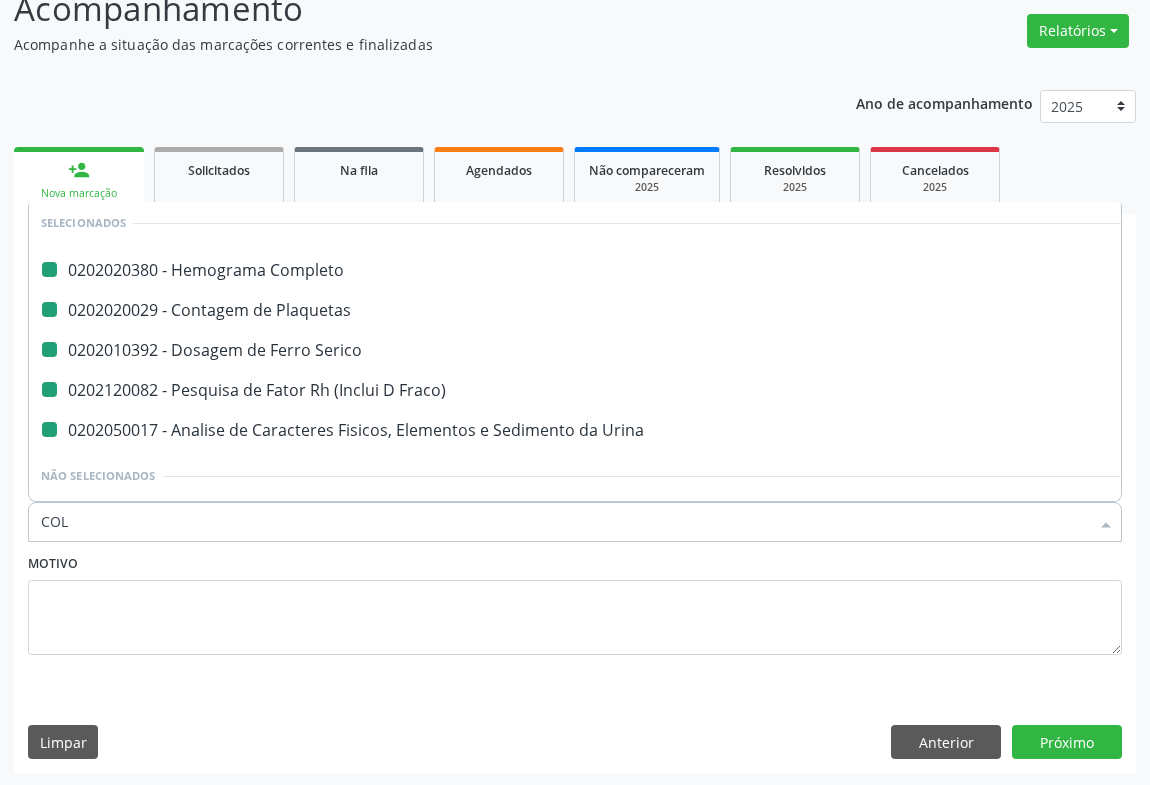 checkbox on "false" 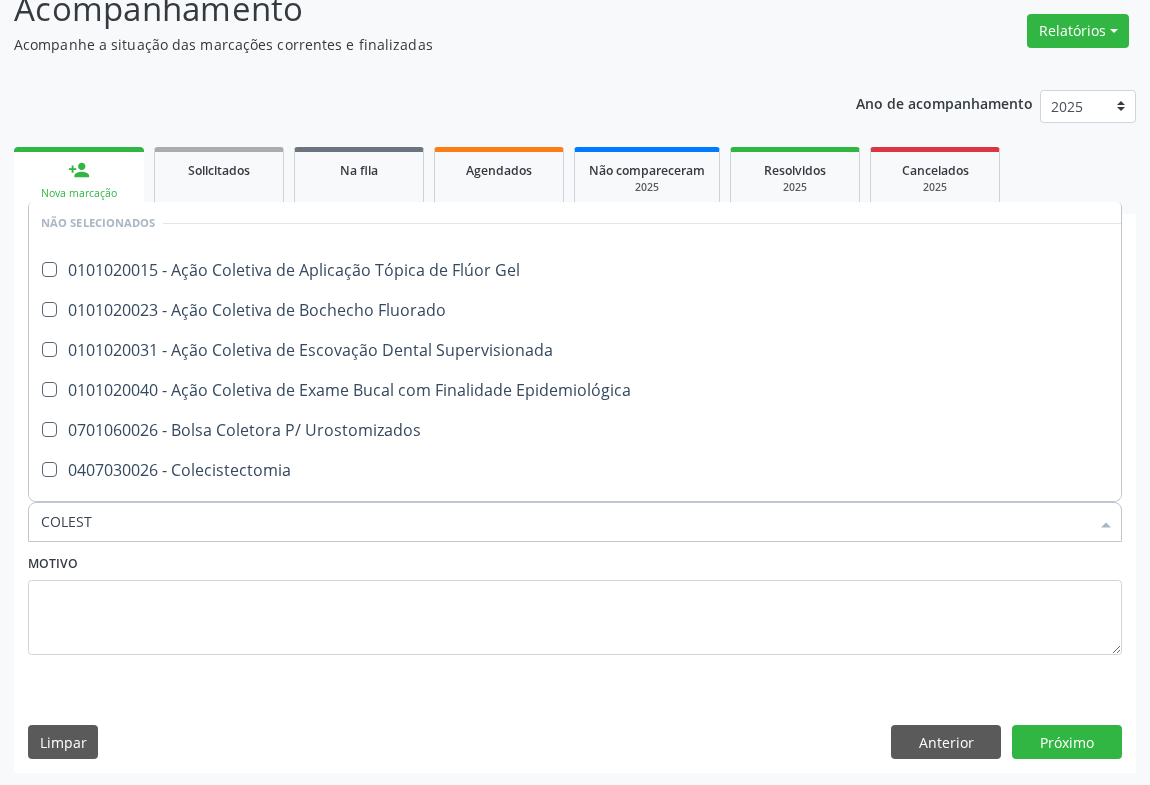 scroll, scrollTop: 0, scrollLeft: 0, axis: both 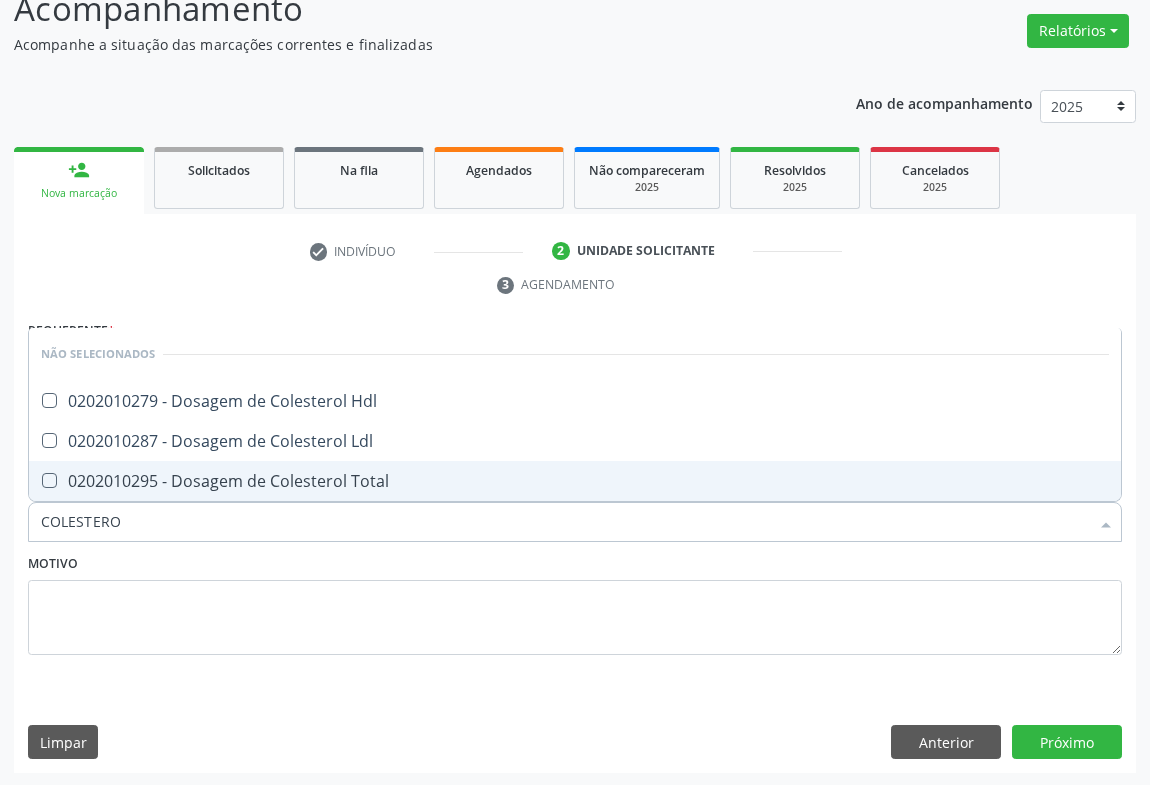type on "COLESTEROL" 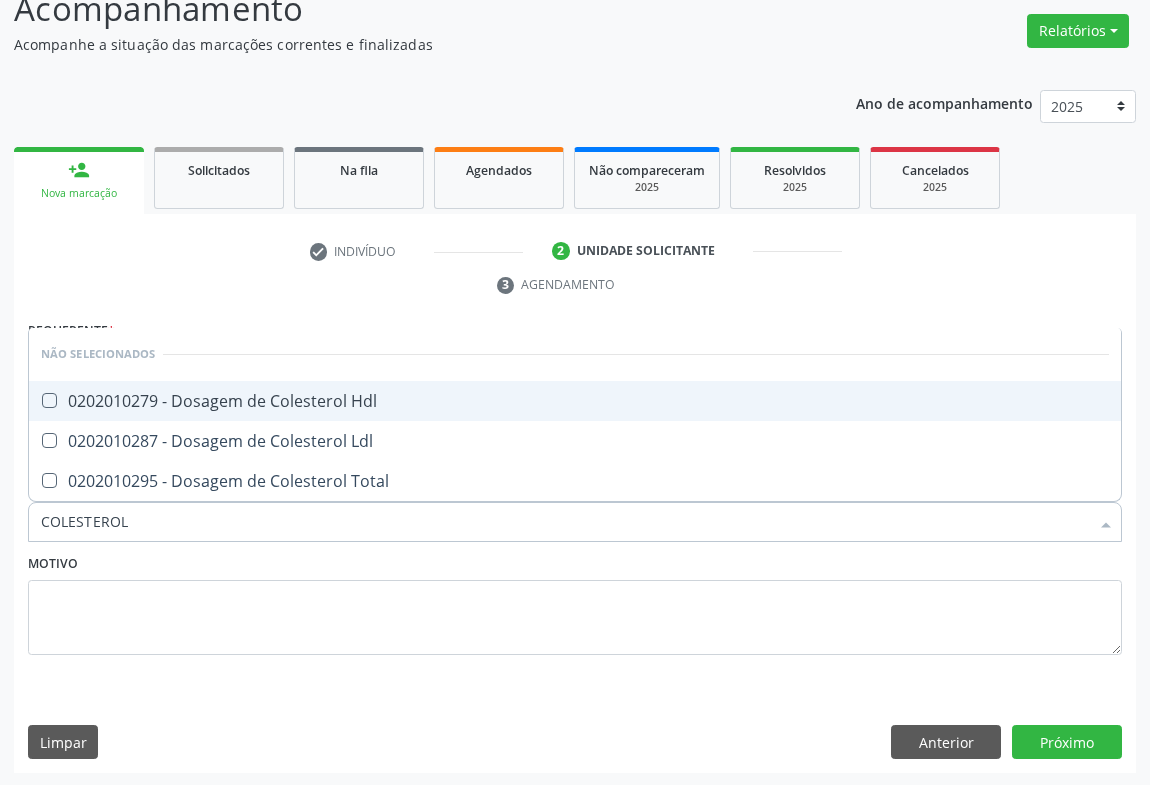 click on "0202010279 - Dosagem de Colesterol Hdl" at bounding box center [575, 401] 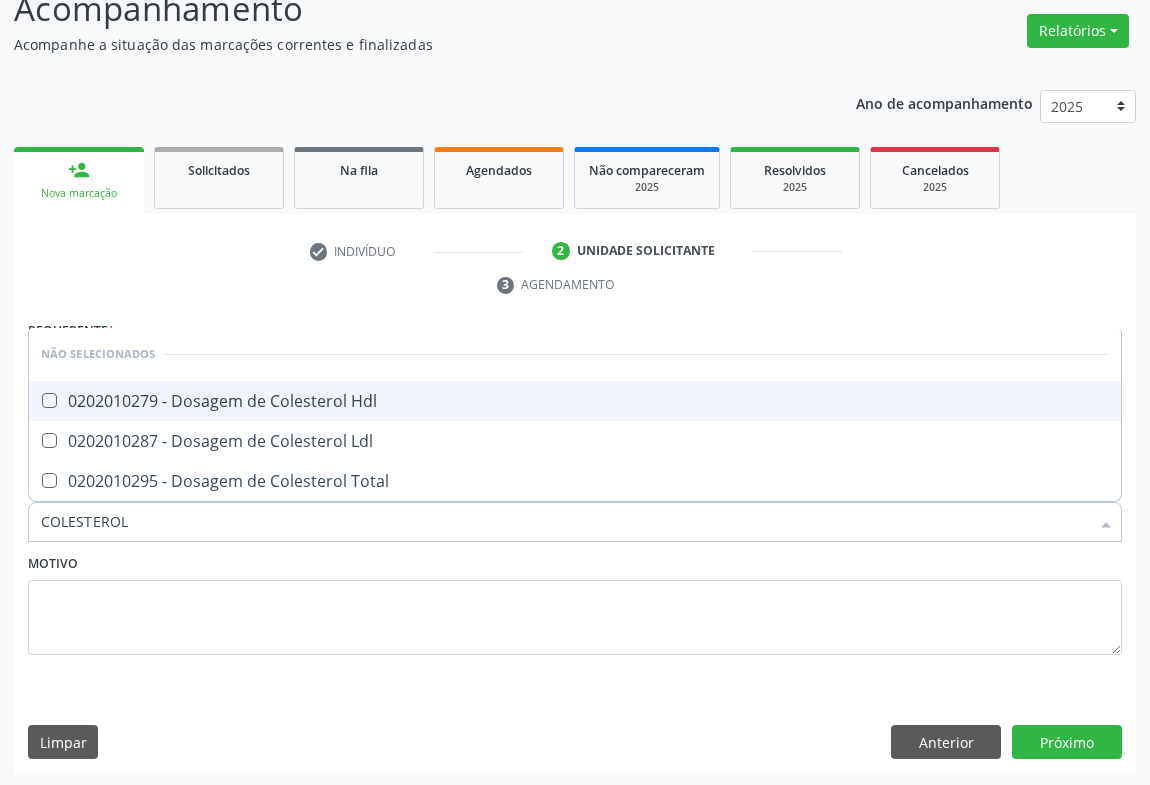 checkbox on "true" 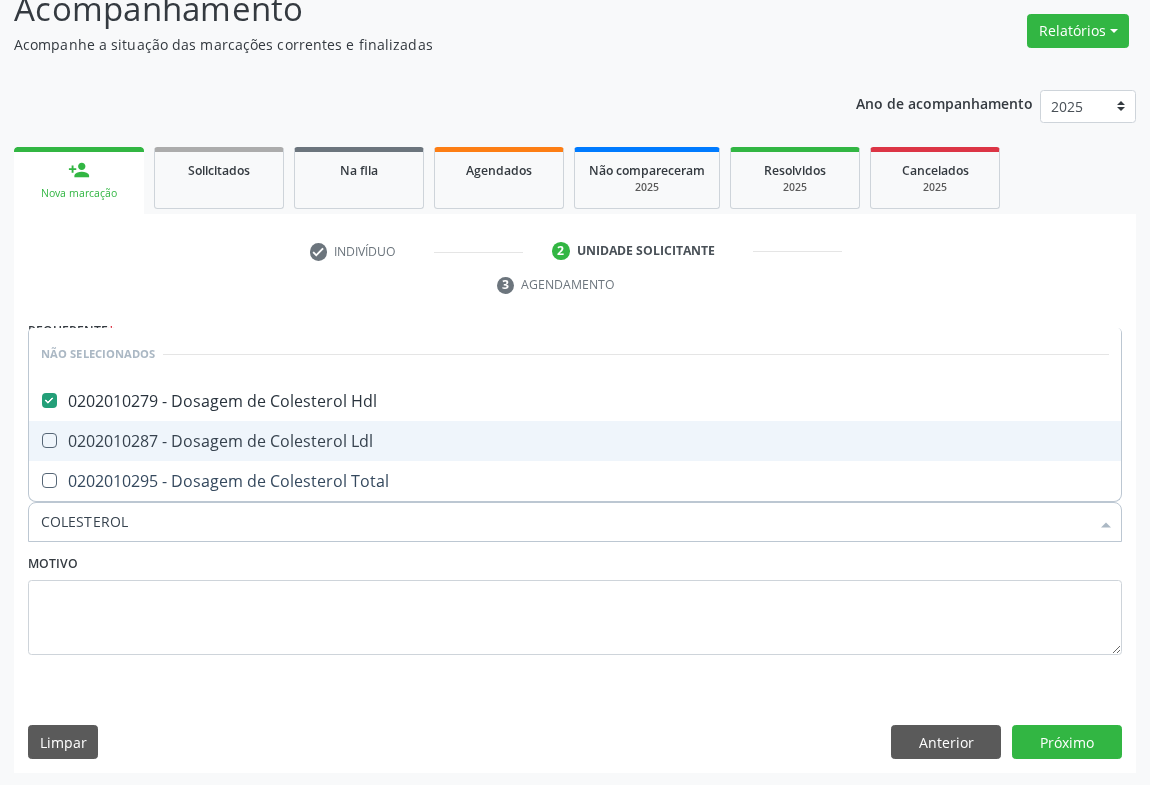 click on "0202010287 - Dosagem de Colesterol Ldl" at bounding box center [575, 441] 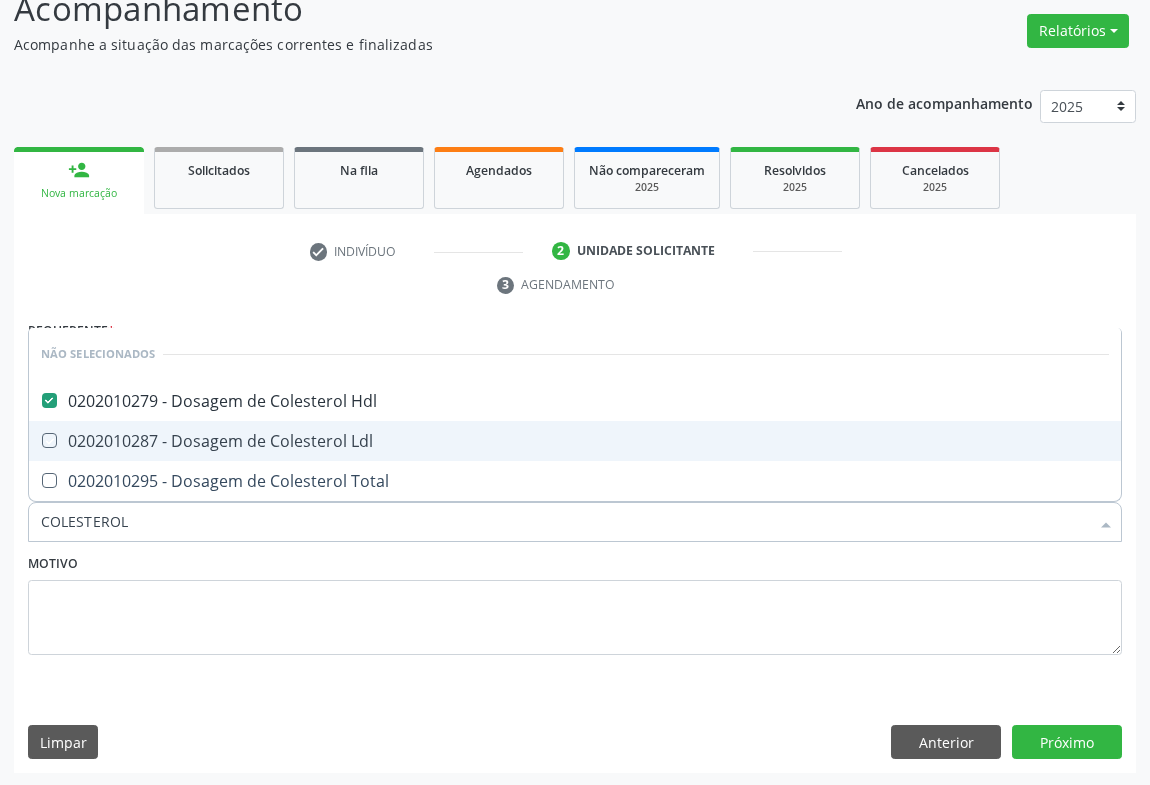 checkbox on "true" 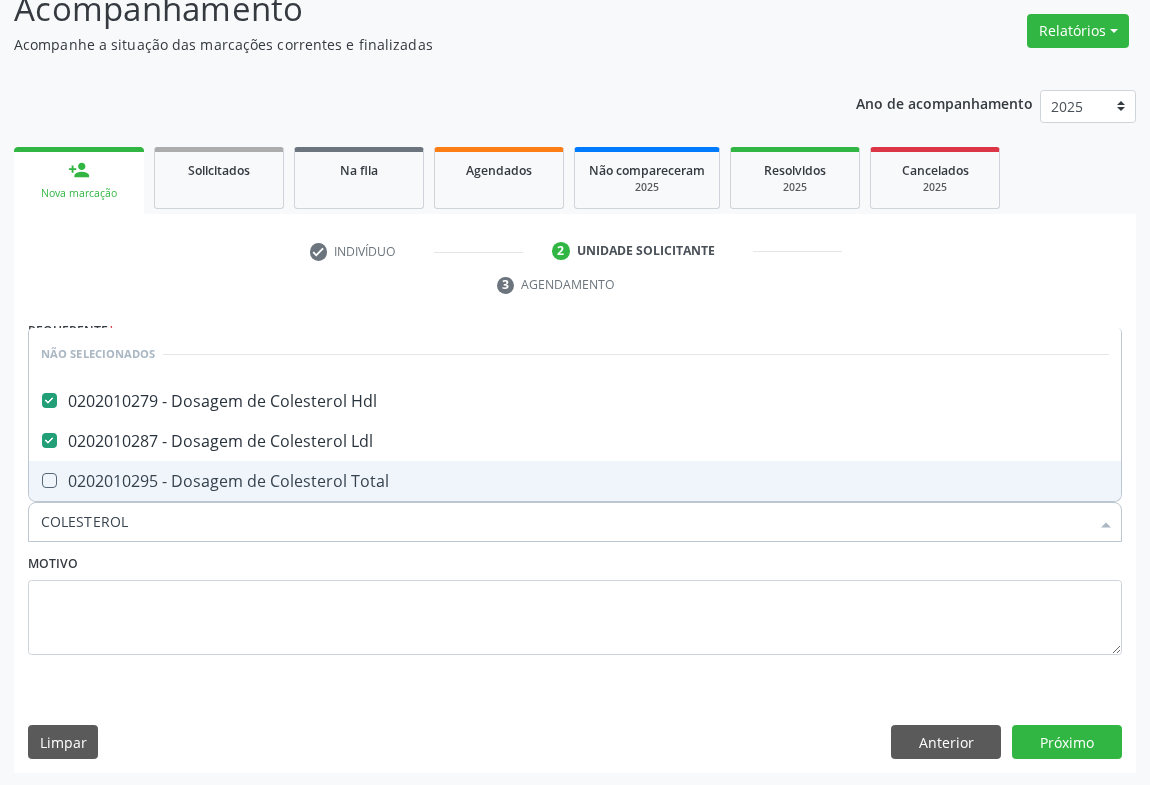 click on "COLESTEROL" at bounding box center (565, 522) 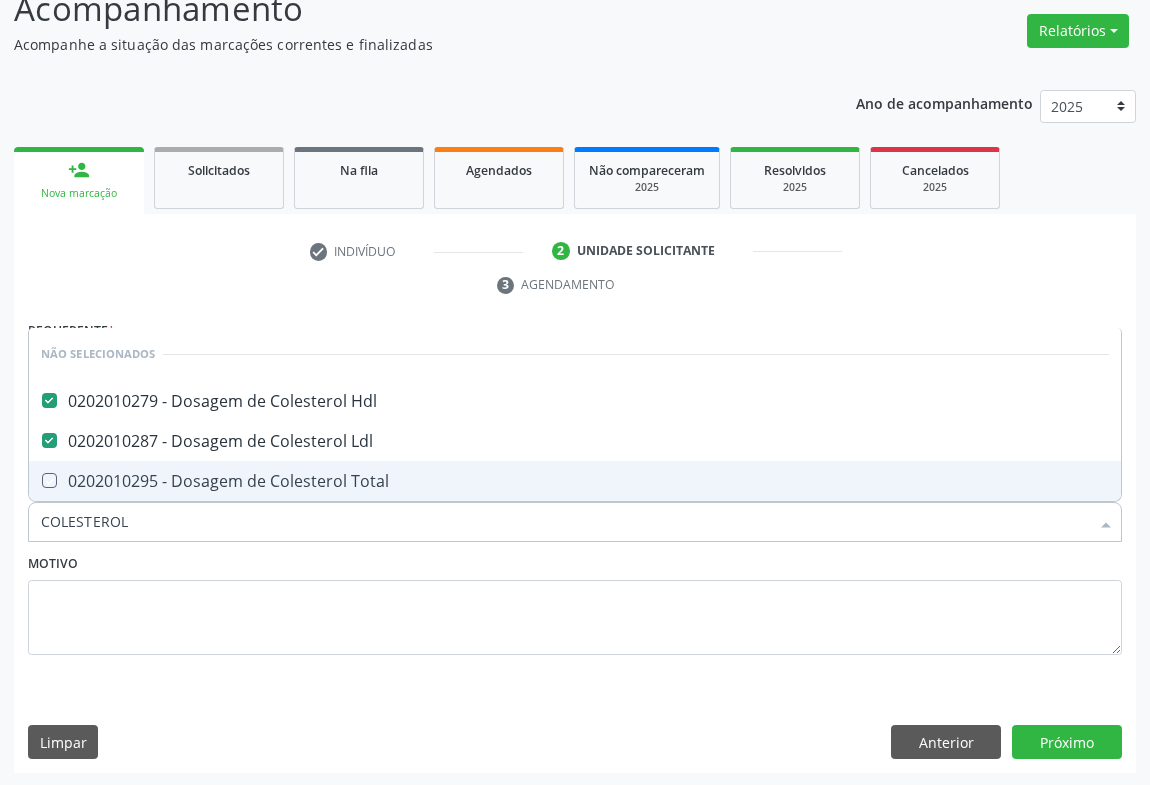 checkbox on "true" 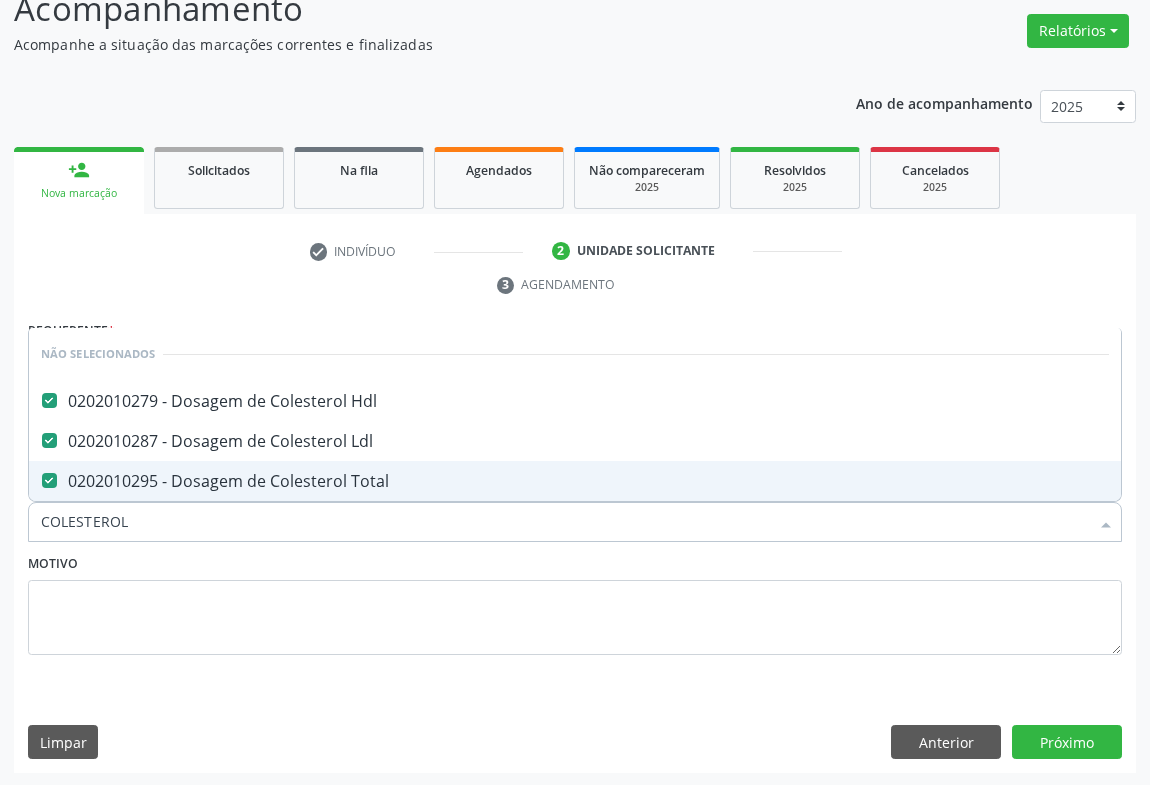 type on "COLESTEROL" 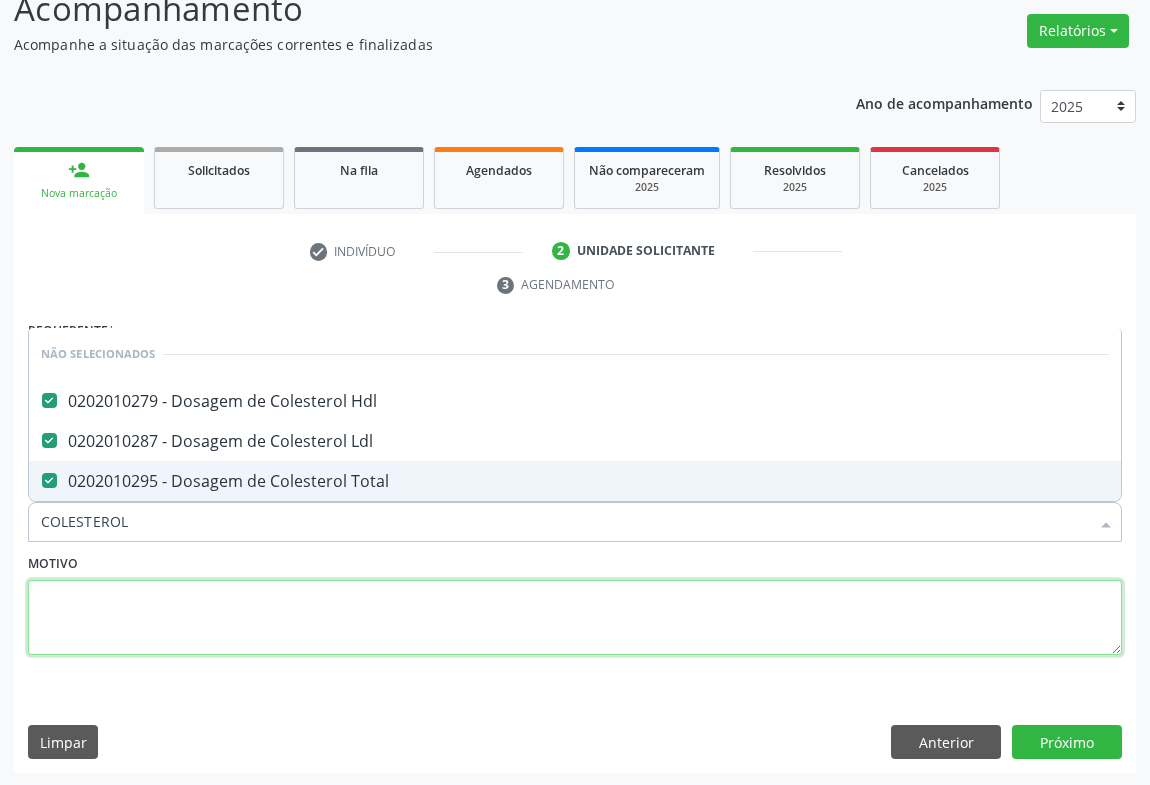 click at bounding box center [575, 618] 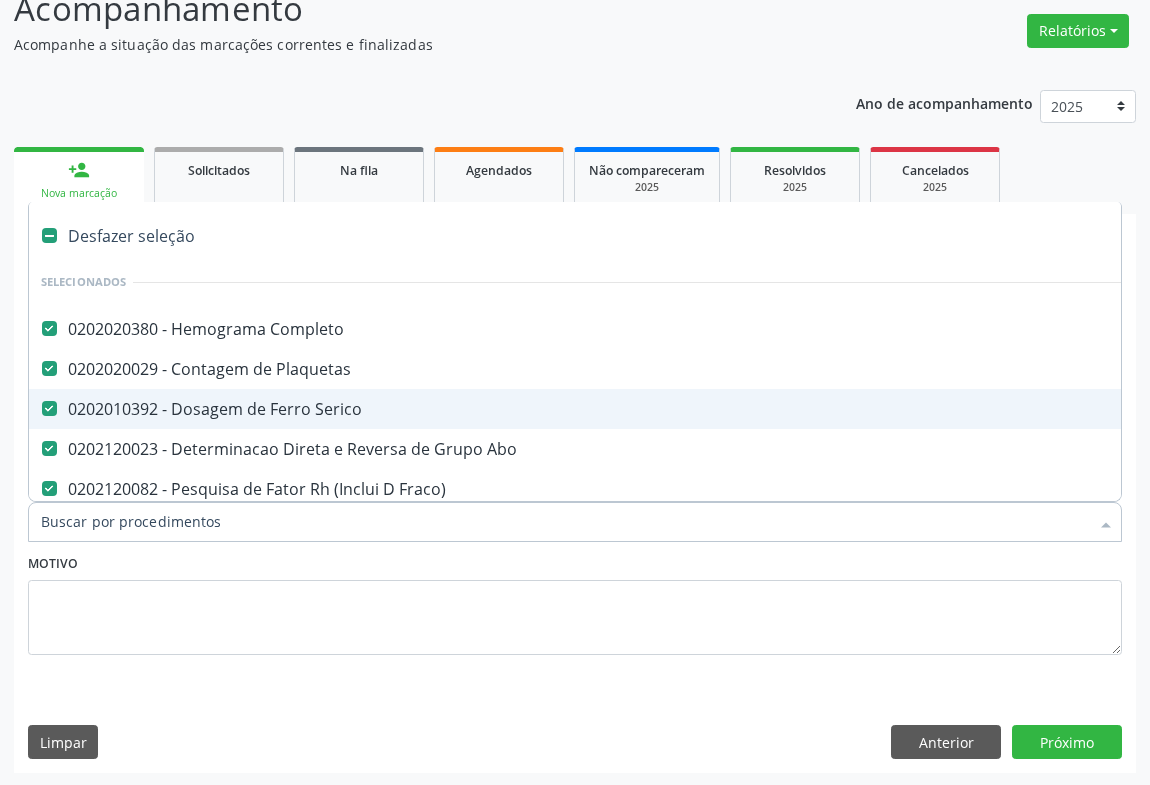 type on "T" 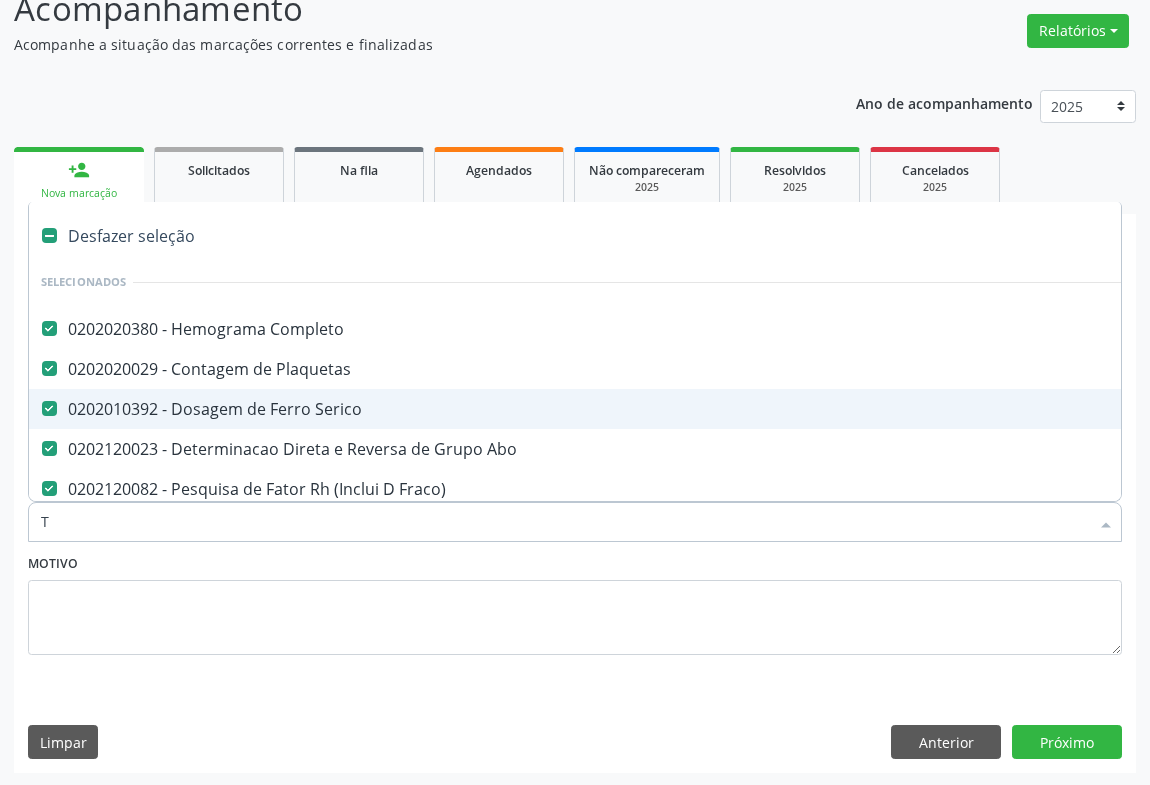 checkbox on "false" 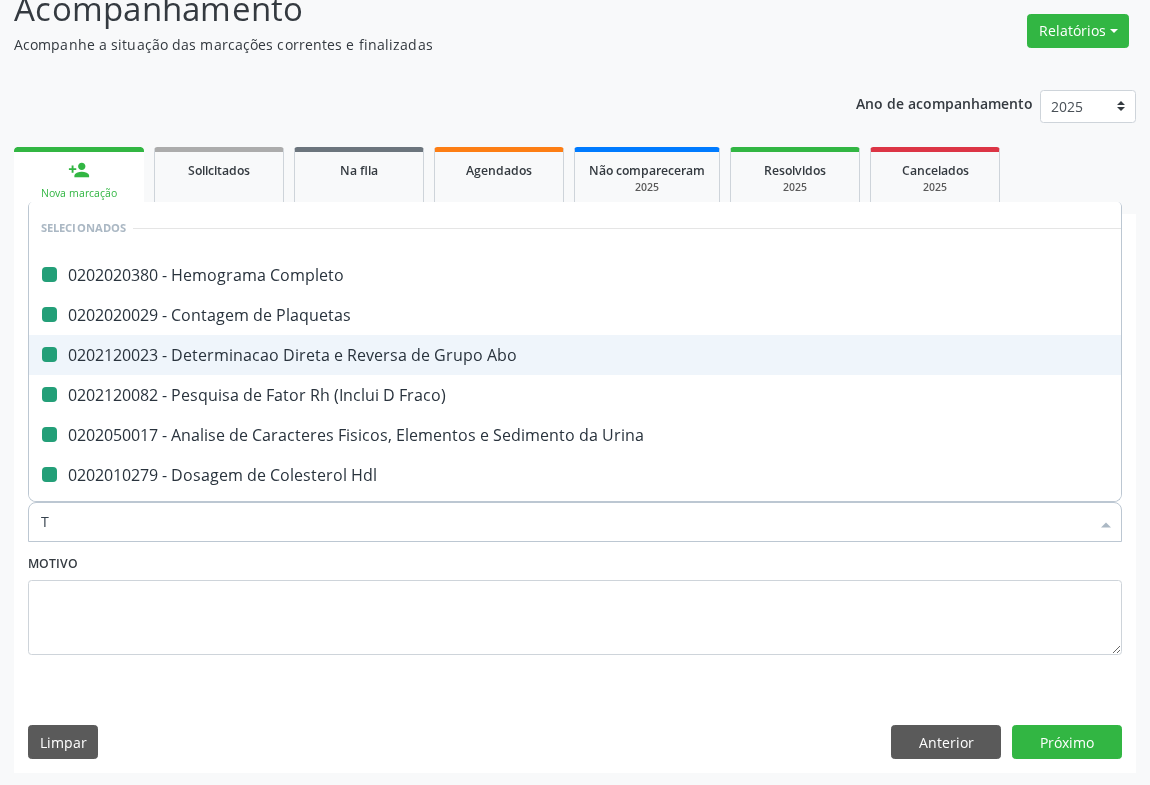 type on "TR" 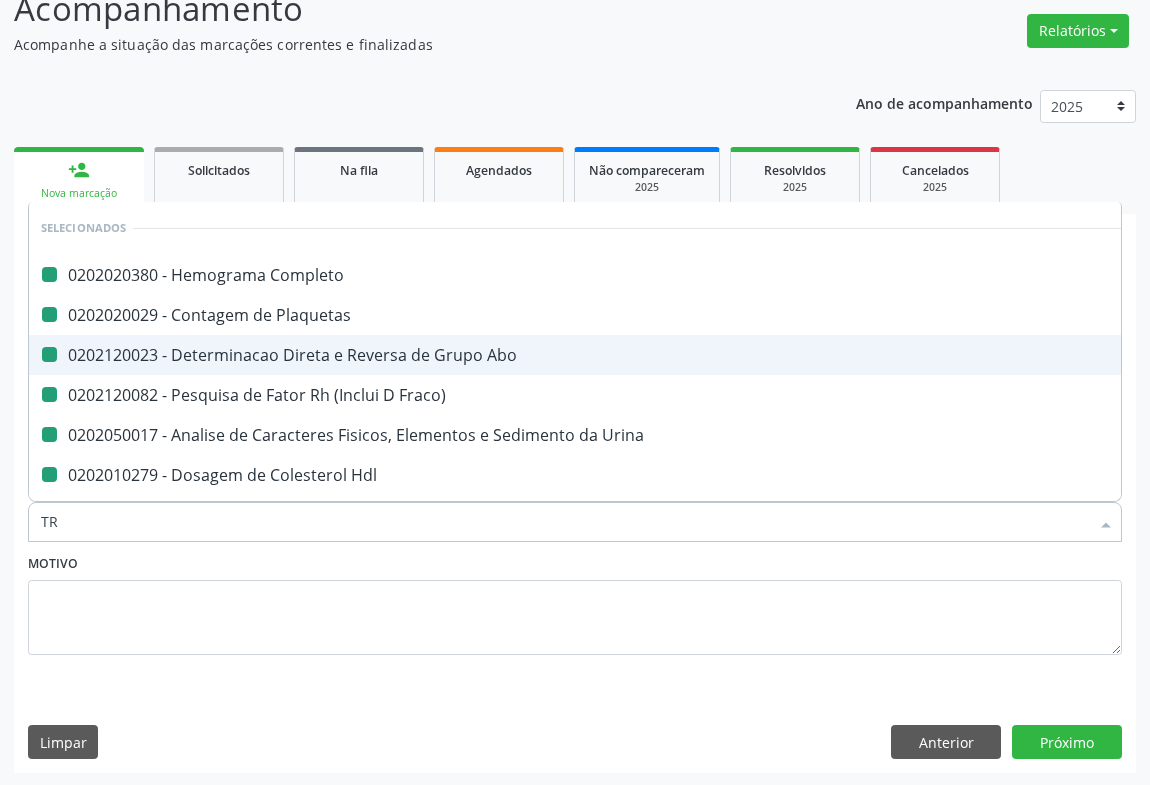 checkbox on "false" 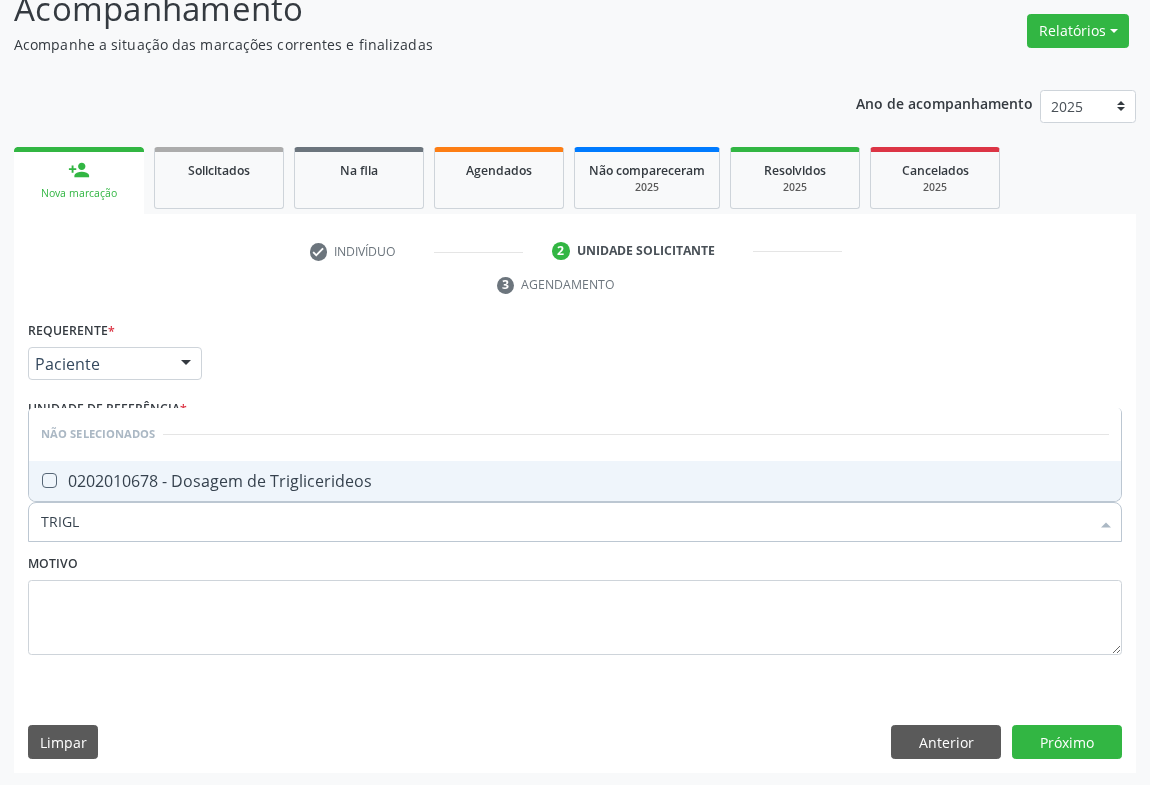 type on "TRIGLI" 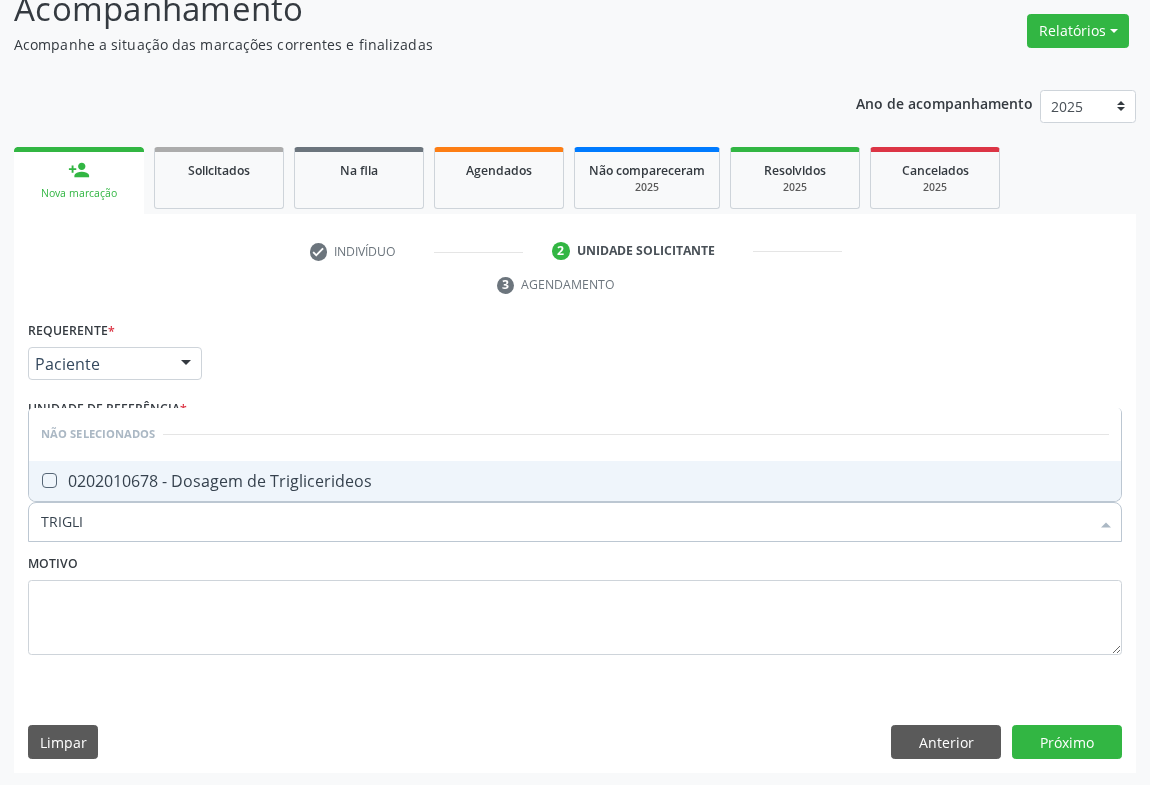 click on "0202010678 - Dosagem de Triglicerideos" at bounding box center (575, 481) 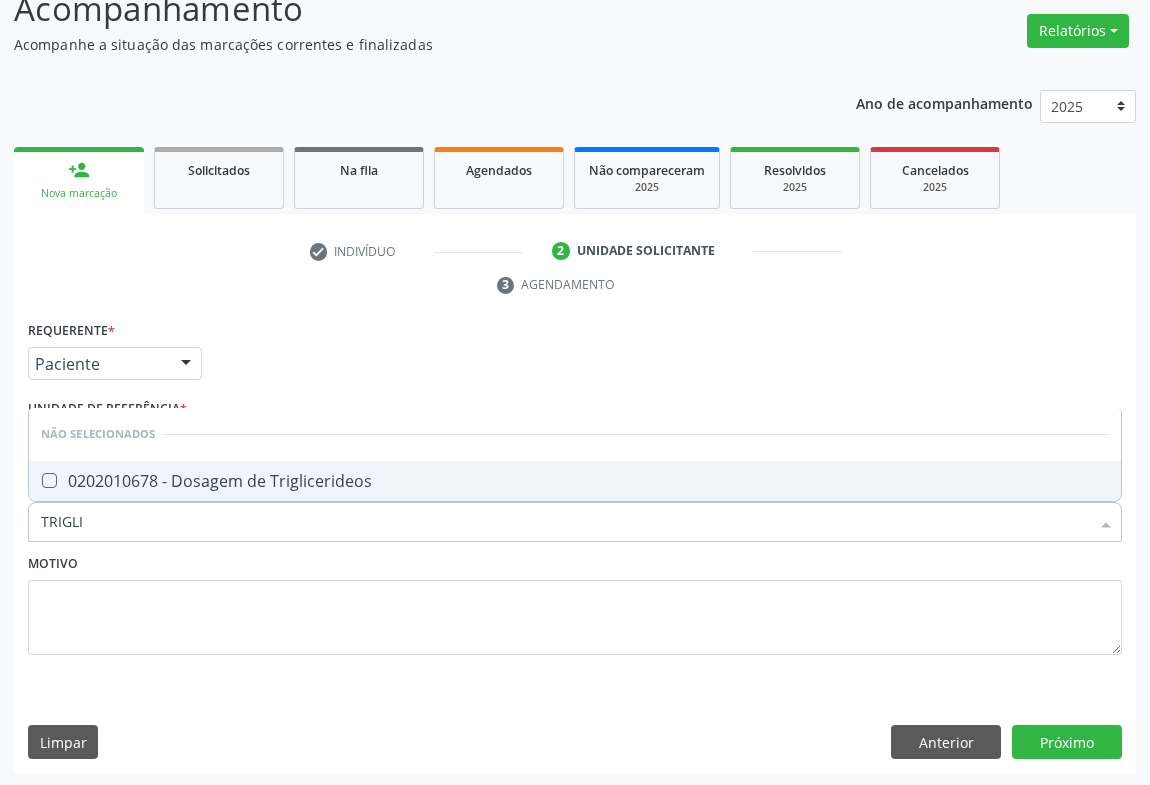 checkbox on "true" 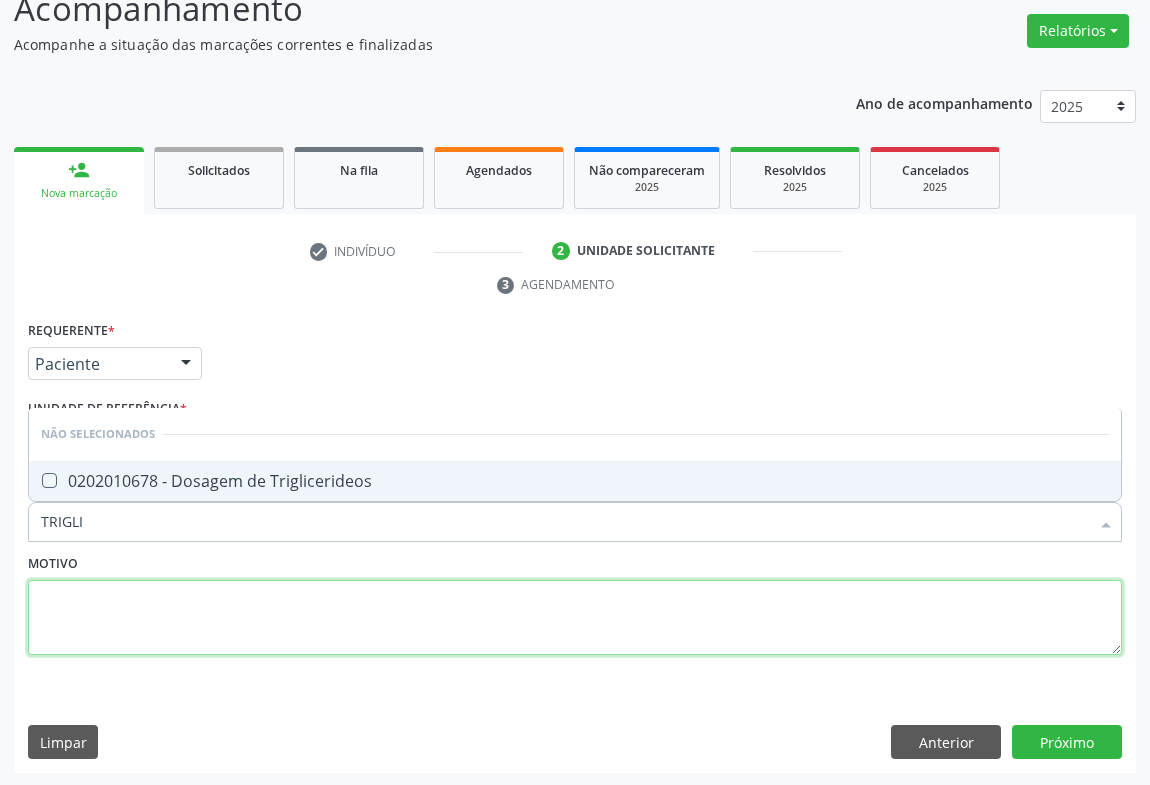 click at bounding box center (575, 618) 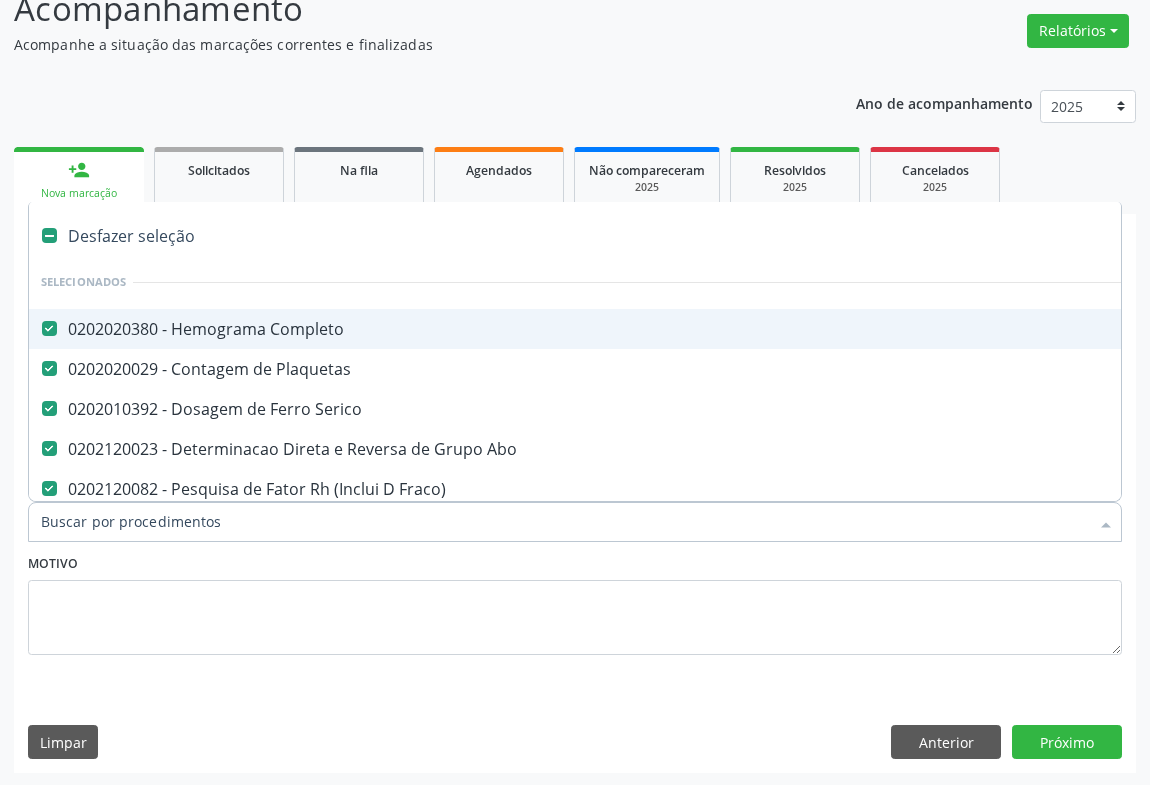 type on "G" 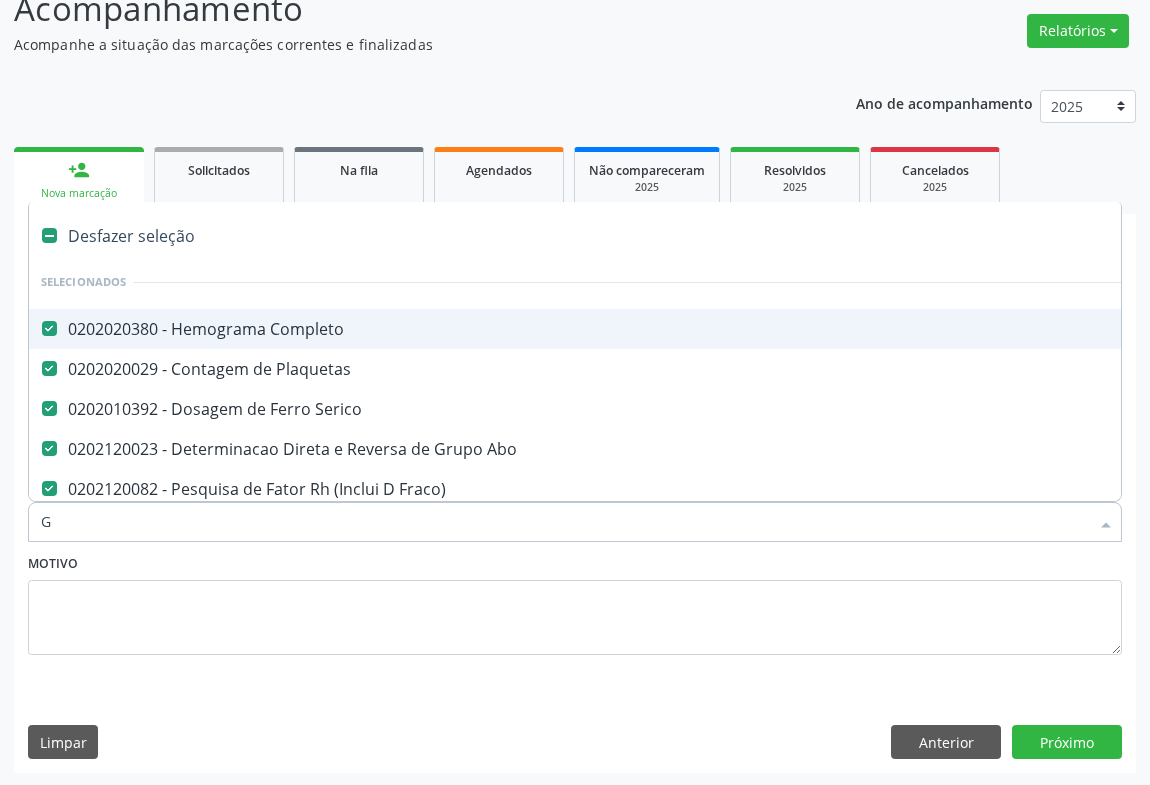 checkbox on "false" 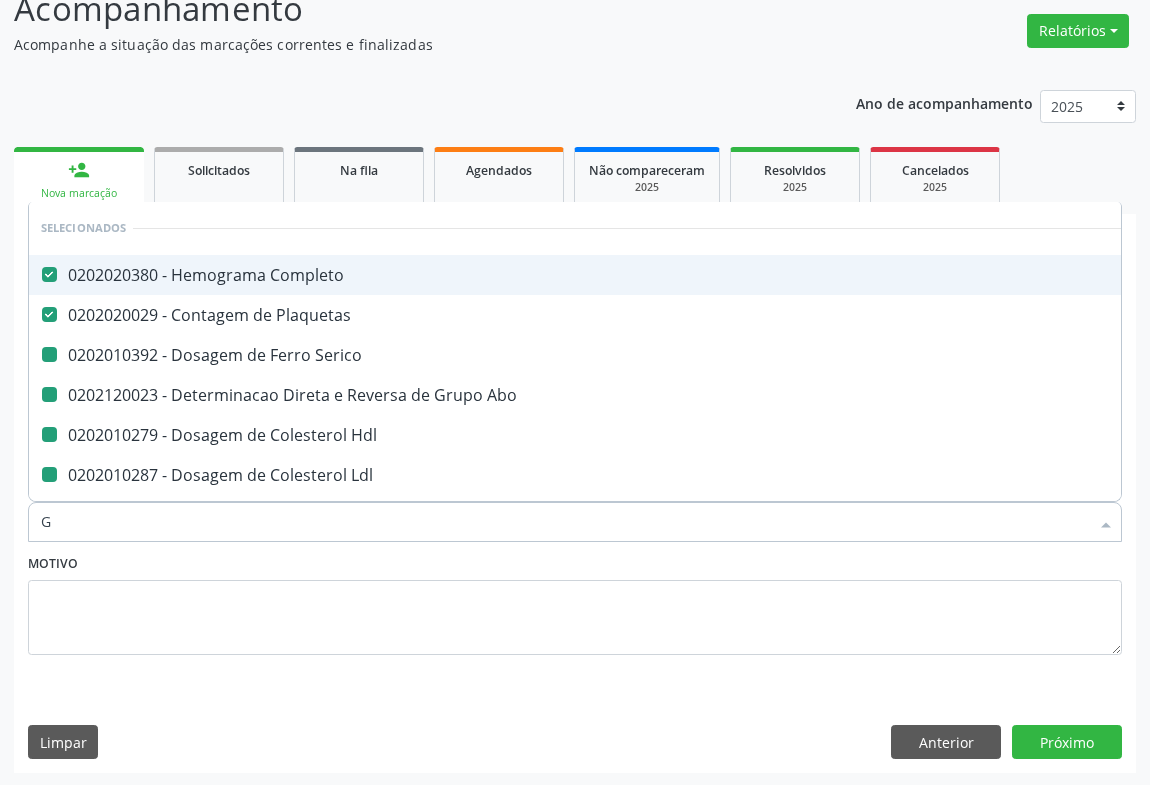 type on "GL" 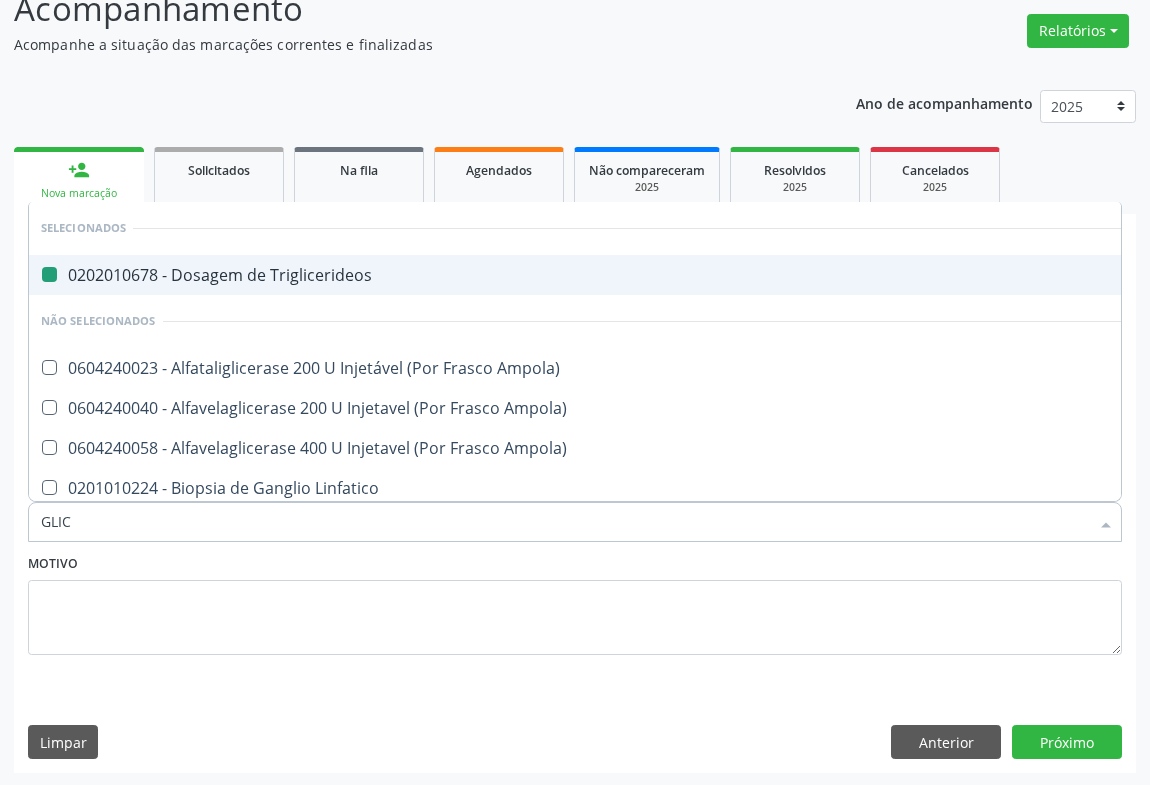 type on "GLICO" 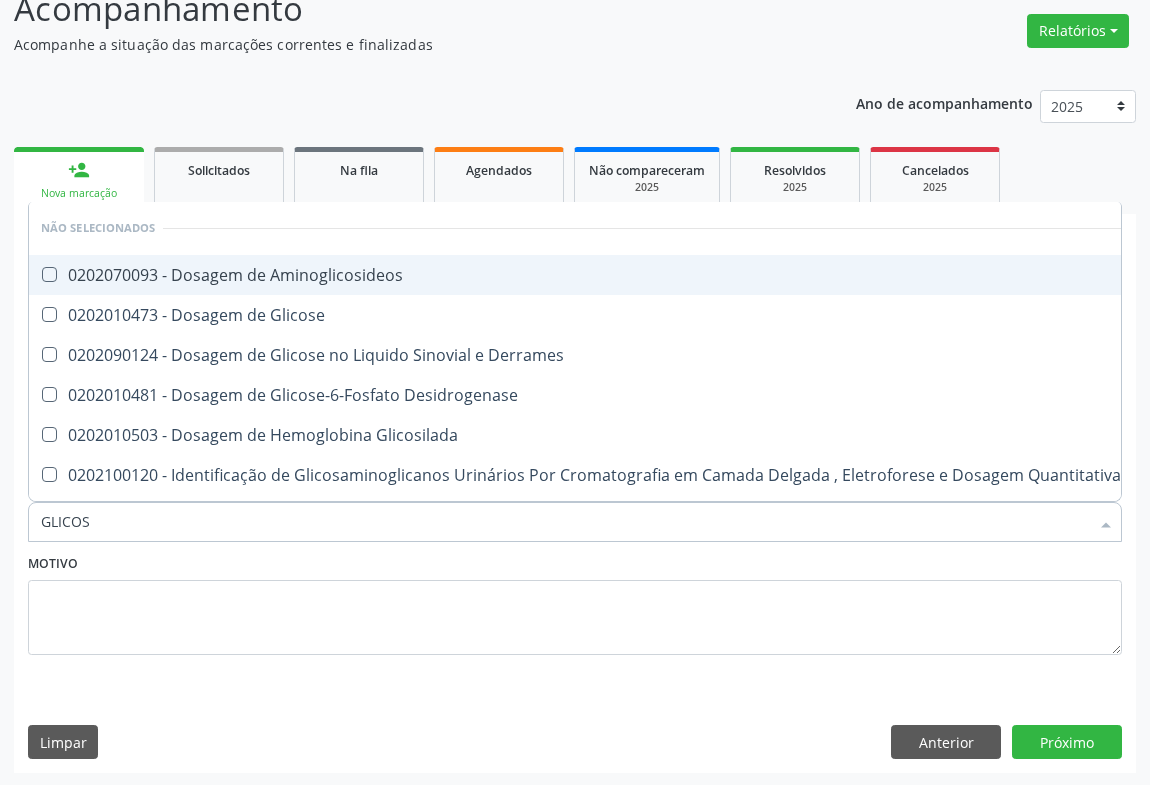 type on "GLICOSE" 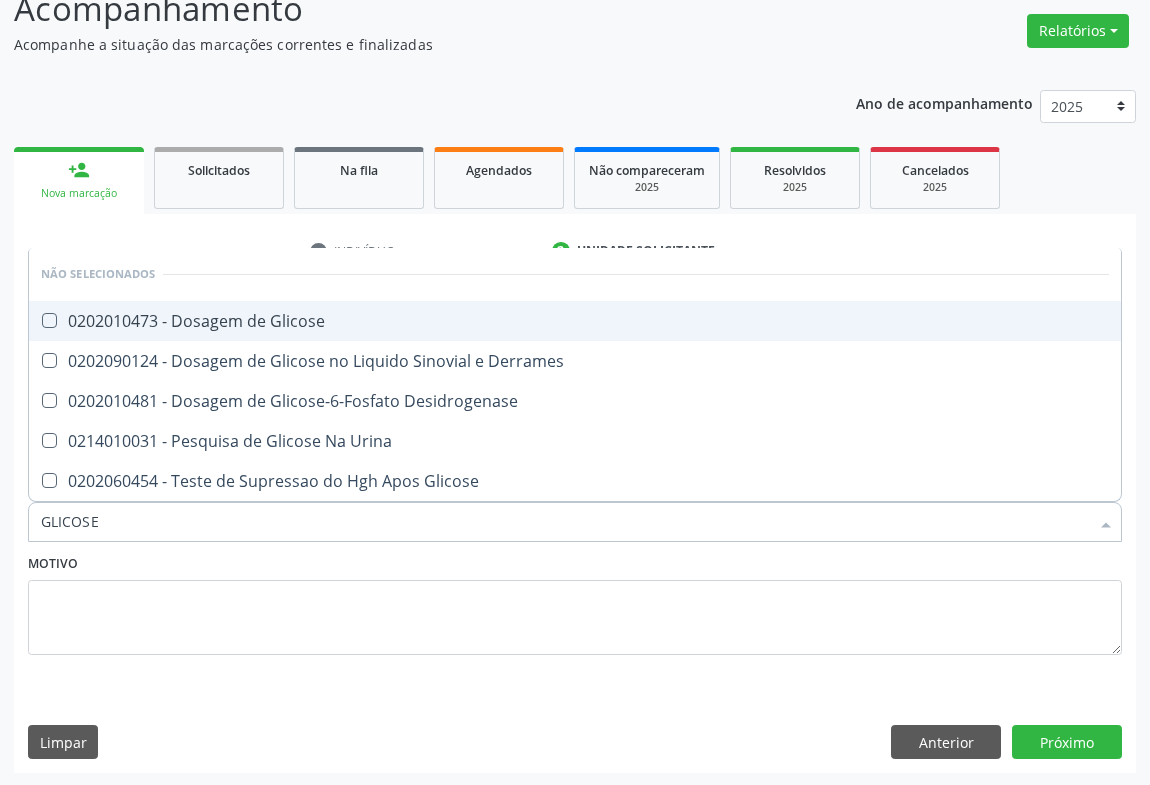 click on "0202010473 - Dosagem de Glicose" at bounding box center (575, 321) 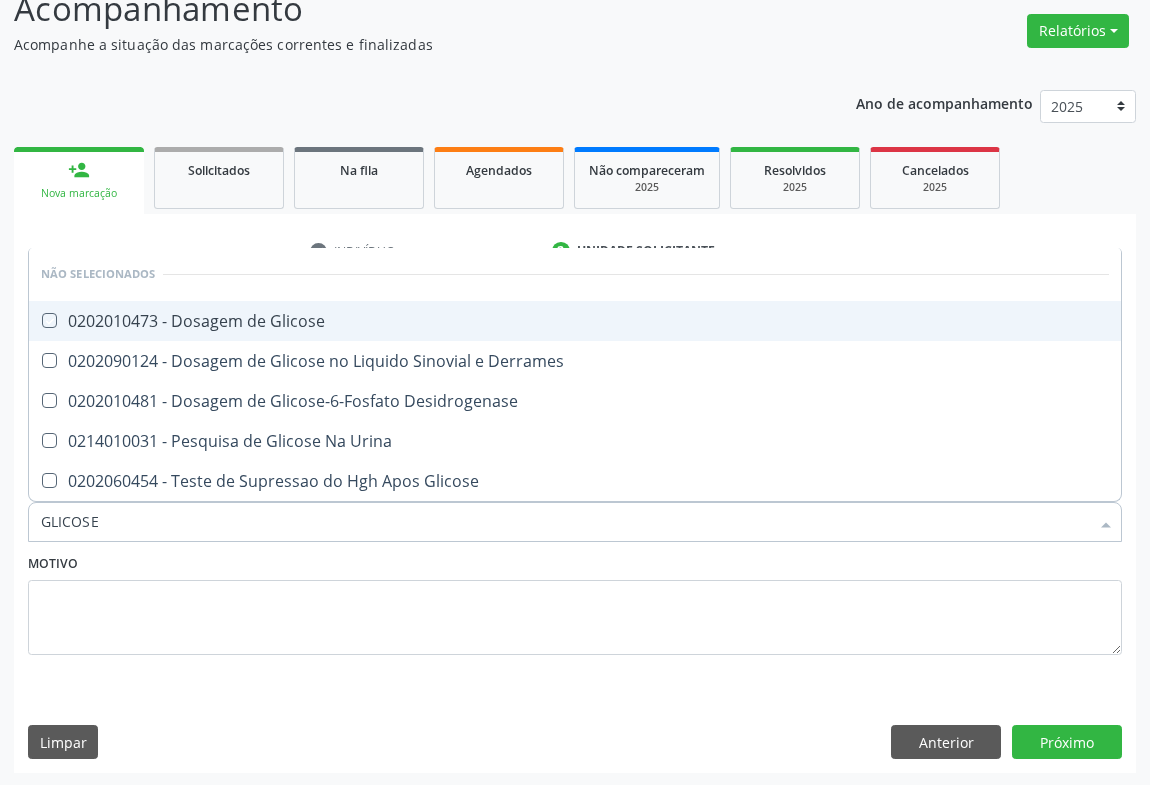 checkbox on "true" 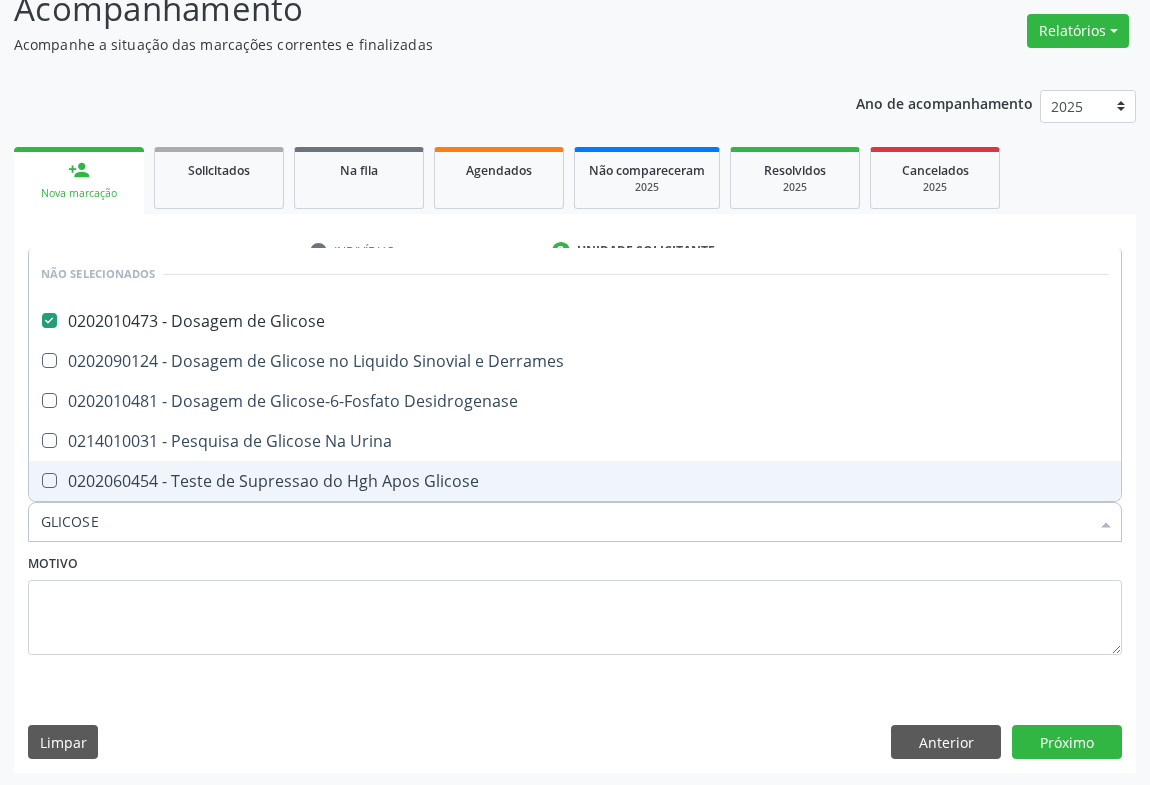 type on "GLICOSE" 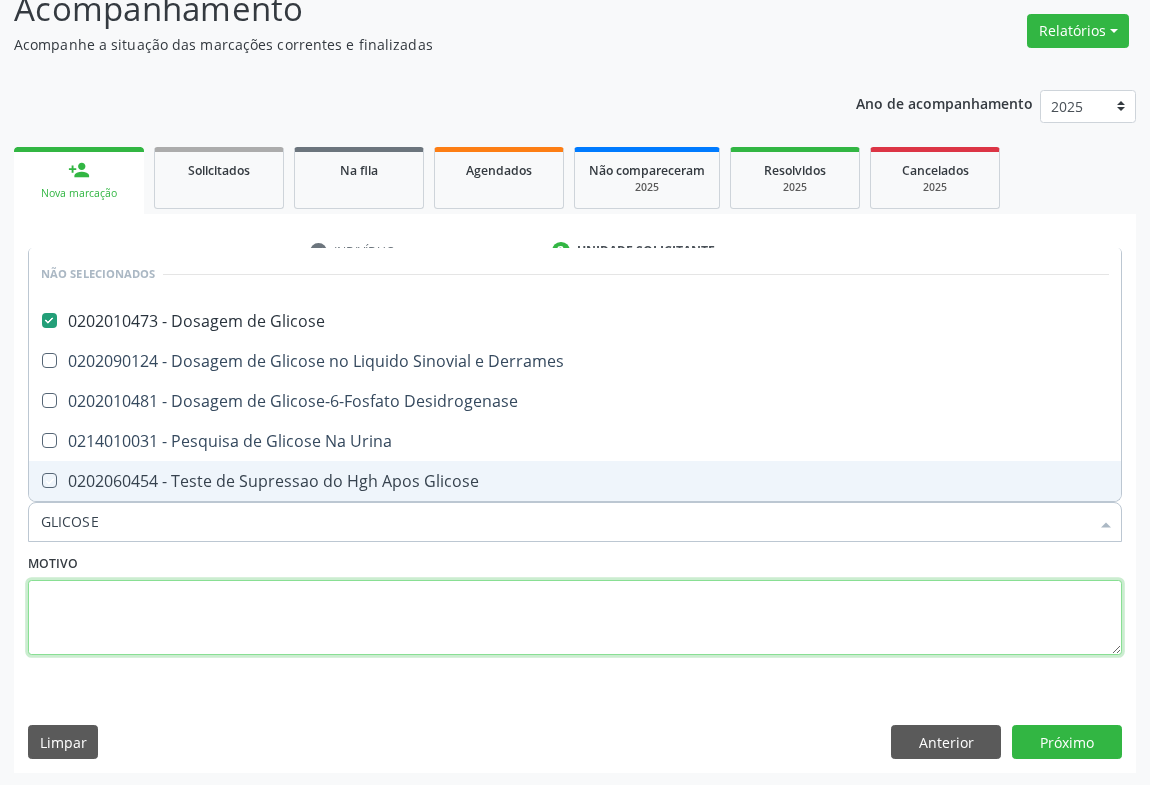 click at bounding box center (575, 618) 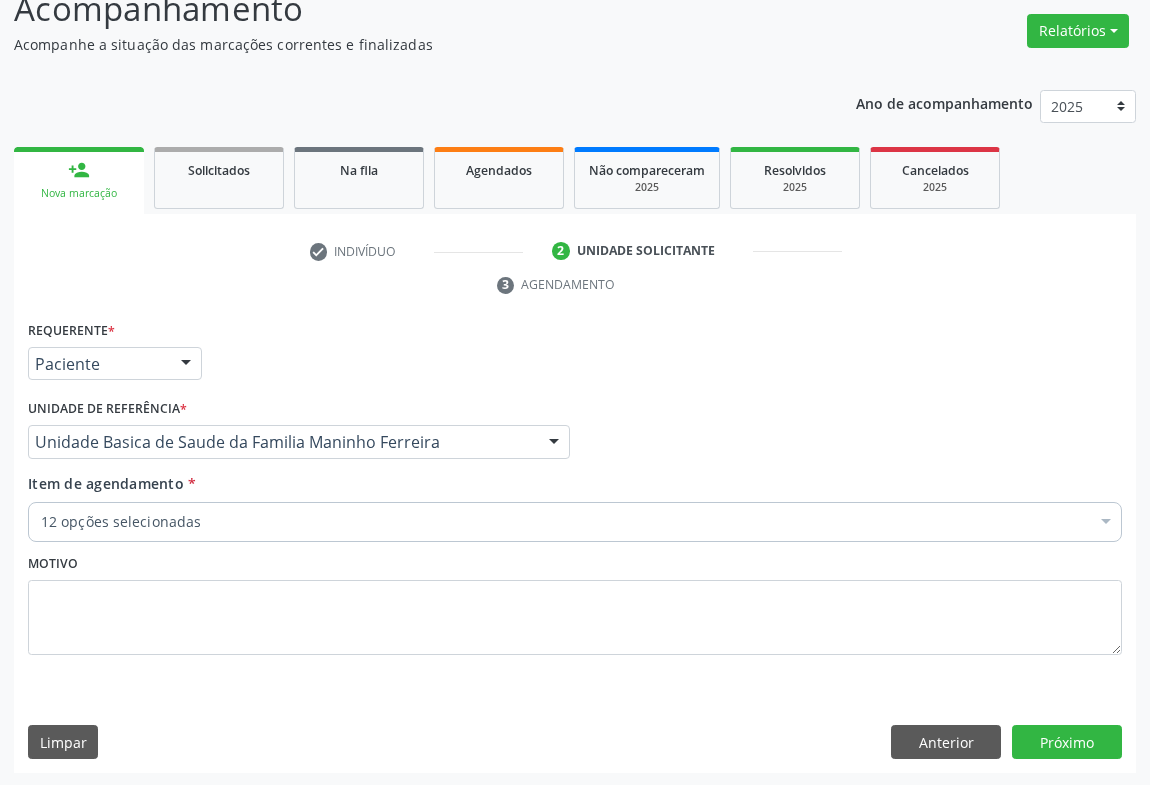 type 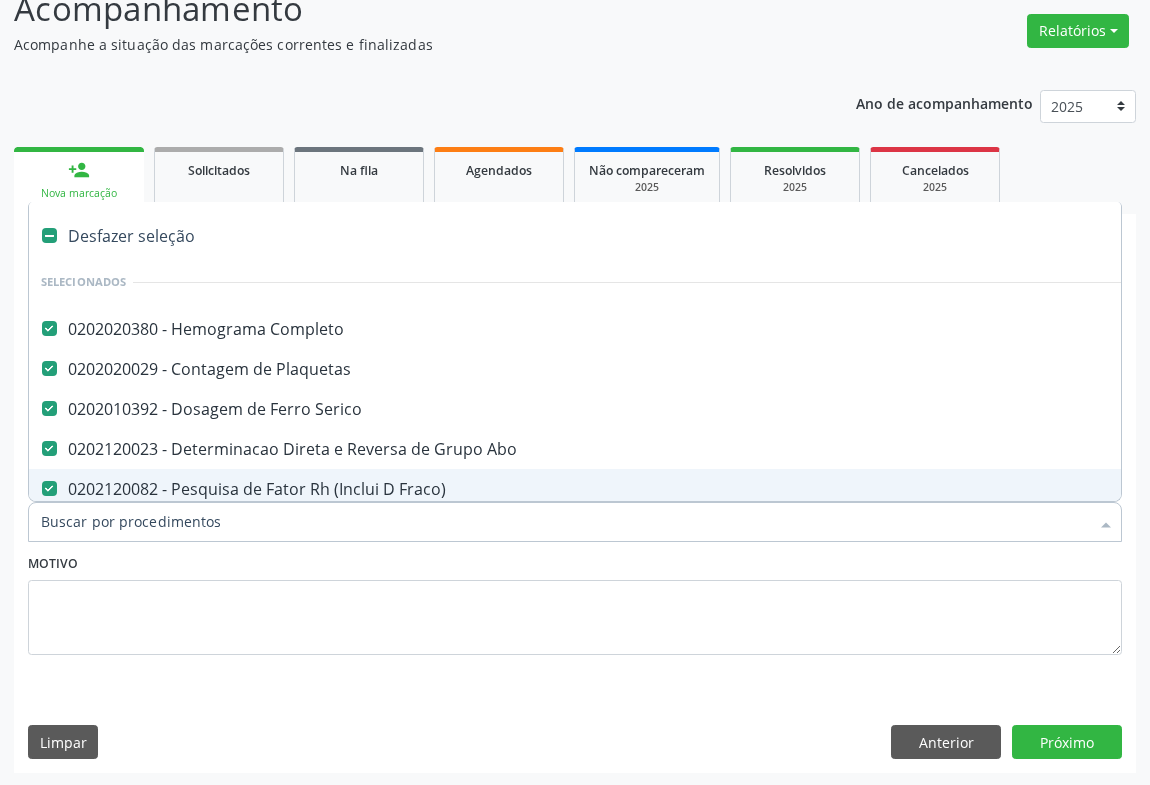 type on "T" 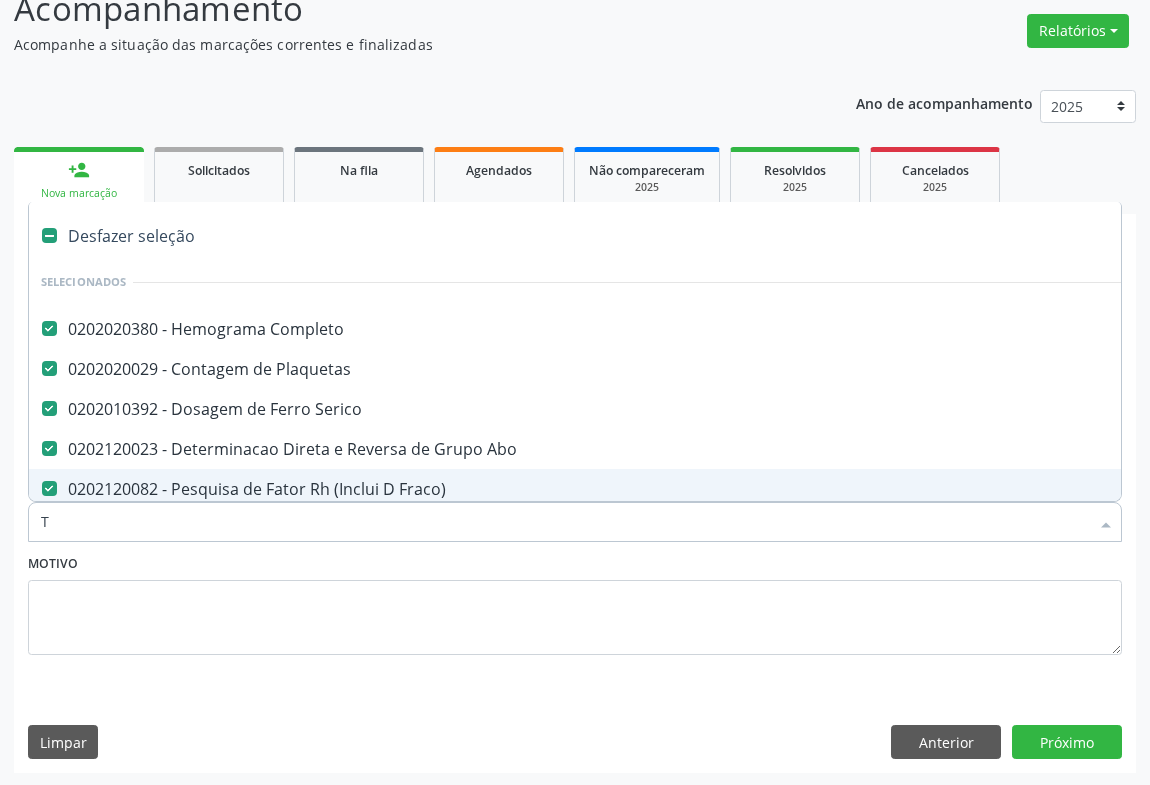 checkbox on "false" 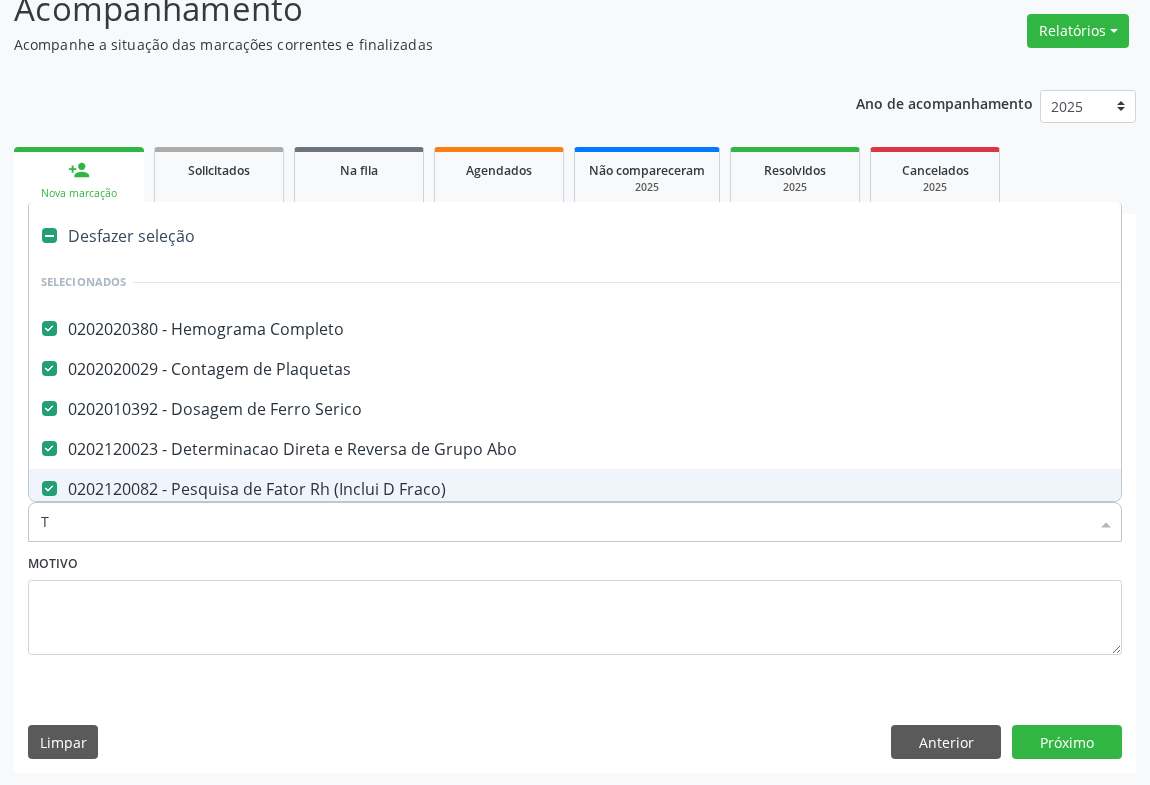 checkbox on "false" 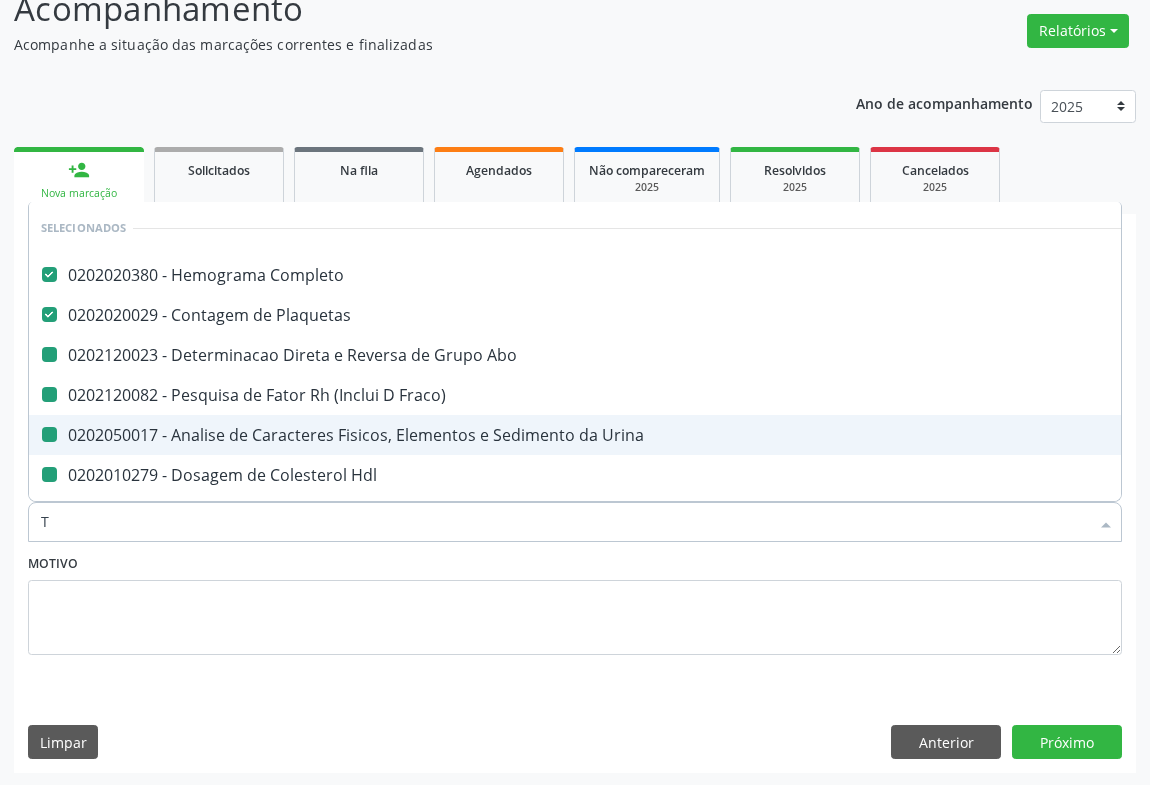 type on "TR" 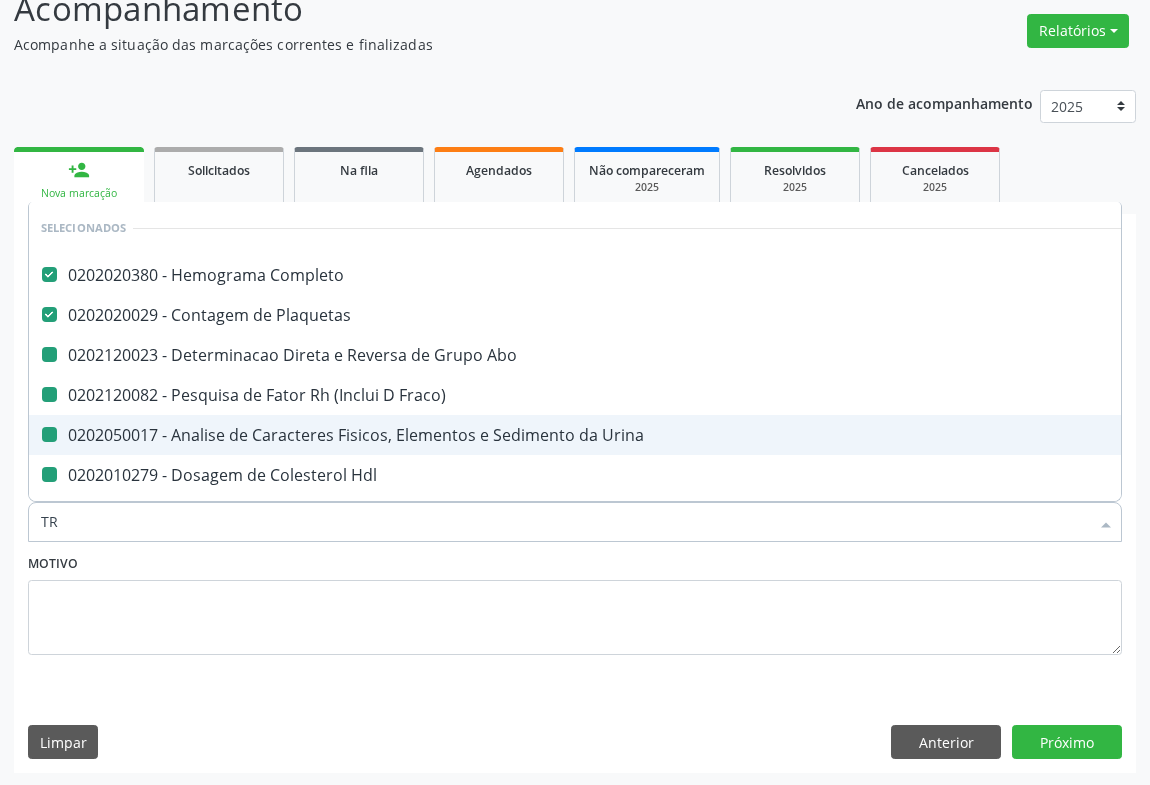 checkbox on "false" 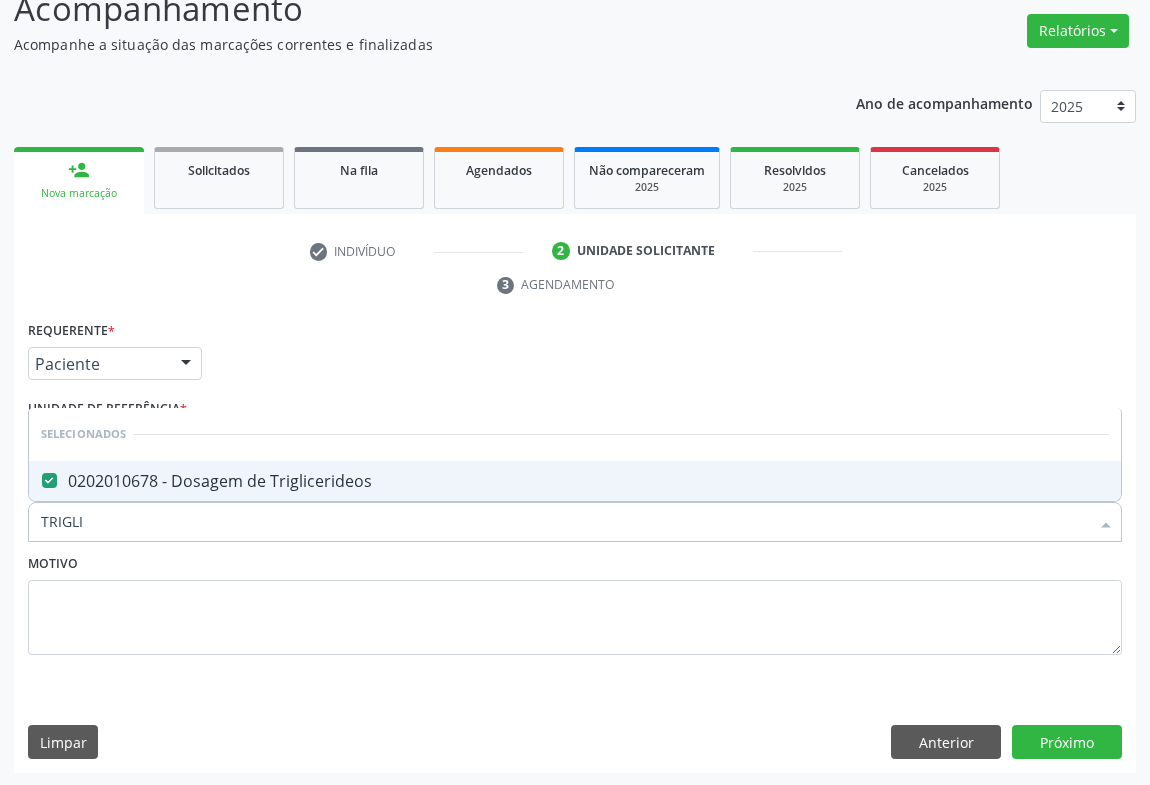 click on "Motivo" at bounding box center [575, 602] 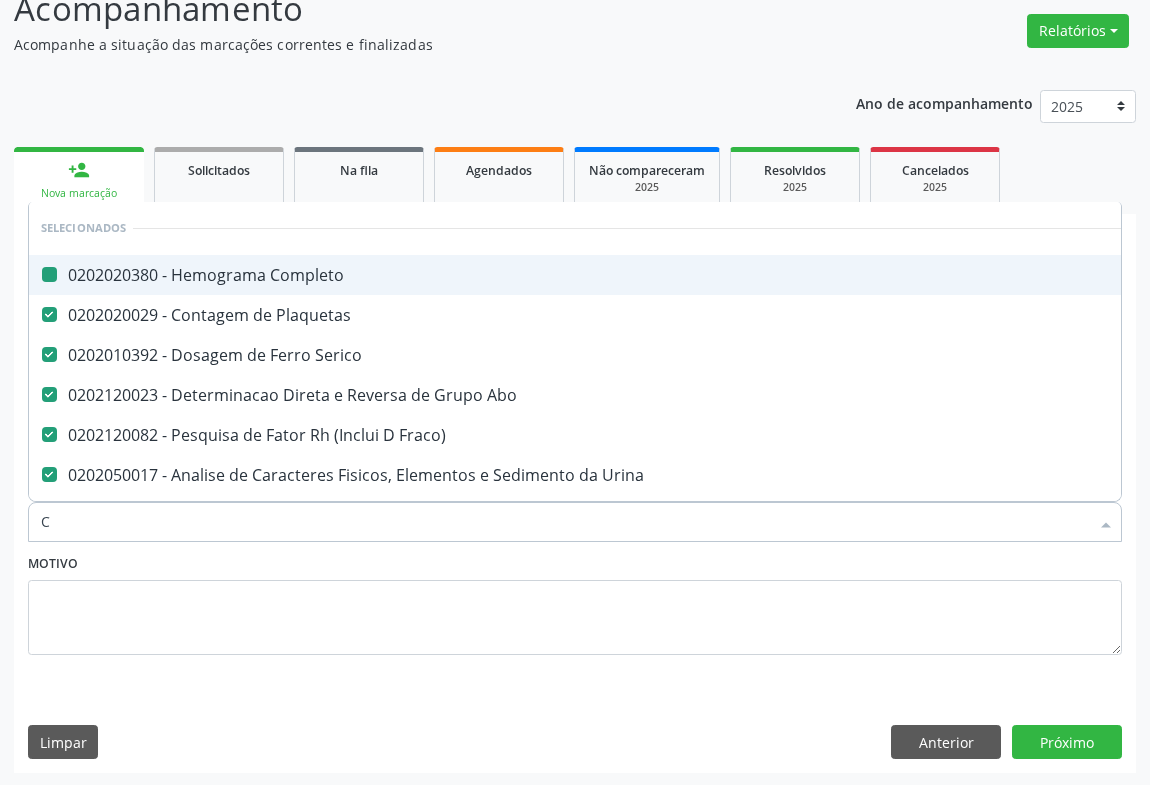 type on "CR" 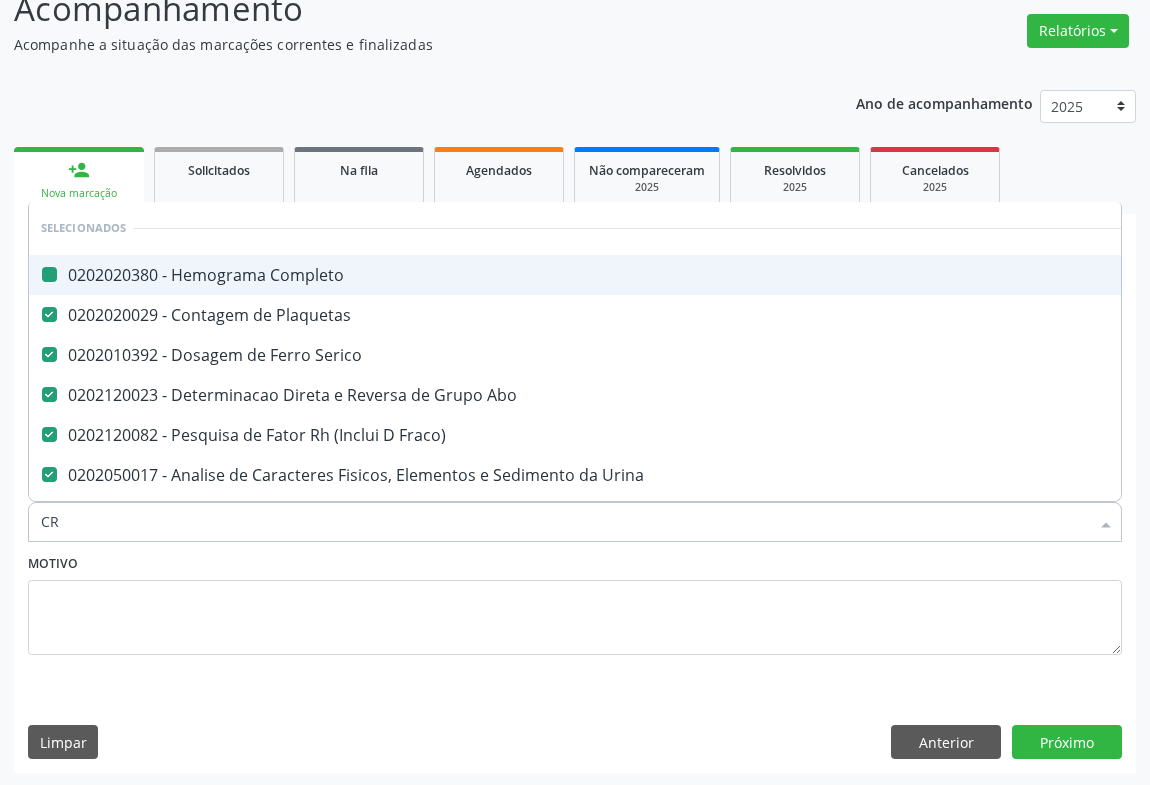 checkbox on "false" 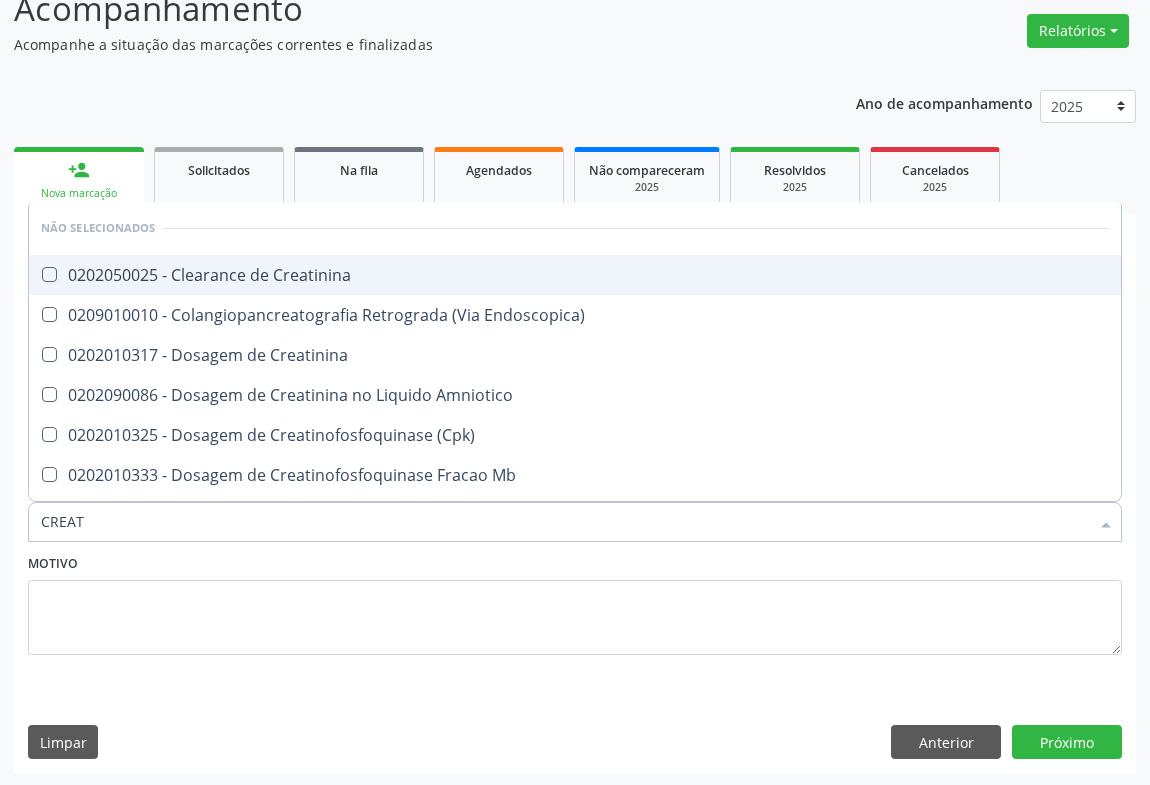 type on "CREATI" 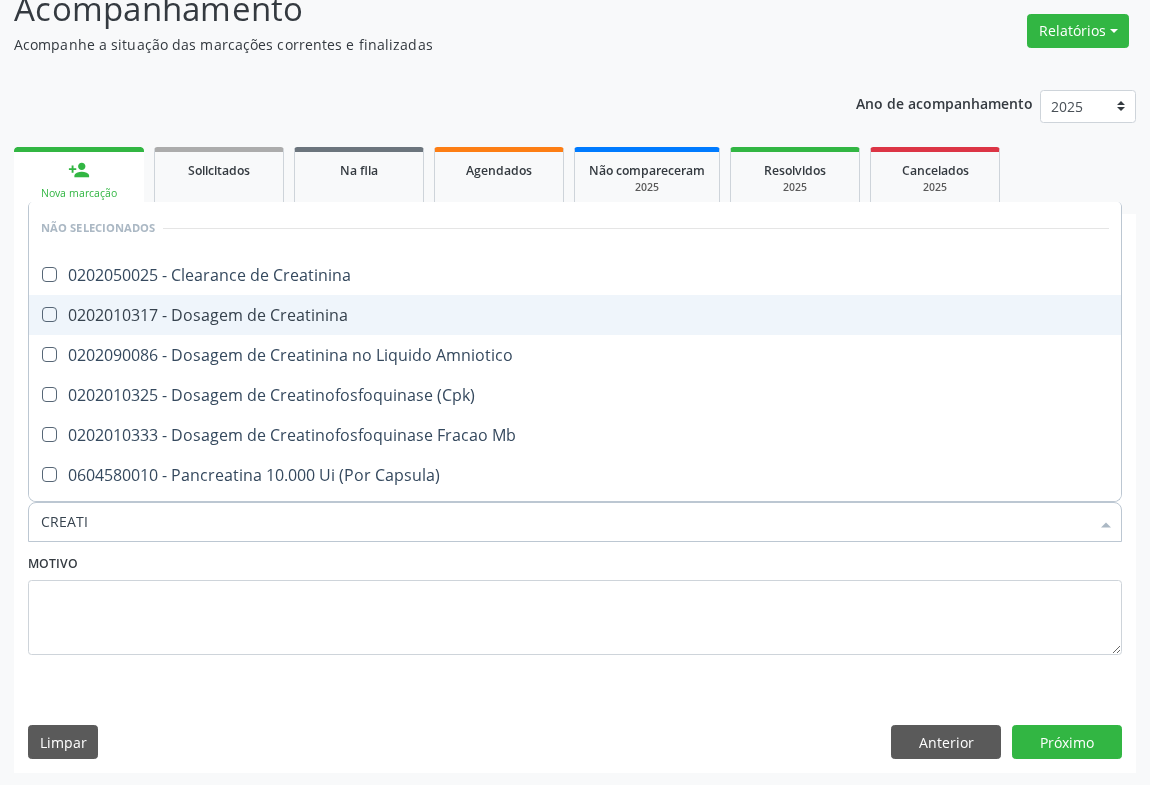 click on "0202010317 - Dosagem de Creatinina" at bounding box center (575, 315) 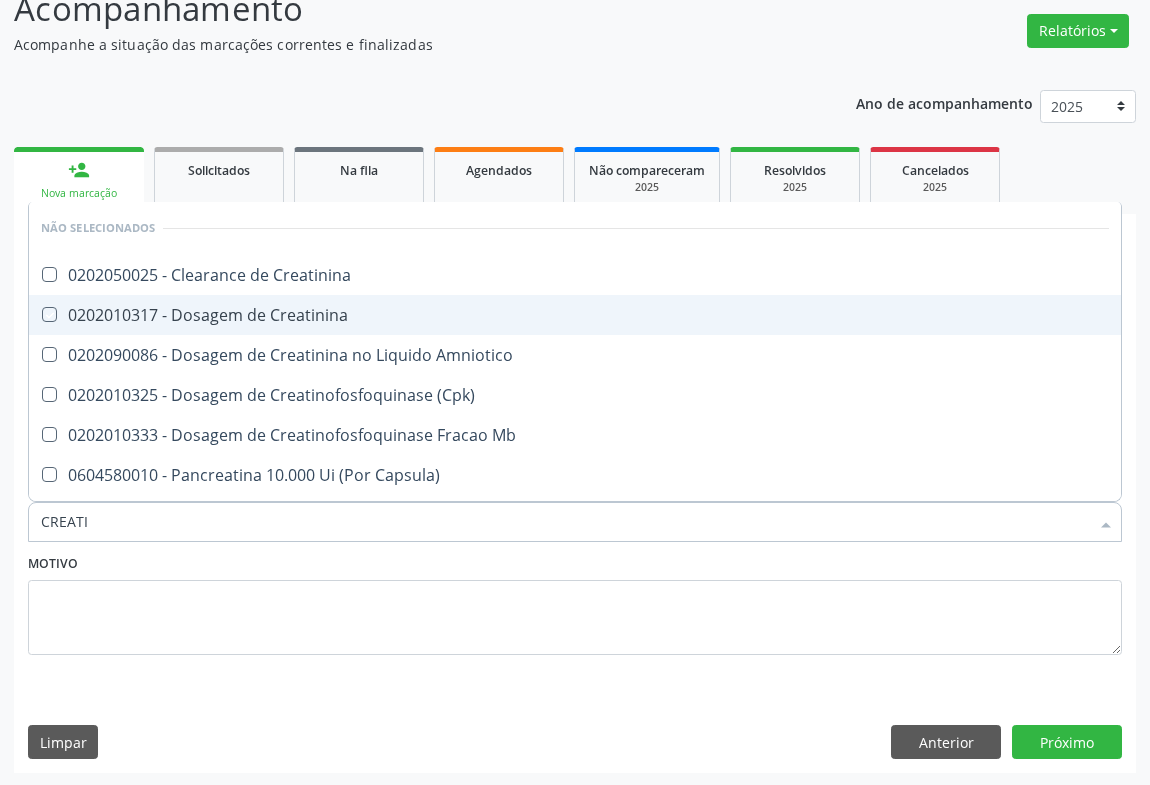 checkbox on "true" 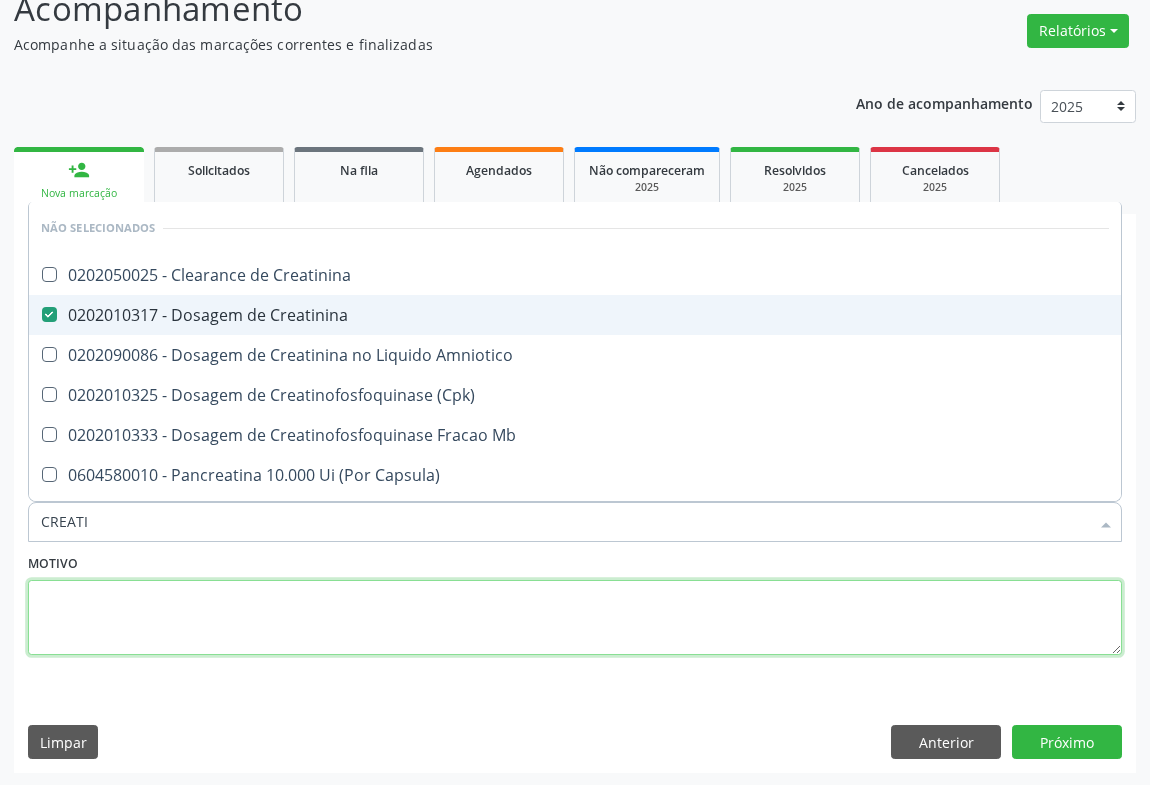 click at bounding box center (575, 618) 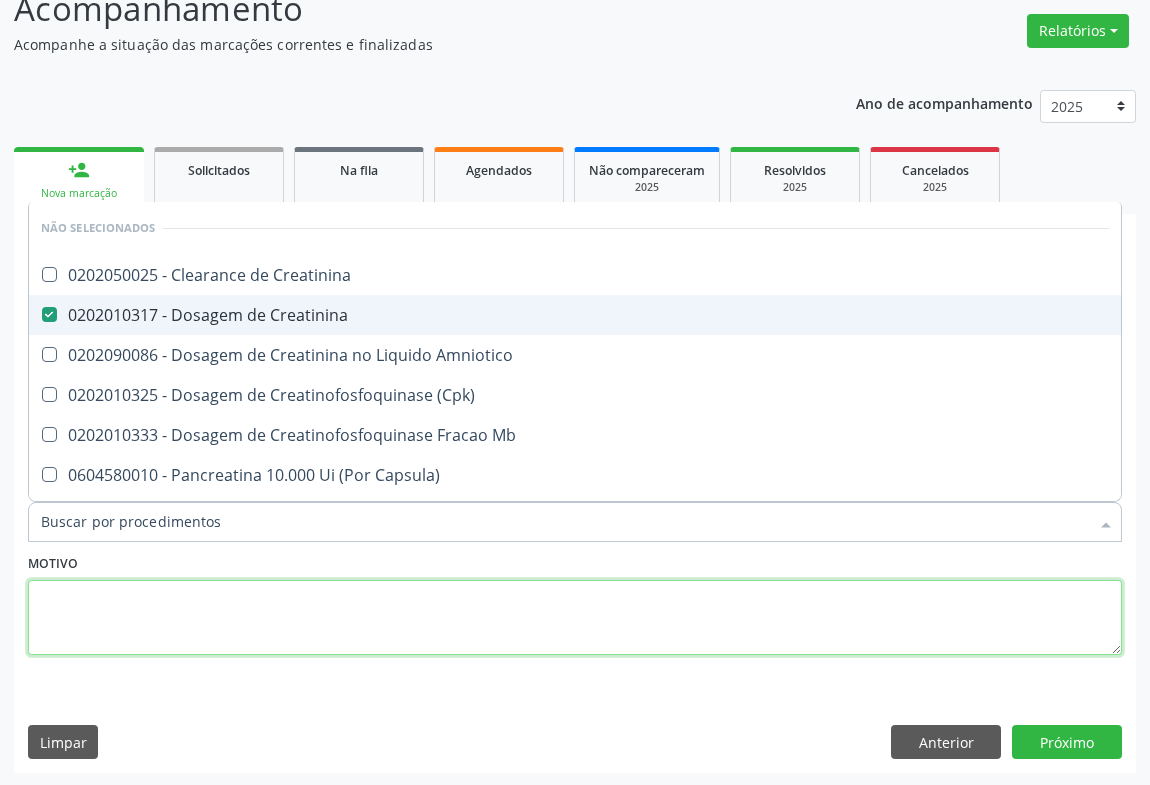 checkbox on "true" 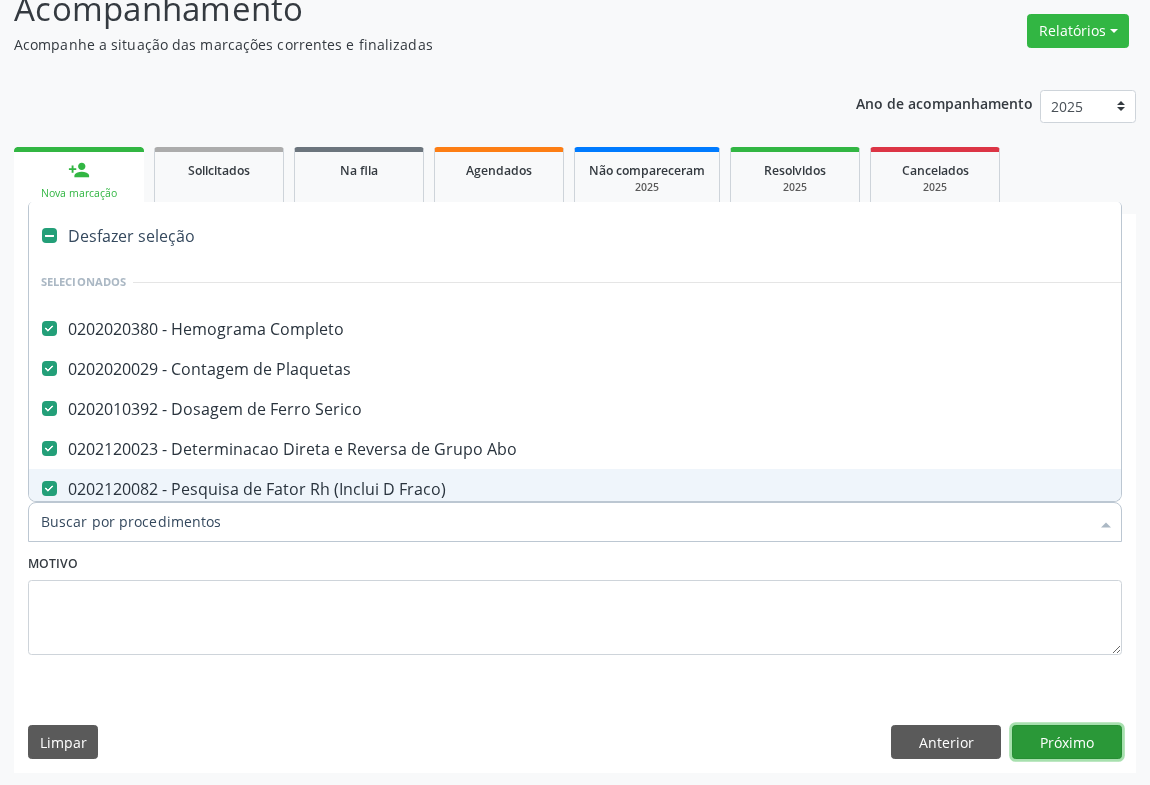 click on "Próximo" at bounding box center (1067, 742) 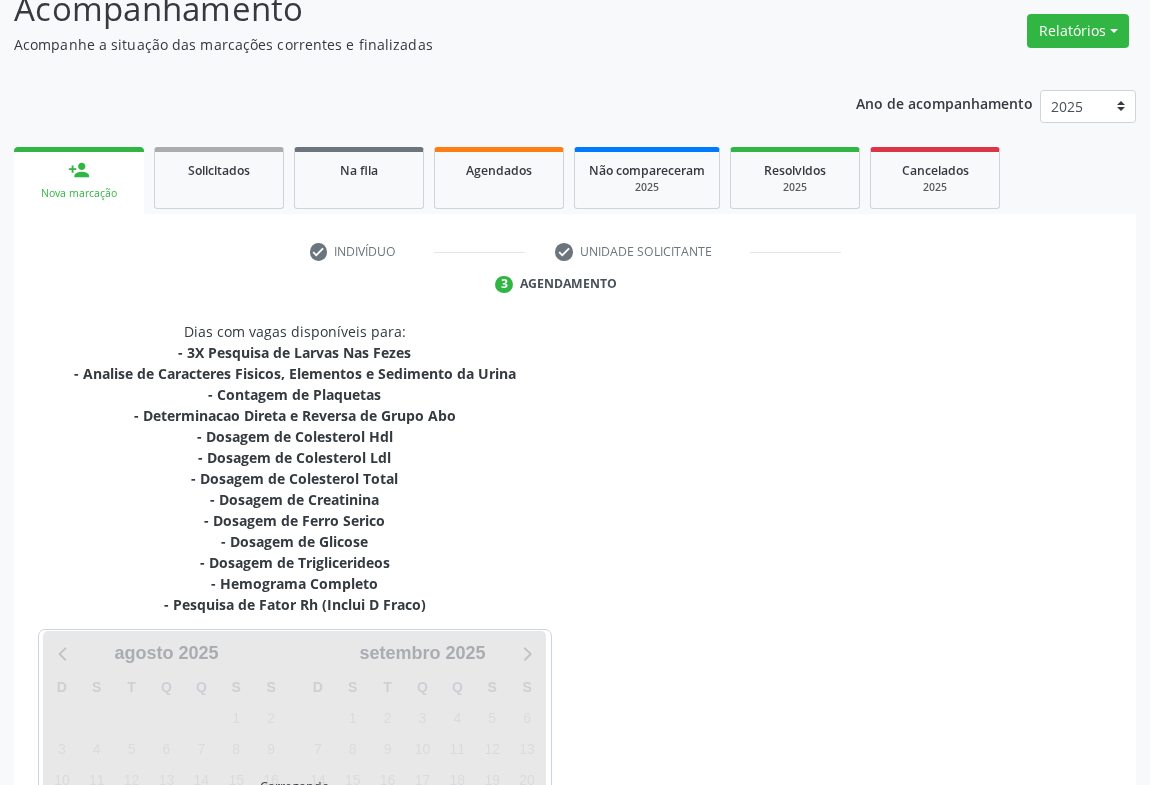 scroll, scrollTop: 368, scrollLeft: 0, axis: vertical 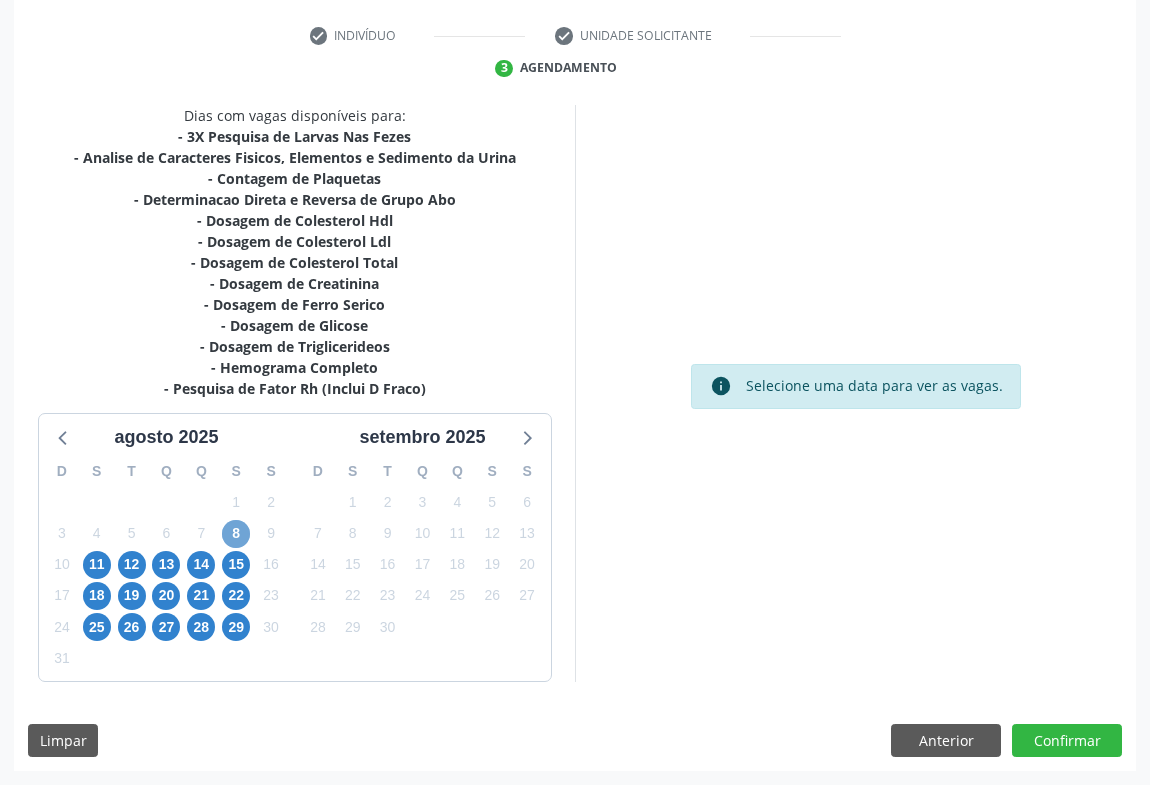 click on "8" at bounding box center [236, 534] 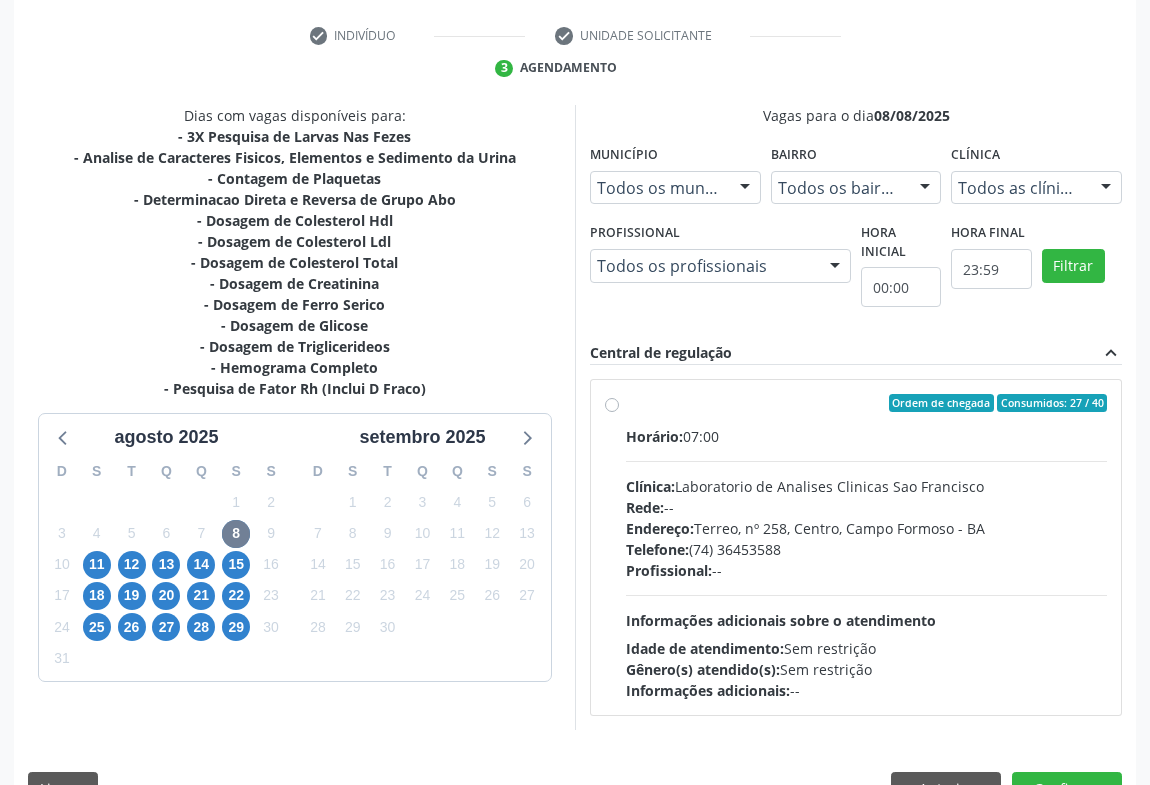 click on "Rede:
--" at bounding box center [866, 507] 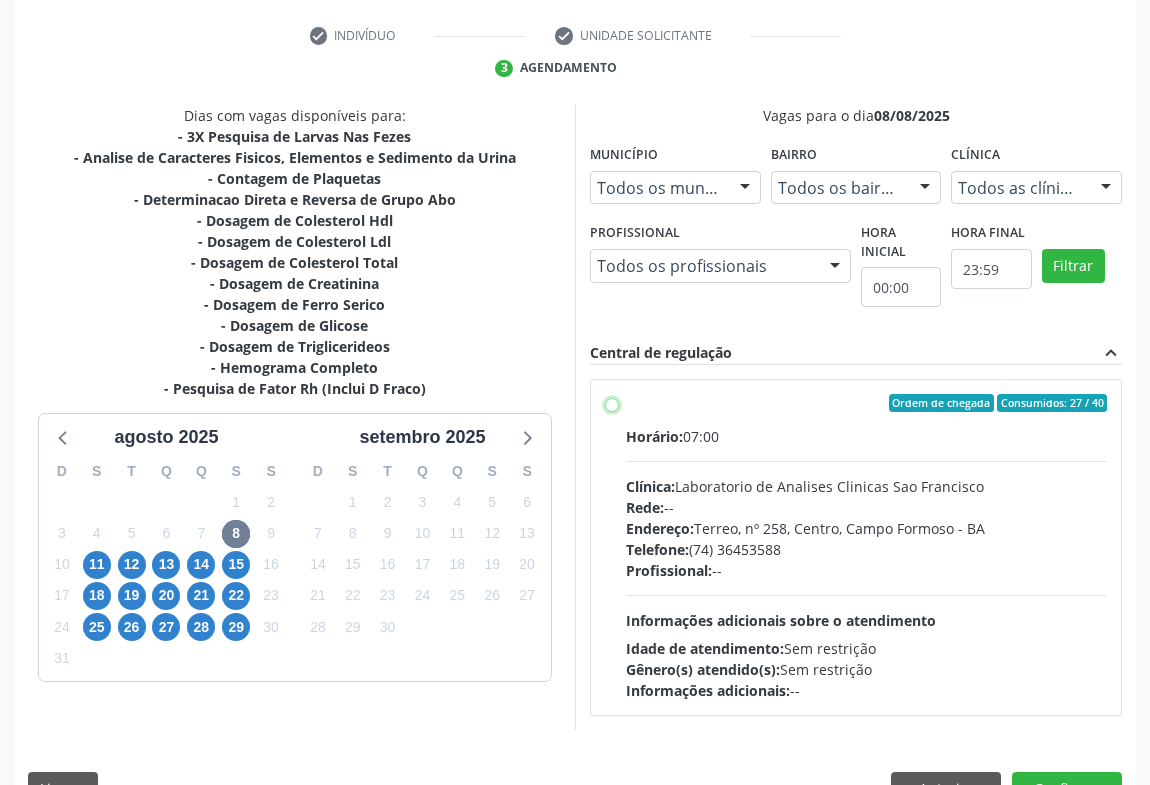 radio on "true" 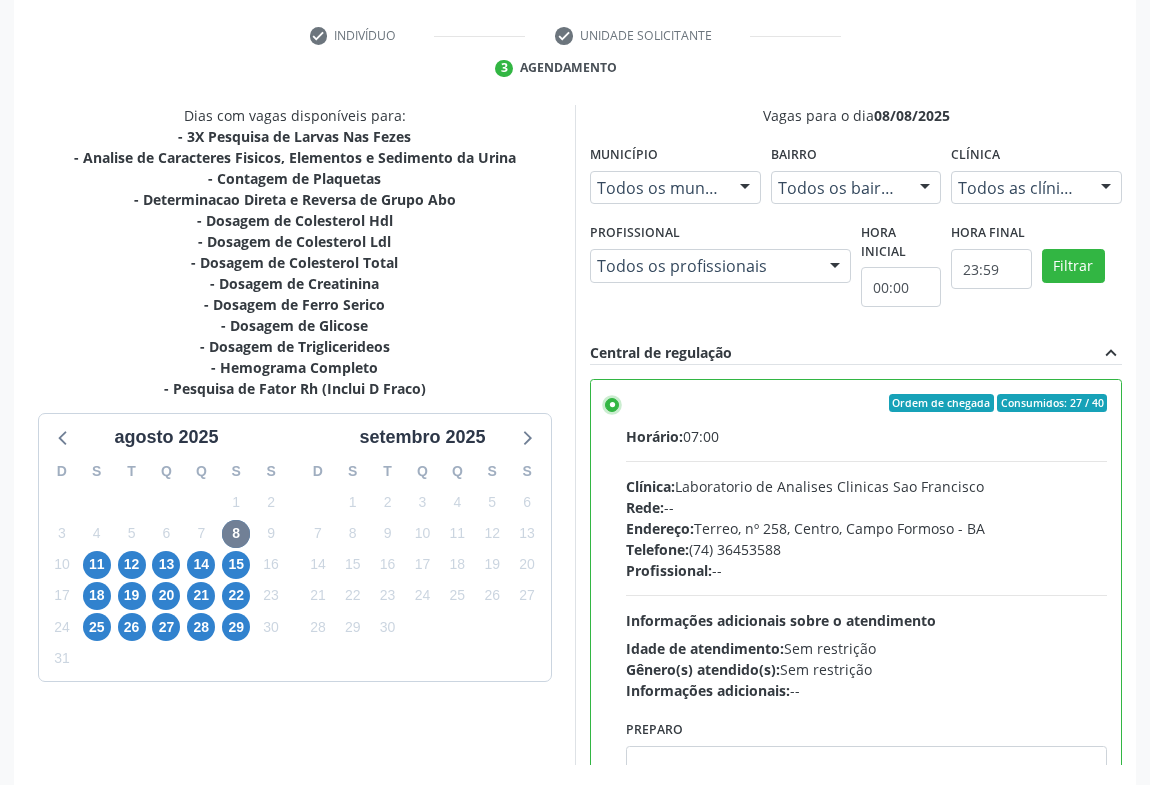 scroll, scrollTop: 451, scrollLeft: 0, axis: vertical 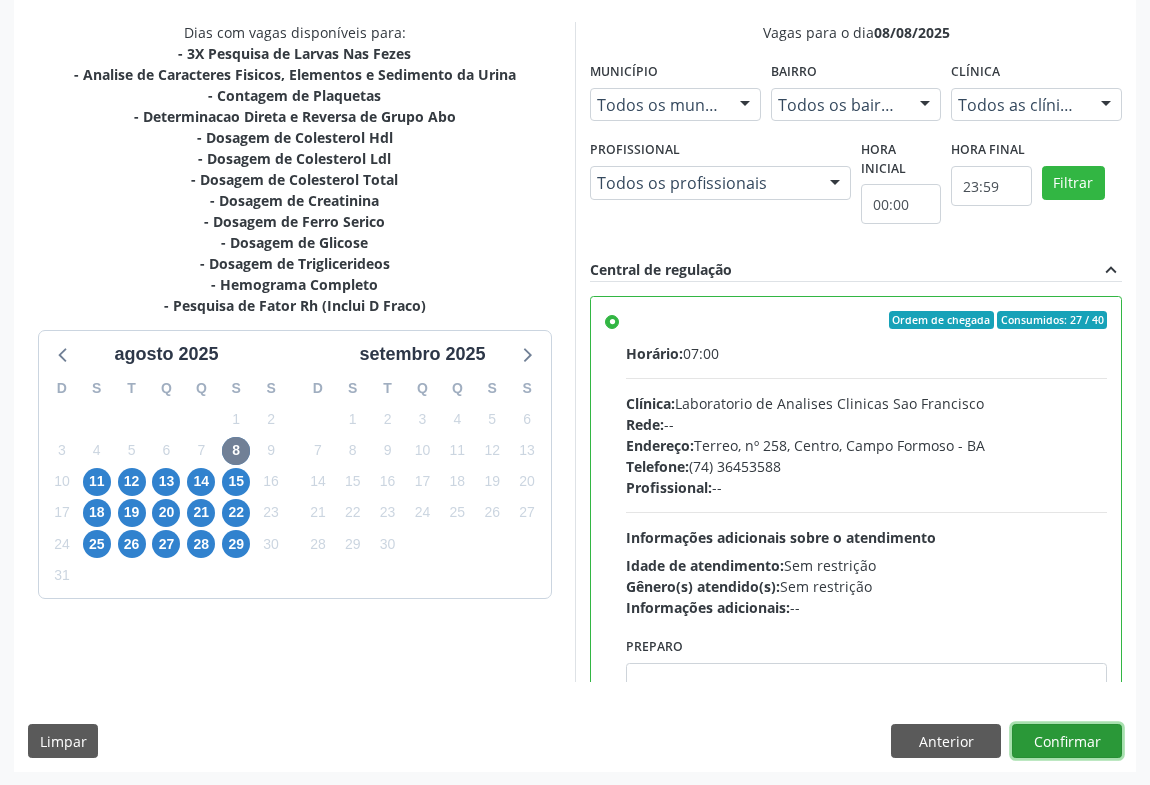 click on "Confirmar" at bounding box center (1067, 741) 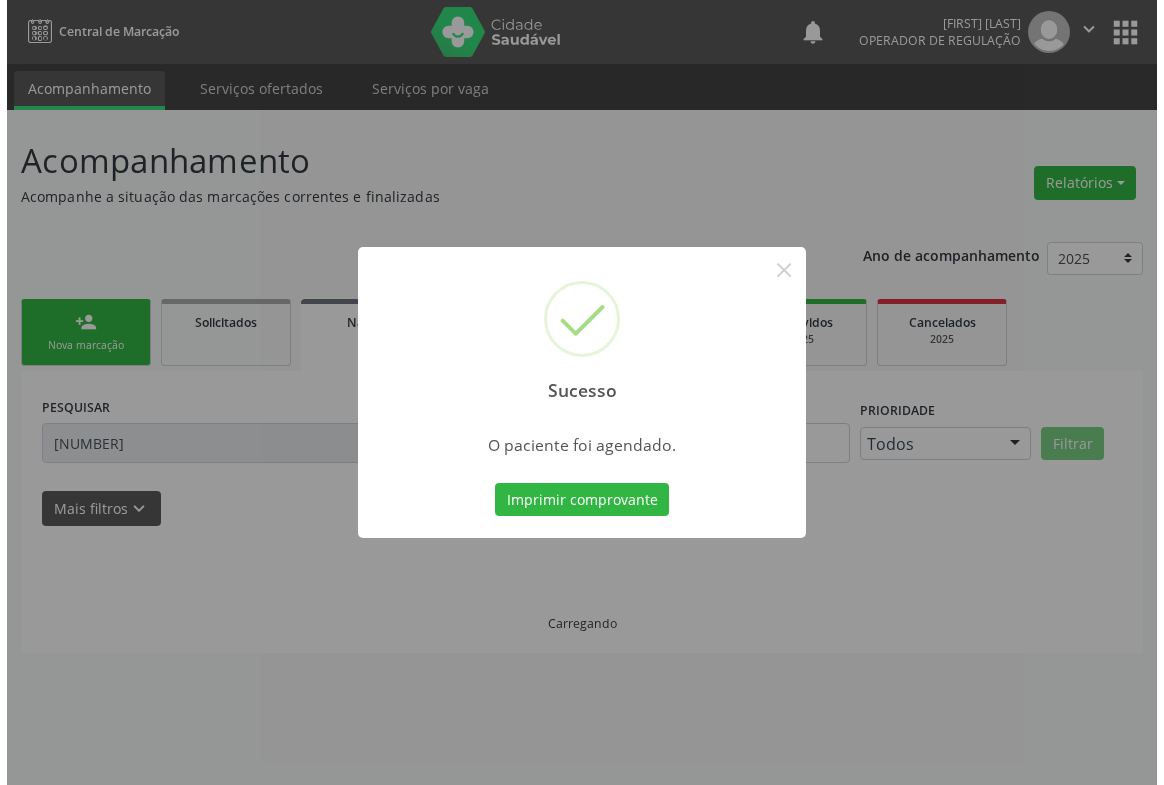 scroll, scrollTop: 0, scrollLeft: 0, axis: both 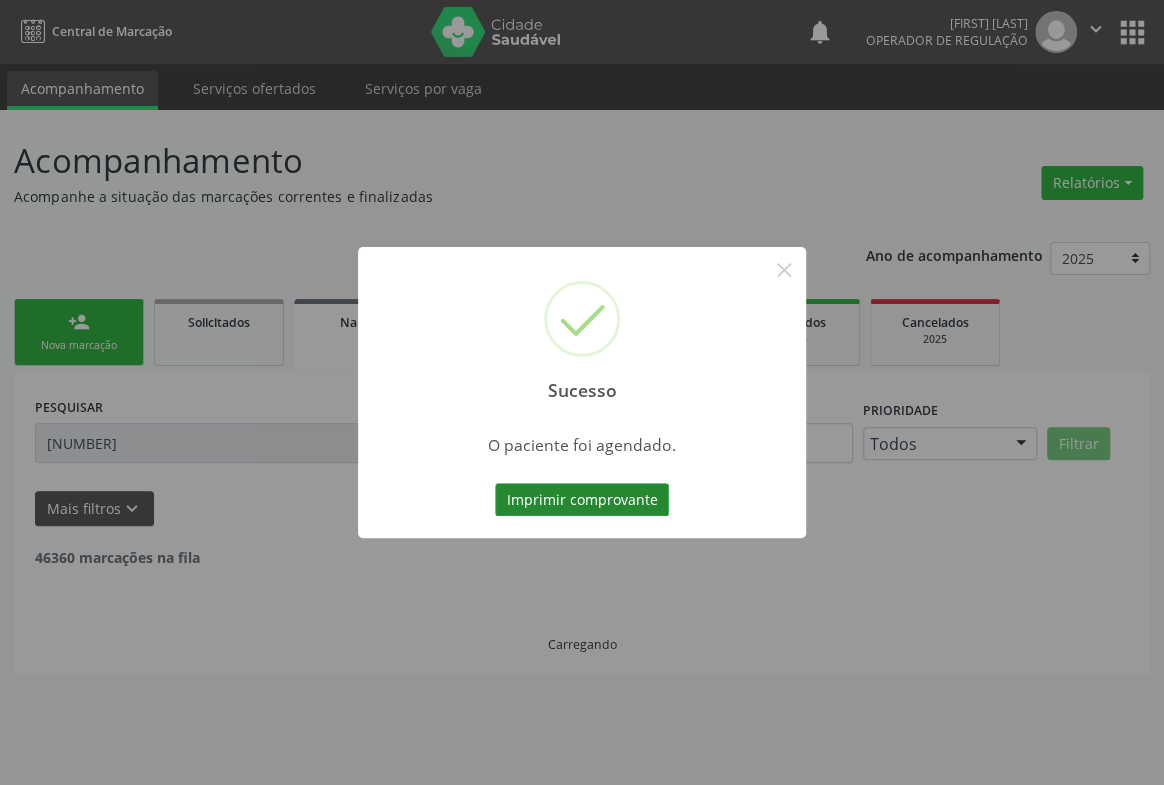 click on "Imprimir comprovante" at bounding box center (582, 500) 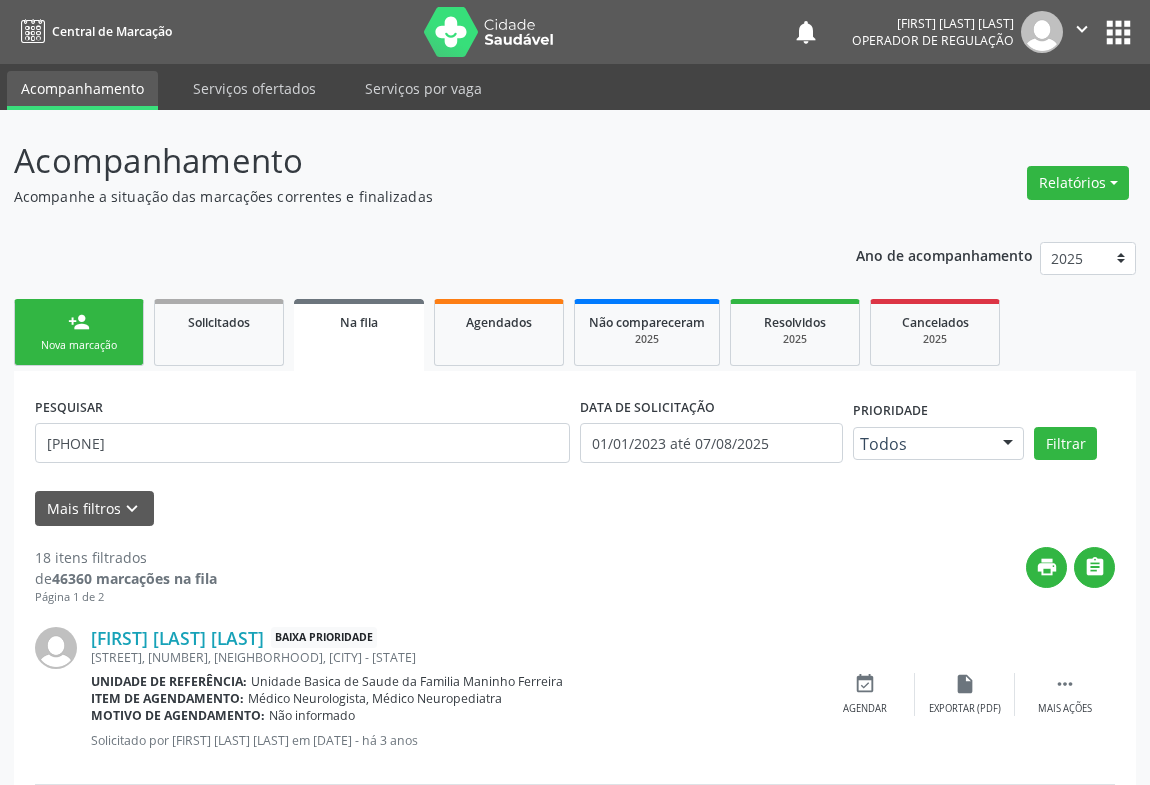 scroll, scrollTop: 0, scrollLeft: 0, axis: both 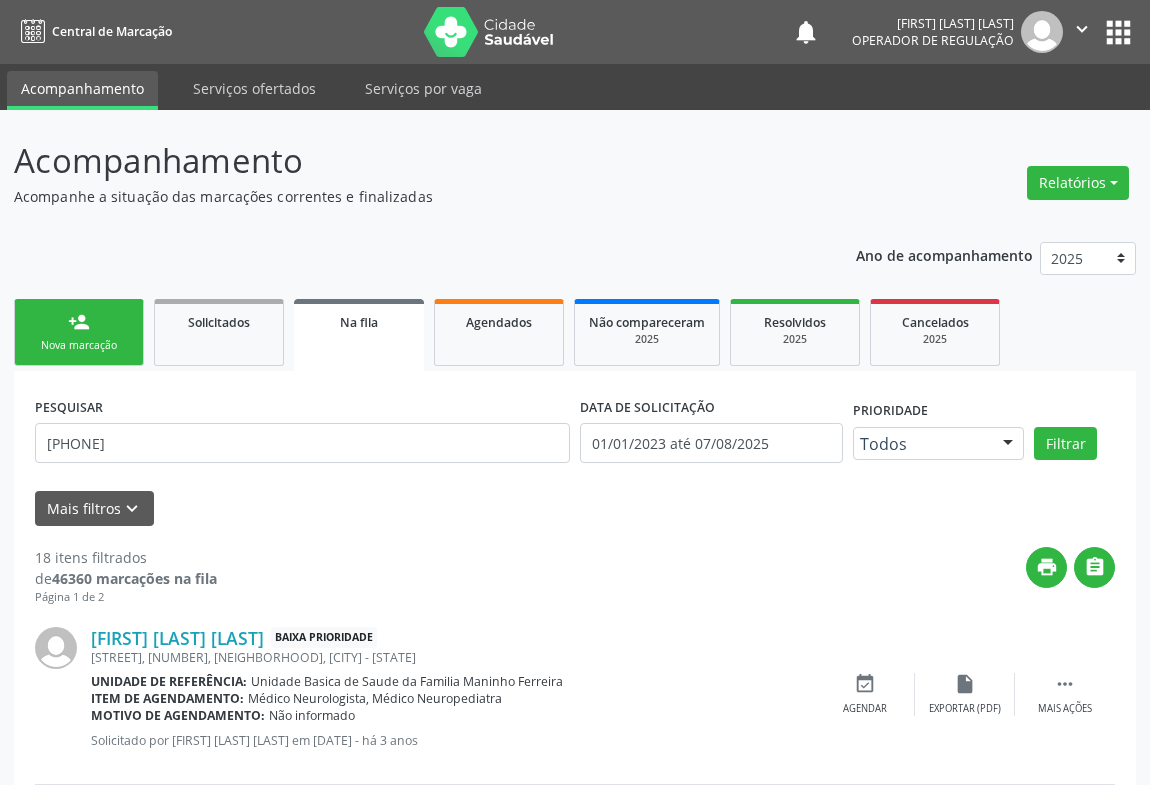 click on "Nova marcação" at bounding box center [79, 345] 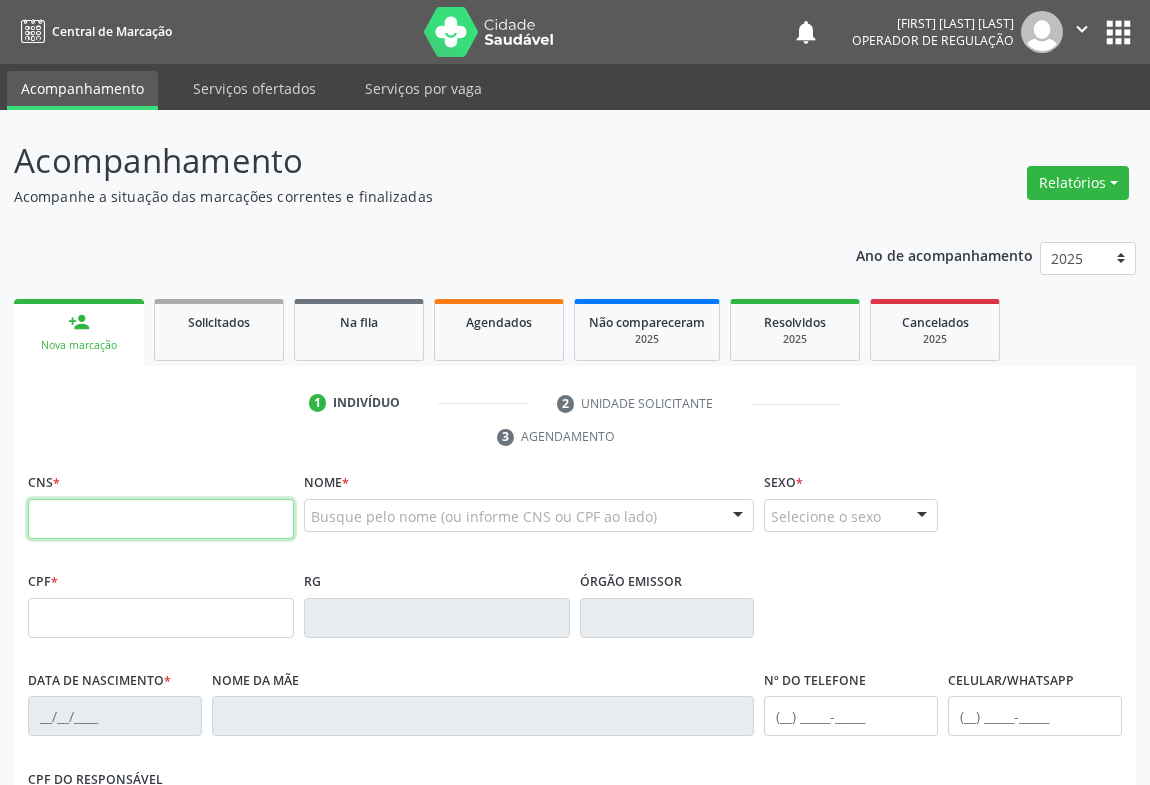 drag, startPoint x: 107, startPoint y: 520, endPoint x: 106, endPoint y: 510, distance: 10.049875 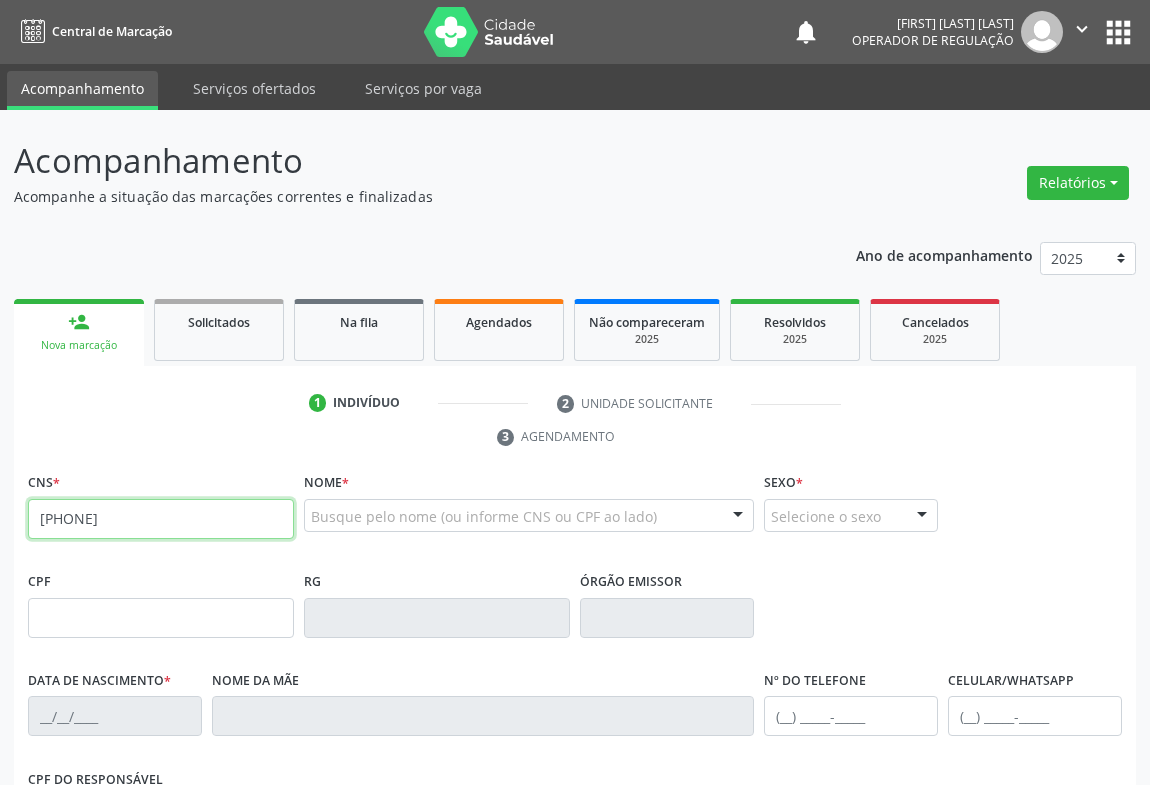 type on "[PHONE]" 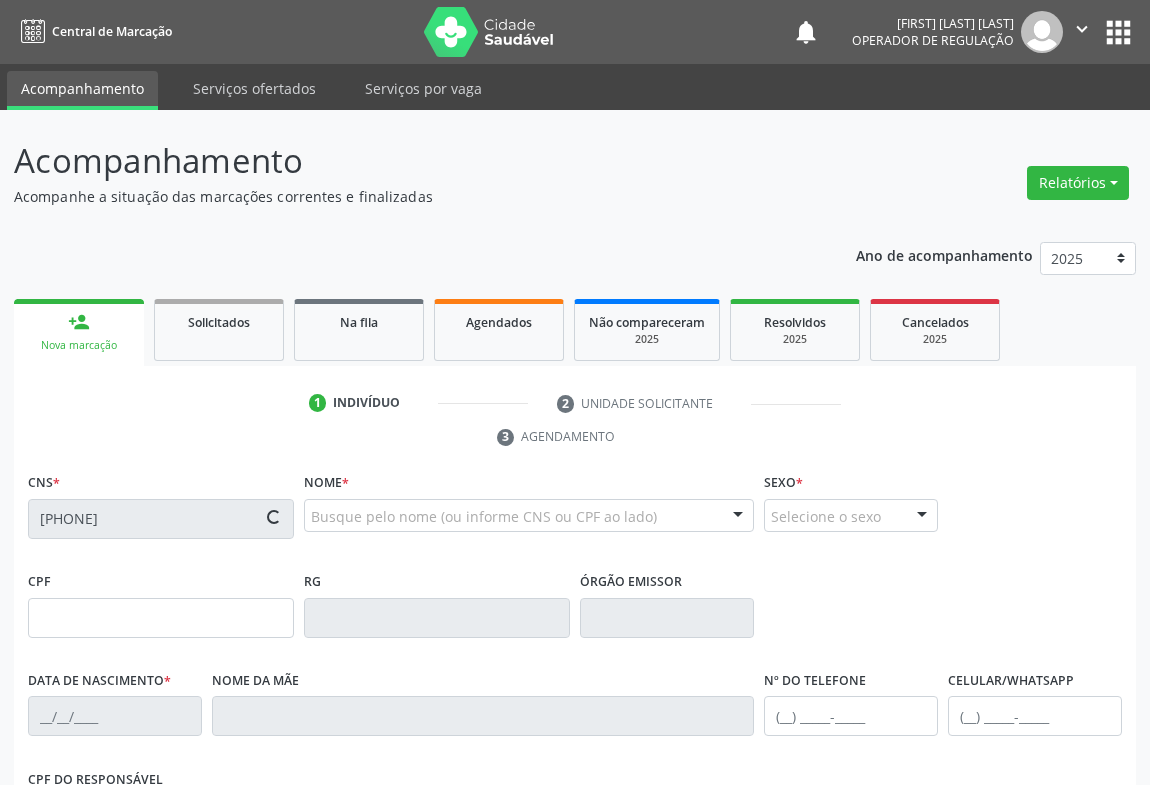 type on "[PHONE]" 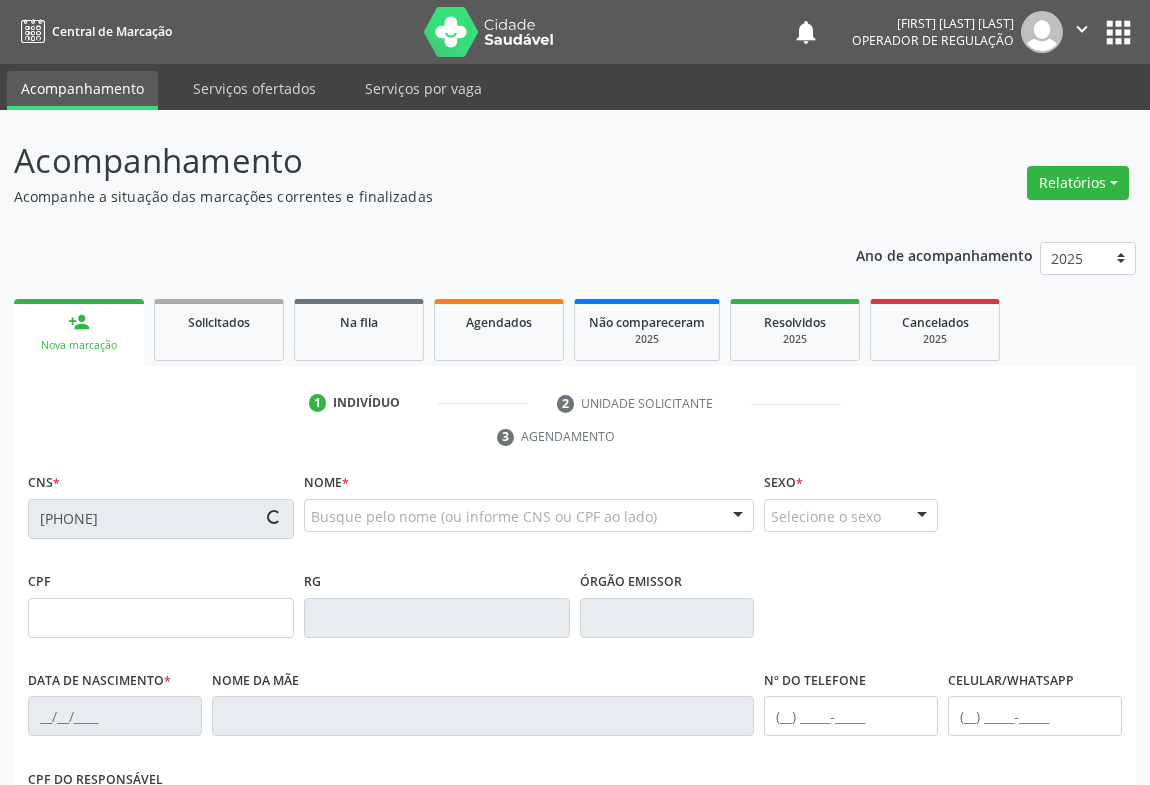 type on "[DATE]" 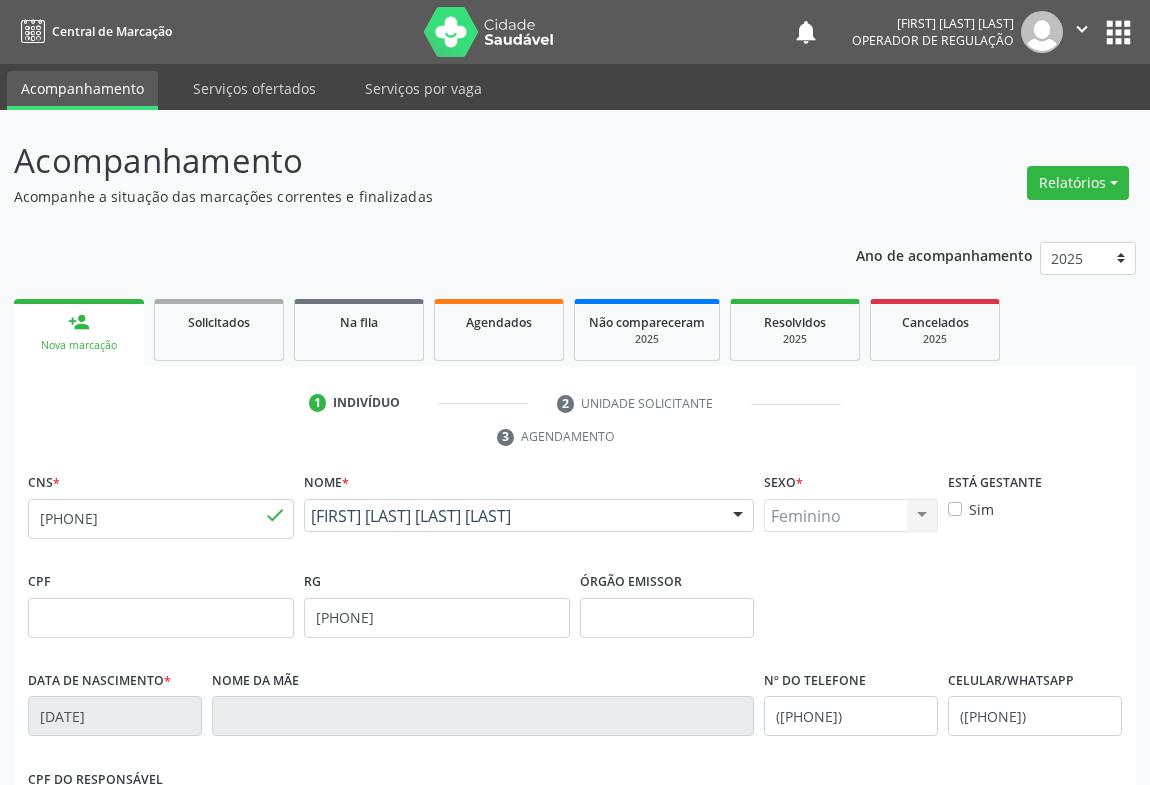 scroll, scrollTop: 331, scrollLeft: 0, axis: vertical 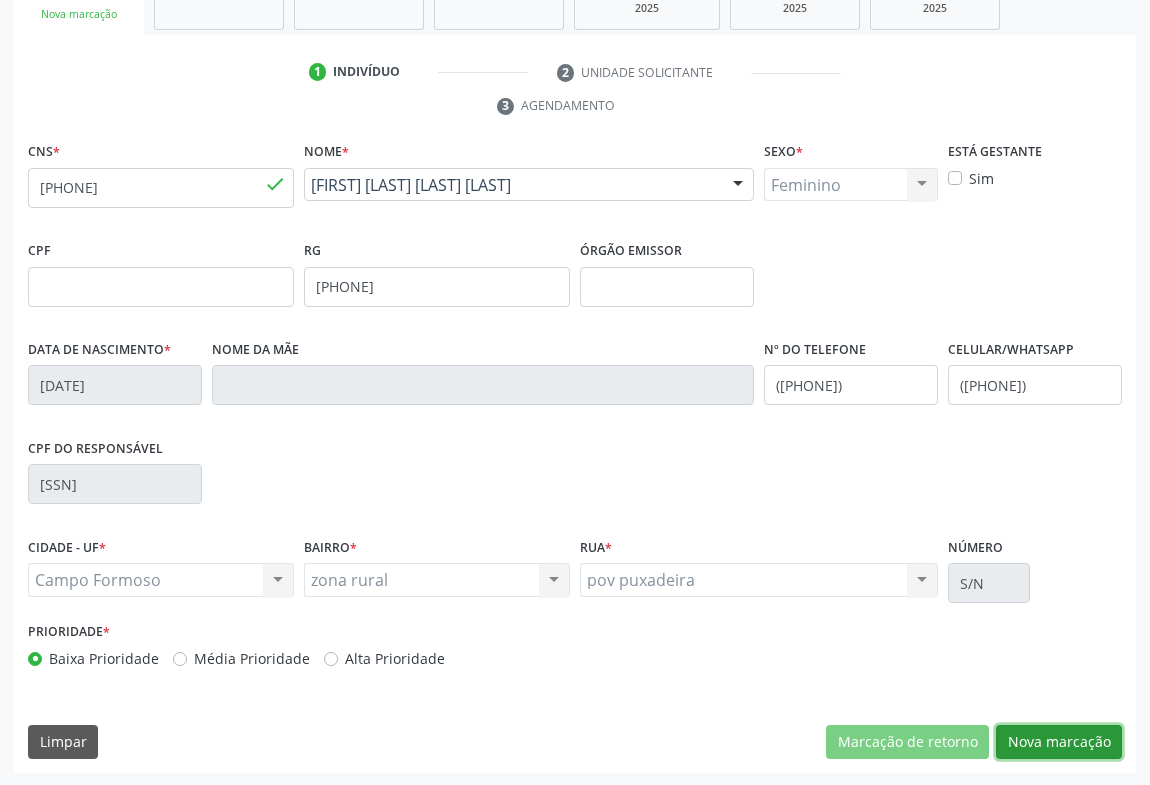 click on "Nova marcação" at bounding box center [1059, 742] 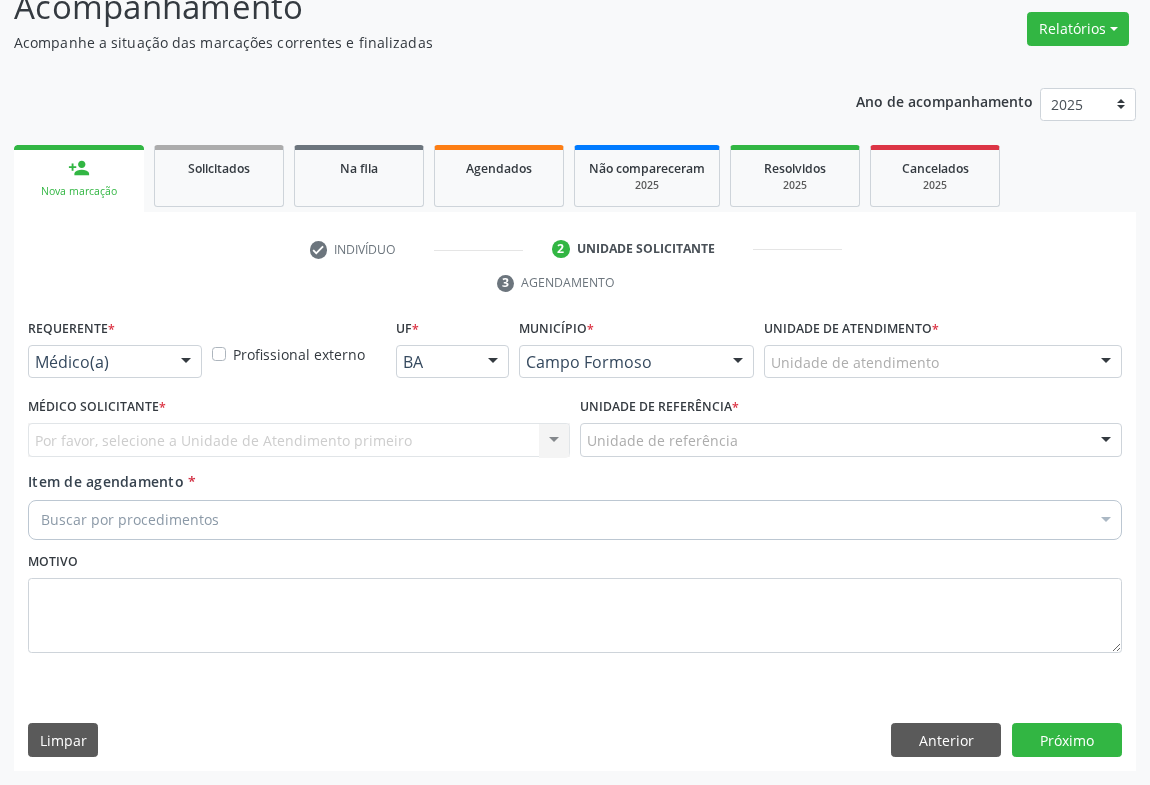 scroll, scrollTop: 152, scrollLeft: 0, axis: vertical 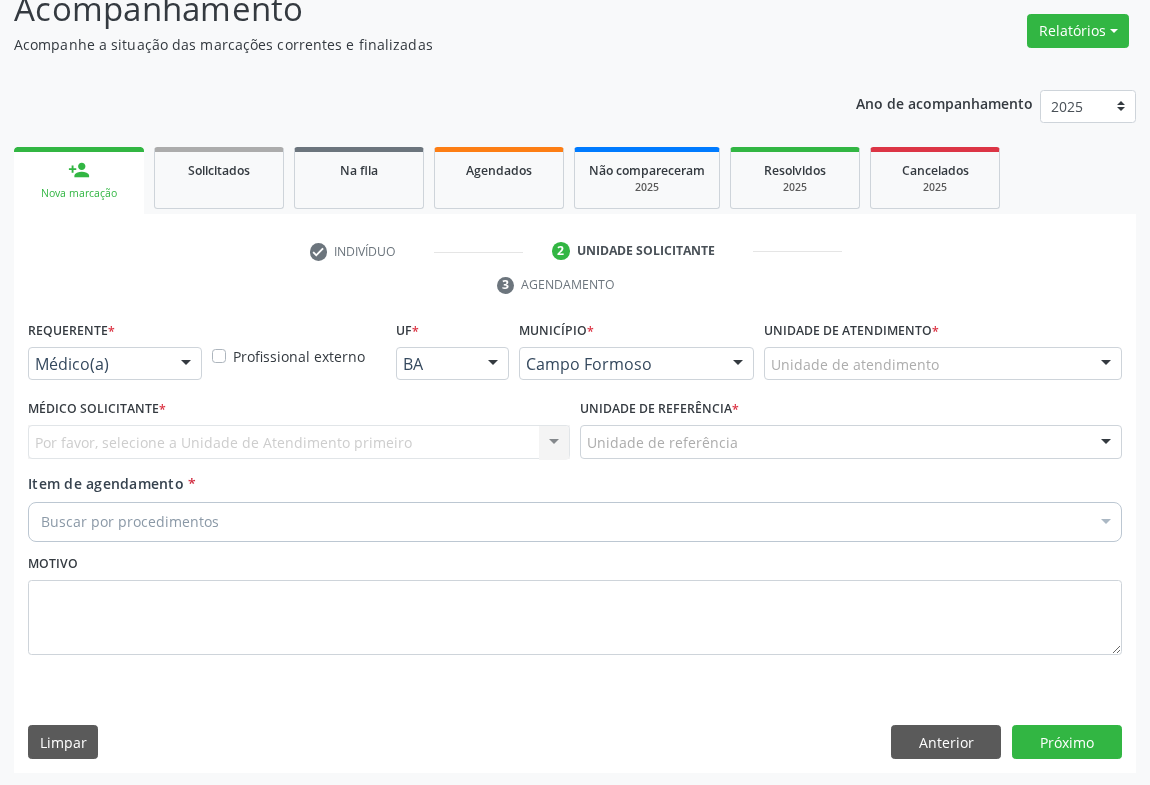 click on "Médico(a)" at bounding box center [115, 364] 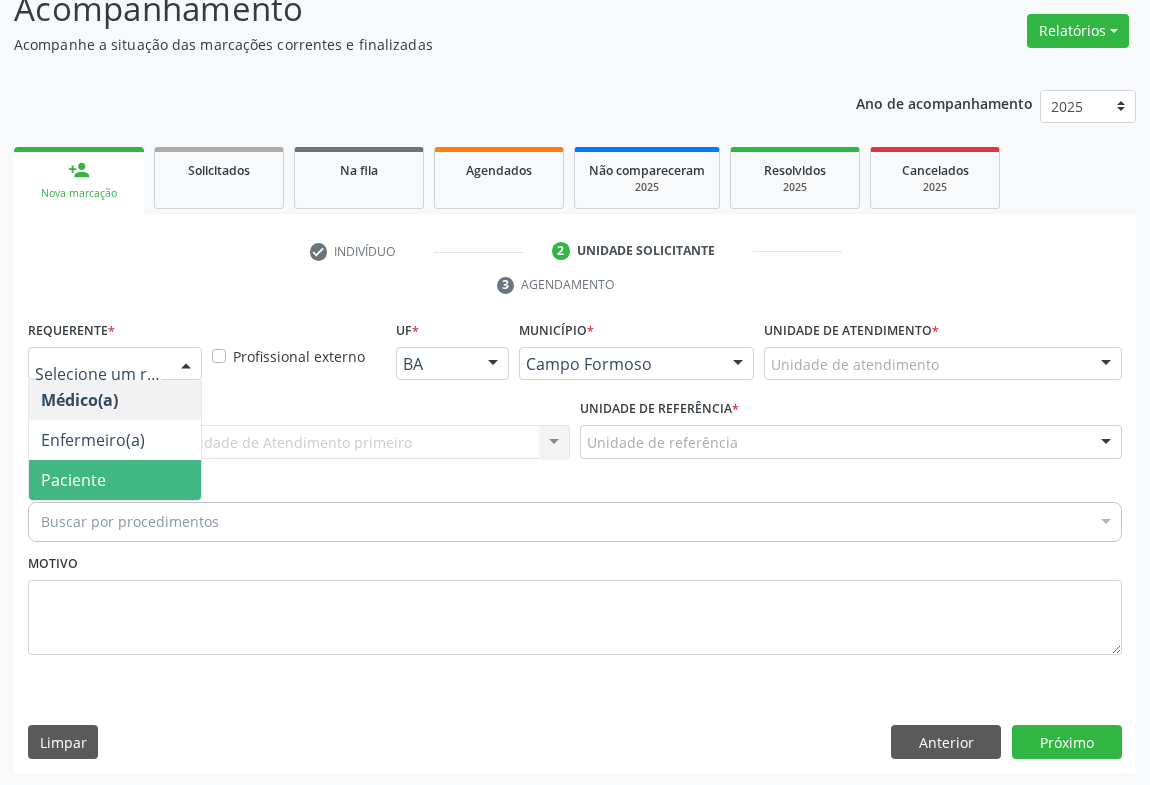 click on "Paciente" at bounding box center [115, 480] 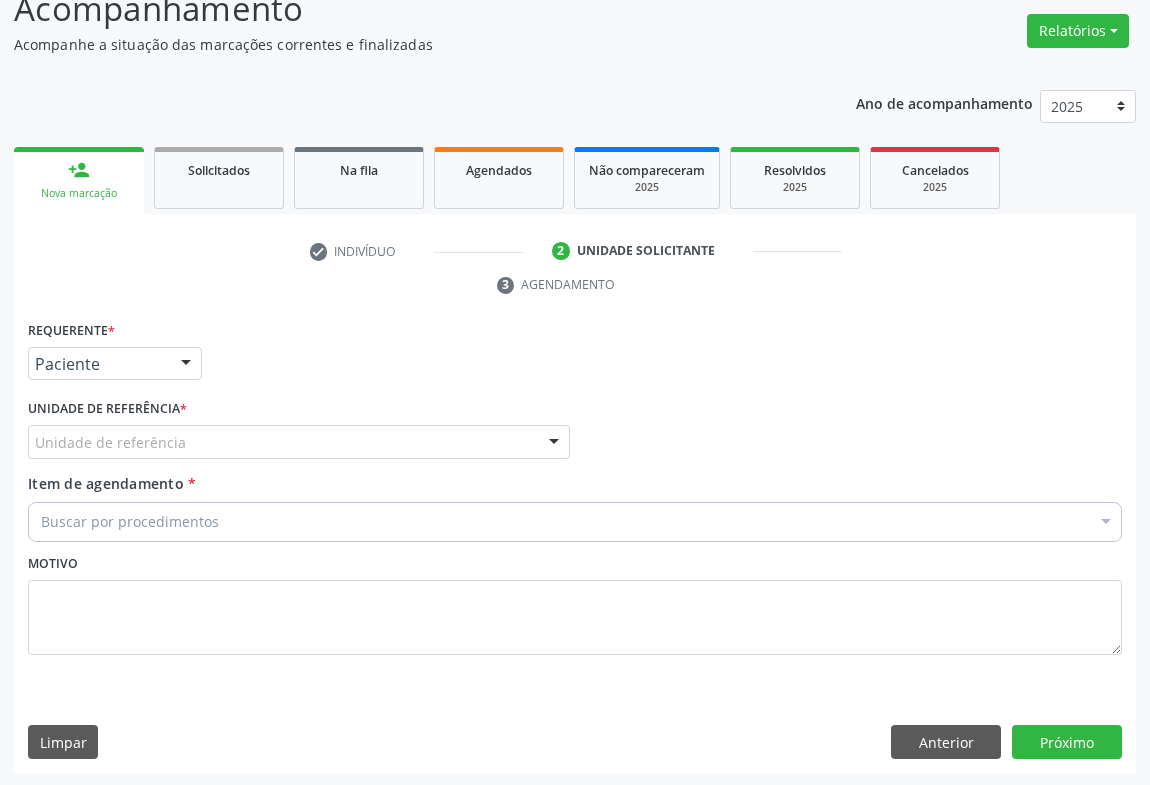 click on "Unidade de referência" at bounding box center (299, 442) 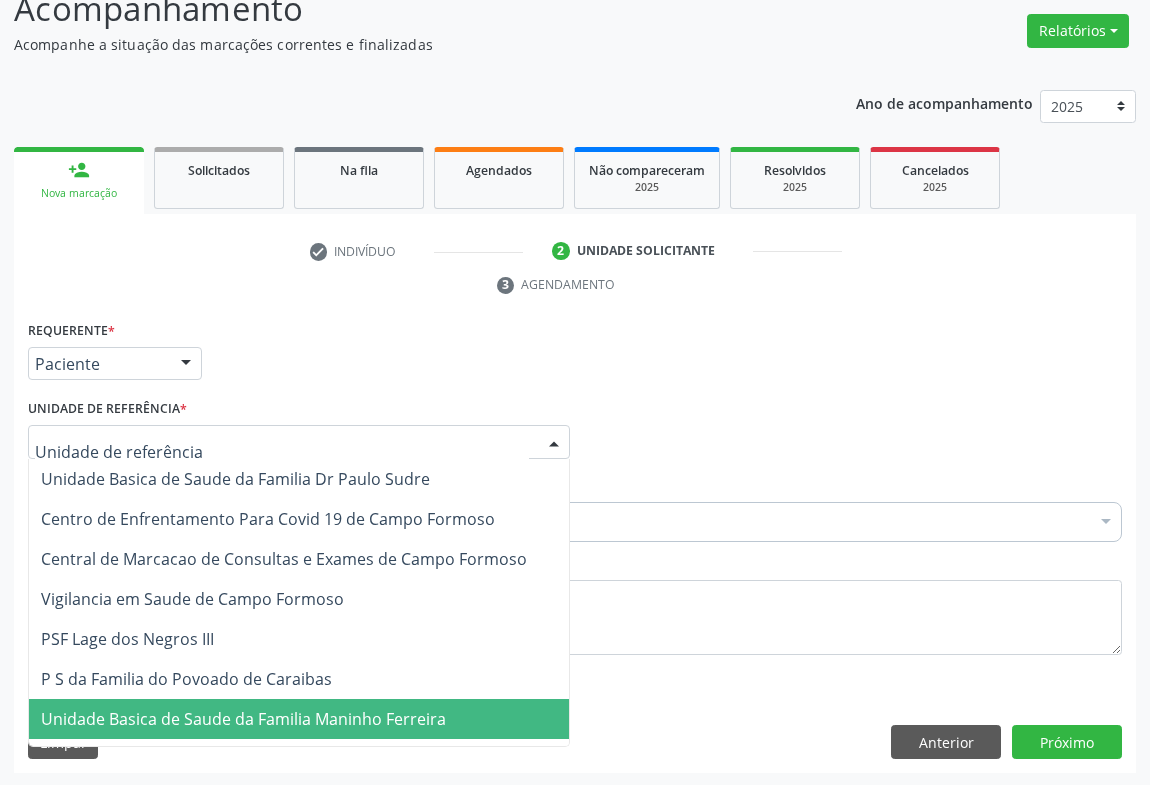 click on "Unidade Basica de Saude da Familia Maninho Ferreira" at bounding box center [243, 719] 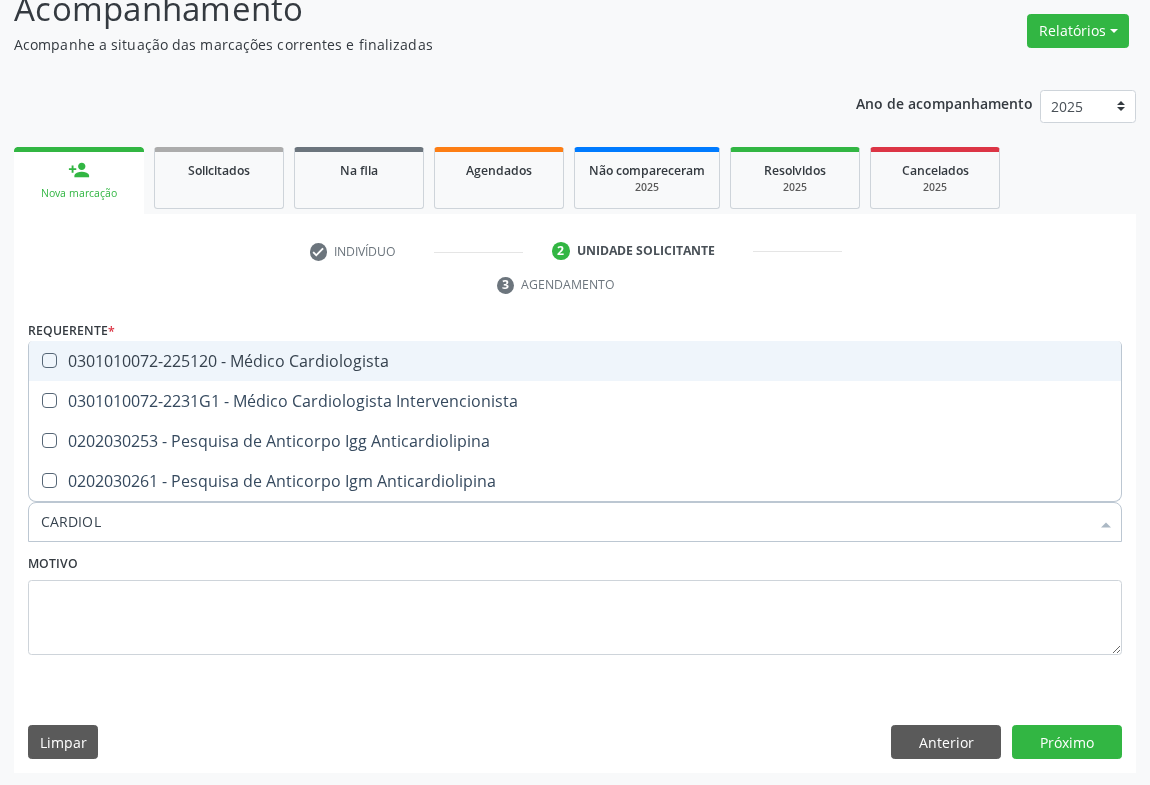 type on "CARDIOLO" 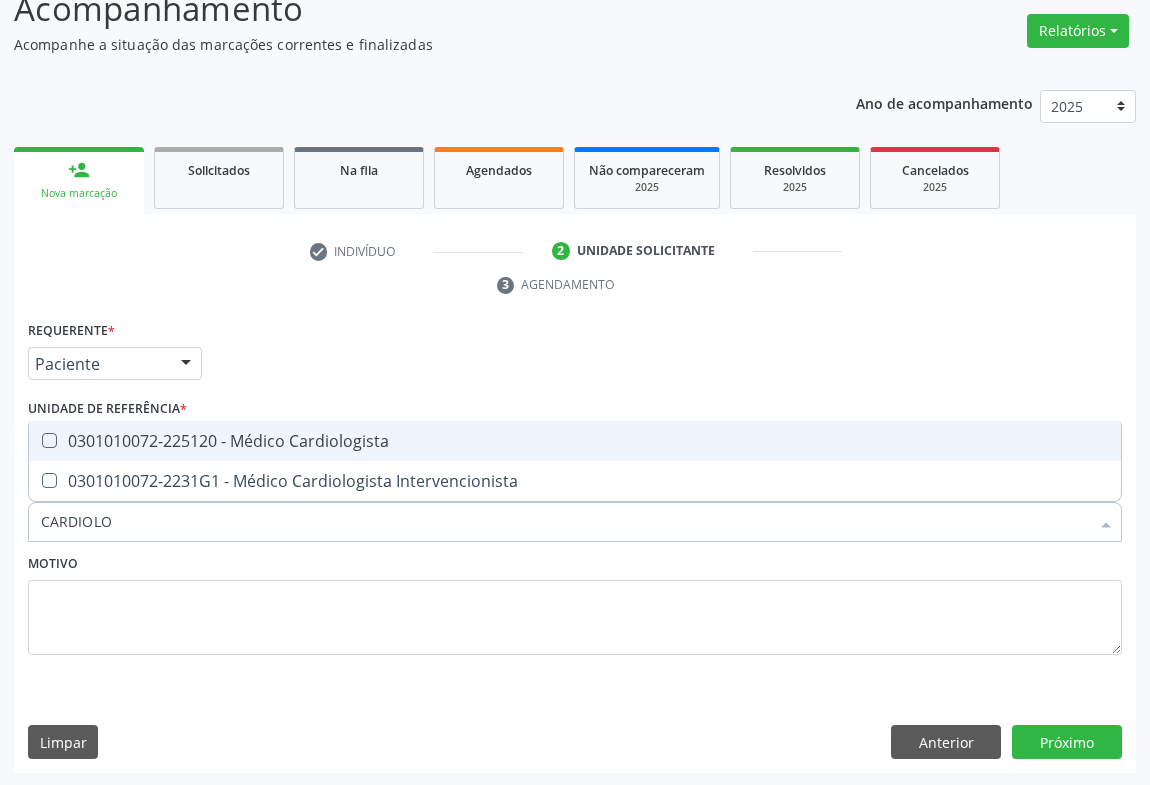 drag, startPoint x: 229, startPoint y: 444, endPoint x: 187, endPoint y: 449, distance: 42.296574 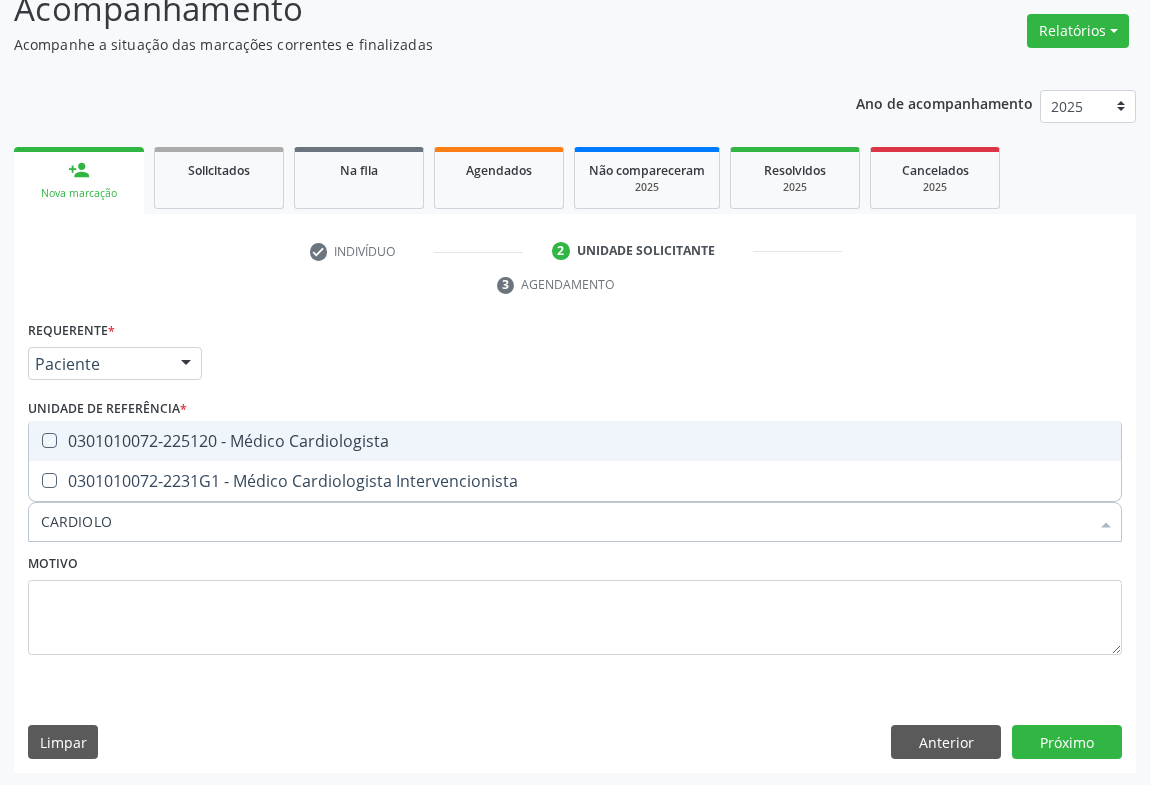 checkbox on "true" 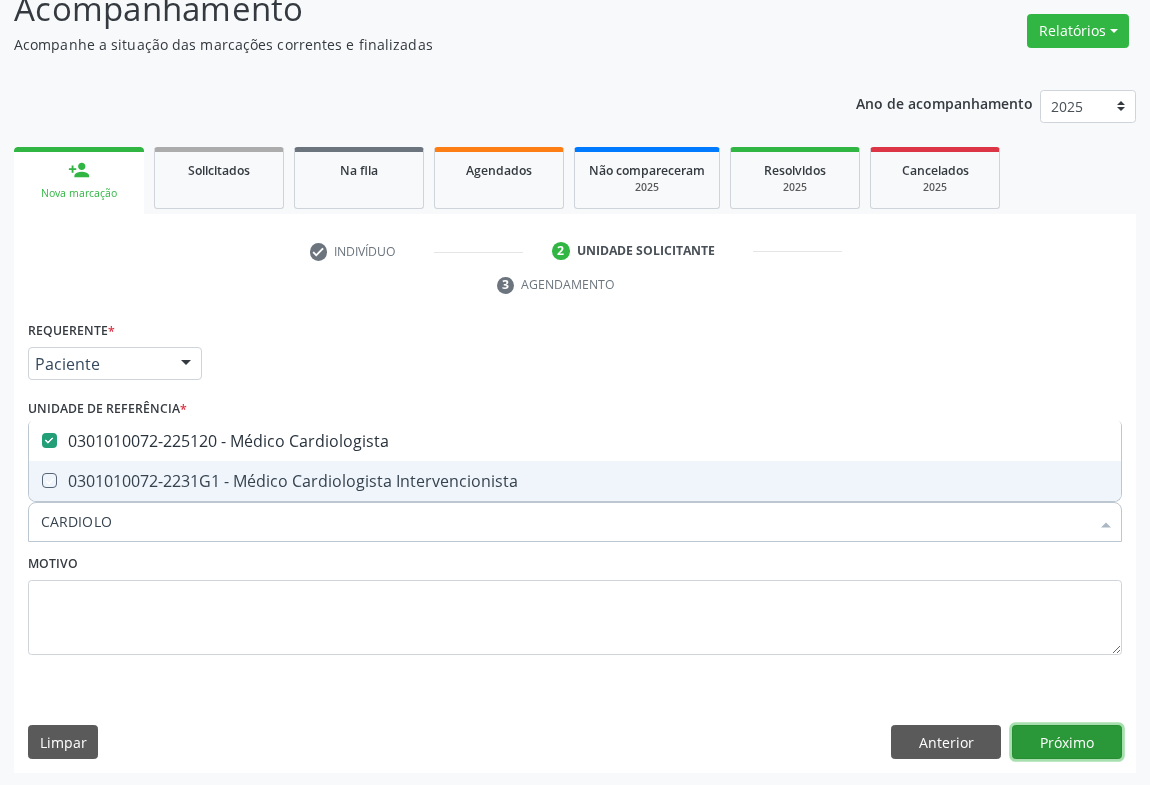click on "Próximo" at bounding box center [1067, 742] 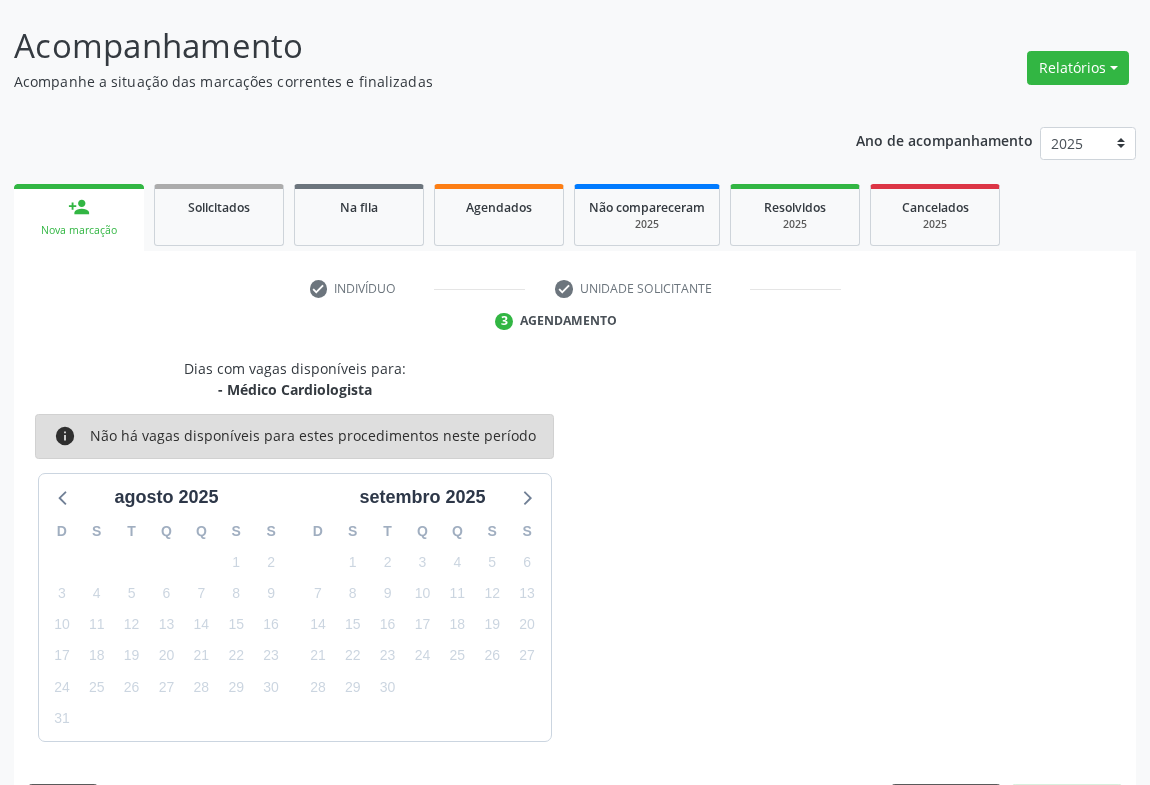 scroll, scrollTop: 152, scrollLeft: 0, axis: vertical 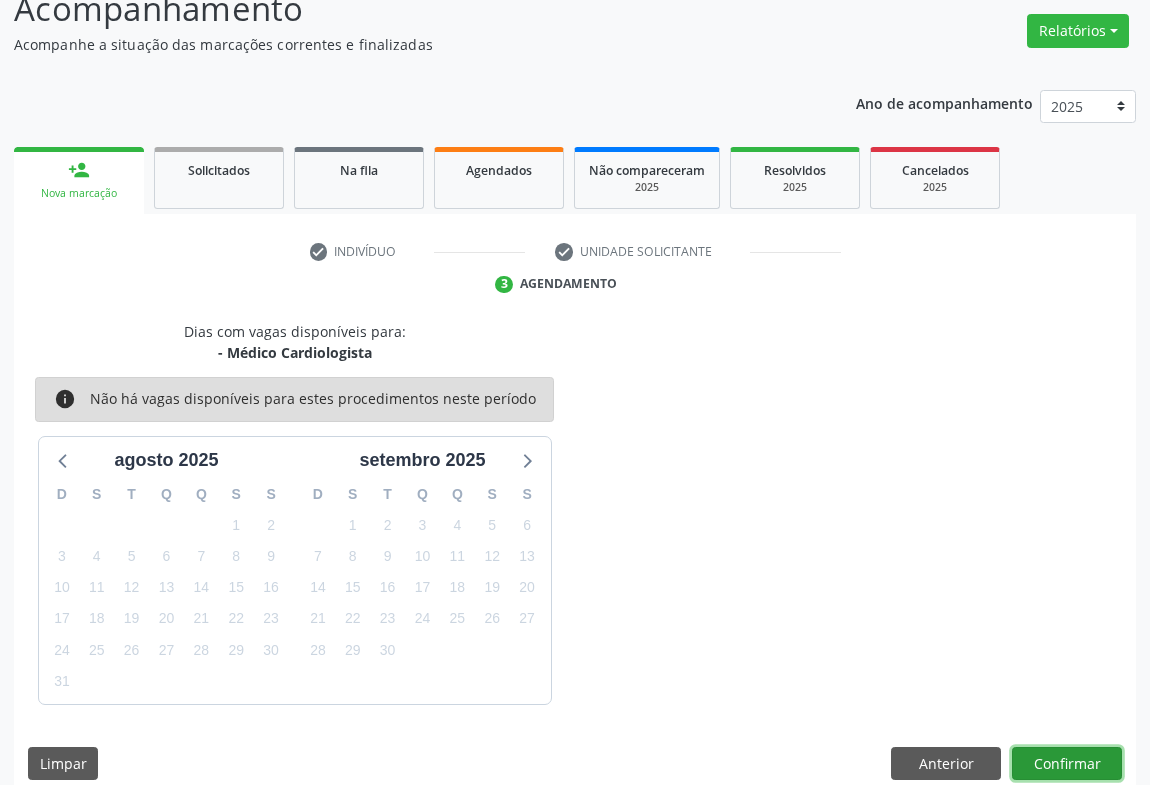 click on "Confirmar" at bounding box center [1067, 764] 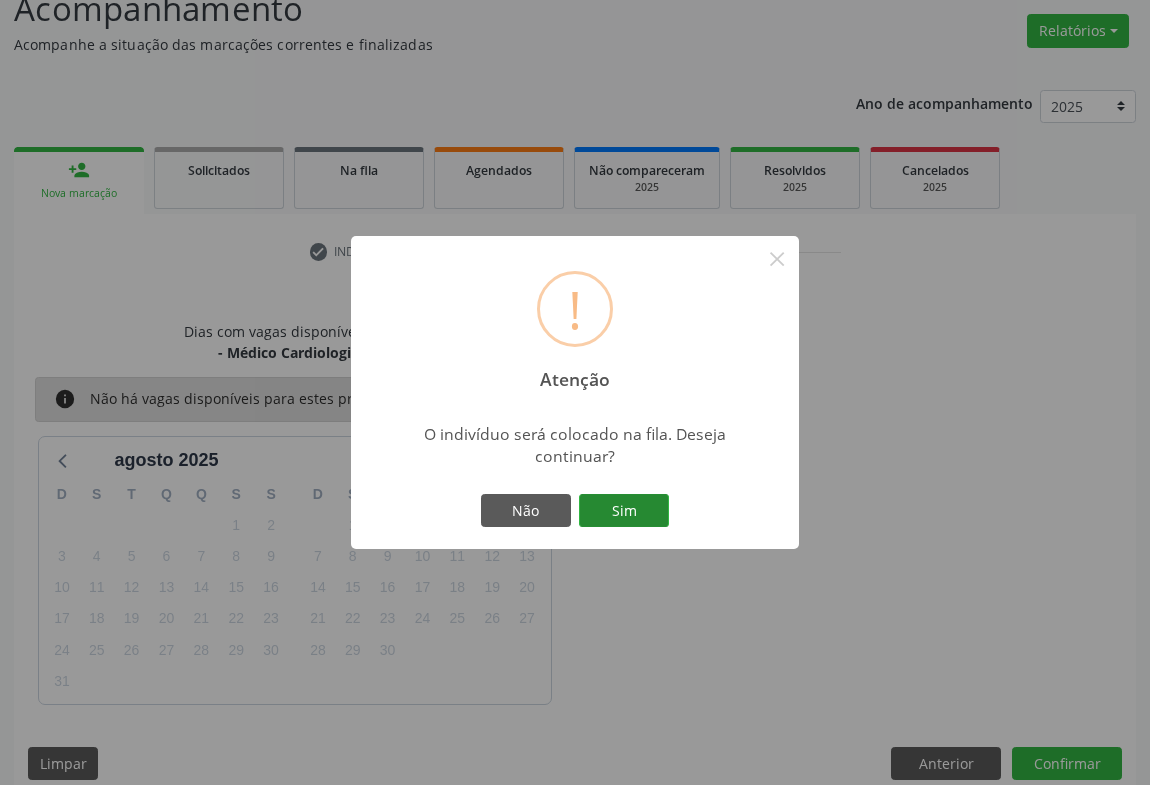 click on "Sim" at bounding box center (624, 511) 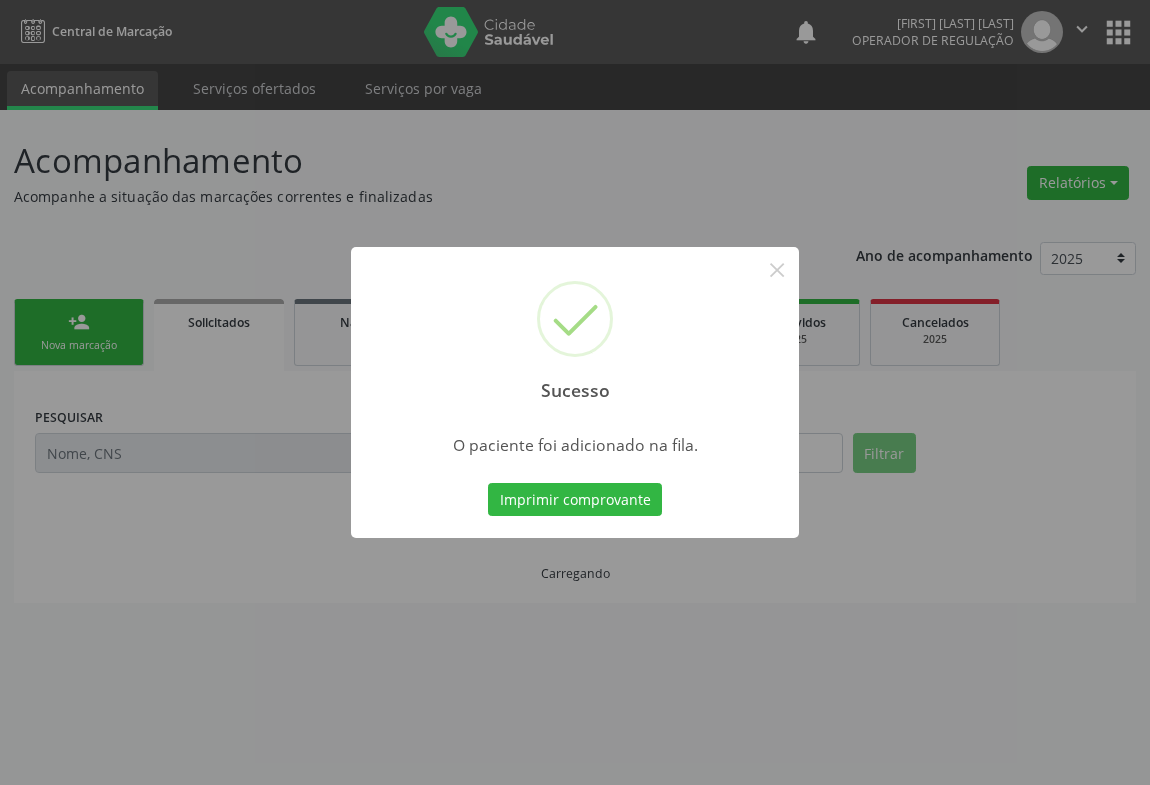 scroll, scrollTop: 0, scrollLeft: 0, axis: both 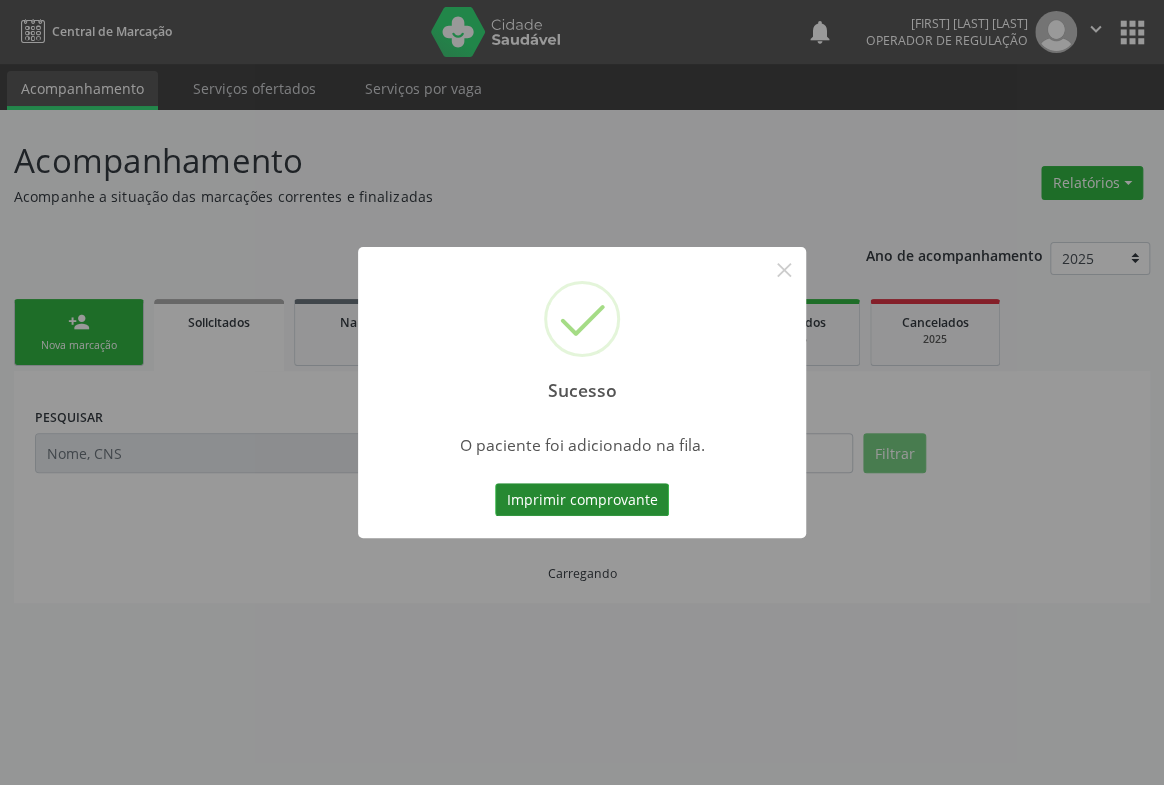 click on "Imprimir comprovante" at bounding box center [582, 500] 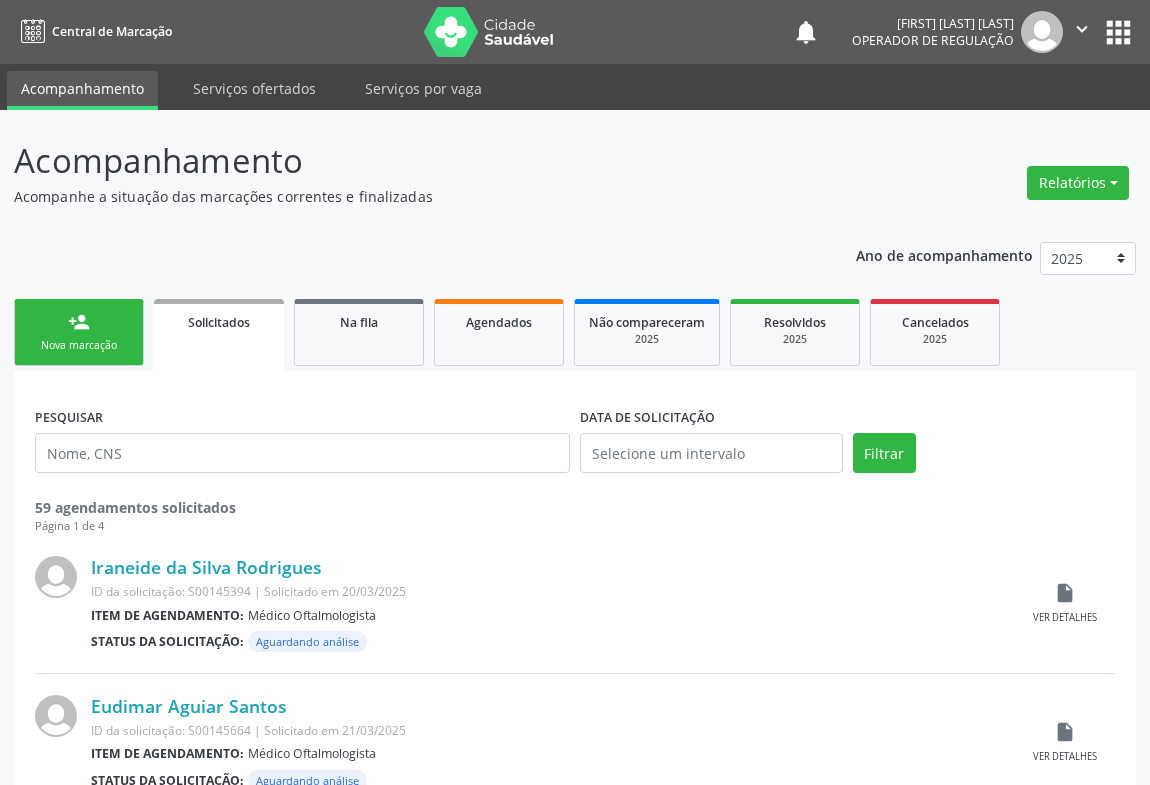 click on "Nova marcação" at bounding box center [79, 345] 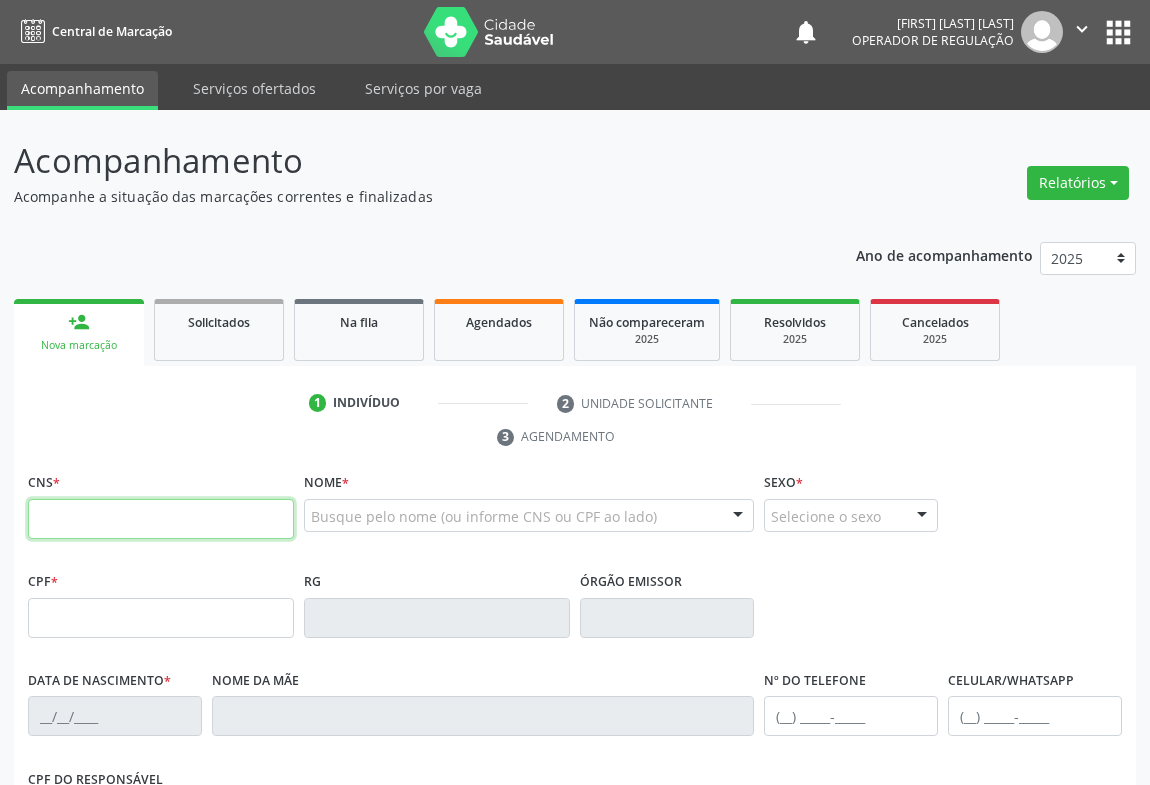click at bounding box center [161, 519] 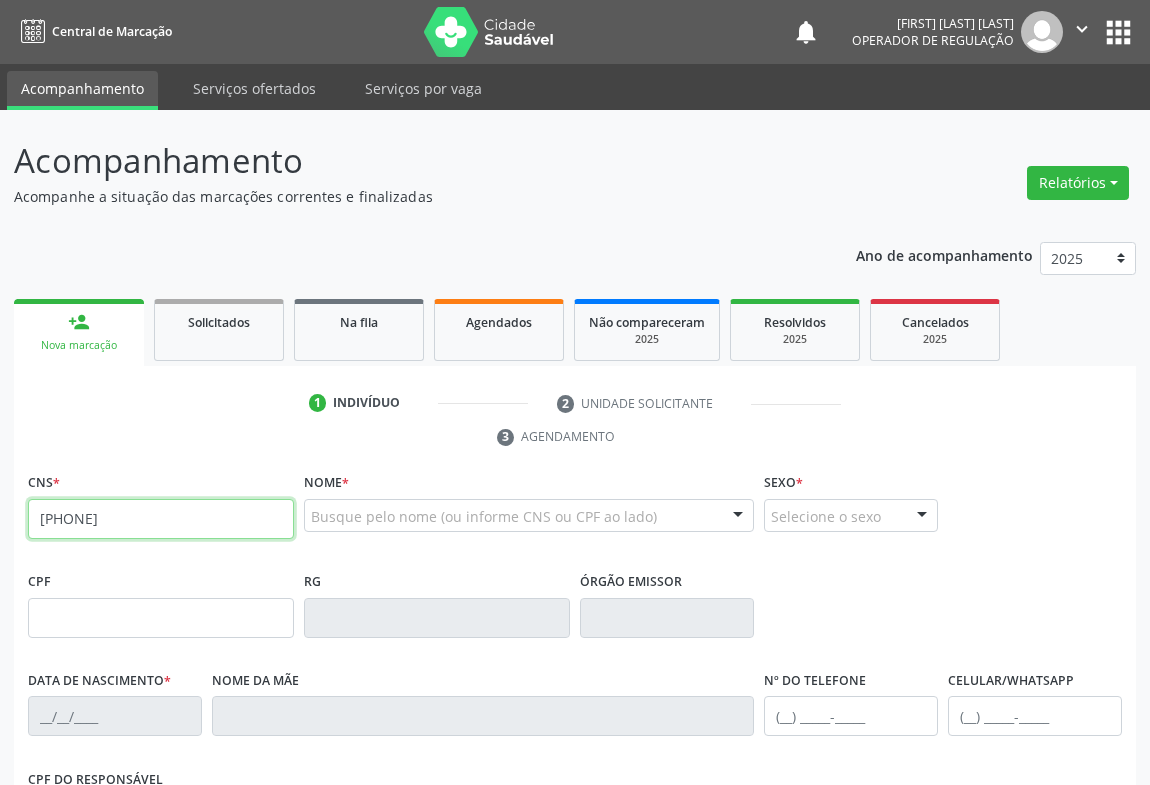 type on "[PHONE]" 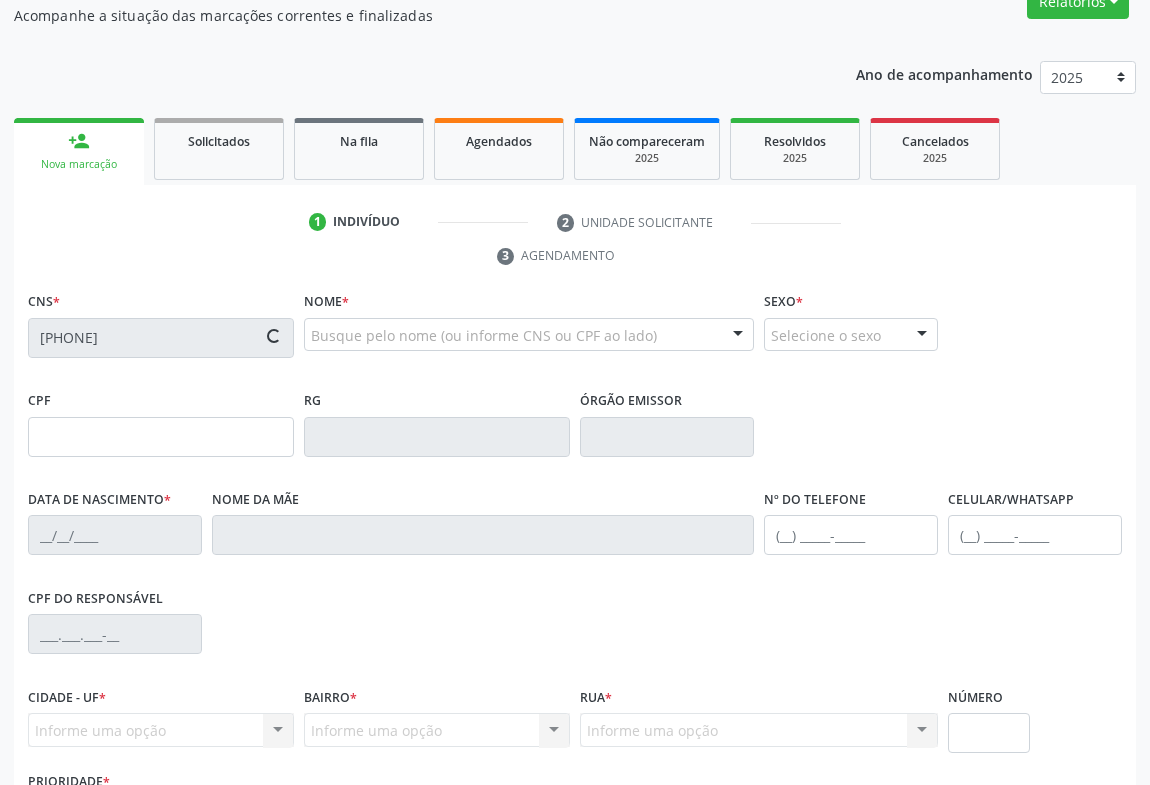 type on "[PHONE]" 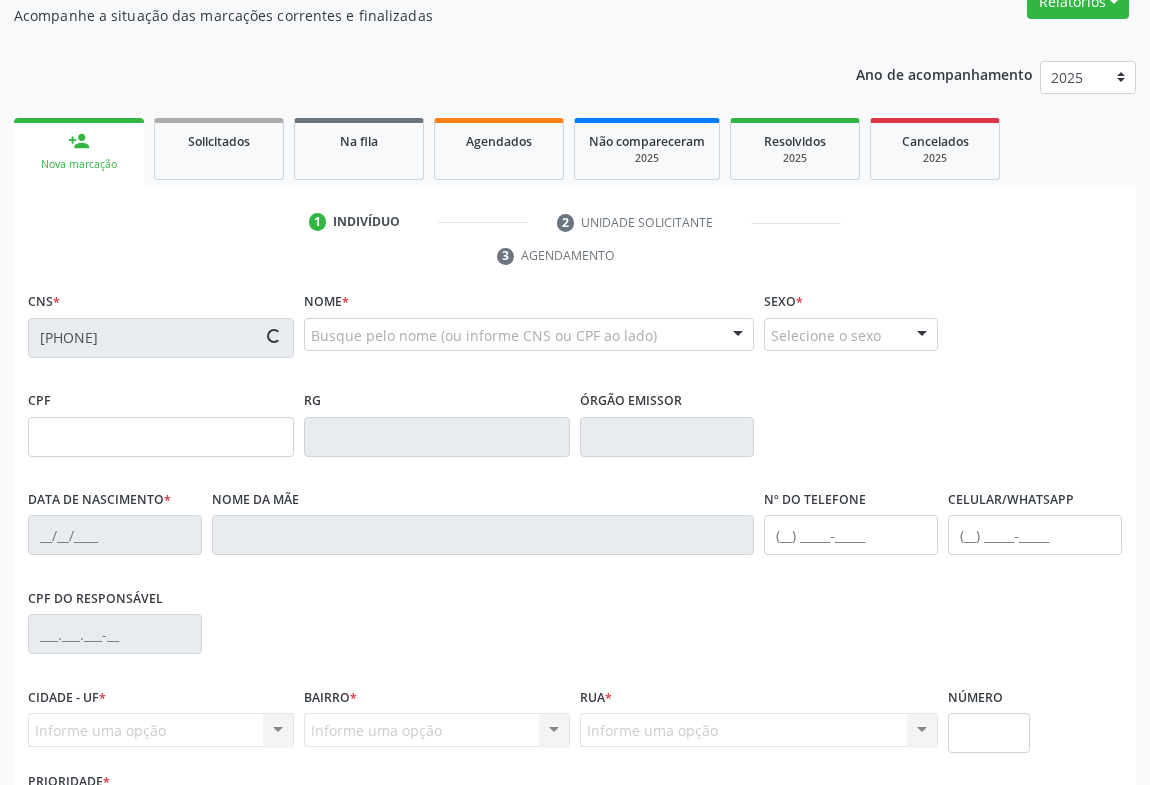 type on "[DATE]" 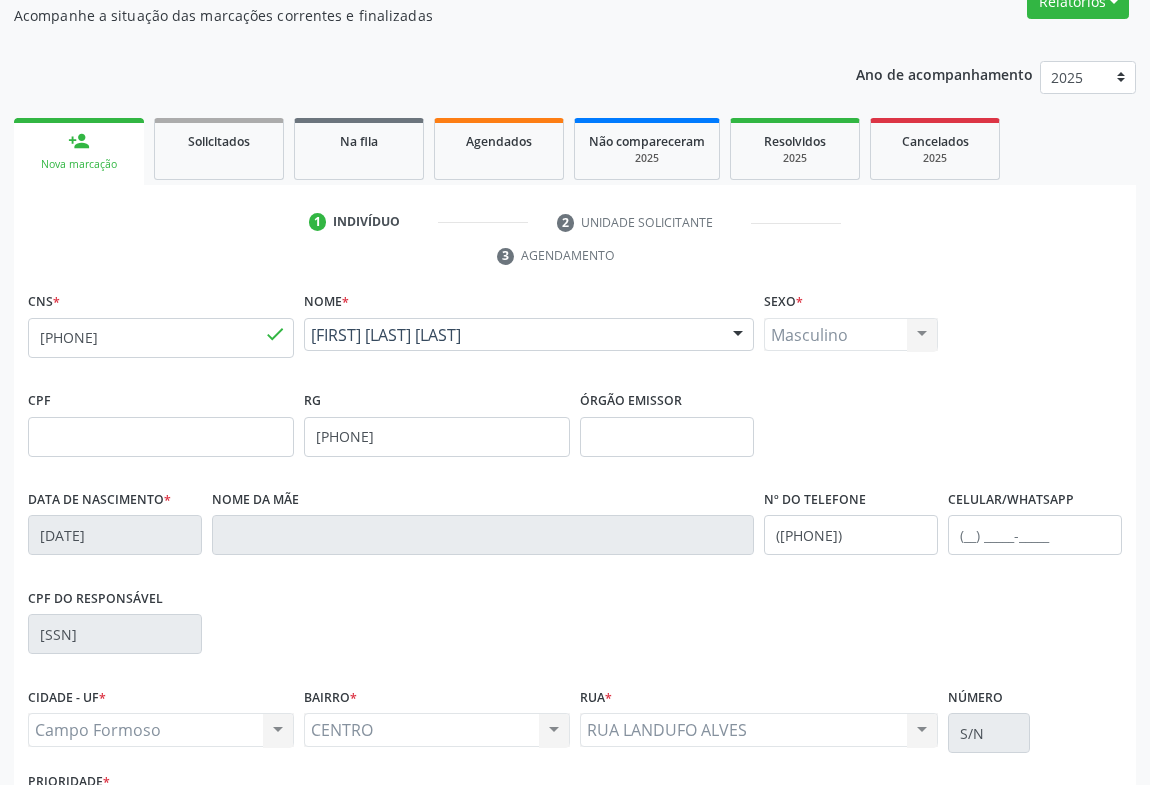 scroll, scrollTop: 331, scrollLeft: 0, axis: vertical 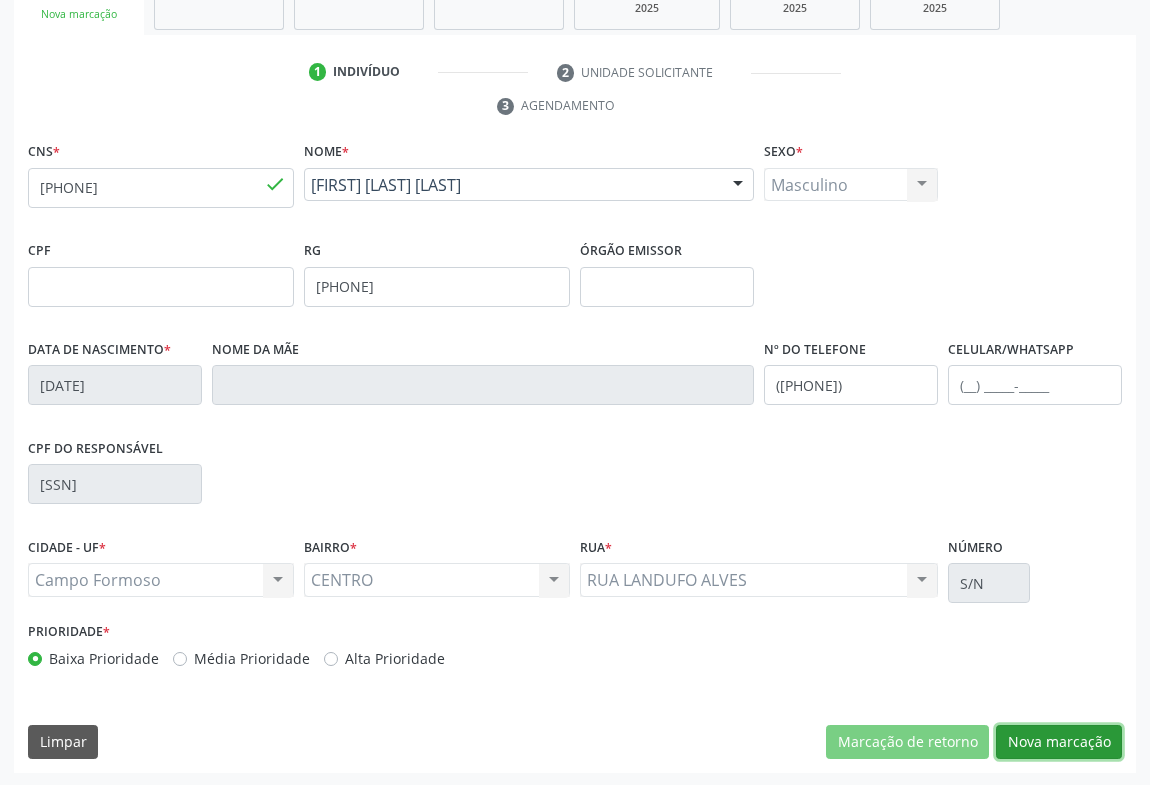 click on "Nova marcação" at bounding box center [1059, 742] 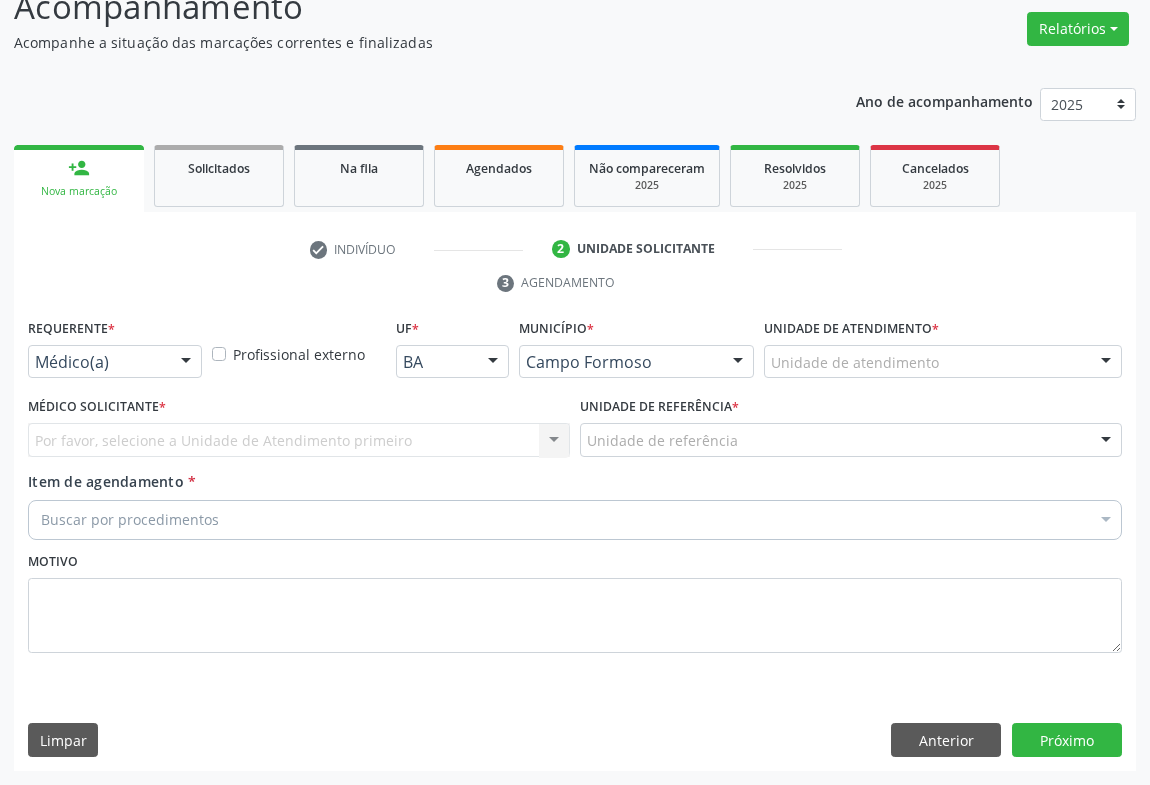 scroll, scrollTop: 152, scrollLeft: 0, axis: vertical 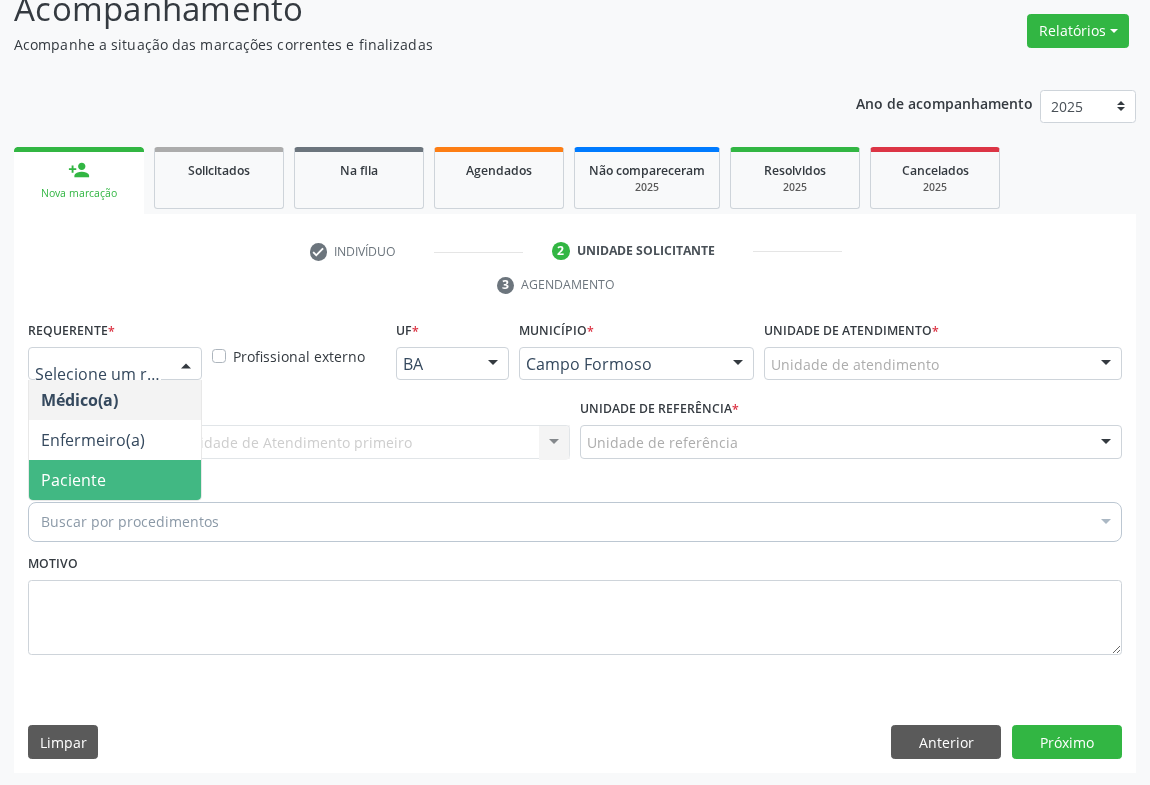 click on "Paciente" at bounding box center (73, 480) 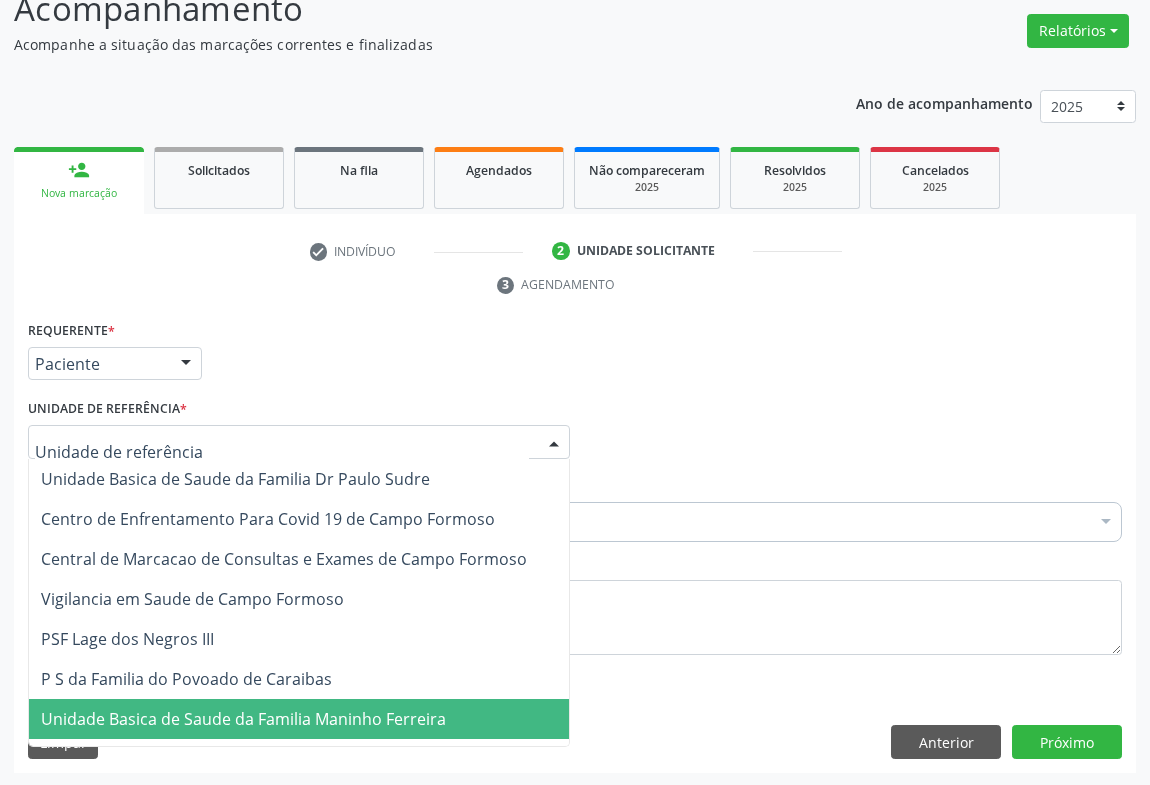 click on "Unidade Basica de Saude da Familia Maninho Ferreira" at bounding box center [243, 719] 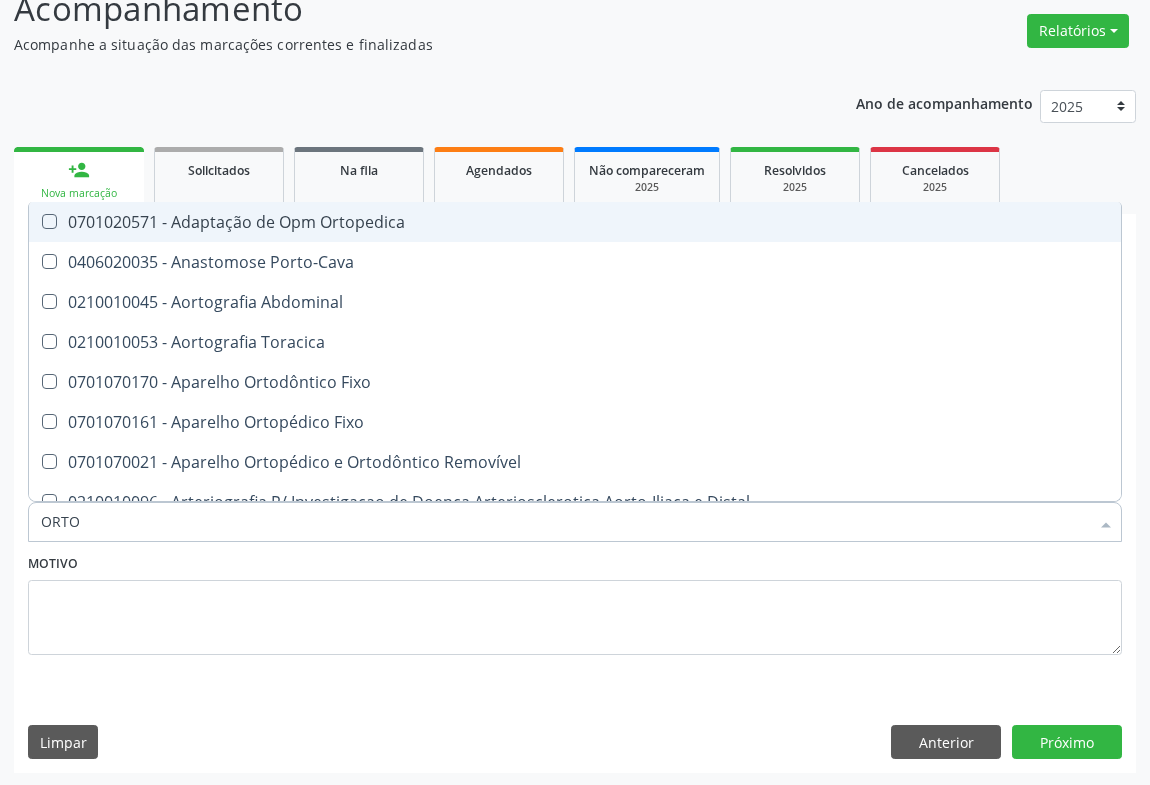 type on "ORTOP" 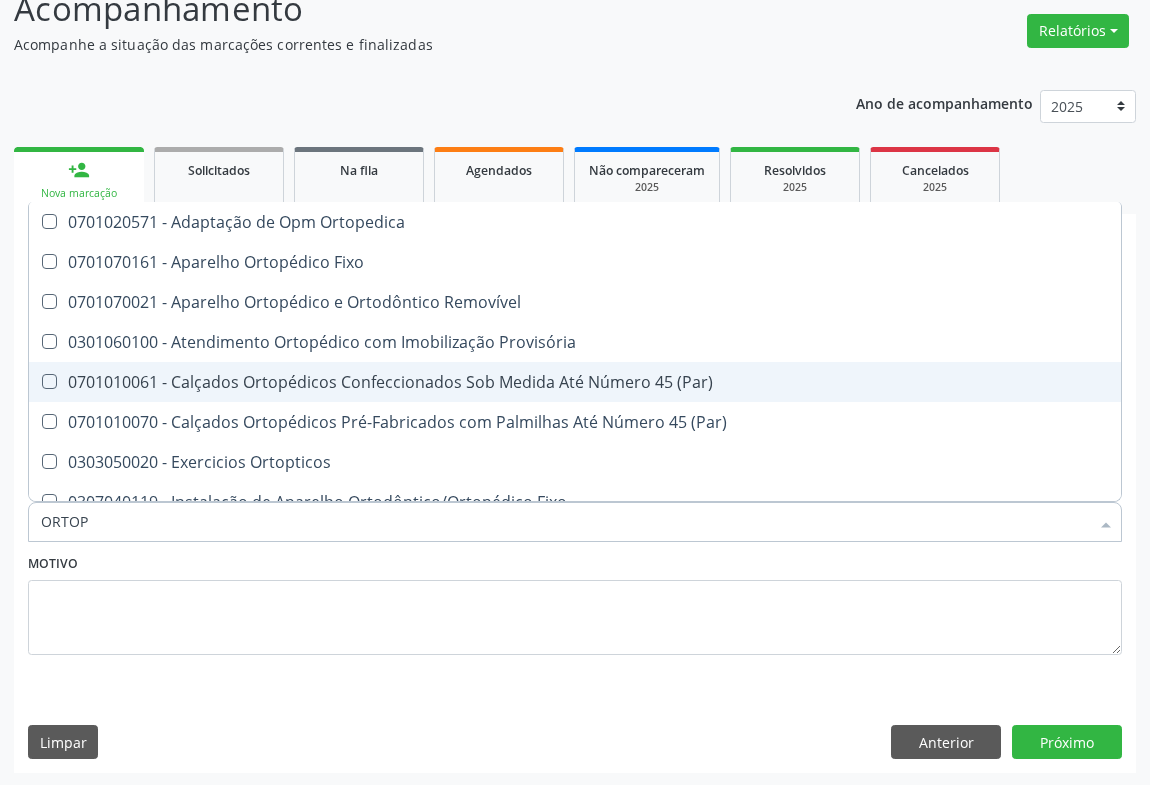 scroll, scrollTop: 180, scrollLeft: 0, axis: vertical 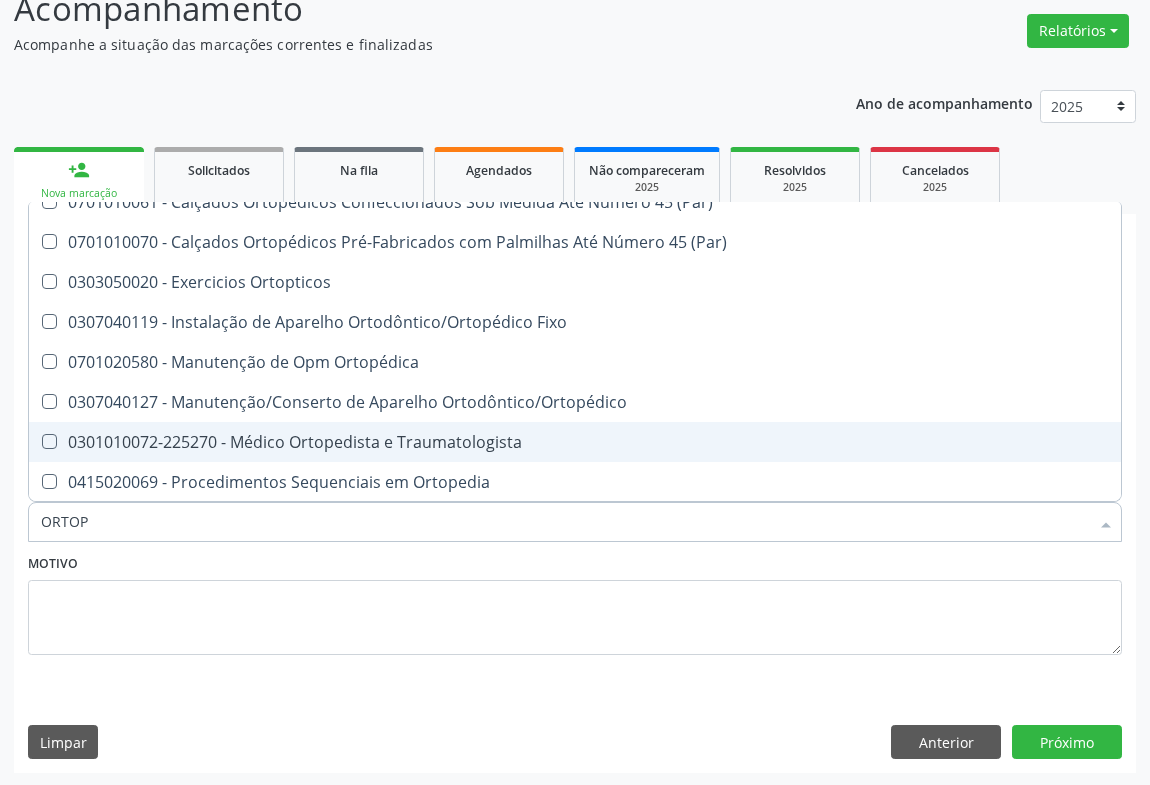 click on "0301010072-225270 - Médico Ortopedista e Traumatologista" at bounding box center (575, 442) 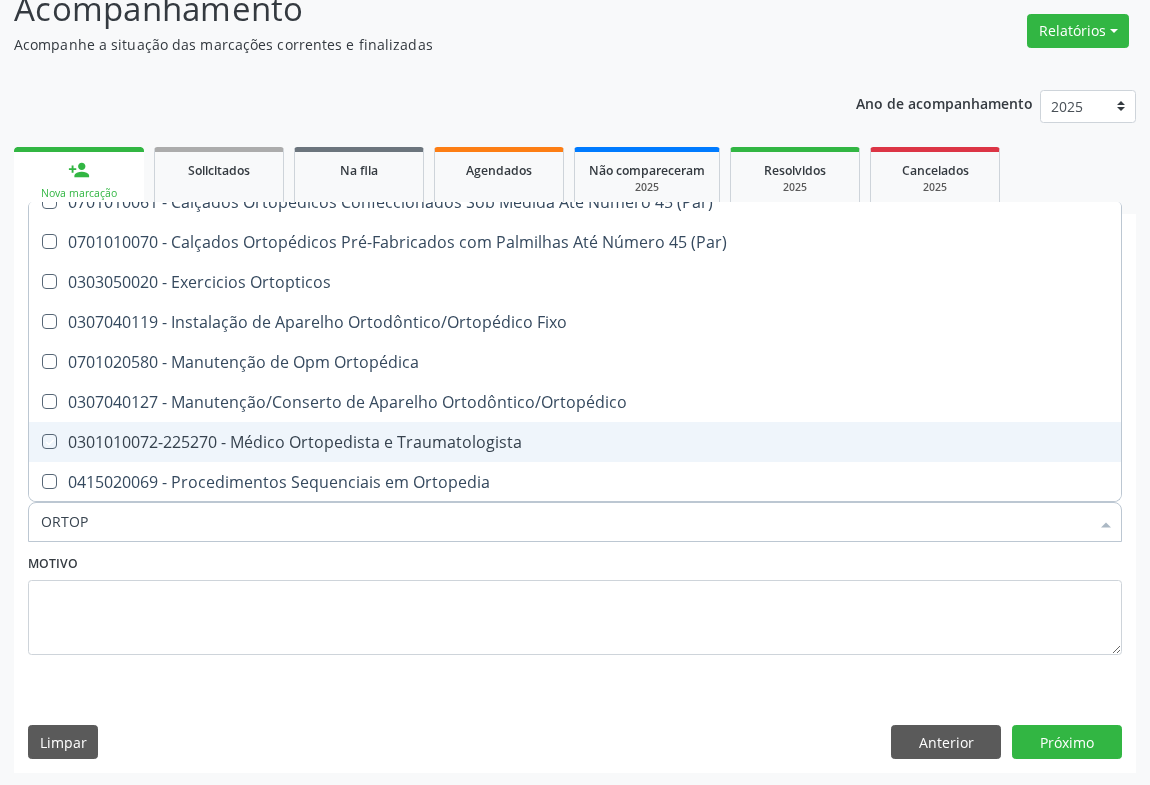 checkbox on "true" 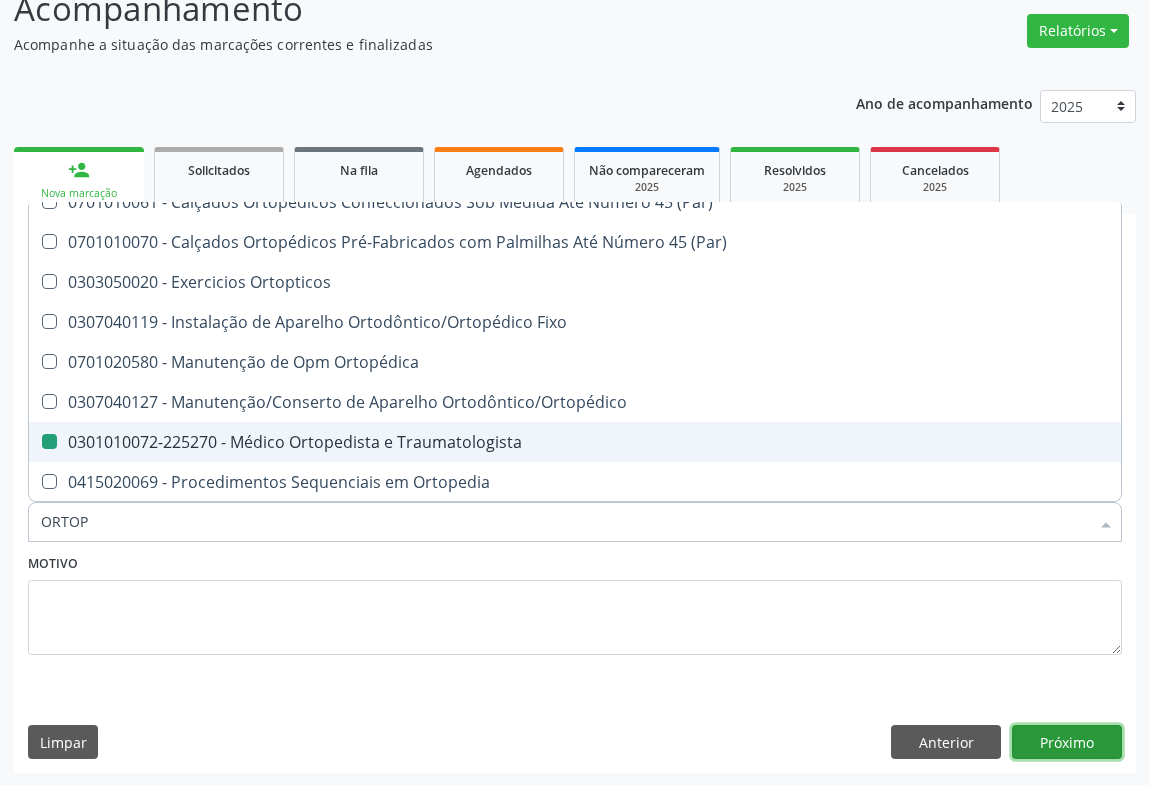 click on "Próximo" at bounding box center [1067, 742] 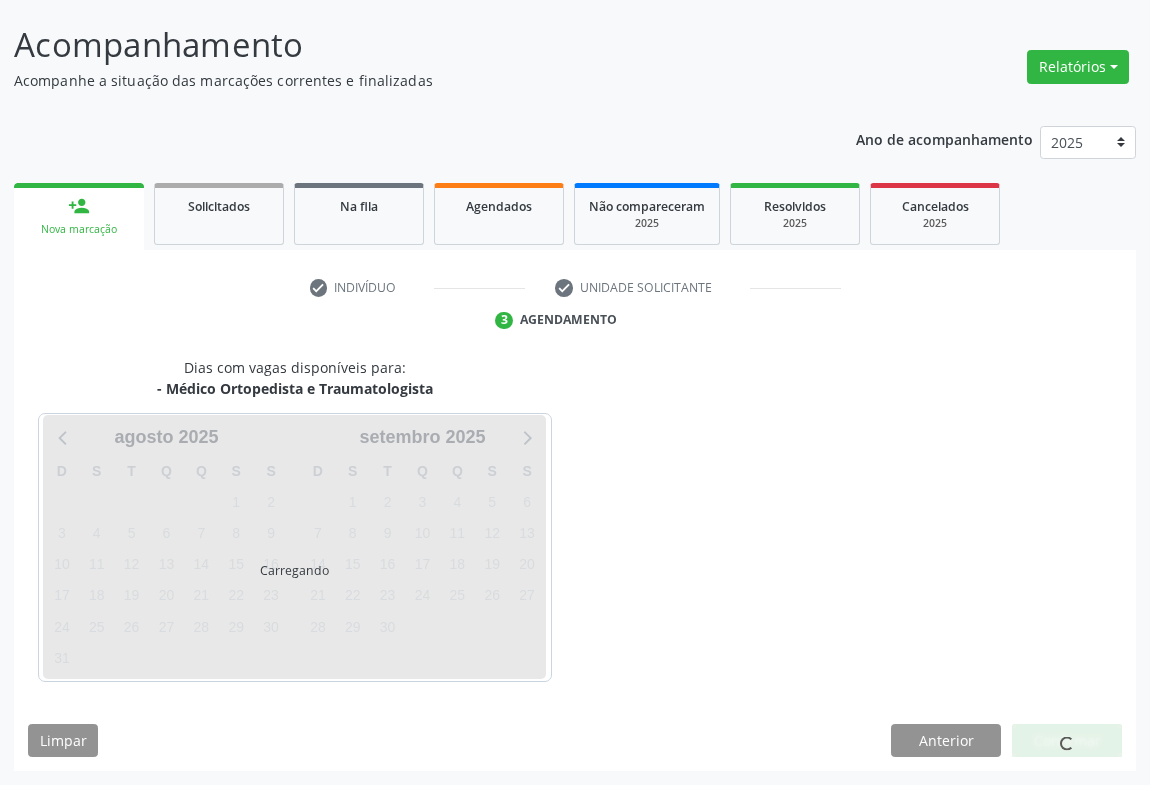 scroll, scrollTop: 115, scrollLeft: 0, axis: vertical 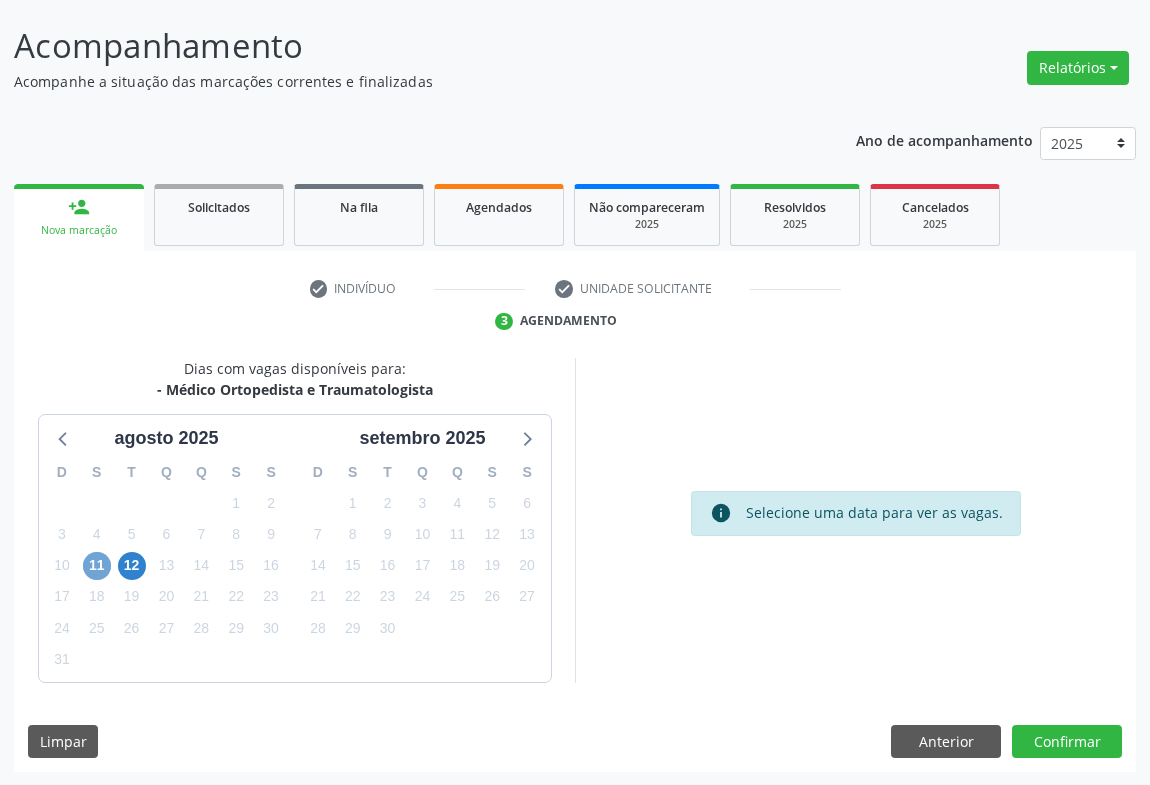 click on "11" at bounding box center [97, 566] 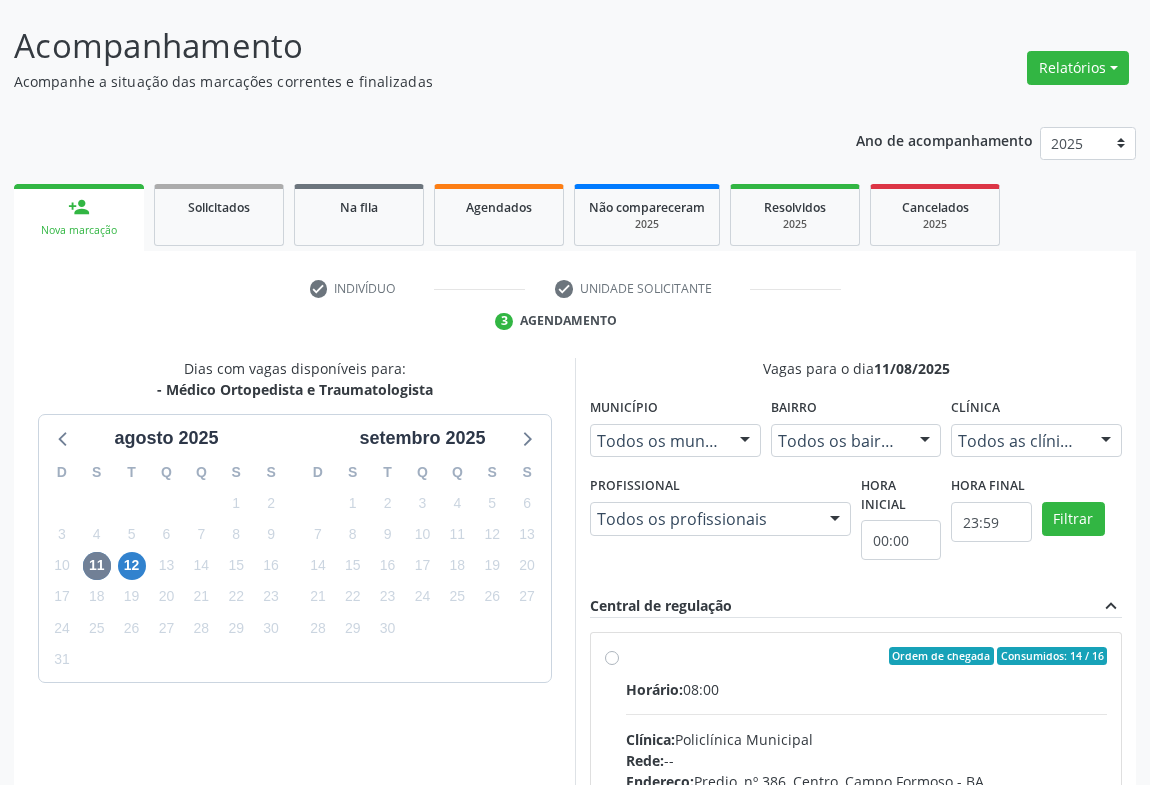 click on "Clínica:  Policlínica Municipal" at bounding box center [866, 739] 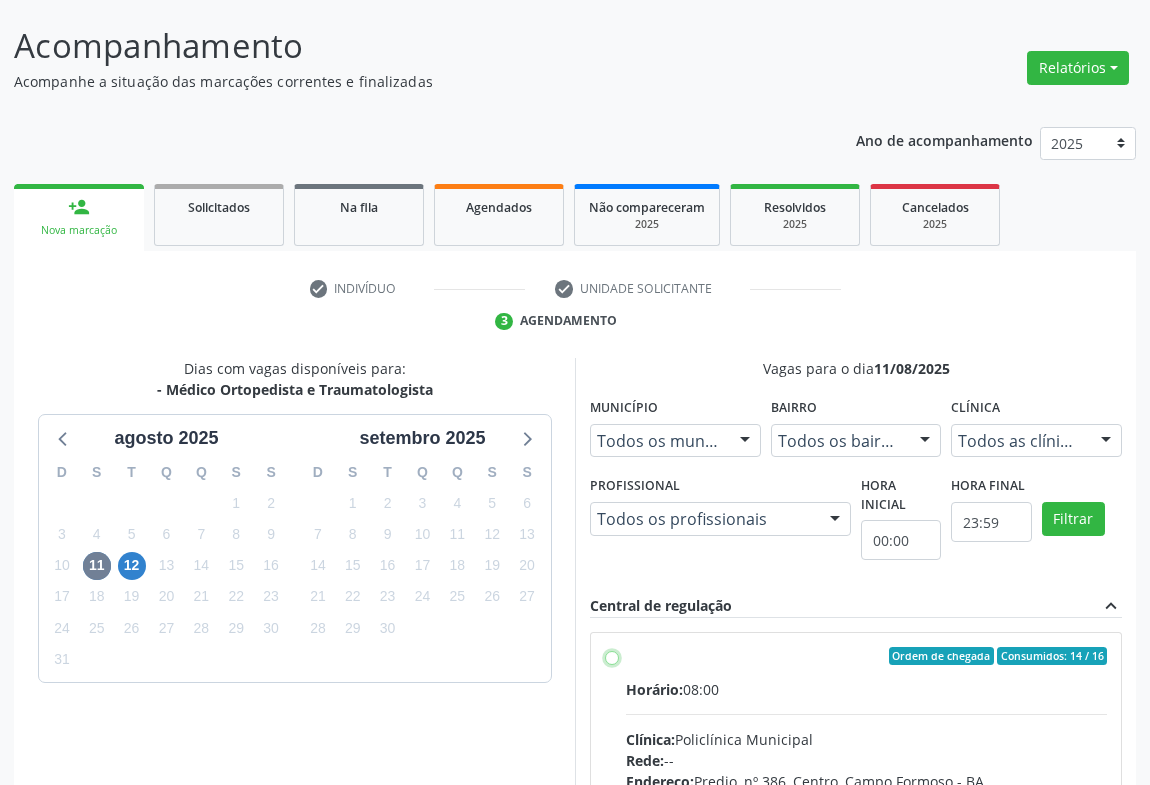 click on "Ordem de chegada
Consumidos: 14 / 16
Horário:   08:00
Clínica:  Policlínica Municipal
Rede:
--
Endereço:   Predio, nº 386, Centro, [CITY] - [STATE]
Telefone:   ([PHONE])
Profissional:
[FIRST] [LAST] [LAST] [LAST]
Informações adicionais sobre o atendimento
Idade de atendimento:
de 0 a 120 anos
Gênero(s) atendido(s):
Masculino e Feminino
Informações adicionais:
--" at bounding box center [612, 656] 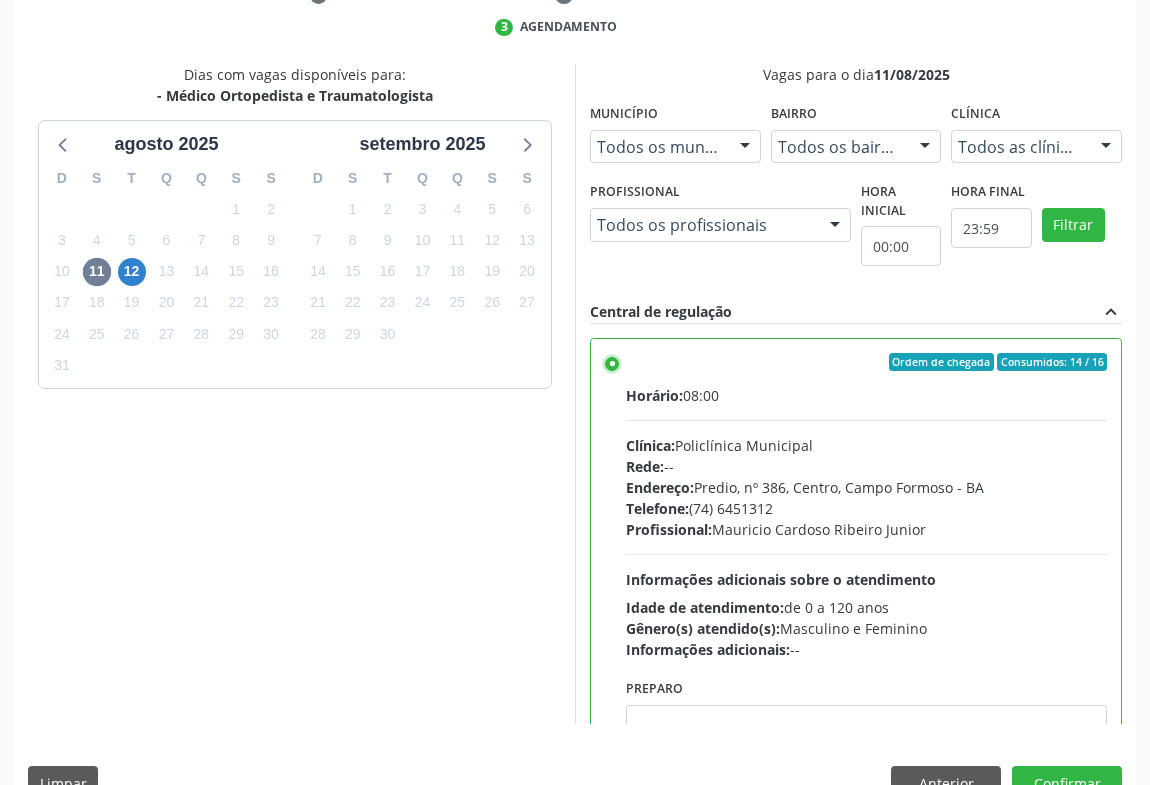 scroll, scrollTop: 451, scrollLeft: 0, axis: vertical 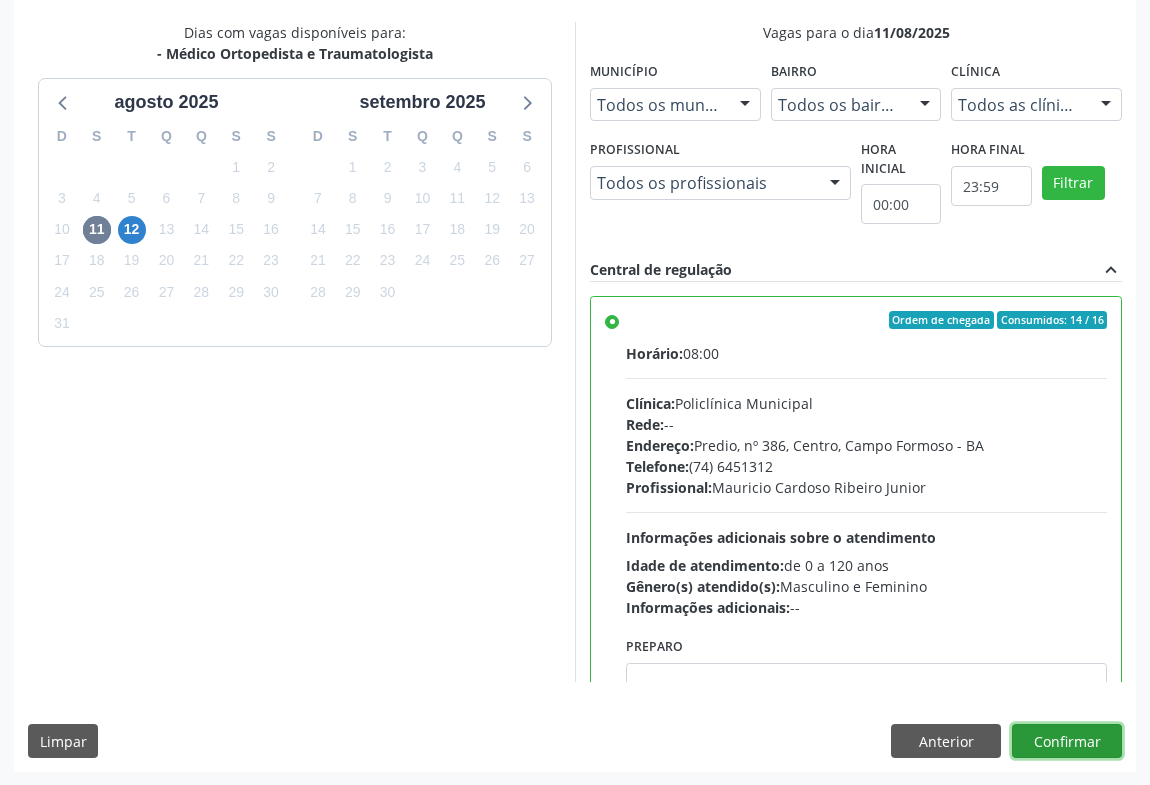 click on "Confirmar" at bounding box center [1067, 741] 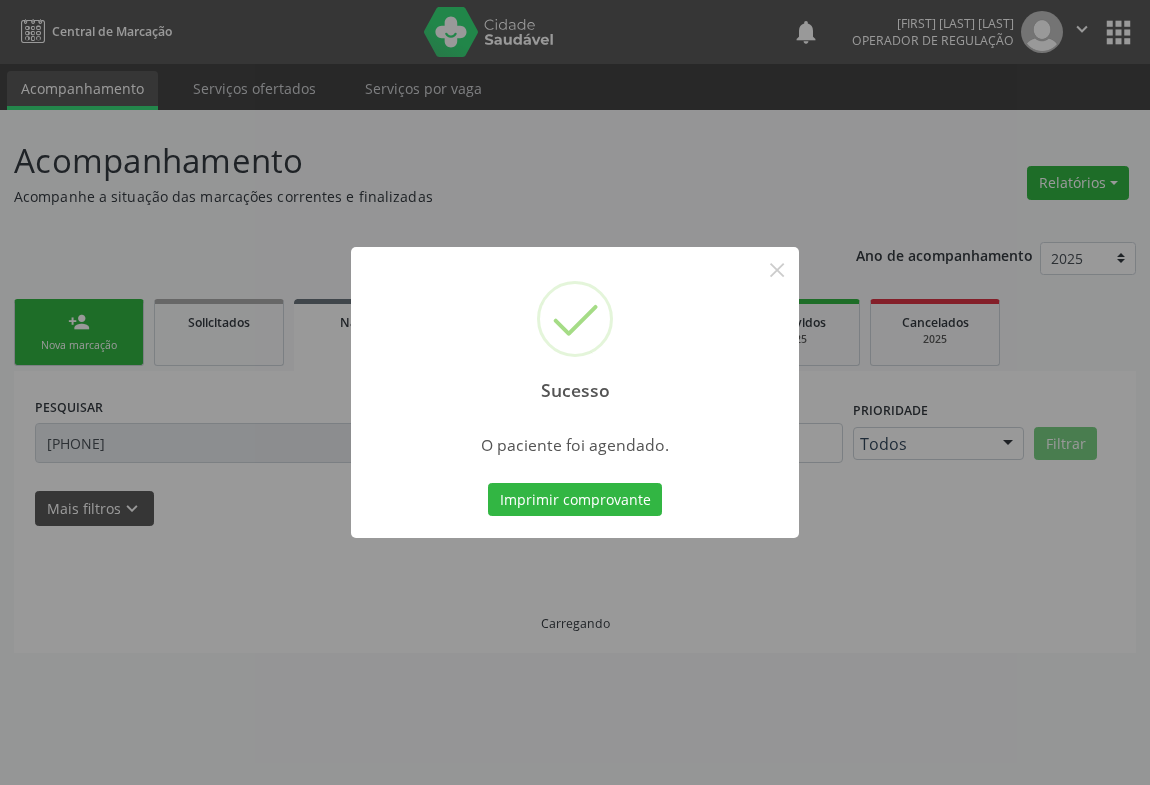 scroll, scrollTop: 0, scrollLeft: 0, axis: both 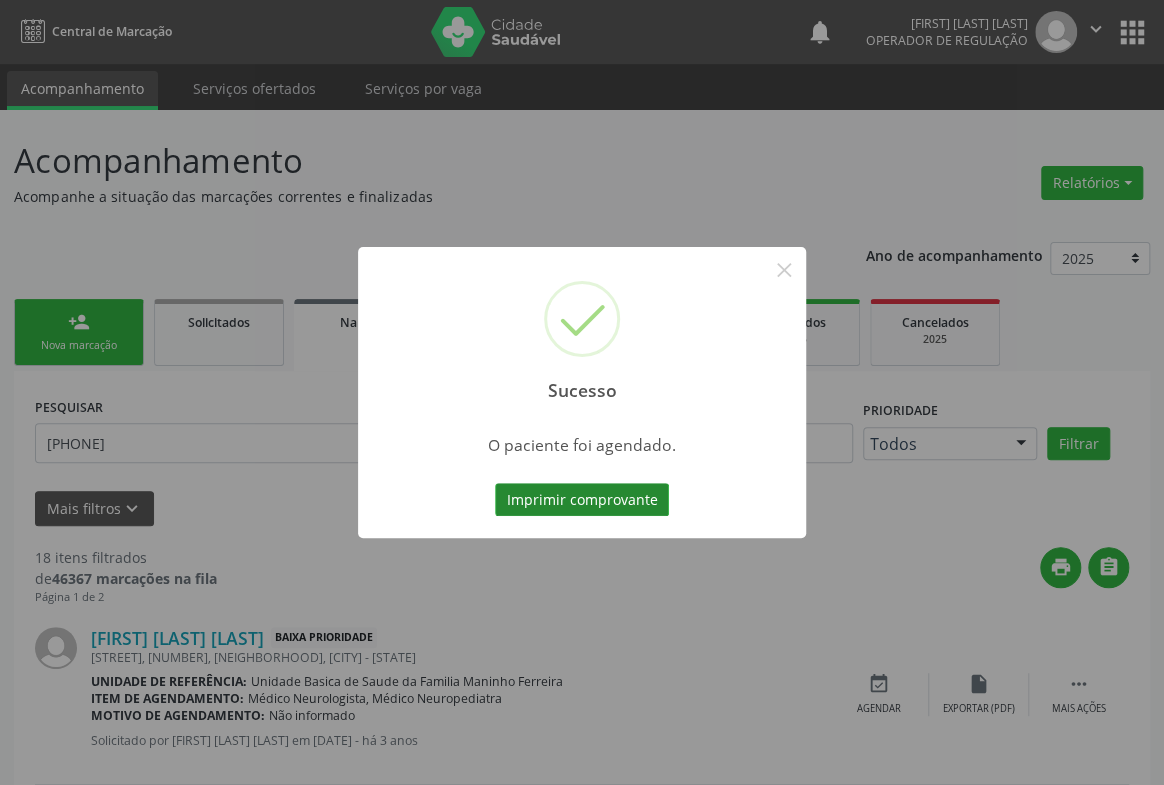 click on "Imprimir comprovante" at bounding box center (582, 500) 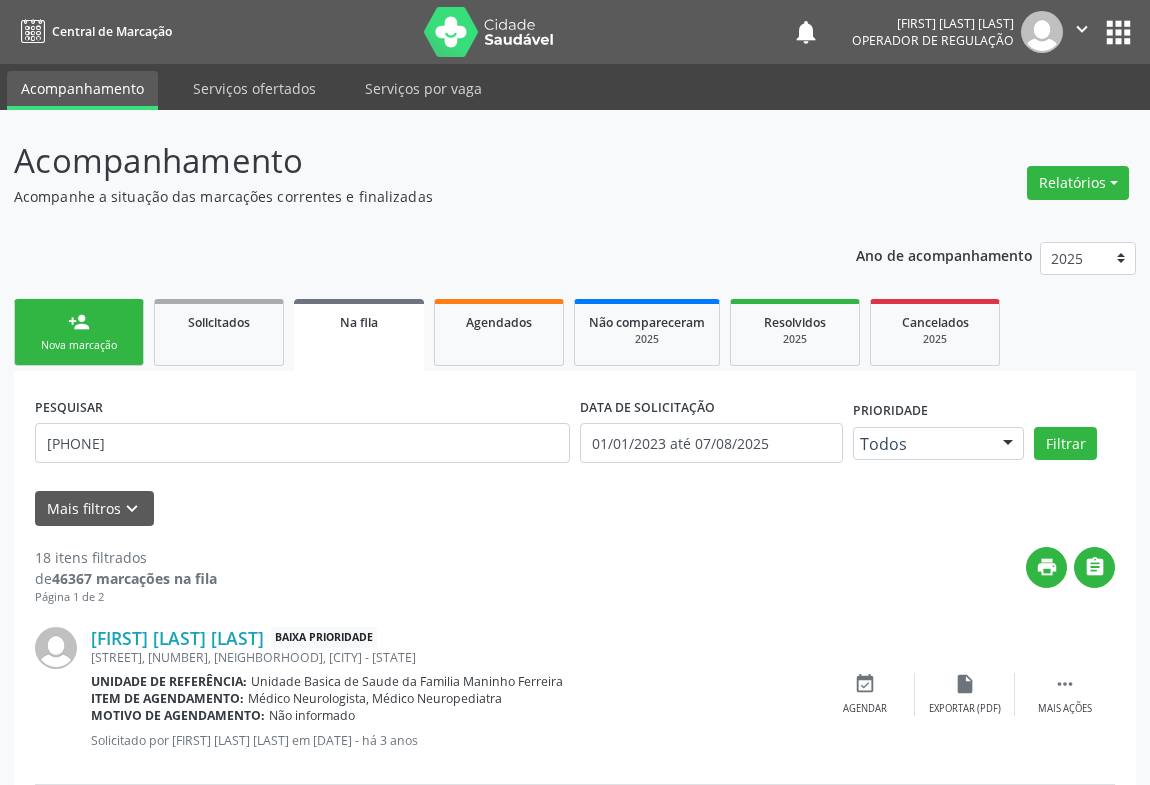 click on "person_add" at bounding box center [79, 322] 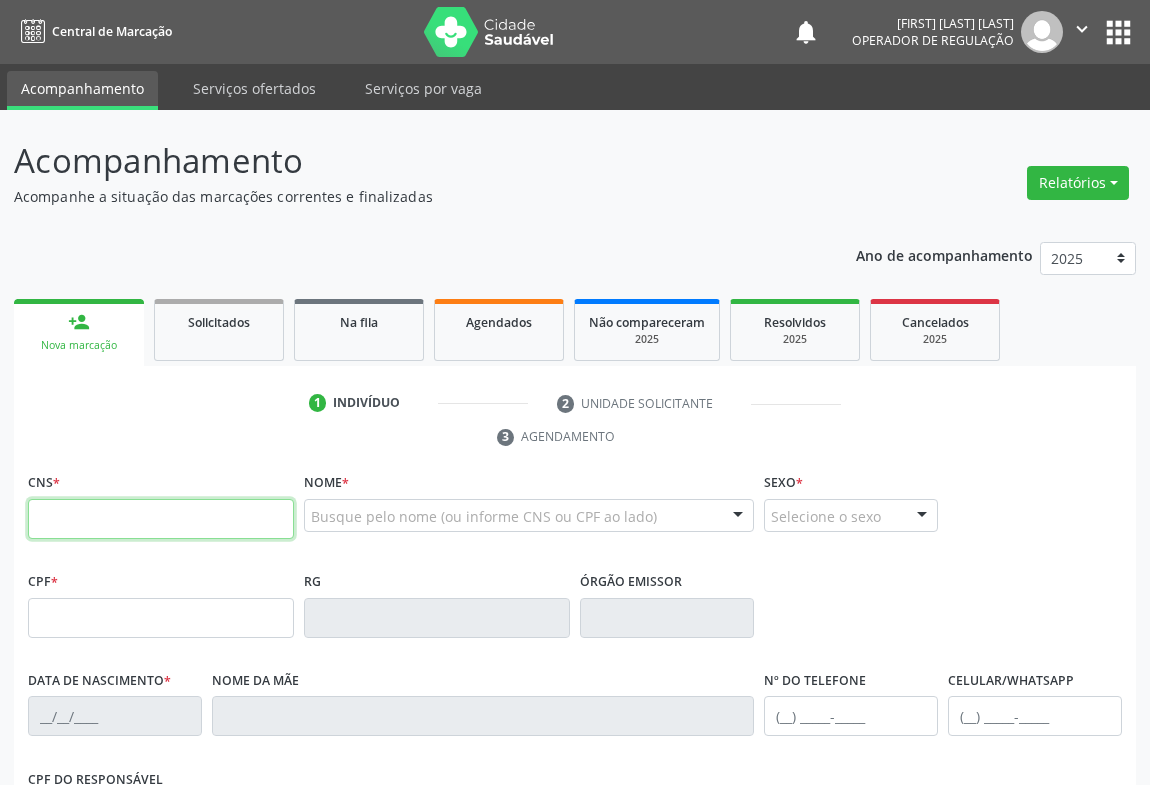 click at bounding box center (161, 519) 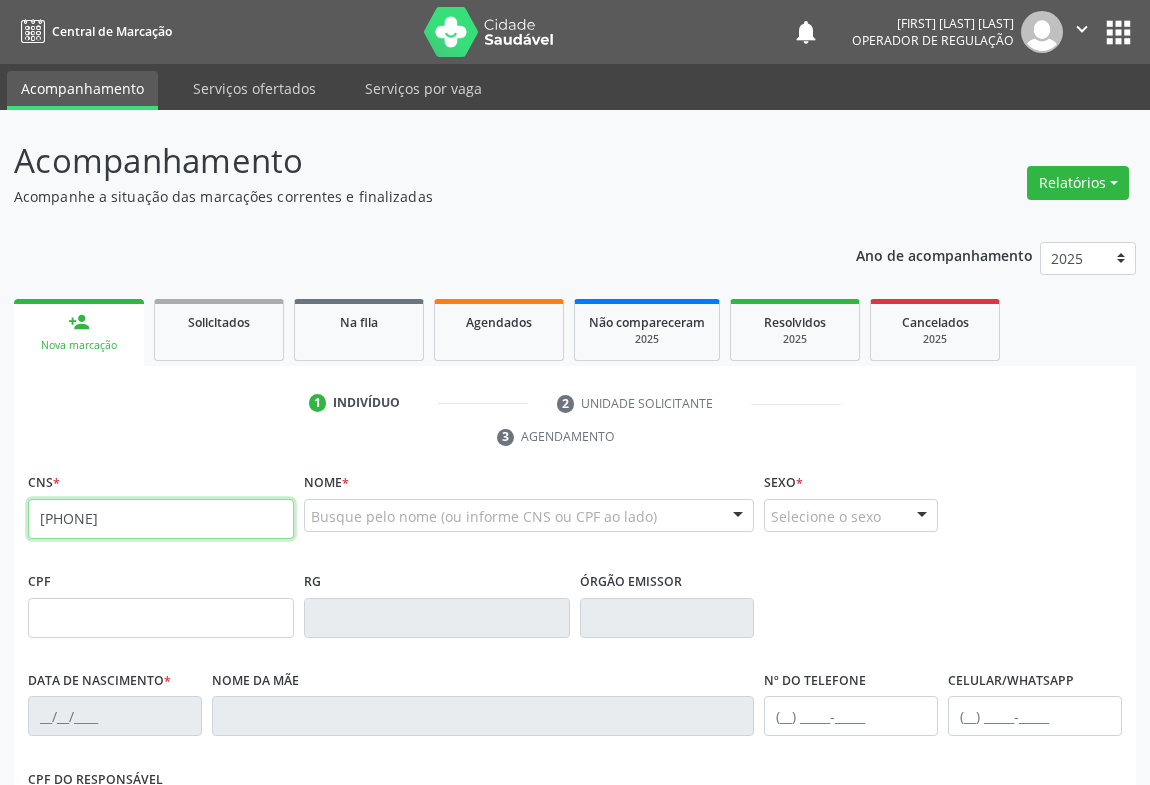 type on "[PHONE]" 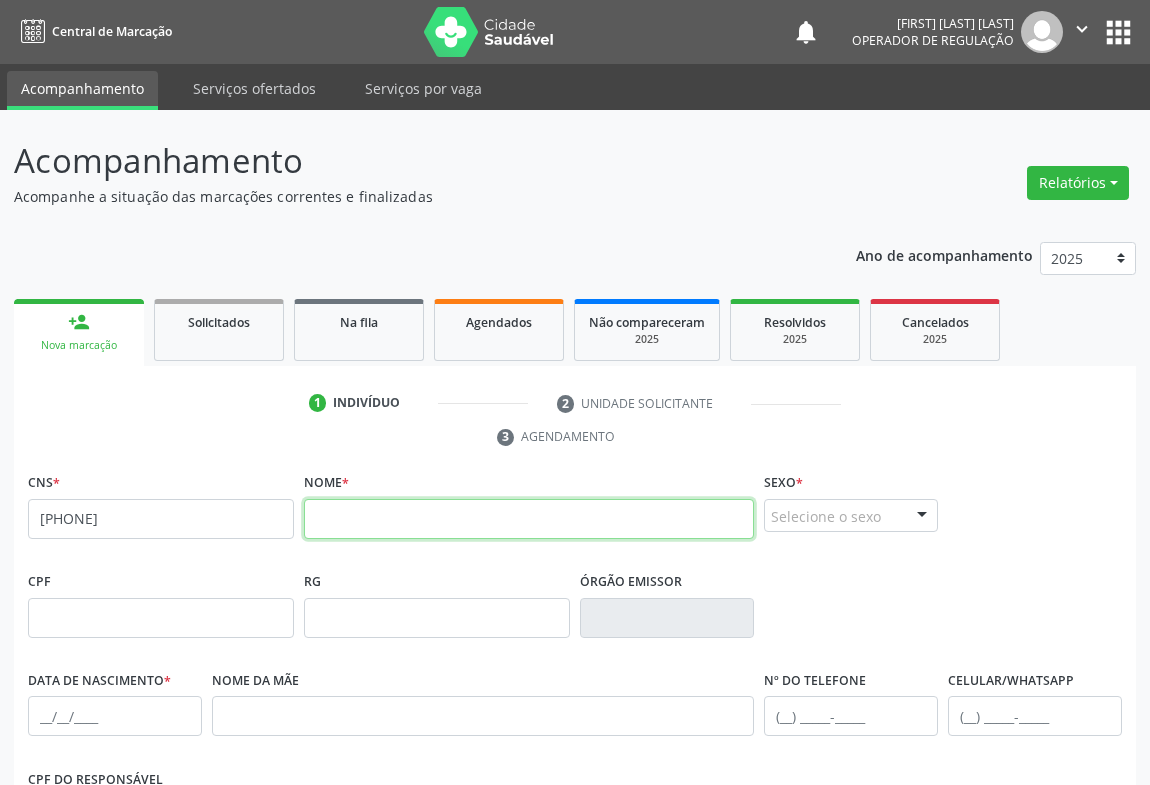 click at bounding box center [529, 519] 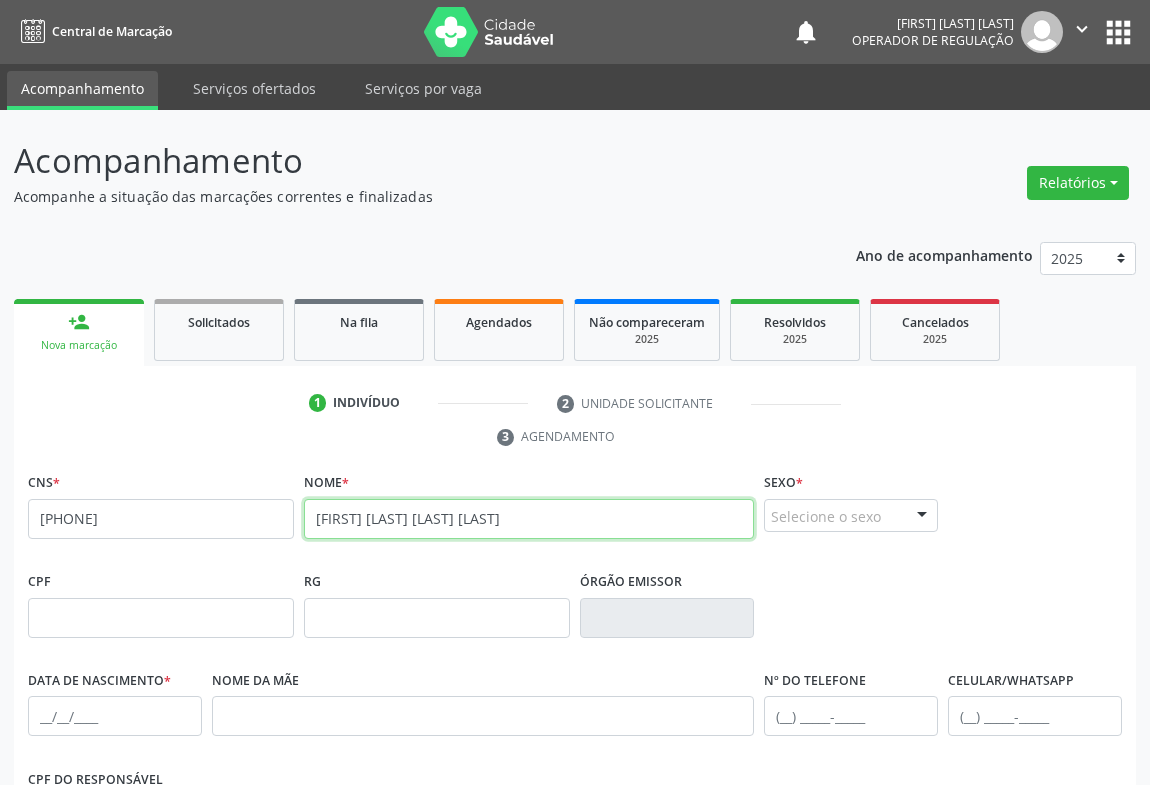 type on "[FIRST] [LAST] [LAST] [LAST]" 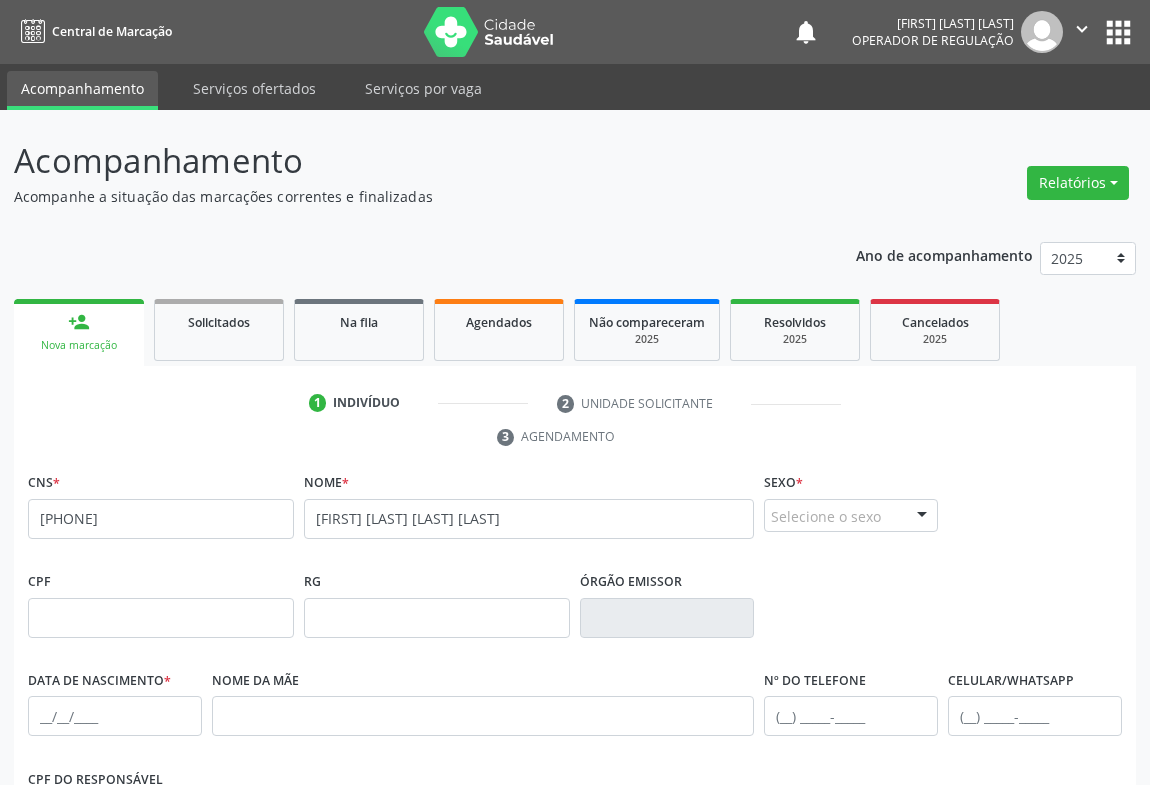 click on "Selecione o sexo" at bounding box center (851, 516) 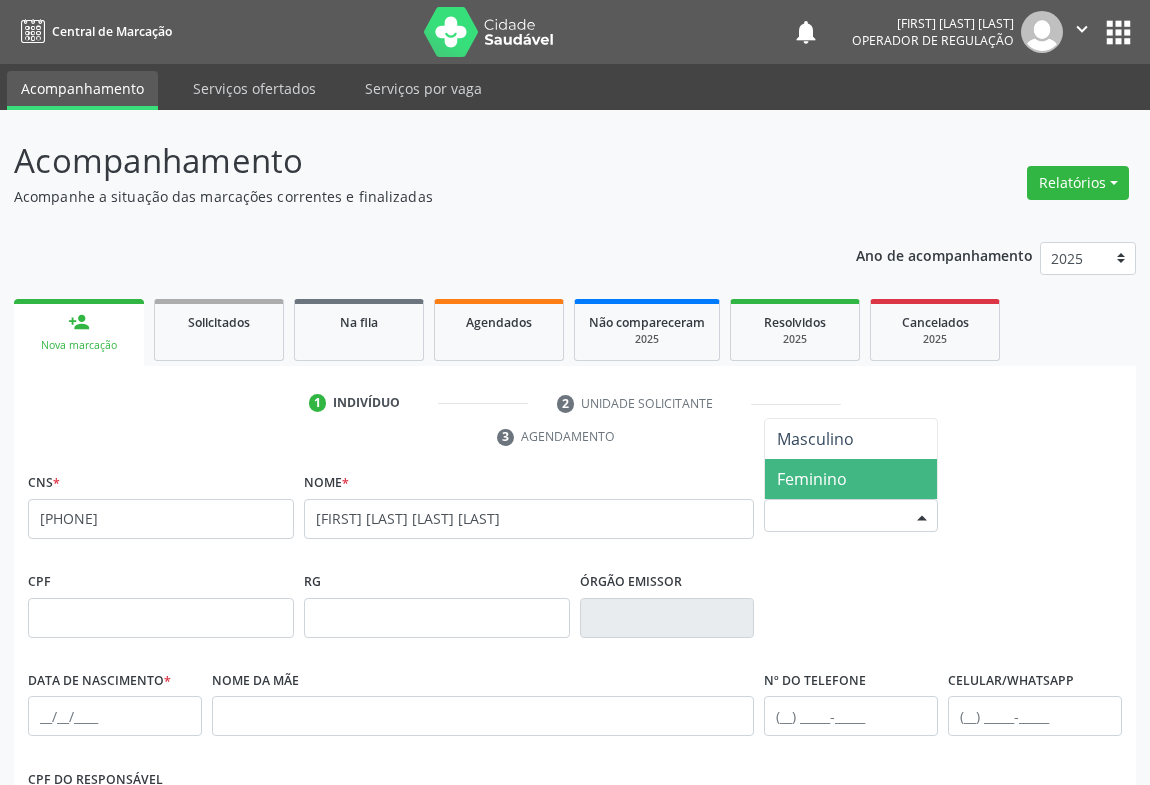 click on "Feminino" at bounding box center (851, 479) 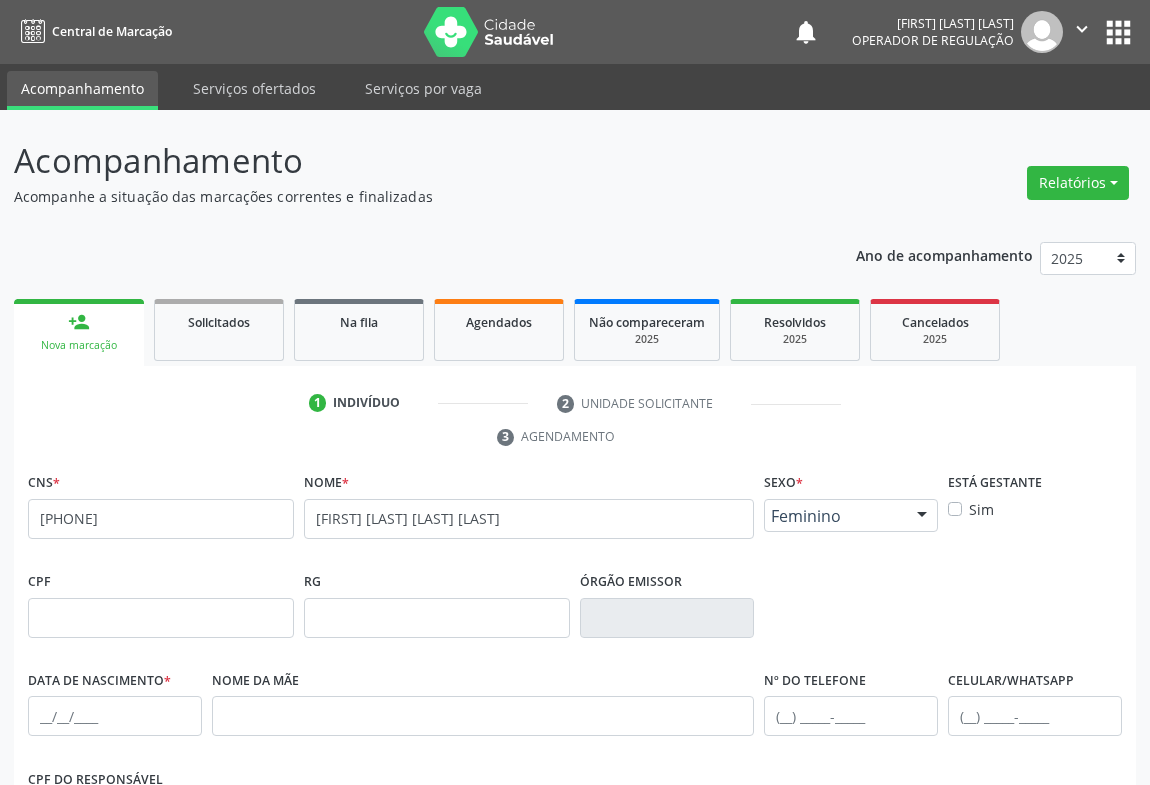 scroll, scrollTop: 181, scrollLeft: 0, axis: vertical 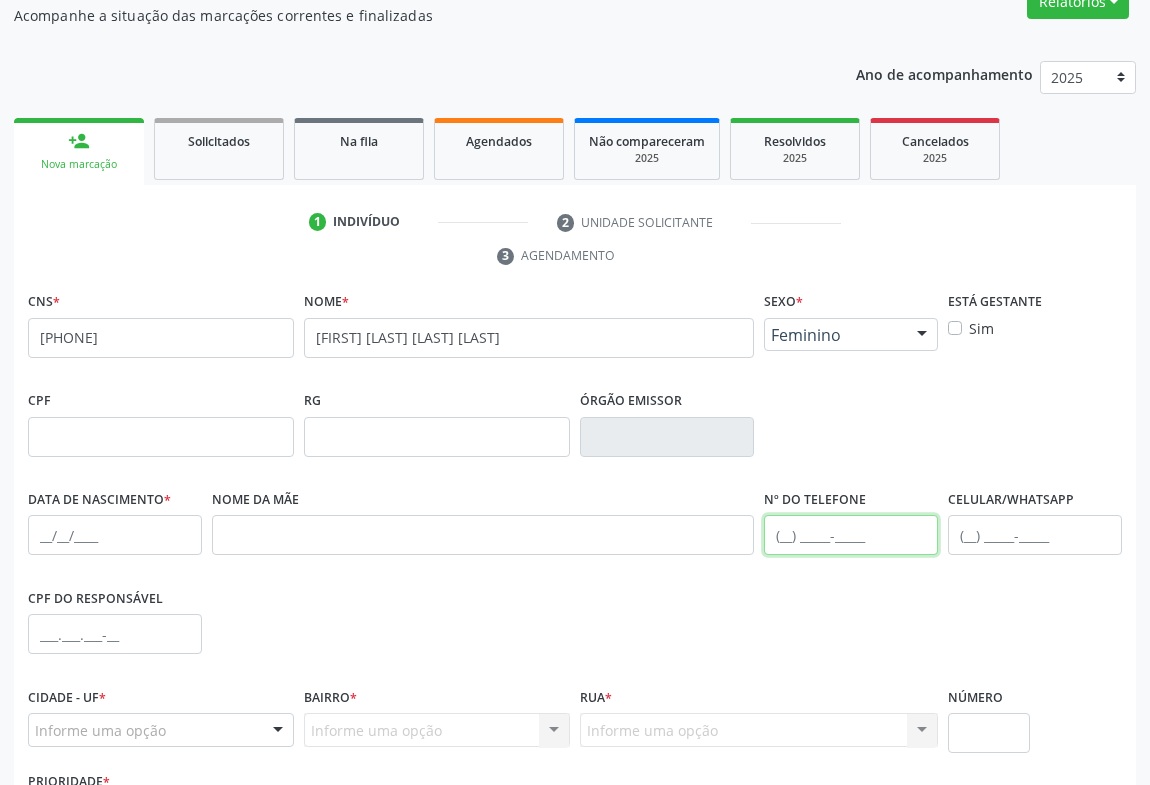 click at bounding box center [851, 535] 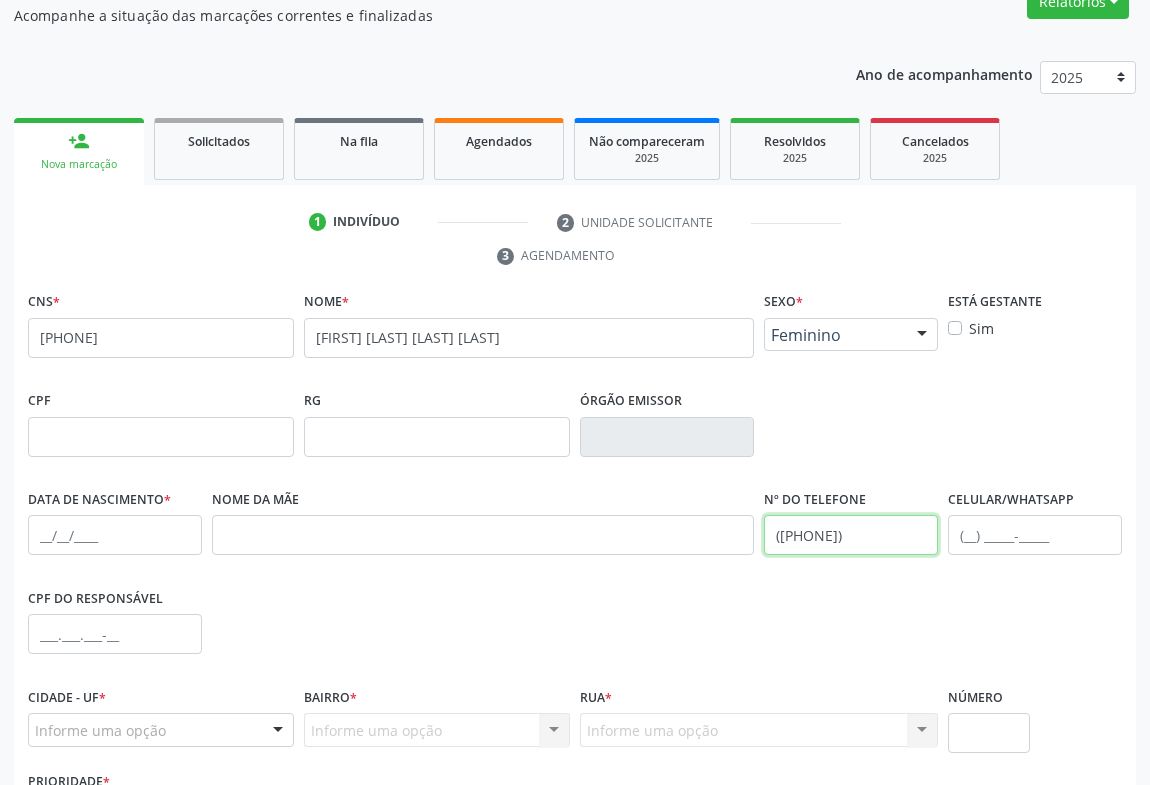 scroll, scrollTop: 272, scrollLeft: 0, axis: vertical 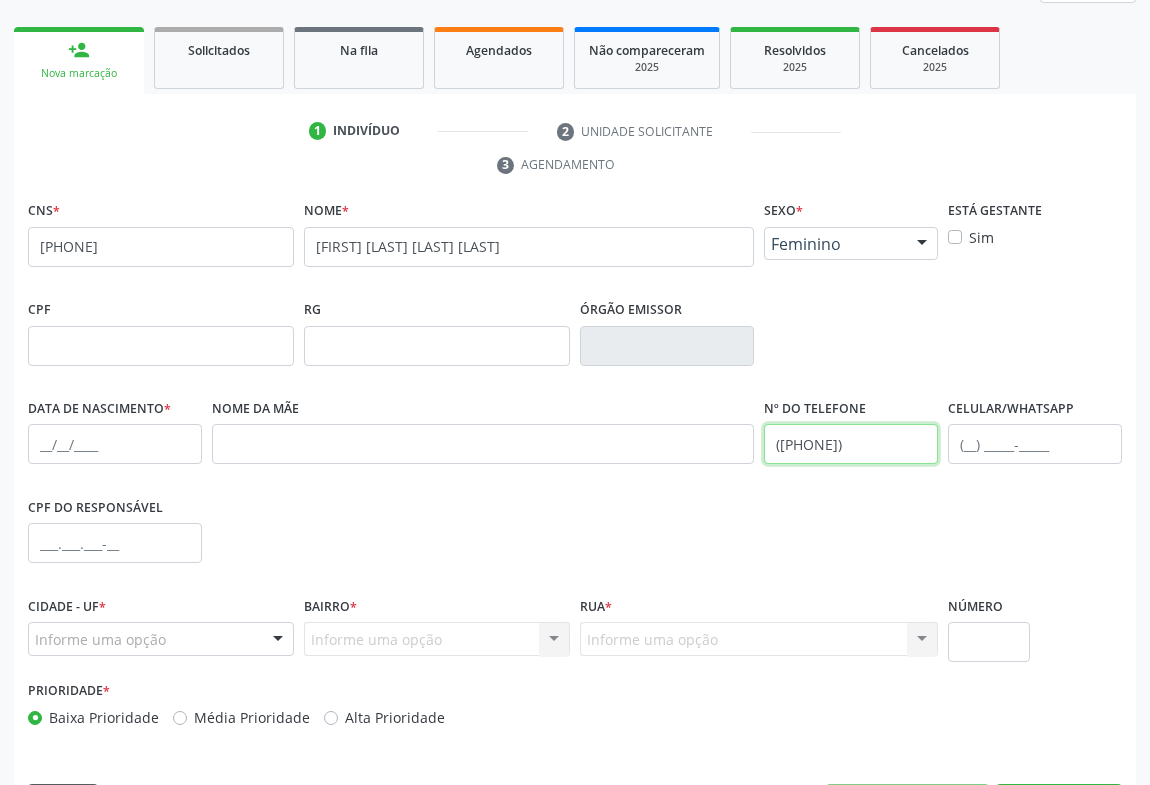 type on "([PHONE])" 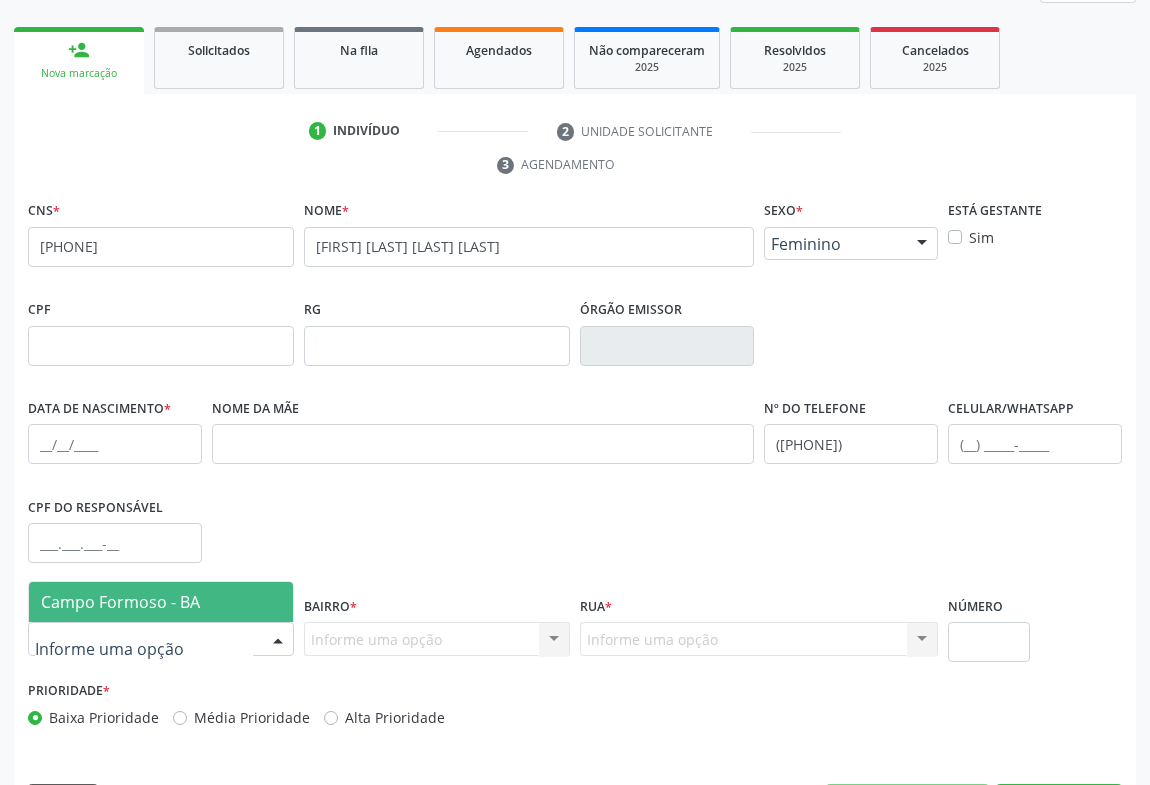 click on "Campo Formoso - BA" at bounding box center [120, 602] 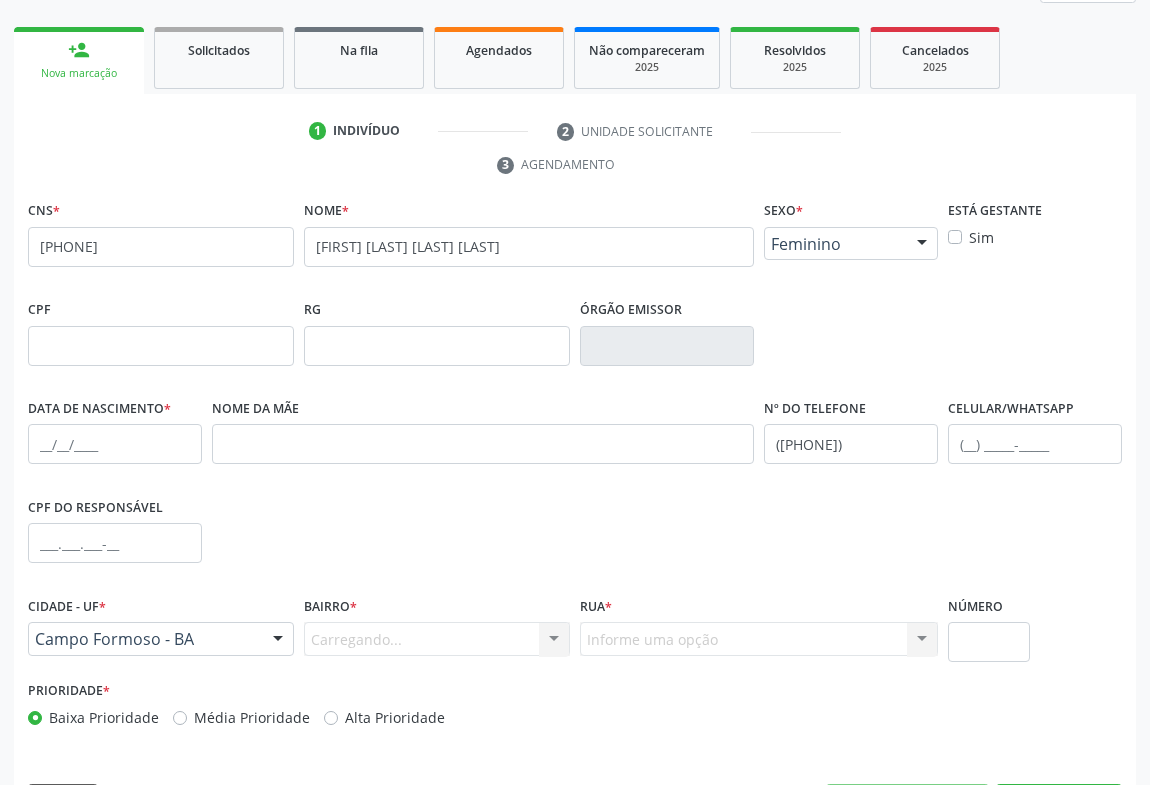 click on "Carregando...
Nenhum resultado encontrado para: "   "
Nenhuma opção encontrada. Digite para adicionar." at bounding box center (437, 639) 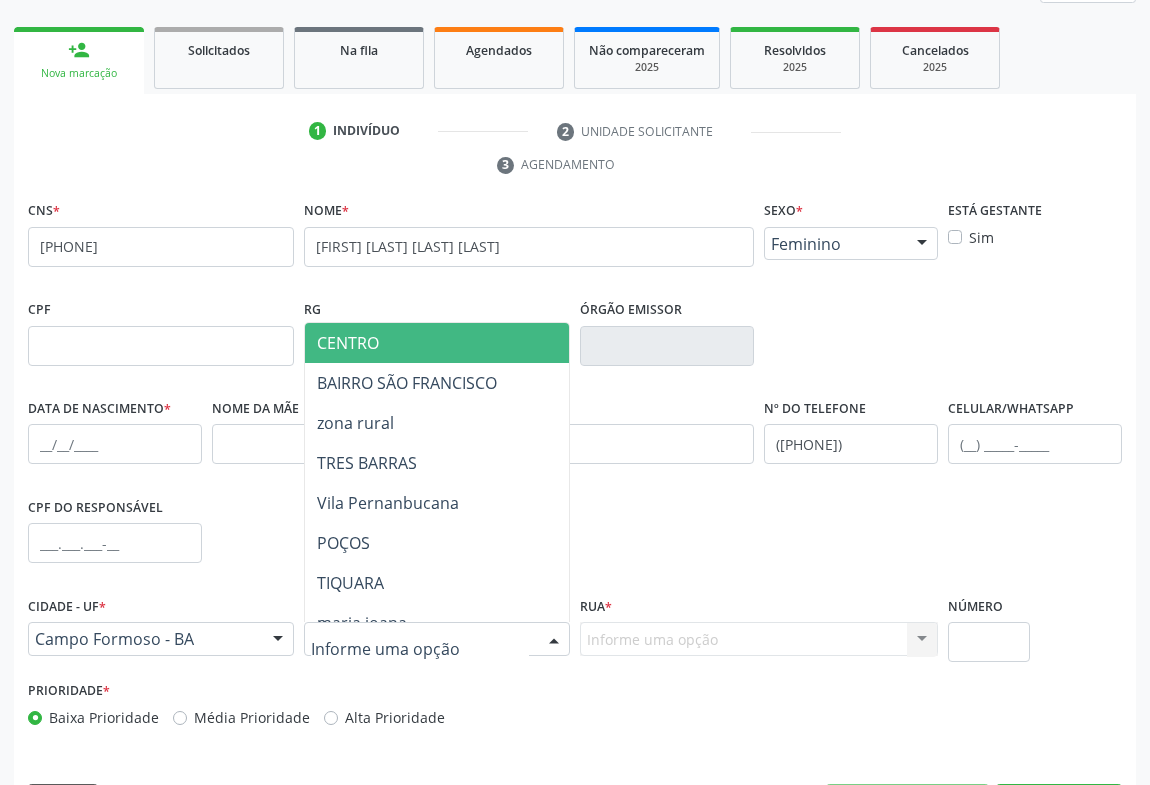 click at bounding box center [437, 639] 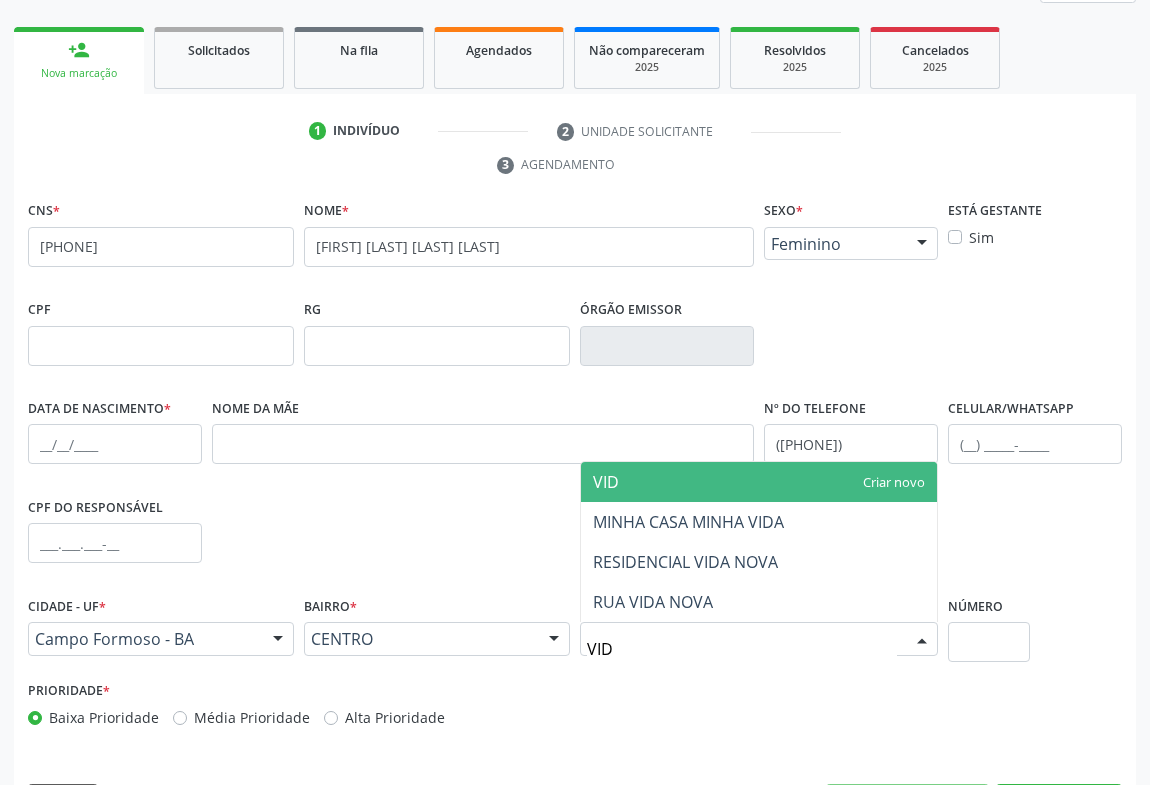 type on "VIDA" 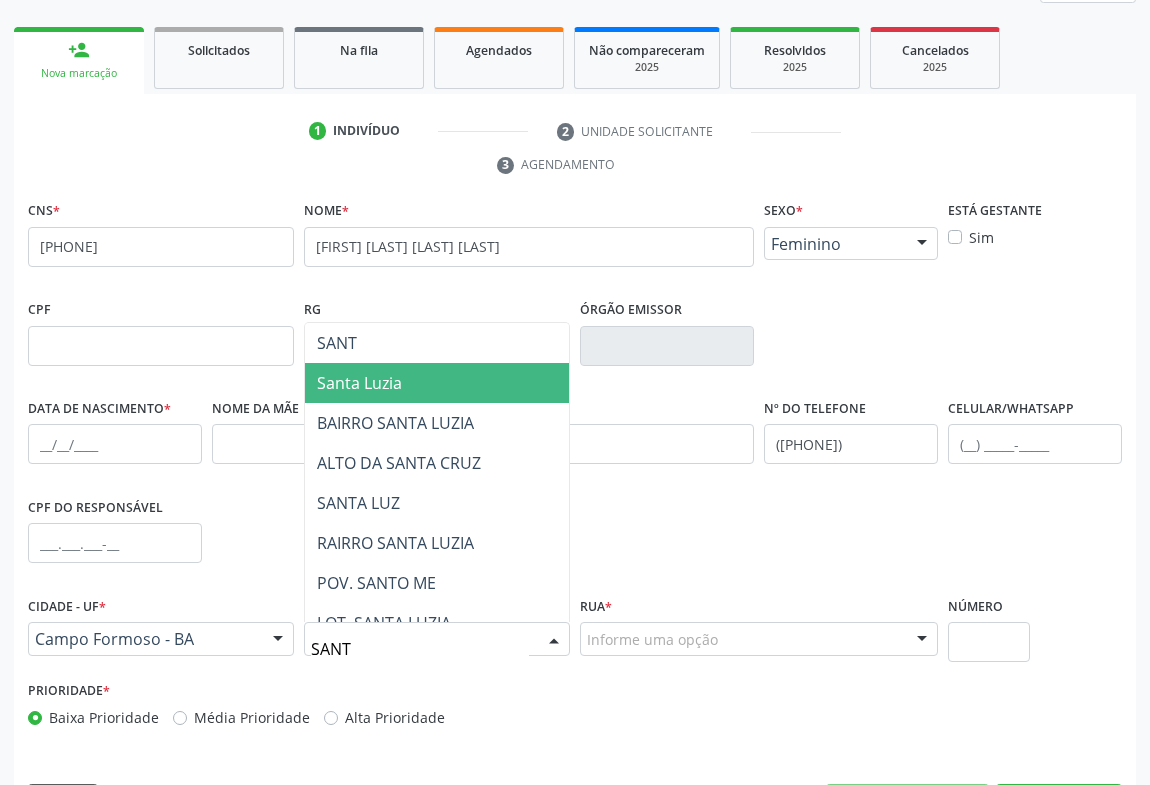 type on "SANTA" 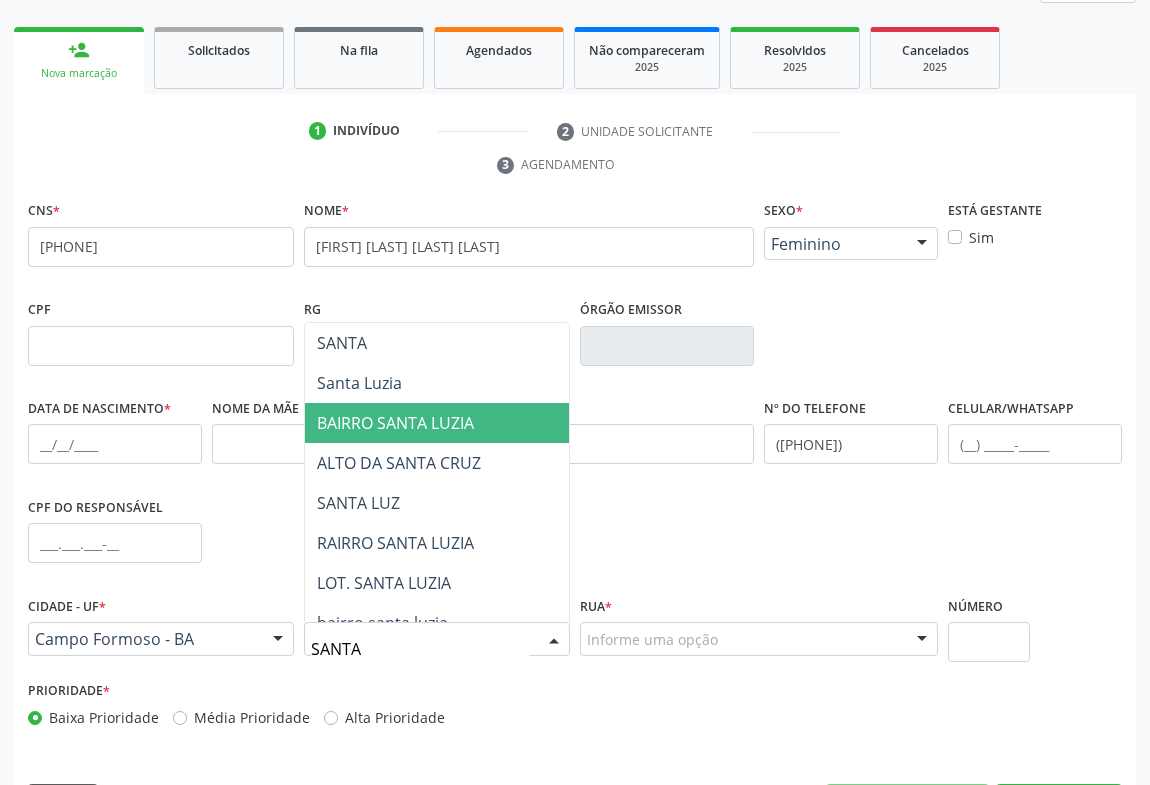 click on "BAIRRO SANTA LUZIA" at bounding box center [437, 423] 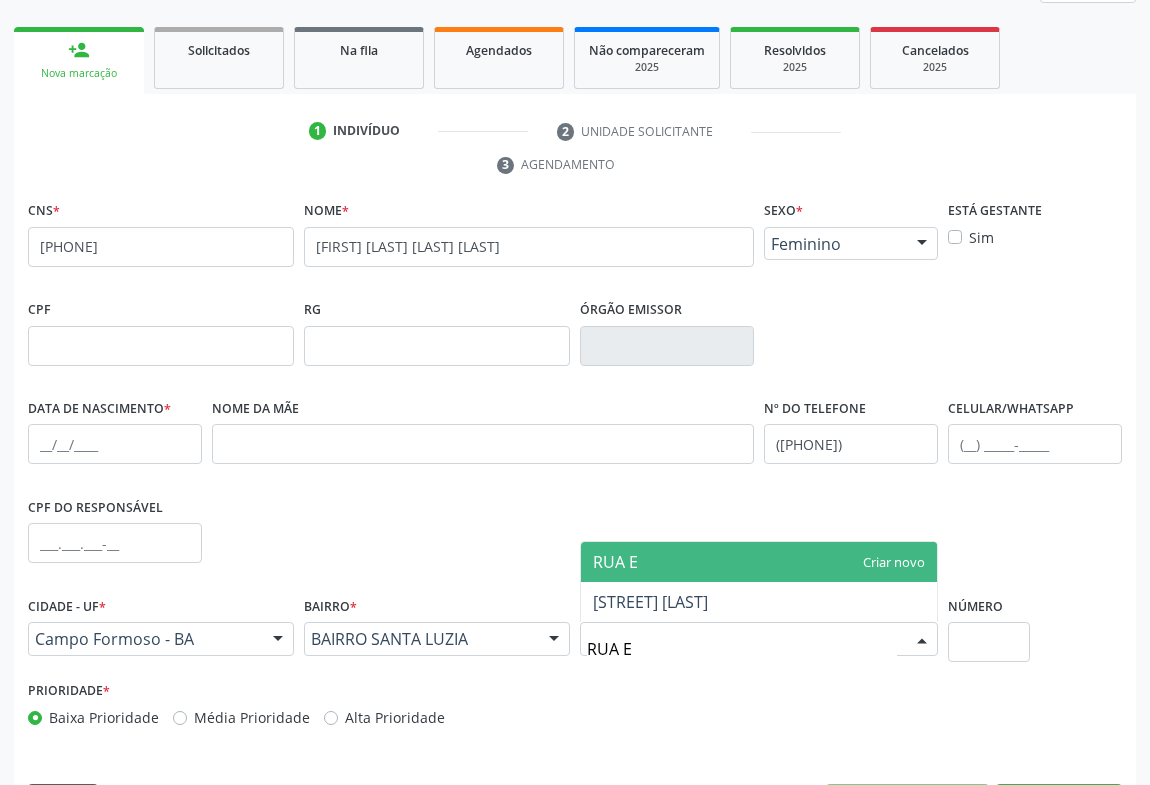 type on "RUA ES" 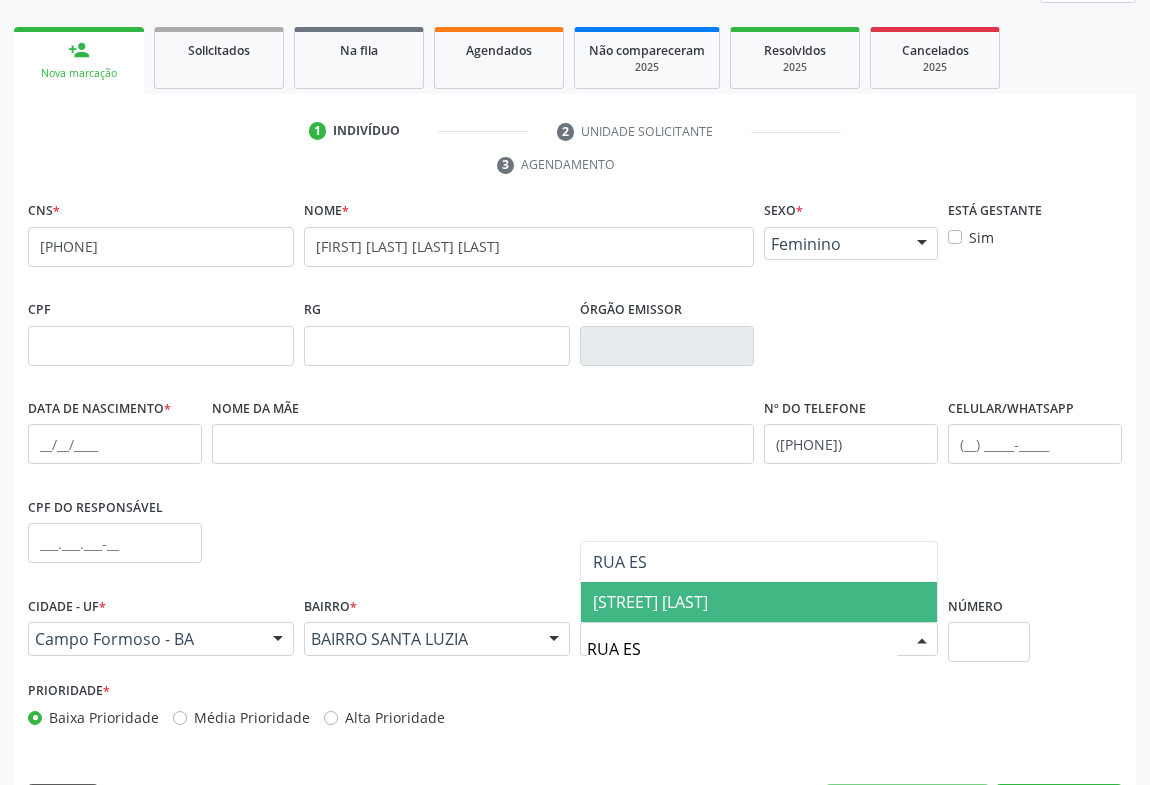 click on "rua esperanca" at bounding box center [650, 602] 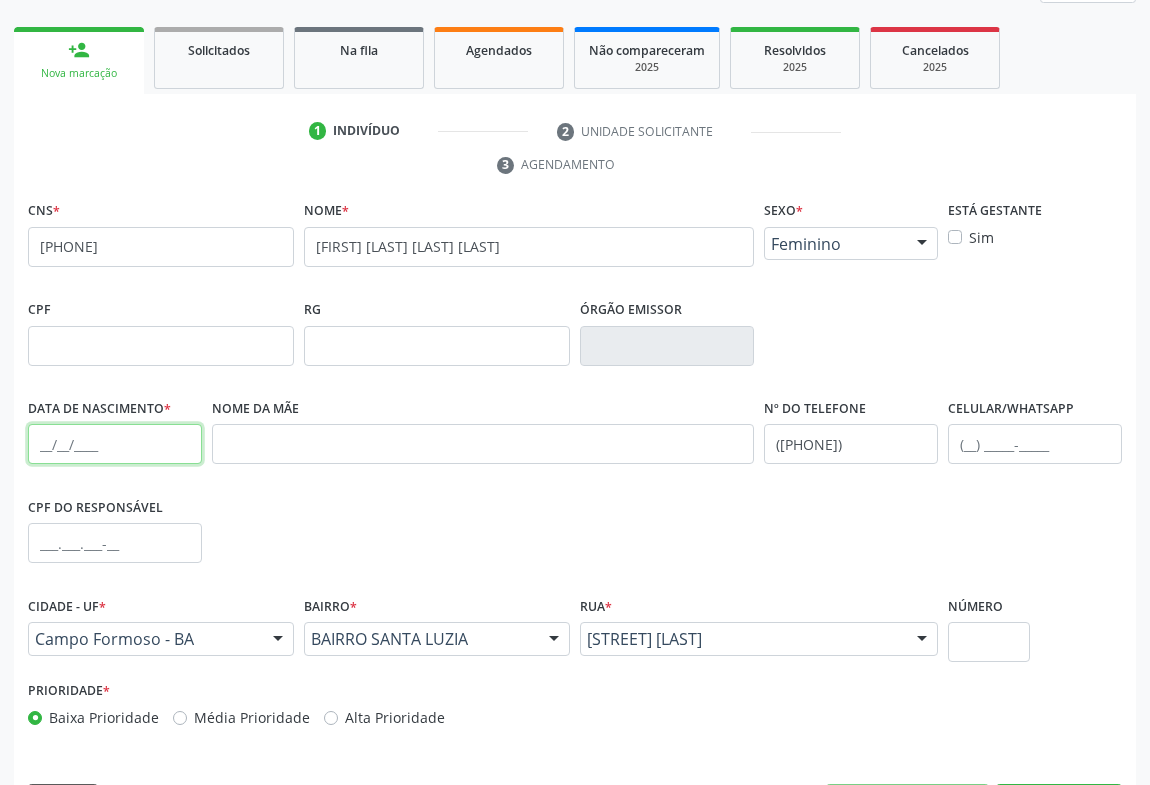 click at bounding box center (115, 444) 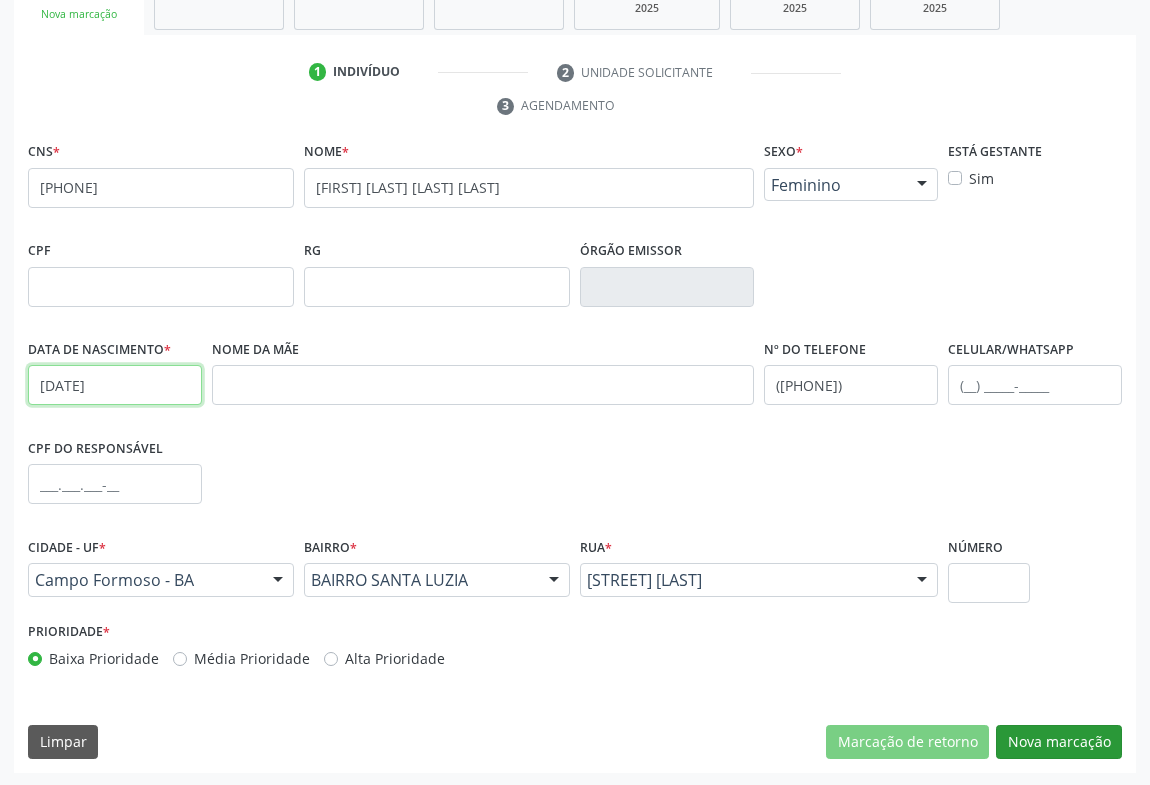 type on "17/06/1972" 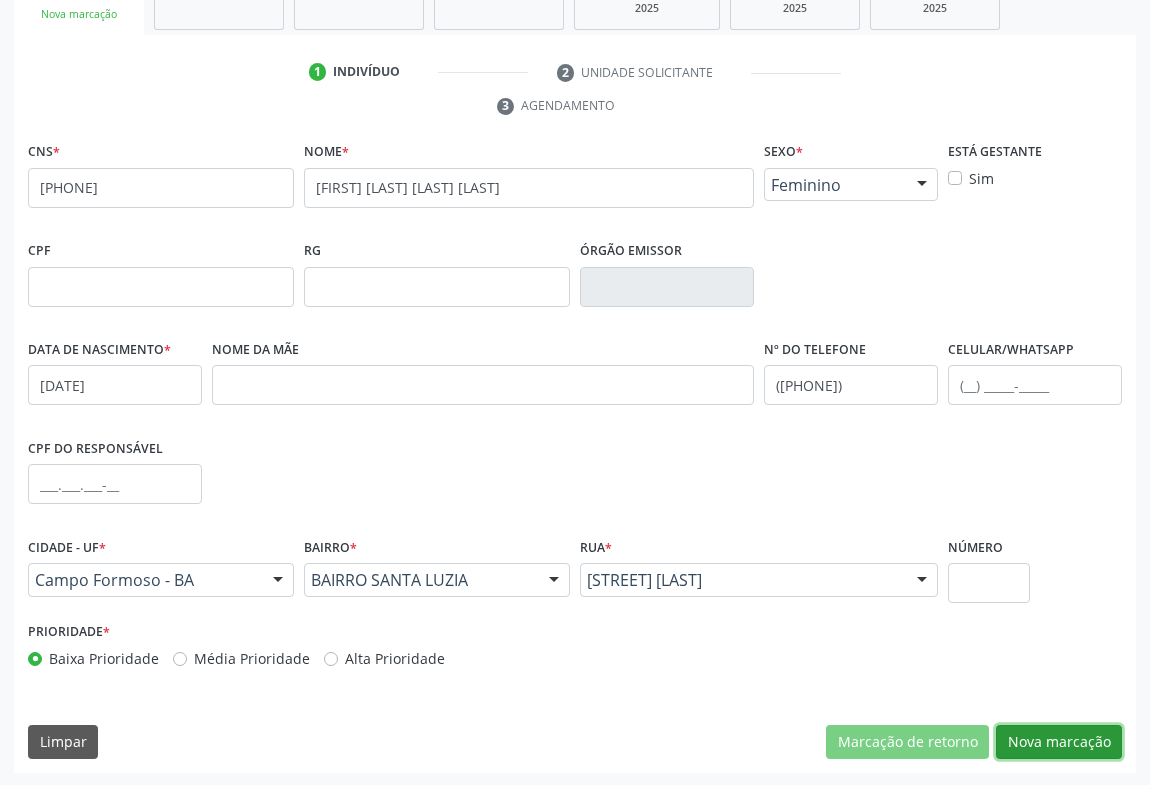 click on "Nova marcação" at bounding box center (1059, 742) 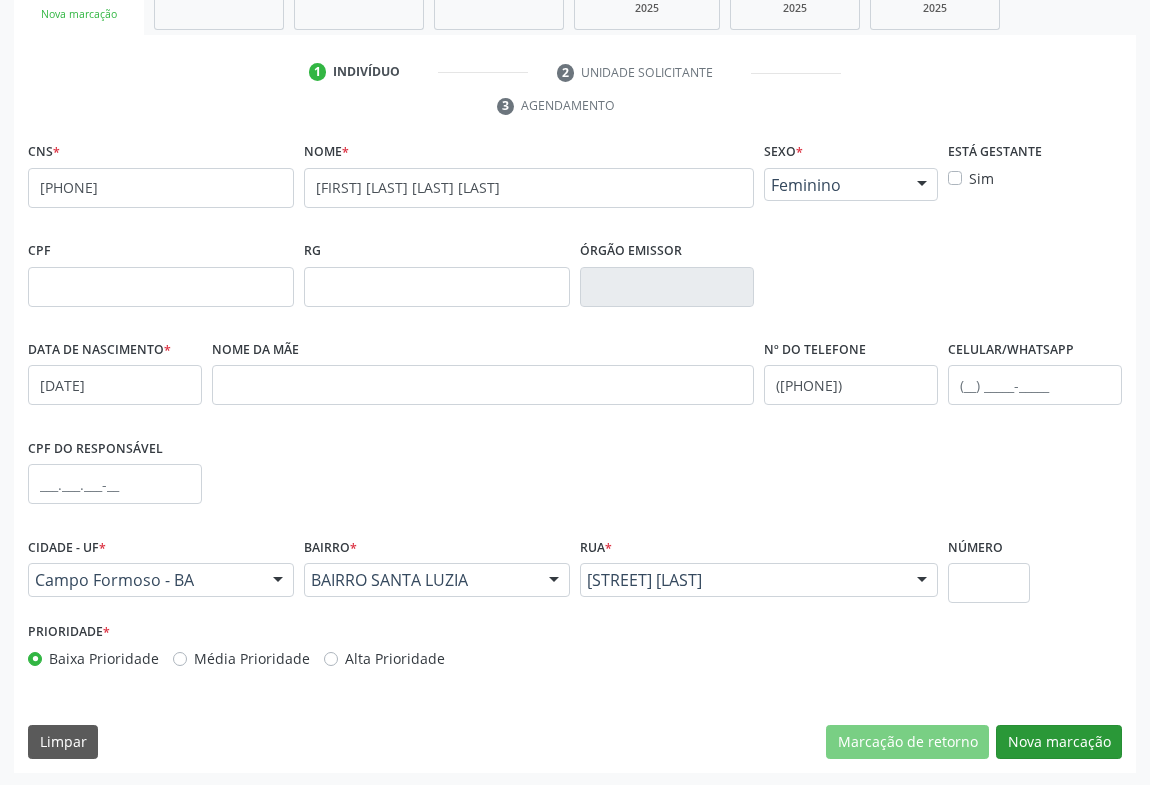 scroll, scrollTop: 152, scrollLeft: 0, axis: vertical 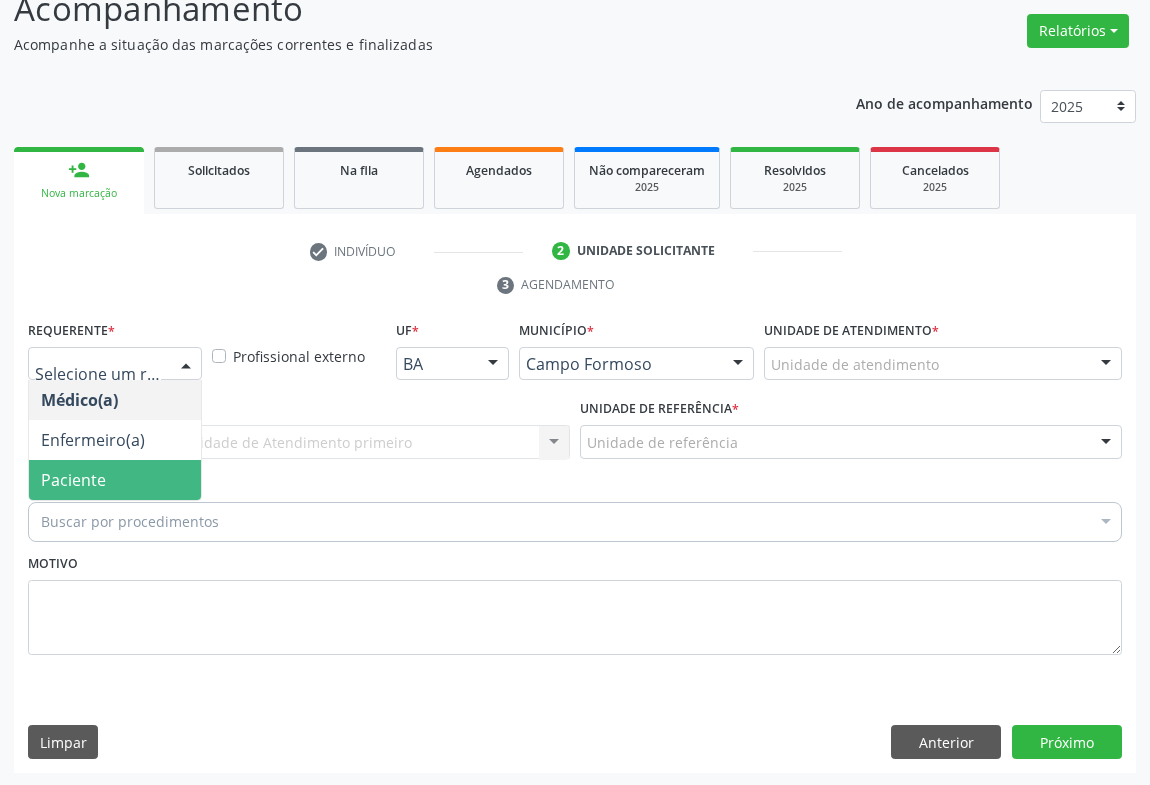 click on "Paciente" at bounding box center (73, 480) 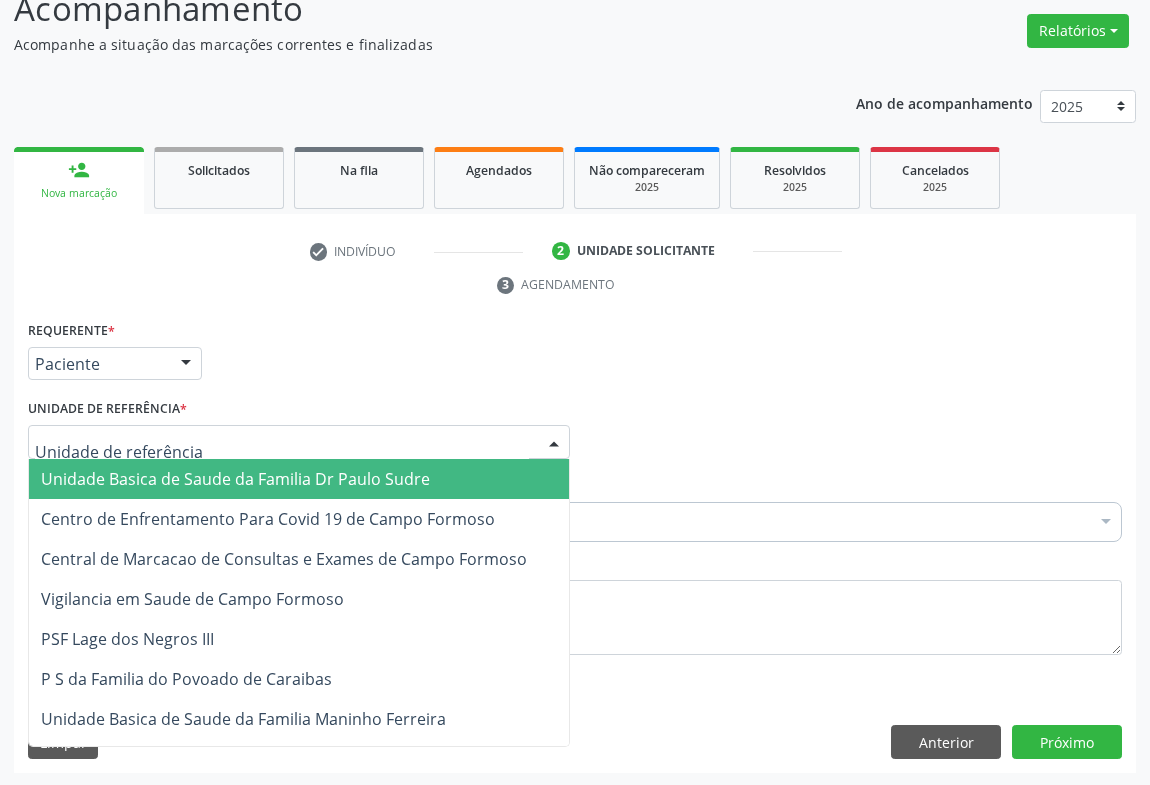 click at bounding box center (299, 442) 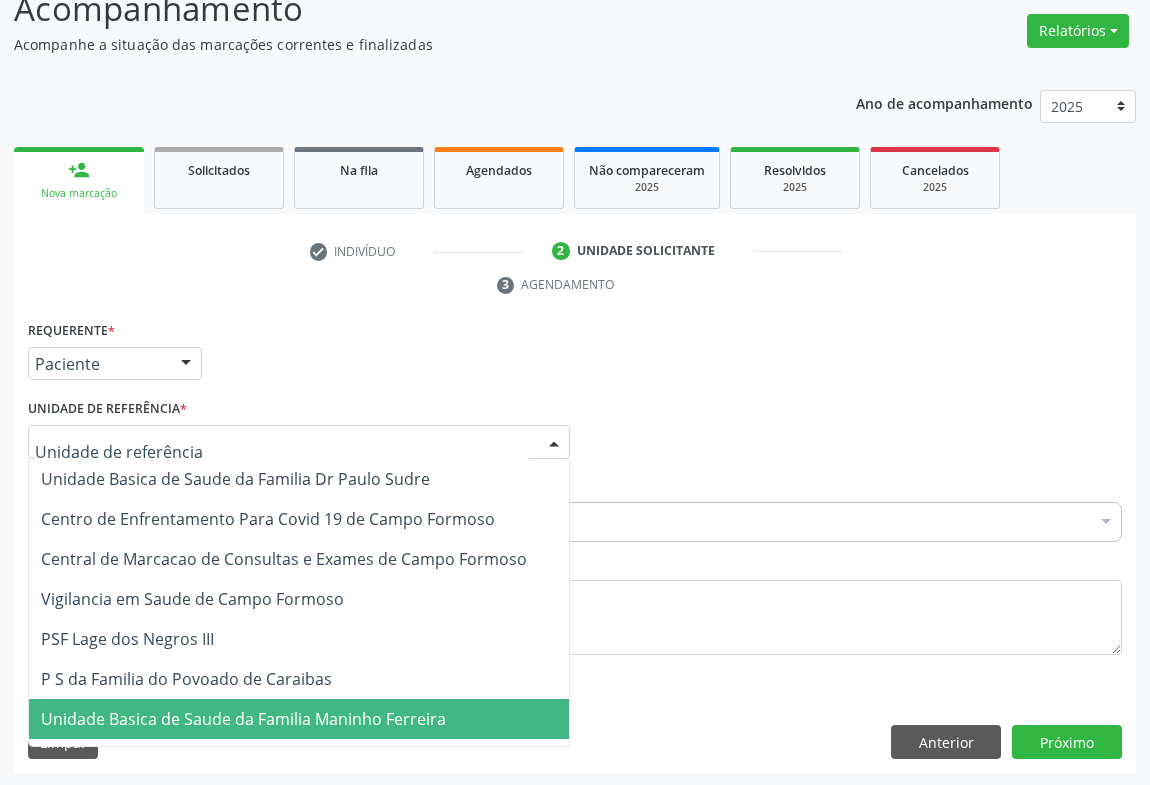 click on "Unidade Basica de Saude da Familia Maninho Ferreira" at bounding box center [243, 719] 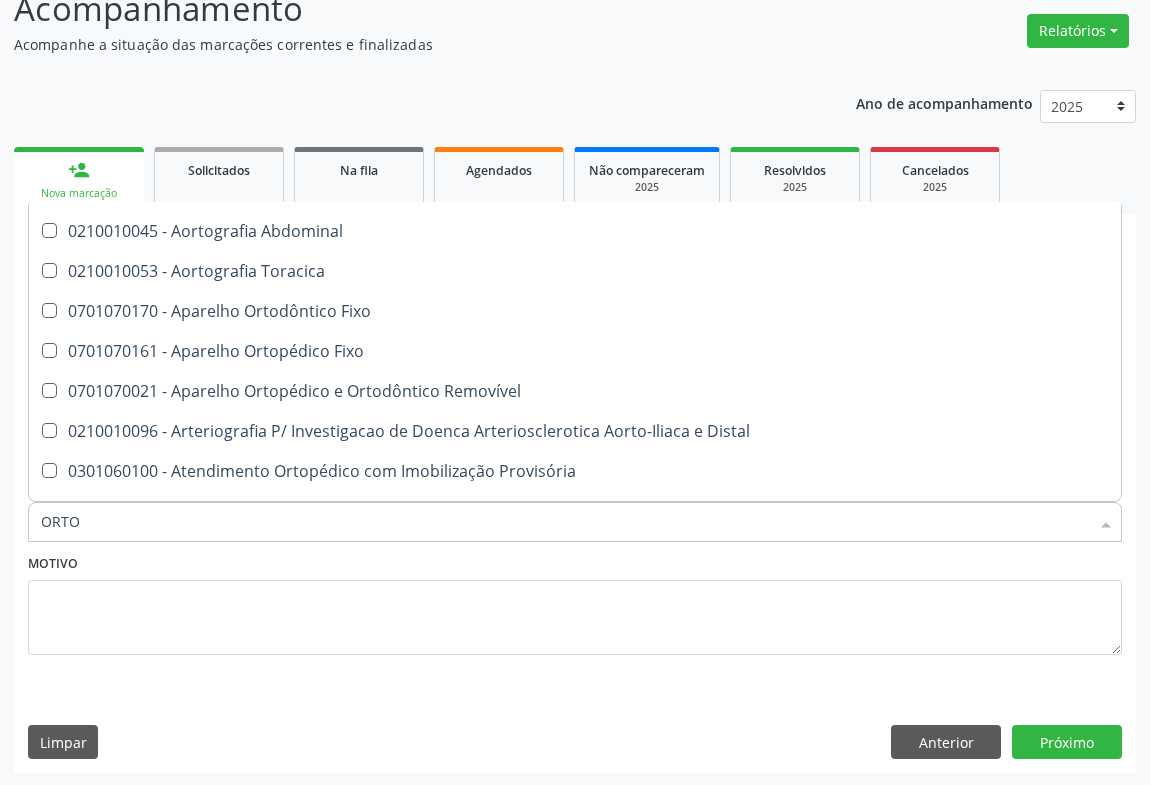 scroll, scrollTop: 0, scrollLeft: 0, axis: both 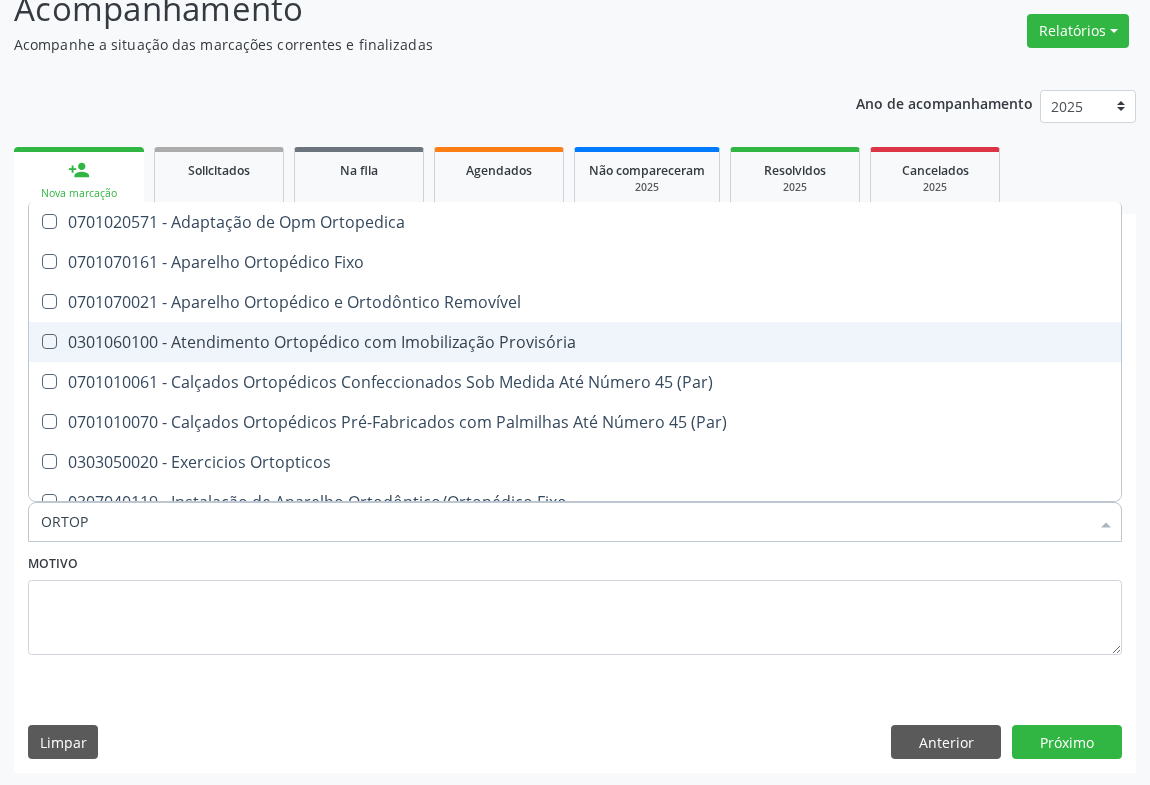 type on "ORTOPE" 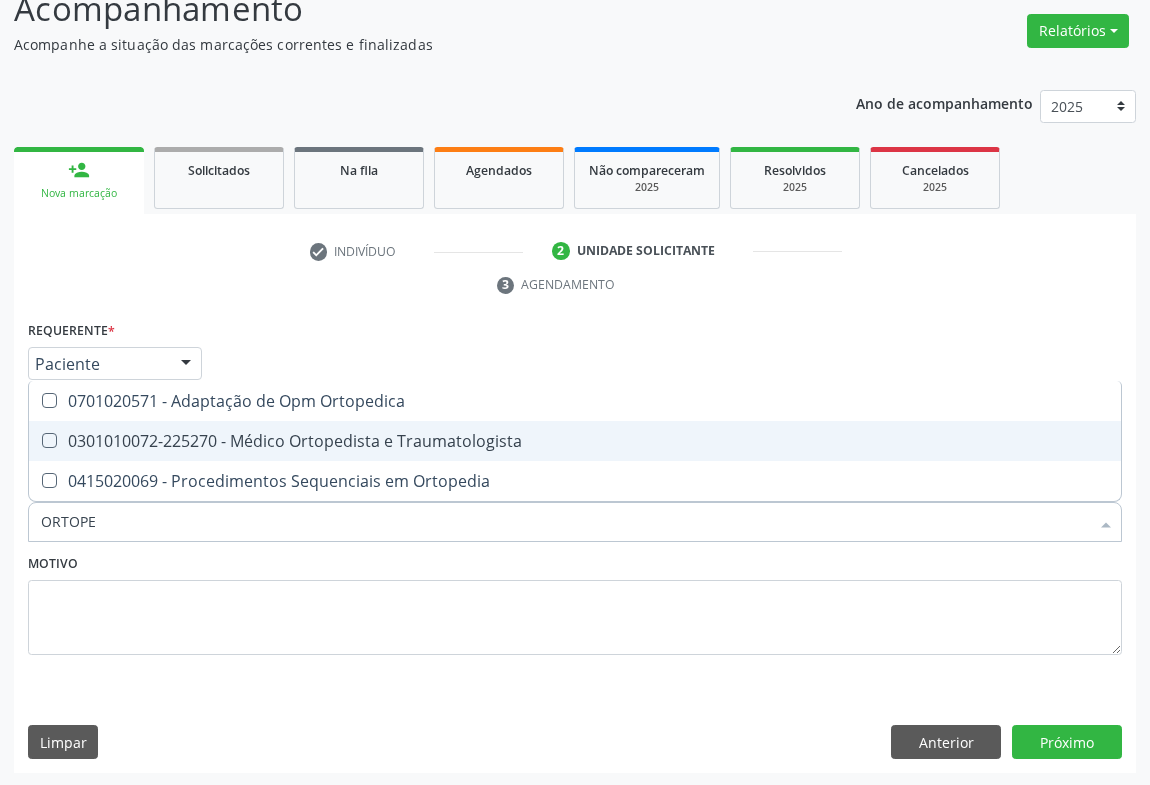 click on "0301010072-225270 - Médico Ortopedista e Traumatologista" at bounding box center [575, 441] 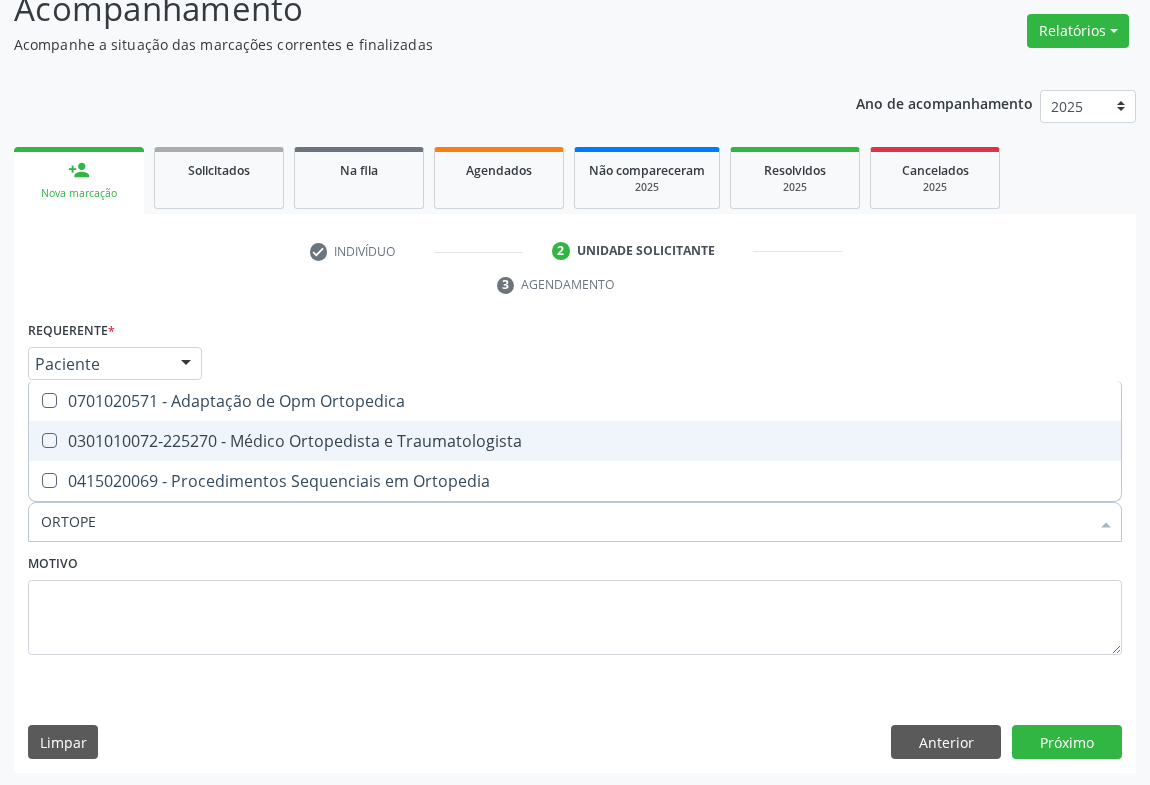checkbox on "true" 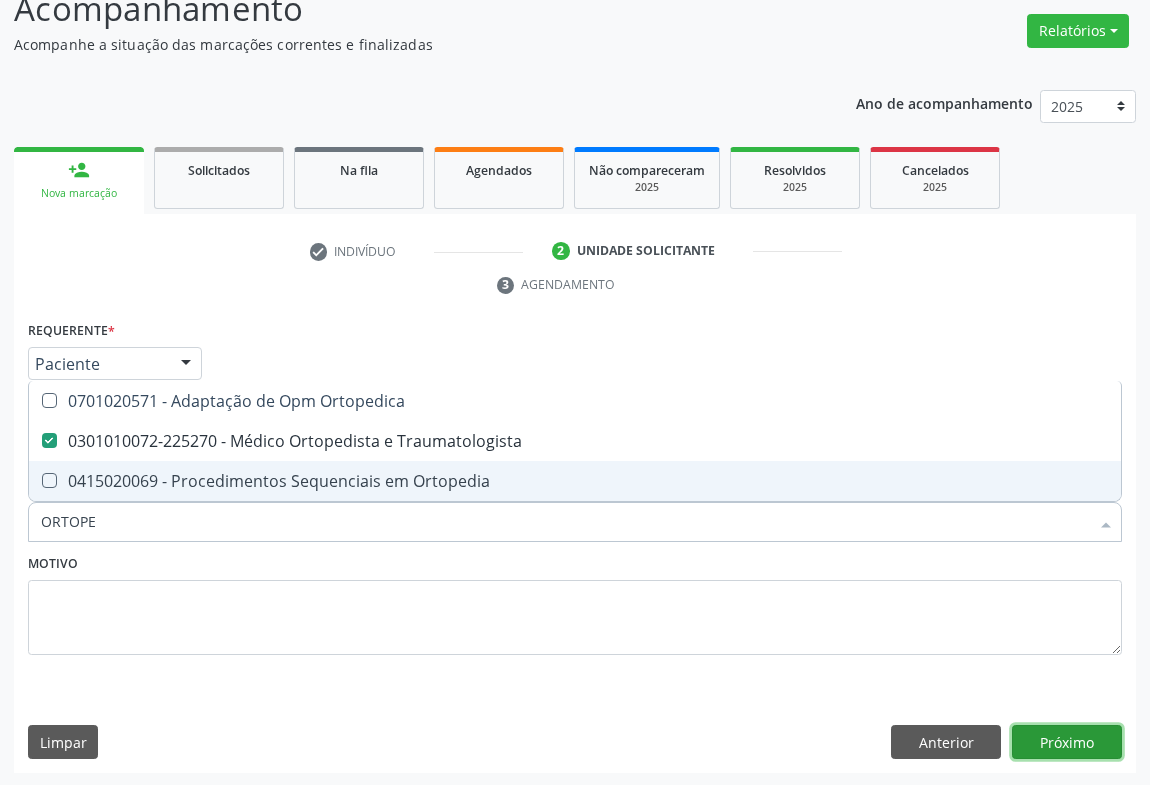 click on "Próximo" at bounding box center [1067, 742] 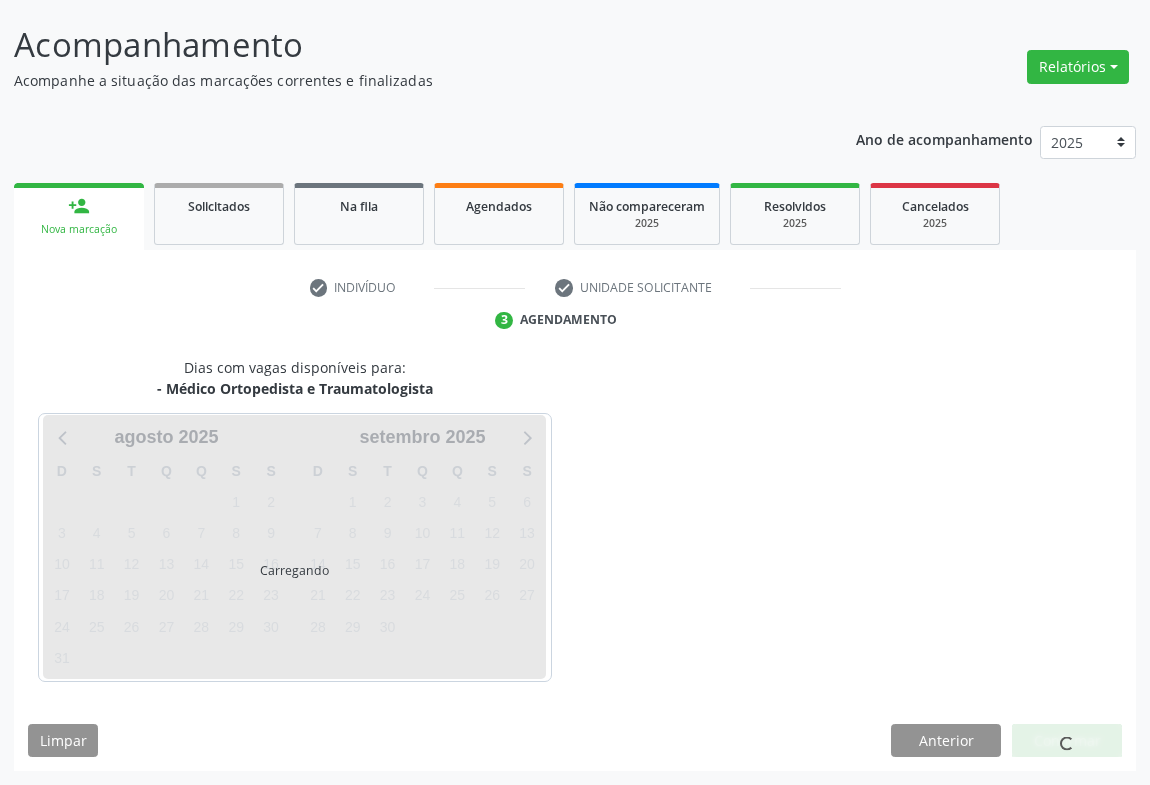 scroll, scrollTop: 115, scrollLeft: 0, axis: vertical 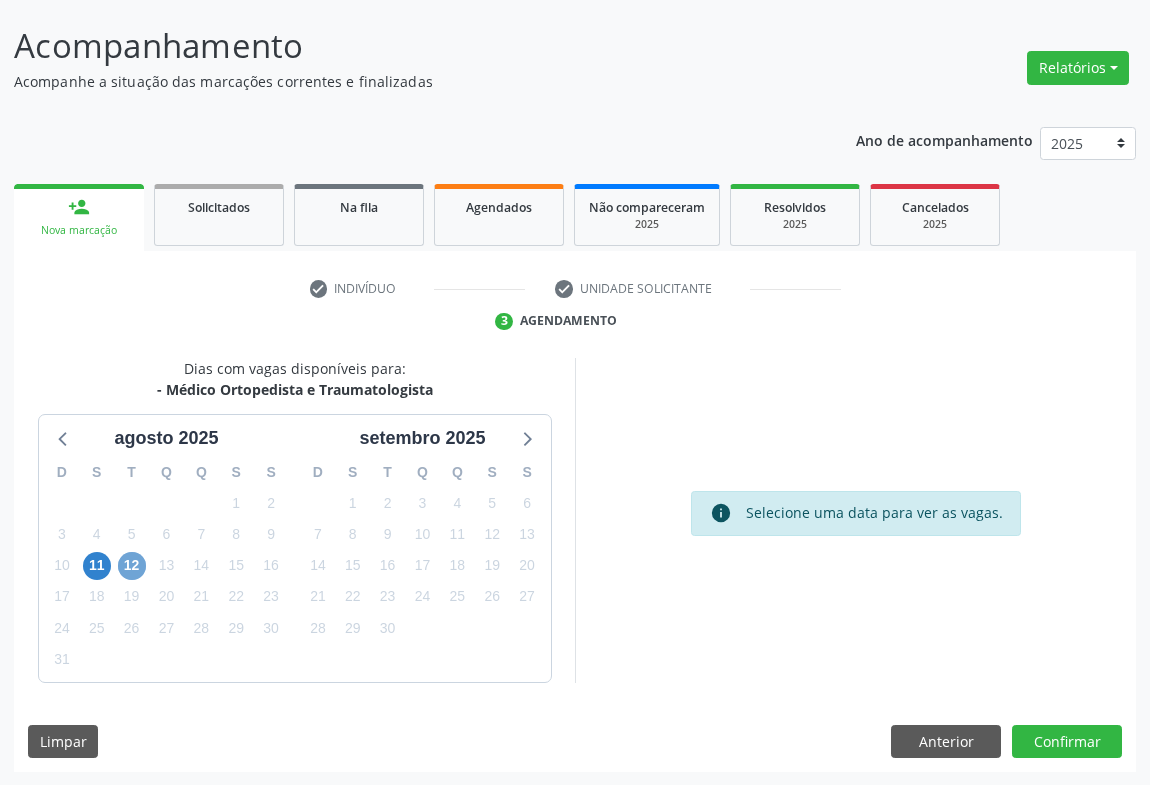 click on "12" at bounding box center [132, 566] 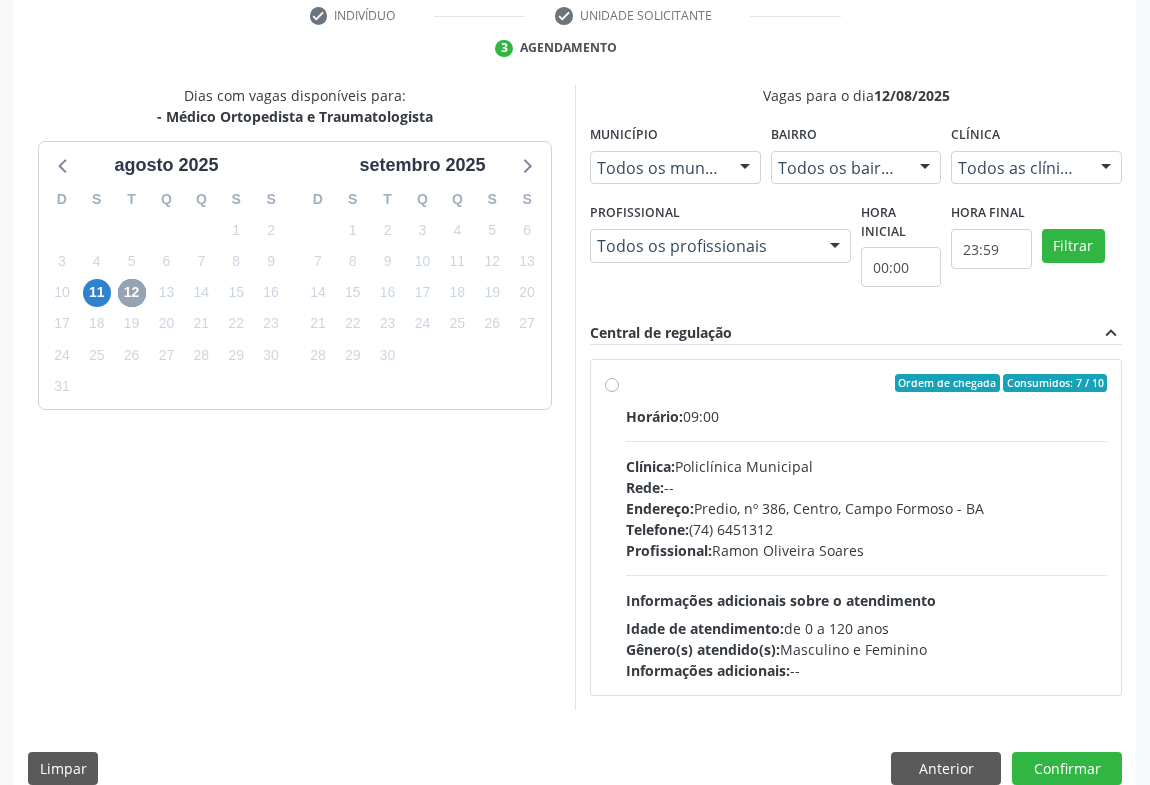 scroll, scrollTop: 415, scrollLeft: 0, axis: vertical 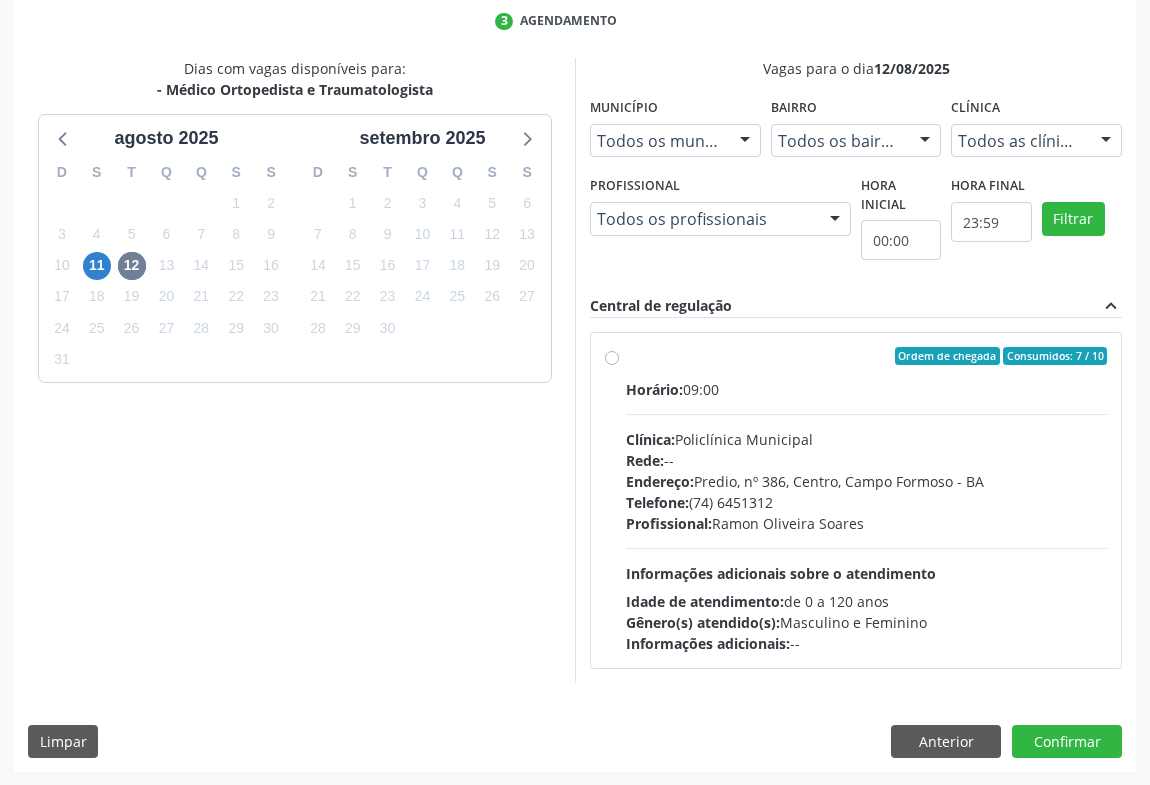 click on "Horário:   09:00
Clínica:  Policlínica Municipal
Rede:
--
Endereço:   Predio, nº 386, Centro, Campo Formoso - BA
Telefone:   (74) 6451312
Profissional:
Ramon Oliveira Soares
Informações adicionais sobre o atendimento
Idade de atendimento:
de 0 a 120 anos
Gênero(s) atendido(s):
Masculino e Feminino
Informações adicionais:
--" at bounding box center [866, 516] 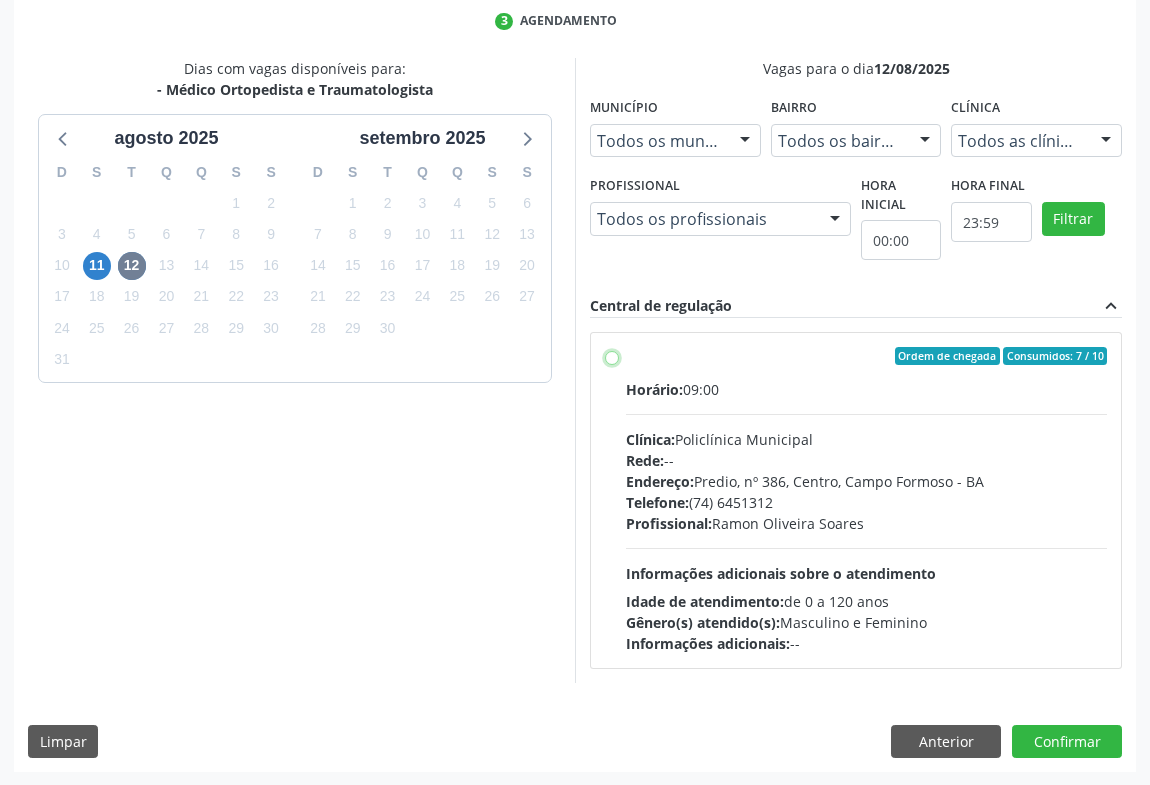 click on "Ordem de chegada
Consumidos: 7 / 10
Horário:   09:00
Clínica:  Policlínica Municipal
Rede:
--
Endereço:   Predio, nº 386, Centro, Campo Formoso - BA
Telefone:   (74) 6451312
Profissional:
Ramon Oliveira Soares
Informações adicionais sobre o atendimento
Idade de atendimento:
de 0 a 120 anos
Gênero(s) atendido(s):
Masculino e Feminino
Informações adicionais:
--" at bounding box center [612, 356] 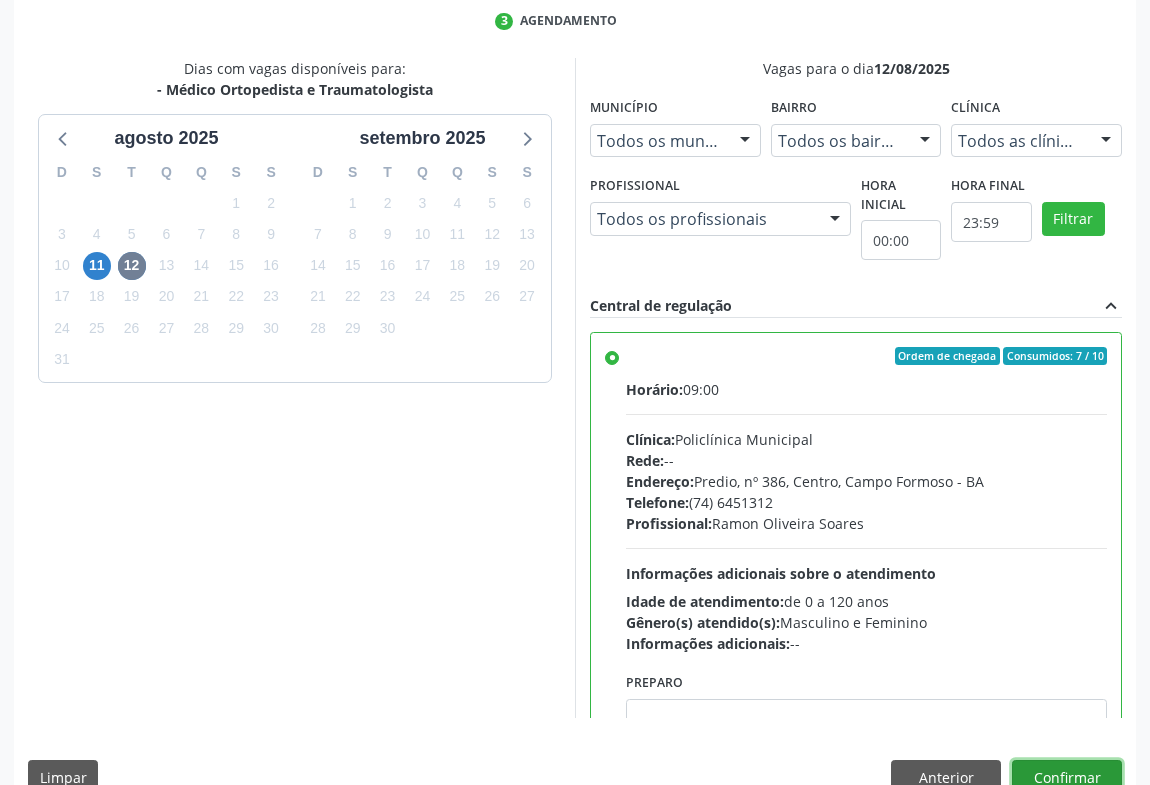 click on "Confirmar" at bounding box center [1067, 777] 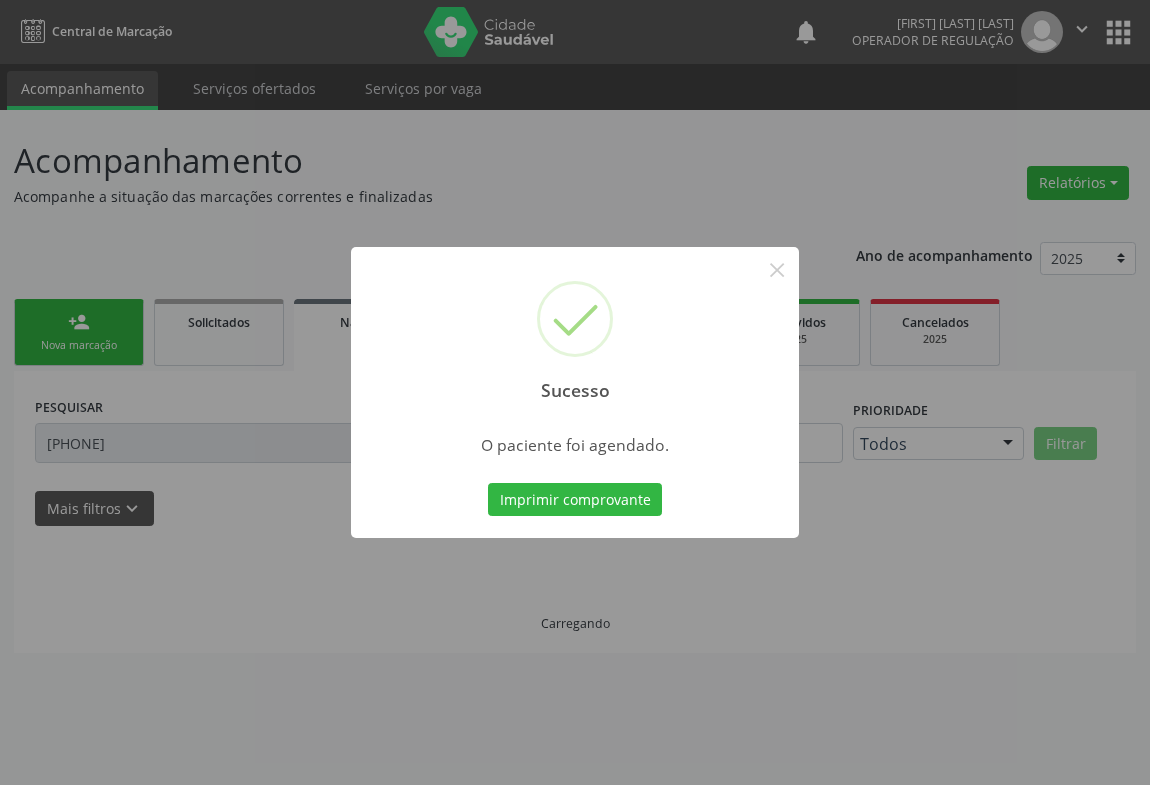 scroll, scrollTop: 0, scrollLeft: 0, axis: both 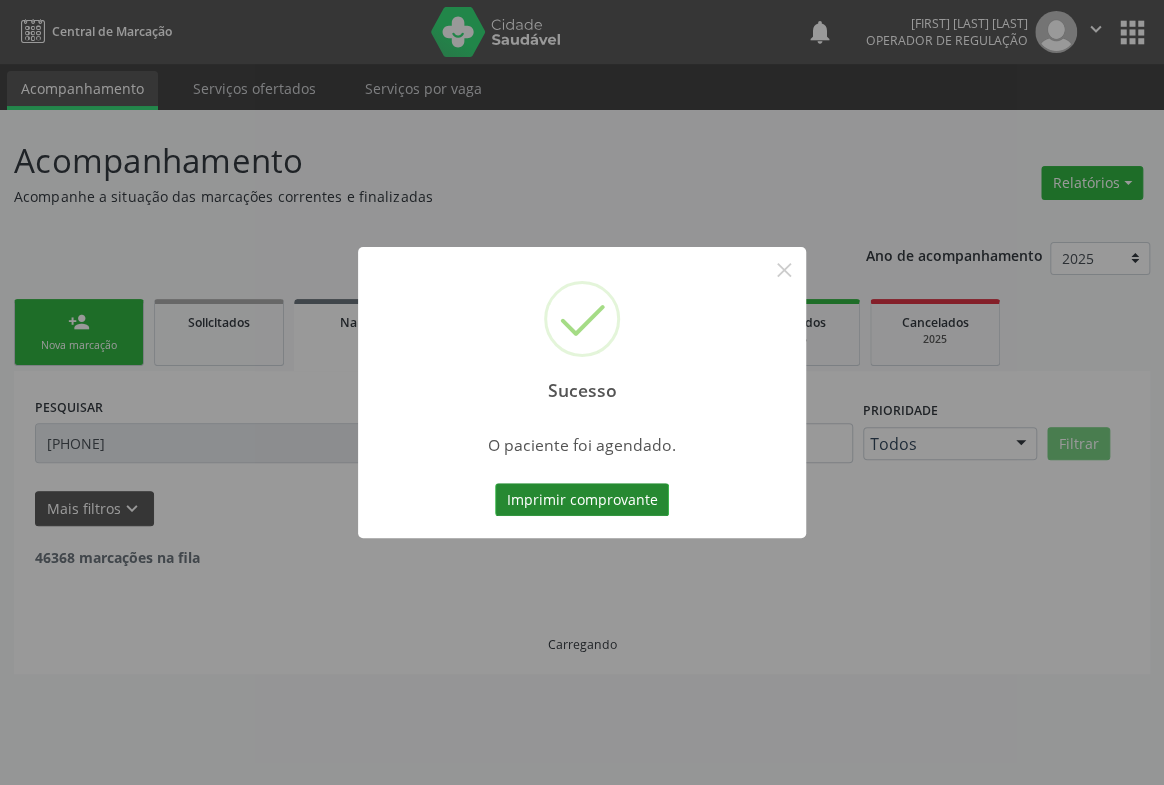 click on "Imprimir comprovante" at bounding box center [582, 500] 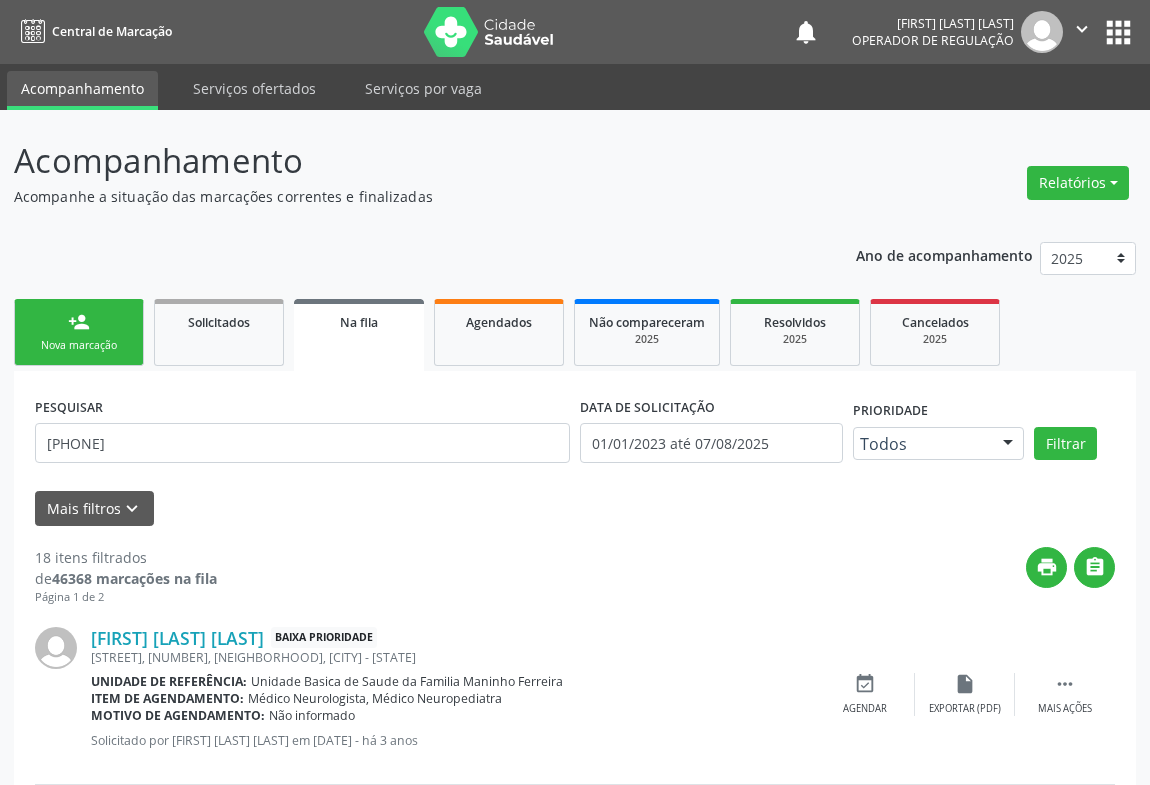click on "person_add" at bounding box center [79, 322] 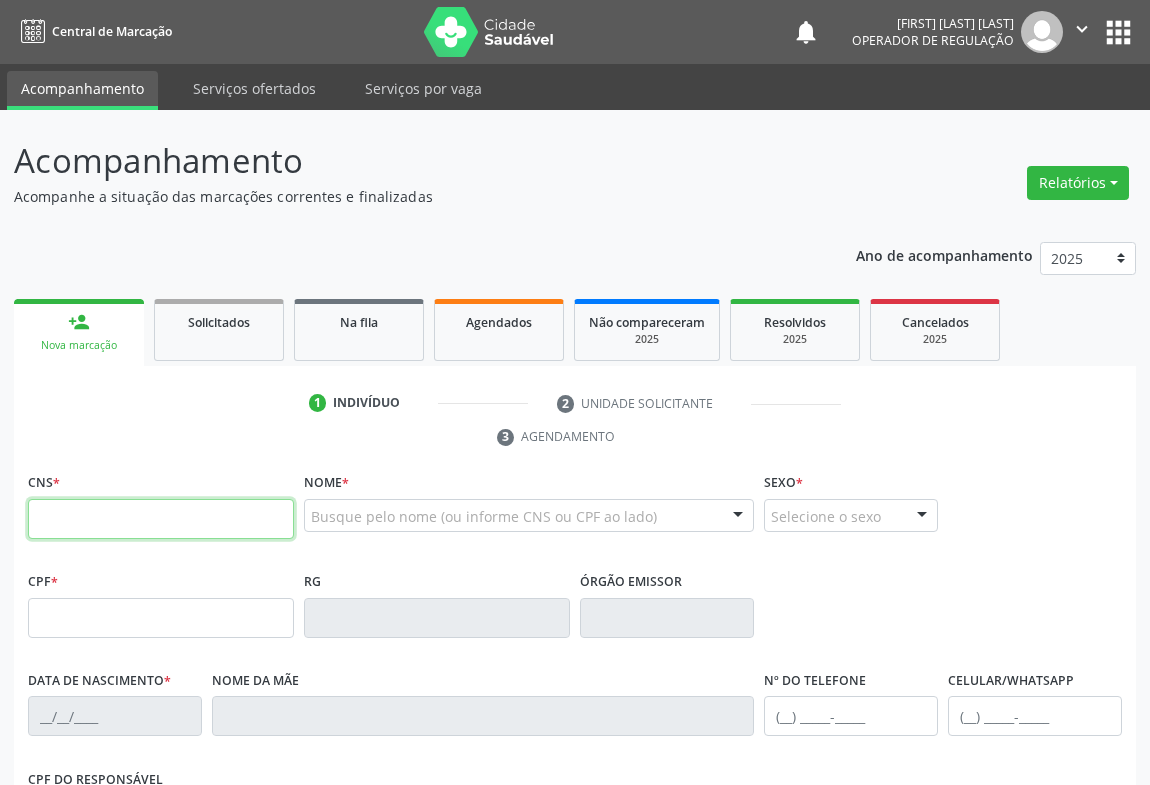 click at bounding box center [161, 519] 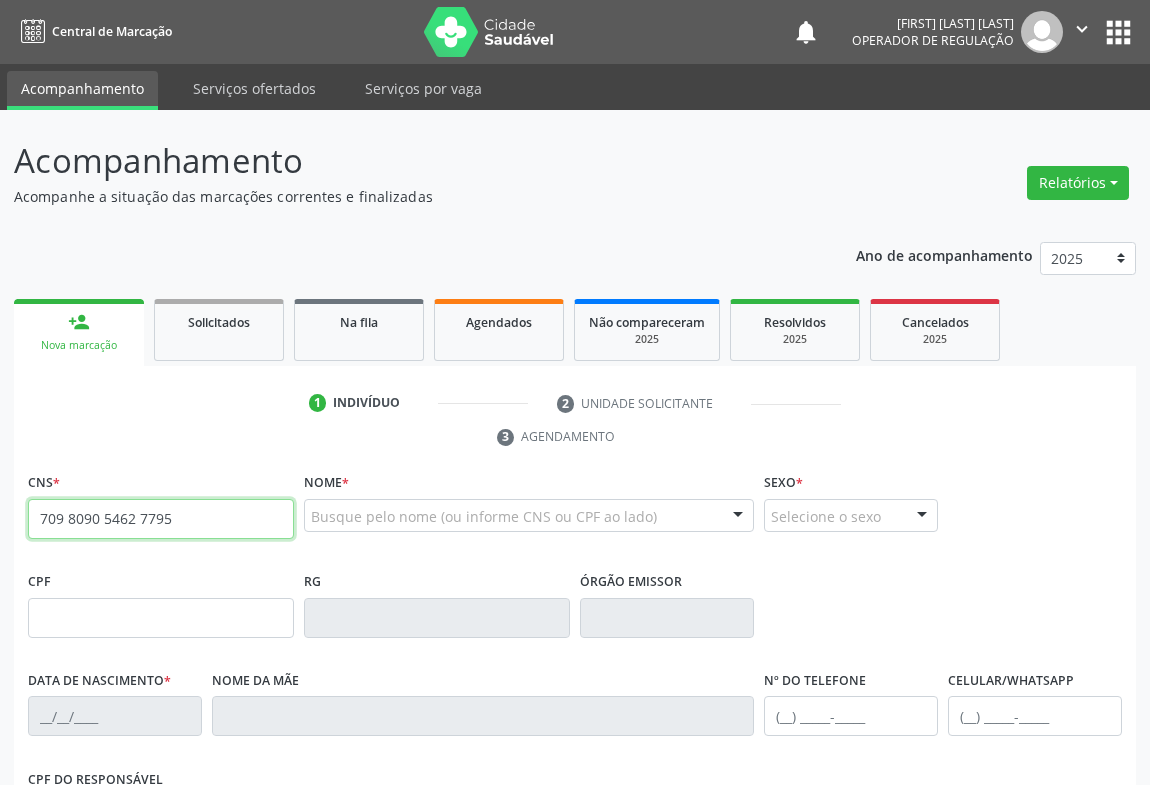 type on "709 8090 5462 7795" 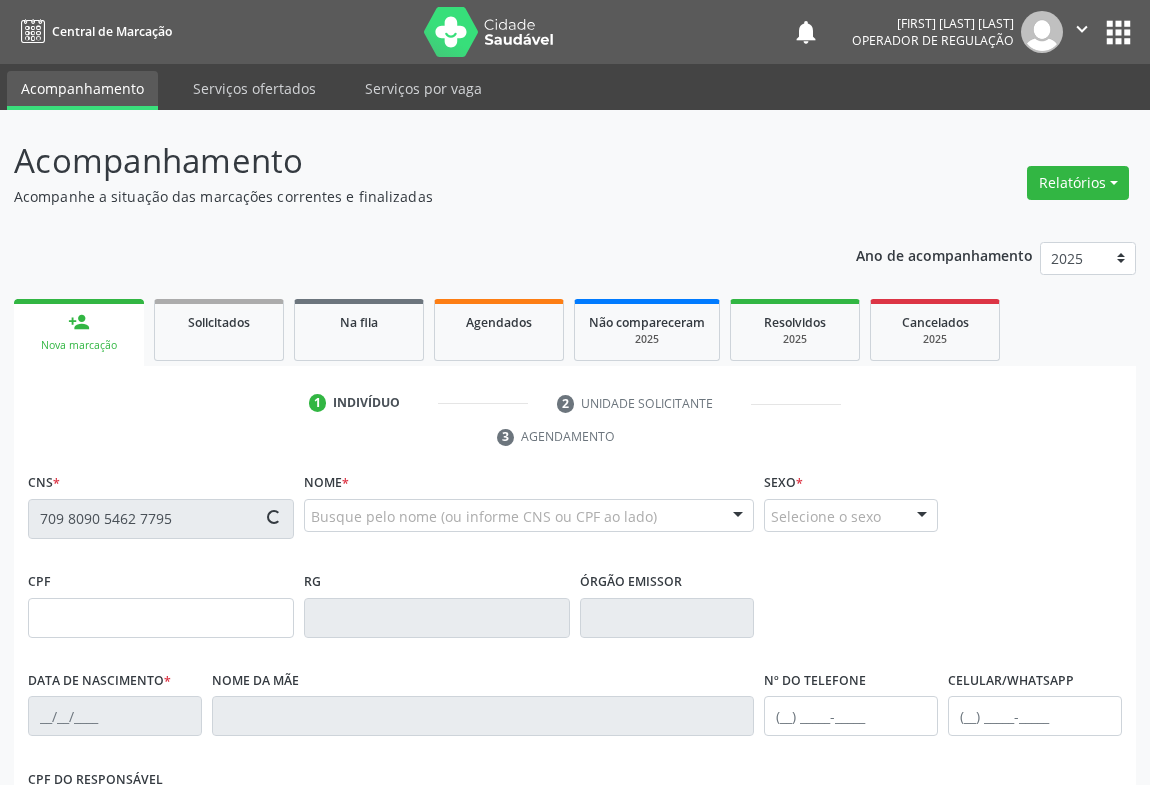 type on "1164037641" 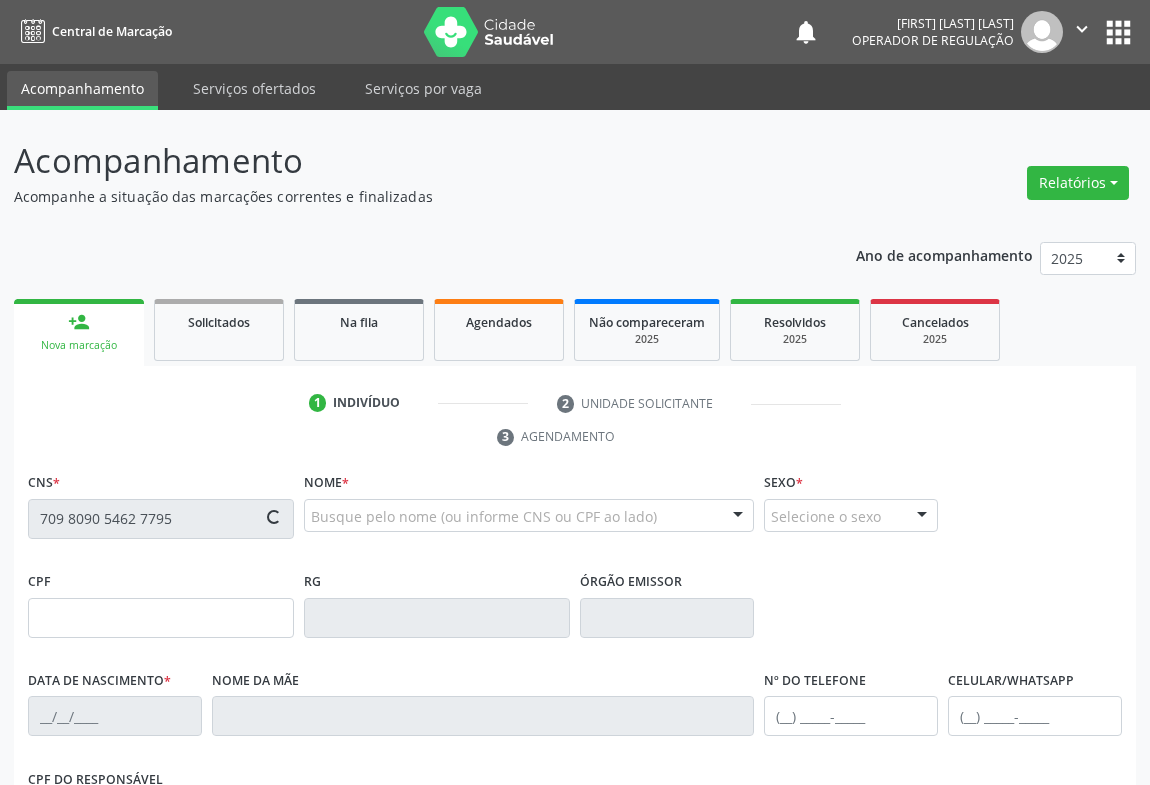 type on "25/01/1968" 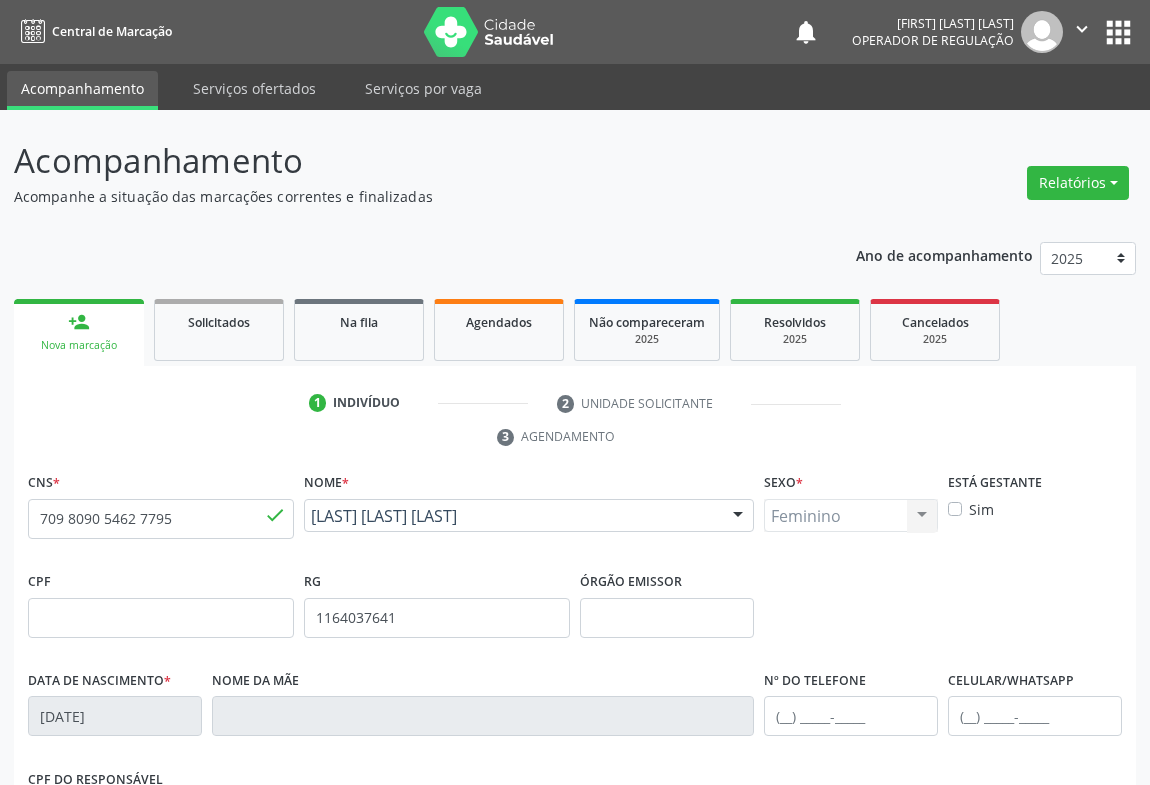scroll, scrollTop: 331, scrollLeft: 0, axis: vertical 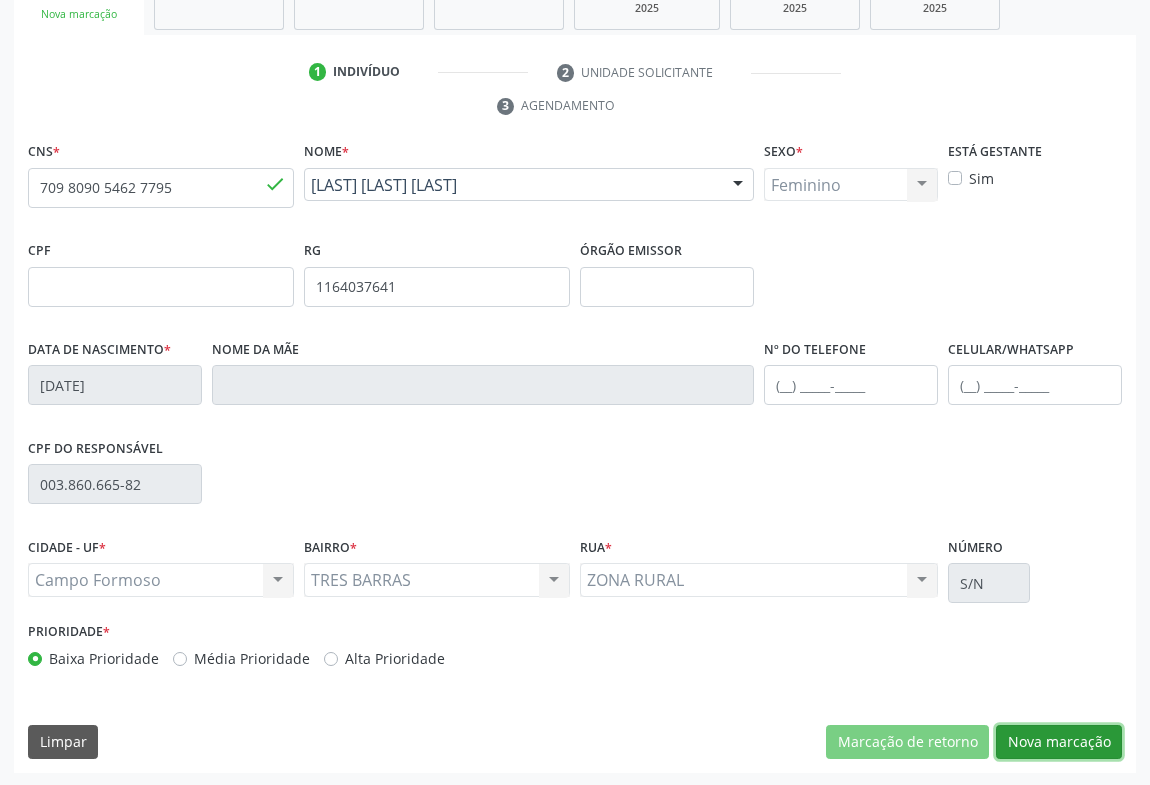 click on "Nova marcação" at bounding box center (1059, 742) 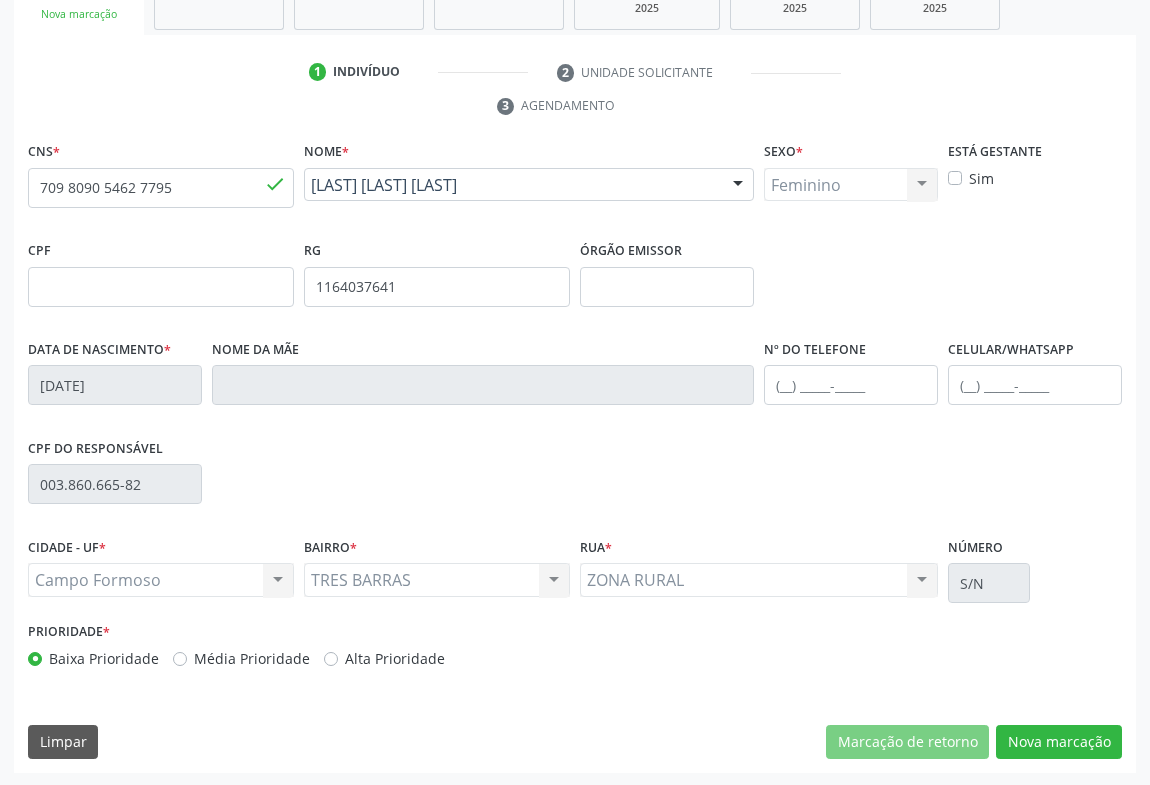 scroll, scrollTop: 152, scrollLeft: 0, axis: vertical 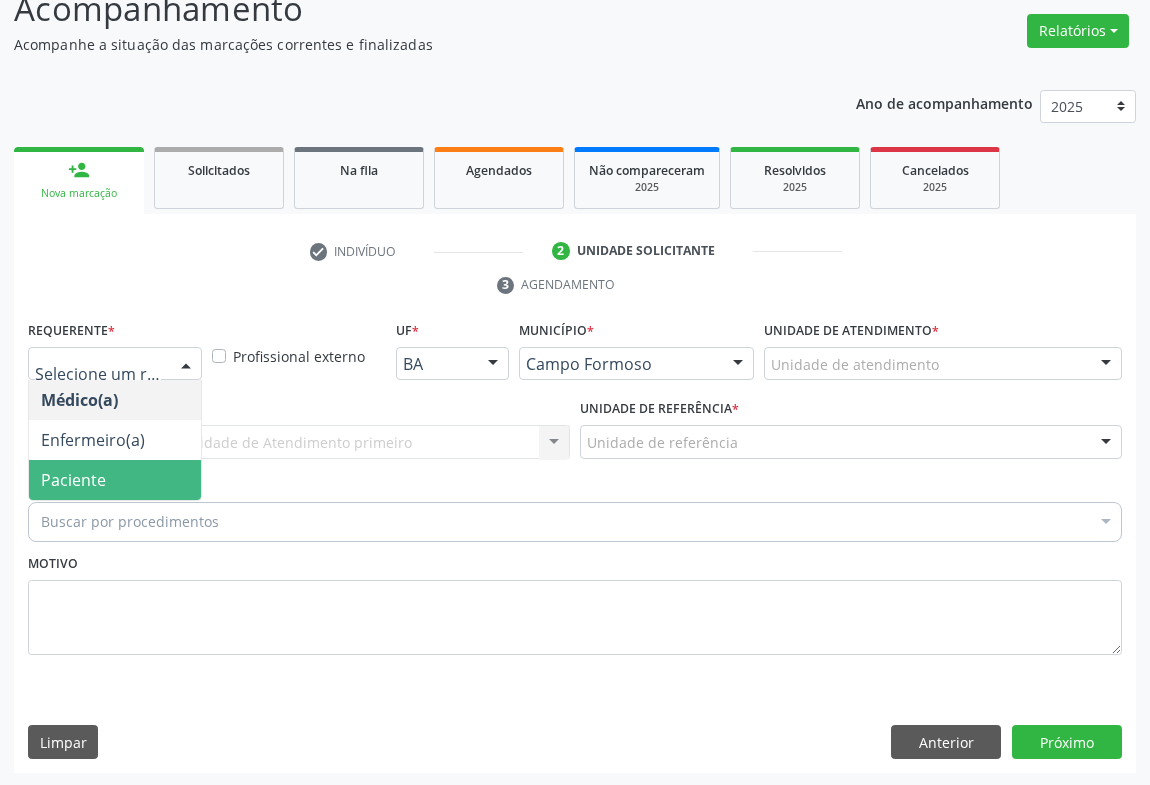 click on "Paciente" at bounding box center (73, 480) 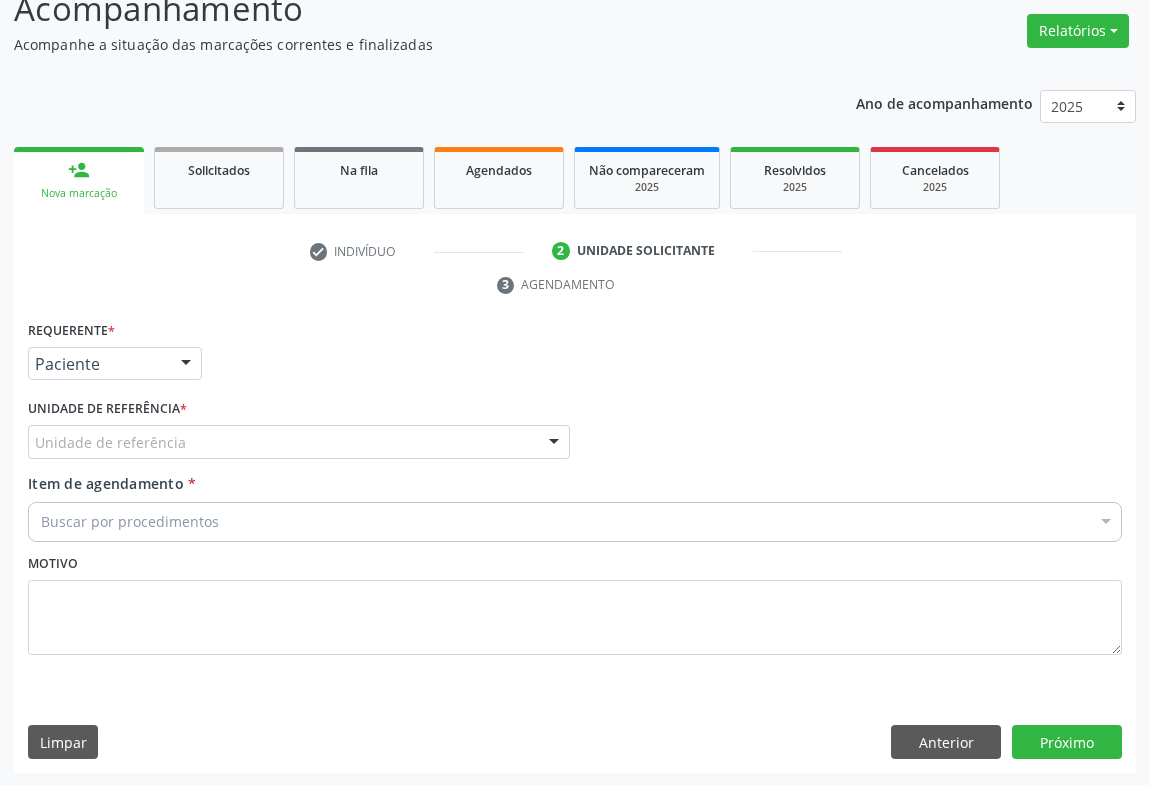 click on "Unidade de referência" at bounding box center (299, 442) 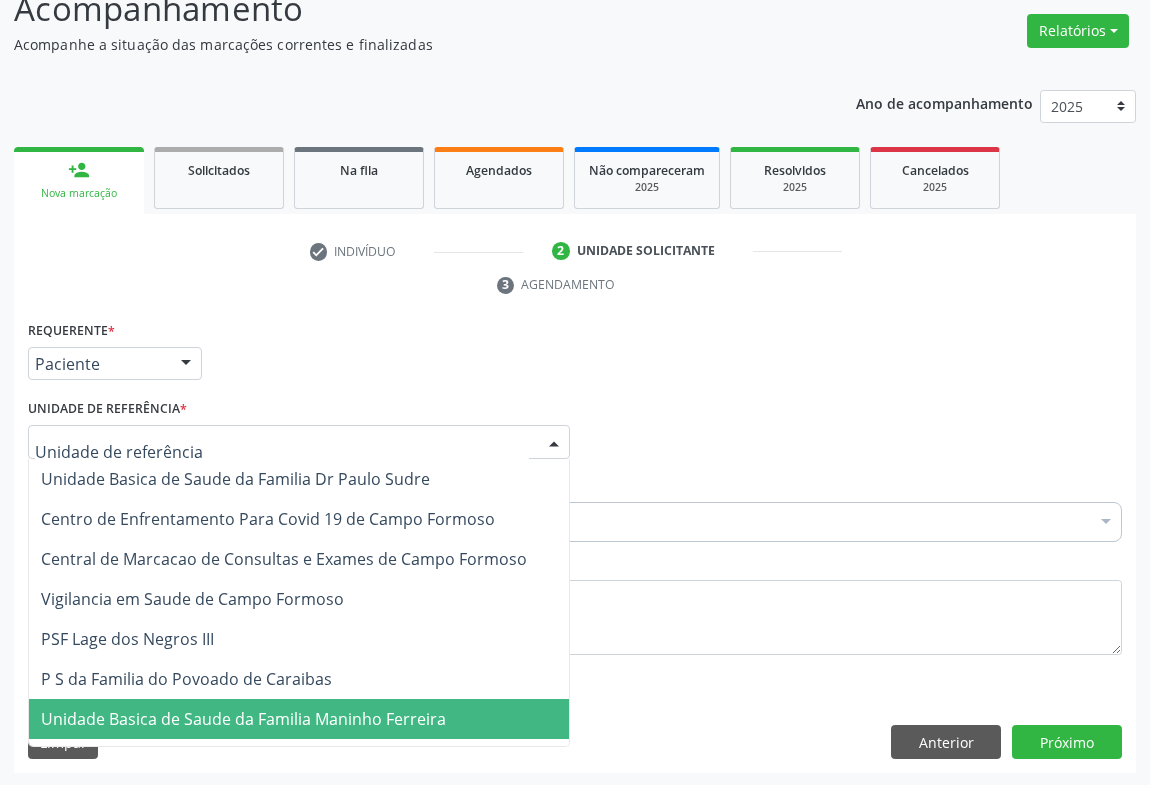 click on "Unidade Basica de Saude da Familia Maninho Ferreira" at bounding box center (243, 719) 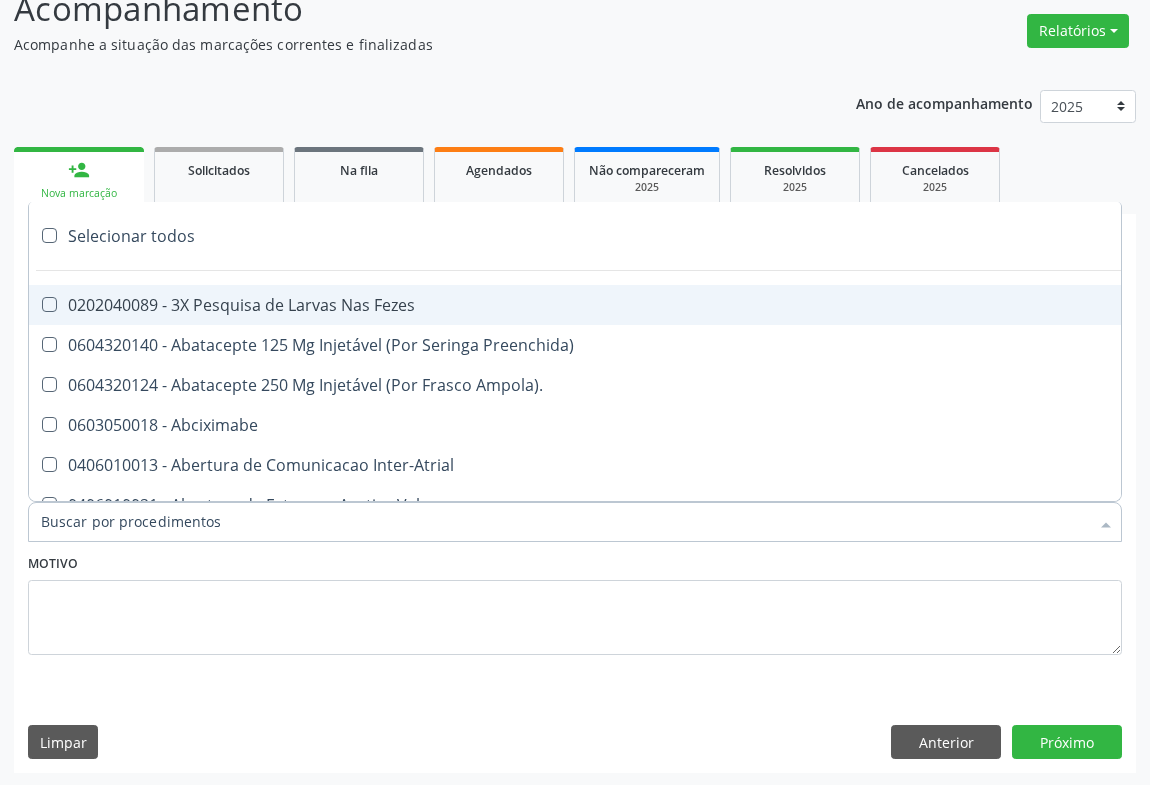 click on "Item de agendamento
*" at bounding box center [565, 522] 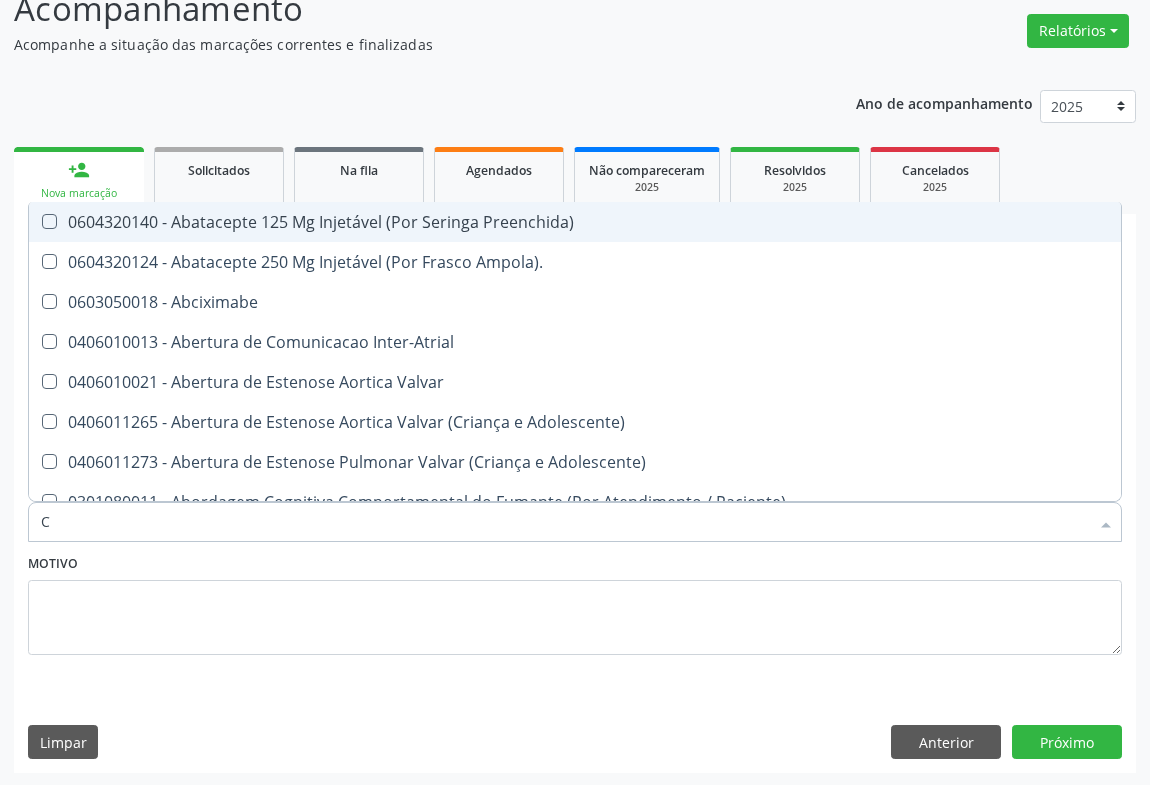 type on "CE" 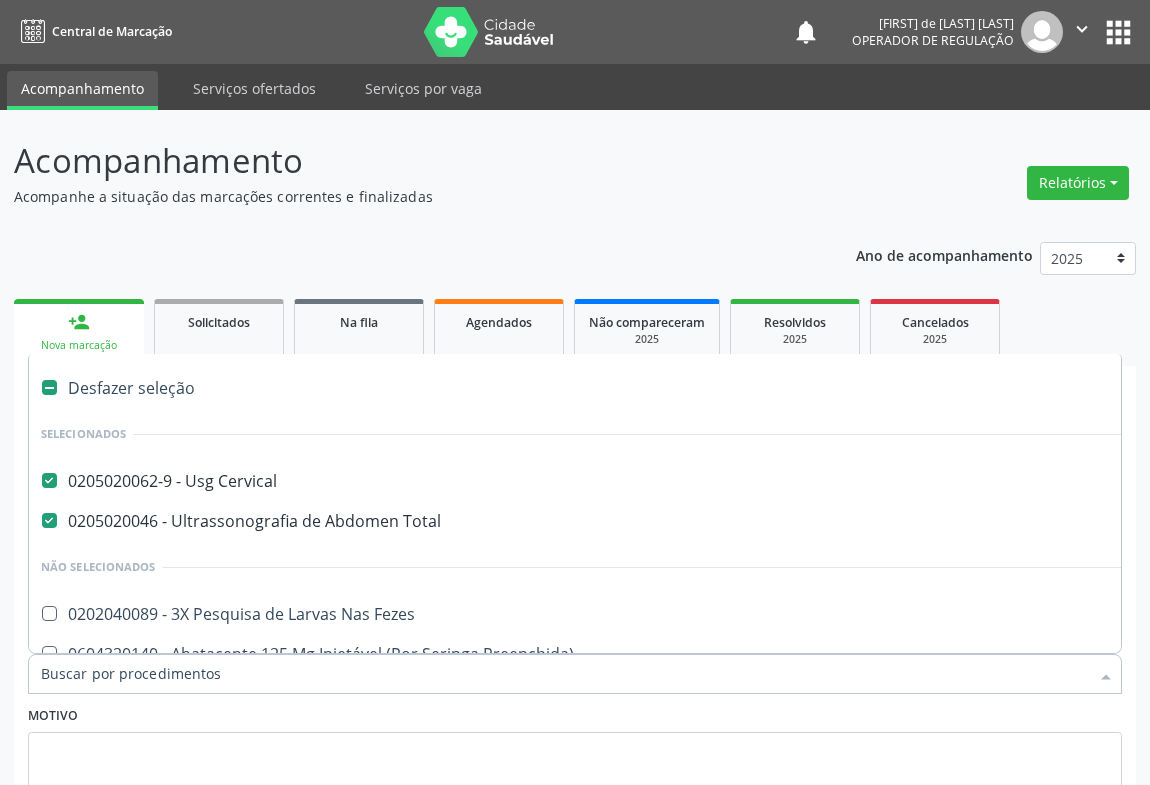 scroll, scrollTop: 152, scrollLeft: 0, axis: vertical 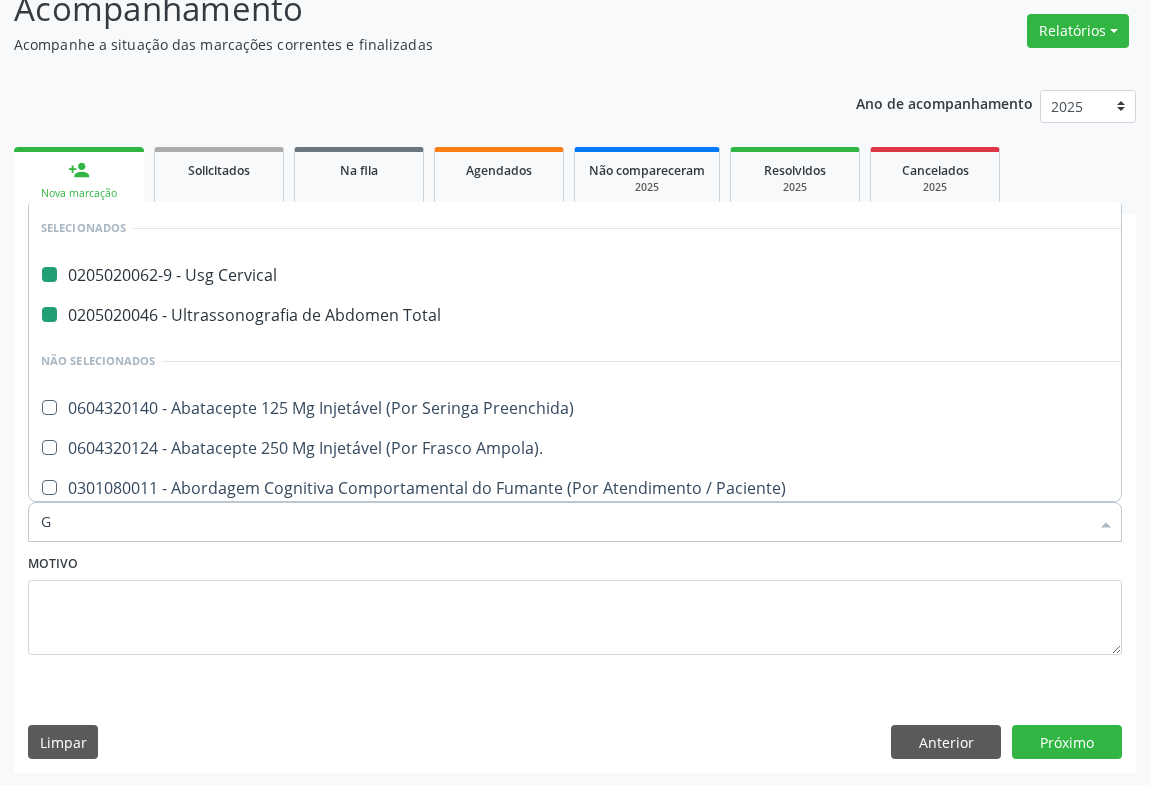 type on "GI" 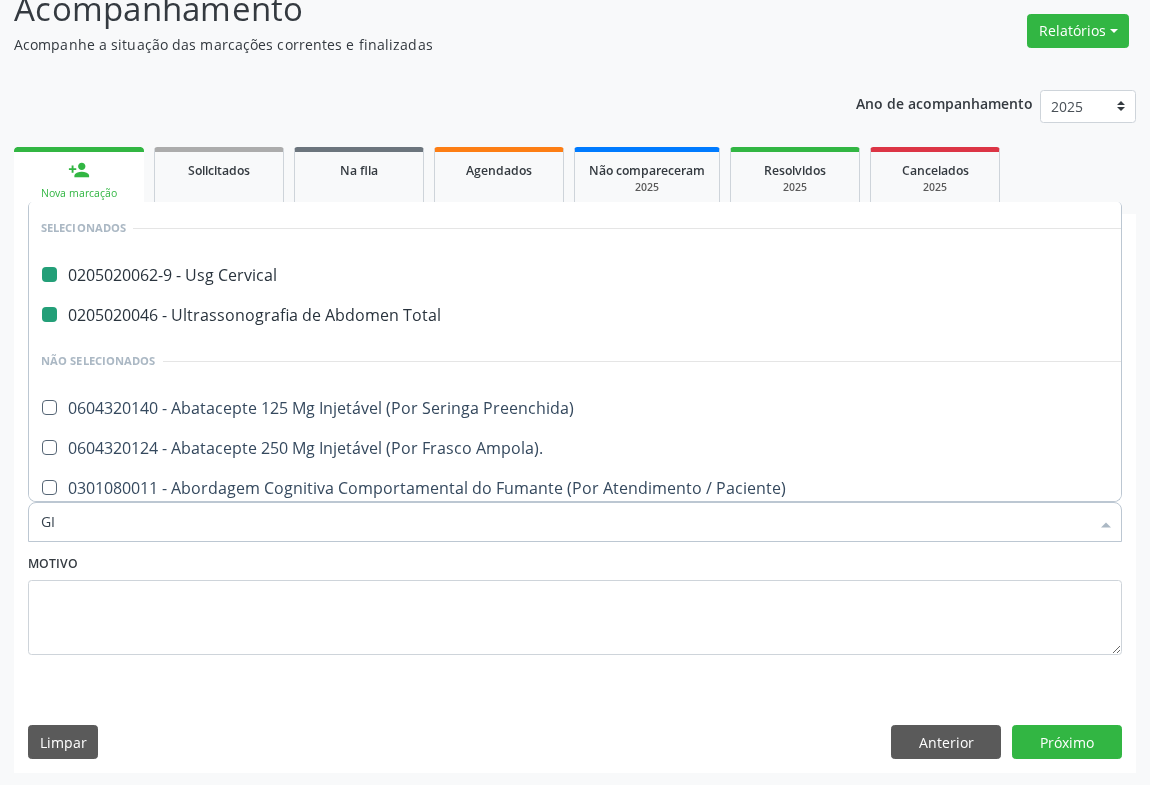 checkbox on "false" 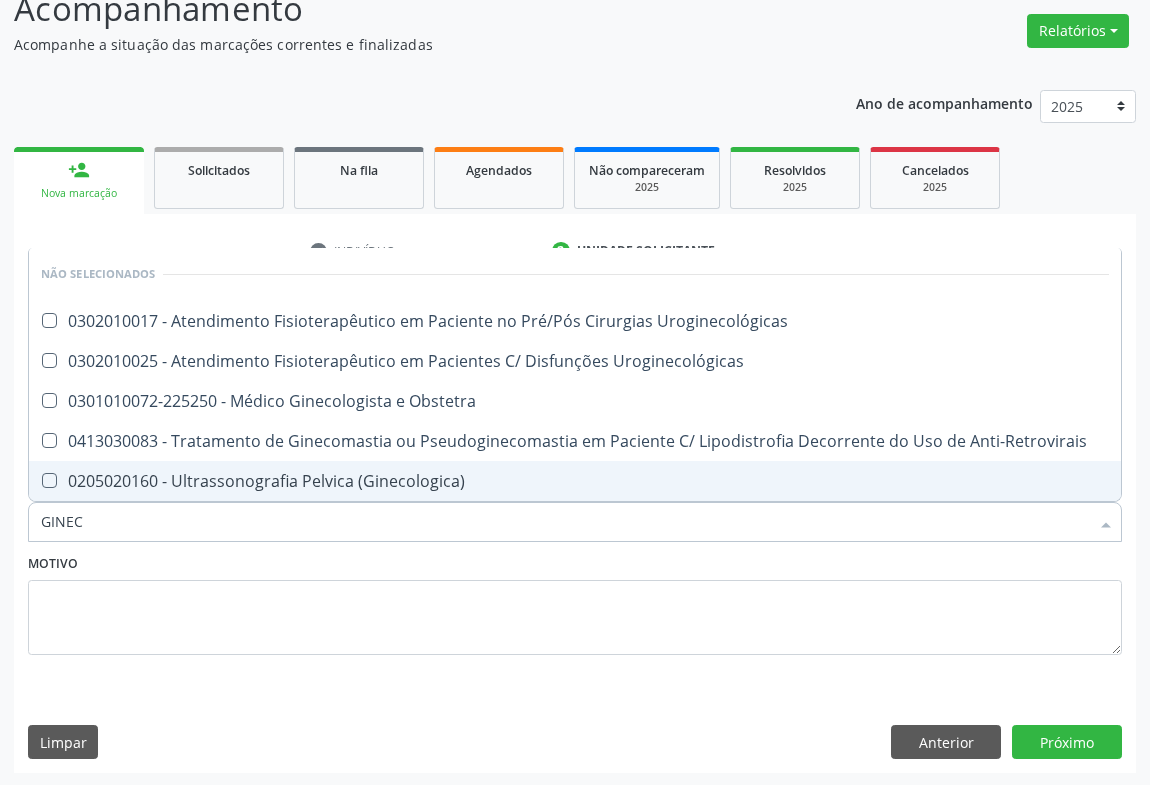type on "GINECO" 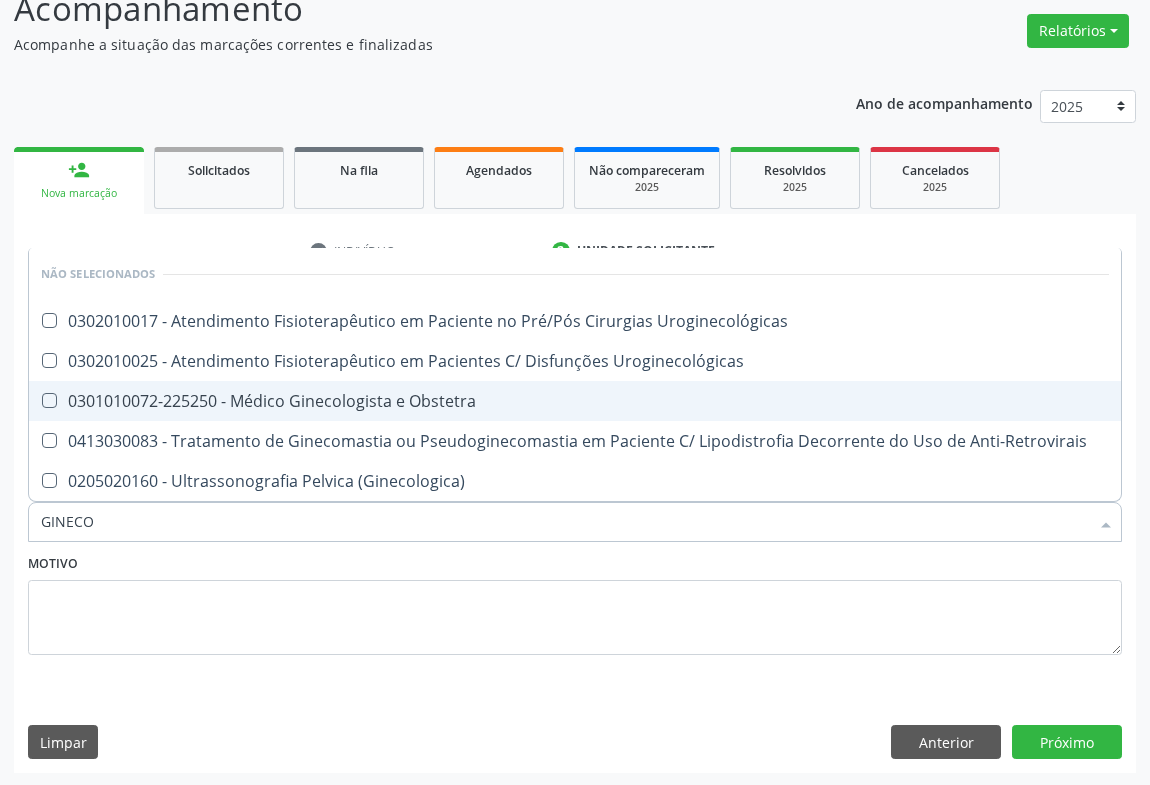 click on "0301010072-225250 - Médico Ginecologista e Obstetra" at bounding box center [575, 401] 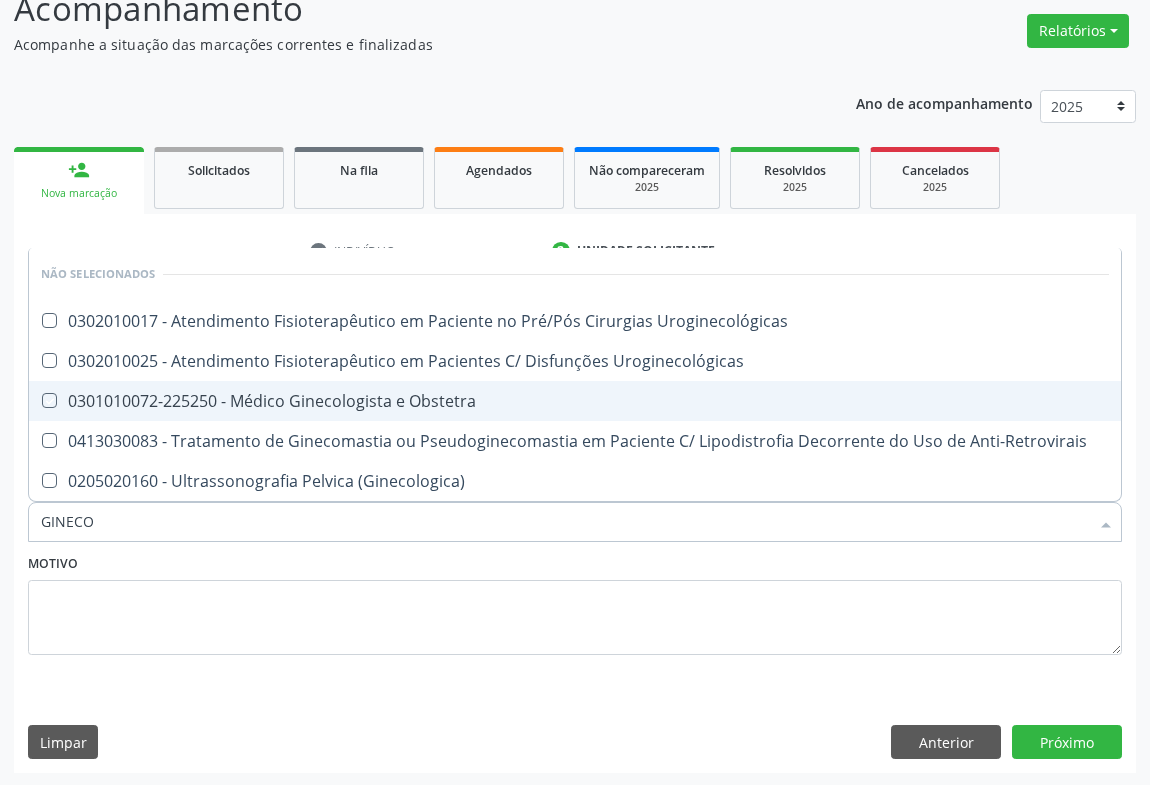 checkbox on "true" 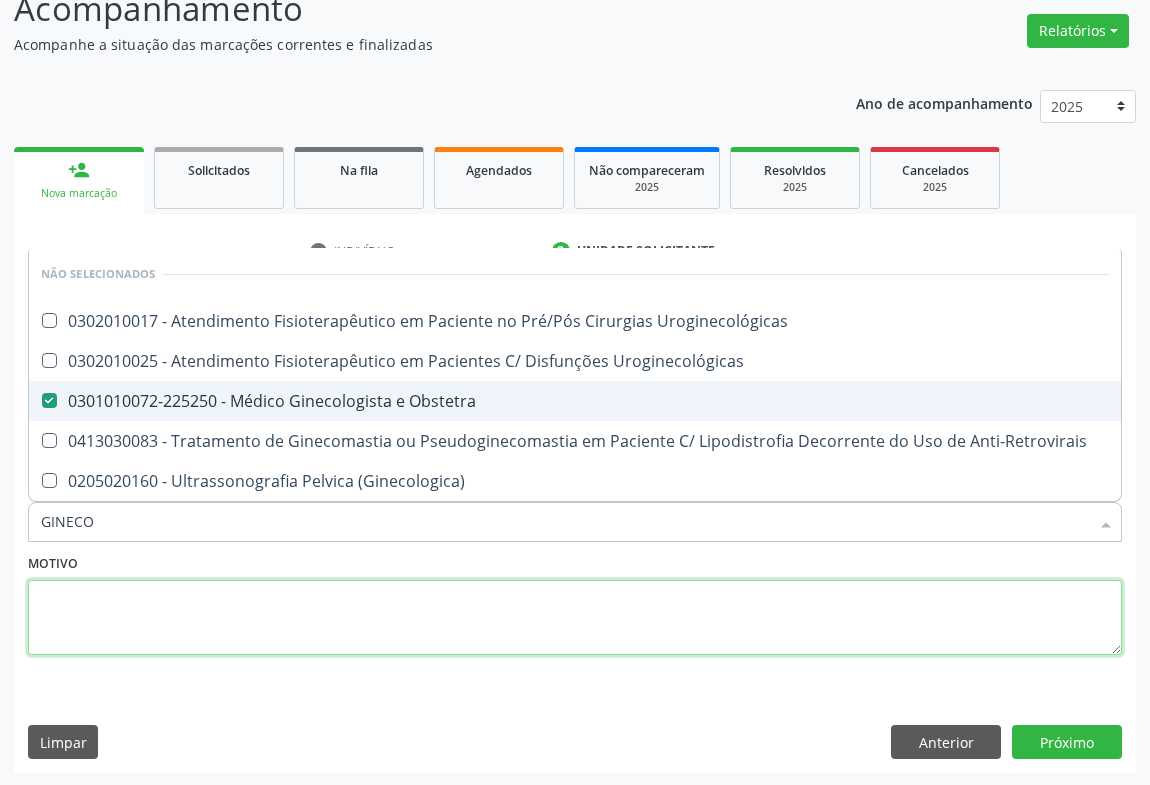 click at bounding box center (575, 618) 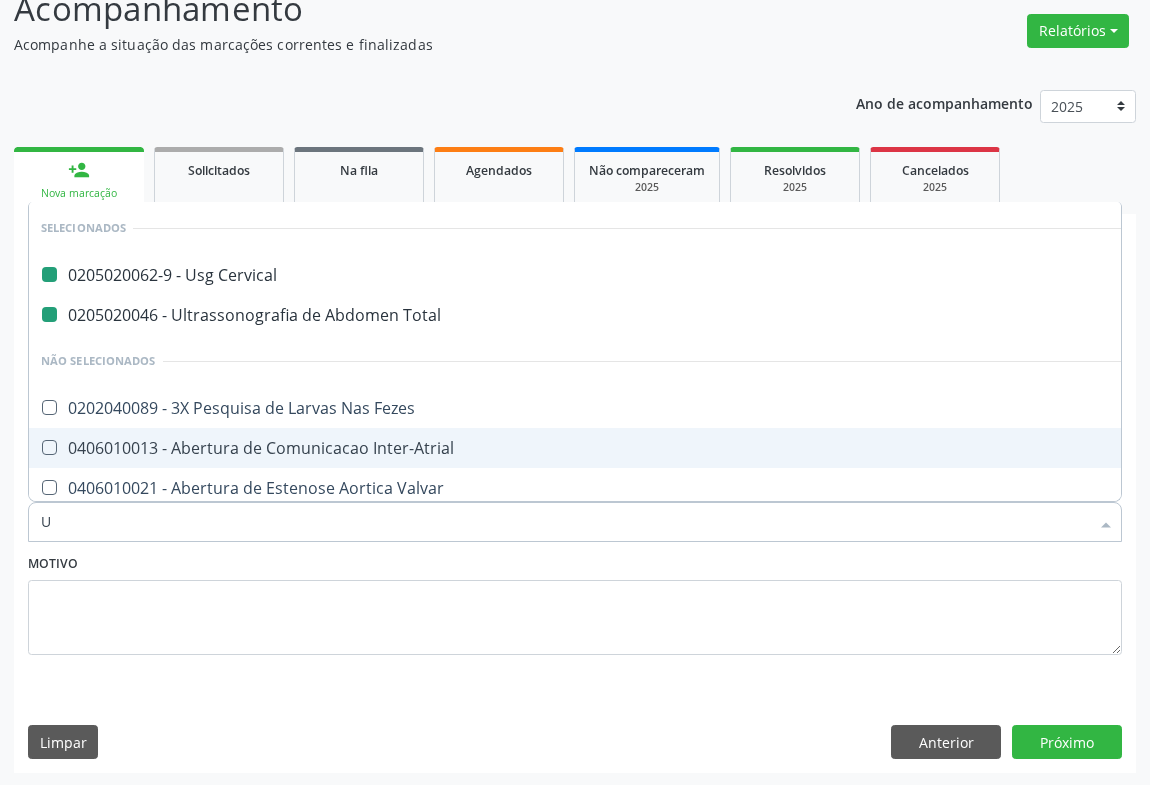 type on "UR" 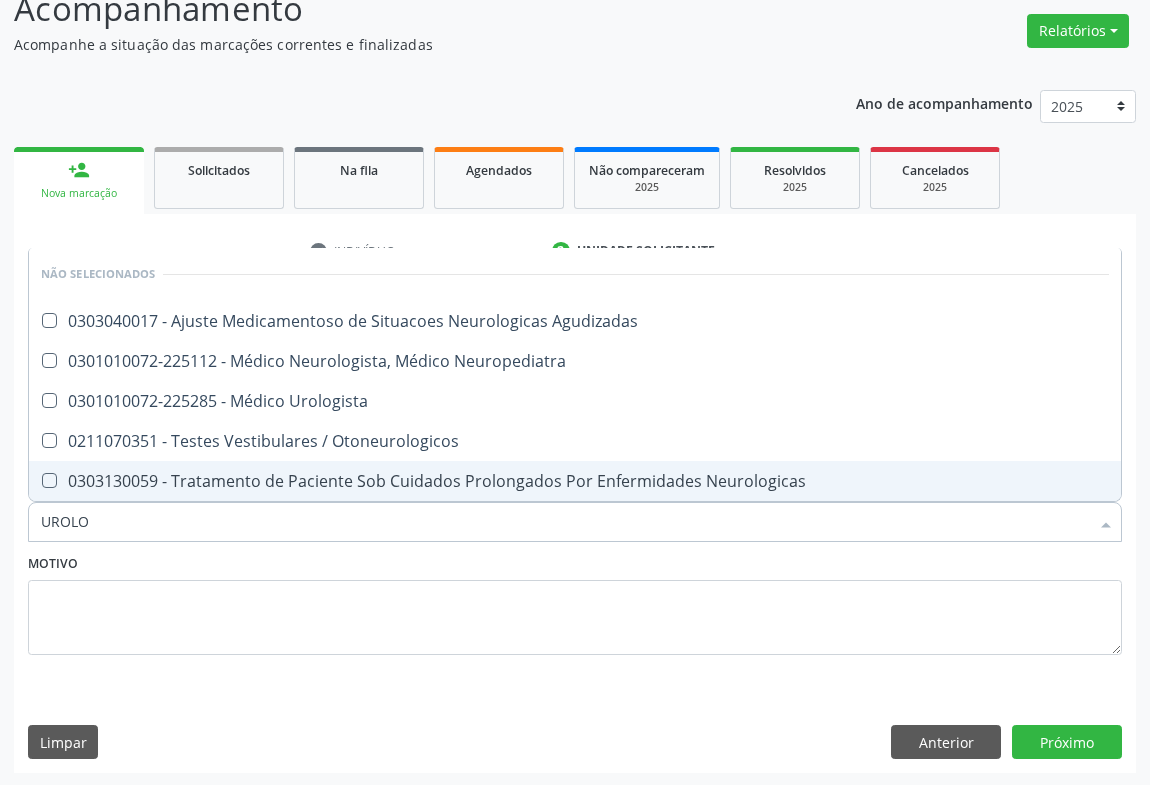 type on "UROLOG" 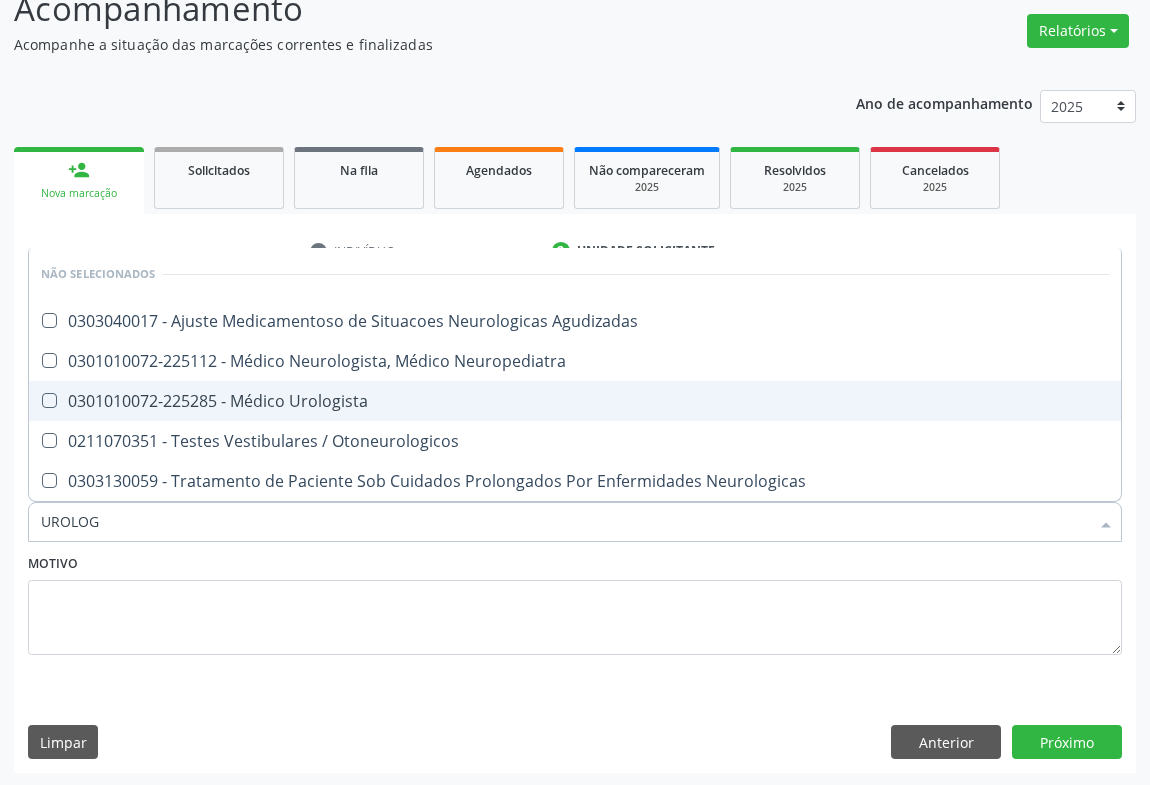 click on "0301010072-225285 - Médico Urologista" at bounding box center (575, 401) 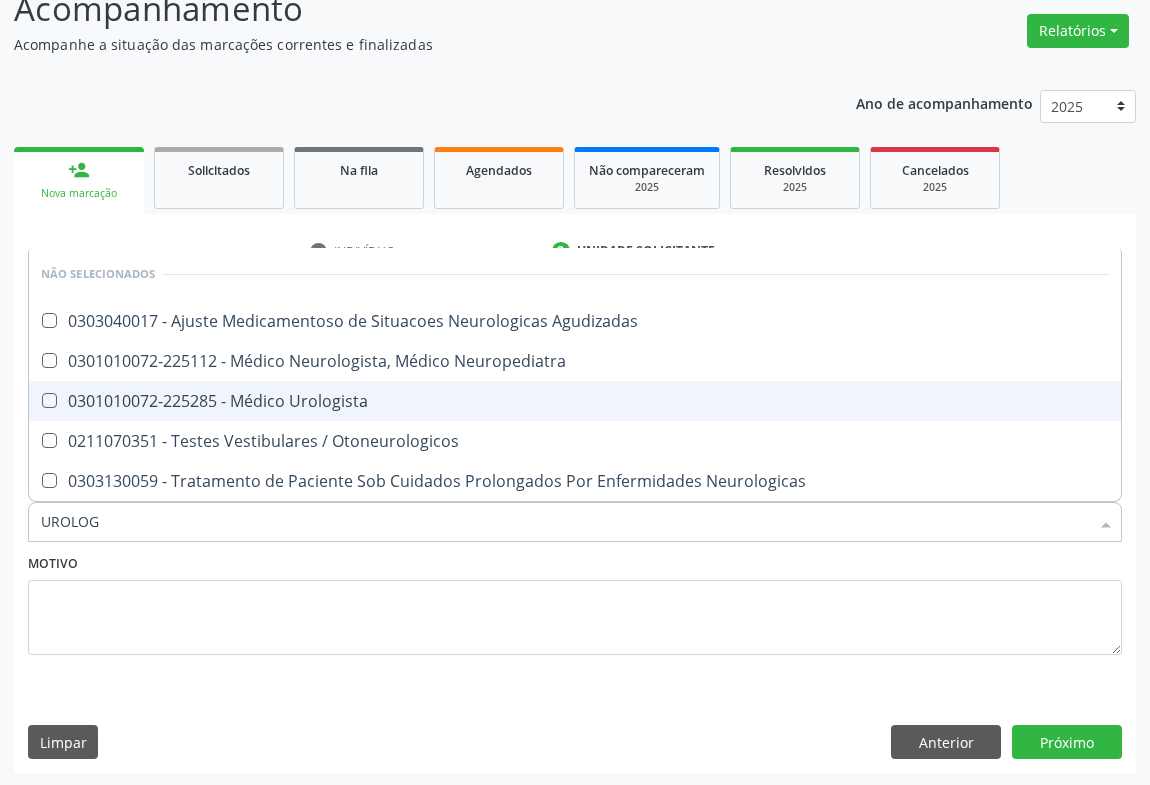 checkbox on "true" 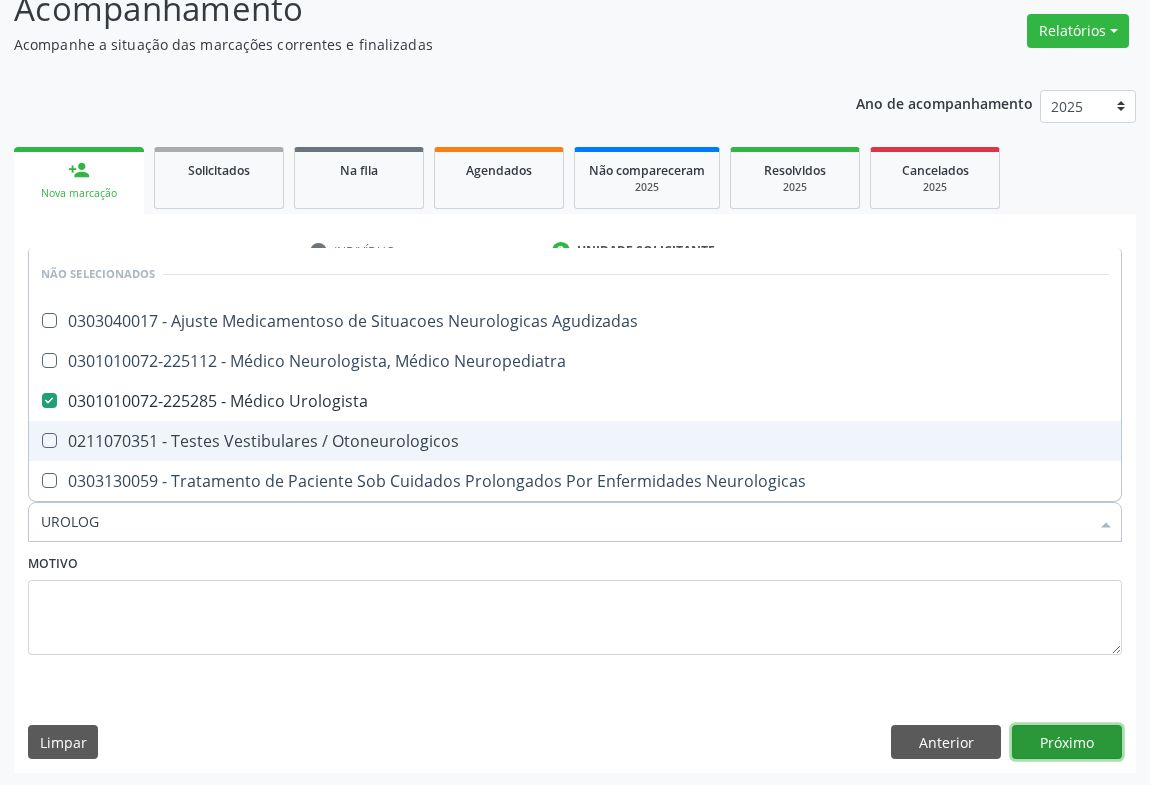 click on "Próximo" at bounding box center [1067, 742] 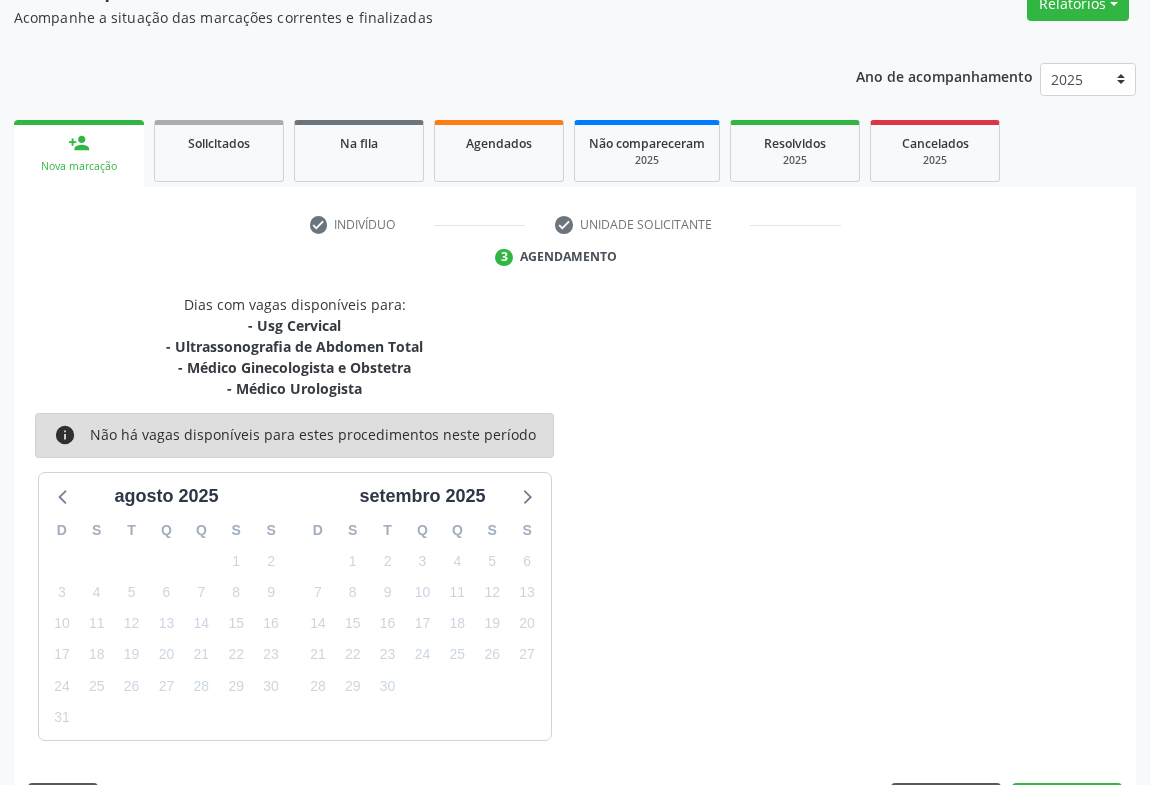 scroll, scrollTop: 237, scrollLeft: 0, axis: vertical 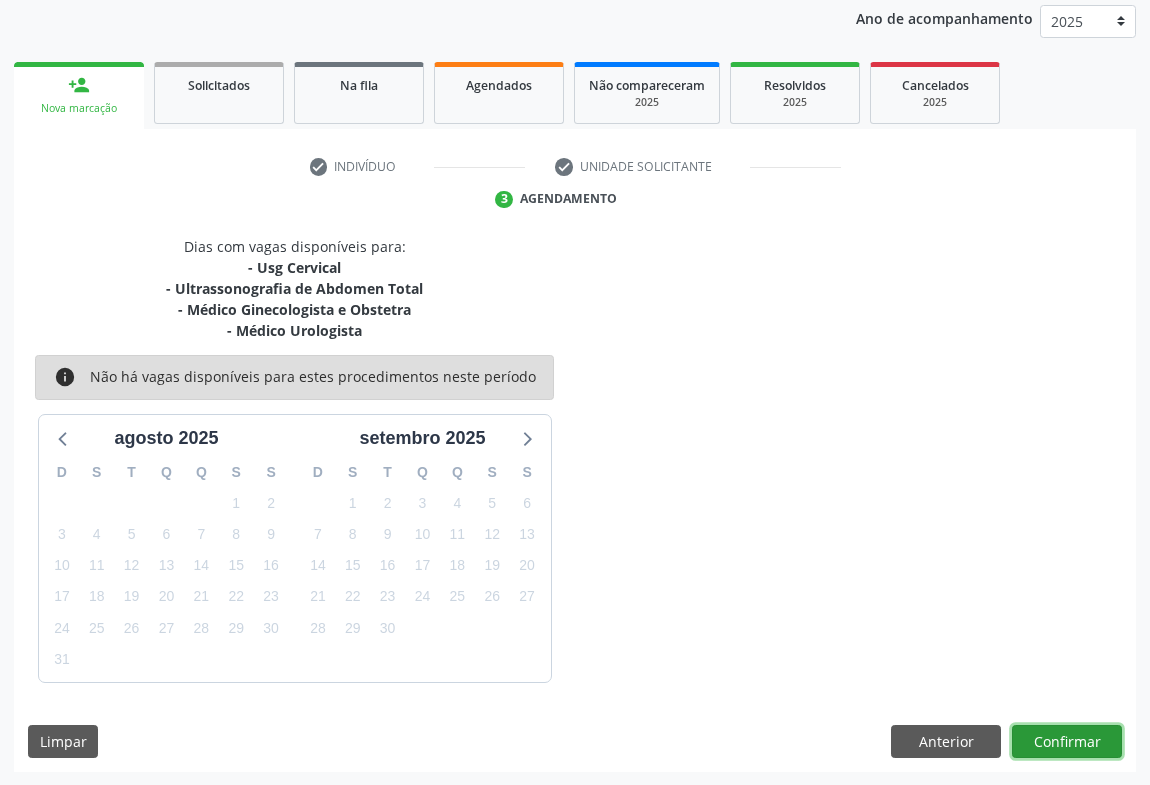click on "Confirmar" at bounding box center [1067, 742] 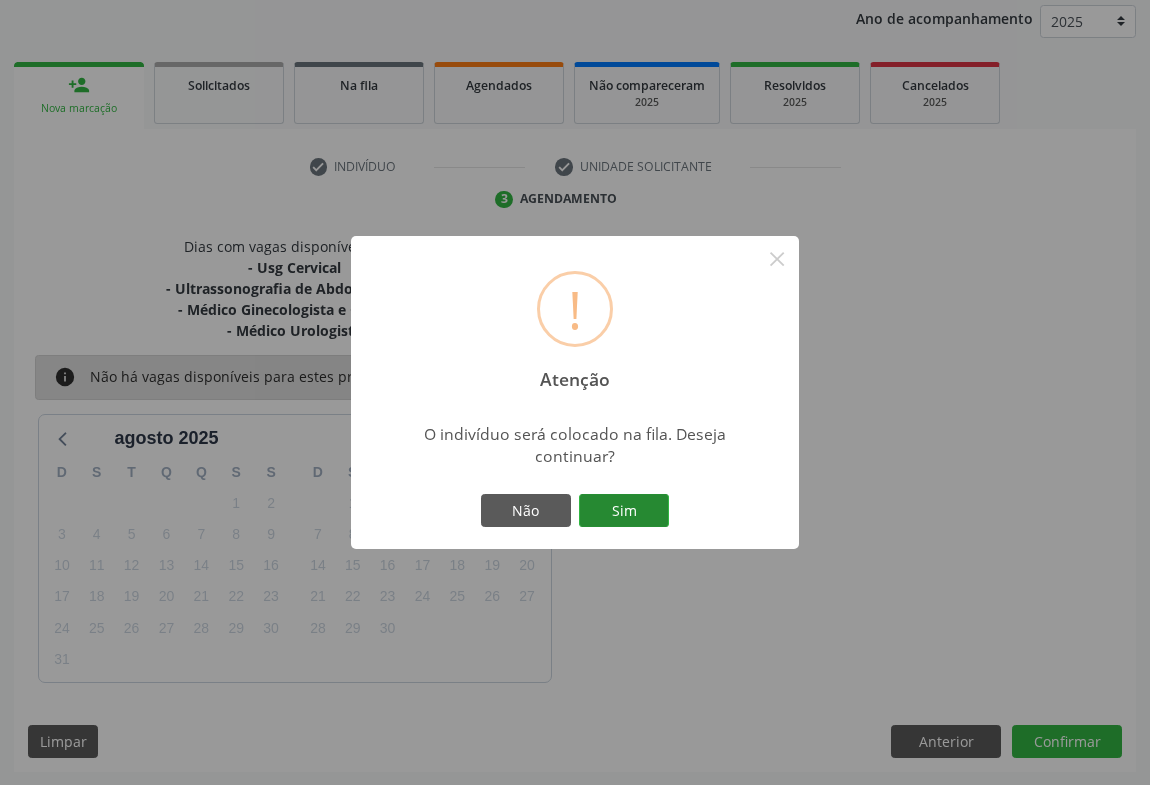click on "Sim" at bounding box center (624, 511) 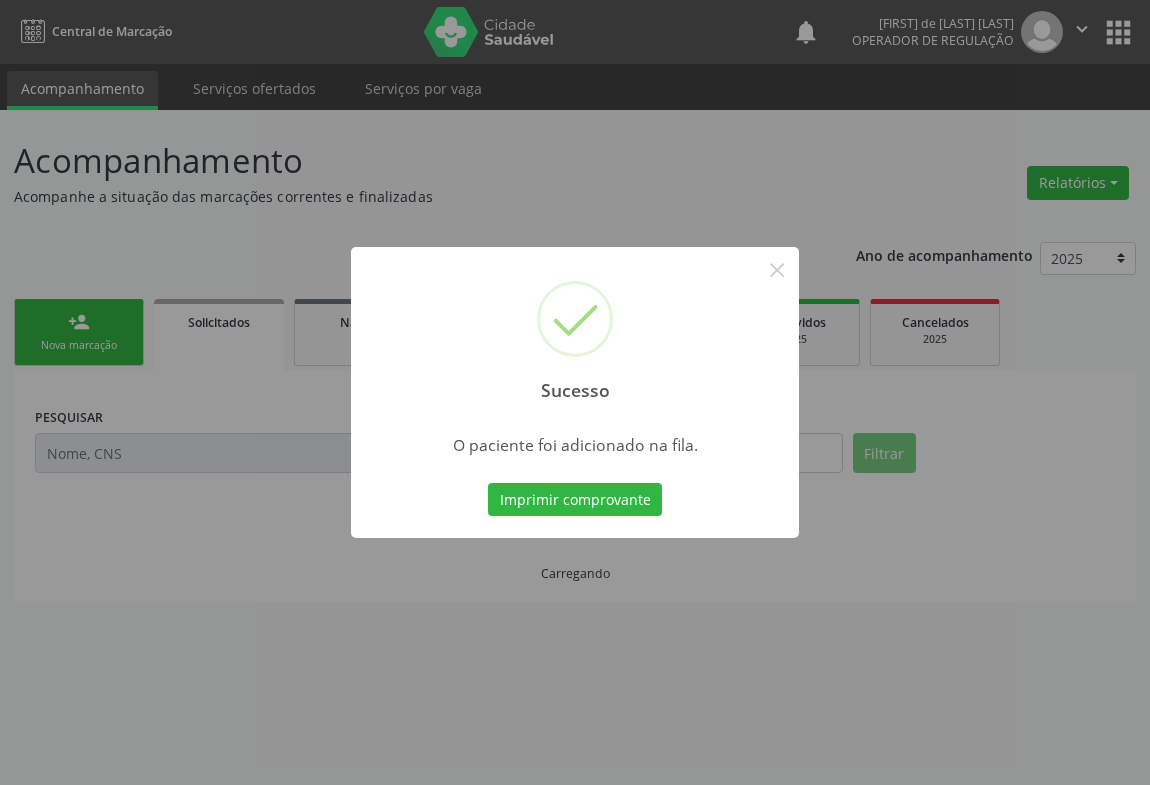 scroll, scrollTop: 0, scrollLeft: 0, axis: both 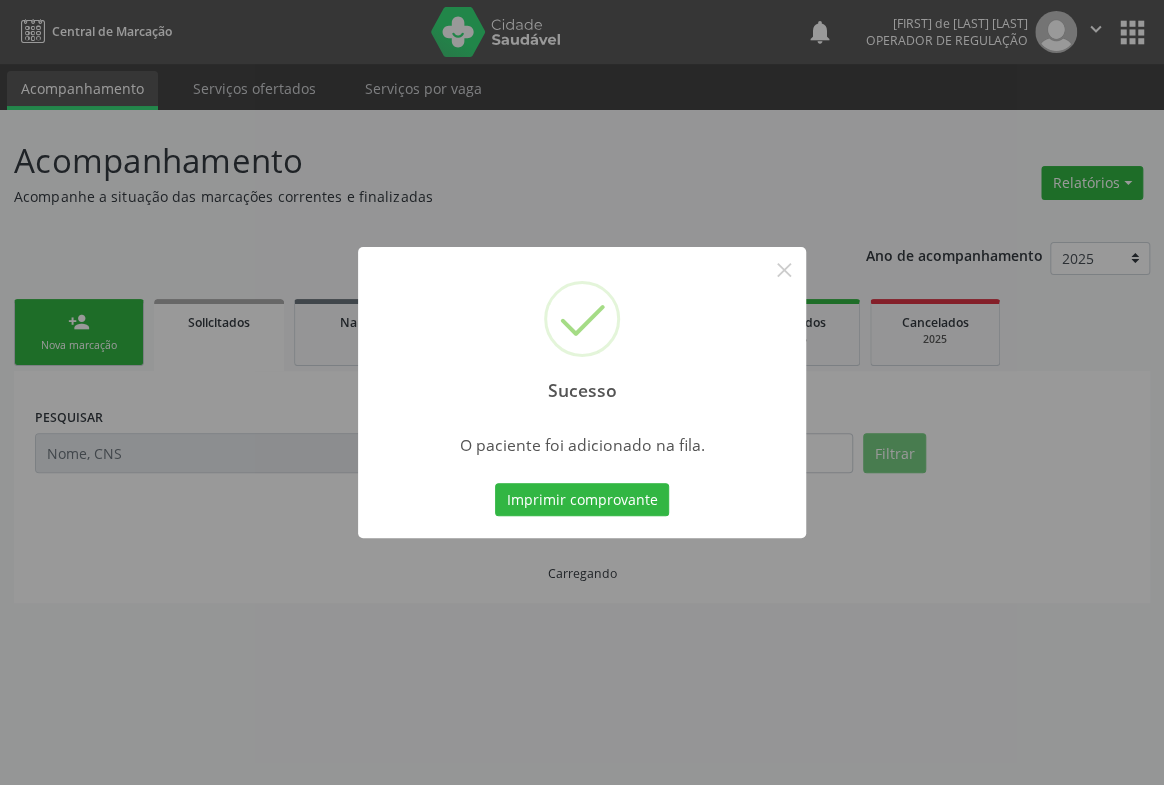 click on "Sucesso × O paciente foi adicionado na fila. Imprimir comprovante Cancel" at bounding box center (582, 393) 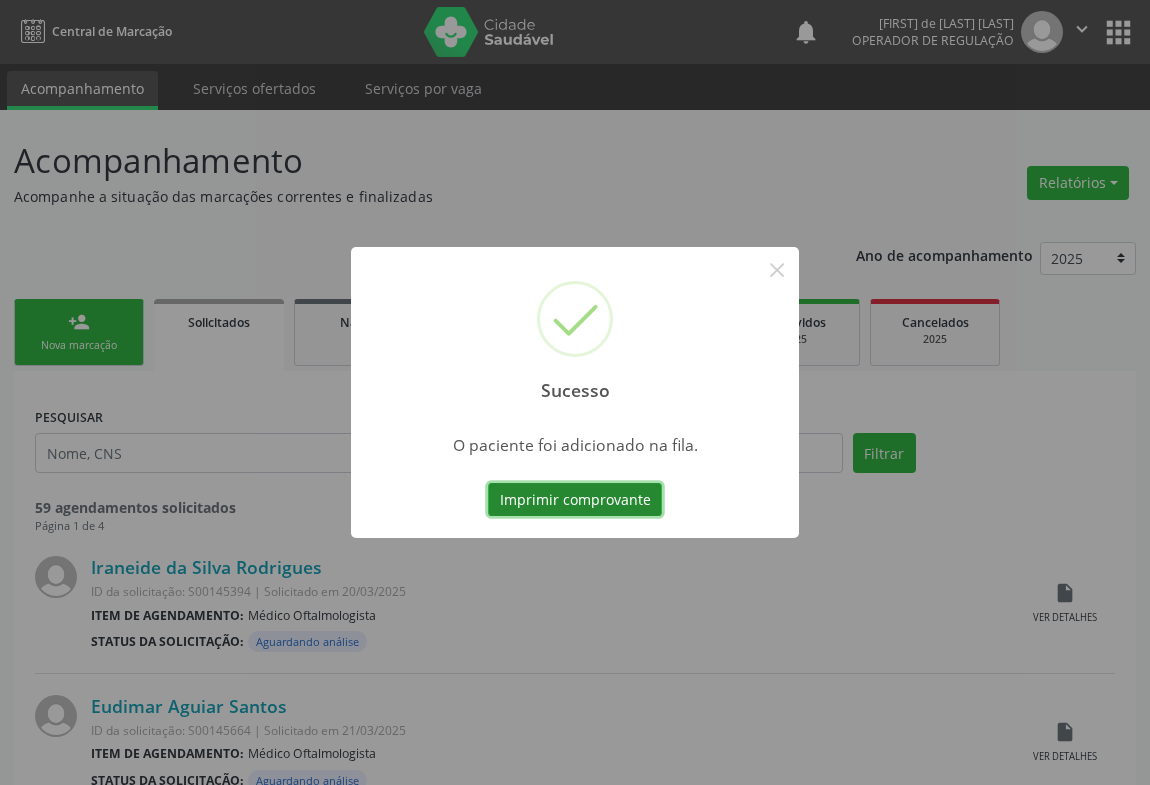 click on "Imprimir comprovante" at bounding box center [575, 500] 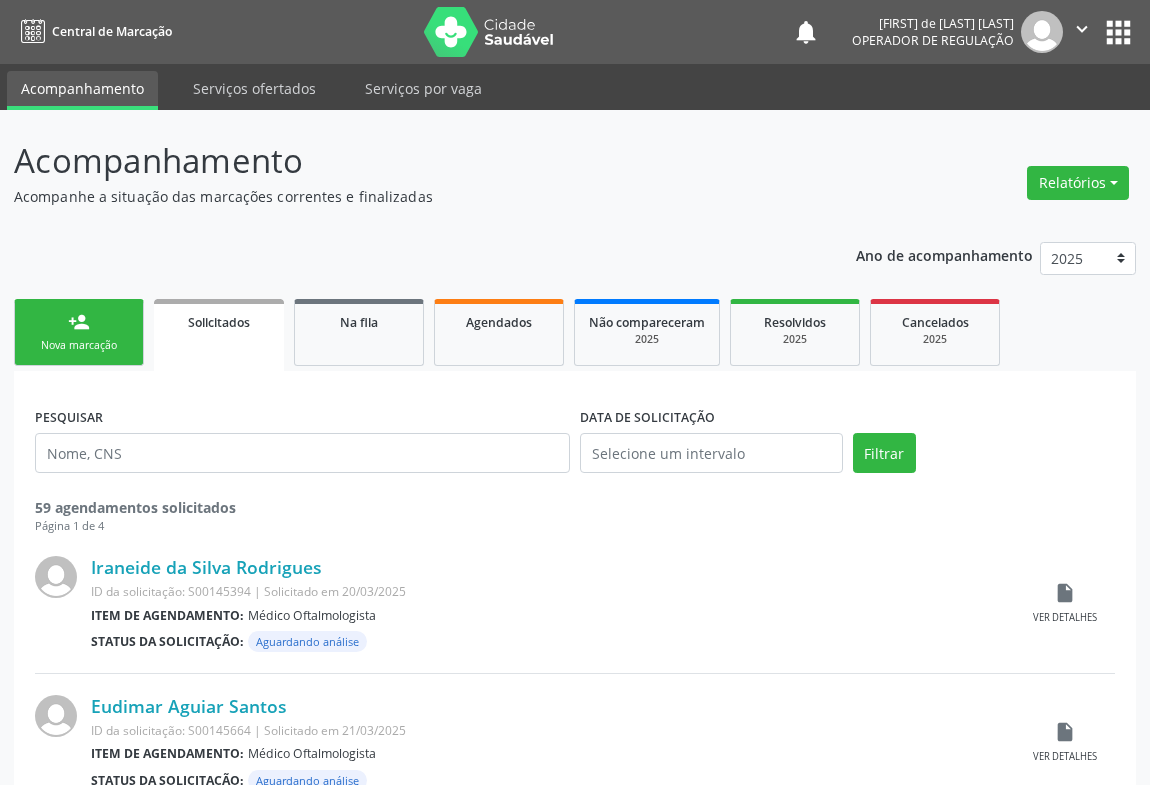 click on "Nova marcação" at bounding box center (79, 345) 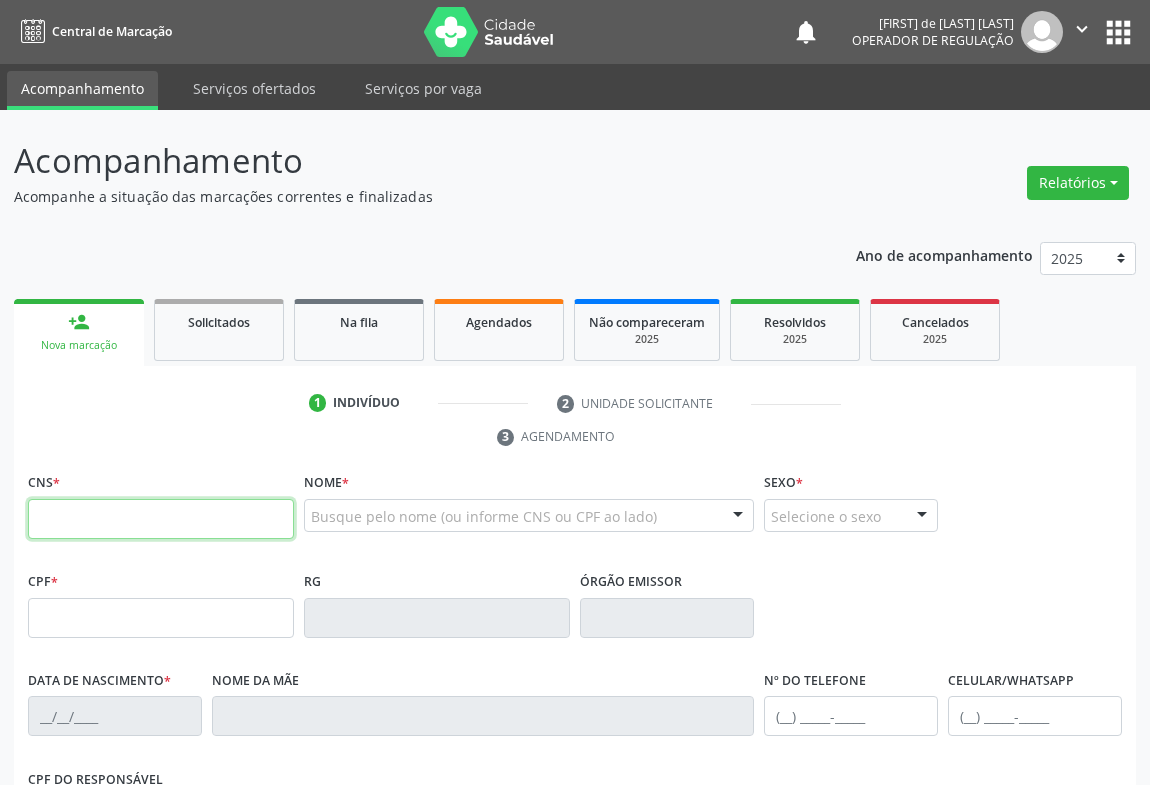 click at bounding box center (161, 519) 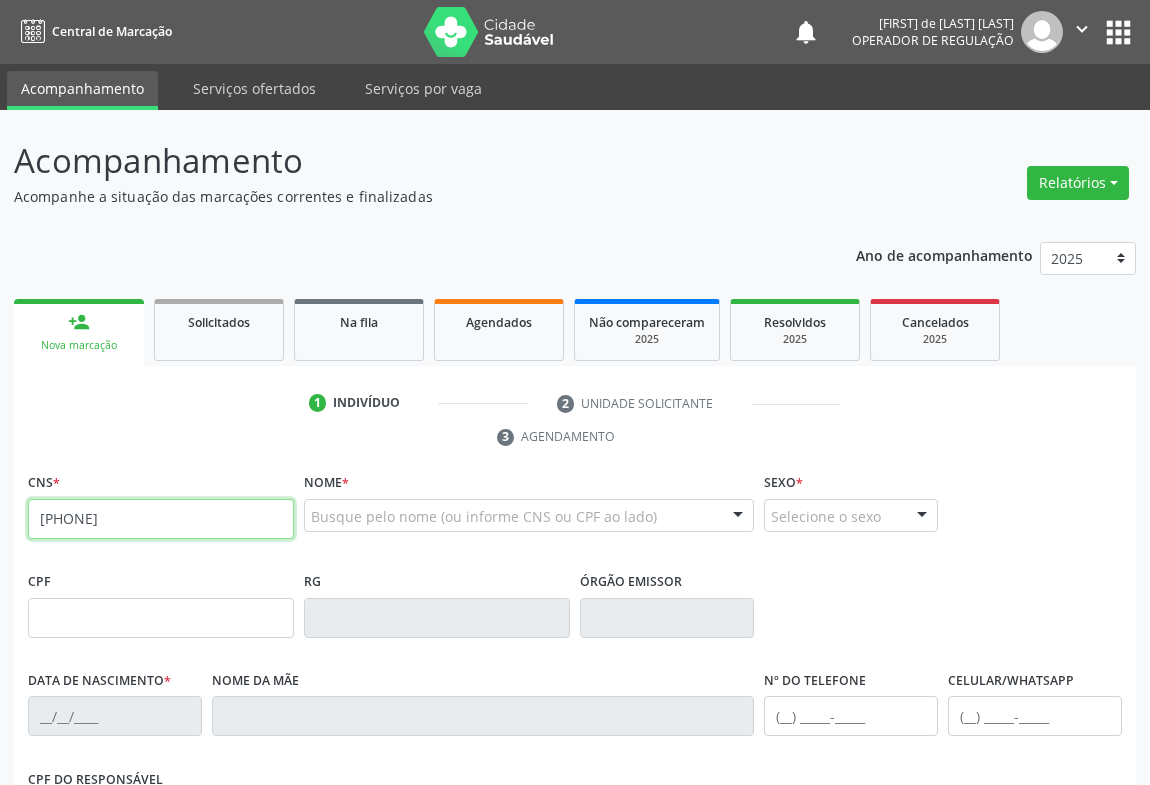 type on "709 2062 9215 1138" 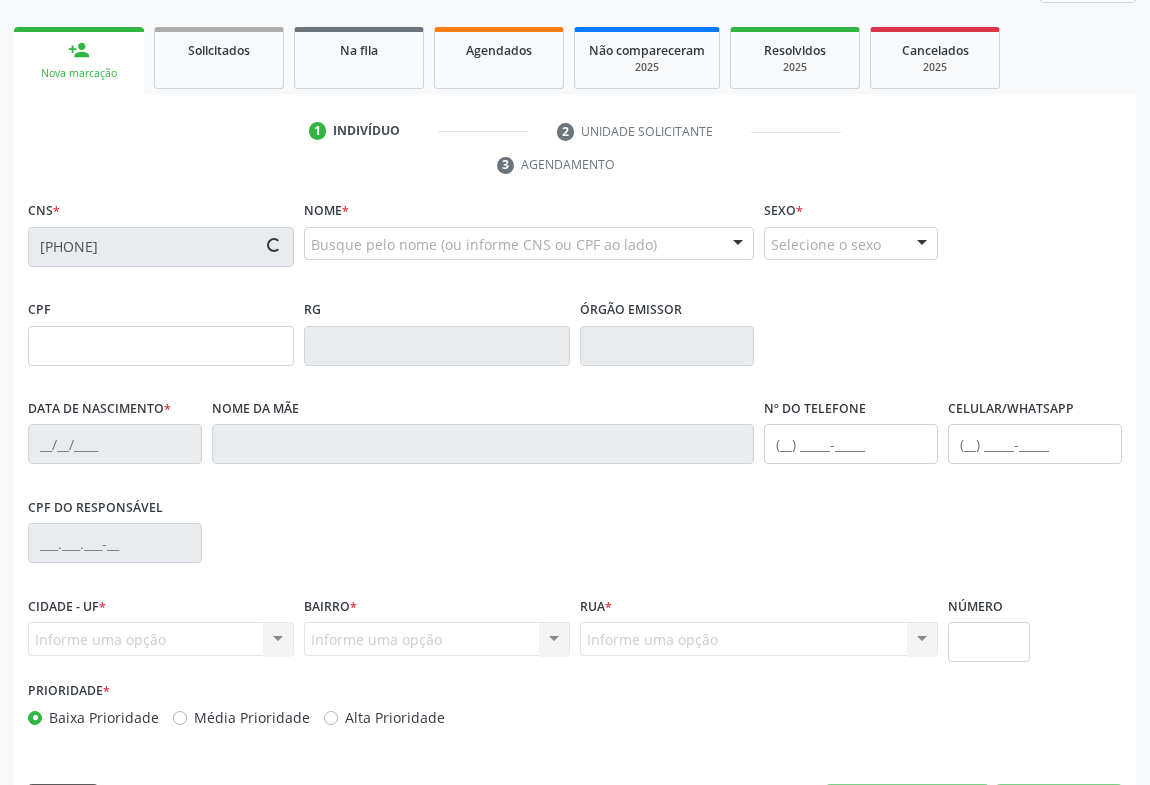type on "2018933205" 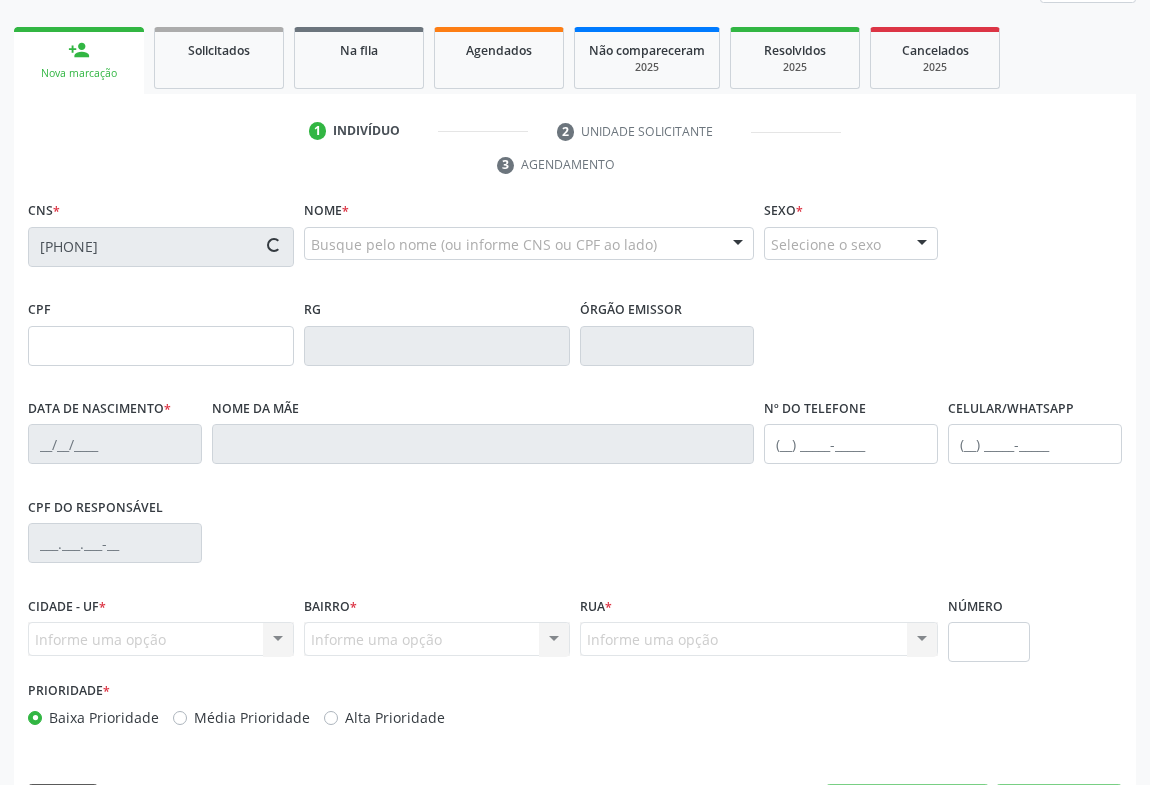 type on "02/08/1974" 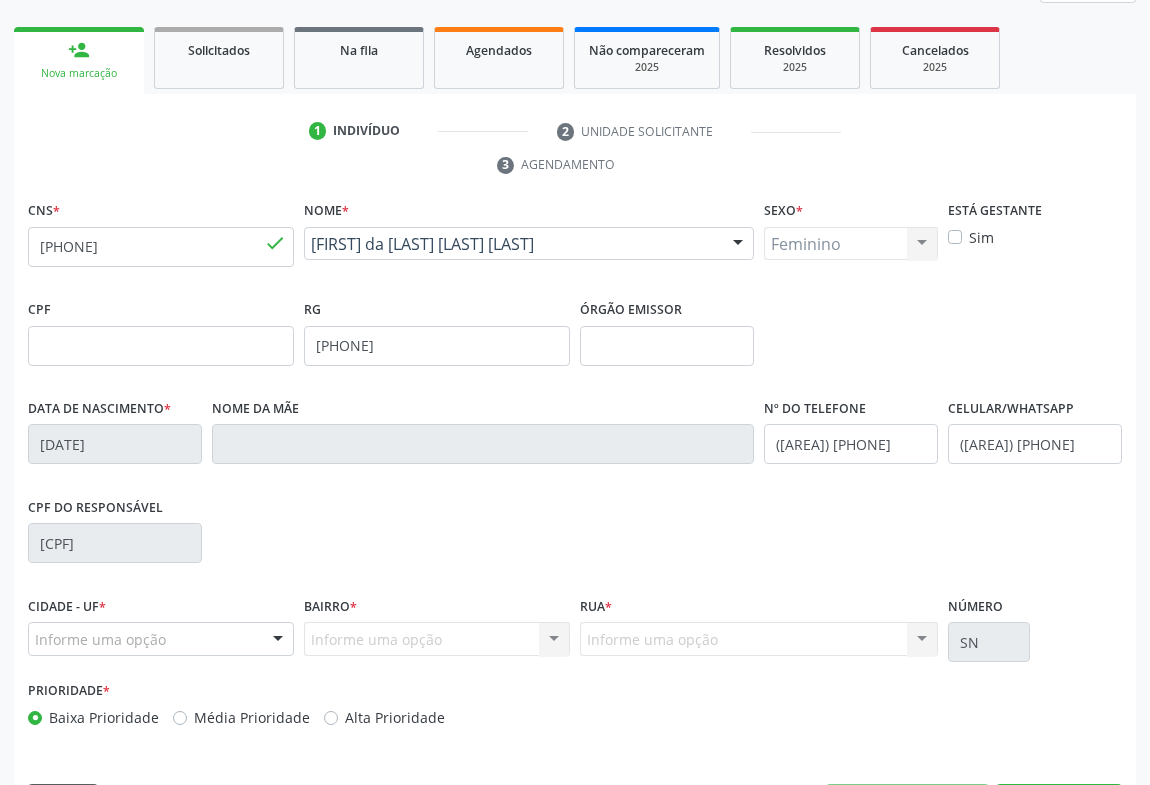 scroll, scrollTop: 331, scrollLeft: 0, axis: vertical 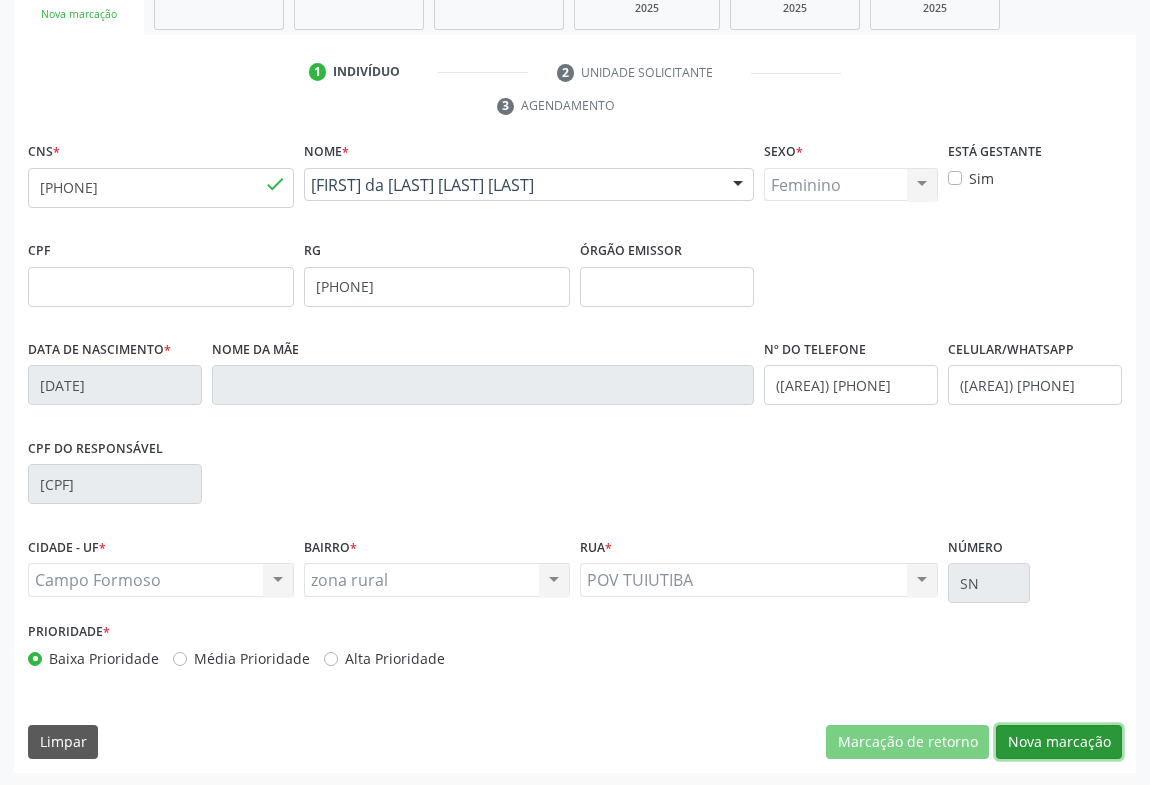 click on "Nova marcação" at bounding box center [1059, 742] 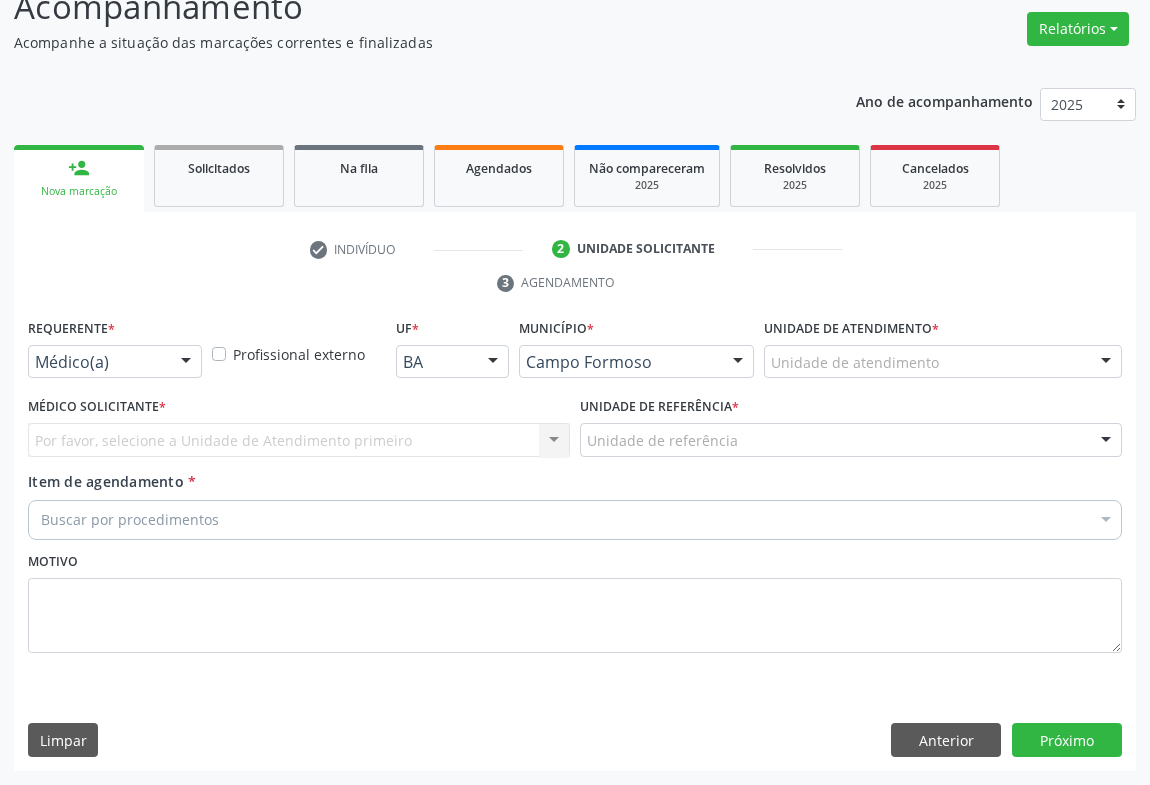 scroll, scrollTop: 152, scrollLeft: 0, axis: vertical 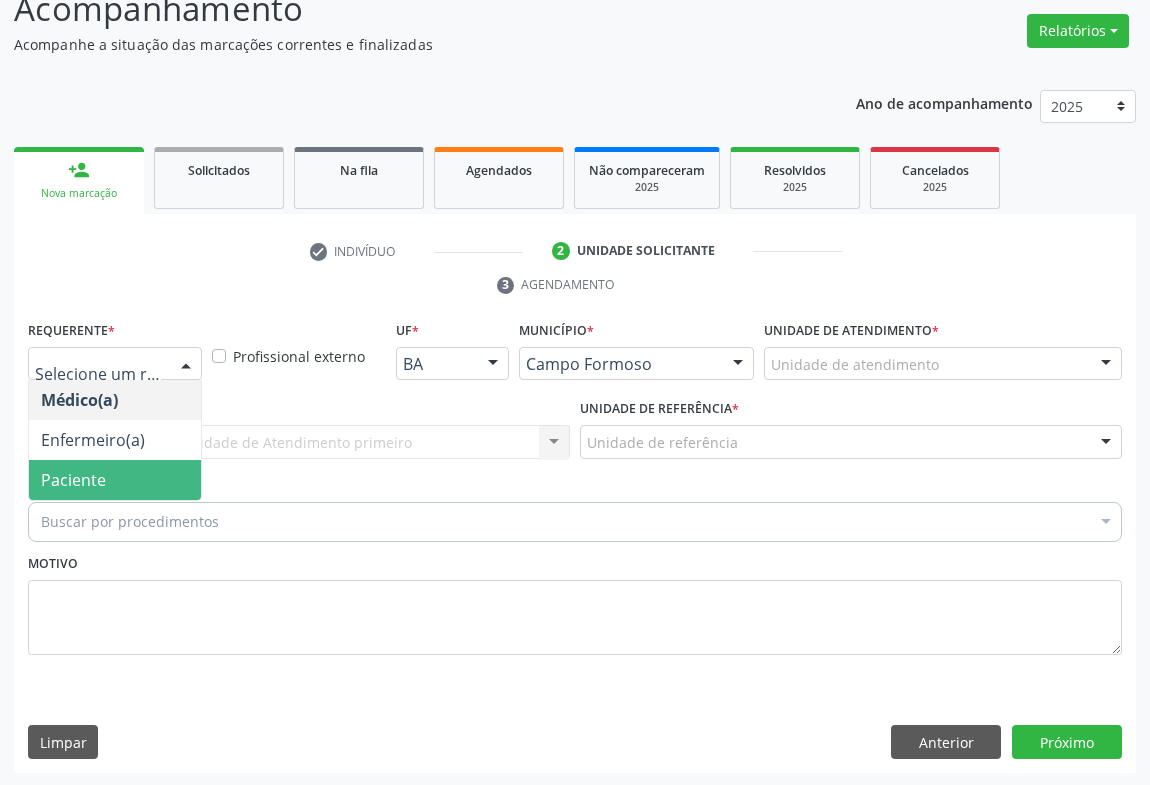 click on "Paciente" at bounding box center [73, 480] 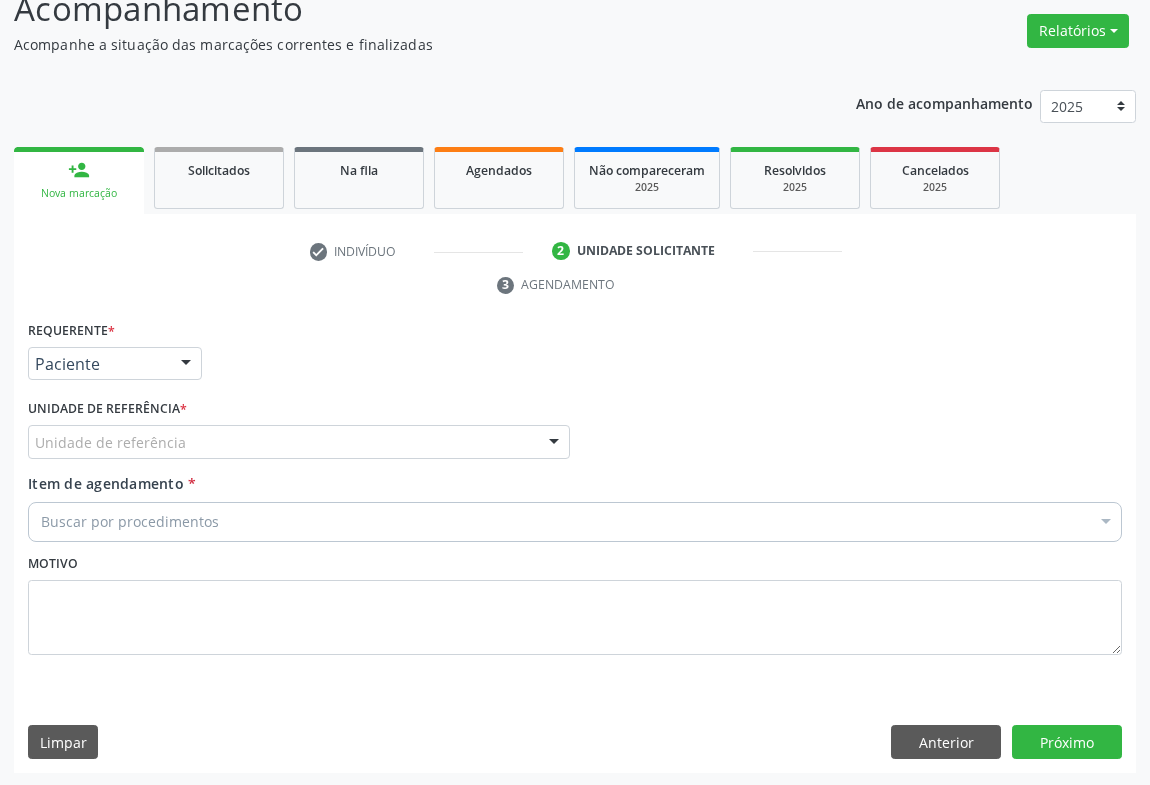 click on "Unidade de referência" at bounding box center (299, 442) 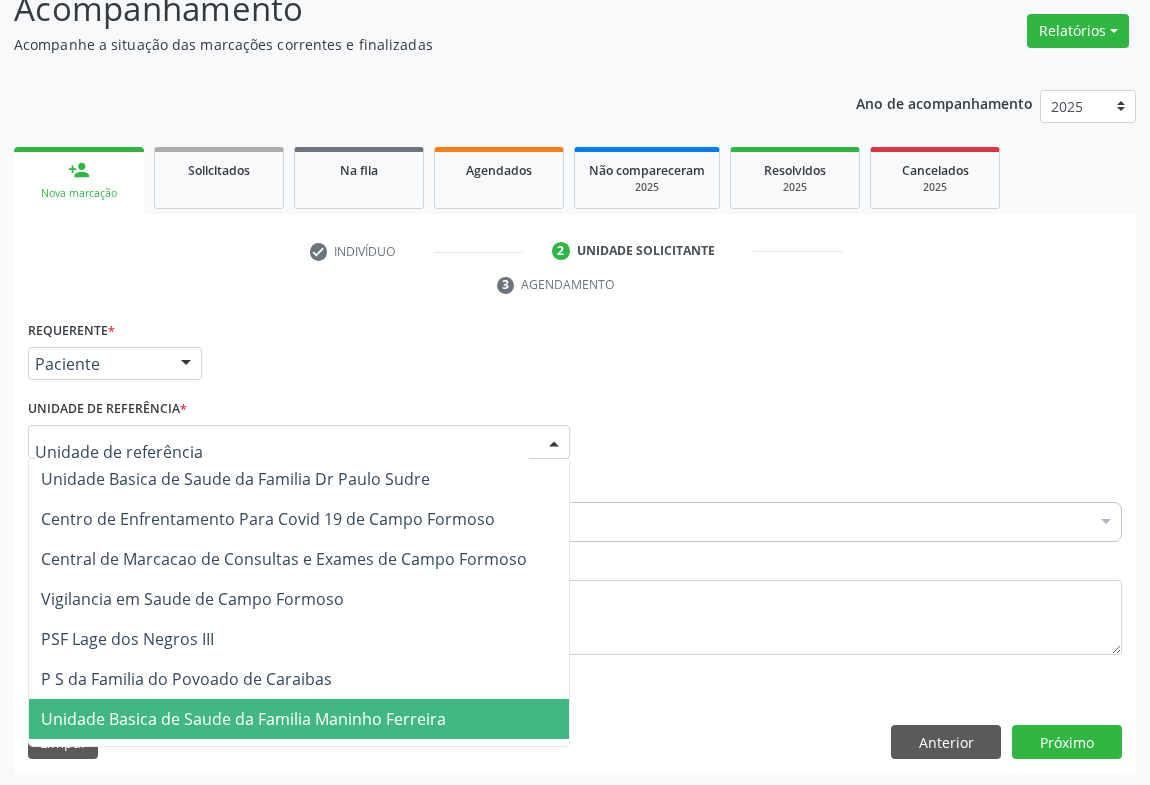 drag, startPoint x: 243, startPoint y: 731, endPoint x: 153, endPoint y: 555, distance: 197.6765 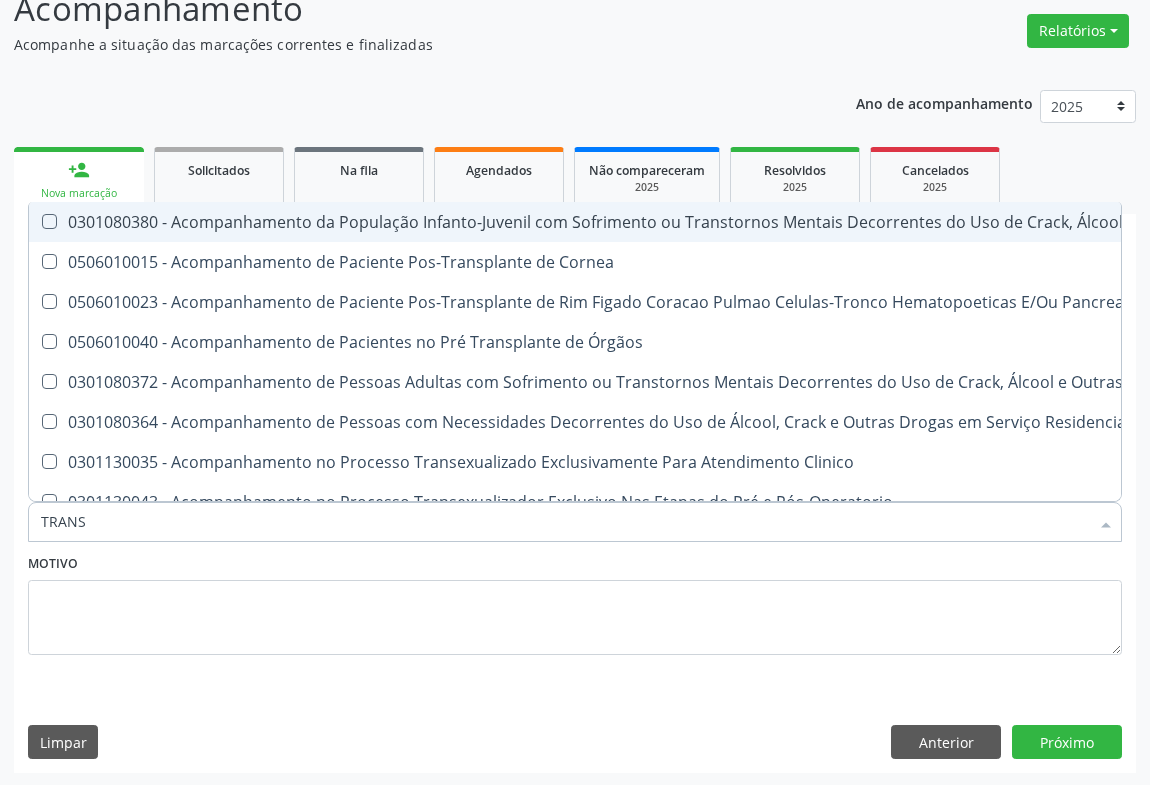 type on "transvaginal" 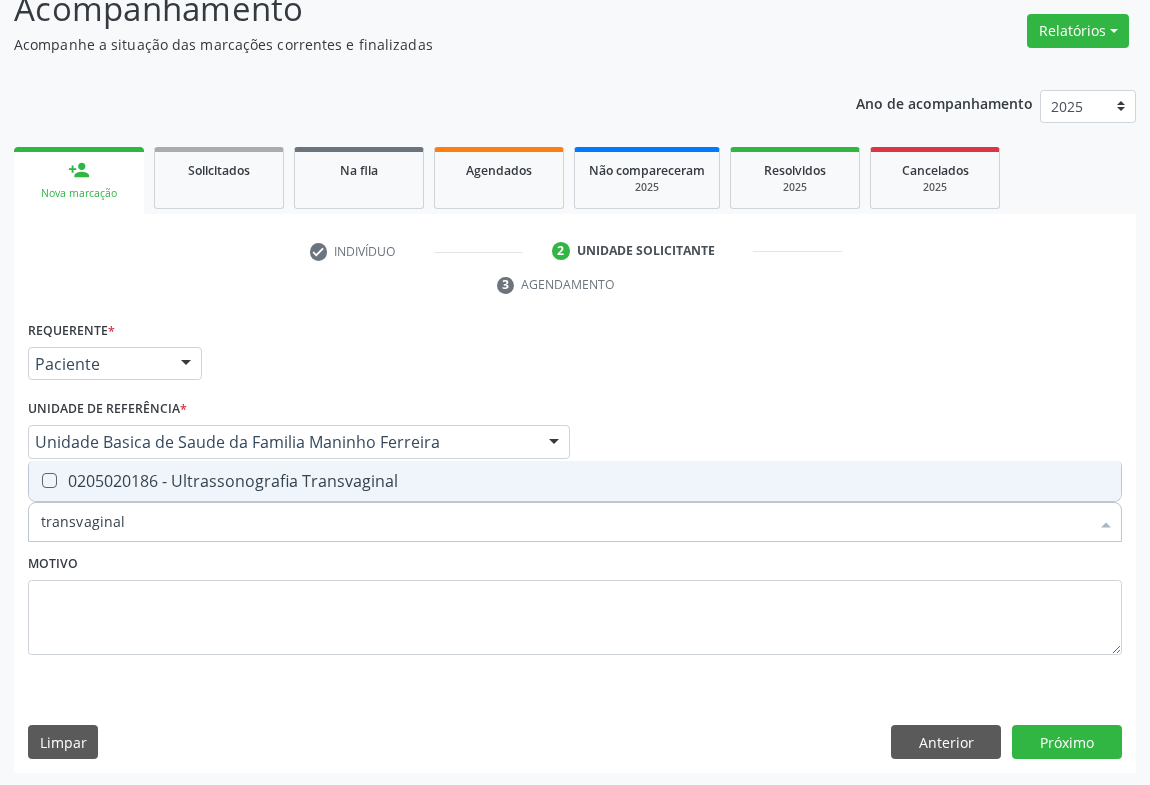 click on "0205020186 - Ultrassonografia Transvaginal" at bounding box center [575, 481] 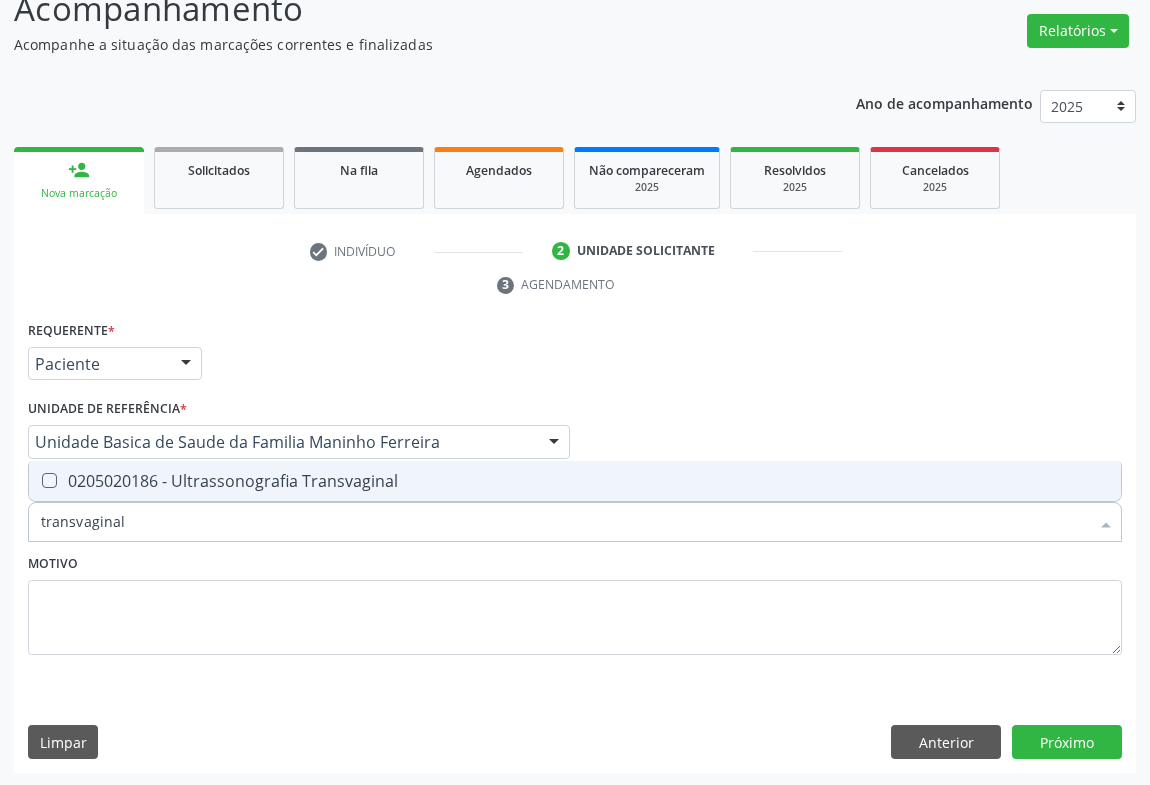 checkbox on "true" 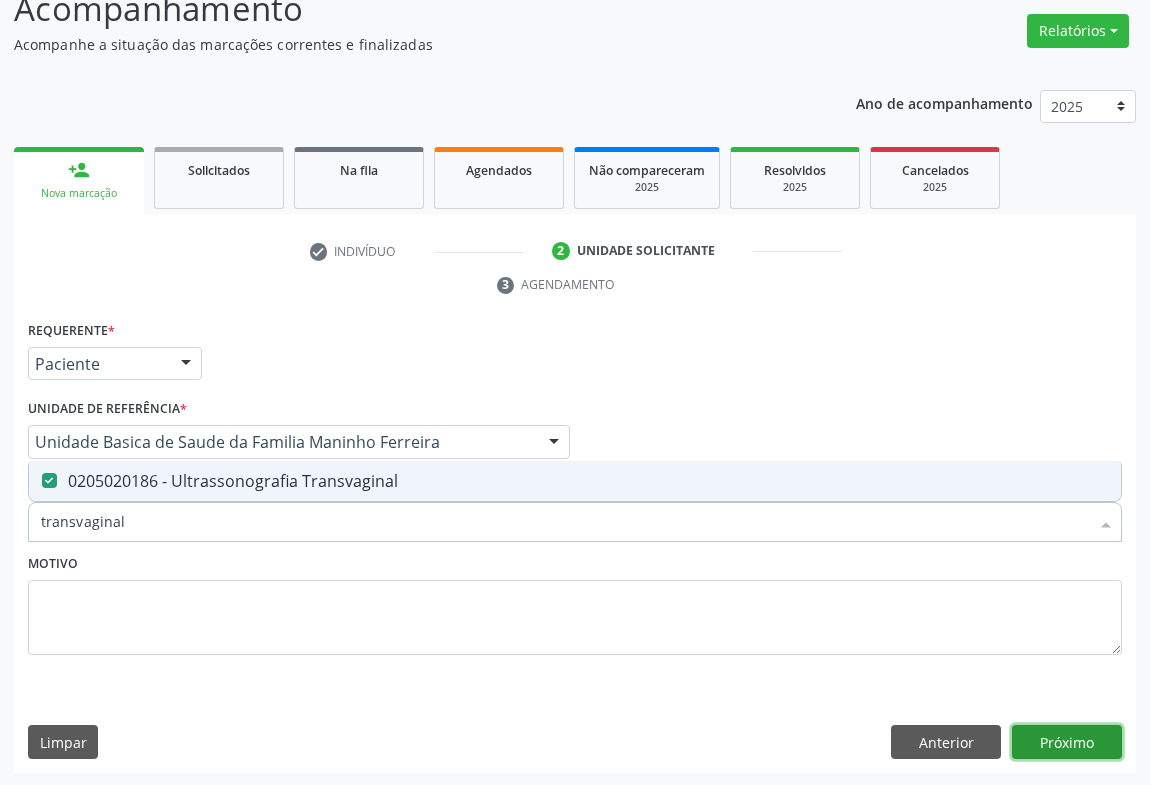 click on "Próximo" at bounding box center (1067, 742) 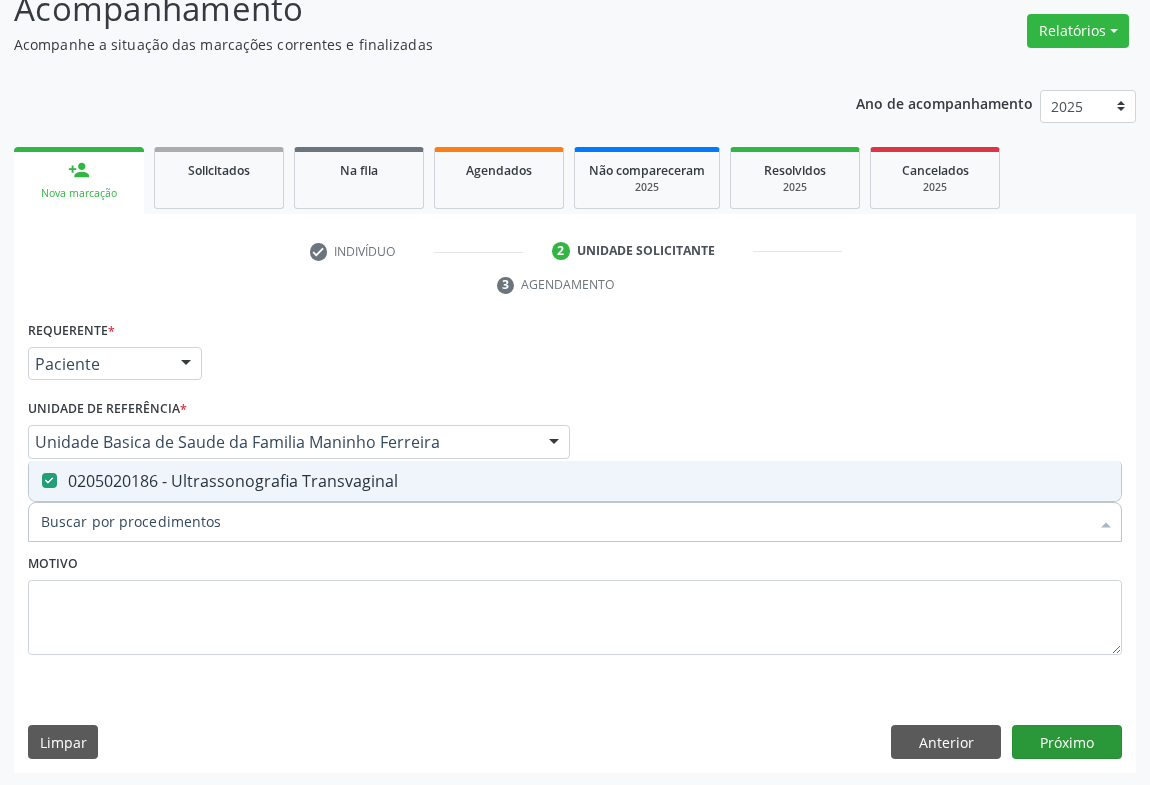 scroll, scrollTop: 115, scrollLeft: 0, axis: vertical 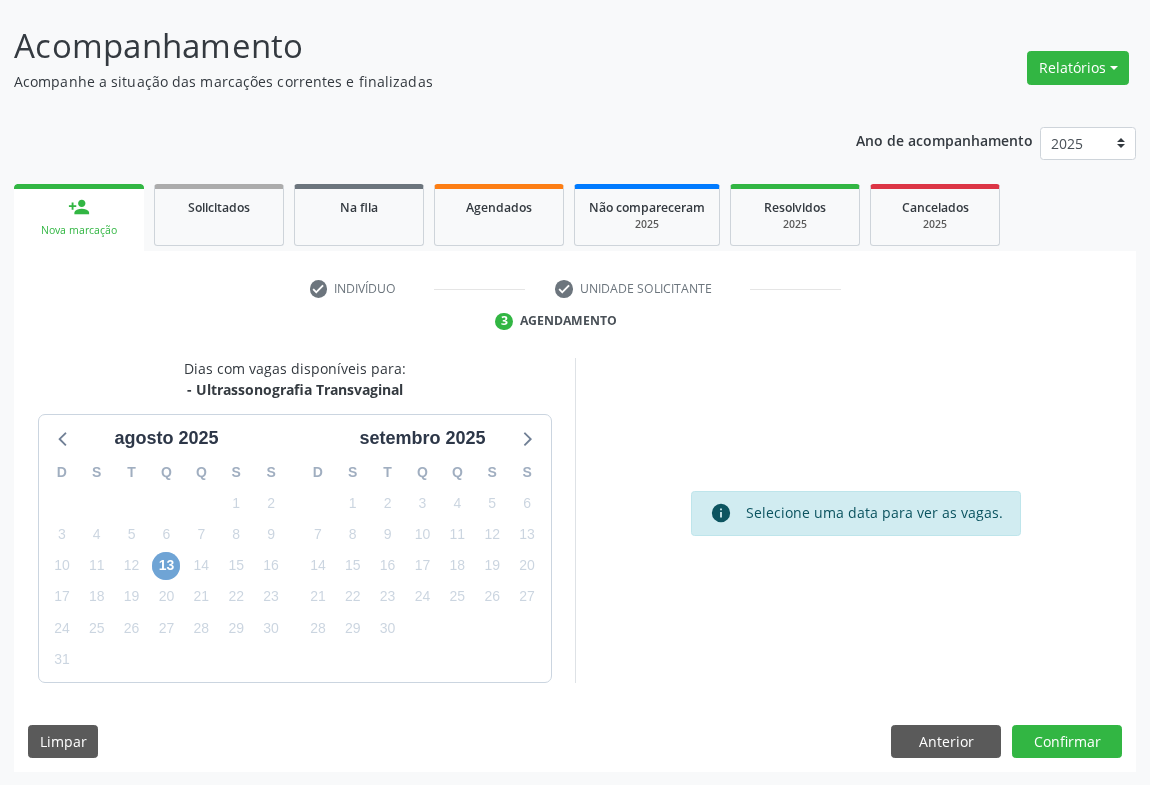 click on "13" at bounding box center [166, 566] 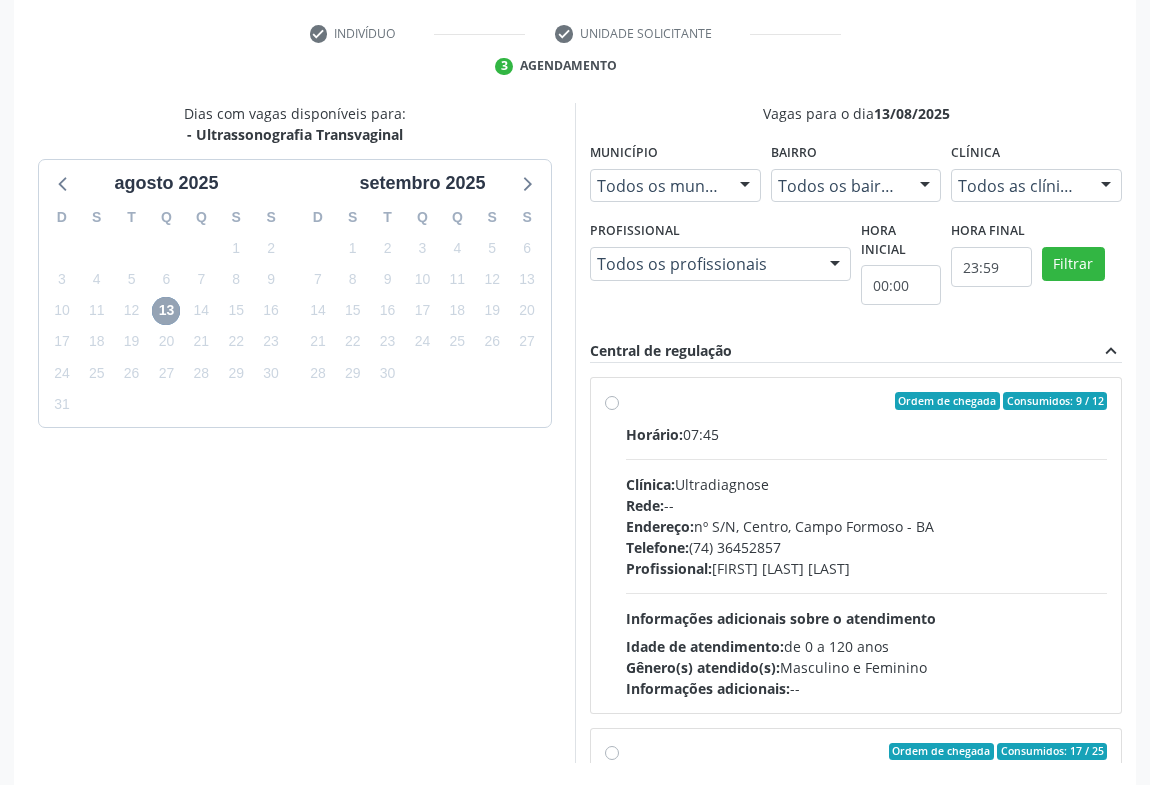 scroll, scrollTop: 451, scrollLeft: 0, axis: vertical 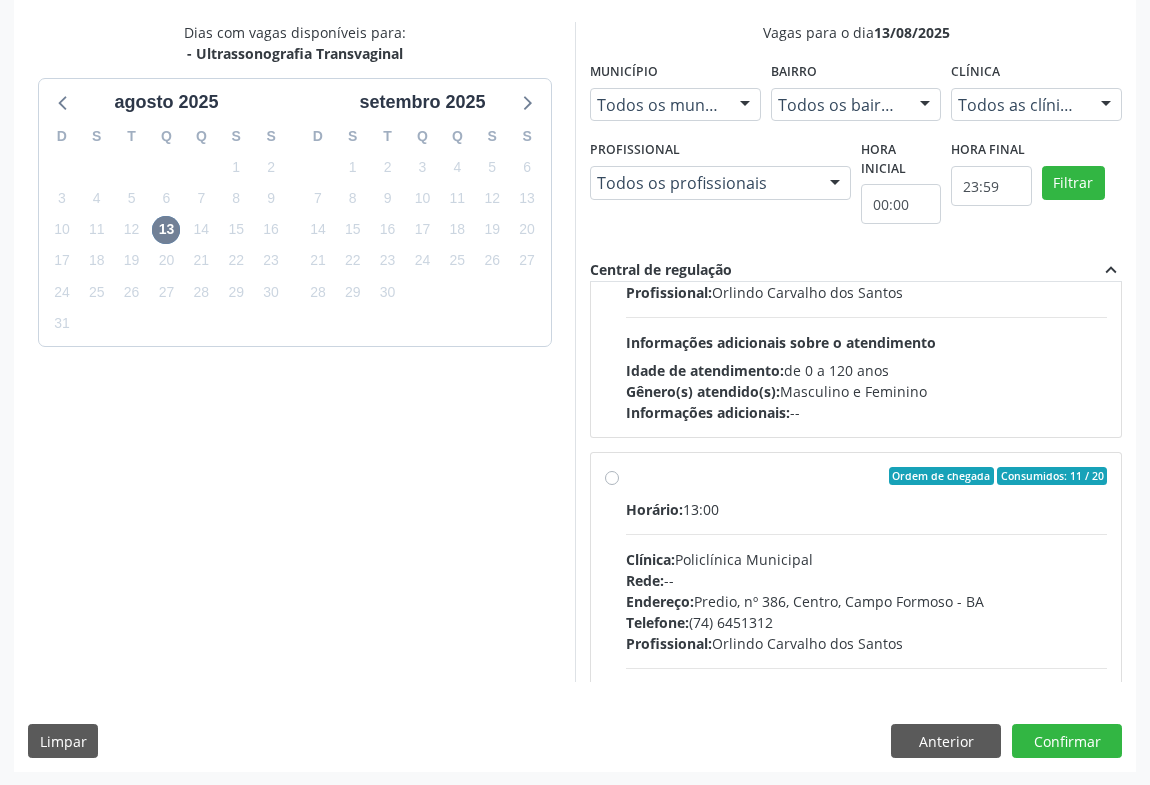 click on "Rede:
--" at bounding box center [866, 580] 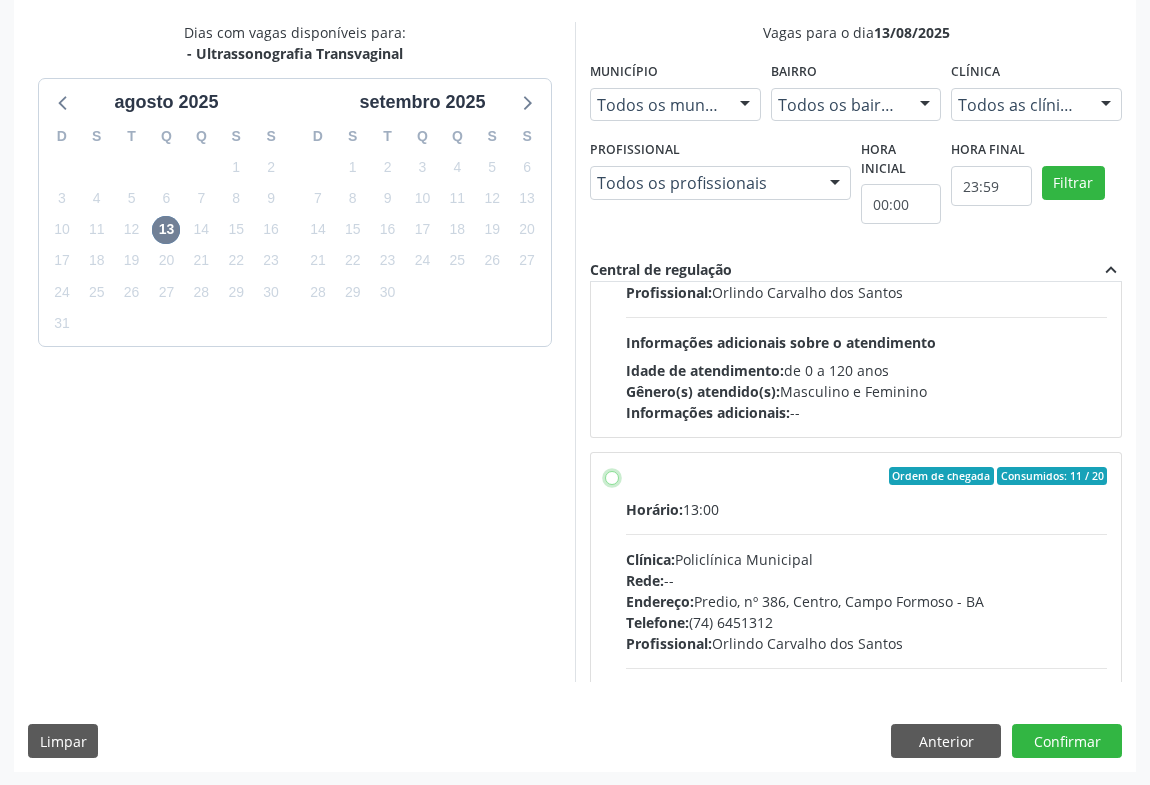 click on "Ordem de chegada
Consumidos: 11 / 20
Horário:   13:00
Clínica:  Policlínica Municipal
Rede:
--
Endereço:   Predio, nº 386, Centro, Campo Formoso - BA
Telefone:   (74) 6451312
Profissional:
Orlindo Carvalho dos Santos
Informações adicionais sobre o atendimento
Idade de atendimento:
de 0 a 120 anos
Gênero(s) atendido(s):
Masculino e Feminino
Informações adicionais:
--" at bounding box center [612, 476] 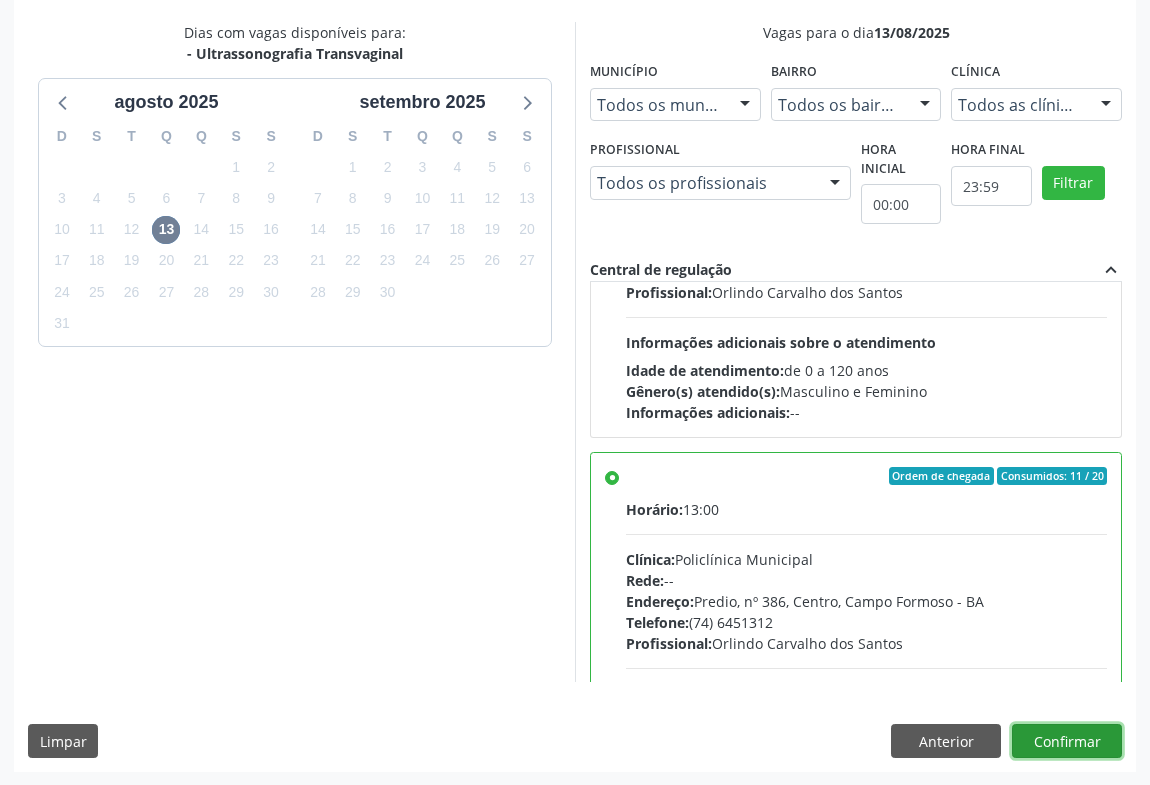 click on "Confirmar" at bounding box center [1067, 741] 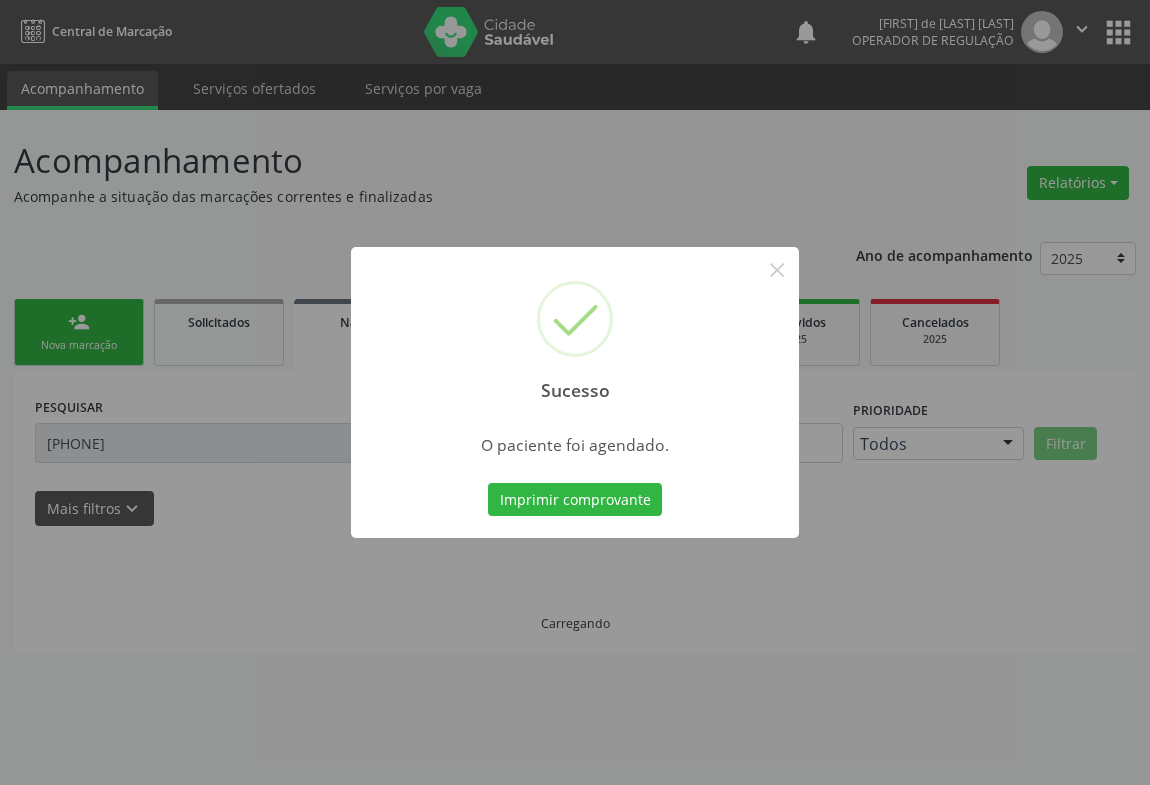 scroll, scrollTop: 0, scrollLeft: 0, axis: both 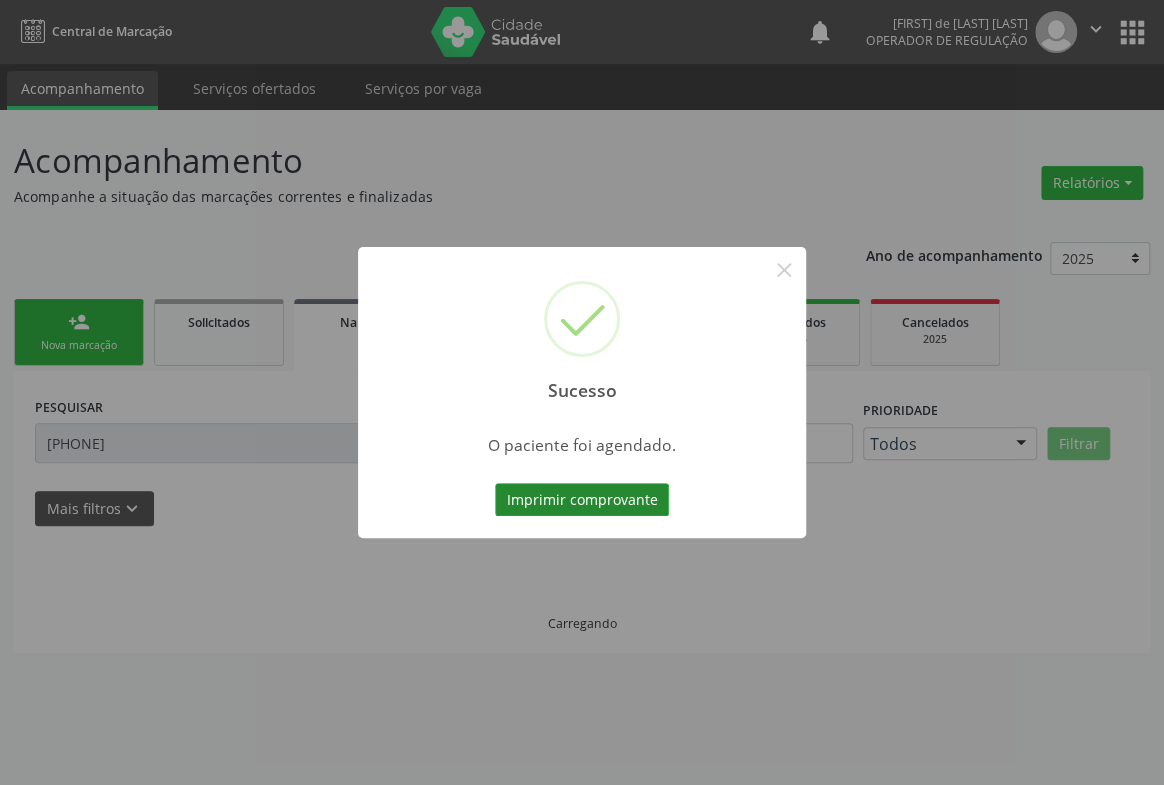 click on "Imprimir comprovante" at bounding box center [582, 500] 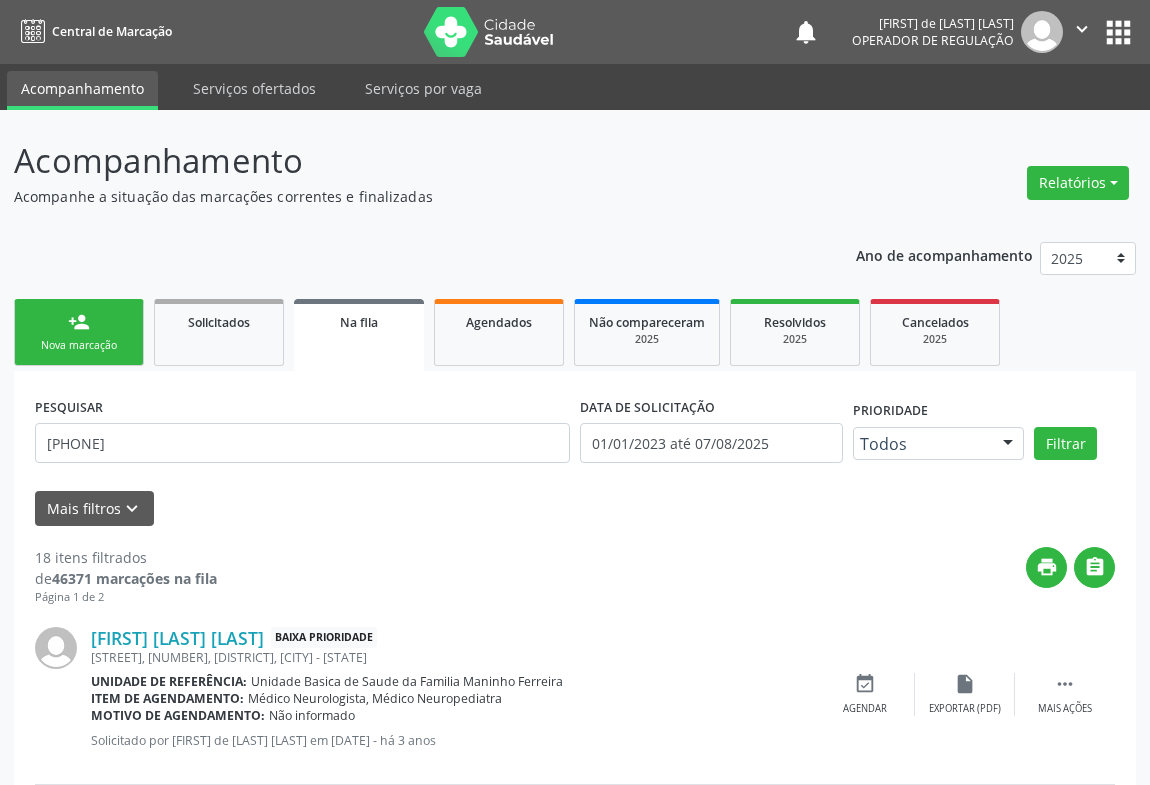 click on "Nova marcação" at bounding box center (79, 345) 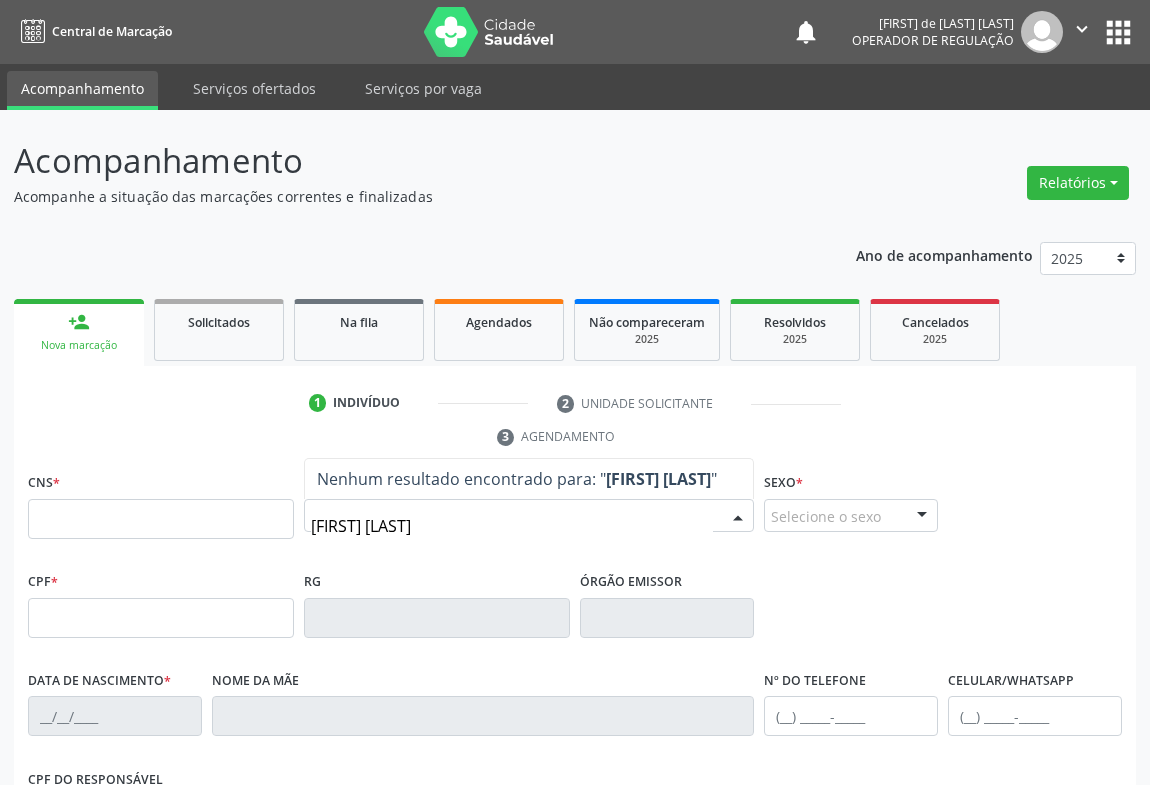 type on "MURILO FAR" 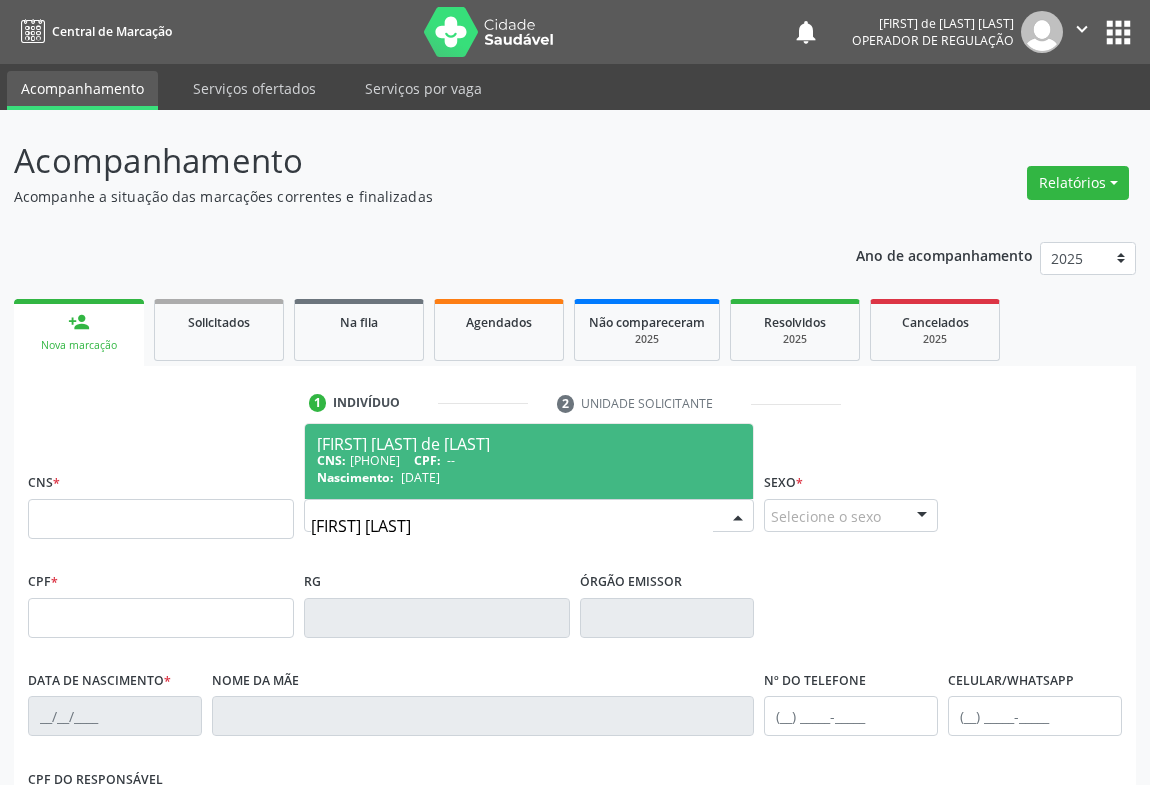 click on "CNS:
707 7096 3888 6310
CPF:    --" at bounding box center (529, 460) 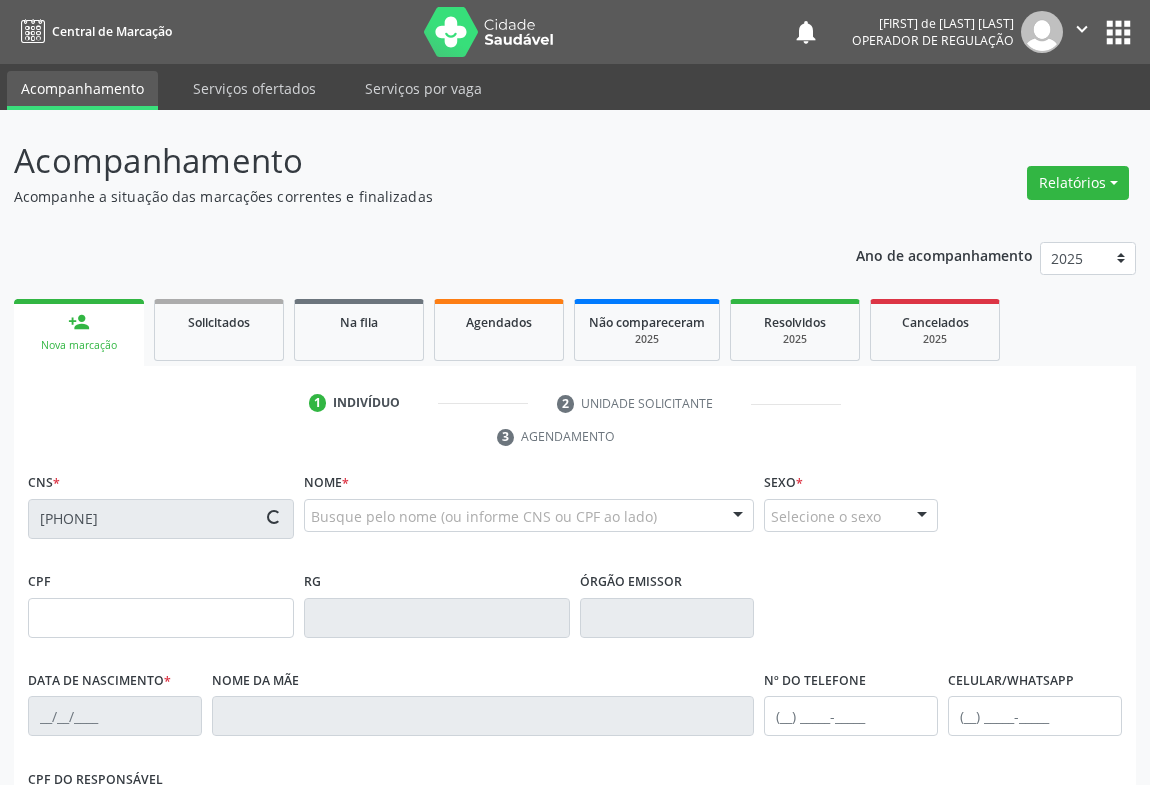 type on "[PHONE]" 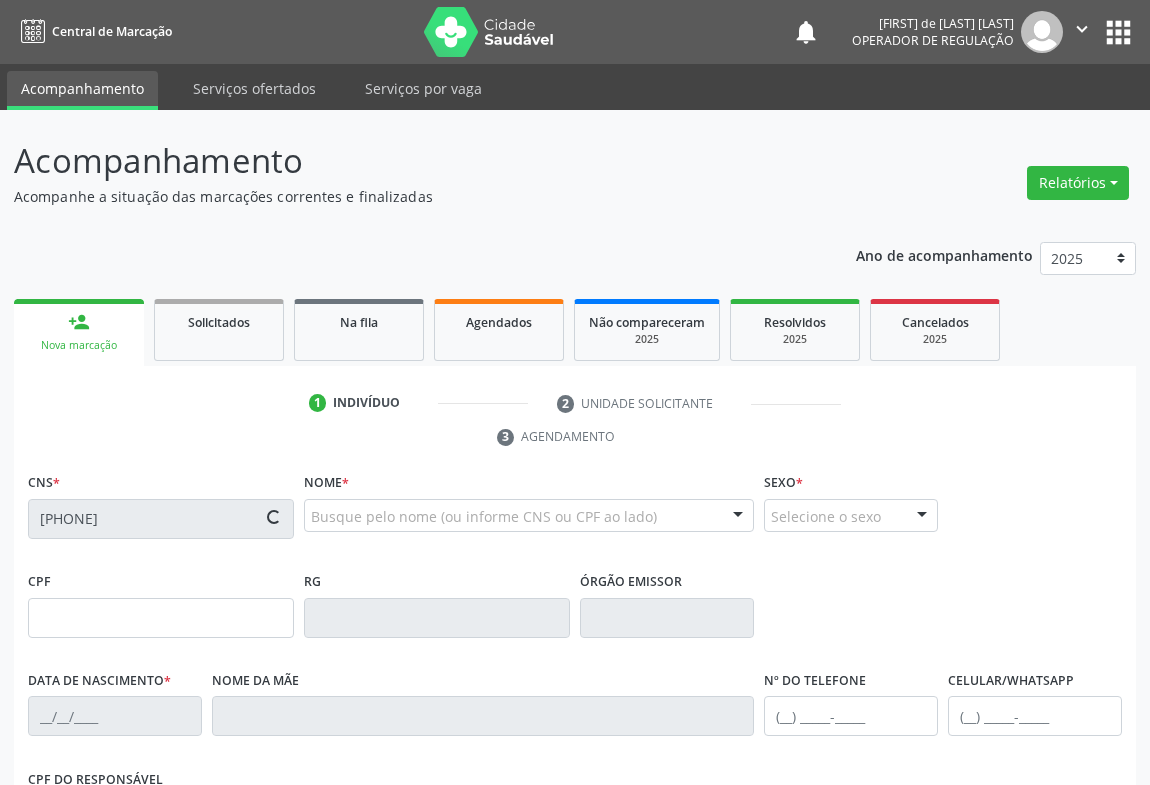 type on "11/12/2012" 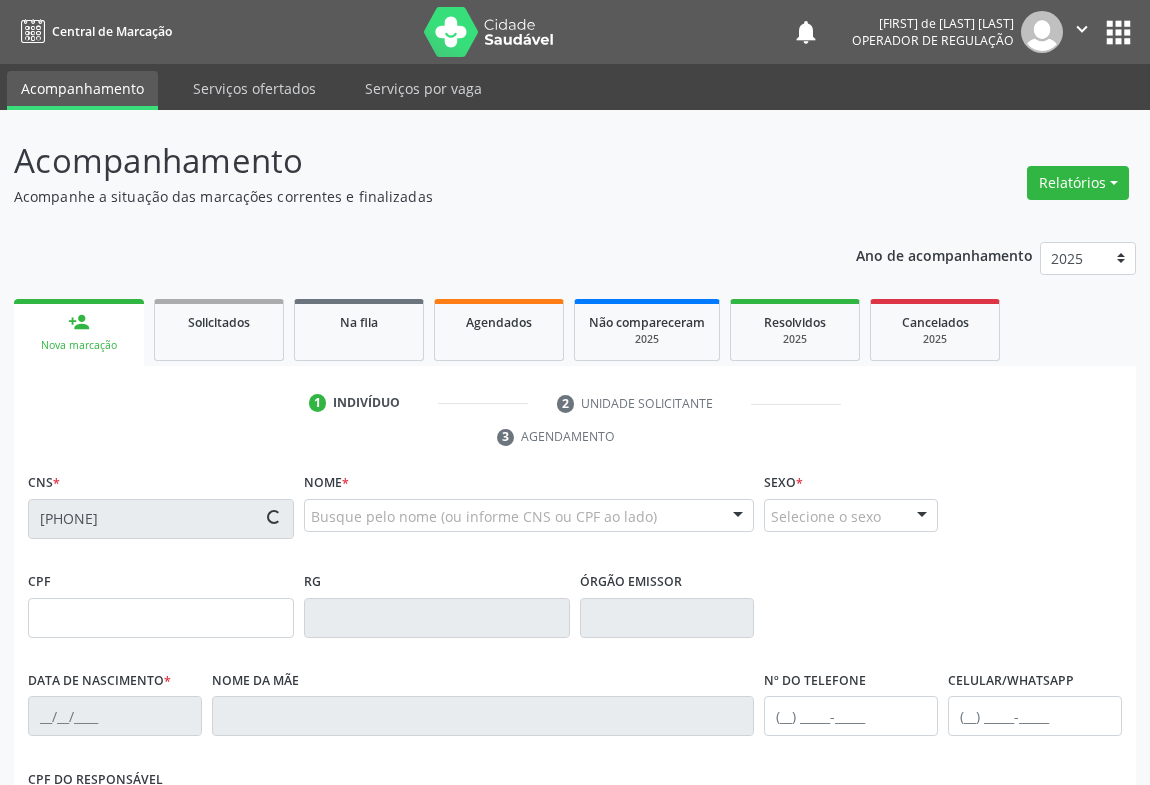 type on "(74) 99908-5338" 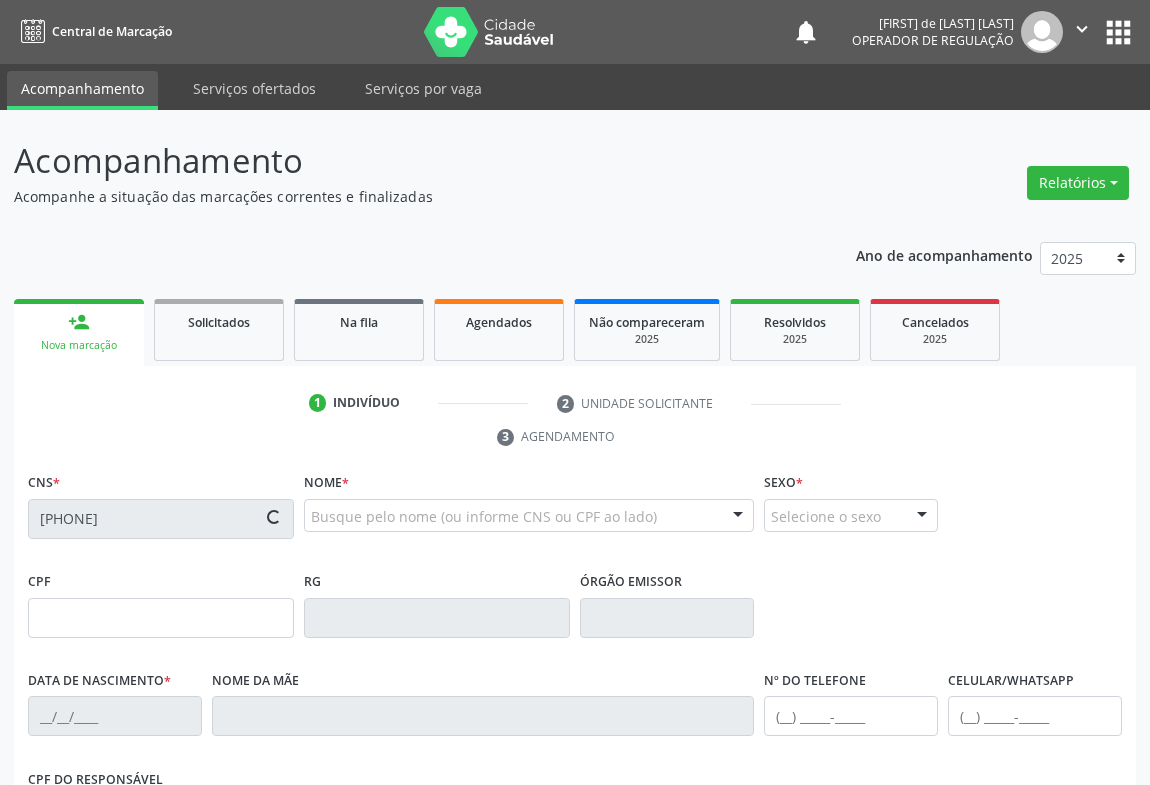 type on "096.564.165-11" 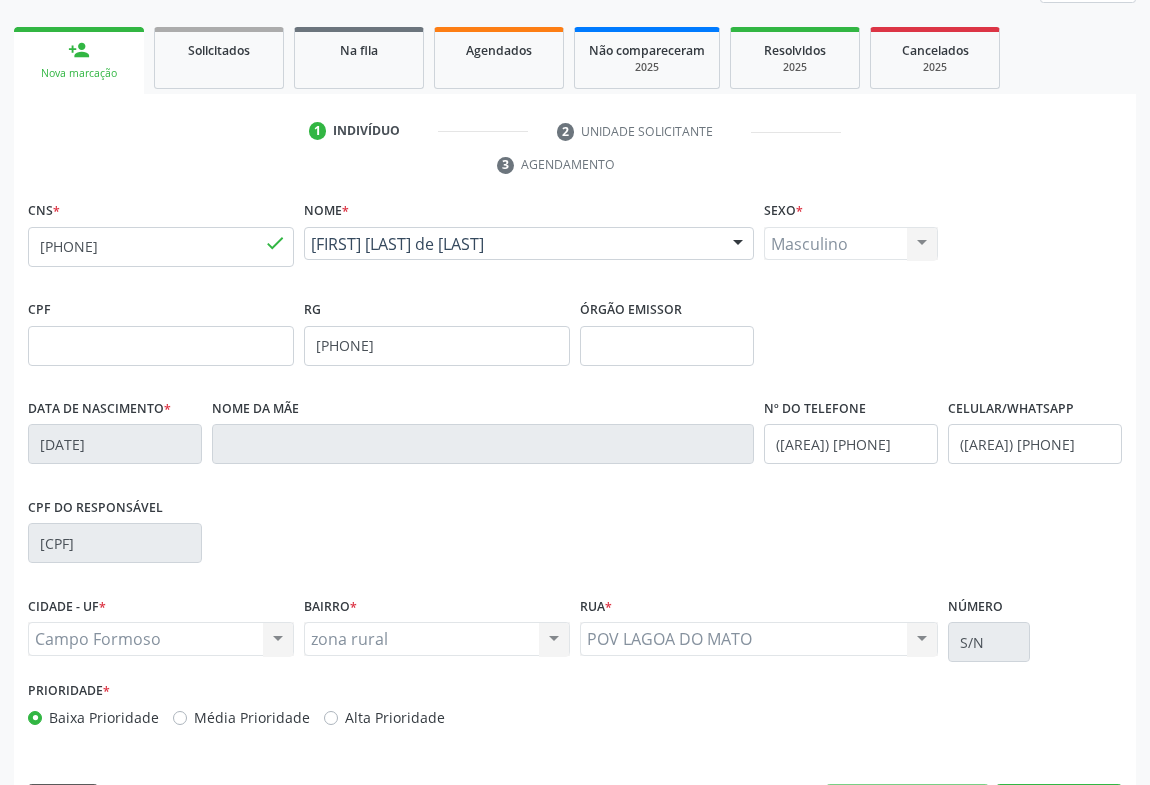 scroll, scrollTop: 331, scrollLeft: 0, axis: vertical 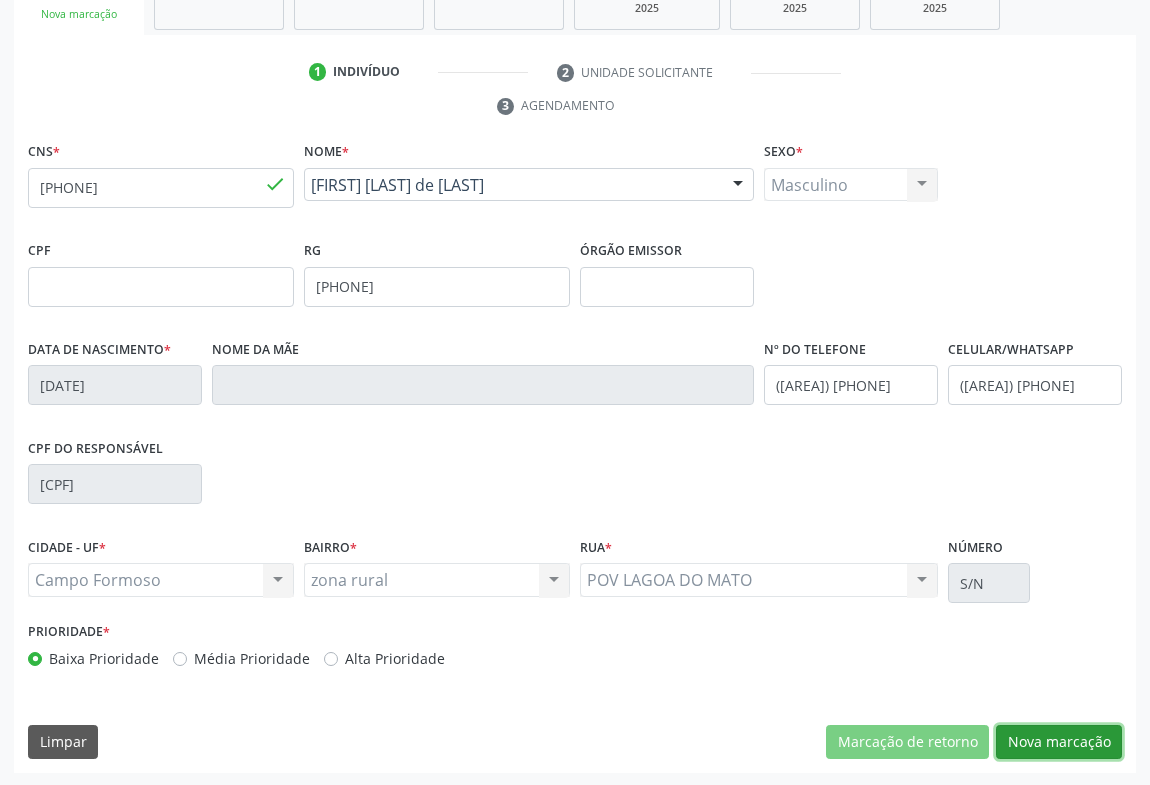 click on "Nova marcação" at bounding box center [1059, 742] 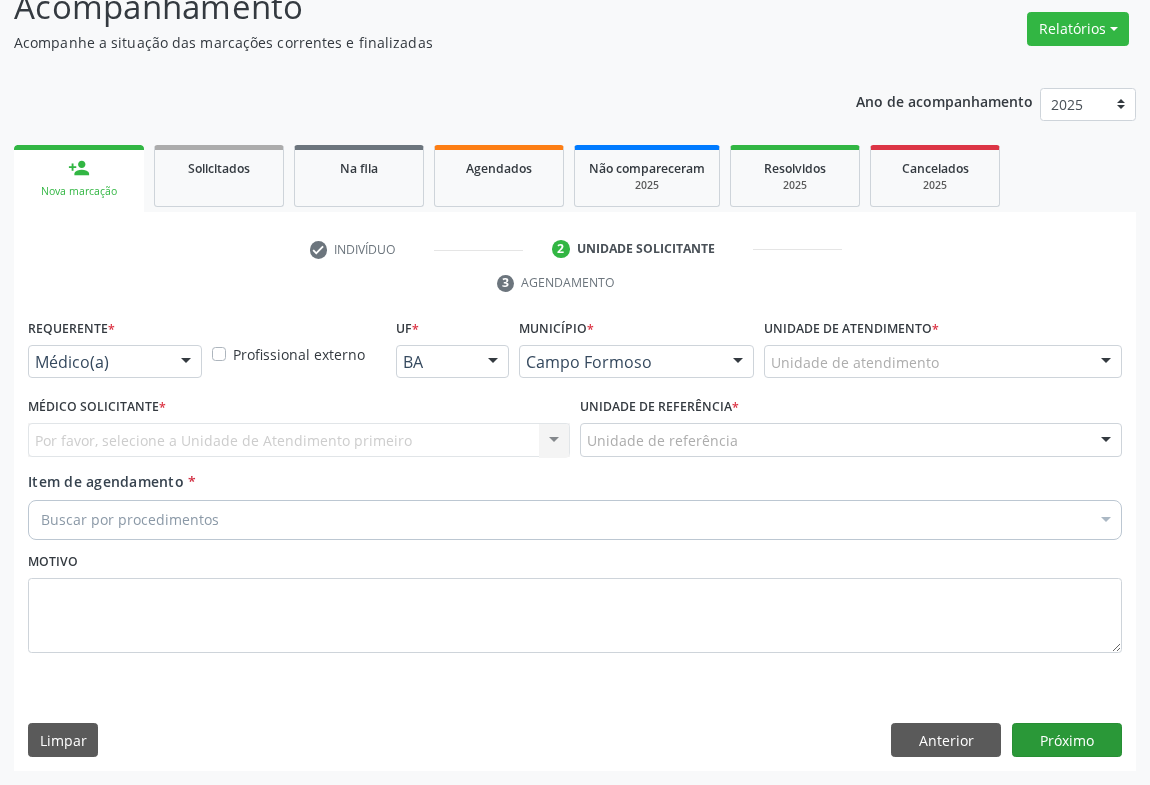 scroll, scrollTop: 152, scrollLeft: 0, axis: vertical 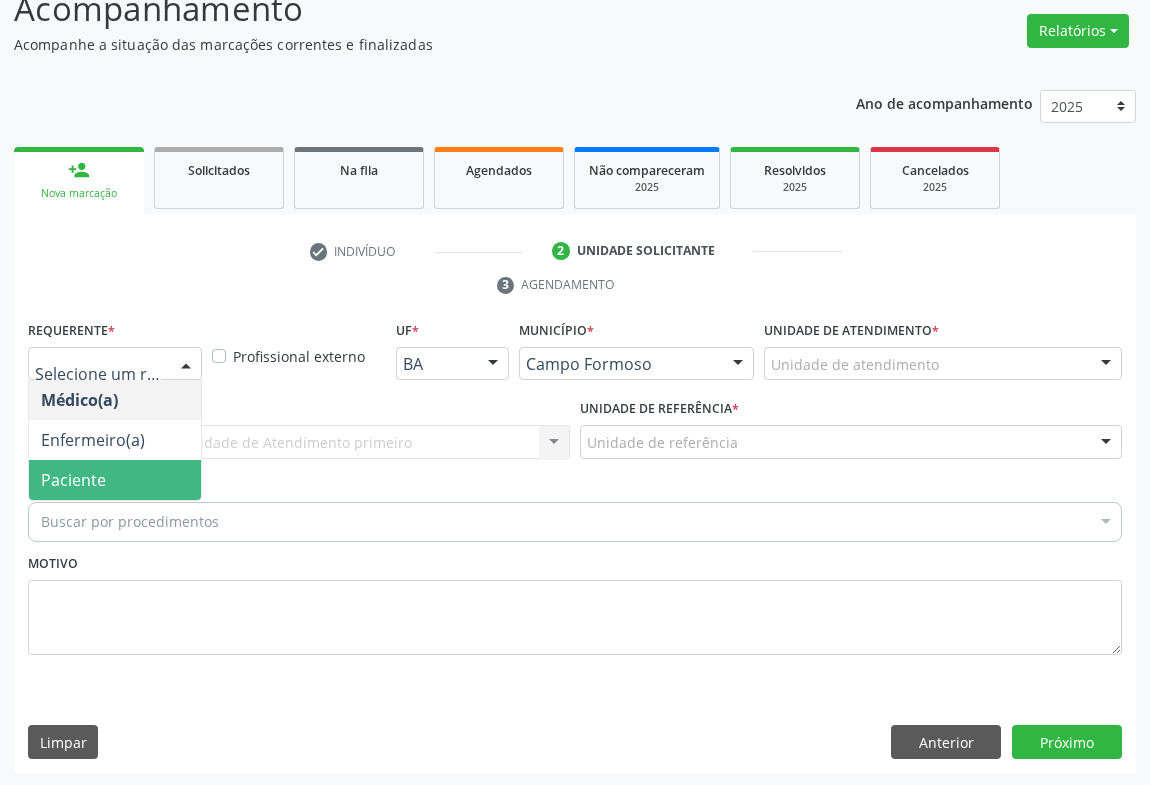 click on "Paciente" at bounding box center [73, 480] 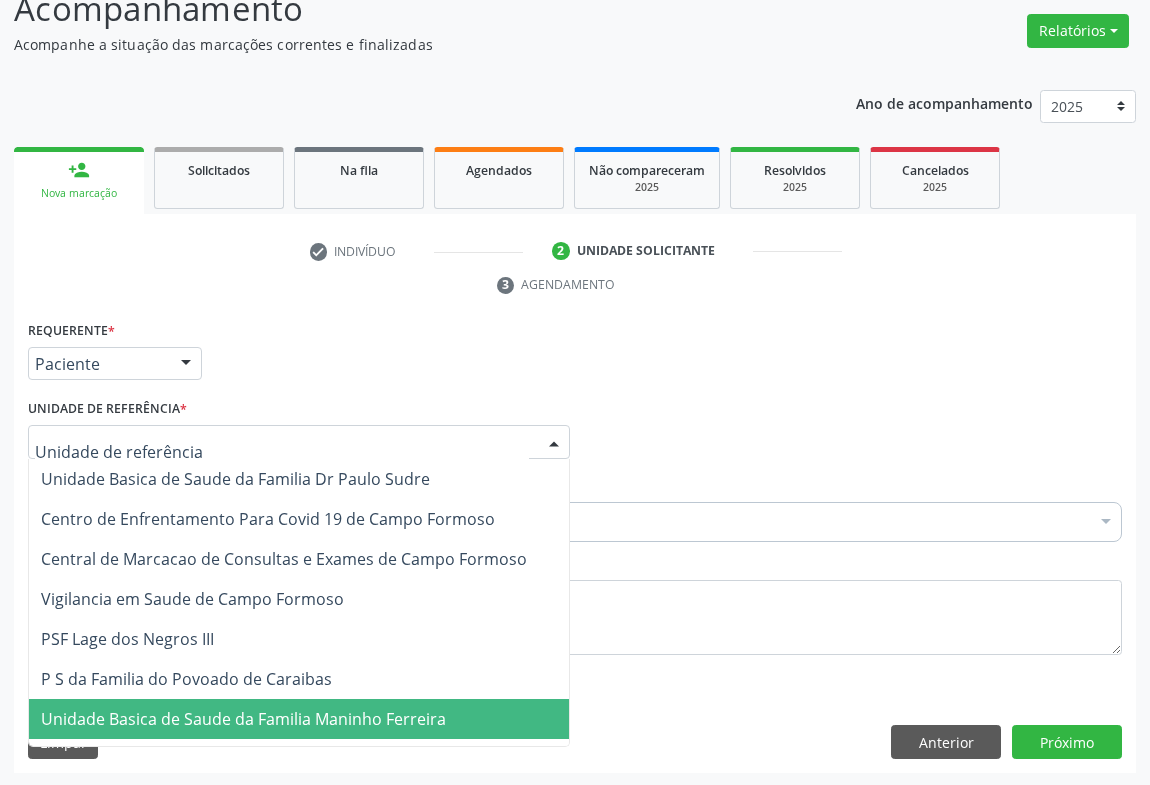 click on "Unidade Basica de Saude da Familia Maninho Ferreira" at bounding box center [243, 719] 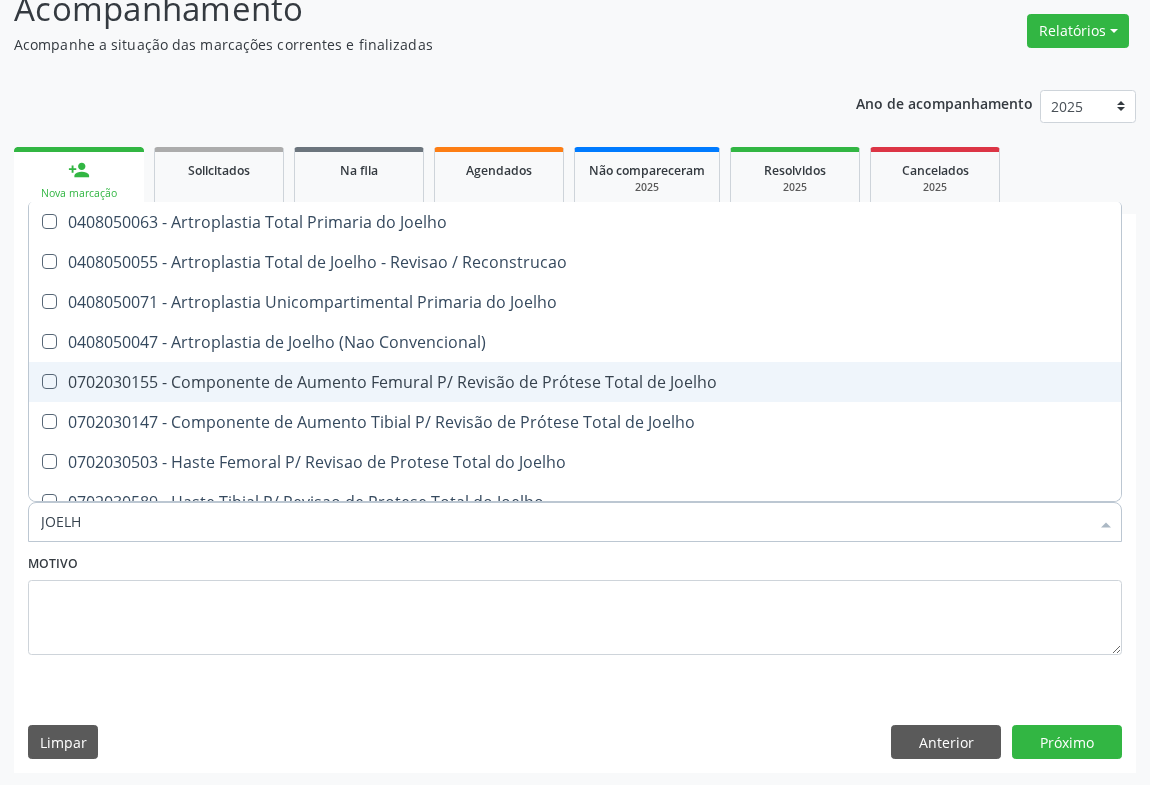 type on "JOELHO" 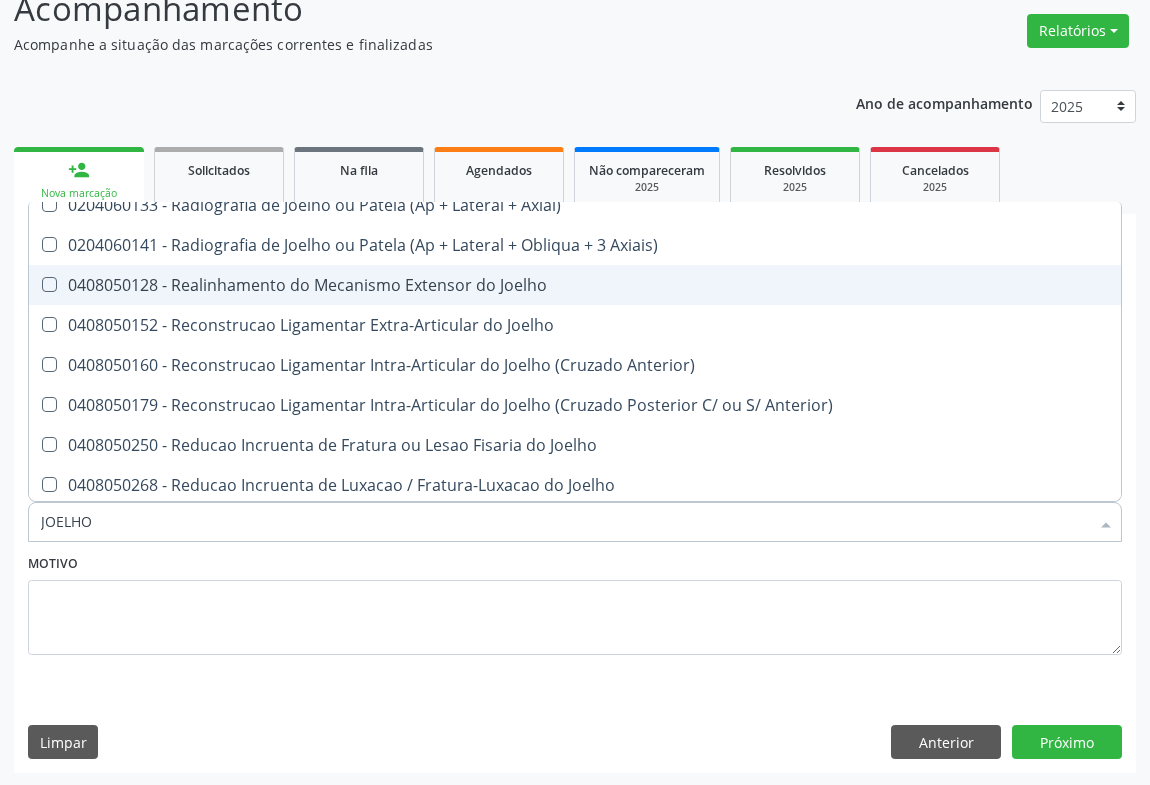 scroll, scrollTop: 406, scrollLeft: 0, axis: vertical 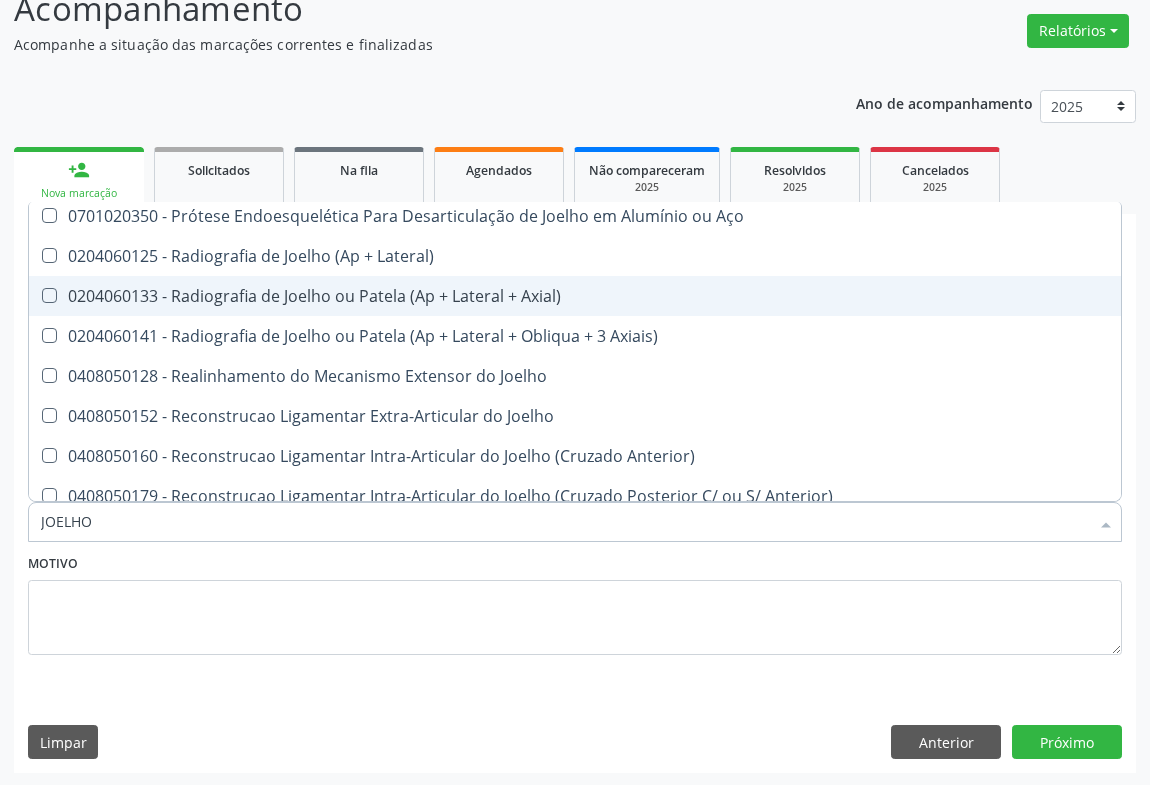 click on "0204060133 - Radiografia de Joelho ou Patela (Ap + Lateral + Axial)" at bounding box center (575, 296) 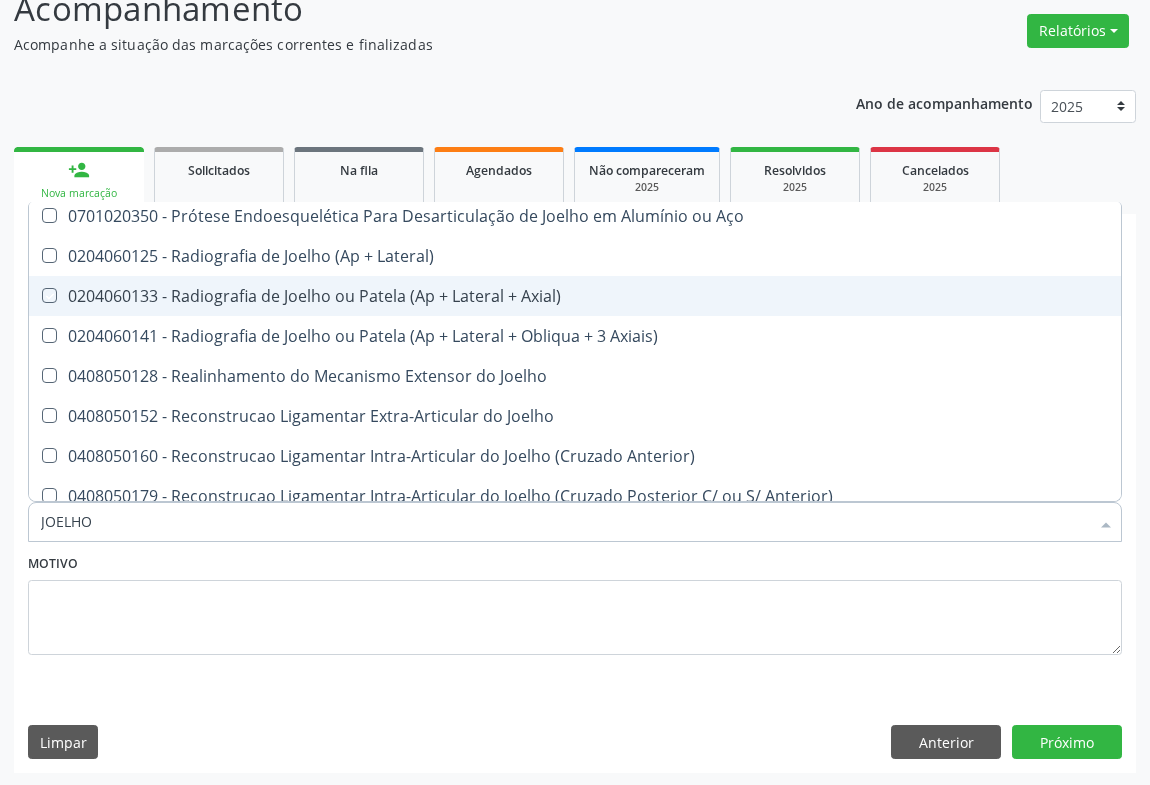 checkbox on "true" 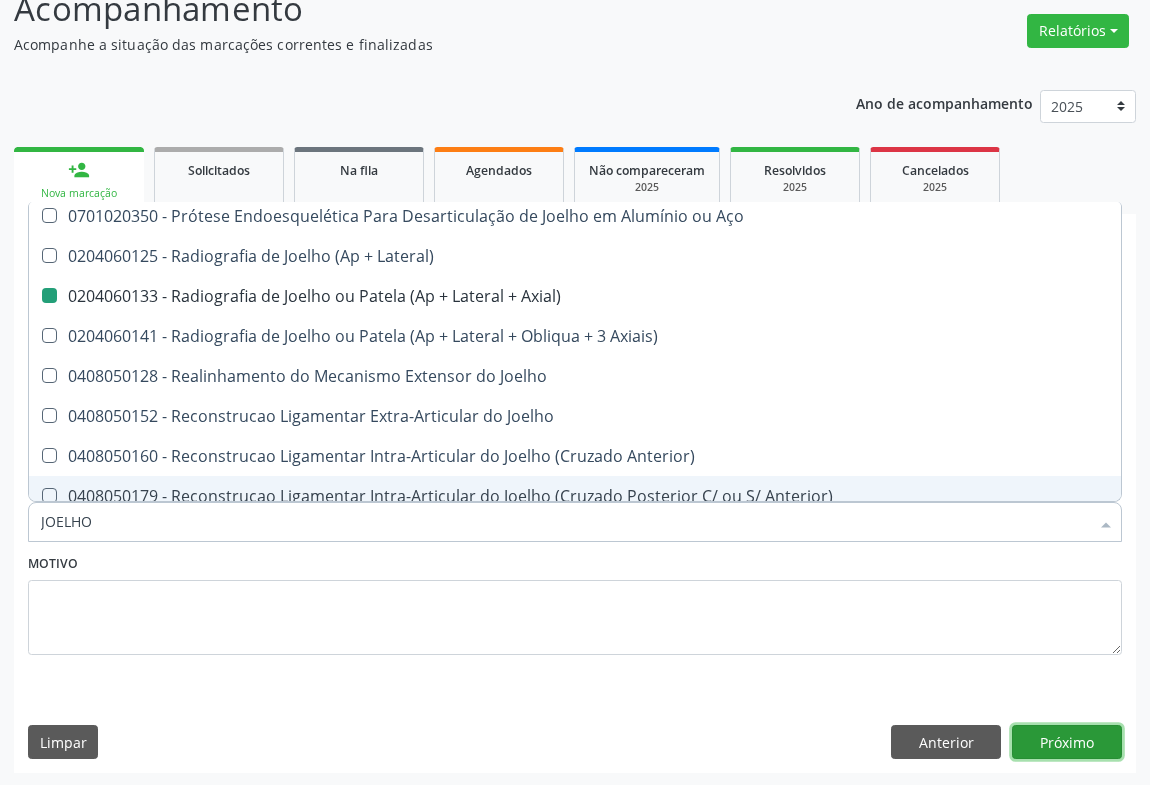 click on "Próximo" at bounding box center (1067, 742) 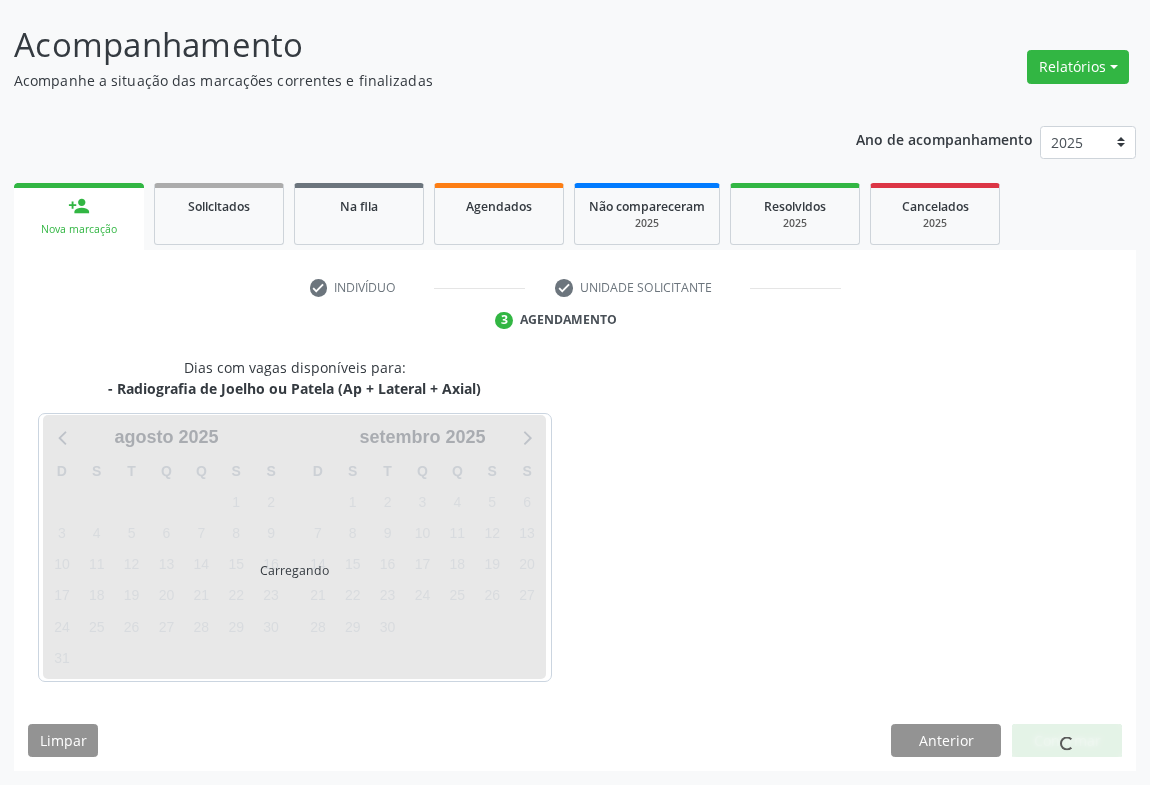 scroll, scrollTop: 115, scrollLeft: 0, axis: vertical 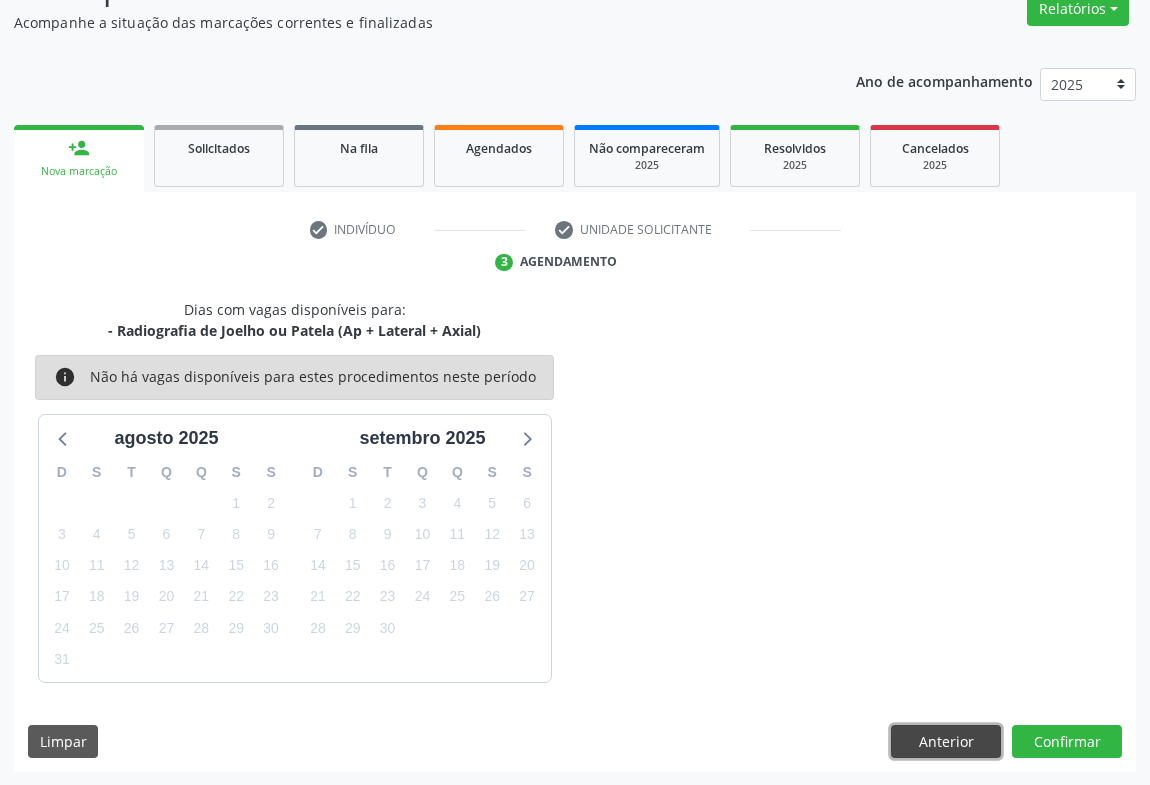 click on "Anterior" at bounding box center [946, 742] 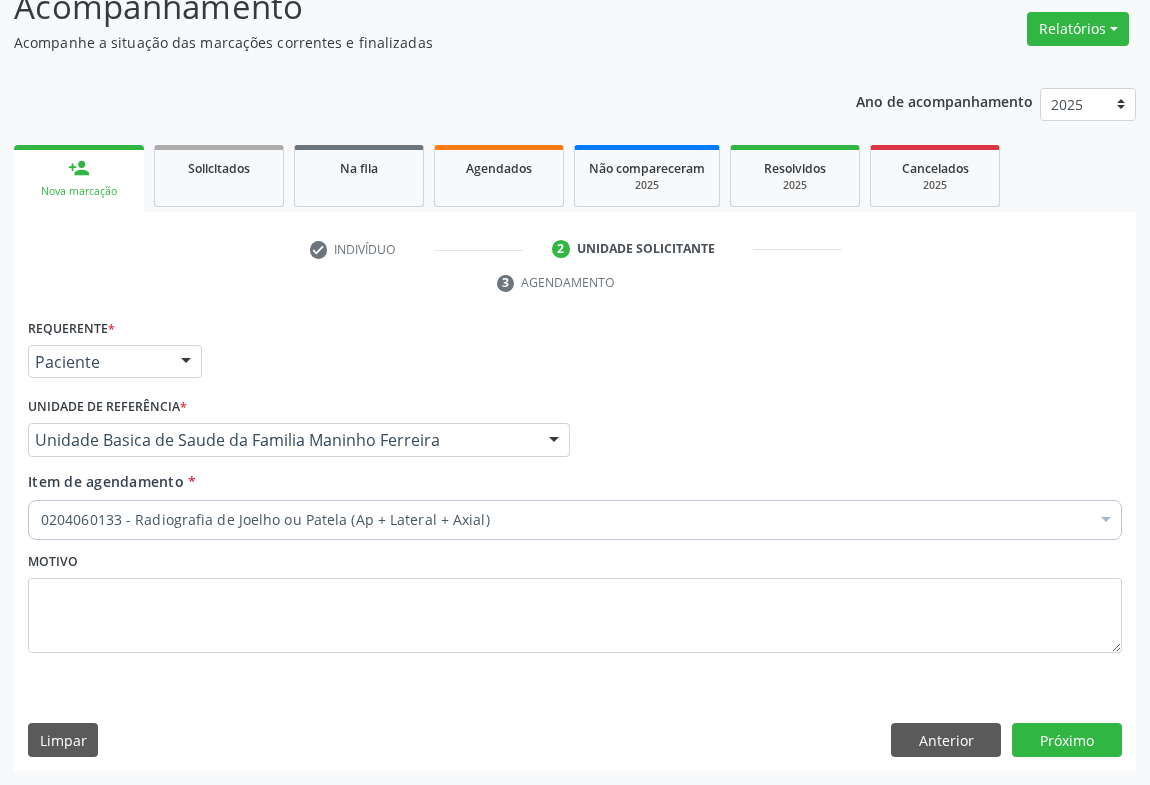 scroll, scrollTop: 152, scrollLeft: 0, axis: vertical 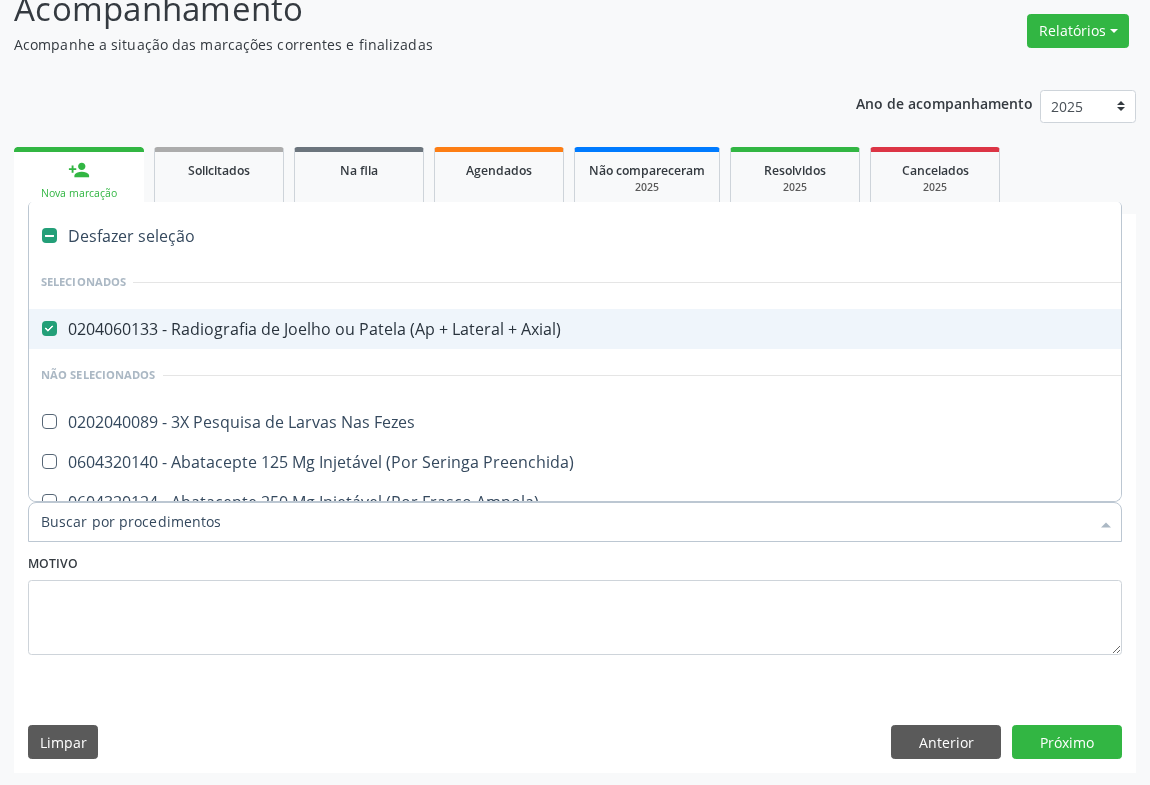 click on "0204060133 - Radiografia de Joelho ou Patela (Ap + Lateral + Axial)" at bounding box center [819, 329] 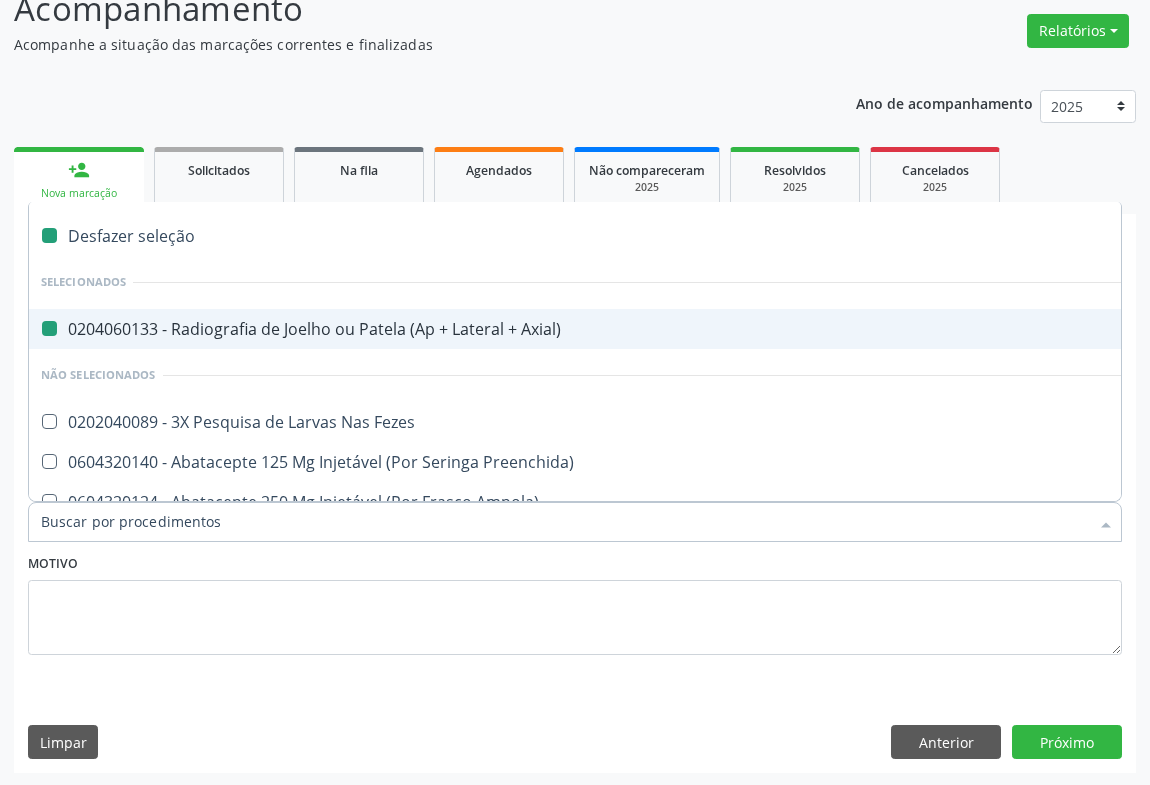 checkbox on "false" 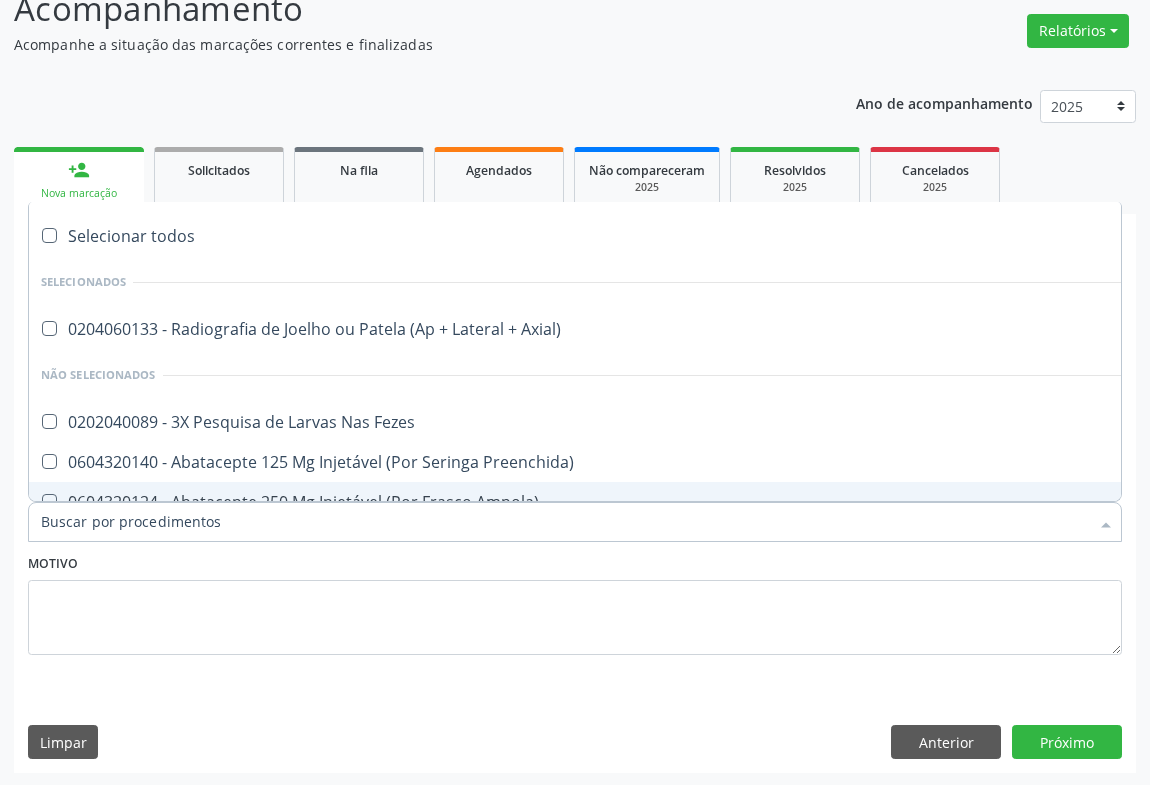 click on "Item de agendamento
*" at bounding box center [565, 522] 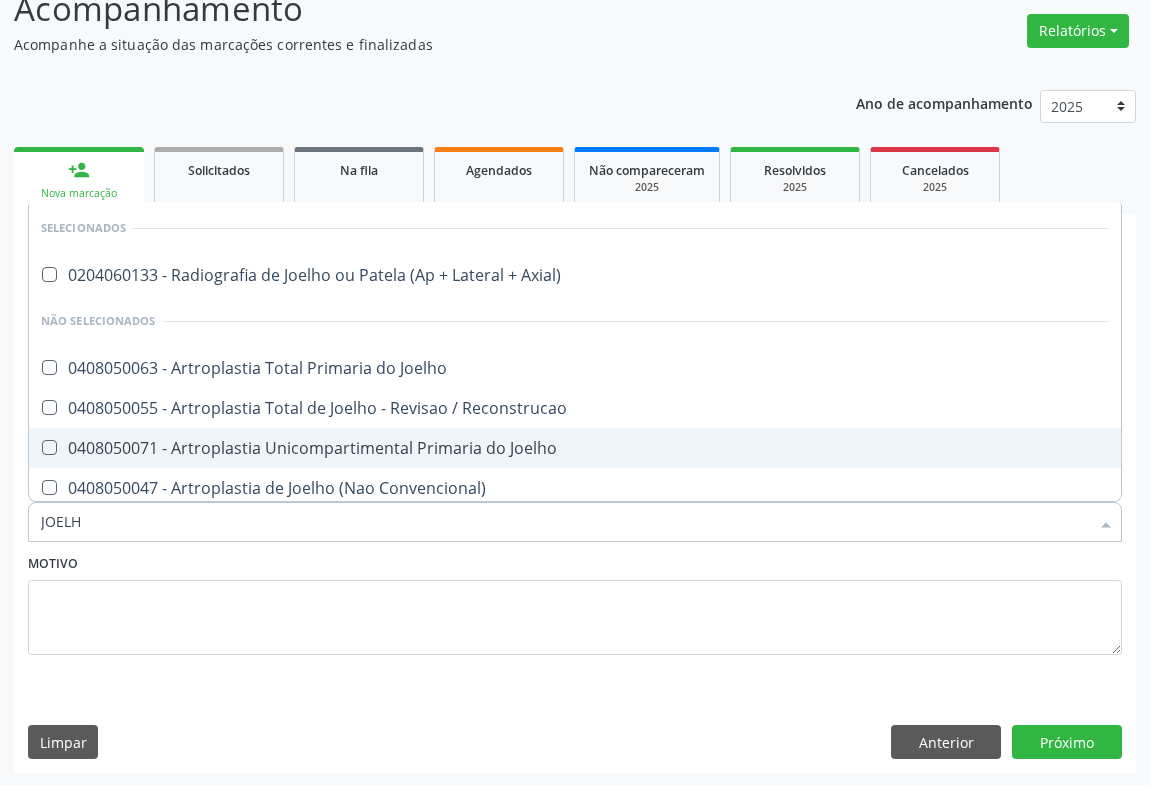 type on "JOELHO" 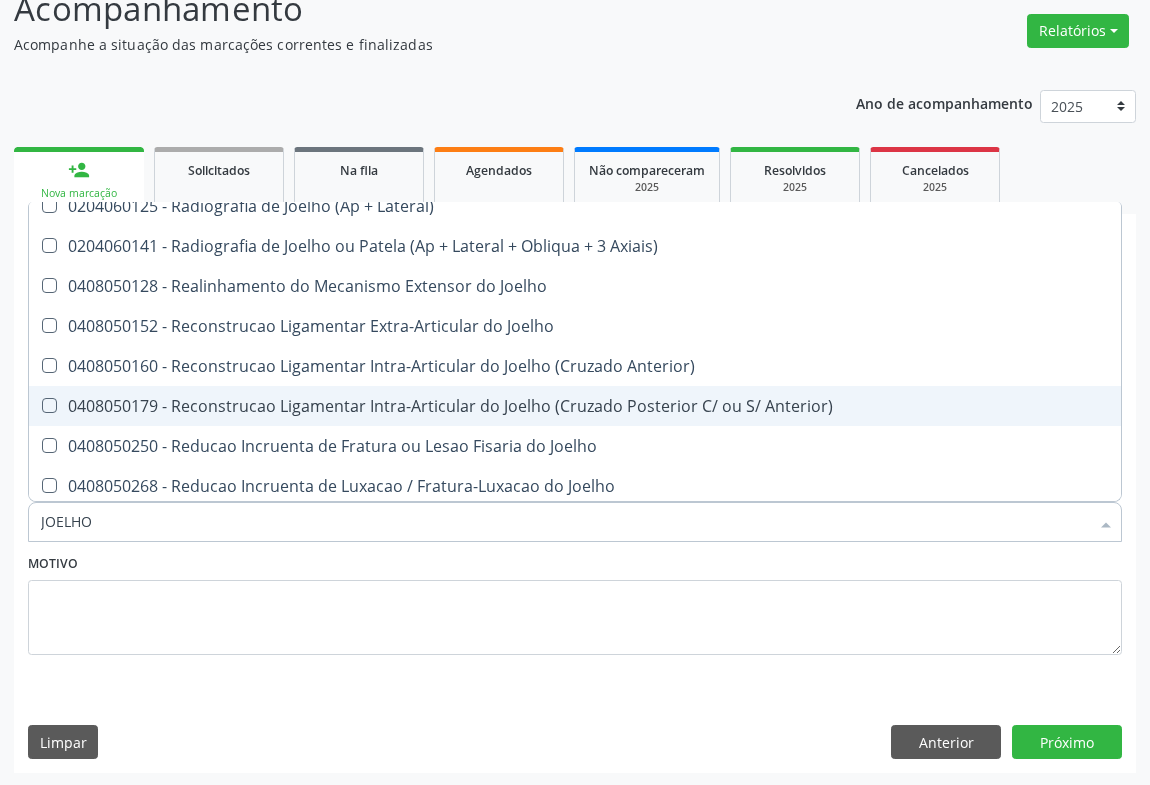 scroll, scrollTop: 511, scrollLeft: 0, axis: vertical 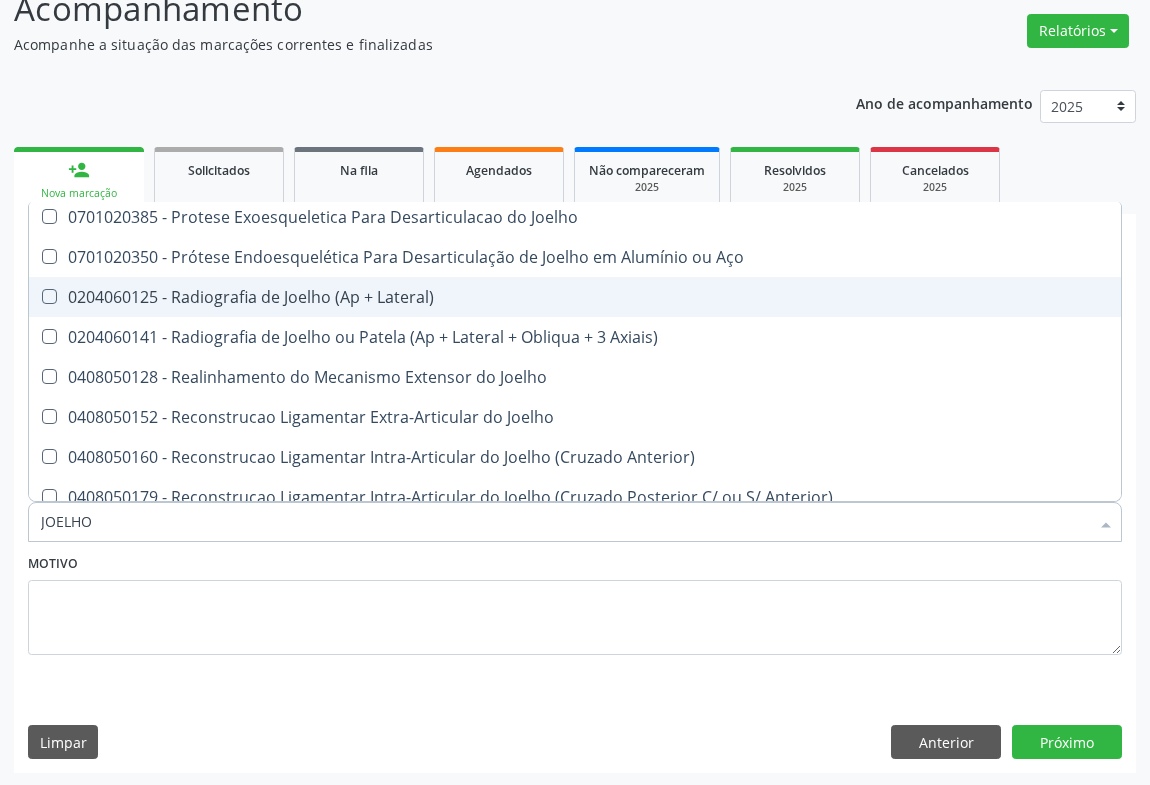 click on "0204060125 - Radiografia de Joelho (Ap + Lateral)" at bounding box center (575, 297) 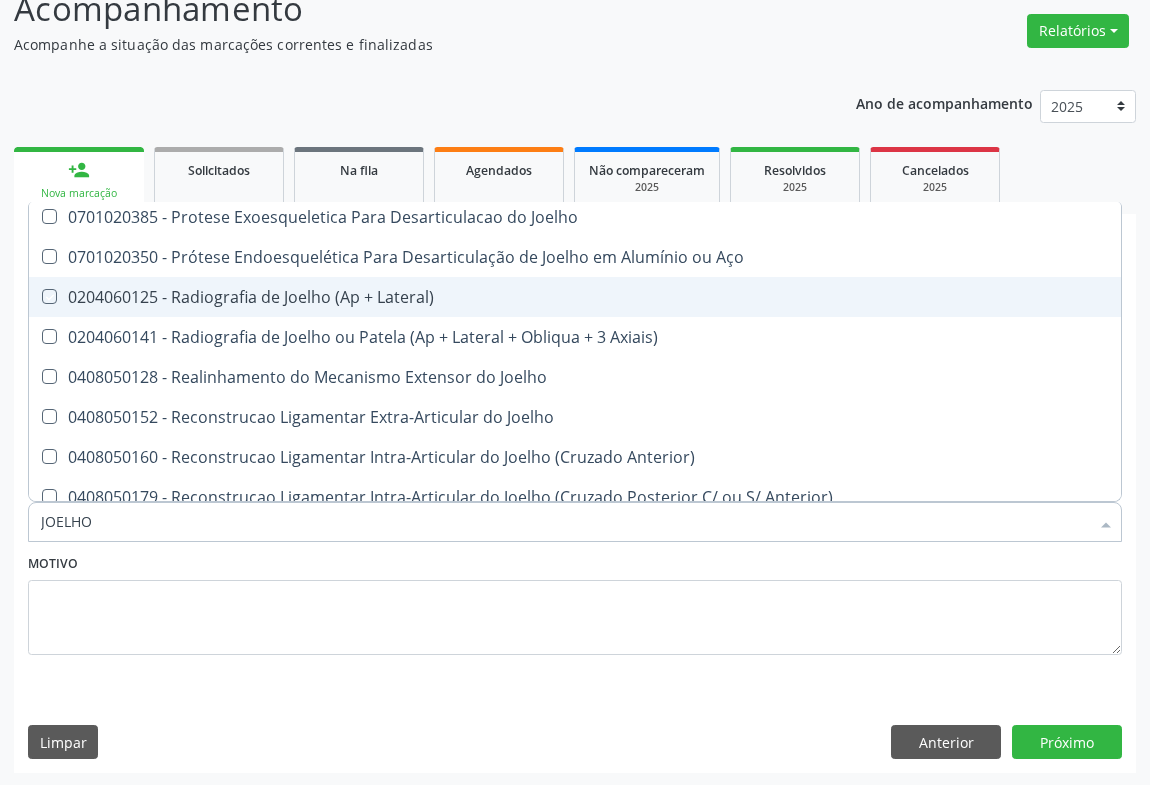 checkbox on "true" 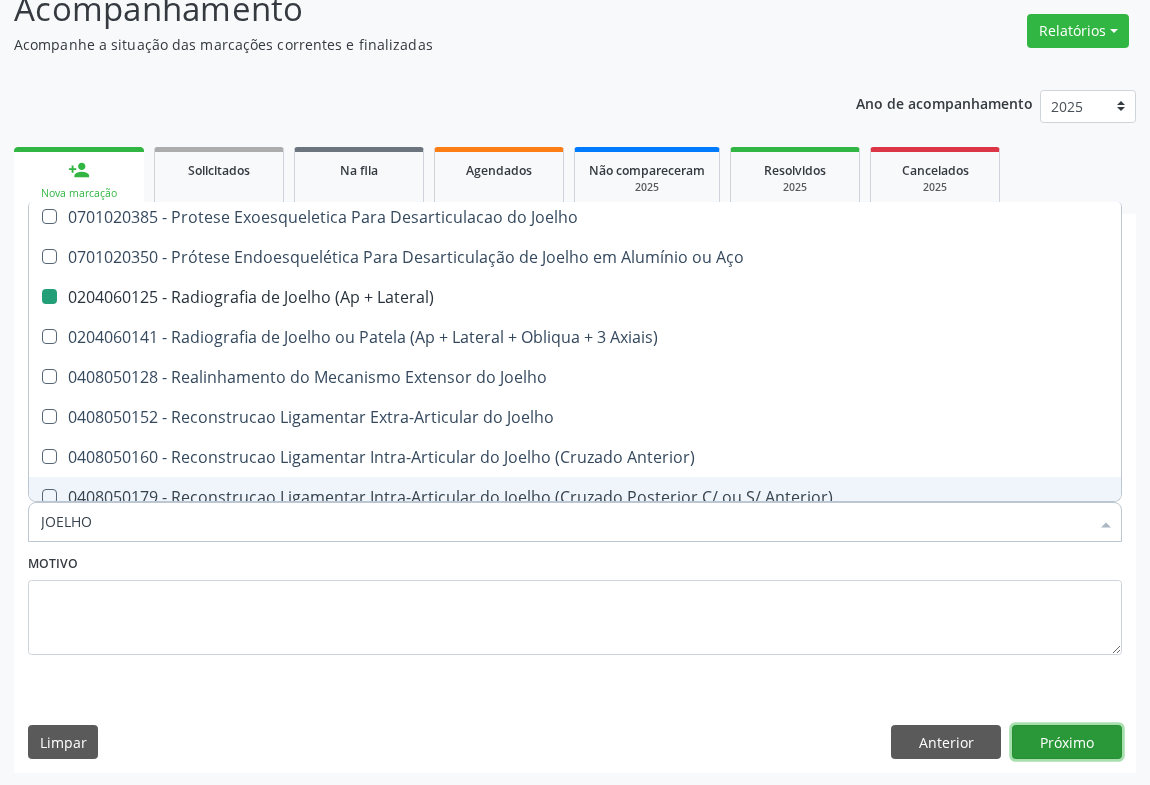 click on "Próximo" at bounding box center [1067, 742] 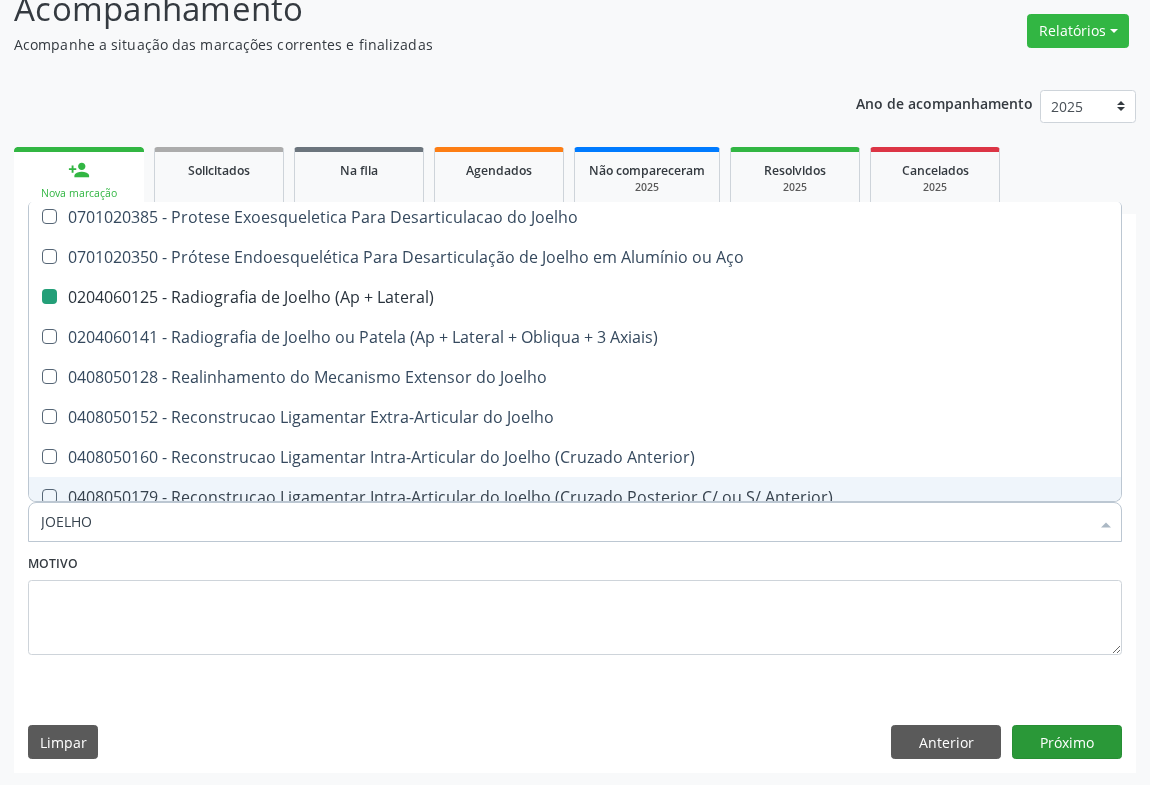 scroll, scrollTop: 115, scrollLeft: 0, axis: vertical 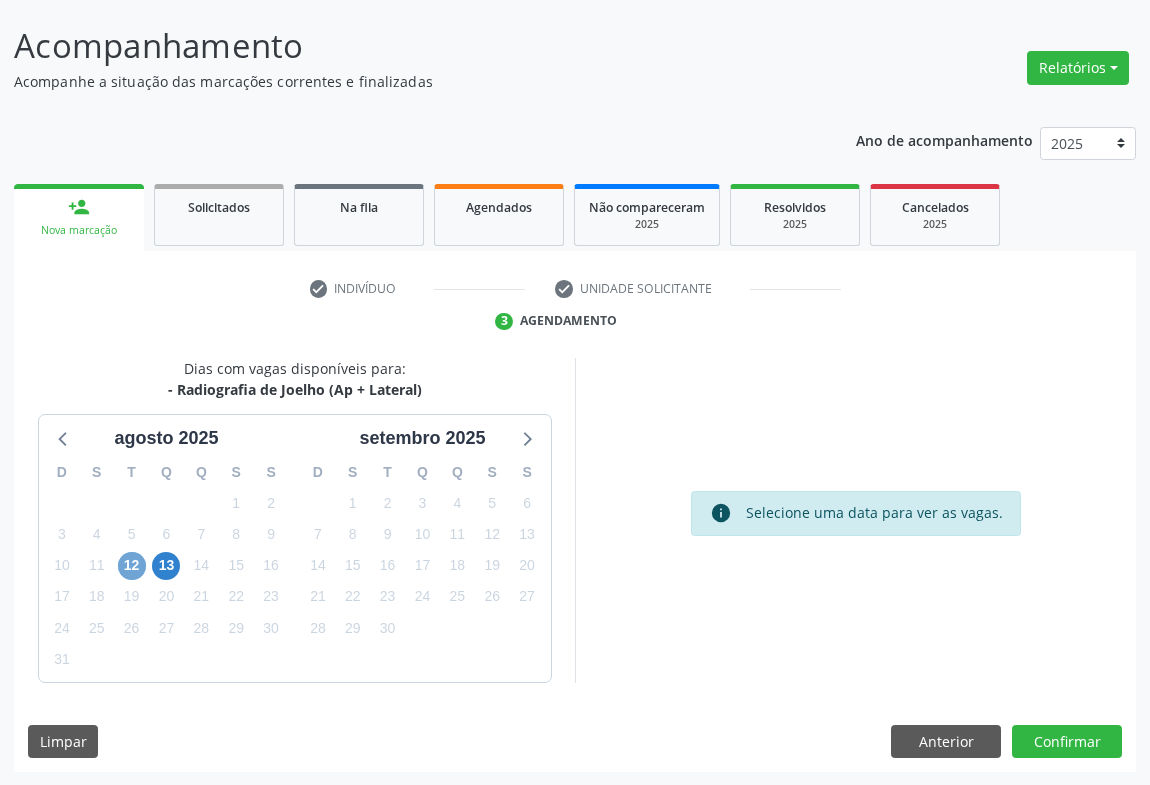 click on "12" at bounding box center (132, 566) 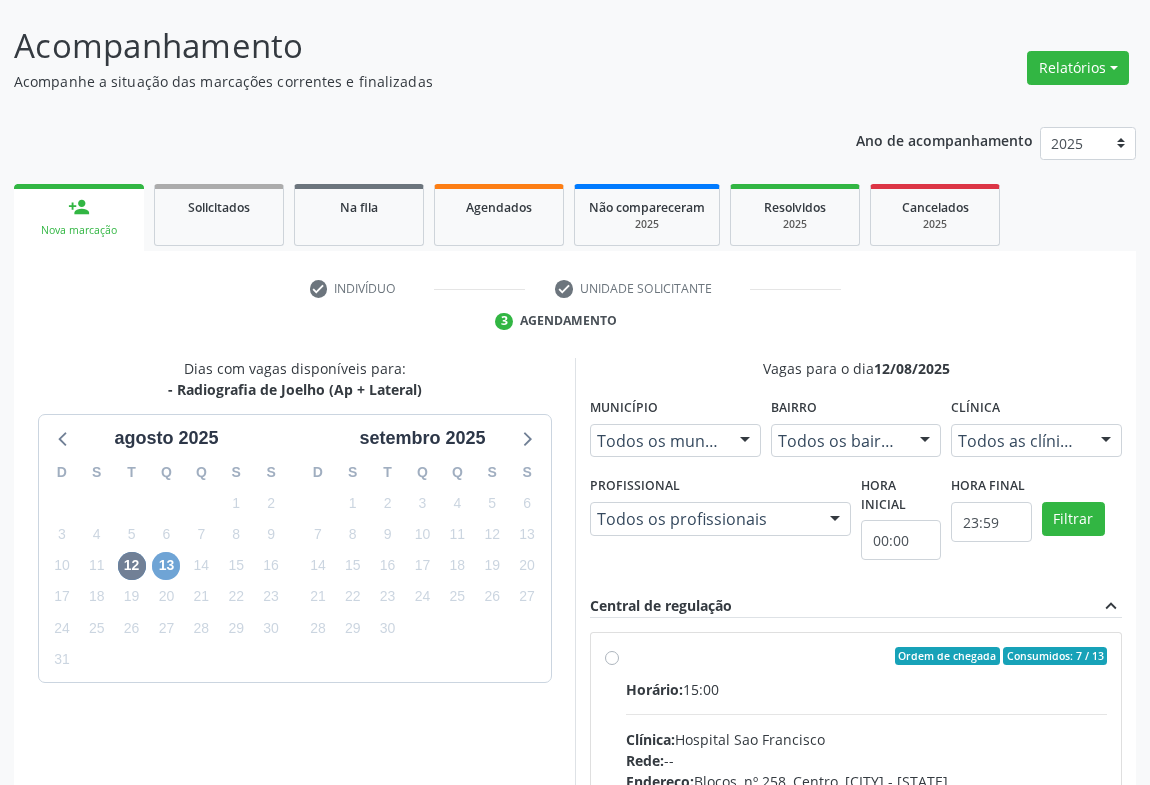click on "13" at bounding box center (166, 566) 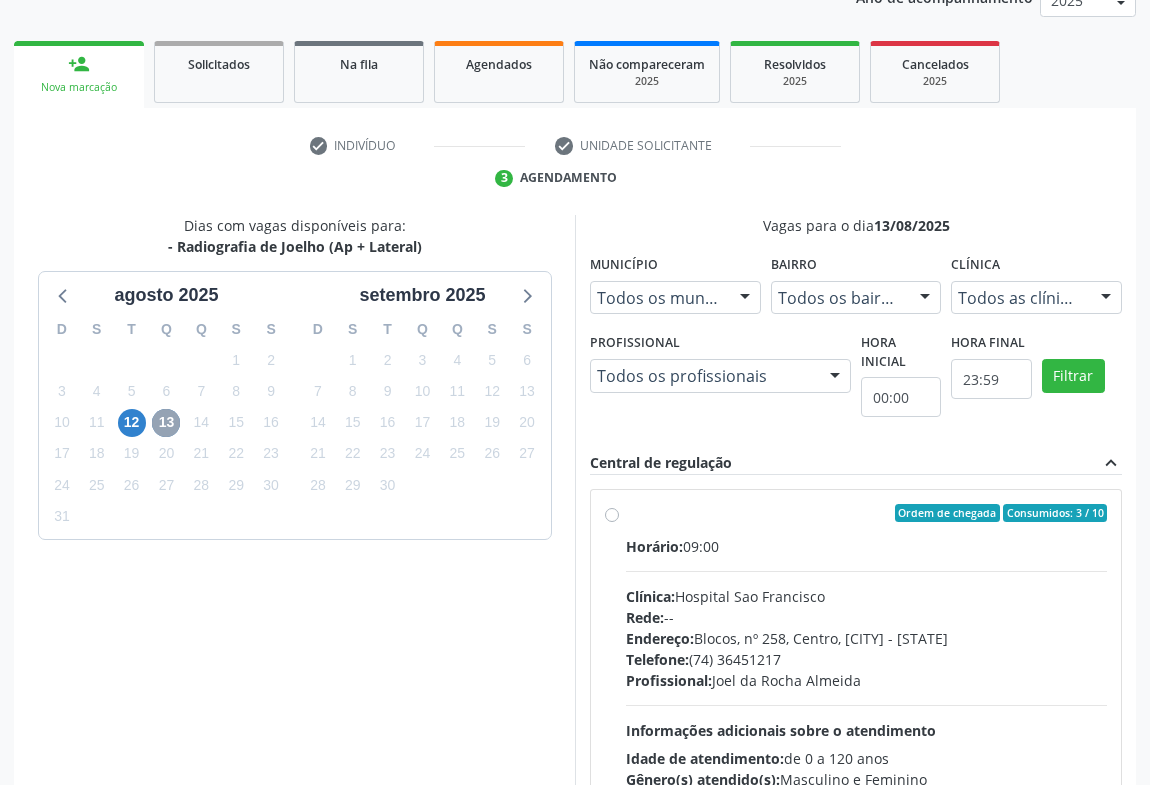 scroll, scrollTop: 415, scrollLeft: 0, axis: vertical 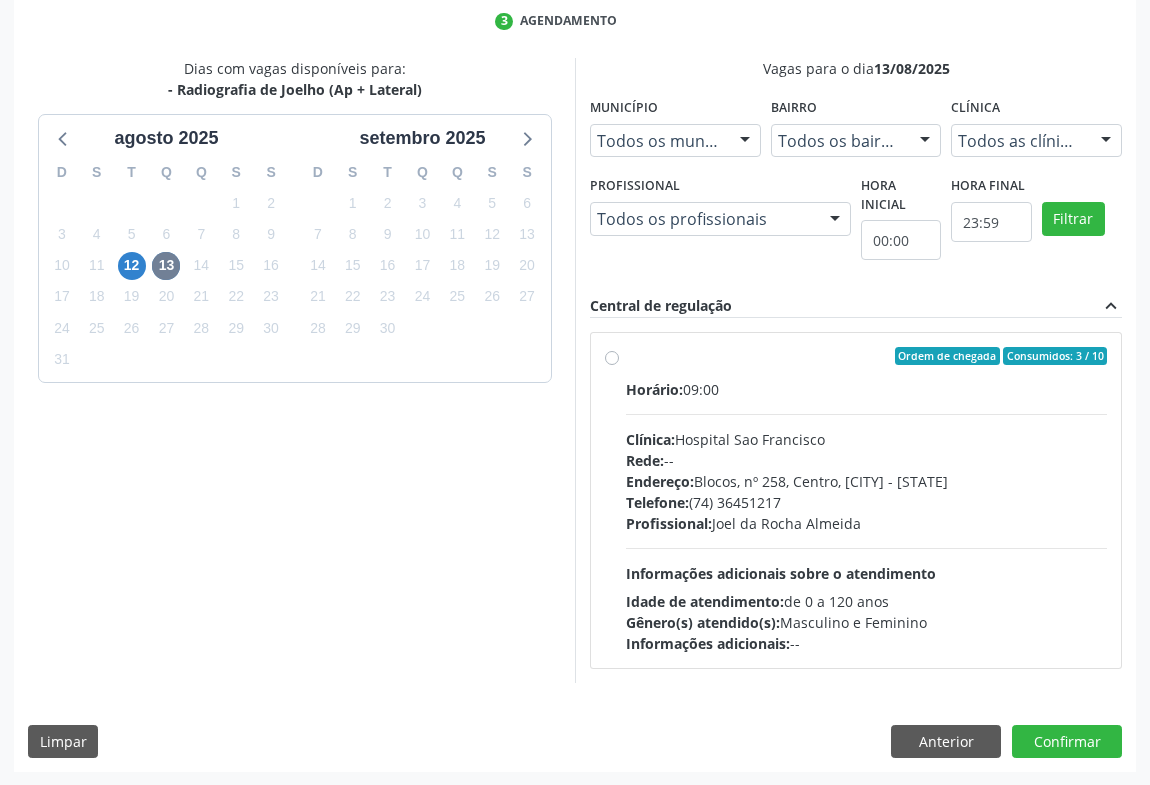 click on "Informações adicionais sobre o atendimento" at bounding box center [781, 573] 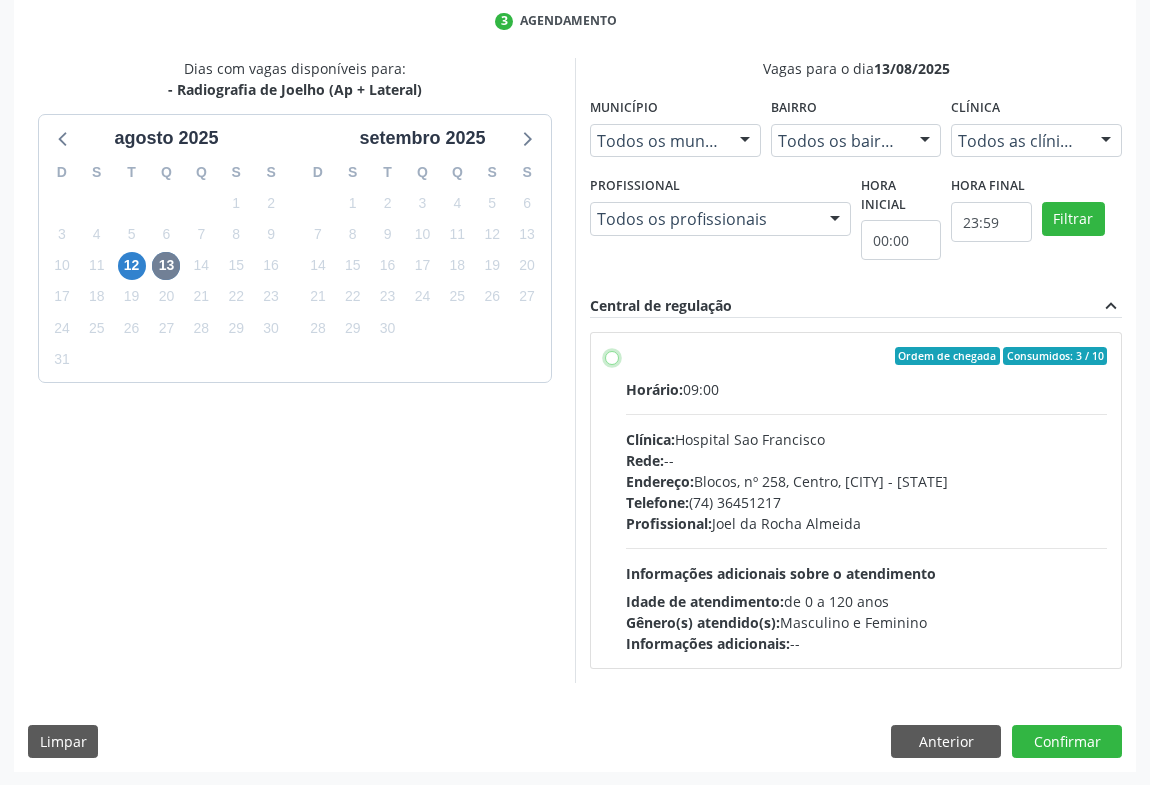 click on "Ordem de chegada
Consumidos: 3 / 10
Horário:   09:00
Clínica:  Hospital Sao Francisco
Rede:
--
Endereço:   Blocos, nº 258, Centro, Campo Formoso - BA
Telefone:   (74) 36451217
Profissional:
Joel da Rocha Almeida
Informações adicionais sobre o atendimento
Idade de atendimento:
de 0 a 120 anos
Gênero(s) atendido(s):
Masculino e Feminino
Informações adicionais:
--" at bounding box center [612, 356] 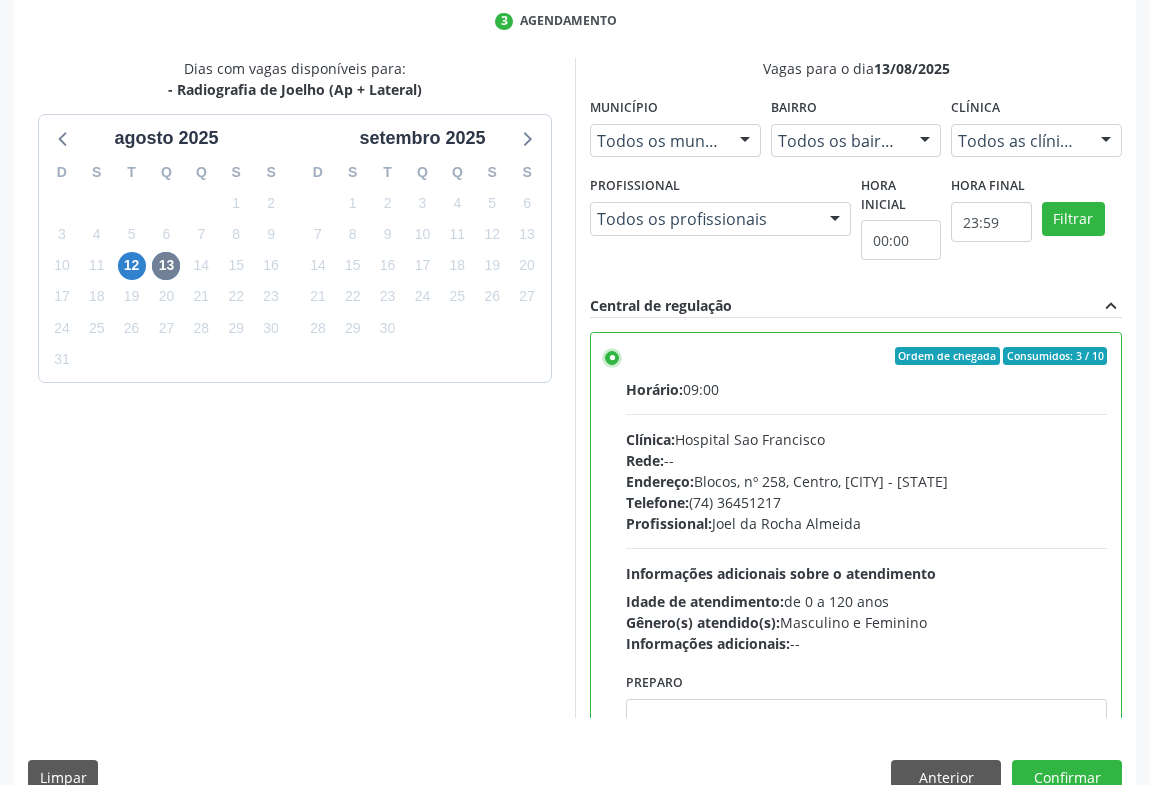 scroll, scrollTop: 99, scrollLeft: 0, axis: vertical 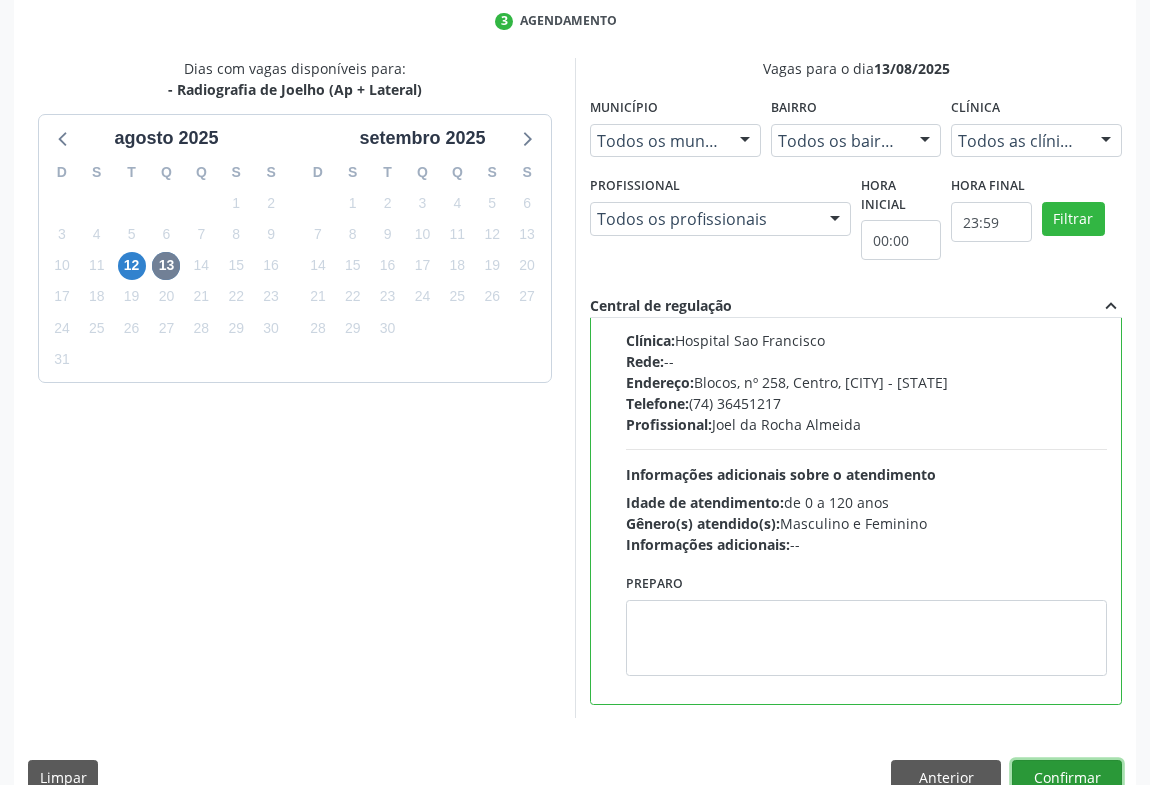 click on "Confirmar" at bounding box center (1067, 777) 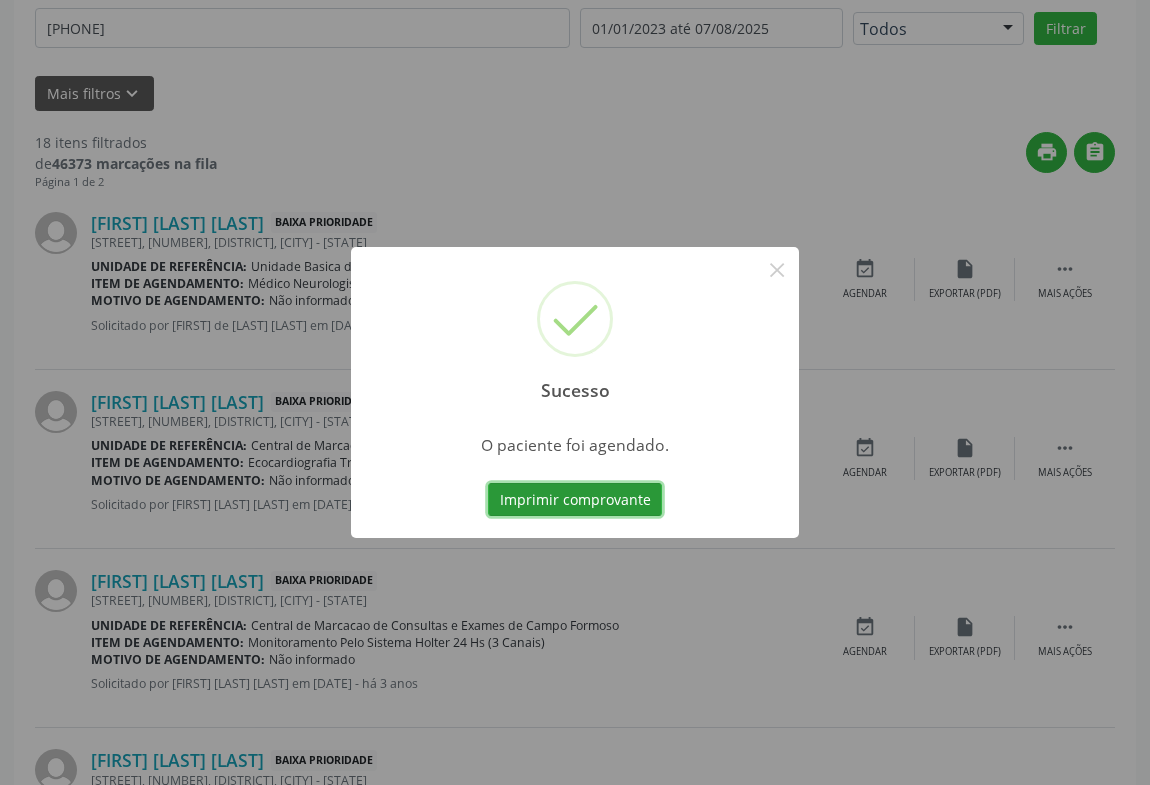 scroll, scrollTop: 0, scrollLeft: 0, axis: both 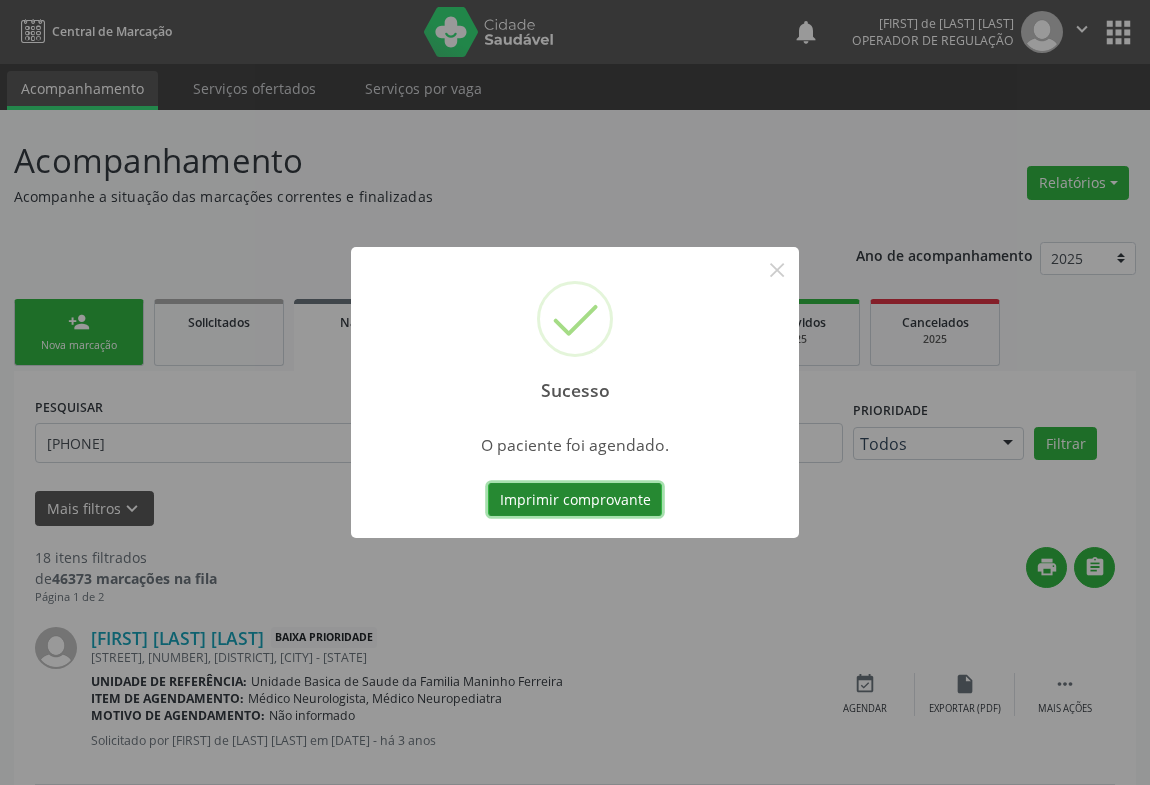 click on "Imprimir comprovante" at bounding box center (575, 500) 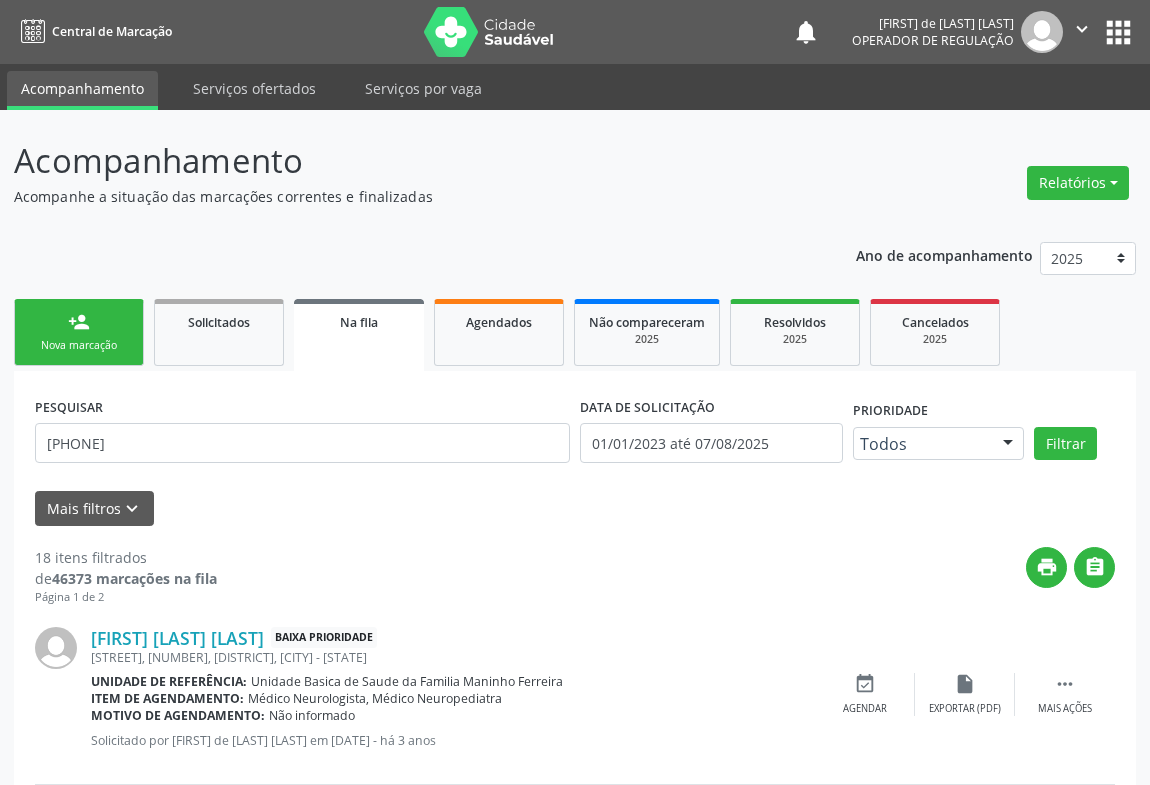 click on "Nova marcação" at bounding box center [79, 345] 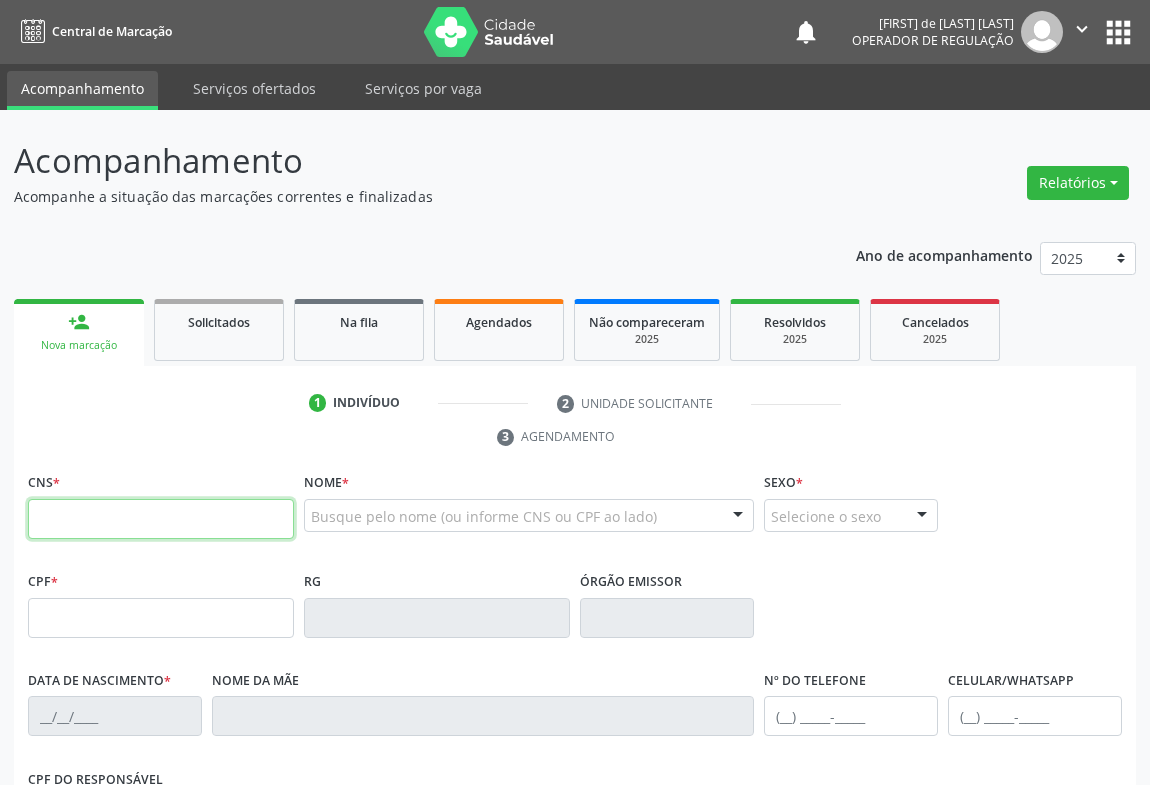 click at bounding box center (161, 519) 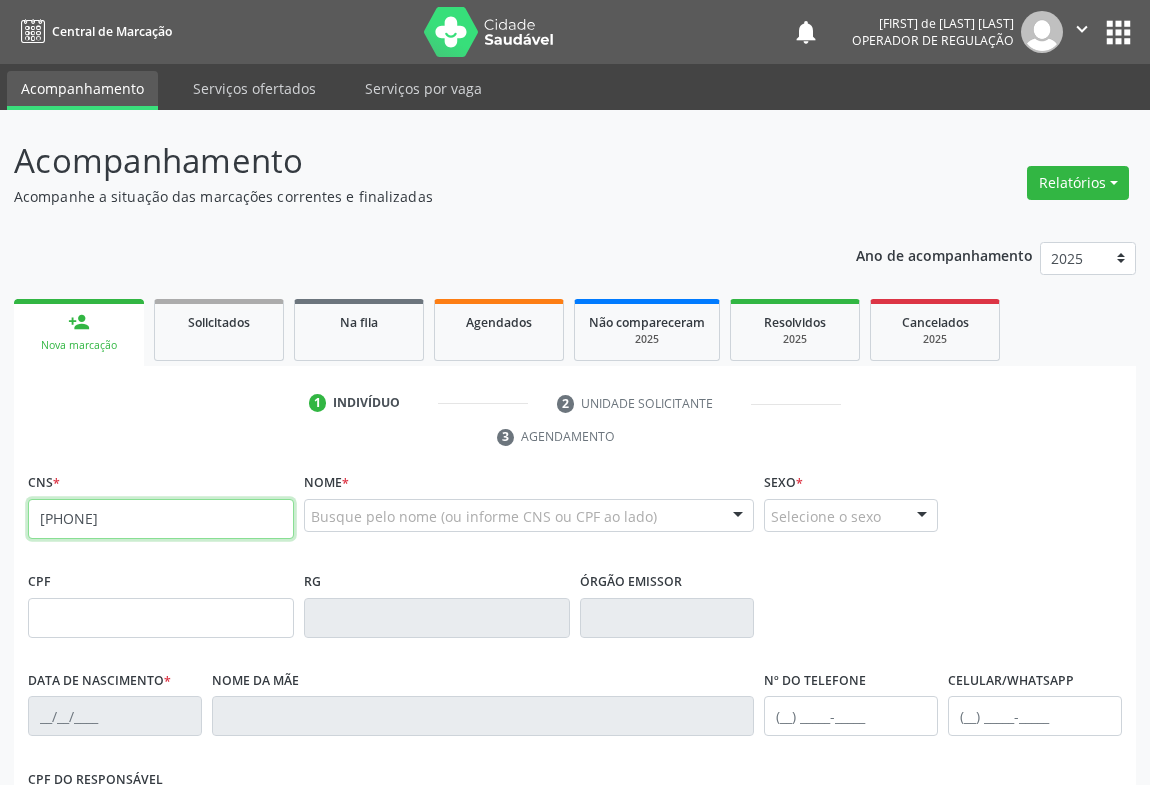 type on "700 8014 2845 3285" 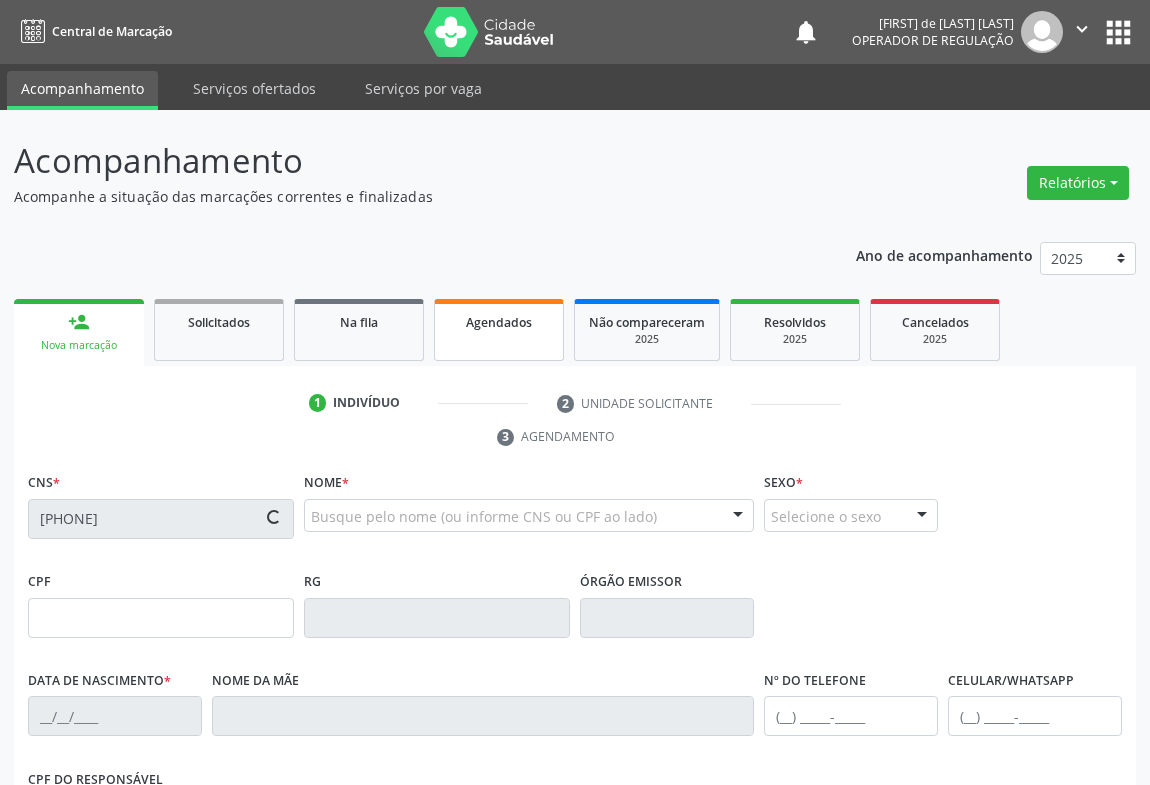 type on "11181886648" 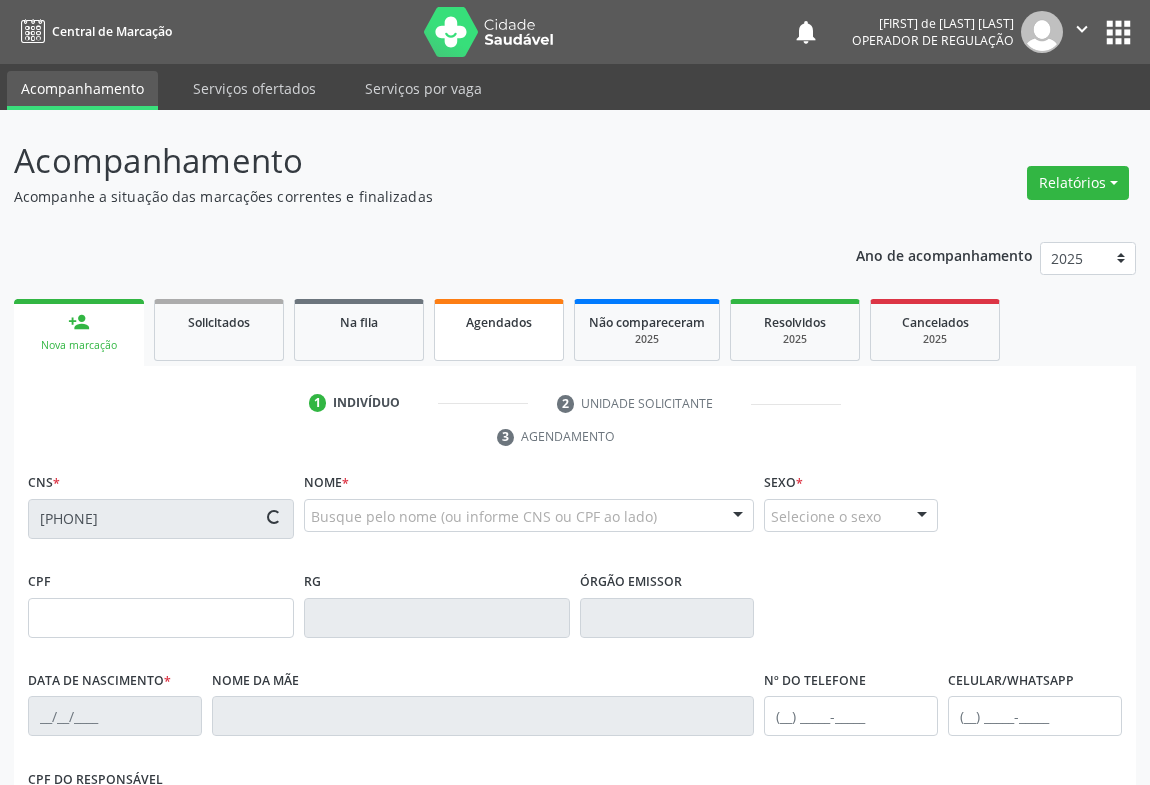 type on "12/06/1972" 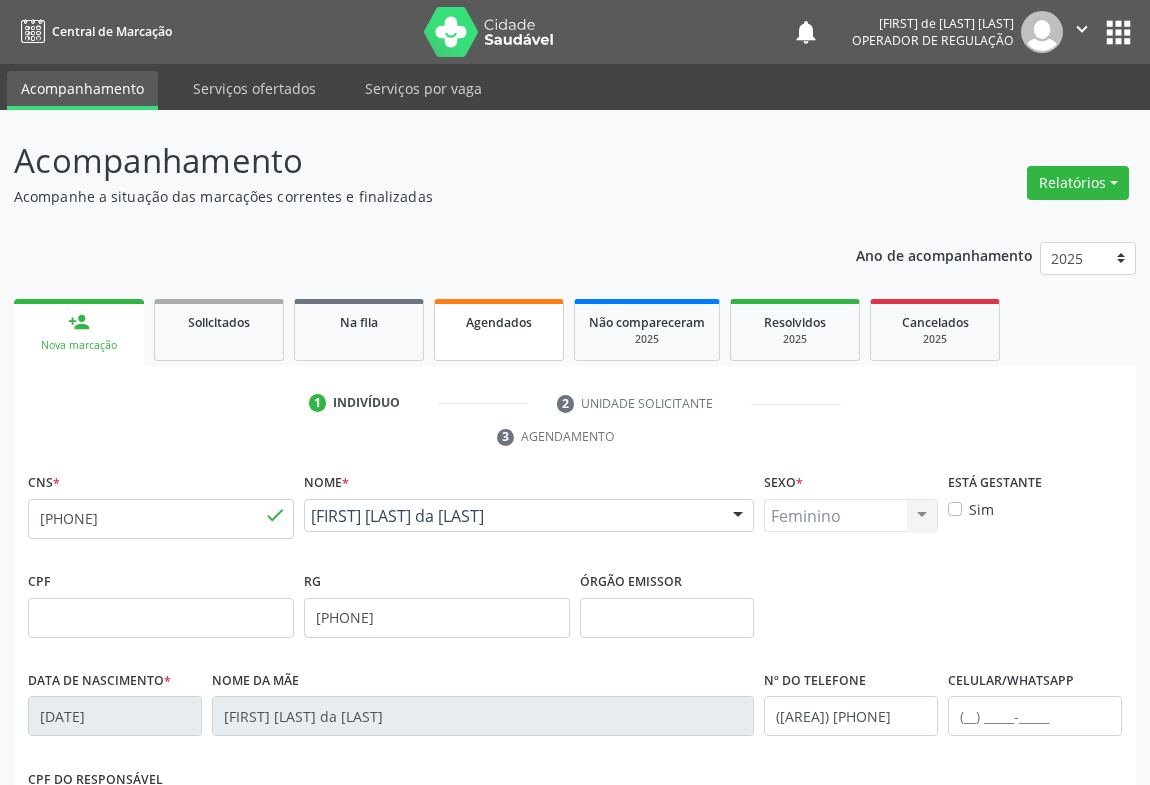 scroll, scrollTop: 272, scrollLeft: 0, axis: vertical 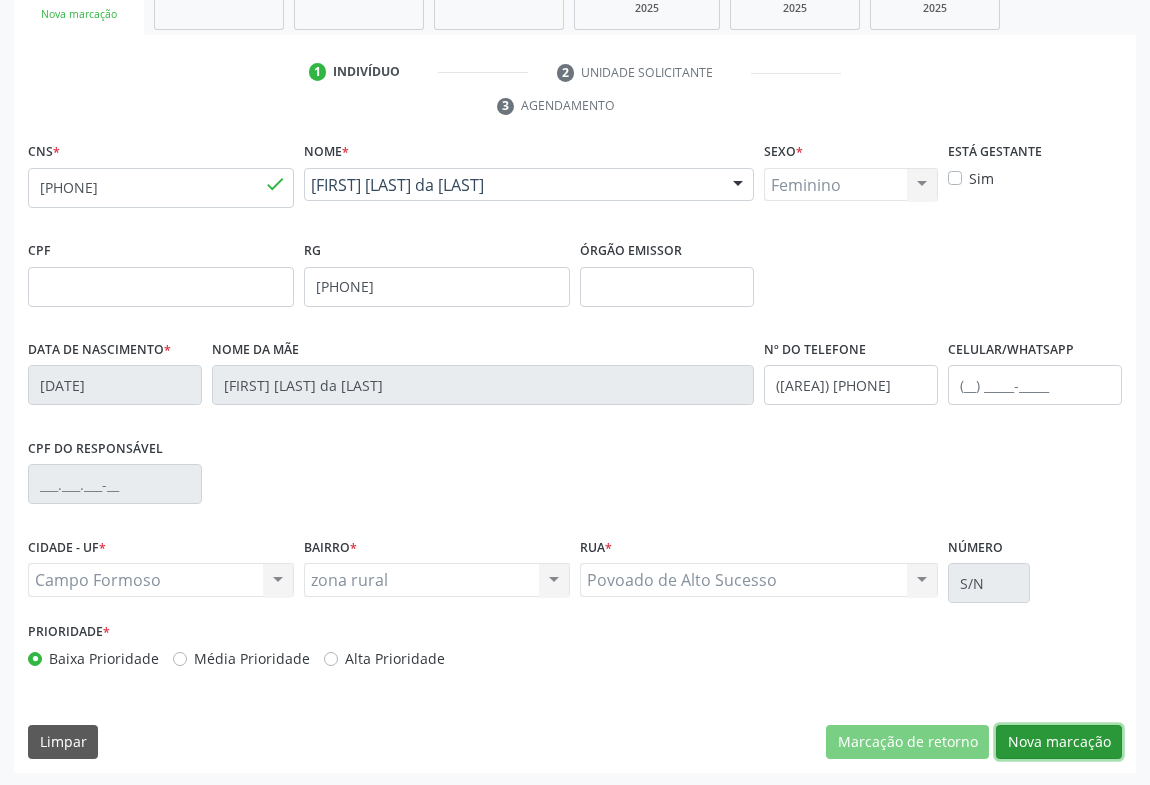 click on "Nova marcação" at bounding box center [1059, 742] 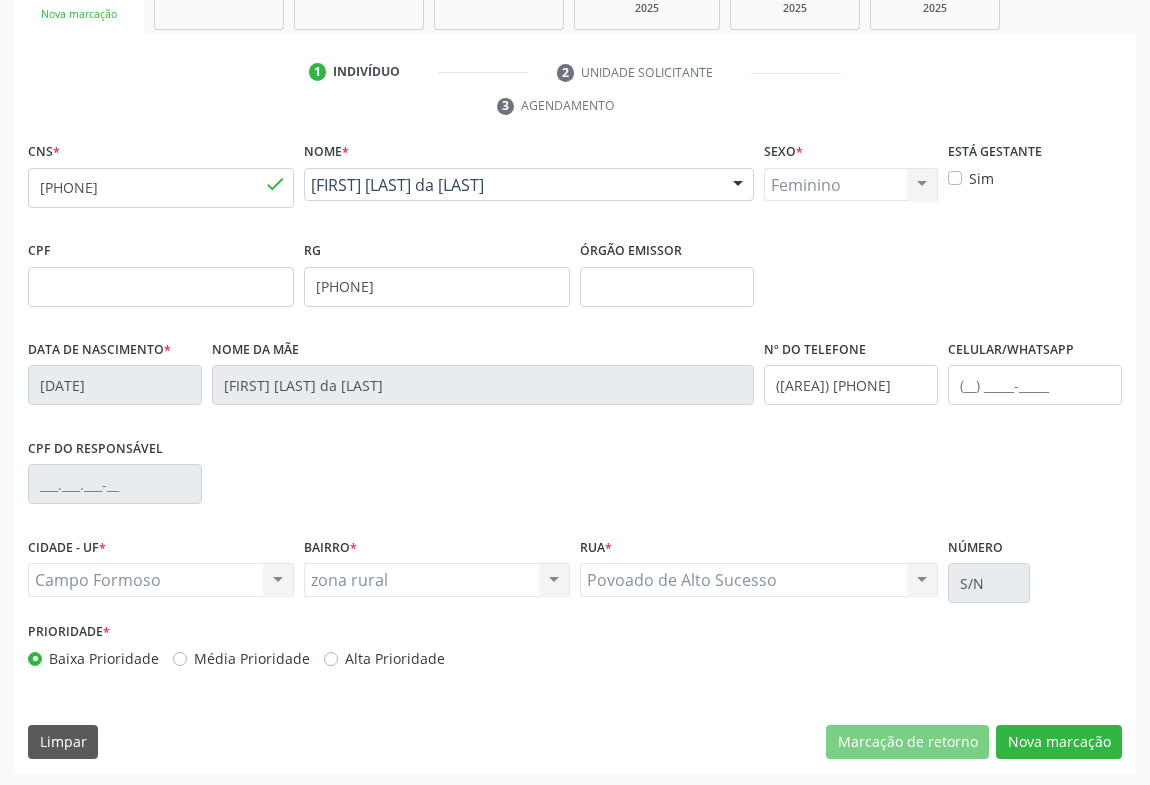scroll, scrollTop: 152, scrollLeft: 0, axis: vertical 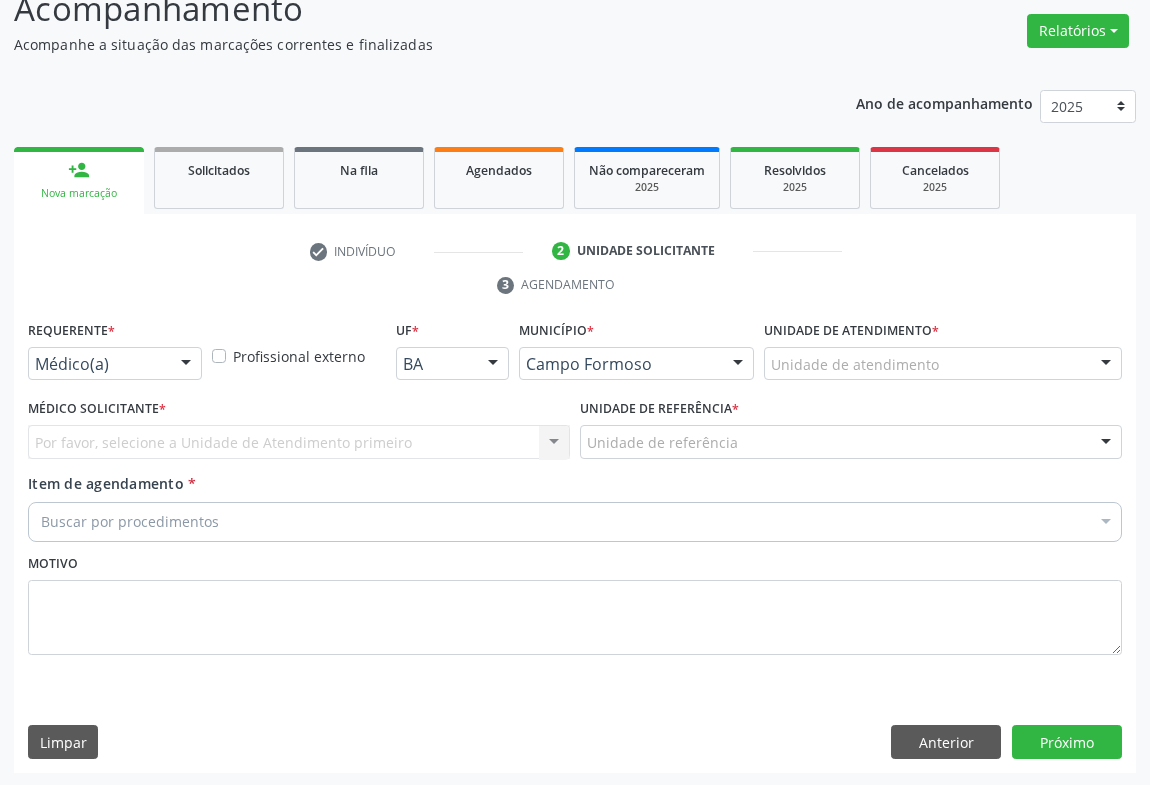 click on "Médico(a)         Médico(a)   Enfermeiro(a)   Paciente
Nenhum resultado encontrado para: "   "
Não há nenhuma opção para ser exibida." at bounding box center (115, 364) 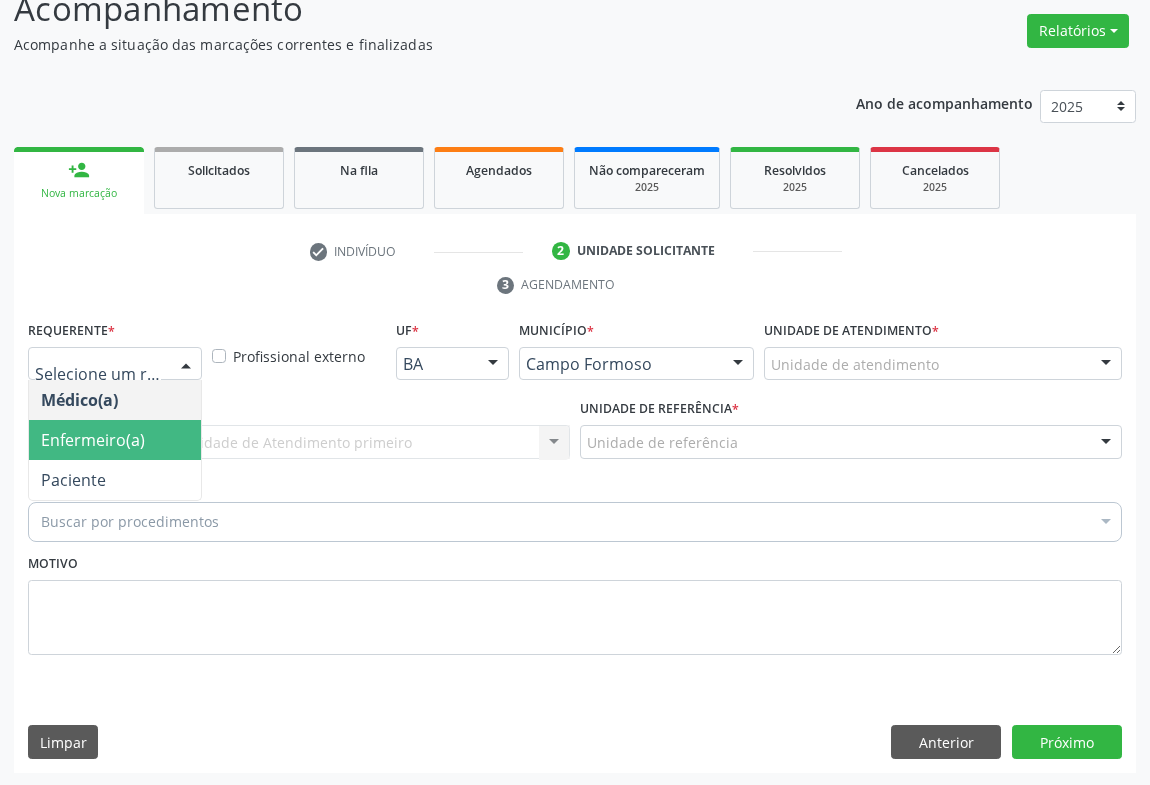 click on "Paciente" at bounding box center (73, 480) 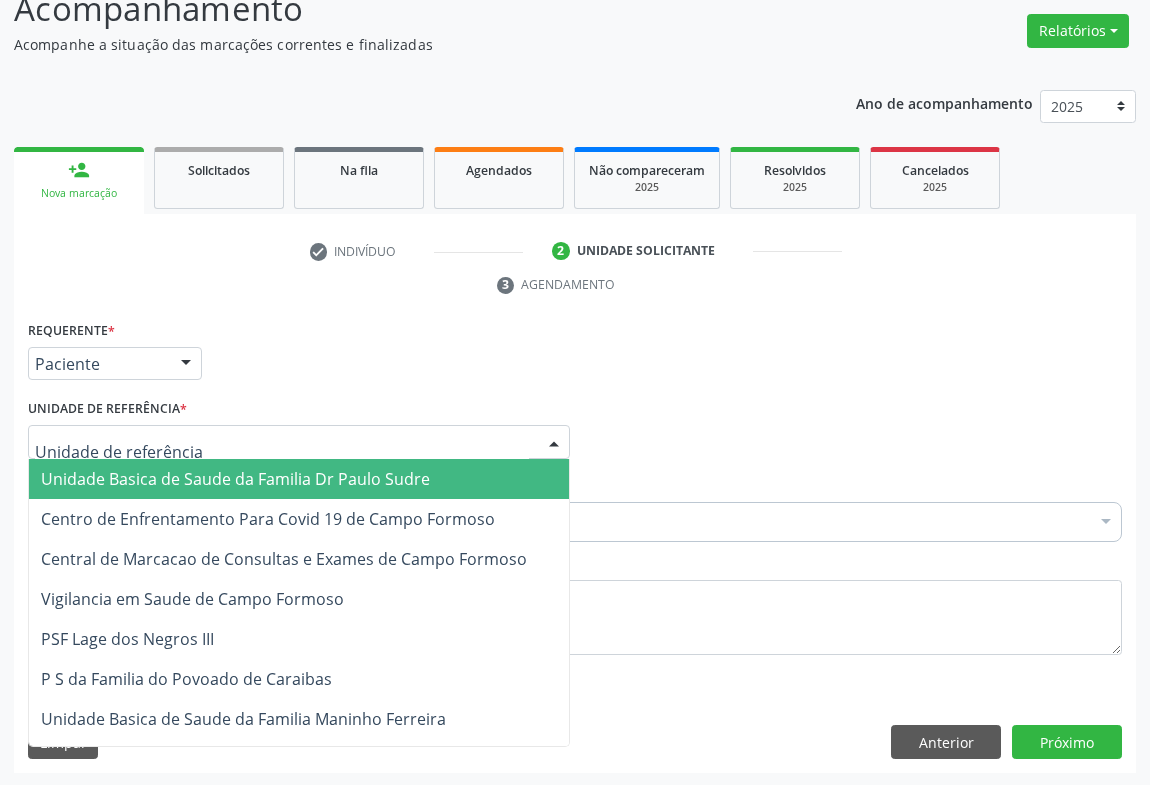 click at bounding box center (299, 442) 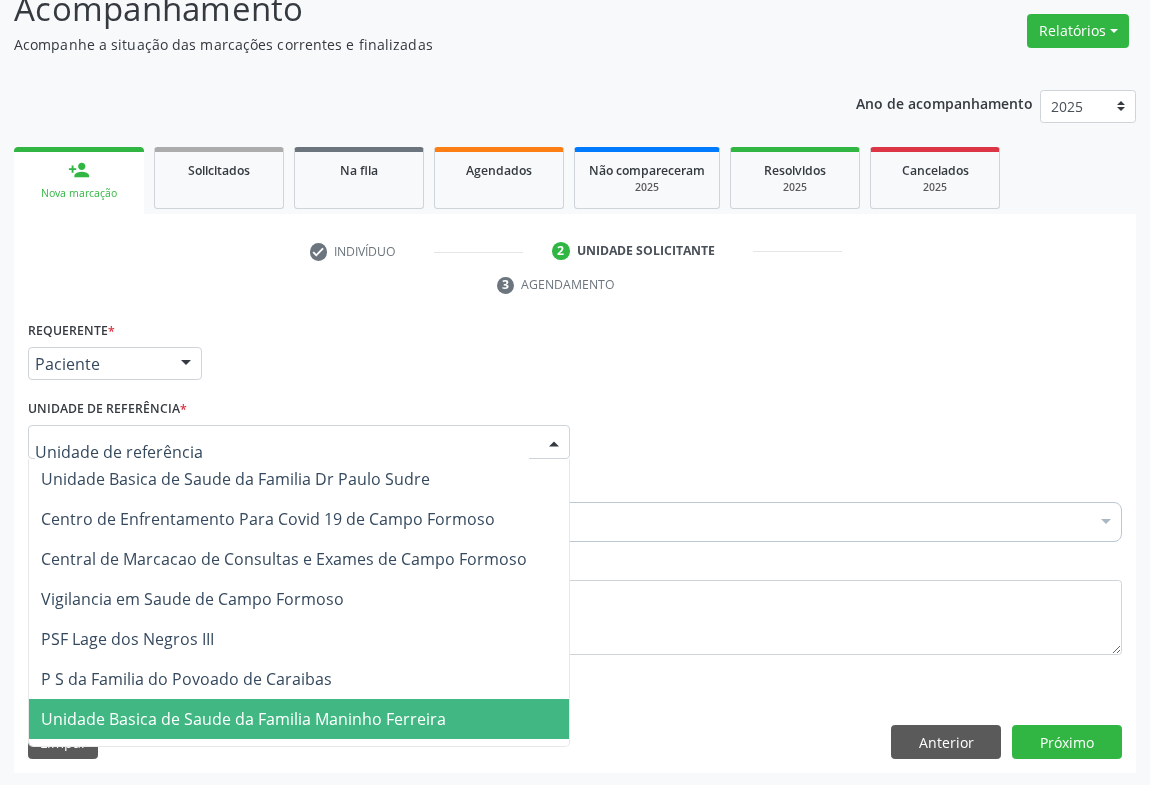 click on "Unidade Basica de Saude da Familia Maninho Ferreira" at bounding box center [243, 719] 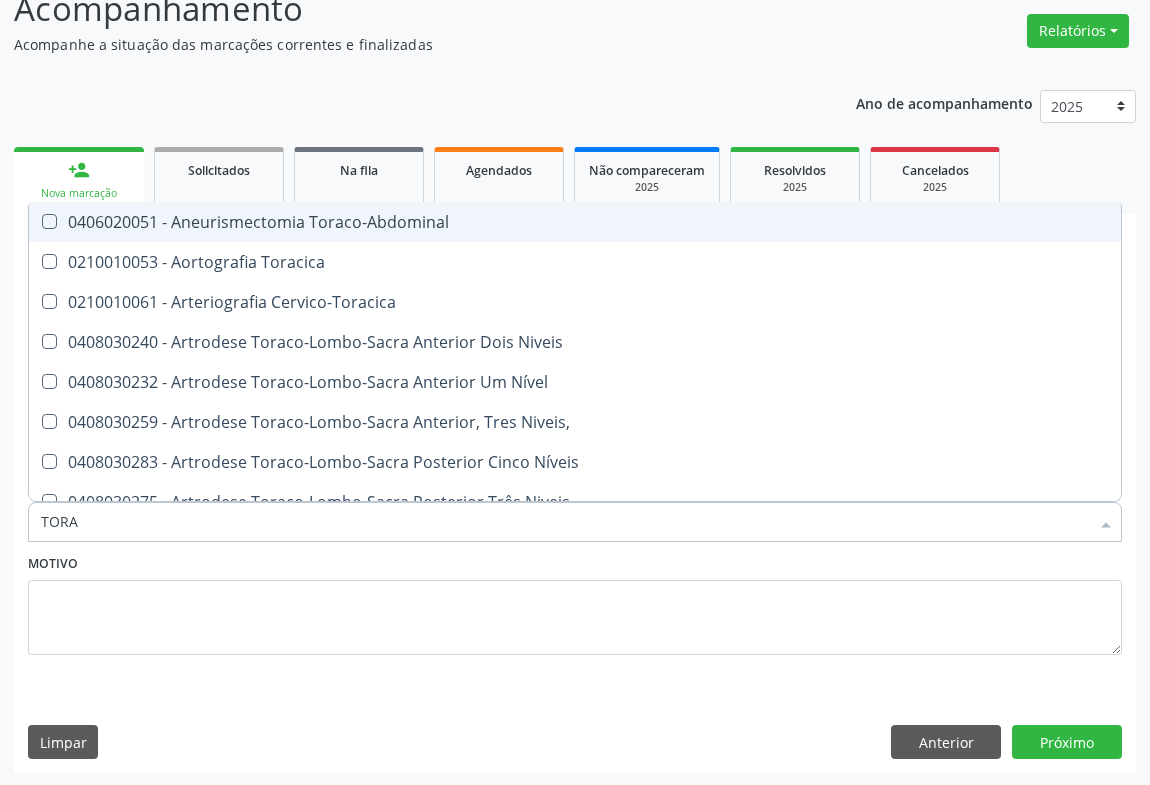 type on "TORAX" 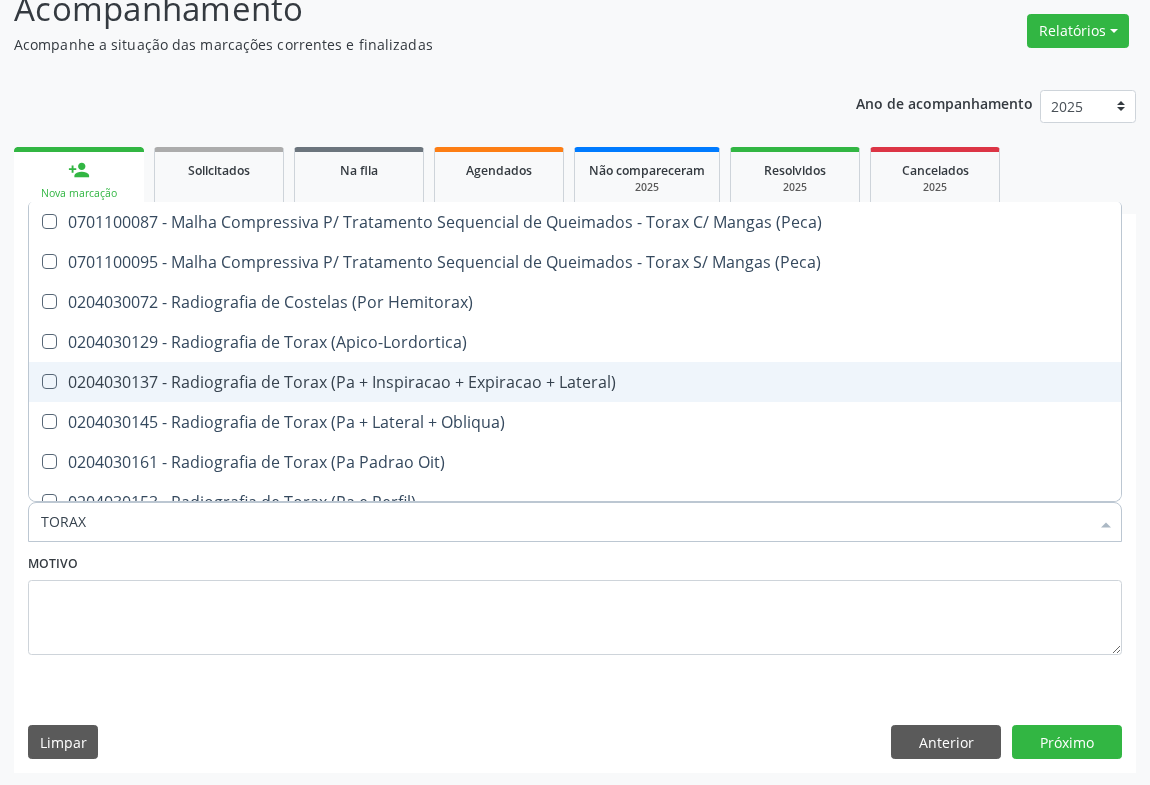 scroll, scrollTop: 90, scrollLeft: 0, axis: vertical 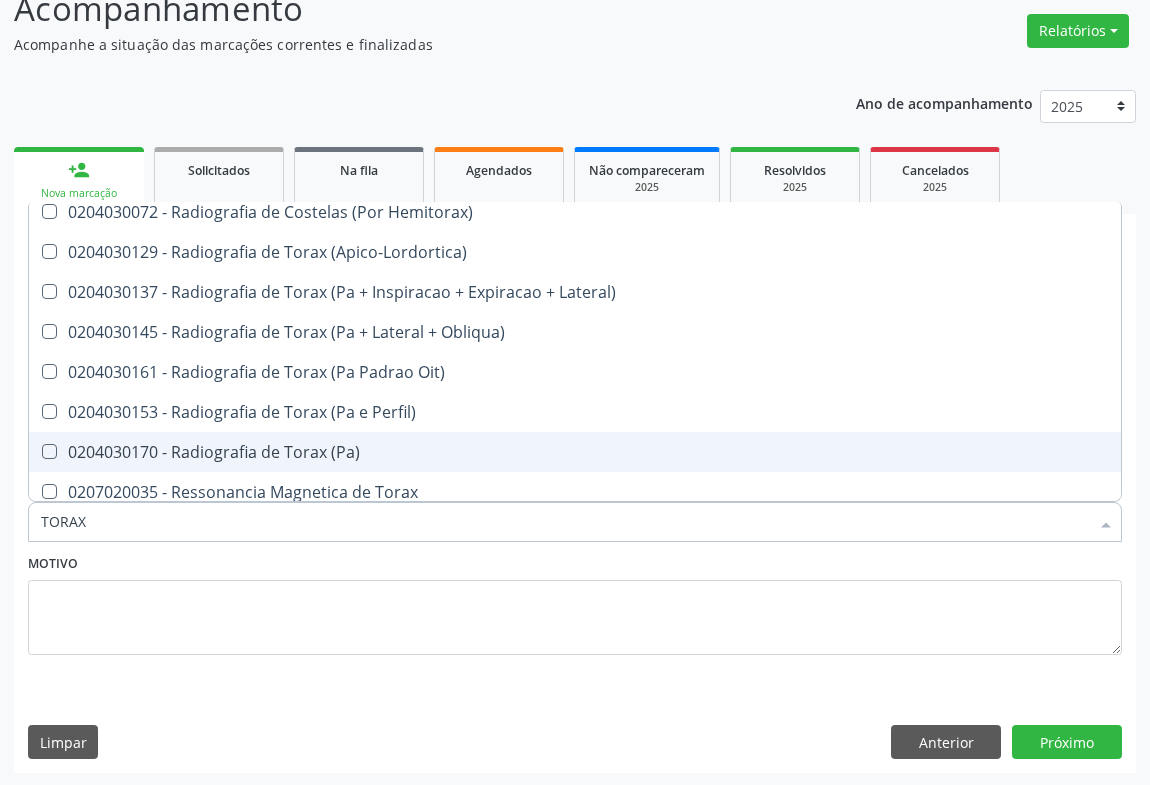 drag, startPoint x: 318, startPoint y: 439, endPoint x: 286, endPoint y: 442, distance: 32.140316 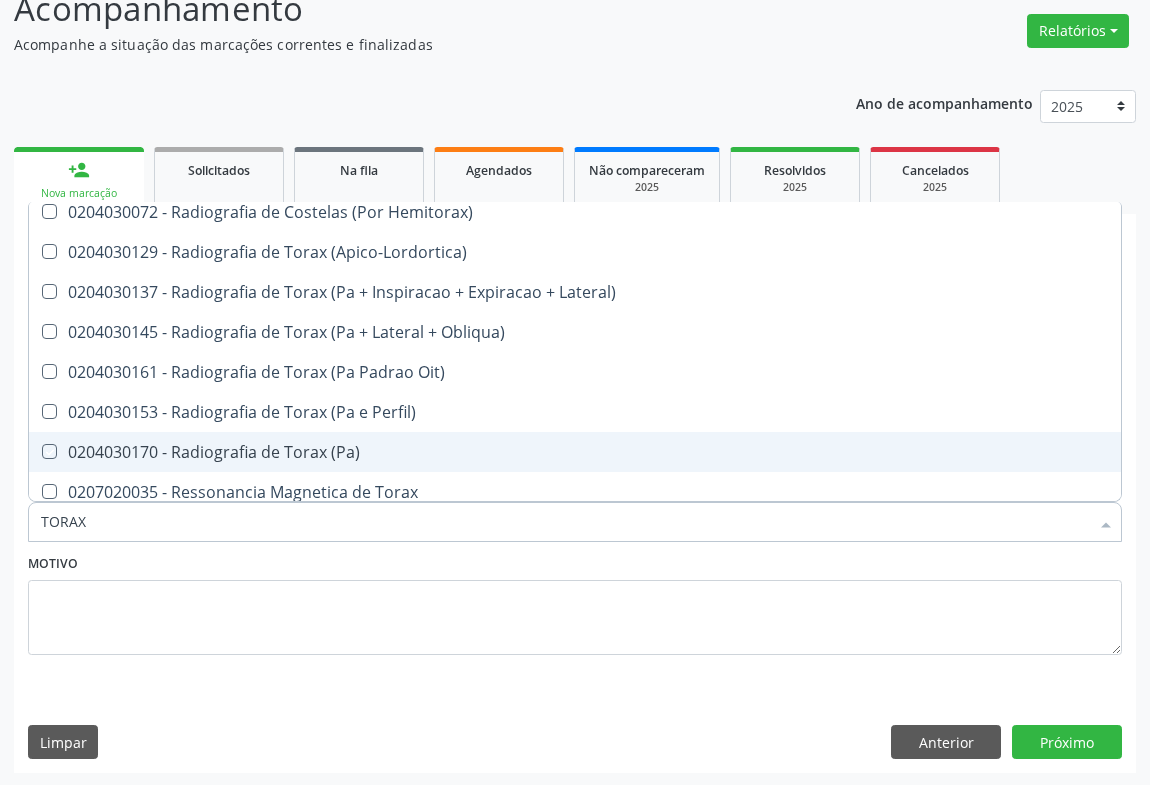 checkbox on "true" 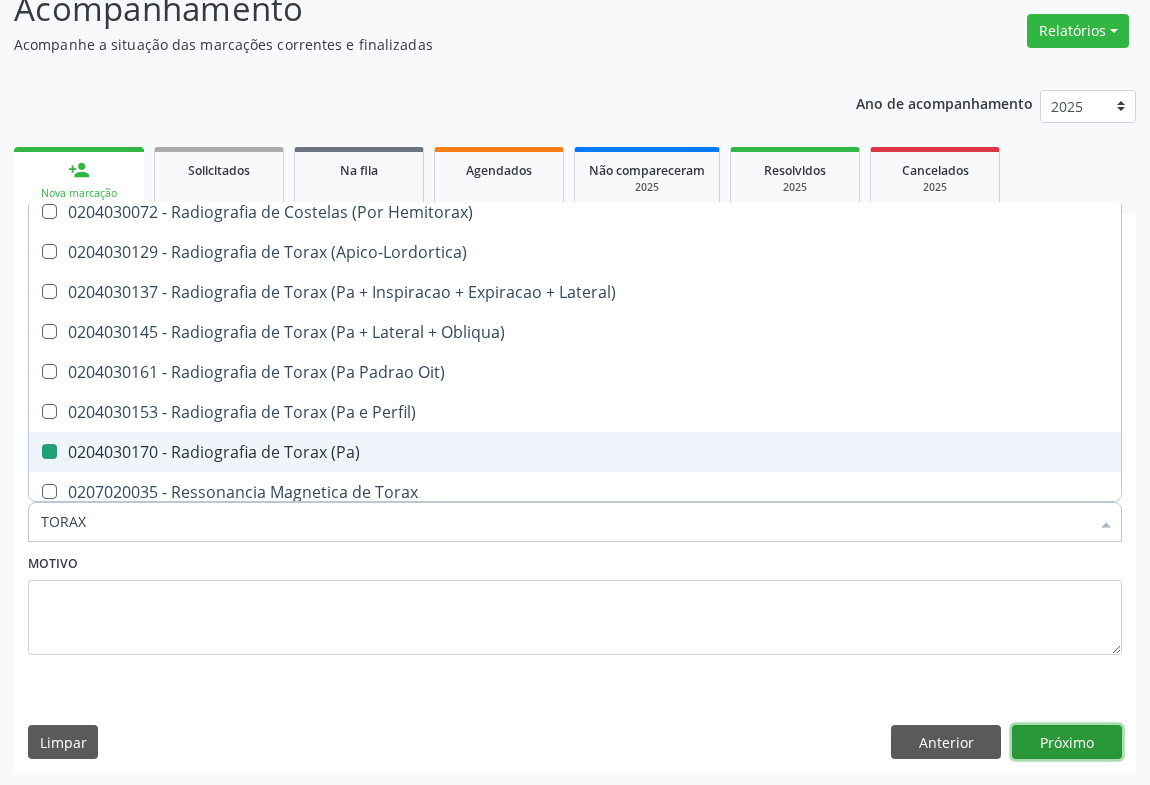 click on "Próximo" at bounding box center (1067, 742) 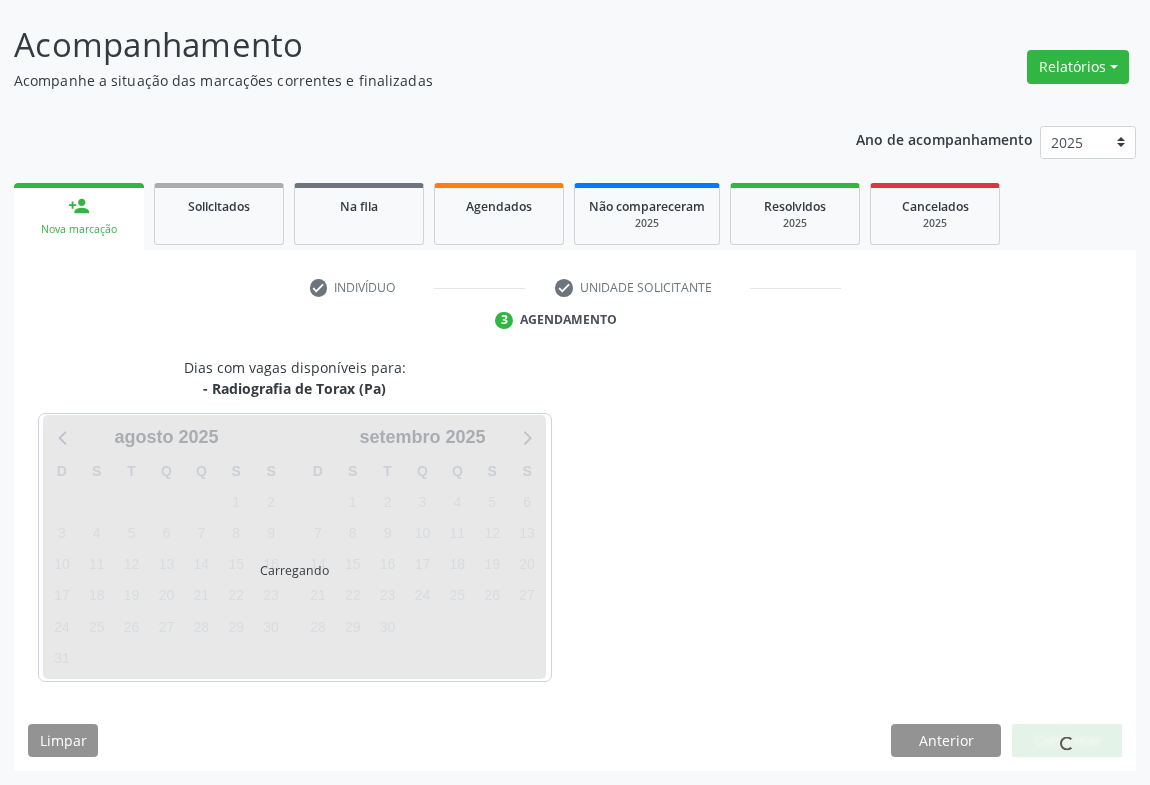 scroll, scrollTop: 115, scrollLeft: 0, axis: vertical 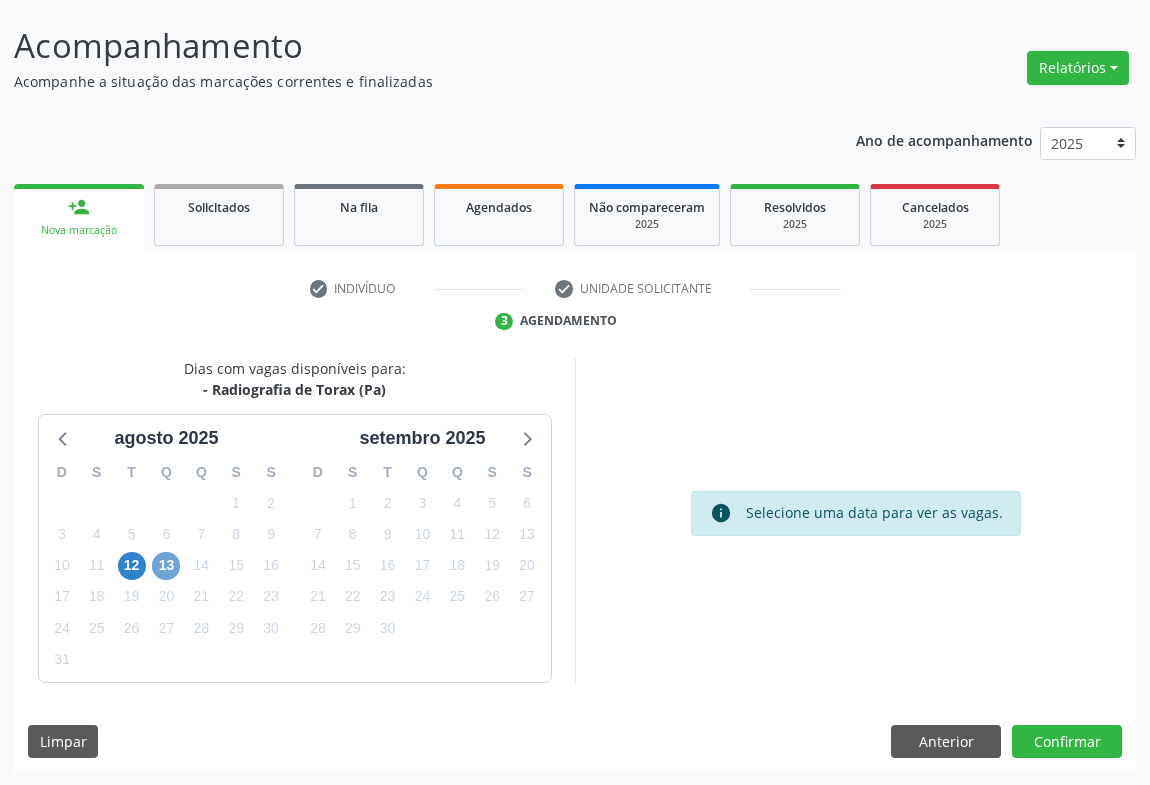 click on "13" at bounding box center (166, 566) 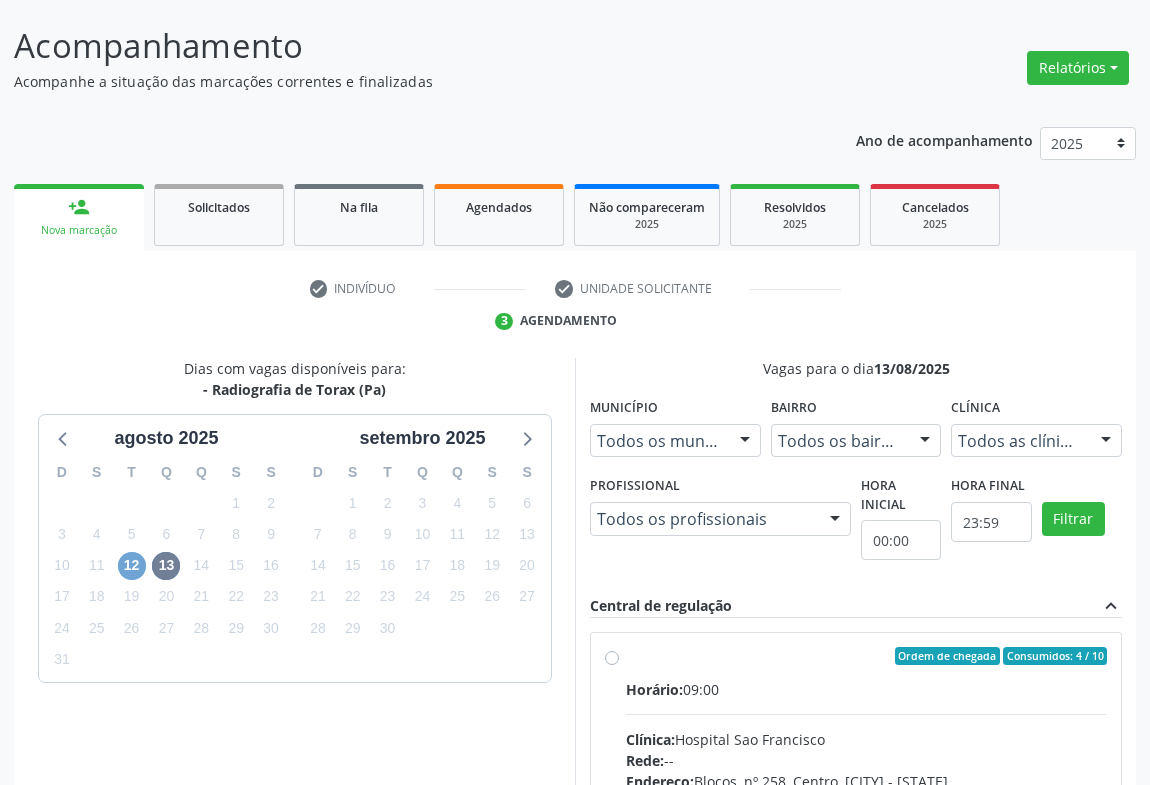 click on "12" at bounding box center (132, 566) 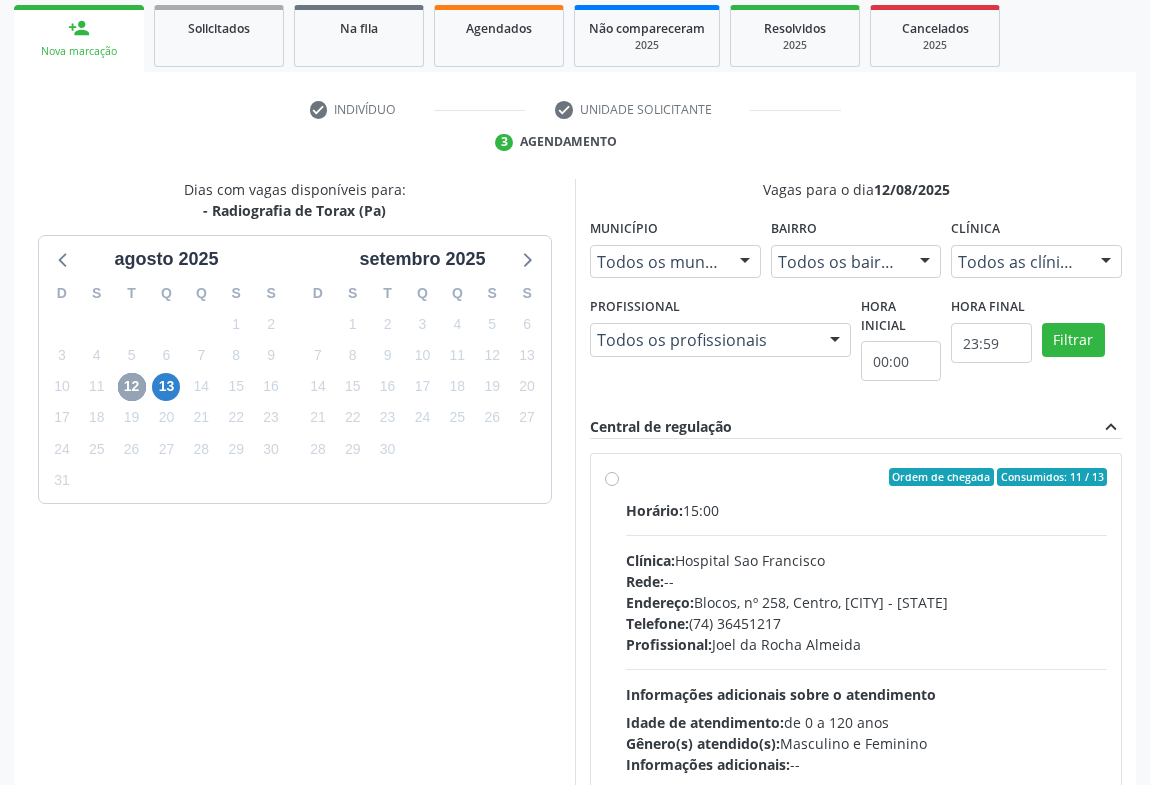 scroll, scrollTop: 415, scrollLeft: 0, axis: vertical 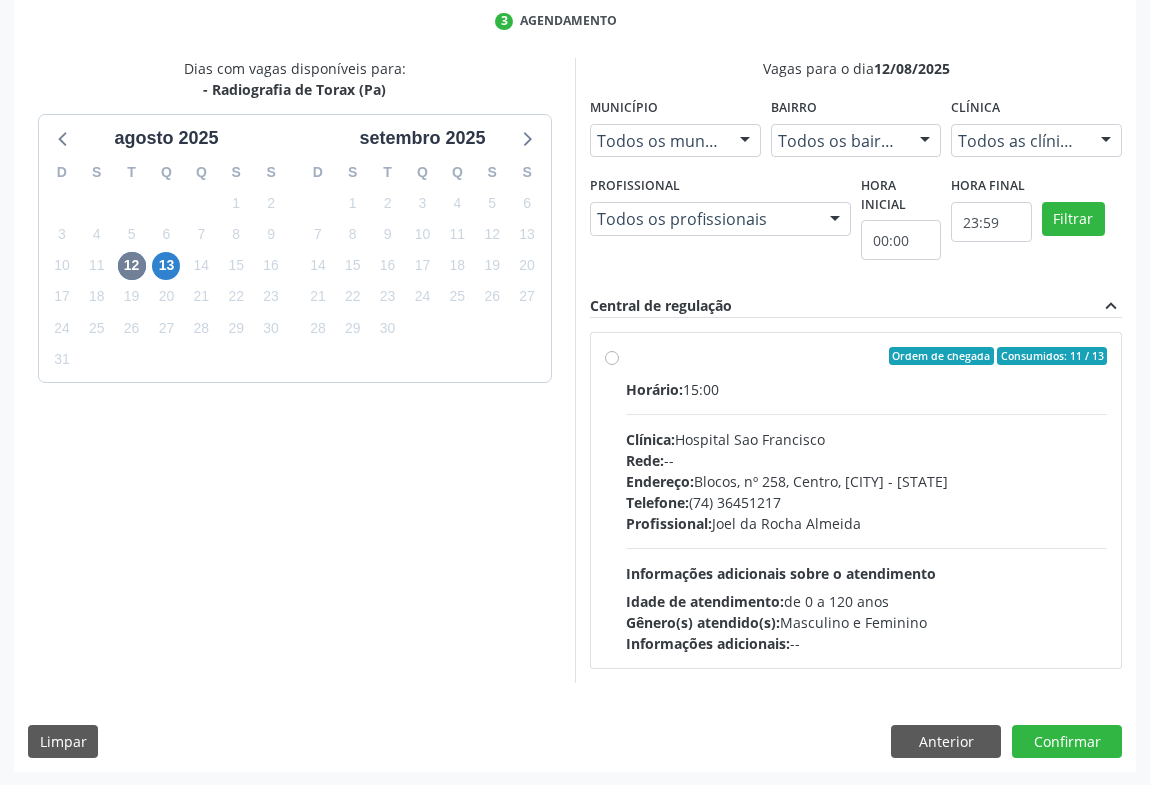 click on "Profissional:
Joel da Rocha Almeida" at bounding box center (866, 523) 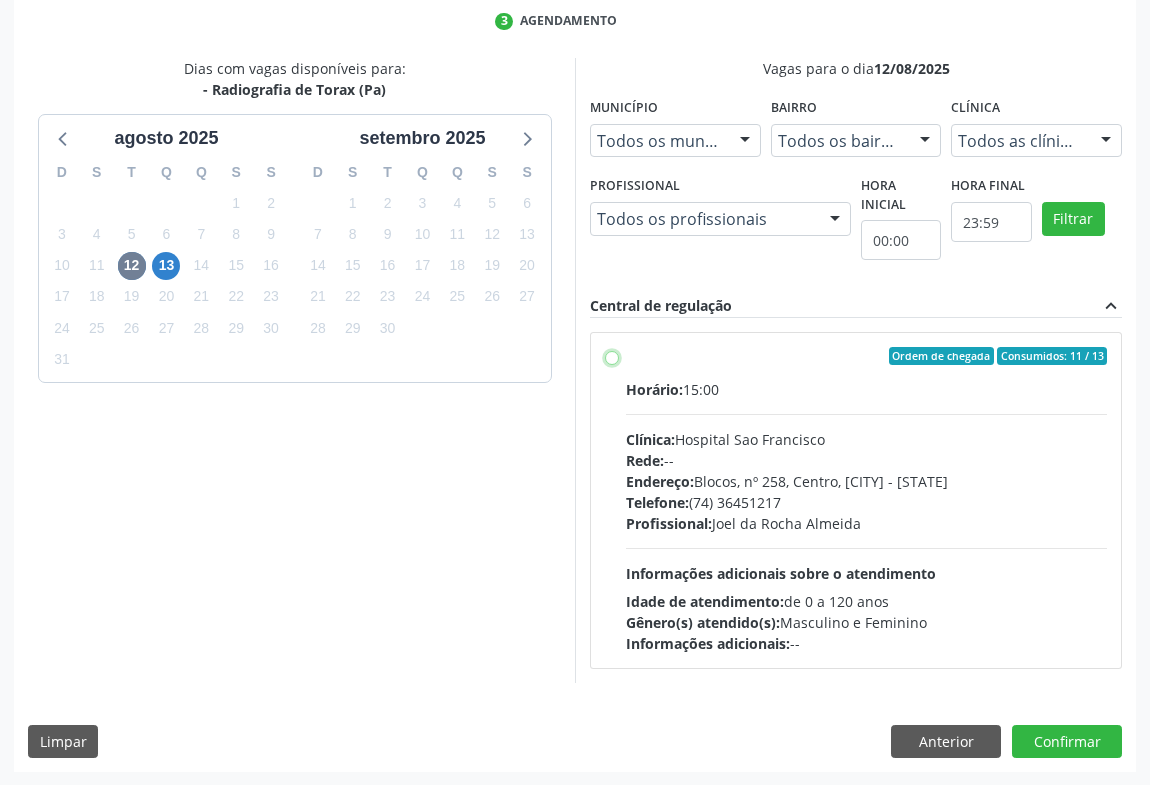 click on "Ordem de chegada
Consumidos: 11 / 13
Horário:   15:00
Clínica:  Hospital Sao Francisco
Rede:
--
Endereço:   Blocos, nº 258, Centro, Campo Formoso - BA
Telefone:   (74) 36451217
Profissional:
Joel da Rocha Almeida
Informações adicionais sobre o atendimento
Idade de atendimento:
de 0 a 120 anos
Gênero(s) atendido(s):
Masculino e Feminino
Informações adicionais:
--" at bounding box center (612, 356) 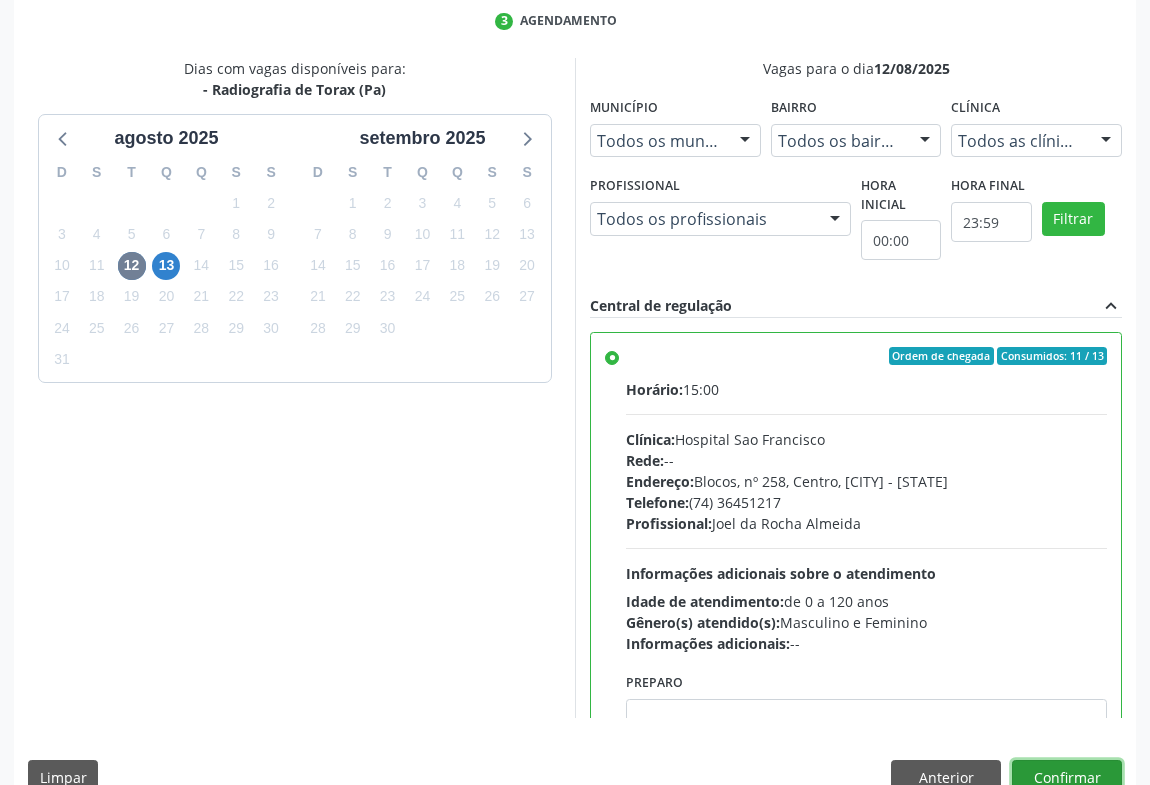 click on "Confirmar" at bounding box center (1067, 777) 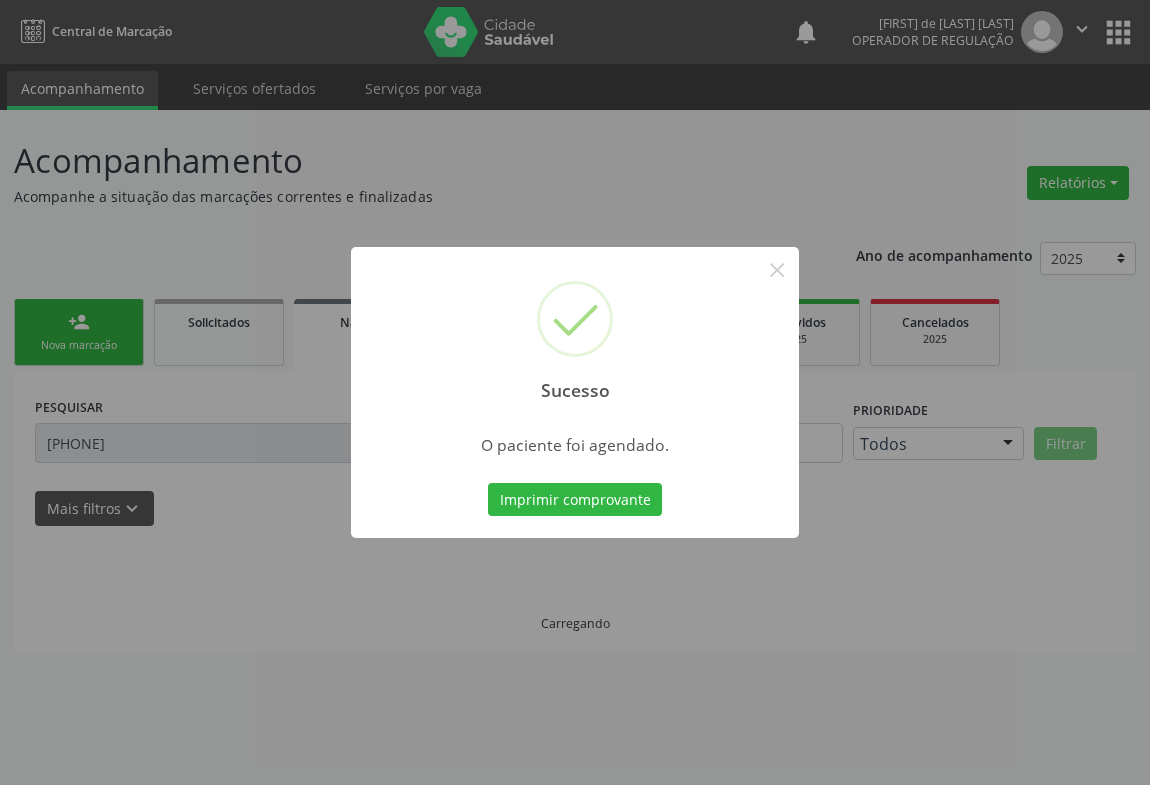 scroll, scrollTop: 0, scrollLeft: 0, axis: both 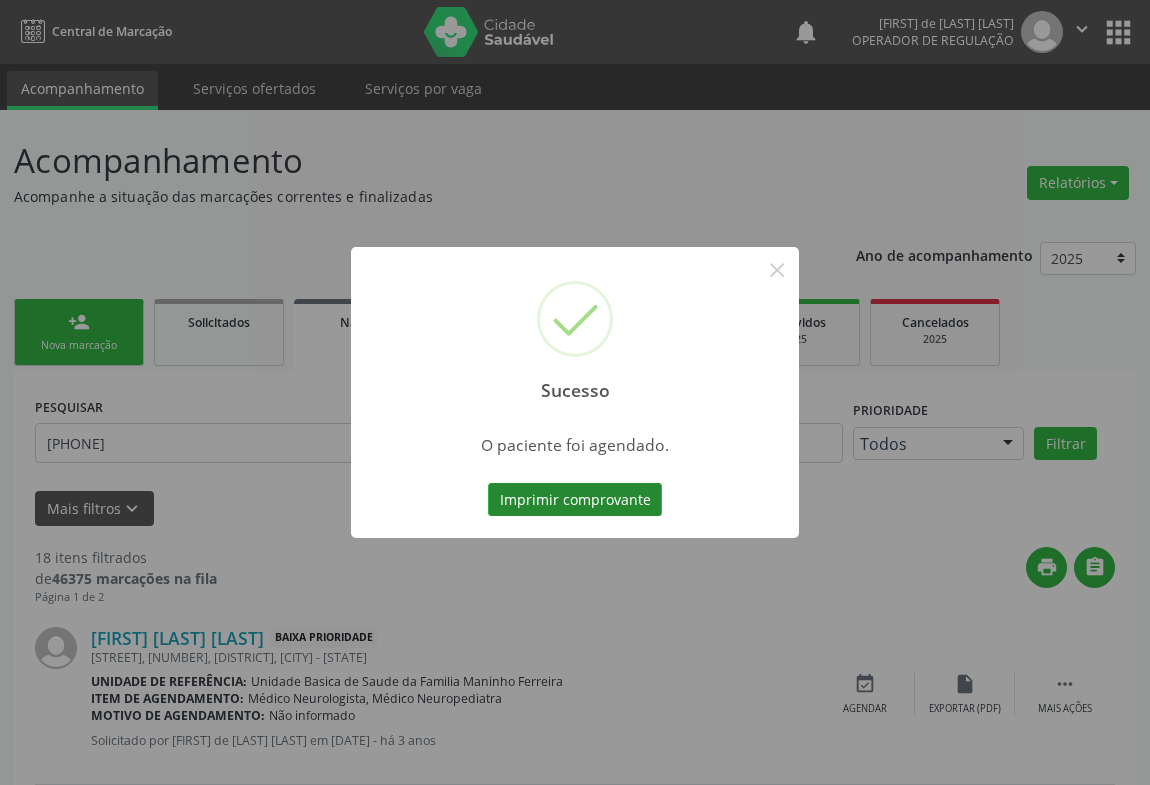 click on "Imprimir comprovante" at bounding box center [575, 500] 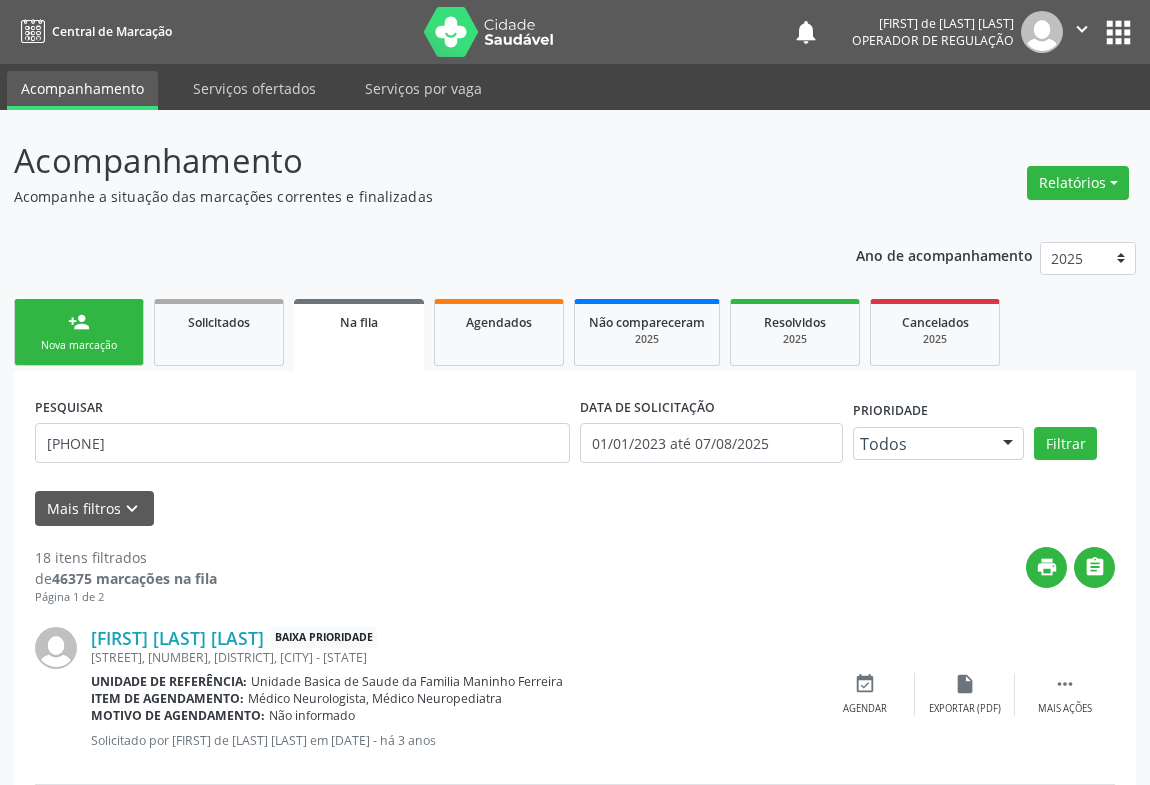 click on "Nova marcação" at bounding box center [79, 345] 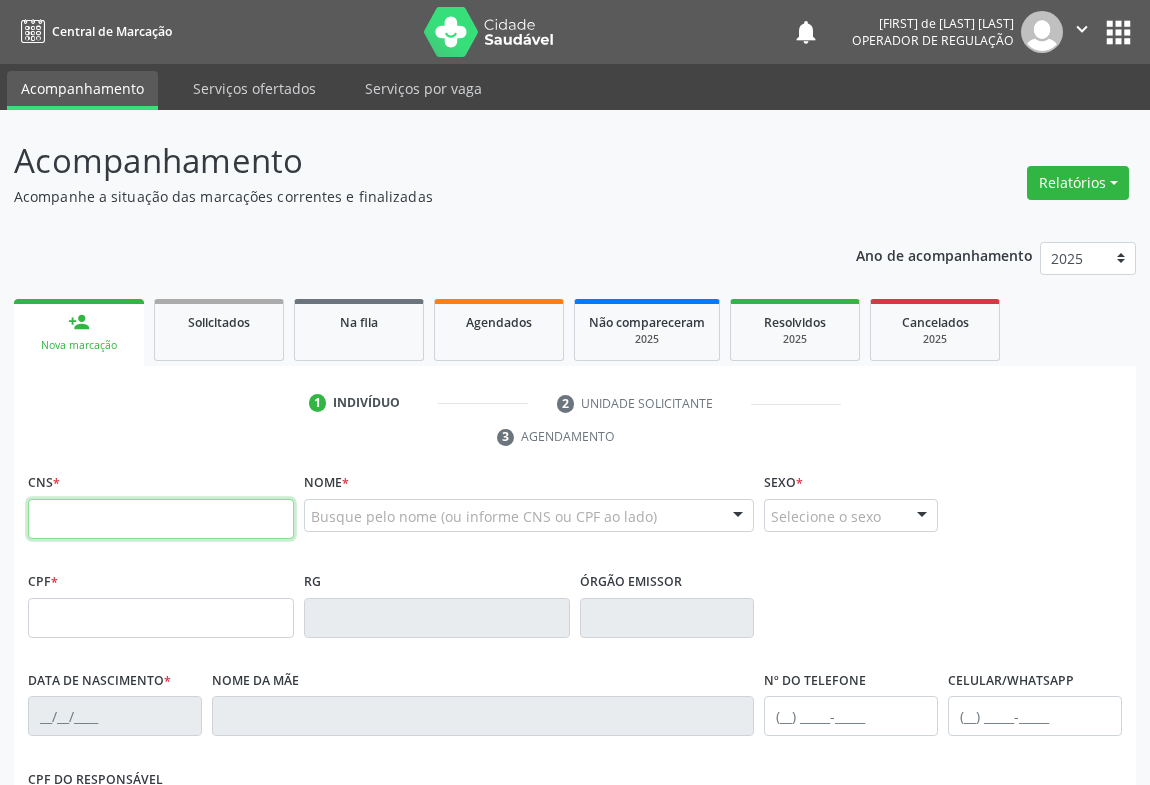 click at bounding box center [161, 519] 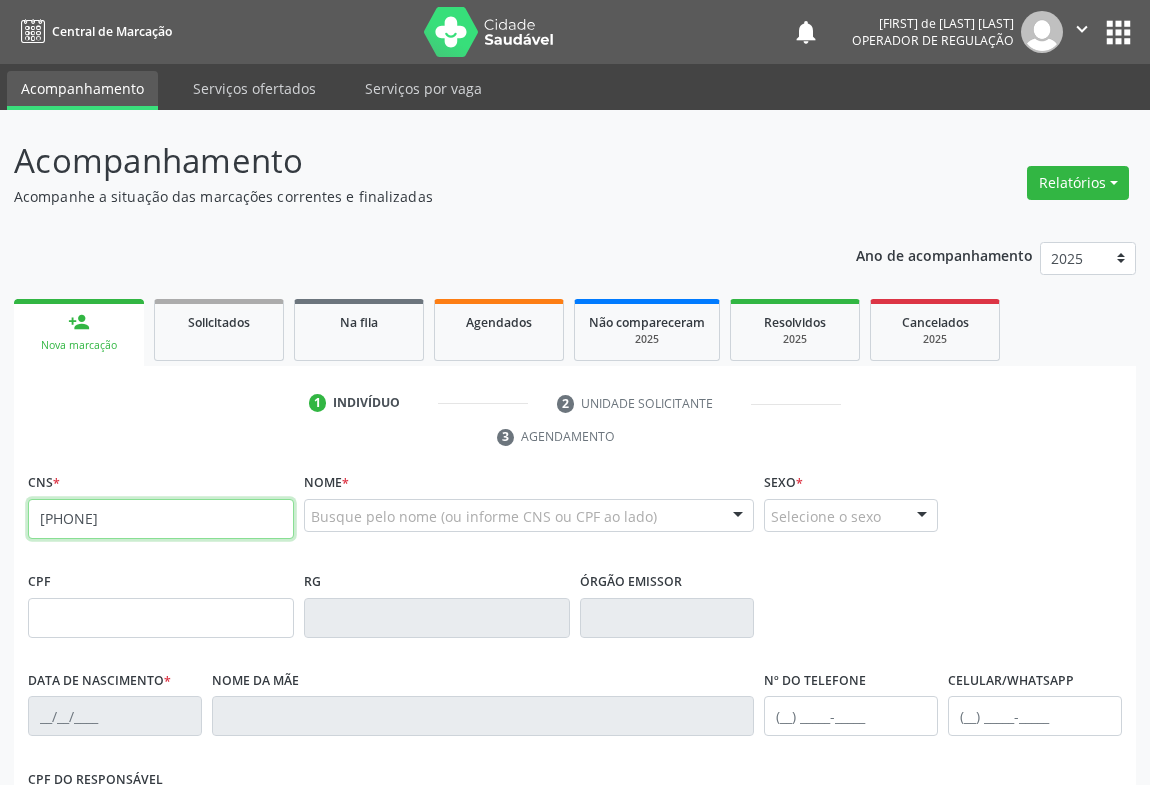 type on "708 2056 9988 7448" 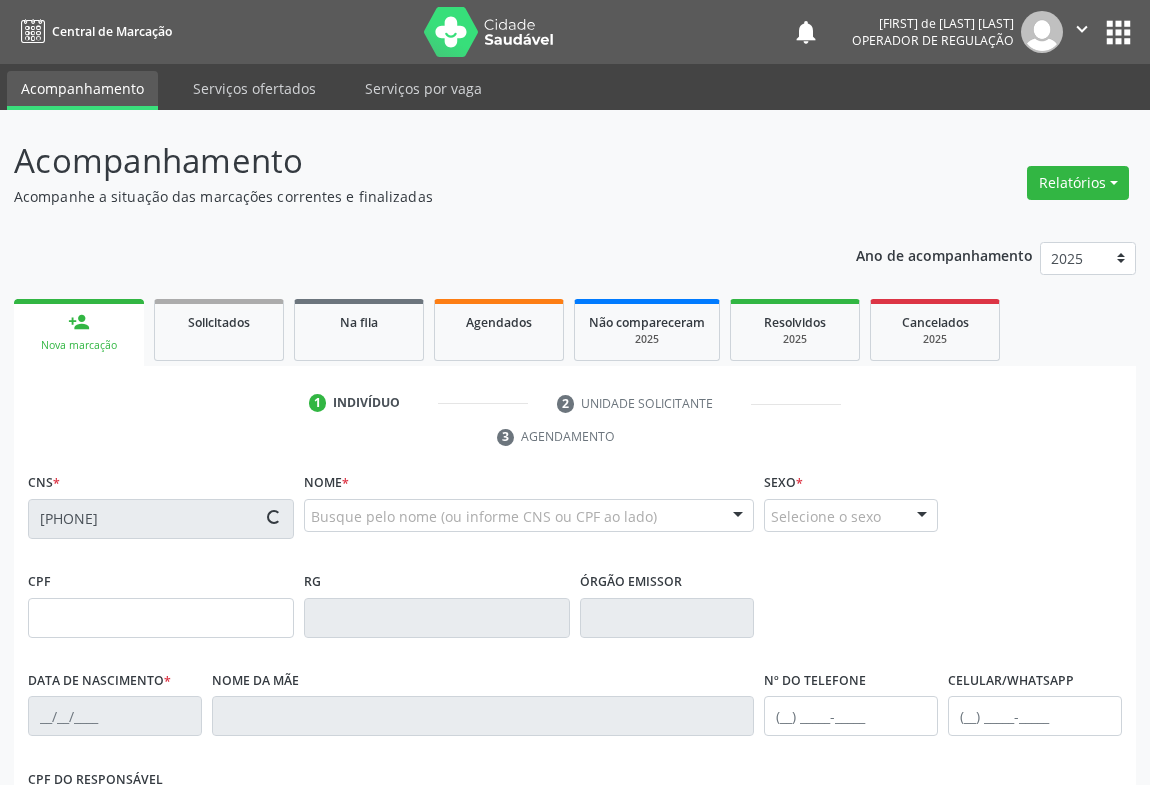 scroll, scrollTop: 181, scrollLeft: 0, axis: vertical 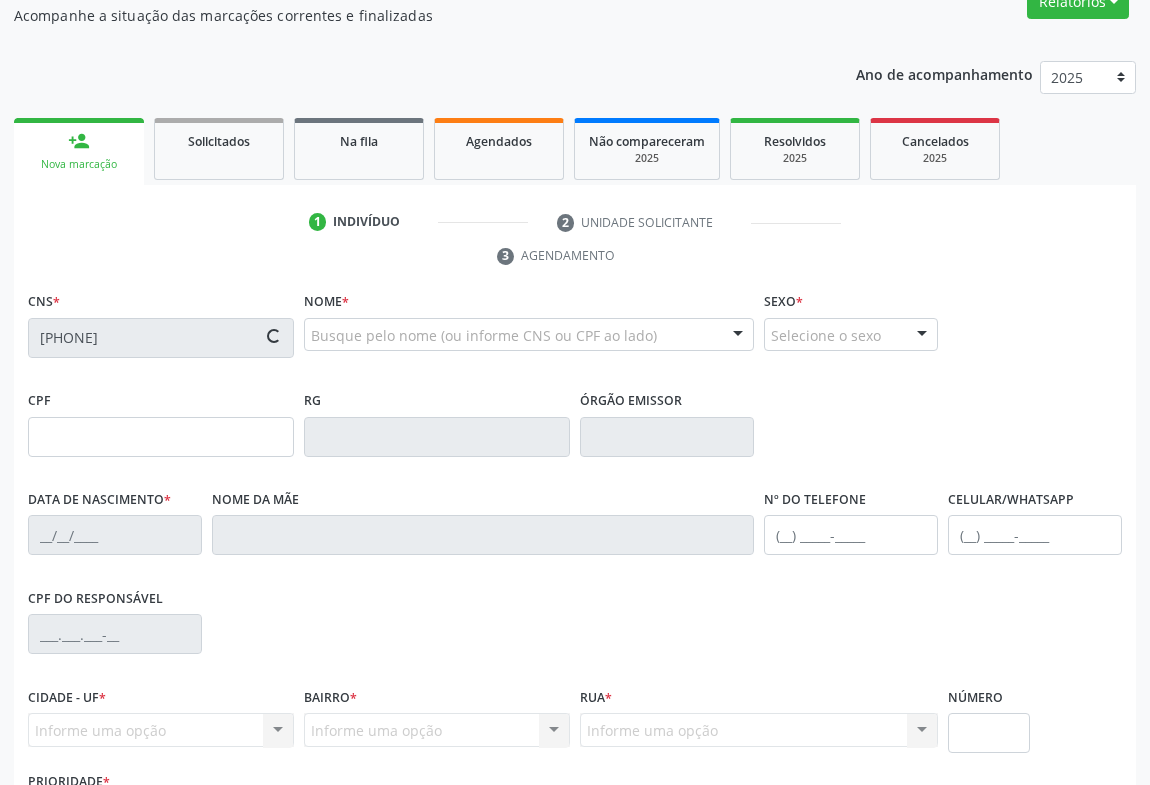type on "12/04/1987" 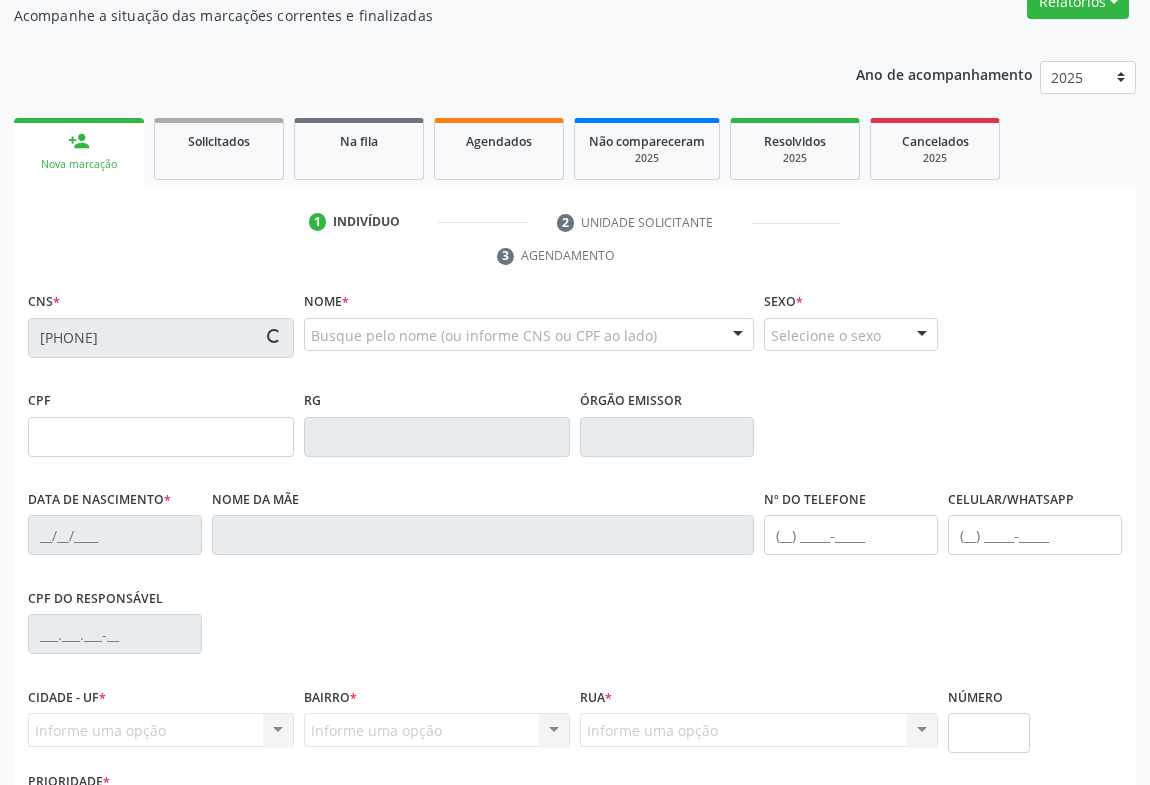 type on "Valdiria Pajeú de Jesus" 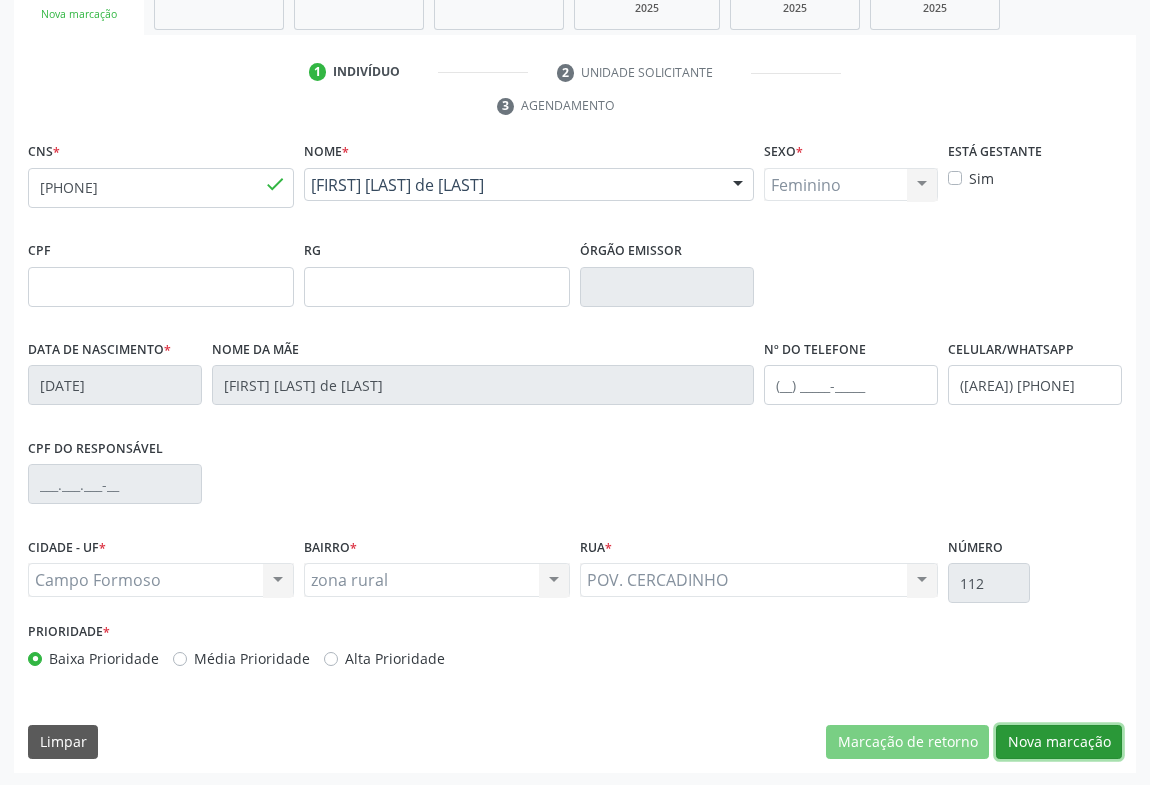click on "Nova marcação" at bounding box center [1059, 742] 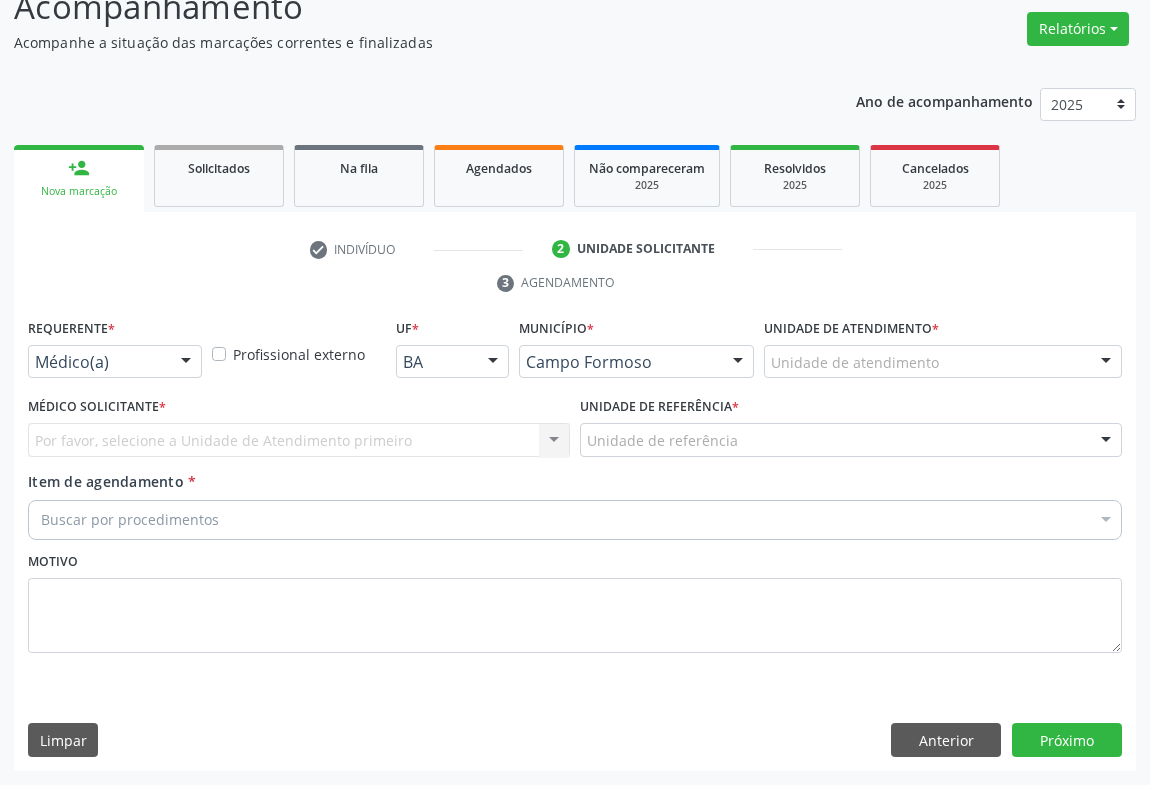 scroll, scrollTop: 152, scrollLeft: 0, axis: vertical 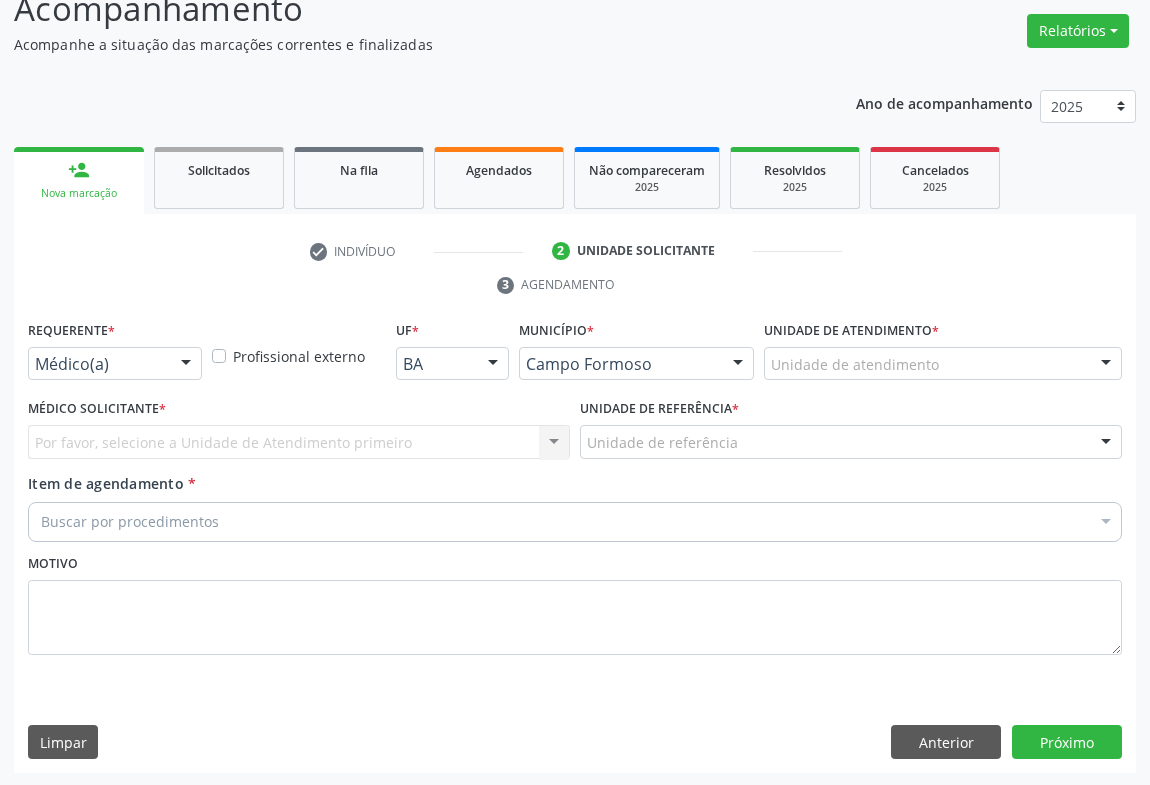 click on "Médico(a)" at bounding box center [115, 364] 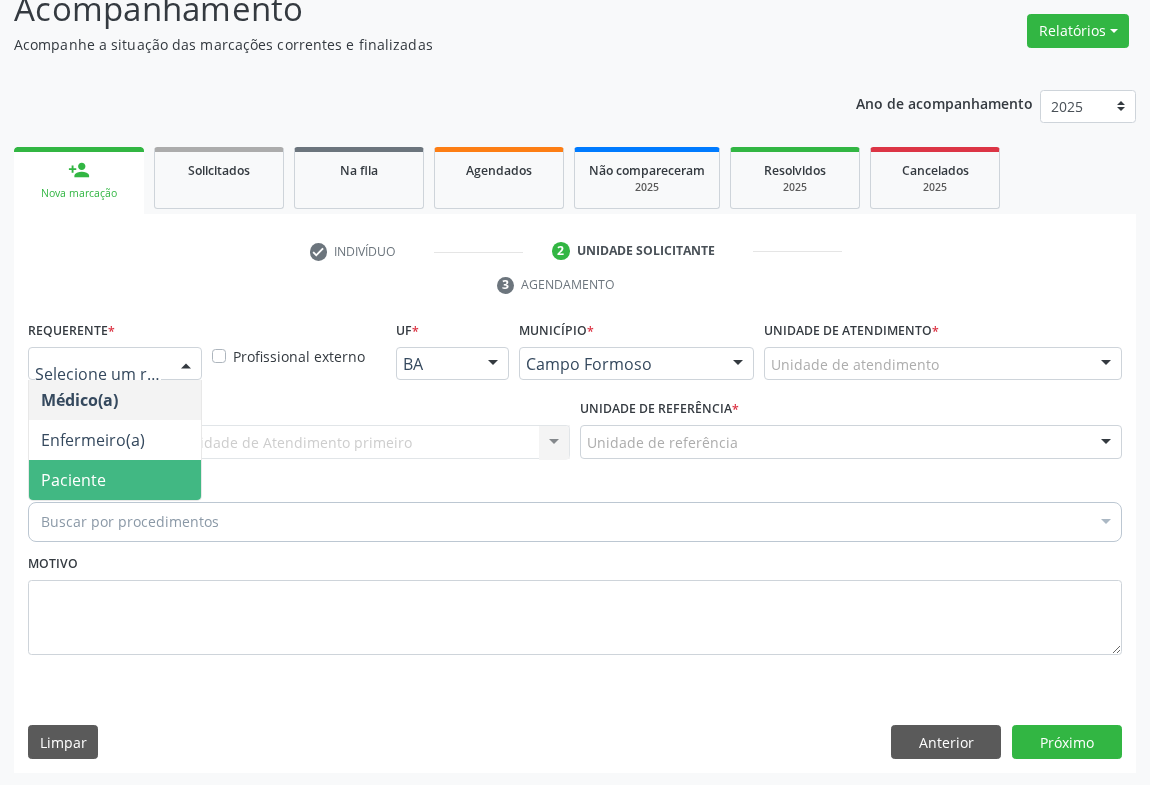 click on "Paciente" at bounding box center [73, 480] 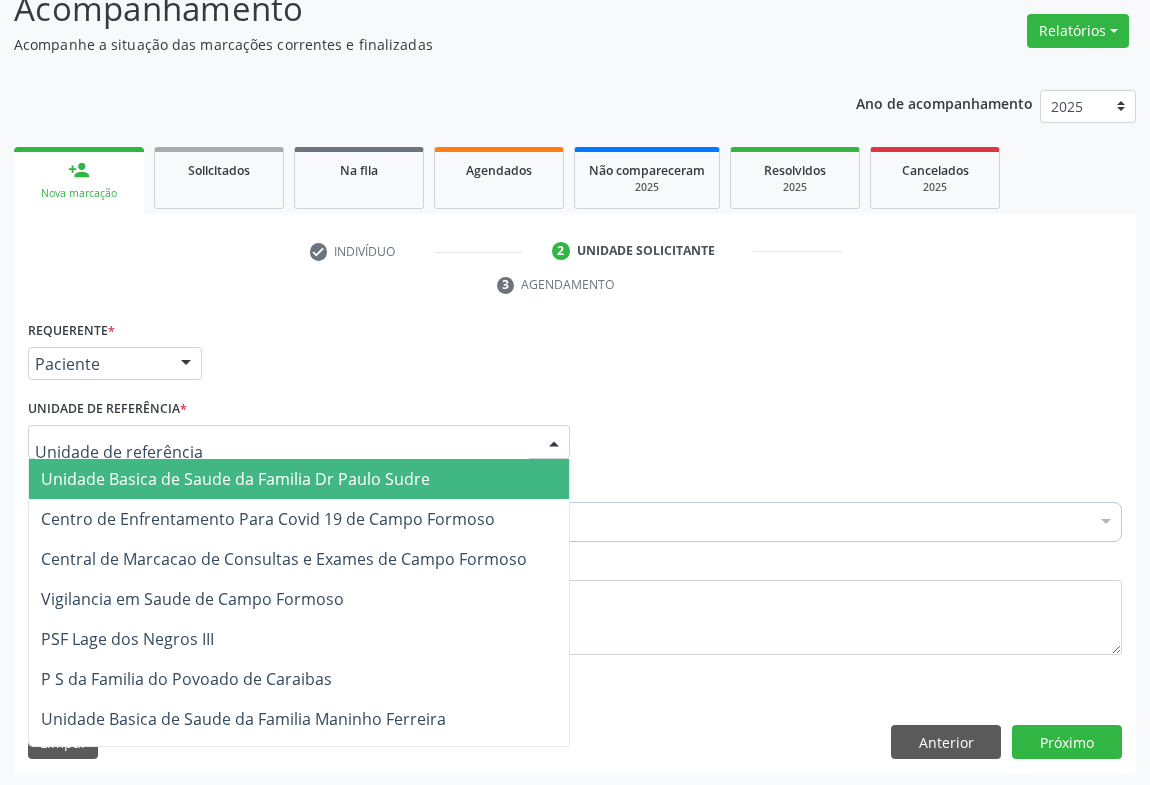 click at bounding box center [299, 442] 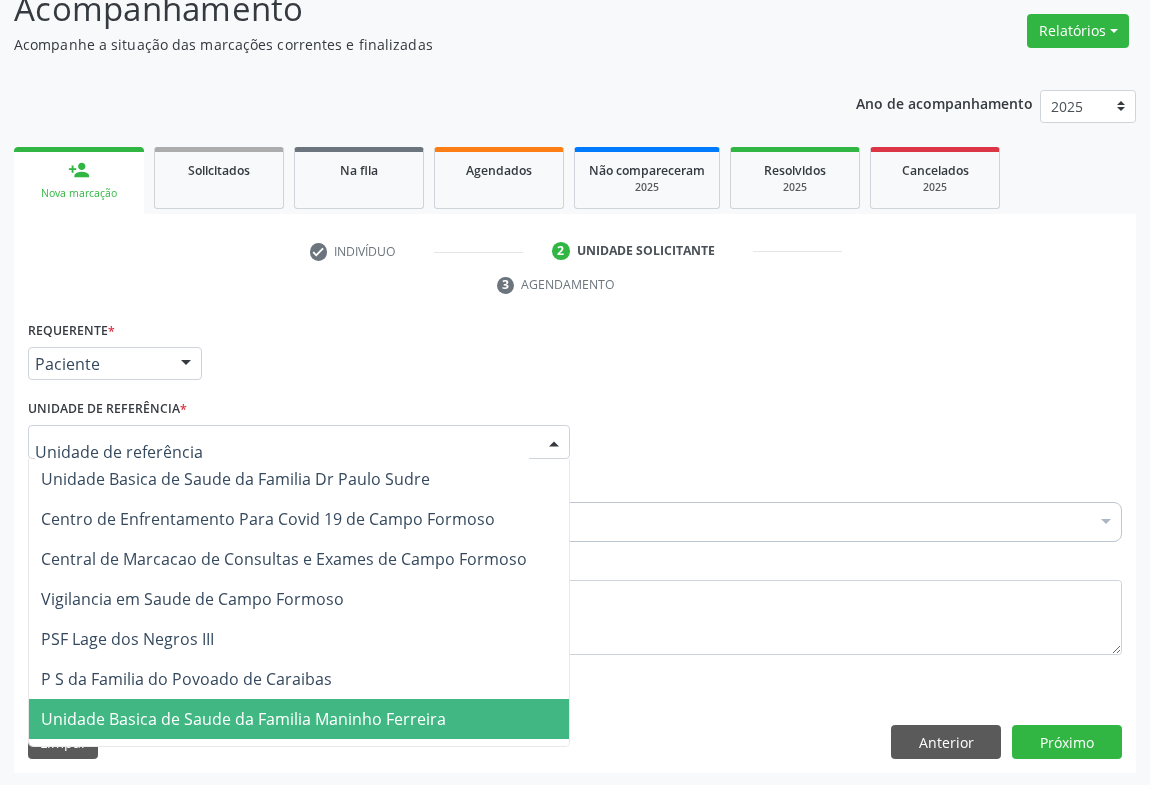 click on "Unidade Basica de Saude da Familia Maninho Ferreira" at bounding box center [243, 719] 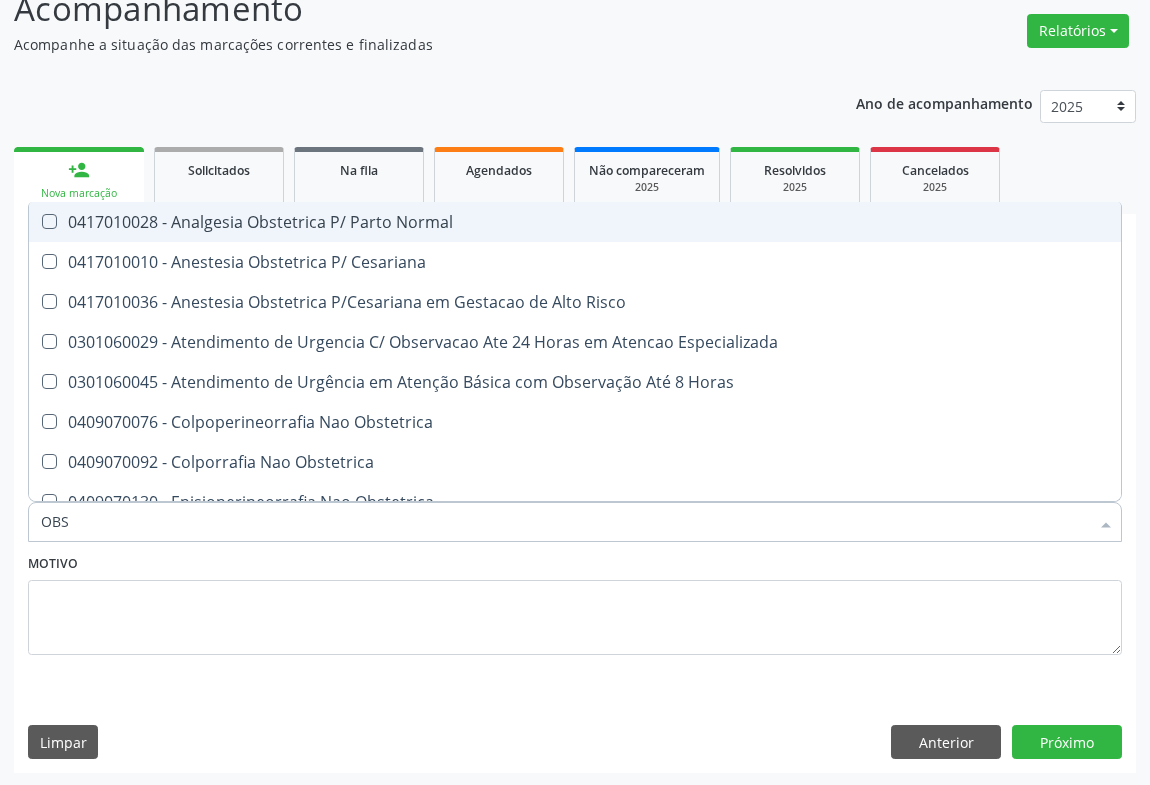 type on "OBST" 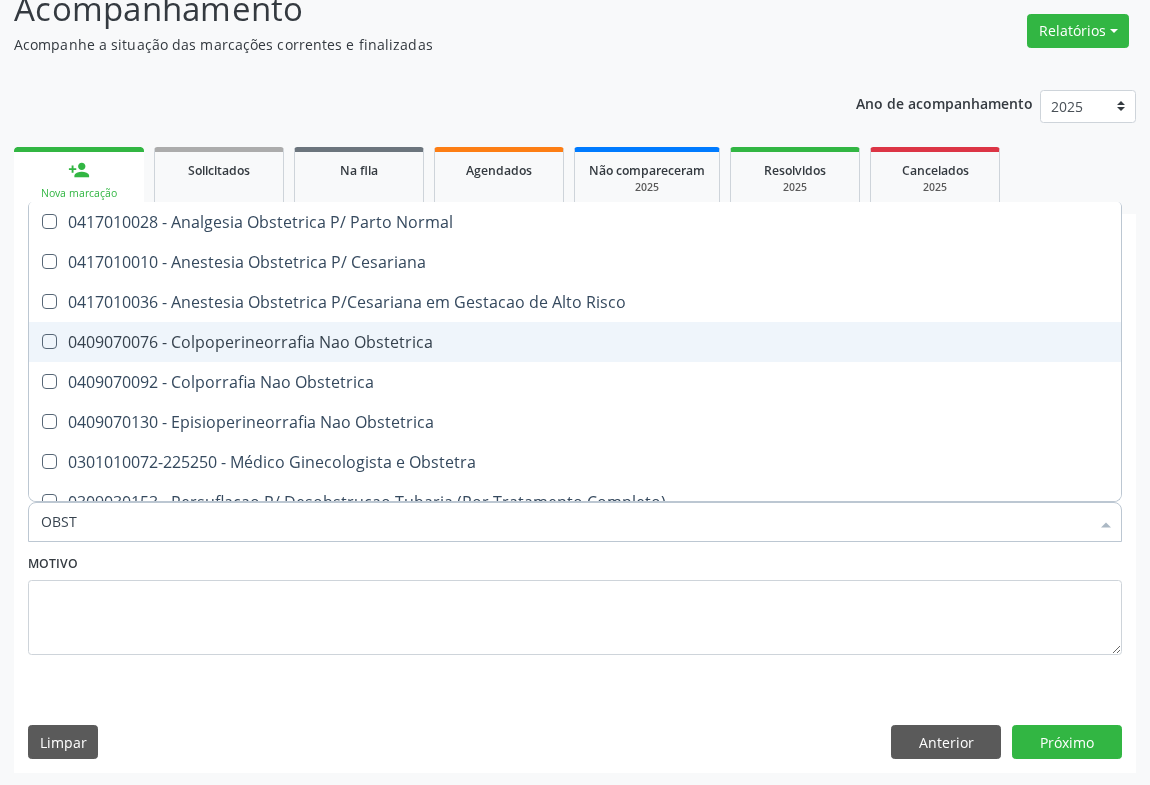 scroll, scrollTop: 140, scrollLeft: 0, axis: vertical 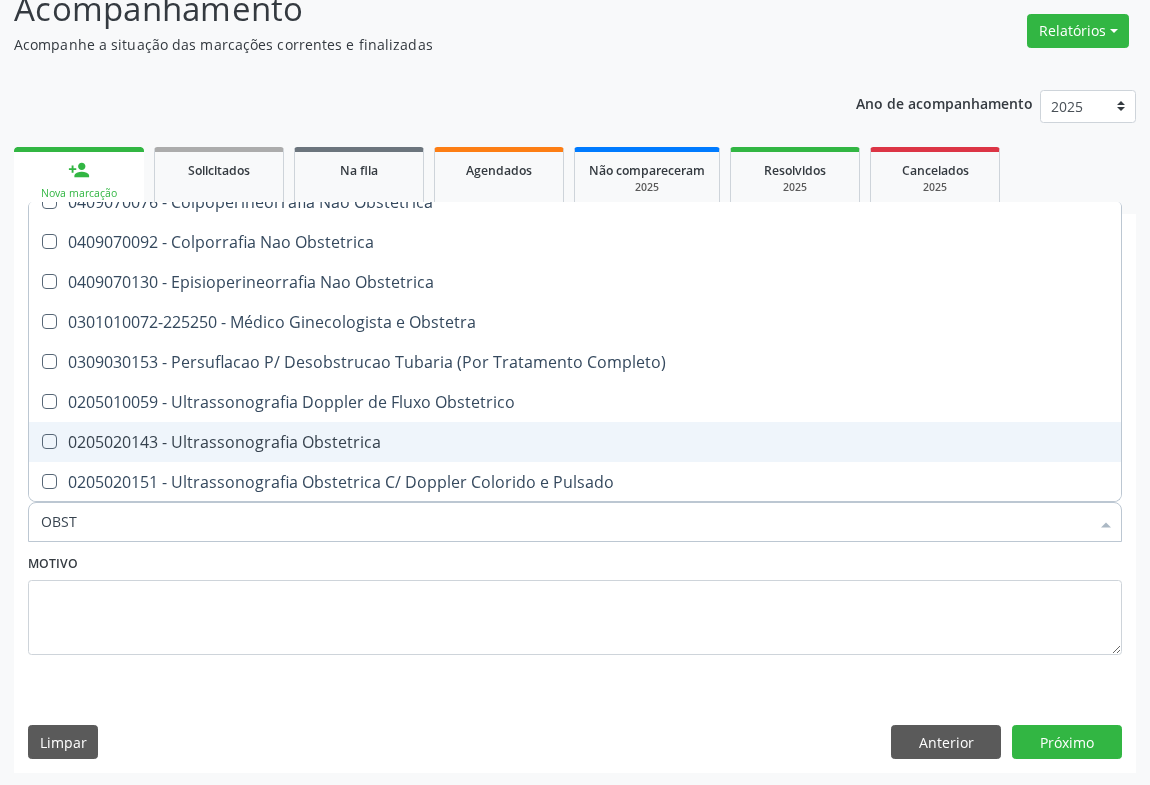 click on "0205020143 - Ultrassonografia Obstetrica" at bounding box center [575, 442] 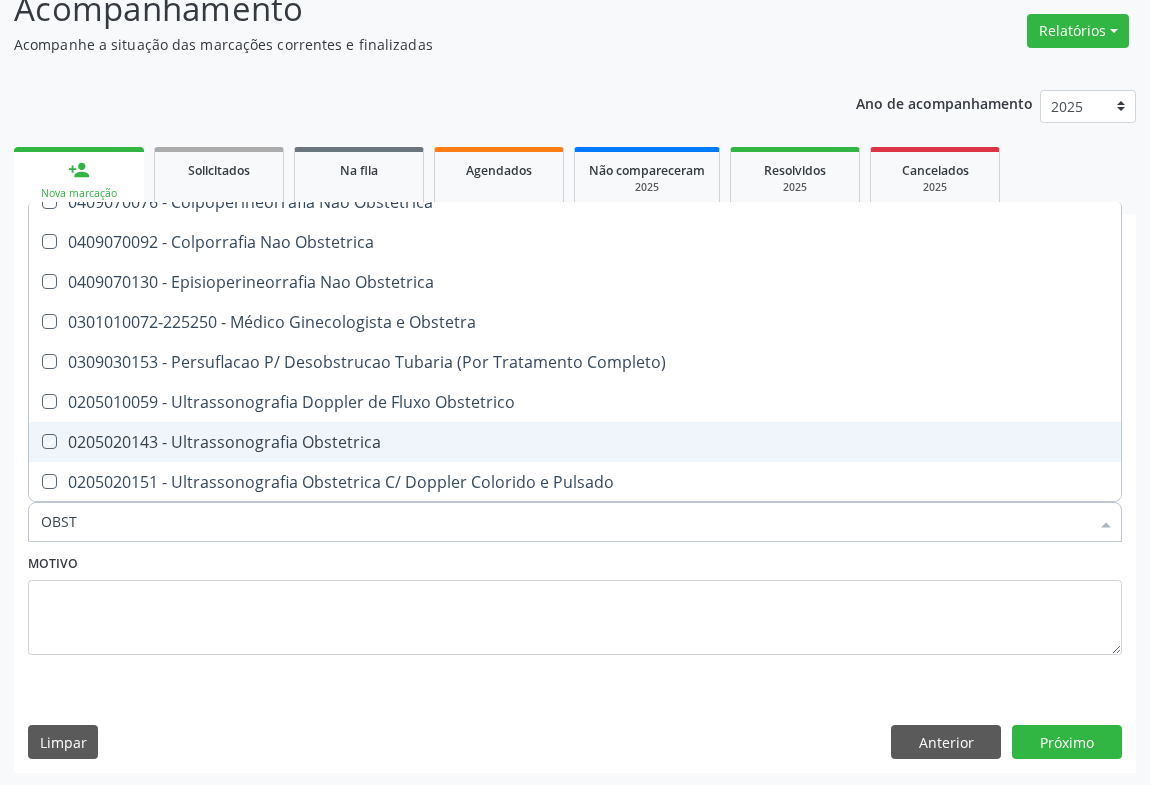 checkbox on "true" 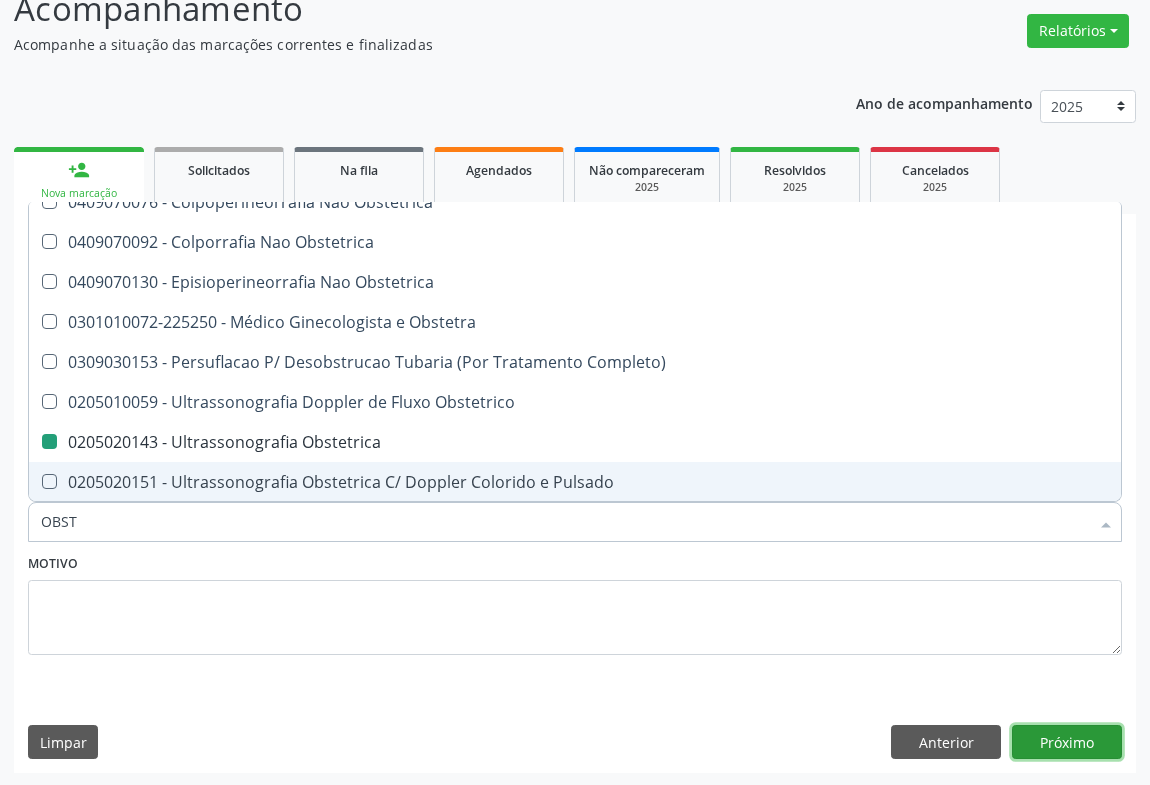 click on "Próximo" at bounding box center [1067, 742] 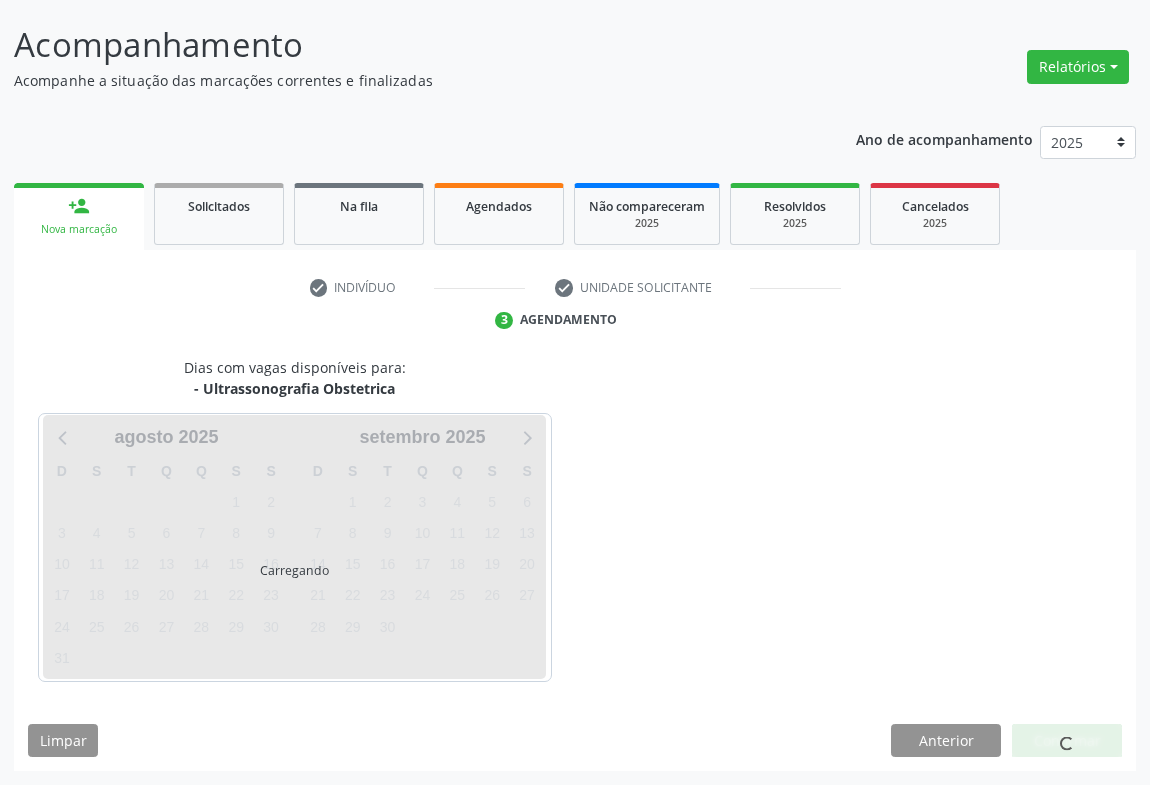 scroll, scrollTop: 115, scrollLeft: 0, axis: vertical 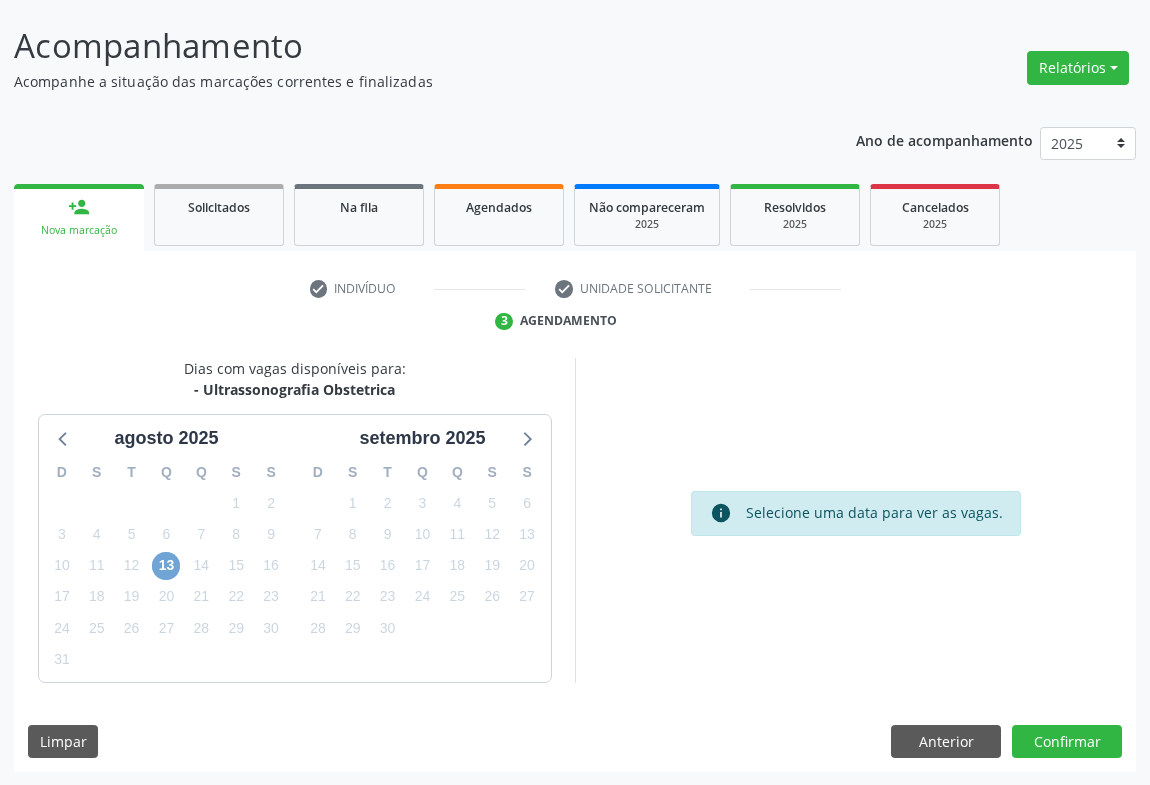 click on "13" at bounding box center [166, 566] 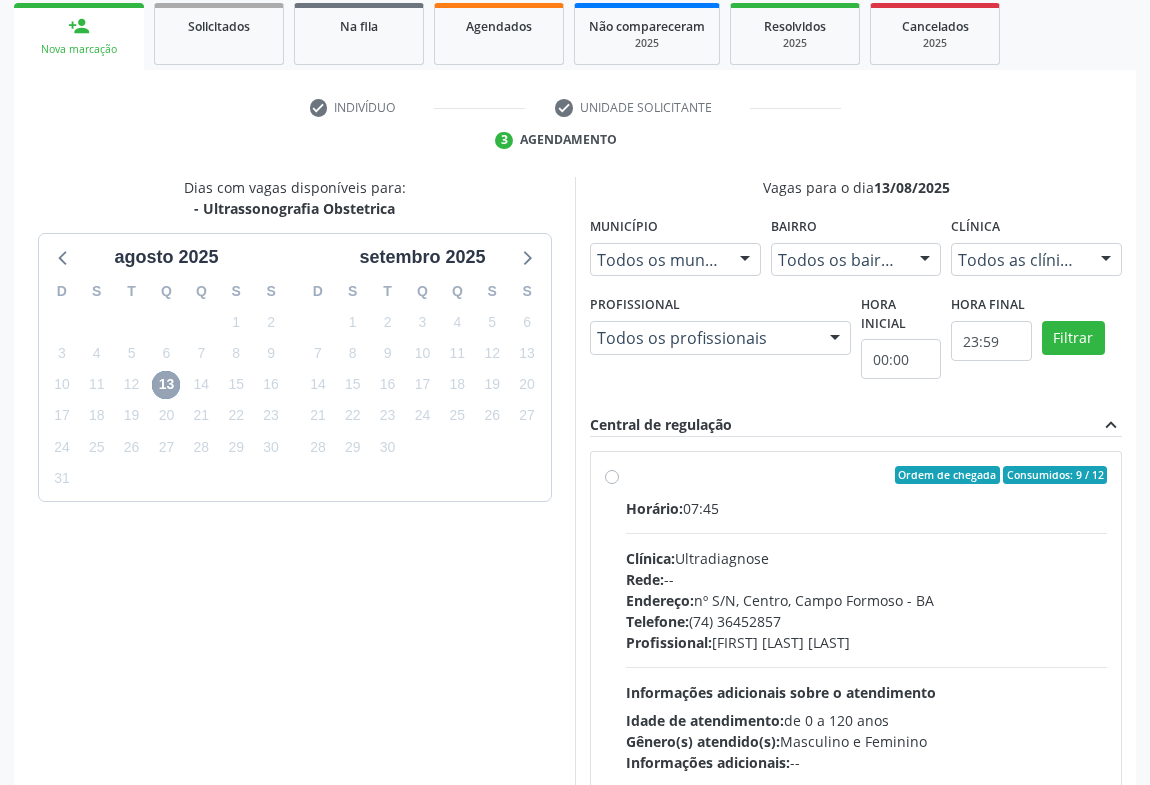 scroll, scrollTop: 451, scrollLeft: 0, axis: vertical 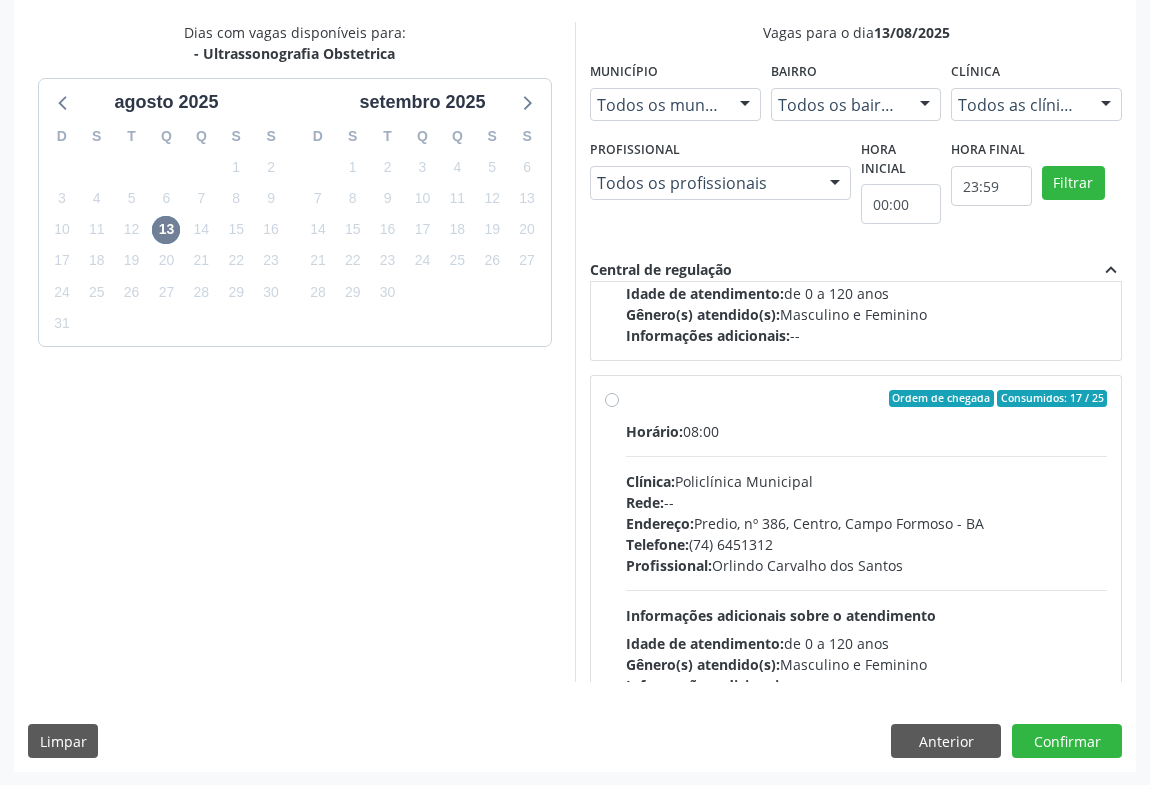 click on "Telefone:   (74) [PHONE]" at bounding box center (866, 544) 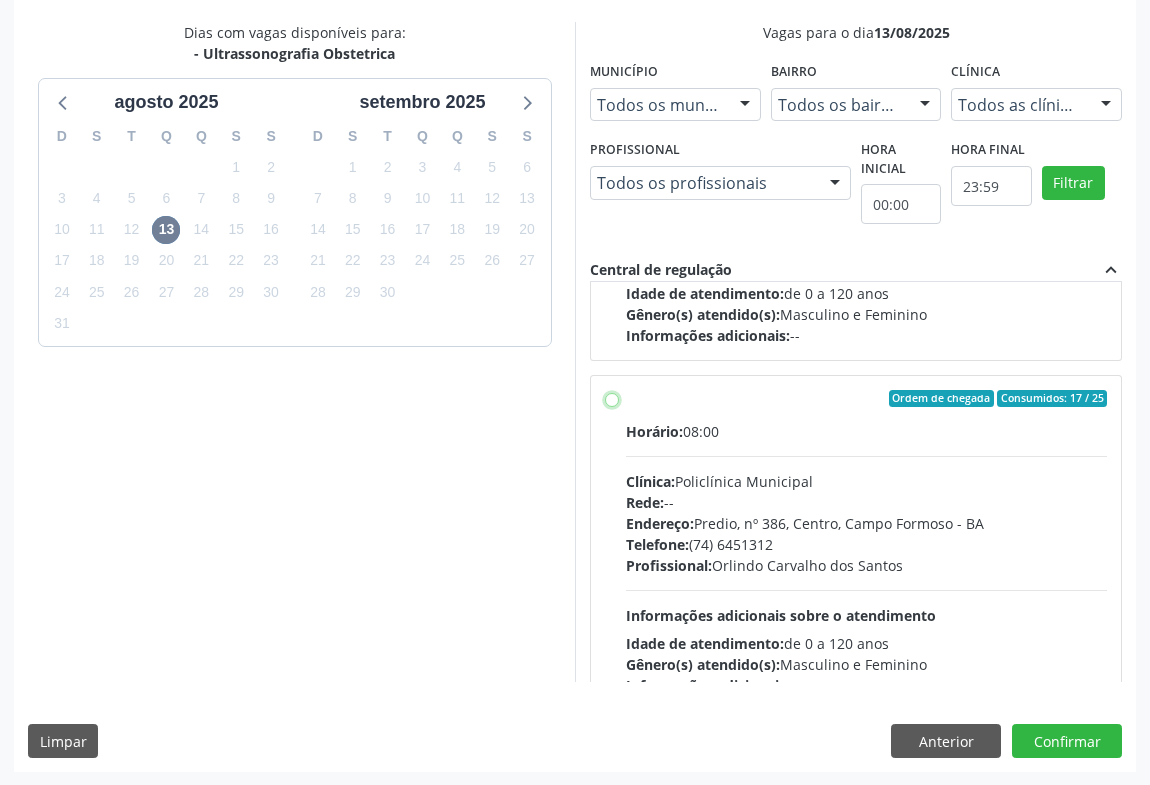 click on "Ordem de chegada
Consumidos: 17 / 25
Horário:   08:00
Clínica:  Policlínica Municipal
Rede:
--
Endereço:   Predio, nº 386, Centro, Campo Formoso - BA
Telefone:   (74) 6451312
Profissional:
Orlindo Carvalho dos Santos
Informações adicionais sobre o atendimento
Idade de atendimento:
de 0 a 120 anos
Gênero(s) atendido(s):
Masculino e Feminino
Informações adicionais:
--" at bounding box center [612, 399] 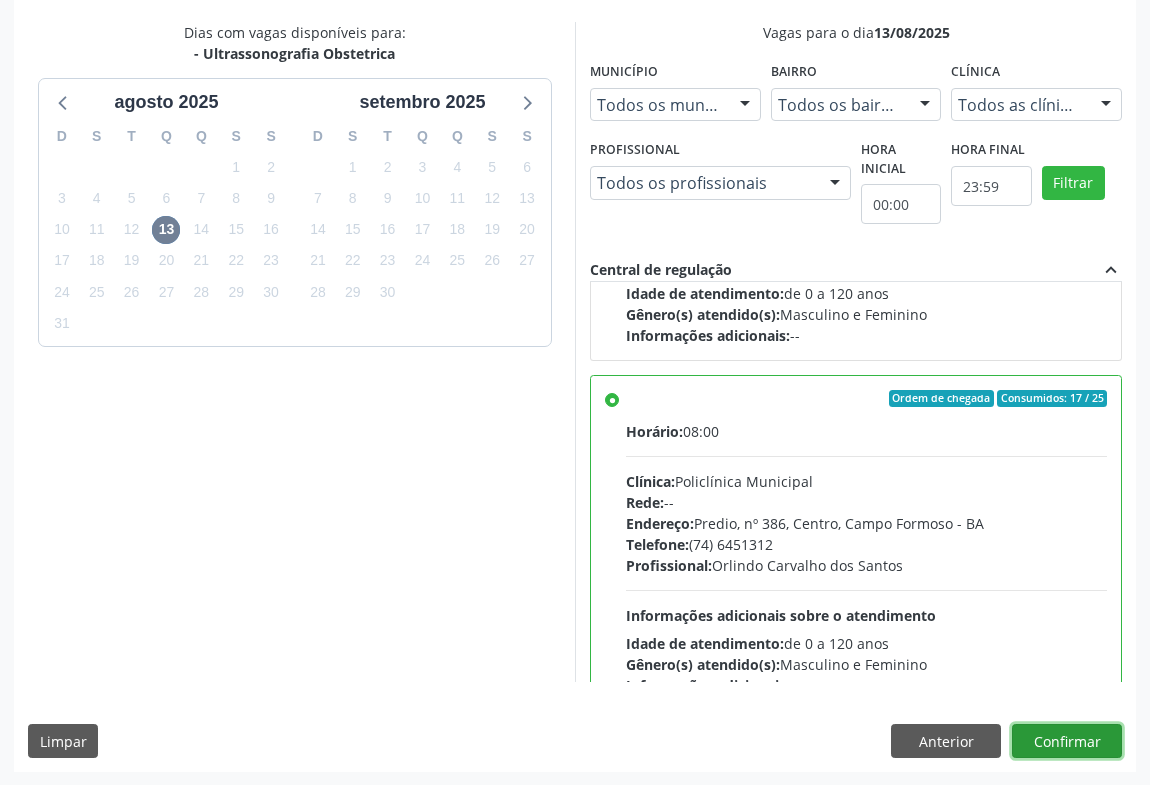 click on "Confirmar" at bounding box center (1067, 741) 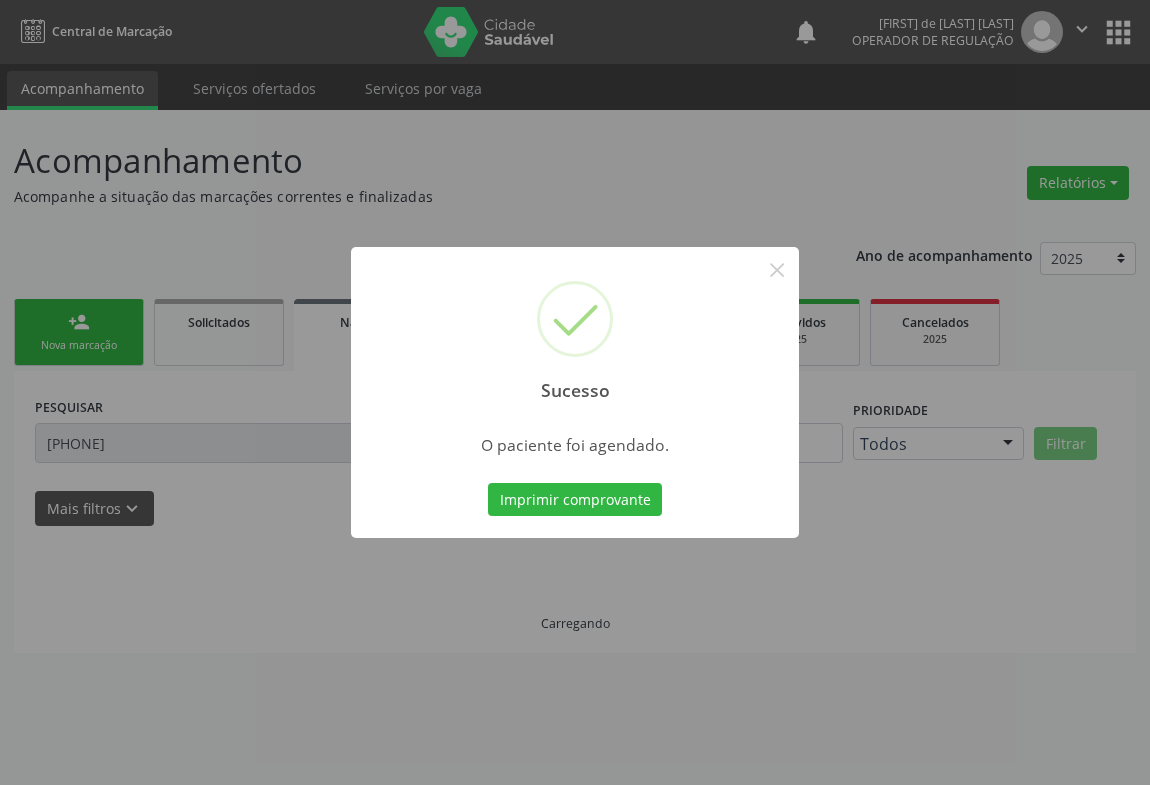 scroll, scrollTop: 0, scrollLeft: 0, axis: both 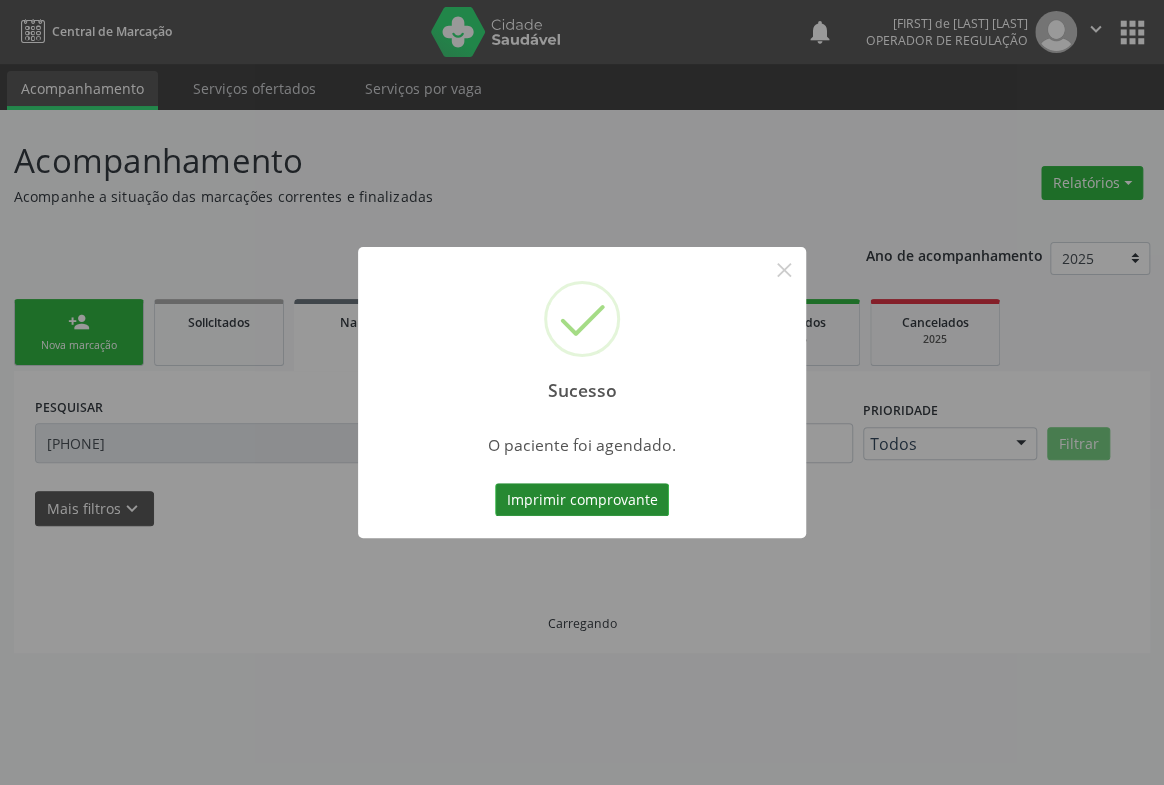 click on "Imprimir comprovante" at bounding box center (582, 500) 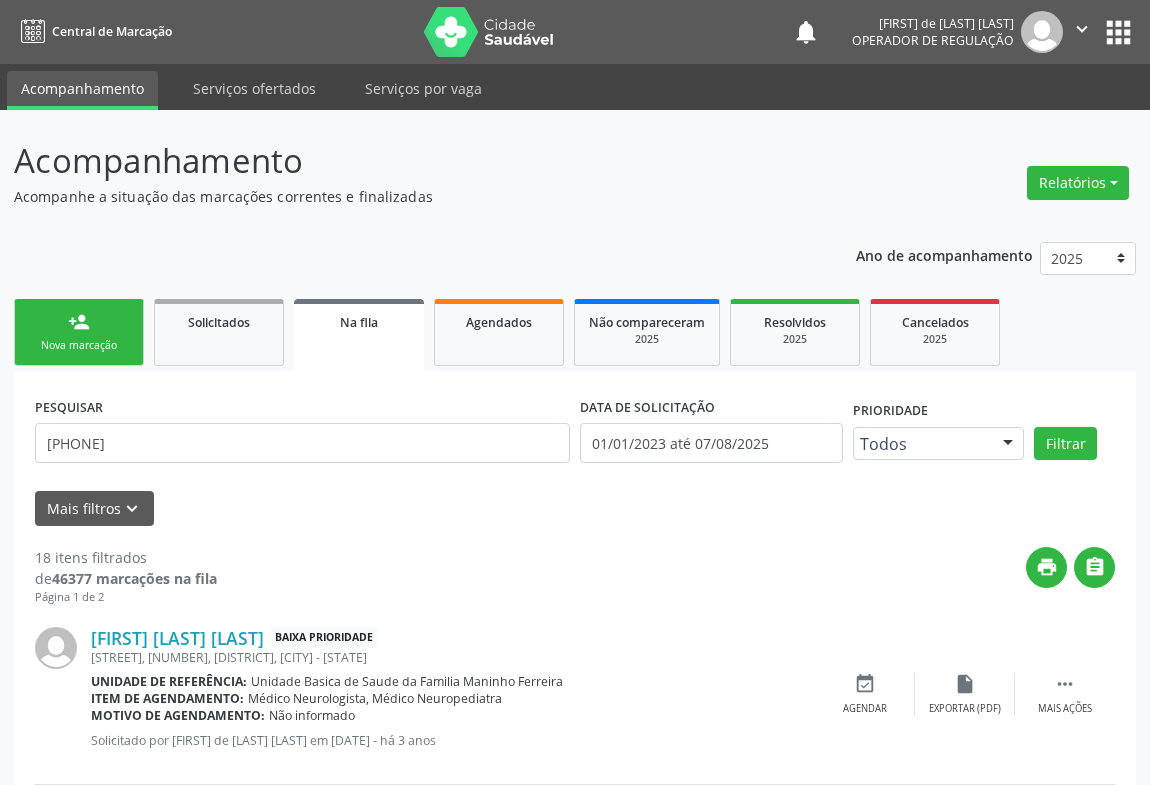 click on "Sucesso × O paciente foi agendado. Imprimir comprovante Cancel" at bounding box center [575, 392] 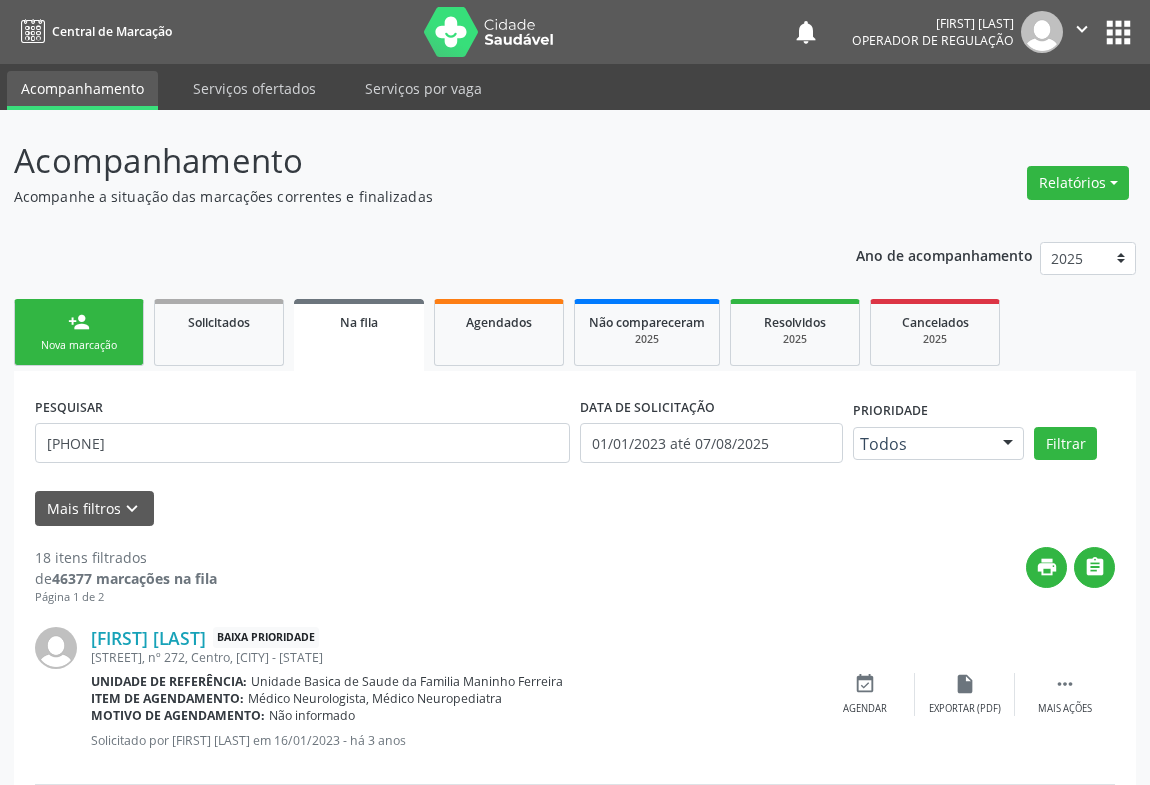 scroll, scrollTop: 0, scrollLeft: 0, axis: both 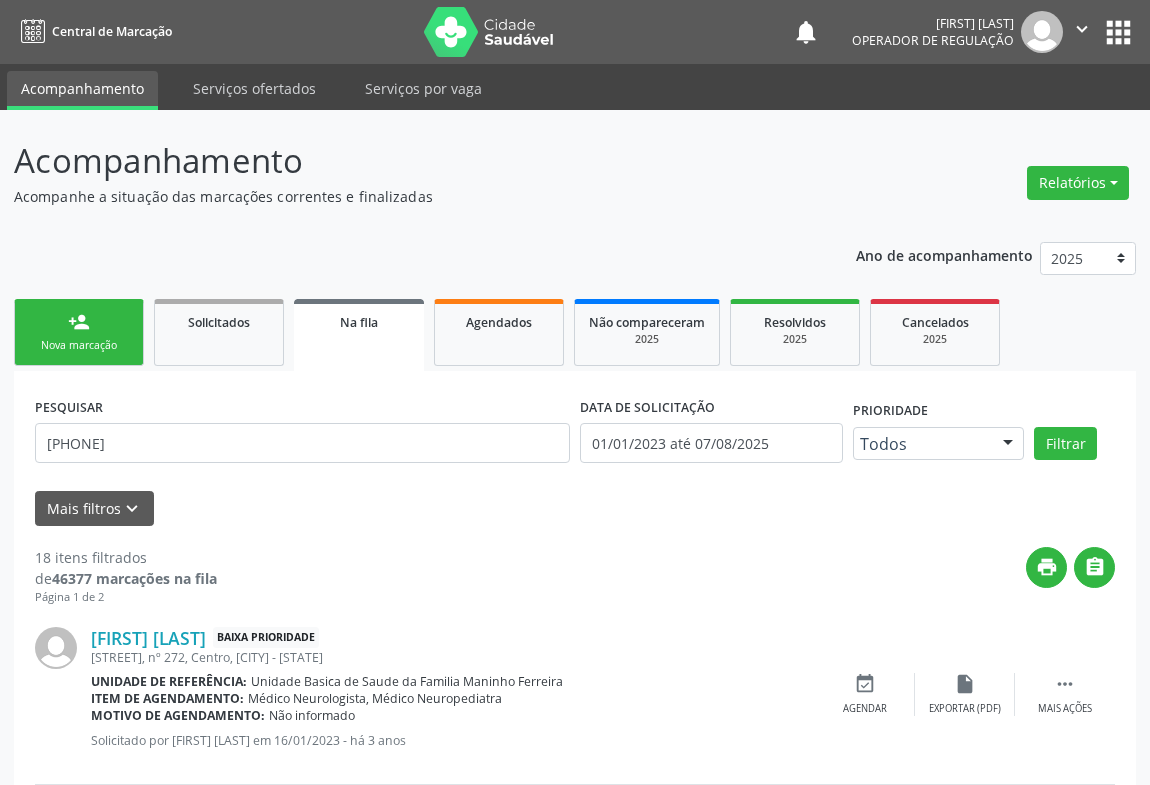 click on "person_add
Nova marcação" at bounding box center (79, 332) 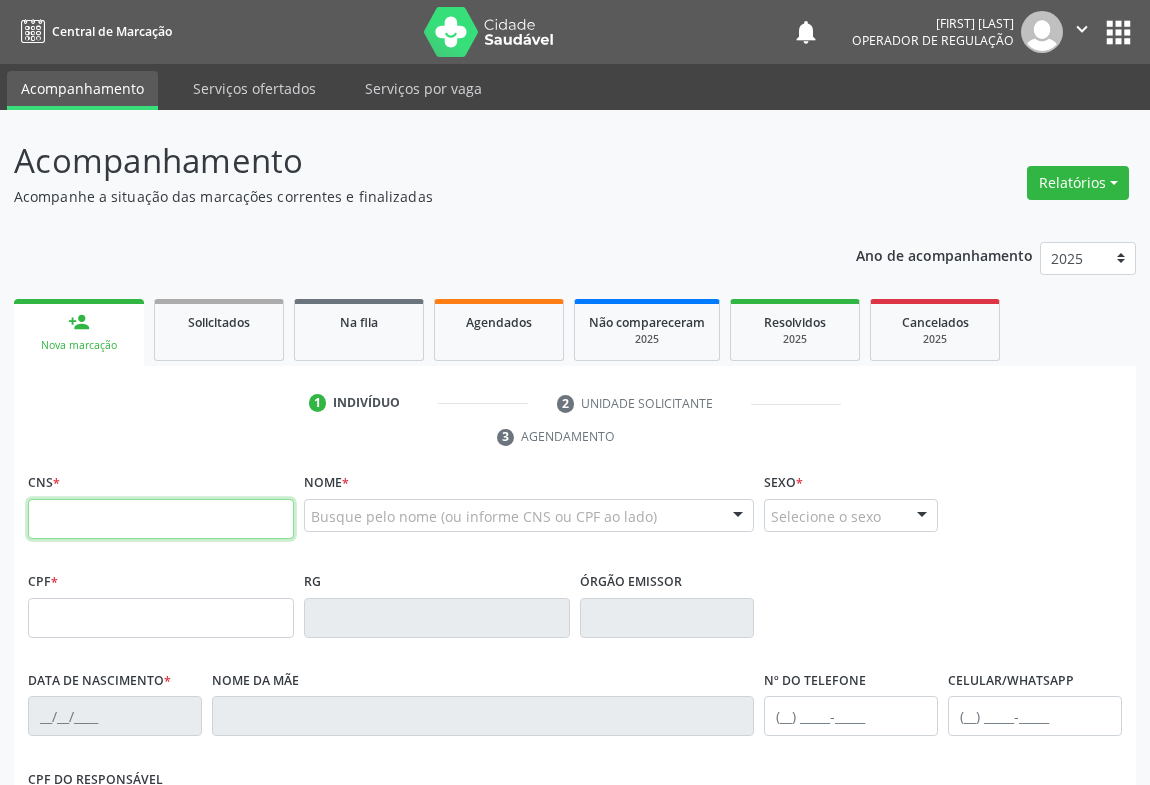 click at bounding box center (161, 519) 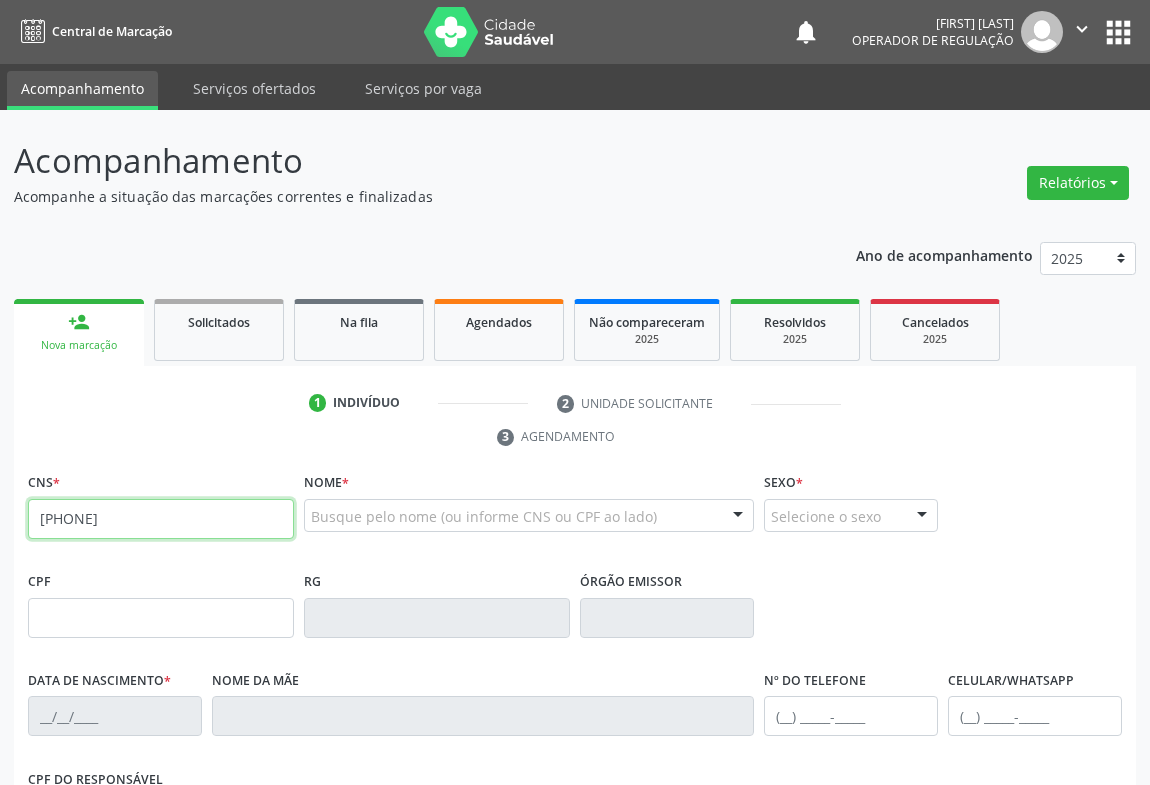 type on "[PHONE]" 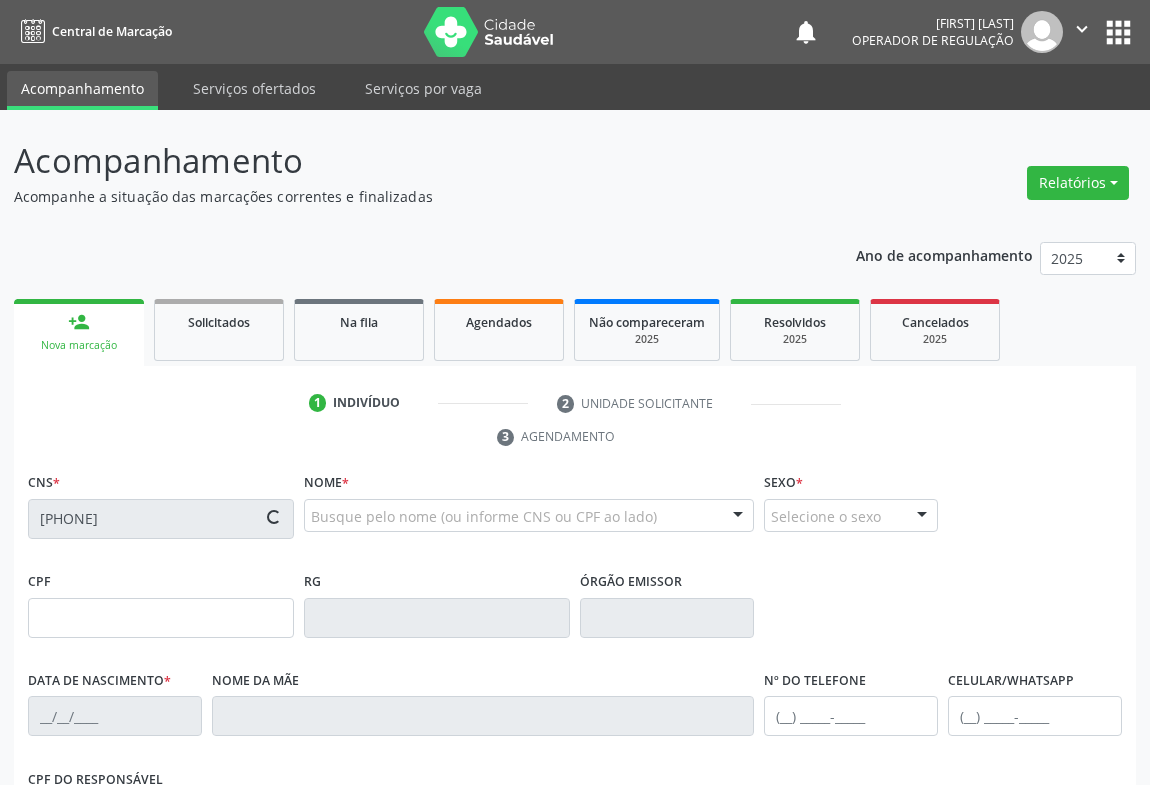 type on "[PHONE]" 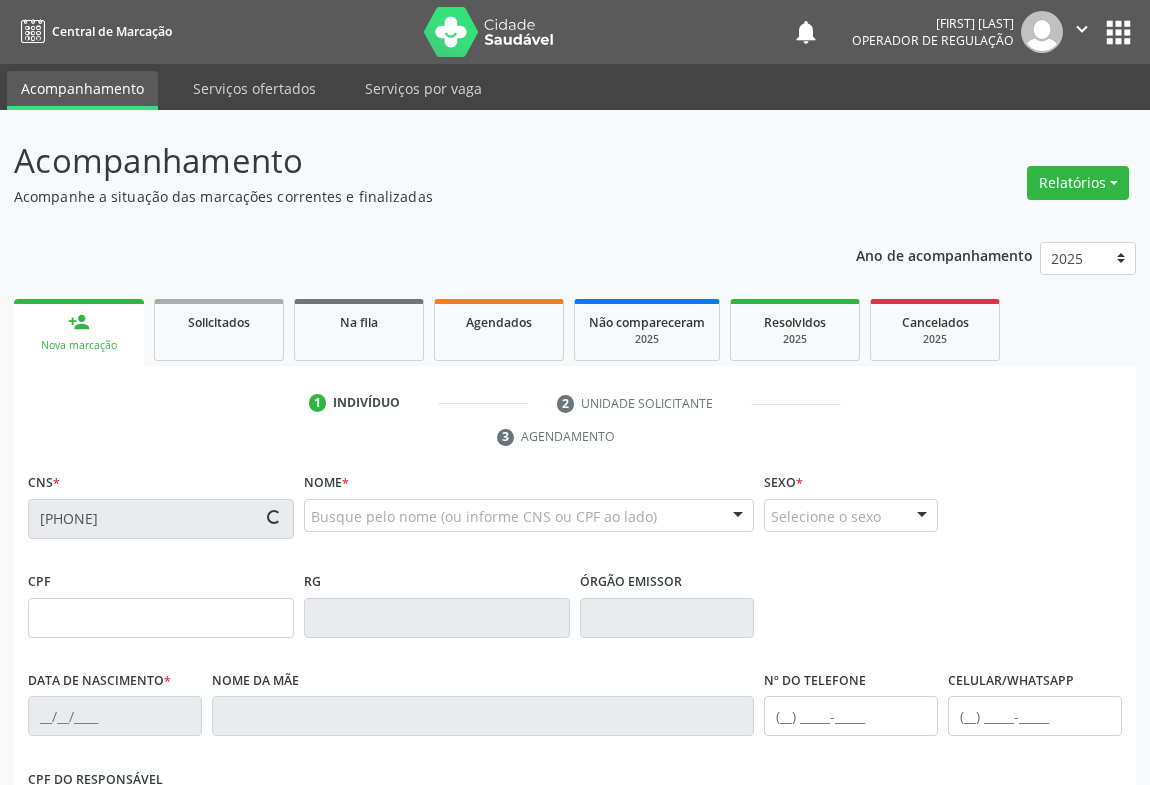 type on "[DATE]" 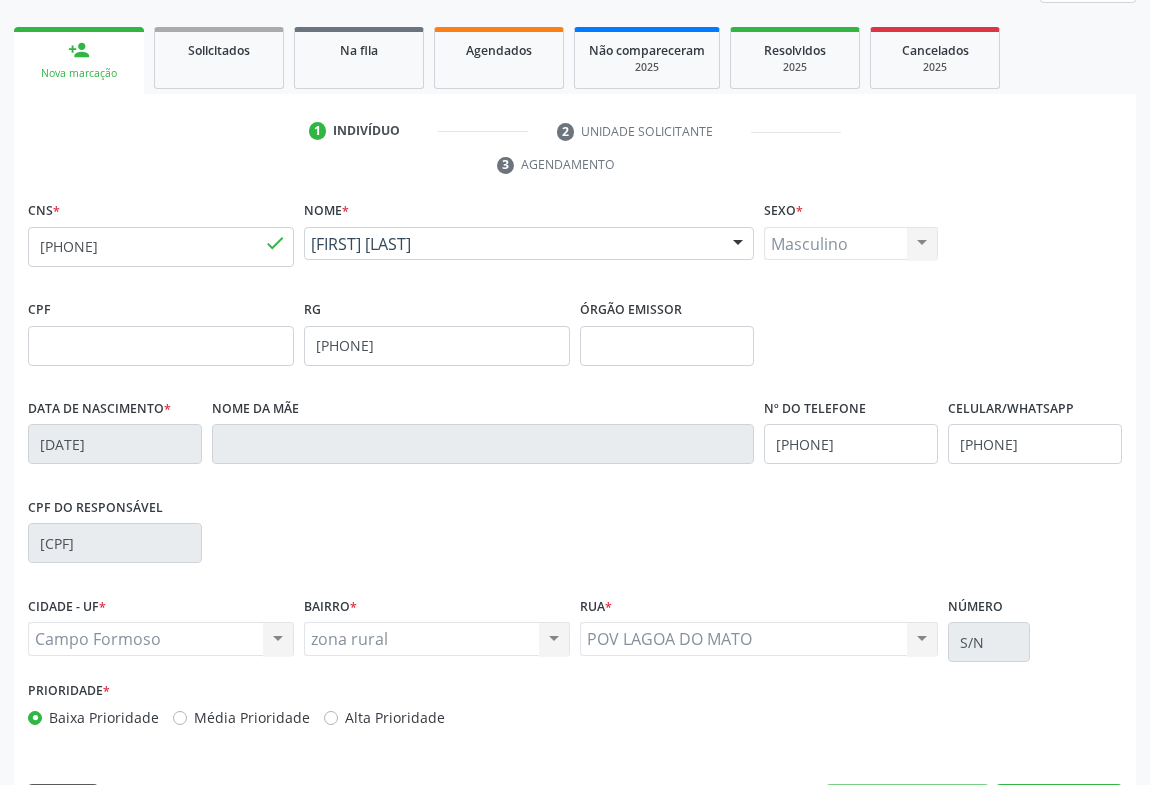 scroll, scrollTop: 331, scrollLeft: 0, axis: vertical 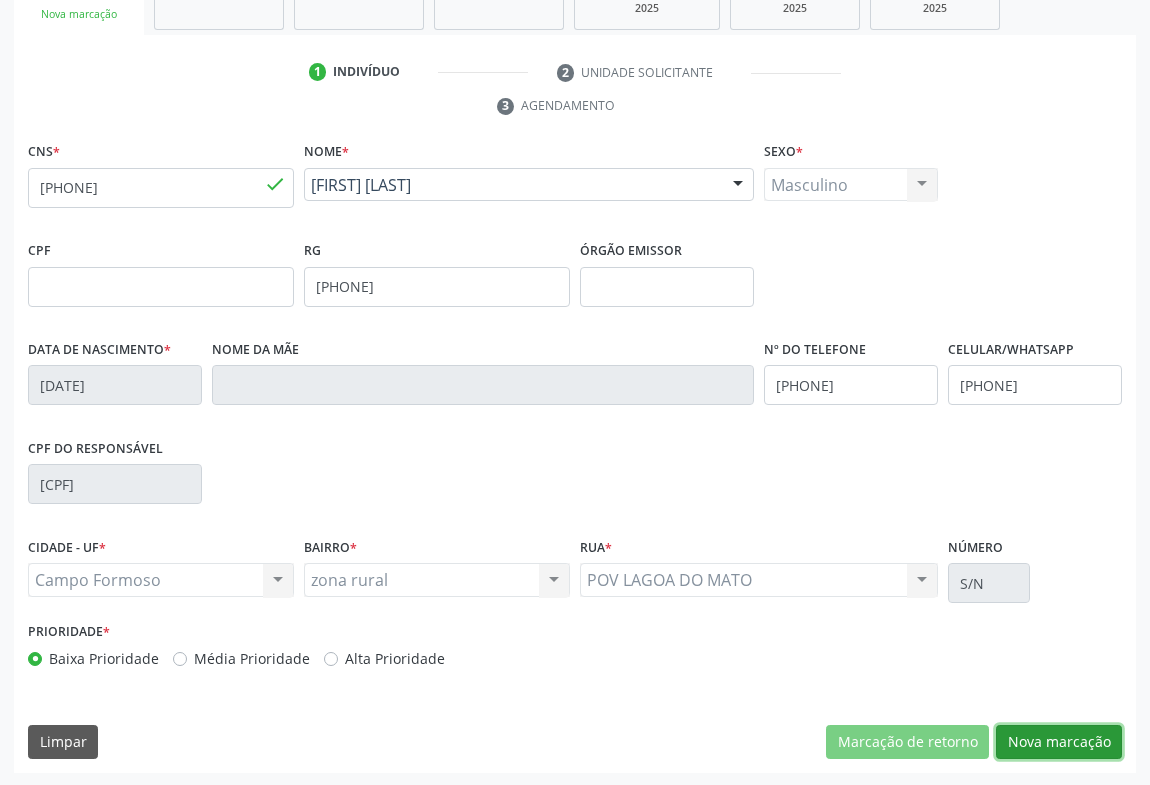 click on "Nova marcação" at bounding box center (1059, 742) 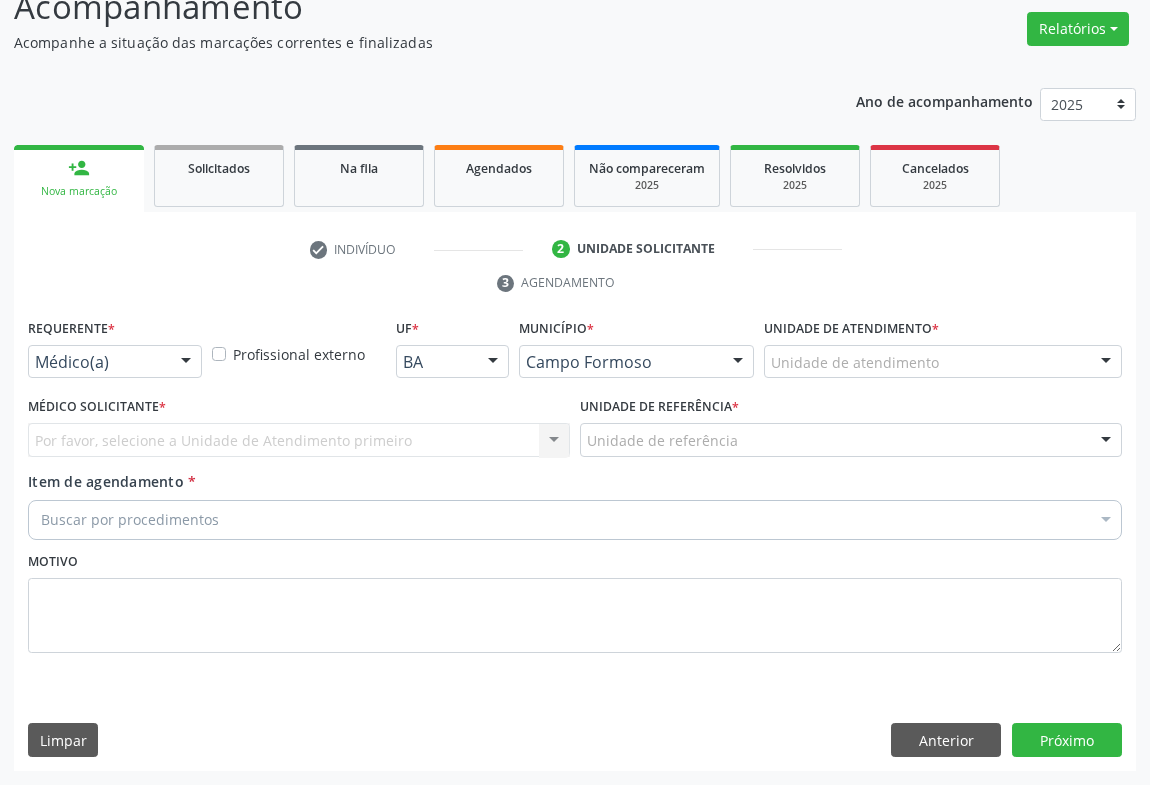 scroll, scrollTop: 152, scrollLeft: 0, axis: vertical 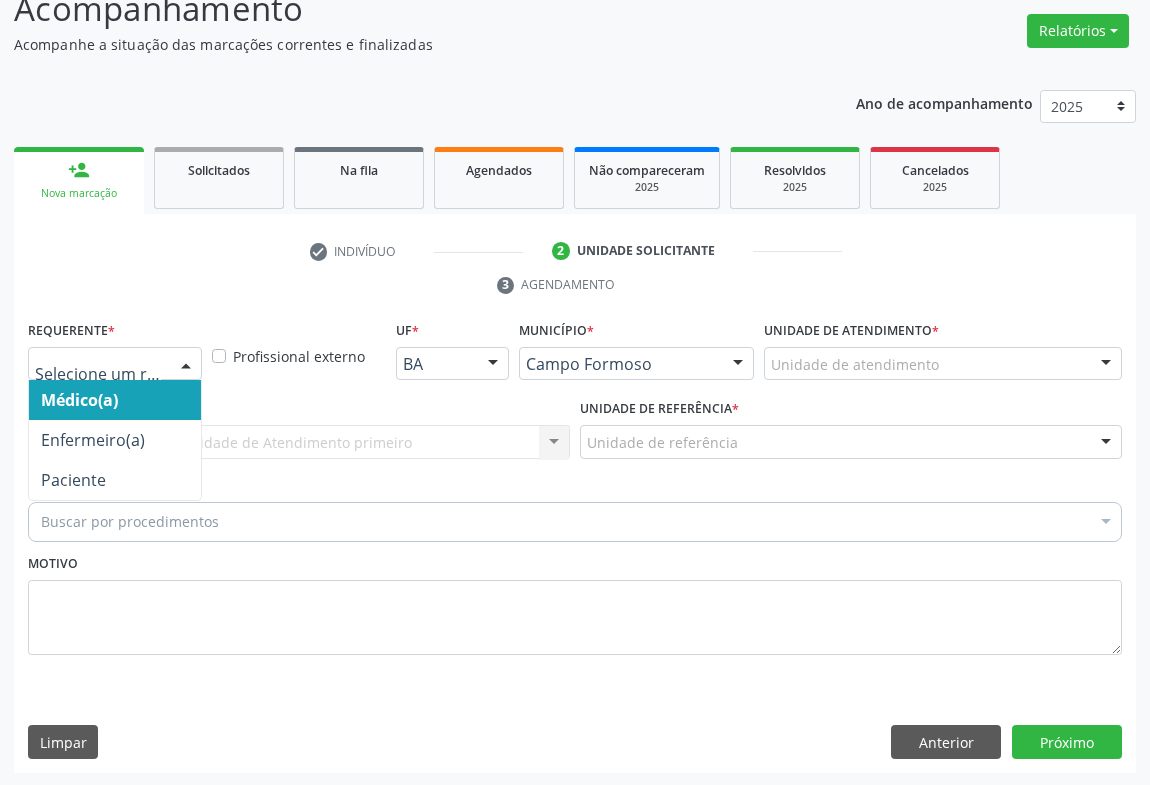 drag, startPoint x: 138, startPoint y: 358, endPoint x: 86, endPoint y: 410, distance: 73.53911 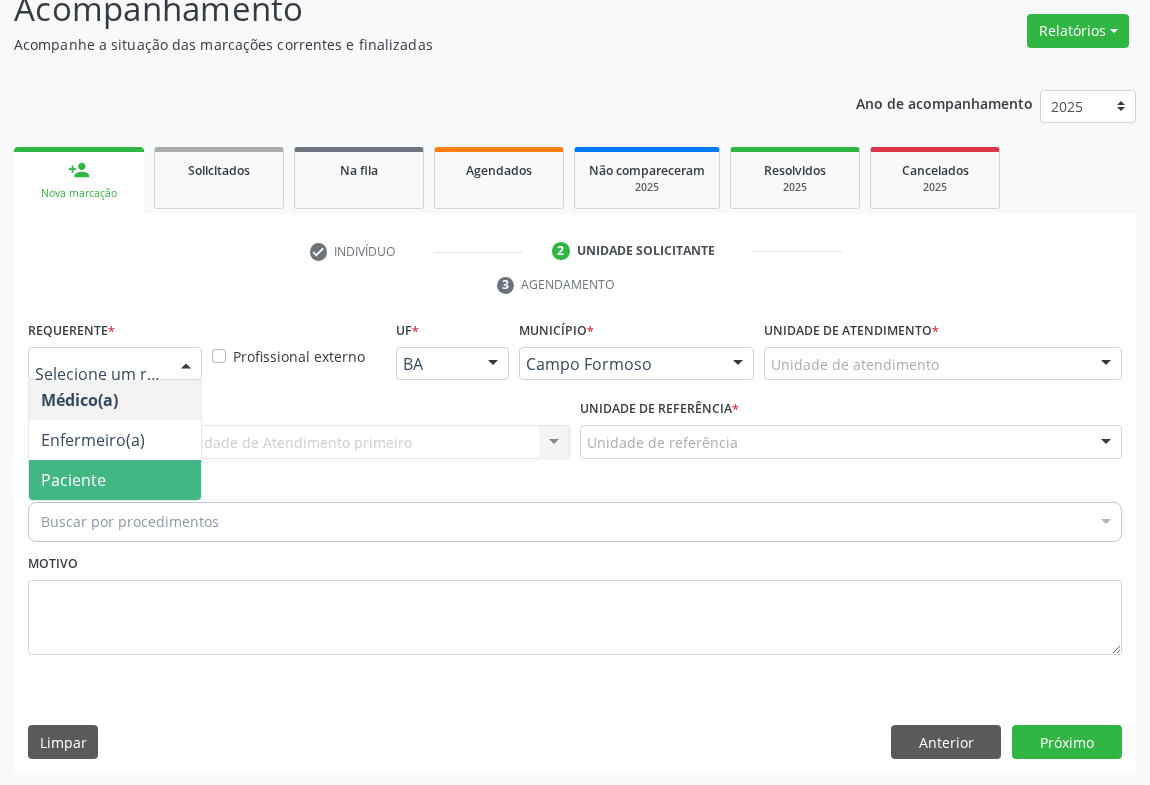 click on "Paciente" at bounding box center (73, 480) 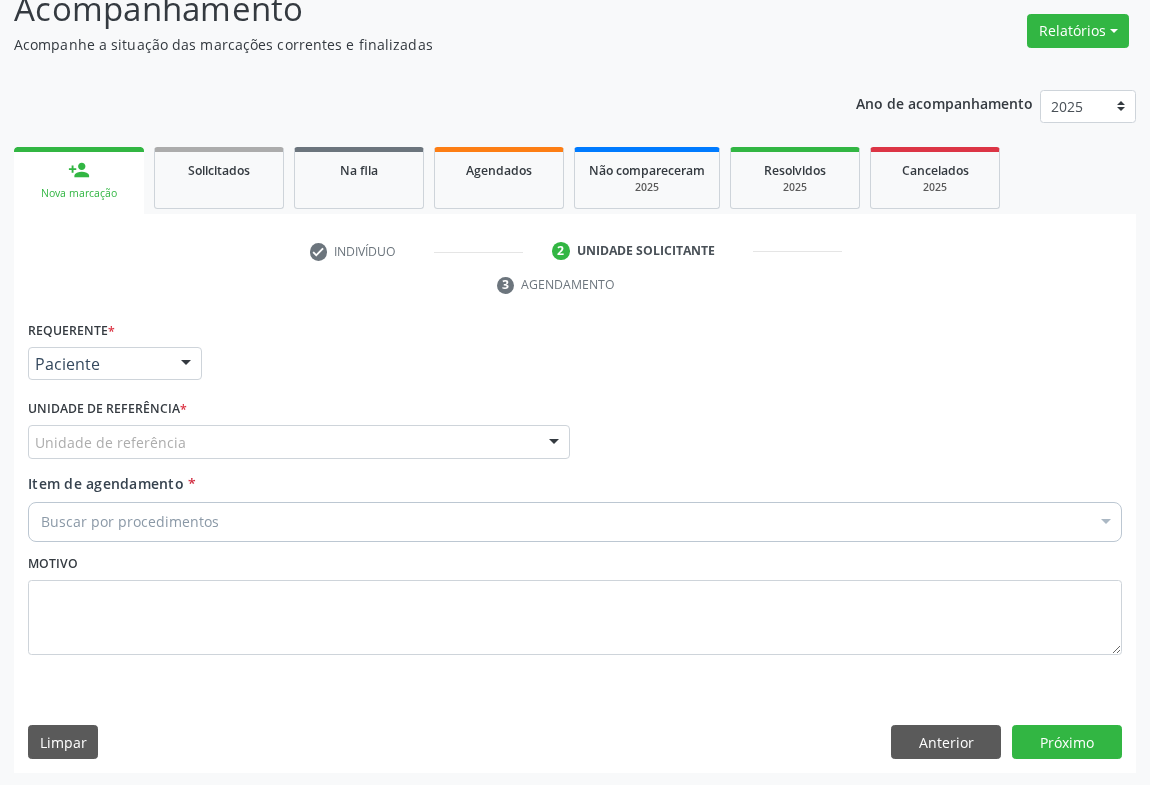 drag, startPoint x: 200, startPoint y: 439, endPoint x: 199, endPoint y: 485, distance: 46.010868 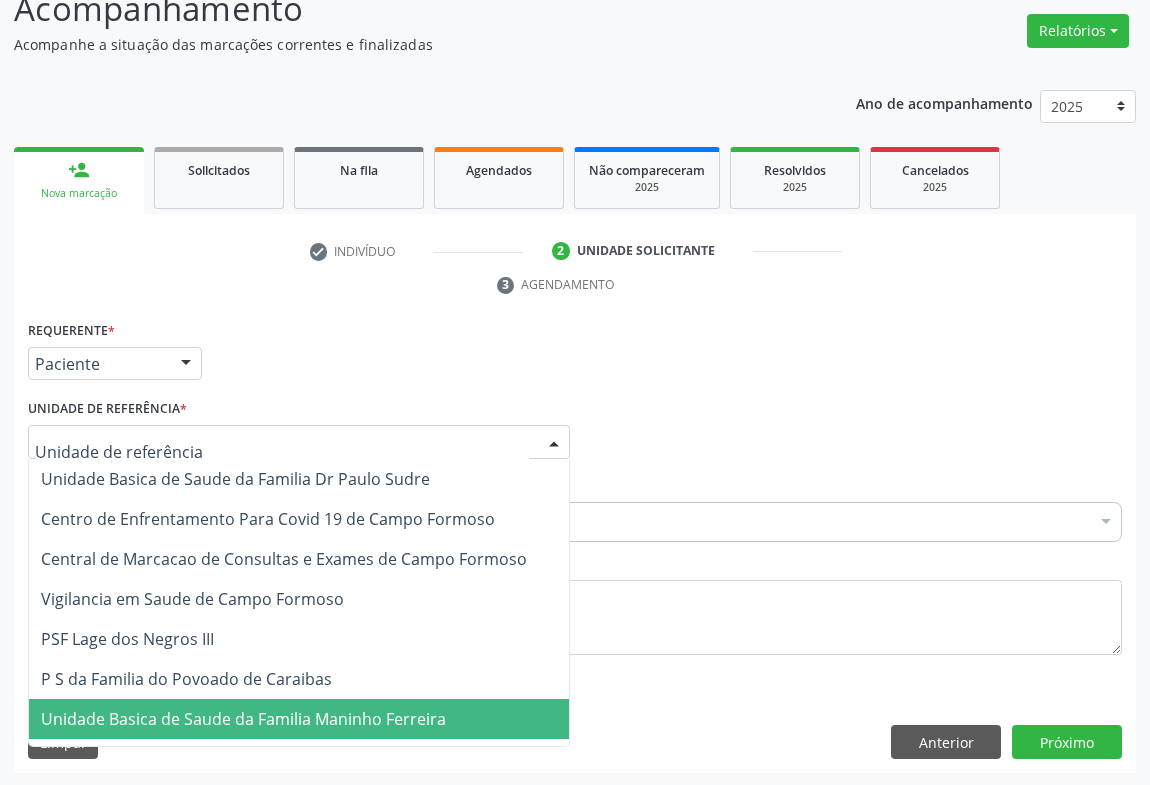click on "Unidade Basica de Saude da Familia Maninho Ferreira" at bounding box center [243, 719] 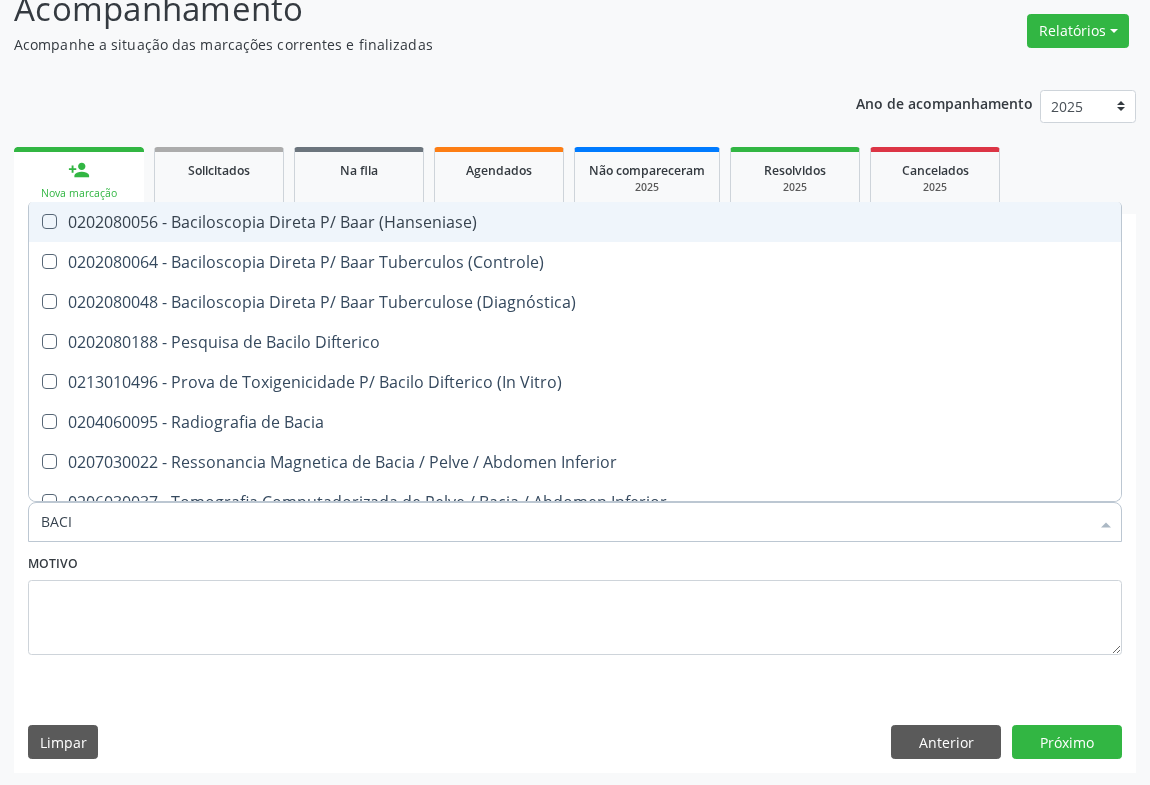 type on "BACIA" 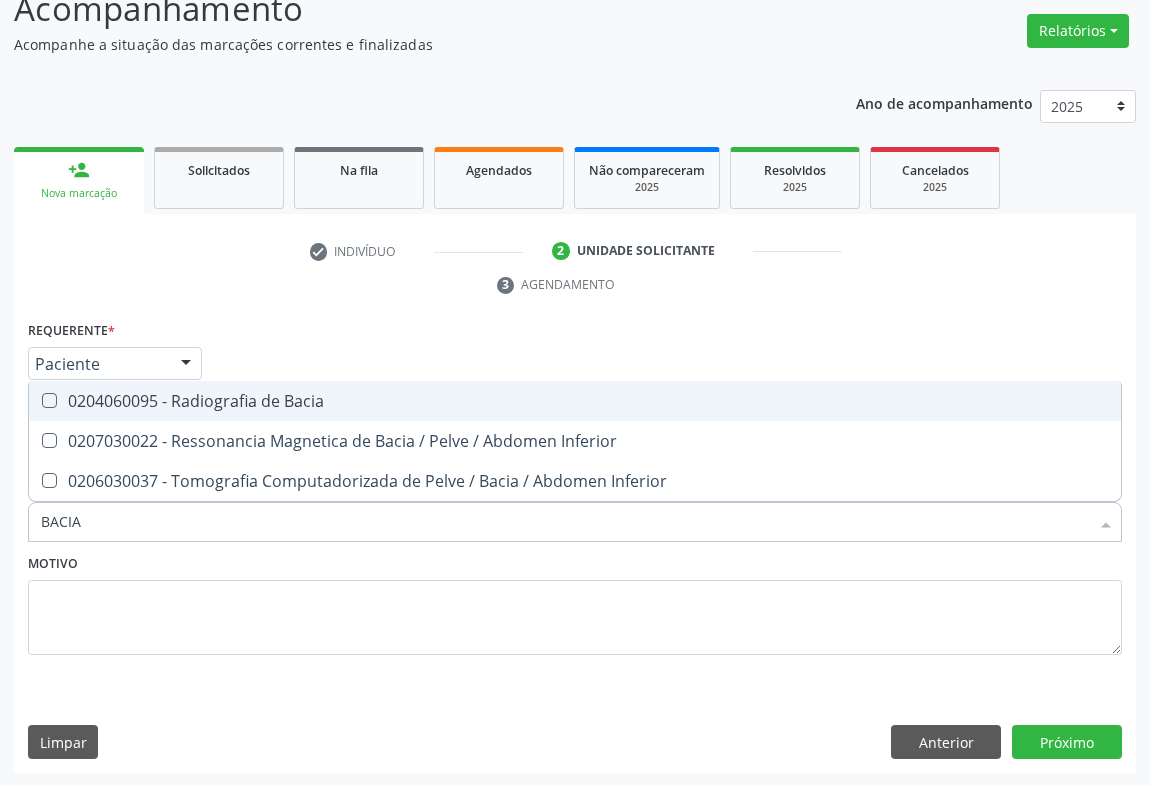 click on "0204060095 - Radiografia de Bacia" at bounding box center [575, 401] 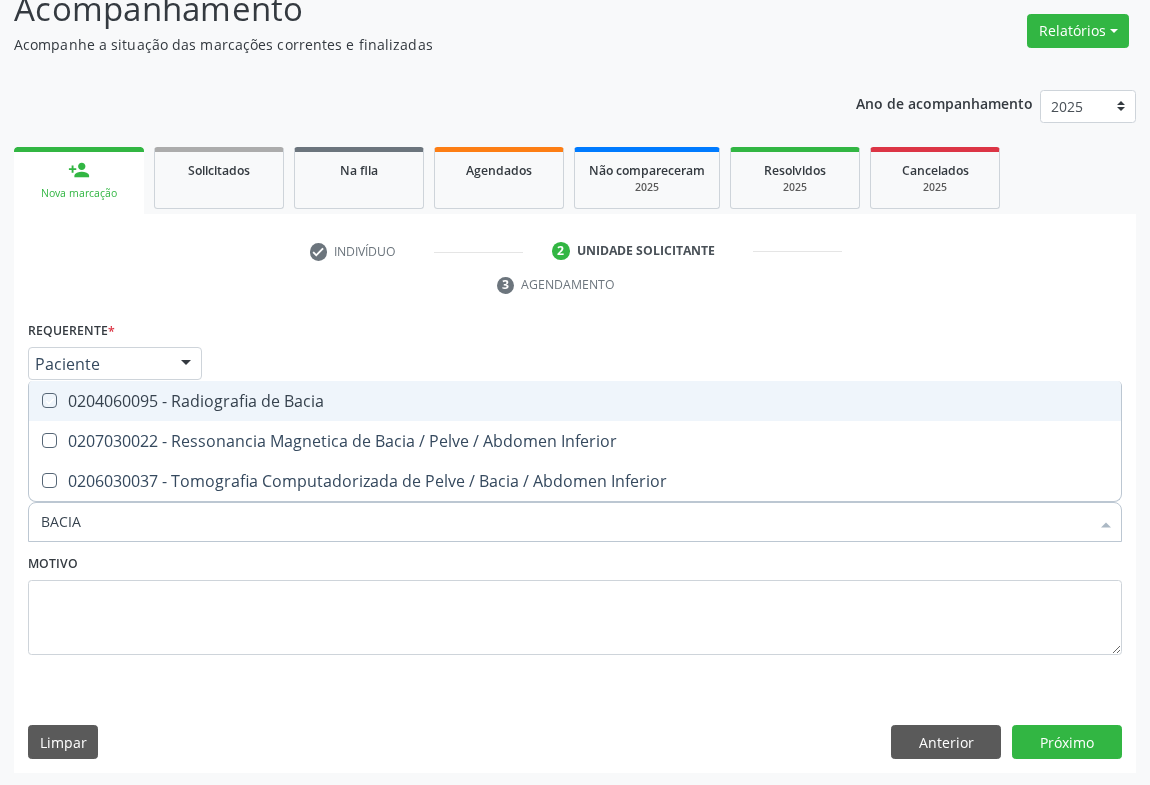 checkbox on "true" 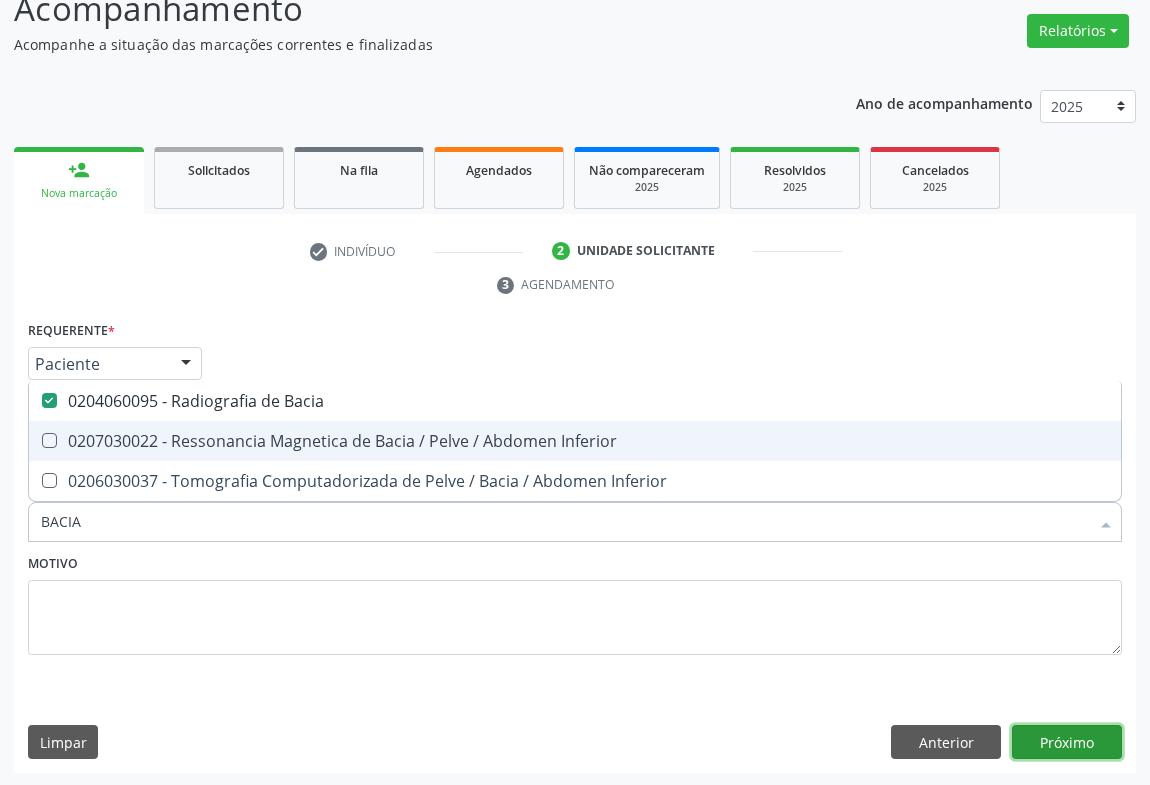 click on "Próximo" at bounding box center [1067, 742] 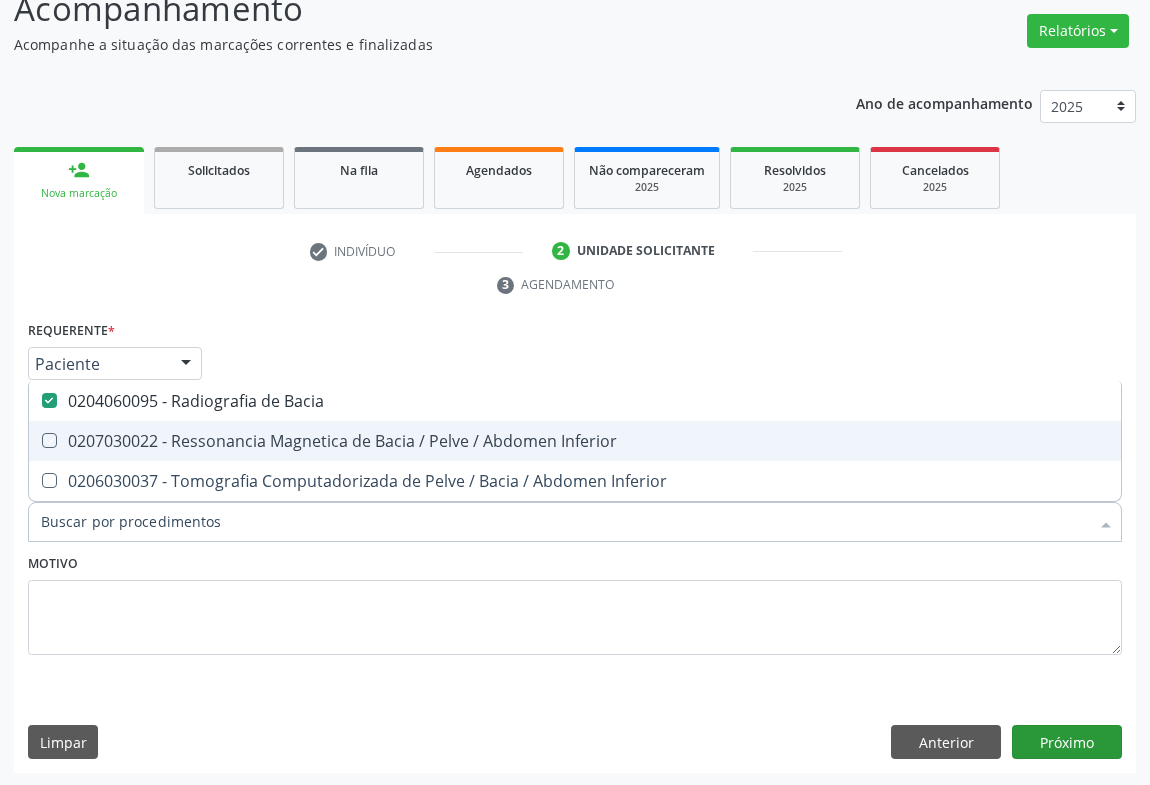 scroll, scrollTop: 115, scrollLeft: 0, axis: vertical 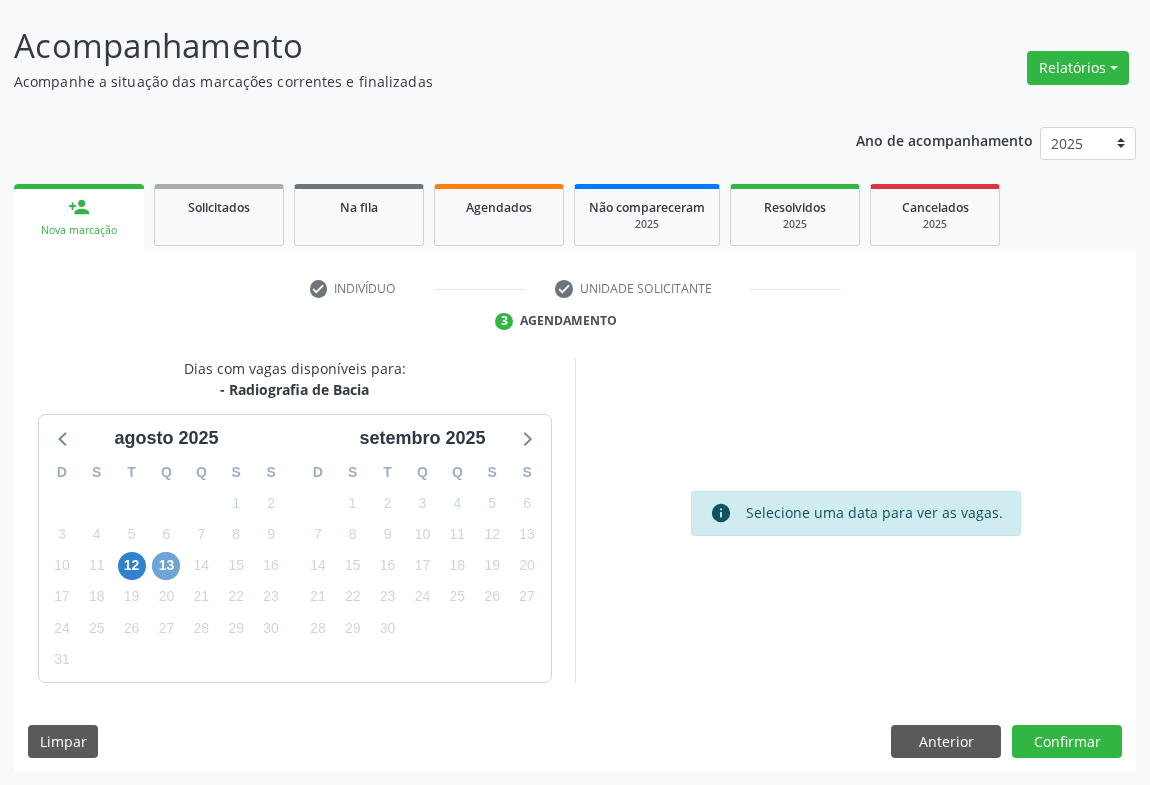 click on "13" at bounding box center (166, 566) 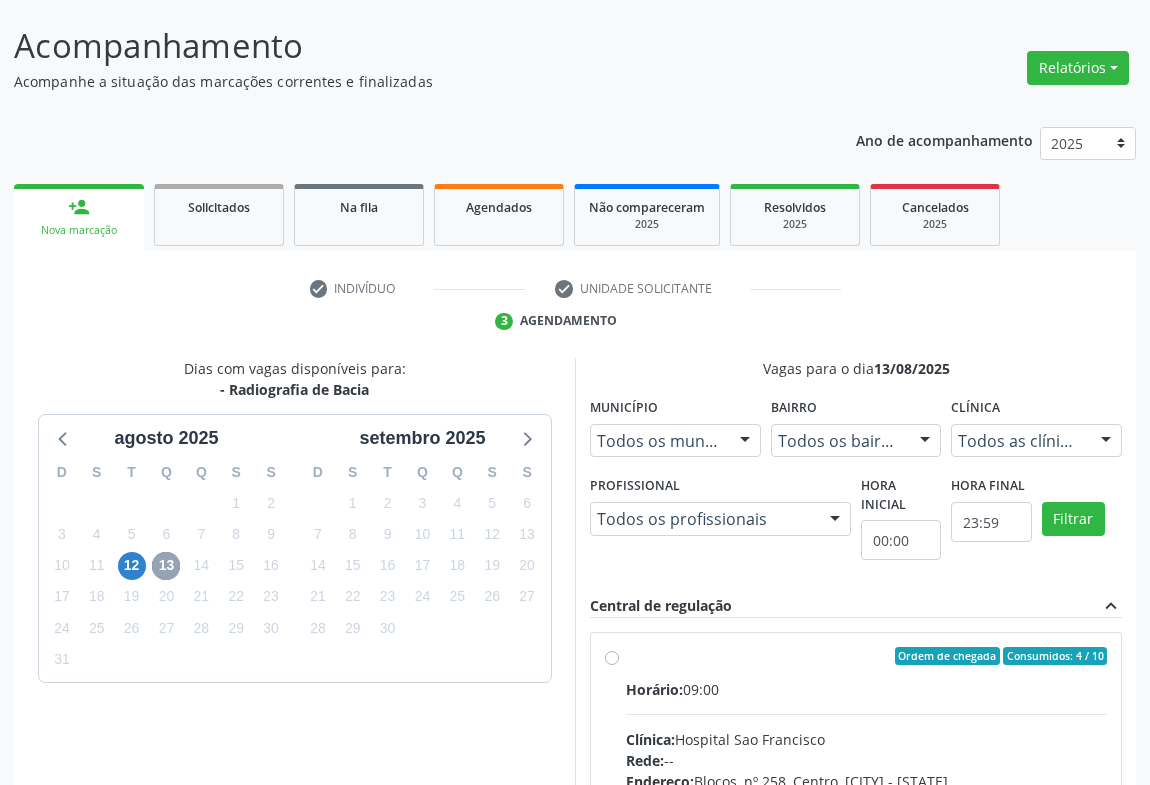 scroll, scrollTop: 415, scrollLeft: 0, axis: vertical 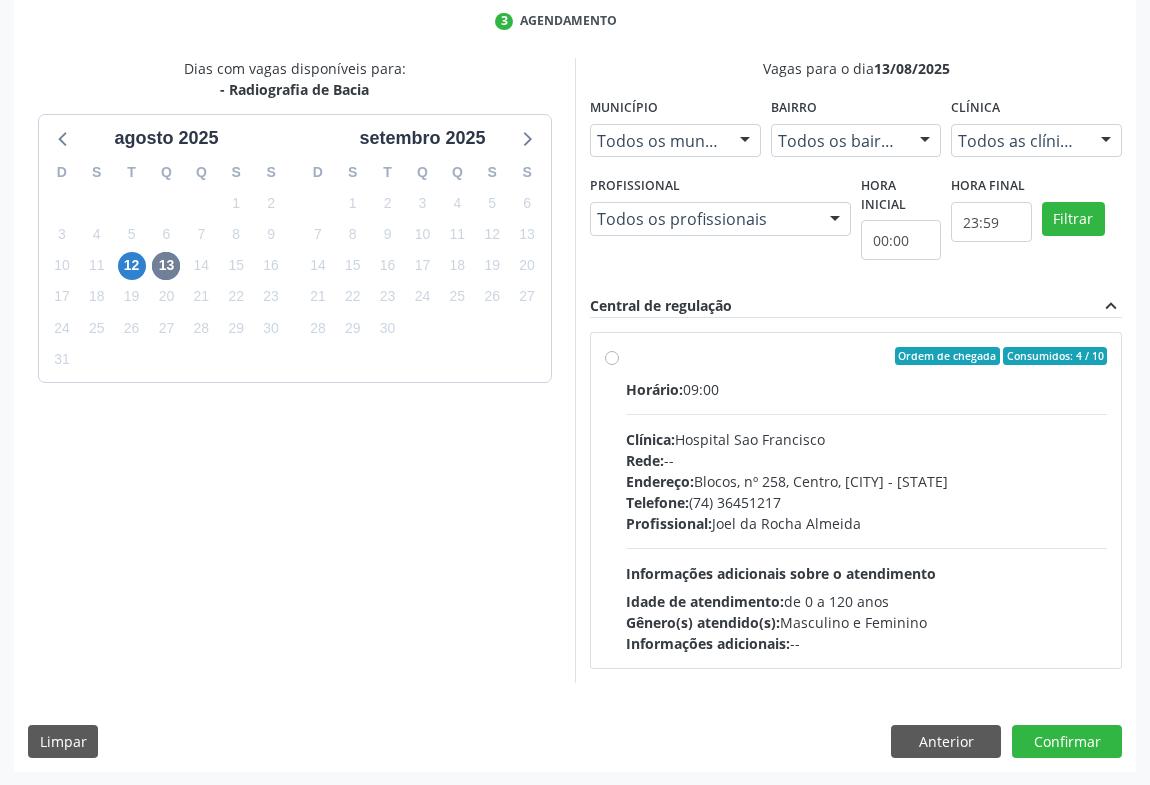 click on "Horário:   09:00
Clínica:  Hospital Sao Francisco
Rede:
--
Endereço:   Blocos, nº 258, Centro, [CITY] - [STATE]
Telefone:   [PHONE]
Profissional:
[FIRST] [LAST]
Informações adicionais sobre o atendimento
Idade de atendimento:
de 0 a 120 anos
Gênero(s) atendido(s):
Masculino e Feminino
Informações adicionais:
--" at bounding box center (866, 516) 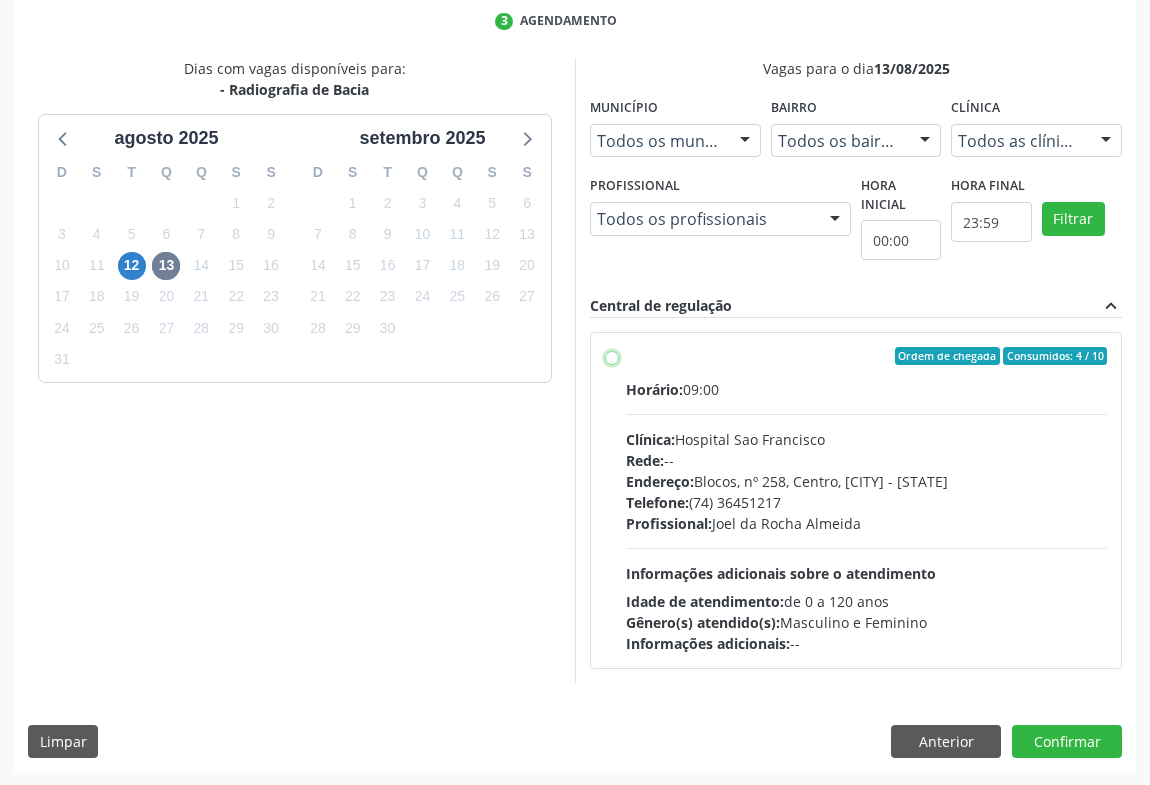 click on "Ordem de chegada
Consumidos: 4 / 10
Horário:   09:00
Clínica:  Hospital Sao Francisco
Rede:
--
Endereço:   Blocos, nº 258, Centro, [CITY] - [STATE]
Telefone:   [PHONE]
Profissional:
[FIRST] [LAST]
Informações adicionais sobre o atendimento
Idade de atendimento:
de 0 a 120 anos
Gênero(s) atendido(s):
Masculino e Feminino
Informações adicionais:
--" at bounding box center [612, 356] 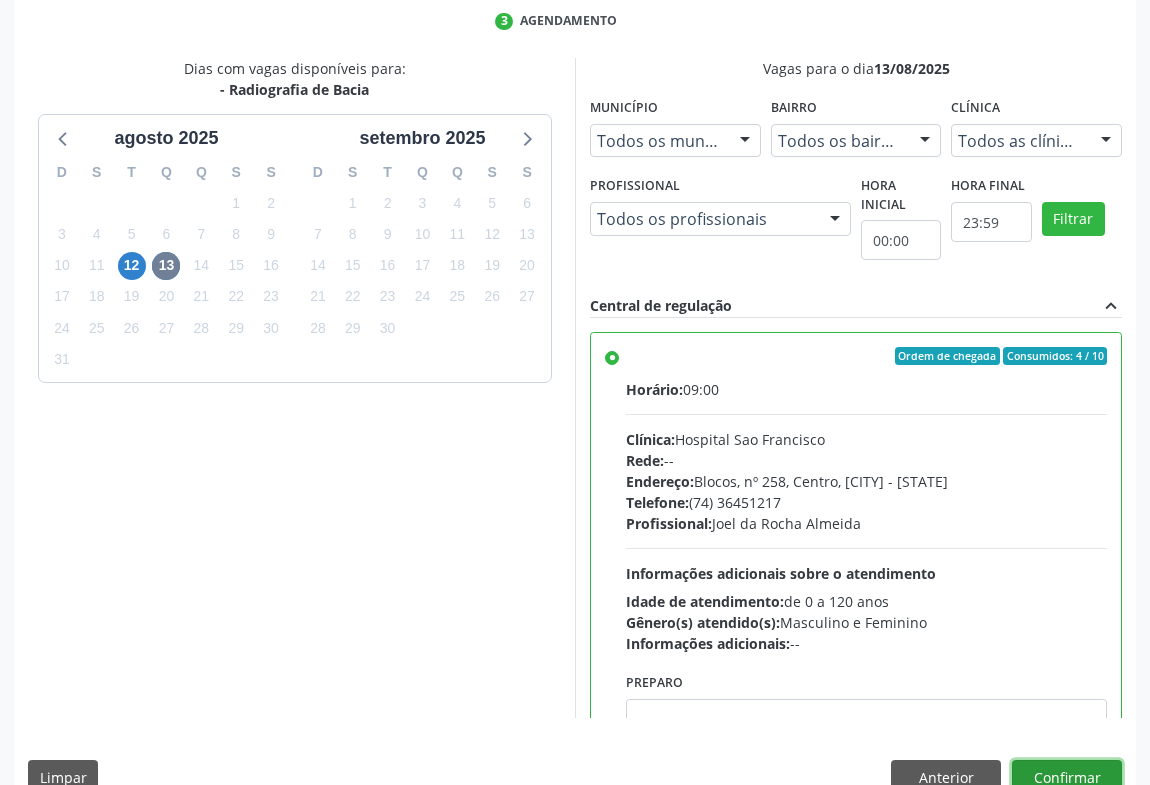 click on "Confirmar" at bounding box center [1067, 777] 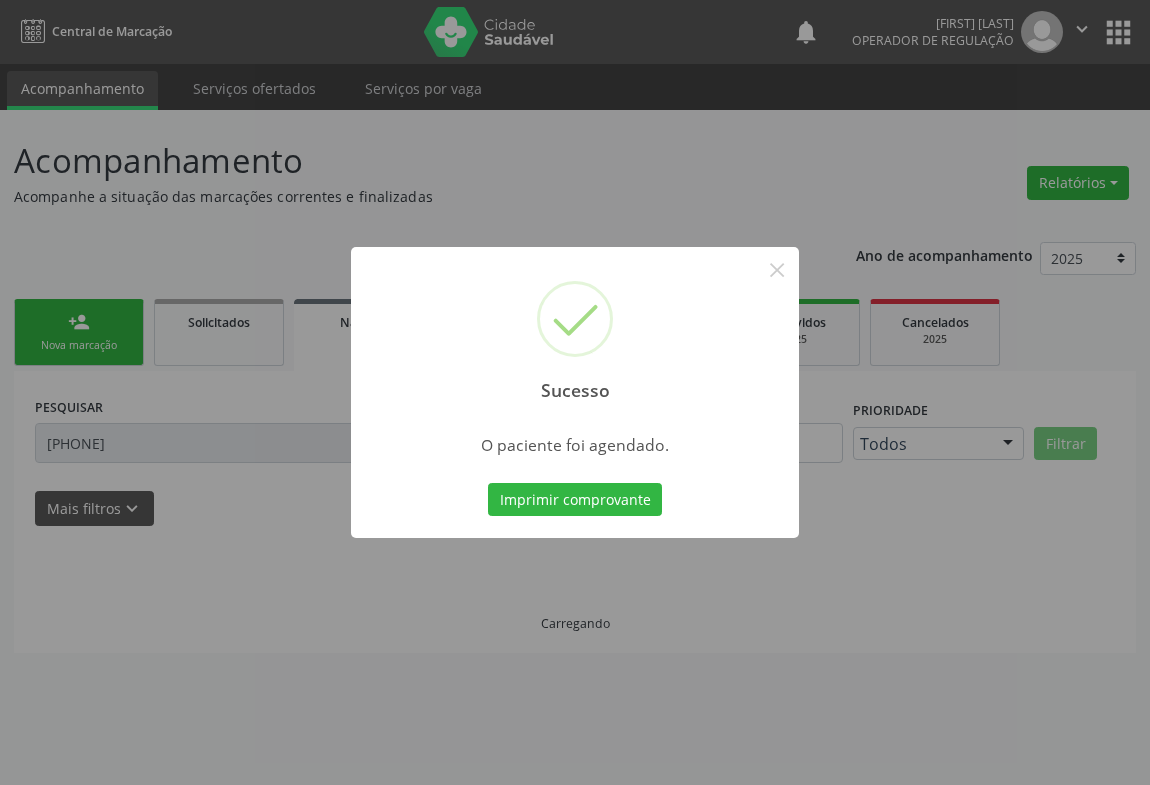 scroll, scrollTop: 0, scrollLeft: 0, axis: both 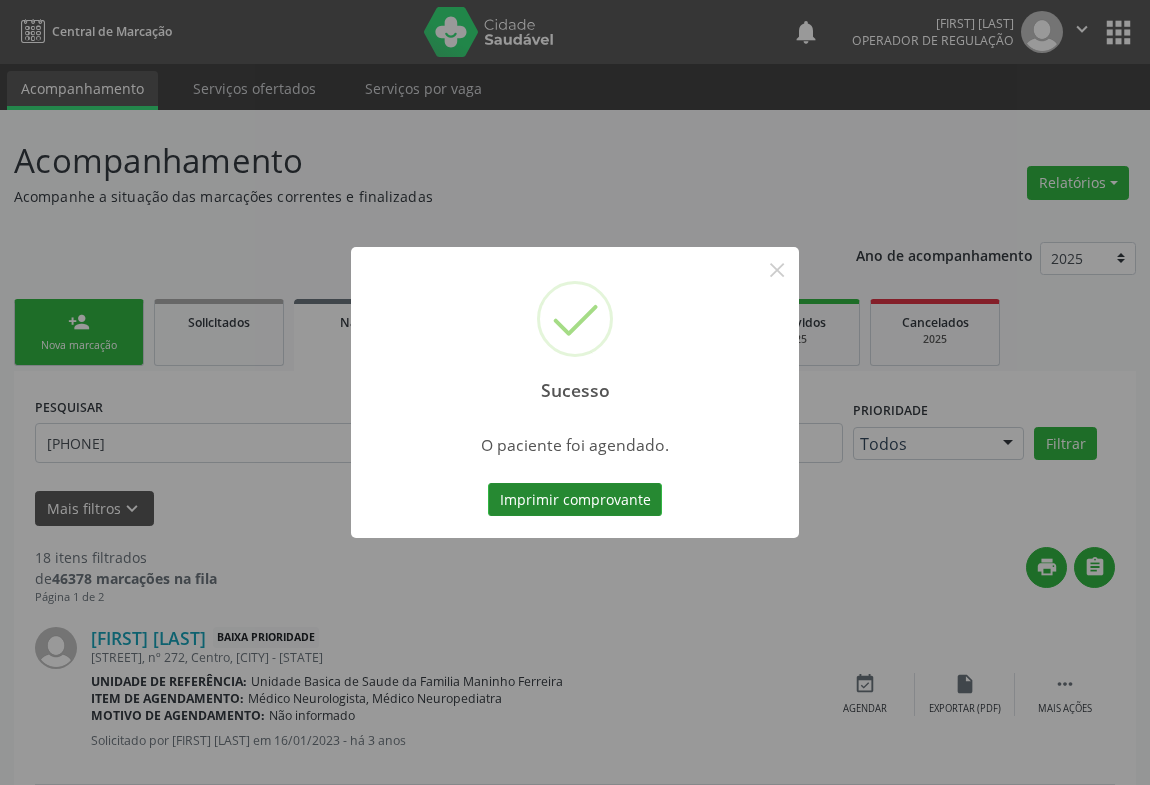 click on "Imprimir comprovante" at bounding box center (575, 500) 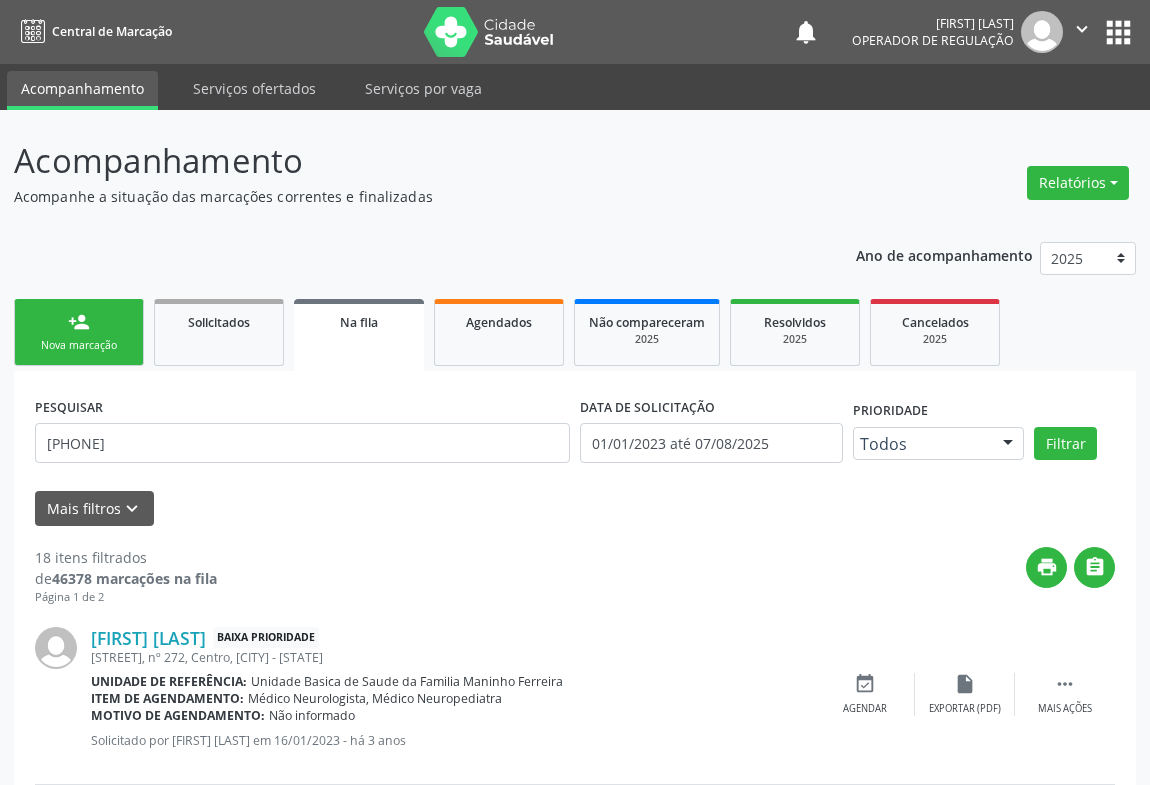 click on "Nova marcação" at bounding box center [79, 345] 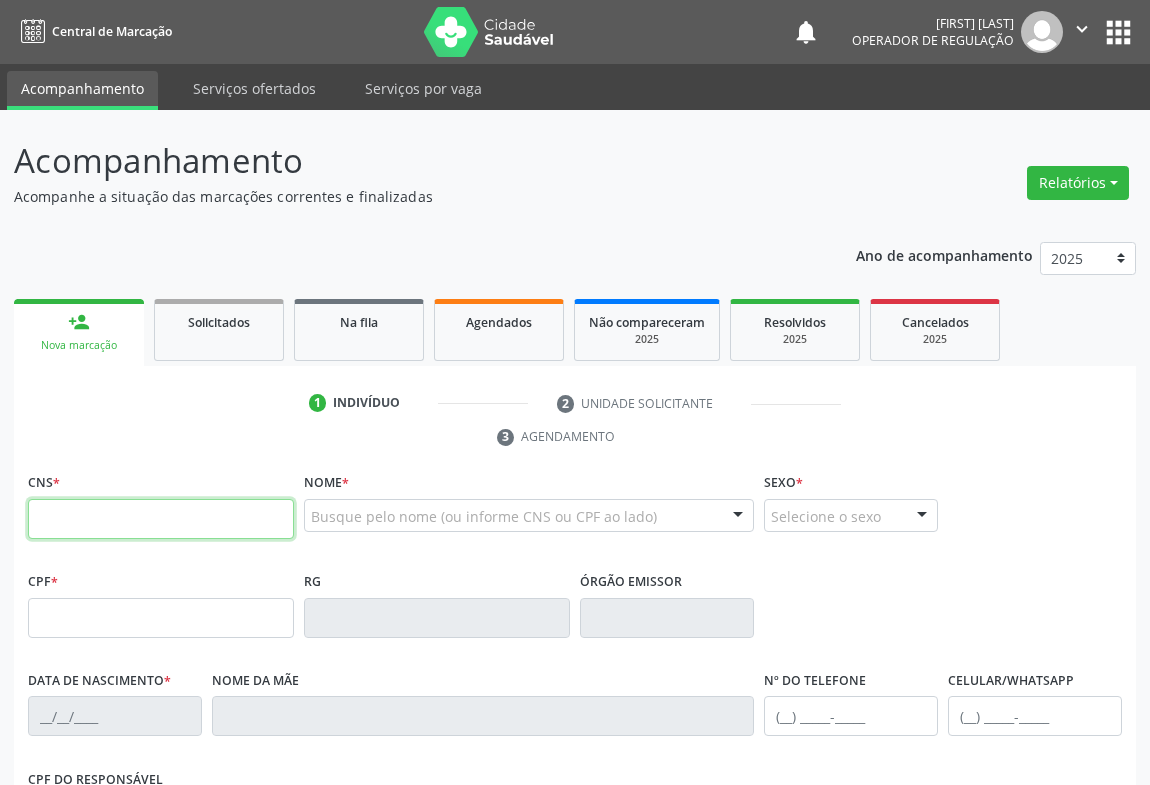 click at bounding box center (161, 519) 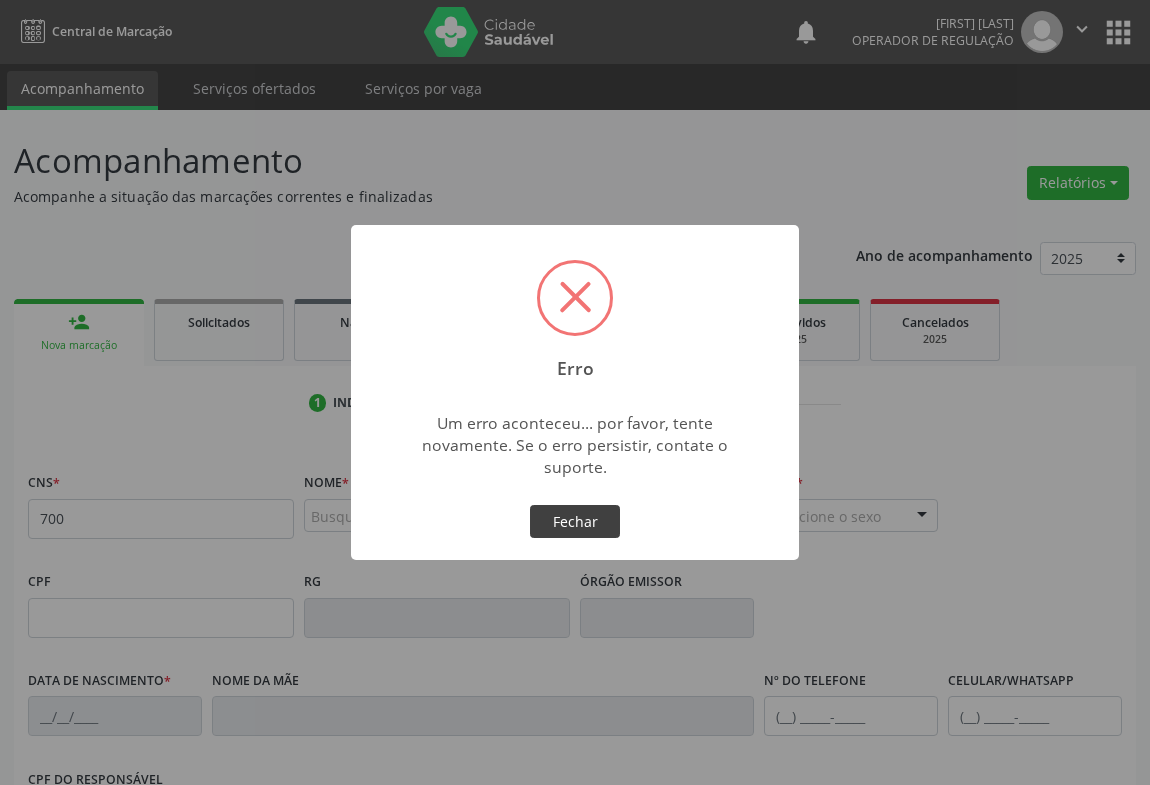 click on "Fechar" at bounding box center (575, 522) 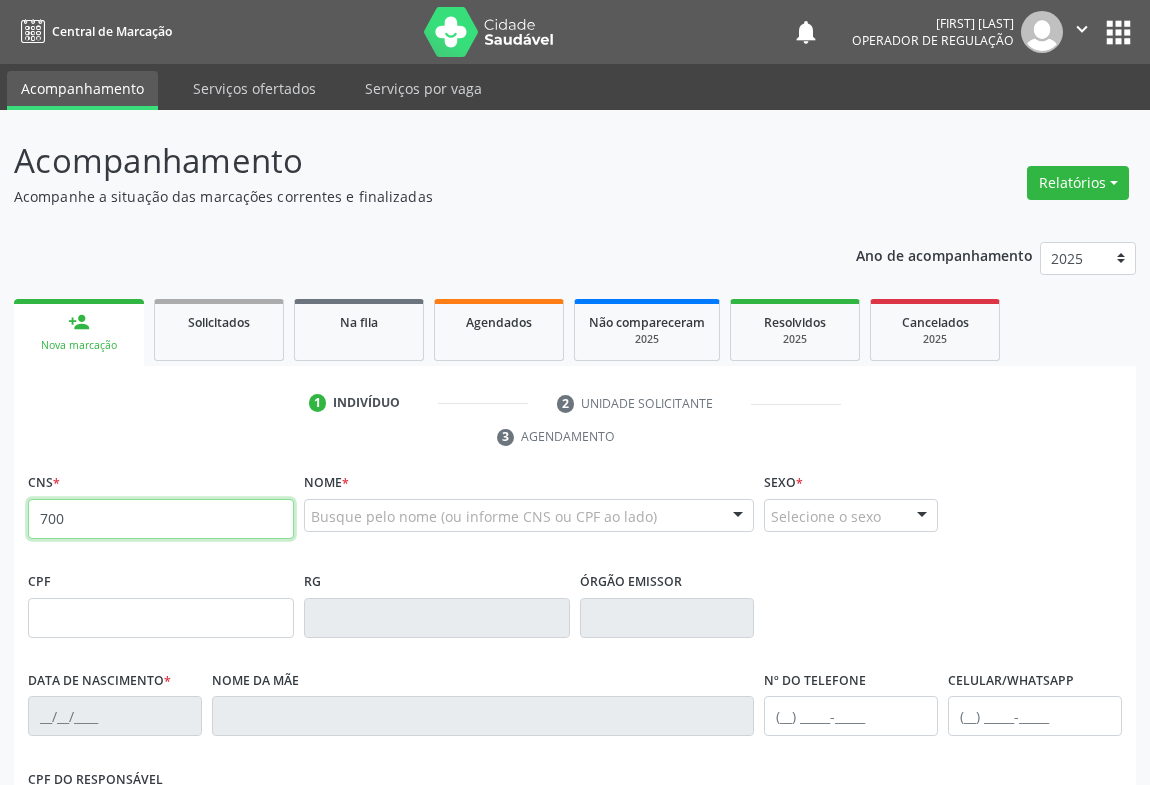 click on "700" at bounding box center [161, 519] 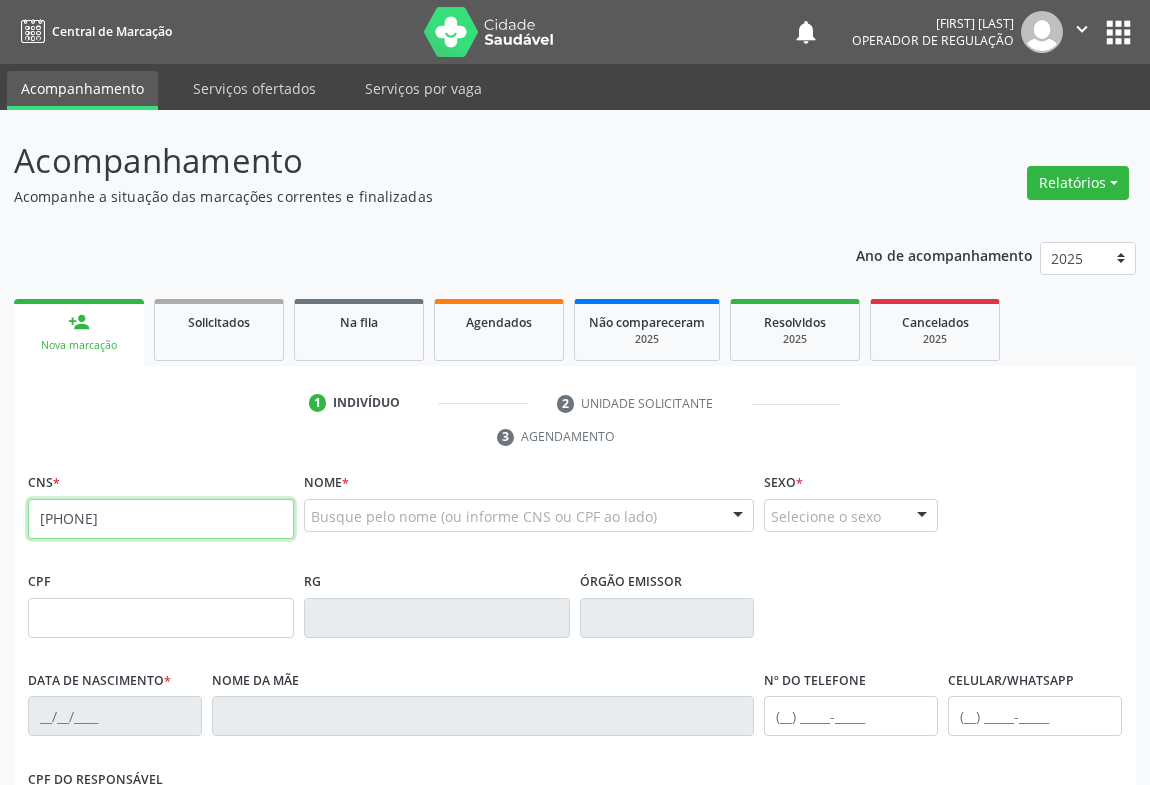 type on "[PHONE]" 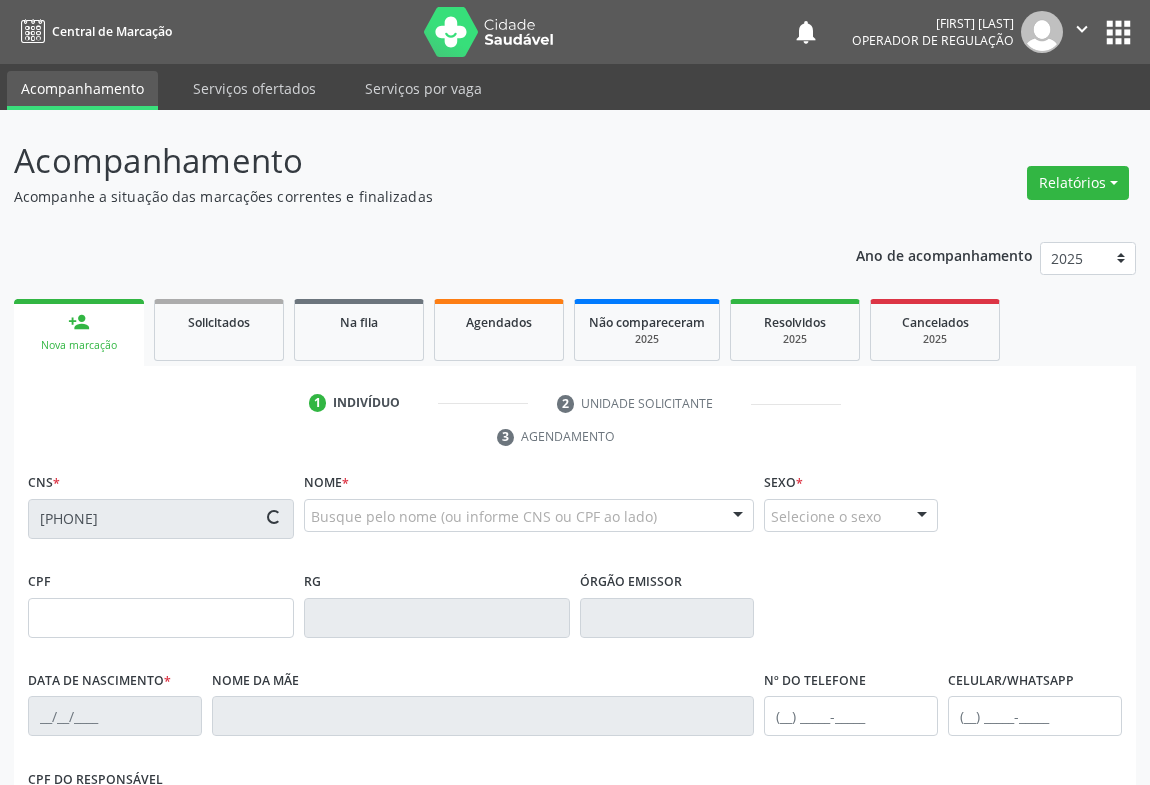 scroll, scrollTop: 90, scrollLeft: 0, axis: vertical 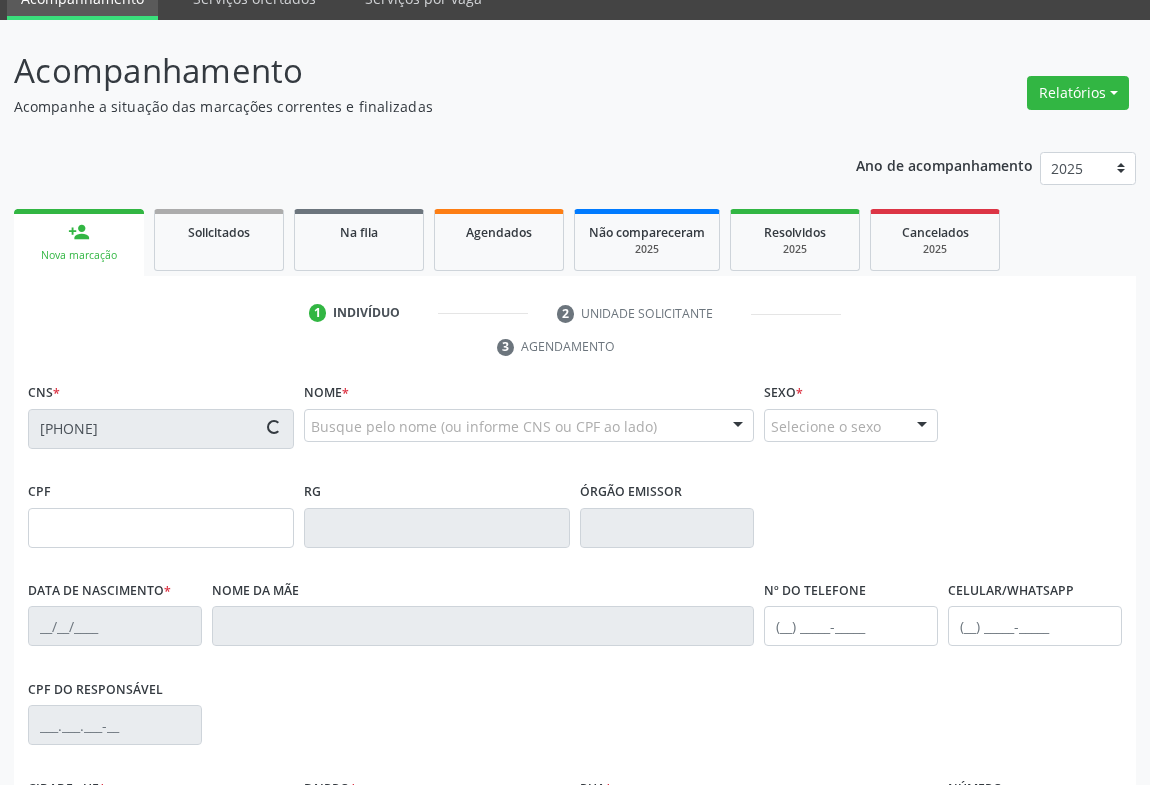 type on "[PHONE]" 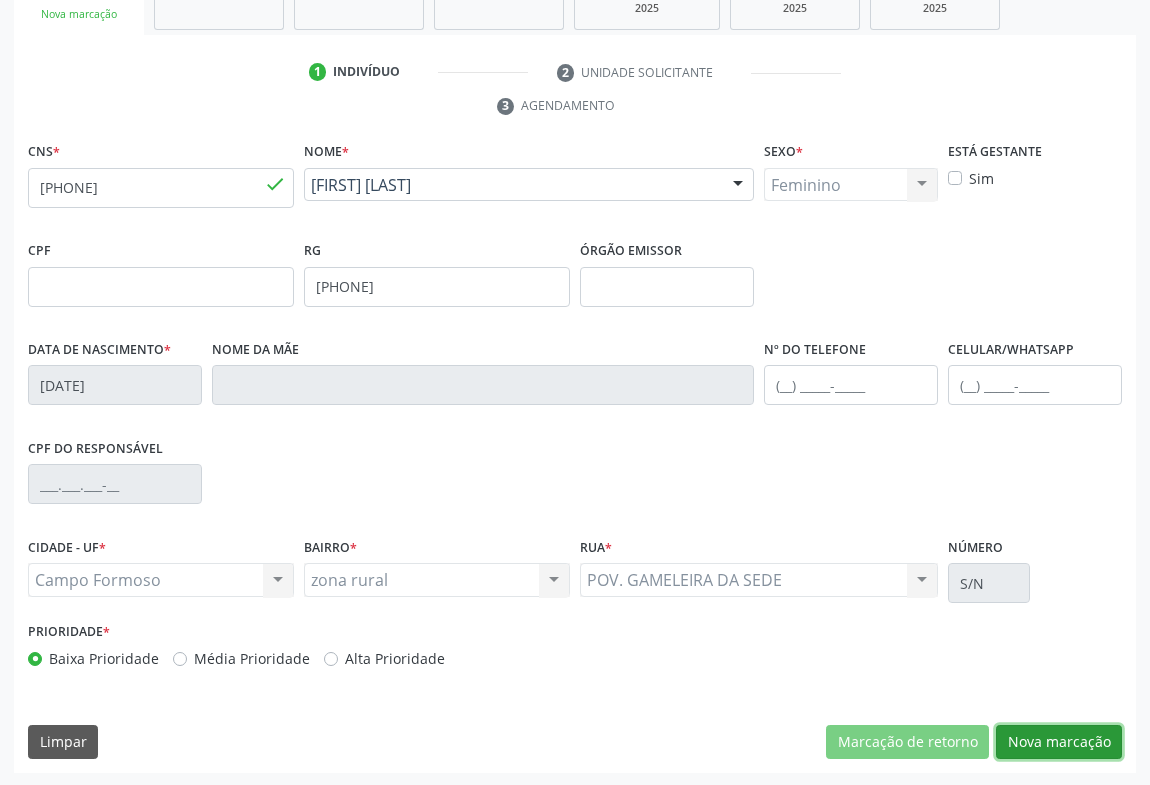 click on "Nova marcação" at bounding box center [1059, 742] 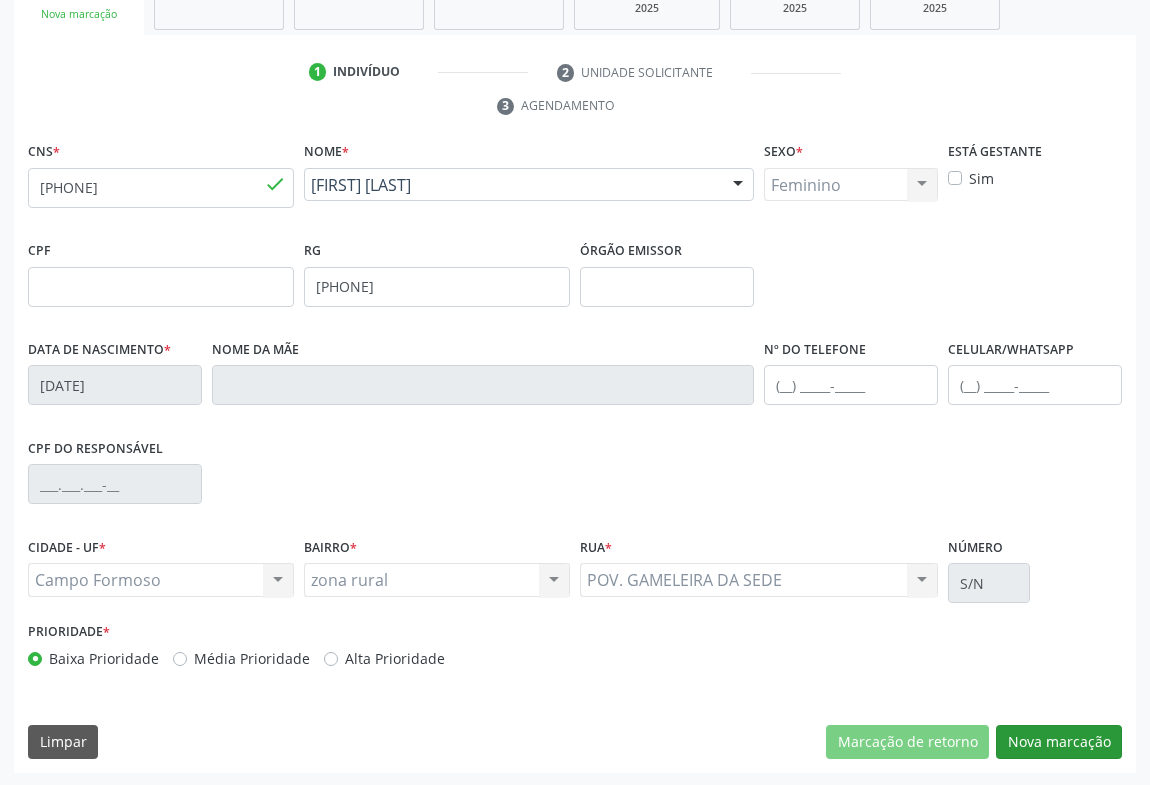 scroll, scrollTop: 152, scrollLeft: 0, axis: vertical 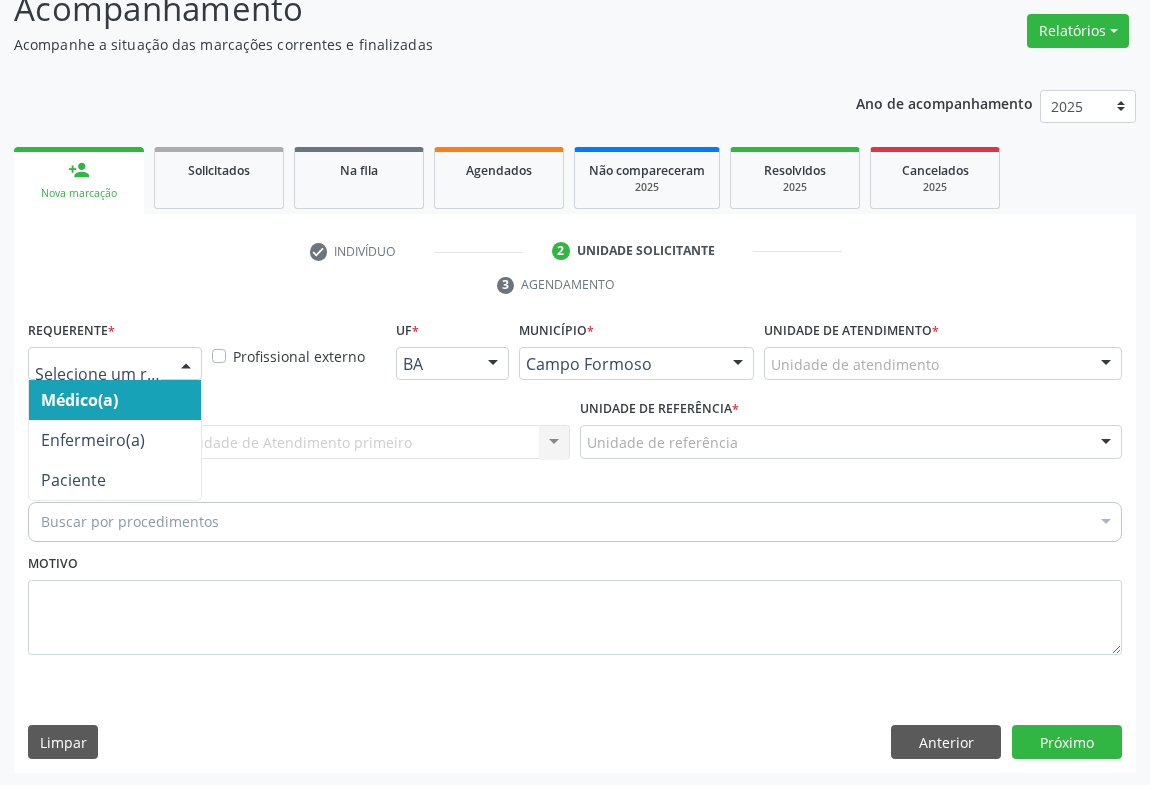 click at bounding box center (115, 364) 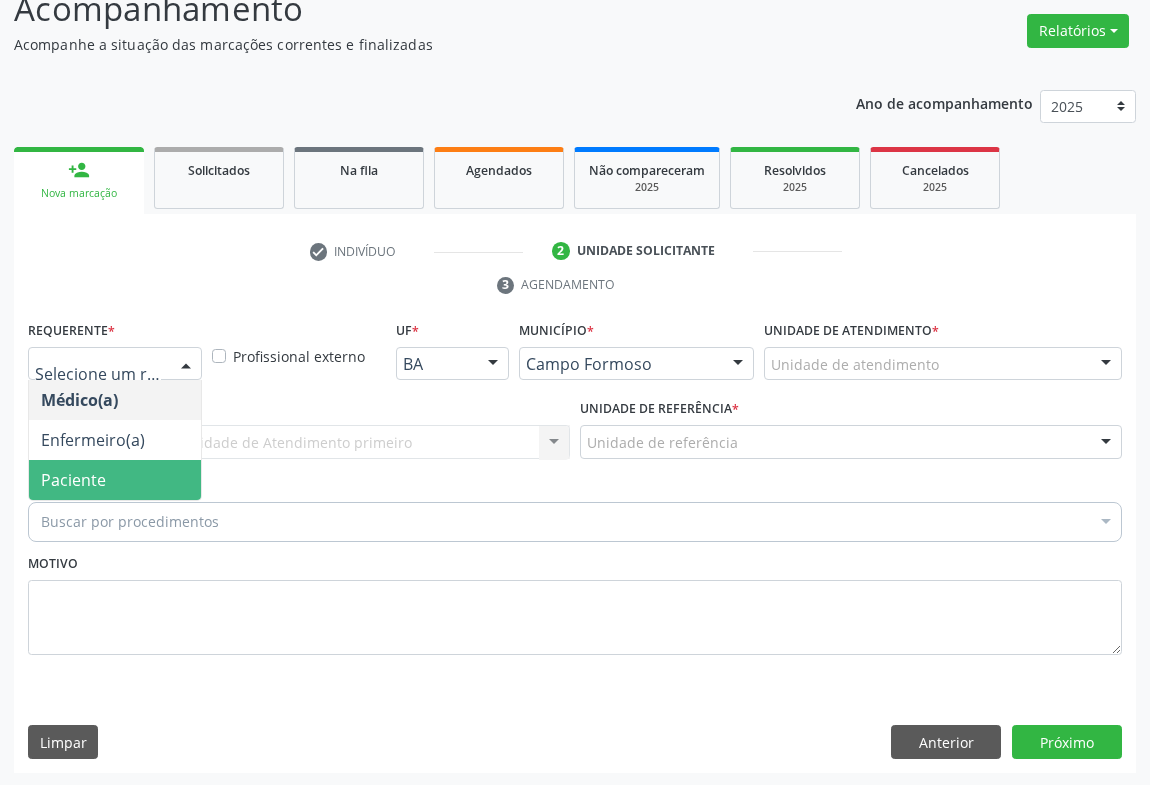 click on "Paciente" at bounding box center [115, 480] 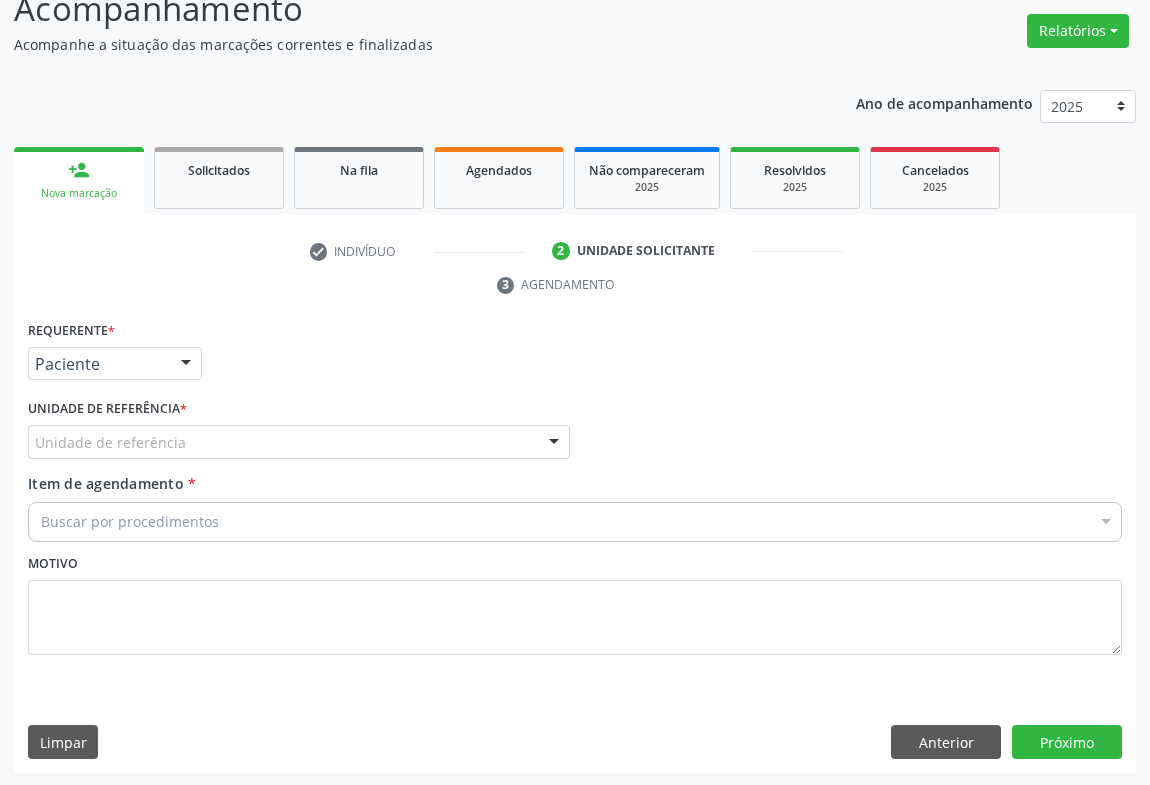 click on "Unidade de referência" at bounding box center (299, 442) 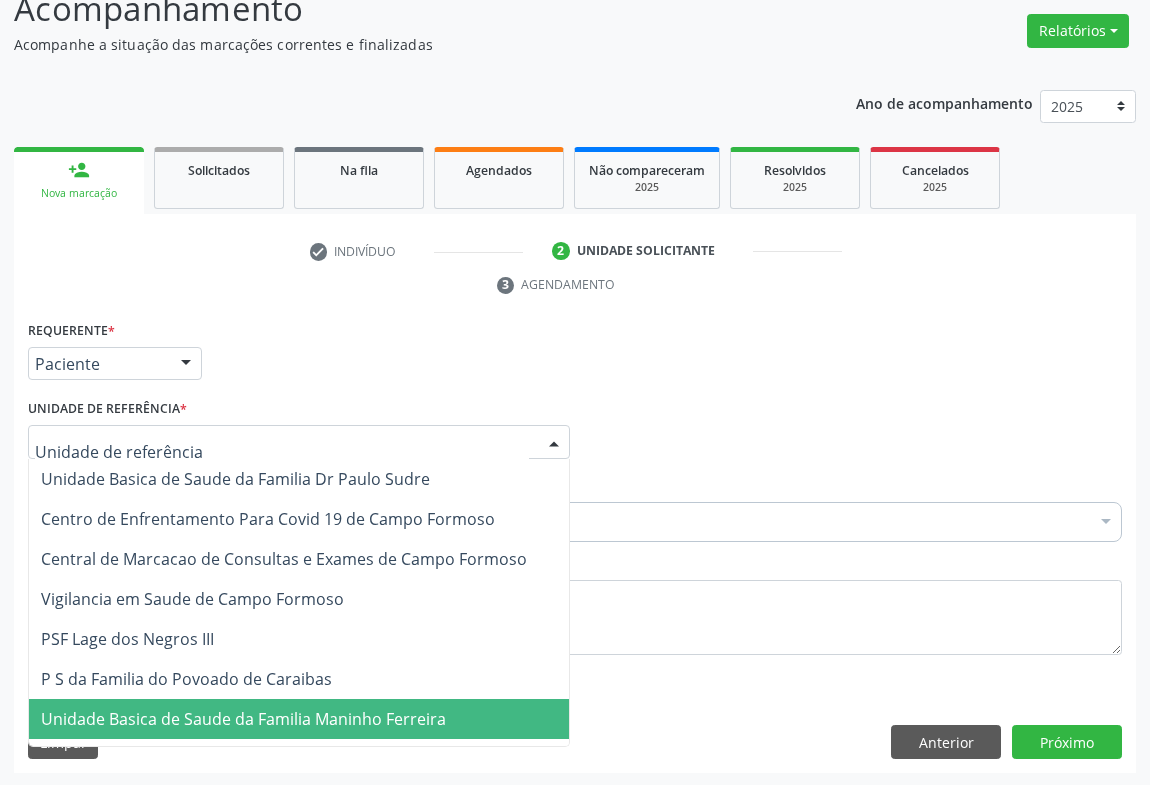 click on "Unidade Basica de Saude da Familia Maninho Ferreira" at bounding box center [243, 719] 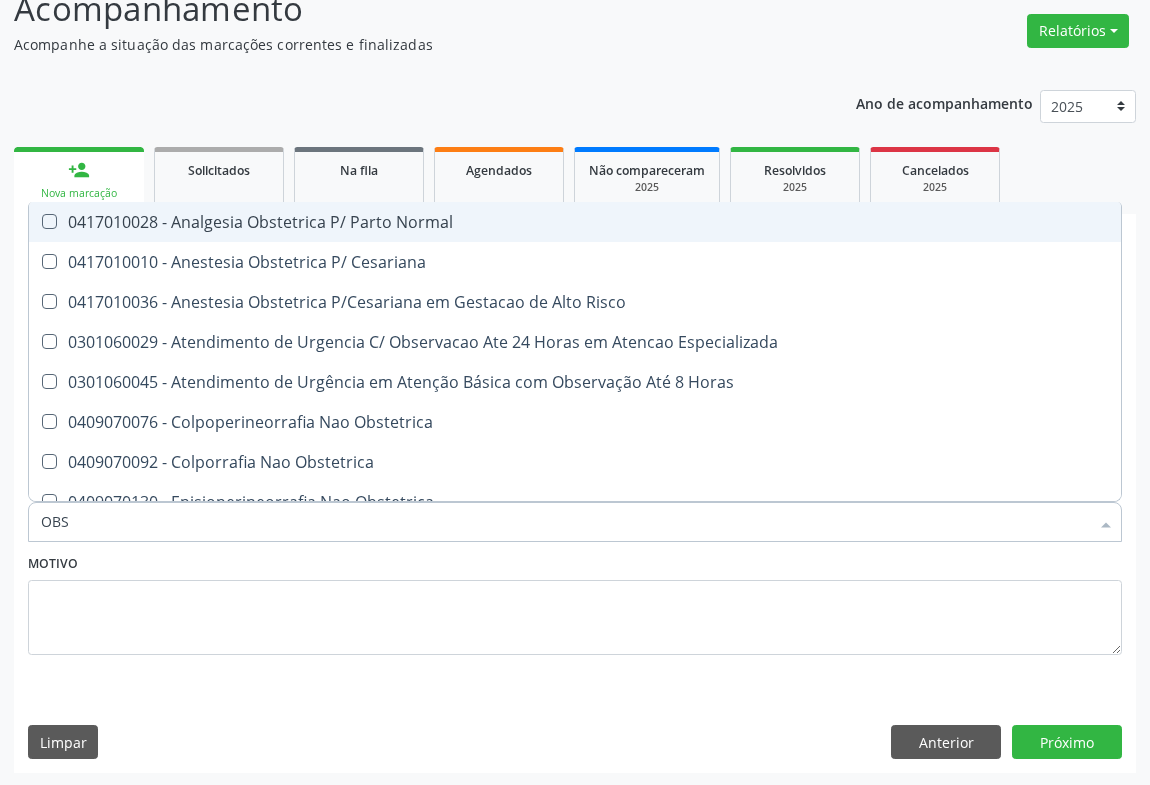 type on "OBST" 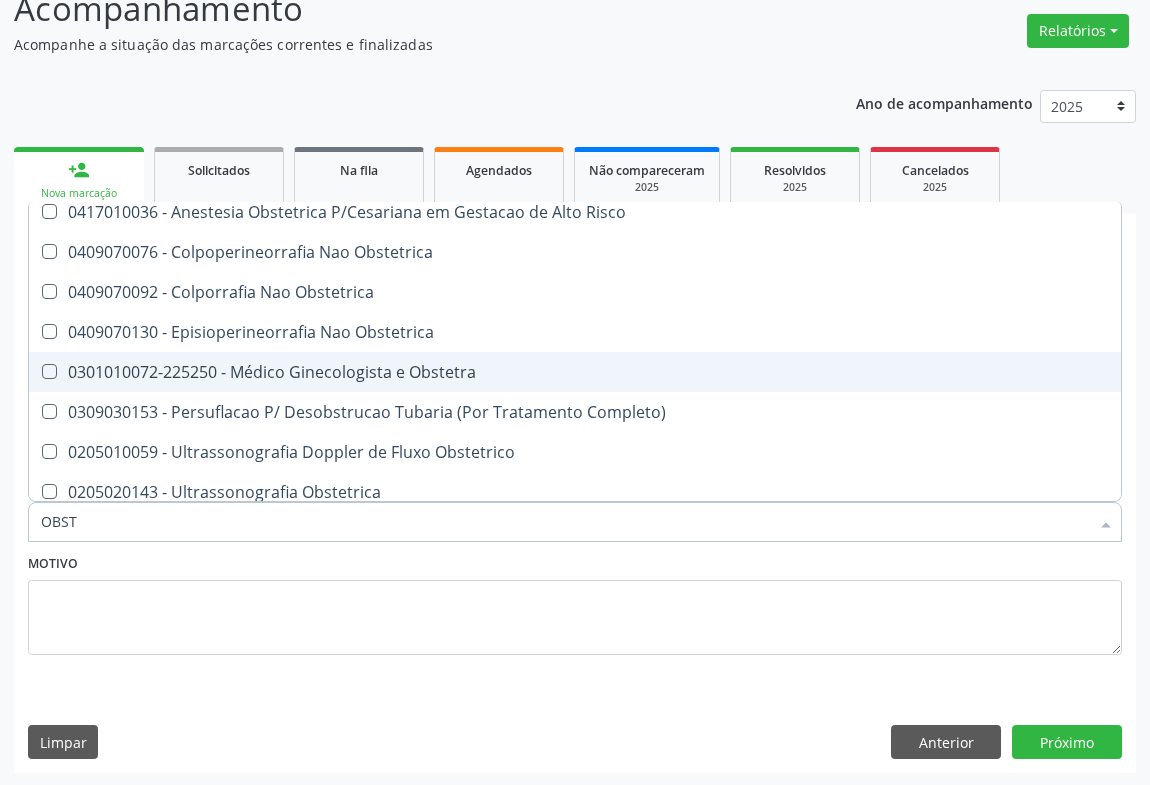 scroll, scrollTop: 140, scrollLeft: 0, axis: vertical 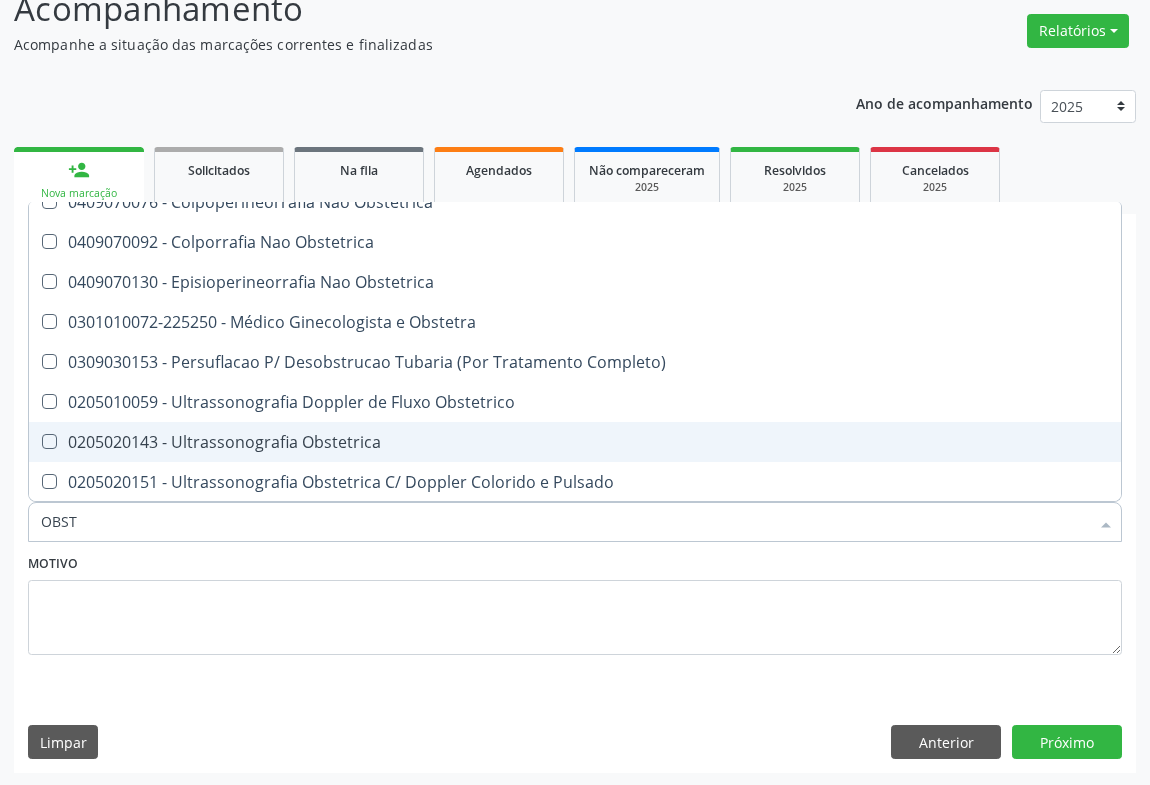 click on "0205020143 - Ultrassonografia Obstetrica" at bounding box center [575, 442] 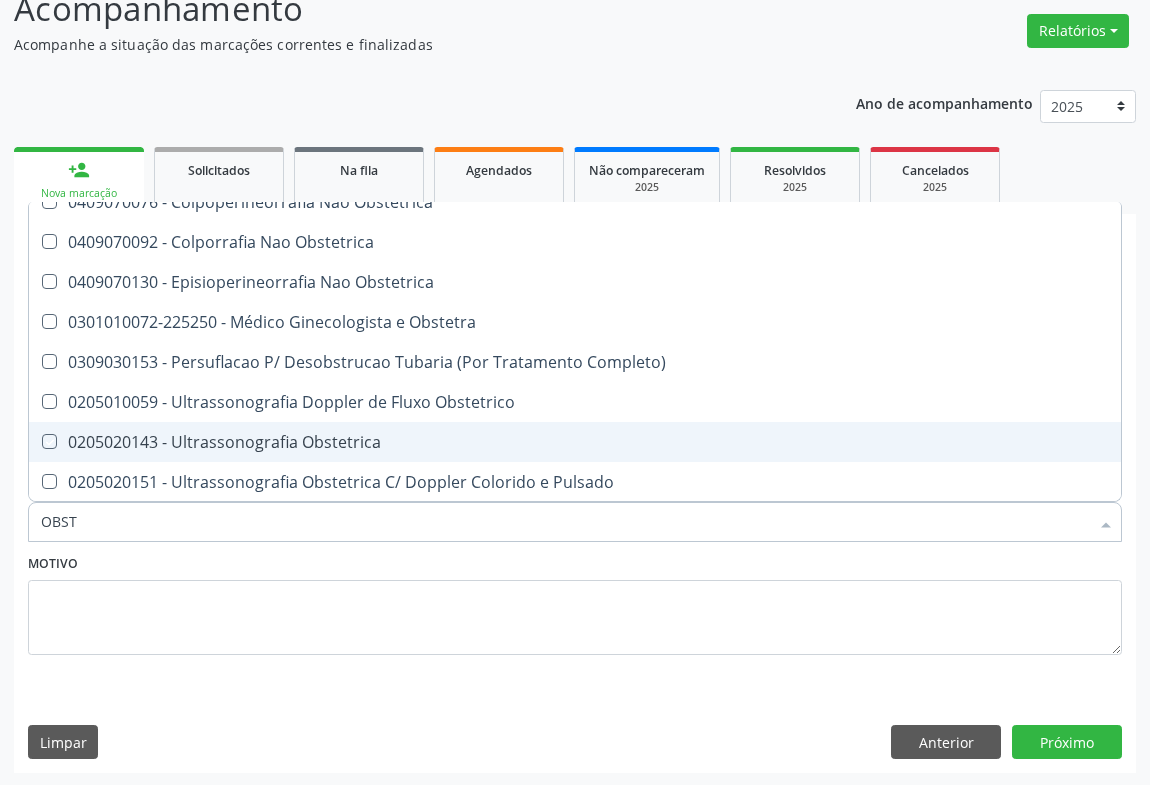 checkbox on "true" 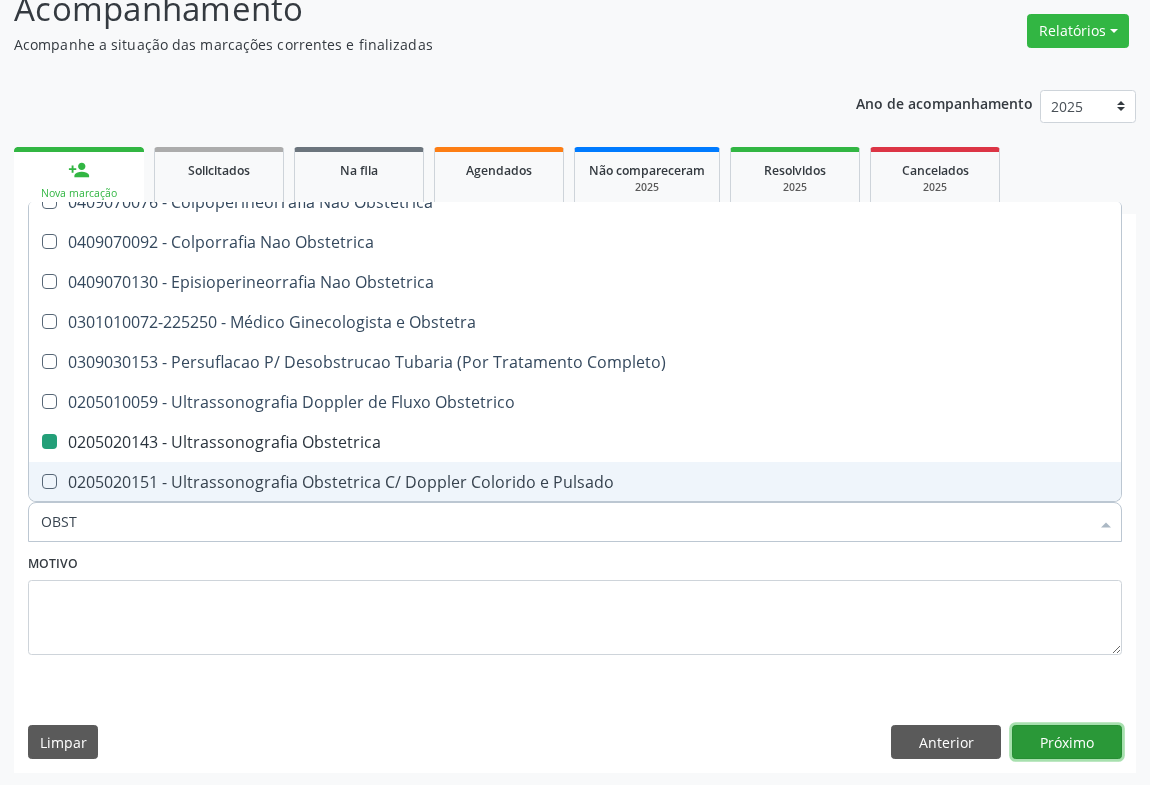 click on "Próximo" at bounding box center [1067, 742] 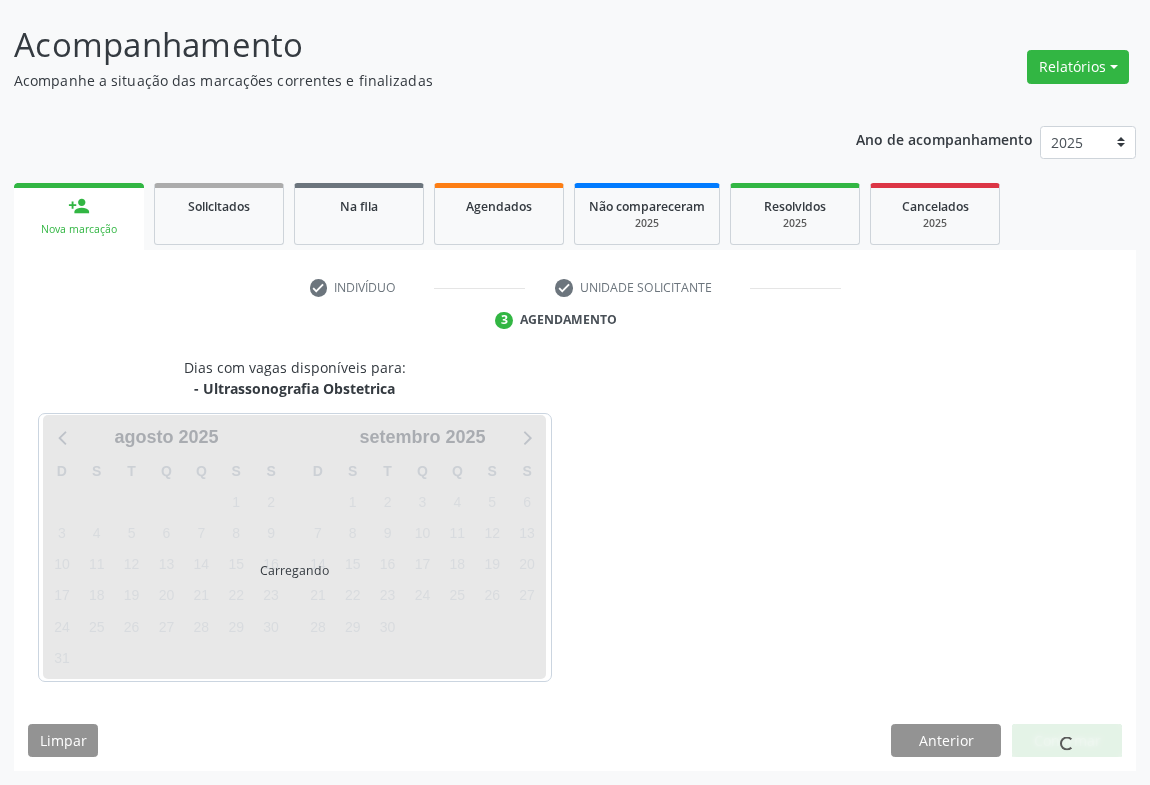 scroll, scrollTop: 115, scrollLeft: 0, axis: vertical 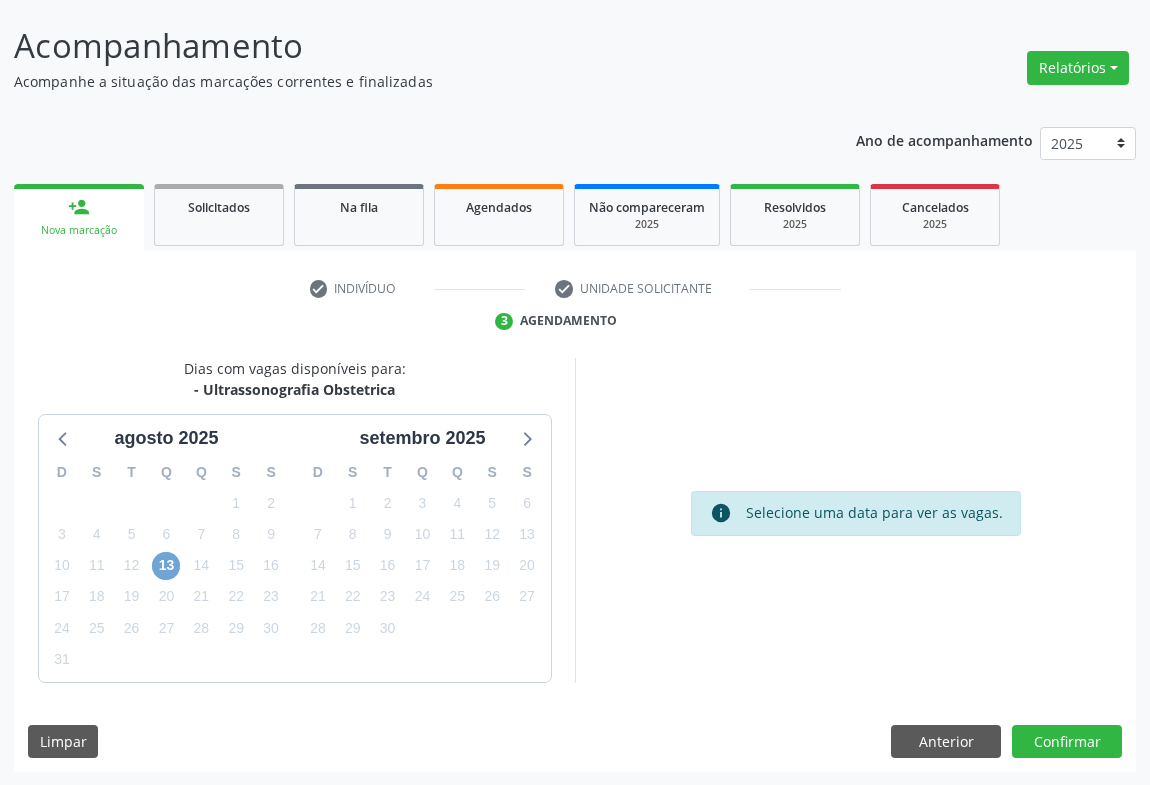 click on "13" at bounding box center [166, 566] 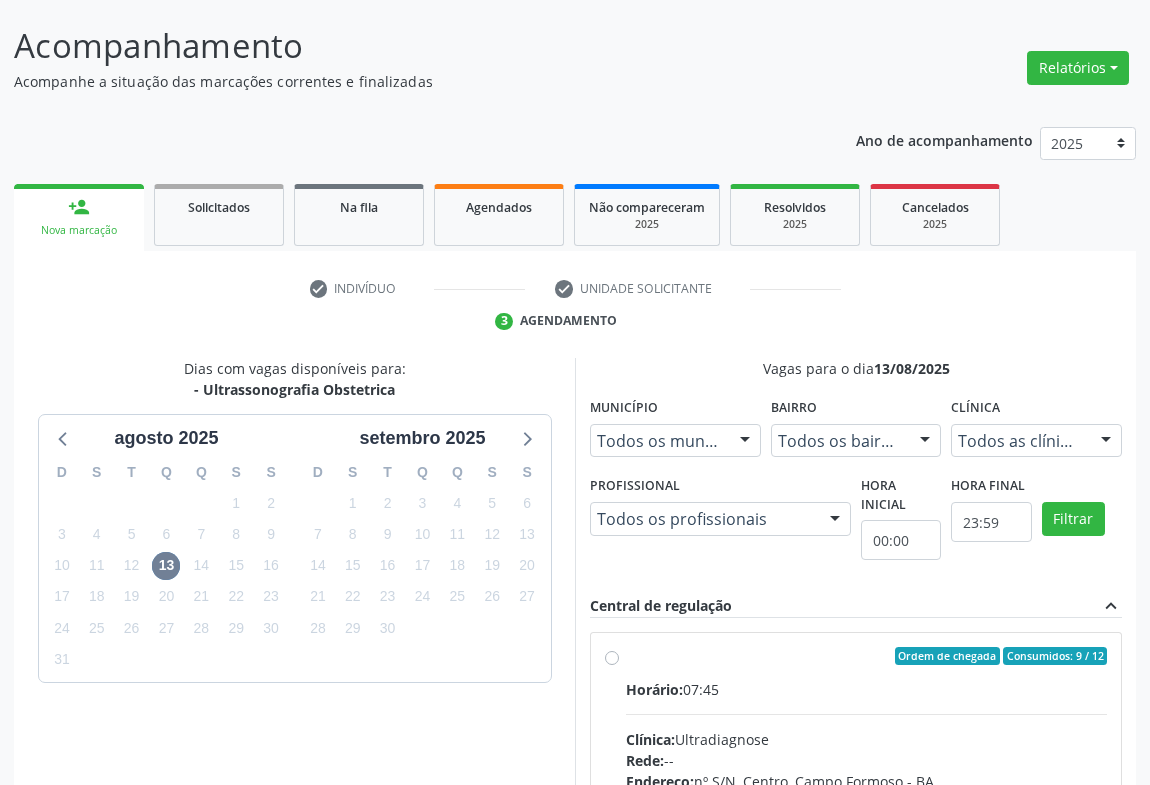 click on "Horário:   07:45" at bounding box center [866, 689] 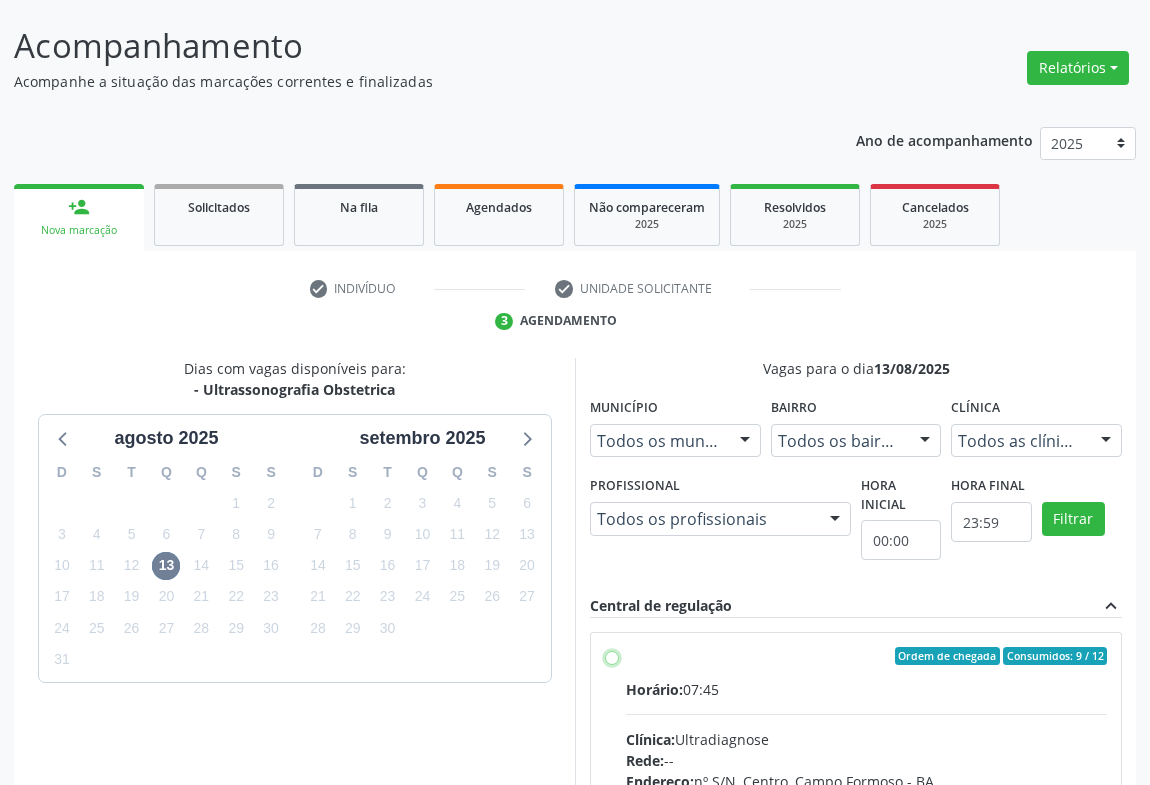 click on "Ordem de chegada
Consumidos: 9 / 12
Horário:   07:45
Clínica:  Ultradiagnose
Rede:
--
Endereço:   nº S/N, Centro, [CITY] - [STATE]
Telefone:   [PHONE]
Profissional:
[FIRST] [LAST]
Informações adicionais sobre o atendimento
Idade de atendimento:
de 0 a 120 anos
Gênero(s) atendido(s):
Masculino e Feminino
Informações adicionais:
--" at bounding box center (612, 656) 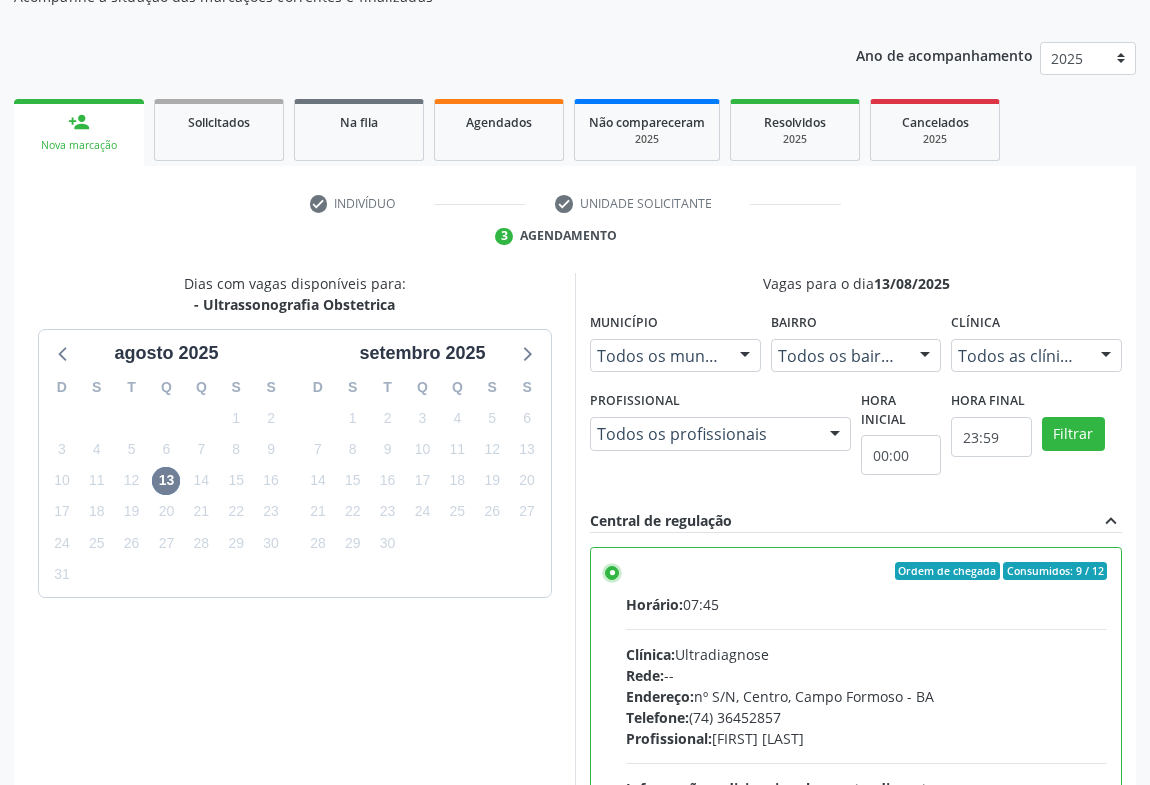 scroll, scrollTop: 451, scrollLeft: 0, axis: vertical 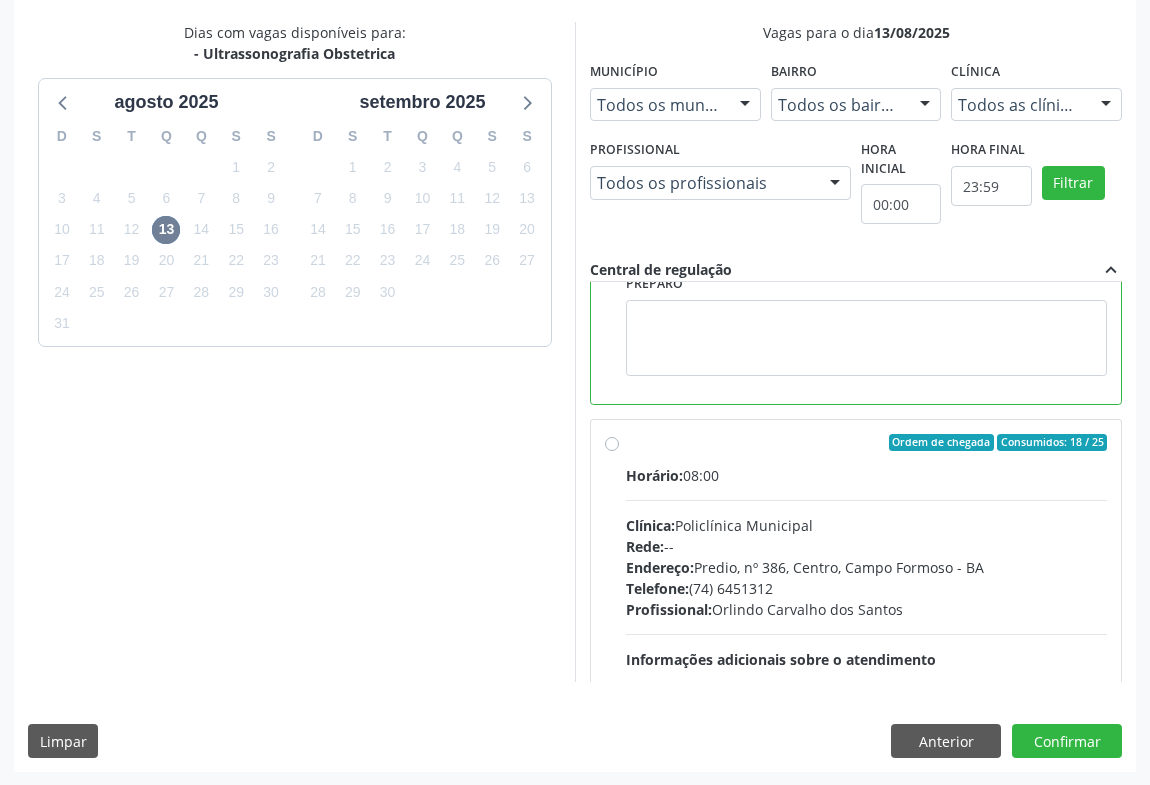 click on "Telefone:   [PHONE]" at bounding box center (866, 588) 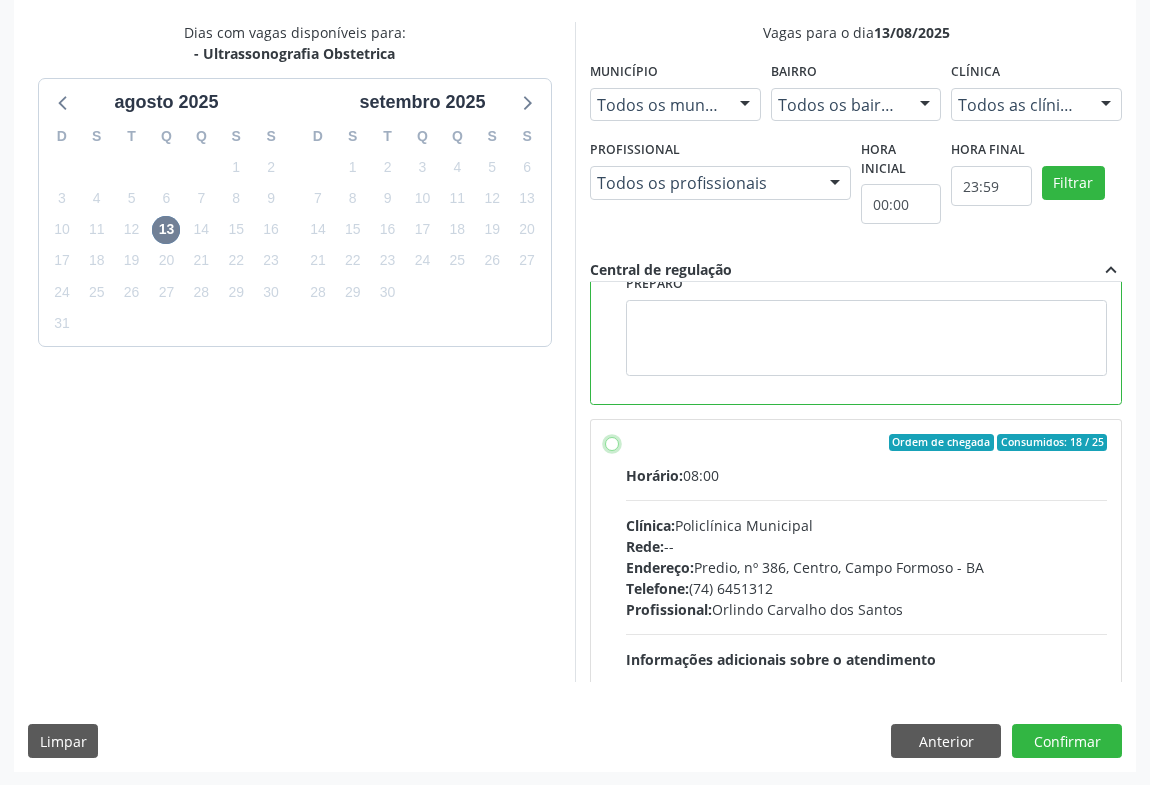 click on "Ordem de chegada
Consumidos: 18 / 25
Horário:   08:00
Clínica:  Policlínica Municipal
Rede:
--
Endereço:   Predio, nº 386, Centro, [CITY] - [STATE]
Telefone:   [PHONE]
Profissional:
[FIRST] [LAST]
Informações adicionais sobre o atendimento
Idade de atendimento:
de 0 a 120 anos
Gênero(s) atendido(s):
Masculino e Feminino
Informações adicionais:
--" at bounding box center [612, 443] 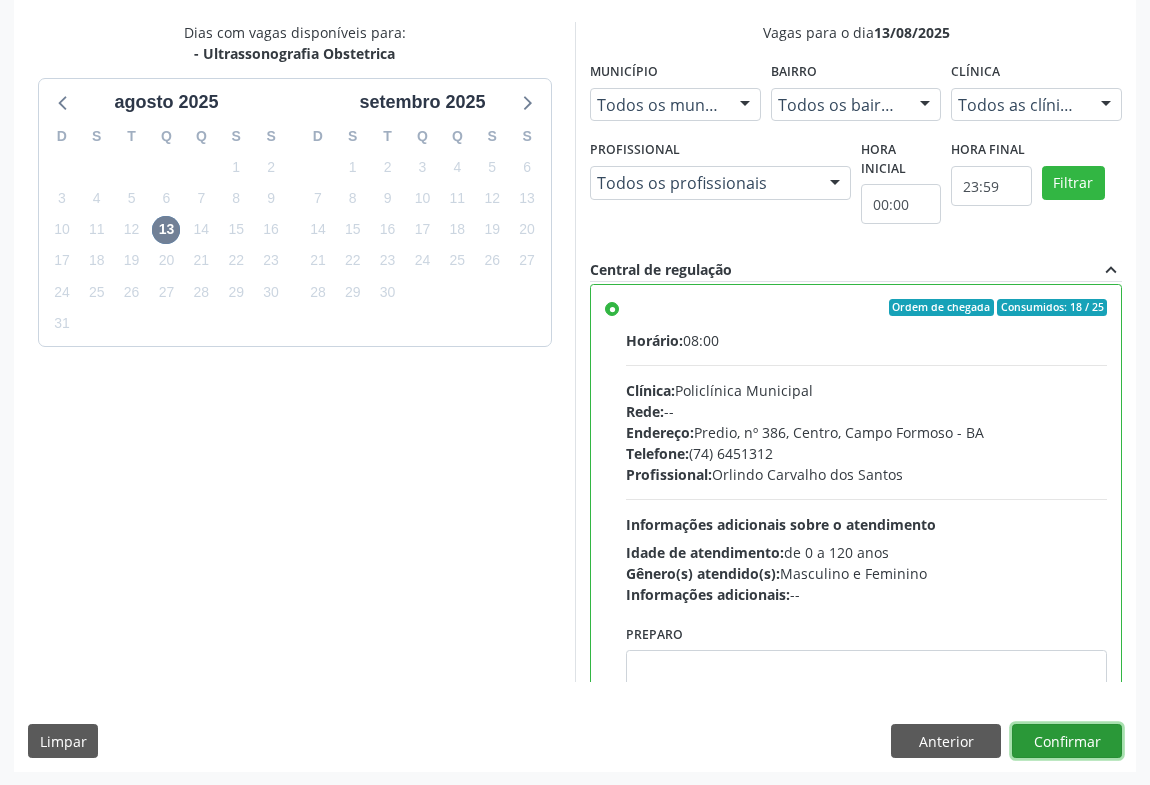 click on "Confirmar" at bounding box center (1067, 741) 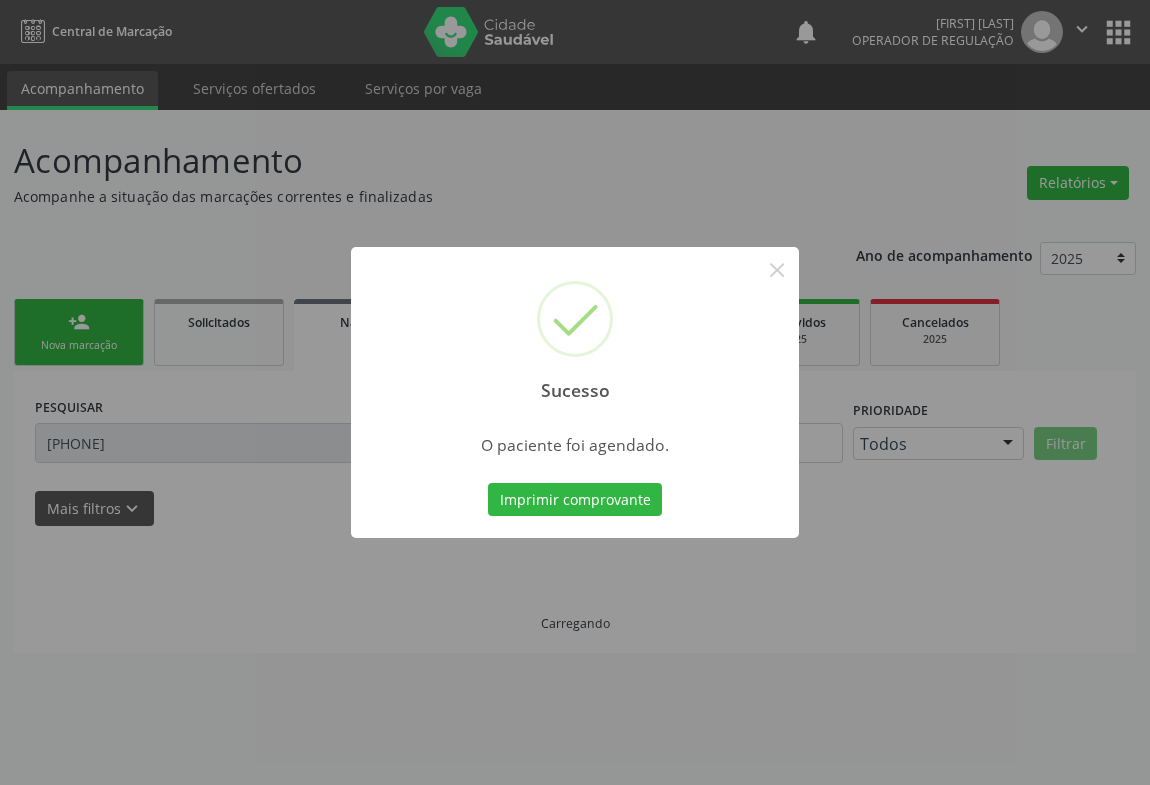 scroll, scrollTop: 0, scrollLeft: 0, axis: both 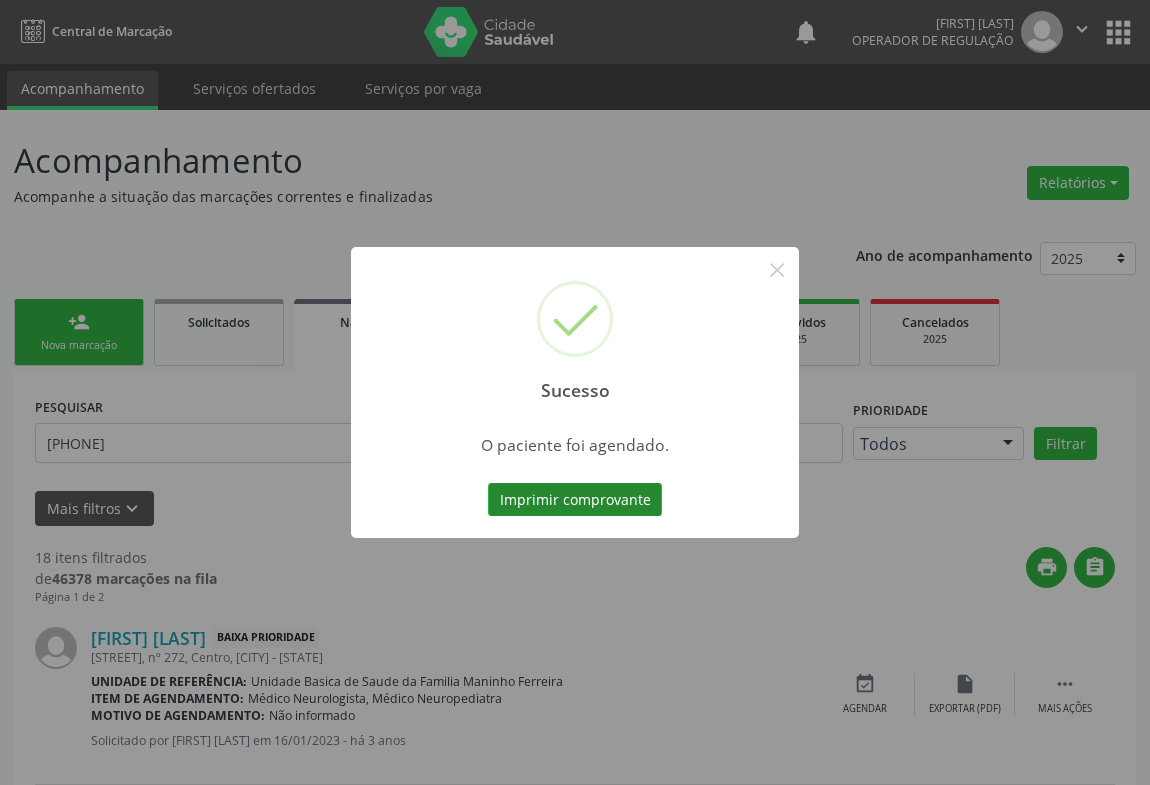 click on "Imprimir comprovante" at bounding box center [575, 500] 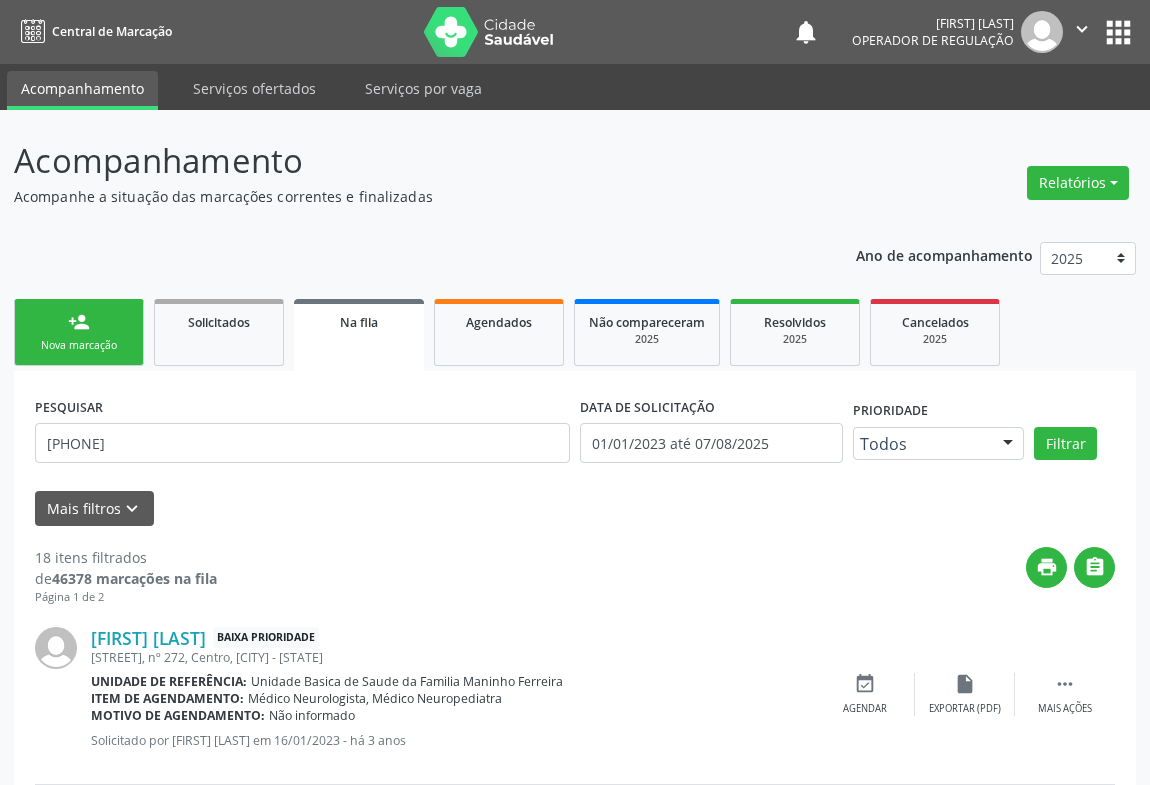 click on "Sucesso × O paciente foi agendado. Imprimir comprovante Cancel" at bounding box center [575, 392] 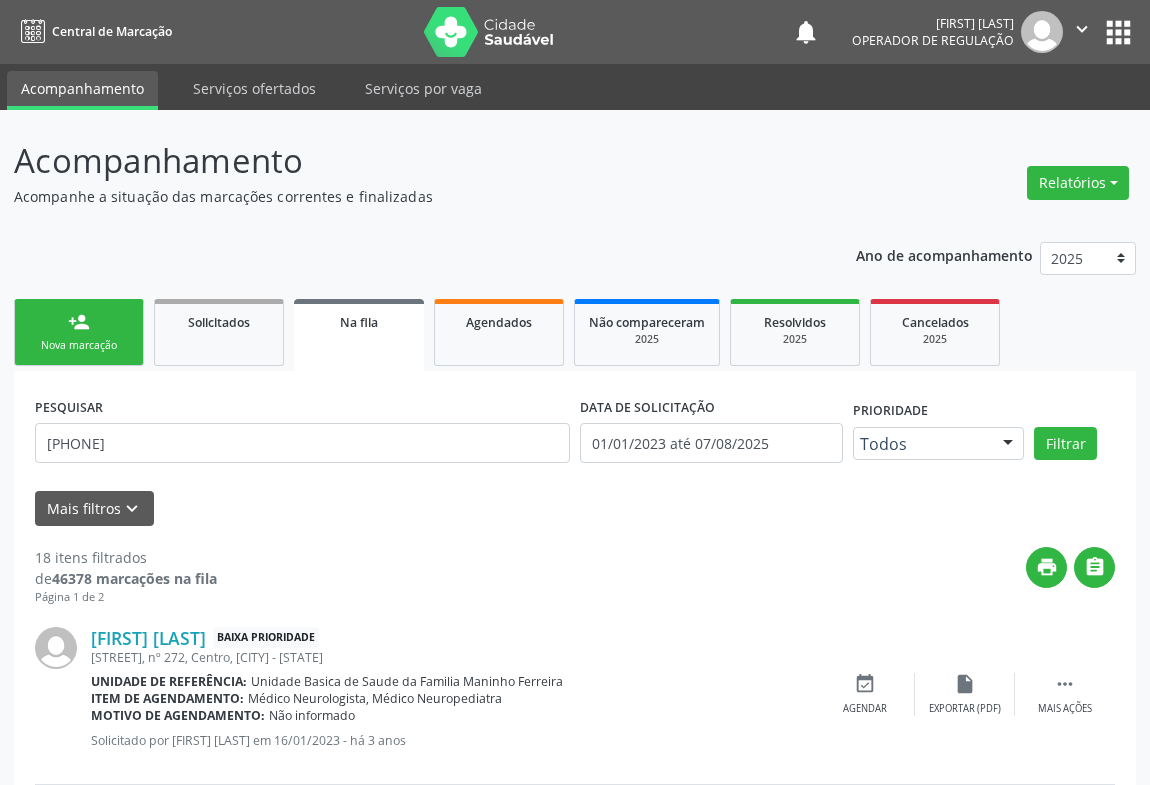 click on "person_add" at bounding box center [79, 322] 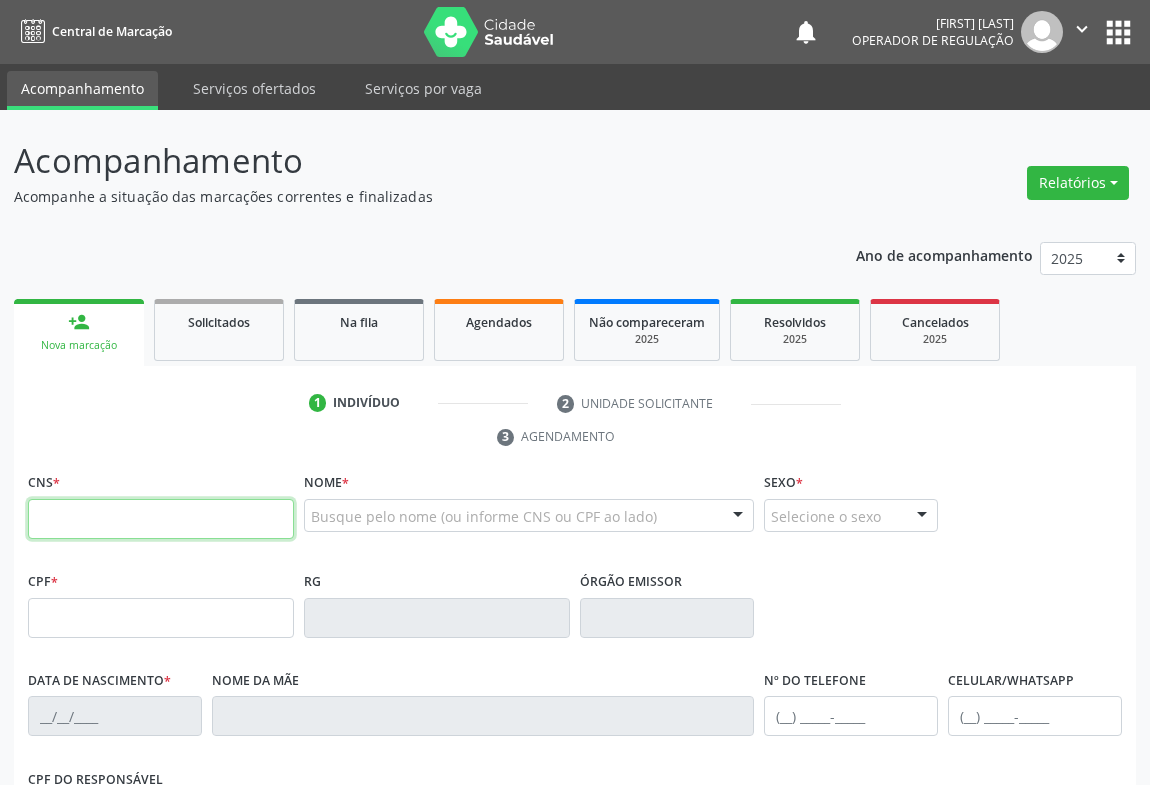 click at bounding box center (161, 519) 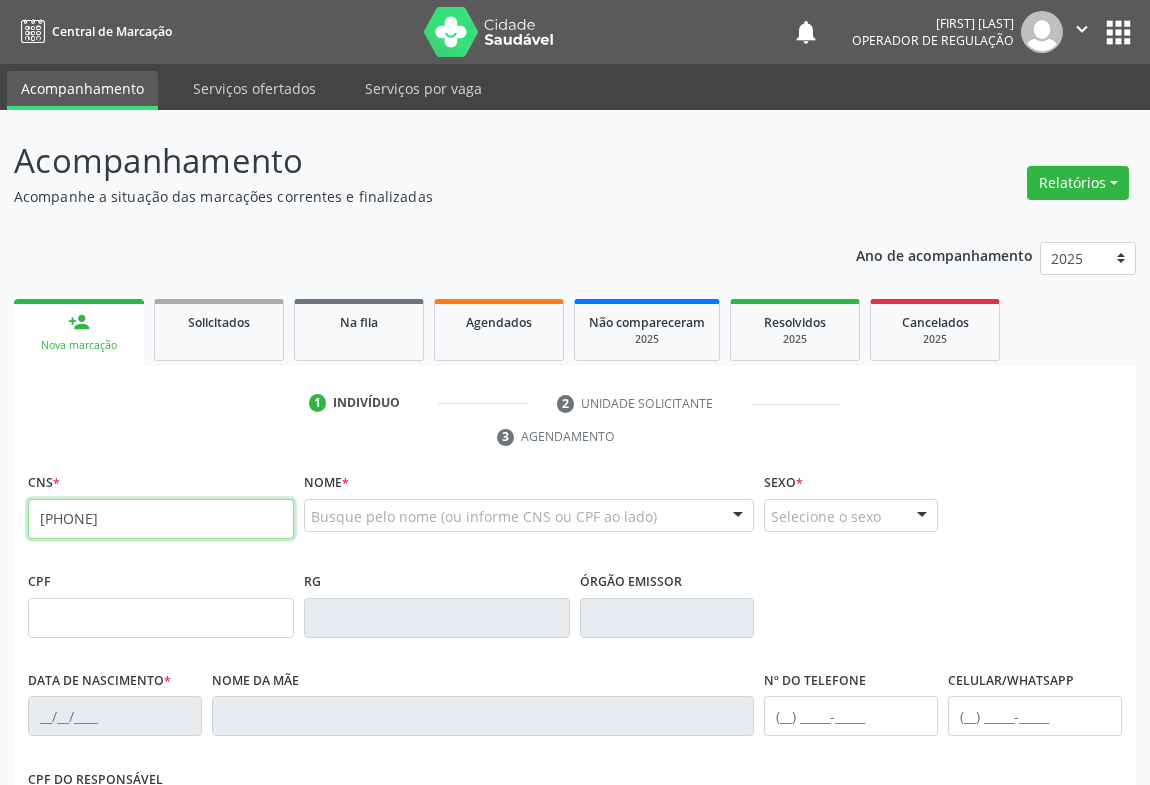 type on "[PHONE]" 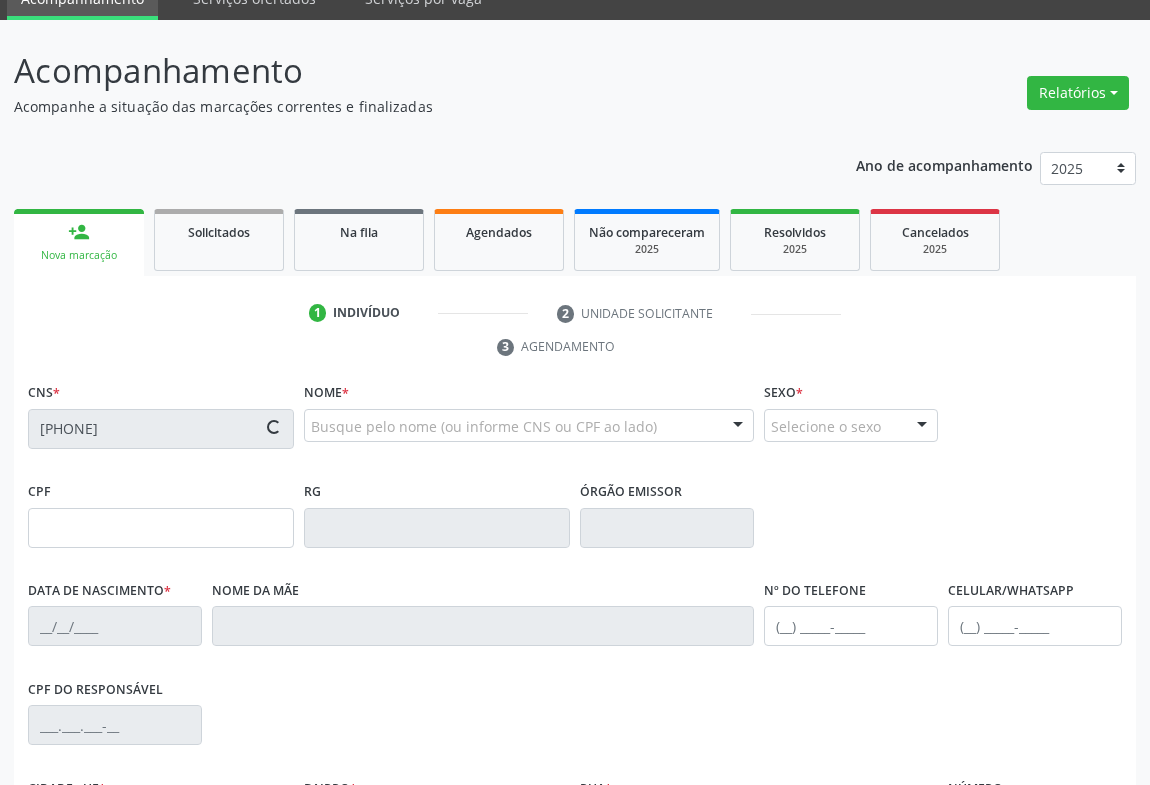 type on "1494716615" 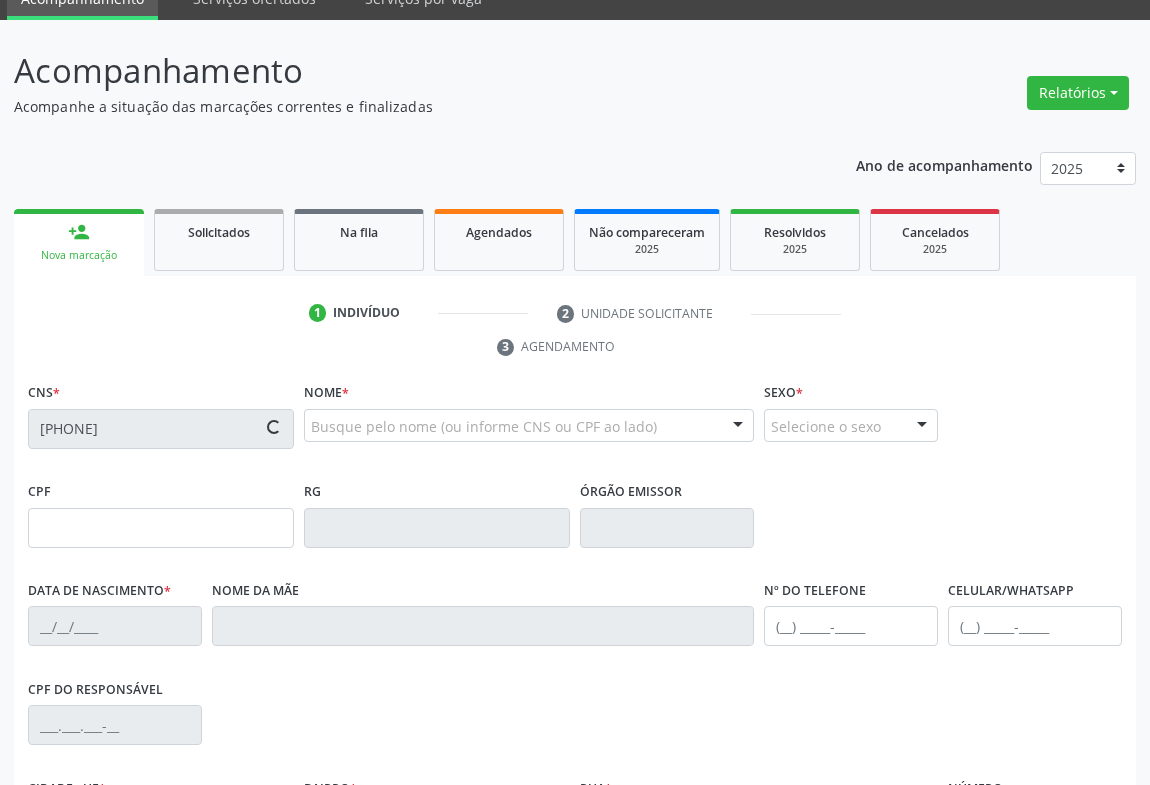 type on "05/01/1987" 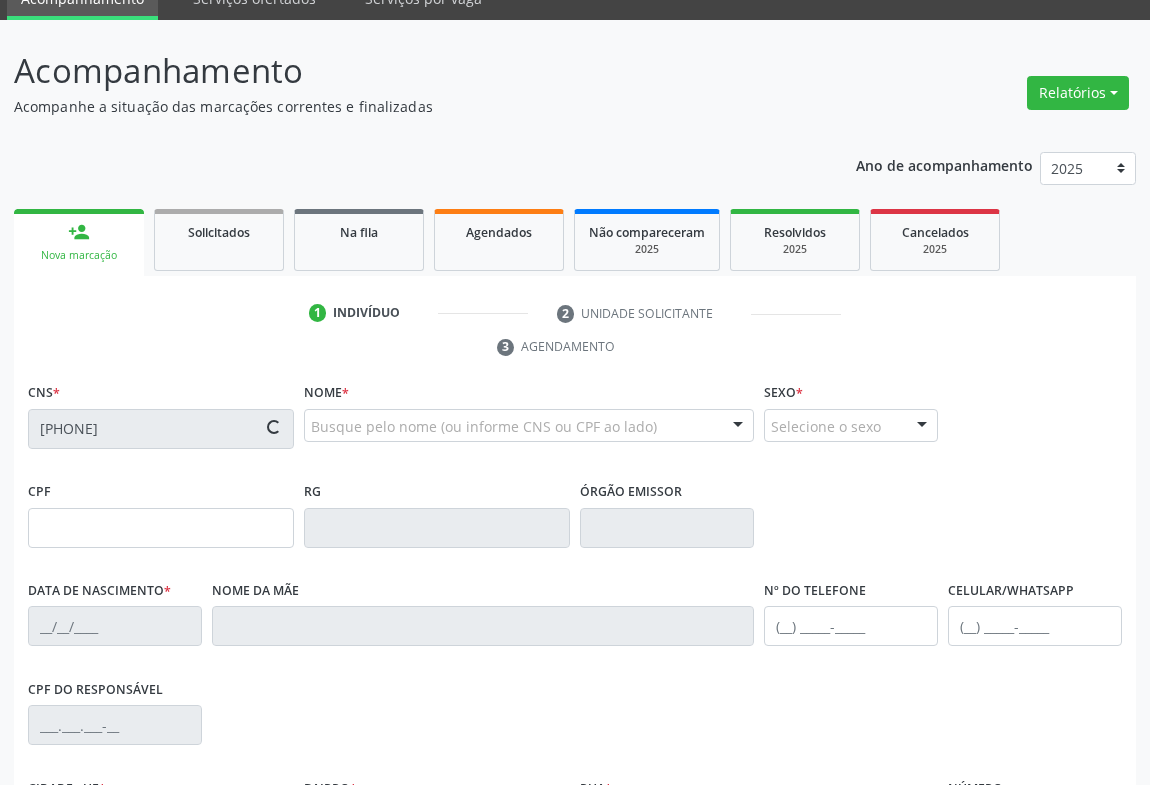 type on "(74) 99194-6659" 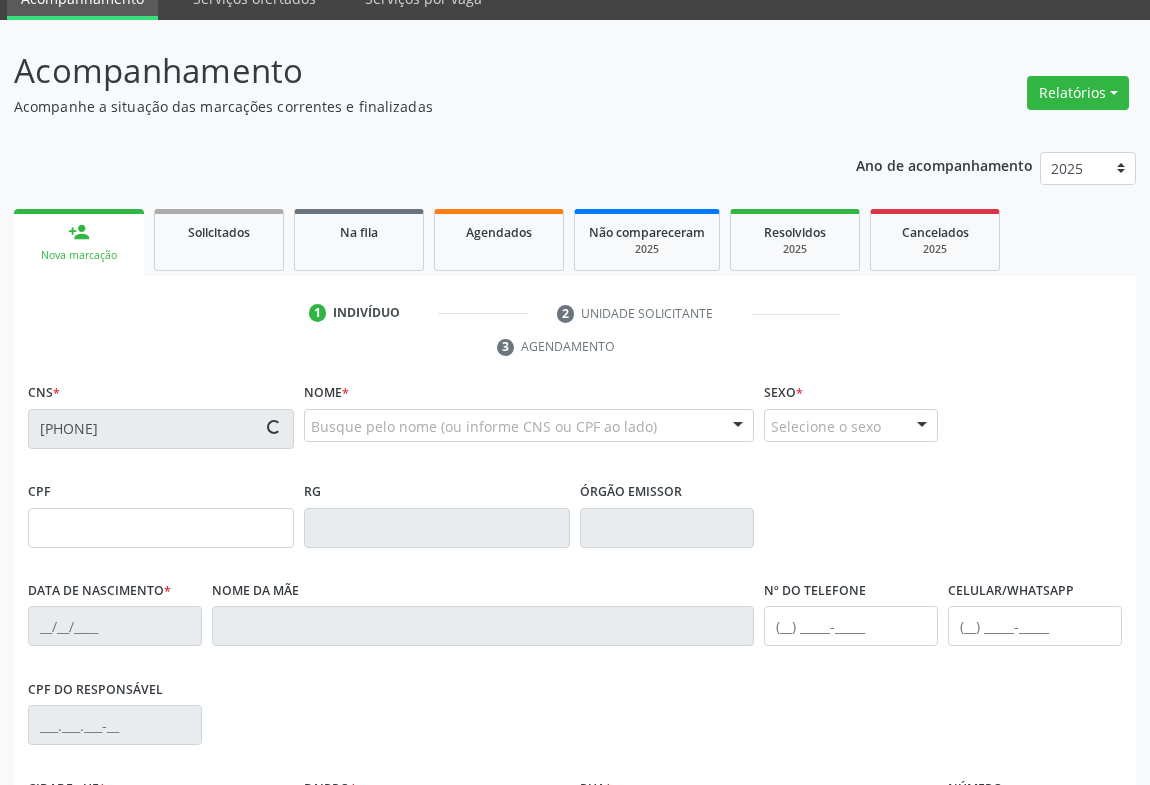 type on "SN" 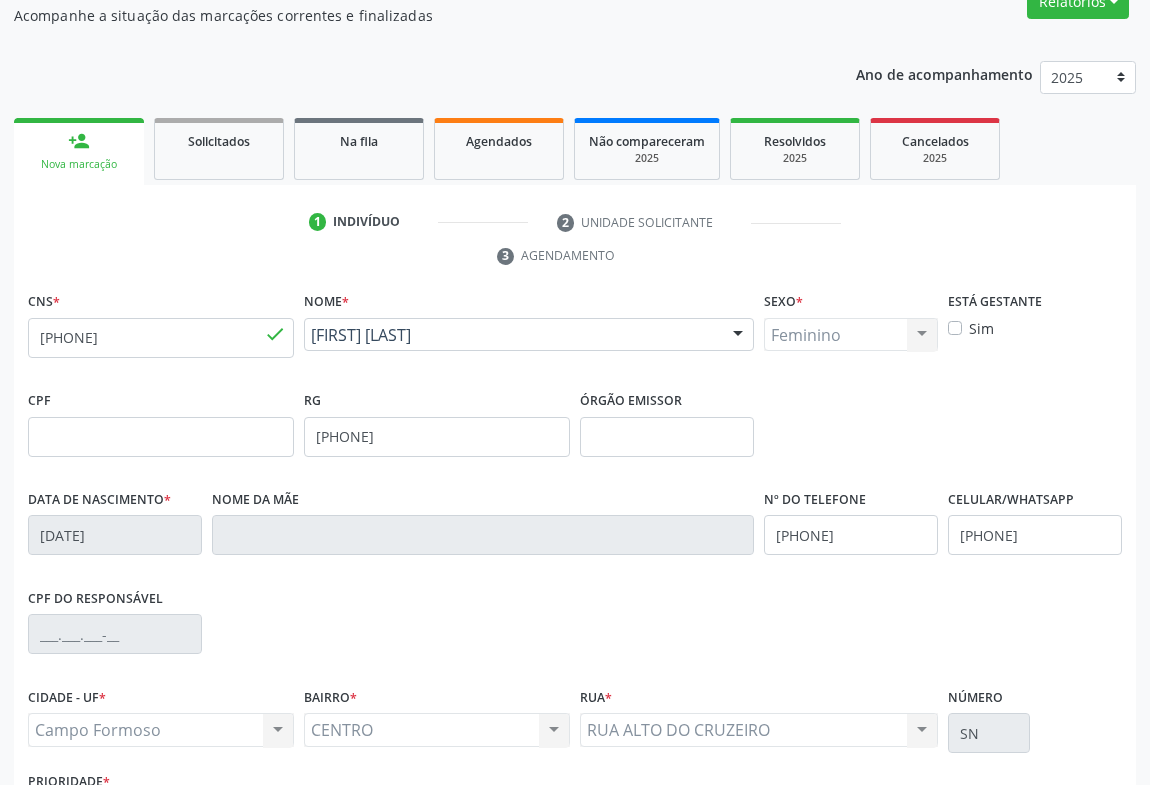 scroll, scrollTop: 272, scrollLeft: 0, axis: vertical 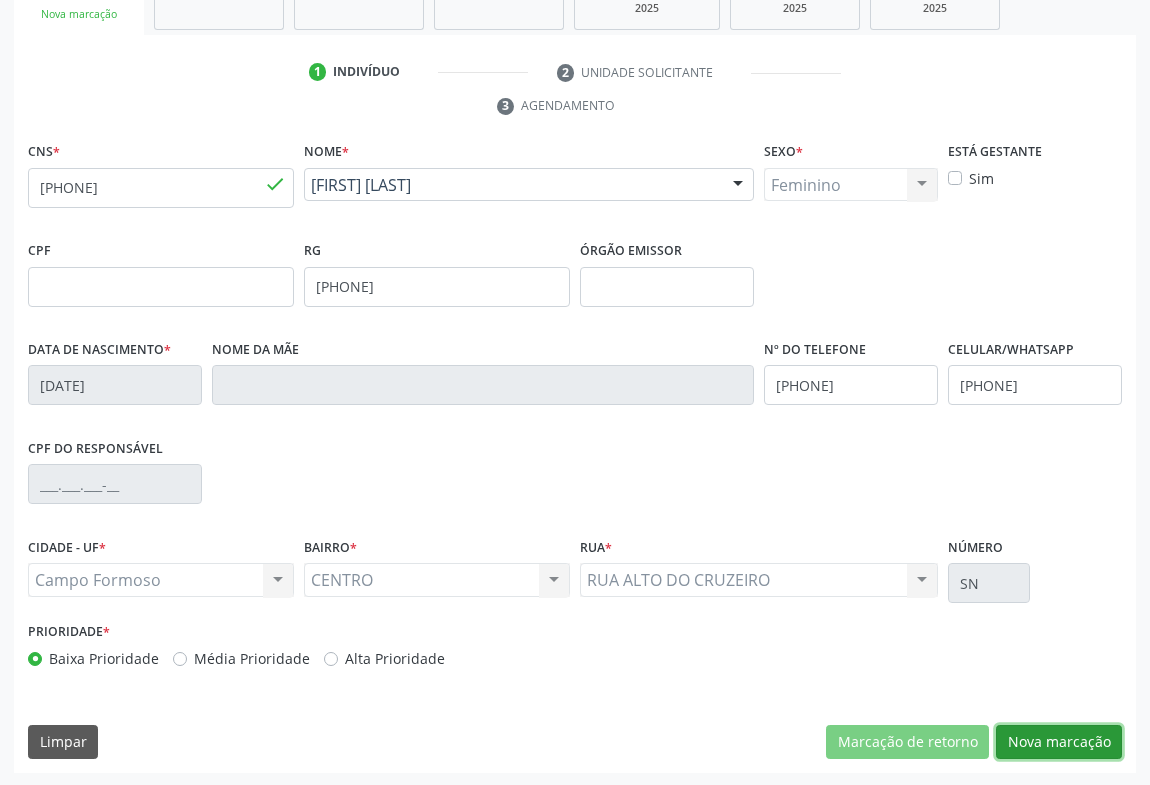 click on "Nova marcação" at bounding box center [1059, 742] 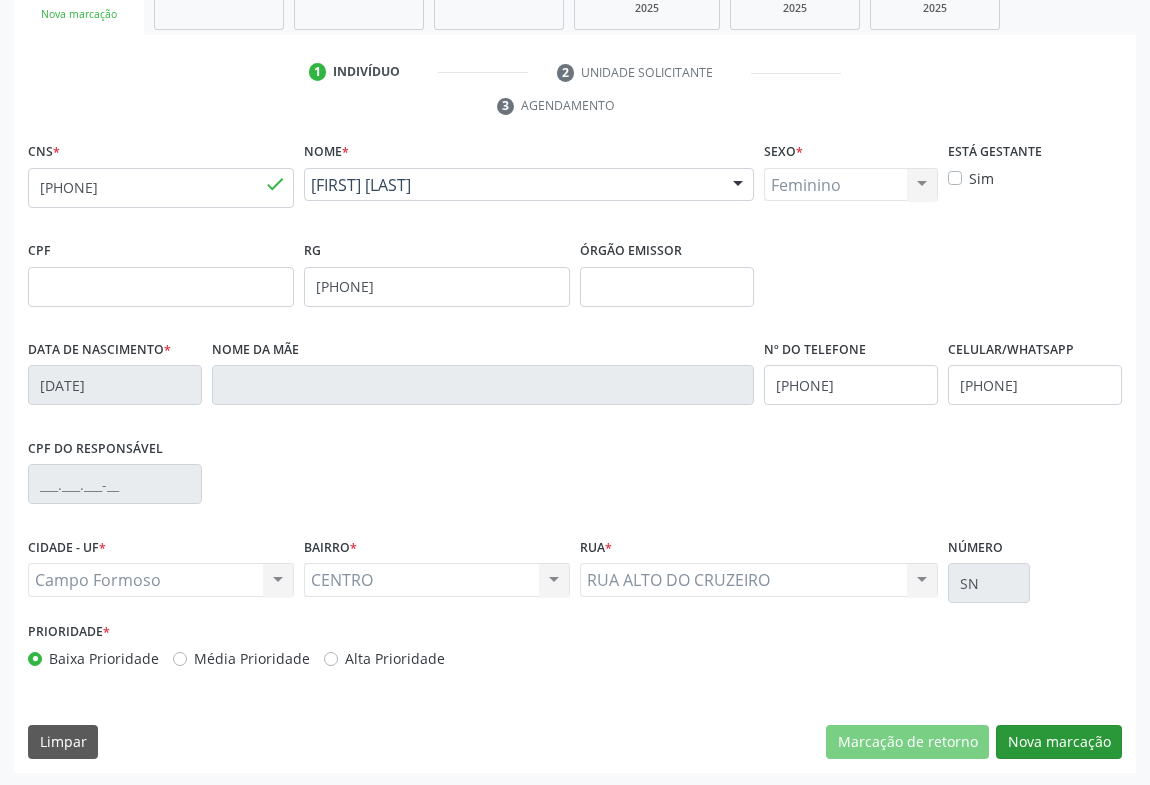 scroll, scrollTop: 152, scrollLeft: 0, axis: vertical 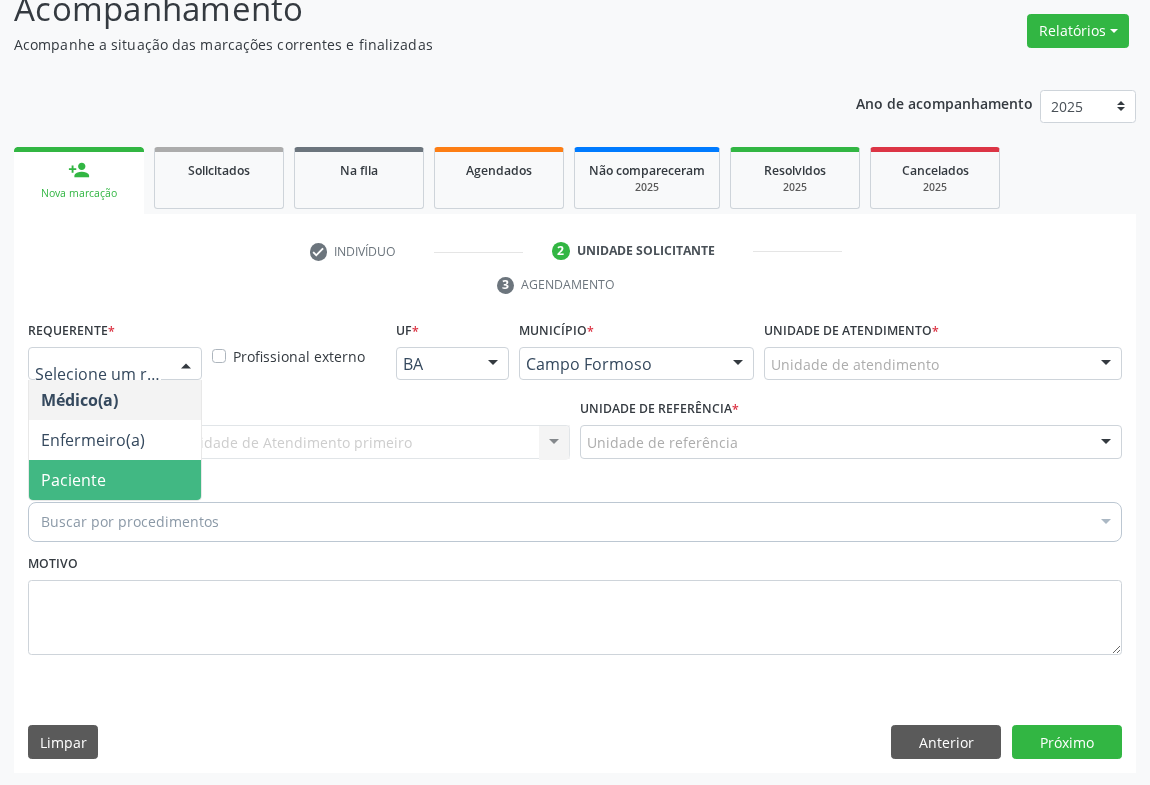 click on "Paciente" at bounding box center [115, 480] 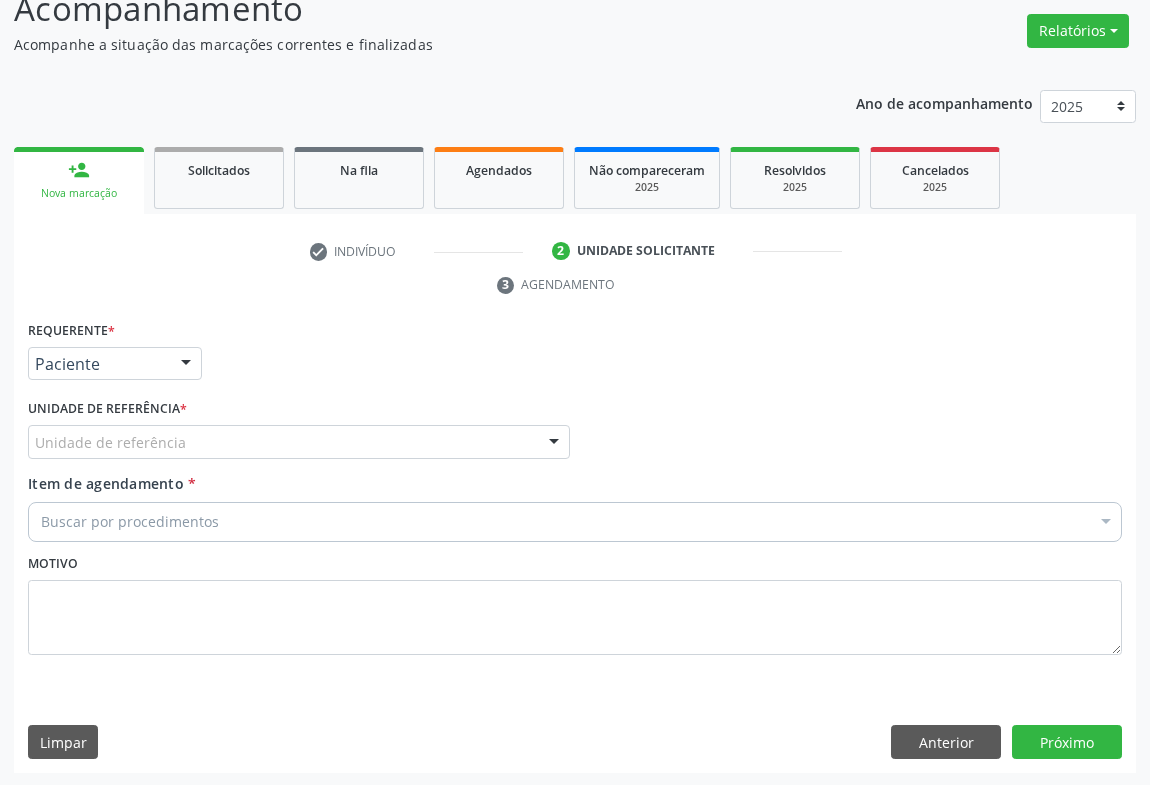 click on "Unidade de referência" at bounding box center [299, 442] 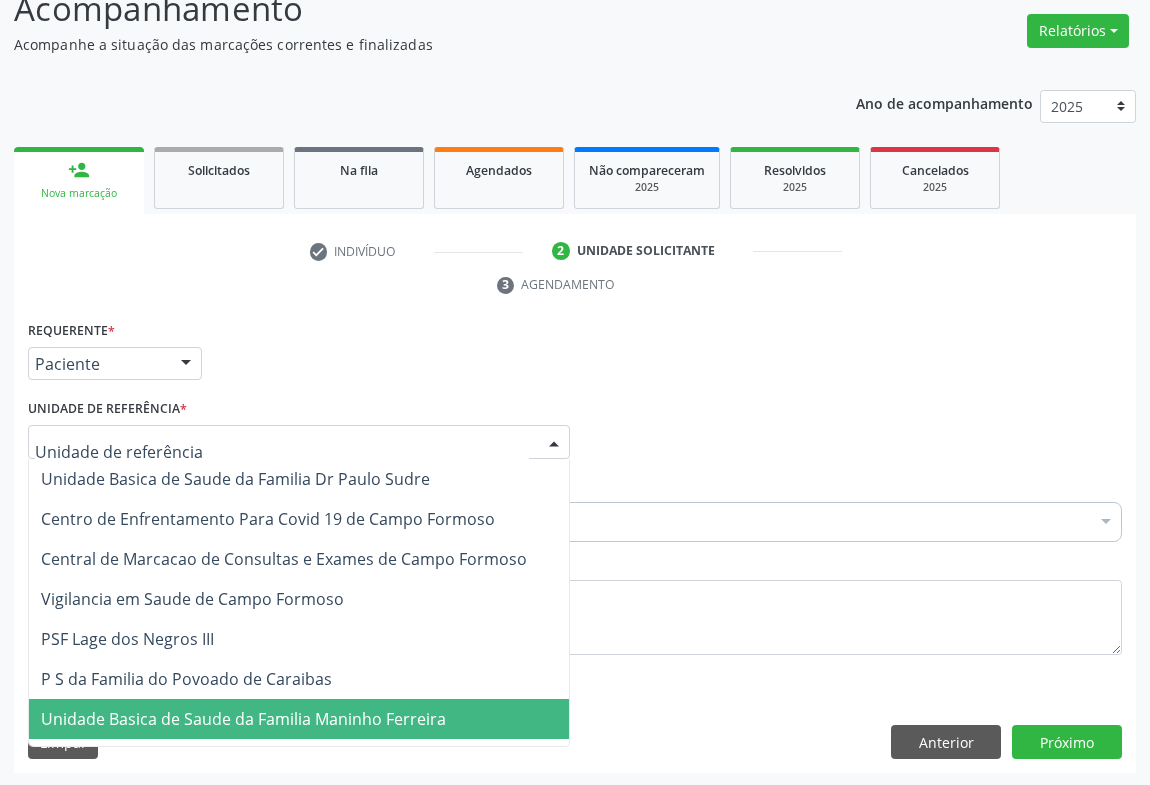 click on "Unidade Basica de Saude da Familia Maninho Ferreira" at bounding box center [243, 719] 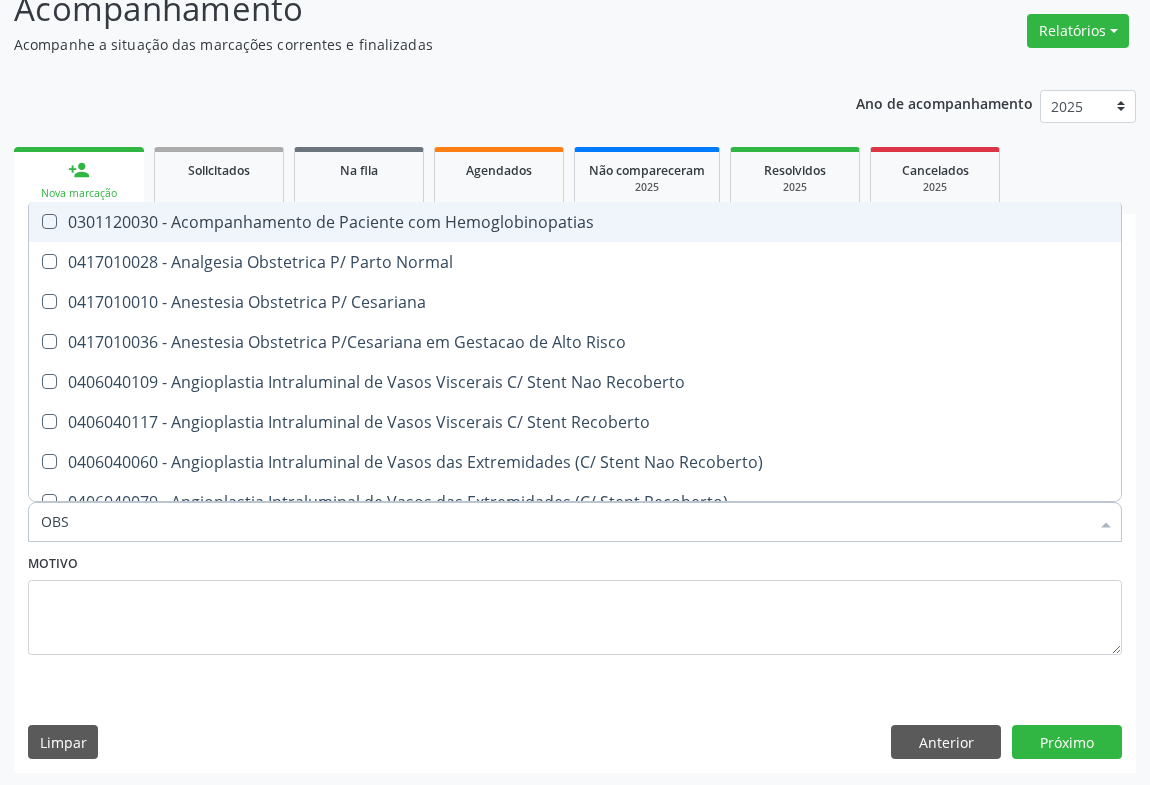type on "OBST" 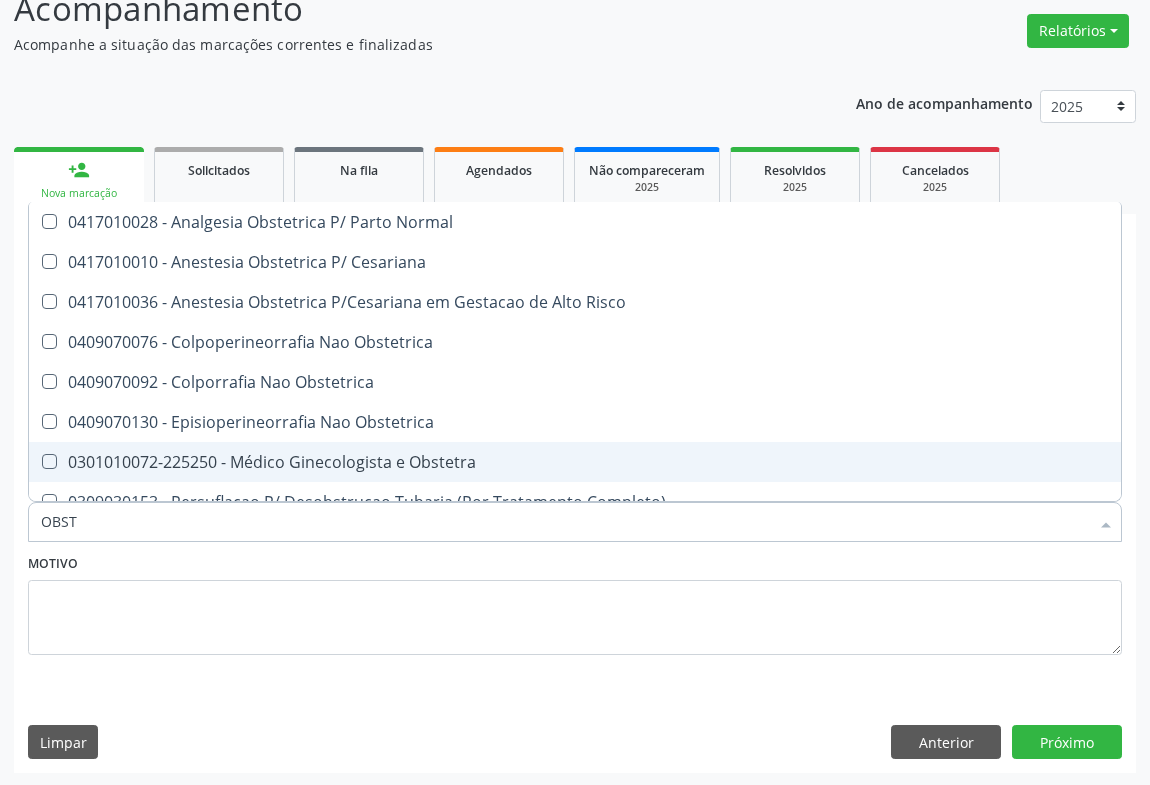 scroll, scrollTop: 140, scrollLeft: 0, axis: vertical 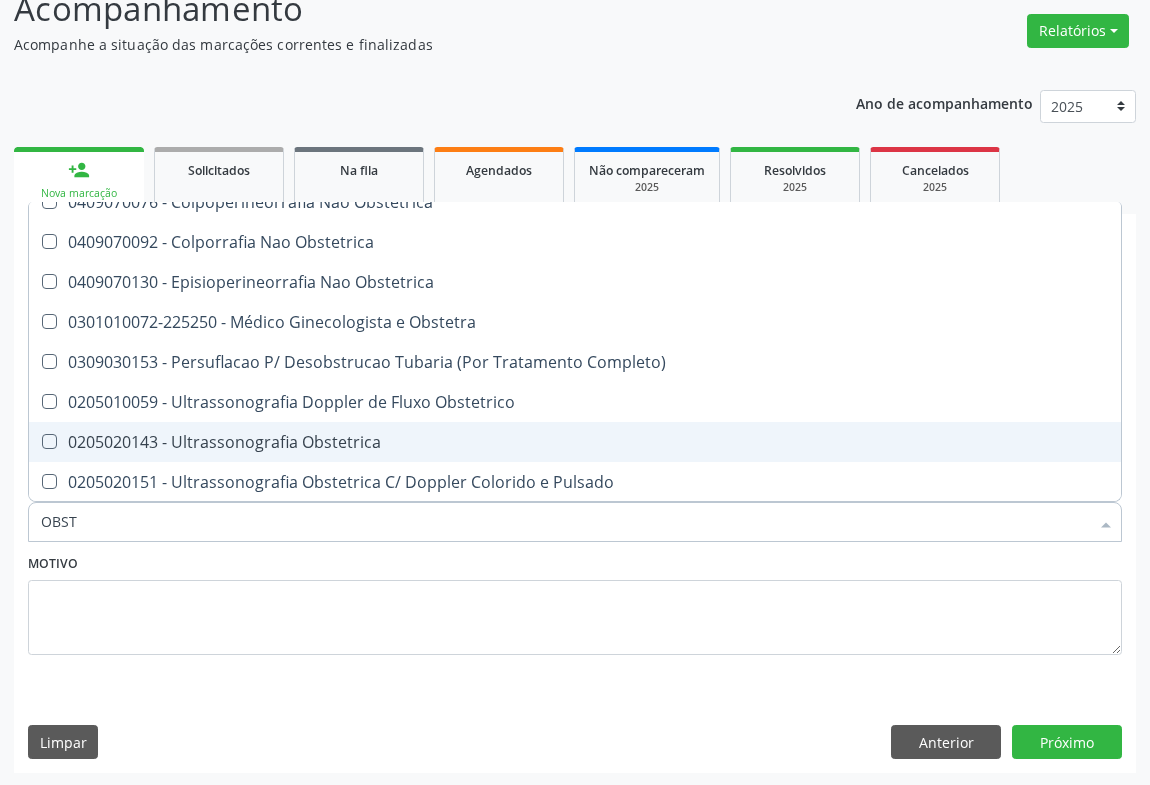 click on "0205020143 - Ultrassonografia Obstetrica" at bounding box center (575, 442) 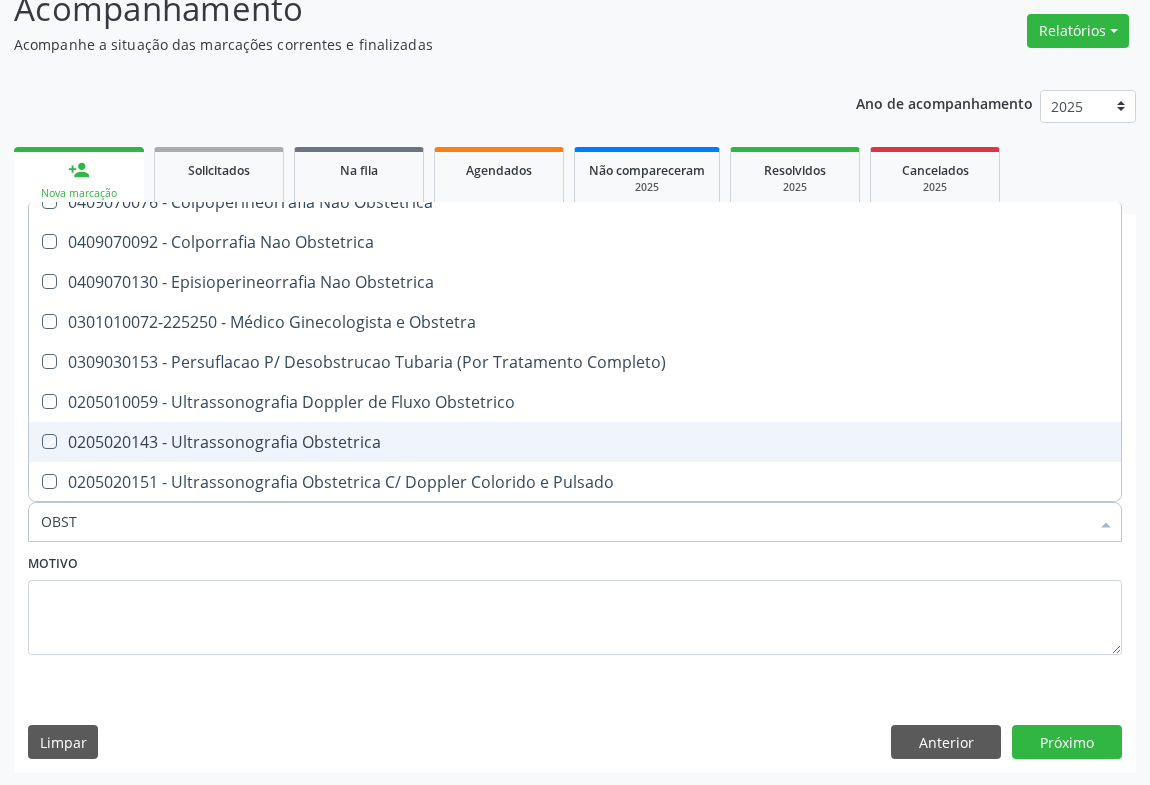 checkbox on "true" 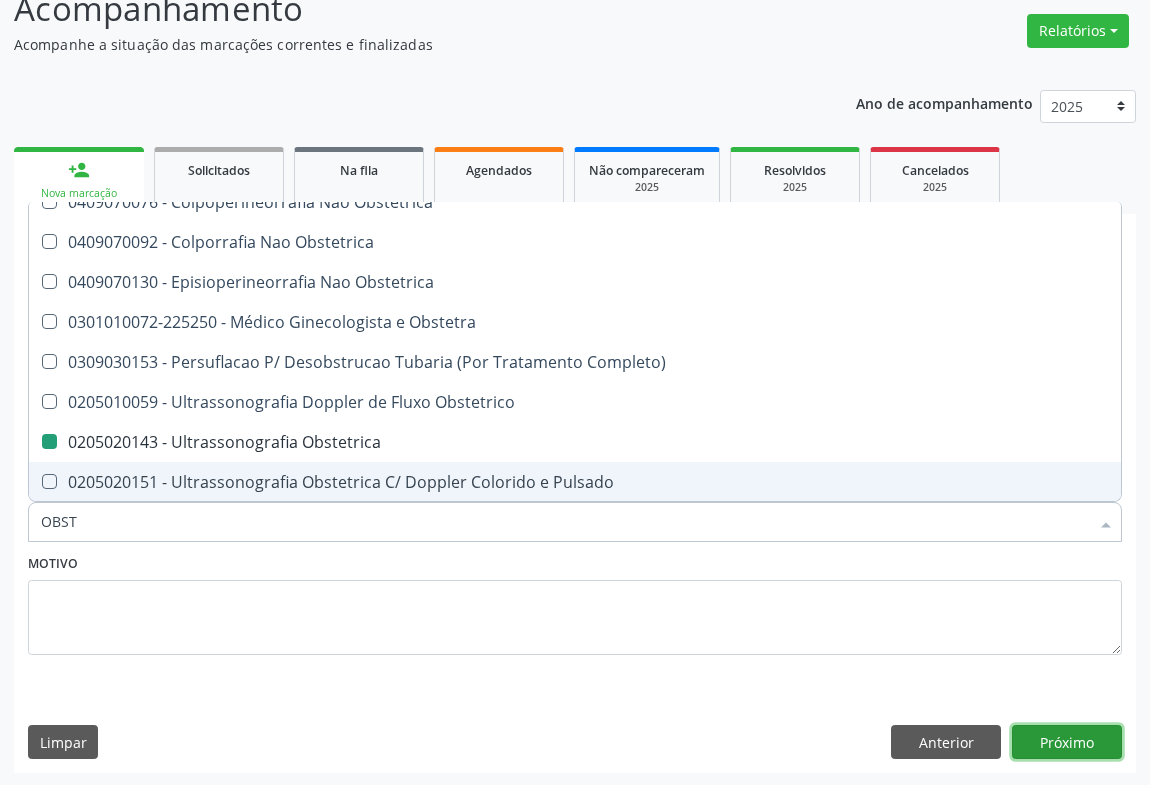 click on "Próximo" at bounding box center (1067, 742) 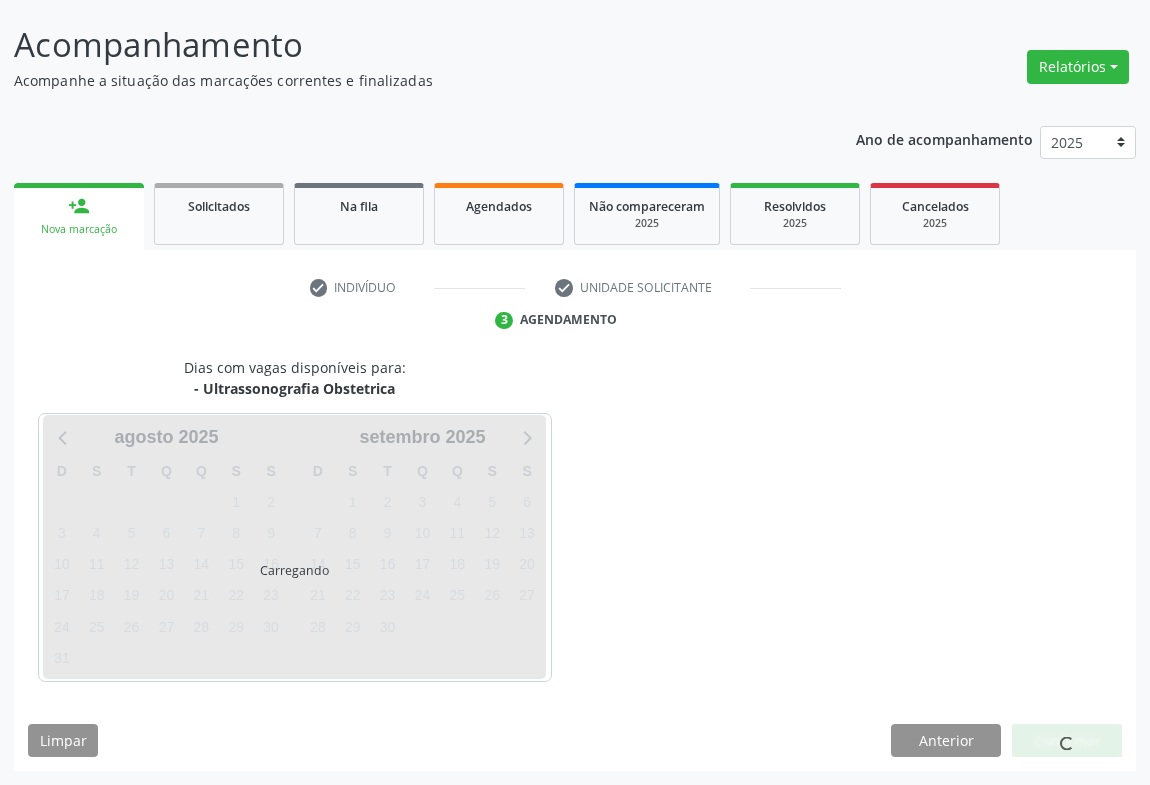 scroll, scrollTop: 115, scrollLeft: 0, axis: vertical 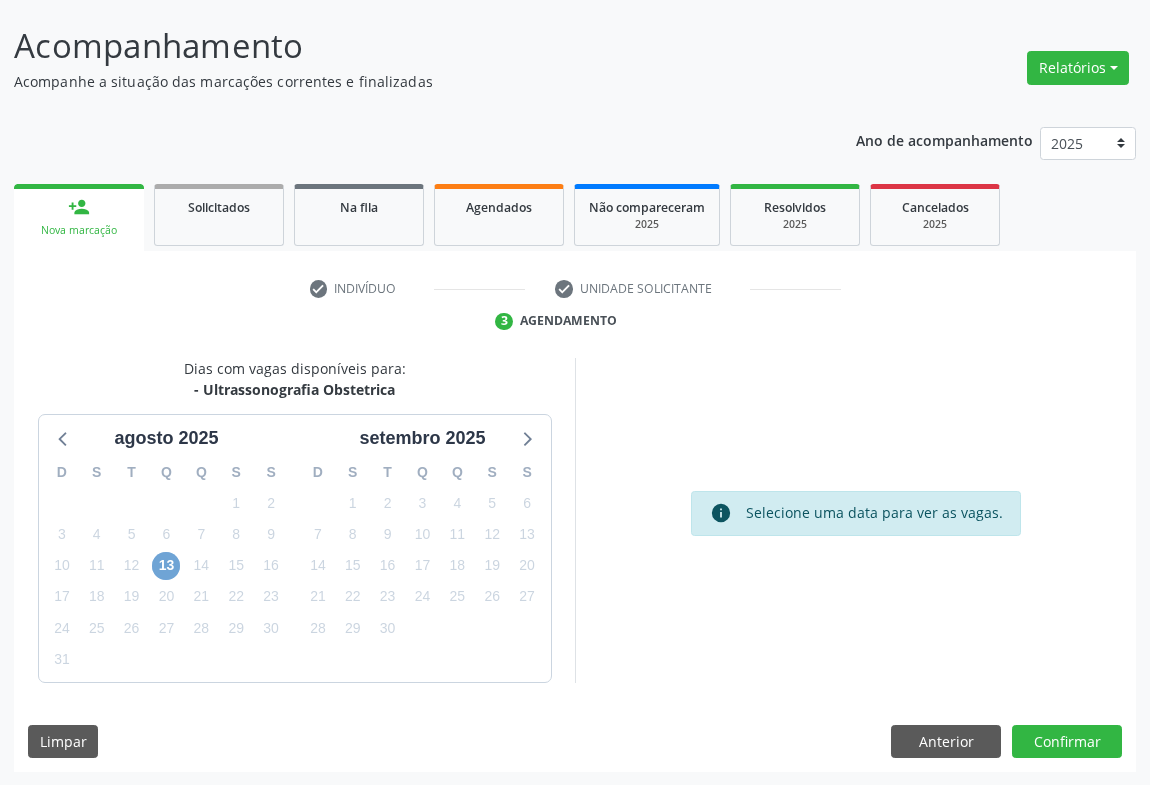 click on "13" at bounding box center [166, 566] 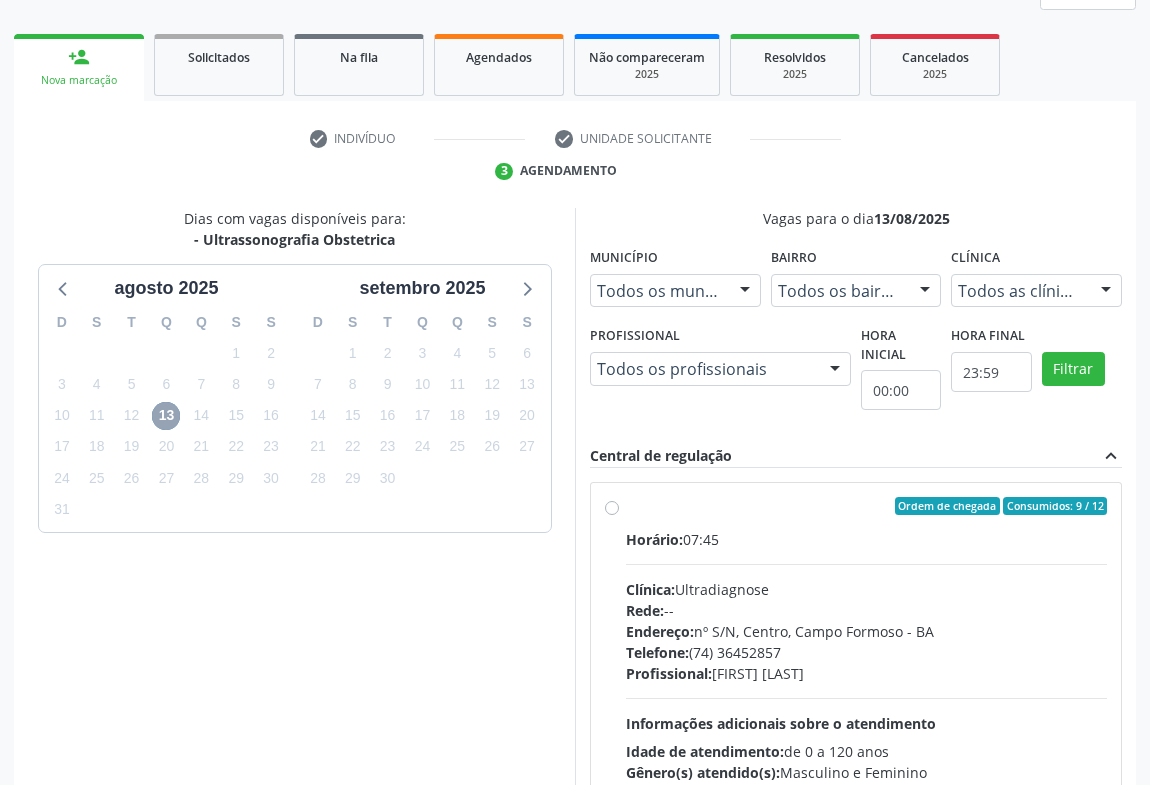 scroll, scrollTop: 451, scrollLeft: 0, axis: vertical 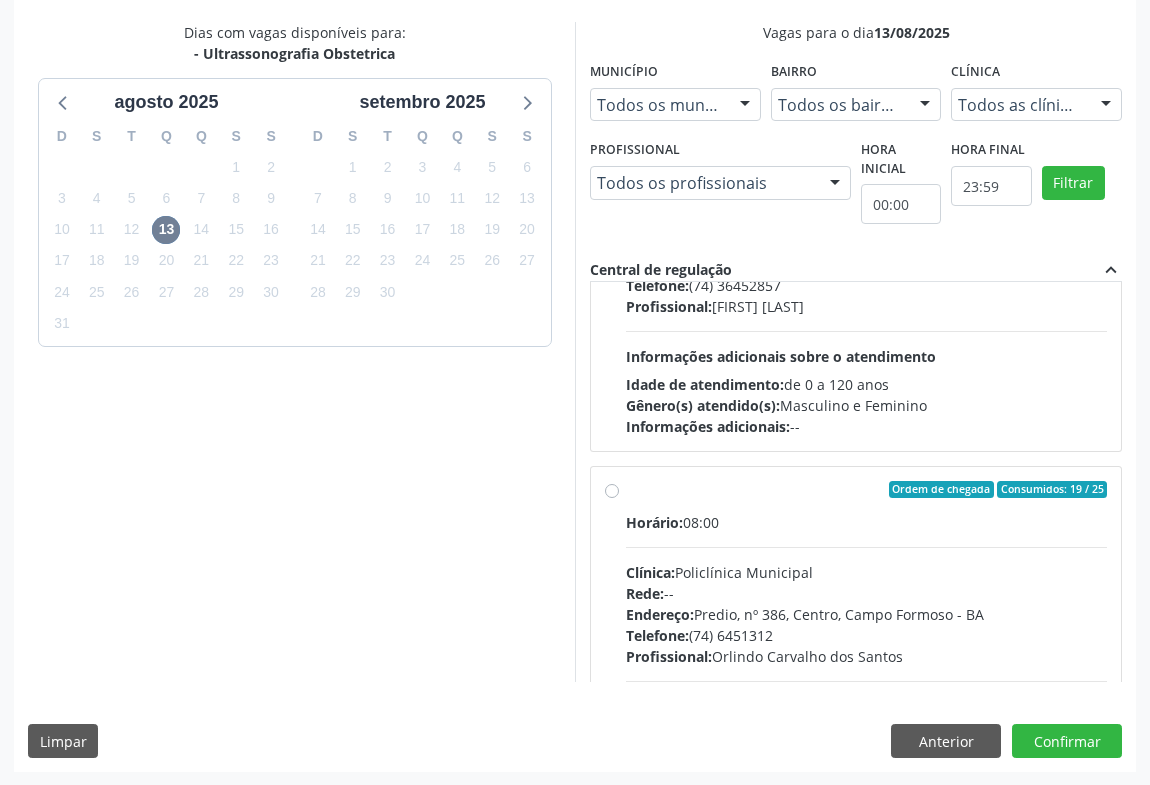 click on "Endereço:   Predio, nº 386, Centro, Campo Formoso - BA" at bounding box center (866, 614) 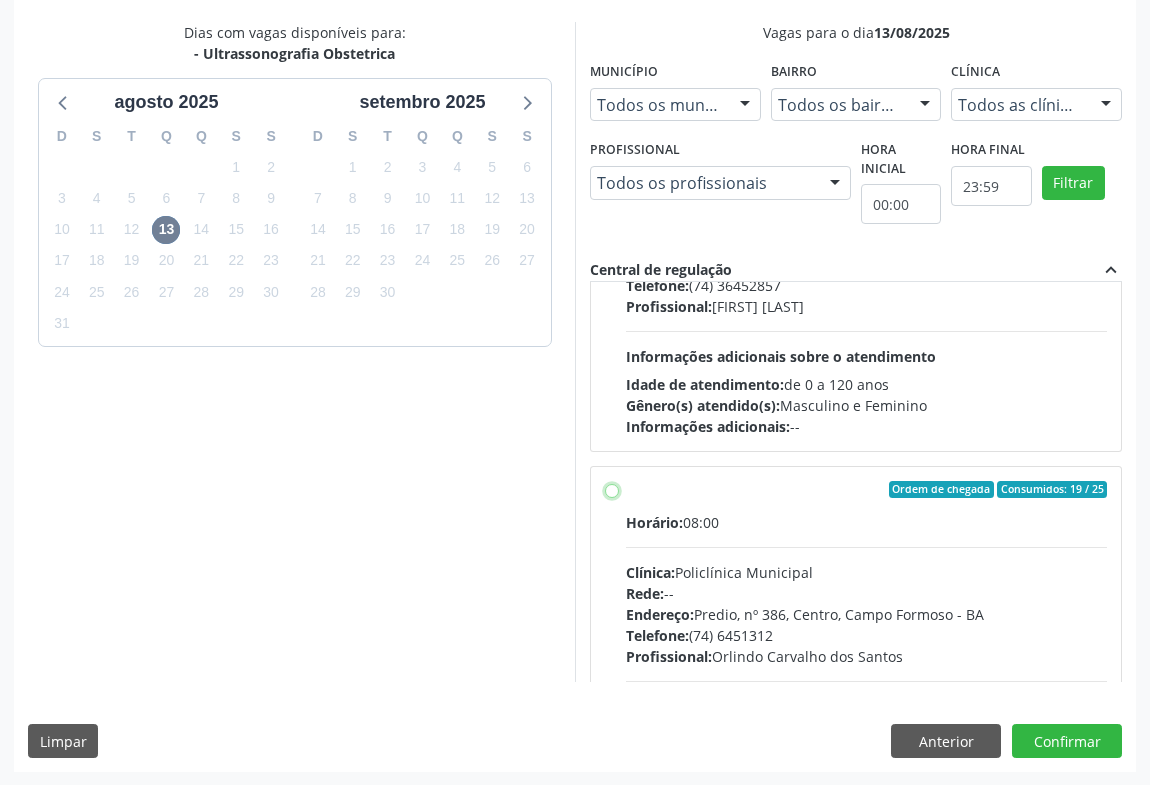 click on "Ordem de chegada
Consumidos: 19 / 25
Horário:   08:00
Clínica:  Policlínica Municipal
Rede:
--
Endereço:   Predio, nº 386, Centro, Campo Formoso - BA
Telefone:   (74) 6451312
Profissional:
Orlindo Carvalho dos Santos
Informações adicionais sobre o atendimento
Idade de atendimento:
de 0 a 120 anos
Gênero(s) atendido(s):
Masculino e Feminino
Informações adicionais:
--" at bounding box center [612, 490] 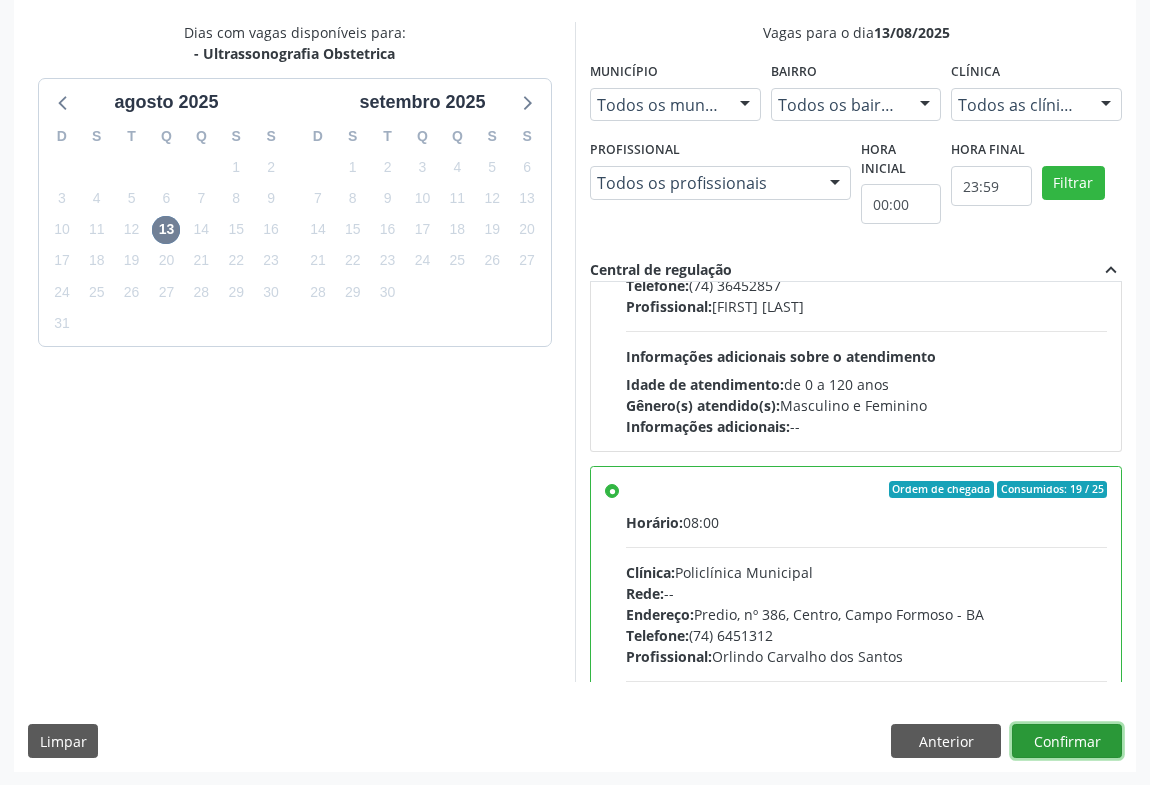 click on "Confirmar" at bounding box center (1067, 741) 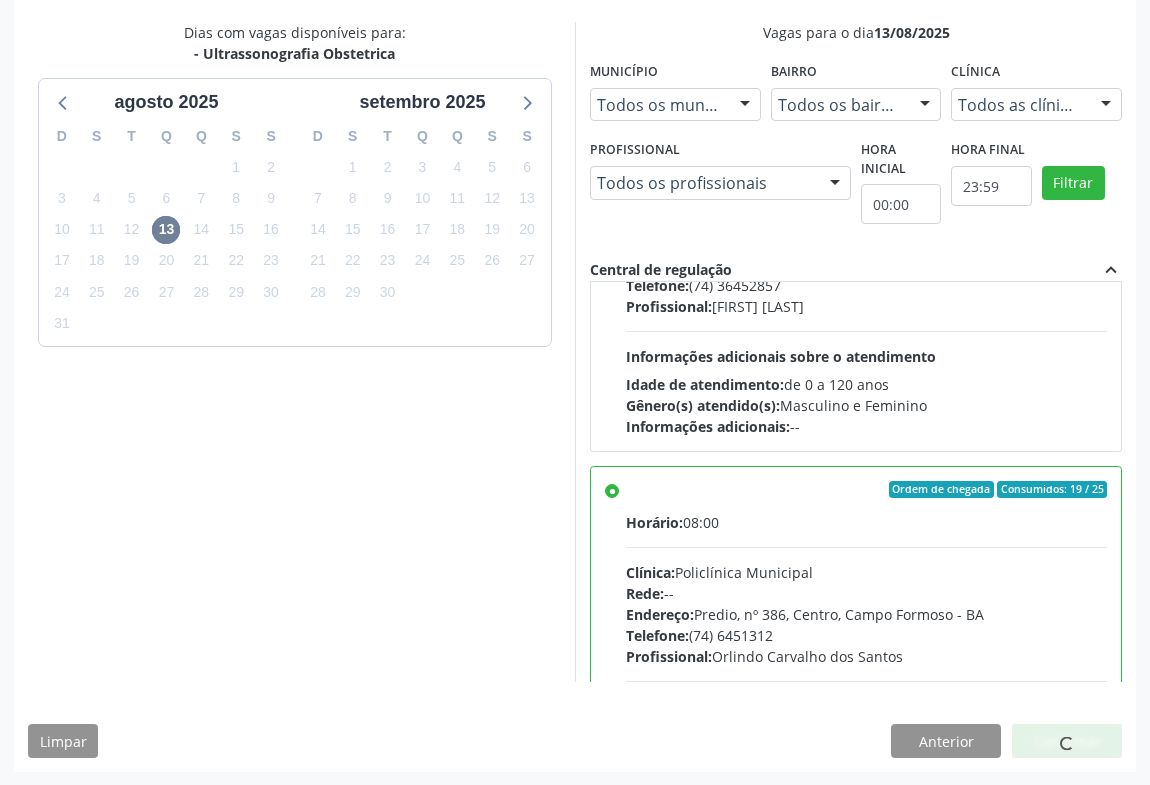 scroll, scrollTop: 363, scrollLeft: 0, axis: vertical 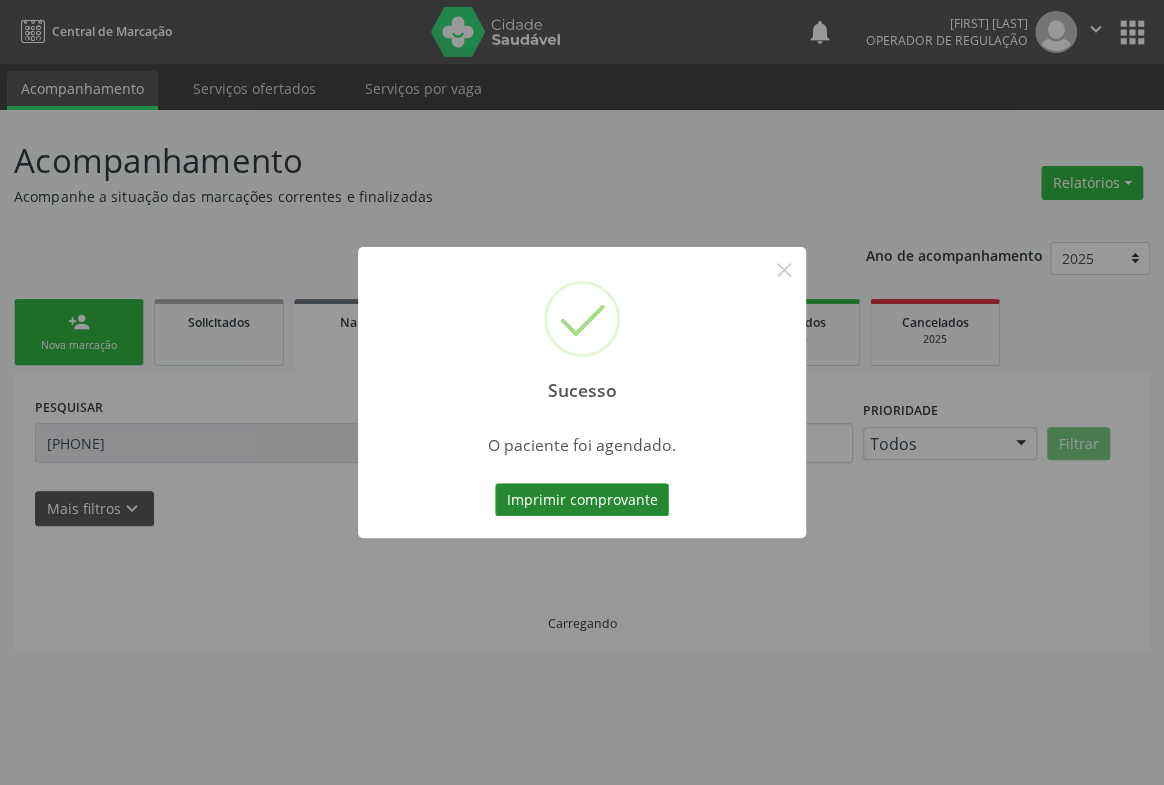 click on "Imprimir comprovante" at bounding box center [582, 500] 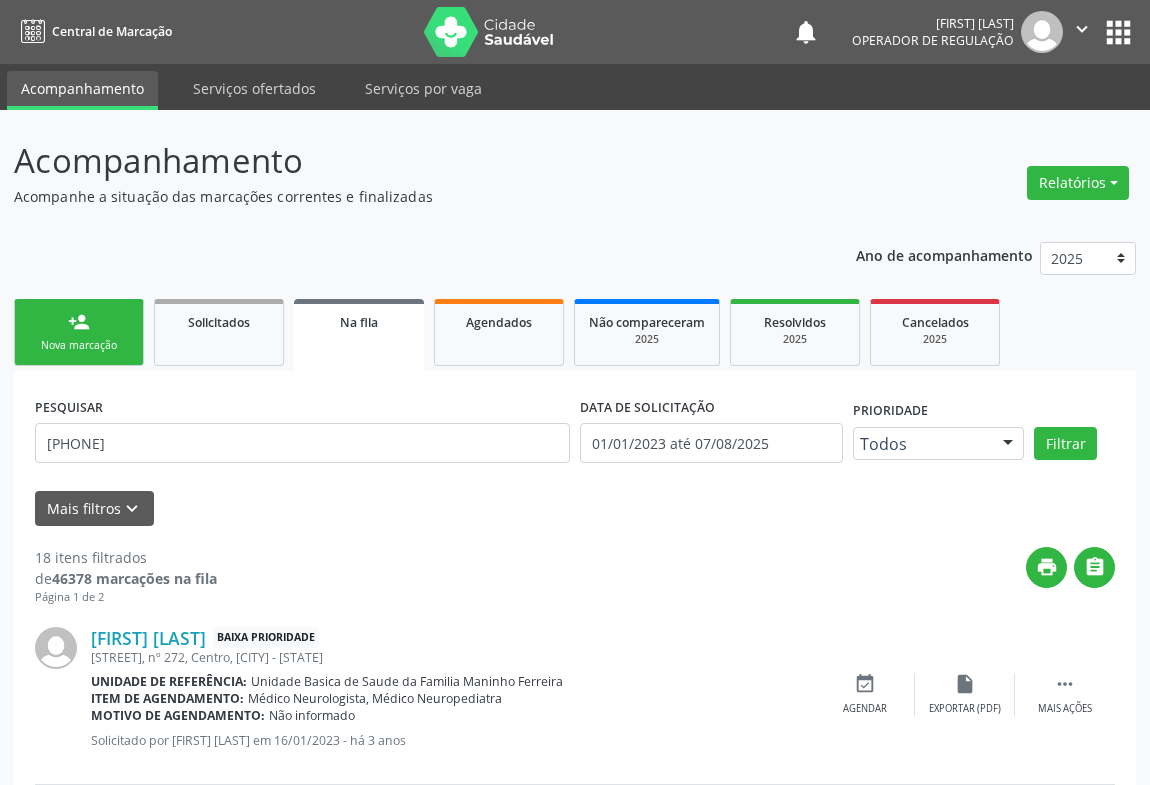 click on "person_add
Nova marcação" at bounding box center (79, 332) 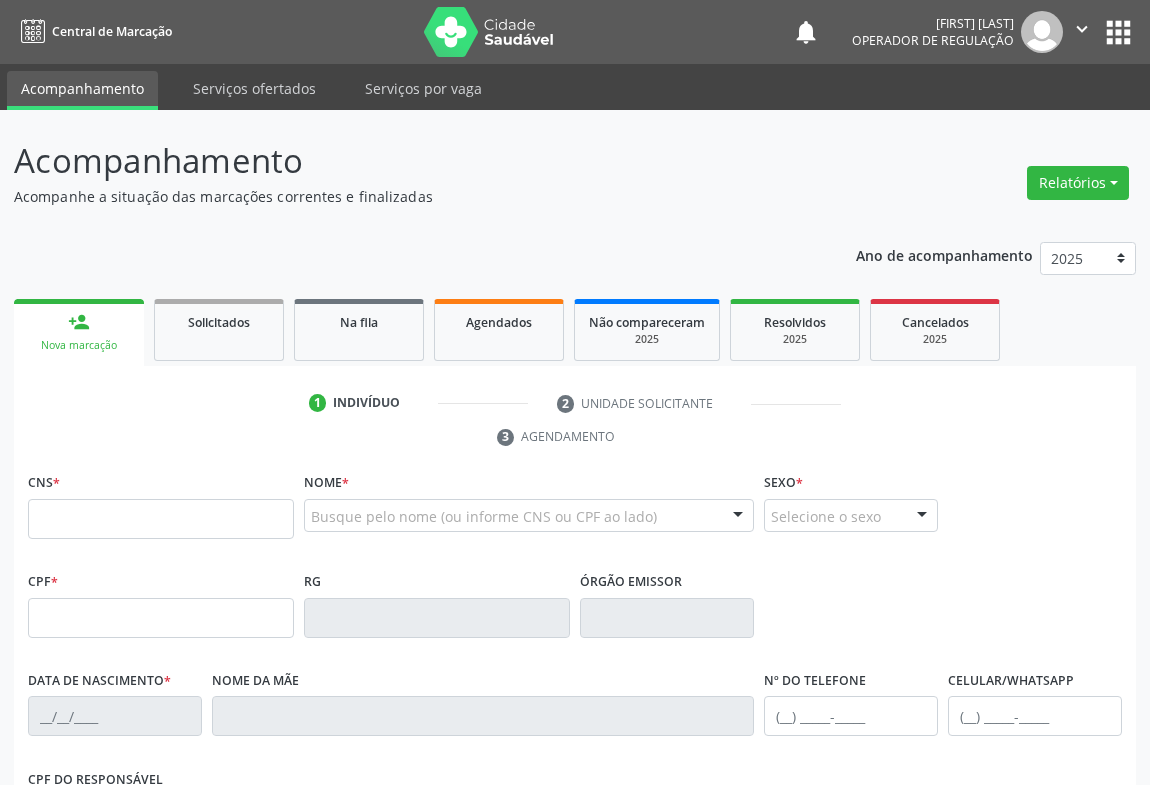 click on "1
Indivíduo
2
Unidade solicitante
3
Agendamento" at bounding box center (575, 420) 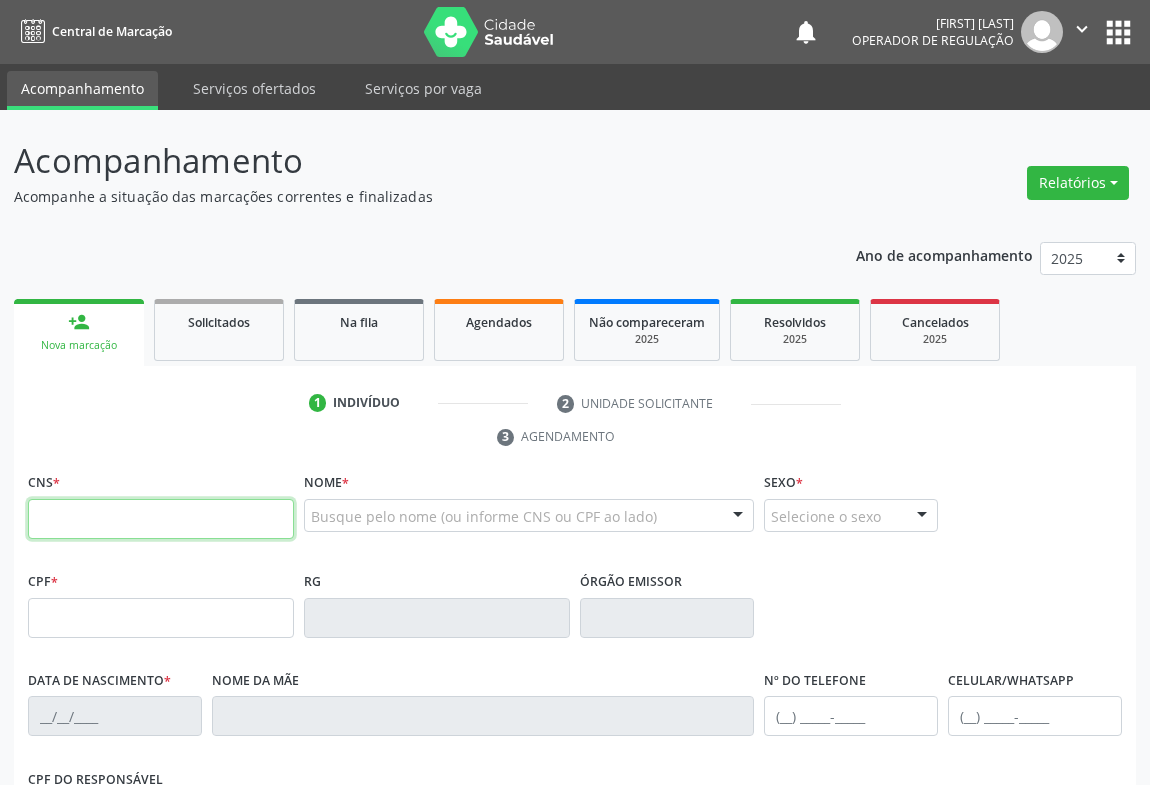 click at bounding box center [161, 519] 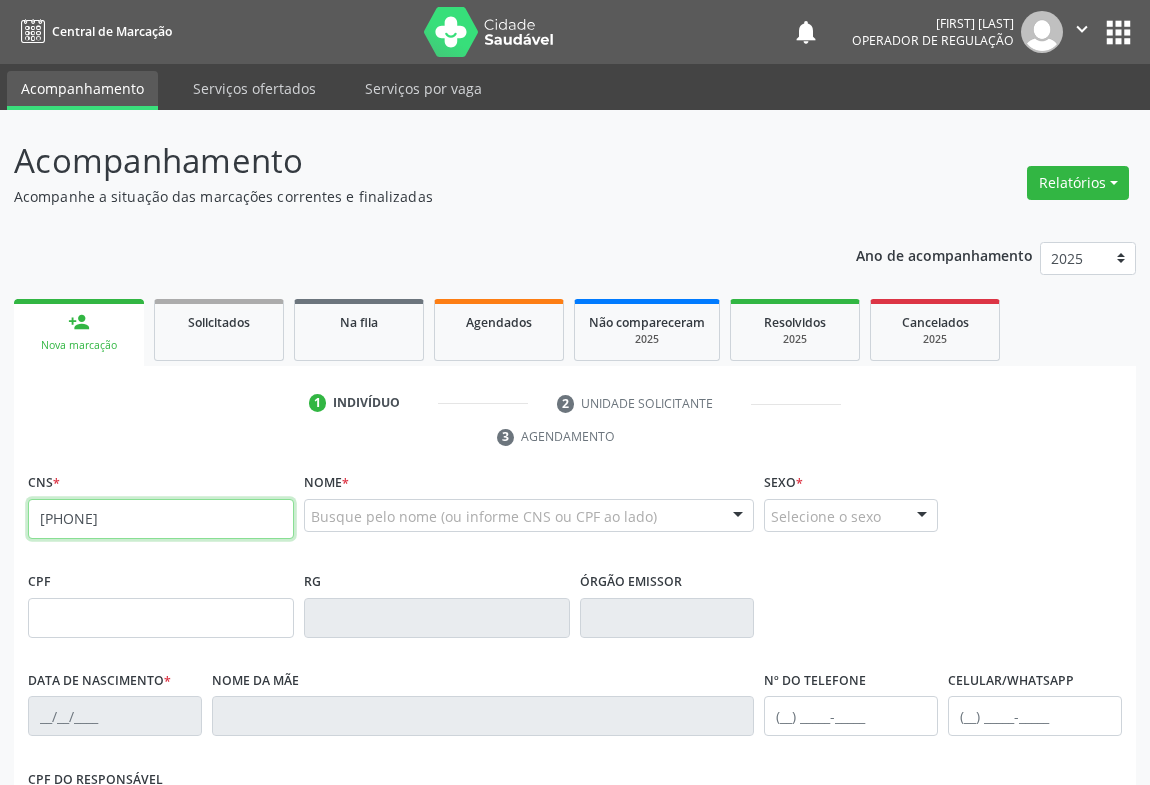 type on "701 4086 1247 9338" 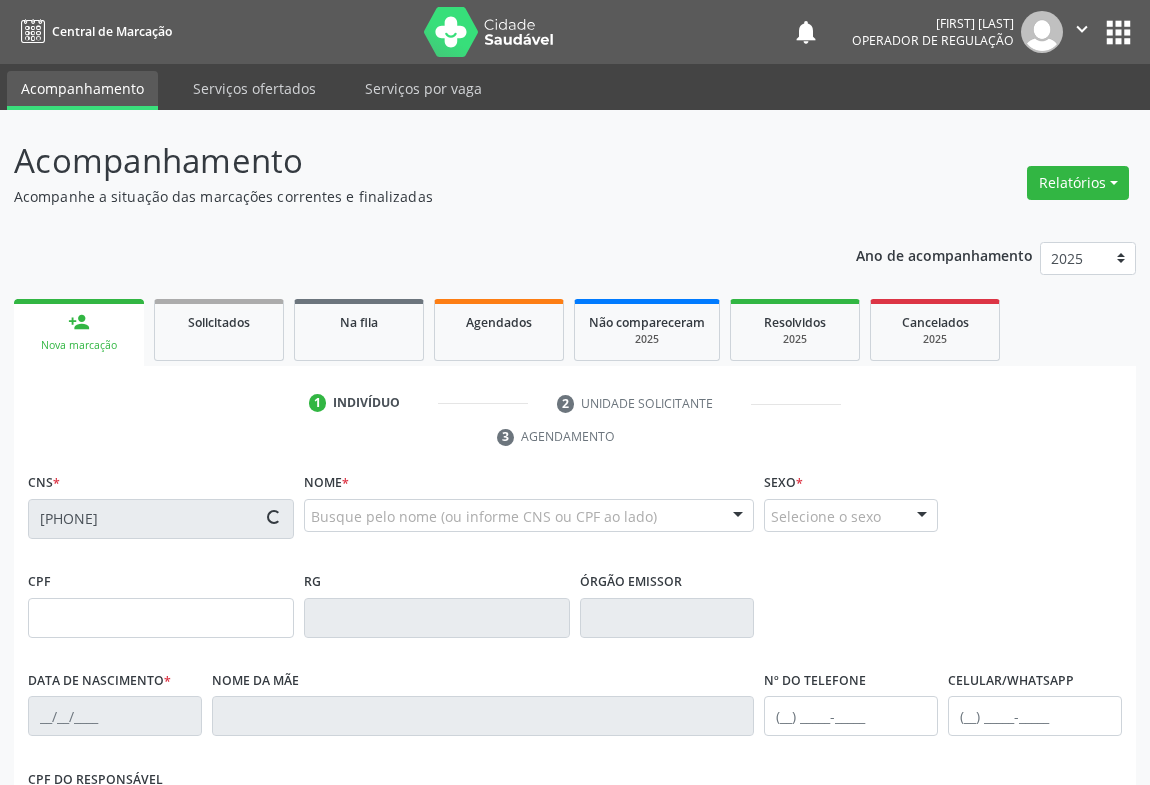scroll, scrollTop: 272, scrollLeft: 0, axis: vertical 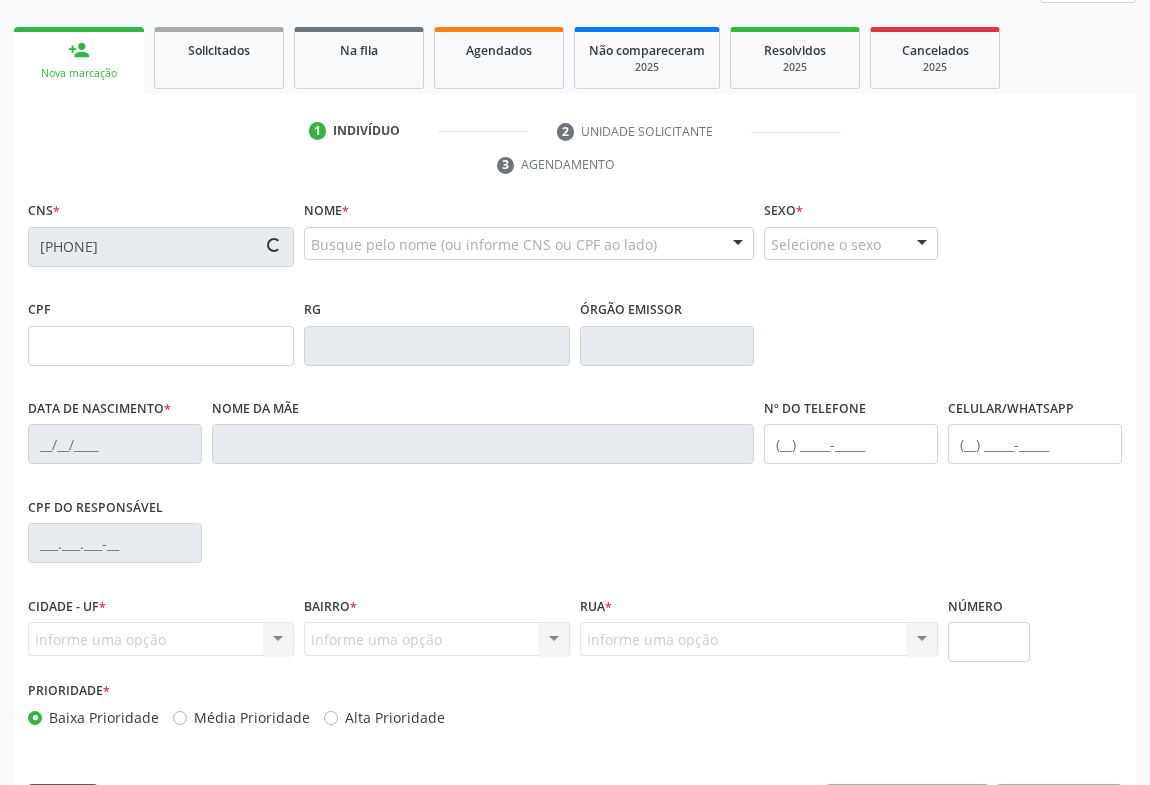 type on "13785578961" 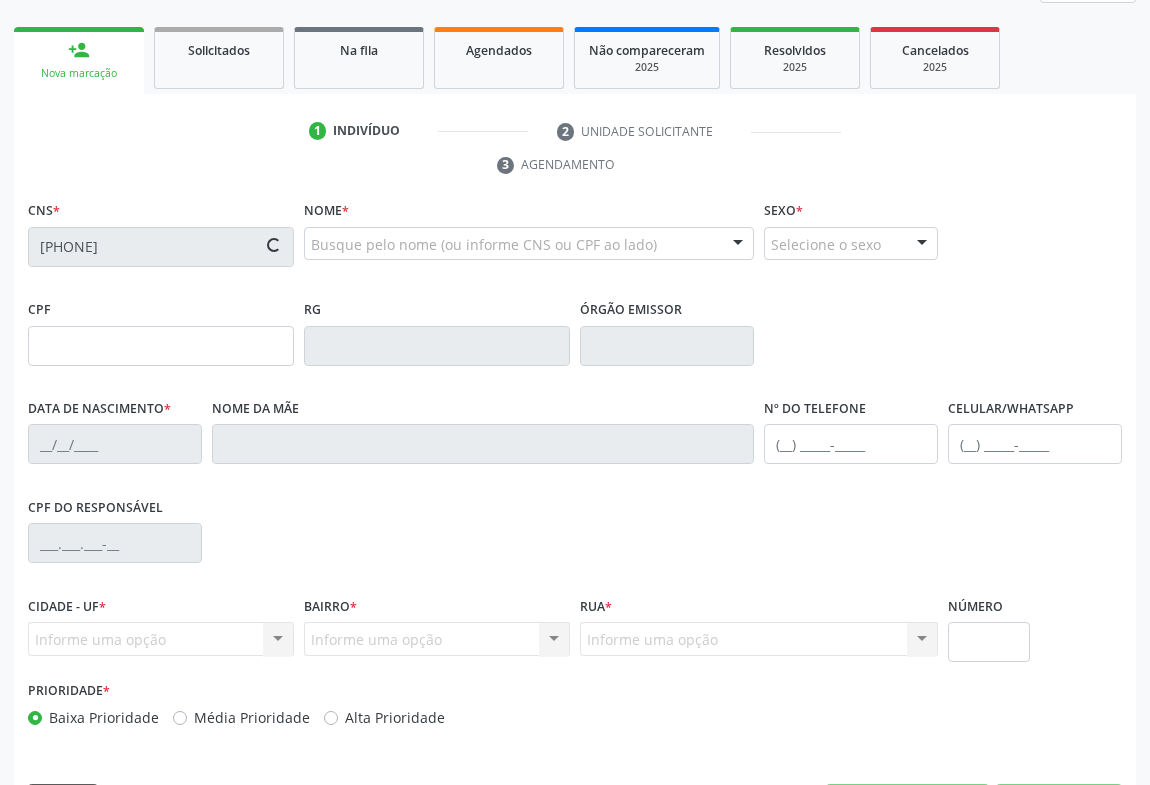 type on "28/09/1985" 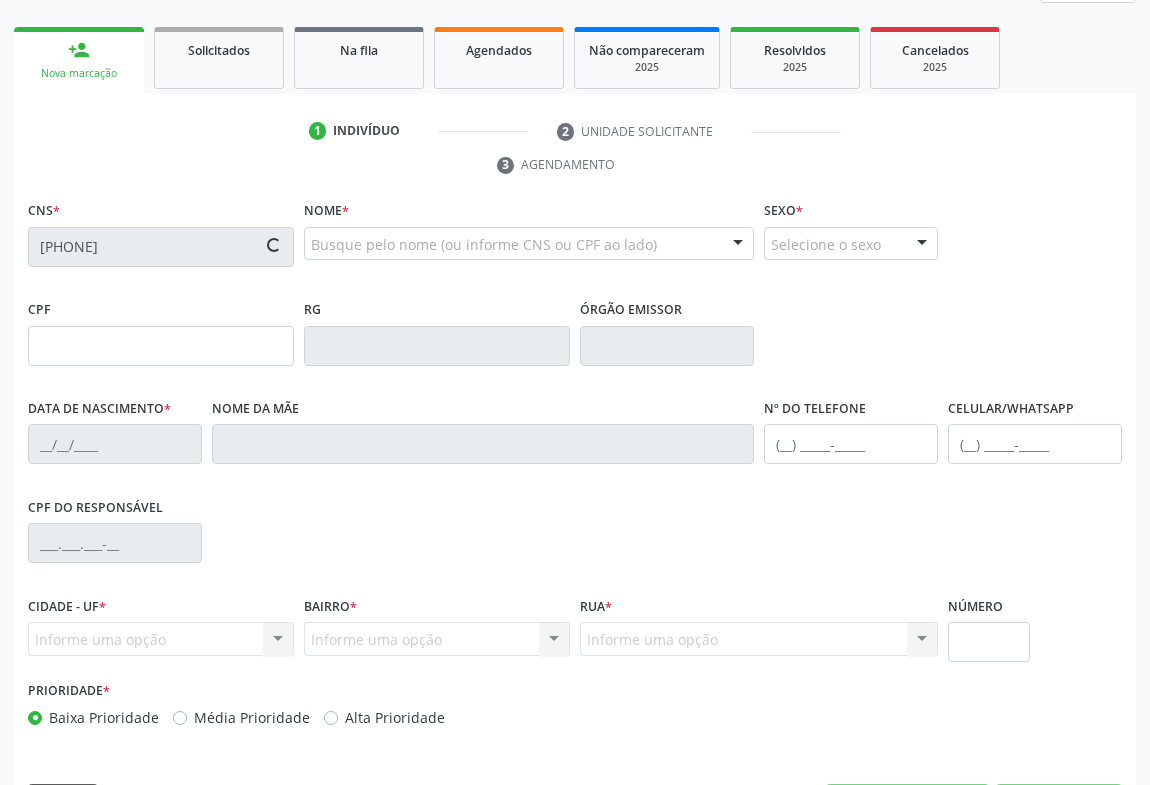 type on "(74) 99198-1790" 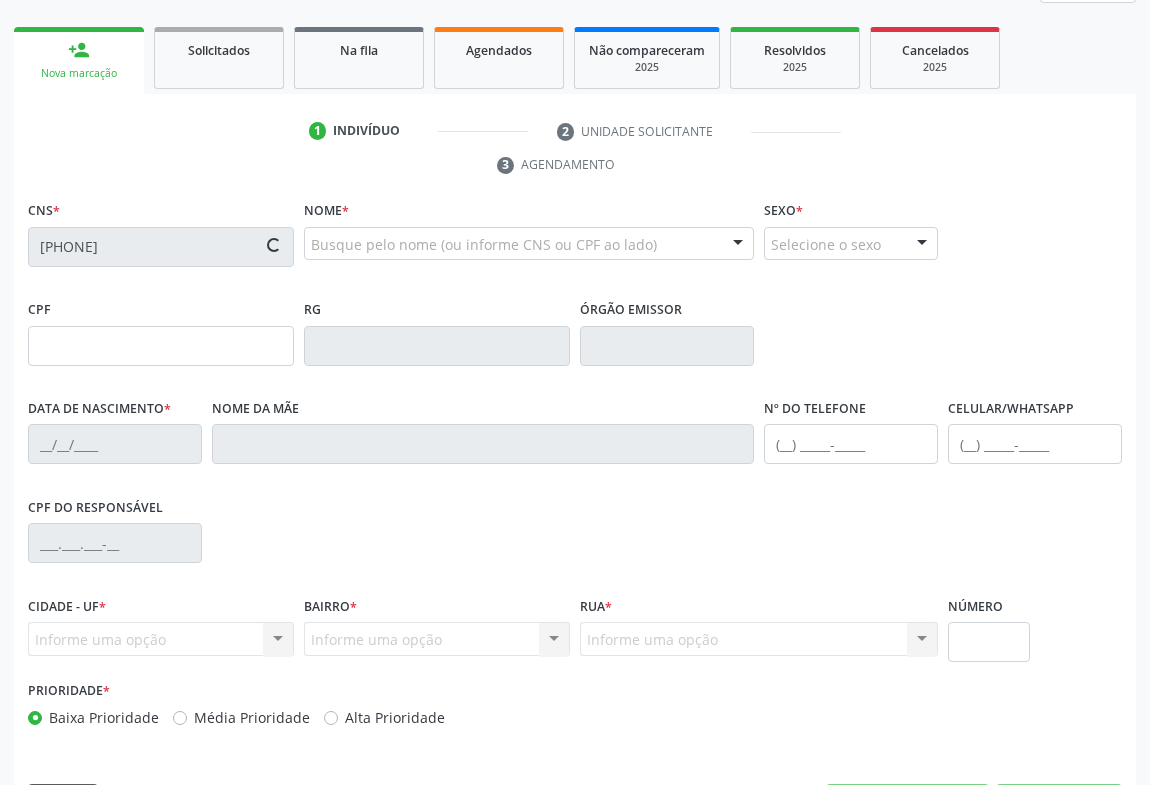 type on "(74) 99198-1790" 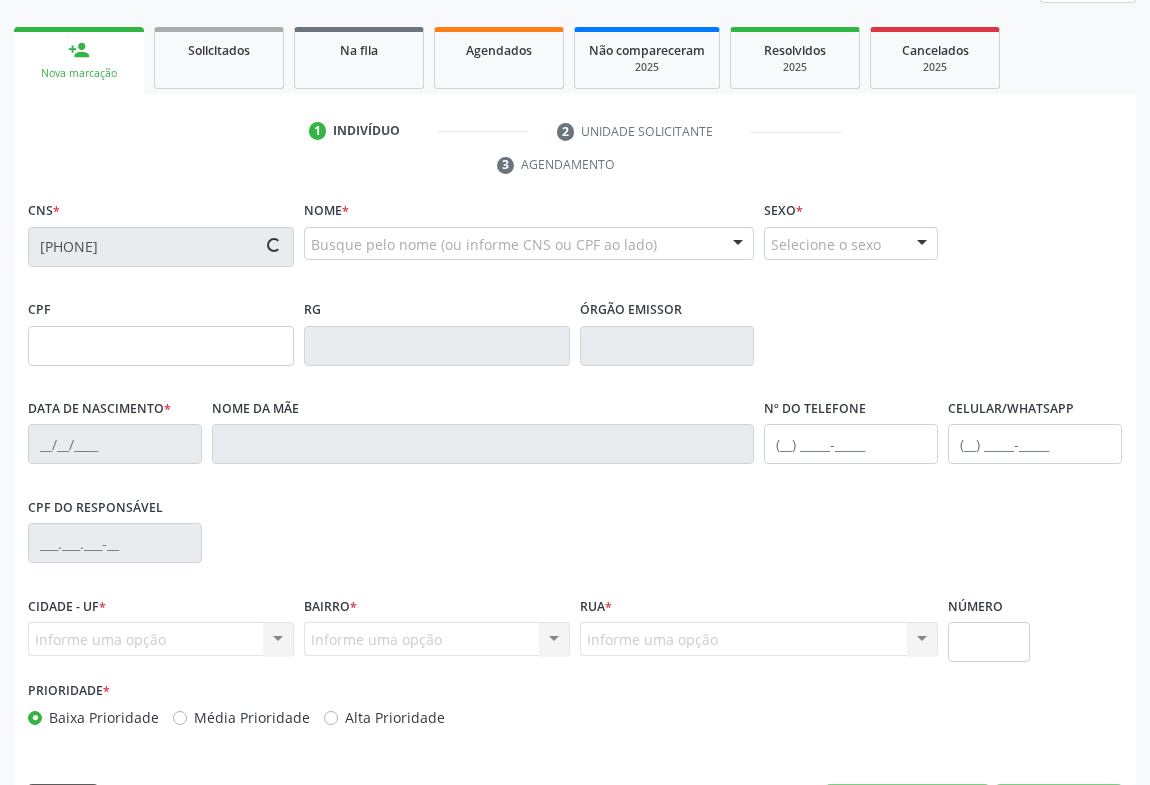 type on "S/N" 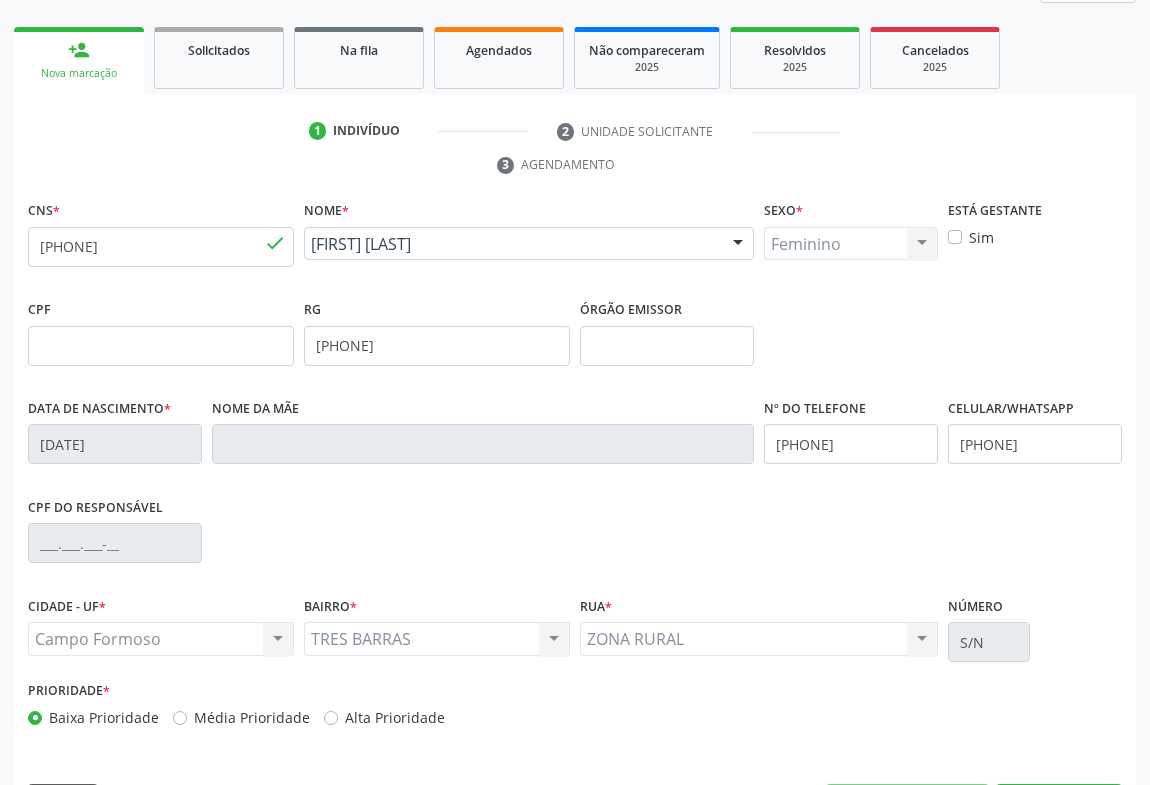 scroll, scrollTop: 331, scrollLeft: 0, axis: vertical 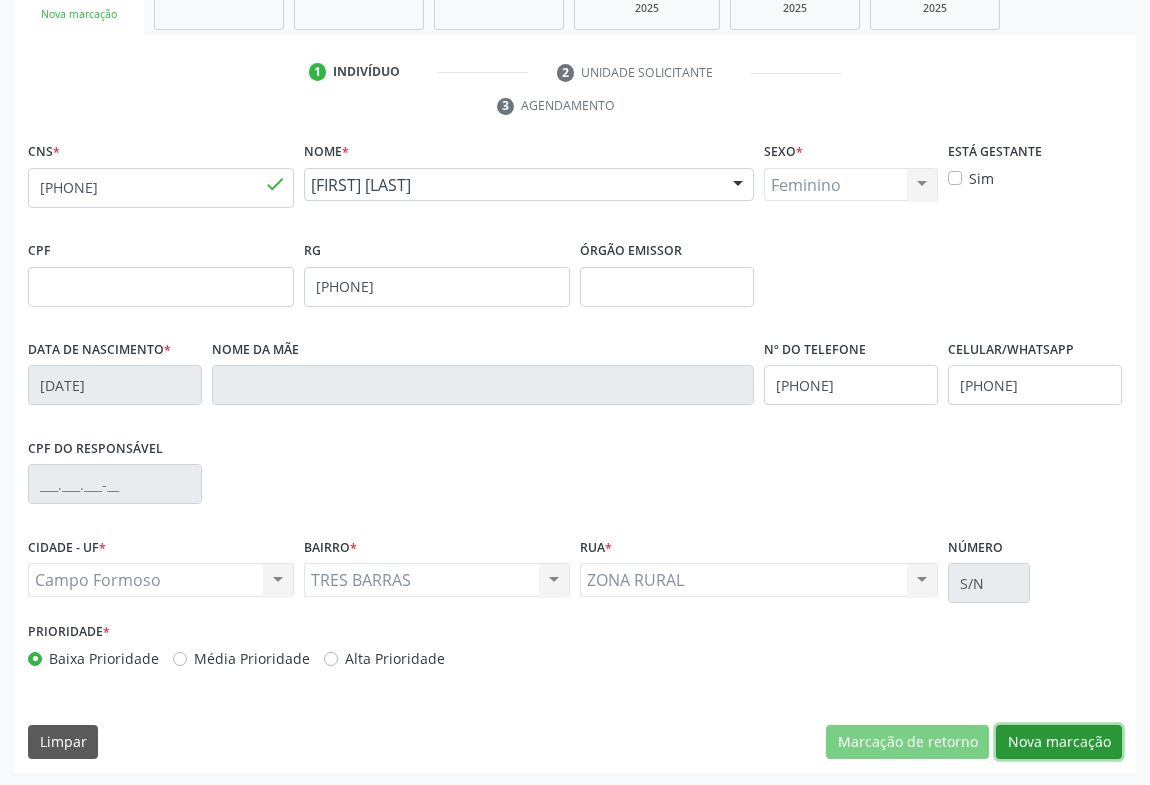click on "Nova marcação" at bounding box center (1059, 742) 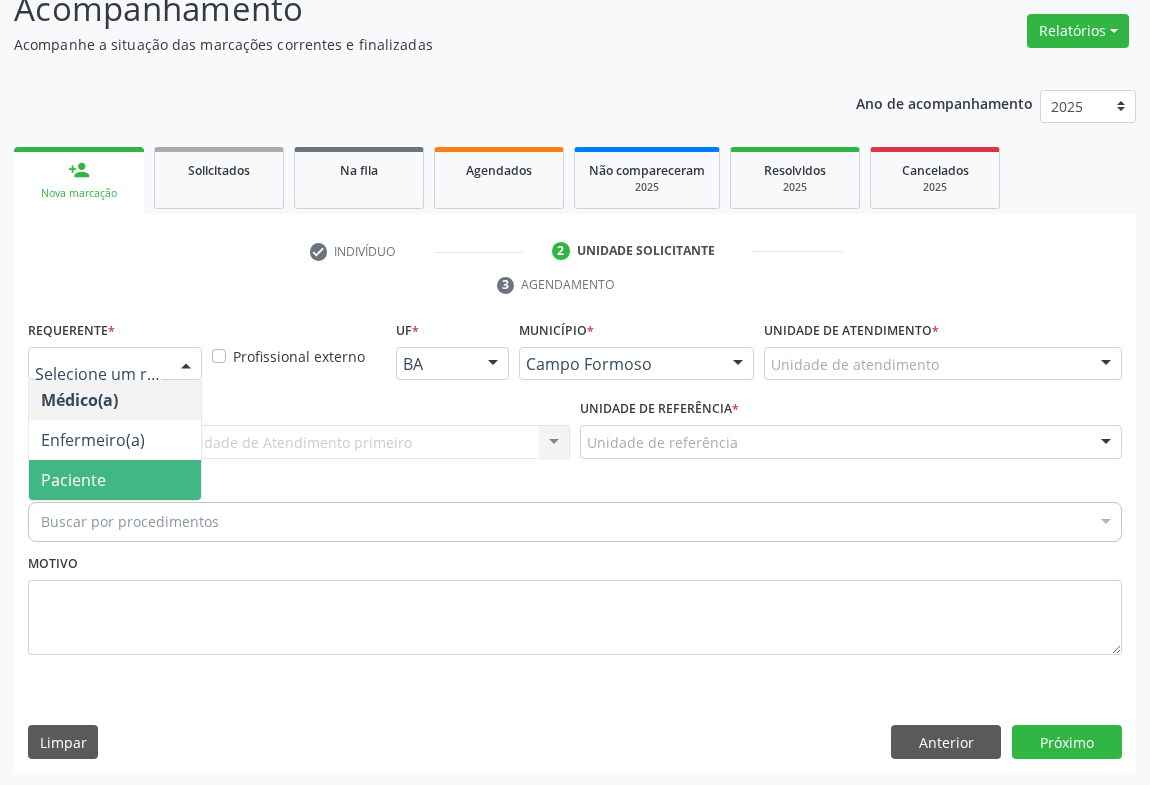 click on "Paciente" at bounding box center (73, 480) 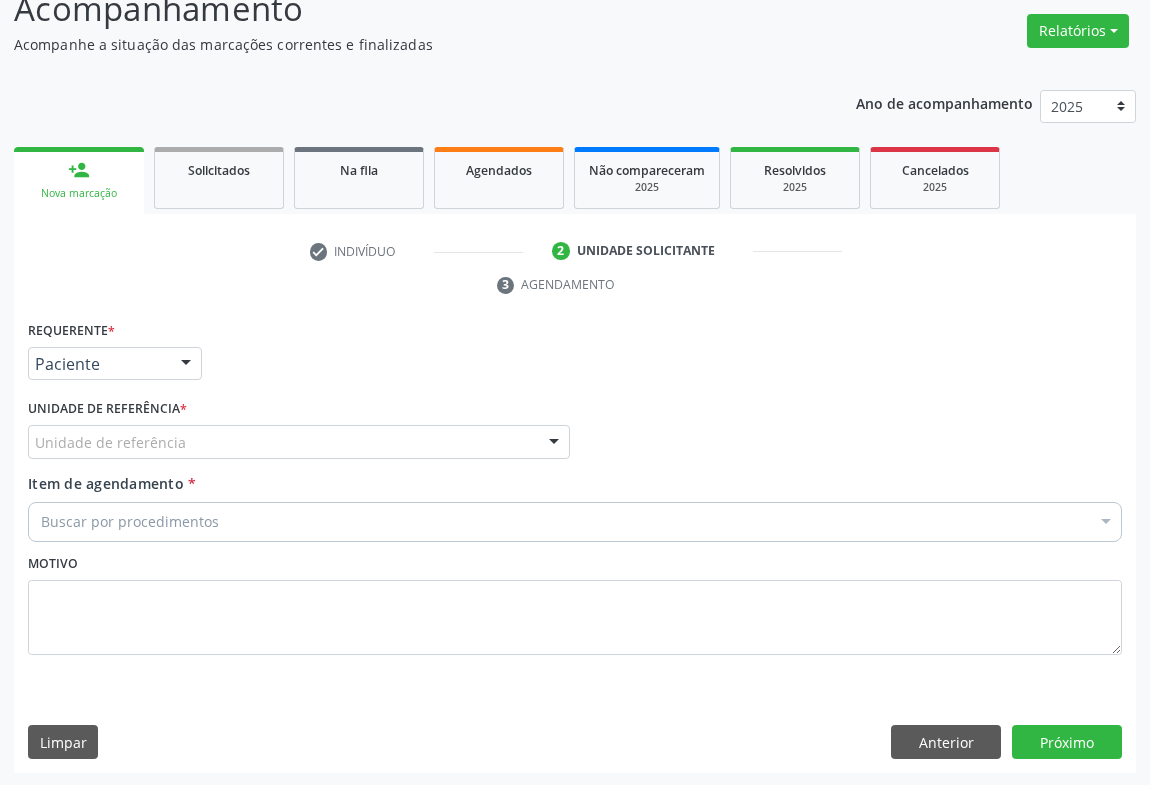 click on "Unidade de referência" at bounding box center [299, 442] 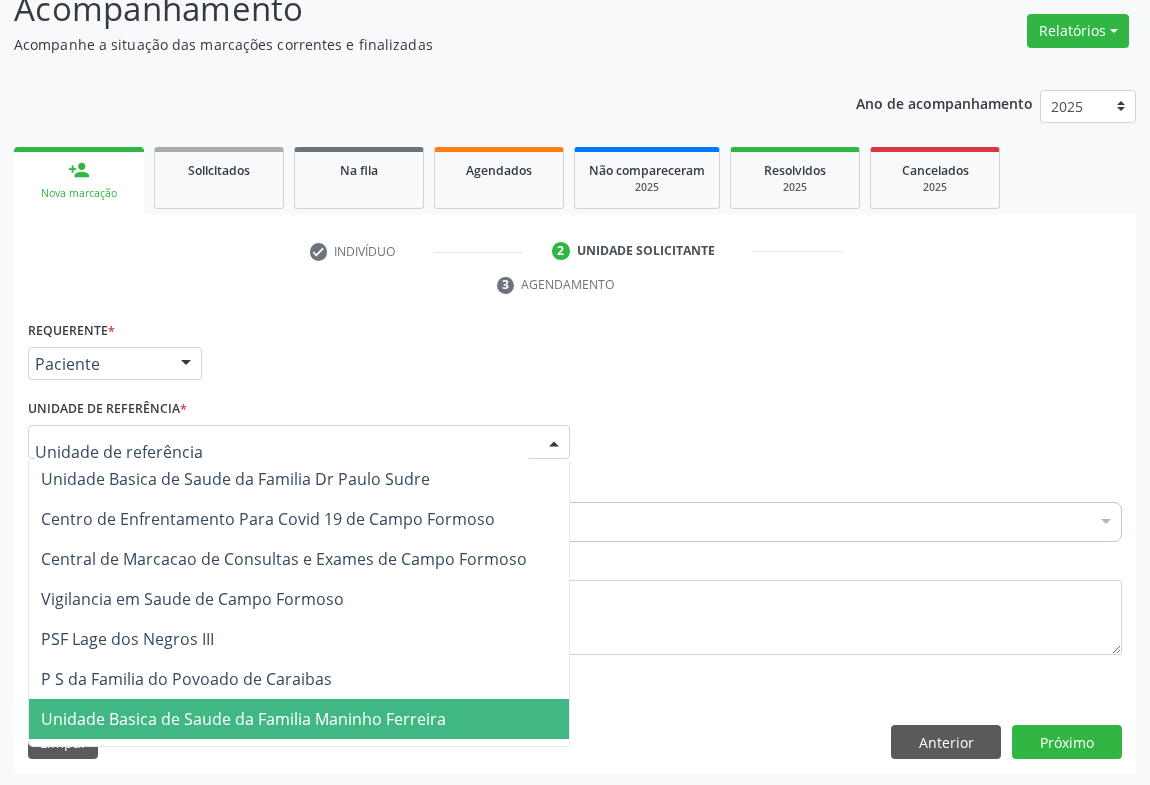 click on "Unidade Basica de Saude da Familia Maninho Ferreira" at bounding box center (299, 719) 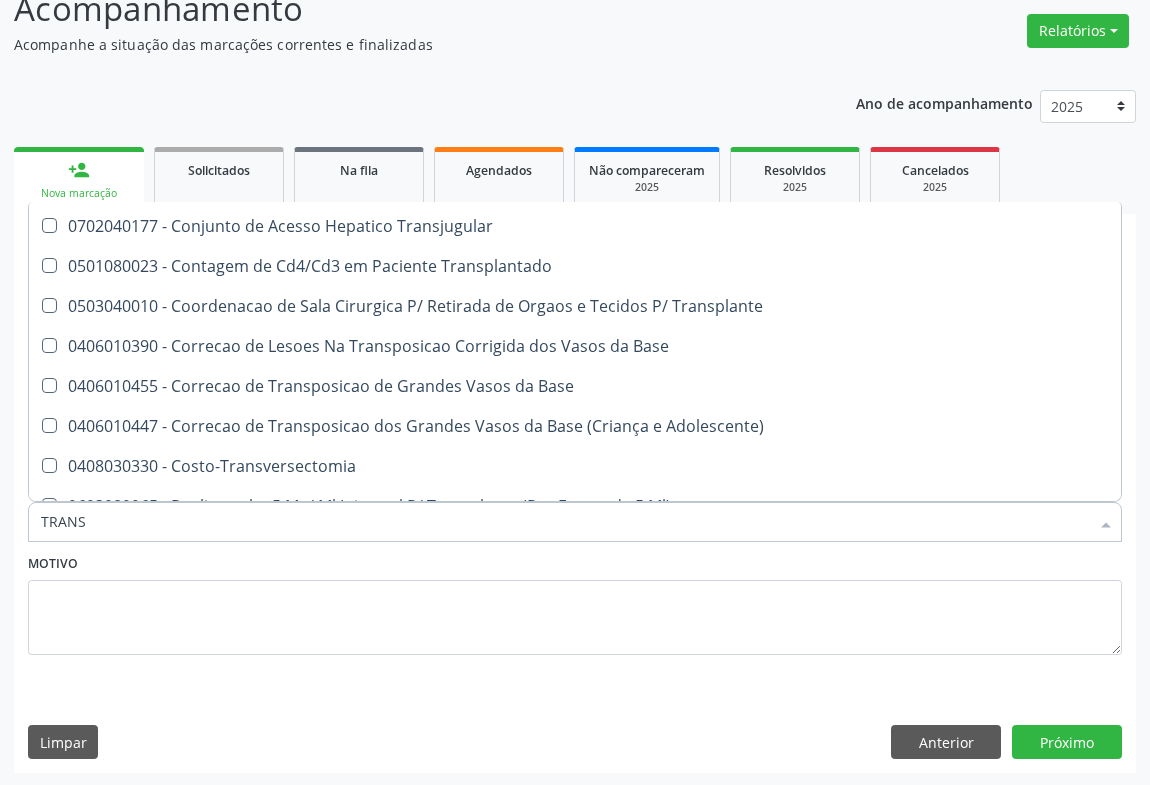 scroll, scrollTop: 1727, scrollLeft: 0, axis: vertical 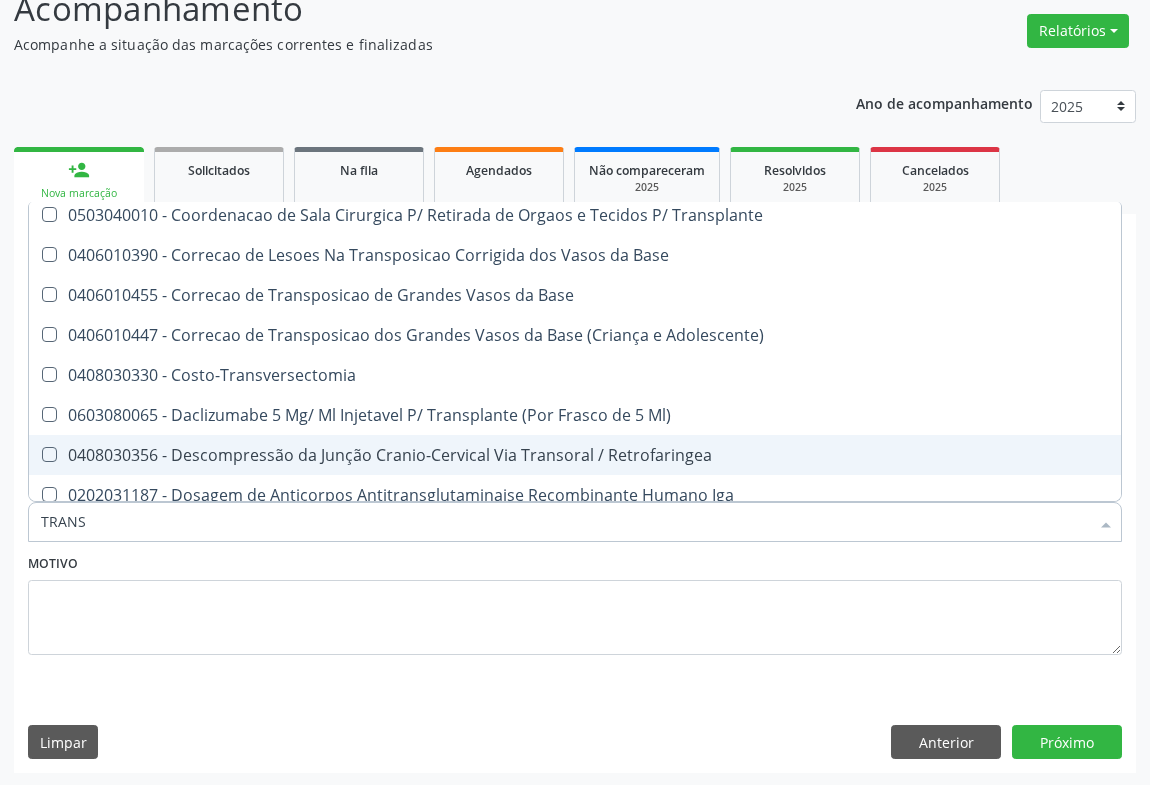 type on "TRANSVAG" 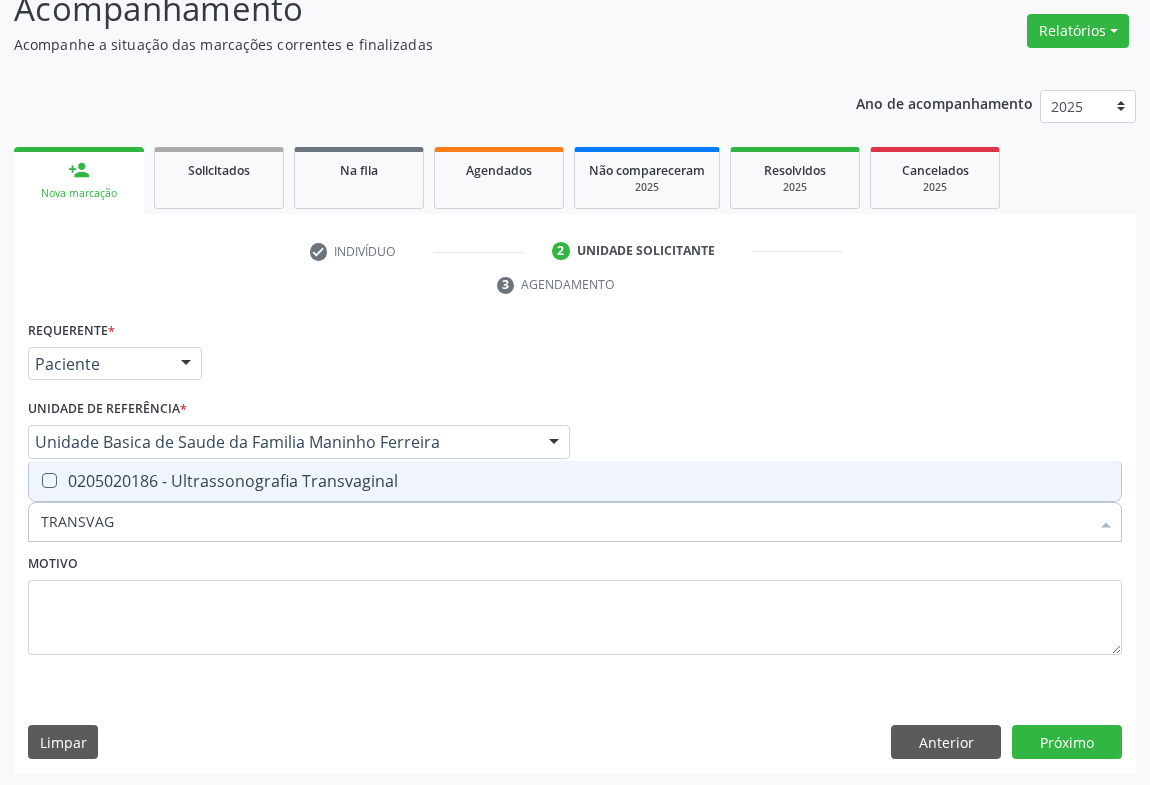 scroll, scrollTop: 0, scrollLeft: 0, axis: both 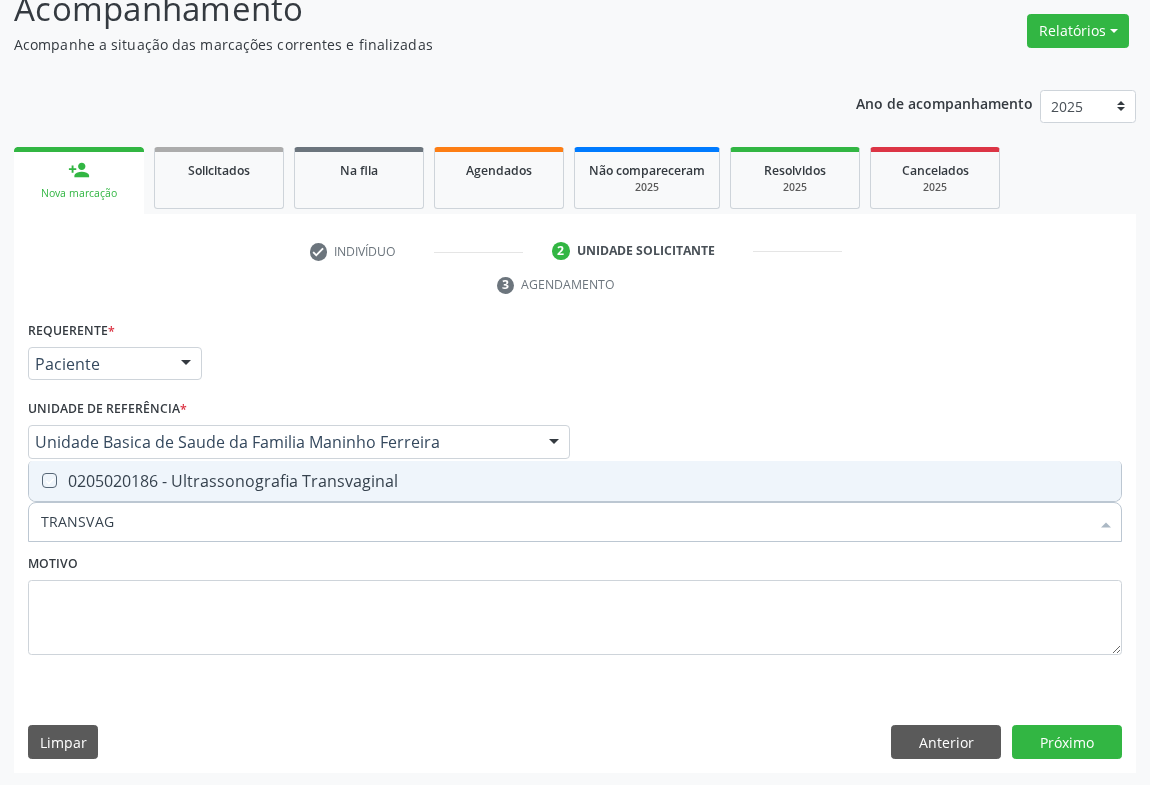 checkbox on "true" 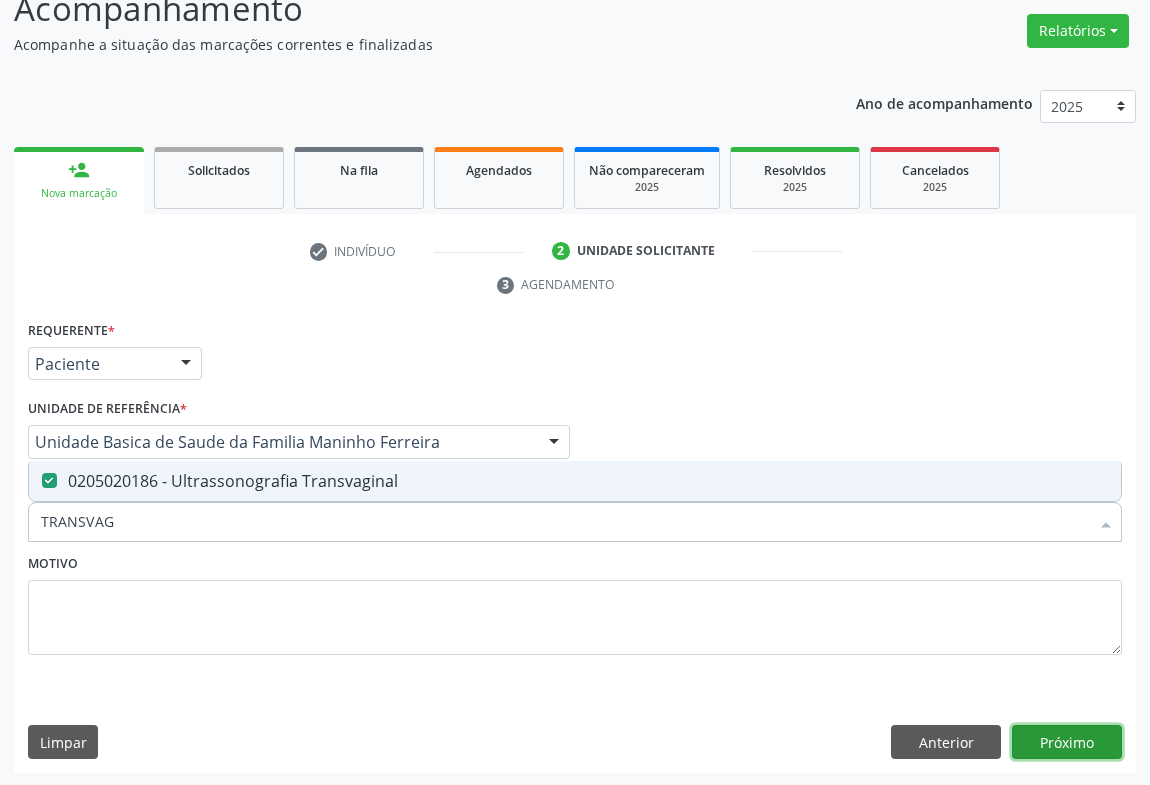click on "Próximo" at bounding box center (1067, 742) 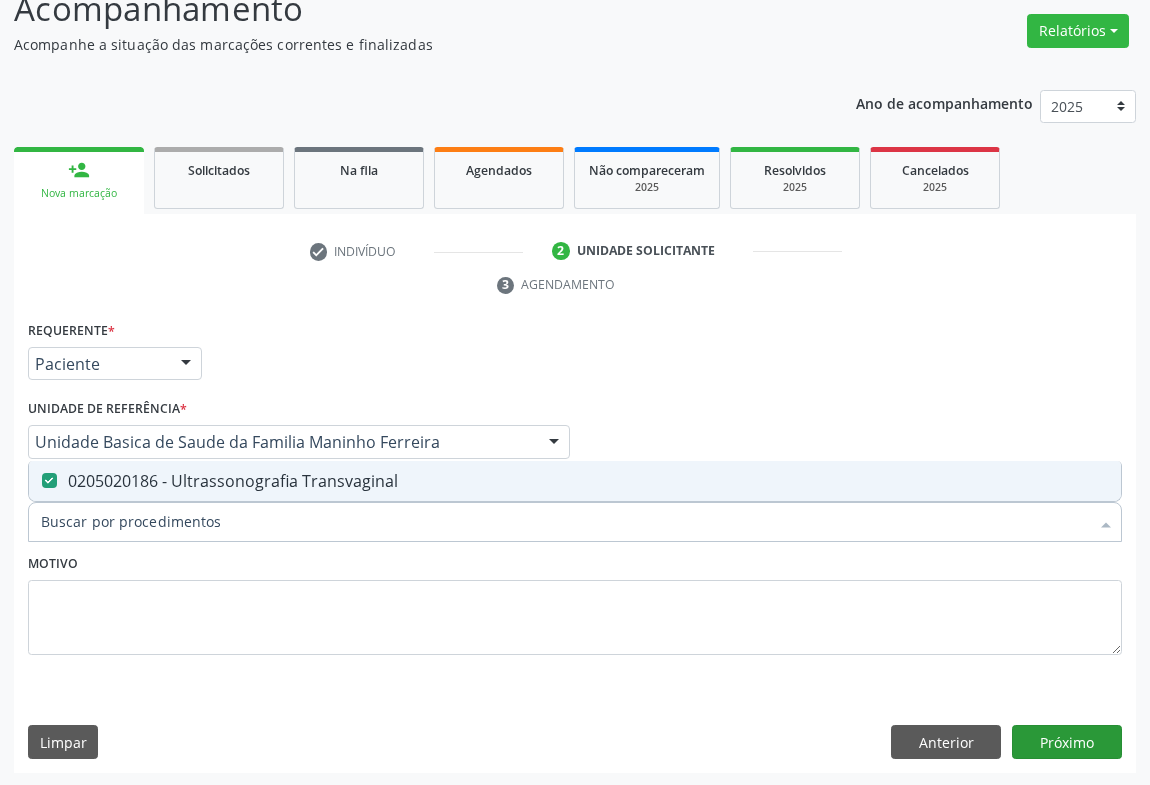 scroll, scrollTop: 115, scrollLeft: 0, axis: vertical 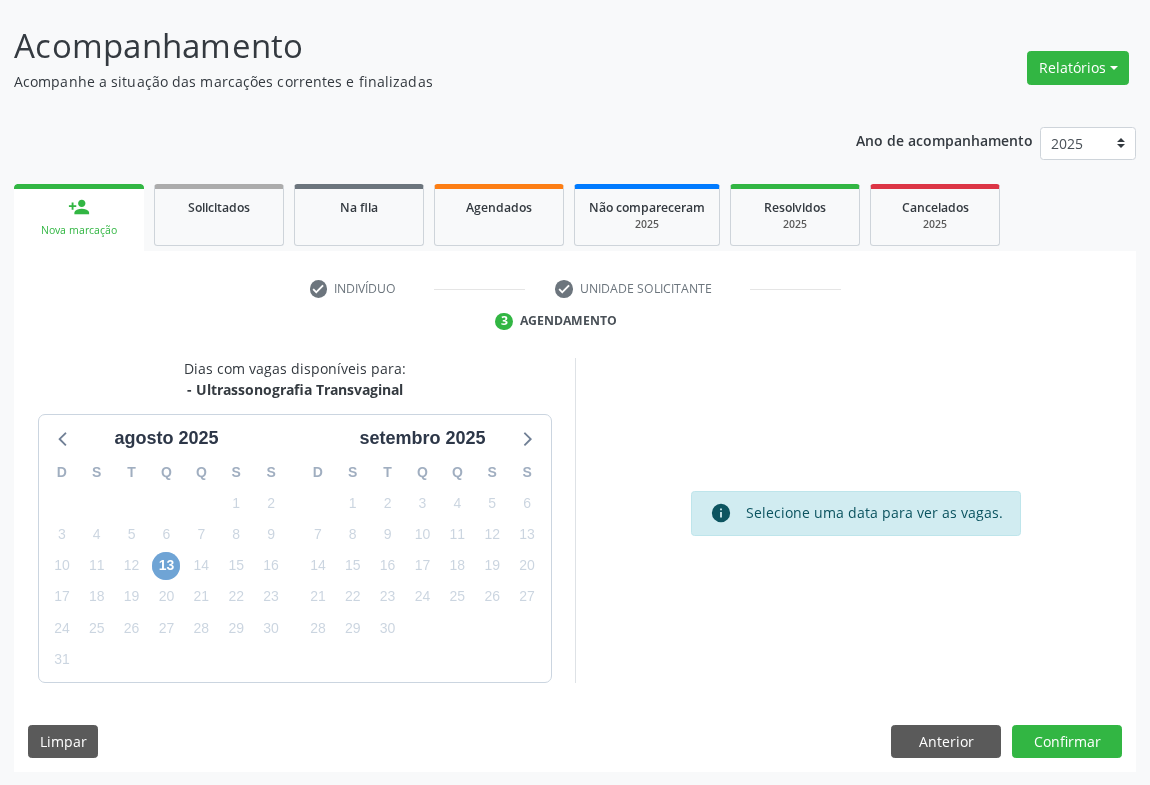 click on "13" at bounding box center [166, 566] 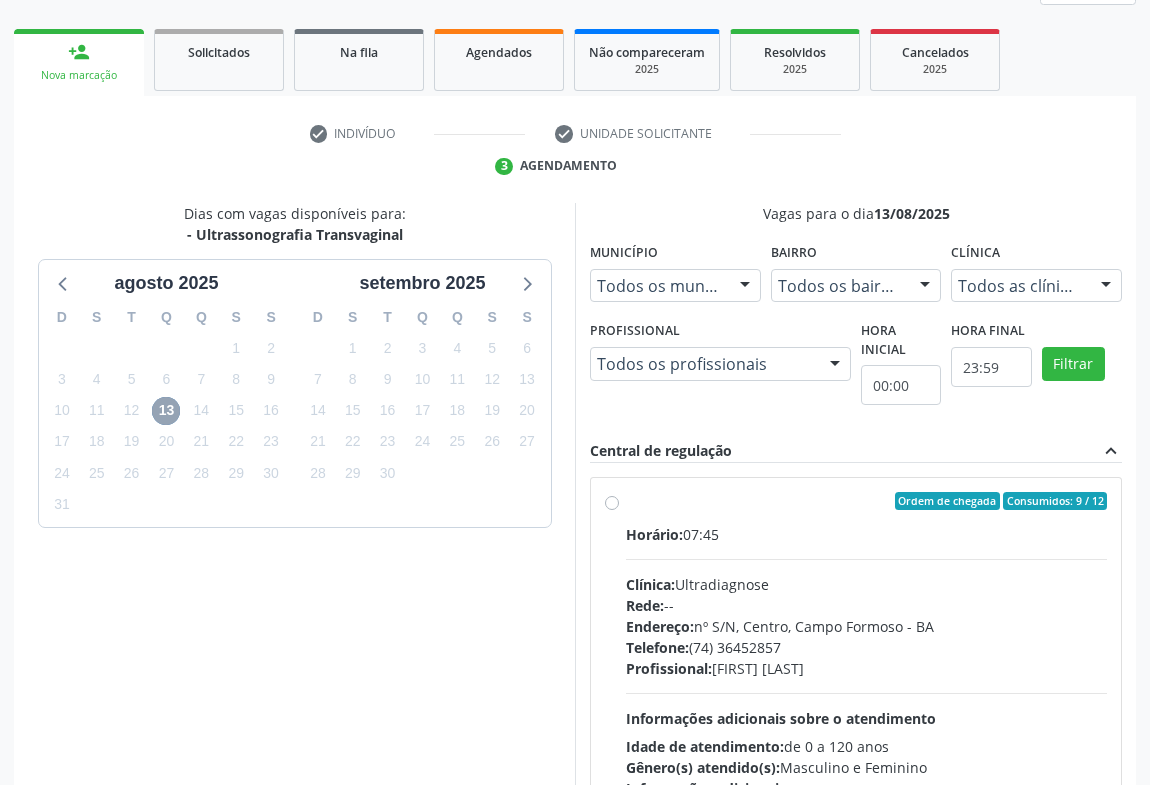 scroll, scrollTop: 451, scrollLeft: 0, axis: vertical 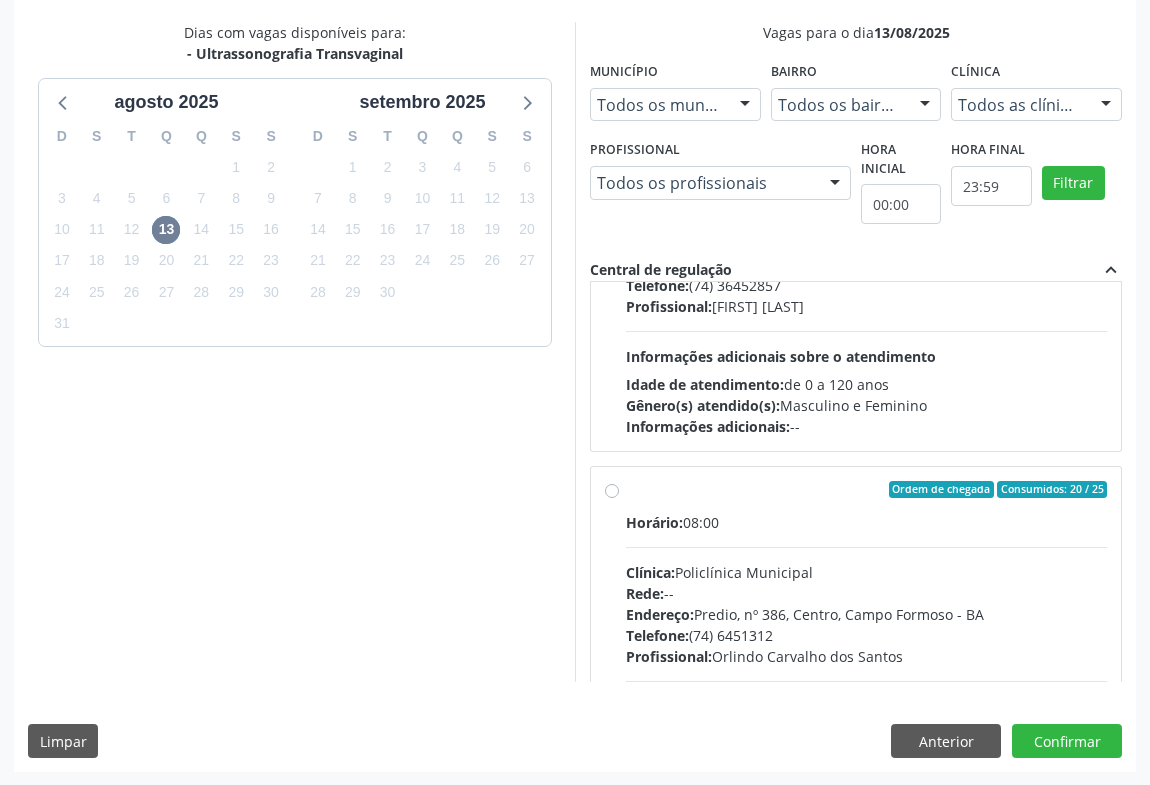 click on "Clínica:  Policlínica Municipal" at bounding box center (866, 572) 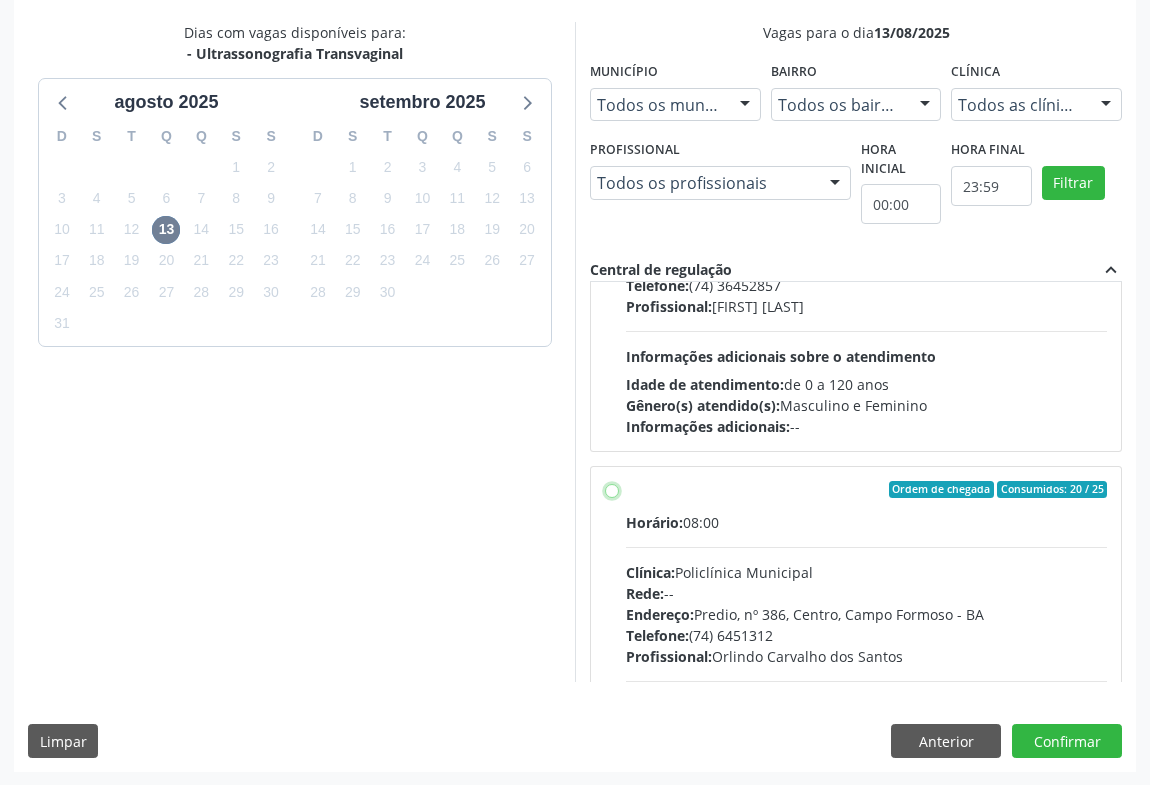 click on "Ordem de chegada
Consumidos: 20 / 25
Horário:   08:00
Clínica:  Policlínica Municipal
Rede:
--
Endereço:   Predio, nº 386, Centro, Campo Formoso - BA
Telefone:   (74) 6451312
Profissional:
Orlindo Carvalho dos Santos
Informações adicionais sobre o atendimento
Idade de atendimento:
de 0 a 120 anos
Gênero(s) atendido(s):
Masculino e Feminino
Informações adicionais:
--" at bounding box center (612, 490) 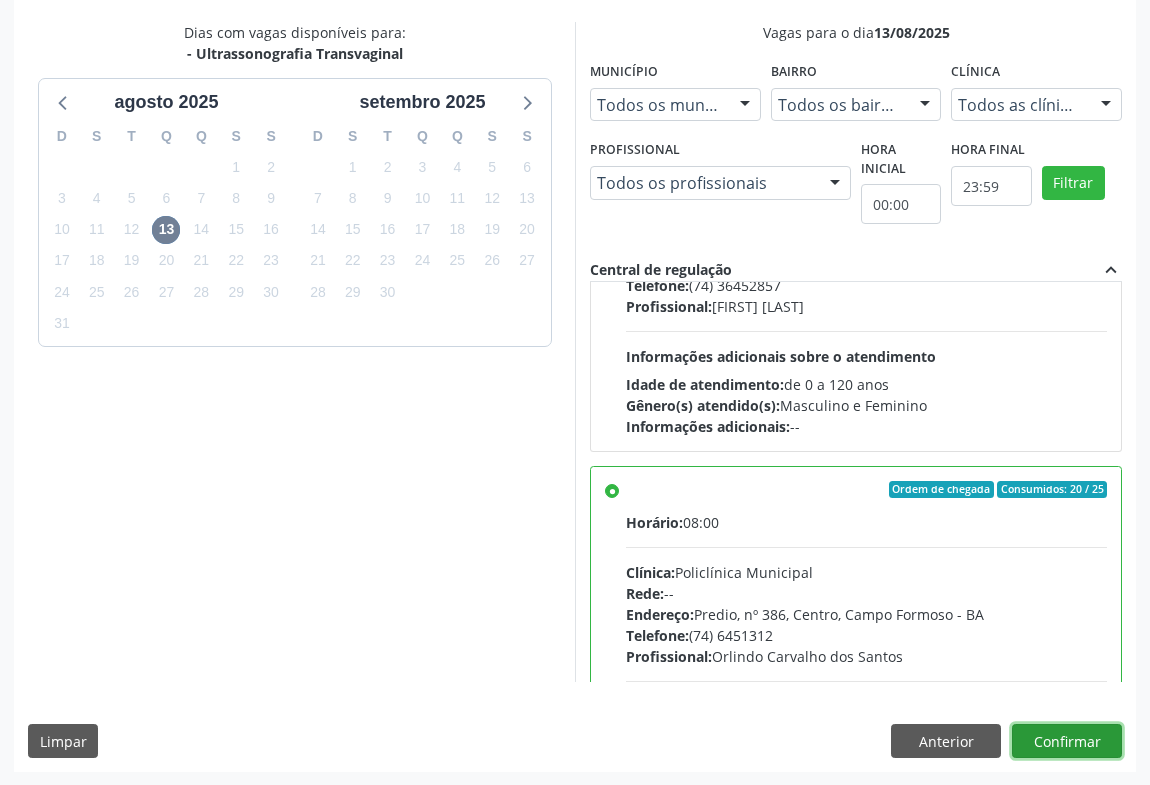 click on "Confirmar" at bounding box center [1067, 741] 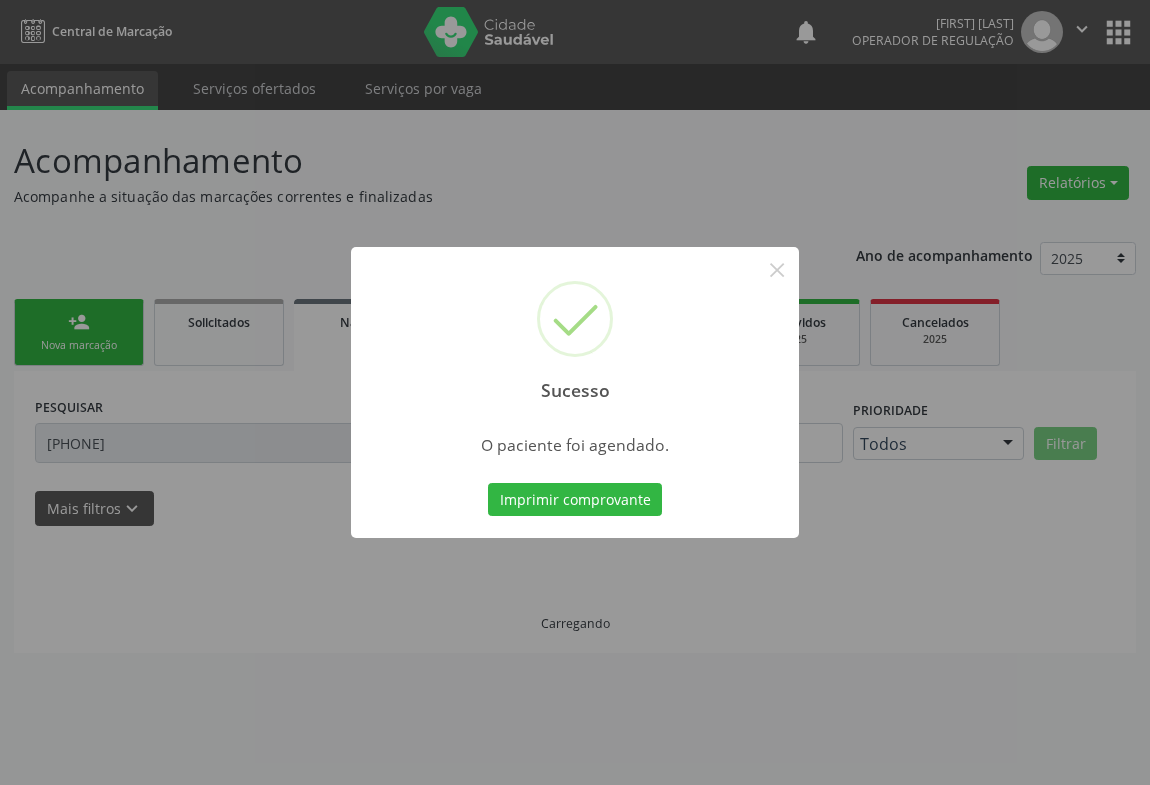 scroll, scrollTop: 0, scrollLeft: 0, axis: both 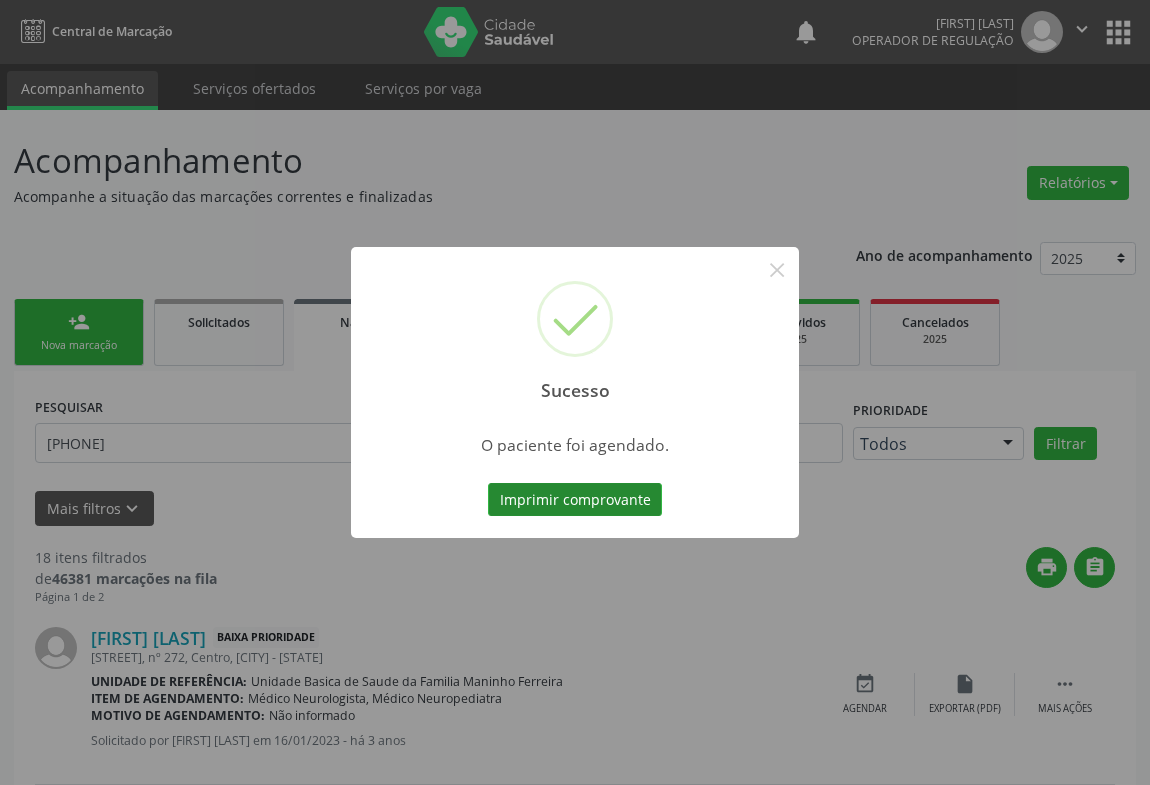 click on "Imprimir comprovante" at bounding box center (575, 500) 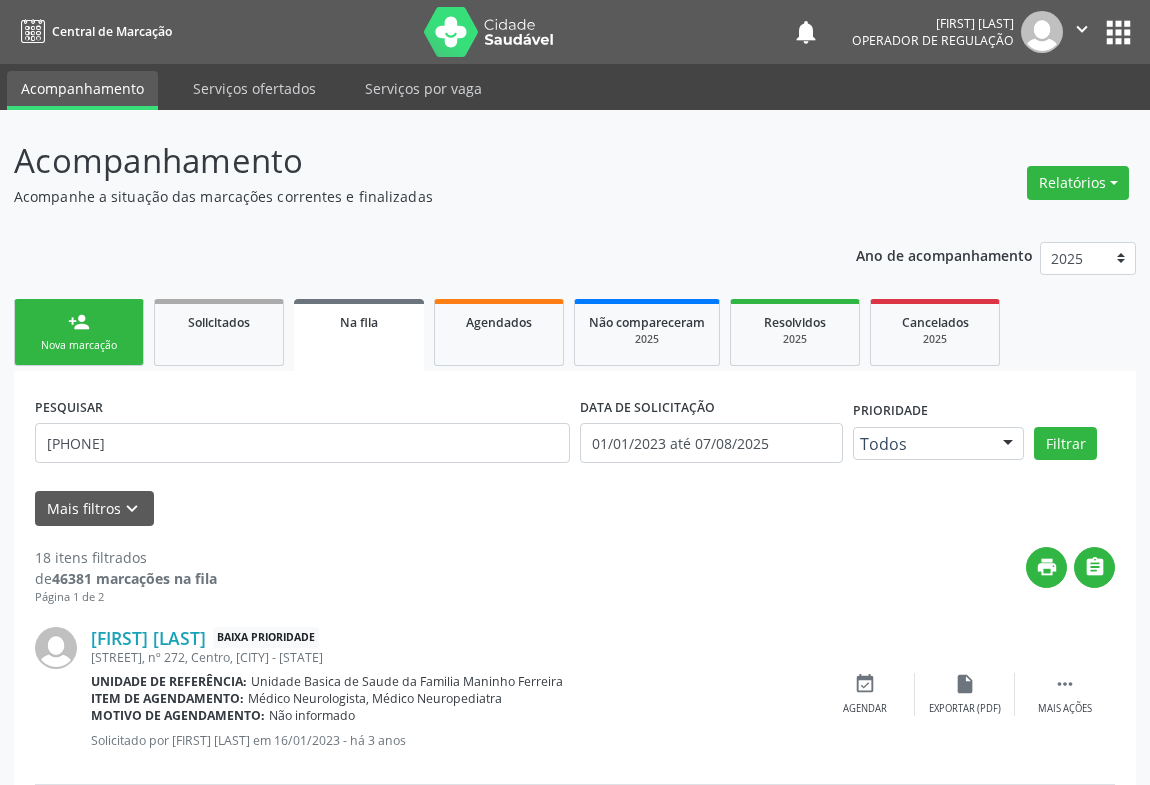 click on "Sucesso × O paciente foi agendado. Imprimir comprovante Cancel" at bounding box center [575, 392] 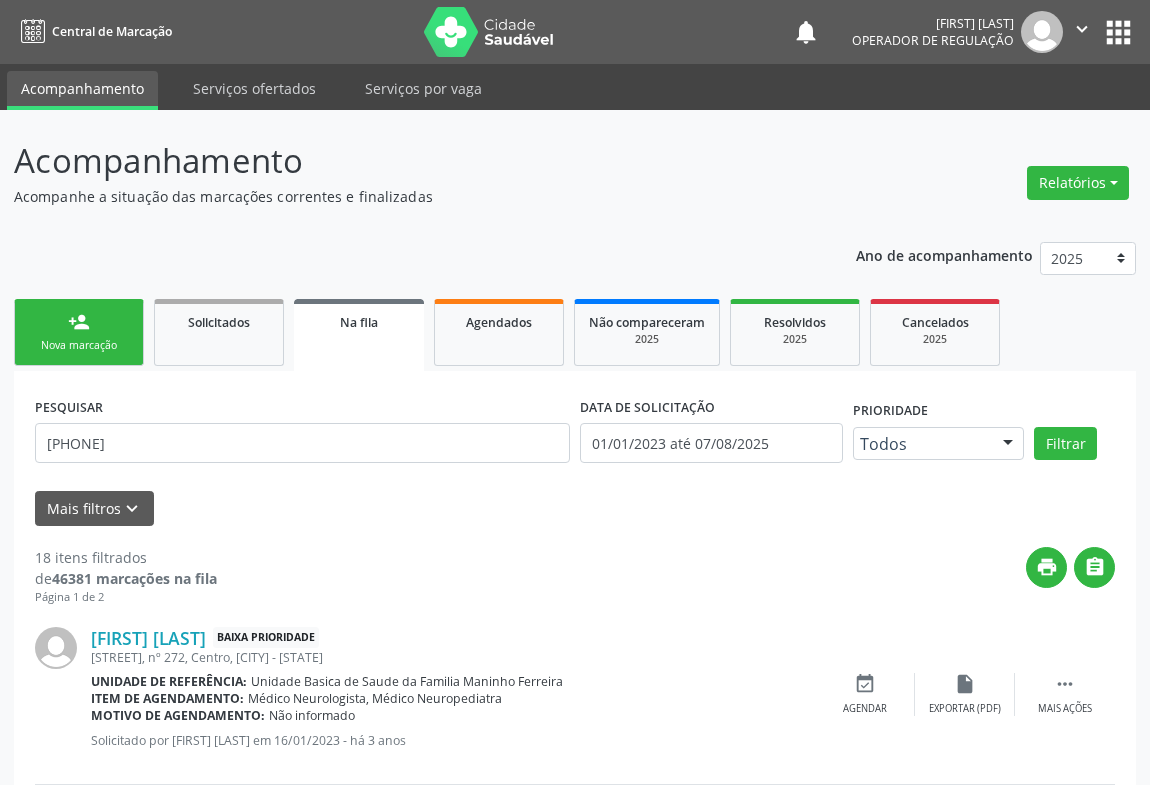 click on "Nova marcação" at bounding box center [79, 345] 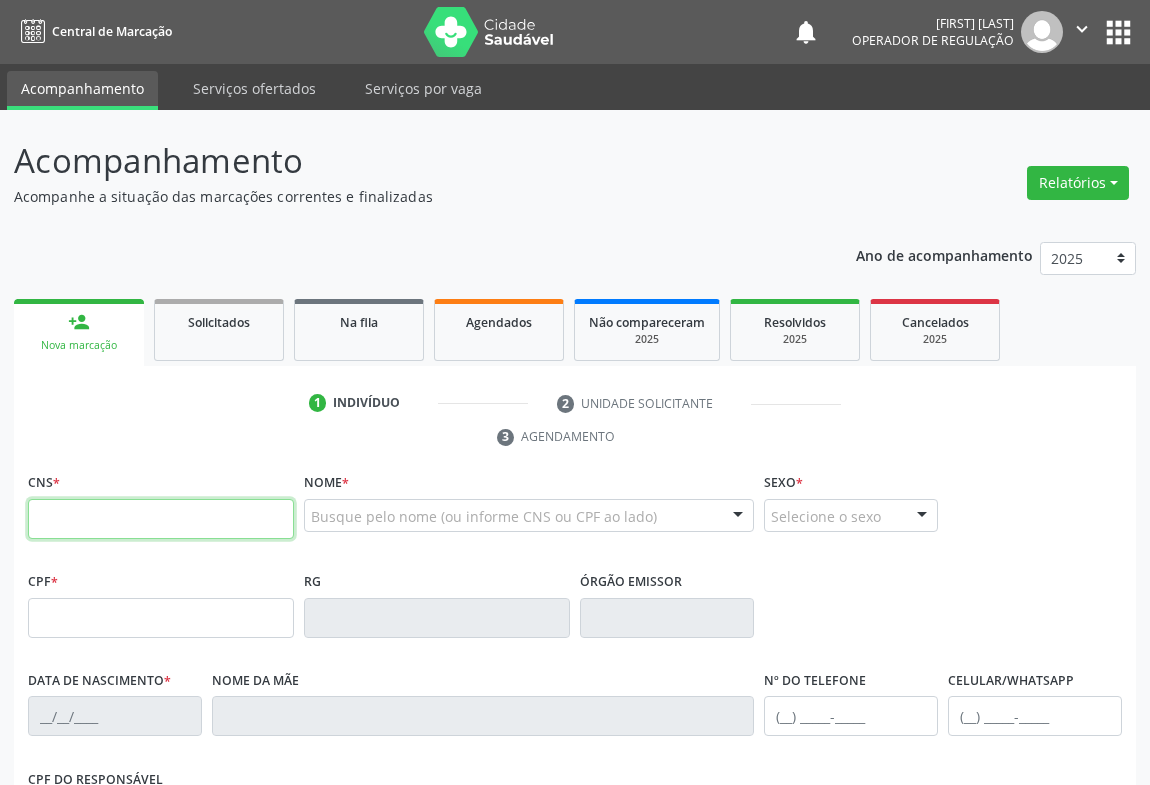 click at bounding box center (161, 519) 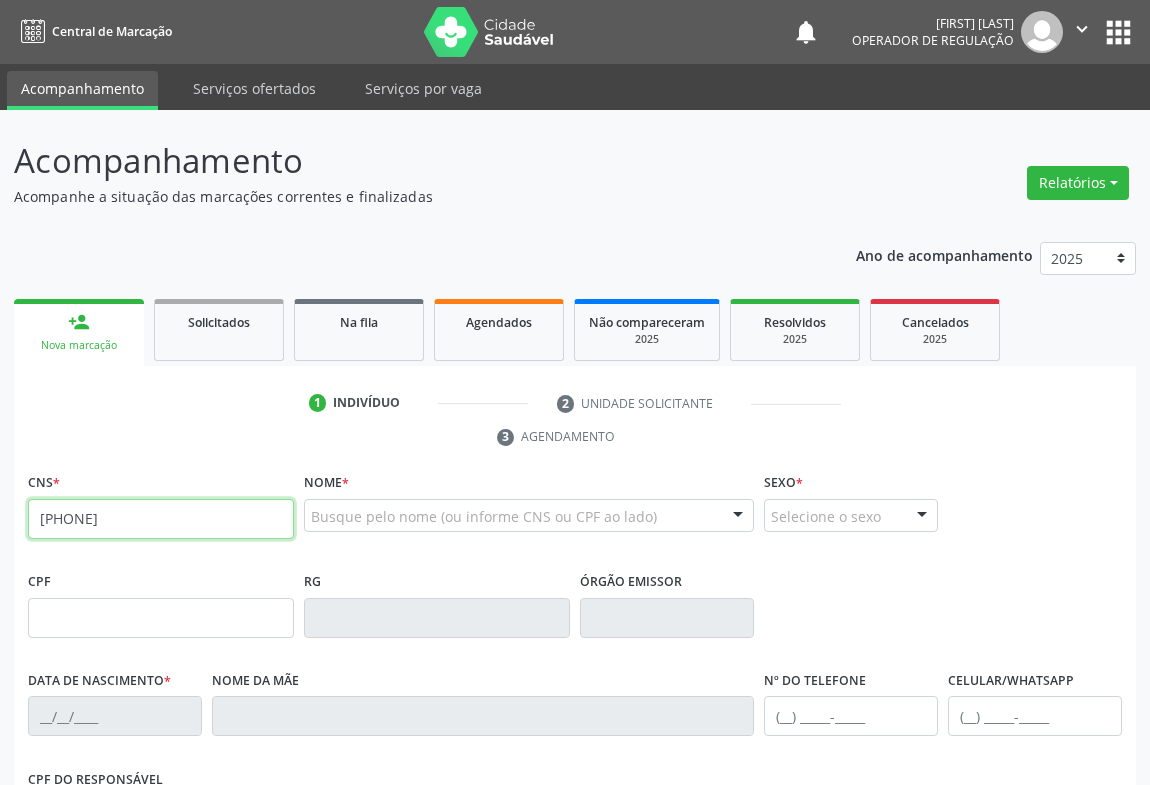 type on "700 0022 1595 7608" 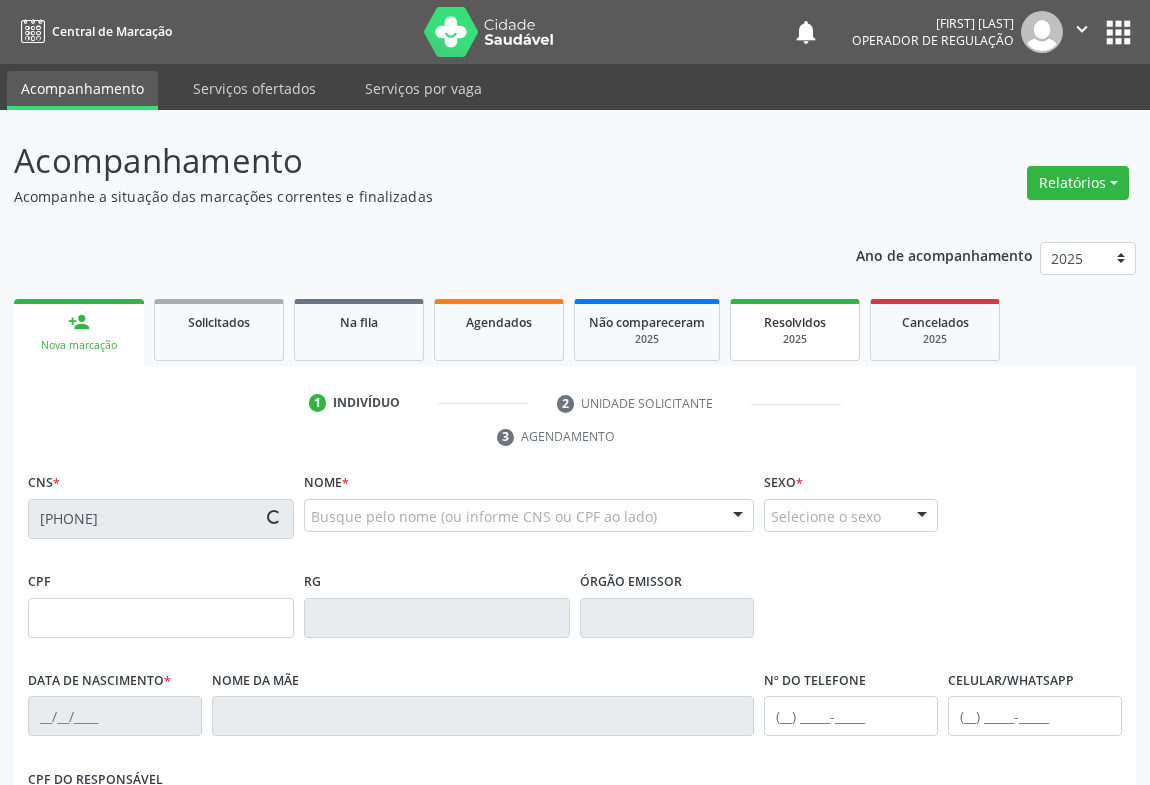 type on "0851985837" 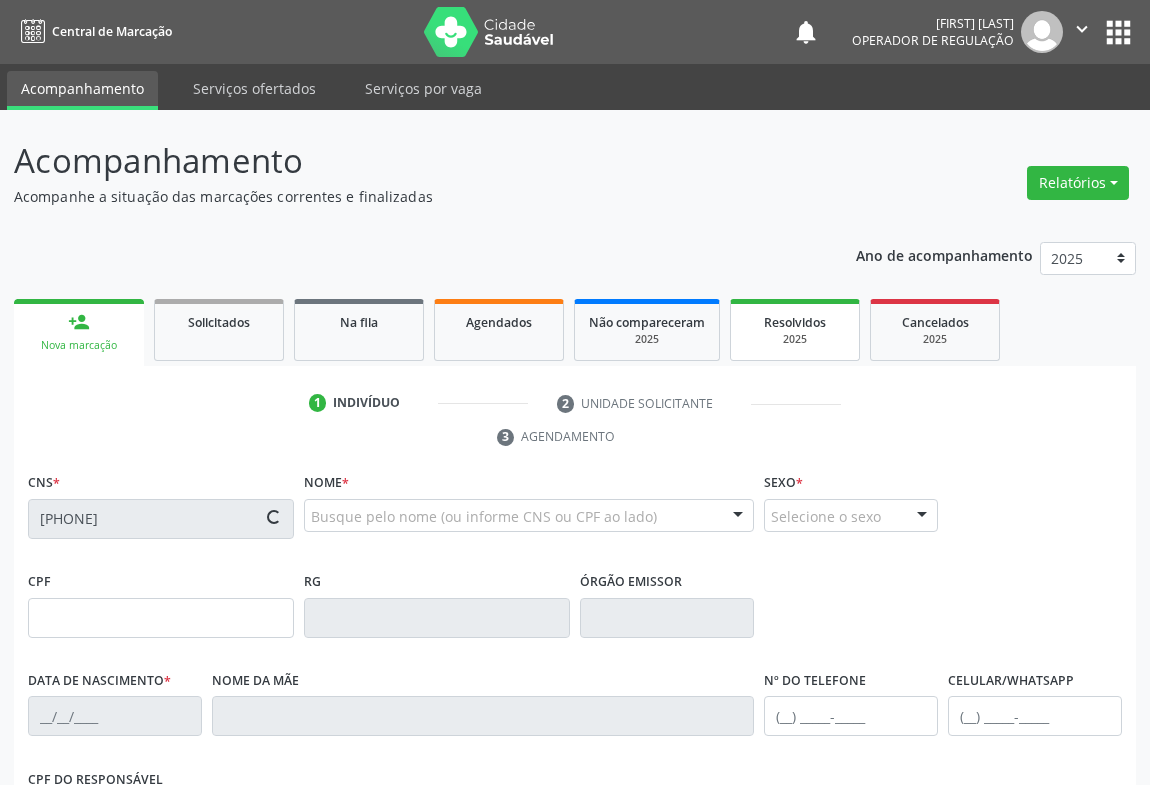 type on "09/11/1976" 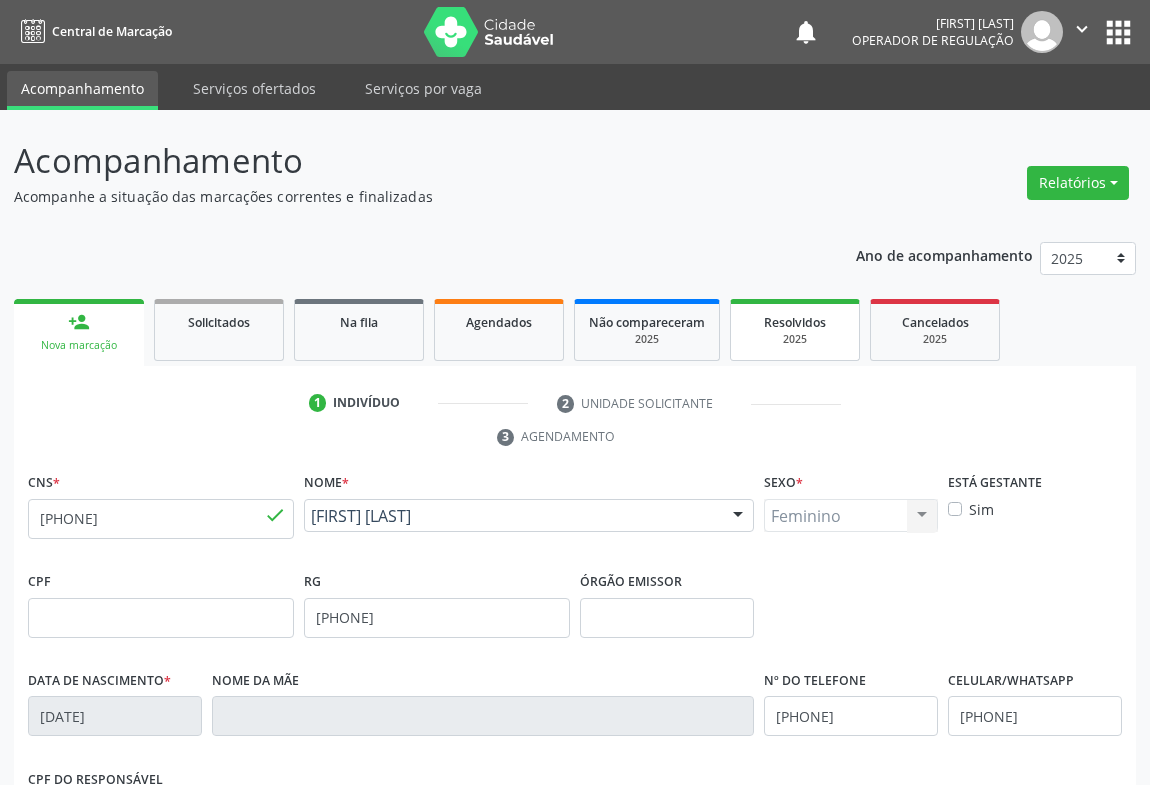scroll, scrollTop: 181, scrollLeft: 0, axis: vertical 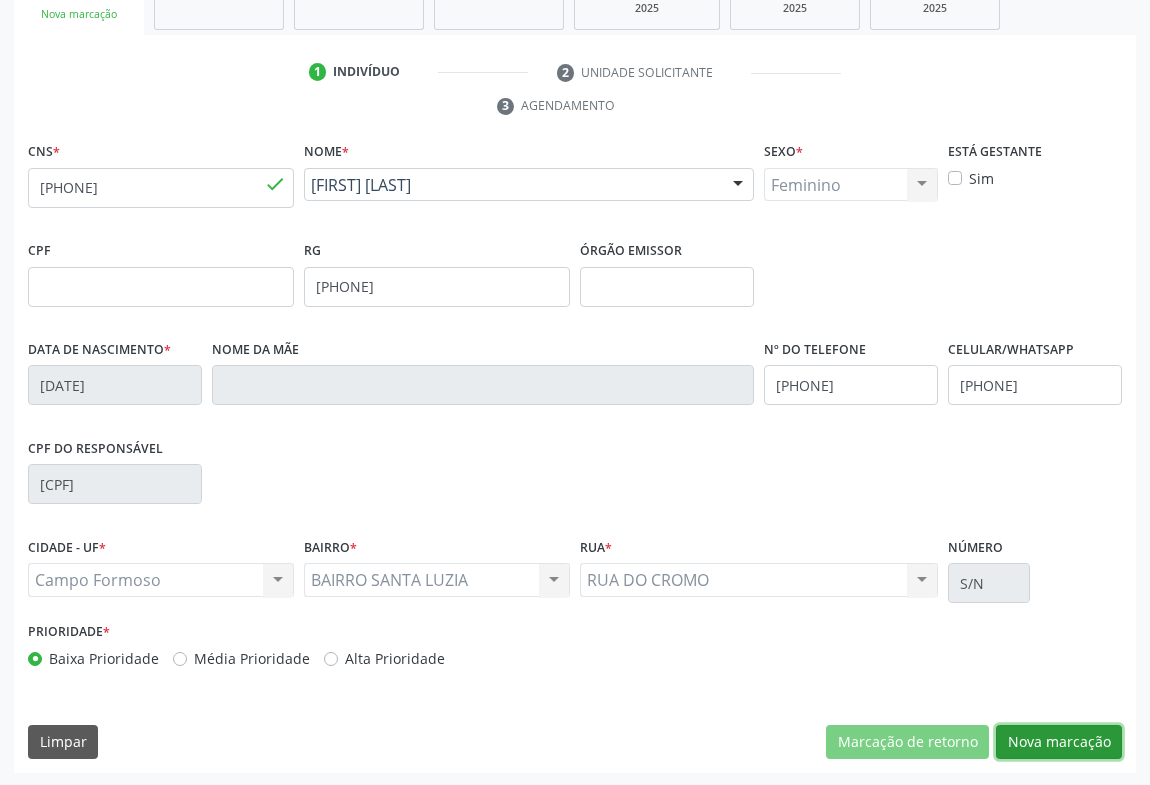 click on "Nova marcação" at bounding box center [1059, 742] 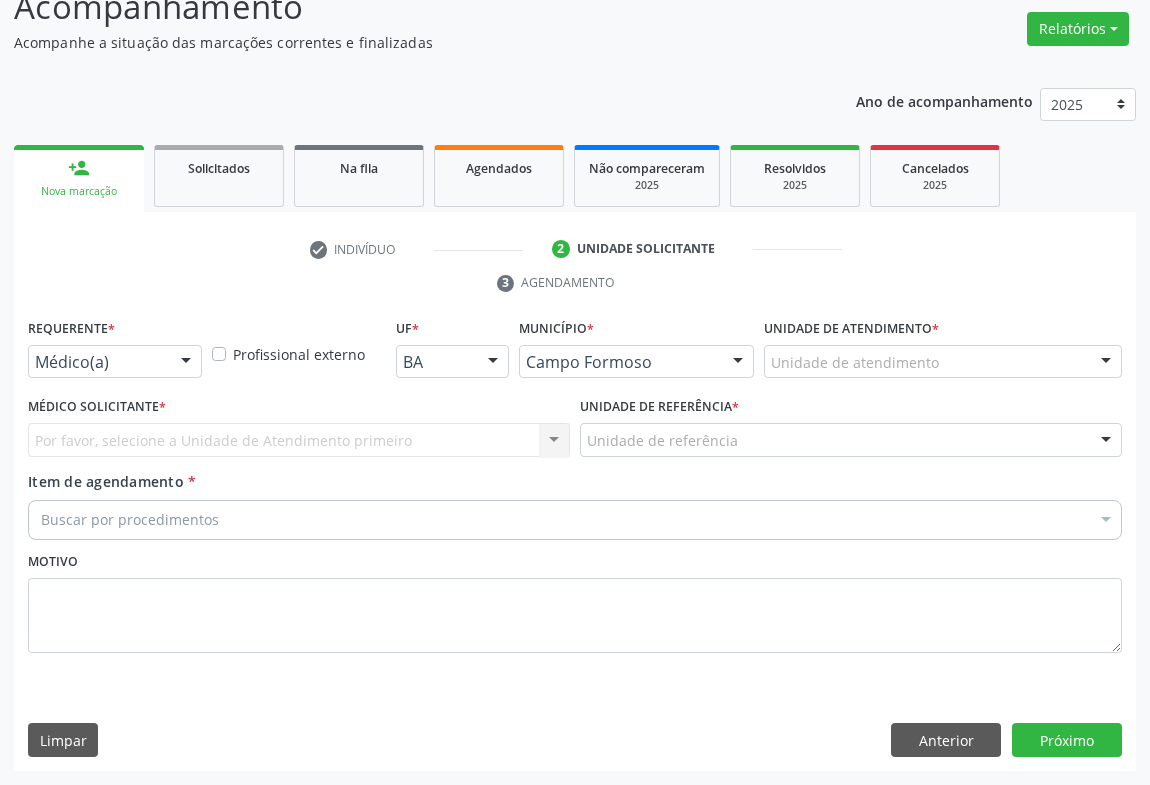scroll, scrollTop: 152, scrollLeft: 0, axis: vertical 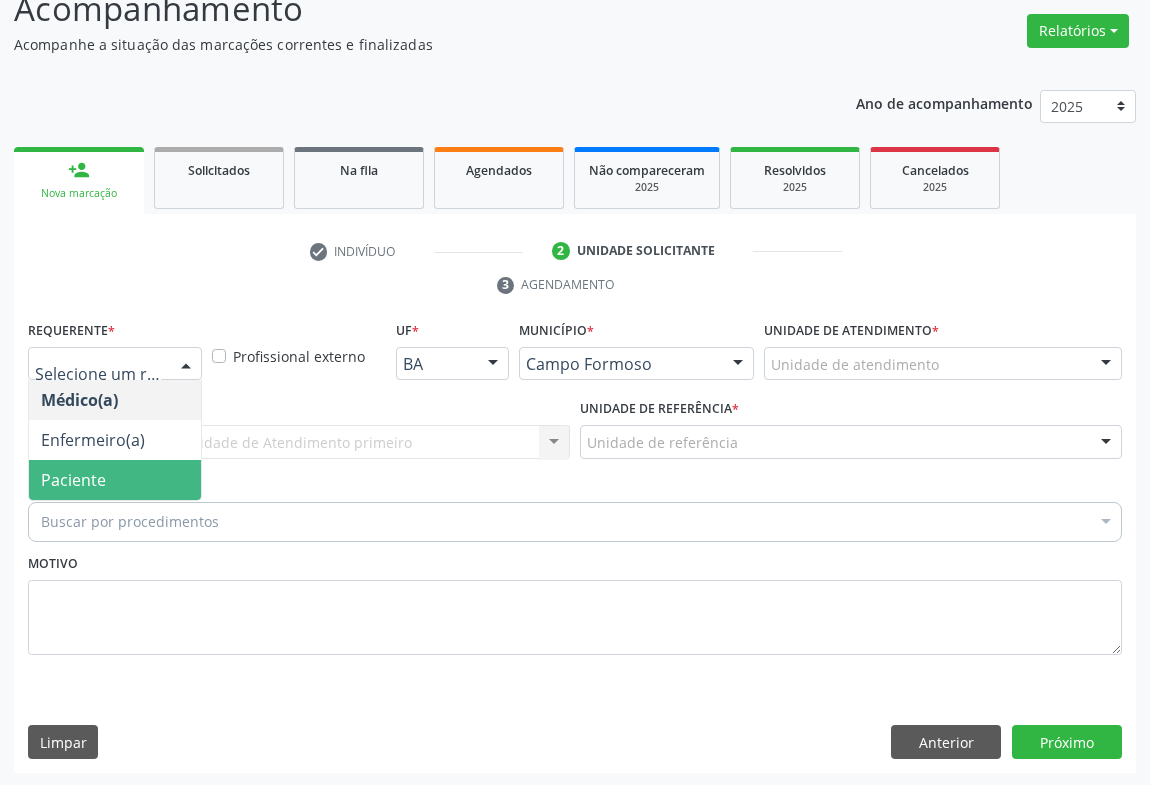 click on "Paciente" at bounding box center (73, 480) 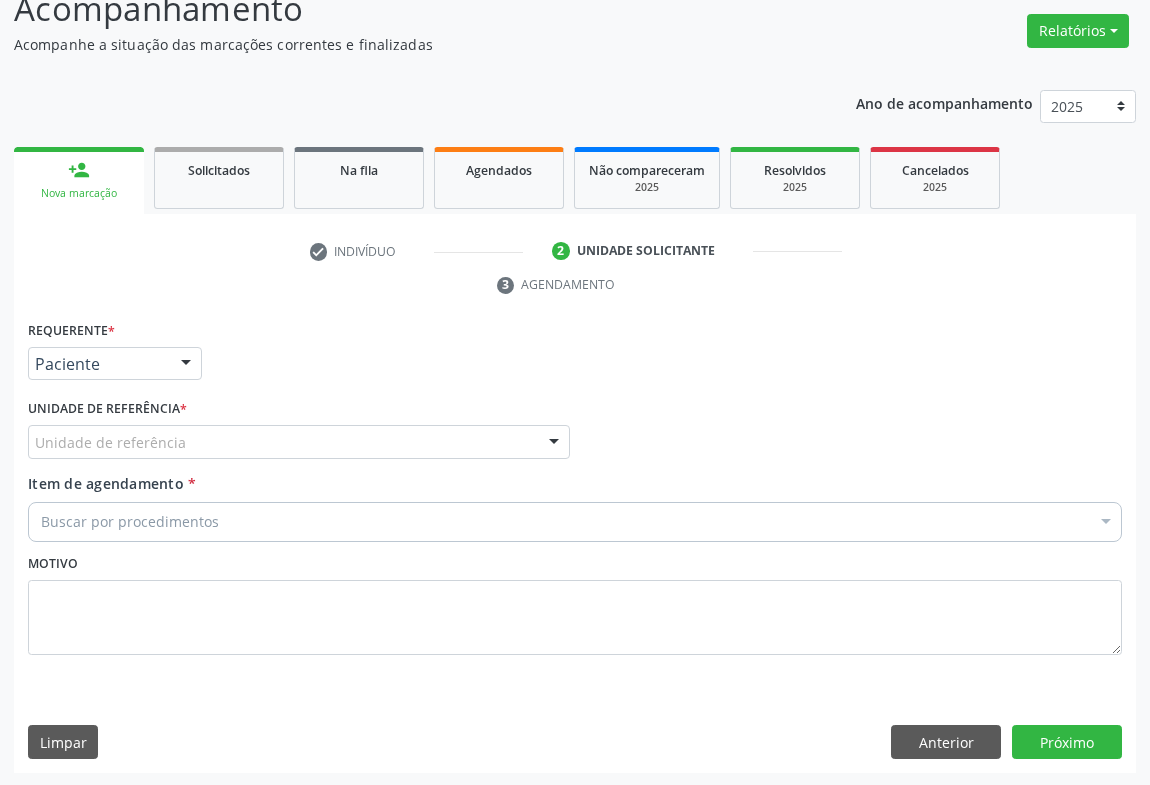 click on "Unidade de referência" at bounding box center [299, 442] 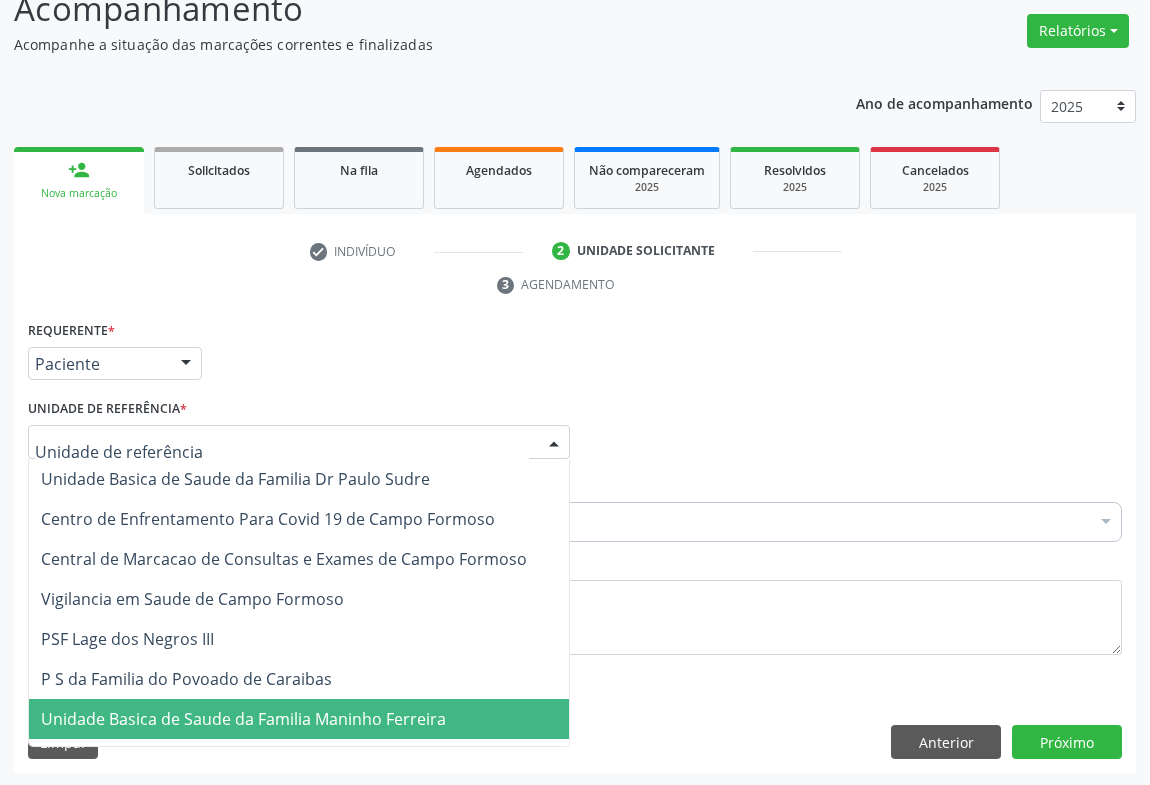 drag, startPoint x: 249, startPoint y: 729, endPoint x: 251, endPoint y: 672, distance: 57.035076 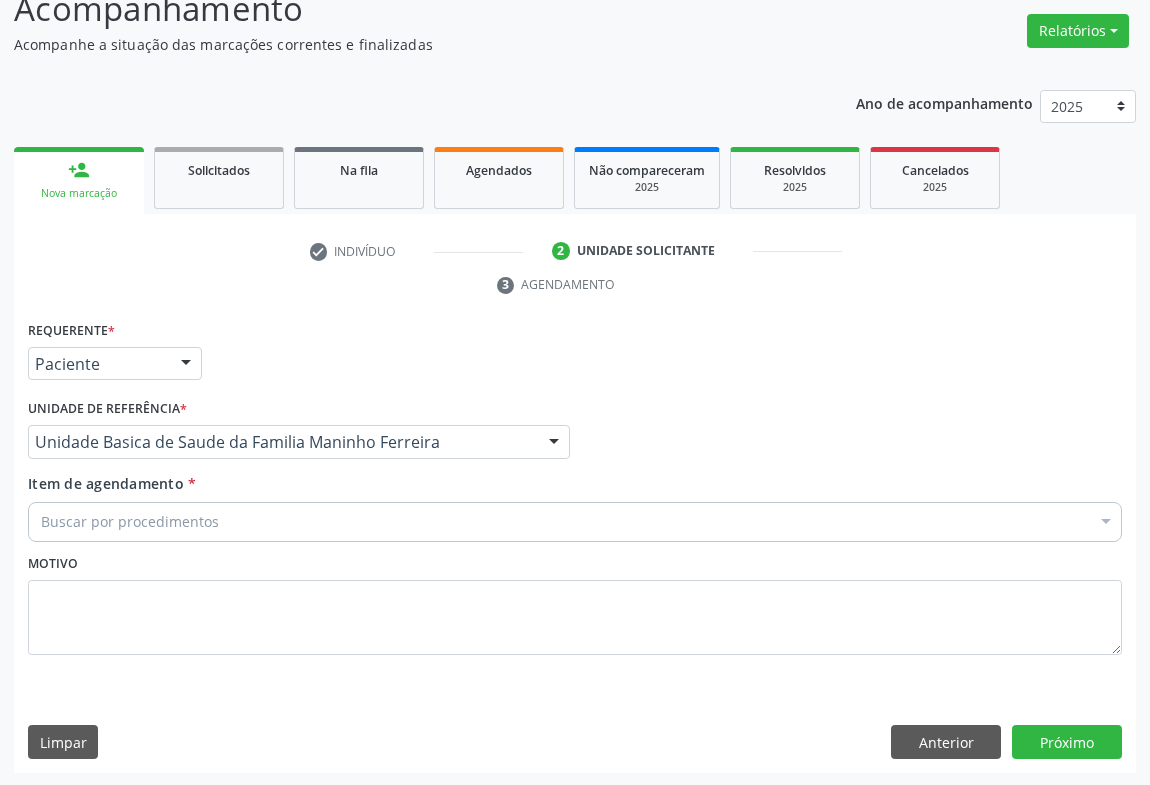 click on "Buscar por procedimentos" at bounding box center [575, 522] 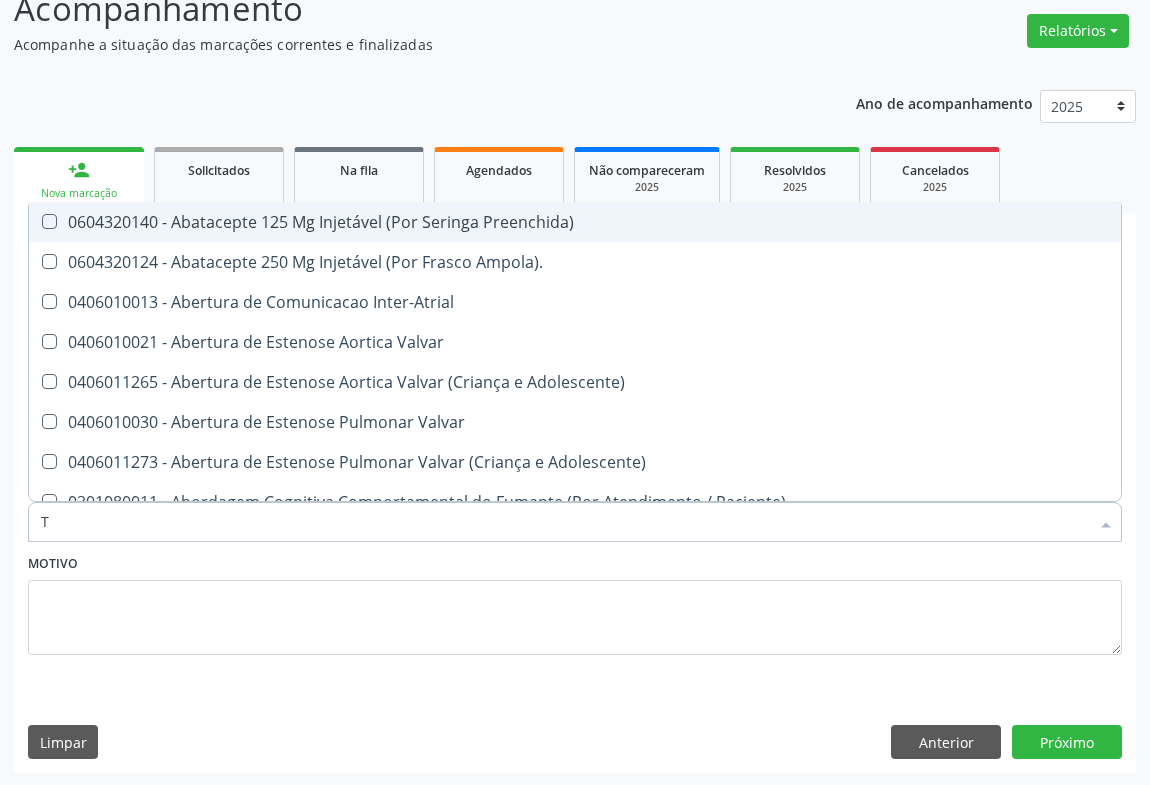 type on "TR" 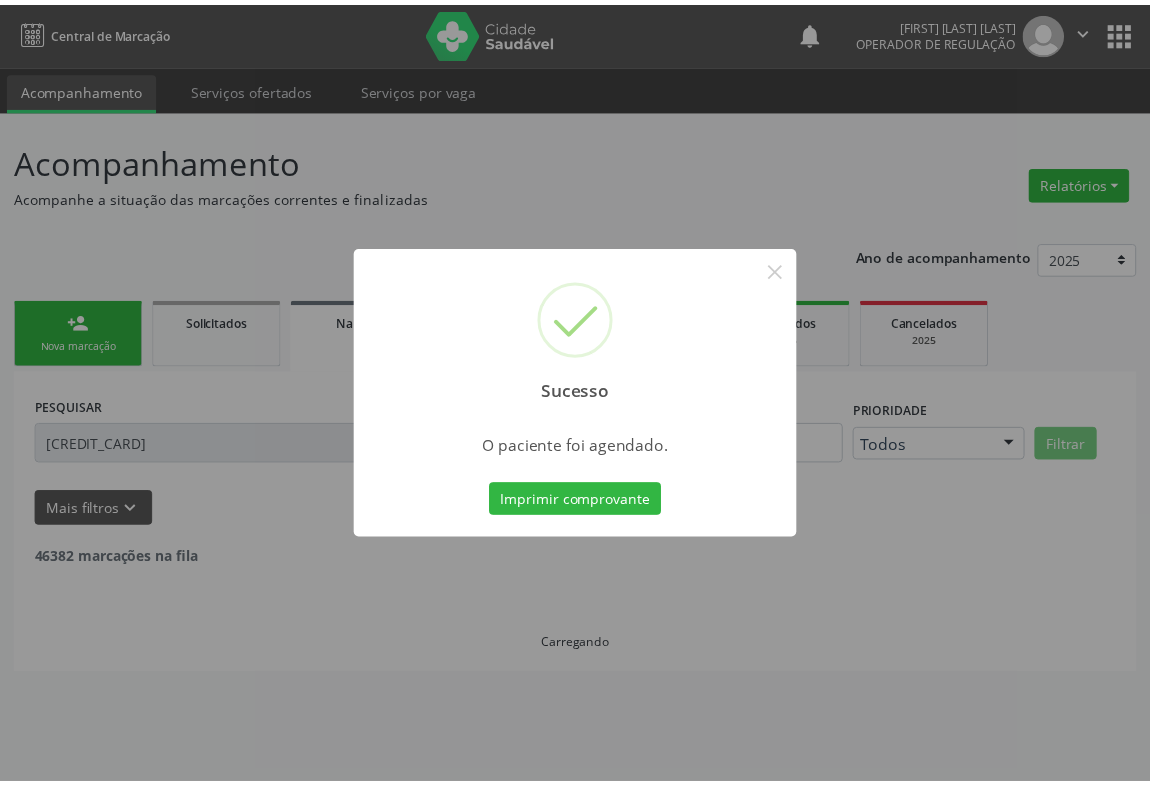 scroll, scrollTop: 0, scrollLeft: 0, axis: both 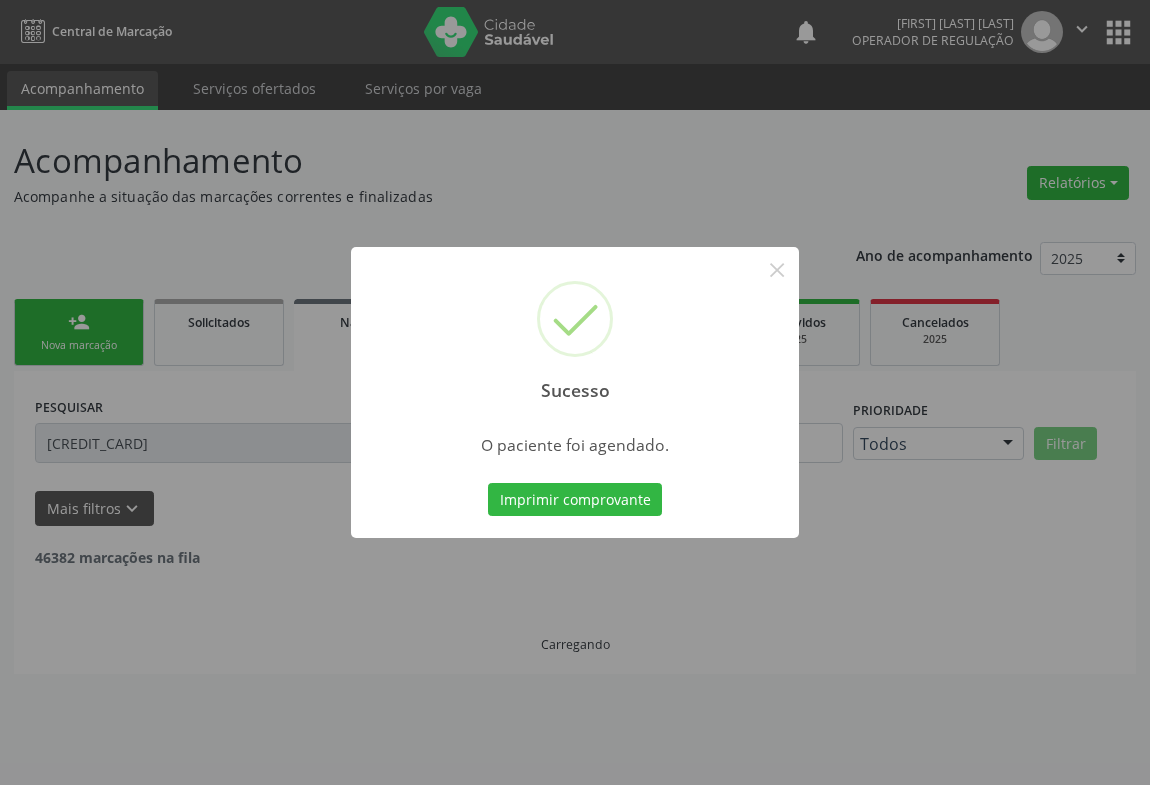 click on "Imprimir comprovante" at bounding box center (575, 500) 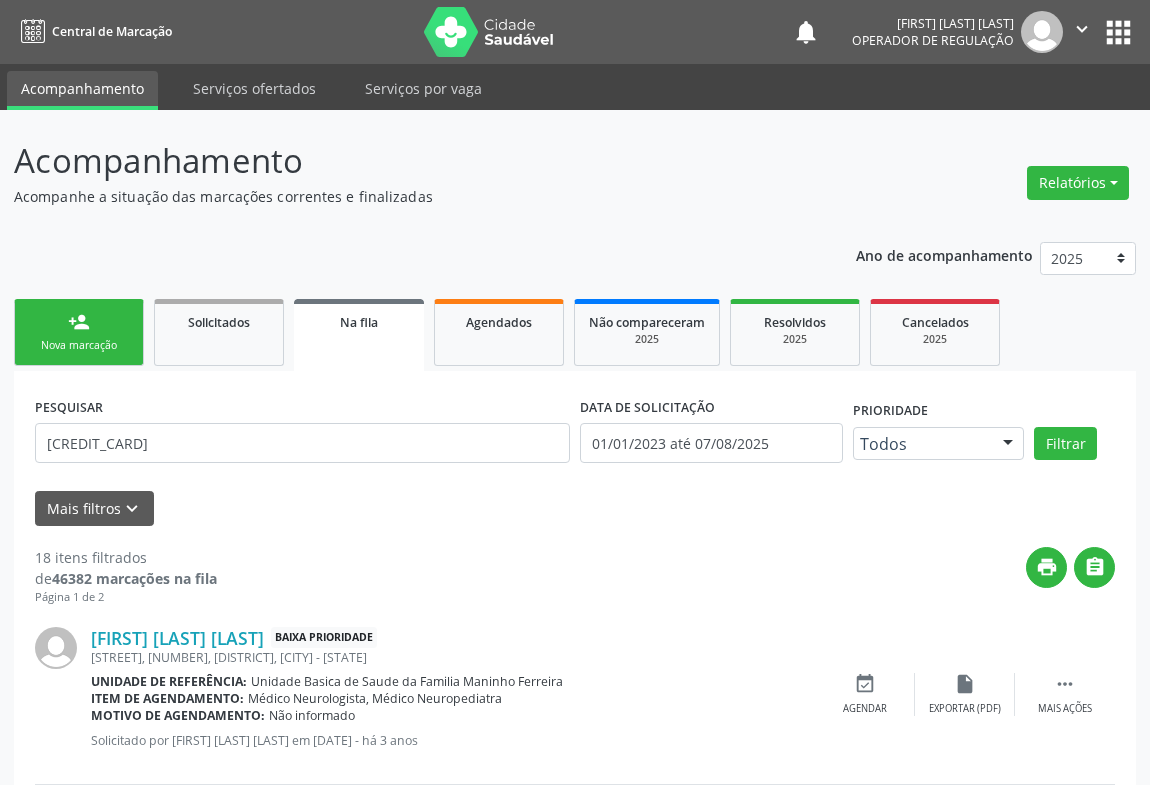 click on "Sucesso × O paciente foi agendado. Imprimir comprovante Cancel" at bounding box center (575, 392) 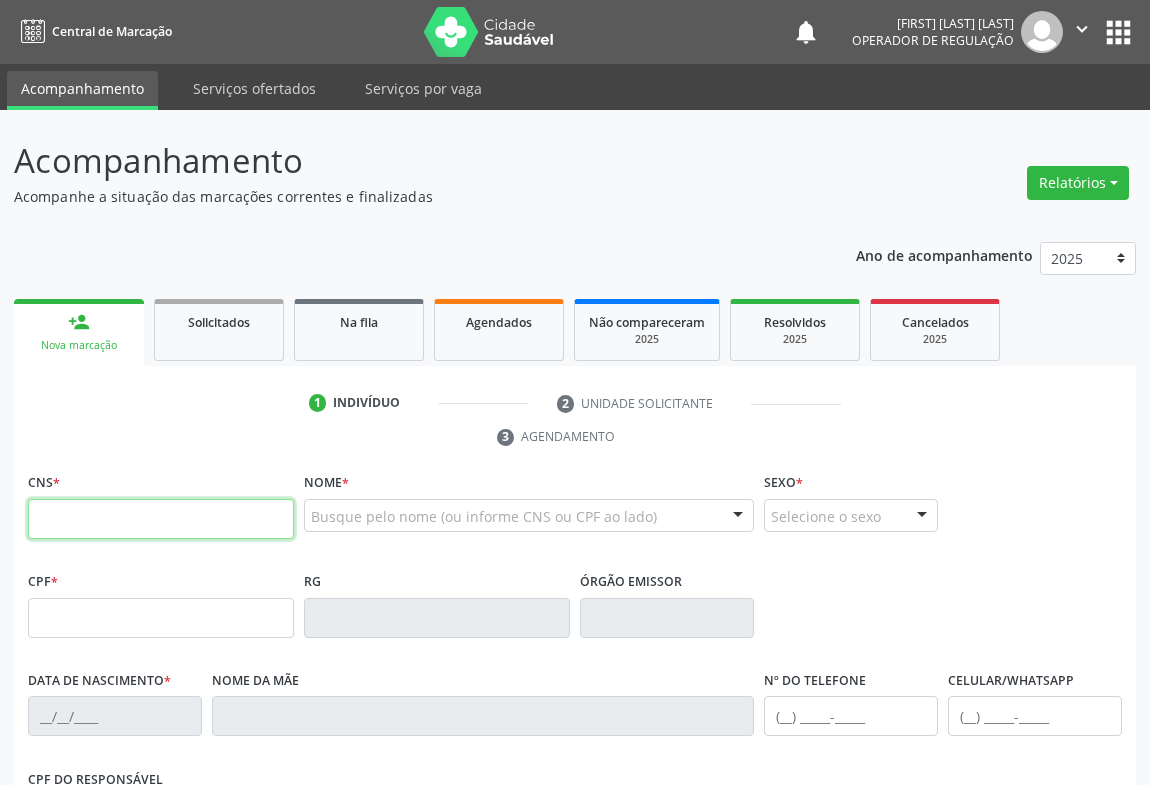 click at bounding box center (161, 519) 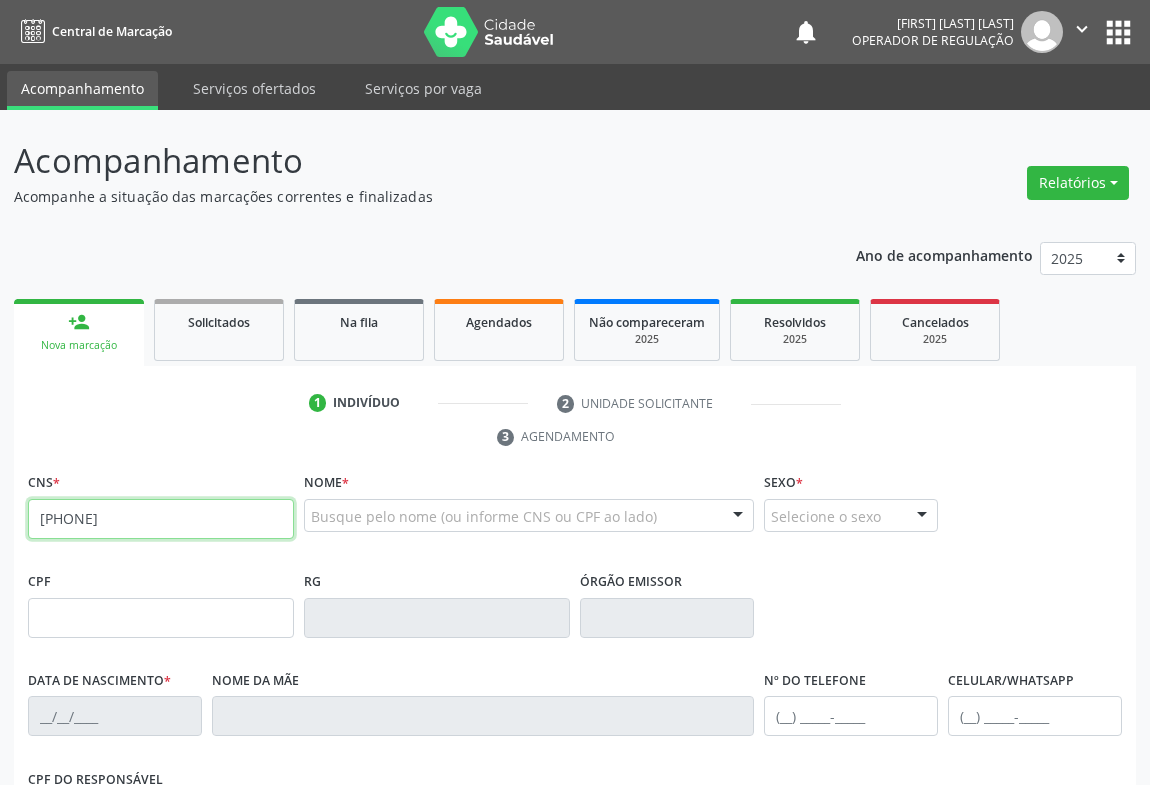 type on "[PHONE]" 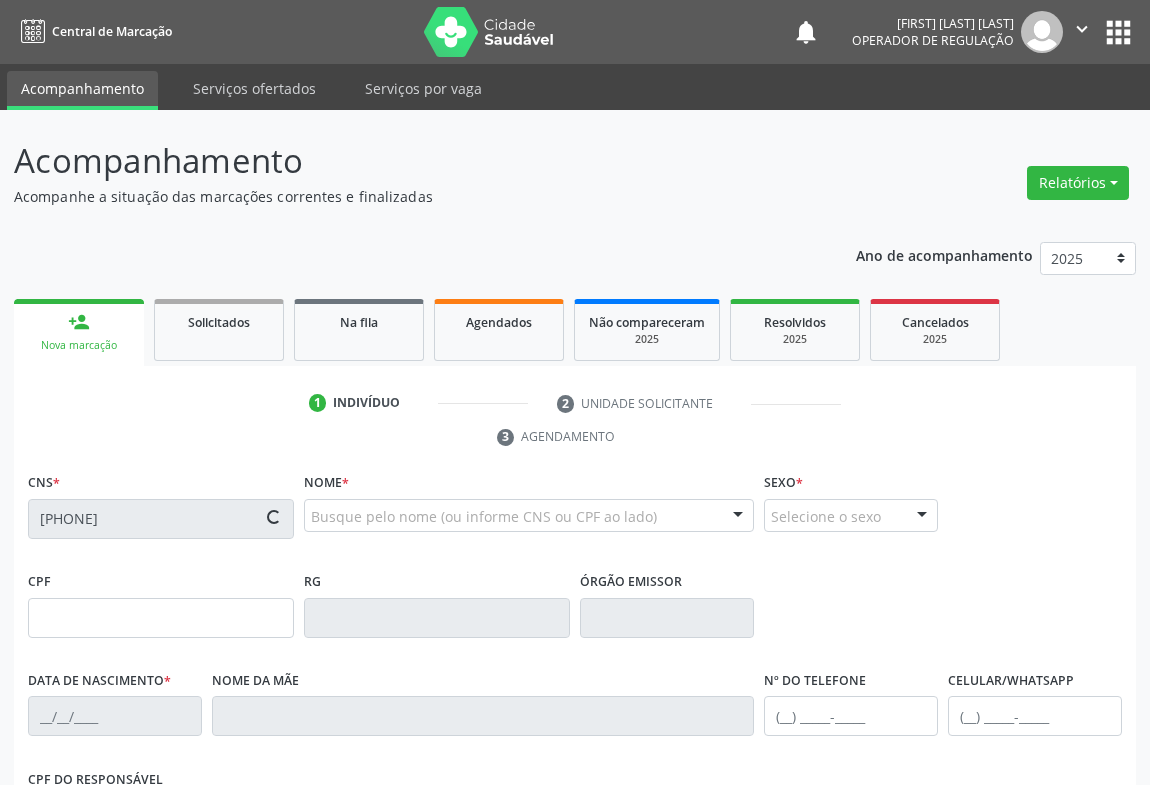 type on "[PHONE]" 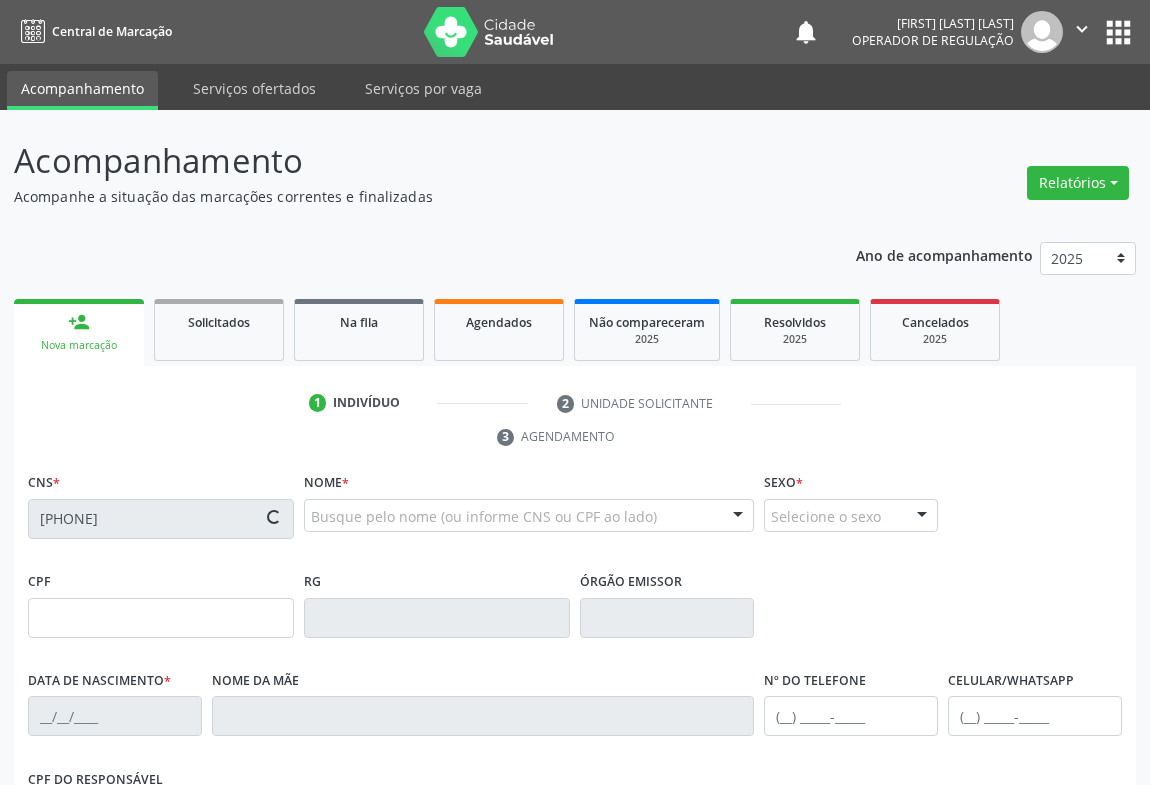 type on "[DATE]" 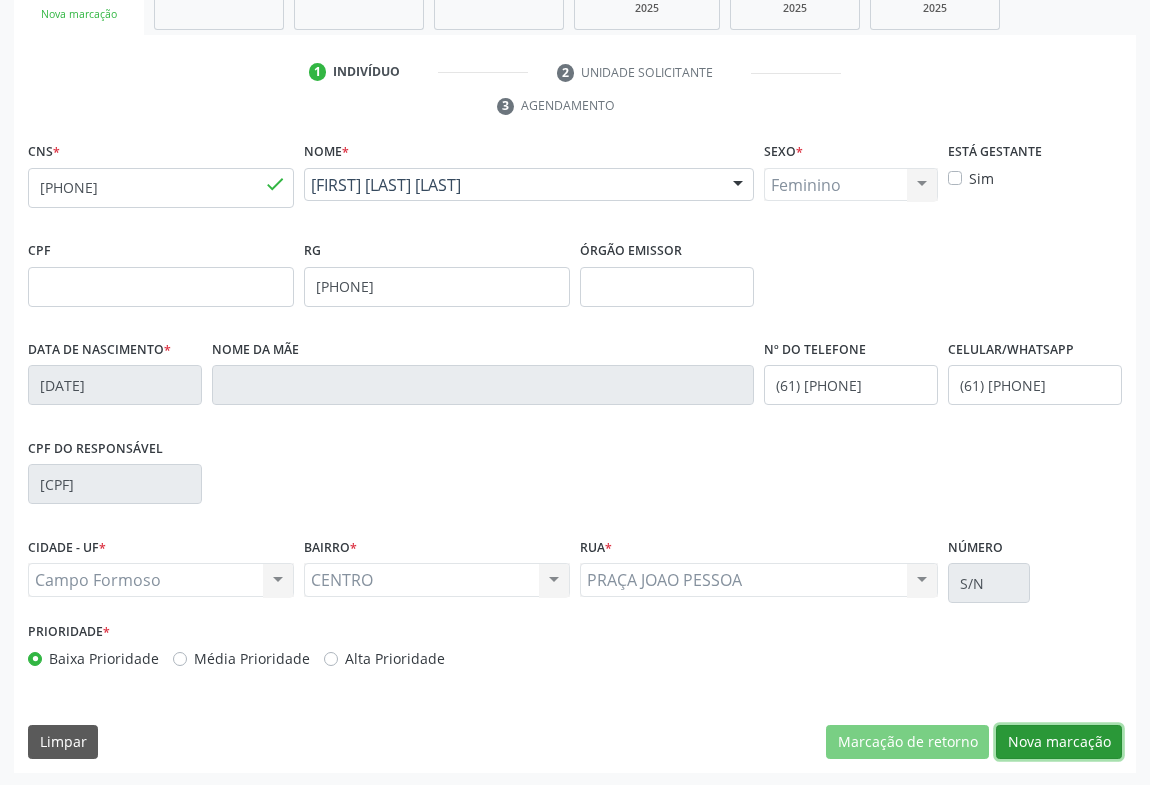 click on "Nova marcação" at bounding box center [1059, 742] 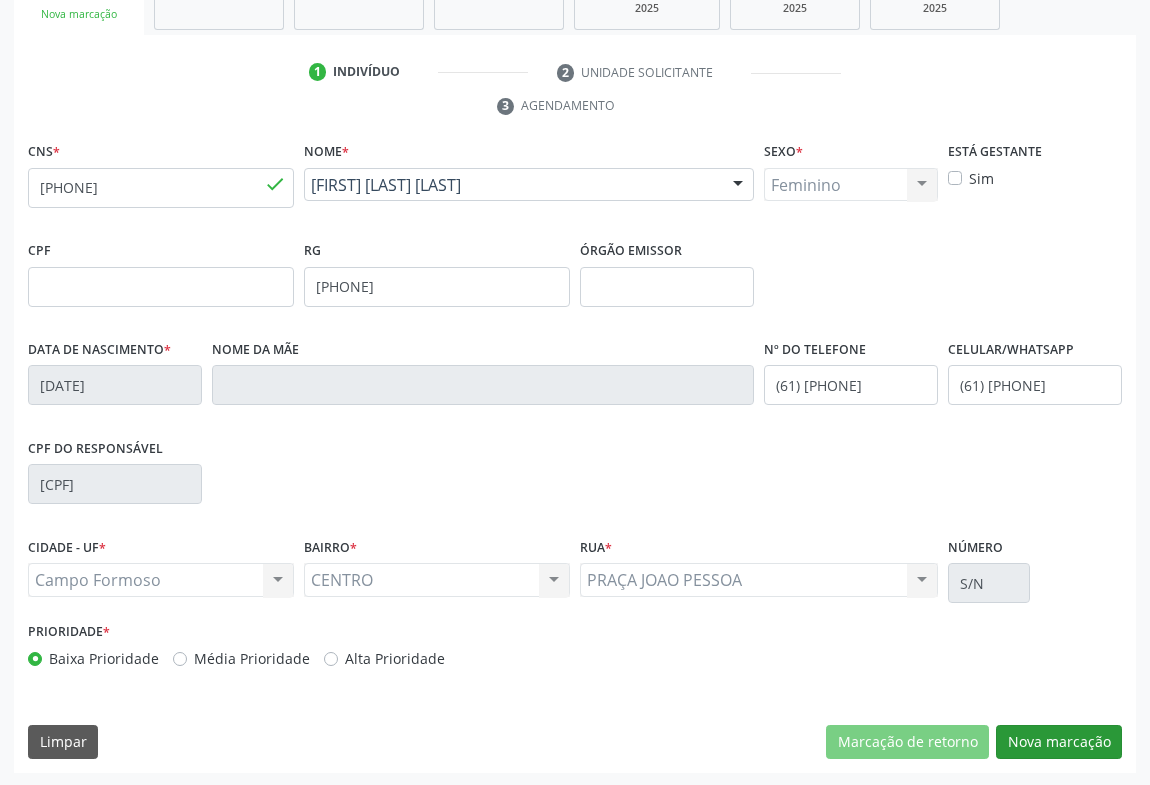 scroll, scrollTop: 152, scrollLeft: 0, axis: vertical 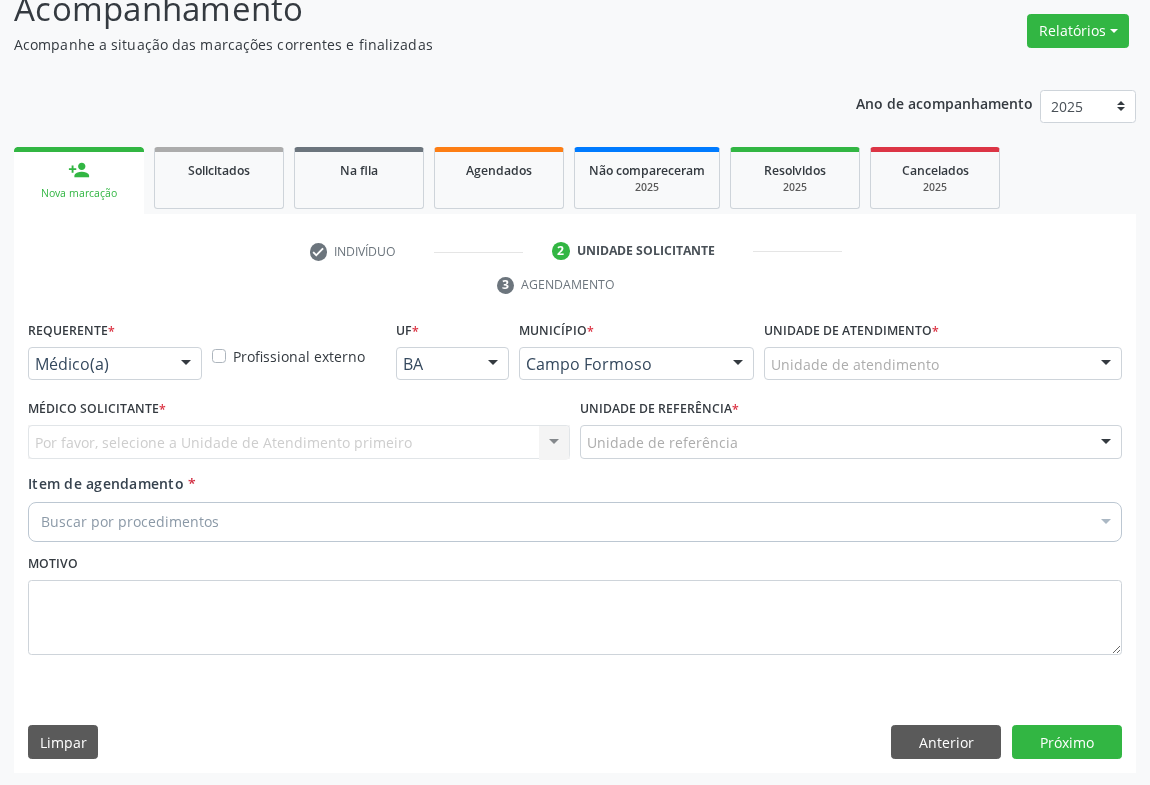 click on "Médico(a)" at bounding box center (115, 364) 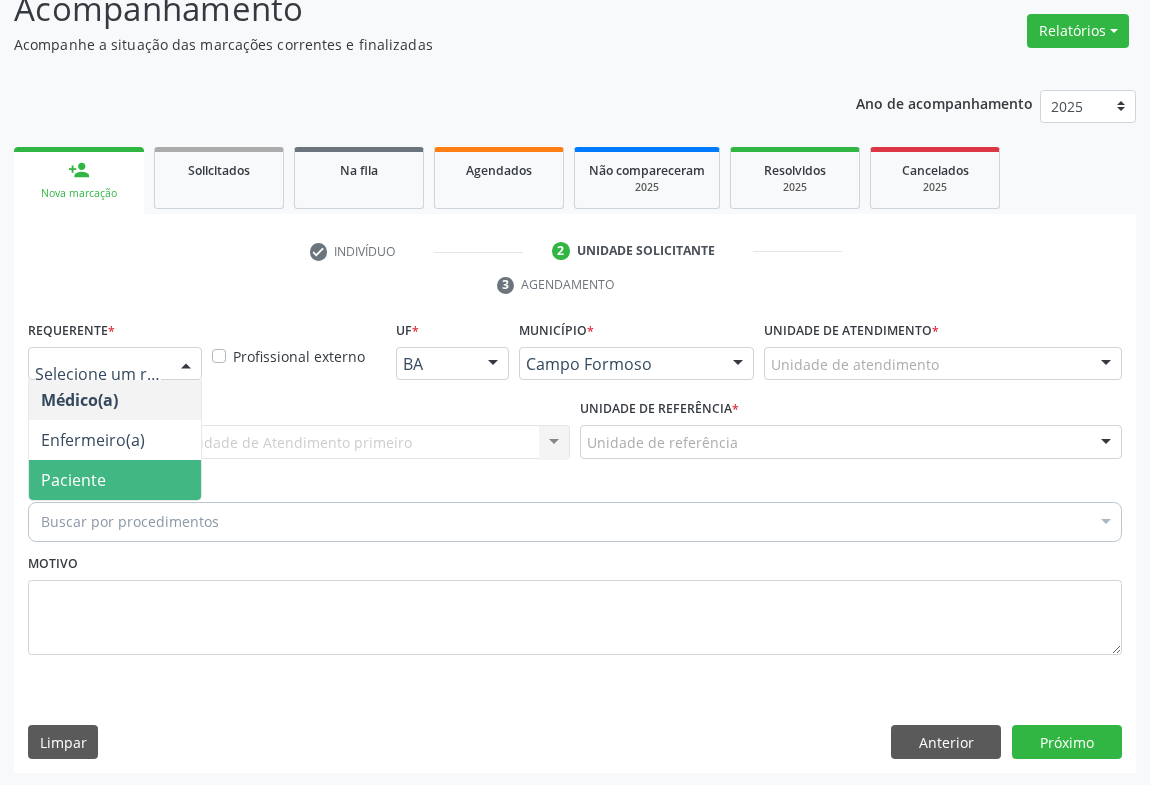 click on "Paciente" at bounding box center (115, 480) 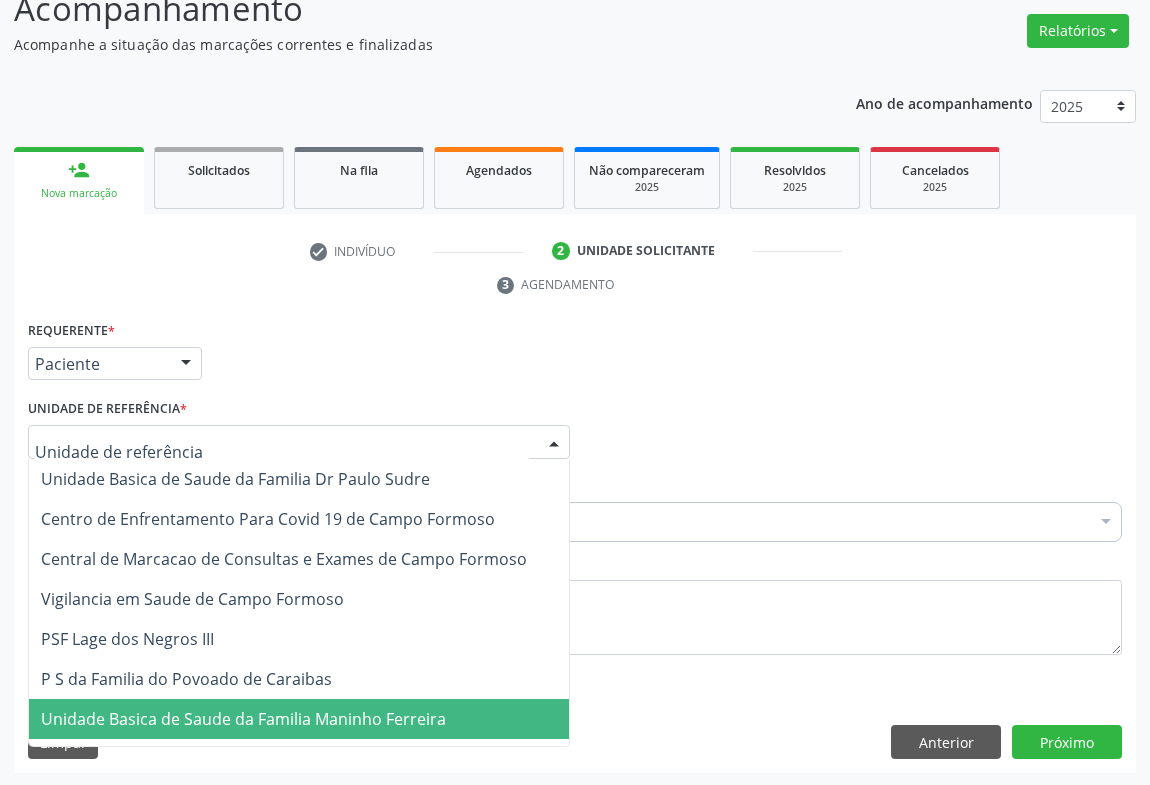 click on "Unidade Basica de Saude da Familia Maninho Ferreira" at bounding box center (243, 719) 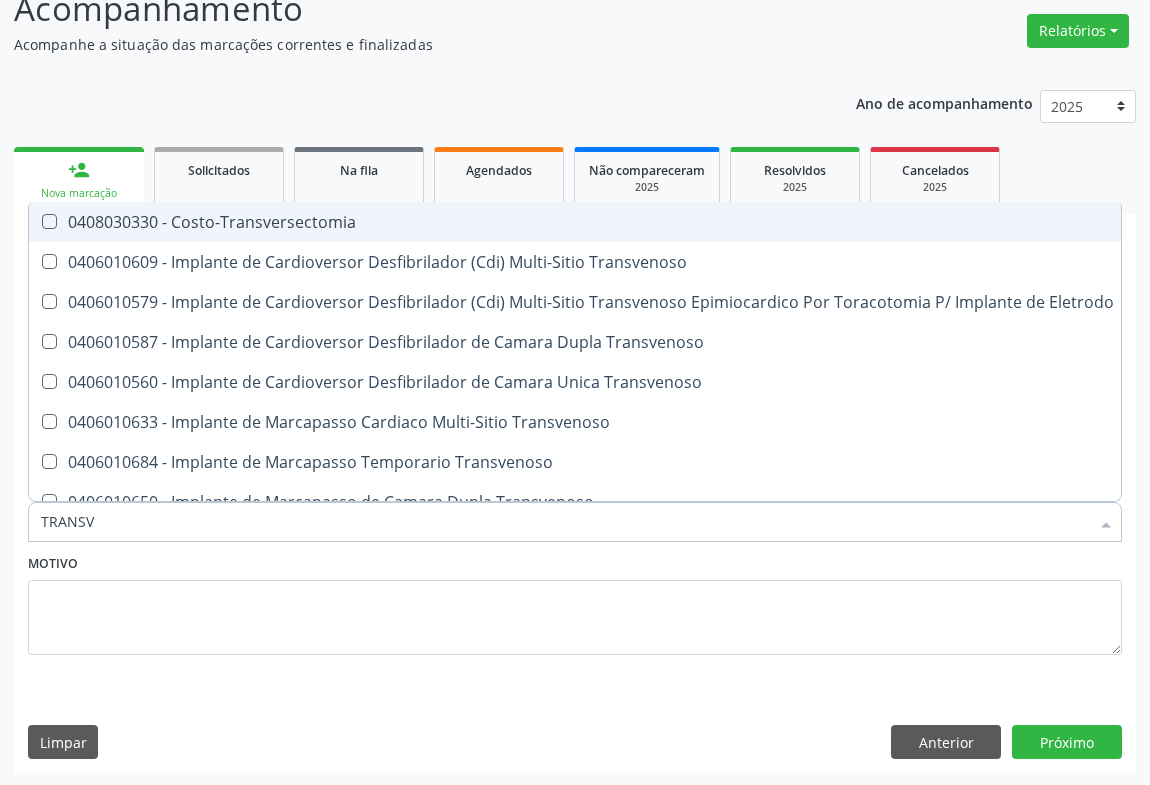 type on "TRANSVA" 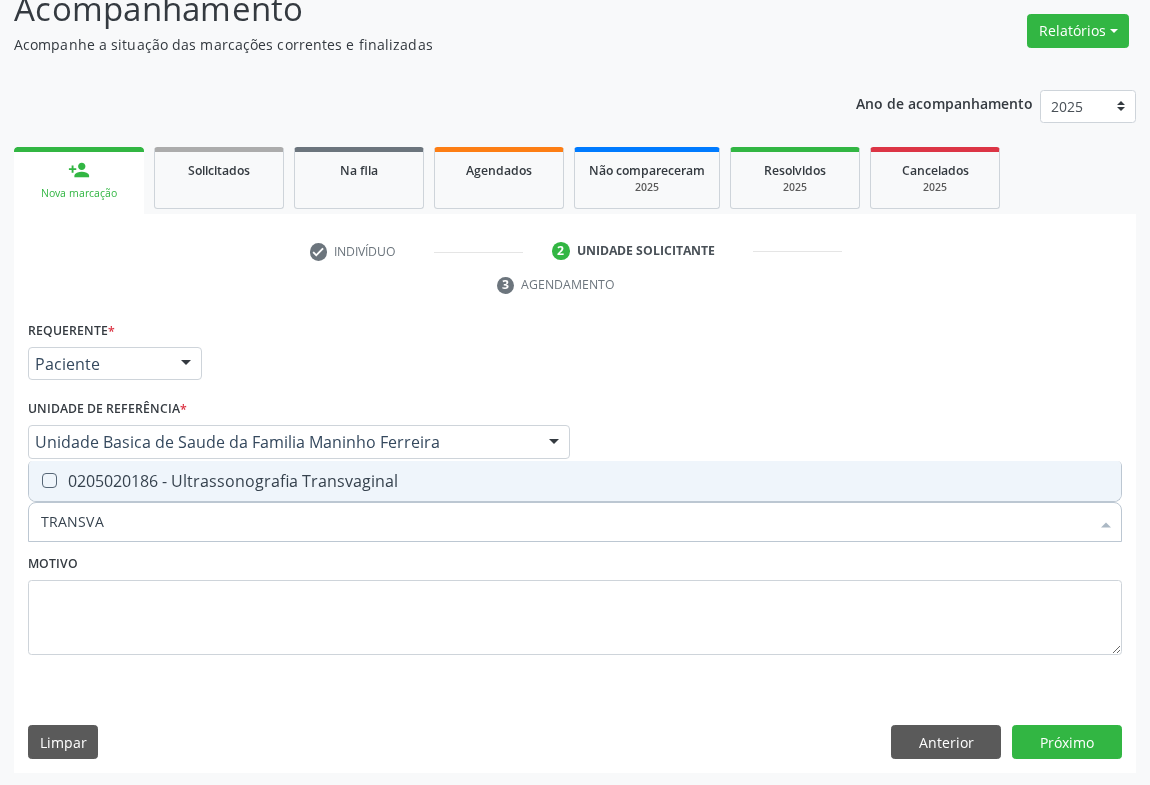 click on "0205020186 - Ultrassonografia Transvaginal" at bounding box center (575, 481) 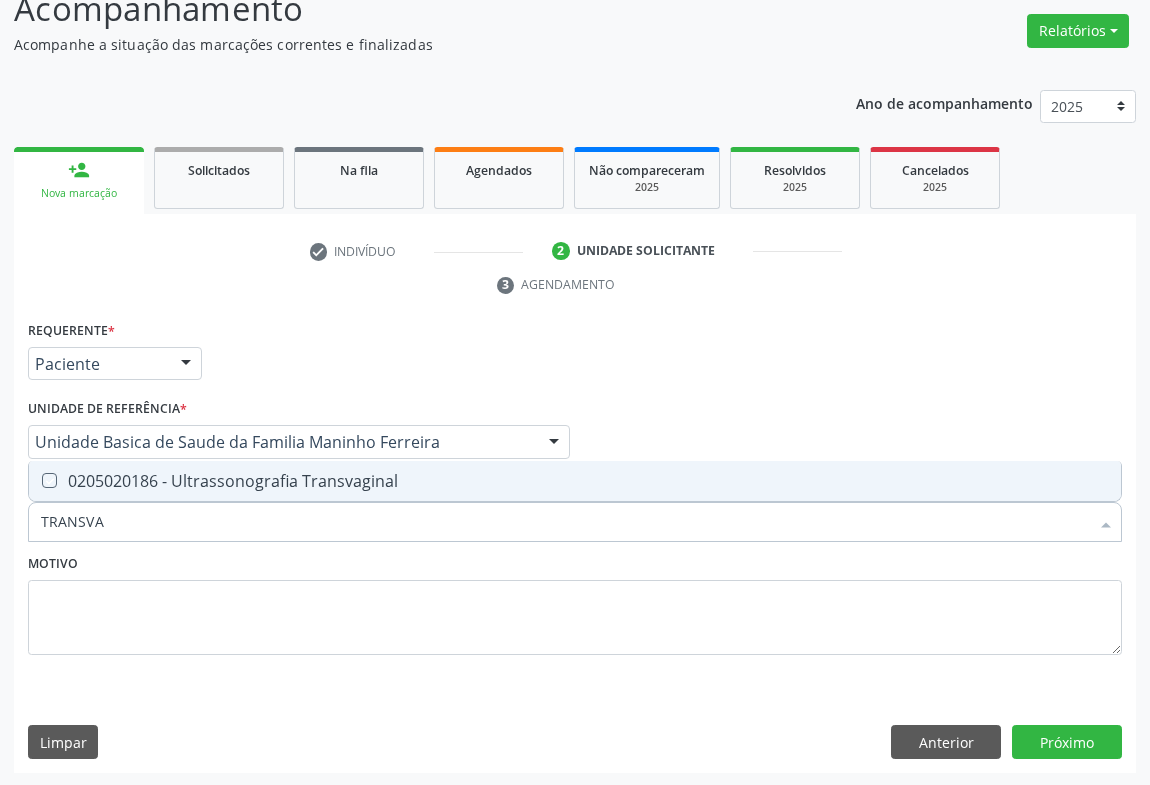 checkbox on "true" 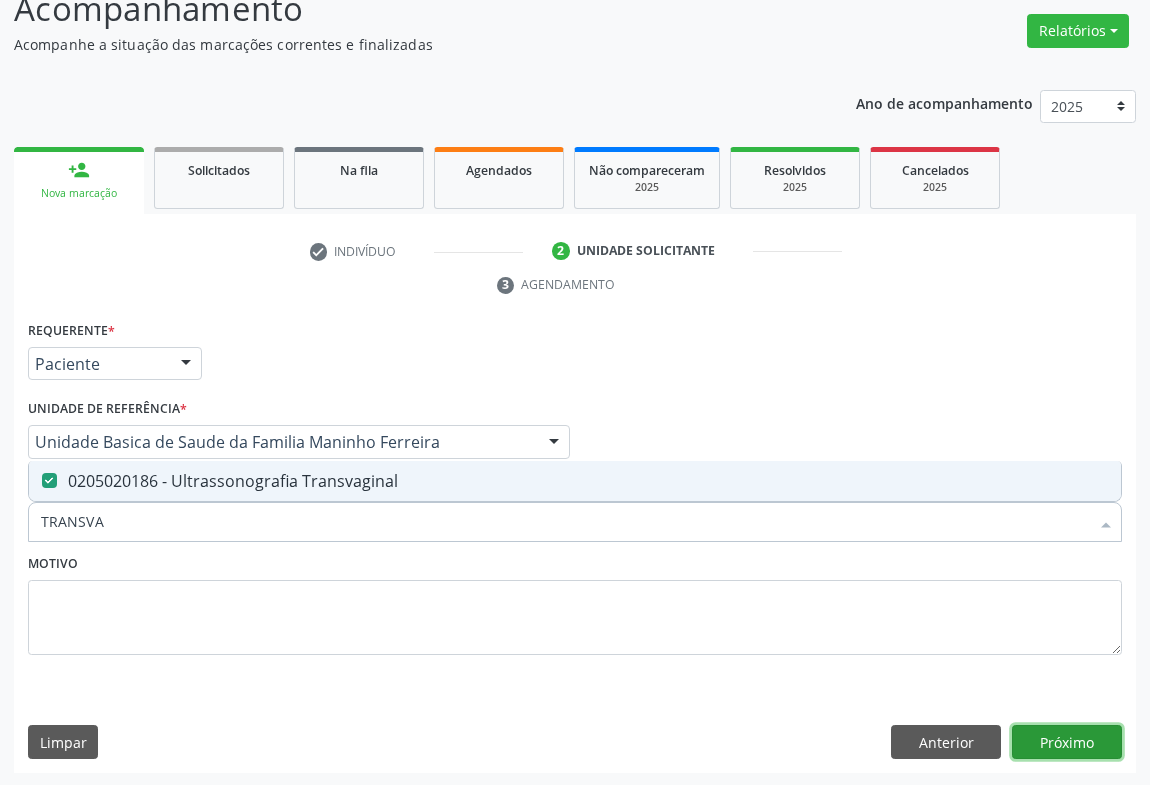 click on "Próximo" at bounding box center (1067, 742) 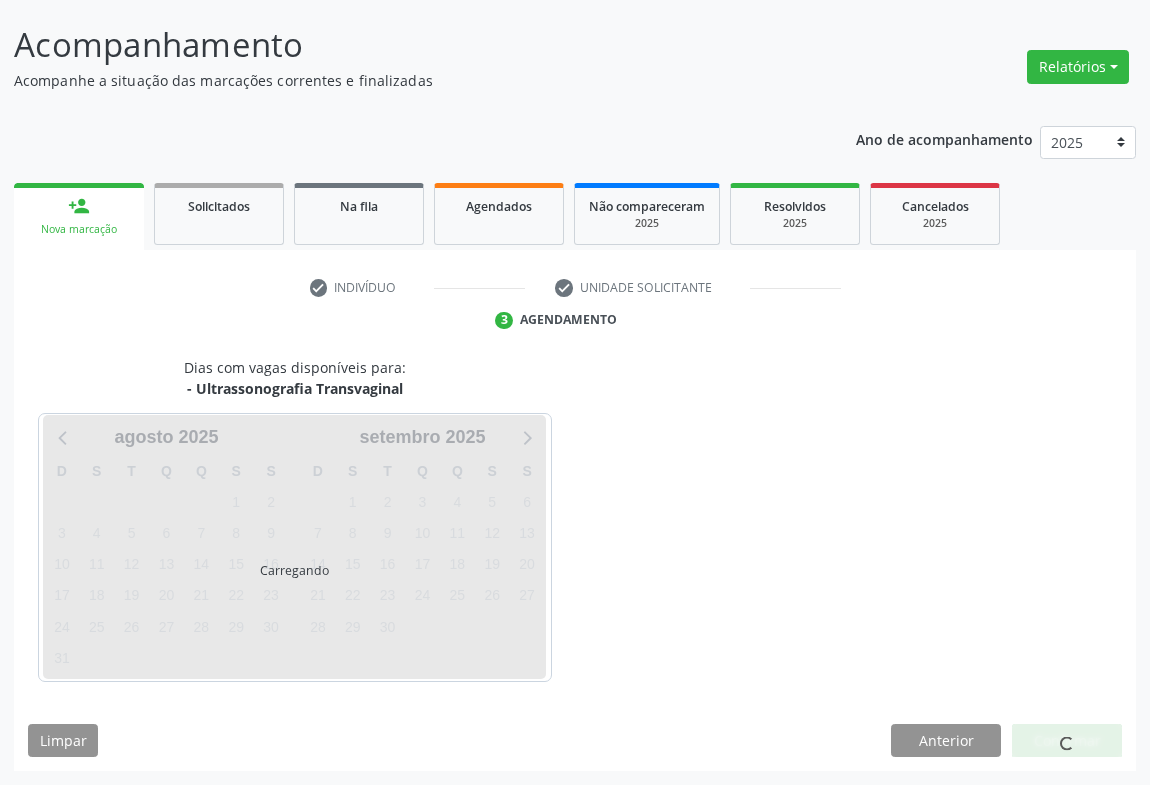 scroll, scrollTop: 115, scrollLeft: 0, axis: vertical 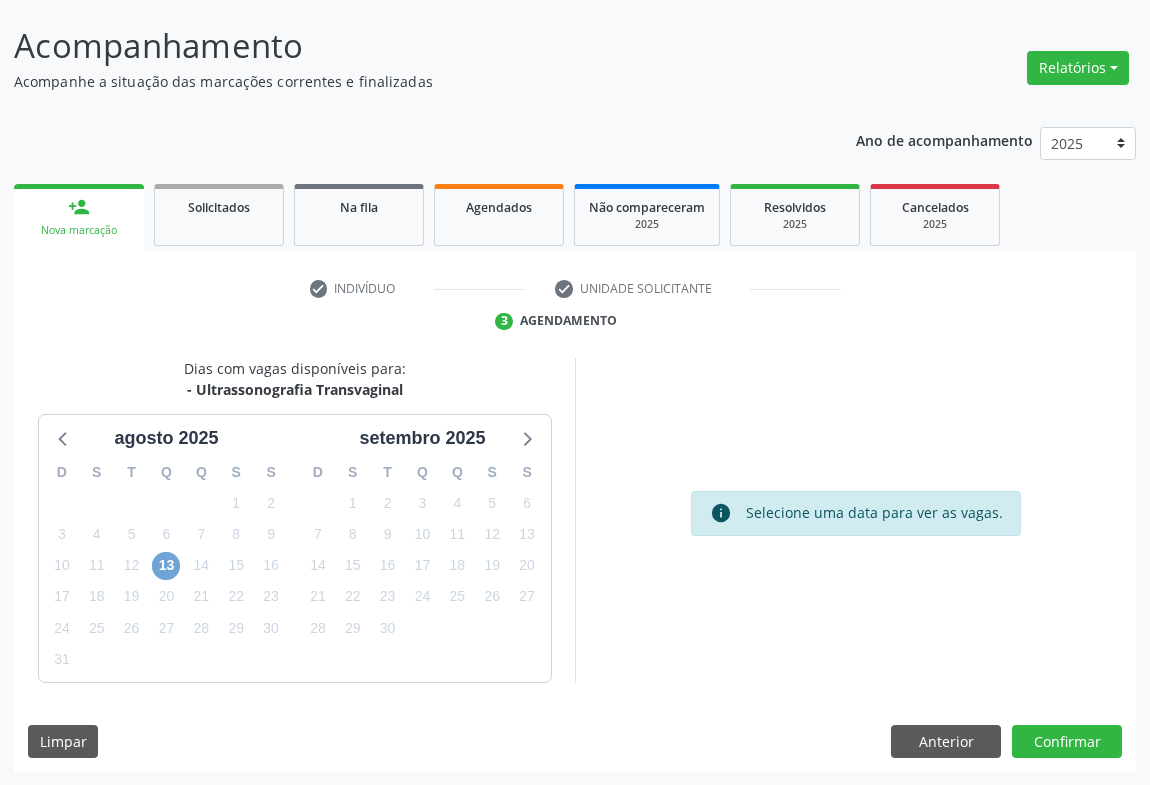 click on "13" at bounding box center [166, 566] 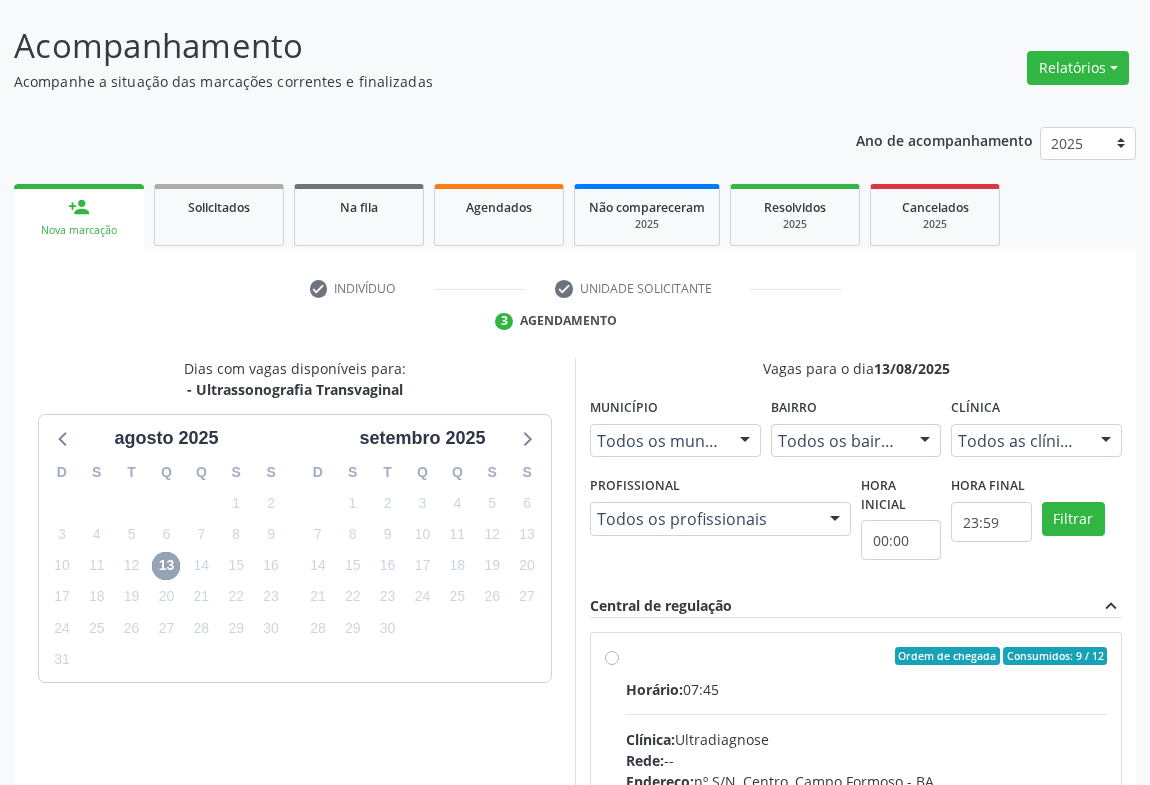 scroll, scrollTop: 451, scrollLeft: 0, axis: vertical 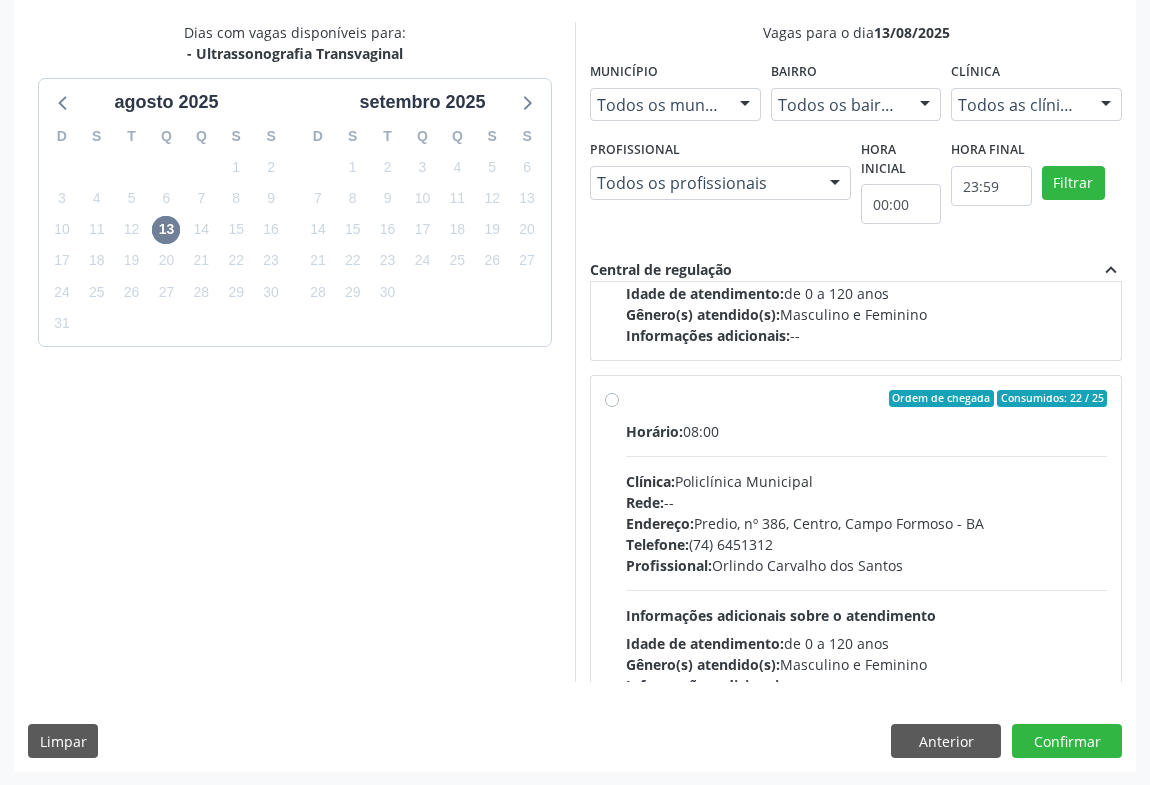 click on "Profissional:
[FIRST] [LAST] [LAST]" at bounding box center (866, 565) 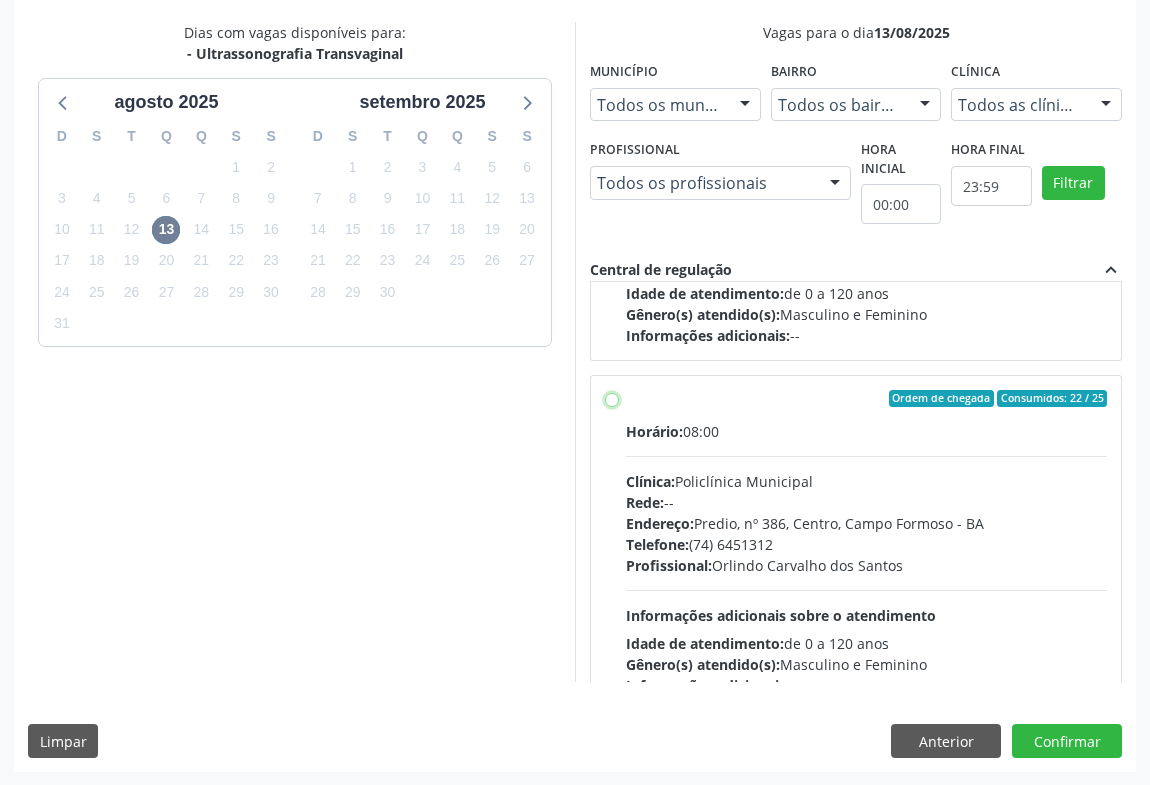 click on "Ordem de chegada
Consumidos: 22 / 25
Horário:   08:00
Clínica:  Policlínica Municipal
Rede:
--
Endereço:   Predio, nº 386, Centro, [CITY] - [STATE]
Telefone:   (74) 6451312
Profissional:
[FIRST] [LAST] [LAST]
Informações adicionais sobre o atendimento
Idade de atendimento:
de 0 a 120 anos
Gênero(s) atendido(s):
Masculino e Feminino
Informações adicionais:
--" at bounding box center (612, 399) 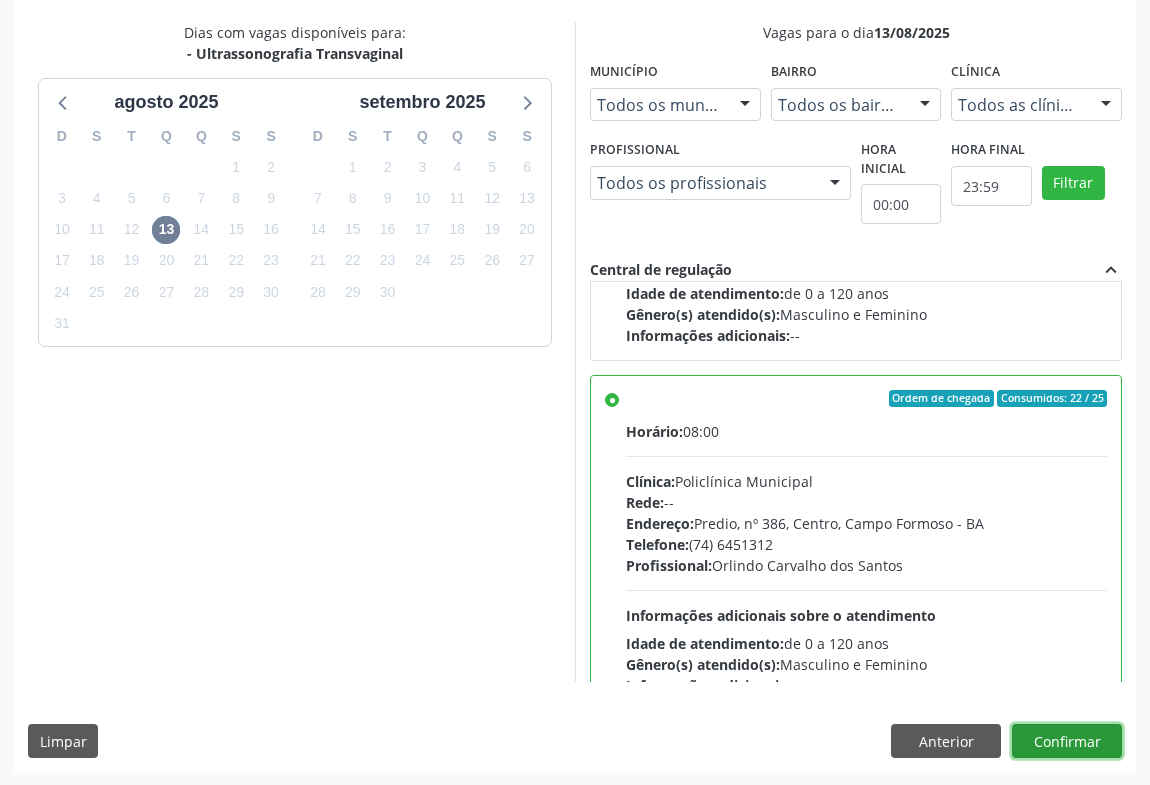 click on "Confirmar" at bounding box center [1067, 741] 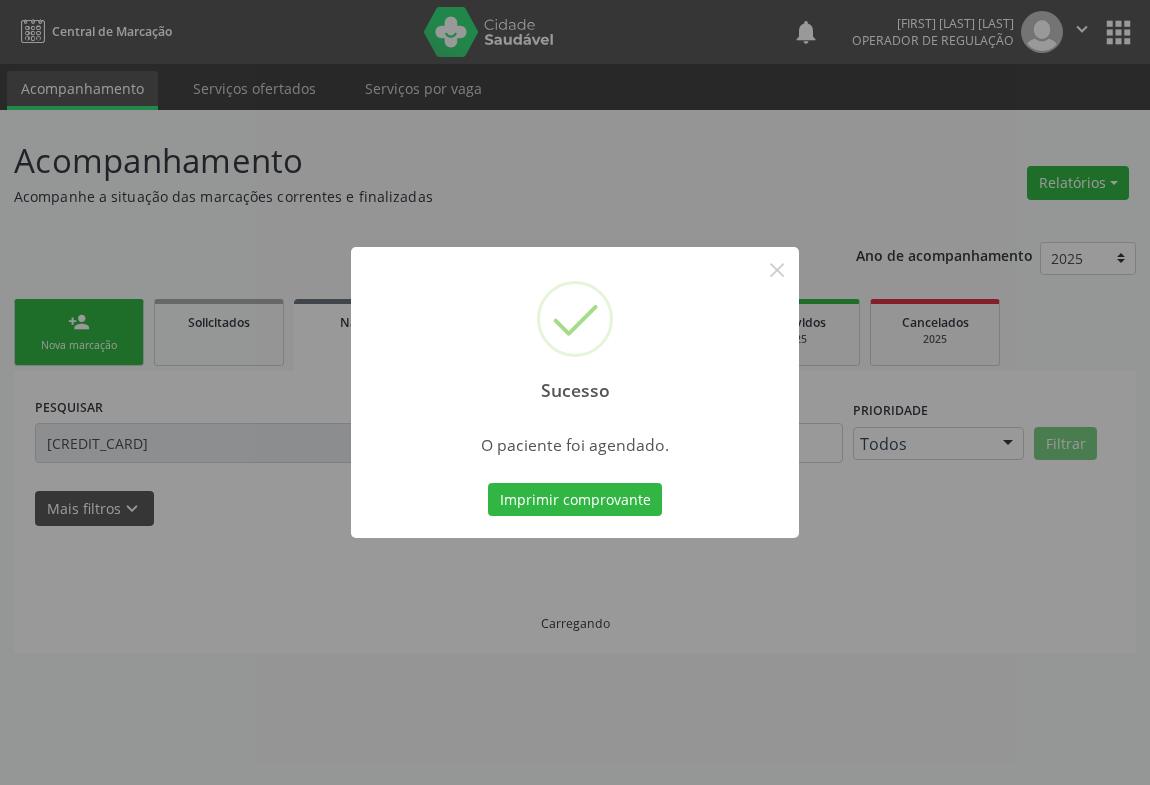 scroll, scrollTop: 0, scrollLeft: 0, axis: both 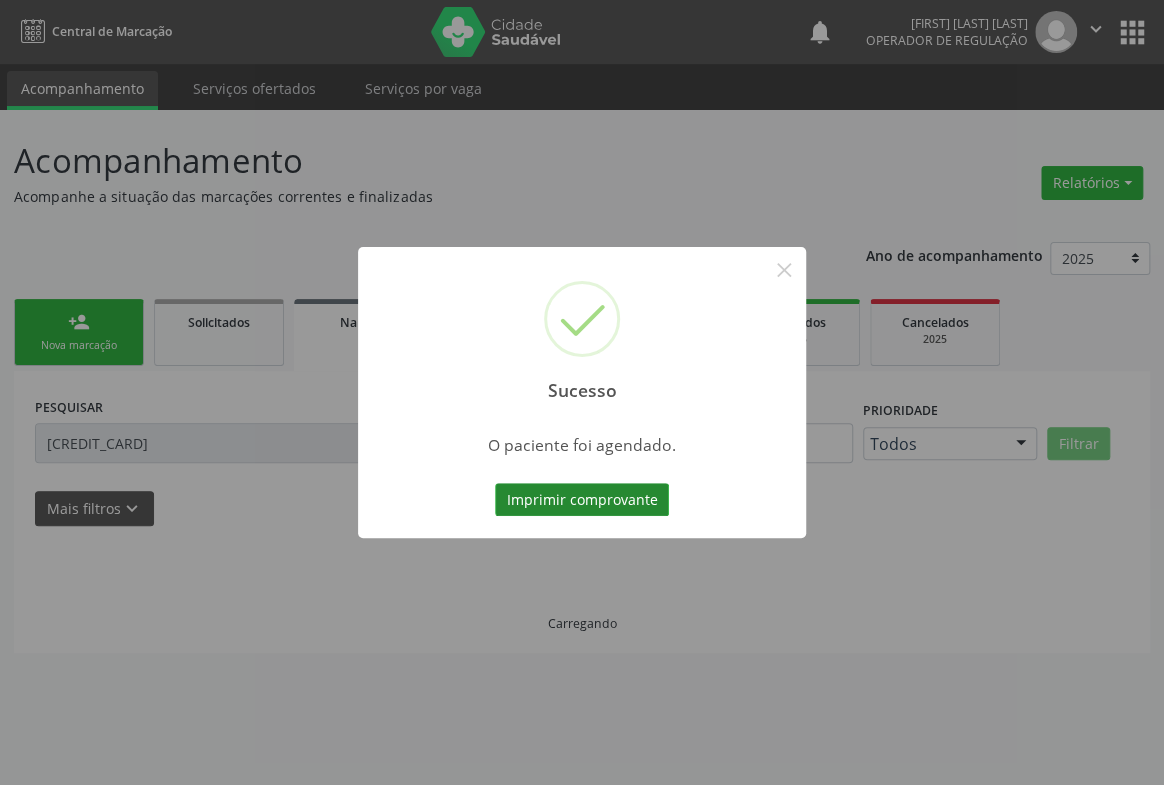 click on "Imprimir comprovante" at bounding box center (582, 500) 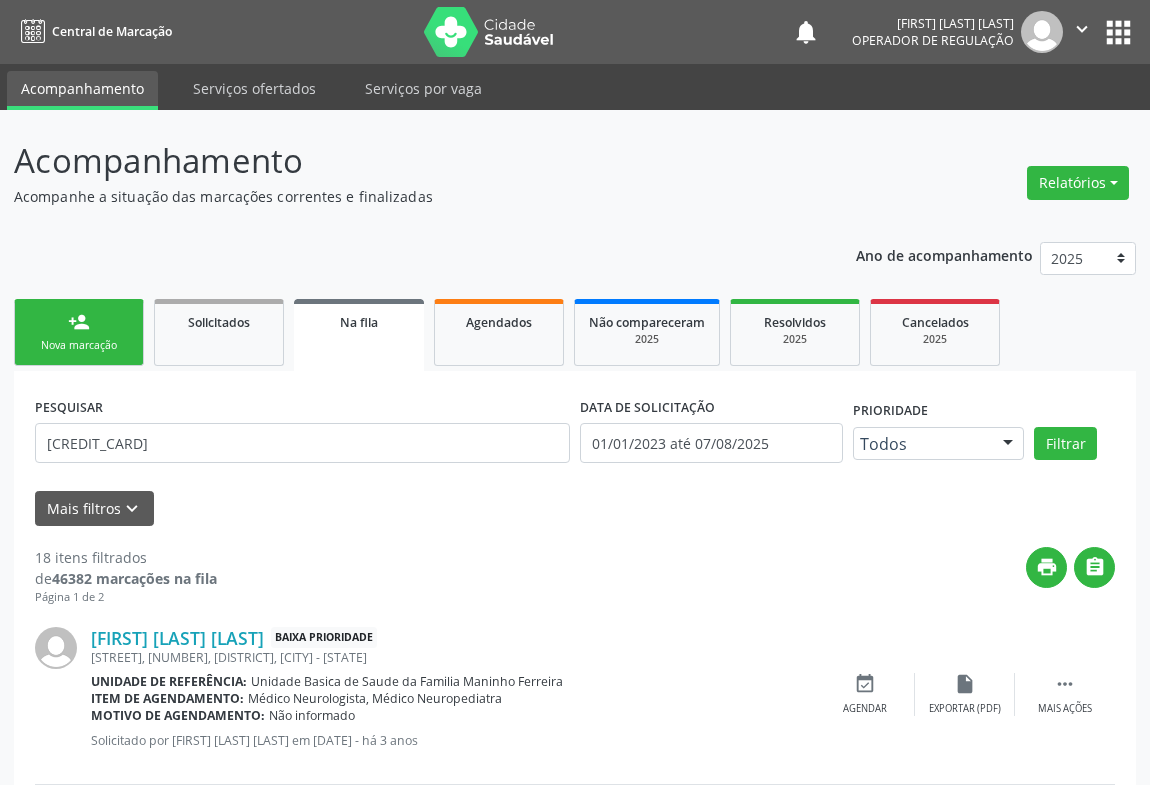 click on "person_add
Nova marcação" at bounding box center (79, 332) 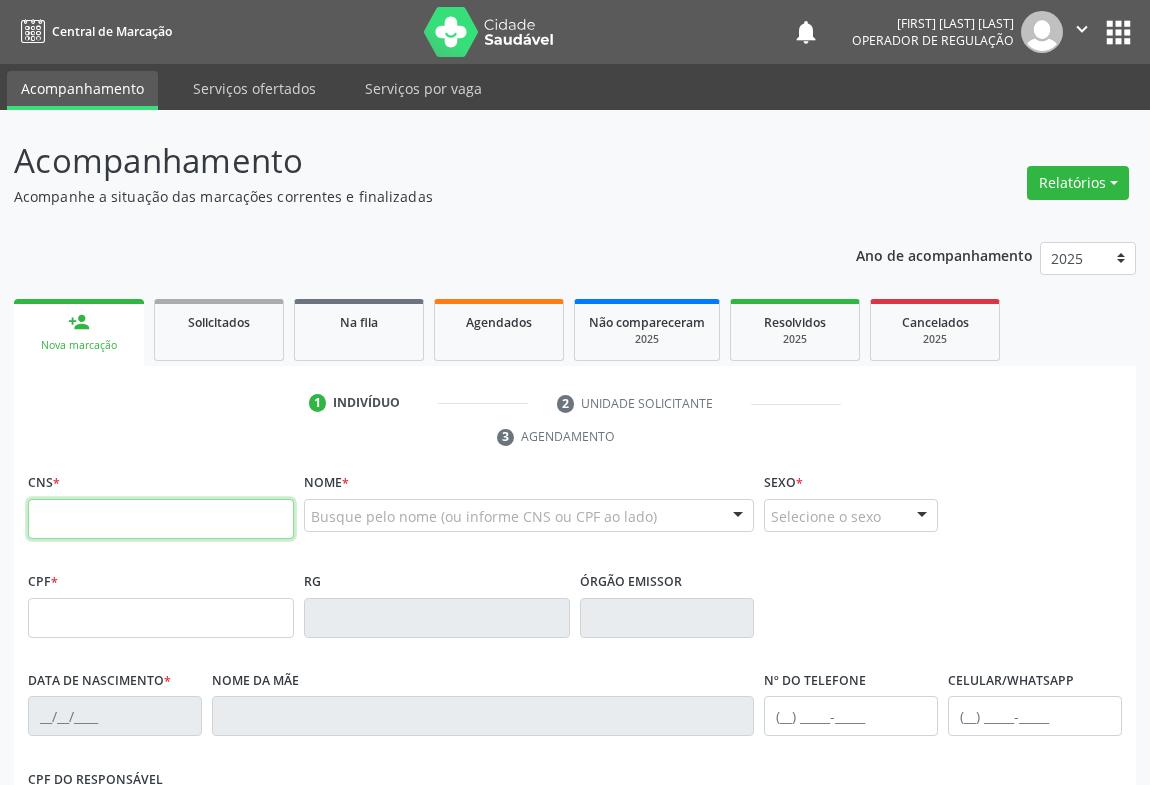 click at bounding box center (161, 519) 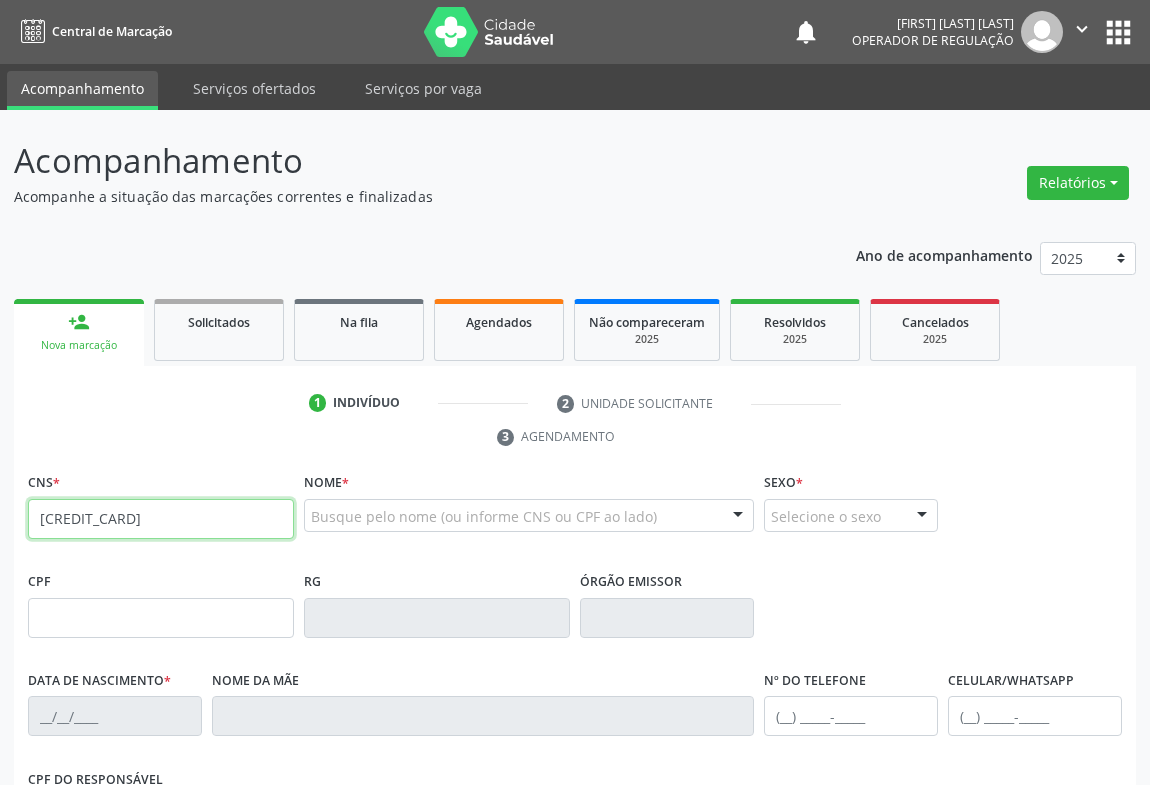 type on "[CREDIT_CARD]" 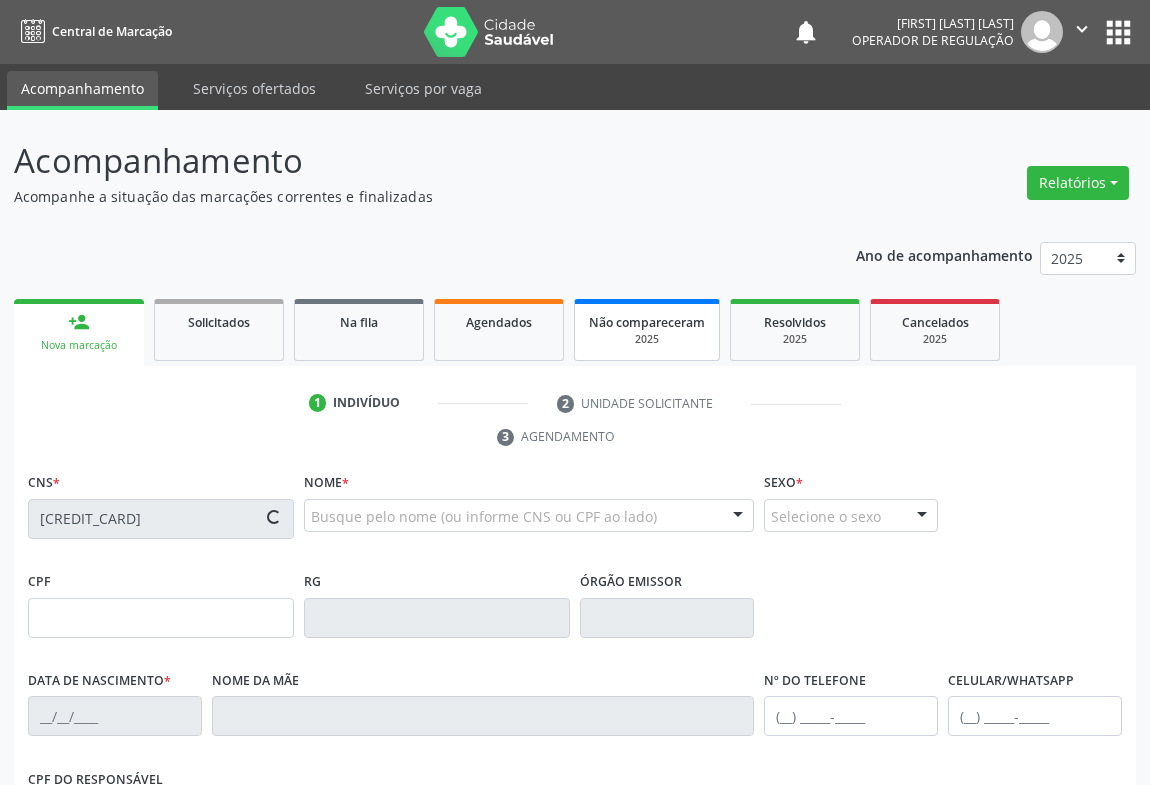type on "[DATE]" 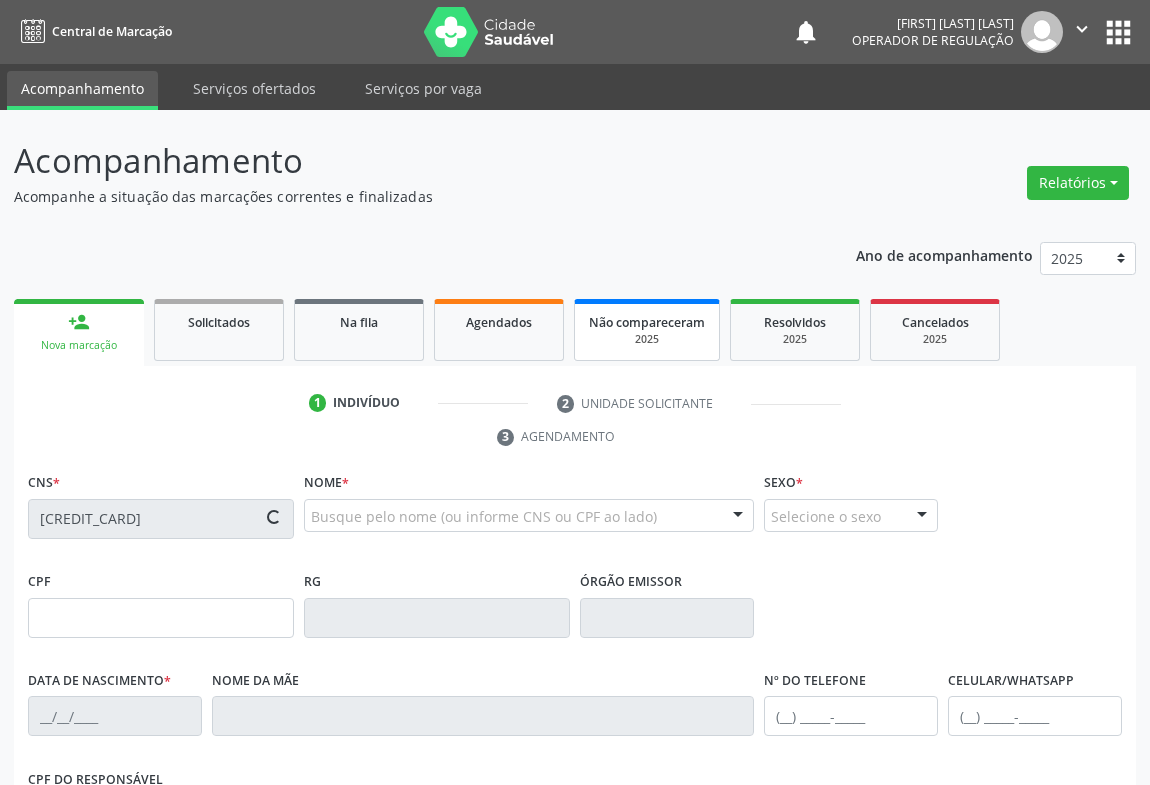 type on "S/N" 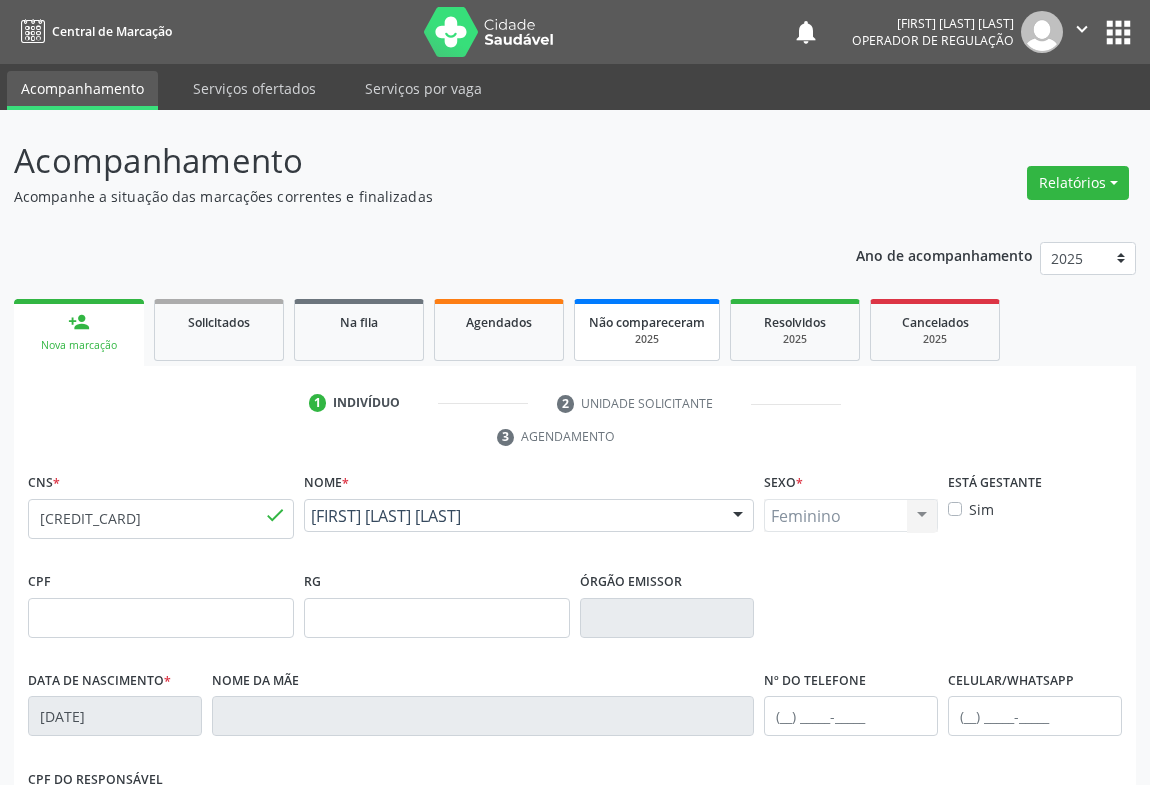 scroll, scrollTop: 331, scrollLeft: 0, axis: vertical 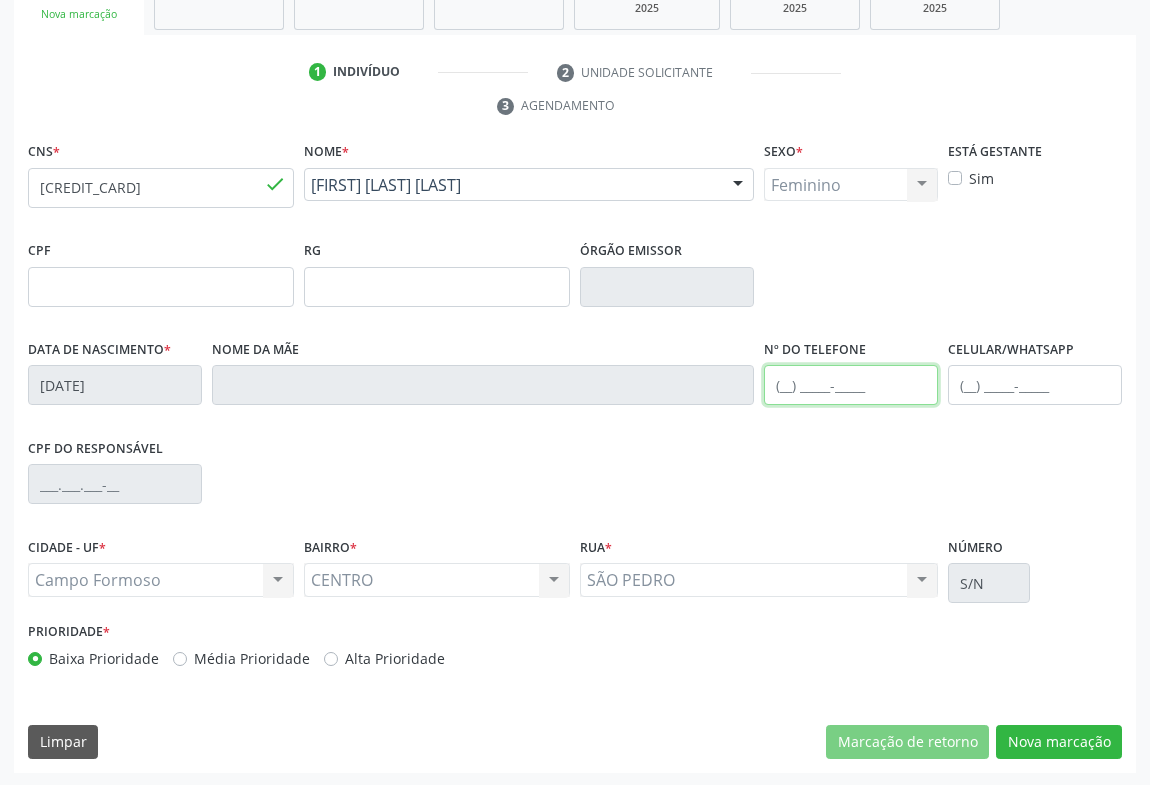 click at bounding box center (851, 385) 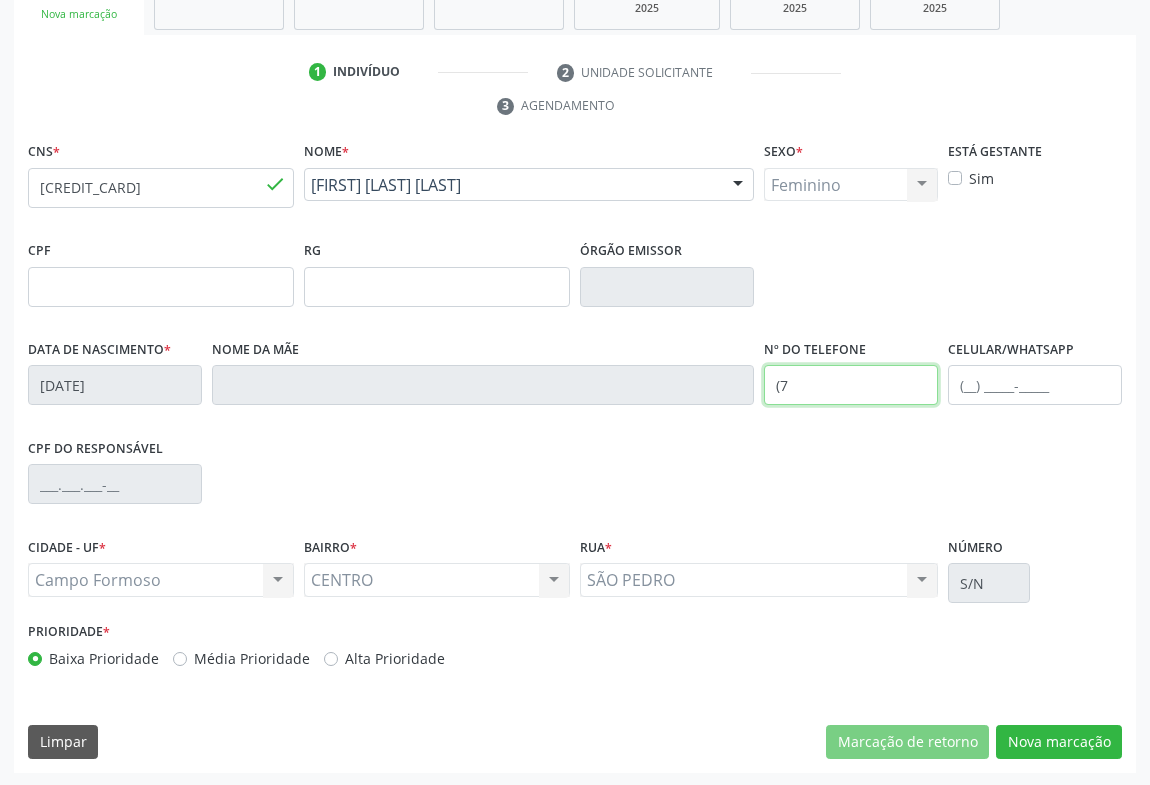 type on "(" 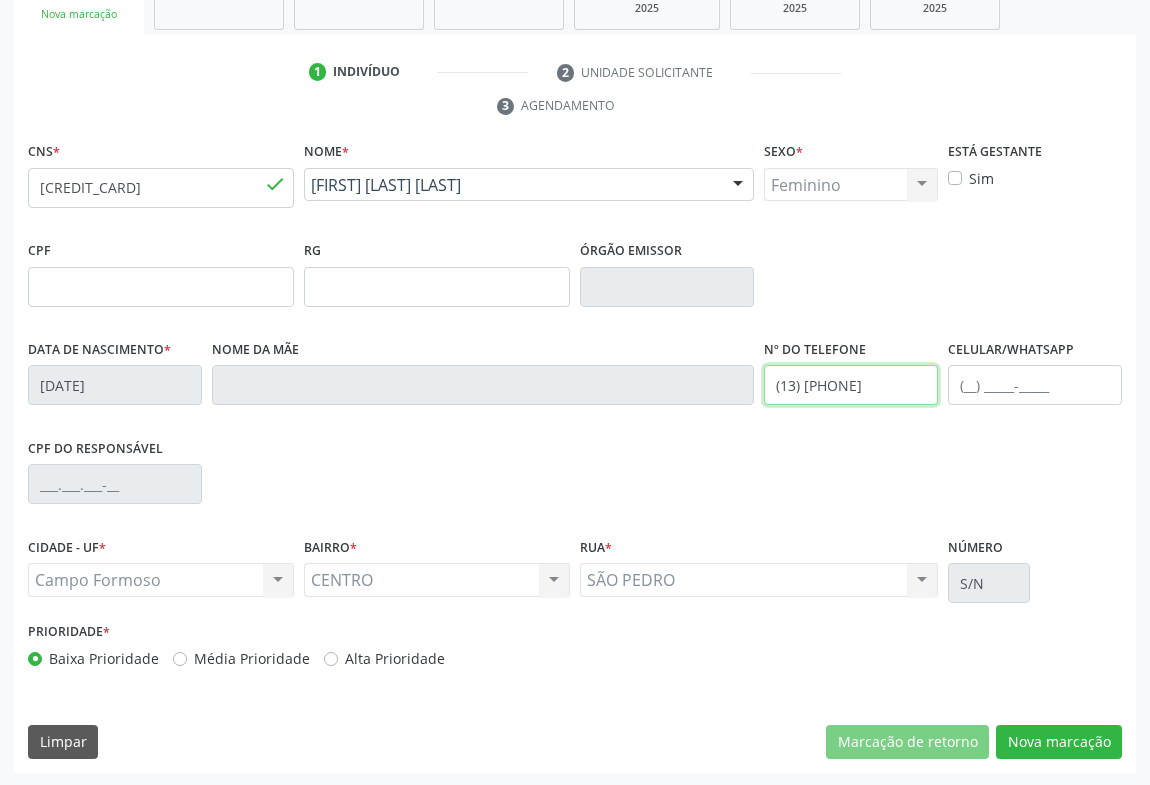type on "(13) [PHONE]" 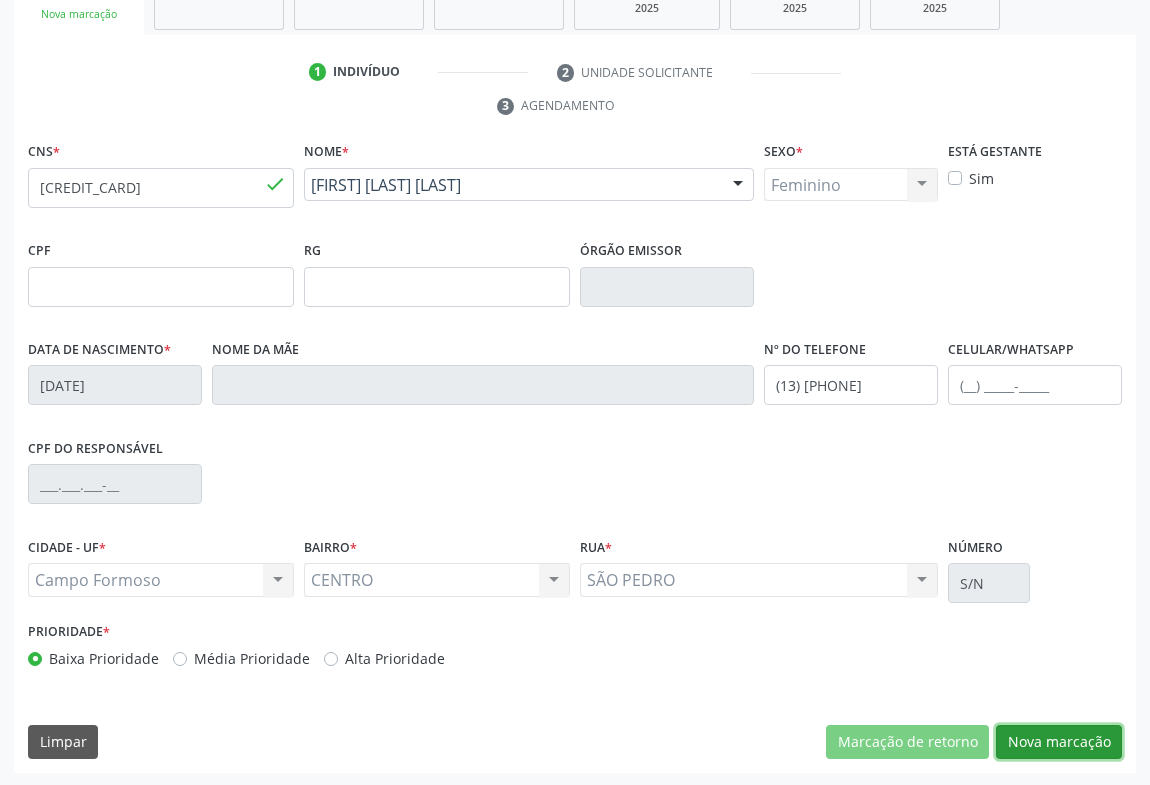 click on "Nova marcação" at bounding box center [1059, 742] 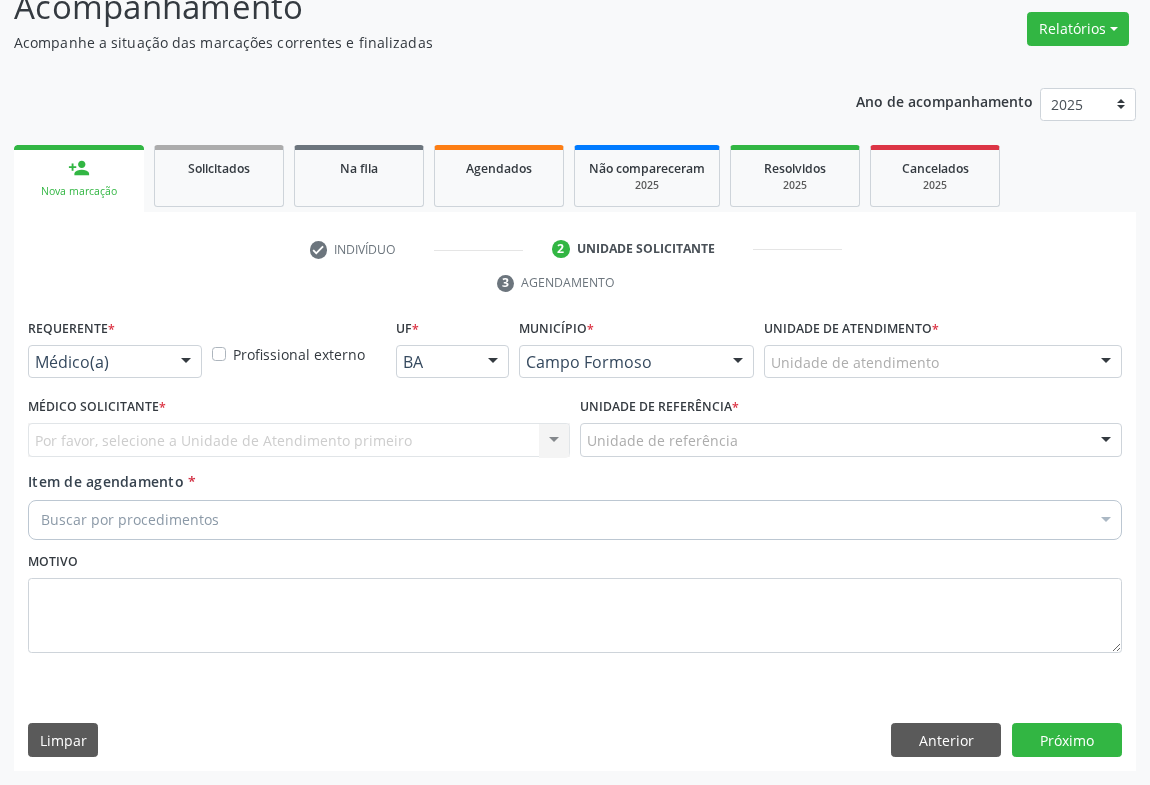 scroll, scrollTop: 152, scrollLeft: 0, axis: vertical 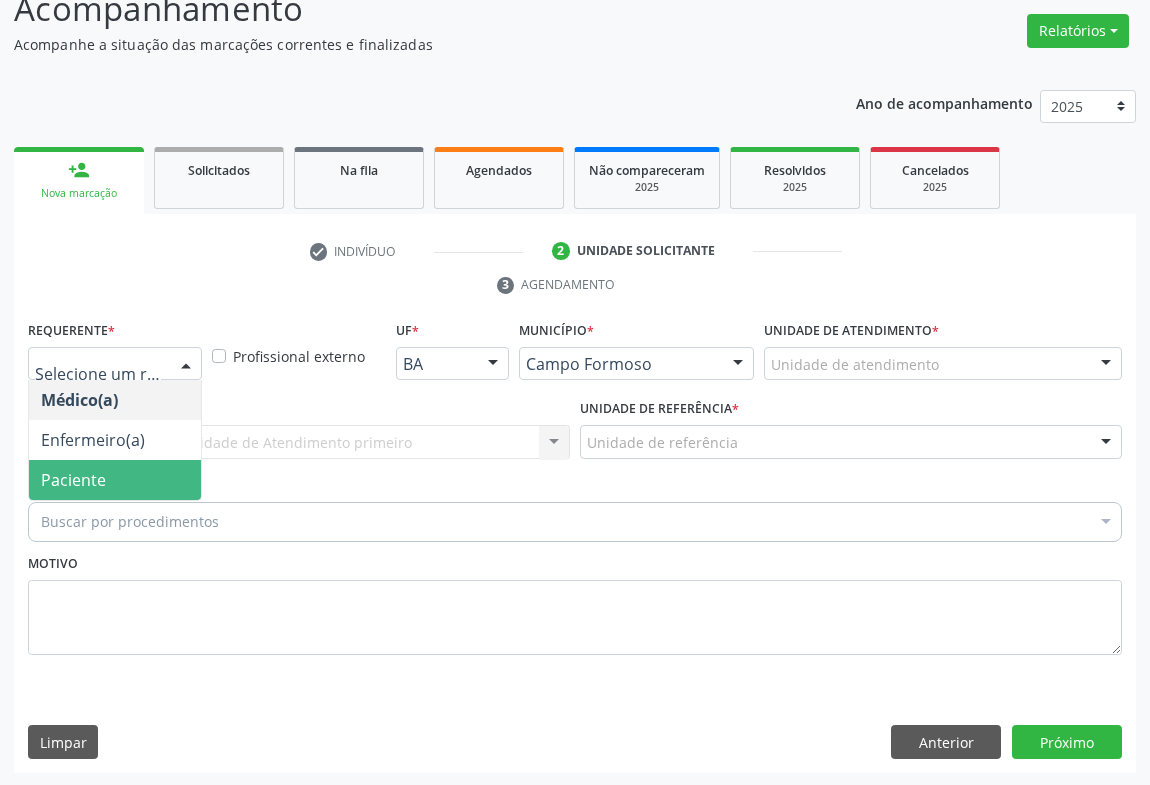 click on "Paciente" at bounding box center [115, 480] 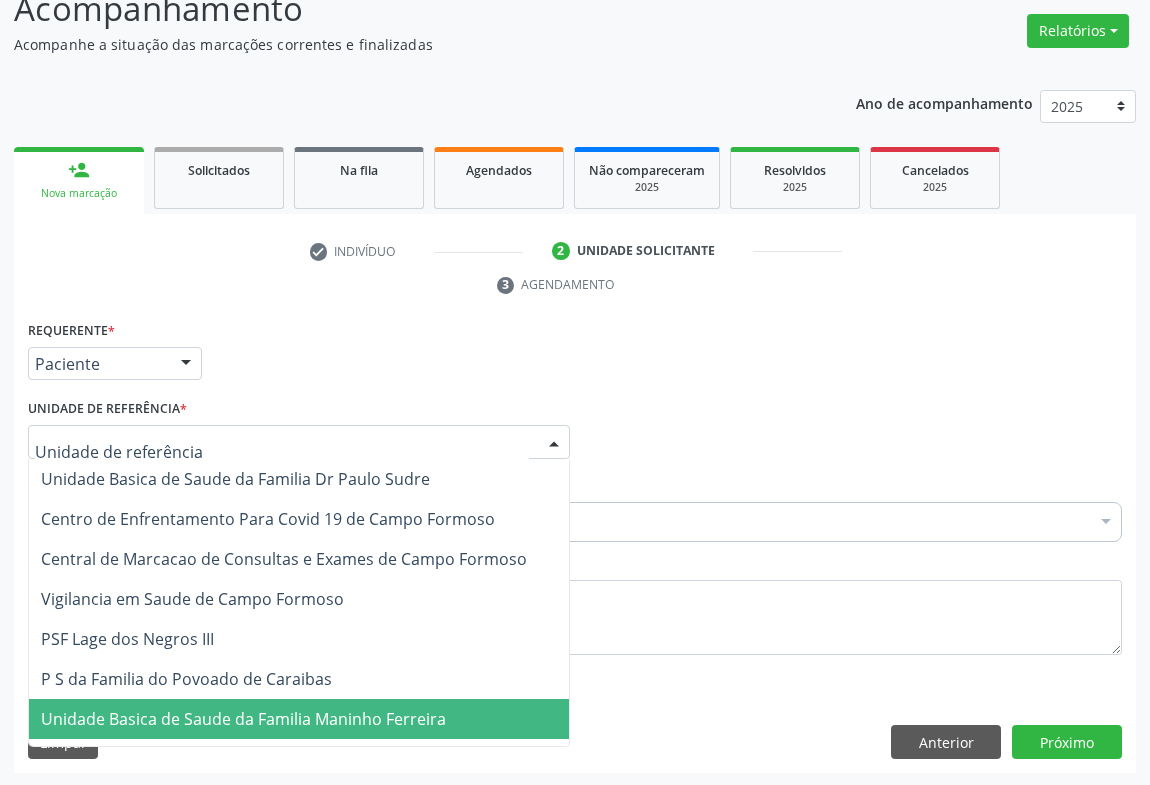 click on "Unidade Basica de Saude da Familia Maninho Ferreira" at bounding box center [243, 719] 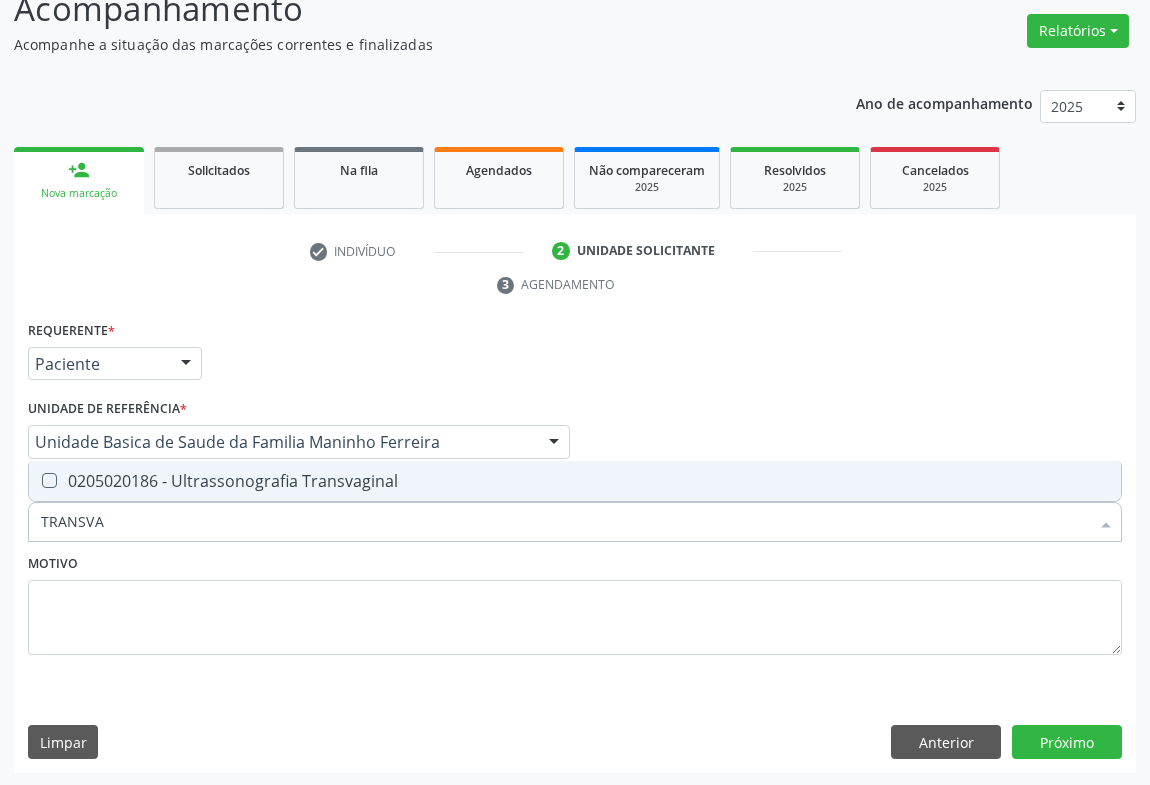 type on "TRANSVAG" 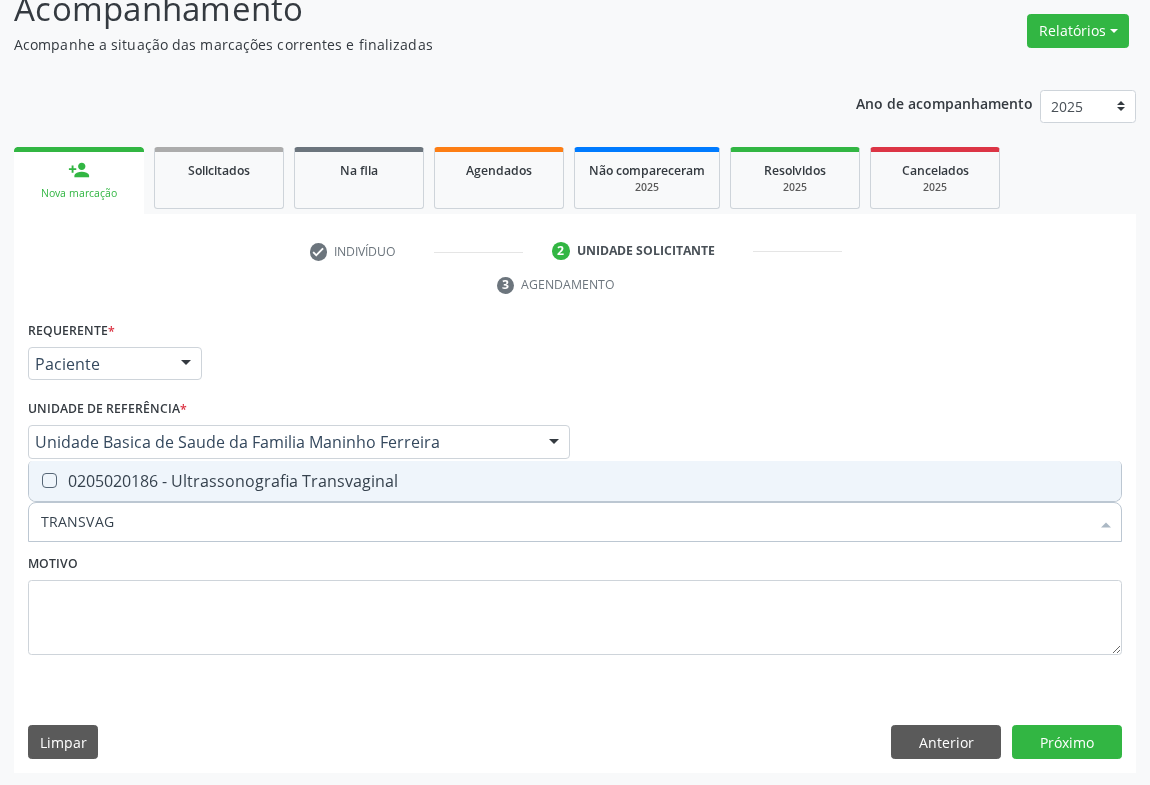 click on "0205020186 - Ultrassonografia Transvaginal" at bounding box center [575, 481] 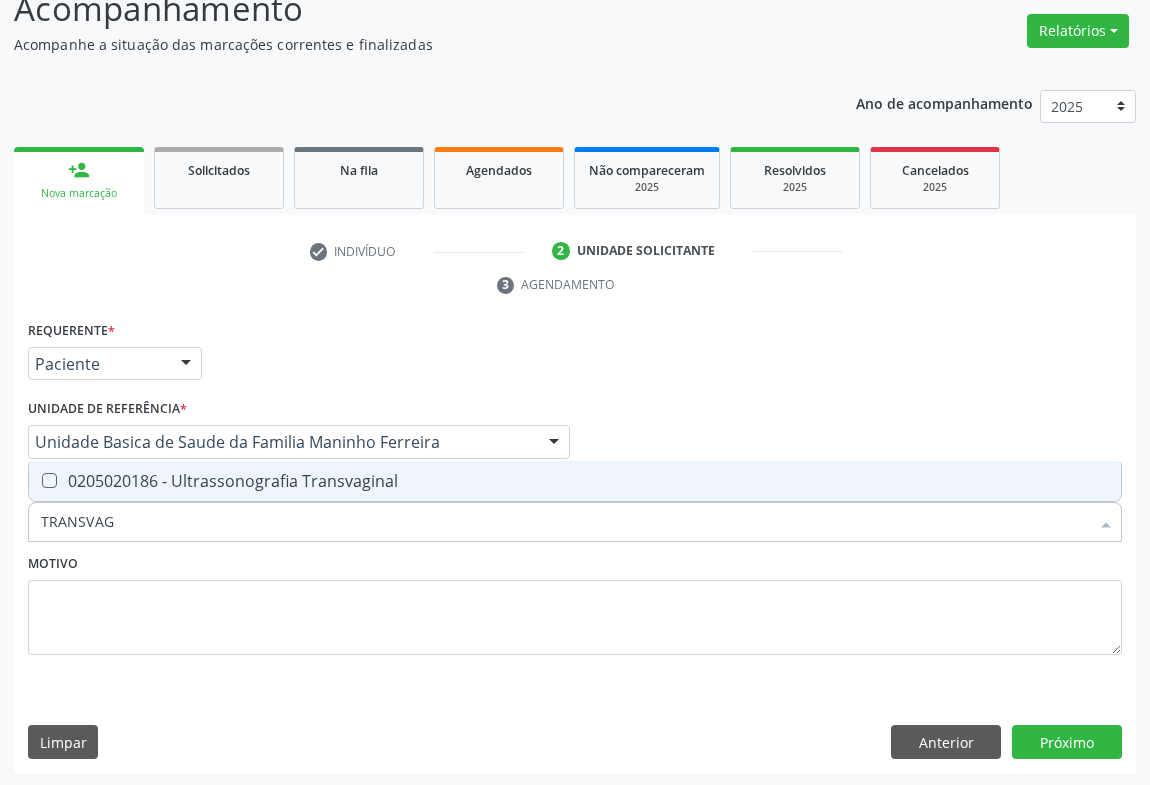 checkbox on "true" 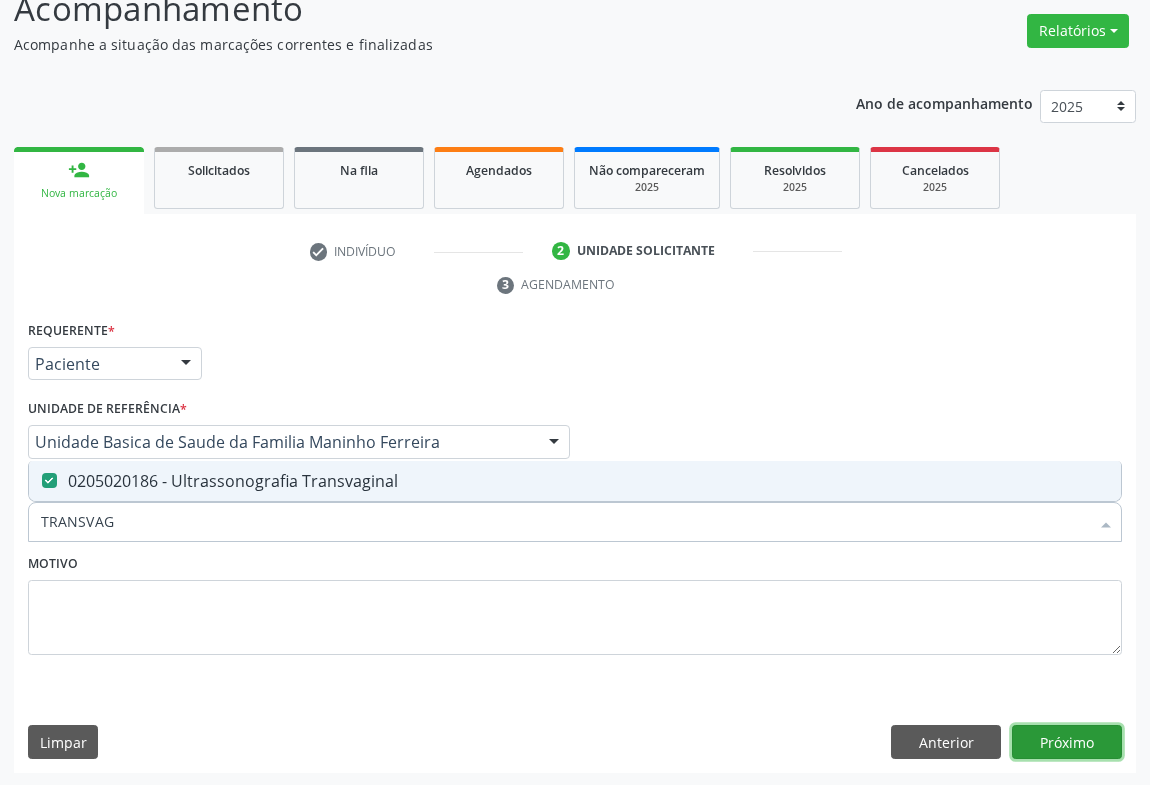 click on "Próximo" at bounding box center (1067, 742) 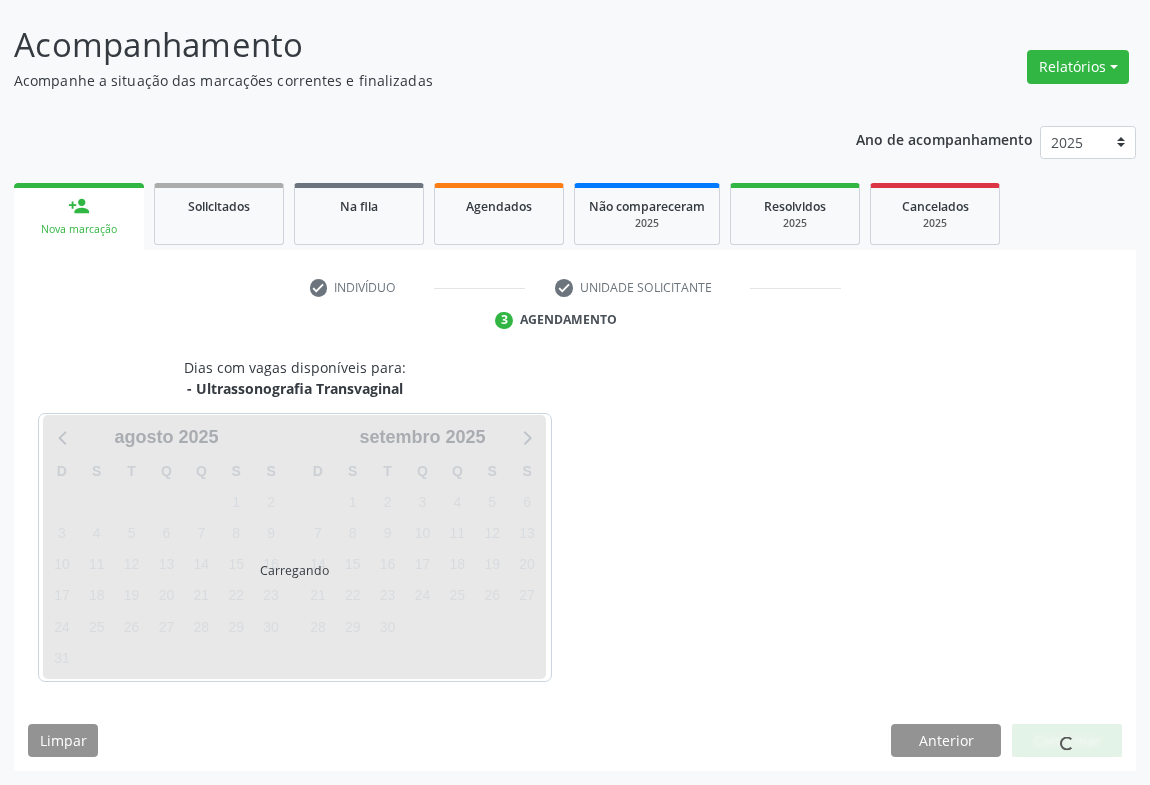 scroll, scrollTop: 115, scrollLeft: 0, axis: vertical 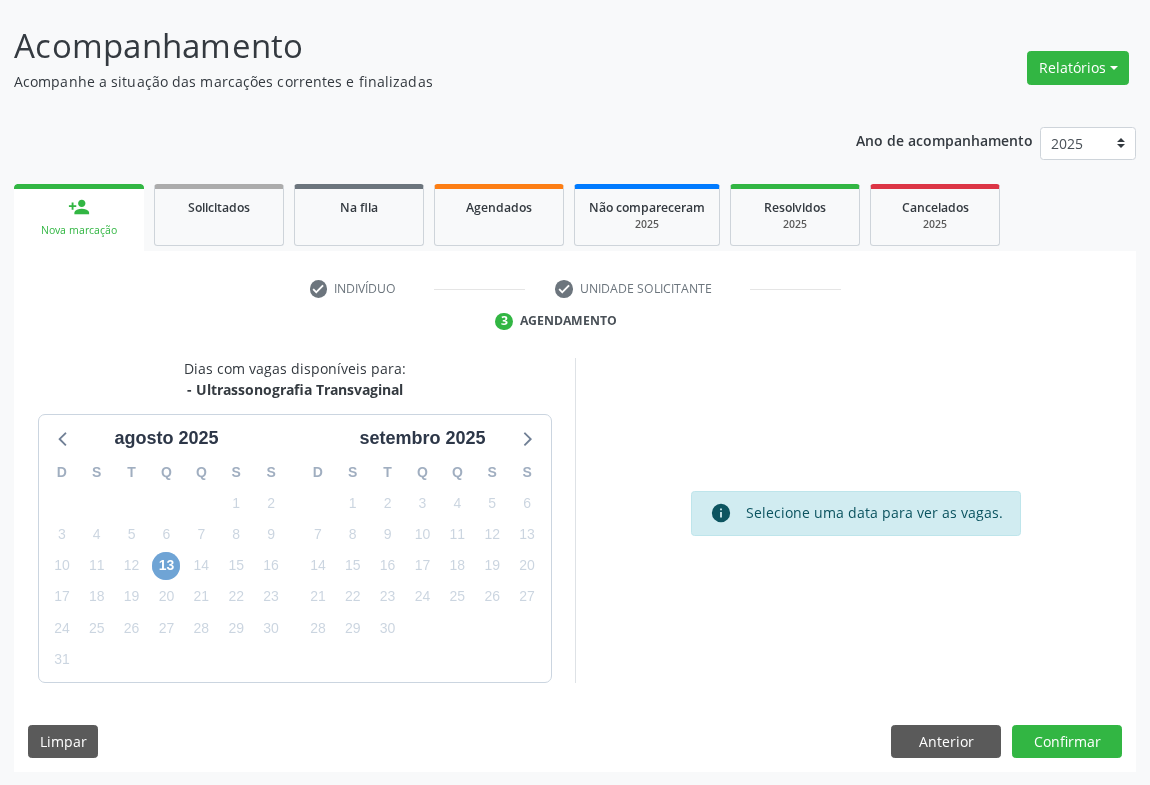 click on "13" at bounding box center [166, 566] 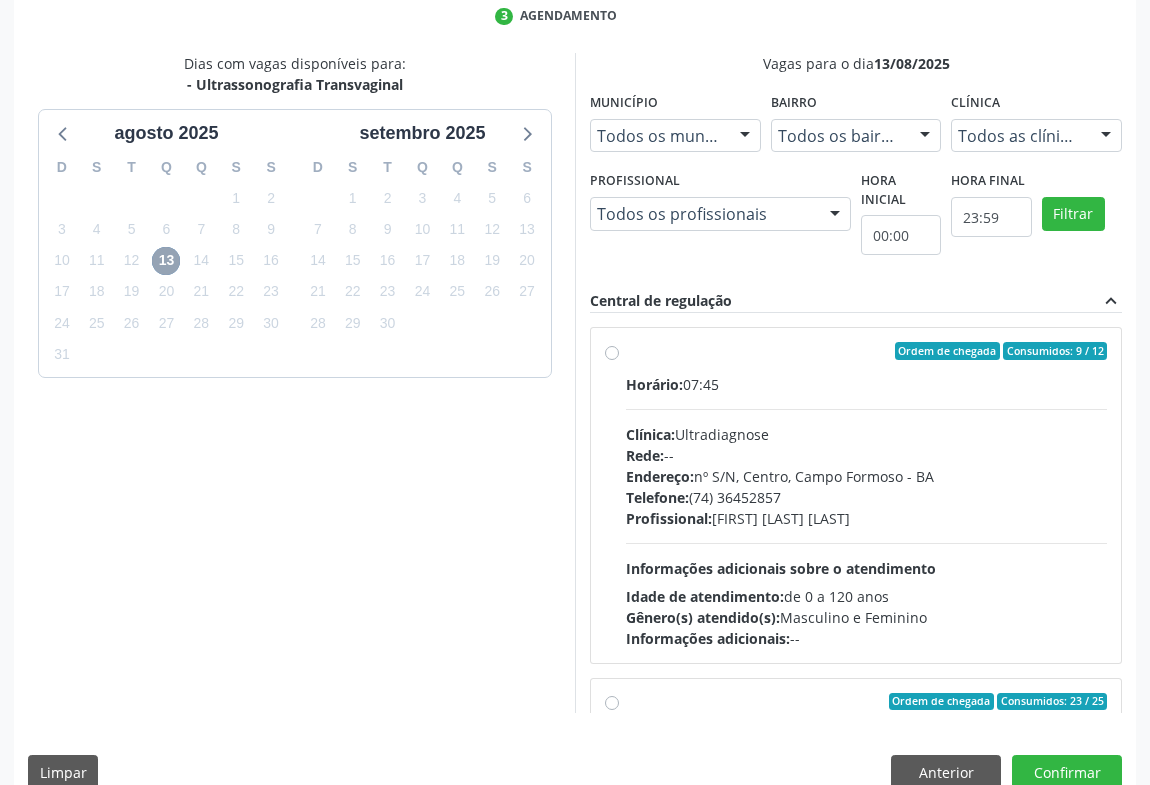 scroll, scrollTop: 451, scrollLeft: 0, axis: vertical 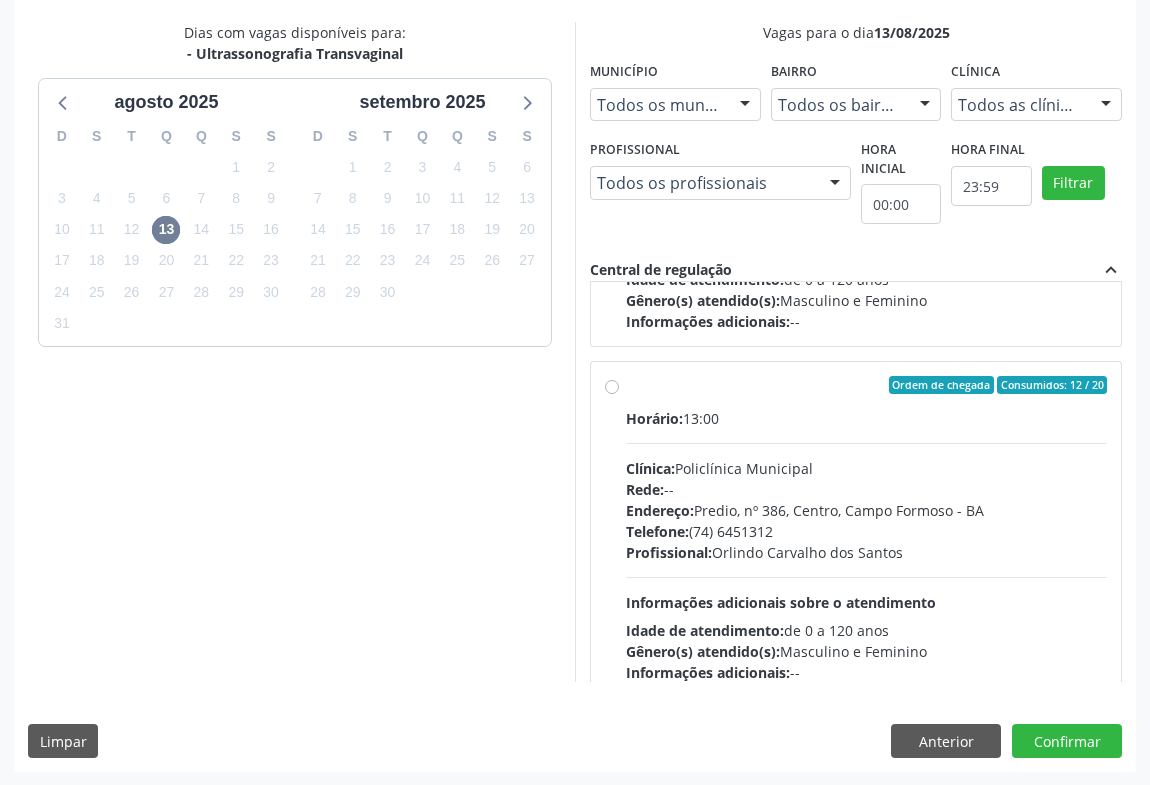 click on "Profissional:
Orlindo Carvalho dos Santos" at bounding box center [866, 552] 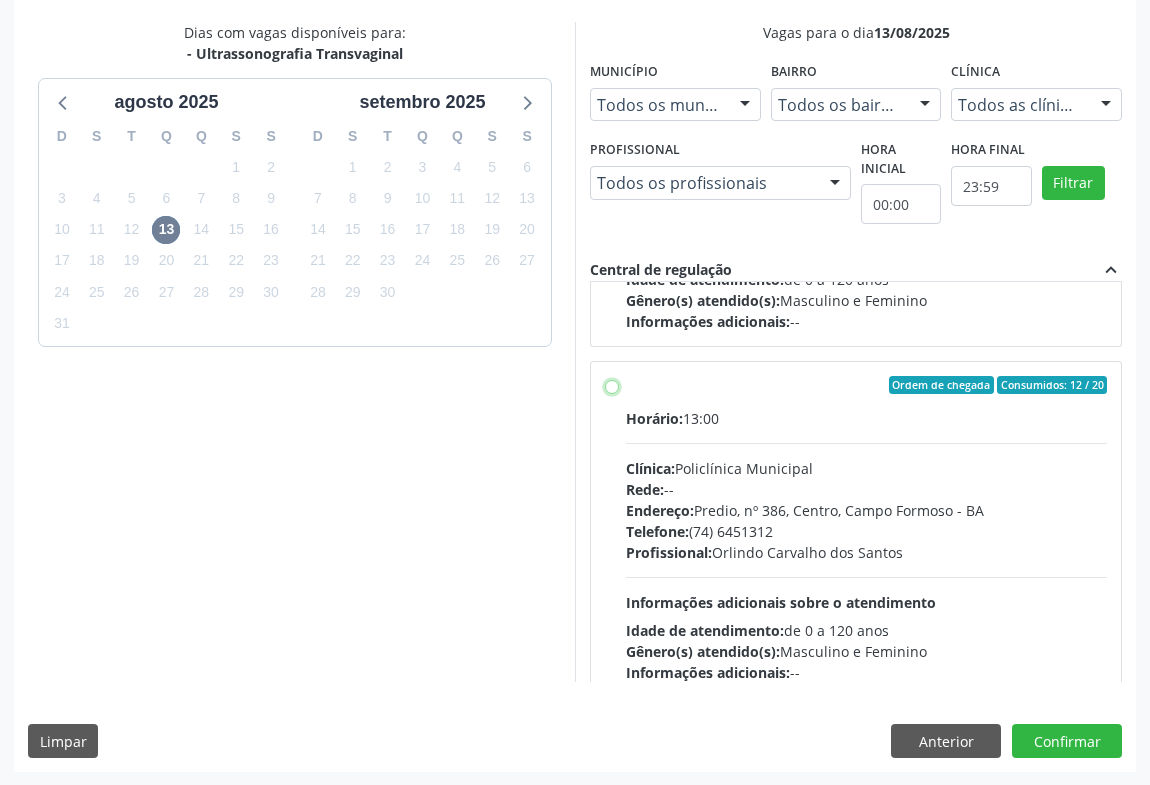 click on "Ordem de chegada
Consumidos: 12 / 20
Horário:   13:00
Clínica:  Policlínica Municipal
Rede:
--
Endereço:   Predio, nº 386, Centro, Campo Formoso - BA
Telefone:   (74) 6451312
Profissional:
Orlindo Carvalho dos Santos
Informações adicionais sobre o atendimento
Idade de atendimento:
de 0 a 120 anos
Gênero(s) atendido(s):
Masculino e Feminino
Informações adicionais:
--" at bounding box center [612, 385] 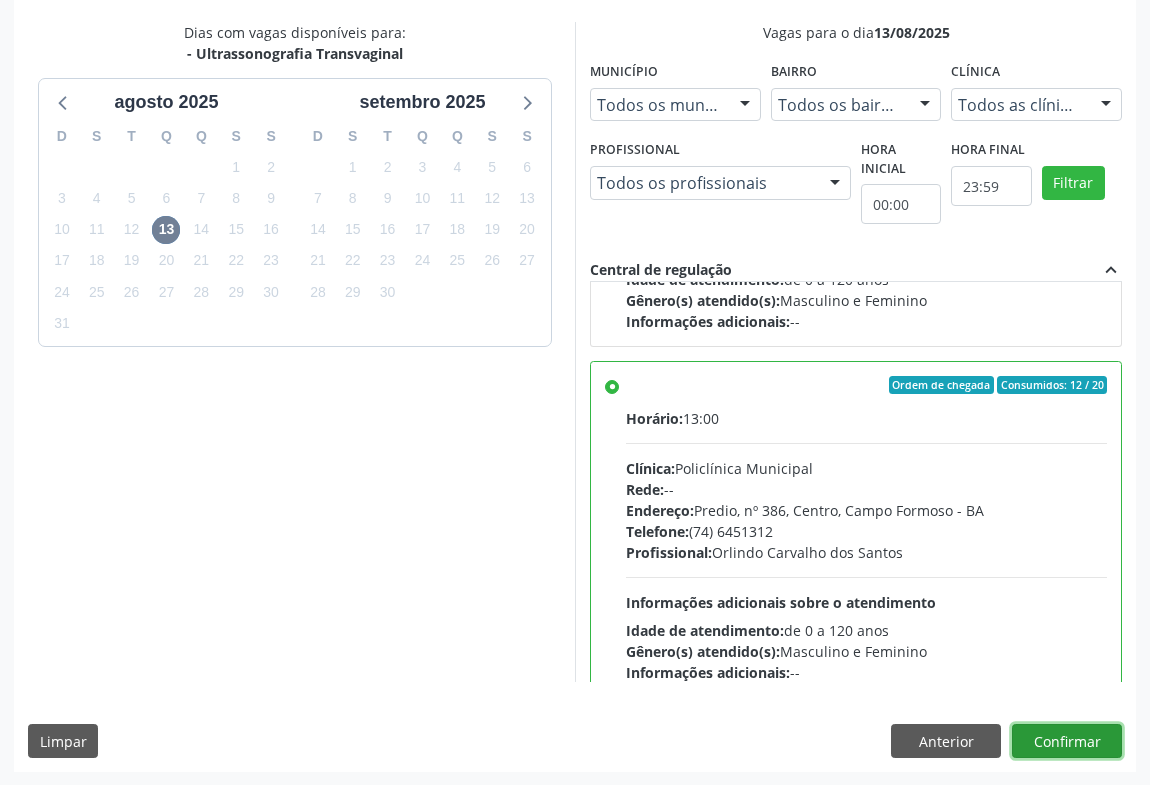 click on "Confirmar" at bounding box center (1067, 741) 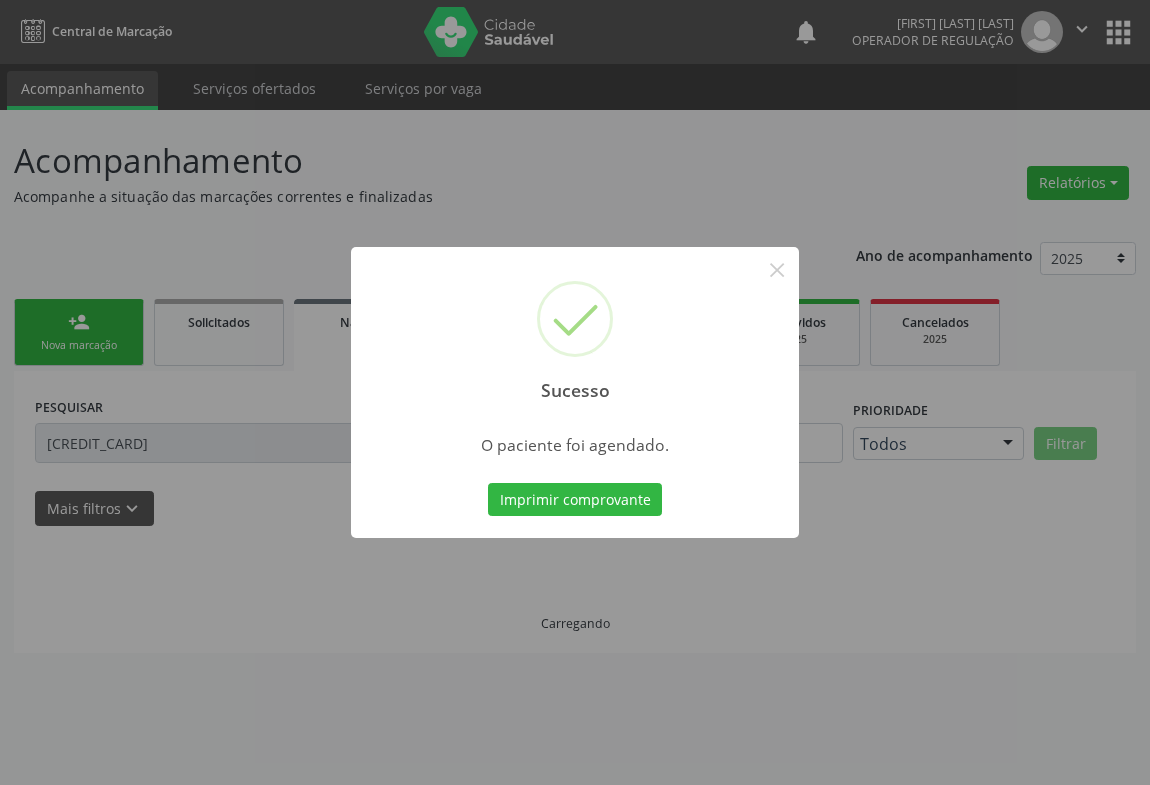 scroll, scrollTop: 0, scrollLeft: 0, axis: both 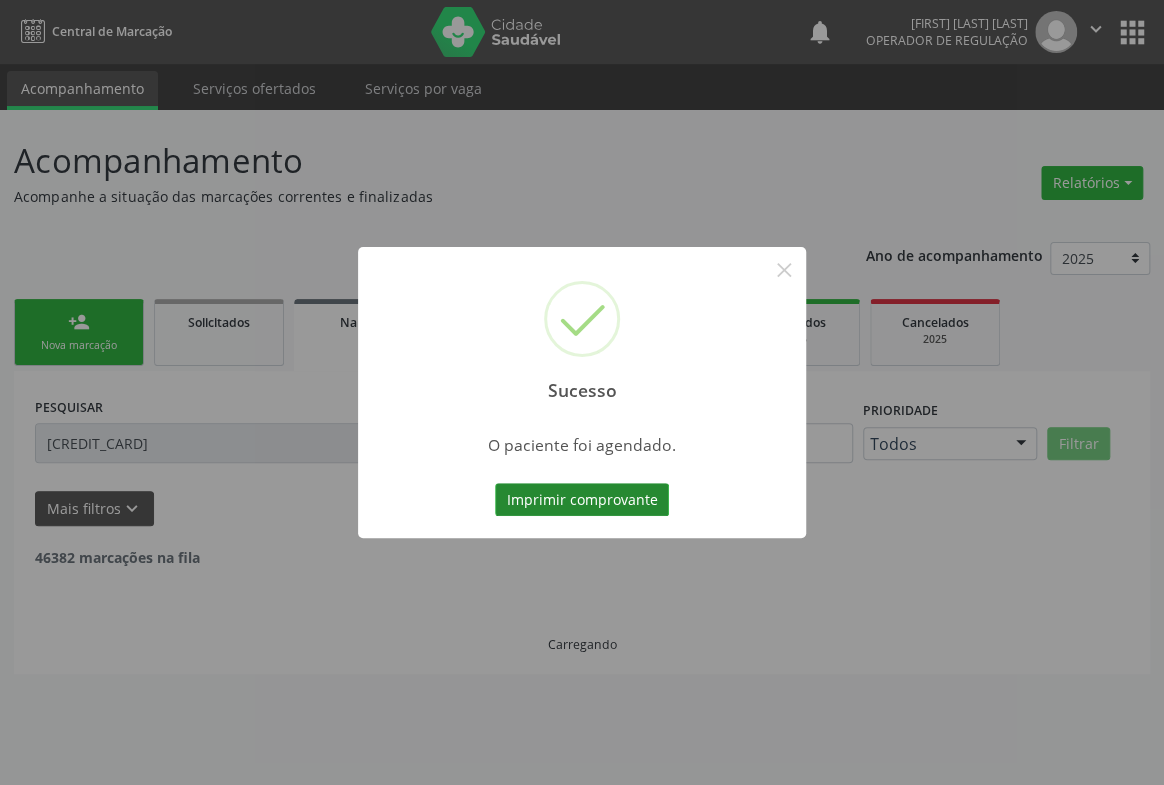 click on "Imprimir comprovante" at bounding box center [582, 500] 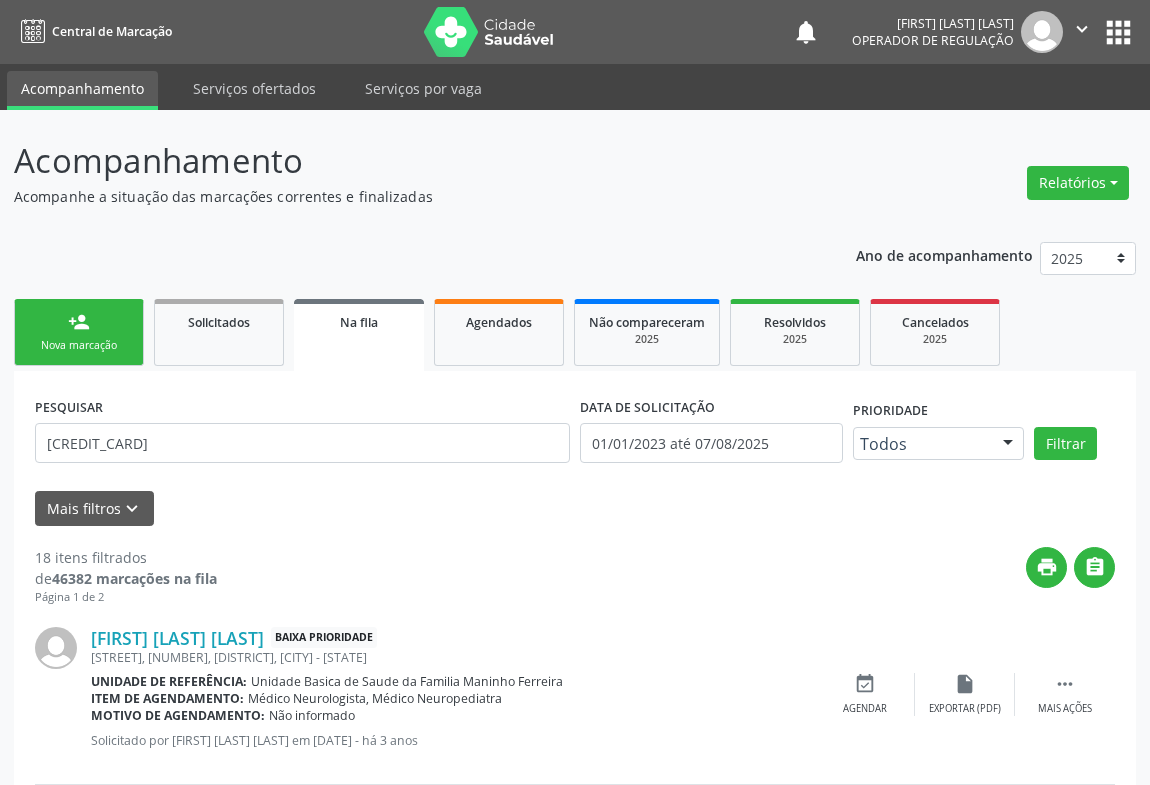click on "person_add
Nova marcação" at bounding box center [79, 332] 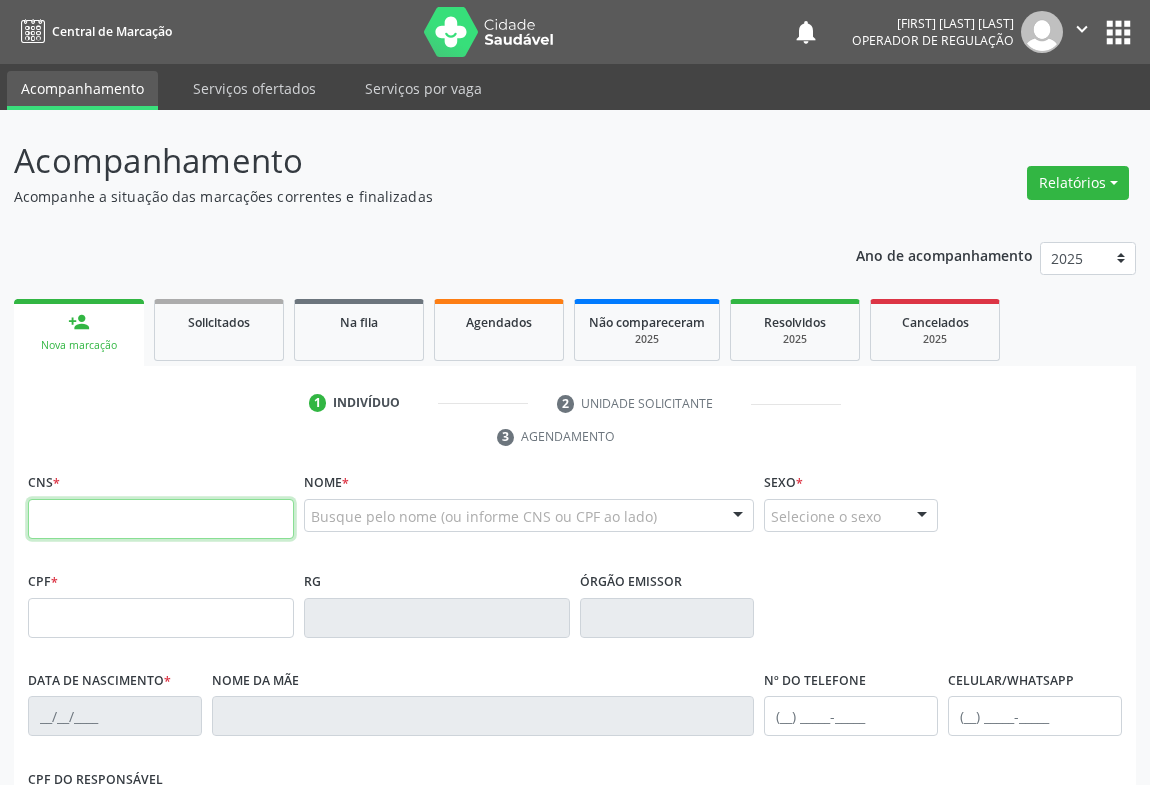 click at bounding box center (161, 519) 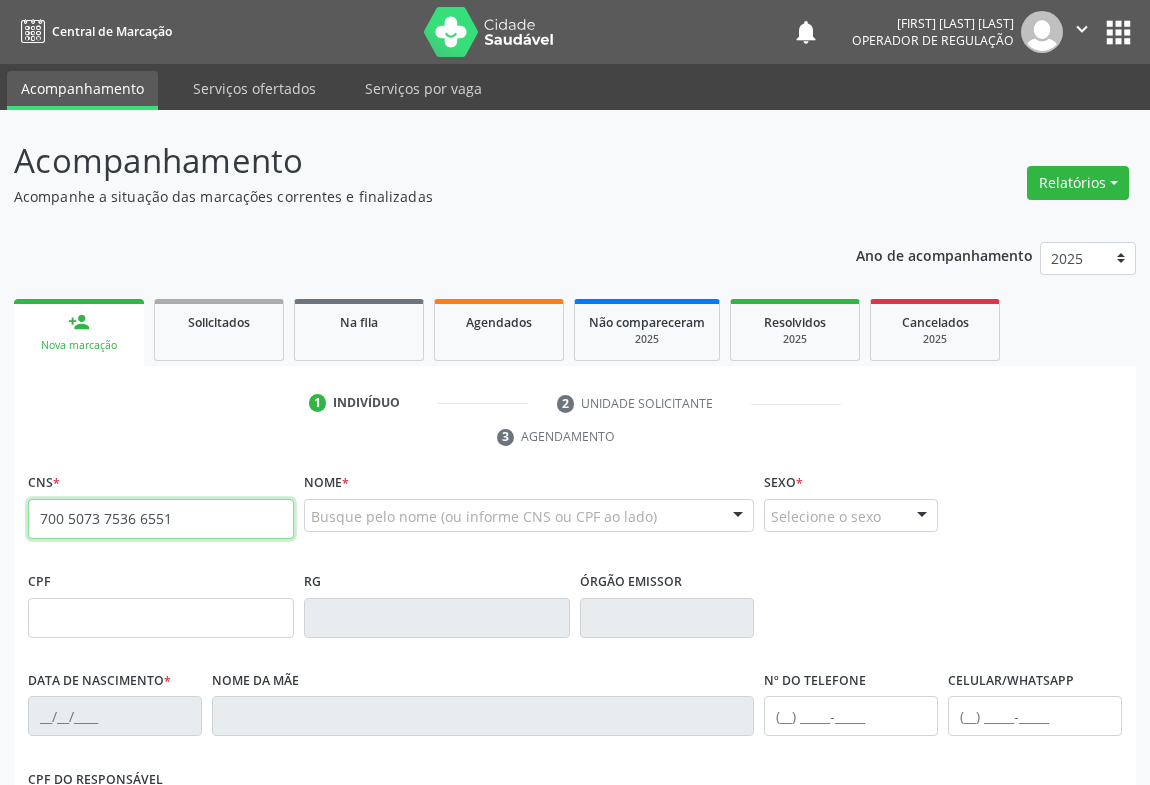 type on "700 5073 7536 6551" 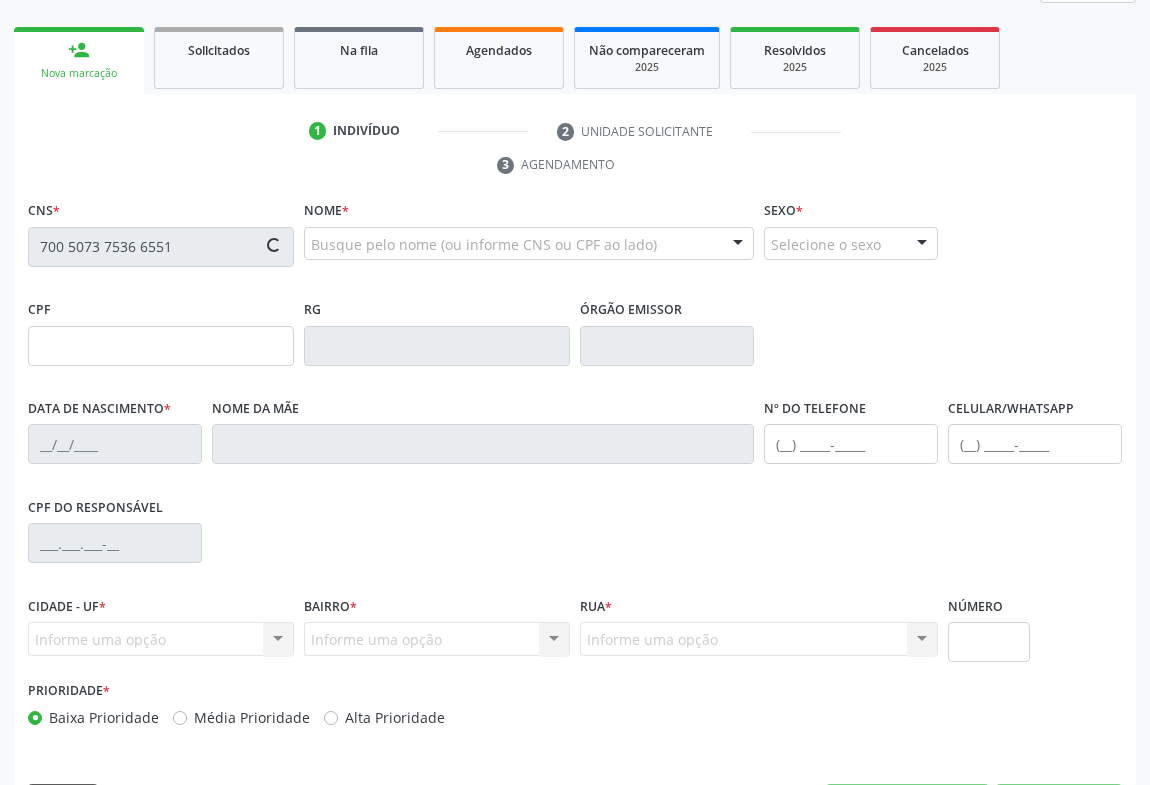 type on "0961487569" 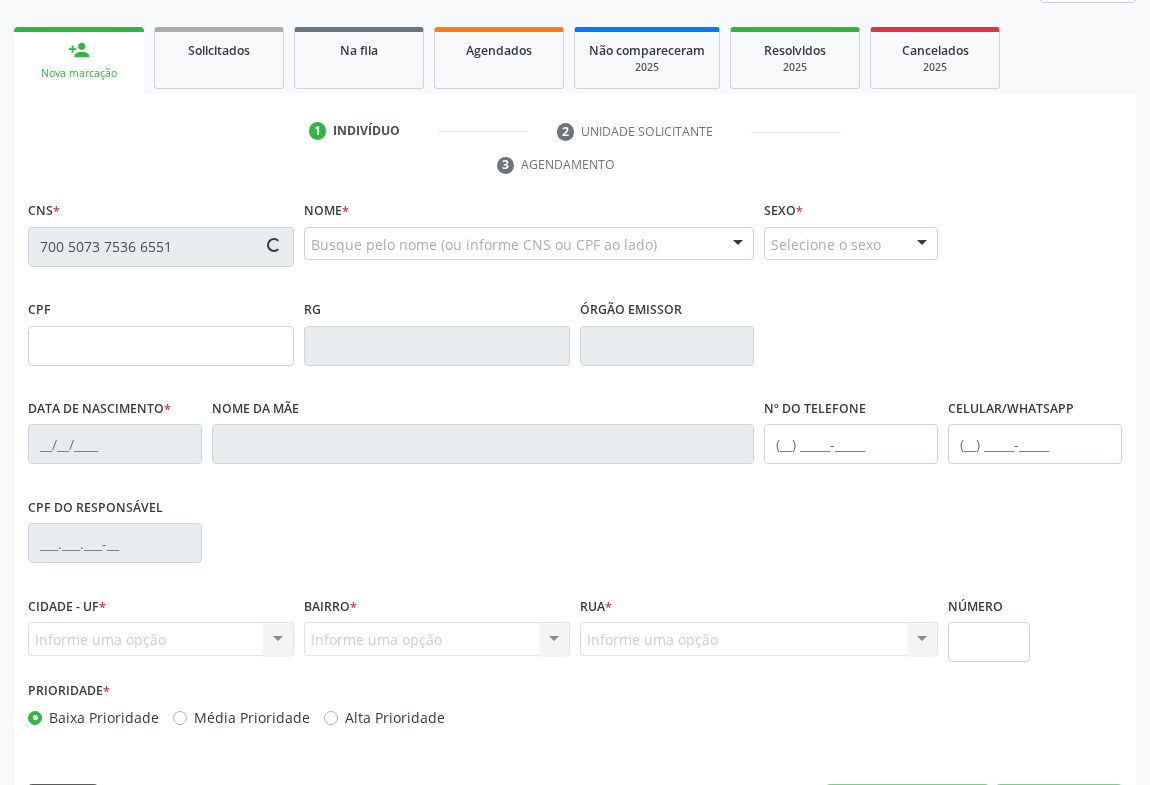 type on "23/05/1978" 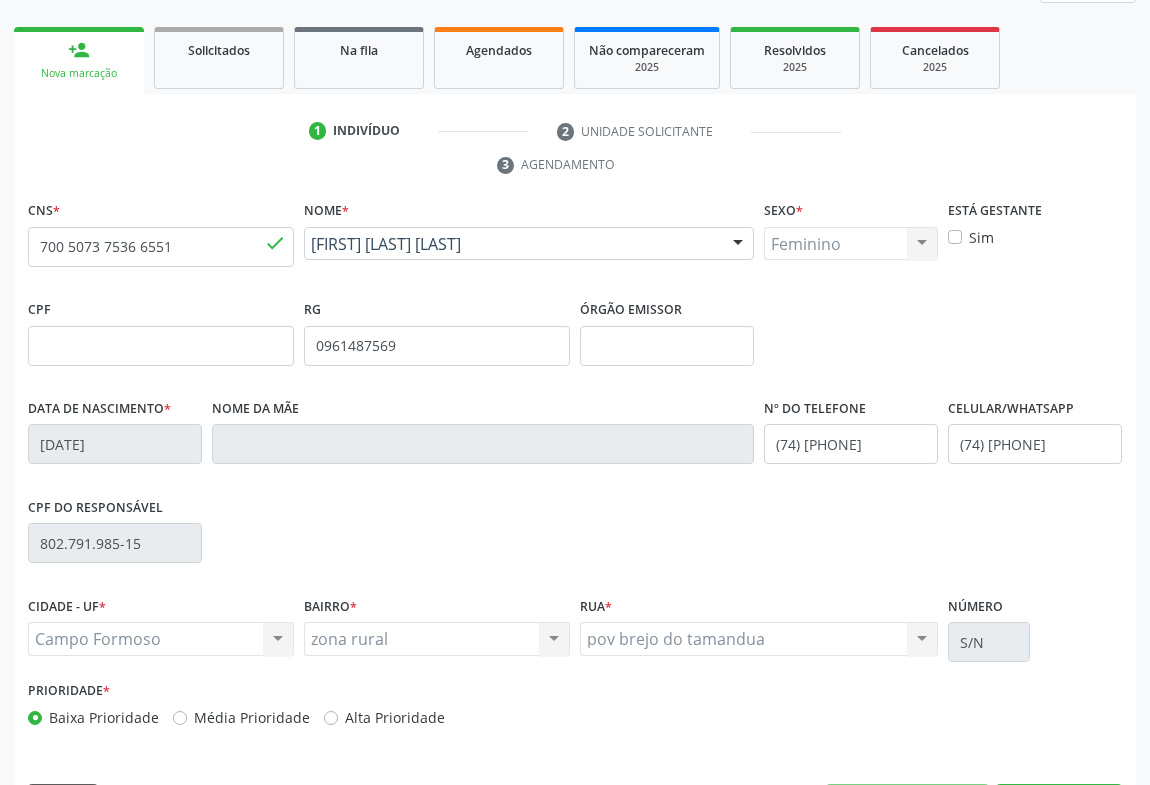 scroll, scrollTop: 331, scrollLeft: 0, axis: vertical 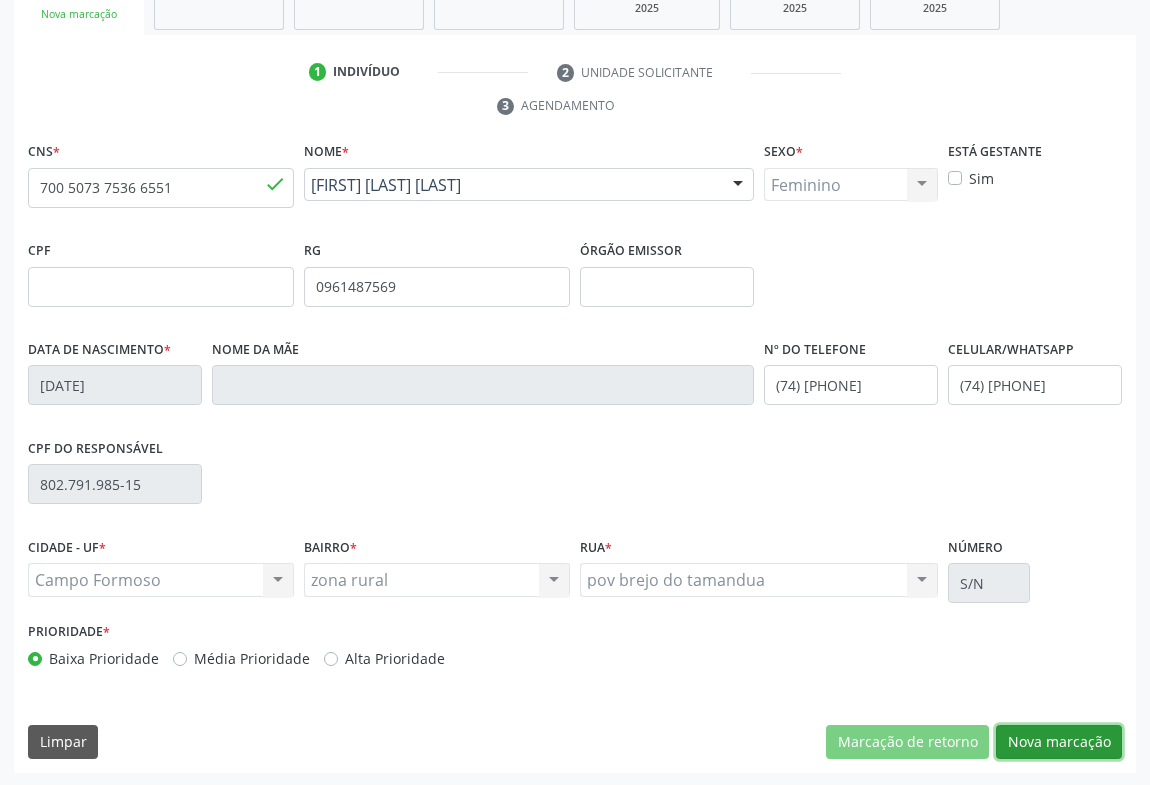 click on "Nova marcação" at bounding box center (1059, 742) 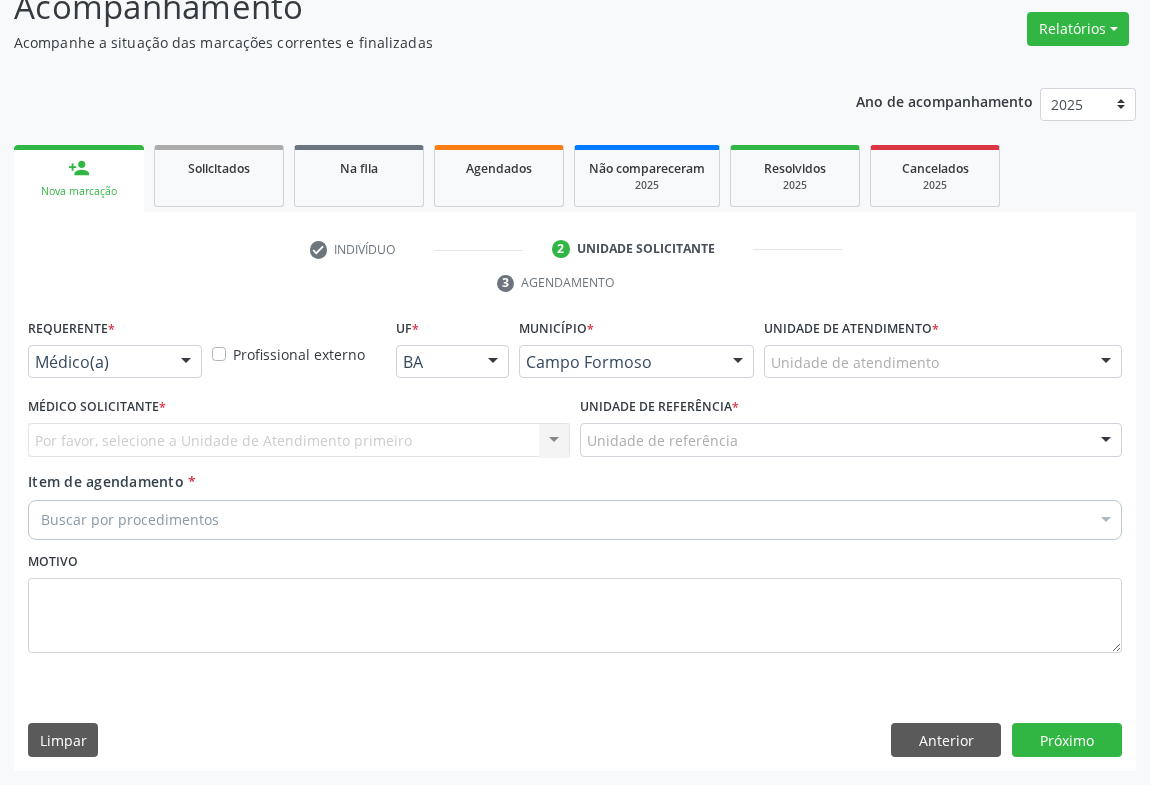 scroll, scrollTop: 152, scrollLeft: 0, axis: vertical 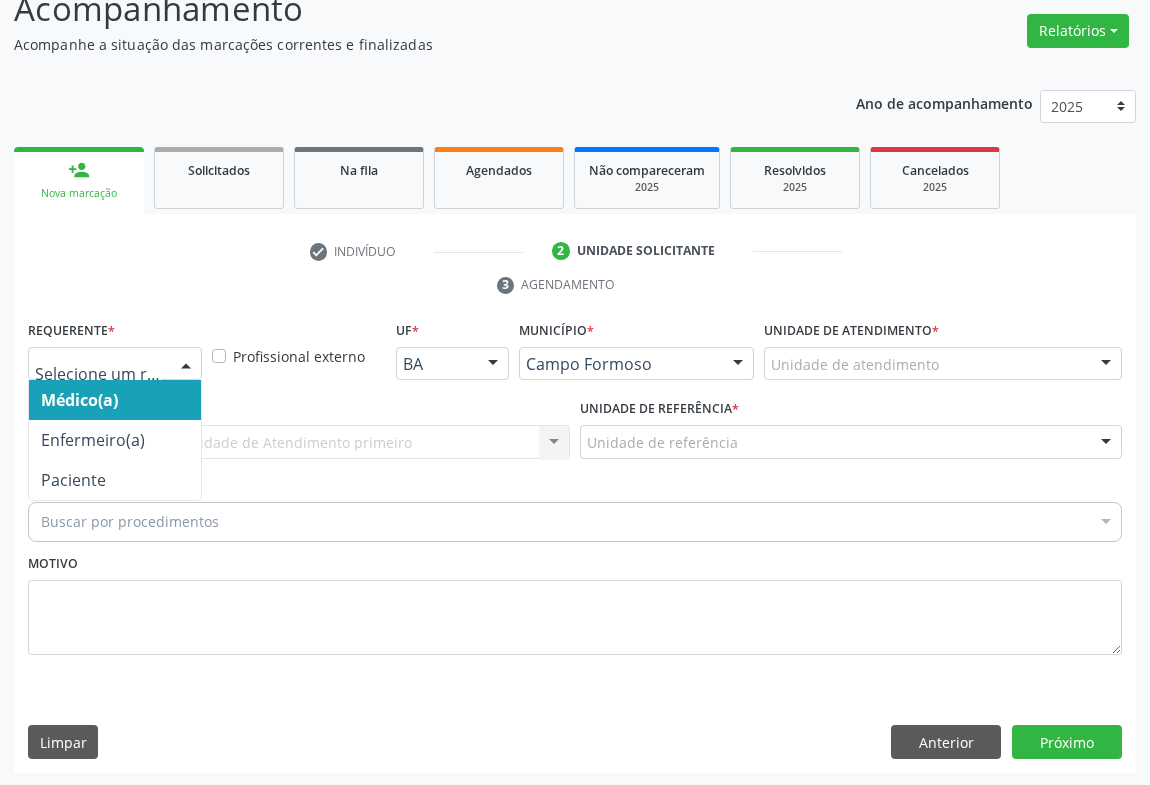 click at bounding box center (115, 364) 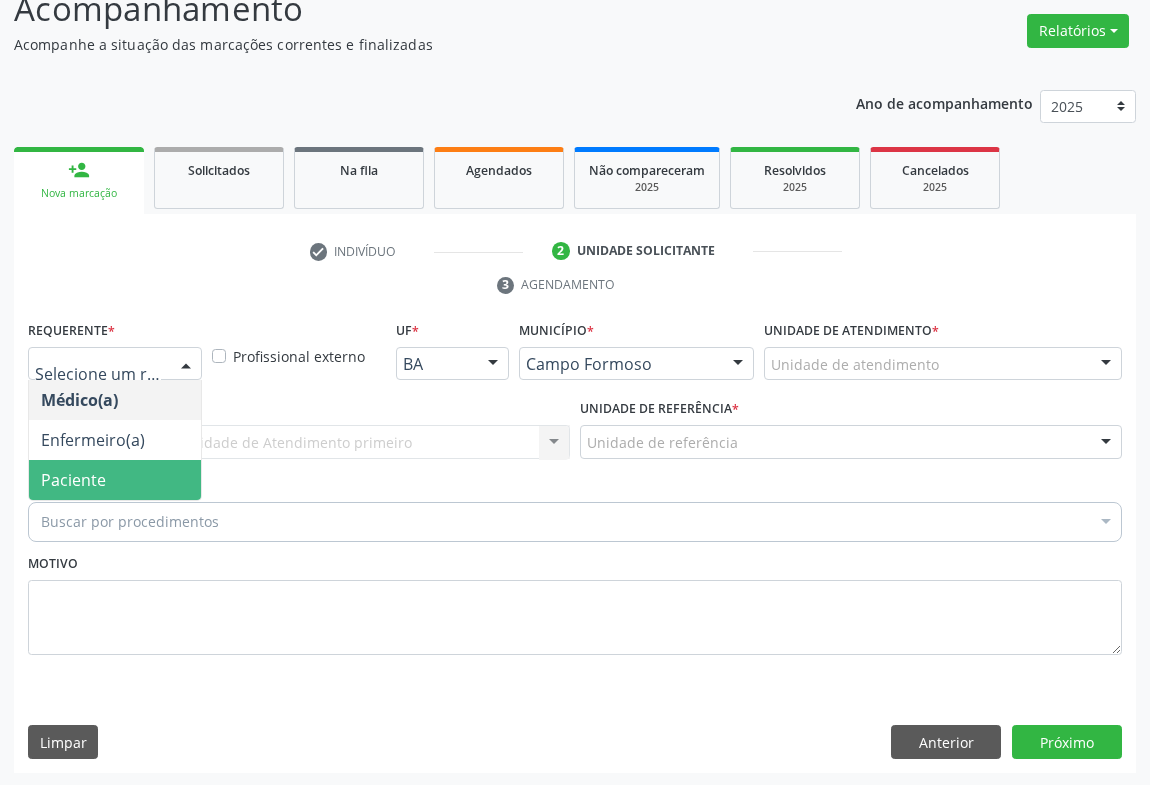 click on "Paciente" at bounding box center [73, 480] 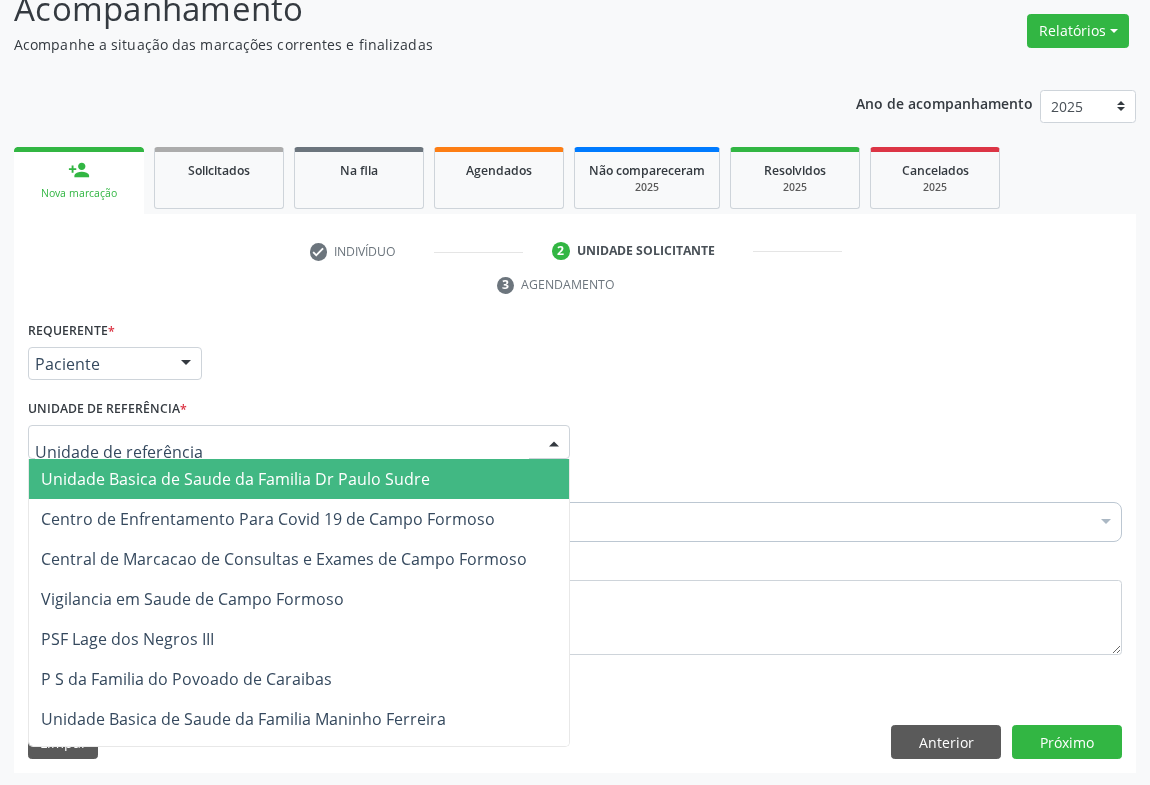 click at bounding box center [299, 442] 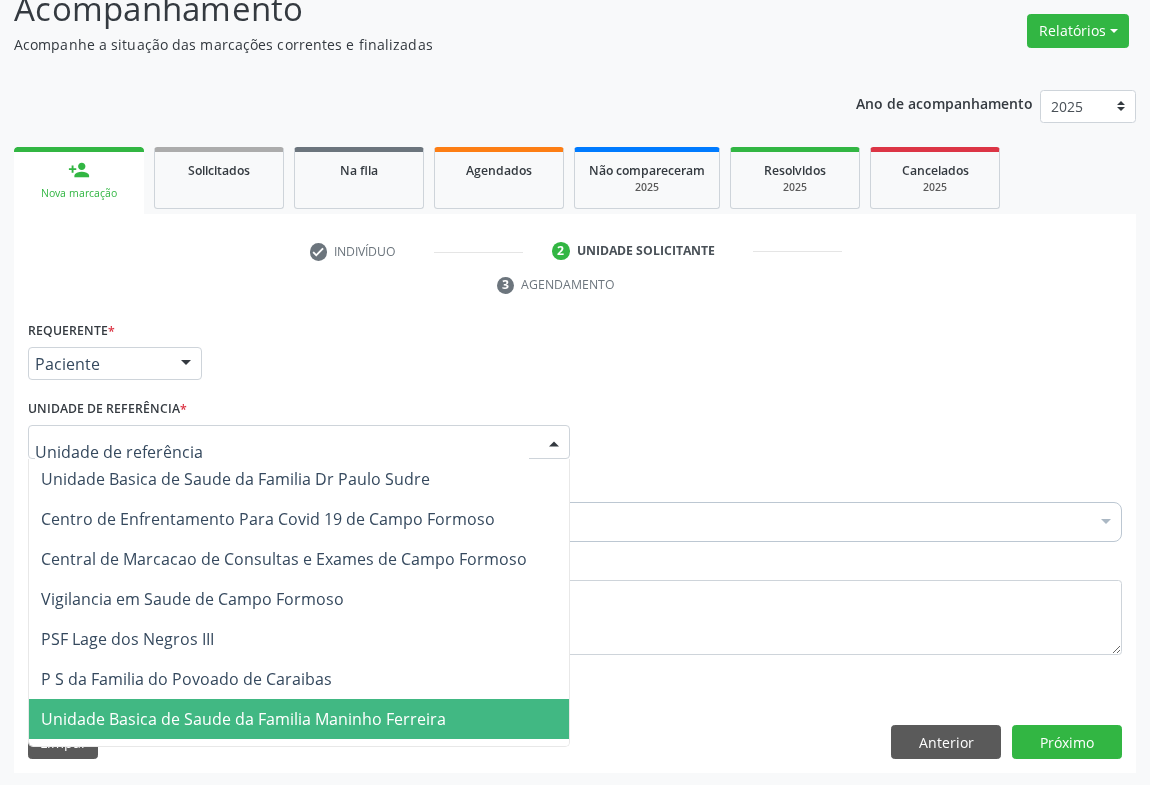 click on "Unidade Basica de Saude da Familia Maninho Ferreira" at bounding box center (243, 719) 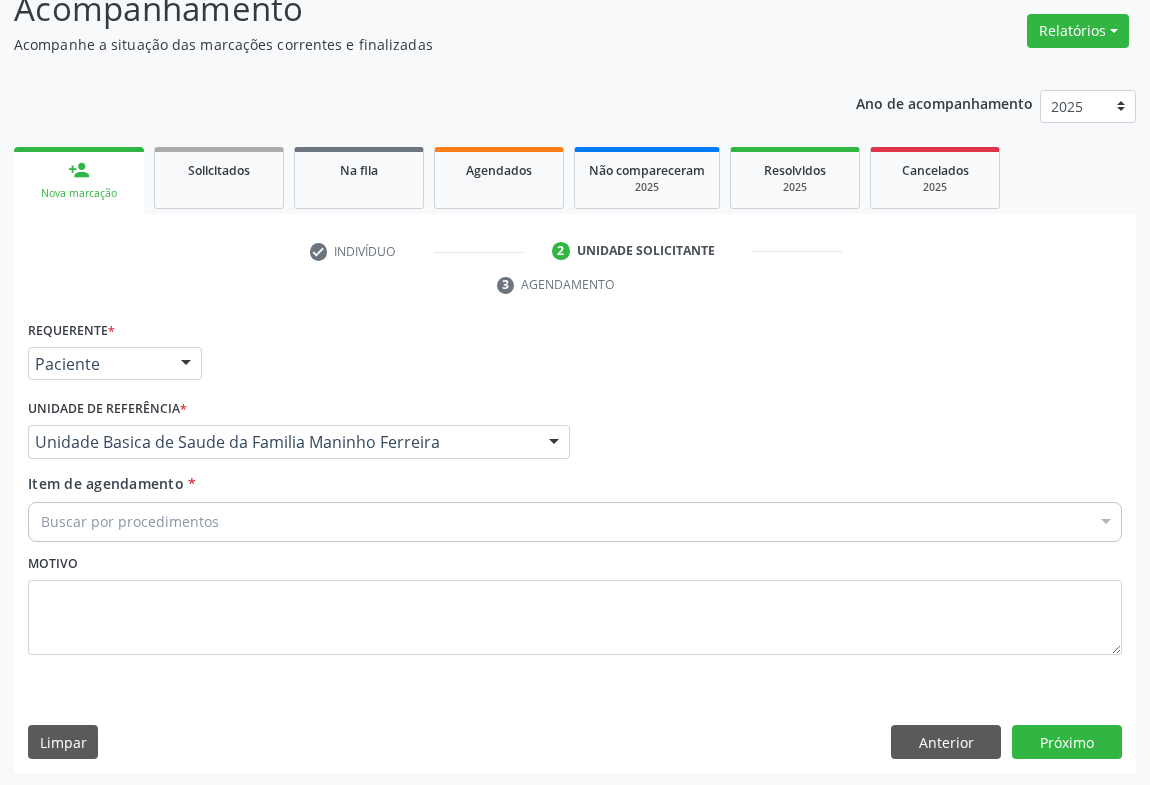 click on "Buscar por procedimentos" at bounding box center (575, 522) 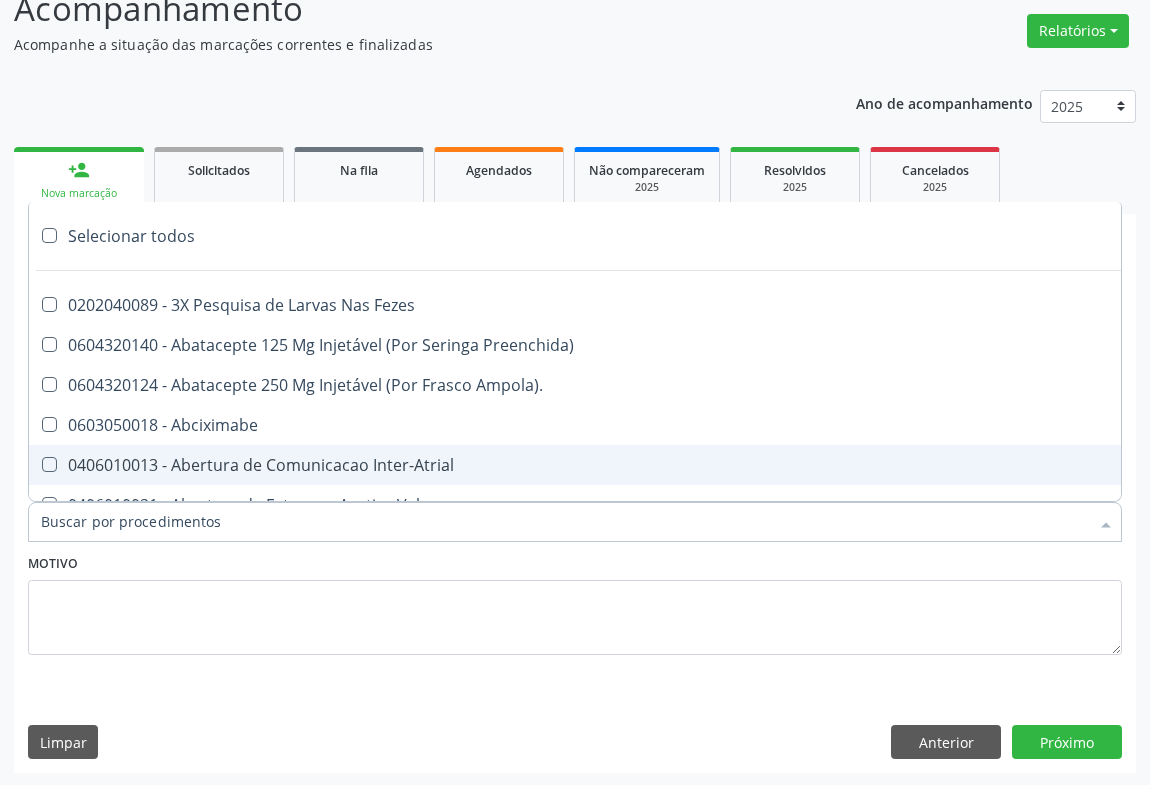 click on "Item de agendamento
*" at bounding box center (565, 522) 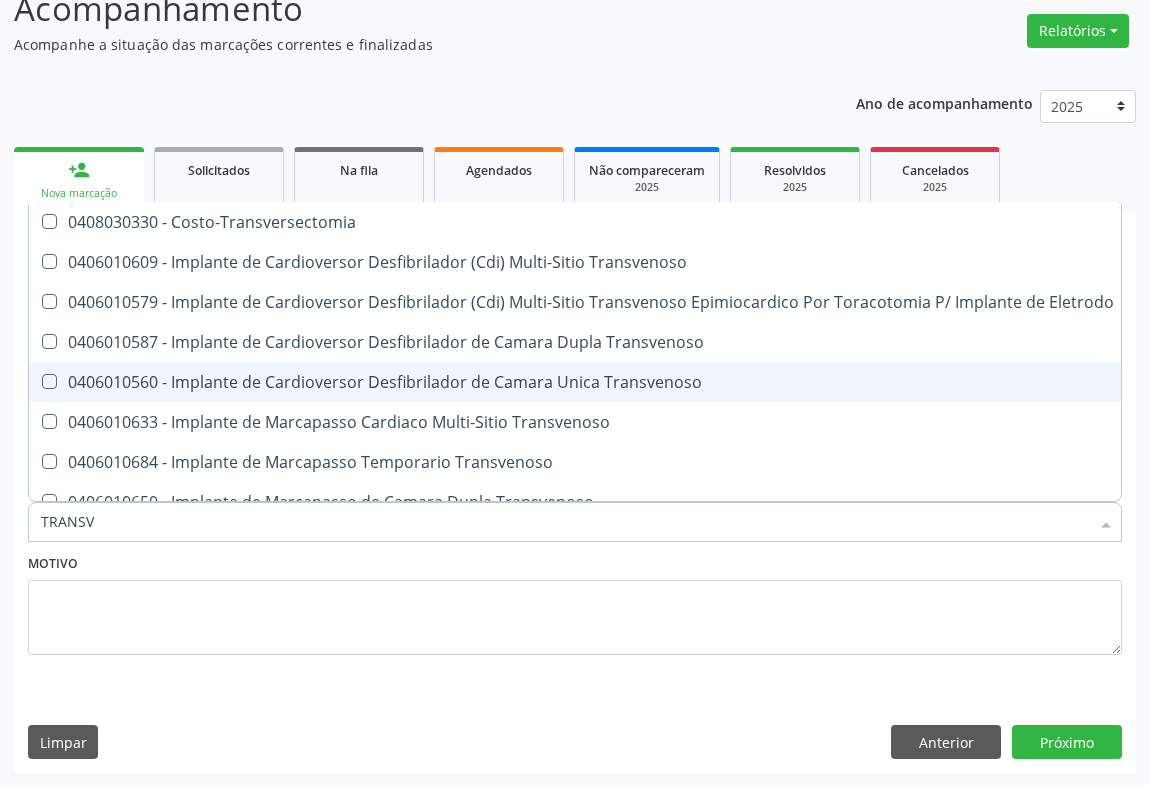 type on "TRANSVA" 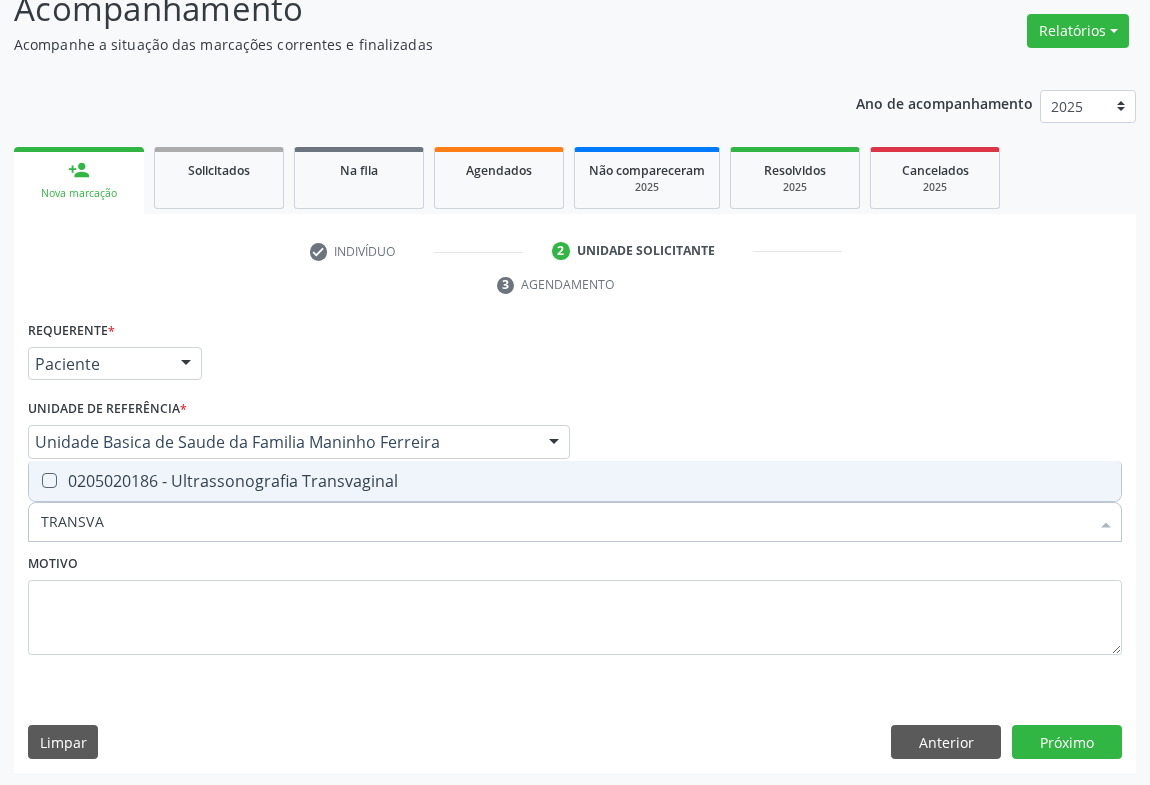 click on "0205020186 - Ultrassonografia Transvaginal" at bounding box center (575, 481) 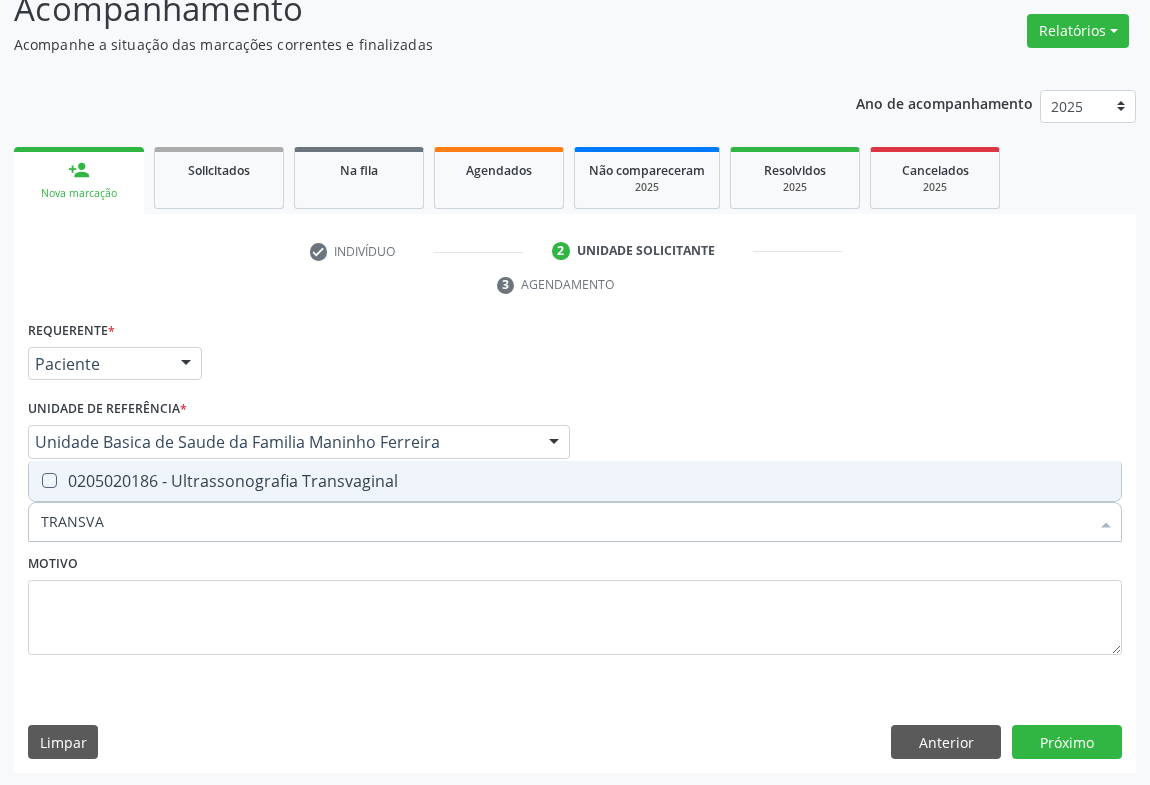 checkbox on "true" 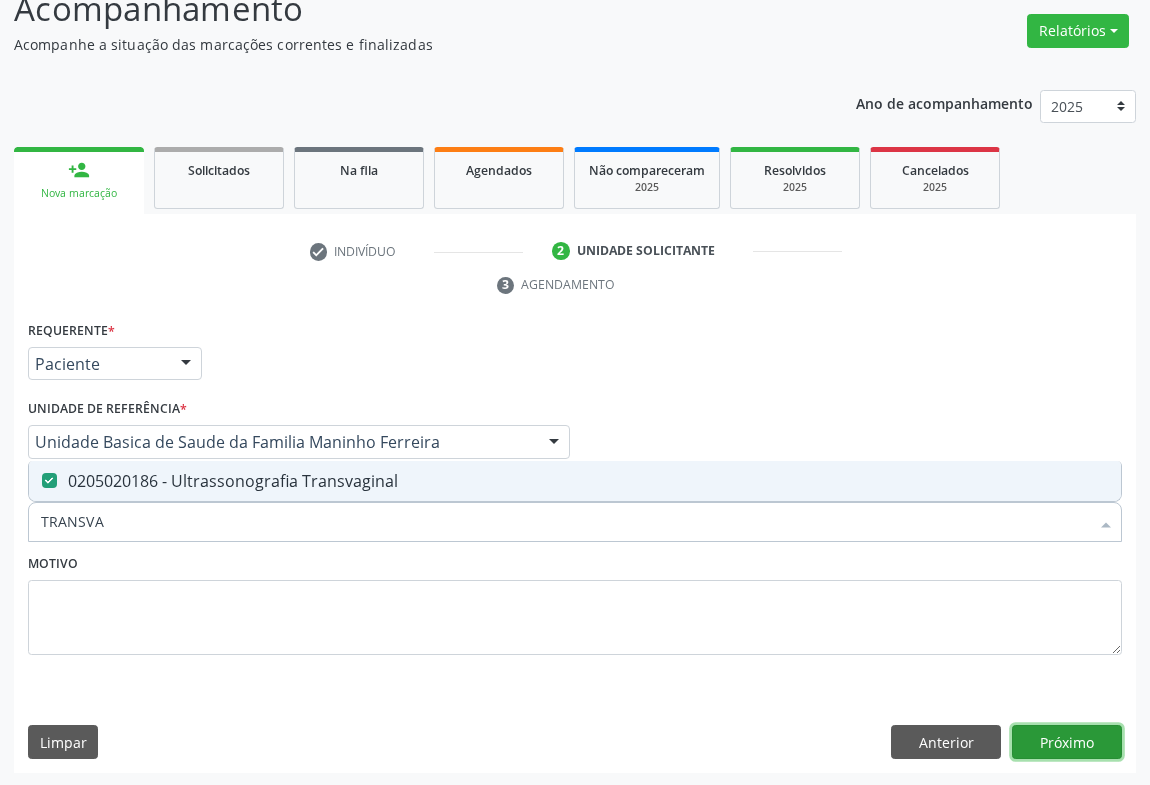 click on "Próximo" at bounding box center (1067, 742) 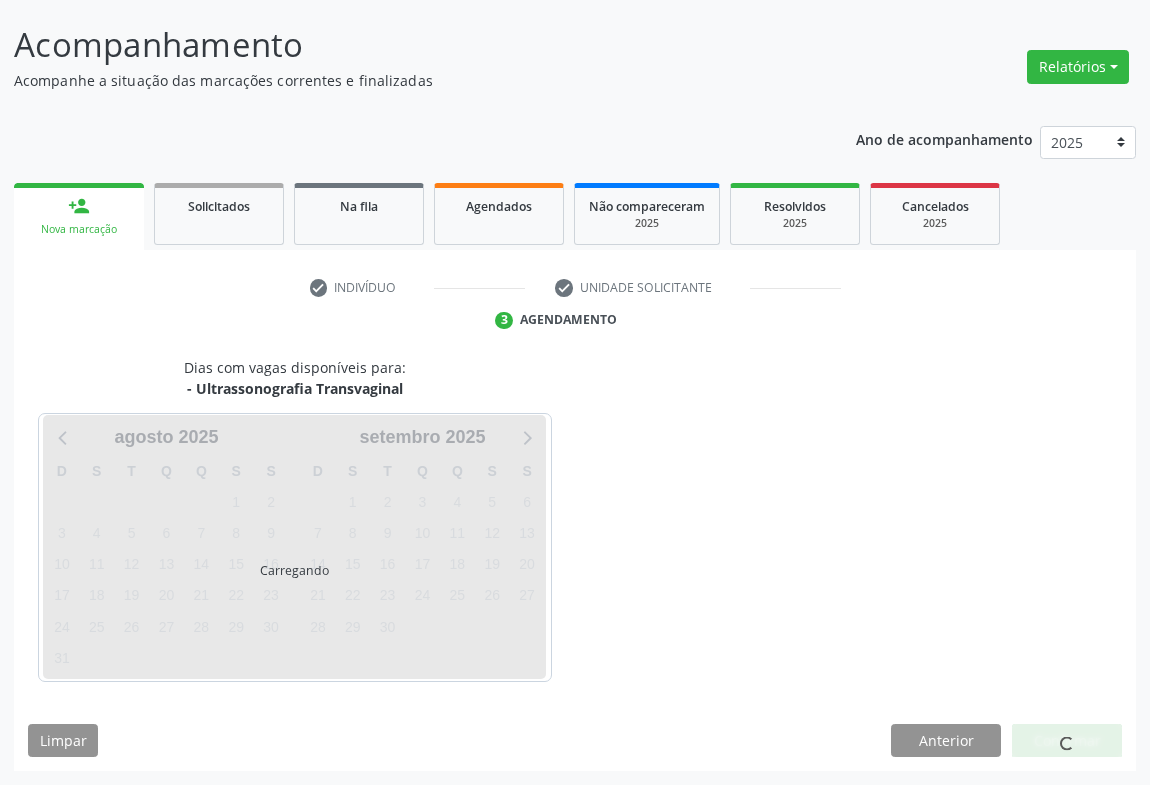 scroll, scrollTop: 115, scrollLeft: 0, axis: vertical 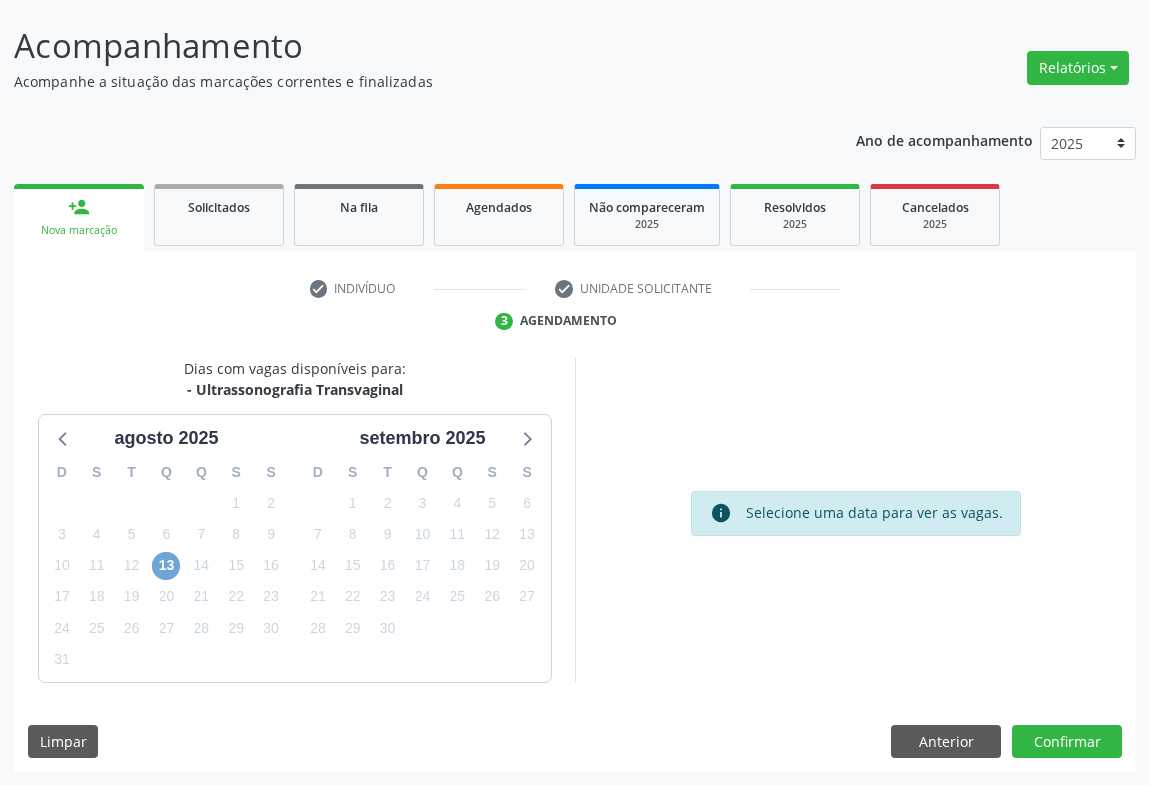 click on "13" at bounding box center [166, 566] 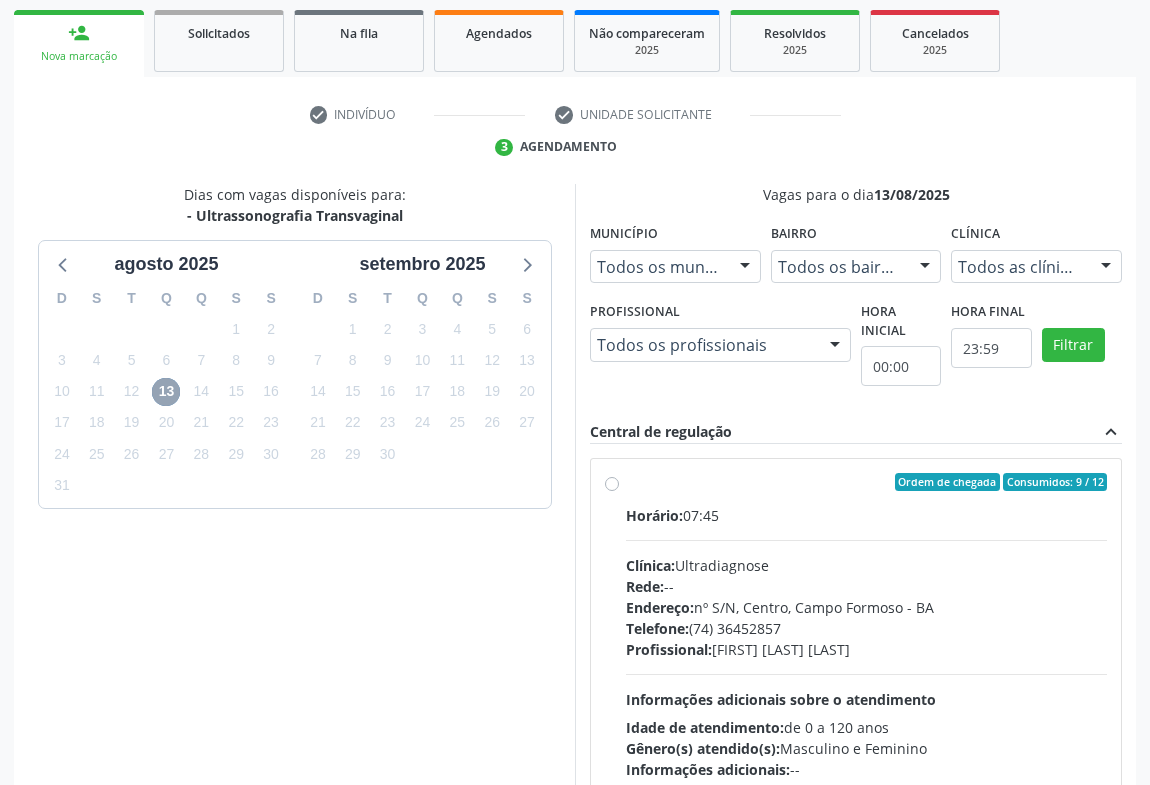 scroll, scrollTop: 379, scrollLeft: 0, axis: vertical 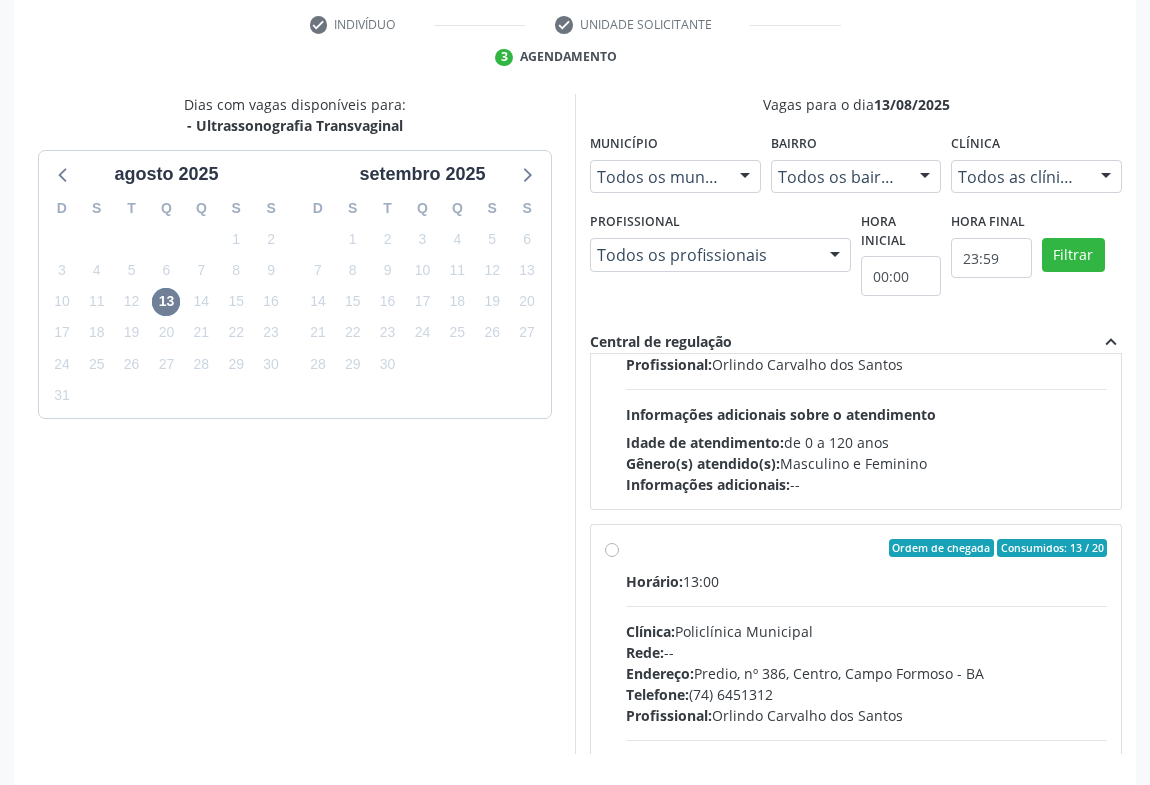 click on "Horário:   13:00" at bounding box center [866, 581] 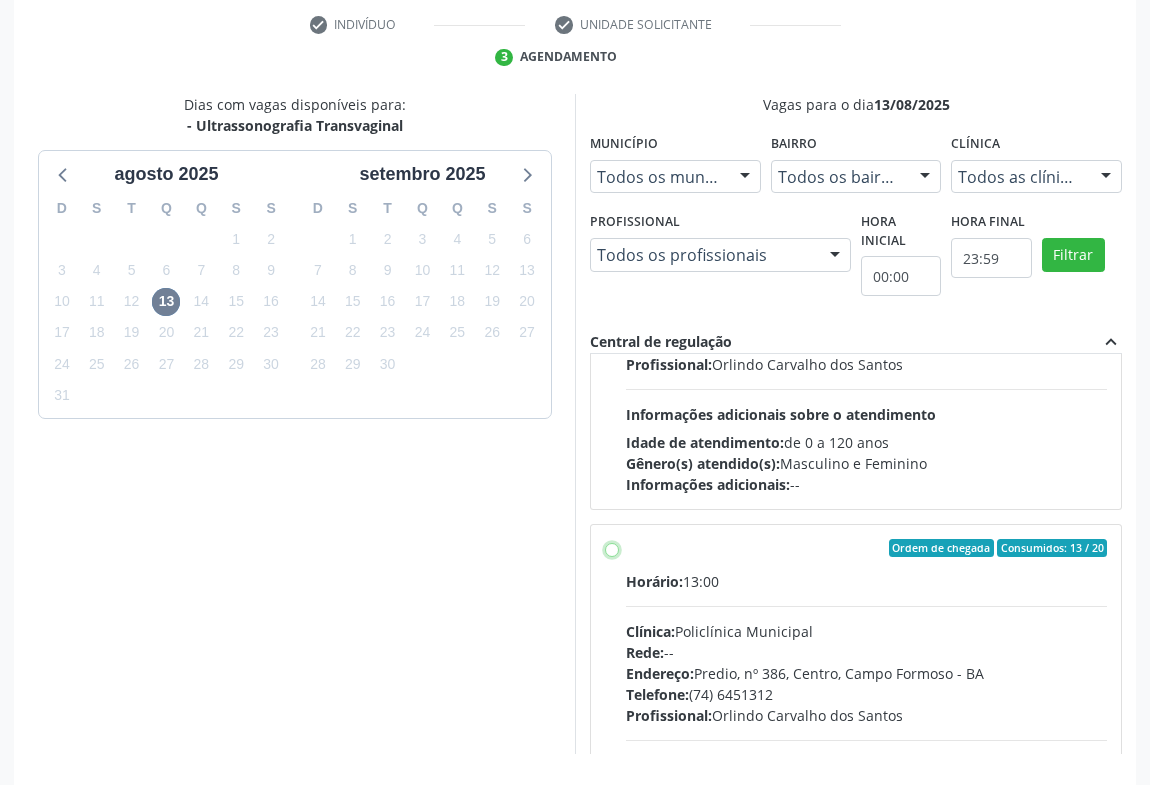 click on "Ordem de chegada
Consumidos: 13 / 20
Horário:   13:00
Clínica:  Policlínica Municipal
Rede:
--
Endereço:   Predio, nº 386, Centro, Campo Formoso - BA
Telefone:   (74) 6451312
Profissional:
Orlindo Carvalho dos Santos
Informações adicionais sobre o atendimento
Idade de atendimento:
de 0 a 120 anos
Gênero(s) atendido(s):
Masculino e Feminino
Informações adicionais:
--" at bounding box center [612, 548] 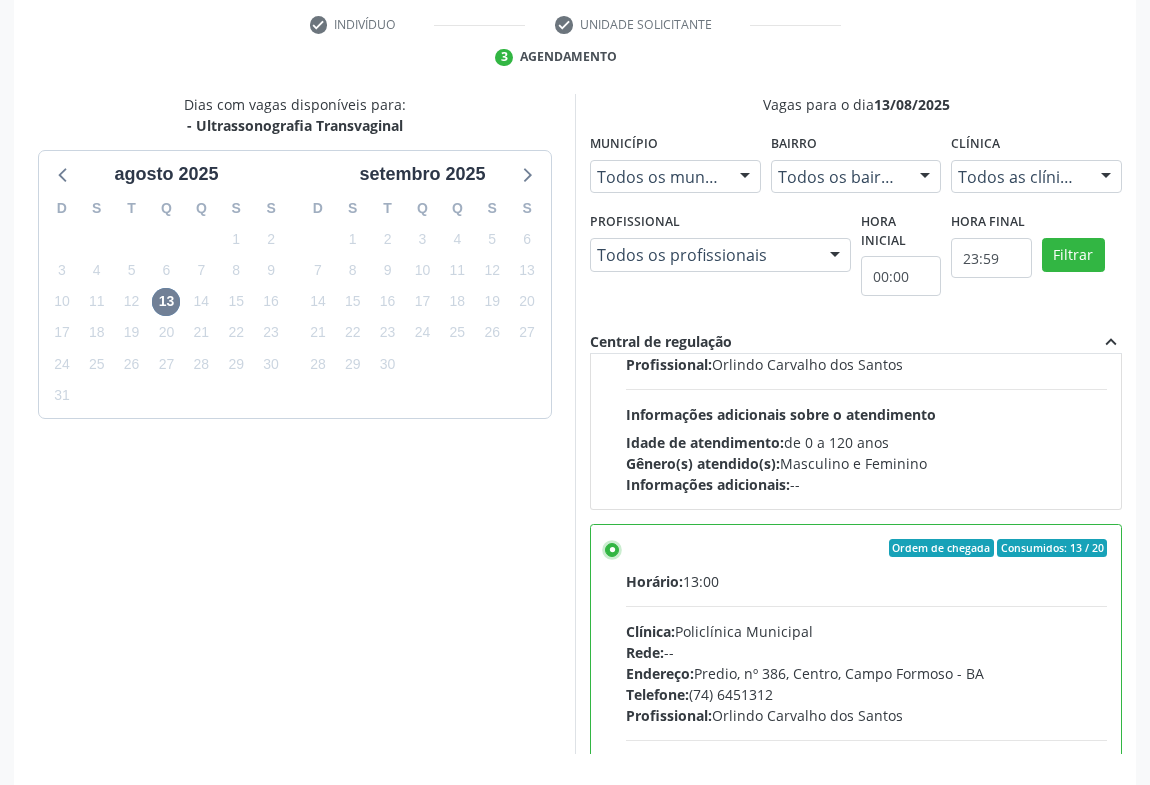 scroll, scrollTop: 451, scrollLeft: 0, axis: vertical 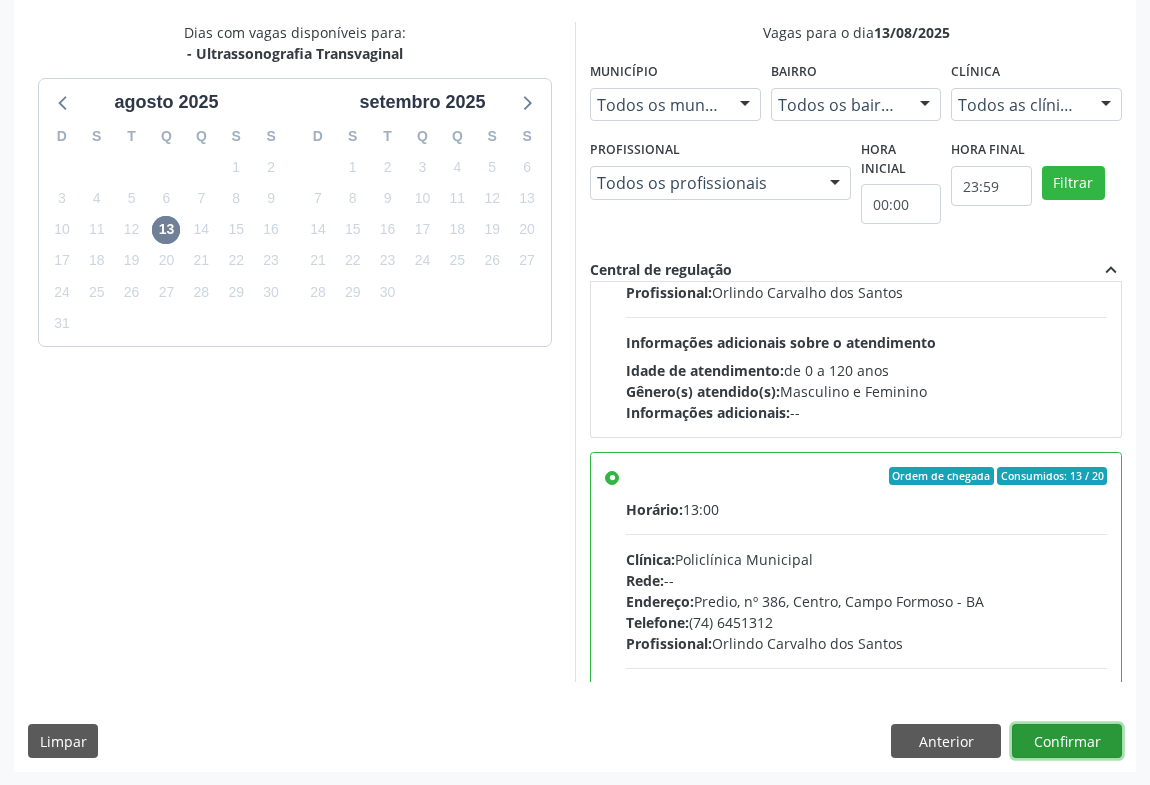click on "Confirmar" at bounding box center (1067, 741) 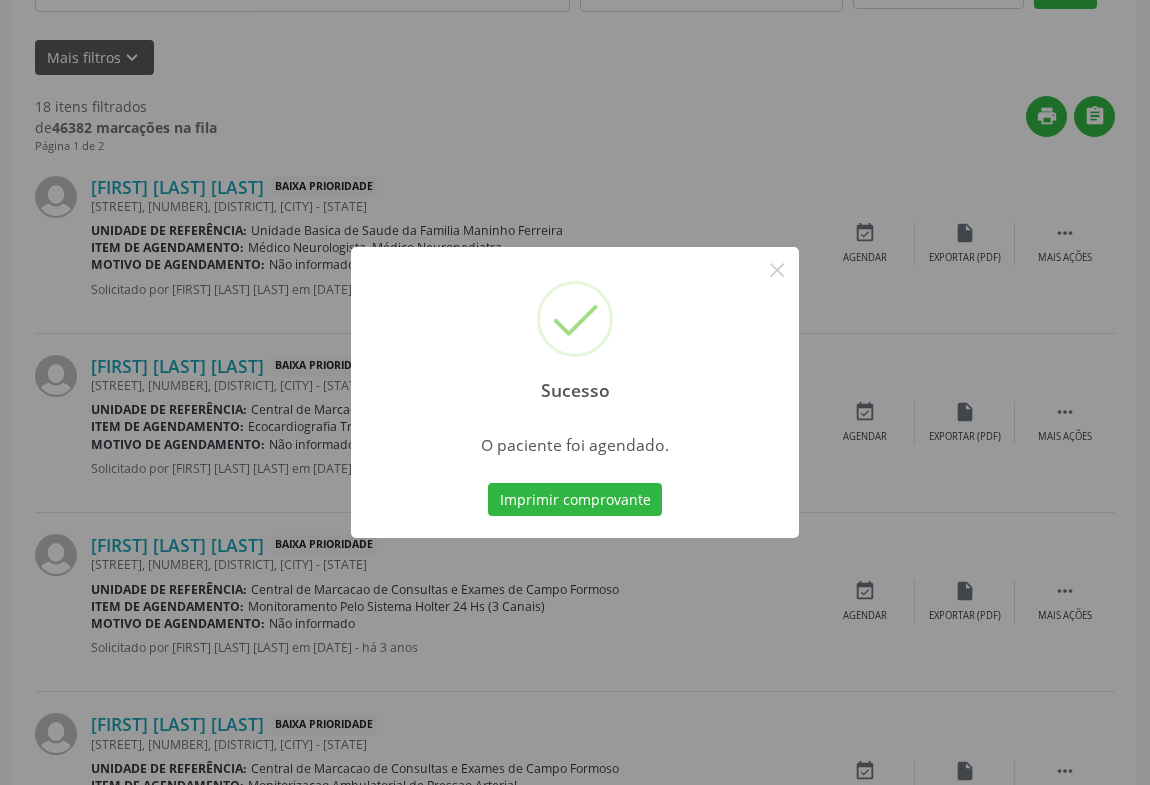 scroll, scrollTop: 0, scrollLeft: 0, axis: both 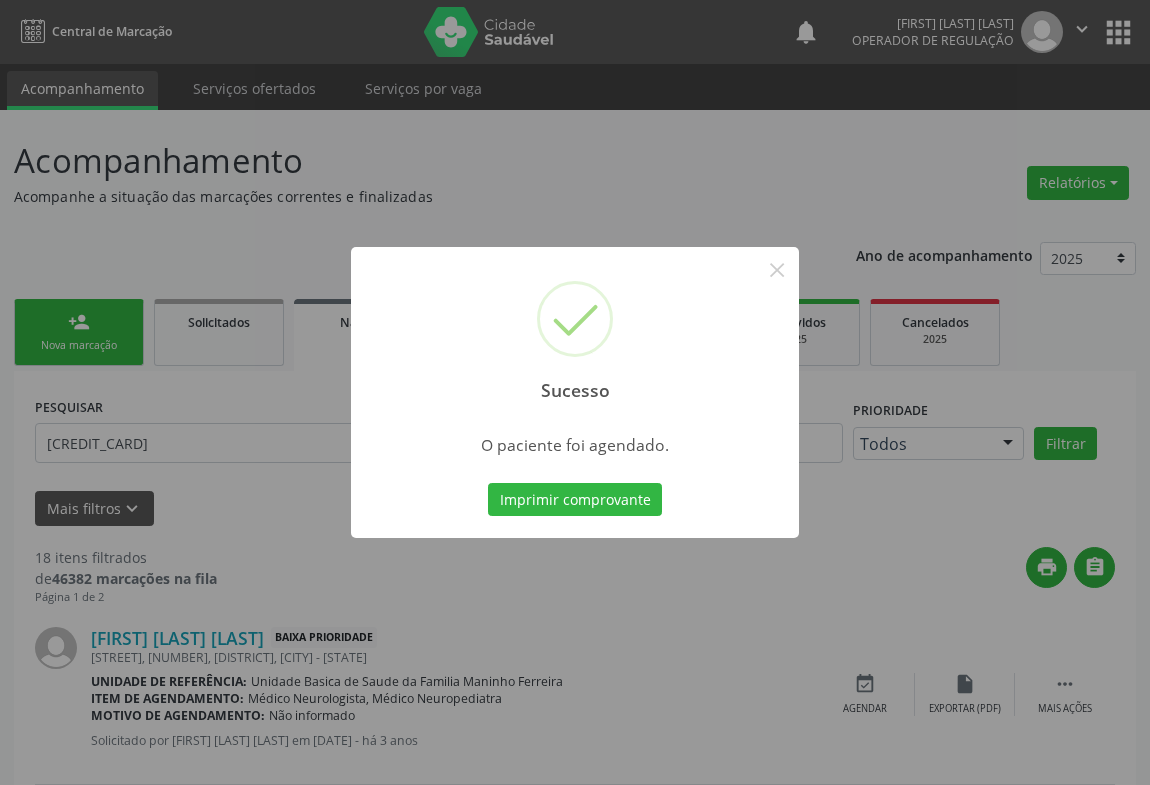 click on "Sucesso × O paciente foi agendado. Imprimir comprovante Cancel" at bounding box center (575, 393) 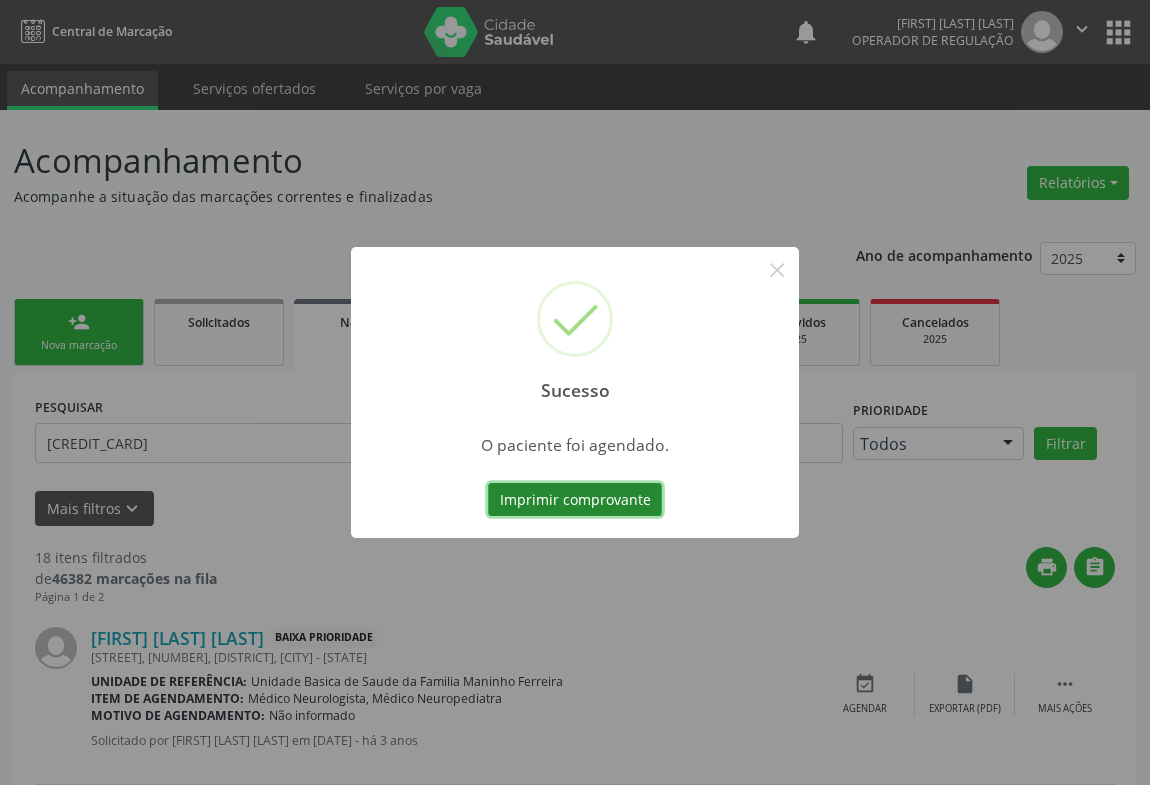 click on "Imprimir comprovante" at bounding box center (575, 500) 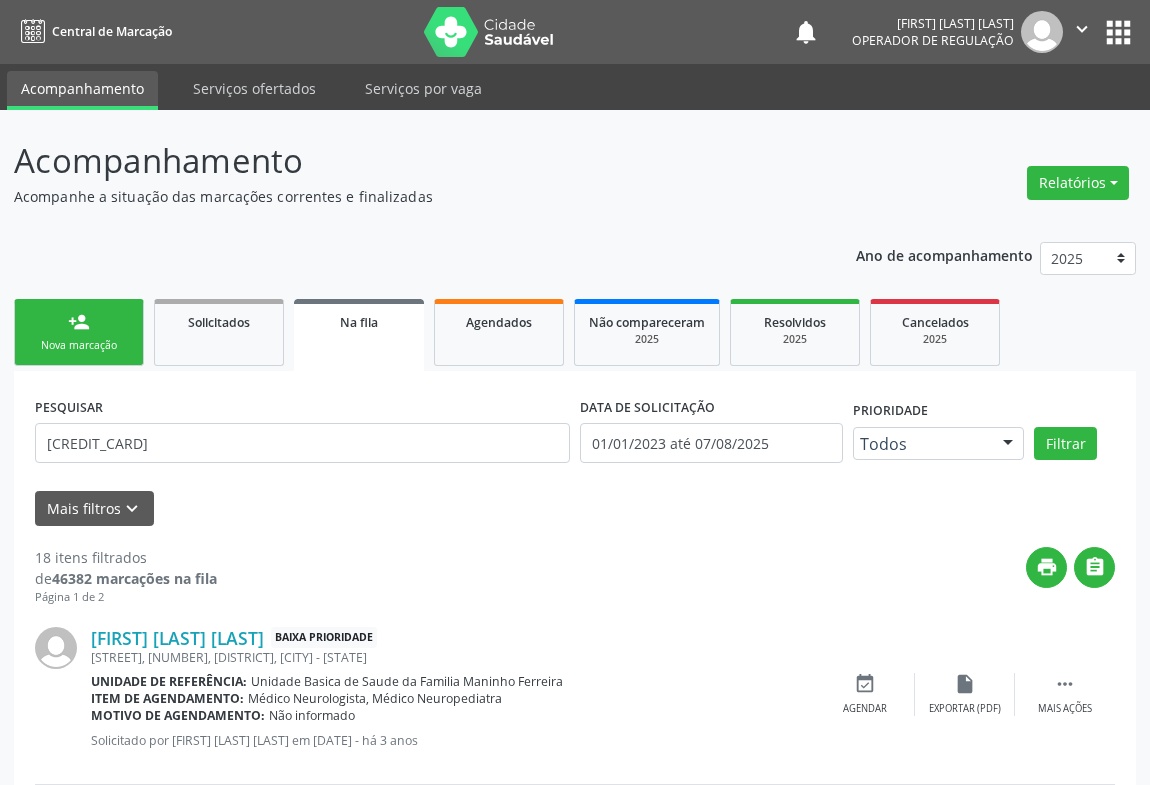 click on "person_add
Nova marcação" at bounding box center (79, 332) 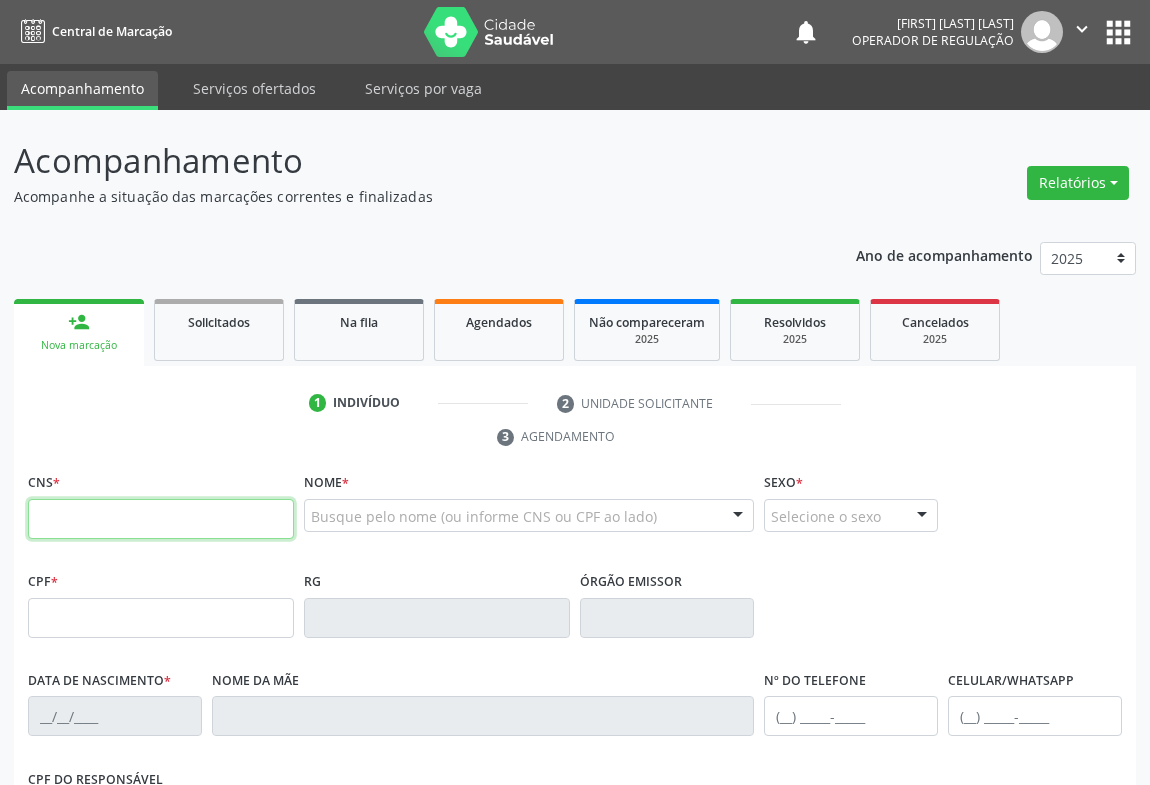 click at bounding box center [161, 519] 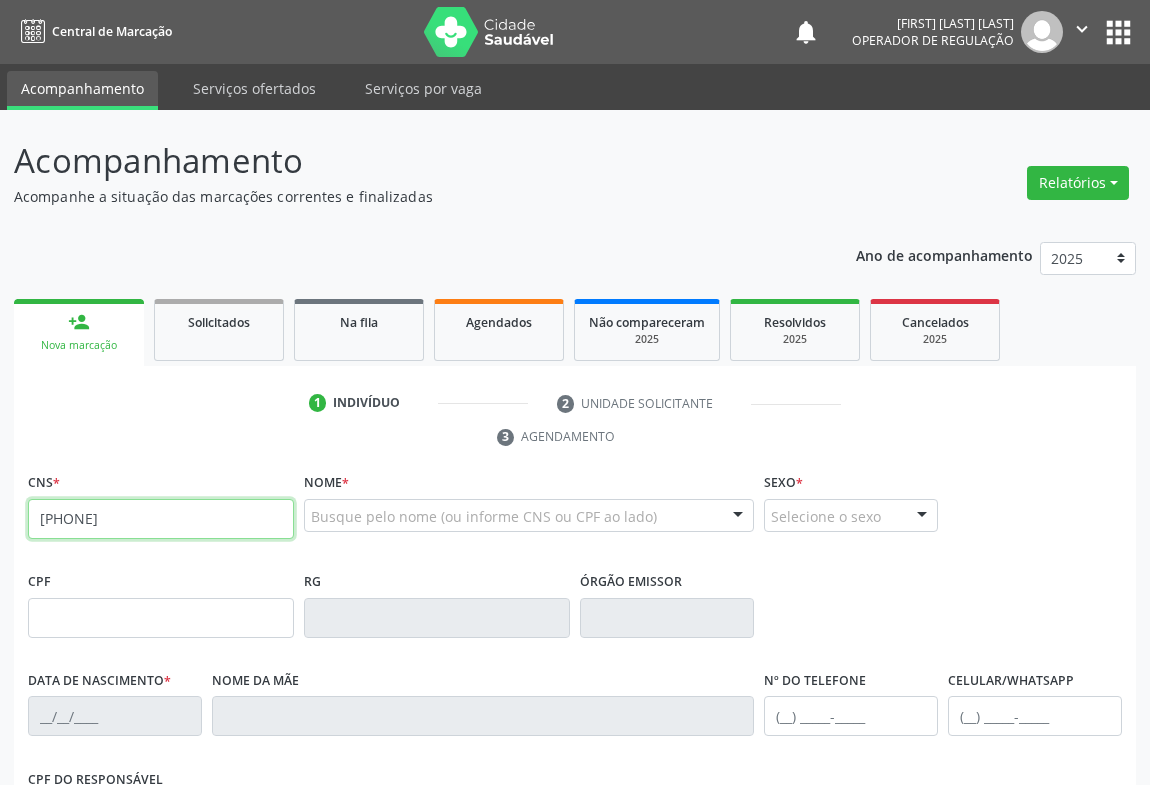 type on "708 4032 0132 0761" 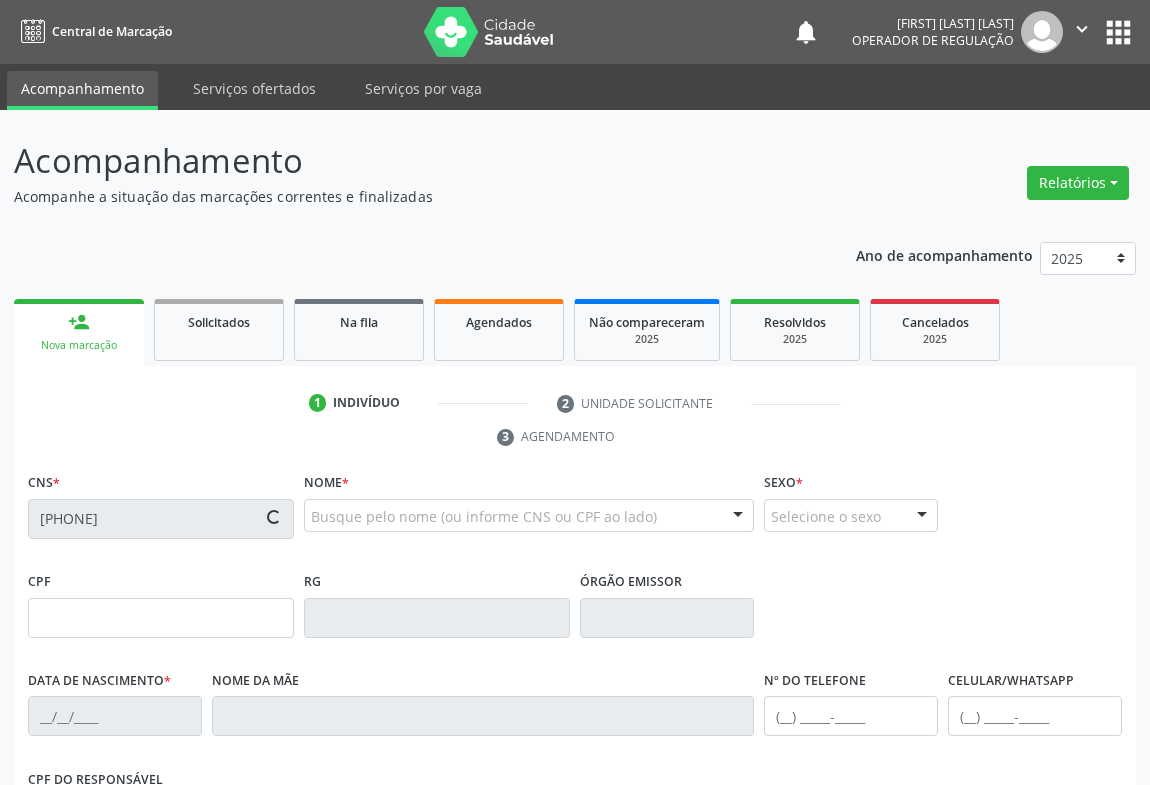 type on "07/10/1964" 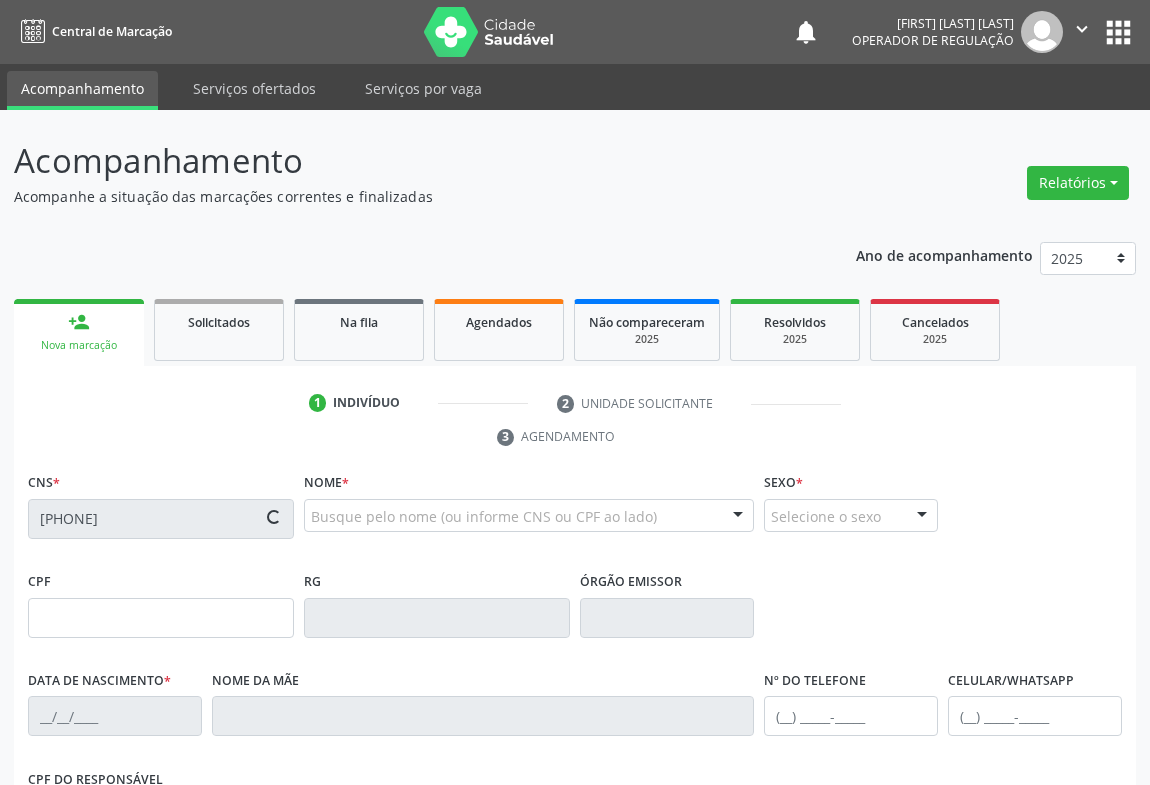 type on "S/N" 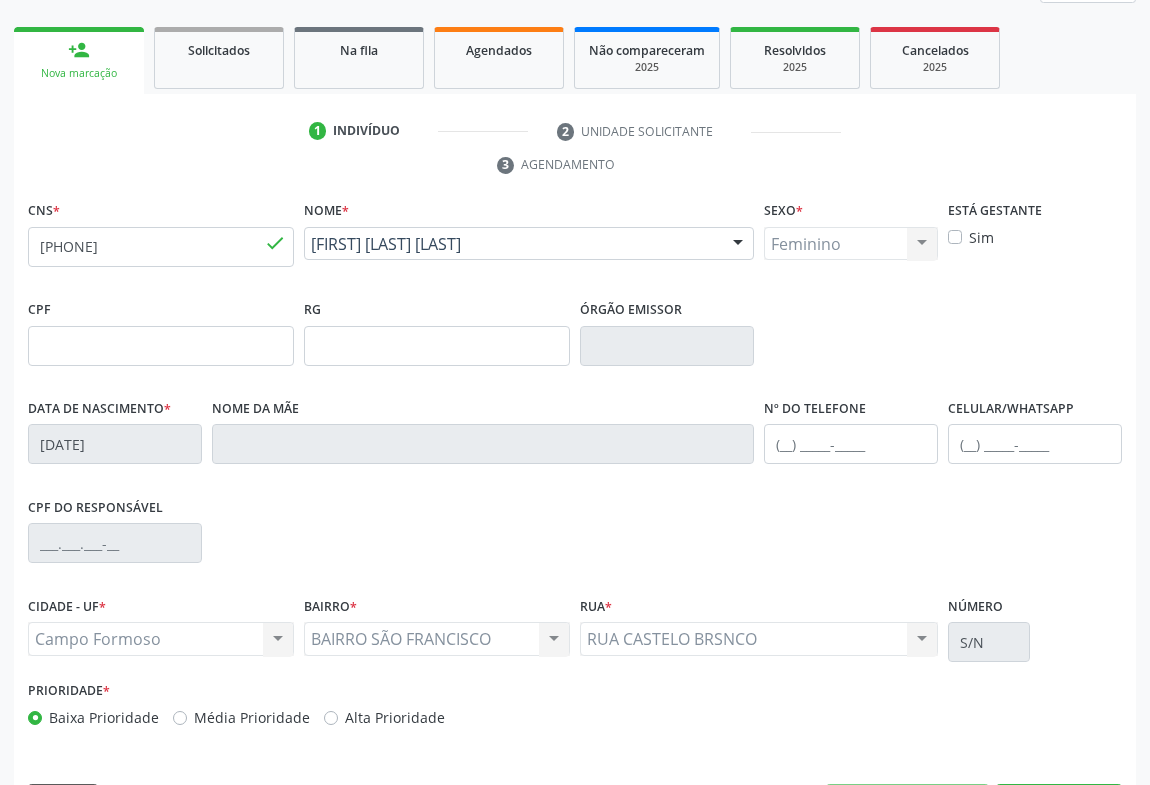 scroll, scrollTop: 331, scrollLeft: 0, axis: vertical 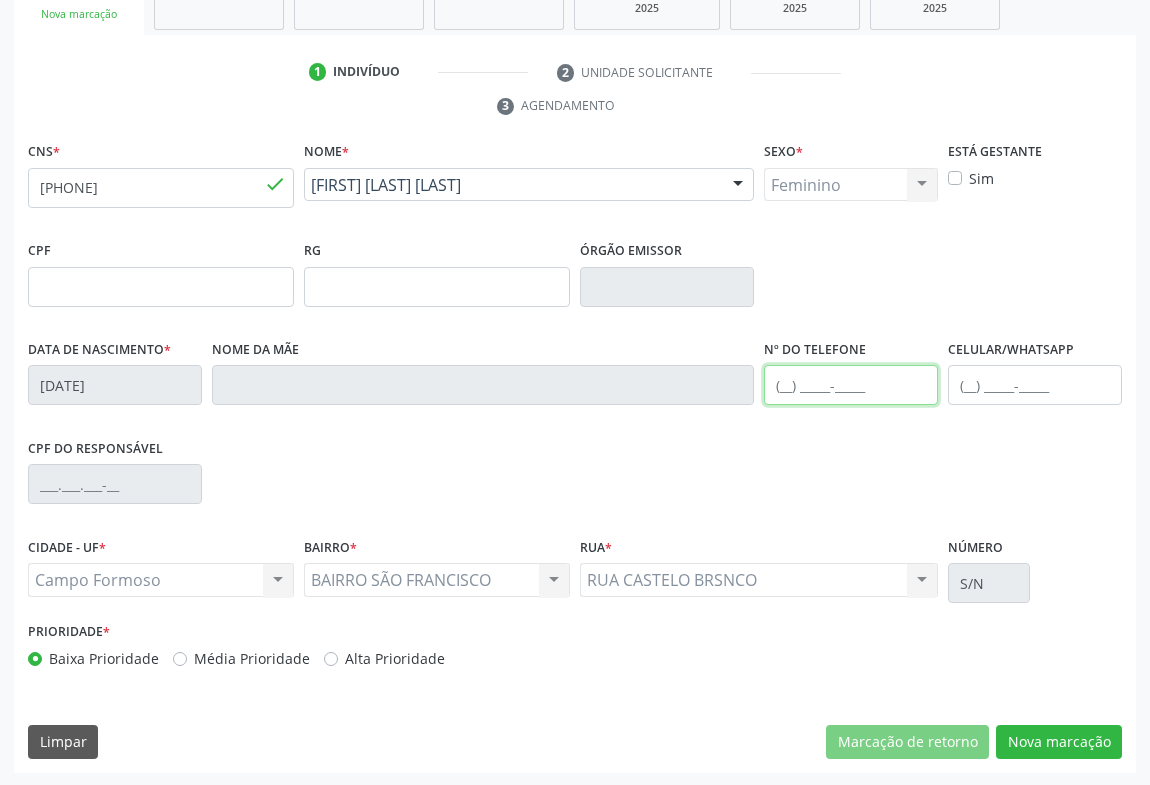 click at bounding box center [851, 385] 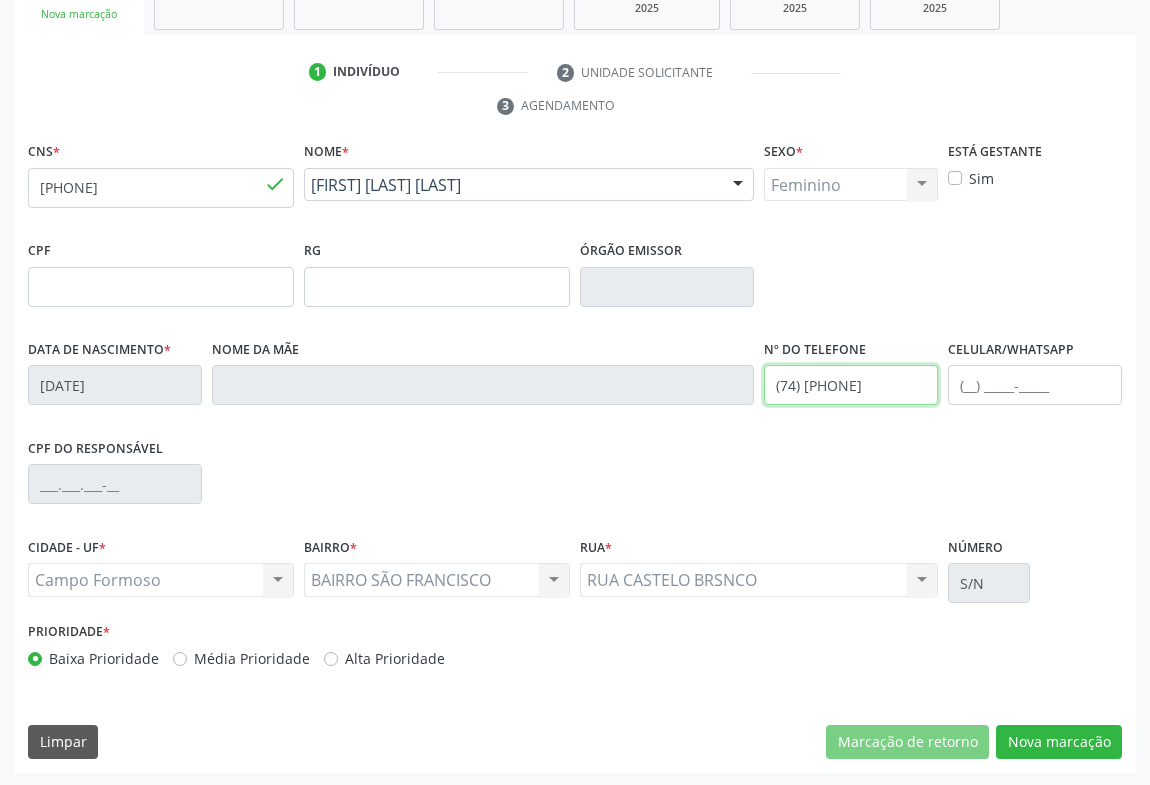 type on "(74) 98873-6807" 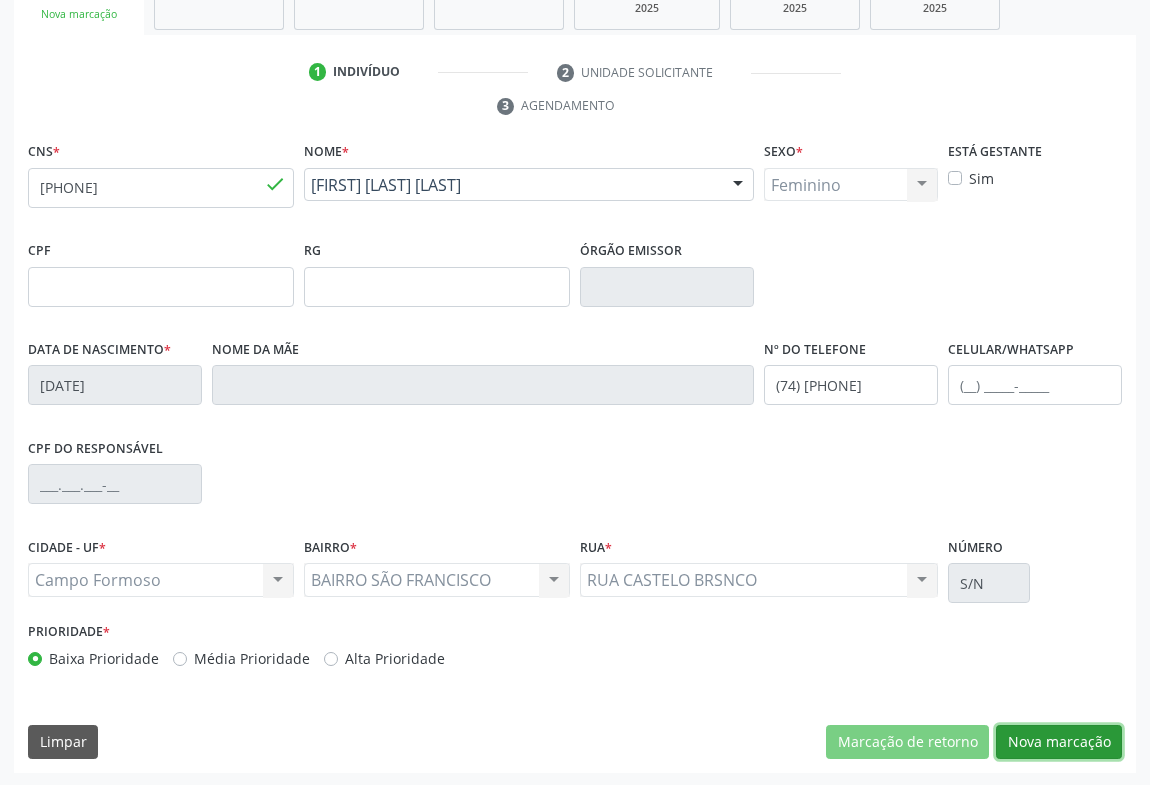 click on "Nova marcação" at bounding box center (1059, 742) 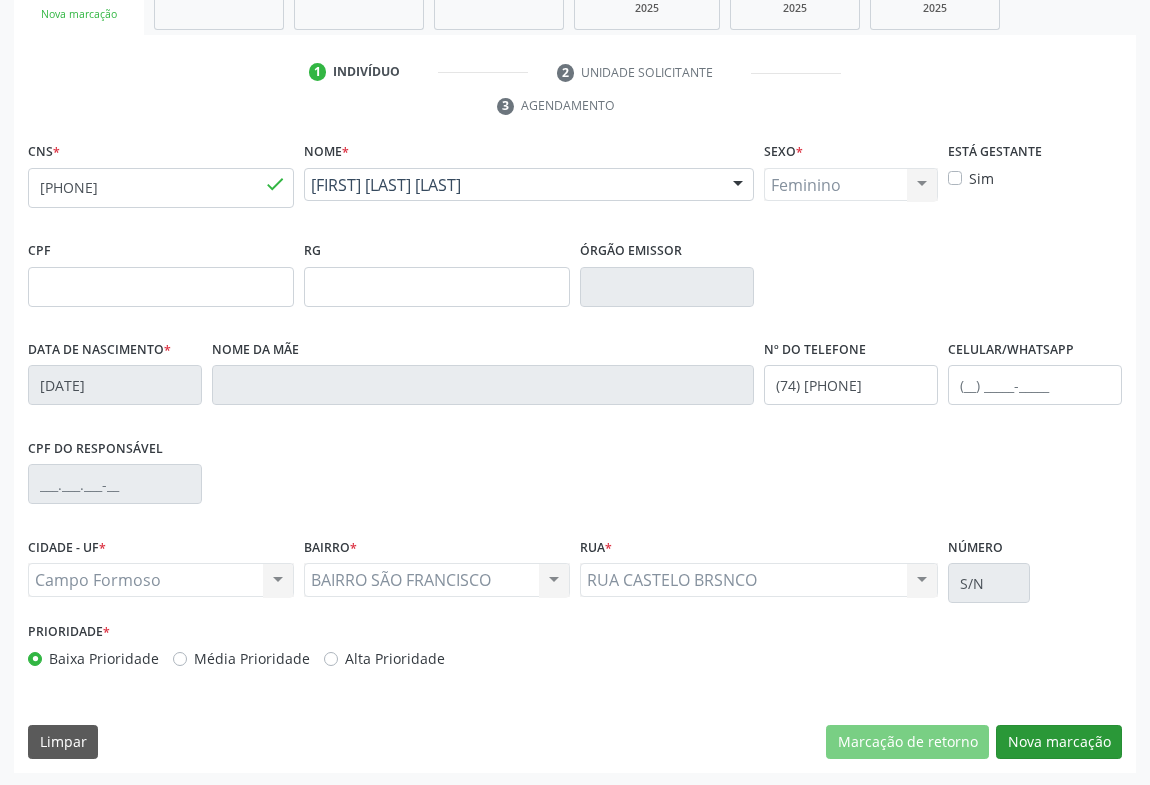 scroll, scrollTop: 152, scrollLeft: 0, axis: vertical 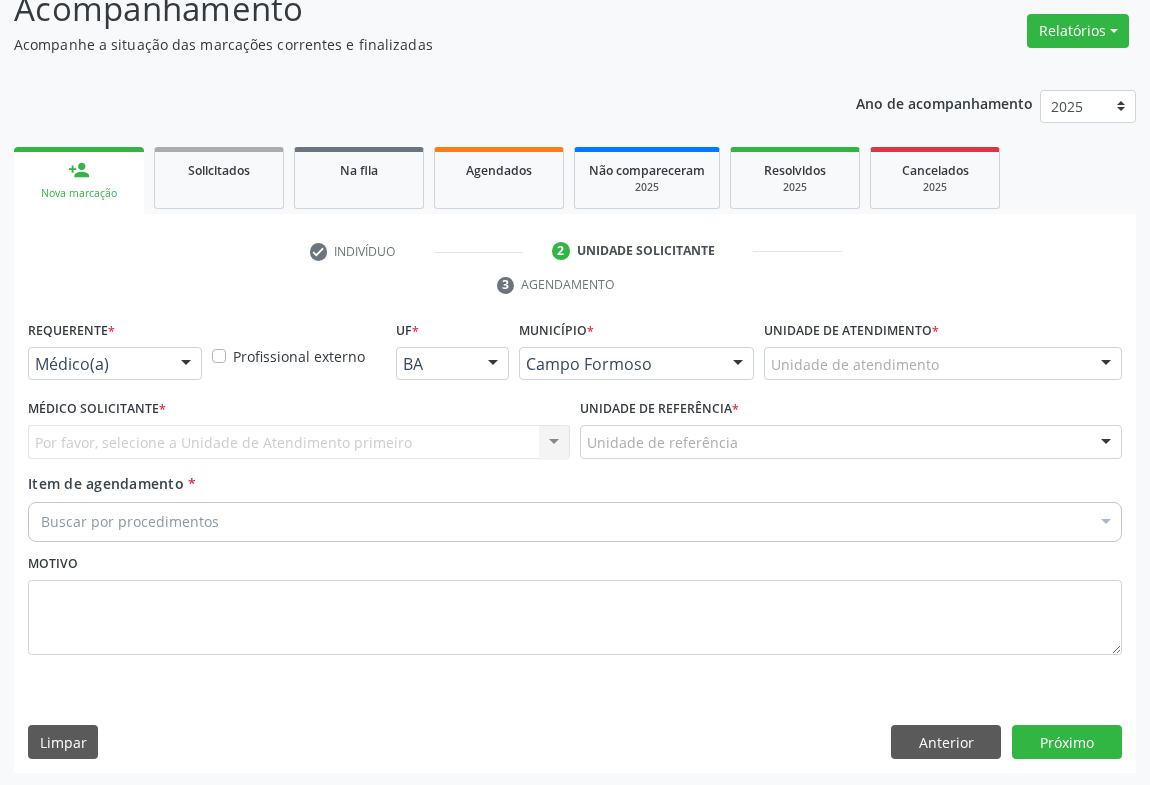 click at bounding box center (186, 365) 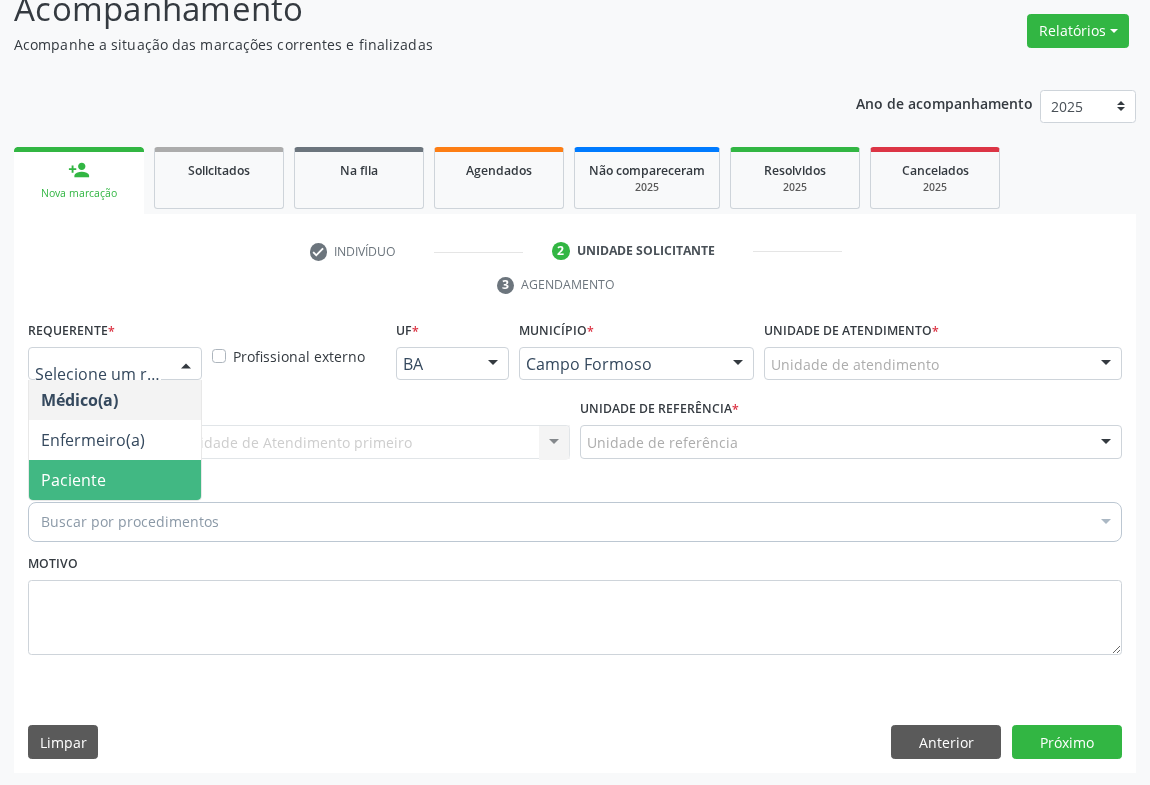 click on "Paciente" at bounding box center (73, 480) 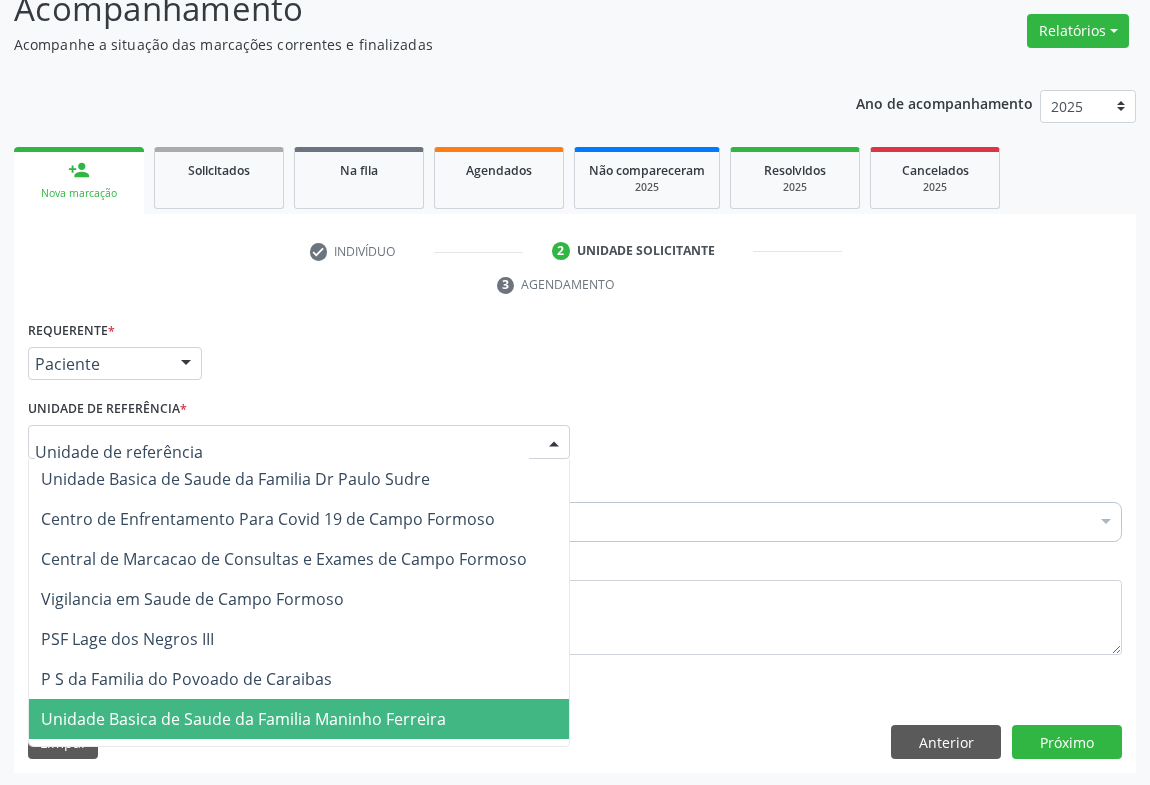 click on "Unidade Basica de Saude da Familia Maninho Ferreira" at bounding box center [299, 719] 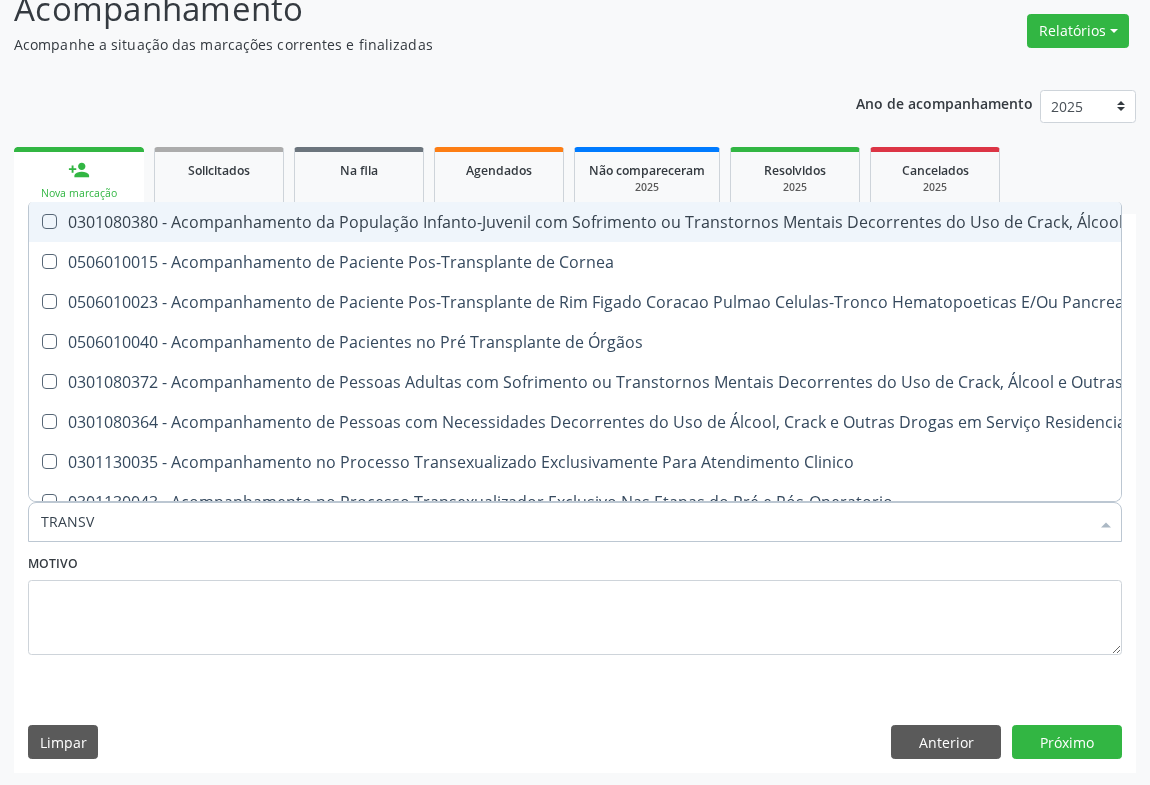 type on "TRANSVA" 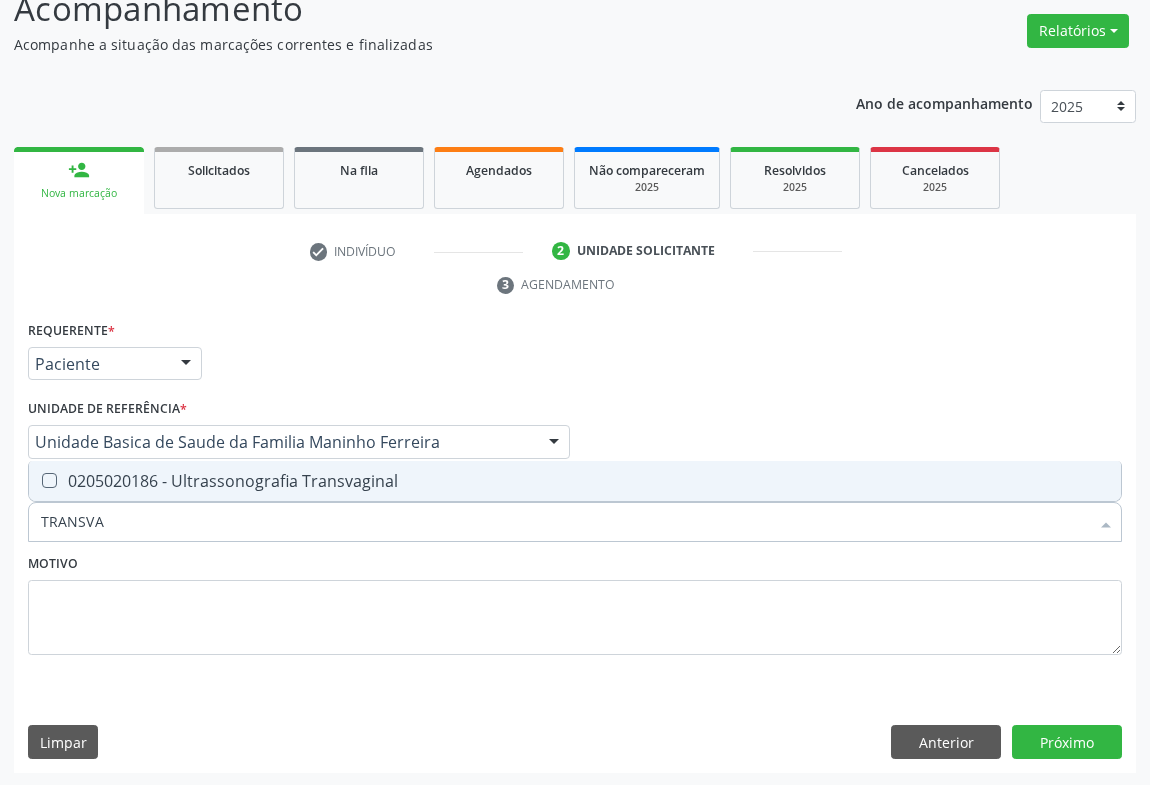 click on "0205020186 - Ultrassonografia Transvaginal" at bounding box center [575, 481] 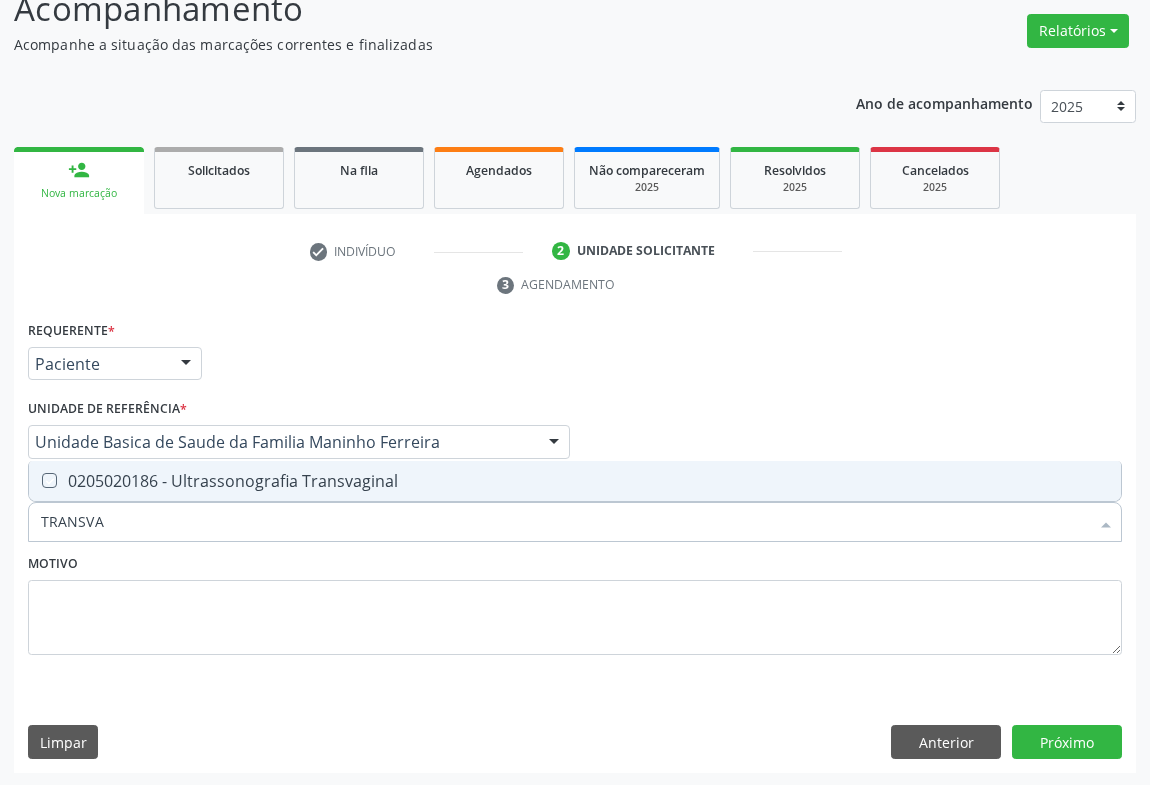checkbox on "true" 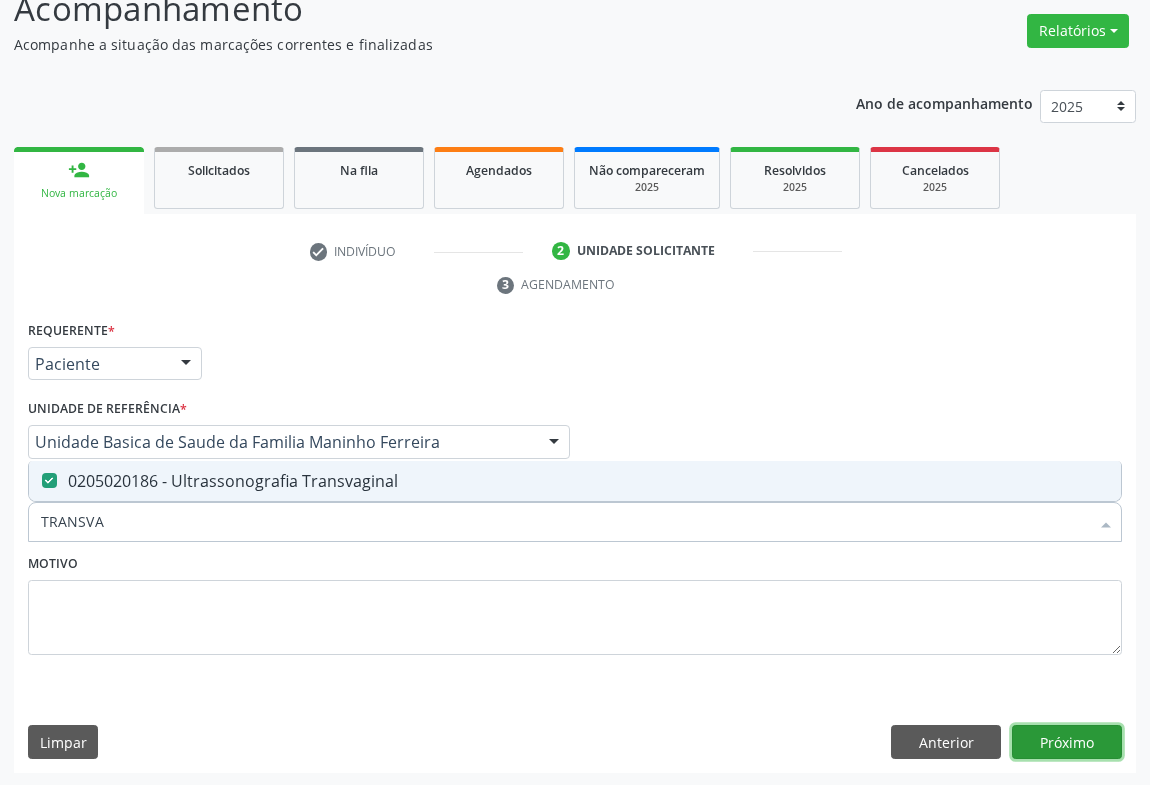 click on "Próximo" at bounding box center (1067, 742) 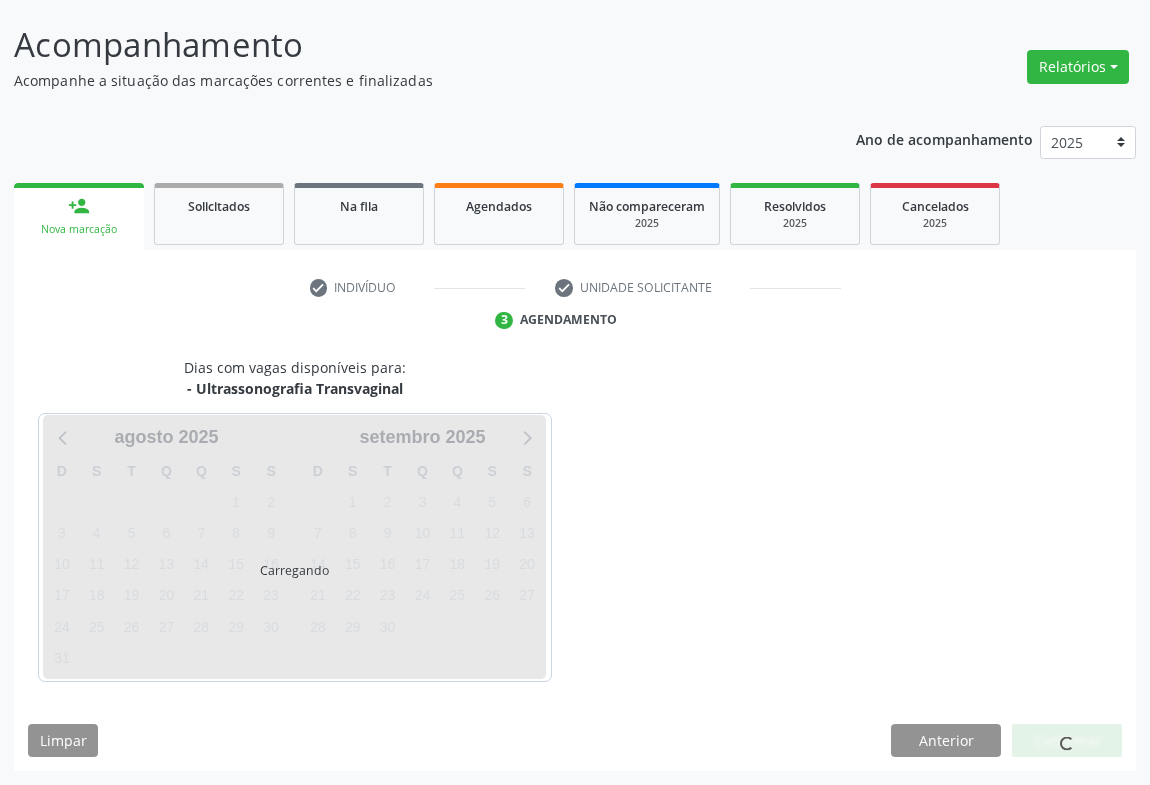 scroll, scrollTop: 115, scrollLeft: 0, axis: vertical 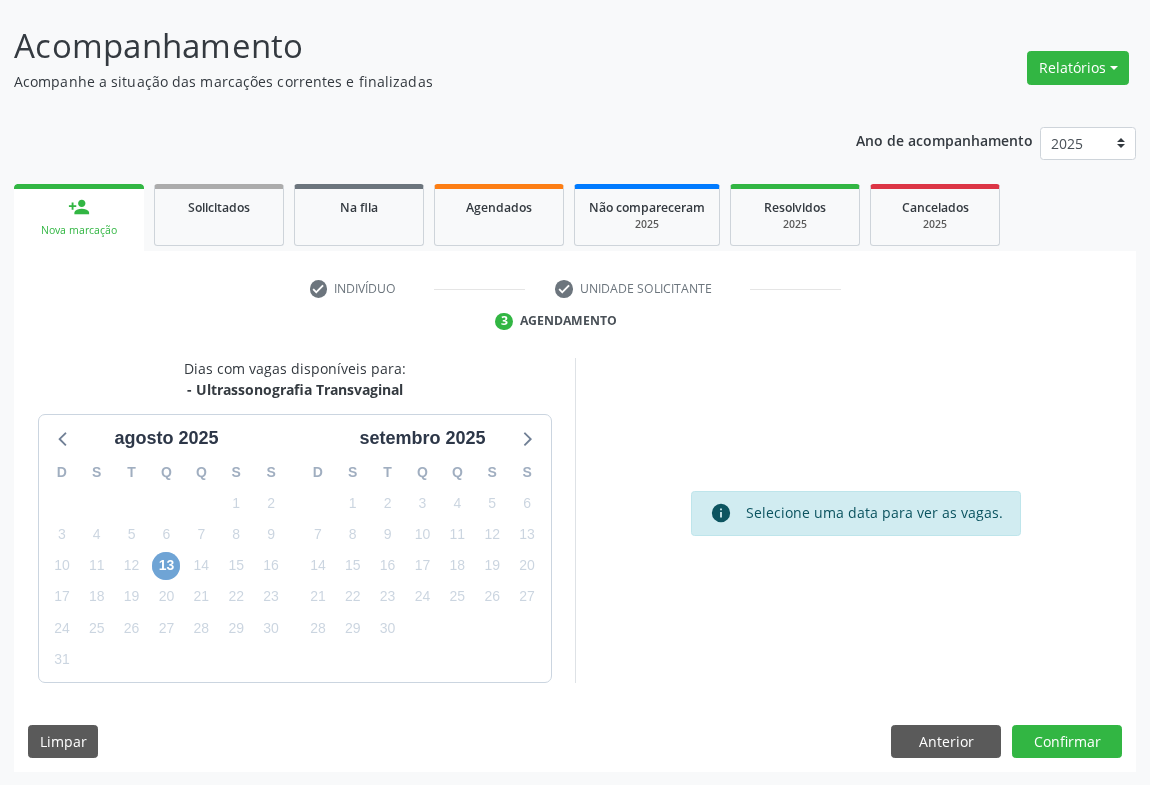 click on "13" at bounding box center [166, 566] 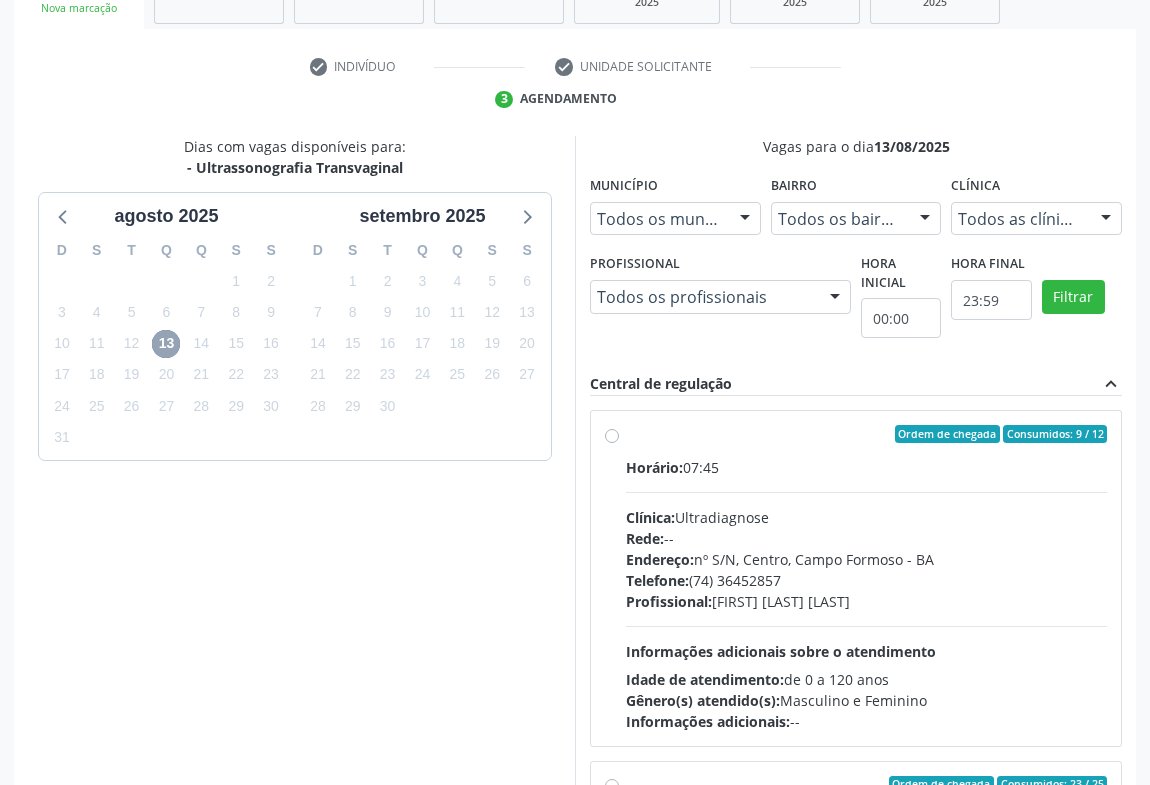 scroll, scrollTop: 451, scrollLeft: 0, axis: vertical 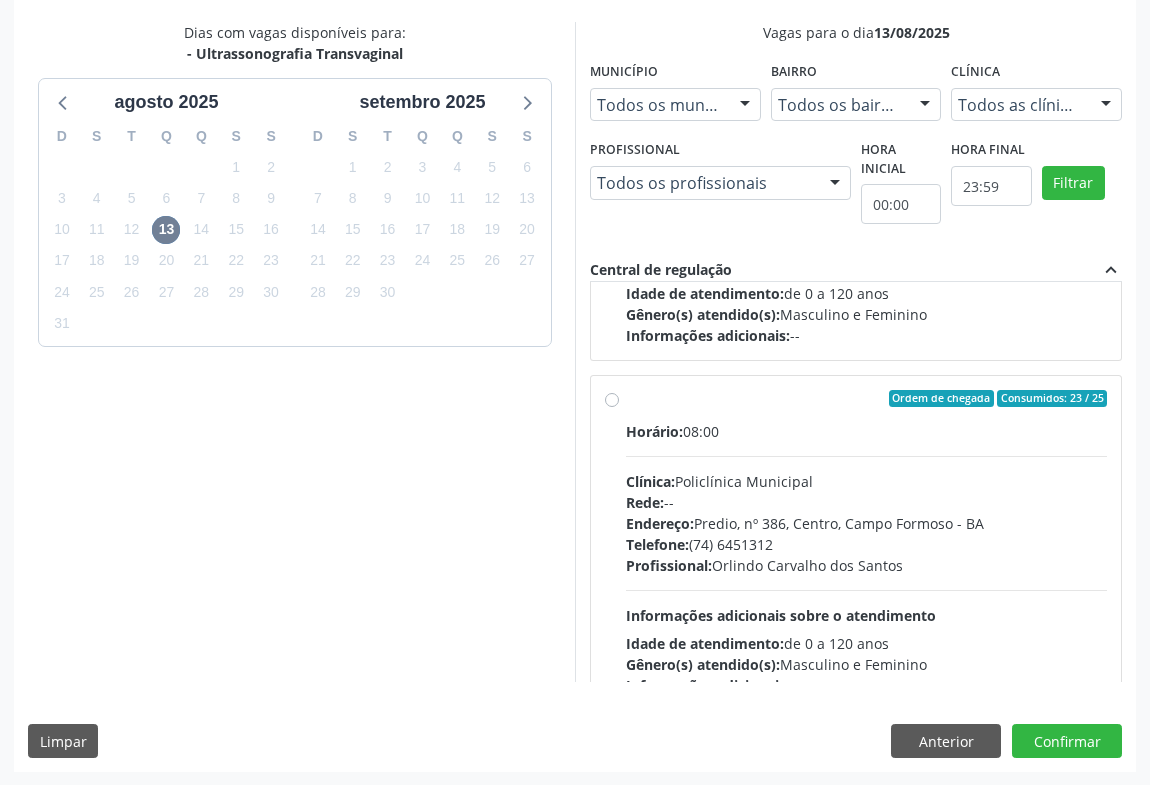 click on "Endereço:   Predio, nº 386, Centro, Campo Formoso - BA" at bounding box center [866, 523] 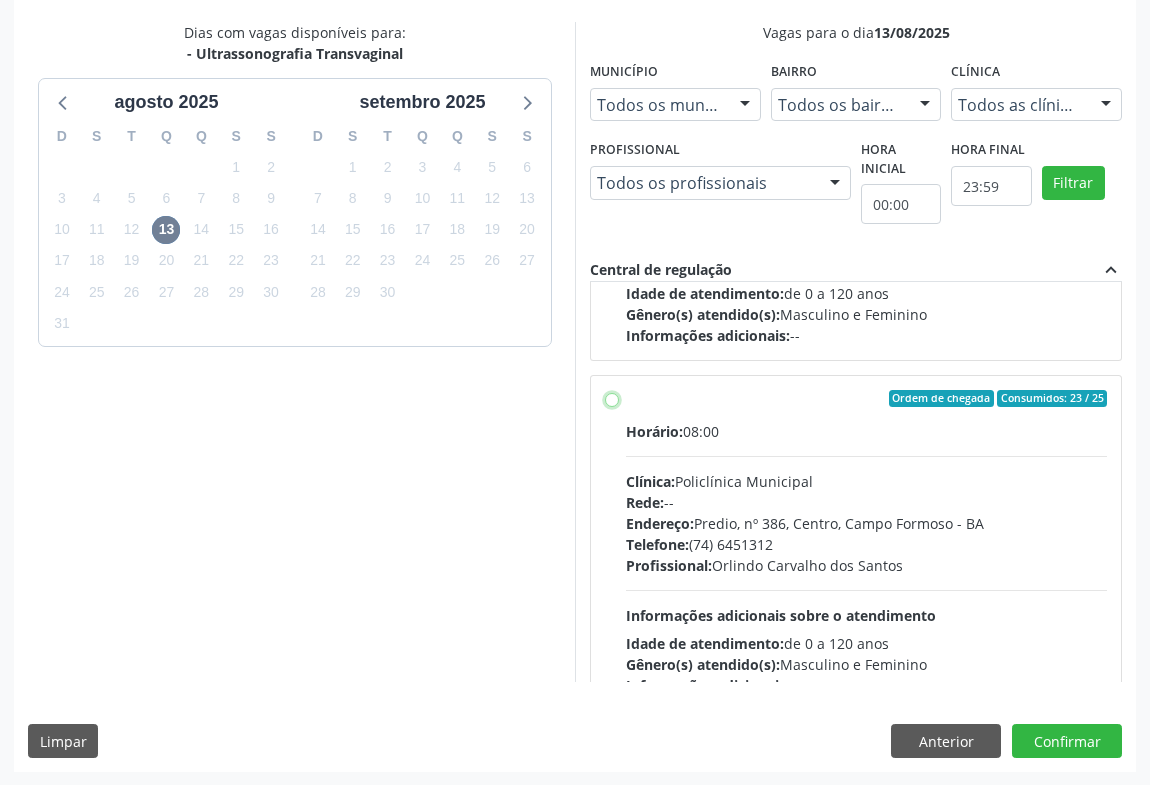 click on "Ordem de chegada
Consumidos: 23 / 25
Horário:   08:00
Clínica:  Policlínica Municipal
Rede:
--
Endereço:   Predio, nº 386, Centro, Campo Formoso - BA
Telefone:   (74) 6451312
Profissional:
Orlindo Carvalho dos Santos
Informações adicionais sobre o atendimento
Idade de atendimento:
de 0 a 120 anos
Gênero(s) atendido(s):
Masculino e Feminino
Informações adicionais:
--" at bounding box center [612, 399] 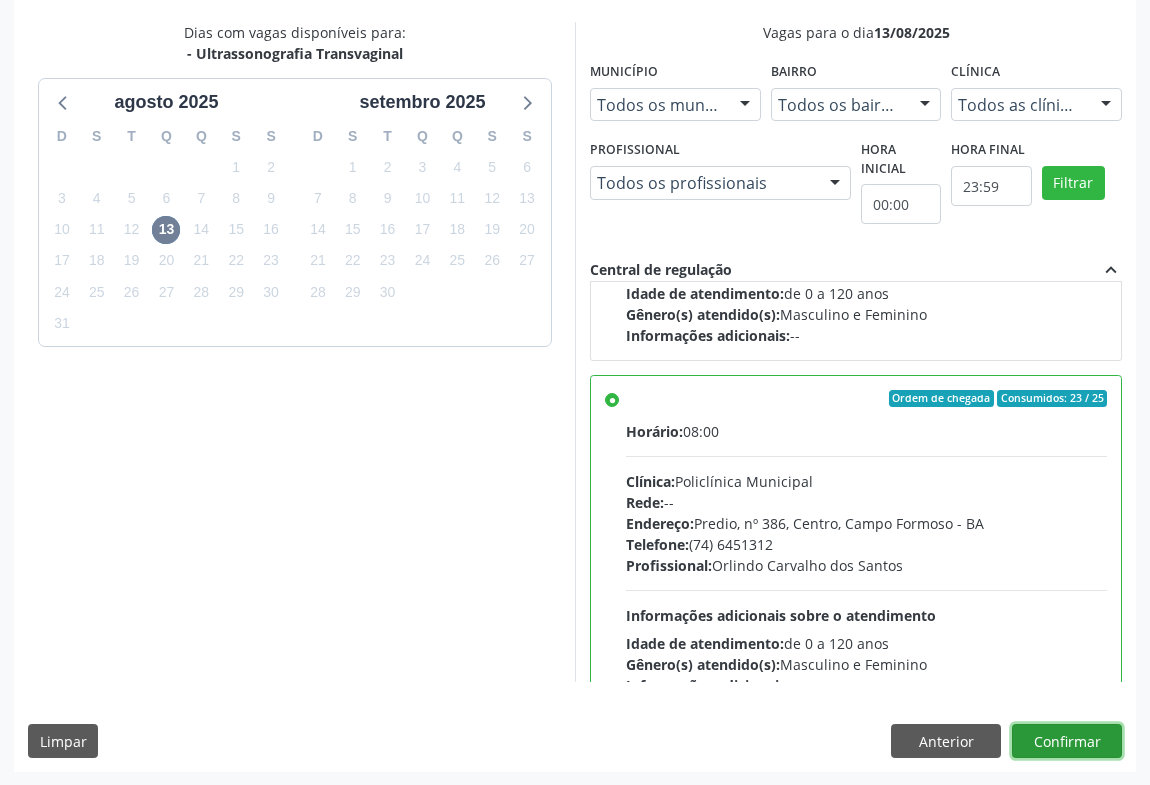 click on "Confirmar" at bounding box center [1067, 741] 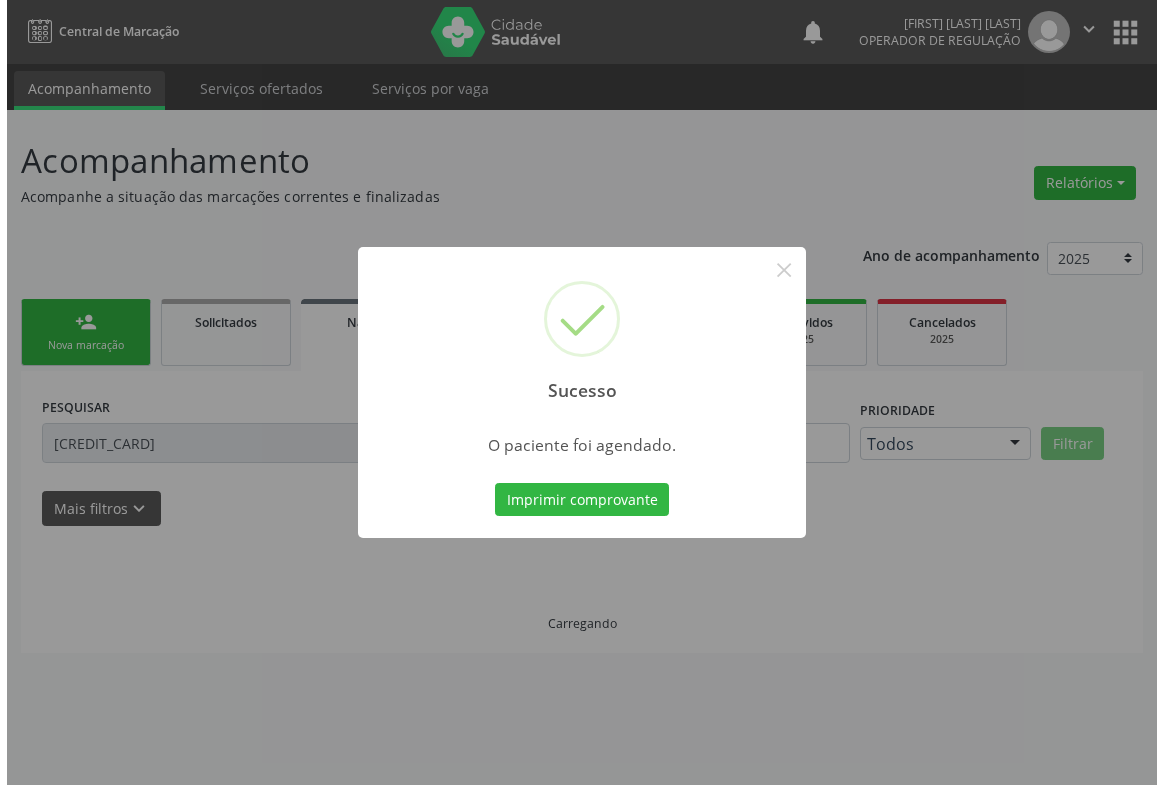 scroll, scrollTop: 0, scrollLeft: 0, axis: both 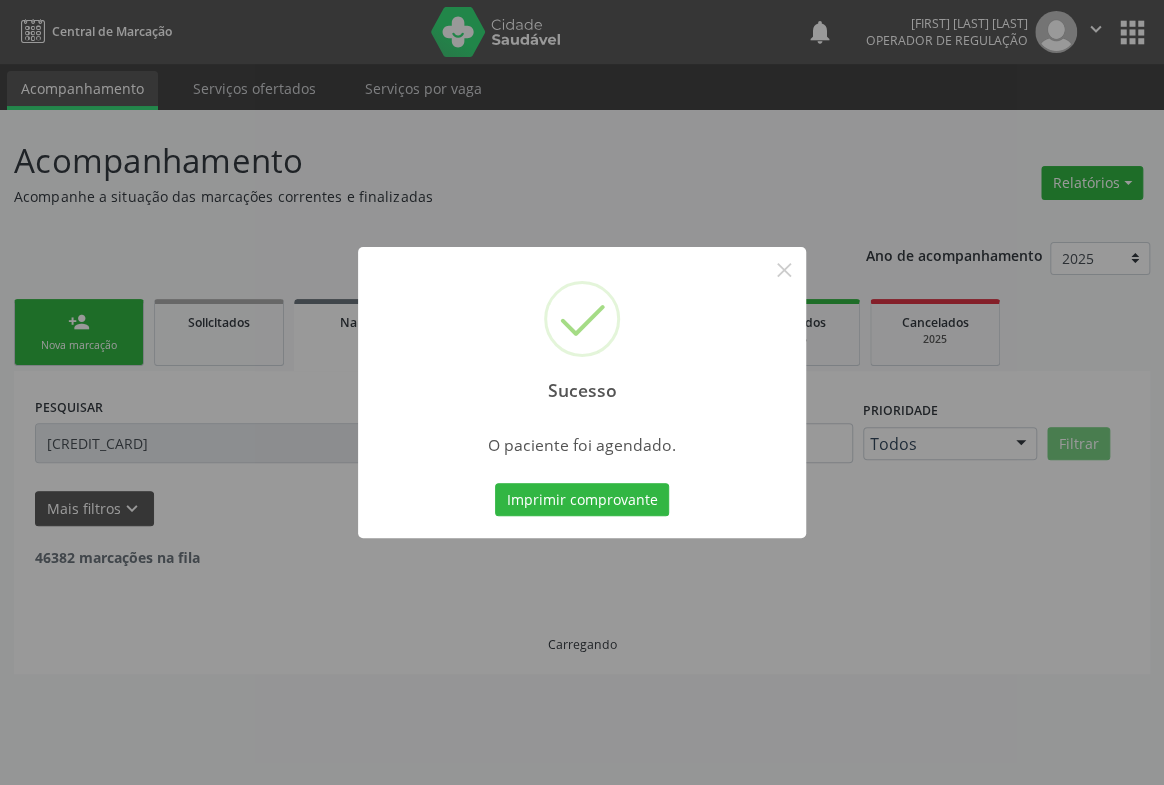 click on "Sucesso × O paciente foi agendado. Imprimir comprovante Cancel" at bounding box center (582, 393) 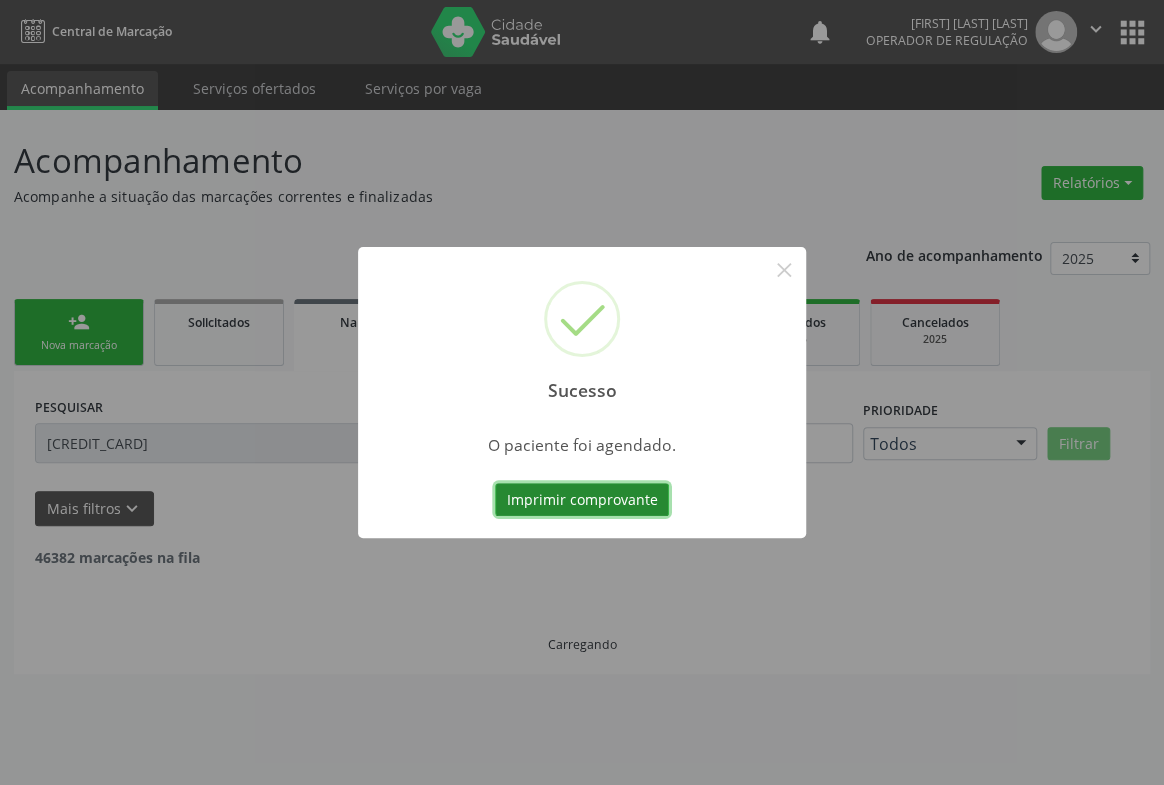 click on "Imprimir comprovante" at bounding box center [582, 500] 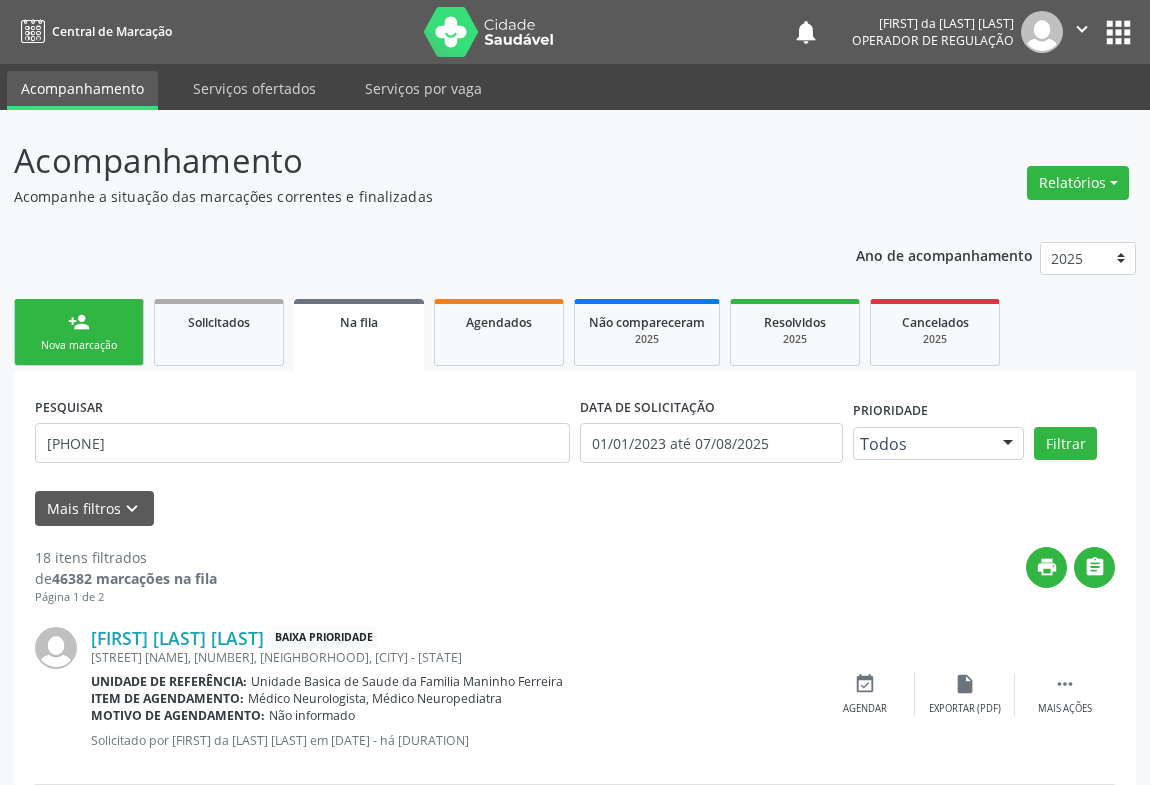 scroll, scrollTop: 0, scrollLeft: 0, axis: both 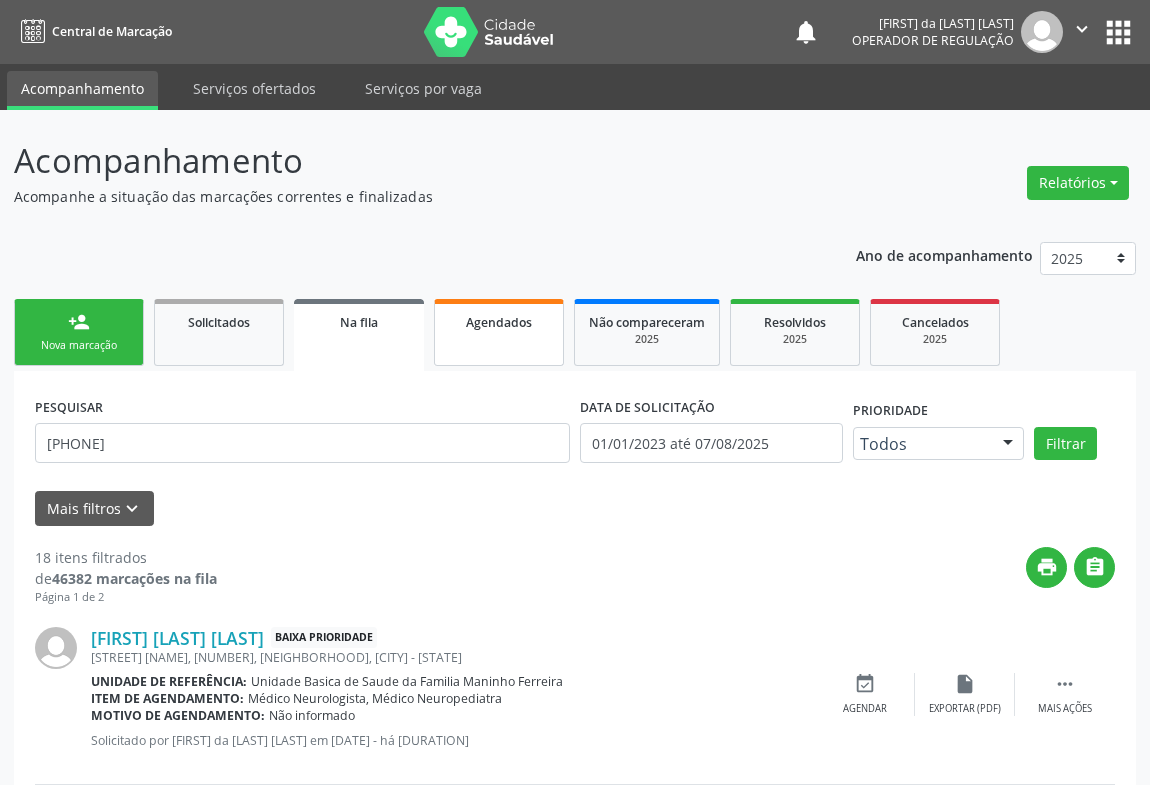 click on "Agendados" at bounding box center [499, 332] 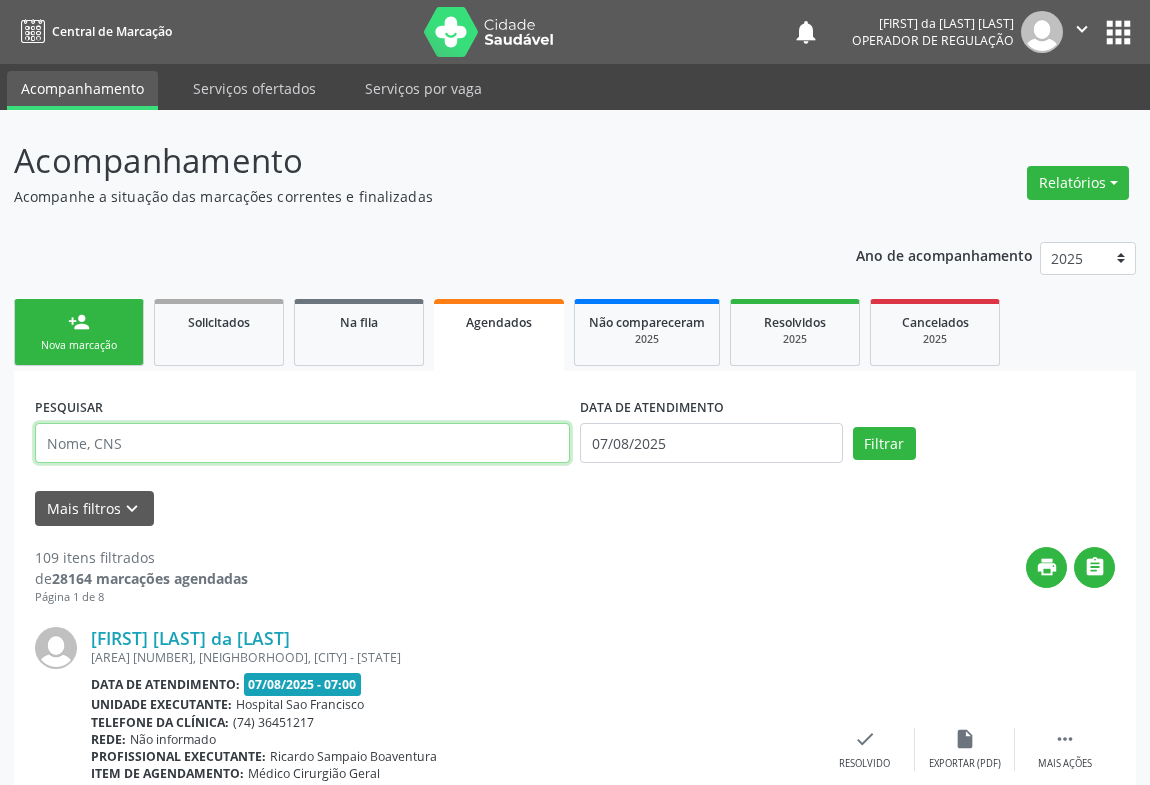 paste on "[PHONE]" 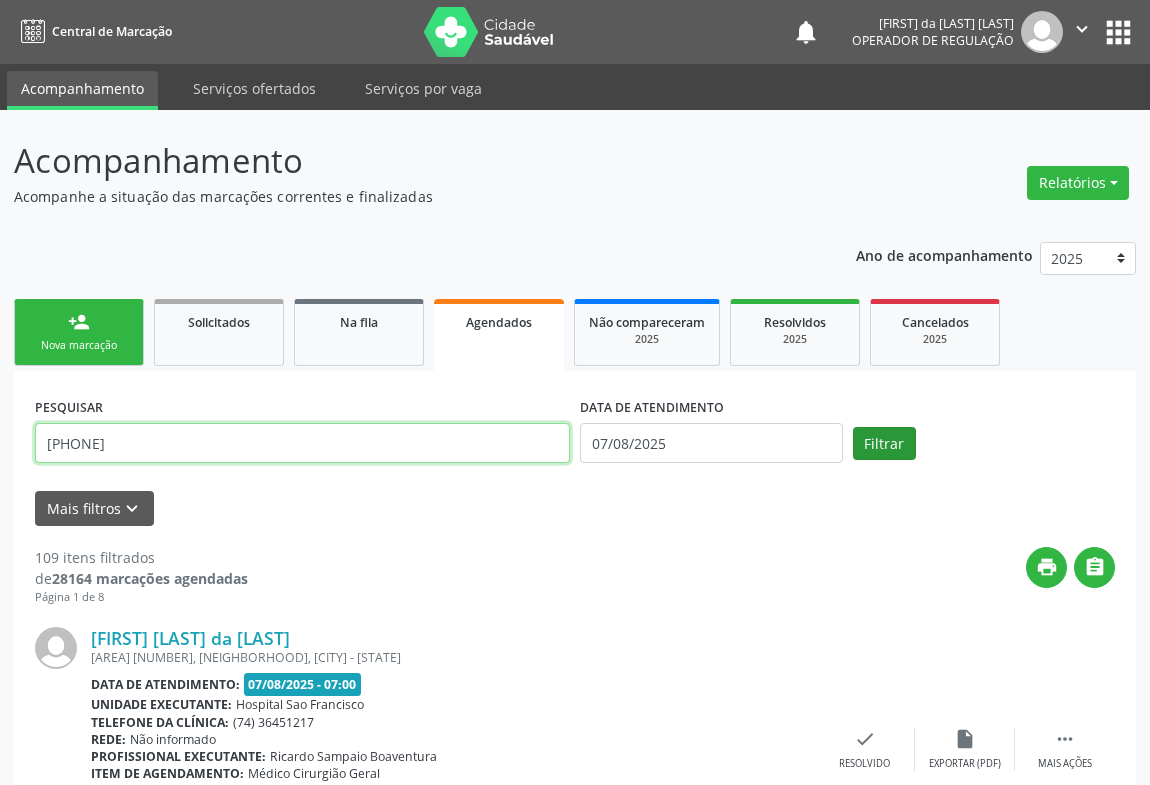 type on "[PHONE]" 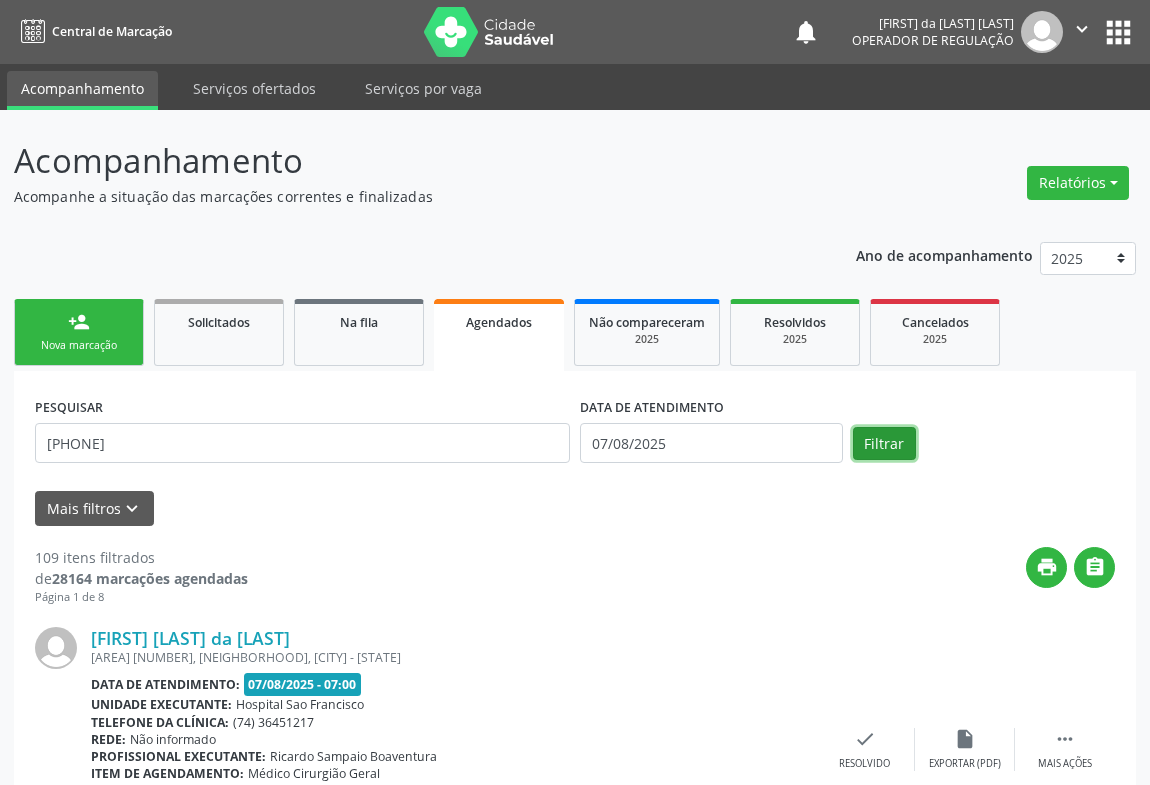 click on "Filtrar" at bounding box center [884, 444] 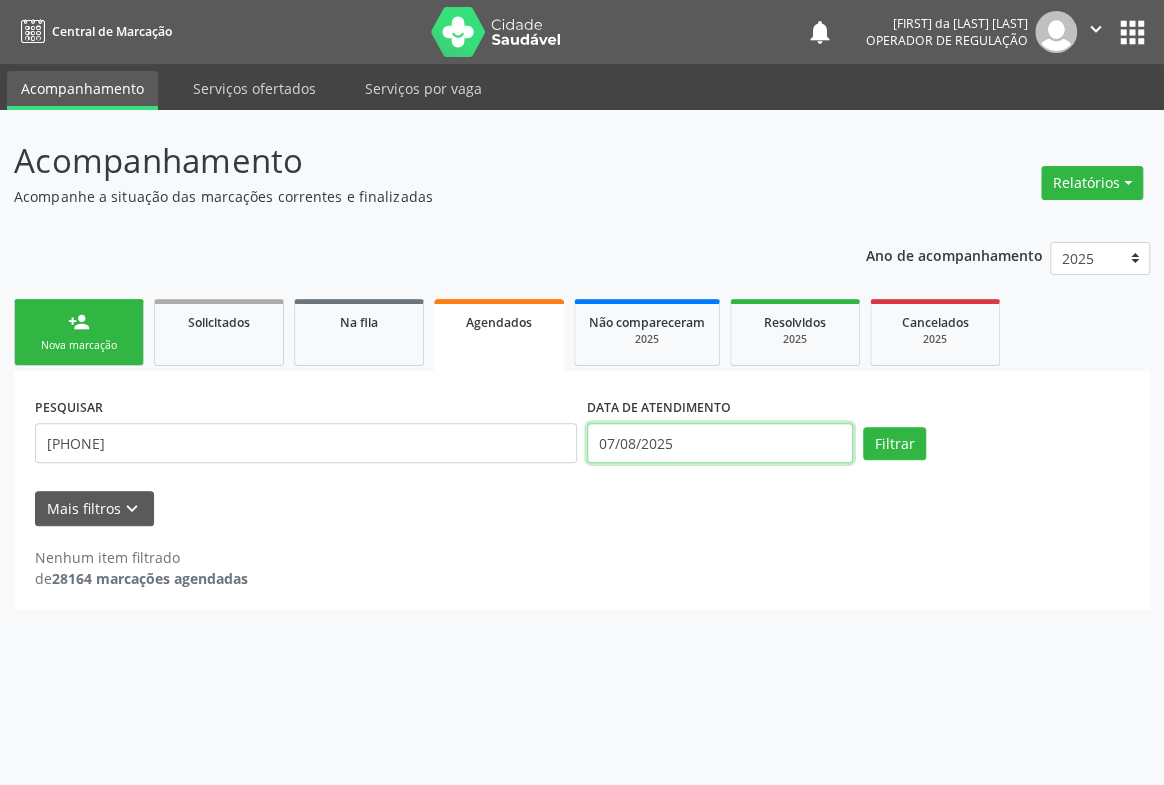 click on "07/08/2025" at bounding box center (720, 443) 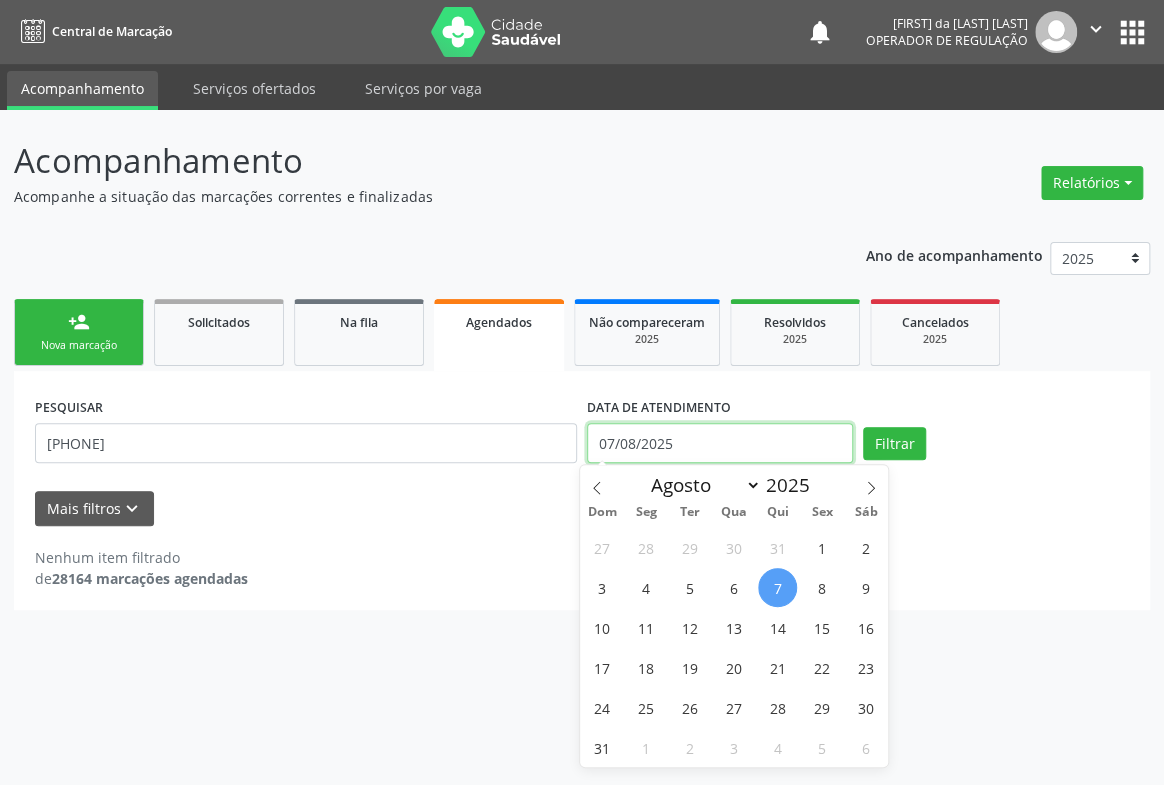 type 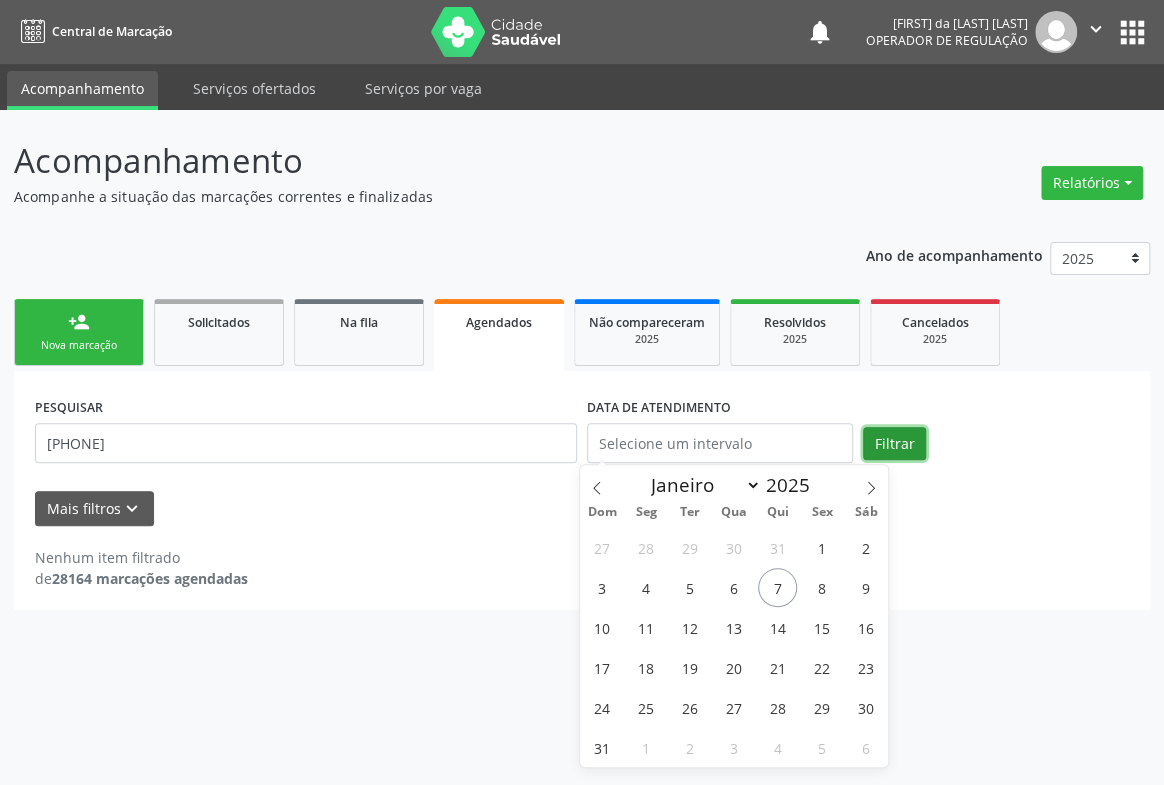 click on "Filtrar" at bounding box center (894, 444) 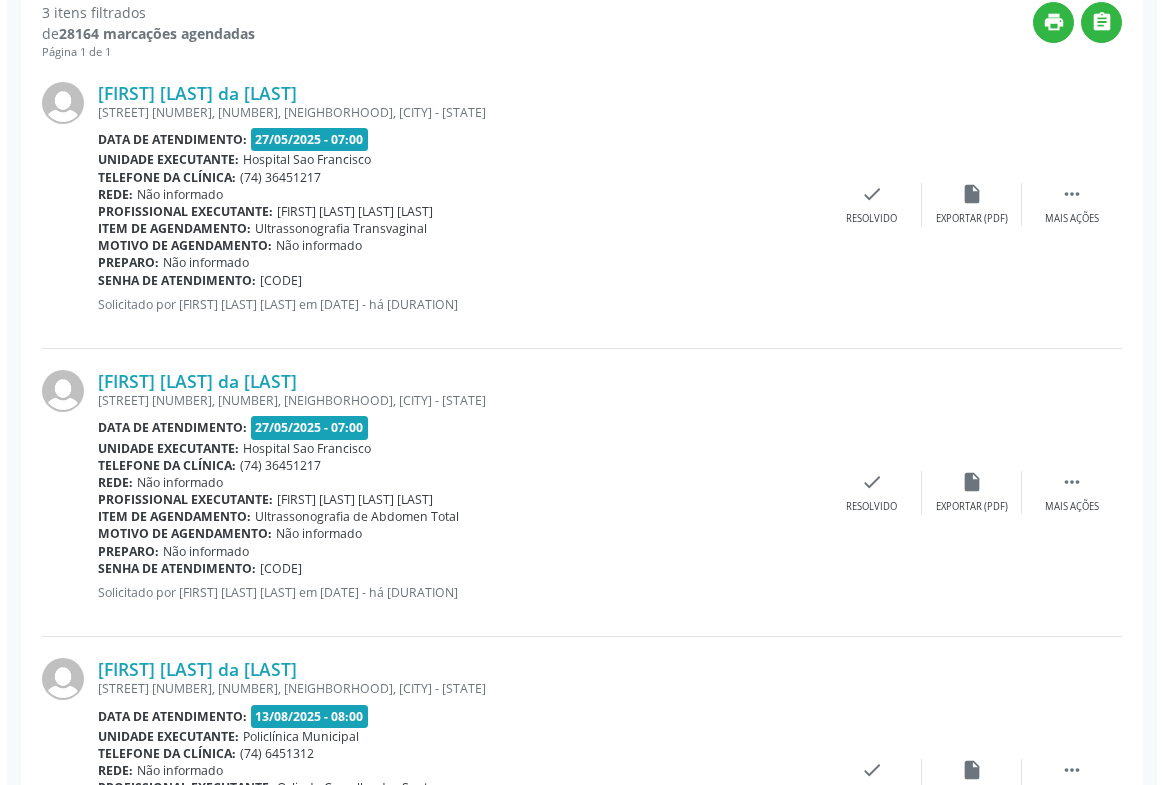 scroll, scrollTop: 718, scrollLeft: 0, axis: vertical 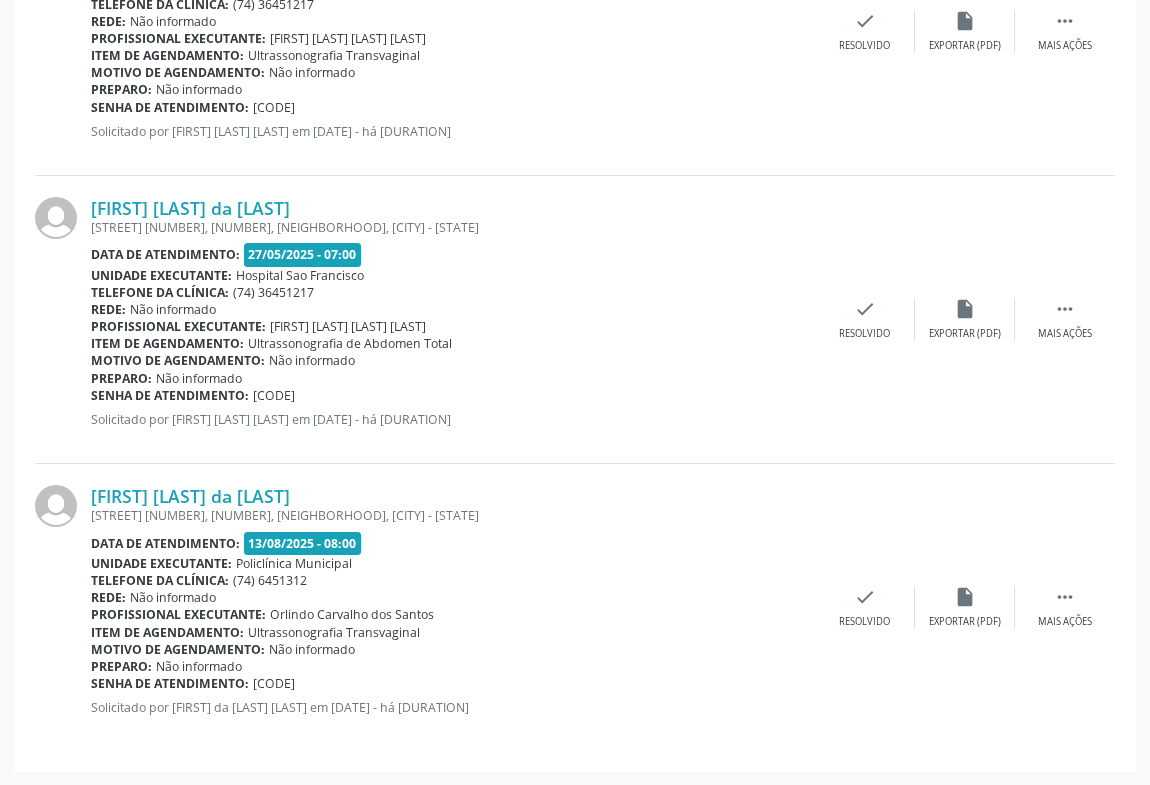 click on "[FIRST] [LAST] da [LAST]
[STREET] [NUMBER], [NEIGHBORHOOD], [CITY] - [STATE]
Data de atendimento:
[DATE] - [TIME]
Unidade executante:
[ORGANIZATION]
Telefone da clínica:
([PHONE]) [PHONE]
Rede:
[INFO]
Profissional executante:
[FIRST] [LAST] dos [LAST]
Item de agendamento:
[SERVICE]
Motivo de agendamento:
[INFO]
Preparo:
[INFO]
Senha de atendimento:
[CODE]
Solicitado por [FIRST] da [LAST] [LAST] em [DATE] - há [DURATION]

Mais ações
insert_drive_file
Exportar (PDF)
check
Resolvido" at bounding box center (575, 607) 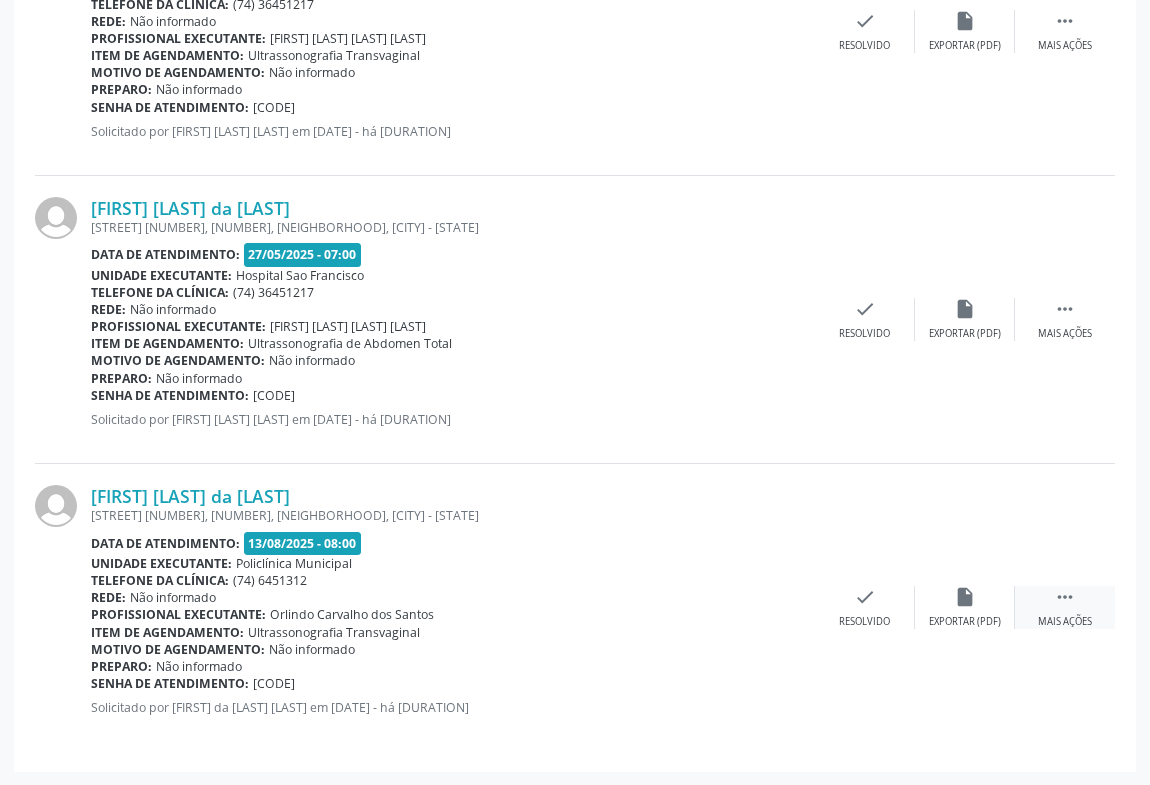 click on "" at bounding box center [1065, 597] 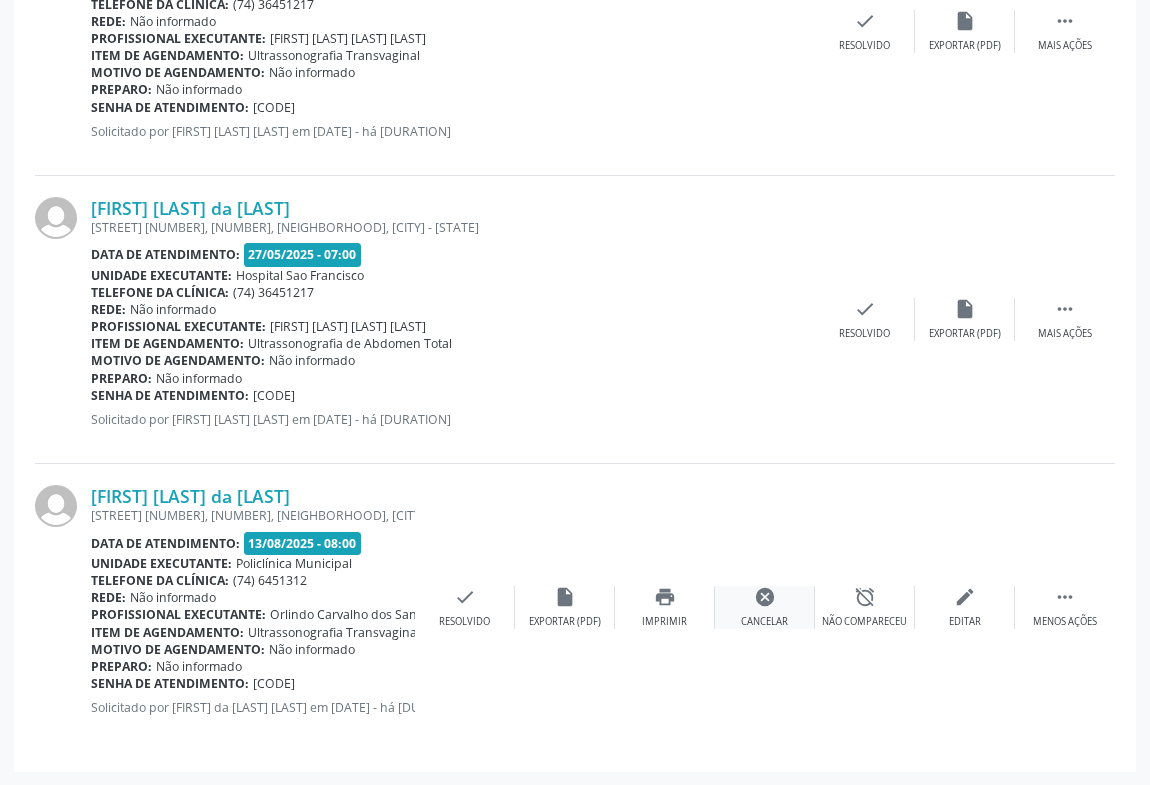 click on "cancel" at bounding box center [765, 597] 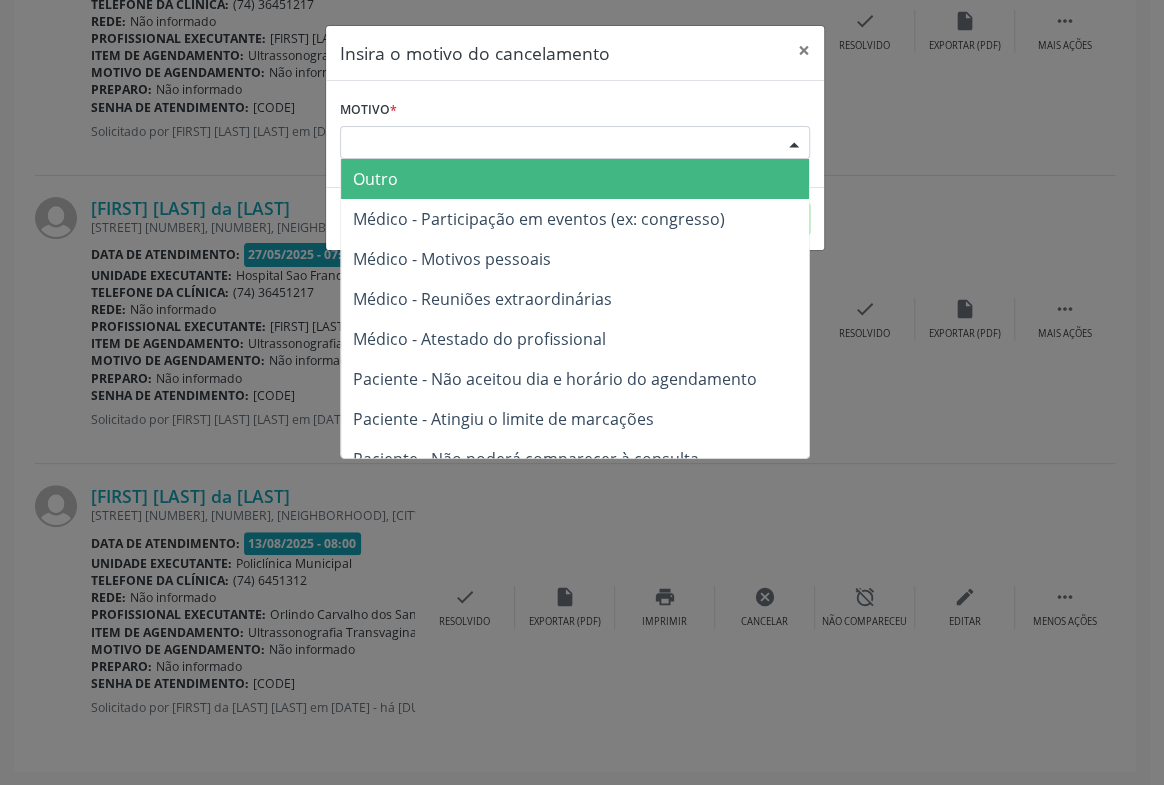 click on "Escolha o motivo" at bounding box center (575, 143) 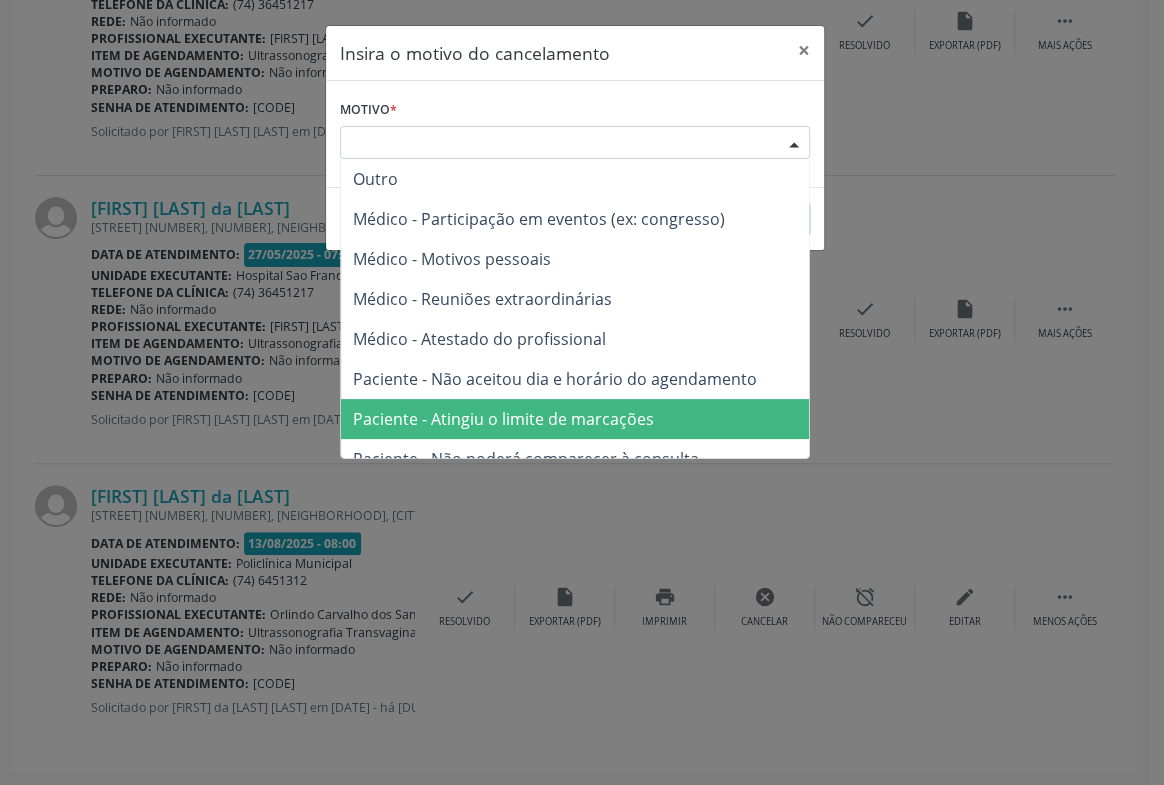 drag, startPoint x: 502, startPoint y: 421, endPoint x: 657, endPoint y: 285, distance: 206.2062 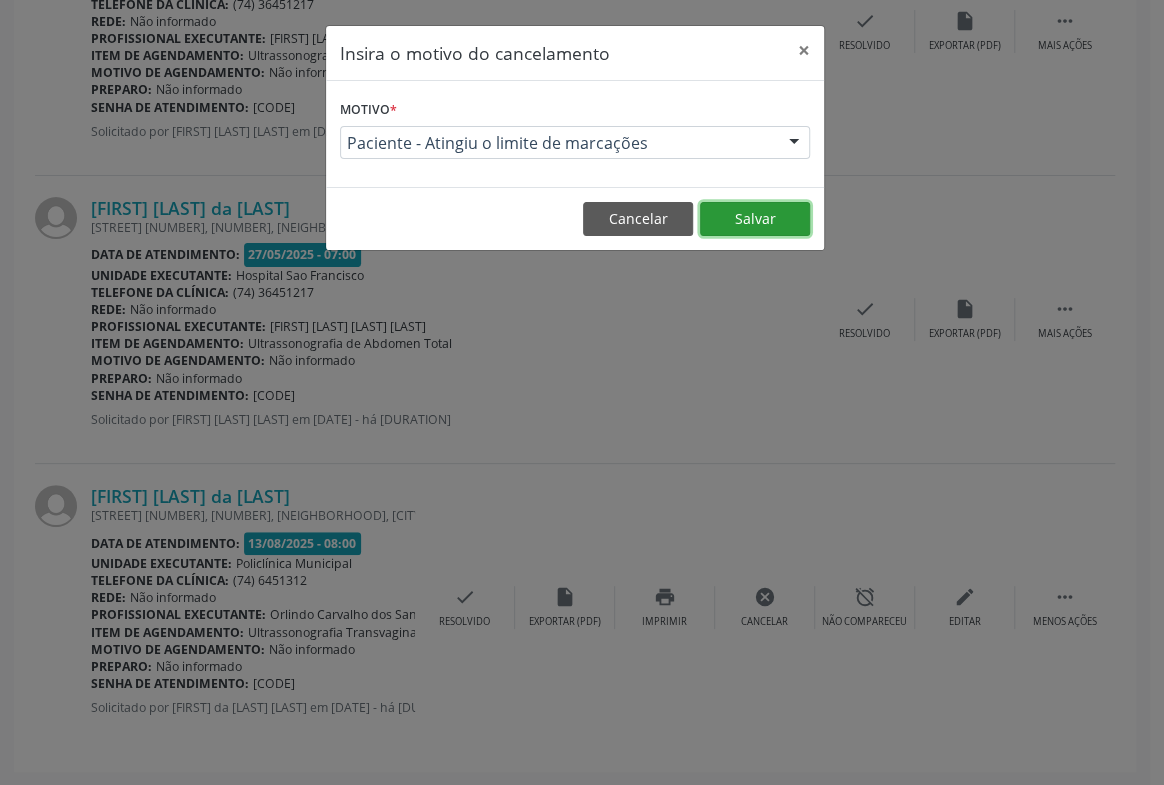 click on "Salvar" at bounding box center [755, 219] 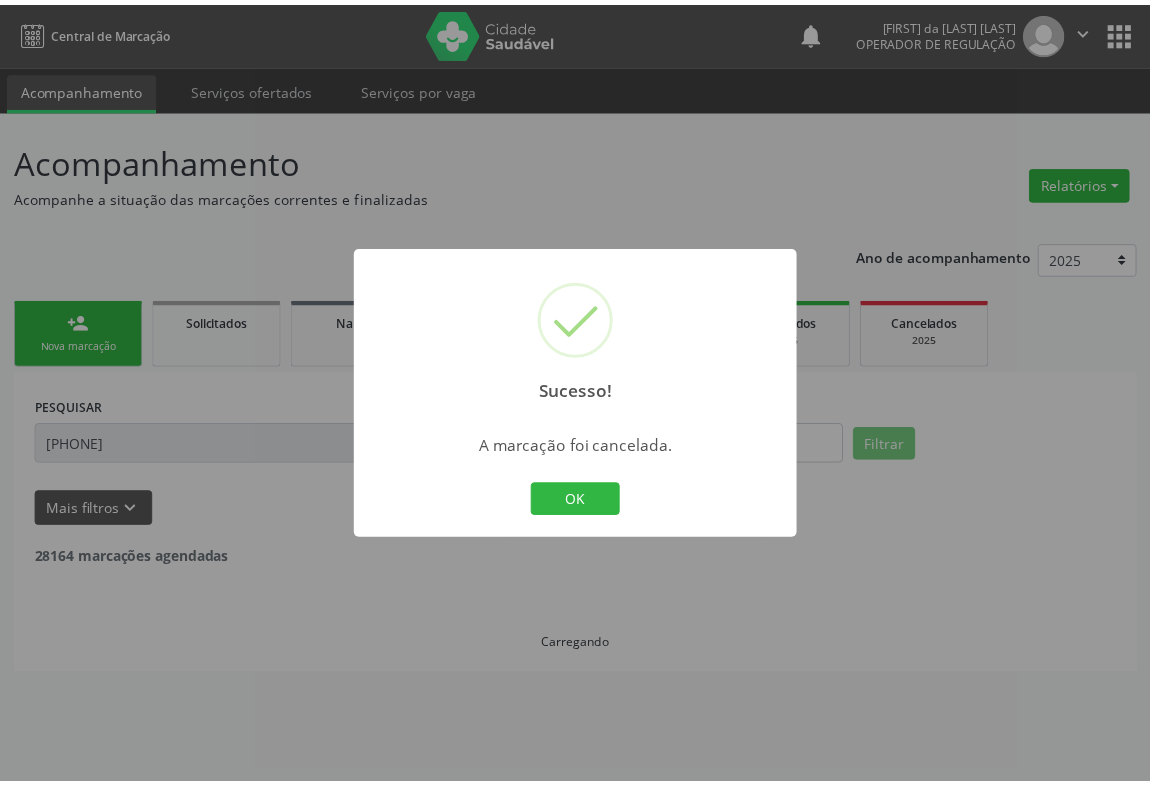 scroll, scrollTop: 0, scrollLeft: 0, axis: both 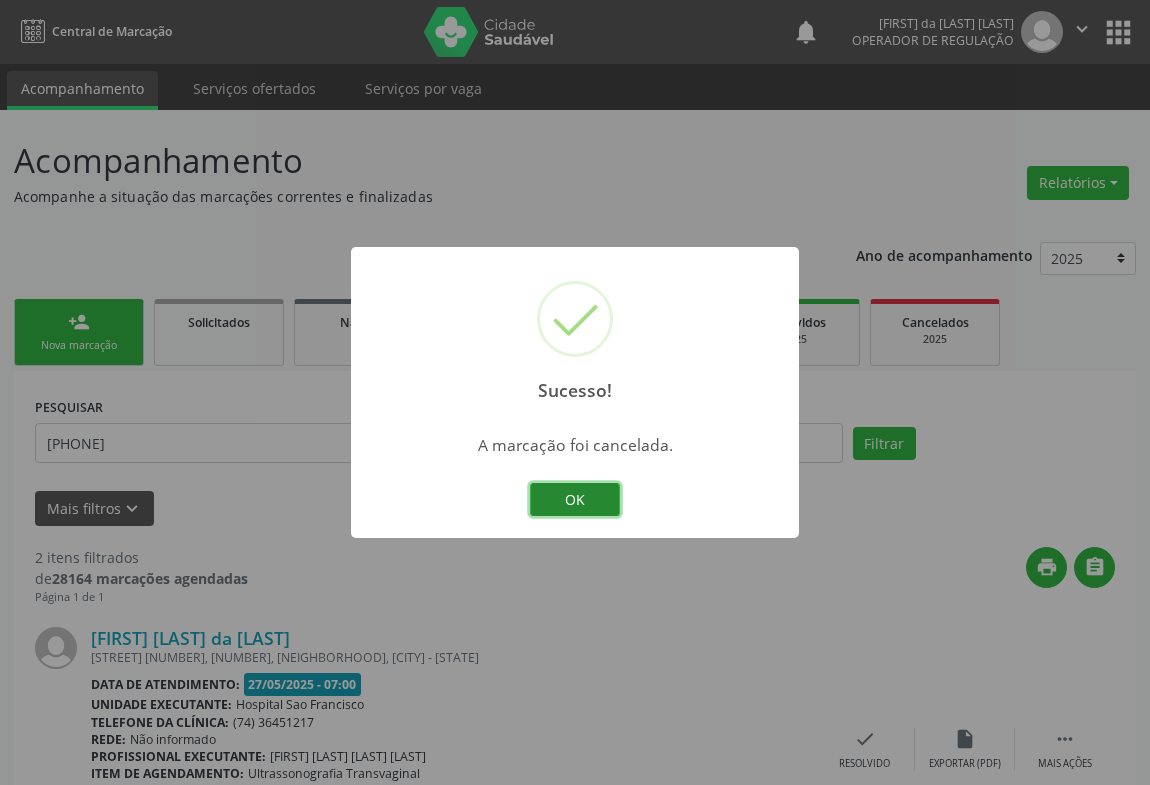 click on "OK" at bounding box center [575, 500] 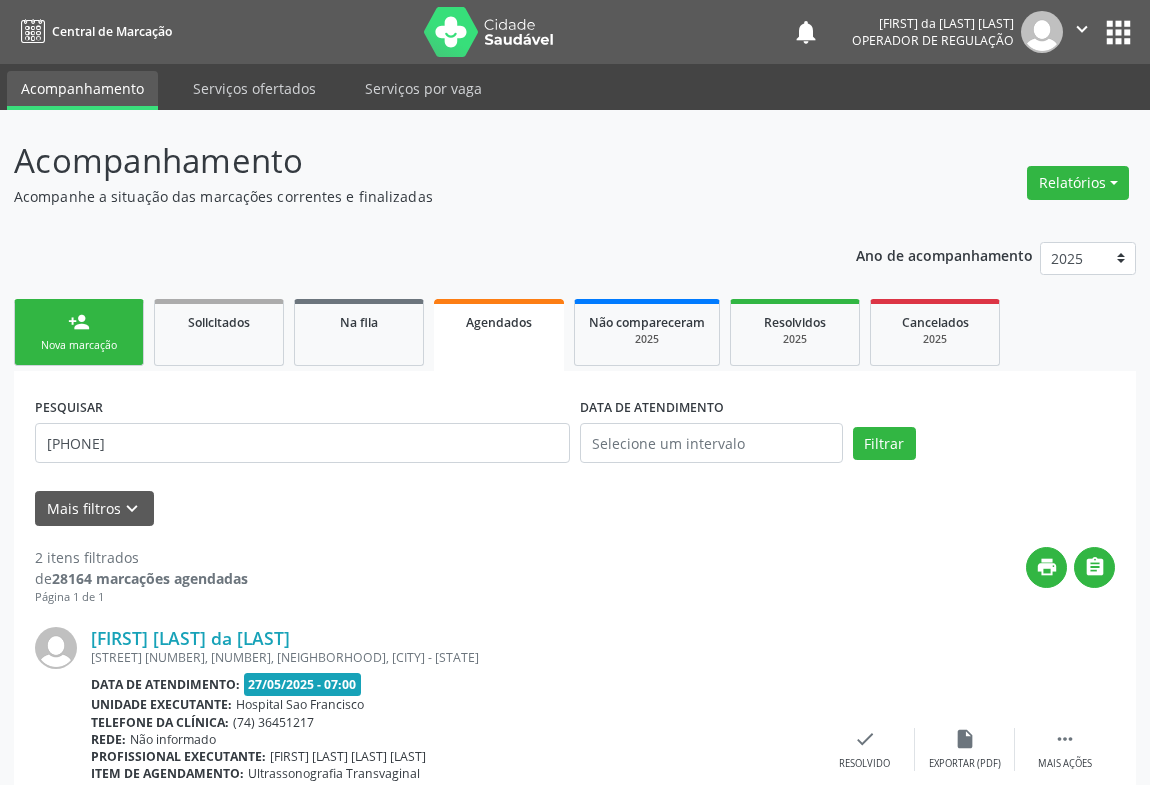 click on "person_add
Nova marcação" at bounding box center [79, 332] 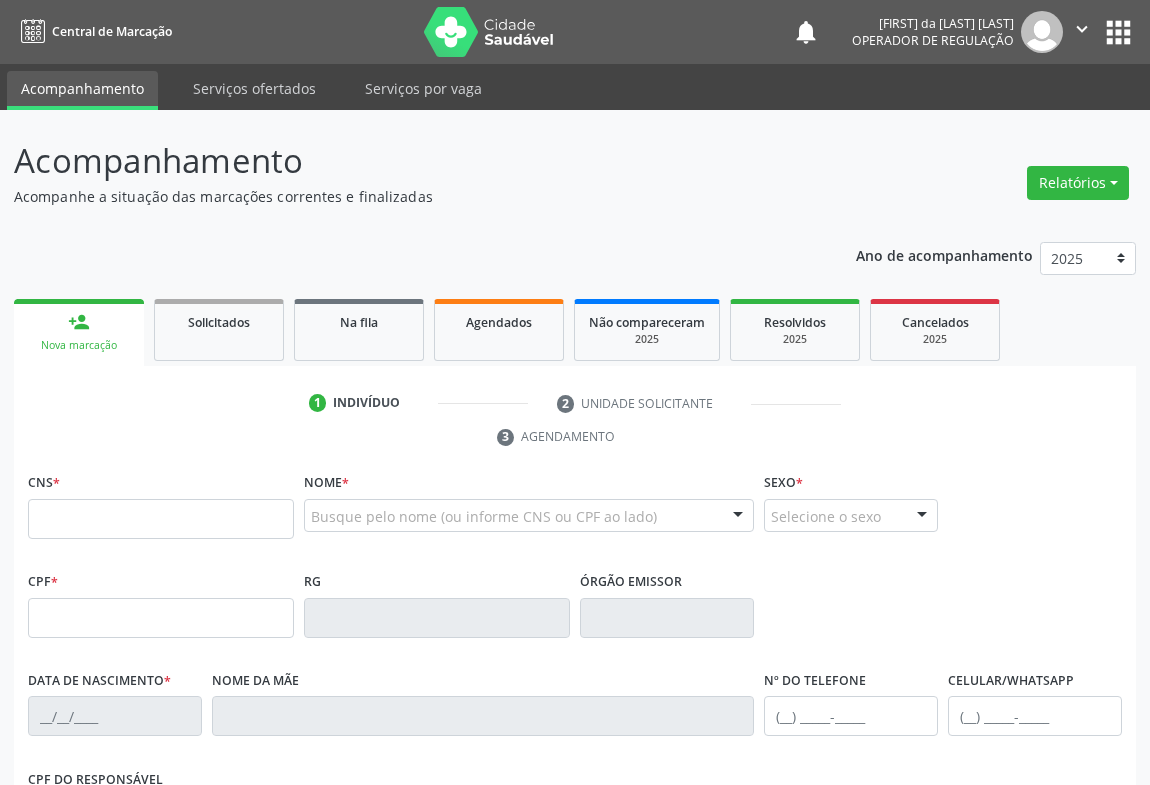 click on "Nova marcação" at bounding box center [79, 345] 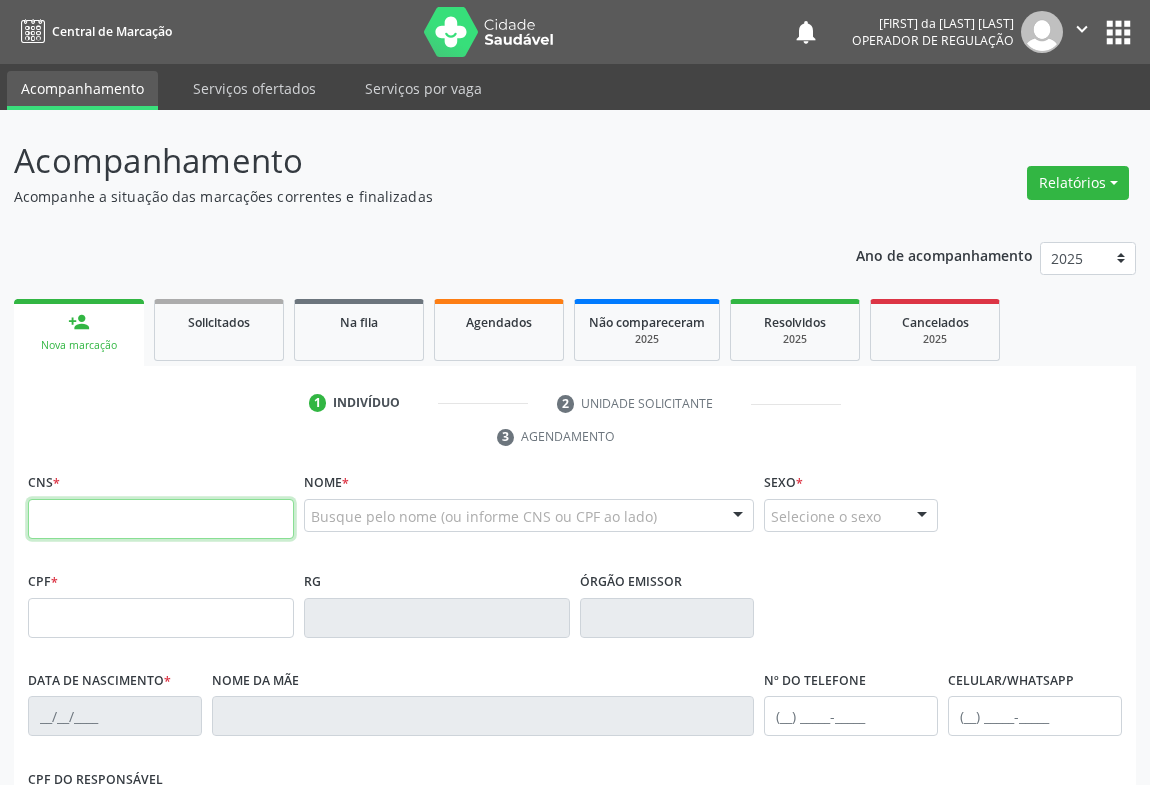 click at bounding box center [161, 519] 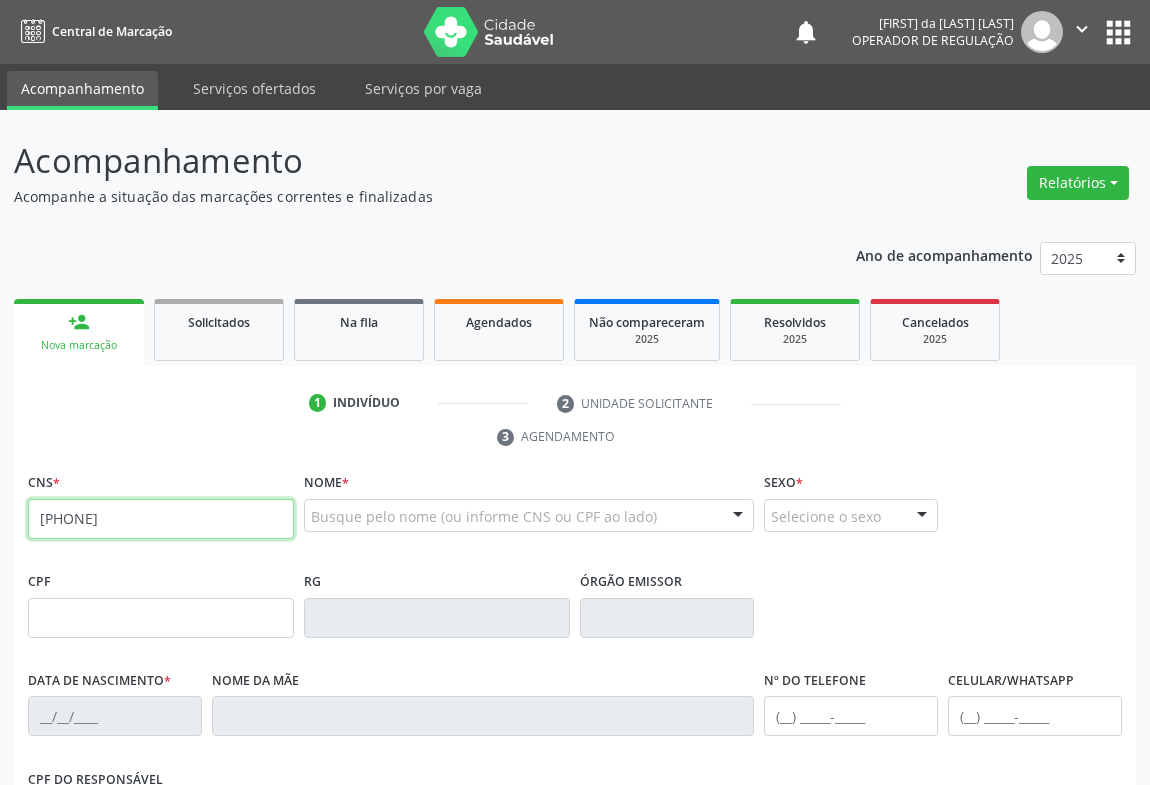 type on "[PHONE]" 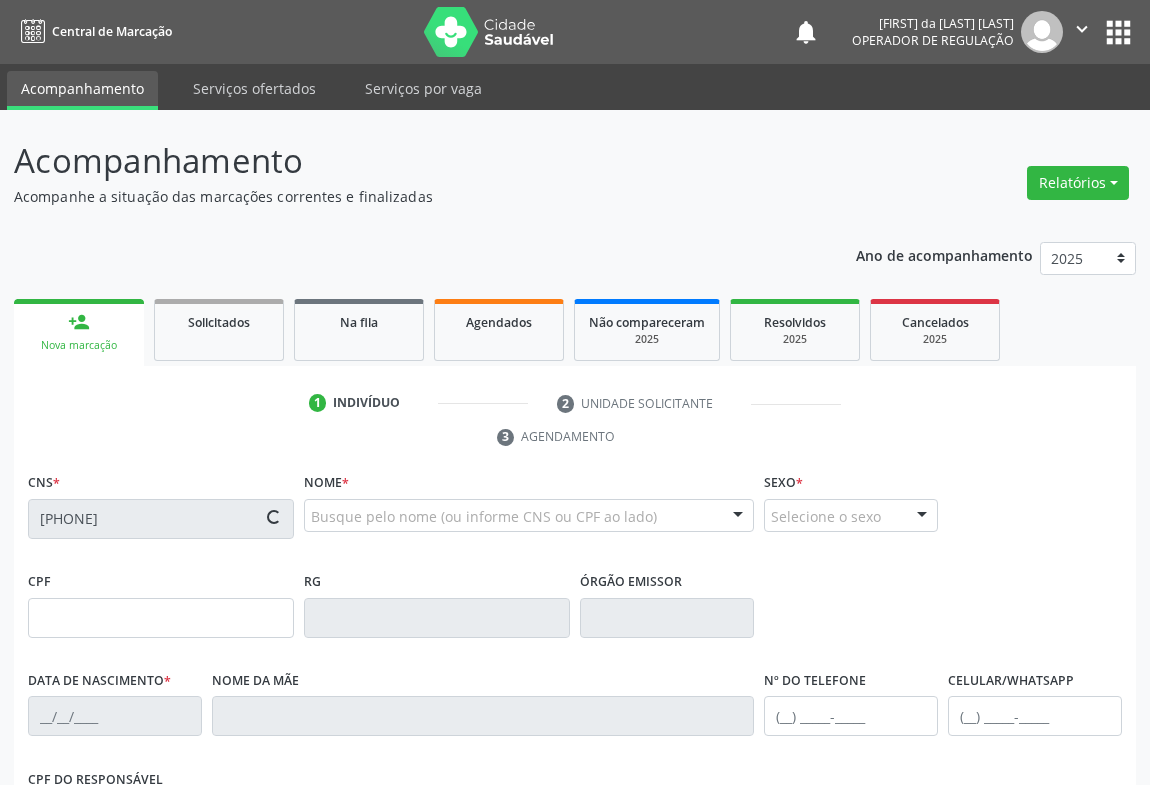 scroll, scrollTop: 272, scrollLeft: 0, axis: vertical 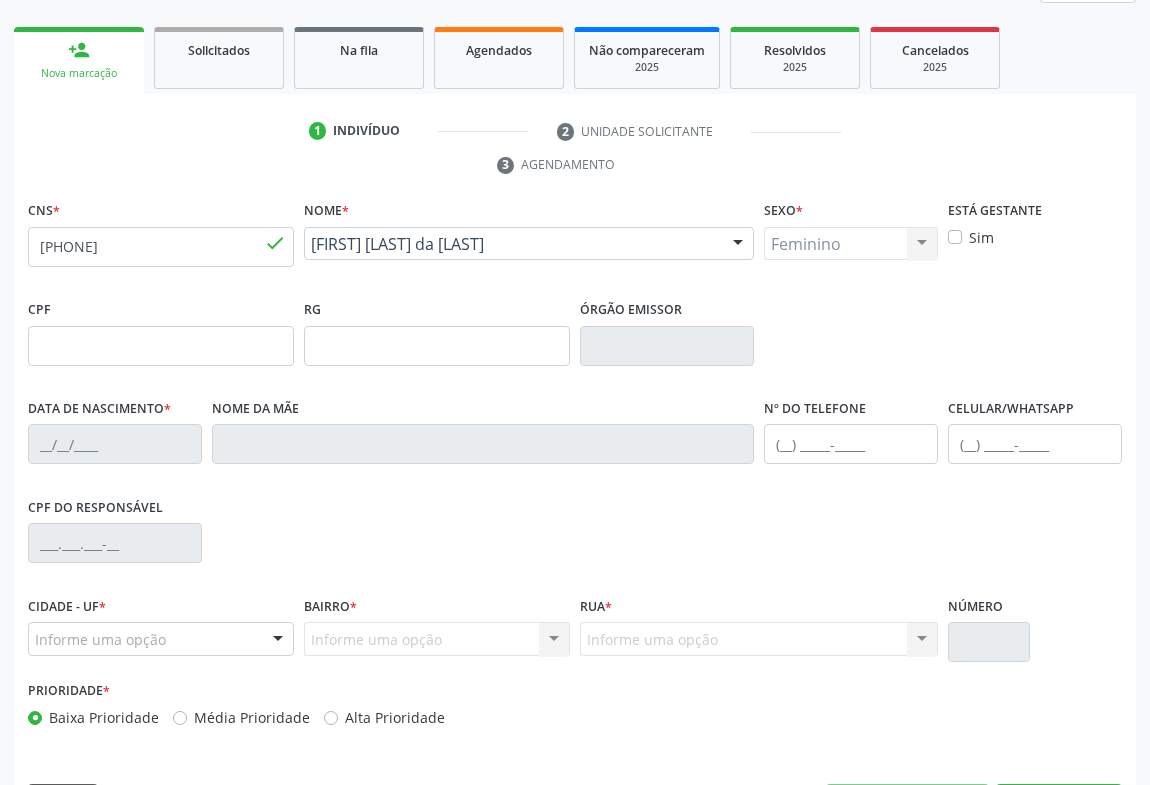 type on "[DATE]" 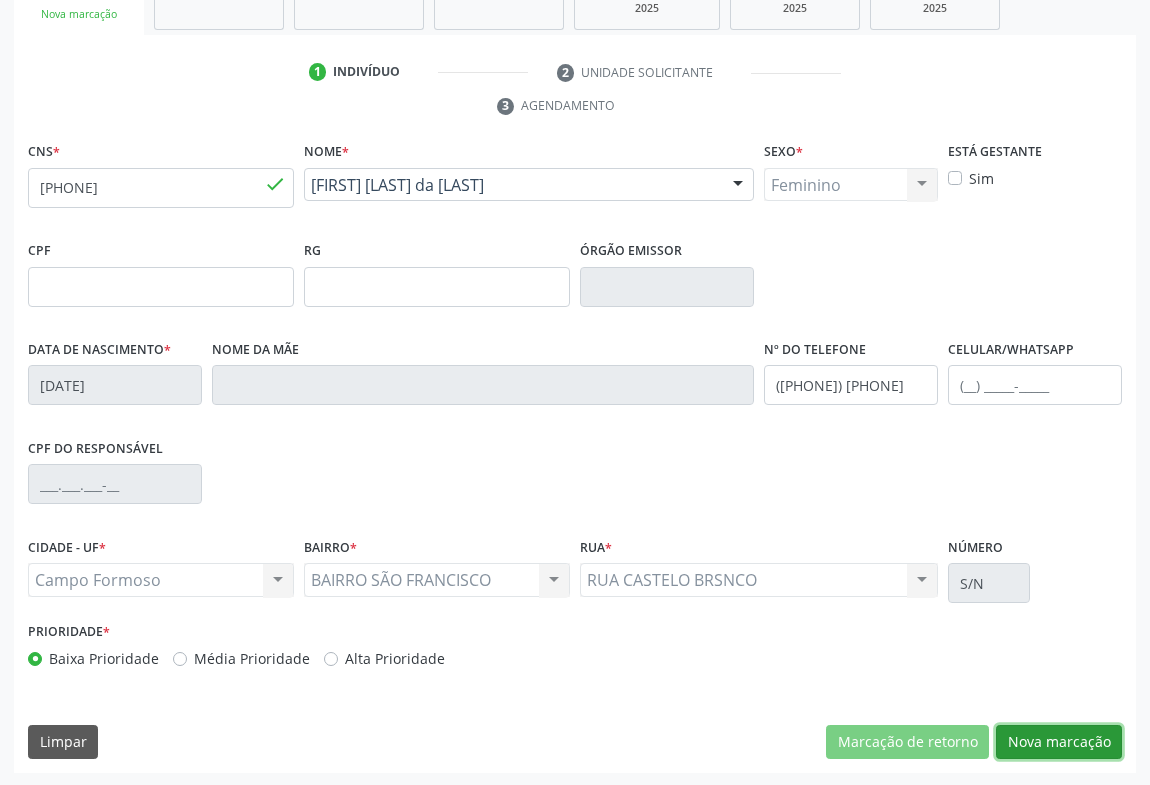 click on "Nova marcação" at bounding box center (1059, 742) 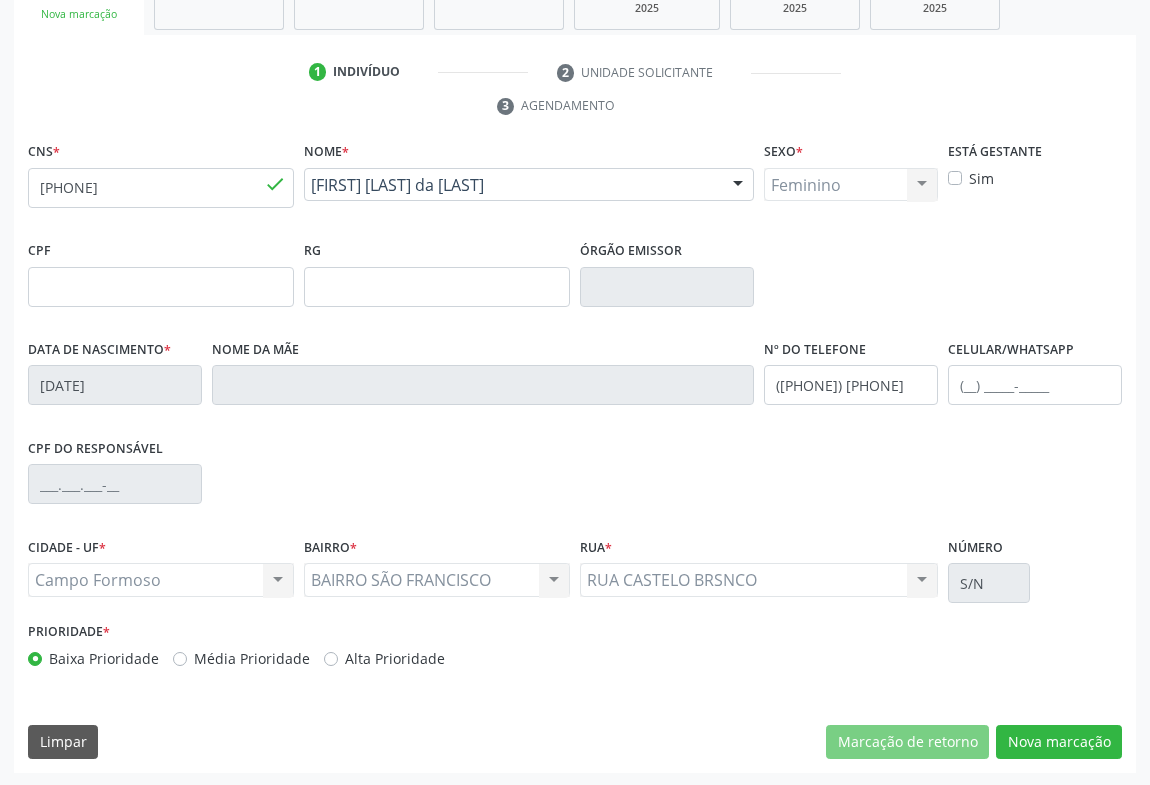 scroll, scrollTop: 152, scrollLeft: 0, axis: vertical 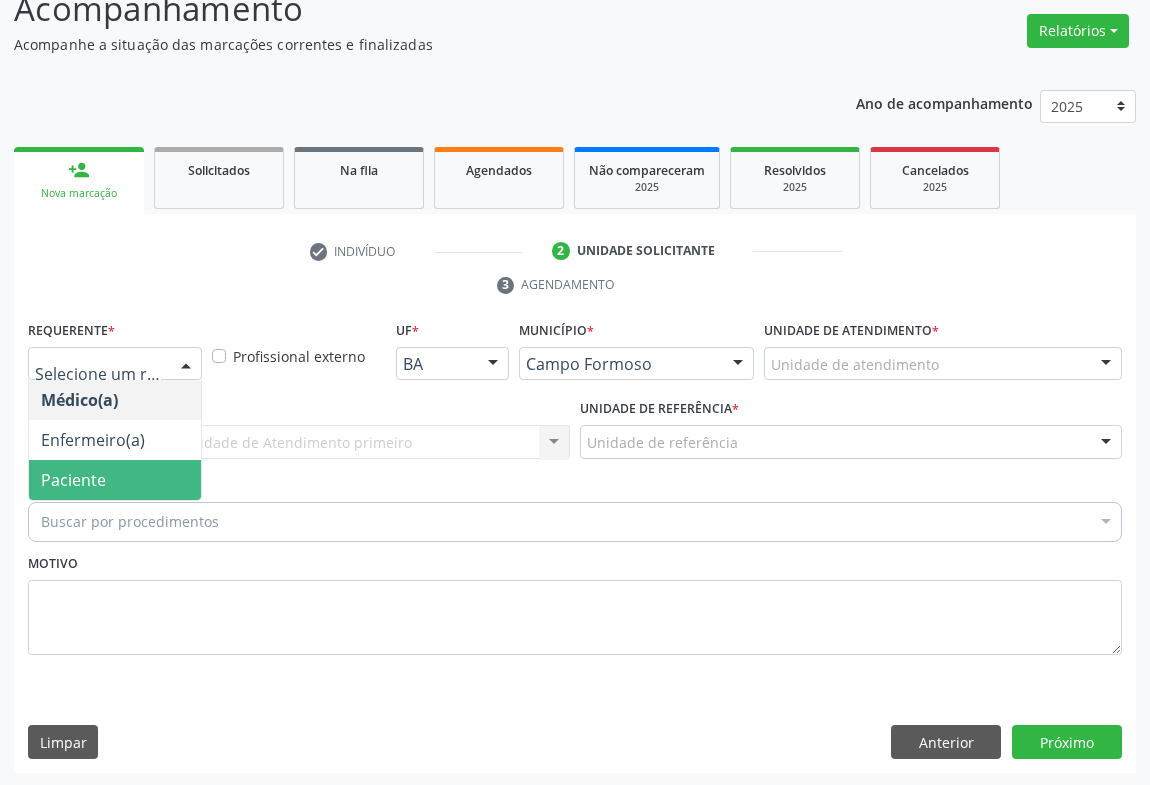 click on "Paciente" at bounding box center (73, 480) 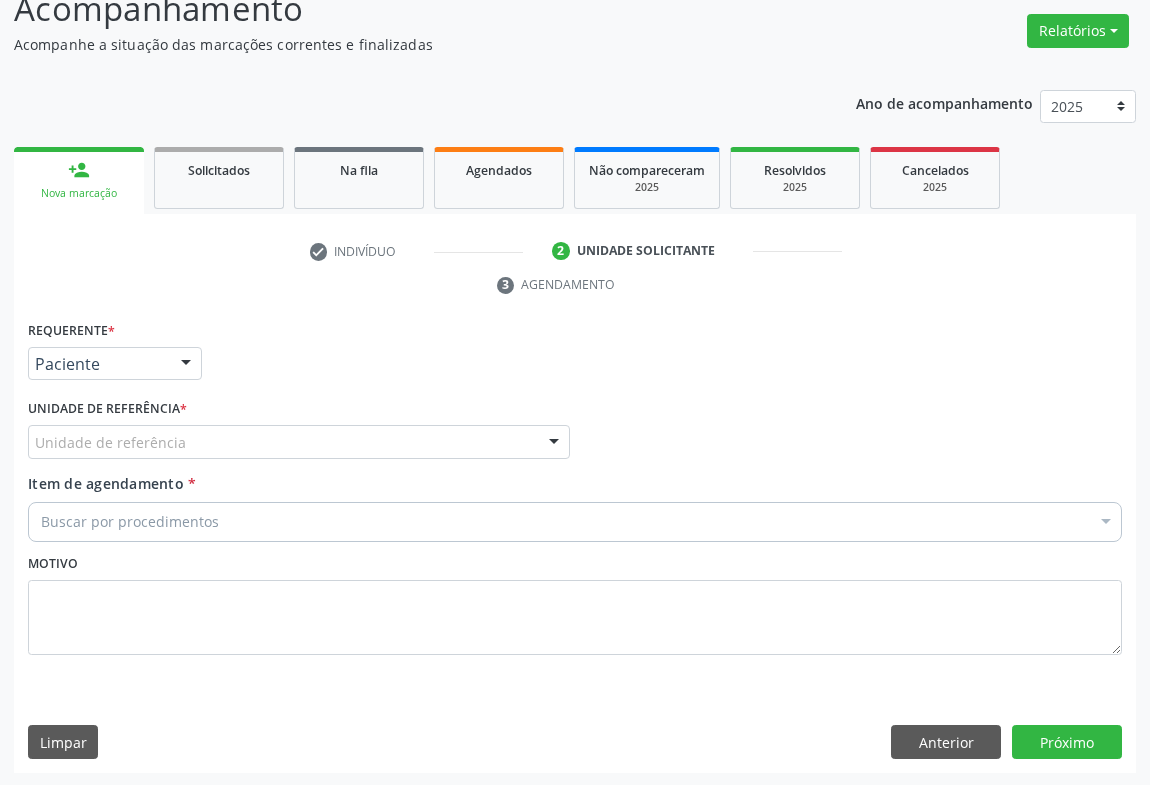 click on "Unidade de referência" at bounding box center [299, 442] 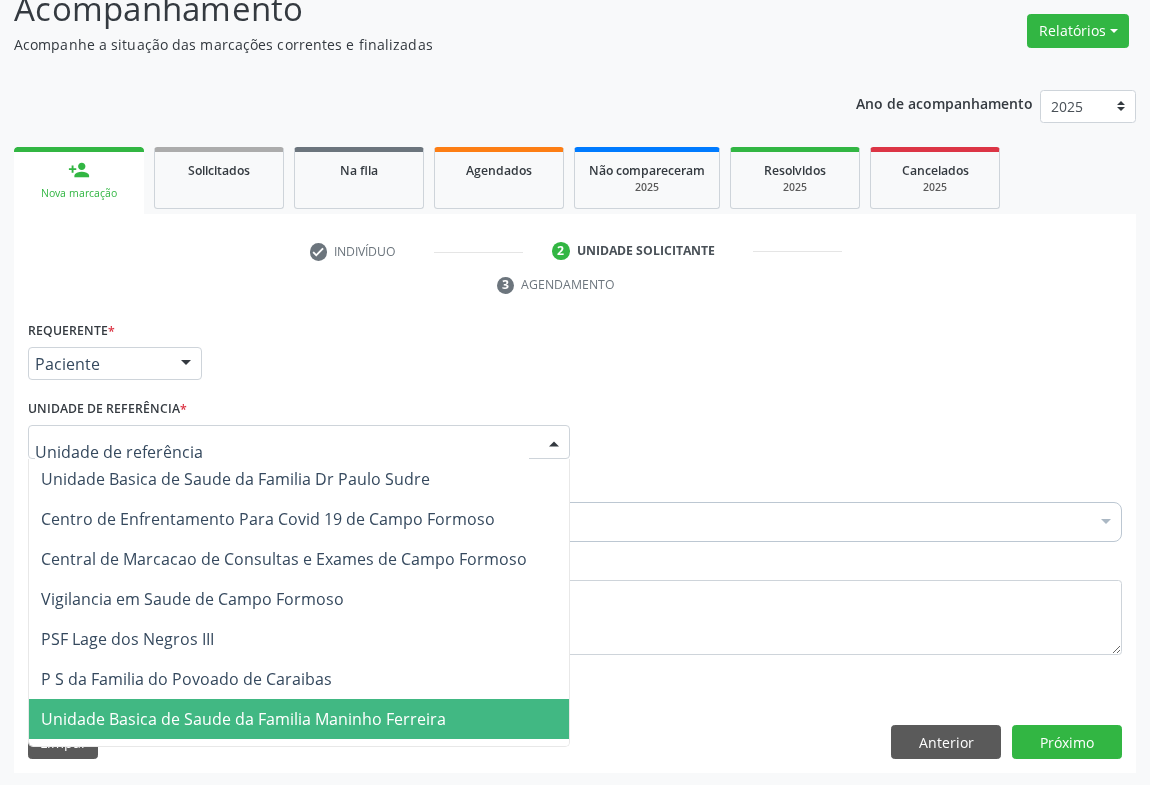 click on "Unidade Basica de Saude da Familia Maninho Ferreira" at bounding box center [243, 719] 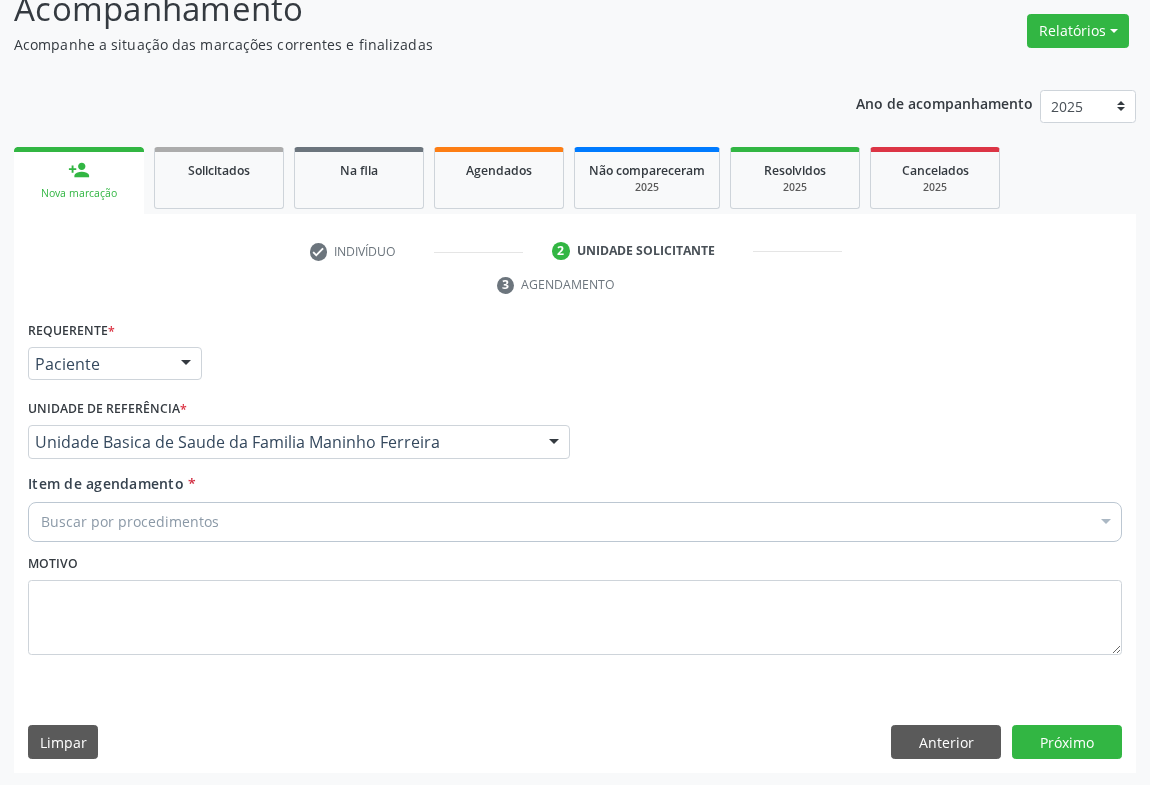 click on "Buscar por procedimentos" at bounding box center (575, 522) 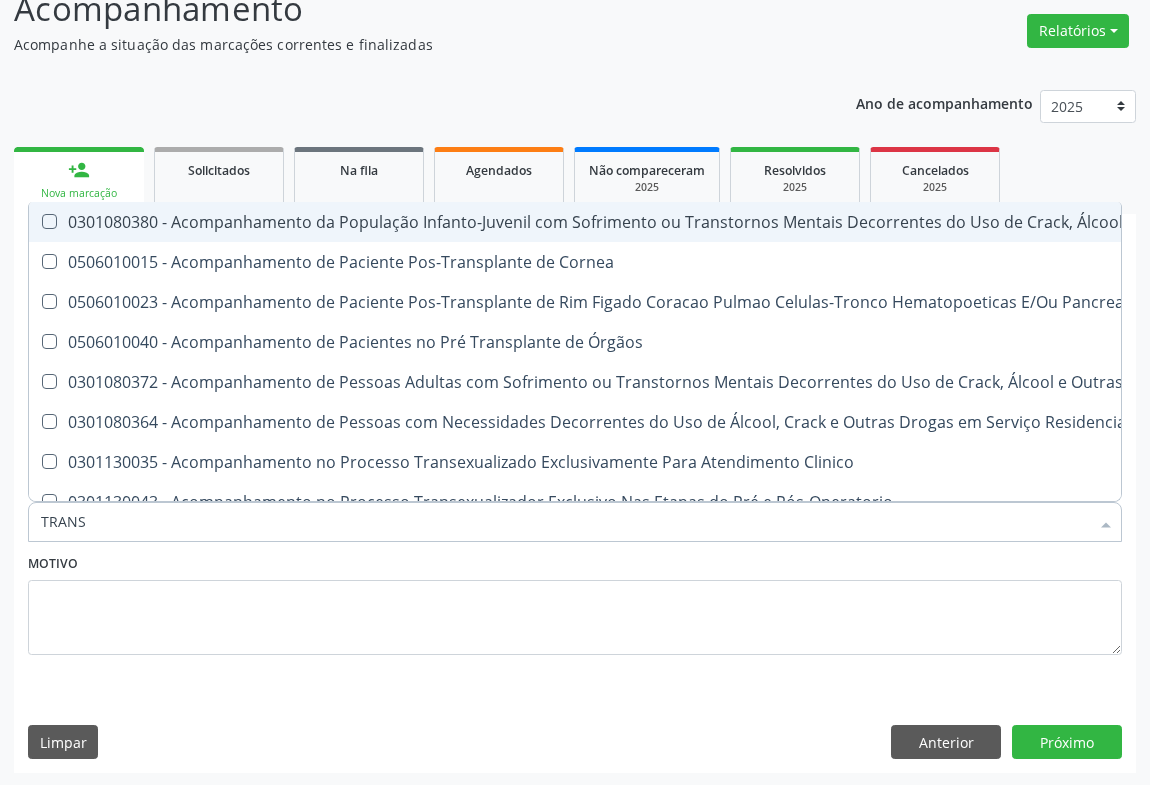 type on "TRANSVA" 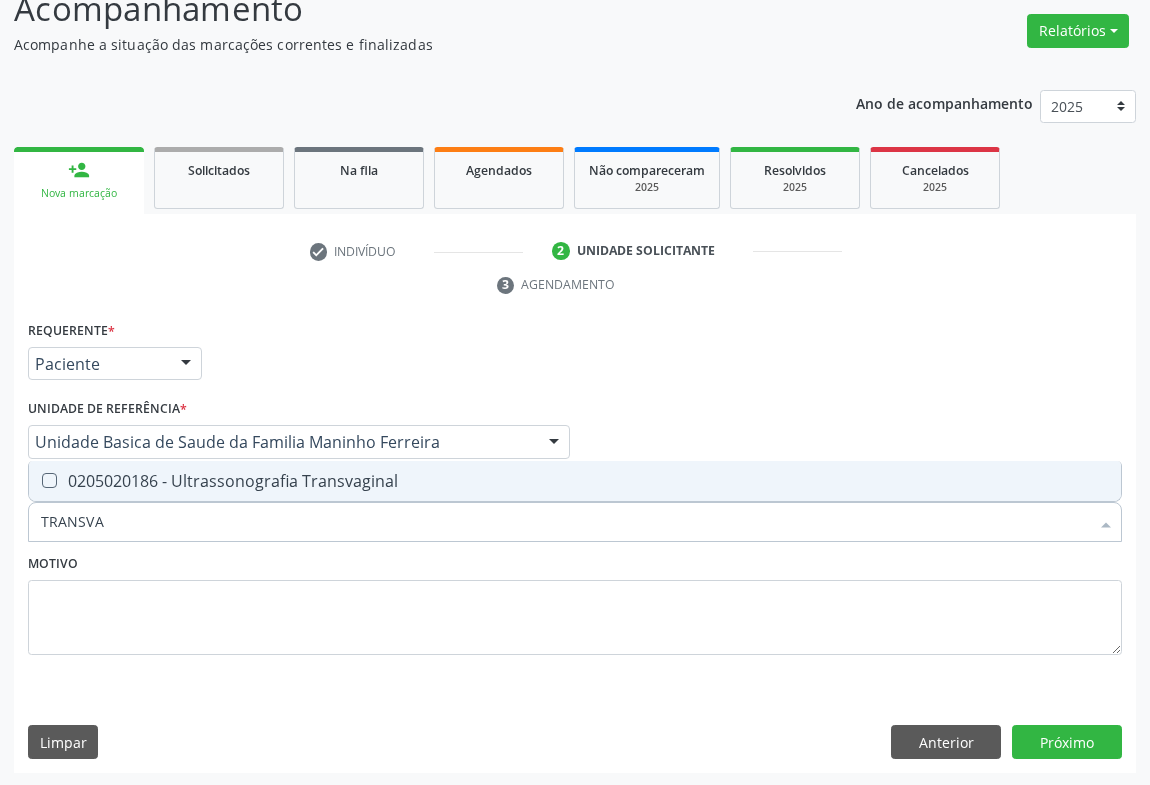 click on "0205020186 - Ultrassonografia Transvaginal" at bounding box center (575, 481) 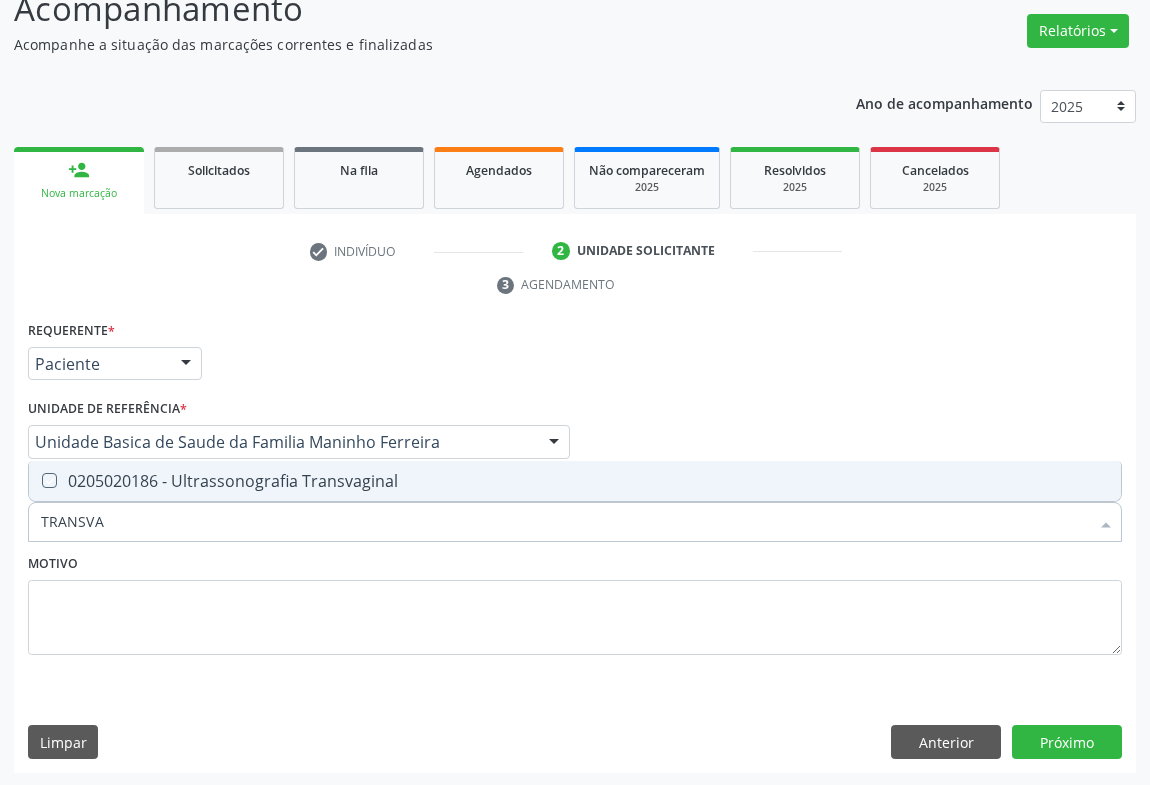 checkbox on "true" 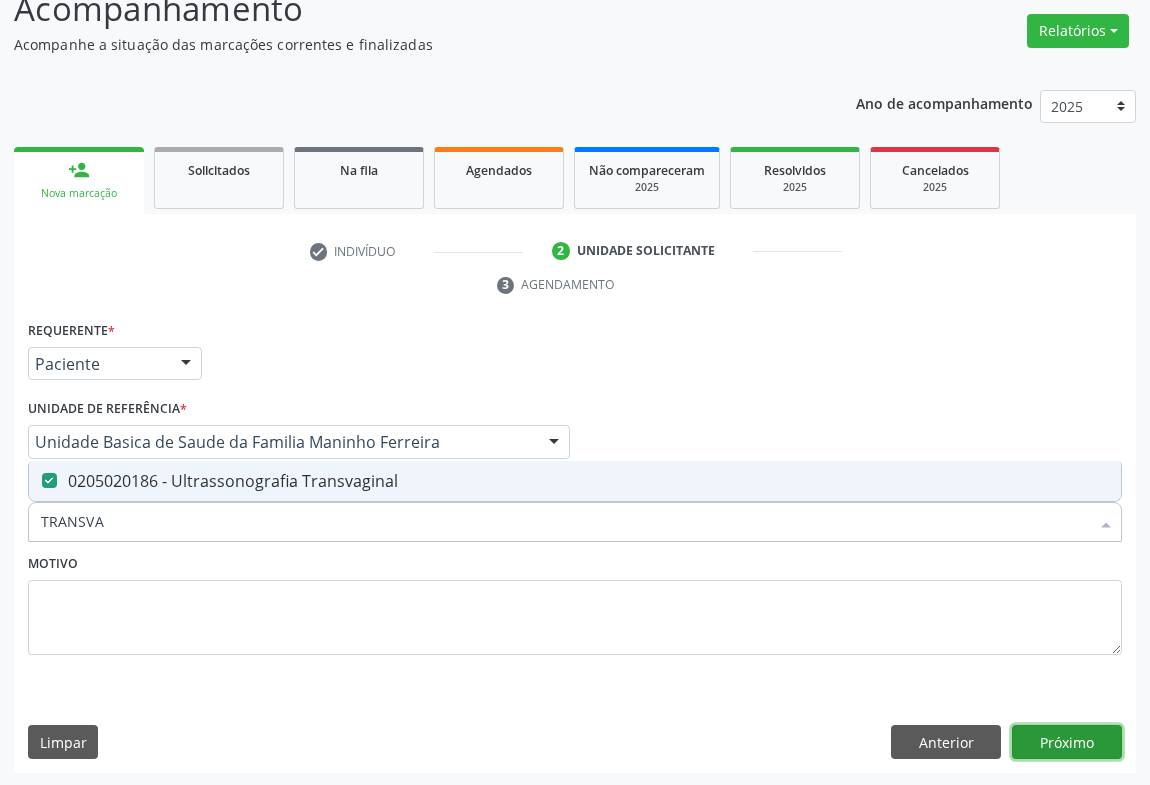 click on "Próximo" at bounding box center [1067, 742] 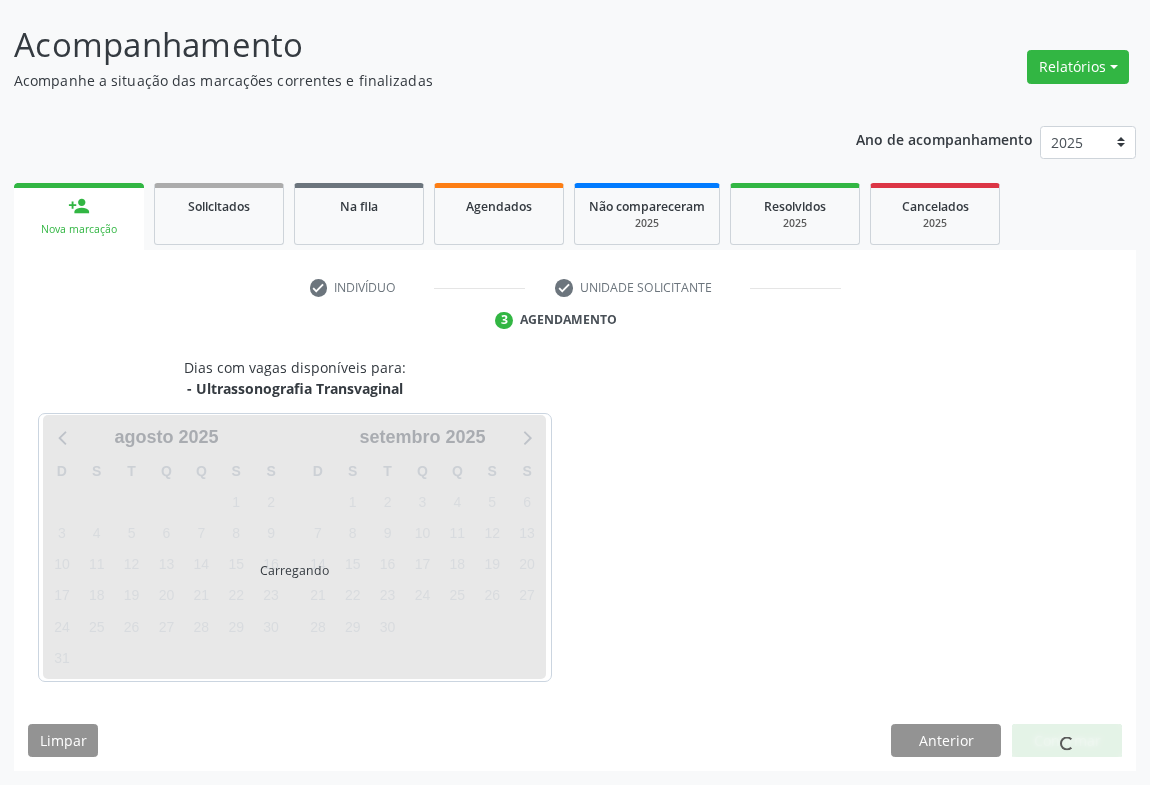 scroll, scrollTop: 115, scrollLeft: 0, axis: vertical 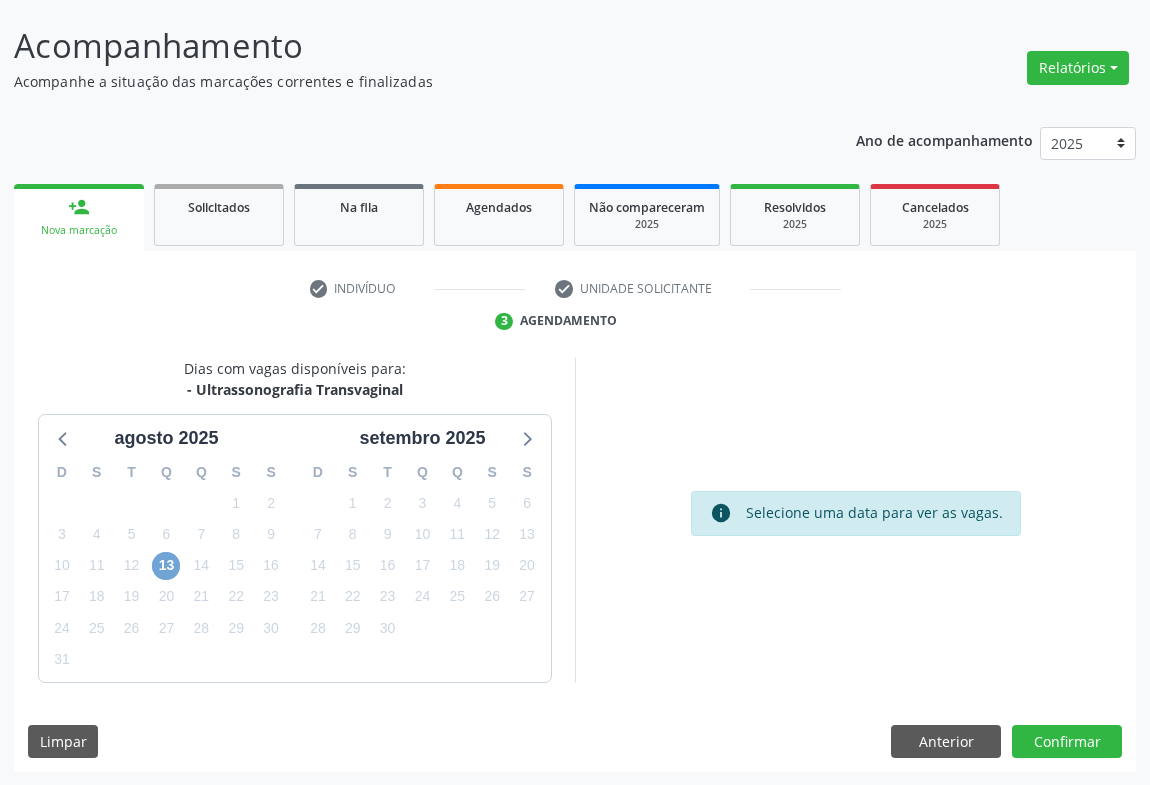 click on "13" at bounding box center (166, 566) 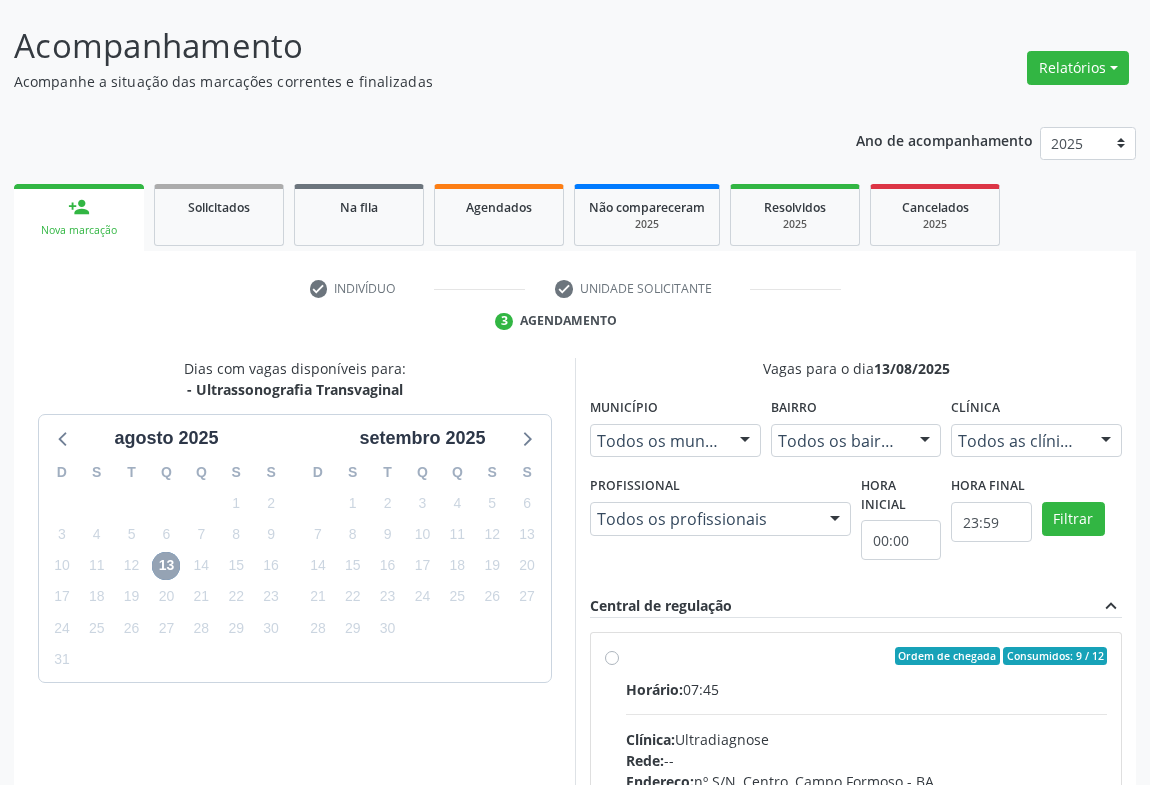 scroll, scrollTop: 451, scrollLeft: 0, axis: vertical 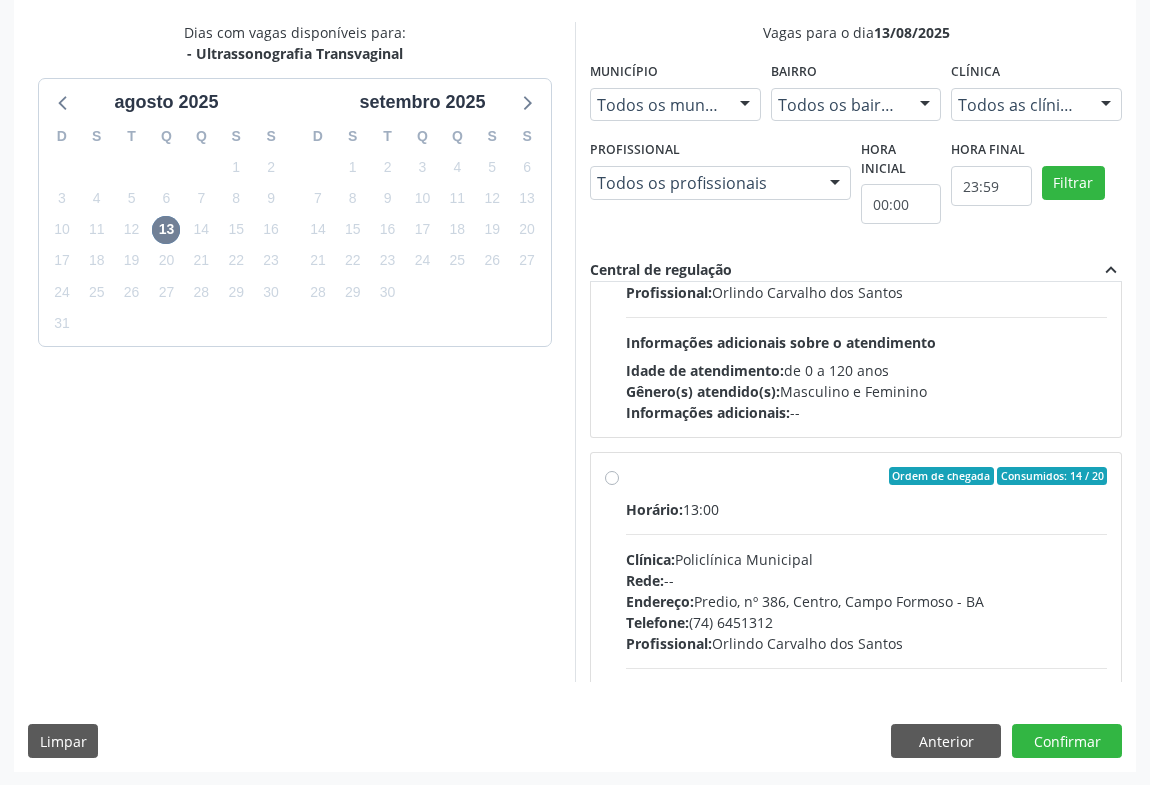 click on "Rede:
--" at bounding box center [866, 580] 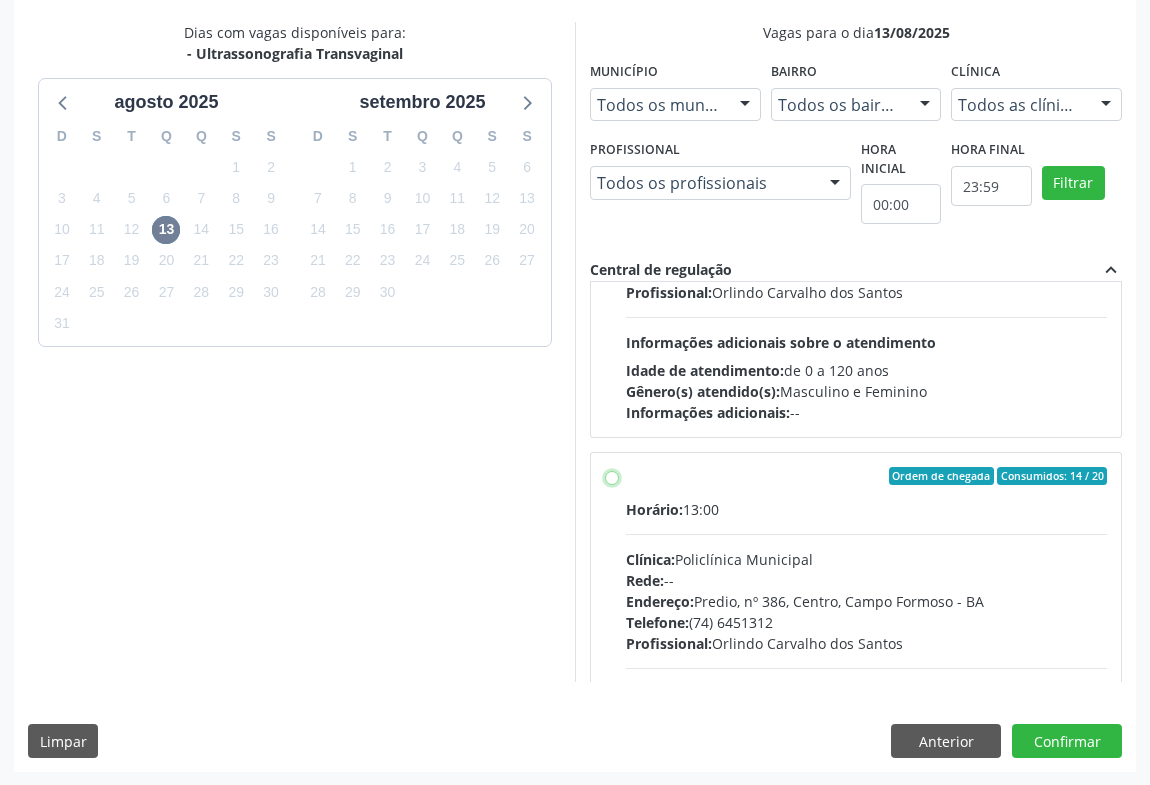 click on "Ordem de chegada
Consumidos: [NUMBER] / [NUMBER]
Horário:   [TIME]
Clínica:  [ORGANIZATION]
Rede:
--
Endereço:   [BUILDING], nº [NUMBER], [NEIGHBORHOOD], [CITY] - [STATE]
Telefone:   ([PHONE]) [PHONE]
Profissional:
[FIRST] [LAST] dos [LAST]
Informações adicionais sobre o atendimento
Idade de atendimento:
[AGE]
Gênero(s) atendido(s):
[GENDER] e [GENDER]
Informações adicionais:
--" at bounding box center (612, 476) 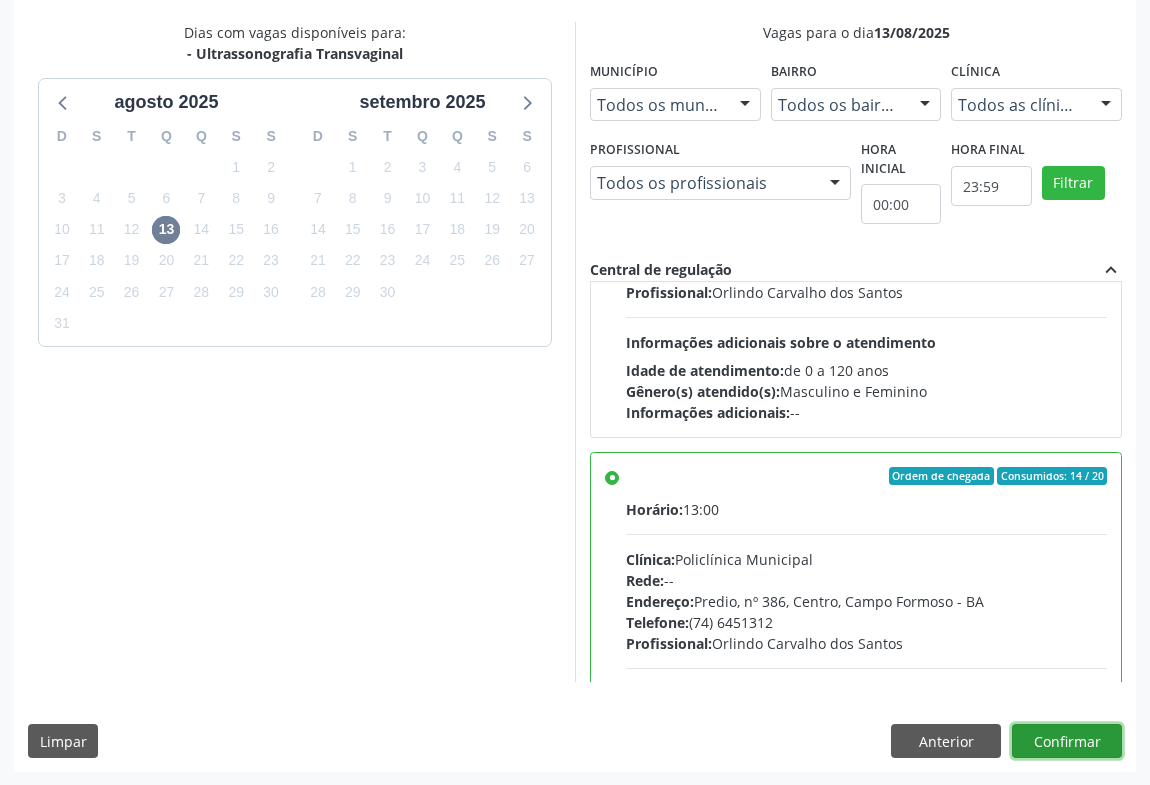 click on "Confirmar" at bounding box center [1067, 741] 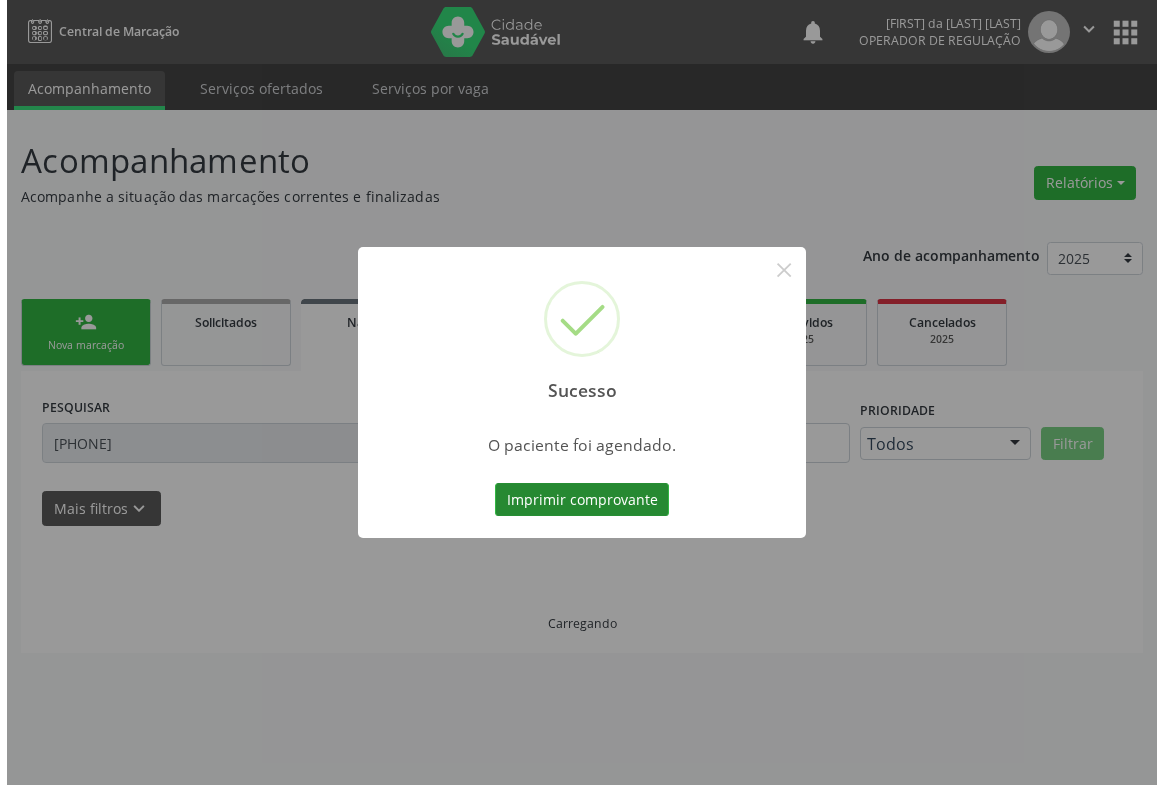 scroll, scrollTop: 0, scrollLeft: 0, axis: both 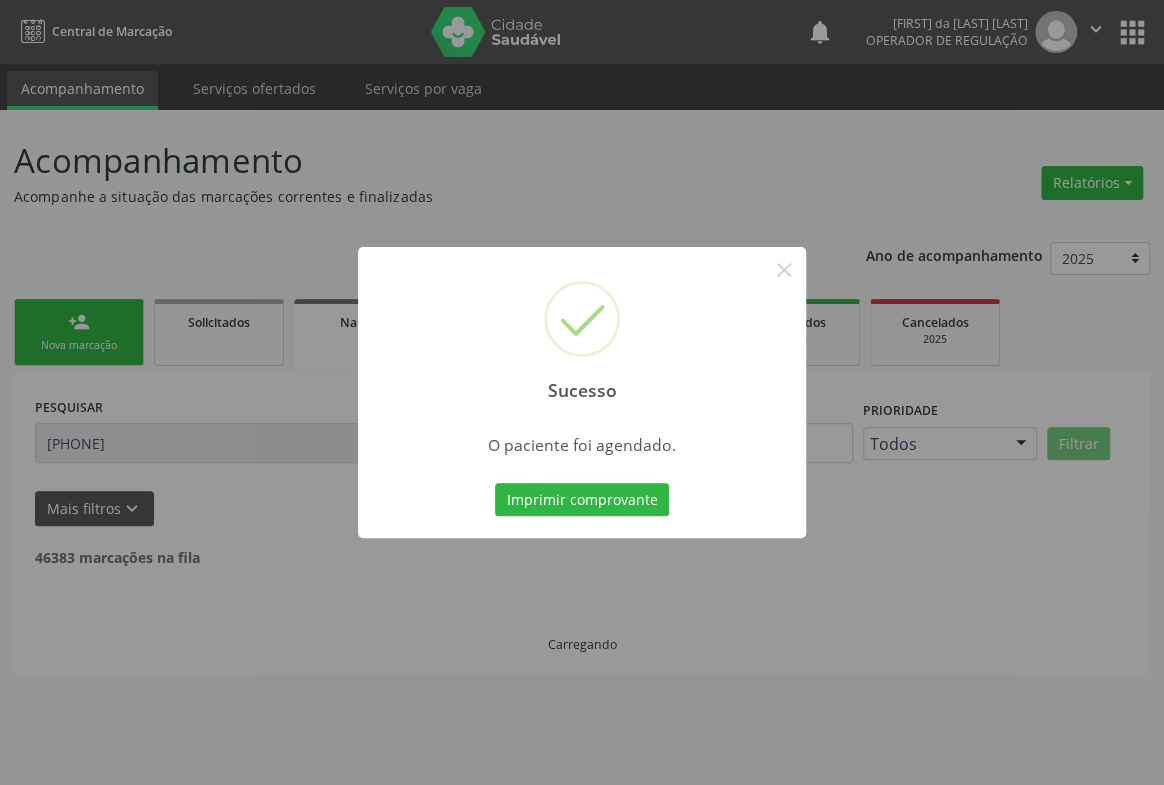 click on "Imprimir comprovante" at bounding box center (582, 500) 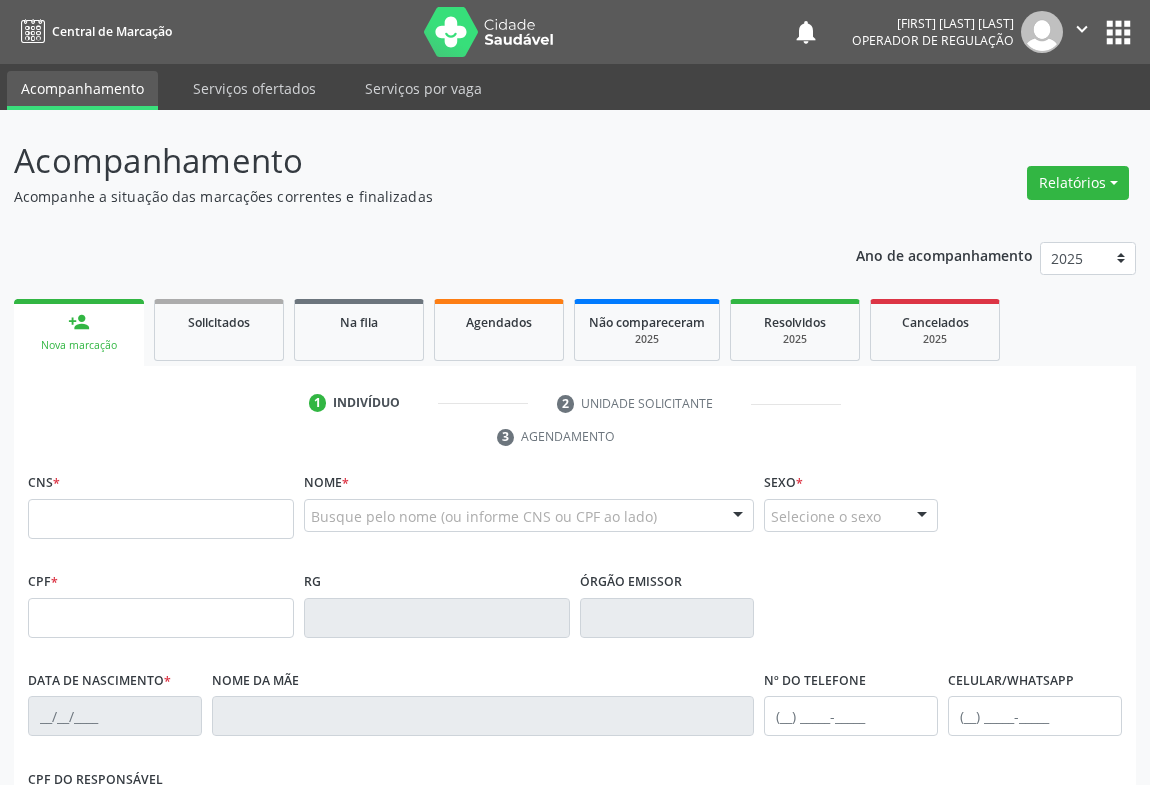 scroll, scrollTop: 0, scrollLeft: 0, axis: both 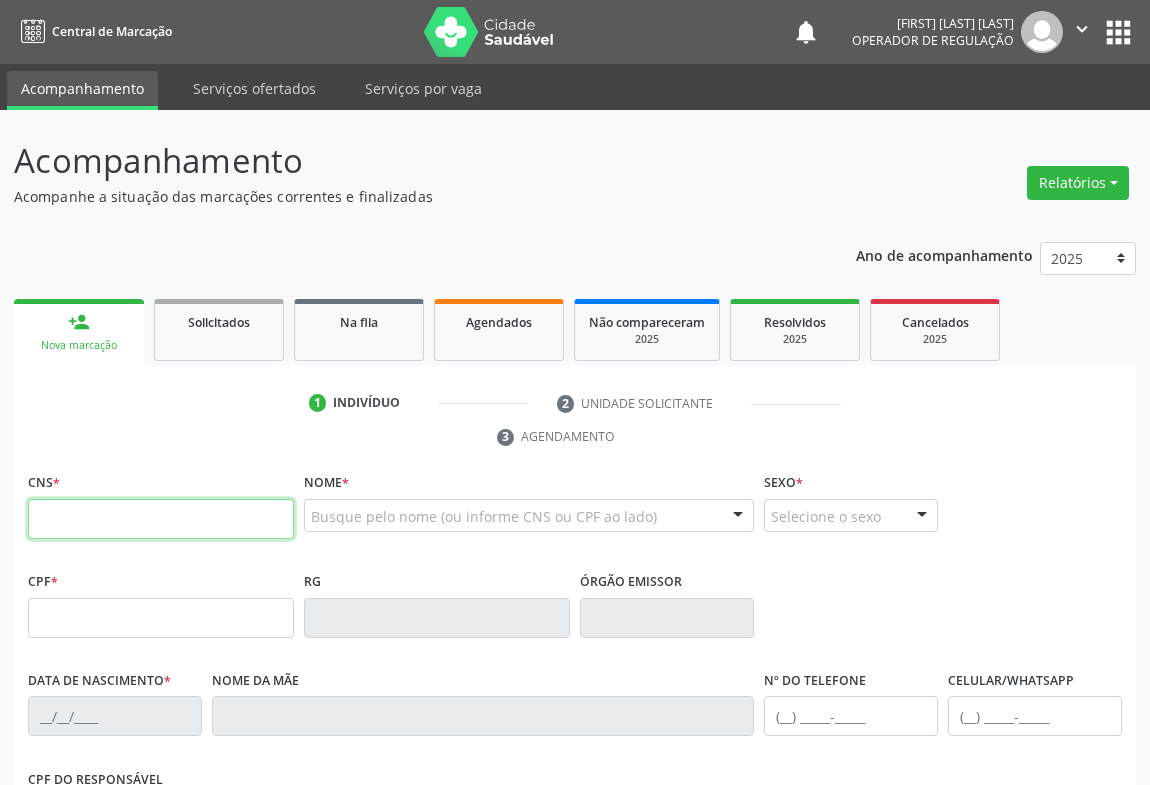 click at bounding box center [161, 519] 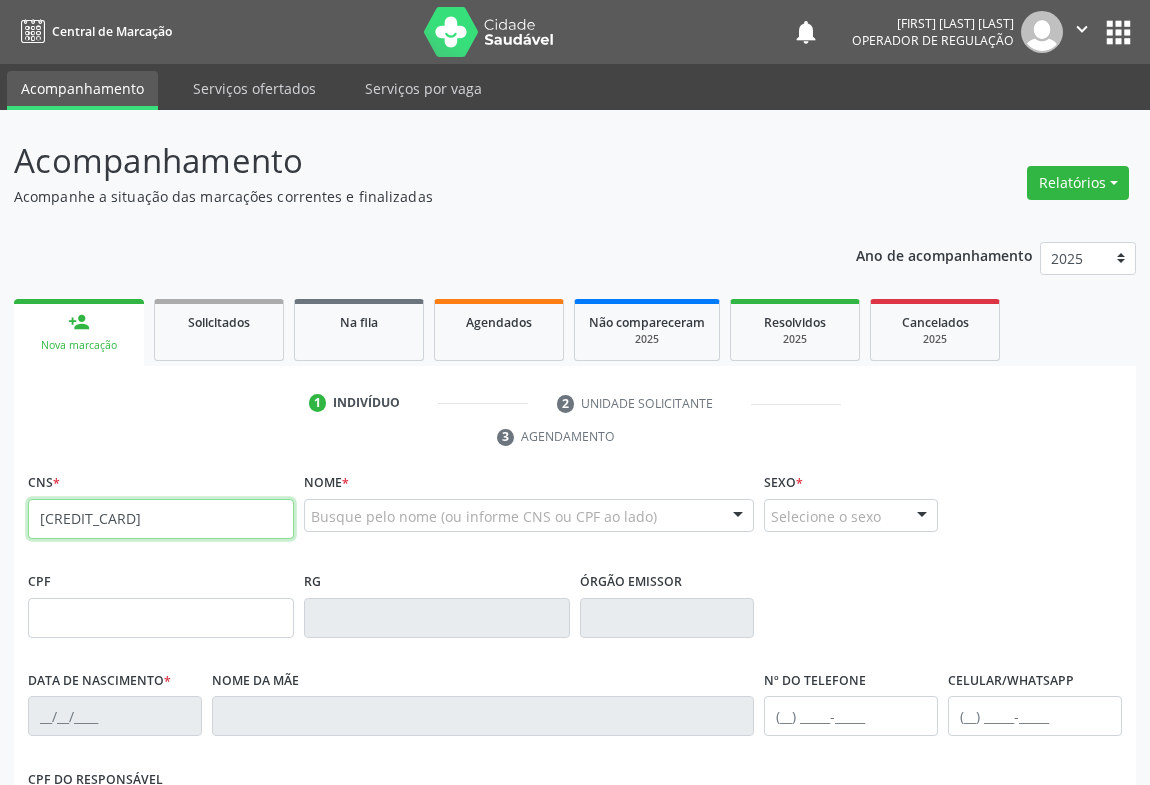 type on "[CREDIT_CARD]" 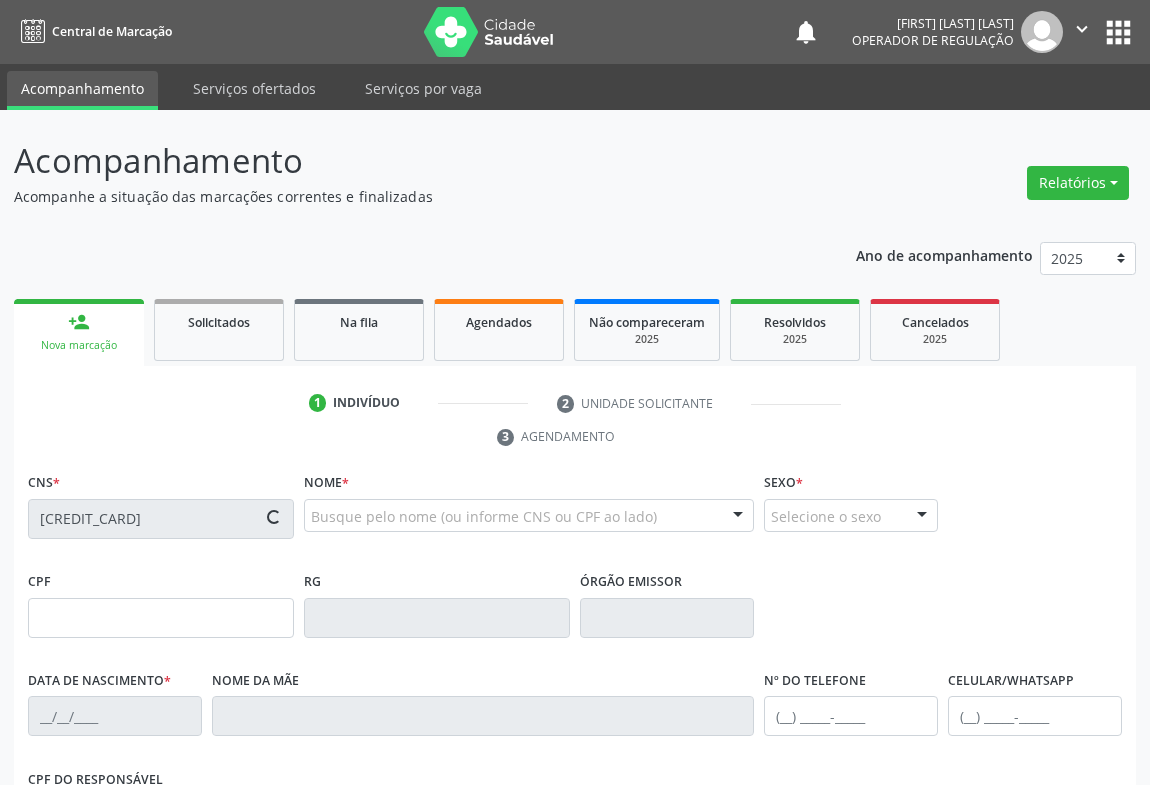 type on "[CREDIT_CARD]" 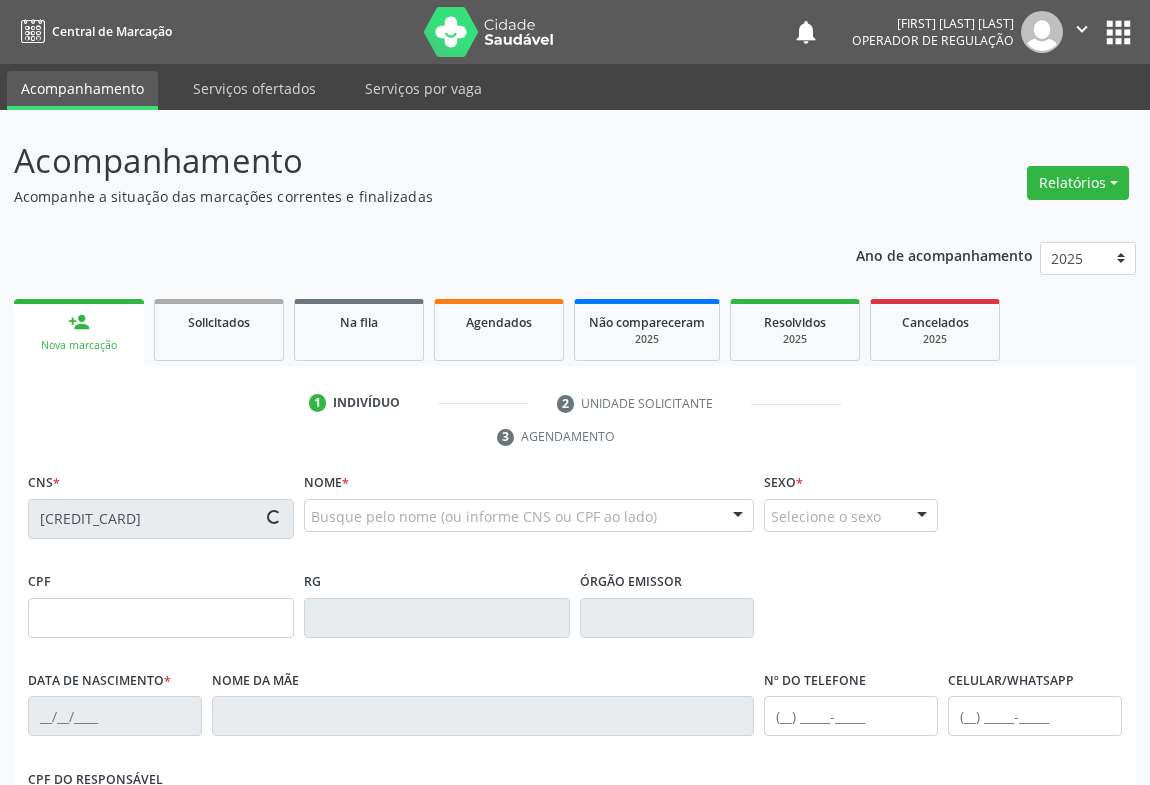 type on "[DATE]" 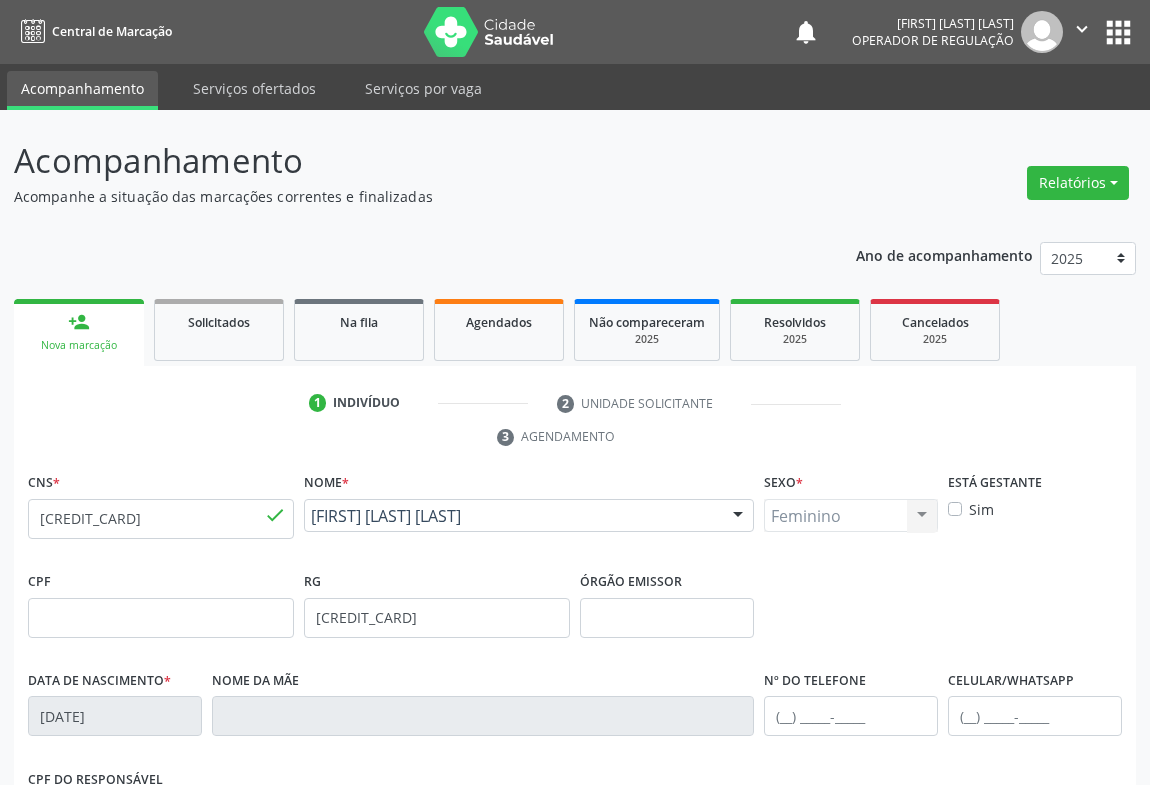 scroll, scrollTop: 90, scrollLeft: 0, axis: vertical 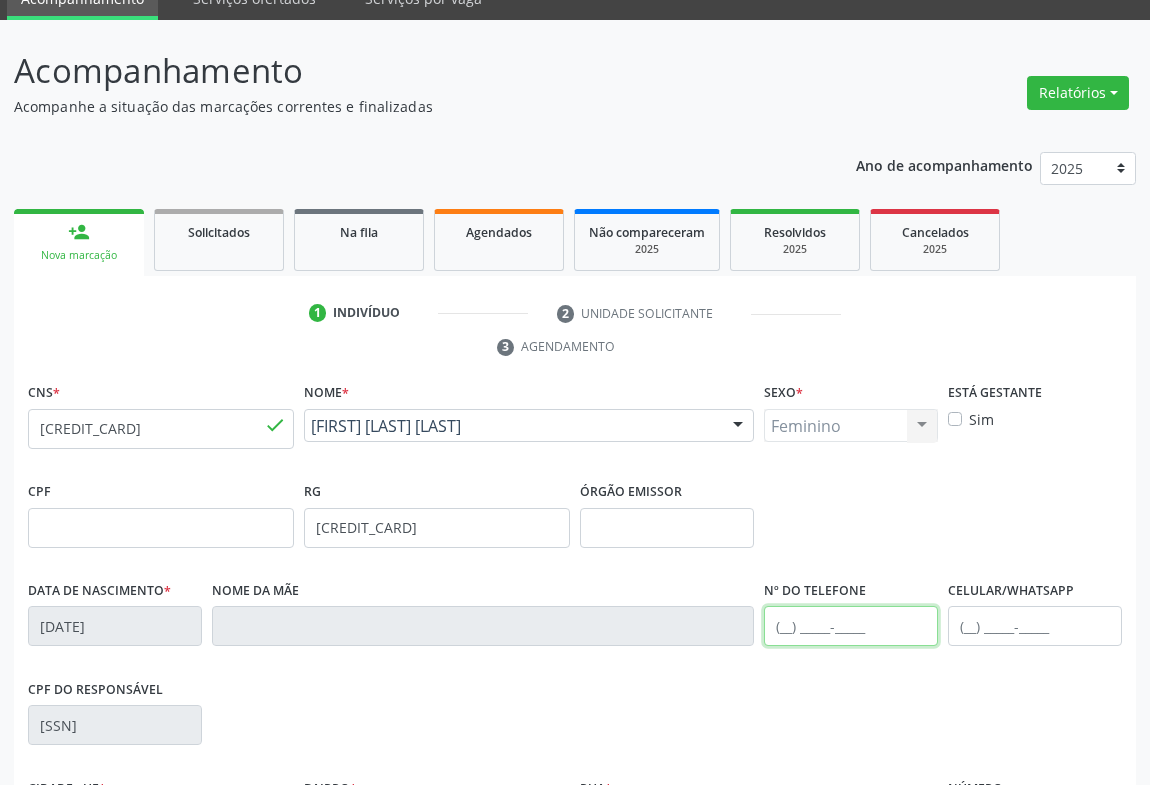click at bounding box center [851, 626] 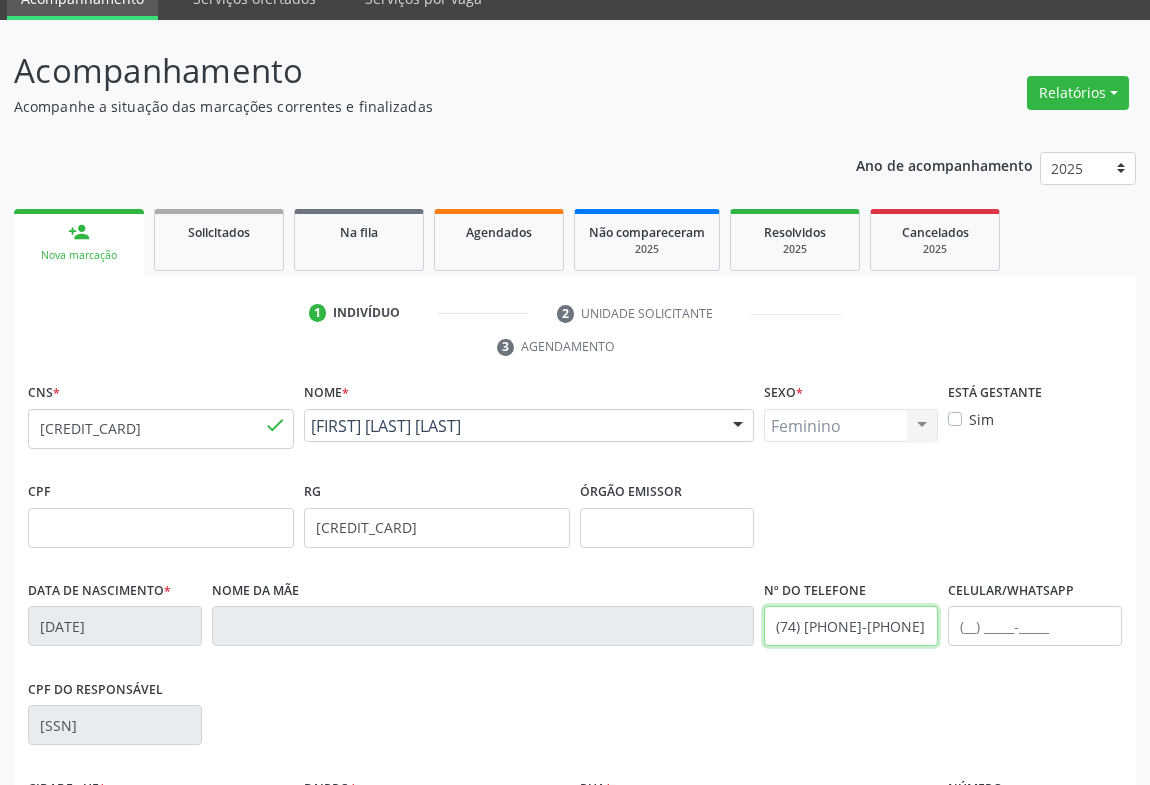type on "(74) [PHONE]-[PHONE]" 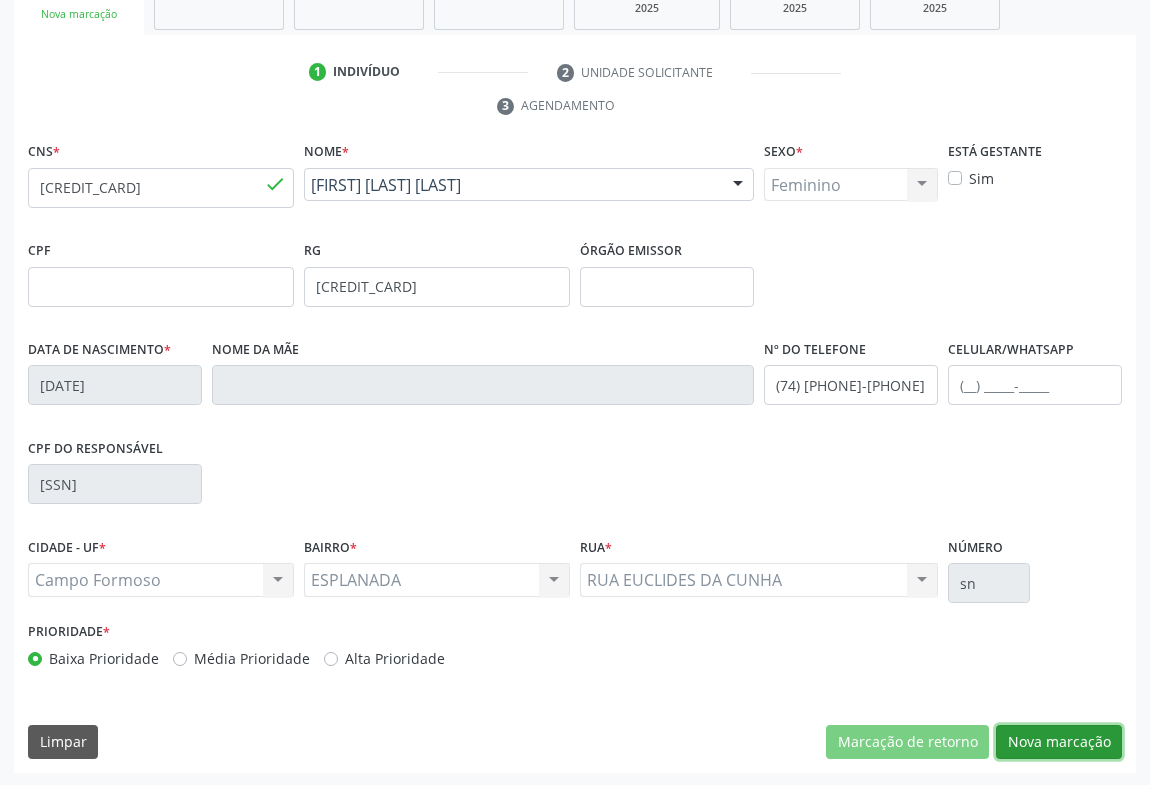 click on "Nova marcação" at bounding box center [1059, 742] 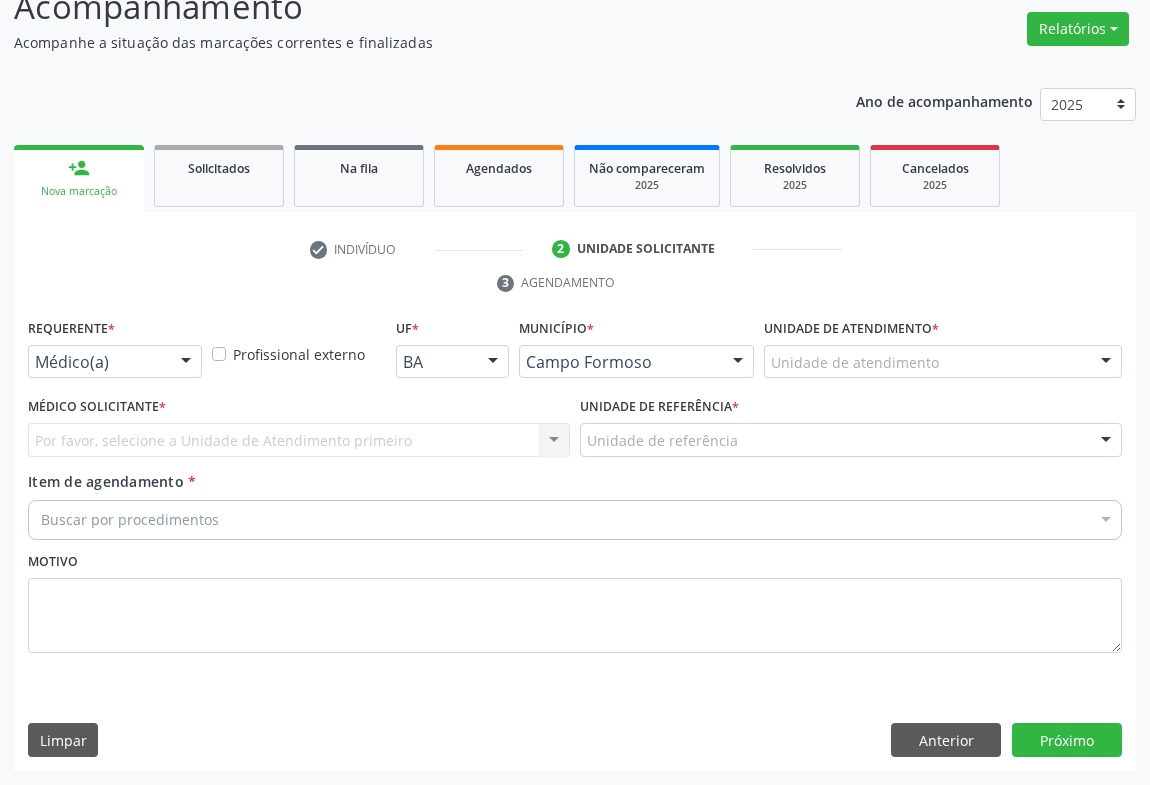 scroll, scrollTop: 152, scrollLeft: 0, axis: vertical 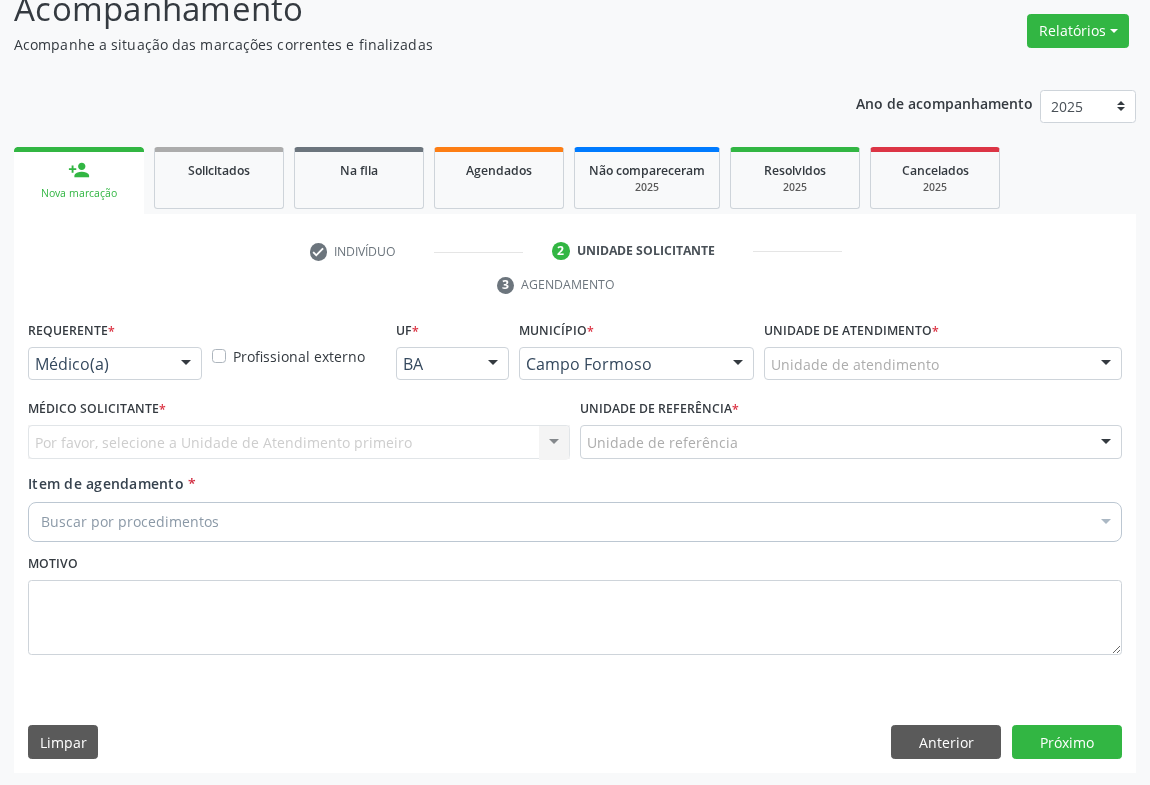 drag, startPoint x: 96, startPoint y: 350, endPoint x: 93, endPoint y: 362, distance: 12.369317 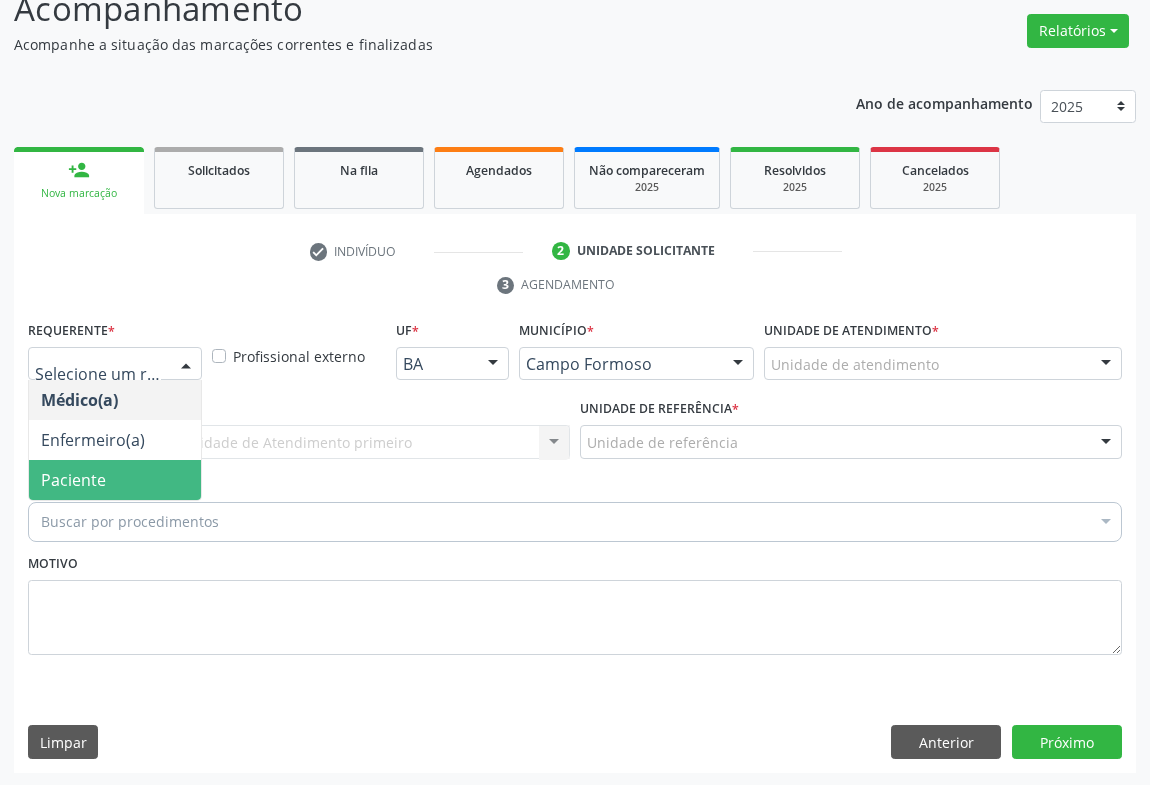 click on "Paciente" at bounding box center [73, 480] 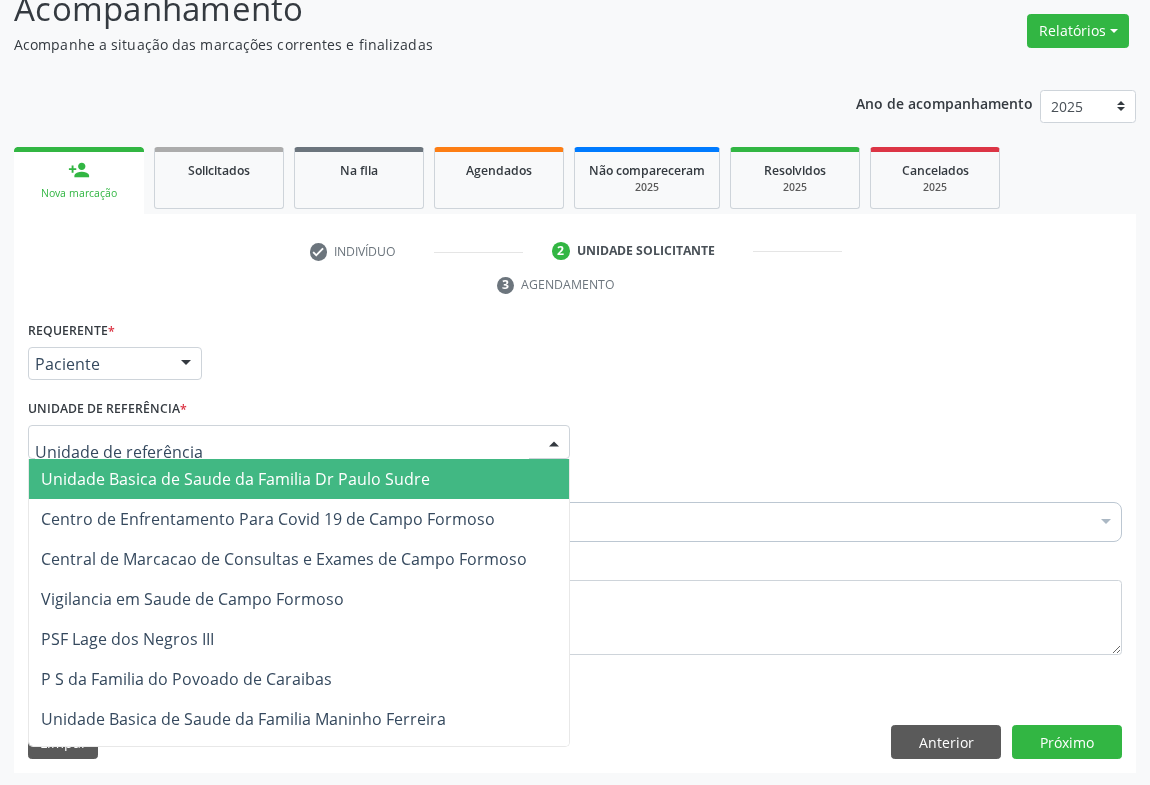 click at bounding box center [299, 442] 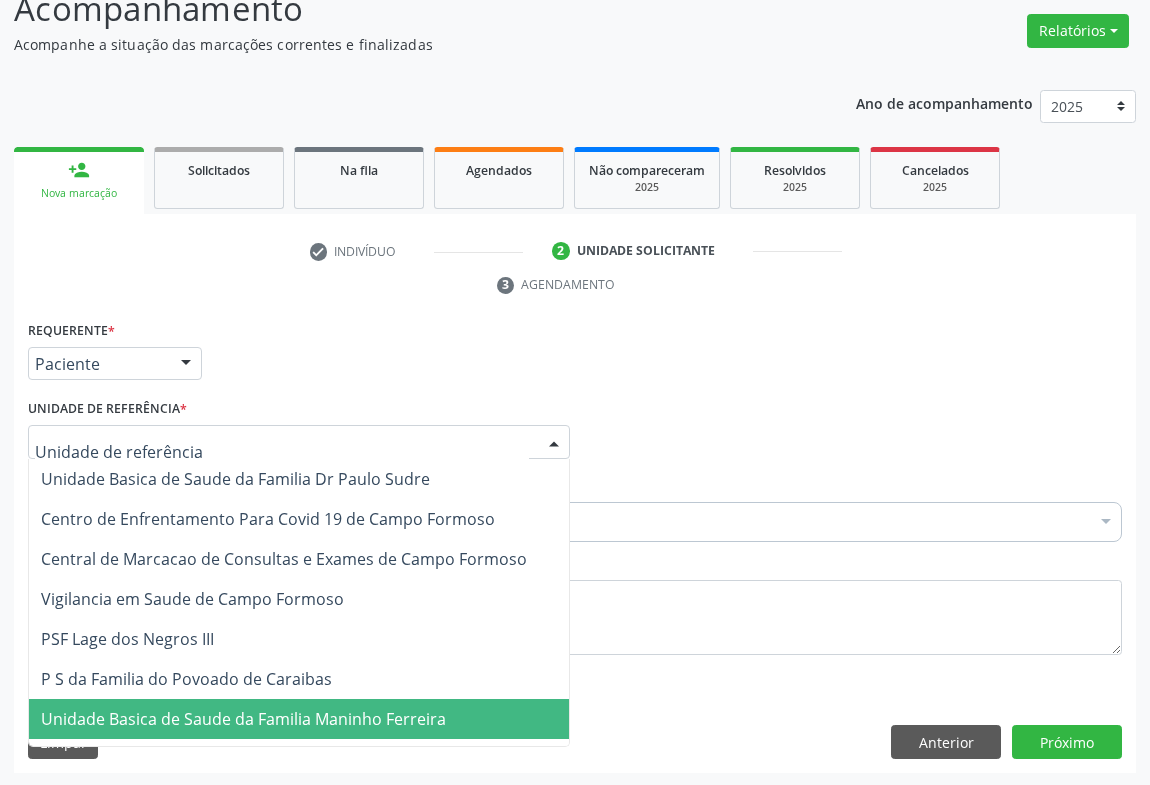 click on "Unidade Basica de Saude da Familia Maninho Ferreira" at bounding box center (243, 719) 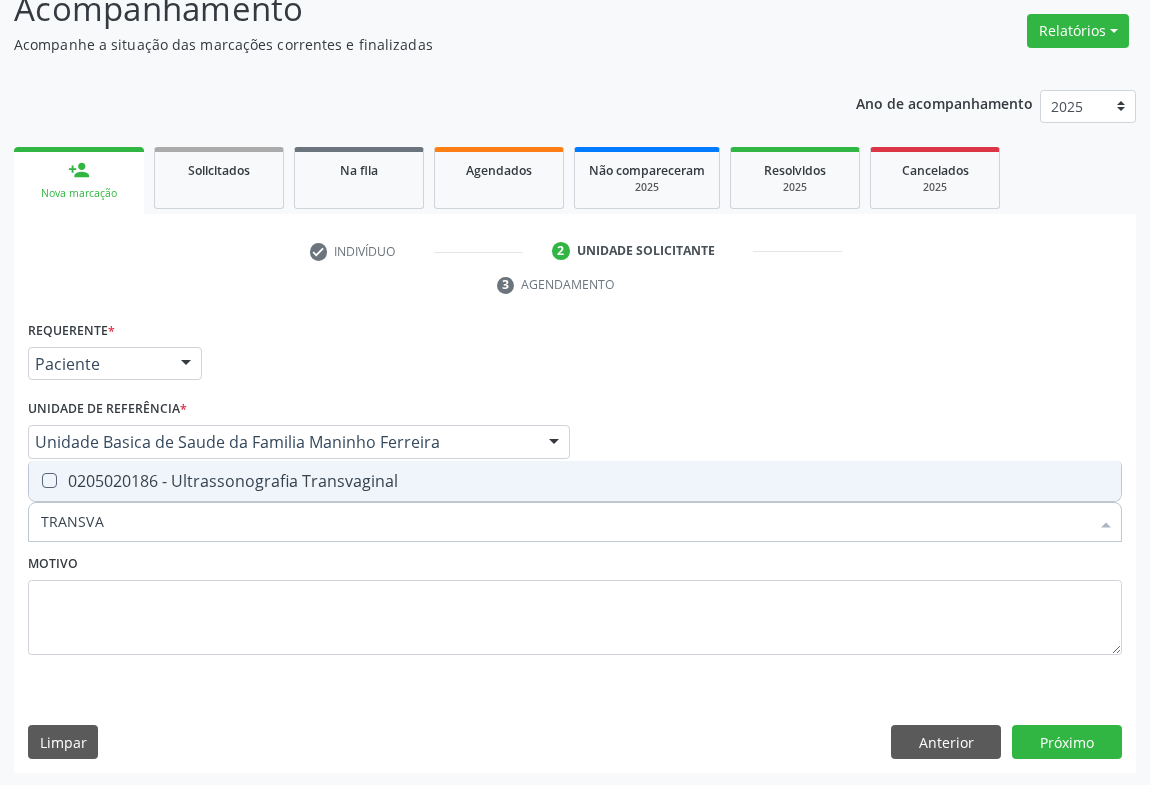 type on "TRANSVAG" 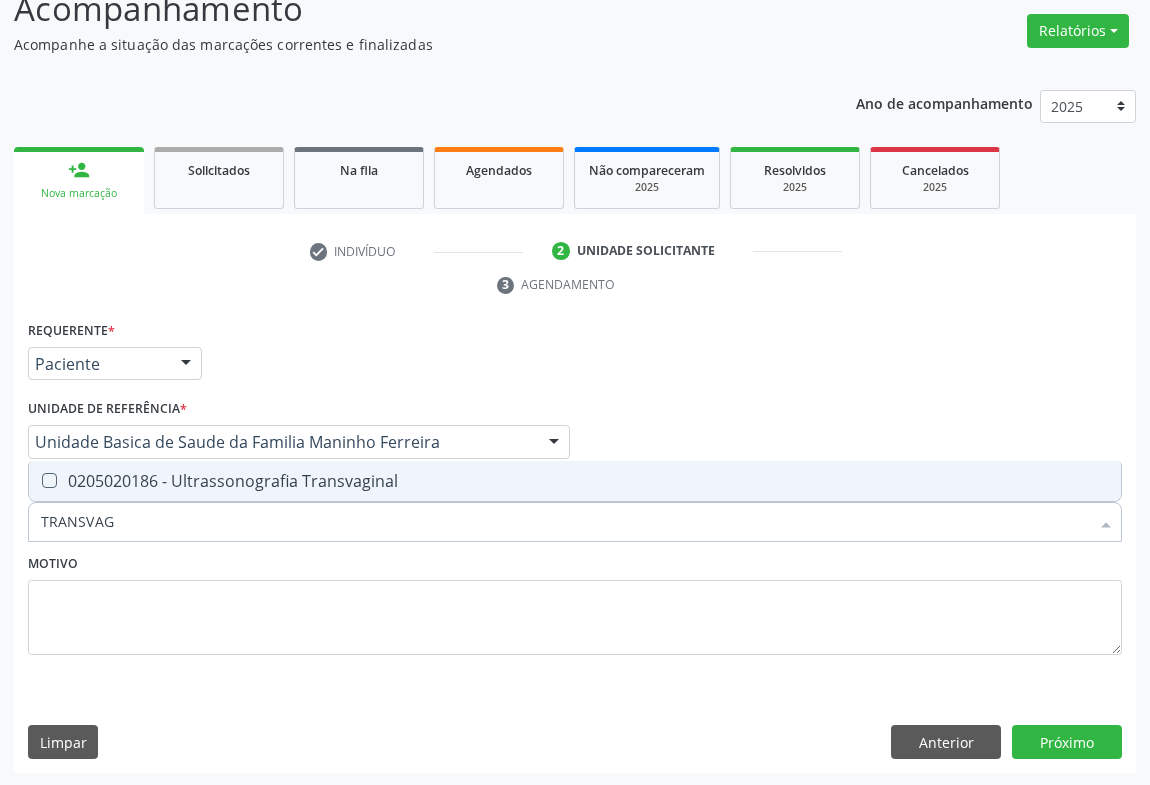 click on "0205020186 - Ultrassonografia Transvaginal" at bounding box center (575, 481) 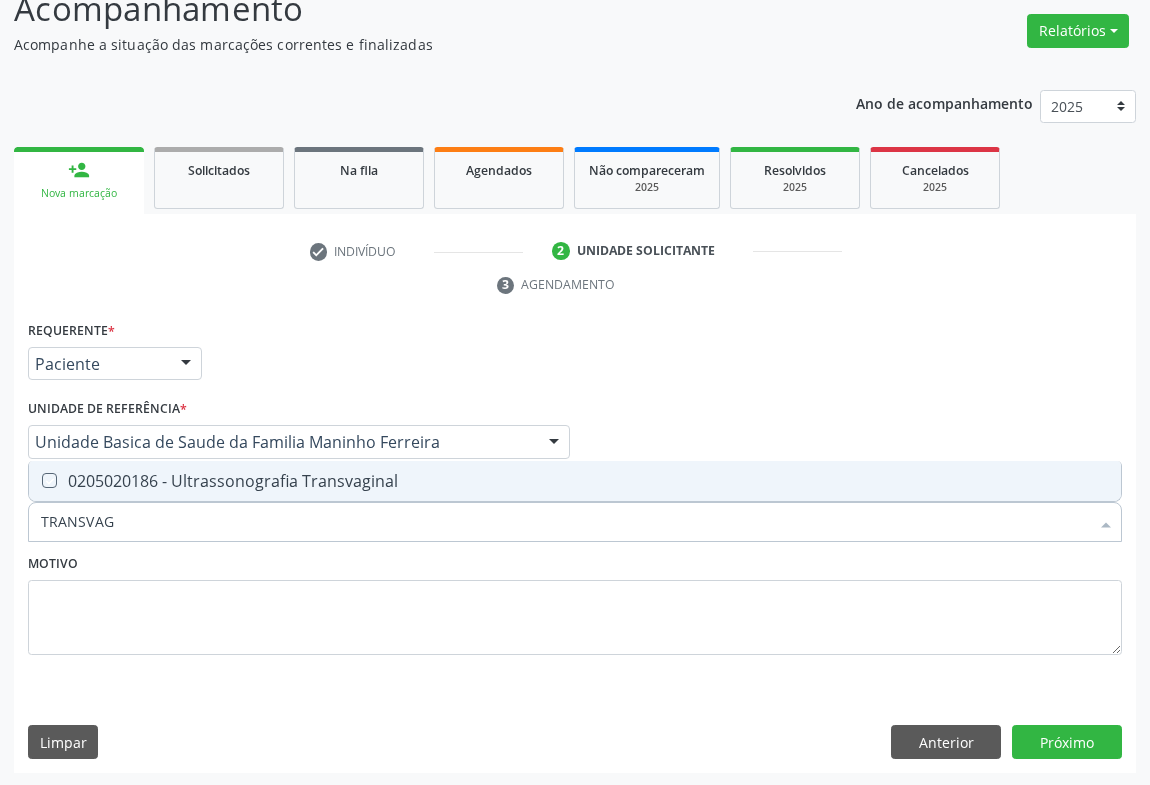 checkbox on "true" 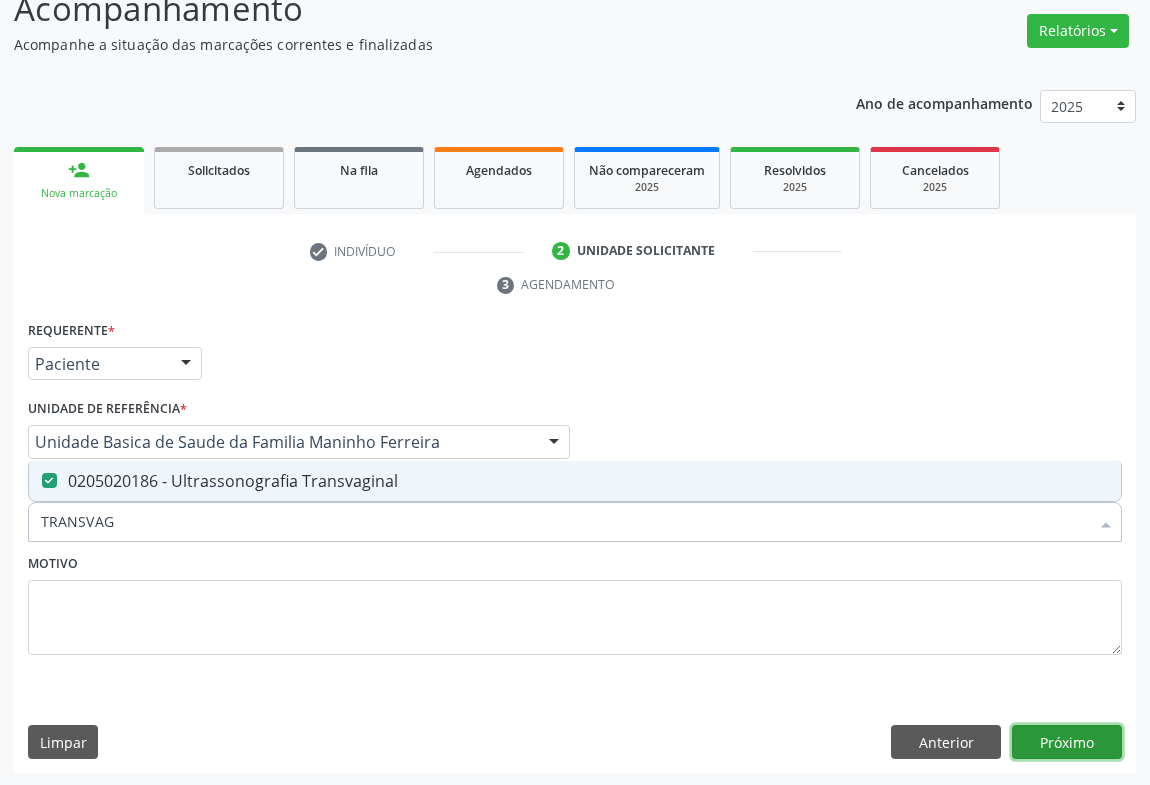 click on "Próximo" at bounding box center (1067, 742) 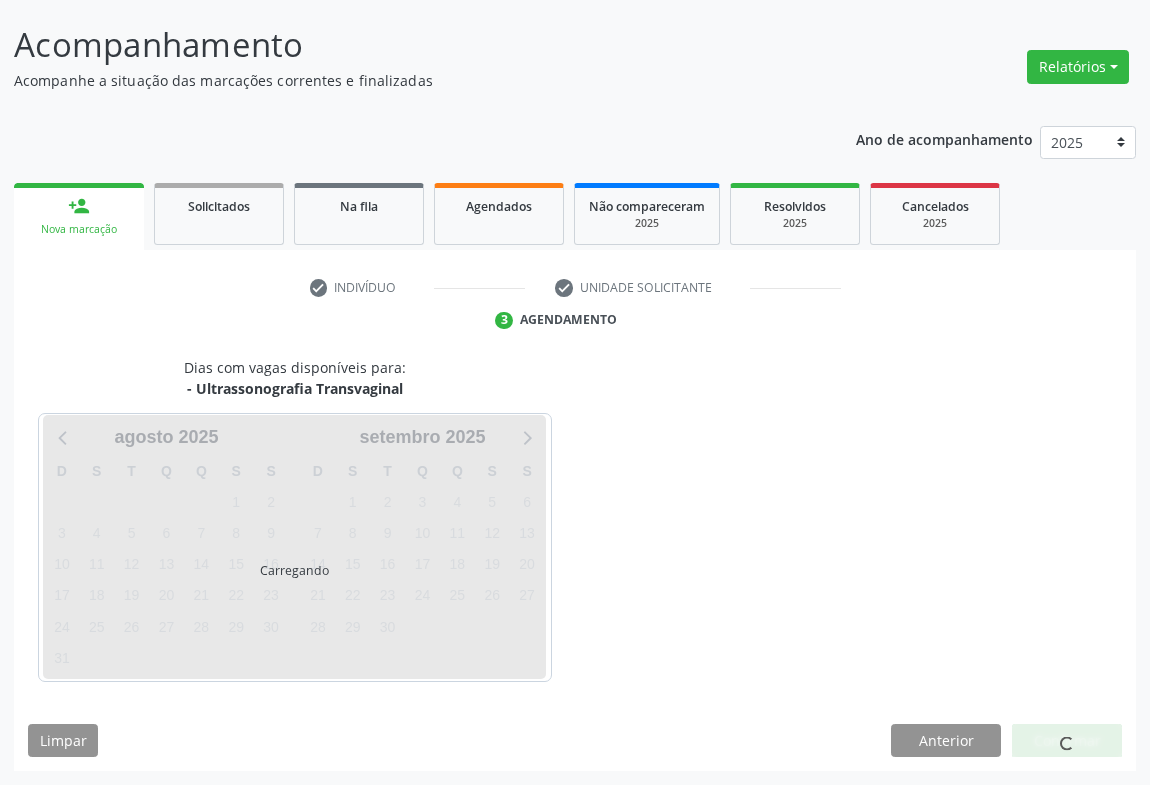 scroll, scrollTop: 115, scrollLeft: 0, axis: vertical 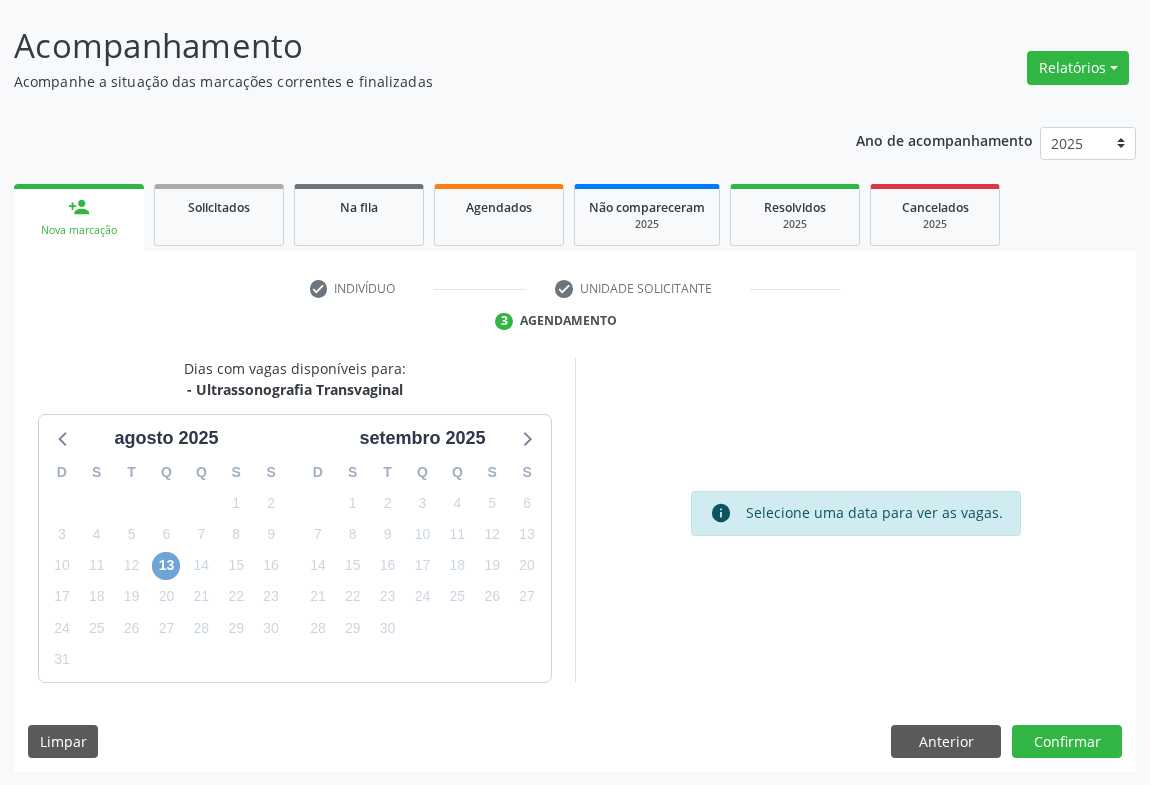 click on "13" at bounding box center (166, 566) 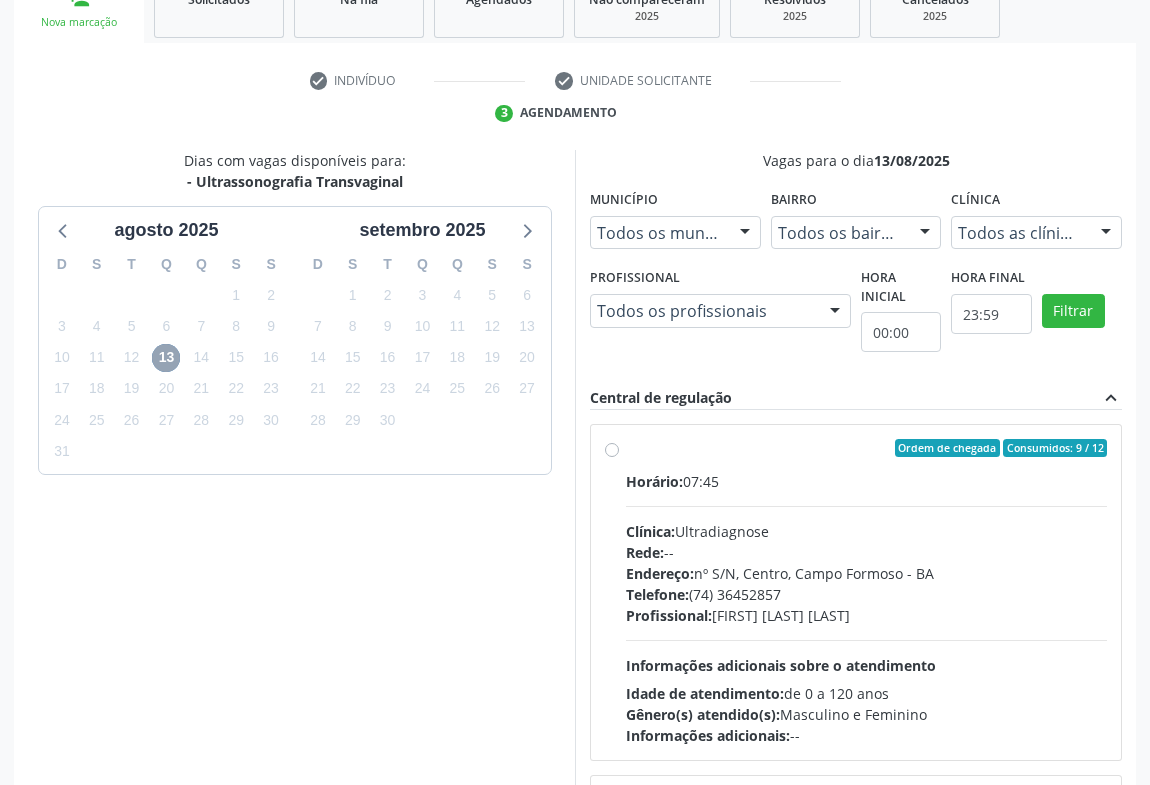 scroll, scrollTop: 451, scrollLeft: 0, axis: vertical 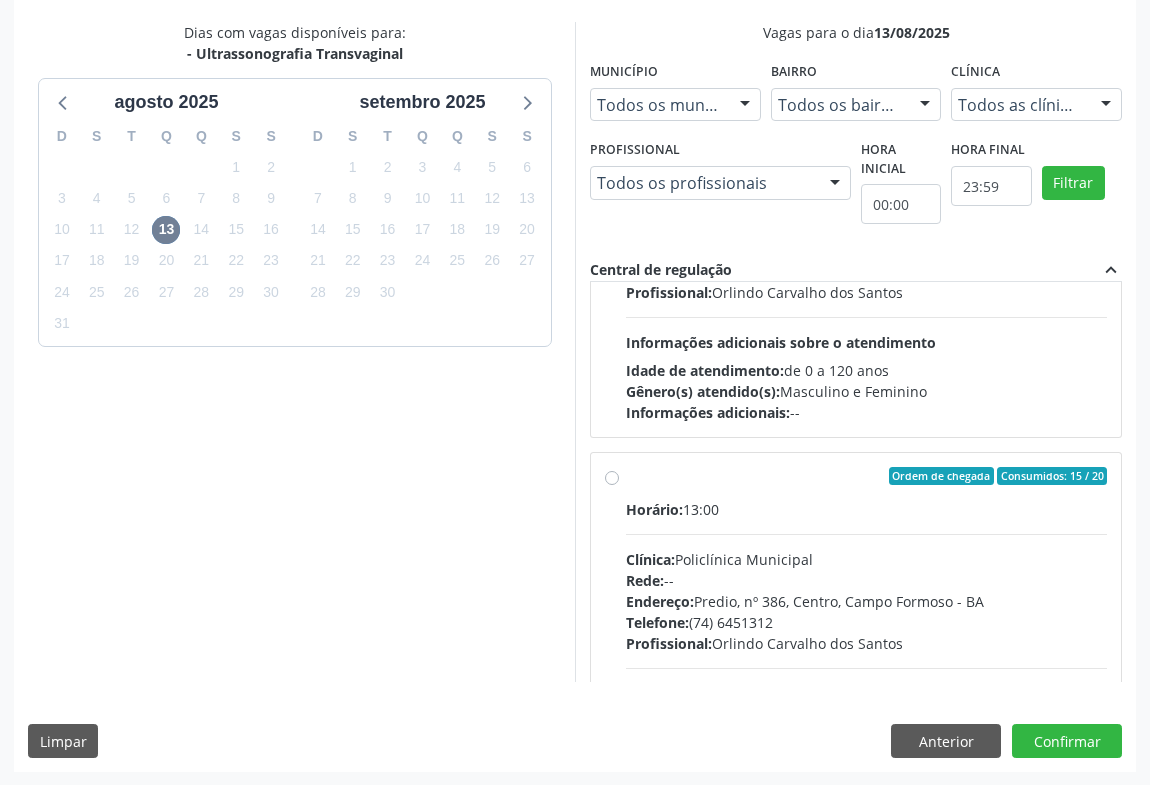click on "Telefone:   (74) [PHONE]" at bounding box center (866, 622) 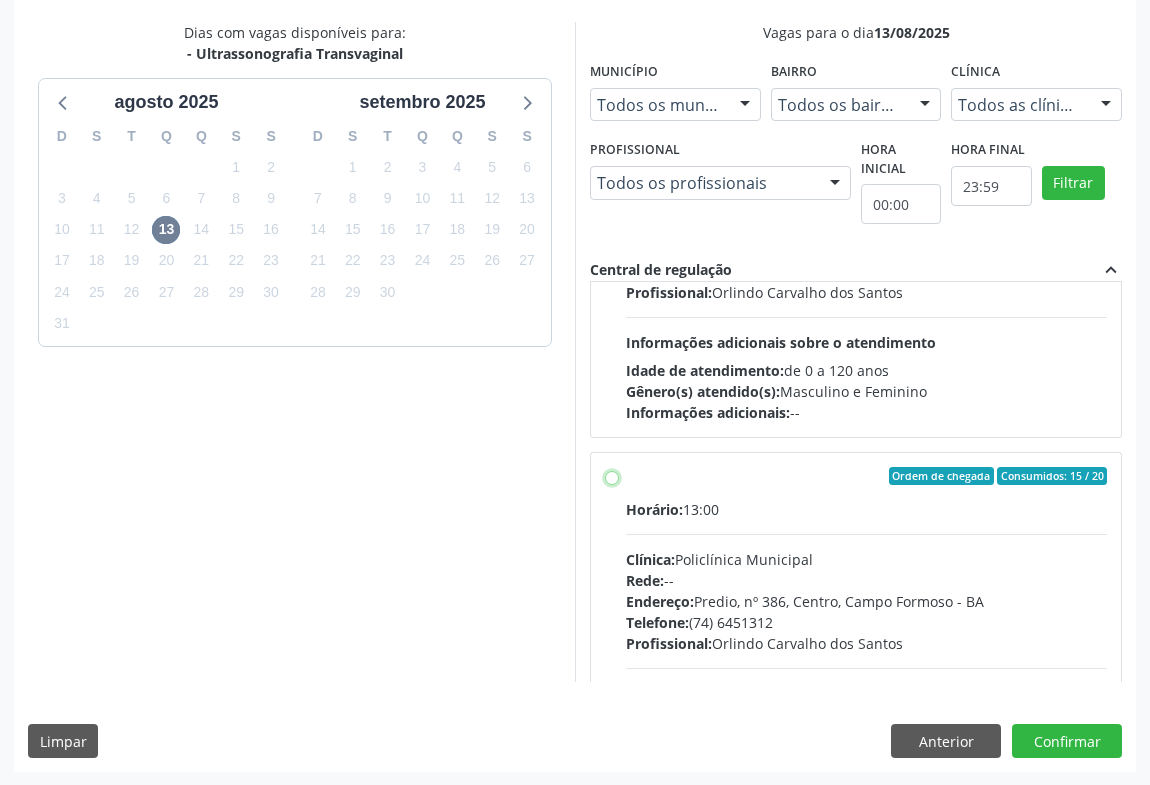 radio on "true" 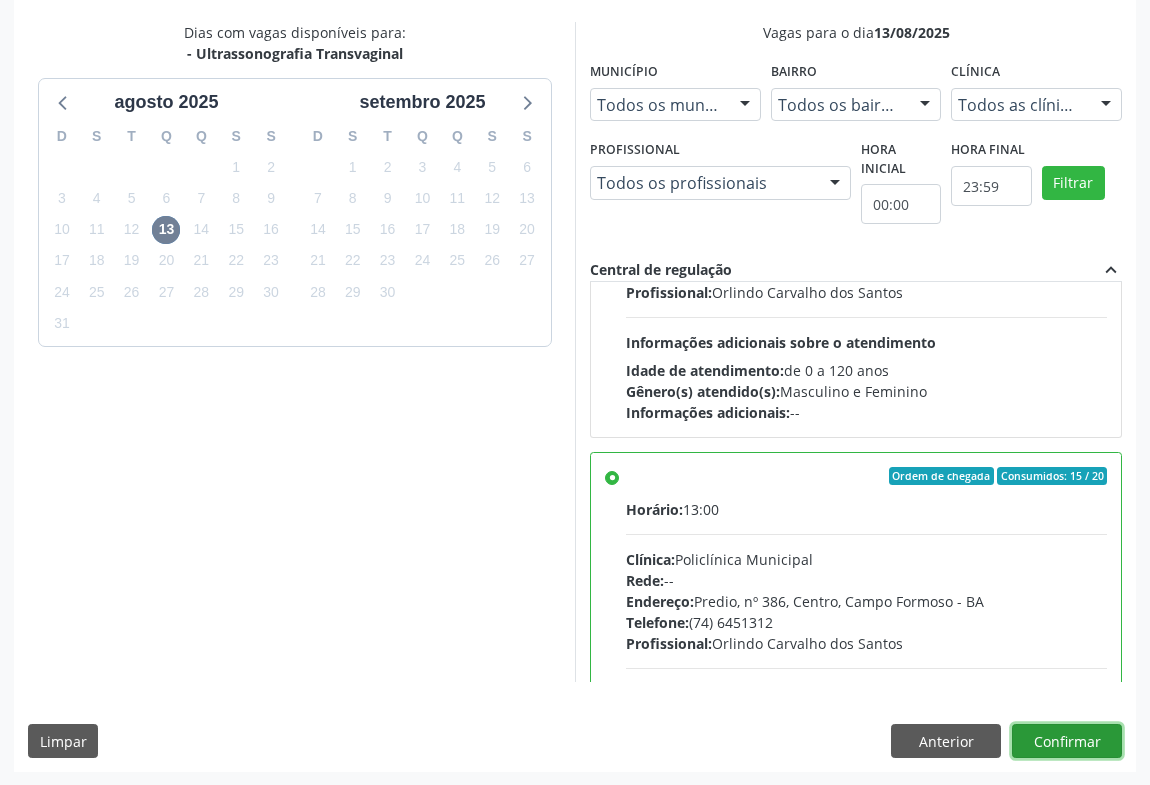click on "Confirmar" at bounding box center [1067, 741] 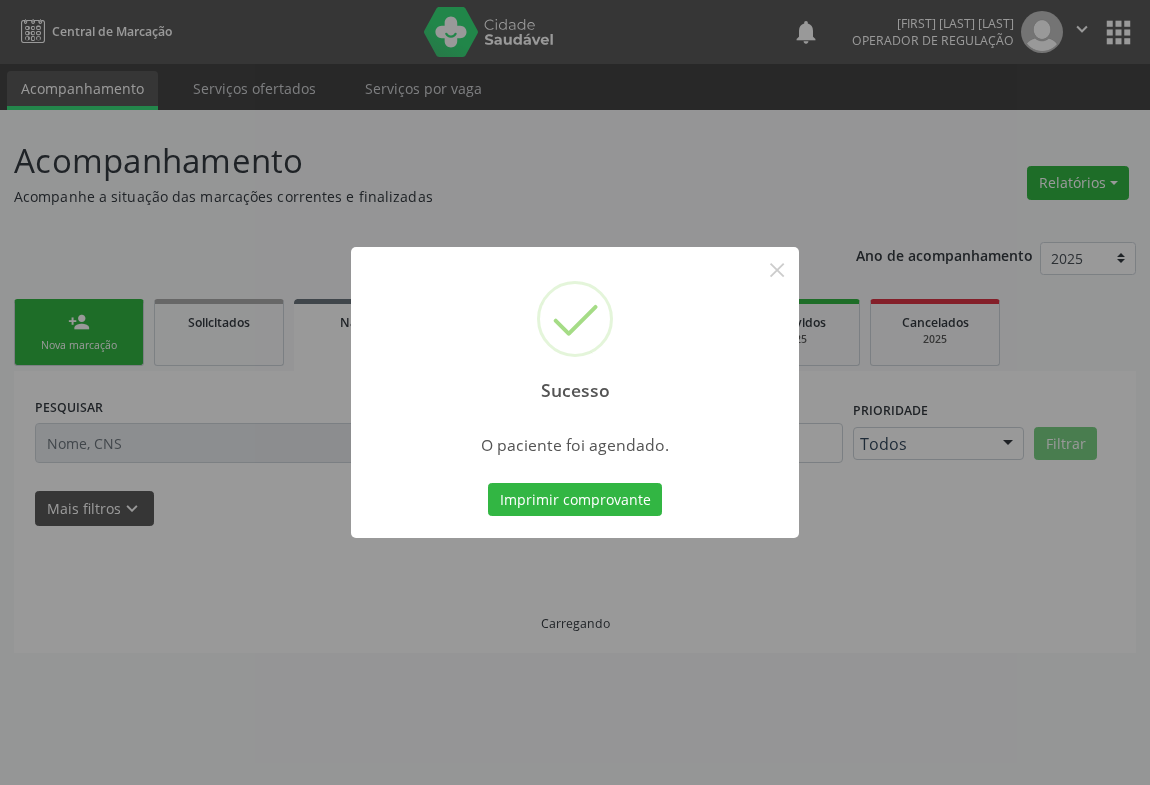 scroll, scrollTop: 0, scrollLeft: 0, axis: both 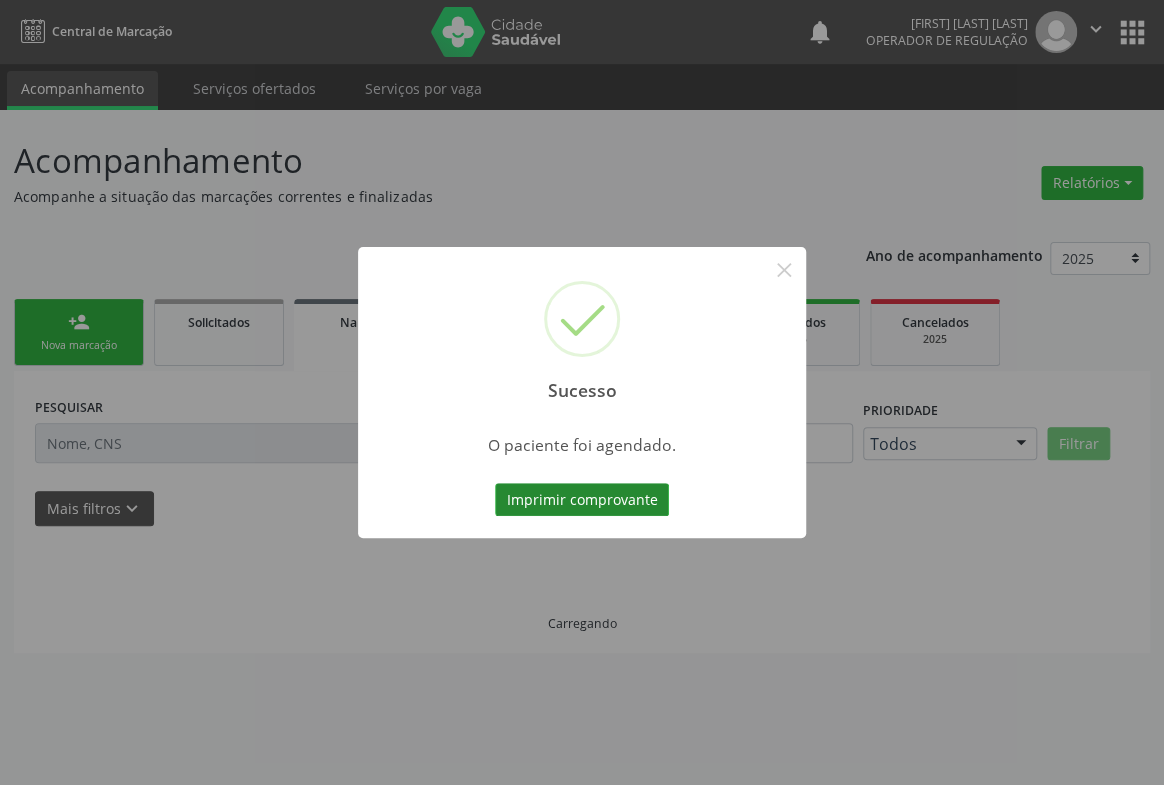 click on "Imprimir comprovante" at bounding box center (582, 500) 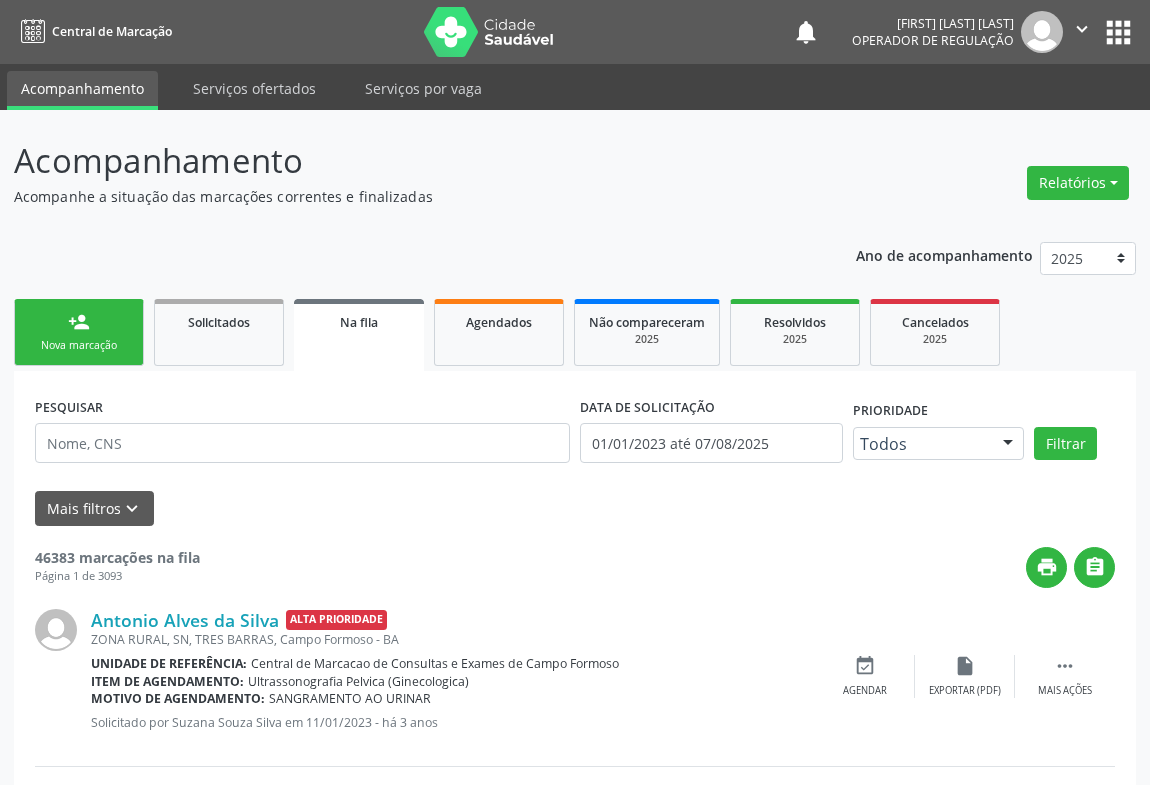 click on "person_add
Nova marcação" at bounding box center [79, 332] 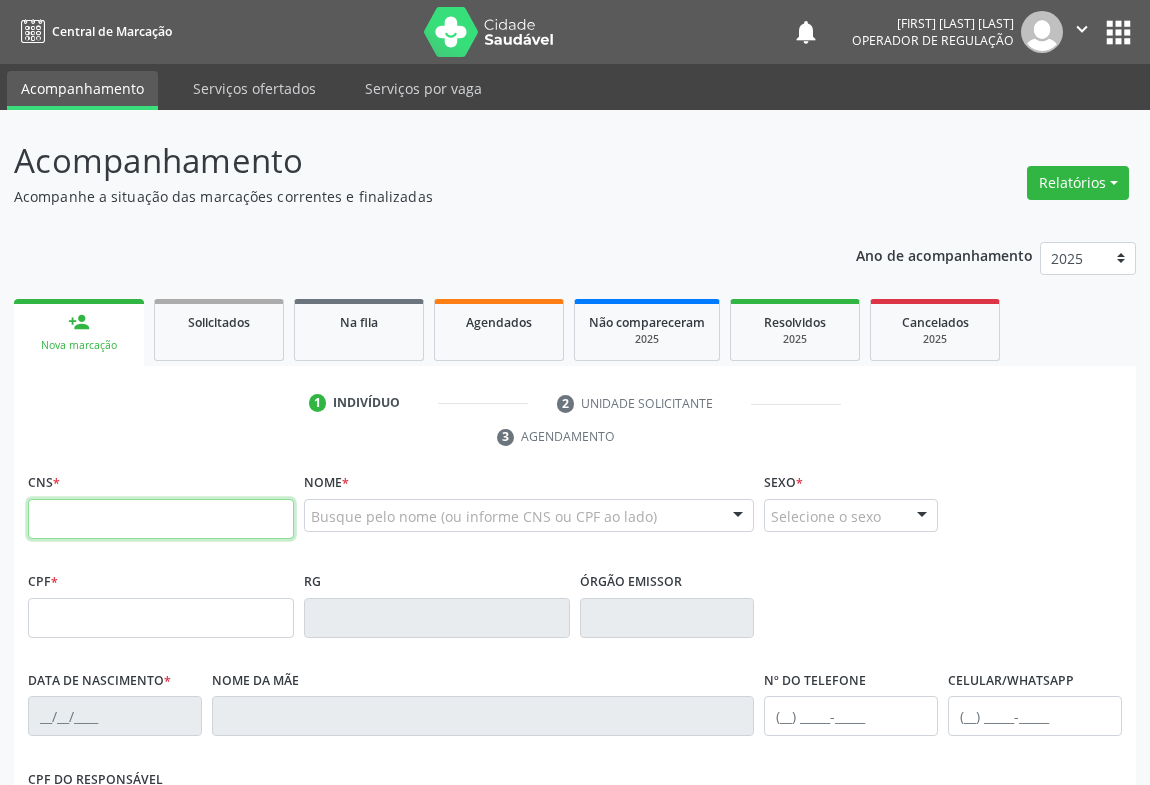 click at bounding box center [161, 519] 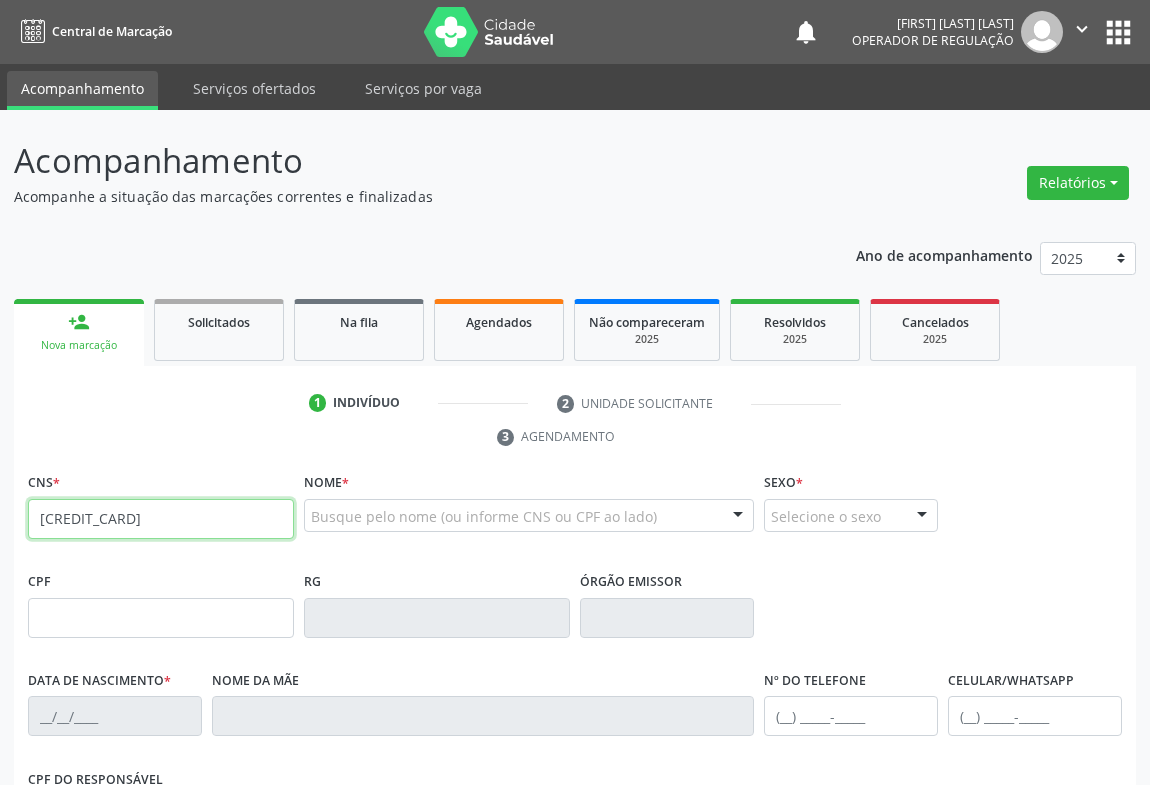 type on "[CREDIT_CARD]" 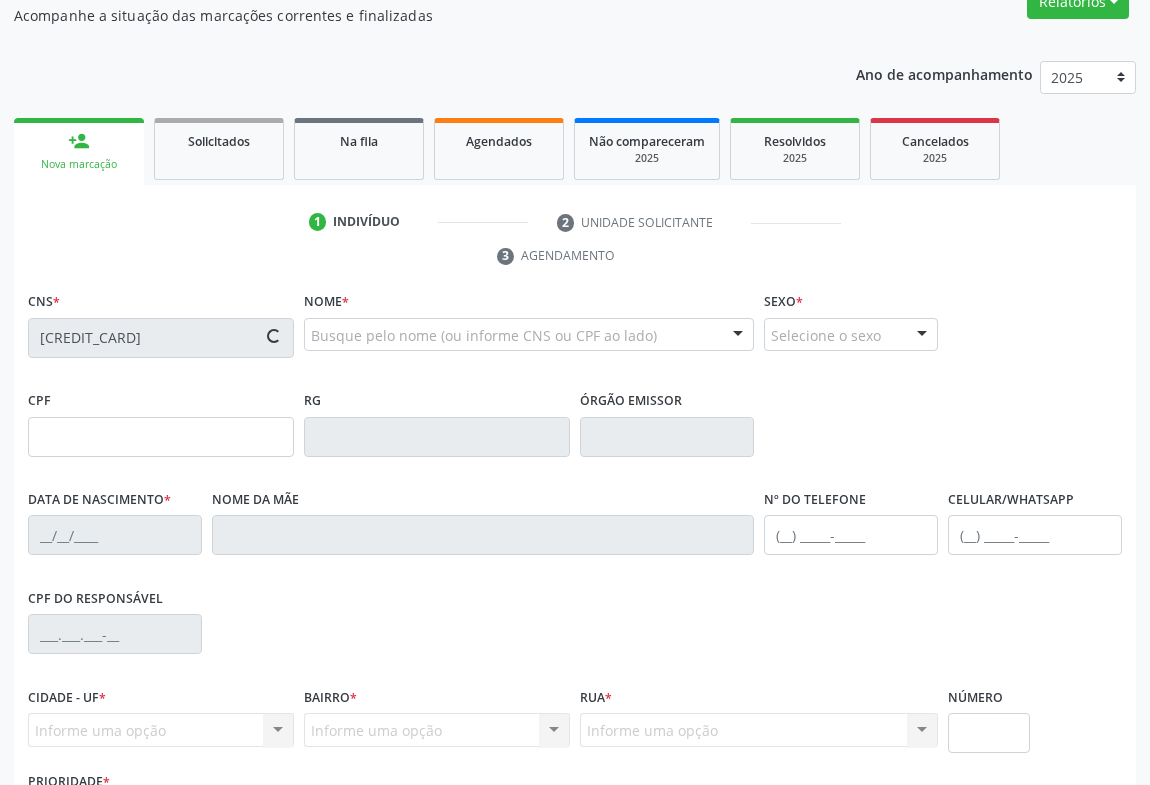 type on "1121674461" 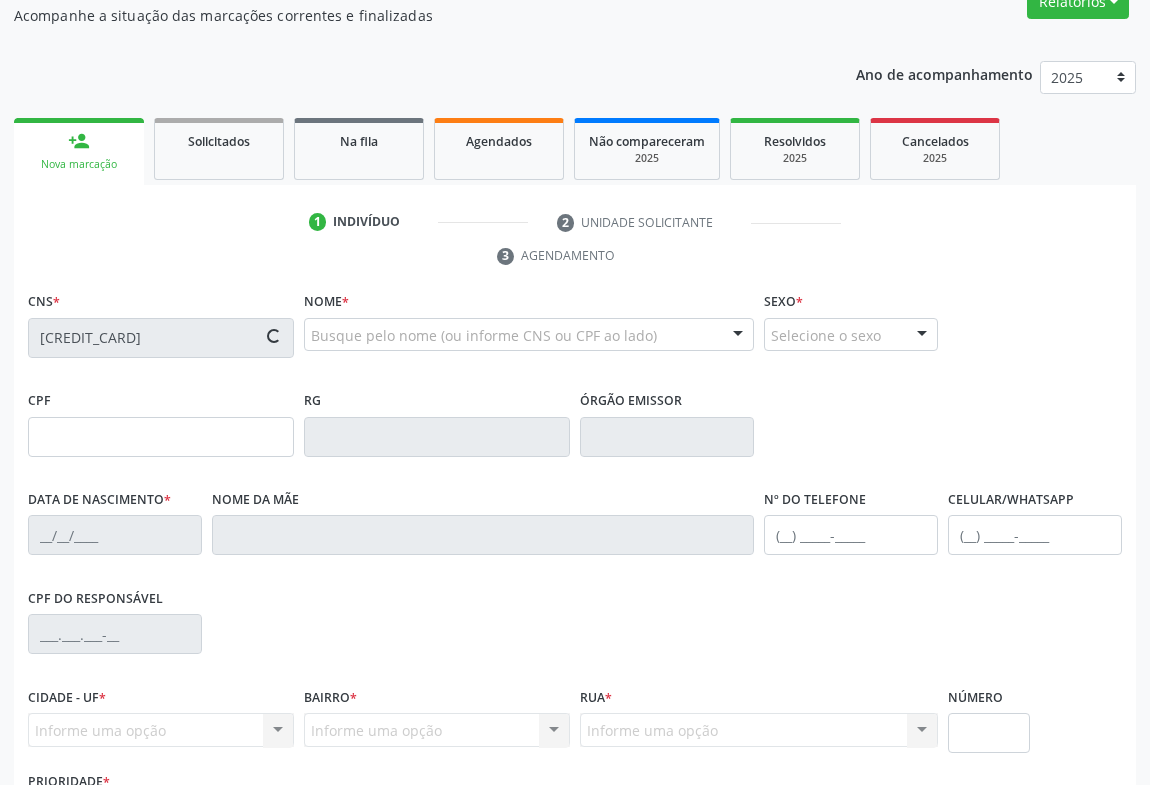 type on "[DATE]" 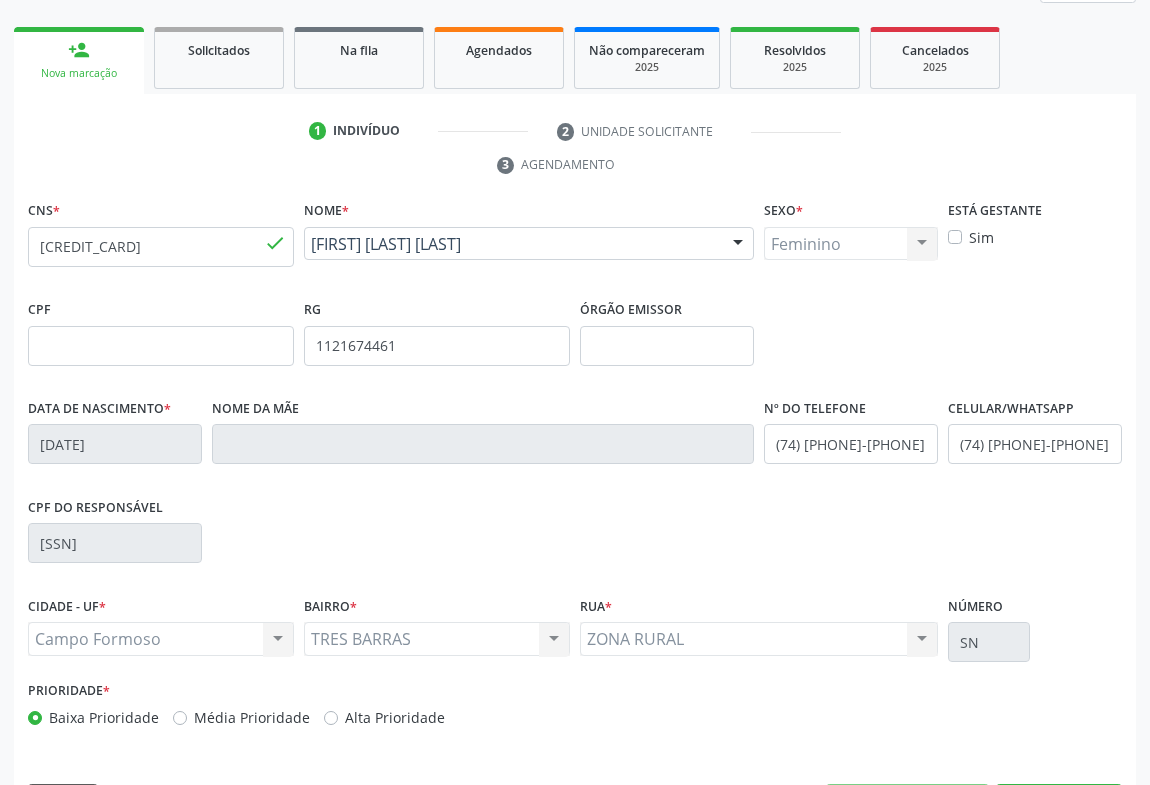 scroll, scrollTop: 331, scrollLeft: 0, axis: vertical 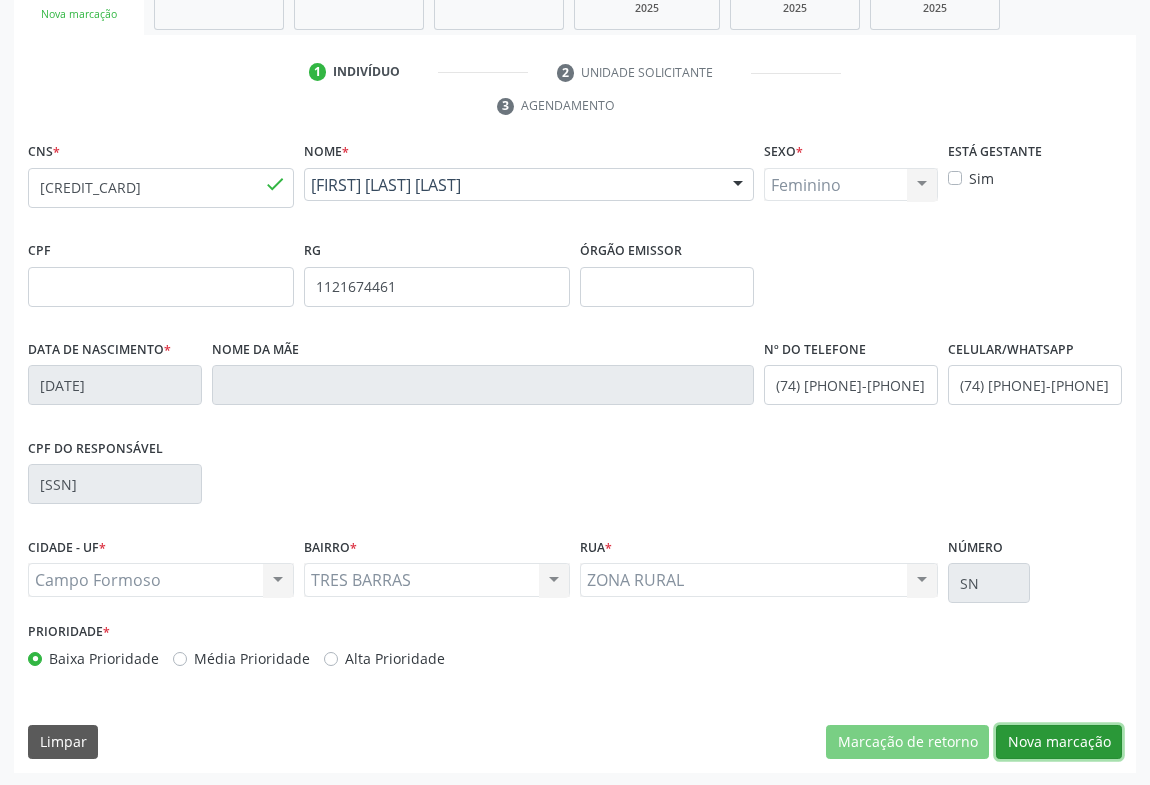 click on "Nova marcação" at bounding box center (1059, 742) 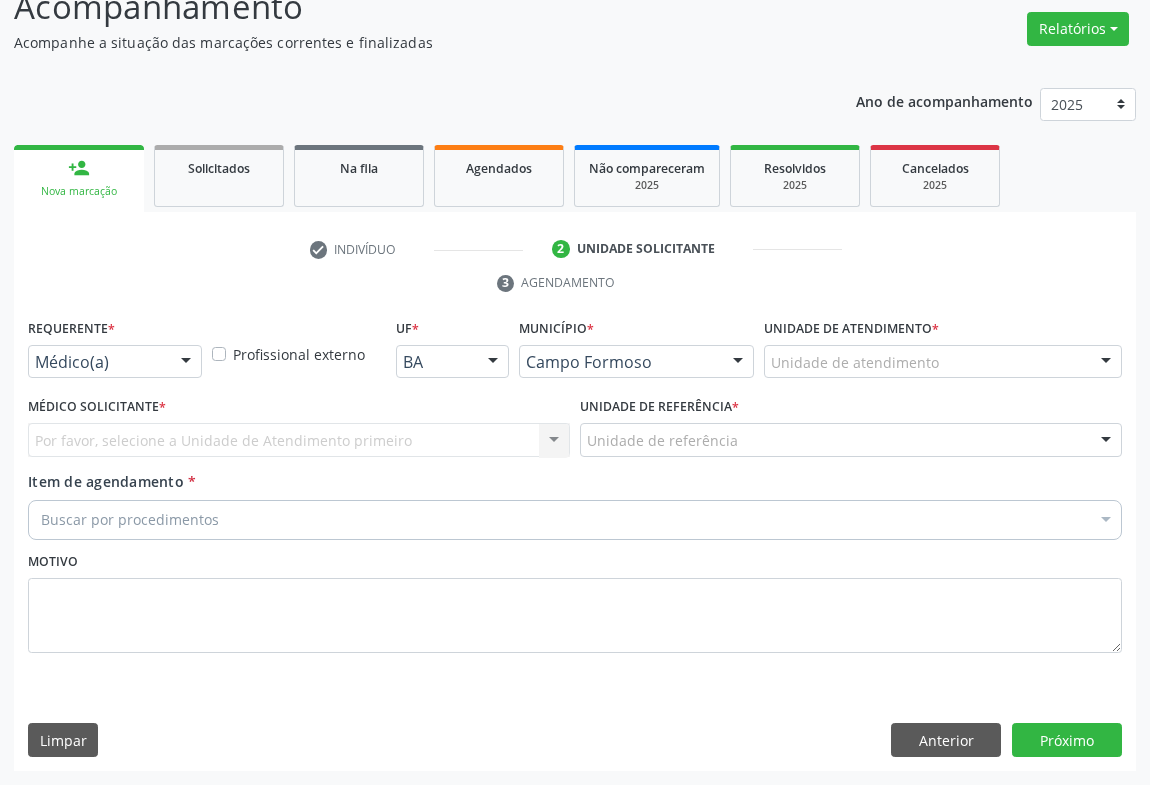 scroll, scrollTop: 152, scrollLeft: 0, axis: vertical 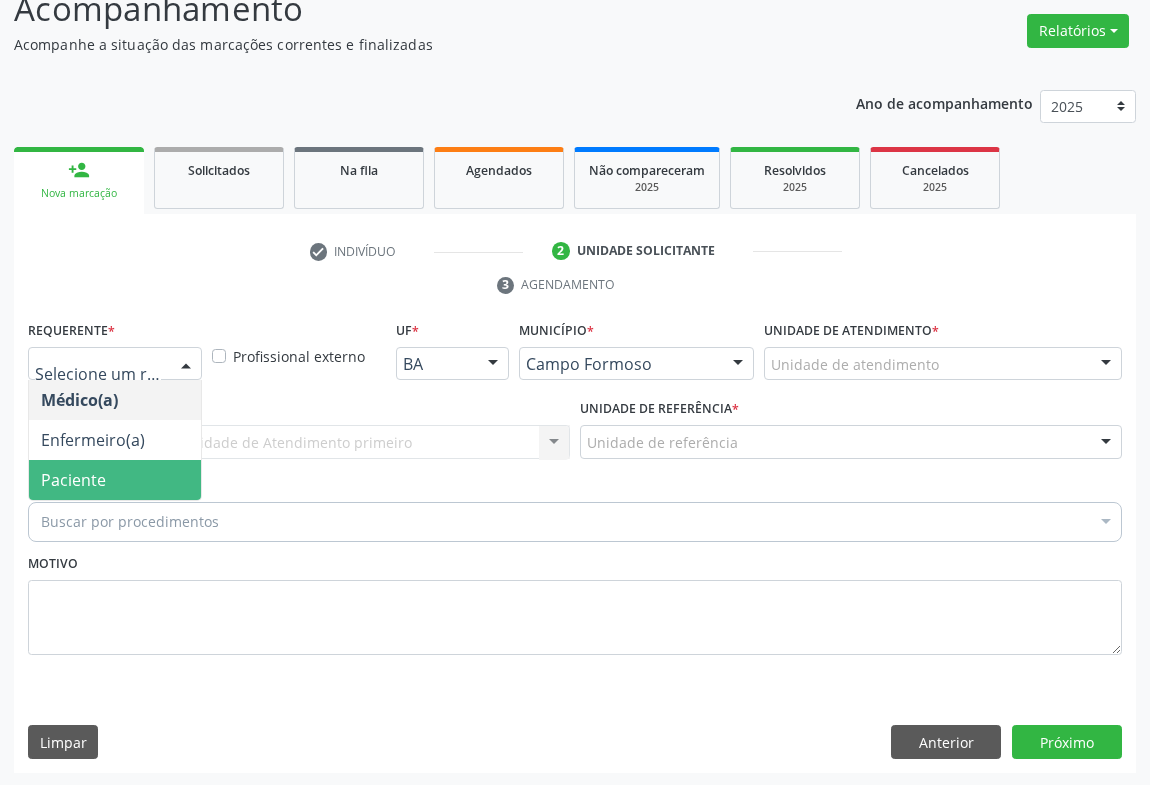 click on "Paciente" at bounding box center (115, 480) 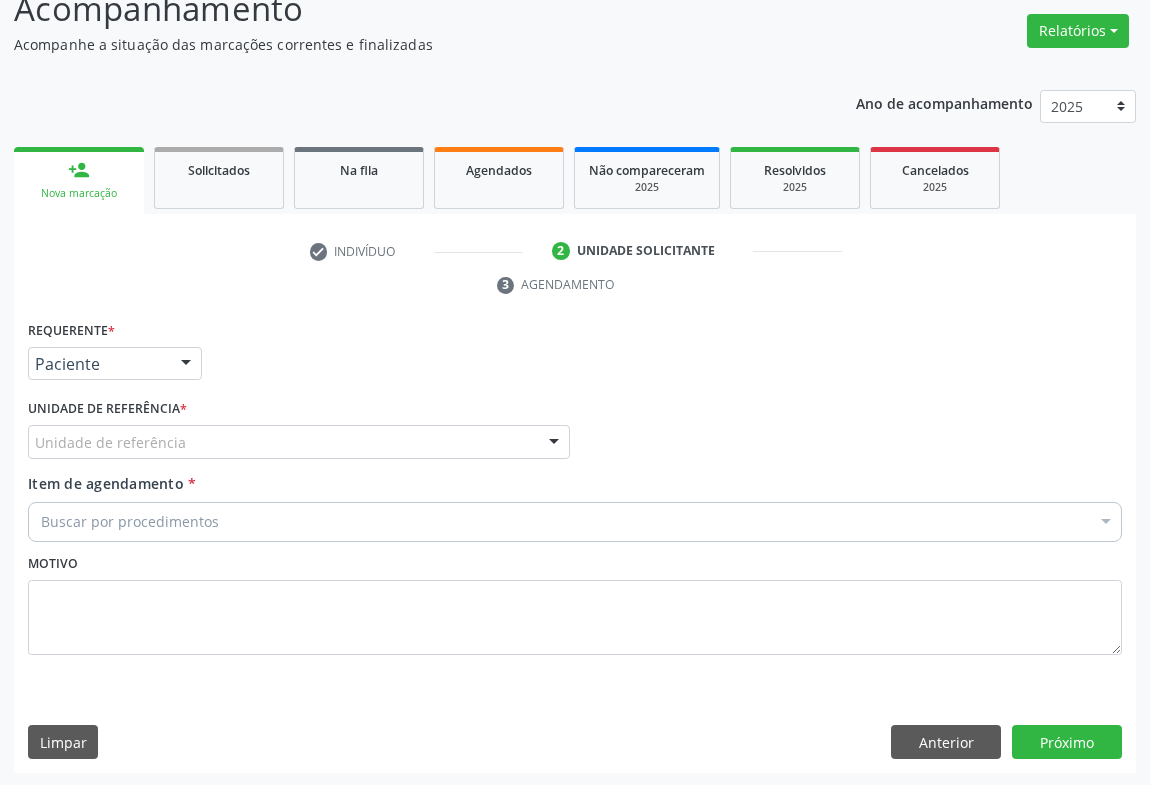 click on "Unidade de referência" at bounding box center [299, 442] 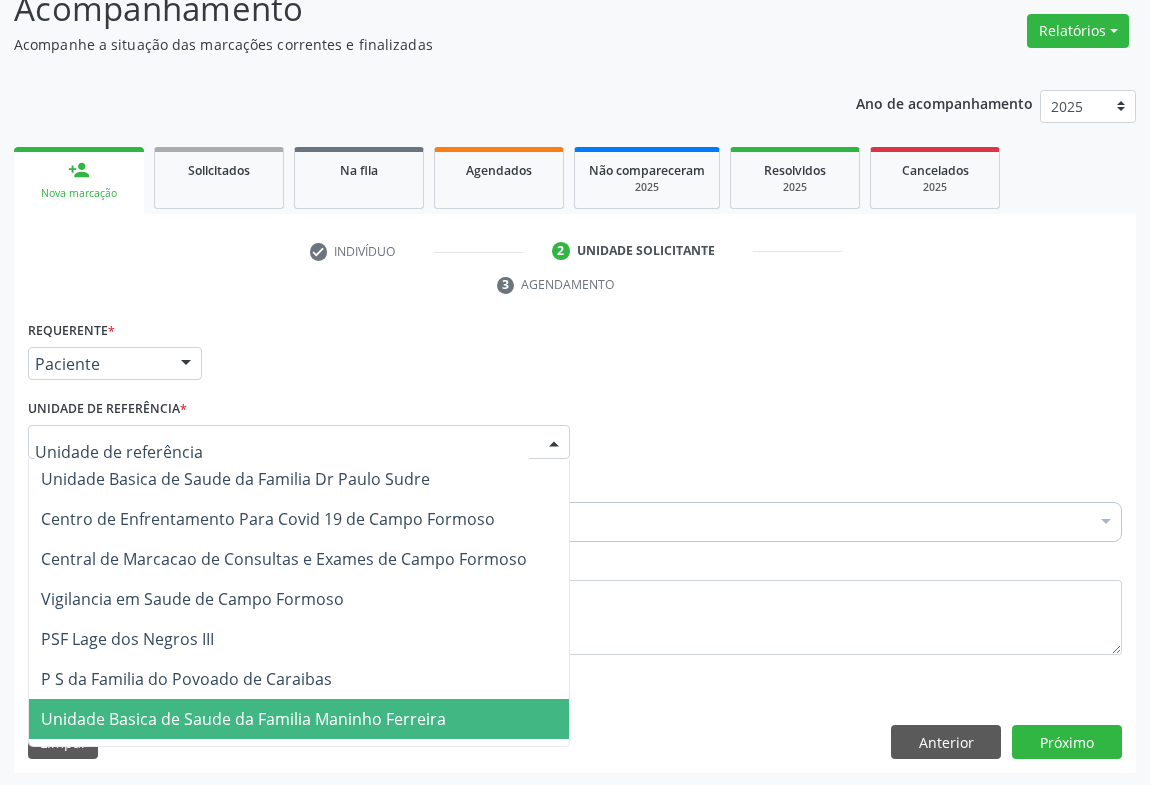 click on "Unidade Basica de Saude da Familia Maninho Ferreira" at bounding box center [243, 719] 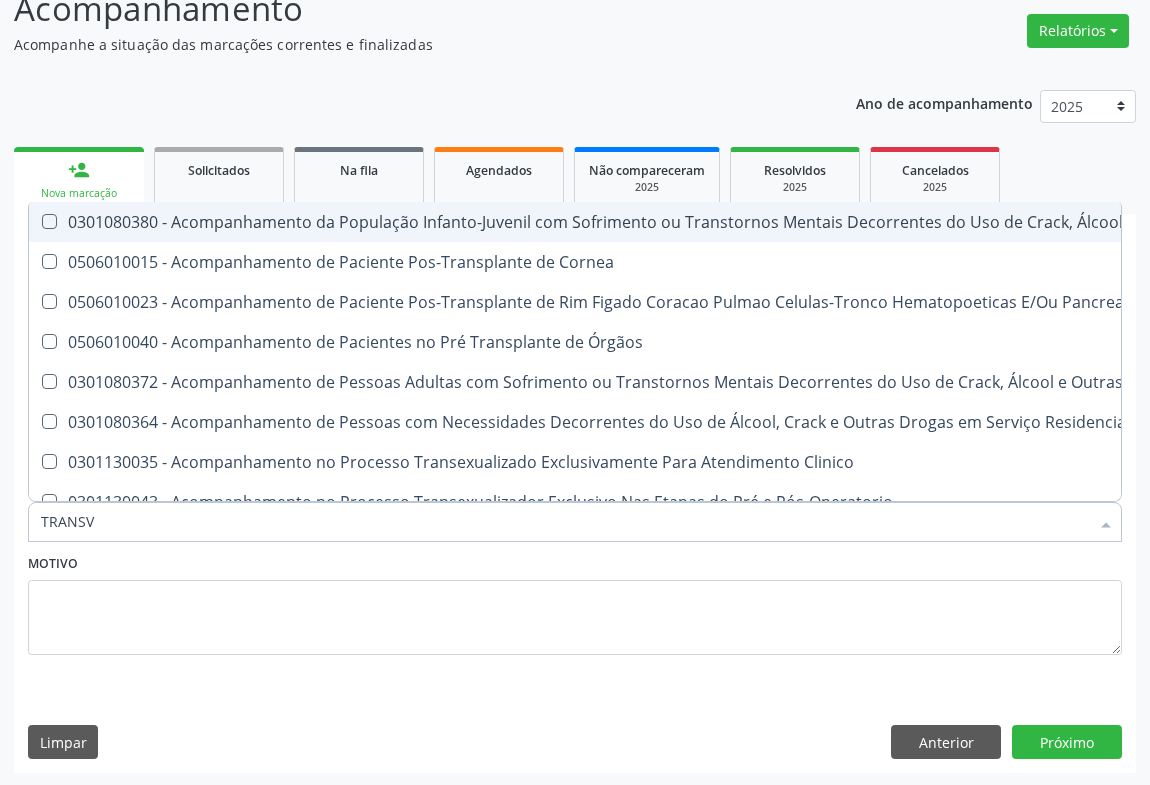 type on "TRANSVA" 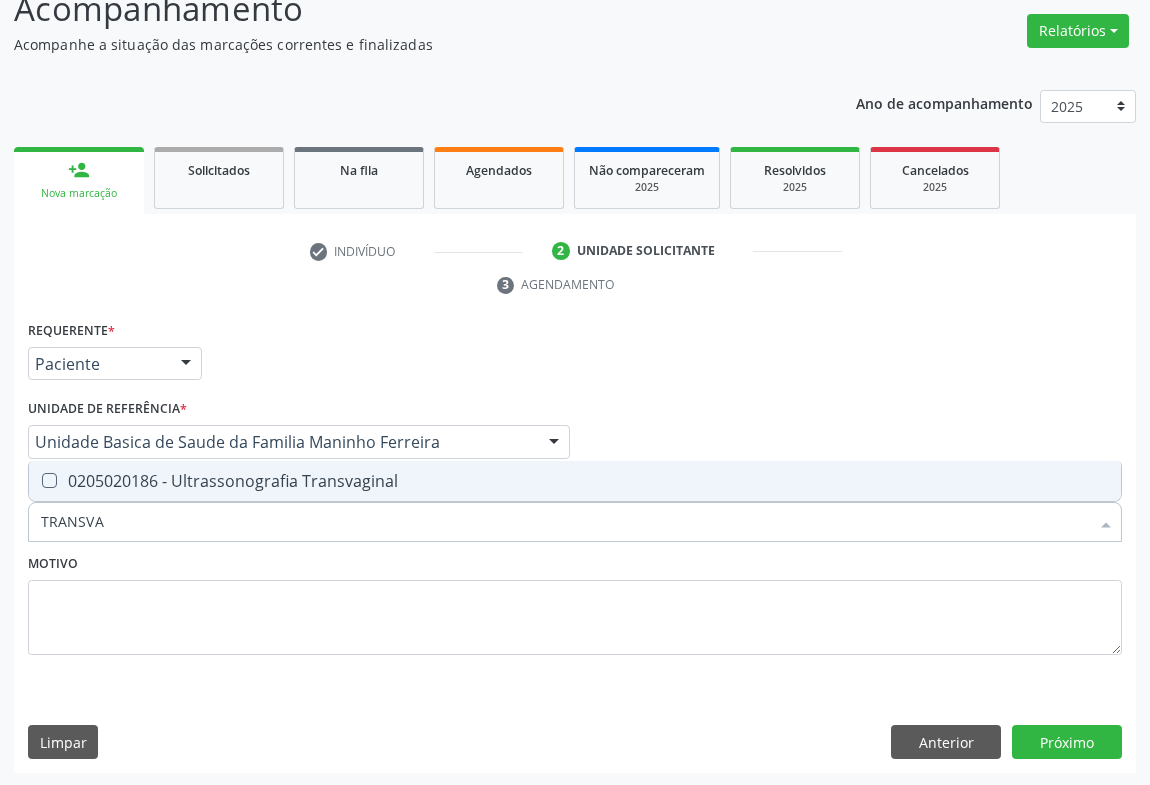 click on "0205020186 - Ultrassonografia Transvaginal" at bounding box center [575, 481] 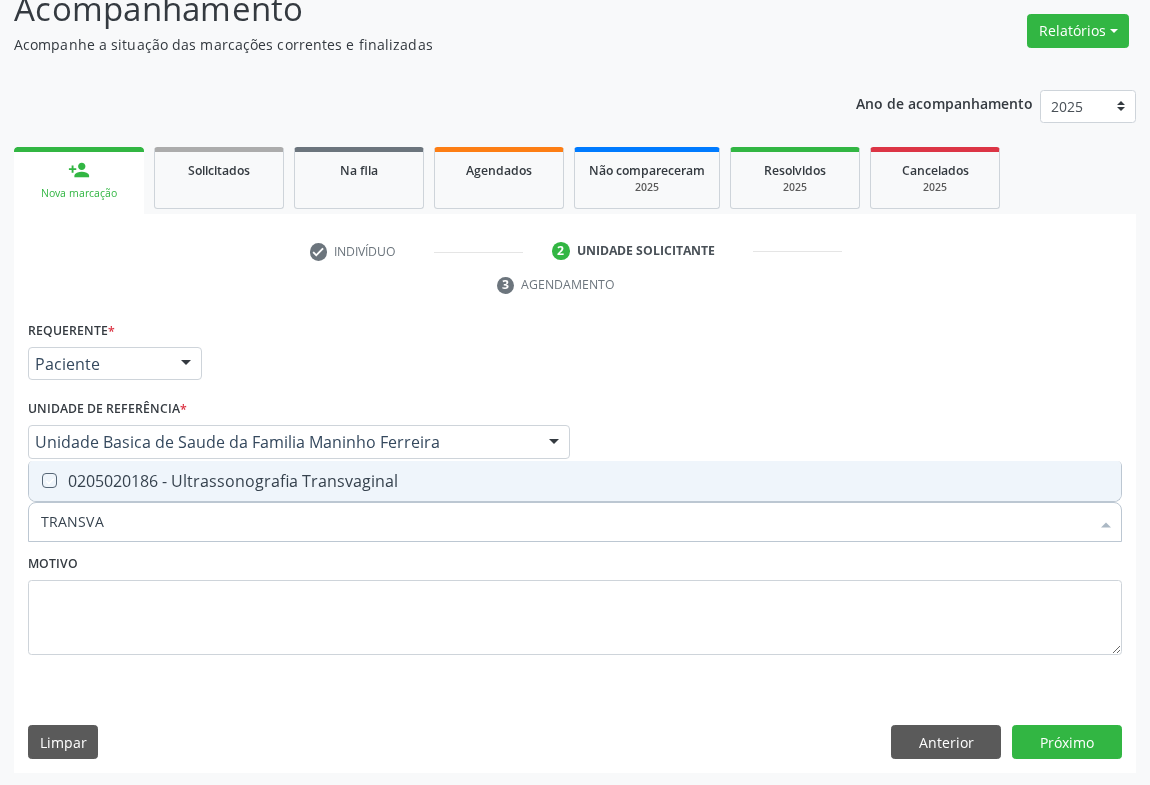 checkbox on "true" 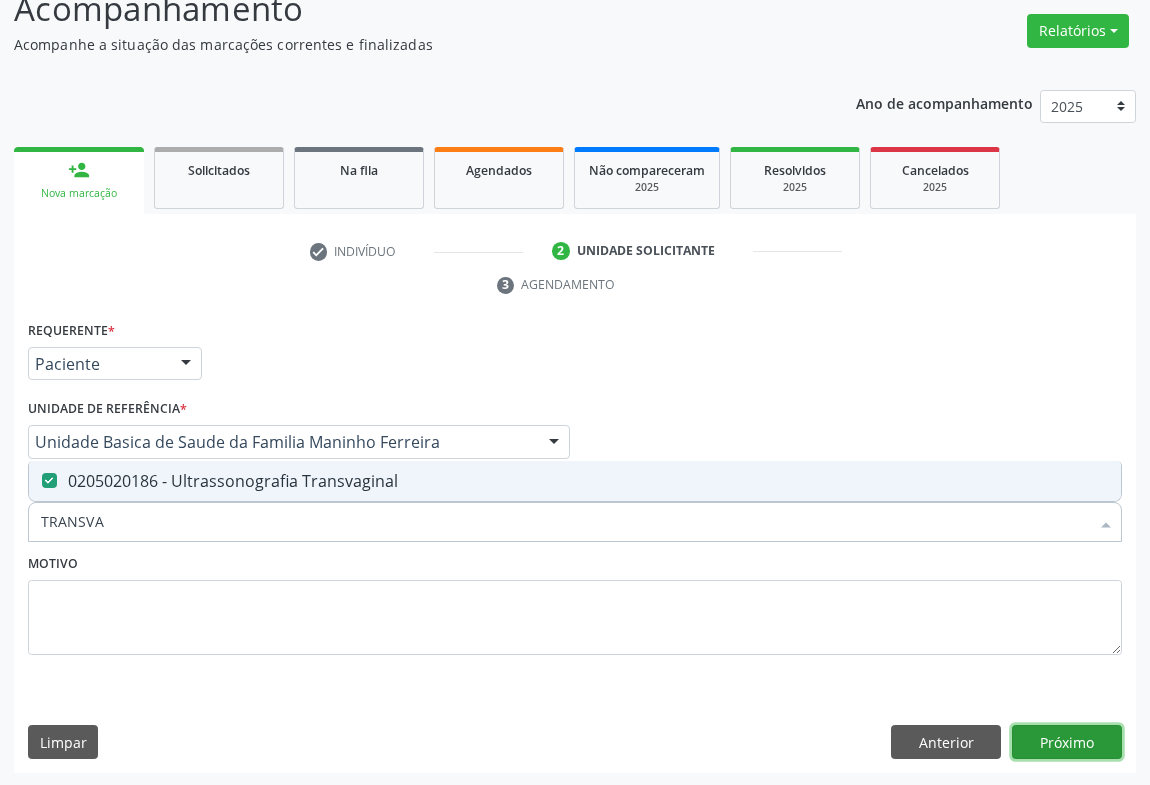 click on "Próximo" at bounding box center [1067, 742] 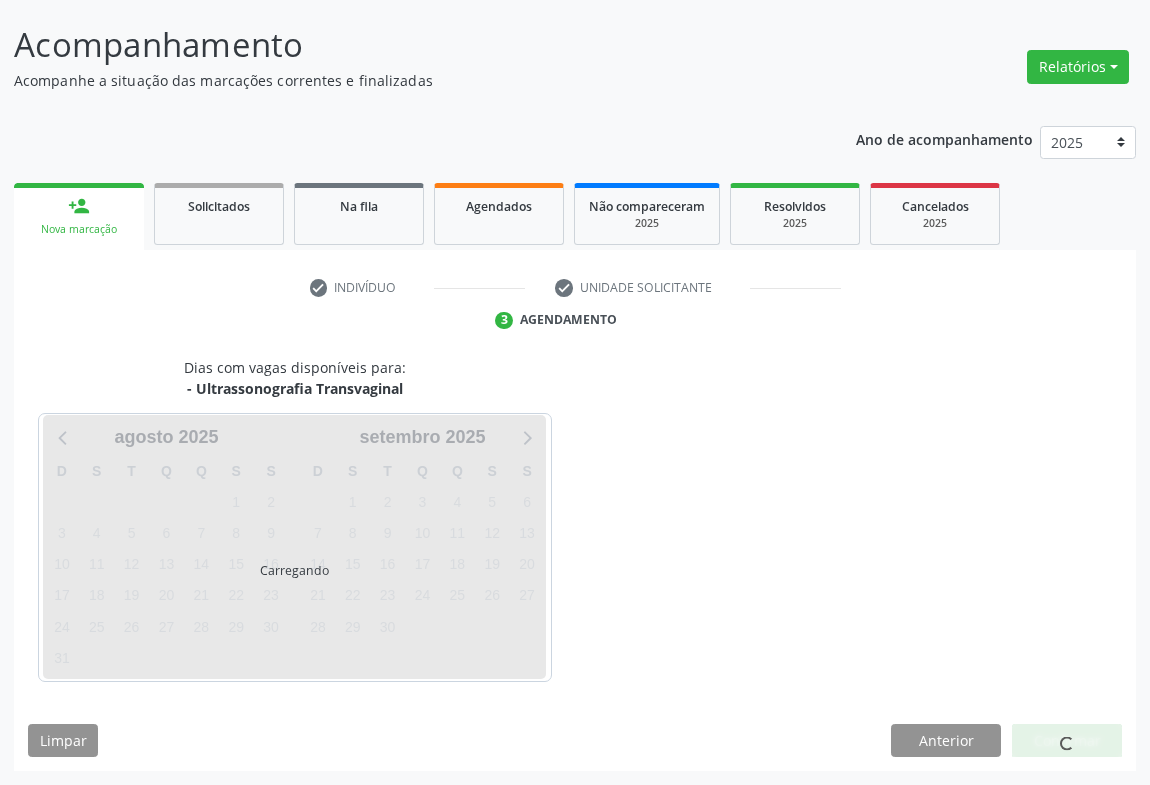 scroll, scrollTop: 115, scrollLeft: 0, axis: vertical 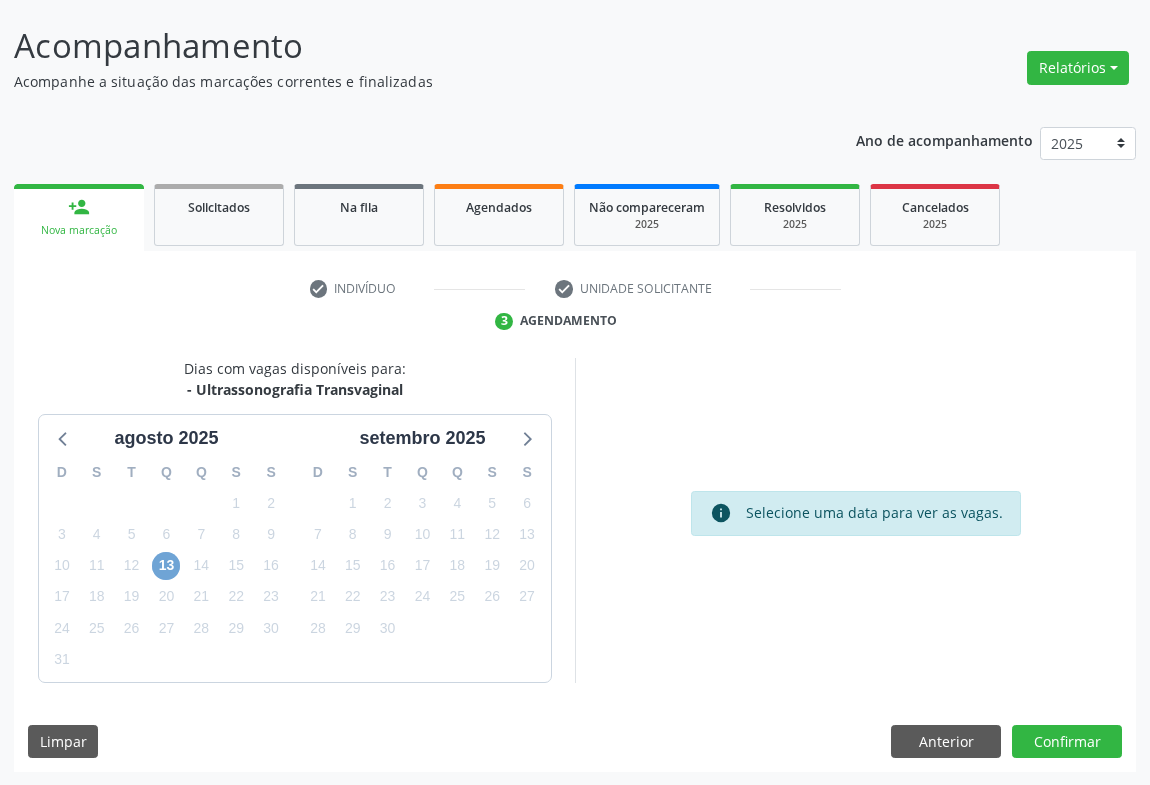 click on "13" at bounding box center (166, 566) 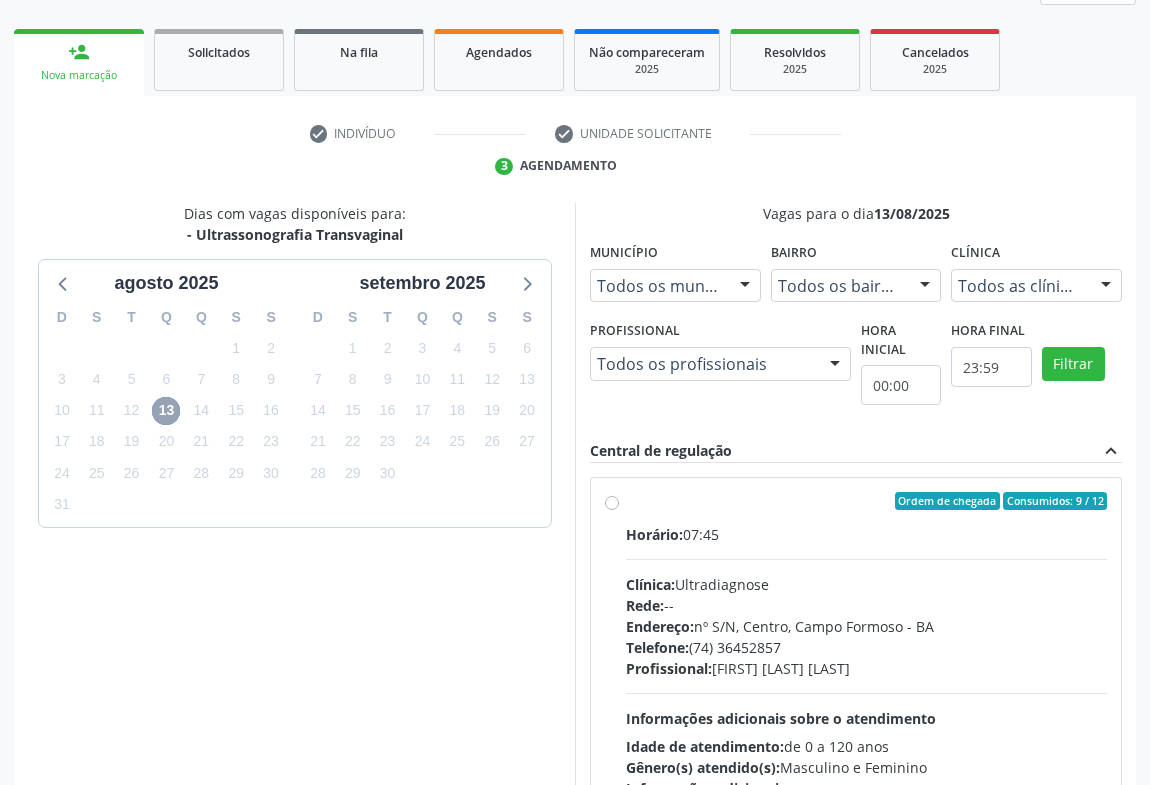 scroll, scrollTop: 451, scrollLeft: 0, axis: vertical 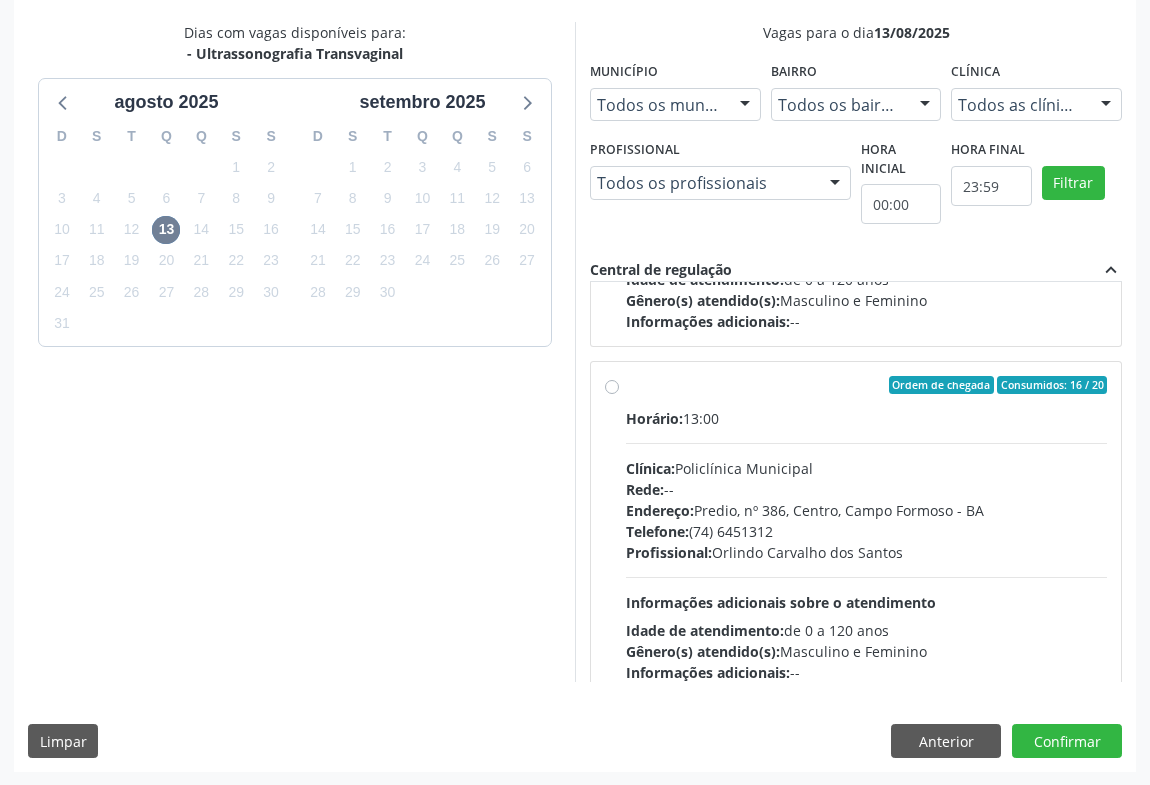 click on "Horário:   13:00
Clínica:  Policlínica Municipal
Rede:
--
Endereço:   Predio, nº 386, Centro, [CITY] - [STATE]
Telefone:   (74) [PHONE]
Profissional:
[FIRST] [LAST] dos Santos
Informações adicionais sobre o atendimento
Idade de atendimento:
de 0 a 120 anos
Gênero(s) atendido(s):
Masculino e Feminino
Informações adicionais:
--" at bounding box center [866, 545] 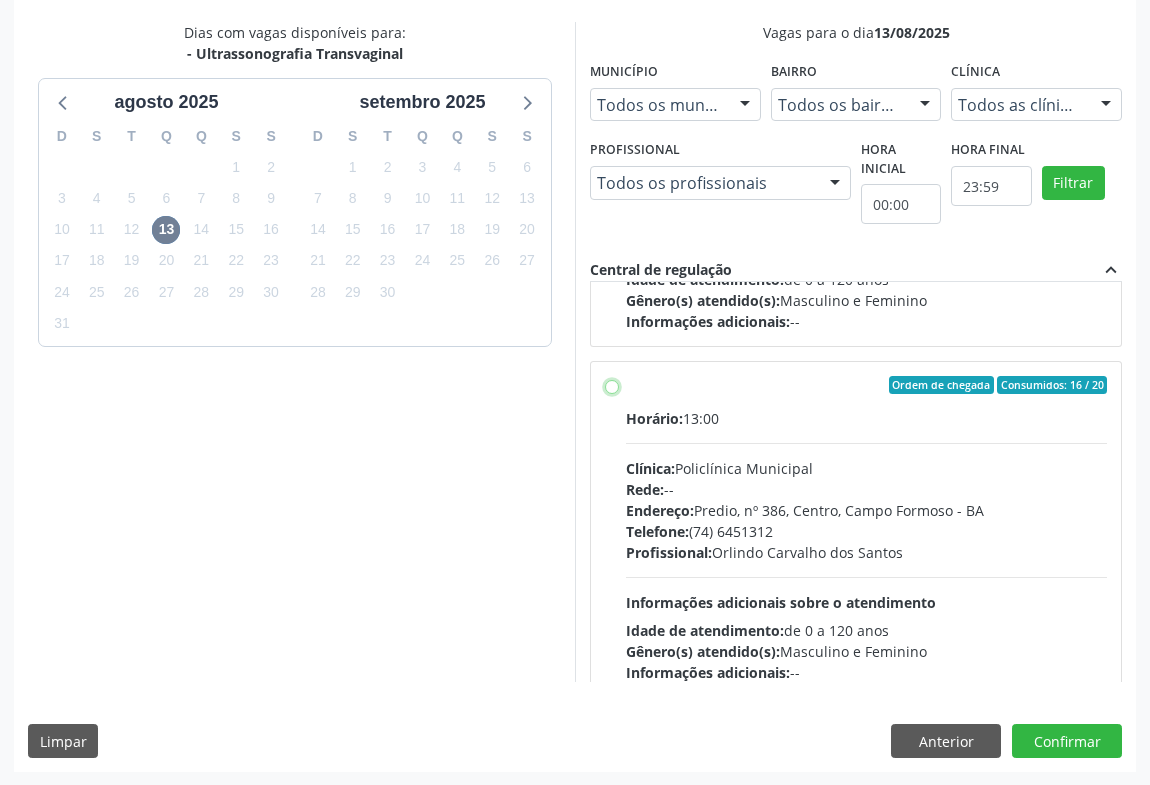 click on "Ordem de chegada
Consumidos: 16 / 20
Horário:   13:00
Clínica:  Policlínica Municipal
Rede:
--
Endereço:   Predio, nº 386, Centro, [CITY] - [STATE]
Telefone:   (74) [PHONE]
Profissional:
[FIRST] [LAST] dos Santos
Informações adicionais sobre o atendimento
Idade de atendimento:
de 0 a 120 anos
Gênero(s) atendido(s):
Masculino e Feminino
Informações adicionais:
--" at bounding box center [612, 385] 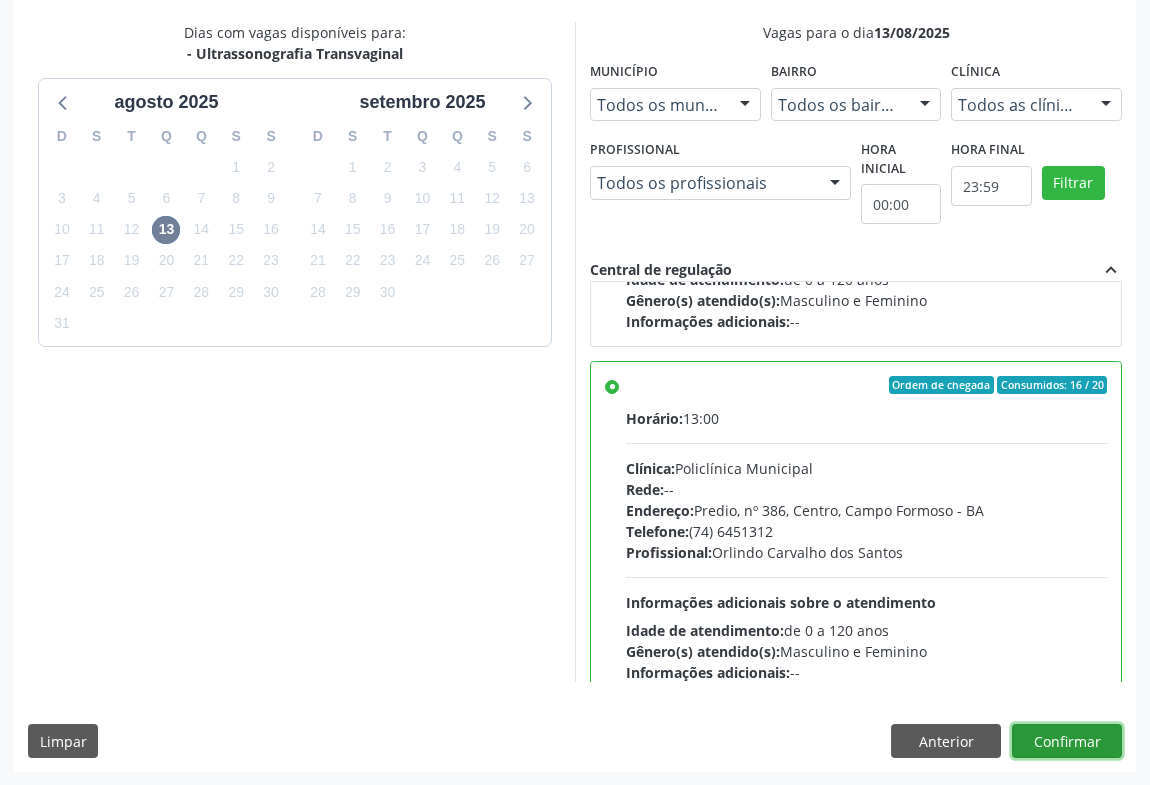 click on "Confirmar" at bounding box center [1067, 741] 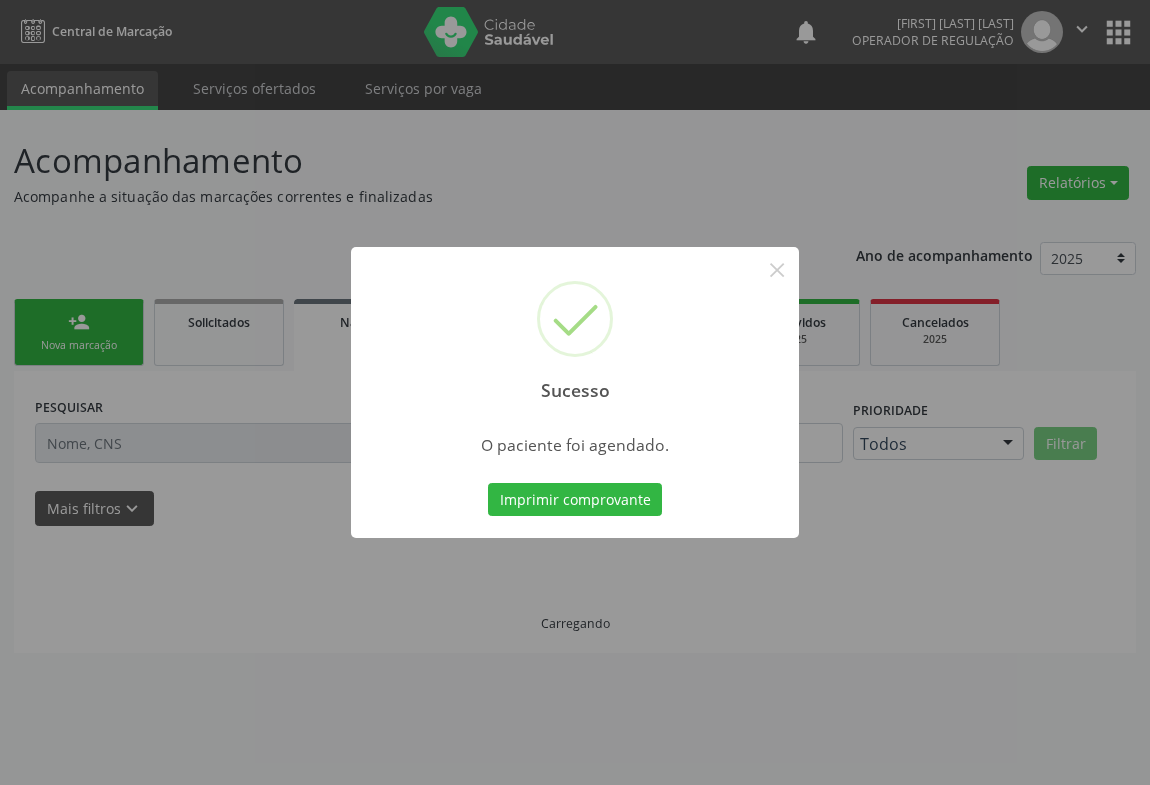 scroll, scrollTop: 0, scrollLeft: 0, axis: both 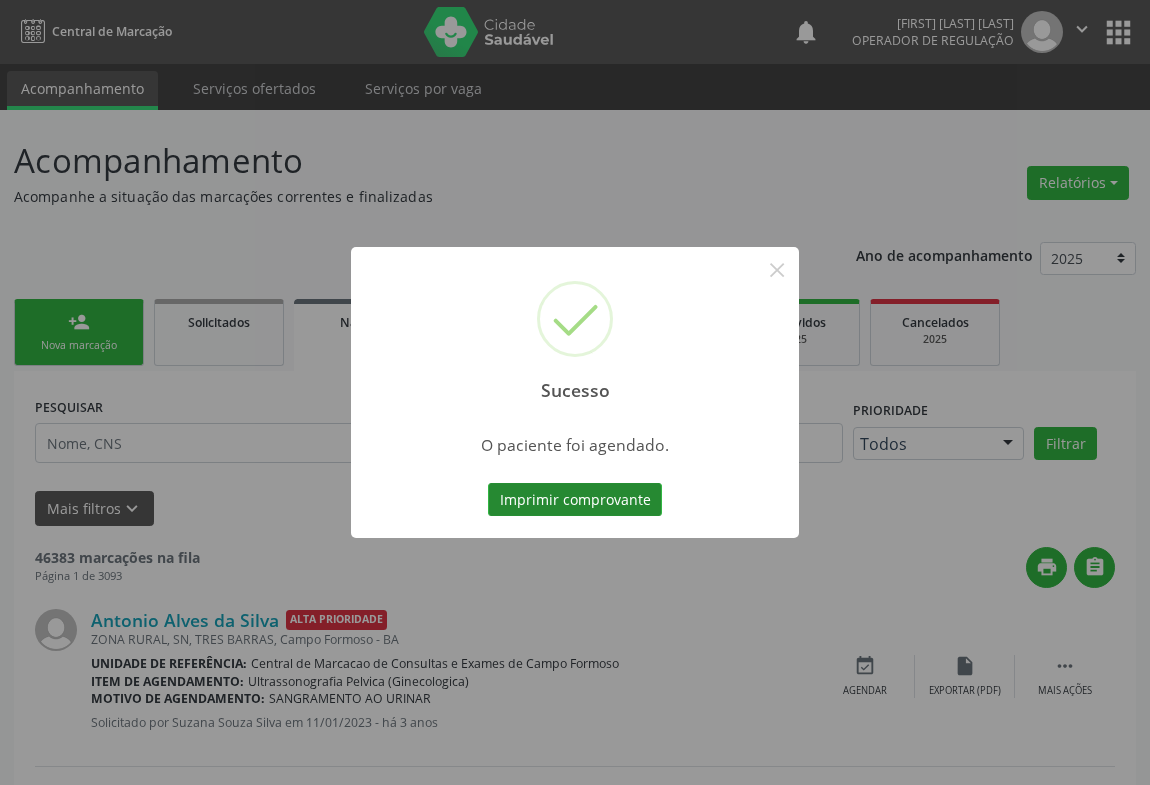 click on "Imprimir comprovante" at bounding box center (575, 500) 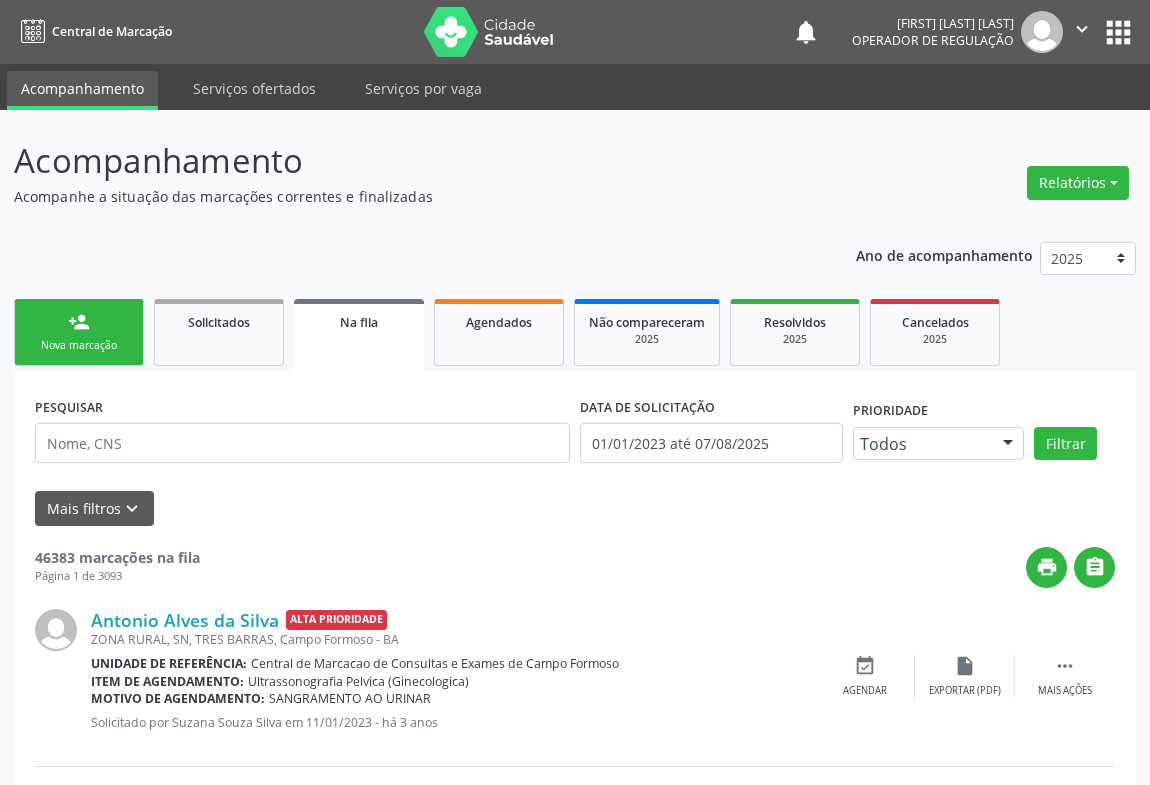 click on "Nova marcação" at bounding box center [79, 345] 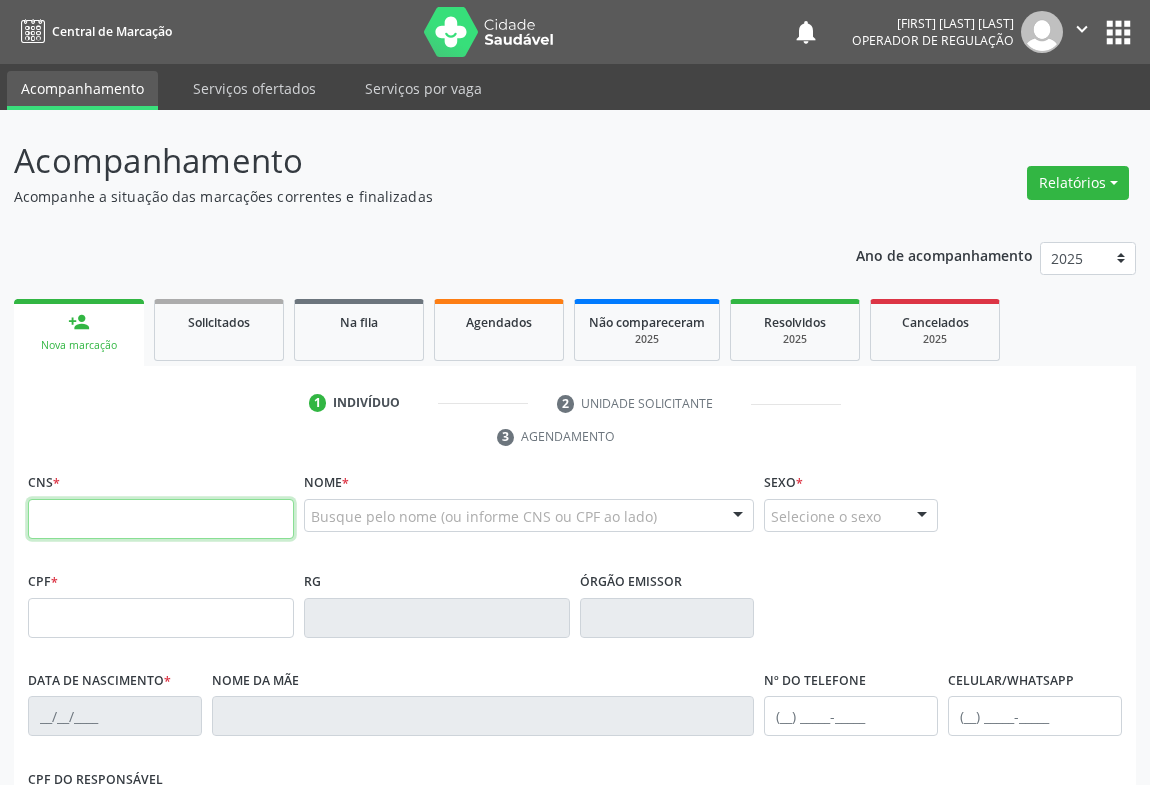 click at bounding box center (161, 519) 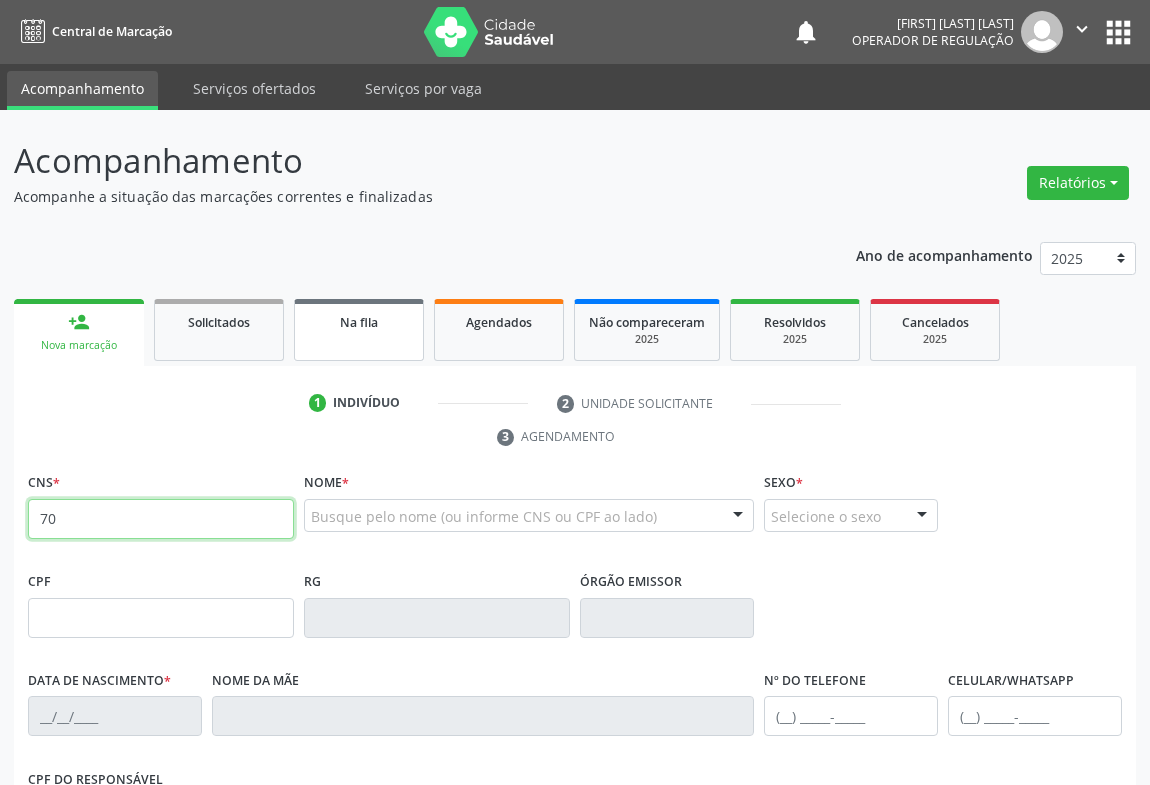 type on "70" 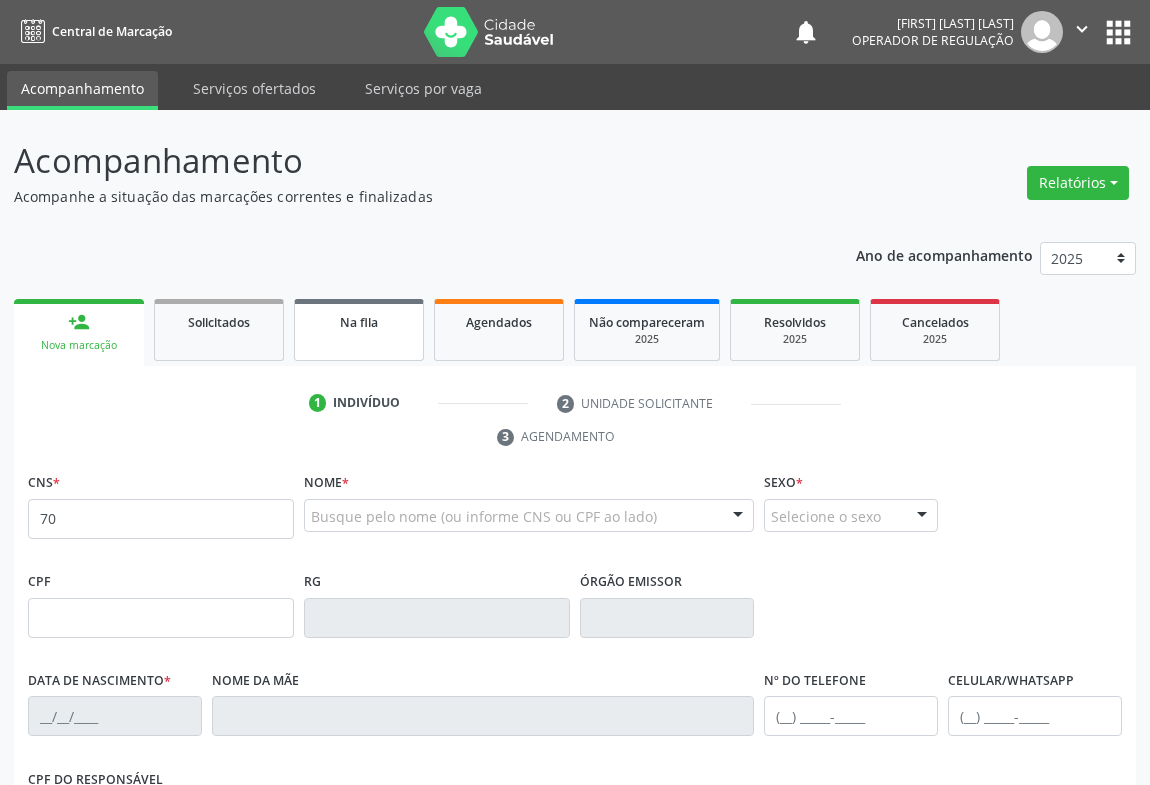 click on "Na fila" at bounding box center [359, 321] 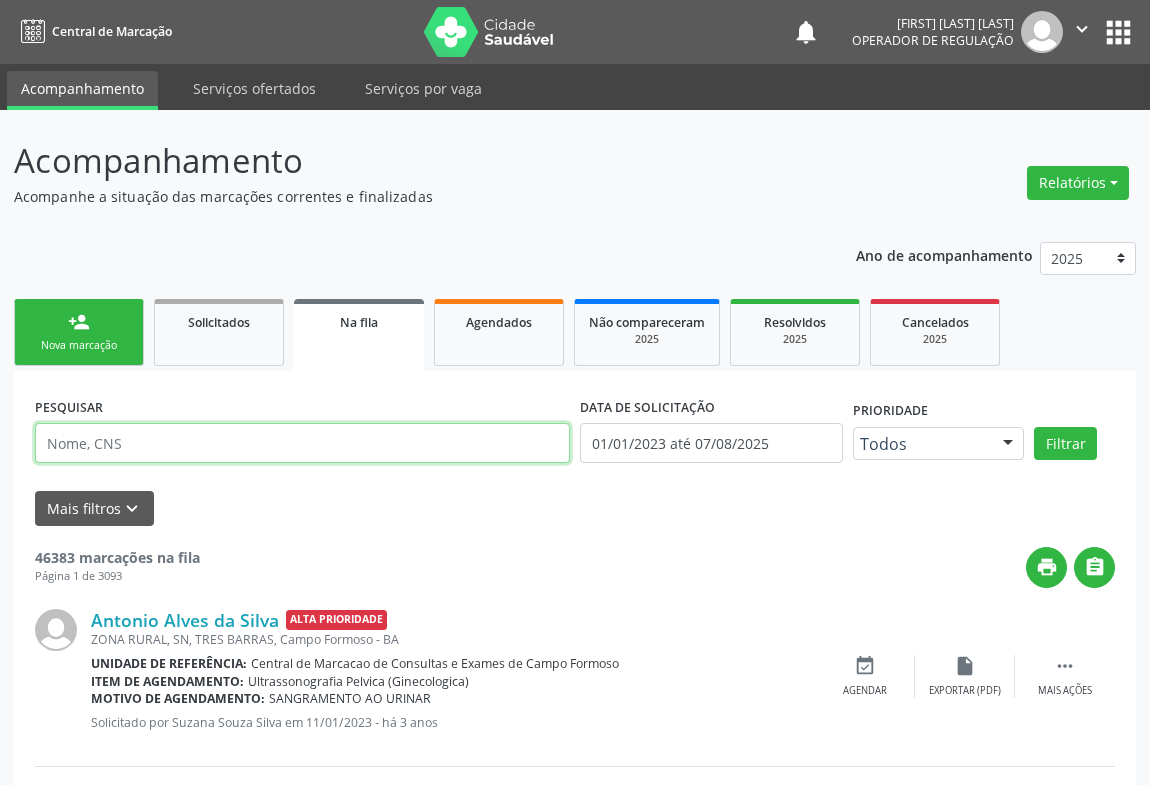 drag, startPoint x: 135, startPoint y: 446, endPoint x: 108, endPoint y: 446, distance: 27 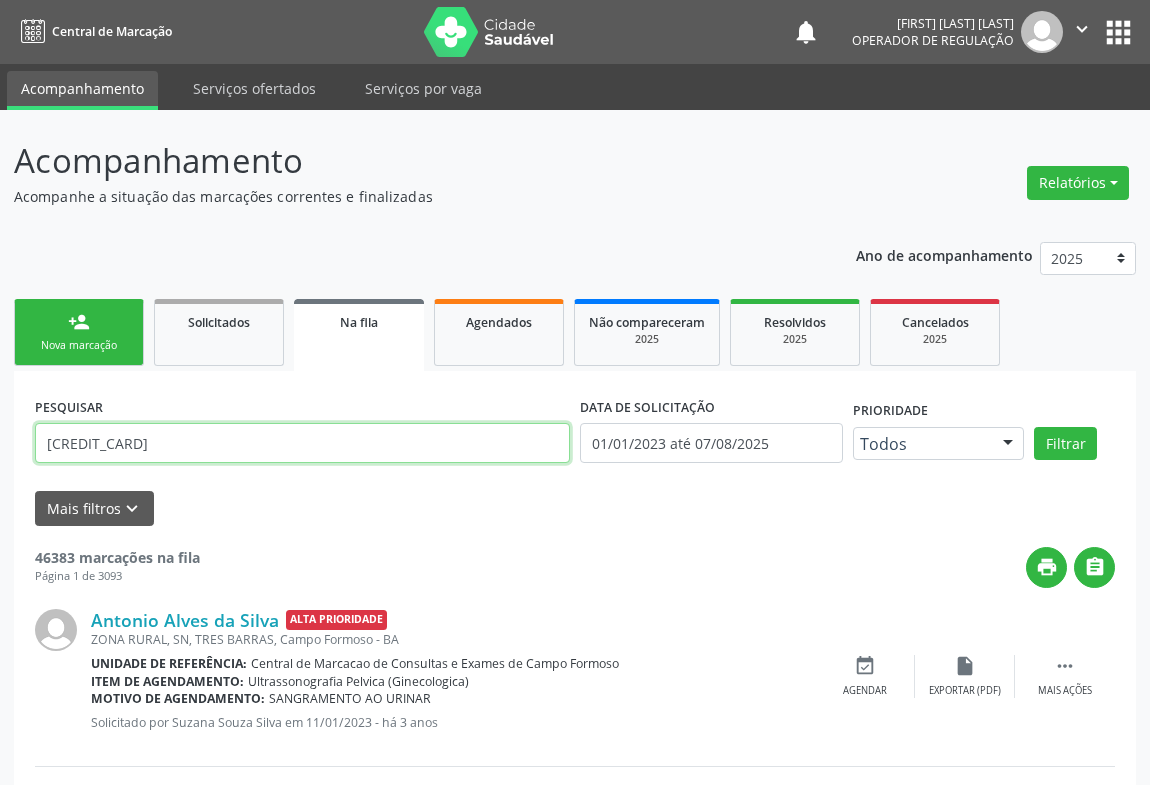 type on "[CREDIT_CARD]" 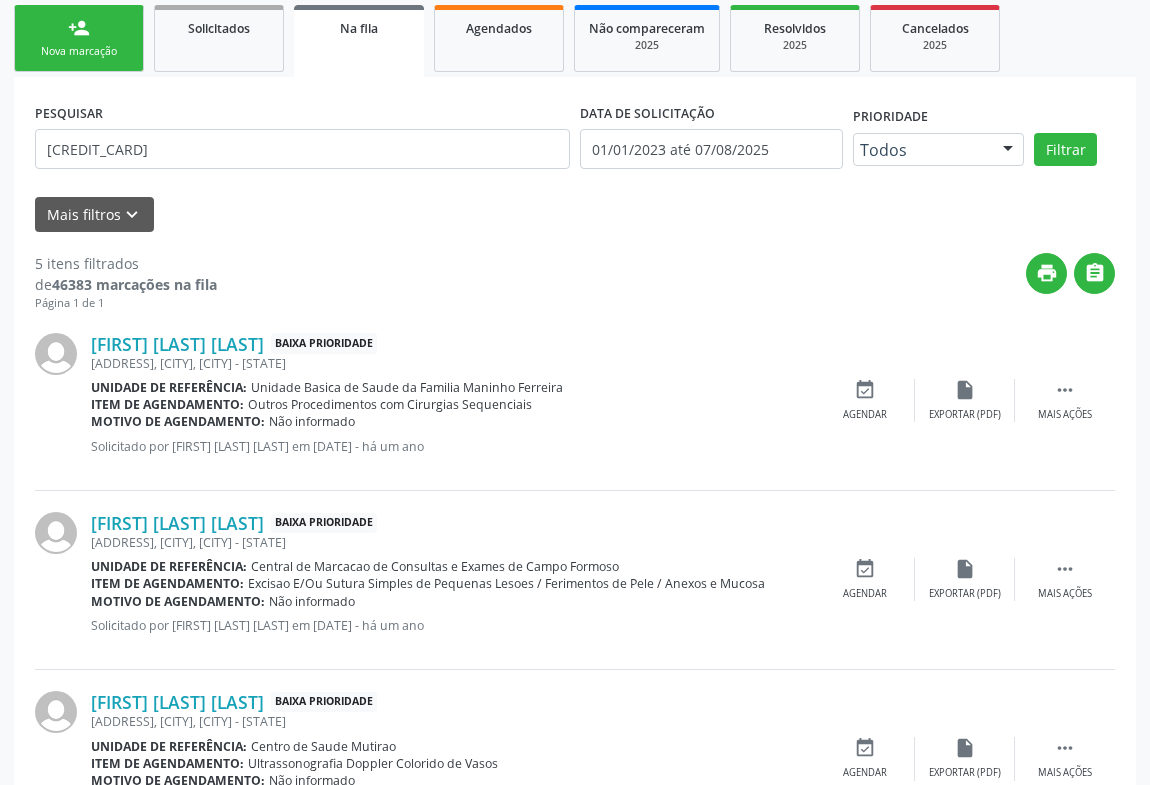 scroll, scrollTop: 0, scrollLeft: 0, axis: both 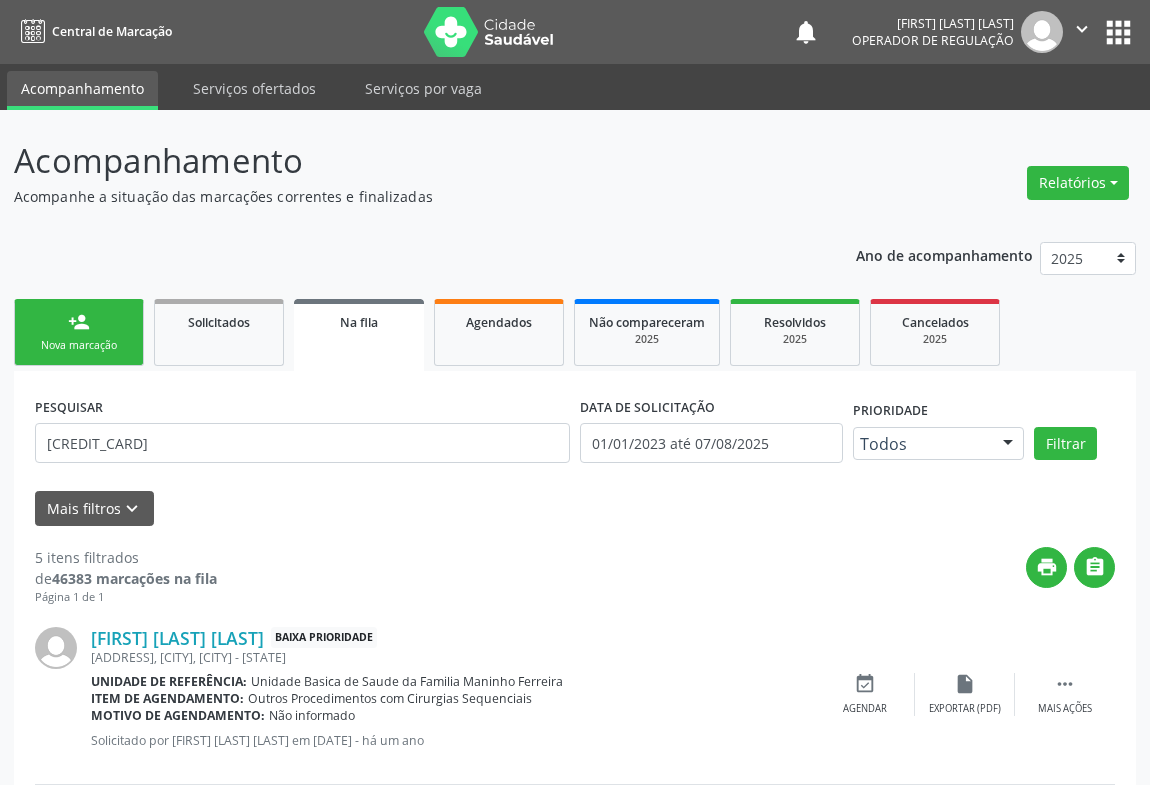 click on "Acompanhamento" at bounding box center [406, 161] 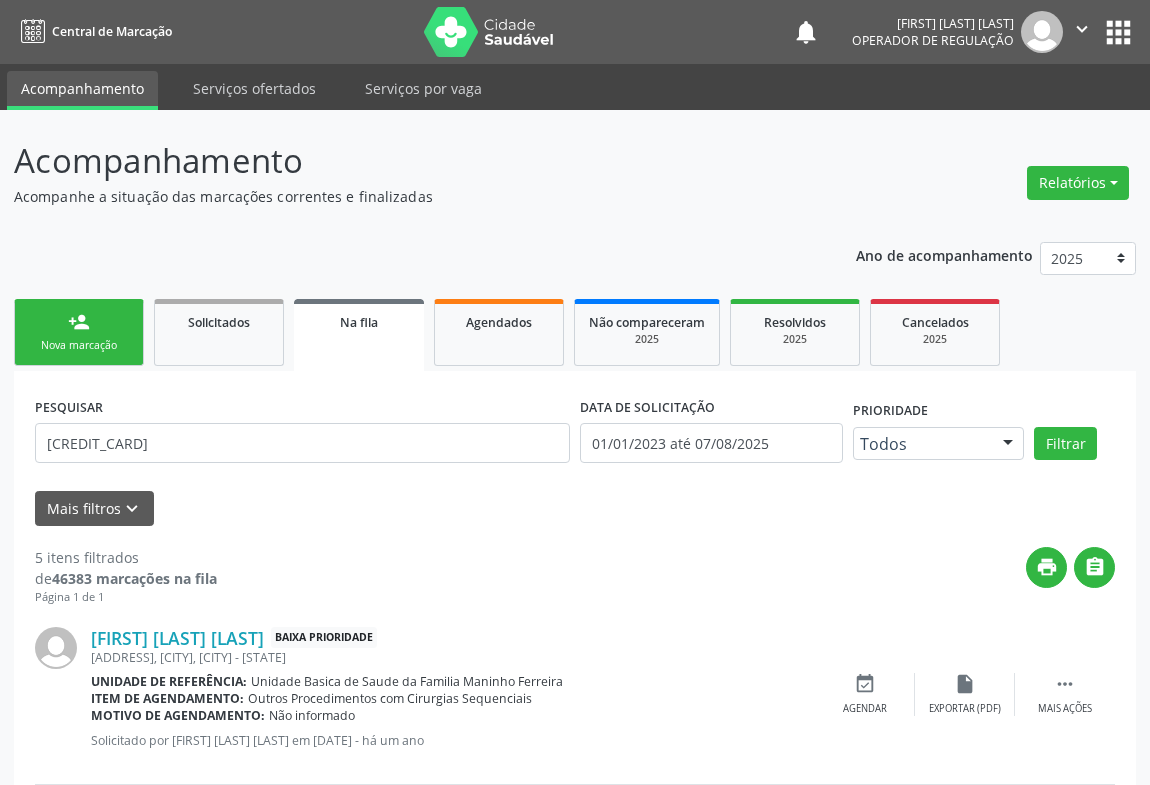 click on "Nova marcação" at bounding box center (79, 345) 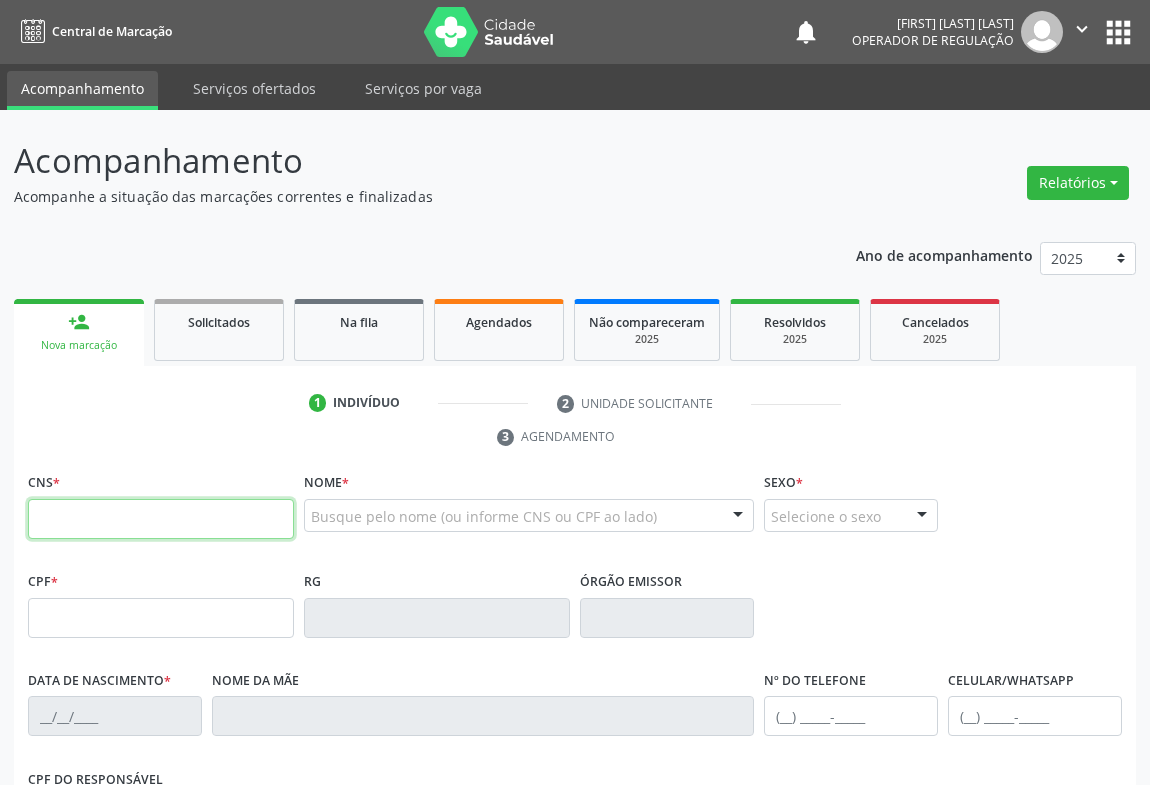click at bounding box center (161, 519) 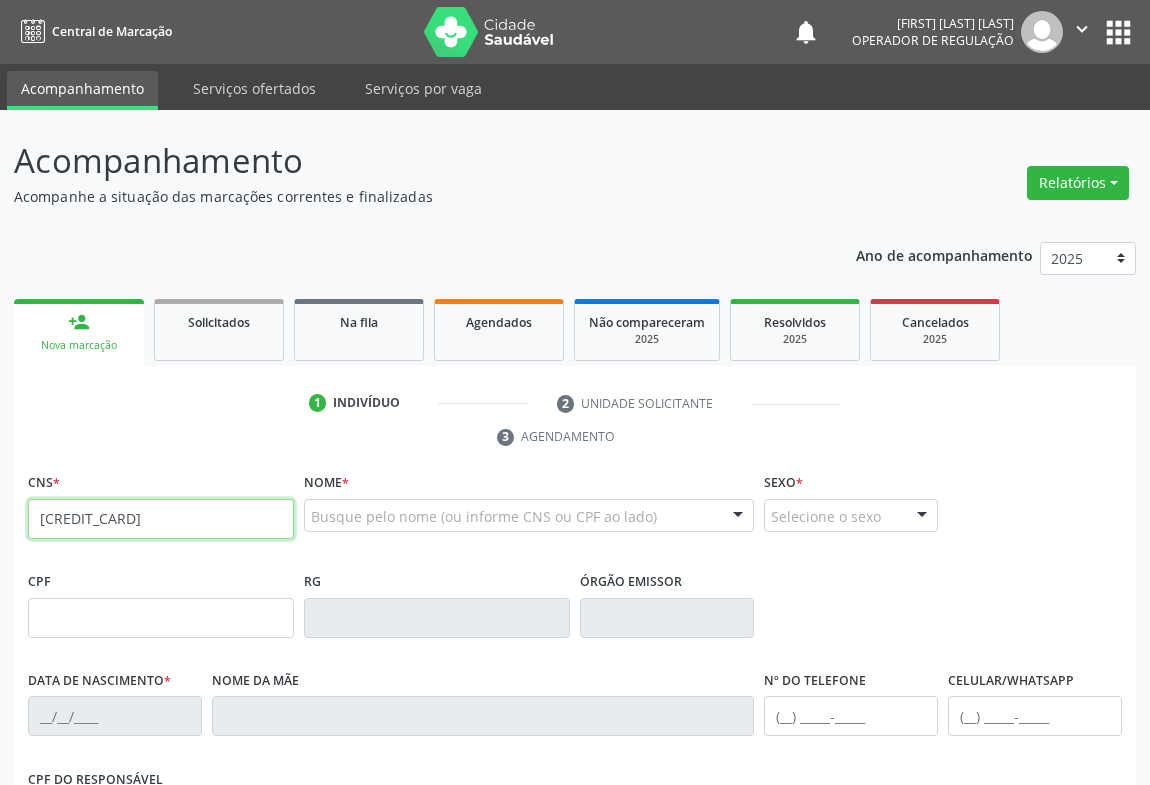 type on "[CREDIT_CARD]" 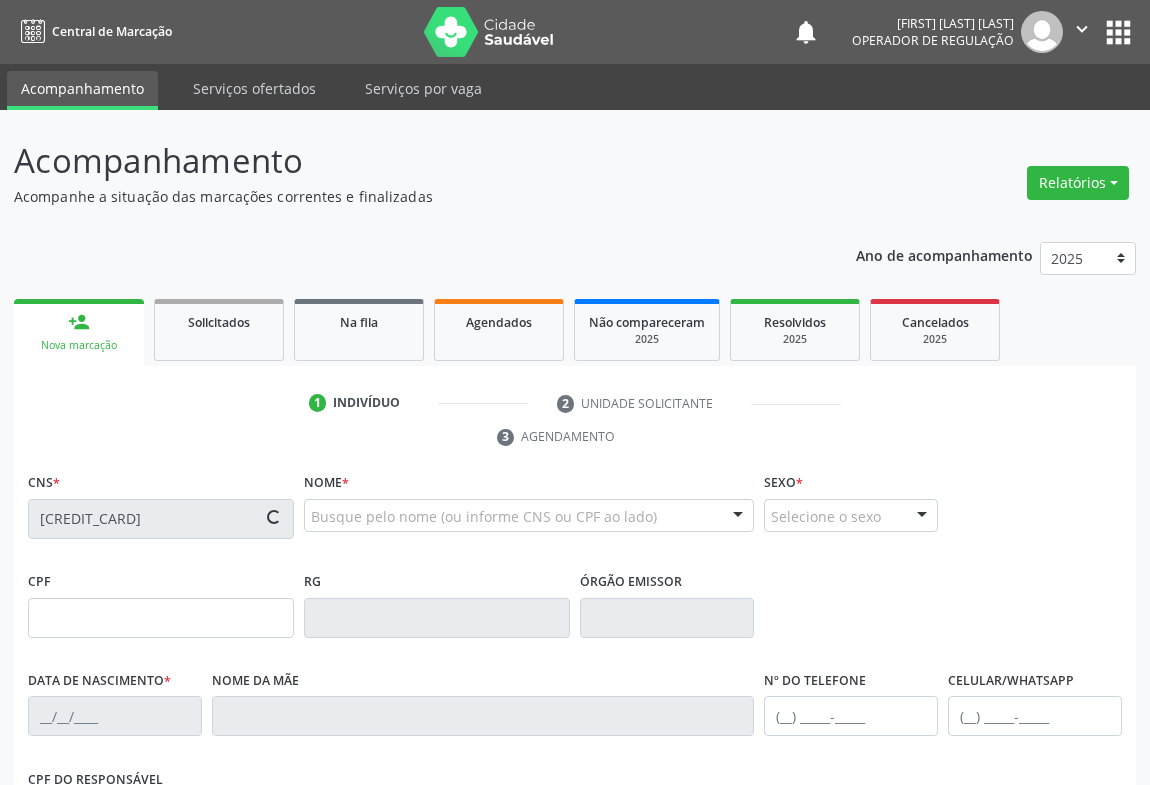 type on "[DATE]" 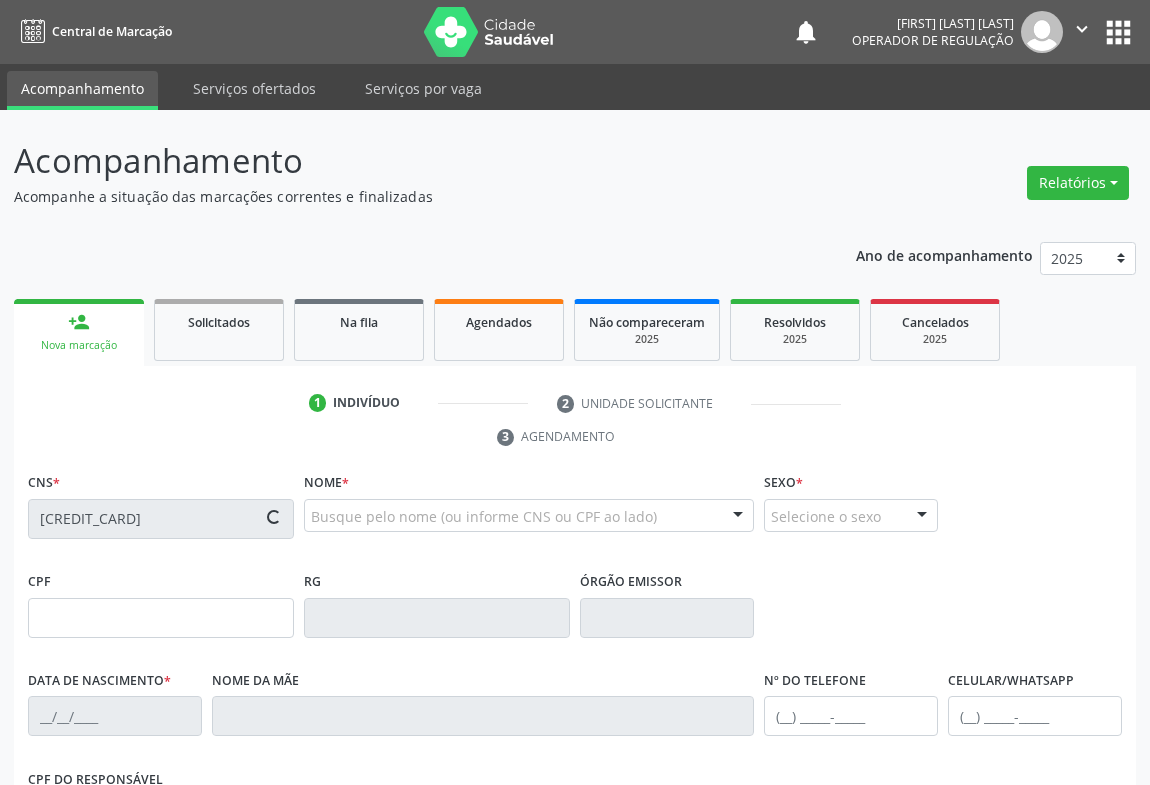 type on "(71) [PHONE]-[PHONE]" 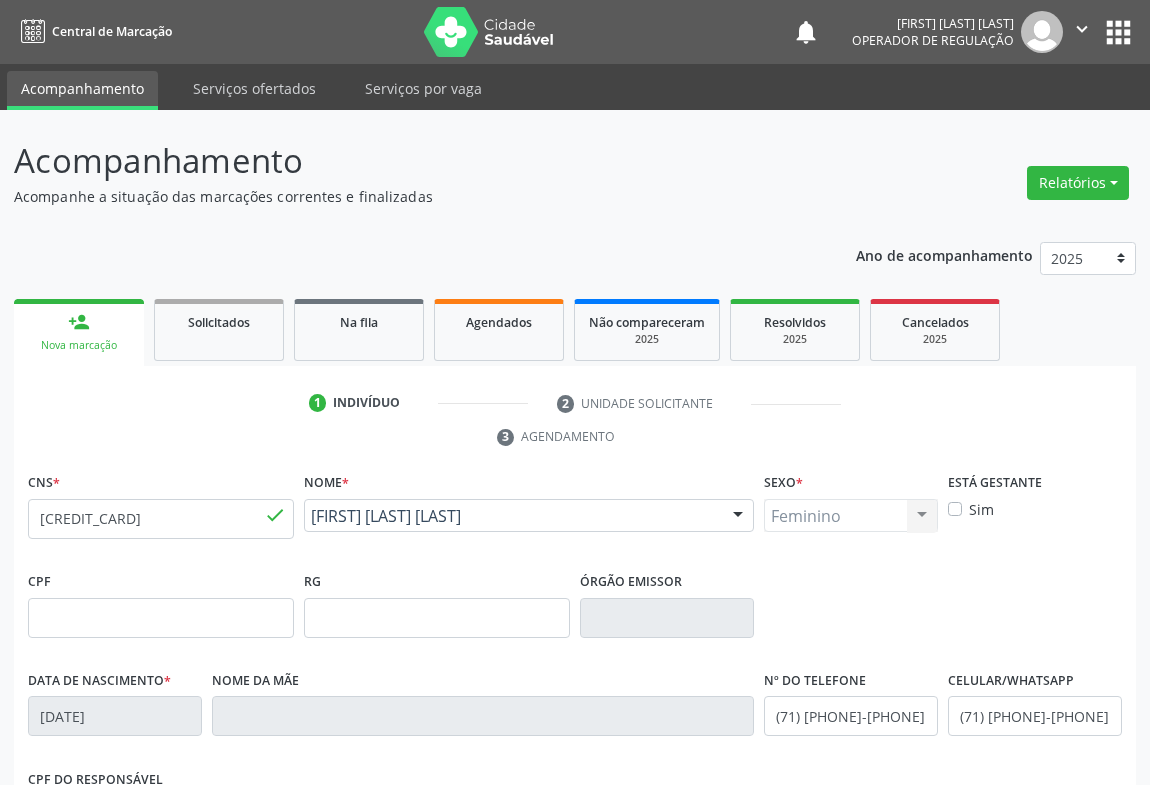 scroll, scrollTop: 331, scrollLeft: 0, axis: vertical 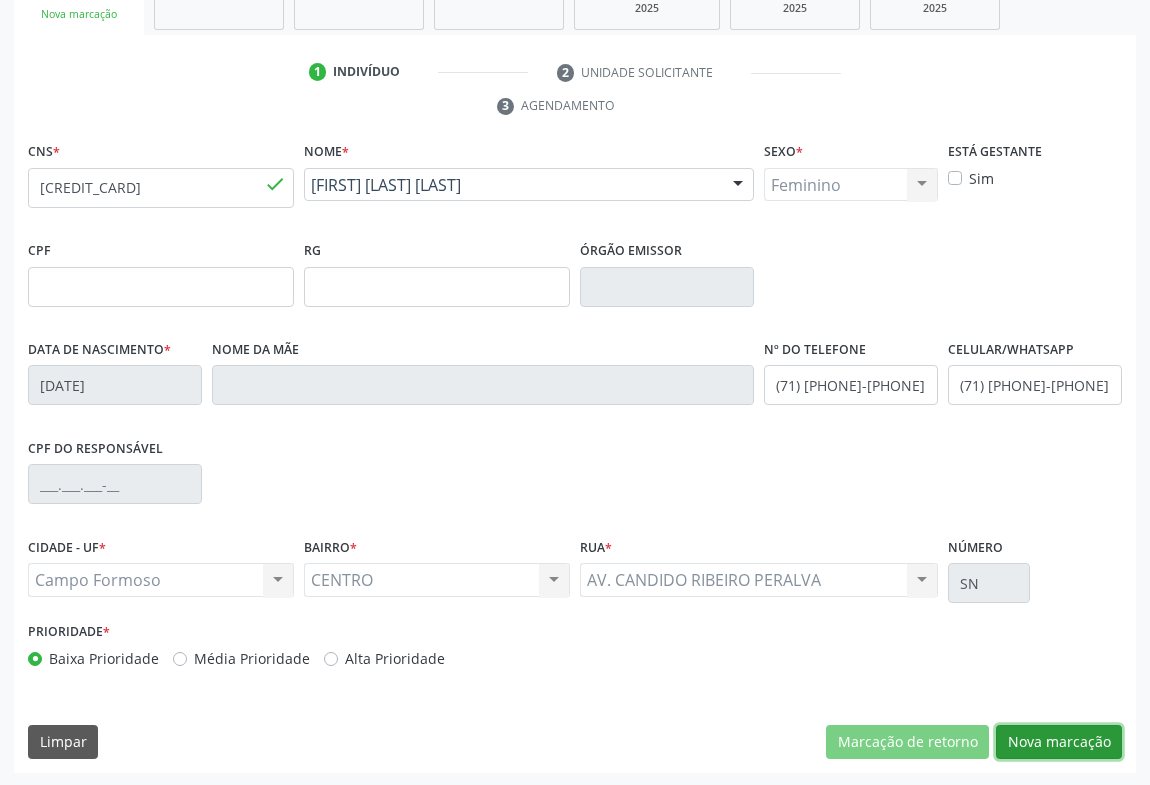 click on "Nova marcação" at bounding box center [1059, 742] 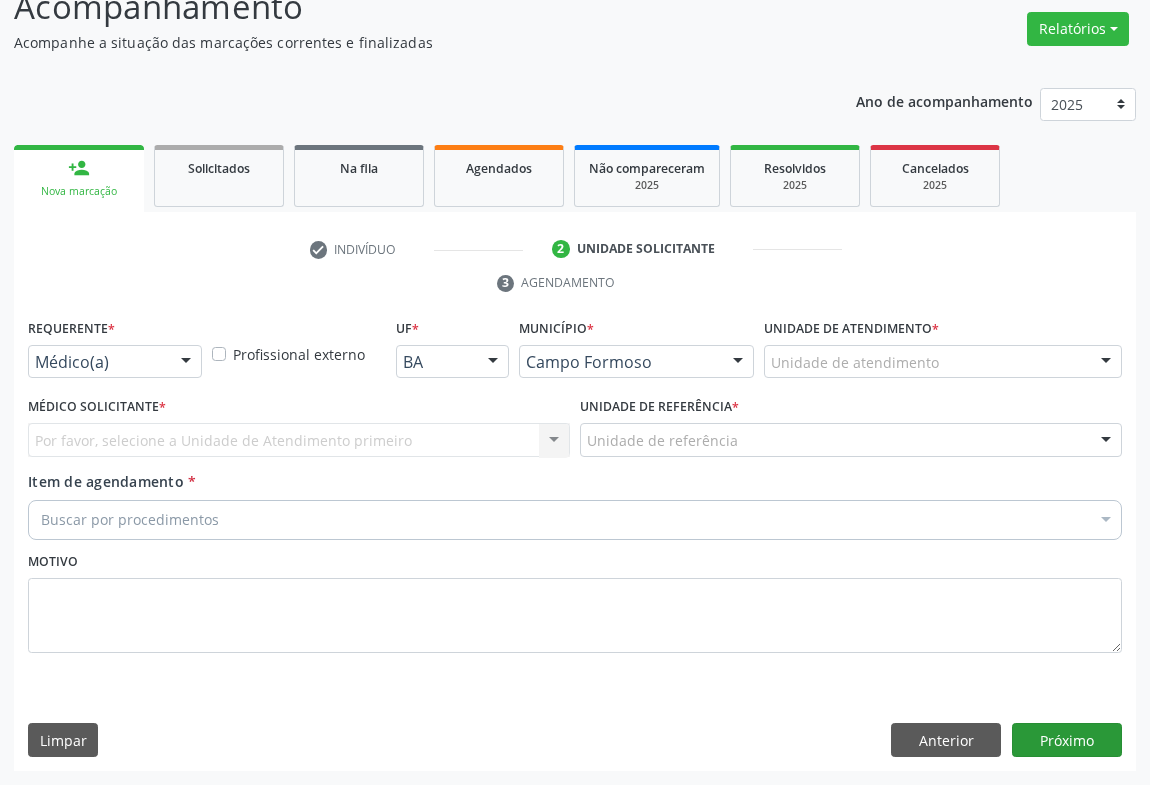 scroll, scrollTop: 152, scrollLeft: 0, axis: vertical 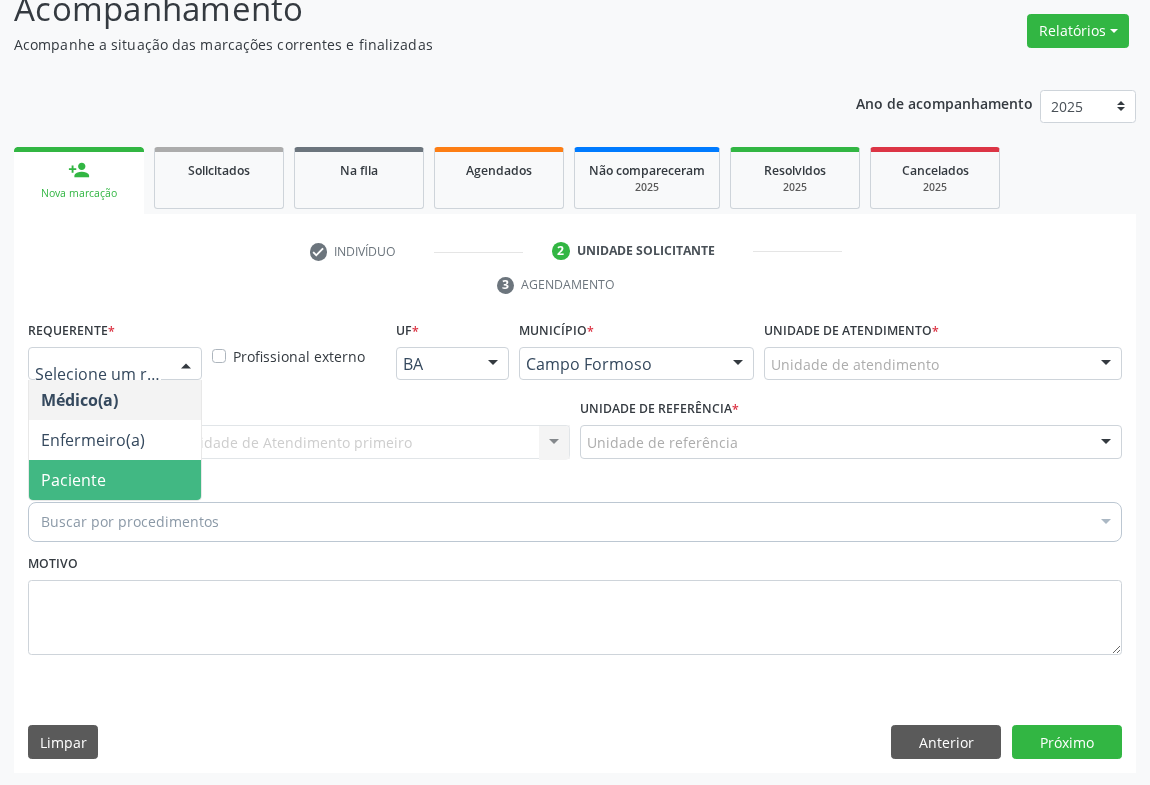 click on "Paciente" at bounding box center (115, 480) 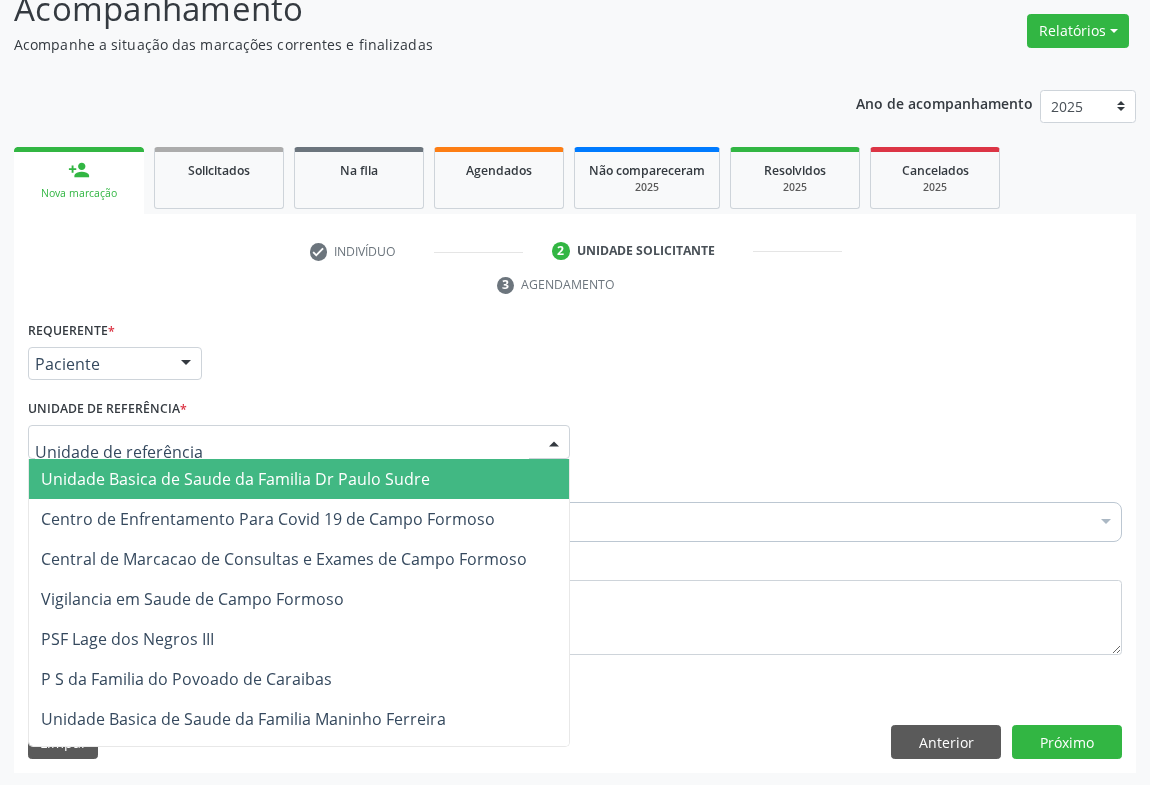 click at bounding box center [299, 442] 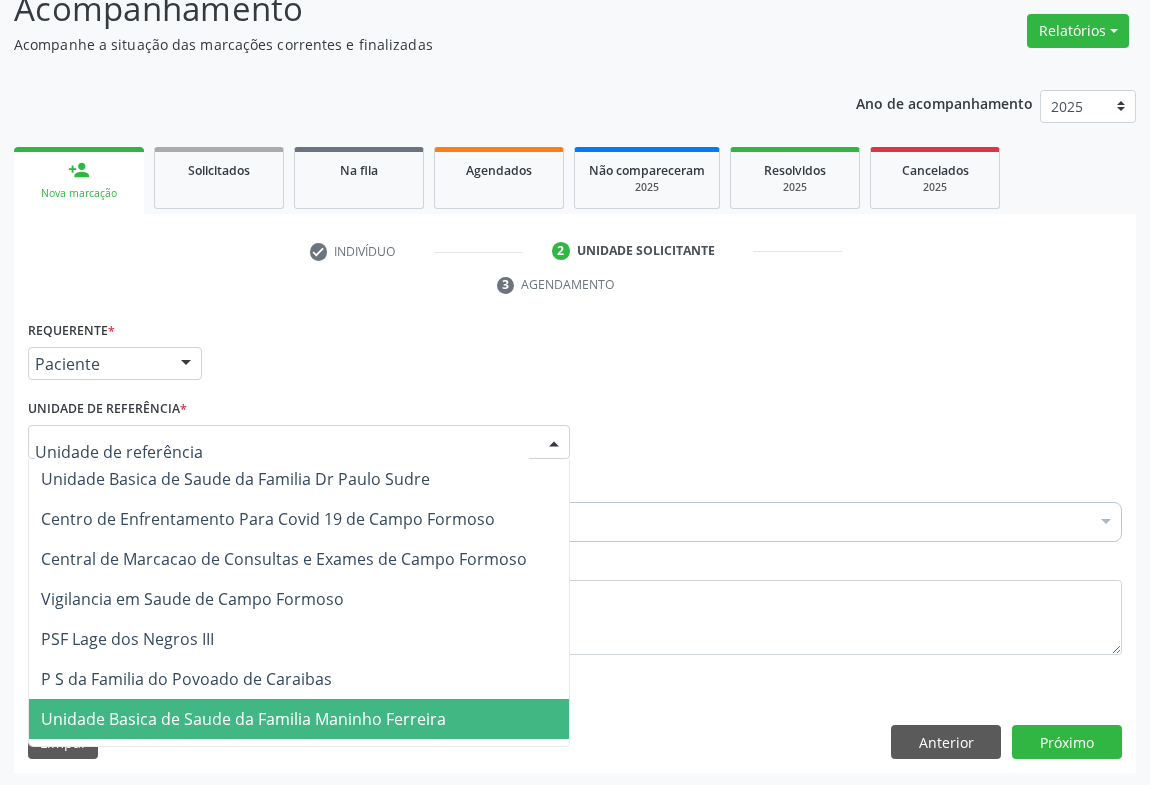 click on "Unidade Basica de Saude da Familia Maninho Ferreira" at bounding box center [243, 719] 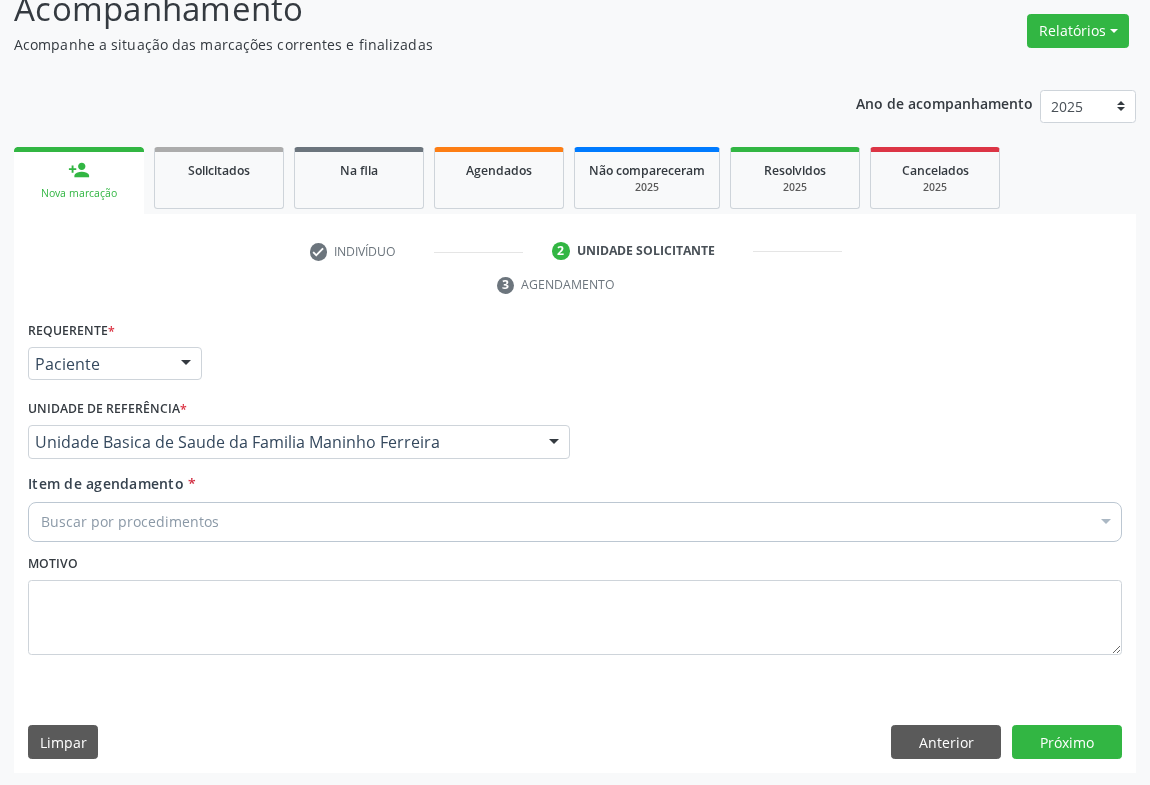 click on "Buscar por procedimentos" at bounding box center (575, 522) 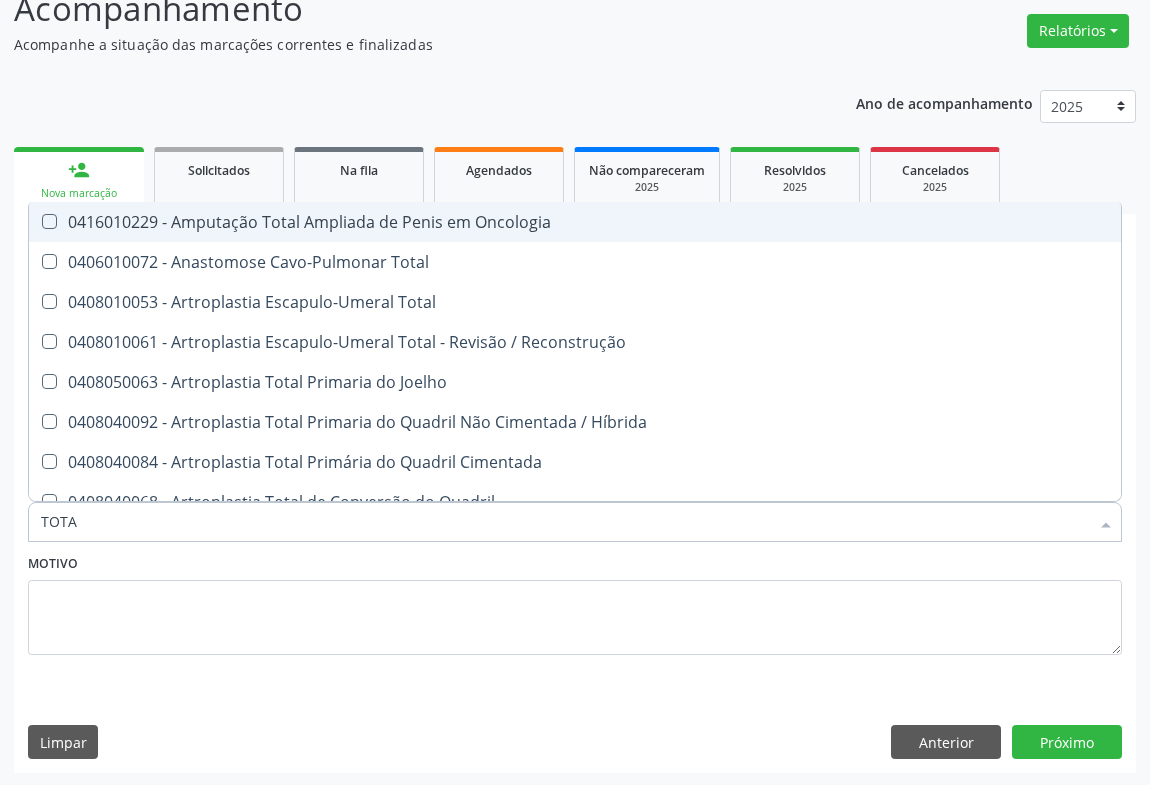 type on "TOTAL" 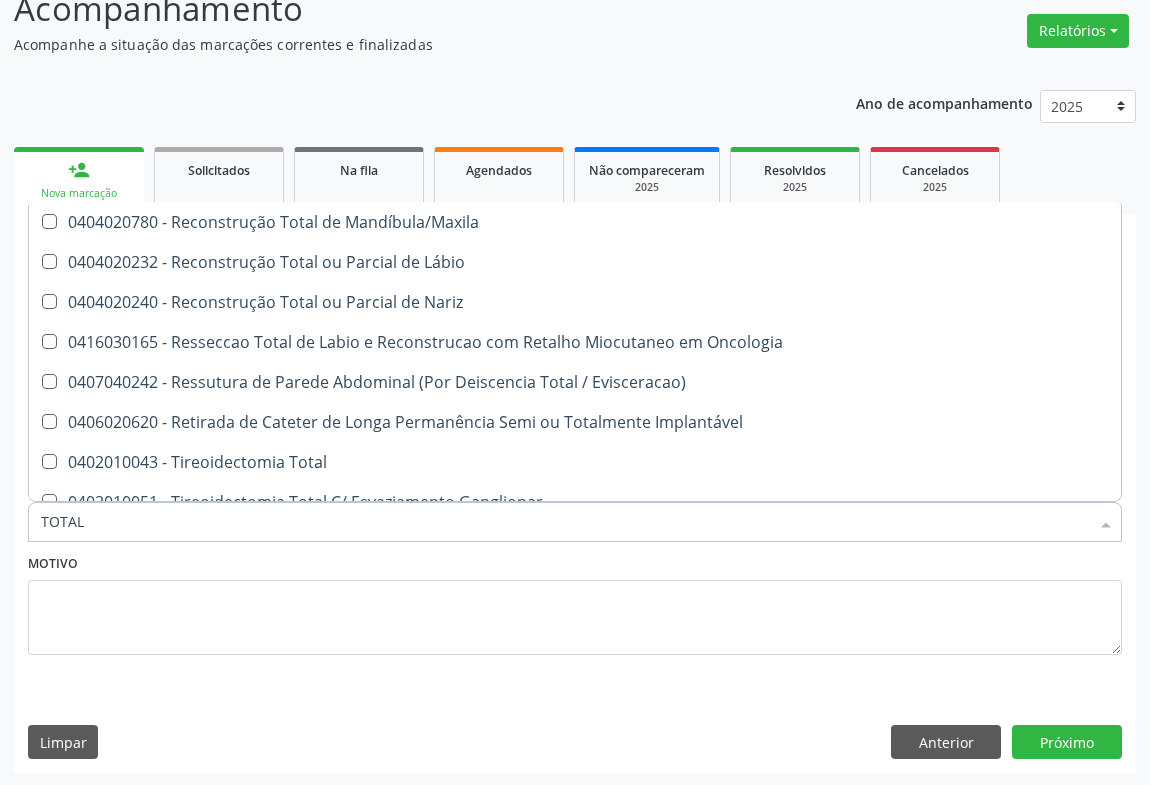 scroll, scrollTop: 3260, scrollLeft: 0, axis: vertical 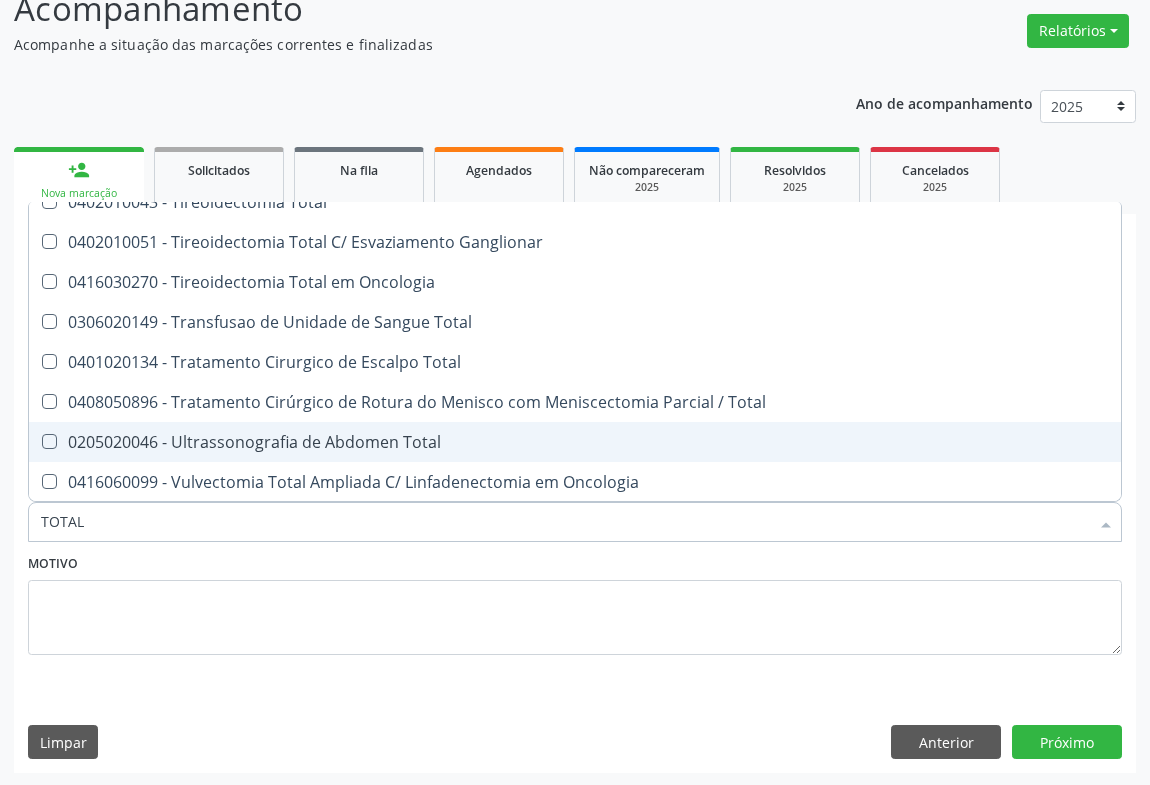 click on "0205020046 - Ultrassonografia de Abdomen Total" at bounding box center (575, 442) 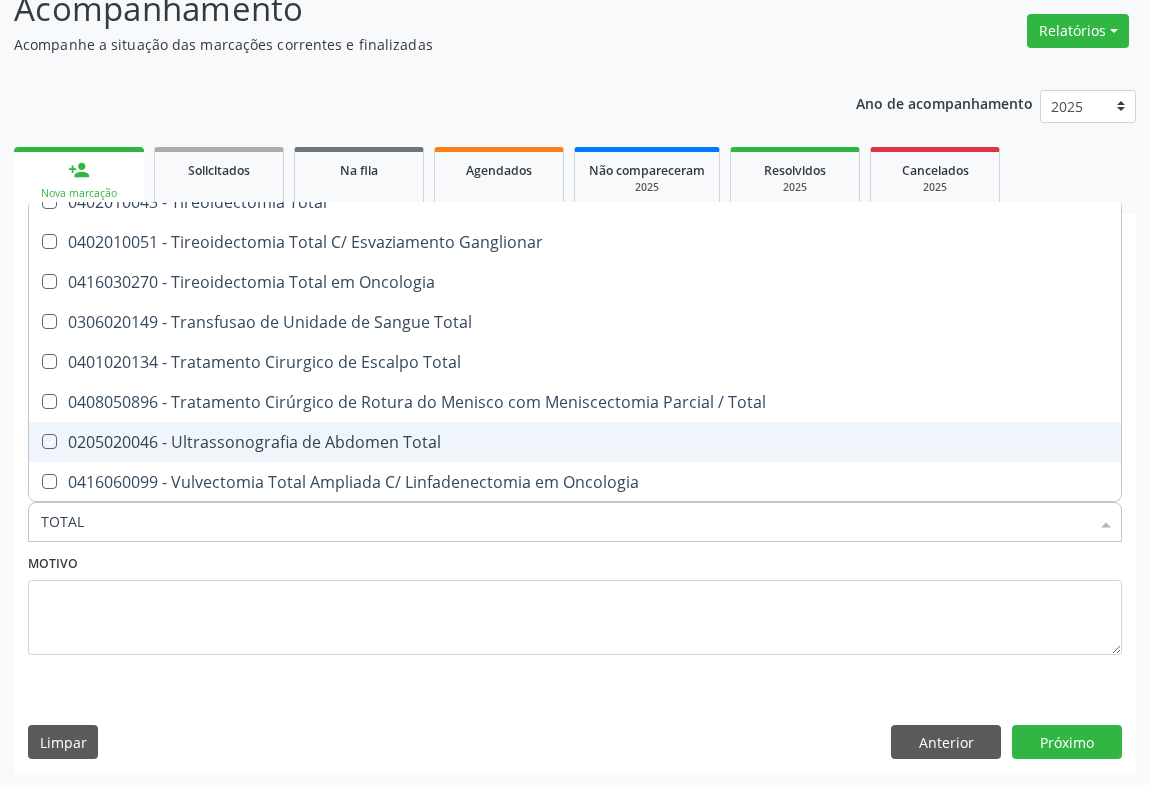 checkbox on "true" 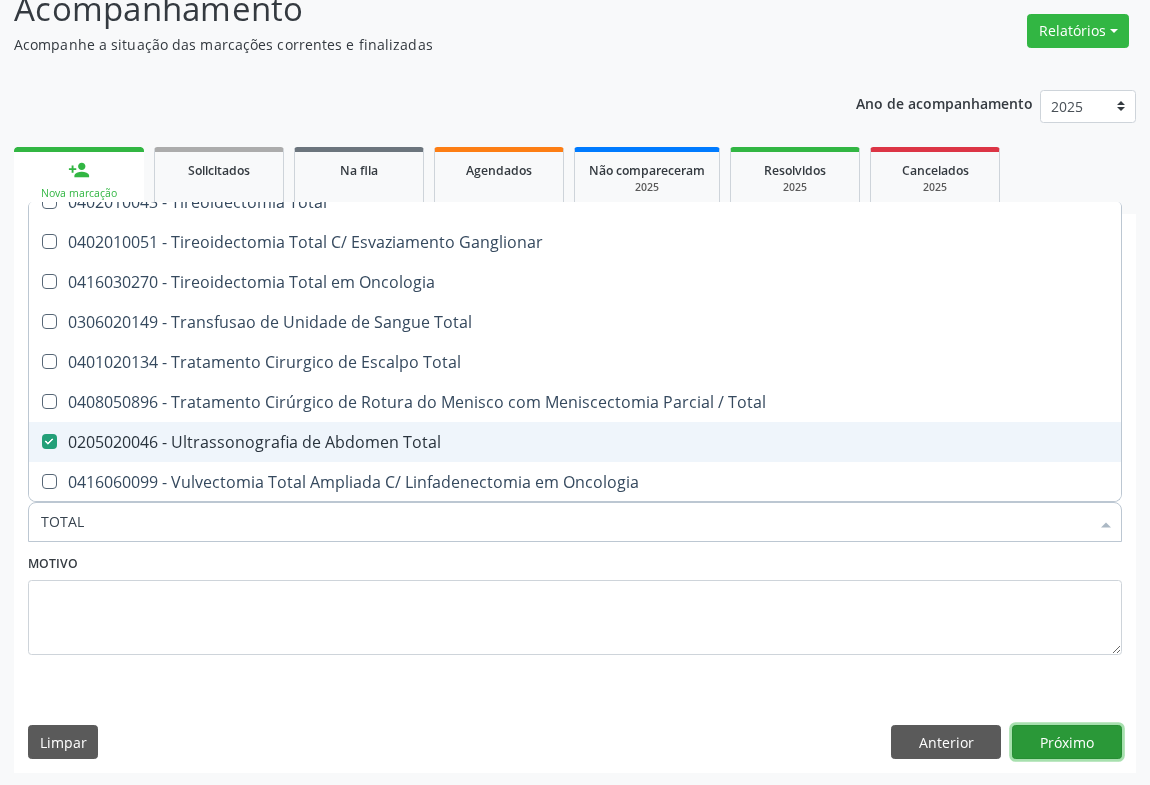 click on "Próximo" at bounding box center (1067, 742) 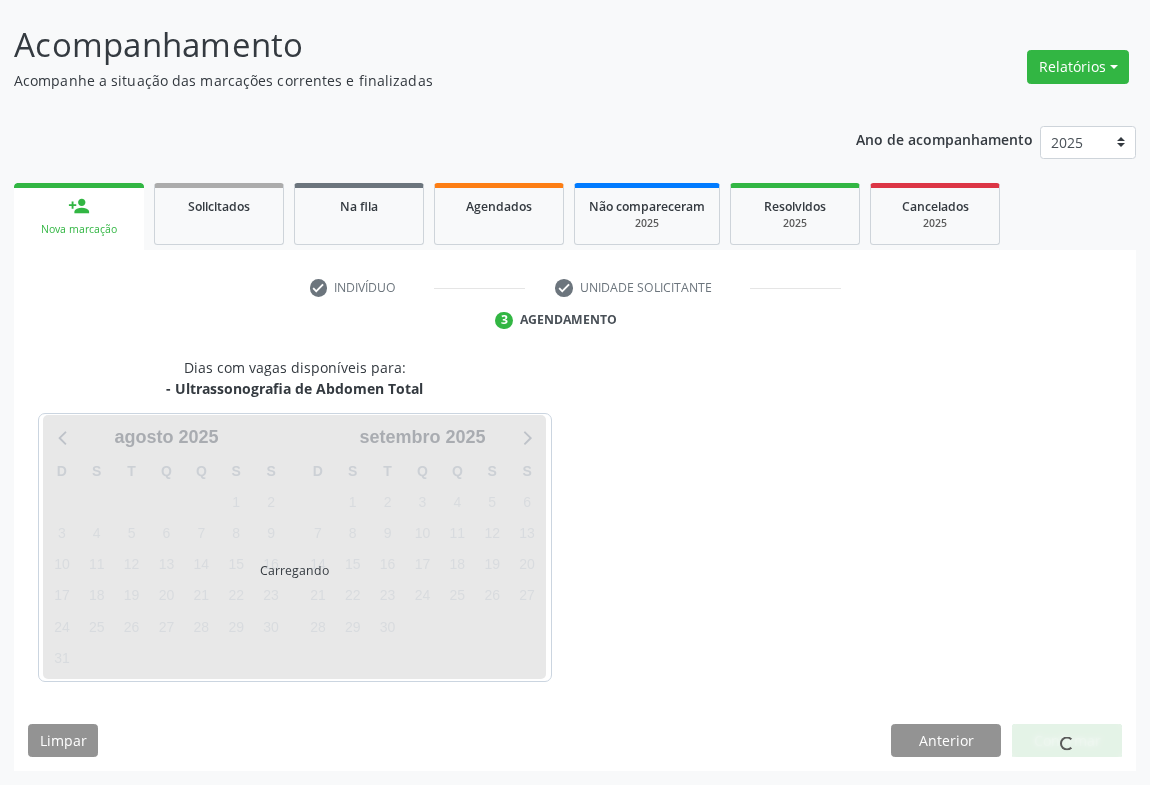 scroll, scrollTop: 115, scrollLeft: 0, axis: vertical 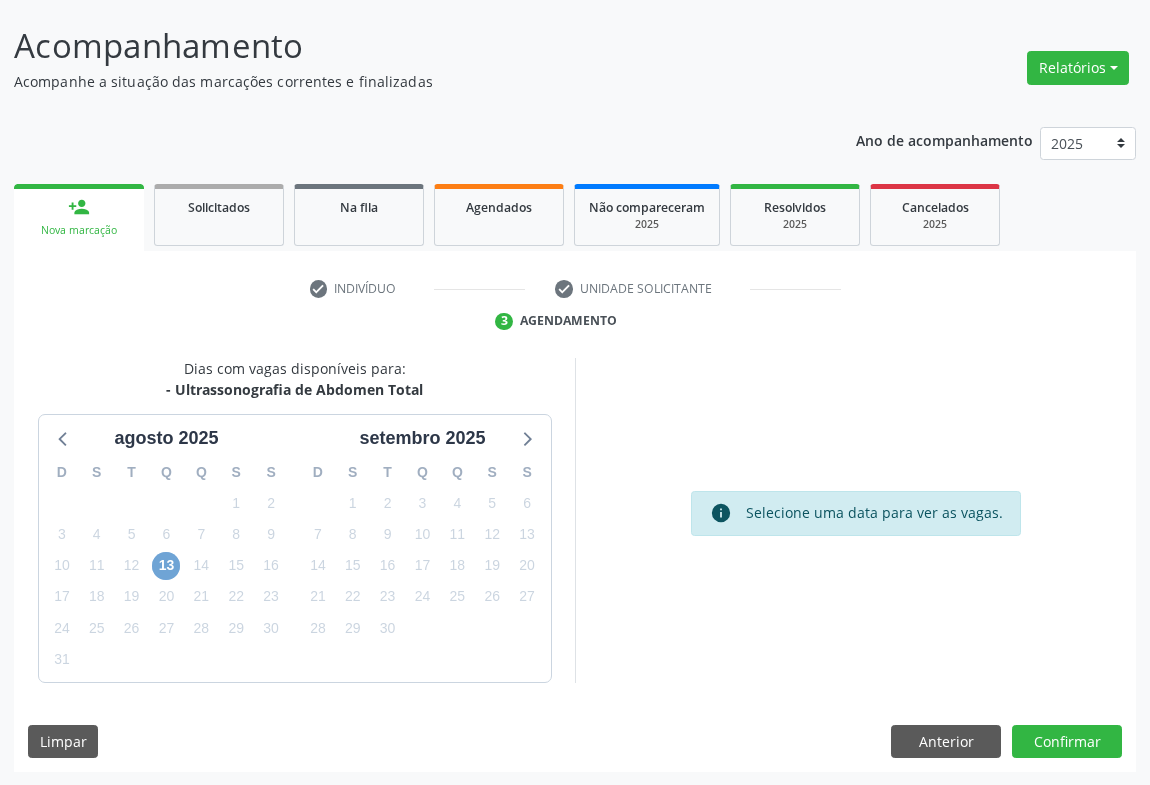 click on "13" at bounding box center [166, 566] 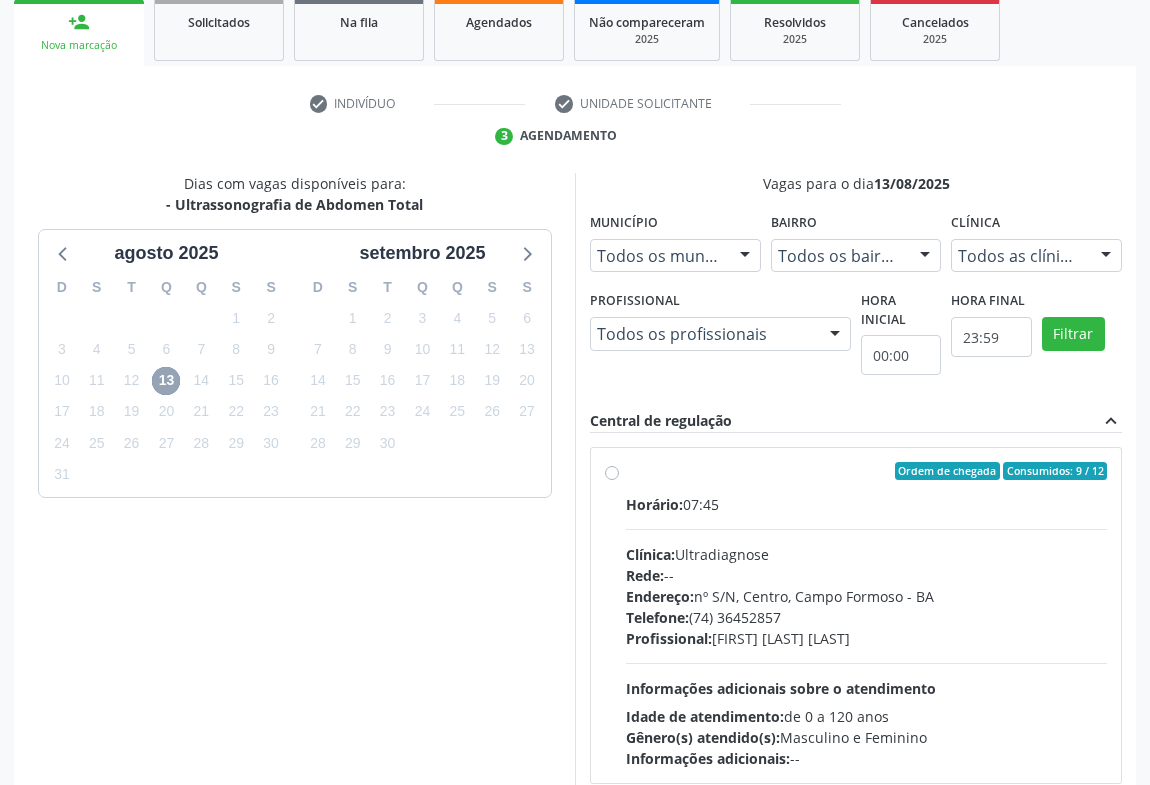 scroll, scrollTop: 307, scrollLeft: 0, axis: vertical 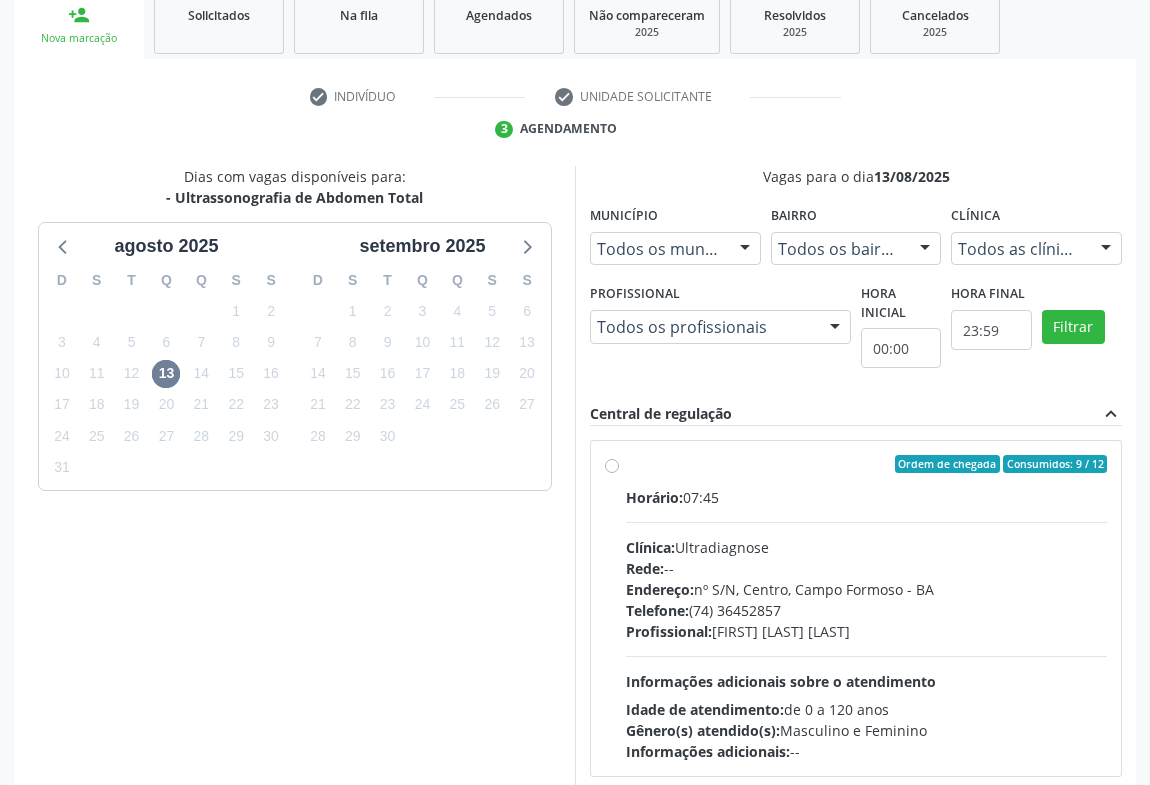 click on "Endereço:   nº S/N, Centro, [CITY] - [STATE]" at bounding box center [866, 589] 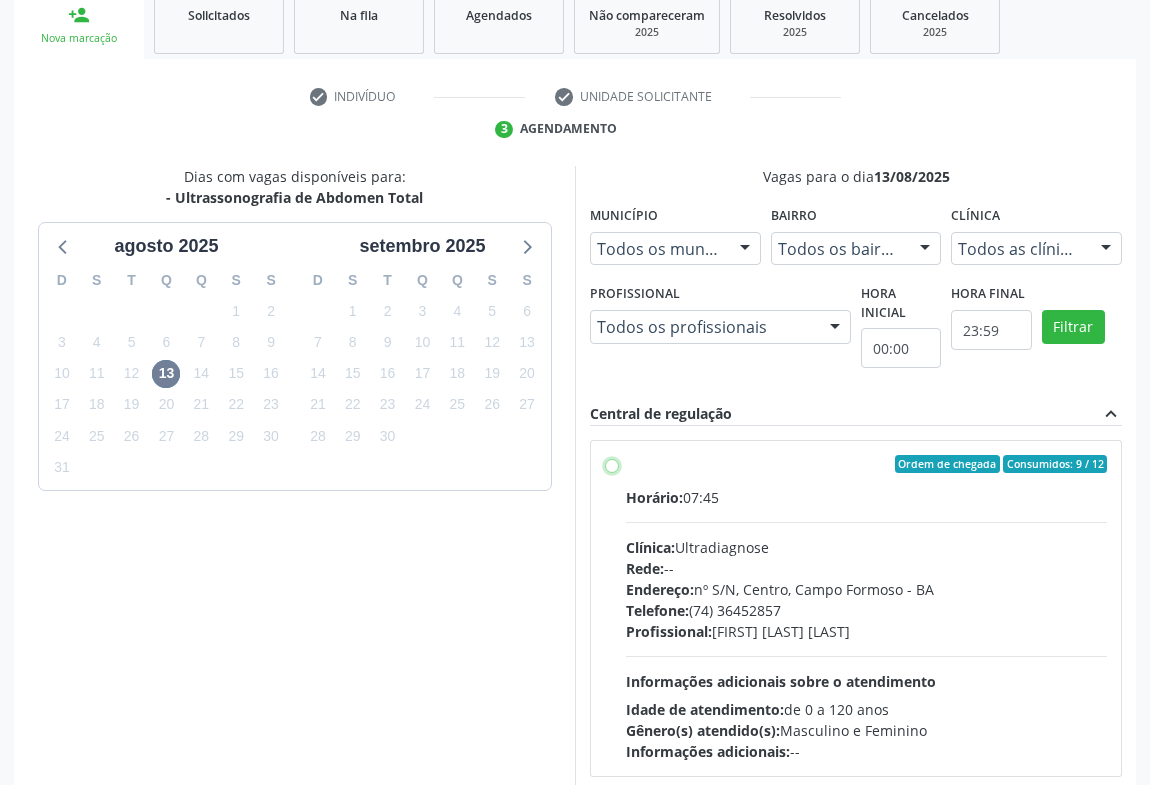 click on "Ordem de chegada
Consumidos: 9 / 12
Horário:   07:45
Clínica:  Ultradiagnose
Rede:
--
Endereço:   nº S/N, Centro, [CITY] - [STATE]
Telefone:   (74) [PHONE]
Profissional:
[FIRST] [LAST] [LAST]
Informações adicionais sobre o atendimento
Idade de atendimento:
de 0 a 120 anos
Gênero(s) atendido(s):
Masculino e Feminino
Informações adicionais:
--" at bounding box center [612, 464] 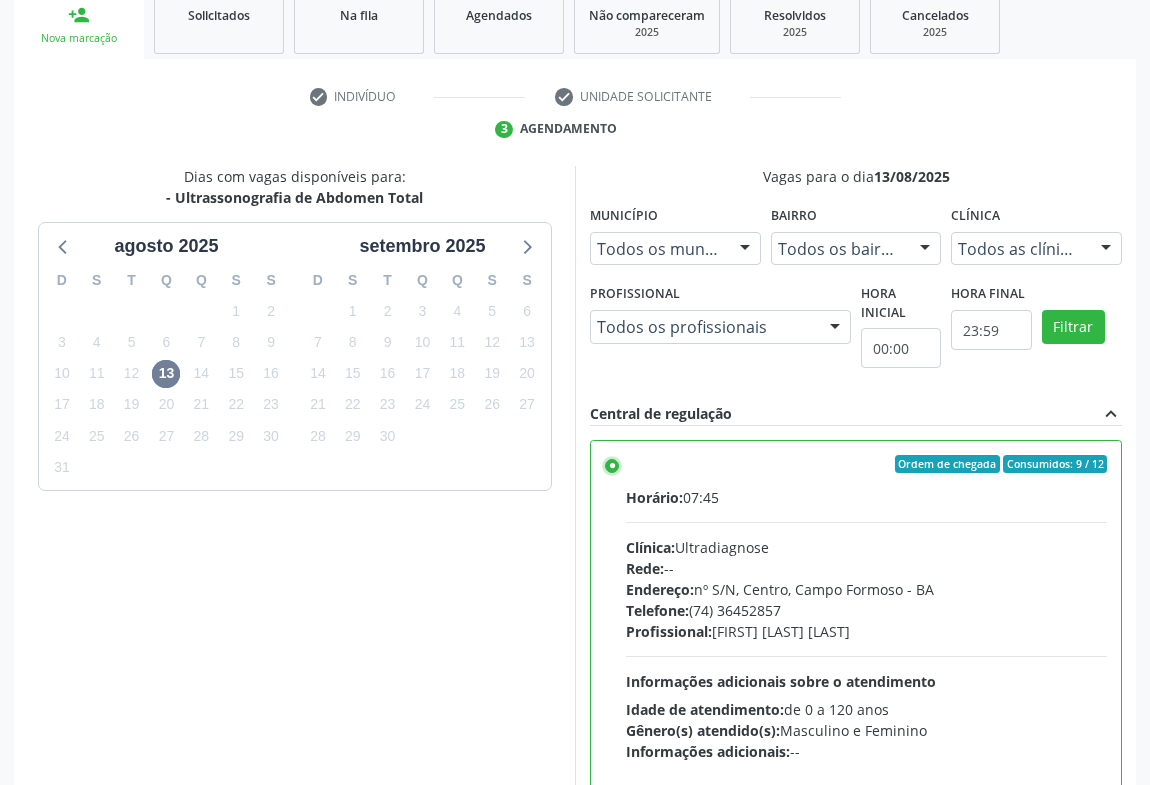 scroll, scrollTop: 451, scrollLeft: 0, axis: vertical 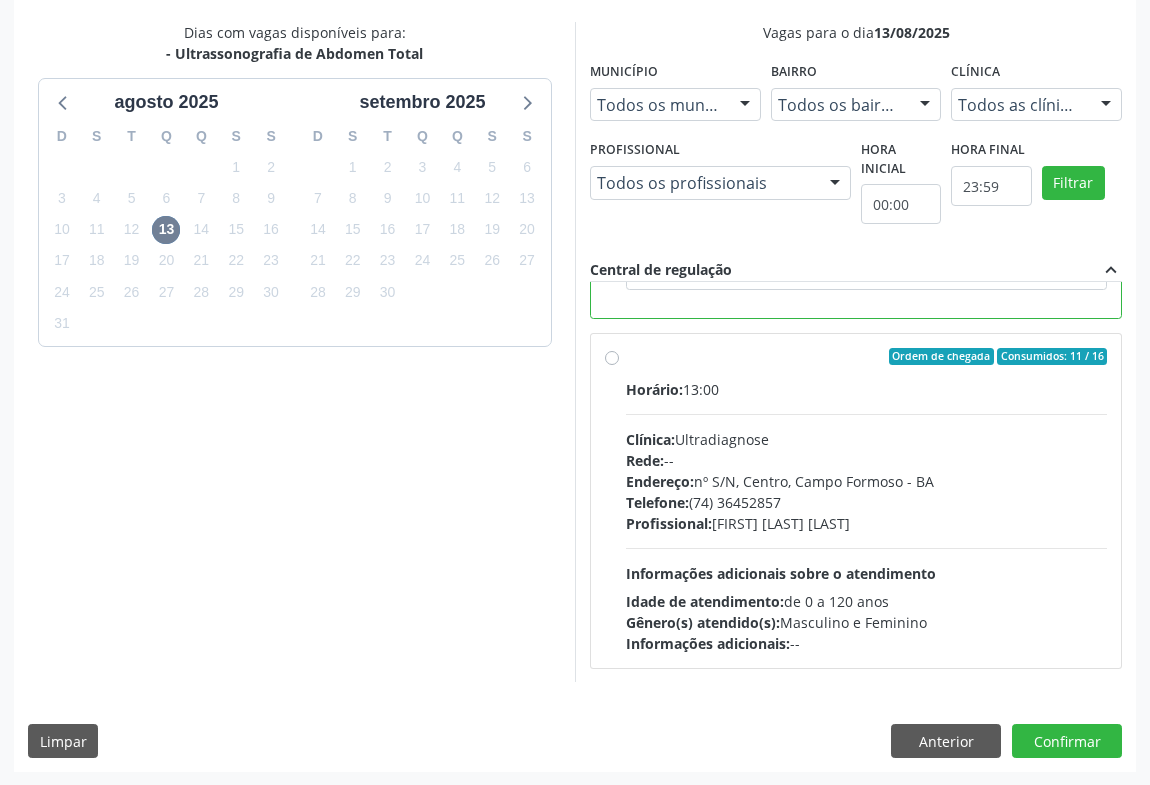 click on "Telefone:   (74) [PHONE]" at bounding box center (866, 502) 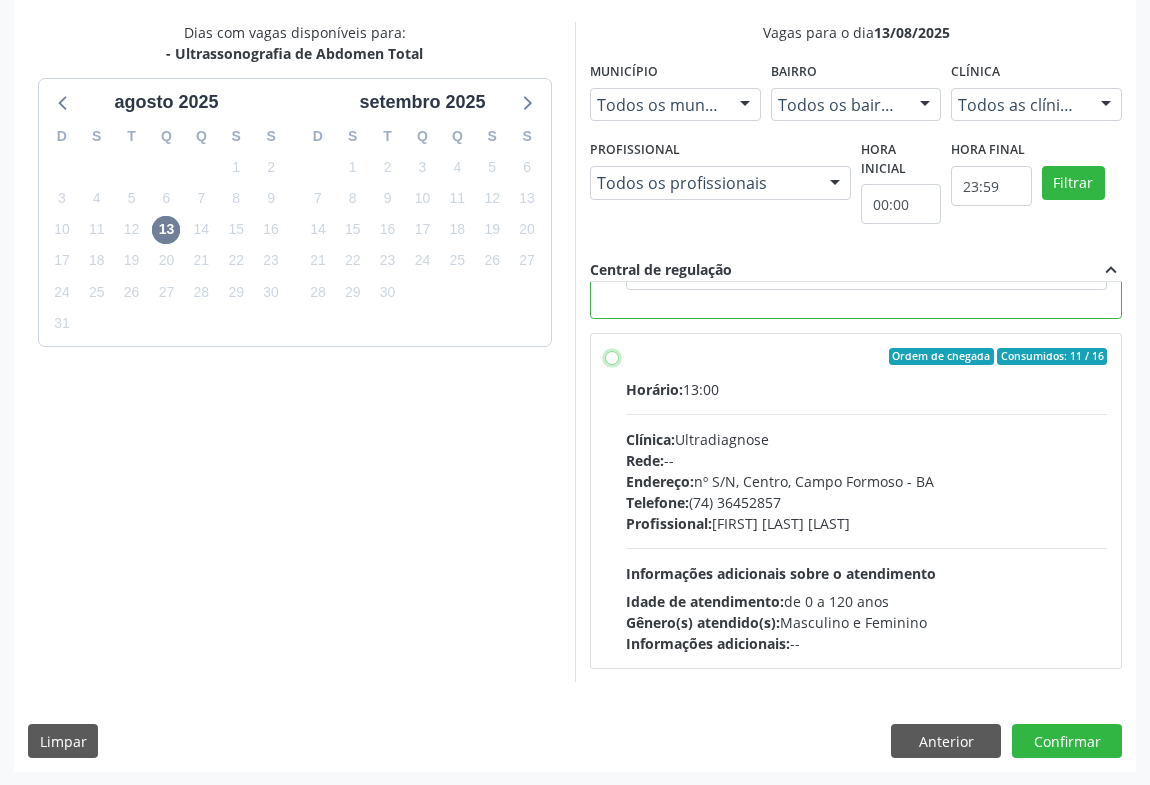 click on "Ordem de chegada
Consumidos: 11 / 16
Horário:   13:00
Clínica:  Ultradiagnose
Rede:
--
Endereço:   nº S/N, Centro, [CITY] - [STATE]
Telefone:   (74) [PHONE]
Profissional:
[FIRST] [LAST] [LAST]
Informações adicionais sobre o atendimento
Idade de atendimento:
de 0 a 120 anos
Gênero(s) atendido(s):
Masculino e Feminino
Informações adicionais:
--" at bounding box center (612, 357) 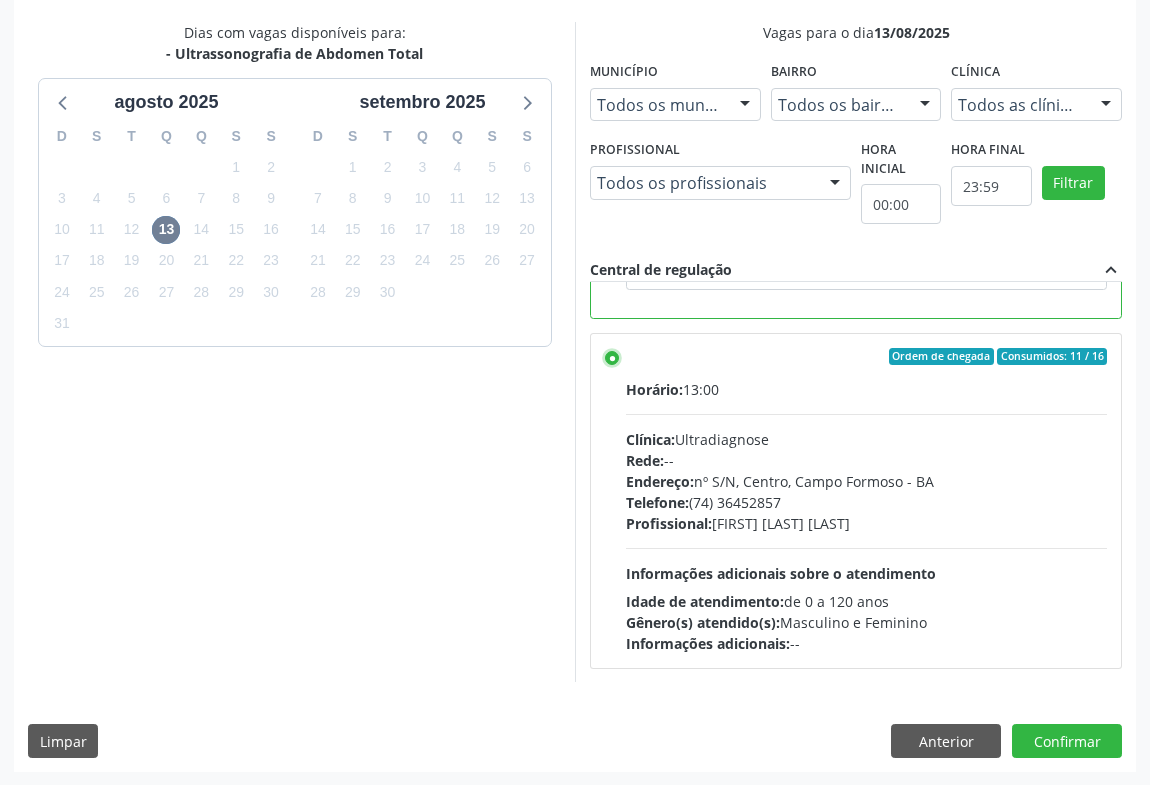 scroll, scrollTop: 188, scrollLeft: 0, axis: vertical 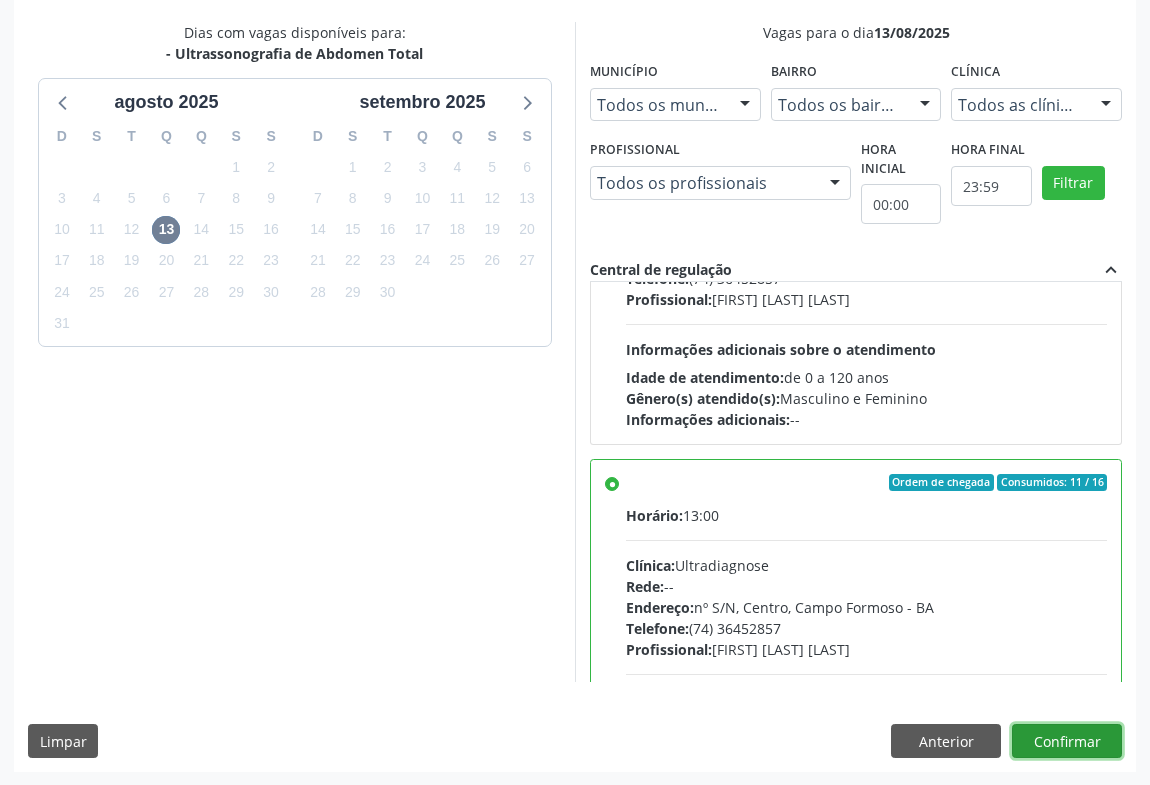 click on "Confirmar" at bounding box center [1067, 741] 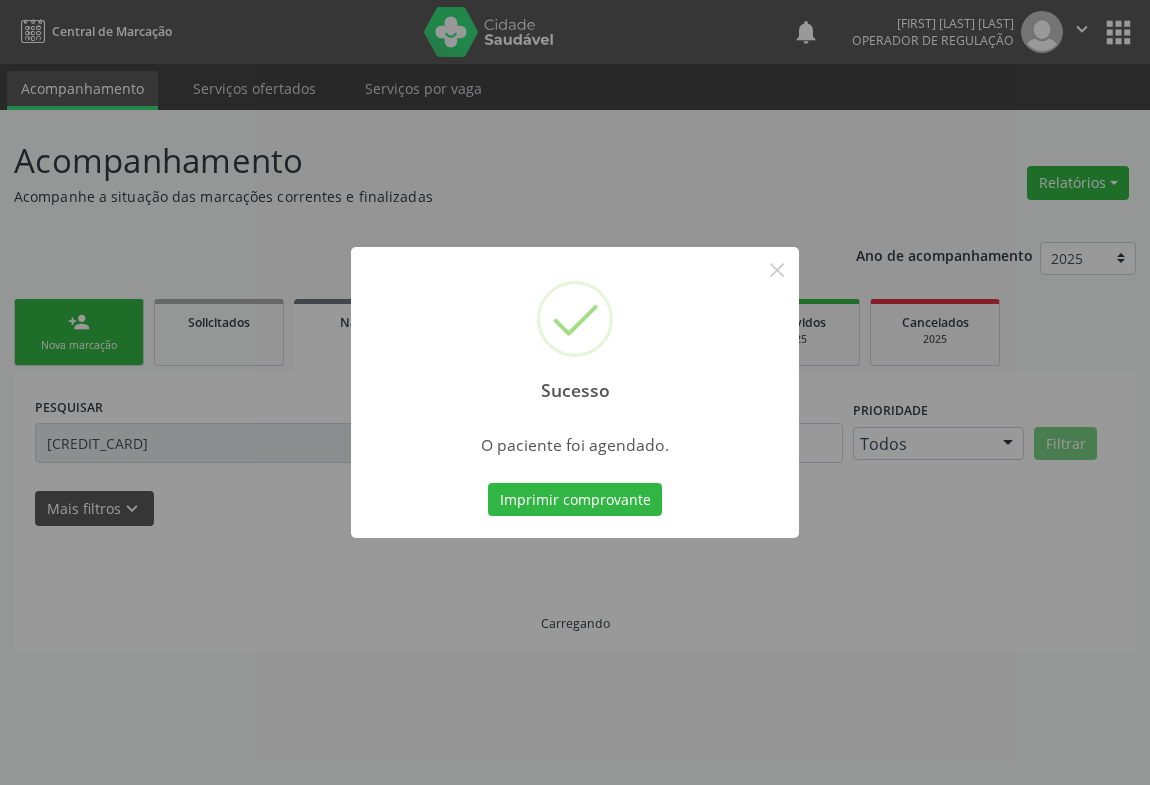 scroll, scrollTop: 0, scrollLeft: 0, axis: both 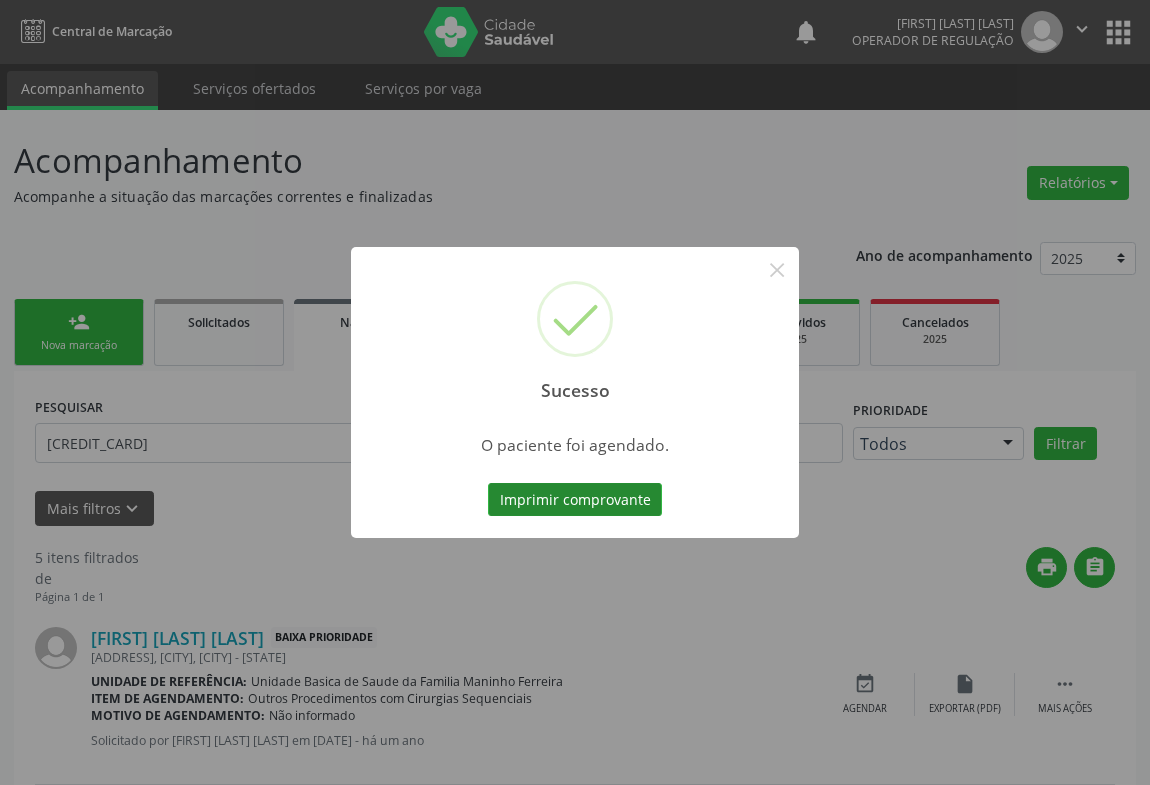 click on "Imprimir comprovante" at bounding box center (575, 500) 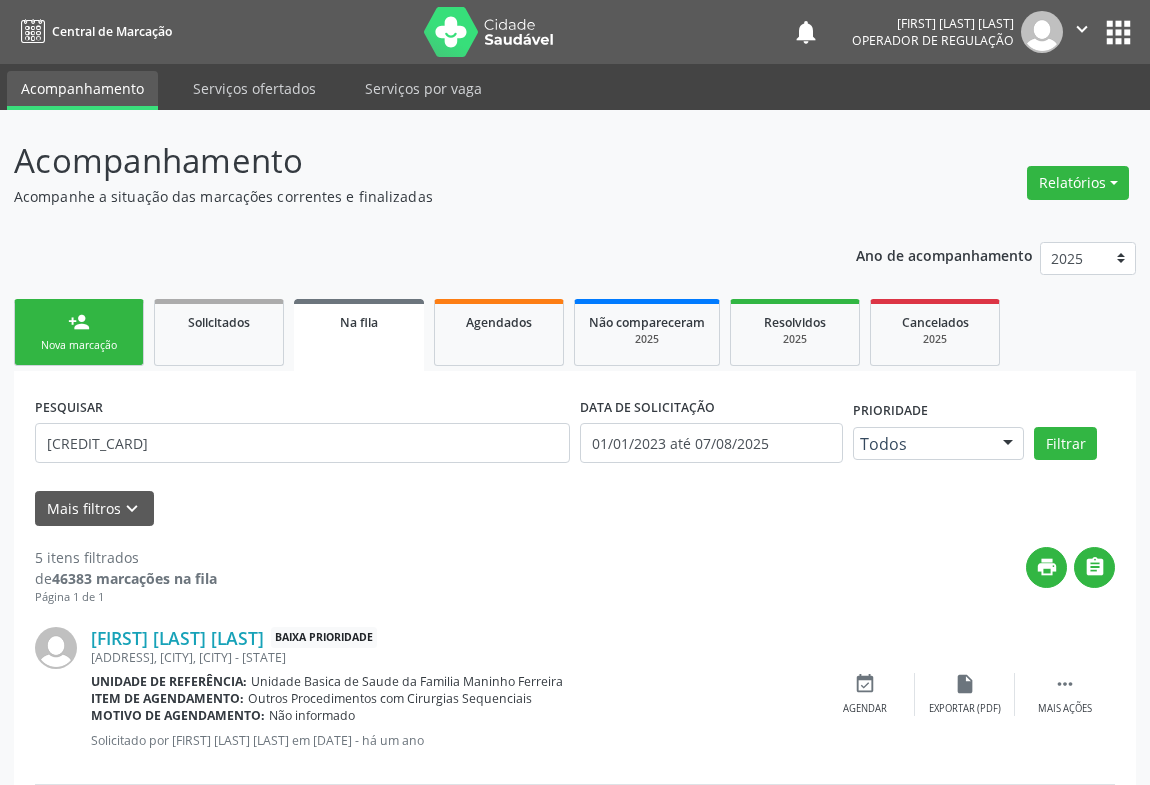 click at bounding box center [1042, 32] 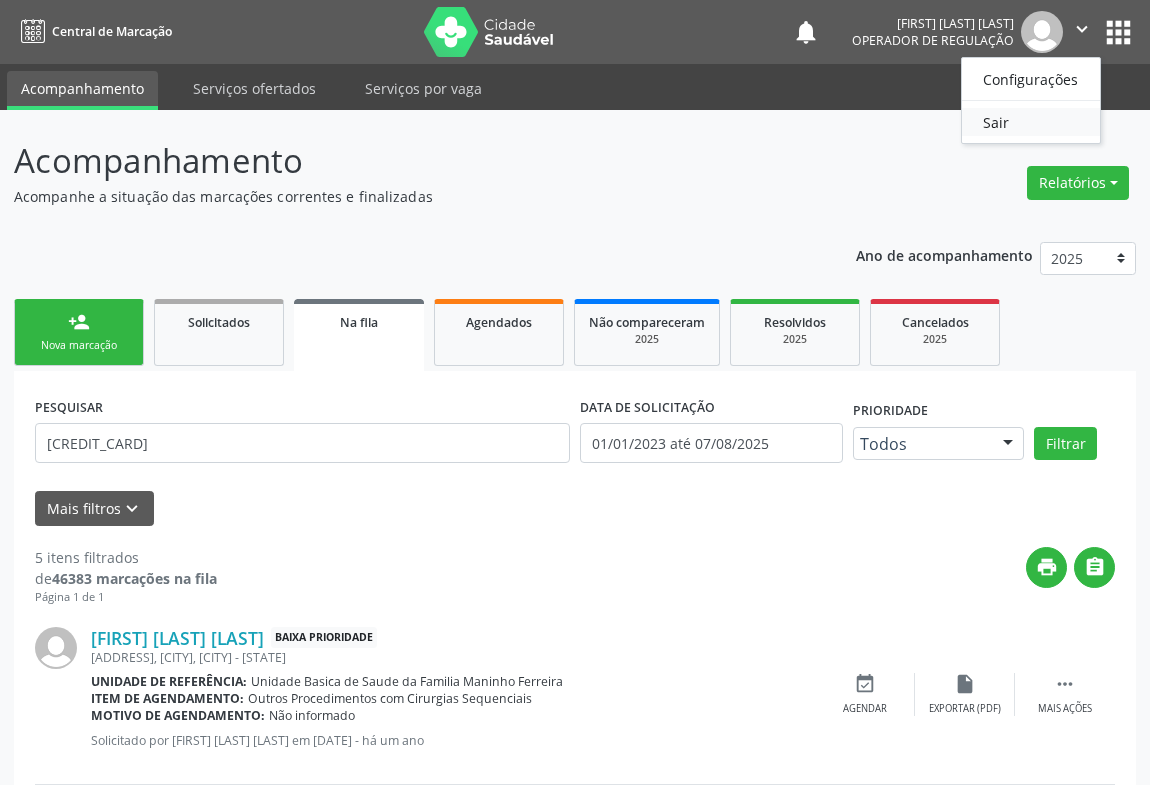 click on "Sair" at bounding box center [1031, 122] 